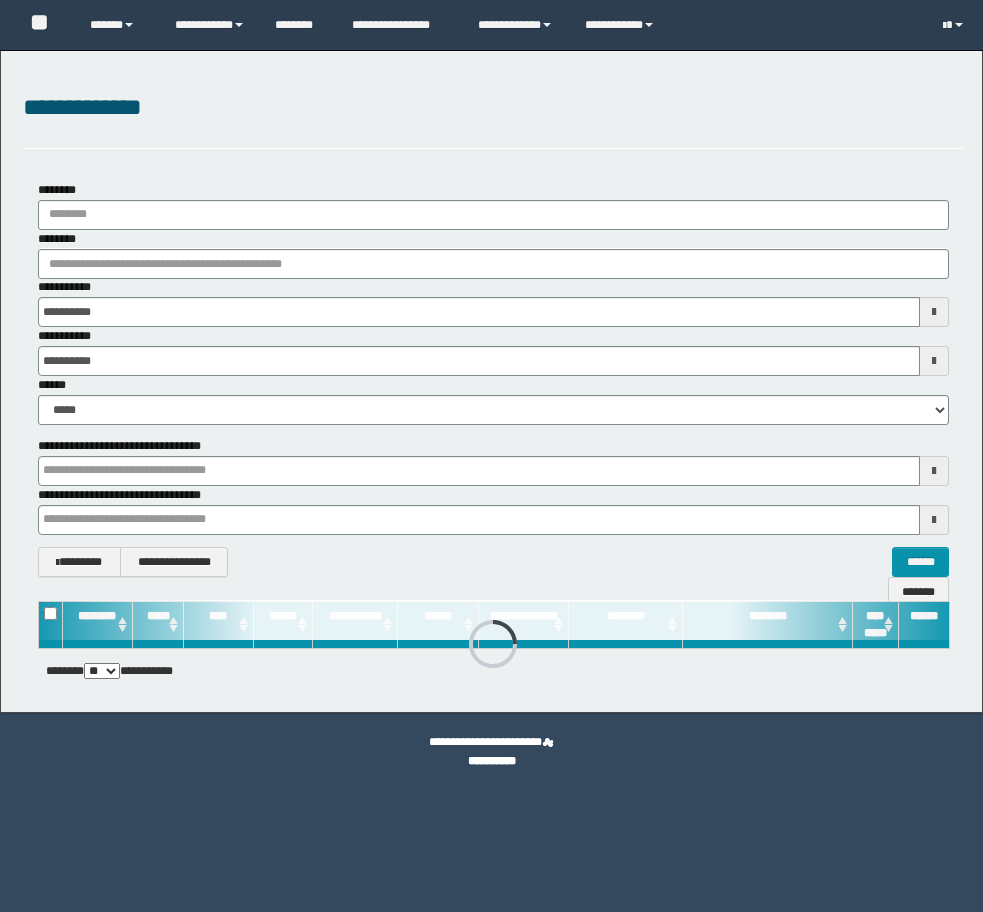 scroll, scrollTop: 0, scrollLeft: 0, axis: both 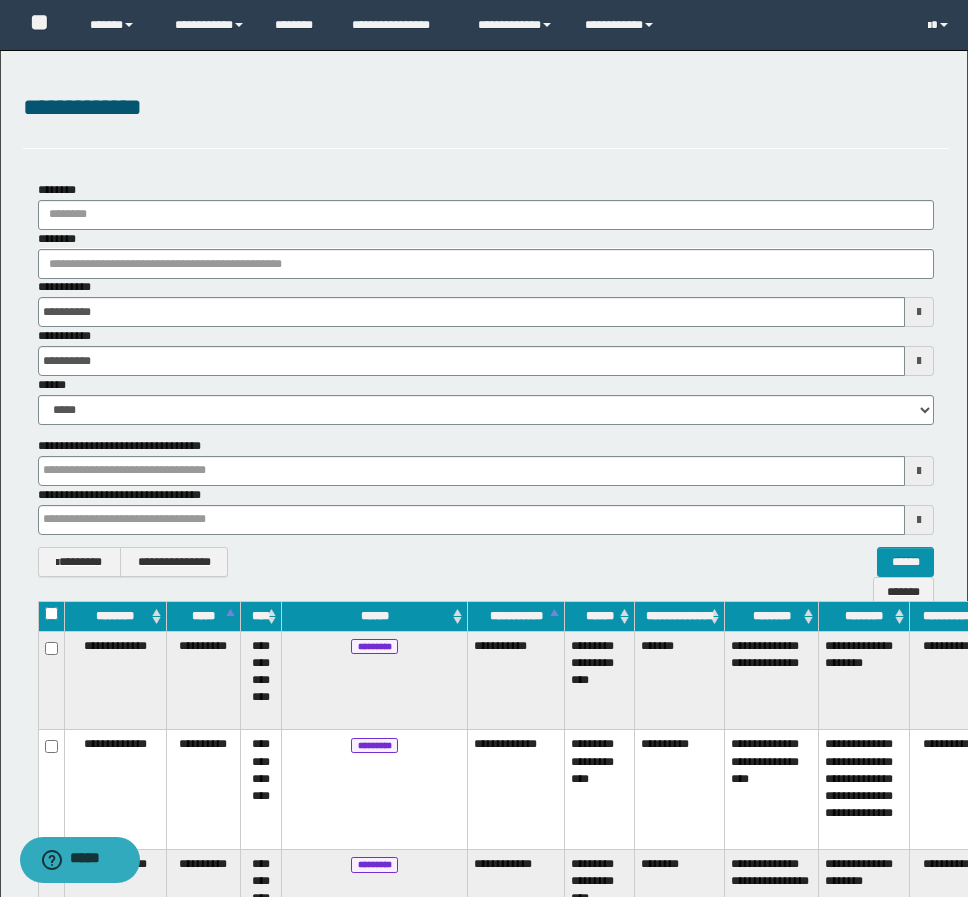 click on "**********" at bounding box center (484, 3140) 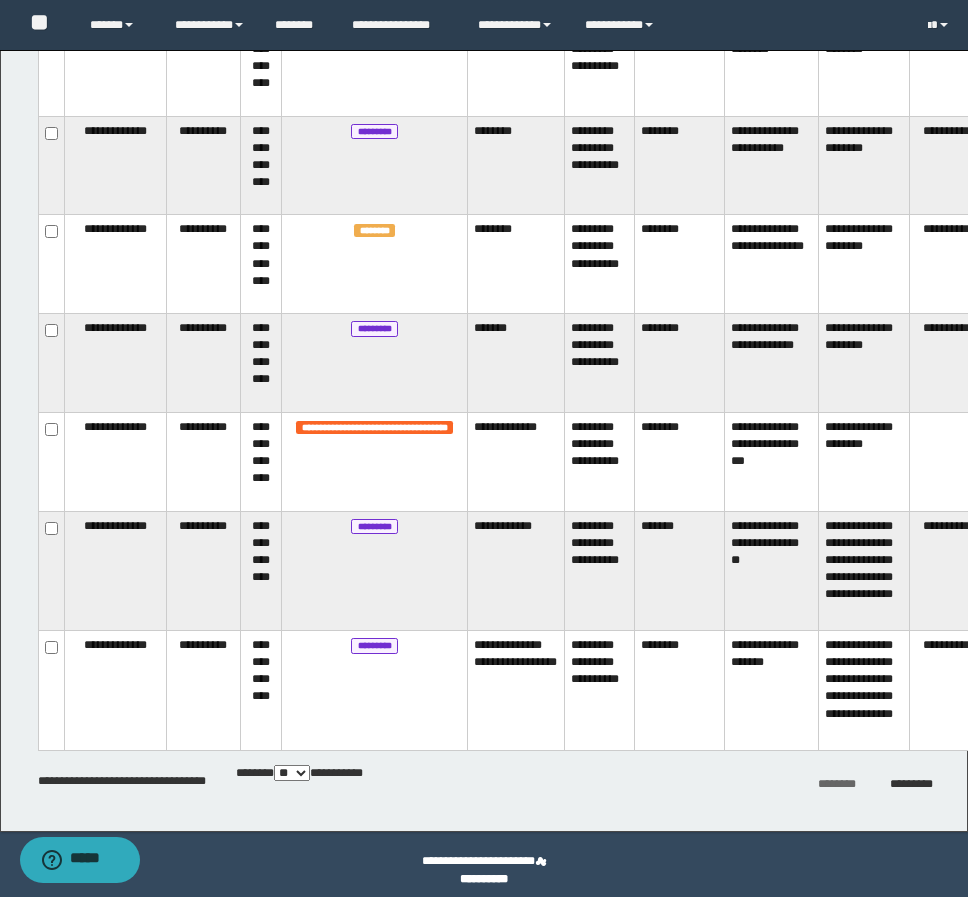 scroll, scrollTop: 5411, scrollLeft: 0, axis: vertical 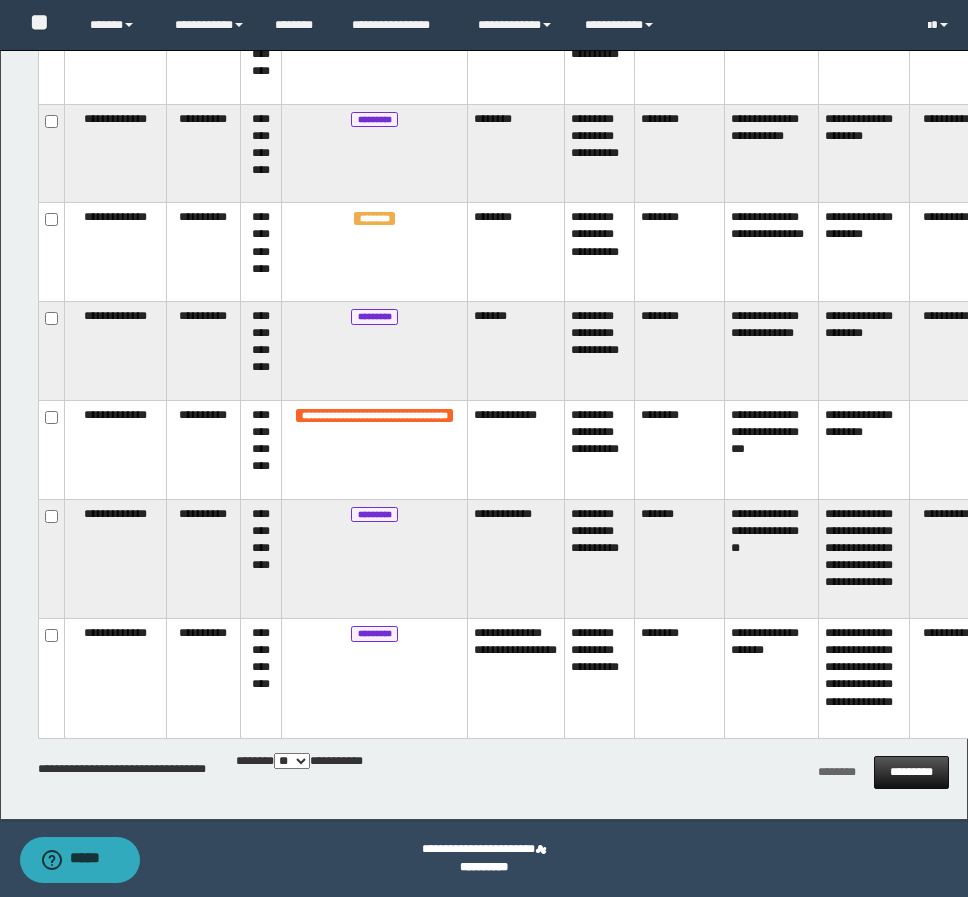 click on "*********" at bounding box center [911, 772] 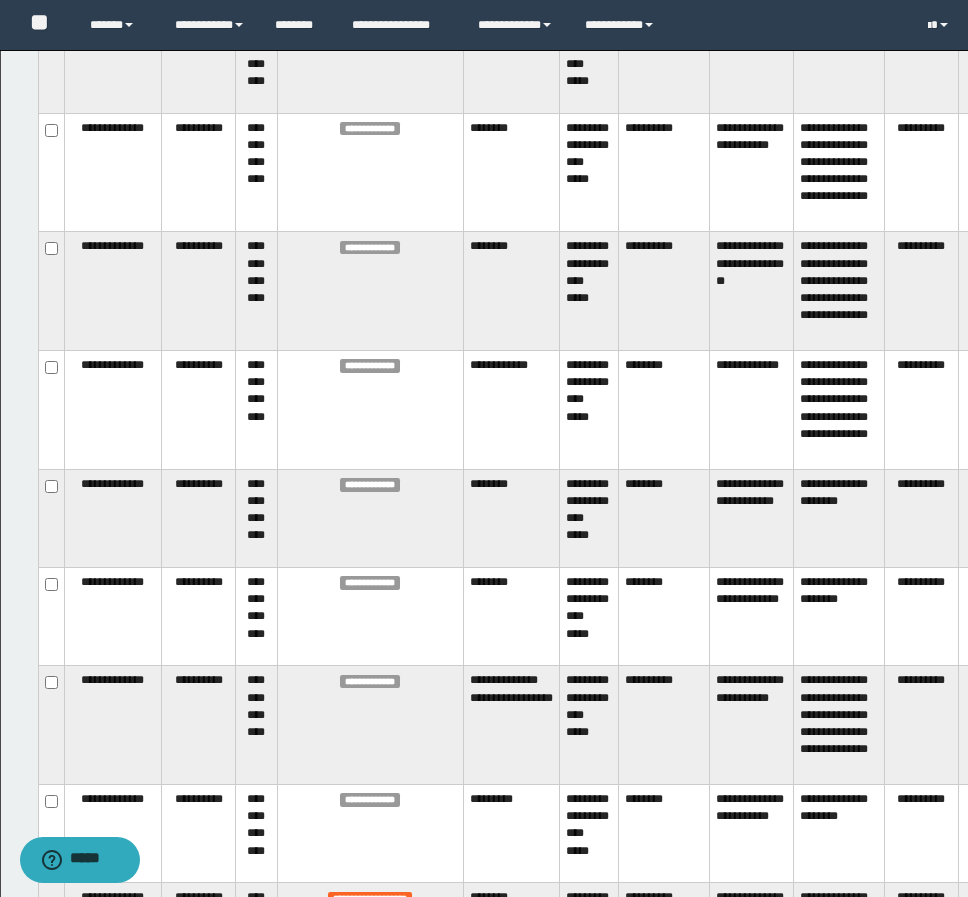 scroll, scrollTop: 4660, scrollLeft: 0, axis: vertical 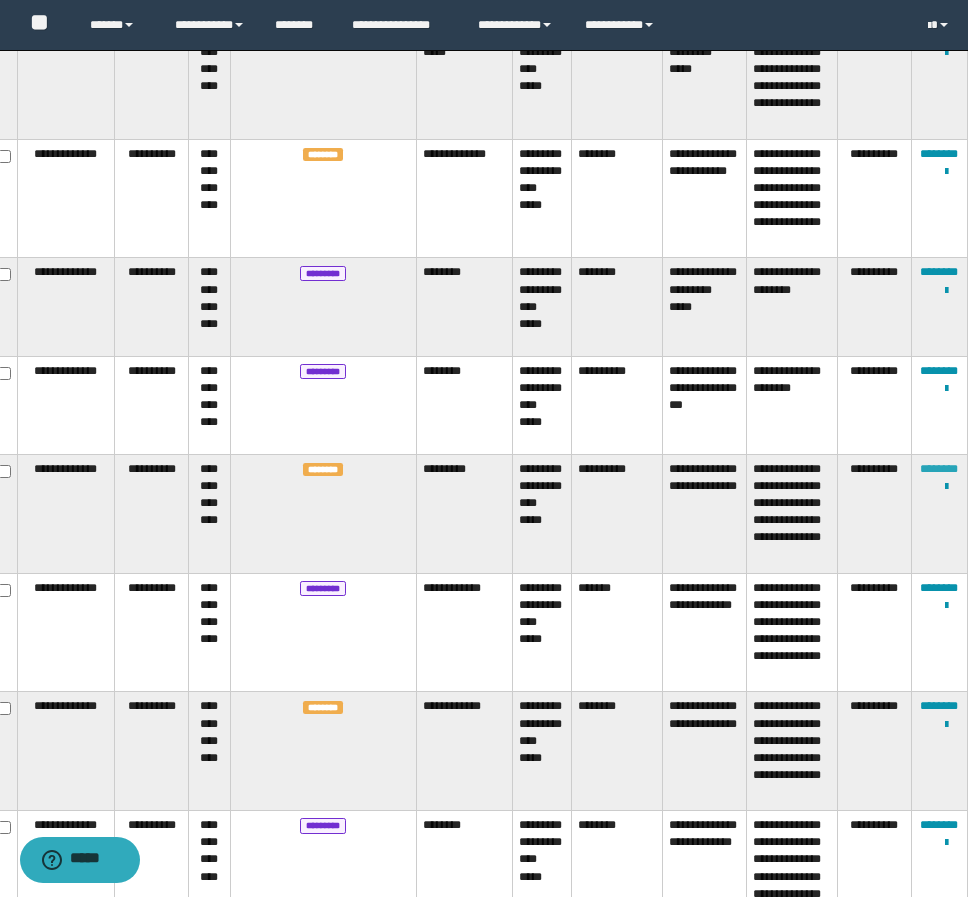 click on "********" at bounding box center [939, 469] 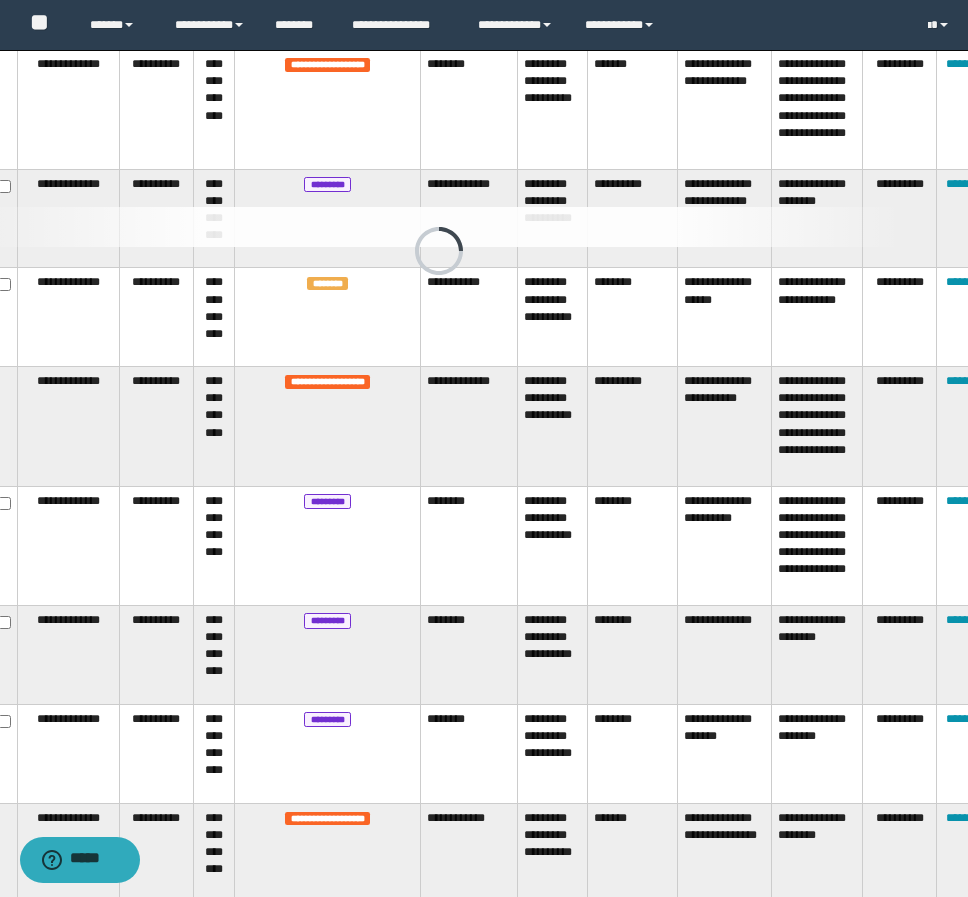 scroll, scrollTop: 3179, scrollLeft: 47, axis: both 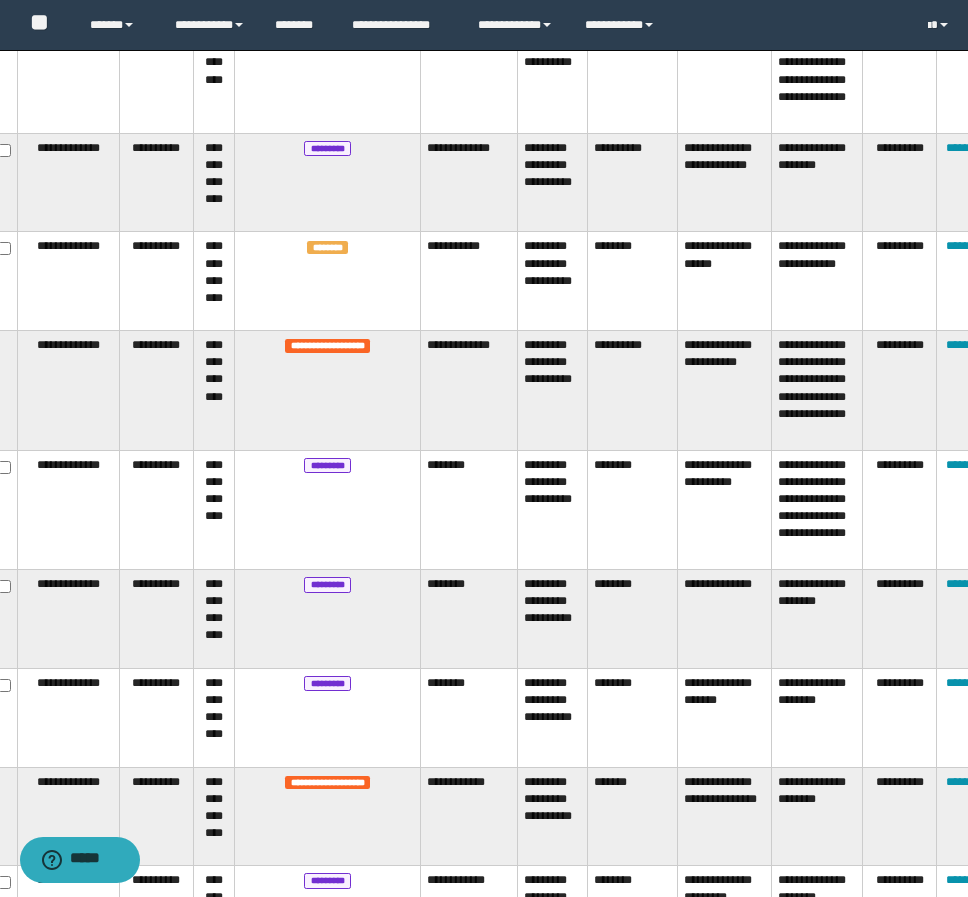 click on "**********" at bounding box center [633, 390] 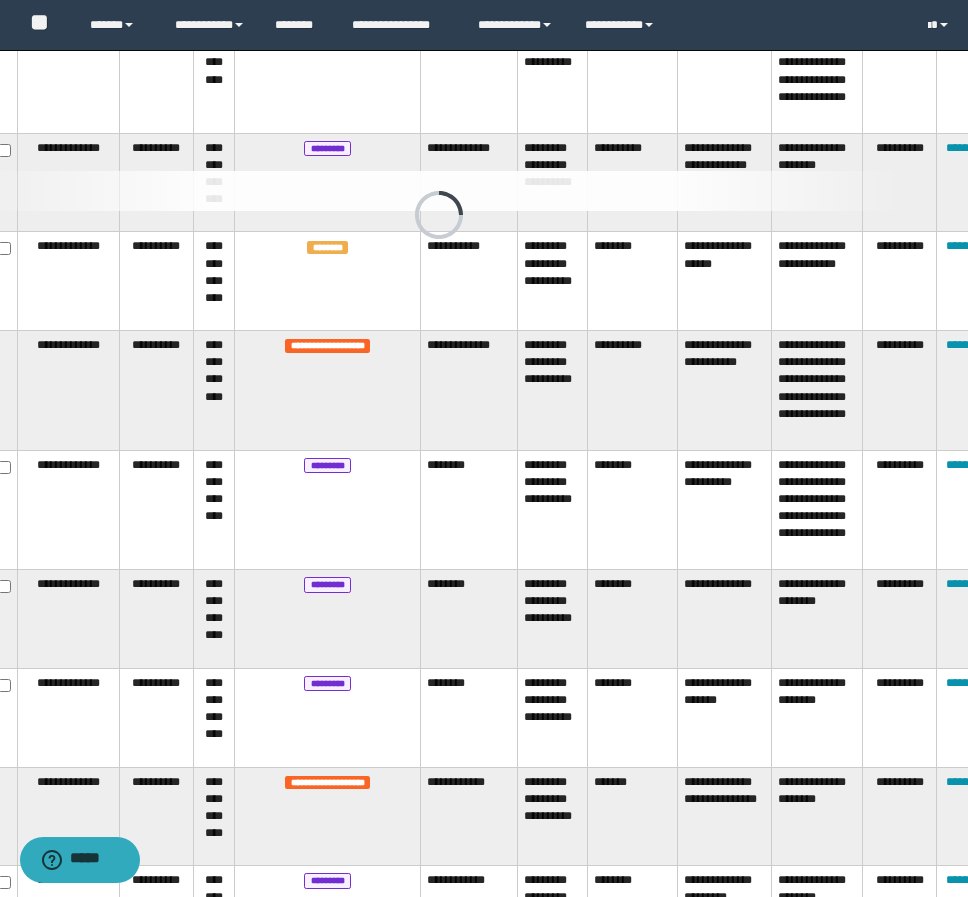 click on "**********" at bounding box center [328, 390] 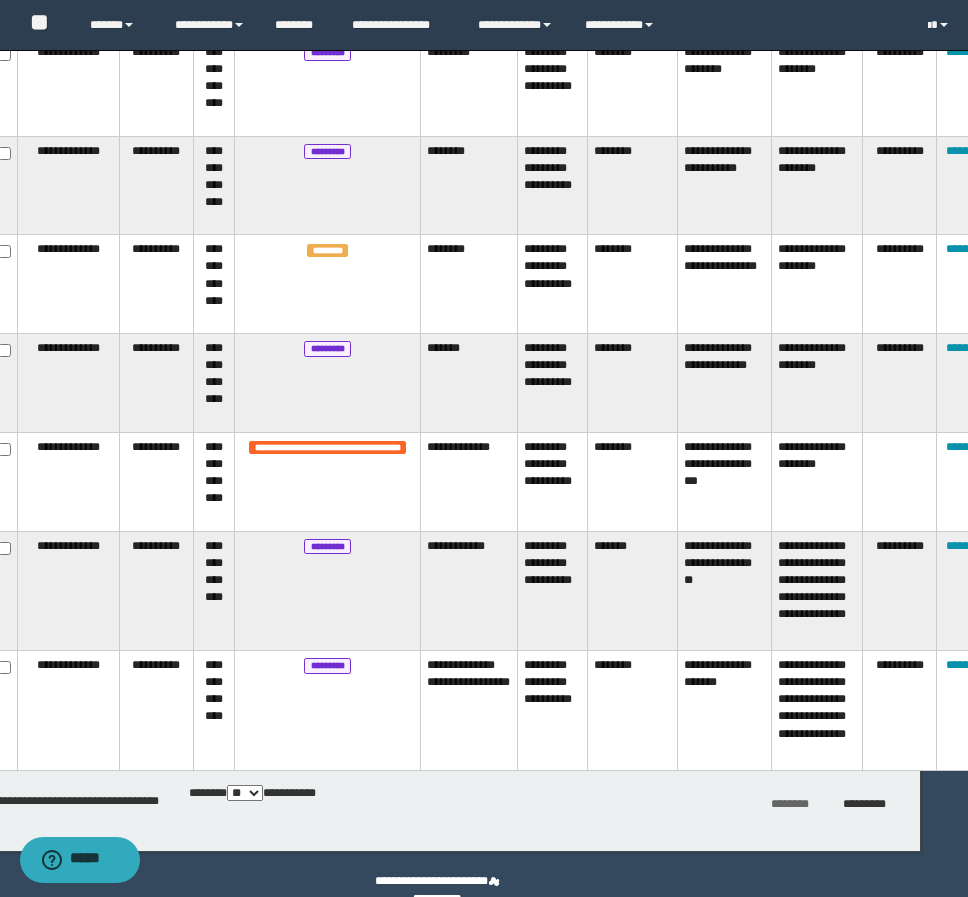 scroll, scrollTop: 5411, scrollLeft: 47, axis: both 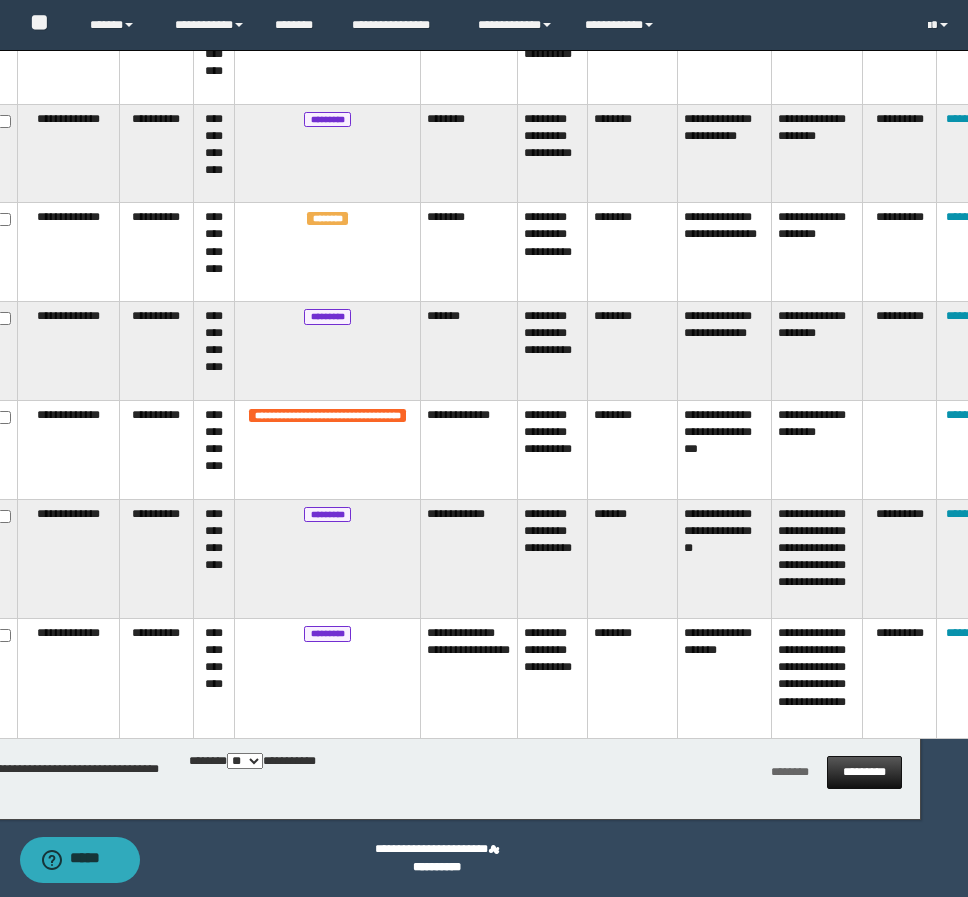 click on "*********" at bounding box center [864, 772] 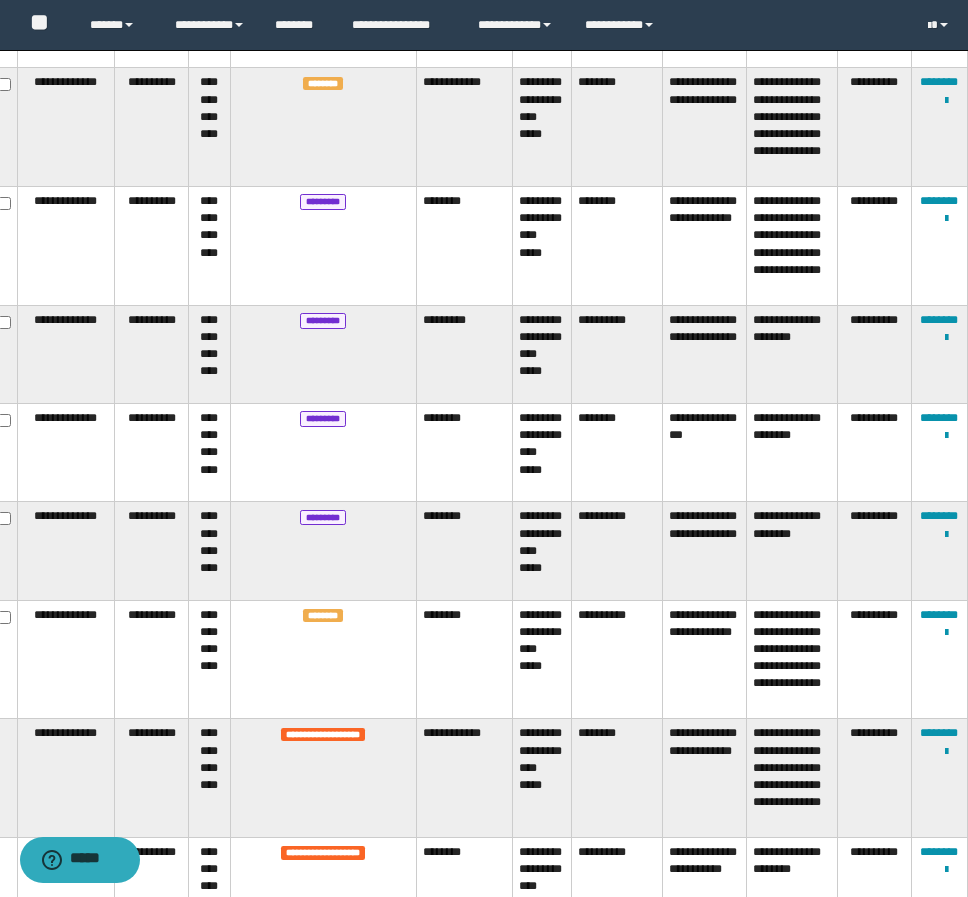 scroll, scrollTop: 2104, scrollLeft: 47, axis: both 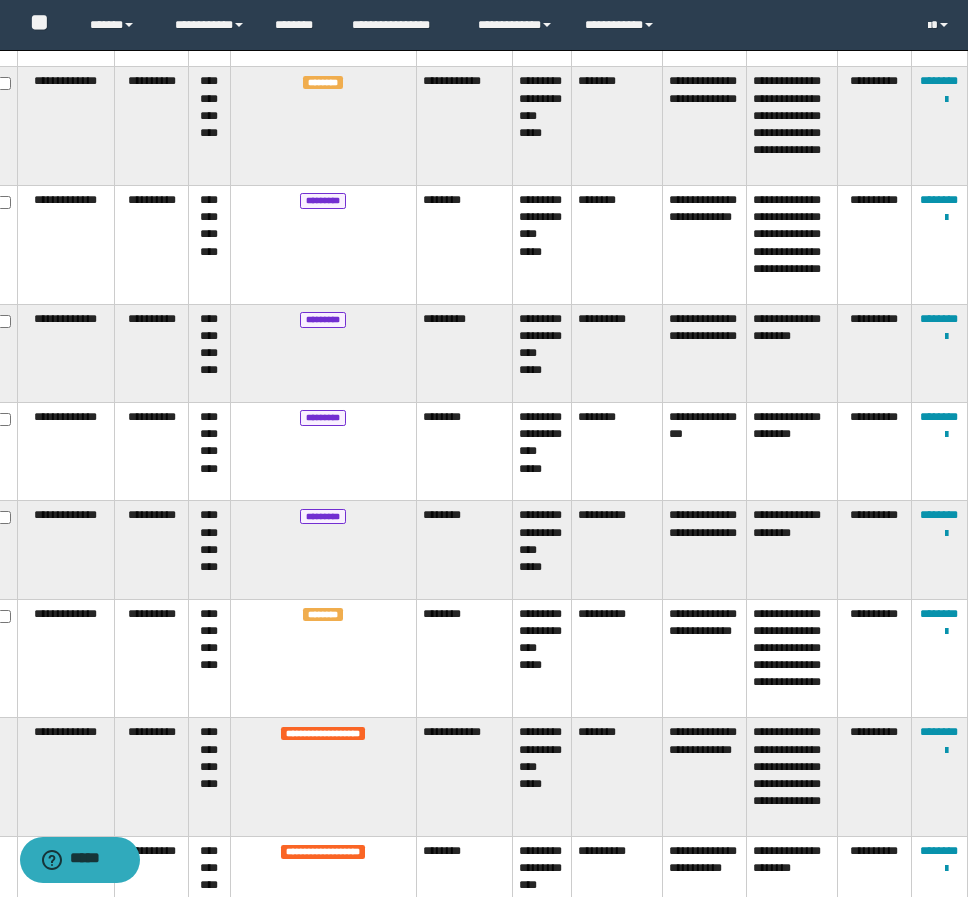 click on "********" at bounding box center (323, 658) 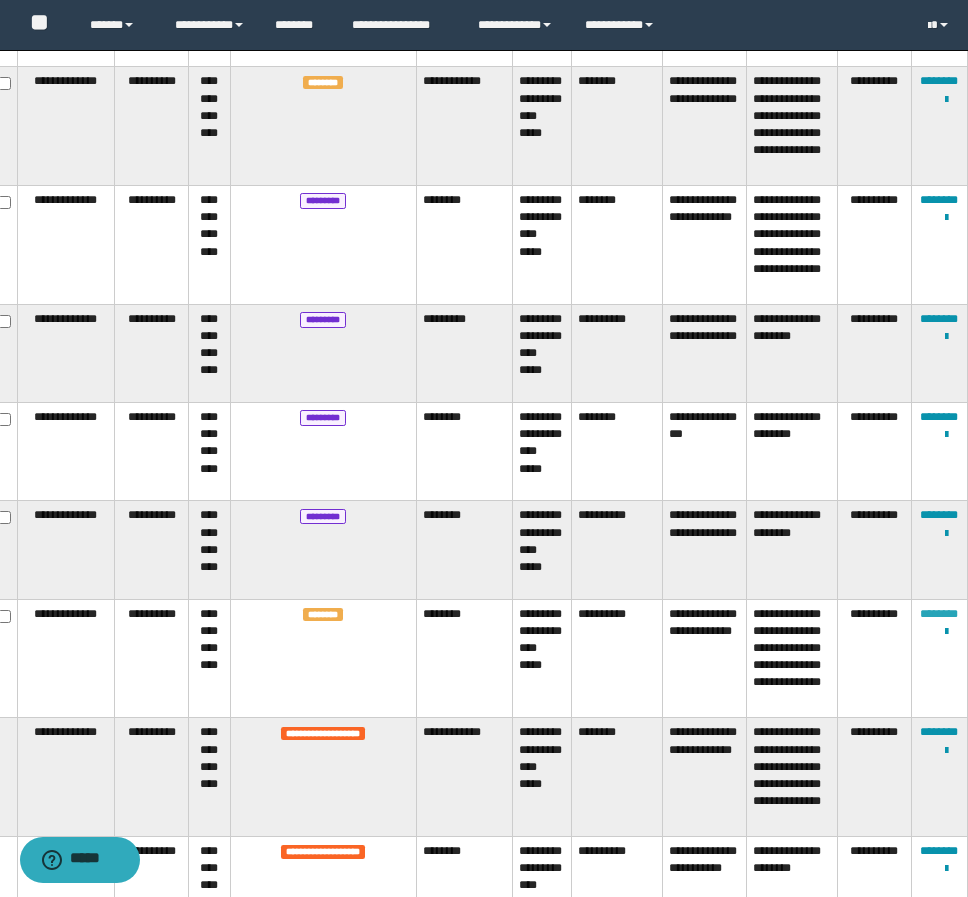 click on "********" at bounding box center (939, 614) 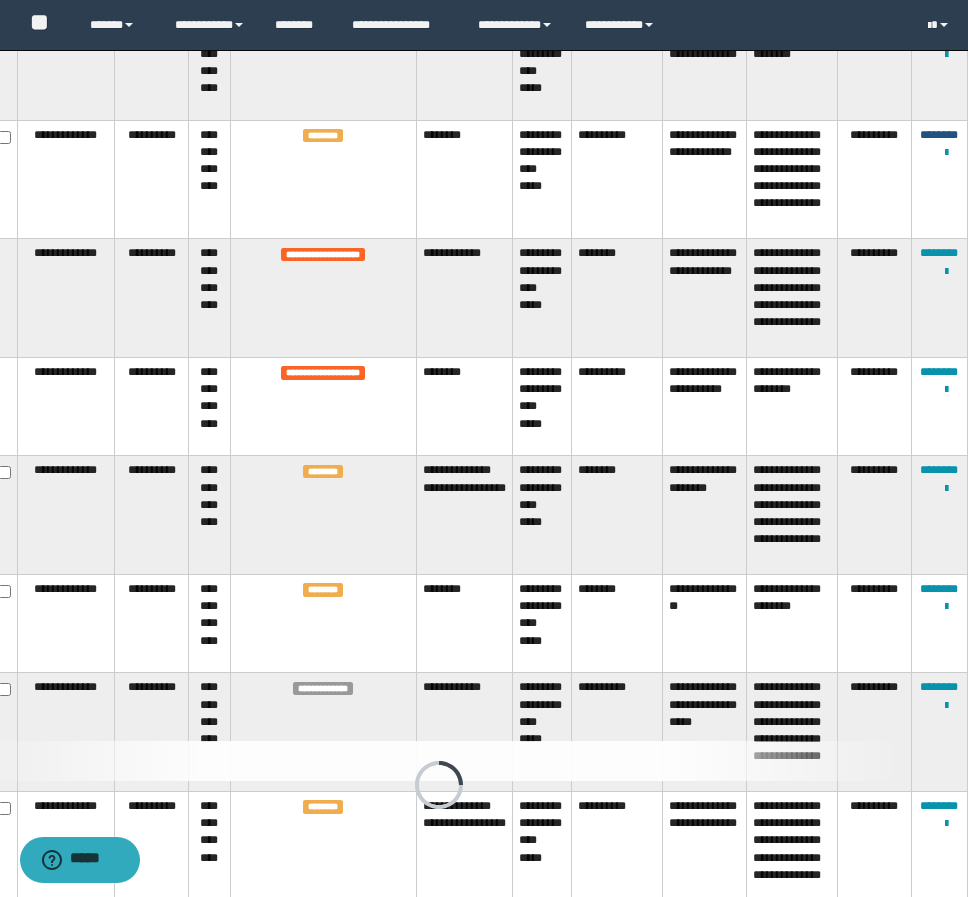 scroll, scrollTop: 2604, scrollLeft: 47, axis: both 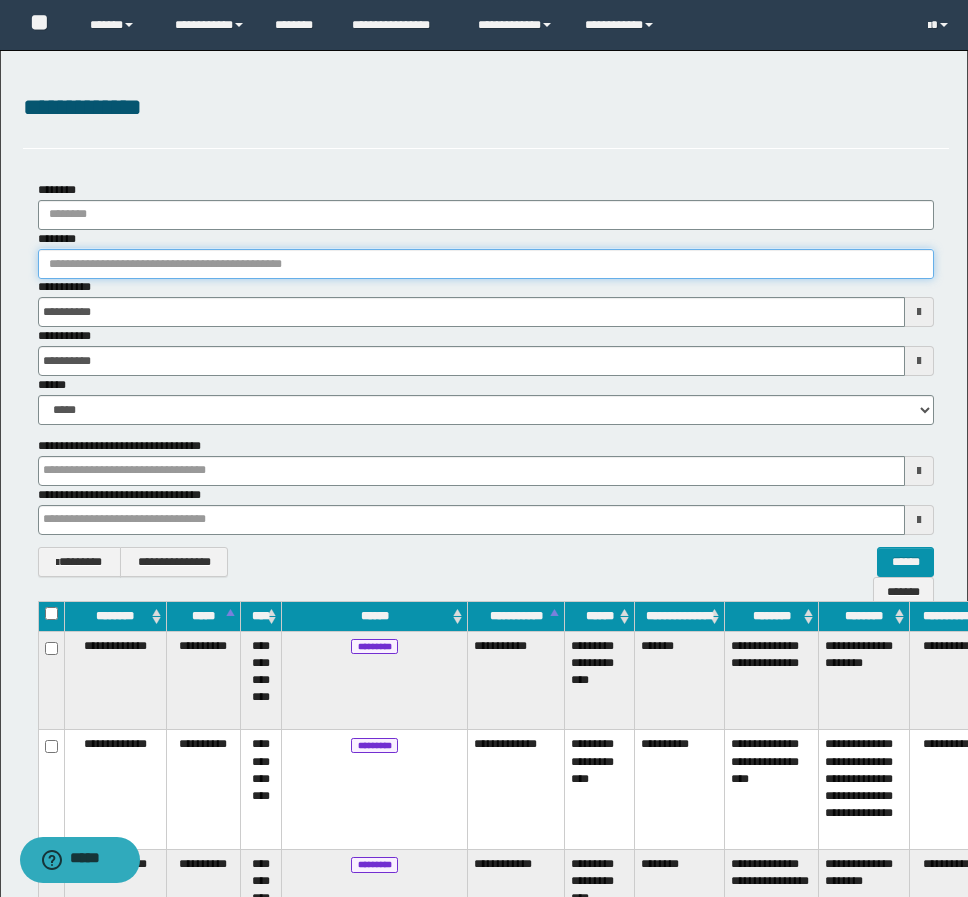 click on "********" at bounding box center (486, 264) 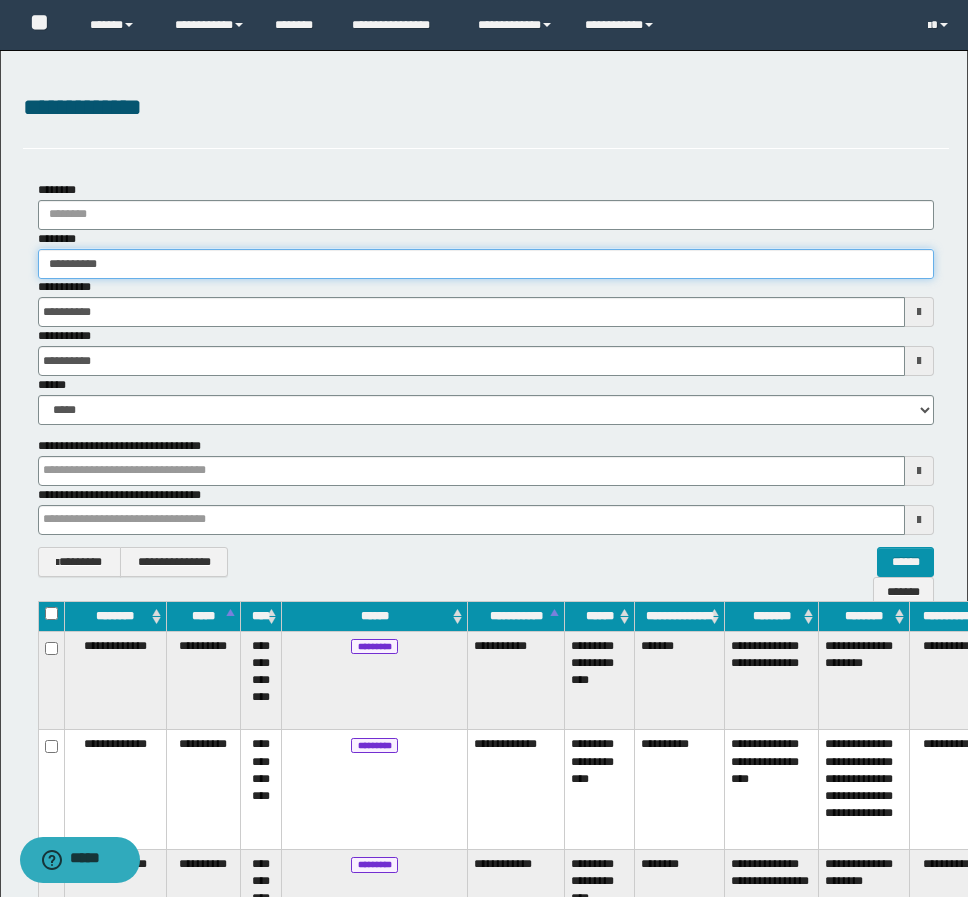 type on "**********" 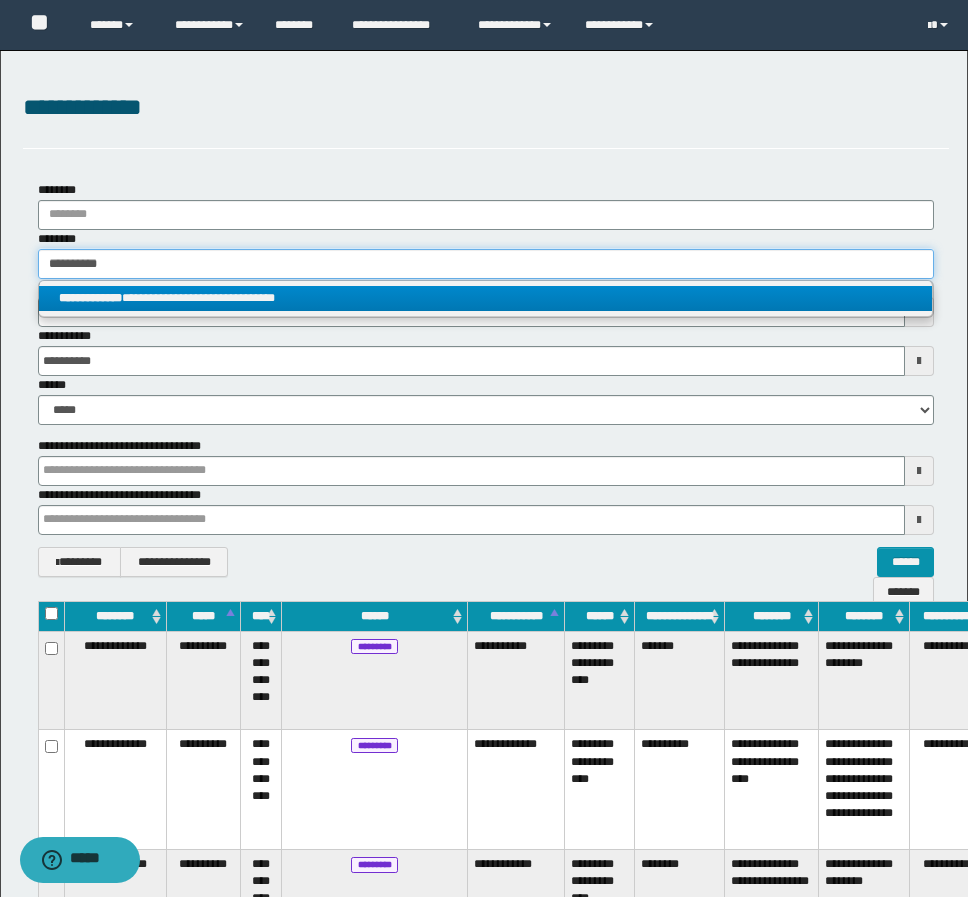 type on "**********" 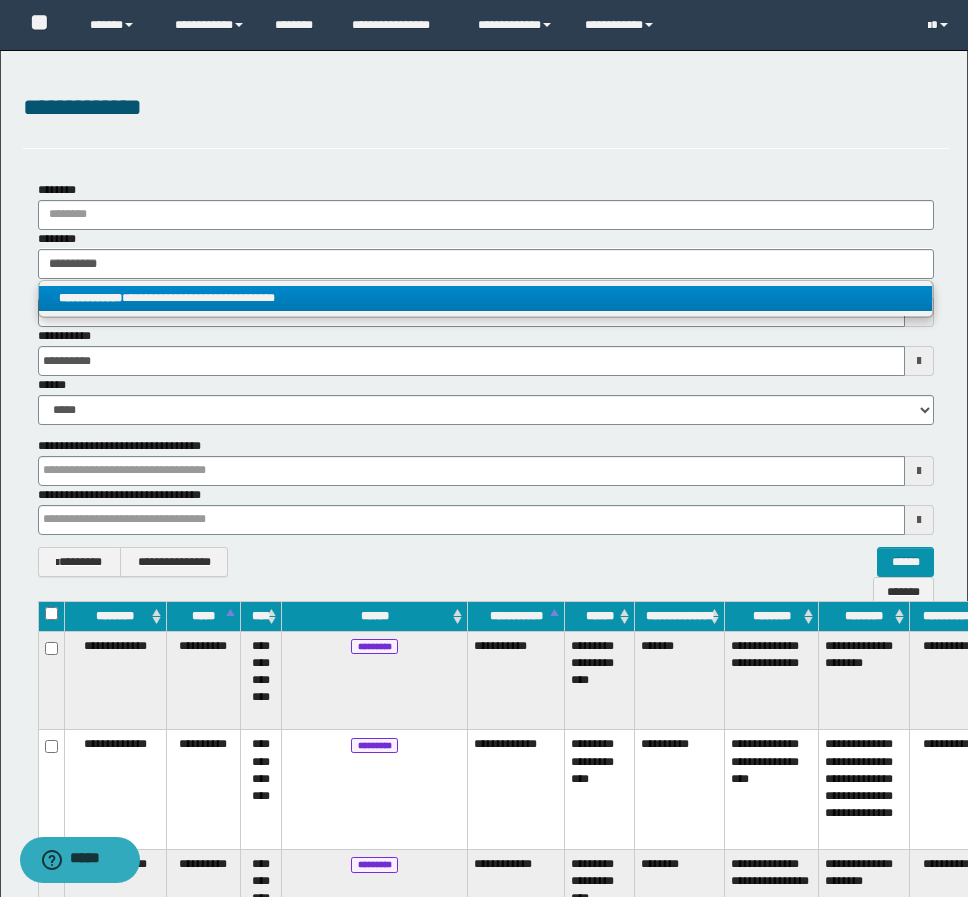 click on "**********" at bounding box center (485, 298) 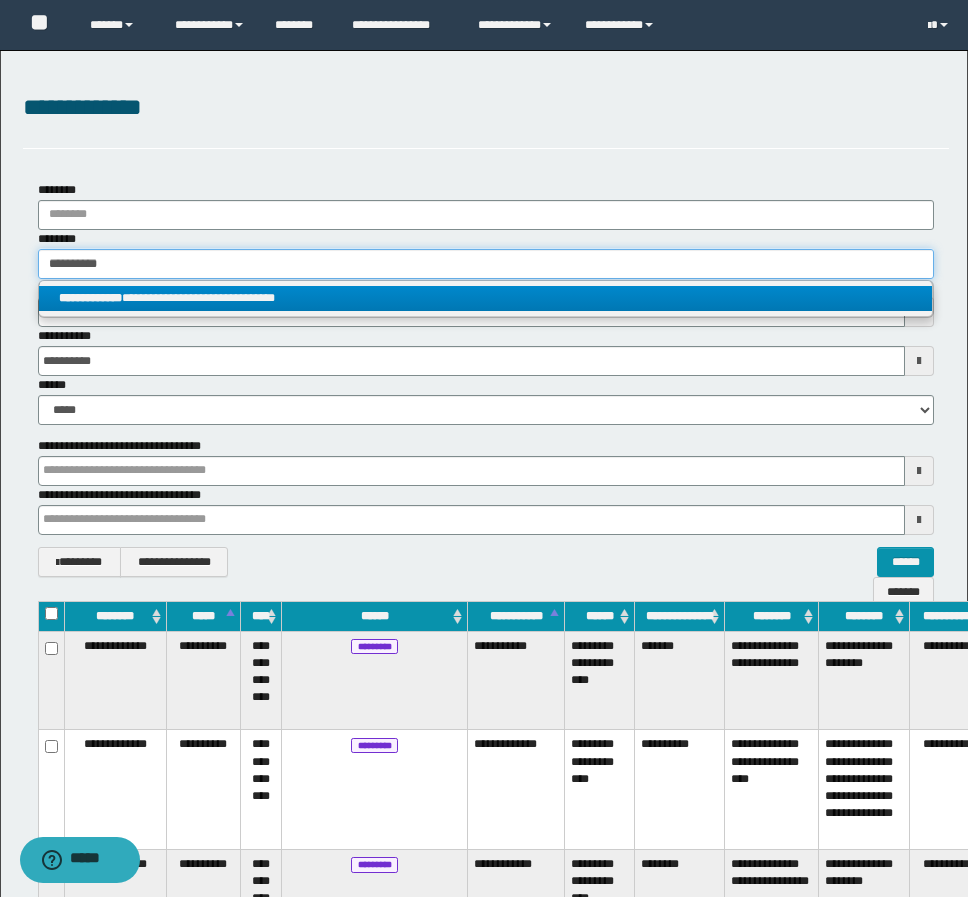 type 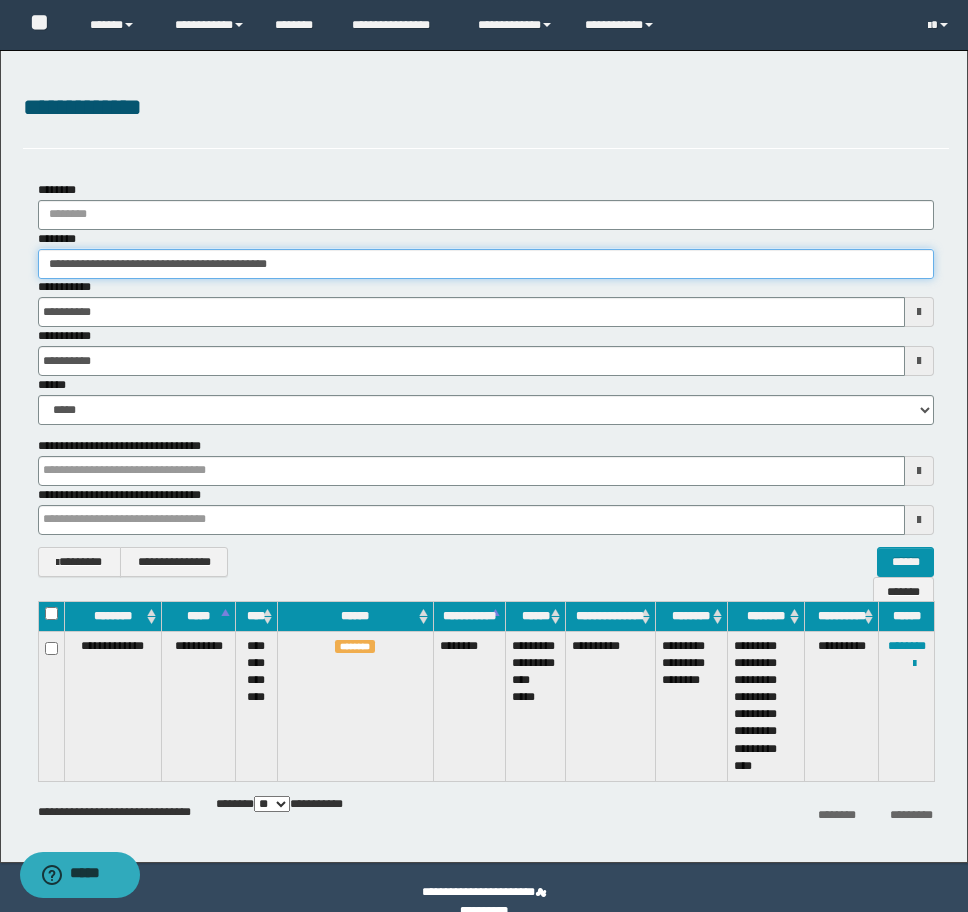 drag, startPoint x: 389, startPoint y: 266, endPoint x: -8, endPoint y: 256, distance: 397.12592 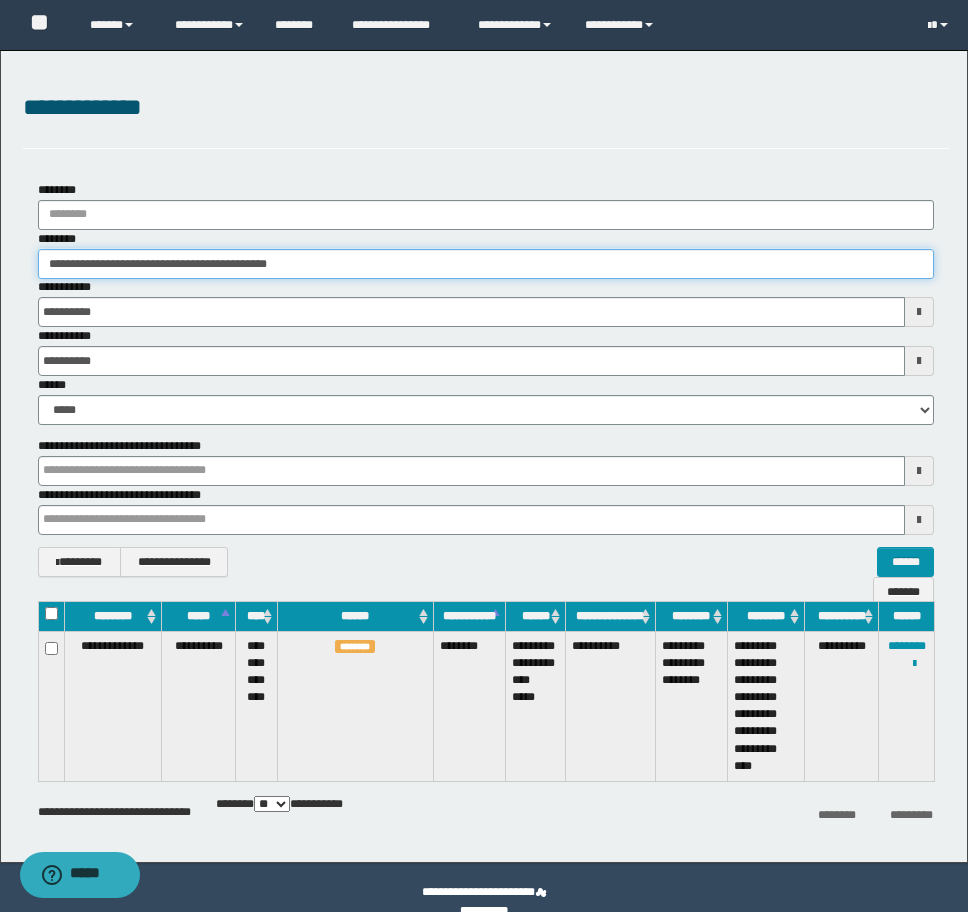 click on "**********" at bounding box center (484, 456) 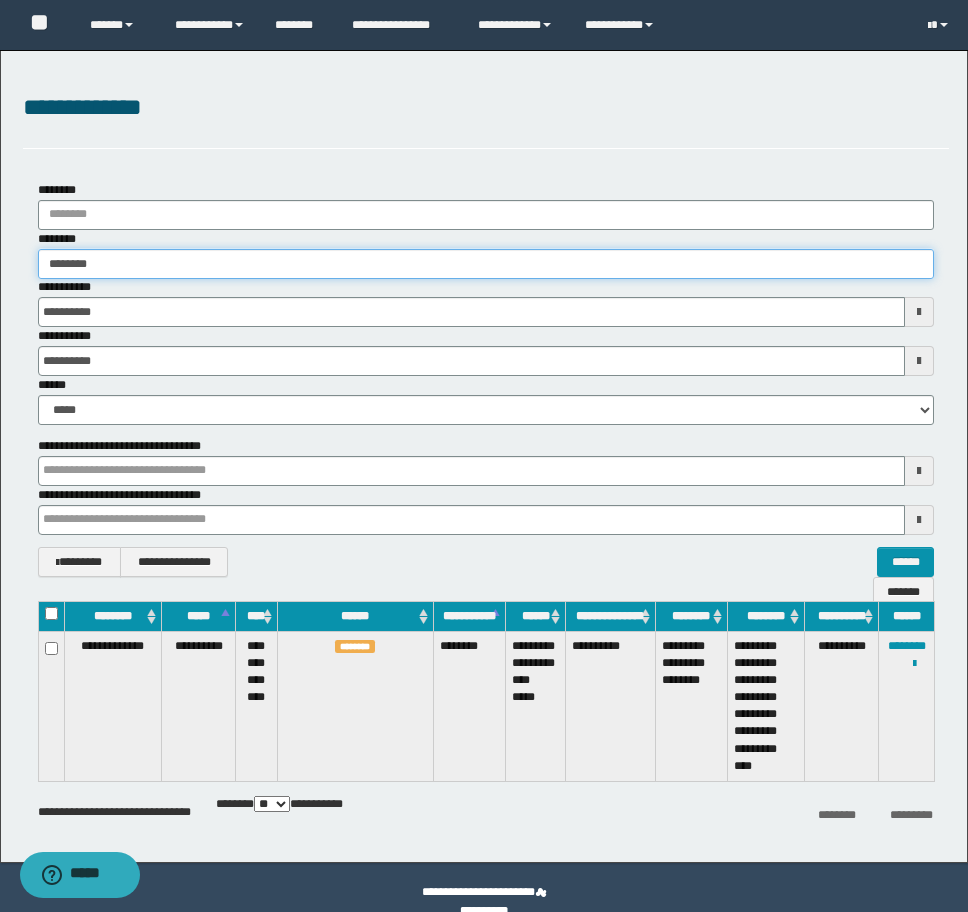 type on "********" 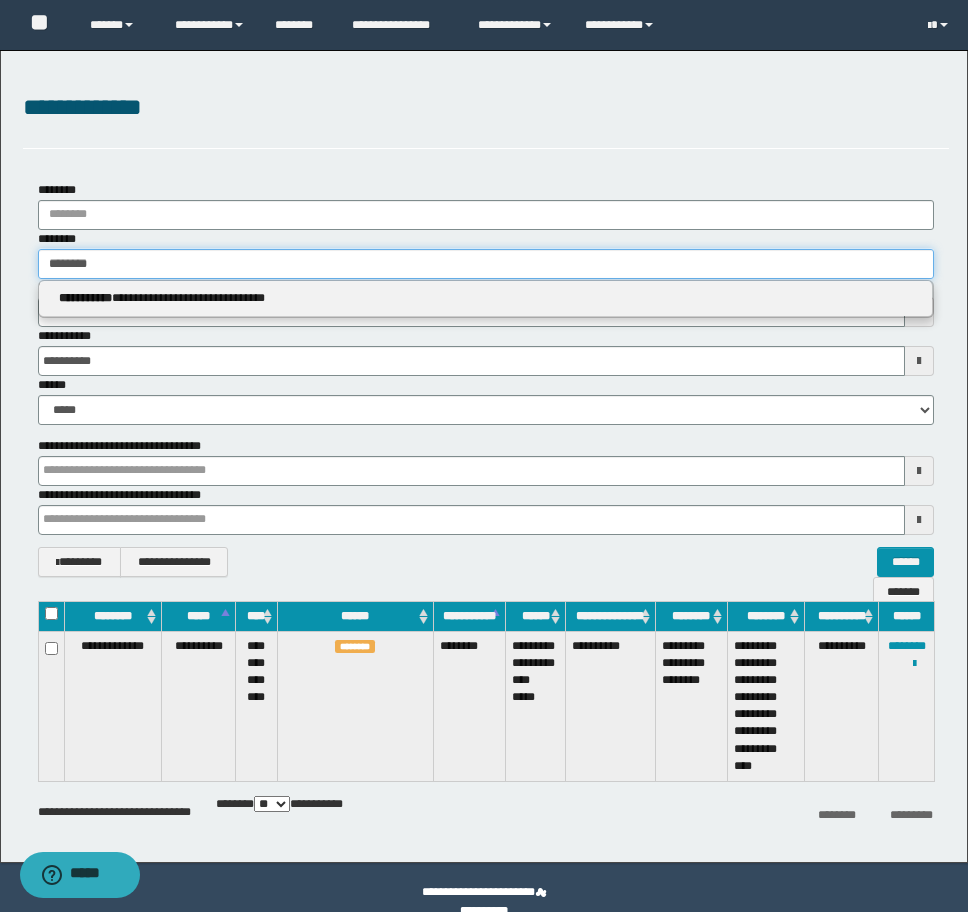 type on "********" 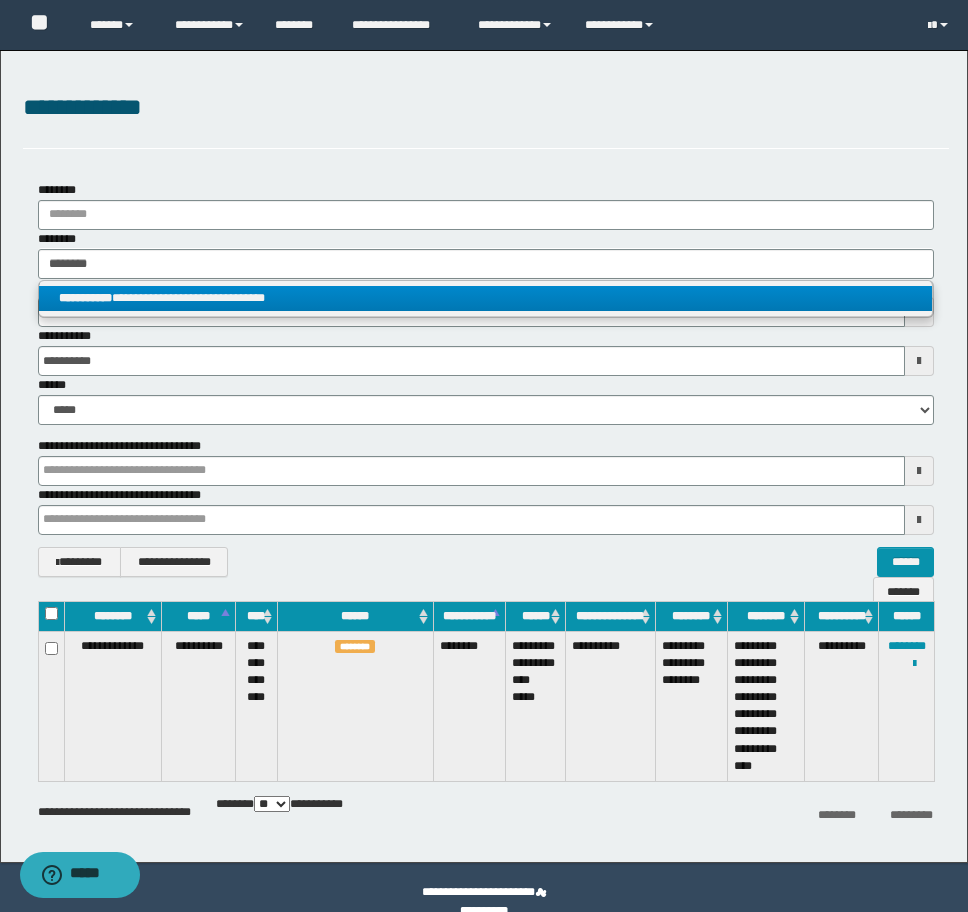 click on "**********" at bounding box center [485, 298] 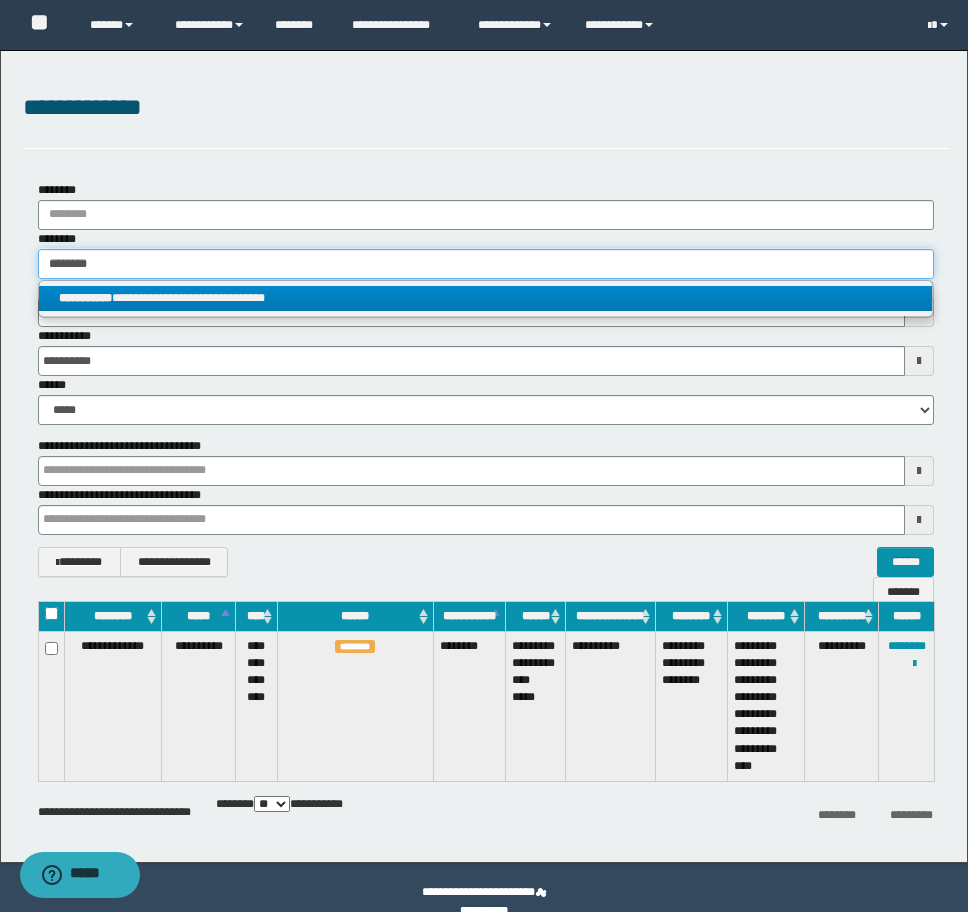 type 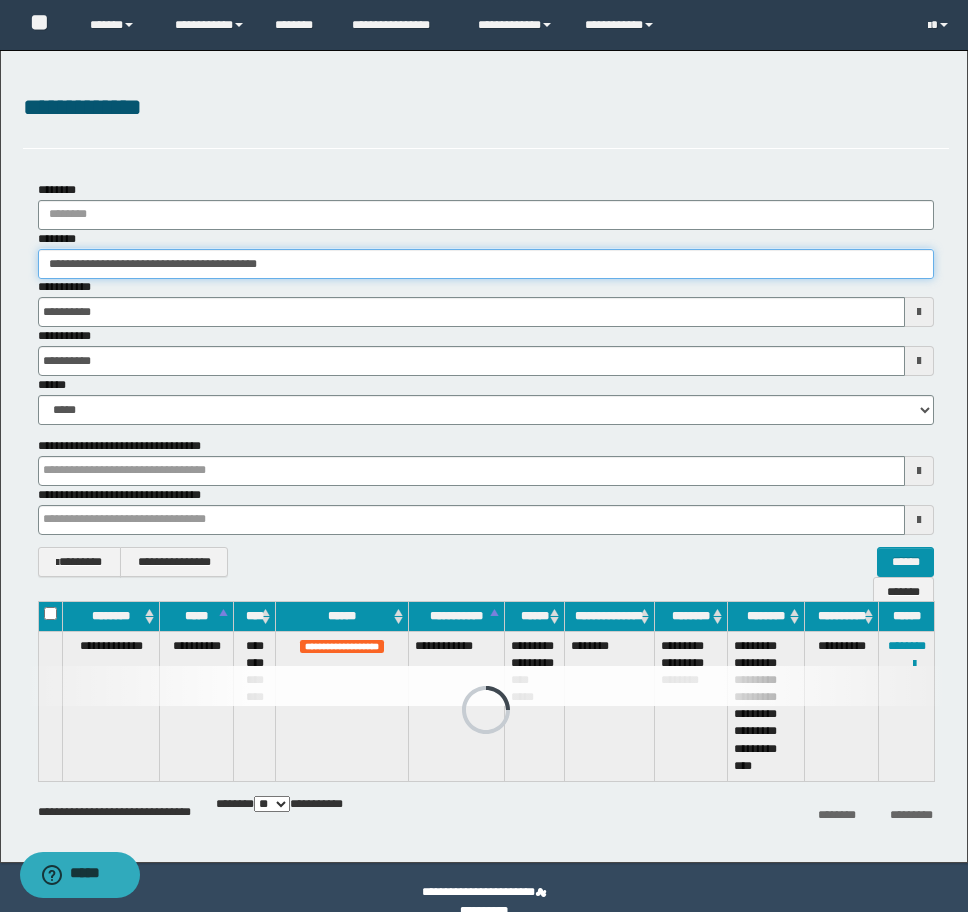 drag, startPoint x: 375, startPoint y: 261, endPoint x: -8, endPoint y: 260, distance: 383.0013 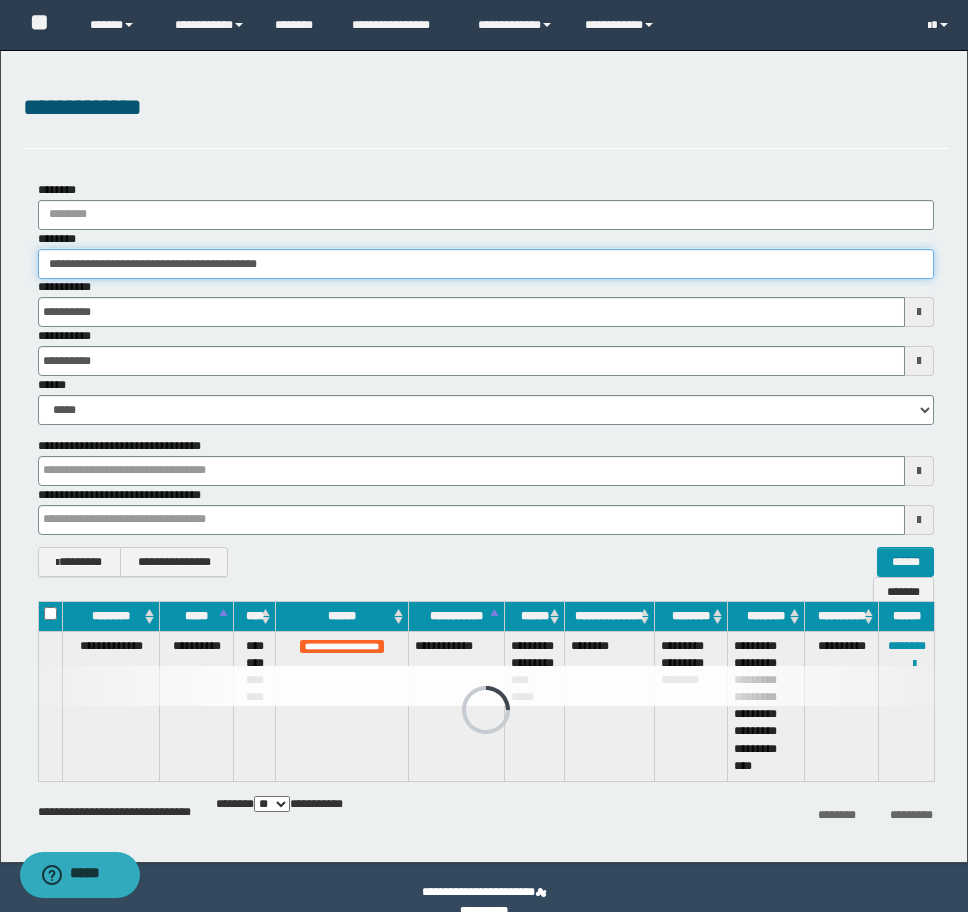 click on "**********" at bounding box center (484, 456) 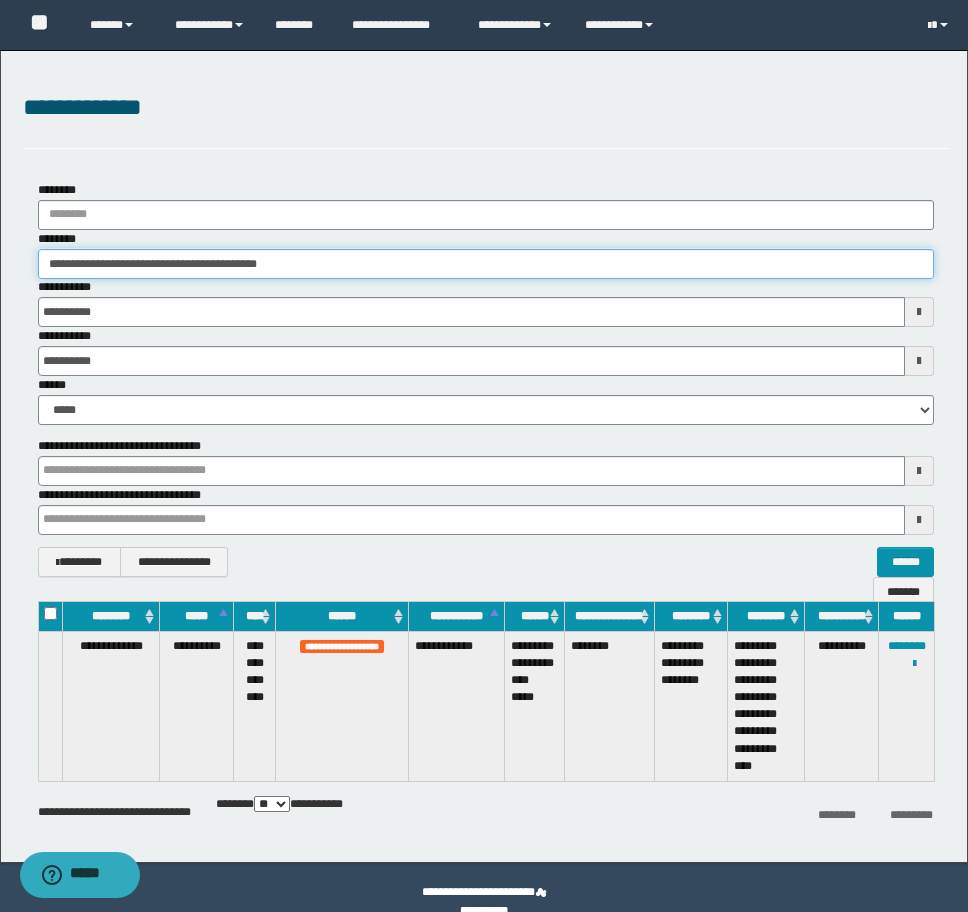 paste 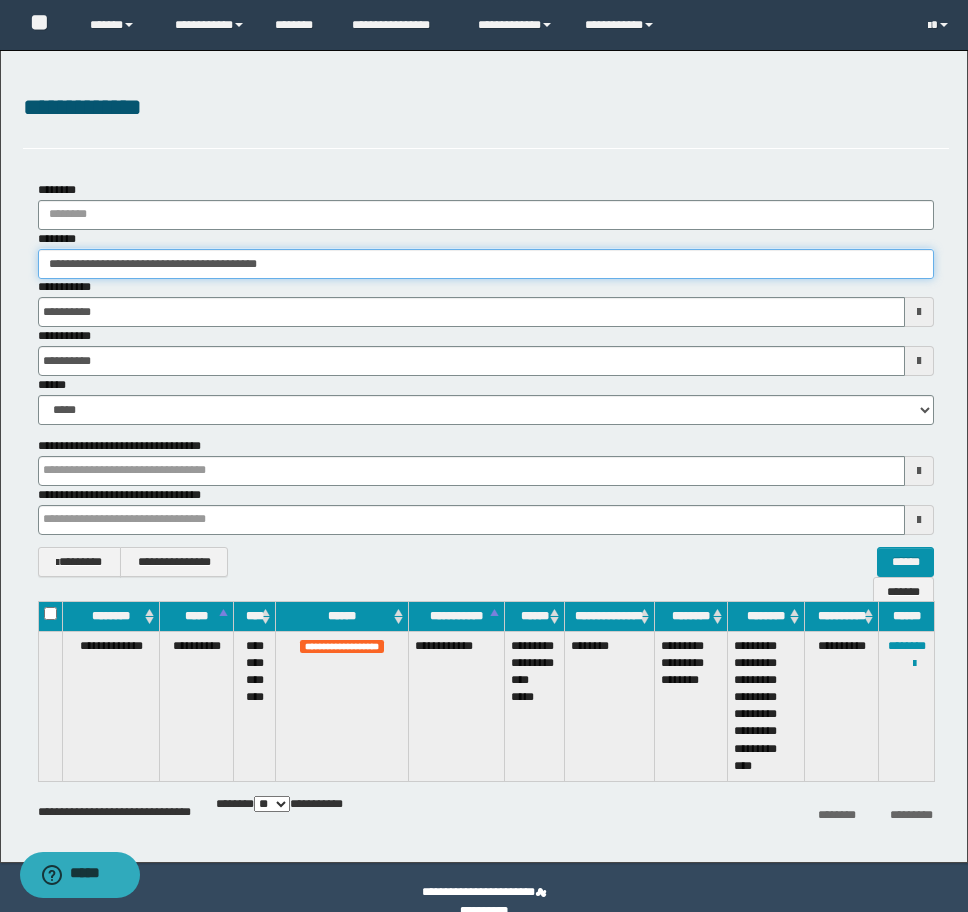 type on "**********" 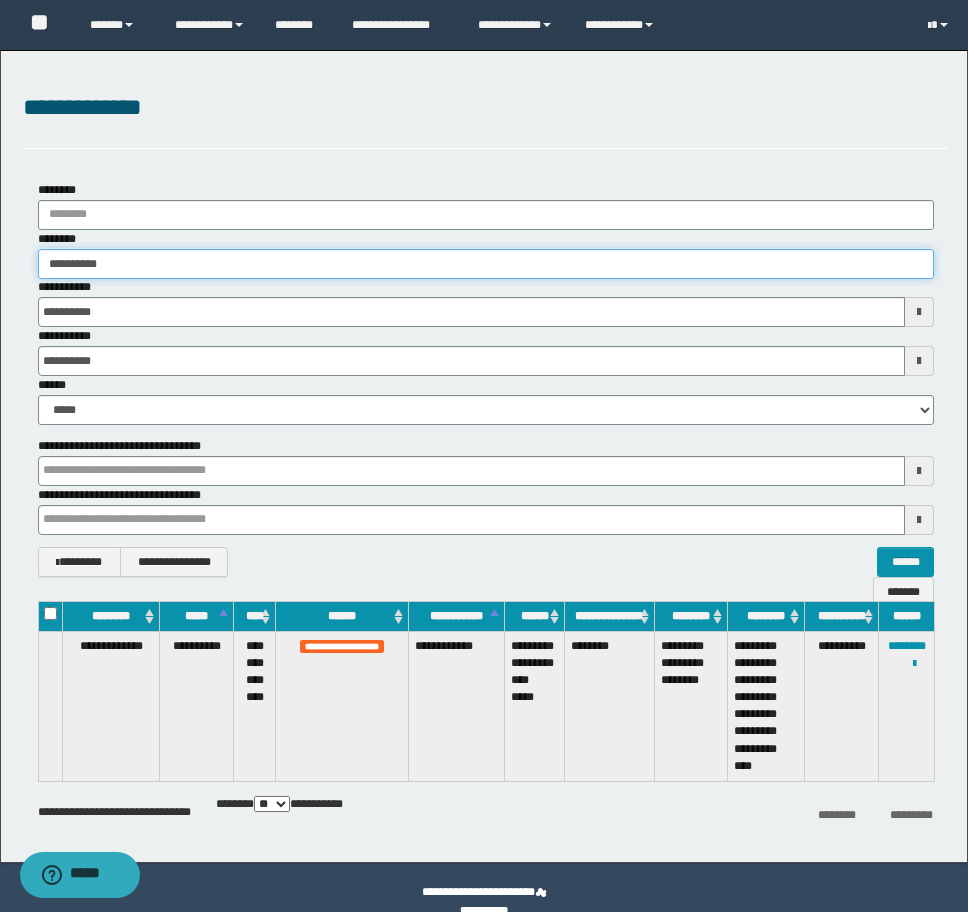 type on "**********" 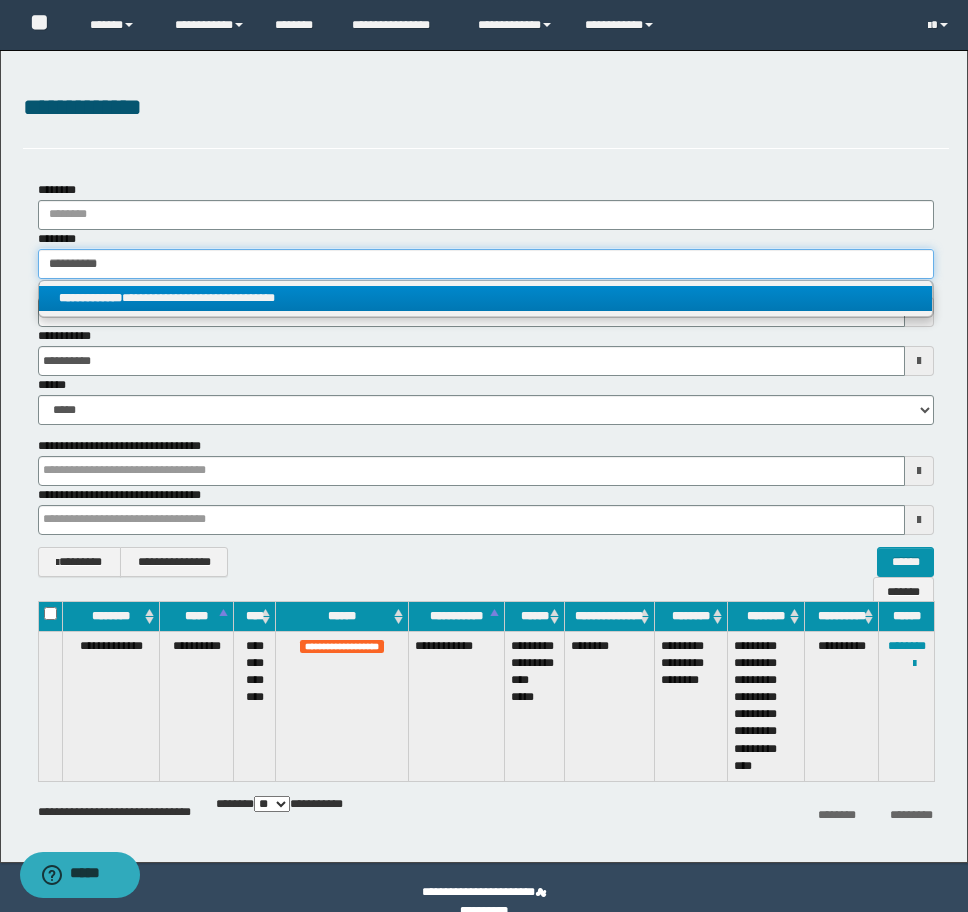 type on "**********" 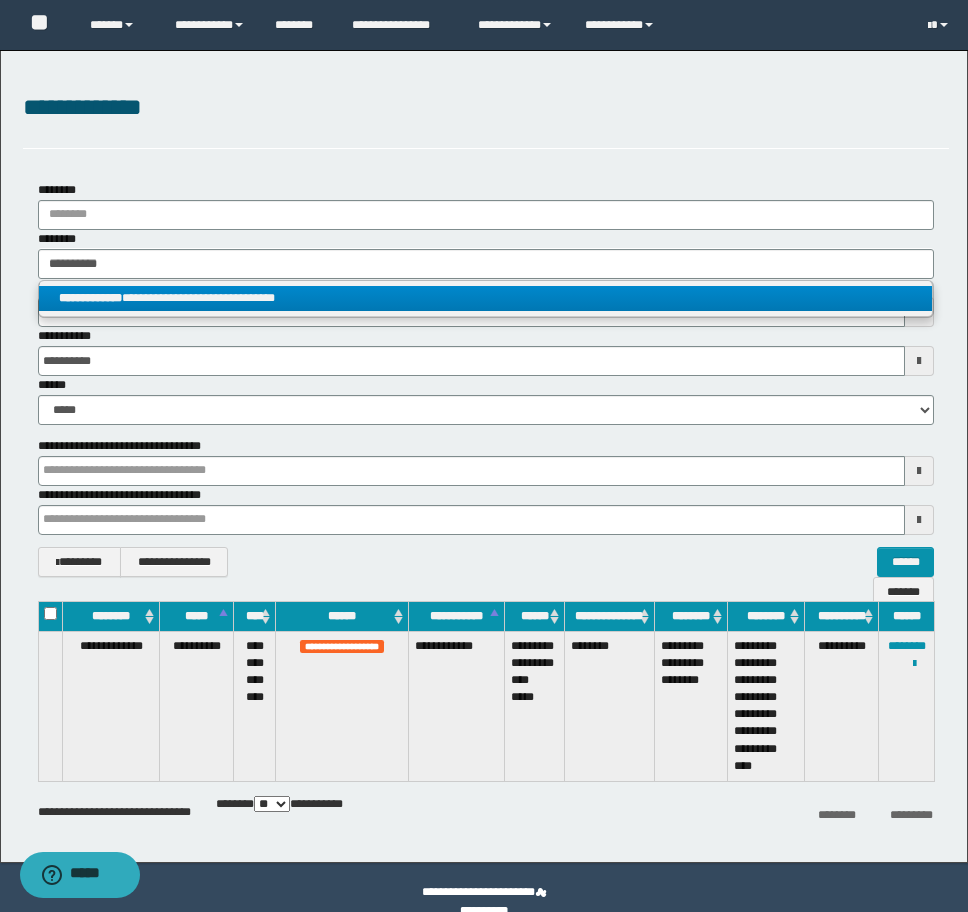 click on "**********" at bounding box center [485, 298] 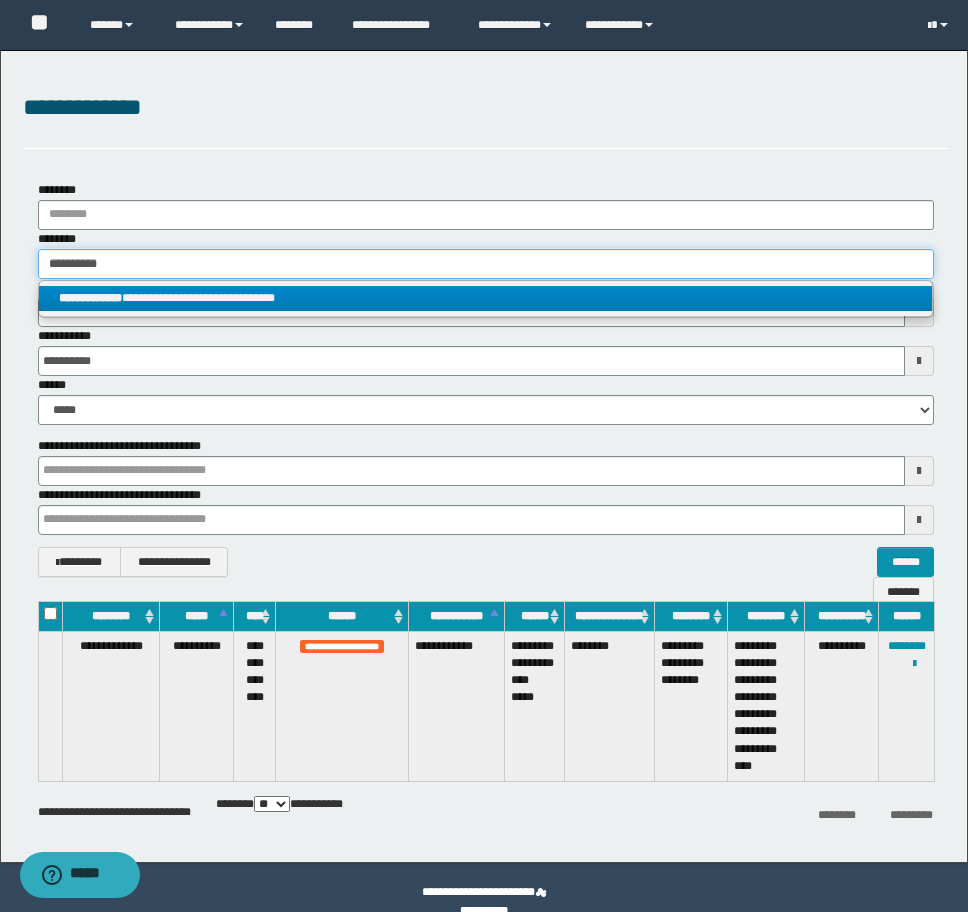 type 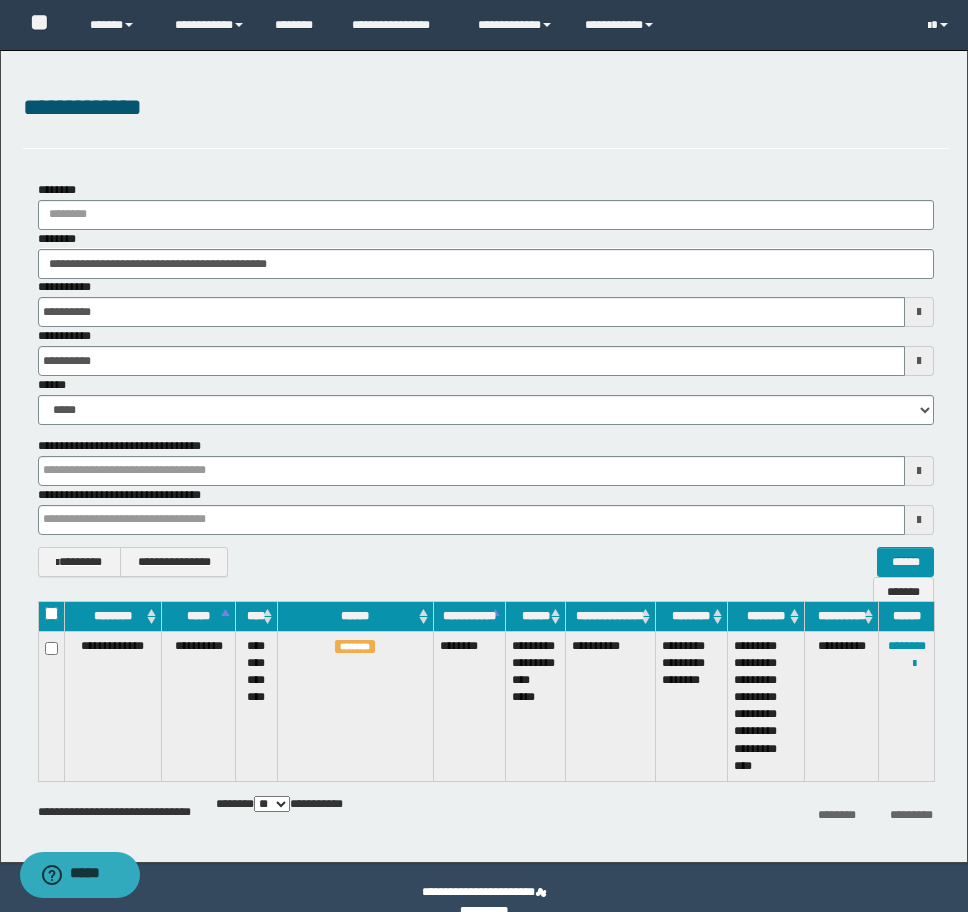 click at bounding box center [0, 0] 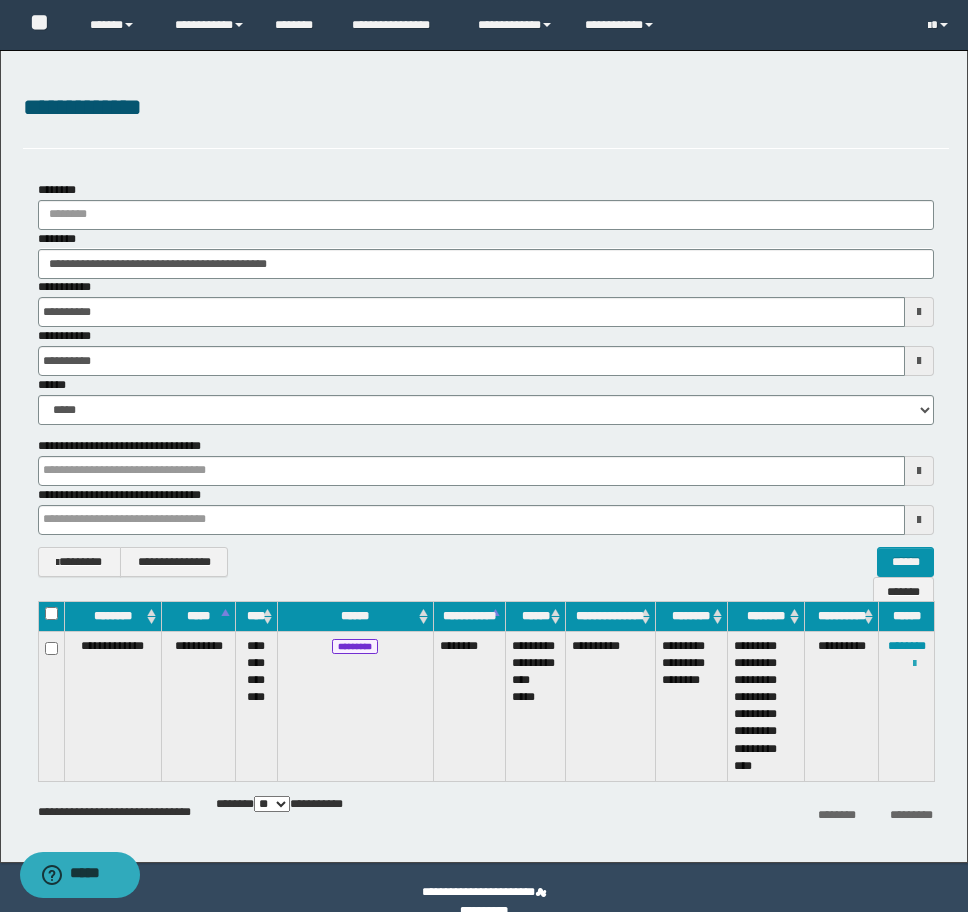 click at bounding box center (914, 664) 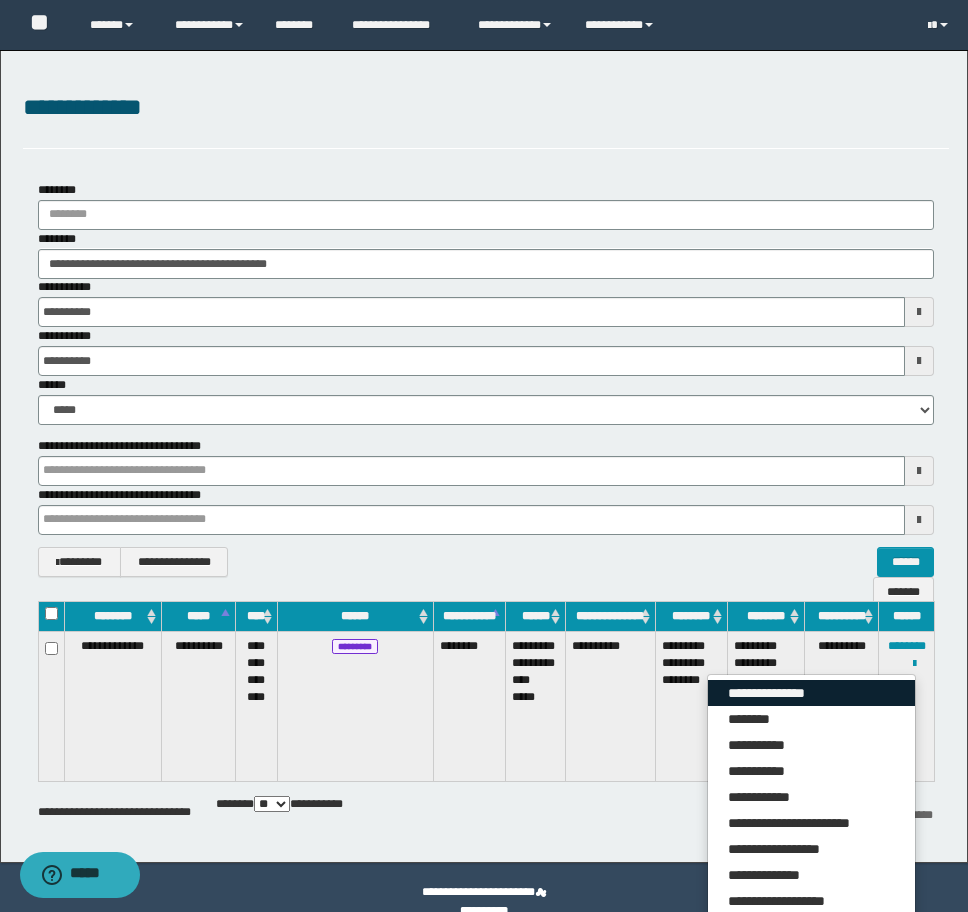click on "**********" at bounding box center (811, 693) 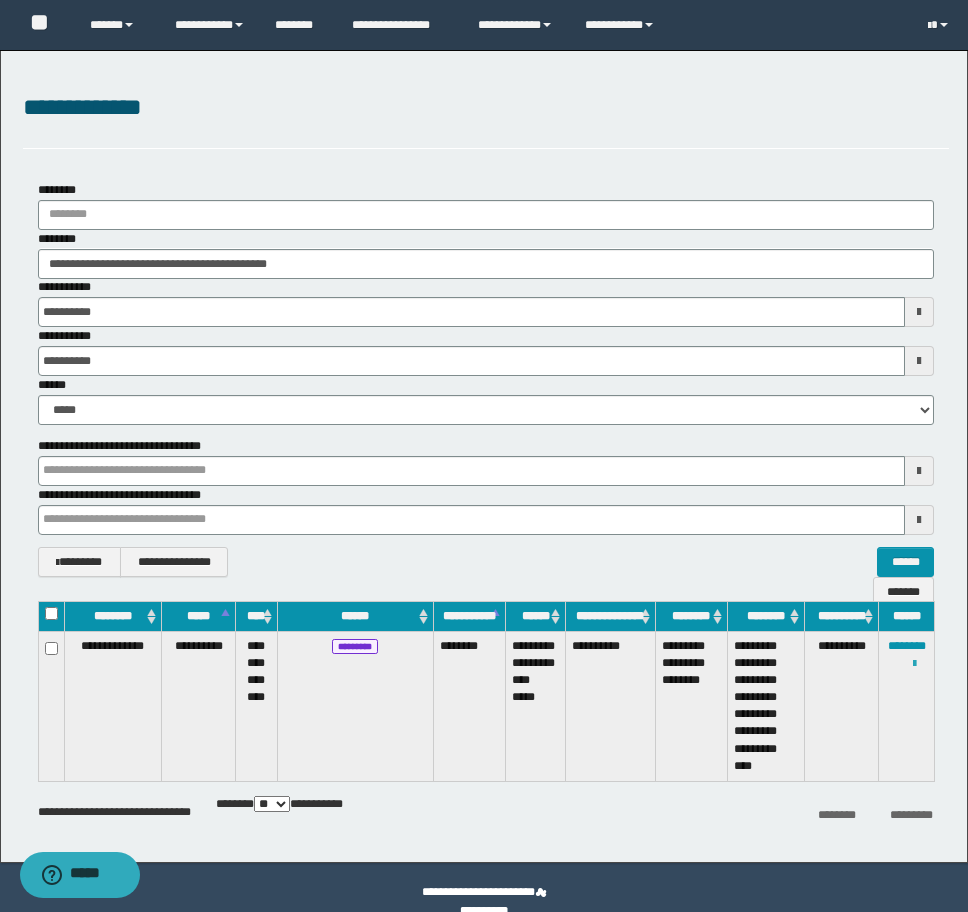 click at bounding box center [914, 664] 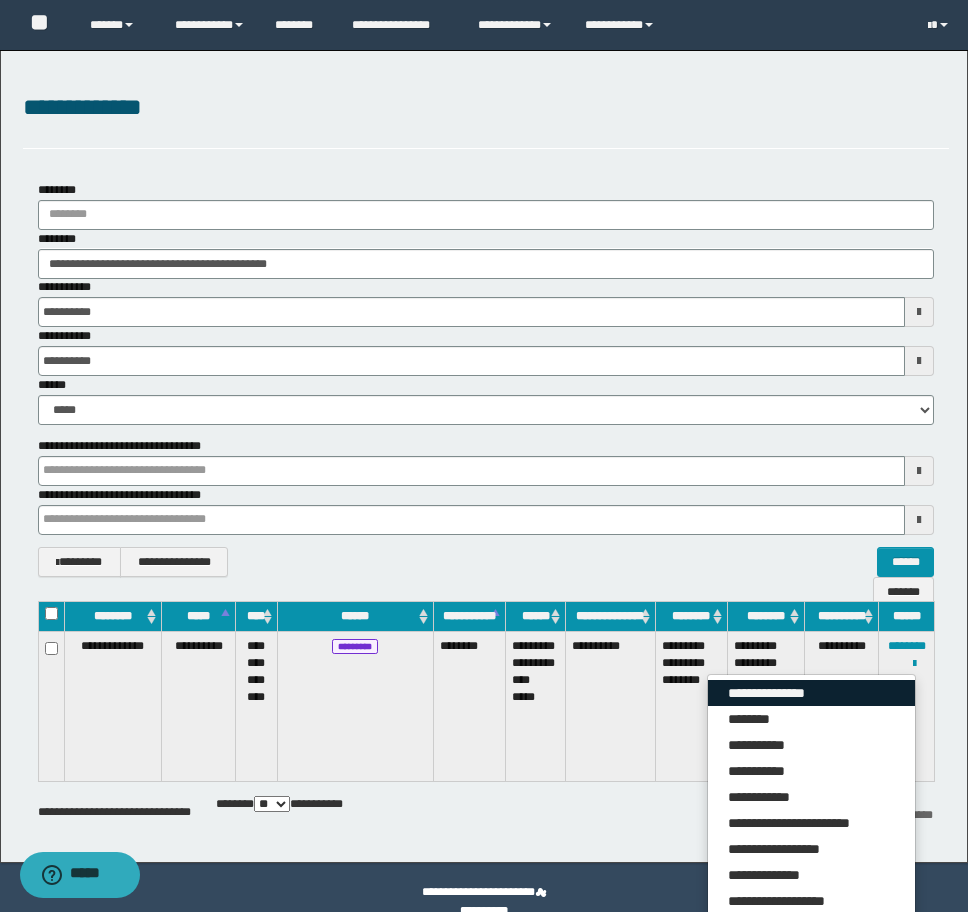 click on "**********" at bounding box center (811, 693) 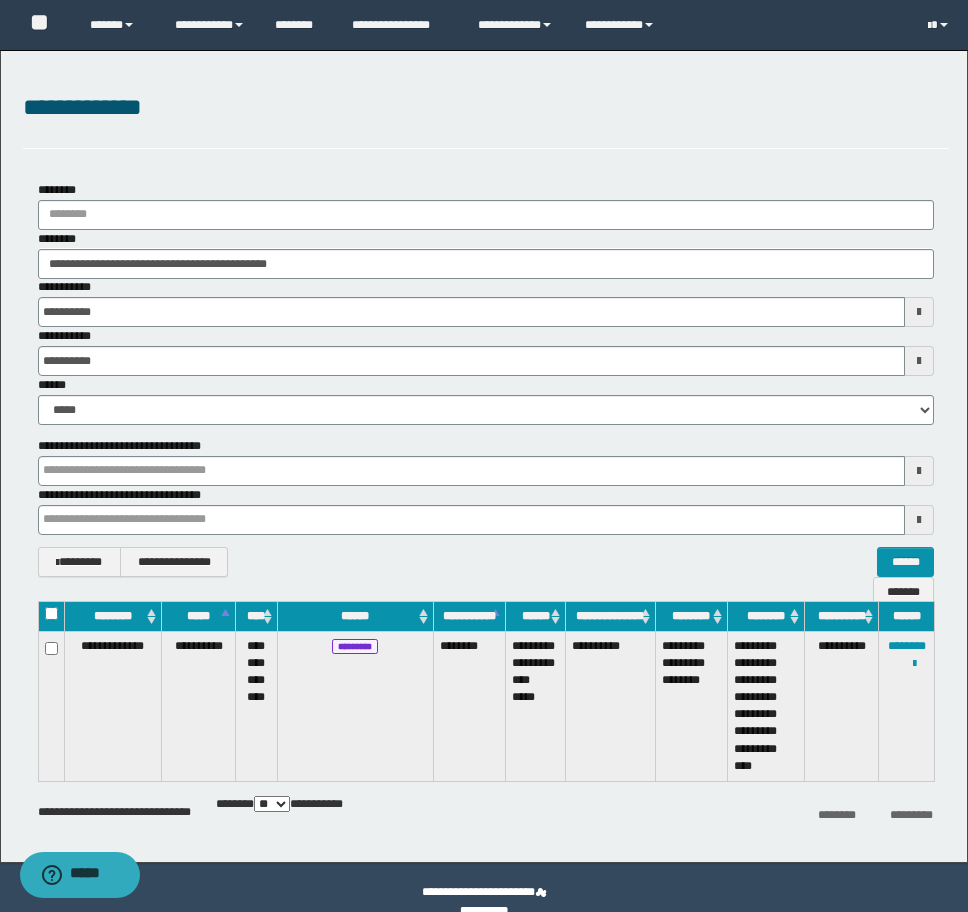 click on "**********" at bounding box center [486, 379] 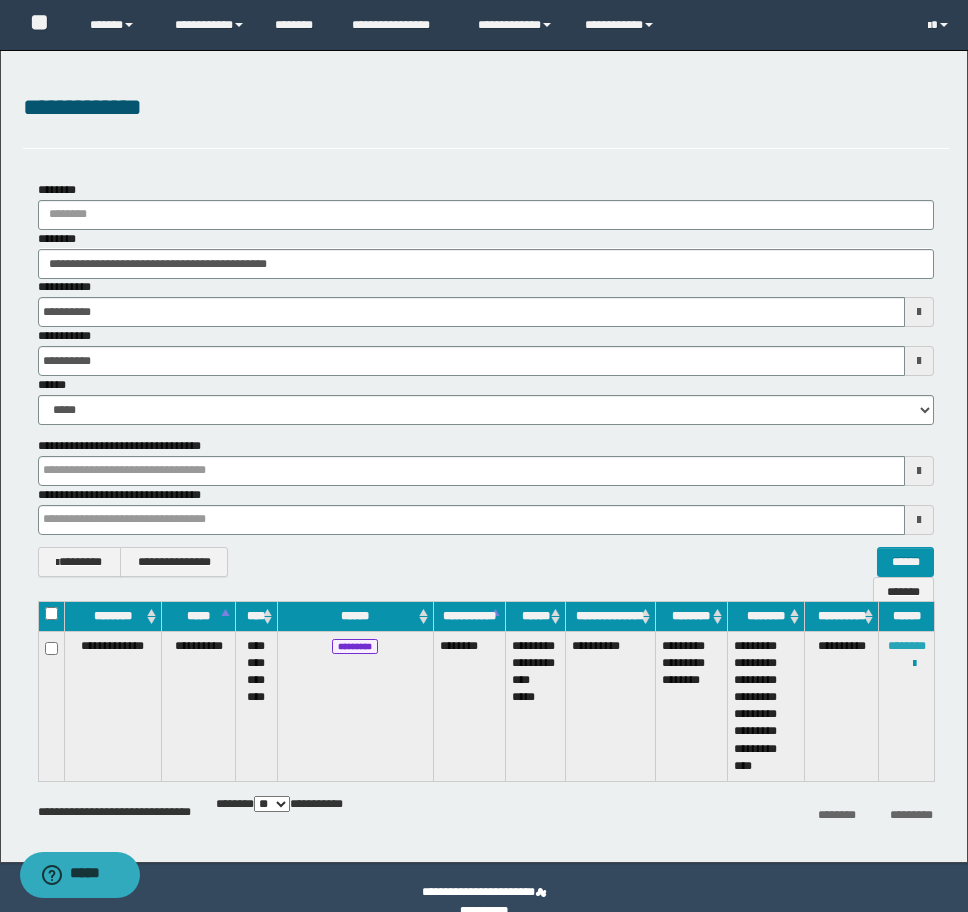 click on "********" at bounding box center [907, 646] 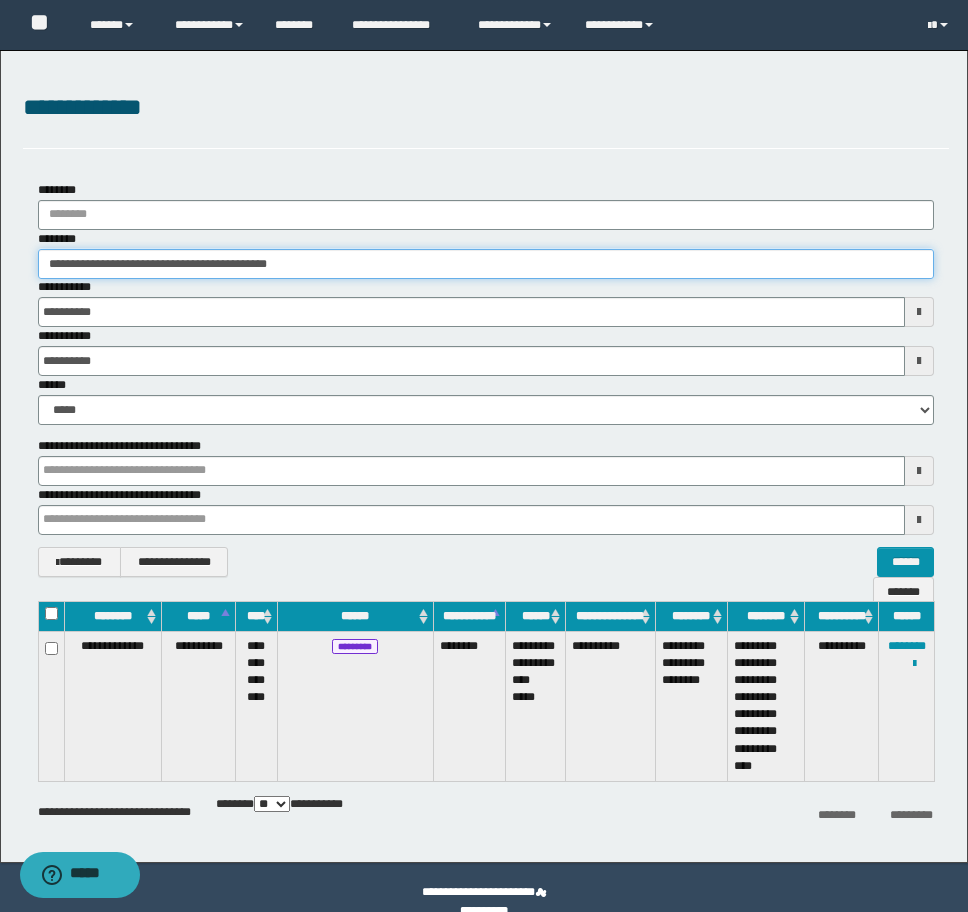 drag, startPoint x: 386, startPoint y: 265, endPoint x: -8, endPoint y: 244, distance: 394.55923 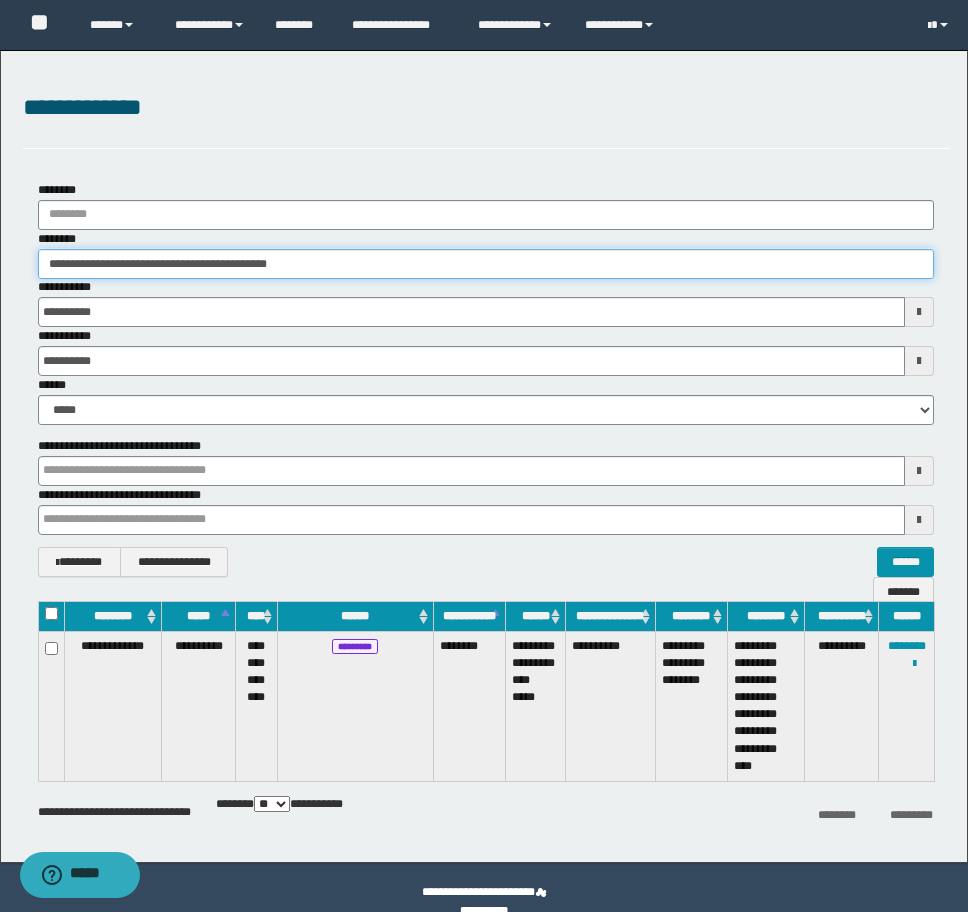 click on "**********" at bounding box center (484, 456) 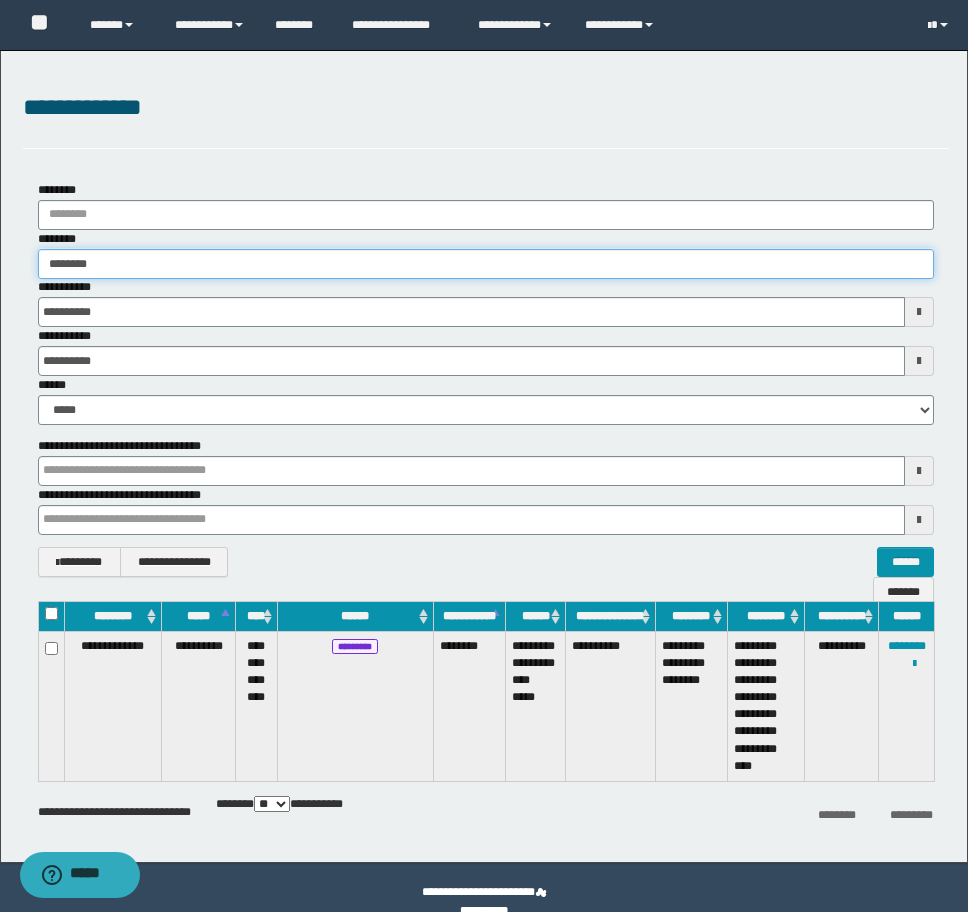 type on "********" 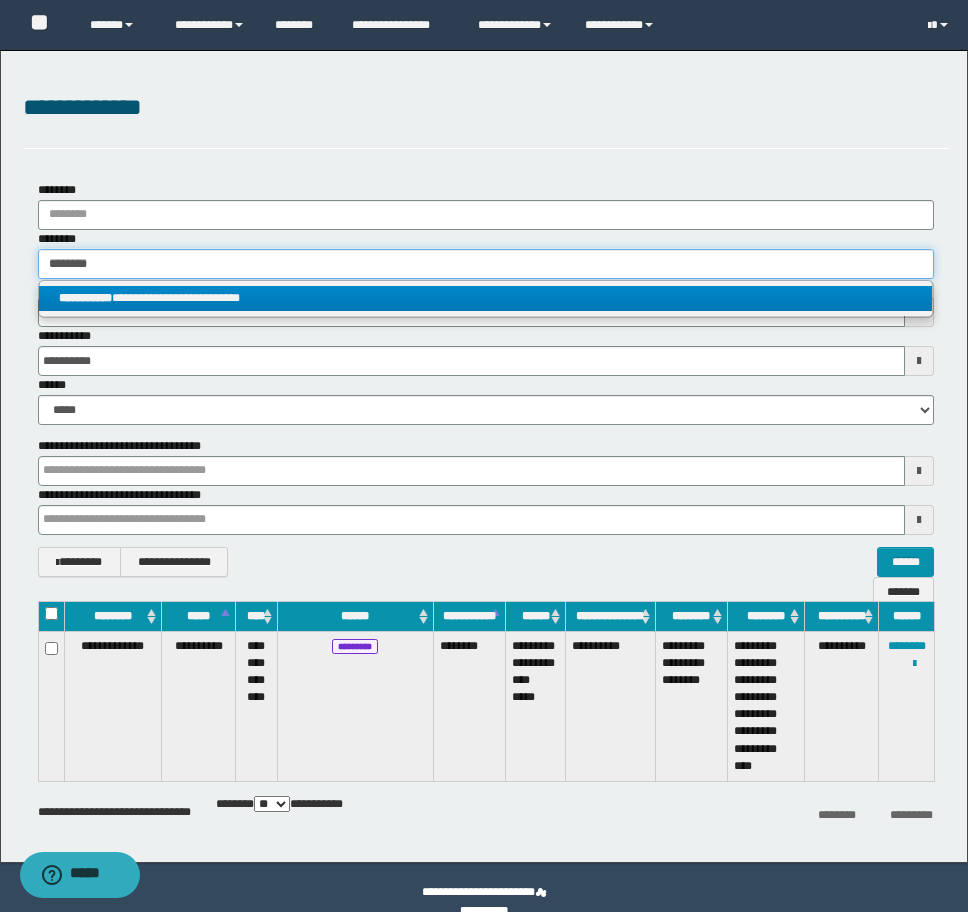 type on "********" 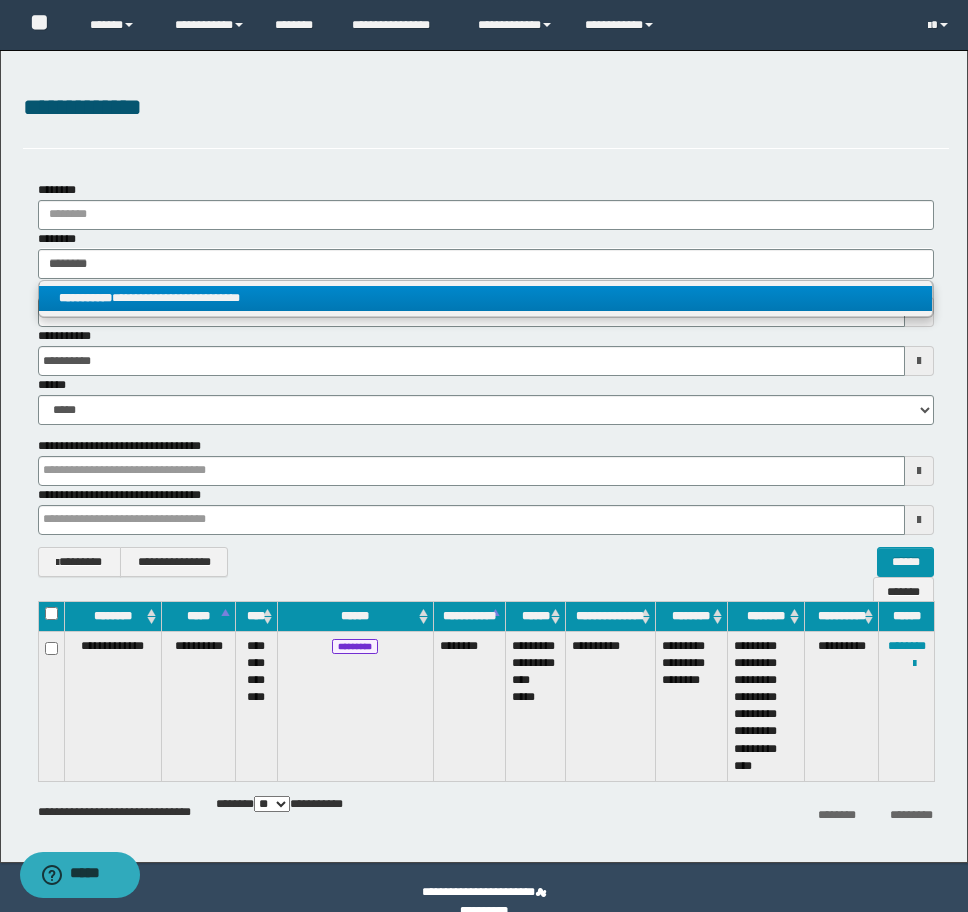 click on "**********" at bounding box center (485, 298) 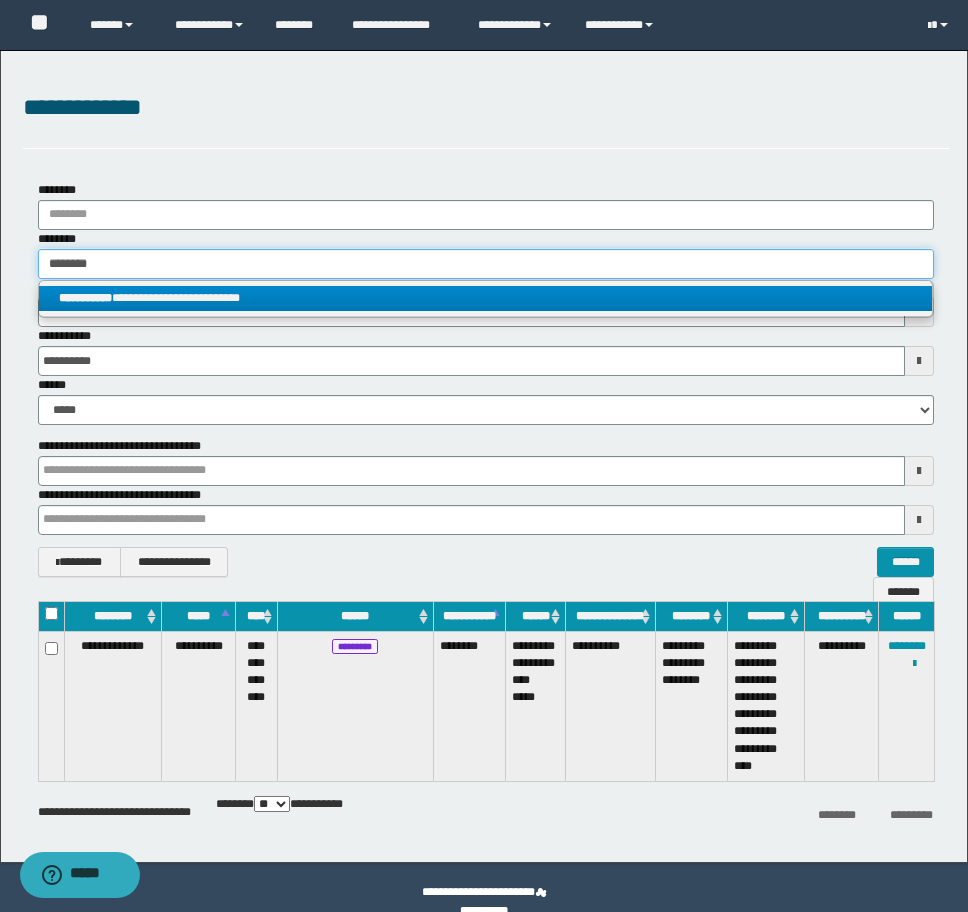type 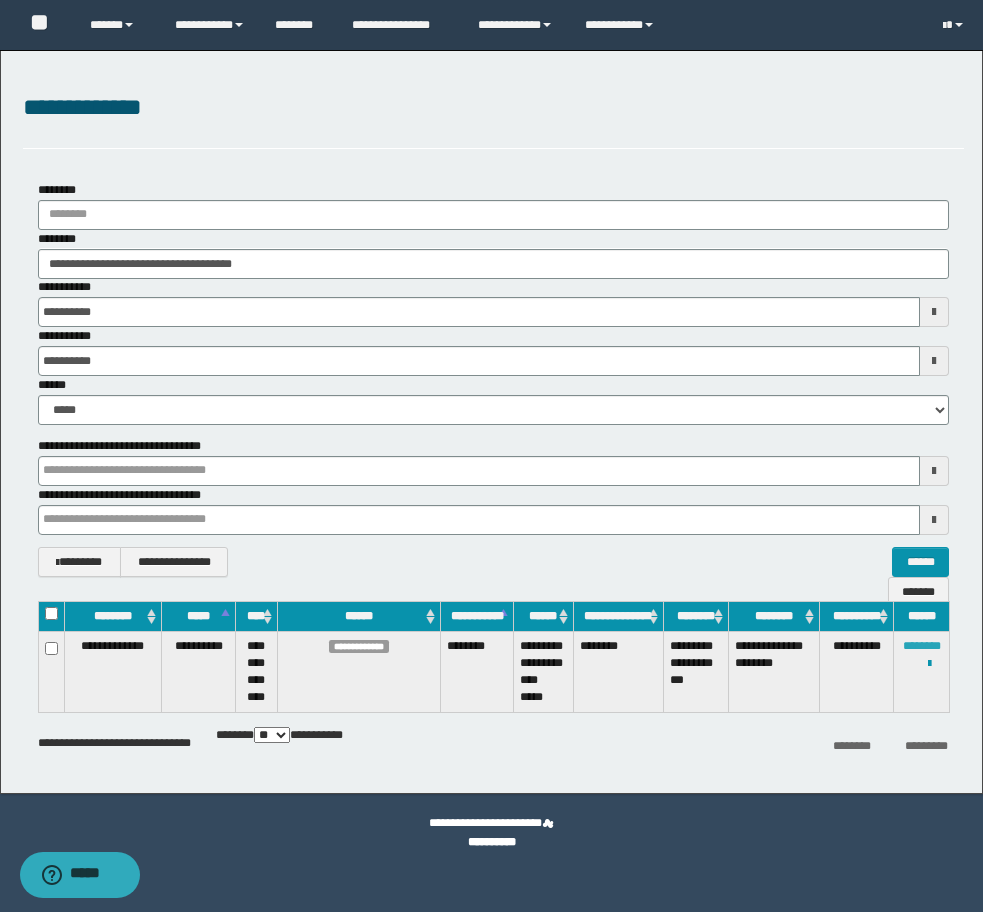 click on "********" at bounding box center [922, 646] 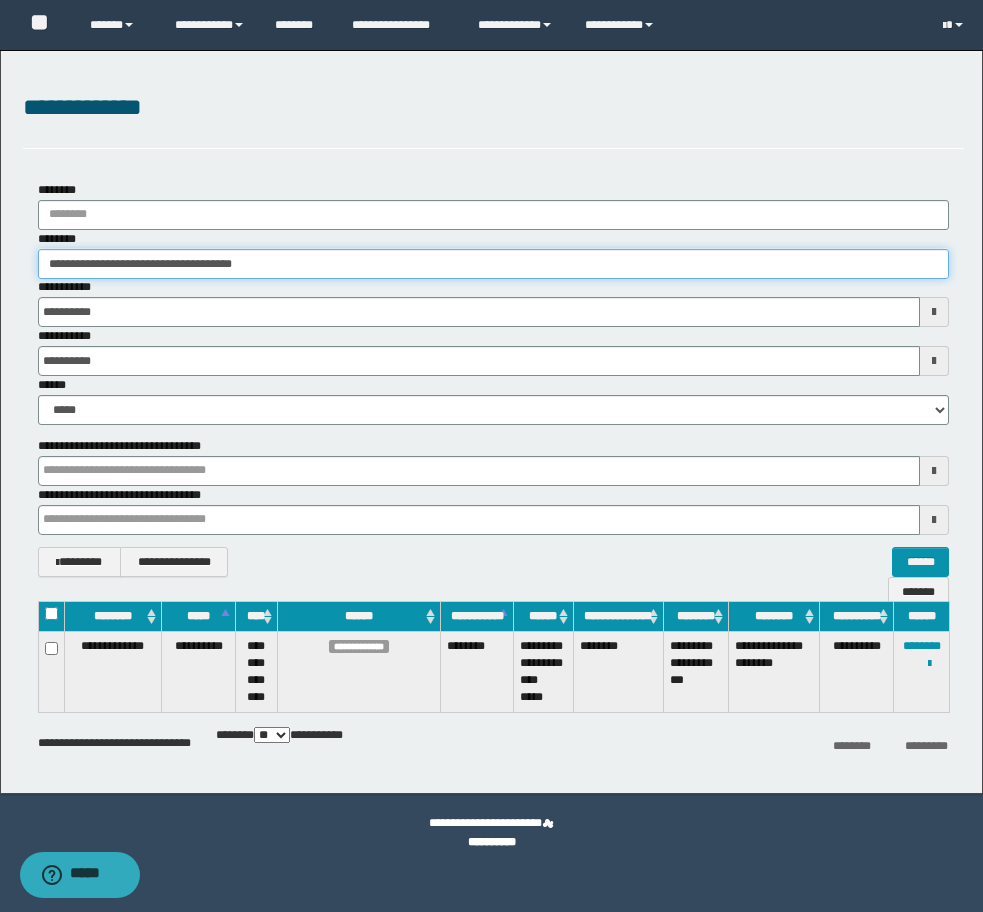 drag, startPoint x: 363, startPoint y: 265, endPoint x: -8, endPoint y: 267, distance: 371.0054 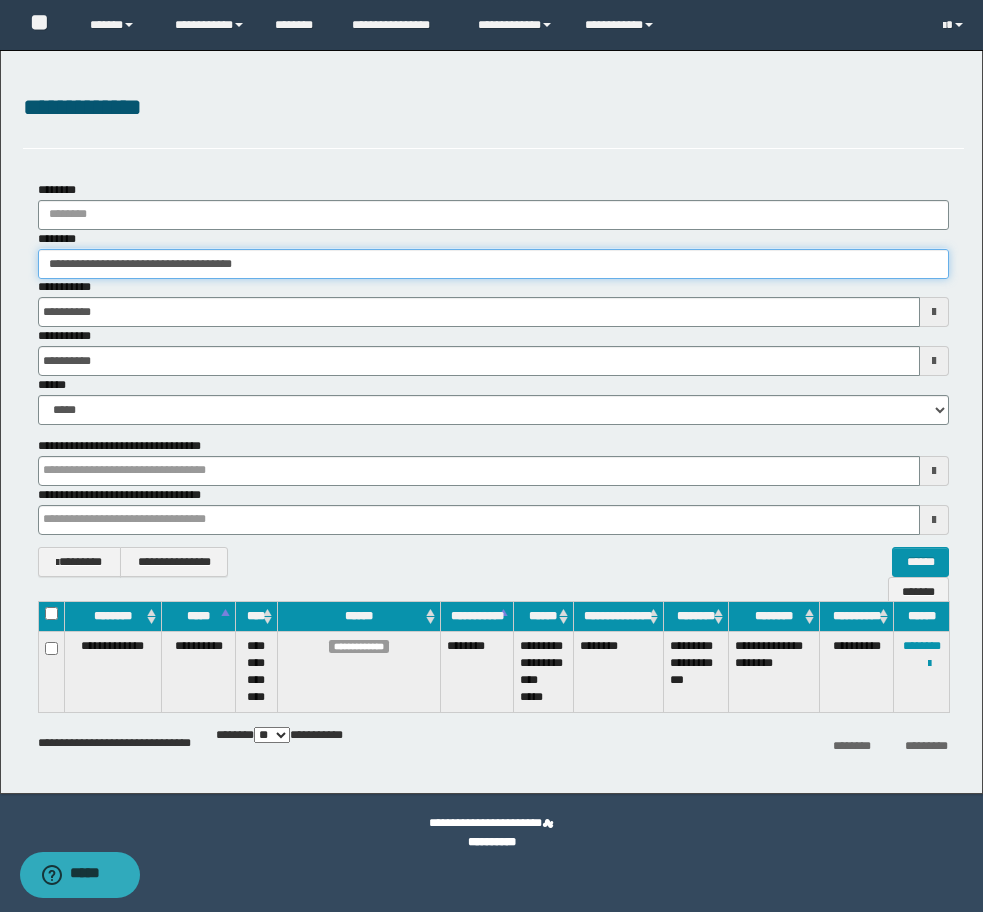 click on "**********" at bounding box center [491, 456] 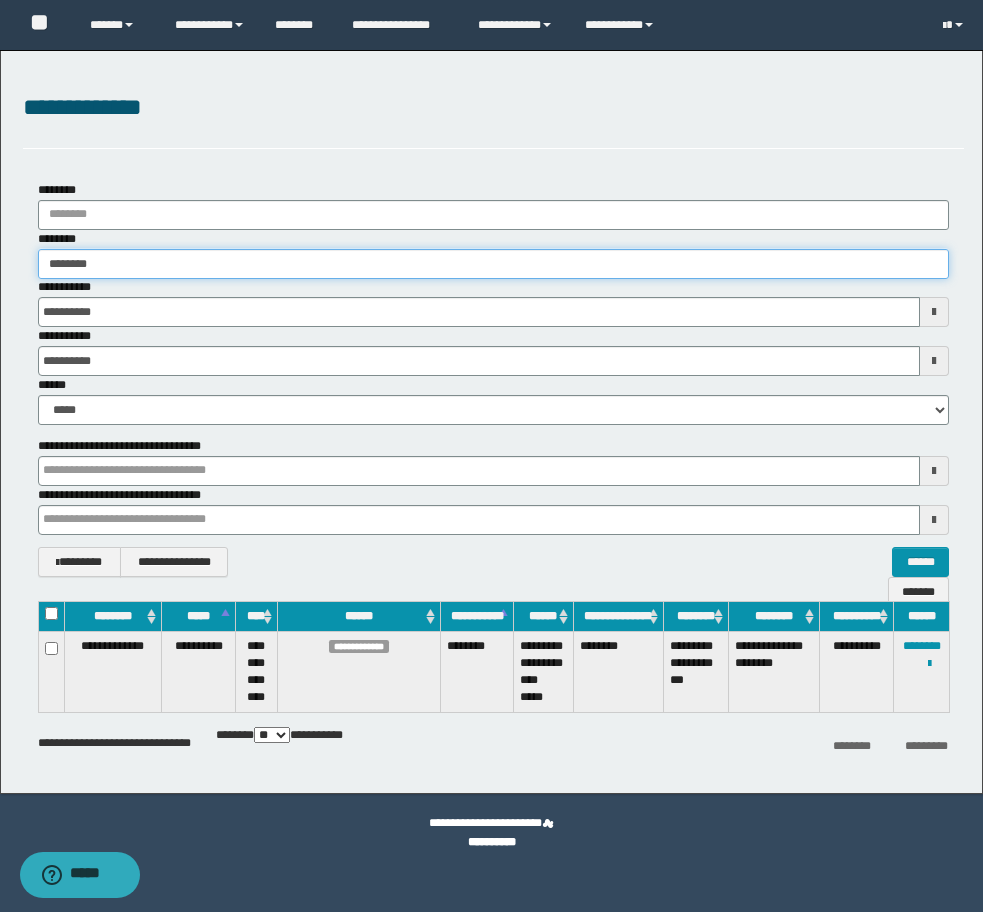type on "********" 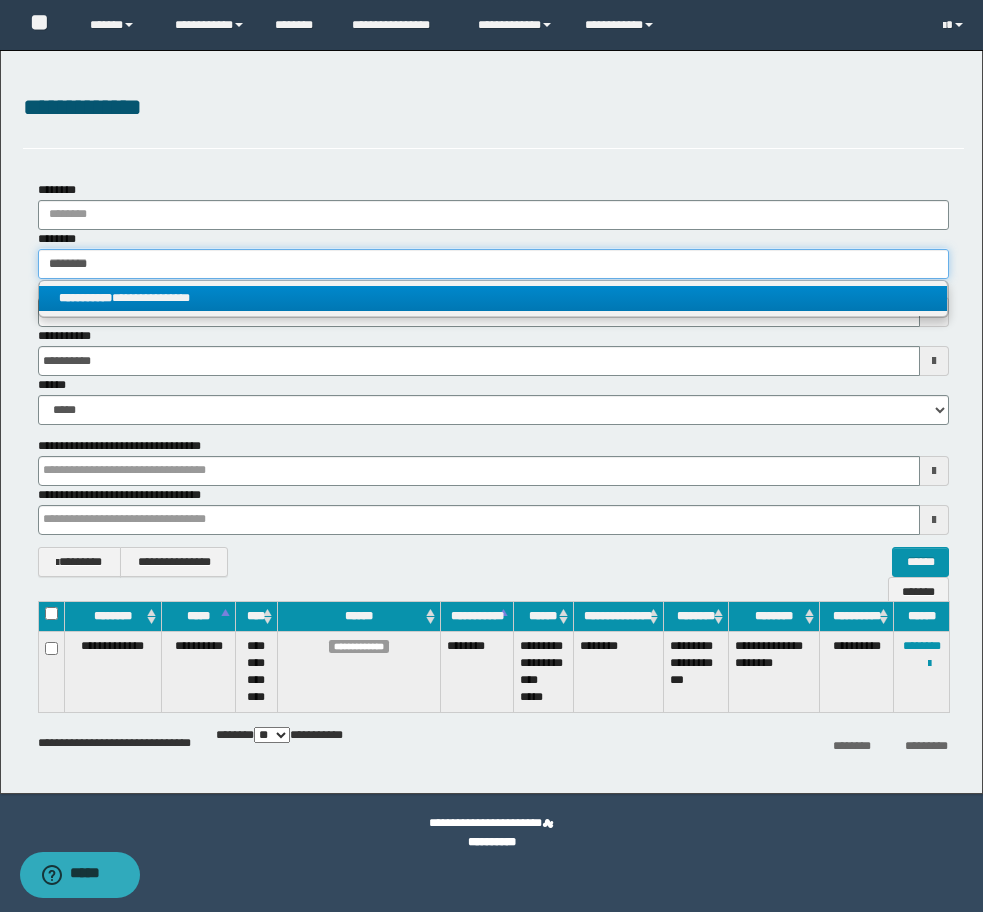 type on "********" 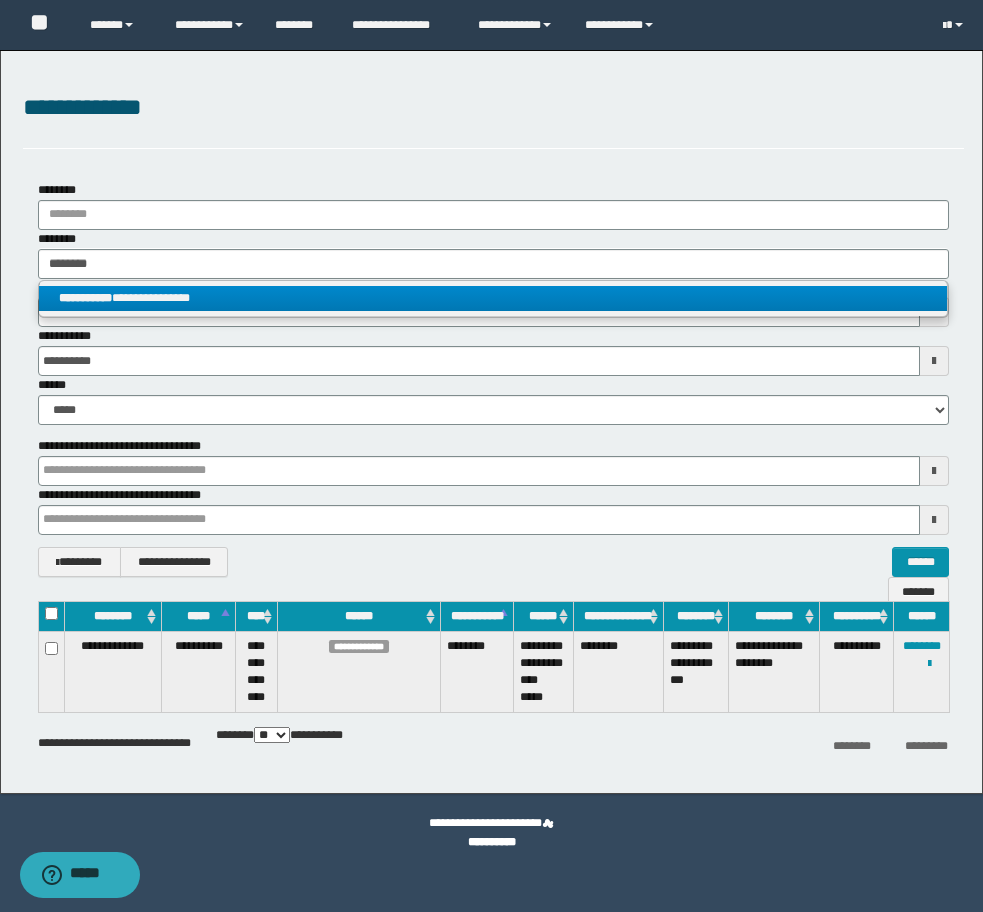 click on "**********" at bounding box center (493, 298) 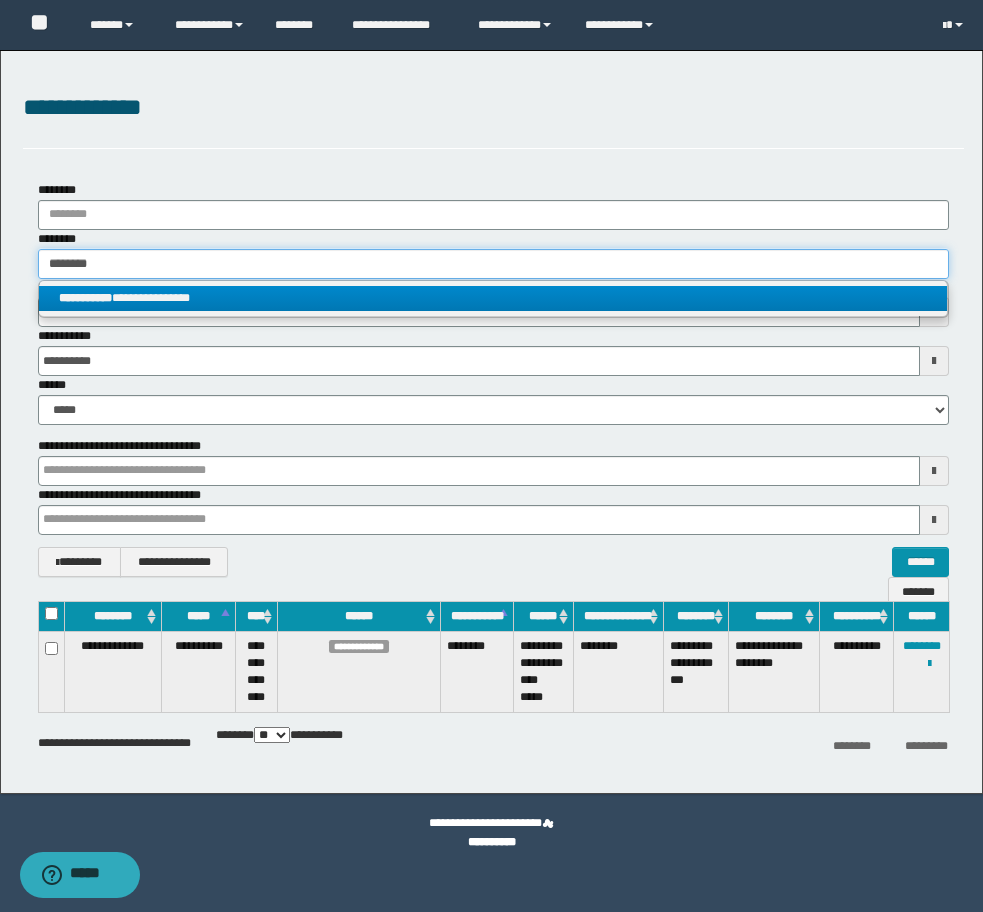 type 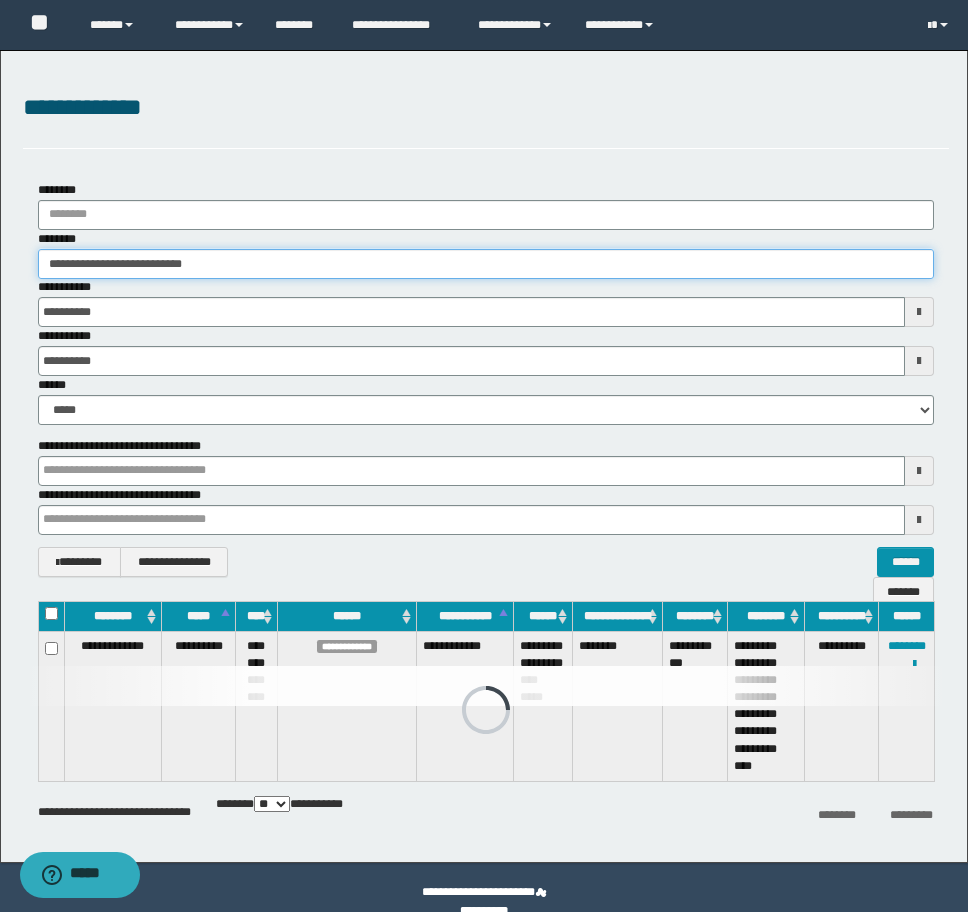 drag, startPoint x: 250, startPoint y: 265, endPoint x: -8, endPoint y: 265, distance: 258 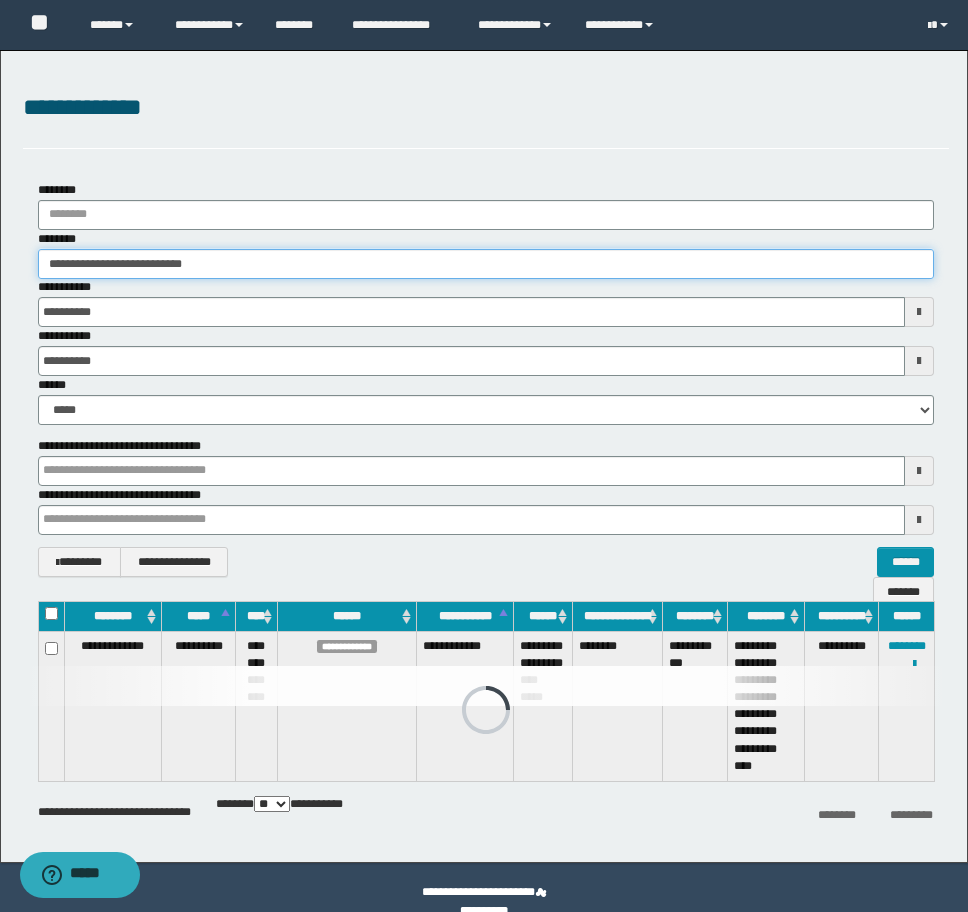 click on "**********" at bounding box center [484, 456] 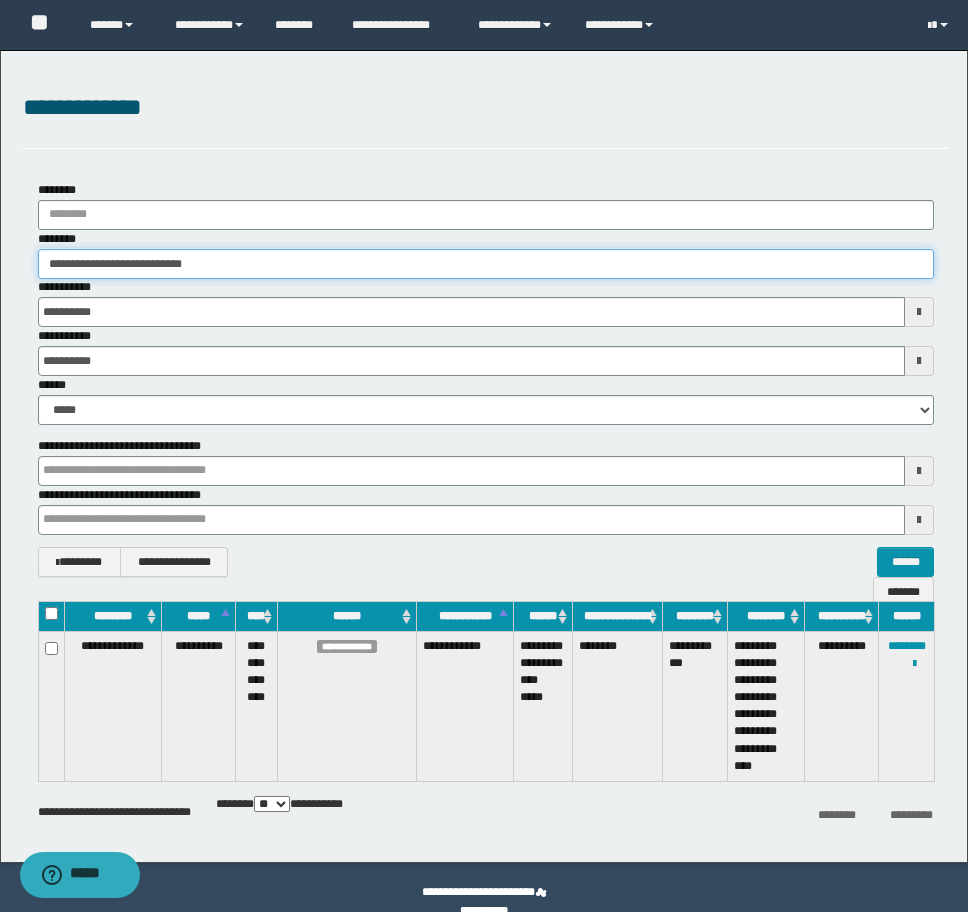 paste 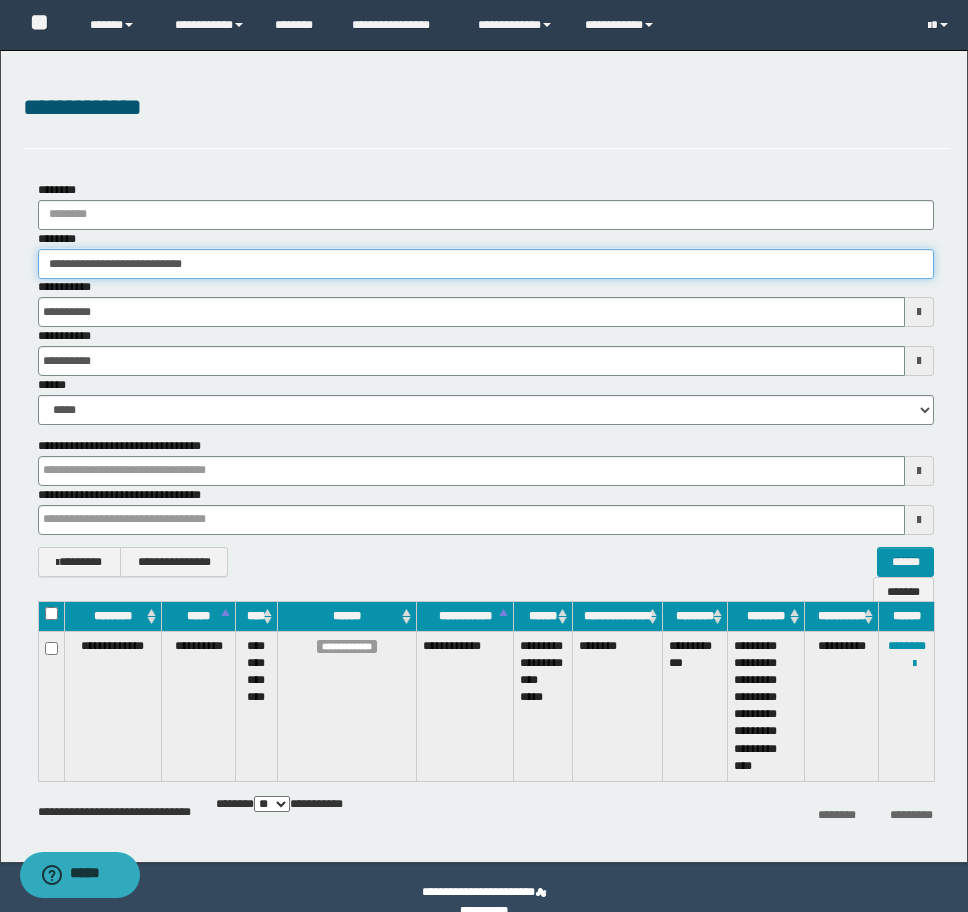 type on "********" 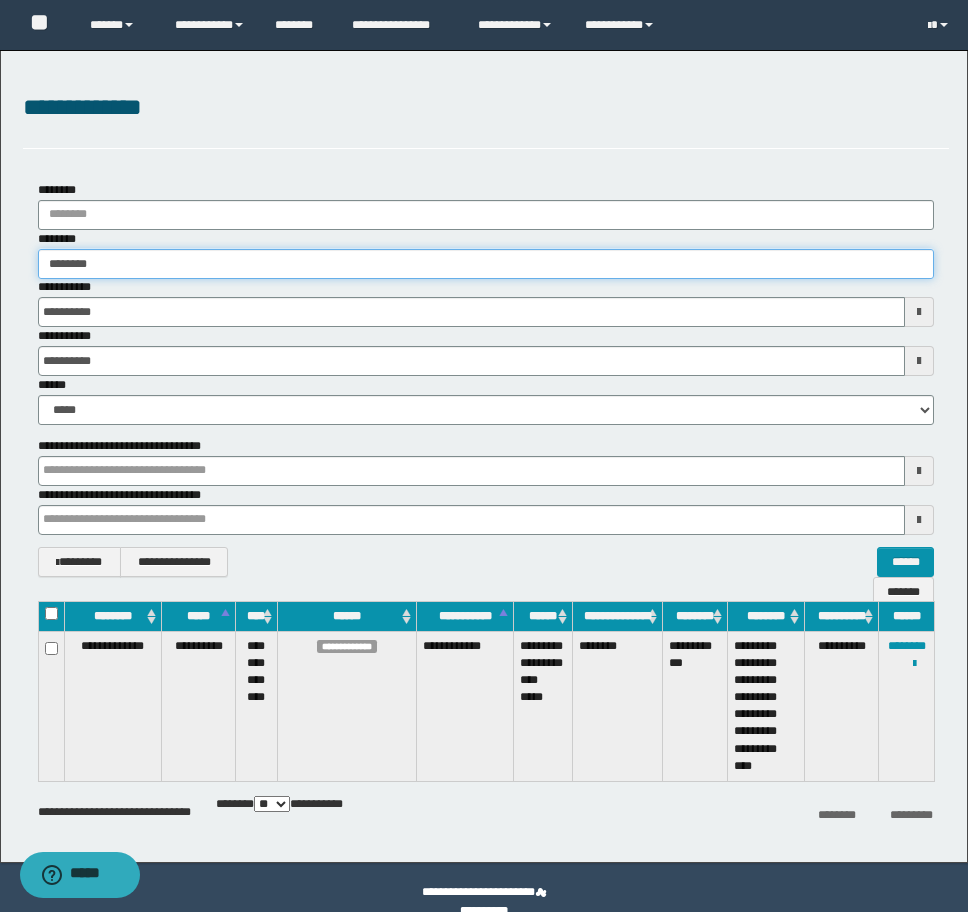 type on "********" 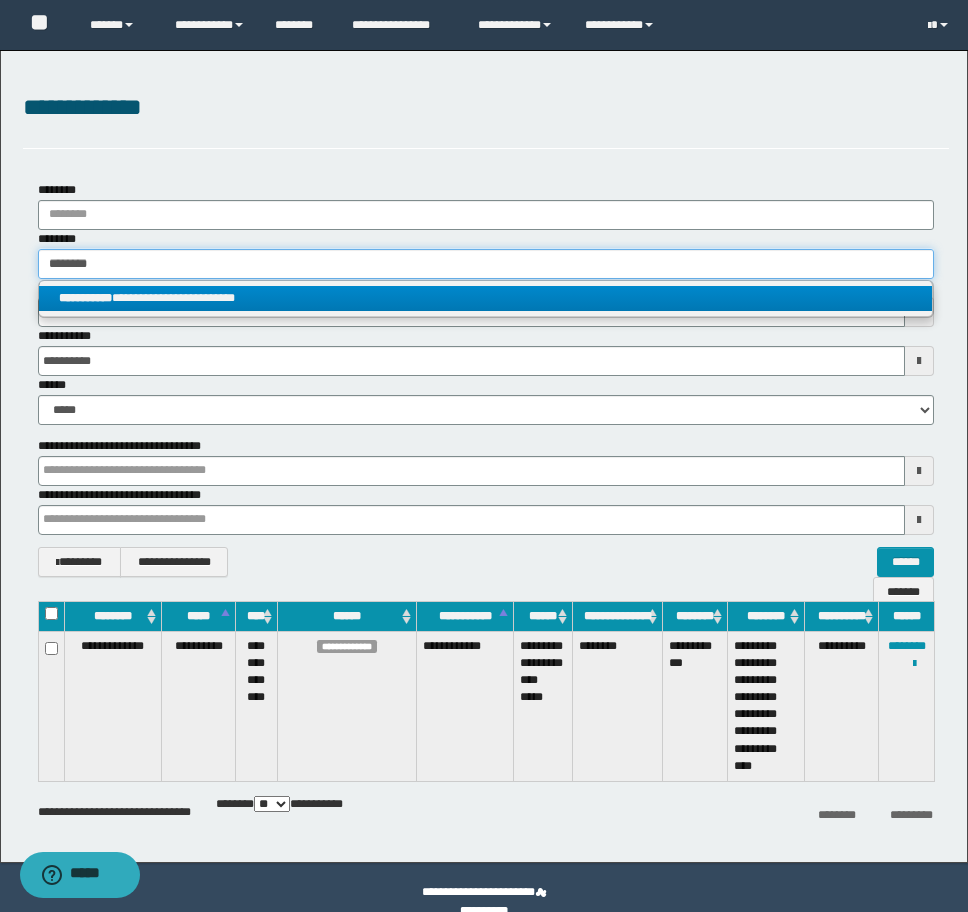 type on "********" 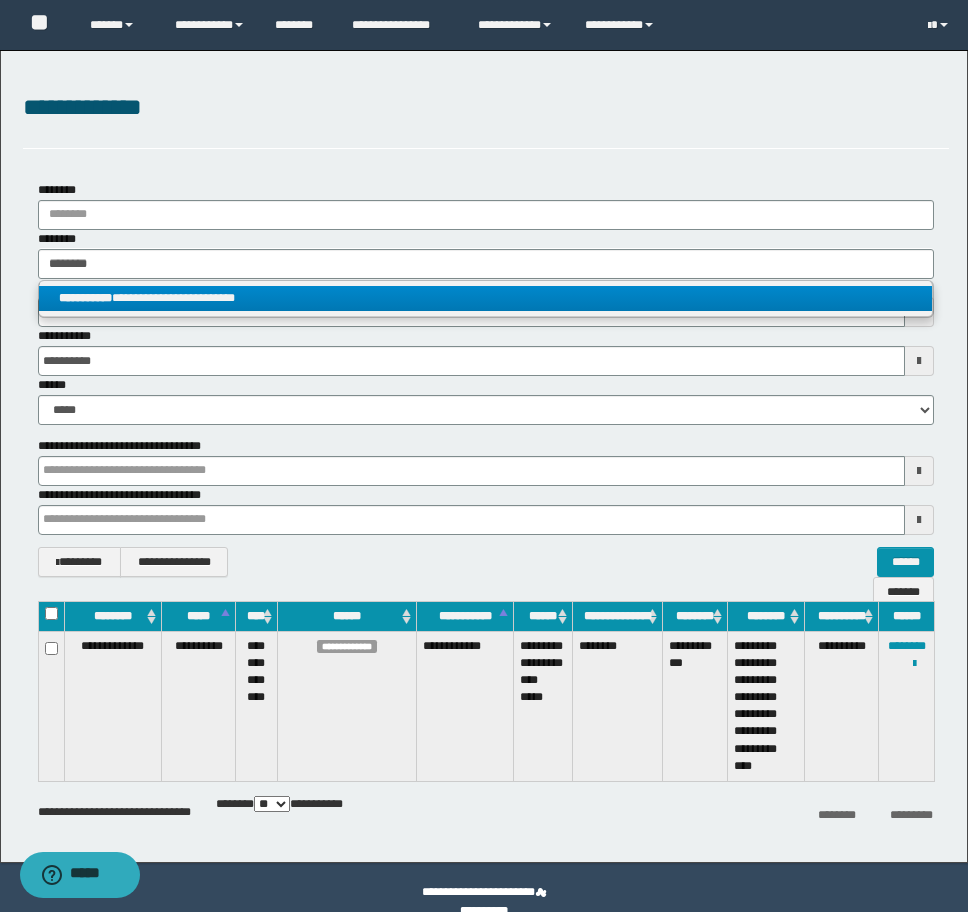 click on "**********" at bounding box center [485, 298] 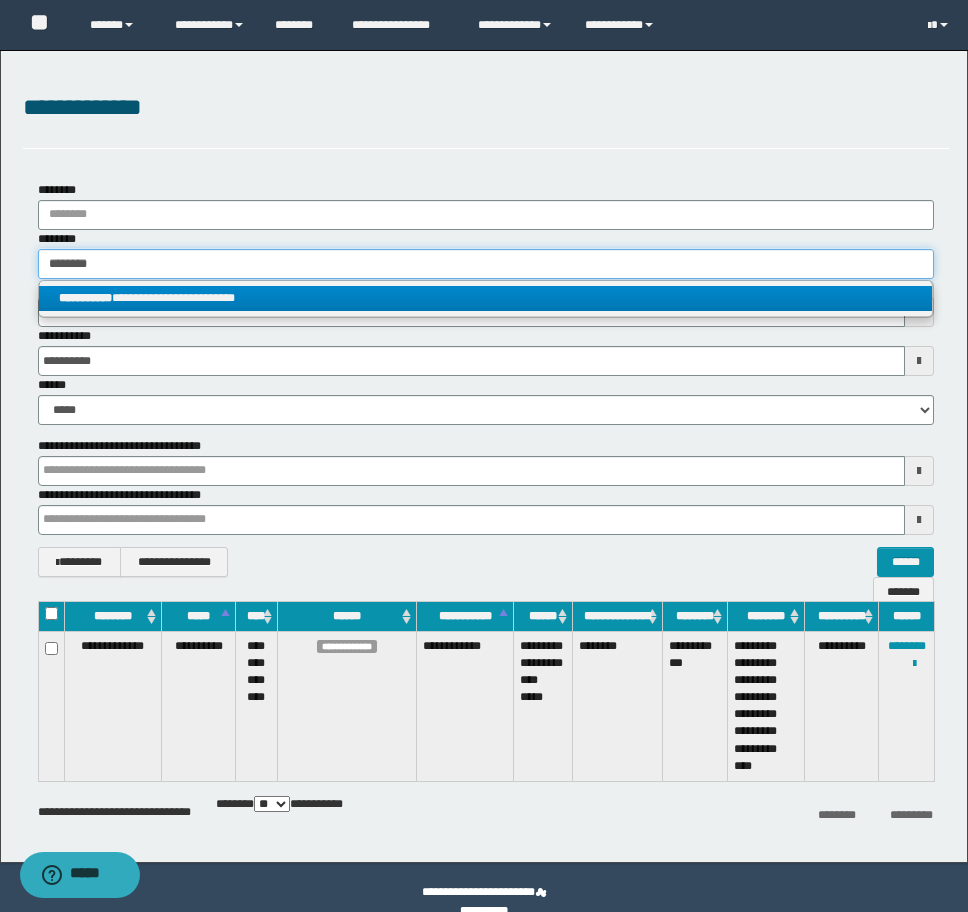 type 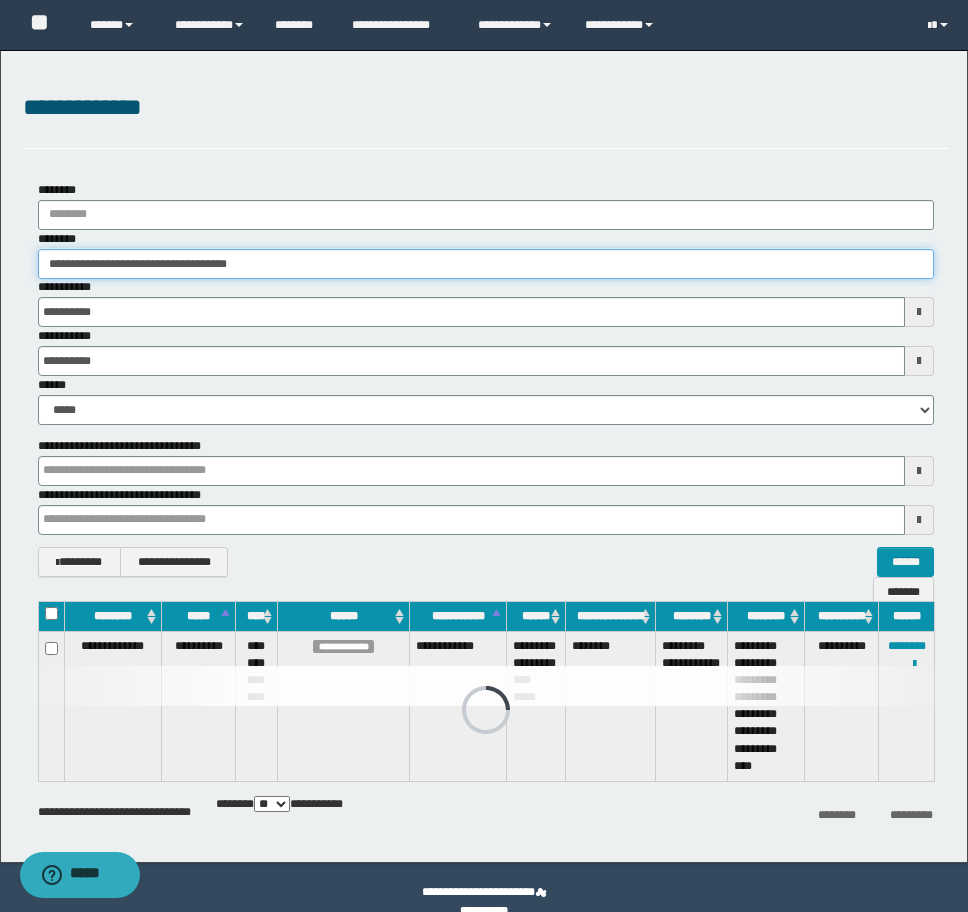 drag, startPoint x: 324, startPoint y: 257, endPoint x: -8, endPoint y: 273, distance: 332.3853 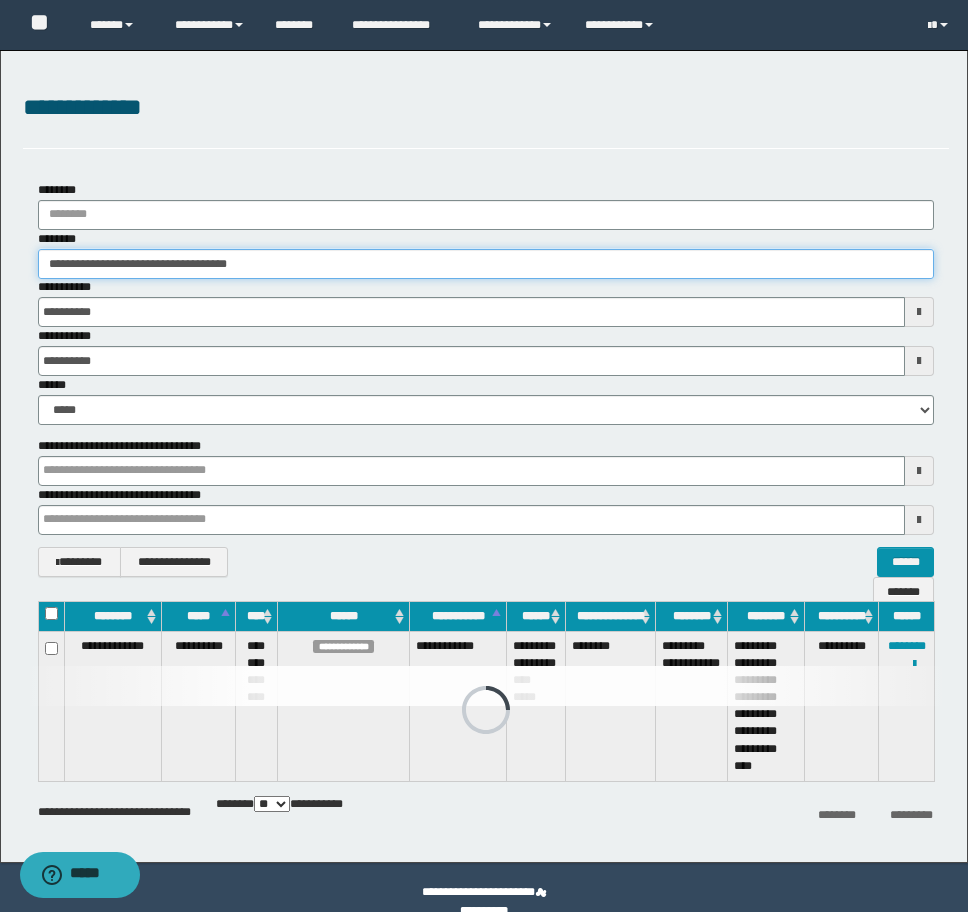 click on "**********" at bounding box center [484, 456] 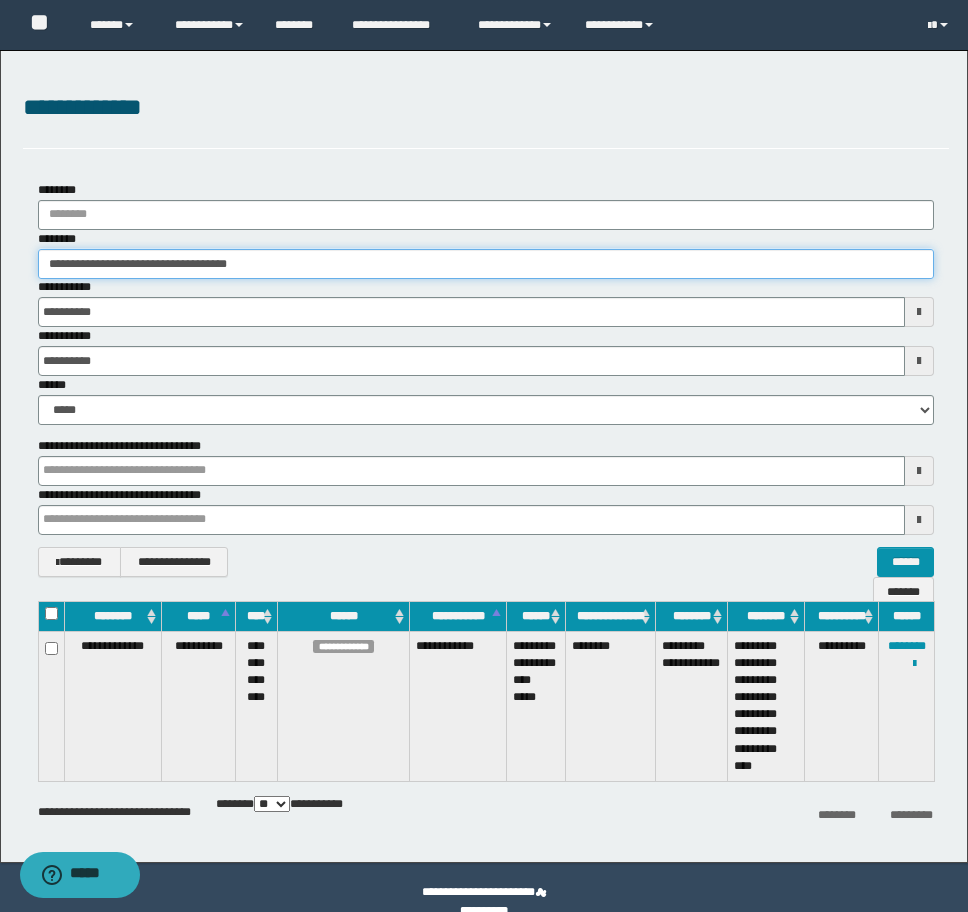 paste 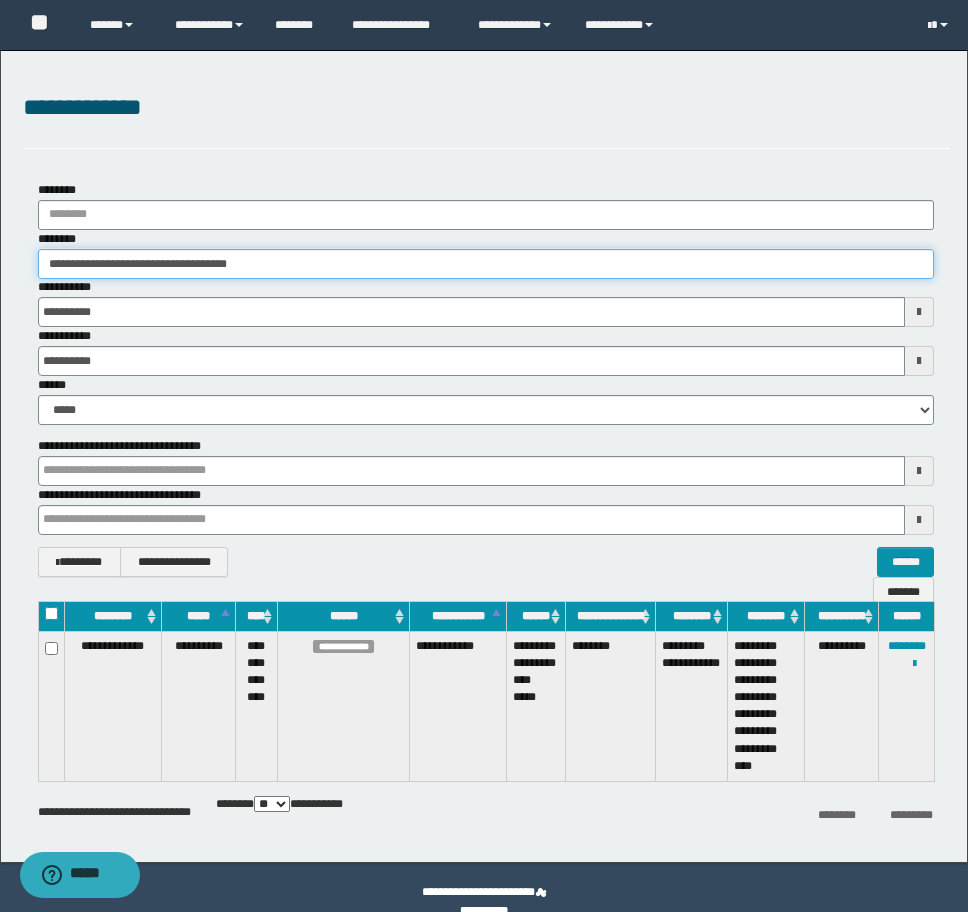 type on "********" 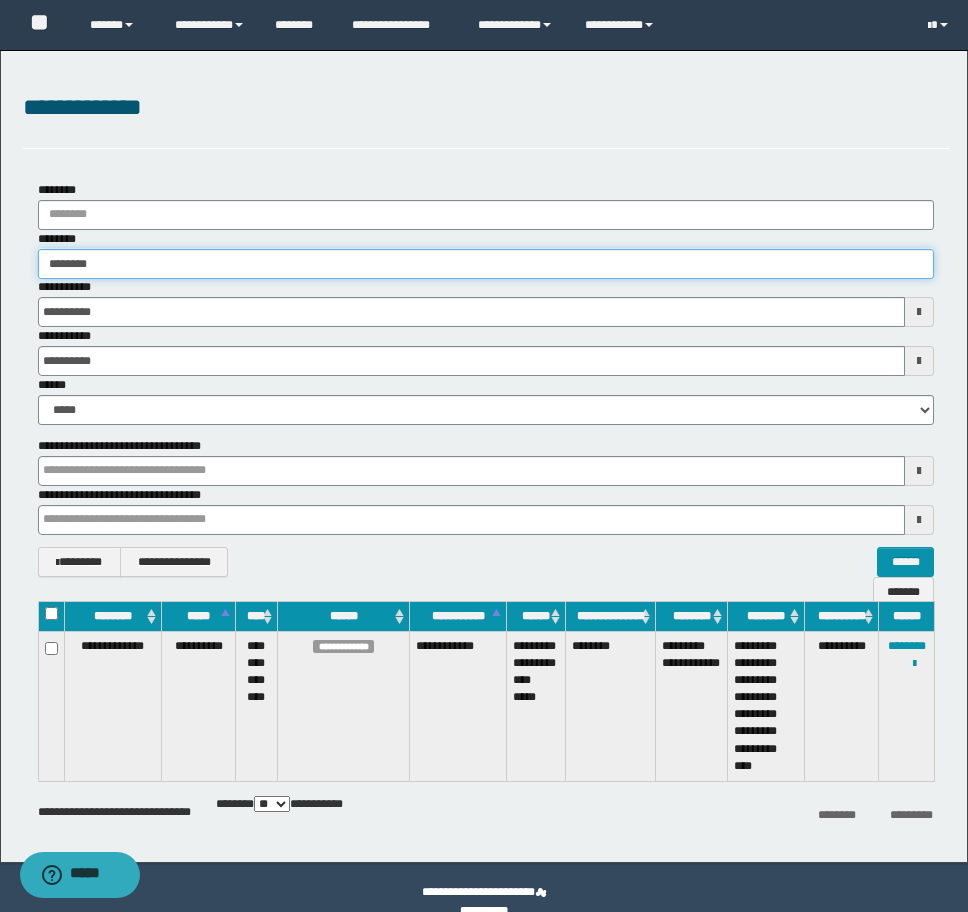 type on "********" 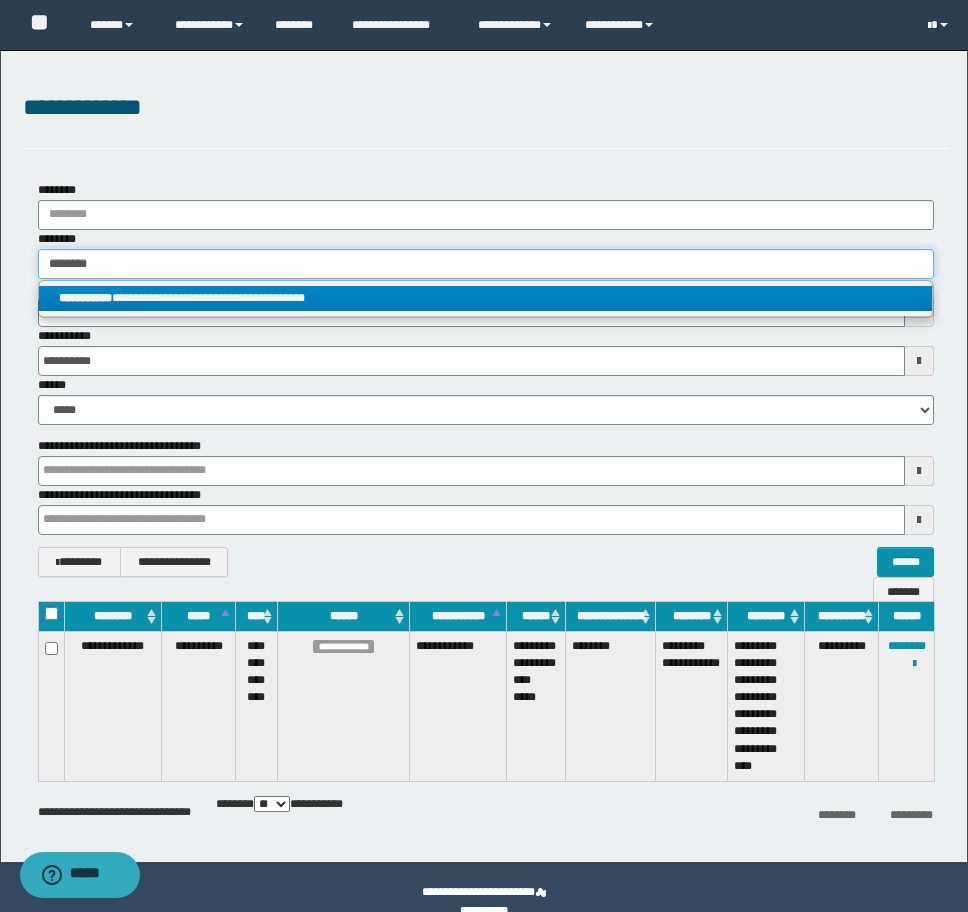 type on "********" 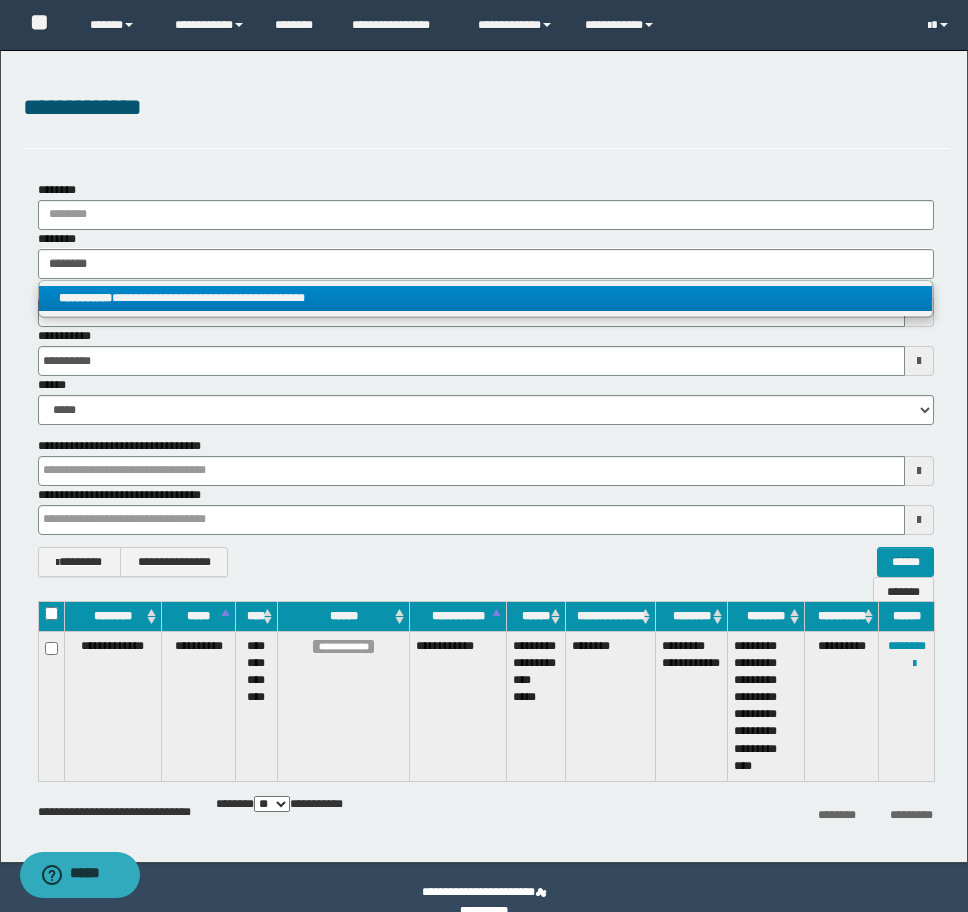 click on "**********" at bounding box center (485, 298) 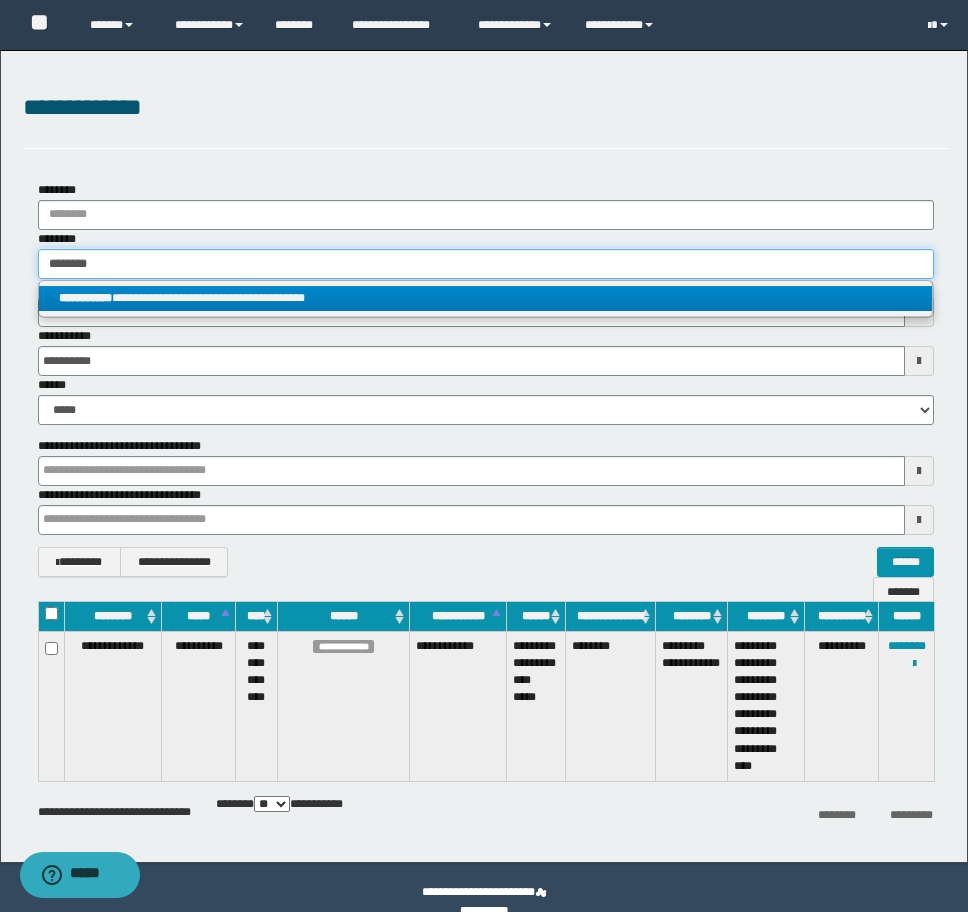 type 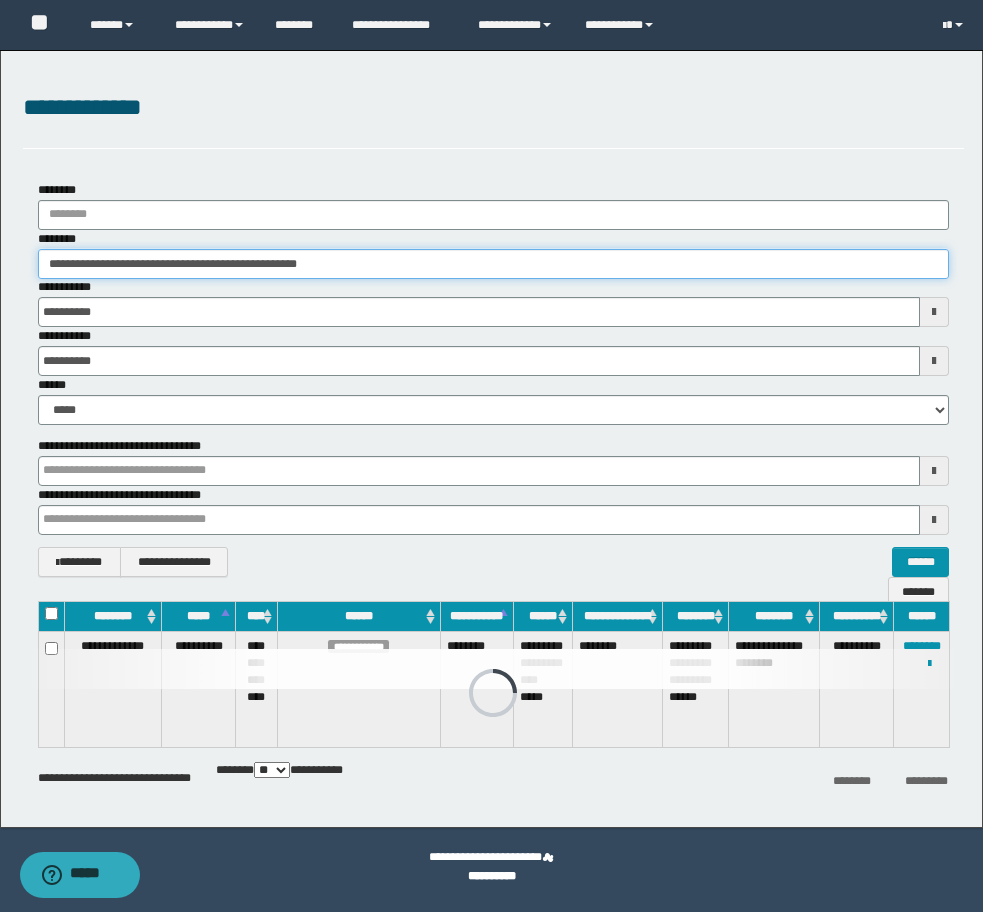 drag, startPoint x: 442, startPoint y: 258, endPoint x: -8, endPoint y: 253, distance: 450.02777 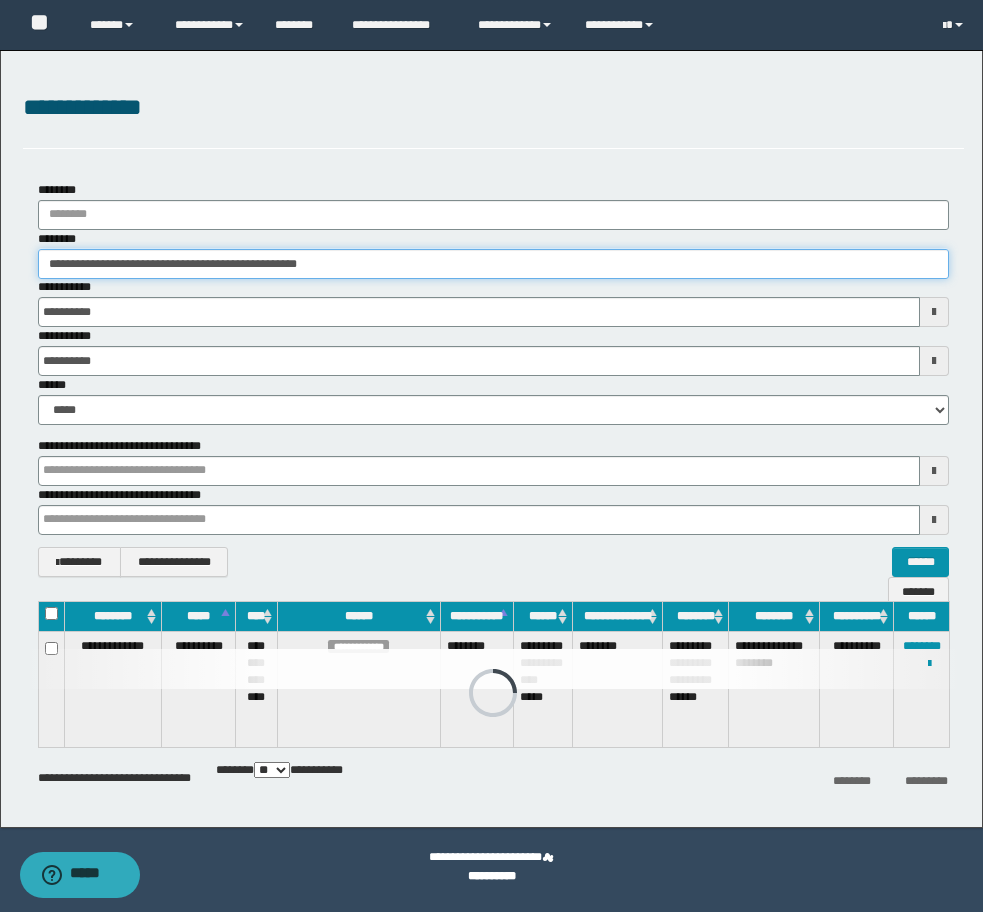 click on "**********" at bounding box center [491, 456] 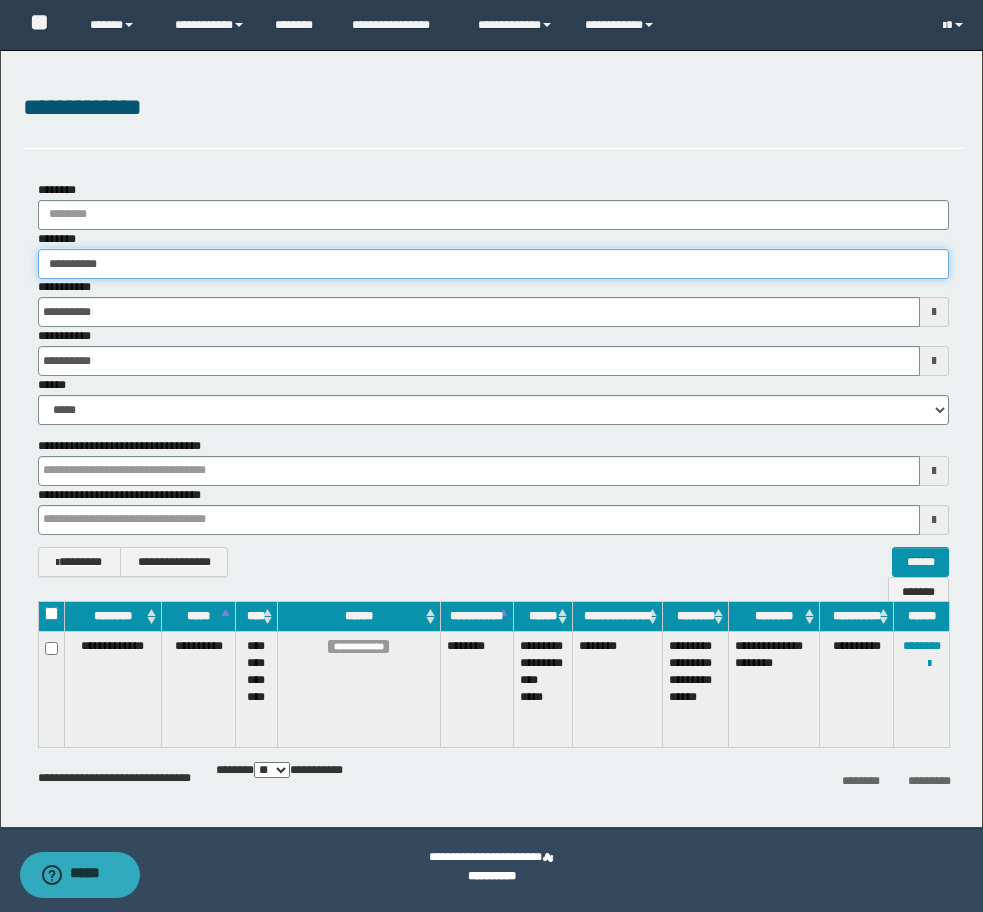 type on "**********" 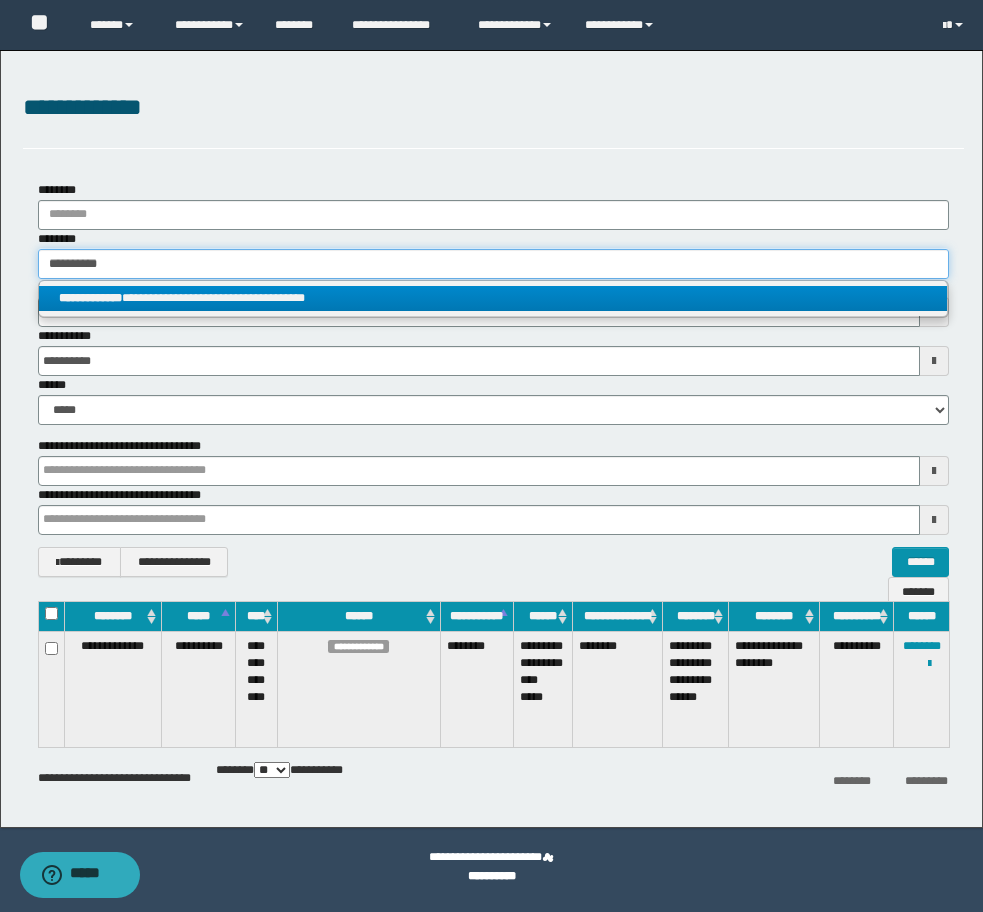 type on "**********" 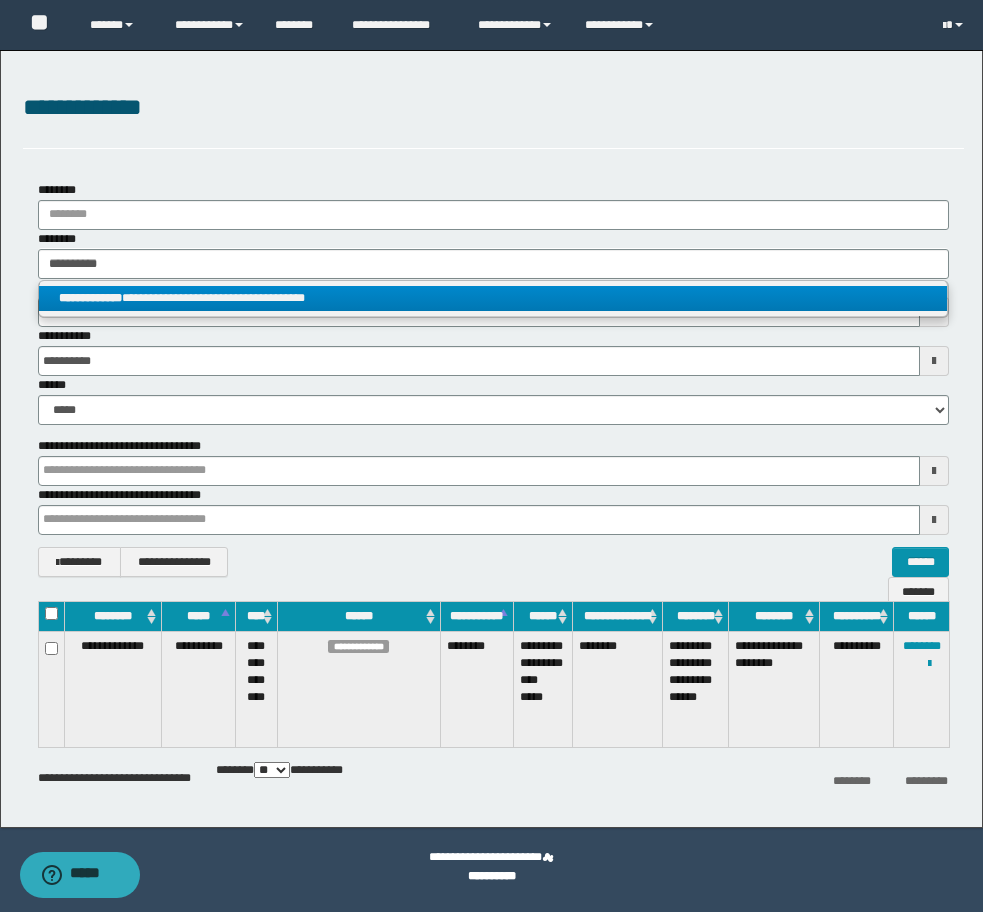 click on "**********" at bounding box center [493, 298] 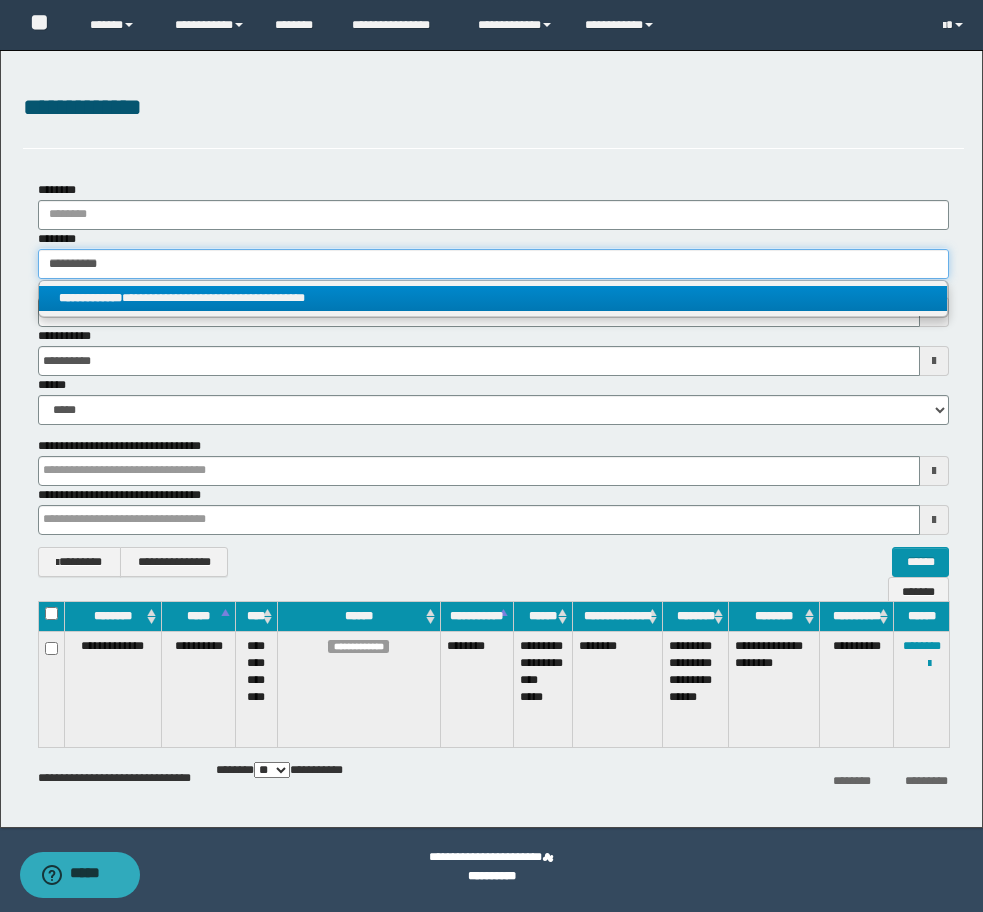 type 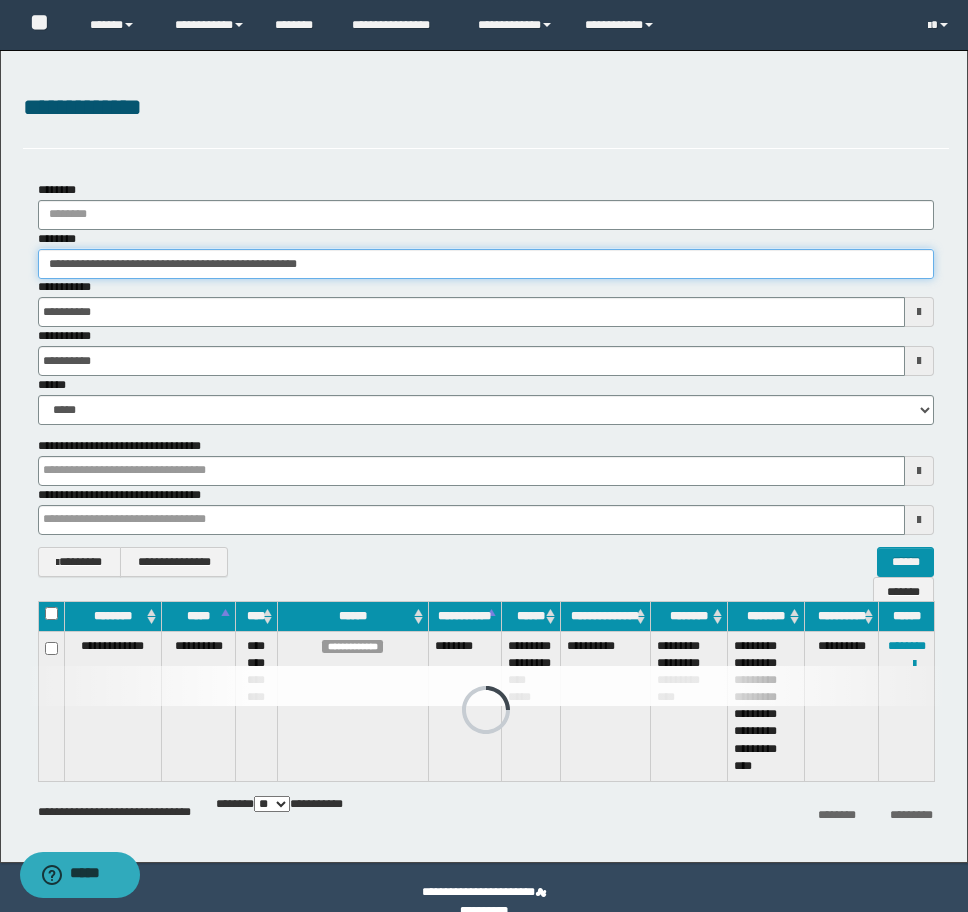 drag, startPoint x: 397, startPoint y: 261, endPoint x: -8, endPoint y: 256, distance: 405.03085 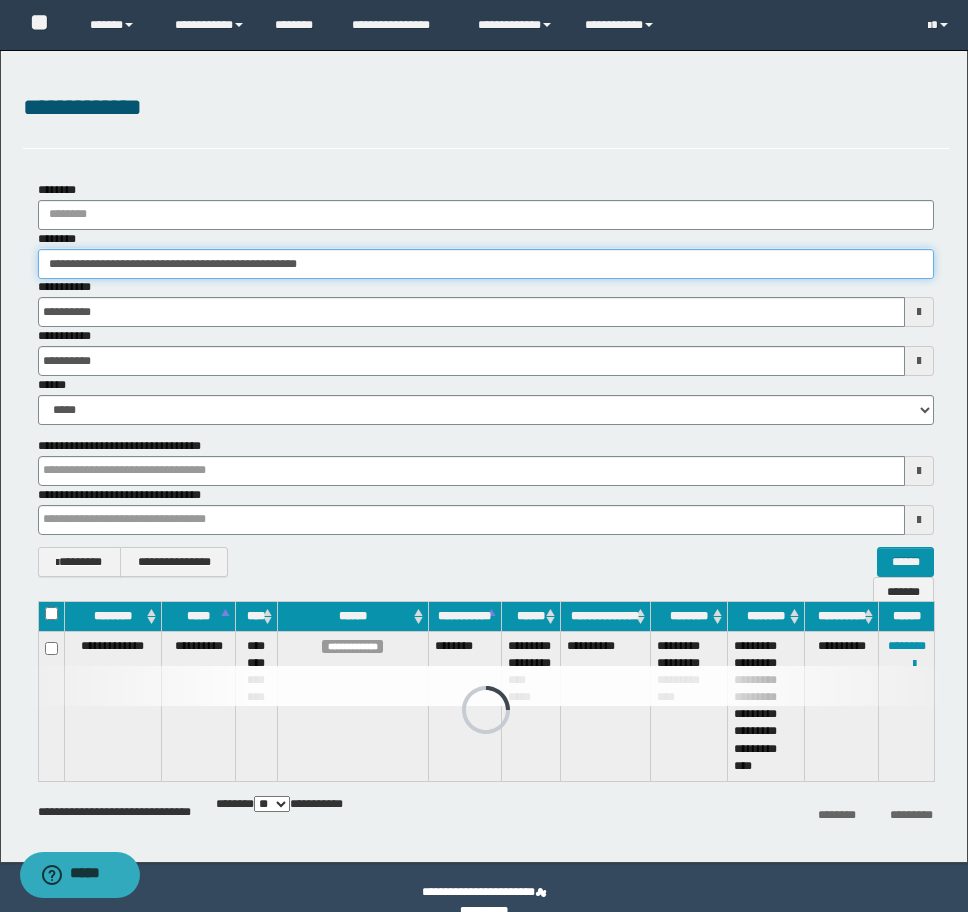 click on "**********" at bounding box center (484, 456) 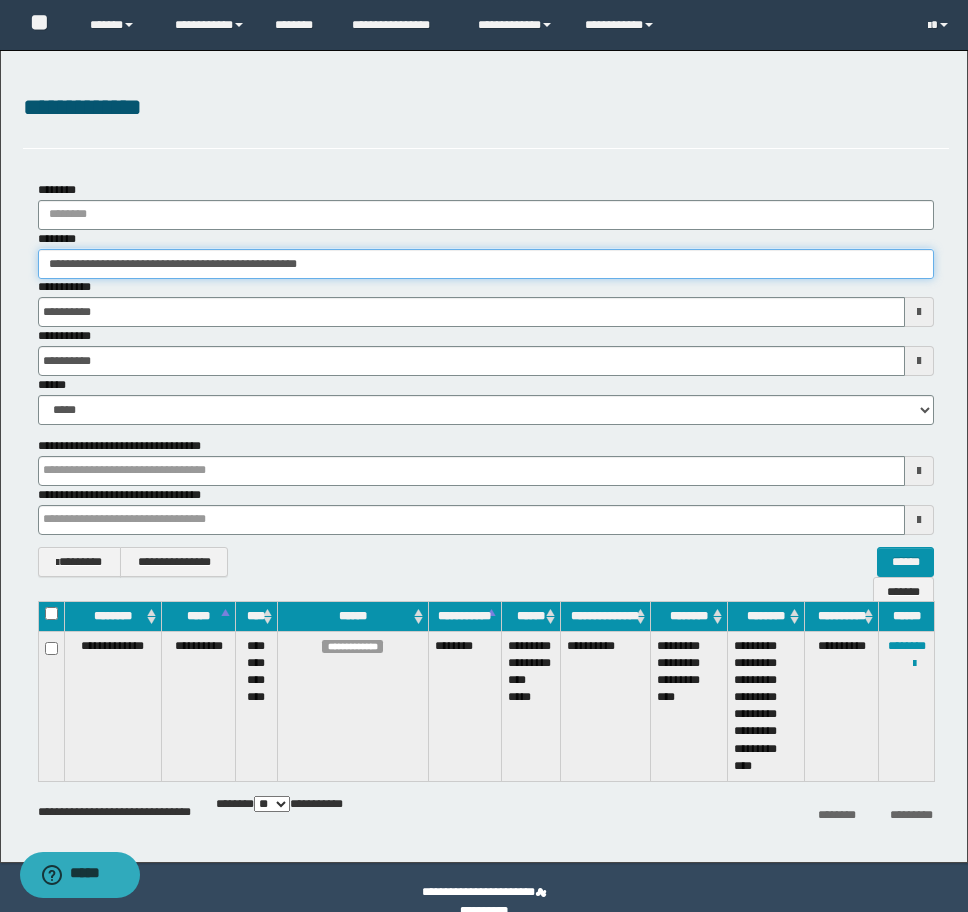 paste 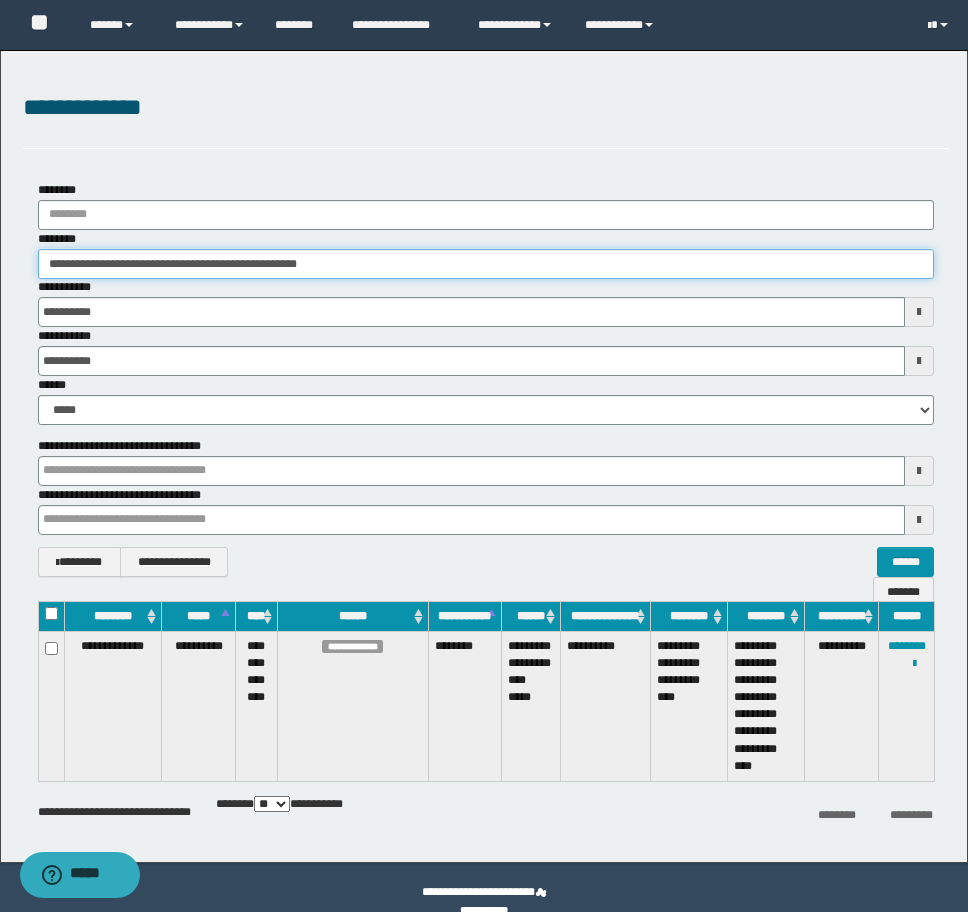 type on "********" 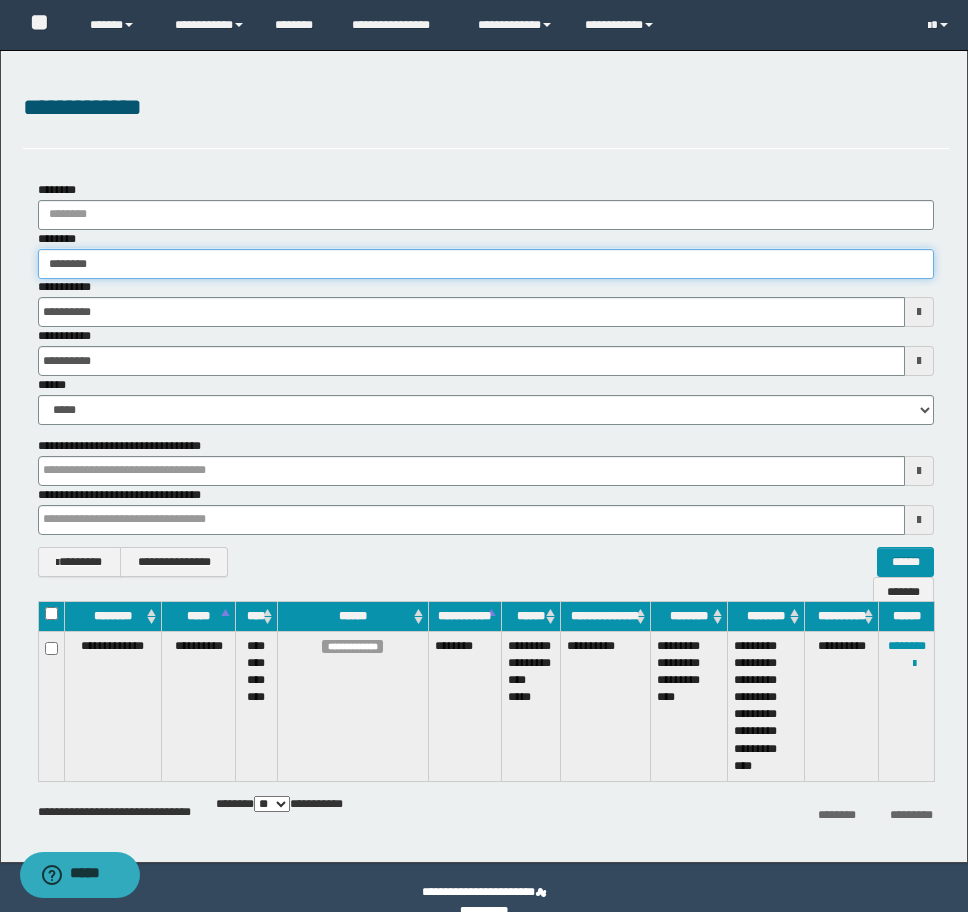 type on "********" 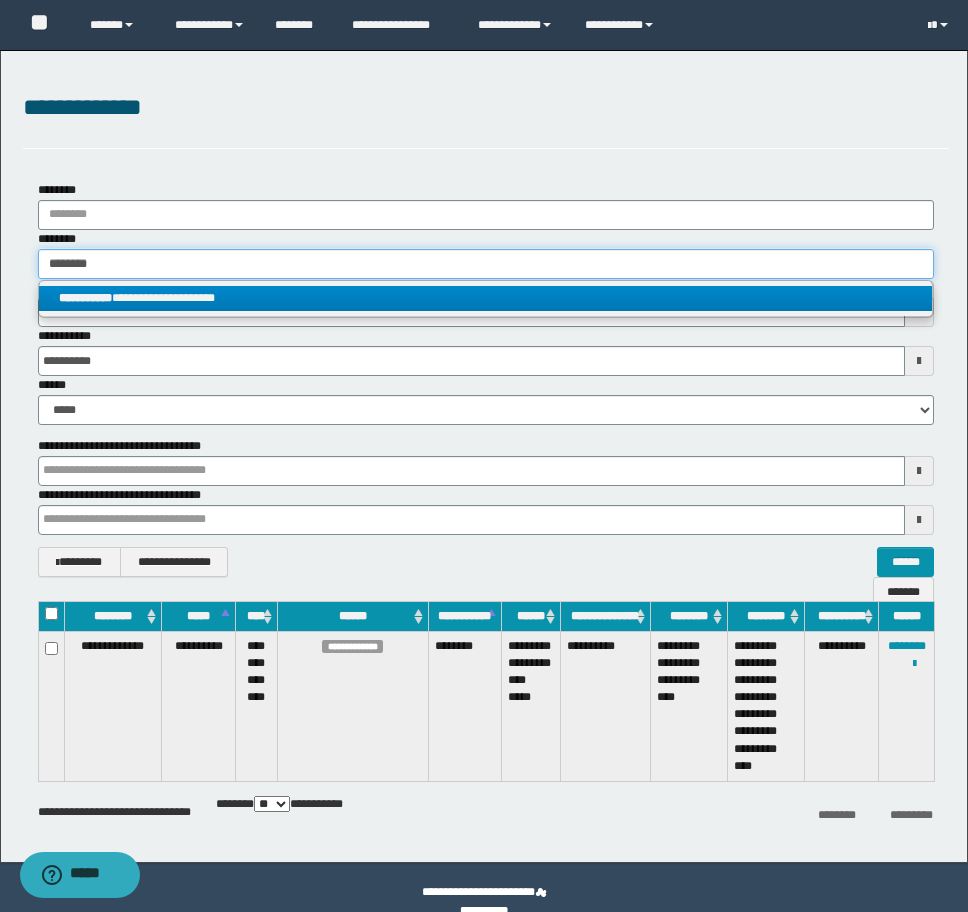 type on "********" 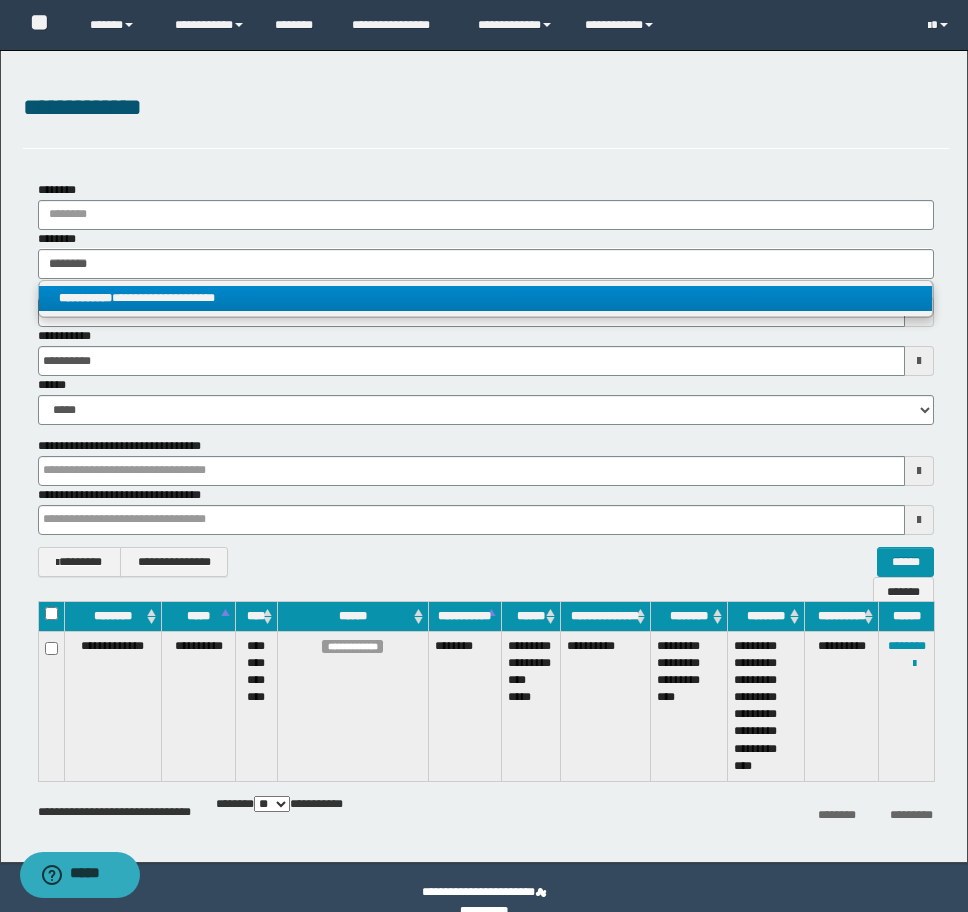click on "**********" at bounding box center [485, 298] 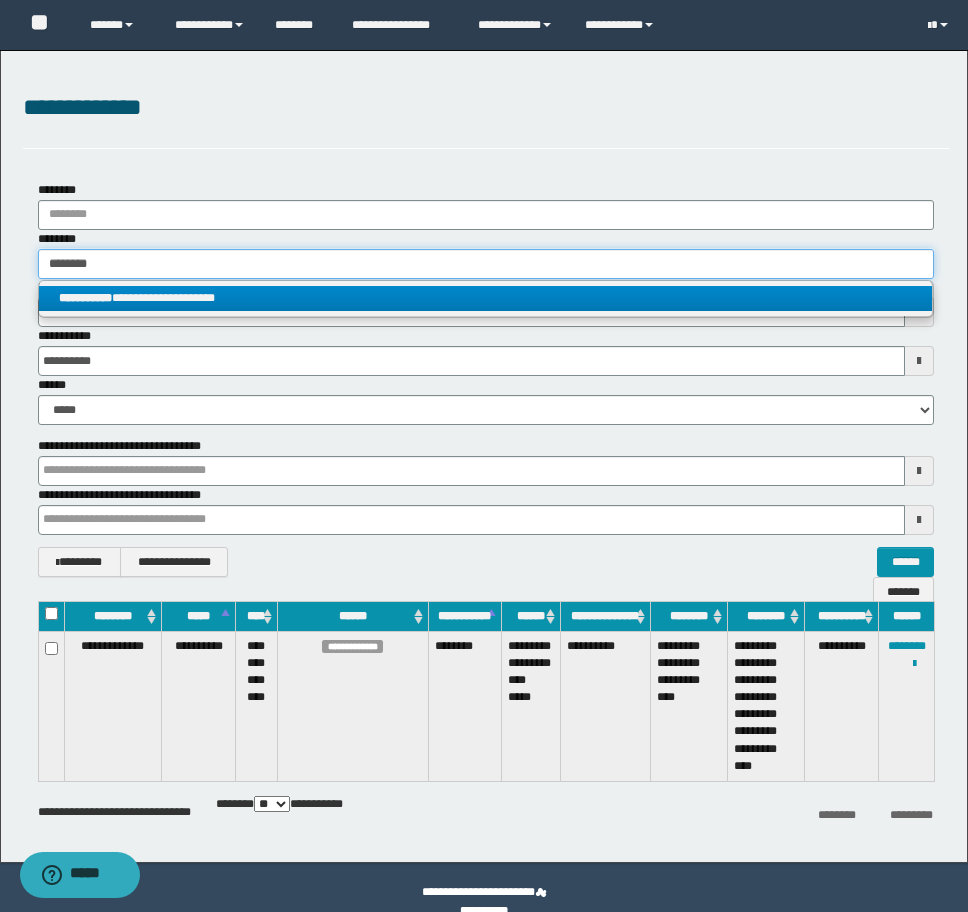 type 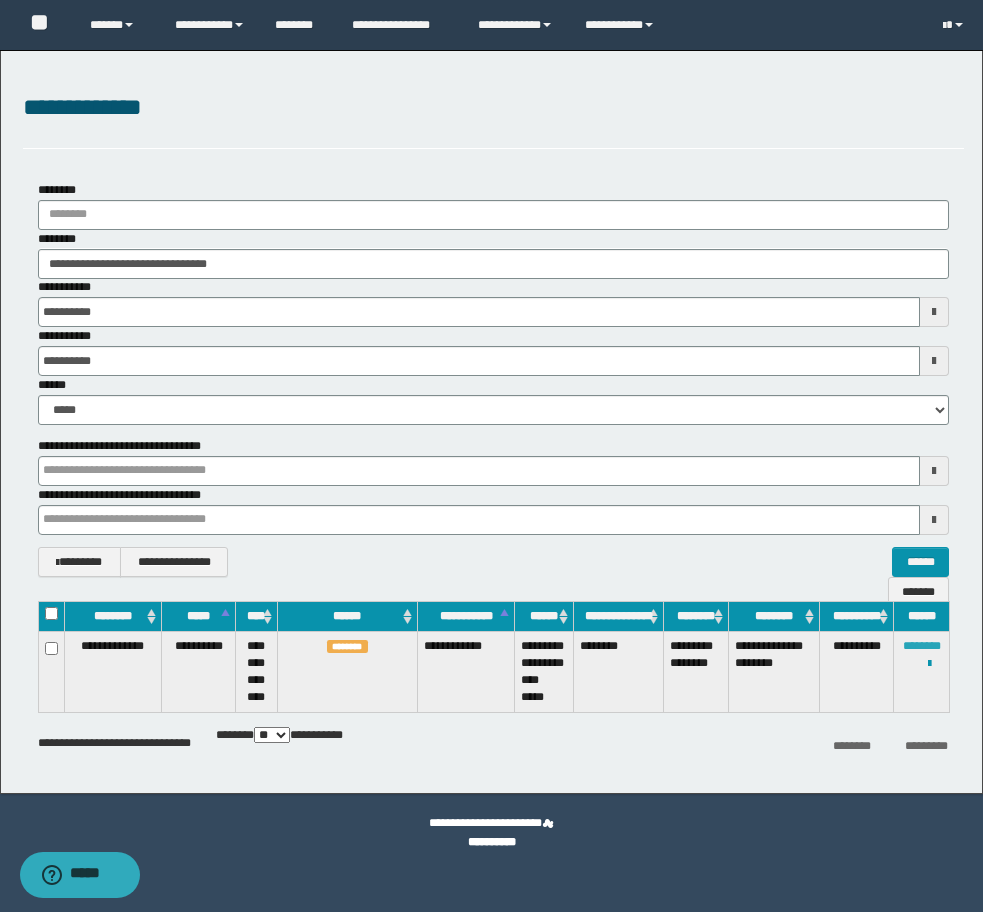 click on "********" at bounding box center [922, 646] 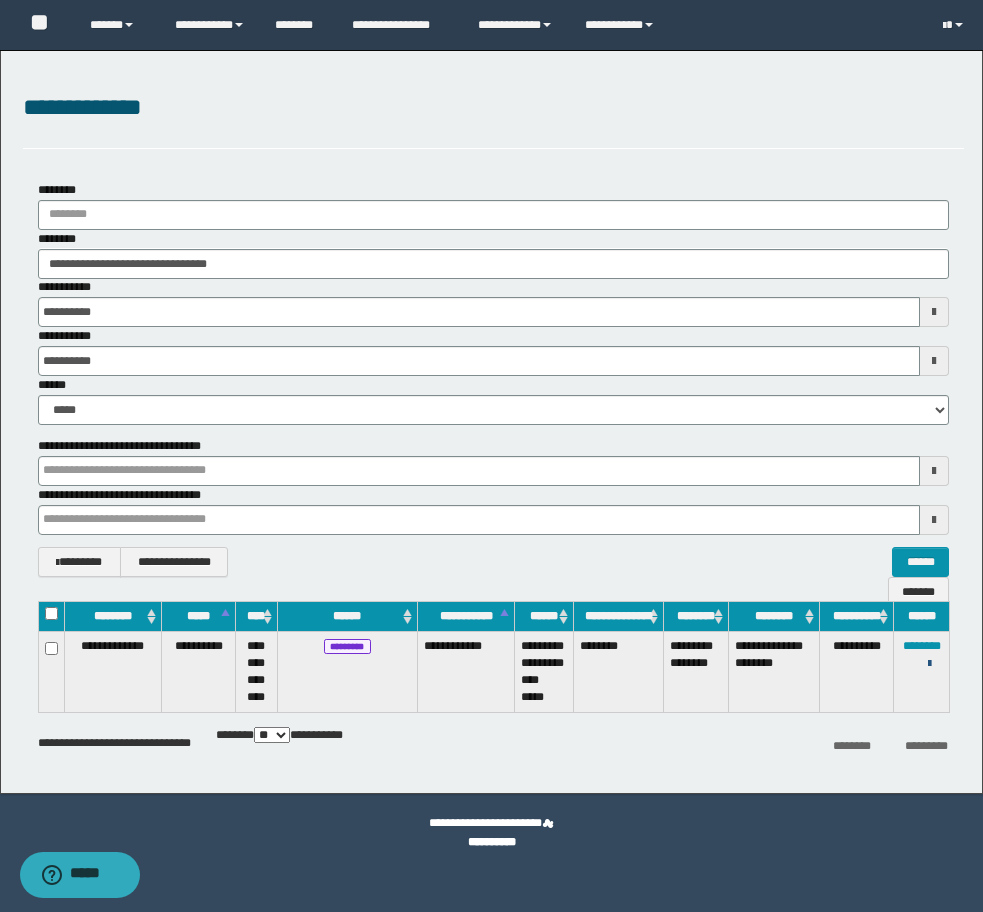 click at bounding box center (929, 664) 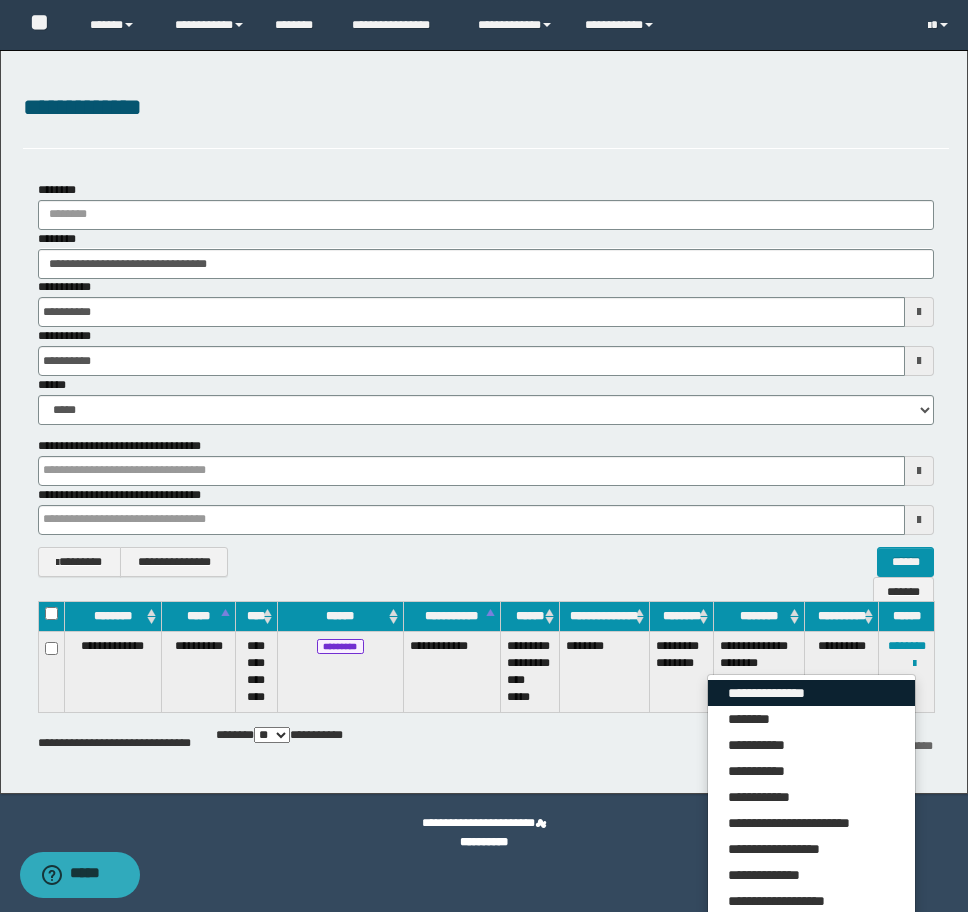 click on "**********" at bounding box center (811, 693) 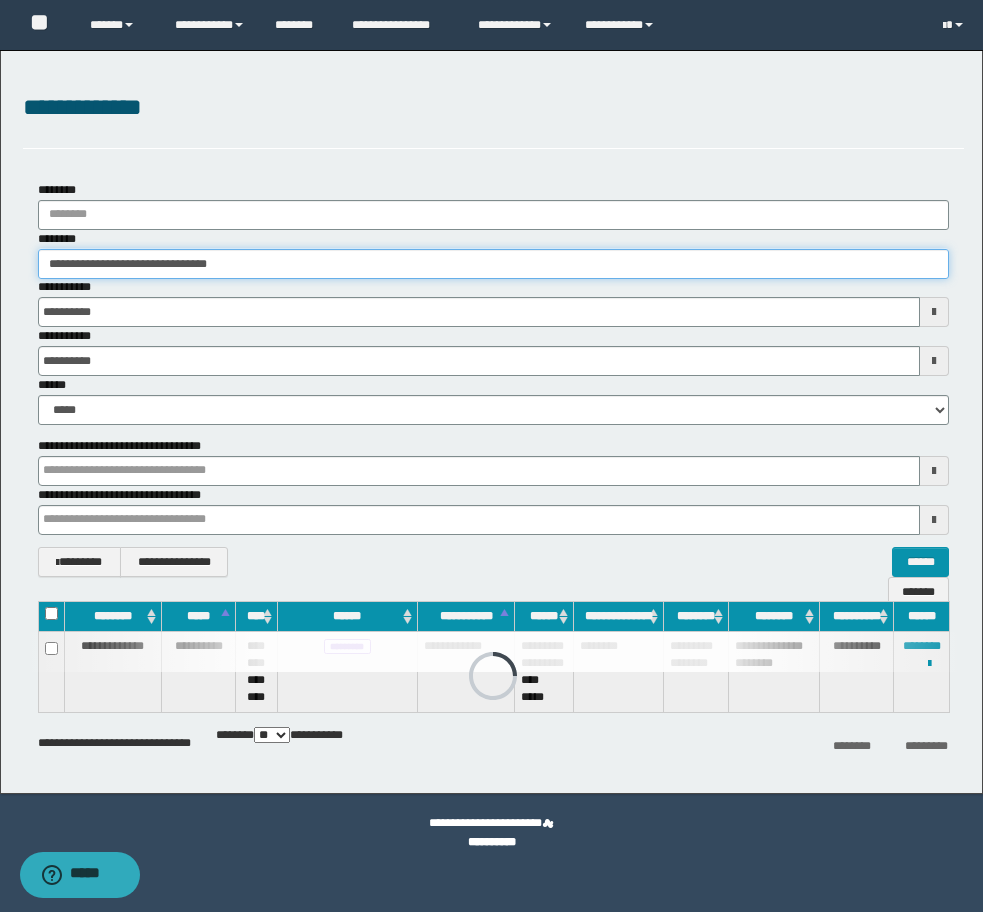 drag, startPoint x: 277, startPoint y: 270, endPoint x: 44, endPoint y: 266, distance: 233.03433 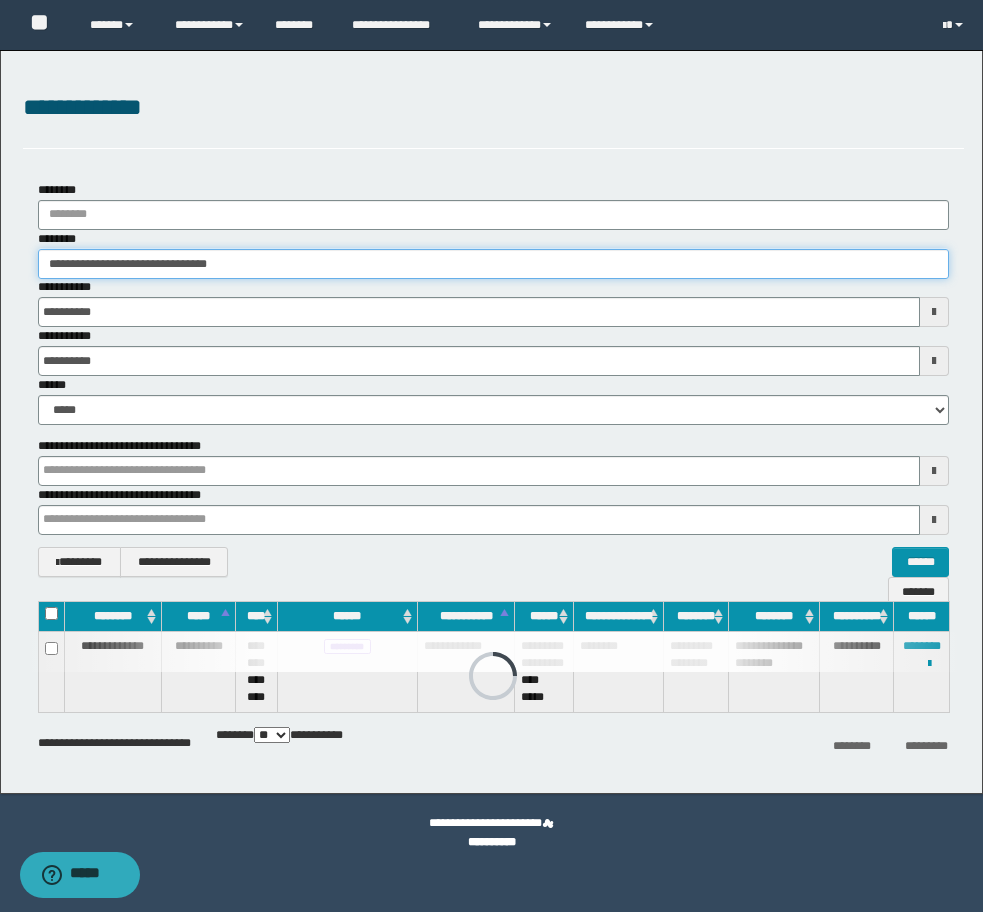 click on "**********" at bounding box center [493, 264] 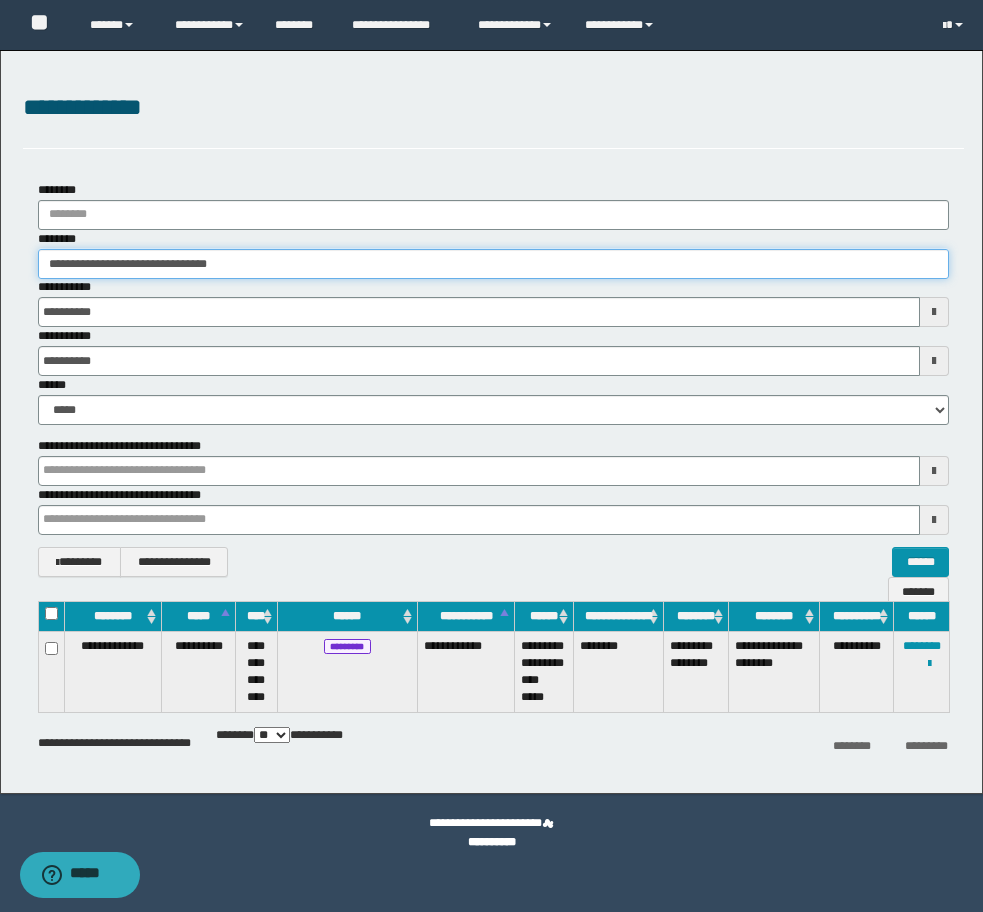 paste 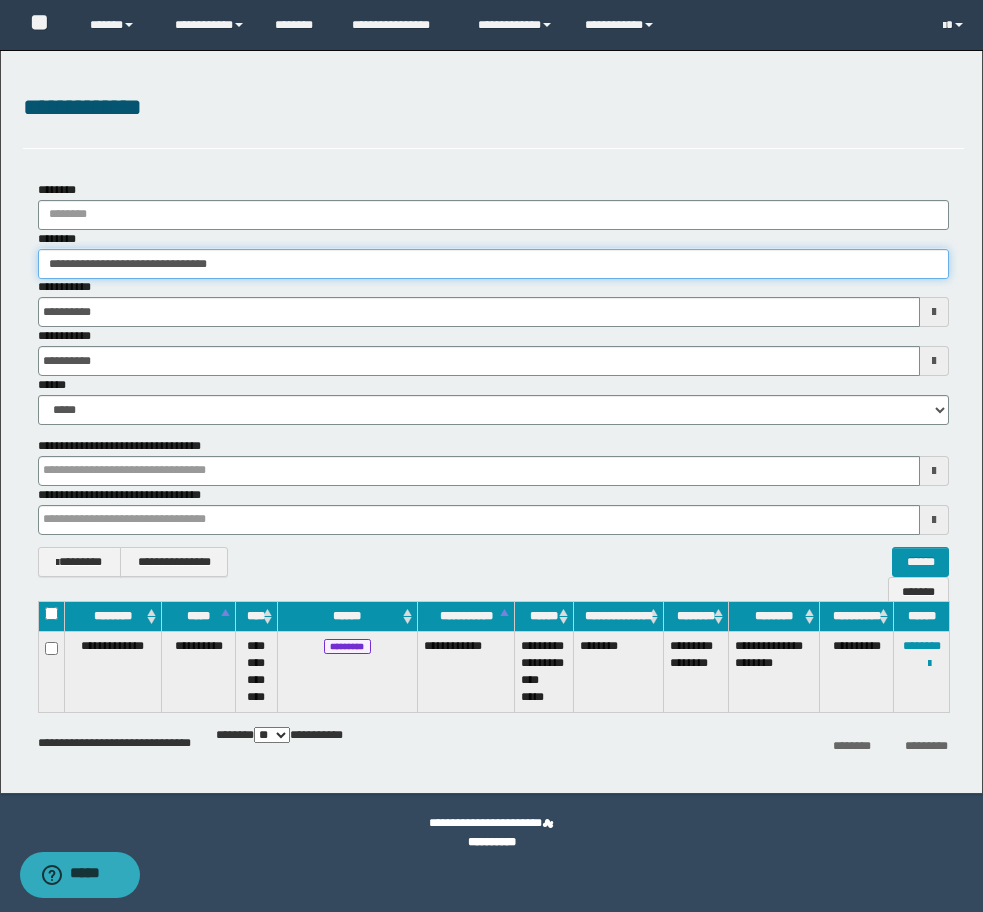 type on "**********" 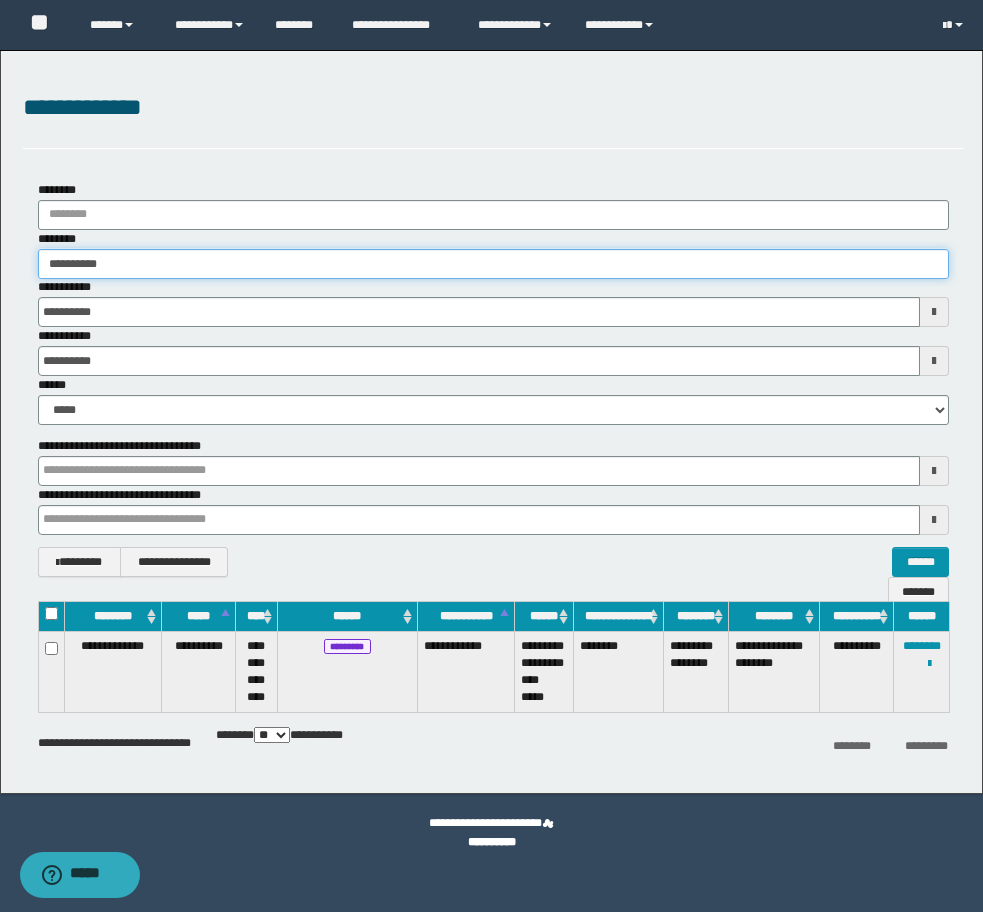type on "**********" 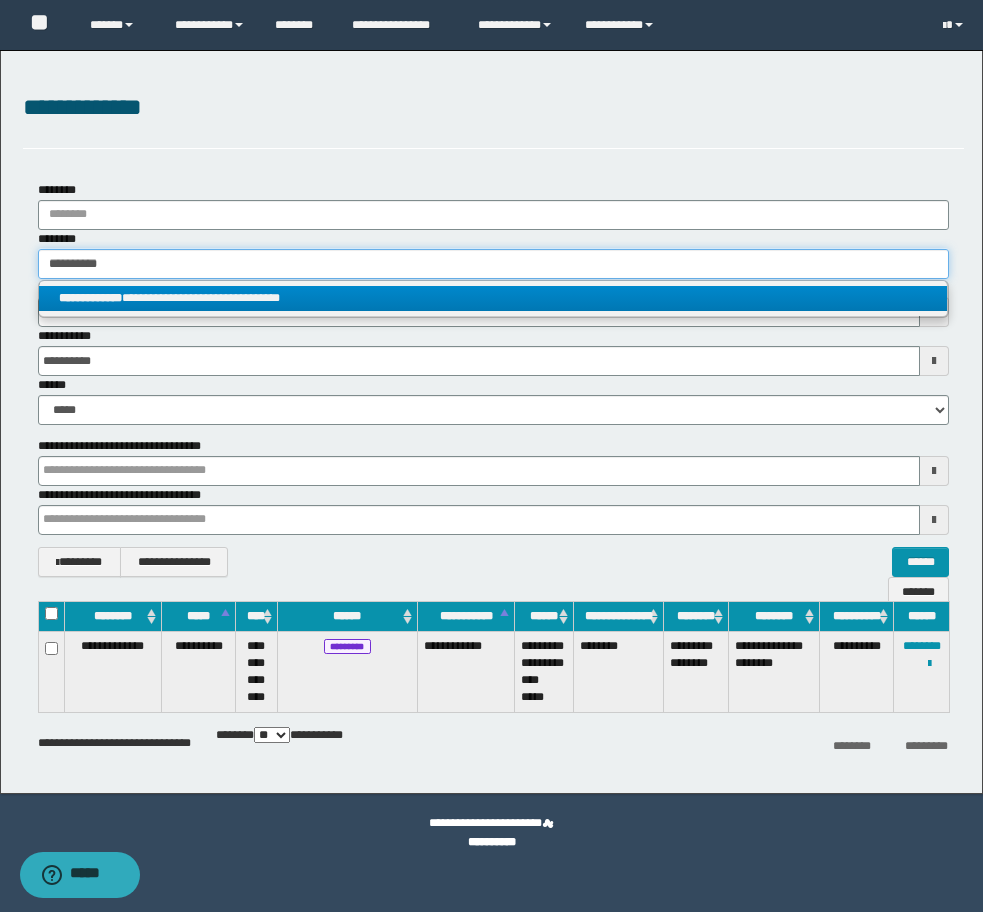 type on "**********" 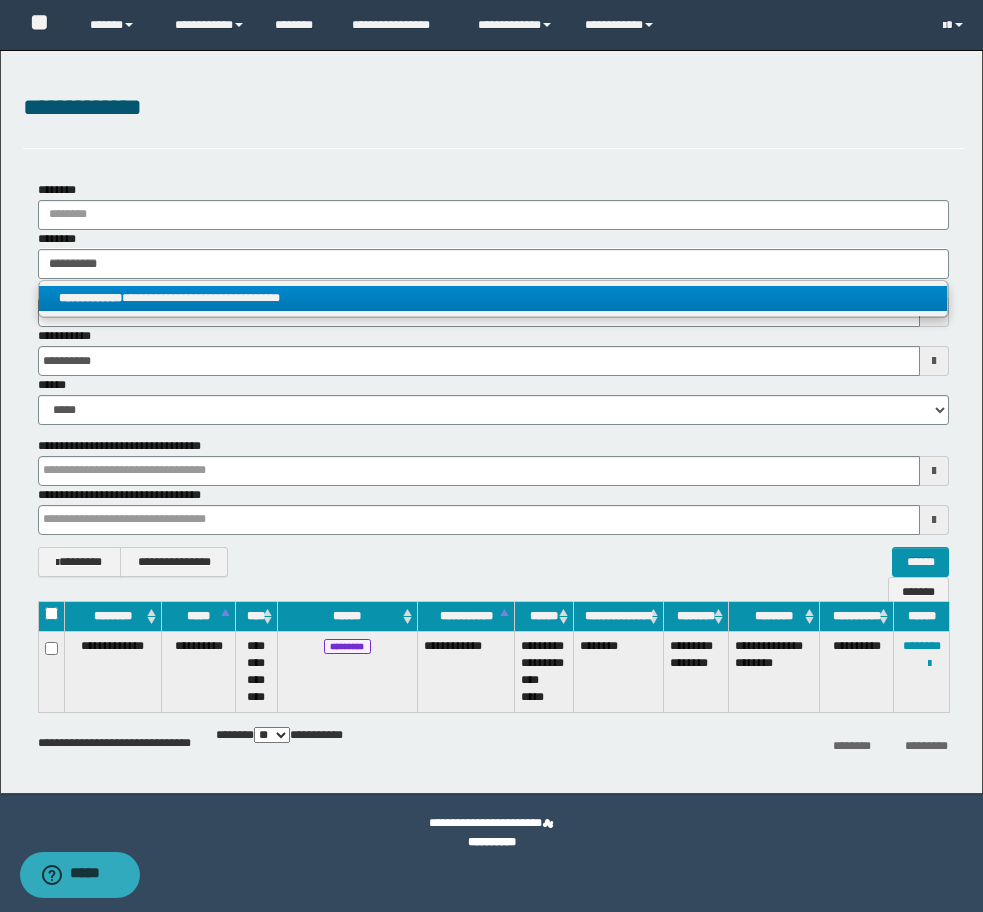 click on "**********" at bounding box center (90, 298) 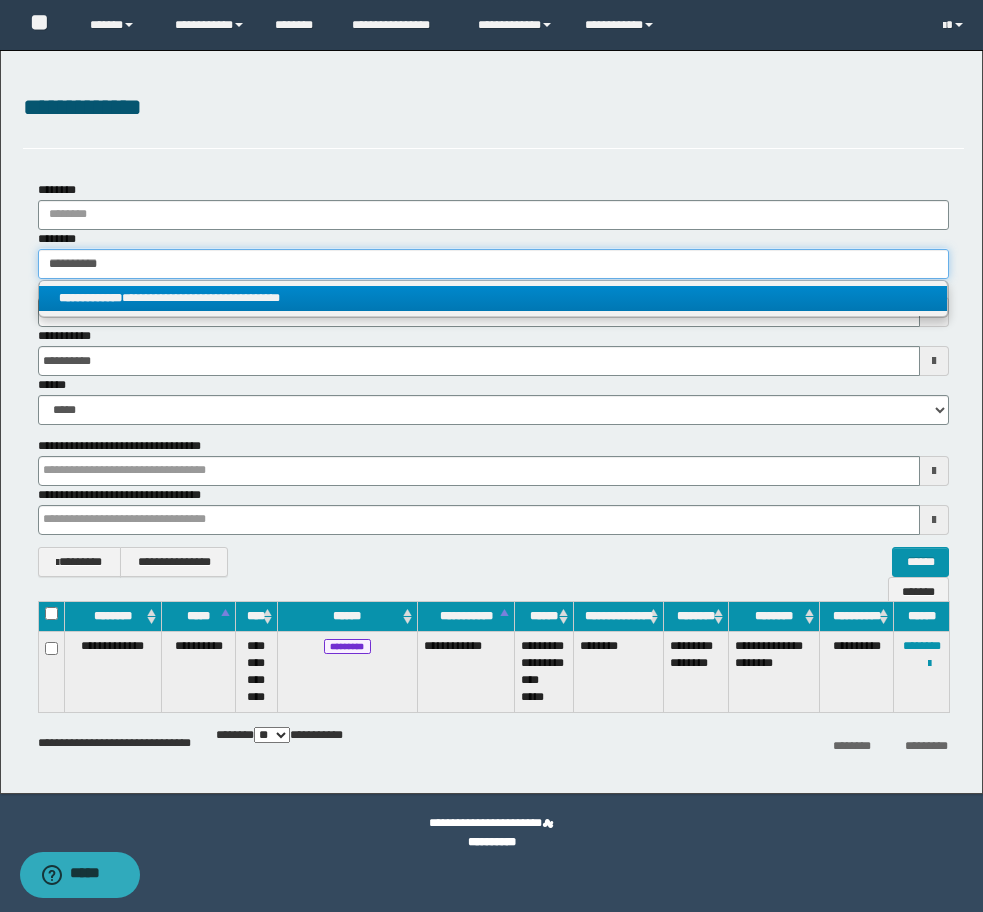 type 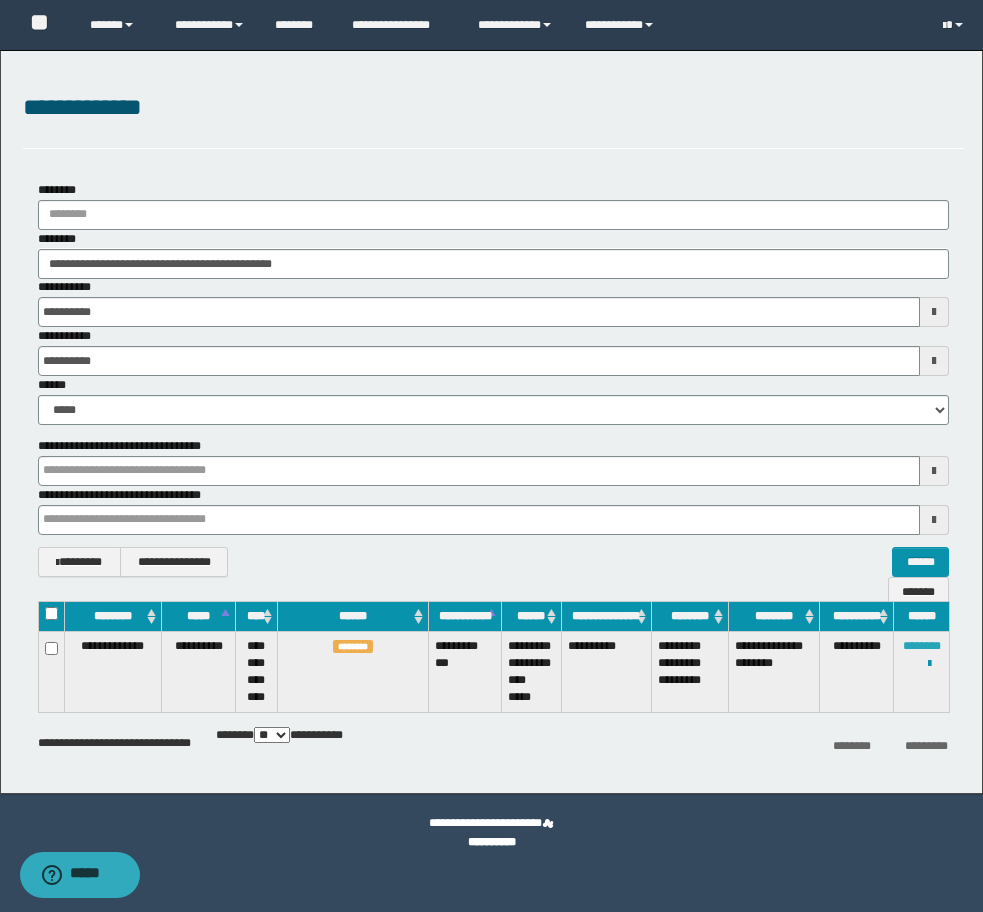 click on "********" at bounding box center [922, 646] 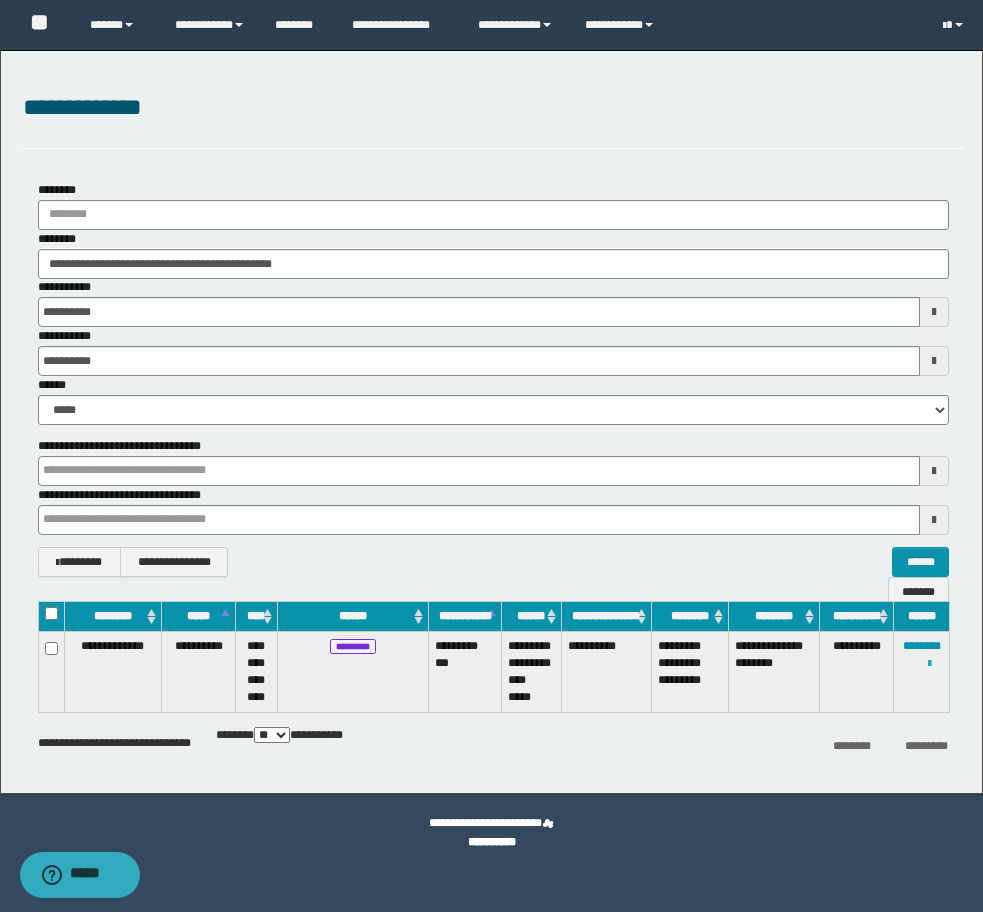 click at bounding box center [929, 664] 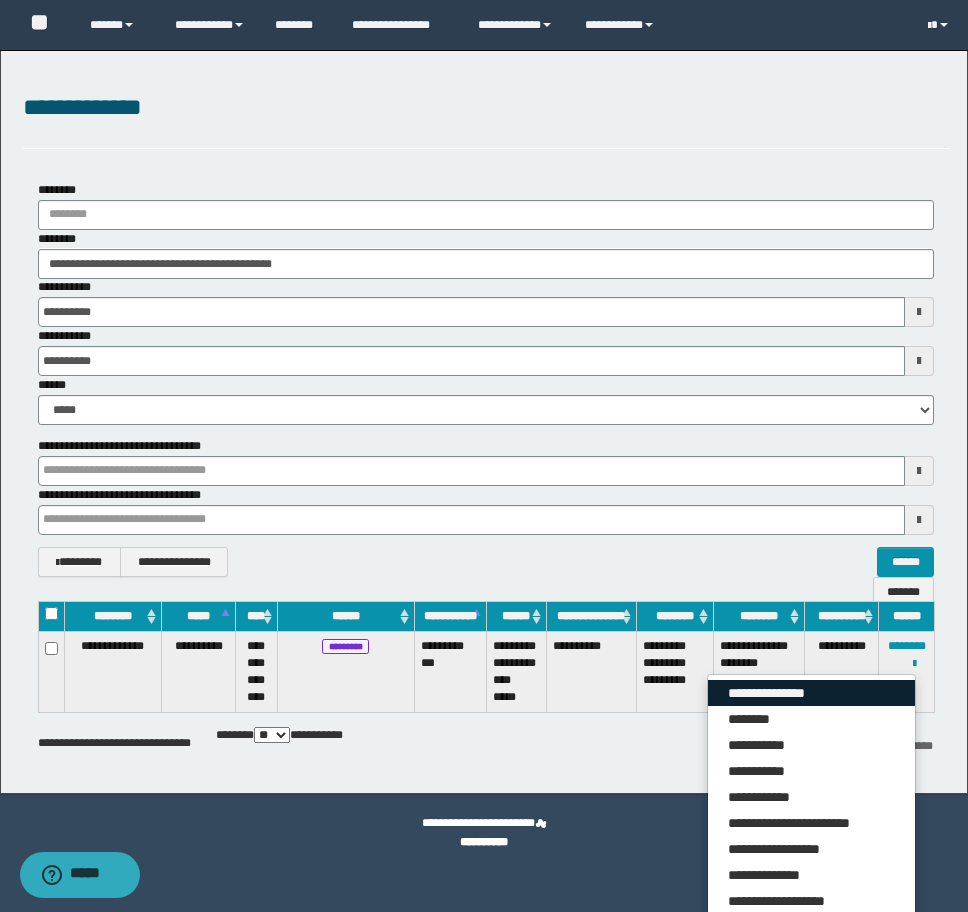 click on "**********" at bounding box center [811, 693] 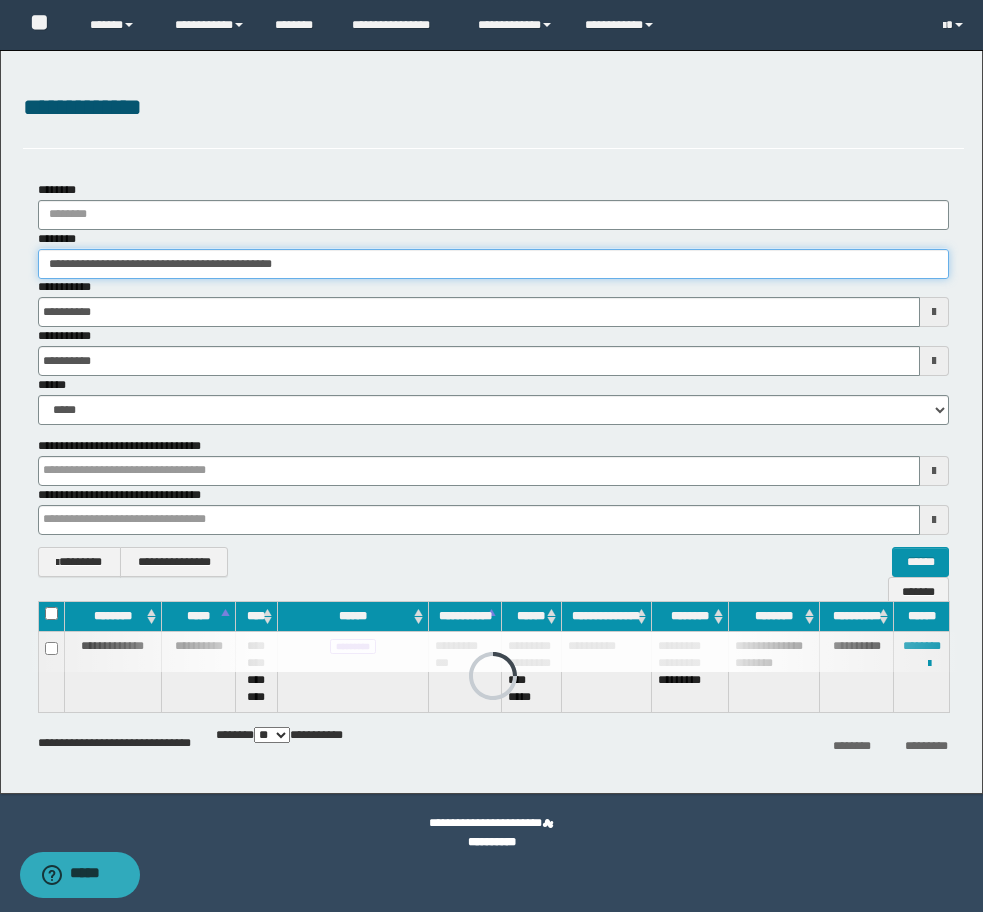 drag, startPoint x: 376, startPoint y: 258, endPoint x: -8, endPoint y: 281, distance: 384.68817 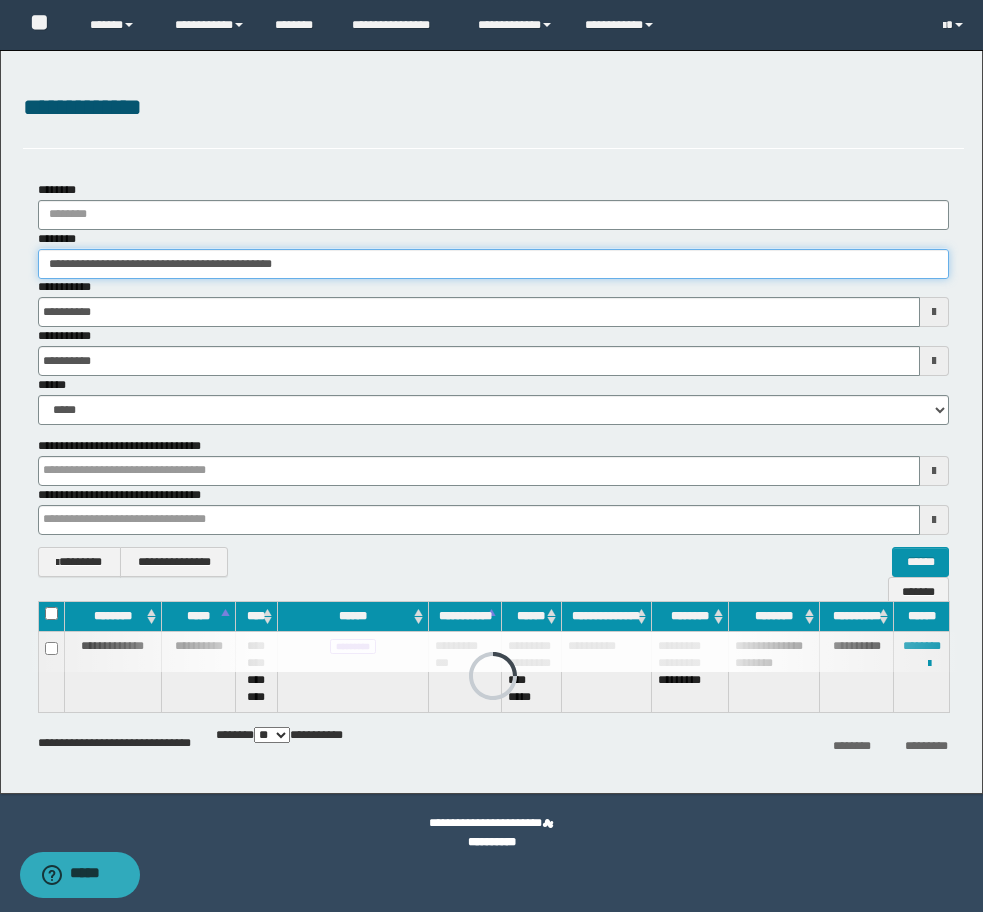 click on "**********" at bounding box center (491, 456) 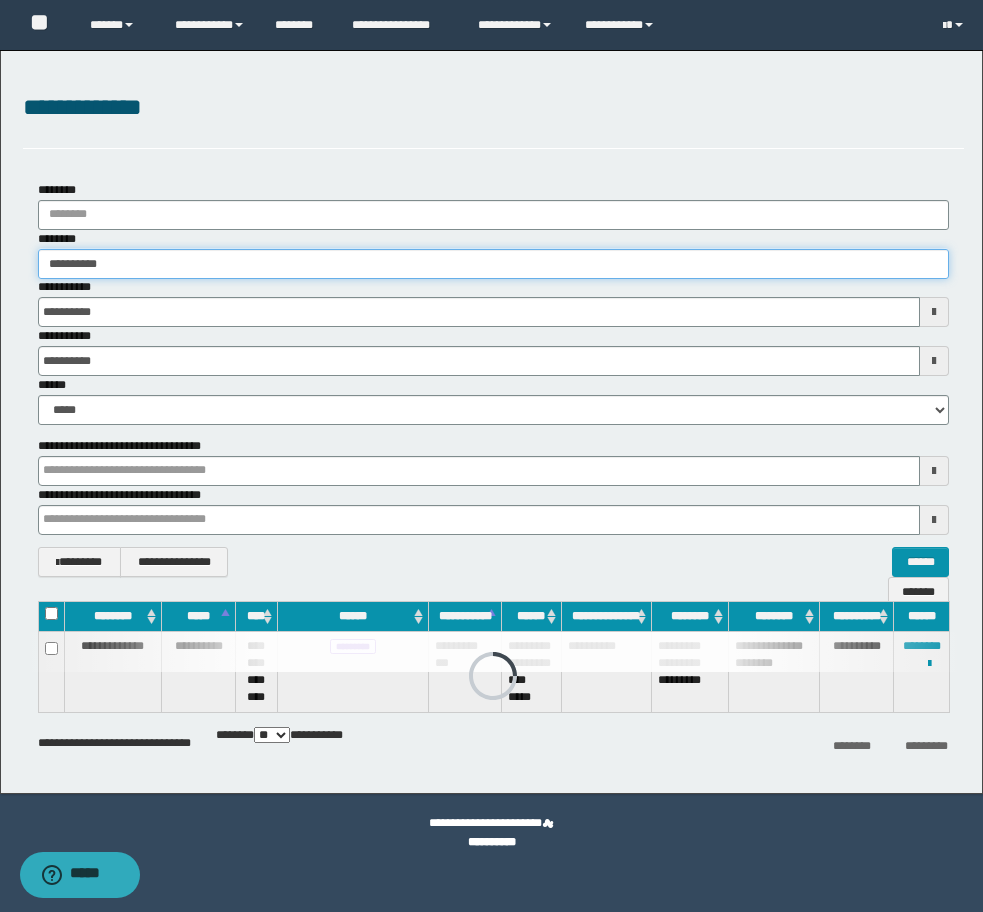 type on "**********" 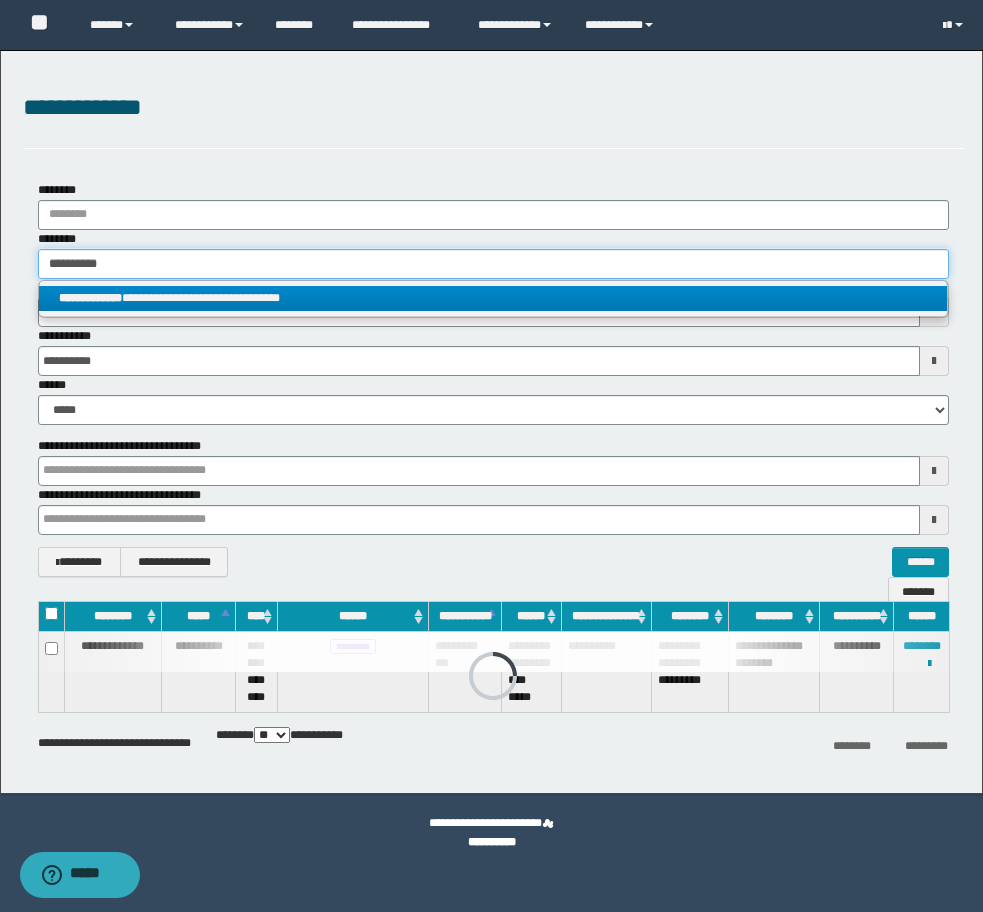type on "**********" 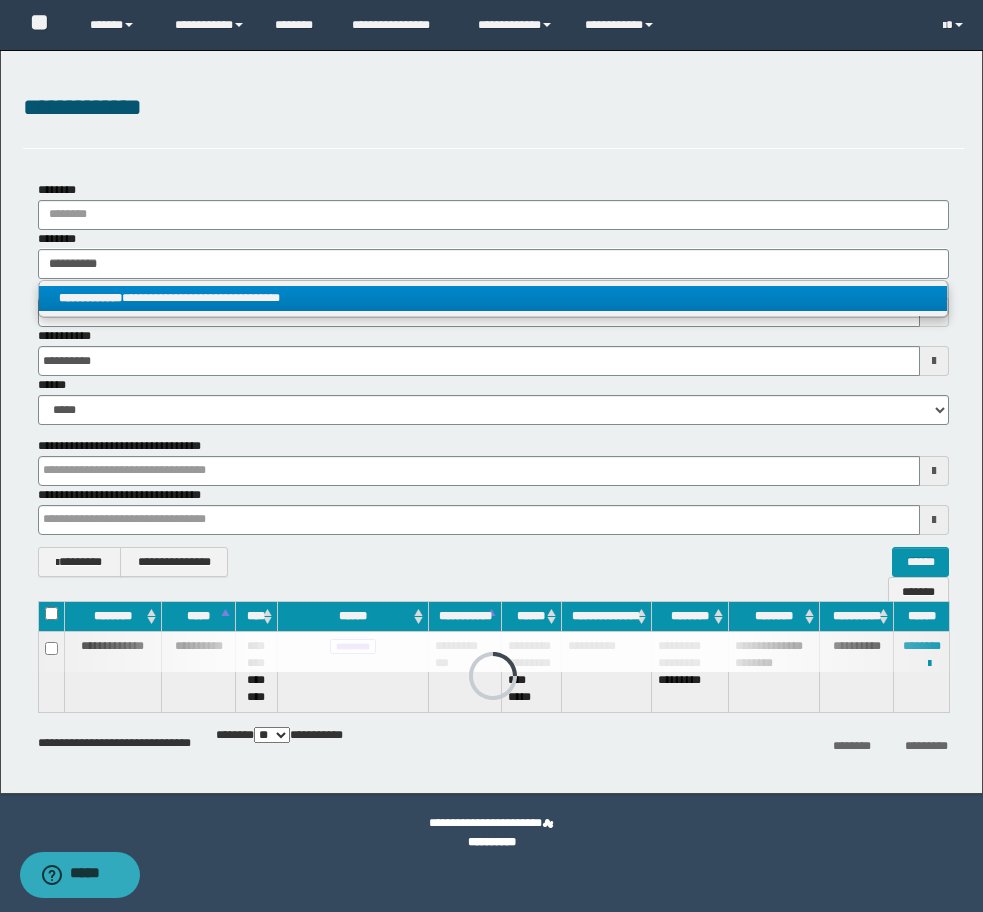 click on "**********" at bounding box center (493, 298) 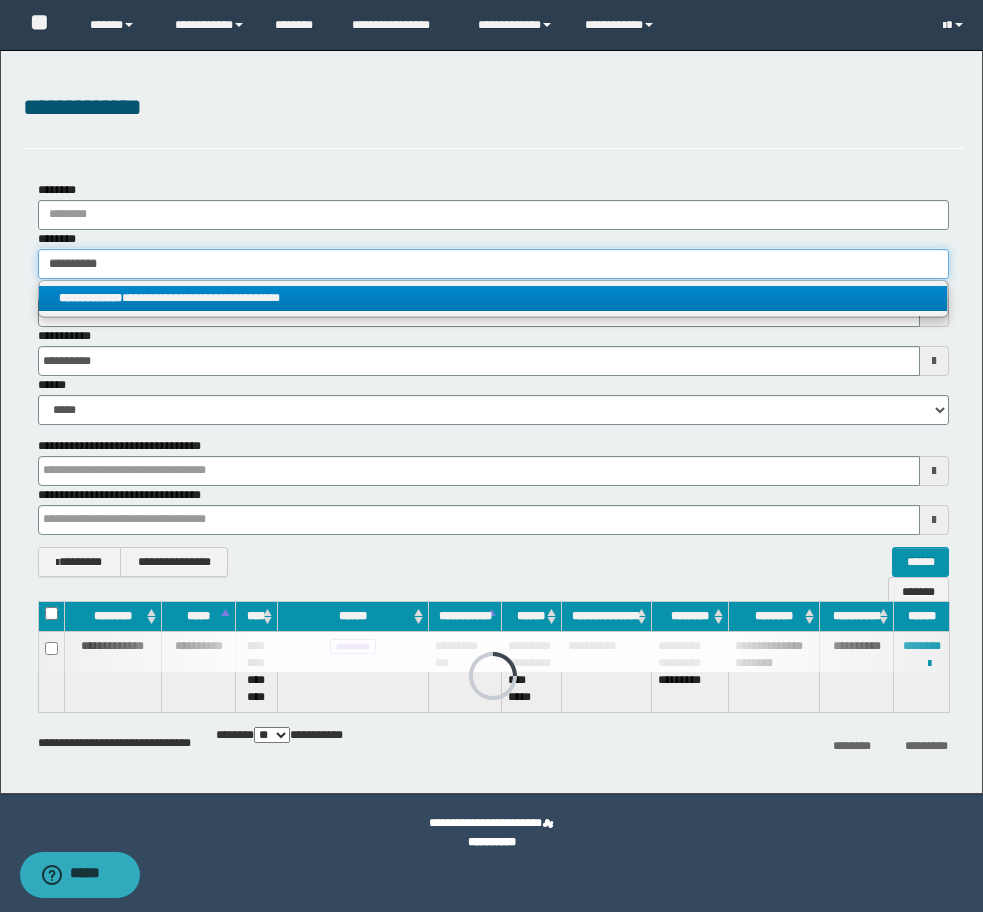 type 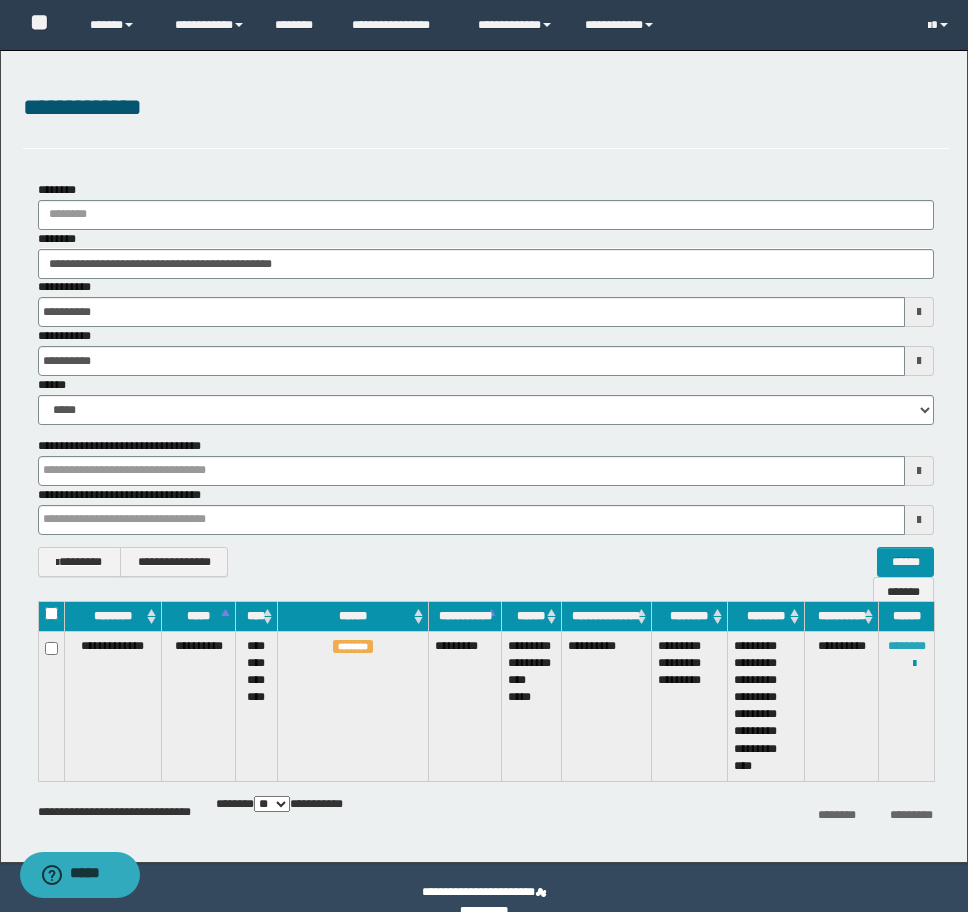 click on "********" at bounding box center [907, 646] 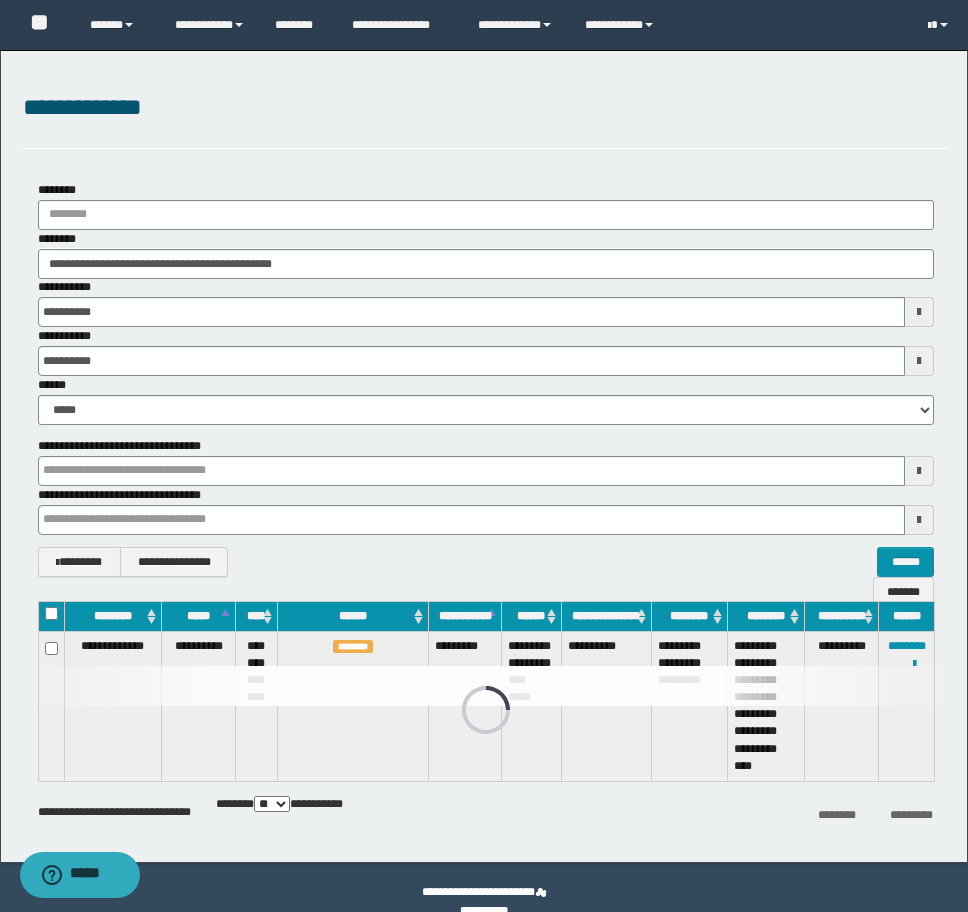 drag, startPoint x: 429, startPoint y: 279, endPoint x: 414, endPoint y: 279, distance: 15 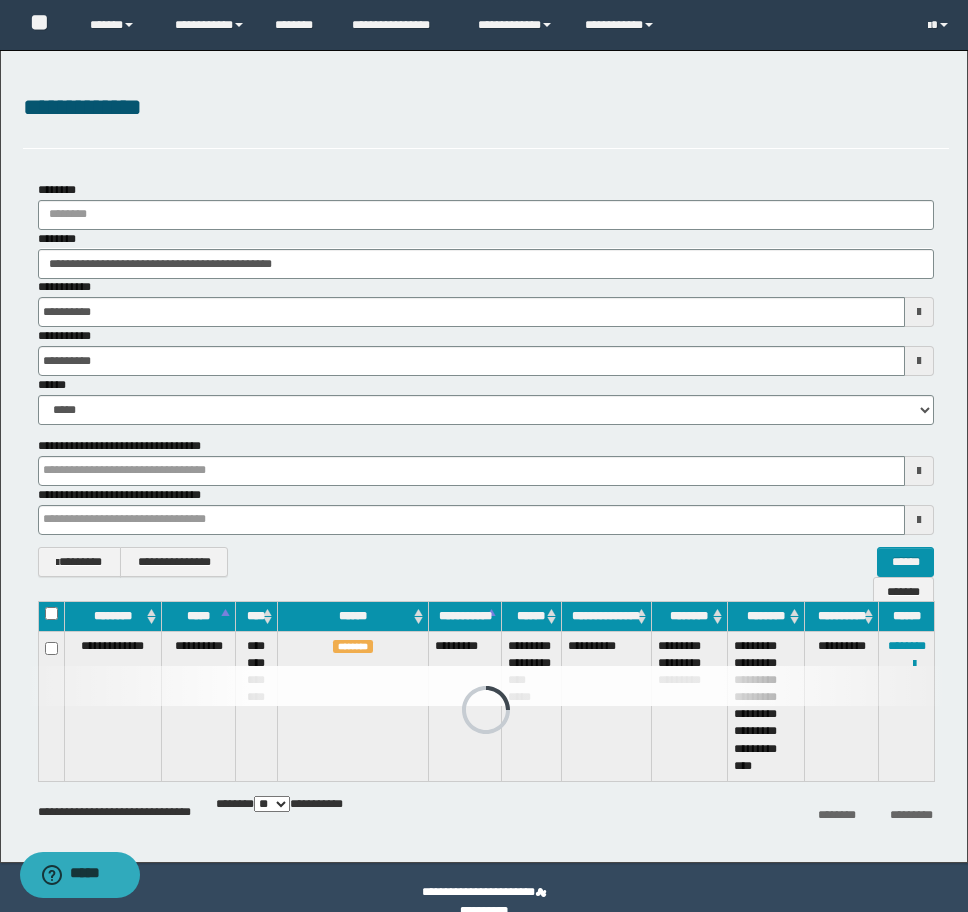 click on "**********" at bounding box center (486, 302) 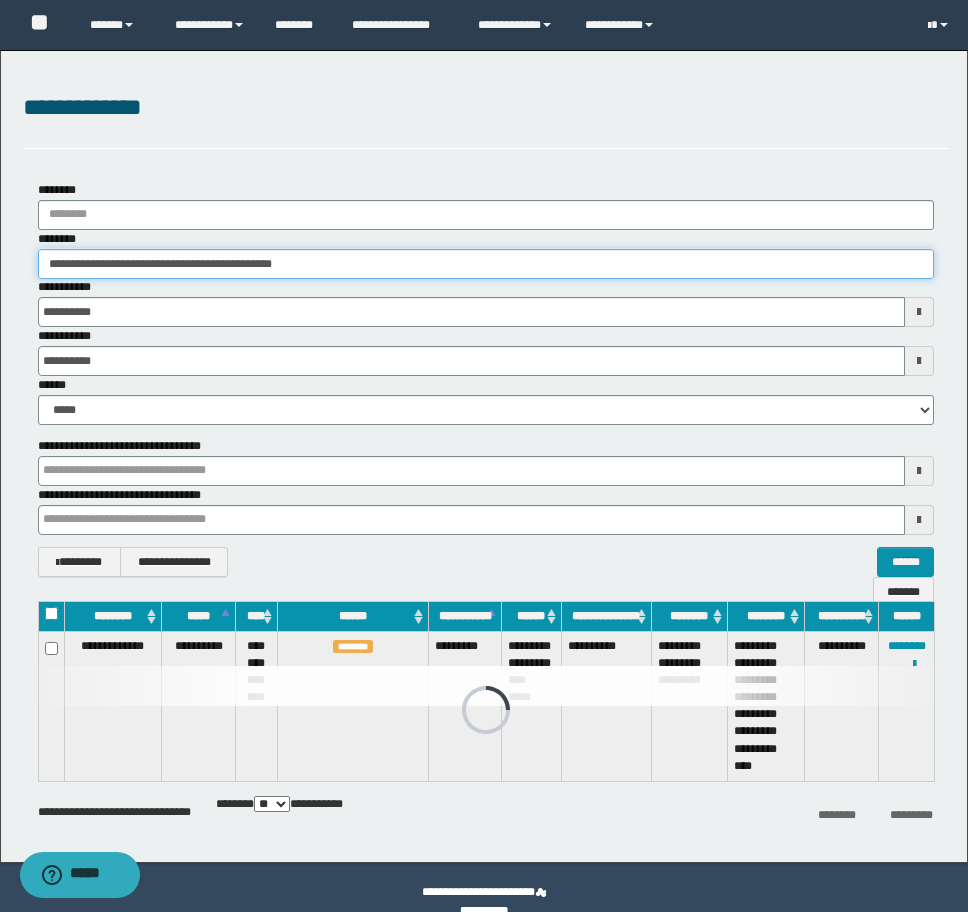 drag, startPoint x: 397, startPoint y: 267, endPoint x: -8, endPoint y: 274, distance: 405.0605 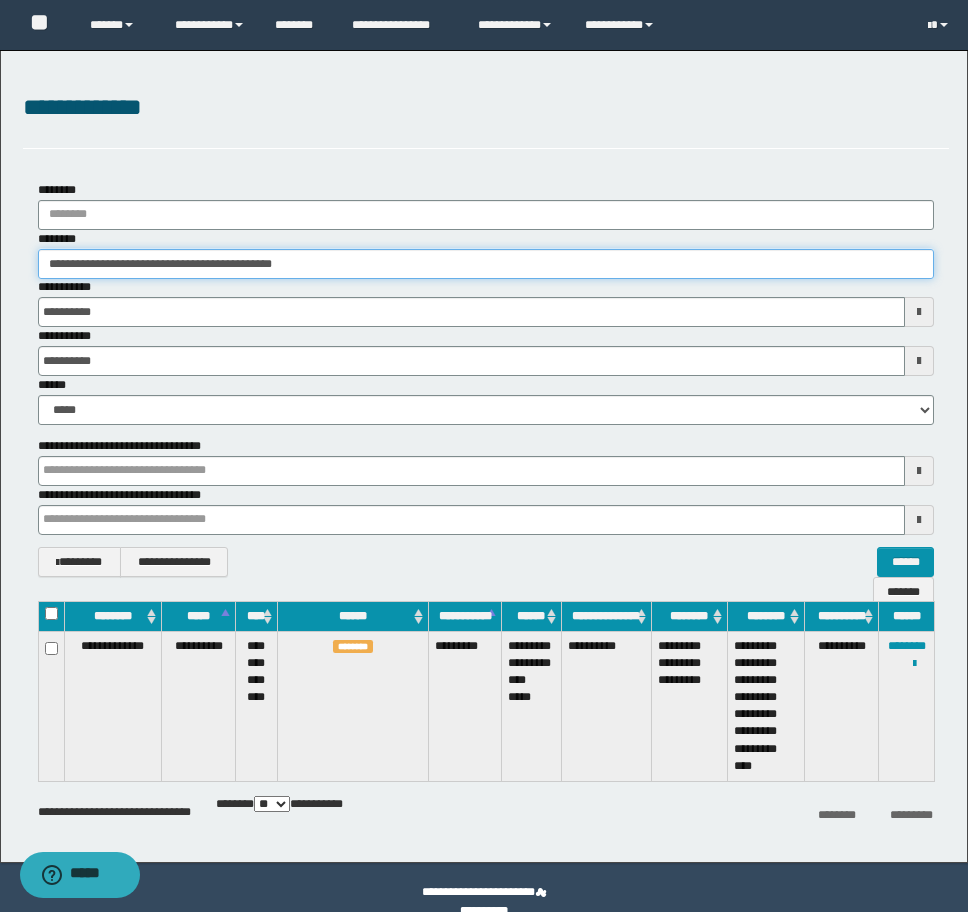 paste 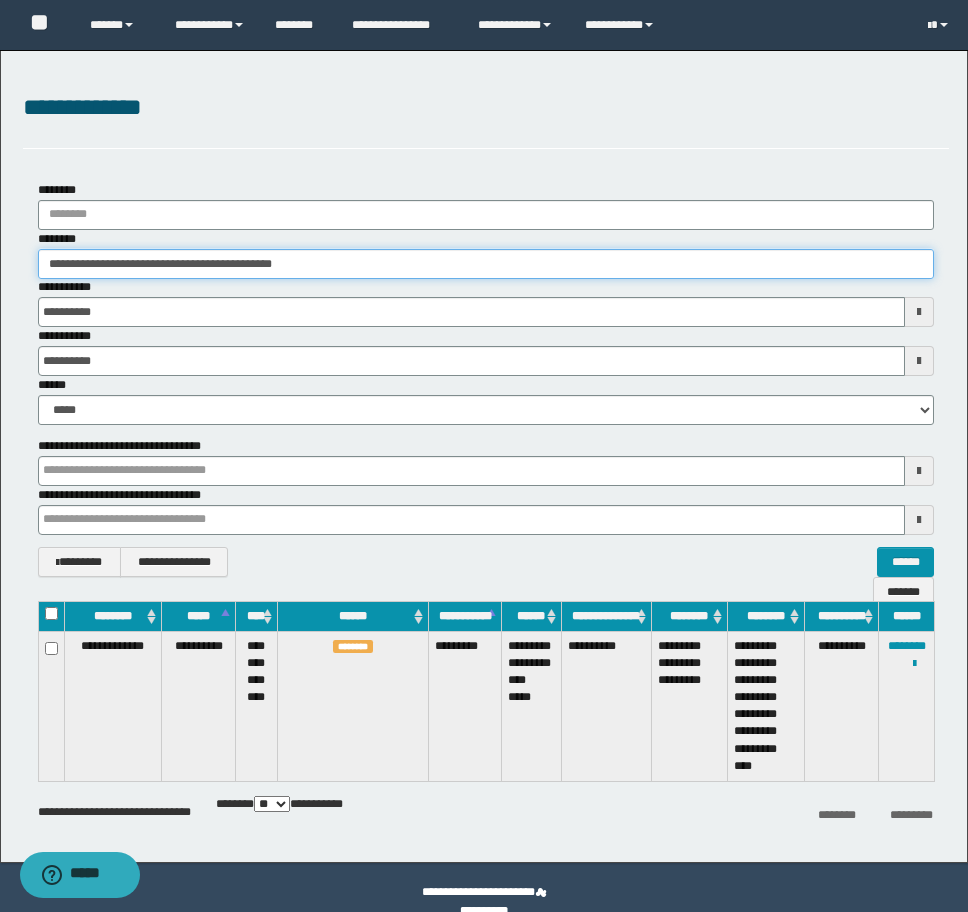 type on "**********" 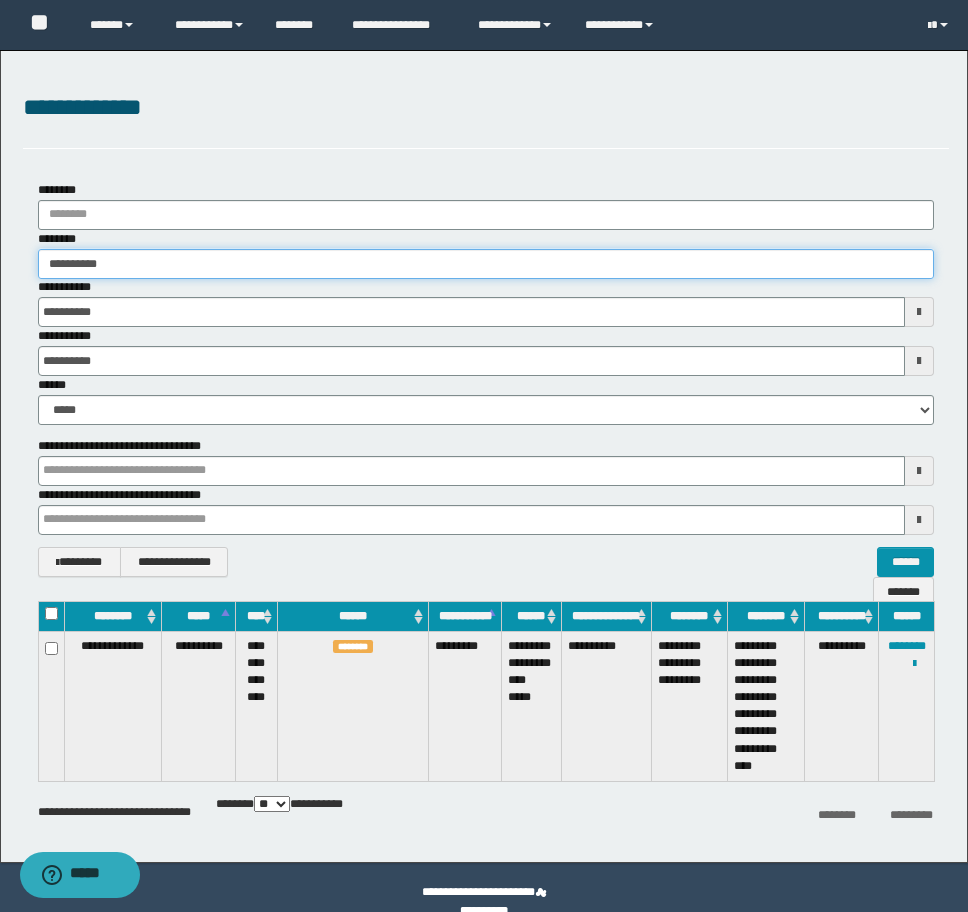 type on "**********" 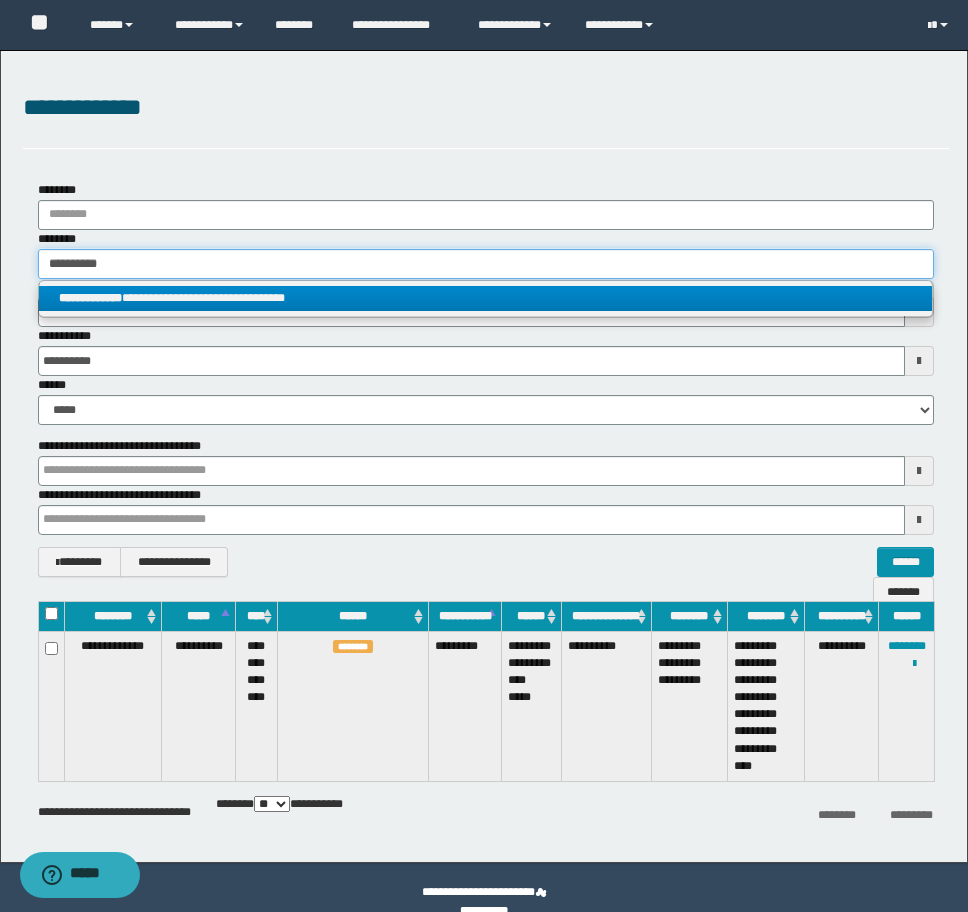 type on "**********" 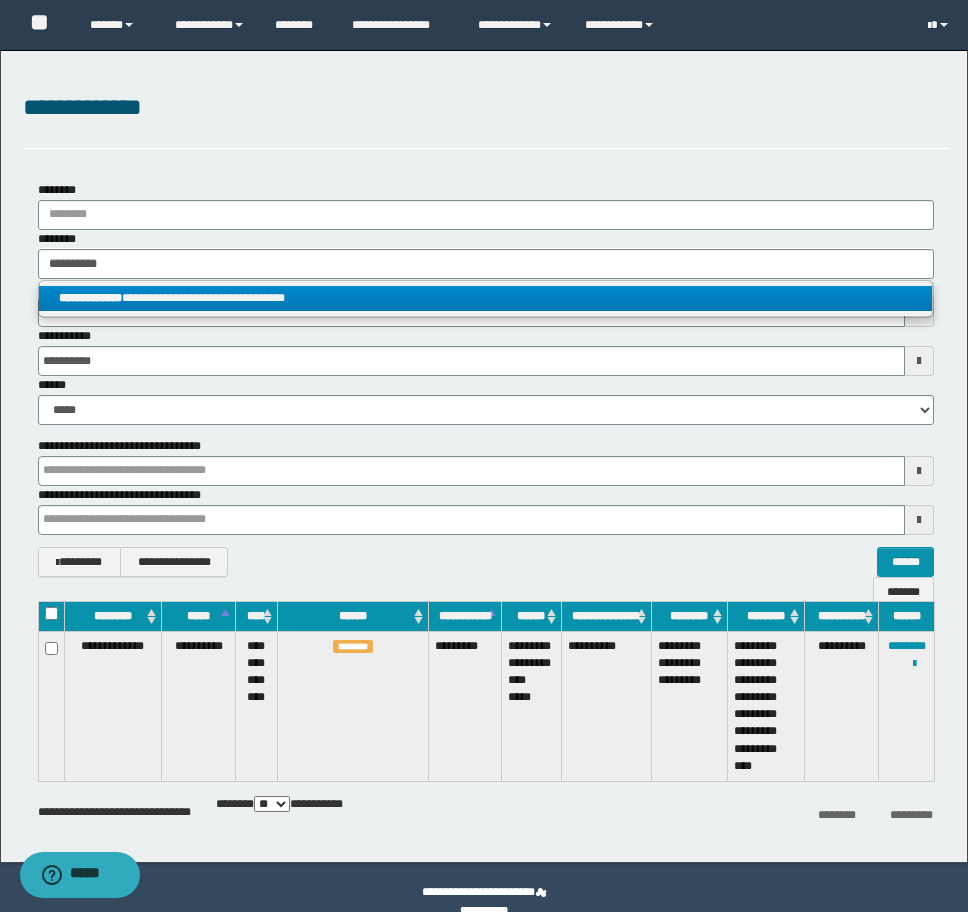 click on "**********" at bounding box center [485, 298] 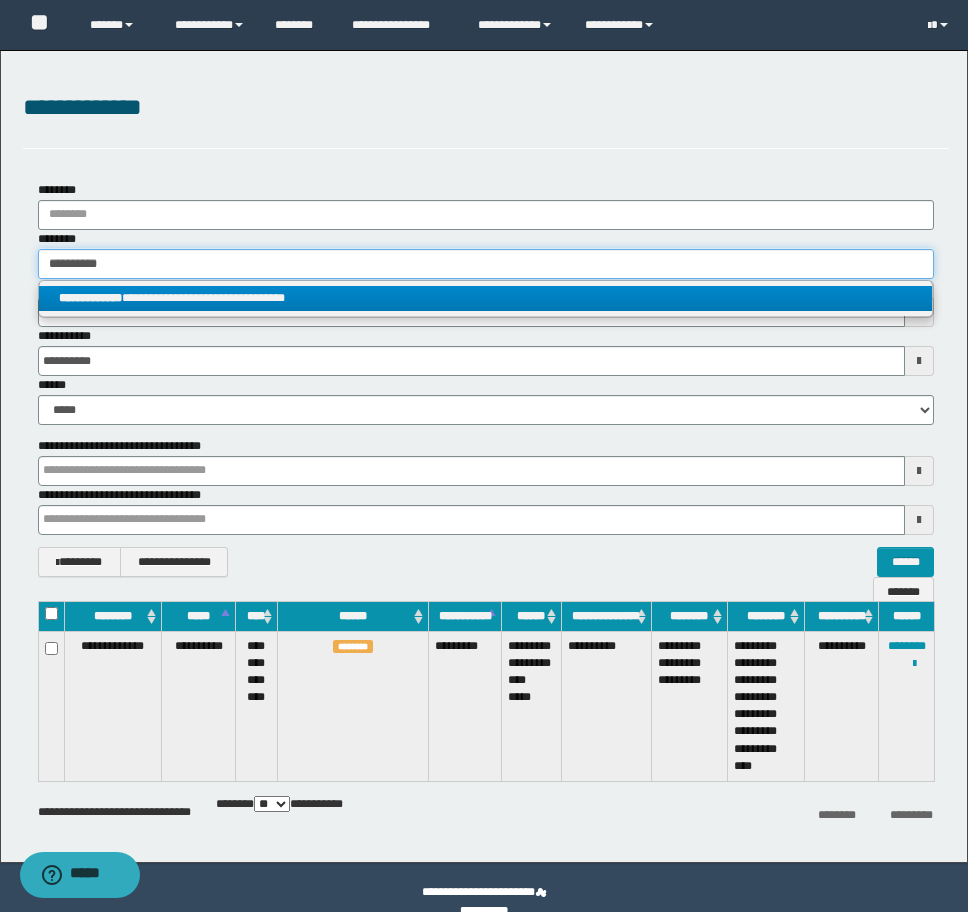 type 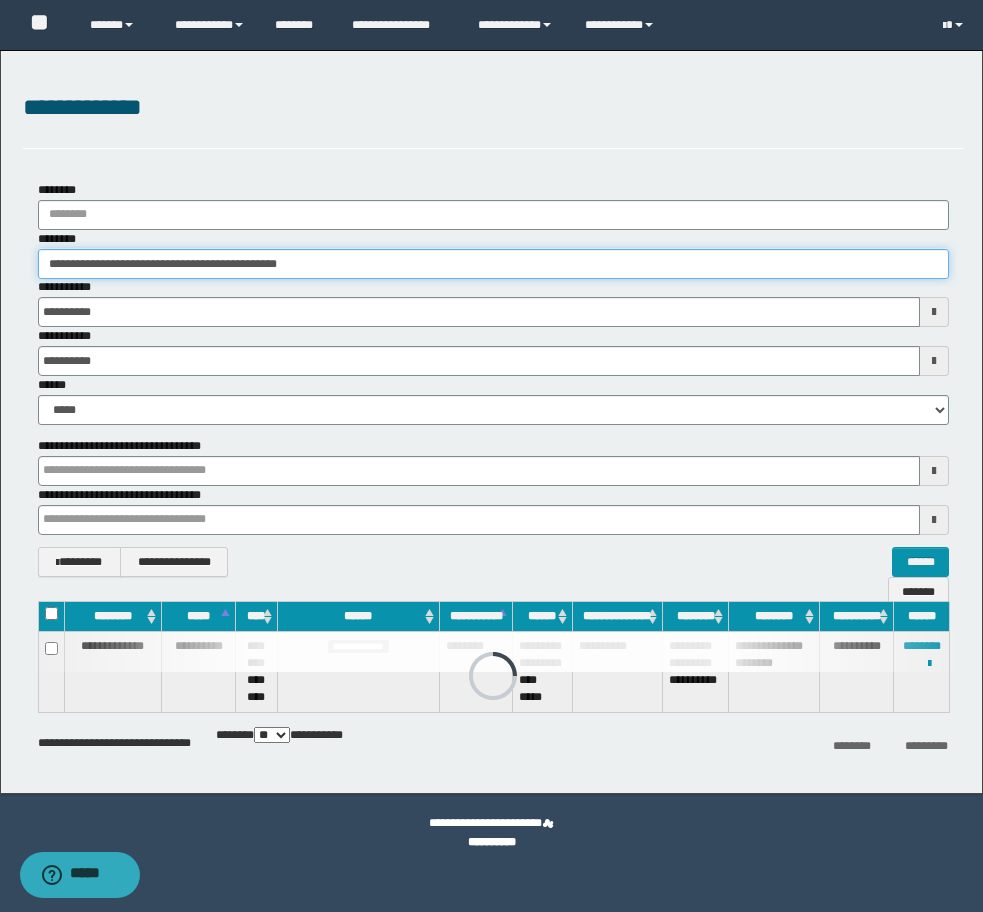 drag, startPoint x: 358, startPoint y: 262, endPoint x: -8, endPoint y: 267, distance: 366.03415 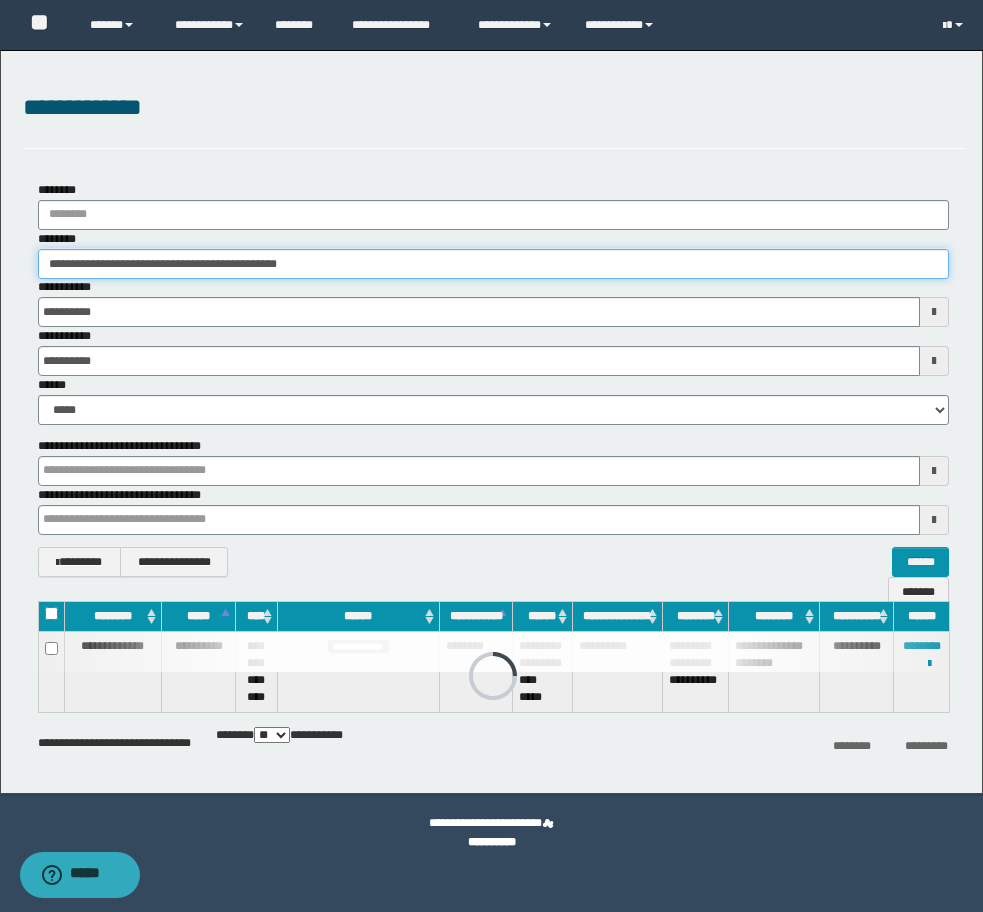 click on "**********" at bounding box center (491, 456) 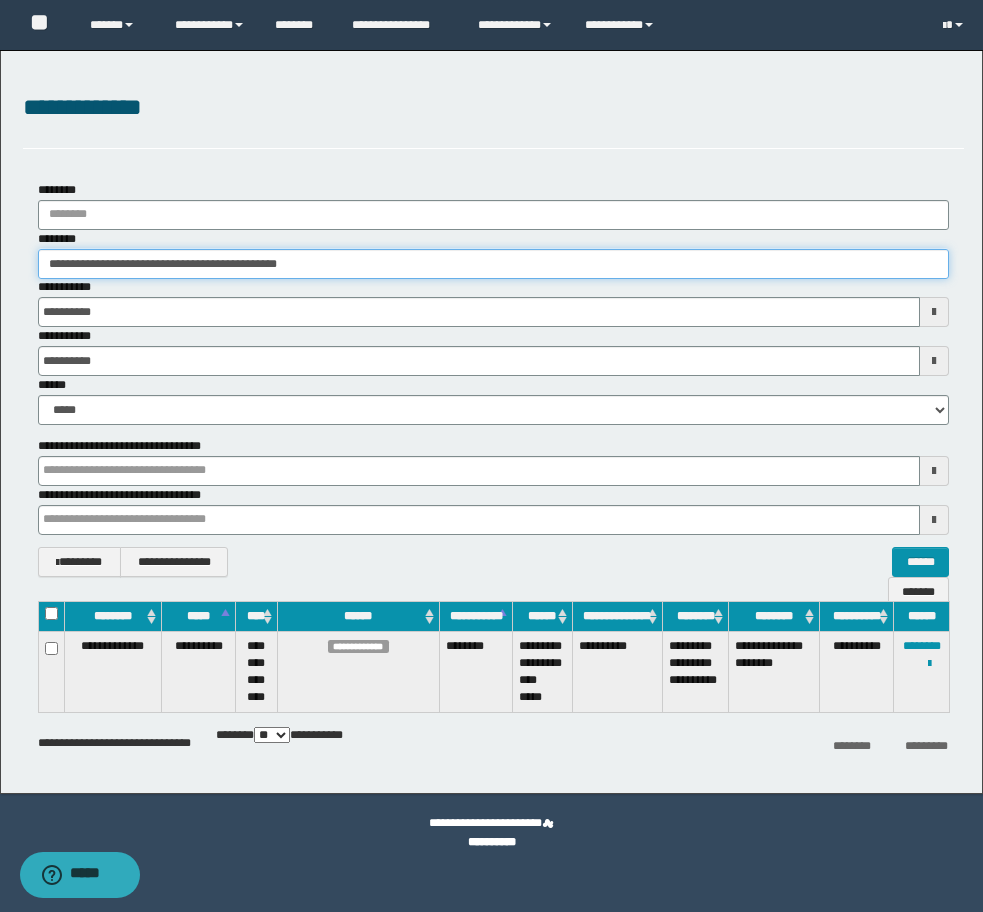 paste 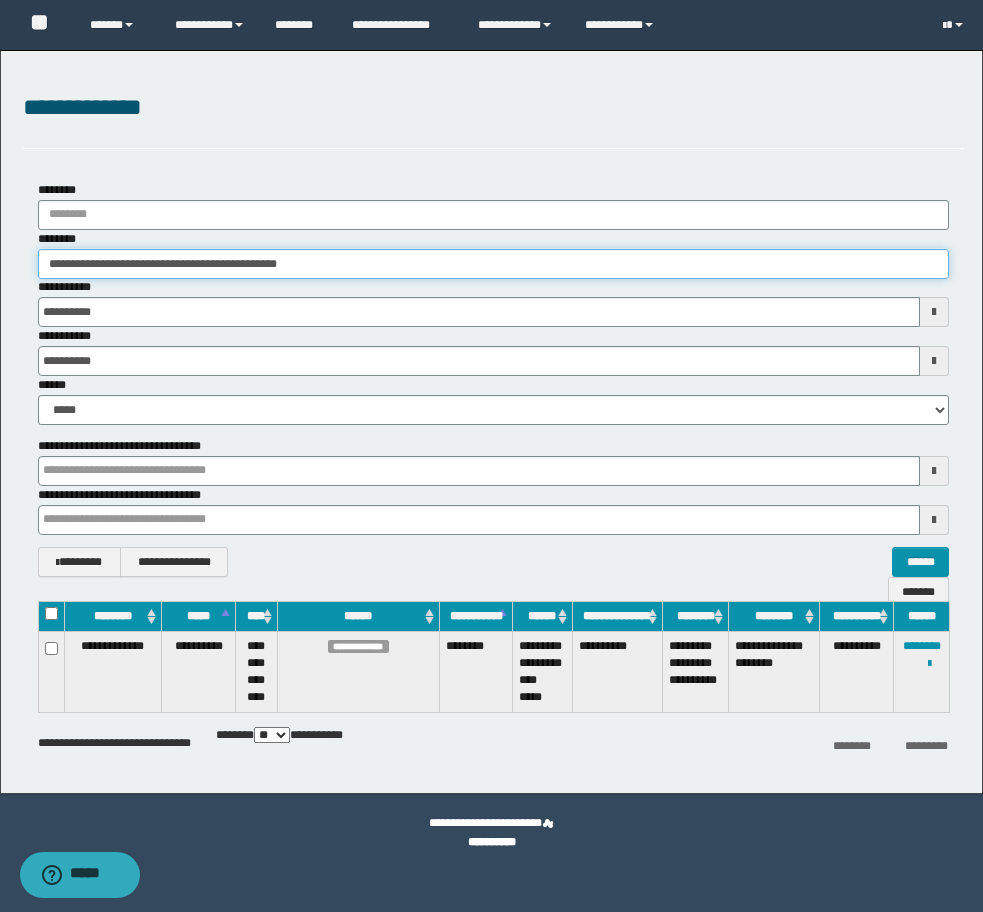 type on "********" 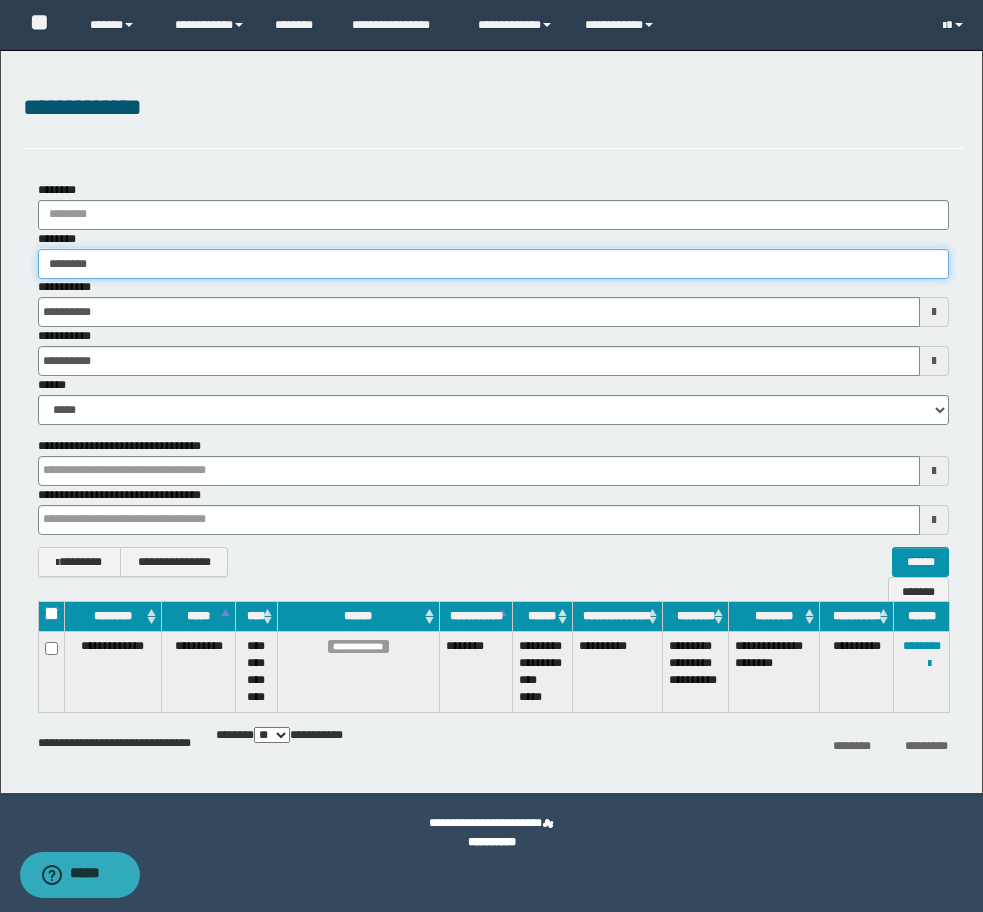 type on "********" 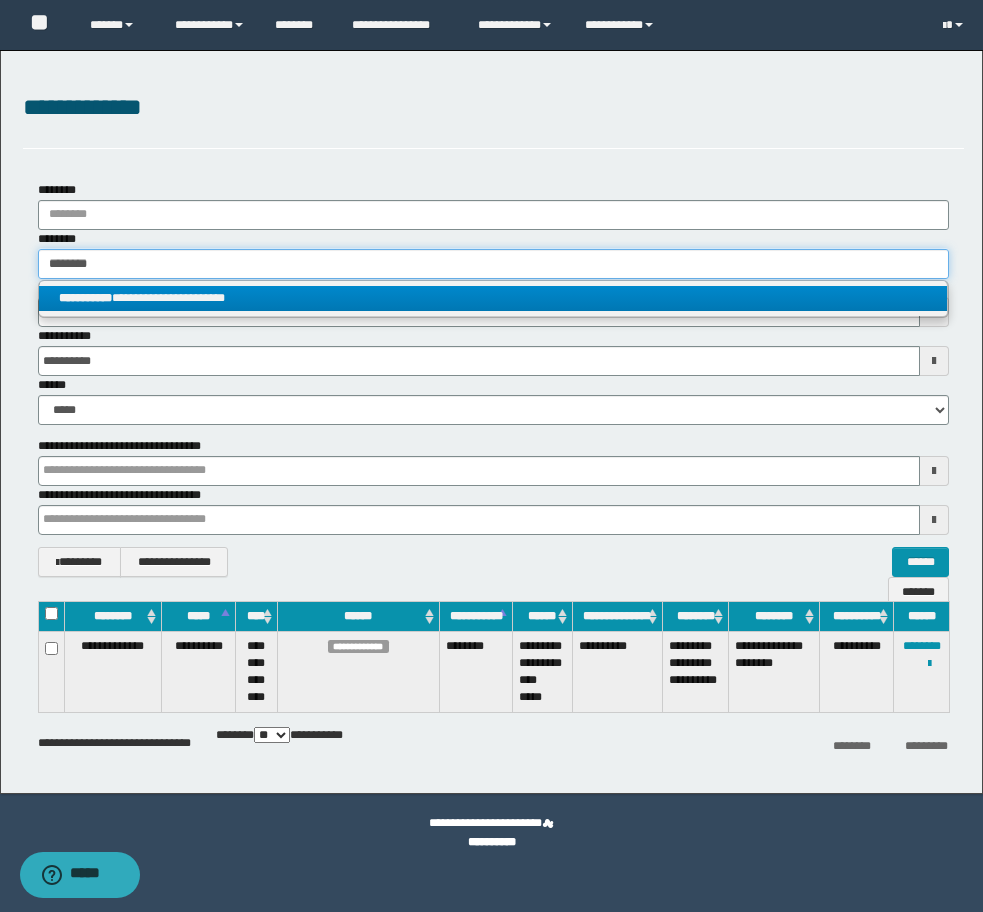 type on "********" 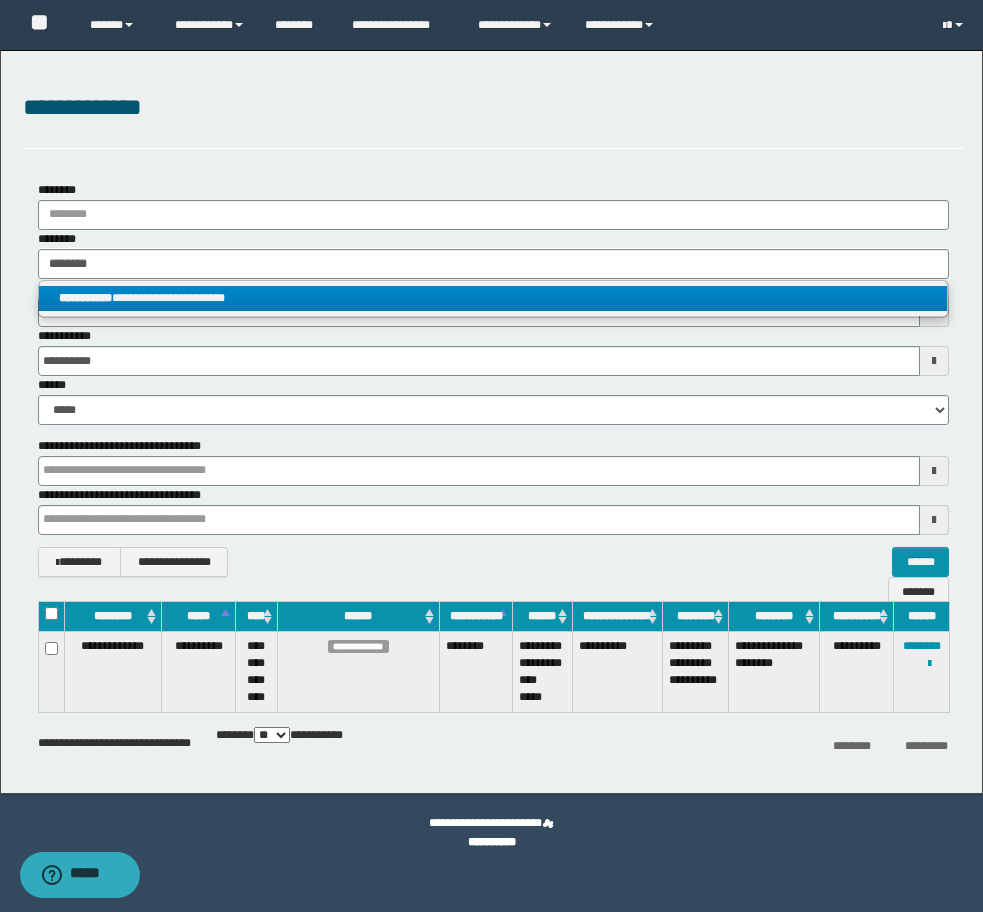 click on "**********" at bounding box center (493, 298) 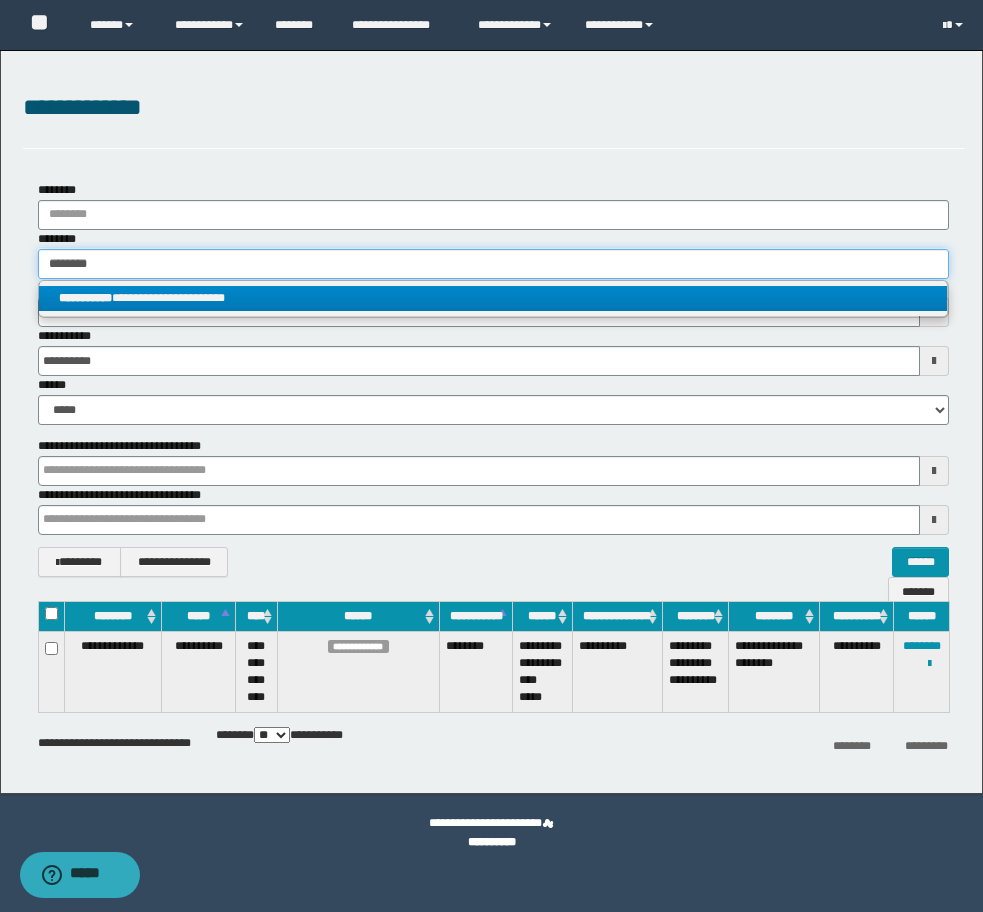 type 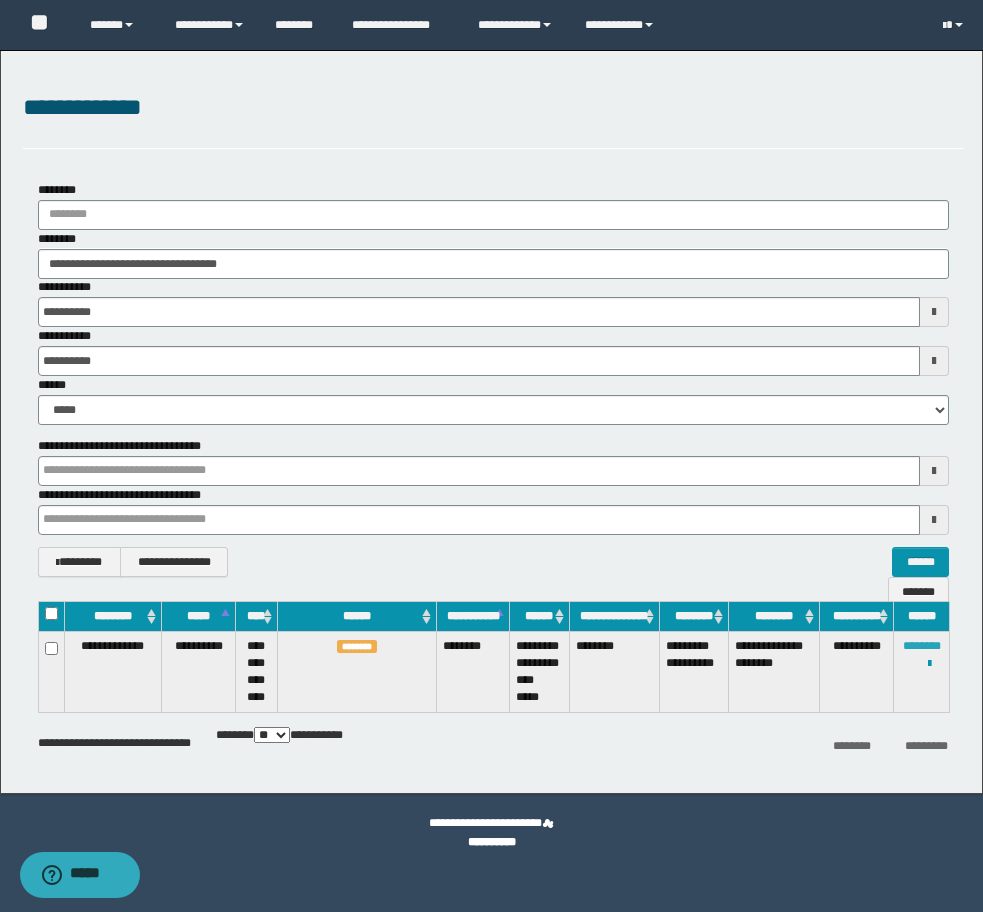 click on "********" at bounding box center [922, 646] 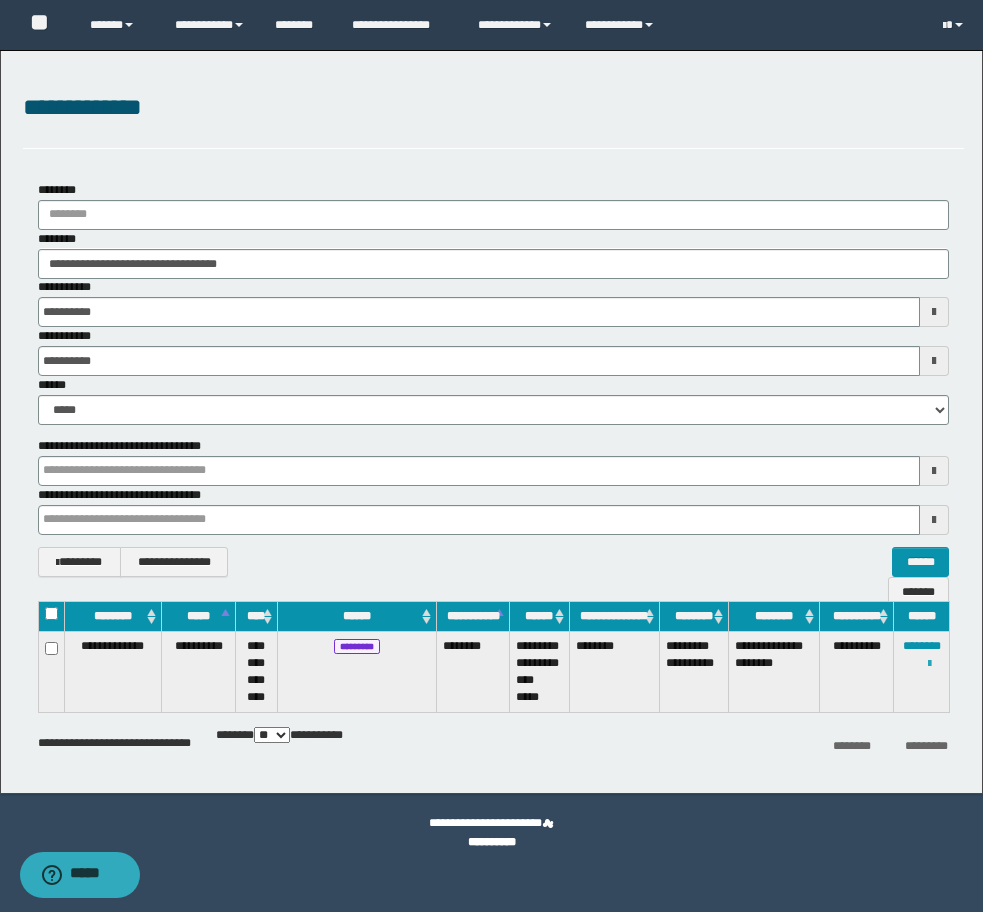 click at bounding box center (929, 664) 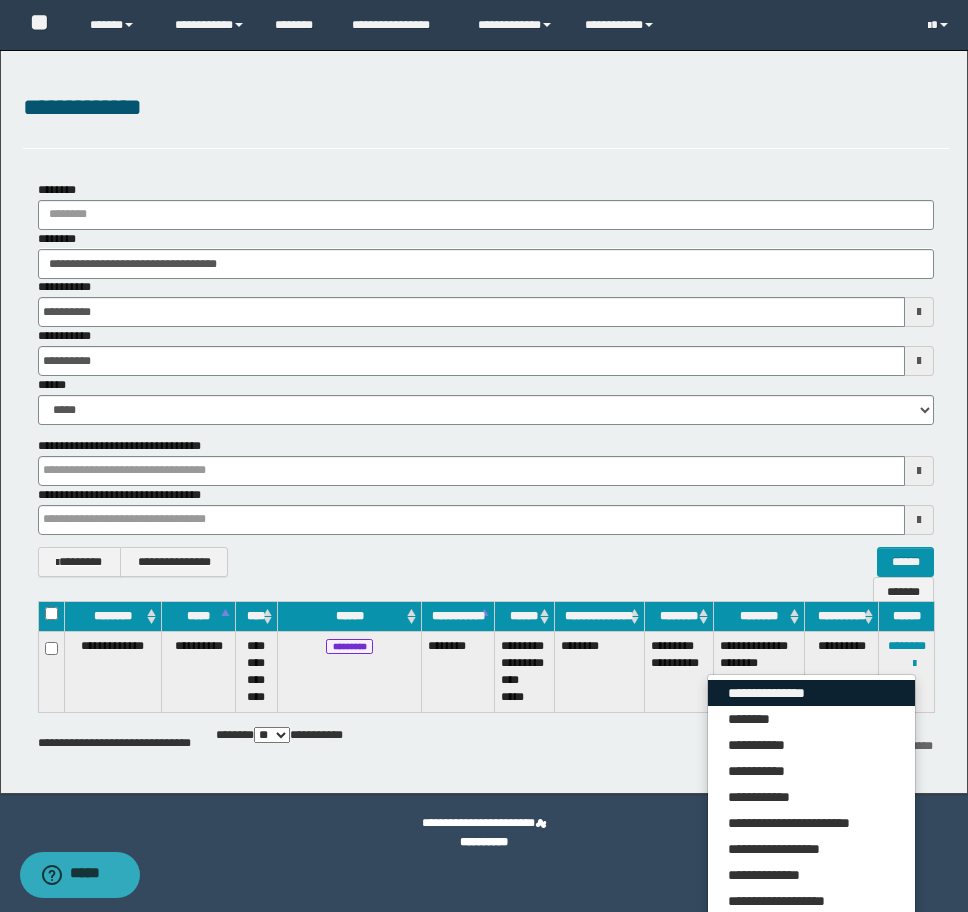 click on "**********" at bounding box center (811, 693) 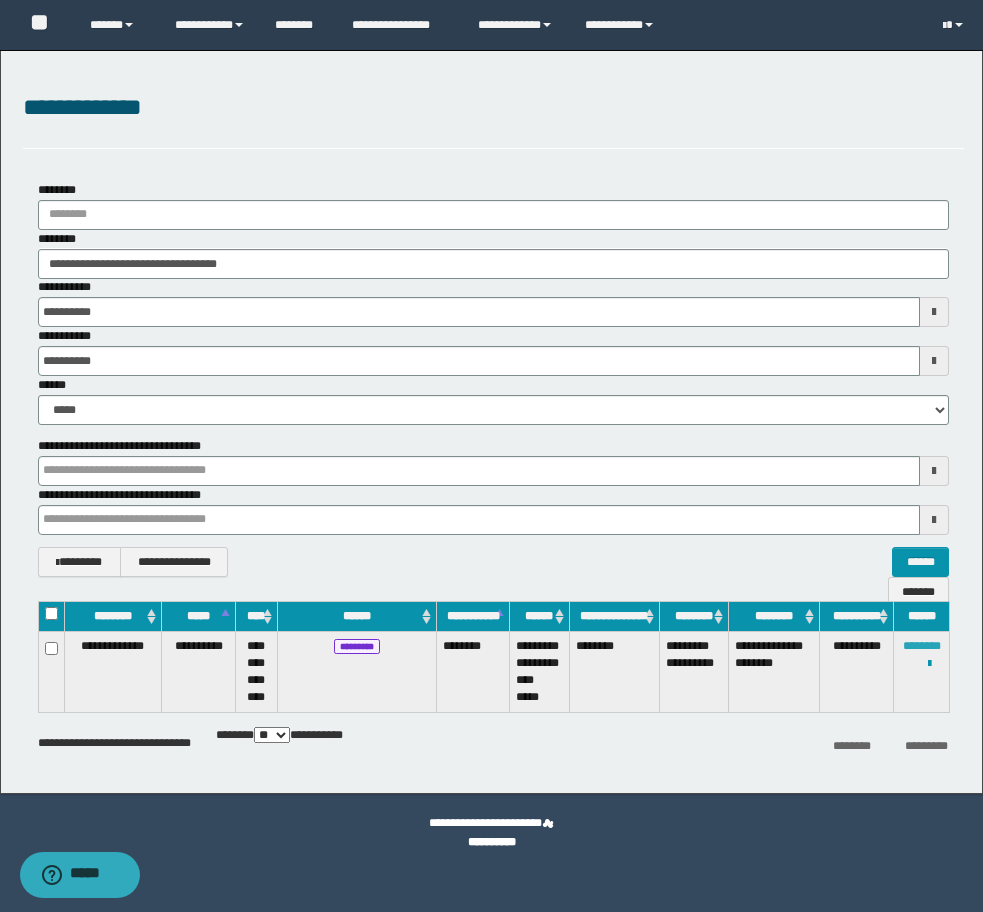 click on "********" at bounding box center [922, 646] 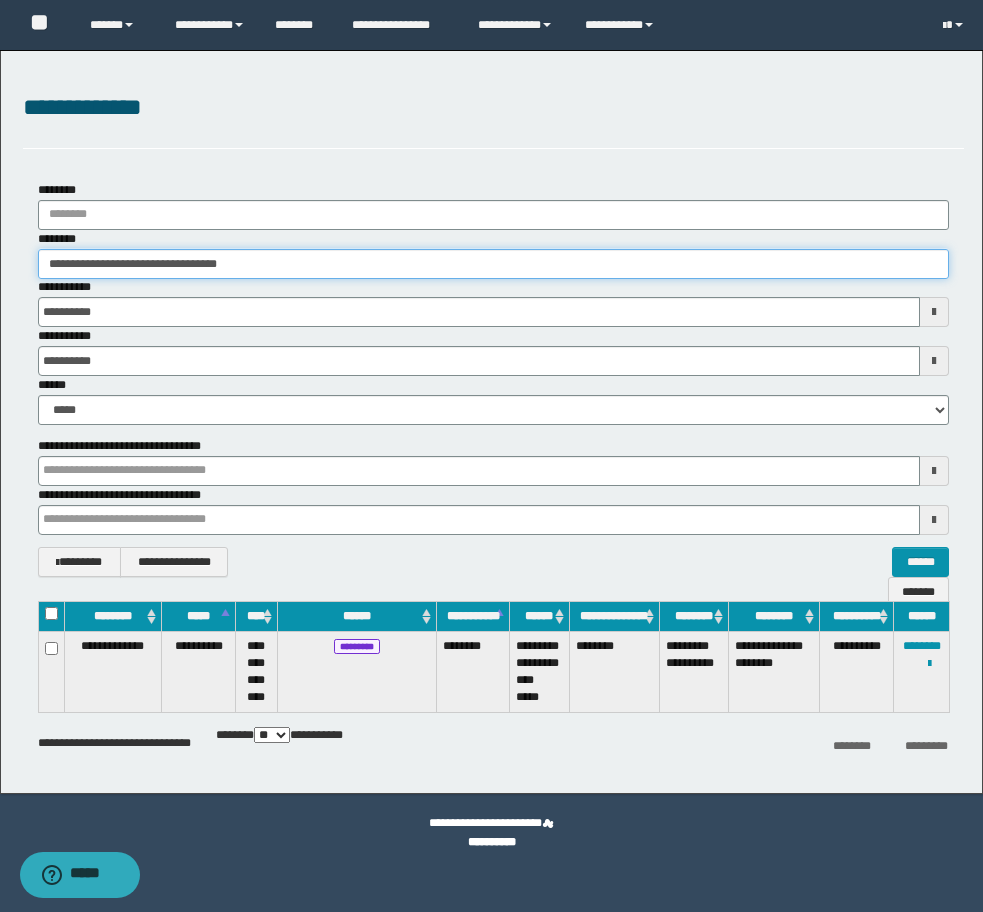 drag, startPoint x: 315, startPoint y: 249, endPoint x: -8, endPoint y: 260, distance: 323.18726 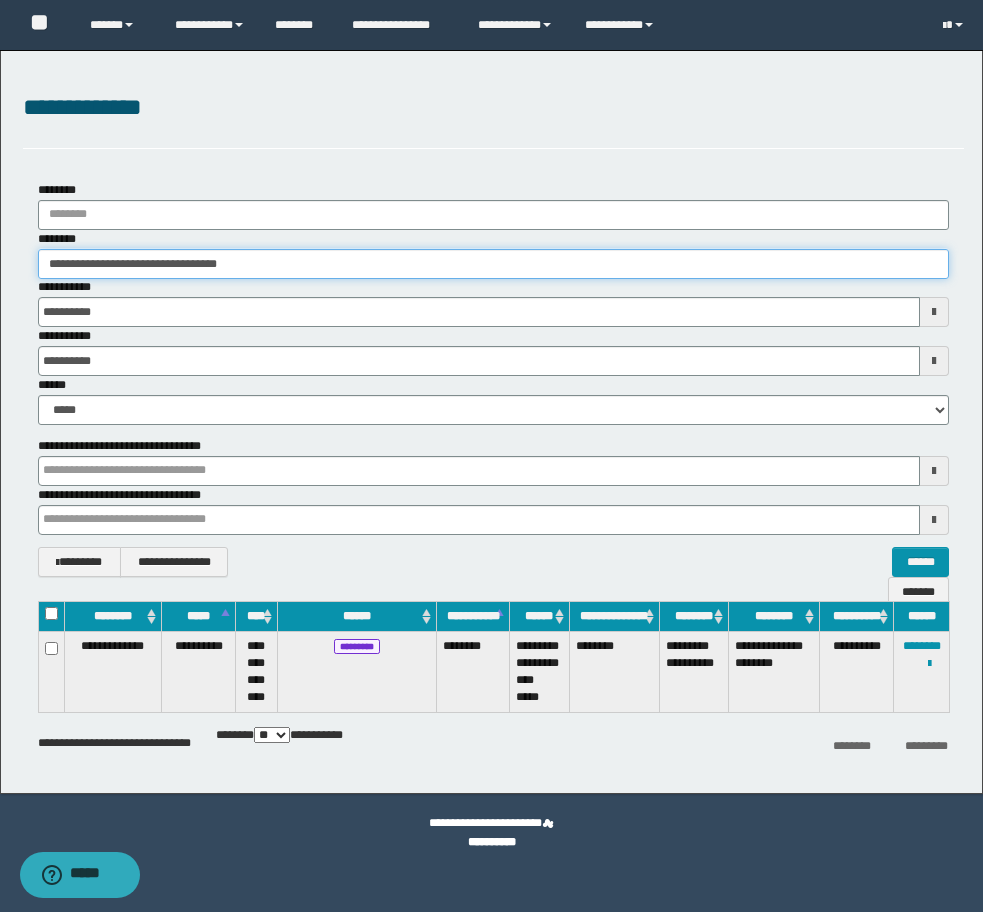 click on "**********" at bounding box center [491, 456] 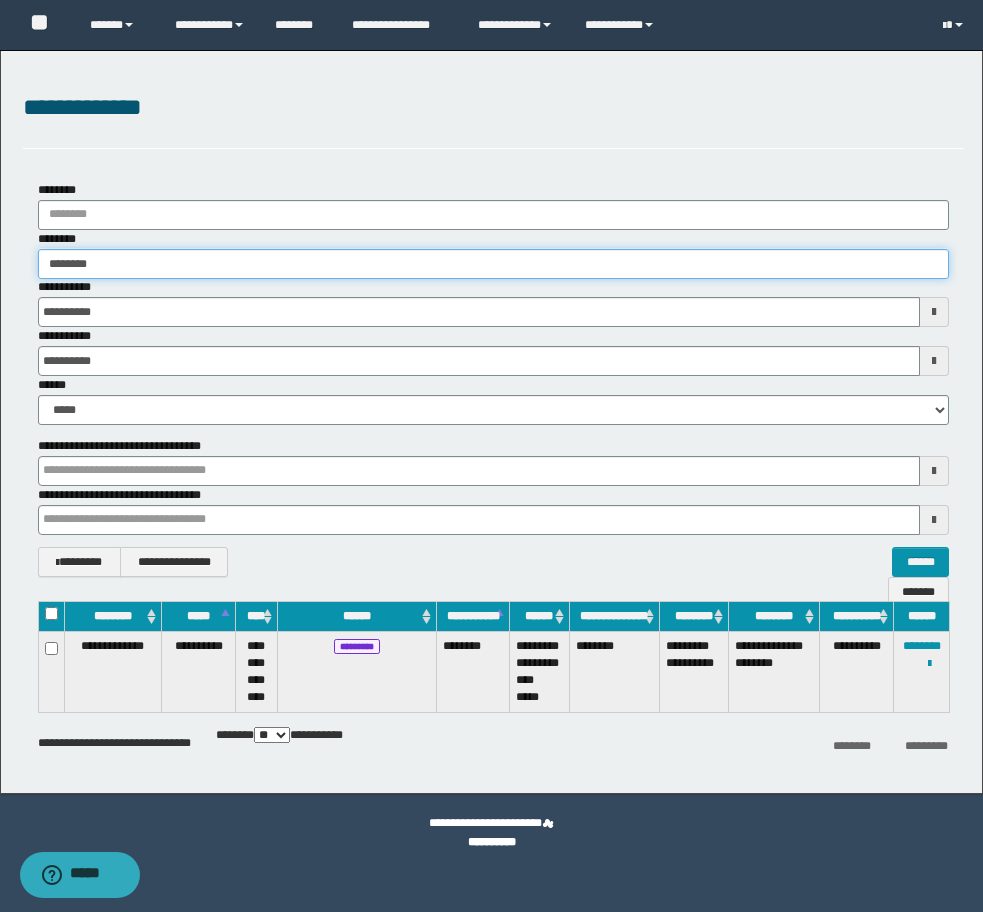 type on "********" 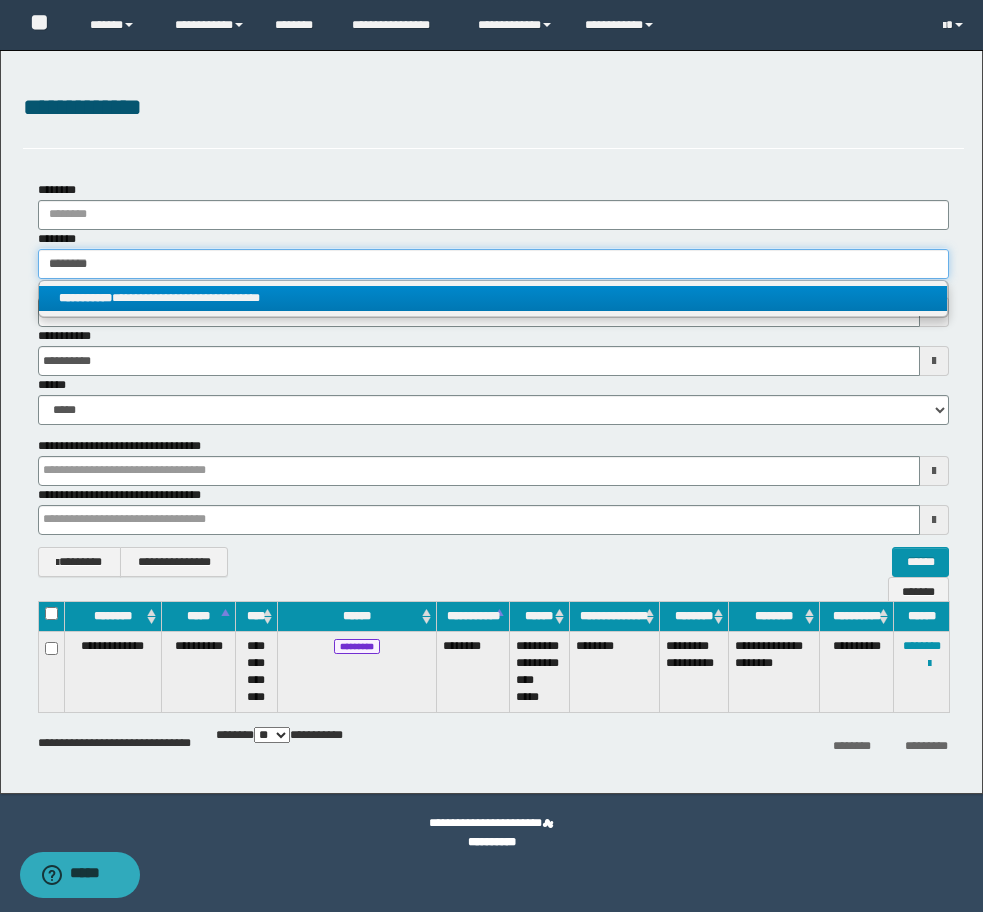 type on "********" 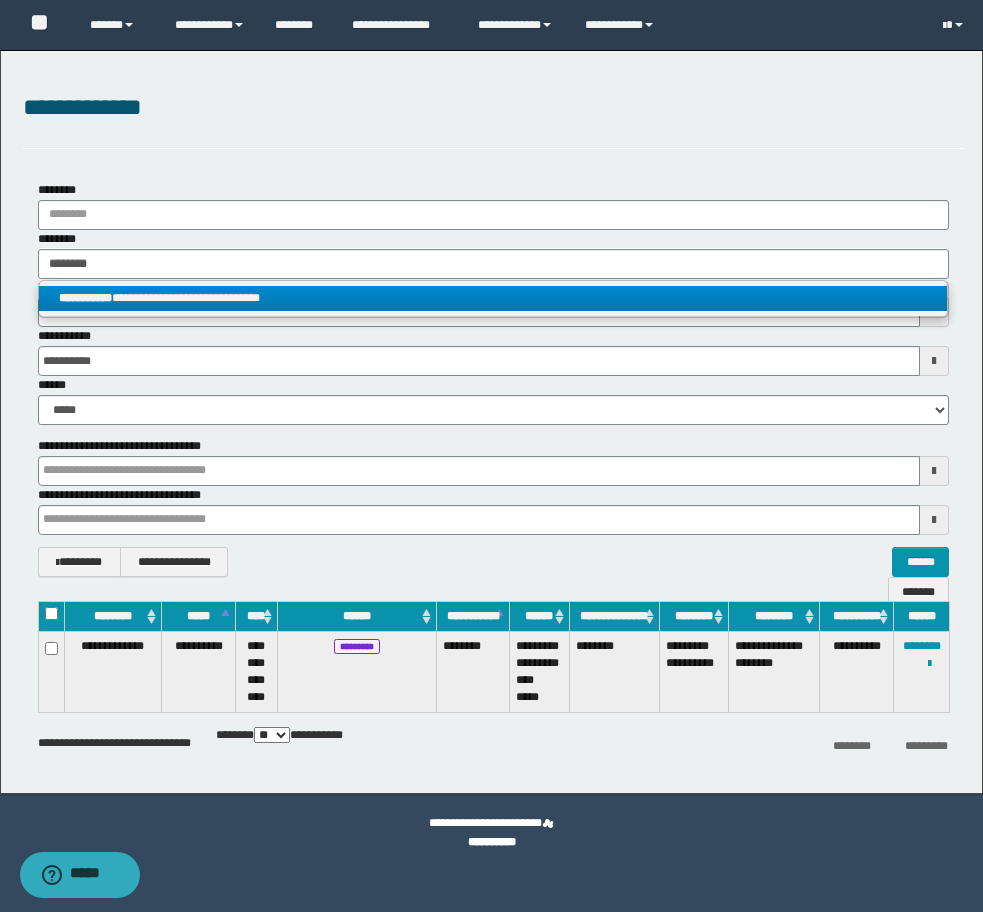 click on "**********" at bounding box center (493, 298) 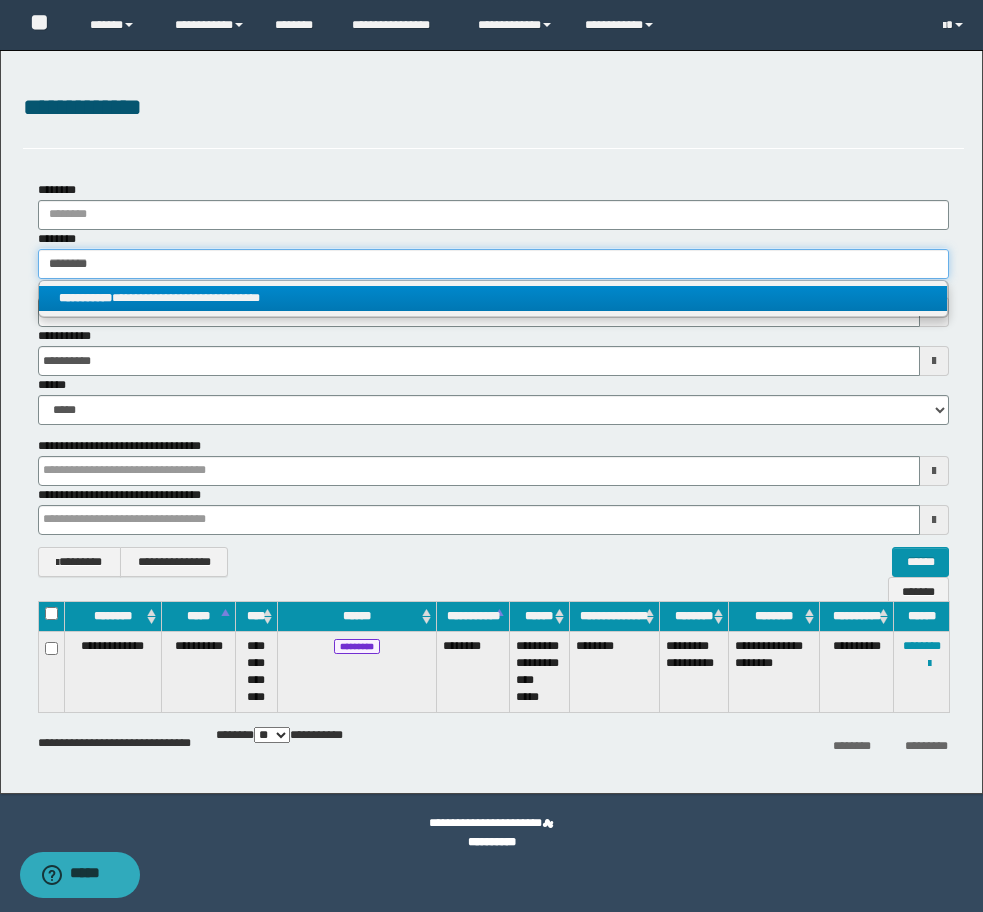 type 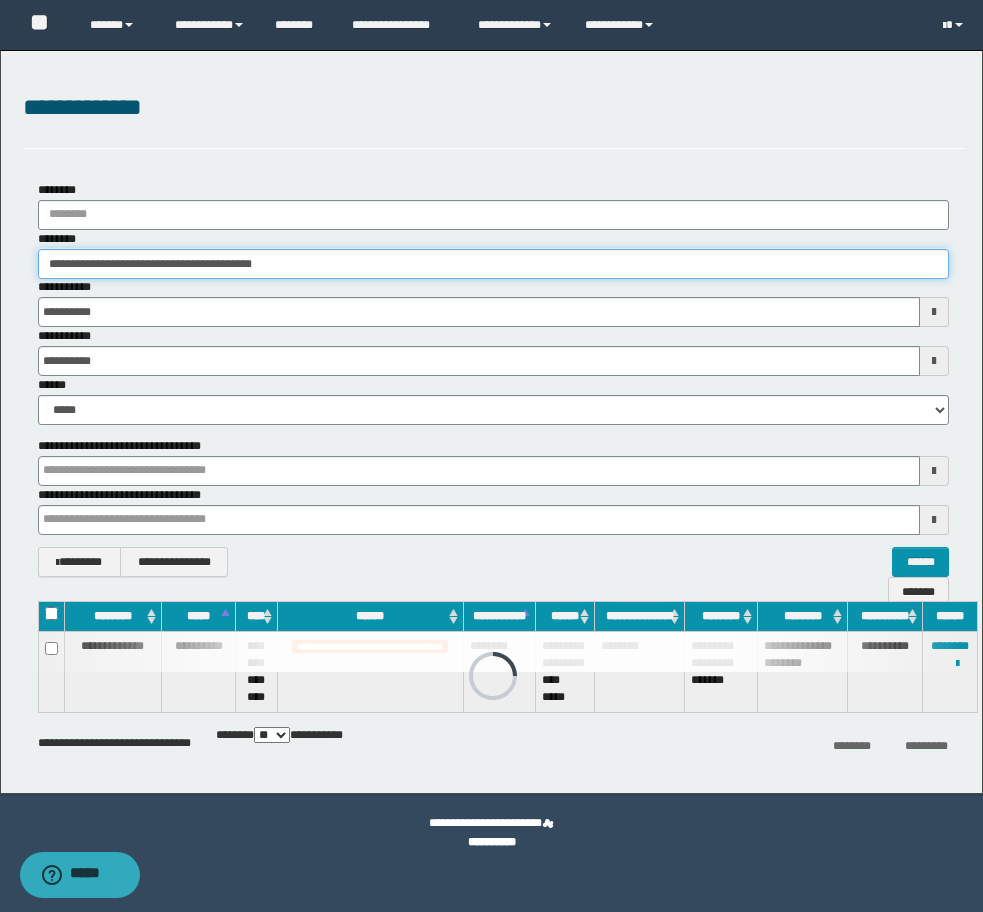 drag, startPoint x: 386, startPoint y: 262, endPoint x: -8, endPoint y: 262, distance: 394 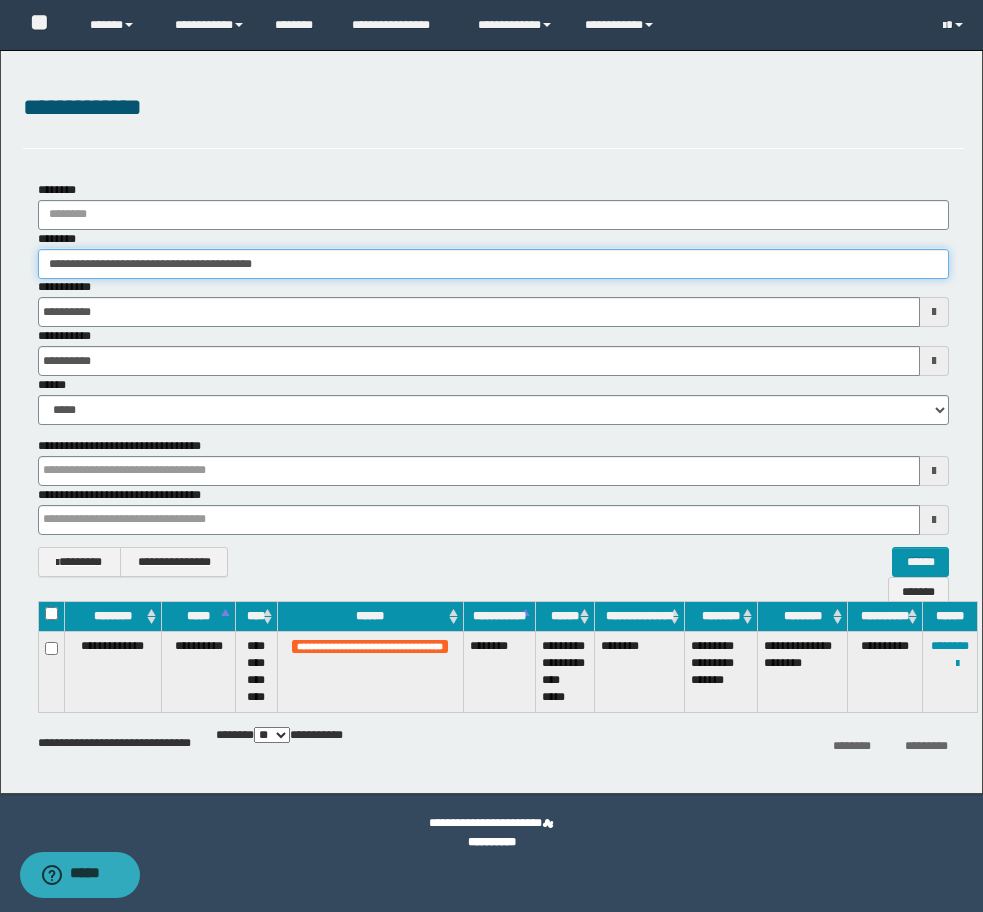 paste 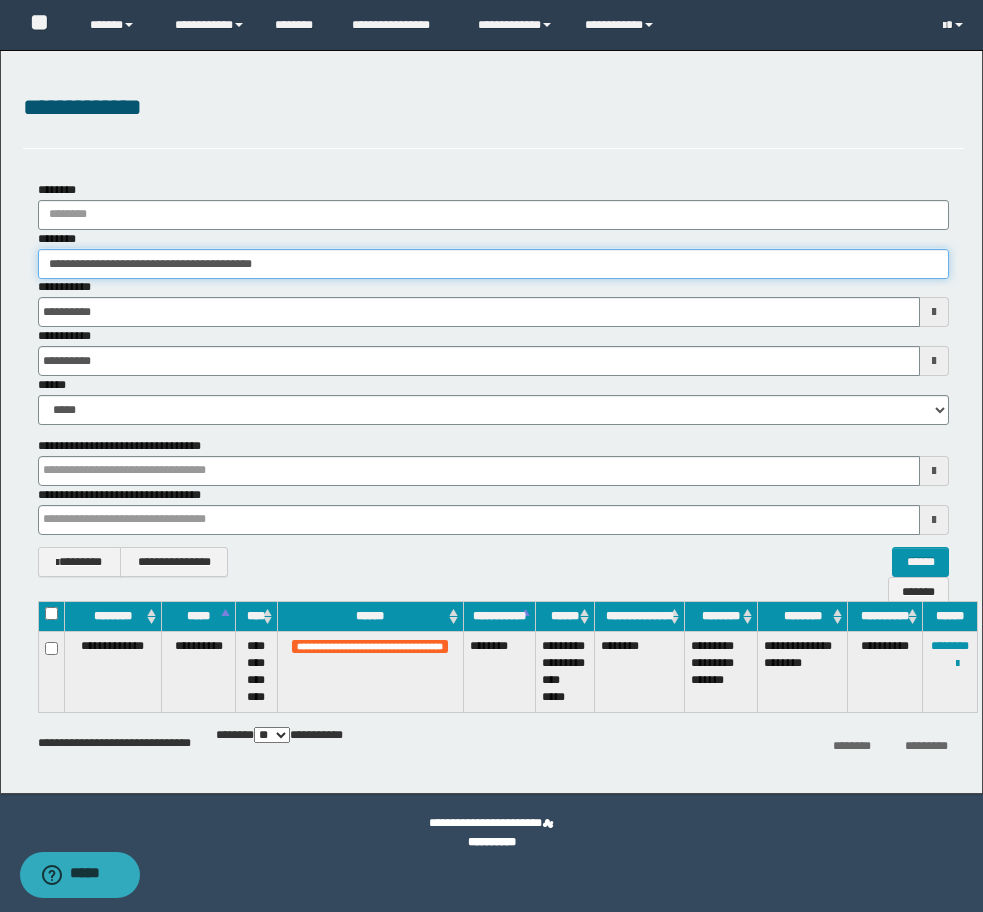 type on "********" 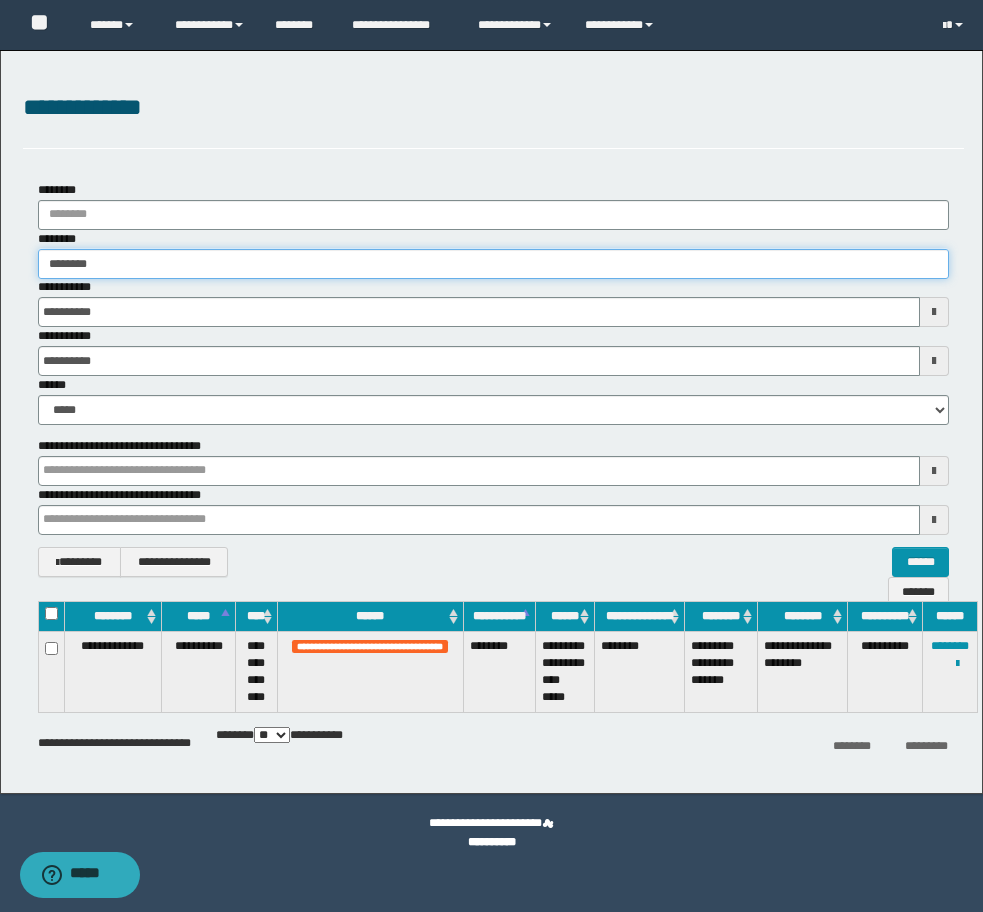 type on "********" 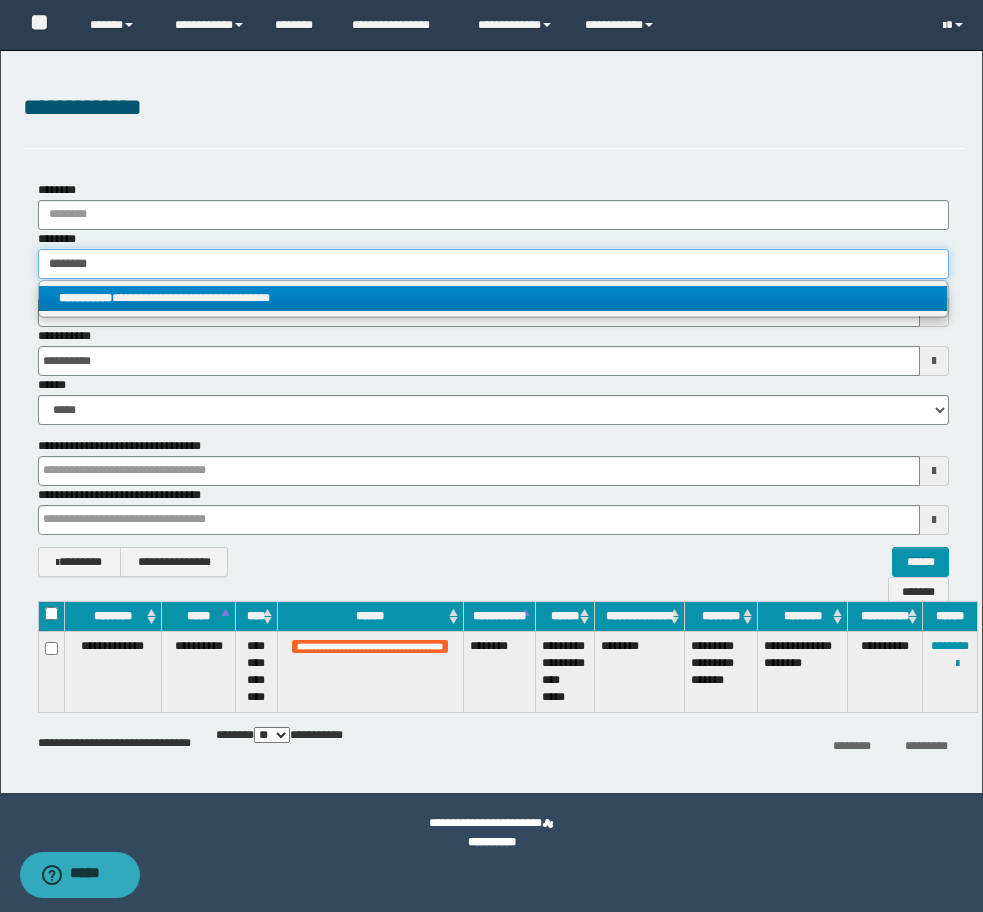 type on "********" 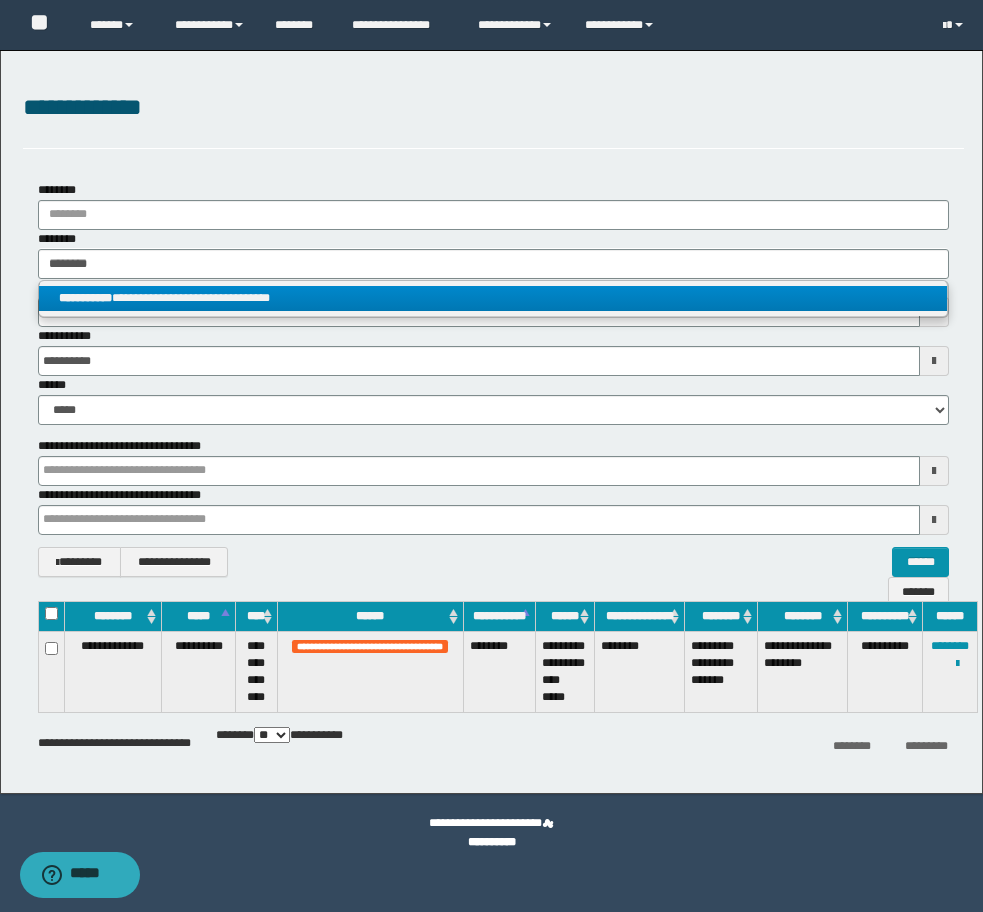 click on "**********" at bounding box center [493, 298] 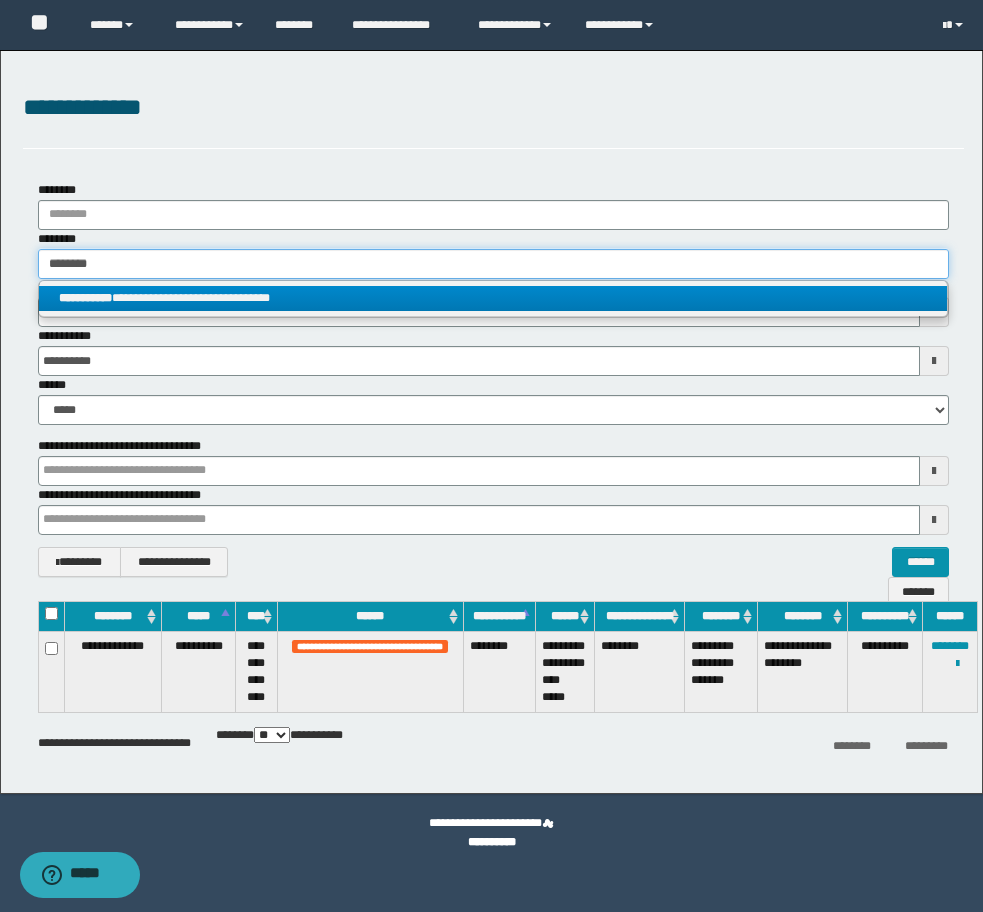 type 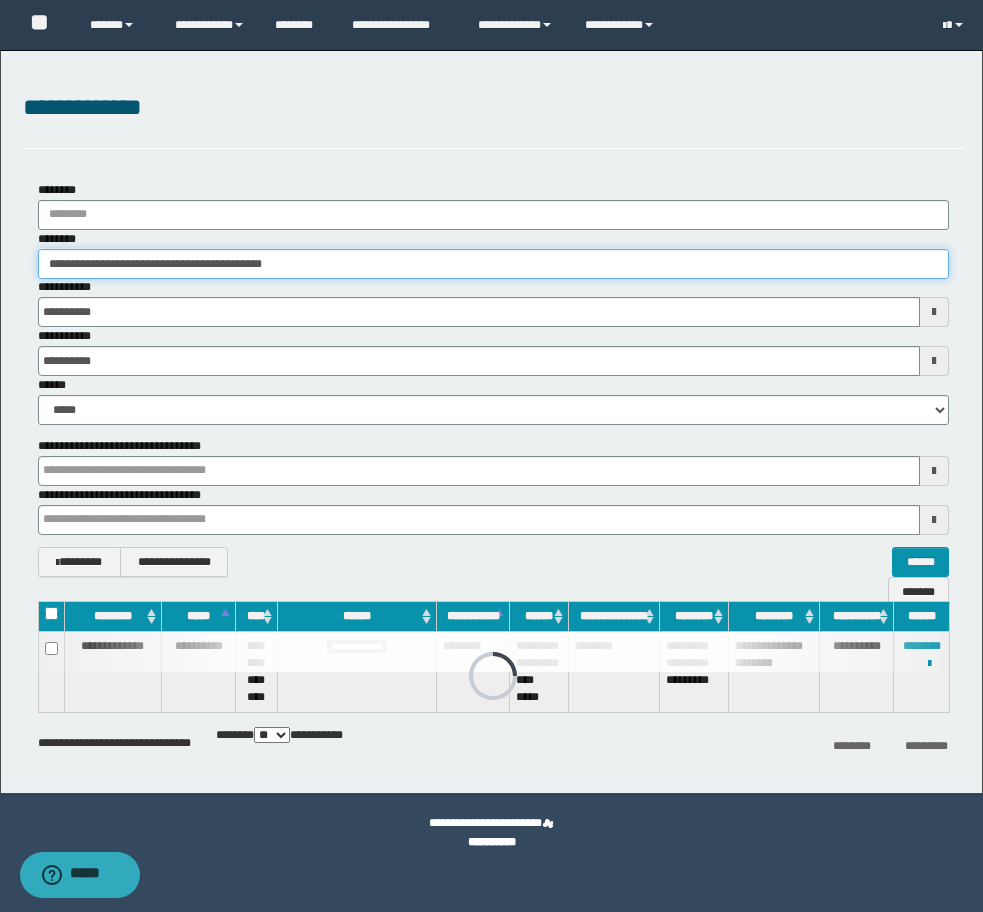 drag, startPoint x: 335, startPoint y: 271, endPoint x: -8, endPoint y: 276, distance: 343.03644 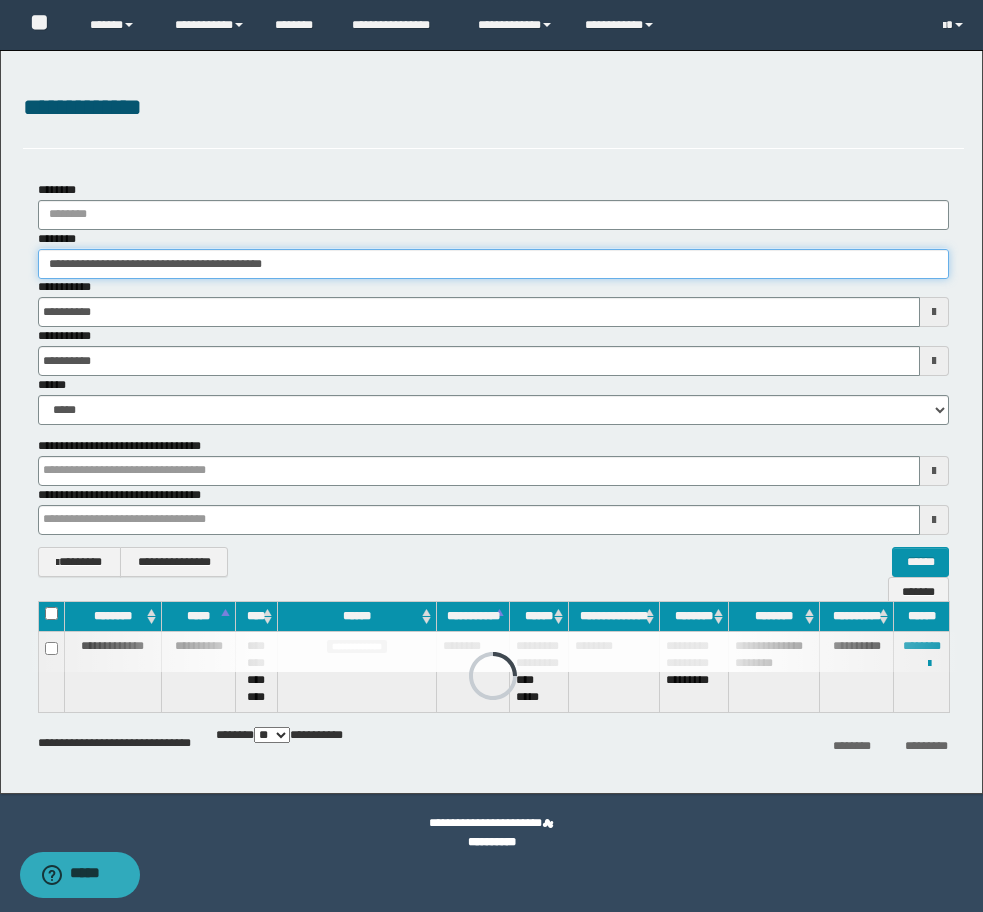 click on "**********" at bounding box center (491, 456) 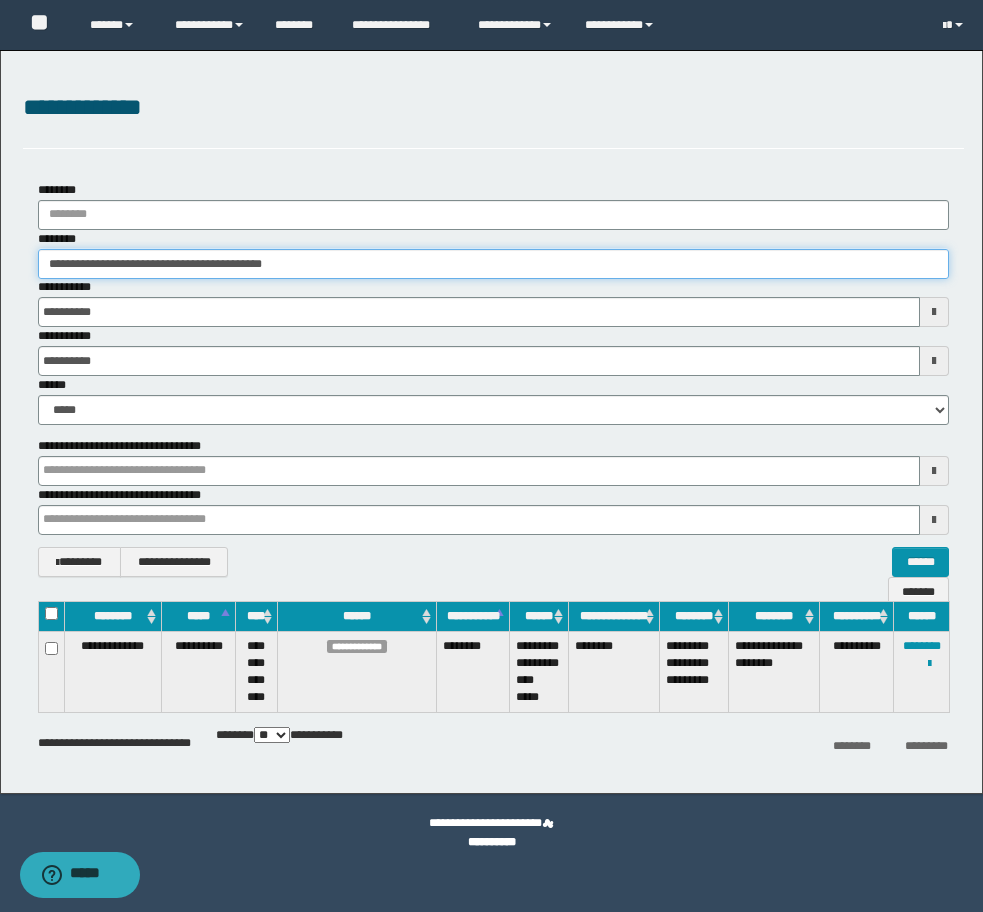 paste 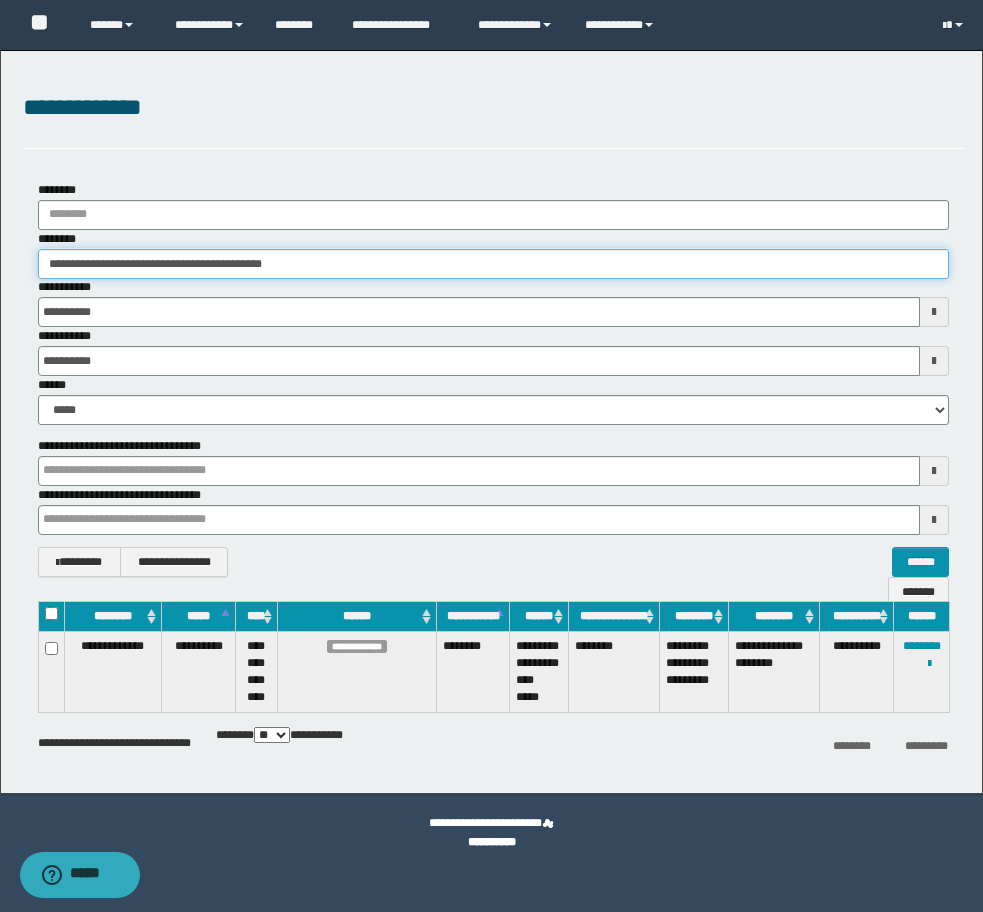 type on "********" 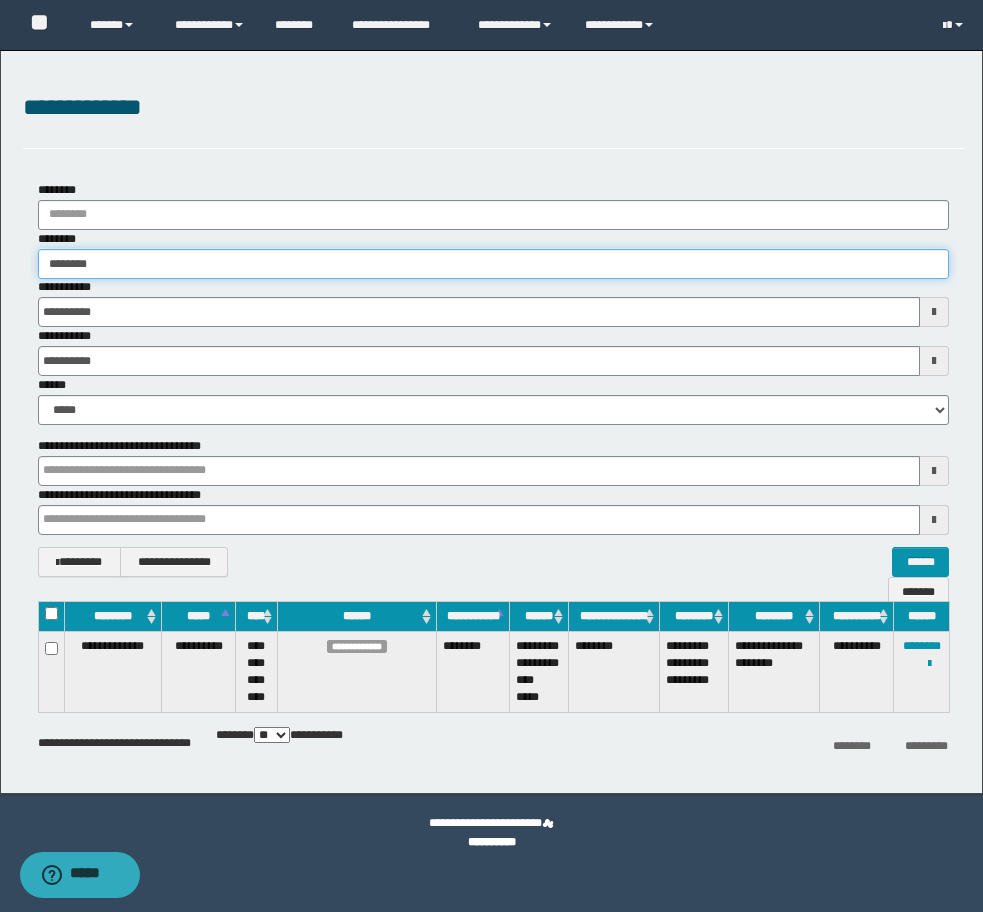 type on "********" 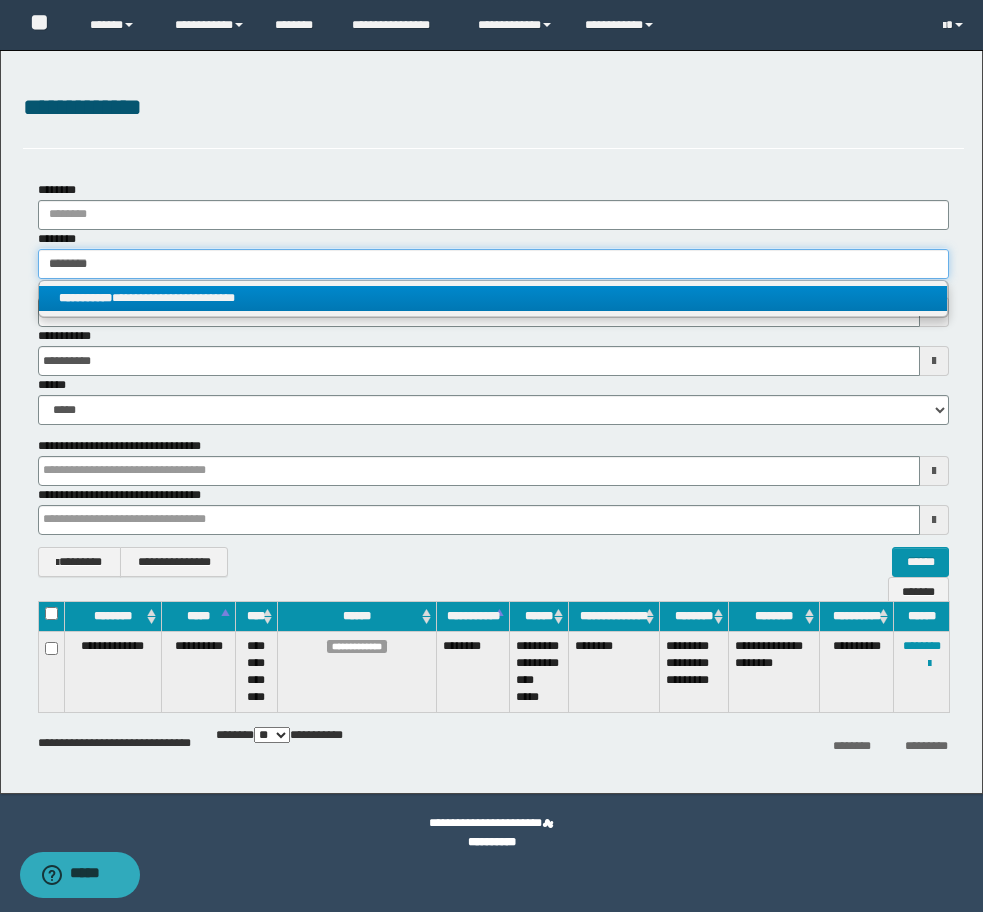 type on "********" 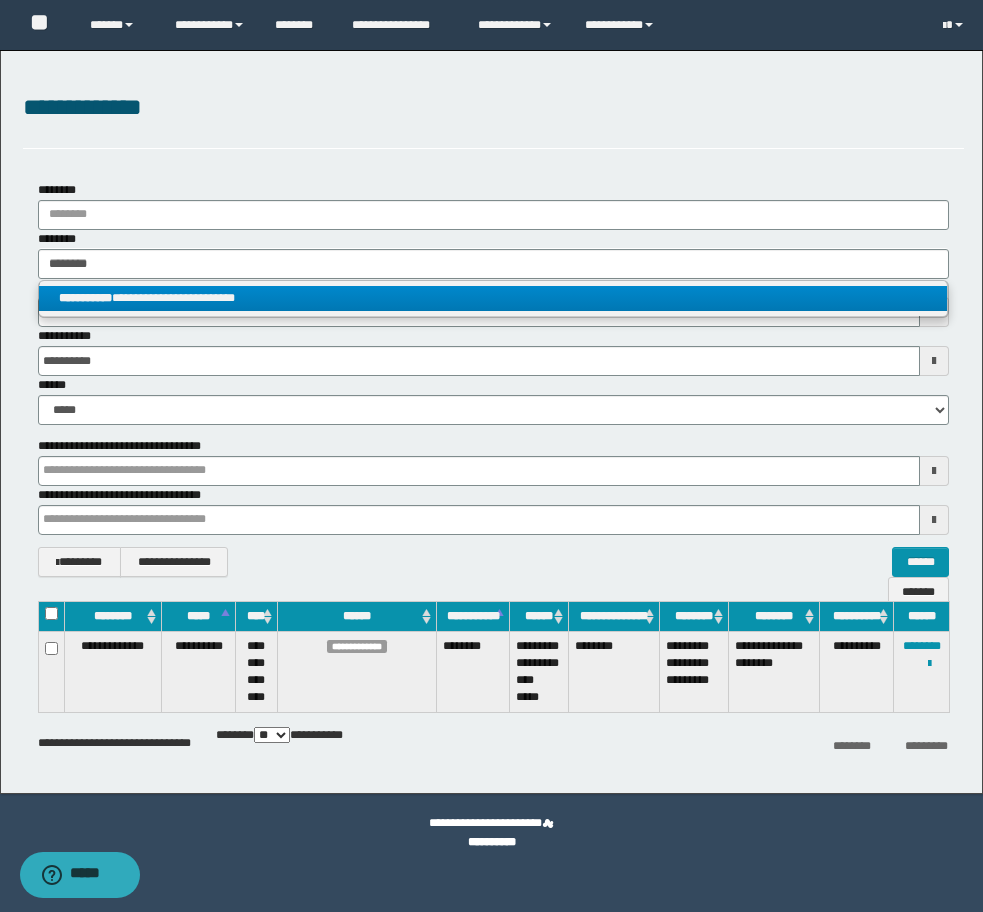 click on "**********" at bounding box center [493, 298] 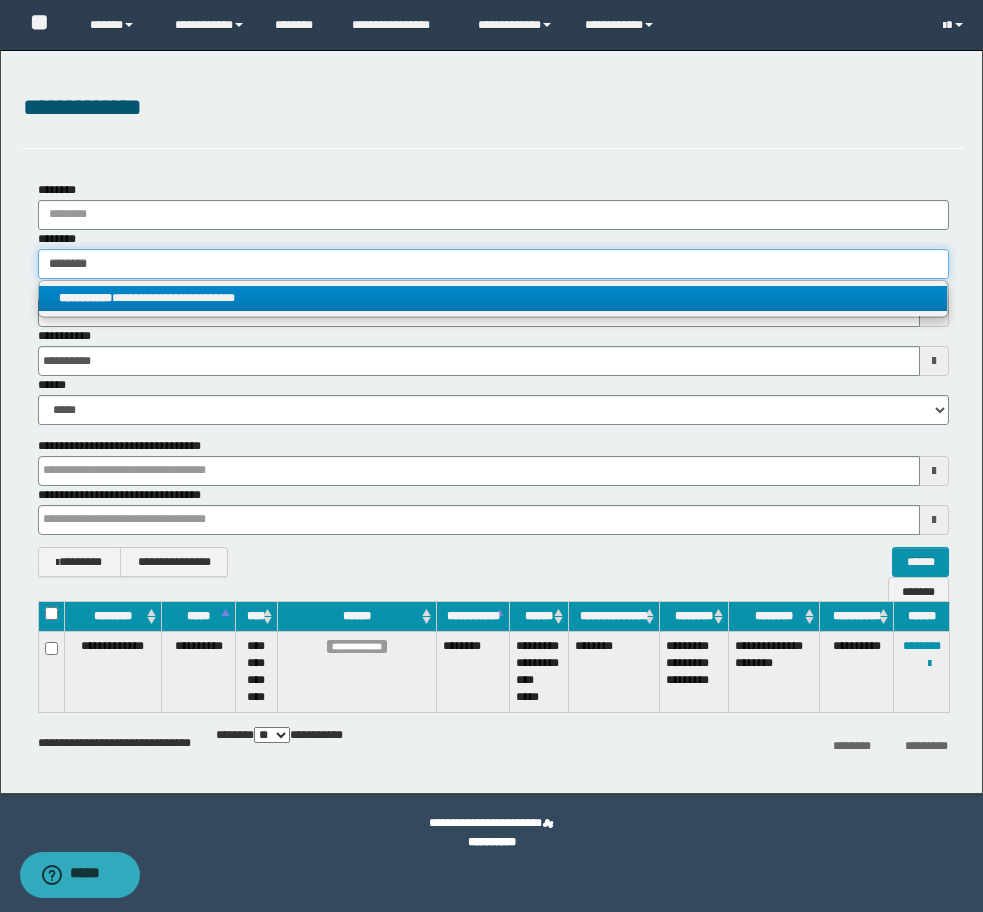 type 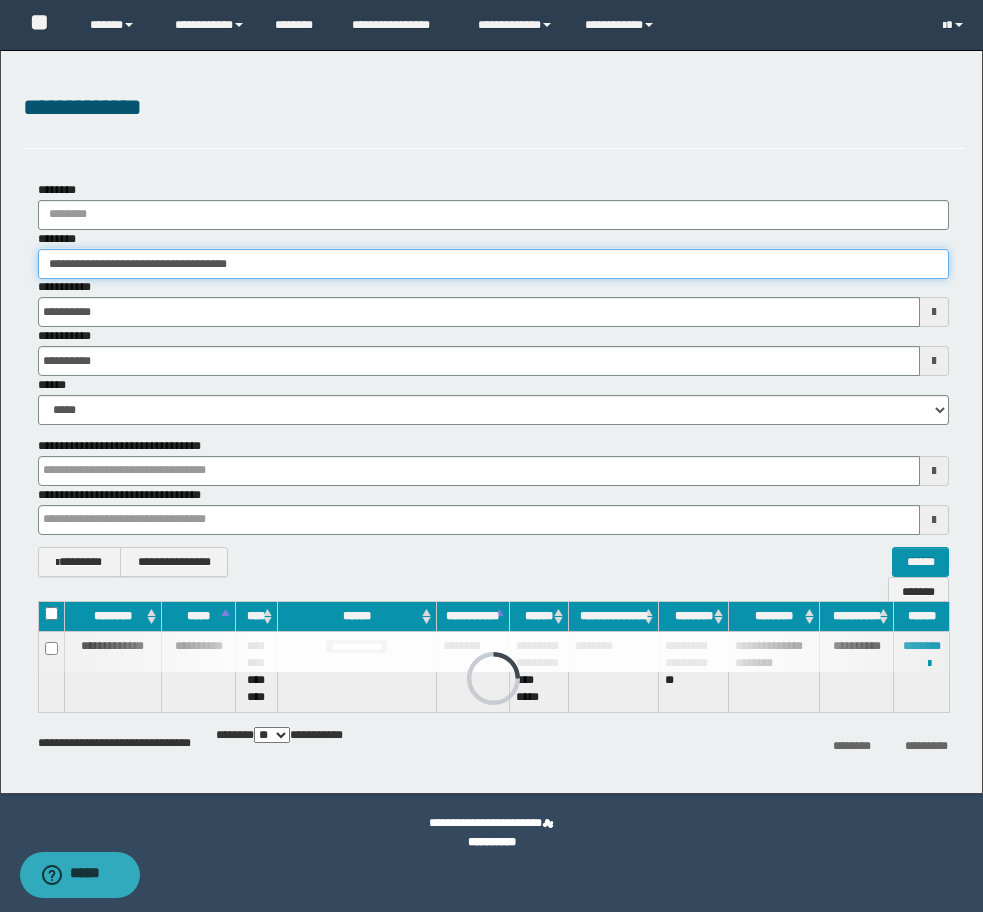 drag, startPoint x: 279, startPoint y: 262, endPoint x: -8, endPoint y: 257, distance: 287.04355 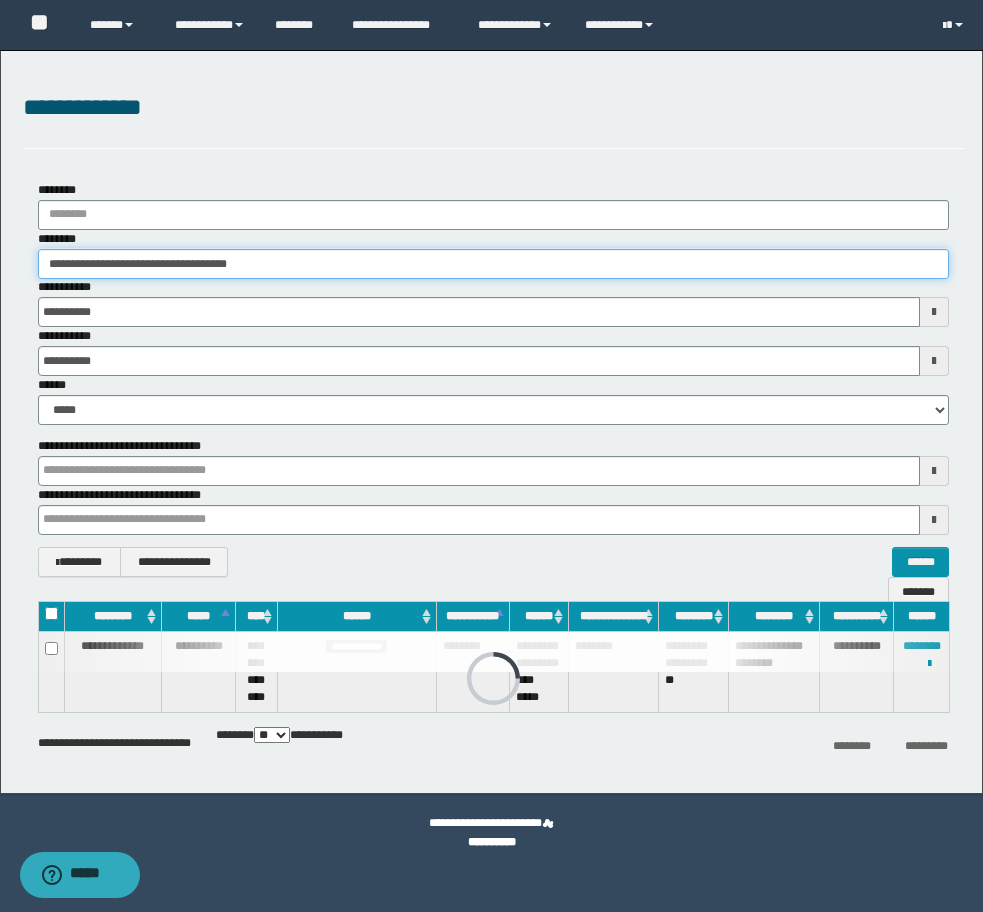 click on "**********" at bounding box center (491, 456) 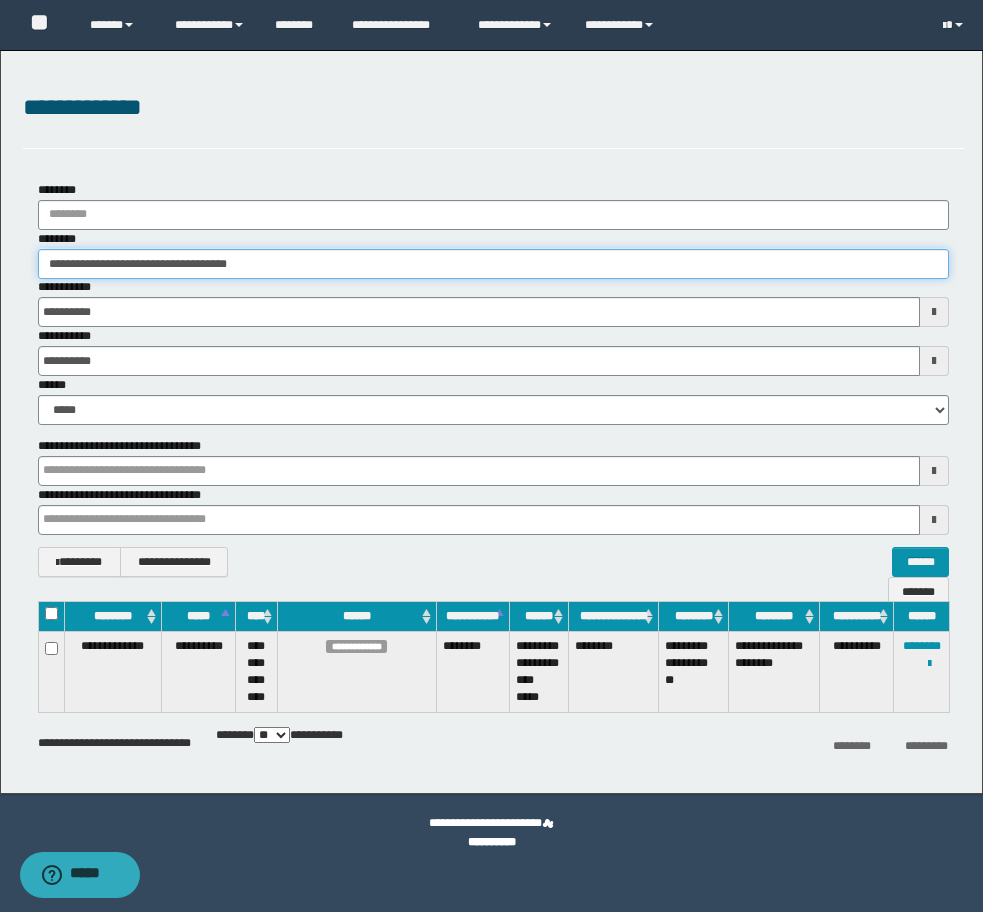 paste 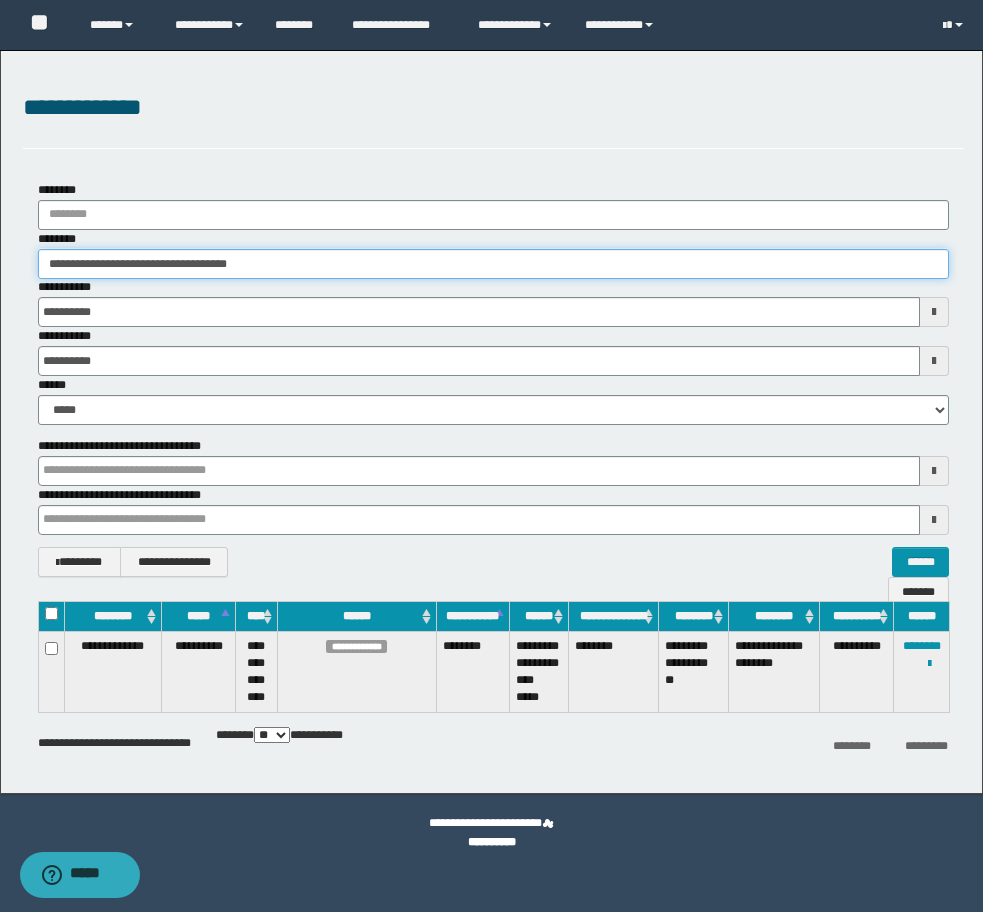 type on "********" 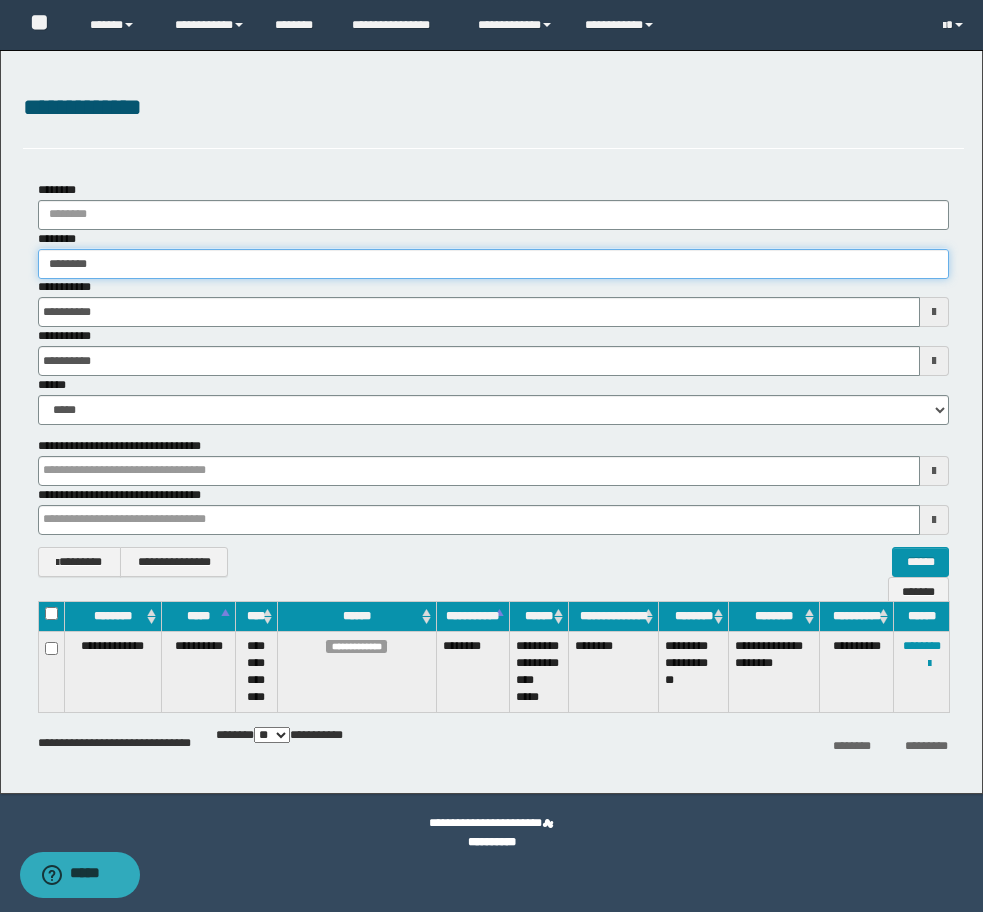 type on "********" 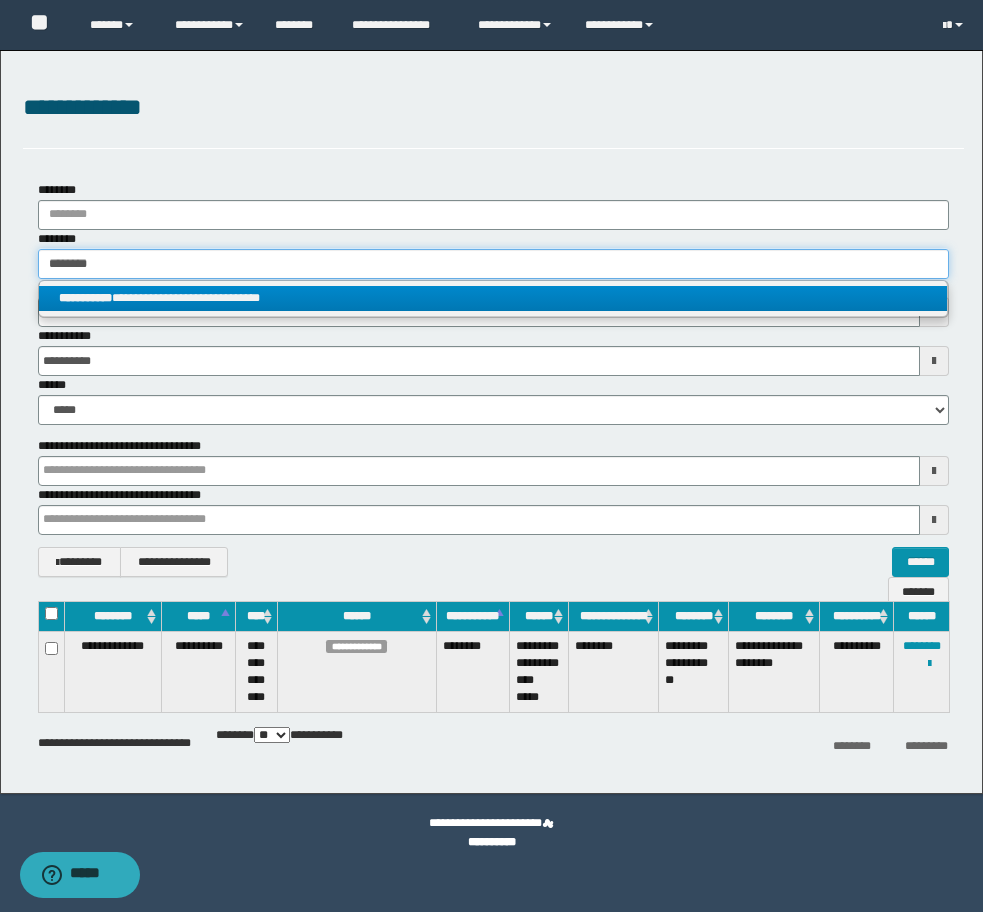 type on "********" 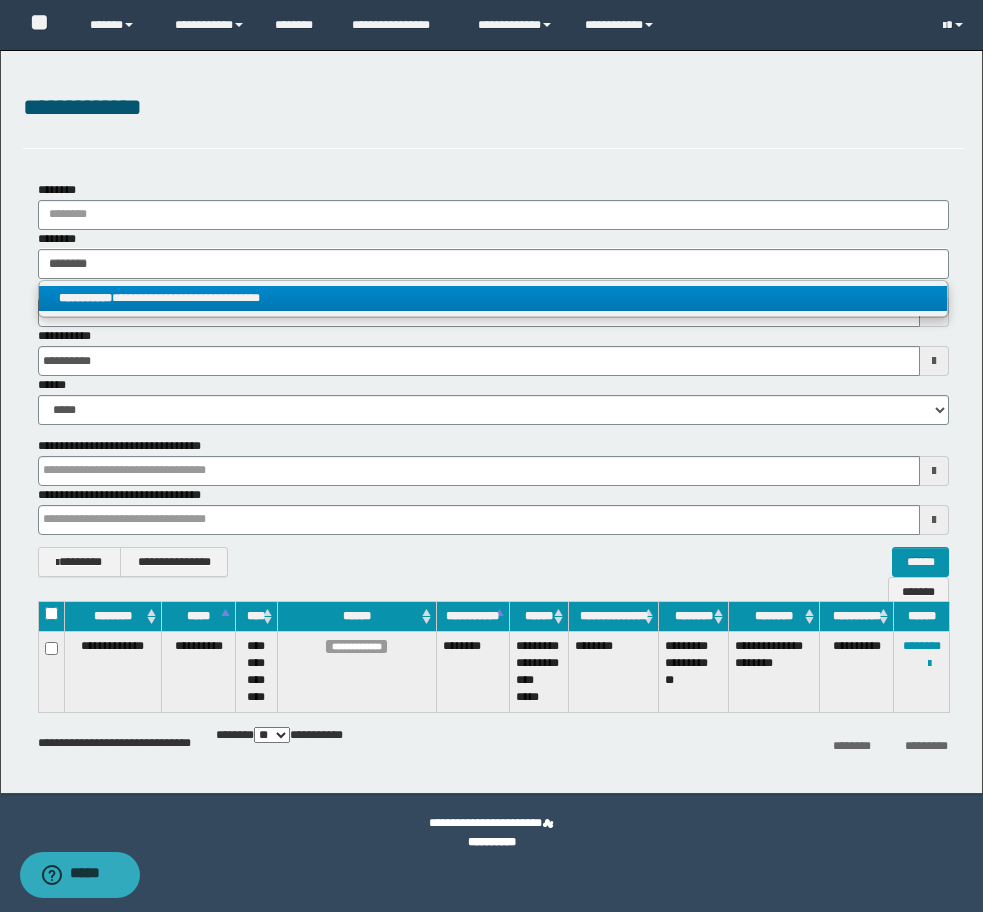 click on "**********" at bounding box center [493, 298] 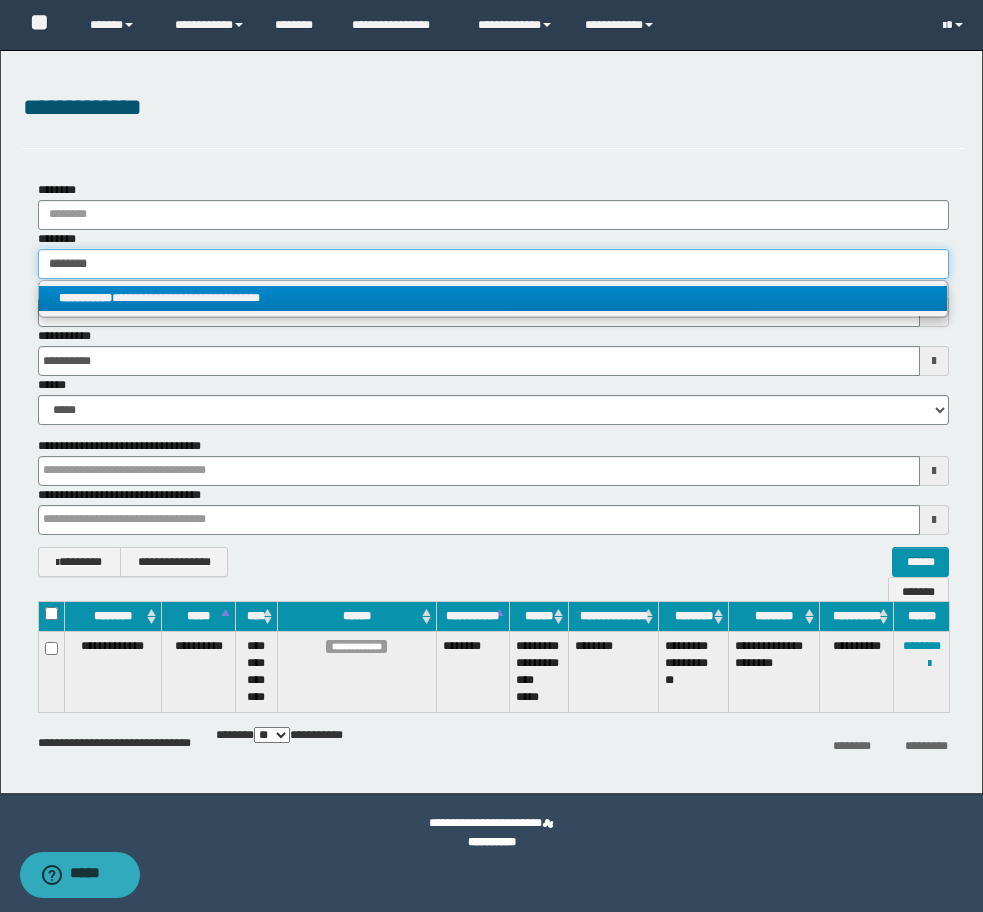 type 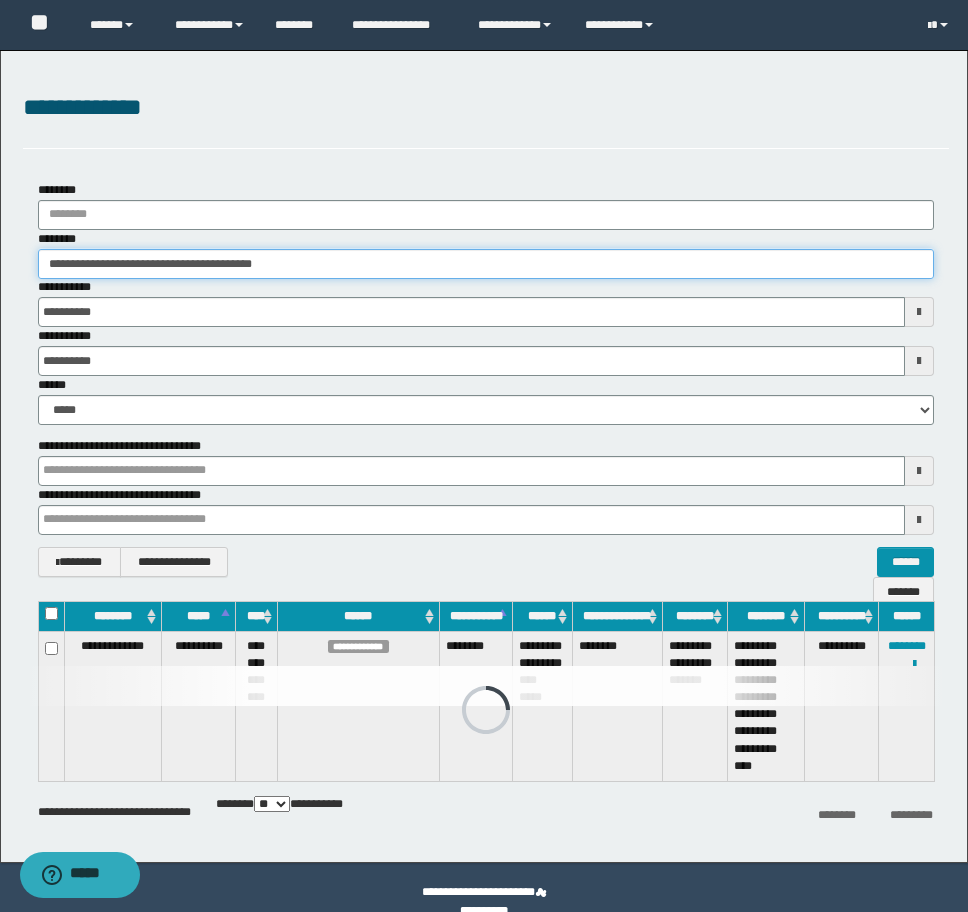 drag, startPoint x: 367, startPoint y: 259, endPoint x: -8, endPoint y: 261, distance: 375.00534 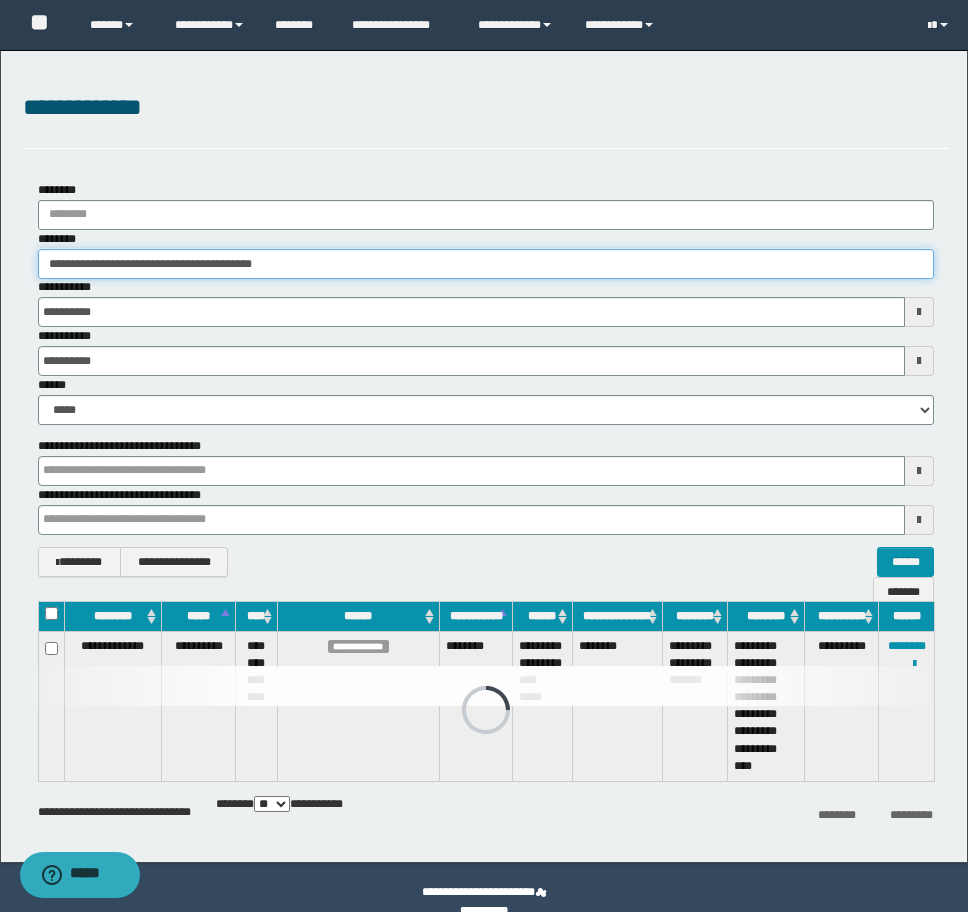 click on "**********" at bounding box center (484, 456) 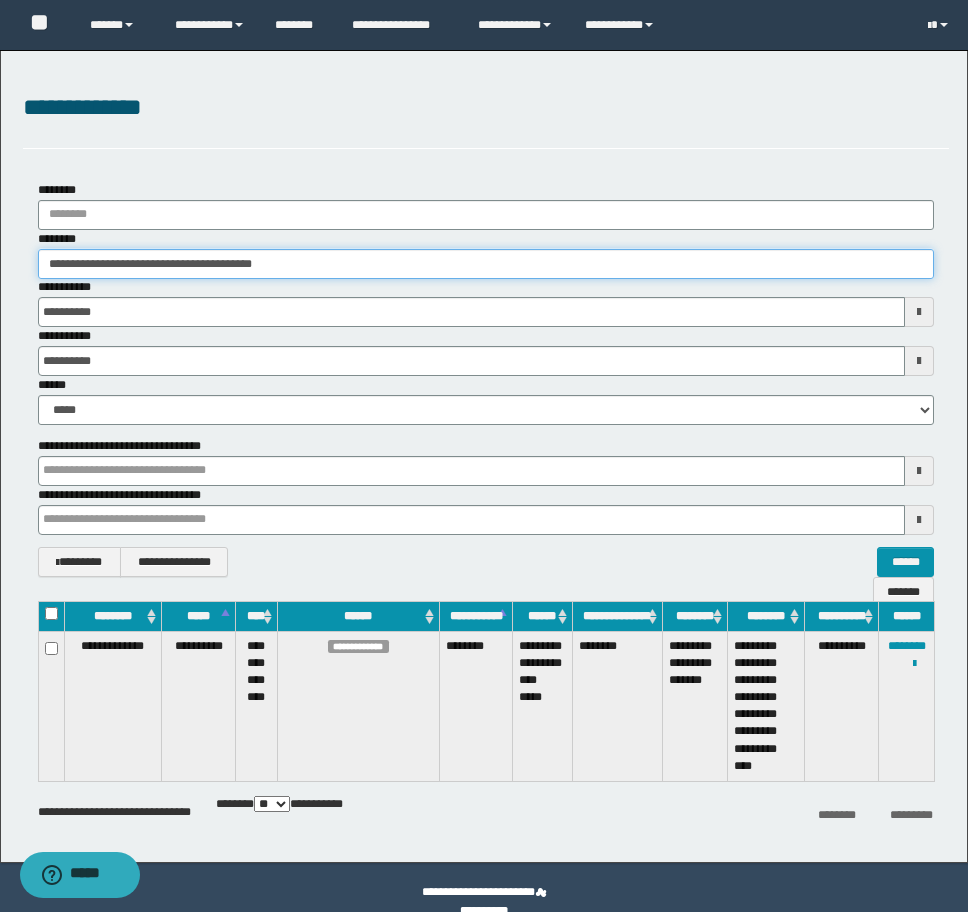 paste 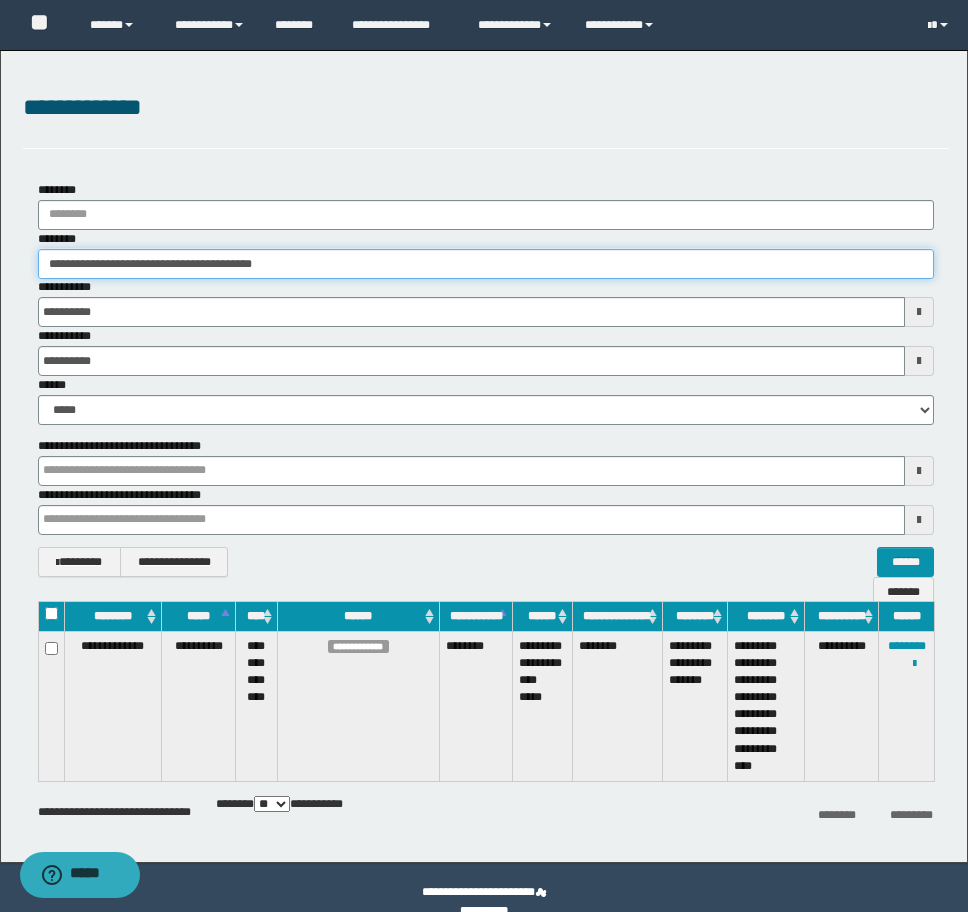 type on "********" 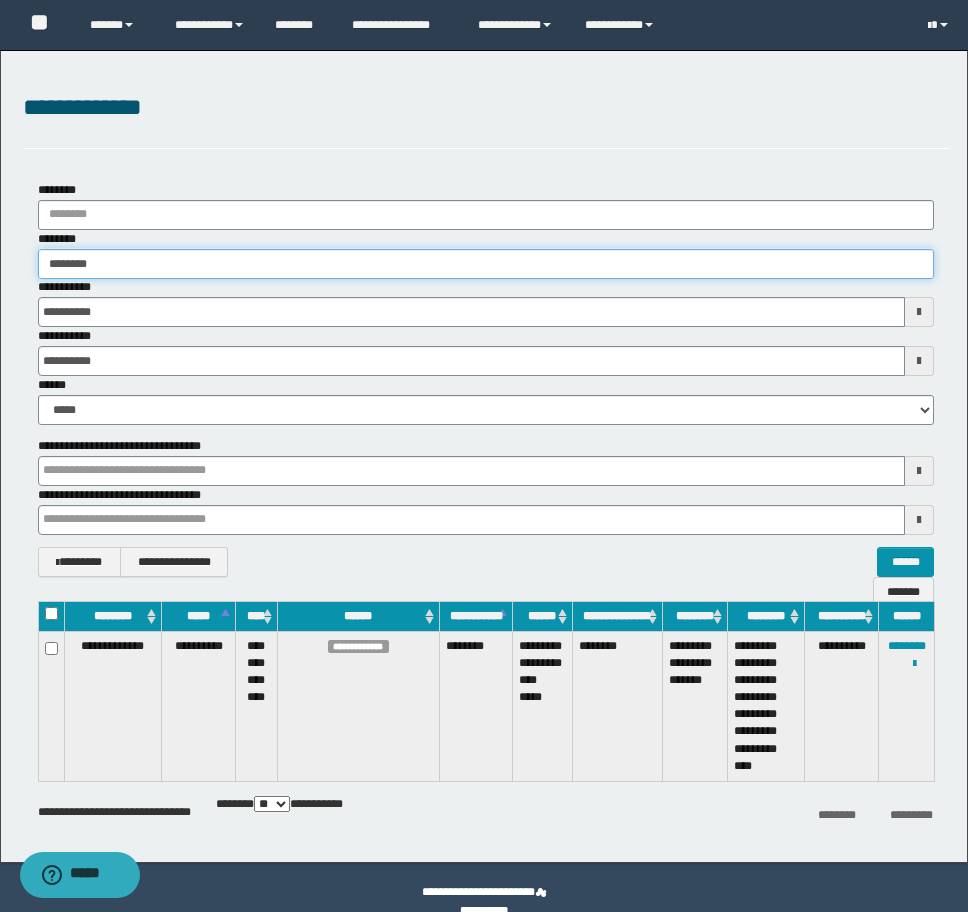 type on "********" 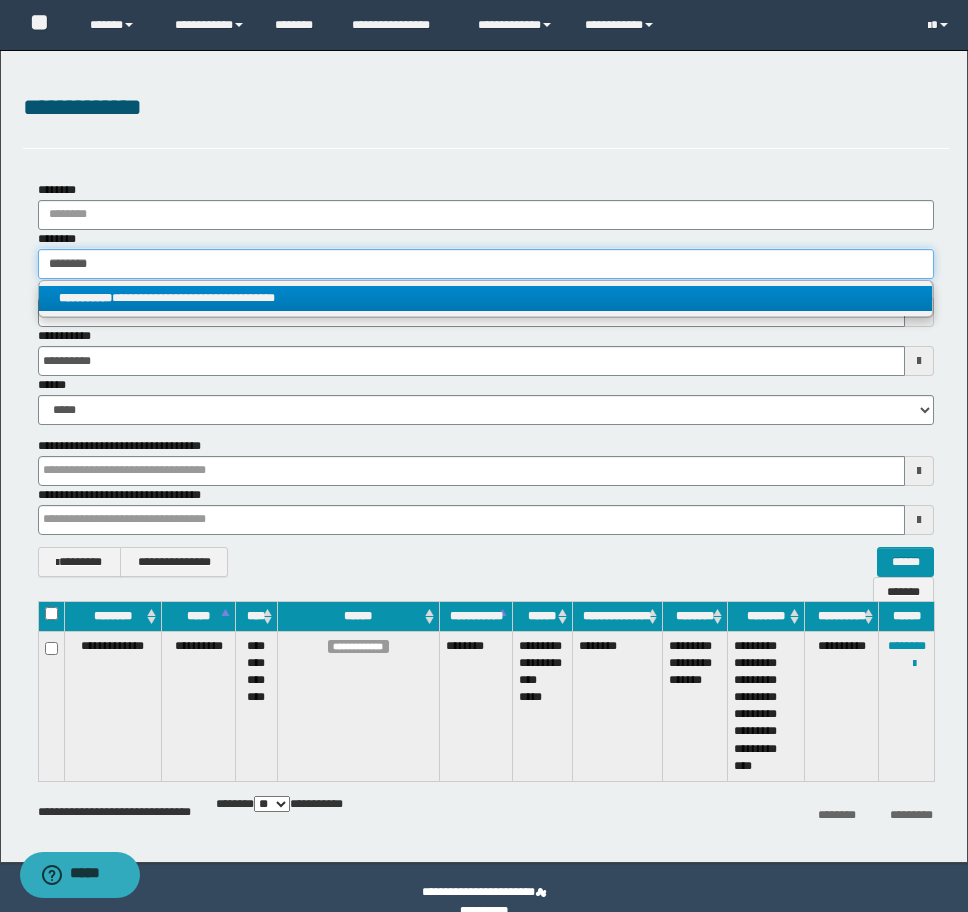 type on "********" 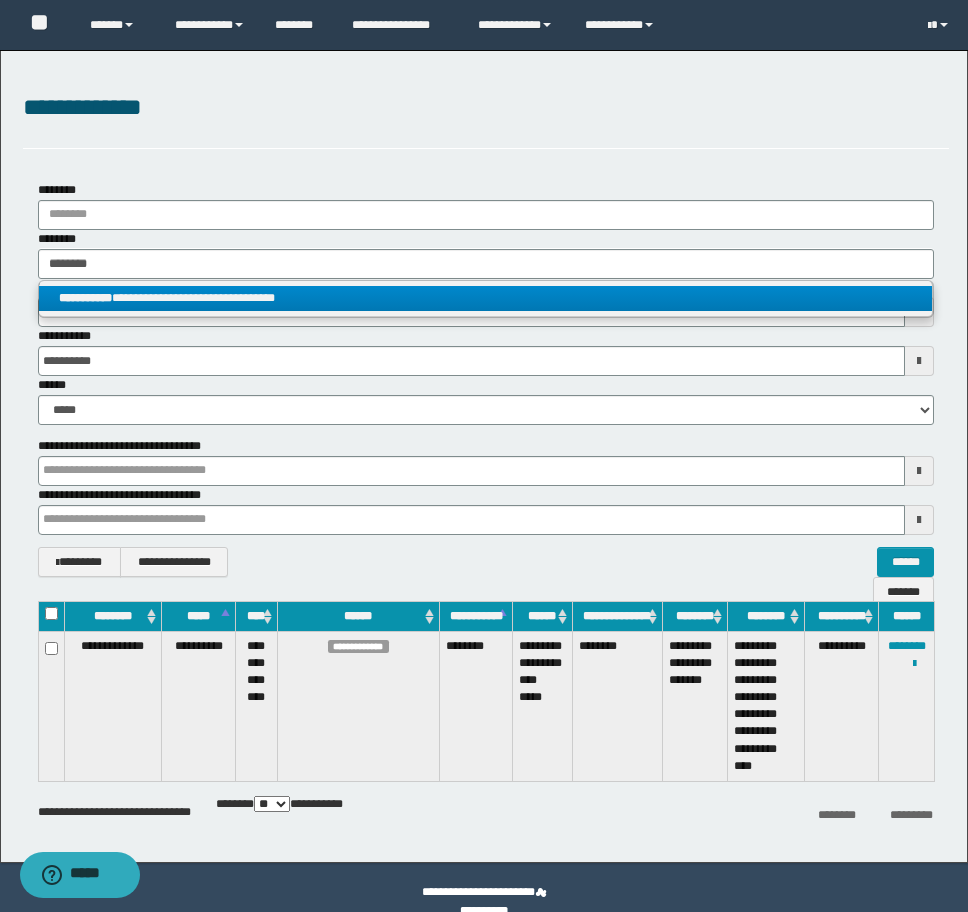click on "**********" at bounding box center [485, 298] 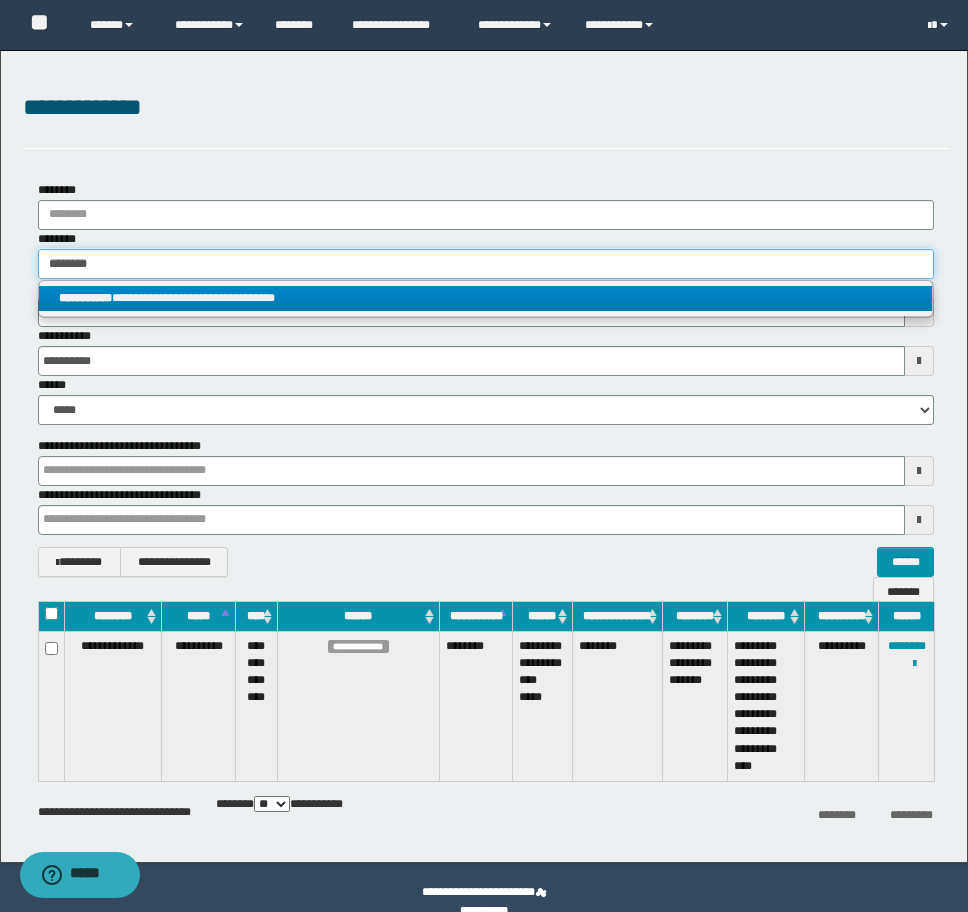 type 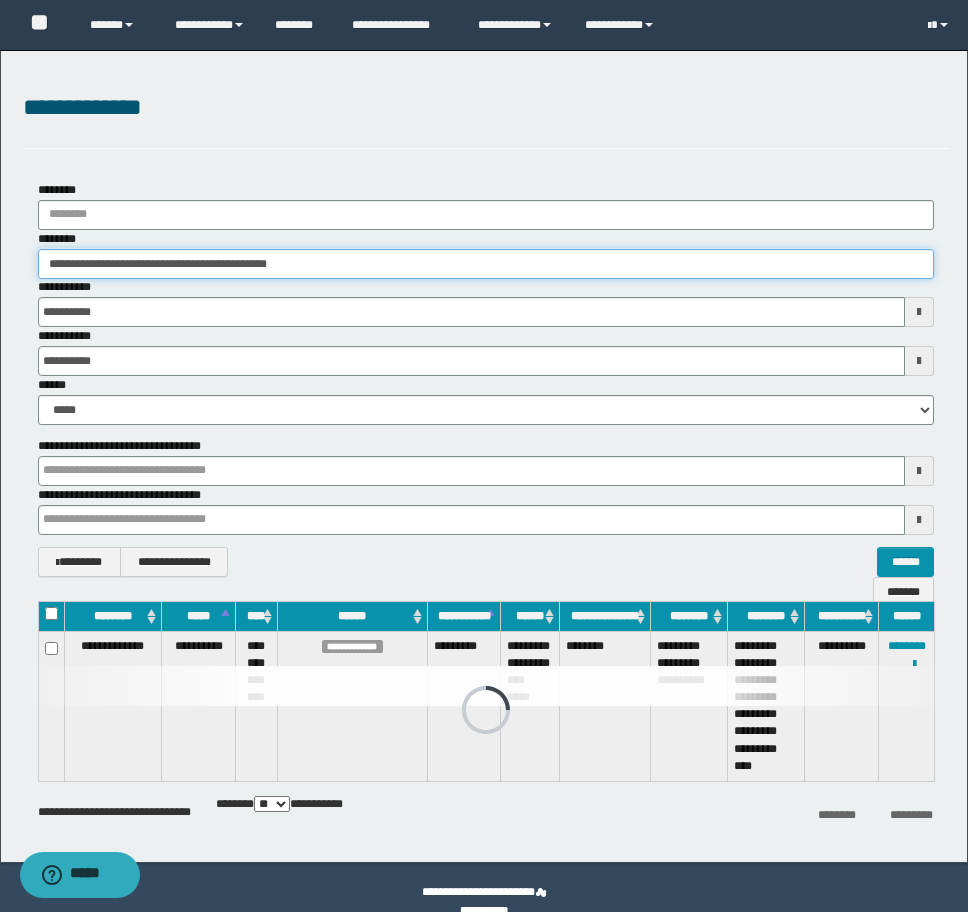 drag, startPoint x: 413, startPoint y: 271, endPoint x: -8, endPoint y: 273, distance: 421.00476 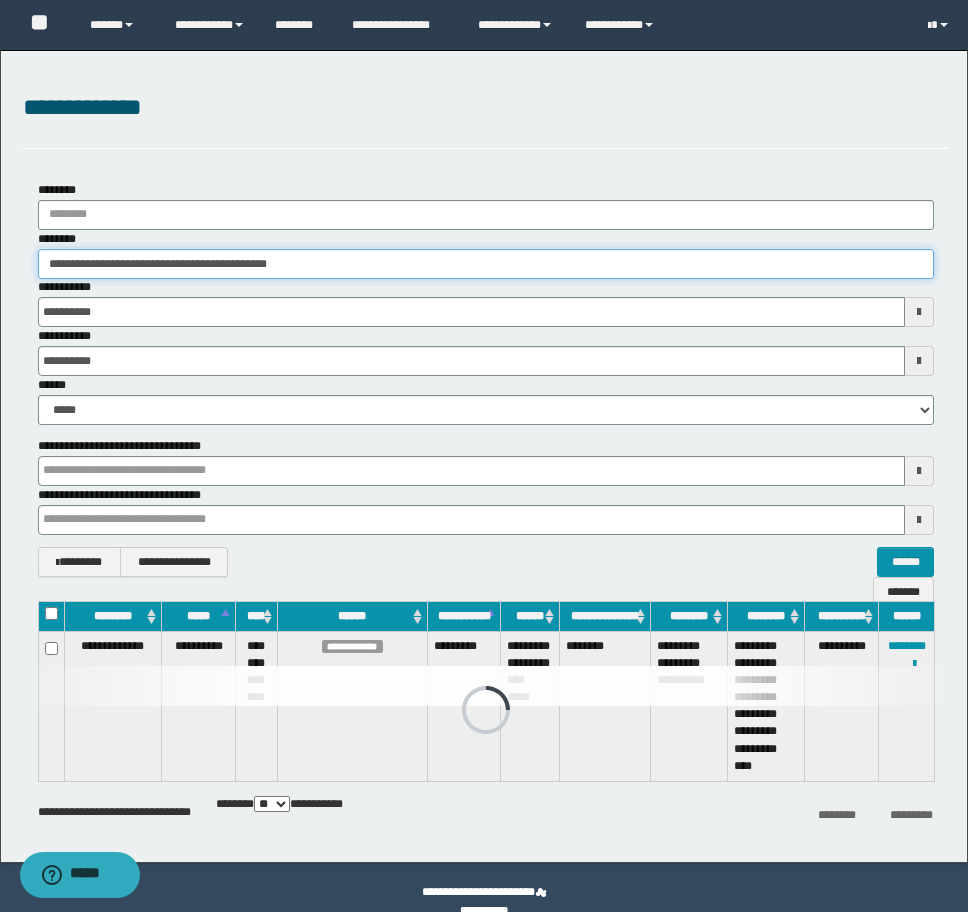 click on "**********" at bounding box center [484, 456] 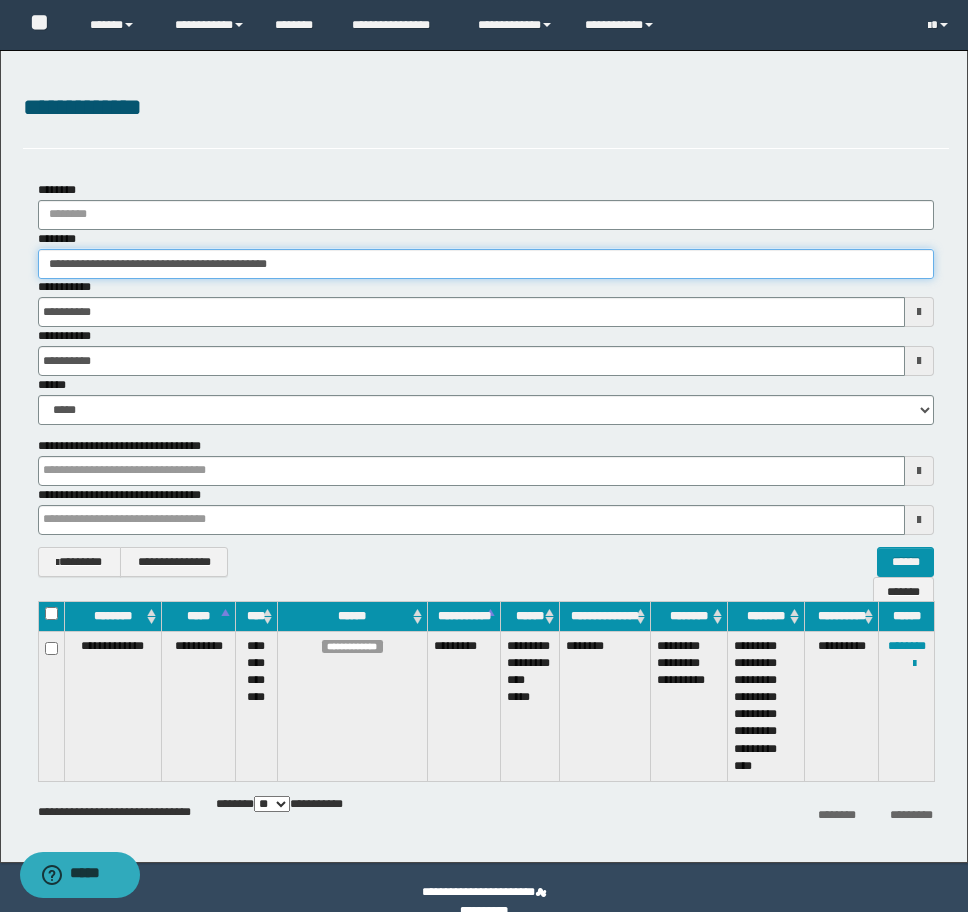 paste 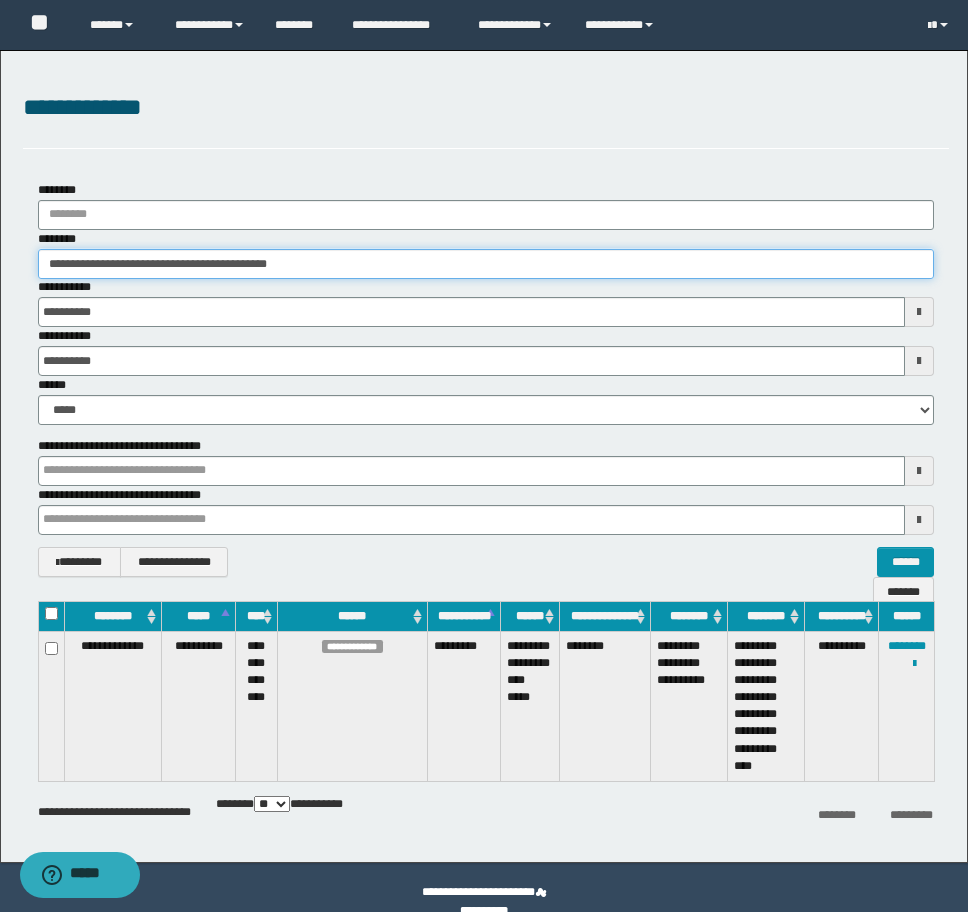 type on "********" 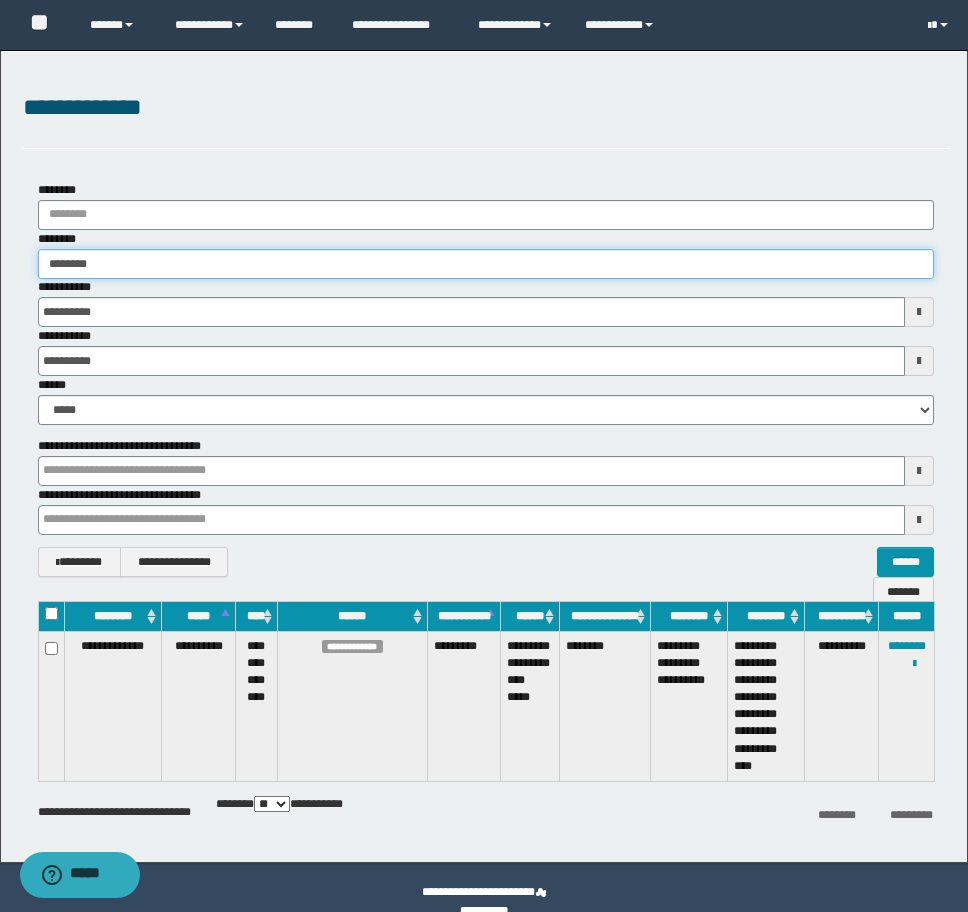 type on "********" 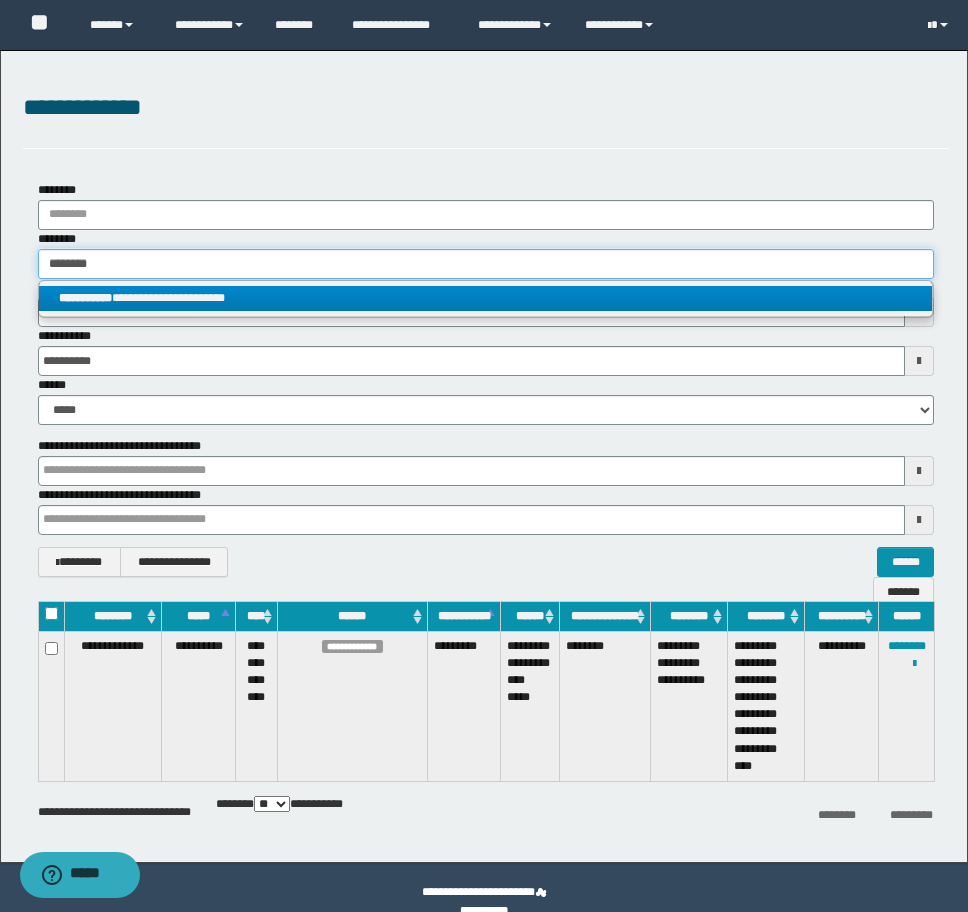 type on "********" 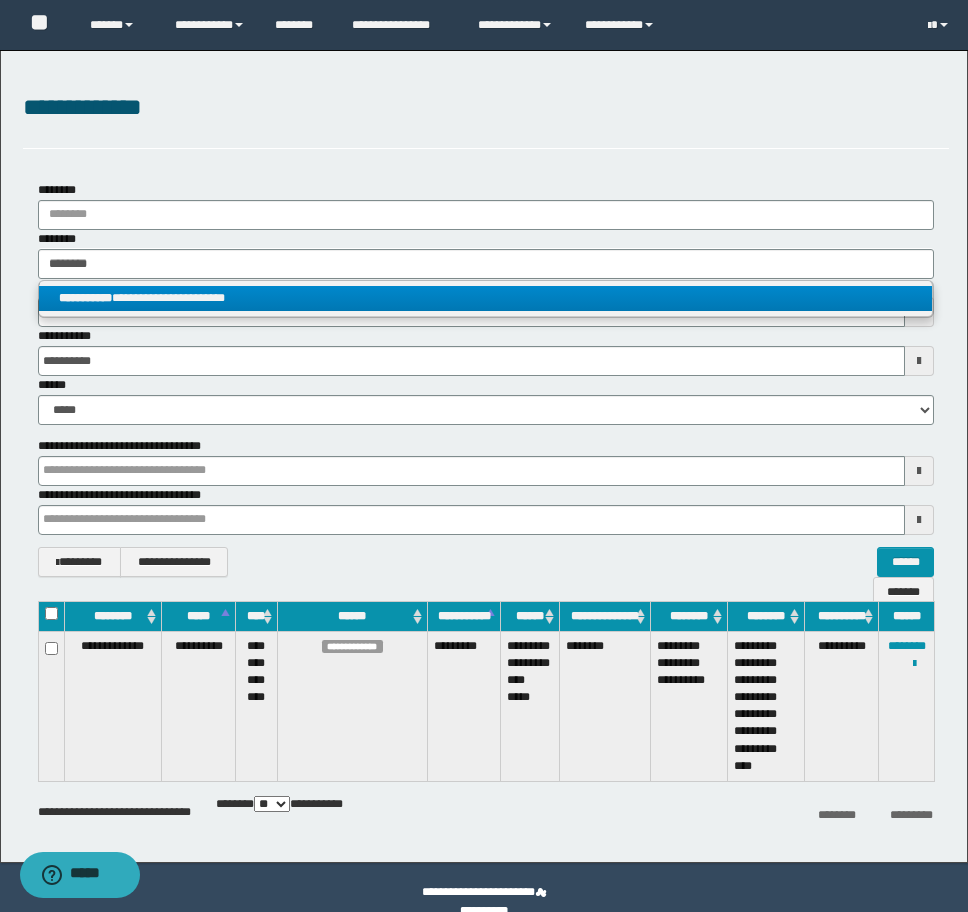 click on "**********" at bounding box center [485, 298] 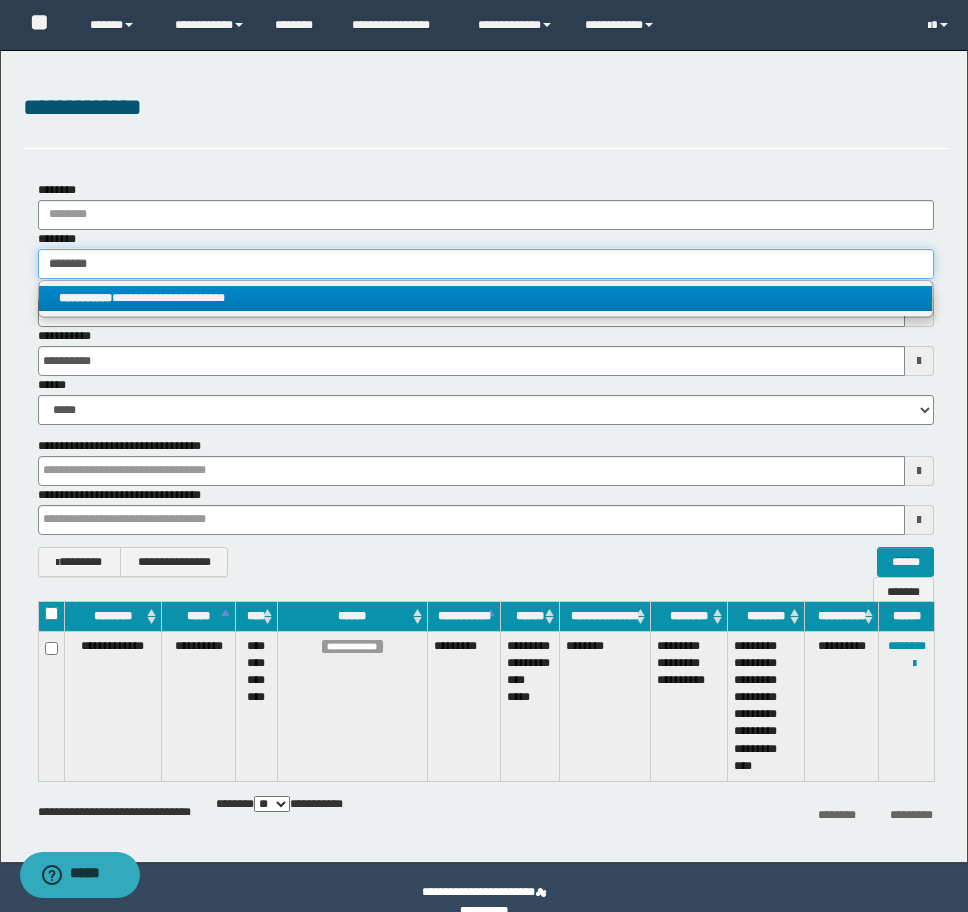 type 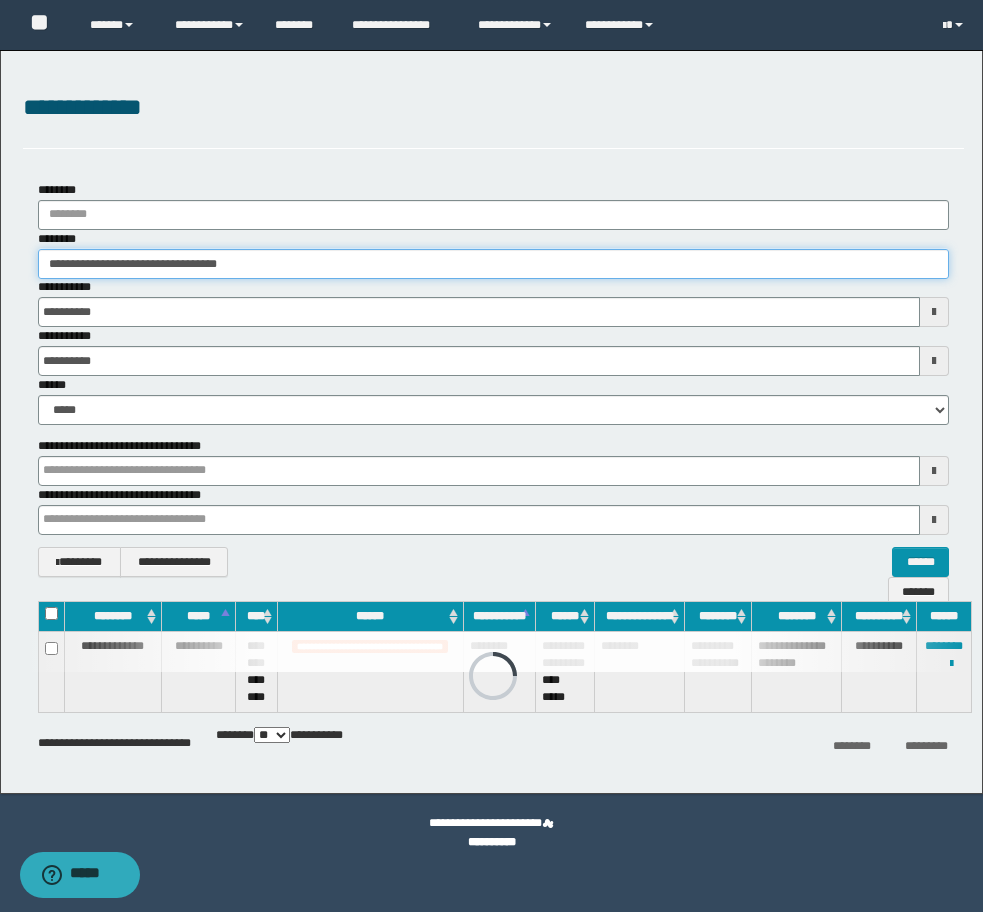drag, startPoint x: 343, startPoint y: 250, endPoint x: 5, endPoint y: 261, distance: 338.17896 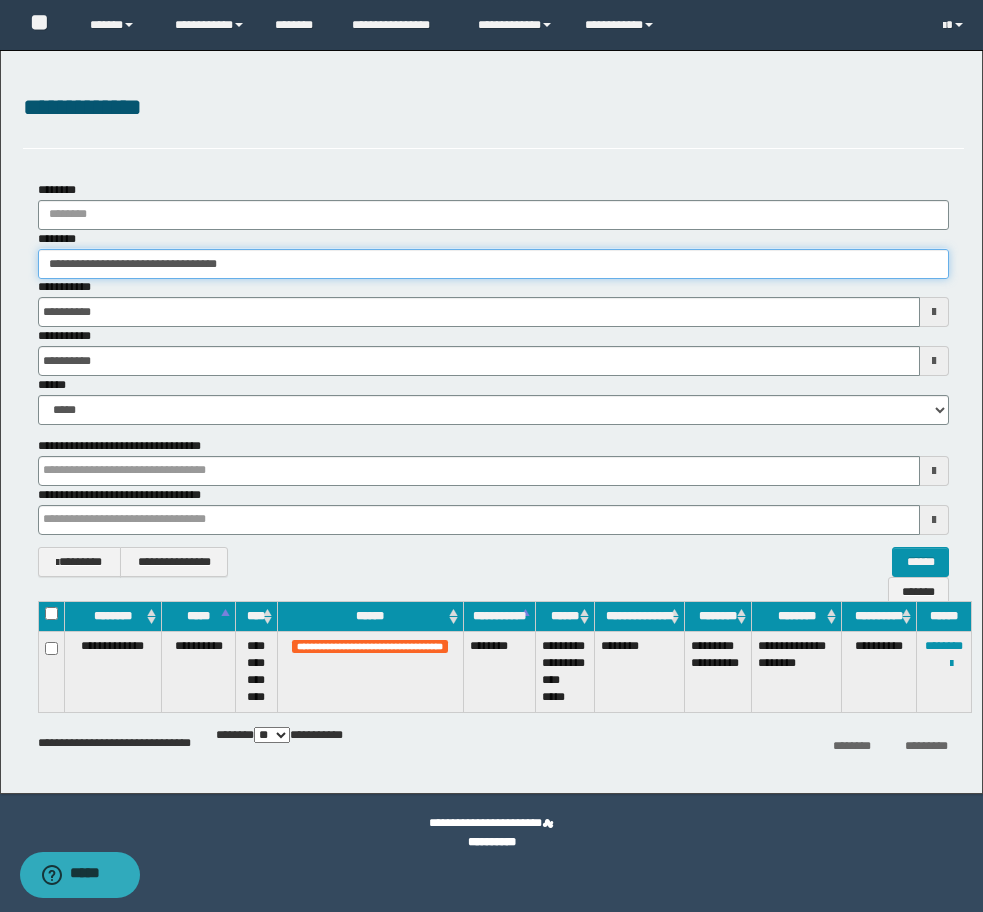paste 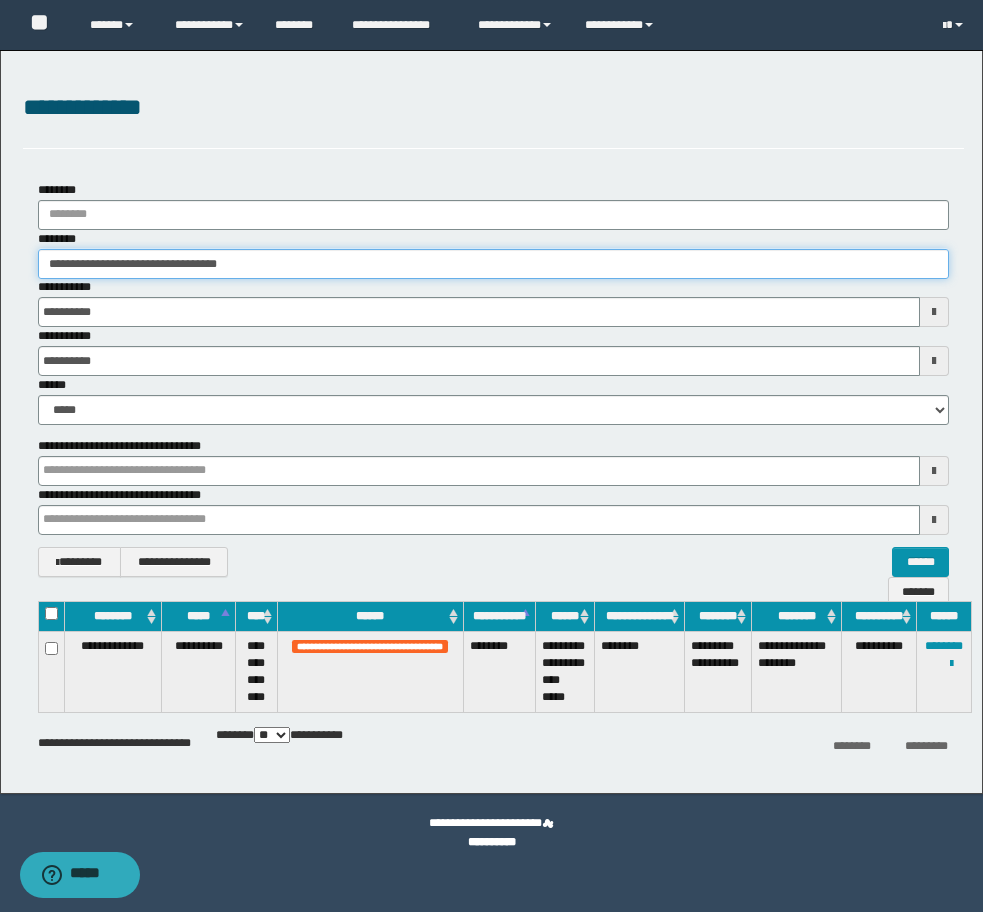type on "********" 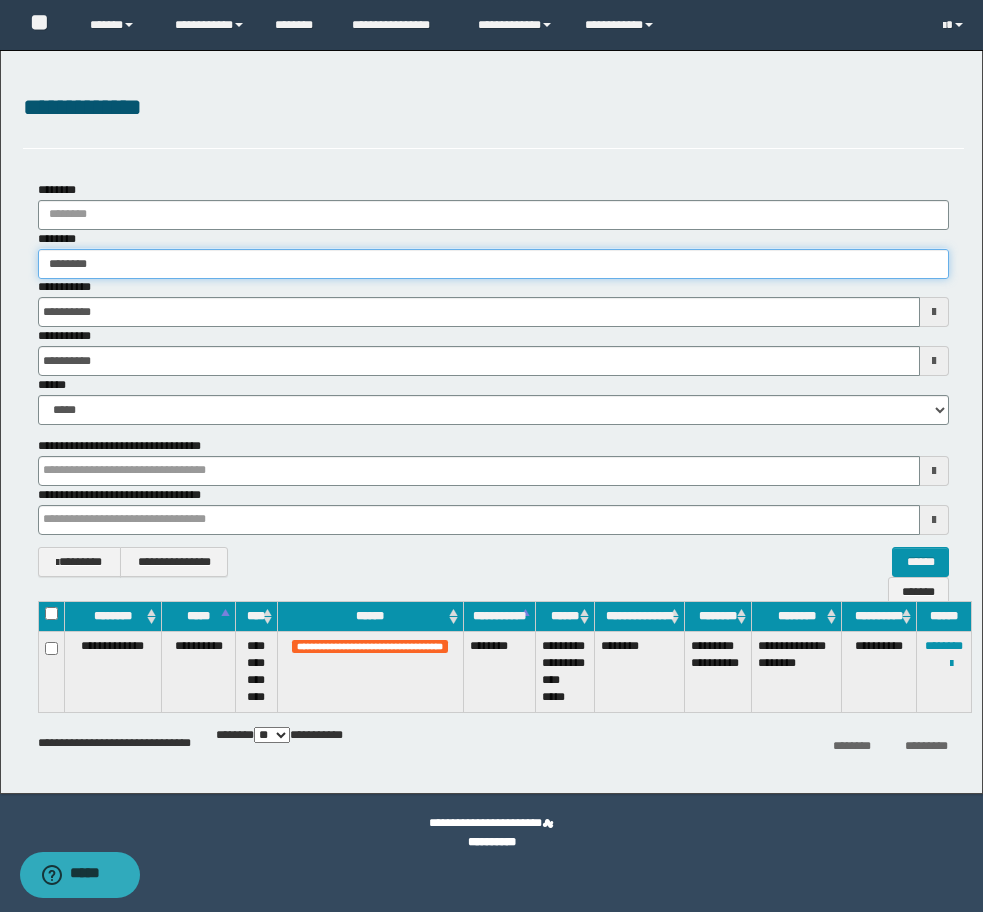 type on "********" 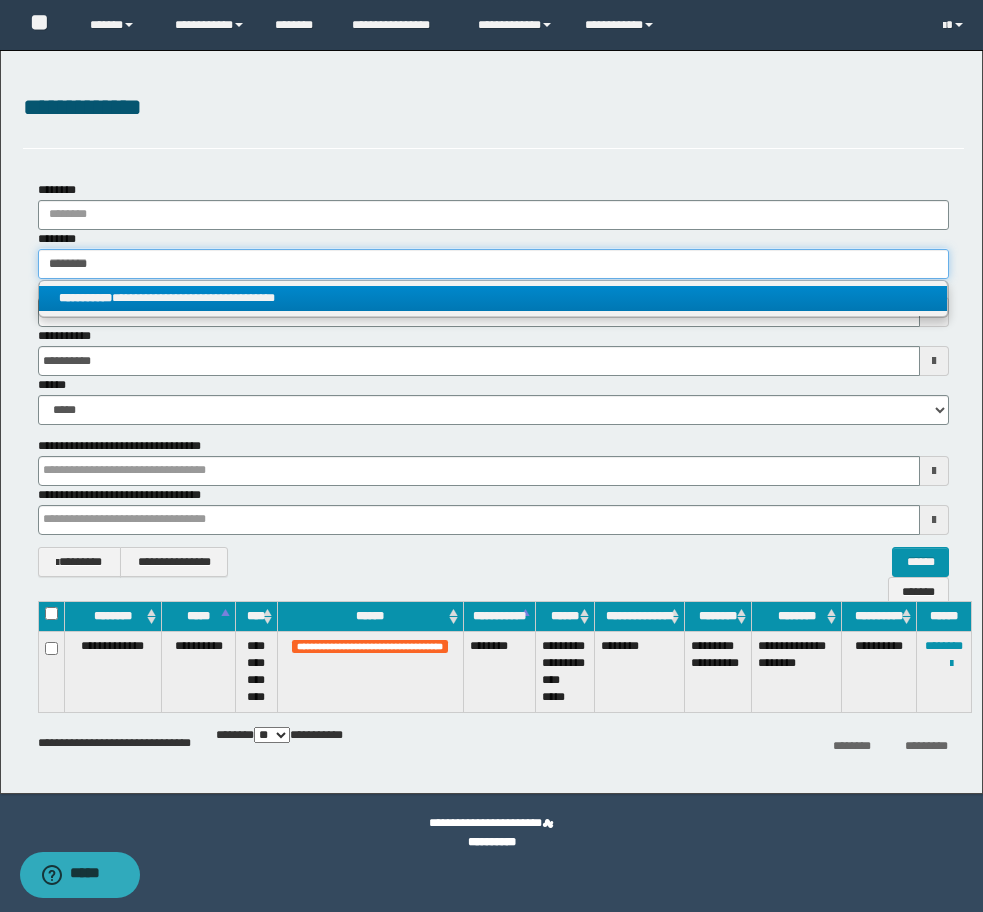 type on "********" 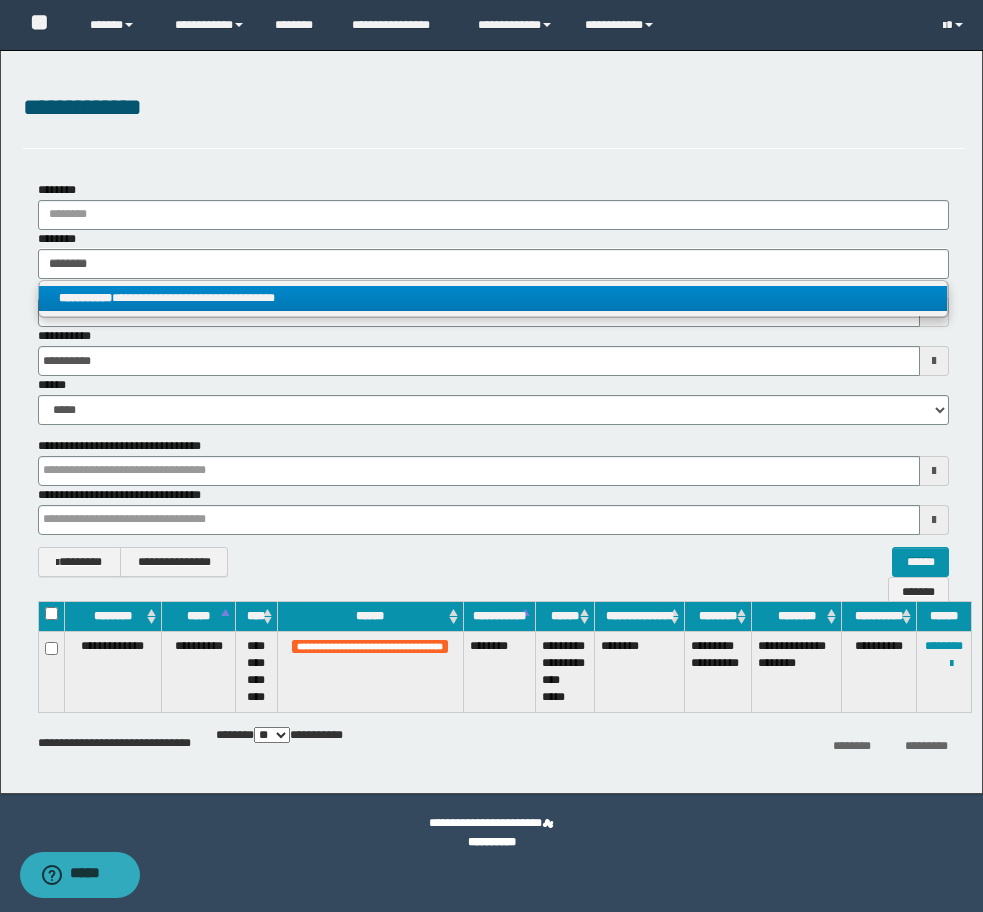 click on "**********" at bounding box center (85, 298) 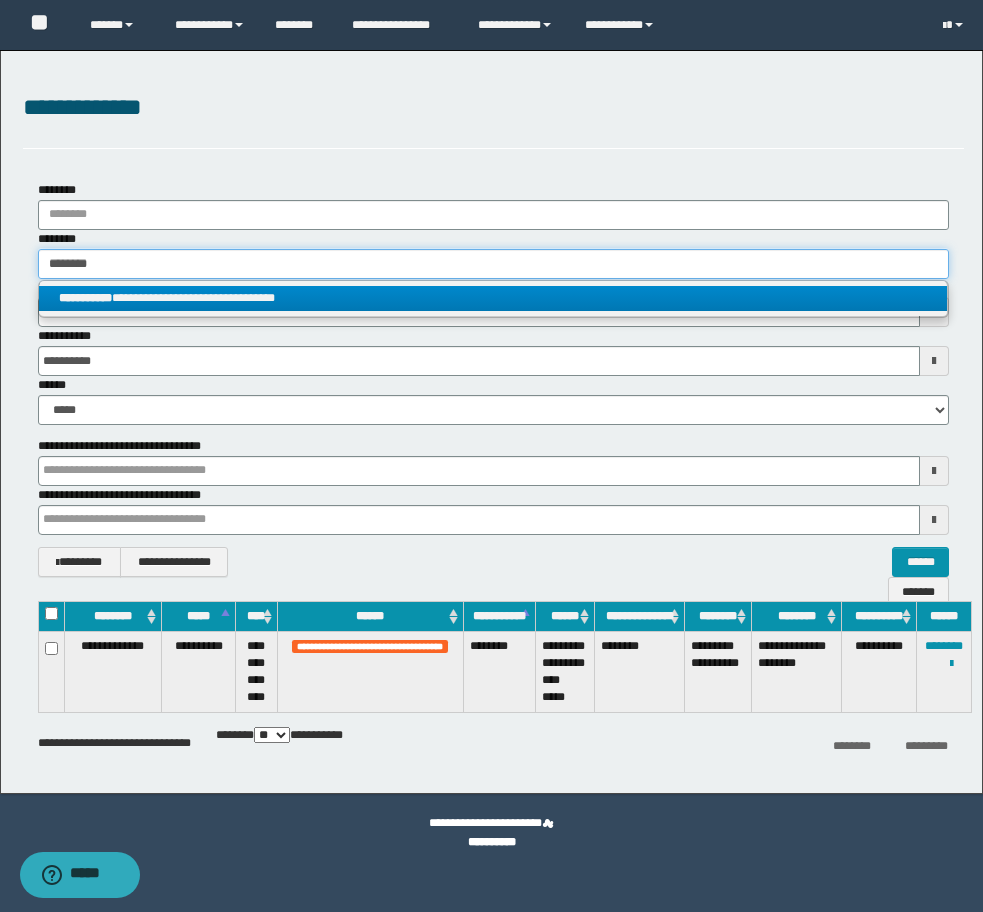 type 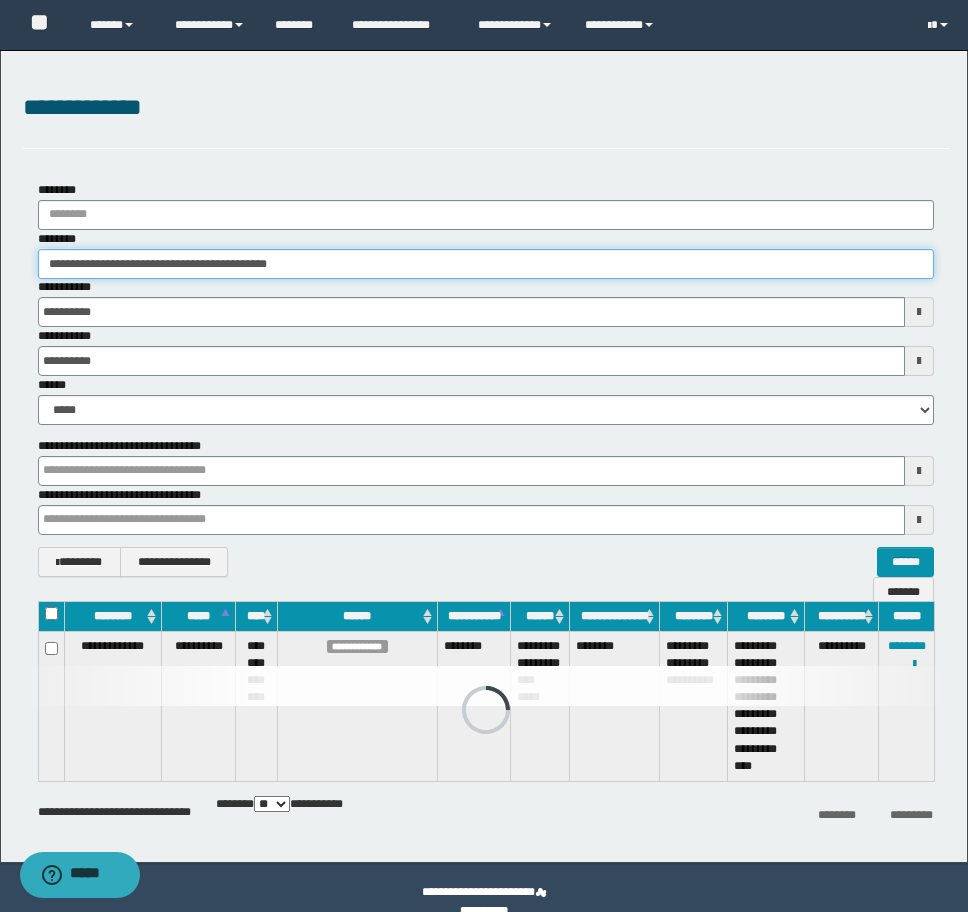drag, startPoint x: 324, startPoint y: 260, endPoint x: -8, endPoint y: 243, distance: 332.43497 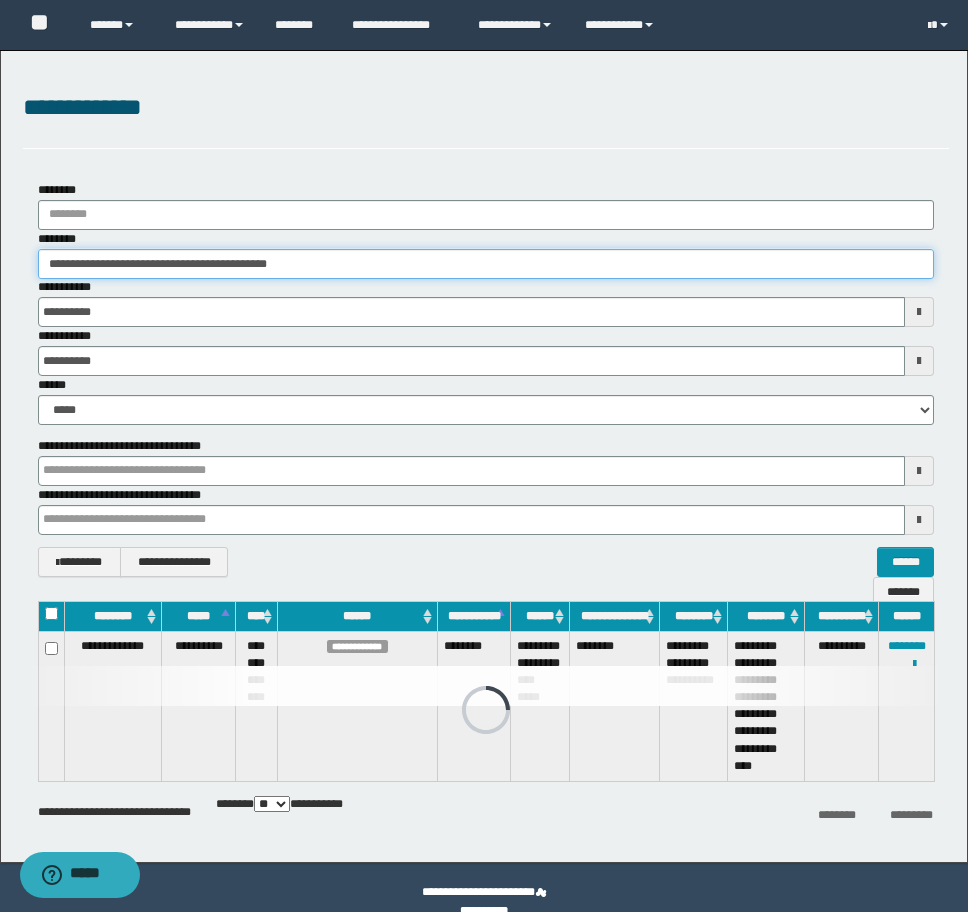 click on "**********" at bounding box center (484, 456) 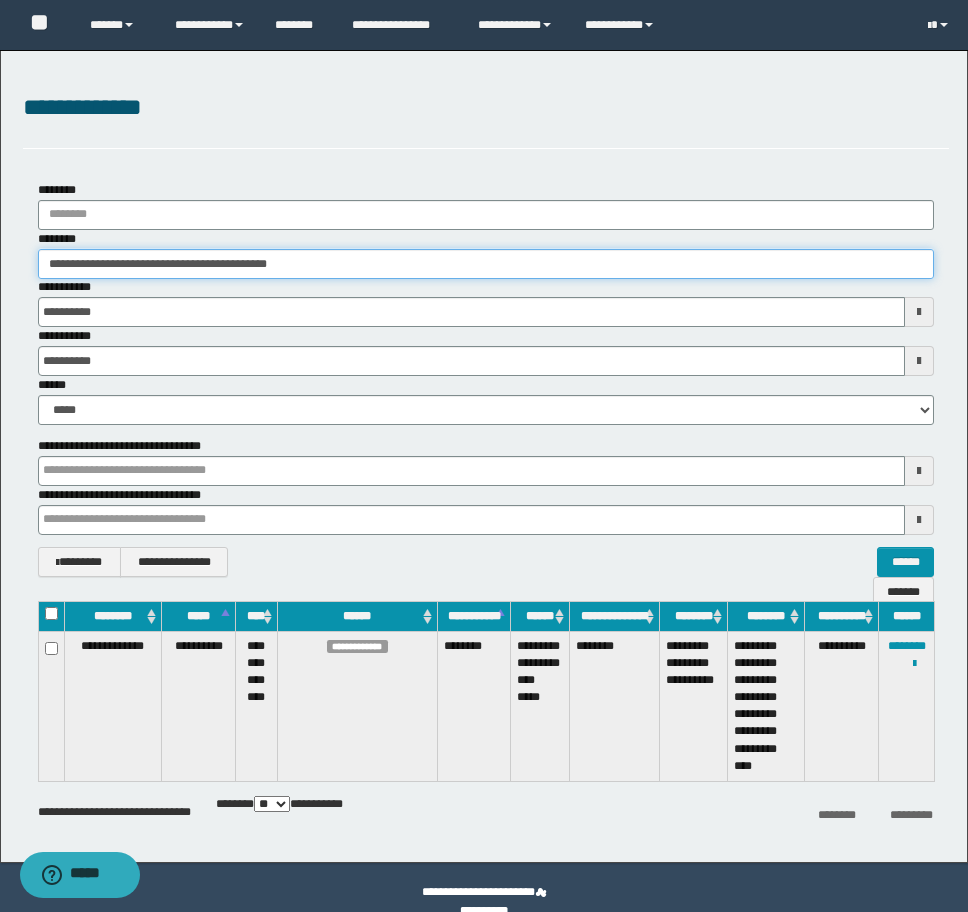 paste 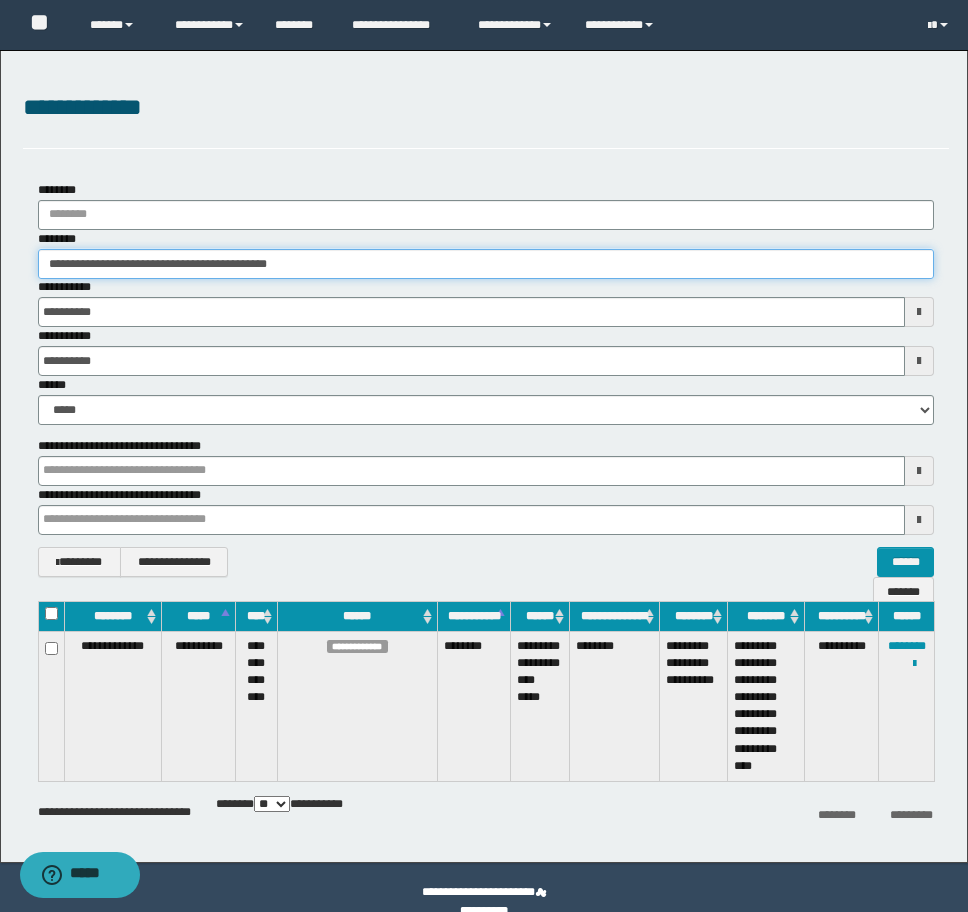 type on "**********" 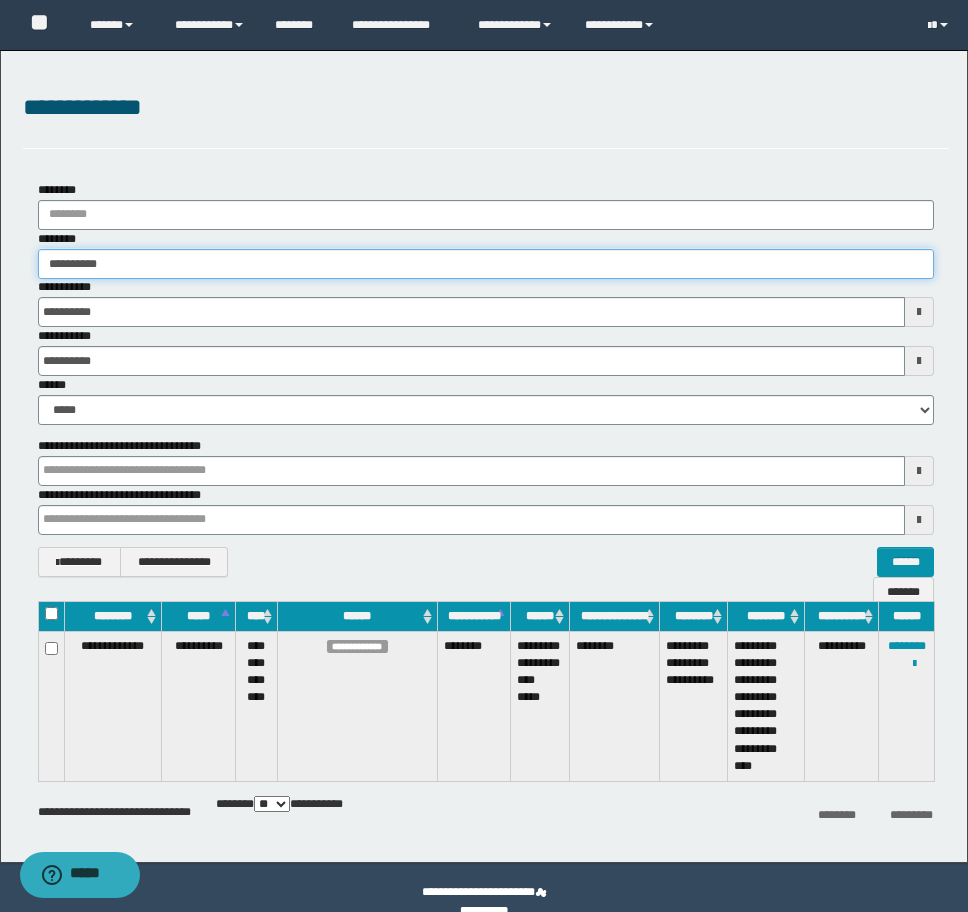 type on "**********" 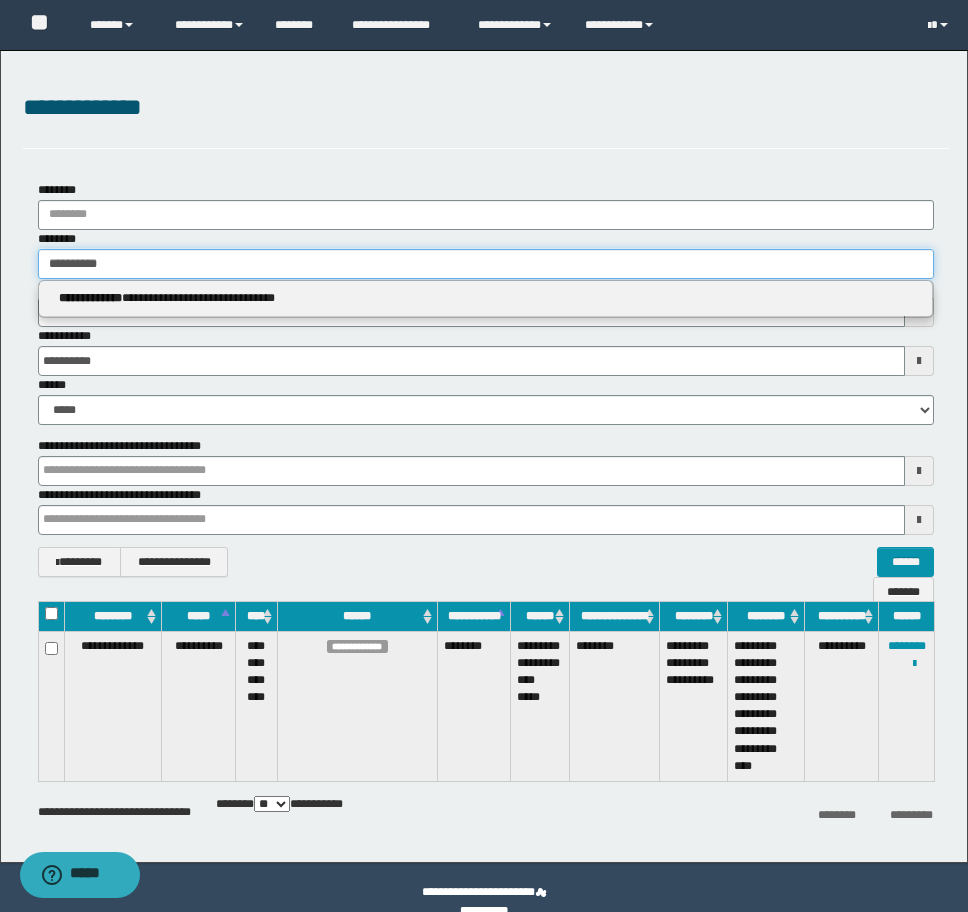 type on "**********" 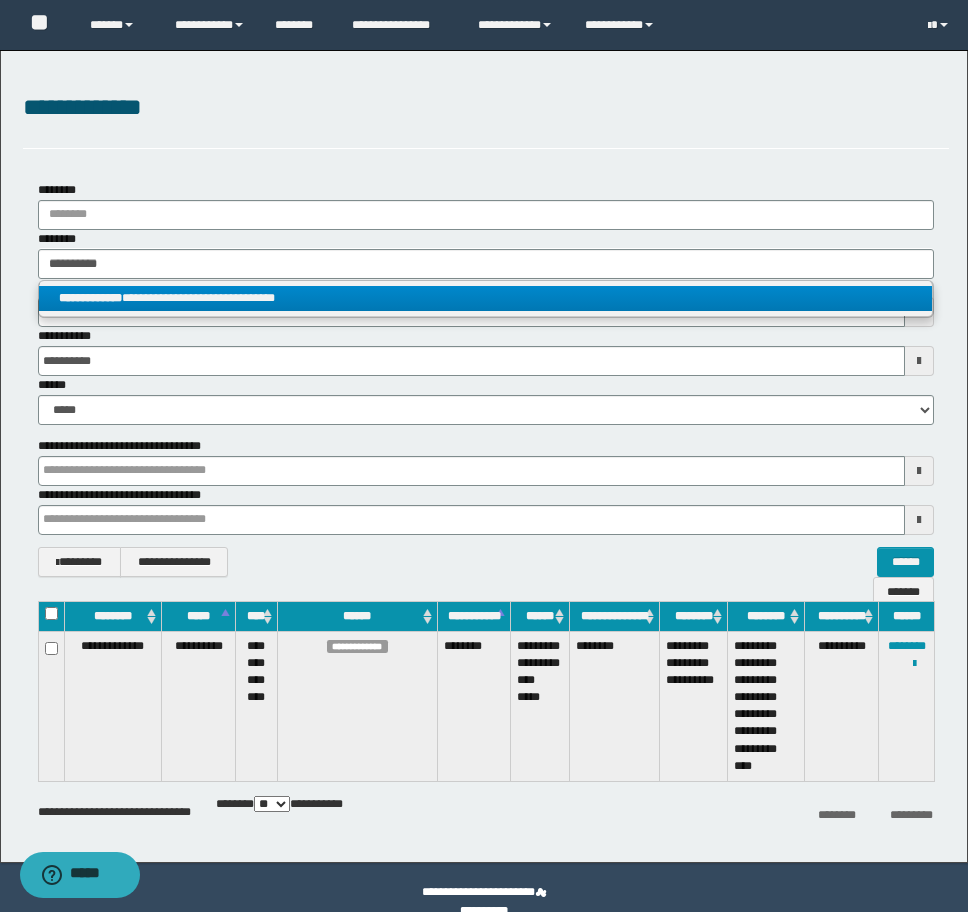 click on "**********" at bounding box center (485, 298) 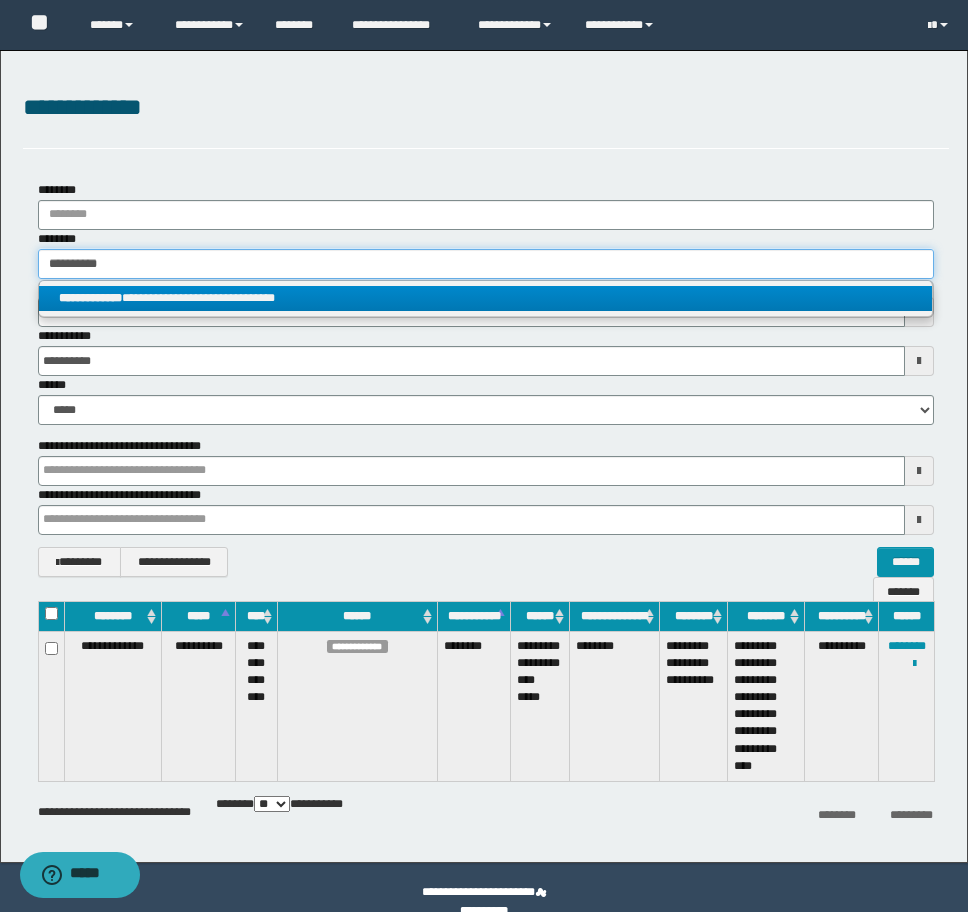 type 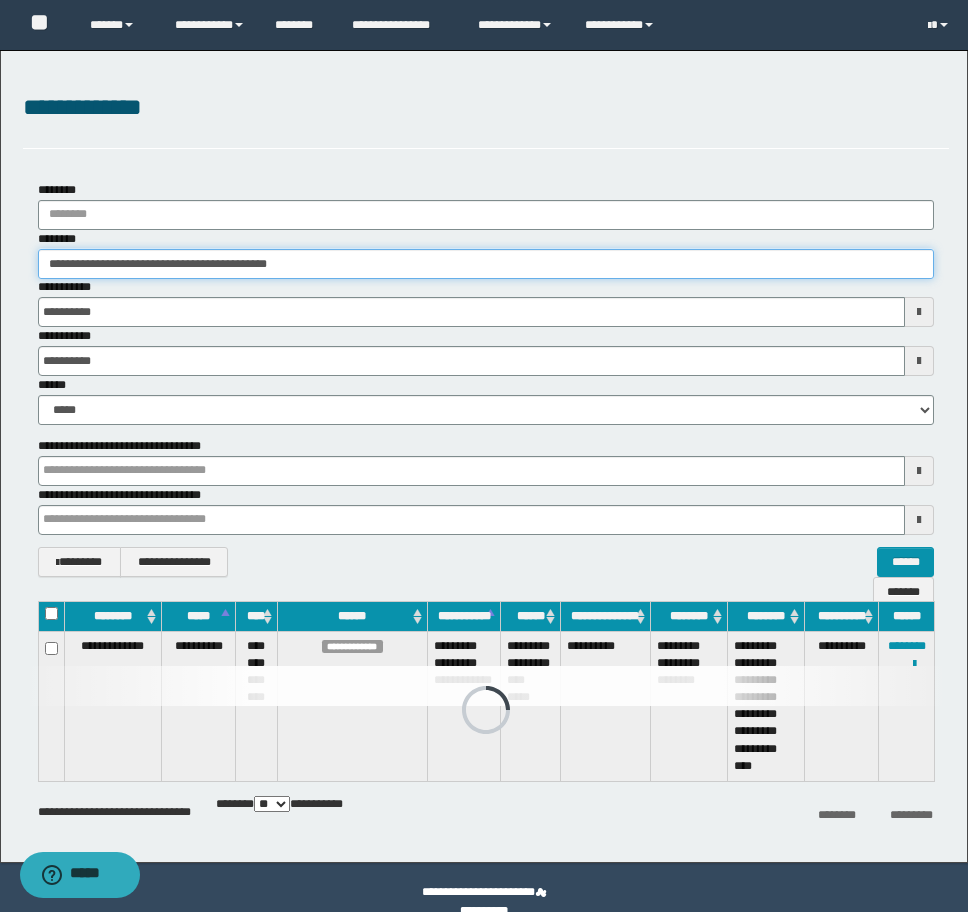 drag, startPoint x: 374, startPoint y: 262, endPoint x: -8, endPoint y: 244, distance: 382.42386 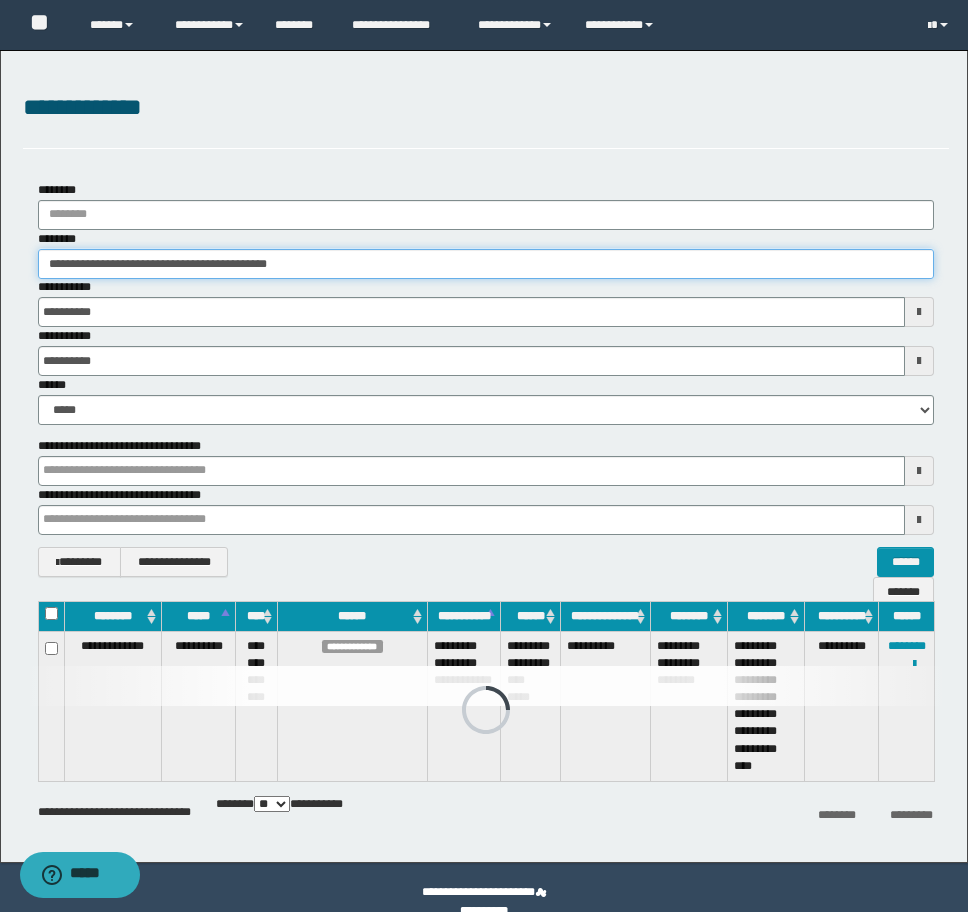 click on "**********" at bounding box center (484, 456) 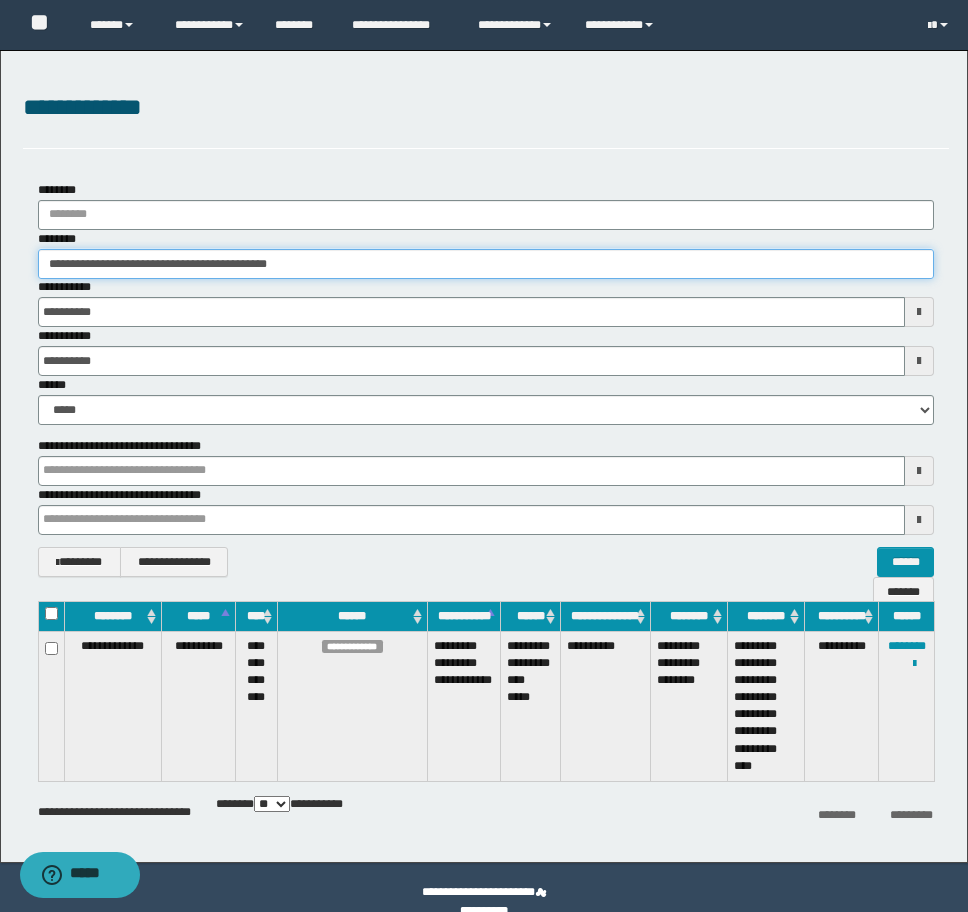 paste 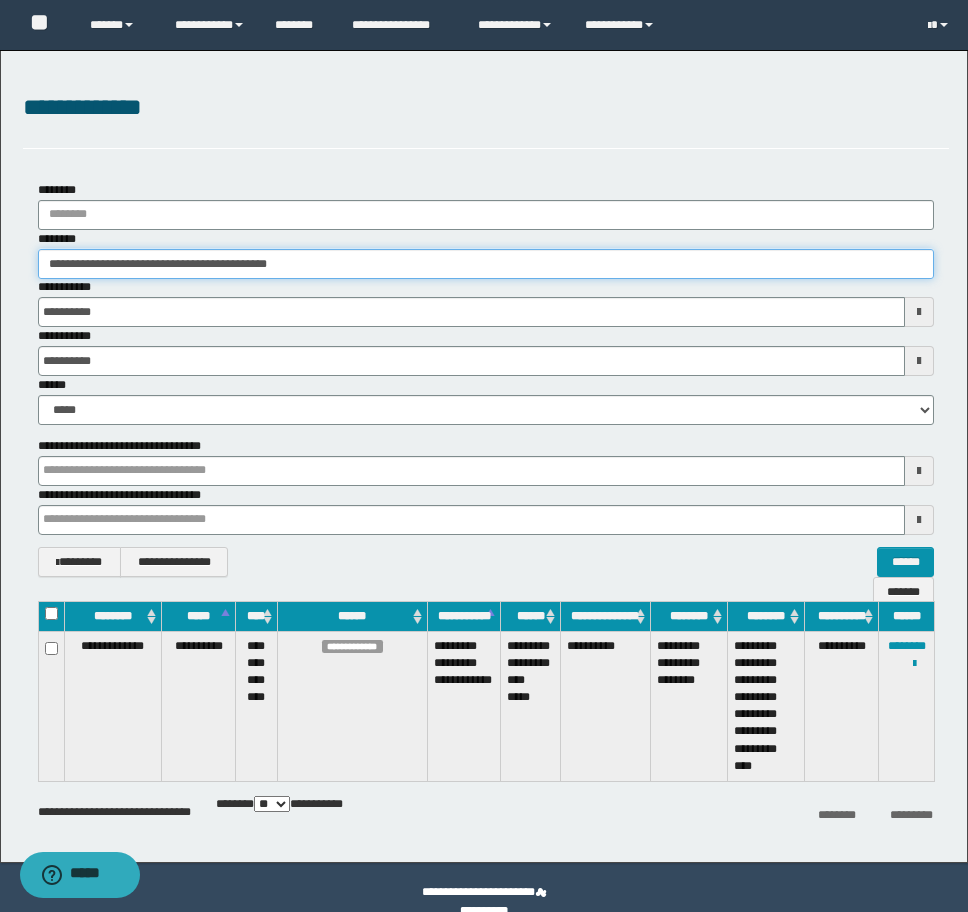 type on "********" 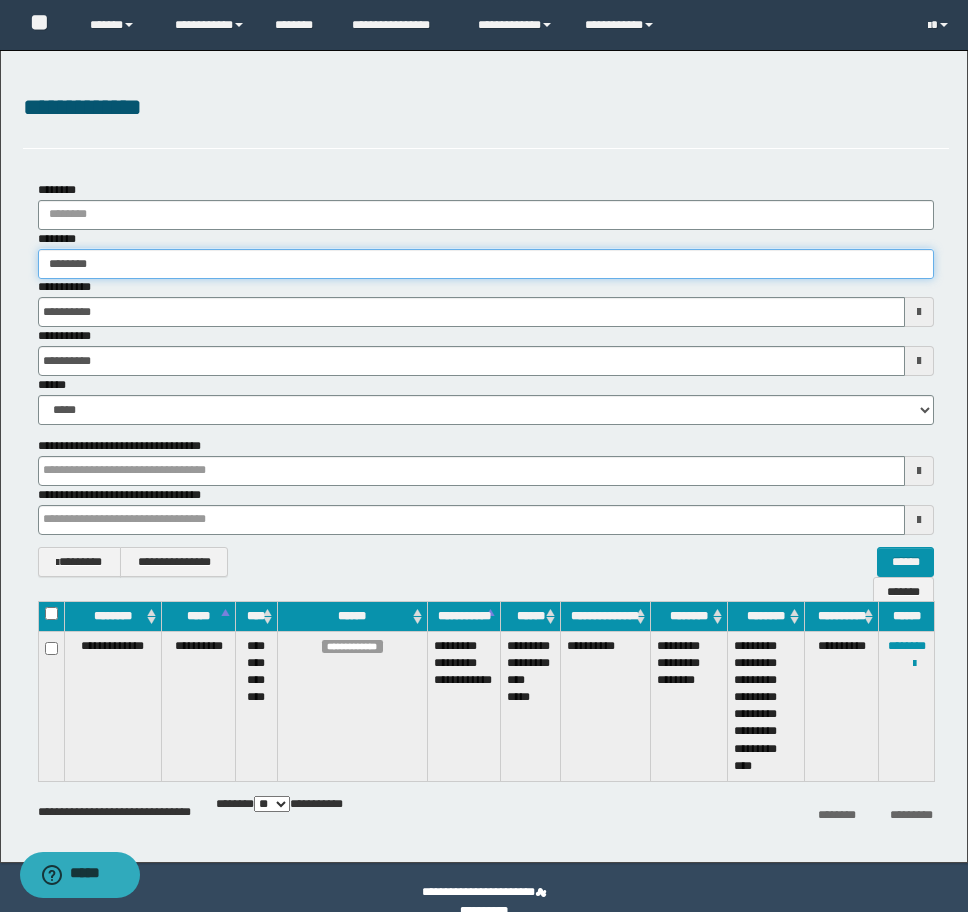 type on "********" 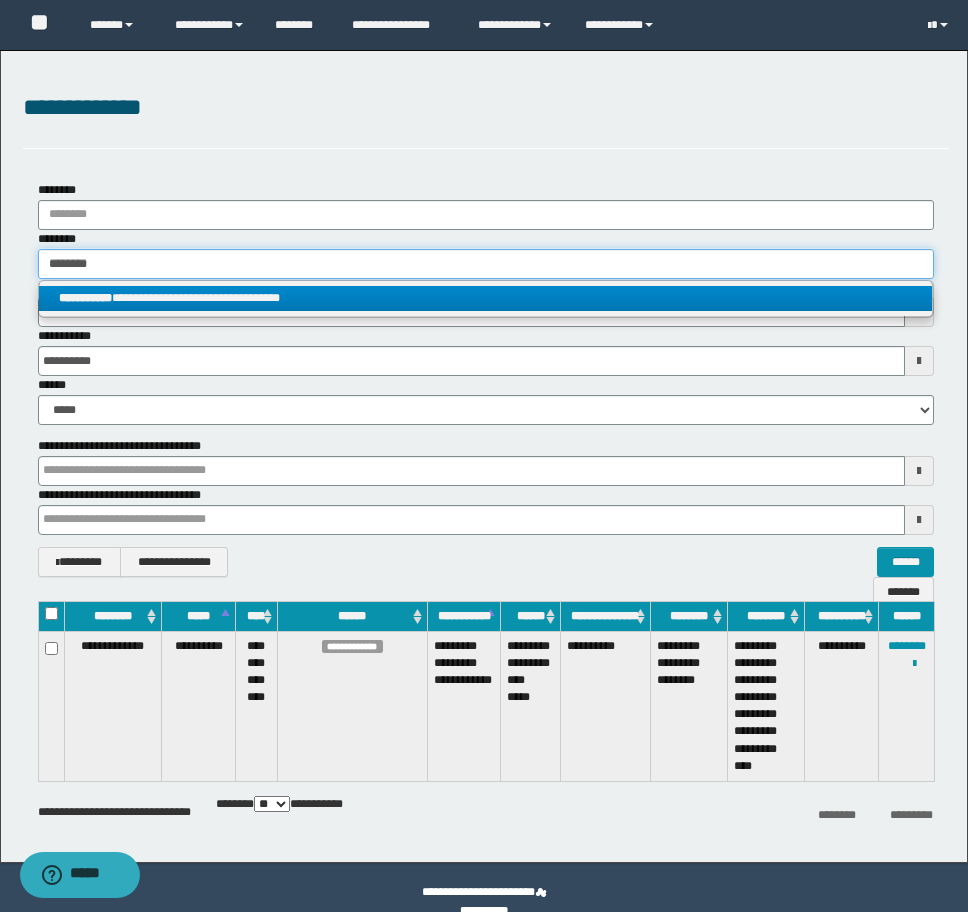 type on "********" 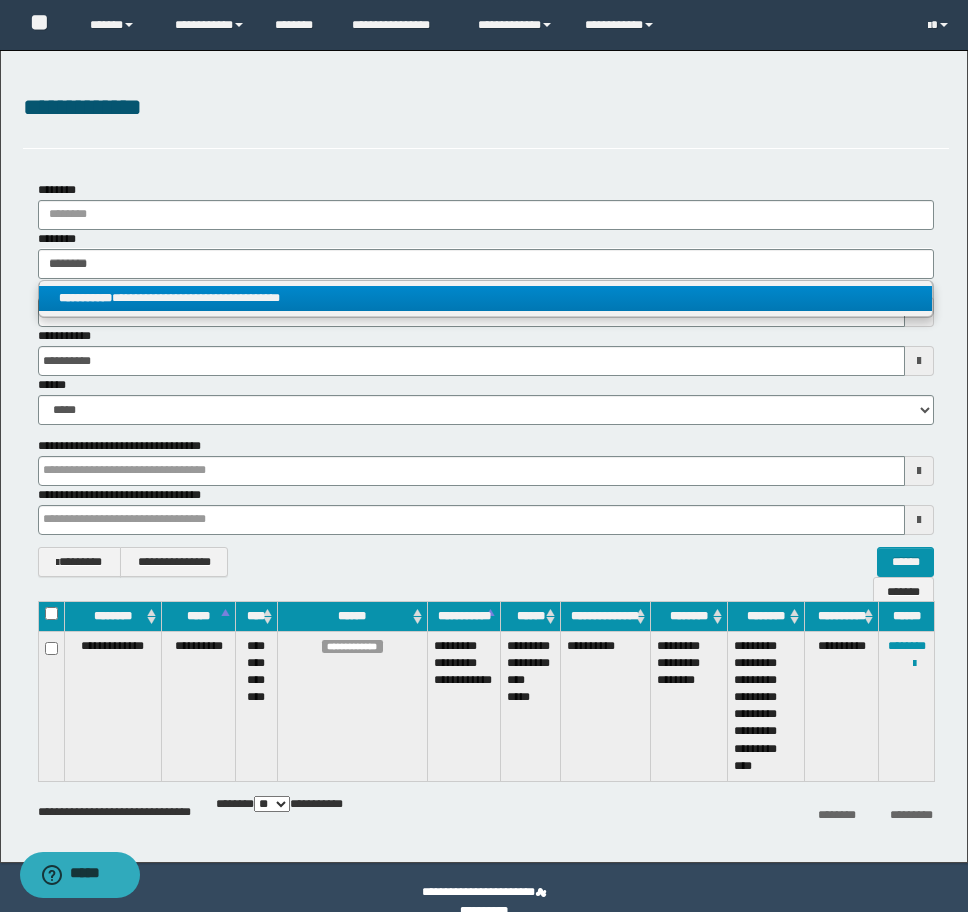 click on "**********" at bounding box center (485, 298) 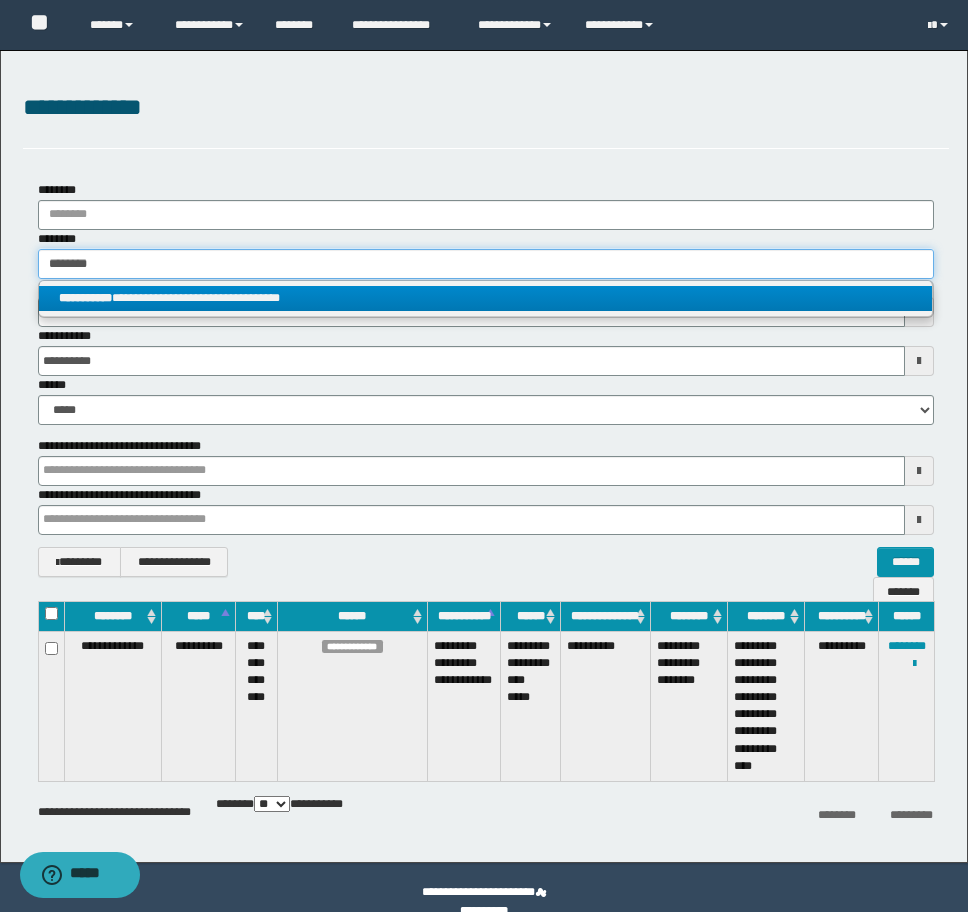 type 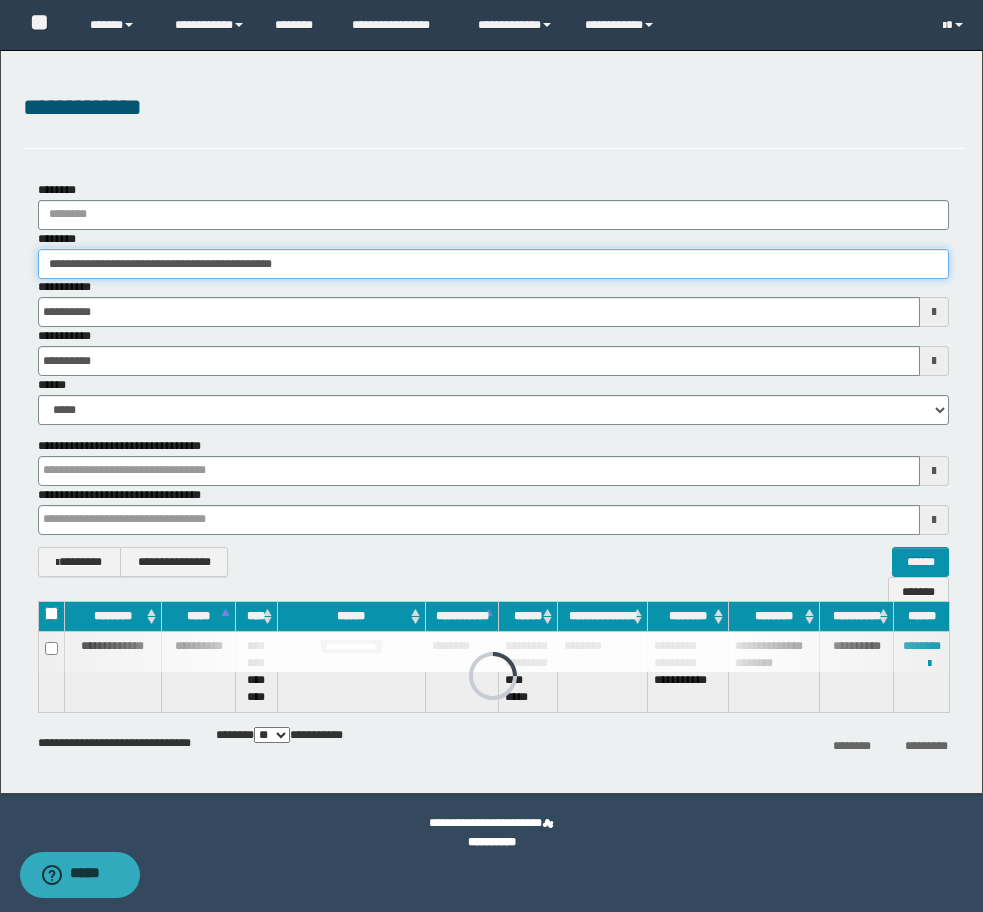 drag, startPoint x: 367, startPoint y: 251, endPoint x: -8, endPoint y: 298, distance: 377.93387 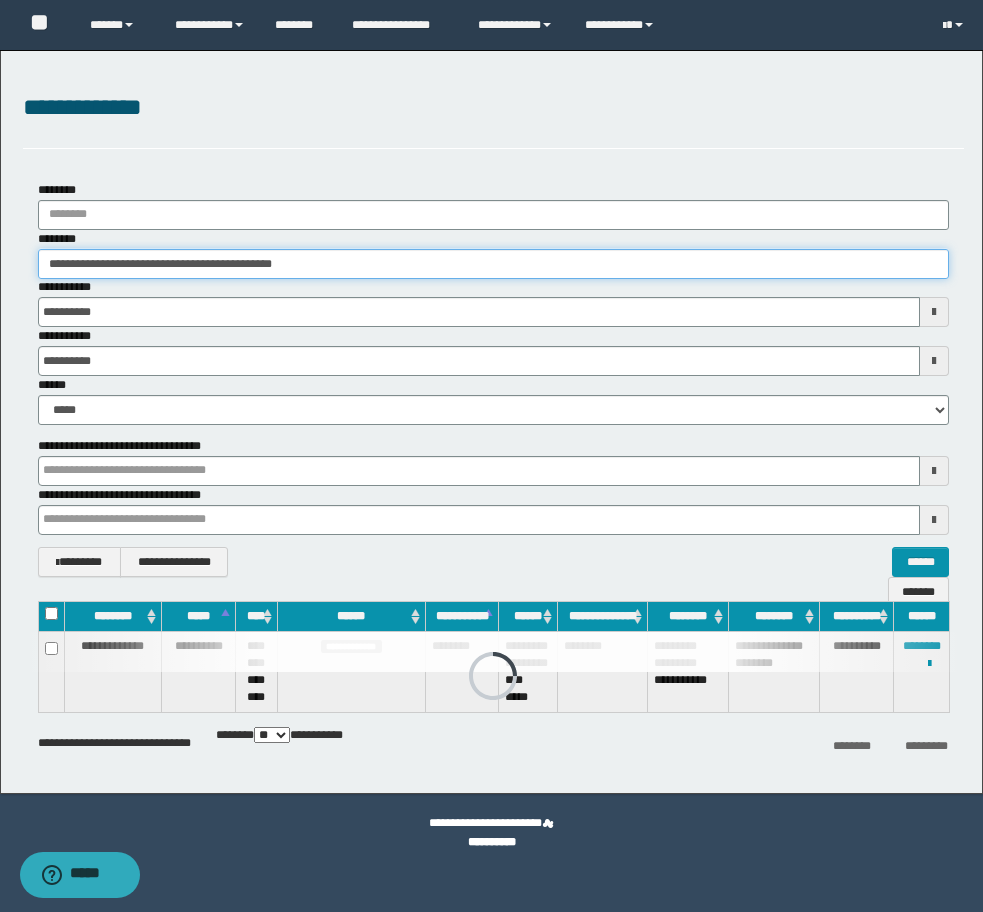 click on "**********" at bounding box center [491, 456] 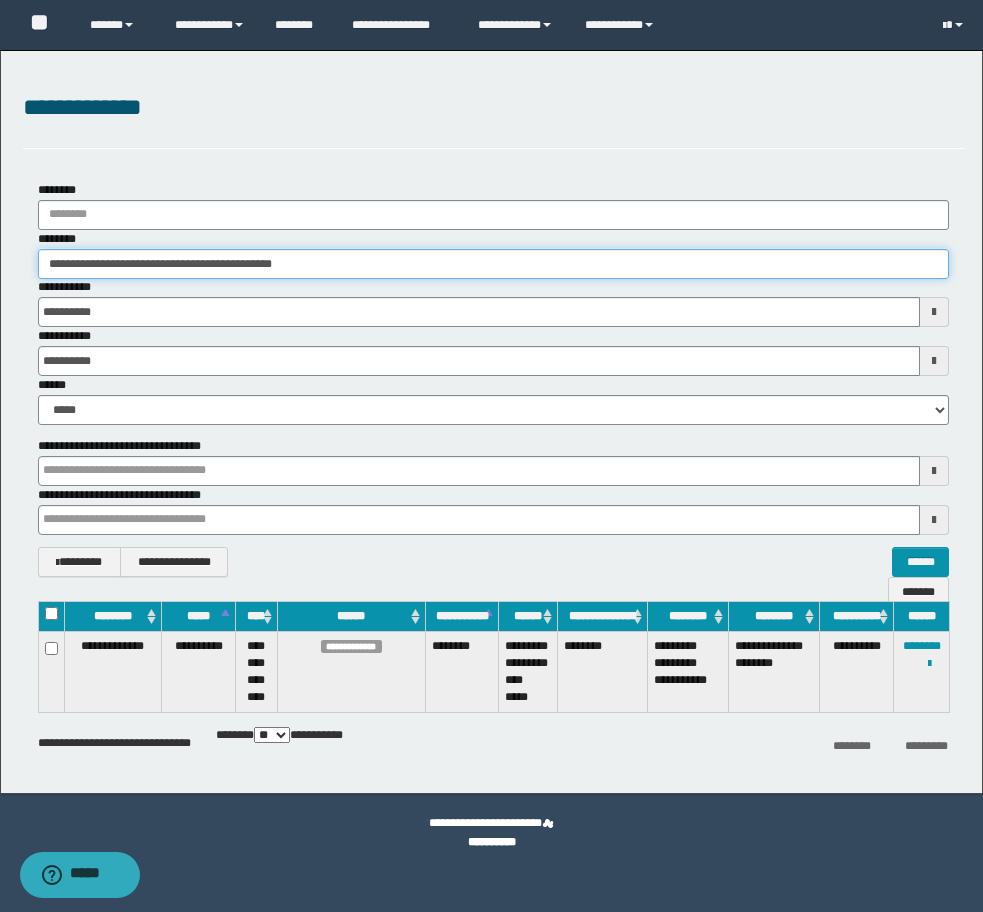 paste 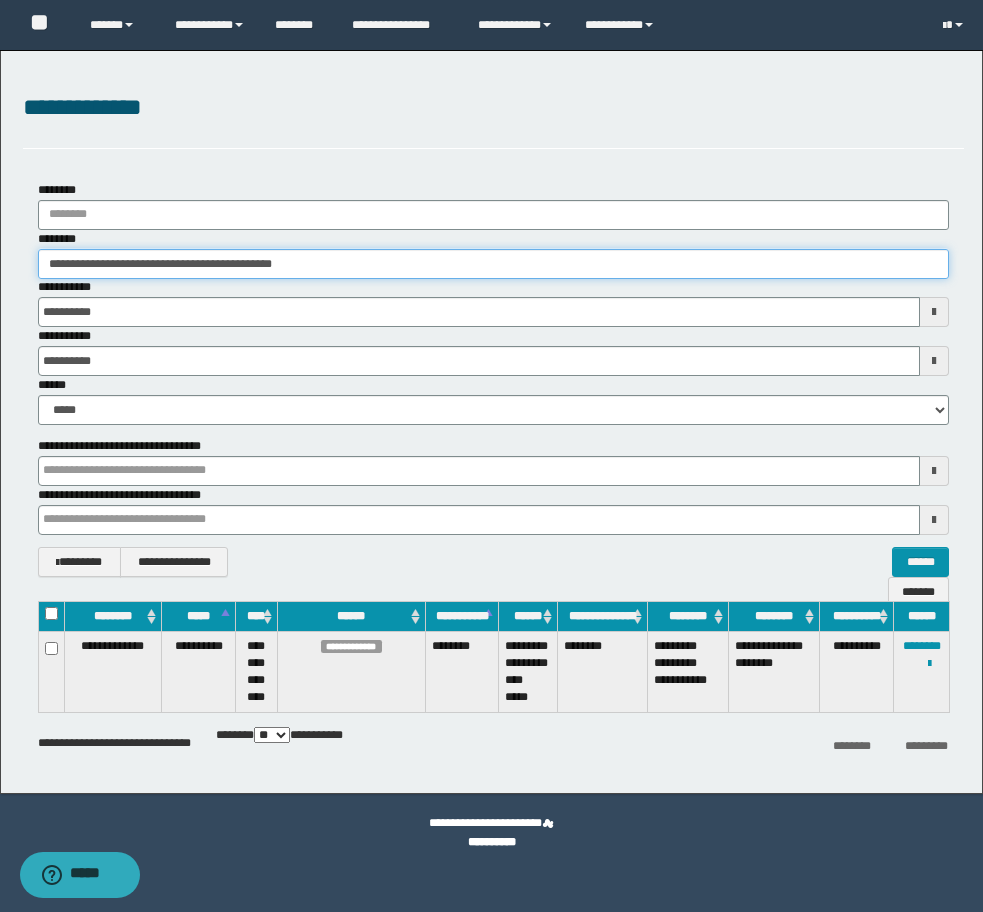 type on "**********" 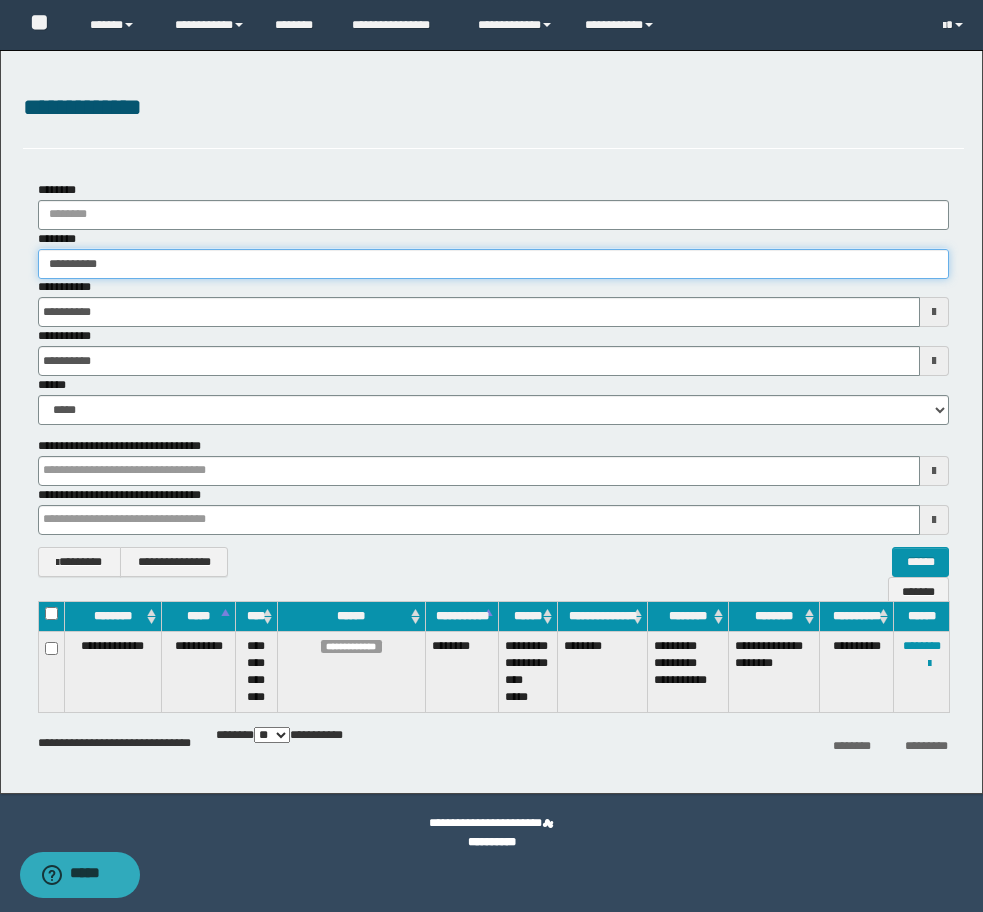 type on "**********" 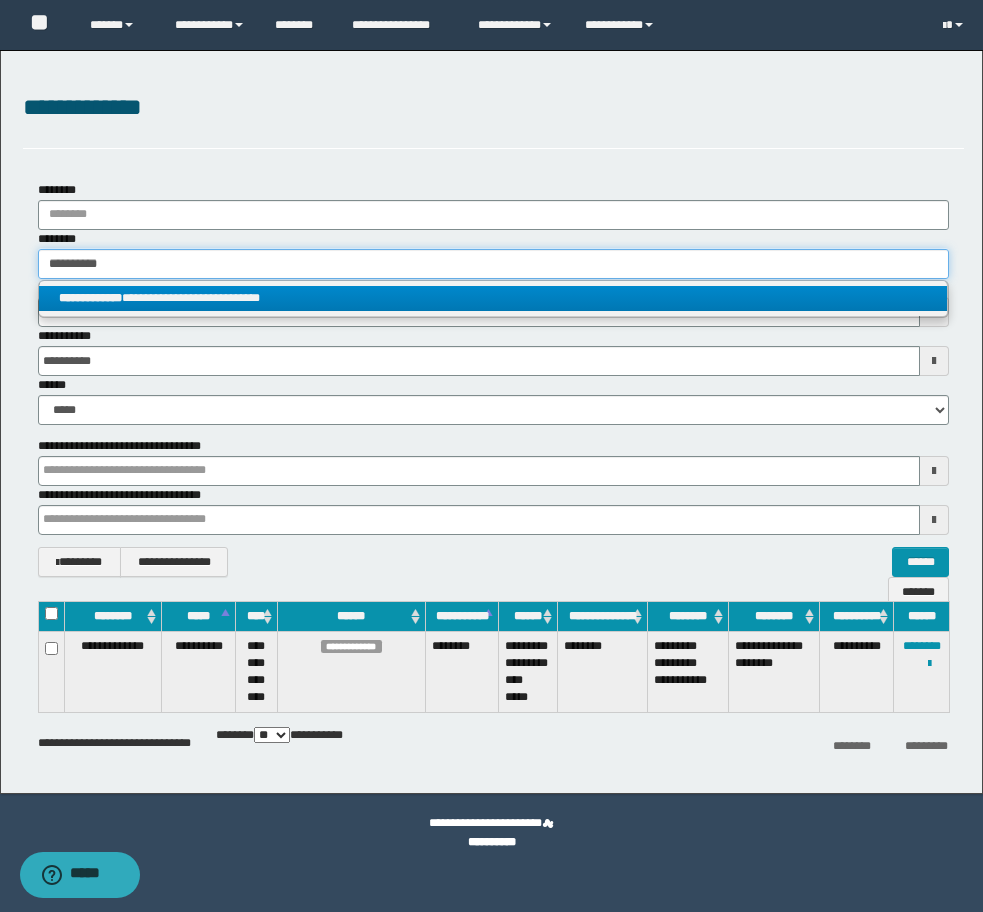 type on "**********" 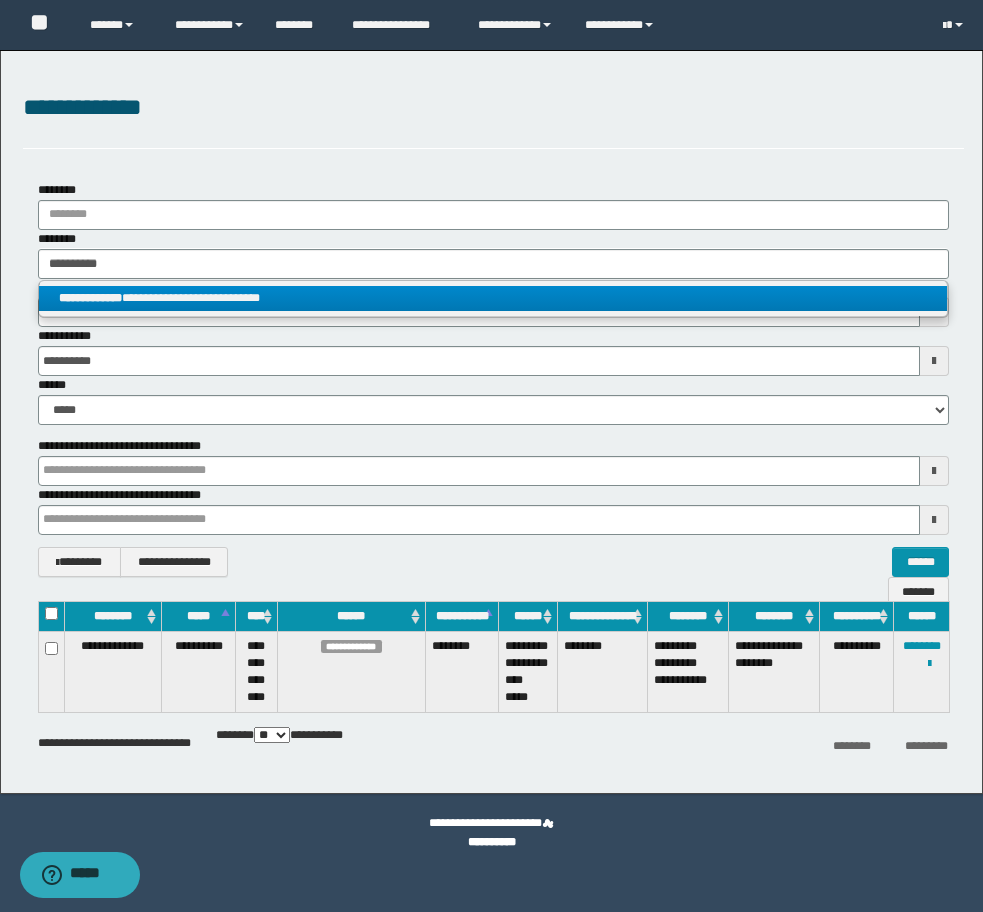 click on "**********" at bounding box center [493, 299] 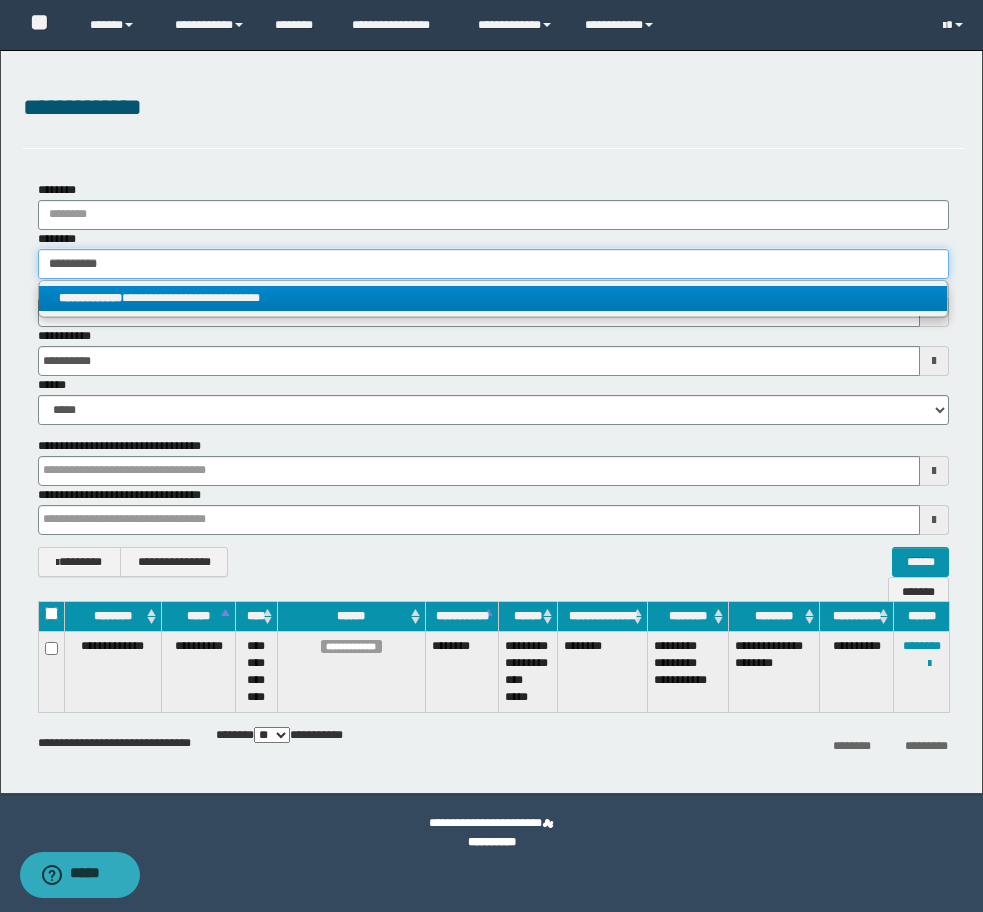type 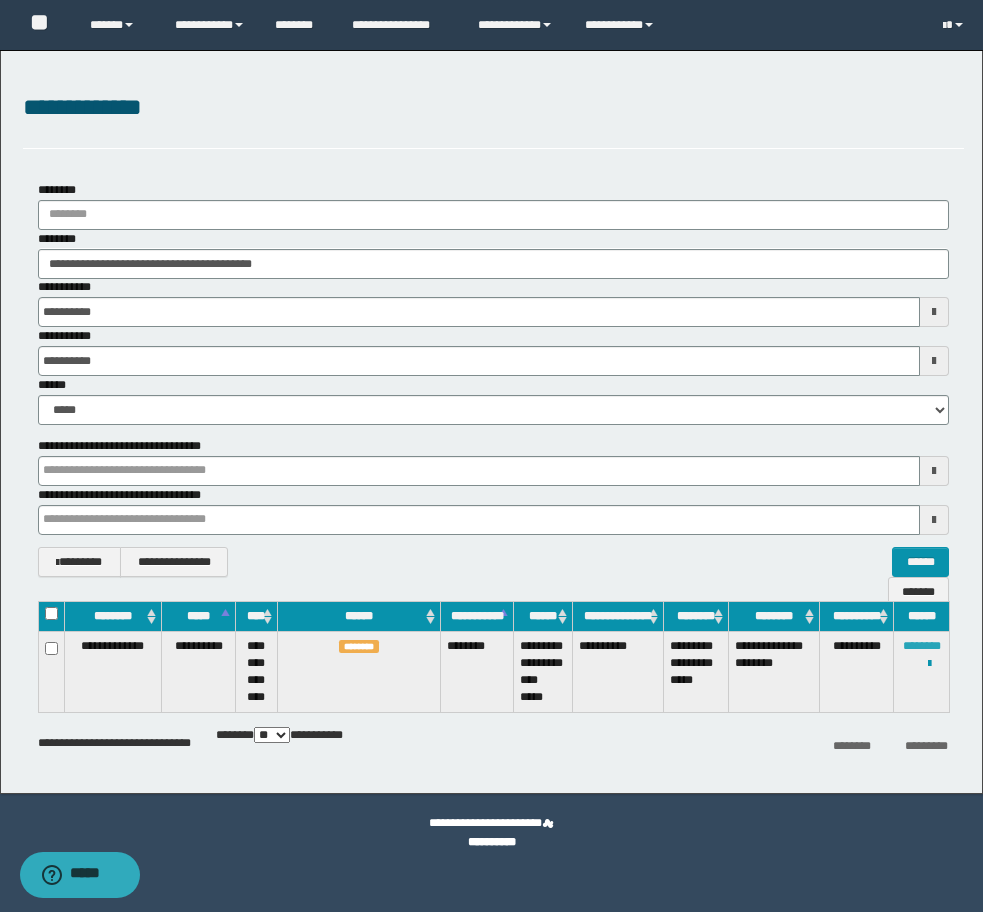 click on "********" at bounding box center [922, 646] 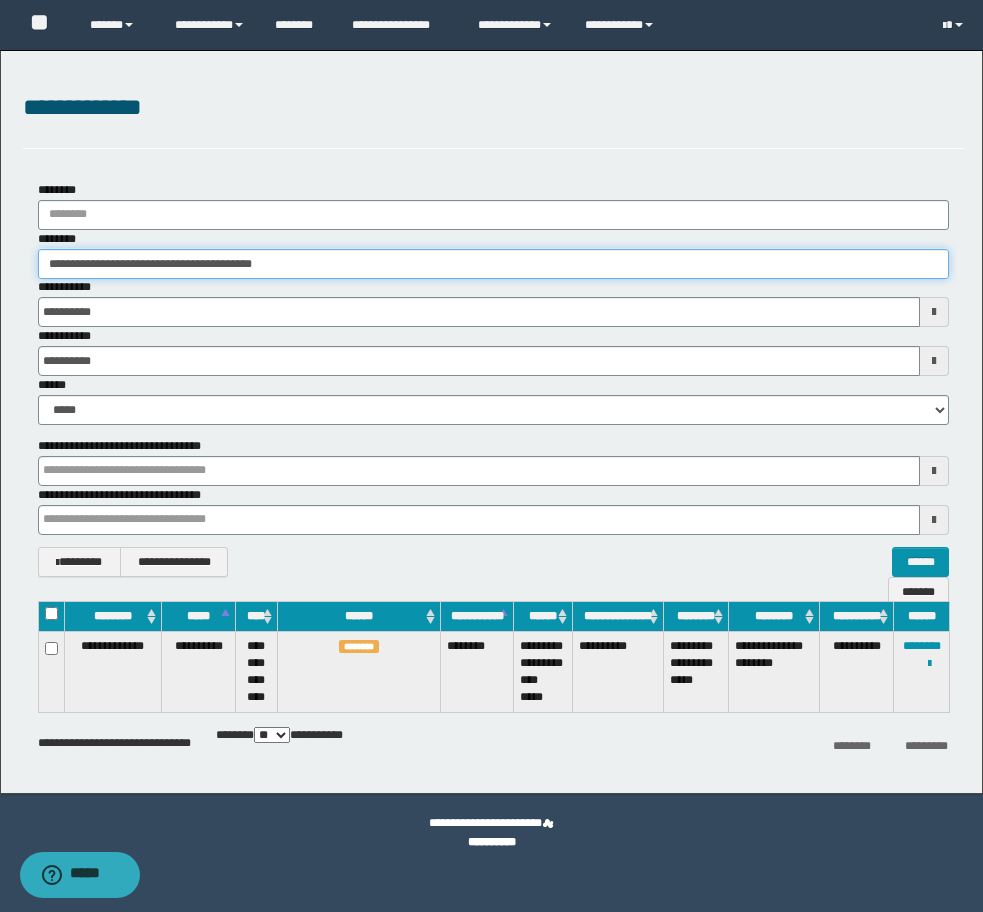 drag, startPoint x: 332, startPoint y: 276, endPoint x: 24, endPoint y: 276, distance: 308 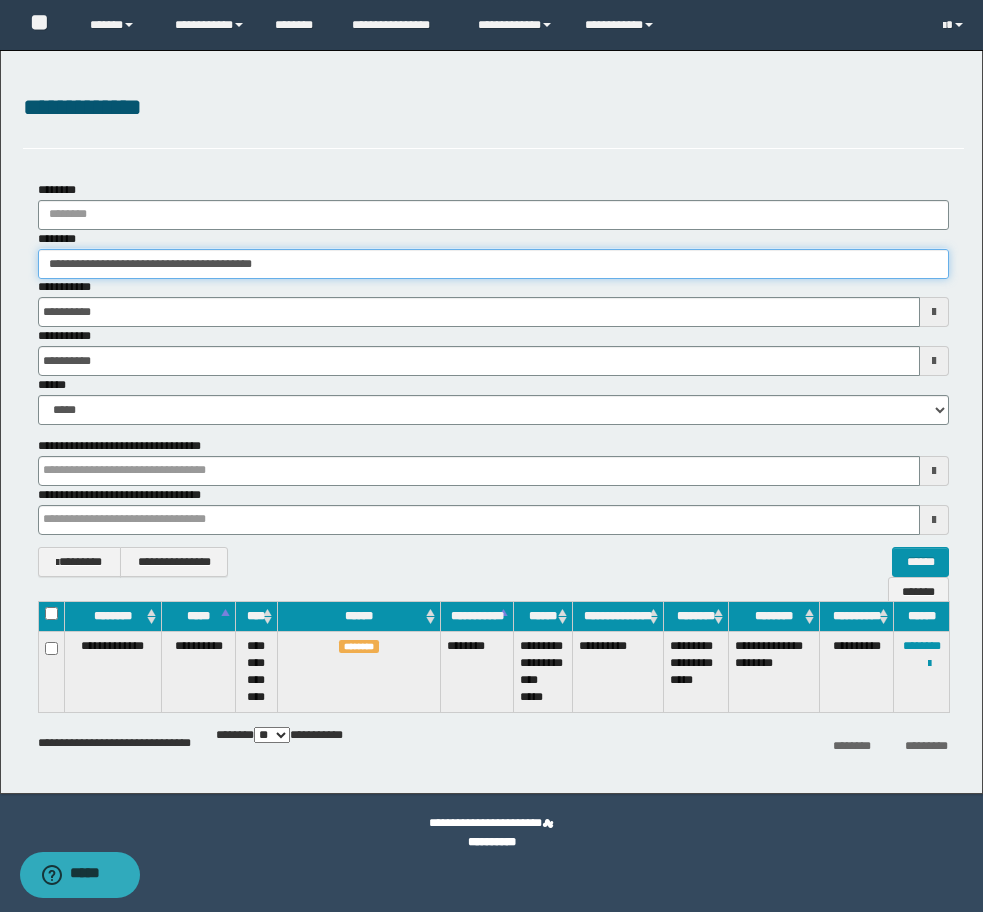 click on "**********" at bounding box center [493, 254] 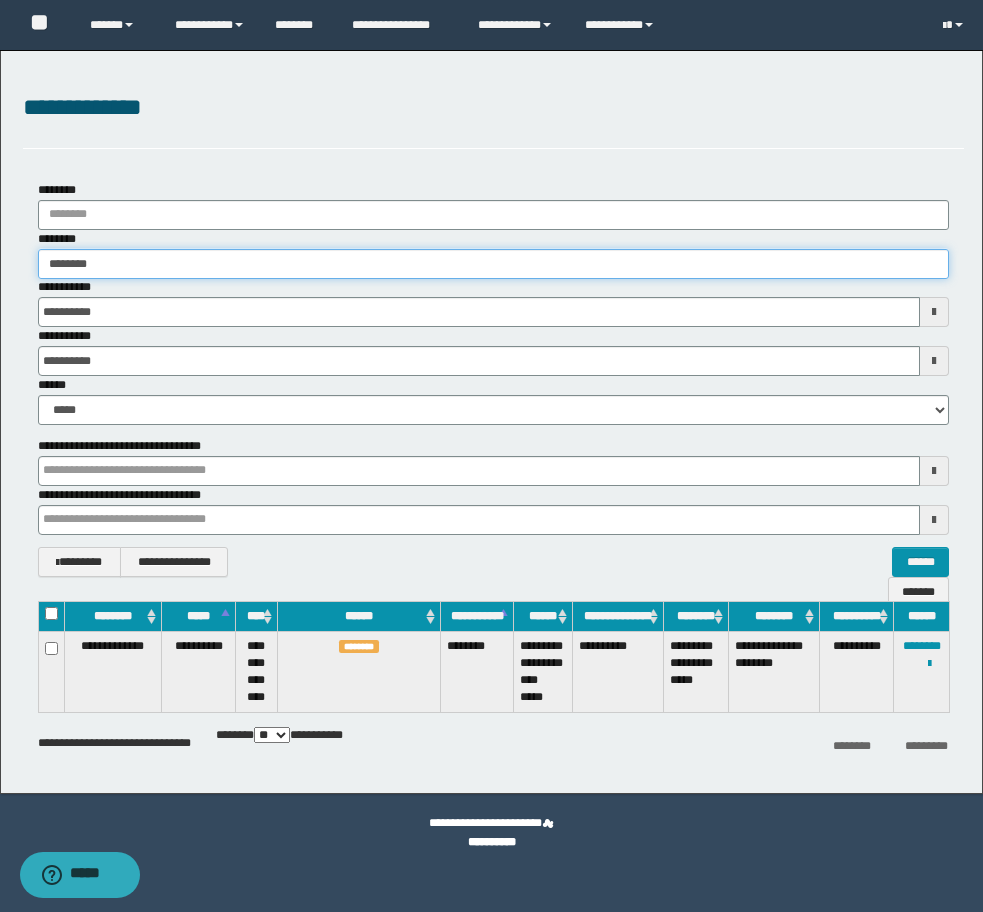 type on "********" 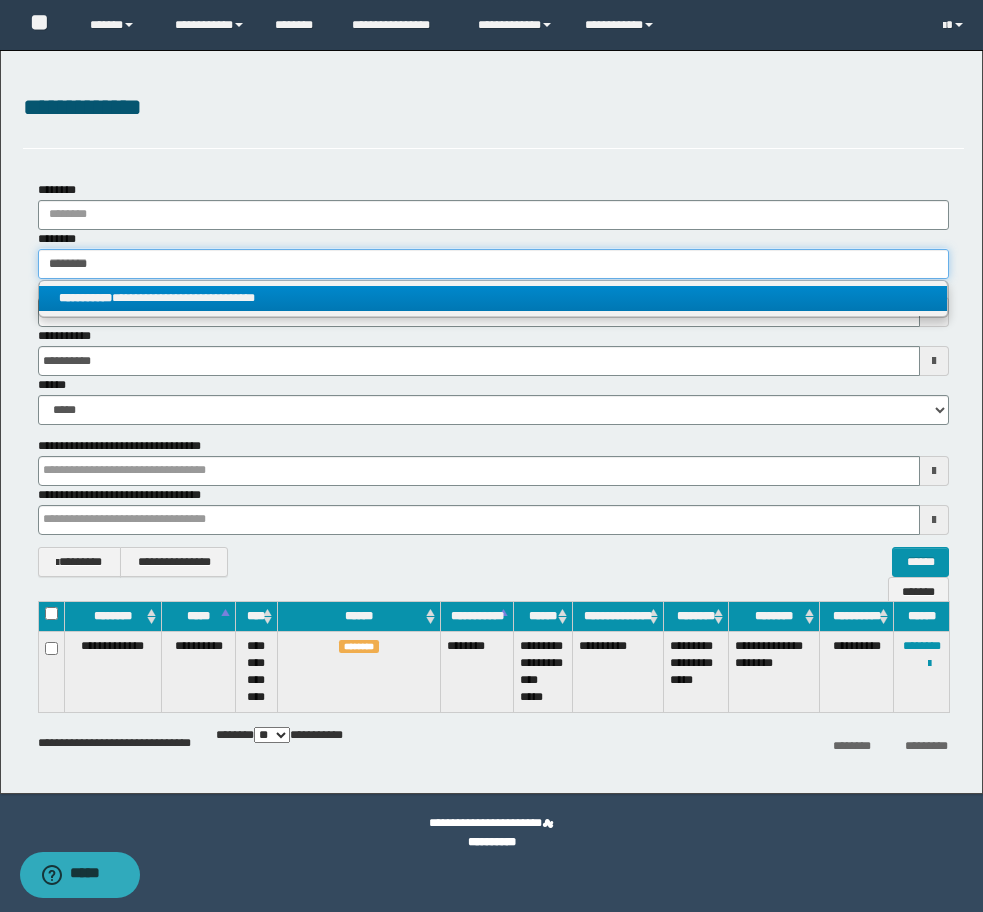 type on "********" 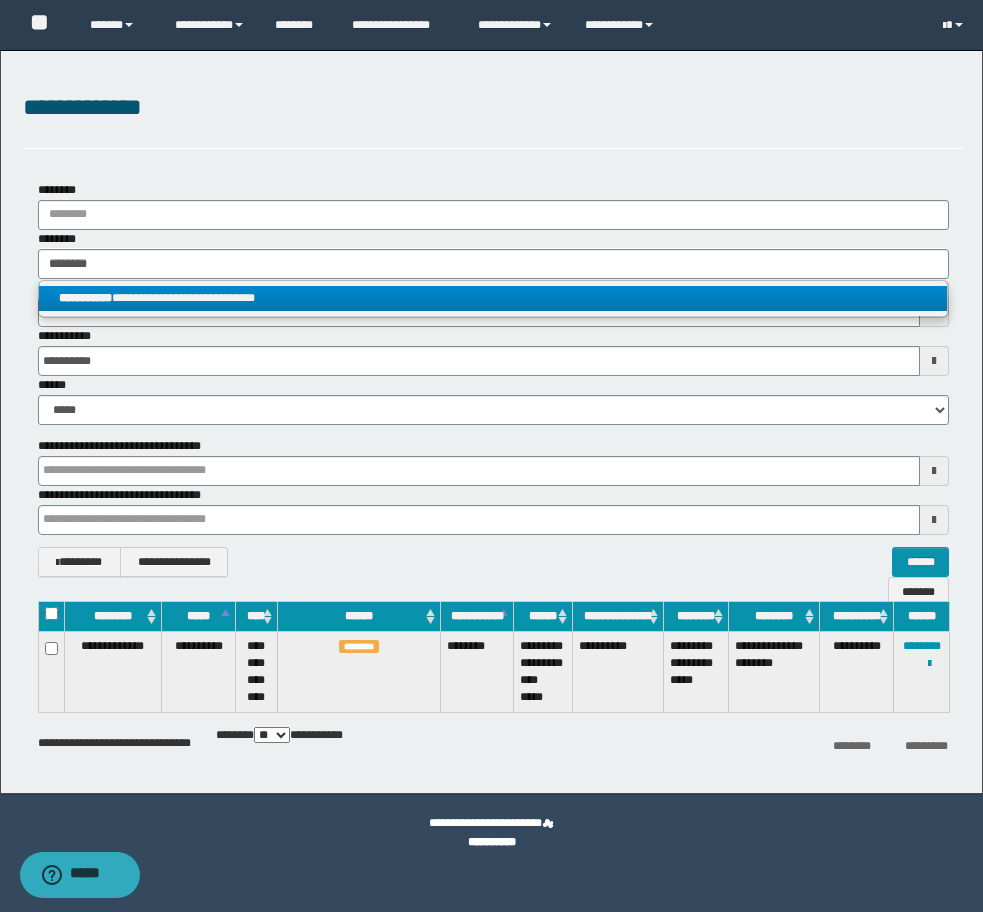 click on "**********" at bounding box center [493, 298] 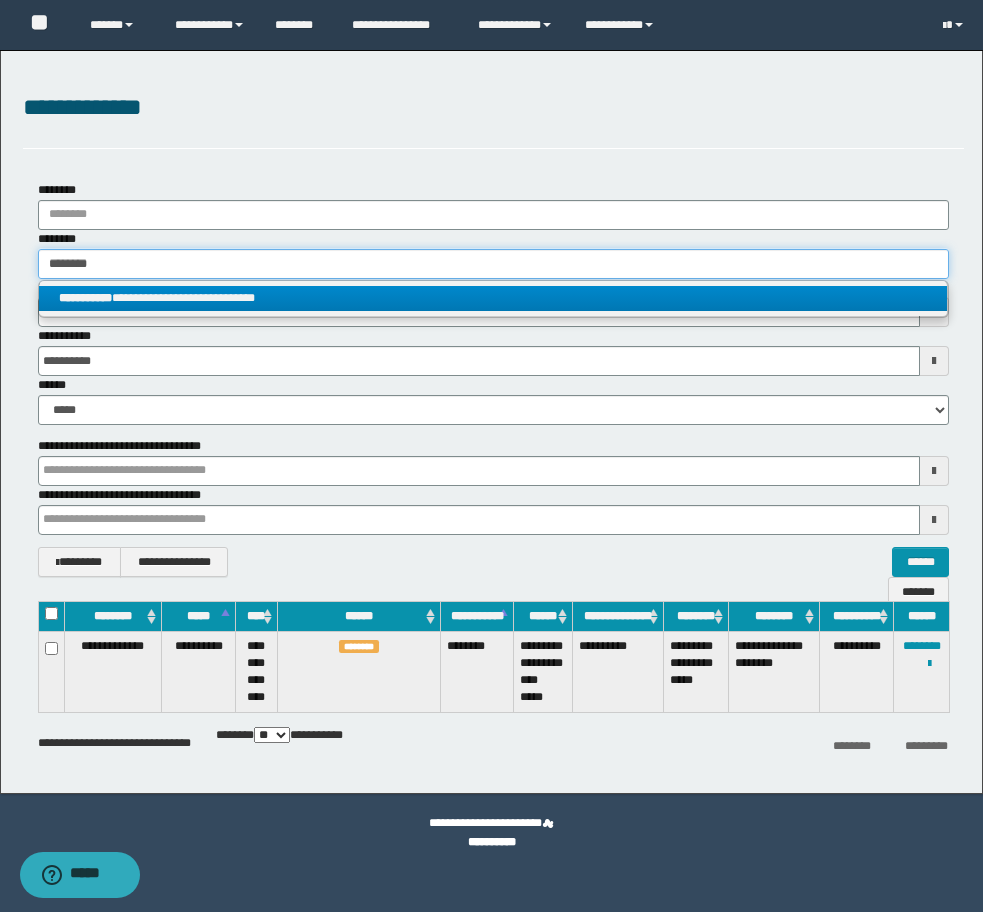 type 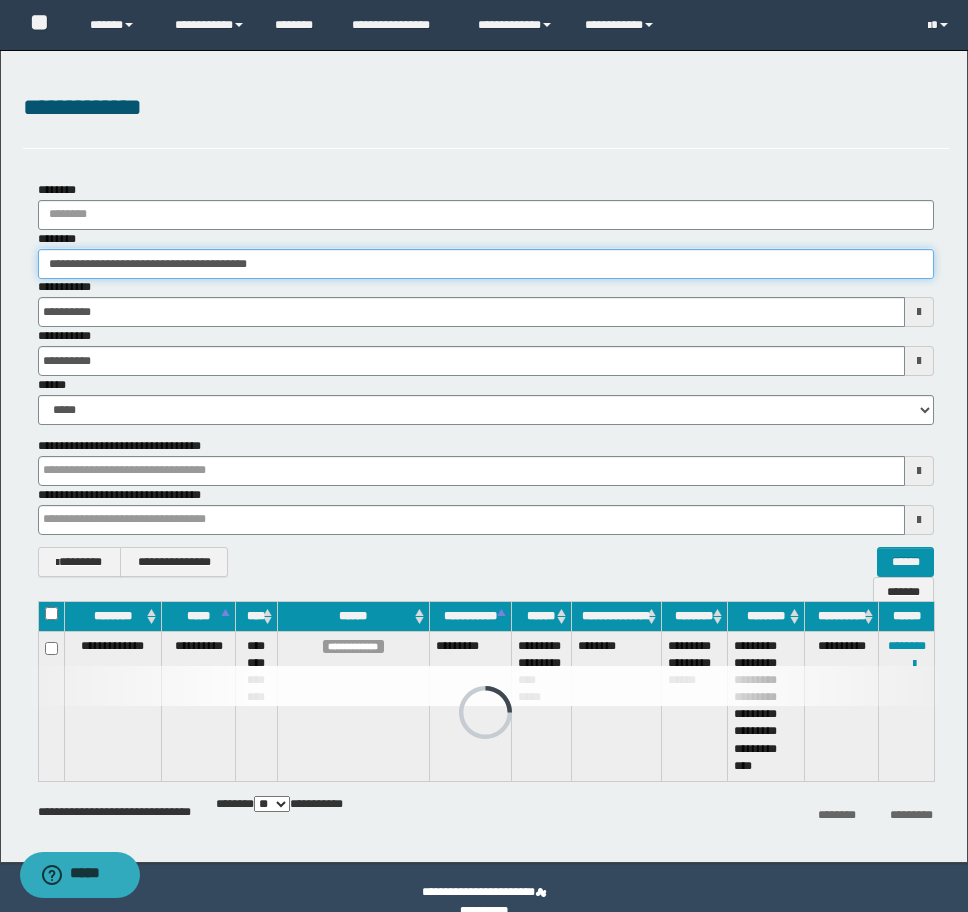 drag, startPoint x: 344, startPoint y: 254, endPoint x: -8, endPoint y: 236, distance: 352.45993 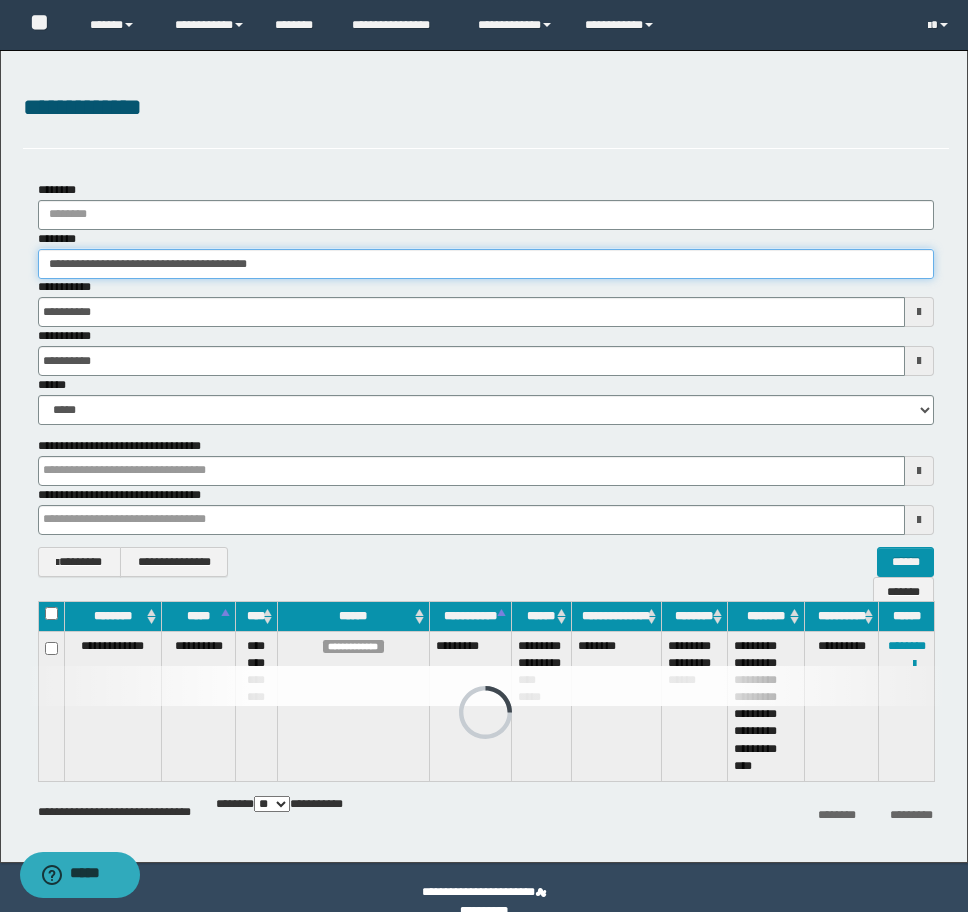 click on "**********" at bounding box center (484, 456) 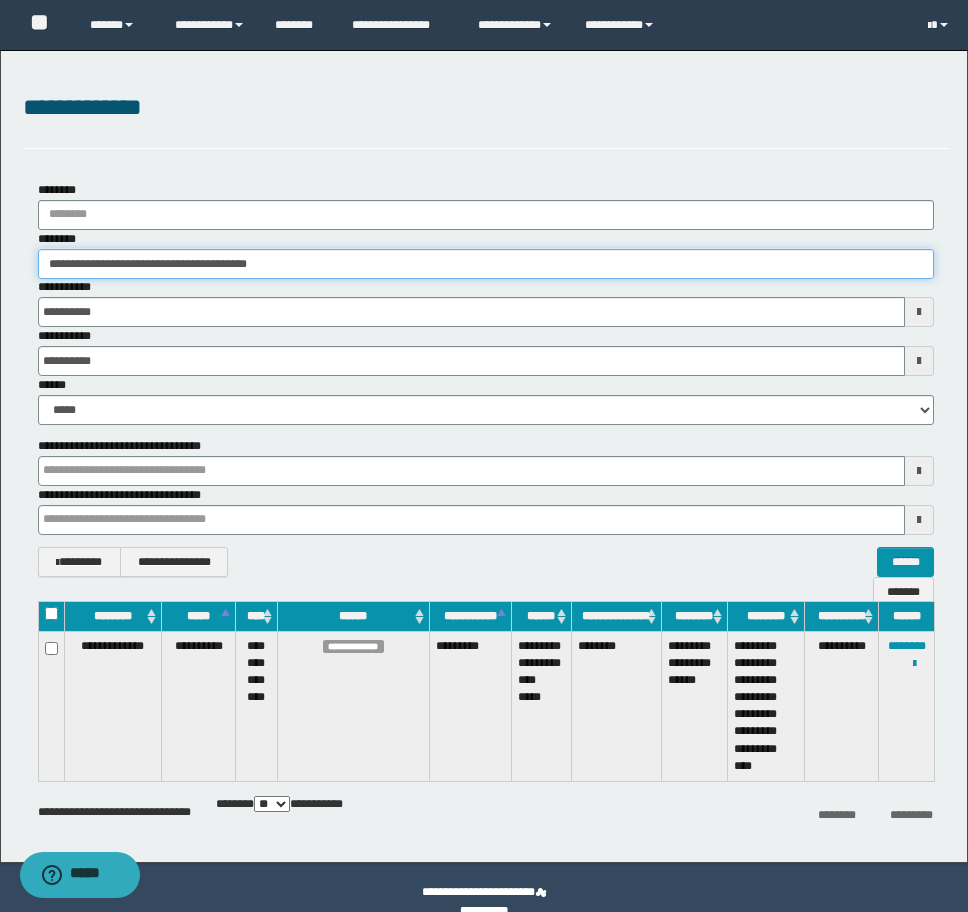 paste 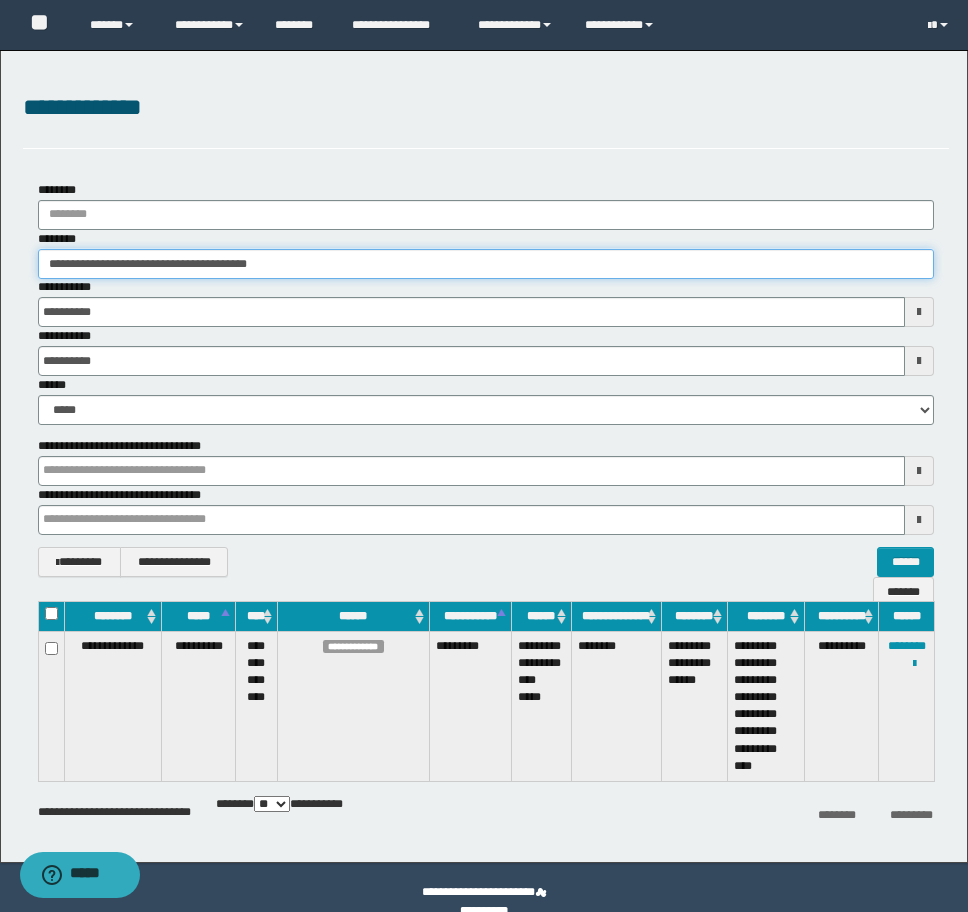 type on "**********" 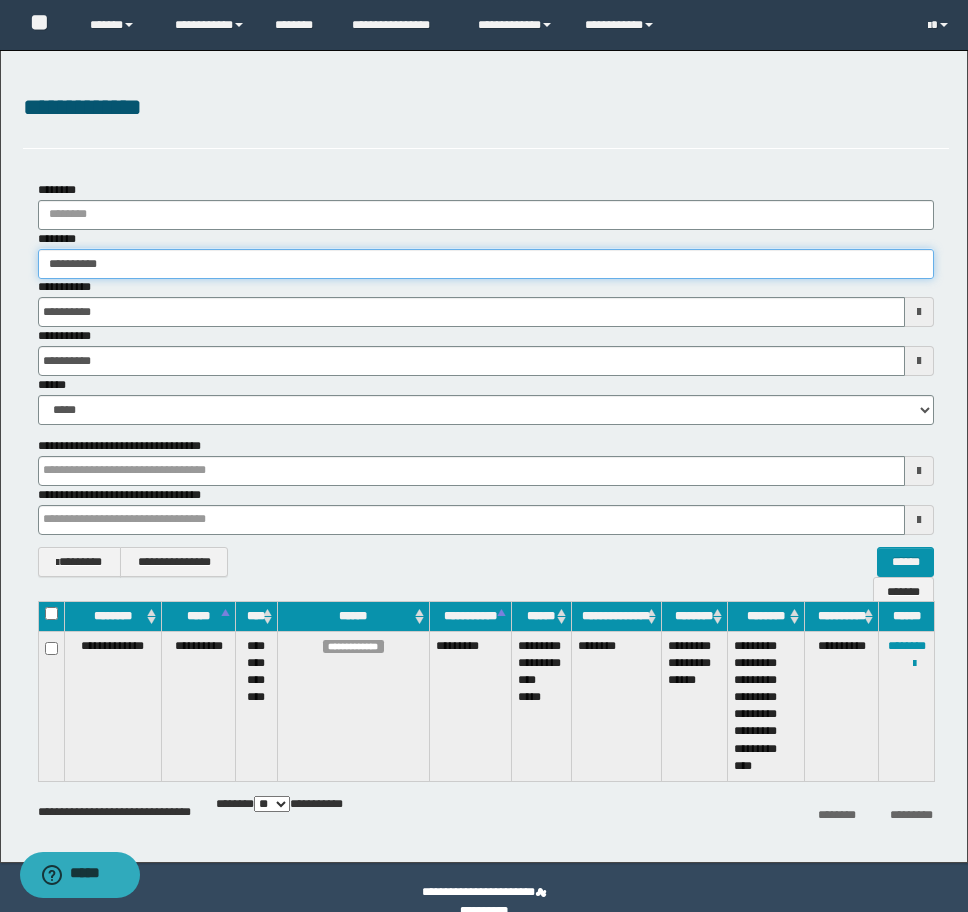 type on "**********" 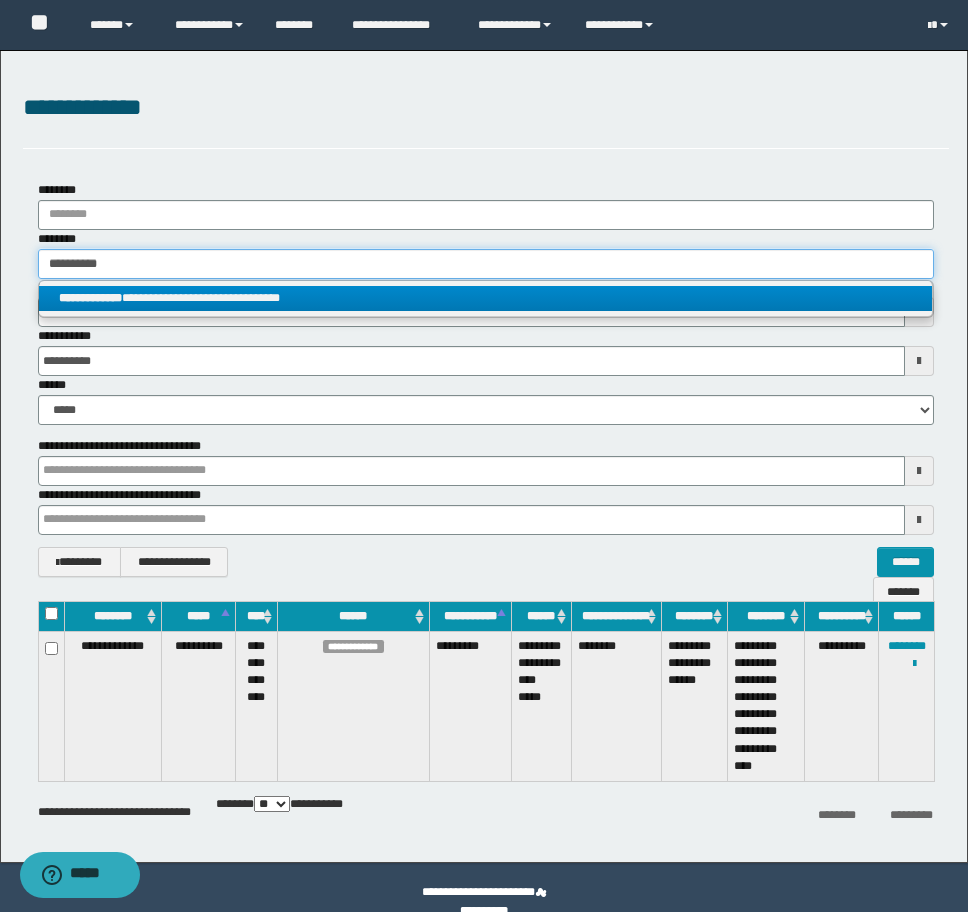 type on "**********" 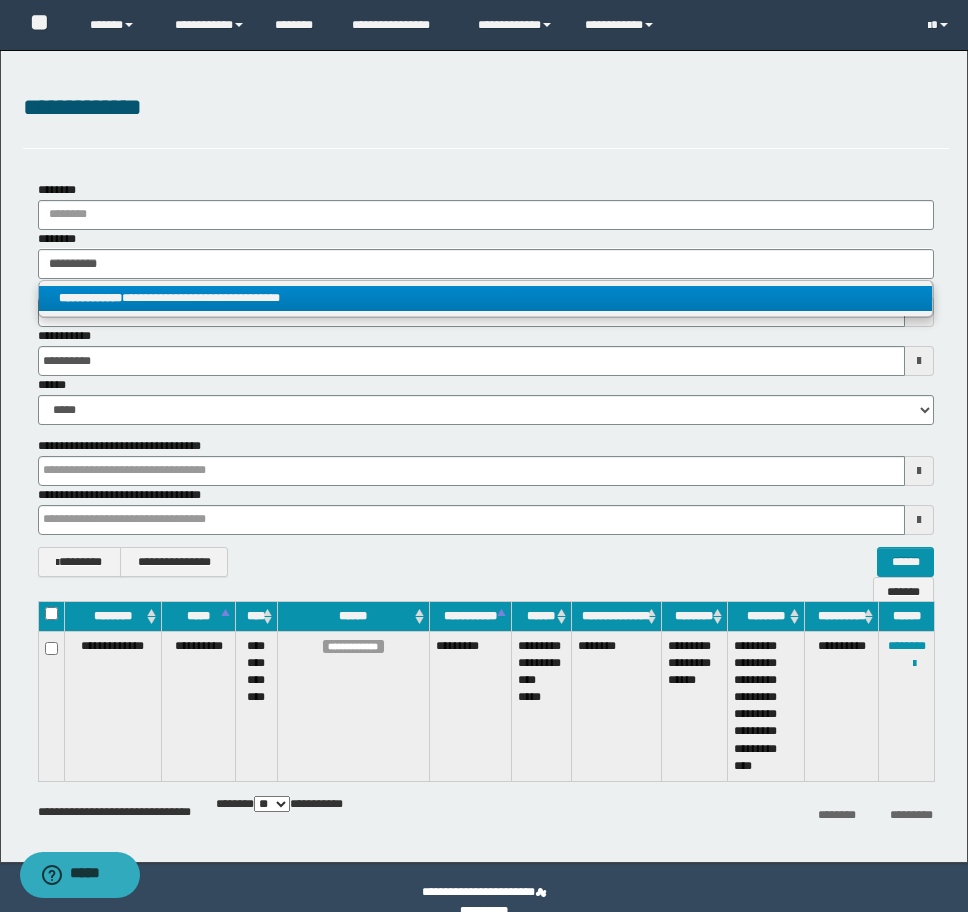 click on "**********" at bounding box center [485, 298] 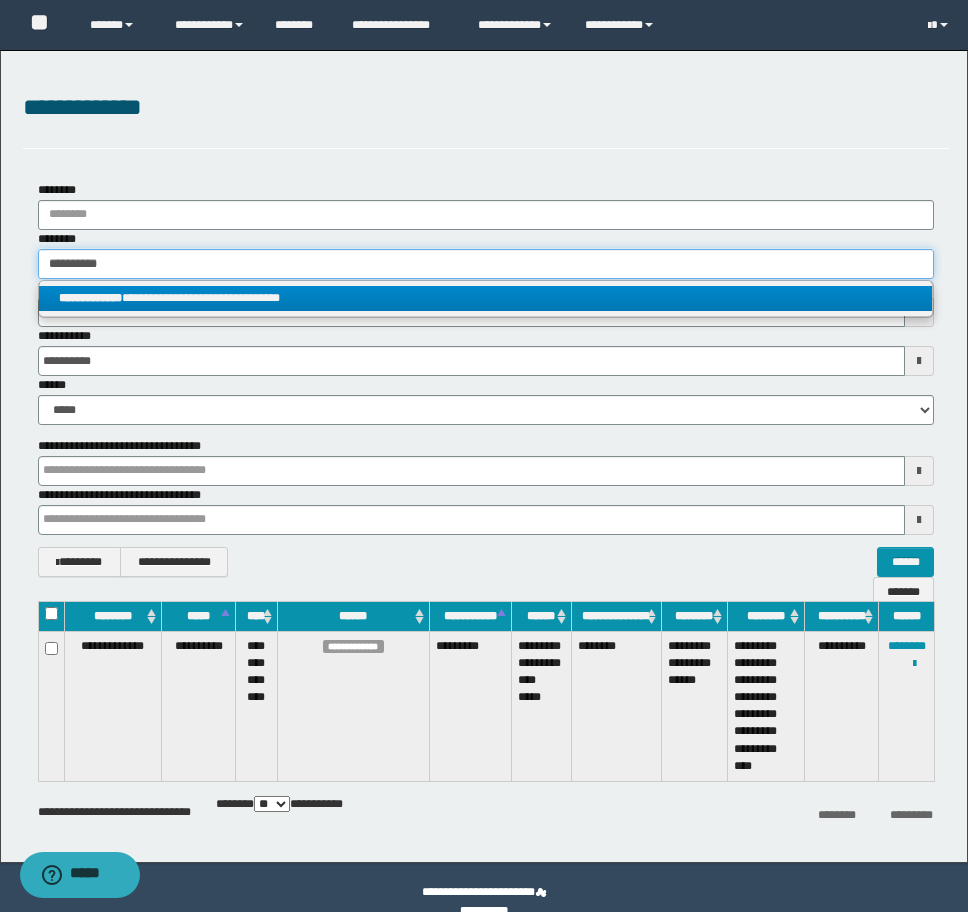 type 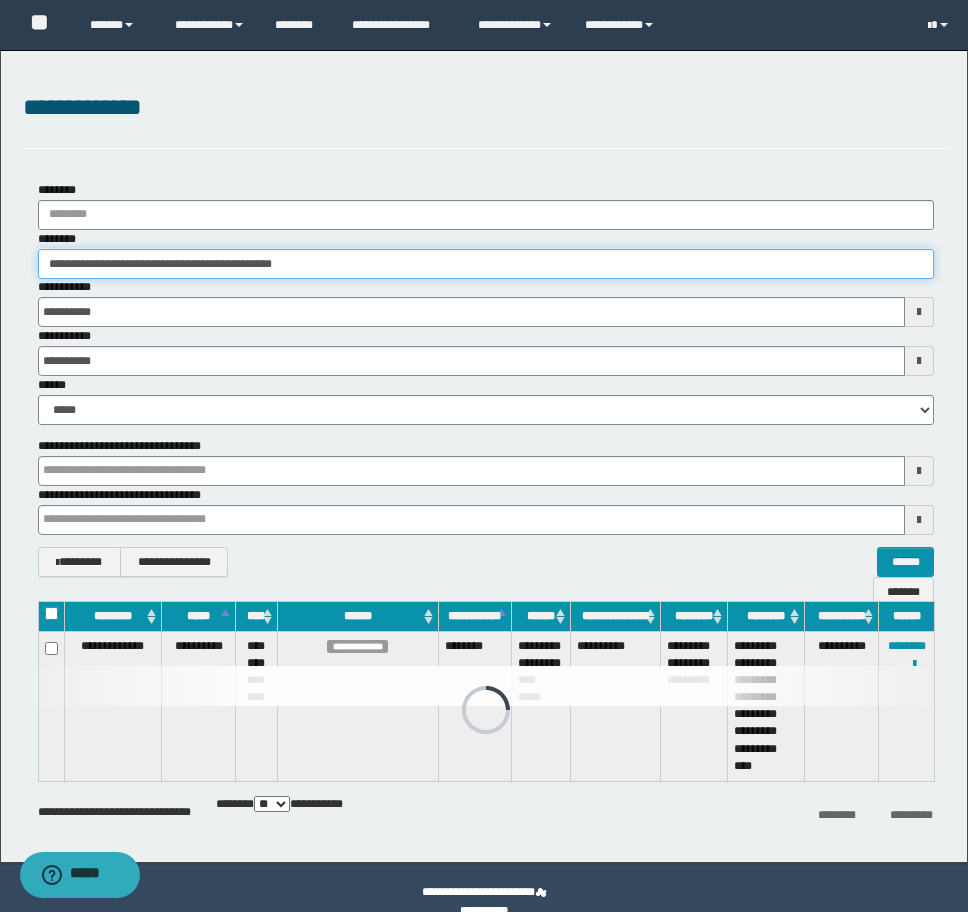 drag, startPoint x: 137, startPoint y: 267, endPoint x: -8, endPoint y: 249, distance: 146.11298 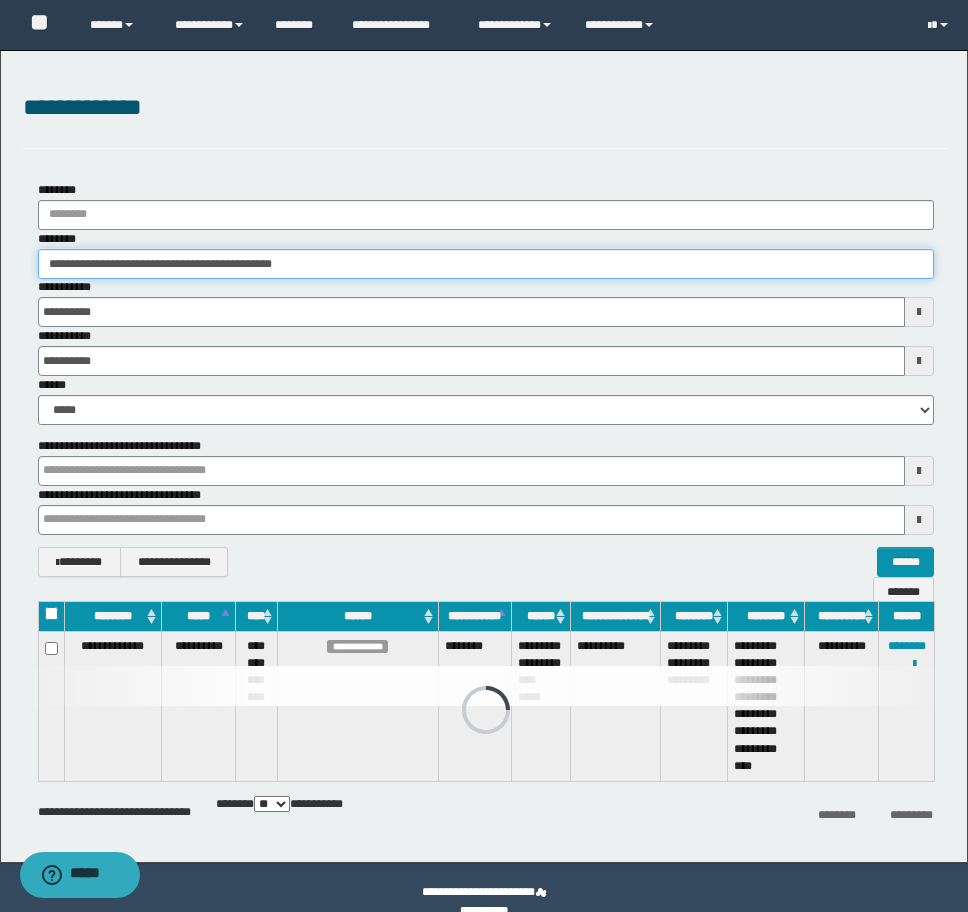 click on "**********" at bounding box center [484, 456] 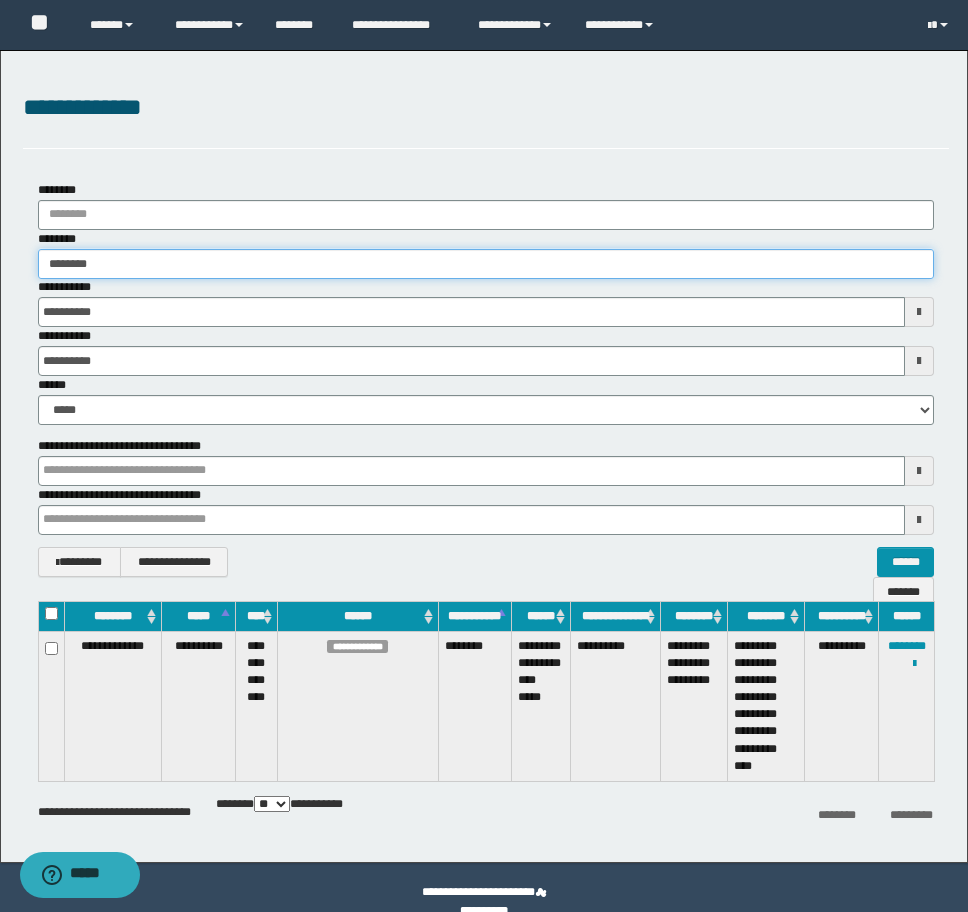 type on "********" 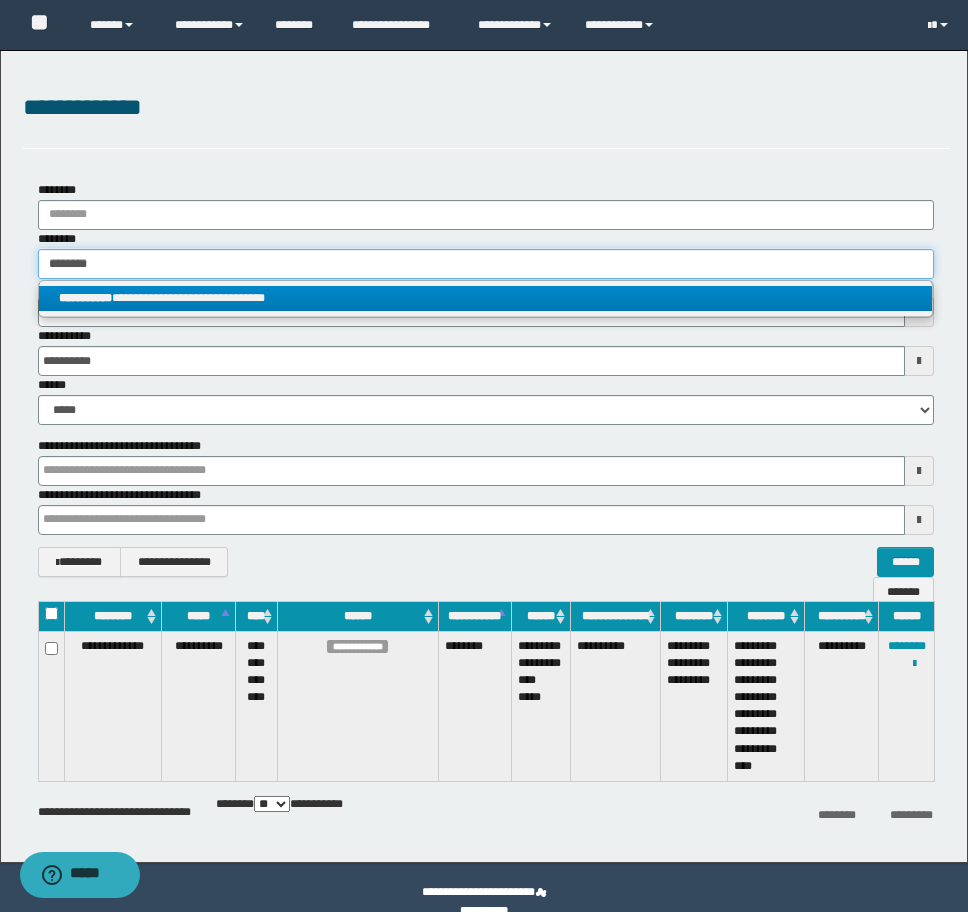 type on "********" 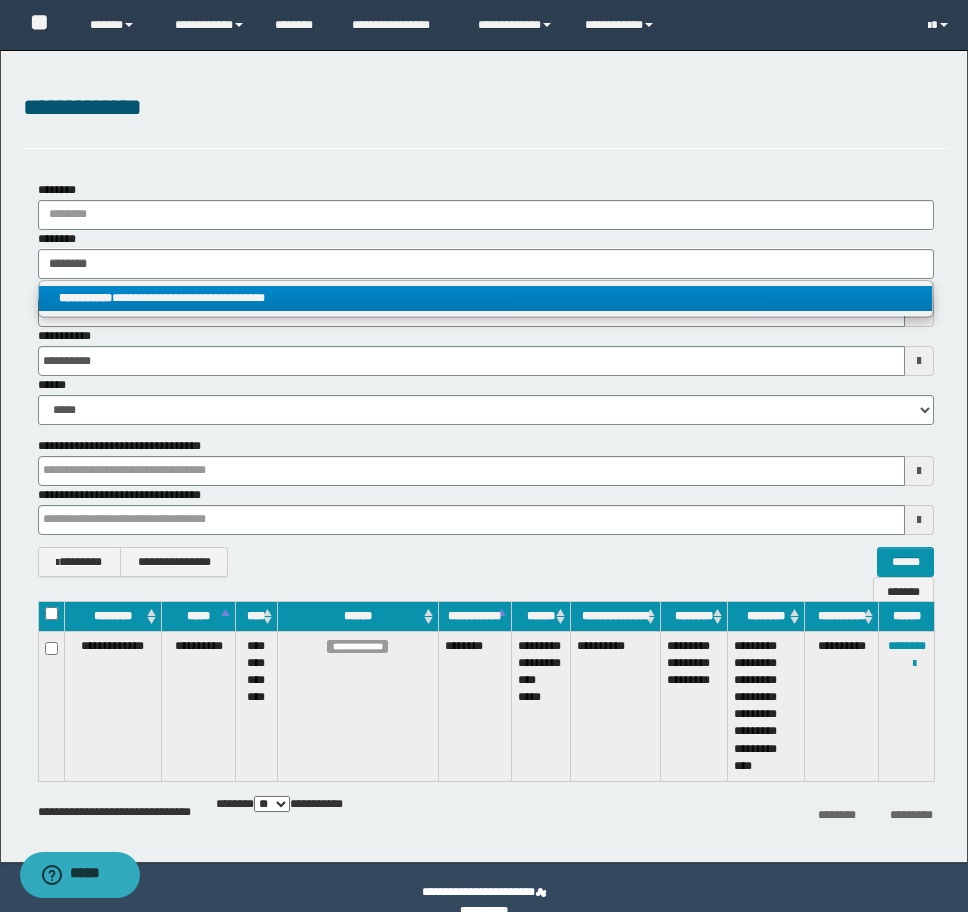 click on "**********" at bounding box center (485, 298) 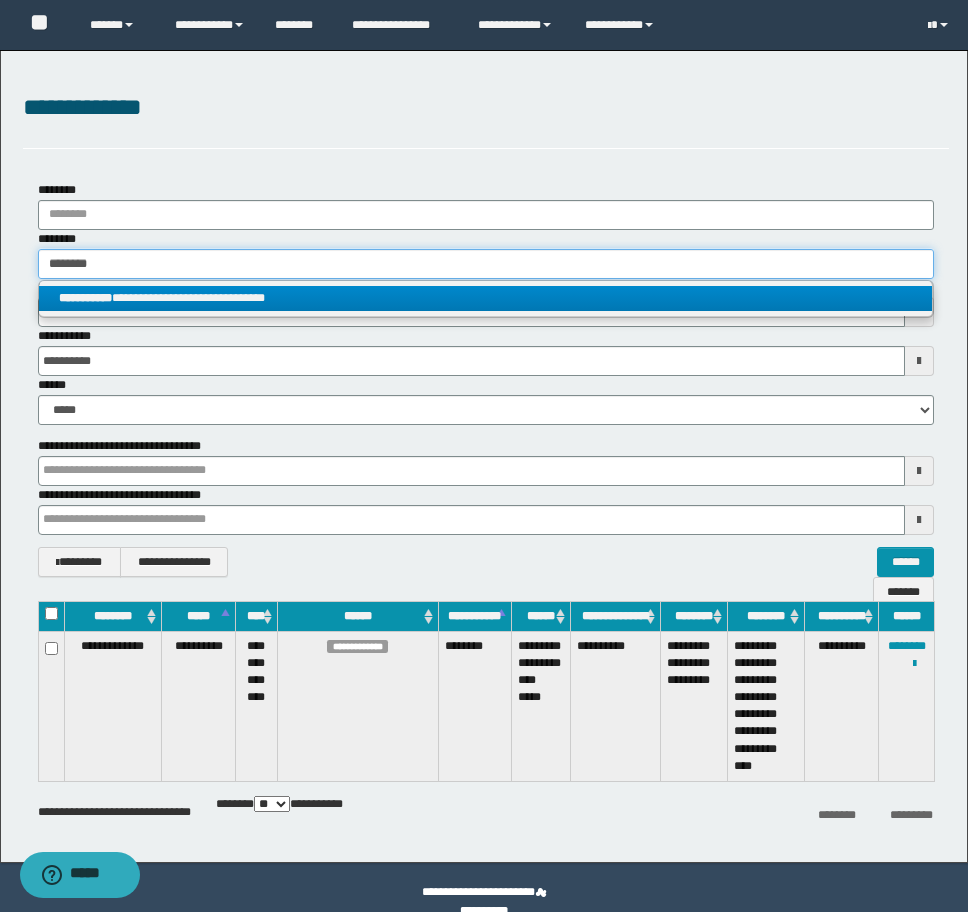 type 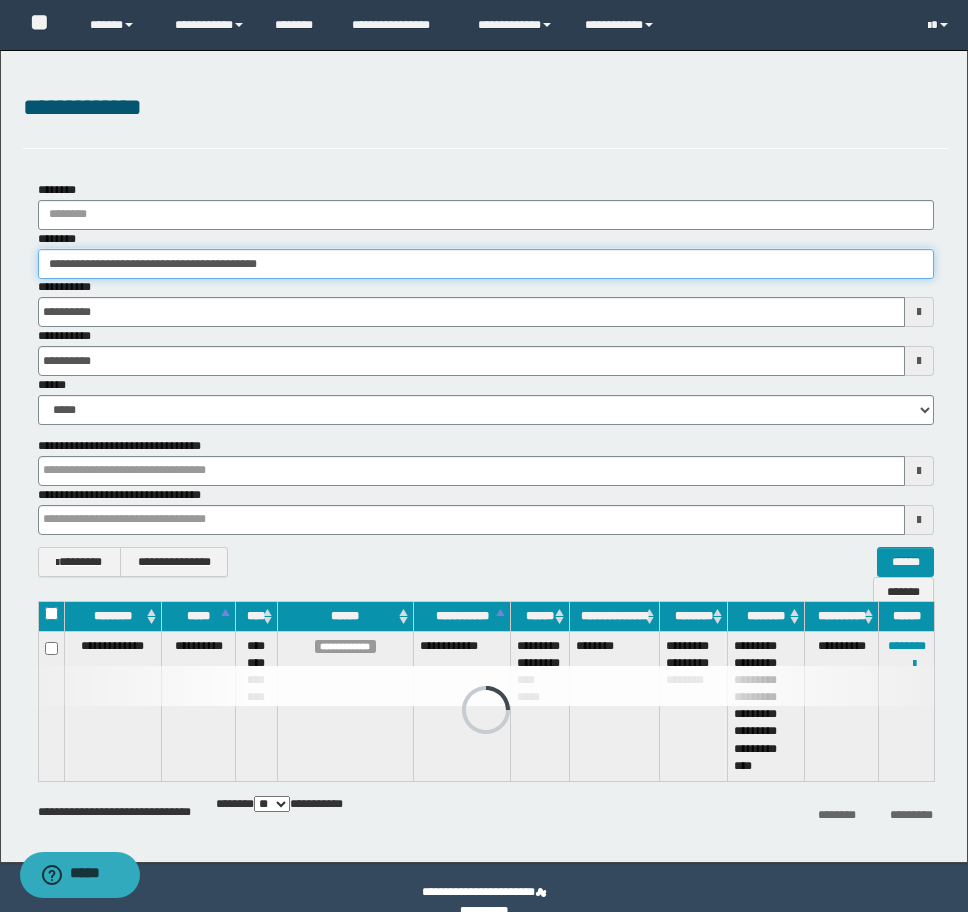 drag, startPoint x: 315, startPoint y: 256, endPoint x: -8, endPoint y: 225, distance: 324.4842 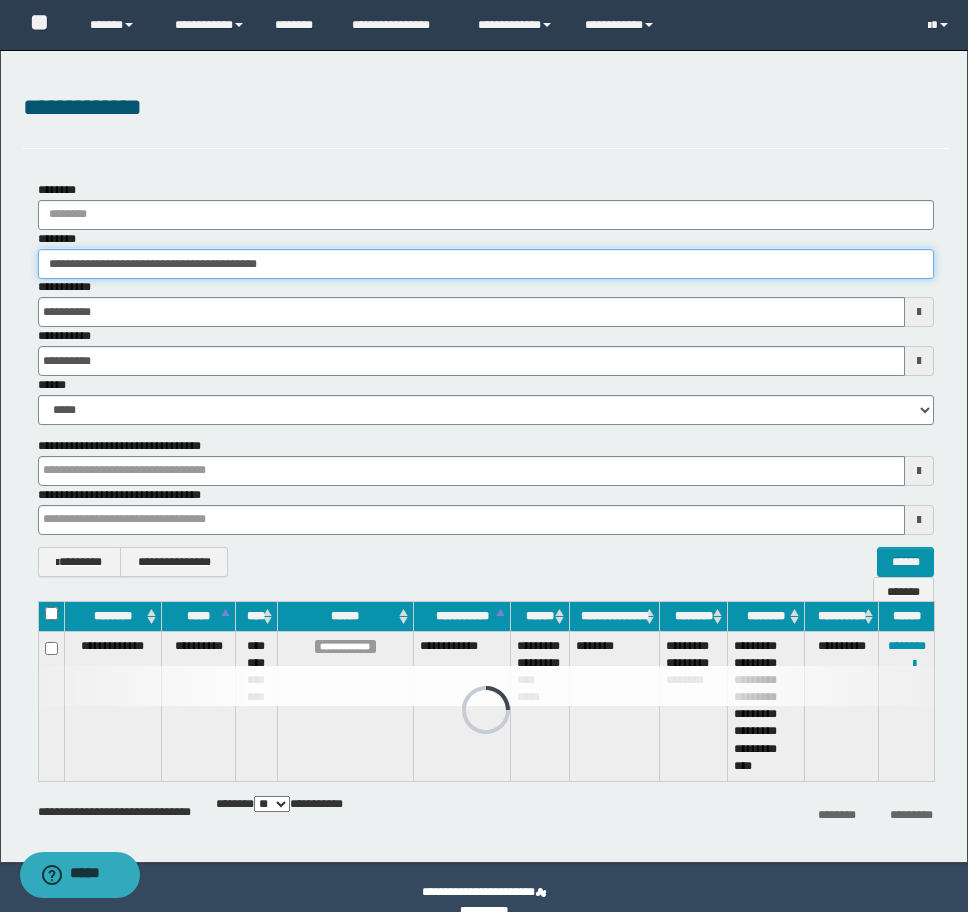 click on "**********" at bounding box center [484, 456] 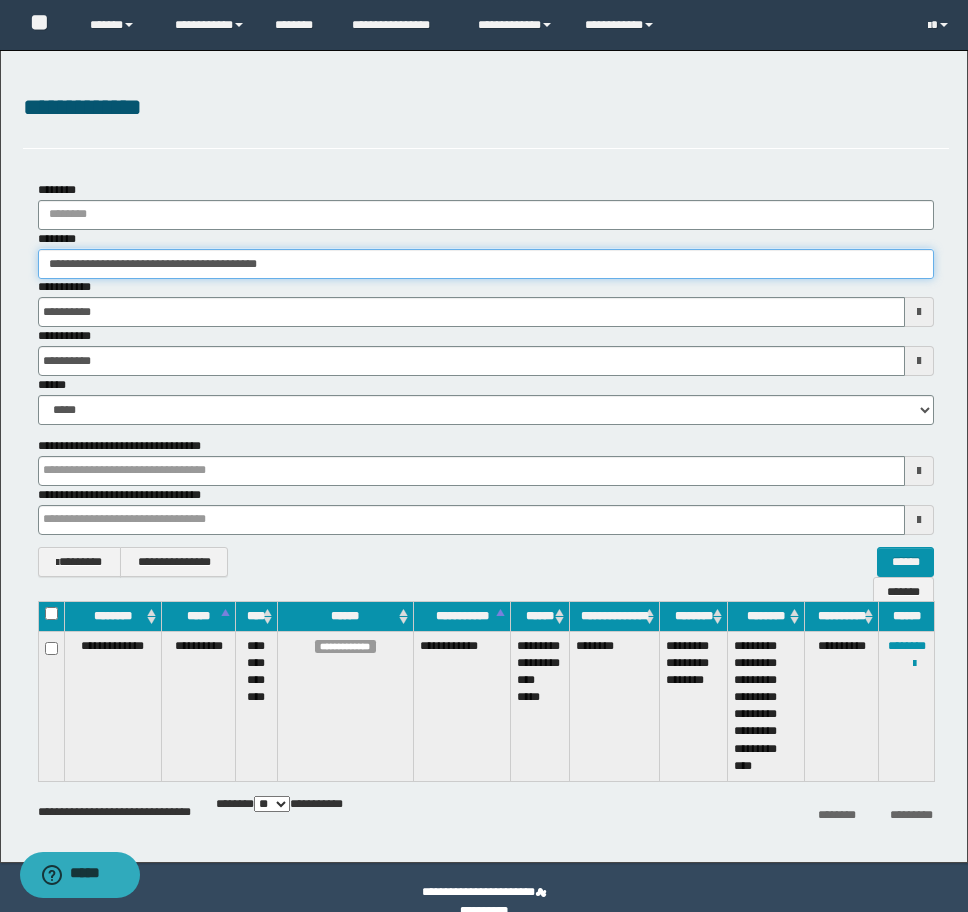 paste 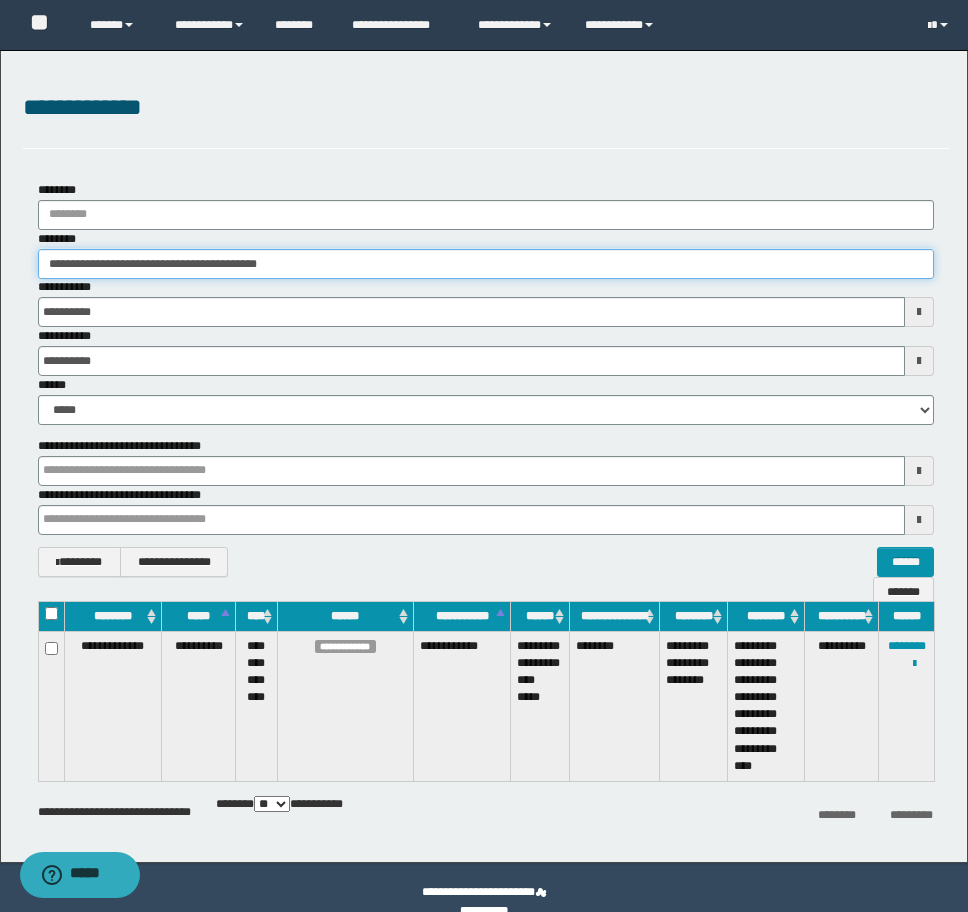 type on "**********" 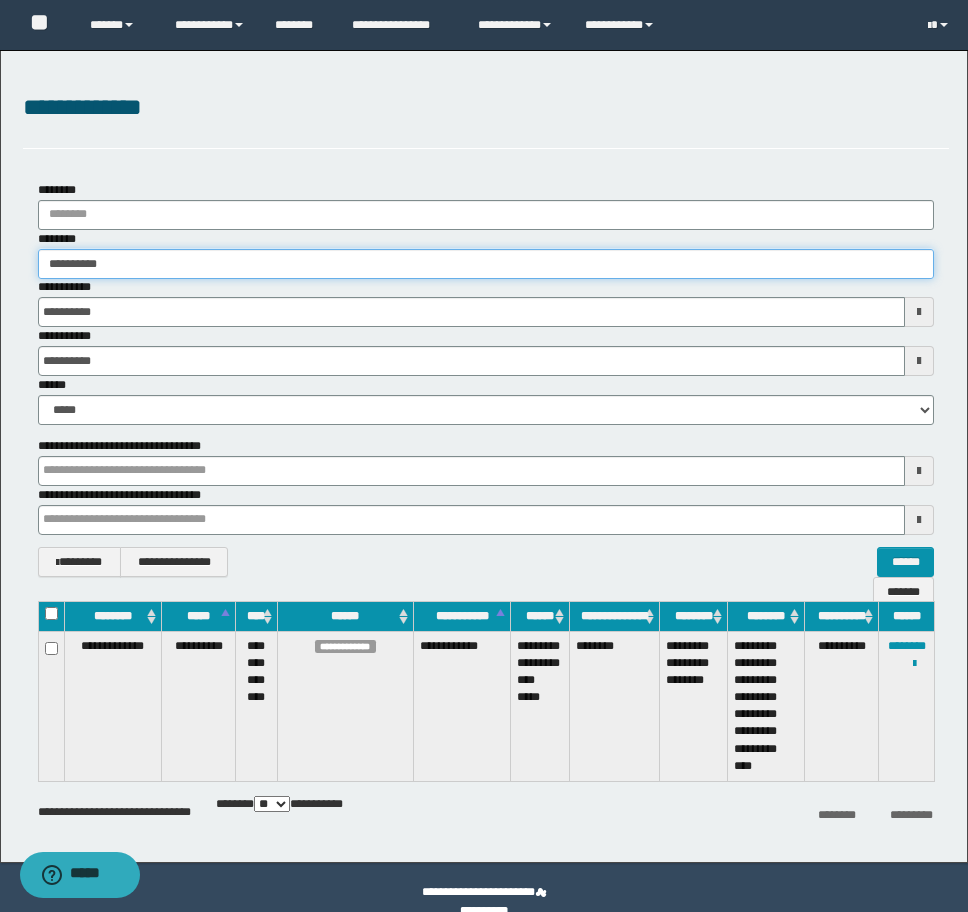type on "**********" 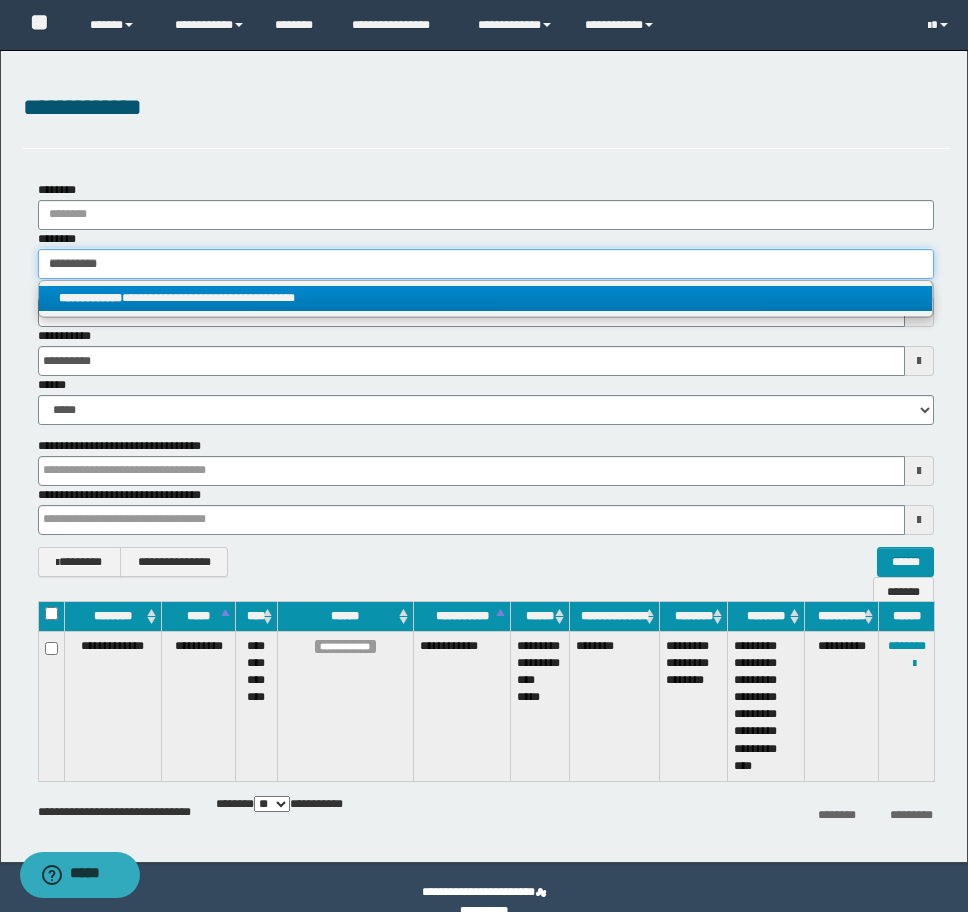 type on "**********" 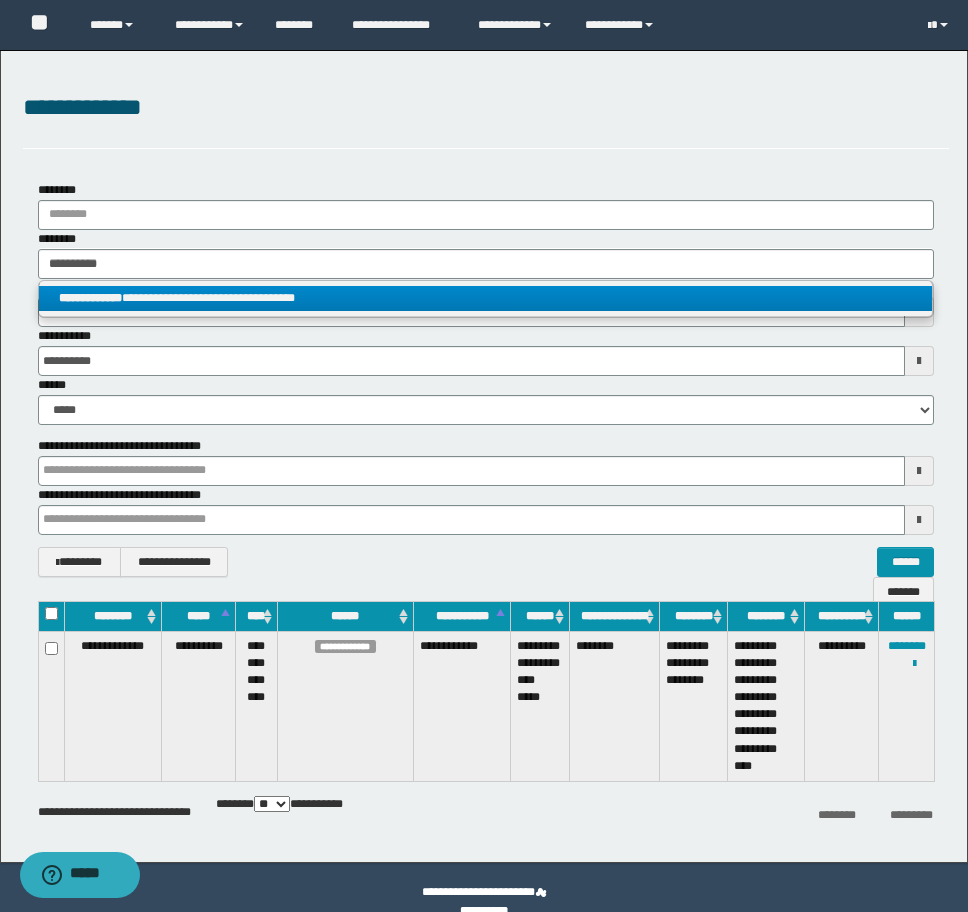 click on "**********" at bounding box center (485, 298) 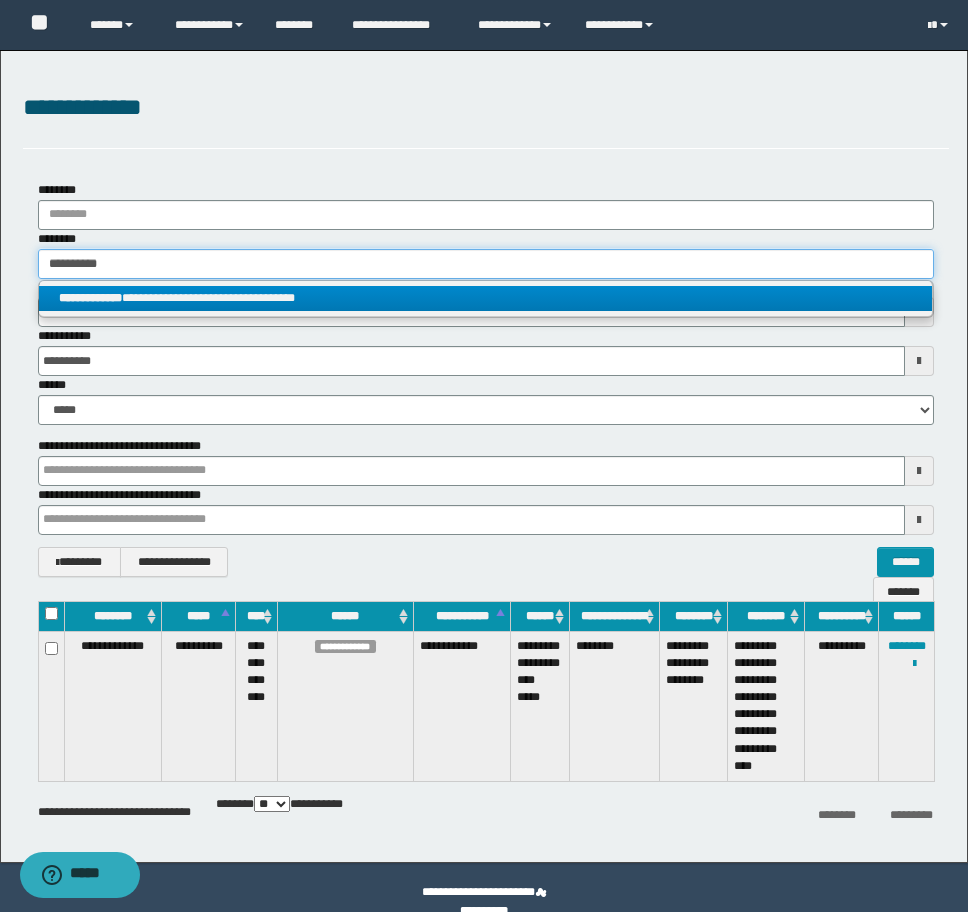 type 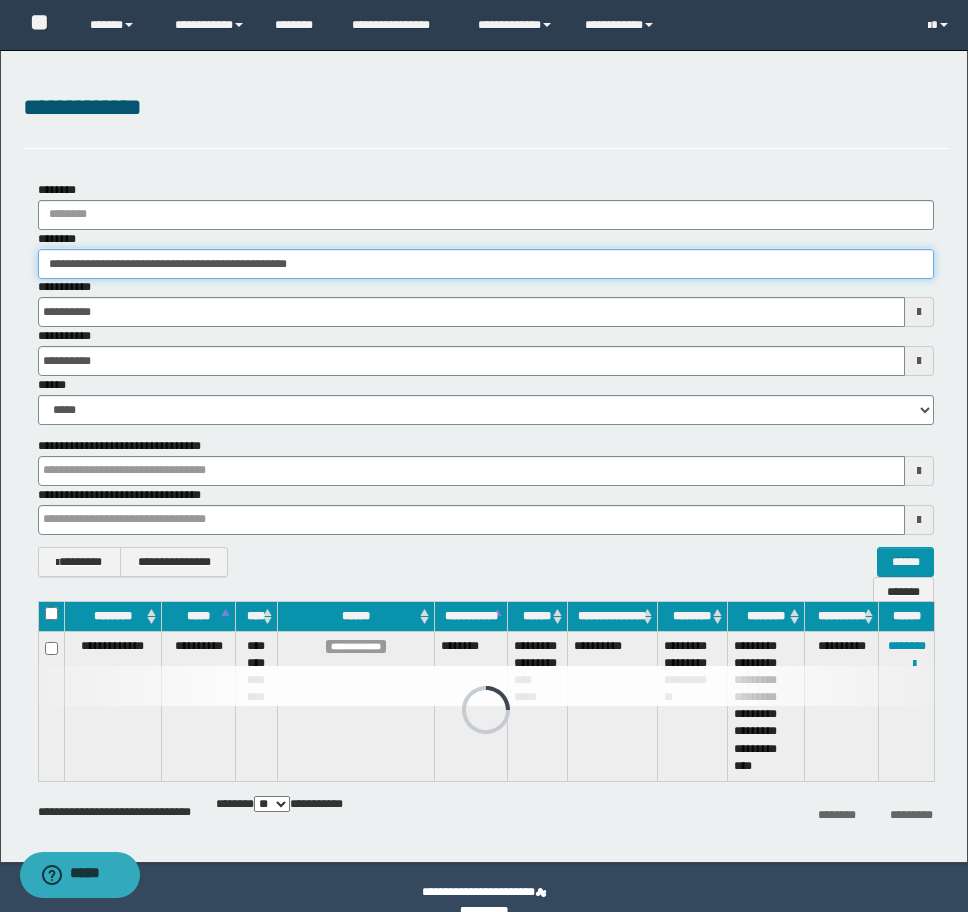 drag, startPoint x: 399, startPoint y: 256, endPoint x: -8, endPoint y: 241, distance: 407.2763 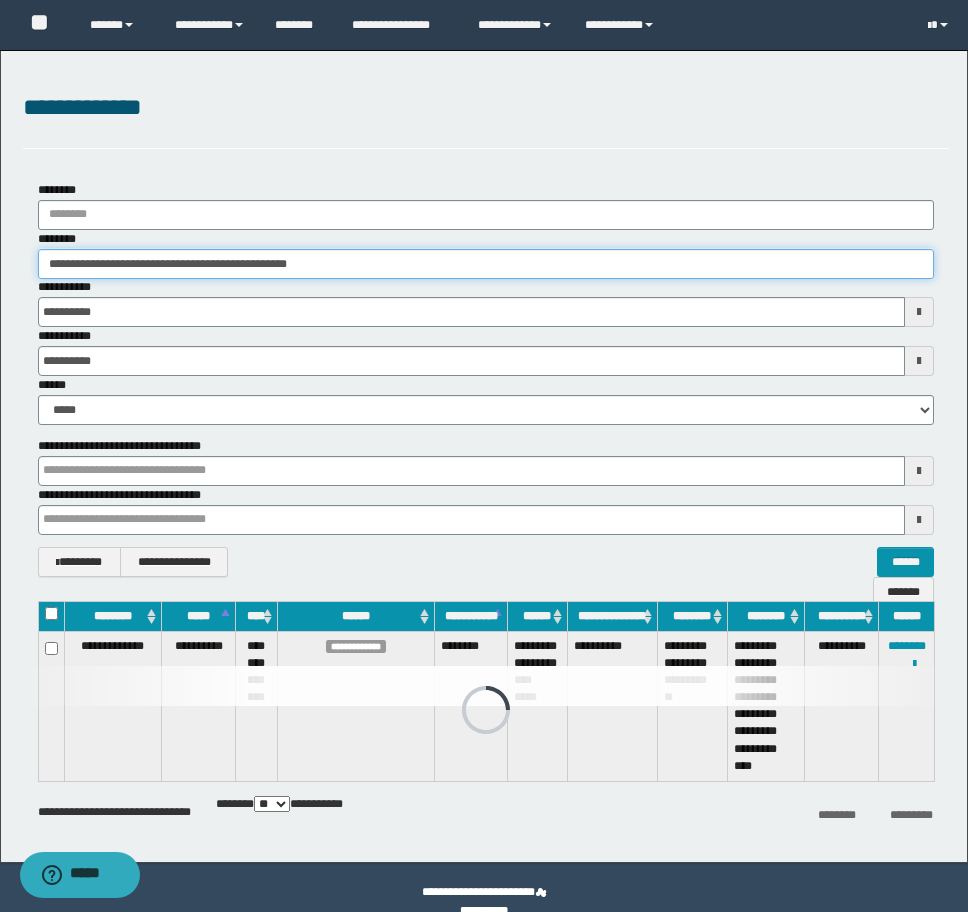 click on "**********" at bounding box center (484, 456) 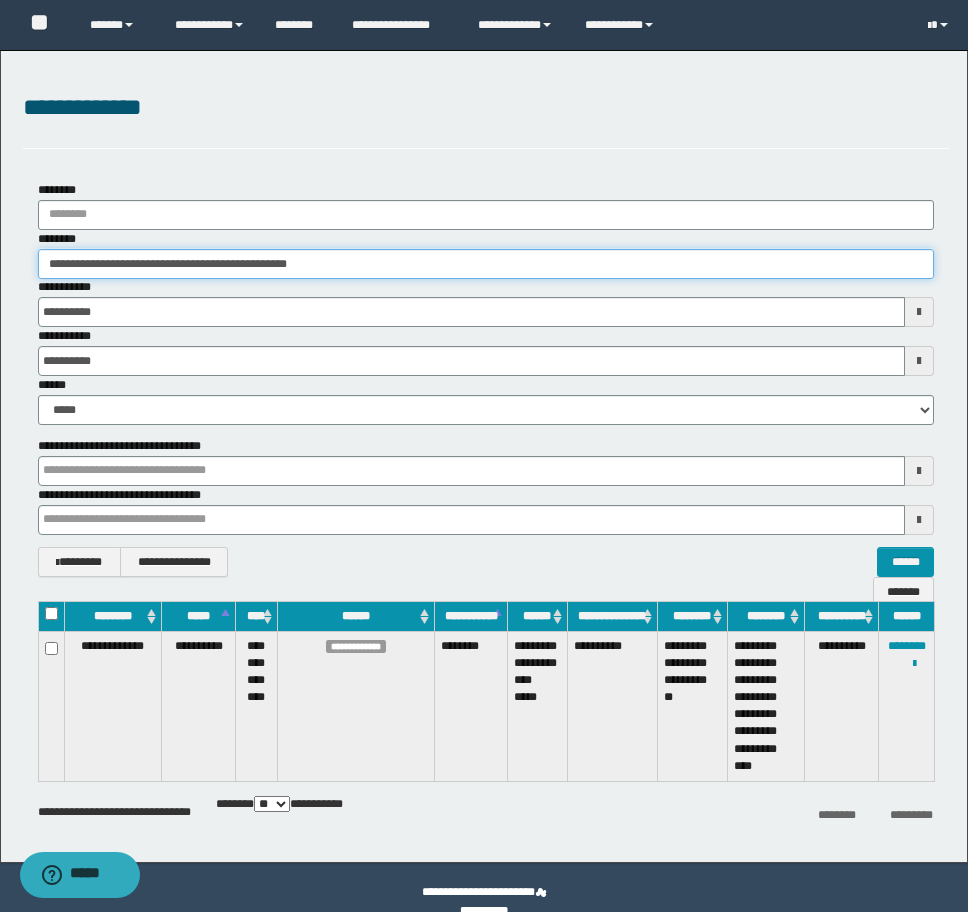 paste 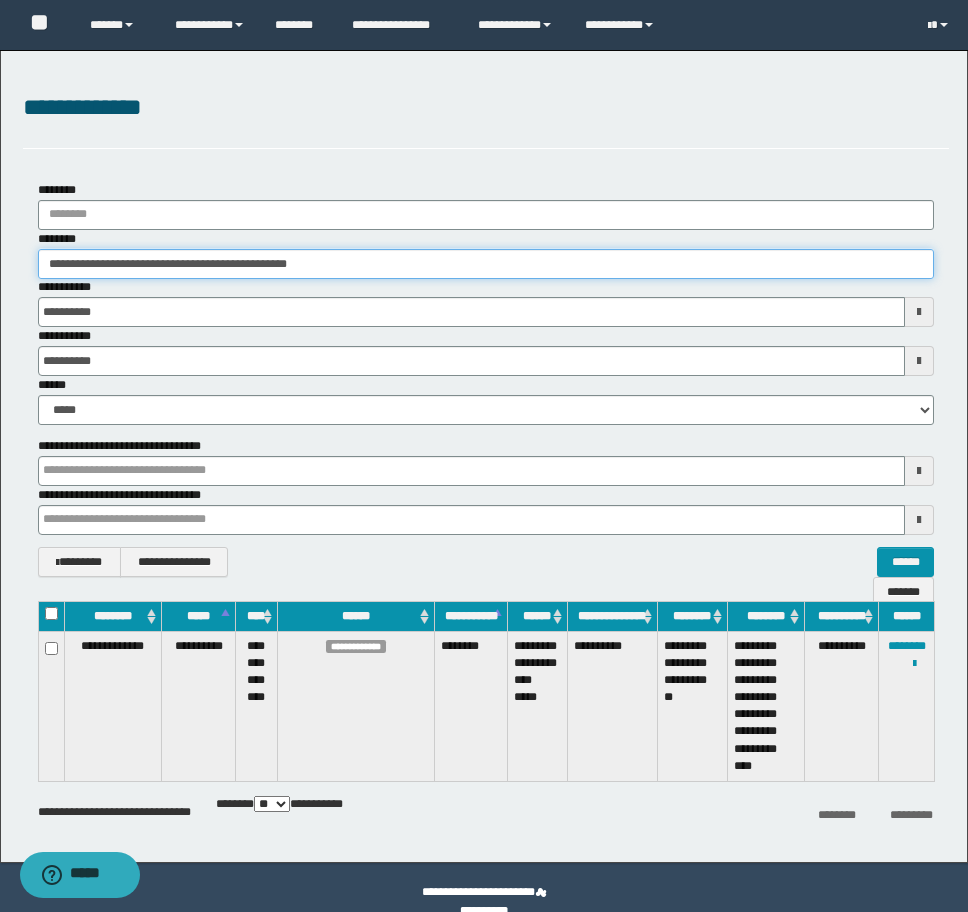 type on "**********" 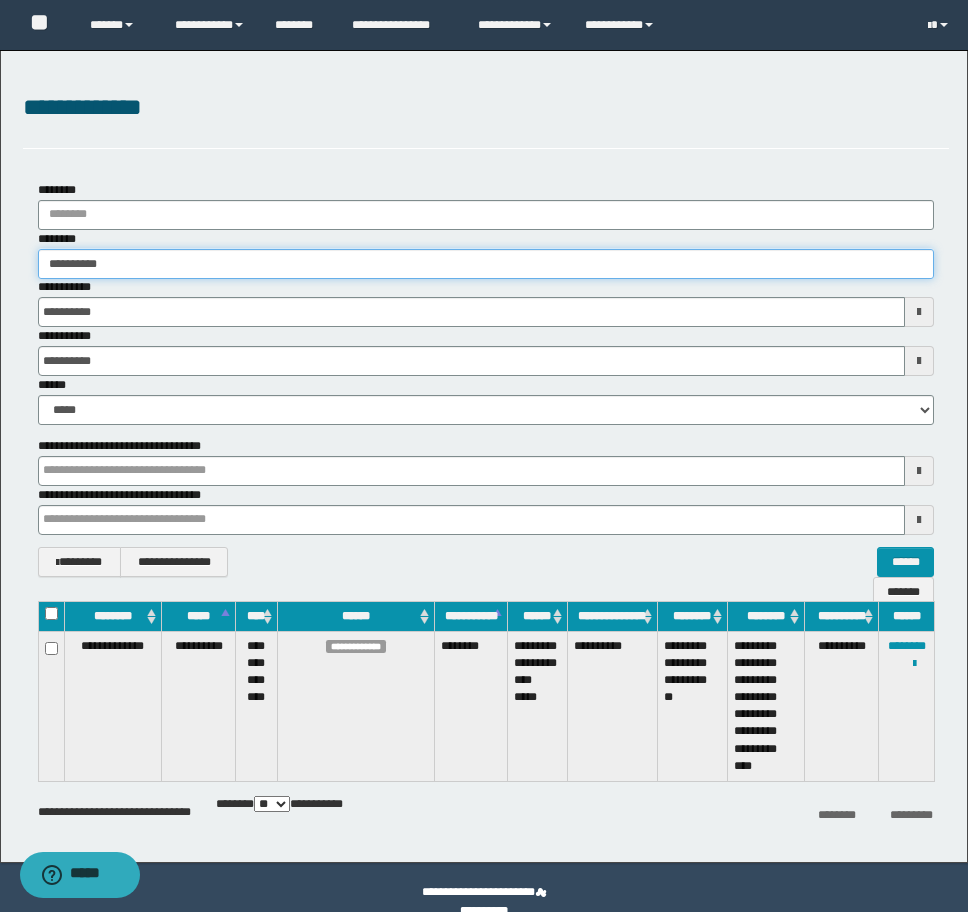 type on "**********" 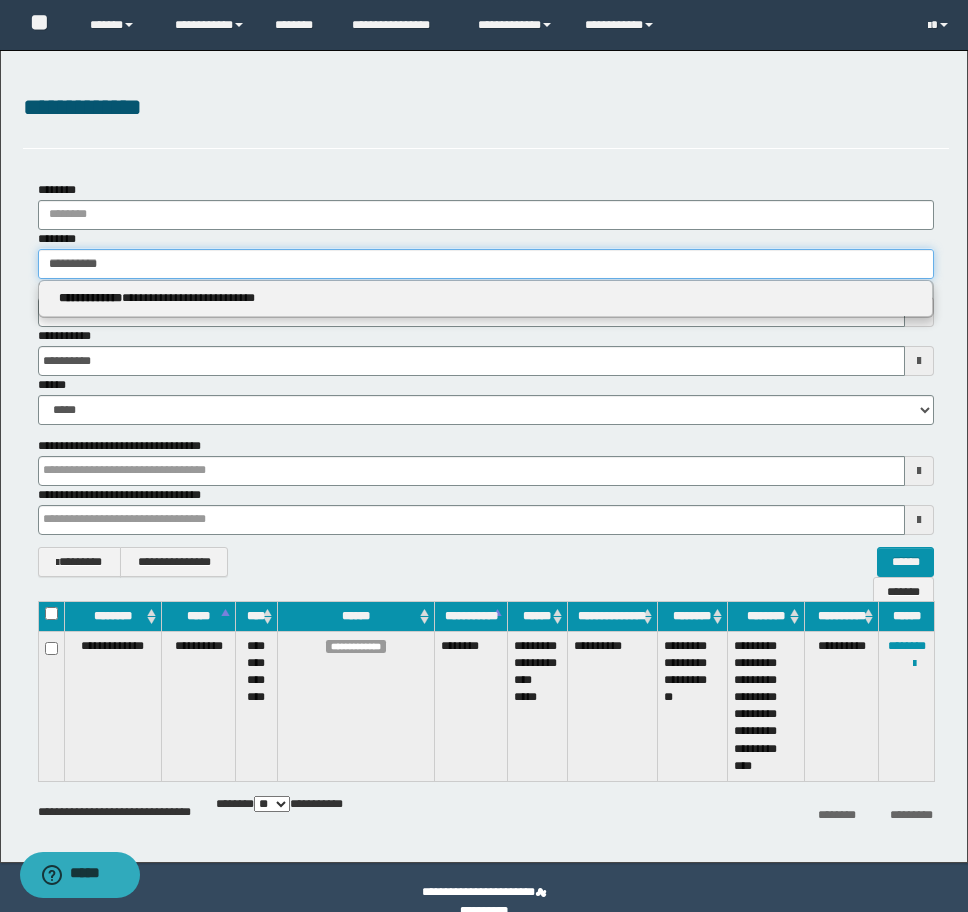 type on "**********" 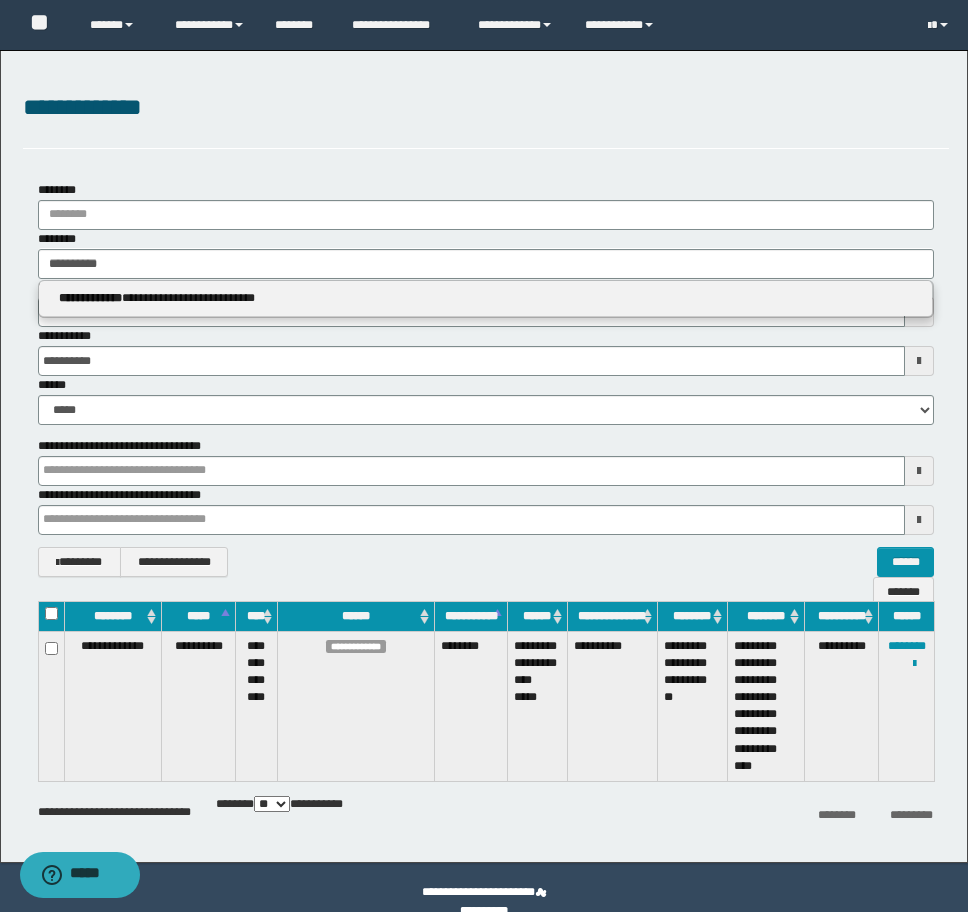 click on "**********" at bounding box center (485, 298) 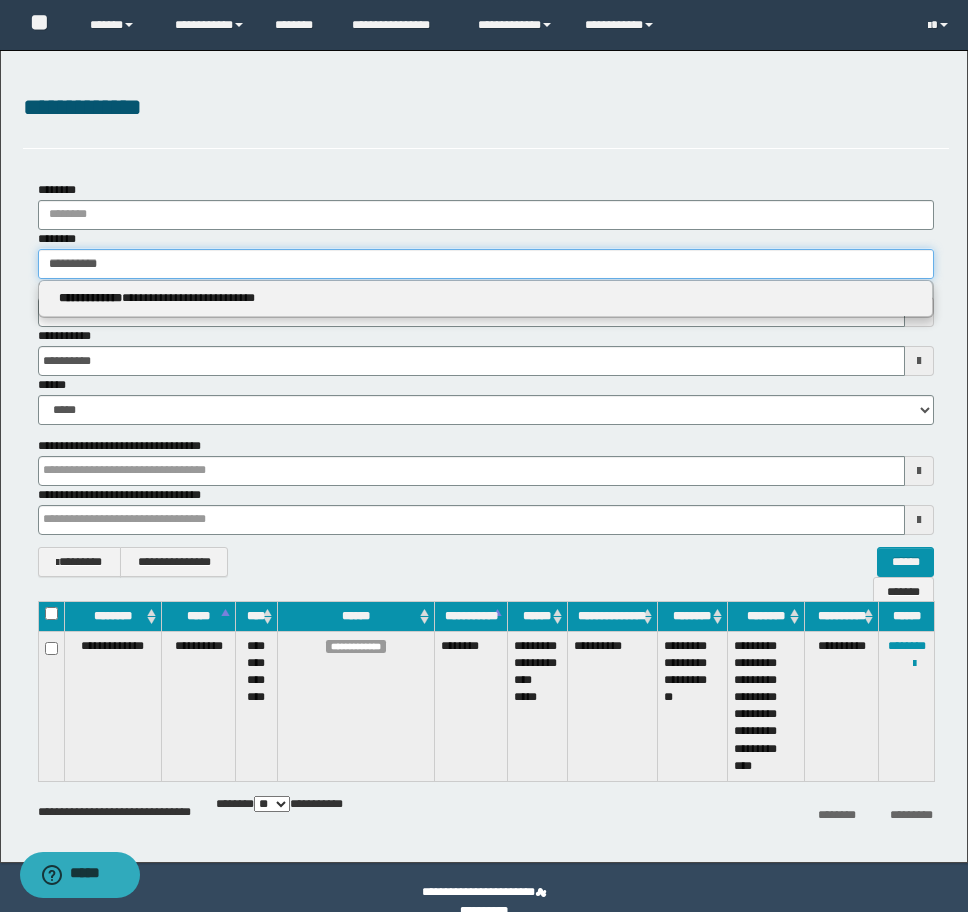 type 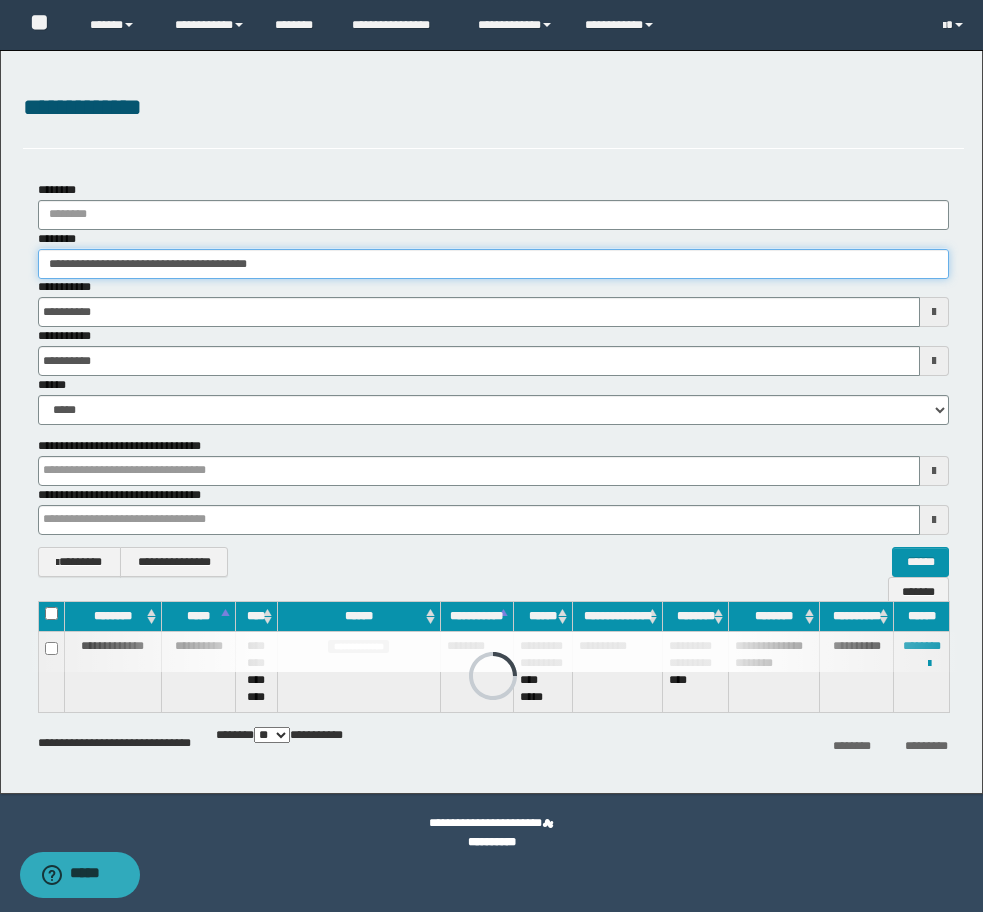 drag, startPoint x: 346, startPoint y: 259, endPoint x: -8, endPoint y: 268, distance: 354.11438 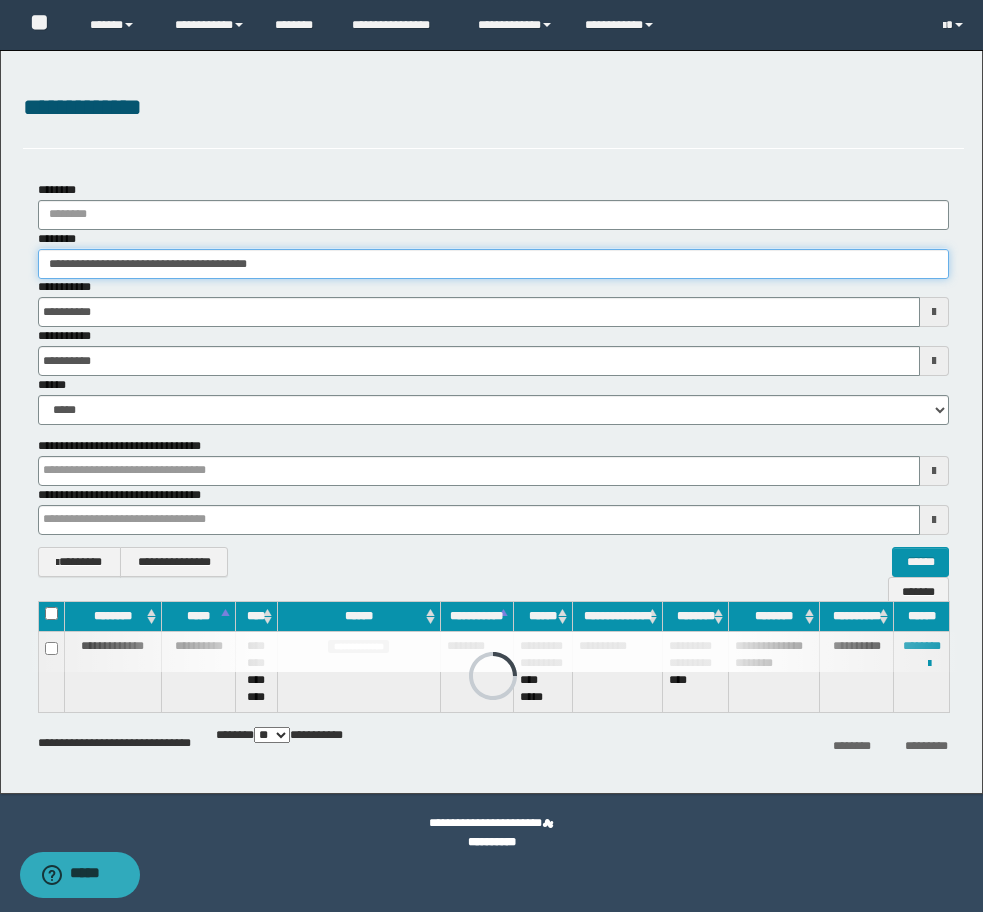 click on "**********" at bounding box center (491, 456) 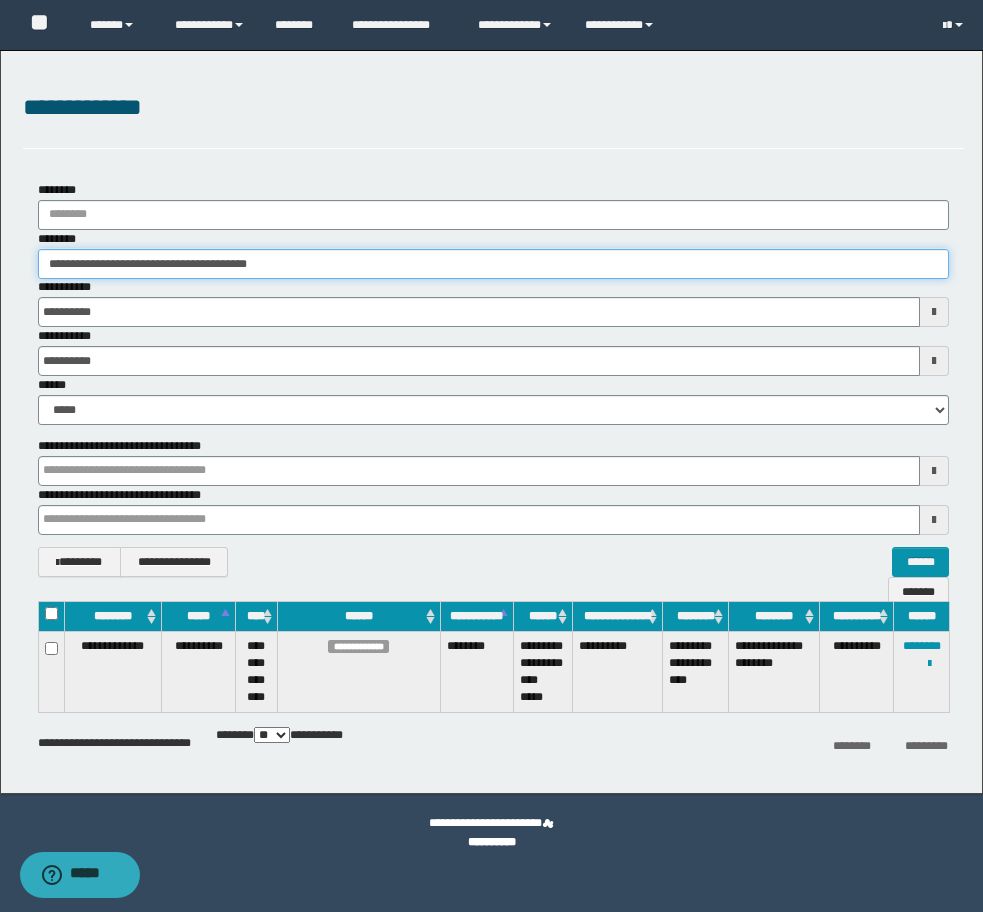 paste 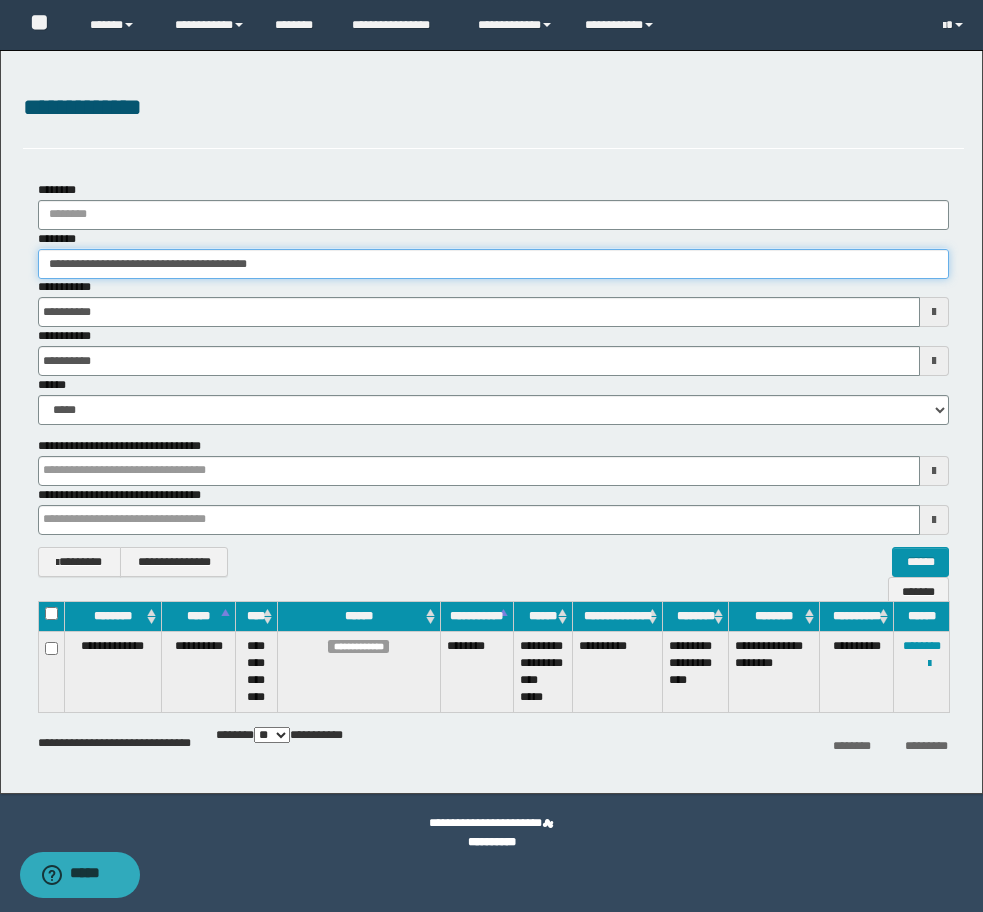 type on "**********" 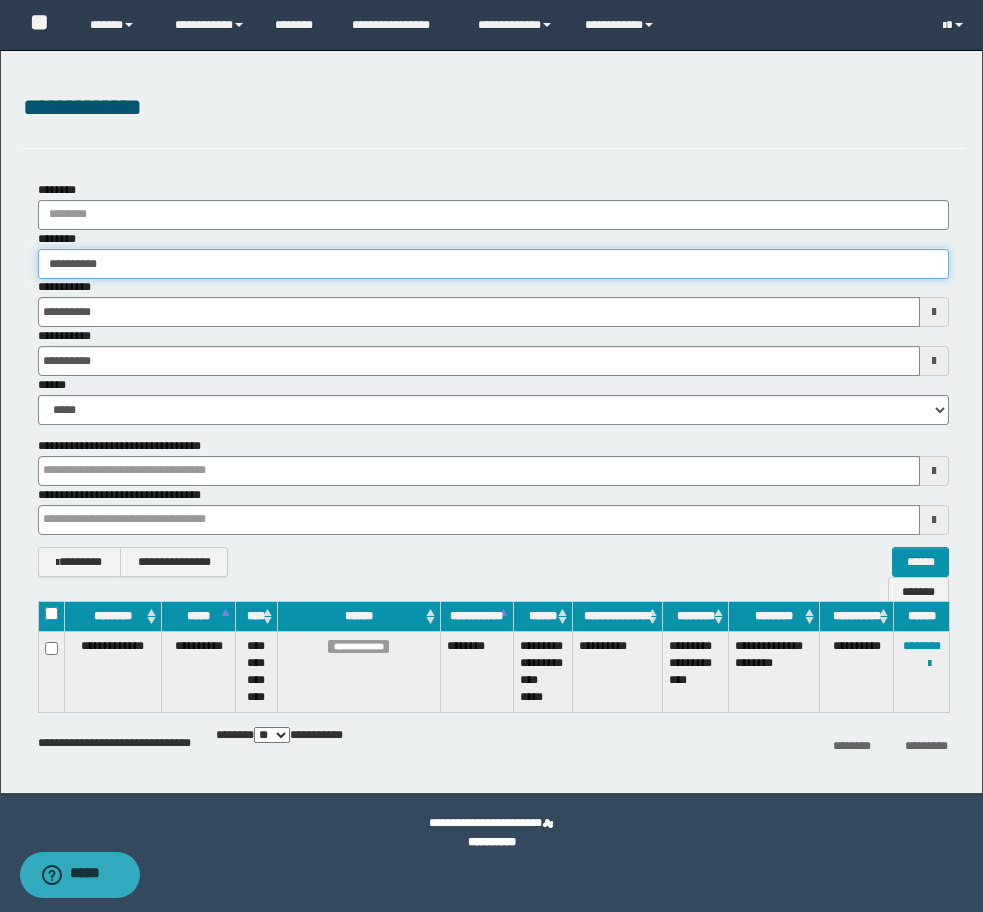 type on "**********" 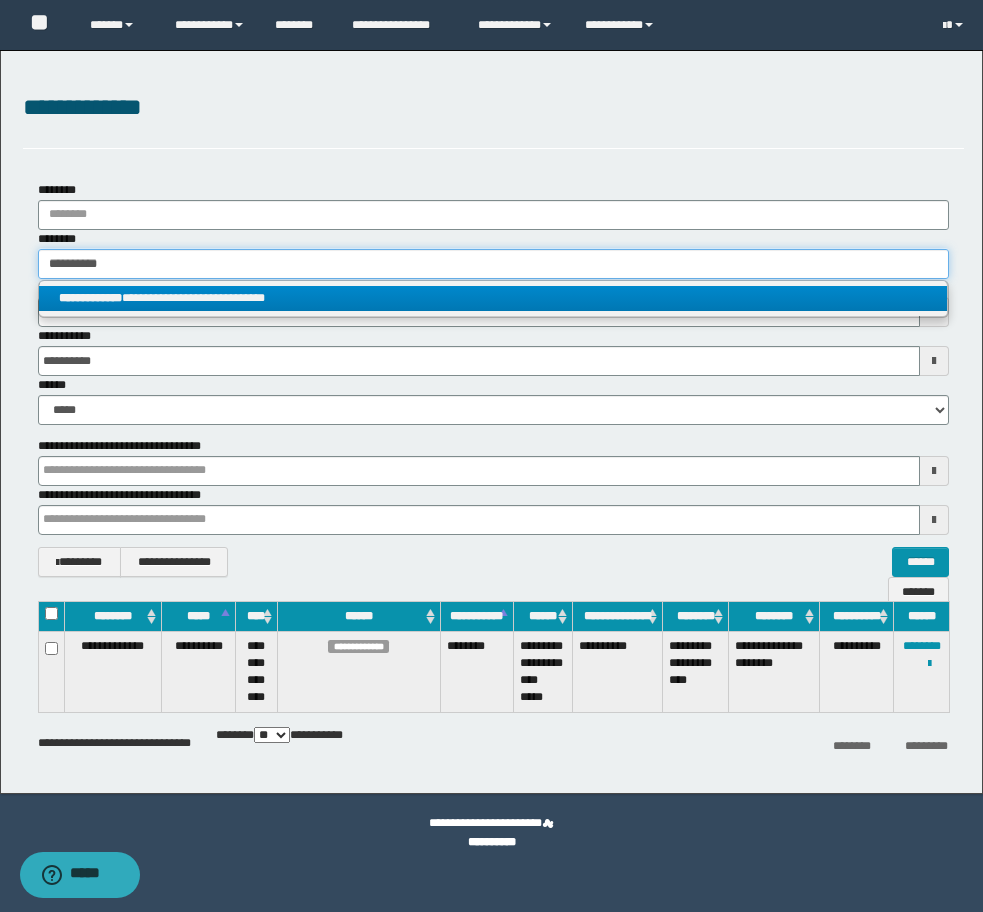 type on "**********" 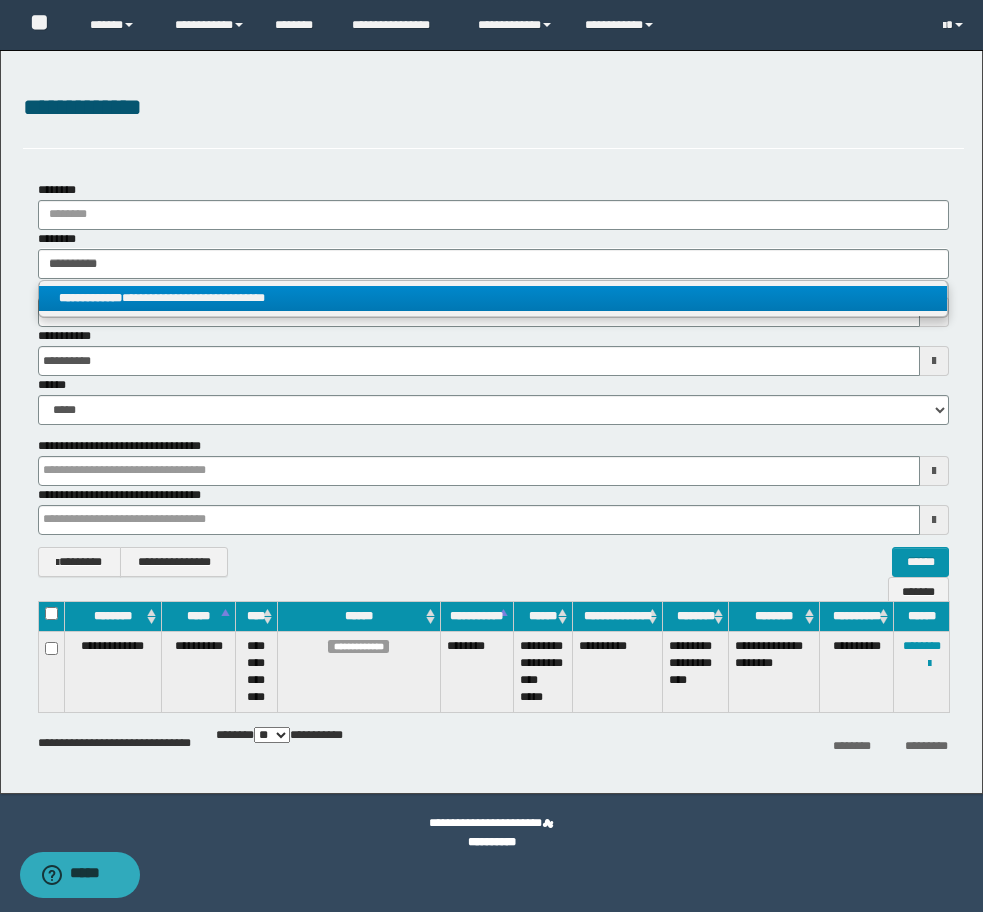 click on "**********" at bounding box center (493, 298) 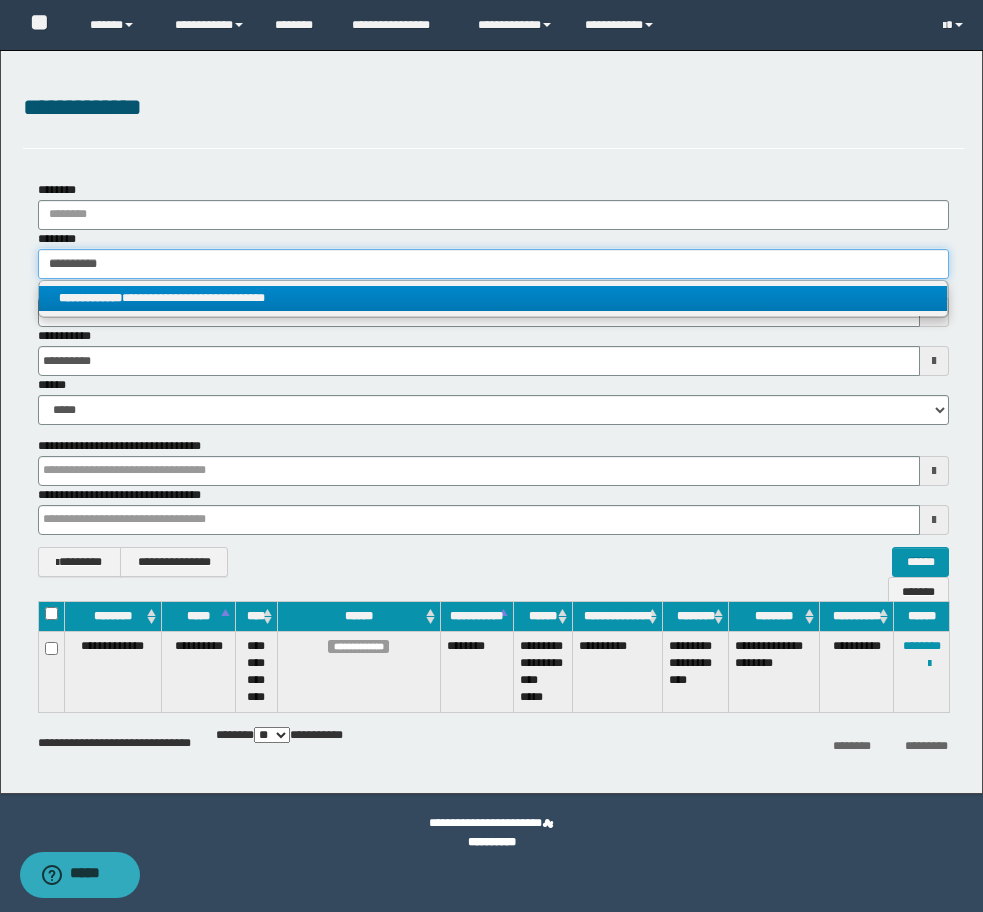 type 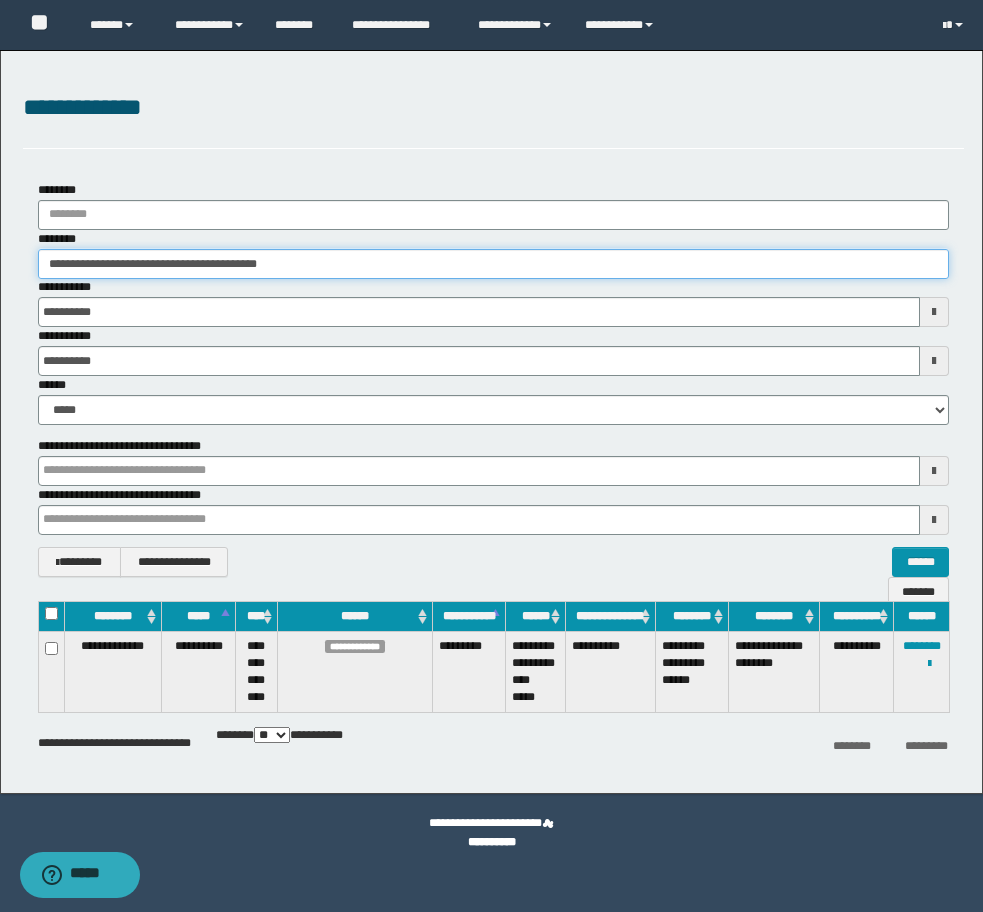 drag, startPoint x: 325, startPoint y: 255, endPoint x: 334, endPoint y: 262, distance: 11.401754 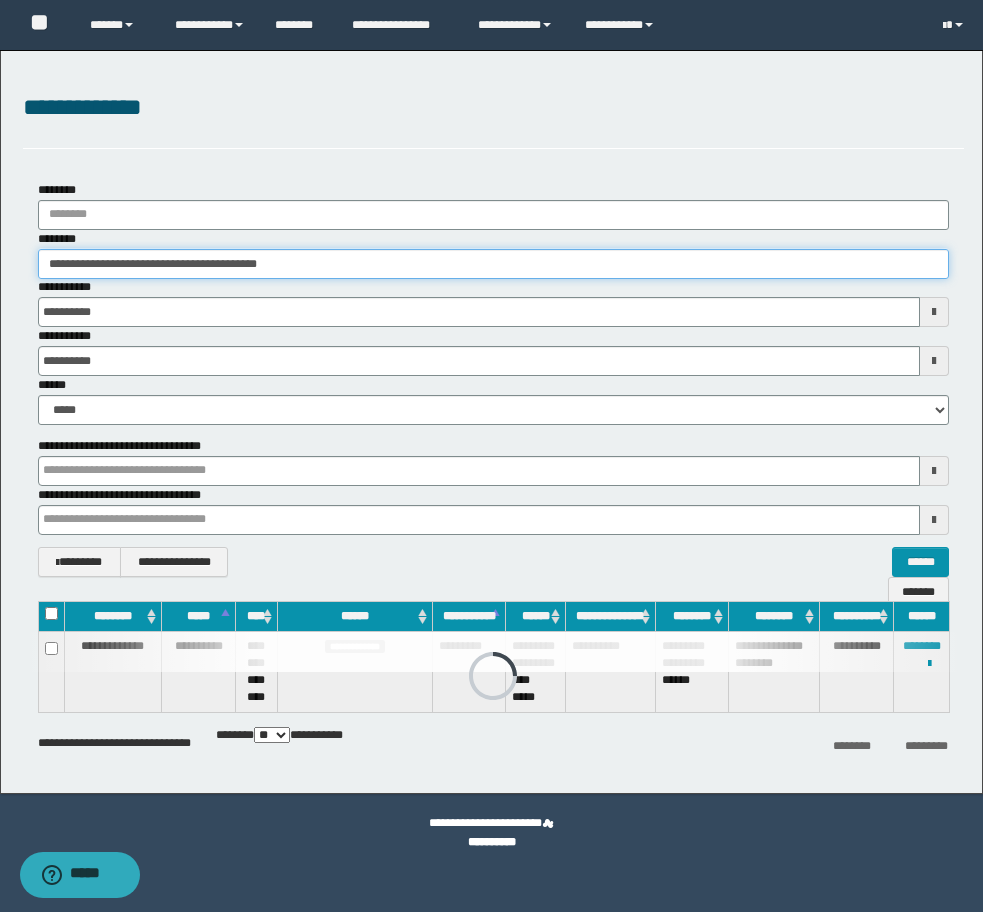 drag, startPoint x: 334, startPoint y: 262, endPoint x: 14, endPoint y: 266, distance: 320.025 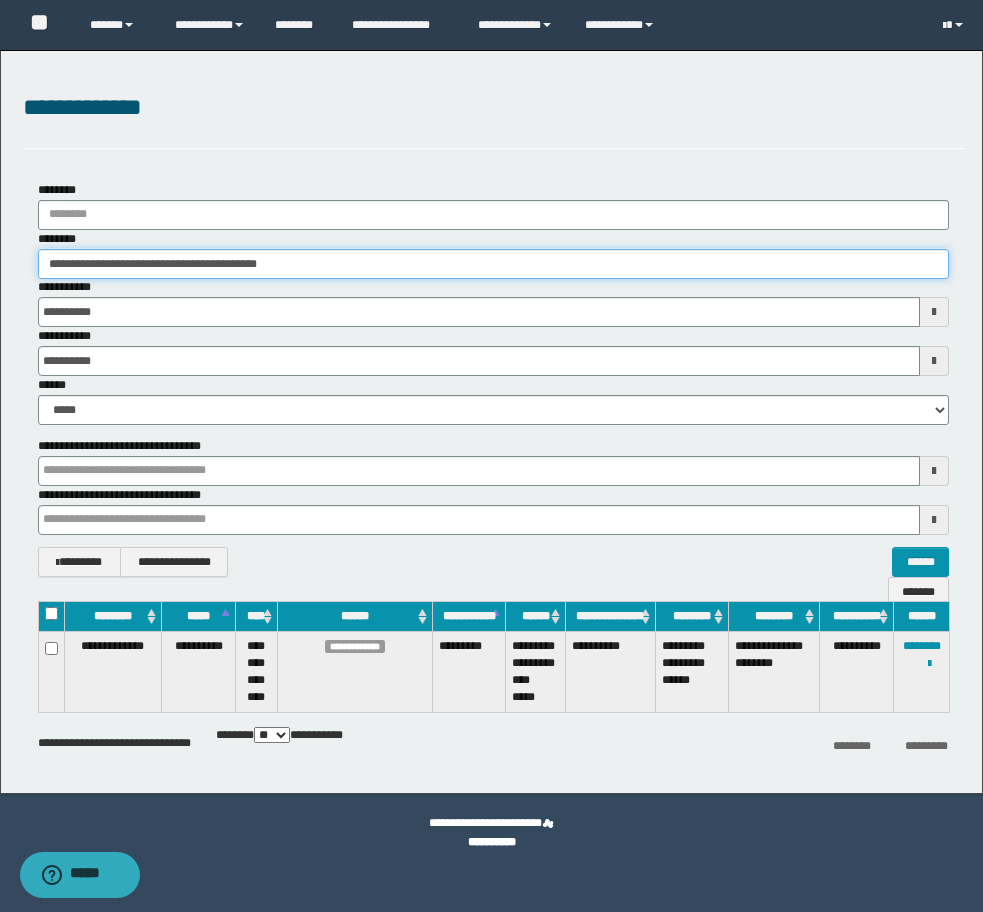 paste 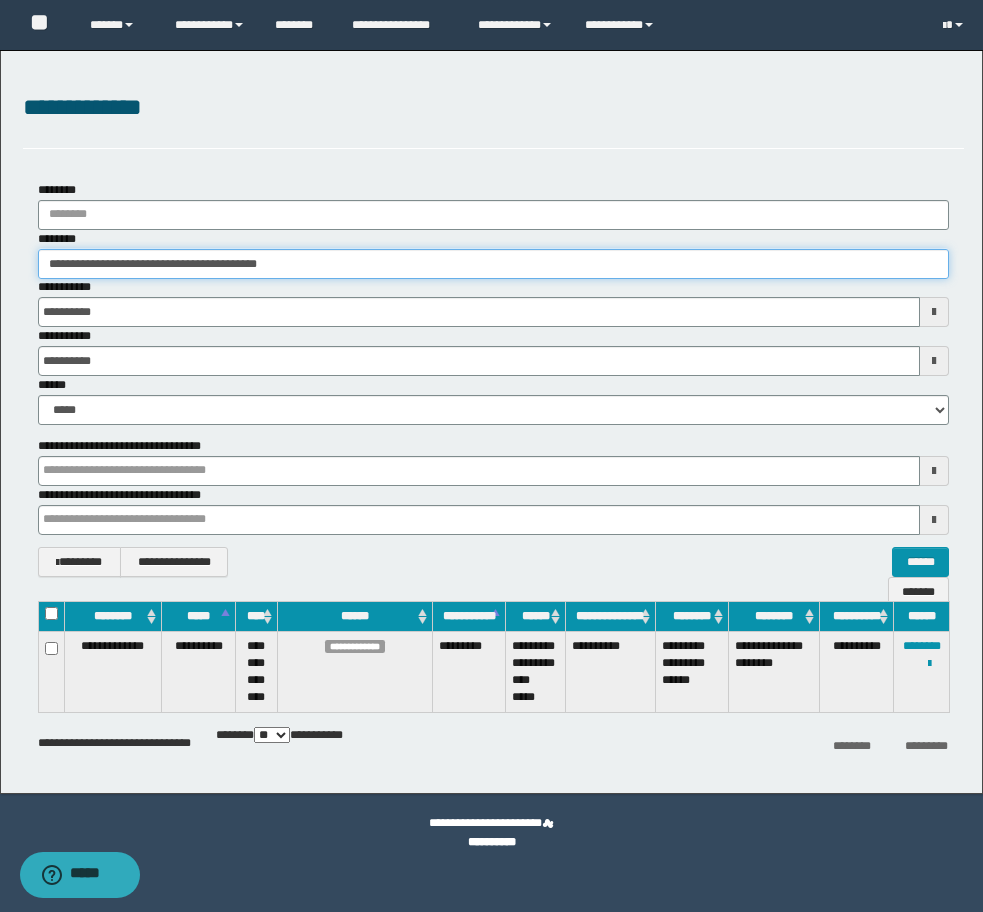 type on "********" 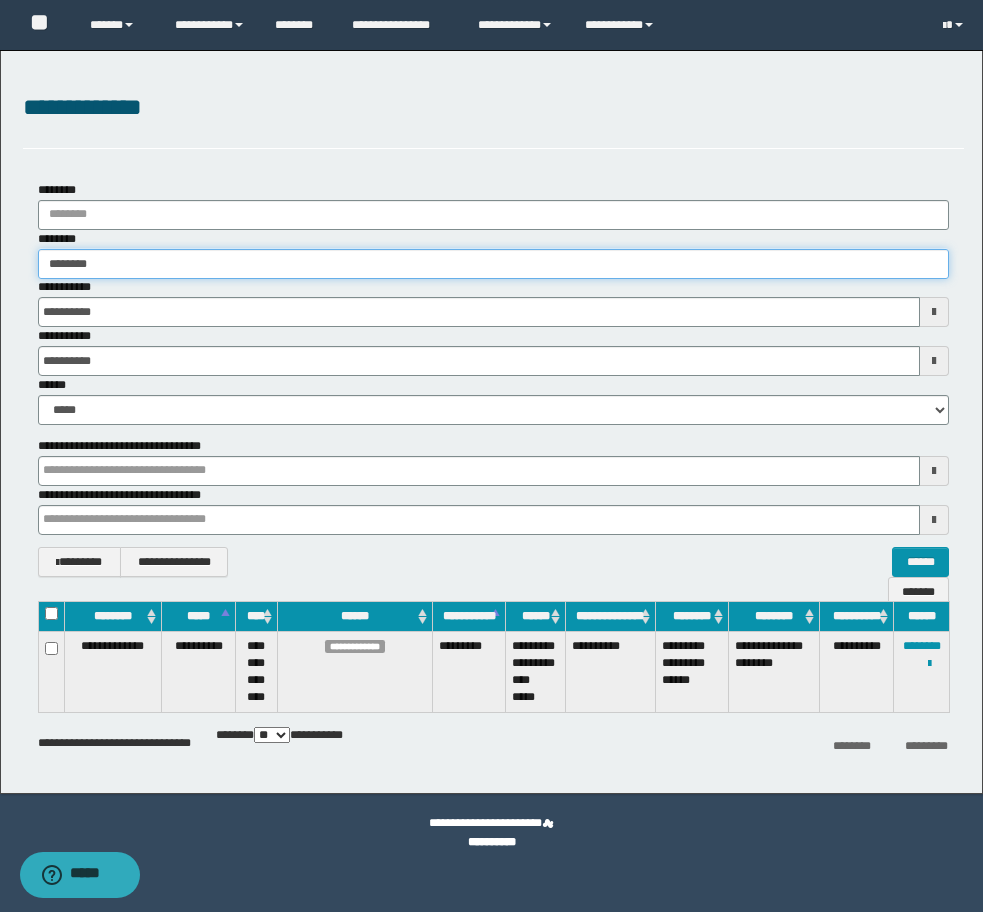 type on "********" 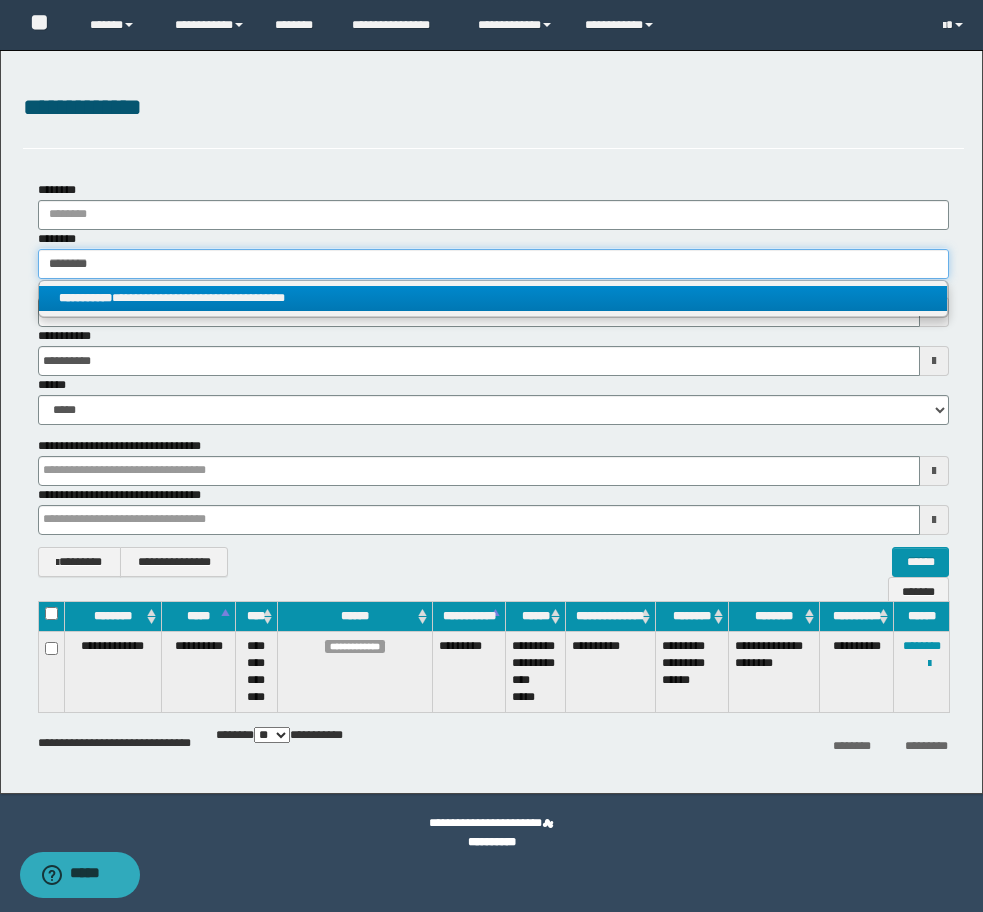 type on "********" 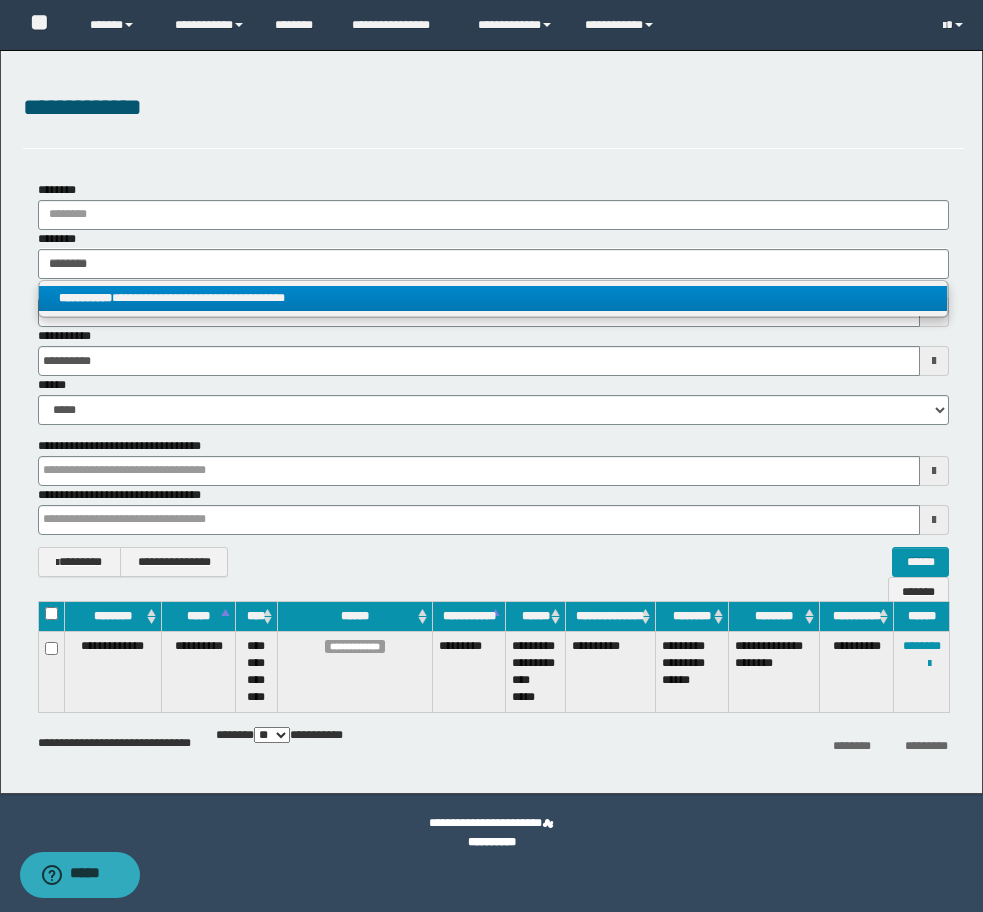 click on "**********" at bounding box center (493, 298) 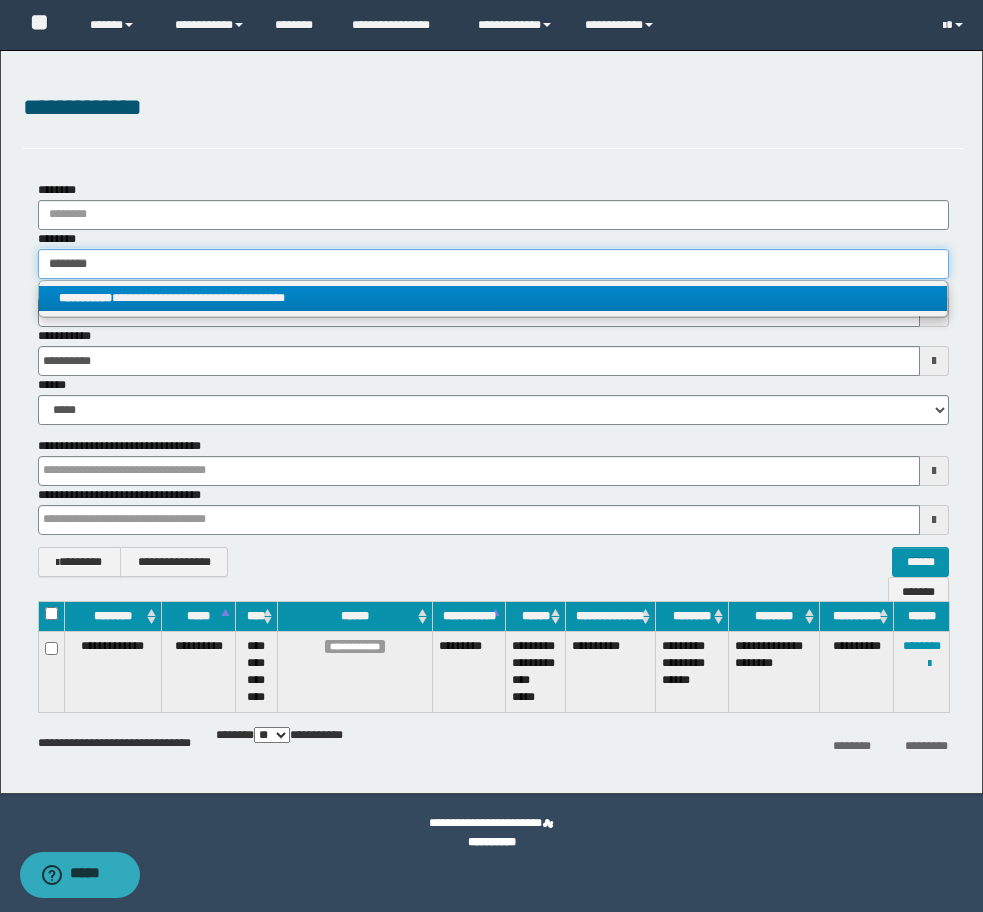 type 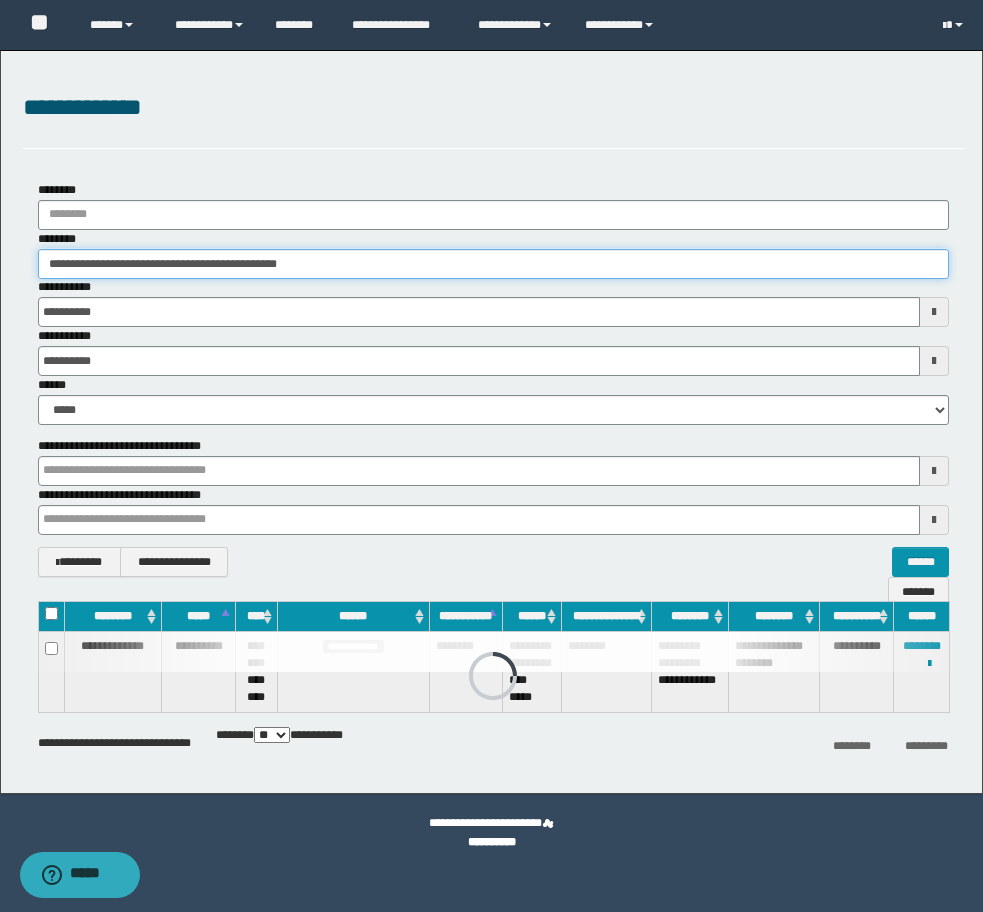 drag, startPoint x: 191, startPoint y: 266, endPoint x: -8, endPoint y: 266, distance: 199 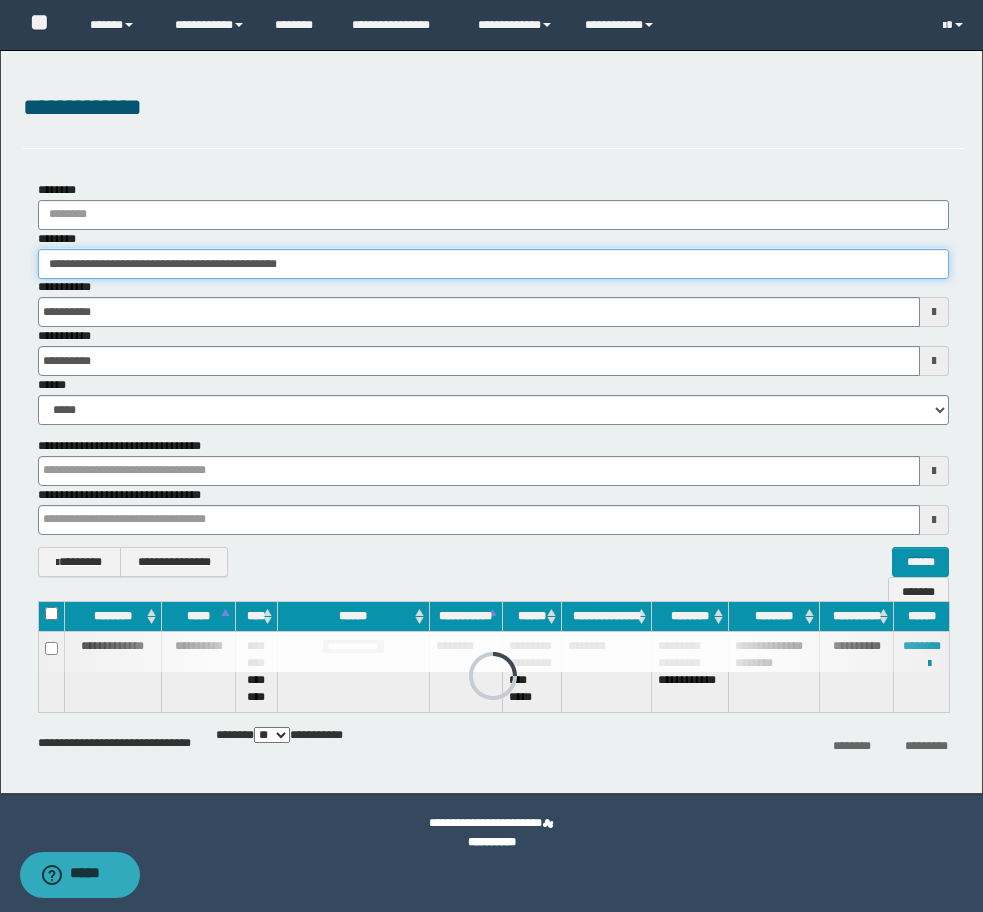 click on "**********" at bounding box center (491, 456) 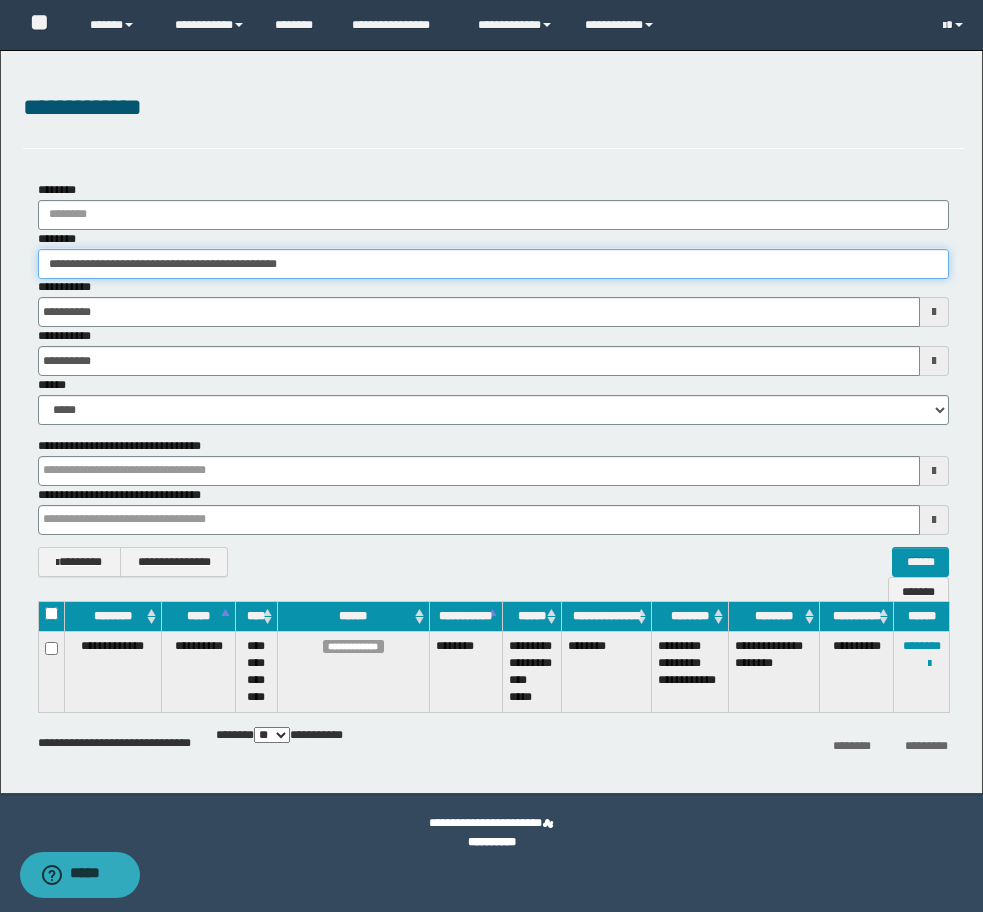 paste 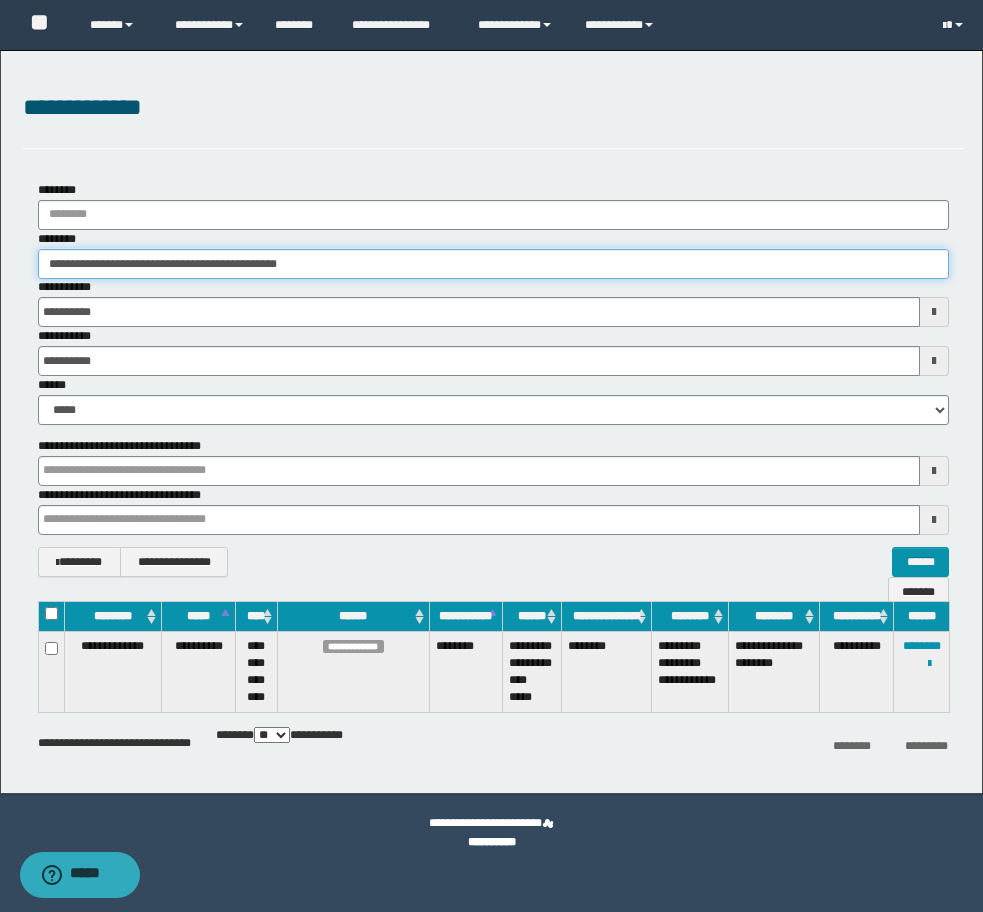 type on "********" 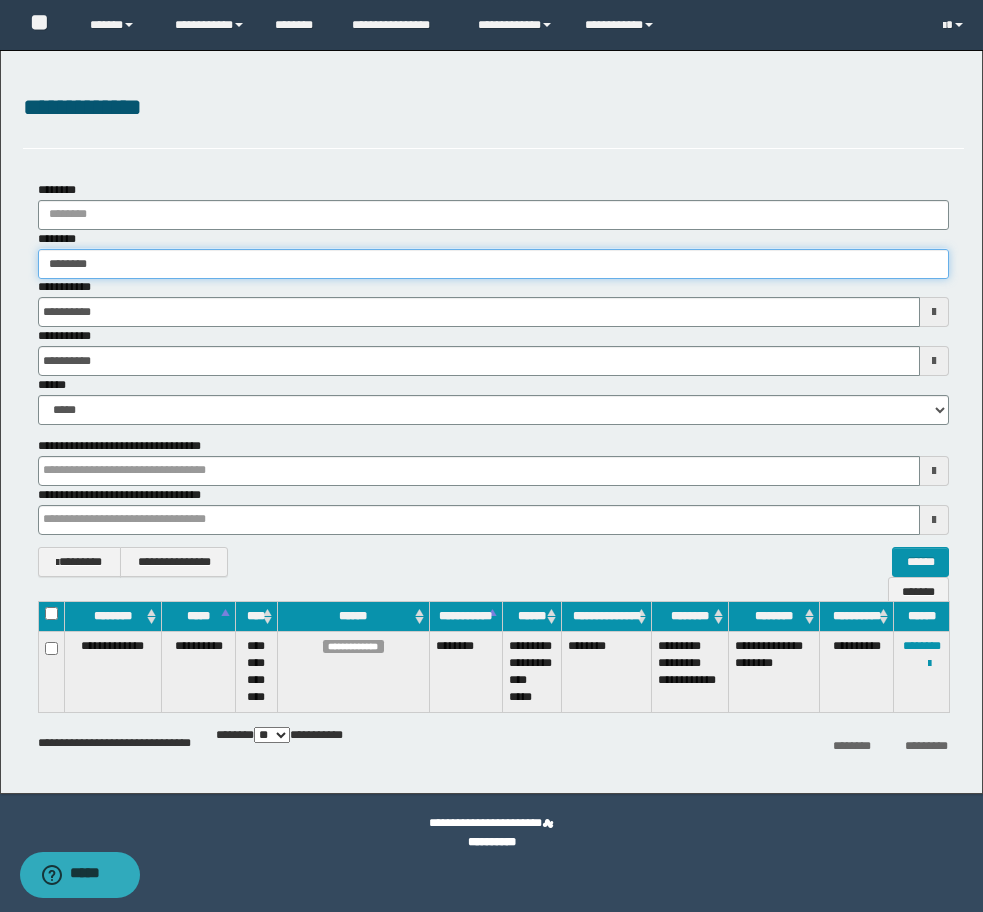 type on "********" 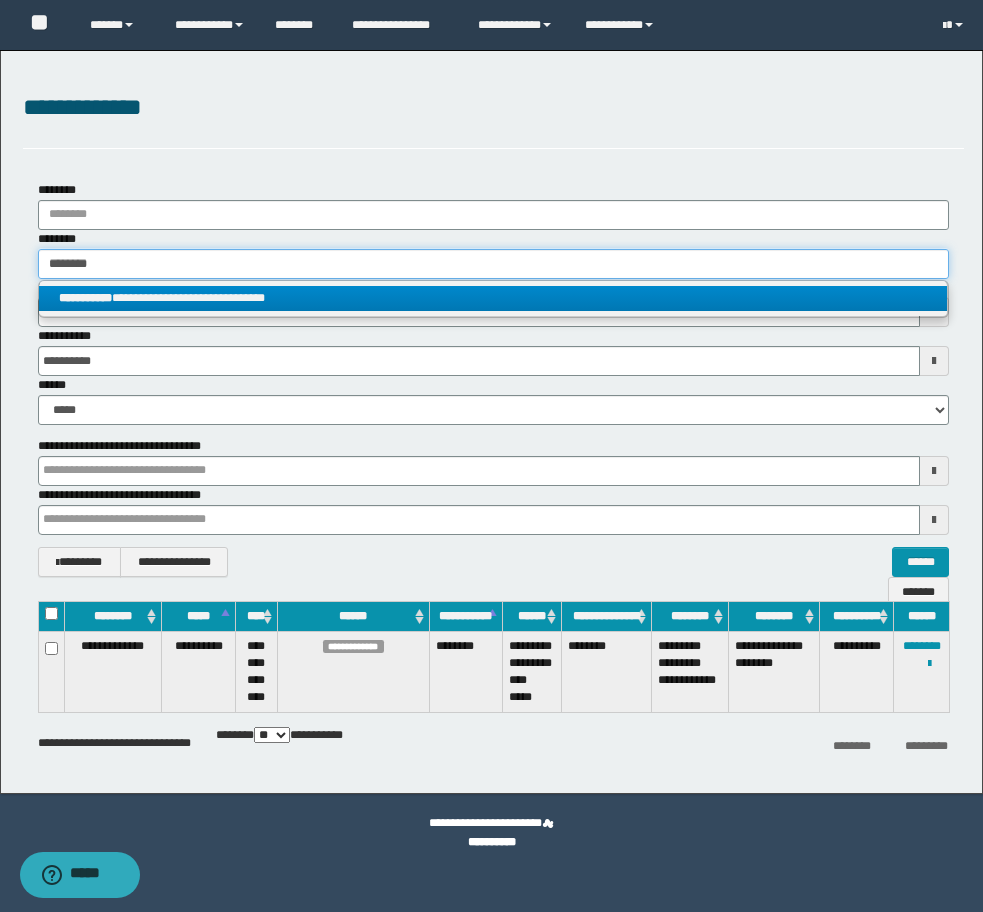 type on "********" 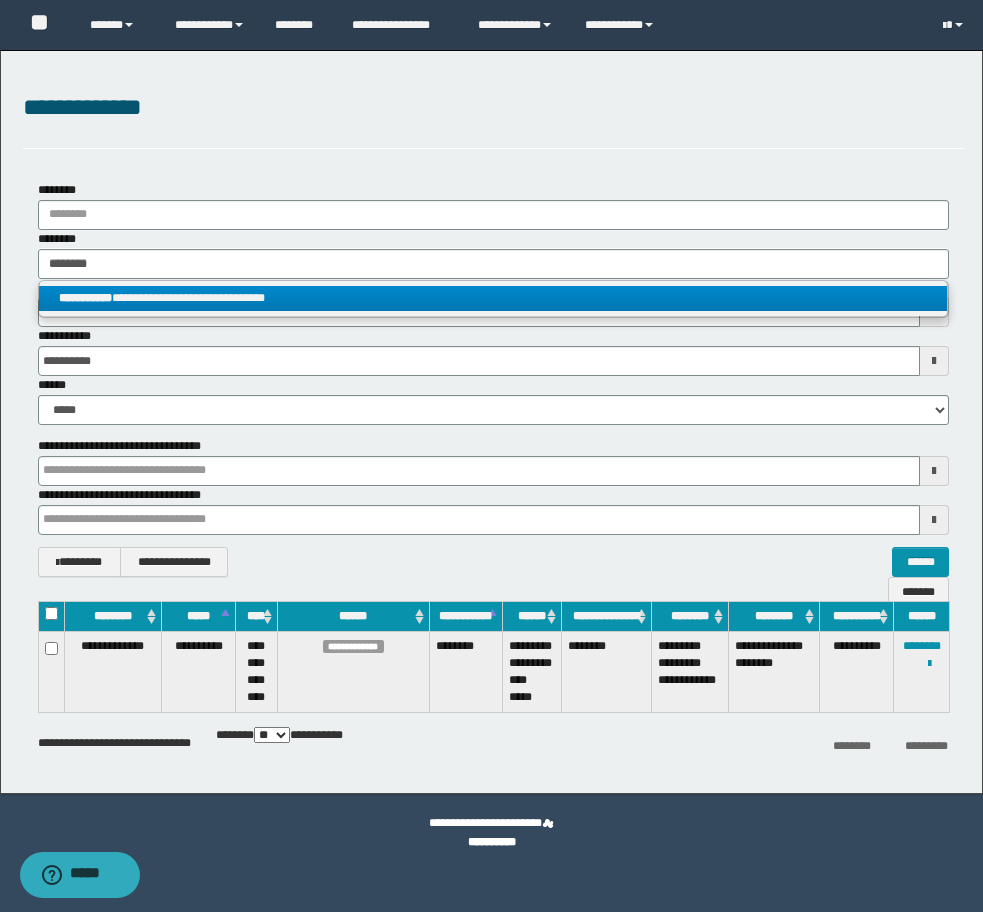 click on "**********" at bounding box center [493, 298] 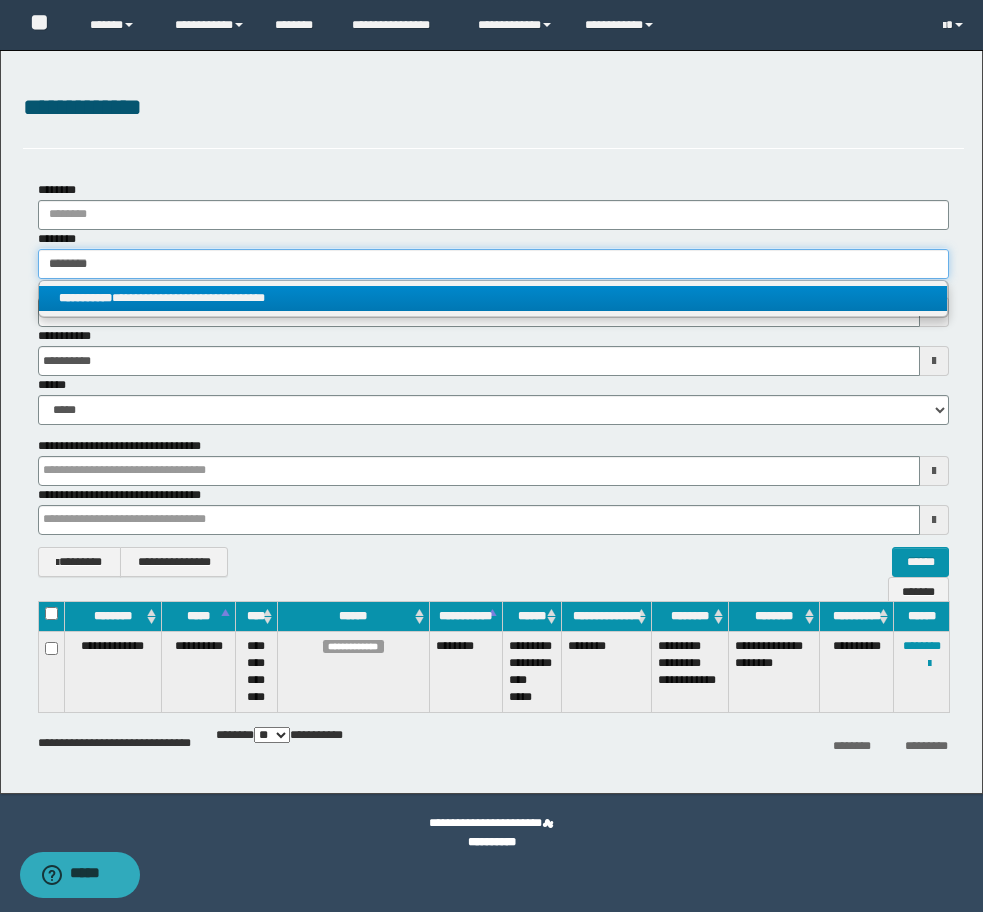 type 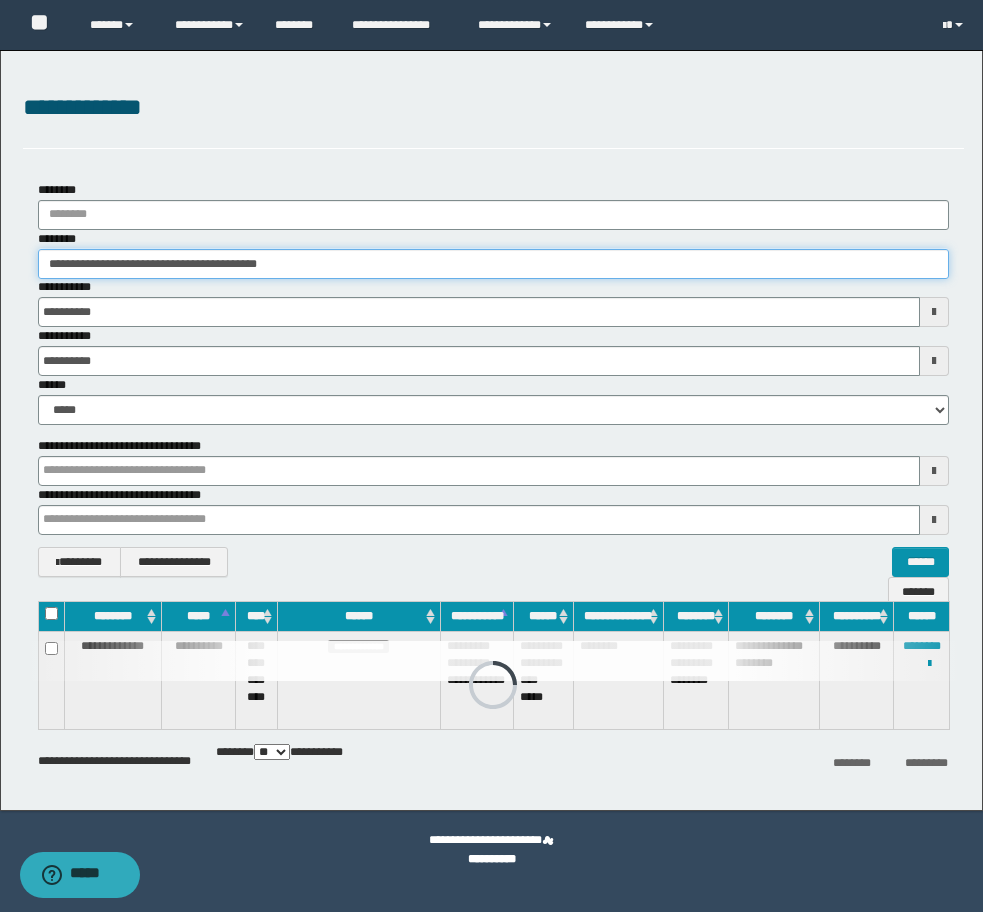 drag, startPoint x: 401, startPoint y: 262, endPoint x: -8, endPoint y: 258, distance: 409.01956 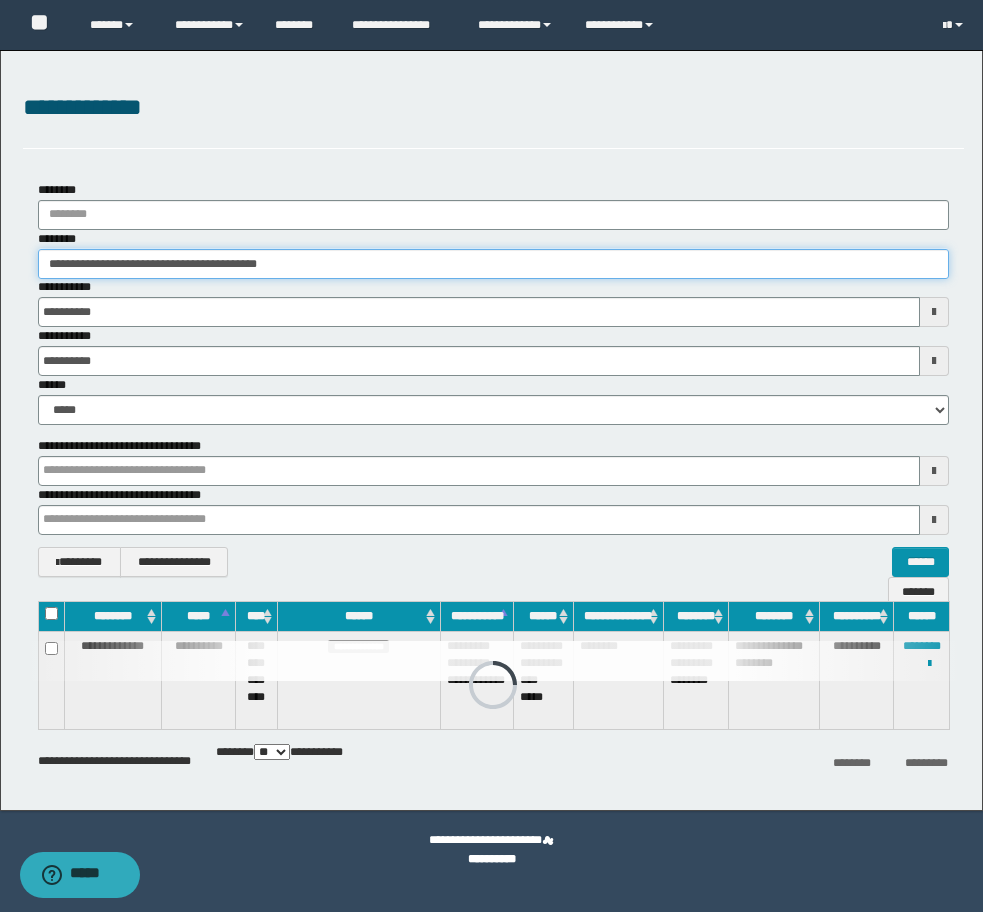 click on "**********" at bounding box center (491, 456) 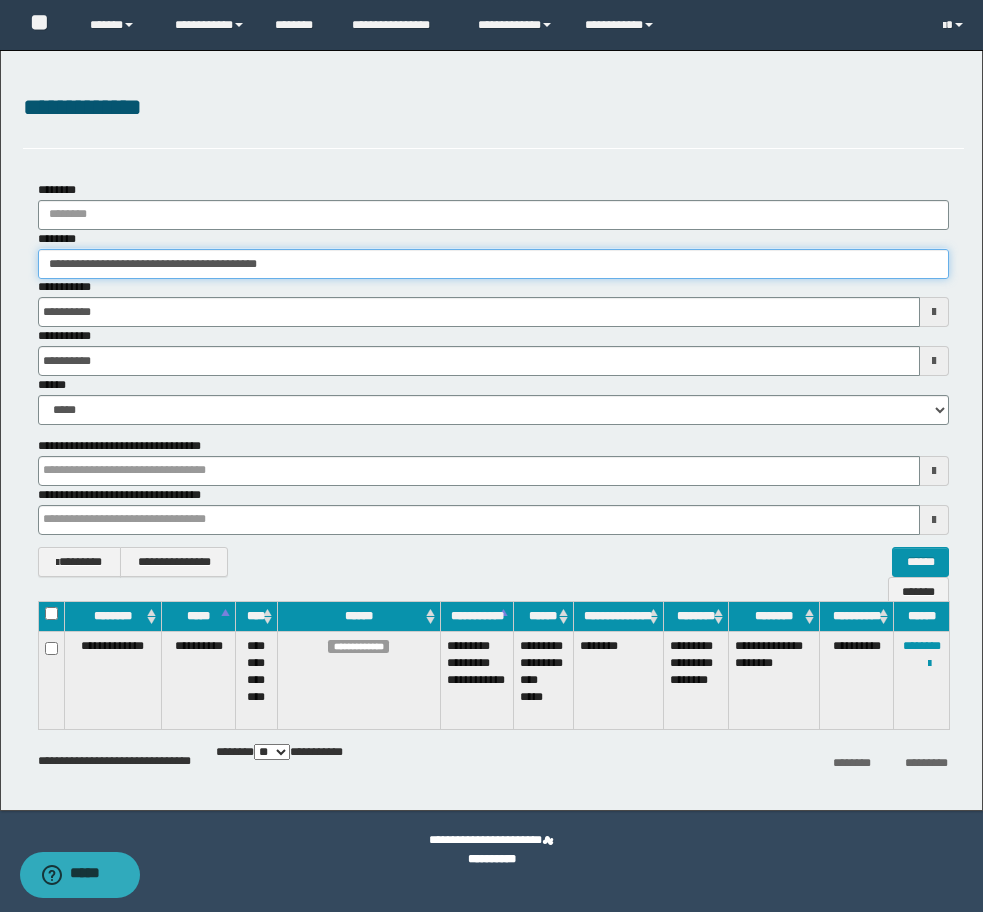paste 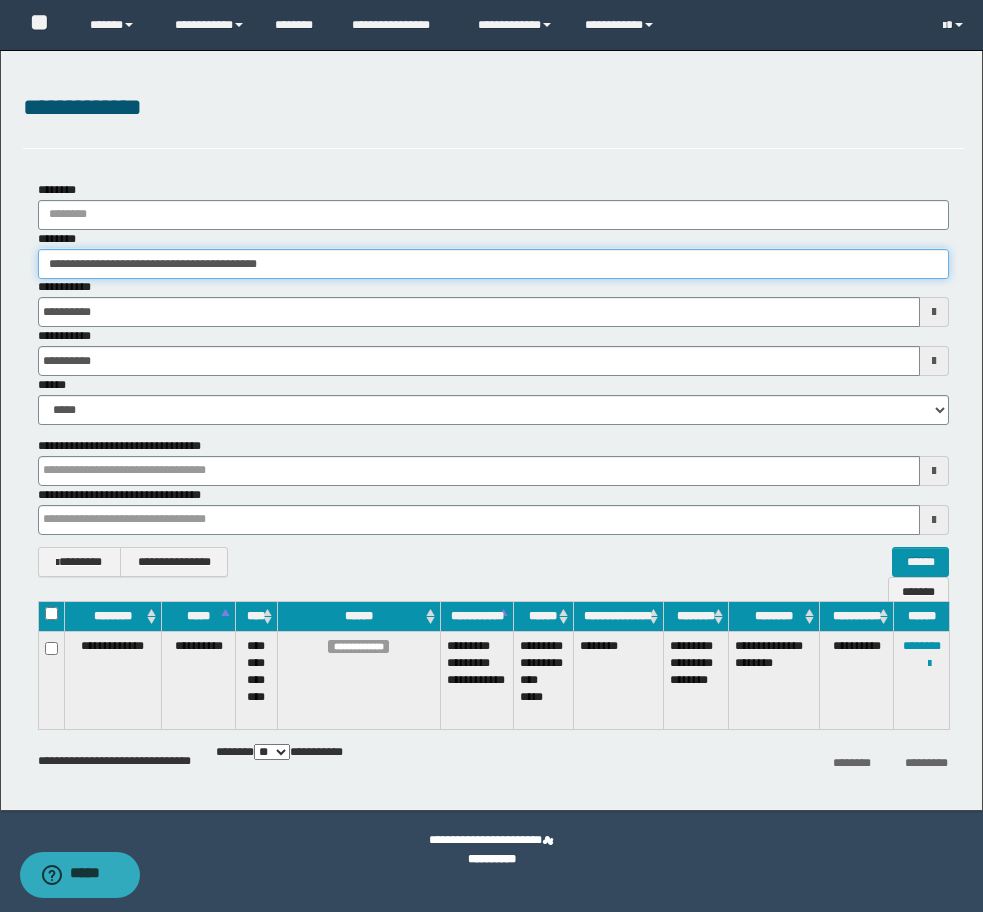 type on "**********" 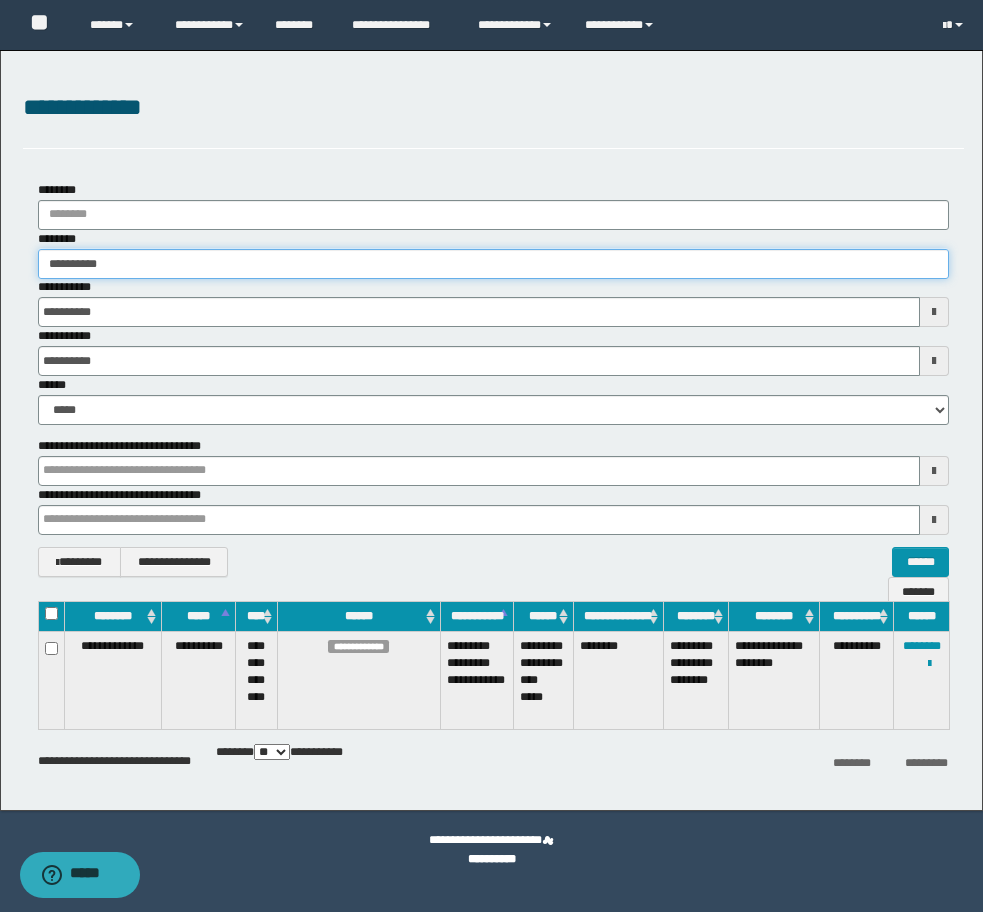 type on "**********" 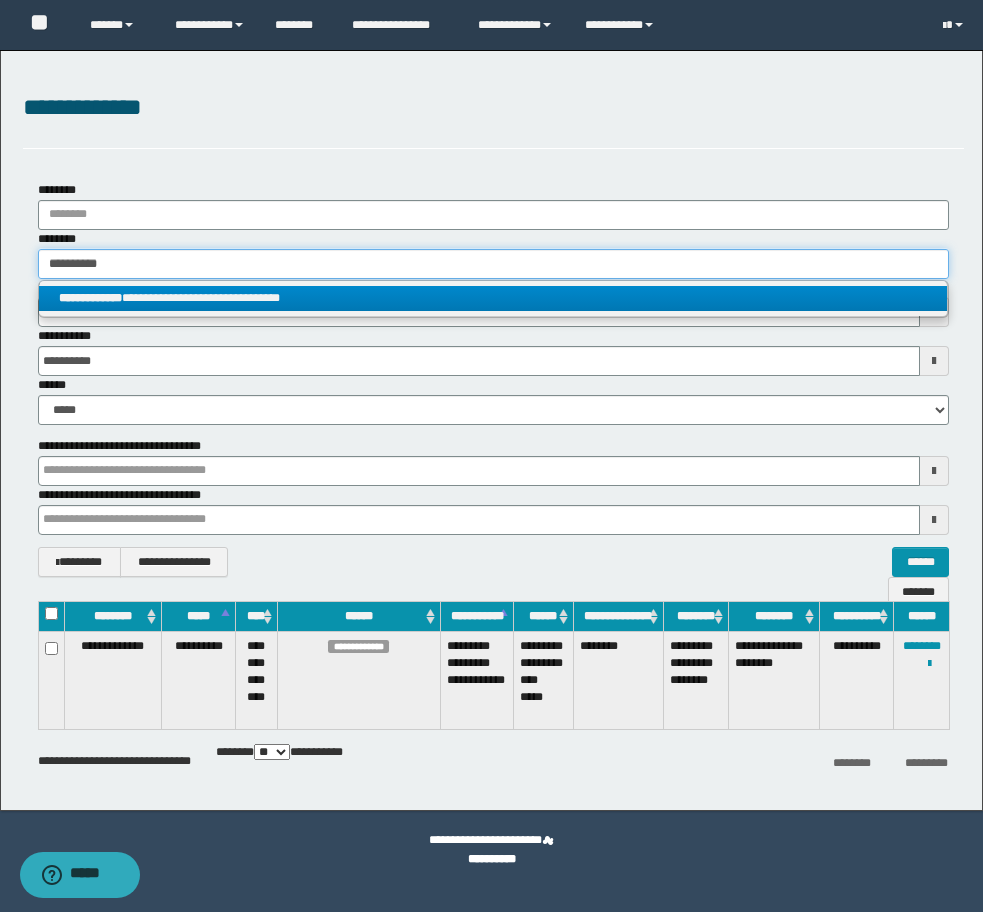 type on "**********" 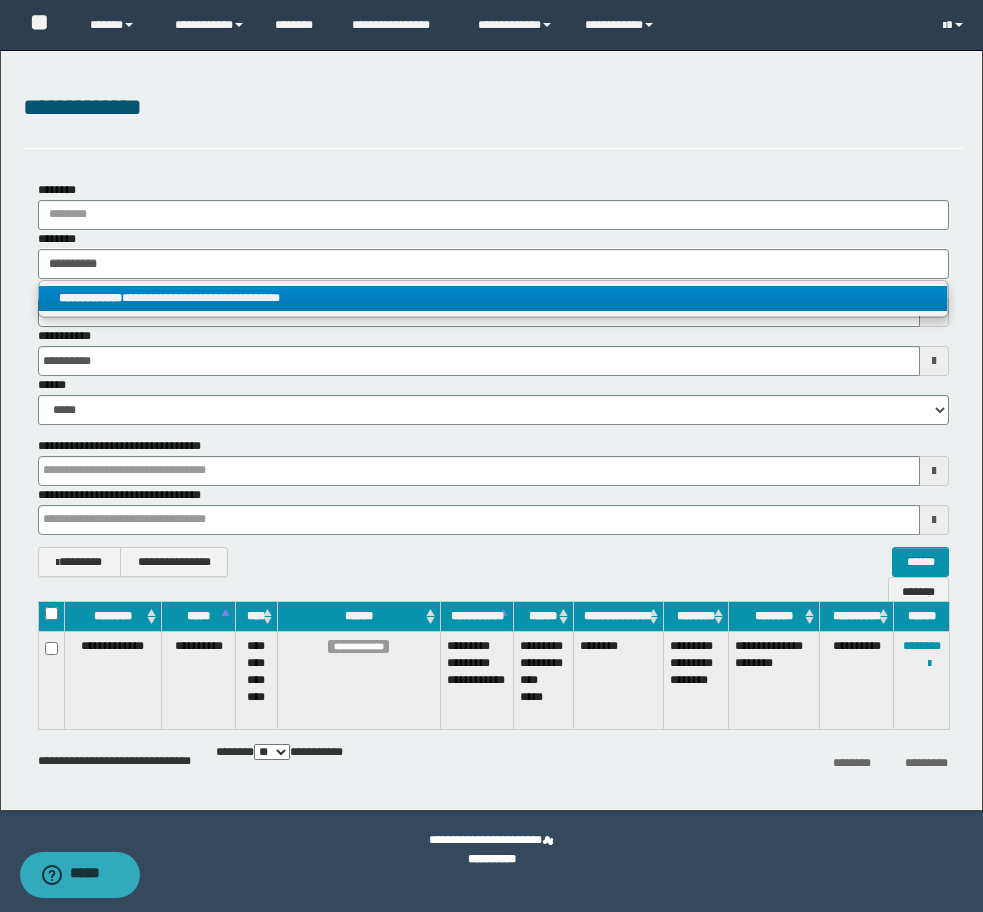 click on "**********" at bounding box center (493, 298) 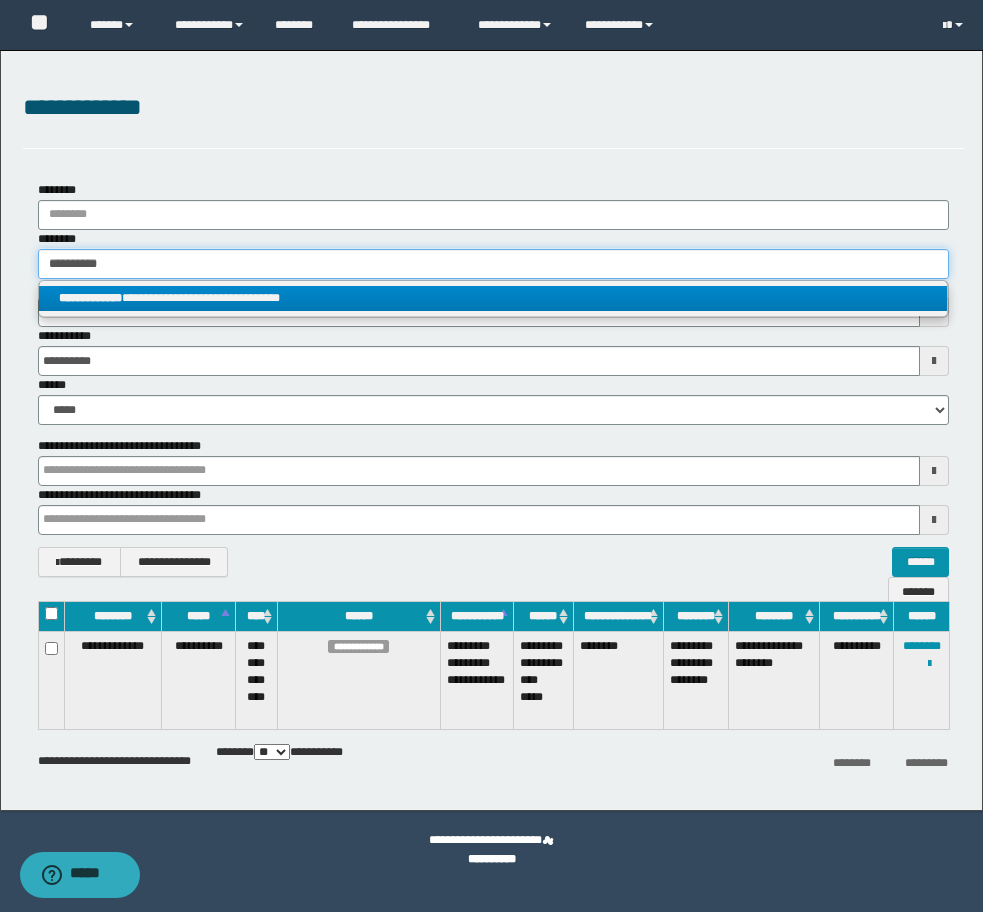 type 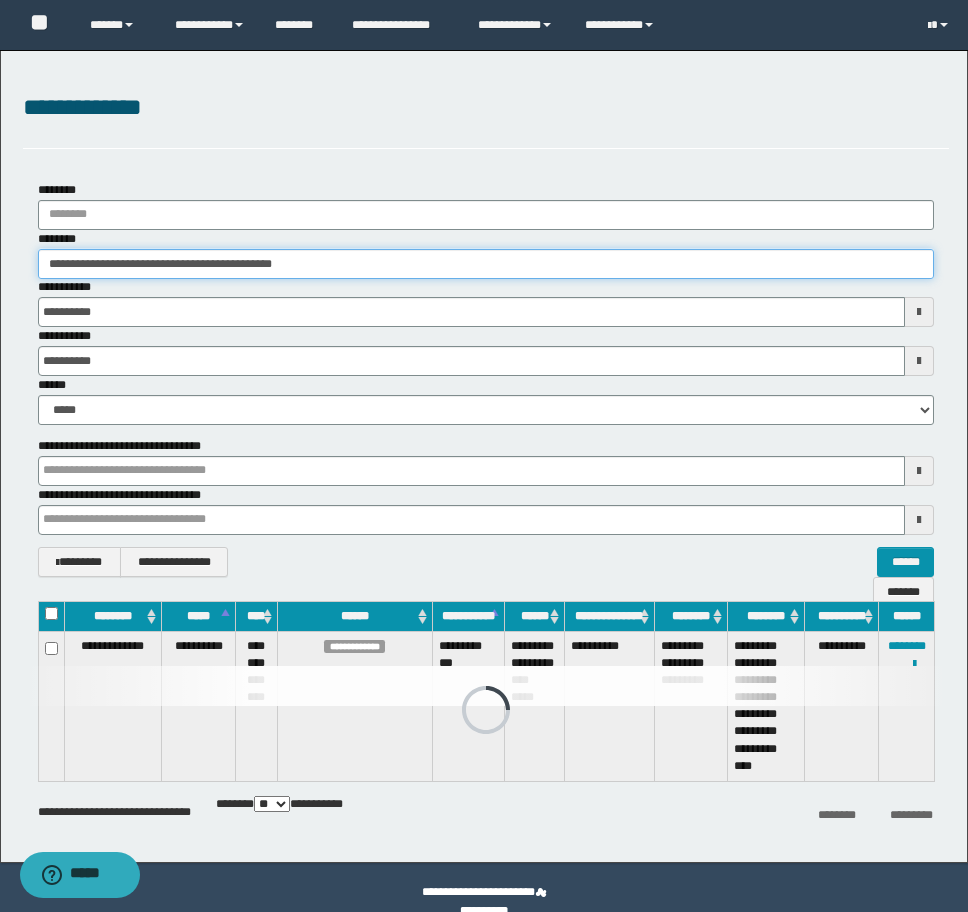 drag, startPoint x: 426, startPoint y: 268, endPoint x: -8, endPoint y: 255, distance: 434.19467 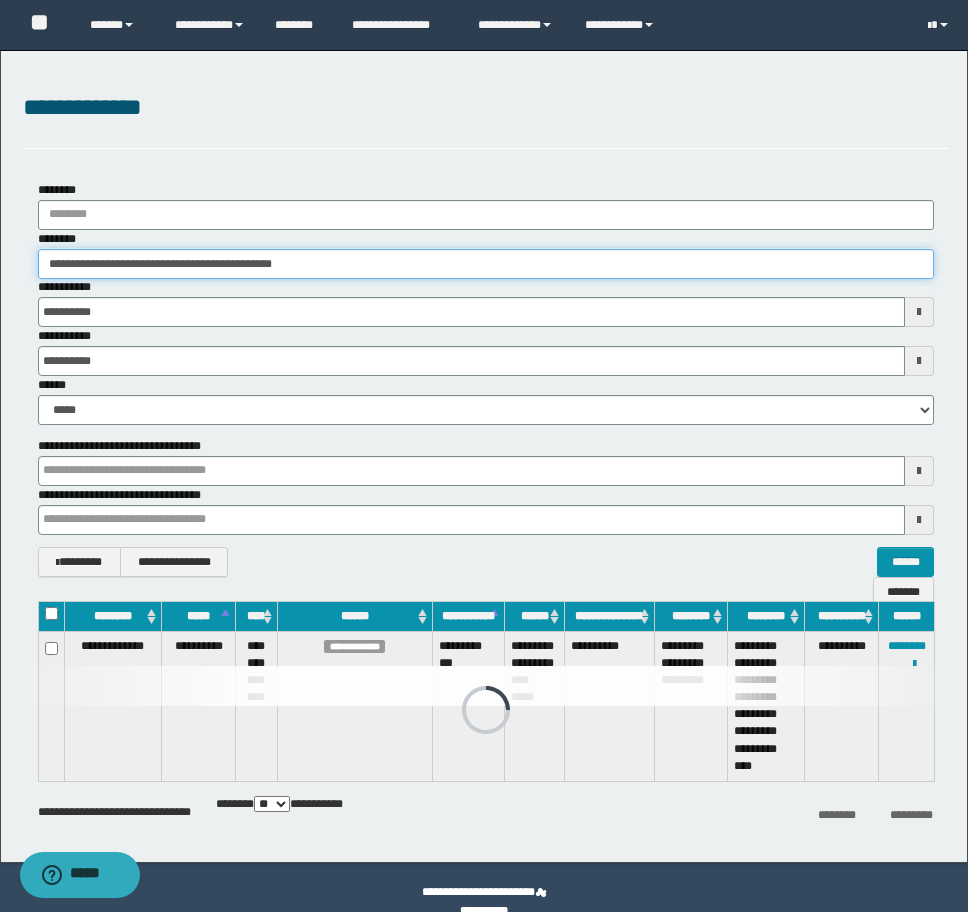 click on "**********" at bounding box center (484, 456) 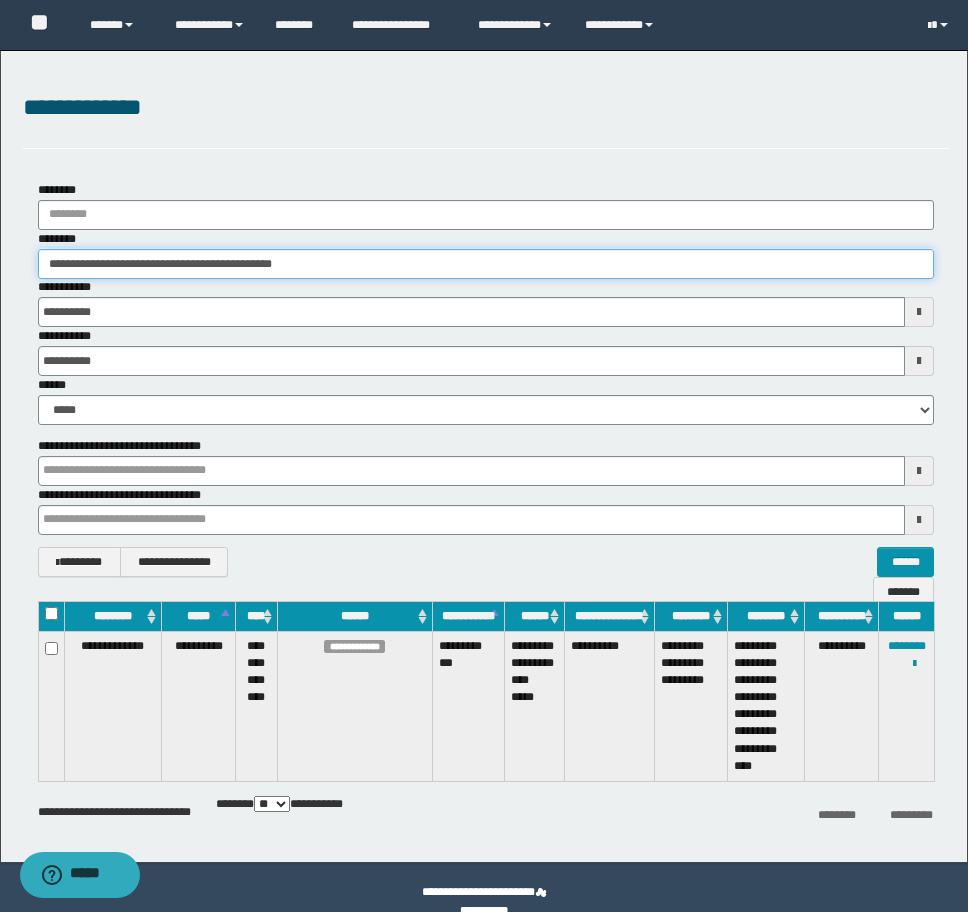 paste 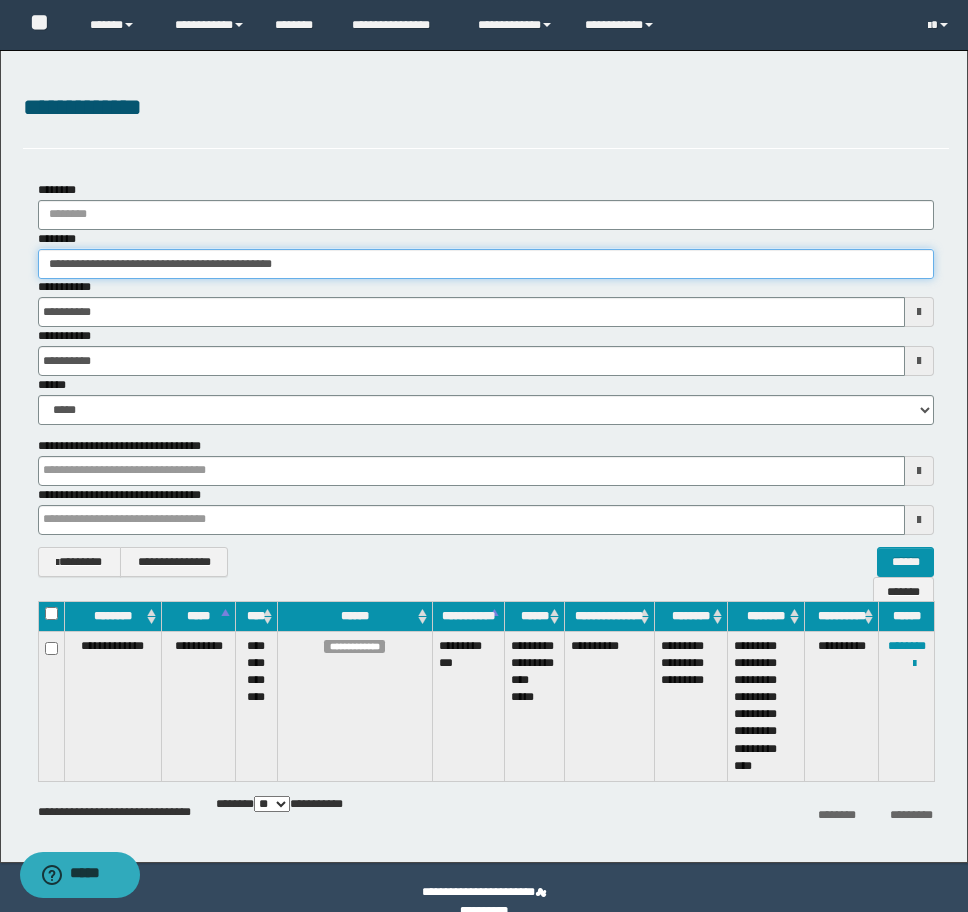 type on "********" 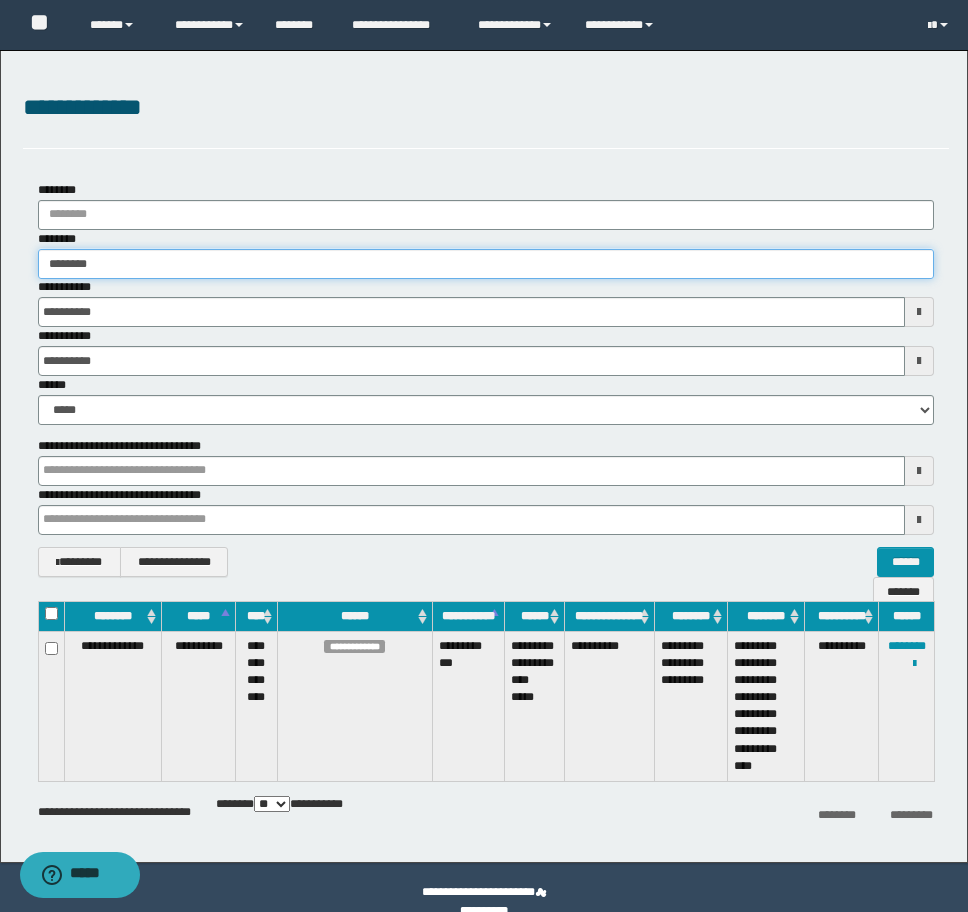 type on "********" 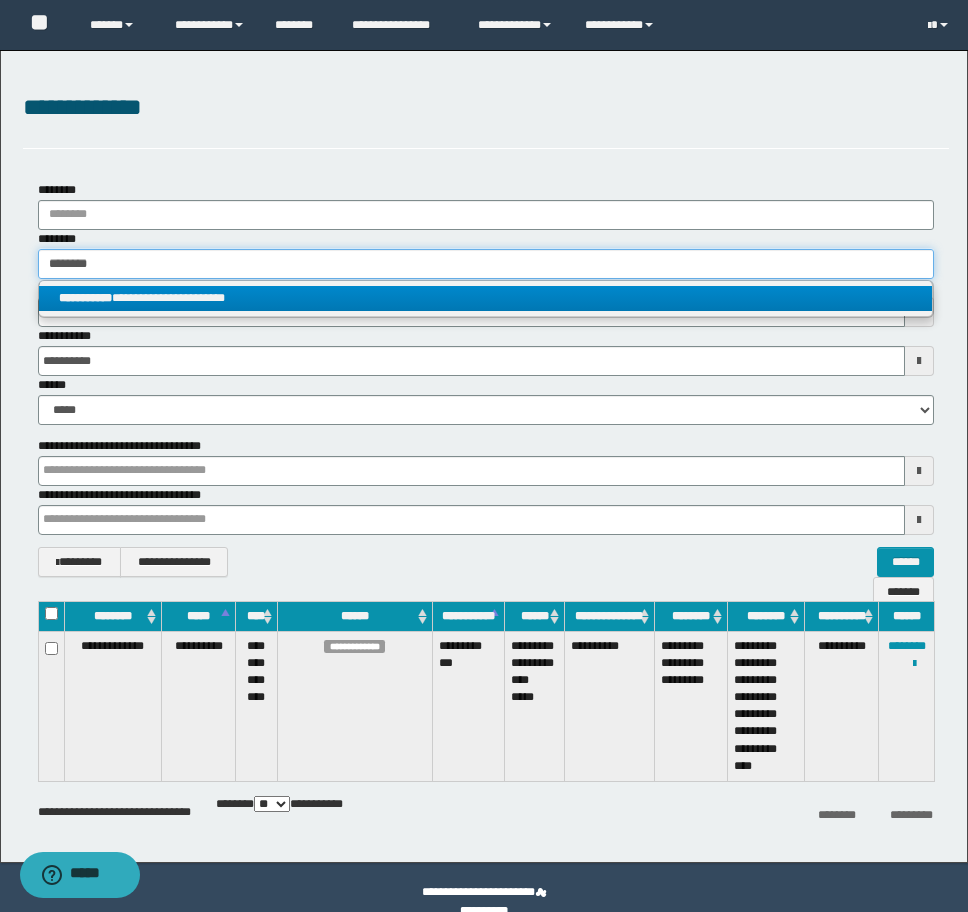 type on "********" 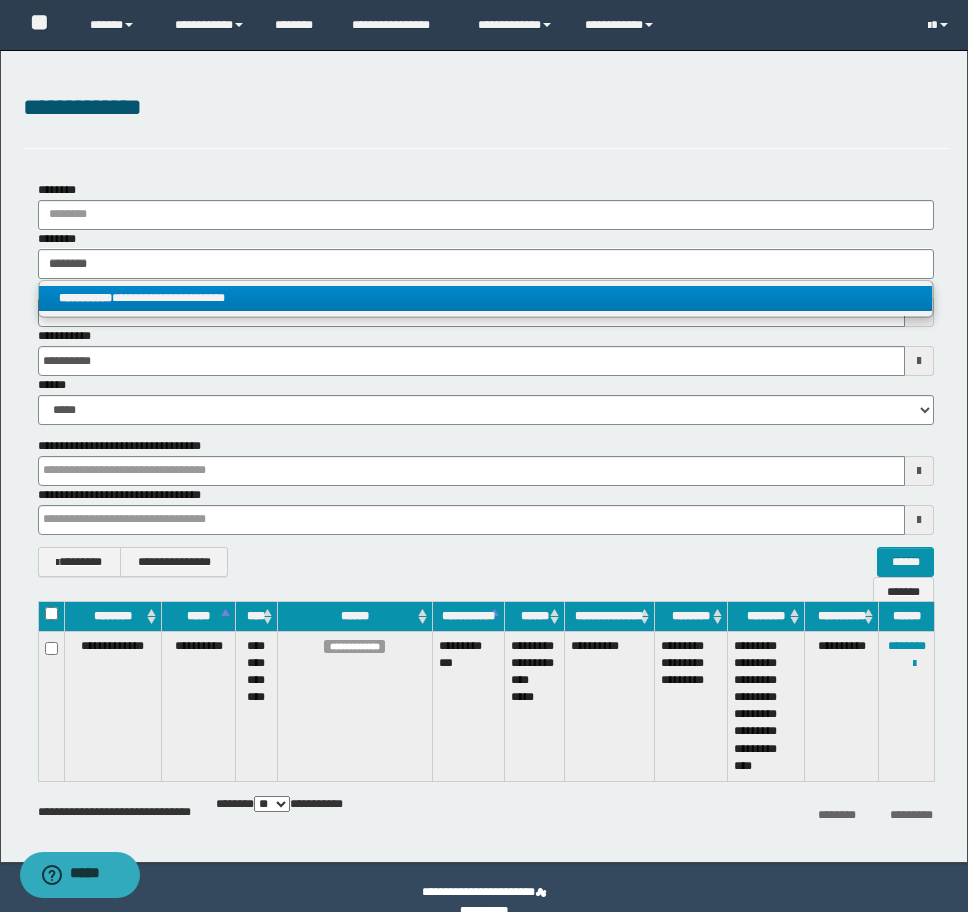 click on "**********" at bounding box center (485, 298) 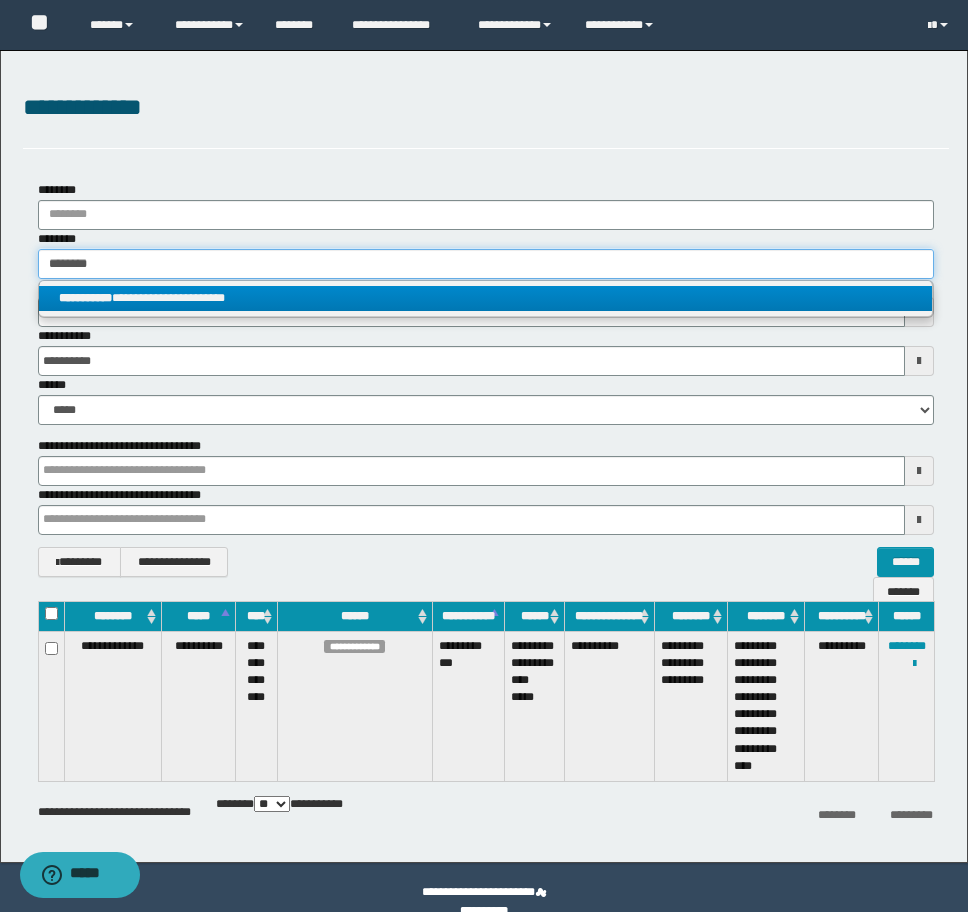 type 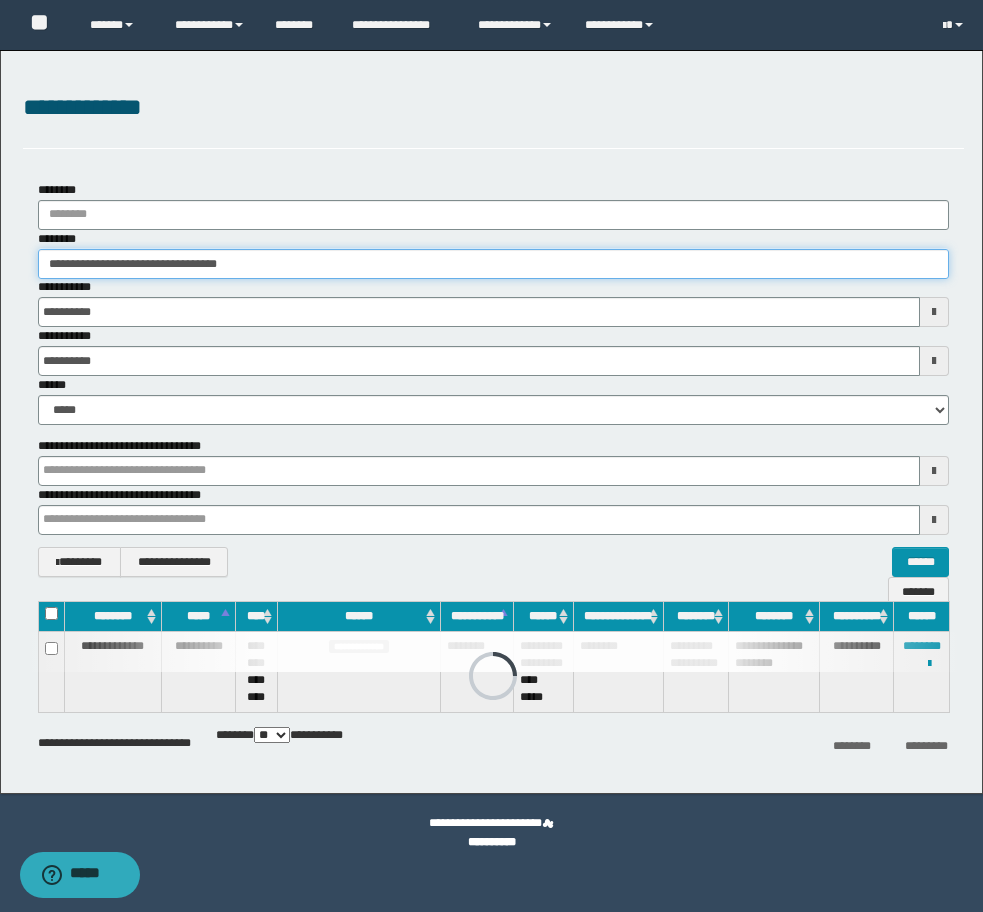 drag, startPoint x: 386, startPoint y: 270, endPoint x: -8, endPoint y: 270, distance: 394 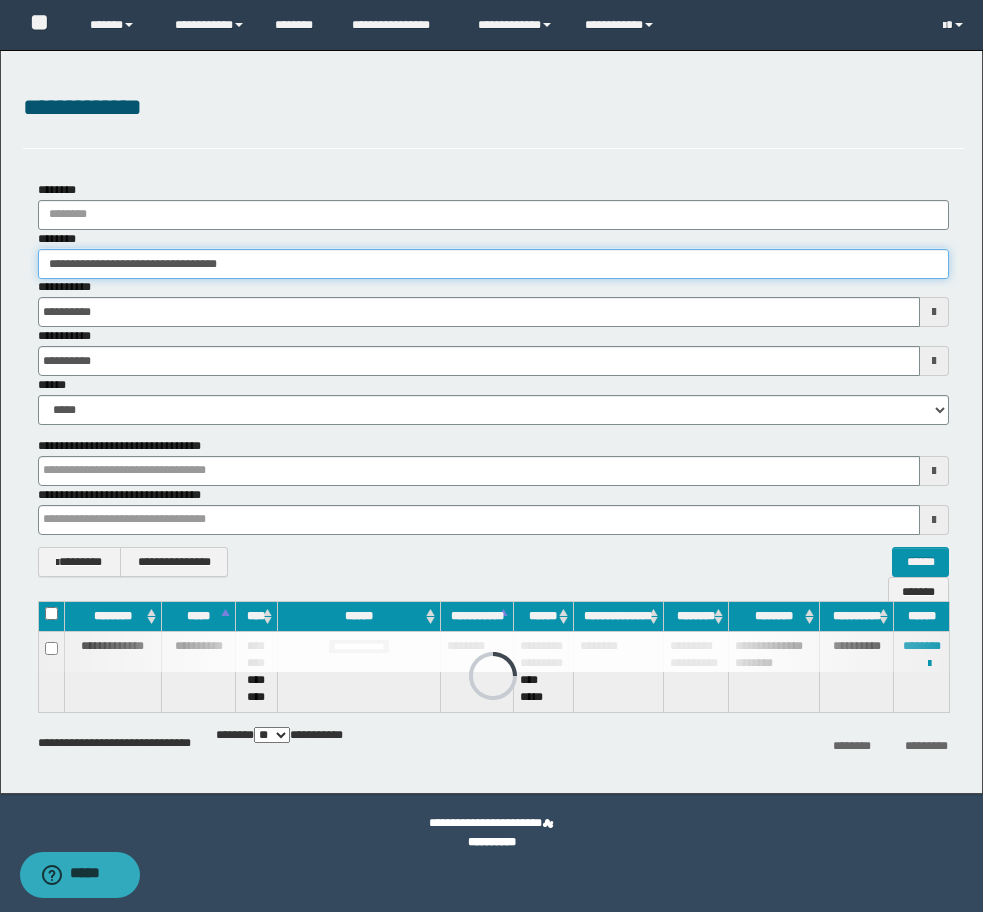 click on "**********" at bounding box center (491, 456) 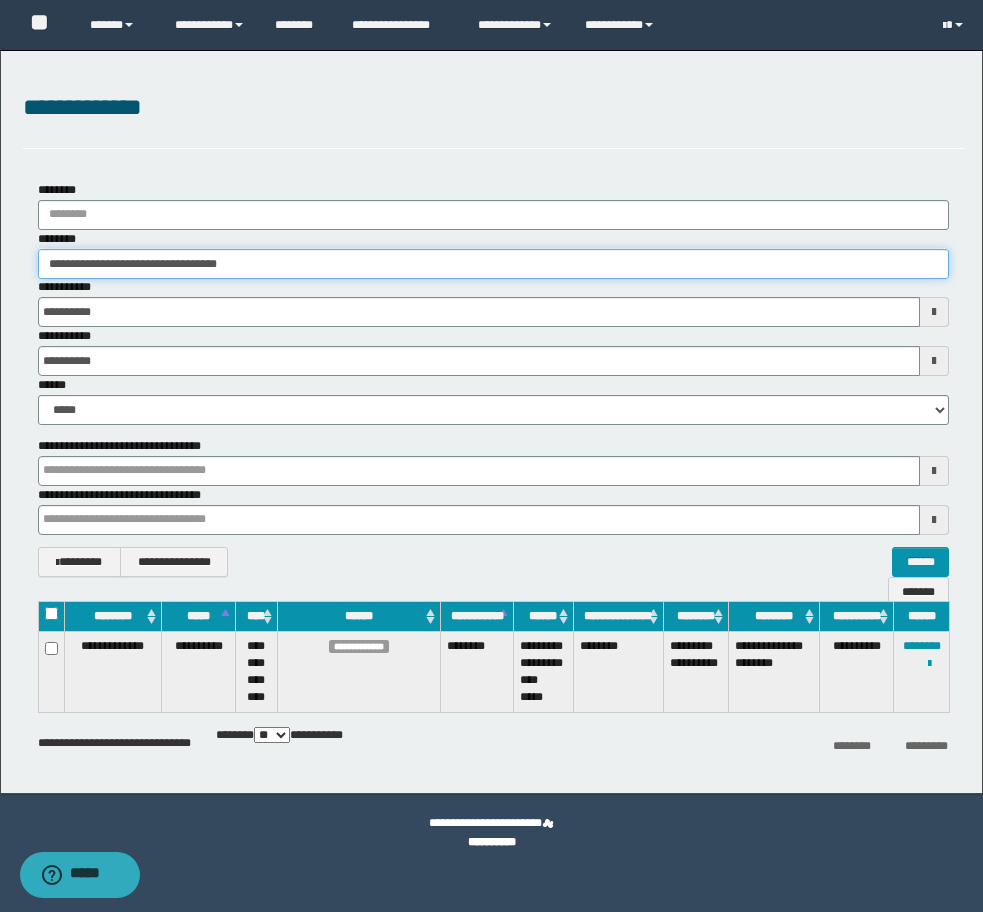 paste 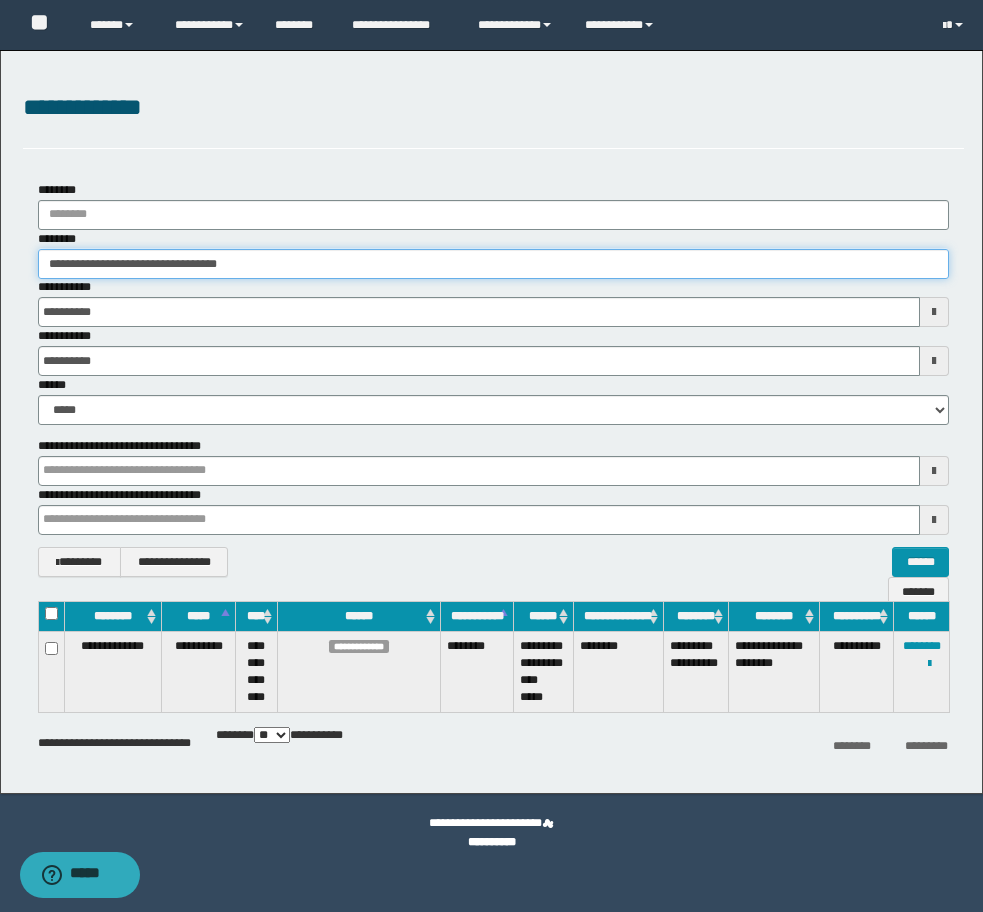 type on "********" 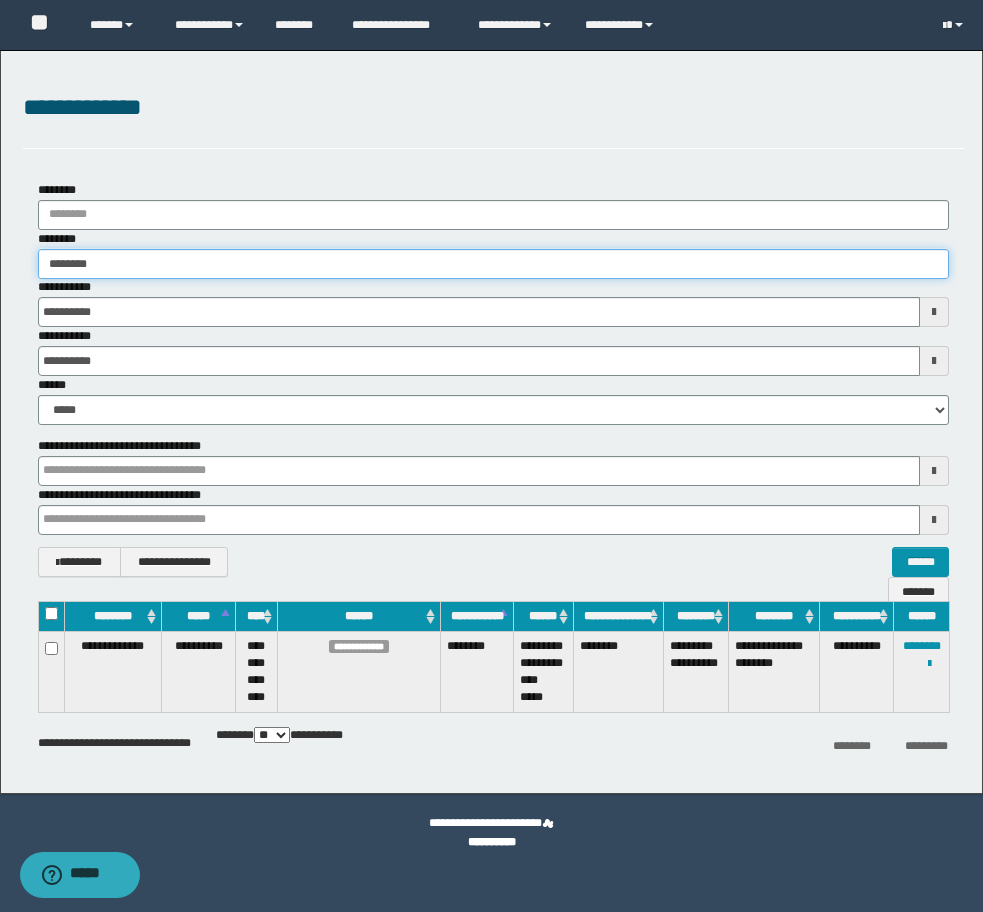 type on "********" 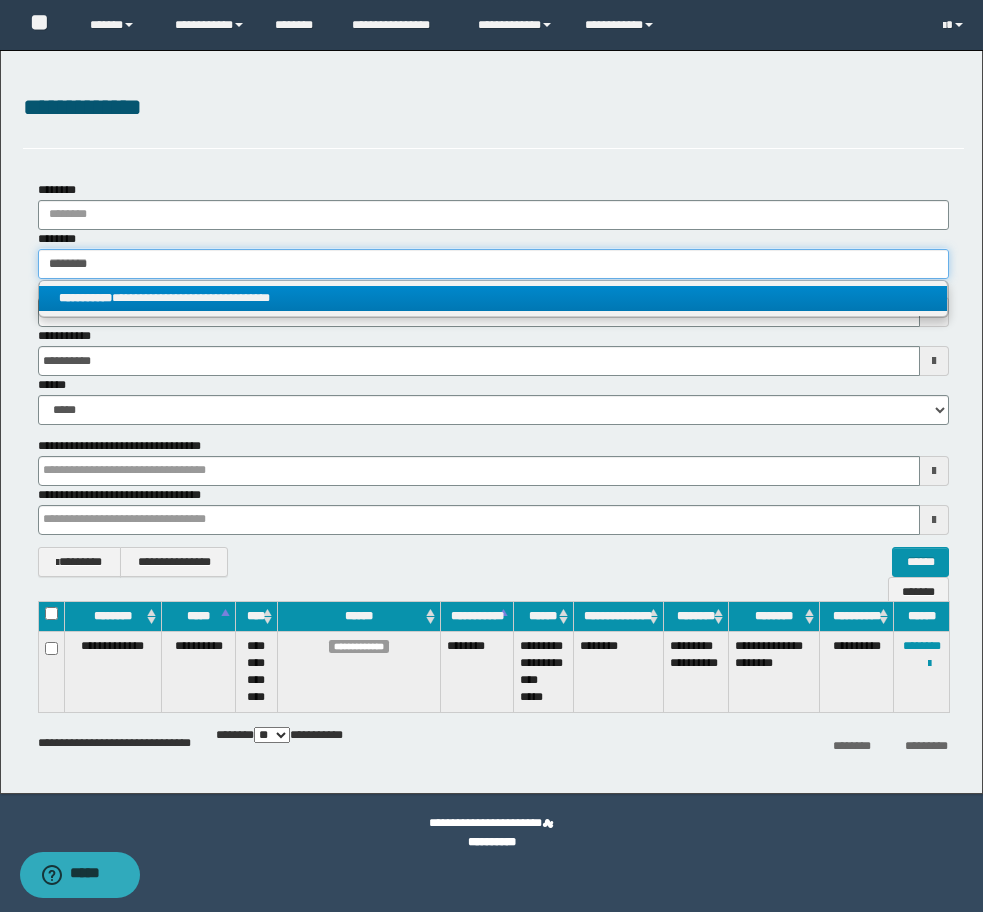 type on "********" 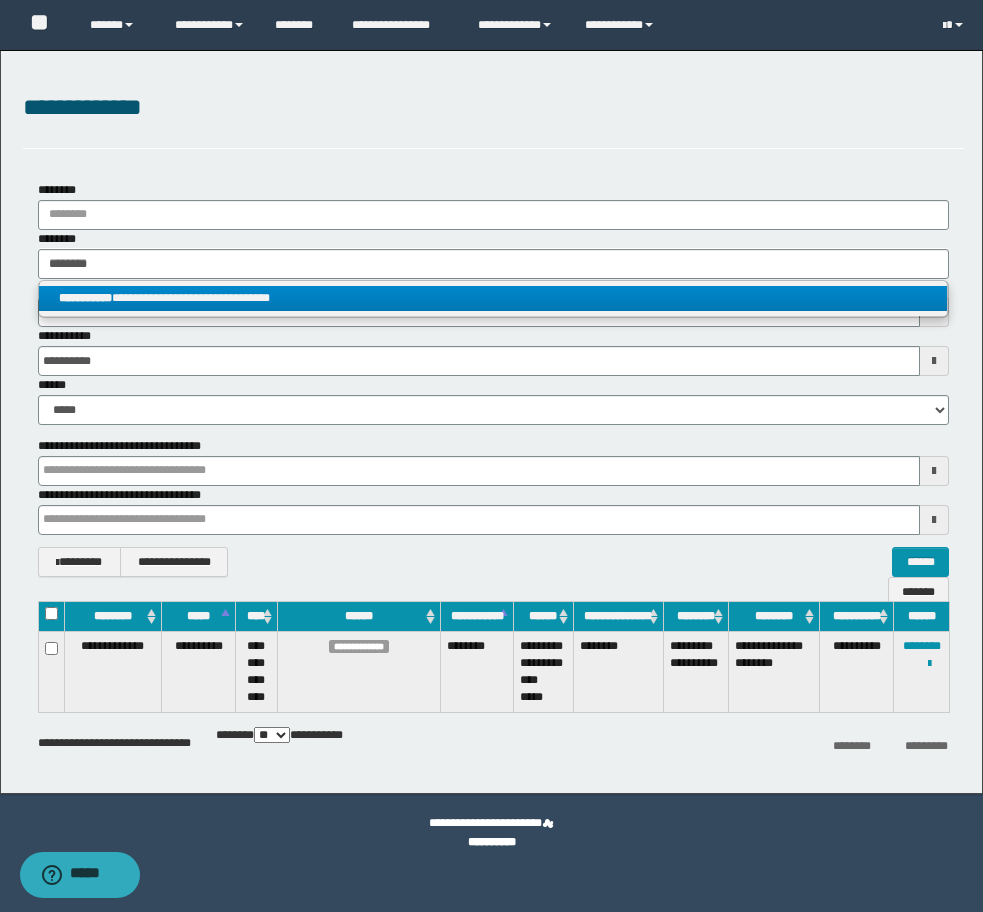 click on "**********" at bounding box center (493, 298) 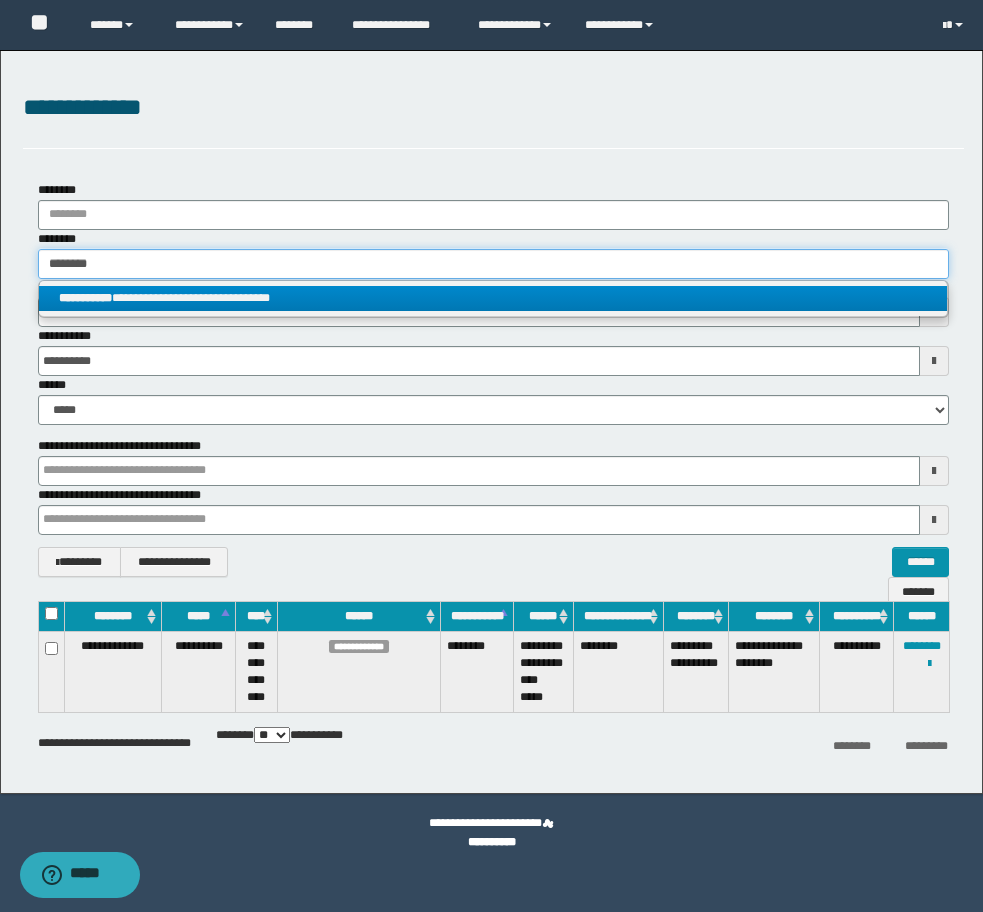 type 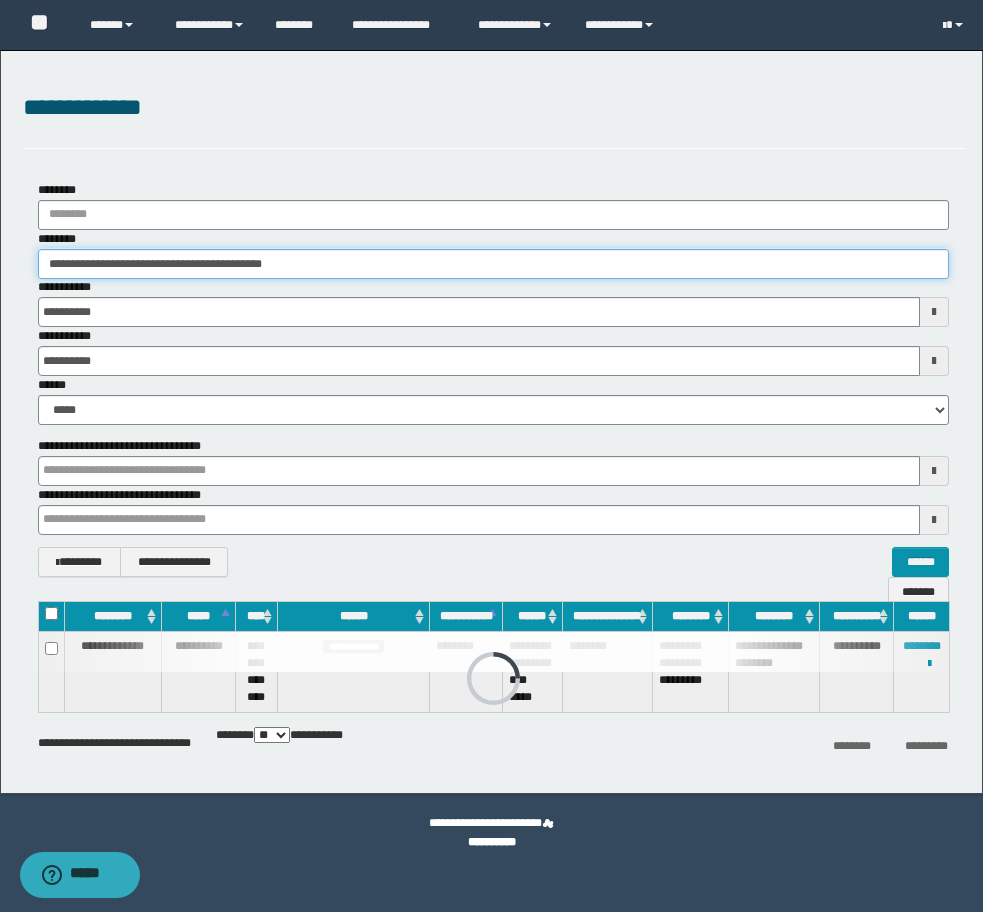 drag, startPoint x: 371, startPoint y: 266, endPoint x: -8, endPoint y: 259, distance: 379.06464 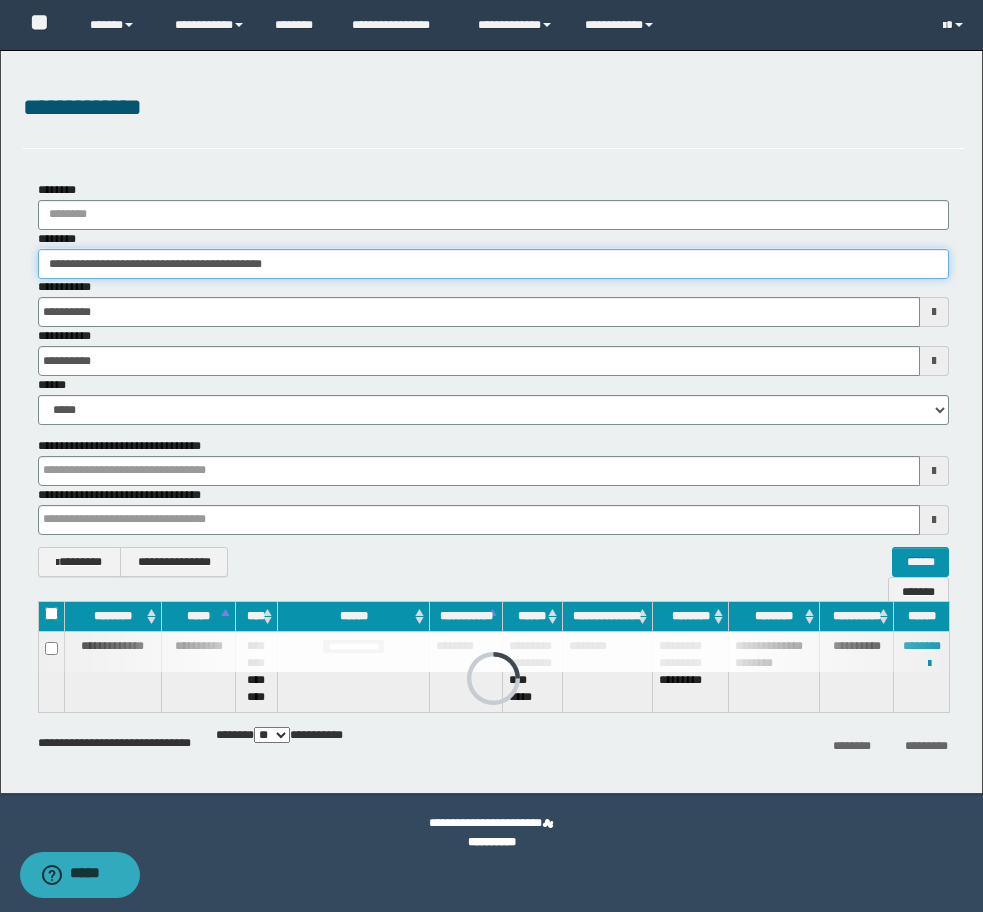 click on "**********" at bounding box center (491, 456) 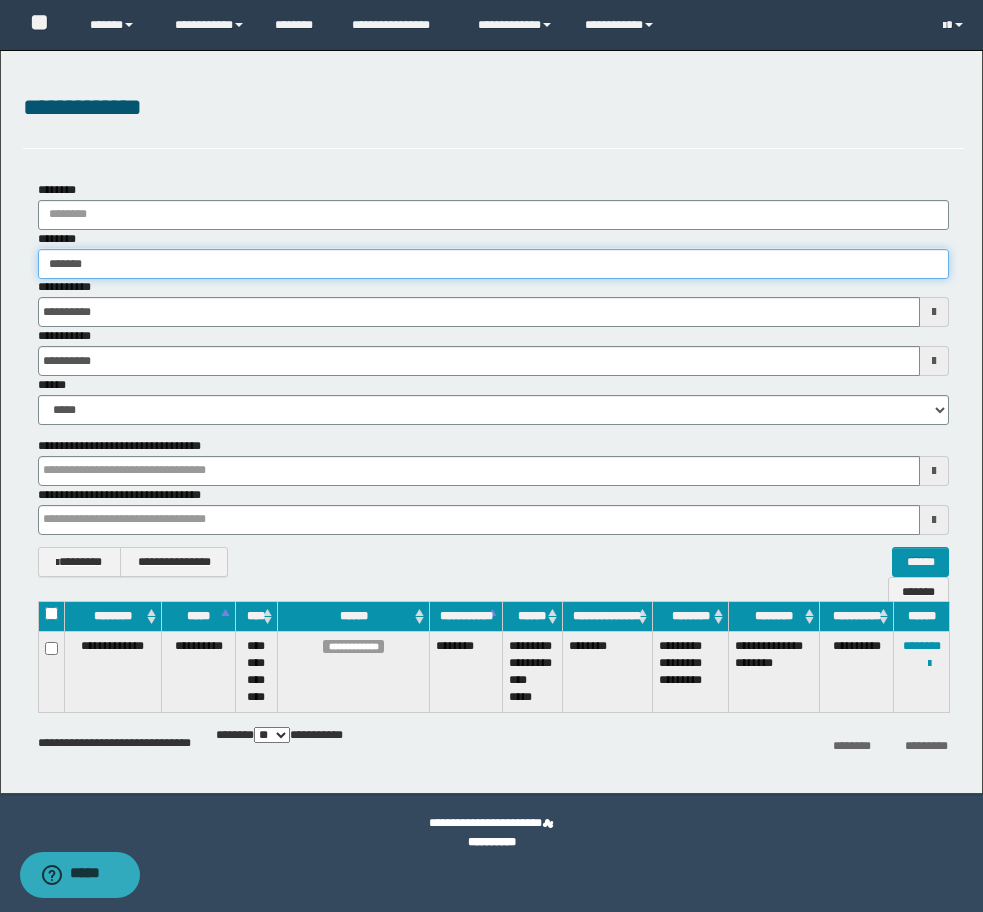 type on "*******" 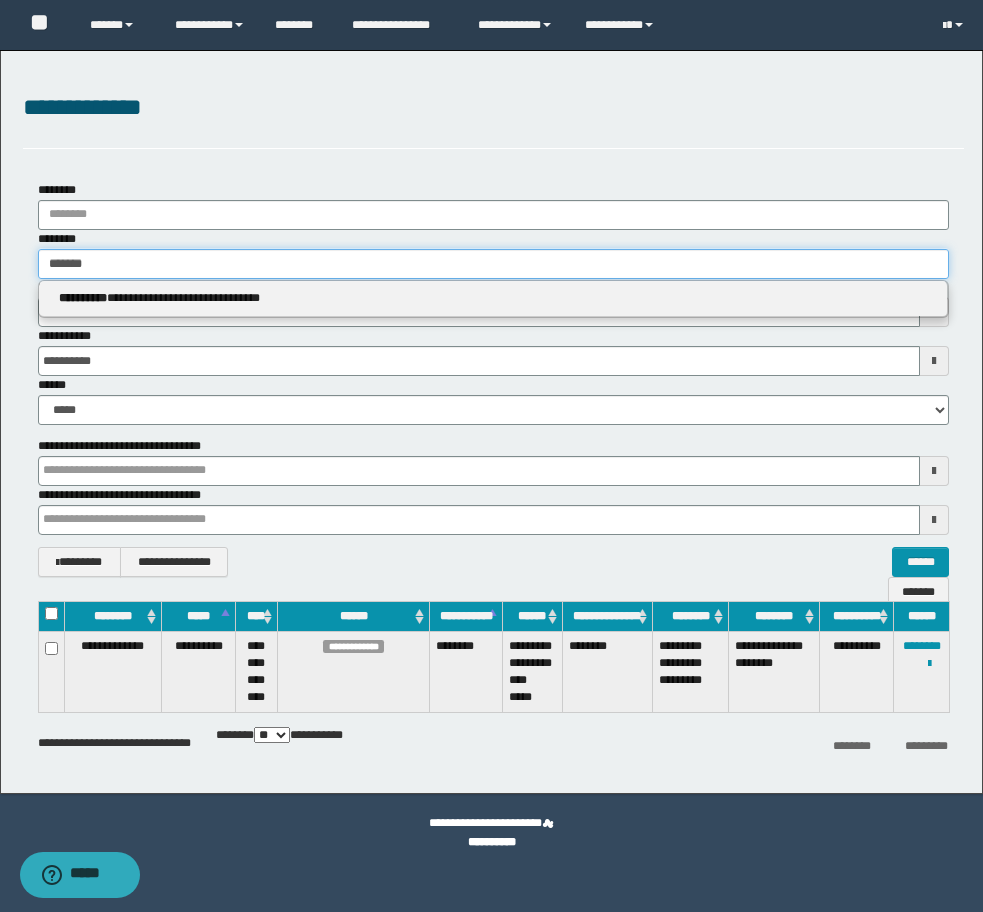 type on "*******" 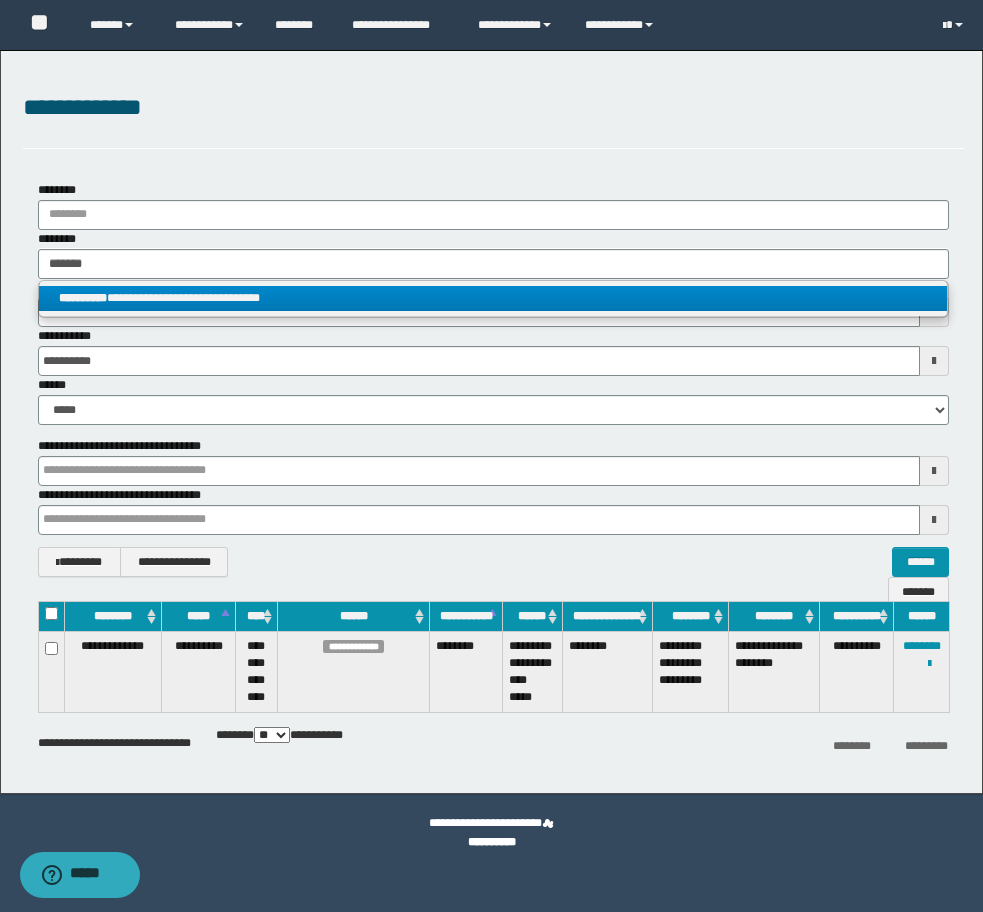 click on "**********" at bounding box center [493, 298] 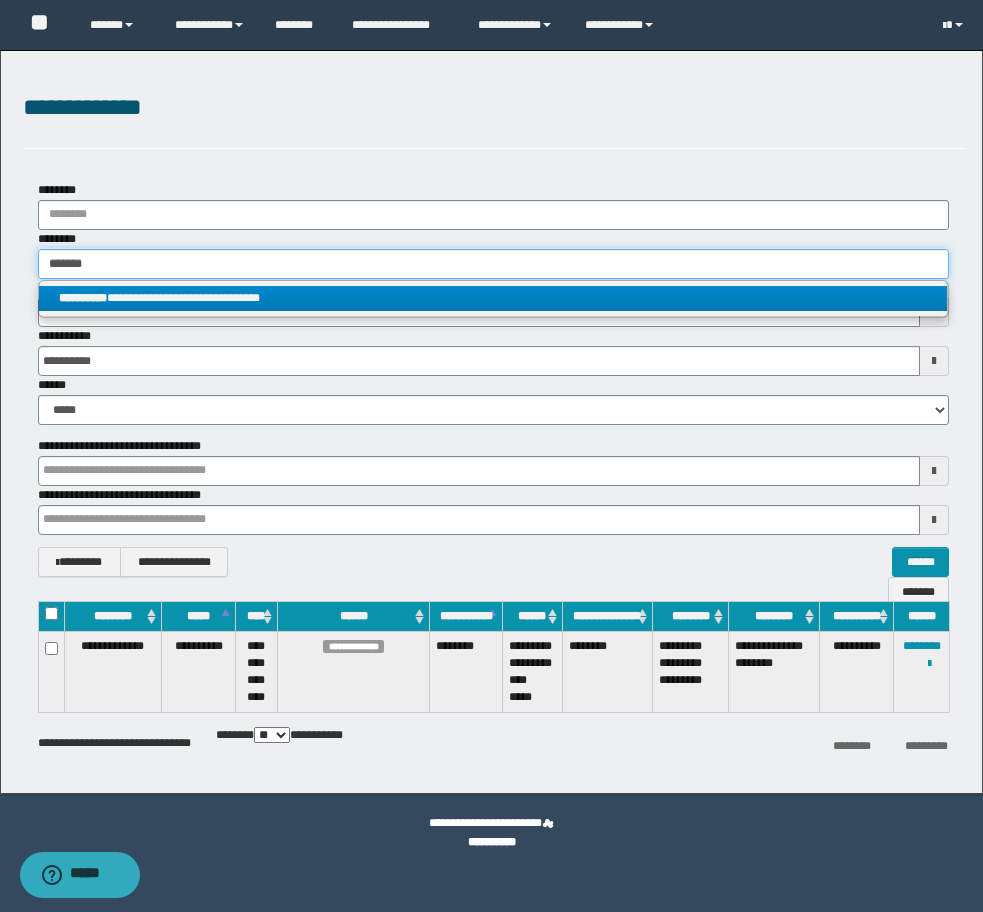type 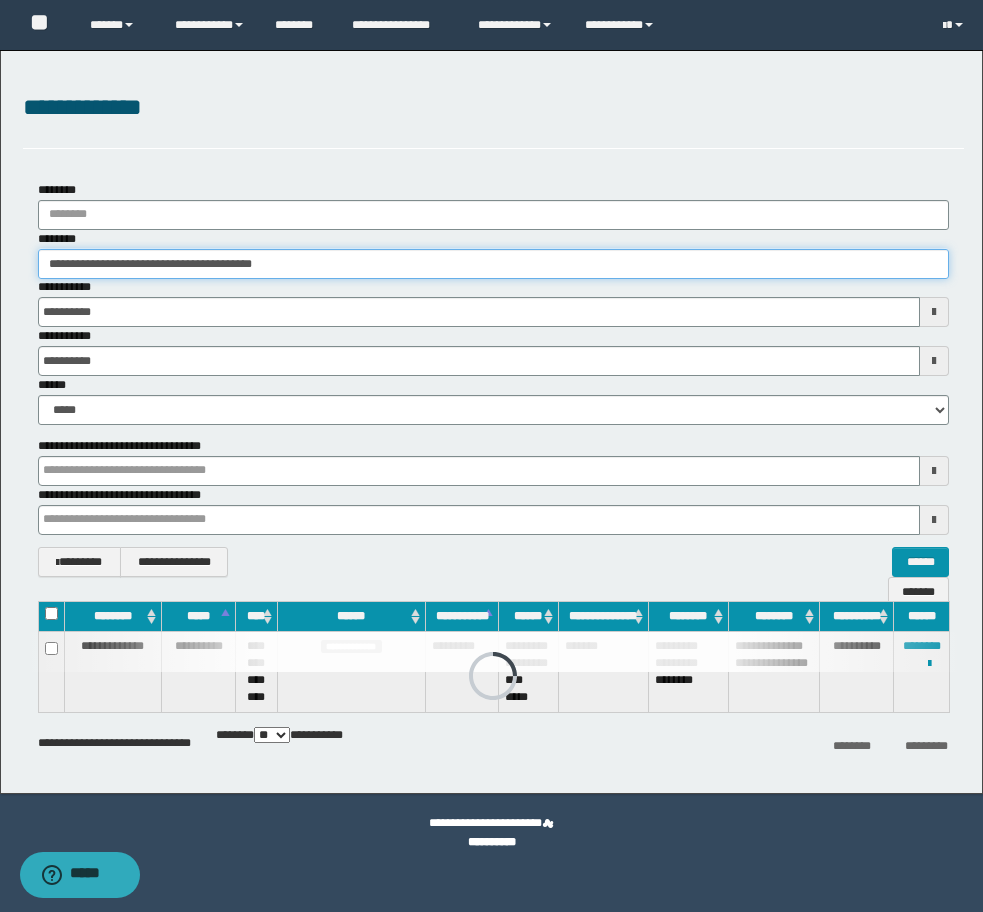 drag, startPoint x: 346, startPoint y: 257, endPoint x: -8, endPoint y: 257, distance: 354 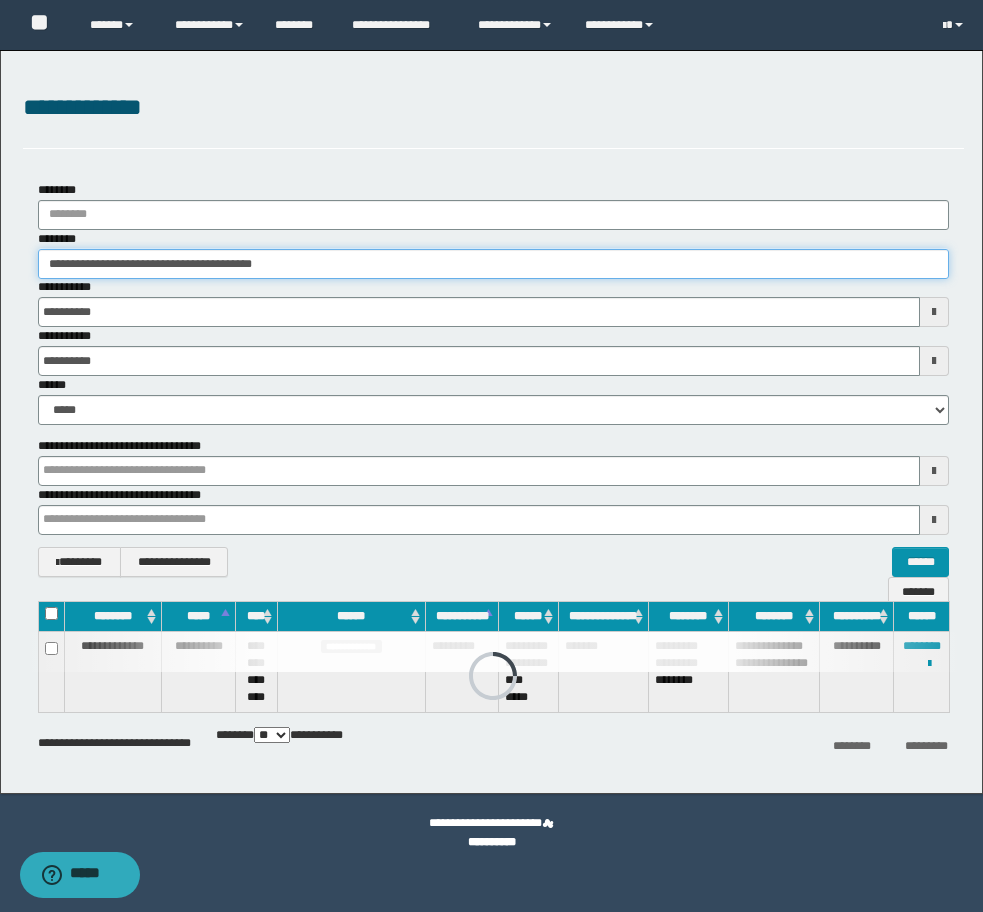 click on "**********" at bounding box center [491, 456] 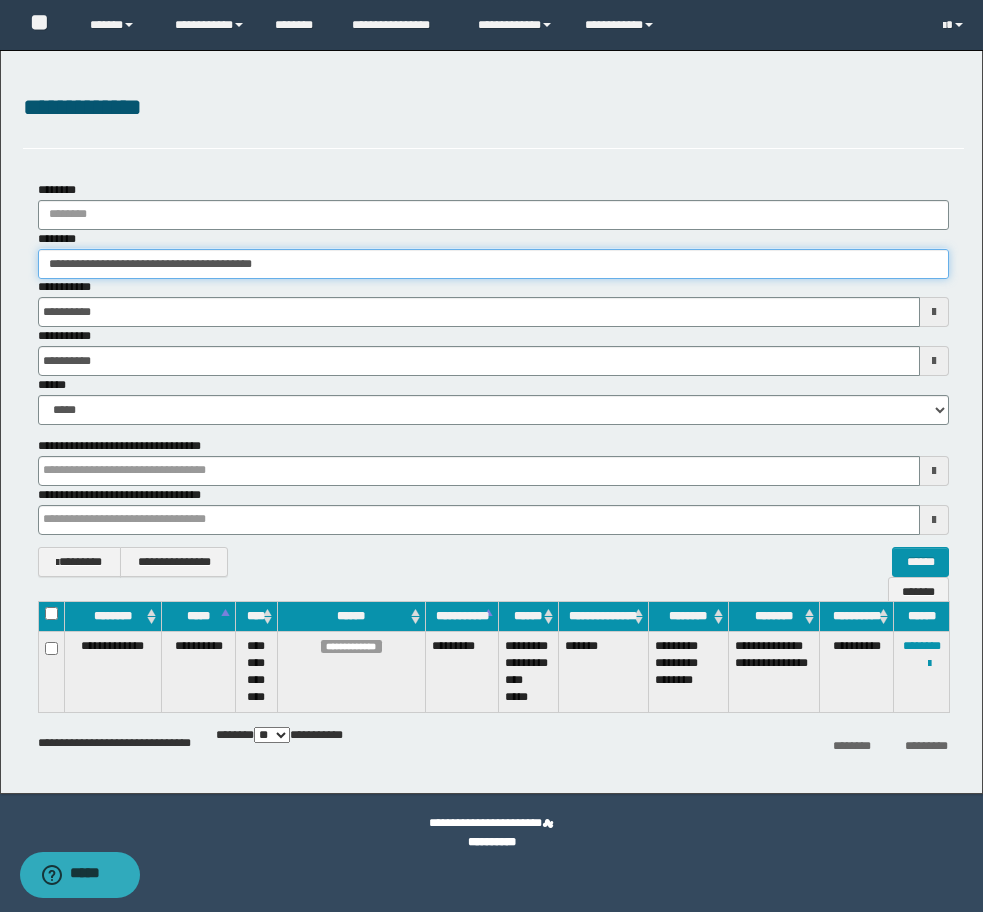 paste 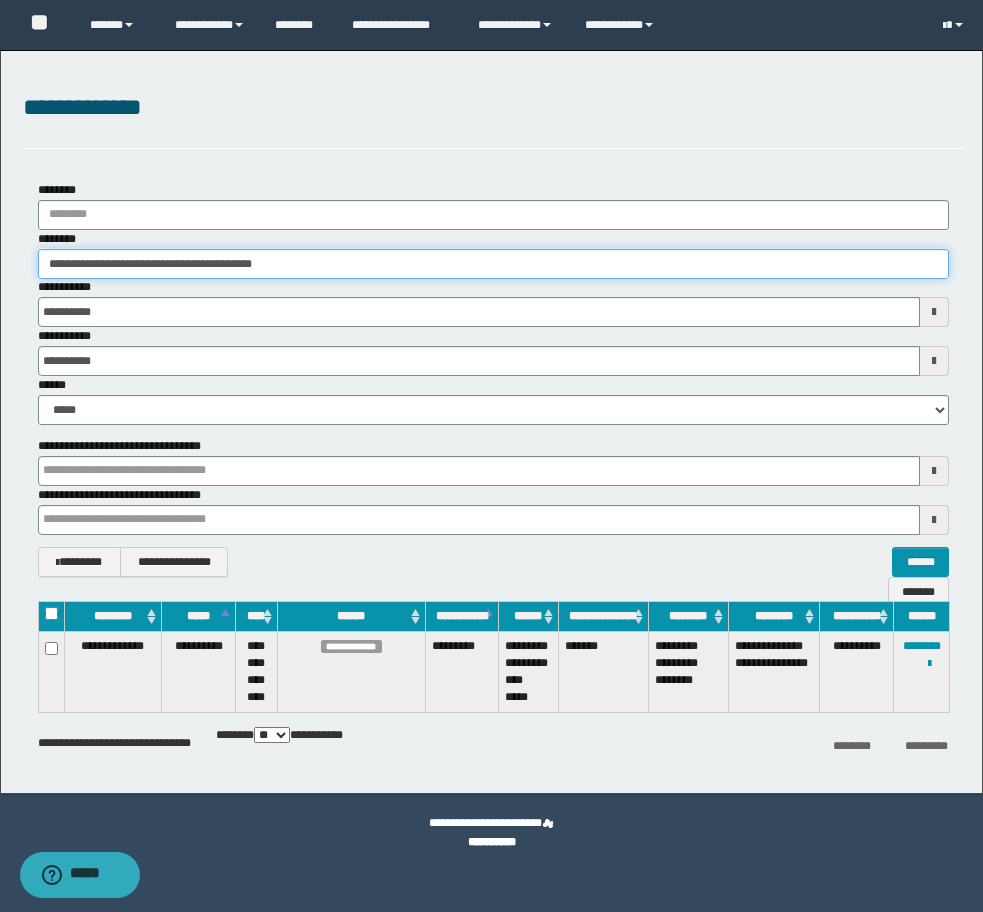type on "********" 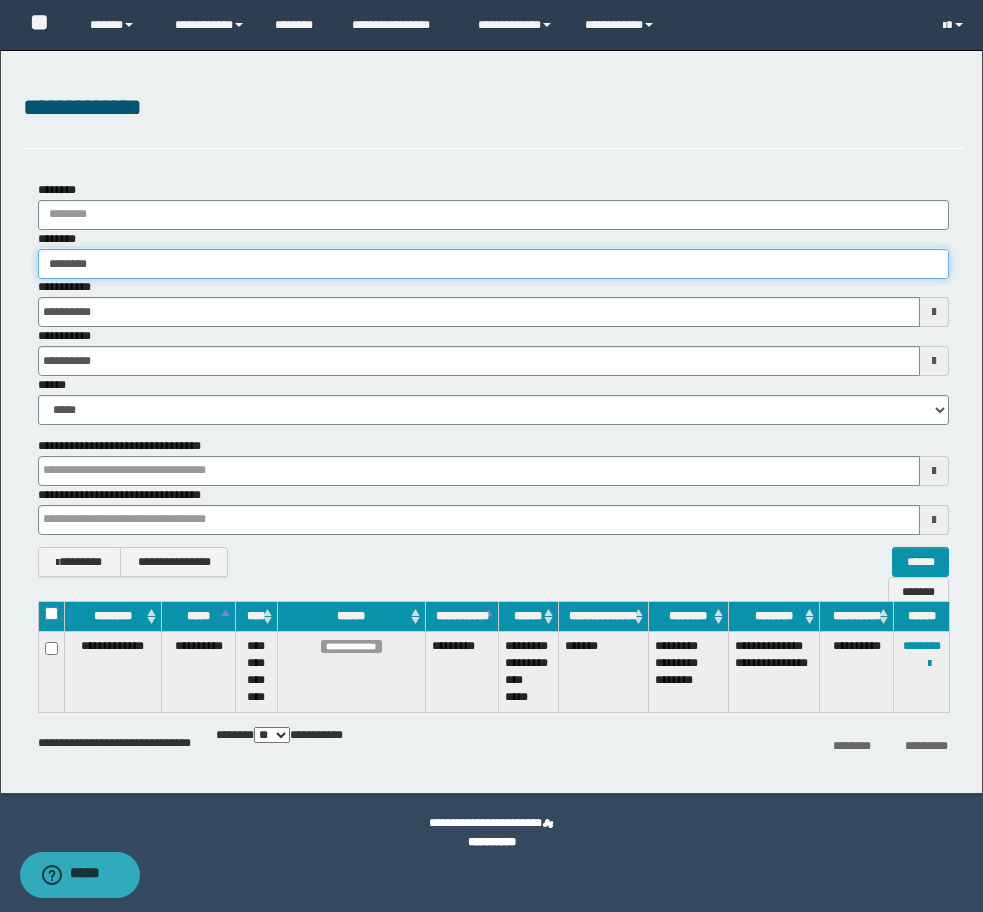 type on "********" 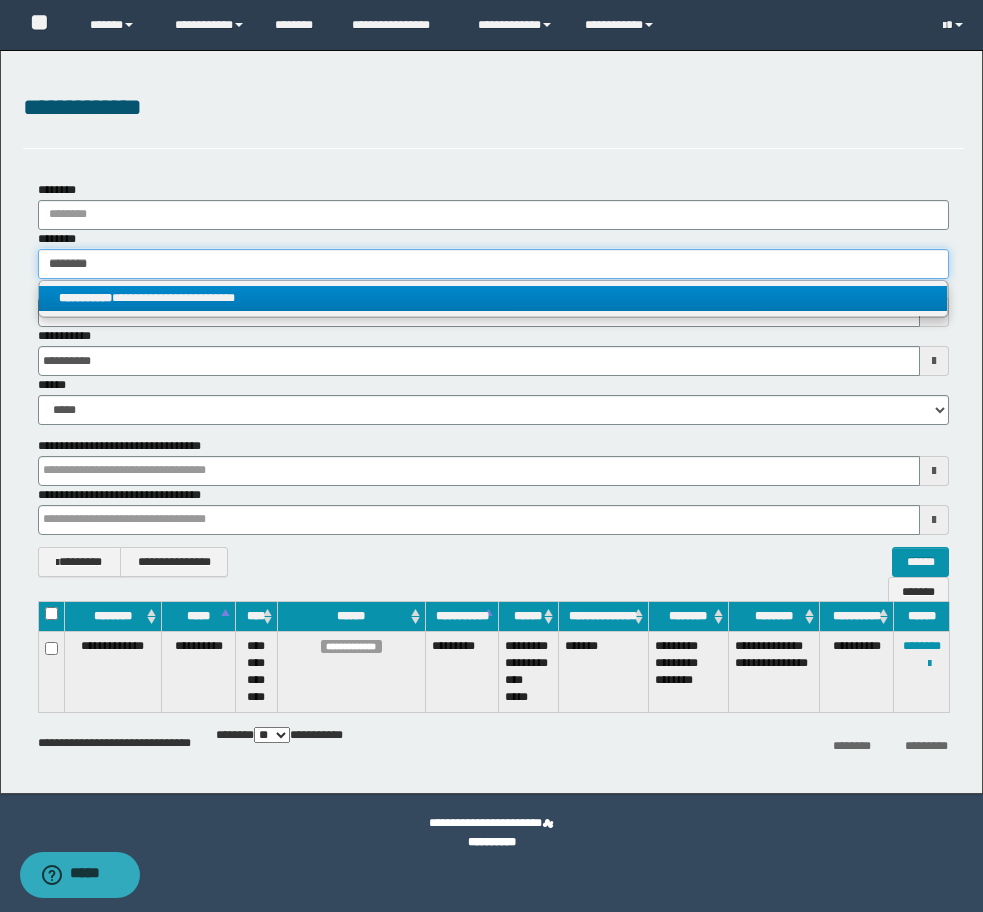 type on "********" 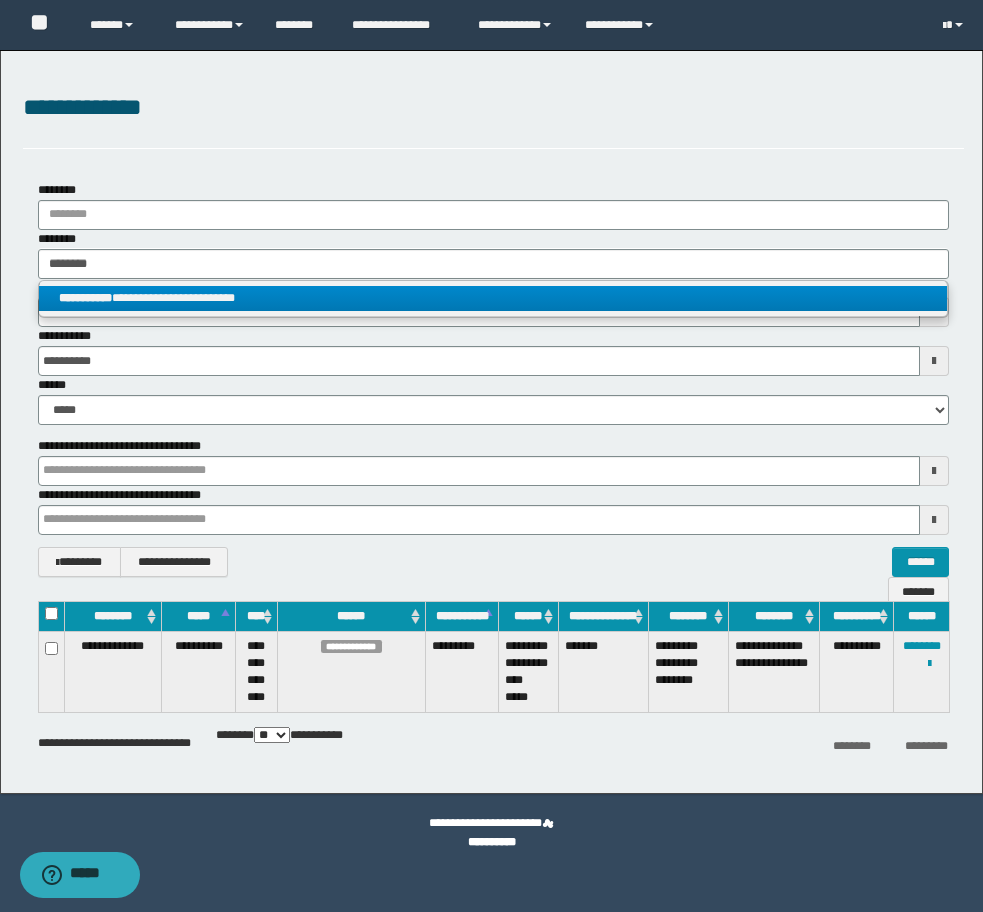 click on "**********" at bounding box center (493, 298) 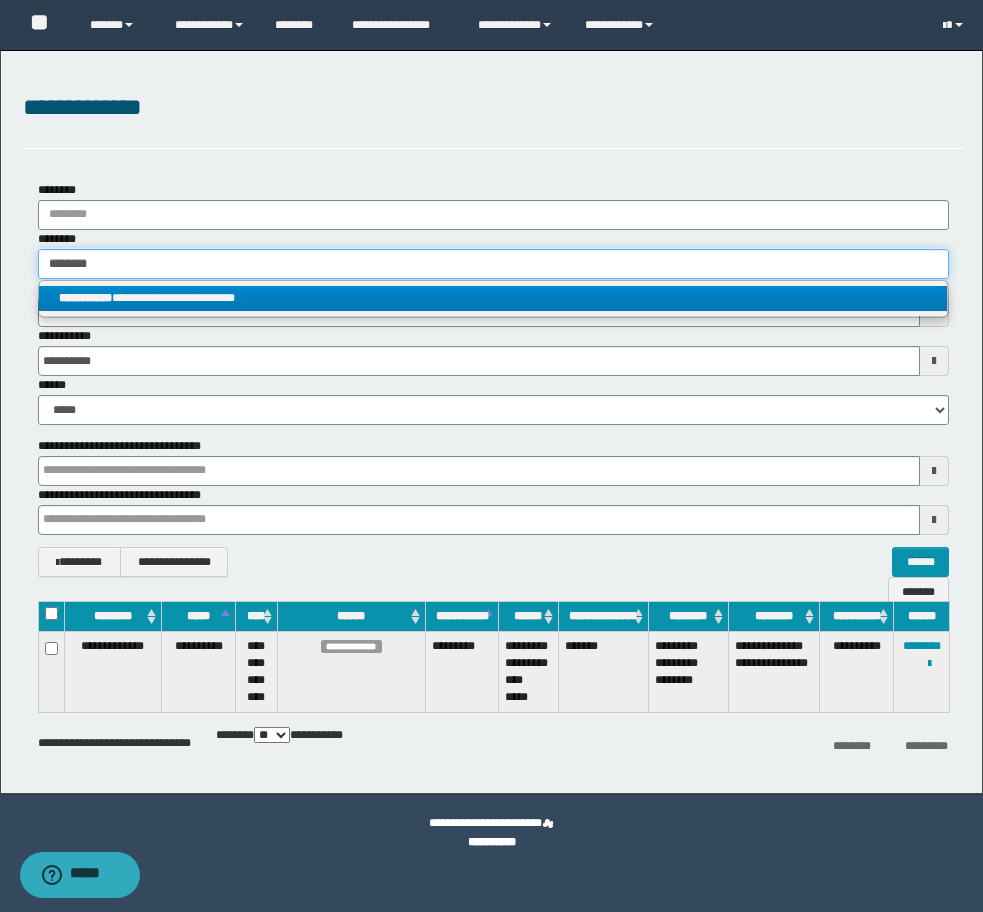 type 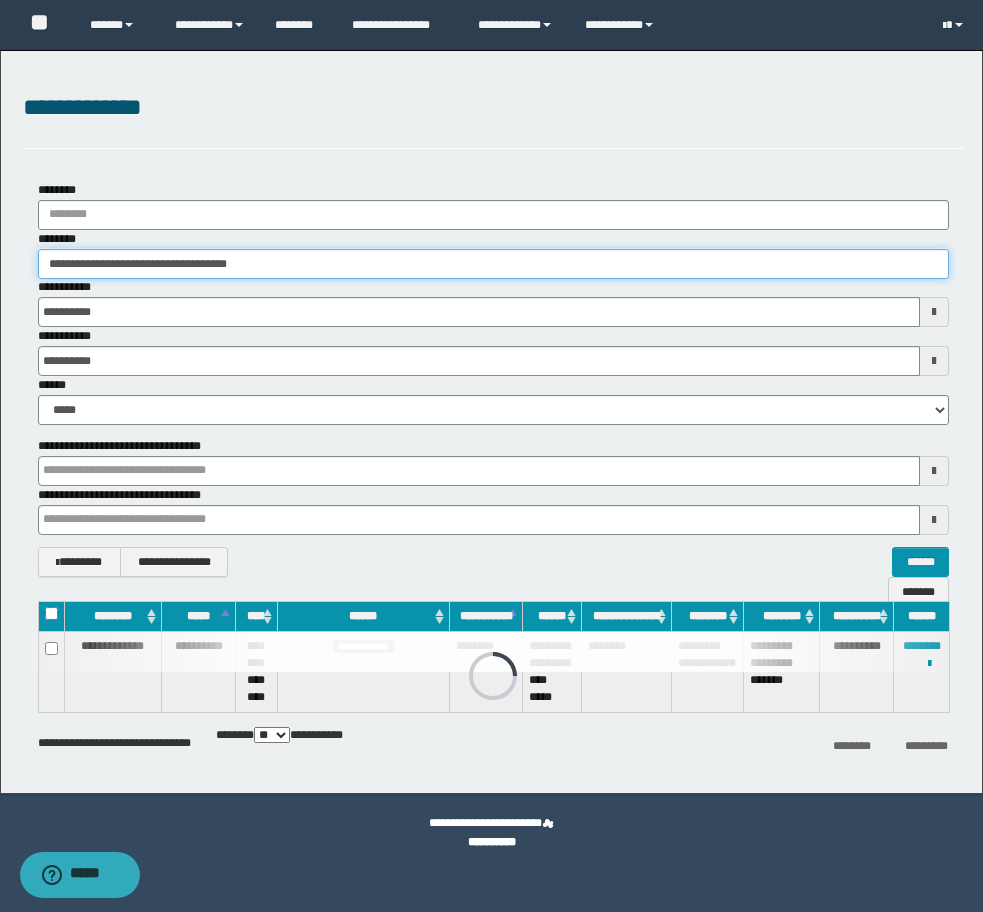 drag, startPoint x: 361, startPoint y: 272, endPoint x: -8, endPoint y: 261, distance: 369.1639 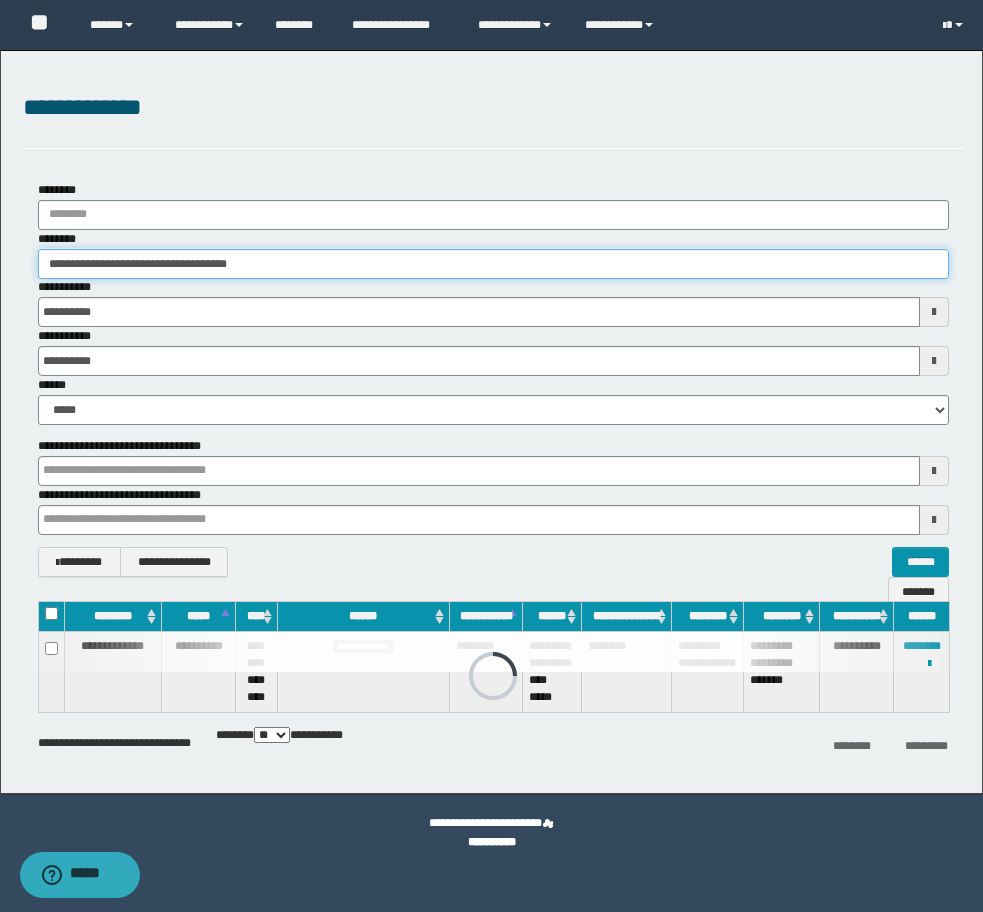 click on "**********" at bounding box center (491, 456) 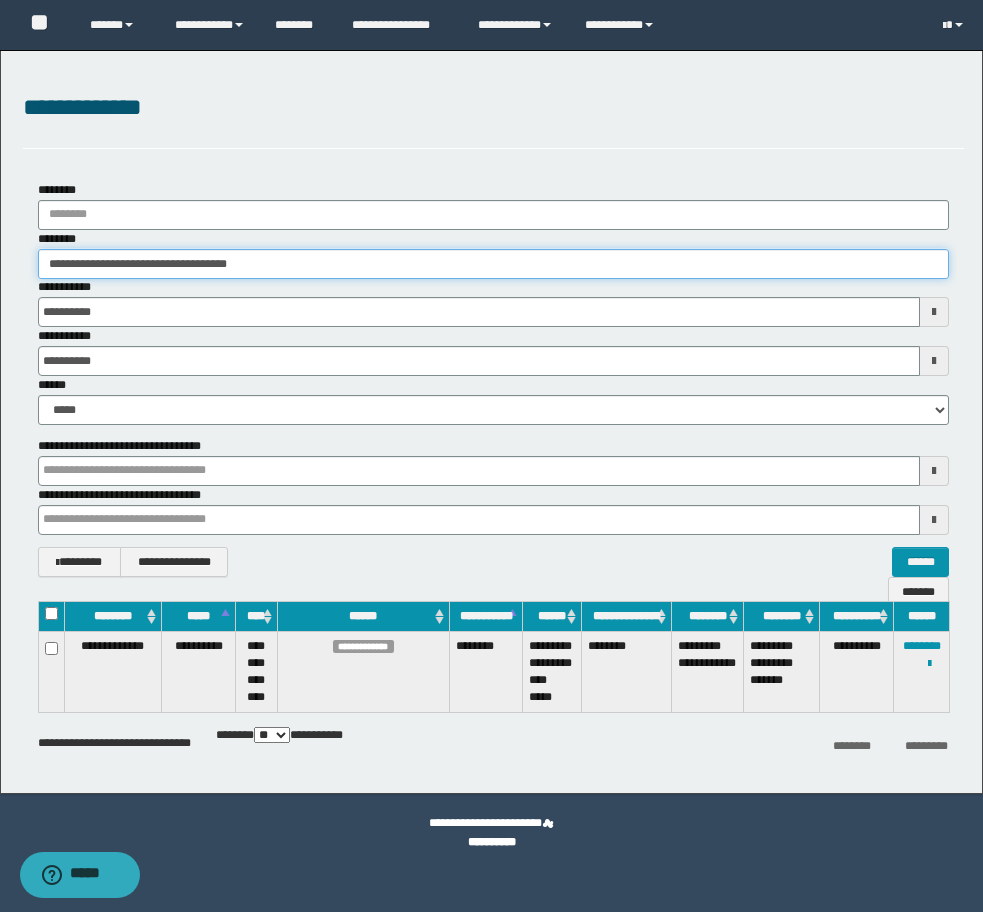 paste 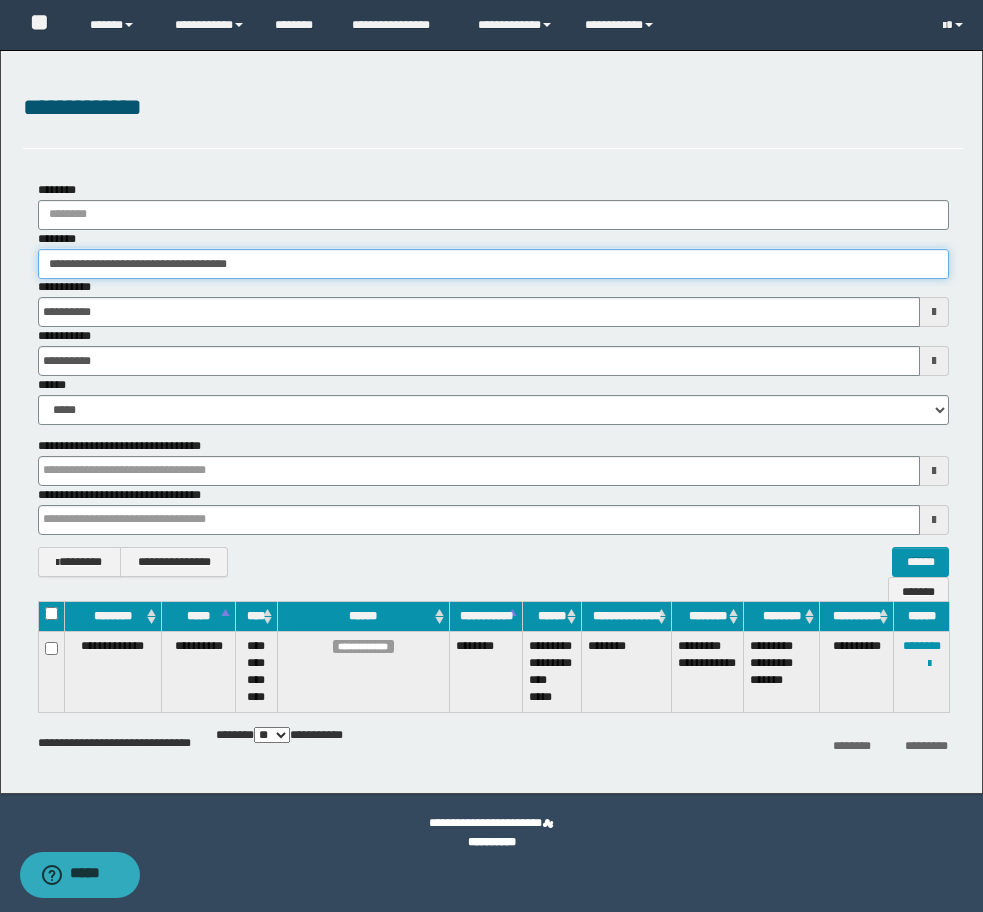 type on "********" 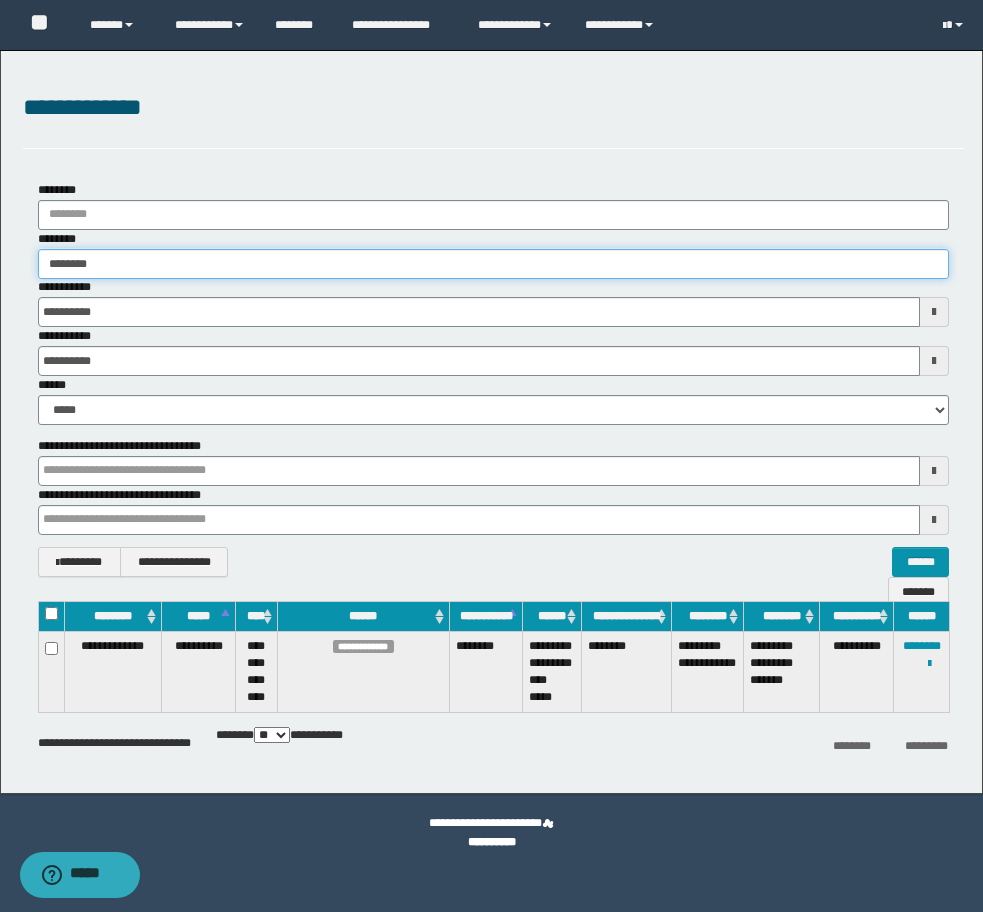 type on "********" 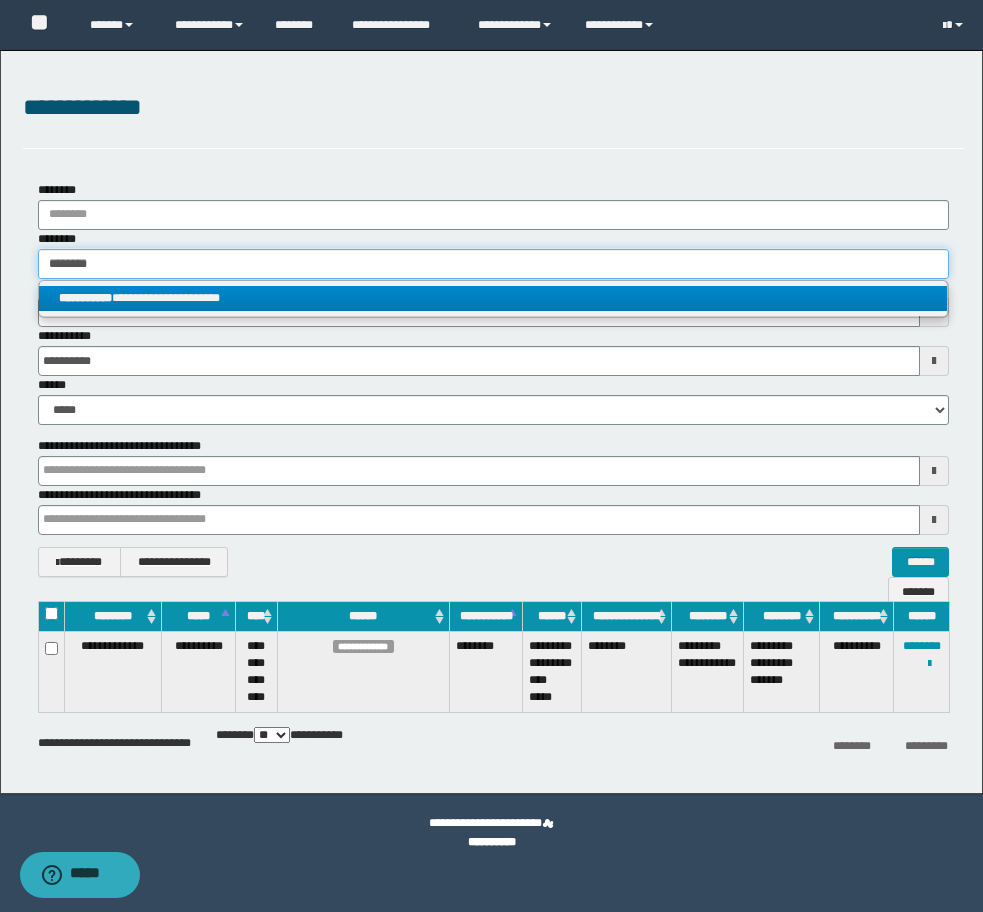 type on "********" 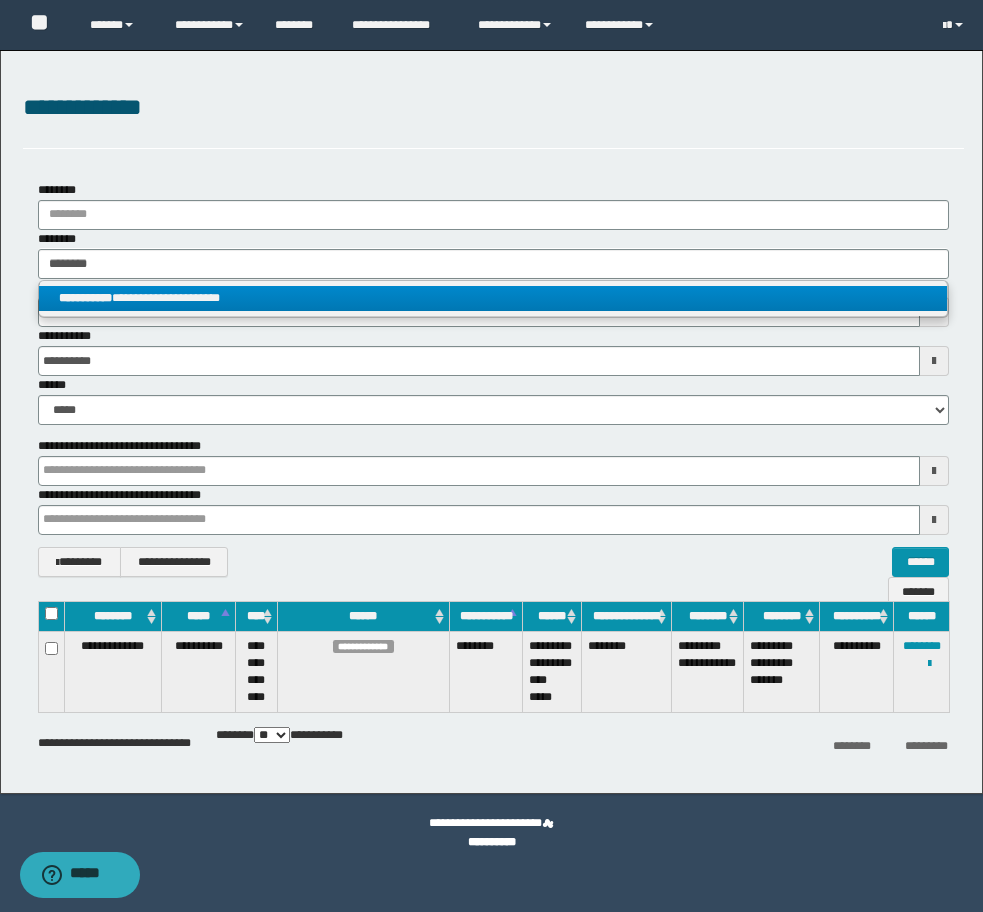click on "**********" at bounding box center [493, 298] 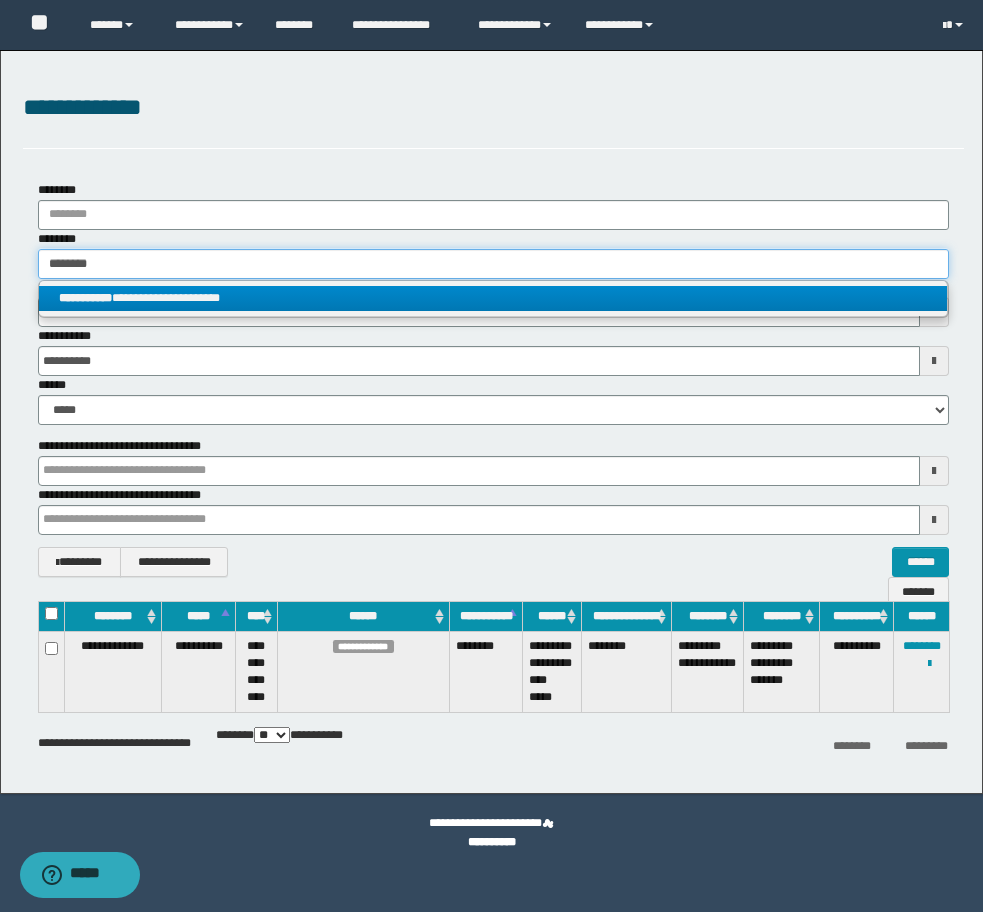 type 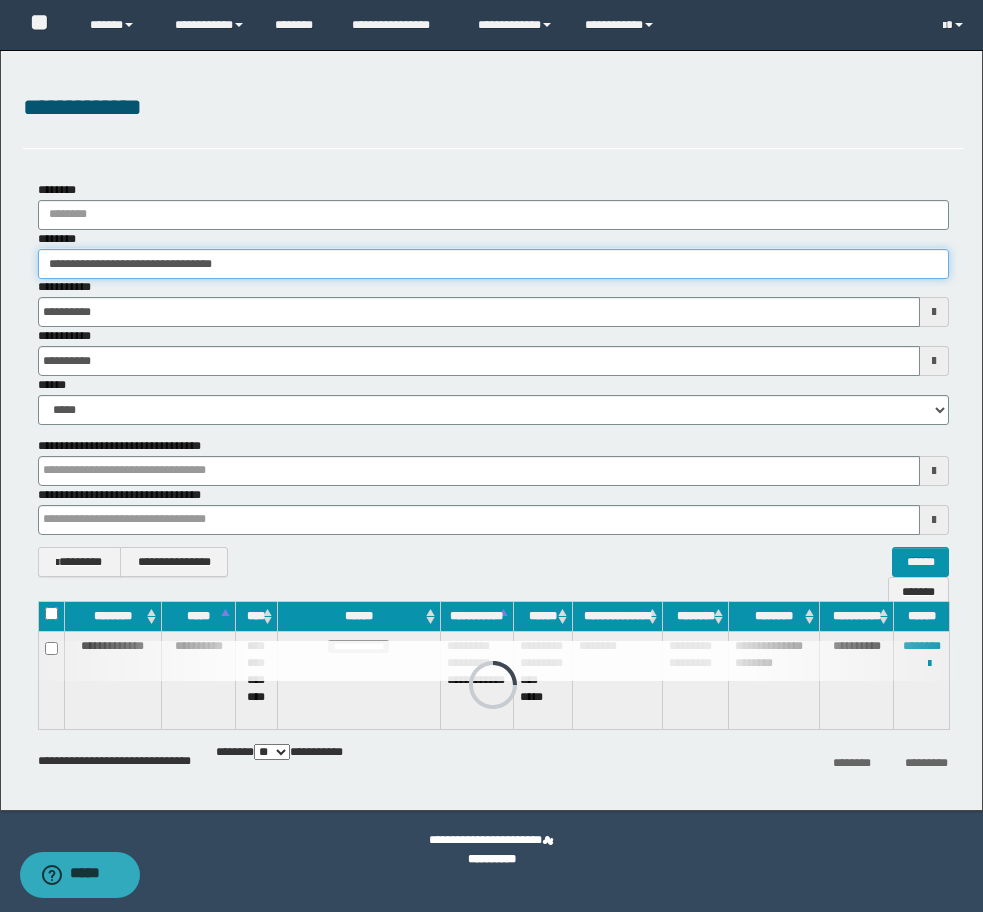 drag, startPoint x: 294, startPoint y: 263, endPoint x: -8, endPoint y: 271, distance: 302.10593 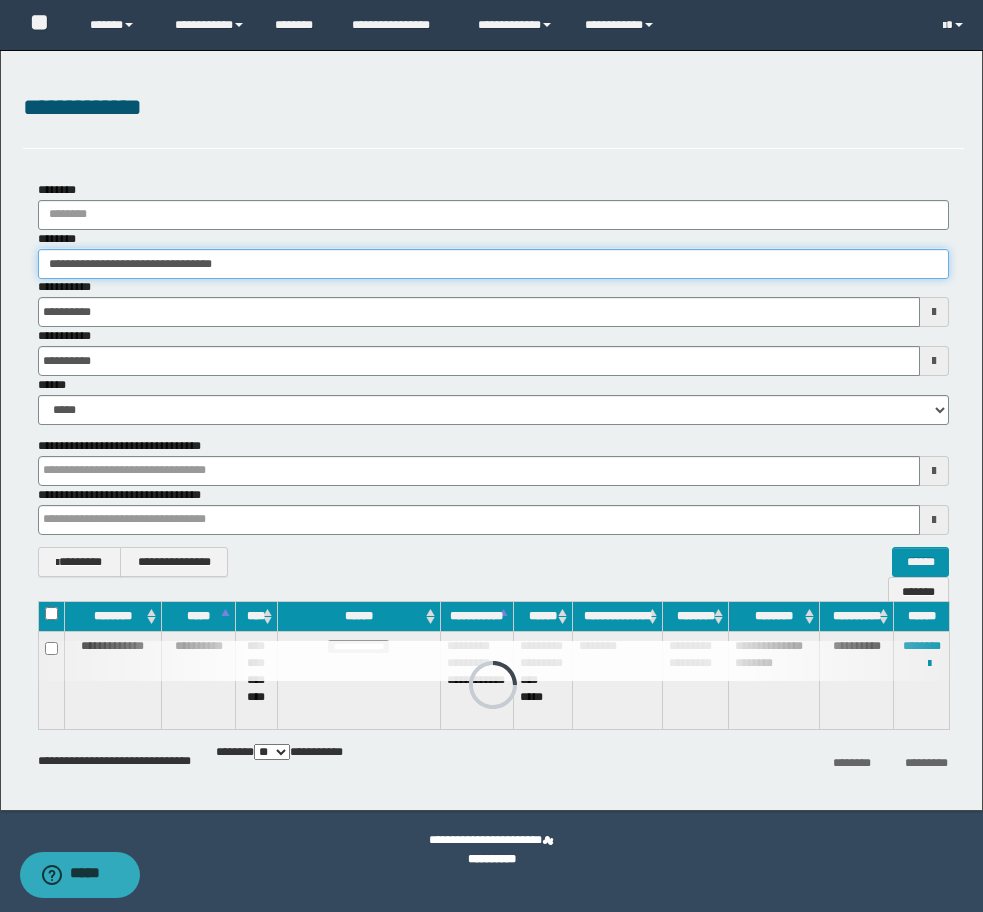 click on "**********" at bounding box center [491, 456] 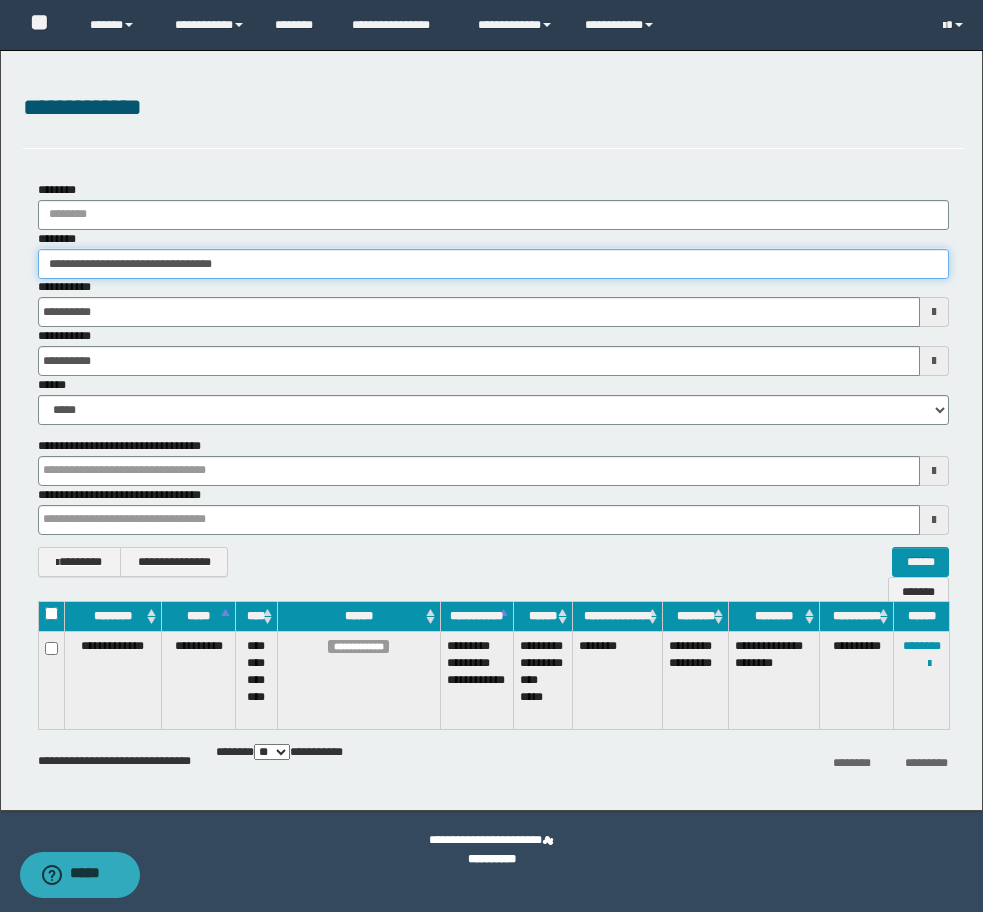 paste 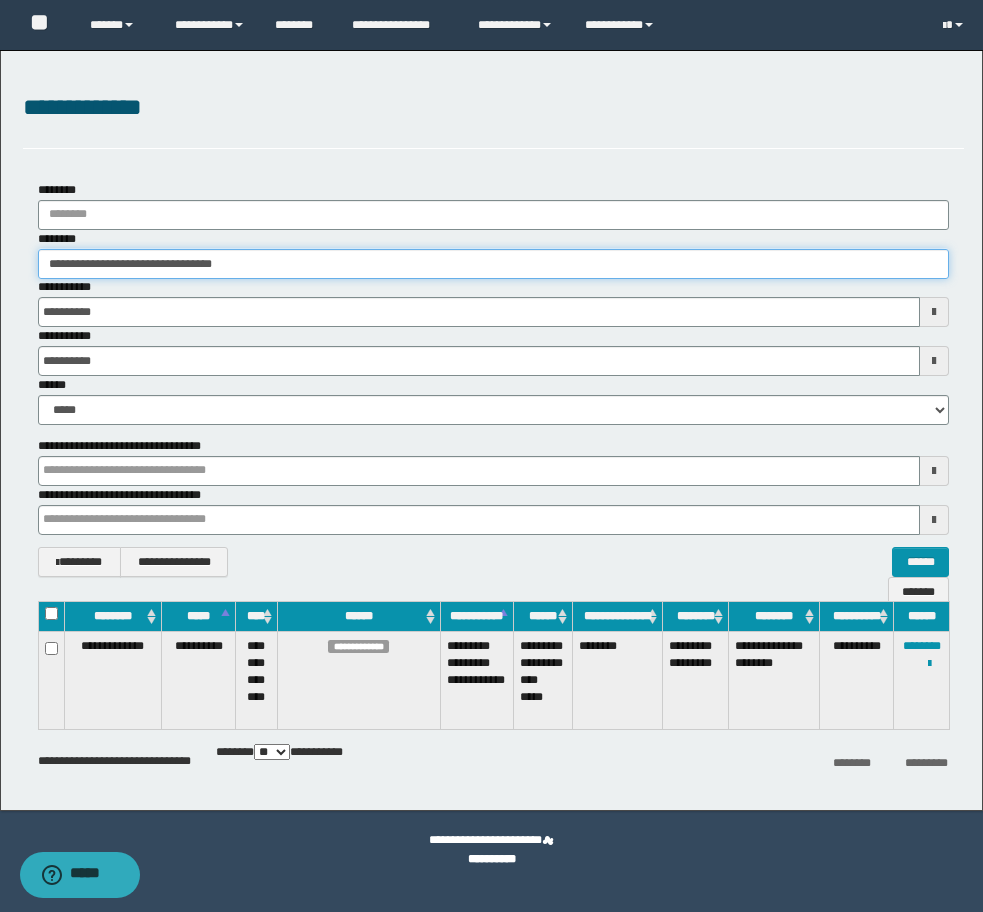 type on "********" 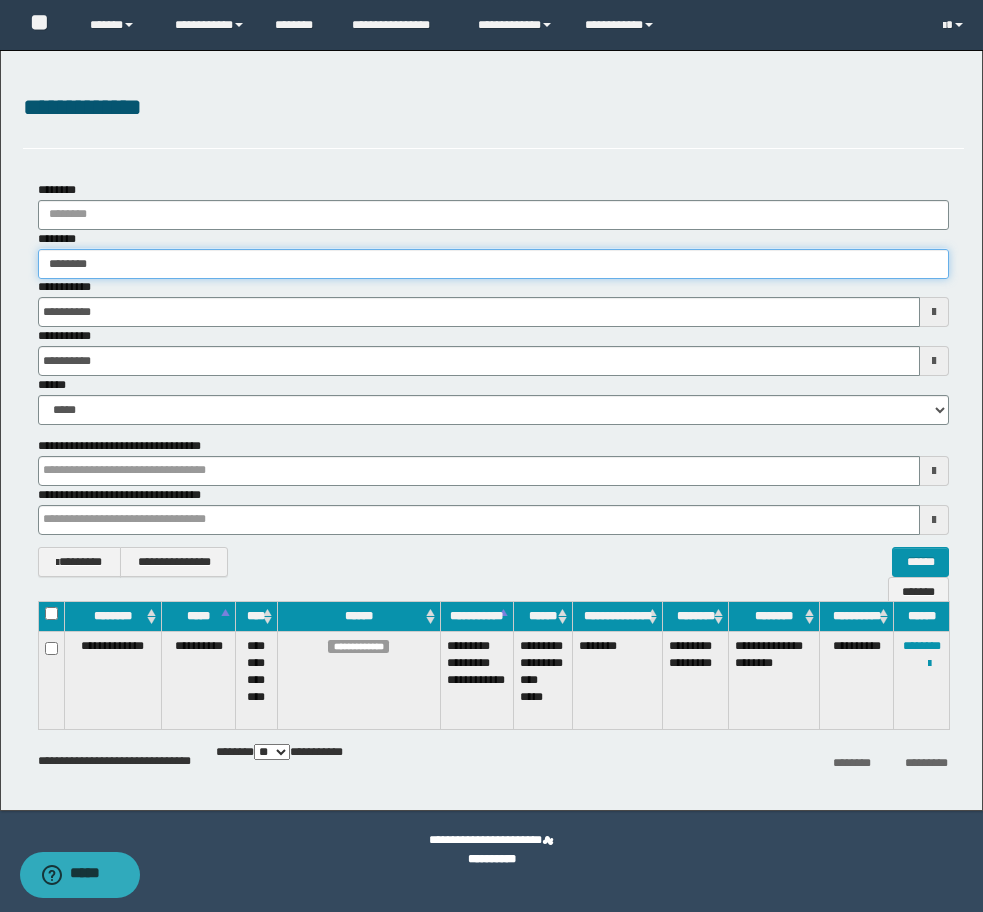 type on "********" 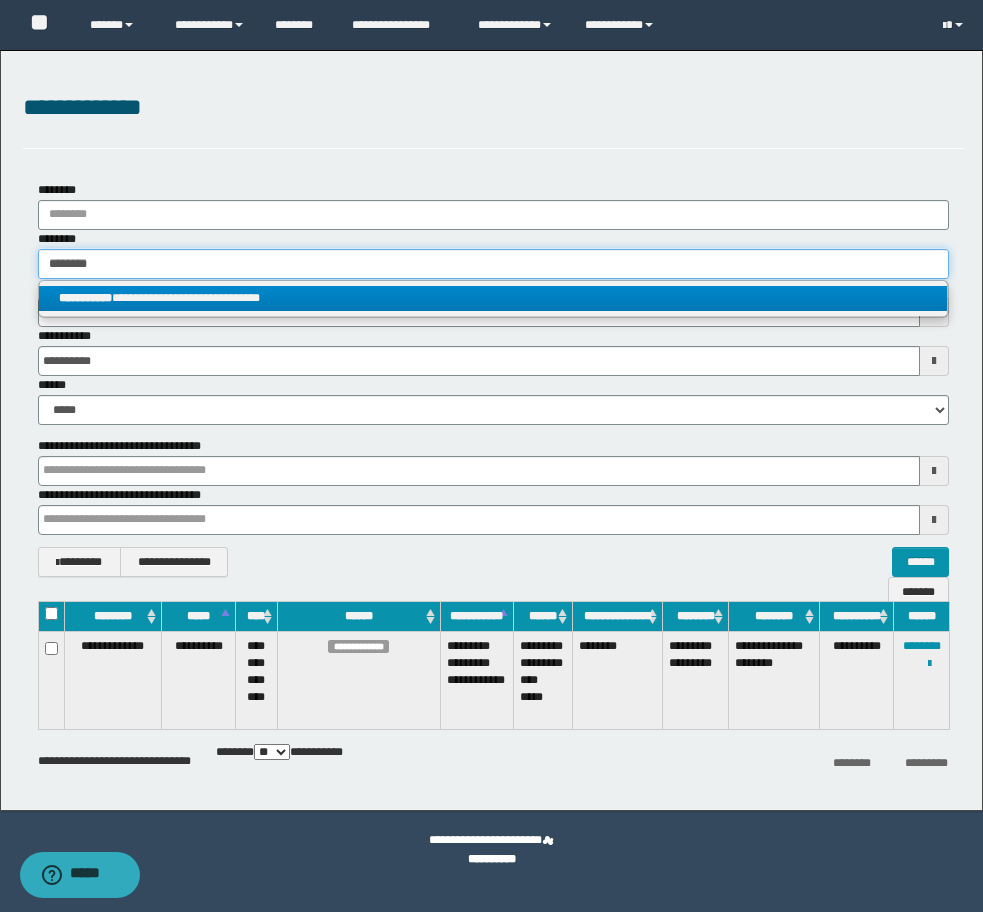 type on "********" 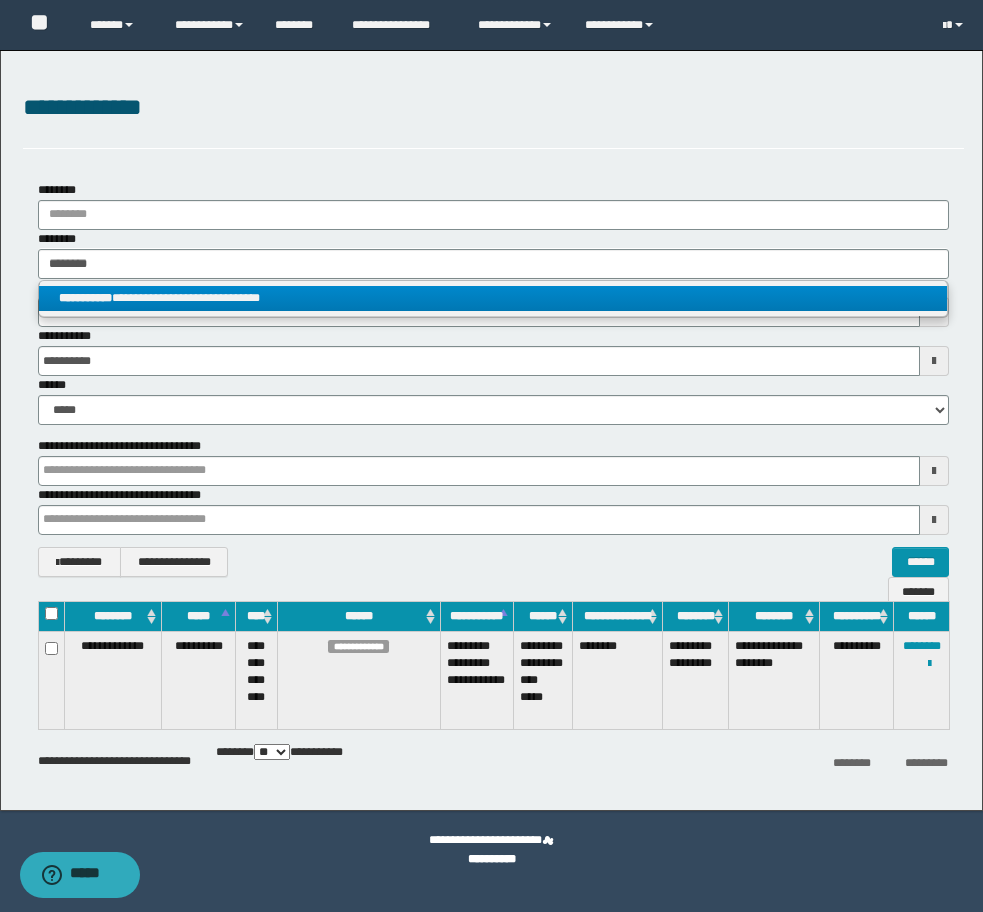 click on "**********" at bounding box center (493, 298) 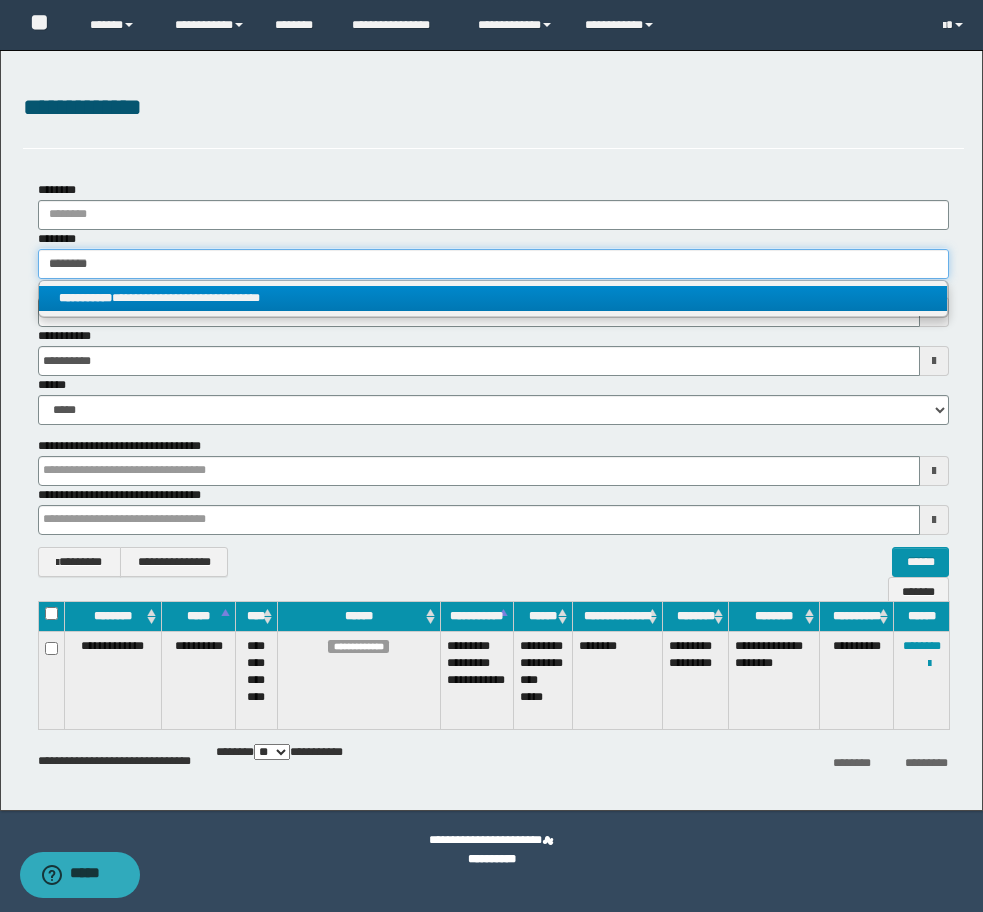 type 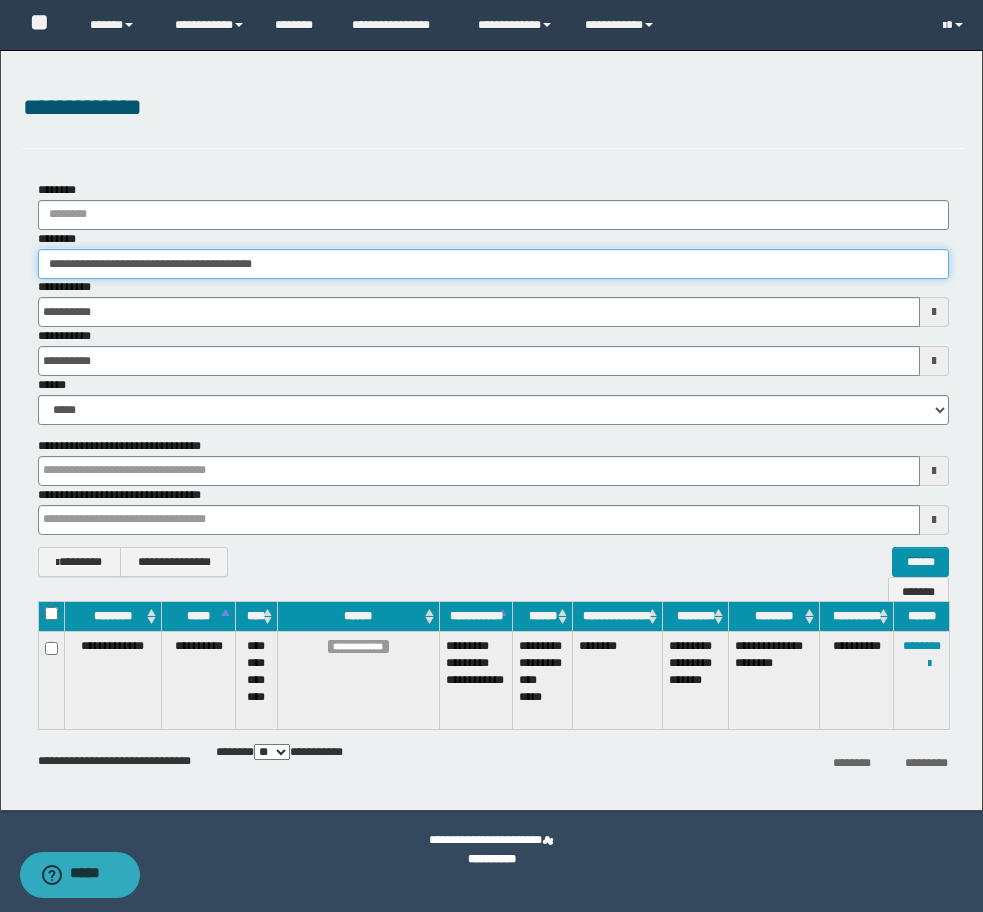 drag, startPoint x: 333, startPoint y: 259, endPoint x: -8, endPoint y: 245, distance: 341.28726 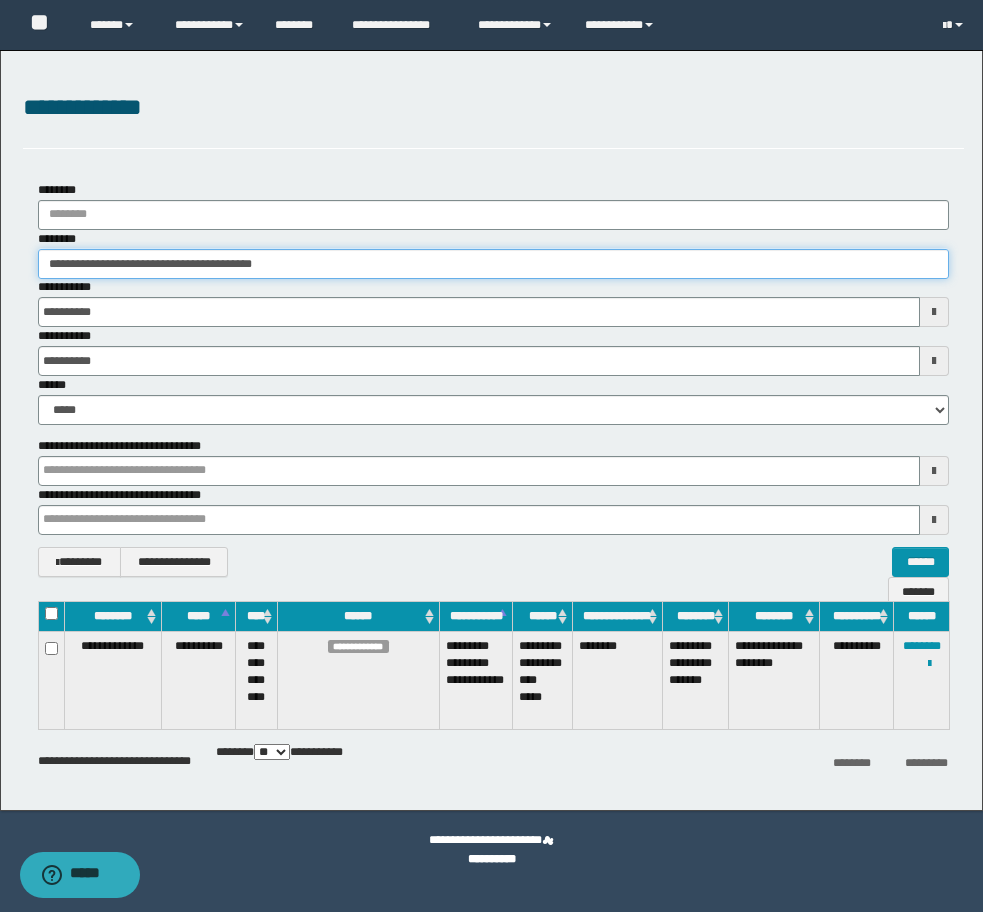 click on "**********" at bounding box center (491, 456) 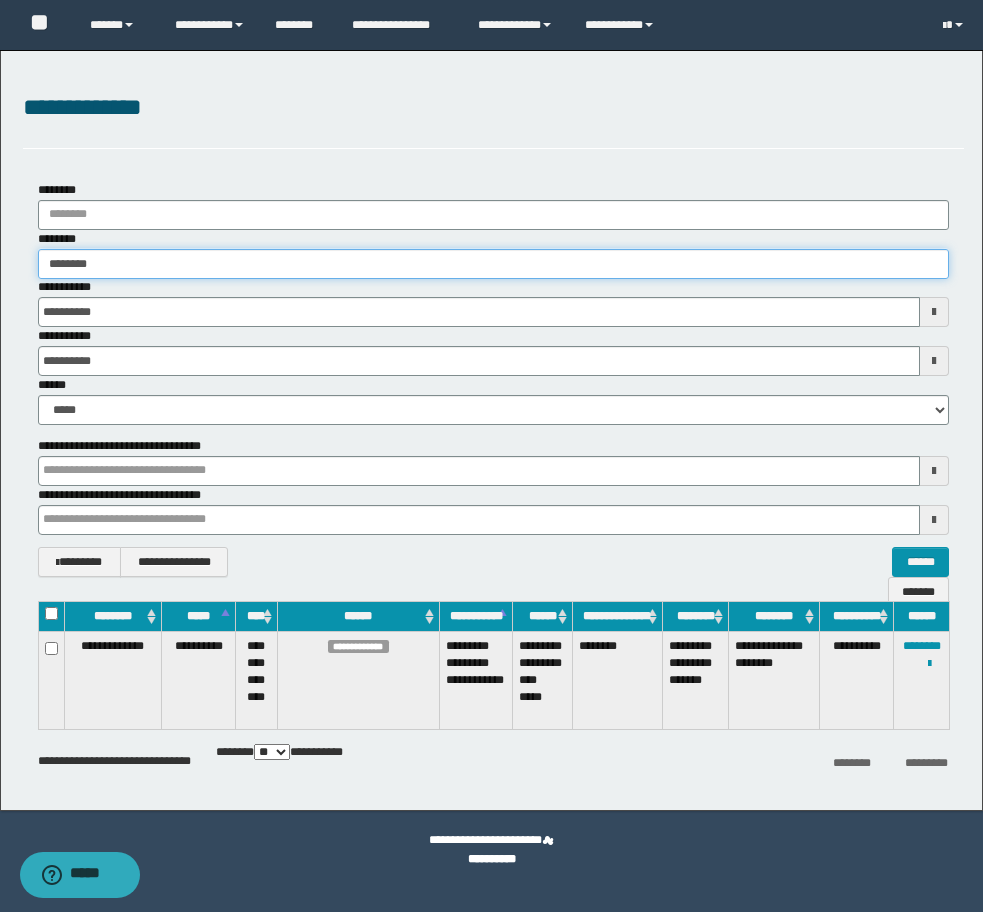 type on "********" 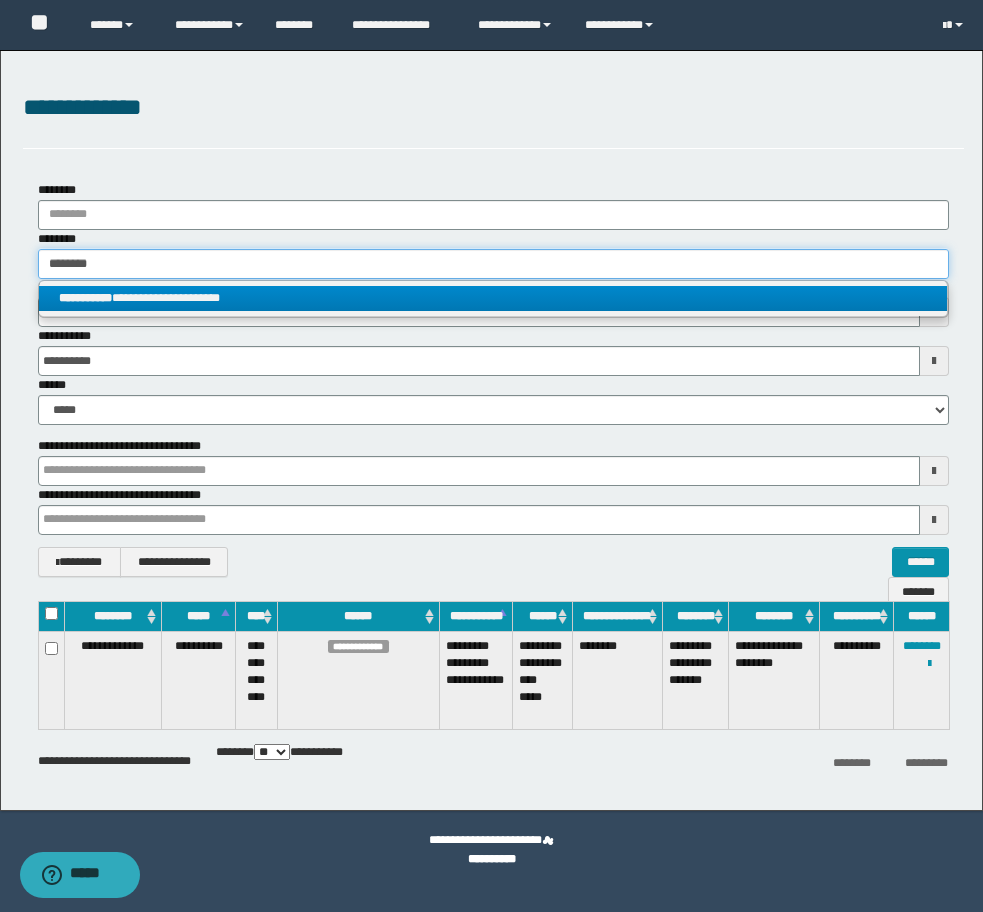 type on "********" 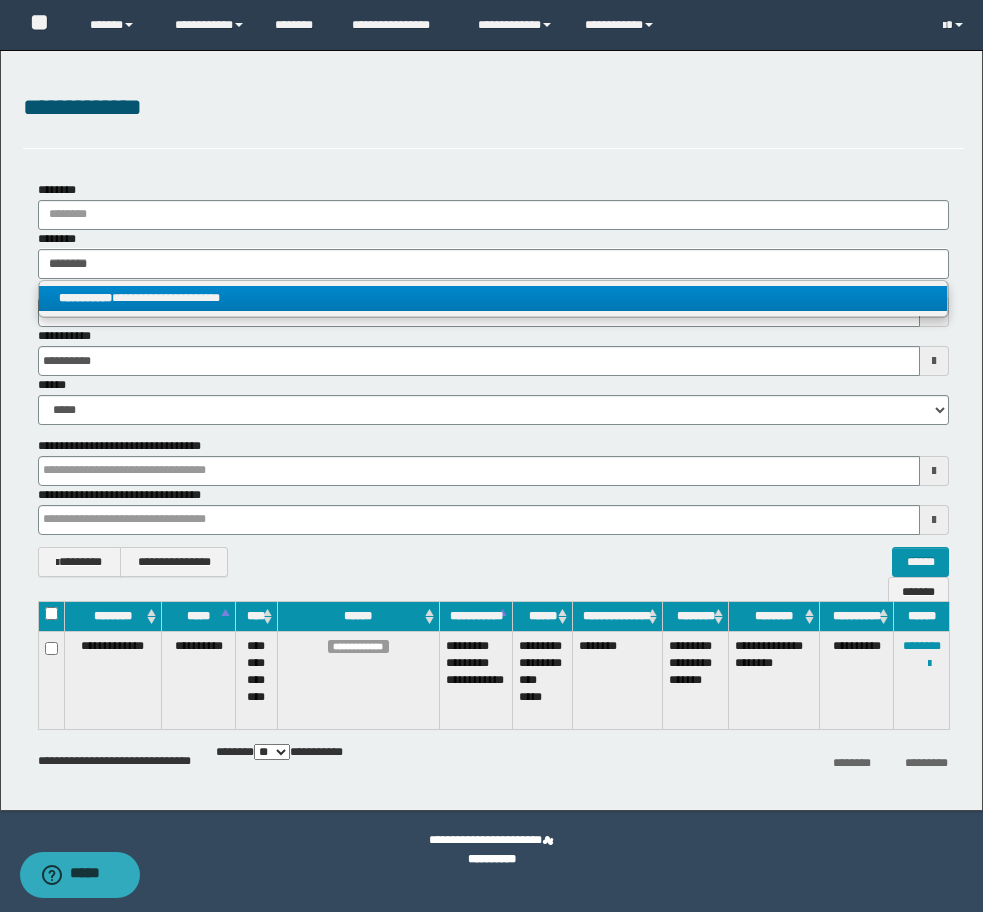 click on "**********" at bounding box center [493, 298] 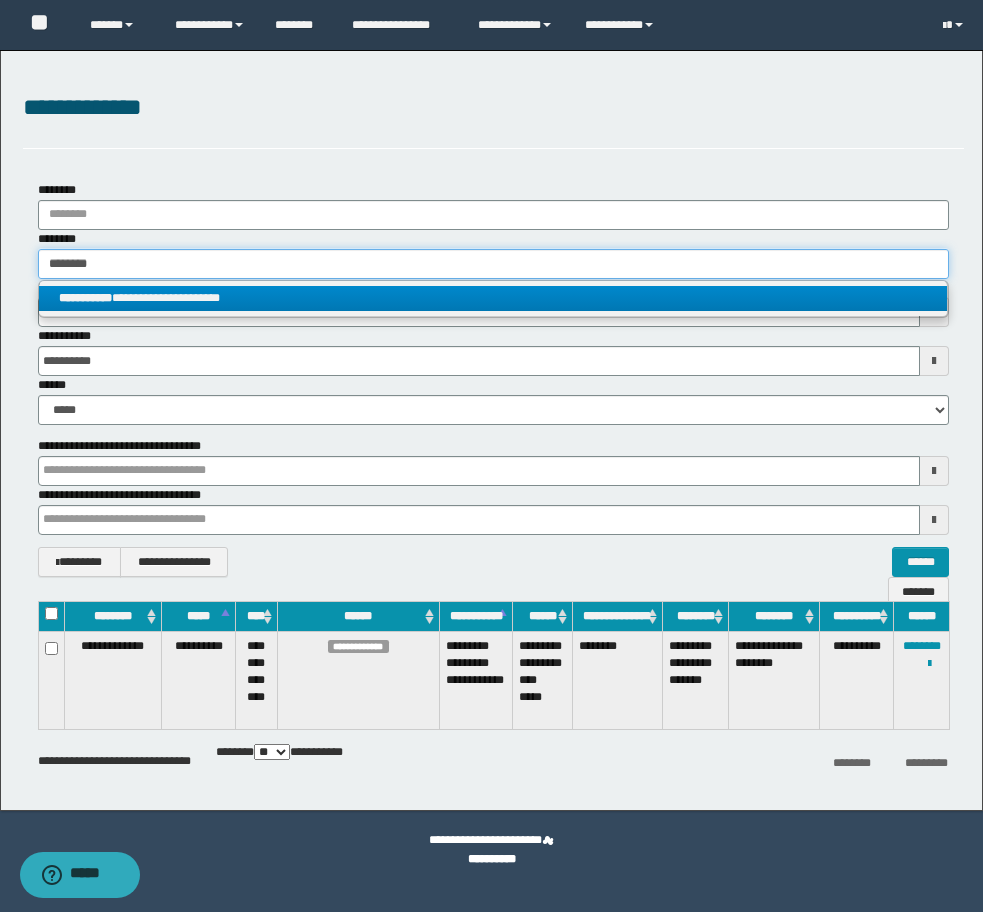type 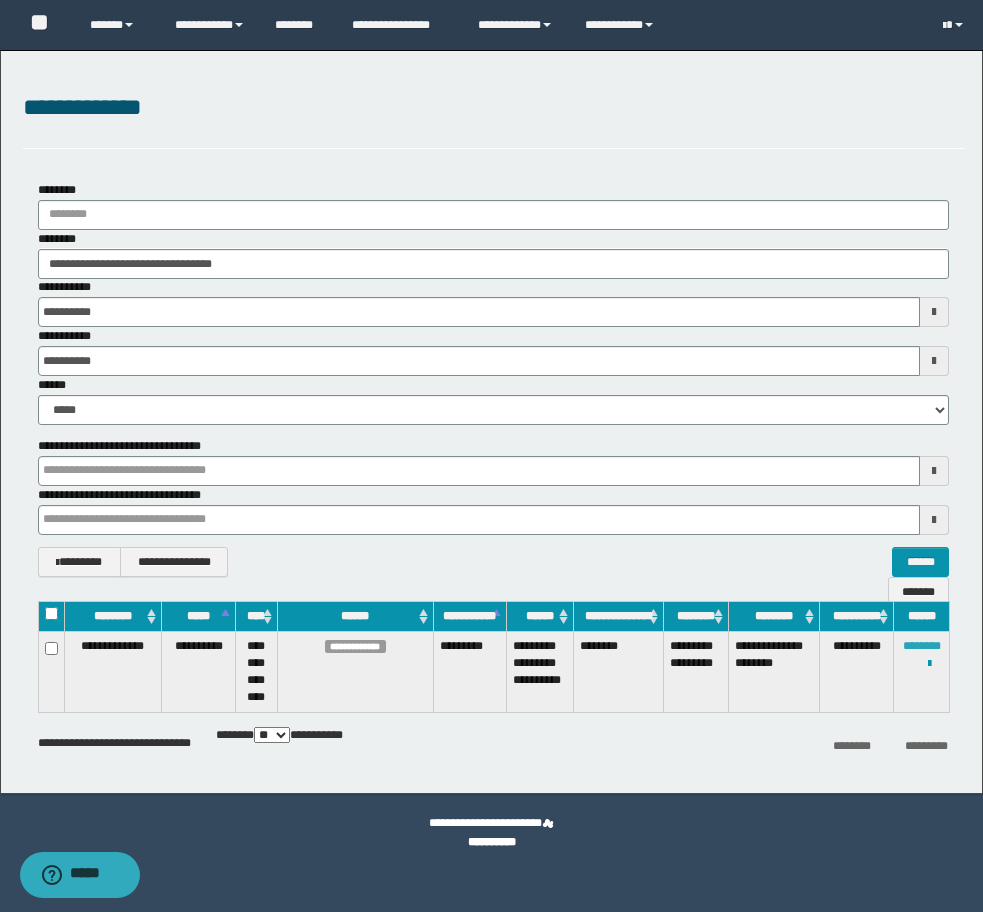 click on "********" at bounding box center (922, 646) 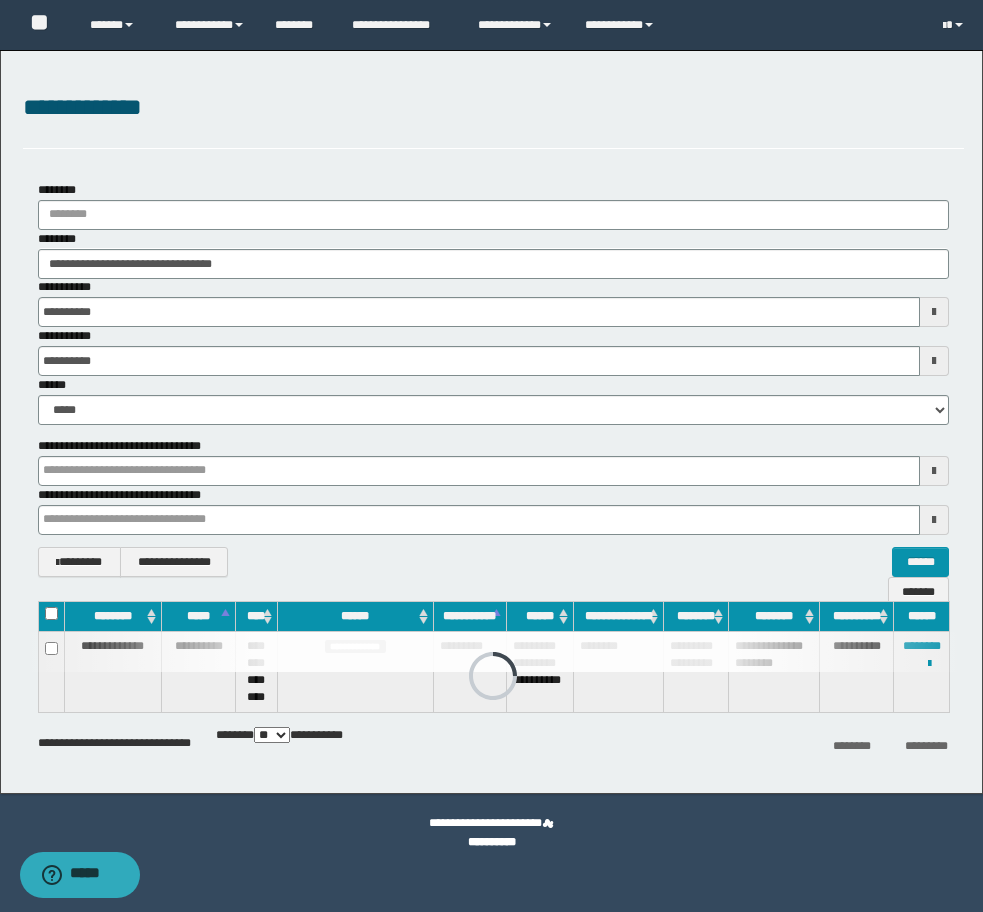 click on "**********" at bounding box center (493, 119) 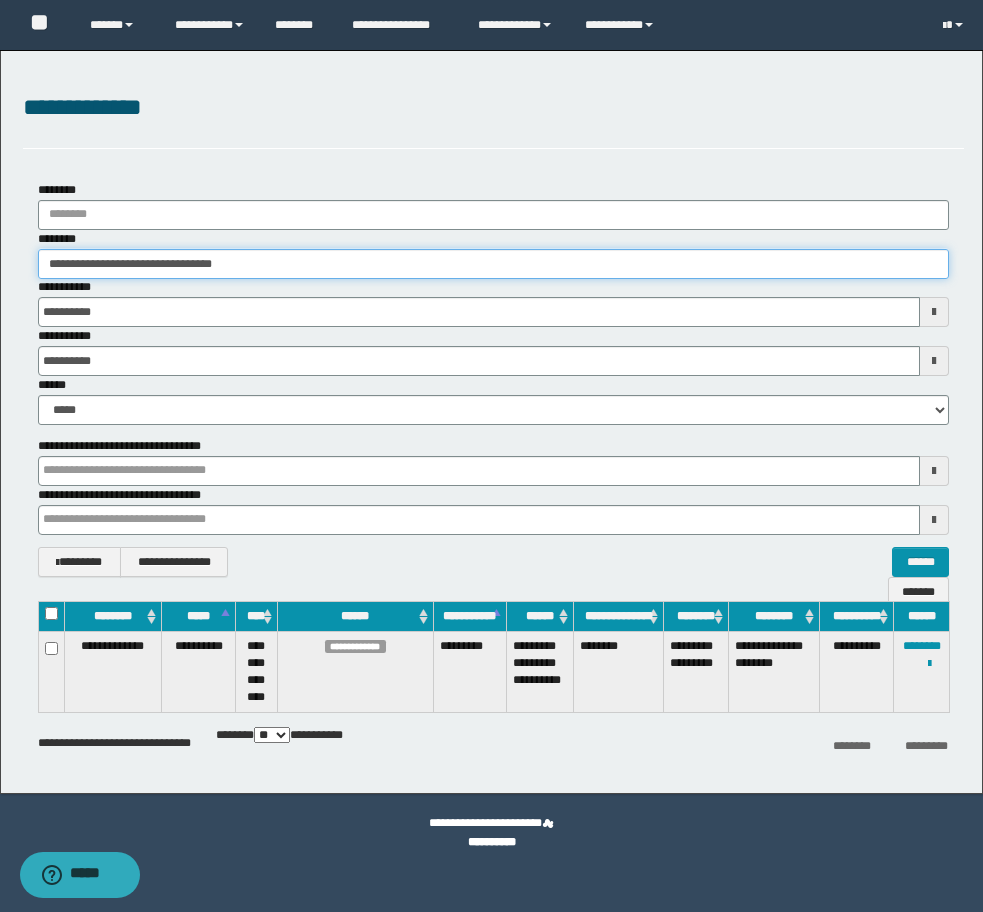 drag, startPoint x: 299, startPoint y: 272, endPoint x: -8, endPoint y: 265, distance: 307.0798 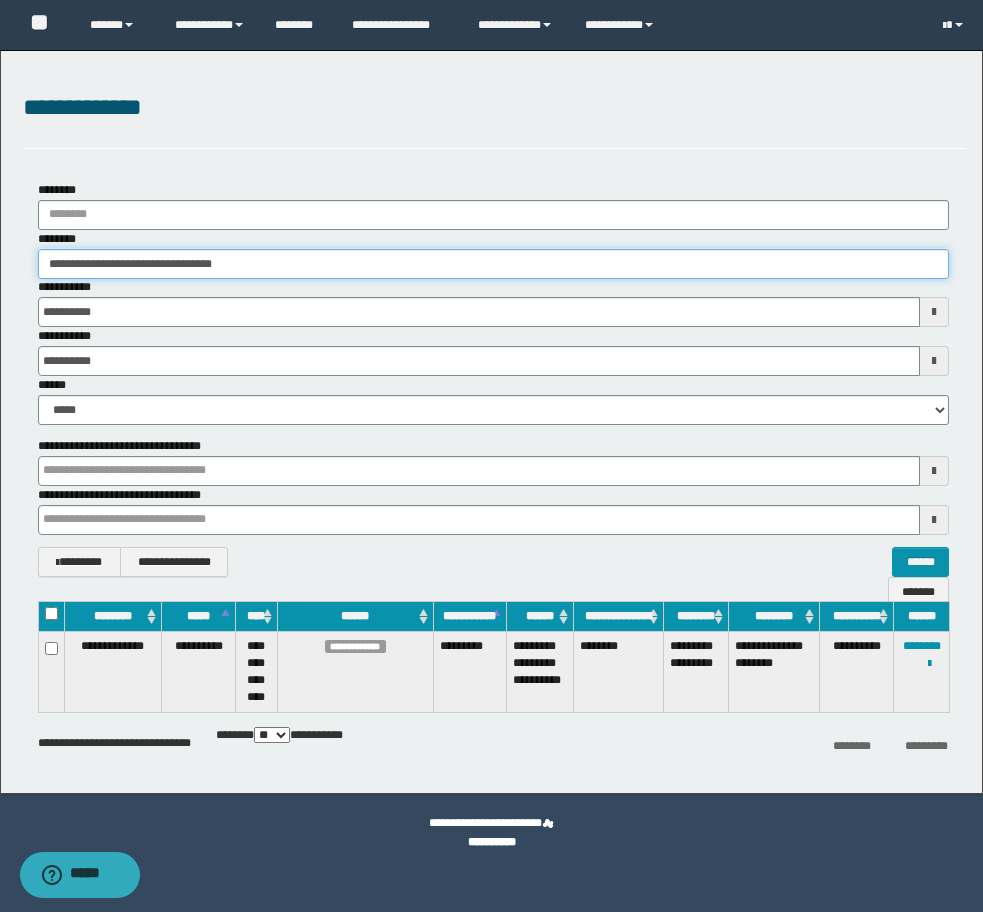 click on "**********" at bounding box center (491, 456) 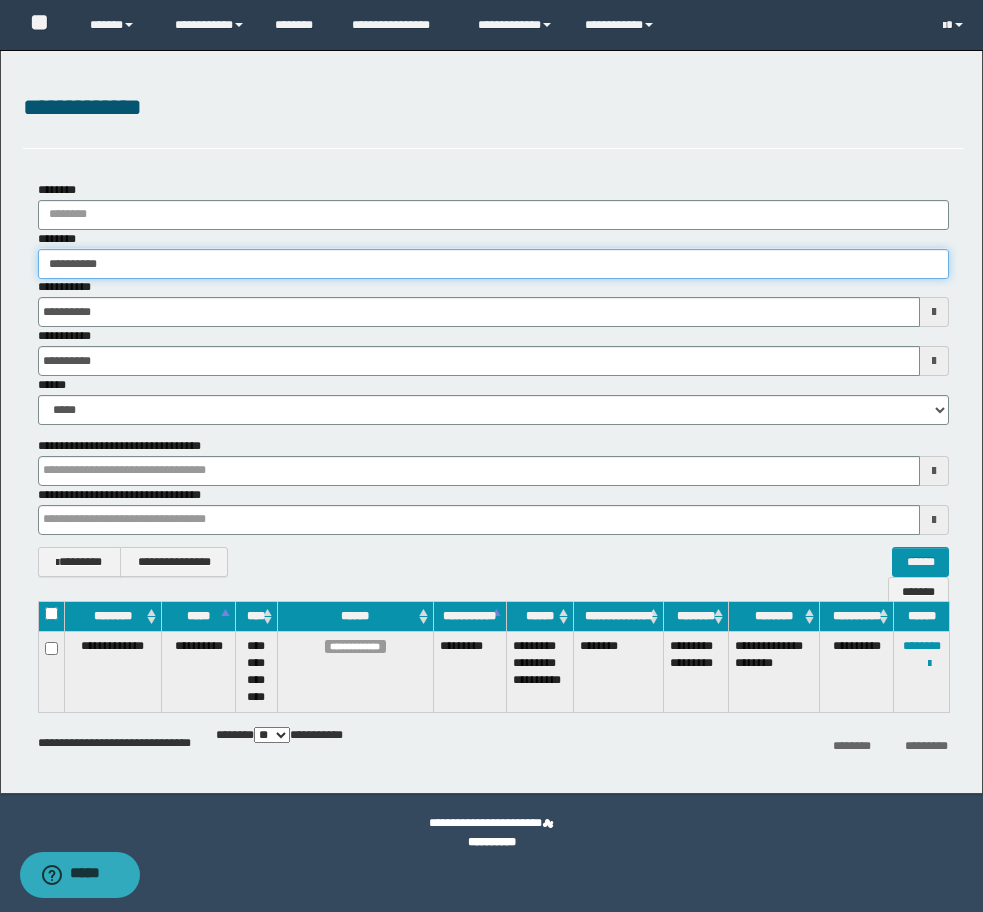 type on "**********" 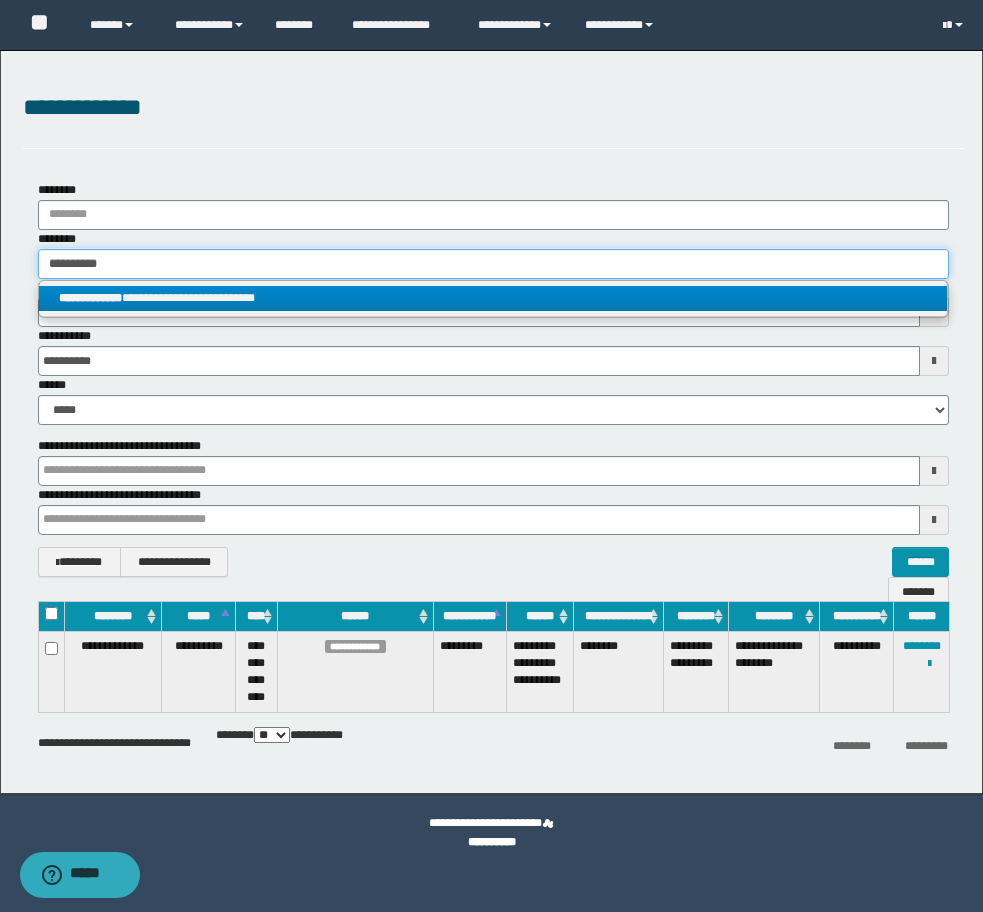 type on "**********" 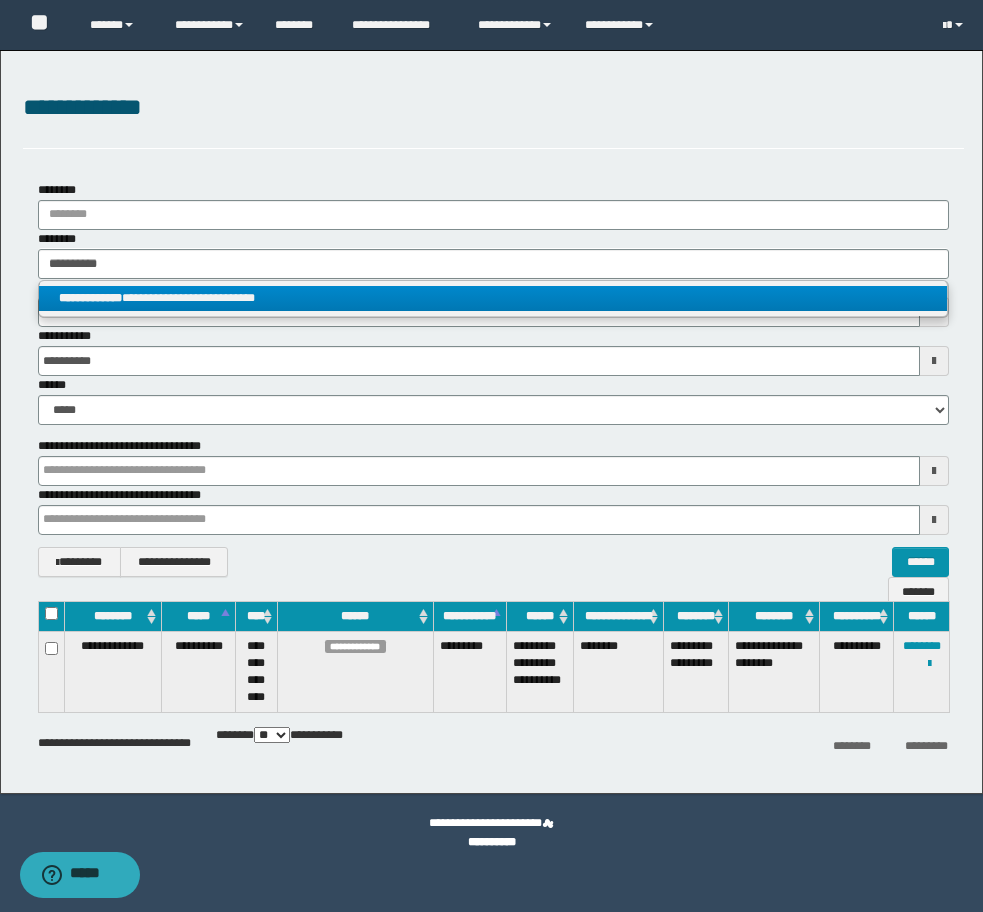 click on "**********" at bounding box center [493, 298] 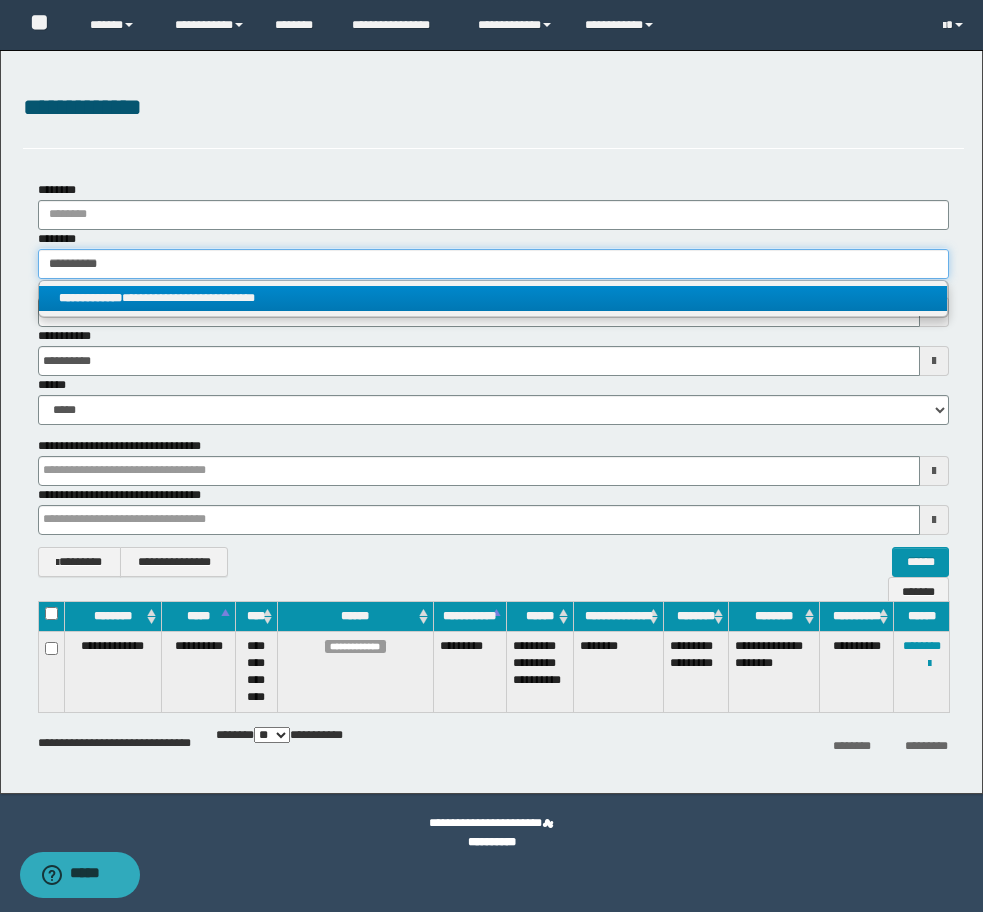 type 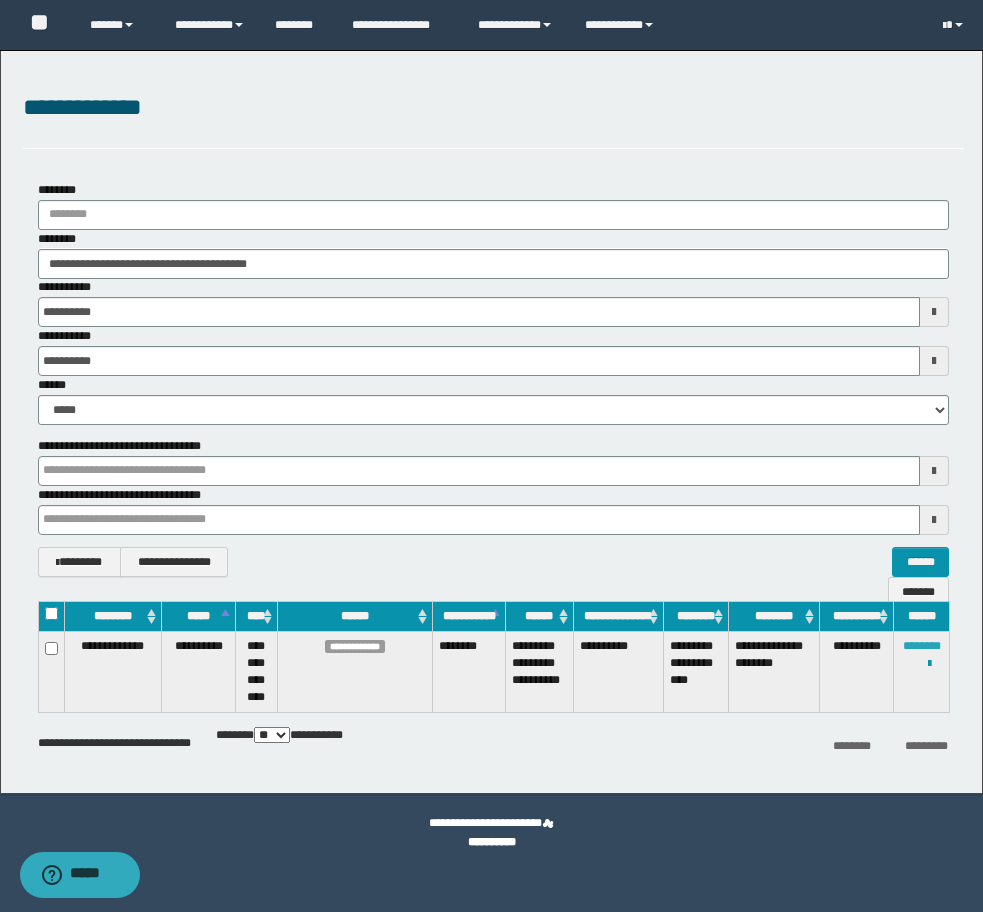click on "********" at bounding box center (922, 646) 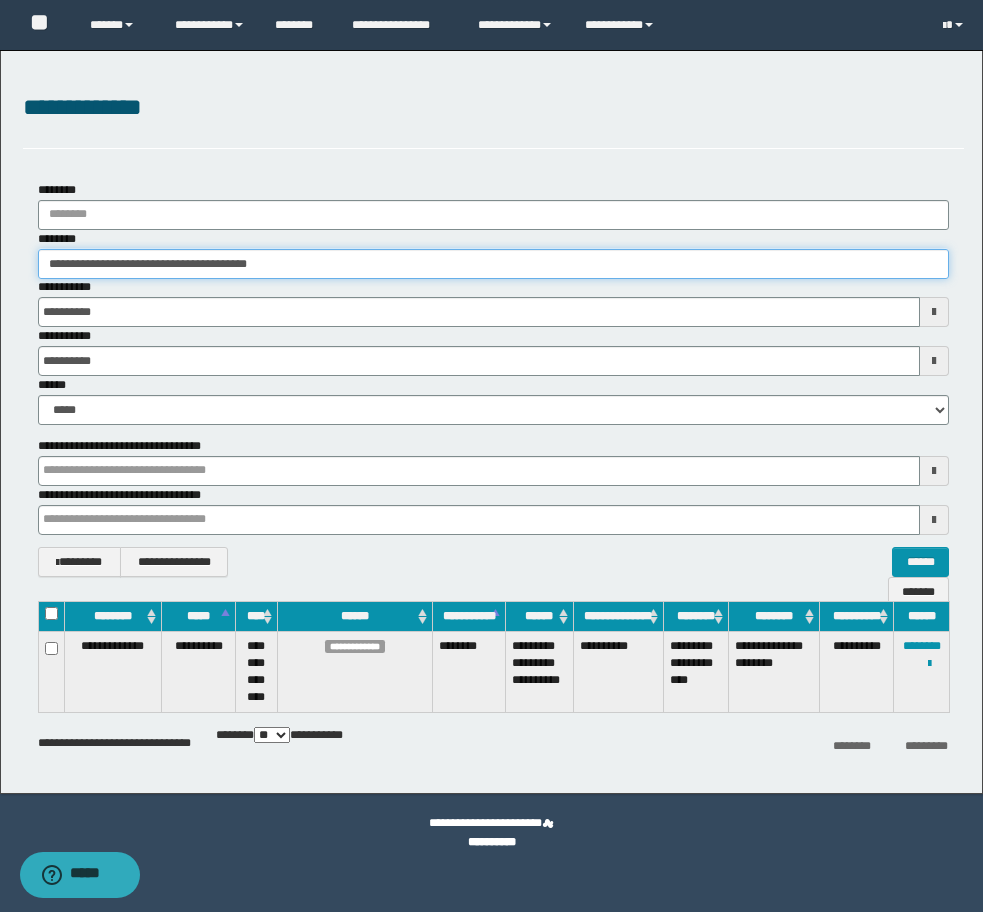 drag, startPoint x: 384, startPoint y: 269, endPoint x: -8, endPoint y: 230, distance: 393.93527 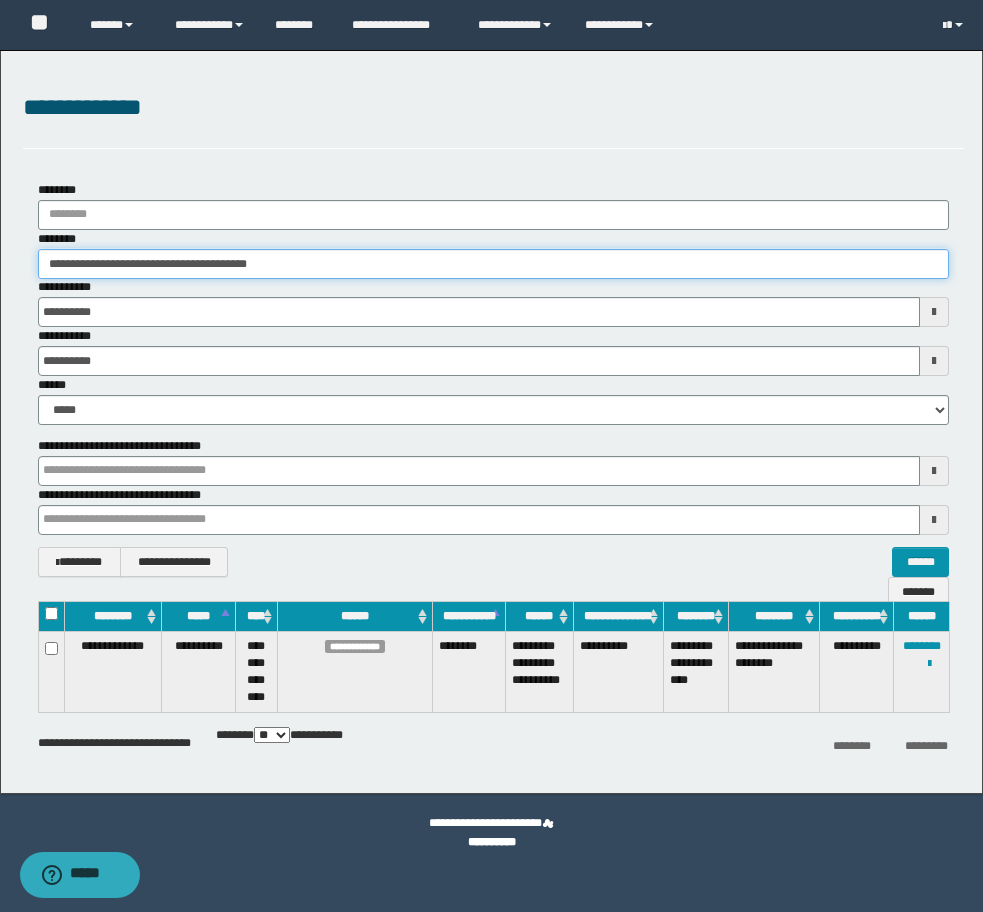 click on "**********" at bounding box center (491, 456) 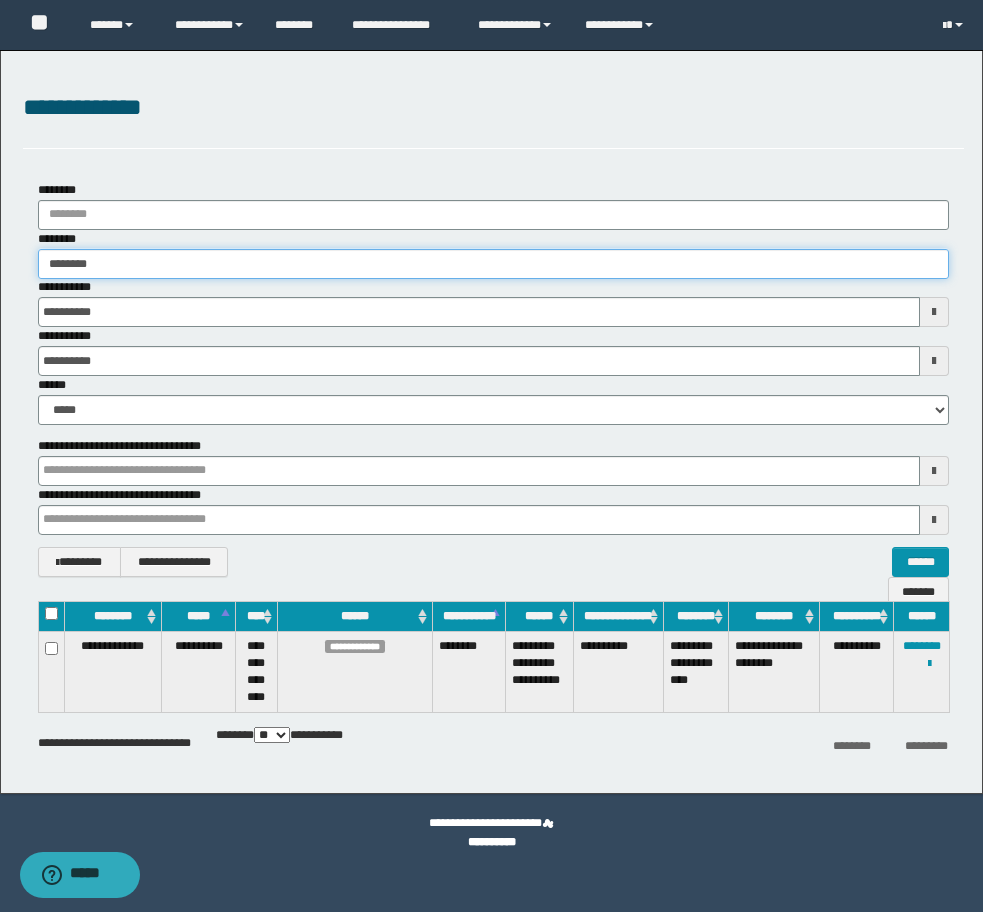 type on "********" 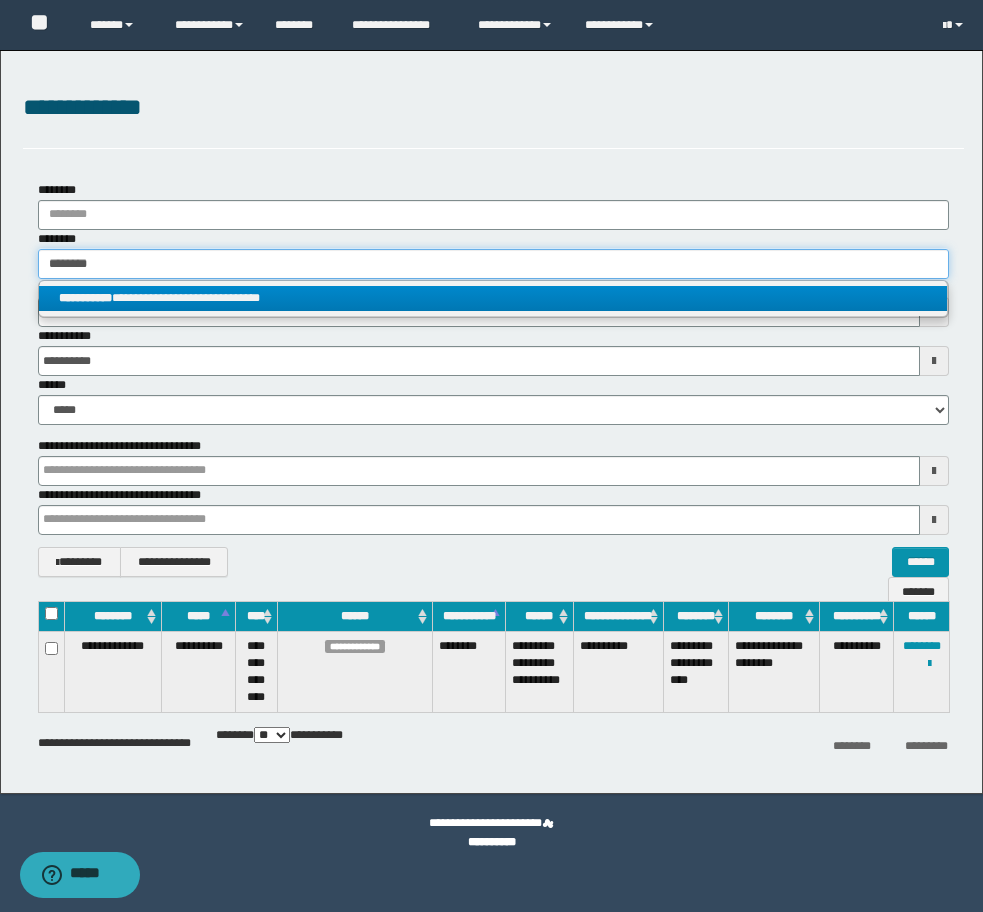 type on "********" 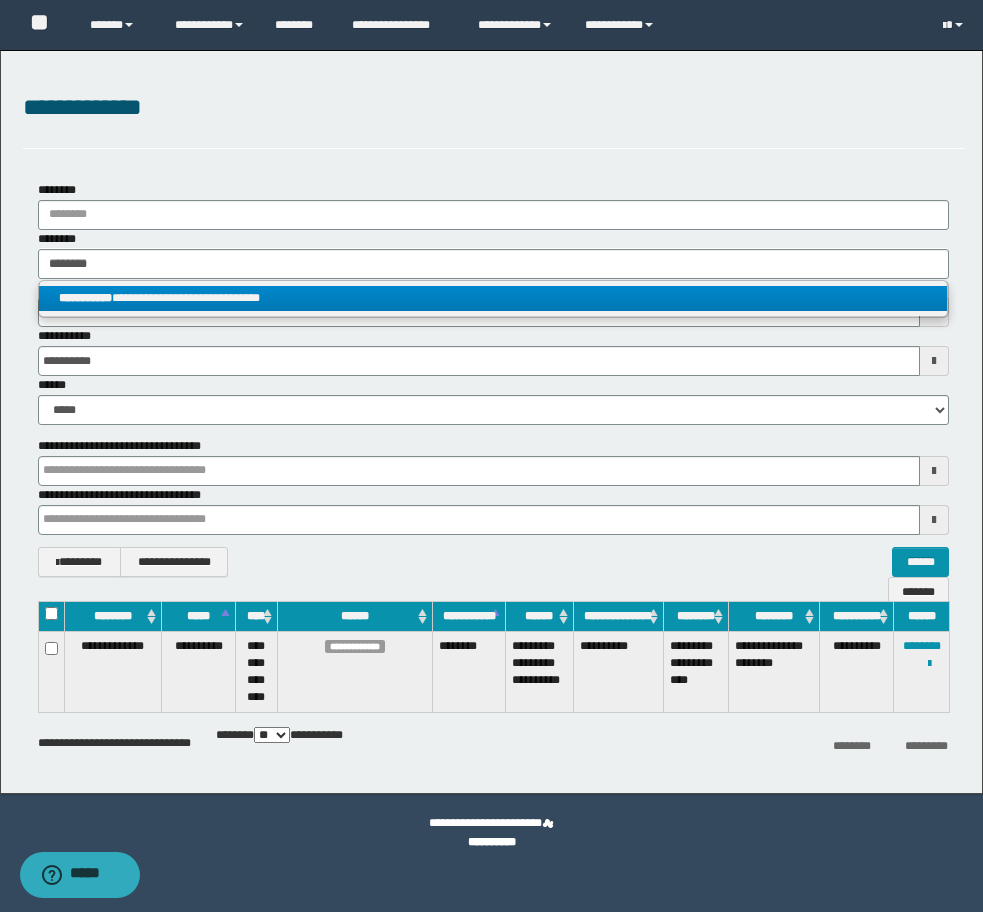 click on "**********" at bounding box center (493, 298) 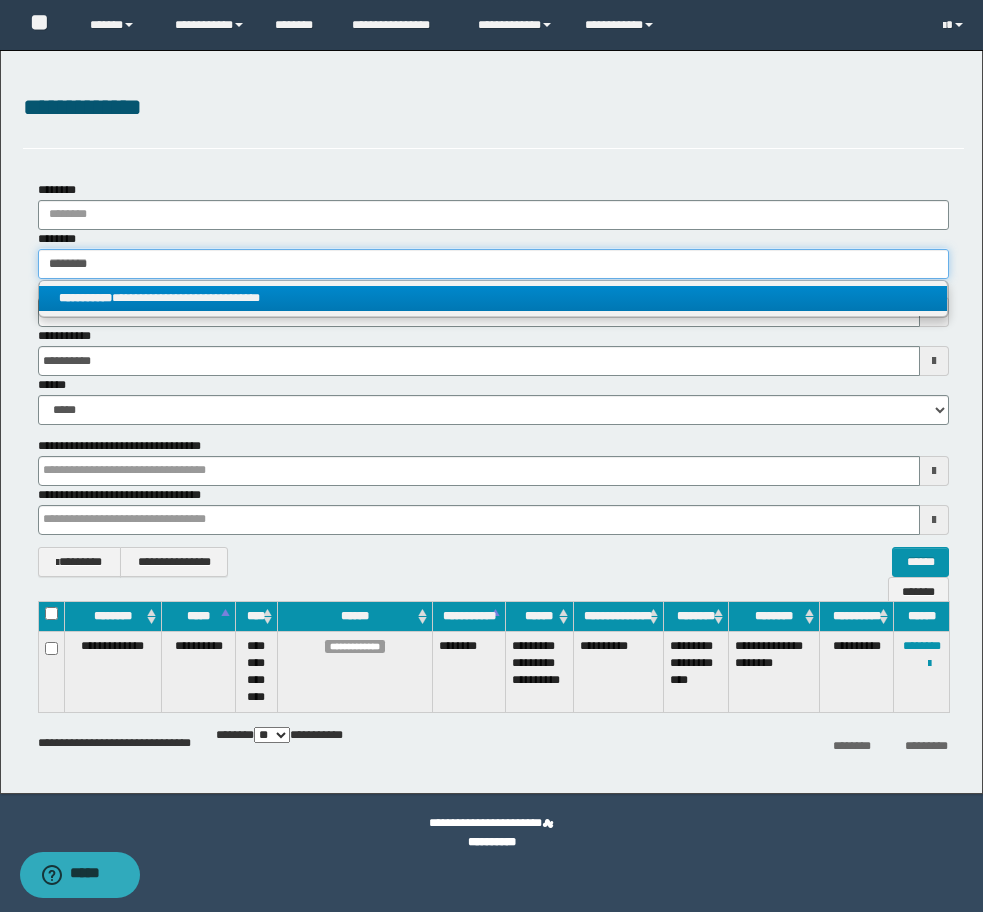 type 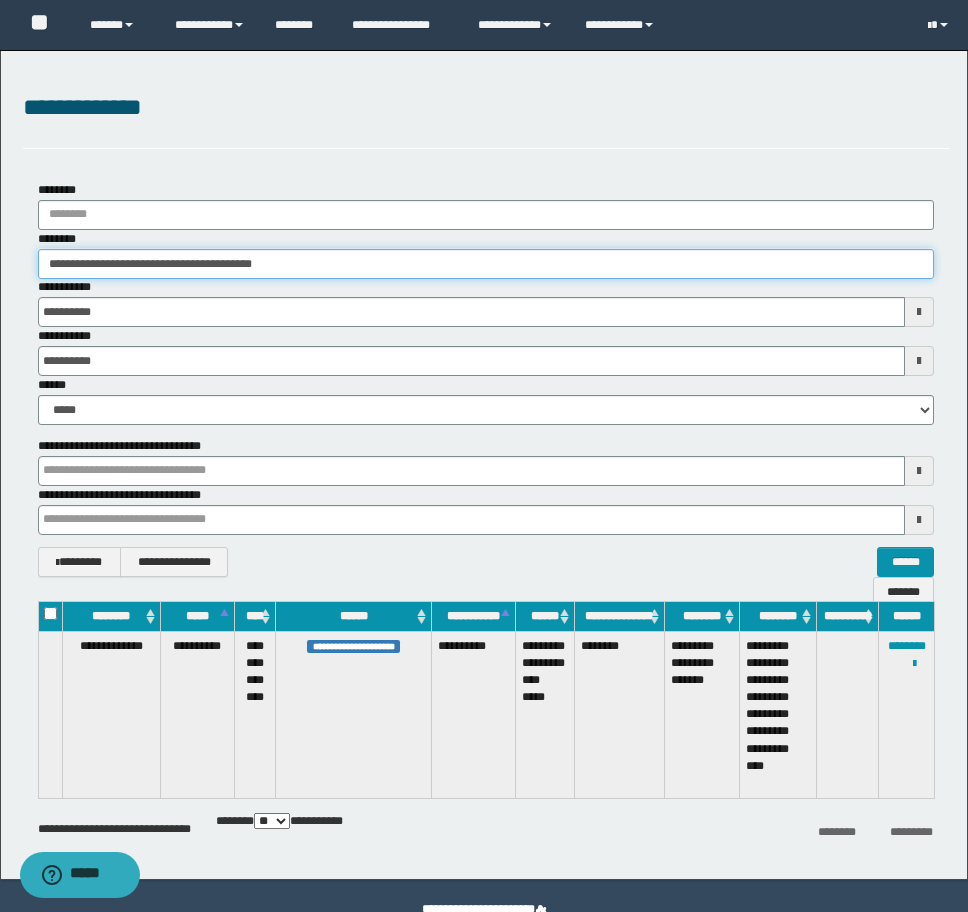 drag, startPoint x: 377, startPoint y: 258, endPoint x: -8, endPoint y: 266, distance: 385.0831 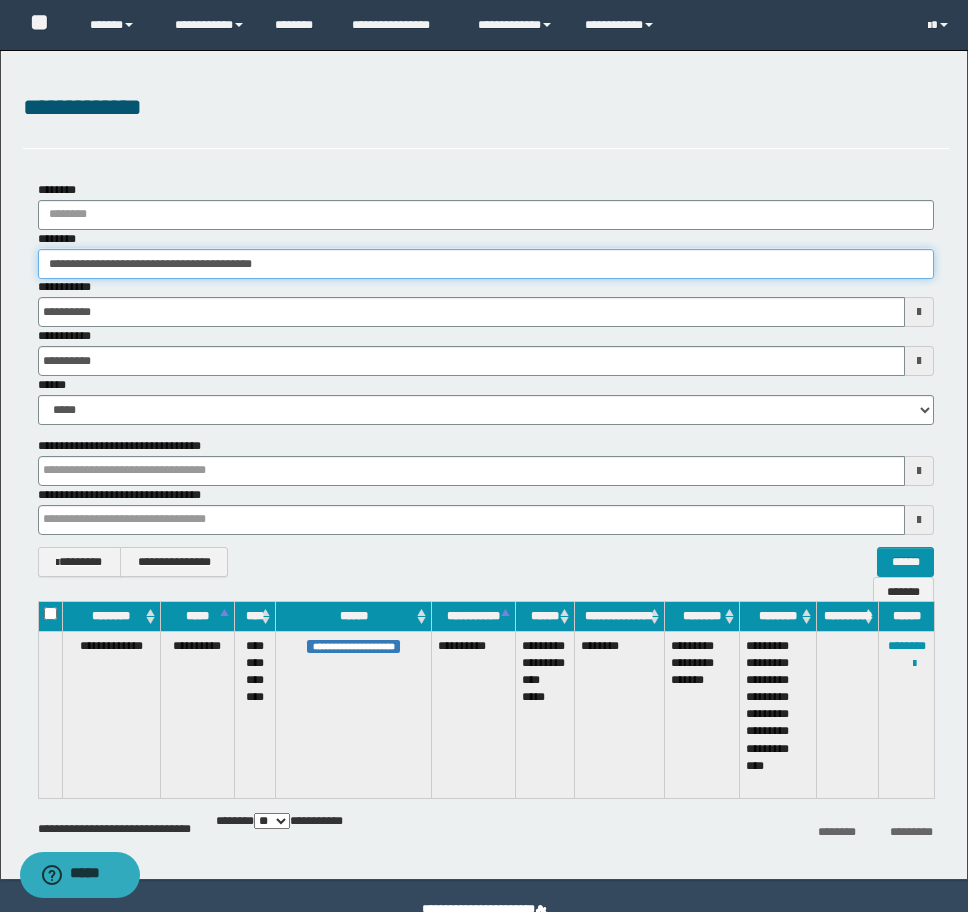 click on "**********" at bounding box center [484, 456] 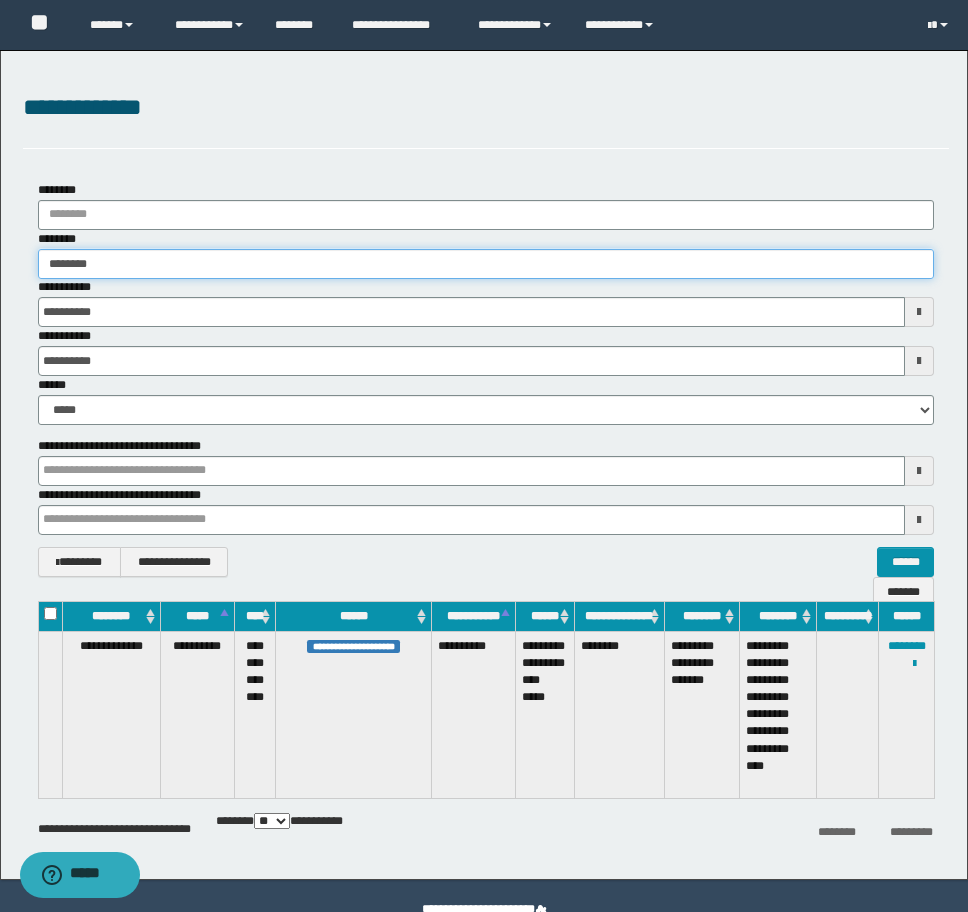 type on "********" 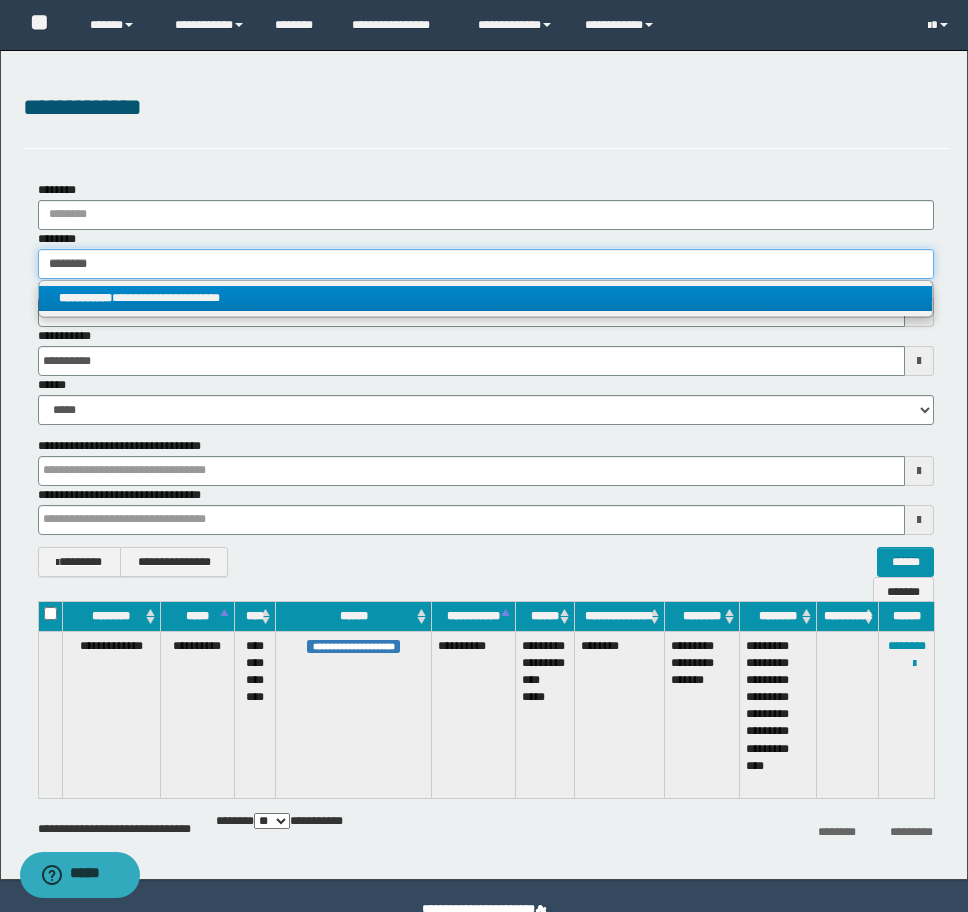 type on "********" 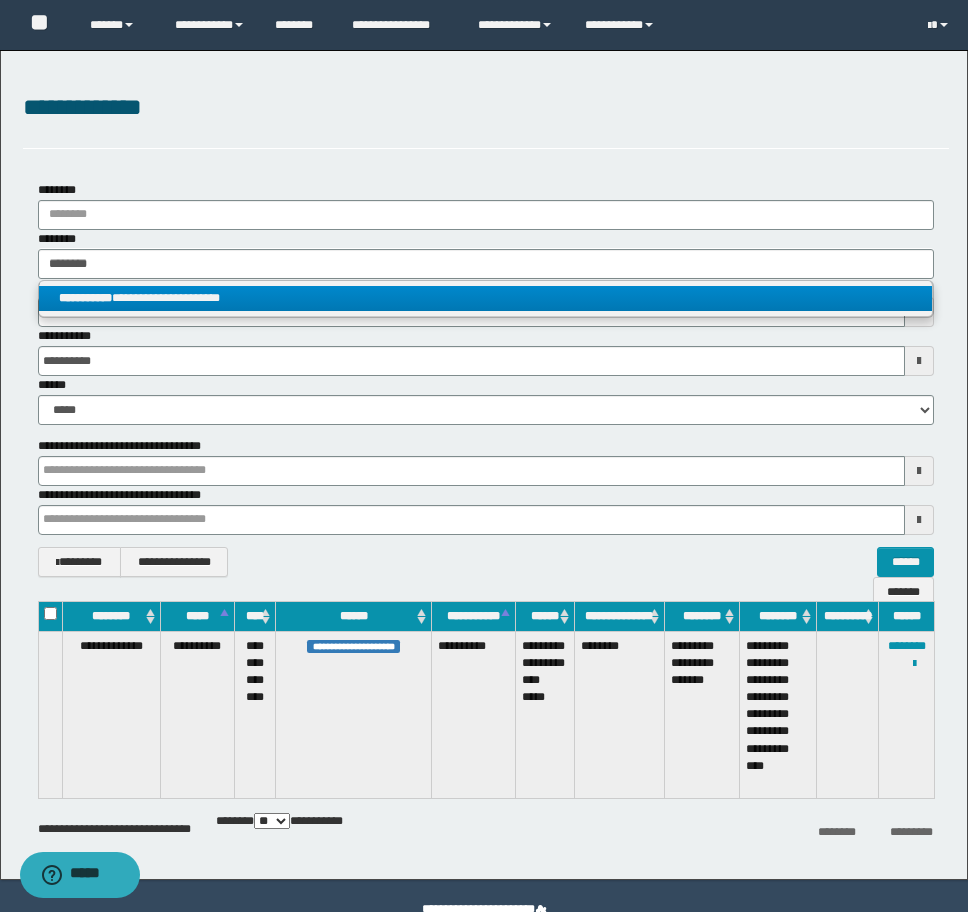 click on "**********" at bounding box center (485, 298) 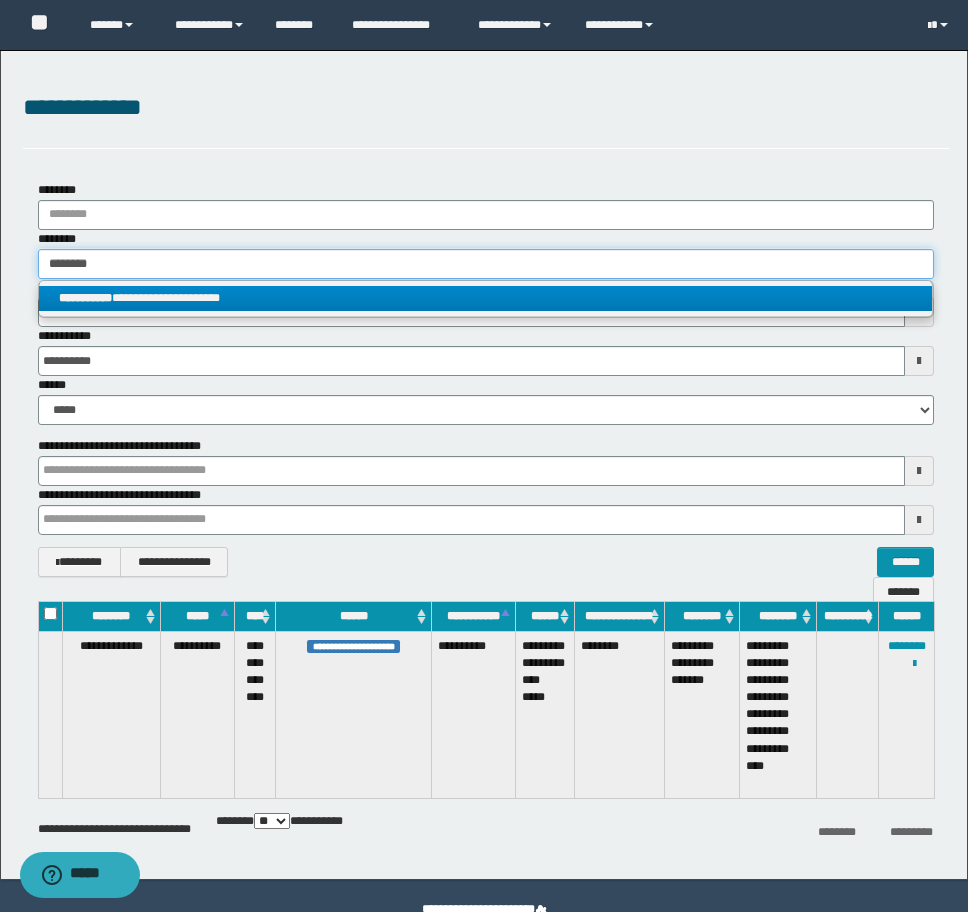 type 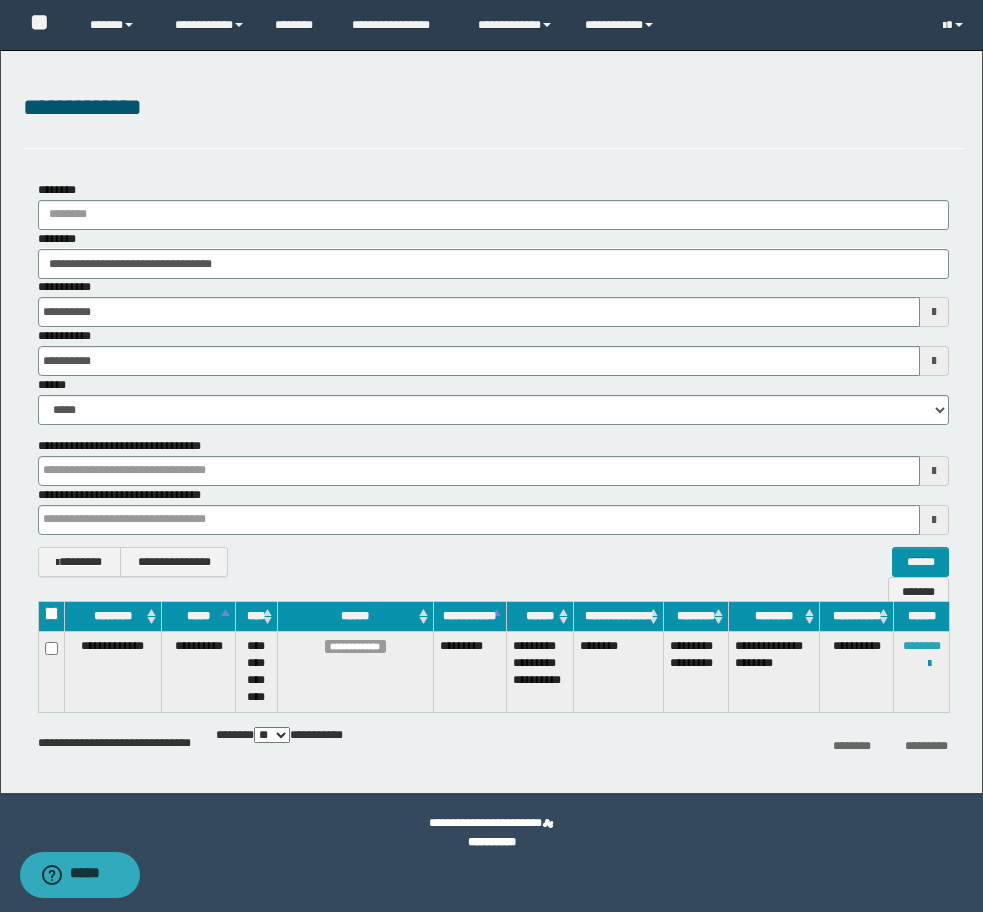 click on "********" at bounding box center [922, 646] 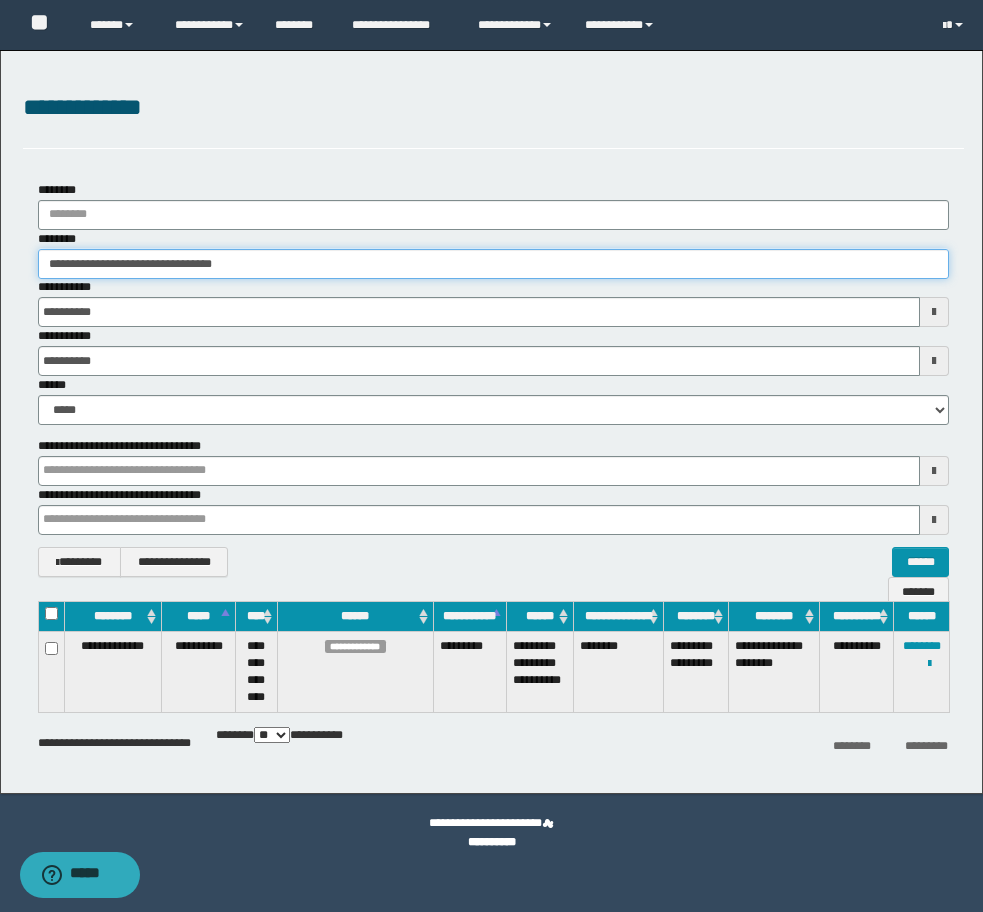 drag, startPoint x: 283, startPoint y: 252, endPoint x: -8, endPoint y: 256, distance: 291.0275 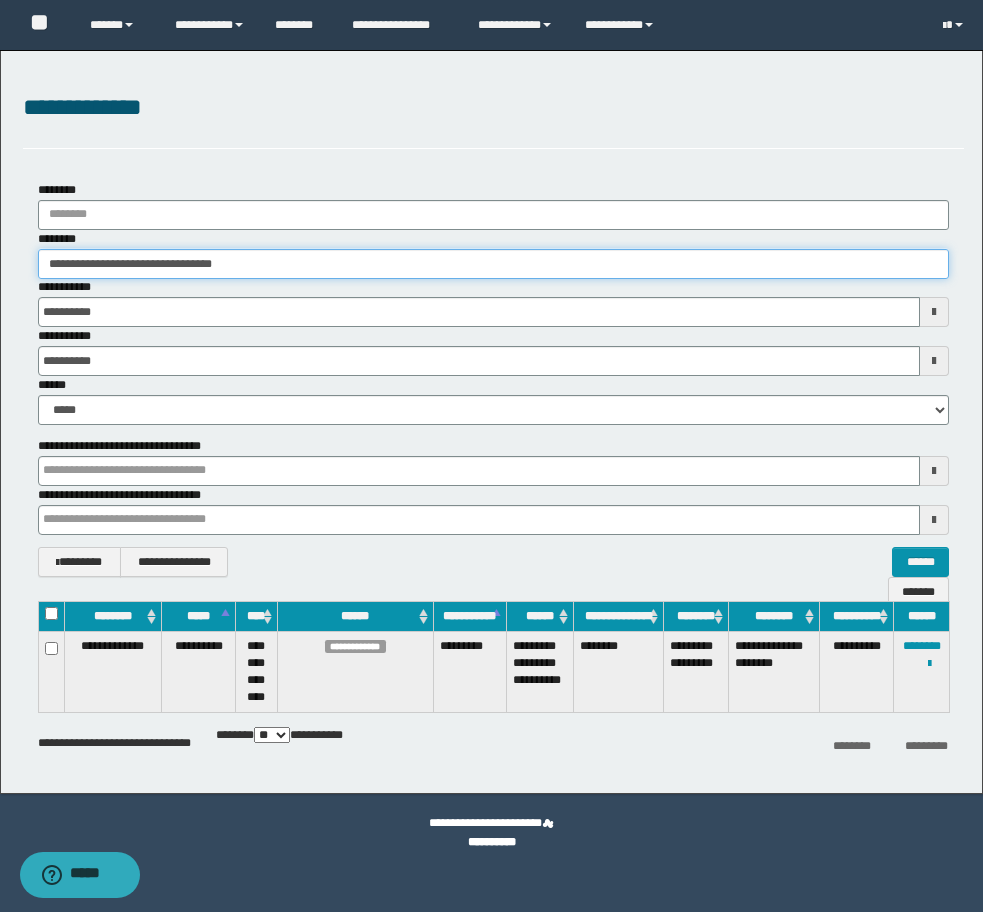 click on "**********" at bounding box center [491, 456] 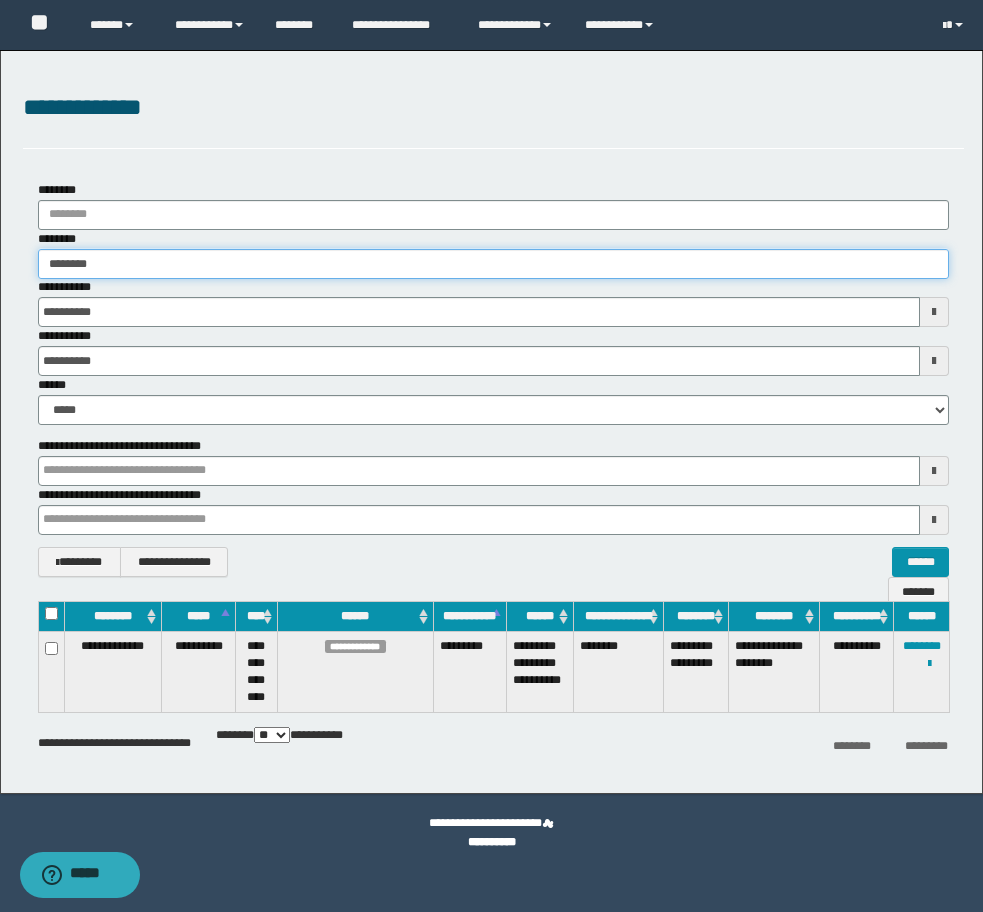 type on "********" 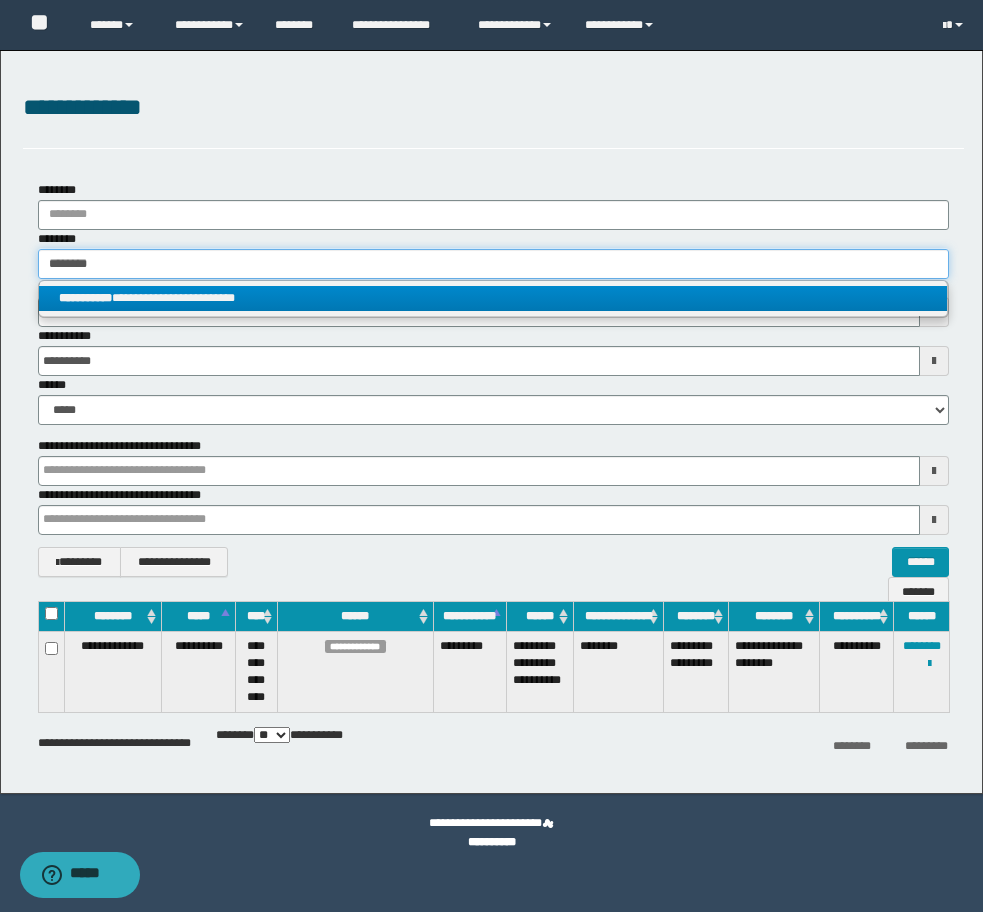type on "********" 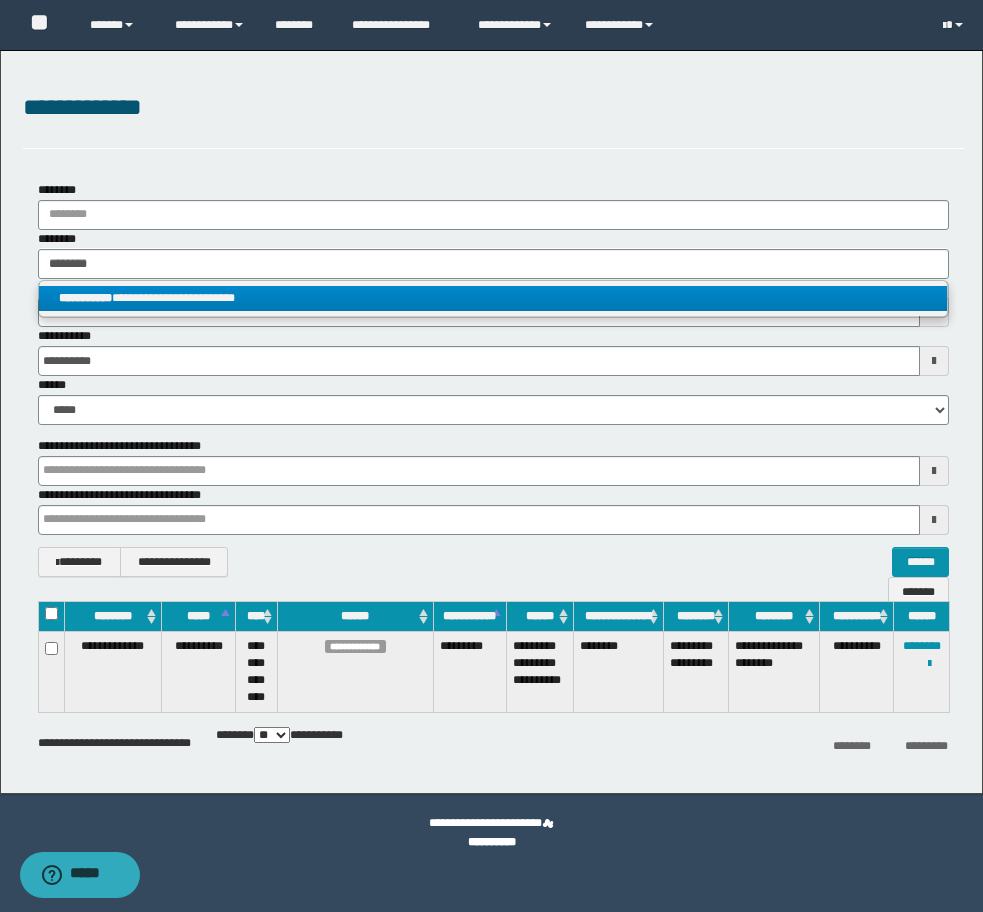 click on "**********" at bounding box center [85, 298] 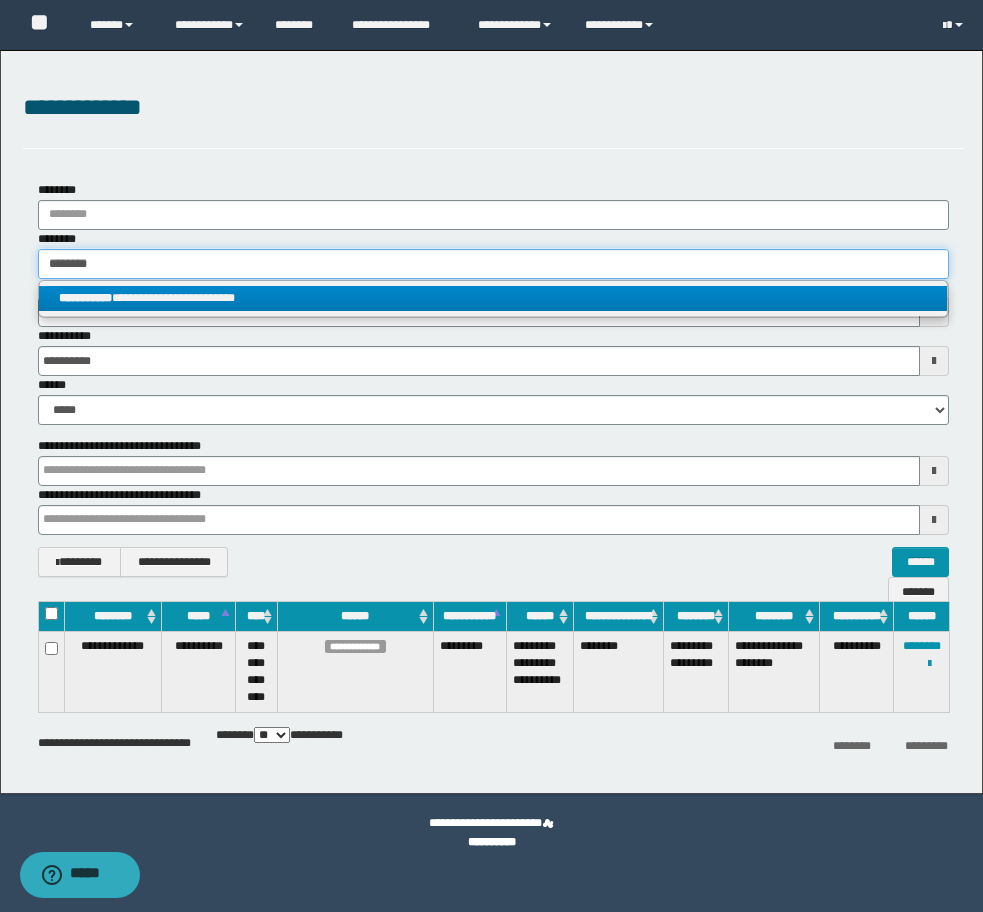 type 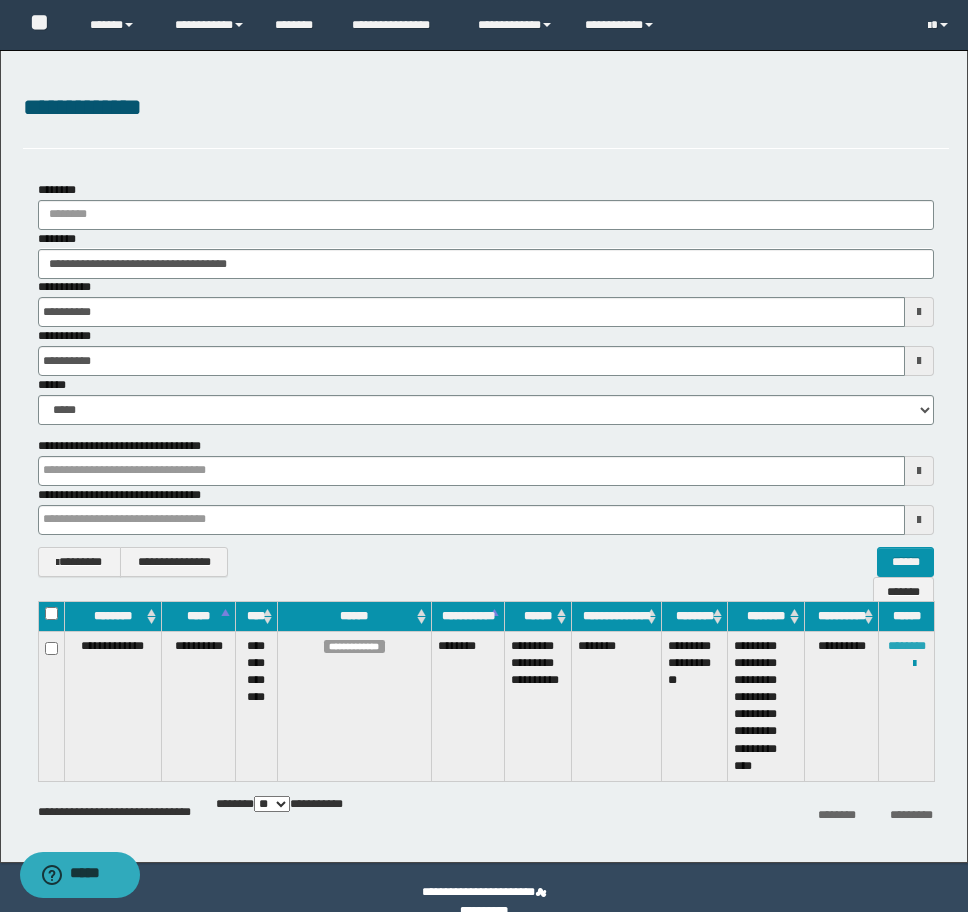 click on "********" at bounding box center [907, 646] 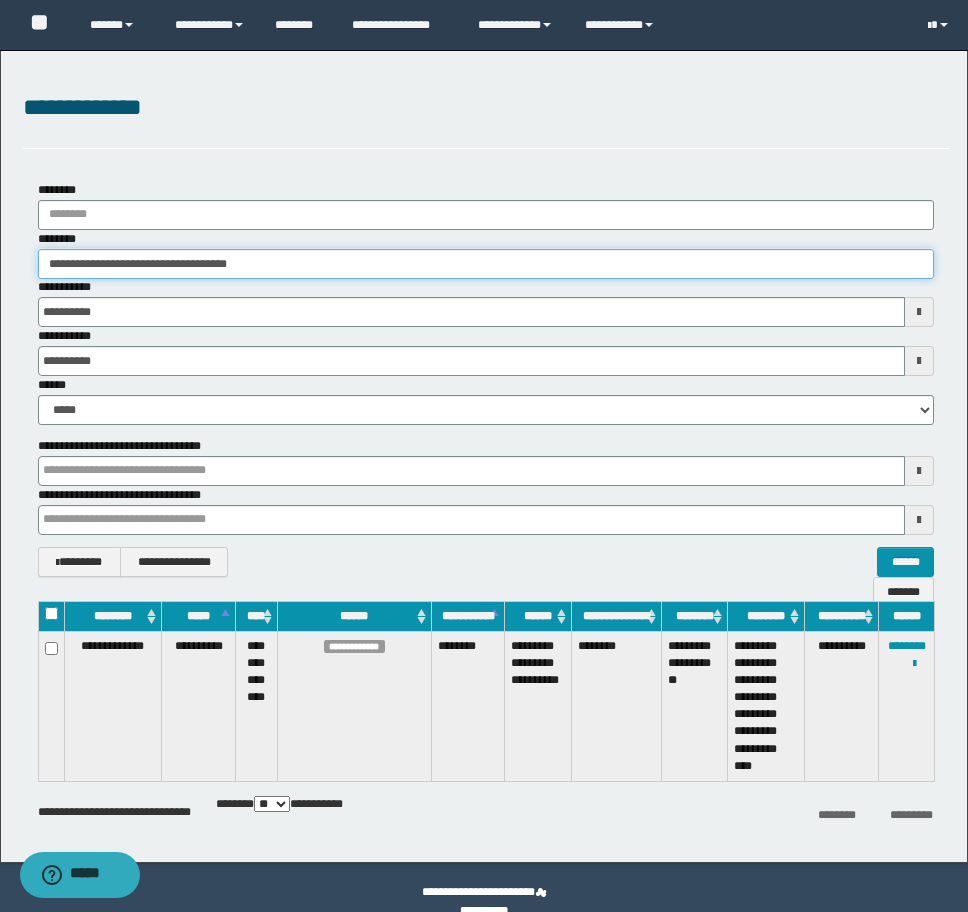 drag, startPoint x: 312, startPoint y: 254, endPoint x: -8, endPoint y: 234, distance: 320.6244 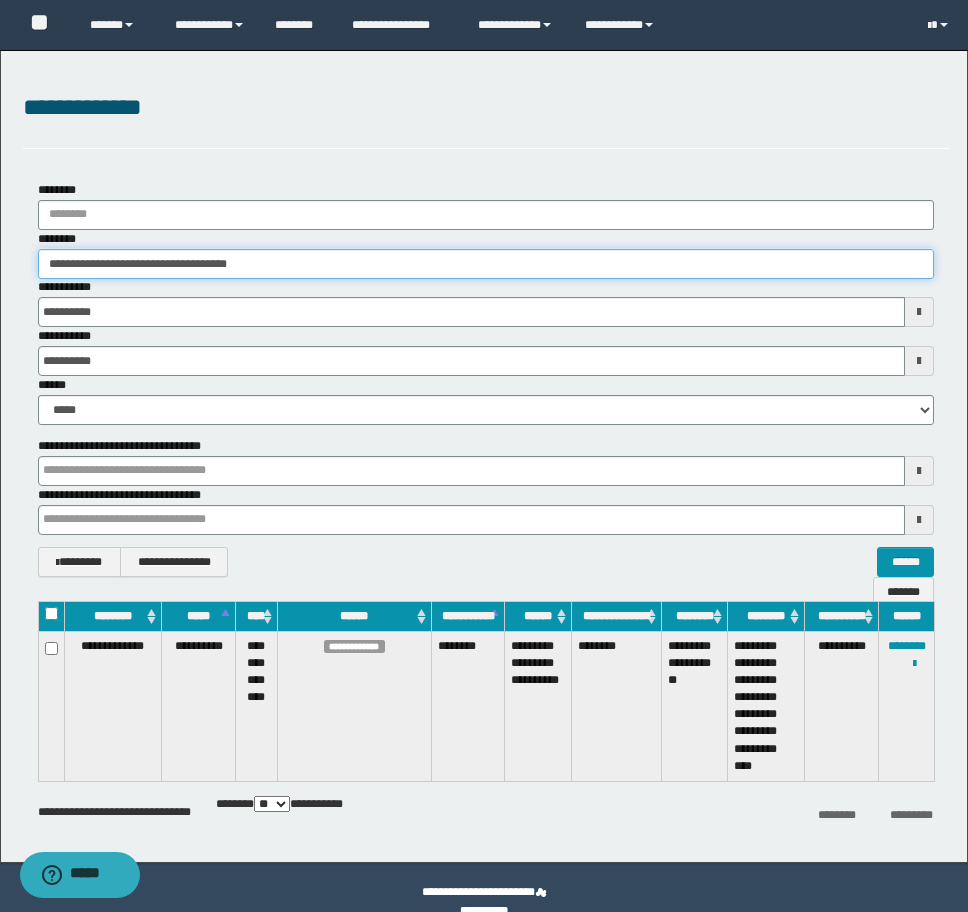 click on "**********" at bounding box center (484, 456) 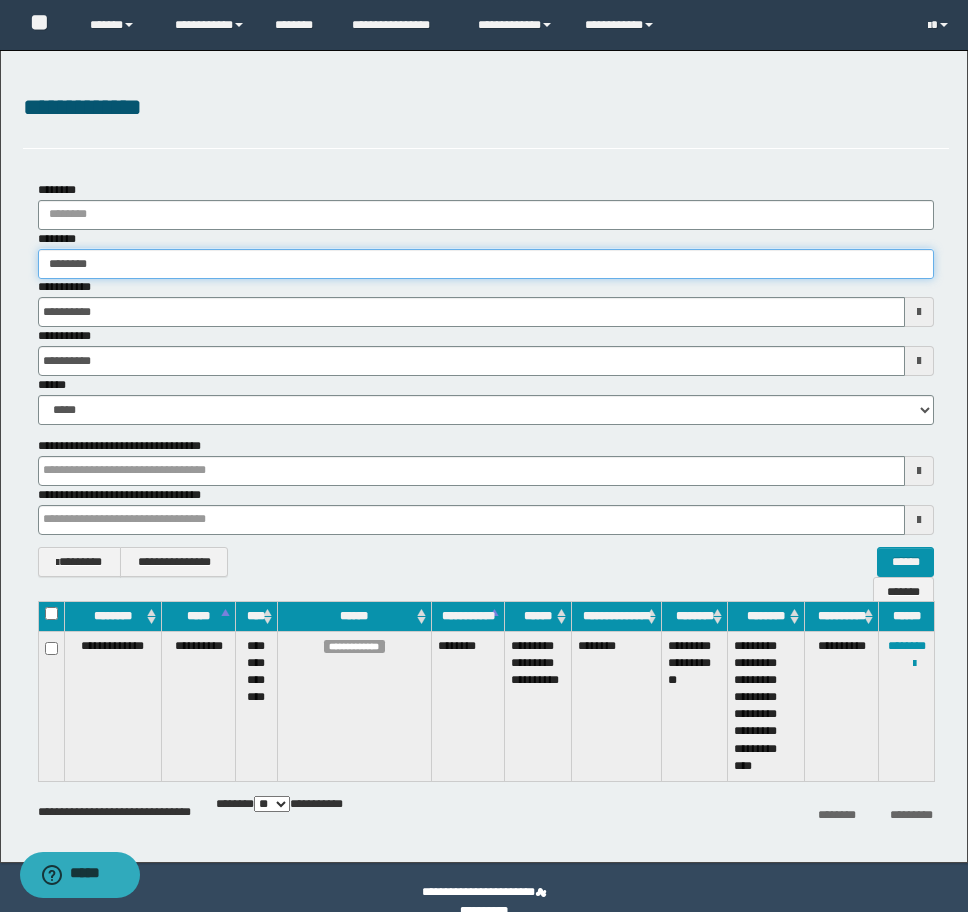 type on "********" 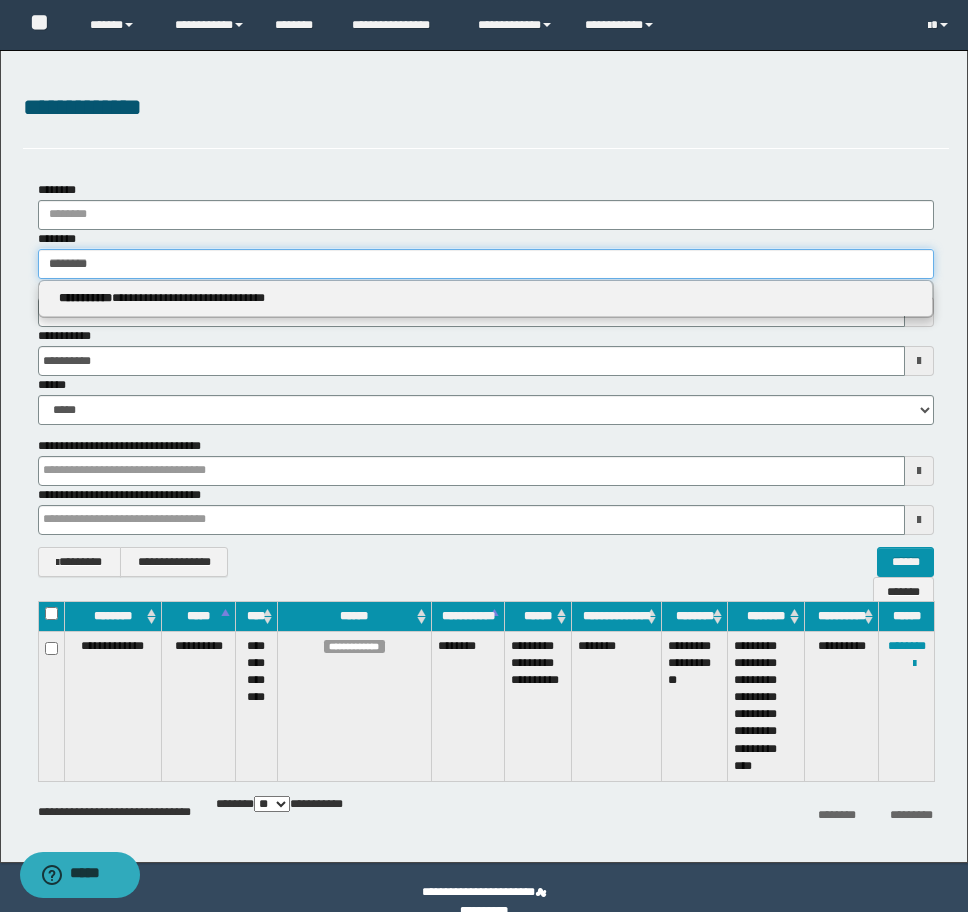 type on "********" 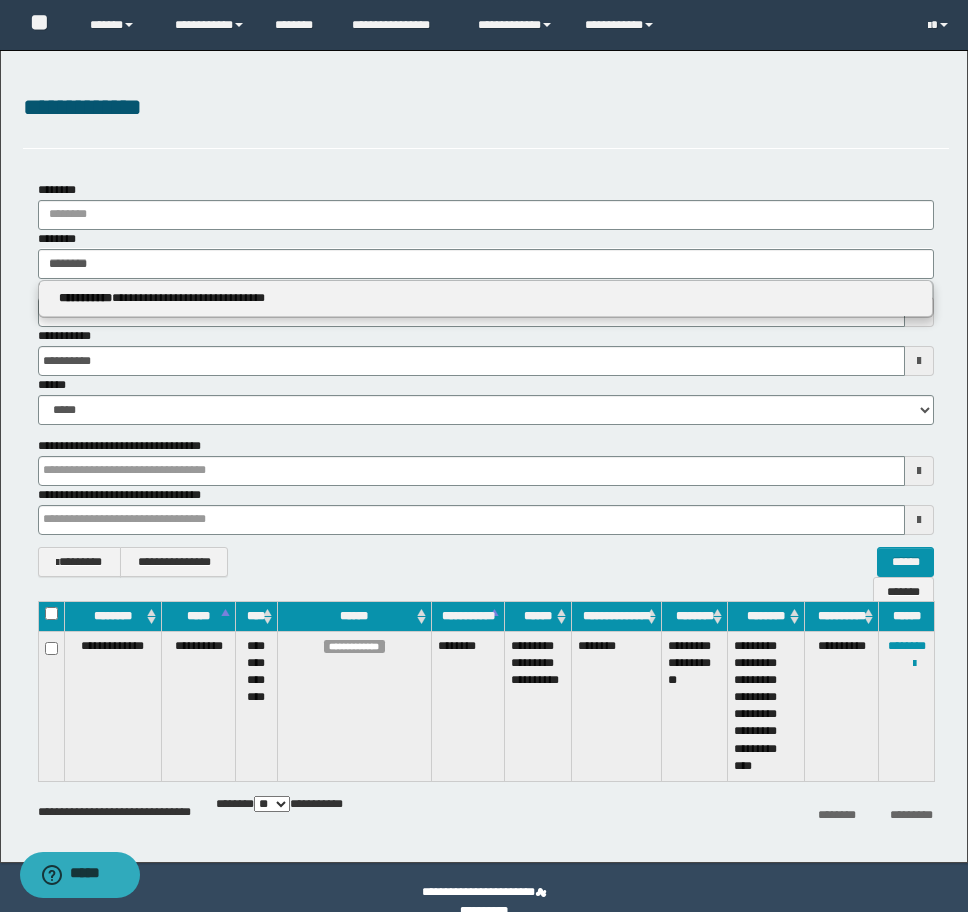 click on "**********" at bounding box center (486, 299) 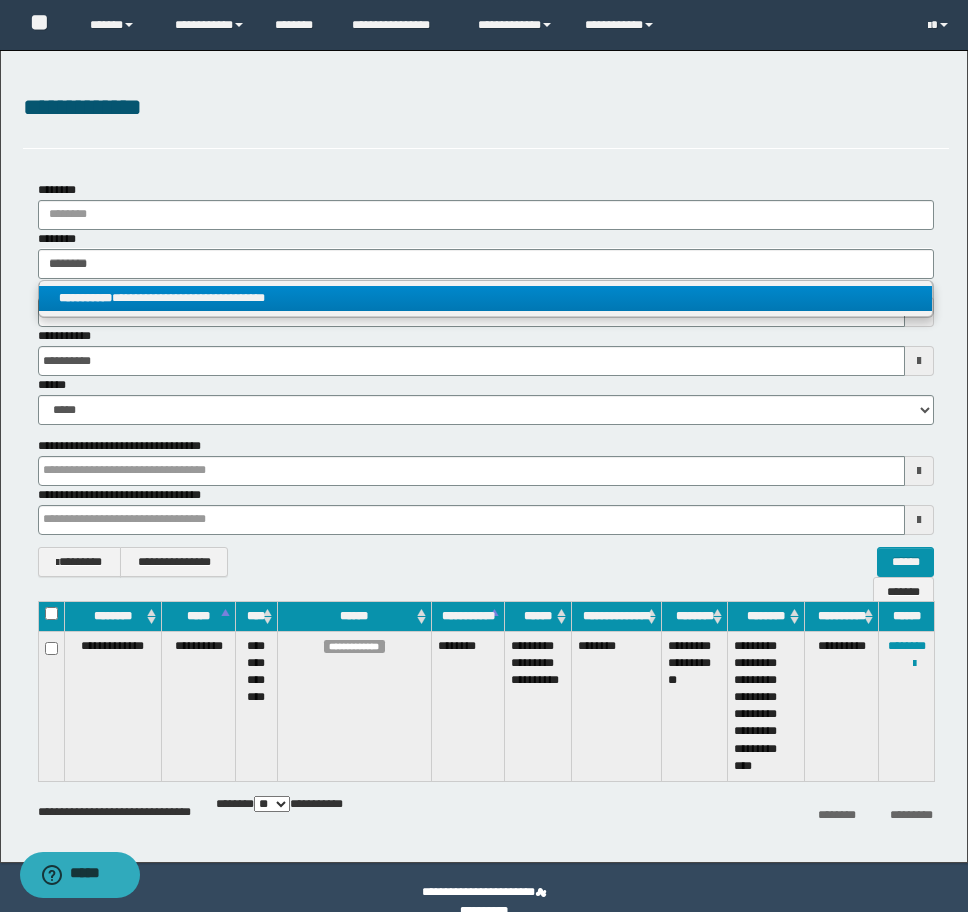 click on "**********" at bounding box center (485, 298) 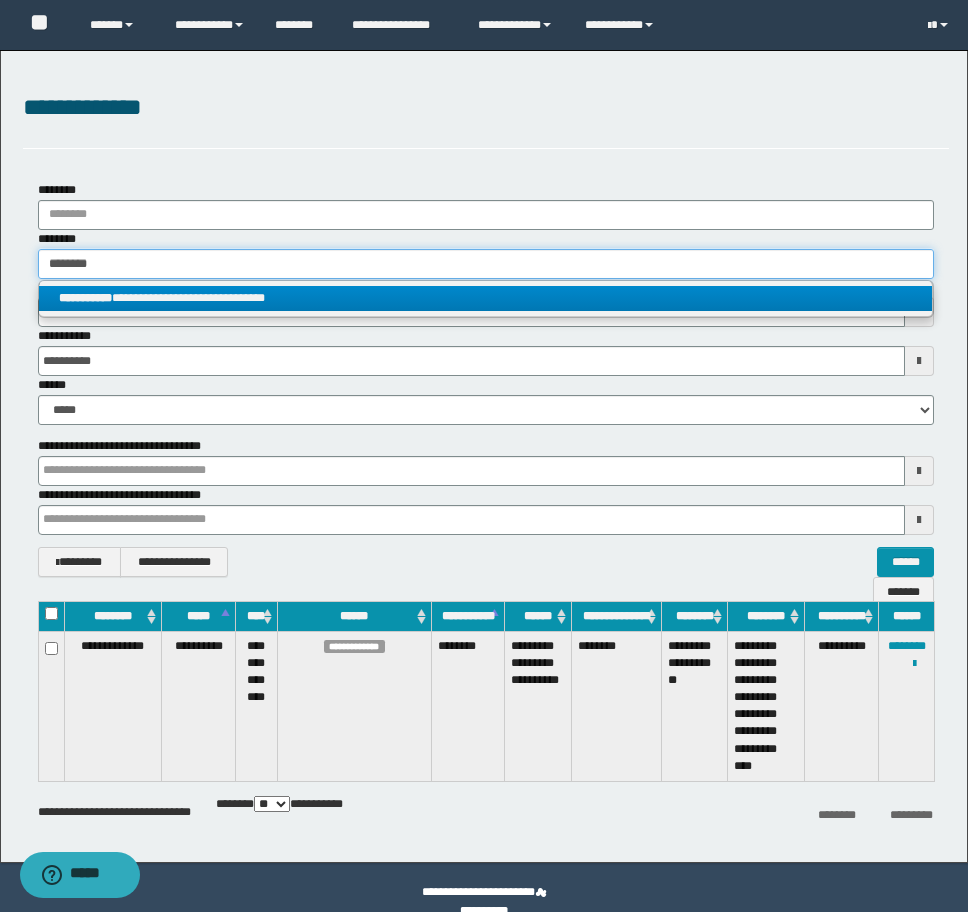 type 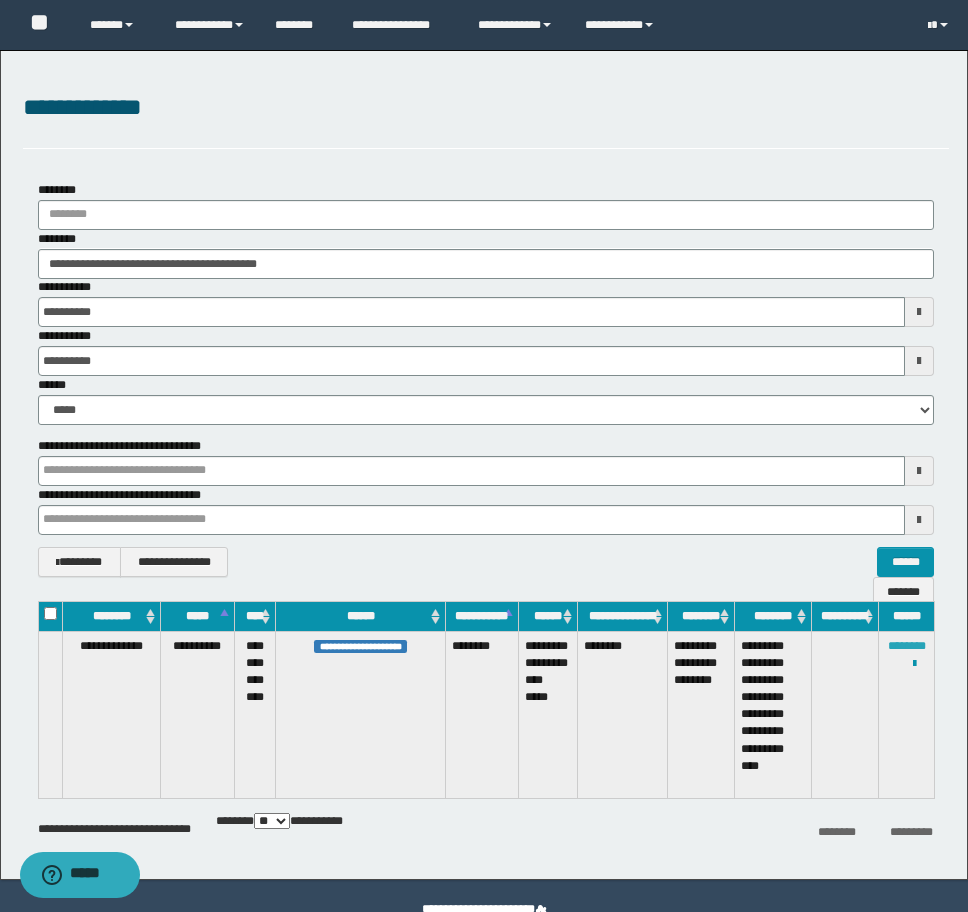 click on "********" at bounding box center (907, 646) 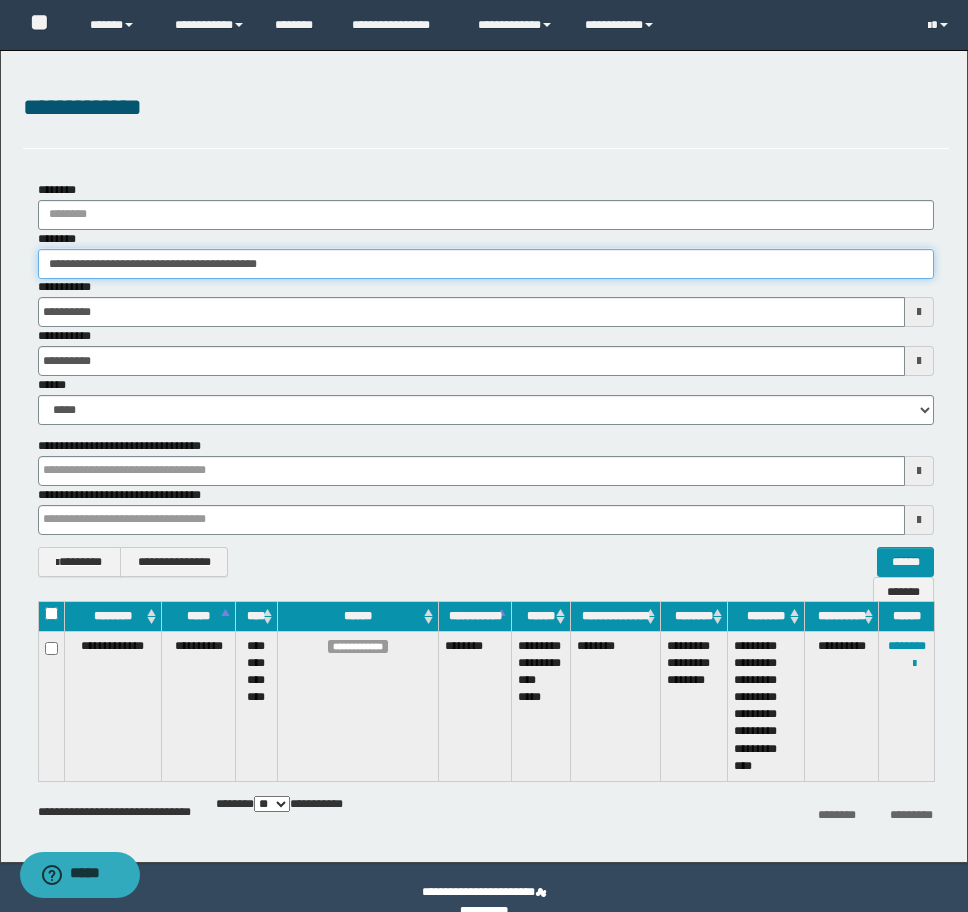 drag, startPoint x: 344, startPoint y: 269, endPoint x: -8, endPoint y: 272, distance: 352.0128 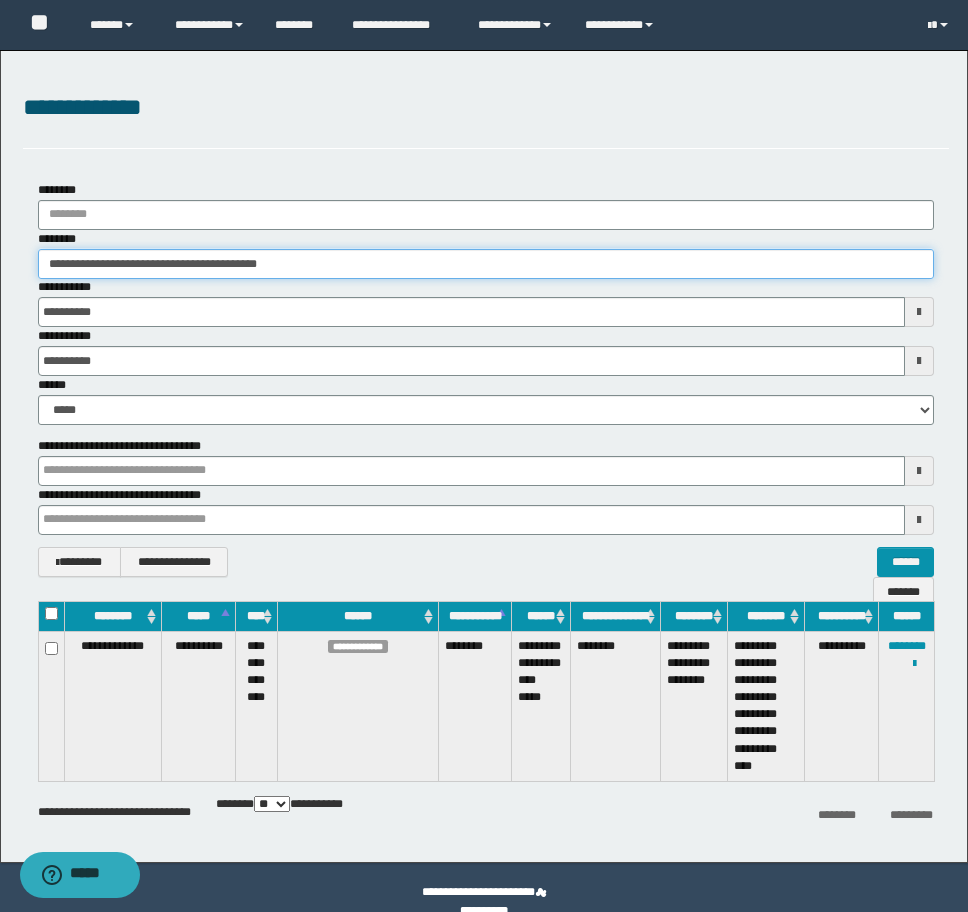 click on "**********" at bounding box center [484, 456] 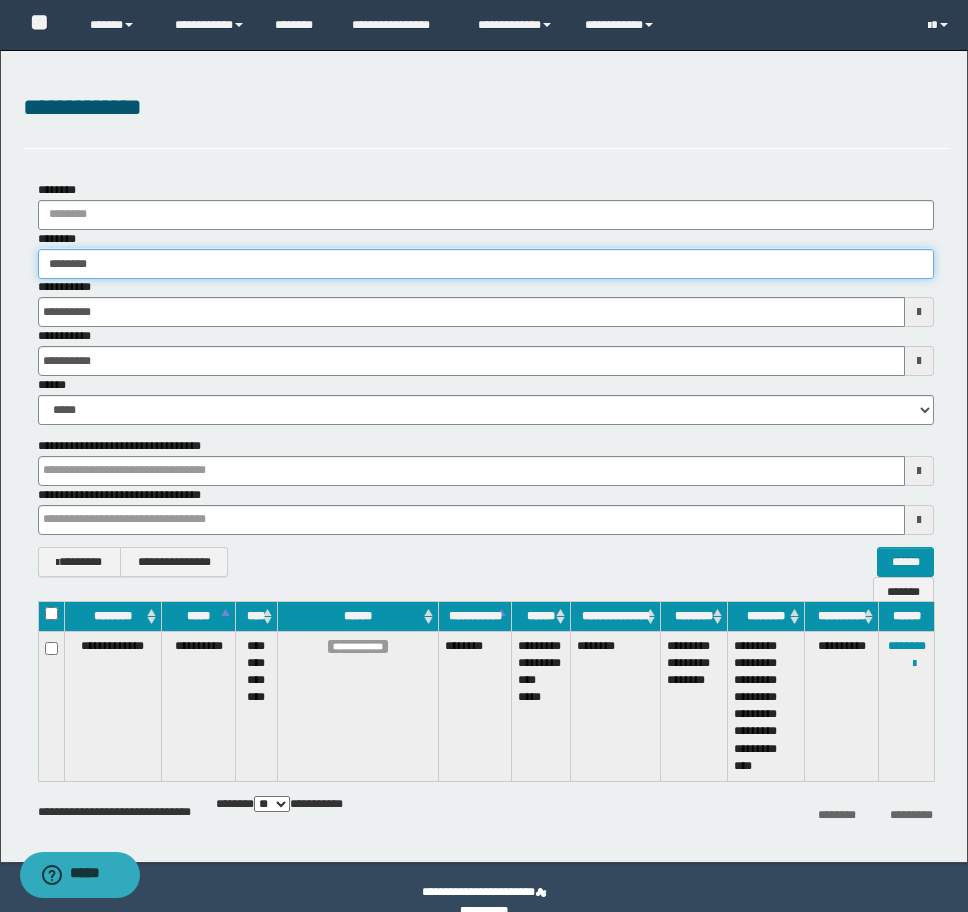 type on "********" 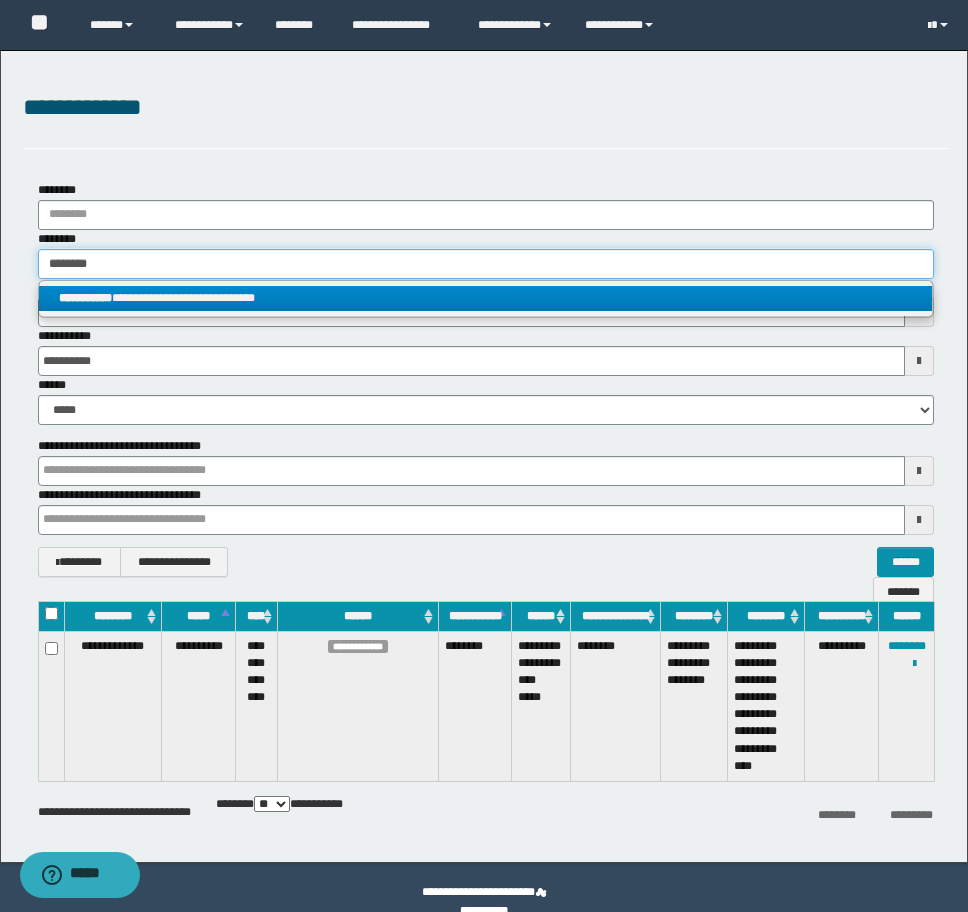type on "********" 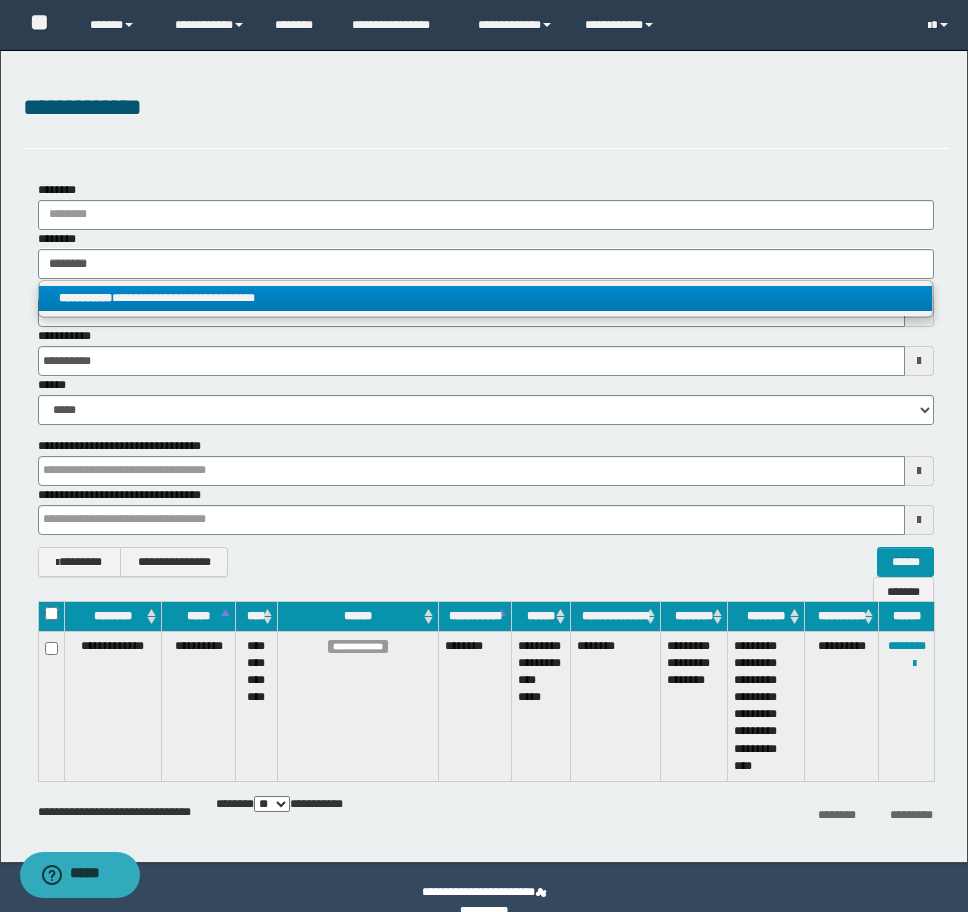 click on "**********" at bounding box center [485, 298] 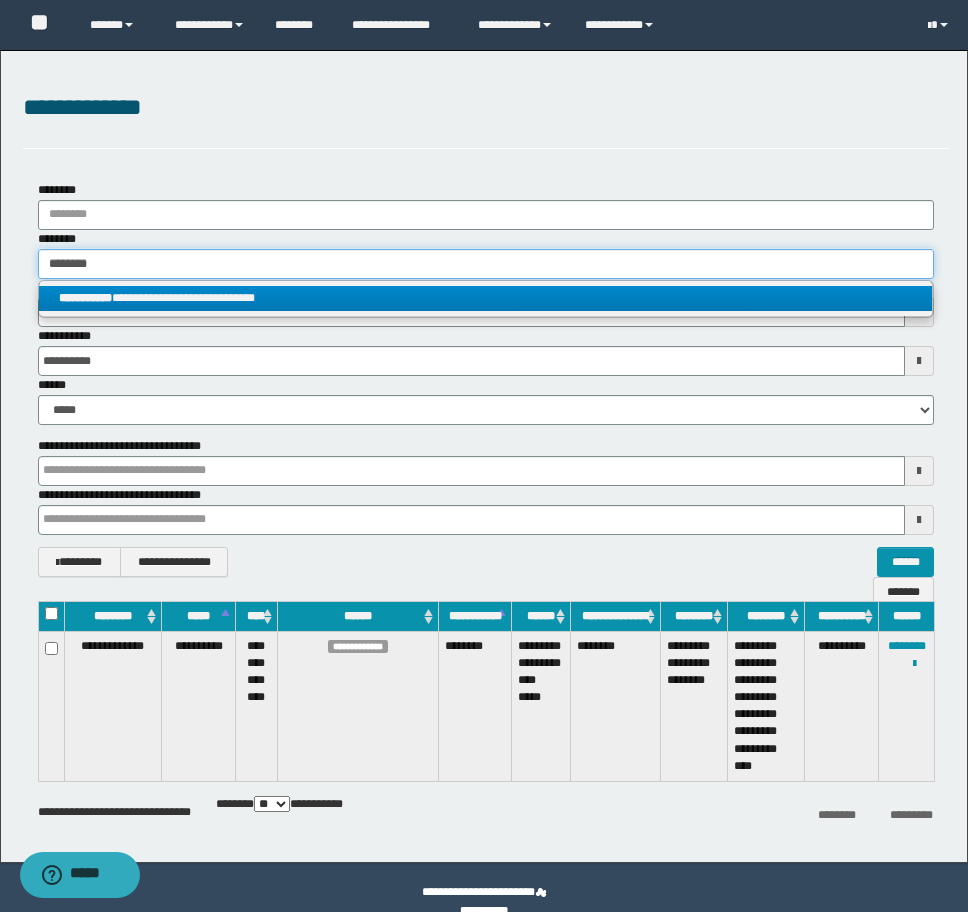 type 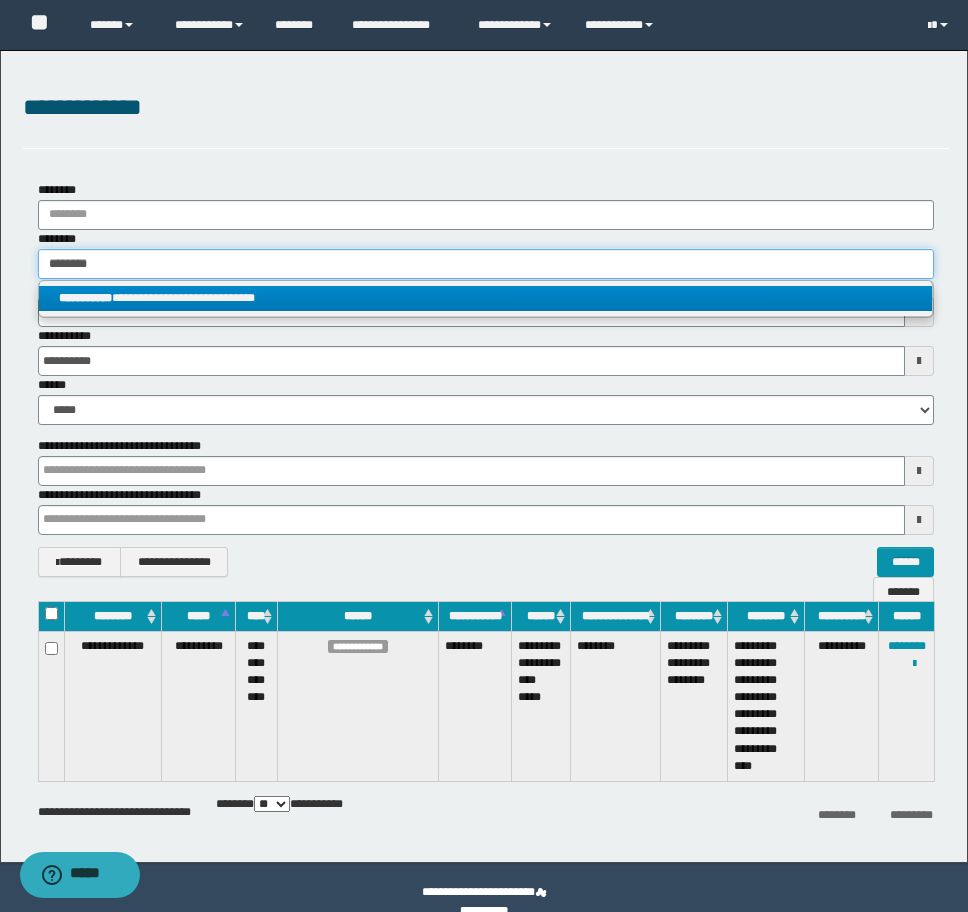 type on "**********" 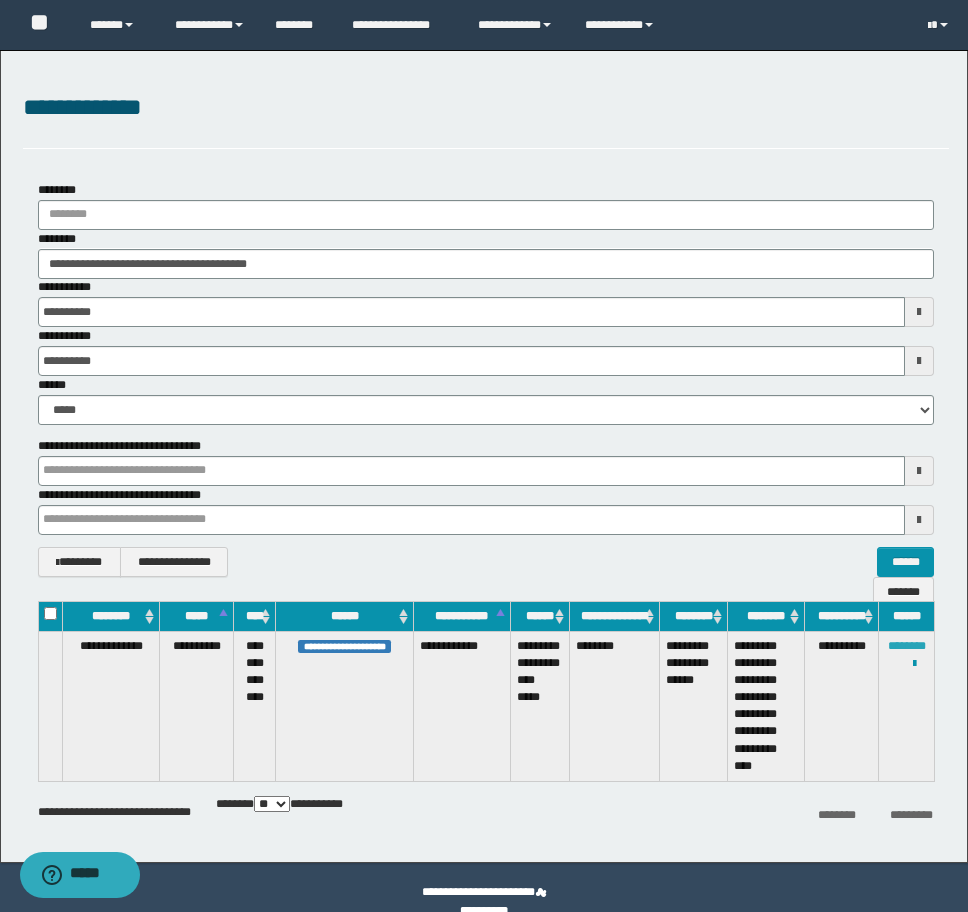 click on "********" at bounding box center (907, 646) 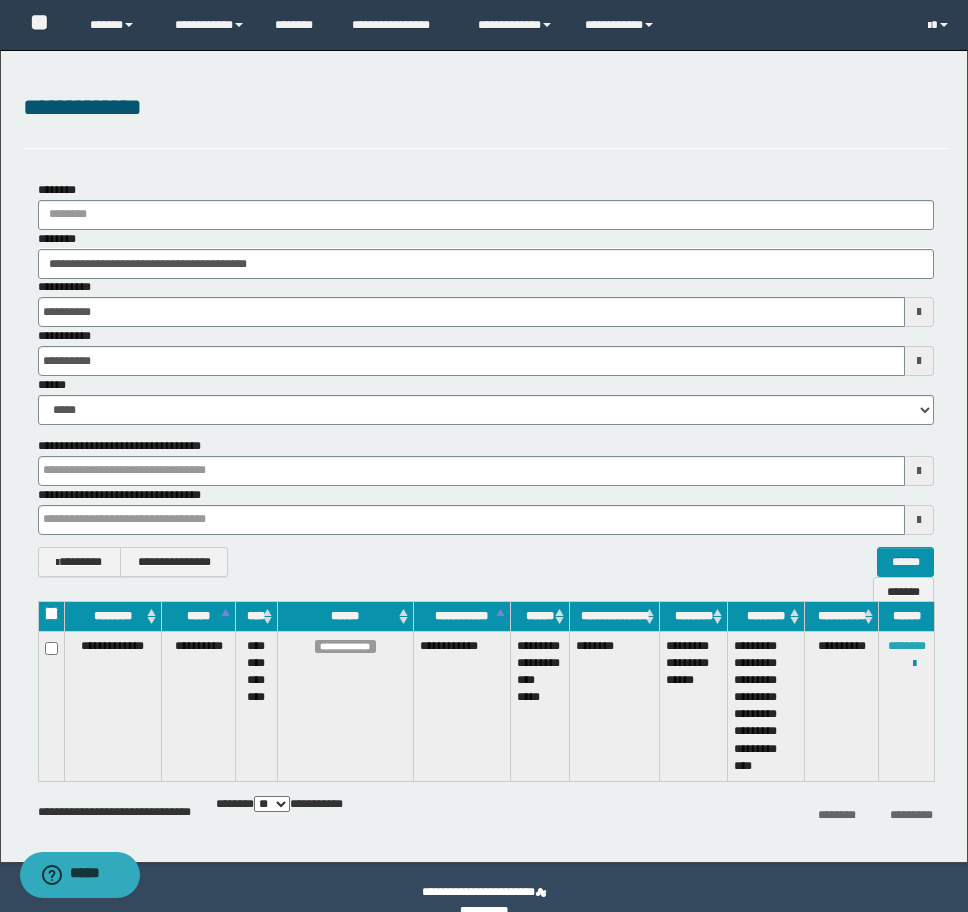 click on "********" at bounding box center (907, 646) 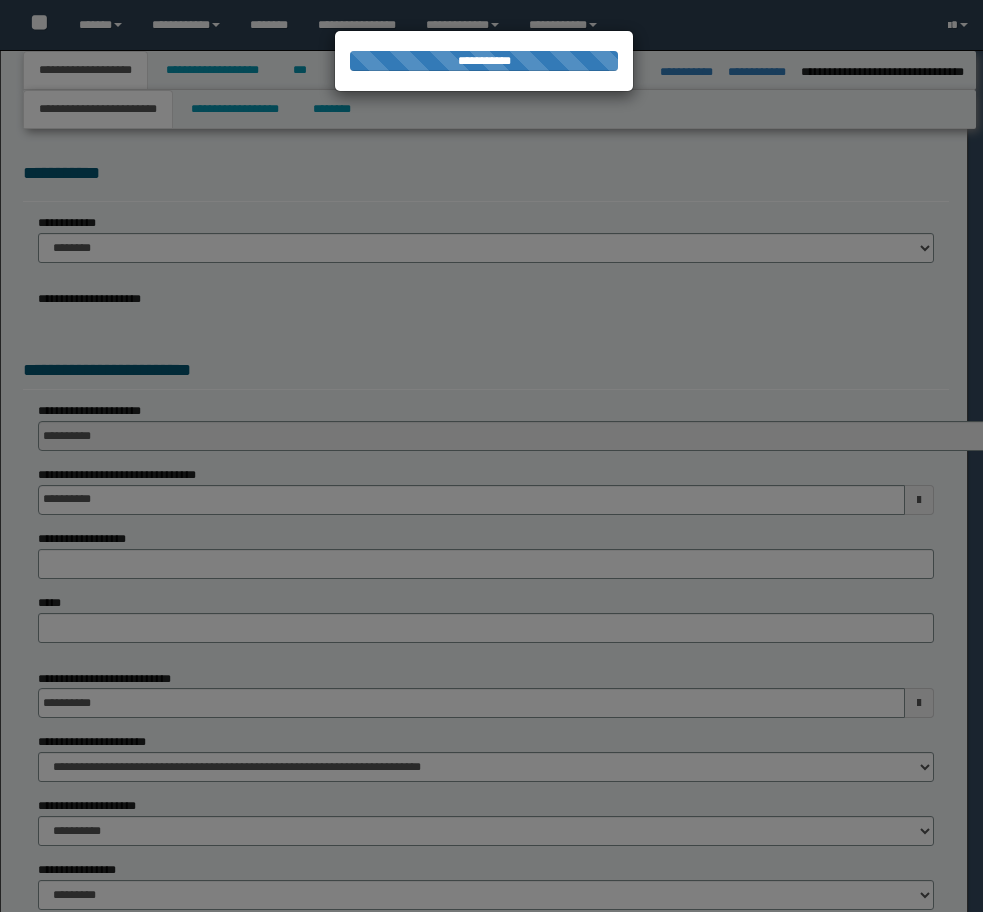 select on "*" 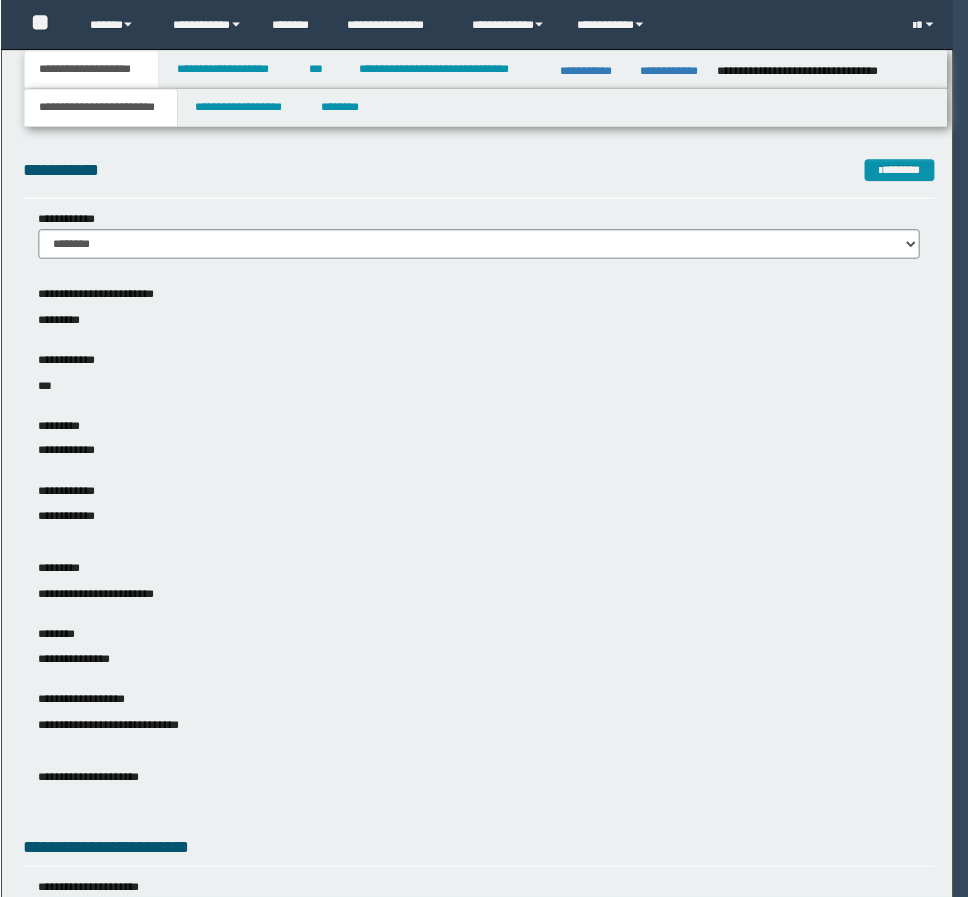 scroll, scrollTop: 0, scrollLeft: 0, axis: both 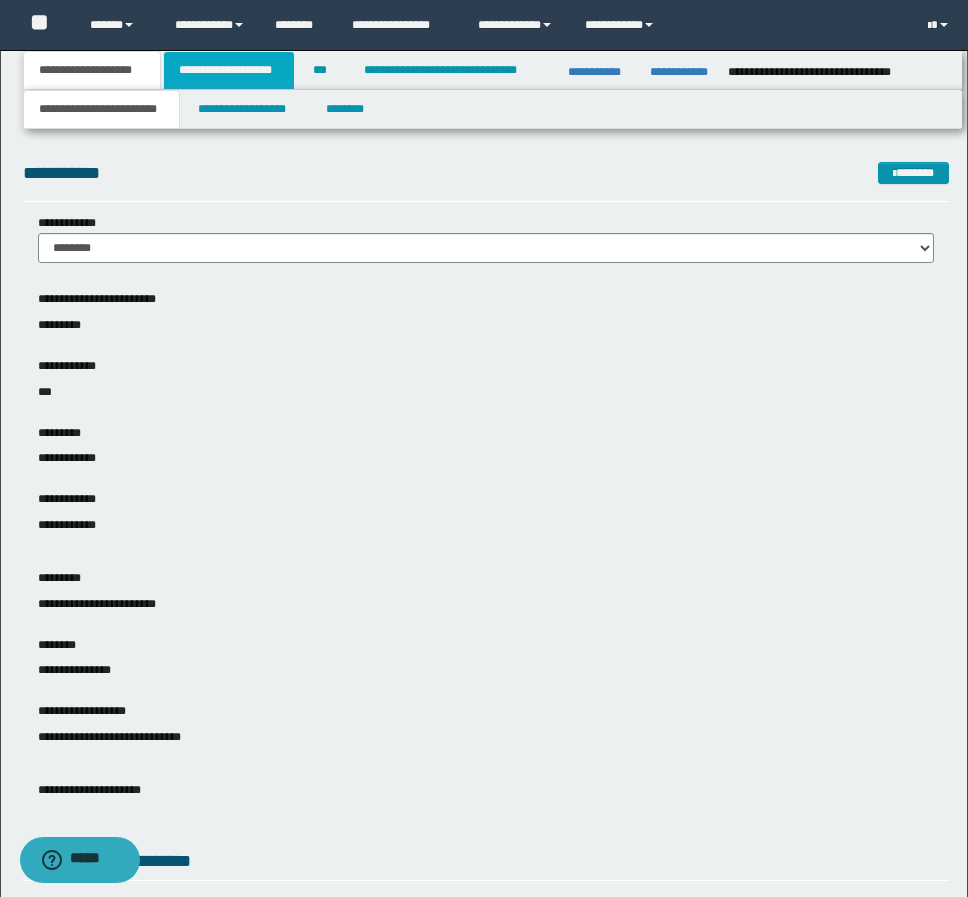 click on "**********" at bounding box center (229, 70) 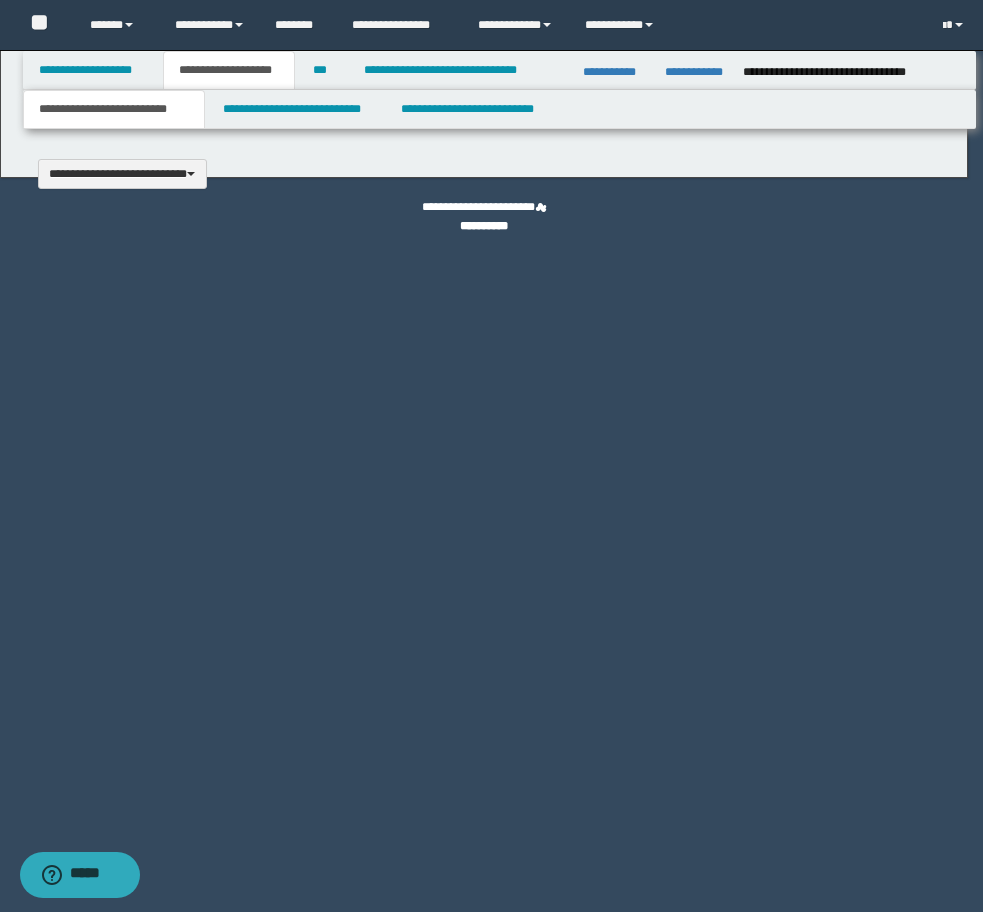 type 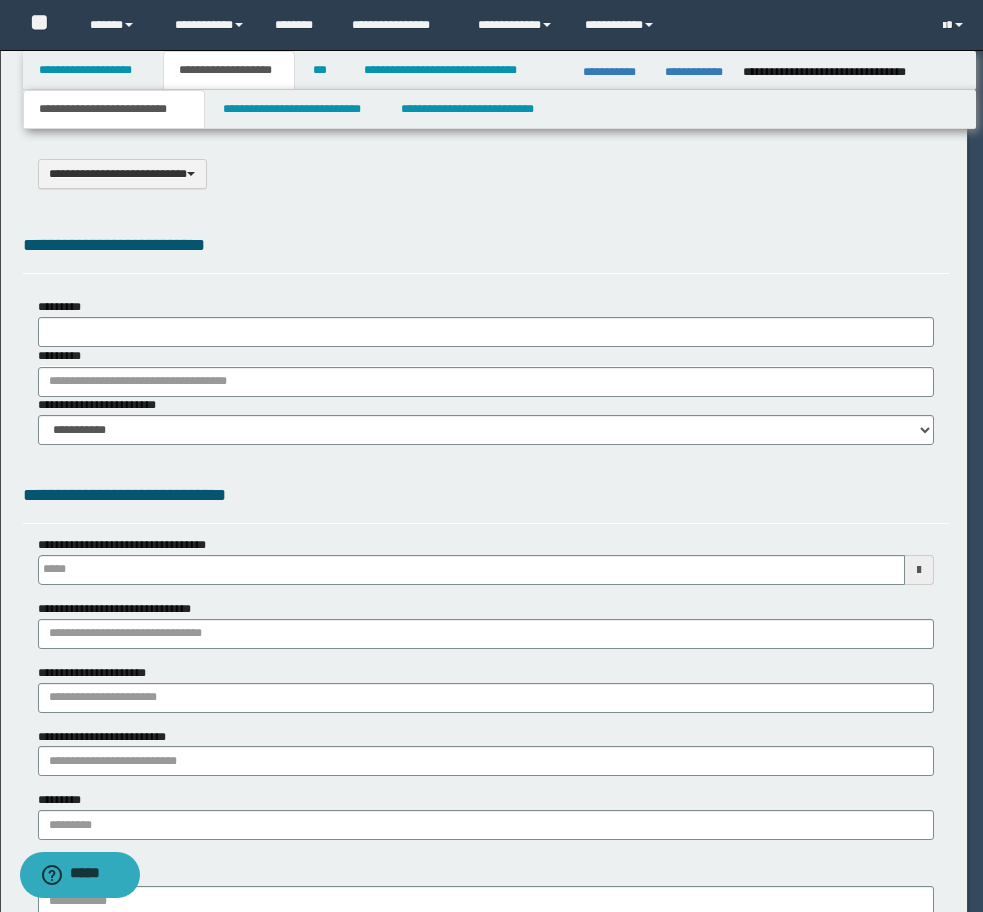 type on "**********" 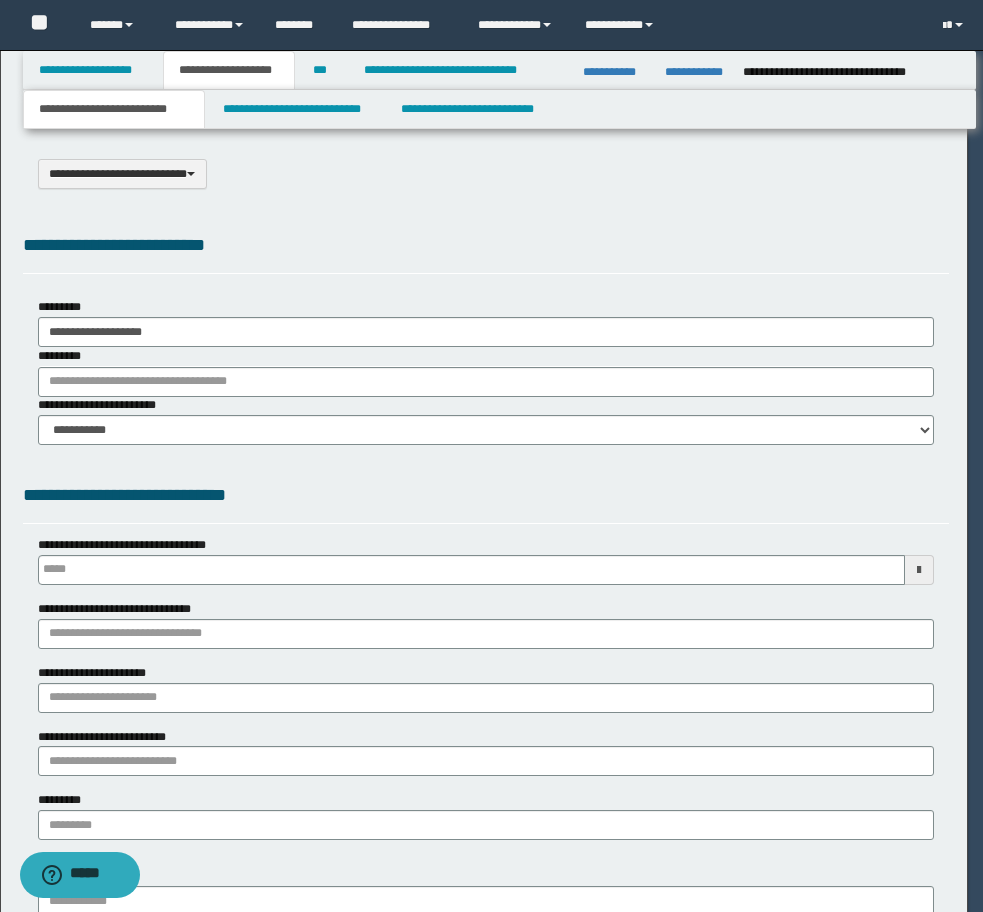 scroll, scrollTop: 0, scrollLeft: 0, axis: both 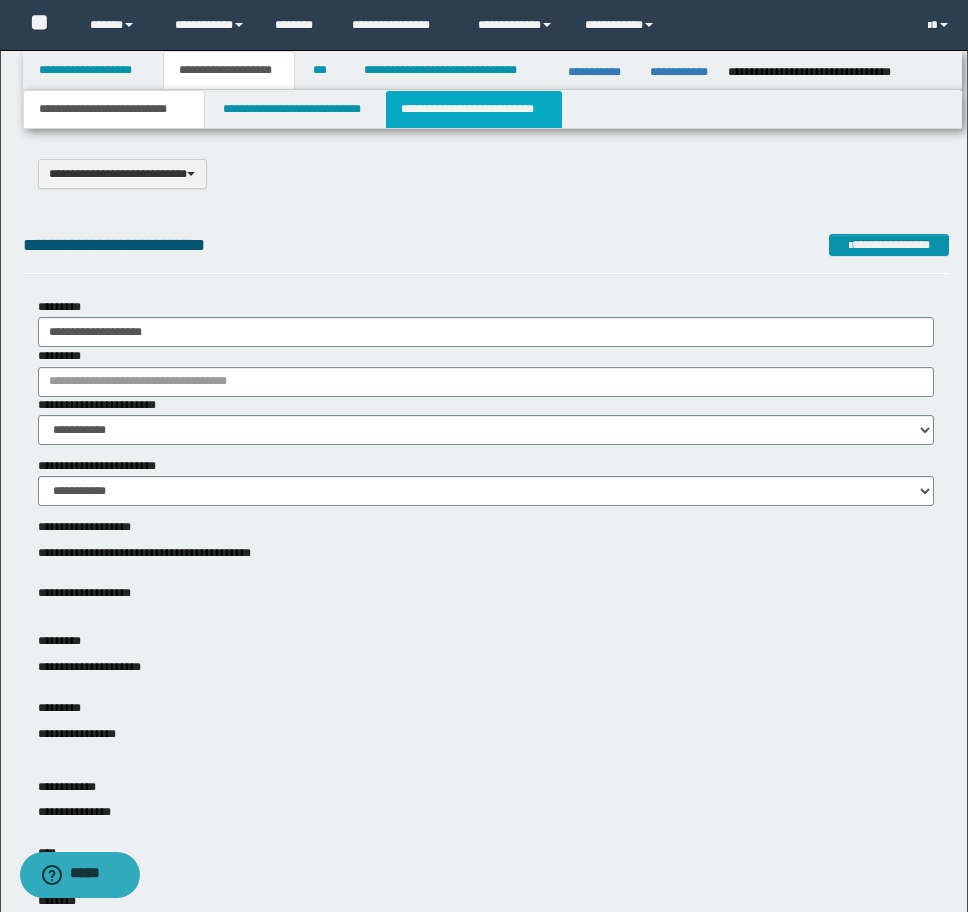 click on "**********" at bounding box center [474, 109] 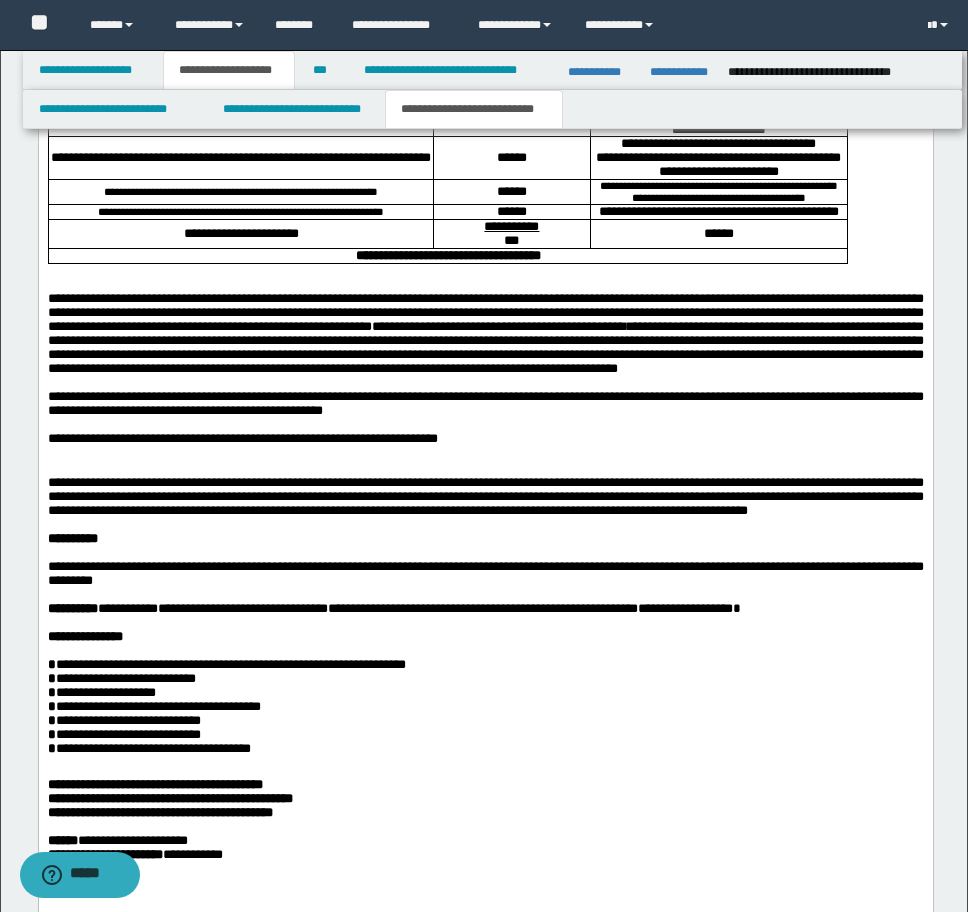 scroll, scrollTop: 3700, scrollLeft: 0, axis: vertical 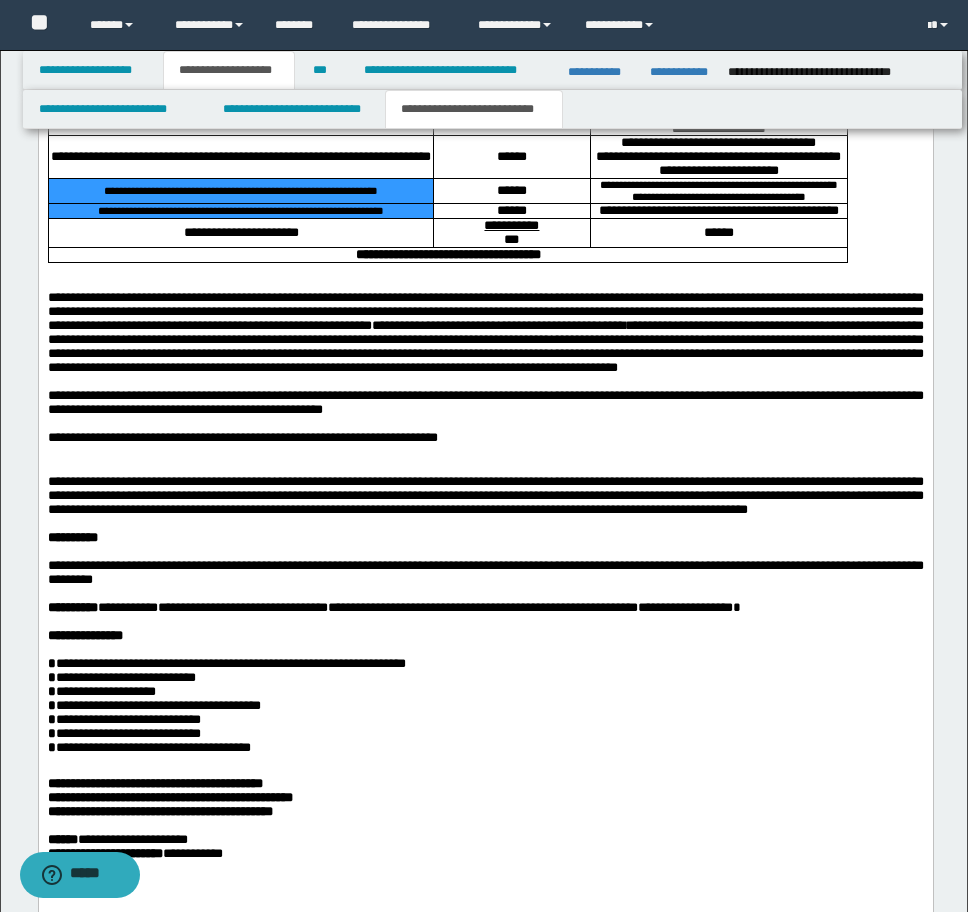 drag, startPoint x: 84, startPoint y: 464, endPoint x: 349, endPoint y: 495, distance: 266.80704 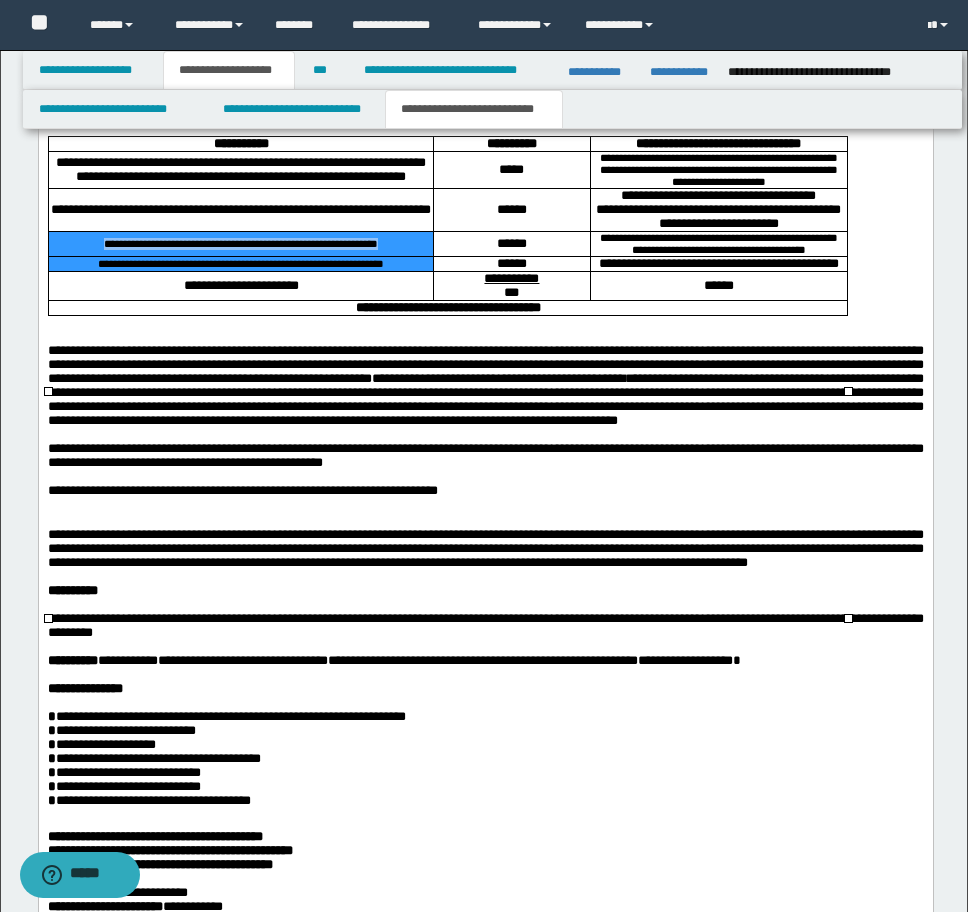 scroll, scrollTop: 3600, scrollLeft: 0, axis: vertical 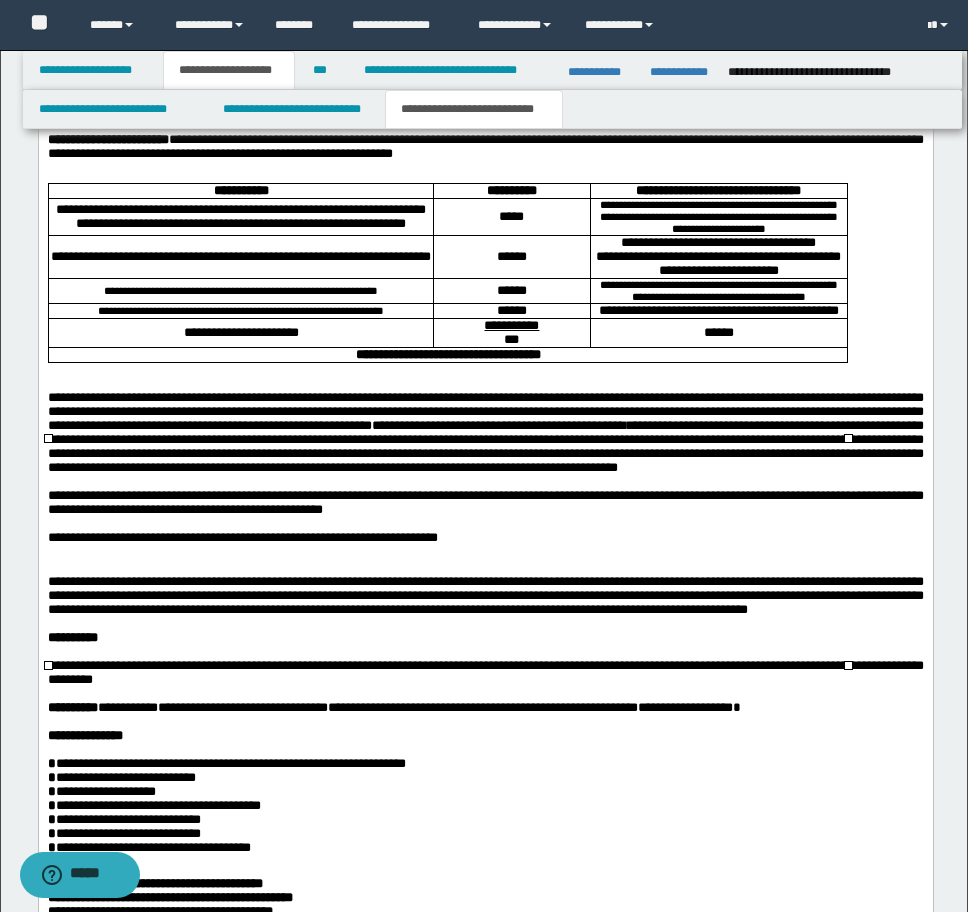 click on "**********" at bounding box center (240, 216) 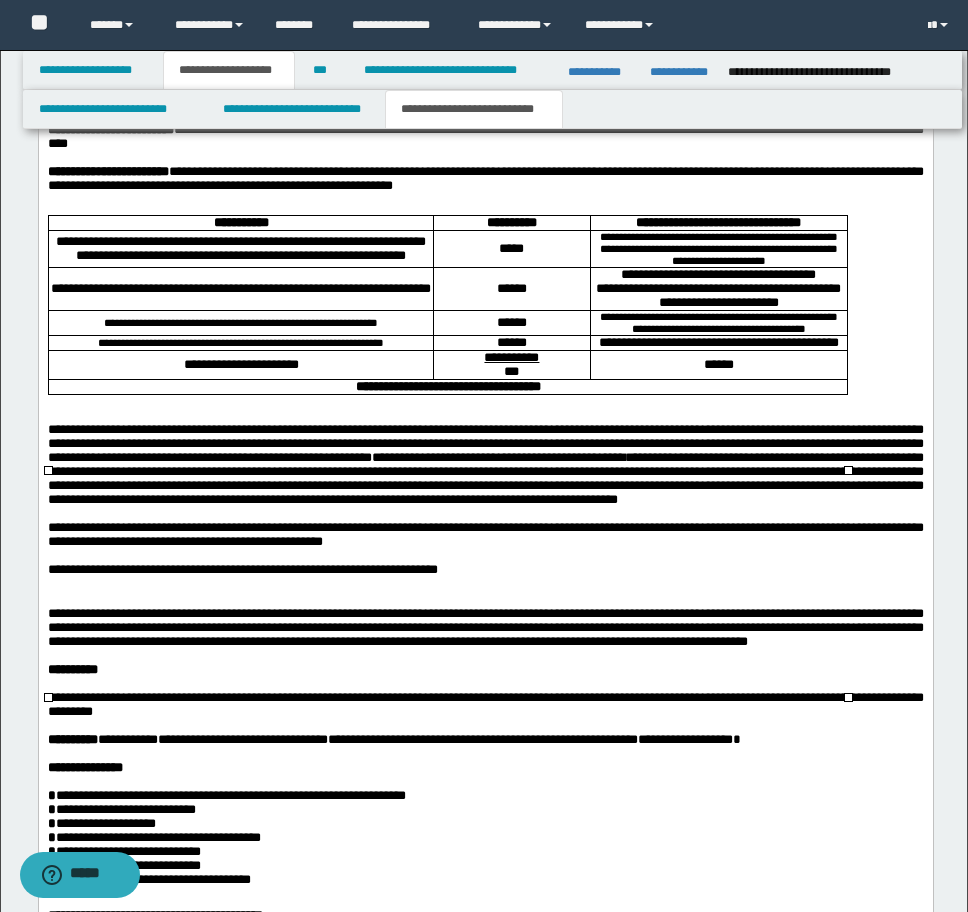 scroll, scrollTop: 3600, scrollLeft: 0, axis: vertical 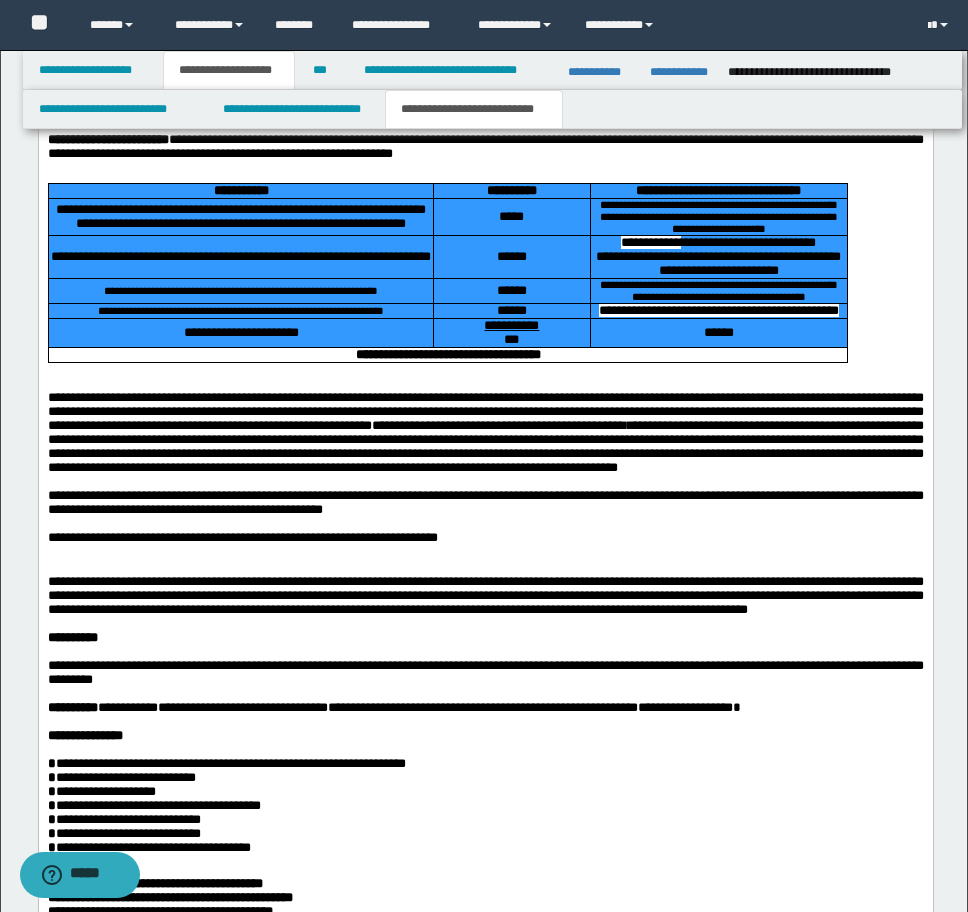 drag, startPoint x: 132, startPoint y: 449, endPoint x: 765, endPoint y: 617, distance: 654.9145 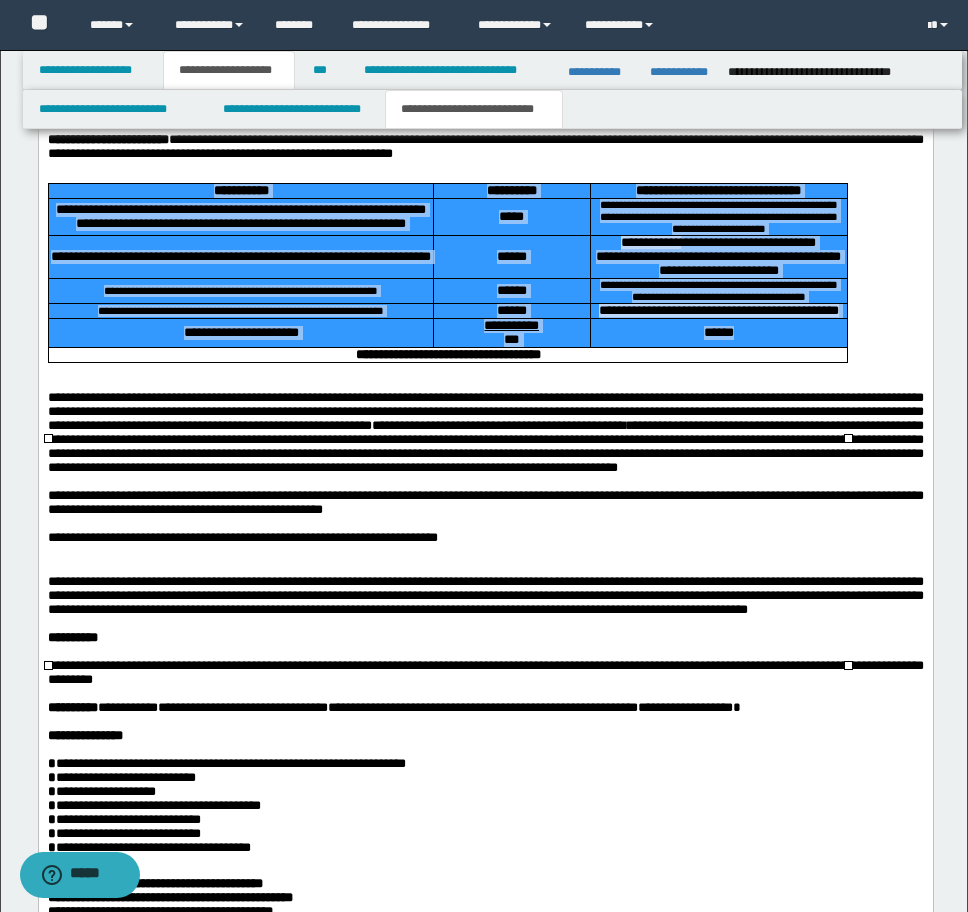 scroll, scrollTop: 3568, scrollLeft: 0, axis: vertical 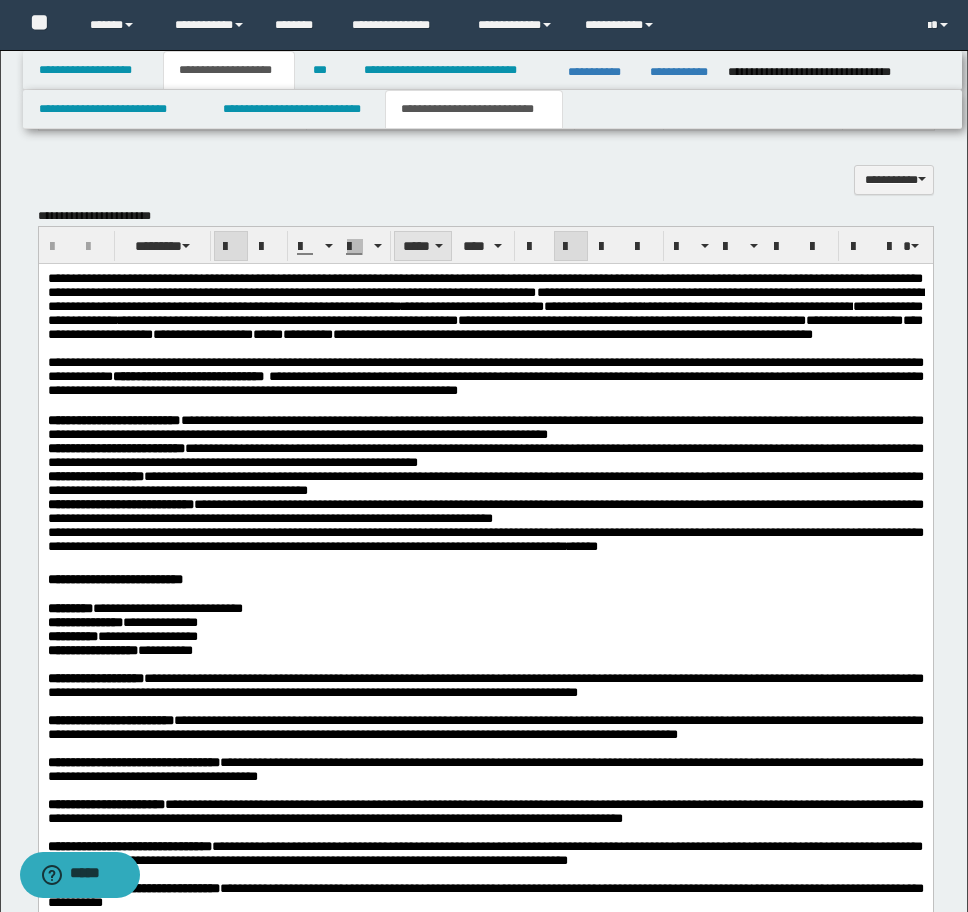 click on "*****" at bounding box center [423, 246] 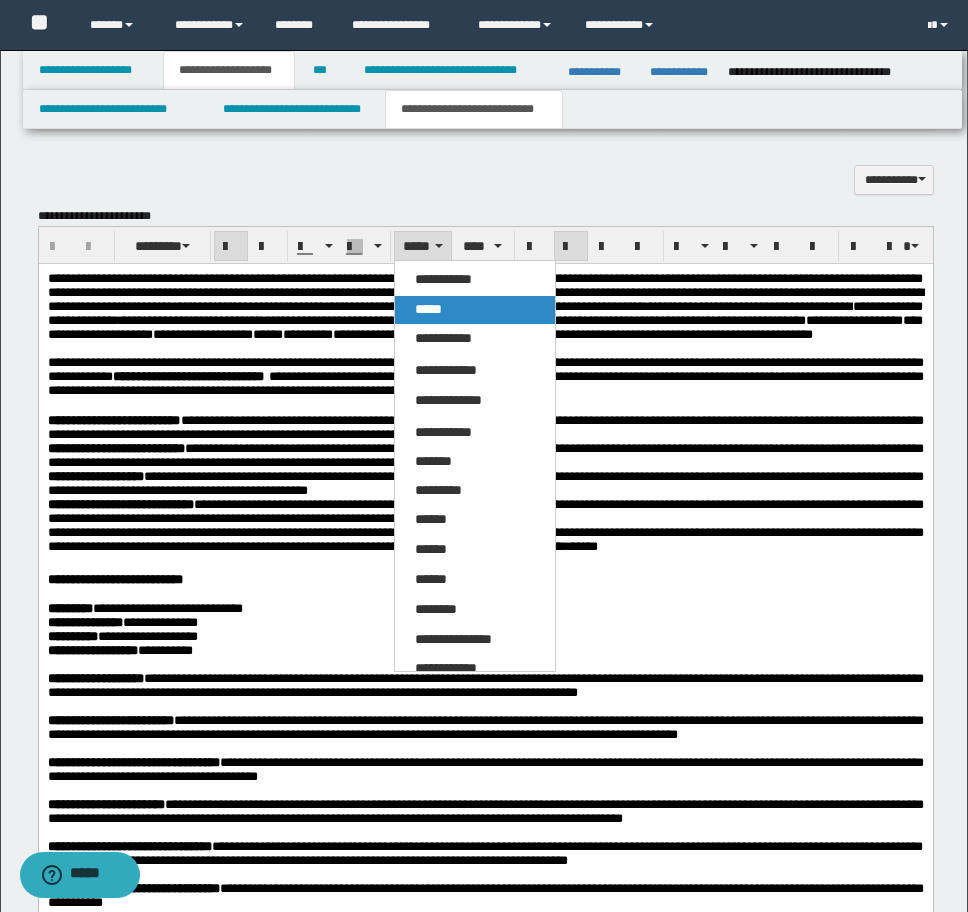 click on "*****" at bounding box center [475, 310] 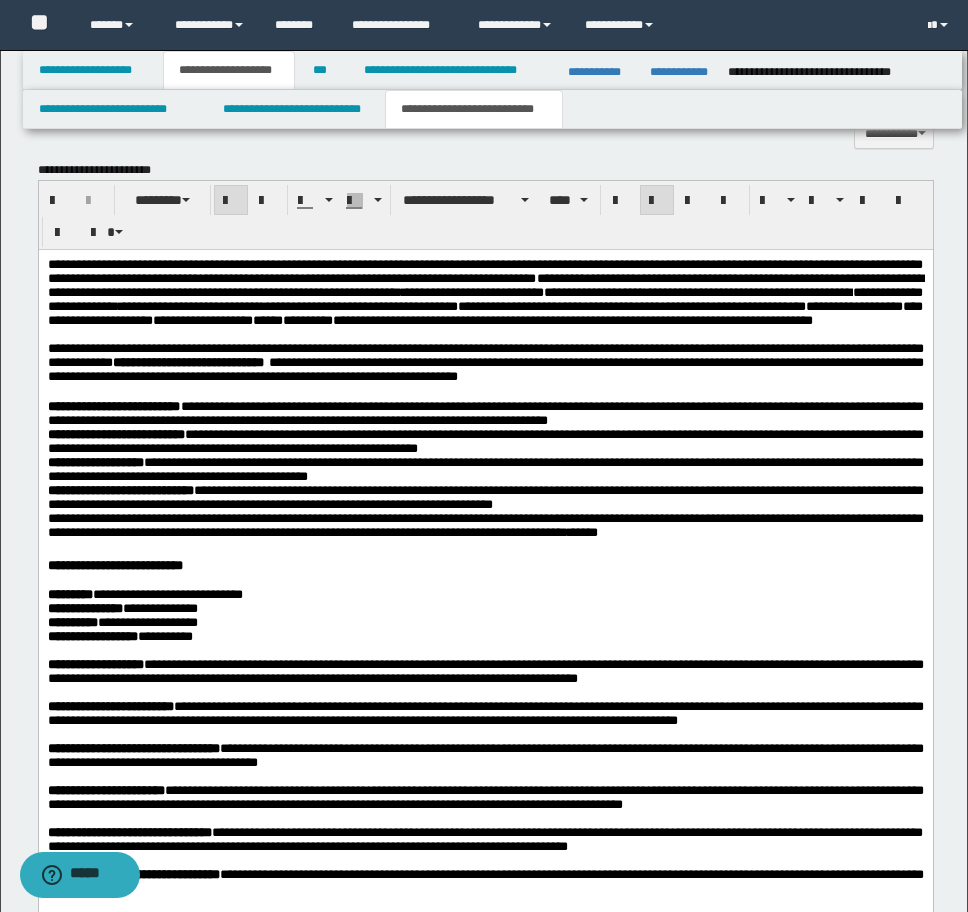 scroll, scrollTop: 2413, scrollLeft: 0, axis: vertical 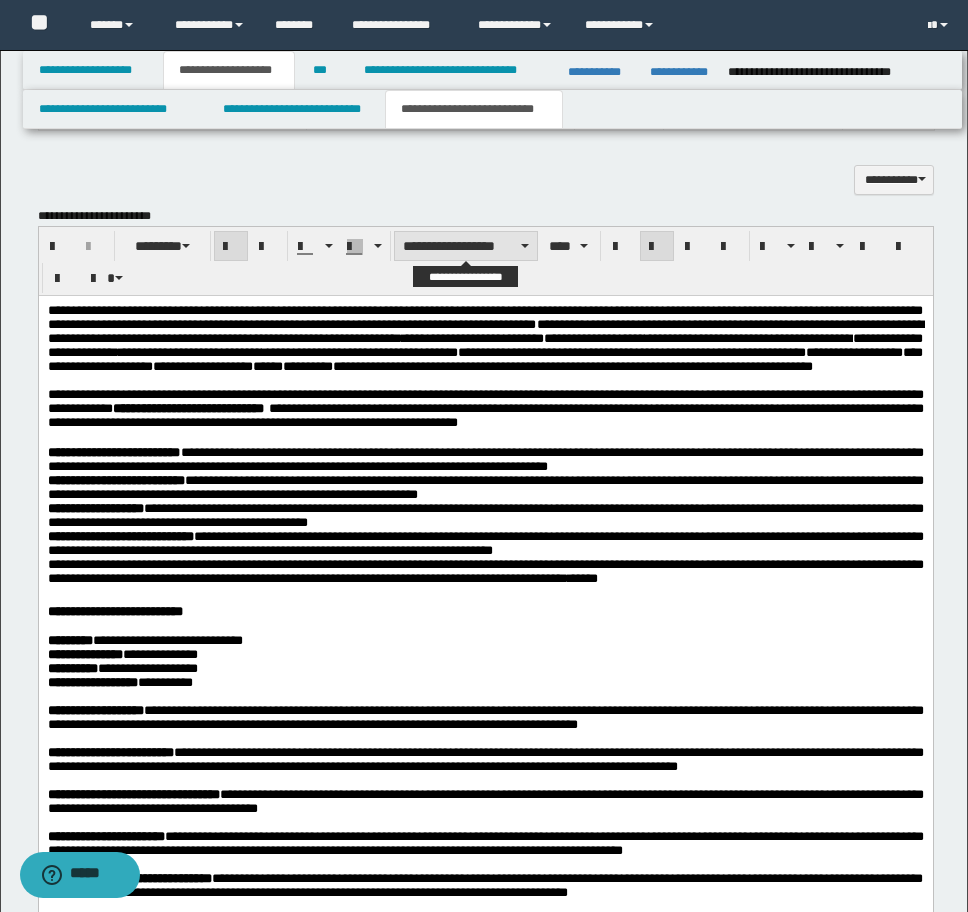 click on "**********" at bounding box center [466, 246] 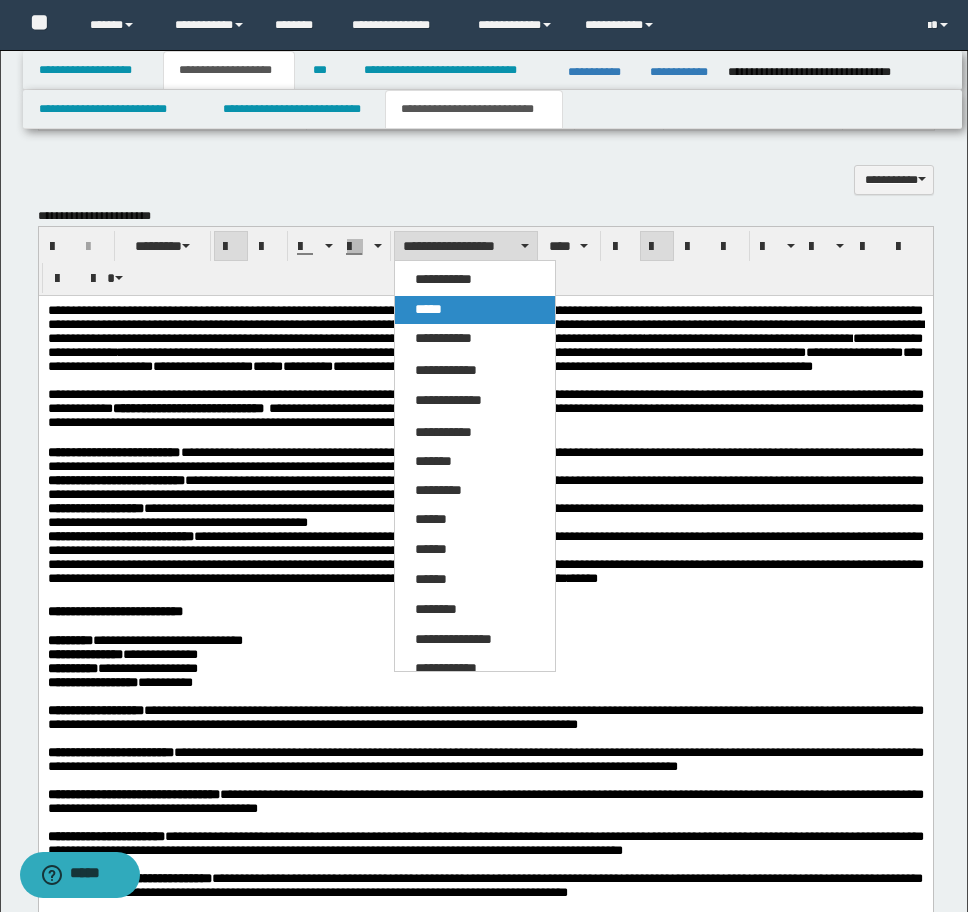 click on "*****" at bounding box center [428, 309] 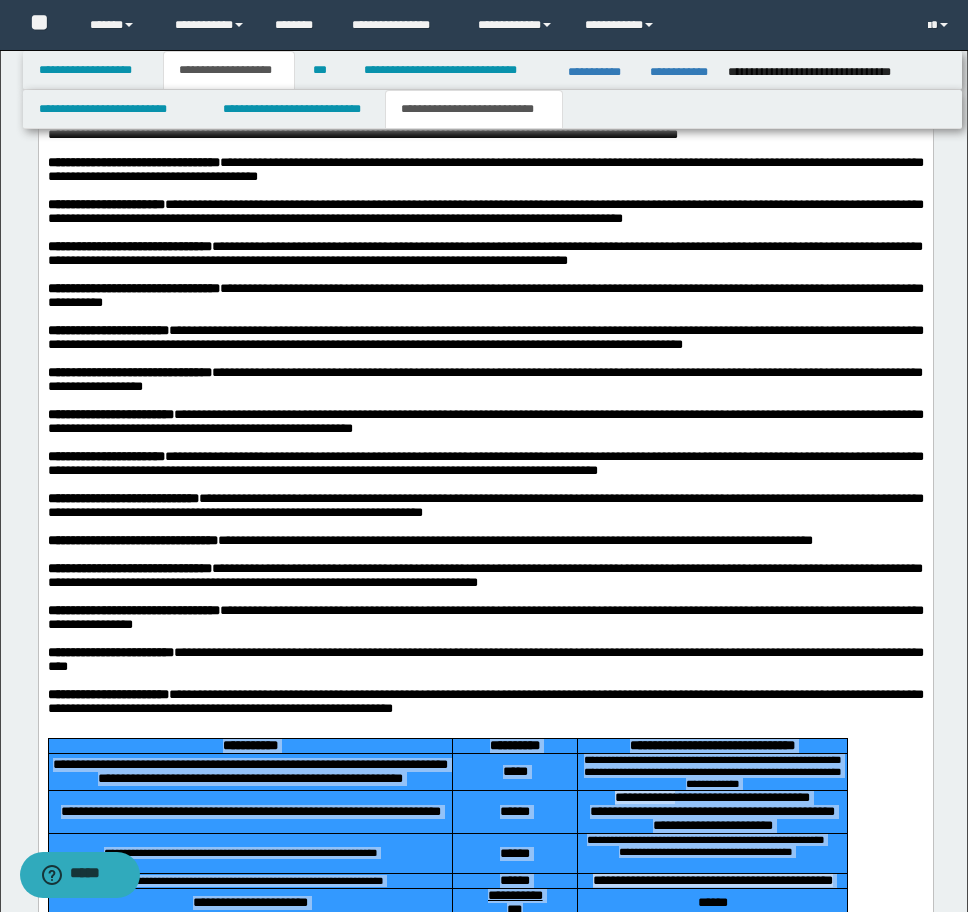 scroll, scrollTop: 3713, scrollLeft: 0, axis: vertical 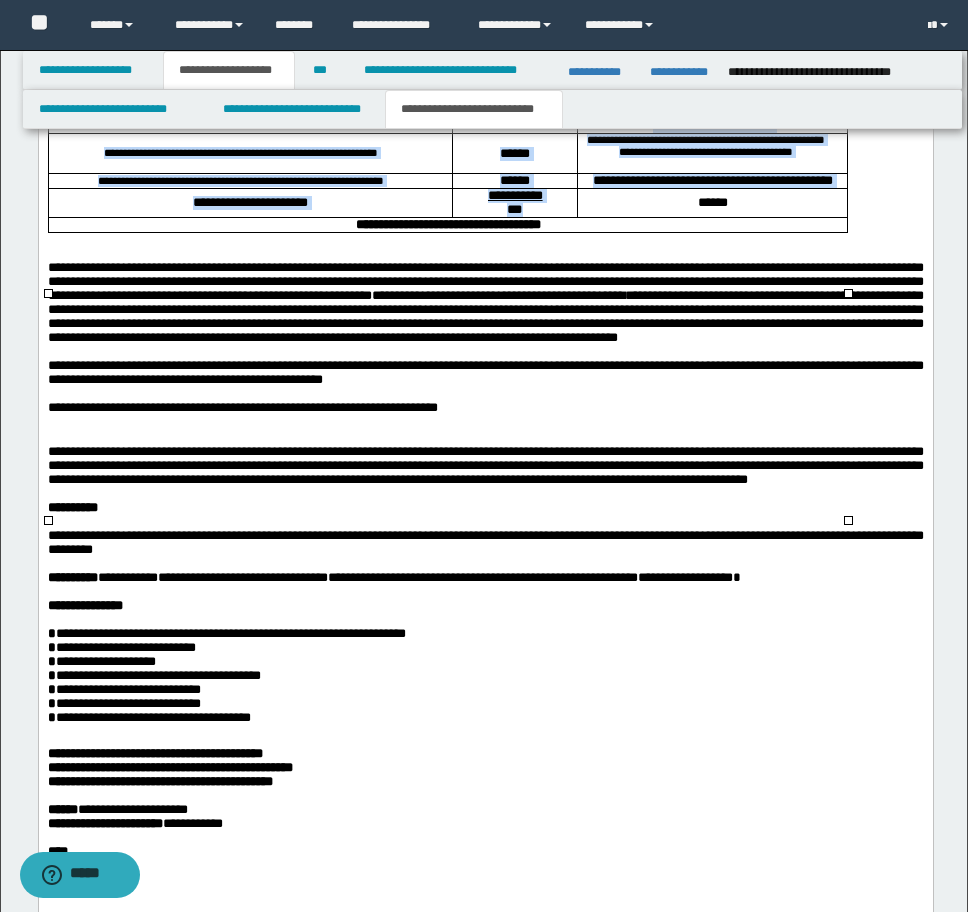 click on "**********" at bounding box center (250, 154) 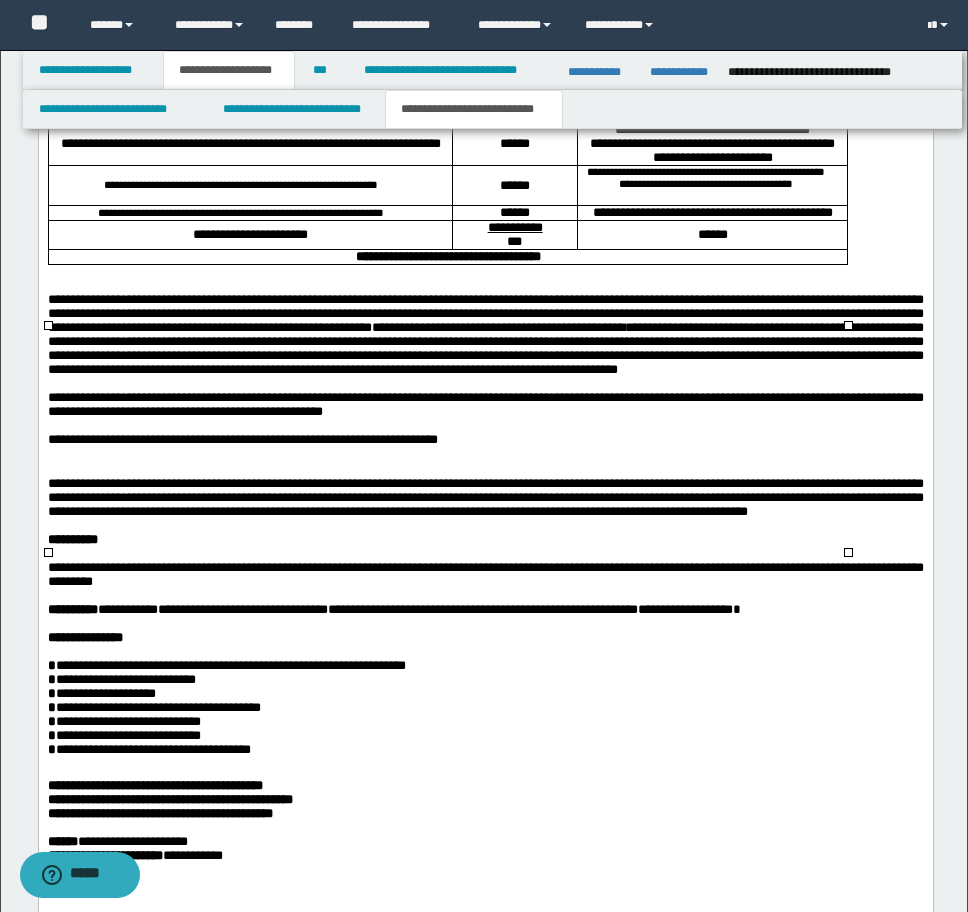 scroll, scrollTop: 3745, scrollLeft: 0, axis: vertical 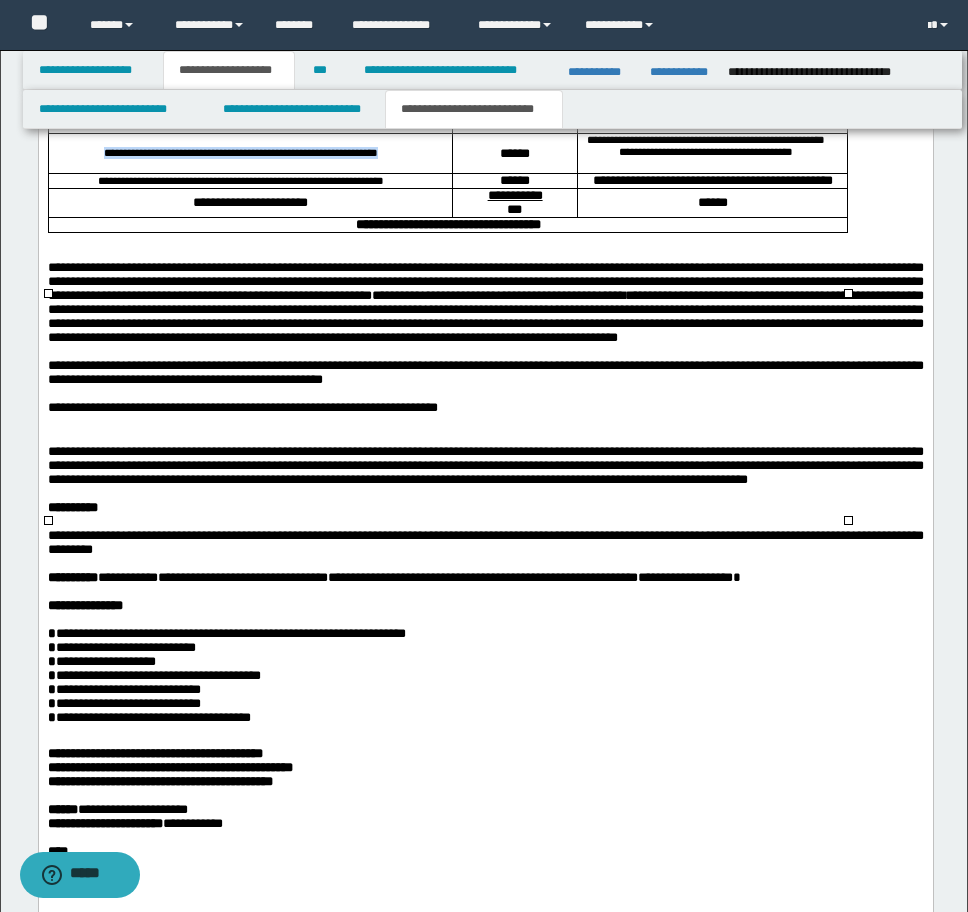drag, startPoint x: 405, startPoint y: 420, endPoint x: 59, endPoint y: 426, distance: 346.05203 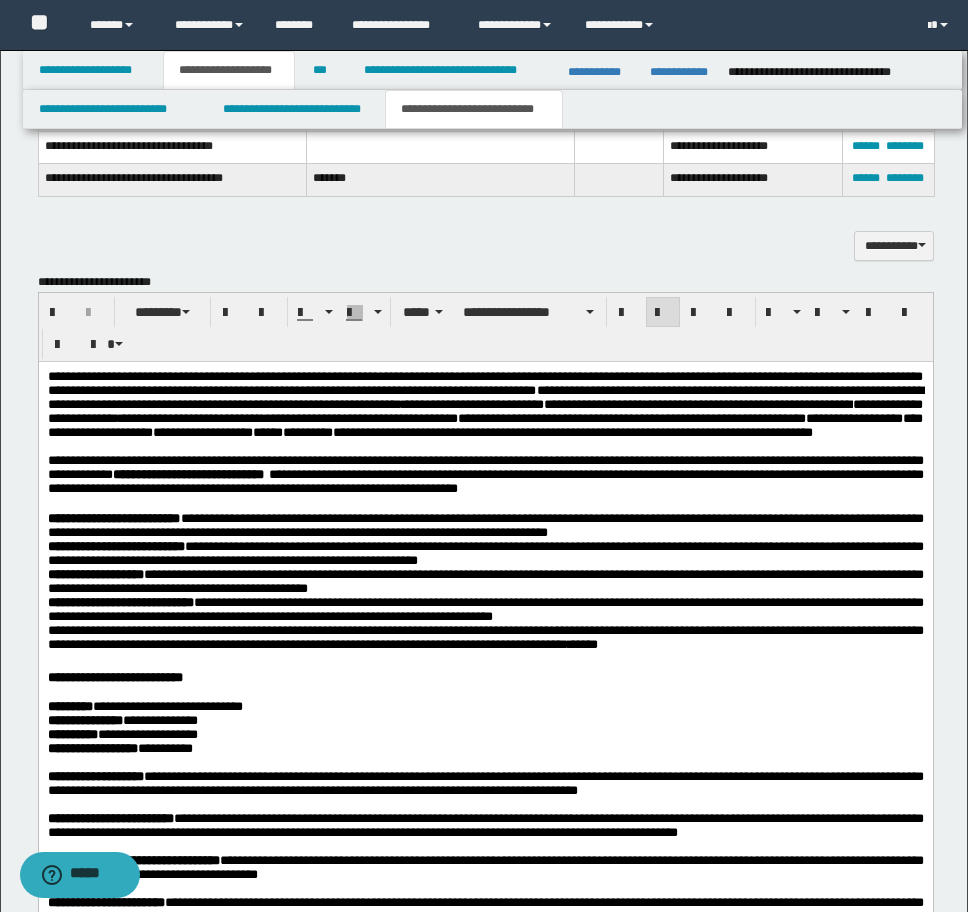 scroll, scrollTop: 2345, scrollLeft: 0, axis: vertical 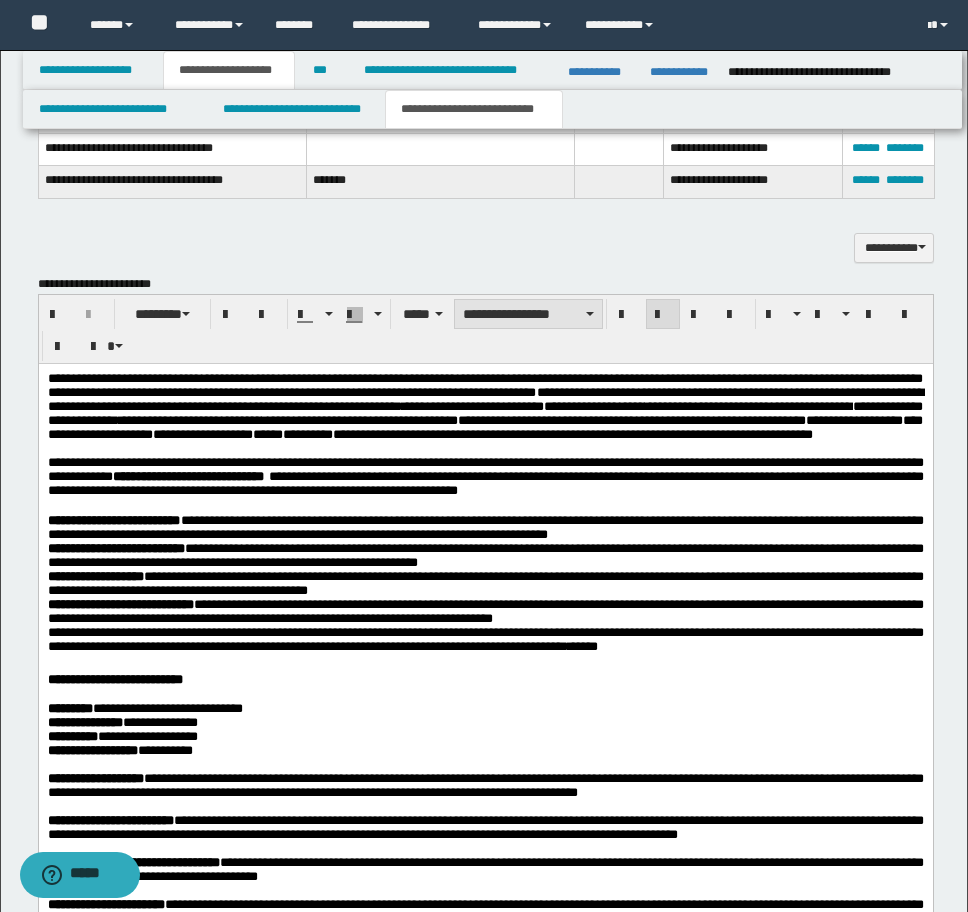 click on "**********" at bounding box center [528, 314] 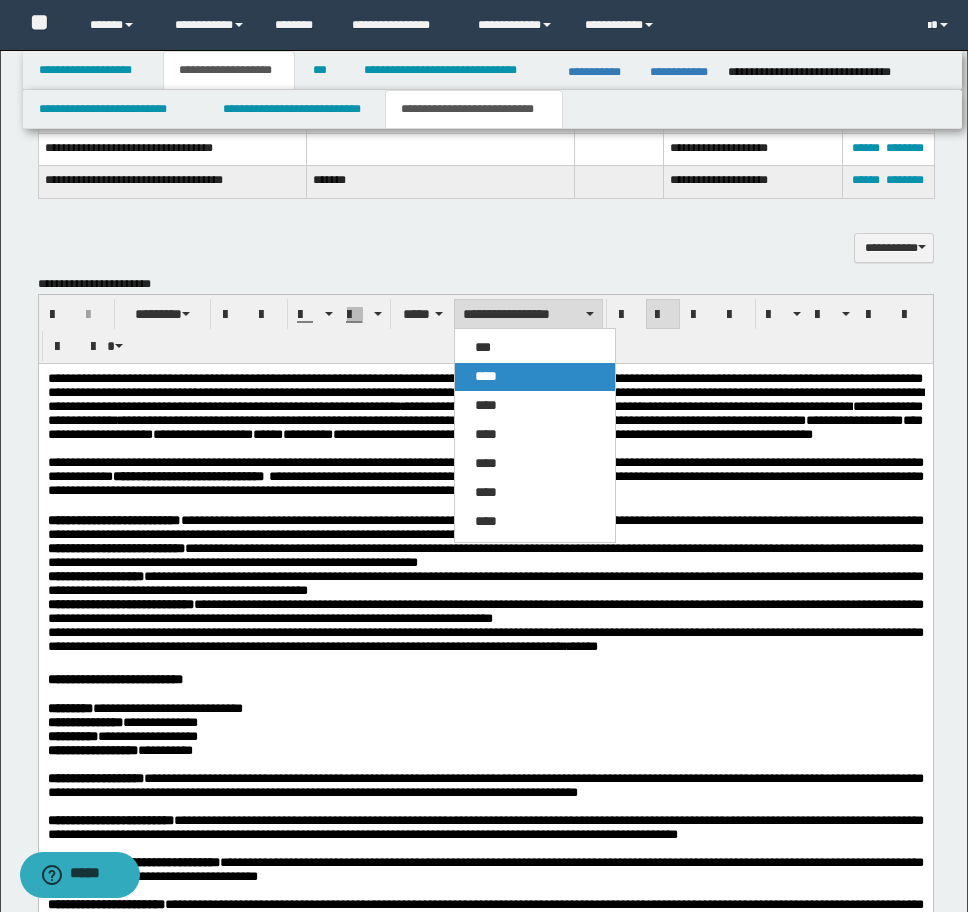 click on "****" at bounding box center [486, 376] 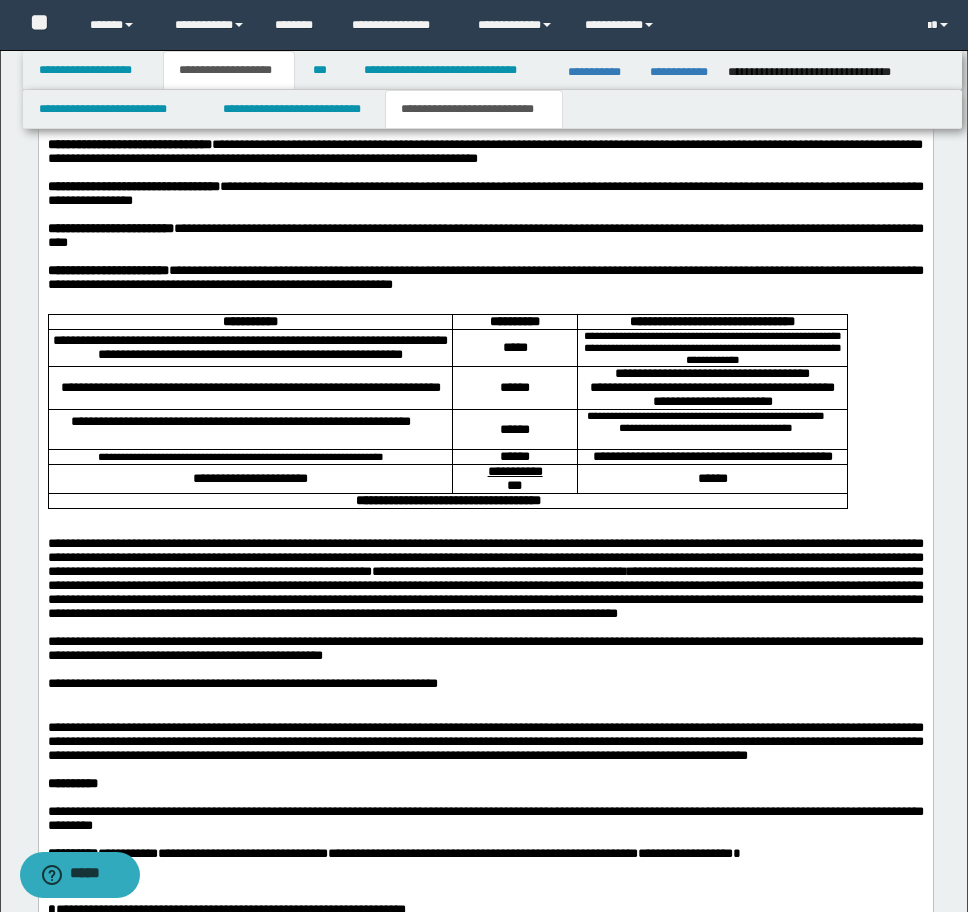 scroll, scrollTop: 3545, scrollLeft: 0, axis: vertical 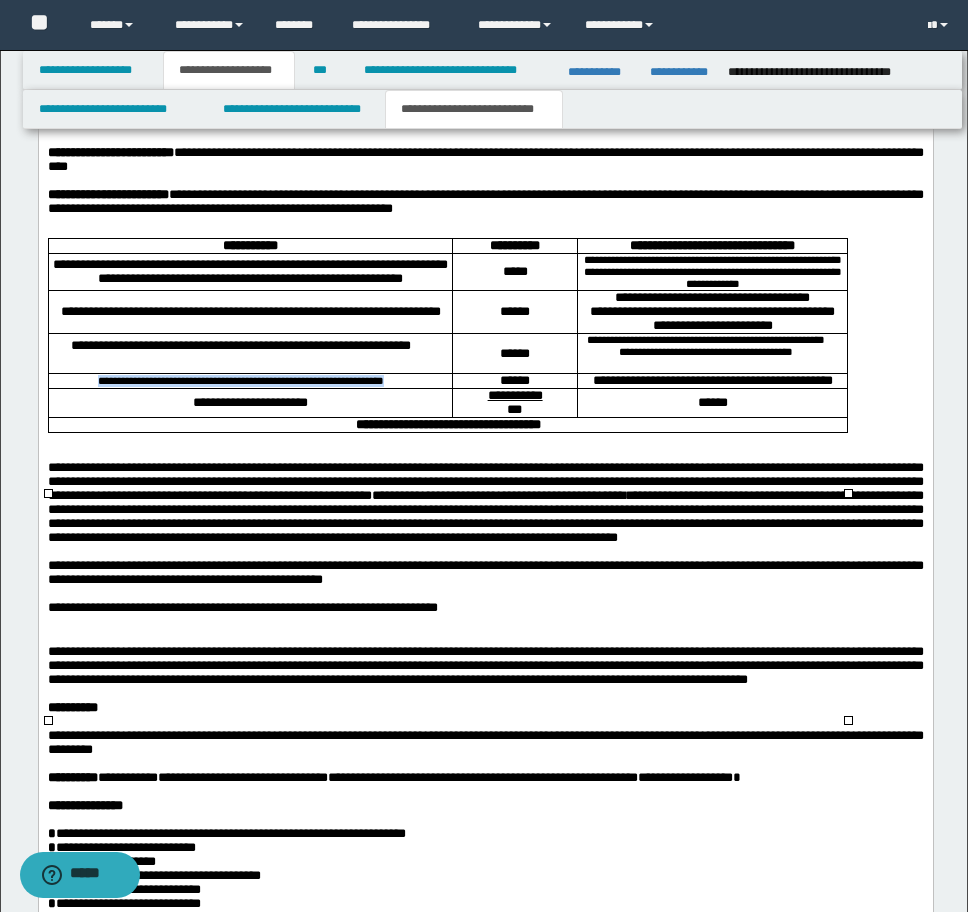 drag, startPoint x: 419, startPoint y: 658, endPoint x: 88, endPoint y: 621, distance: 333.06155 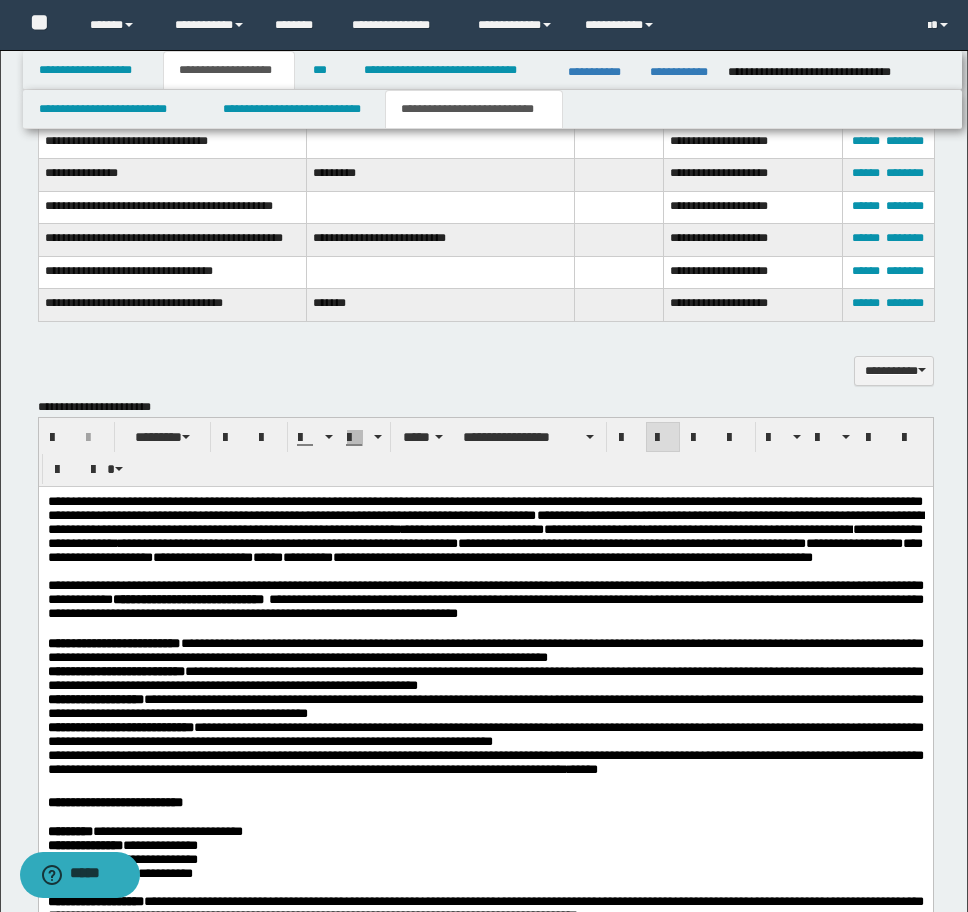 scroll, scrollTop: 2145, scrollLeft: 0, axis: vertical 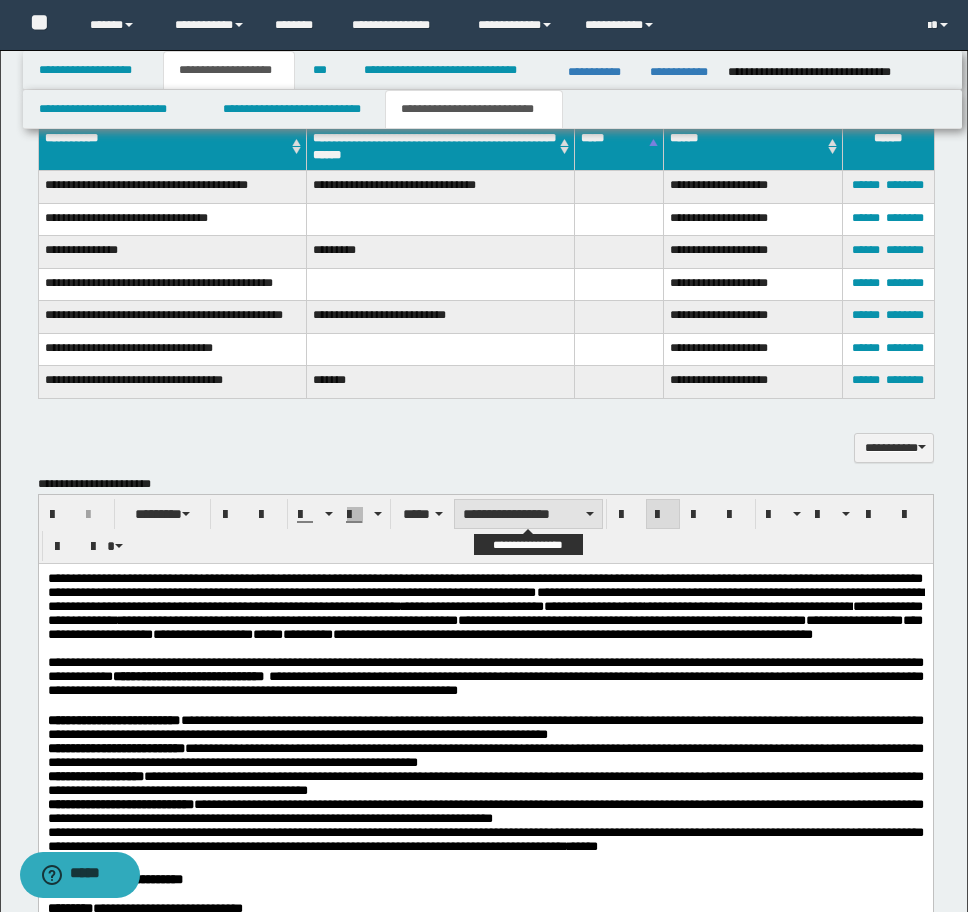 click on "**********" at bounding box center (528, 514) 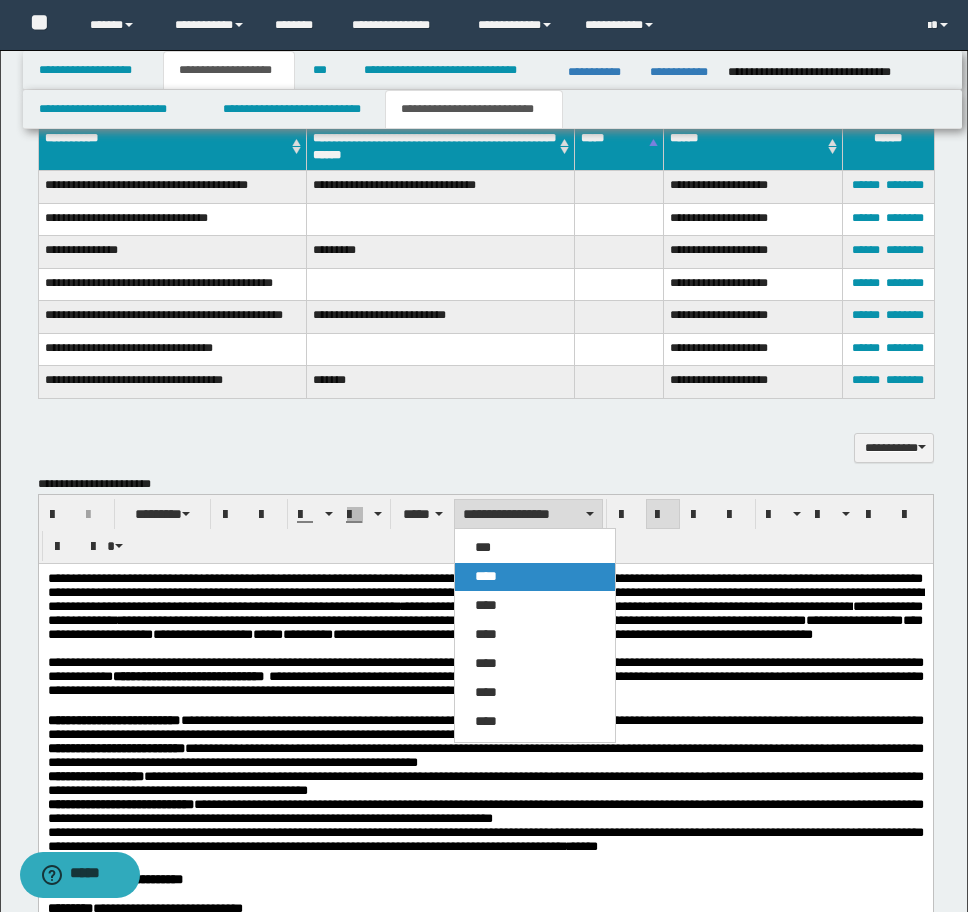 click on "****" at bounding box center (535, 577) 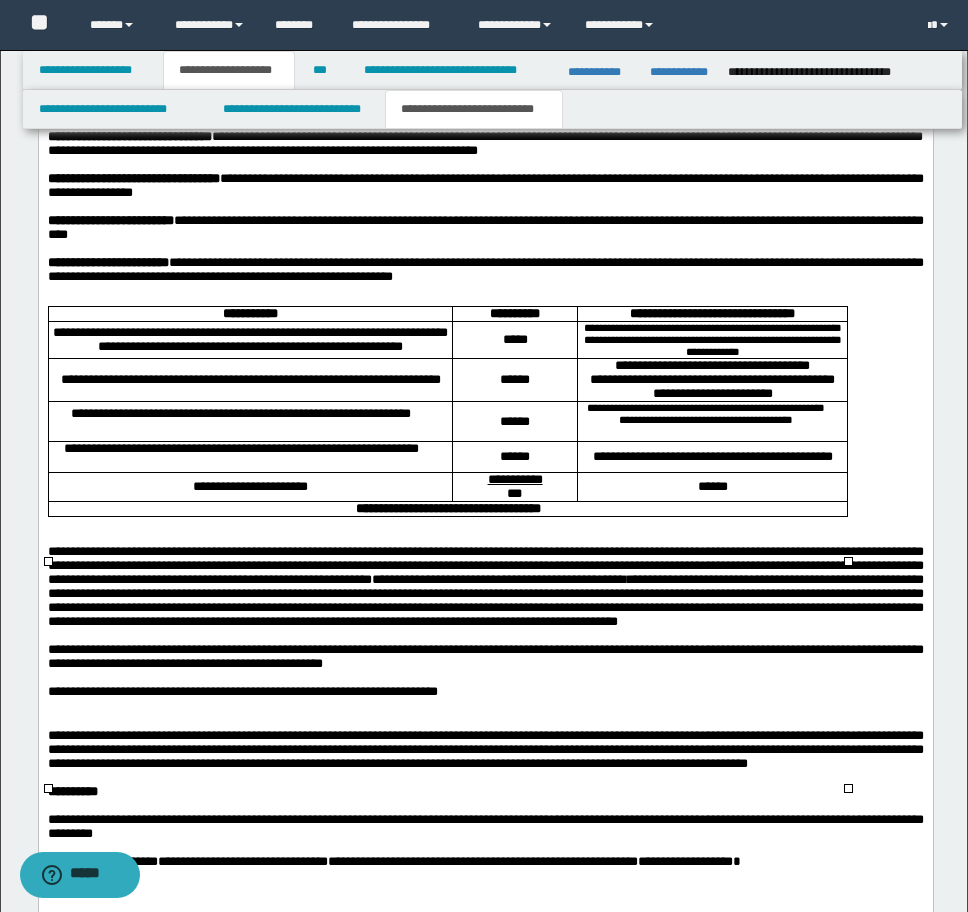 scroll, scrollTop: 3645, scrollLeft: 0, axis: vertical 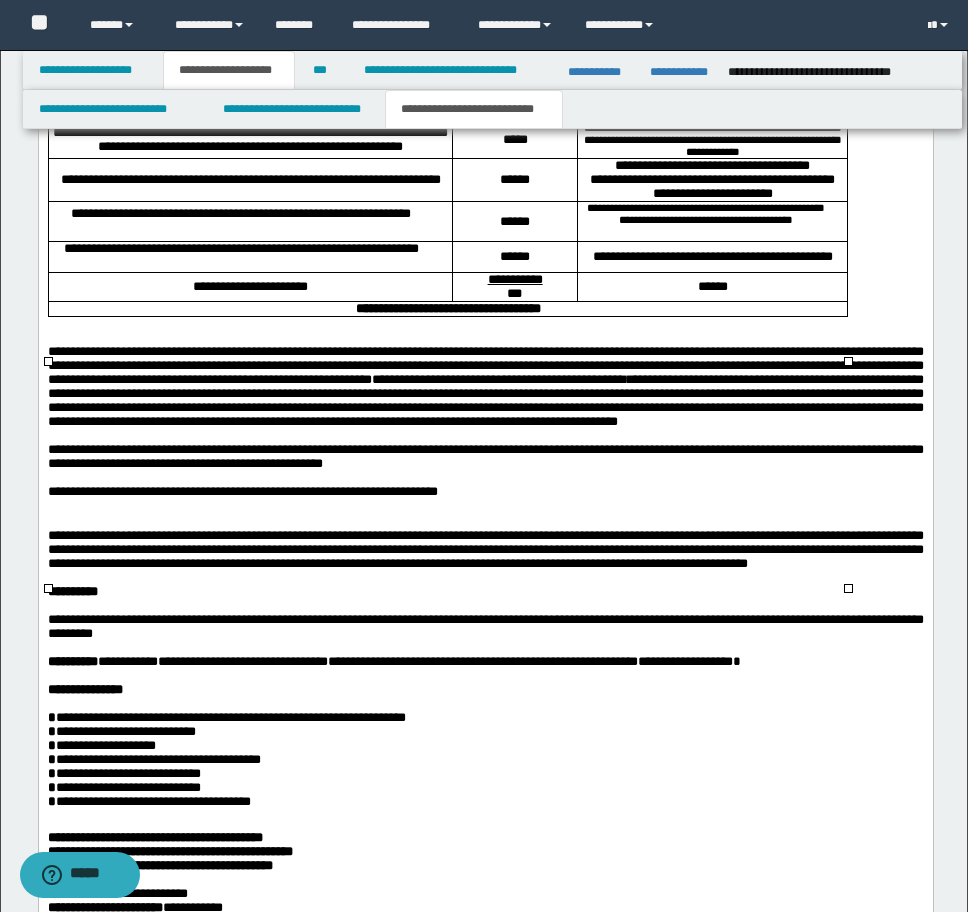 click on "******" at bounding box center [514, 221] 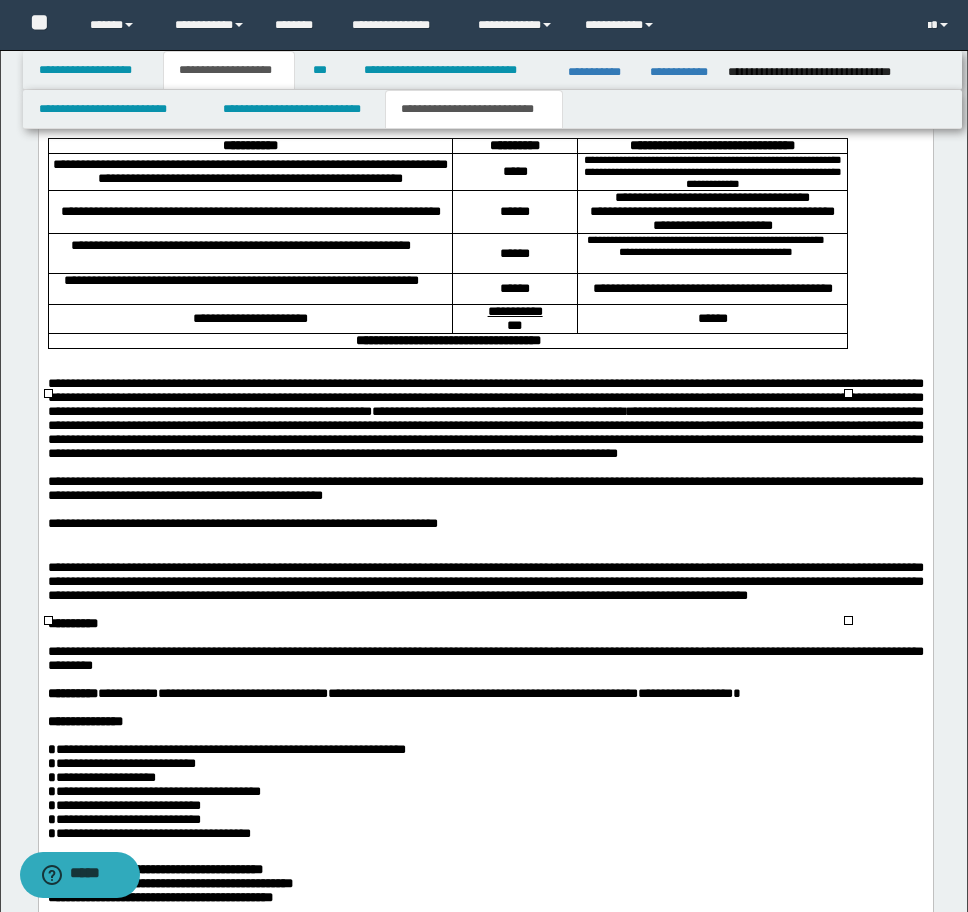 scroll, scrollTop: 3677, scrollLeft: 0, axis: vertical 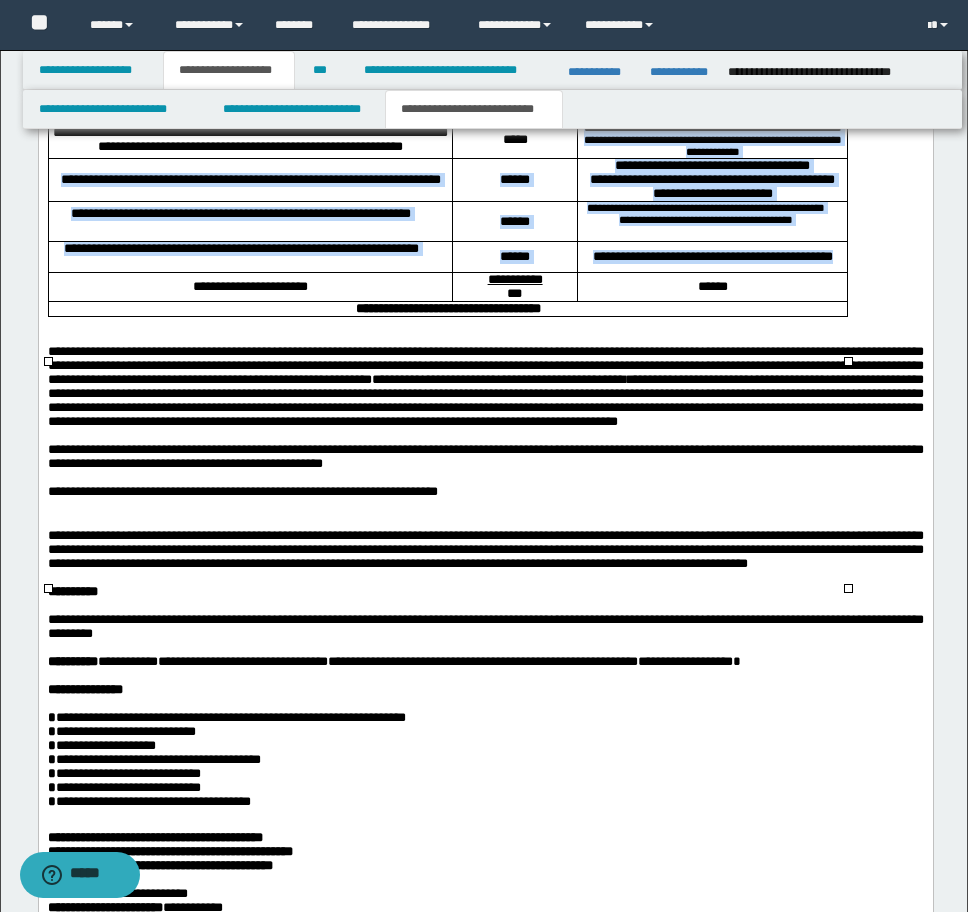 drag, startPoint x: 611, startPoint y: 390, endPoint x: 769, endPoint y: 526, distance: 208.47063 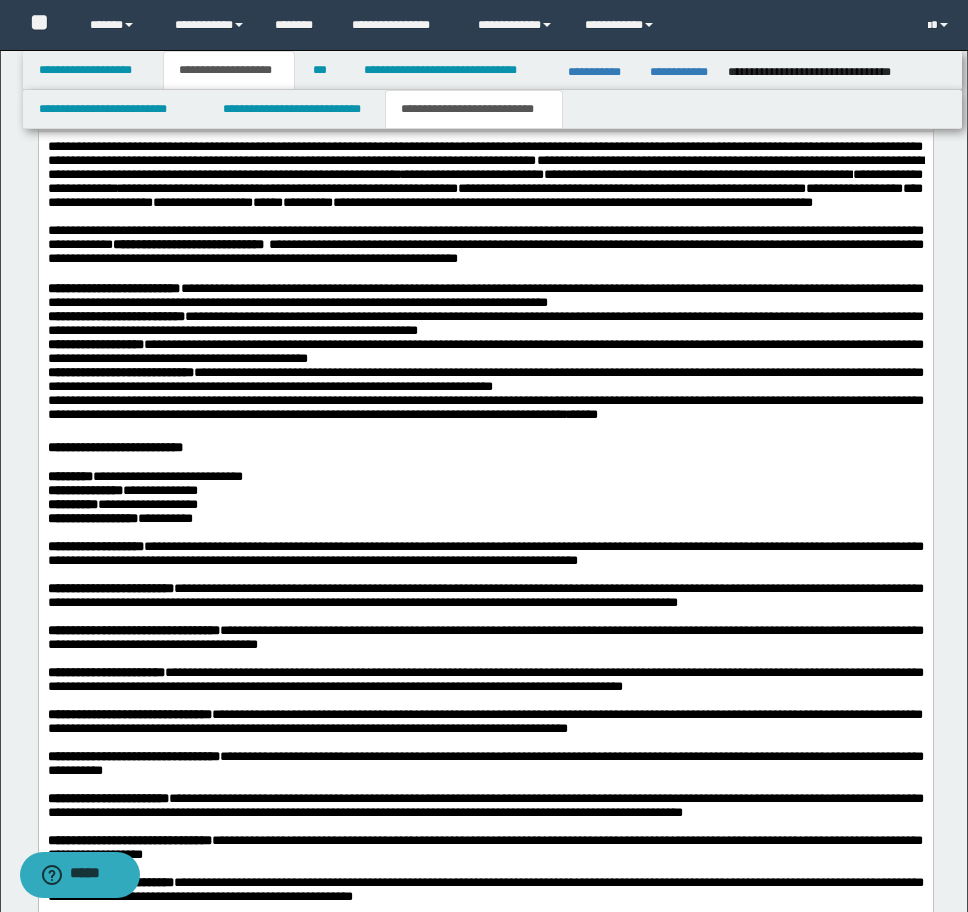 scroll, scrollTop: 2177, scrollLeft: 0, axis: vertical 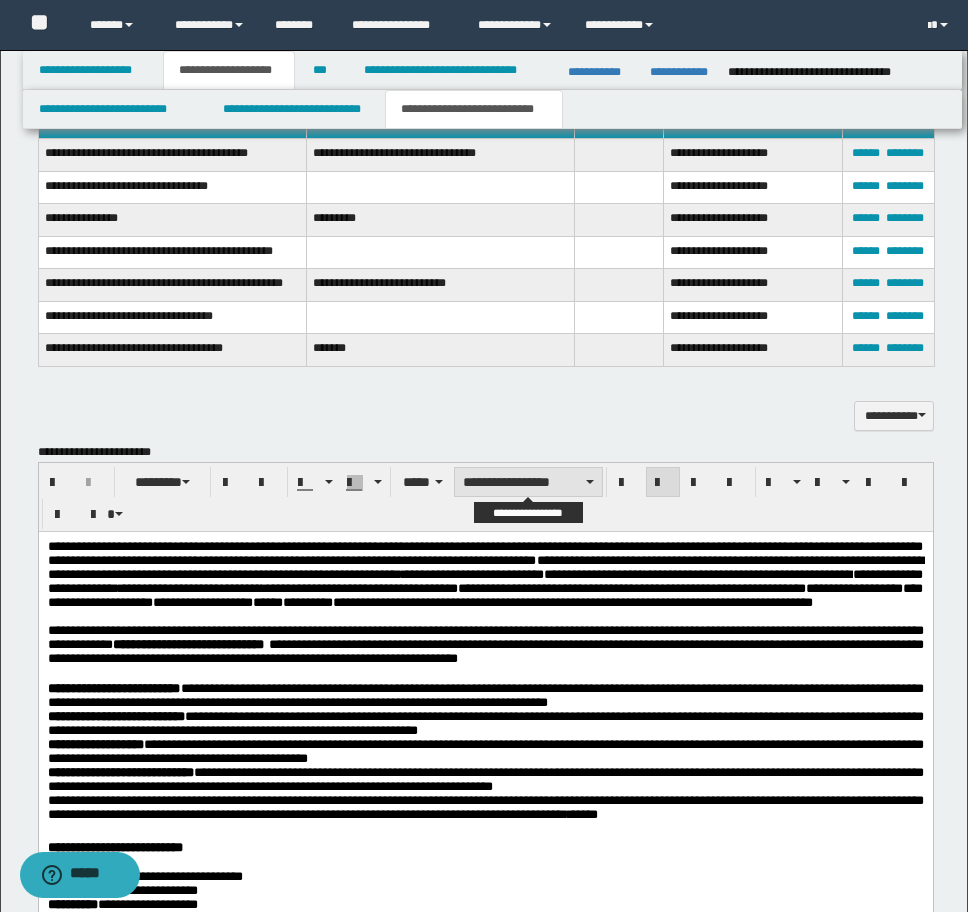 click on "**********" at bounding box center [528, 482] 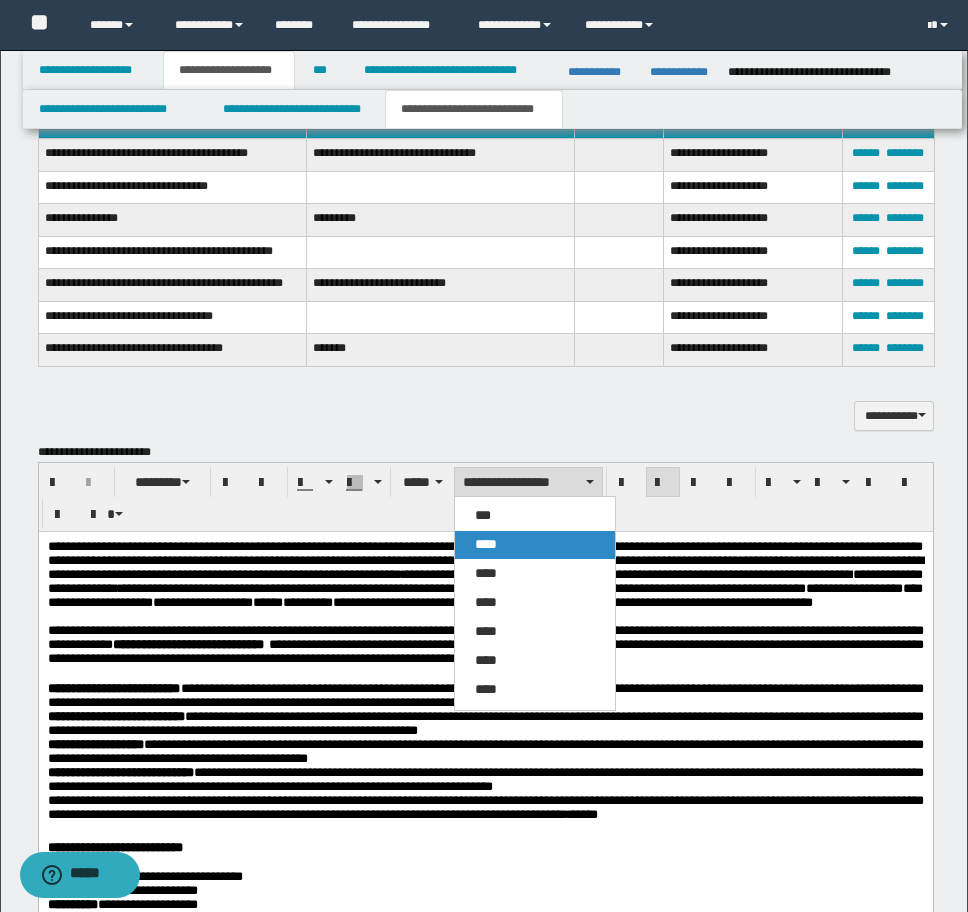 click on "****" at bounding box center (535, 545) 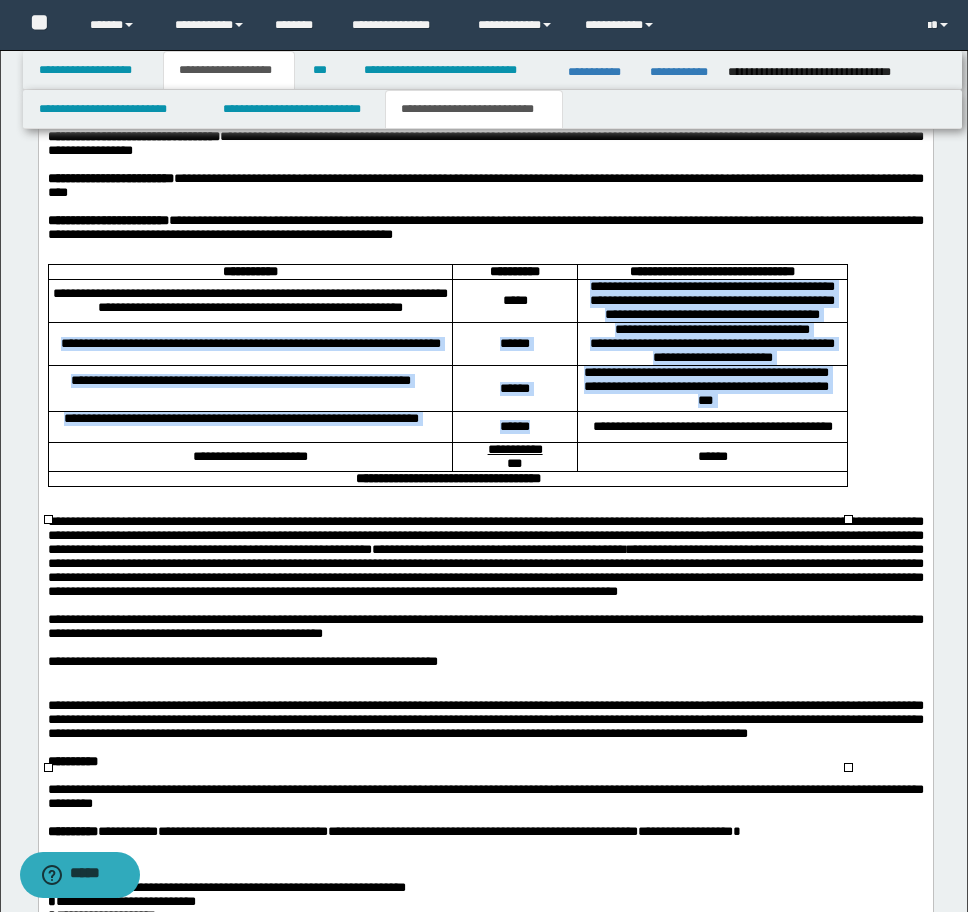 scroll, scrollTop: 3677, scrollLeft: 0, axis: vertical 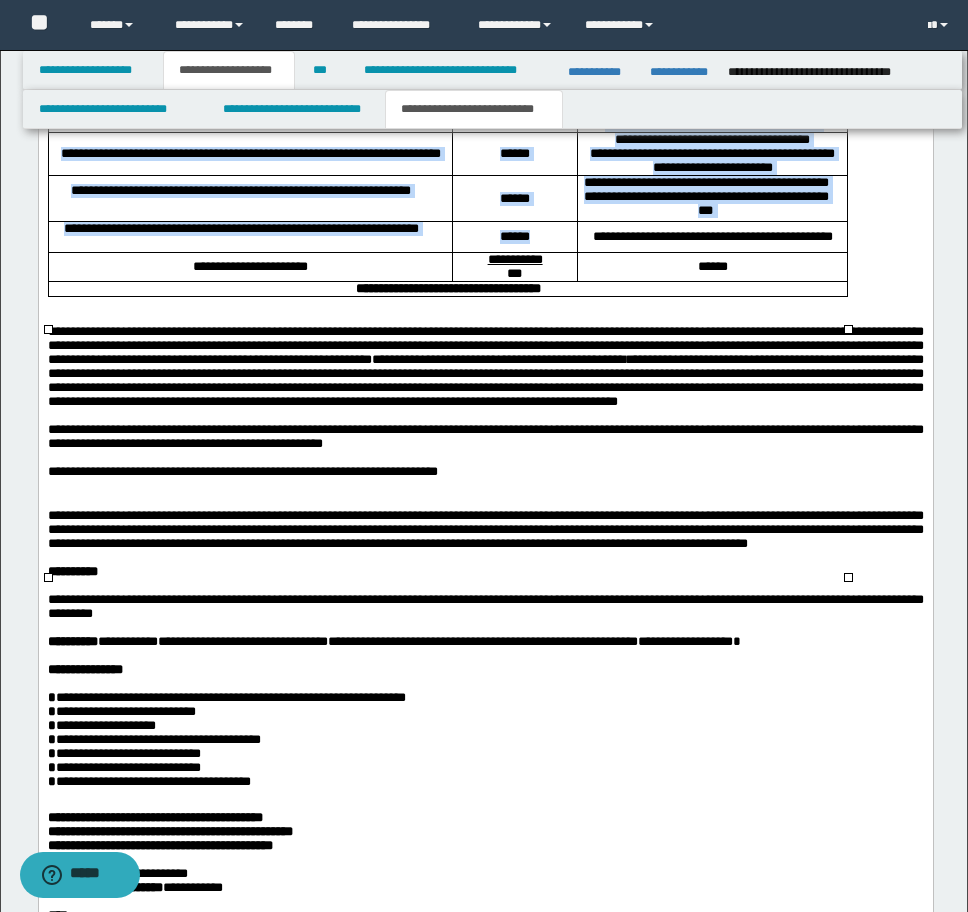 click on "**********" at bounding box center (712, 236) 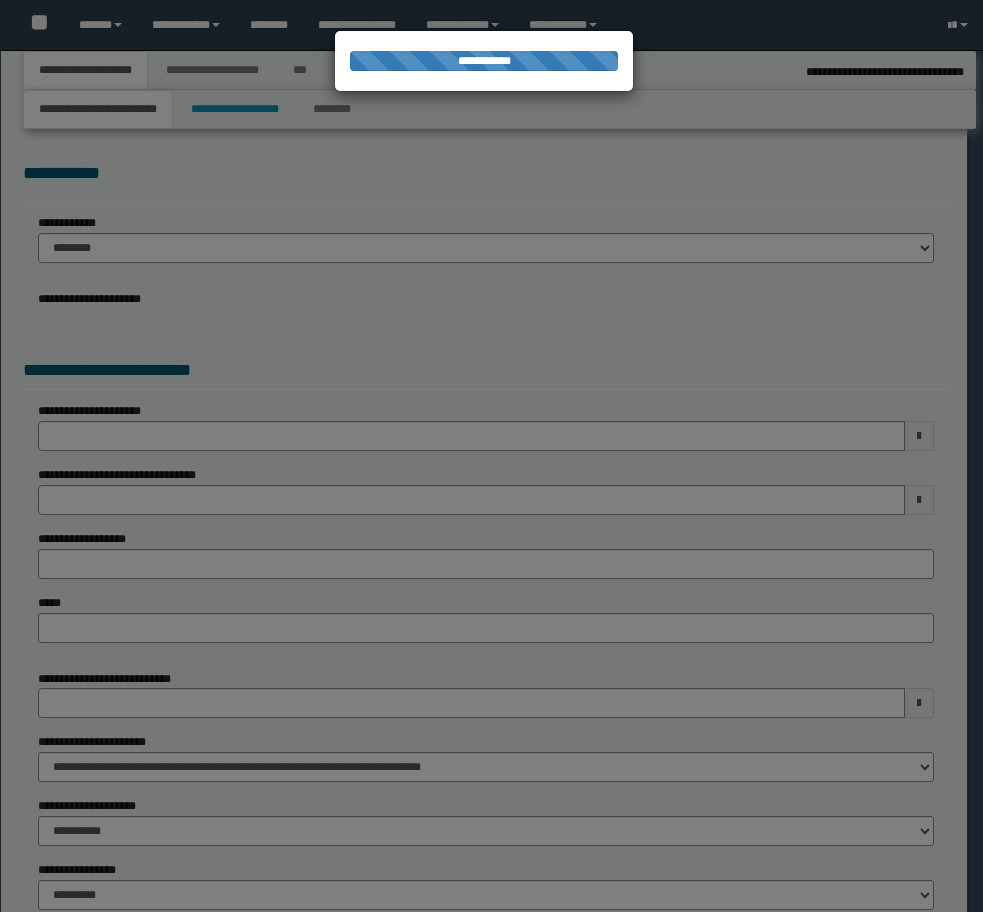 select on "*" 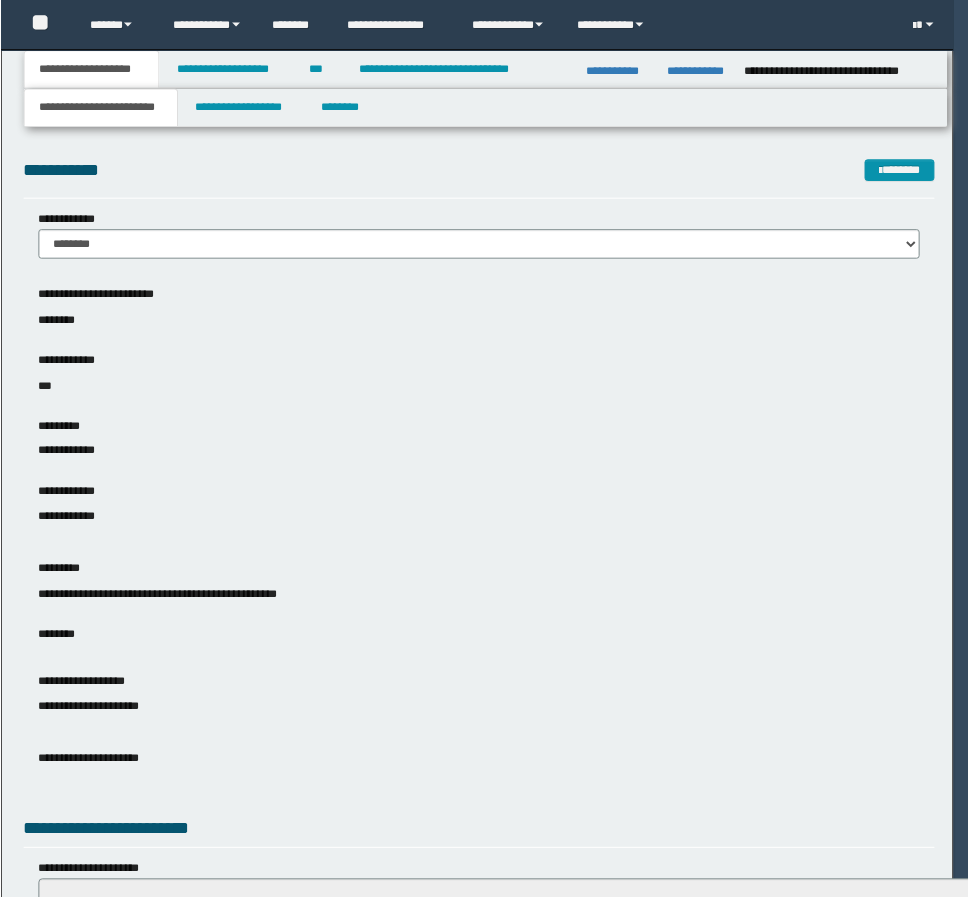 scroll, scrollTop: 0, scrollLeft: 0, axis: both 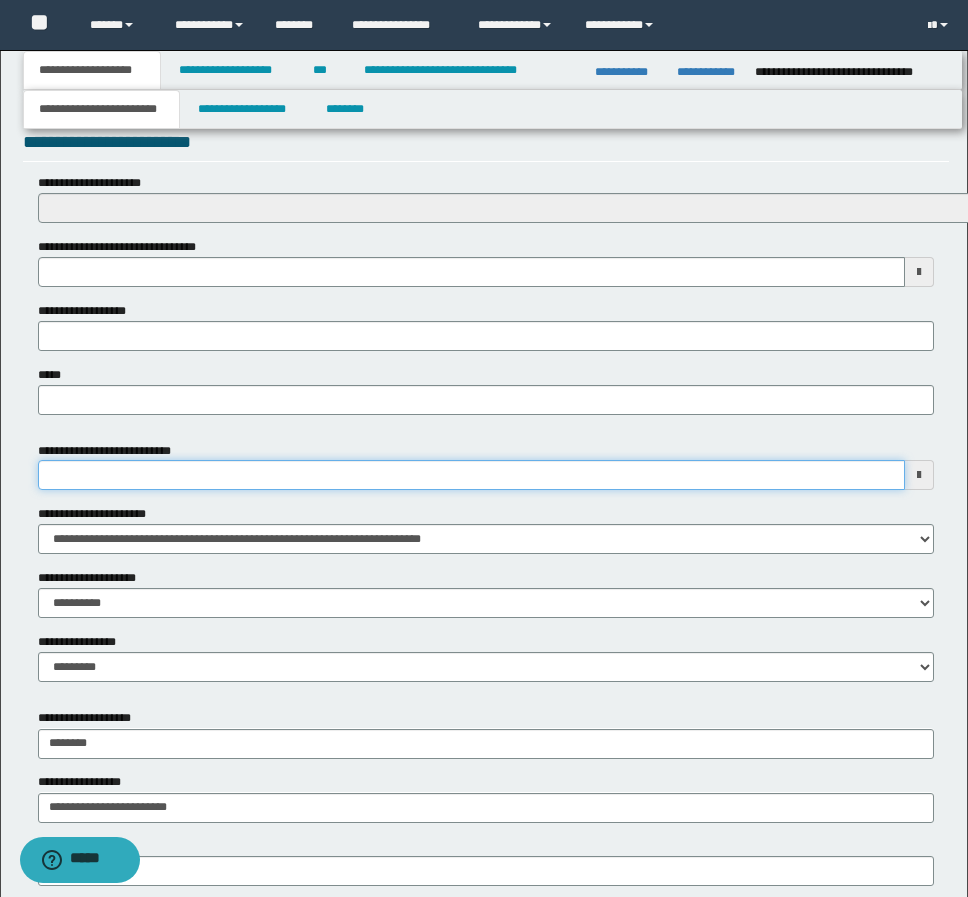 click on "**********" at bounding box center (471, 475) 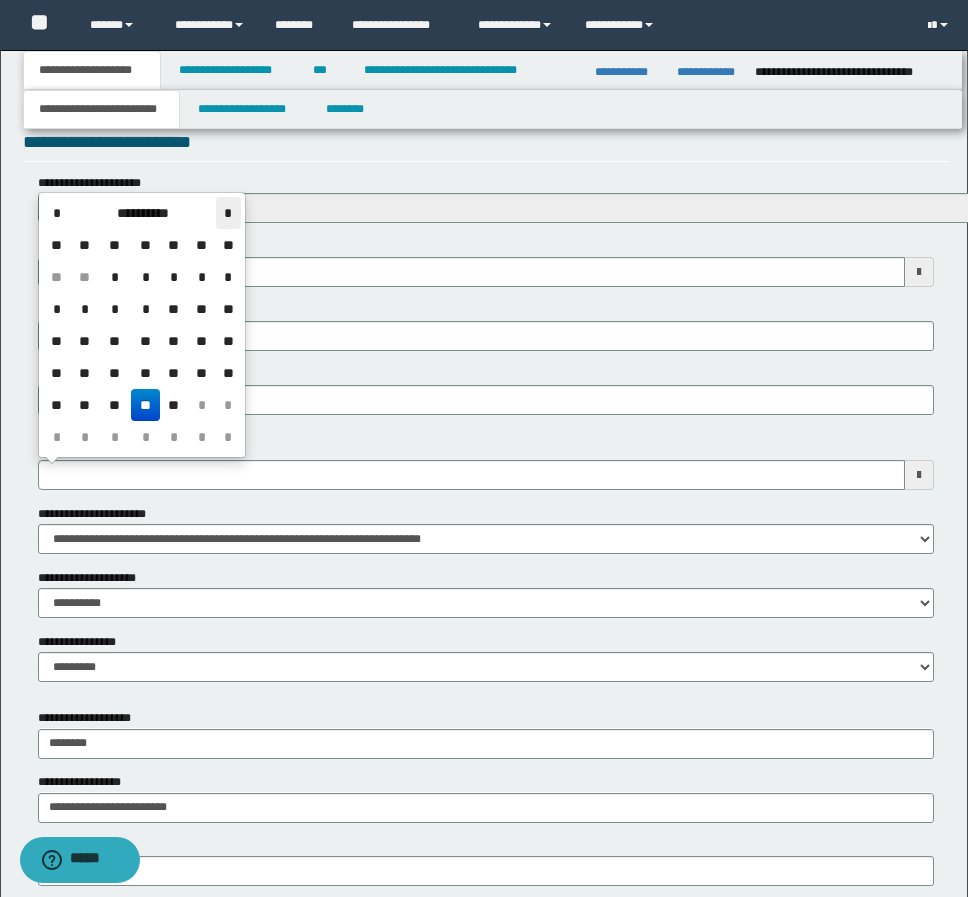 click on "*" at bounding box center [228, 213] 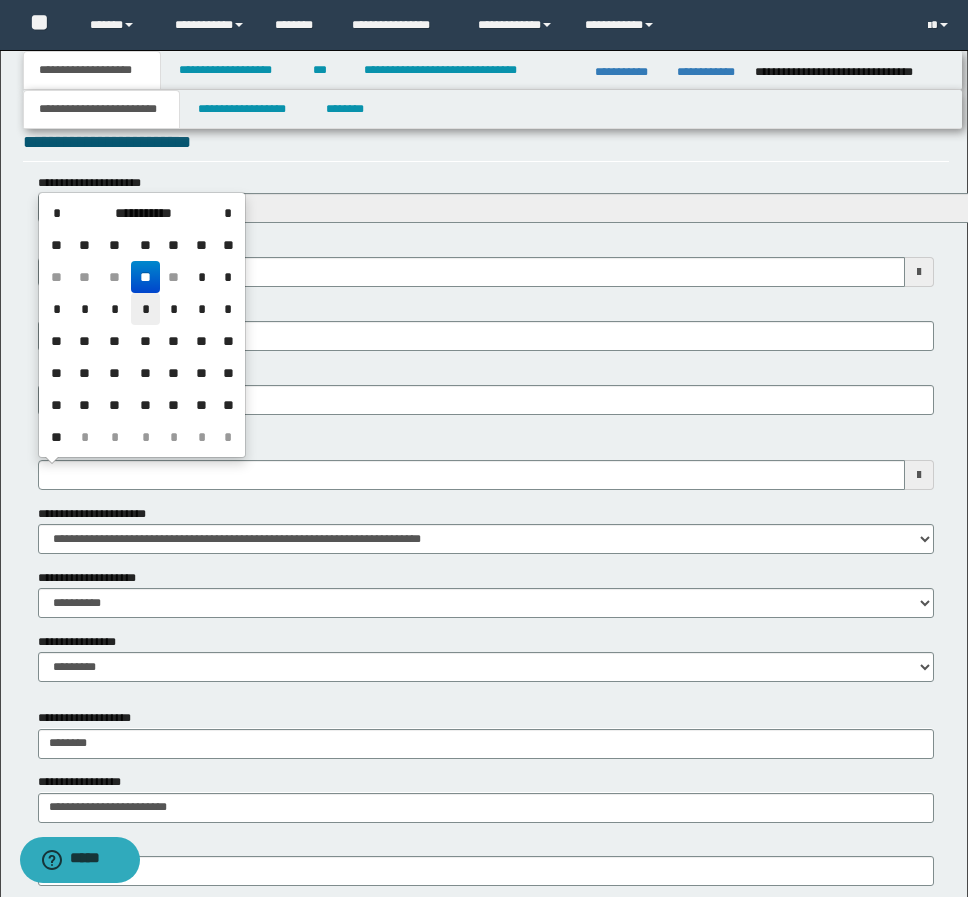 click on "*" at bounding box center (145, 309) 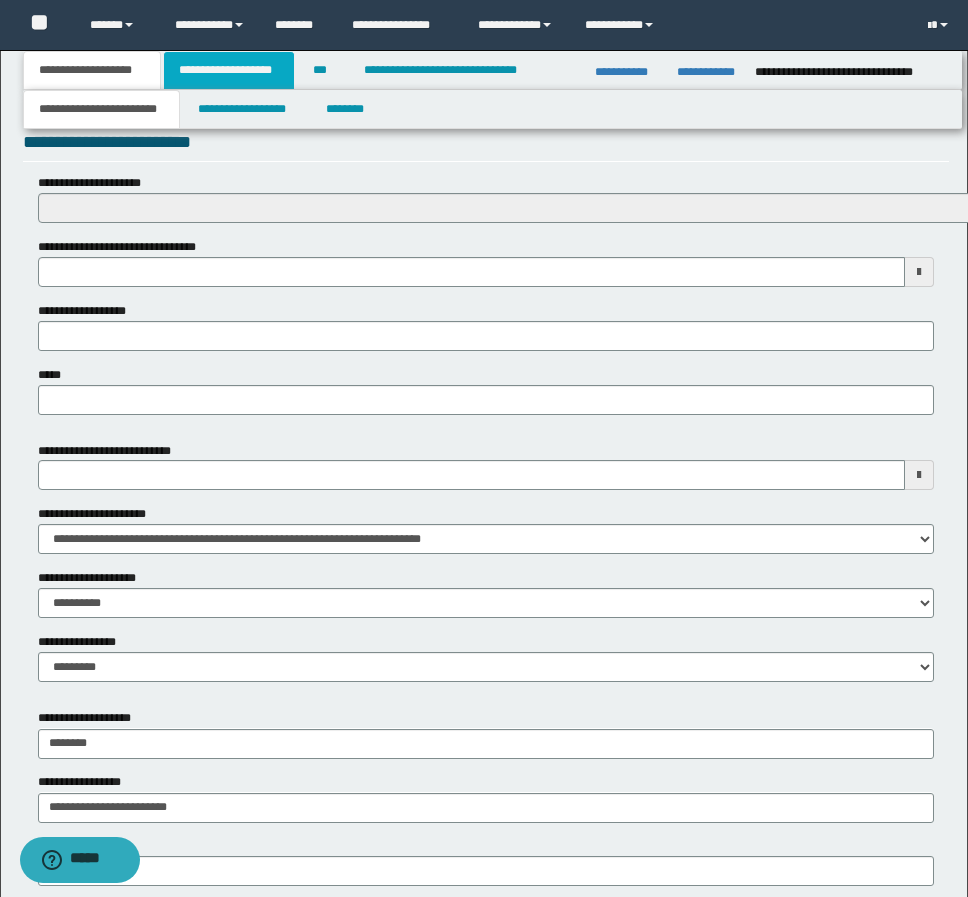 click on "**********" at bounding box center (229, 70) 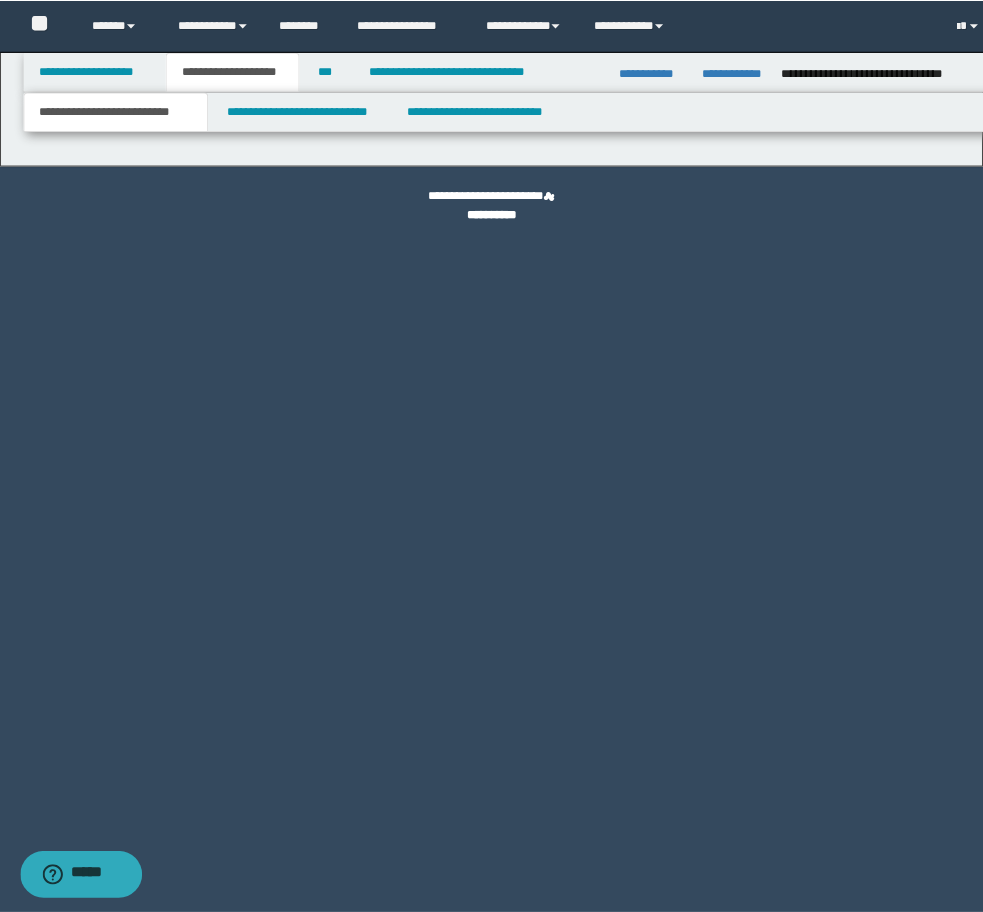 scroll, scrollTop: 0, scrollLeft: 0, axis: both 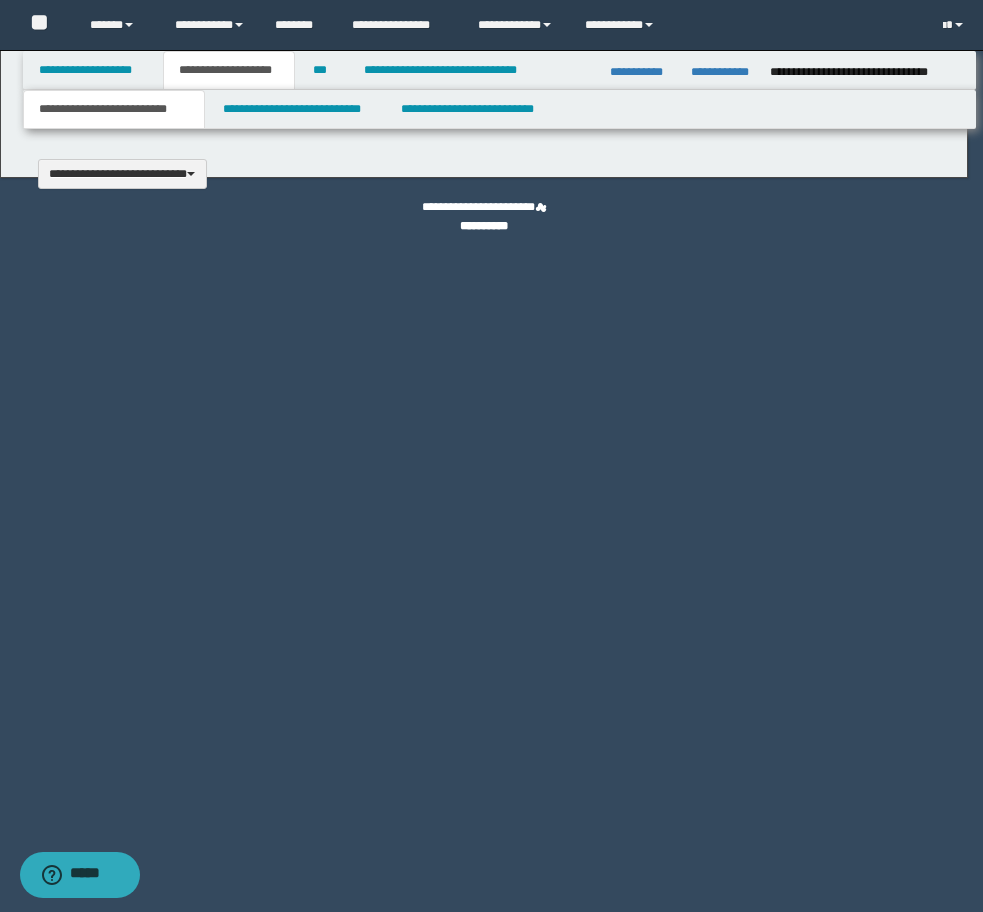type 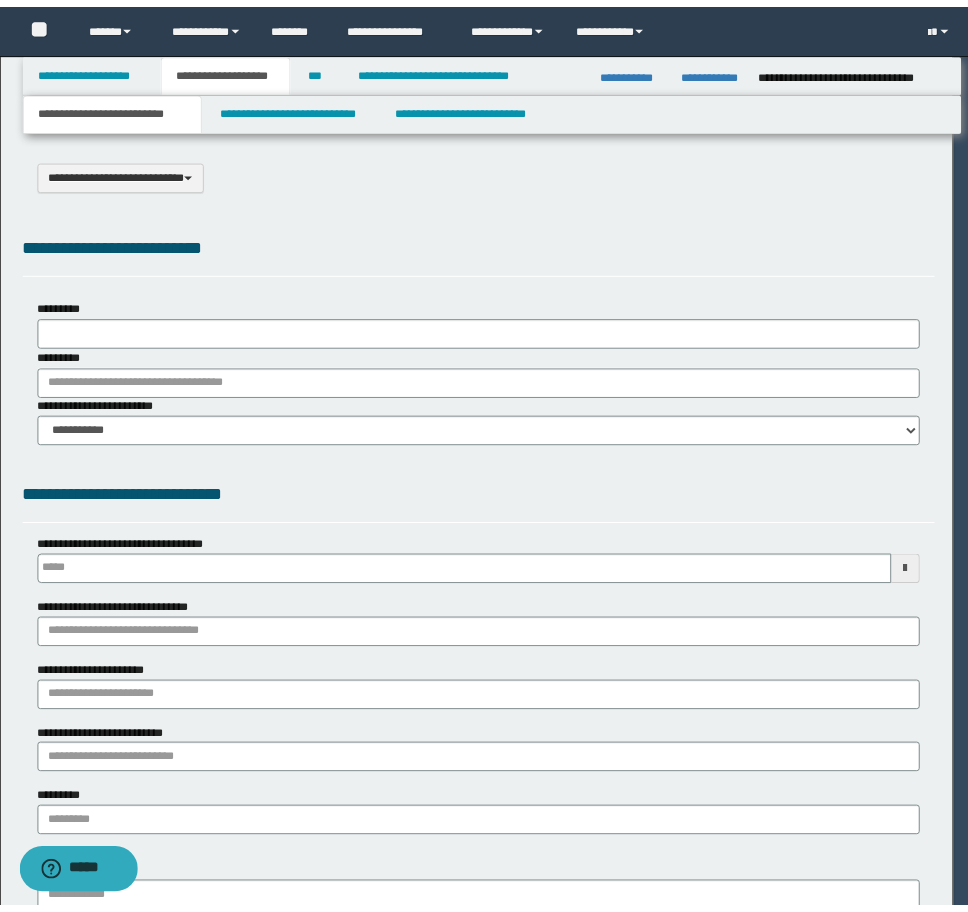 scroll, scrollTop: 0, scrollLeft: 0, axis: both 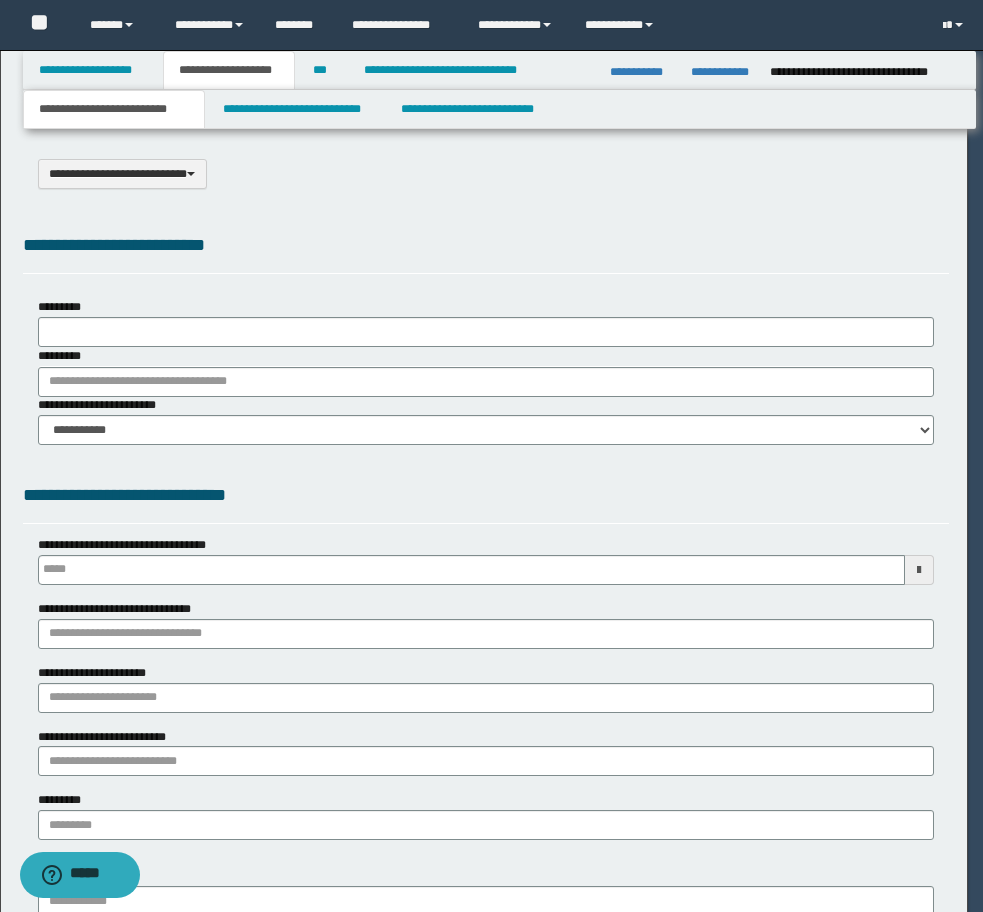 type on "**********" 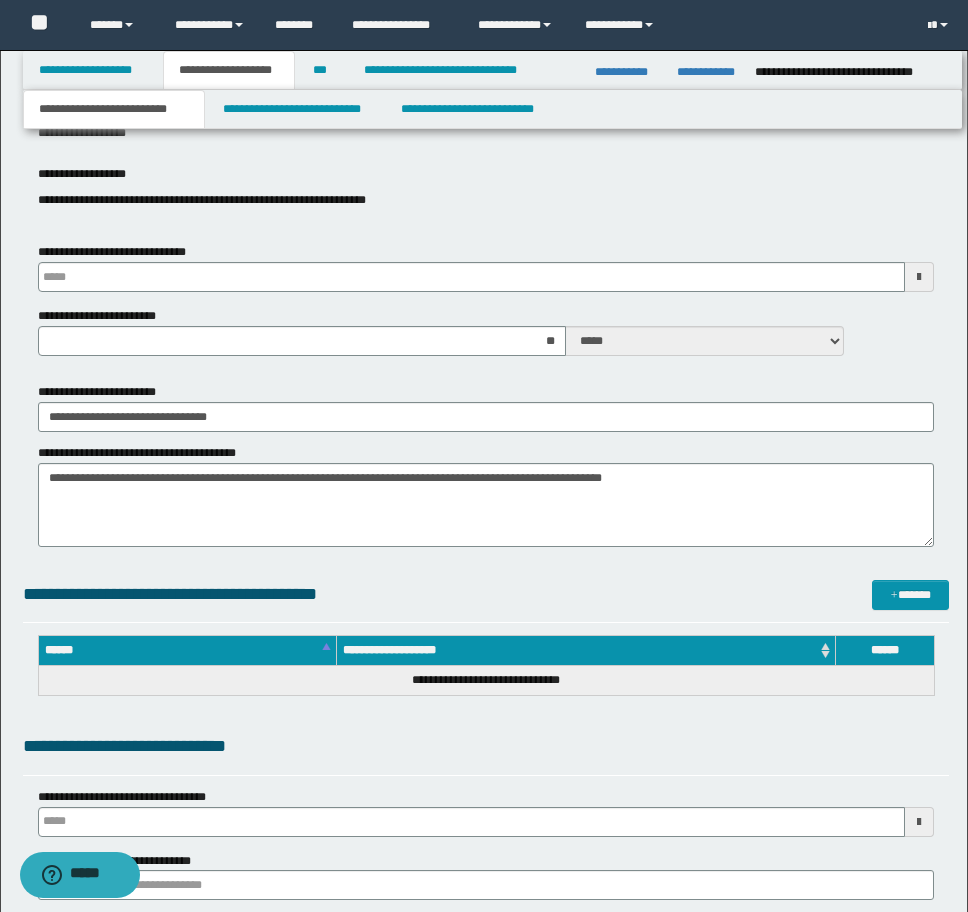 scroll, scrollTop: 800, scrollLeft: 0, axis: vertical 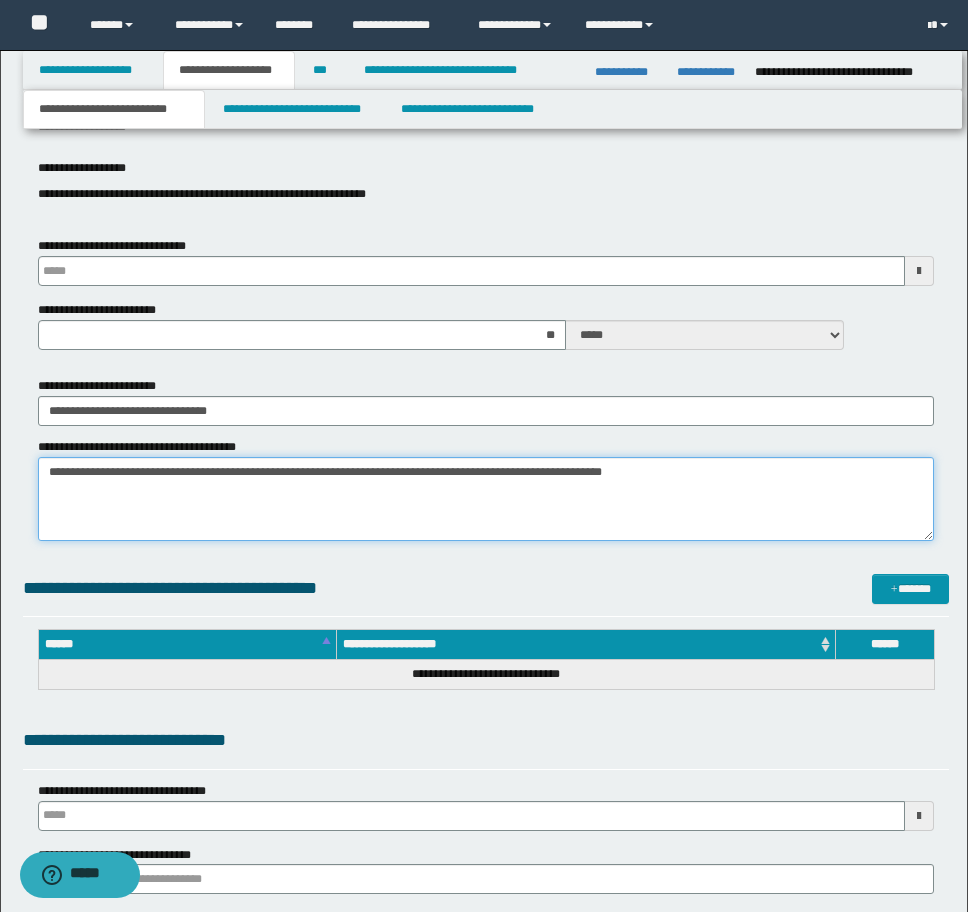 drag, startPoint x: 803, startPoint y: 468, endPoint x: -8, endPoint y: 483, distance: 811.13873 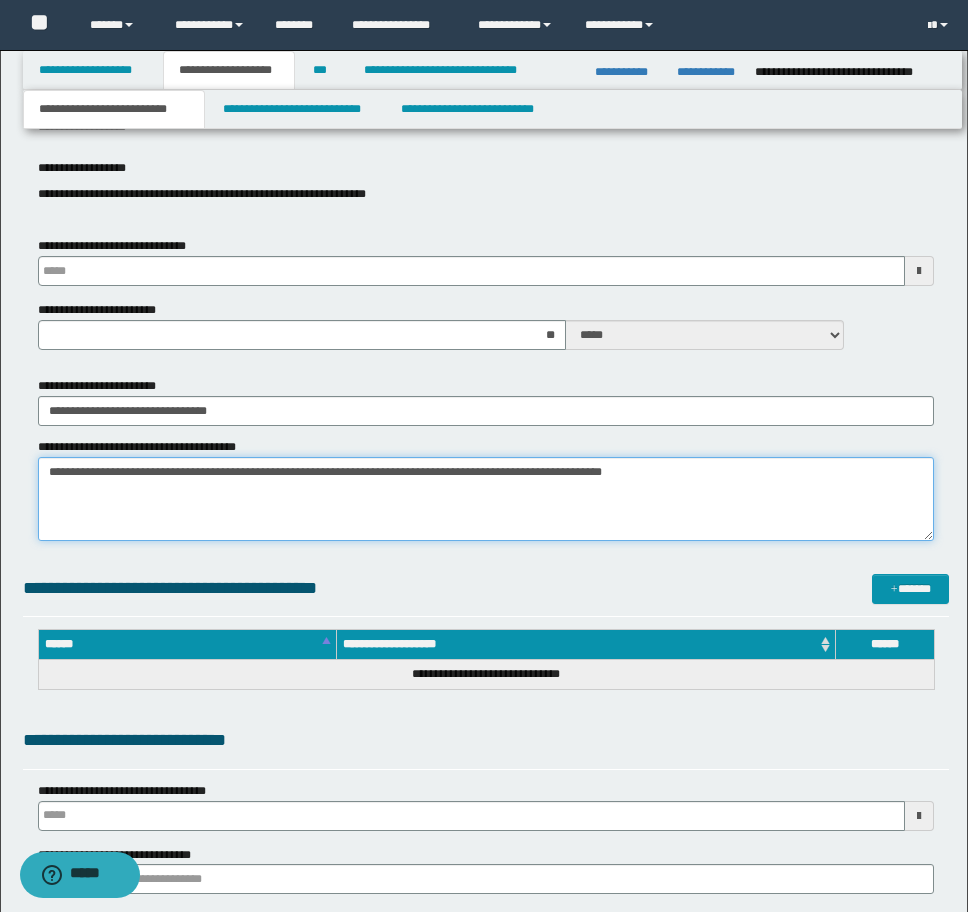 click on "**********" at bounding box center (484, -344) 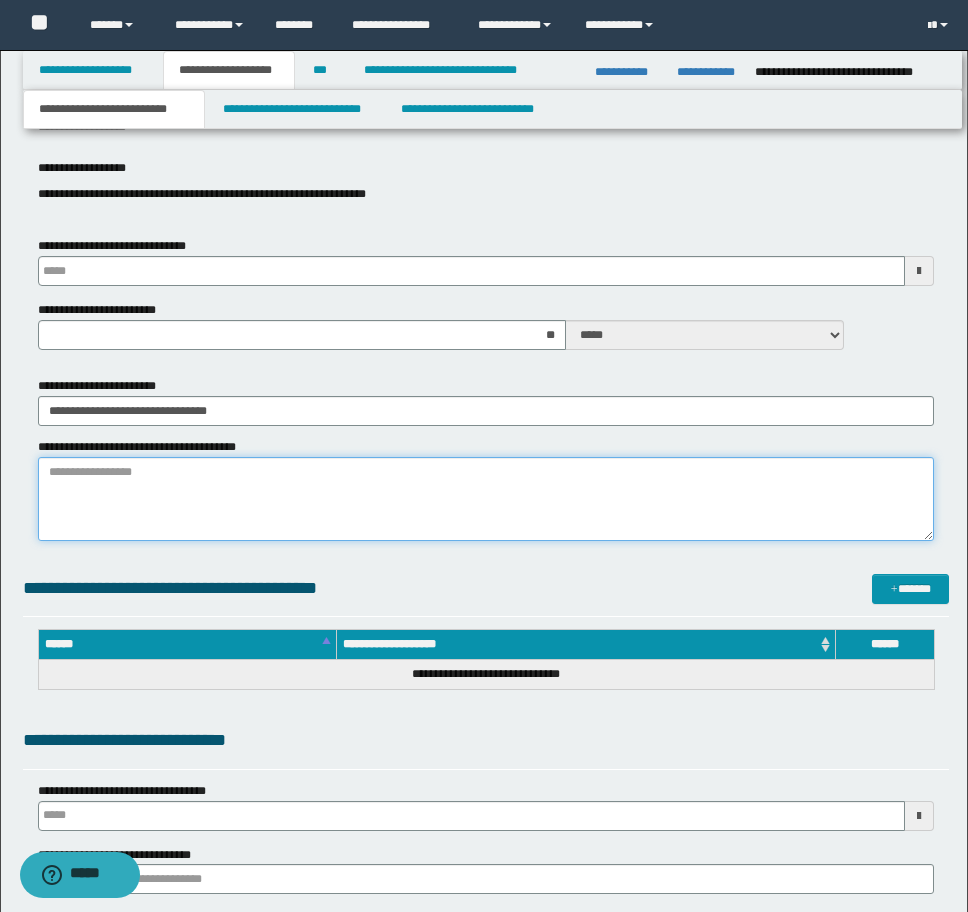 paste on "**********" 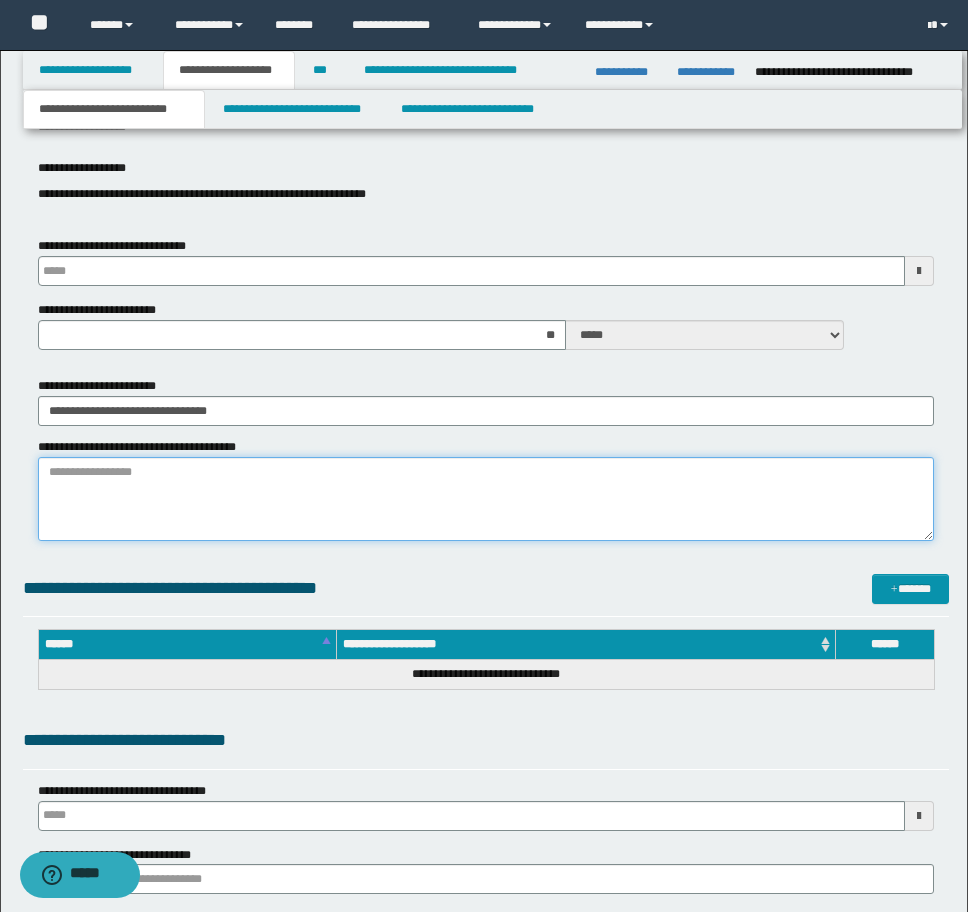 type on "**********" 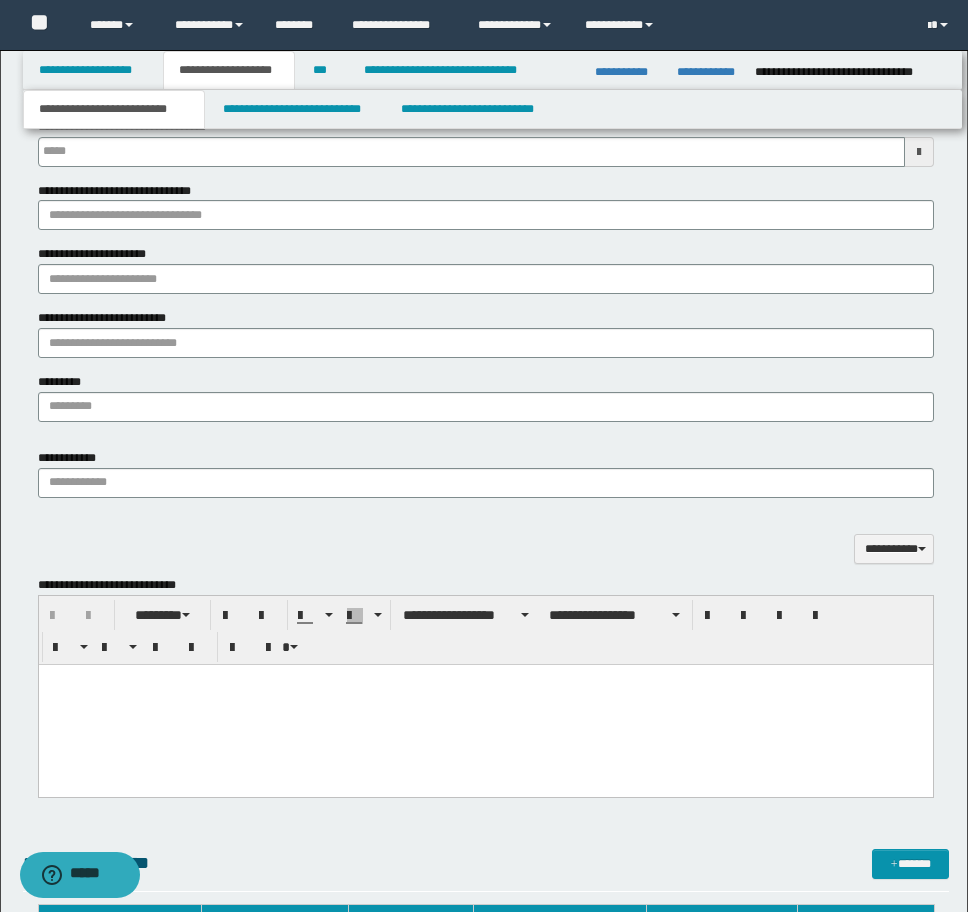 scroll, scrollTop: 1500, scrollLeft: 0, axis: vertical 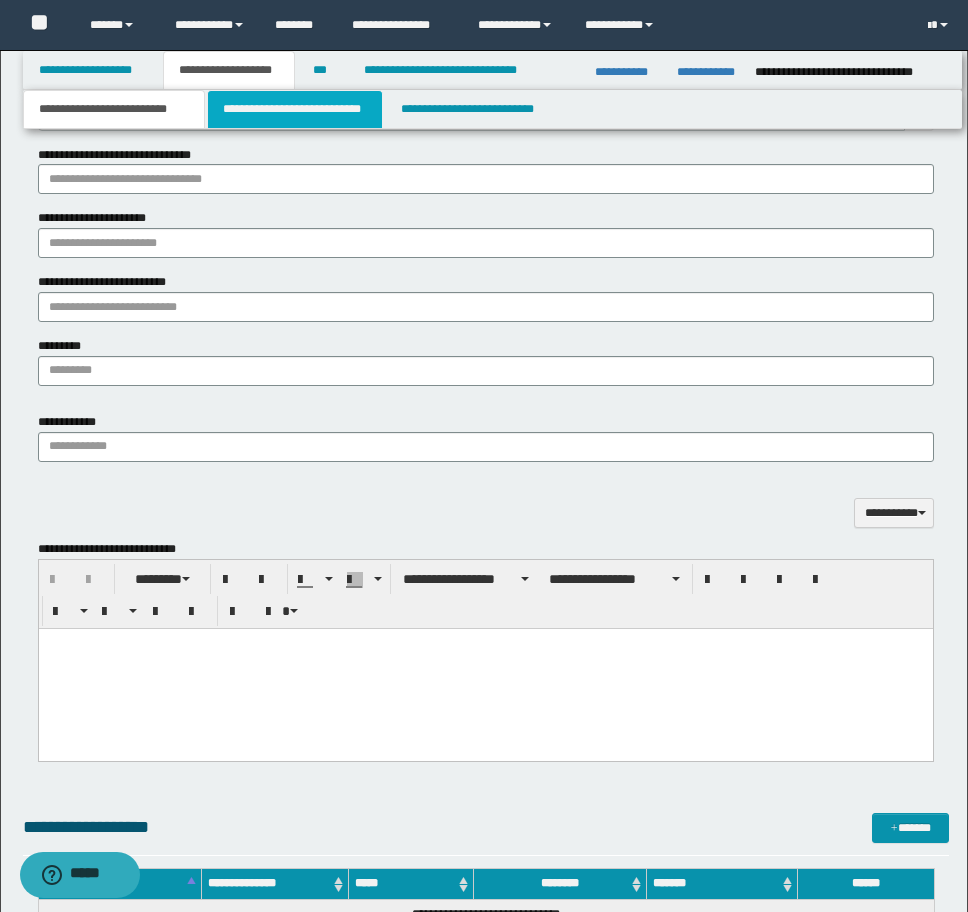 click on "**********" at bounding box center (295, 109) 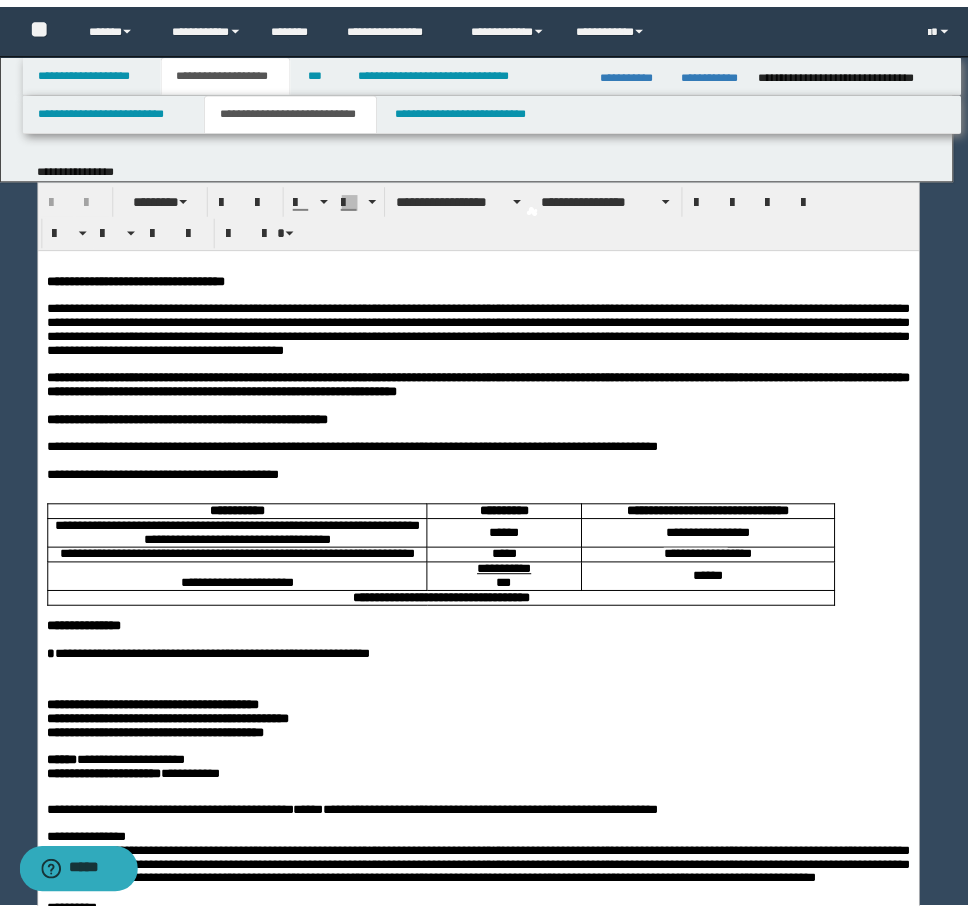 scroll, scrollTop: 0, scrollLeft: 0, axis: both 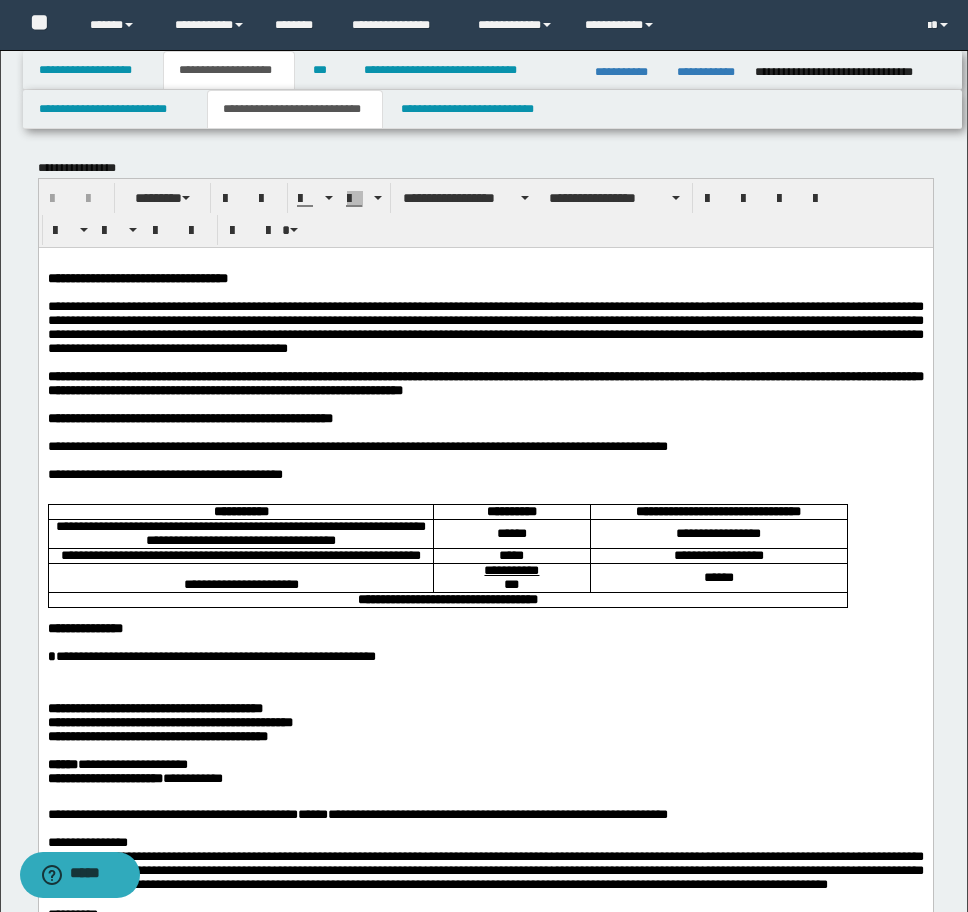 click on "**********" at bounding box center [485, 2126] 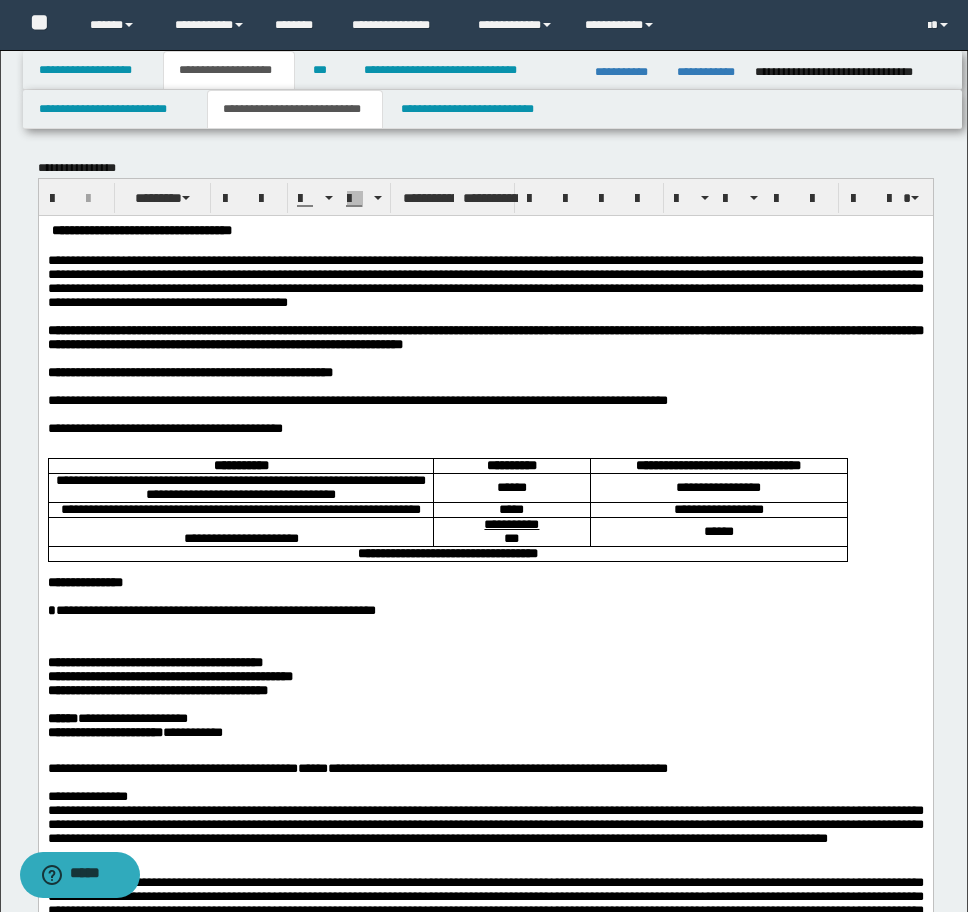type 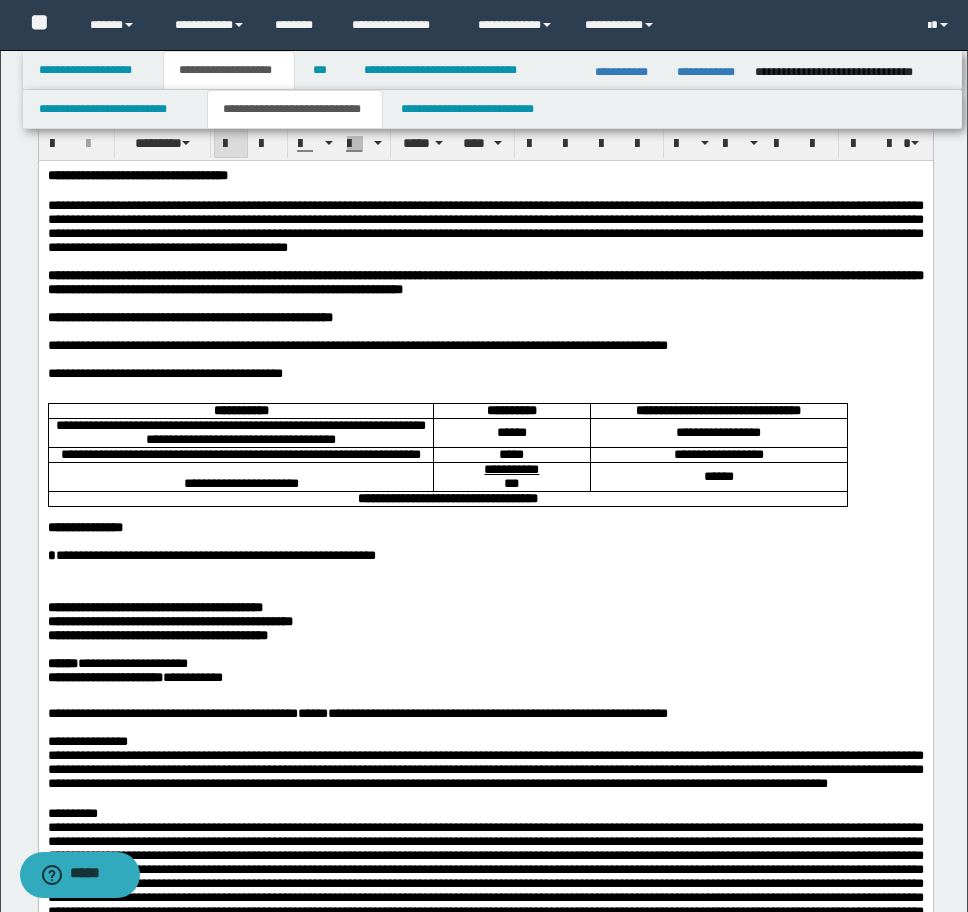 scroll, scrollTop: 100, scrollLeft: 0, axis: vertical 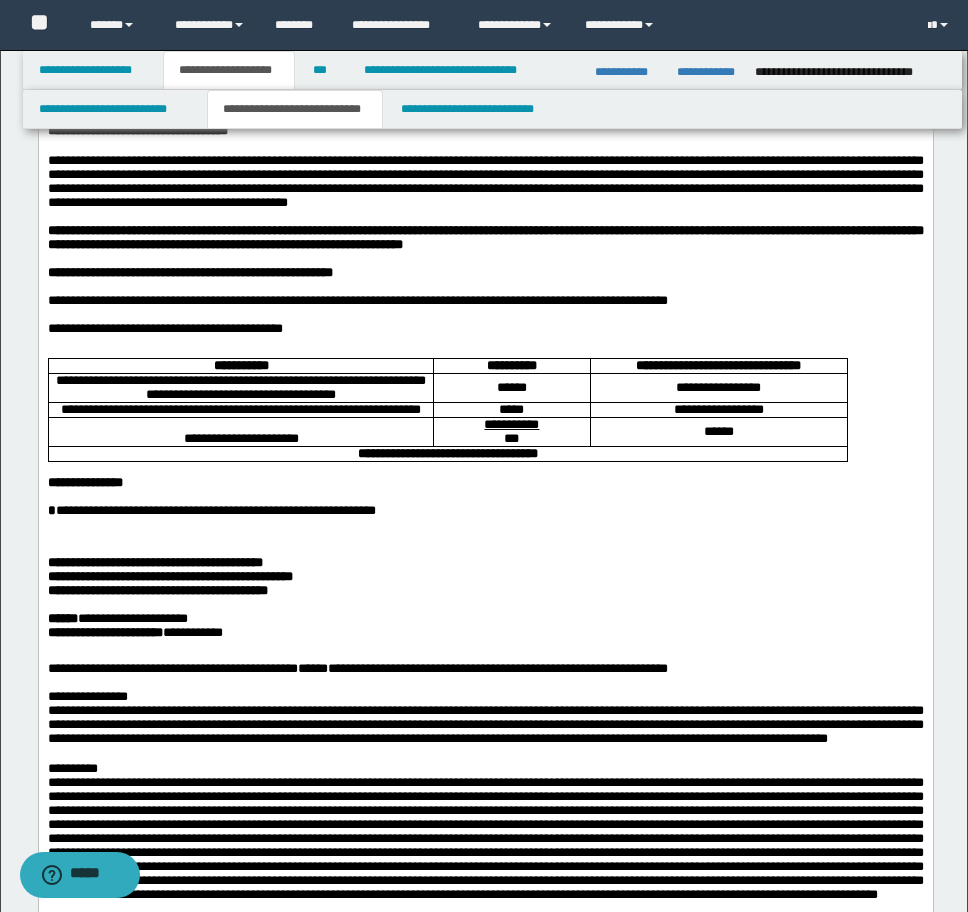 click at bounding box center (485, 540) 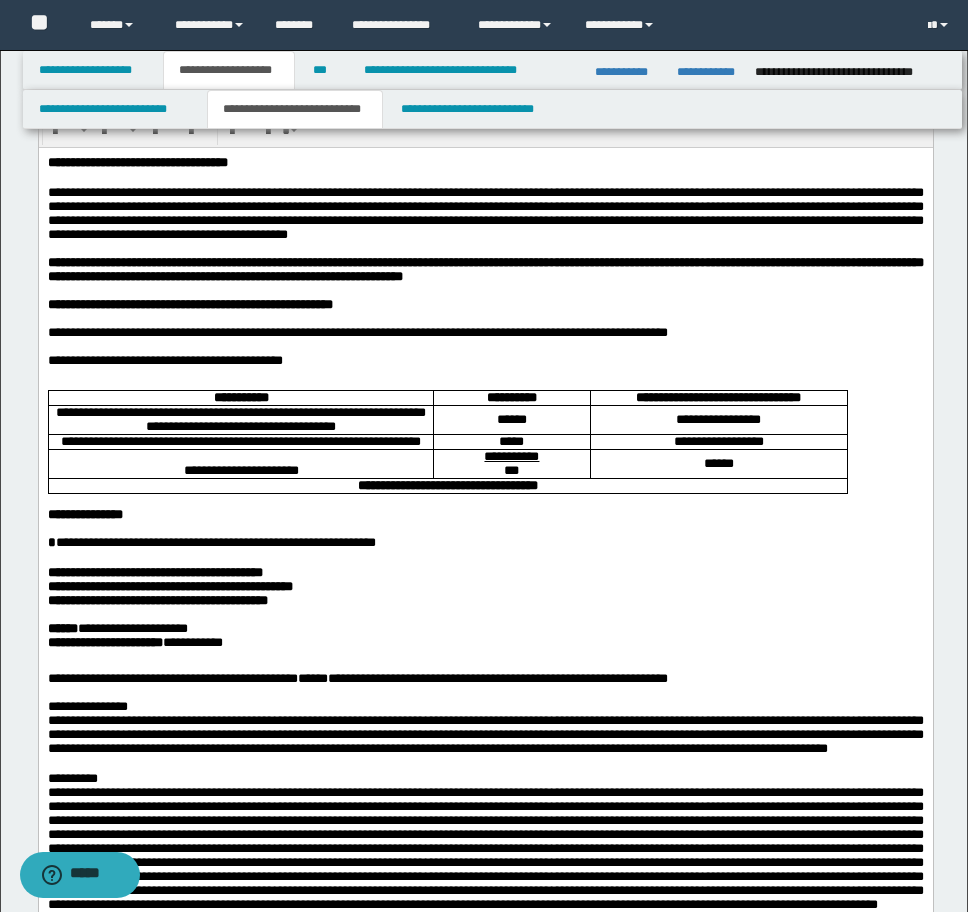 click on "**********" at bounding box center [485, 2008] 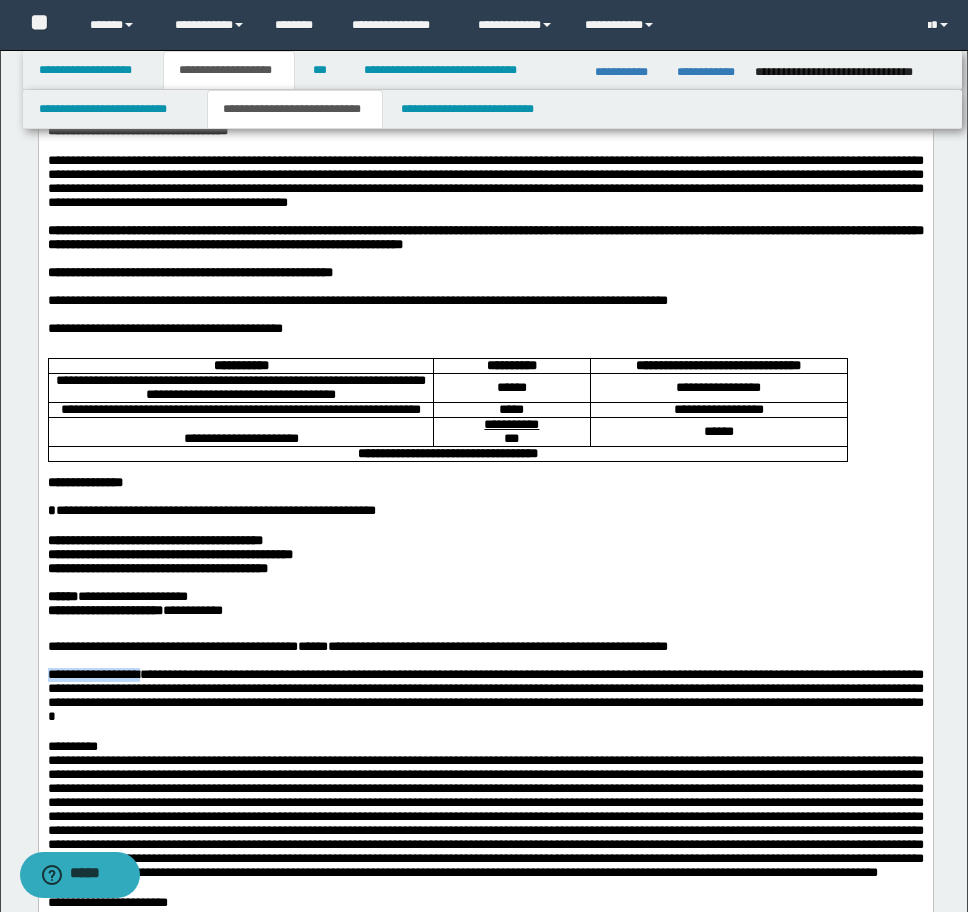 drag, startPoint x: 172, startPoint y: 752, endPoint x: 70, endPoint y: 868, distance: 154.46683 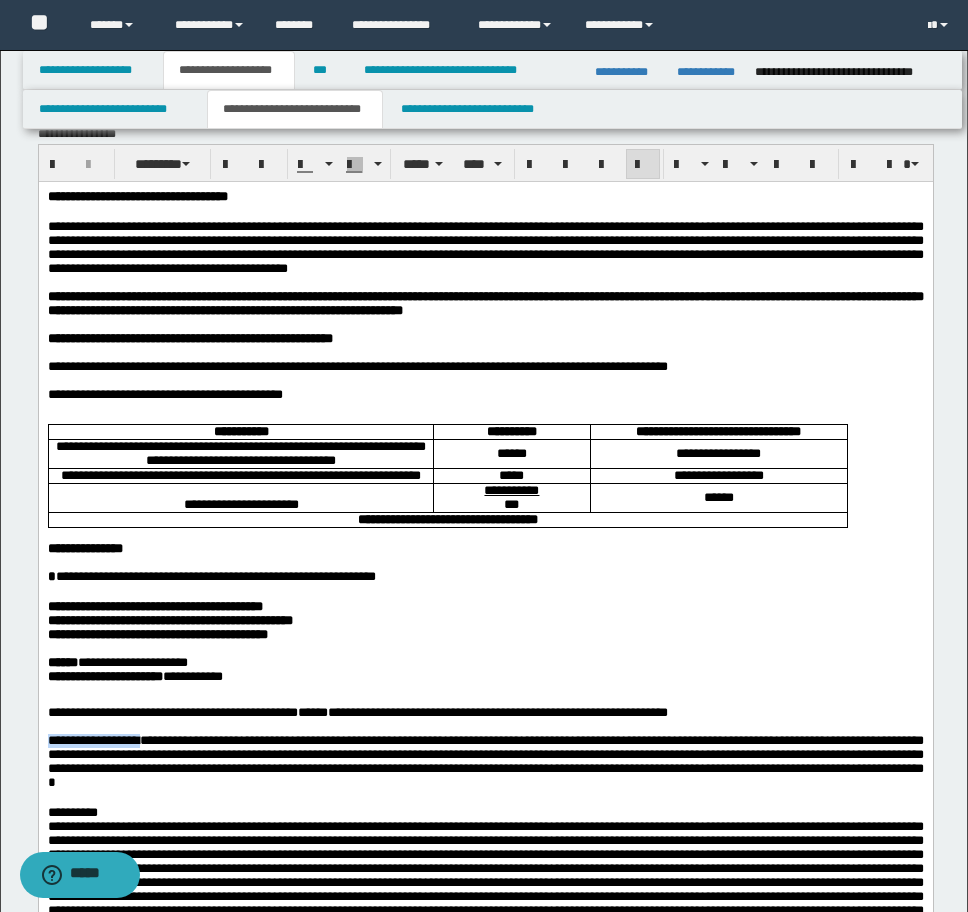 scroll, scrollTop: 0, scrollLeft: 0, axis: both 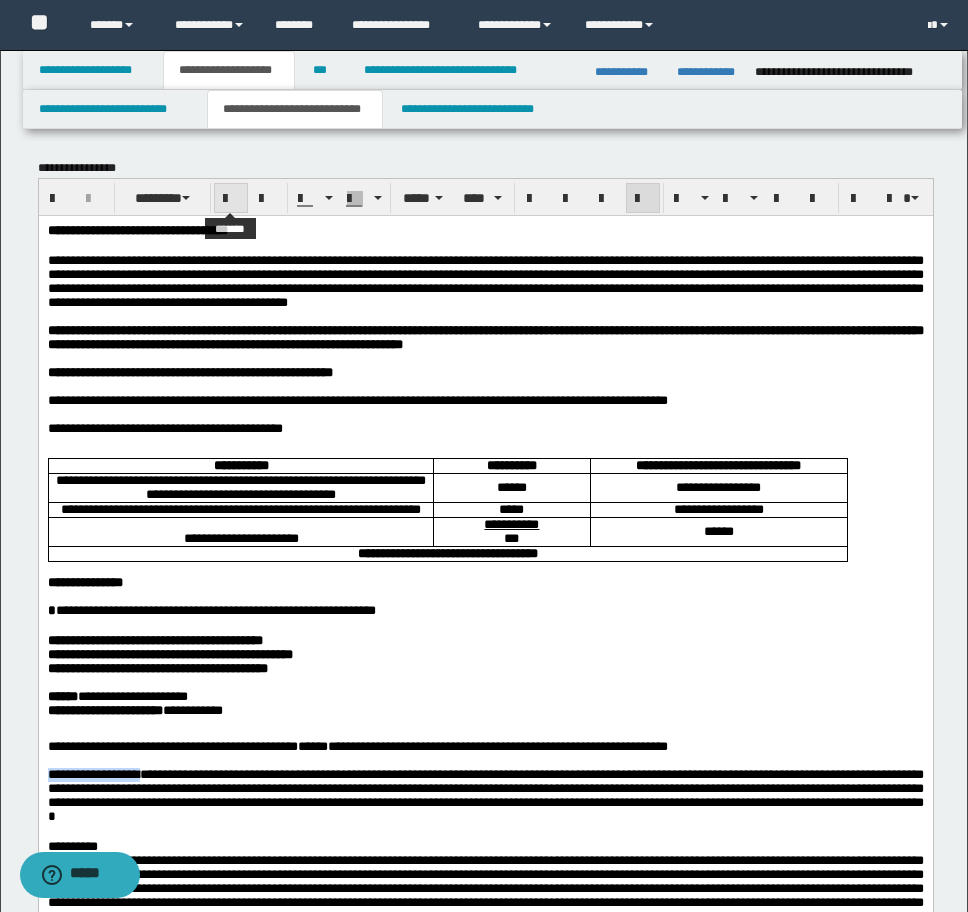 click at bounding box center [231, 198] 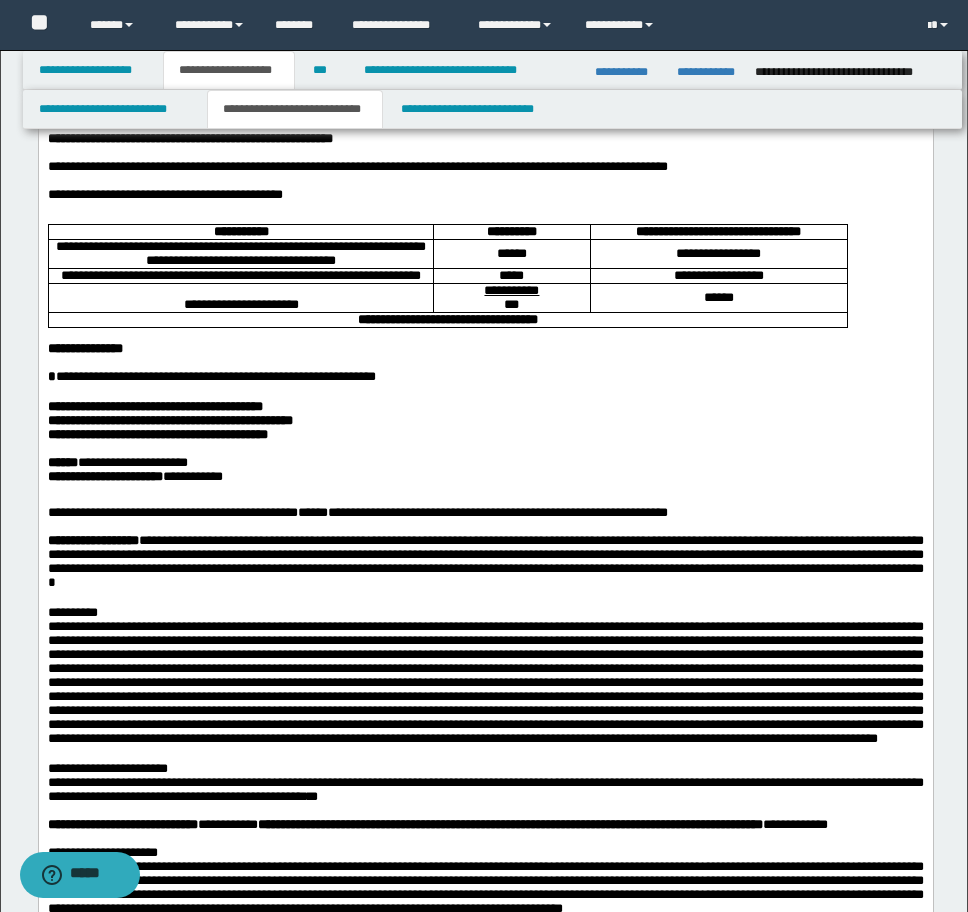 scroll, scrollTop: 300, scrollLeft: 0, axis: vertical 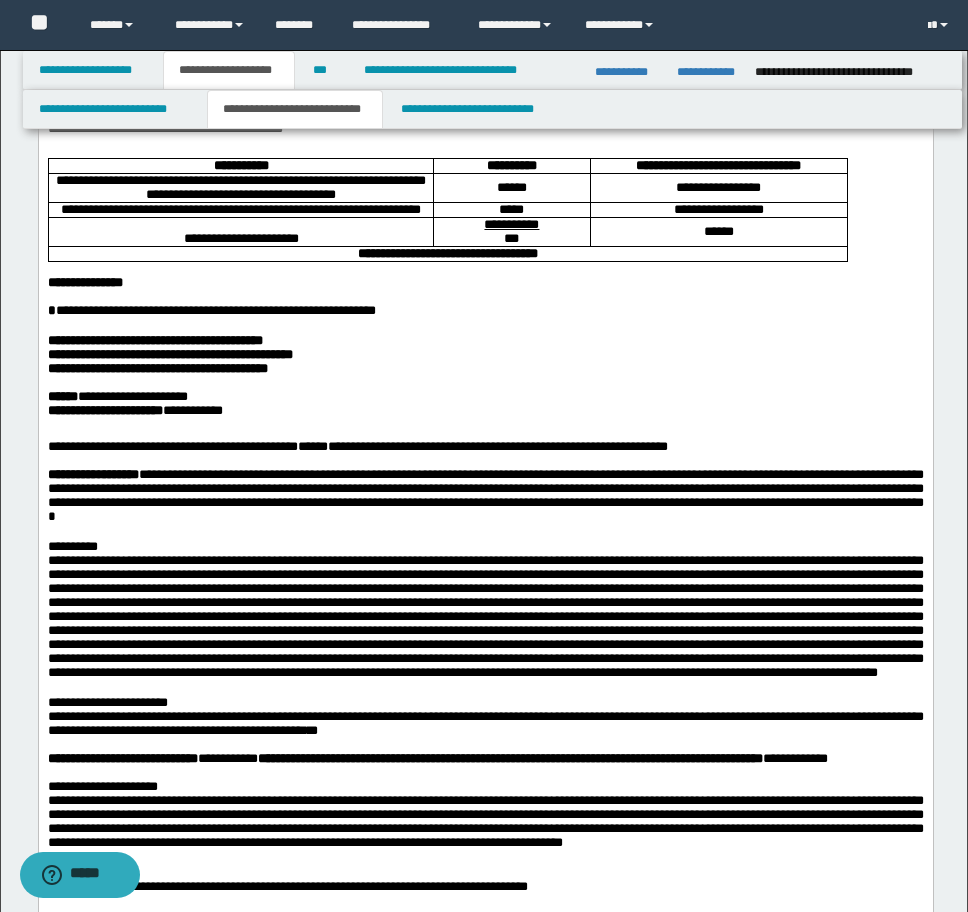 click on "**********" at bounding box center [485, 547] 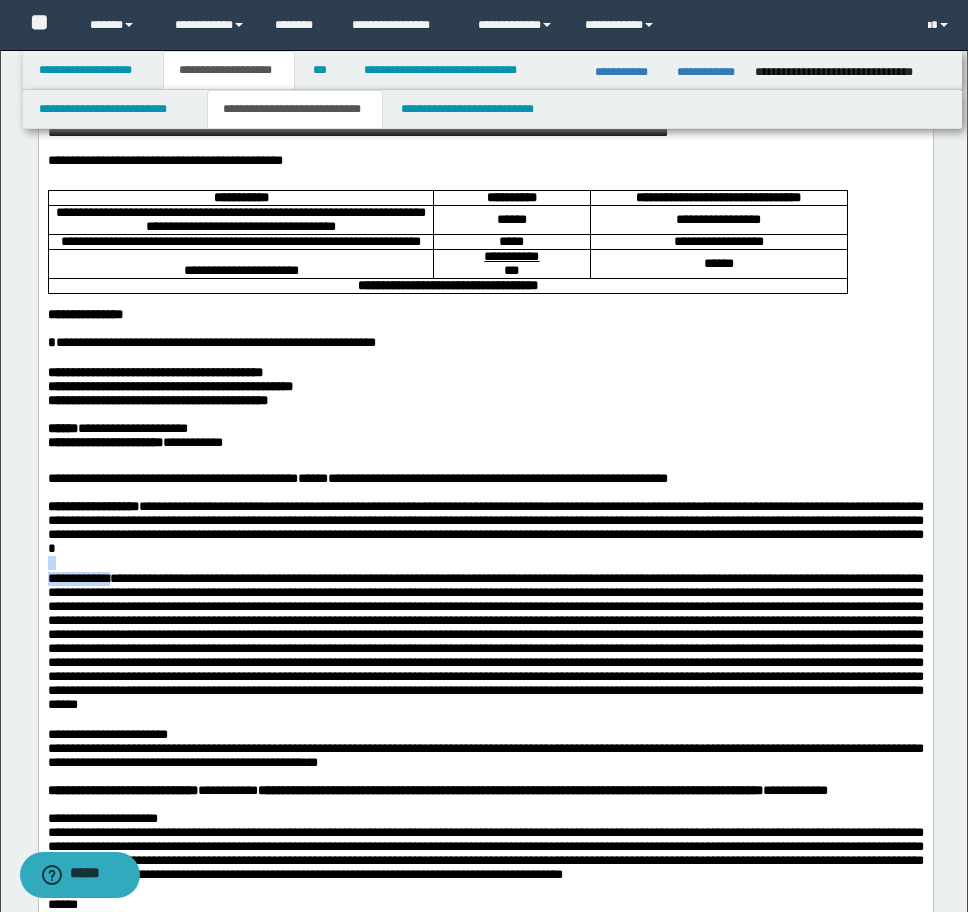 scroll, scrollTop: 332, scrollLeft: 0, axis: vertical 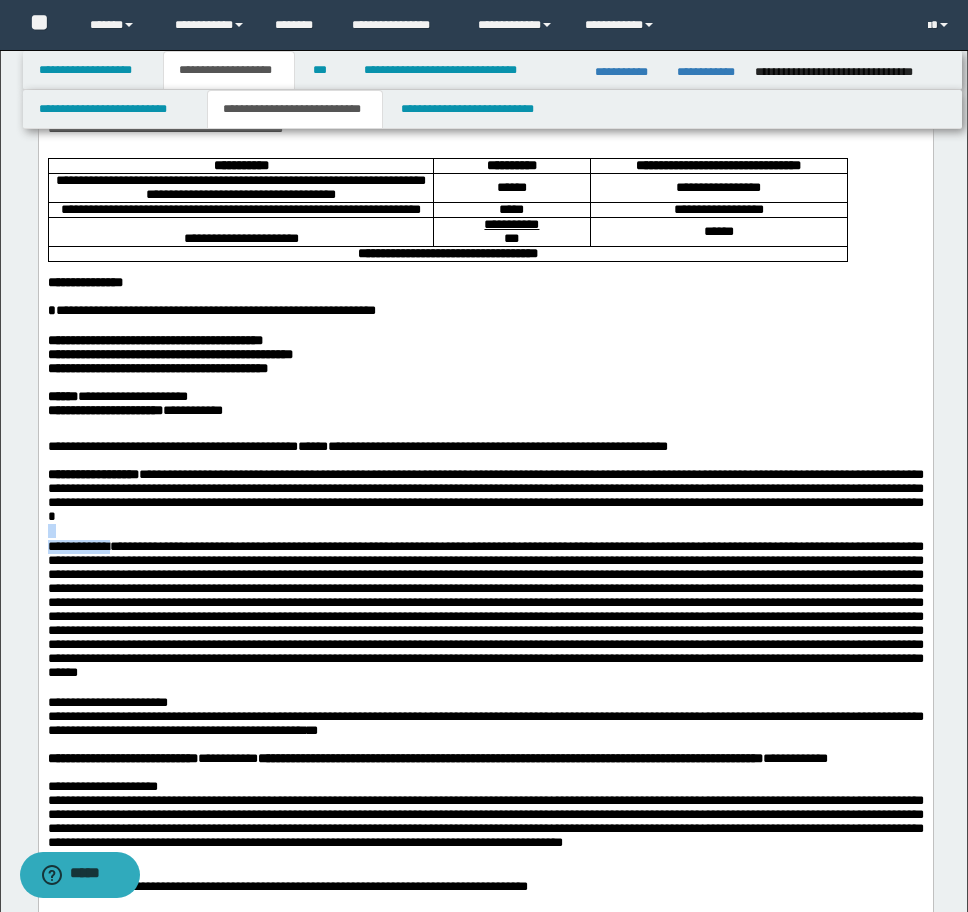 drag, startPoint x: 115, startPoint y: 631, endPoint x: 38, endPoint y: 532, distance: 125.4193 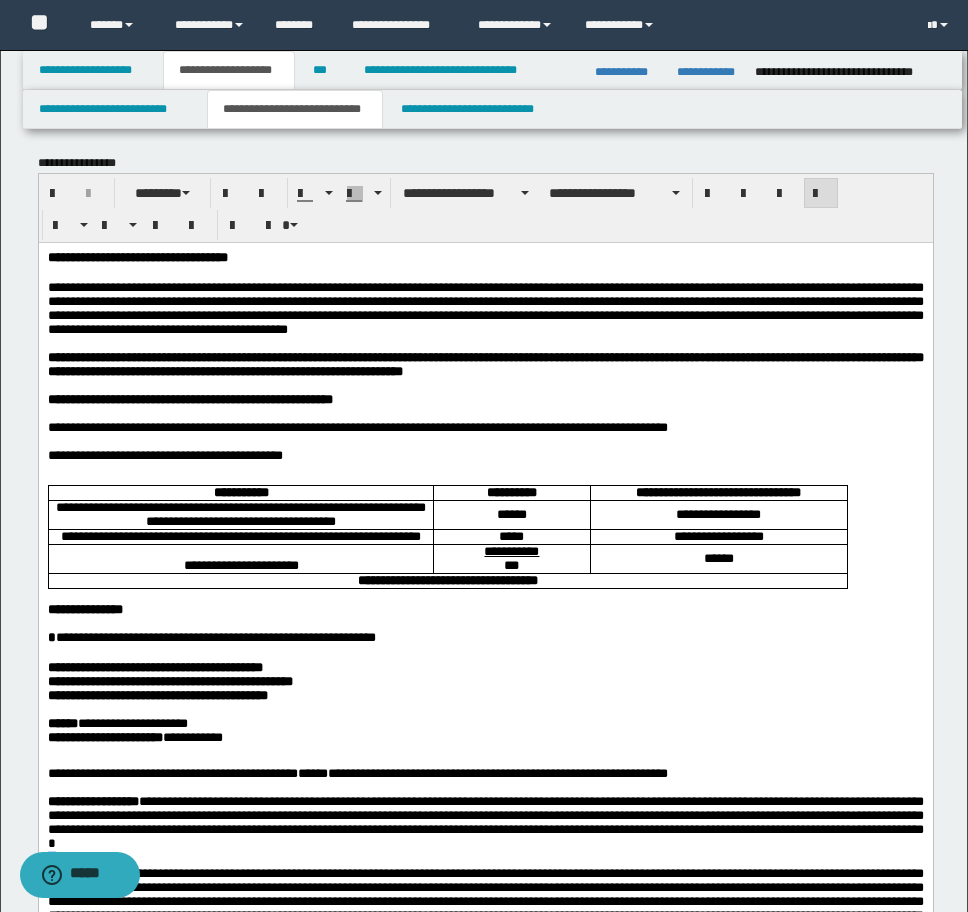 scroll, scrollTop: 0, scrollLeft: 0, axis: both 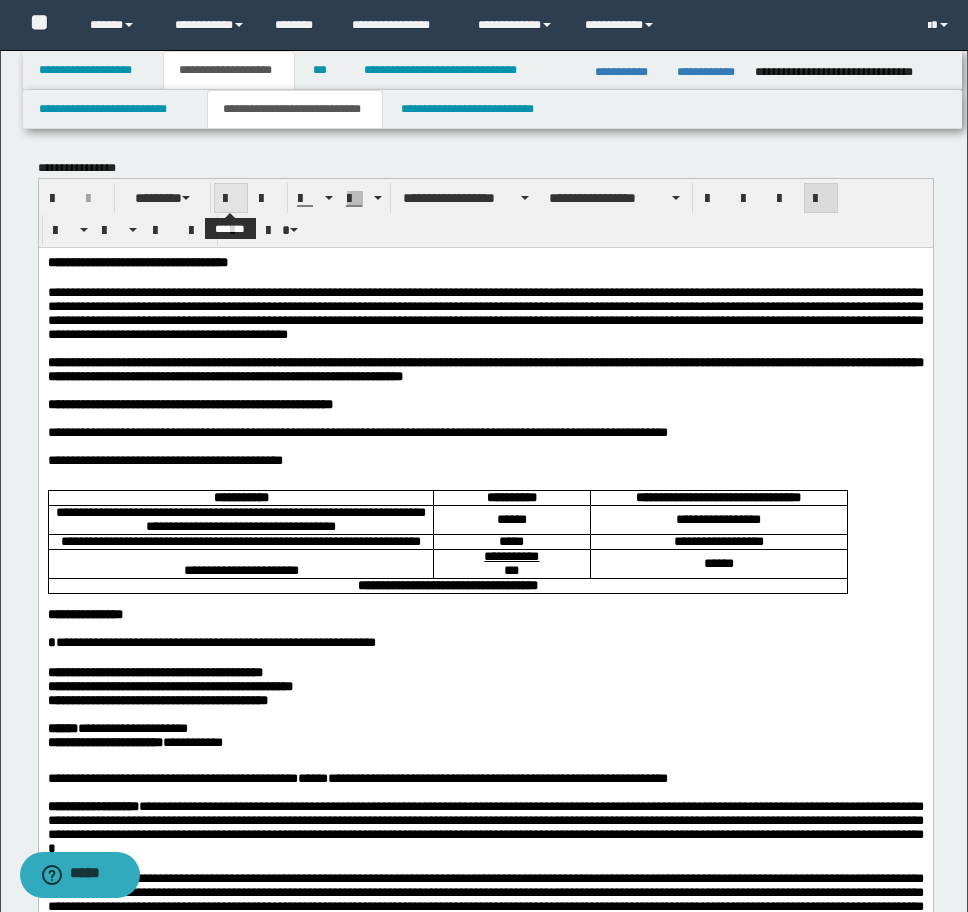 click at bounding box center (231, 199) 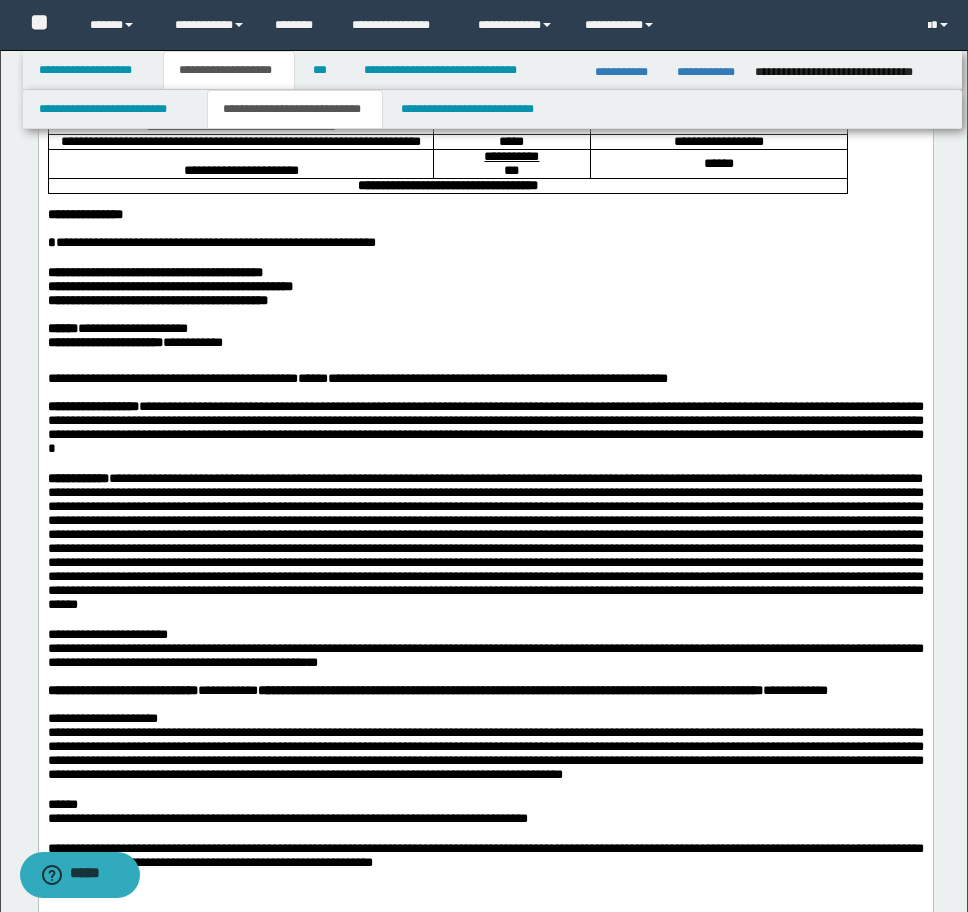drag, startPoint x: 197, startPoint y: 709, endPoint x: 199, endPoint y: 746, distance: 37.054016 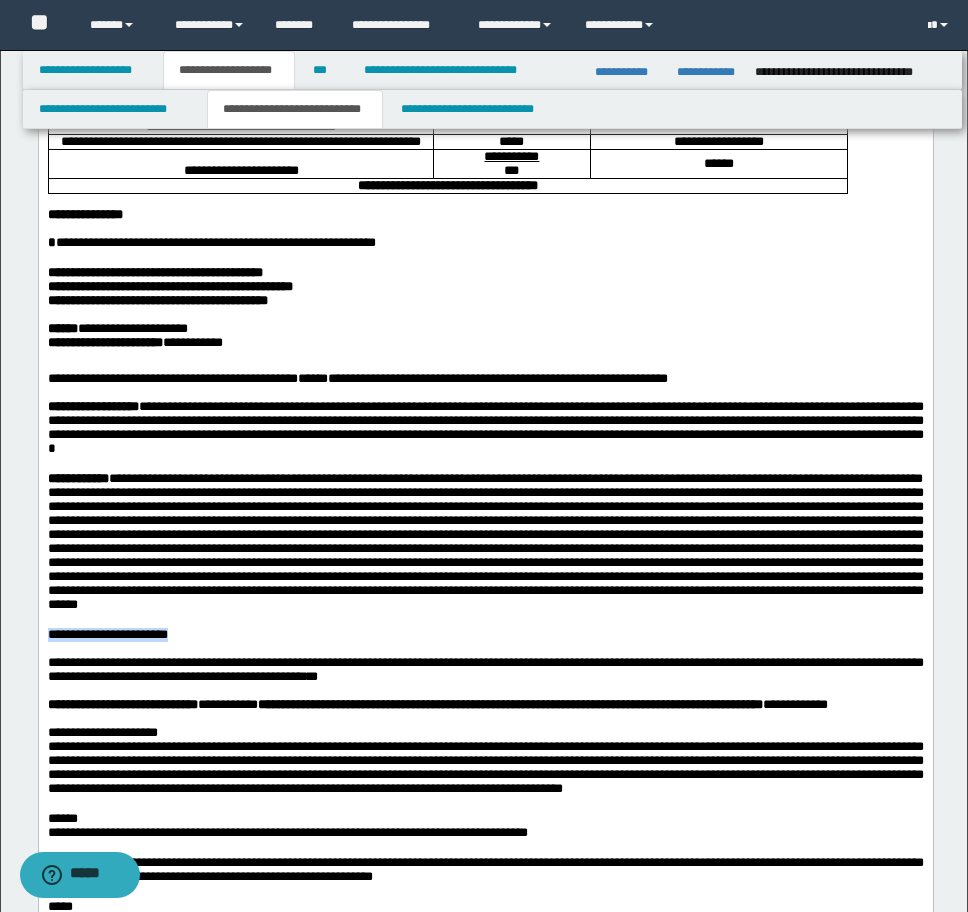 drag, startPoint x: 199, startPoint y: 761, endPoint x: 63, endPoint y: 578, distance: 228.0022 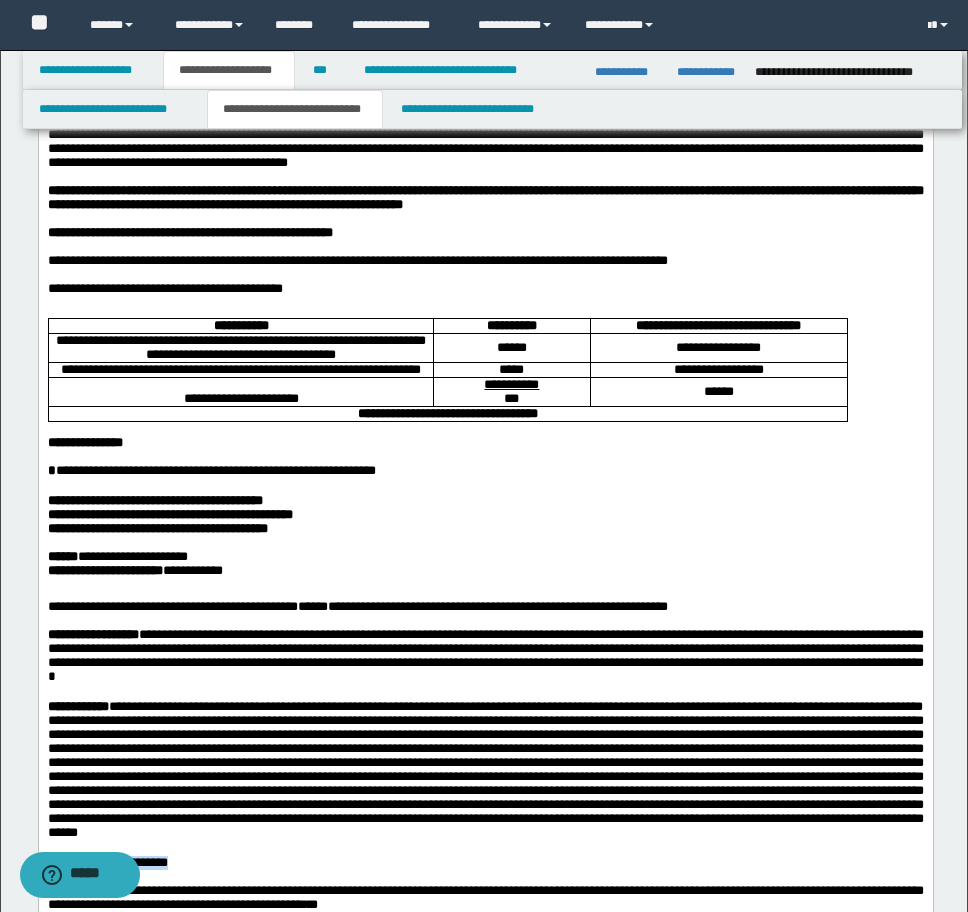 scroll, scrollTop: 0, scrollLeft: 0, axis: both 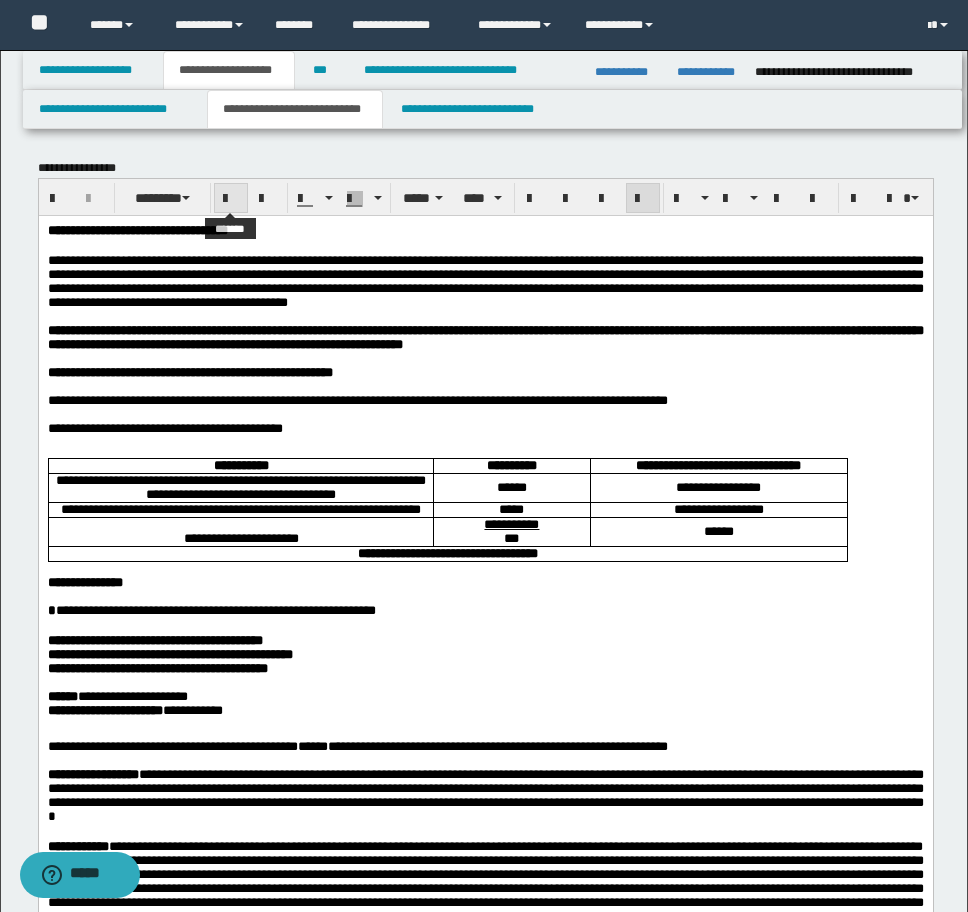 click at bounding box center [231, 198] 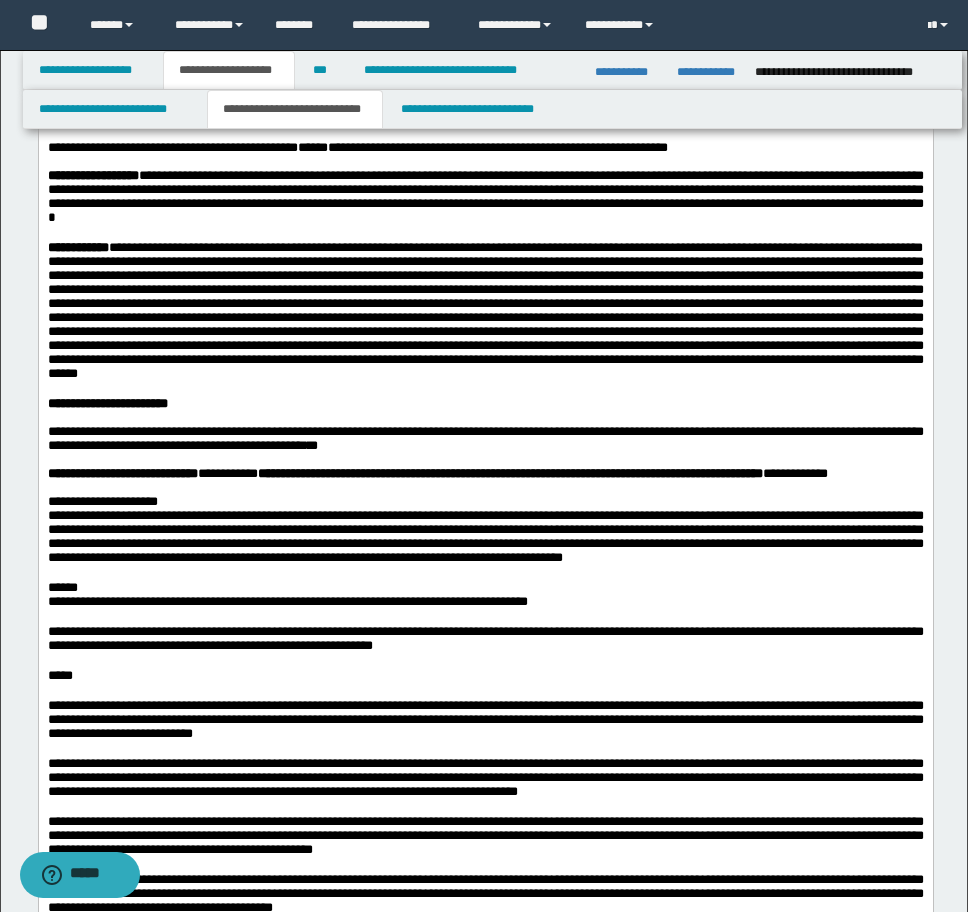 scroll, scrollTop: 600, scrollLeft: 0, axis: vertical 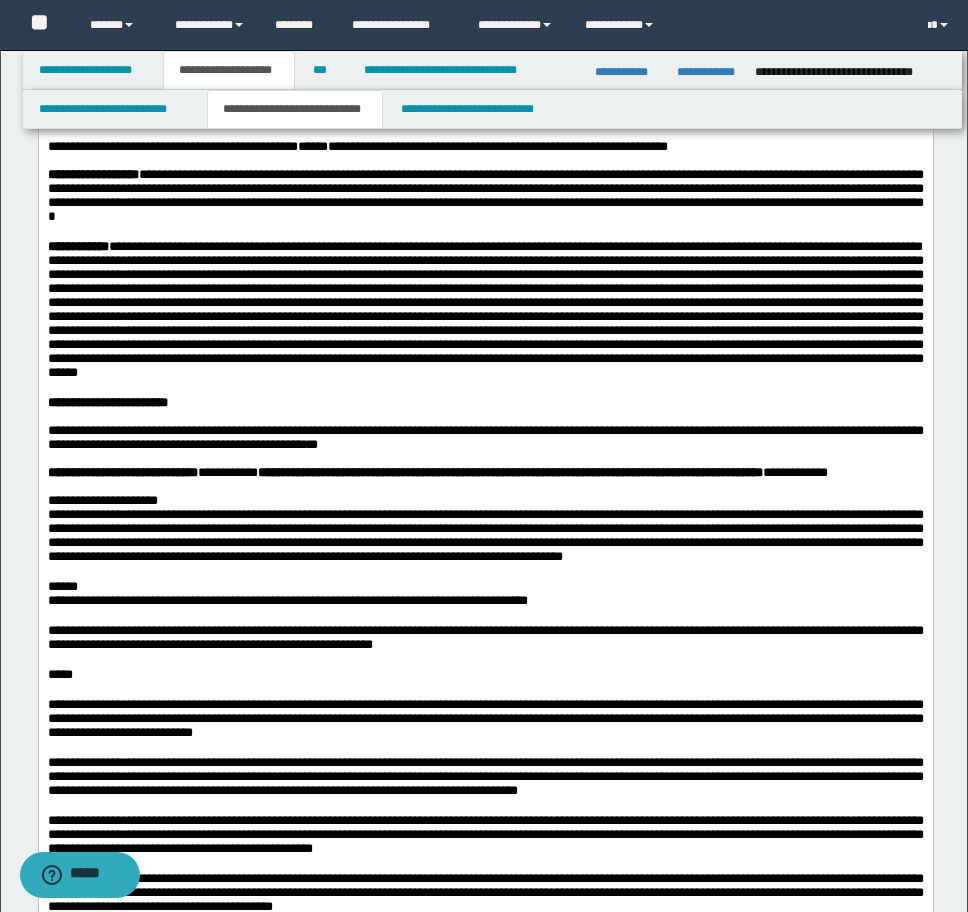 click on "**********" at bounding box center [485, 437] 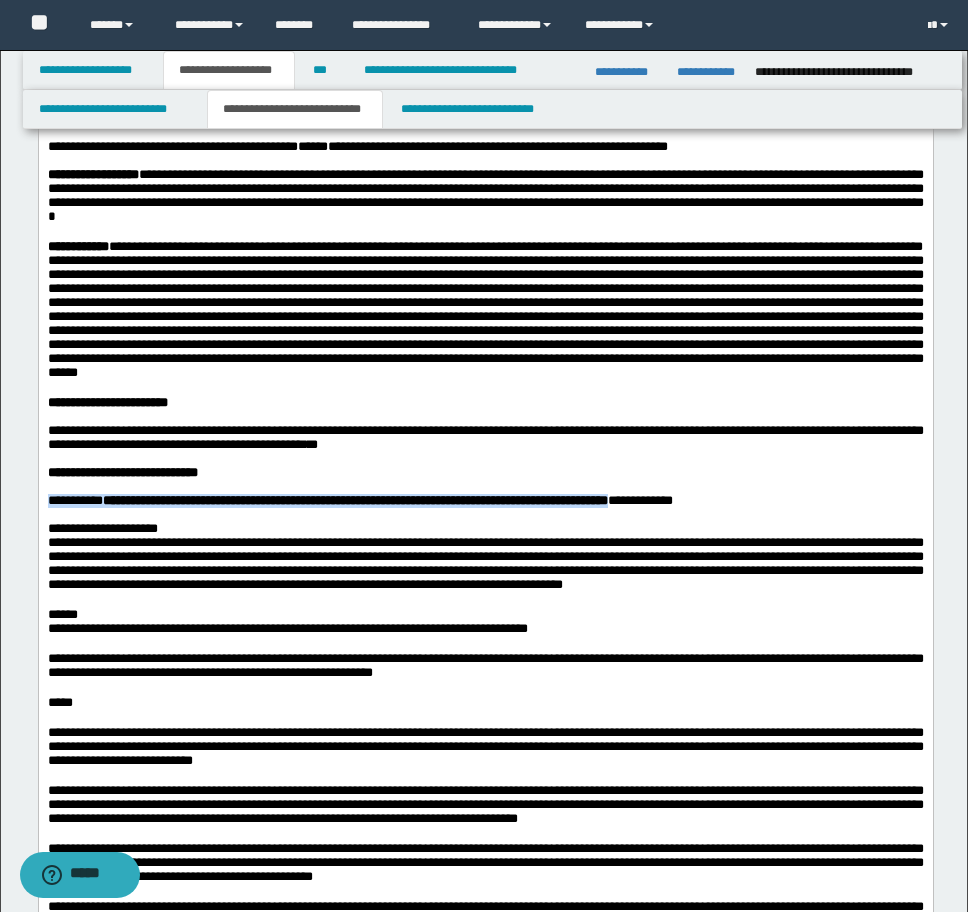 drag, startPoint x: 762, startPoint y: 637, endPoint x: 18, endPoint y: 636, distance: 744.0007 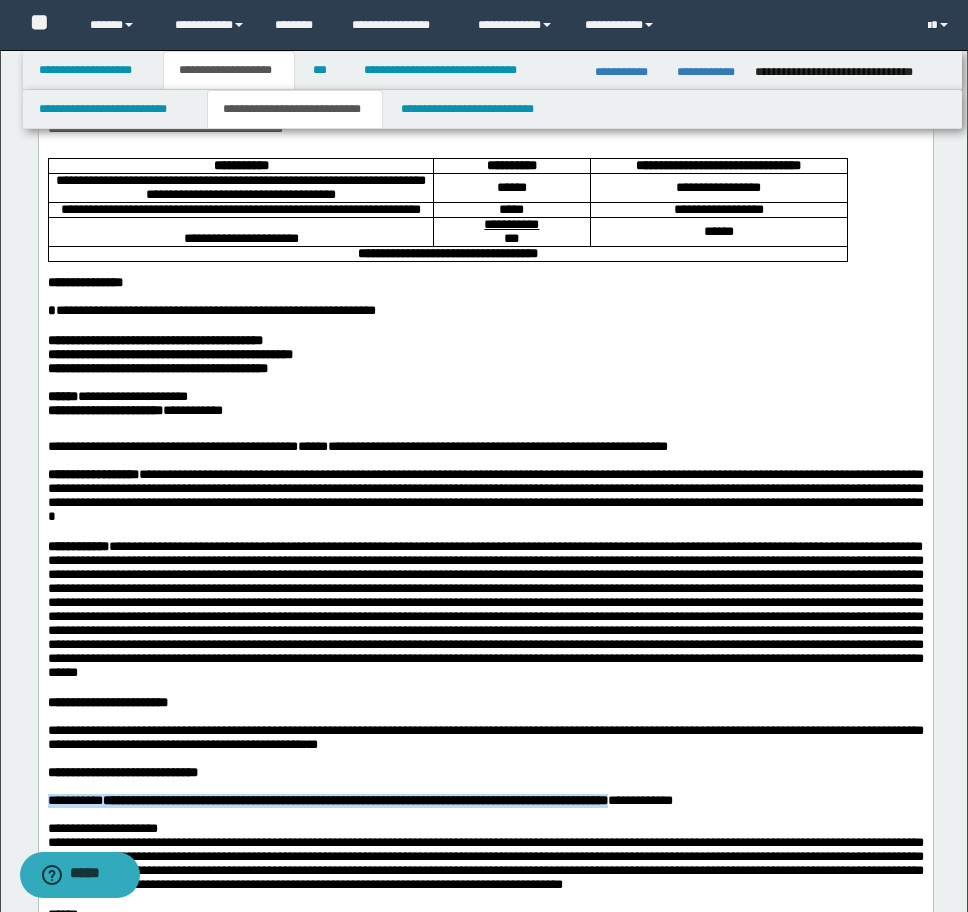 scroll, scrollTop: 0, scrollLeft: 0, axis: both 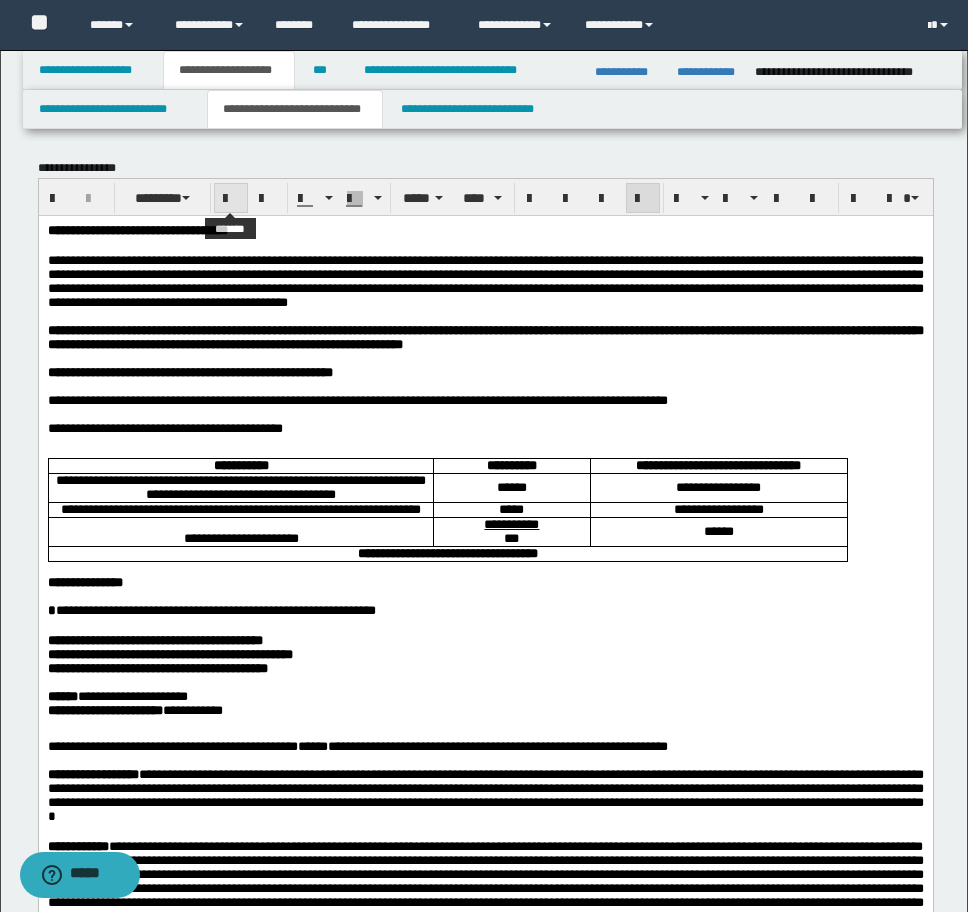 click at bounding box center [231, 199] 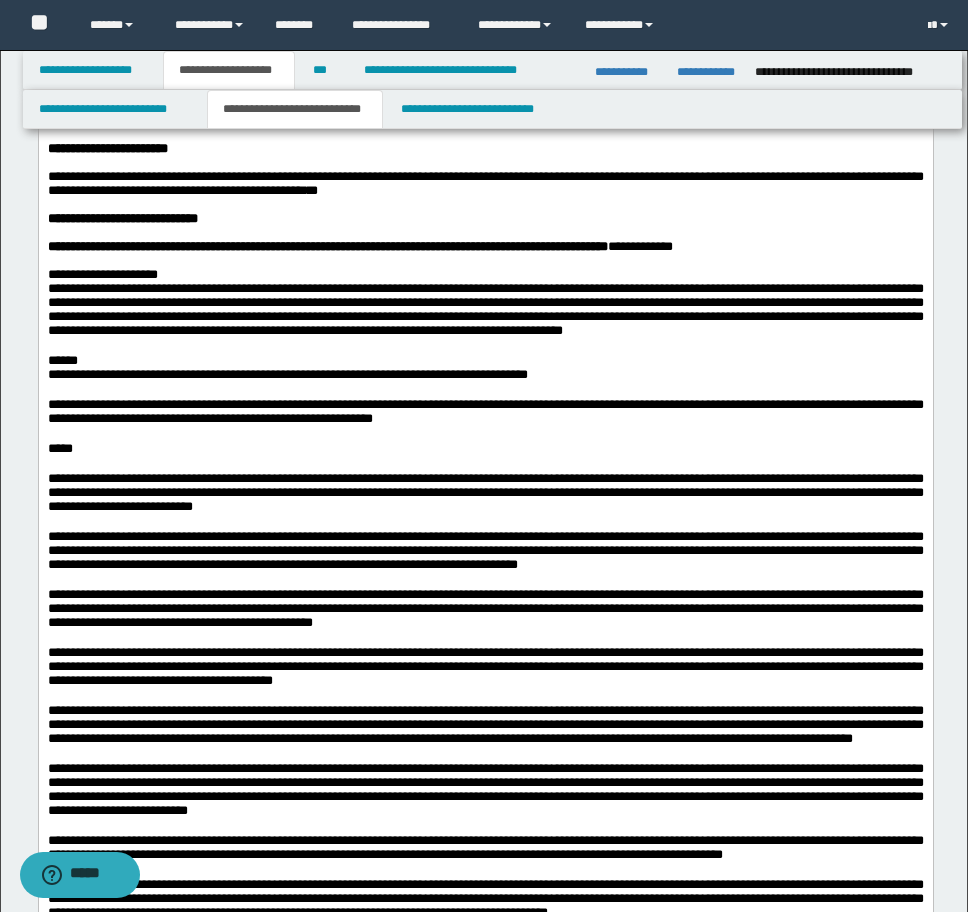 scroll, scrollTop: 900, scrollLeft: 0, axis: vertical 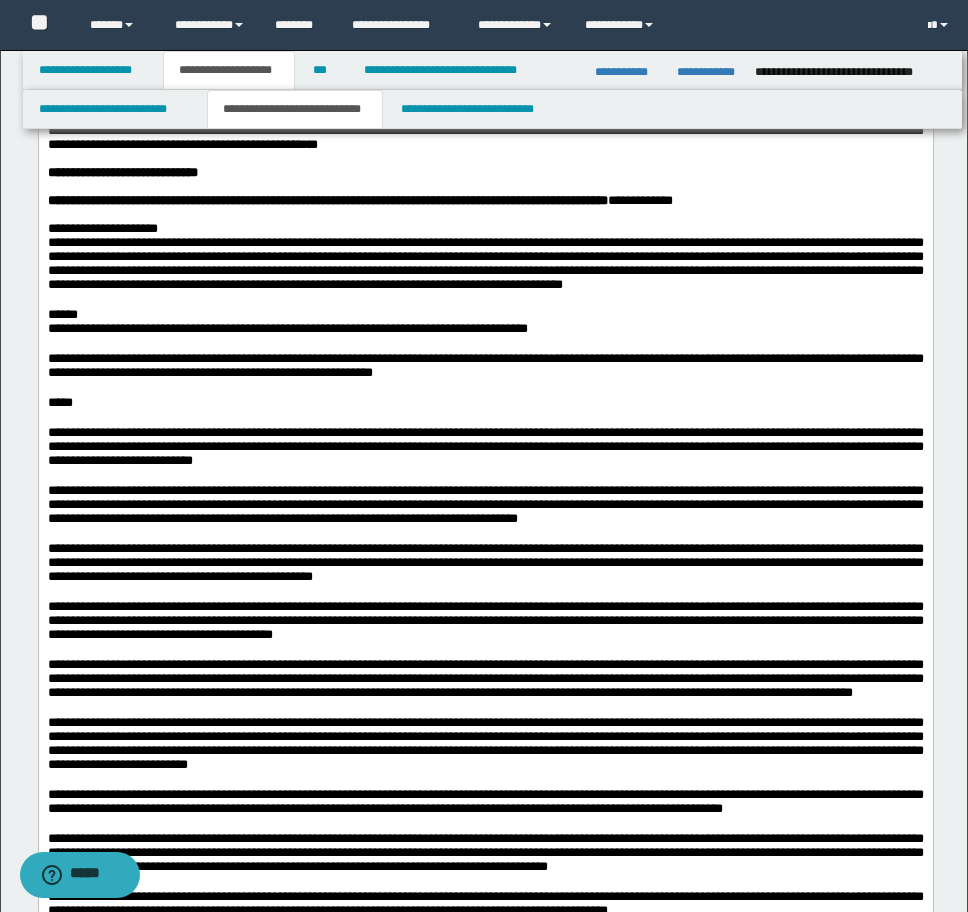 click at bounding box center [485, 418] 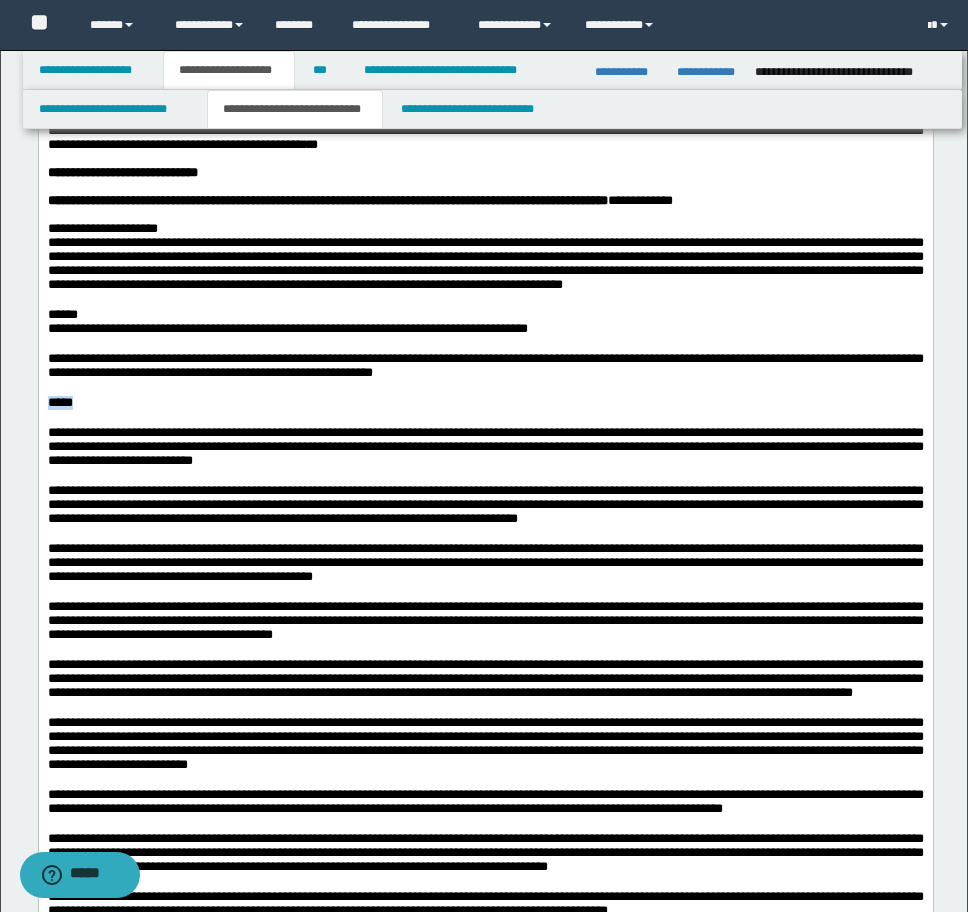 drag, startPoint x: 119, startPoint y: 580, endPoint x: 55, endPoint y: -110, distance: 692.96173 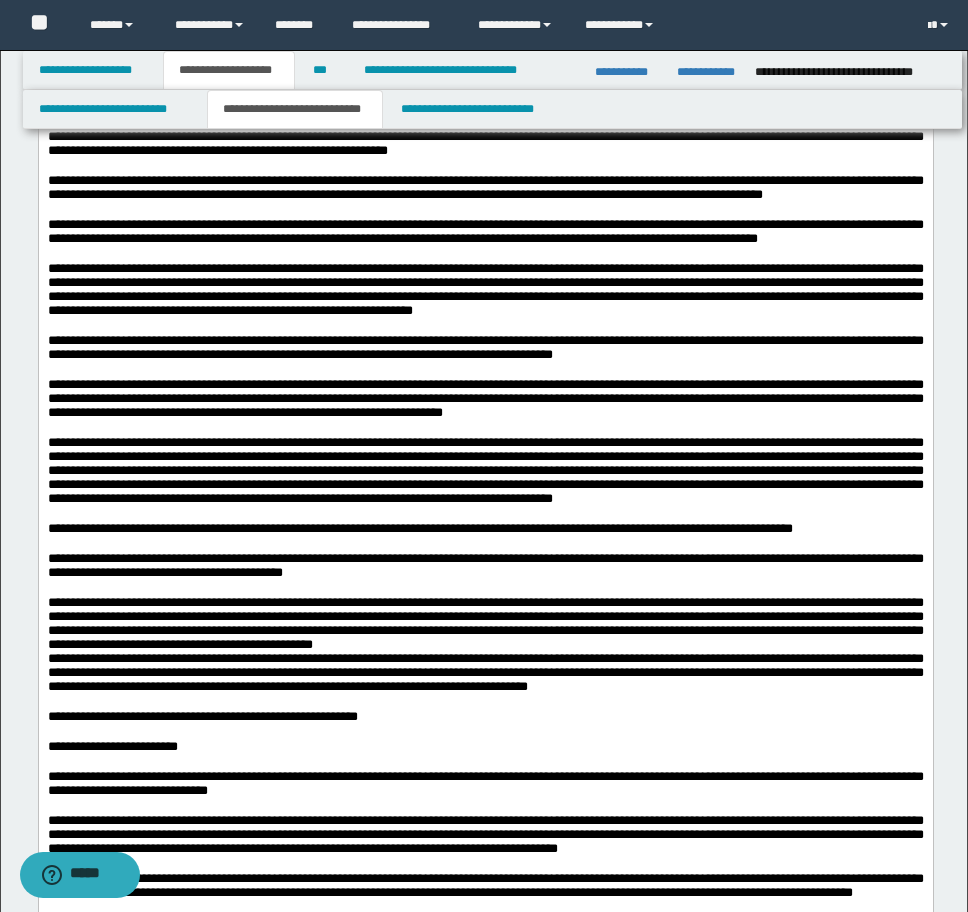 scroll, scrollTop: 2400, scrollLeft: 0, axis: vertical 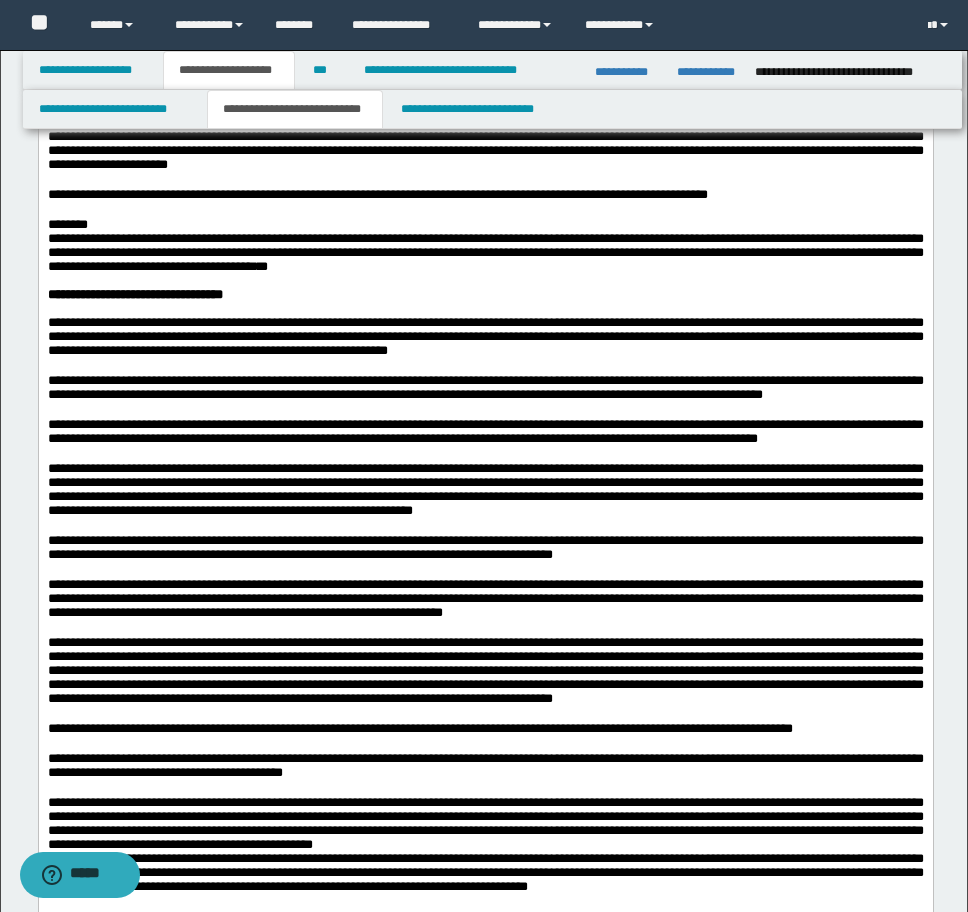 click on "**********" at bounding box center [332, -82] 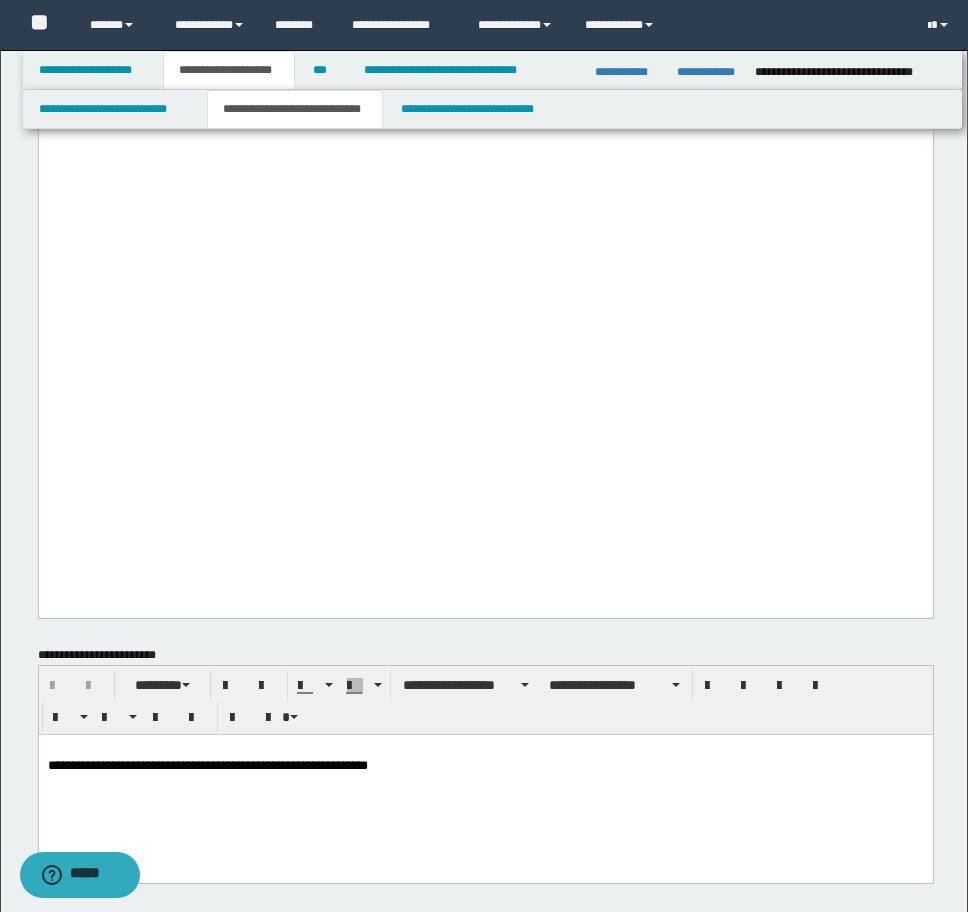 scroll, scrollTop: 4200, scrollLeft: 0, axis: vertical 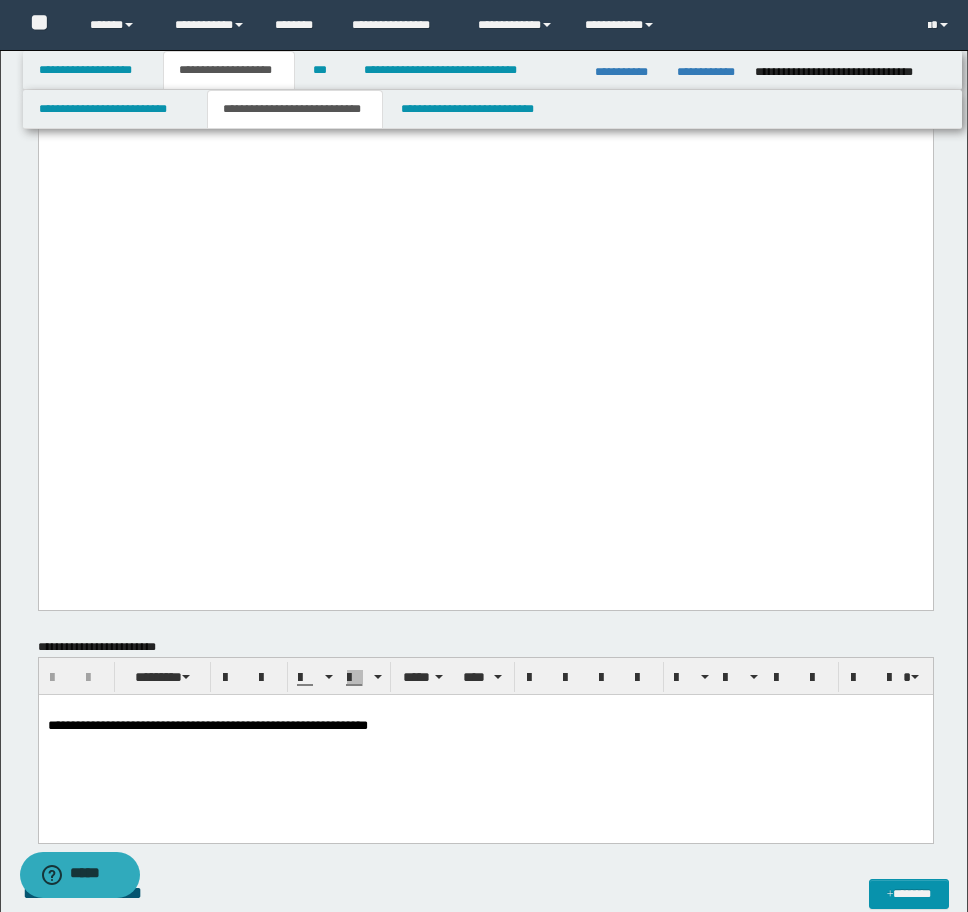click on "**********" at bounding box center (485, 742) 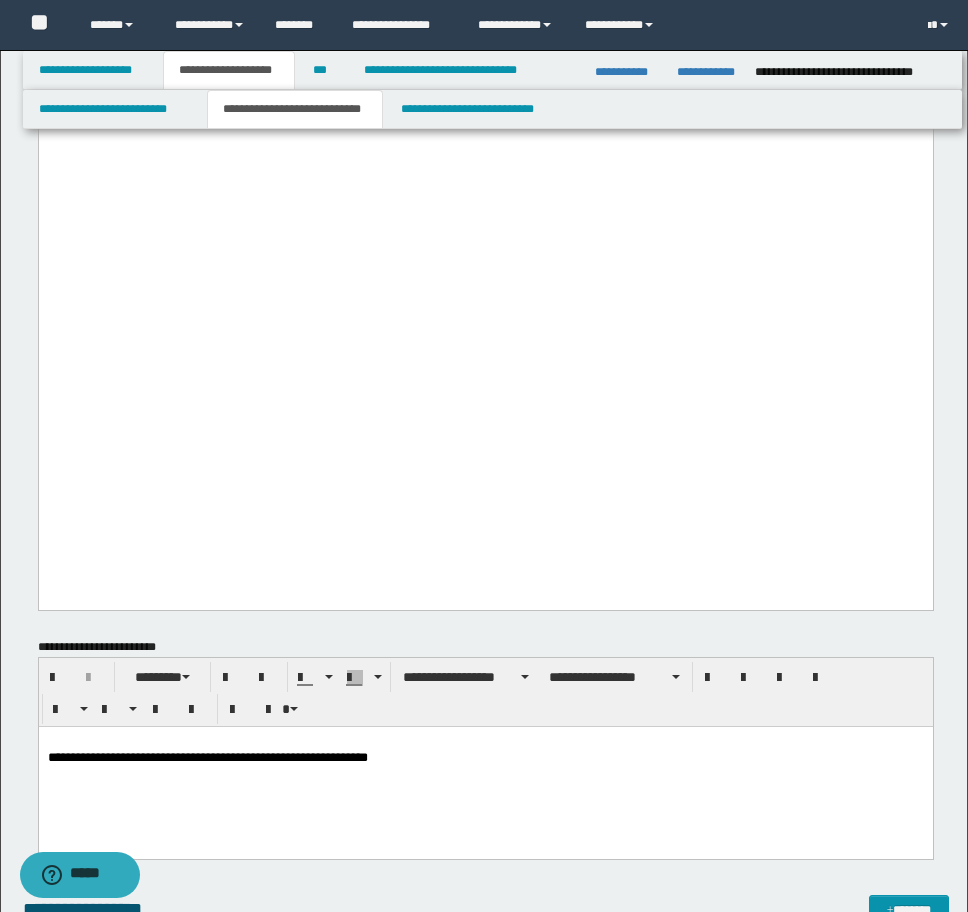type 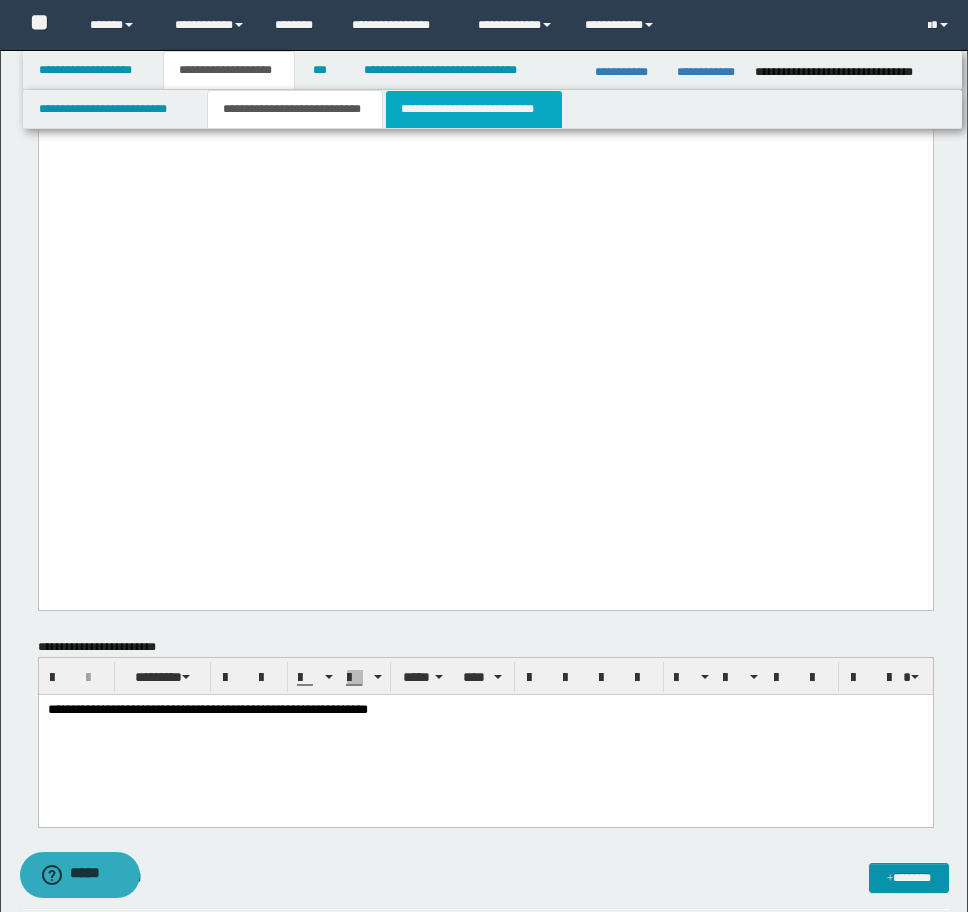 click on "**********" at bounding box center [474, 109] 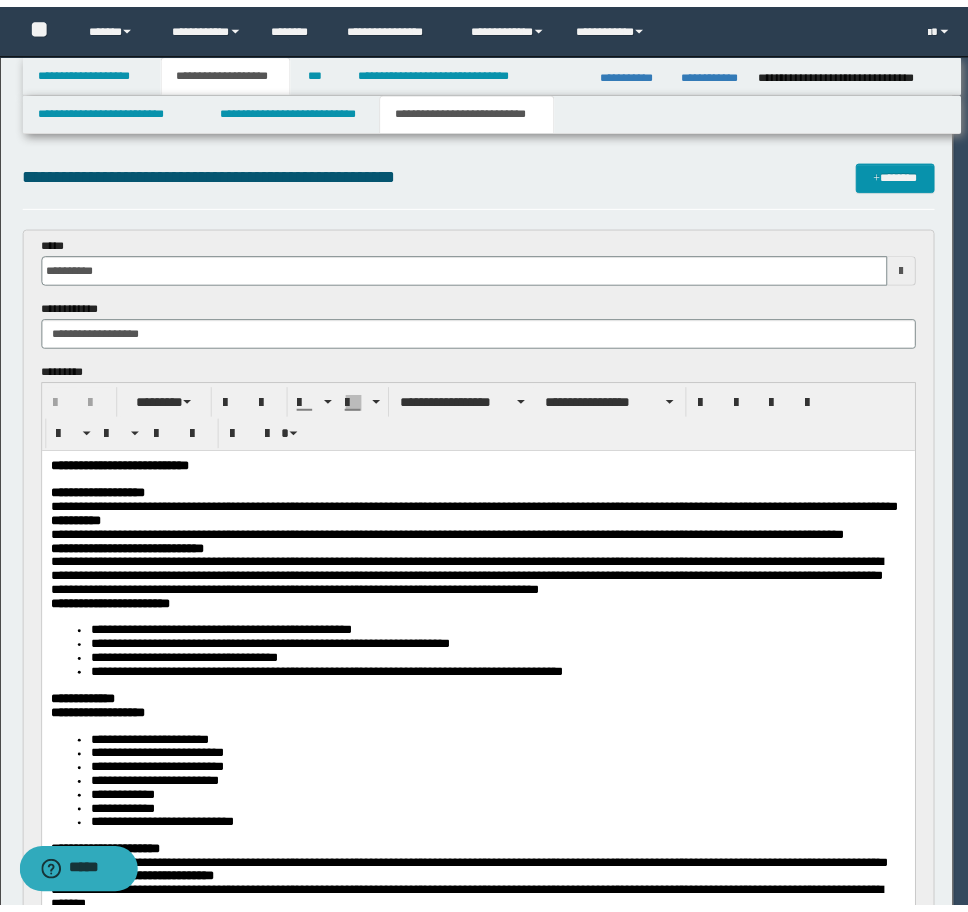 scroll, scrollTop: 0, scrollLeft: 0, axis: both 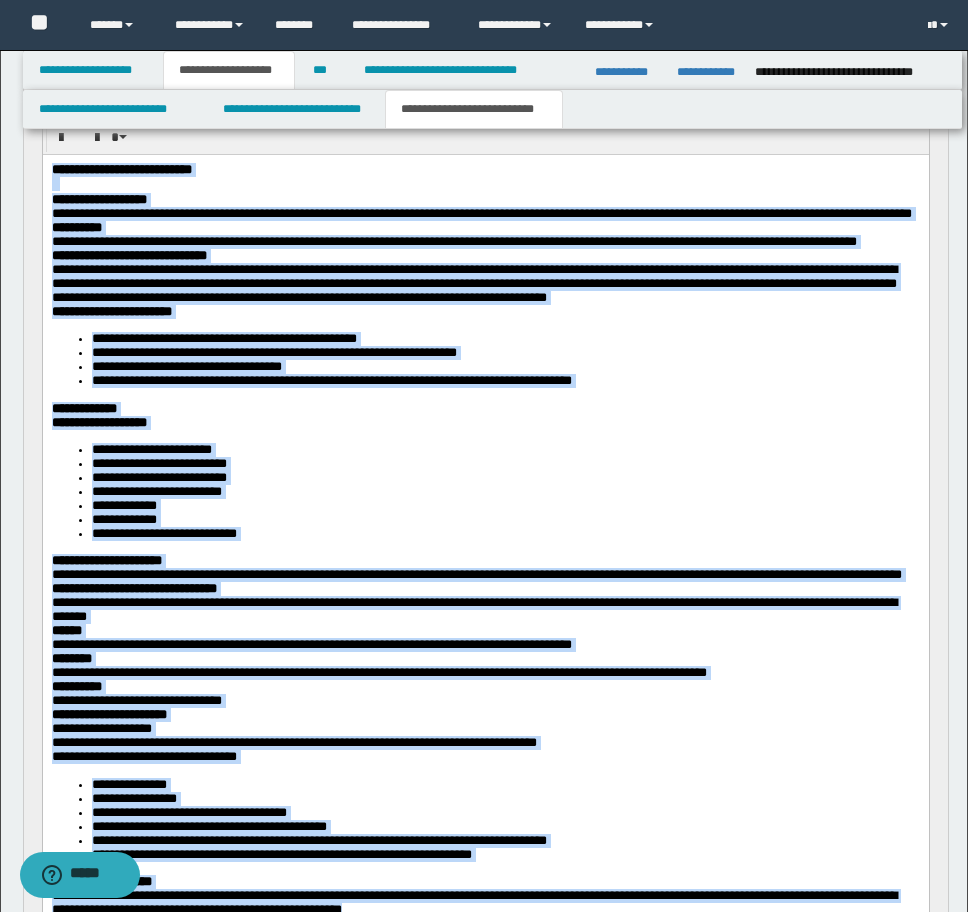 drag, startPoint x: 611, startPoint y: 1072, endPoint x: -9, endPoint y: 57, distance: 1189.3801 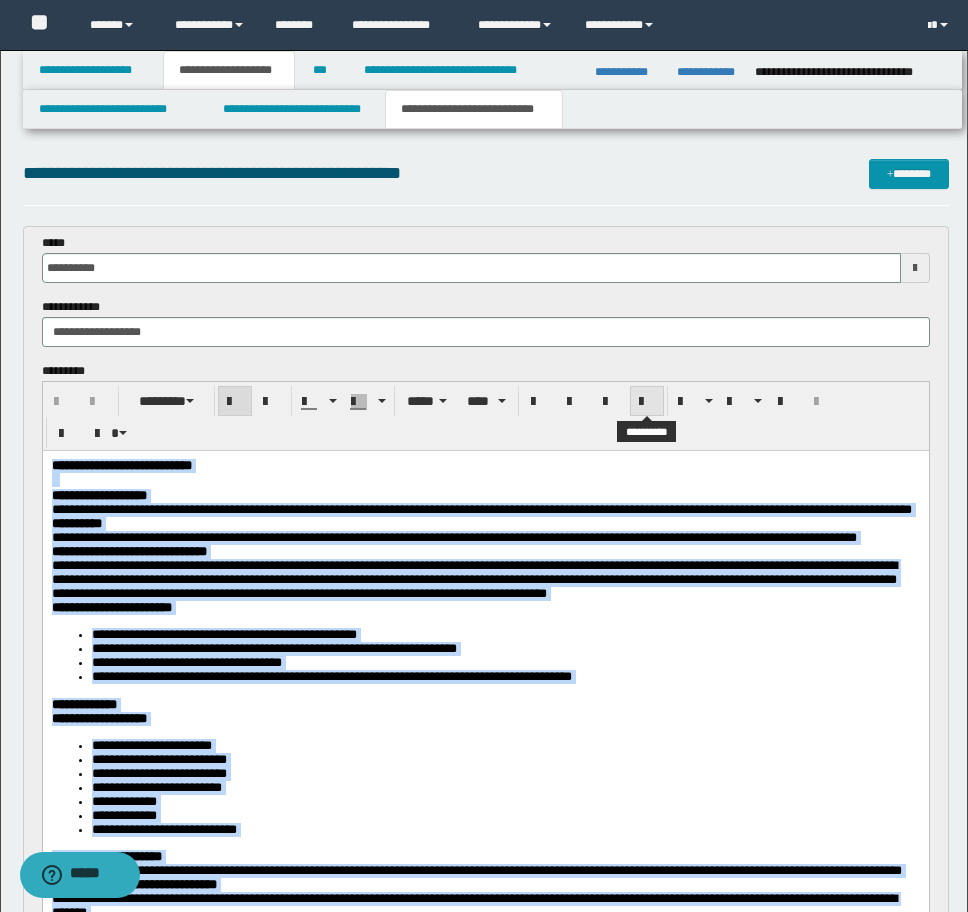 click at bounding box center (647, 402) 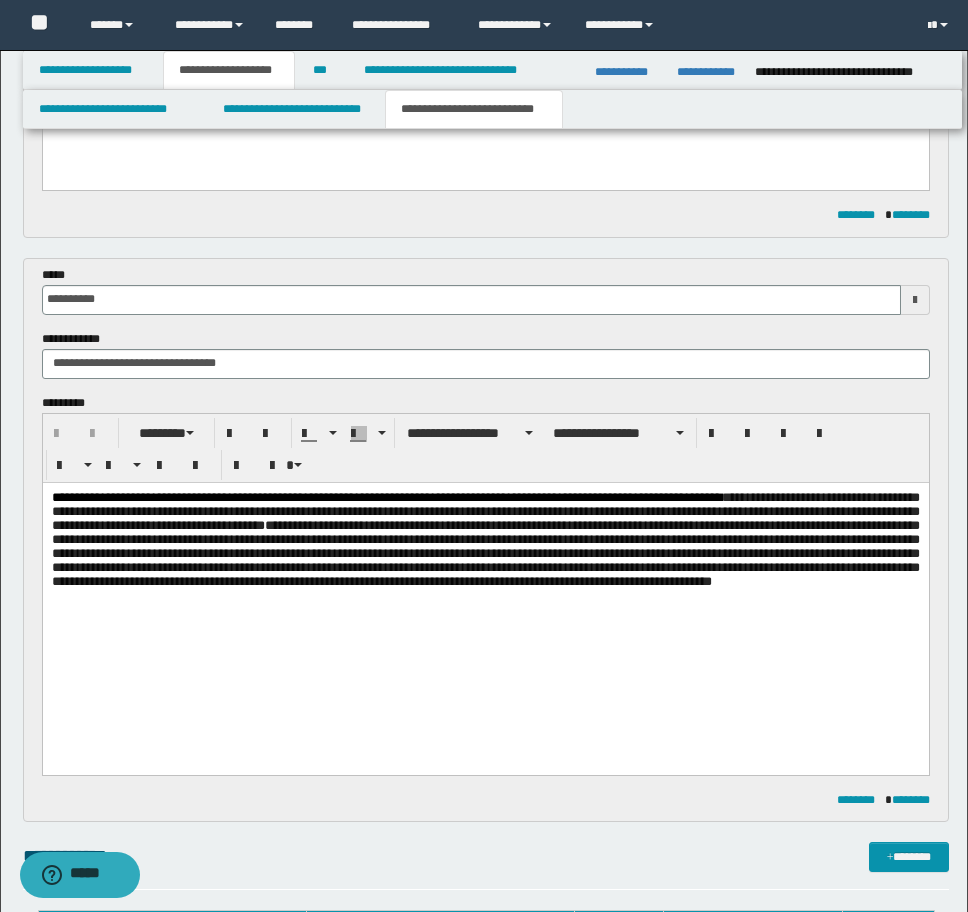 scroll, scrollTop: 1300, scrollLeft: 0, axis: vertical 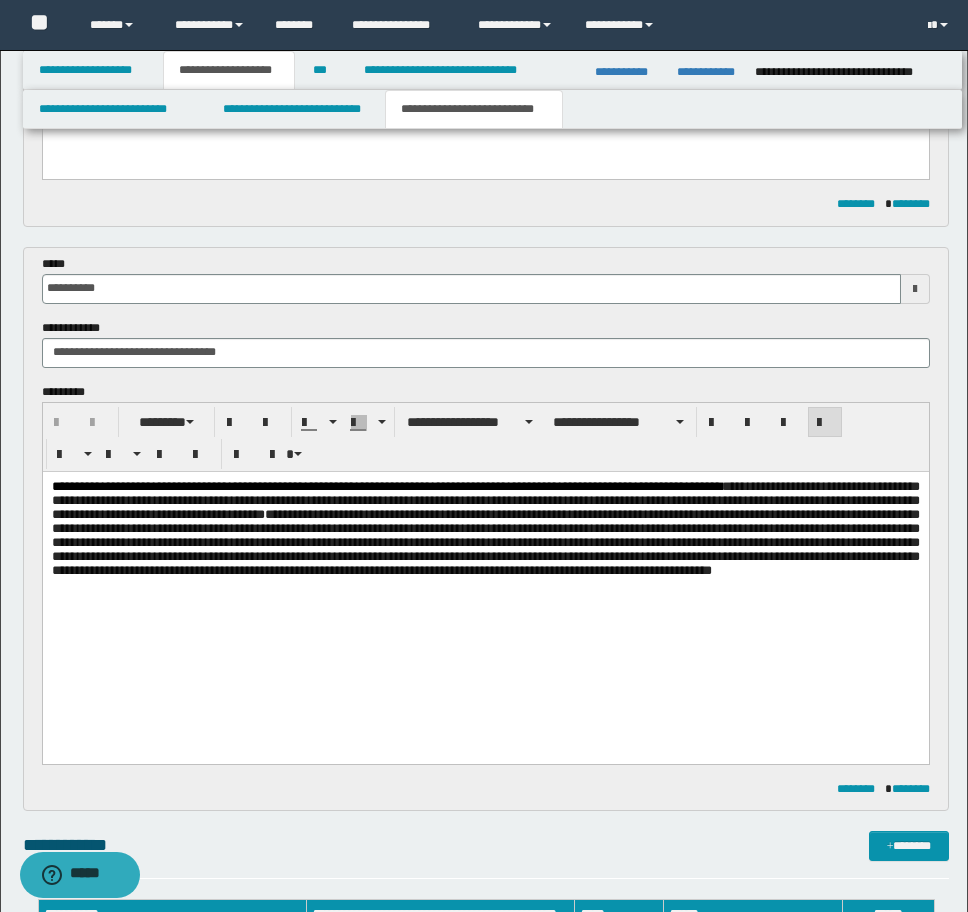 click at bounding box center (485, 601) 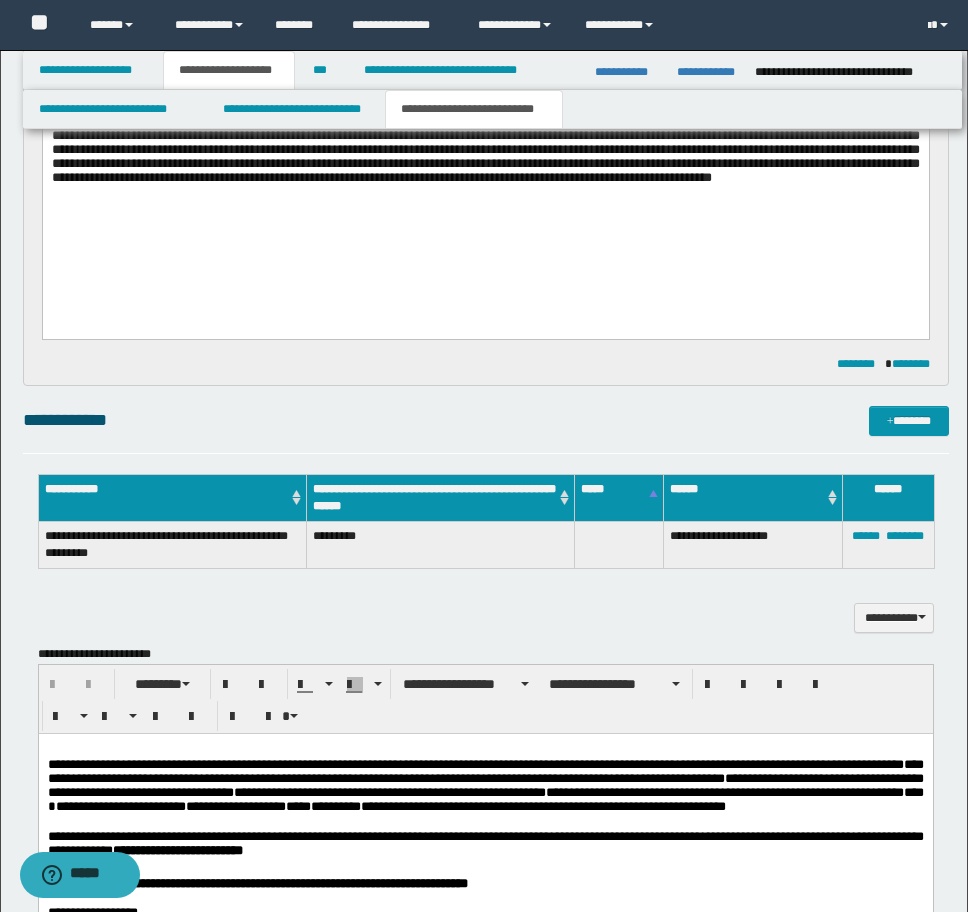scroll, scrollTop: 1500, scrollLeft: 0, axis: vertical 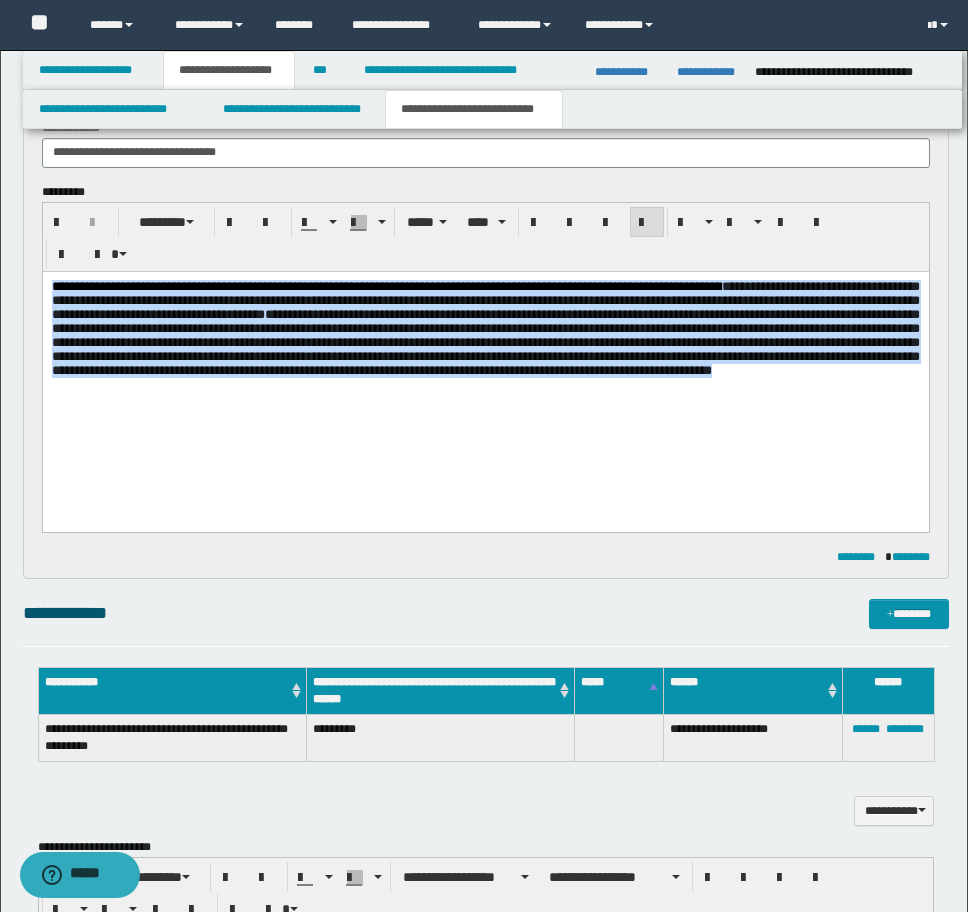 drag, startPoint x: 208, startPoint y: 426, endPoint x: 92, endPoint y: 527, distance: 153.80832 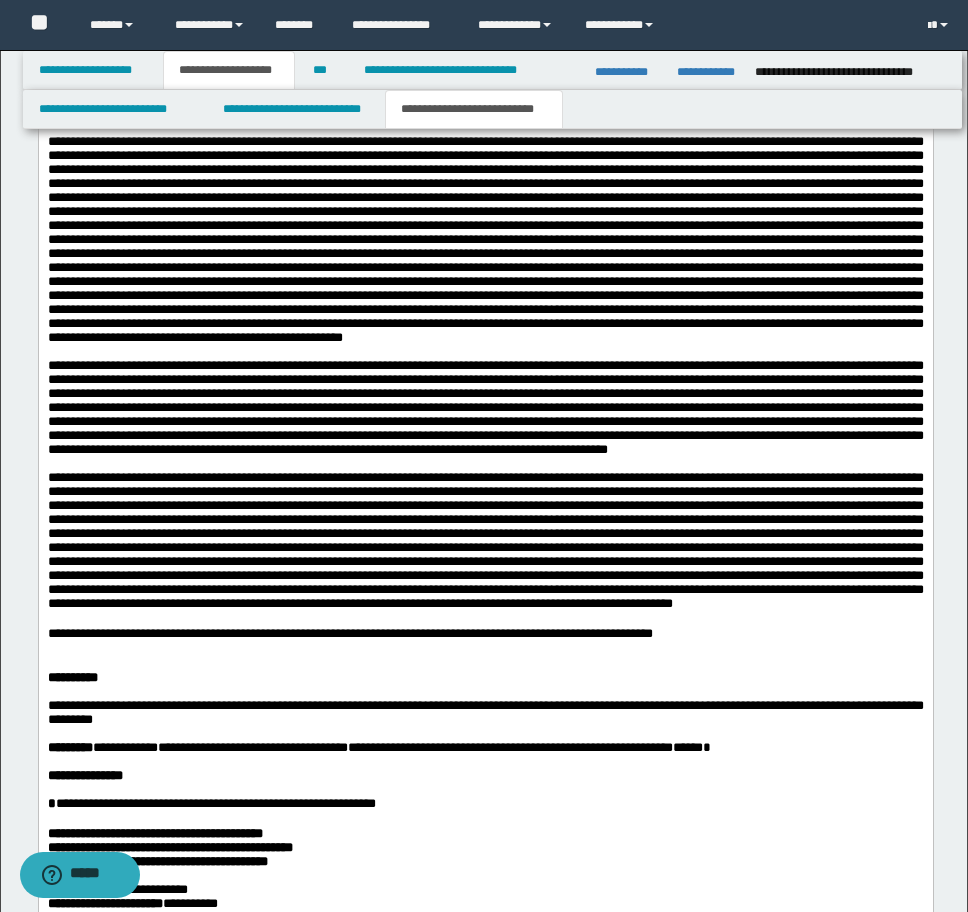 scroll, scrollTop: 6700, scrollLeft: 0, axis: vertical 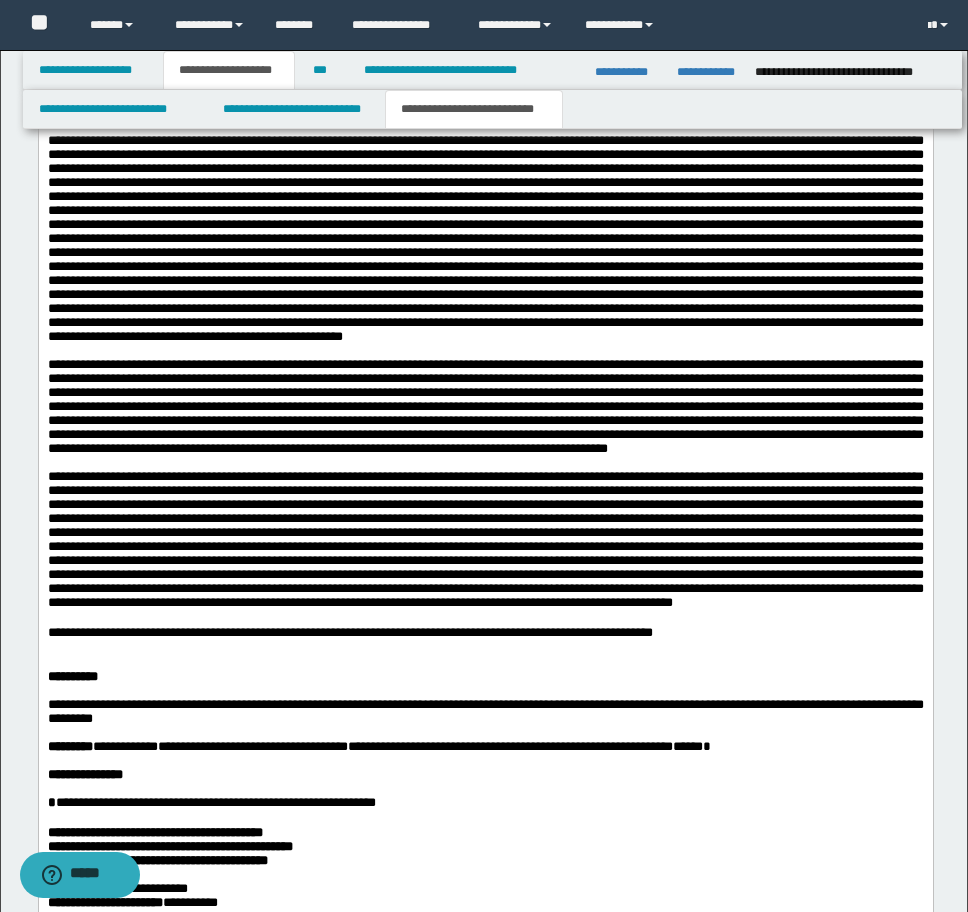 click on "**********" at bounding box center [485, 13] 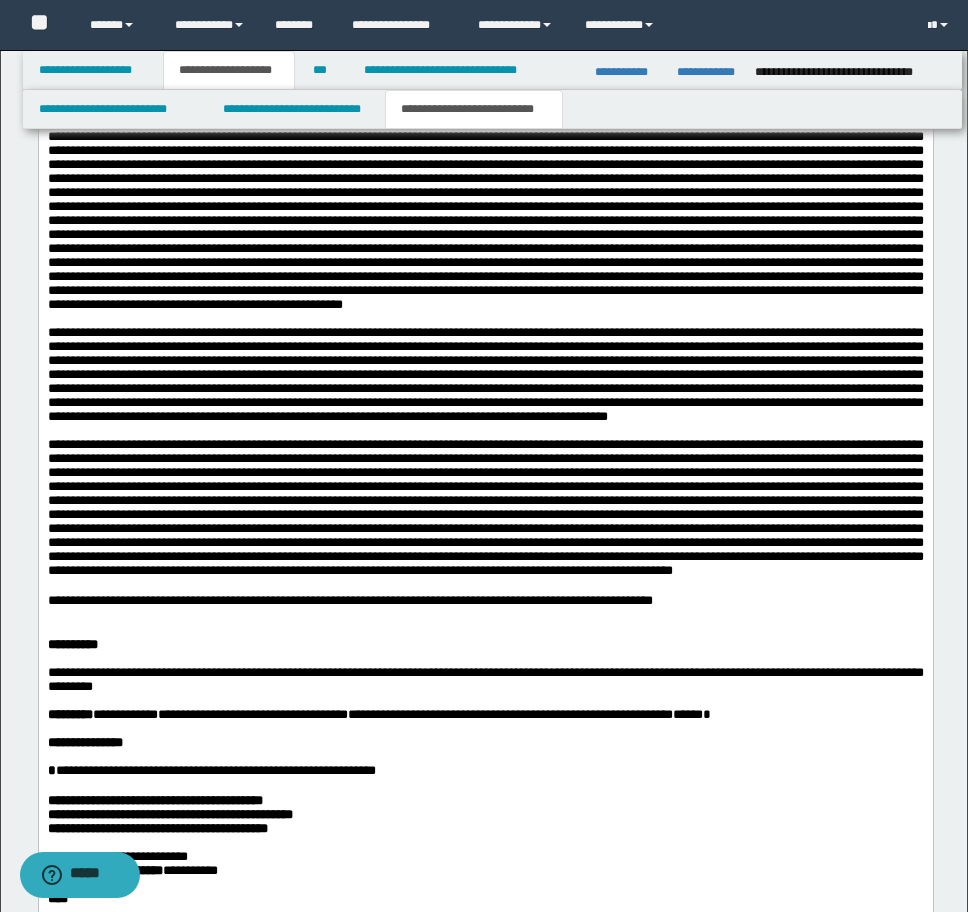 scroll, scrollTop: 6668, scrollLeft: 0, axis: vertical 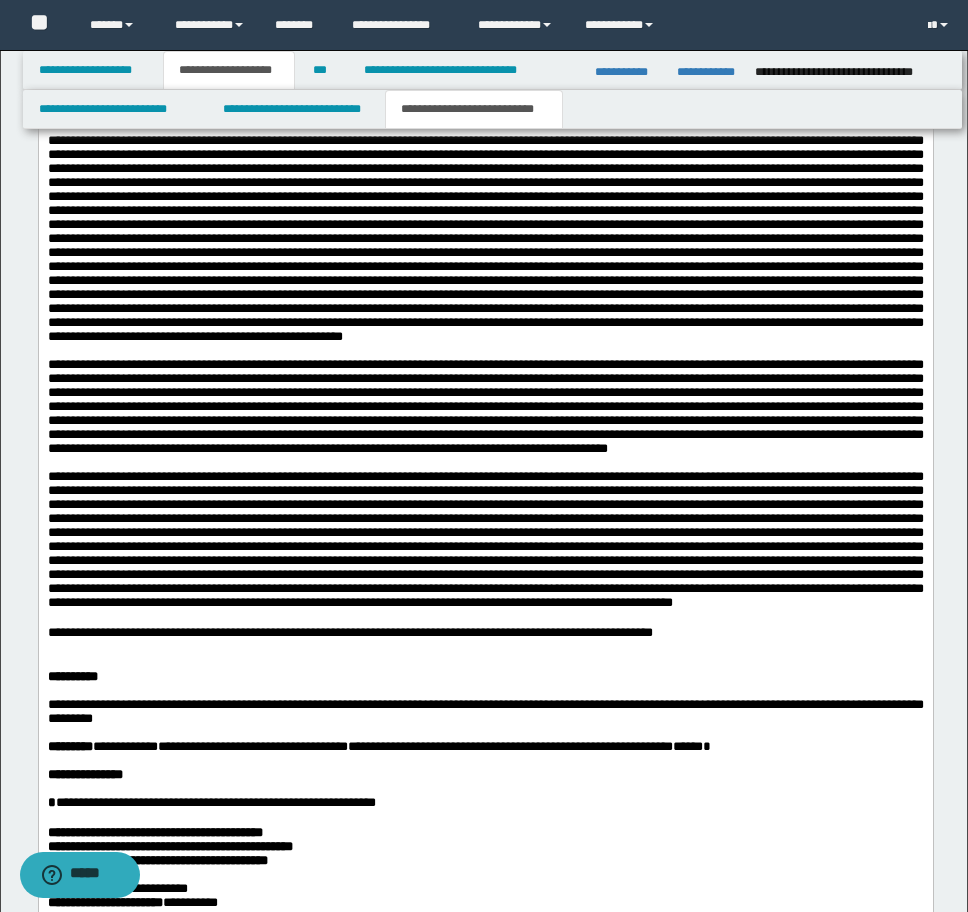 type 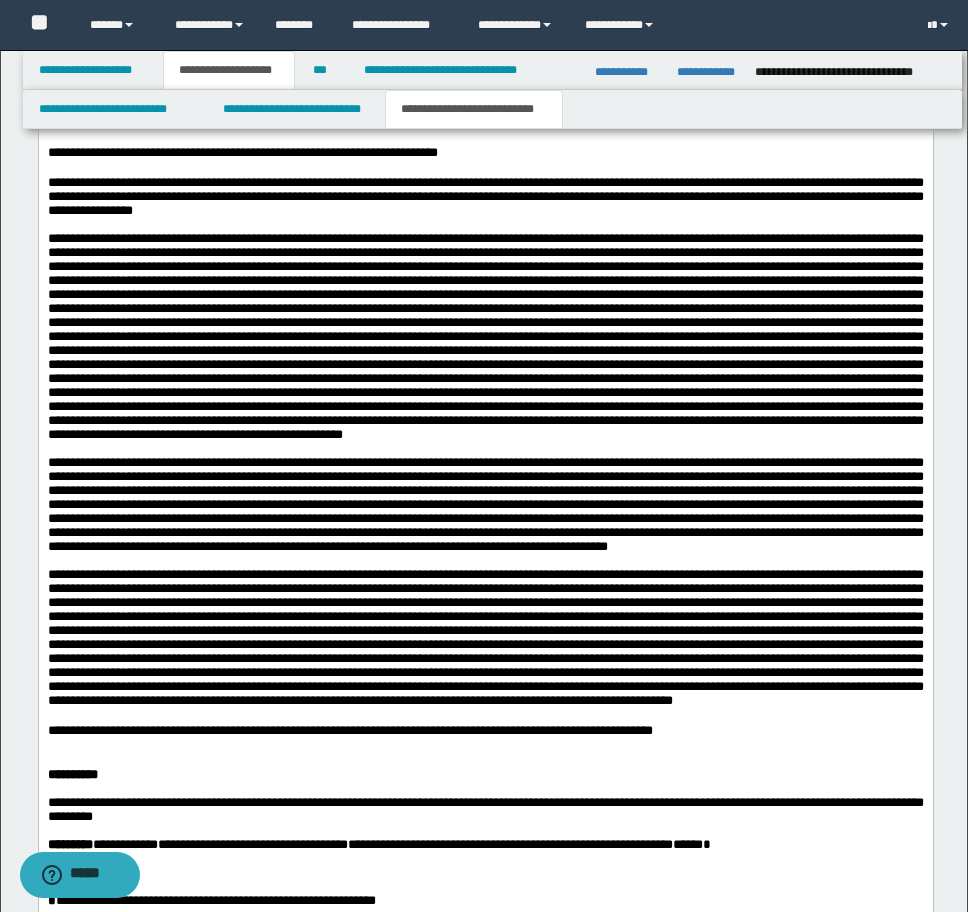 scroll, scrollTop: 6968, scrollLeft: 0, axis: vertical 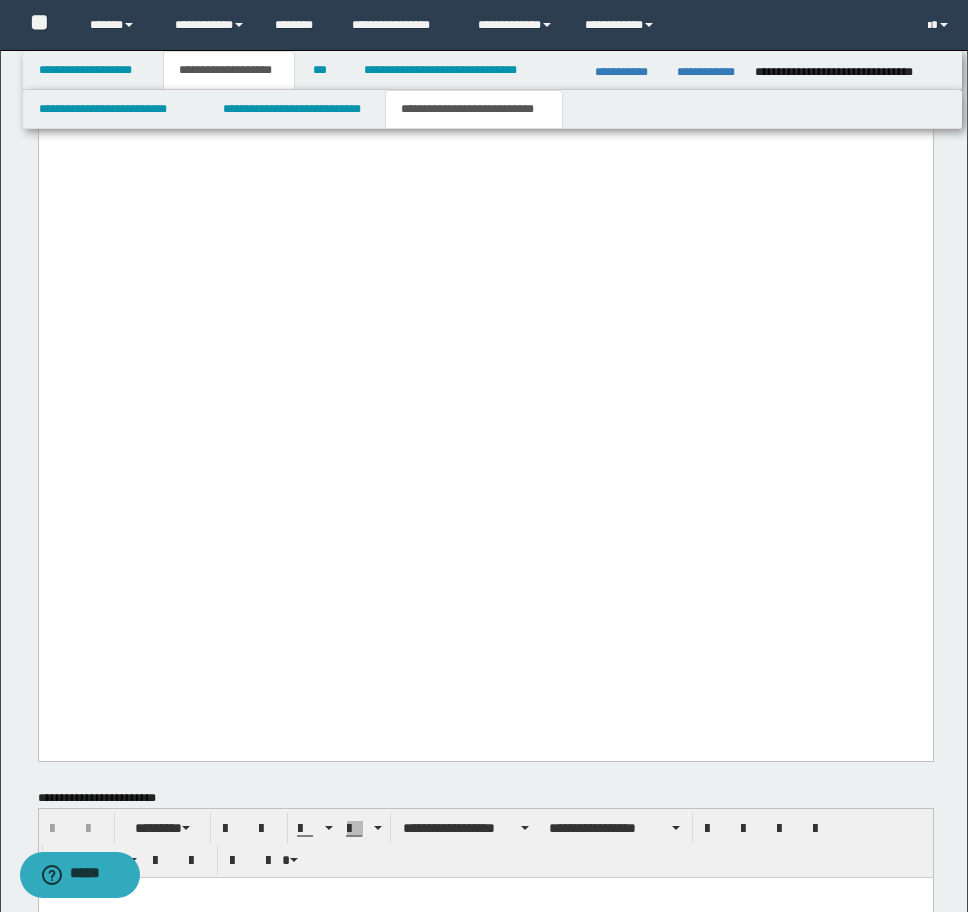 drag, startPoint x: 49, startPoint y: -431, endPoint x: 777, endPoint y: 312, distance: 1040.2081 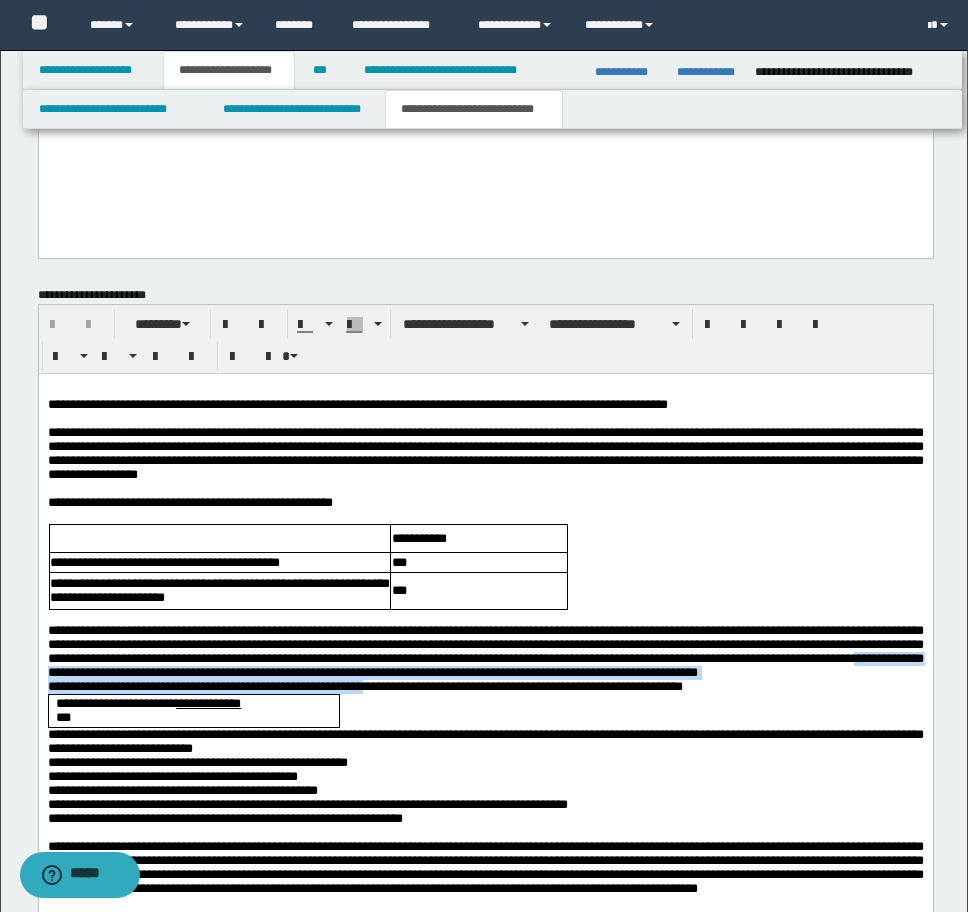 drag, startPoint x: 408, startPoint y: 703, endPoint x: 410, endPoint y: 742, distance: 39.051247 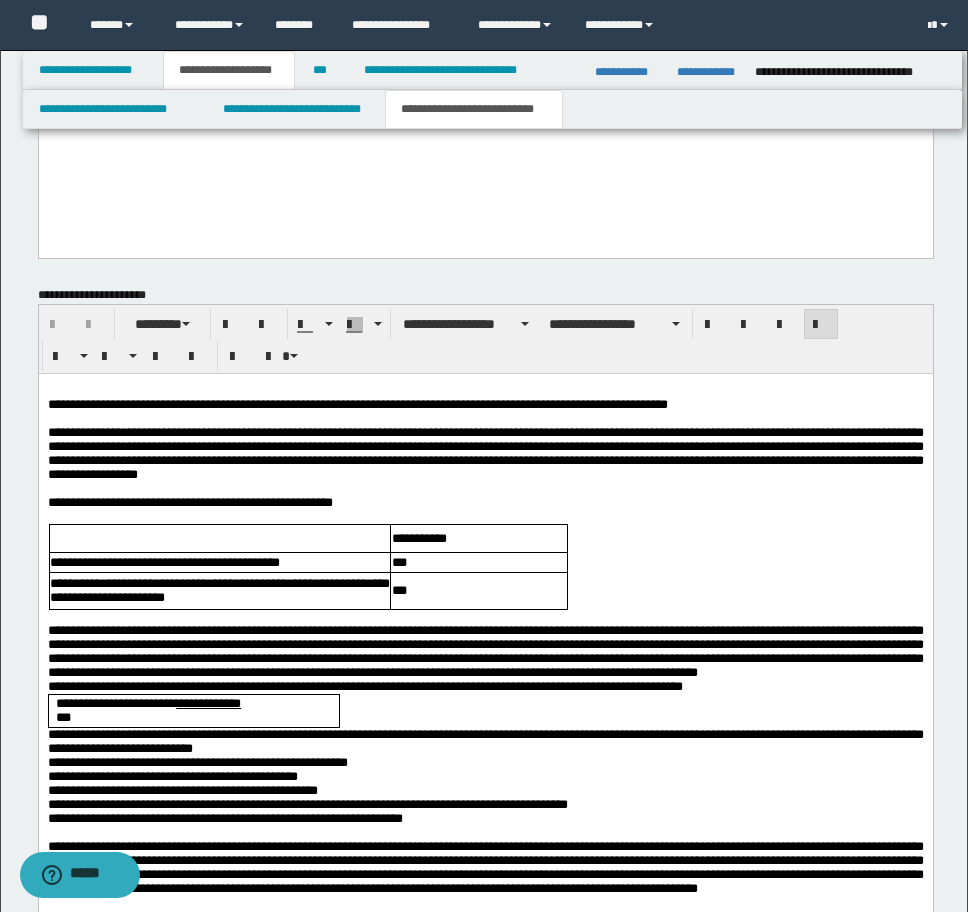 click on "**********" at bounding box center [485, 814] 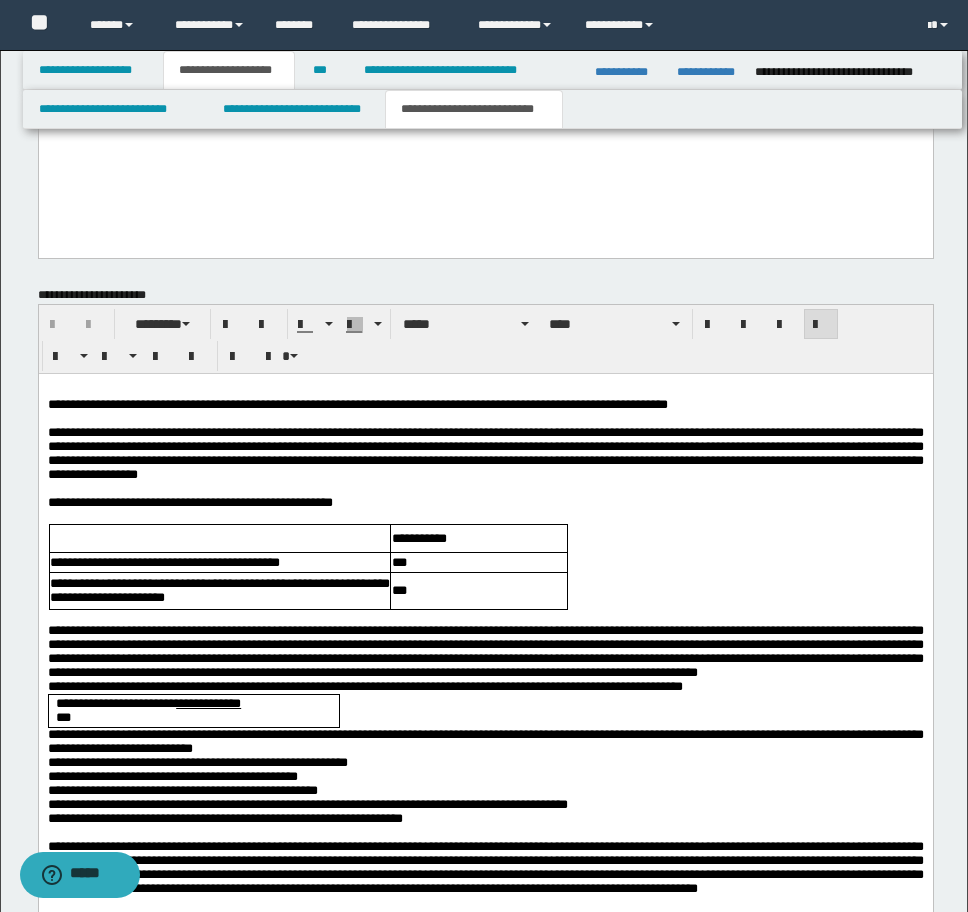 click on "**********" at bounding box center (485, 814) 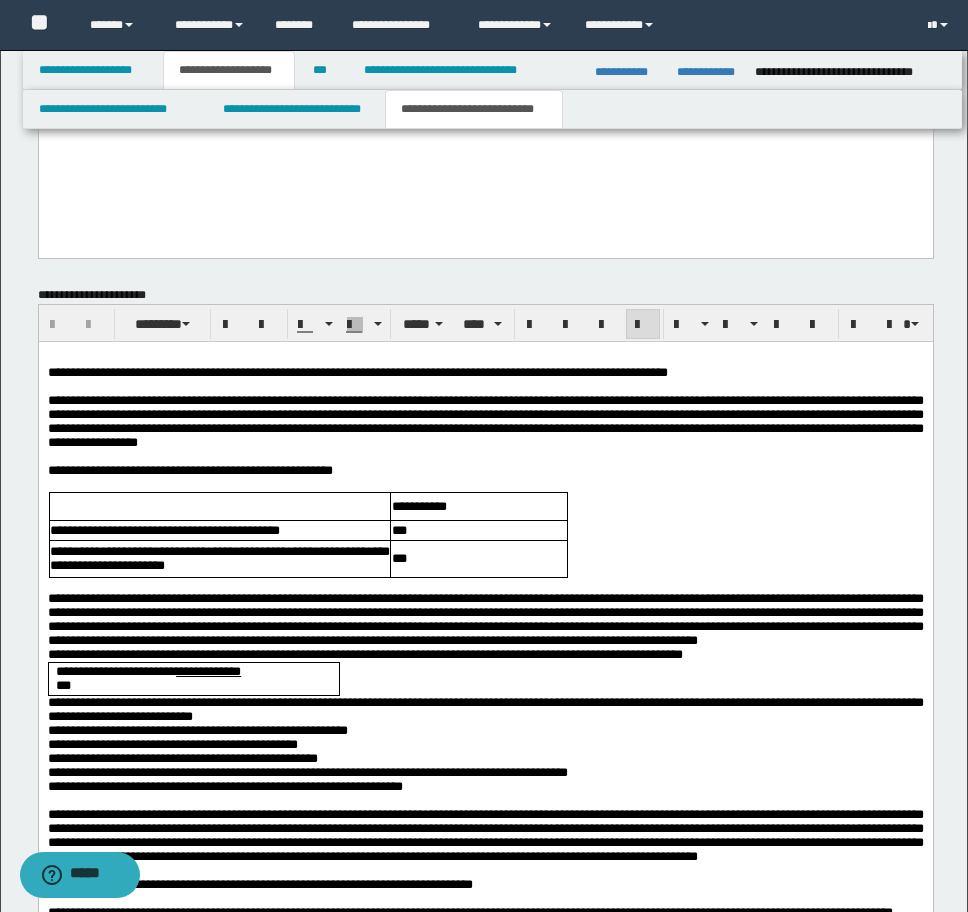 click on "**********" at bounding box center (485, 620) 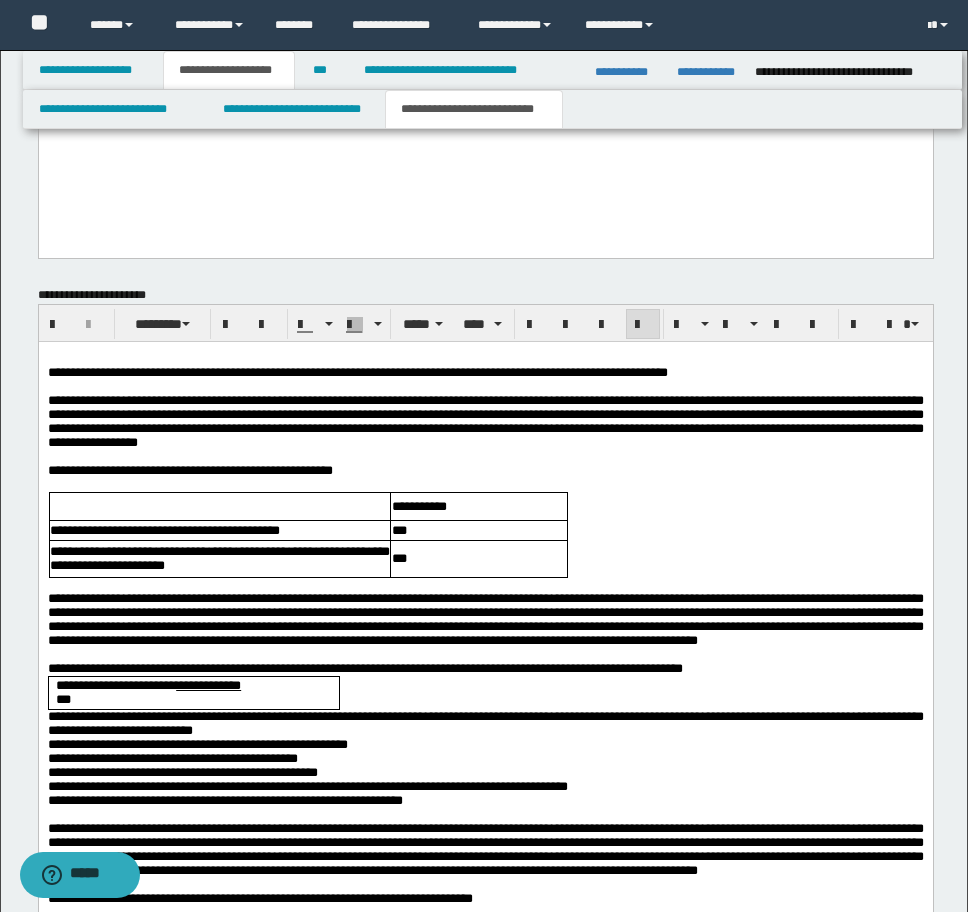 click on "**********" at bounding box center (485, 669) 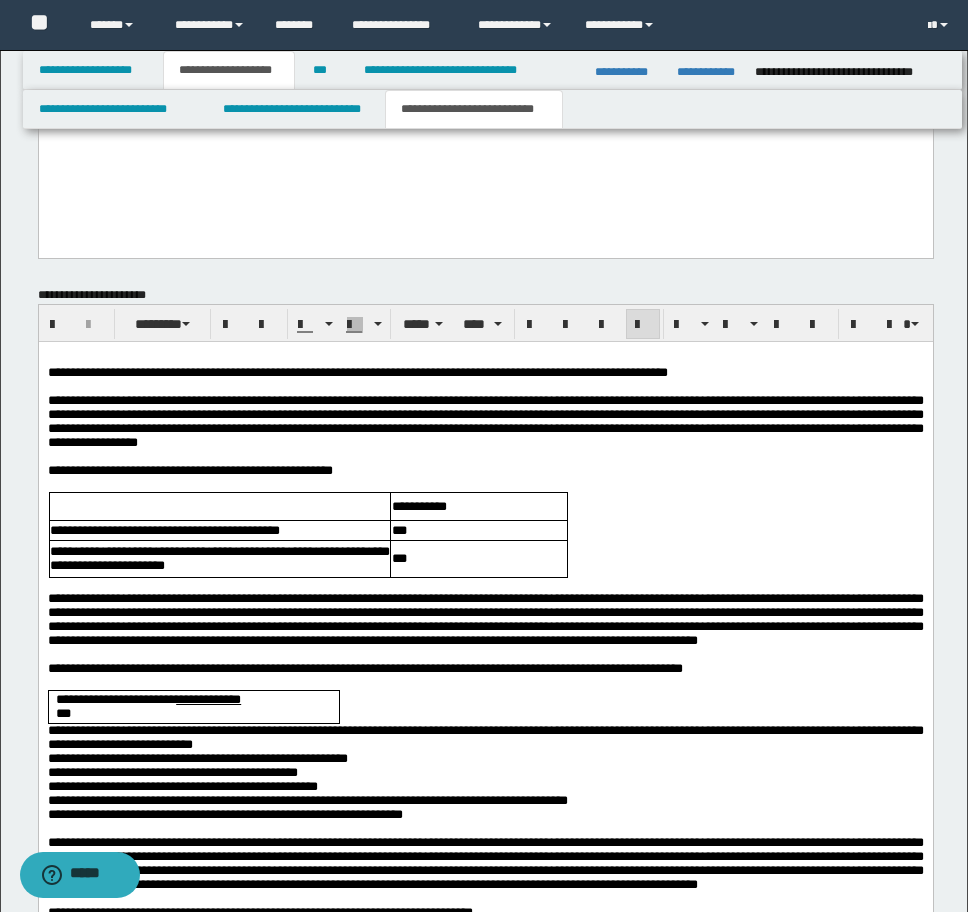 click on "**********" at bounding box center (485, 737) 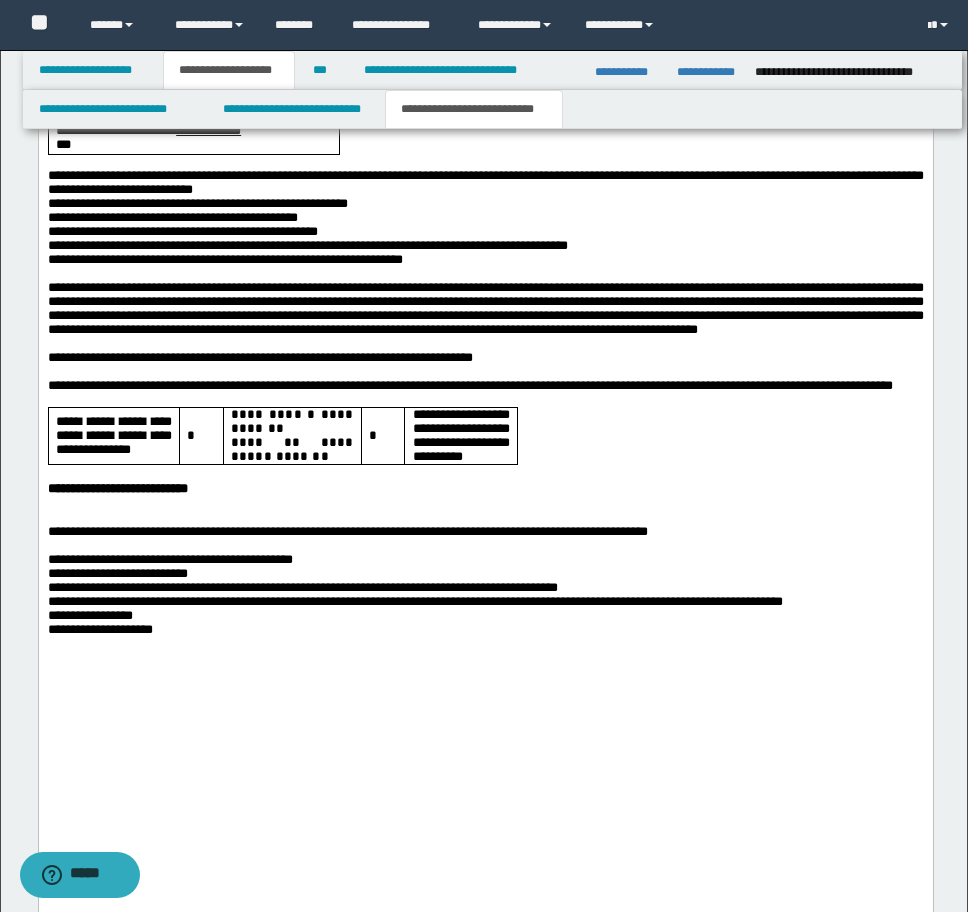 scroll, scrollTop: 8564, scrollLeft: 0, axis: vertical 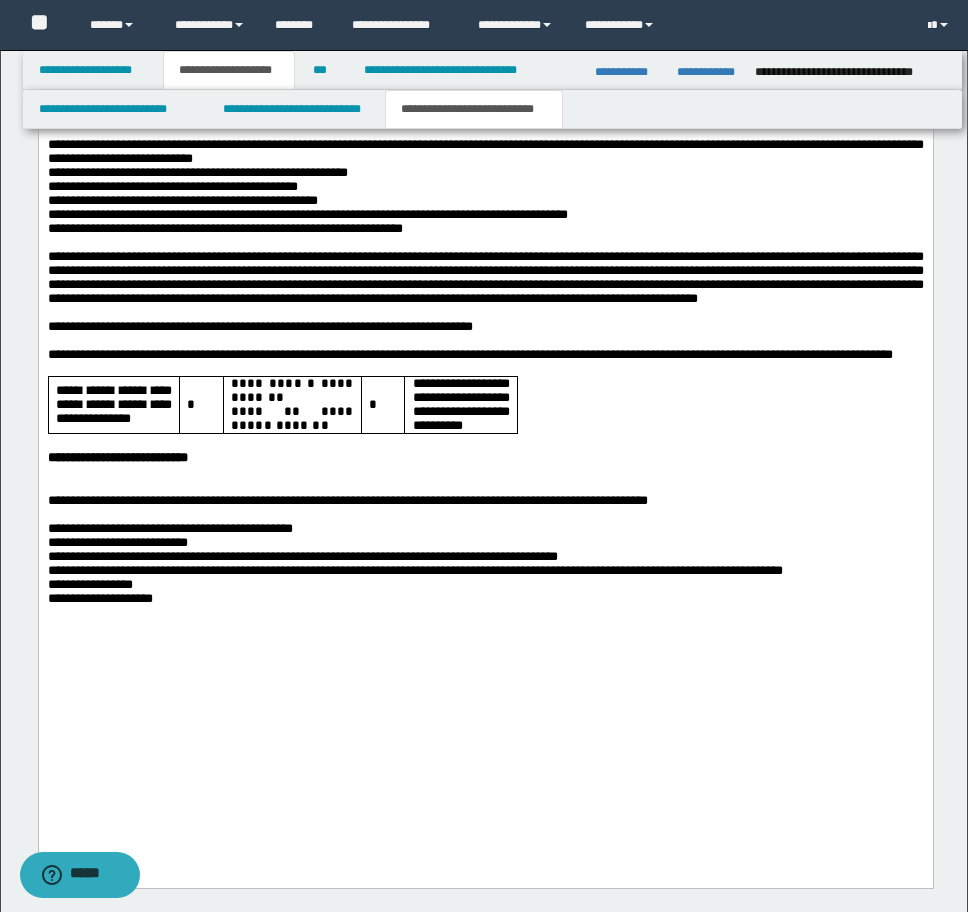 click at bounding box center (485, 488) 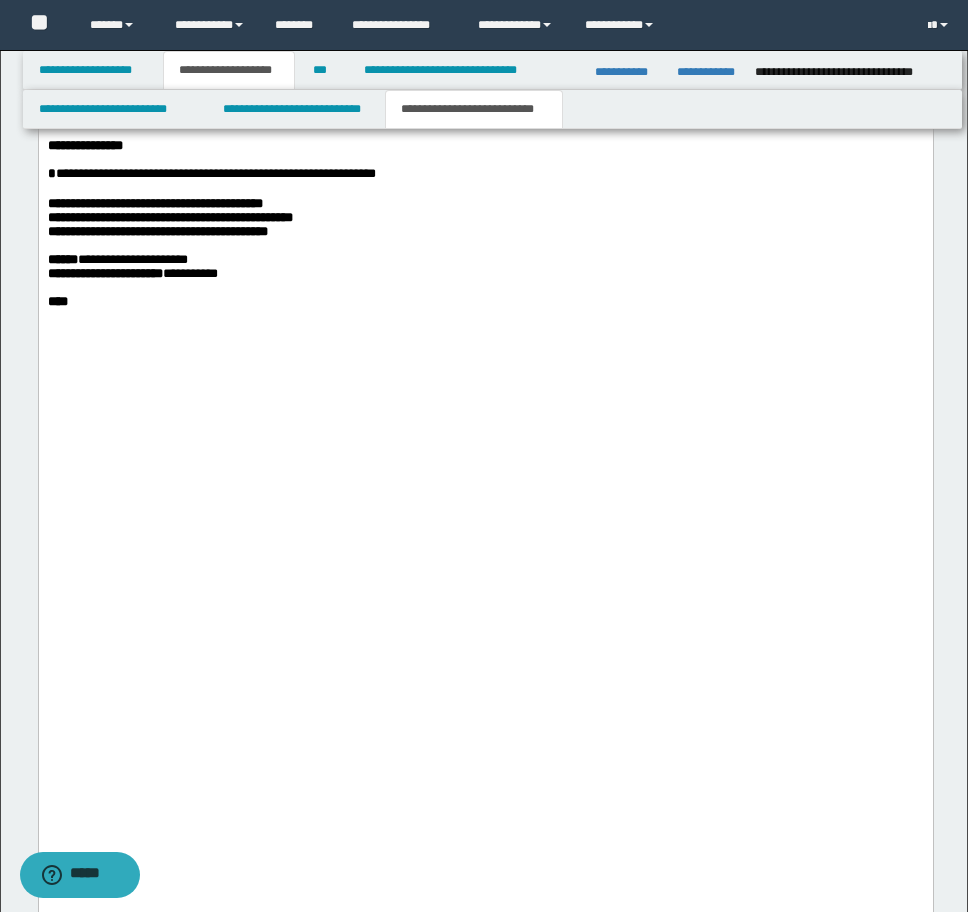 scroll, scrollTop: 6864, scrollLeft: 0, axis: vertical 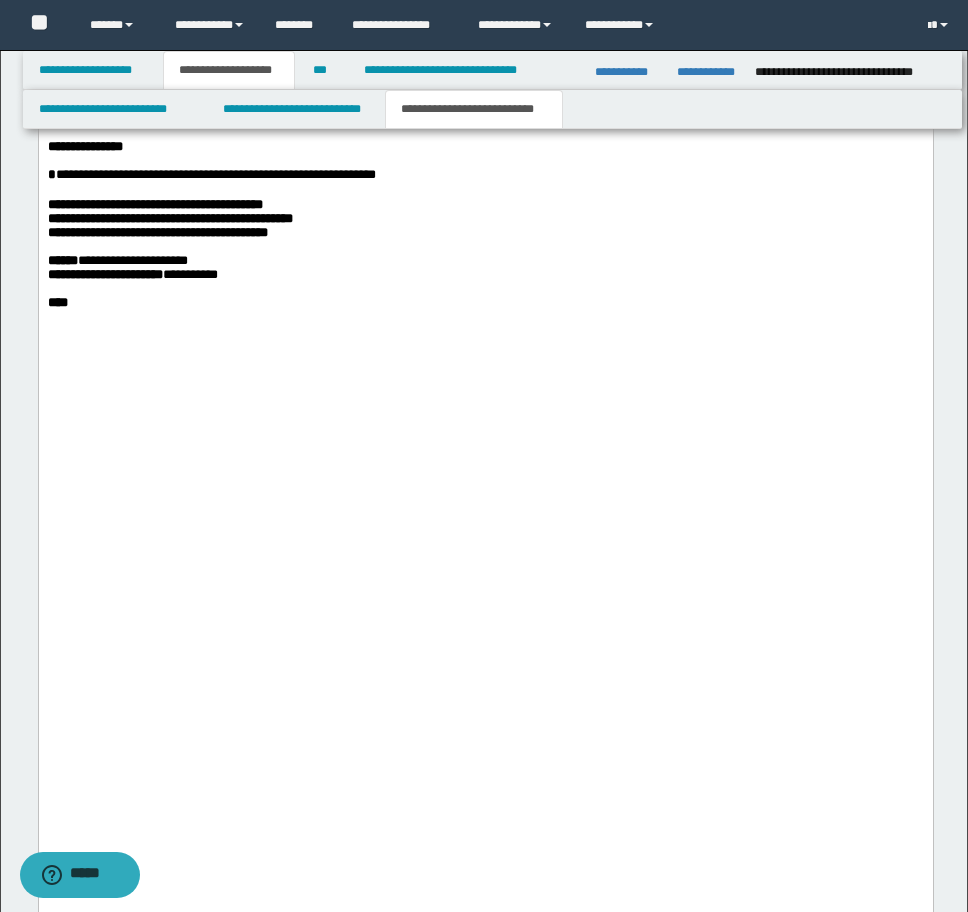 click at bounding box center (485, 20) 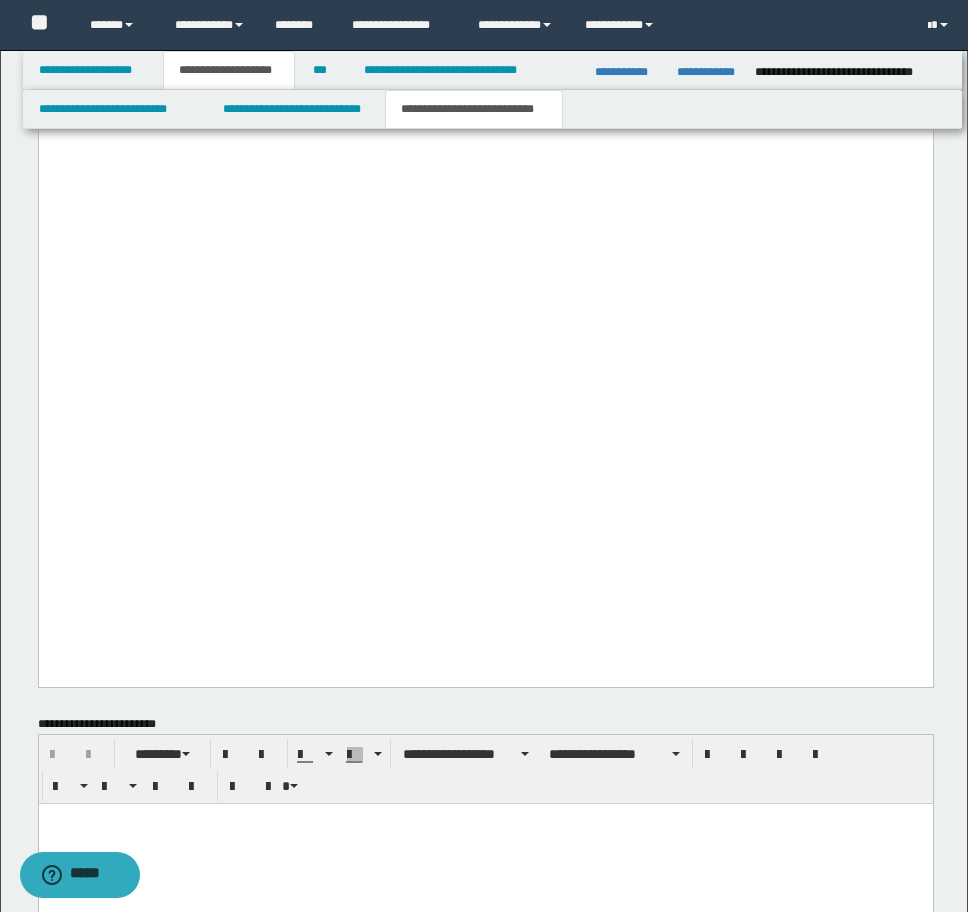 scroll, scrollTop: 7364, scrollLeft: 0, axis: vertical 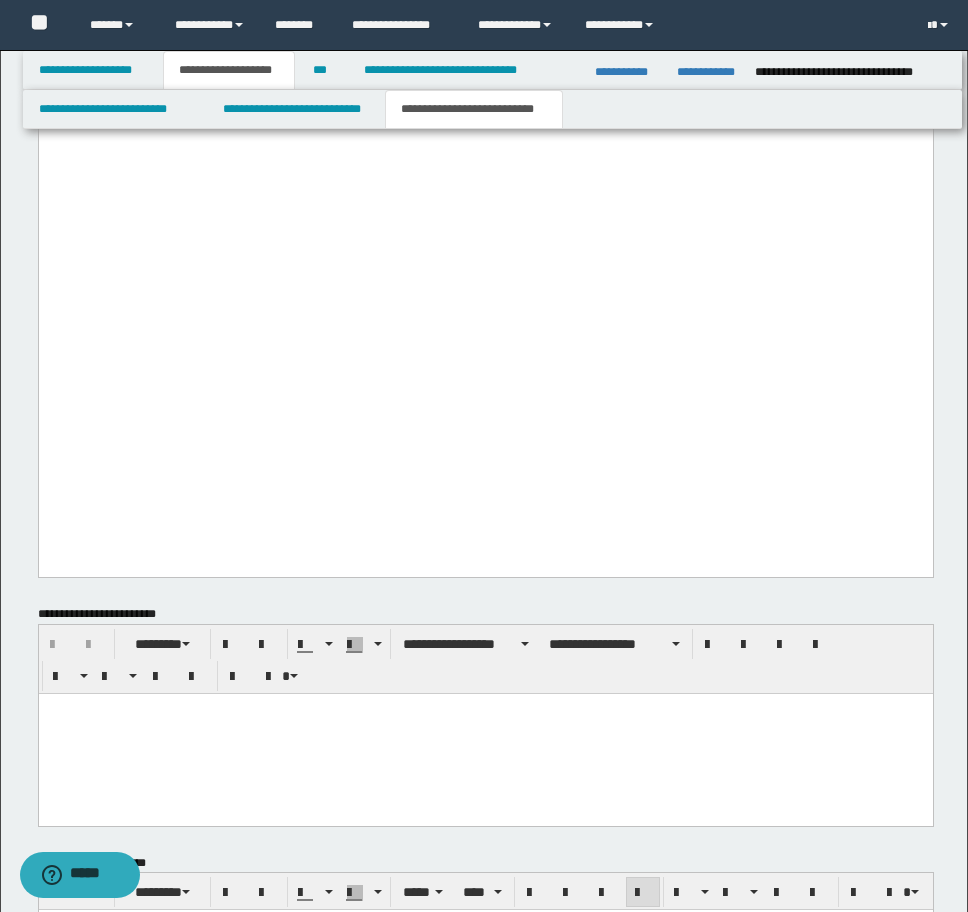 click on "**********" at bounding box center [154, -326] 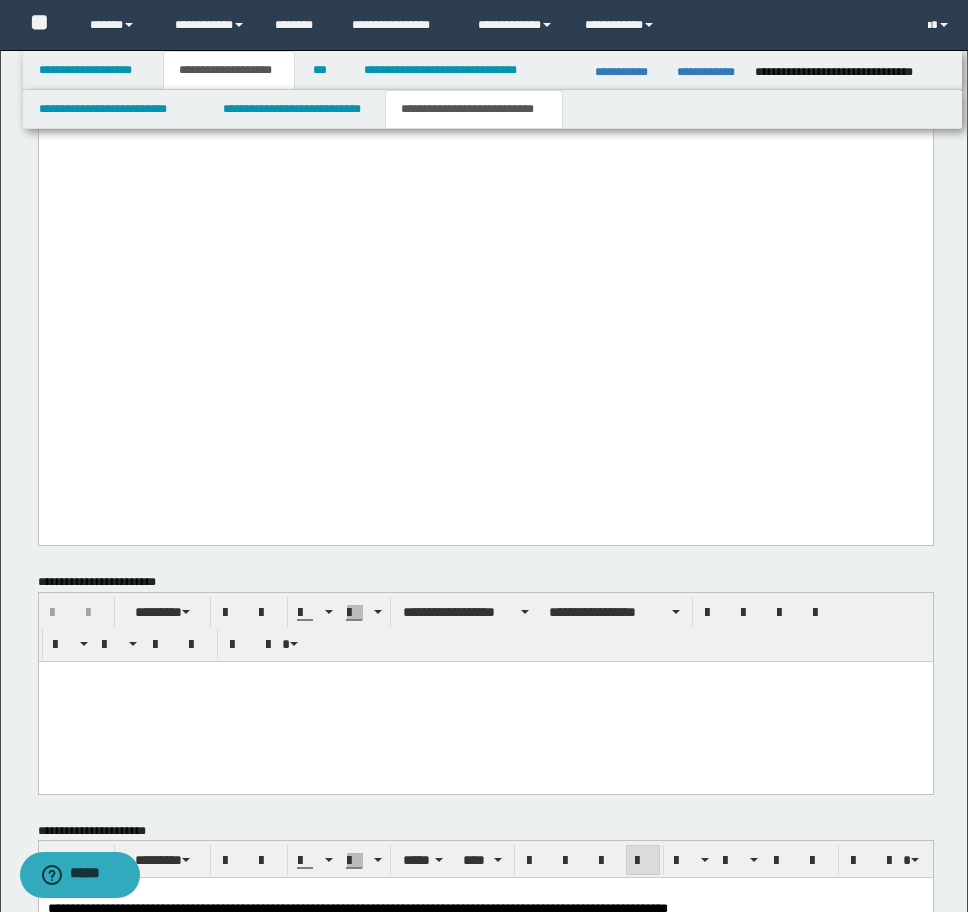 scroll, scrollTop: 7332, scrollLeft: 0, axis: vertical 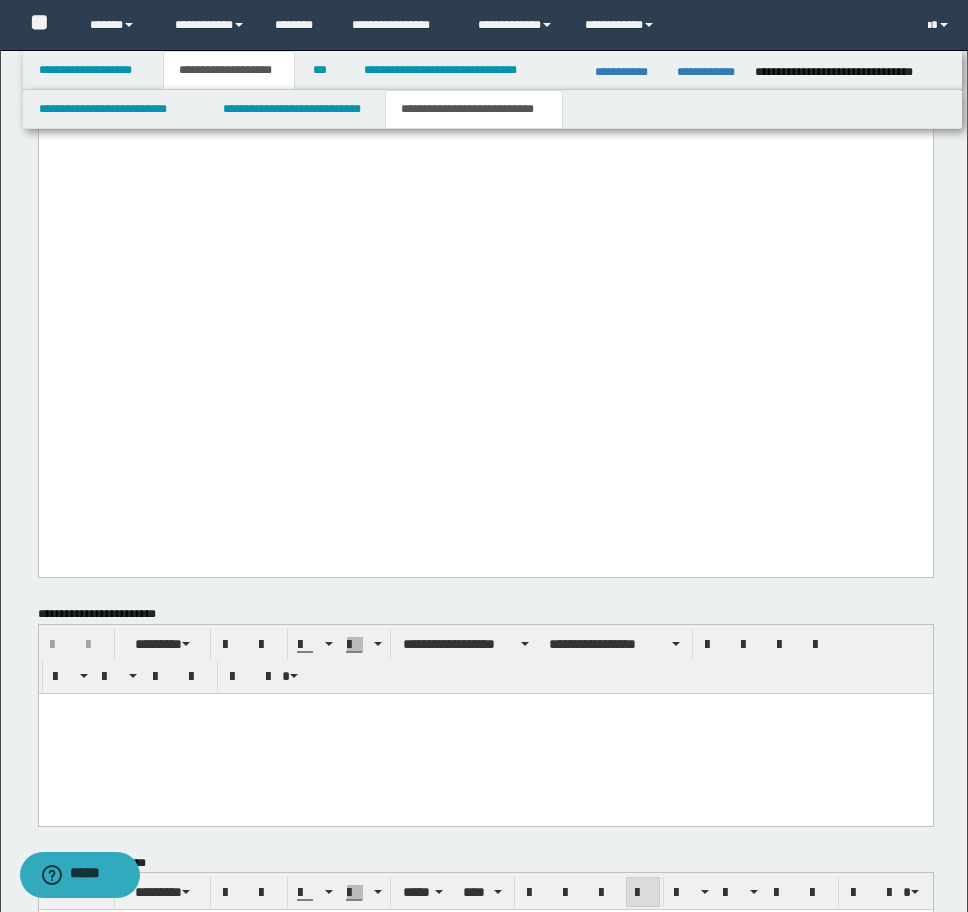 click on "**********" at bounding box center [157, -298] 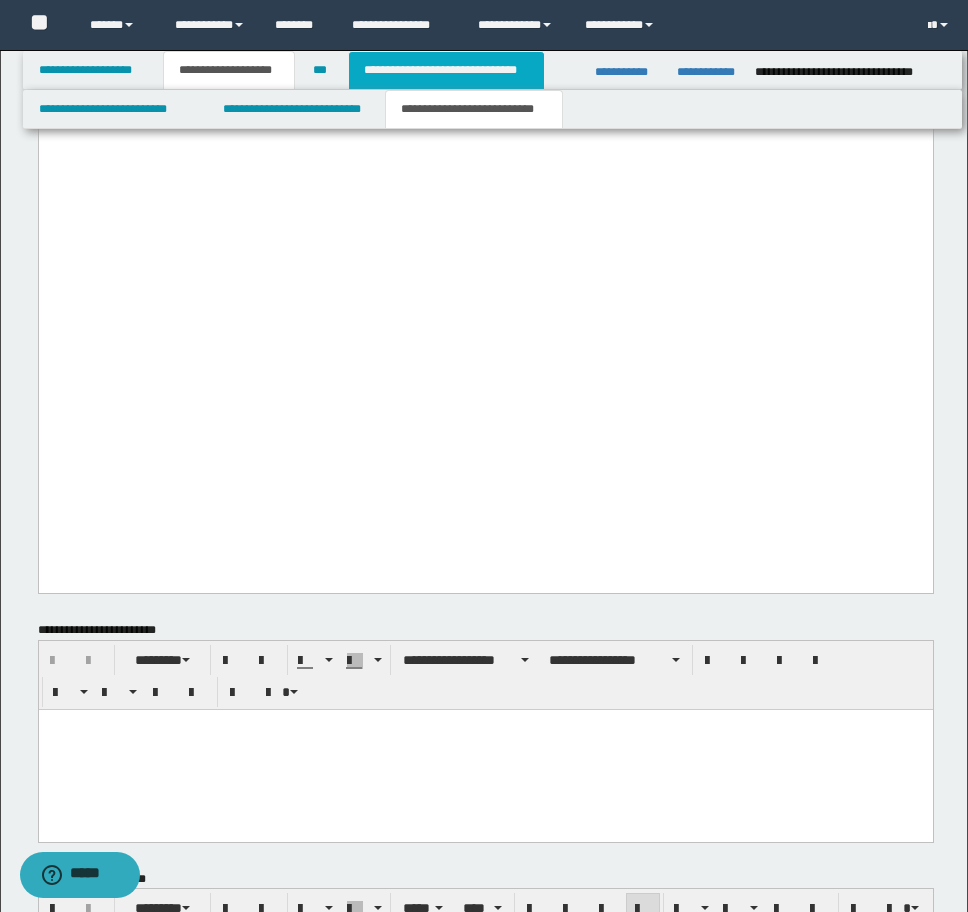 click on "**********" at bounding box center [446, 70] 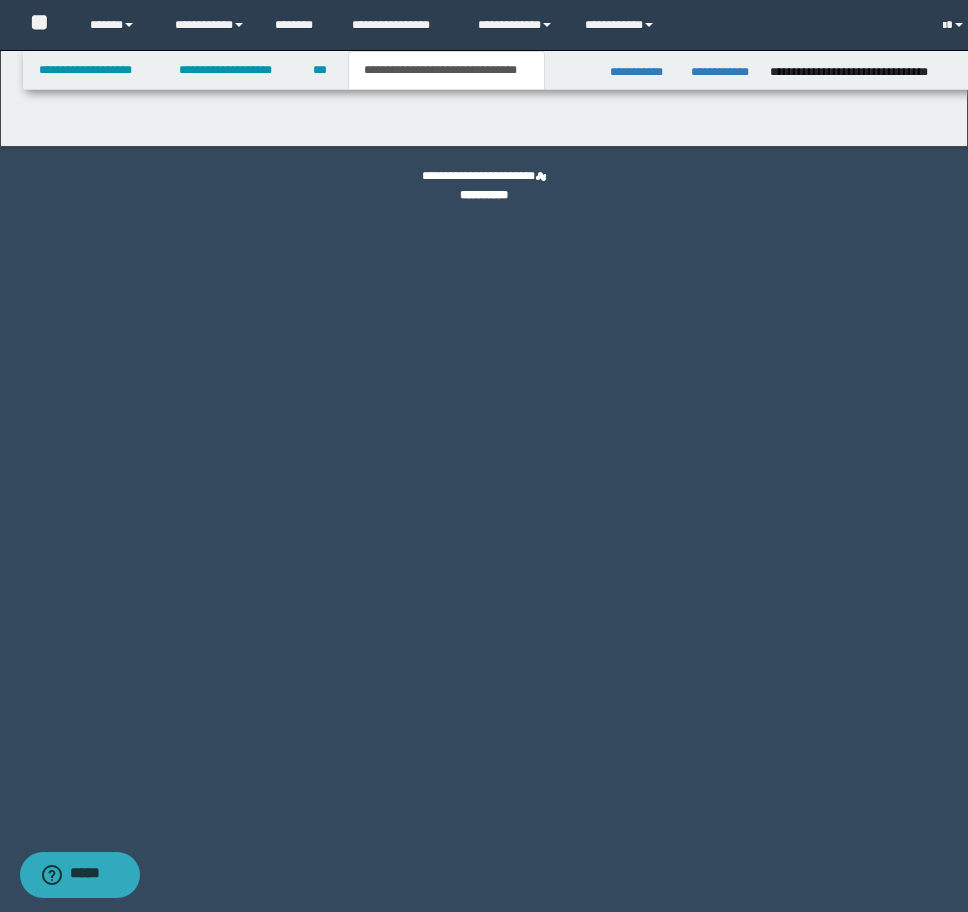 scroll, scrollTop: 0, scrollLeft: 0, axis: both 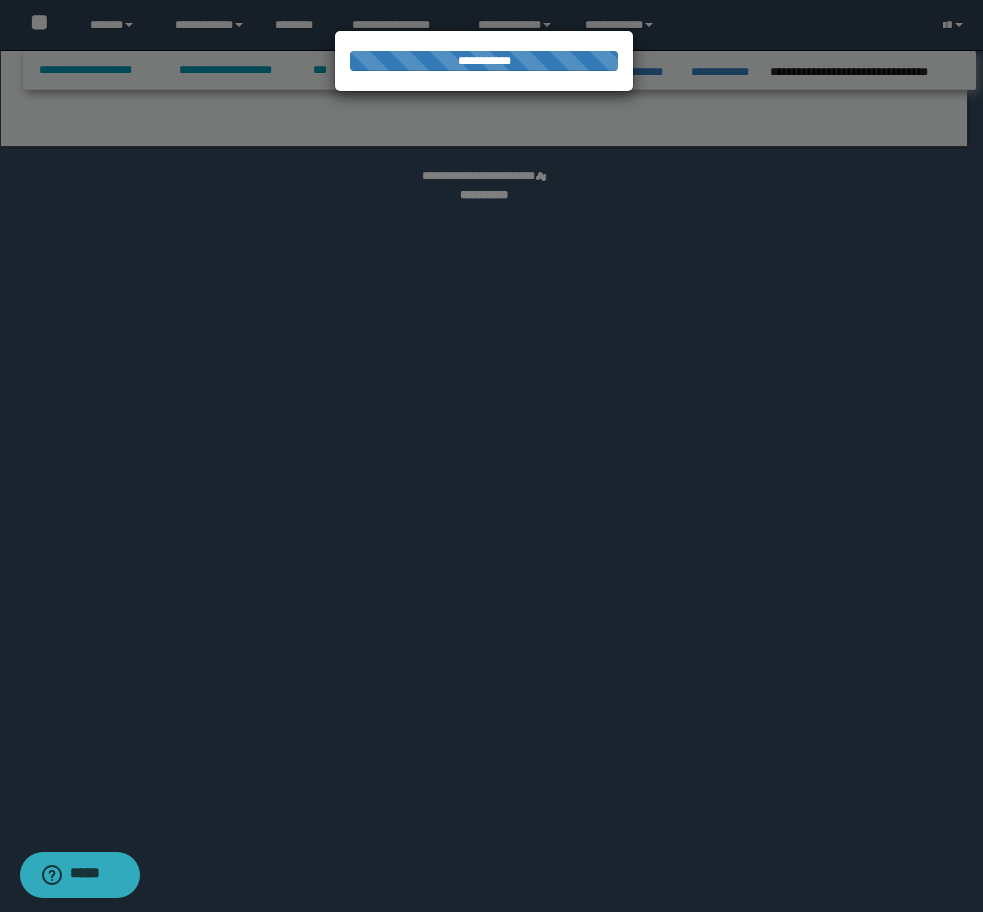 select on "*" 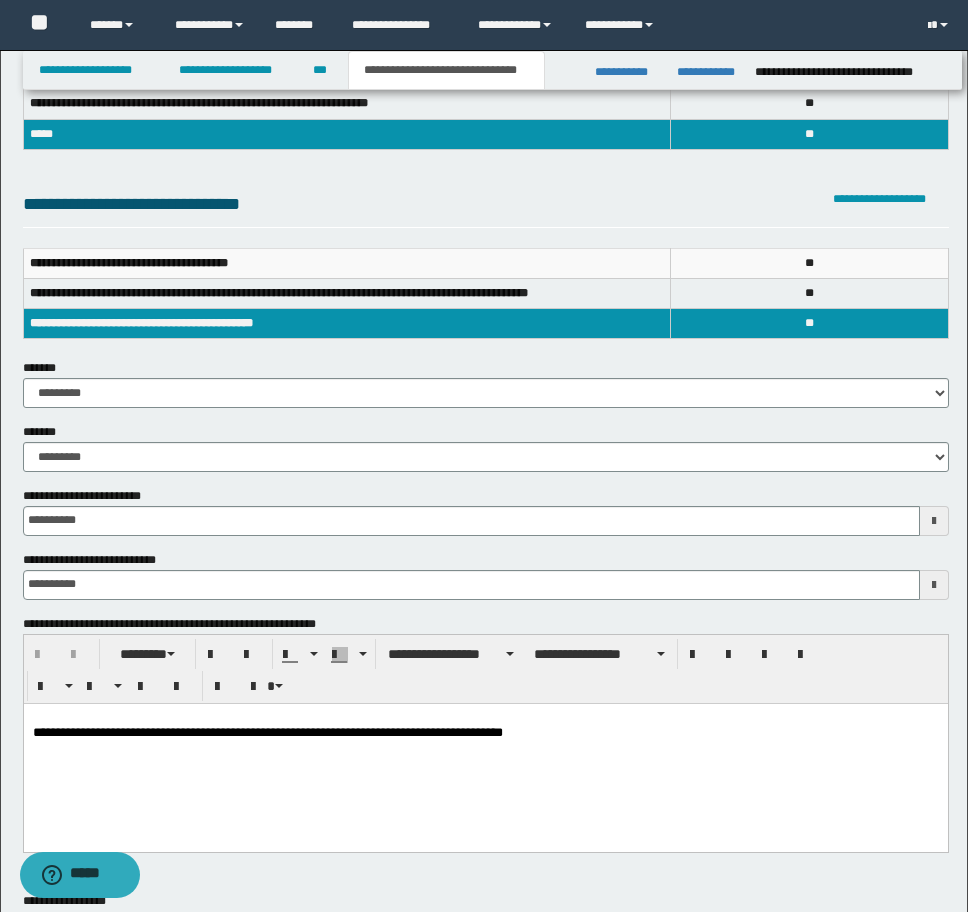 scroll, scrollTop: 300, scrollLeft: 0, axis: vertical 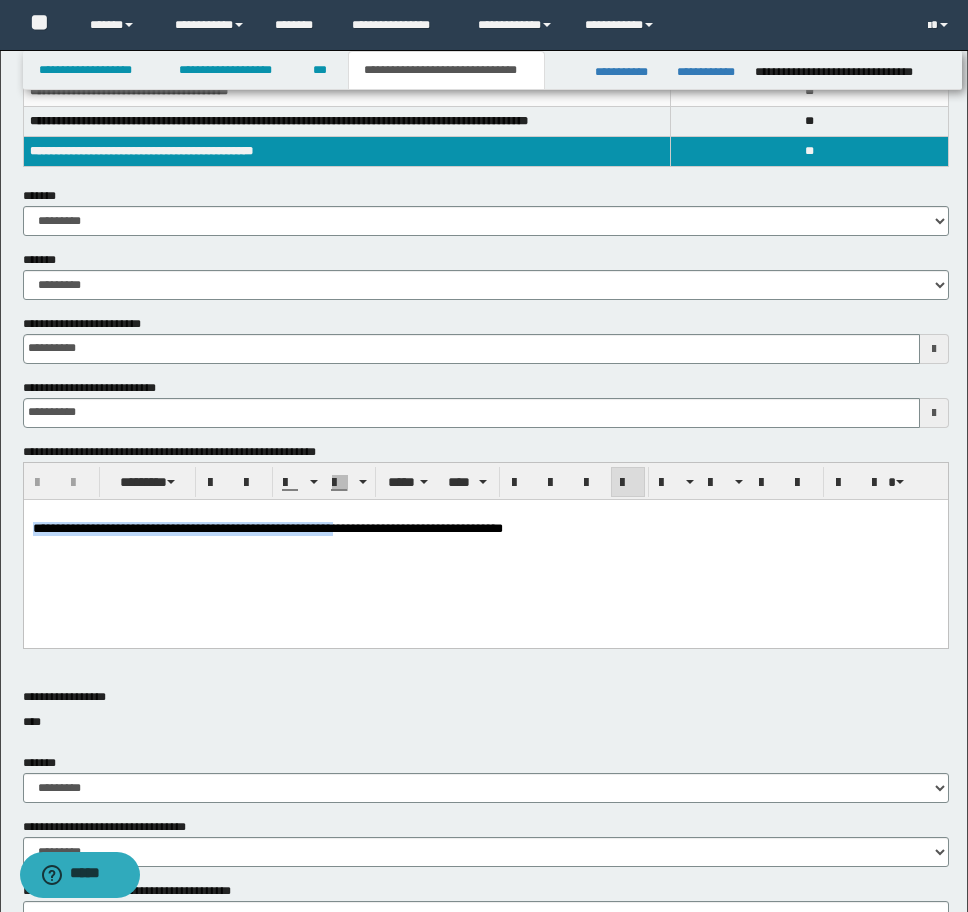 drag, startPoint x: 640, startPoint y: 517, endPoint x: 390, endPoint y: 568, distance: 255.14897 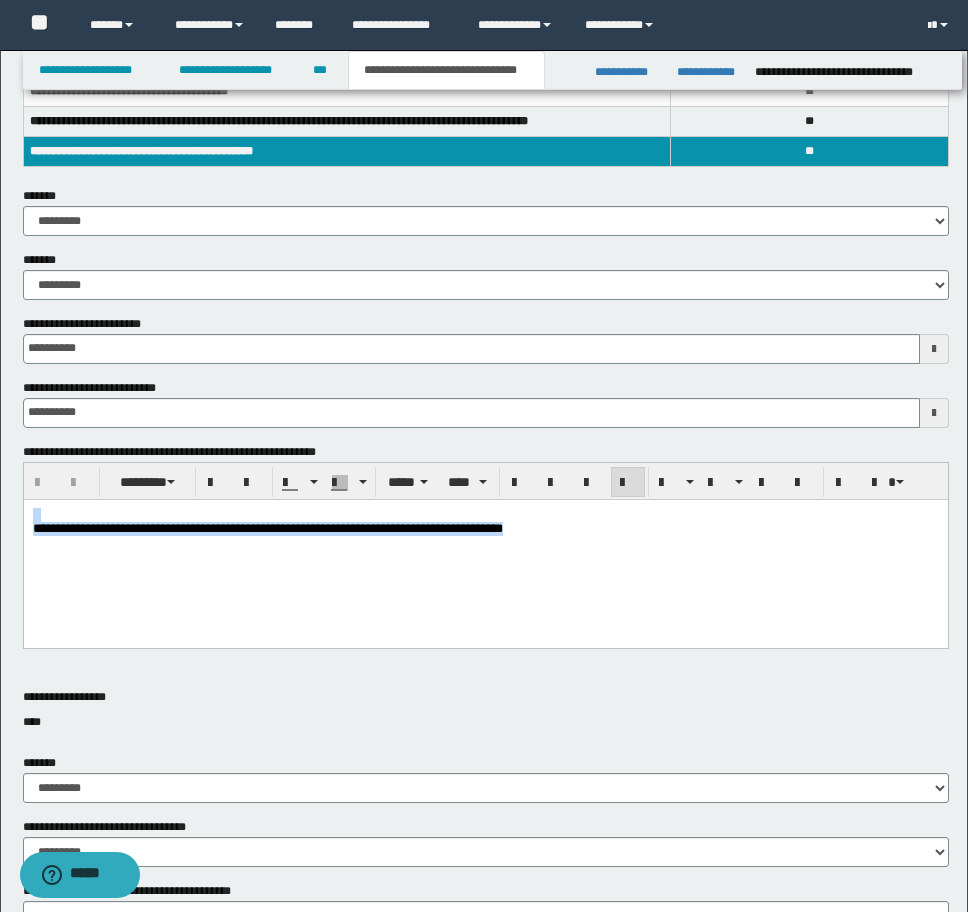 drag, startPoint x: 629, startPoint y: 545, endPoint x: -9, endPoint y: 494, distance: 640.03516 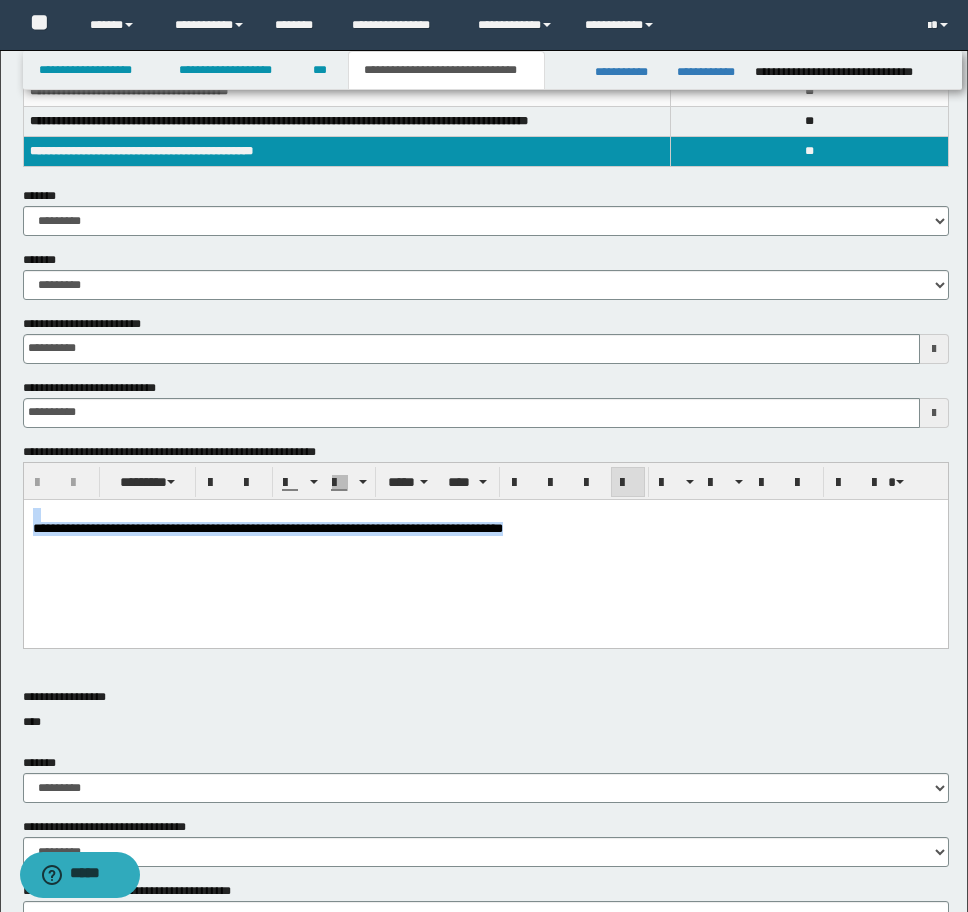 click on "**********" at bounding box center [485, 546] 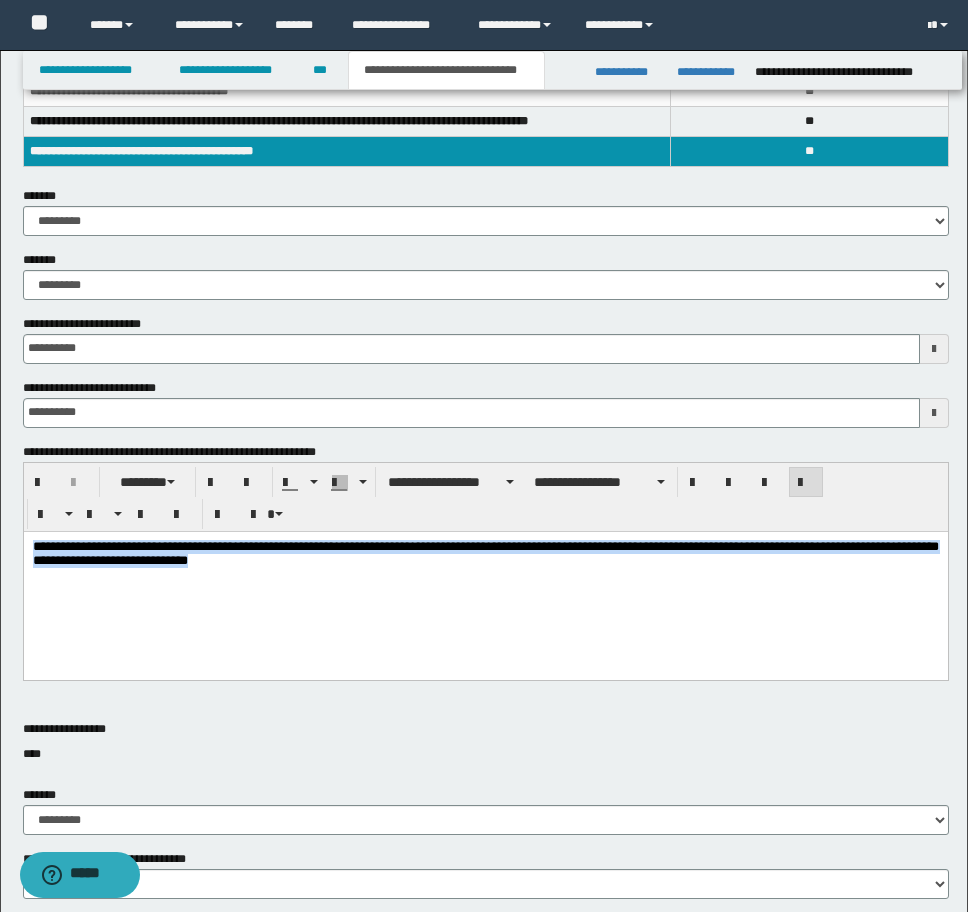 drag, startPoint x: 289, startPoint y: 574, endPoint x: -9, endPoint y: 520, distance: 302.8531 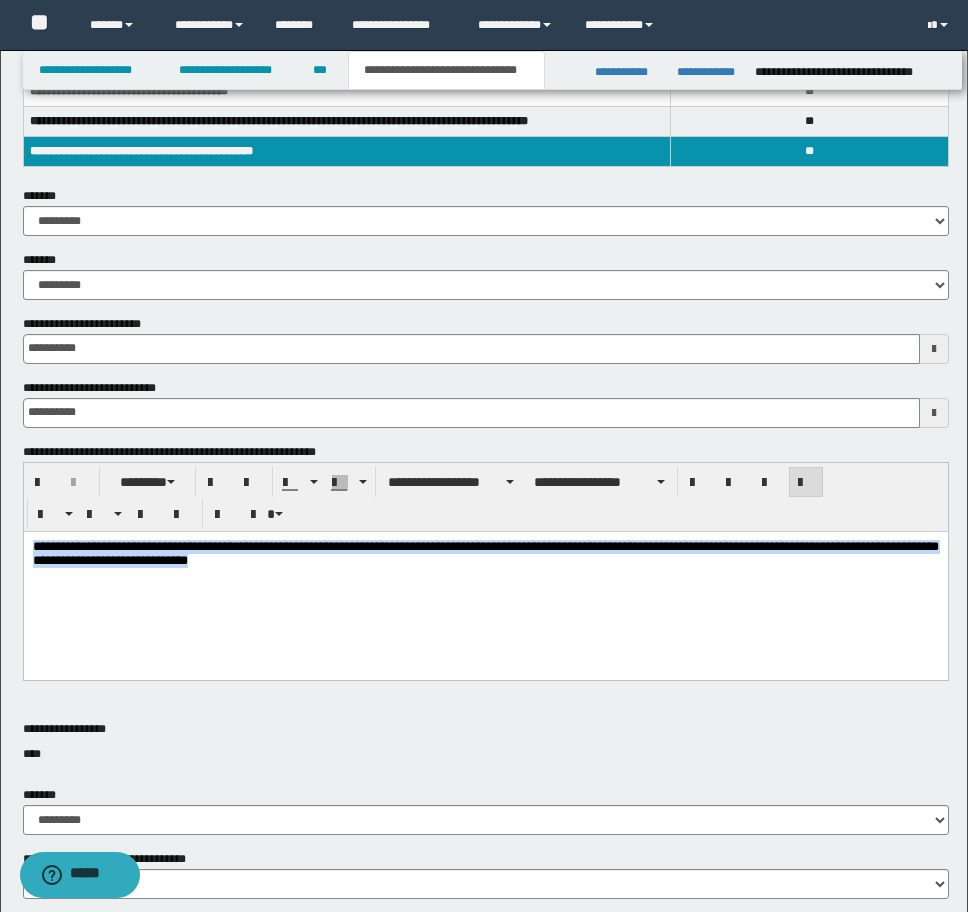 click on "**********" at bounding box center [485, 580] 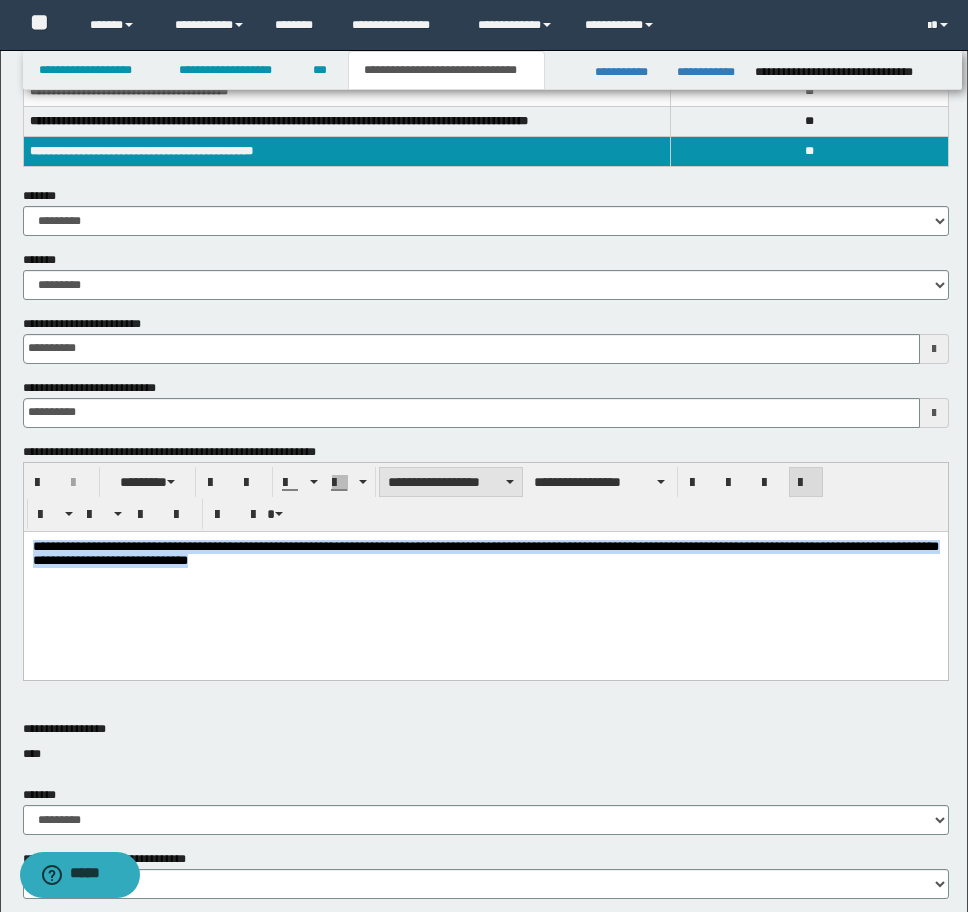 click on "**********" at bounding box center (451, 482) 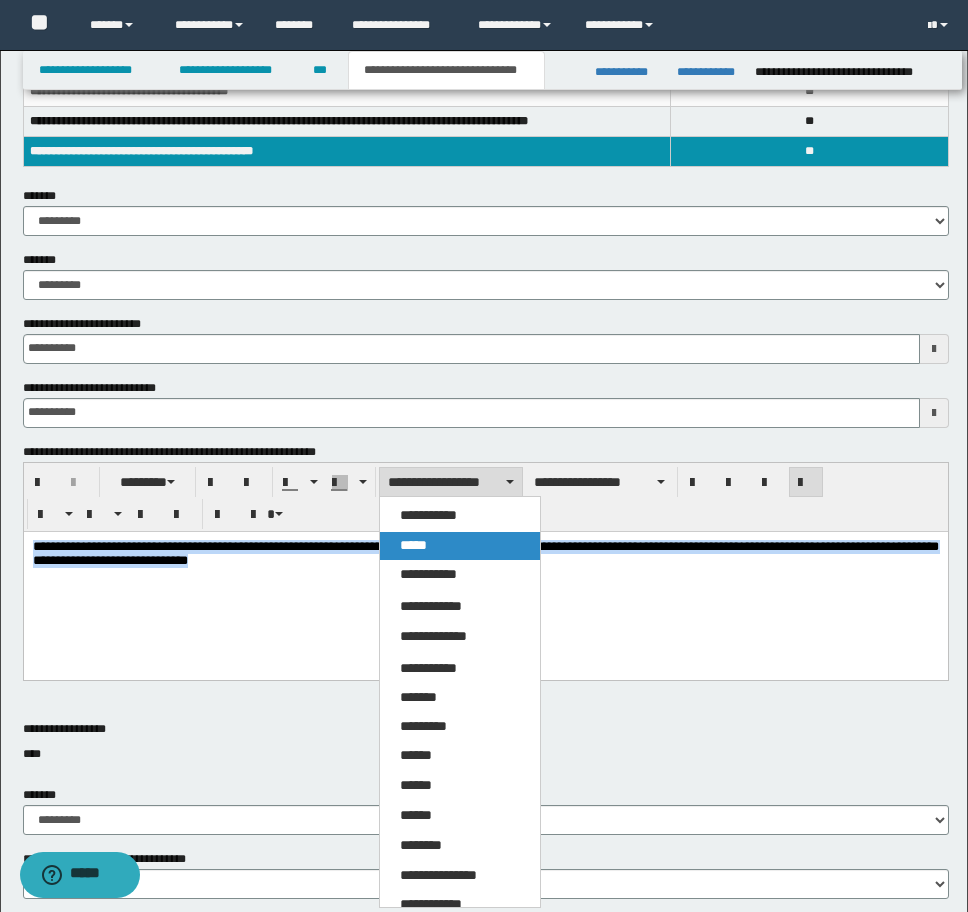 click on "*****" at bounding box center (460, 546) 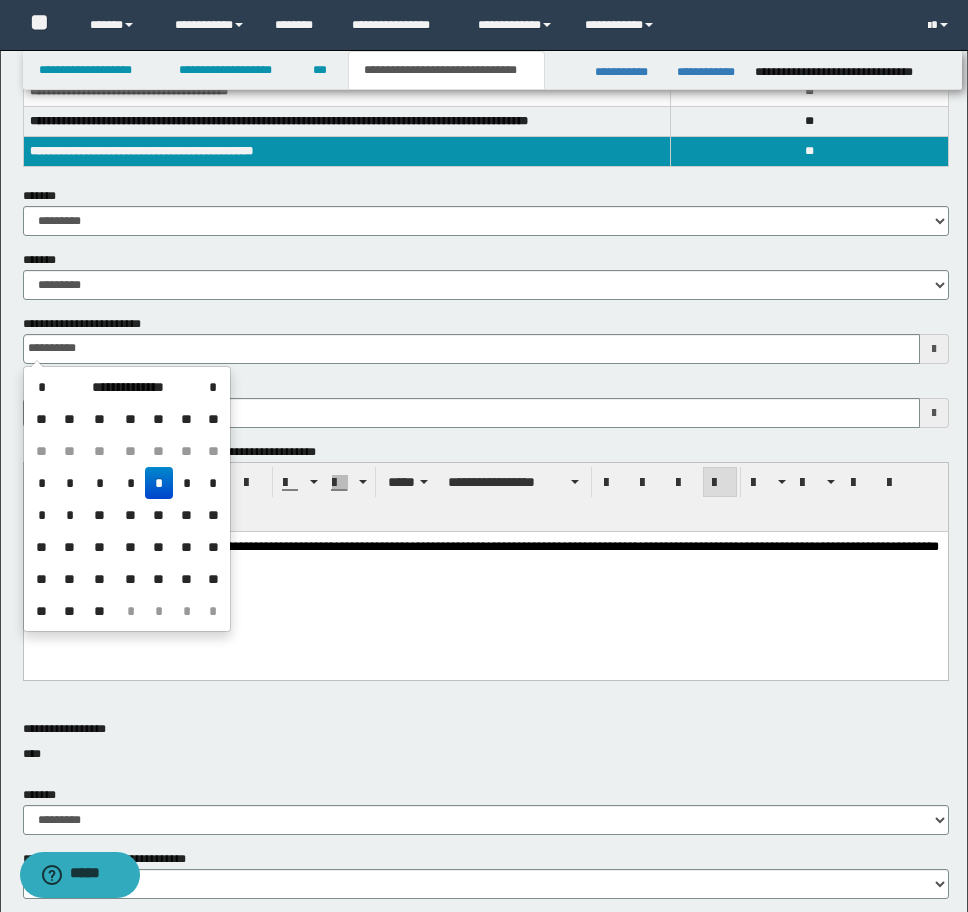 click on "**********" at bounding box center [471, 349] 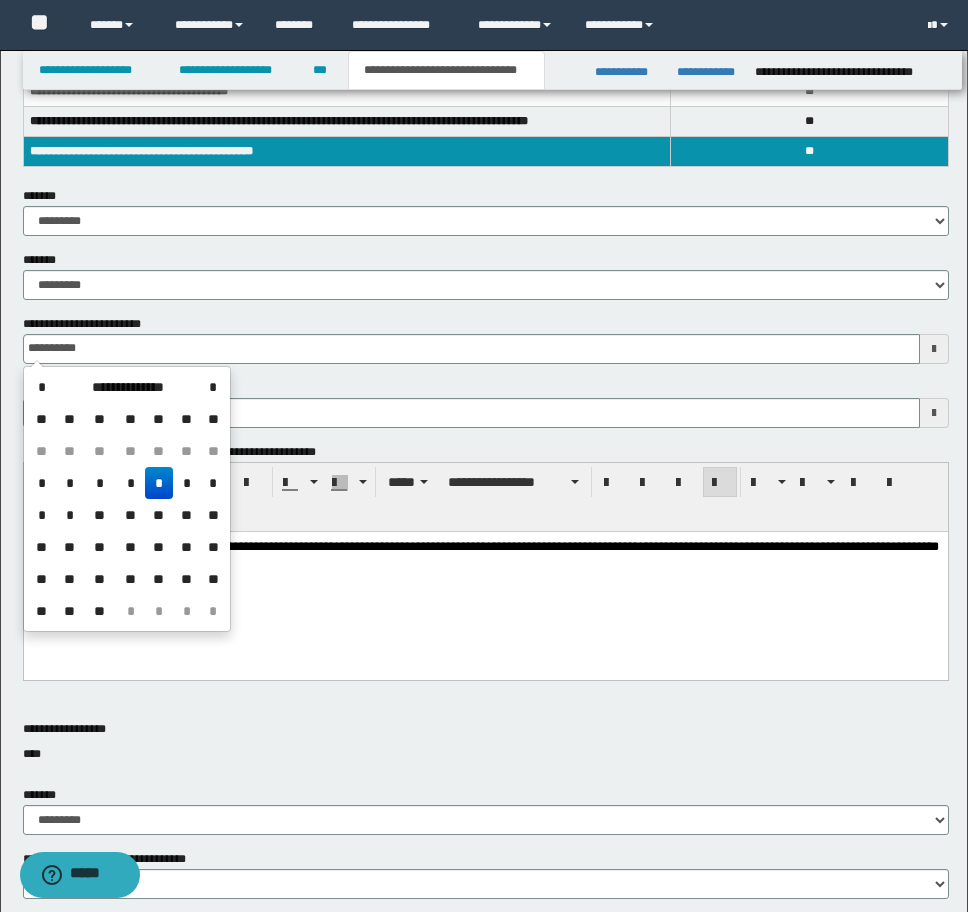drag, startPoint x: 112, startPoint y: 350, endPoint x: -8, endPoint y: 355, distance: 120.10412 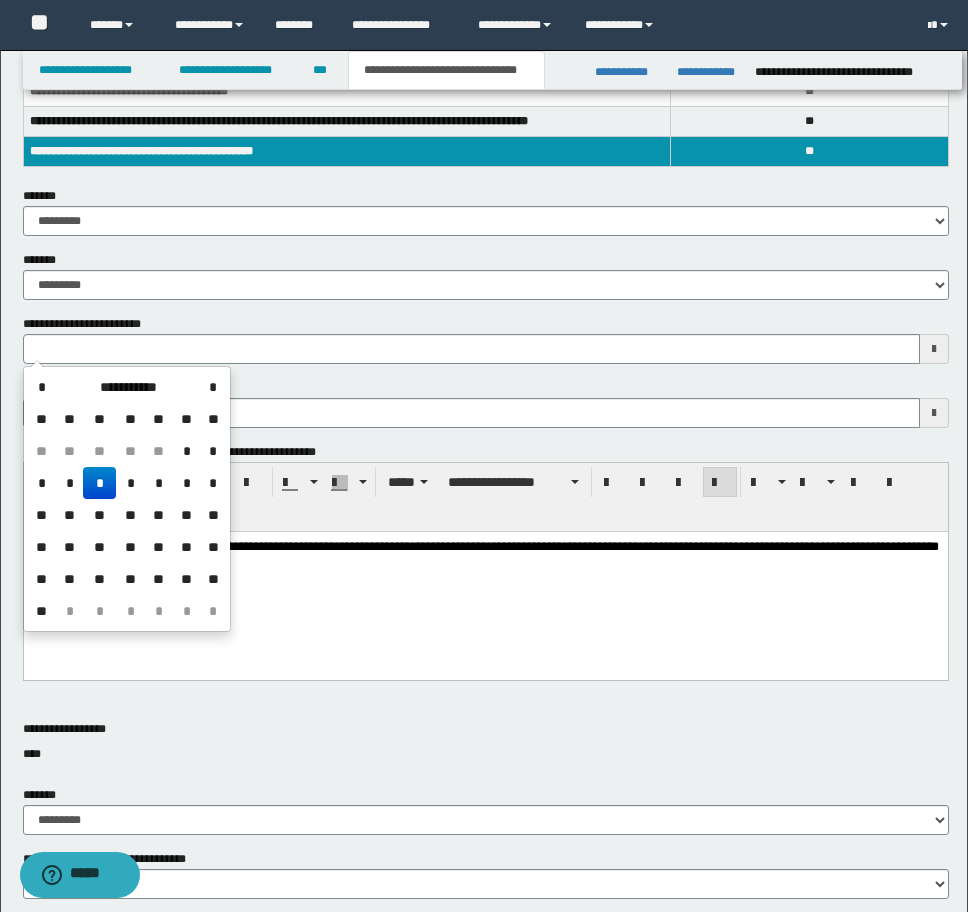click on "**********" at bounding box center [485, 580] 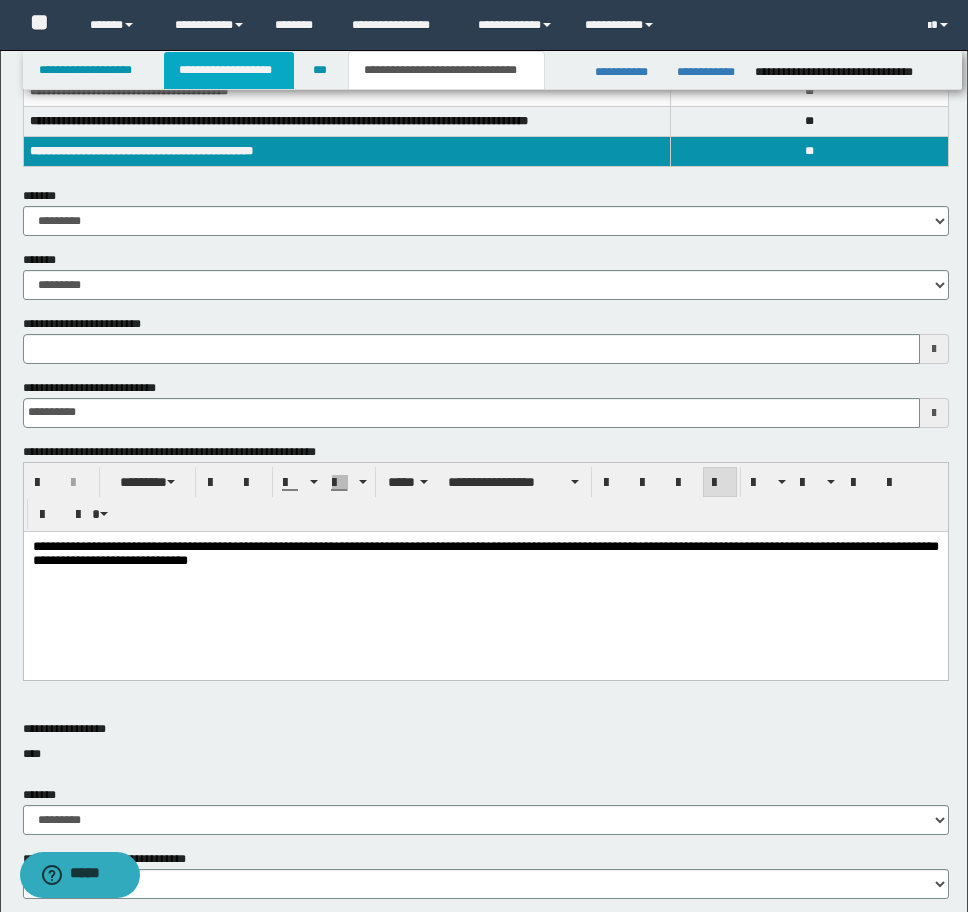 click on "**********" at bounding box center [229, 70] 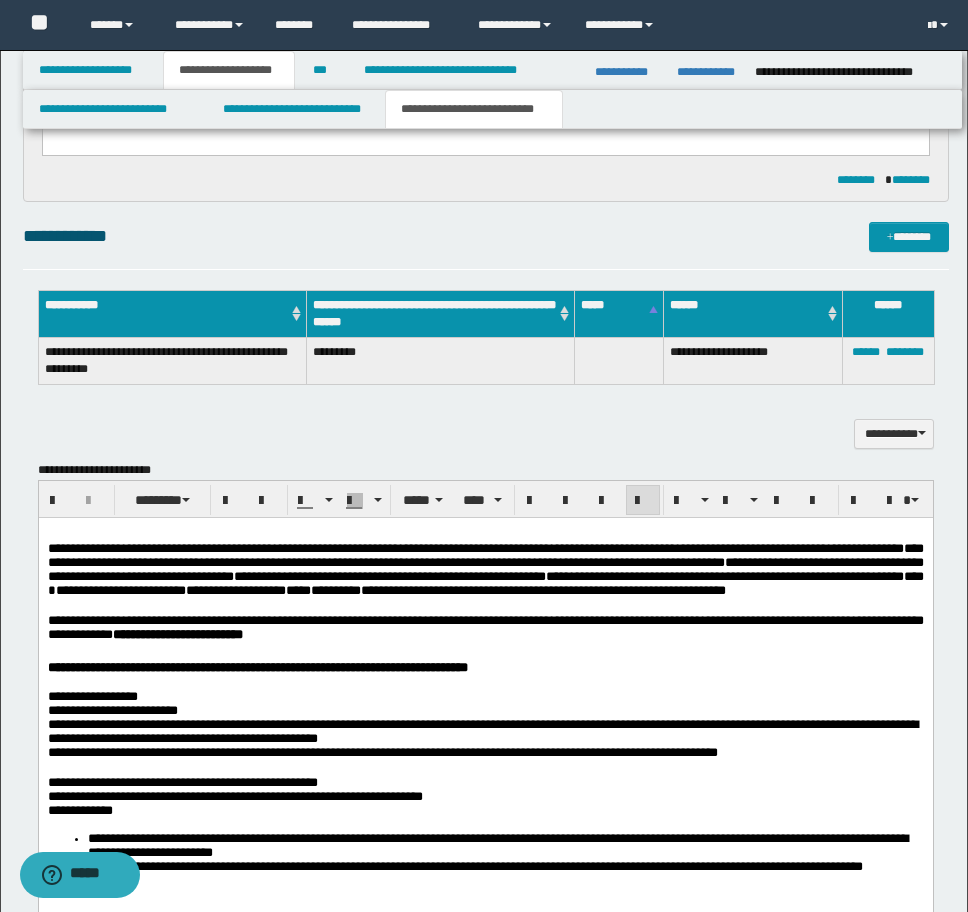 scroll, scrollTop: 2031, scrollLeft: 0, axis: vertical 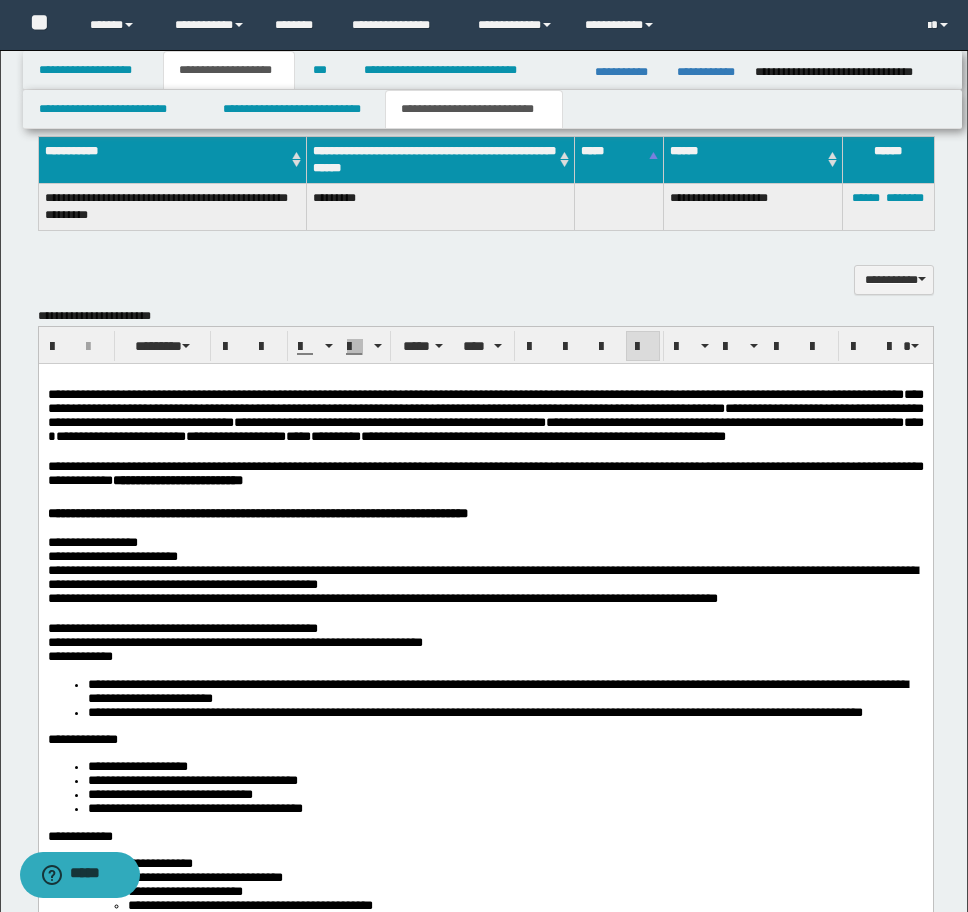 click on "**********" at bounding box center (485, 473) 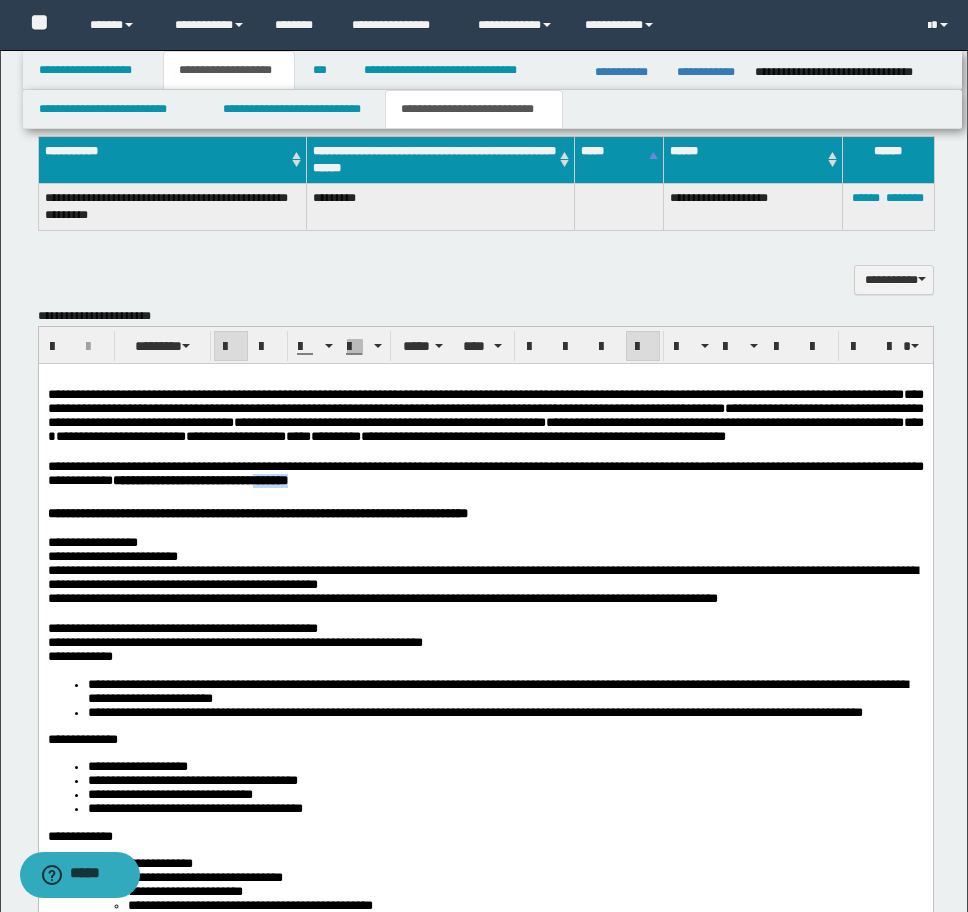 drag, startPoint x: 548, startPoint y: 505, endPoint x: 494, endPoint y: 506, distance: 54.00926 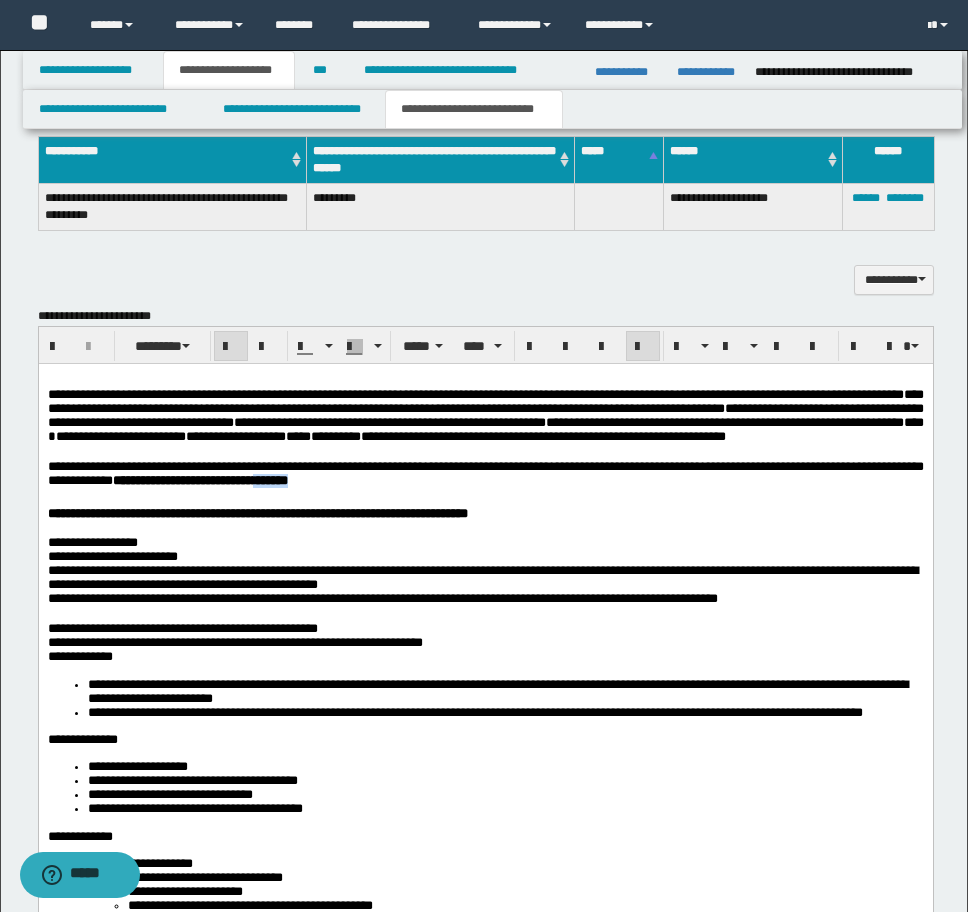 click on "**********" at bounding box center [485, 473] 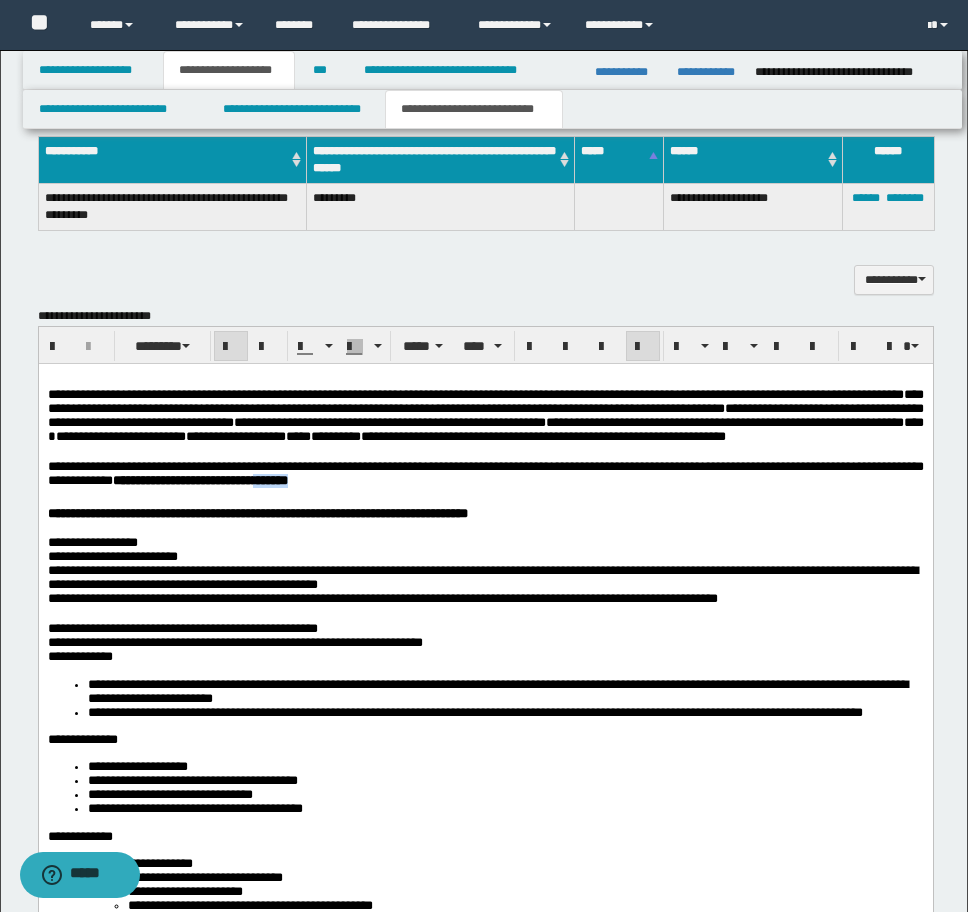 click at bounding box center (231, 347) 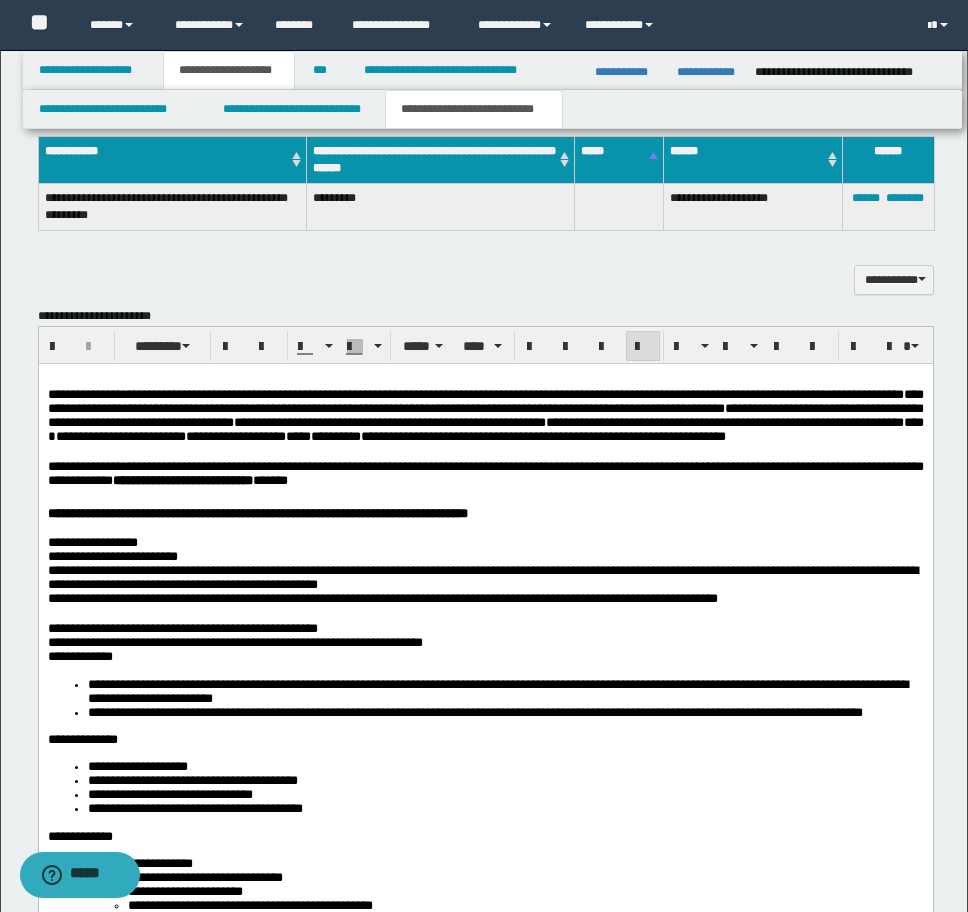 click on "**********" at bounding box center (485, 2757) 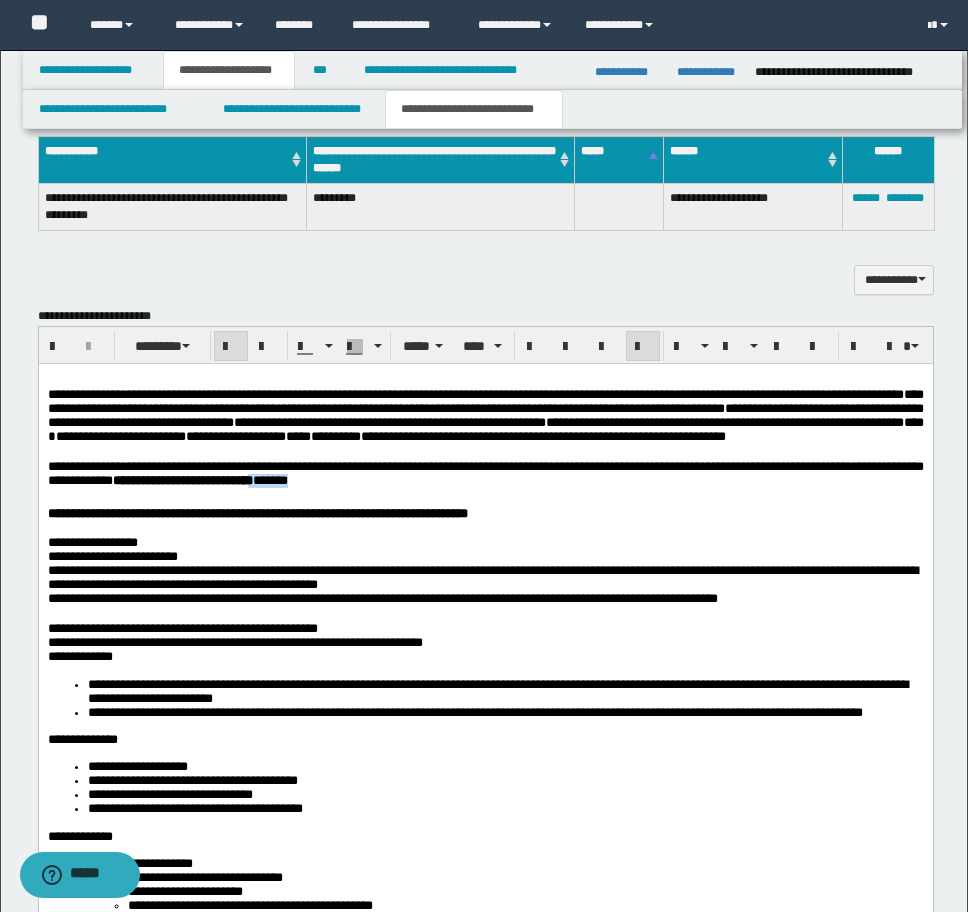 drag, startPoint x: 553, startPoint y: 507, endPoint x: 490, endPoint y: 508, distance: 63.007935 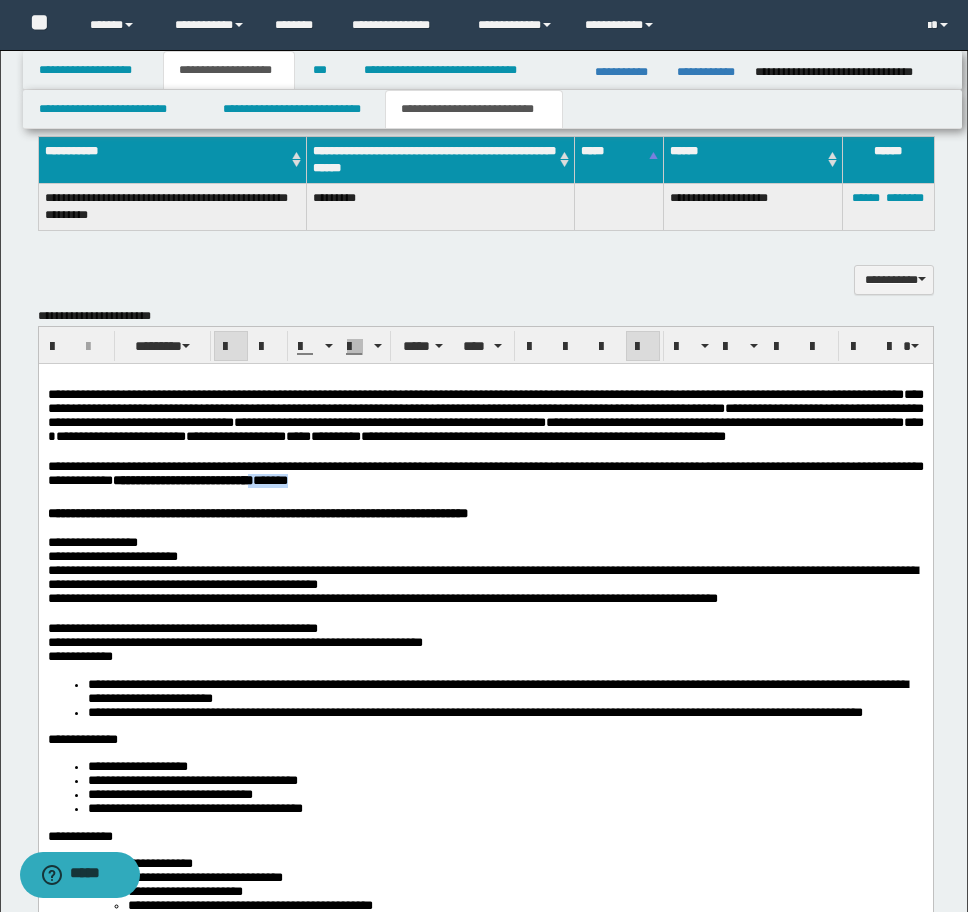 click on "**********" at bounding box center (485, 473) 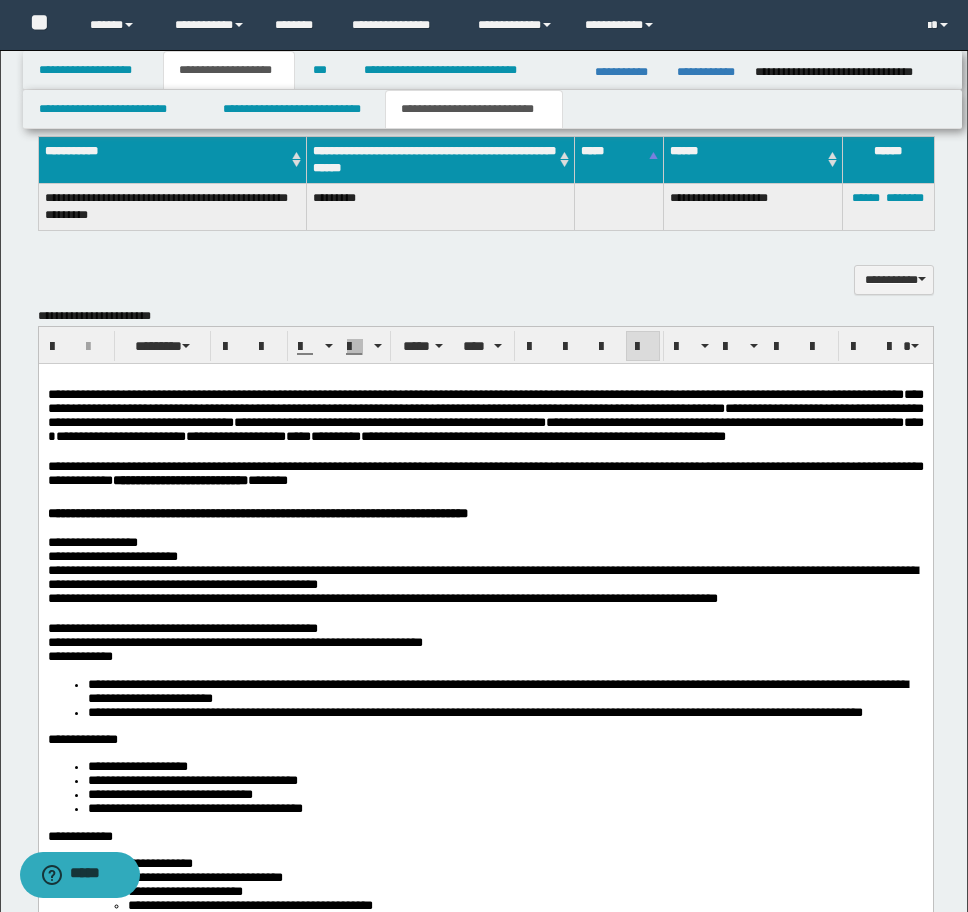 click on "**********" at bounding box center [485, 414] 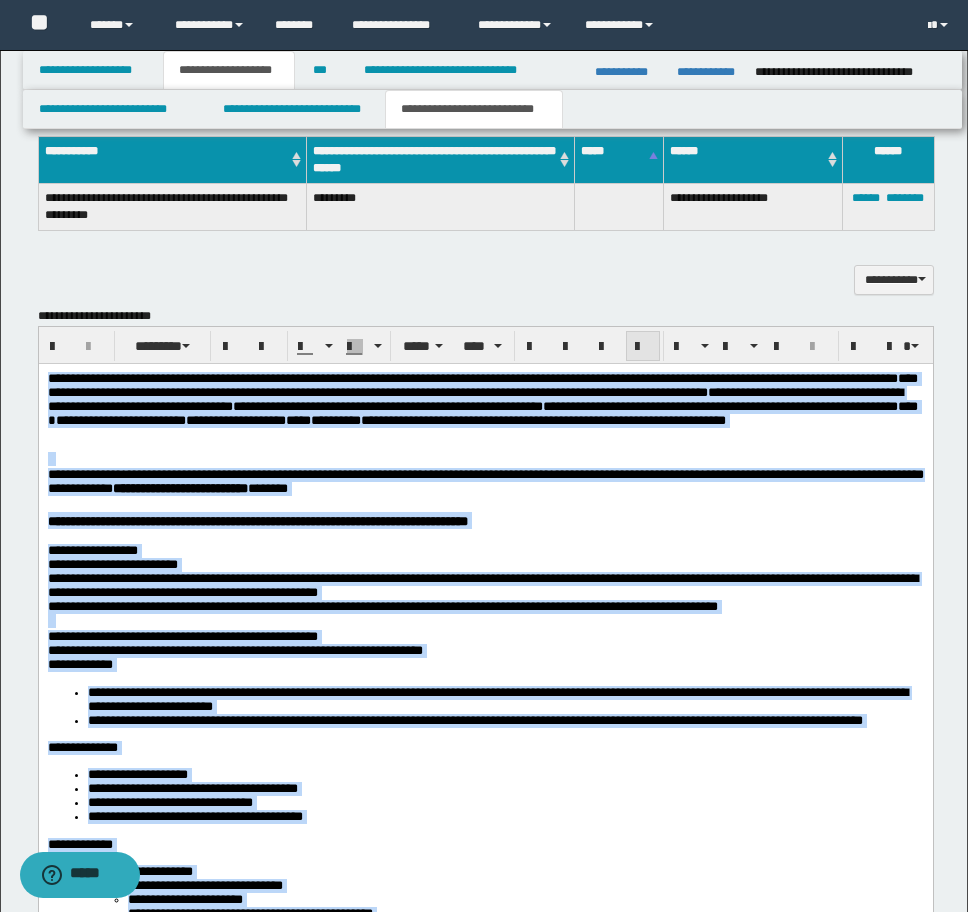 click at bounding box center (643, 346) 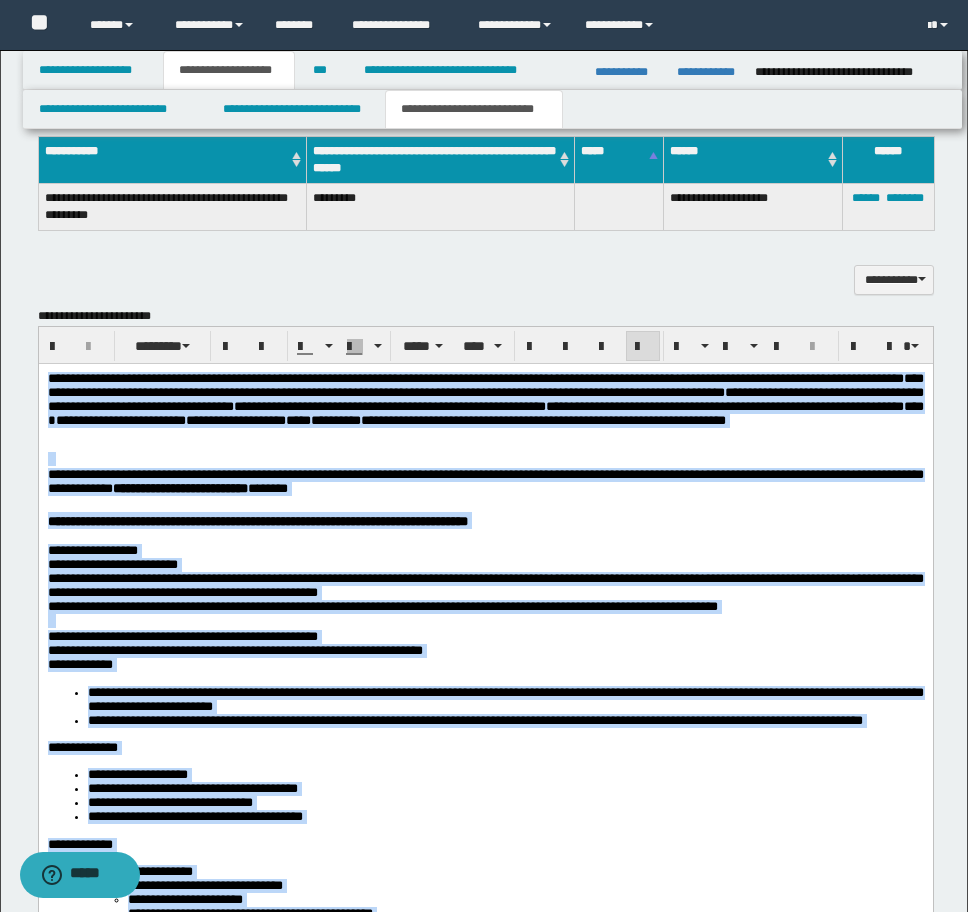 click on "**********" at bounding box center (485, 578) 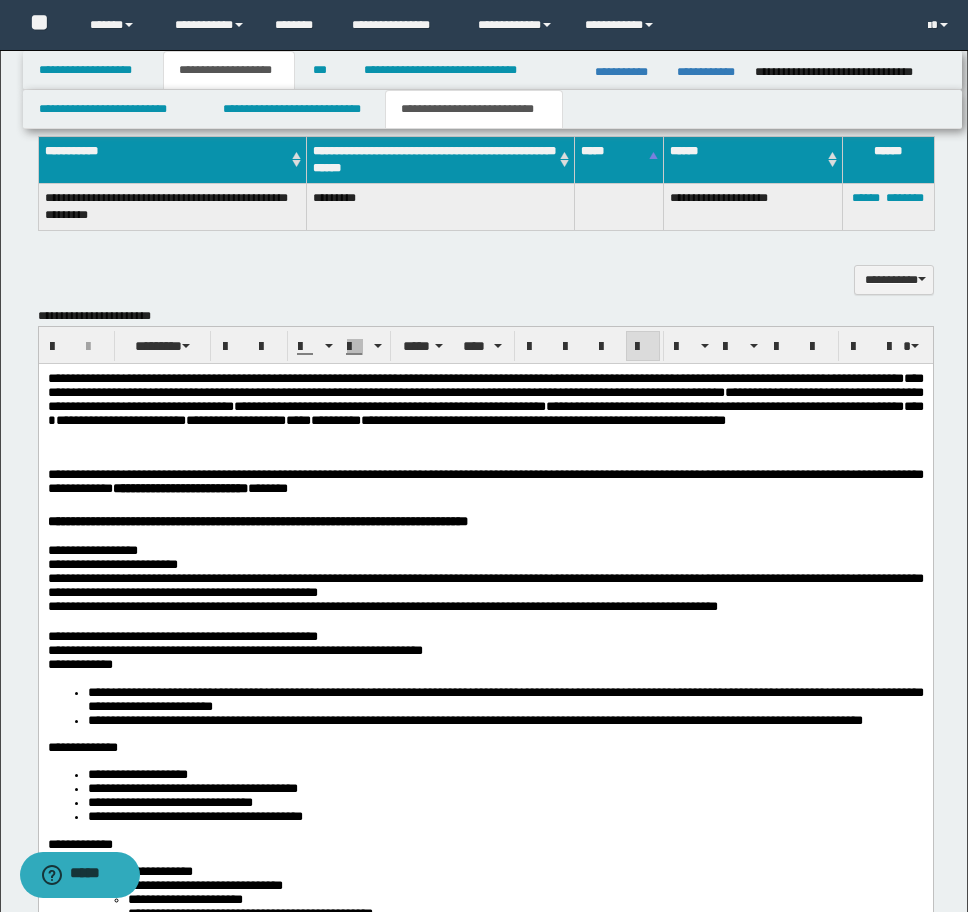 click on "**********" at bounding box center [112, 563] 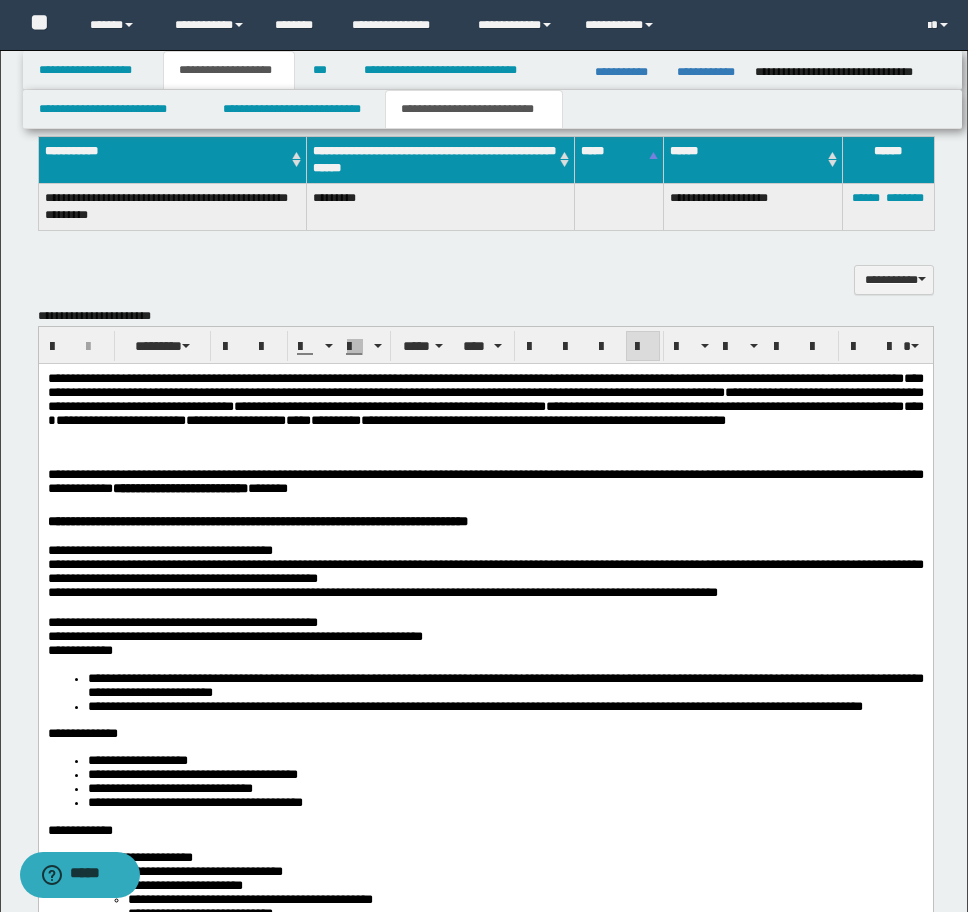click on "**********" at bounding box center [485, 2754] 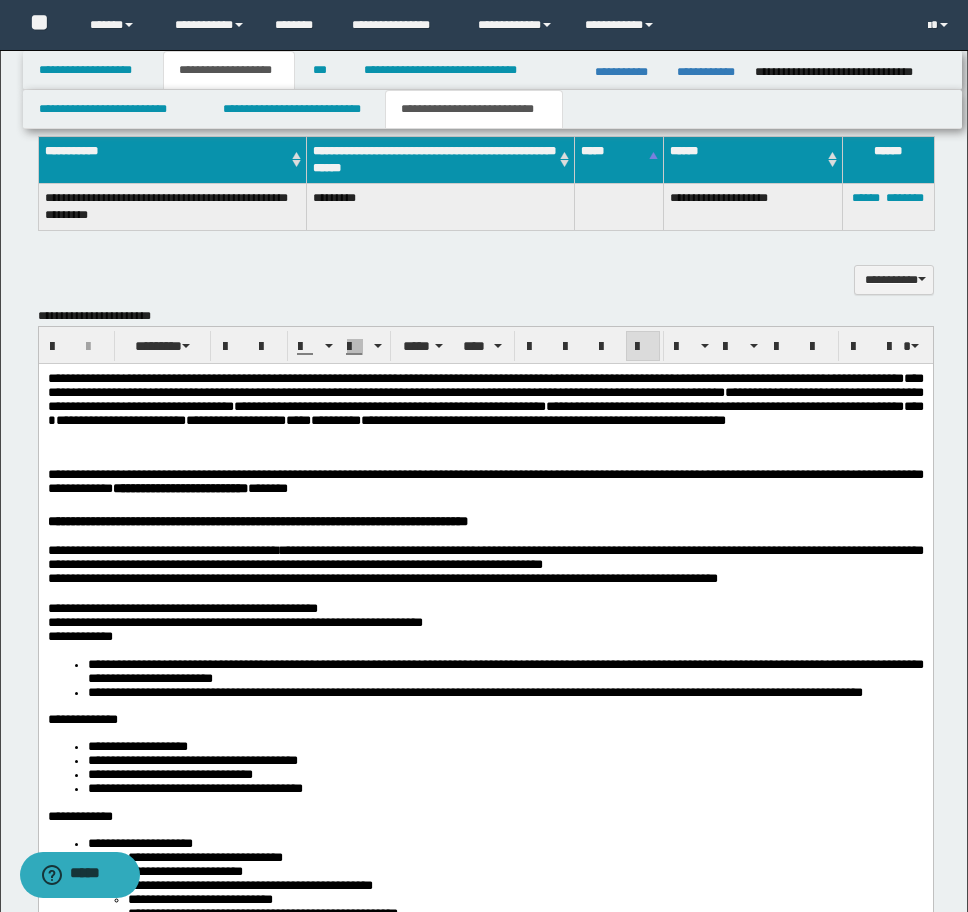 click on "**********" at bounding box center (234, 621) 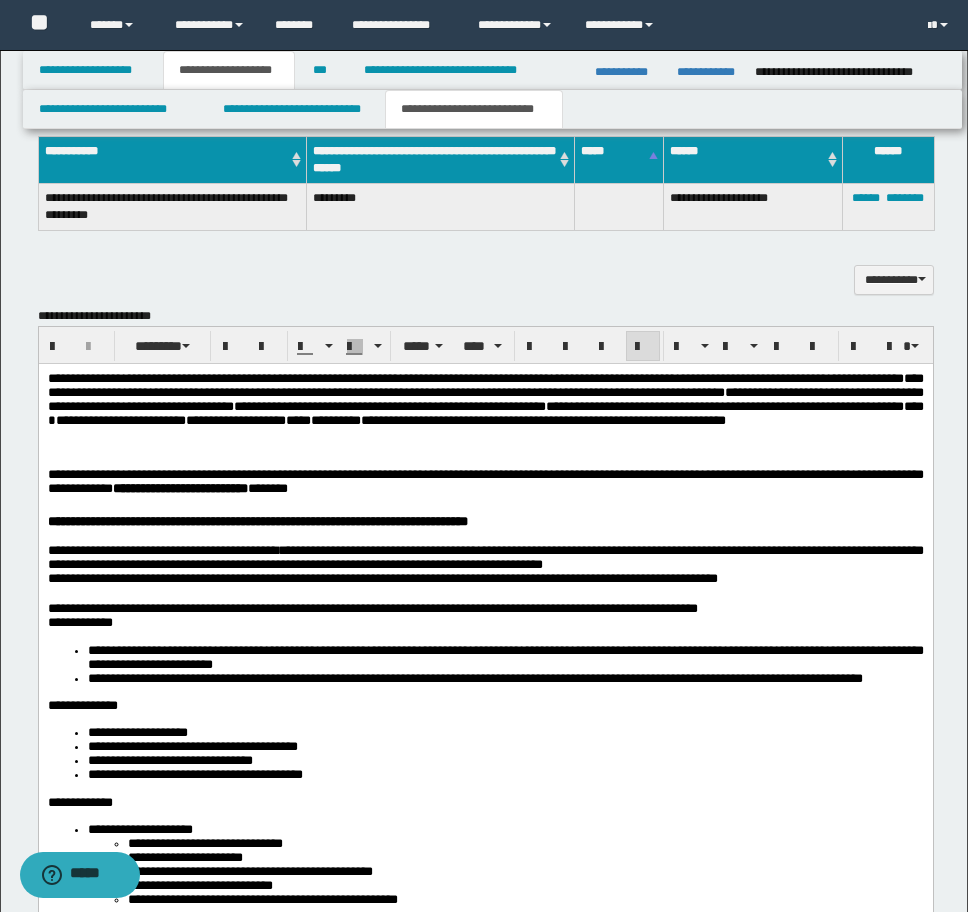 click on "**********" at bounding box center [485, 2740] 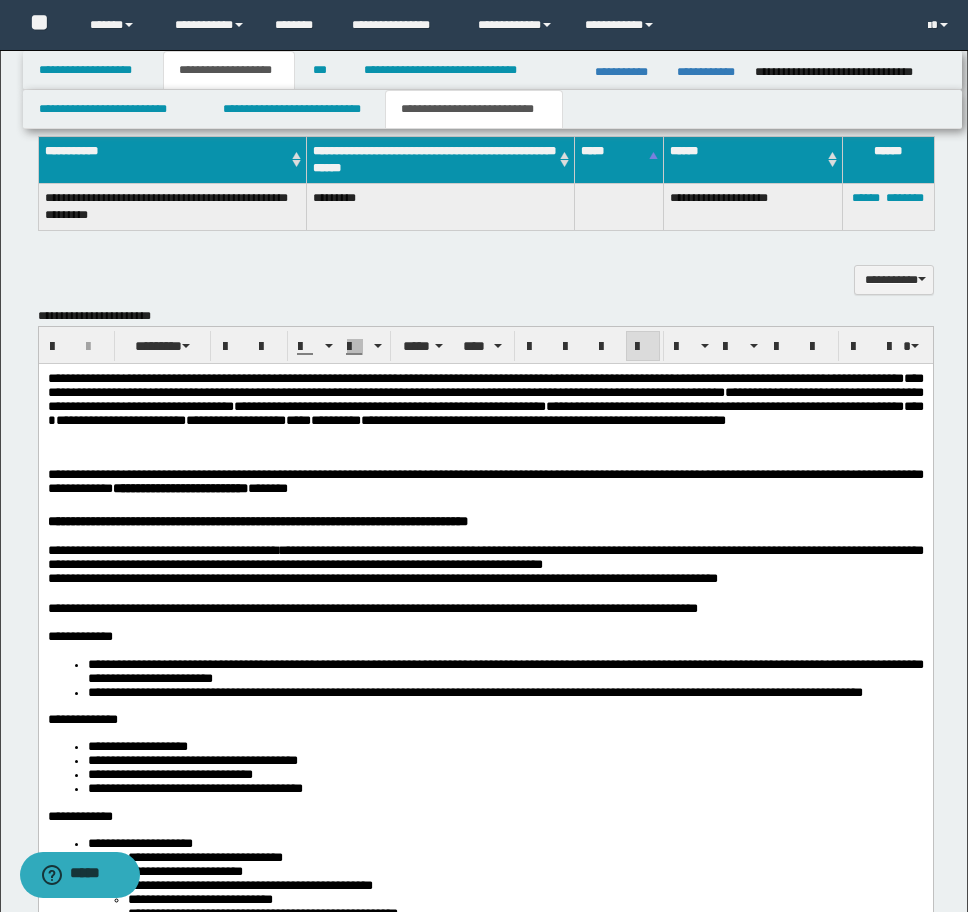 click on "**********" at bounding box center [485, 678] 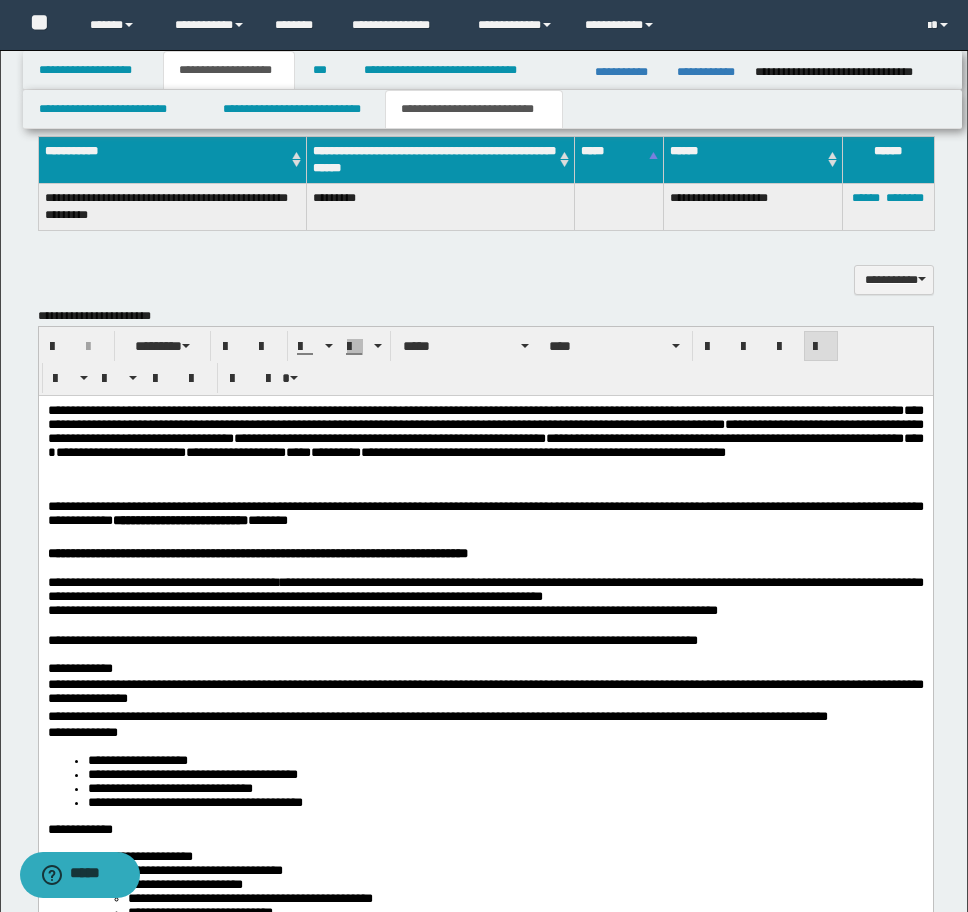 click on "**********" at bounding box center (485, 2770) 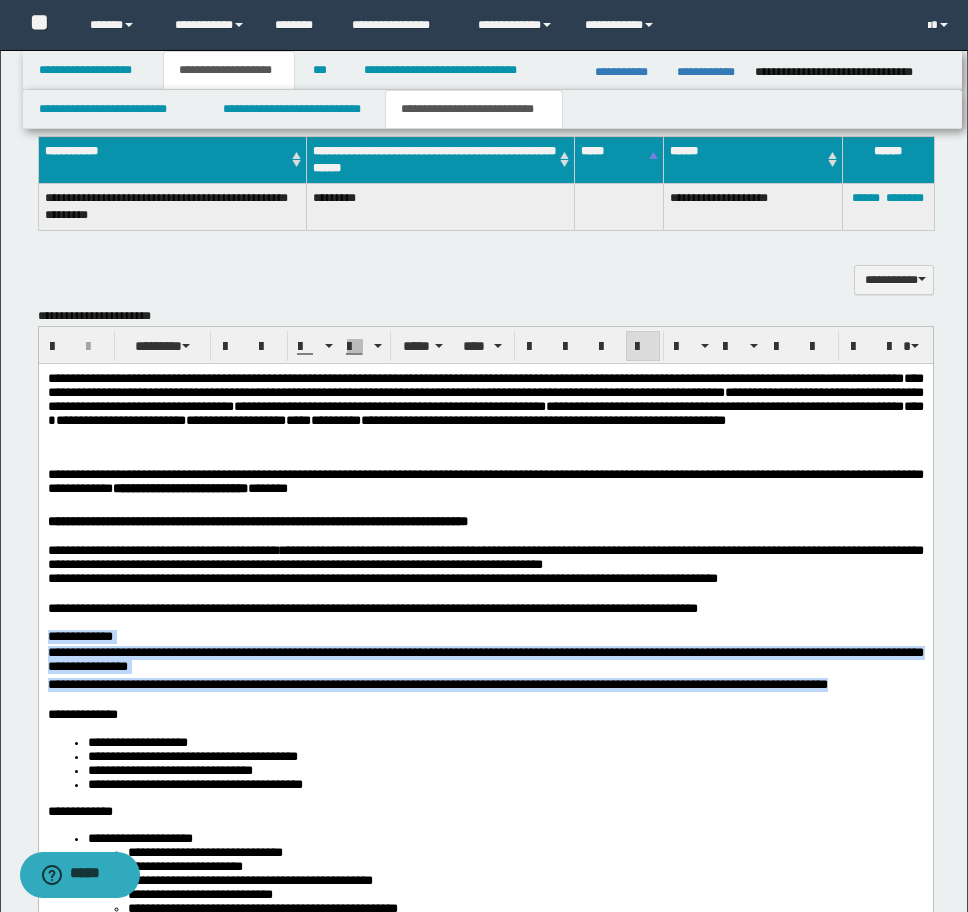 drag, startPoint x: 894, startPoint y: 706, endPoint x: 7, endPoint y: 646, distance: 889.027 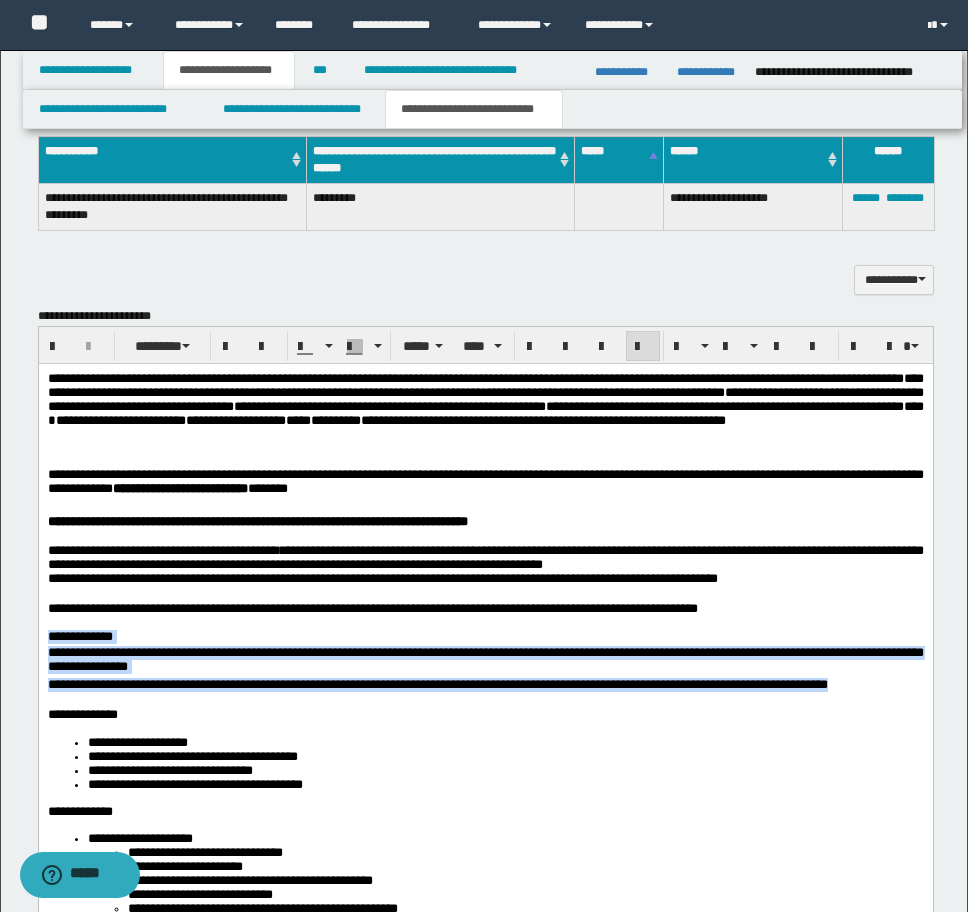 click on "**********" at bounding box center (485, 2745) 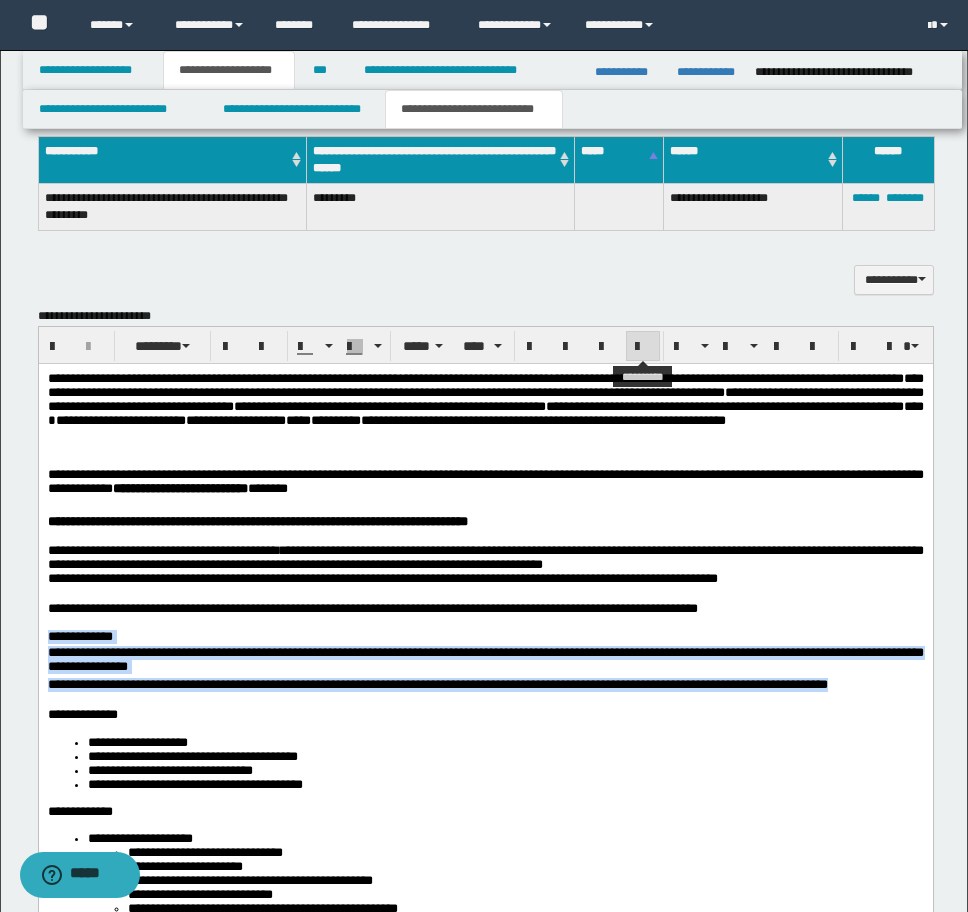 click at bounding box center (643, 347) 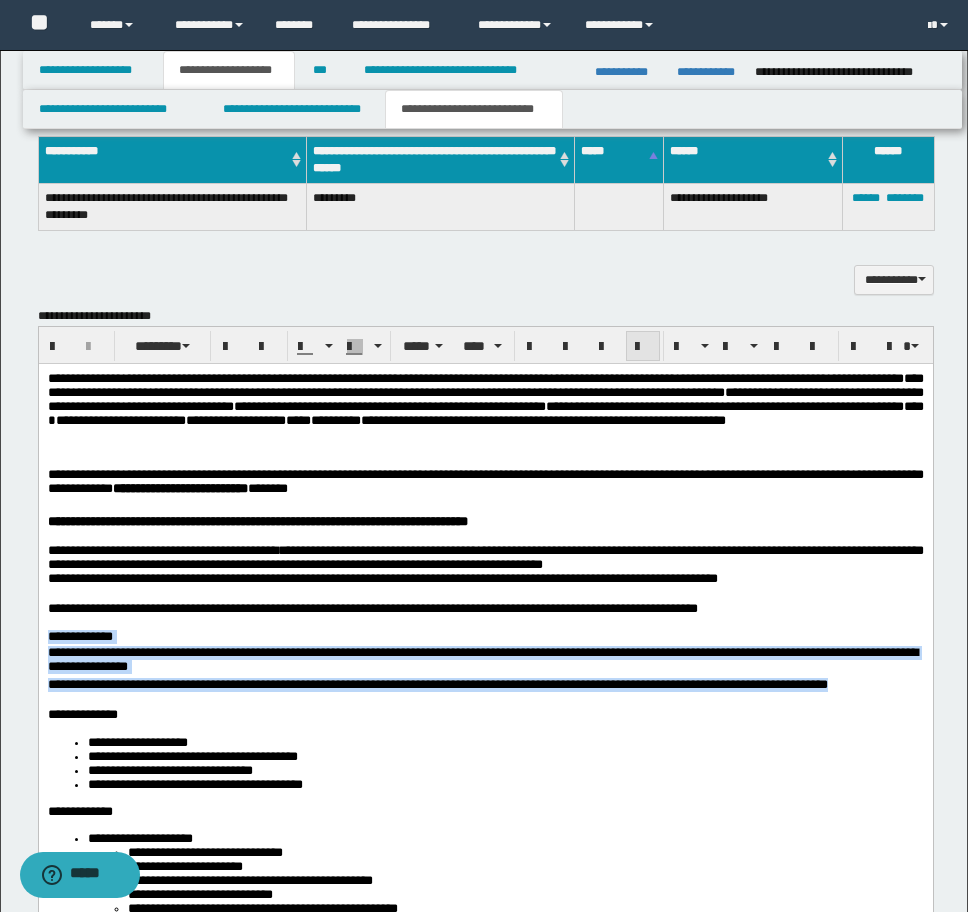 click at bounding box center [643, 347] 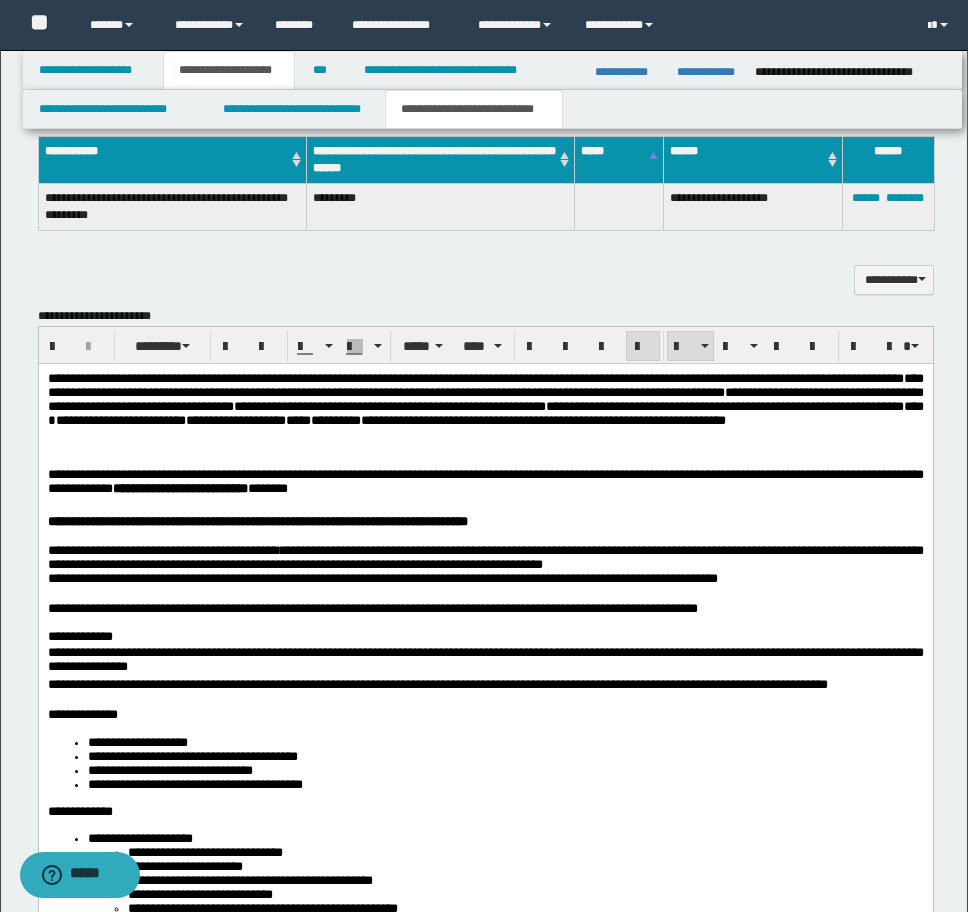 click on "**********" at bounding box center (485, 763) 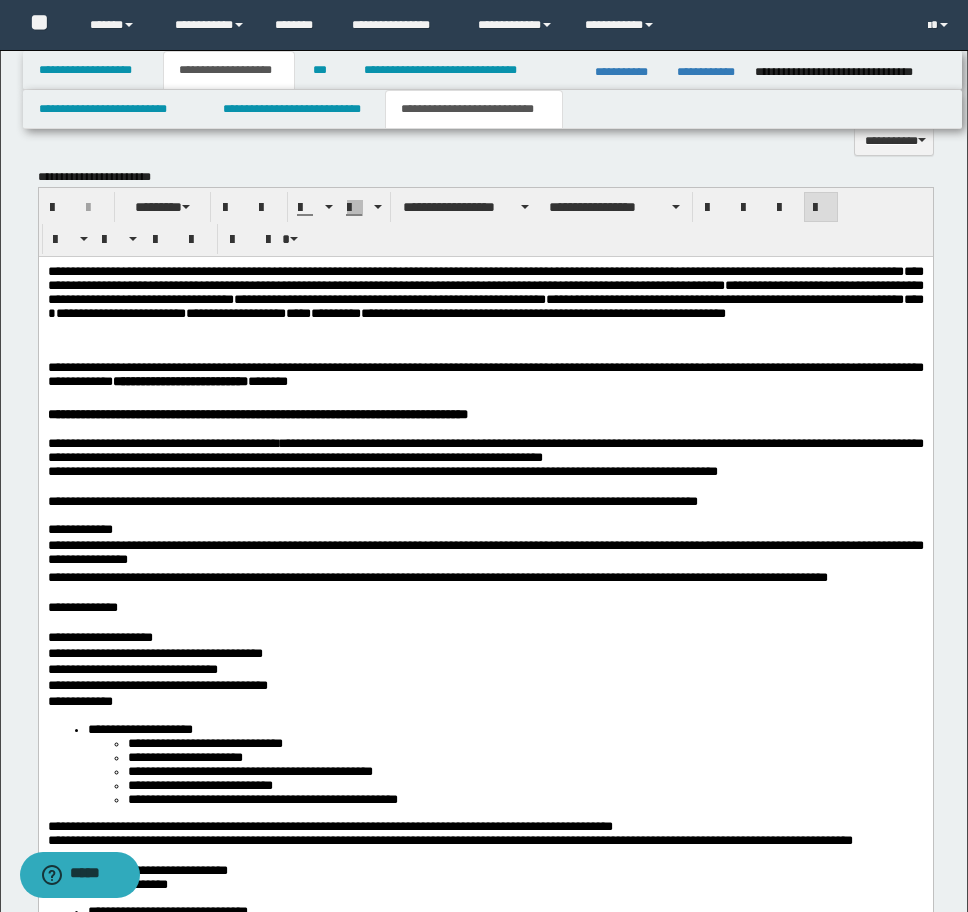 scroll, scrollTop: 2331, scrollLeft: 0, axis: vertical 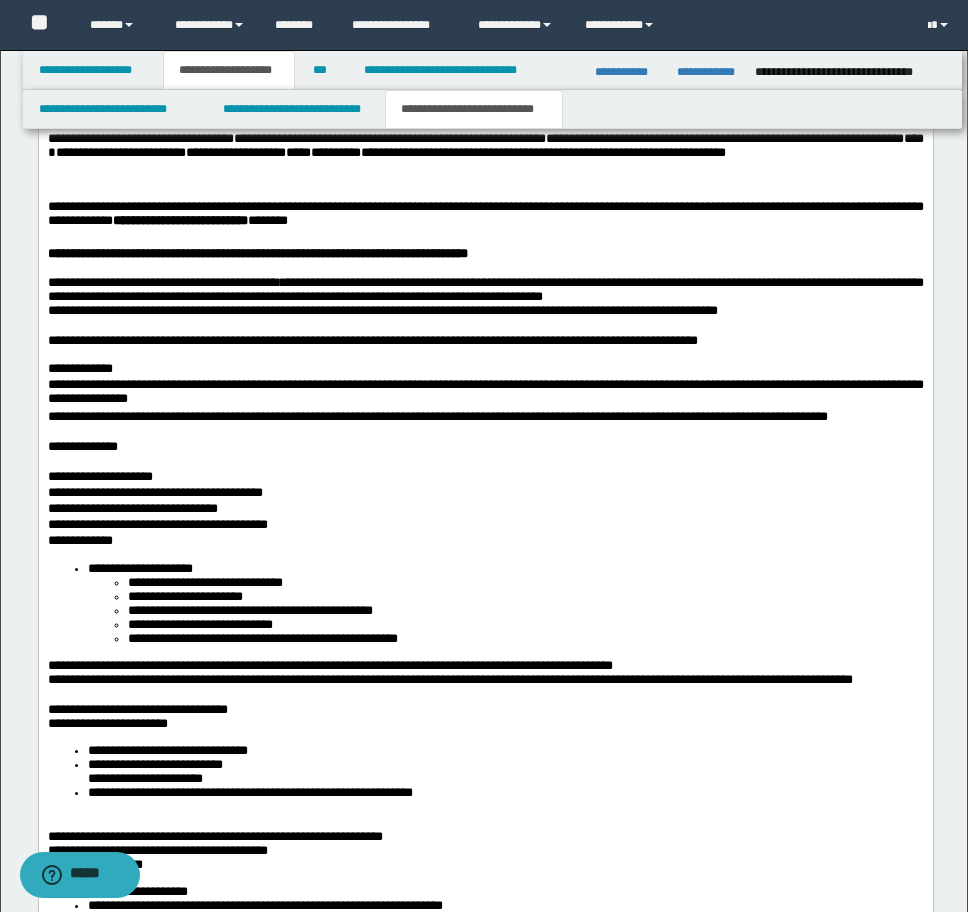 click on "**********" at bounding box center [485, 2475] 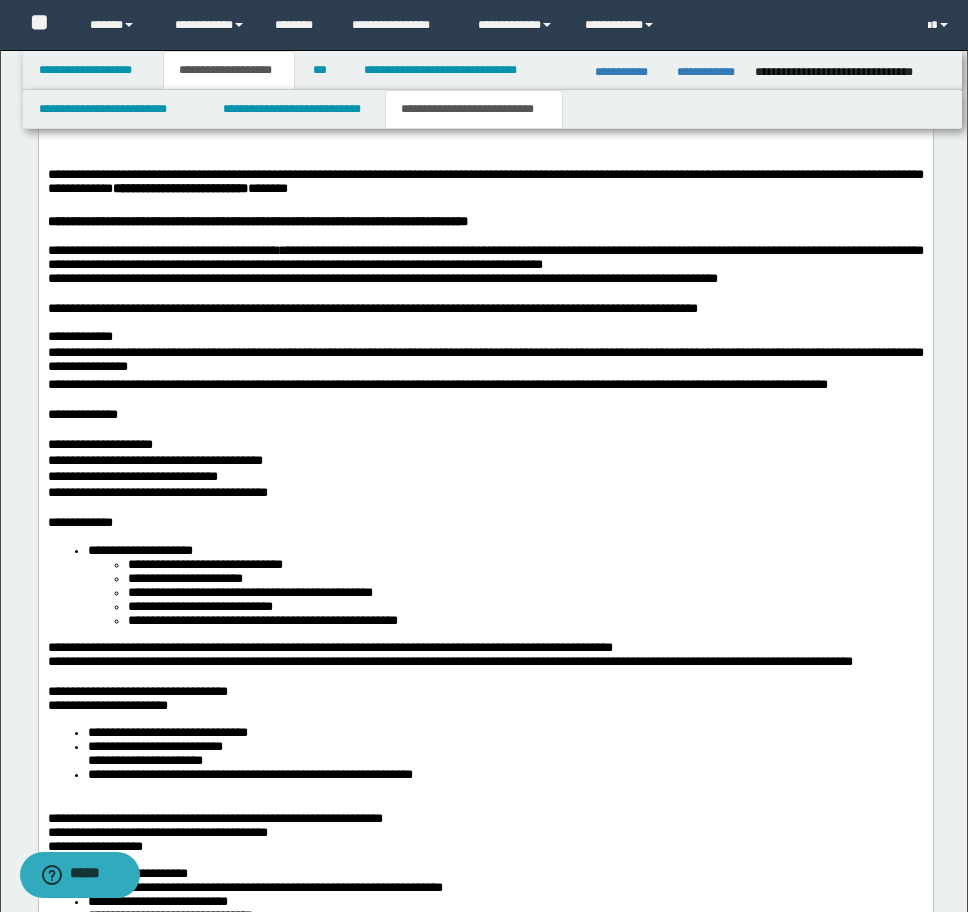 click on "**********" at bounding box center [139, 549] 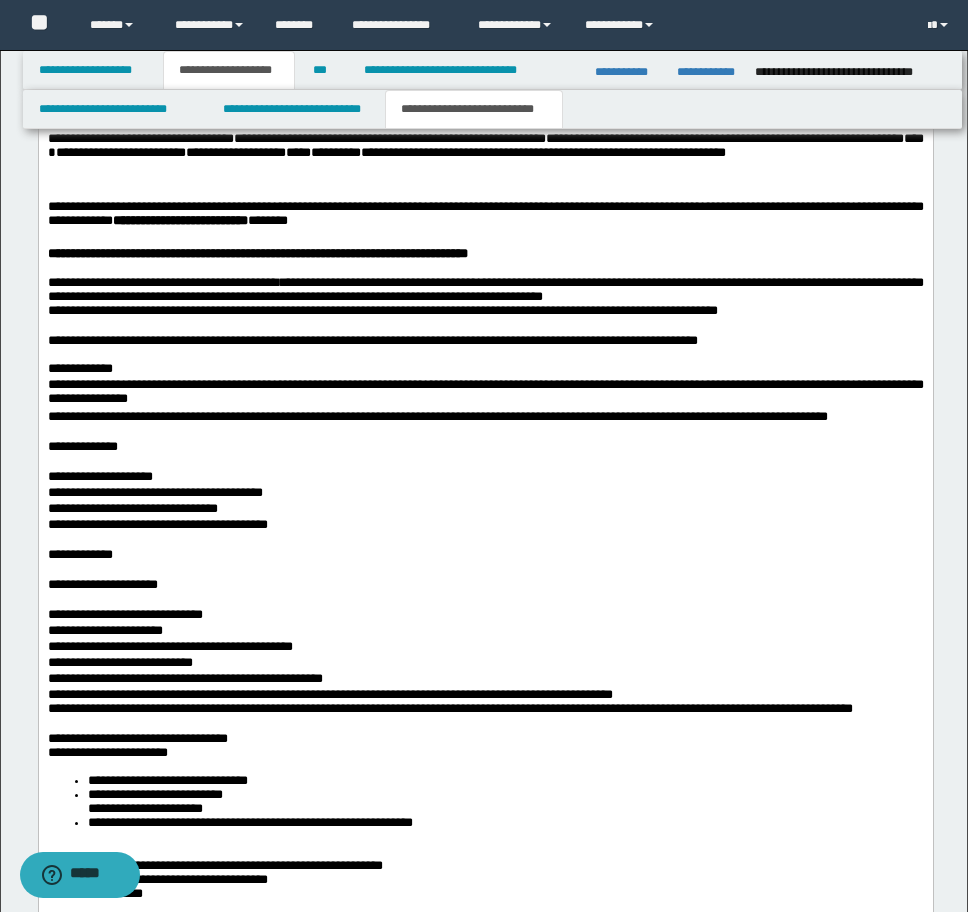 click on "**********" at bounding box center [485, 615] 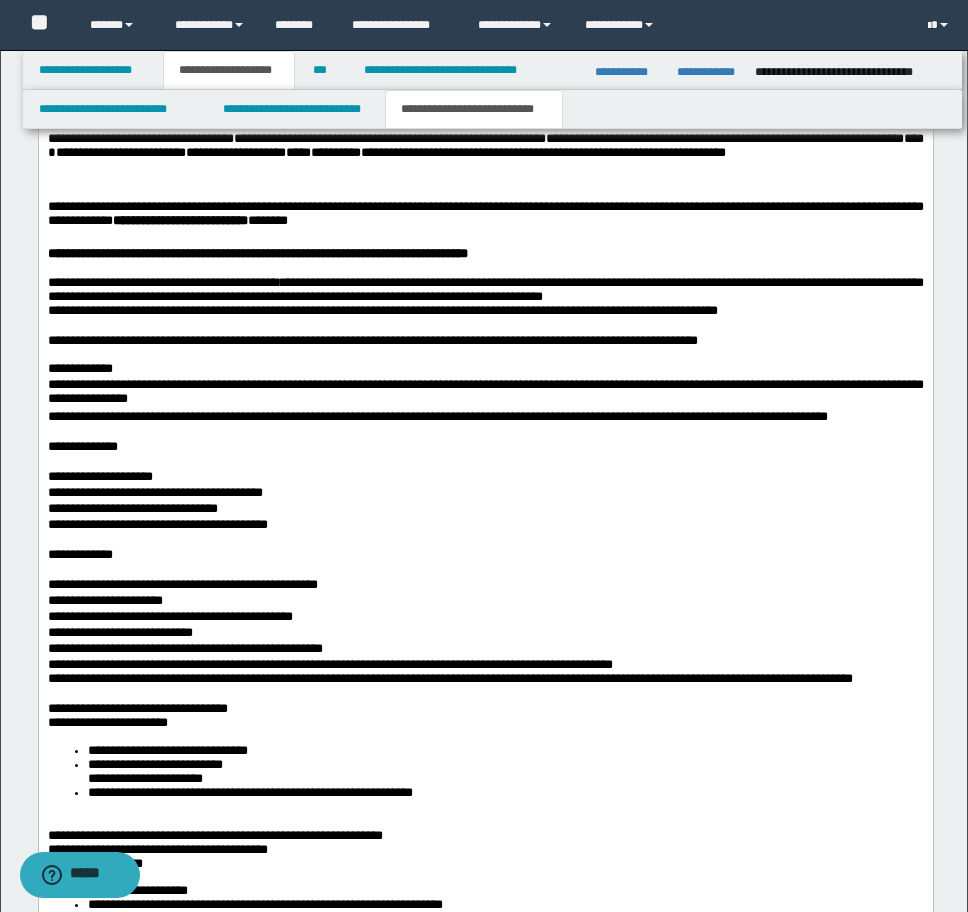 click on "**********" at bounding box center (485, 601) 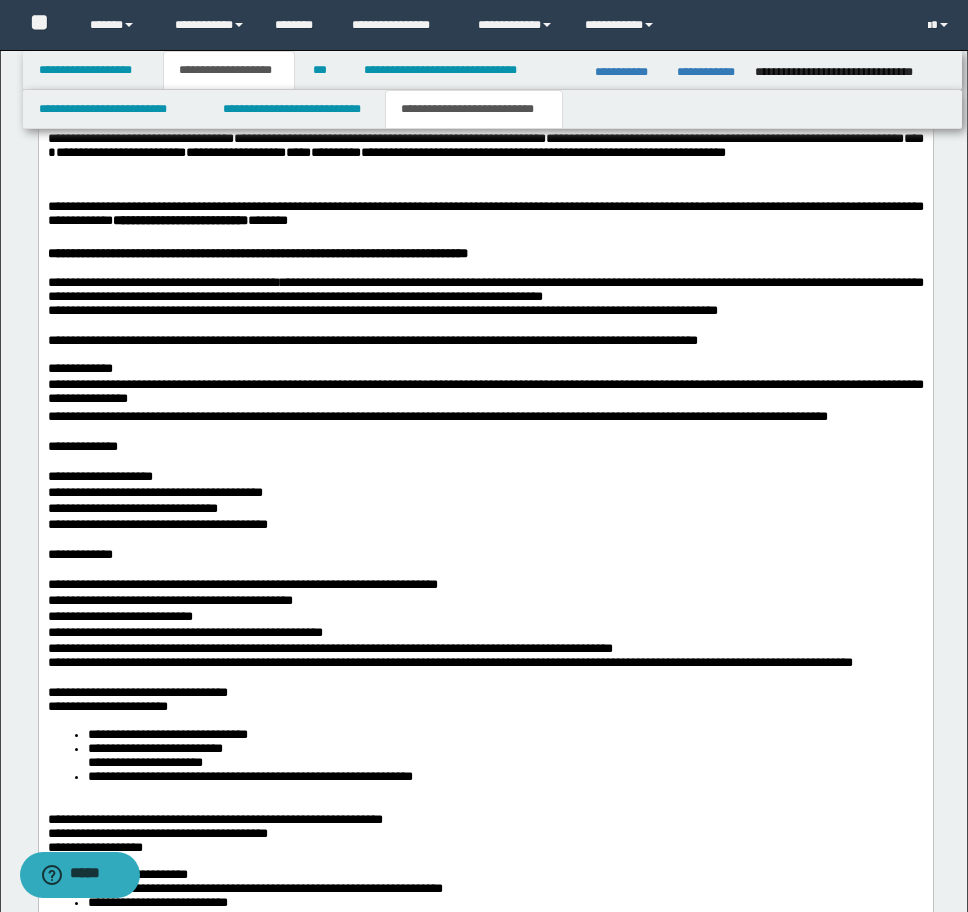 click on "**********" at bounding box center [485, 601] 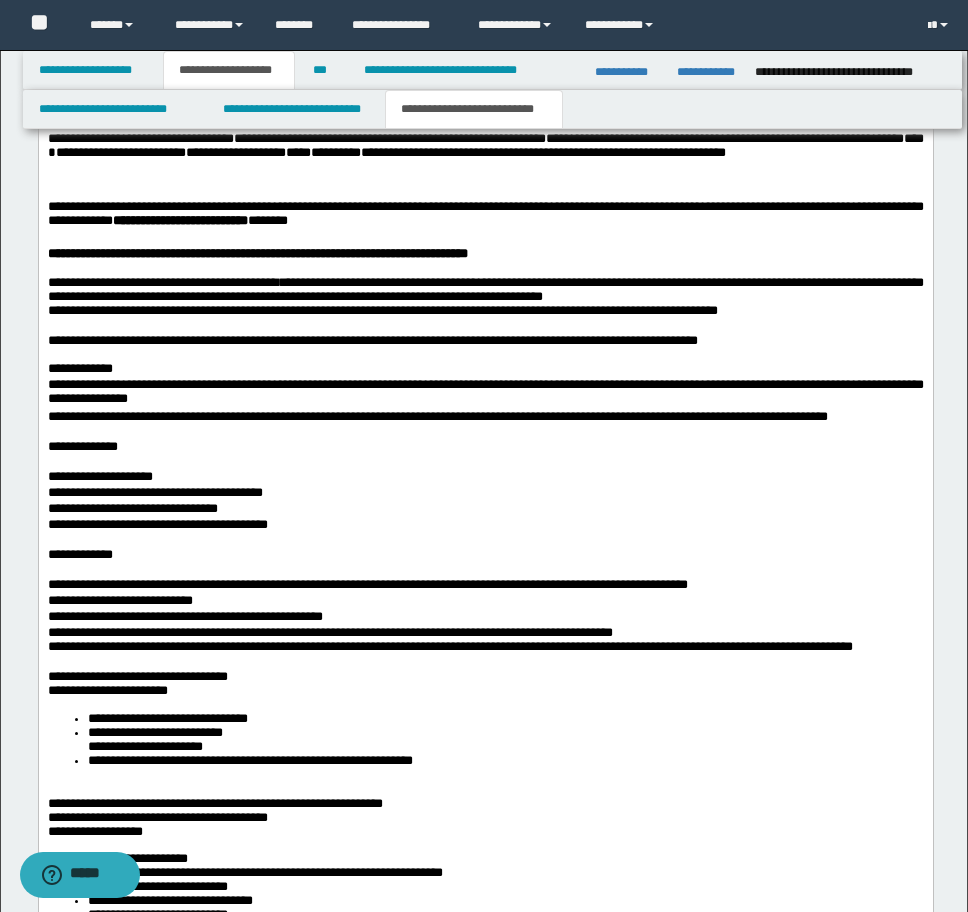click on "**********" at bounding box center (485, 601) 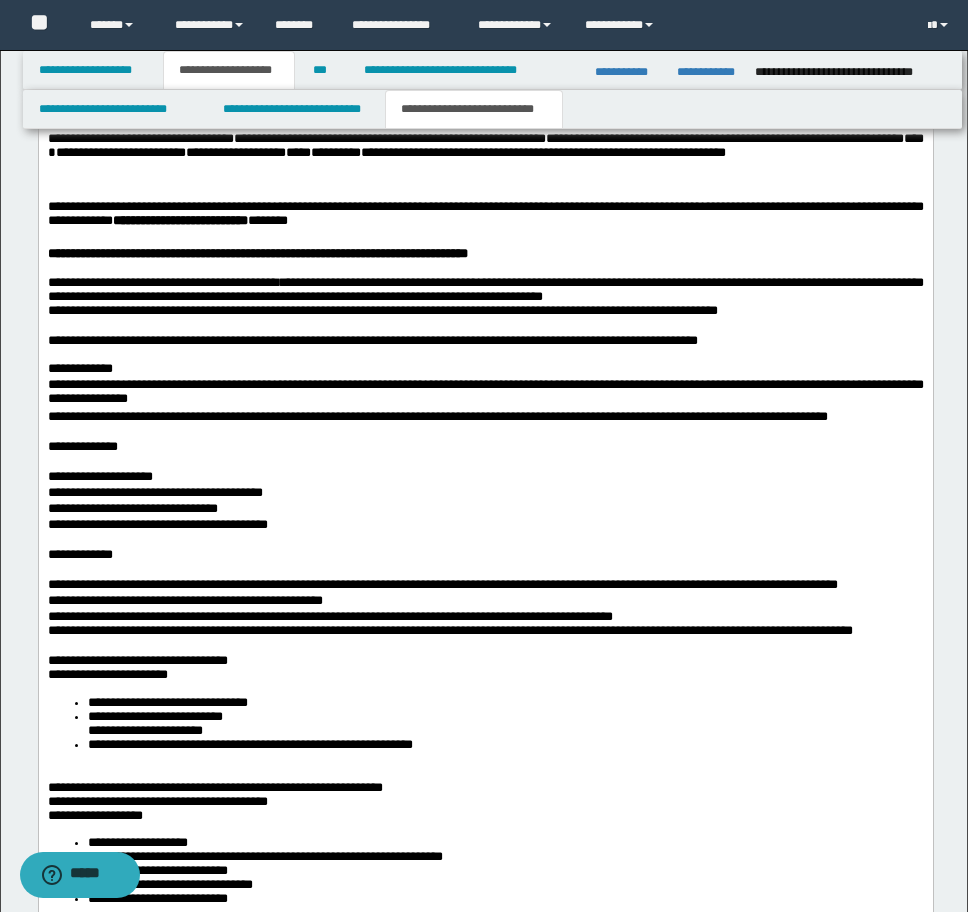 click on "**********" at bounding box center [485, 623] 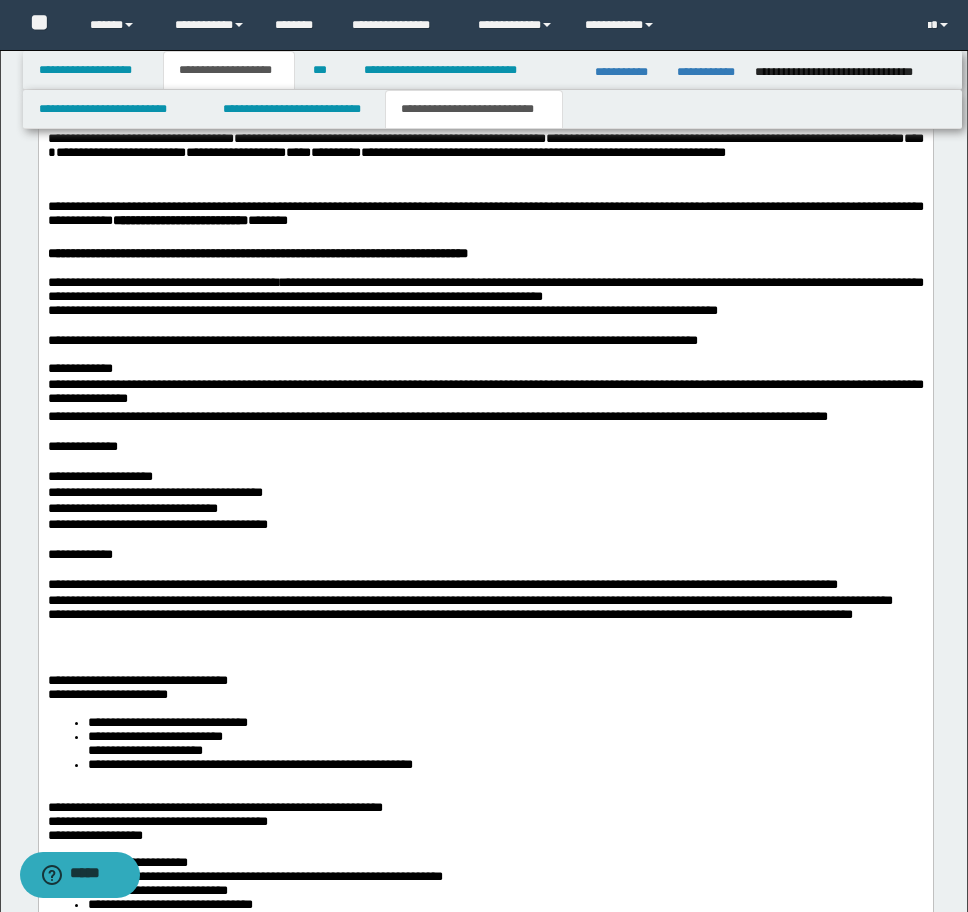 click on "**********" at bounding box center (485, 2461) 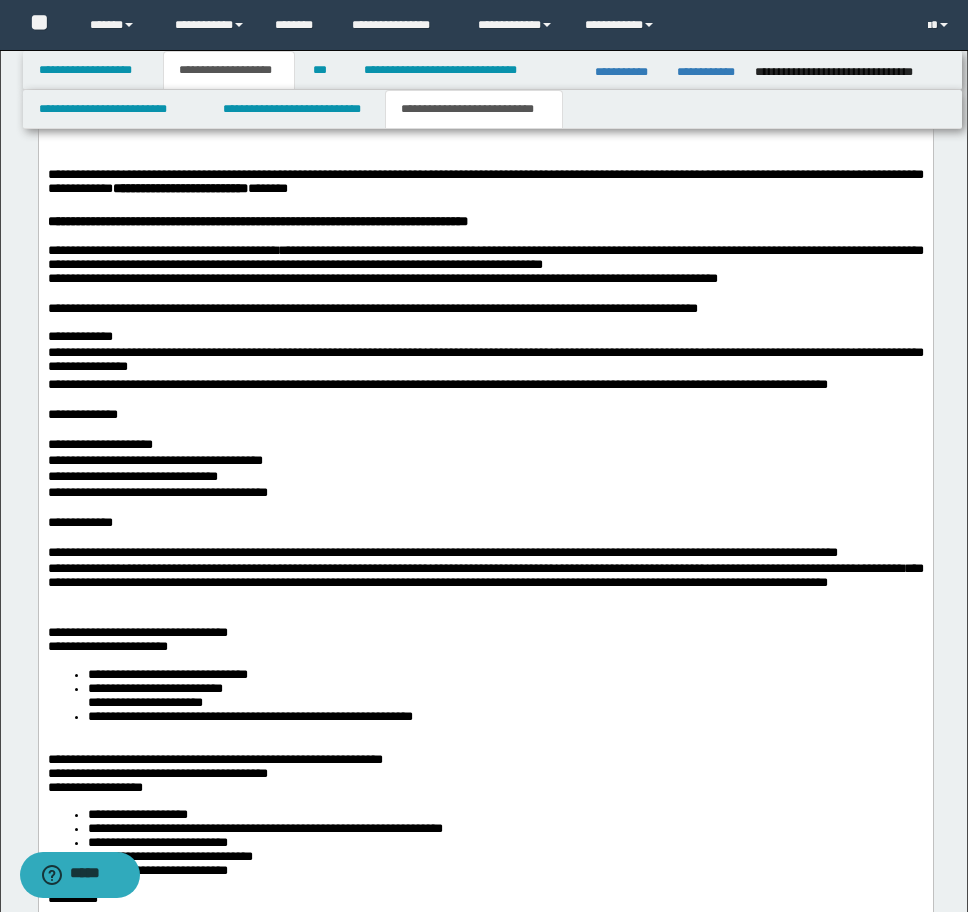 click on "**********" at bounding box center [107, 645] 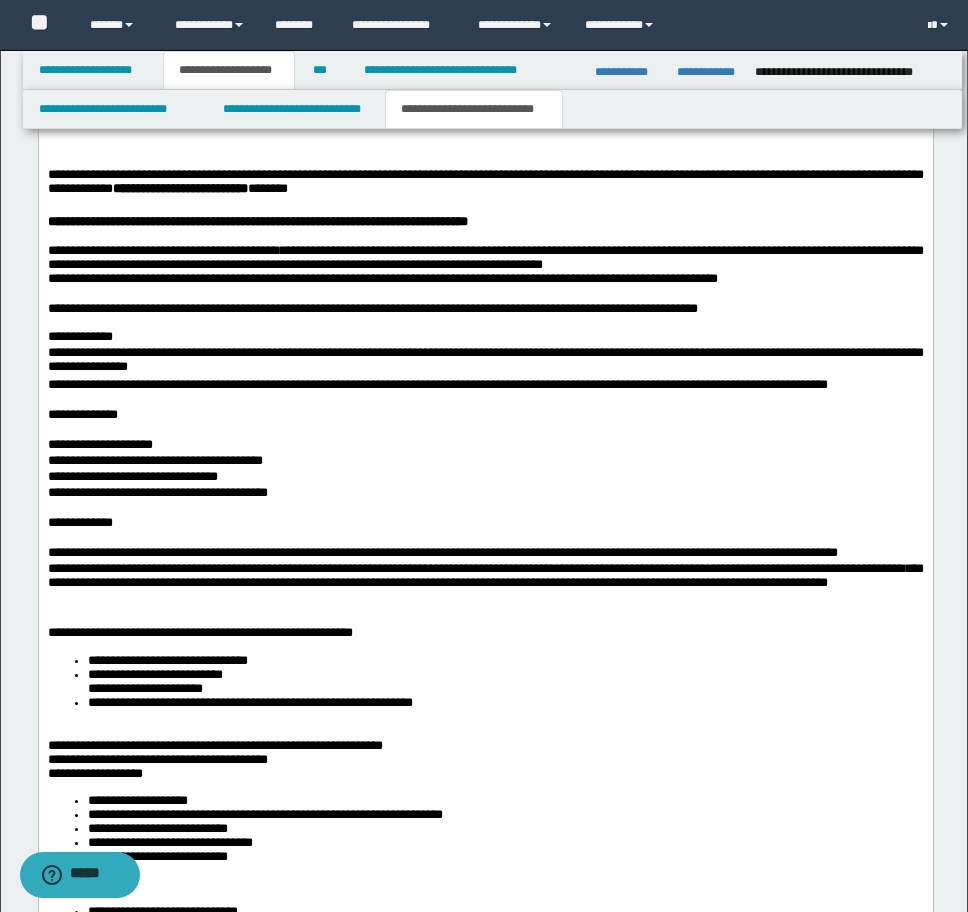 click on "**********" at bounding box center [485, 681] 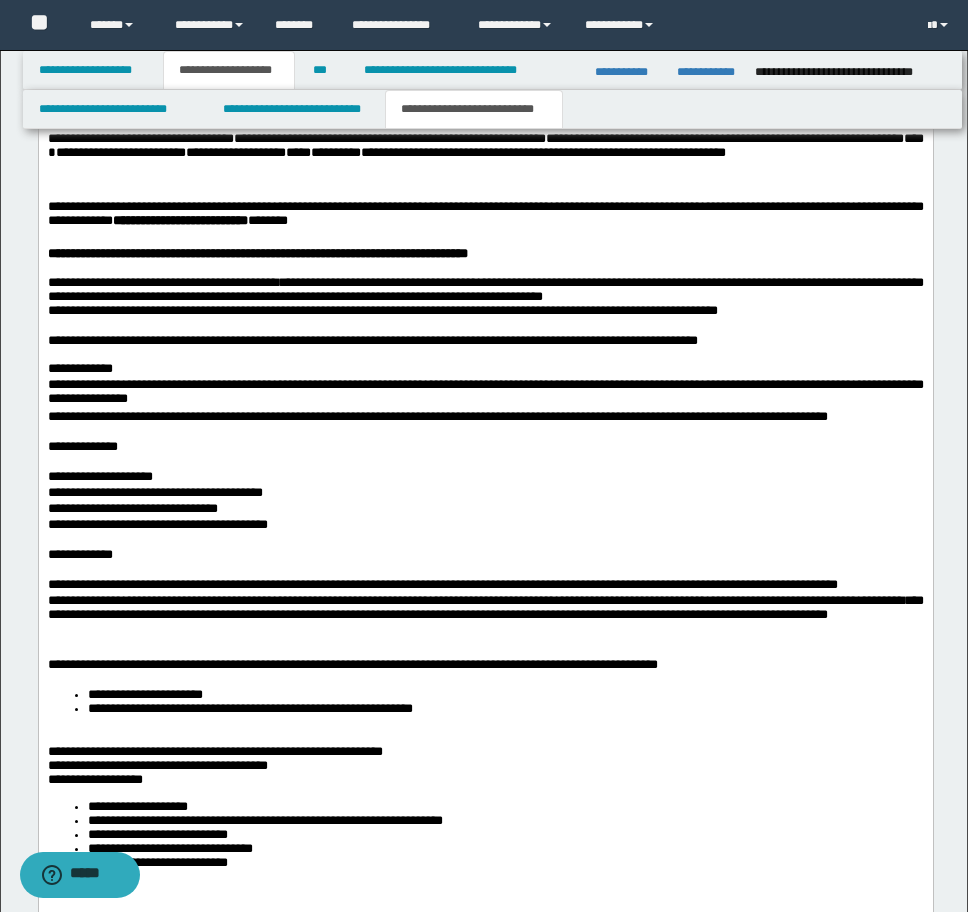 click on "**********" at bounding box center (485, 2433) 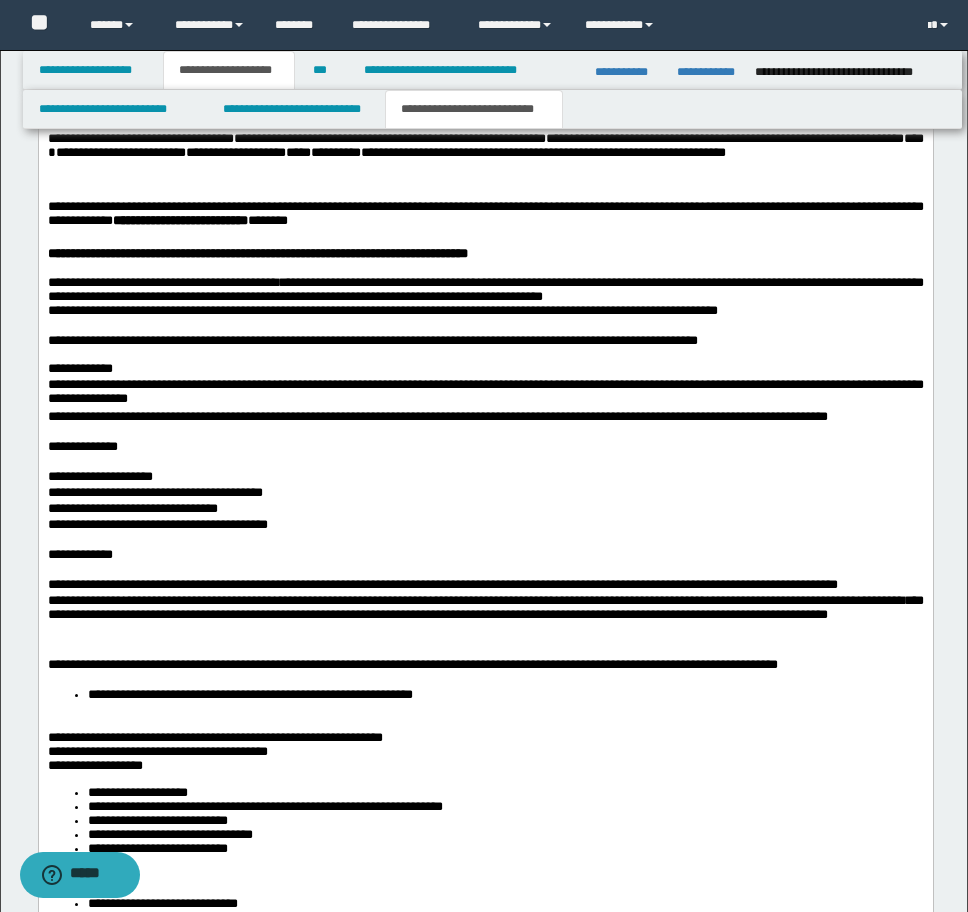 click on "**********" at bounding box center [485, 2426] 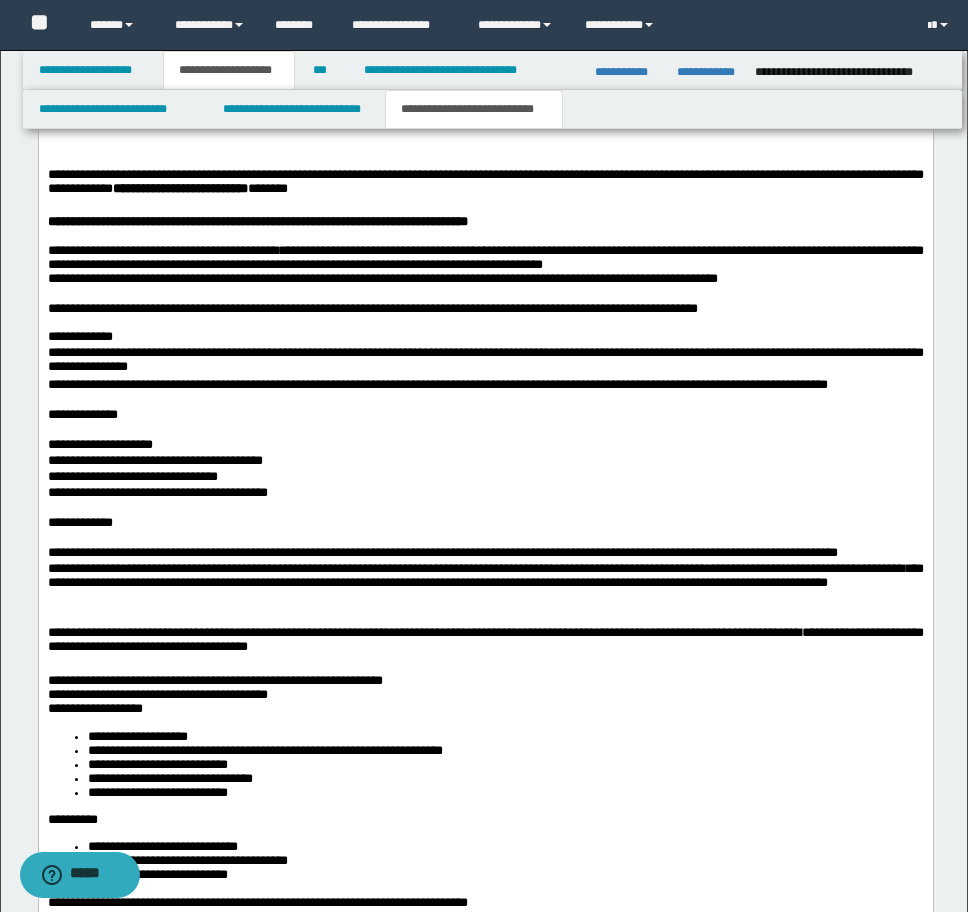 click on "**********" at bounding box center (157, 693) 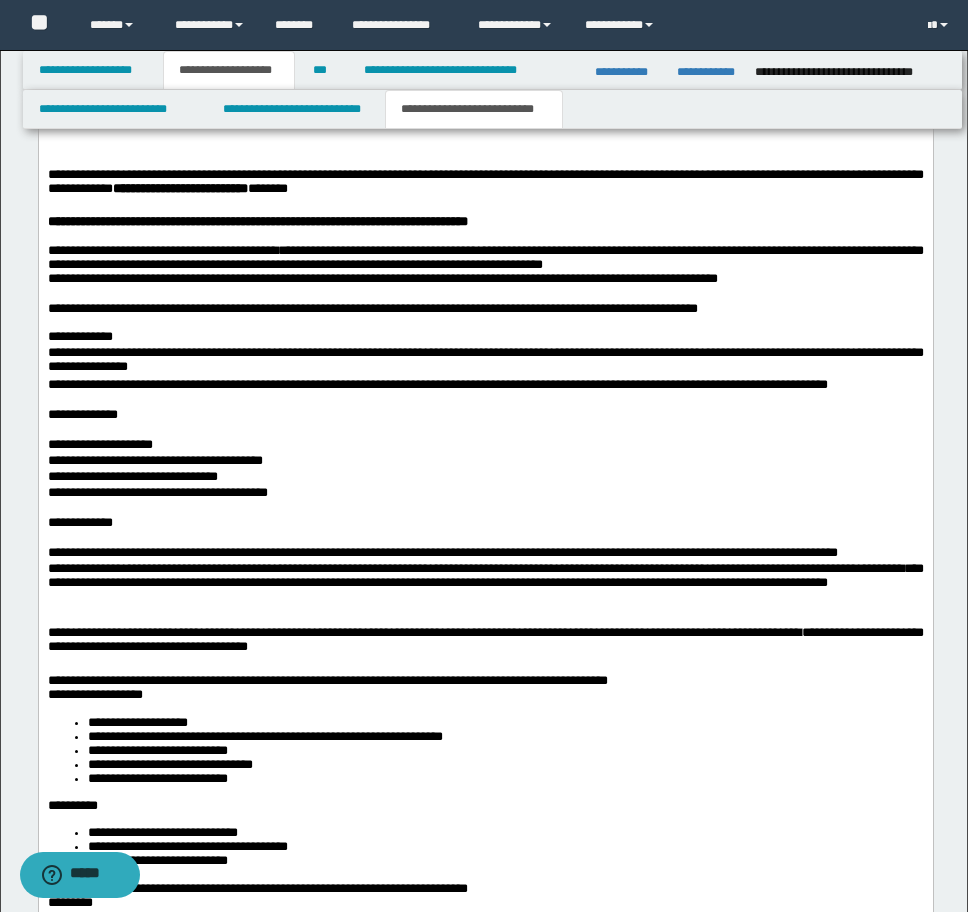 click on "**********" at bounding box center (94, 693) 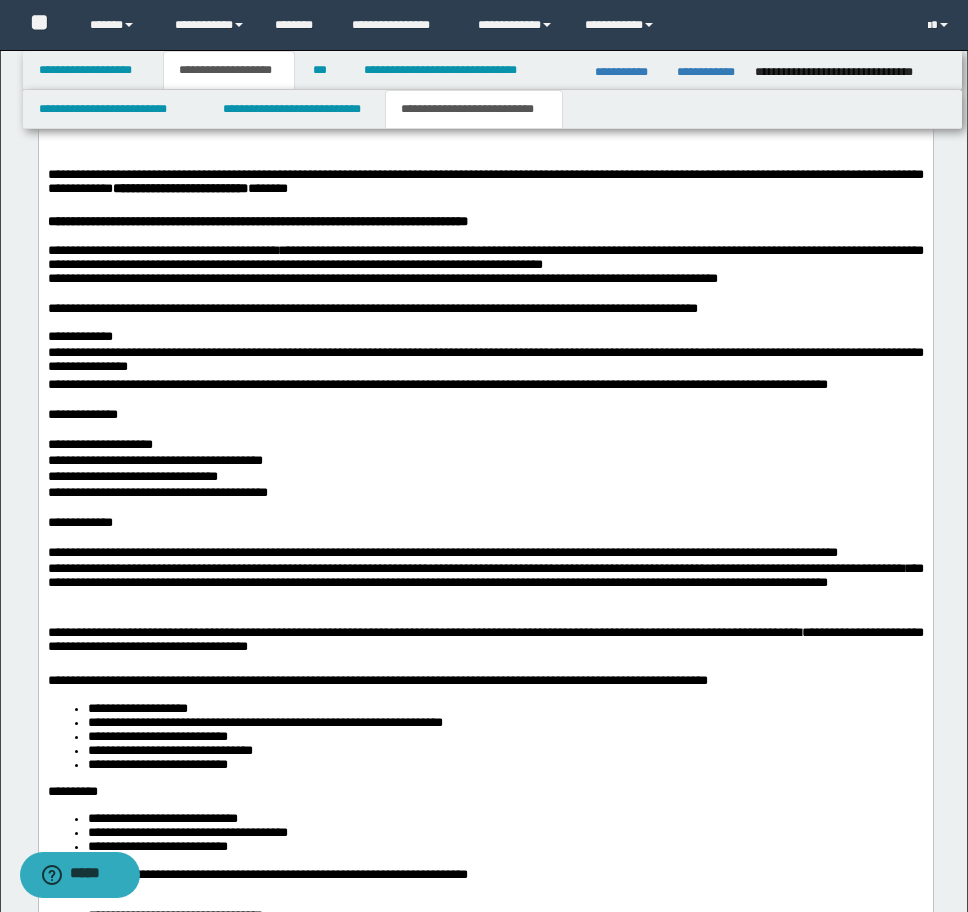 click on "**********" at bounding box center [485, 736] 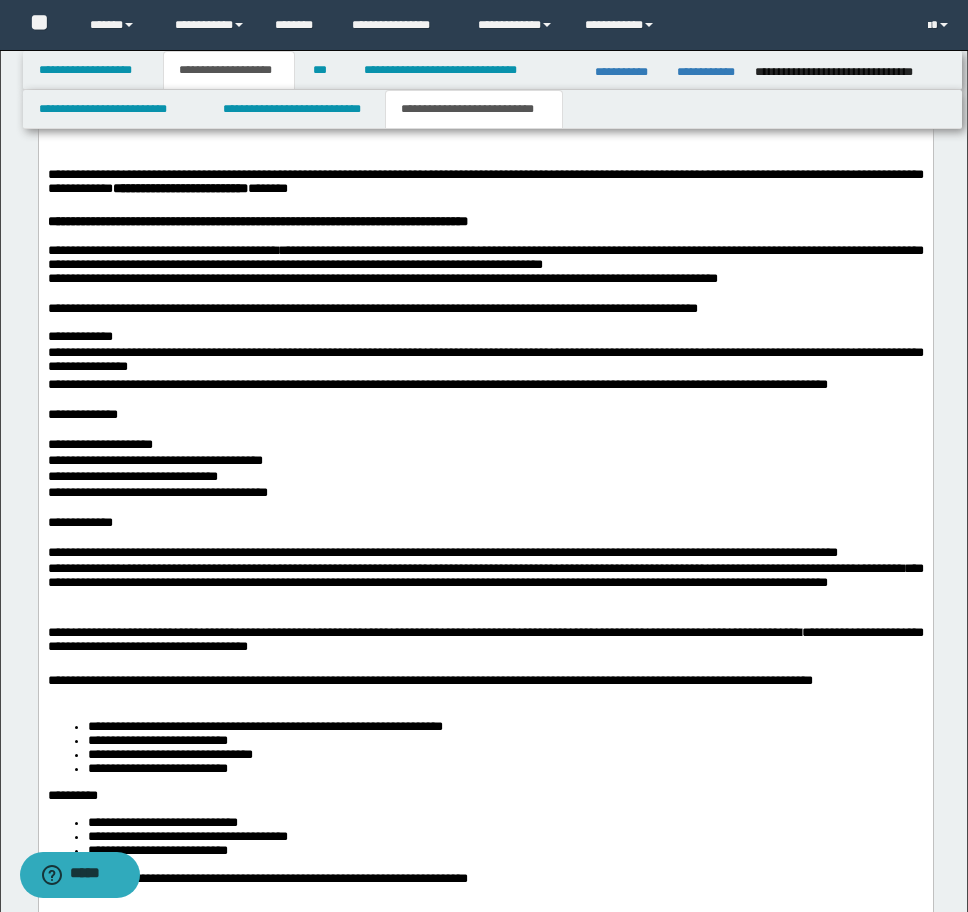 click on "**********" at bounding box center [485, 747] 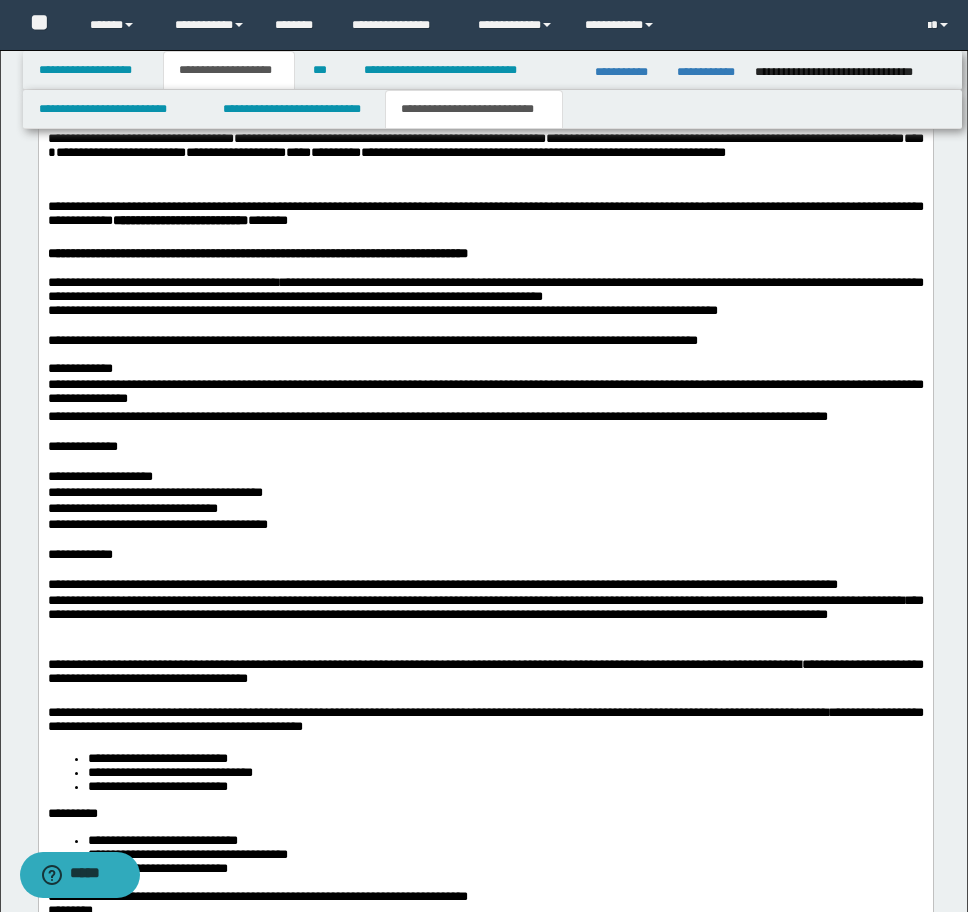 click on "**********" at bounding box center [485, 772] 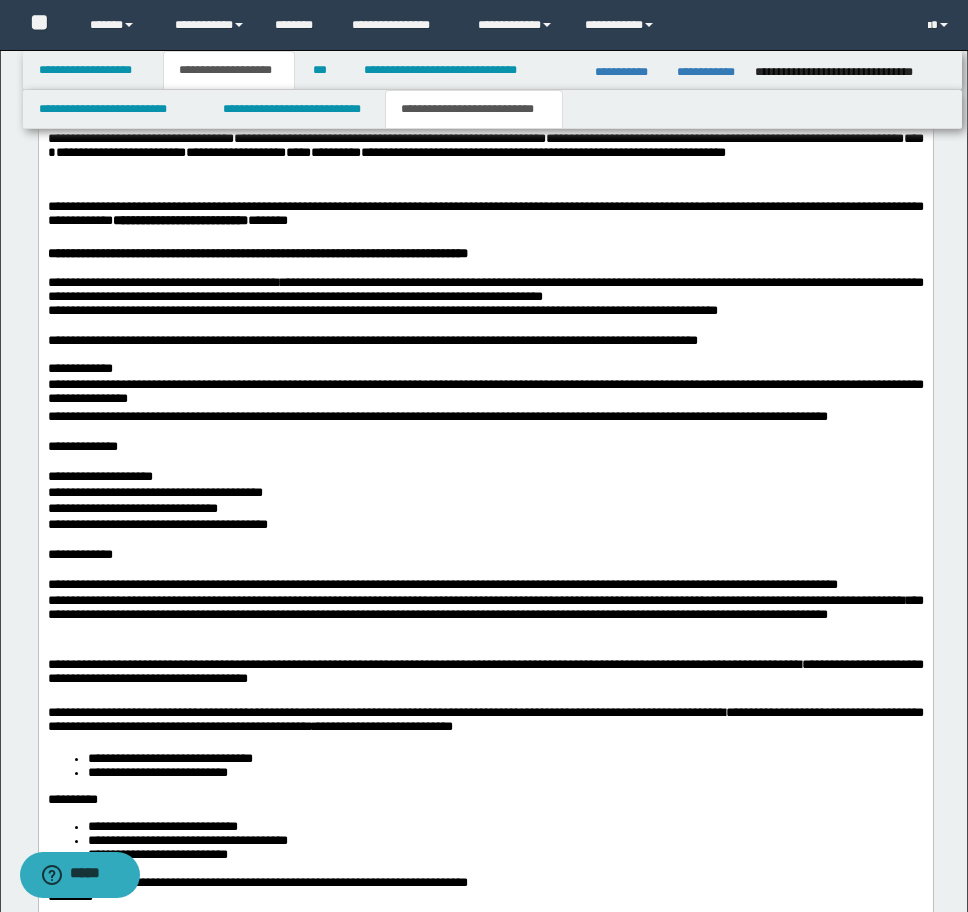 click on "**********" at bounding box center [485, 2388] 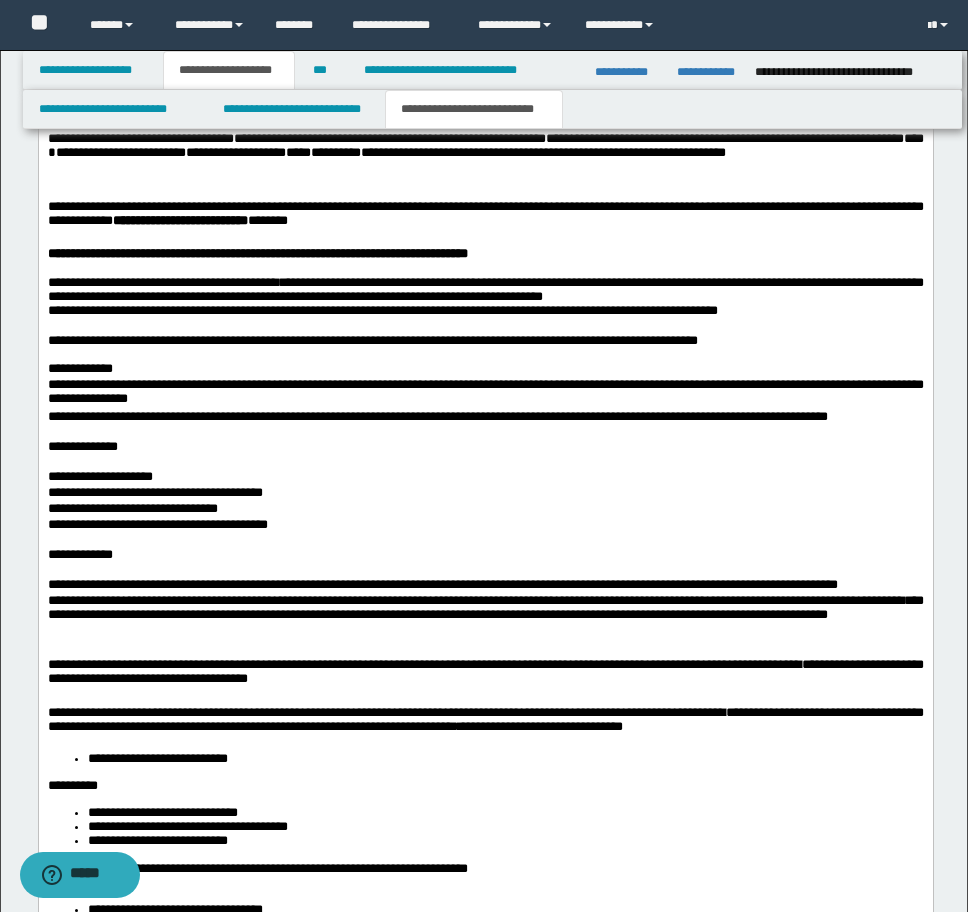 click on "**********" at bounding box center (485, 2381) 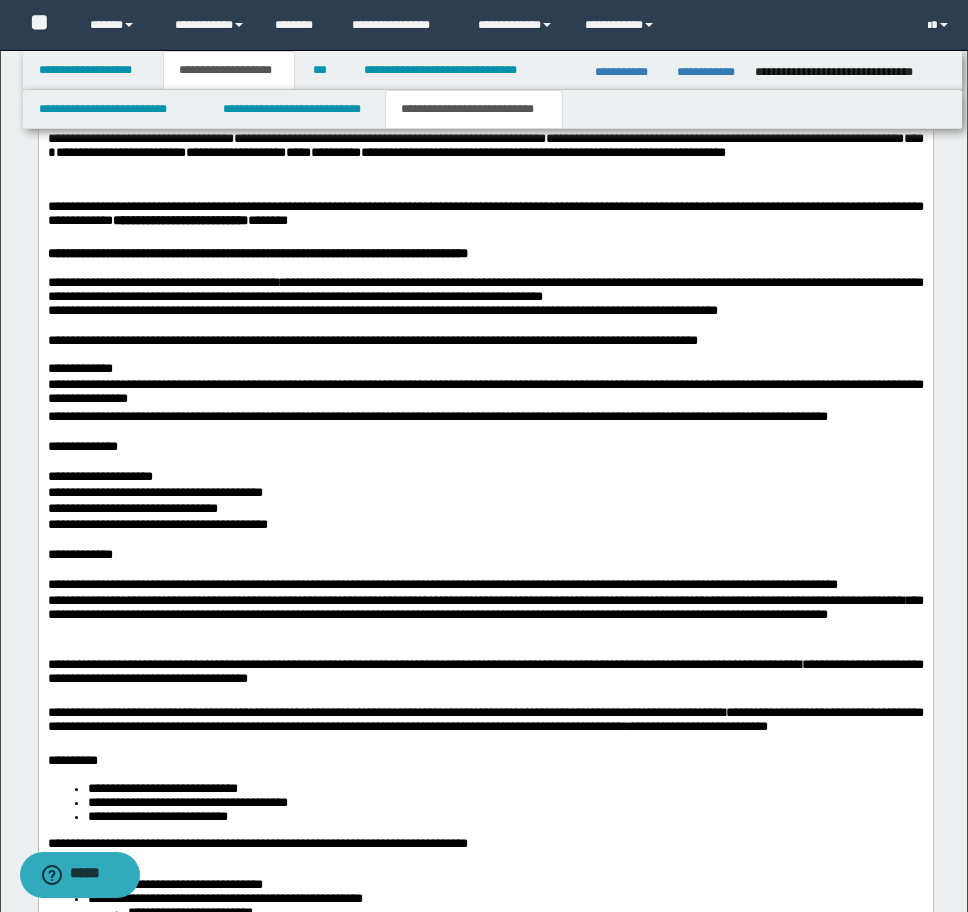 click on "**********" at bounding box center (485, 2368) 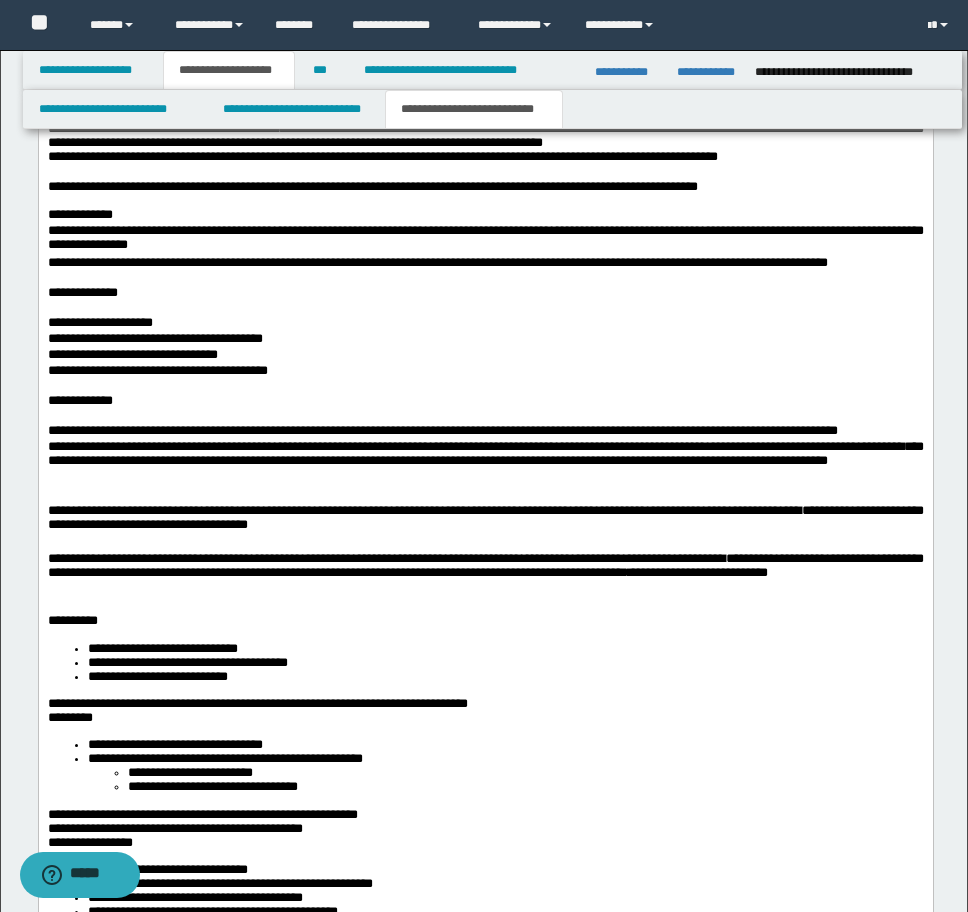 scroll, scrollTop: 2631, scrollLeft: 0, axis: vertical 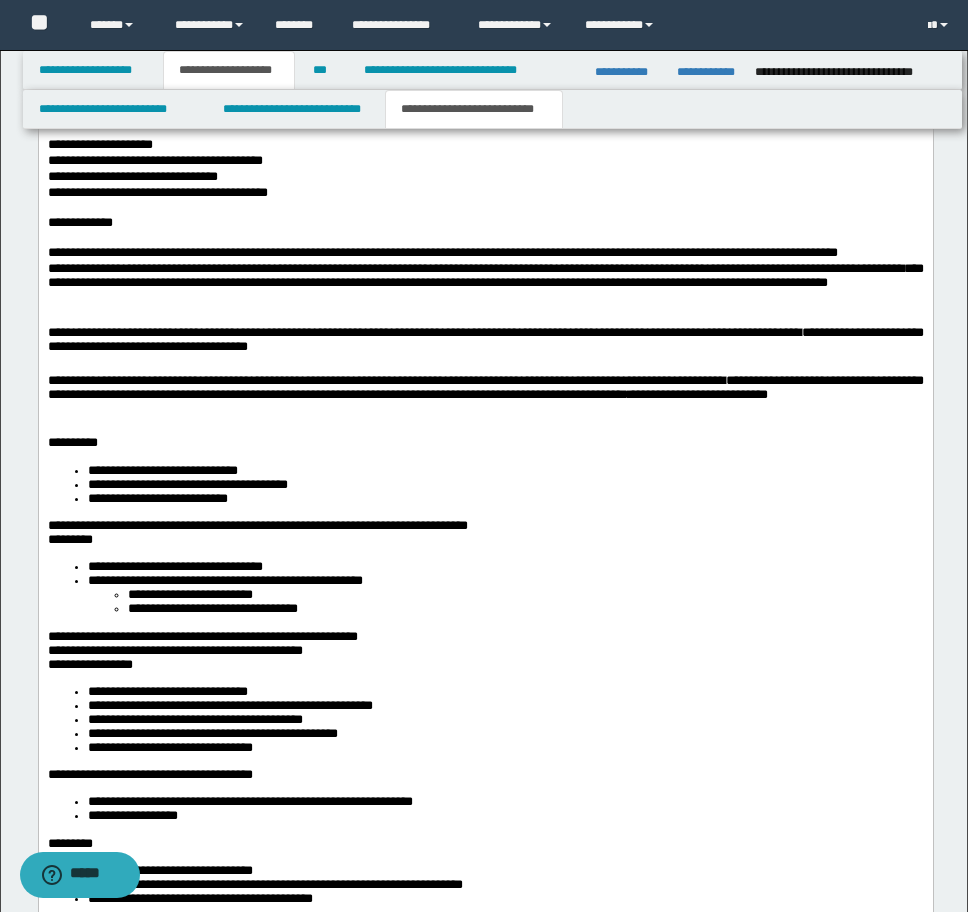 click on "**********" at bounding box center (485, 485) 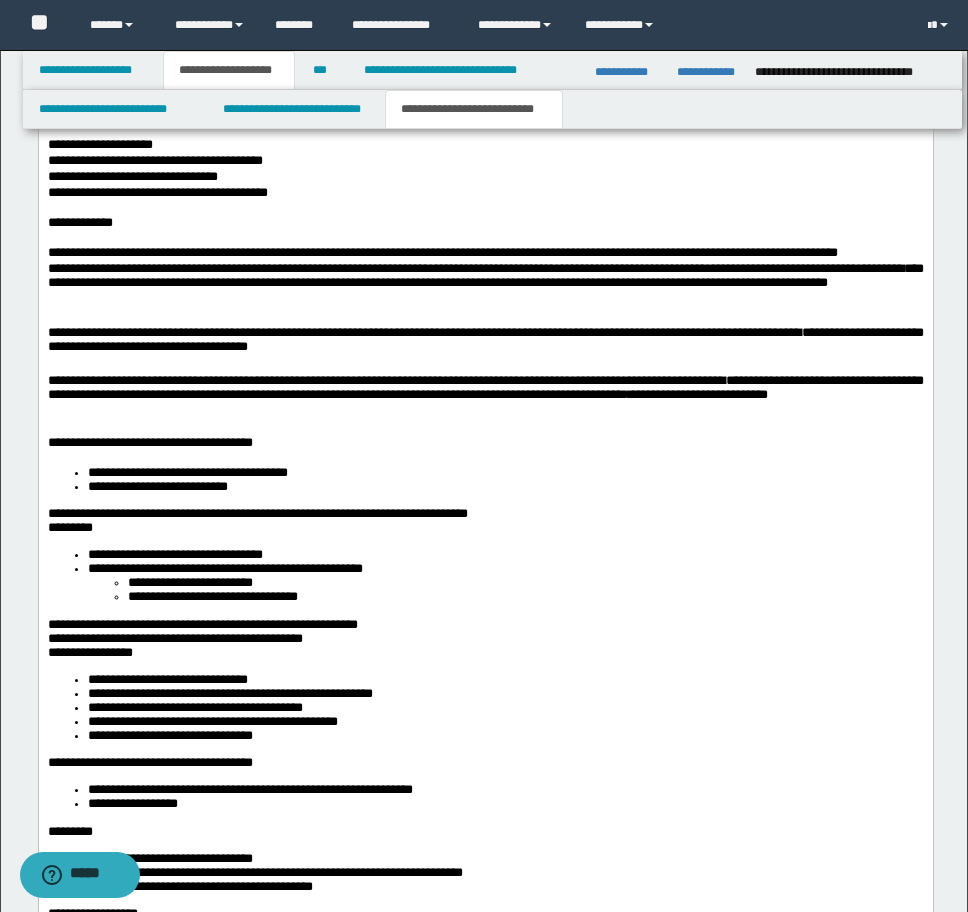 click on "**********" at bounding box center (187, 472) 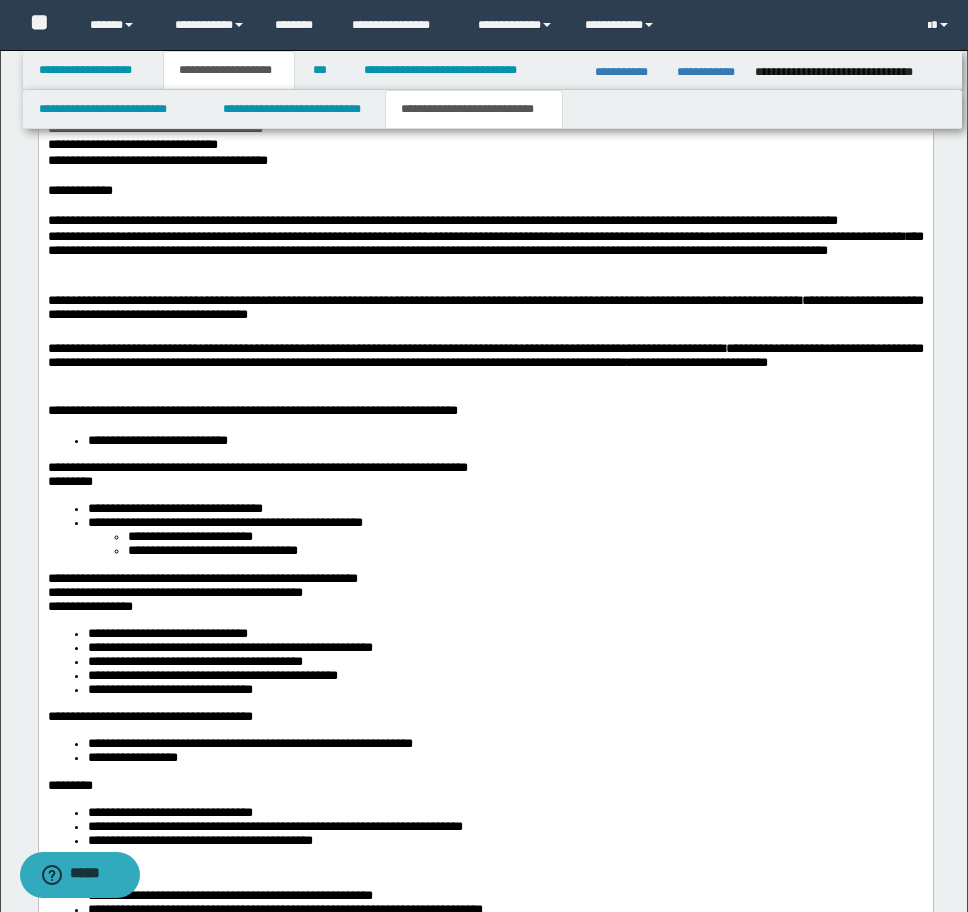 click on "**********" at bounding box center [485, 441] 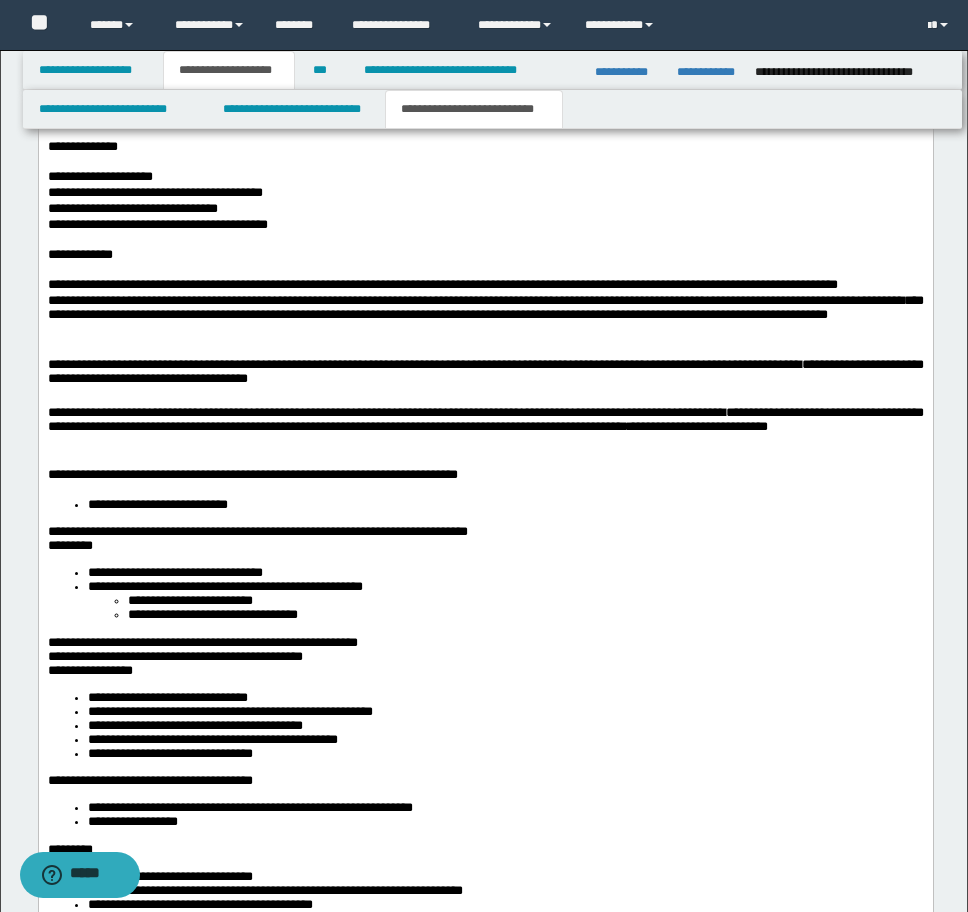 scroll, scrollTop: 2663, scrollLeft: 0, axis: vertical 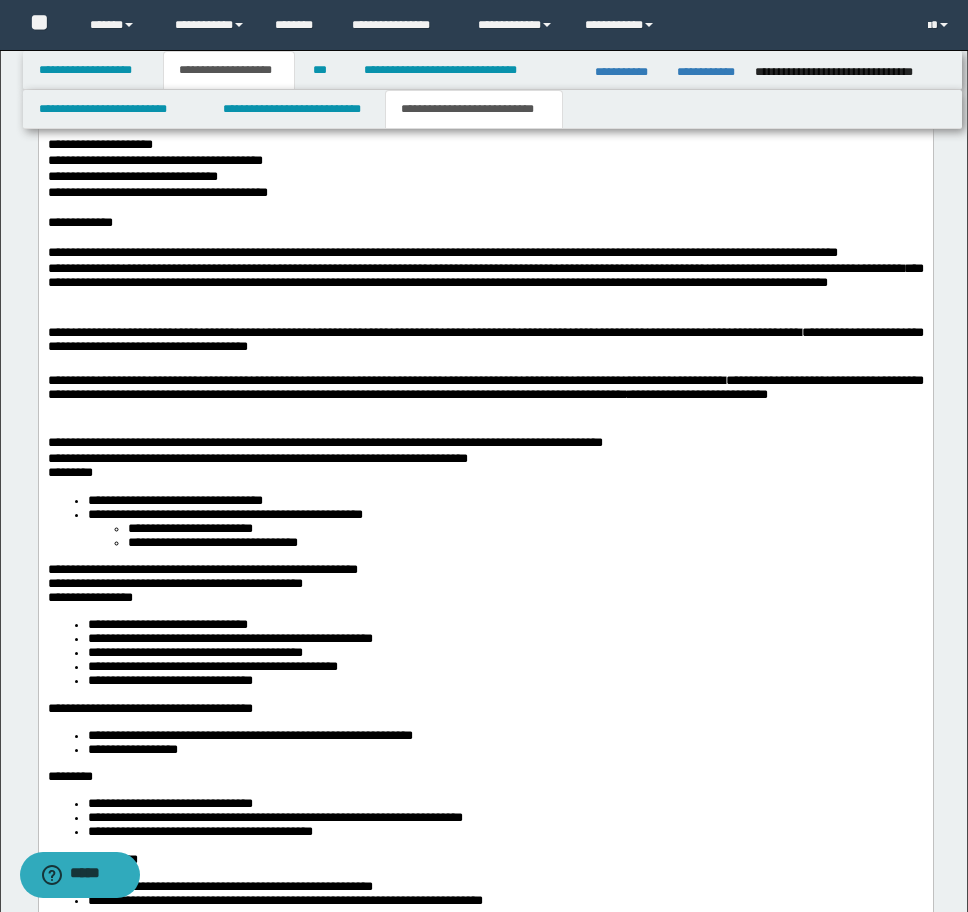 click on "*********" at bounding box center [69, 472] 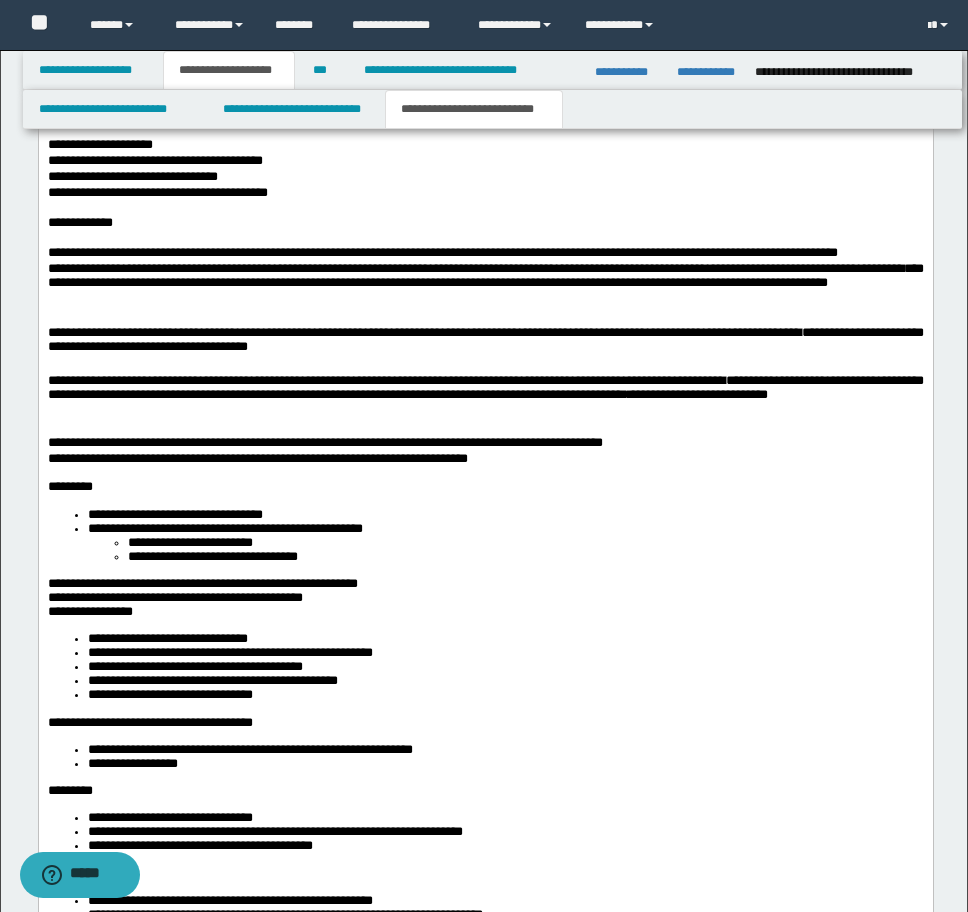 click on "**********" at bounding box center (174, 514) 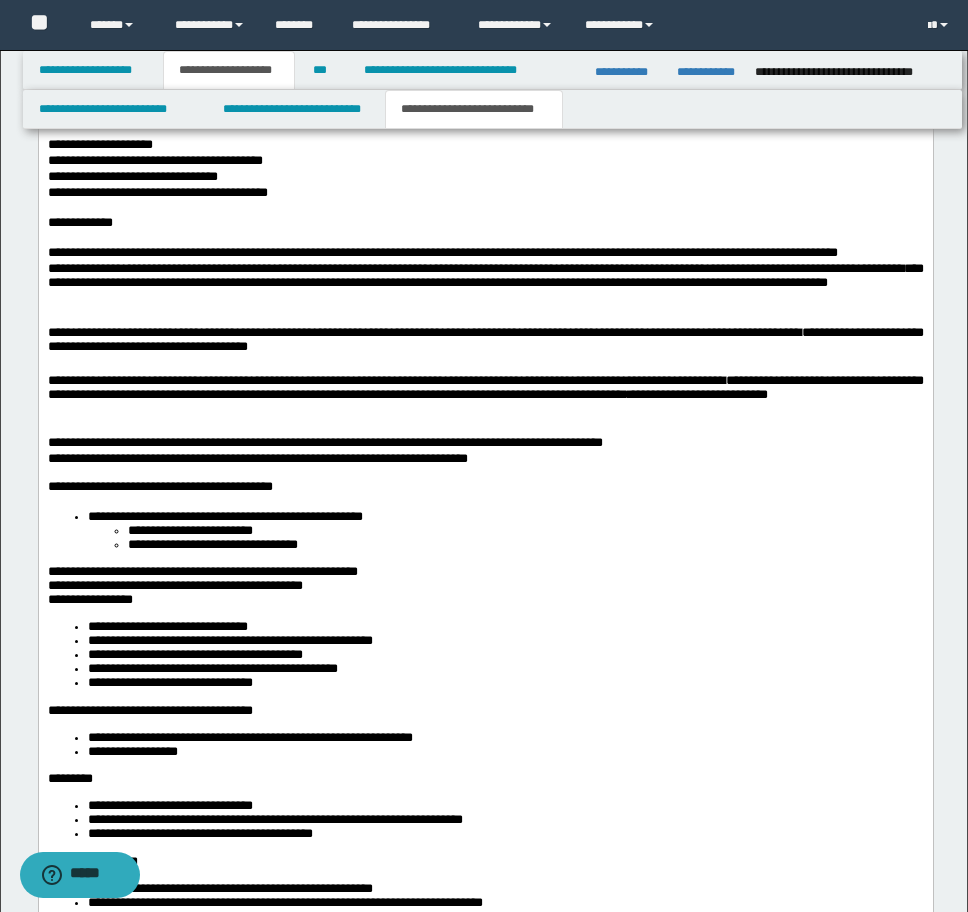 click on "**********" at bounding box center [224, 516] 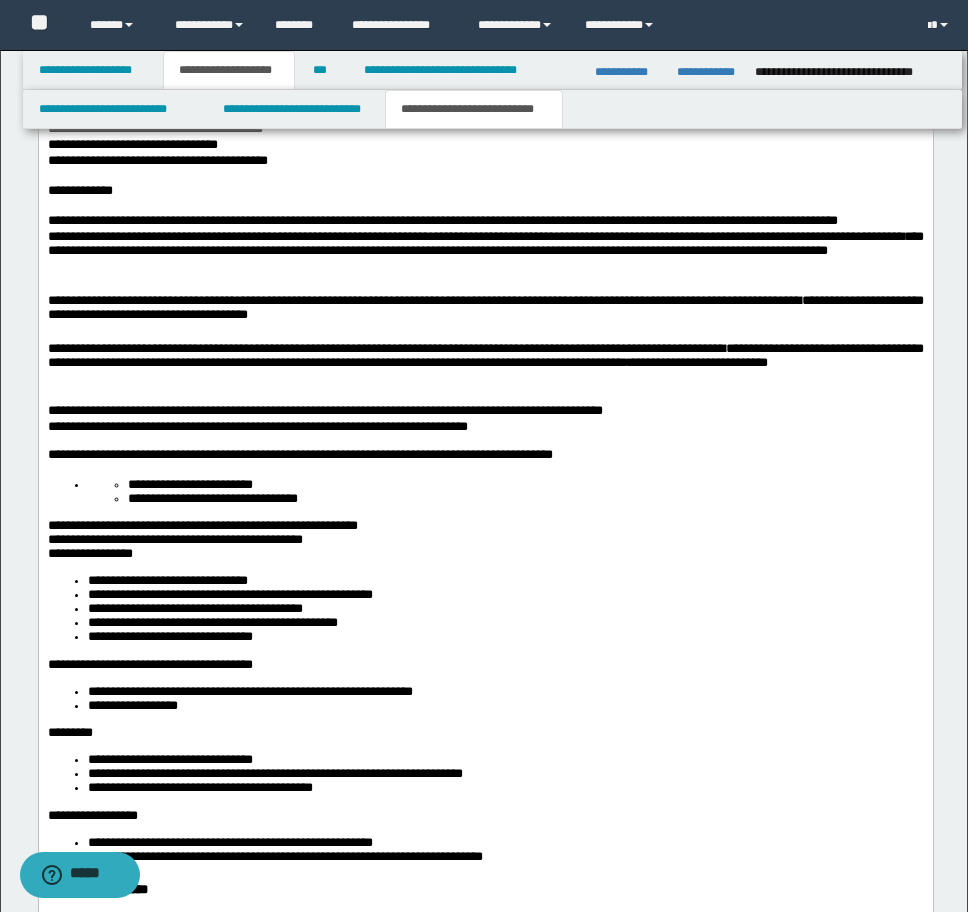 click on "**********" at bounding box center (505, 492) 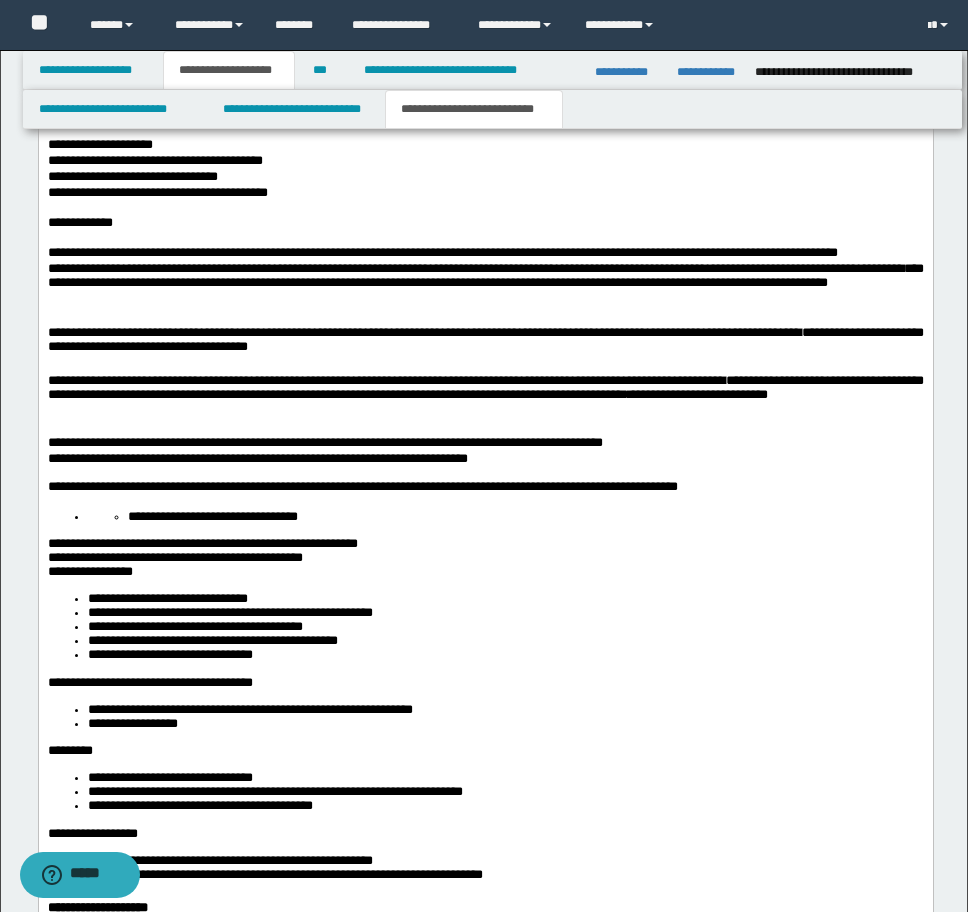 scroll, scrollTop: 2663, scrollLeft: 0, axis: vertical 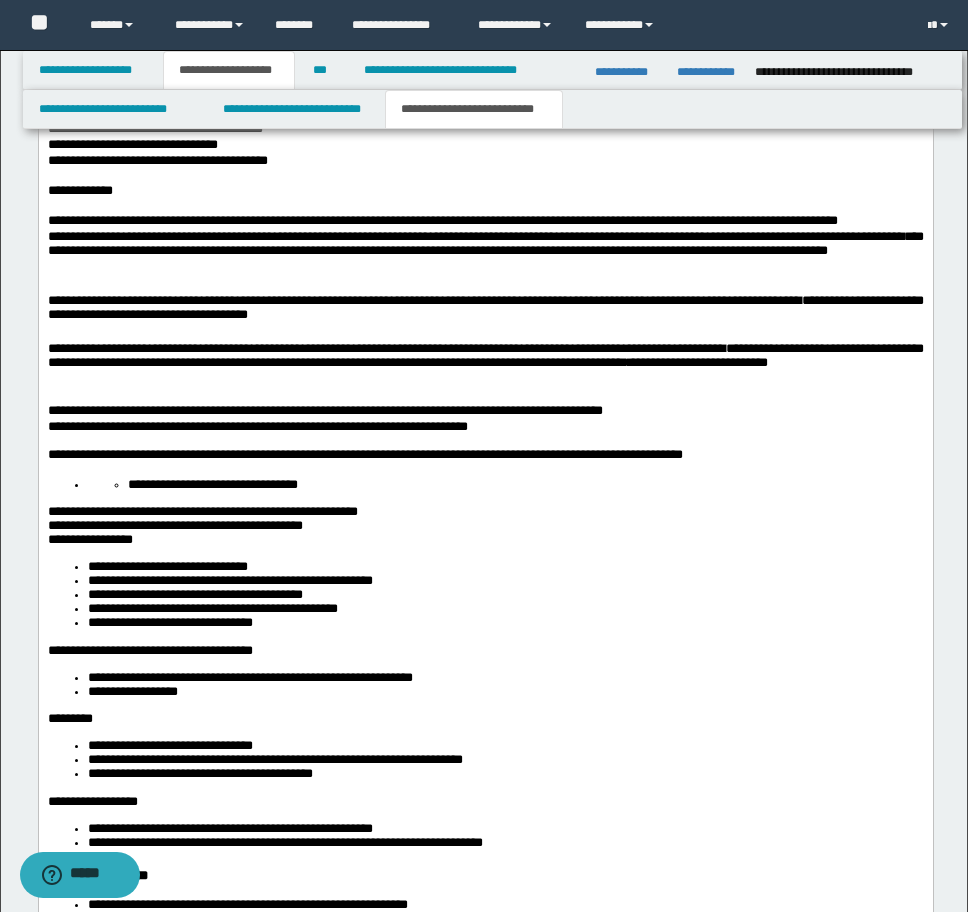 click on "**********" at bounding box center (505, 485) 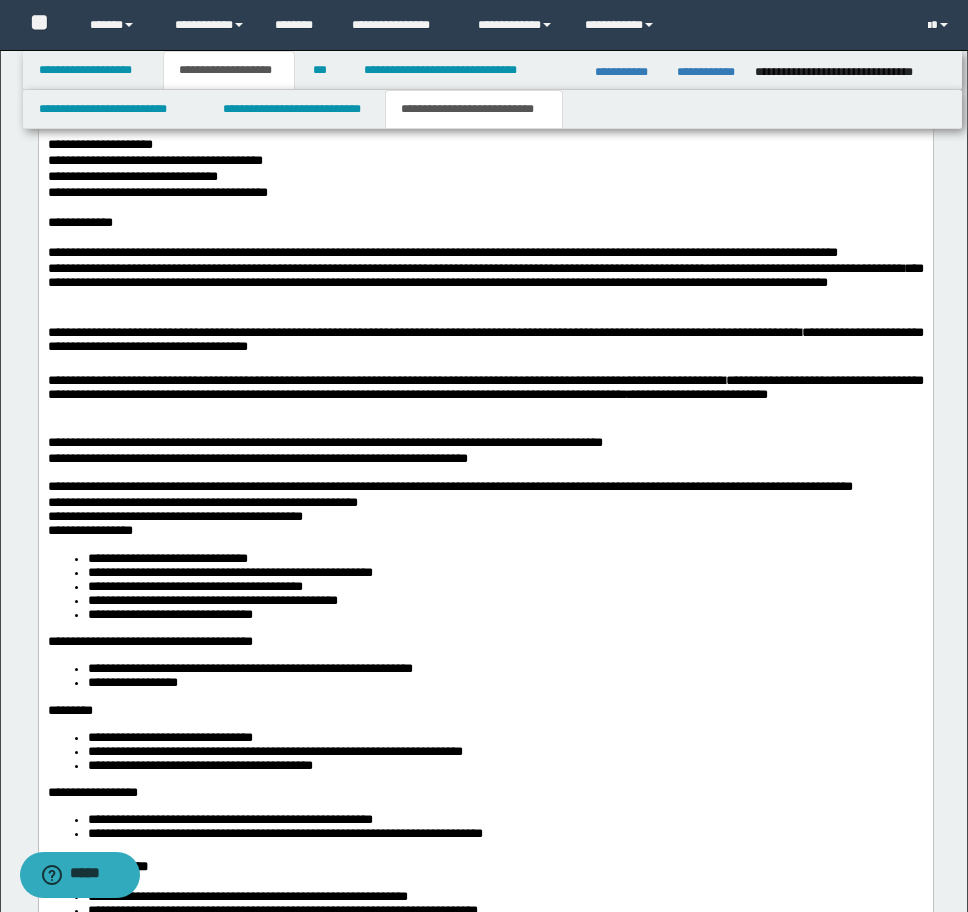 scroll, scrollTop: 2663, scrollLeft: 0, axis: vertical 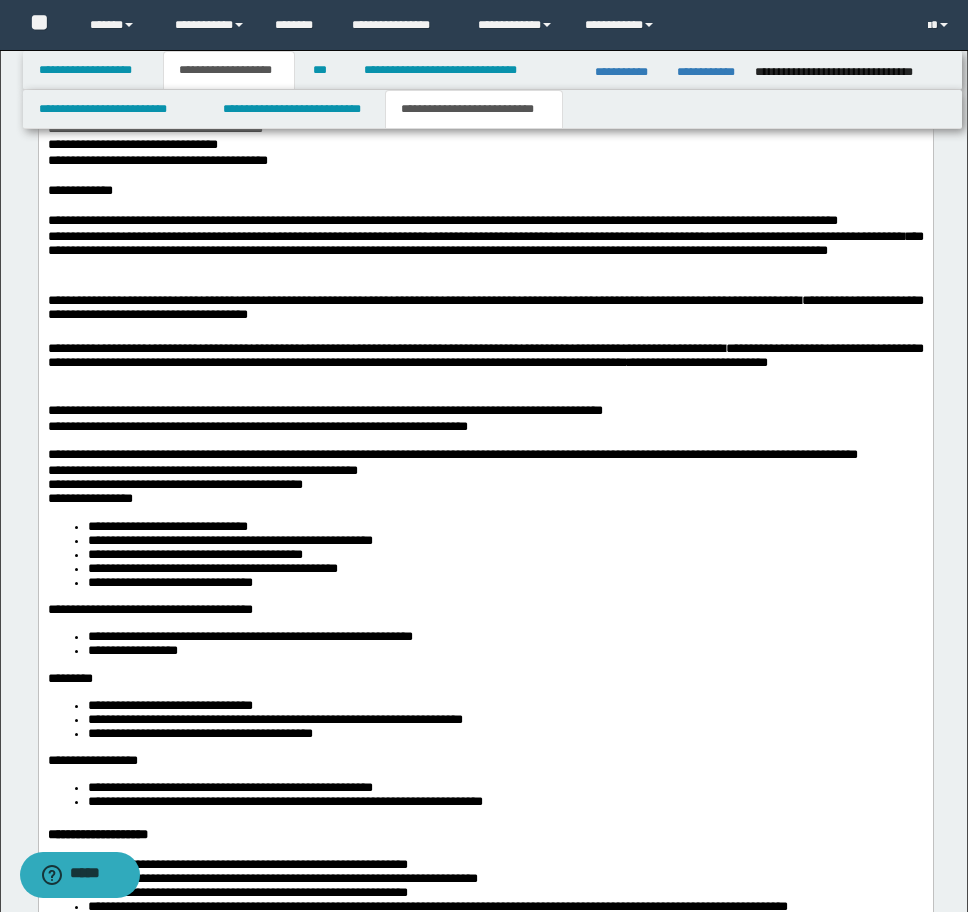click on "**********" at bounding box center [202, 470] 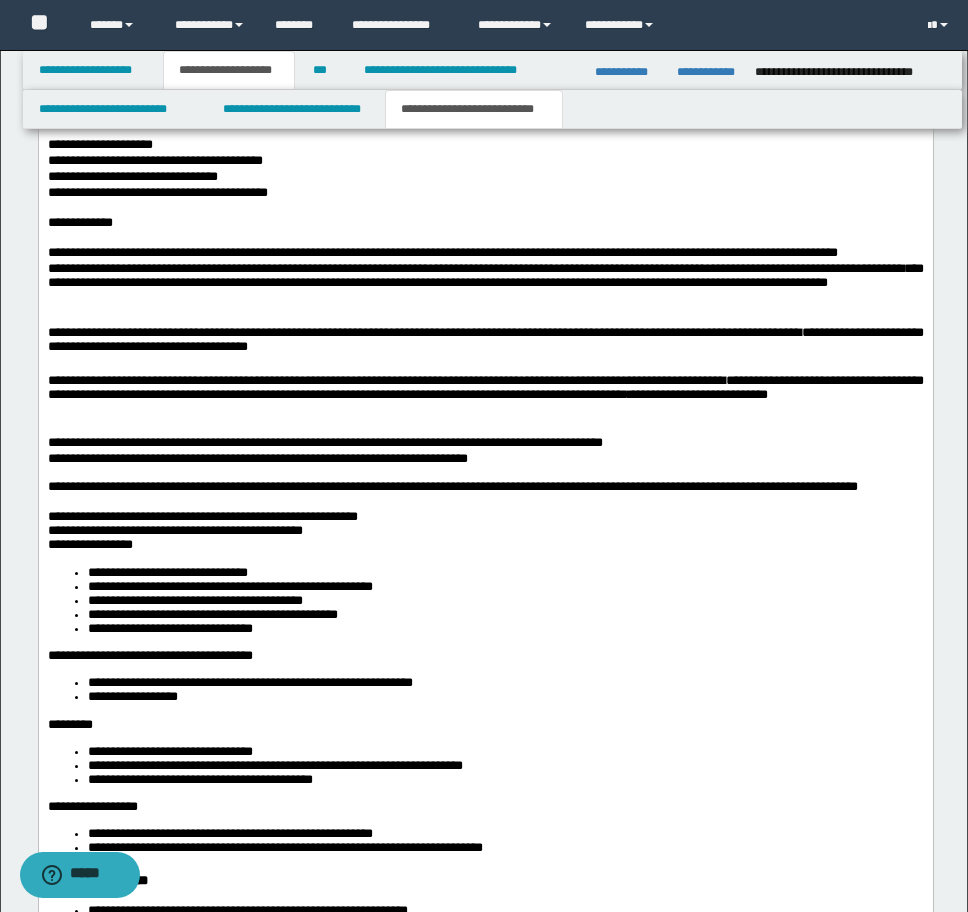 click on "**********" at bounding box center (174, 530) 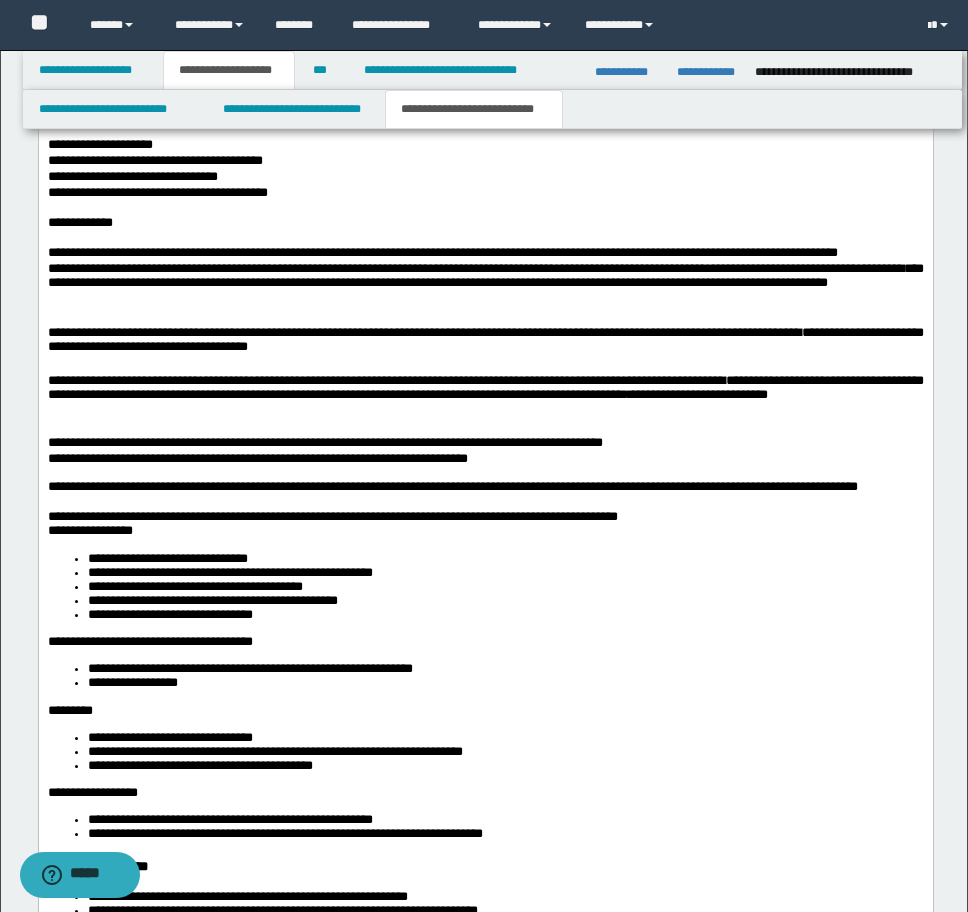 click on "**********" at bounding box center [89, 530] 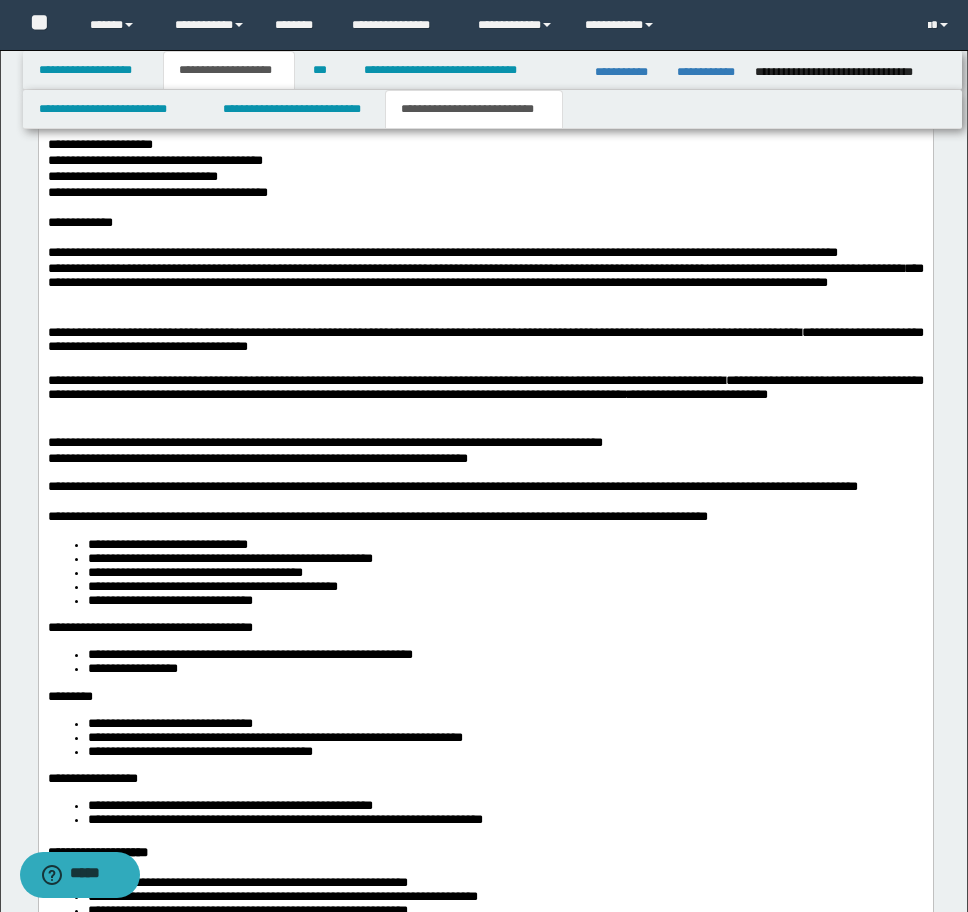 click on "**********" at bounding box center [167, 544] 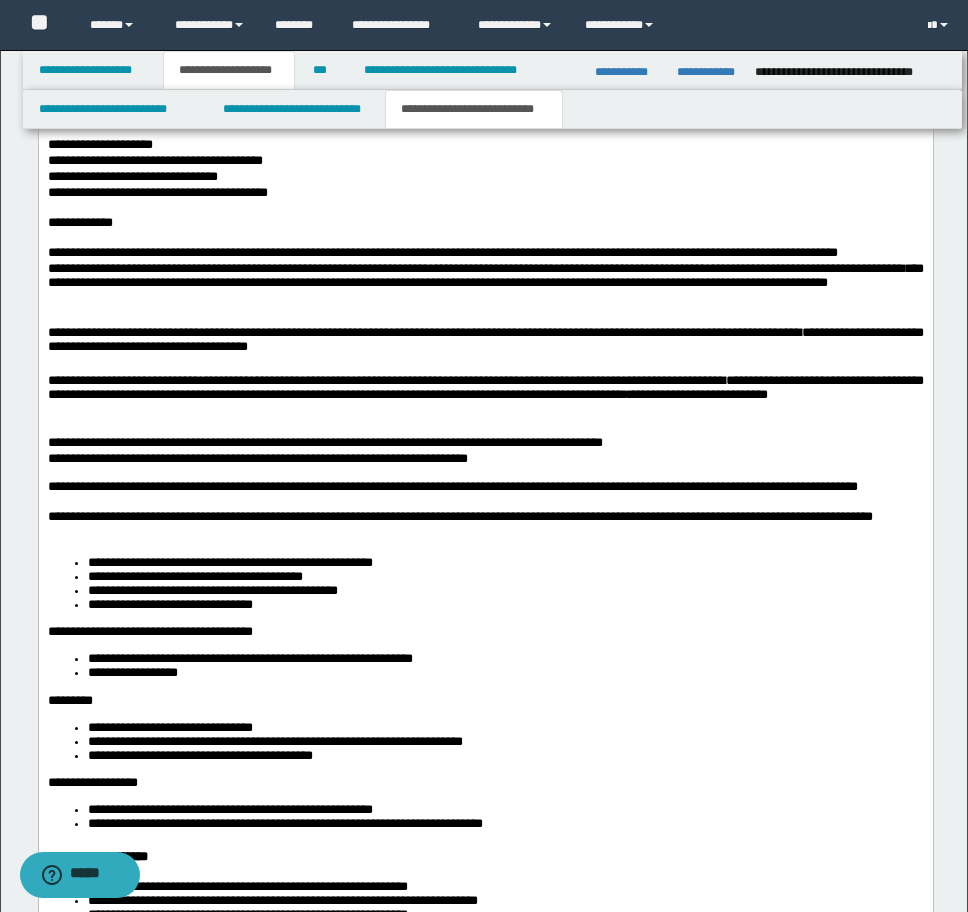 click on "**********" at bounding box center [229, 562] 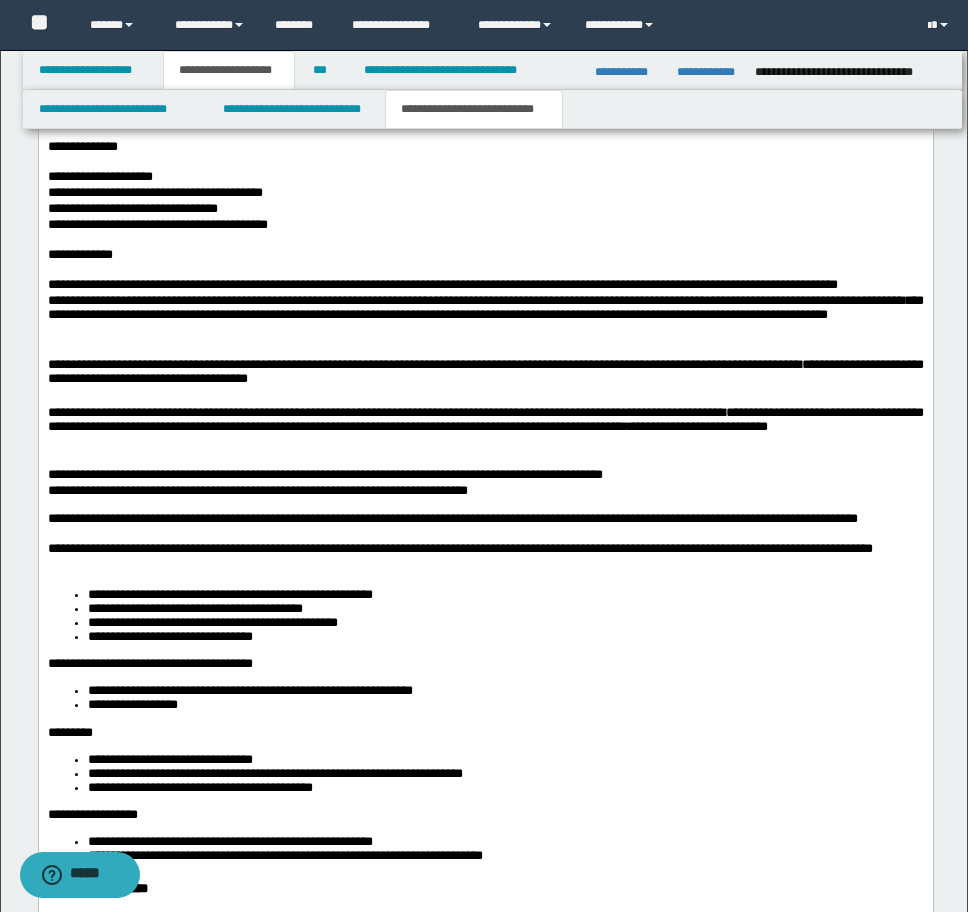 scroll, scrollTop: 2663, scrollLeft: 0, axis: vertical 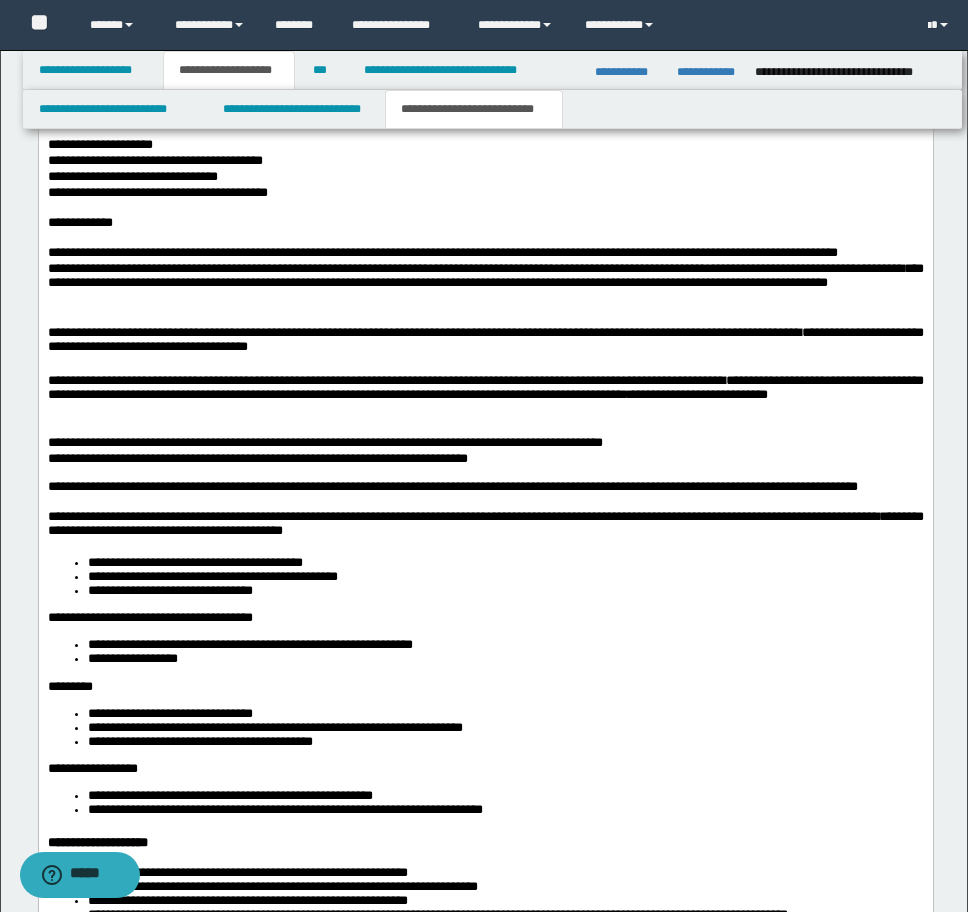 click on "**********" at bounding box center (485, 577) 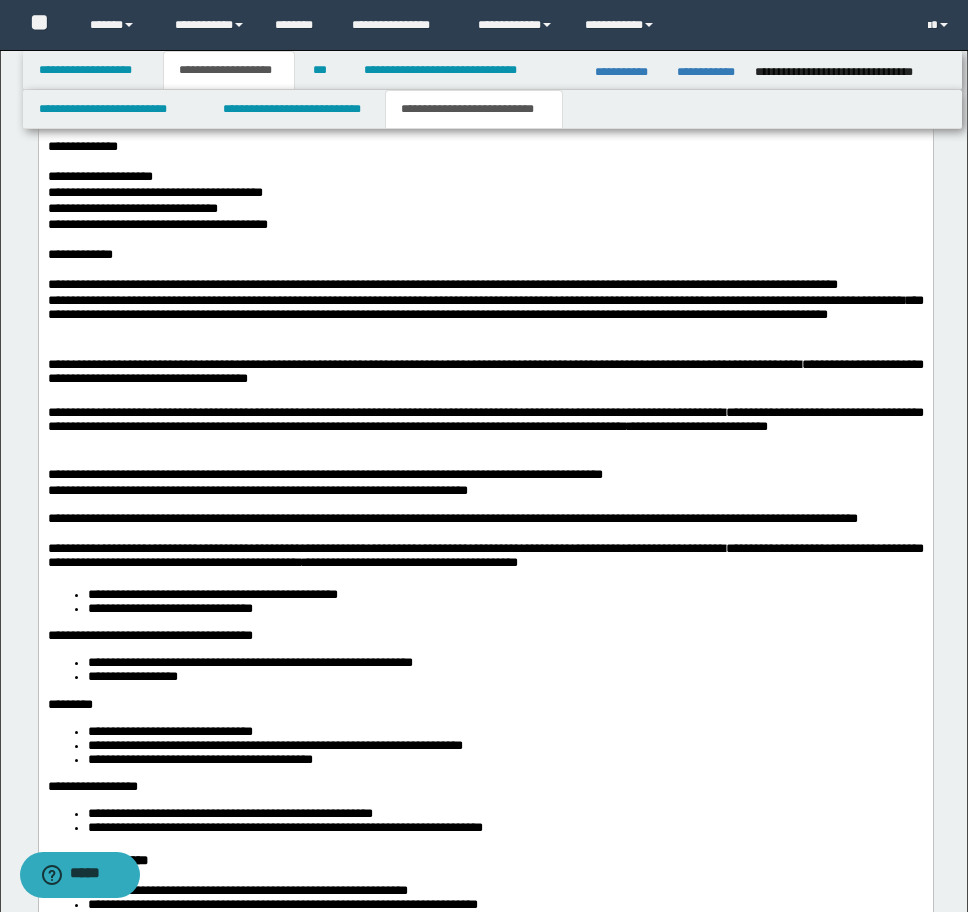 click on "**********" at bounding box center [212, 594] 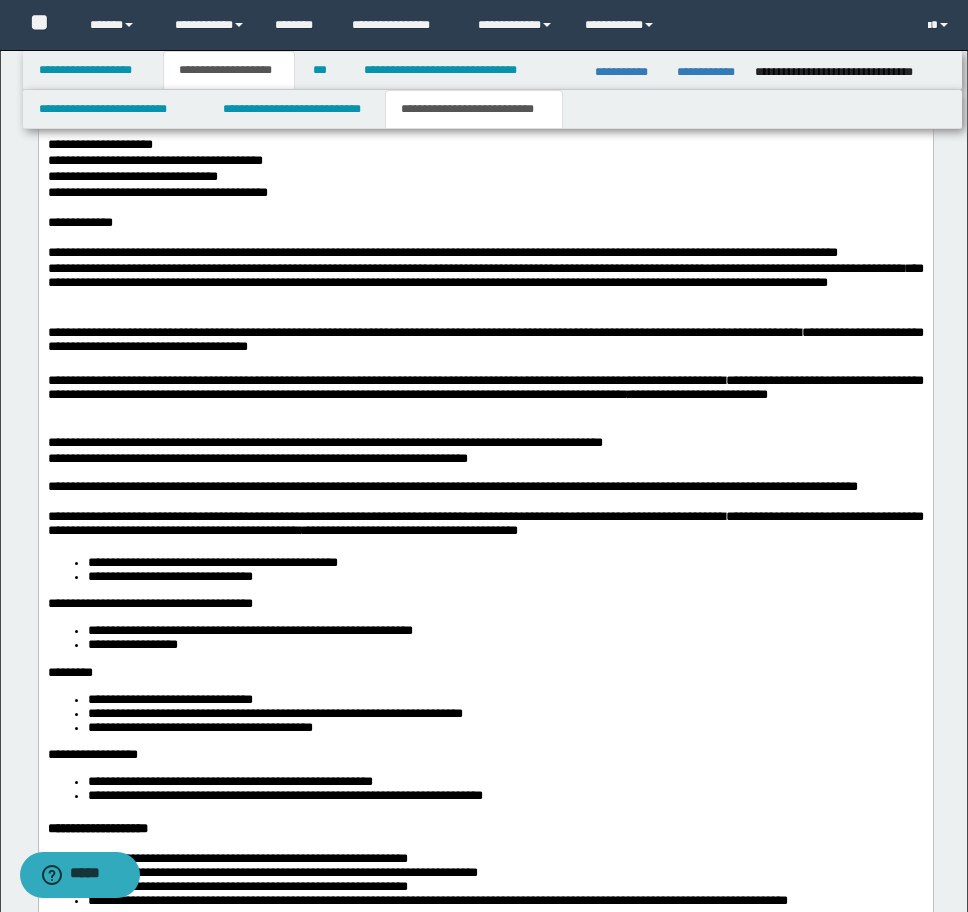scroll, scrollTop: 2663, scrollLeft: 0, axis: vertical 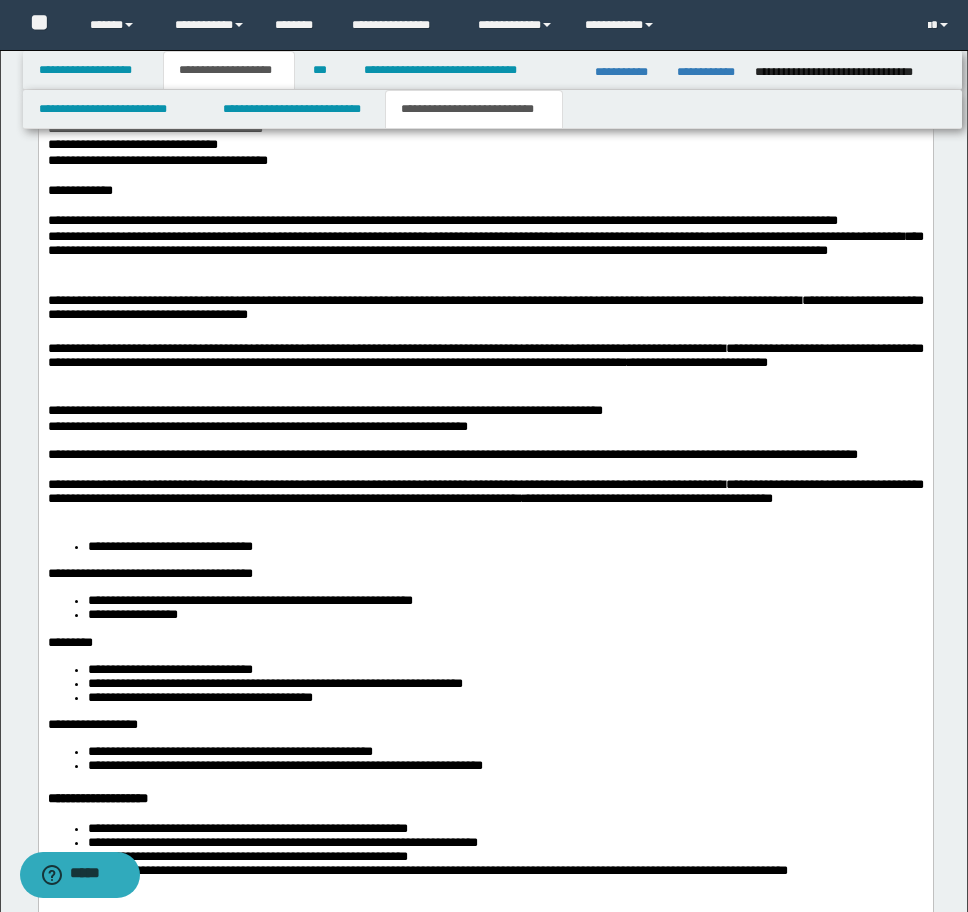 click on "**********" at bounding box center (485, 547) 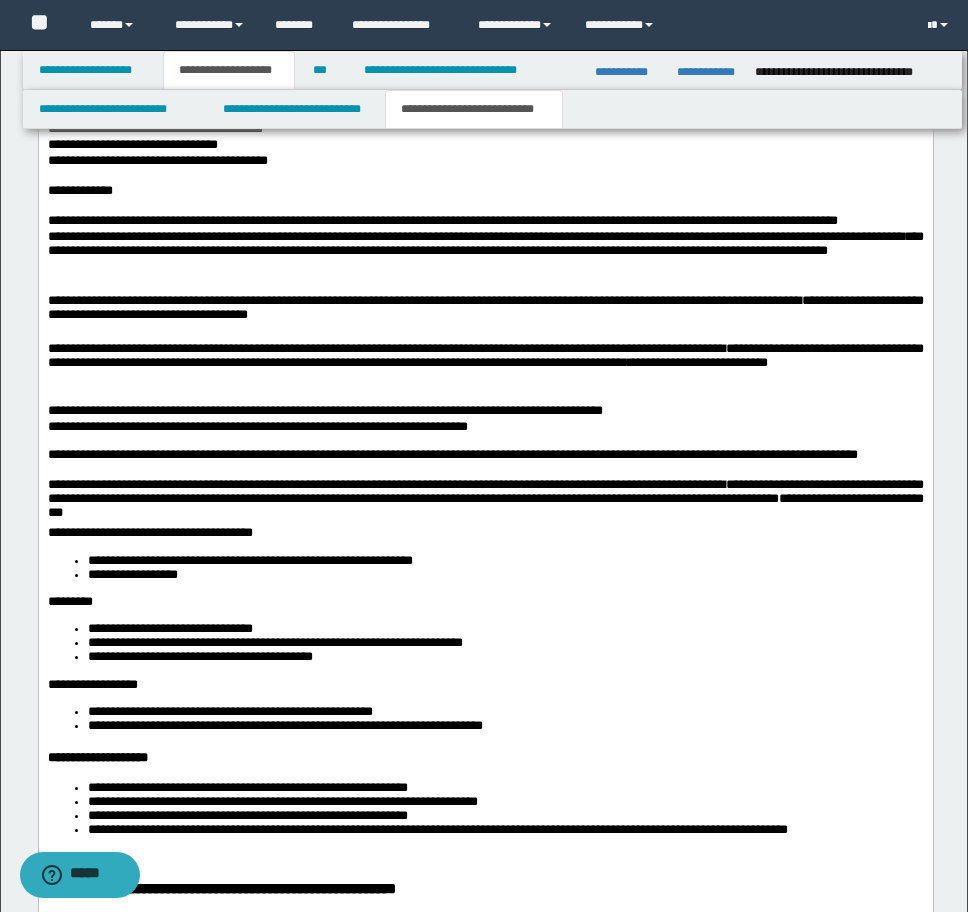 scroll, scrollTop: 2631, scrollLeft: 0, axis: vertical 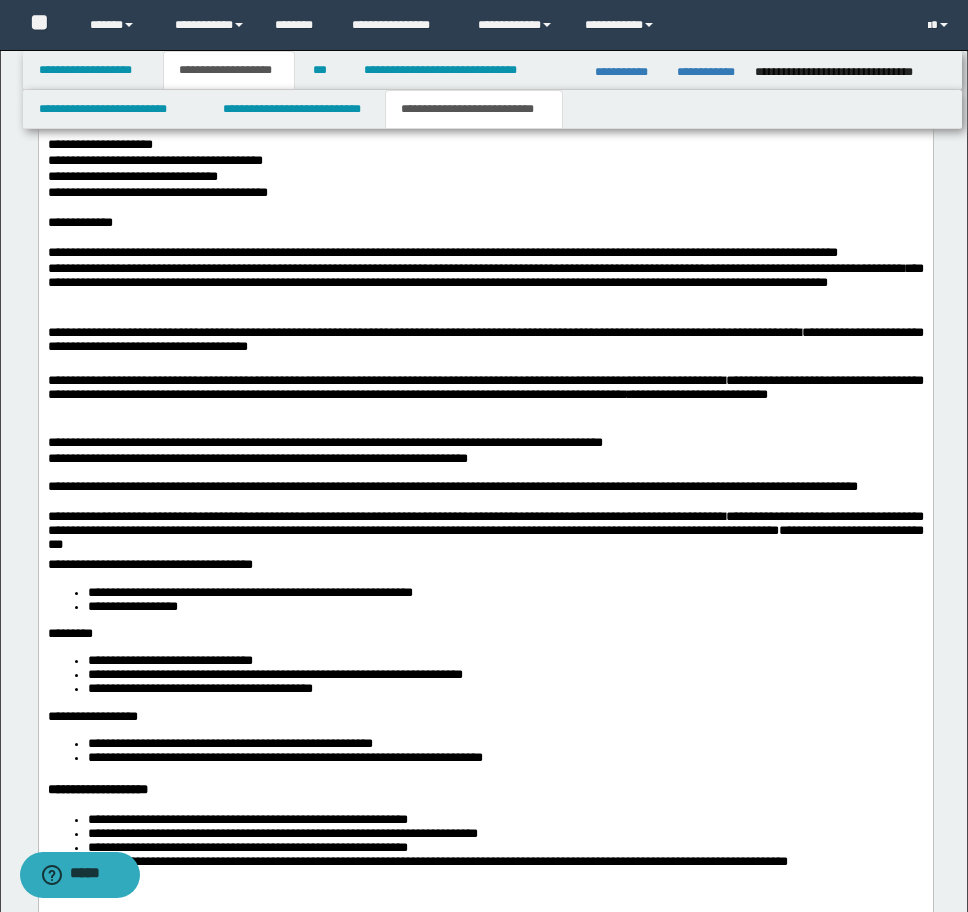 click on "**********" at bounding box center (149, 564) 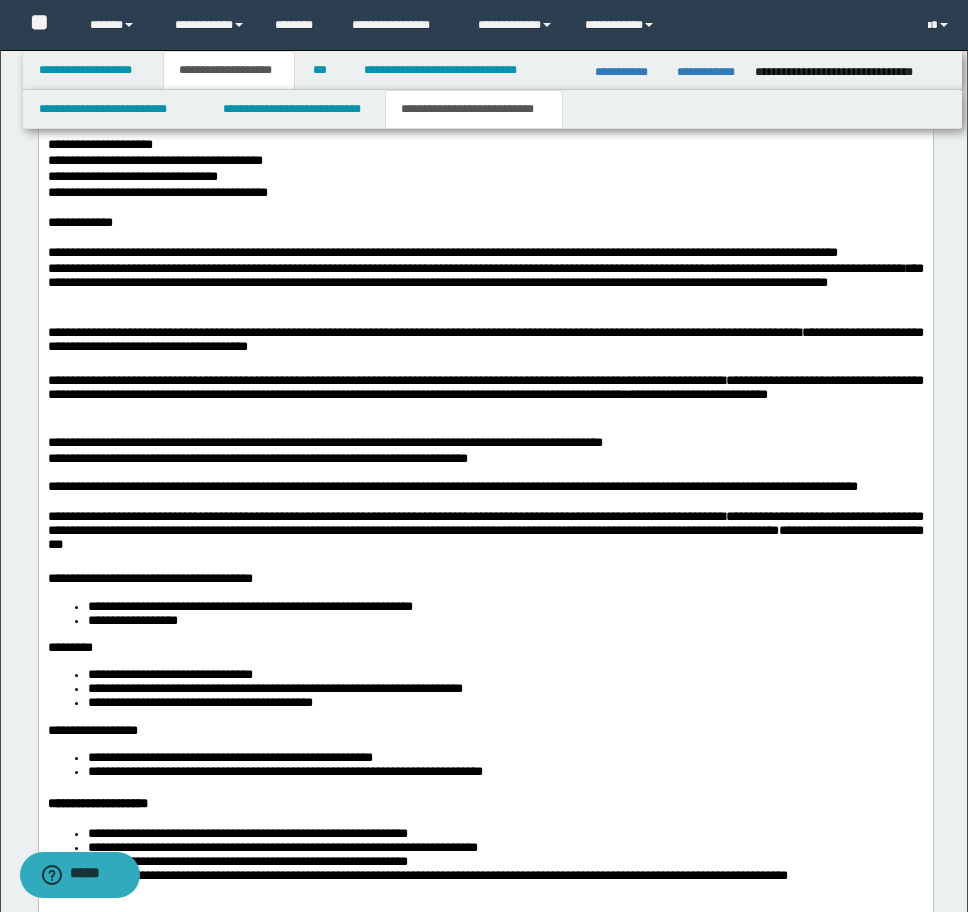 click on "**********" at bounding box center [249, 606] 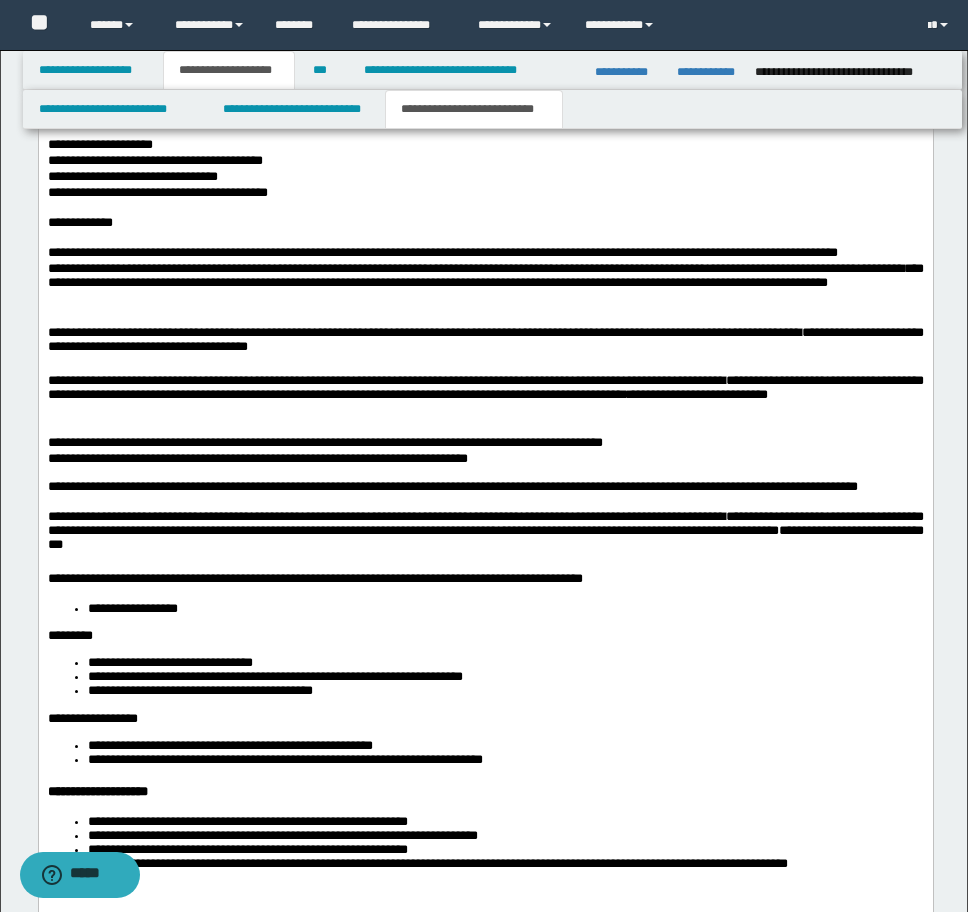 click on "**********" at bounding box center (132, 608) 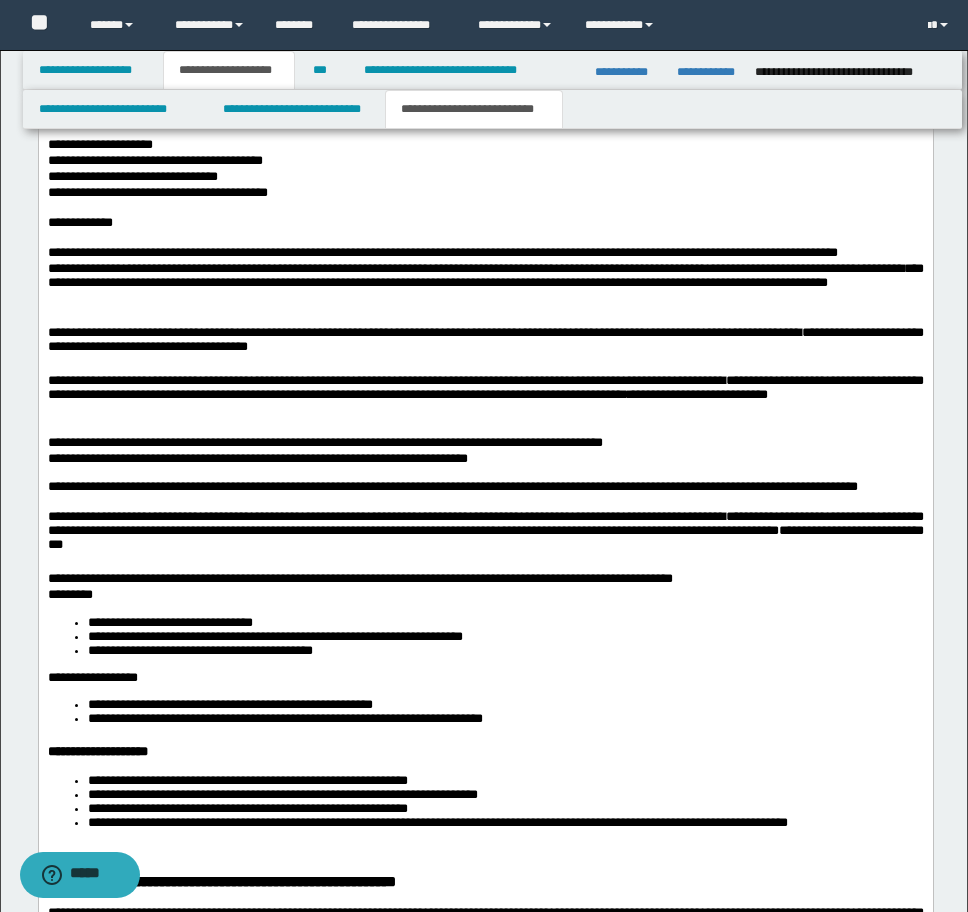 scroll, scrollTop: 2663, scrollLeft: 0, axis: vertical 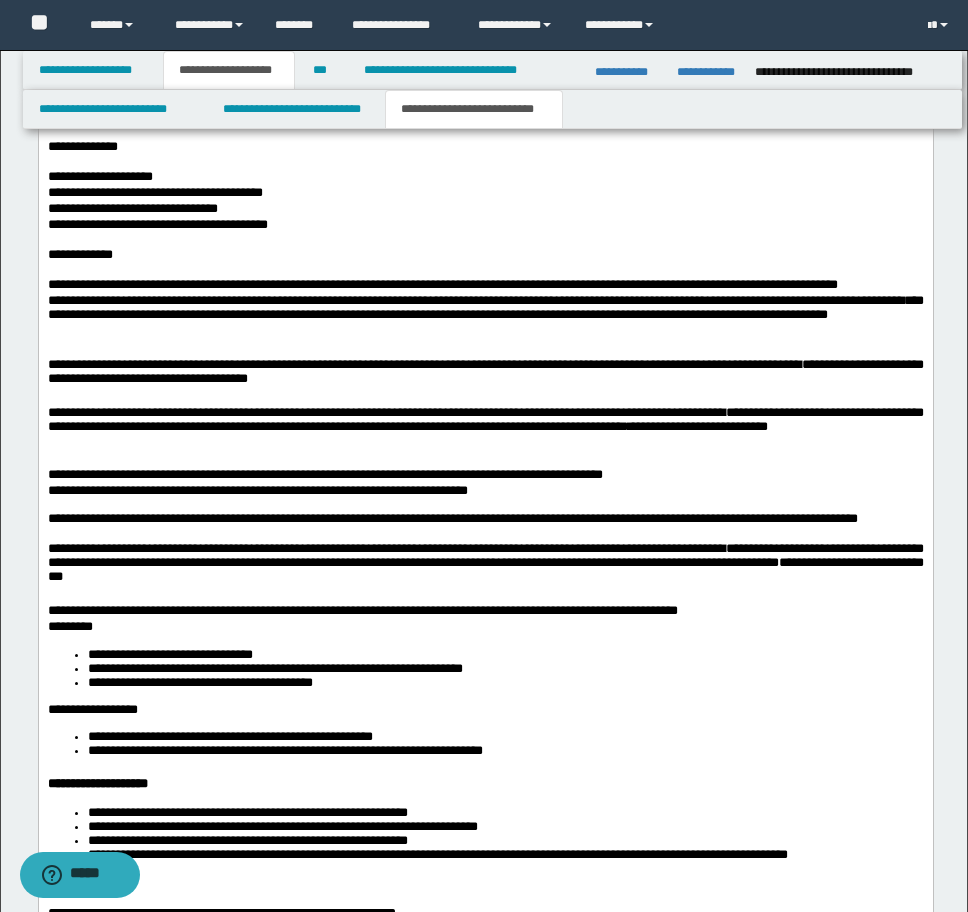 click on "*********" at bounding box center (69, 626) 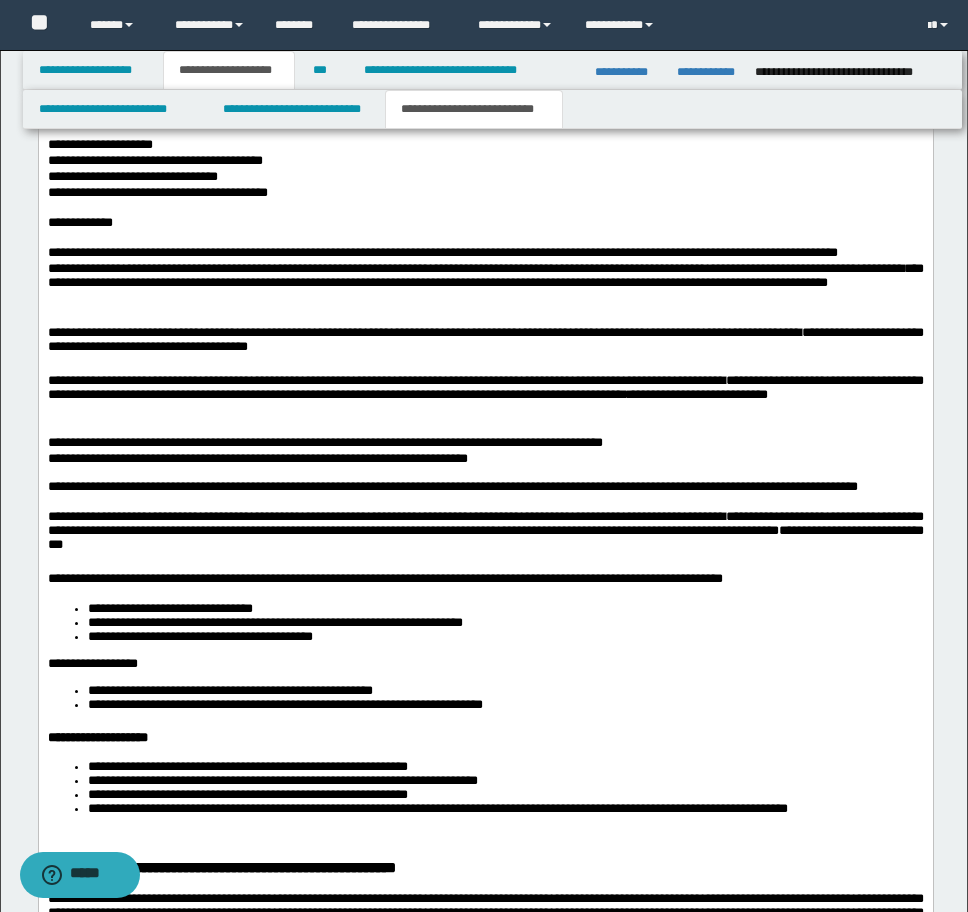 scroll, scrollTop: 2663, scrollLeft: 0, axis: vertical 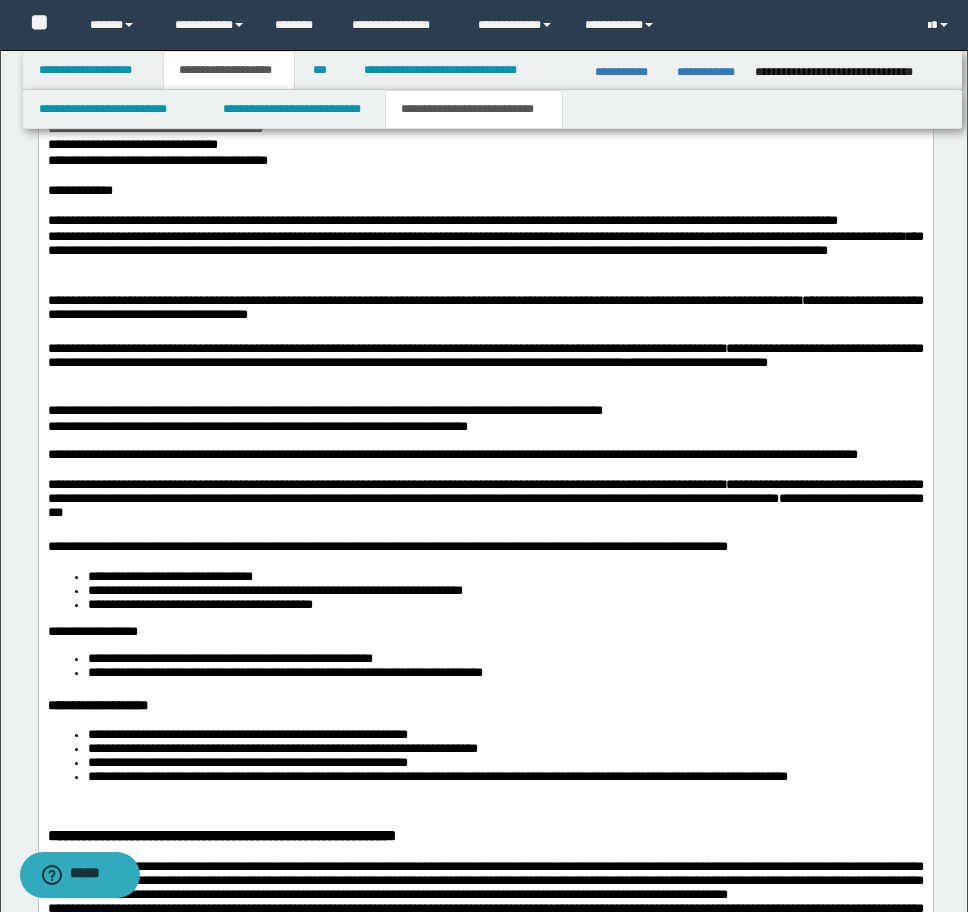 click on "**********" at bounding box center [169, 576] 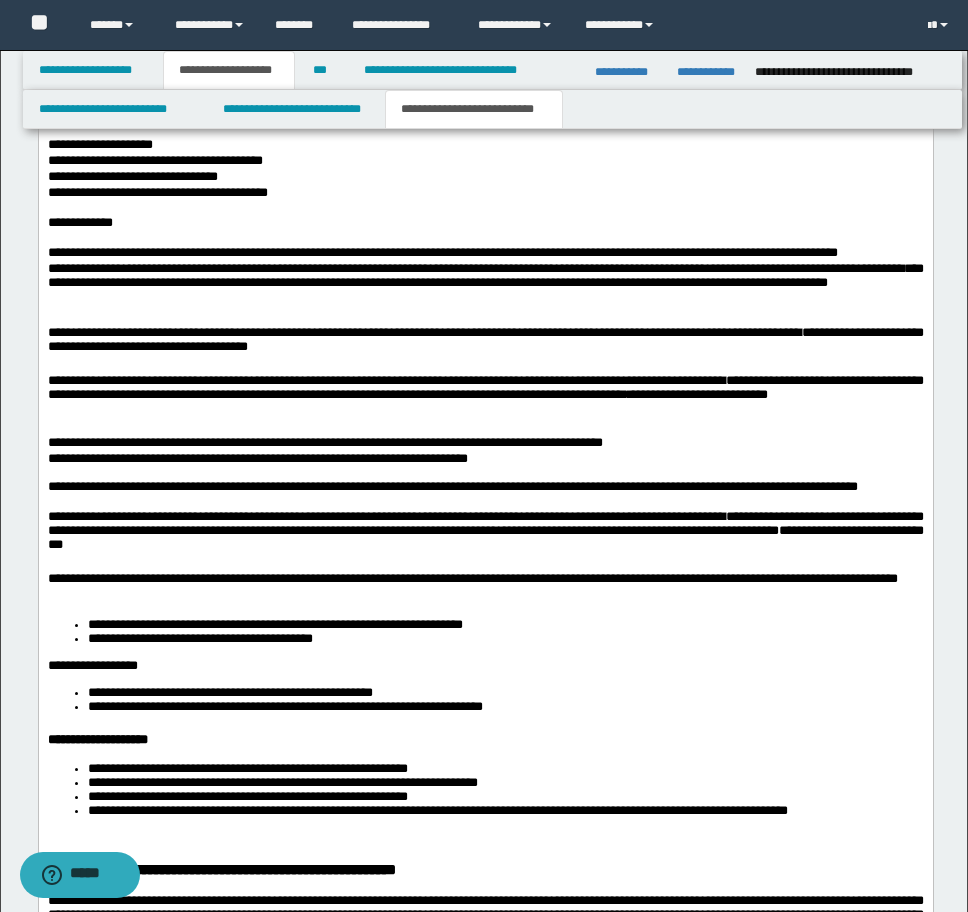 click on "**********" at bounding box center [485, 632] 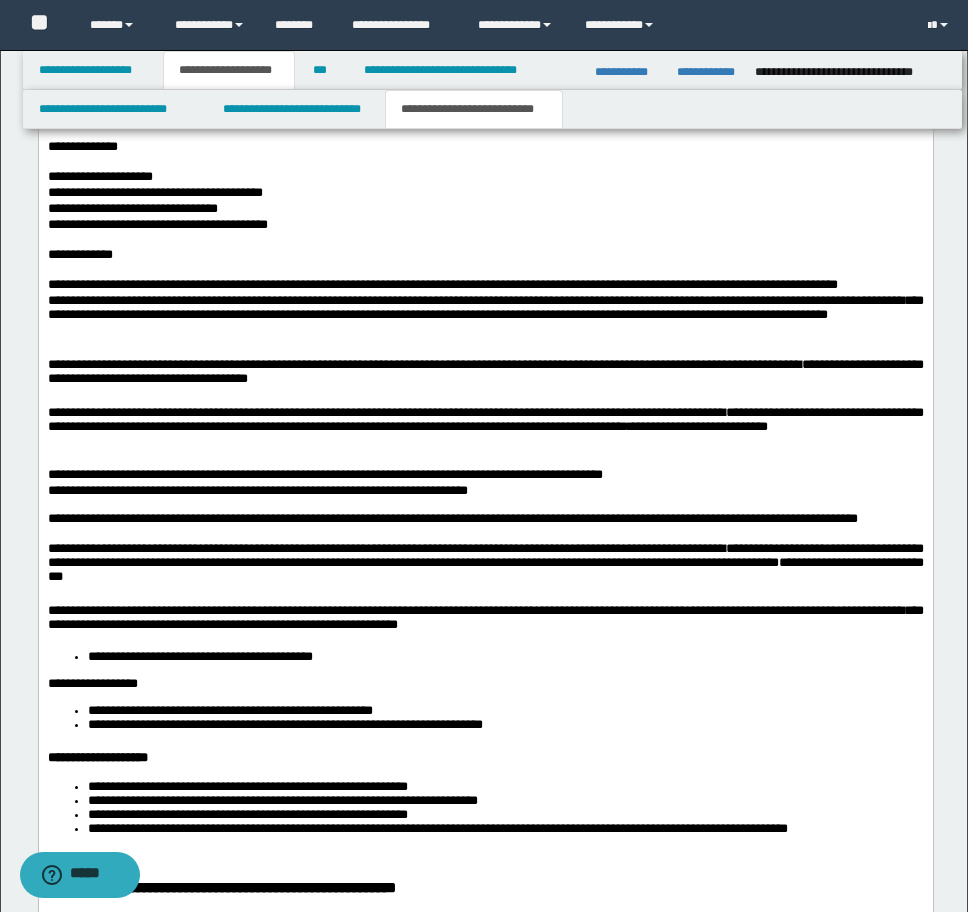 scroll, scrollTop: 2663, scrollLeft: 0, axis: vertical 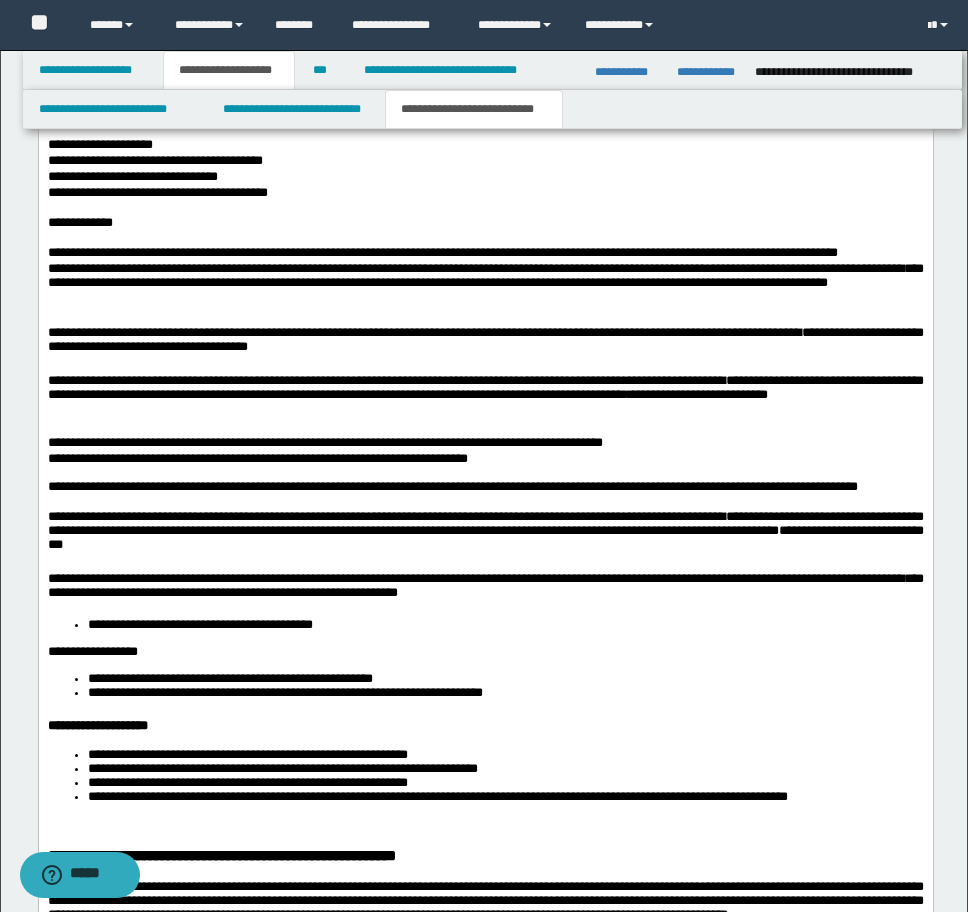 click on "**********" at bounding box center (199, 624) 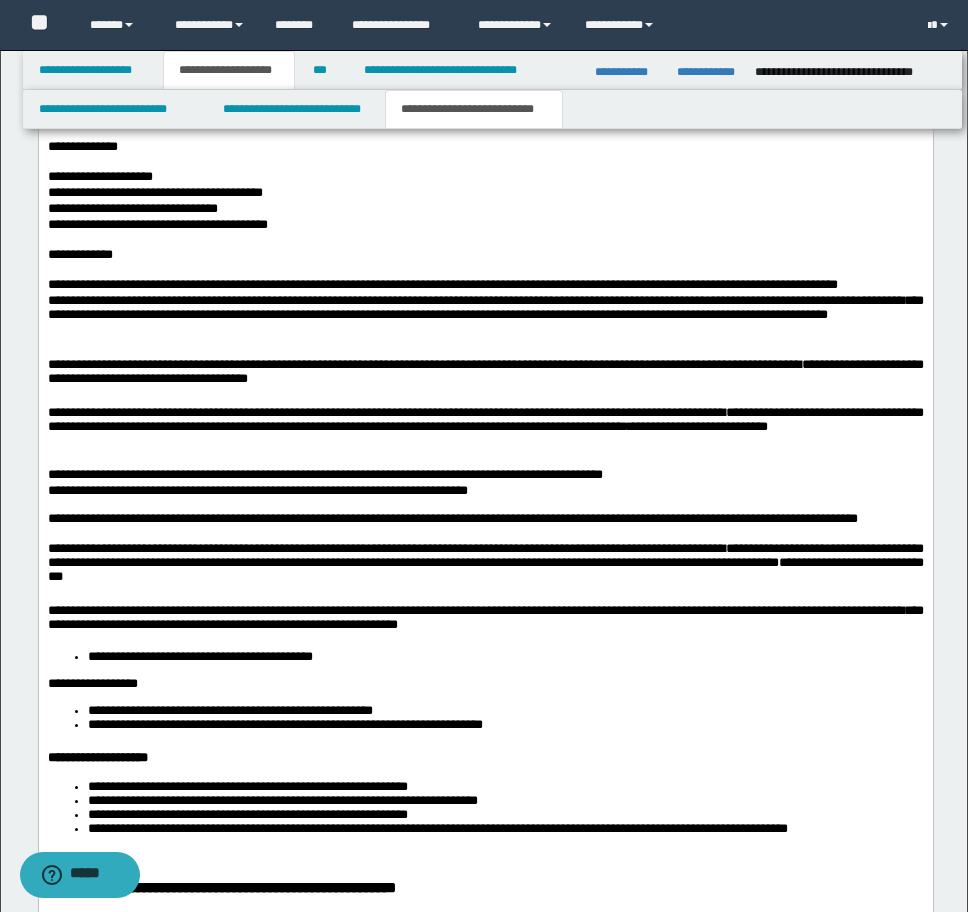 scroll, scrollTop: 2663, scrollLeft: 0, axis: vertical 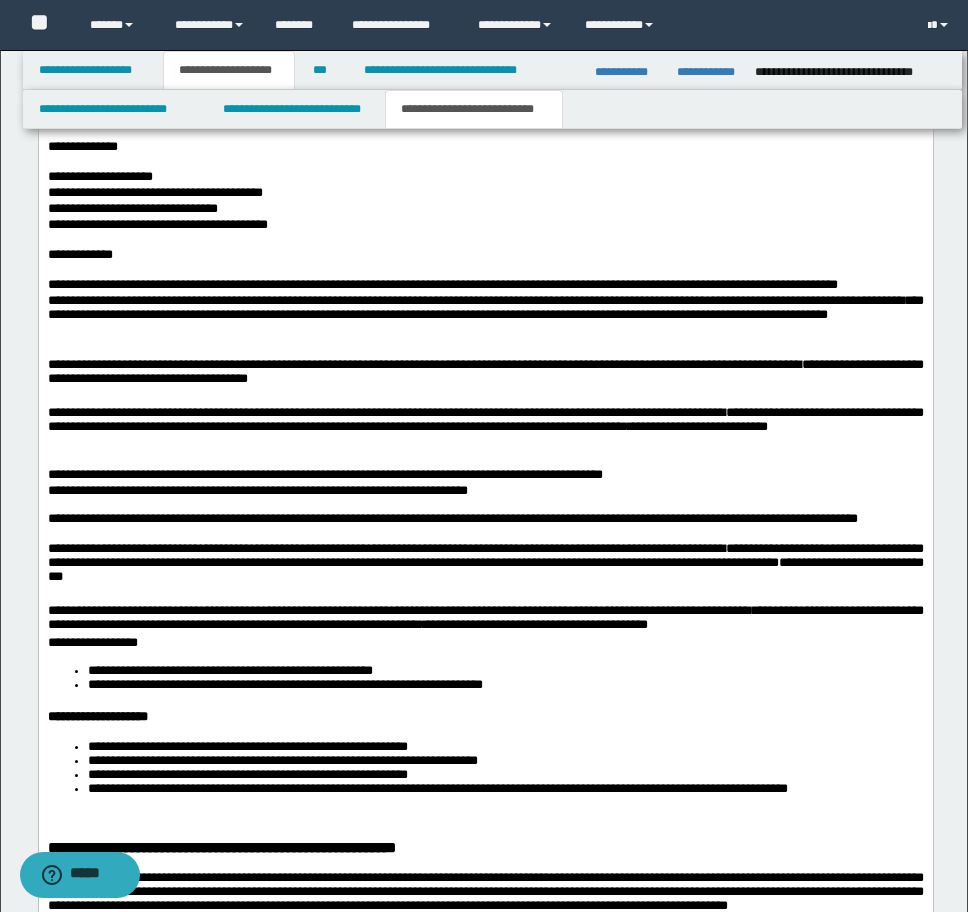 click on "**********" at bounding box center [92, 642] 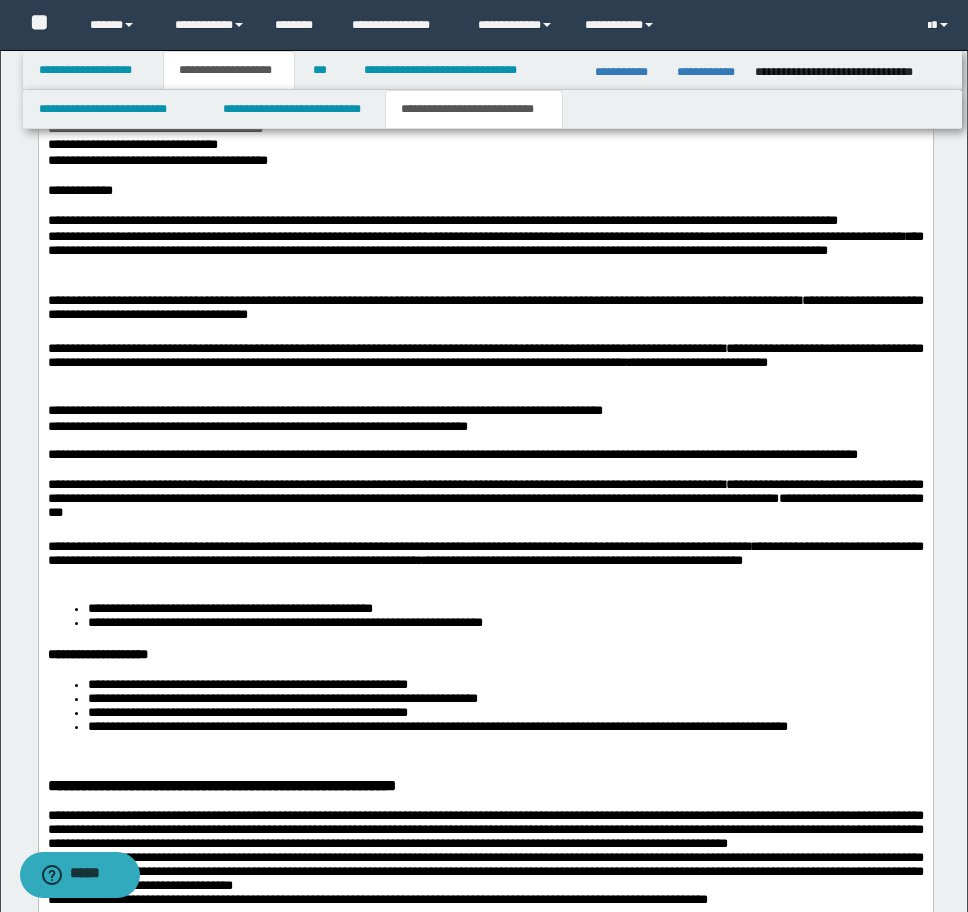 scroll, scrollTop: 2631, scrollLeft: 0, axis: vertical 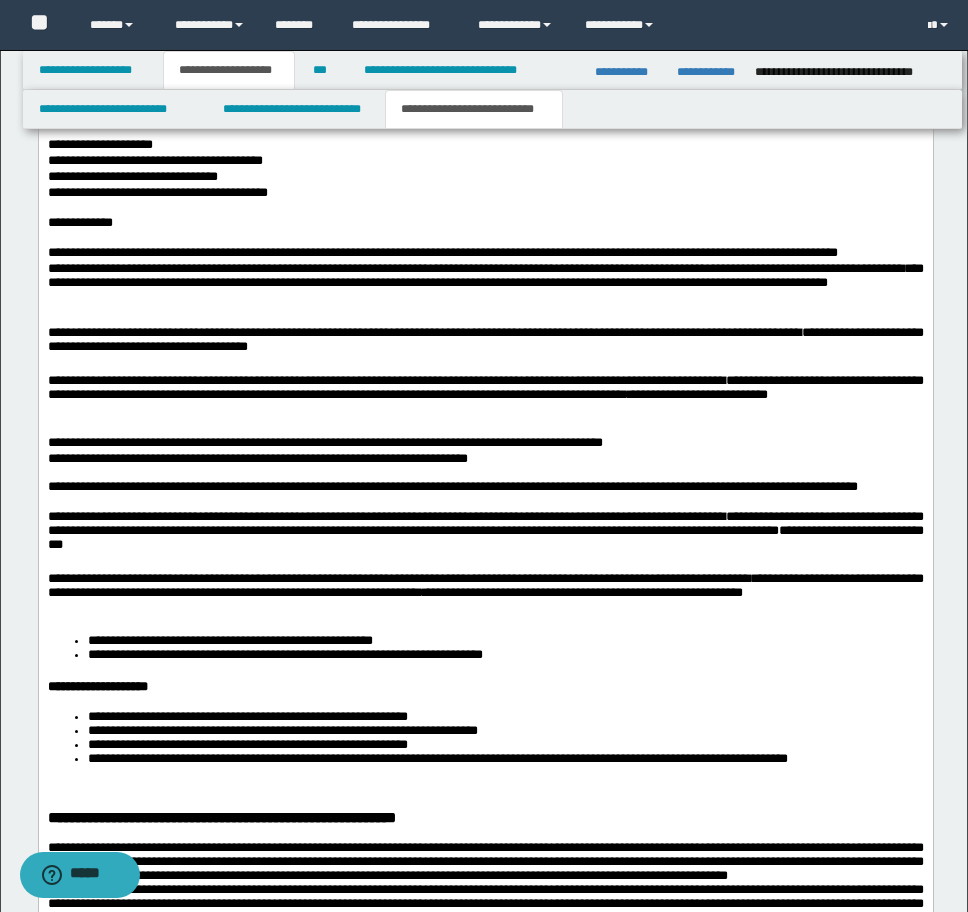 click on "**********" at bounding box center [229, 640] 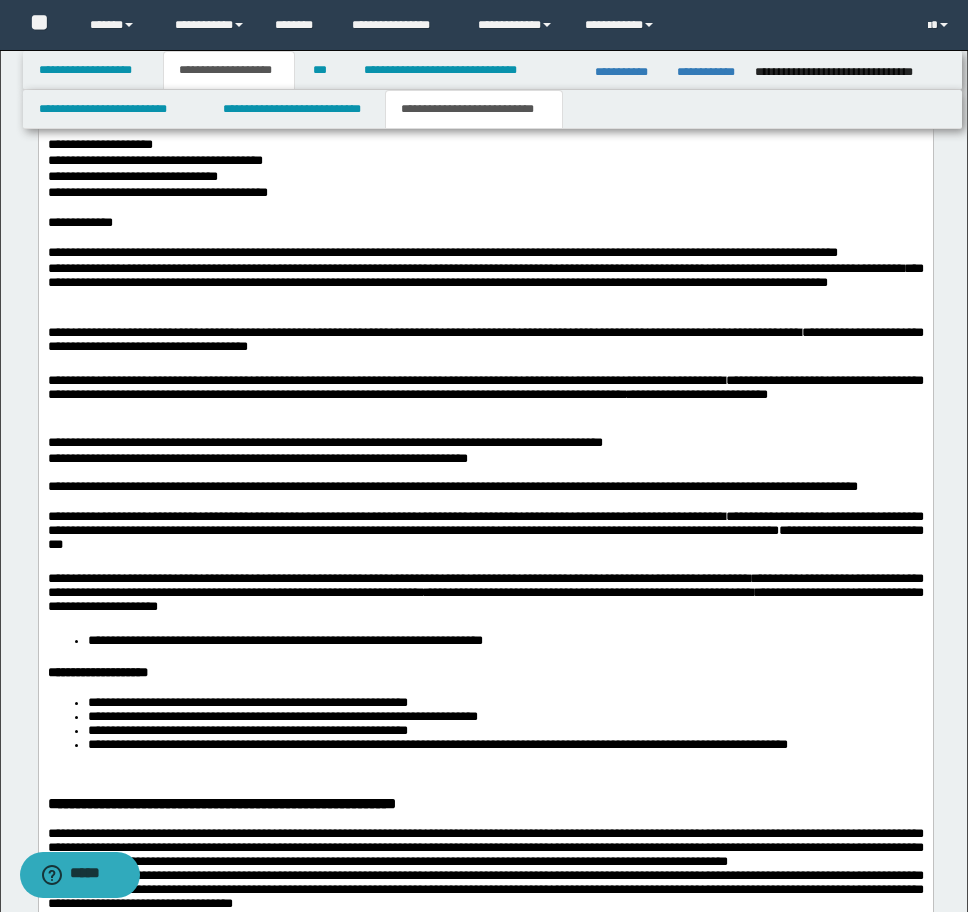 click on "**********" at bounding box center [485, 641] 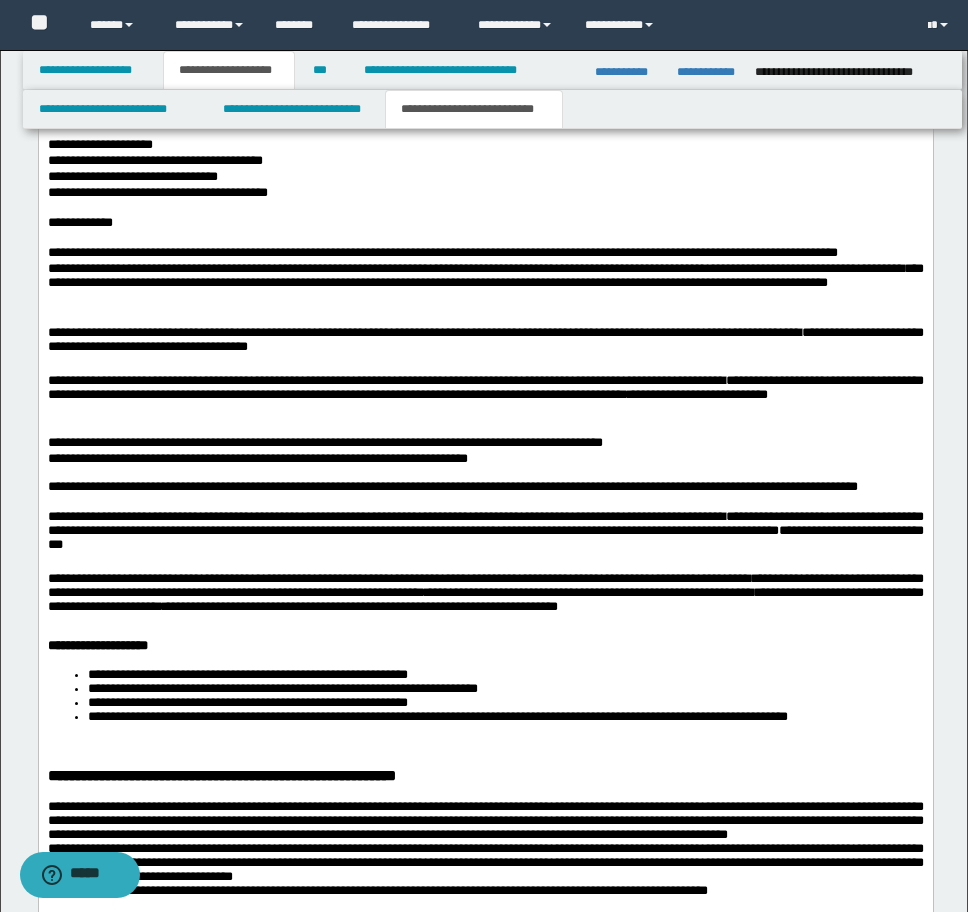 click on "**********" at bounding box center (485, 596) 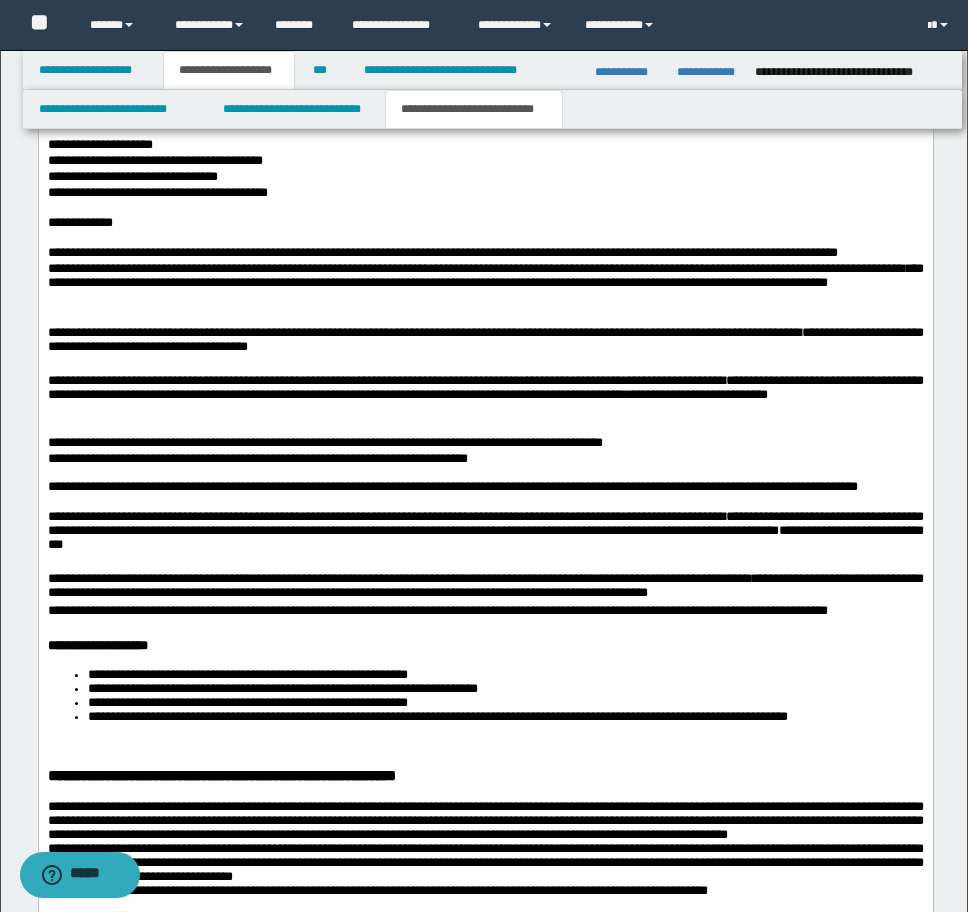 scroll, scrollTop: 2631, scrollLeft: 0, axis: vertical 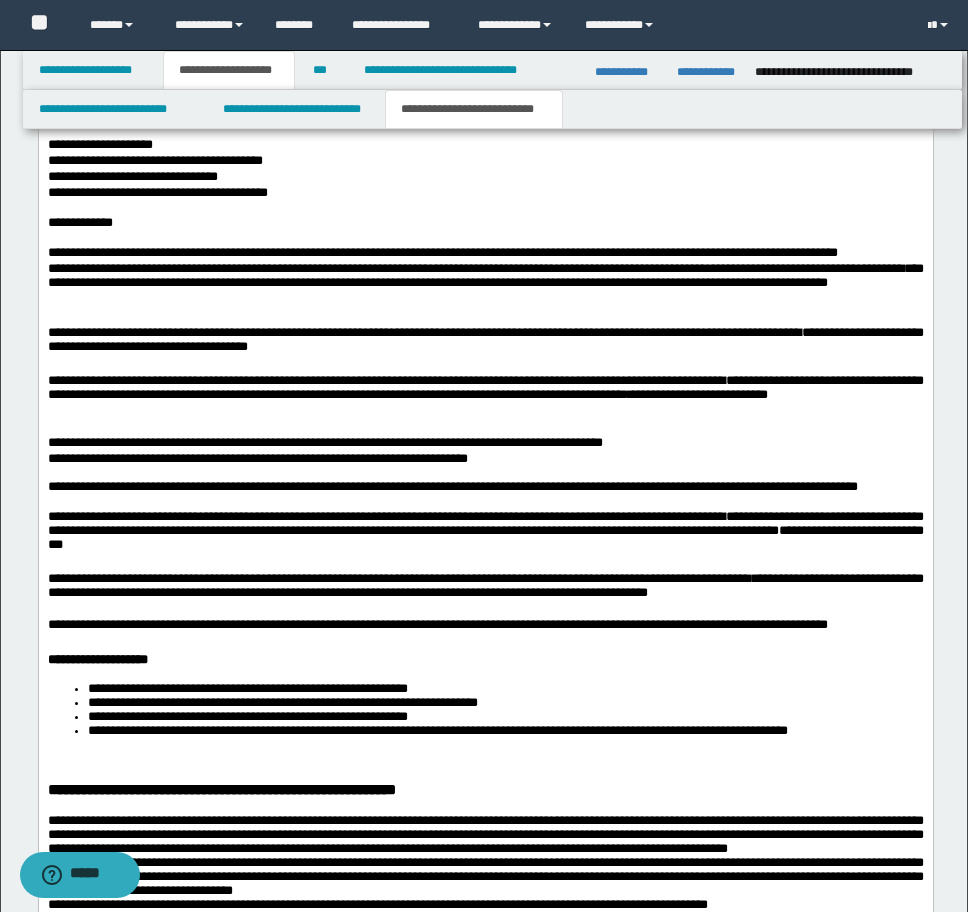click on "**********" at bounding box center [485, 710] 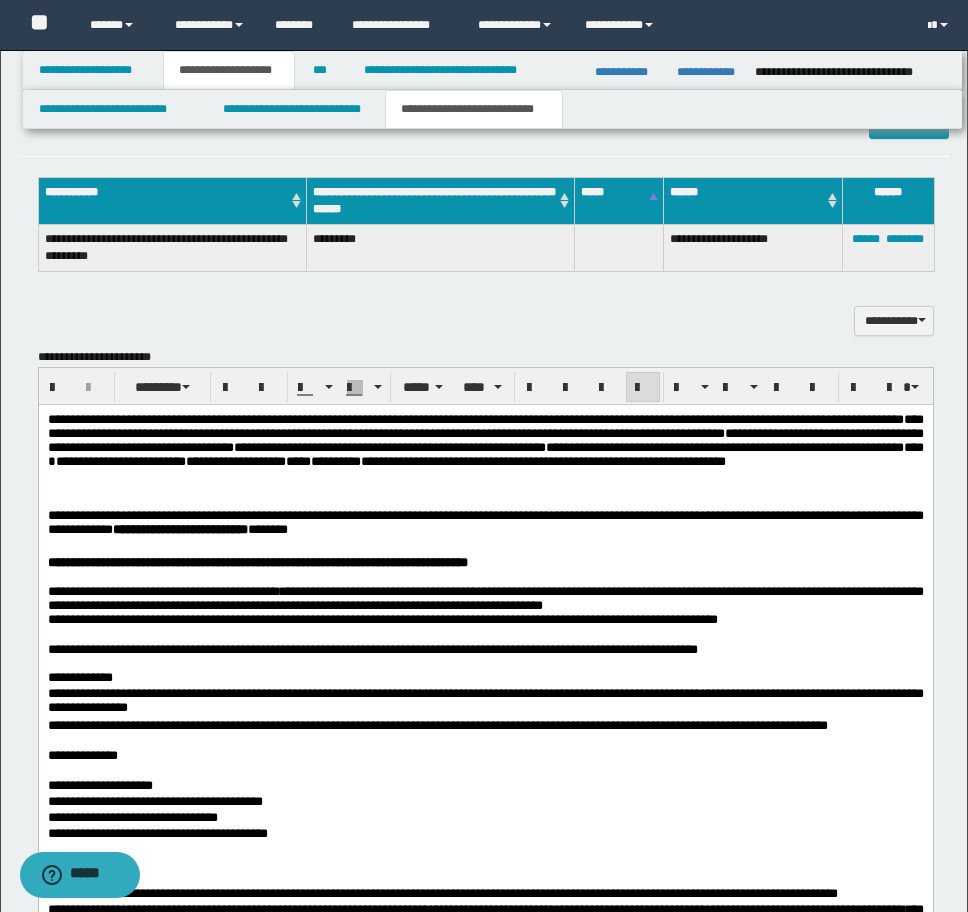 scroll, scrollTop: 2231, scrollLeft: 0, axis: vertical 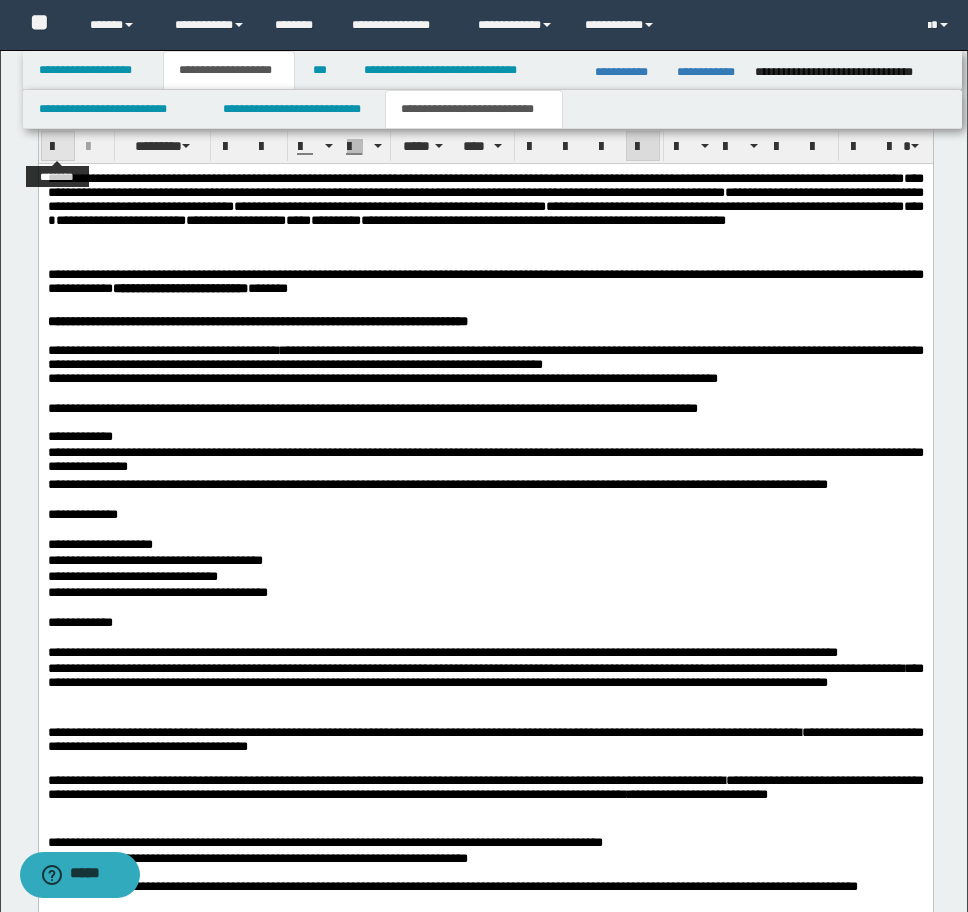 click at bounding box center (58, 147) 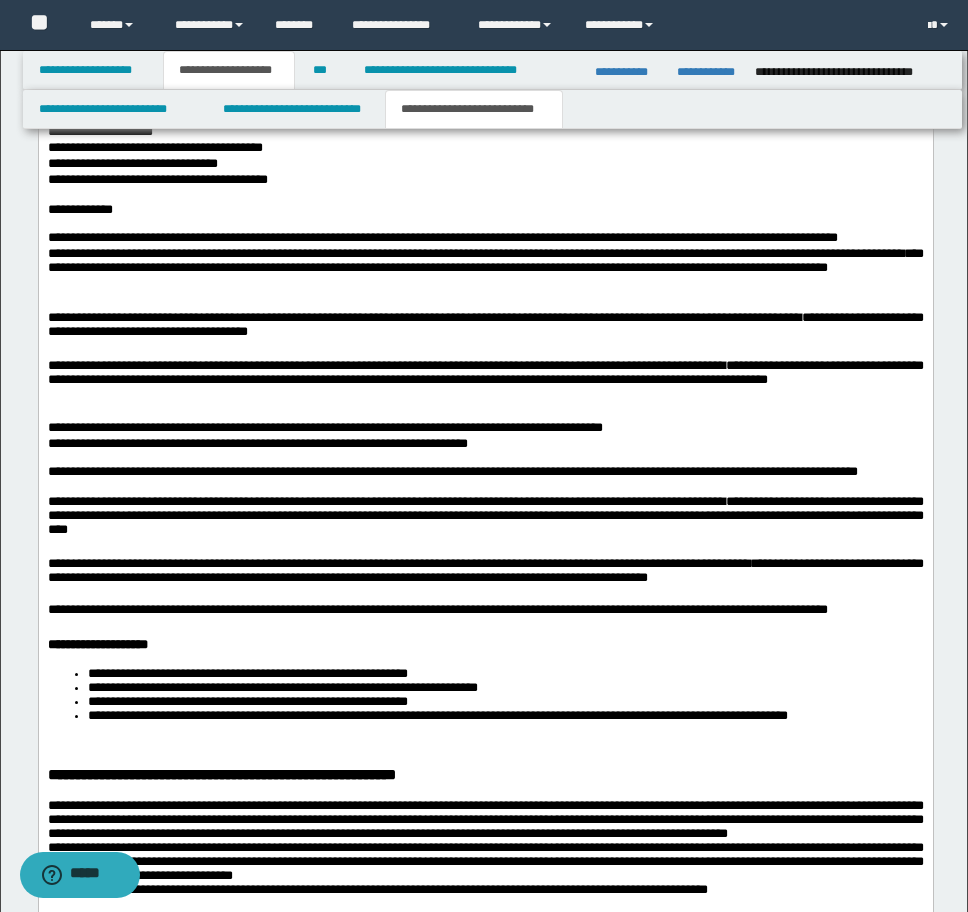 scroll, scrollTop: 2831, scrollLeft: 0, axis: vertical 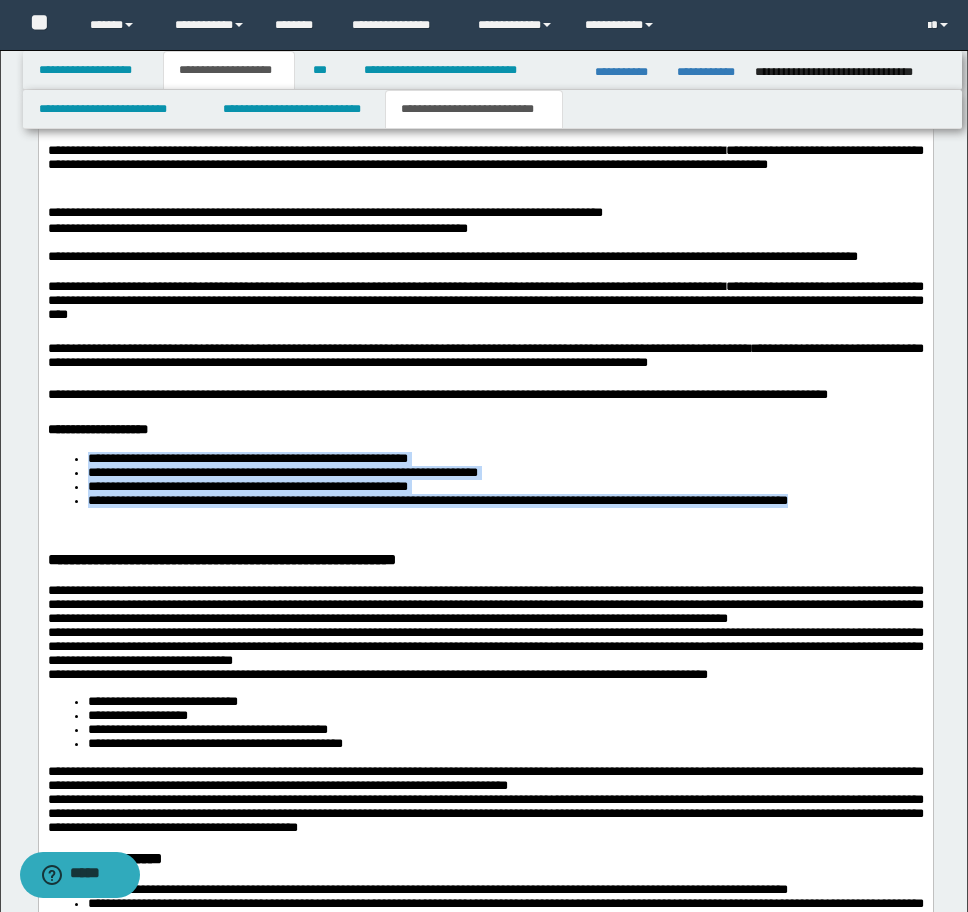 drag, startPoint x: 916, startPoint y: 574, endPoint x: 83, endPoint y: 528, distance: 834.26917 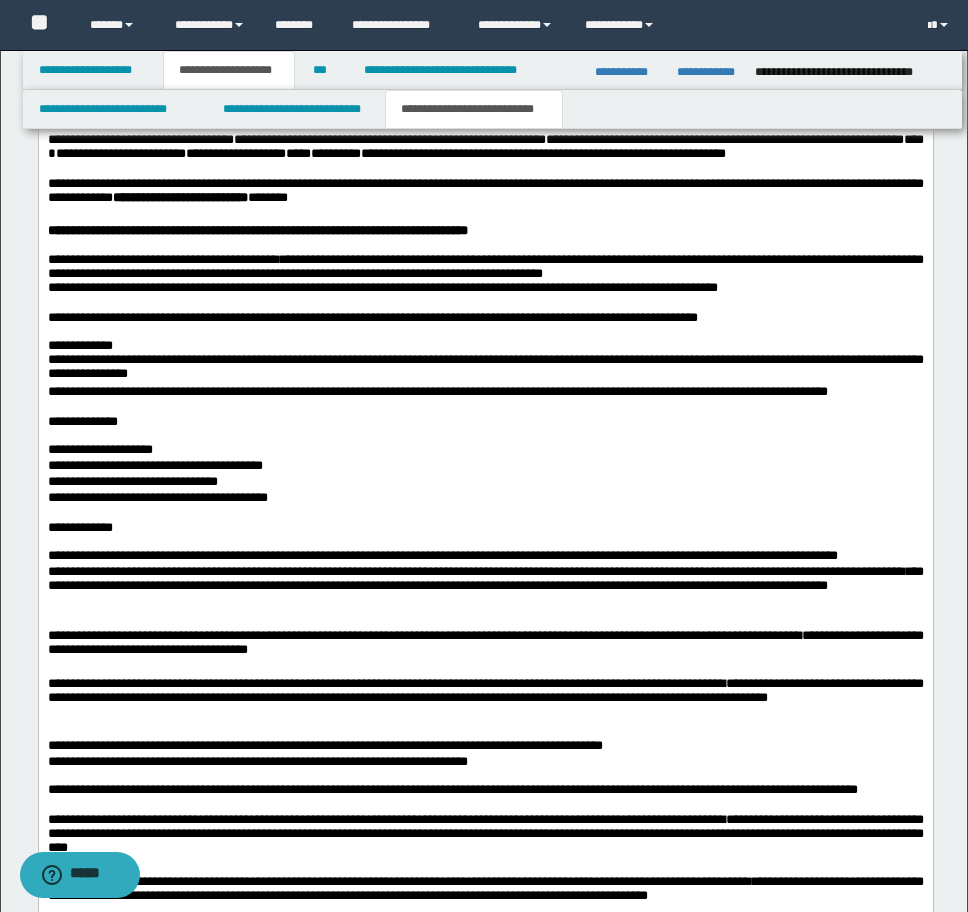 scroll, scrollTop: 2131, scrollLeft: 0, axis: vertical 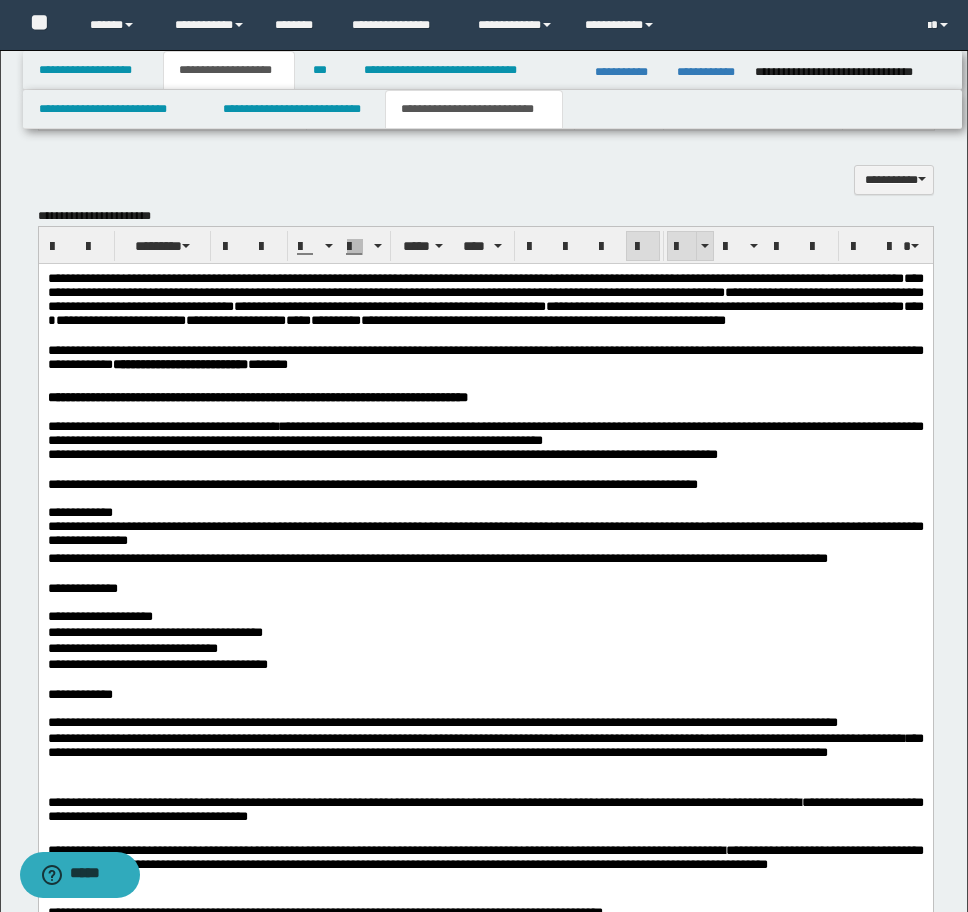 click at bounding box center [682, 247] 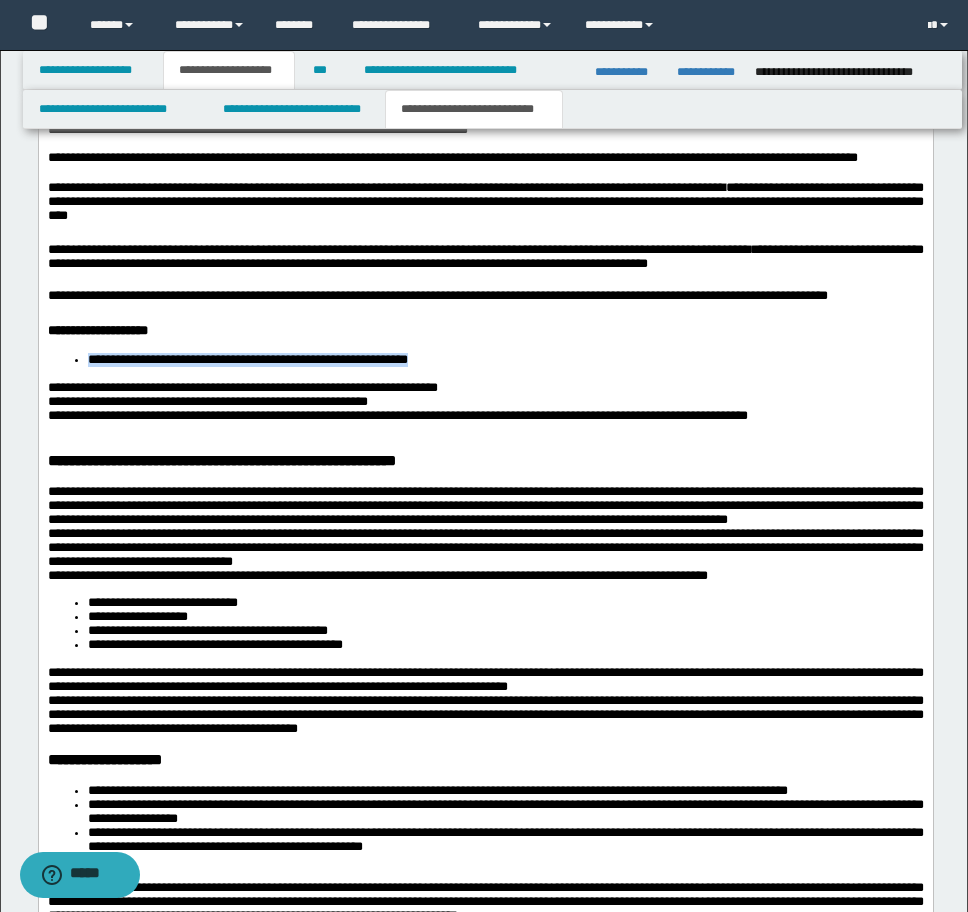 scroll, scrollTop: 2931, scrollLeft: 0, axis: vertical 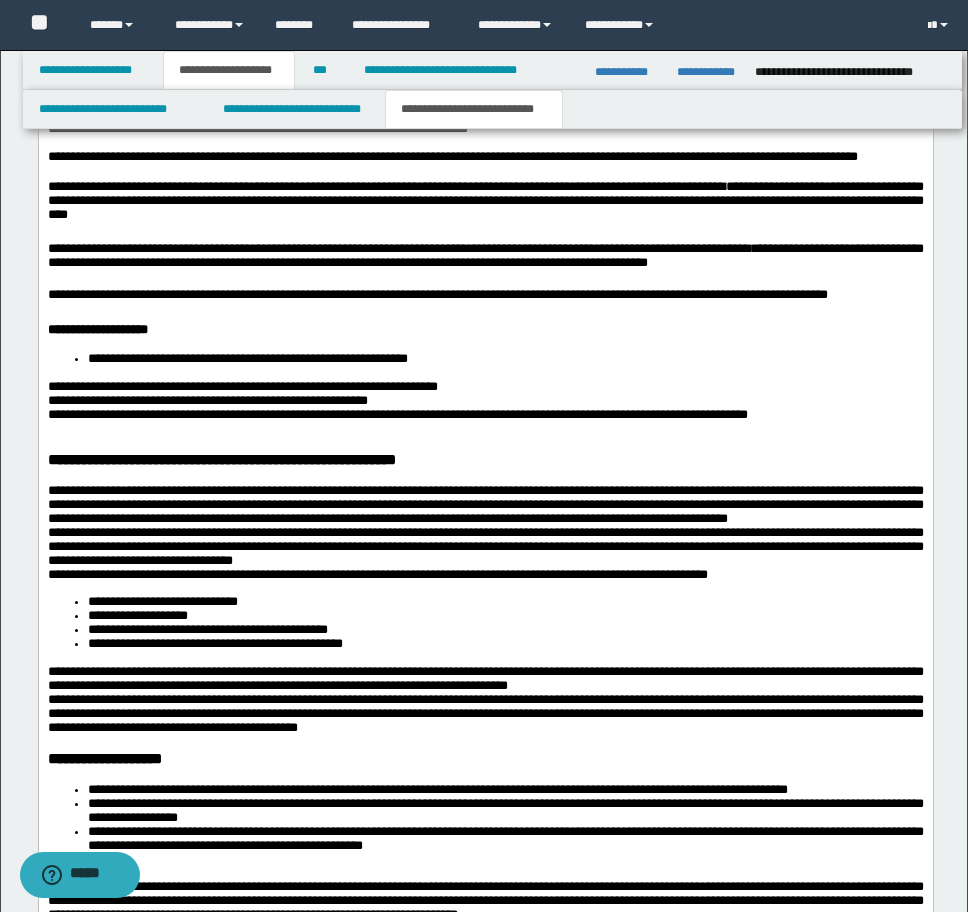 click on "**********" at bounding box center (485, 359) 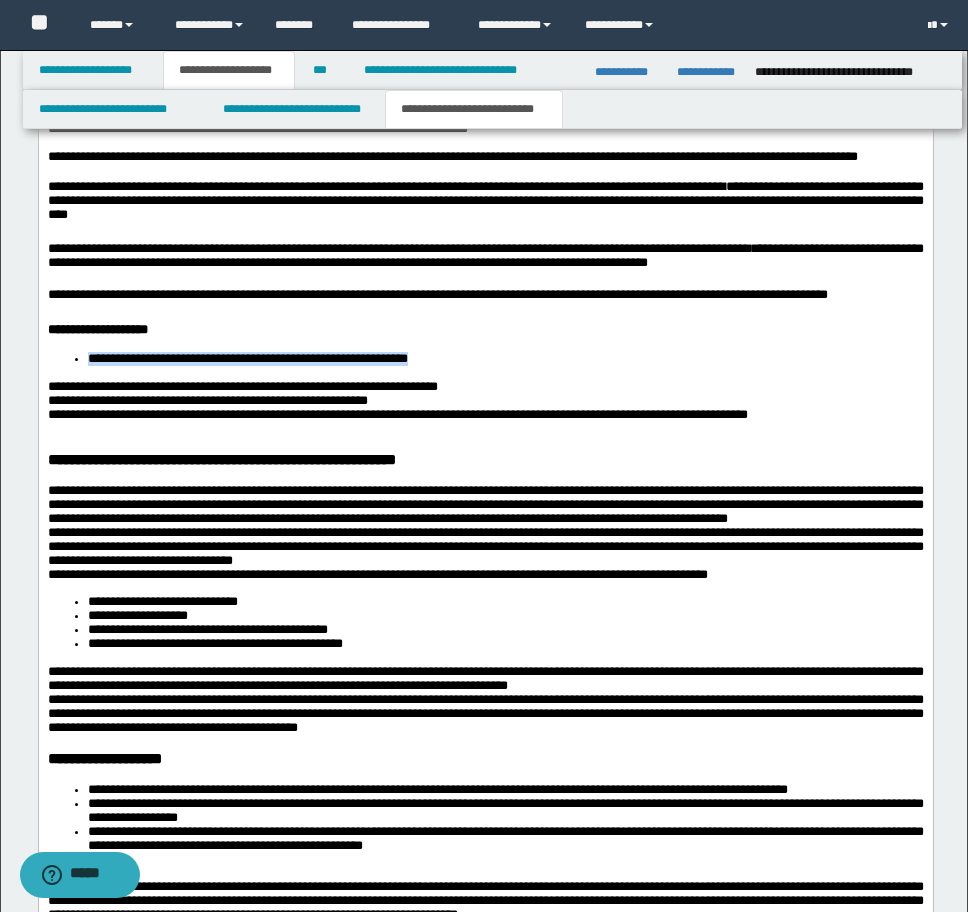 drag, startPoint x: 87, startPoint y: 425, endPoint x: 479, endPoint y: 431, distance: 392.04593 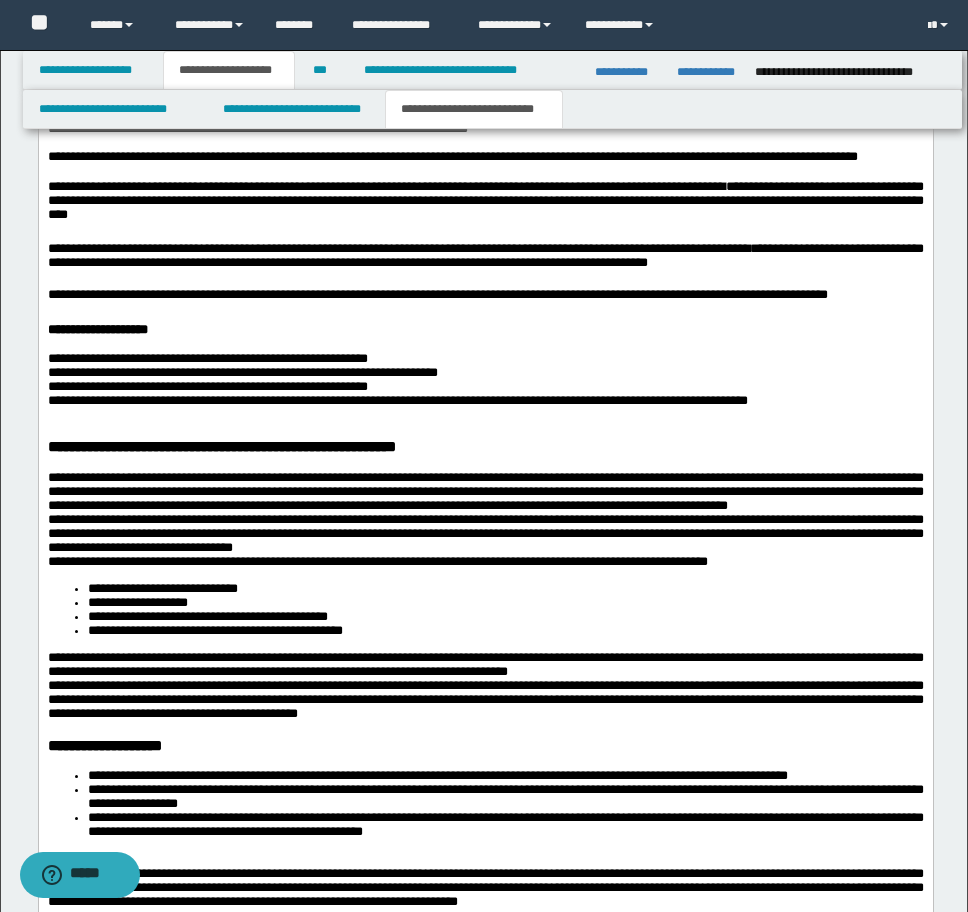 scroll, scrollTop: 2963, scrollLeft: 0, axis: vertical 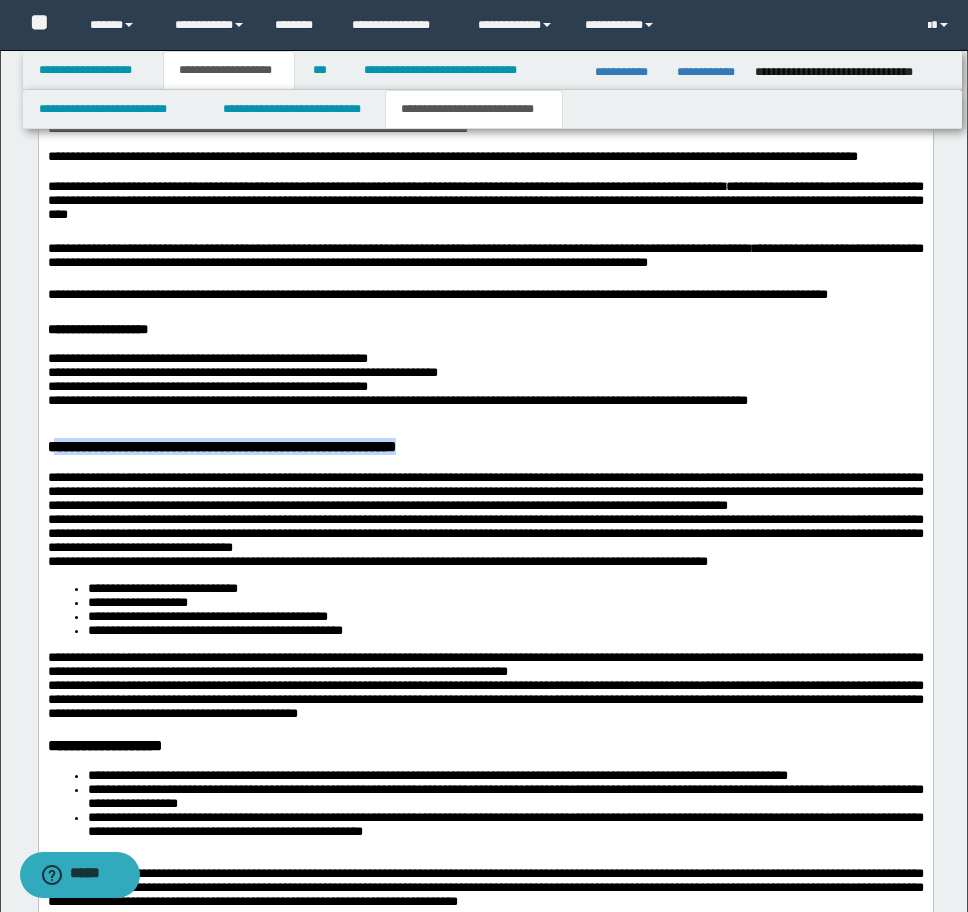 drag, startPoint x: 454, startPoint y: 521, endPoint x: 58, endPoint y: 521, distance: 396 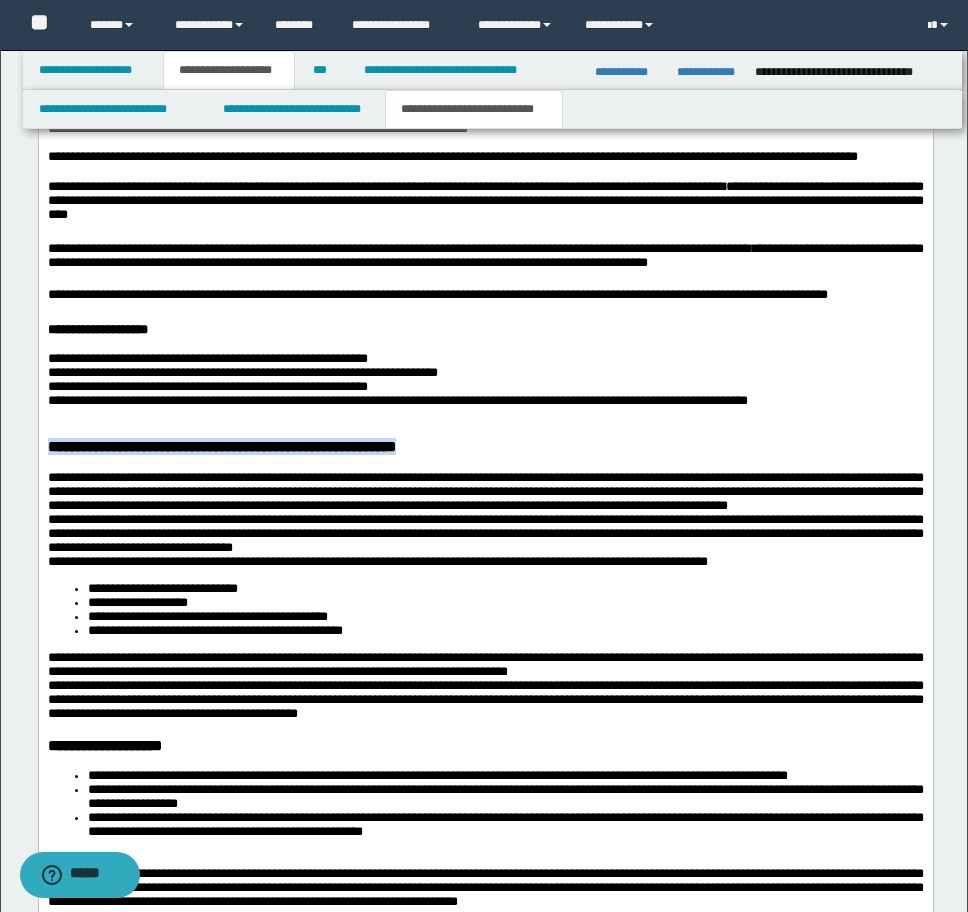 drag, startPoint x: 45, startPoint y: 519, endPoint x: 559, endPoint y: 528, distance: 514.0788 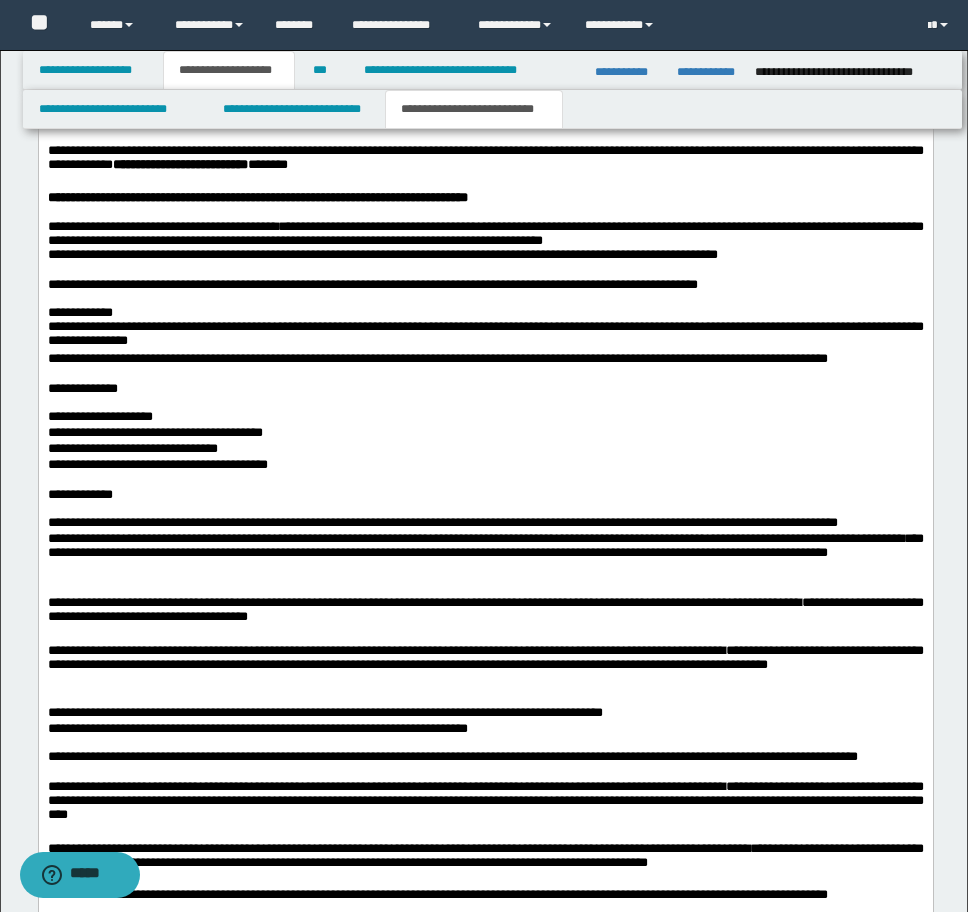 scroll, scrollTop: 1963, scrollLeft: 0, axis: vertical 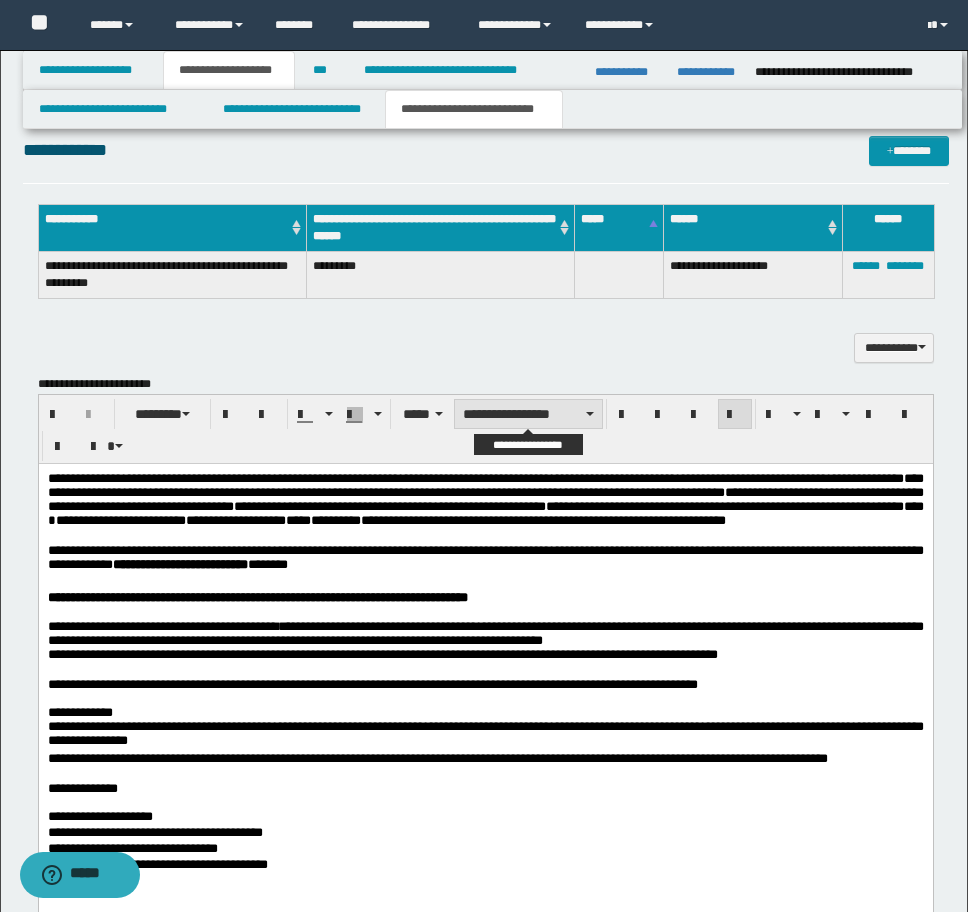 click on "**********" at bounding box center [528, 414] 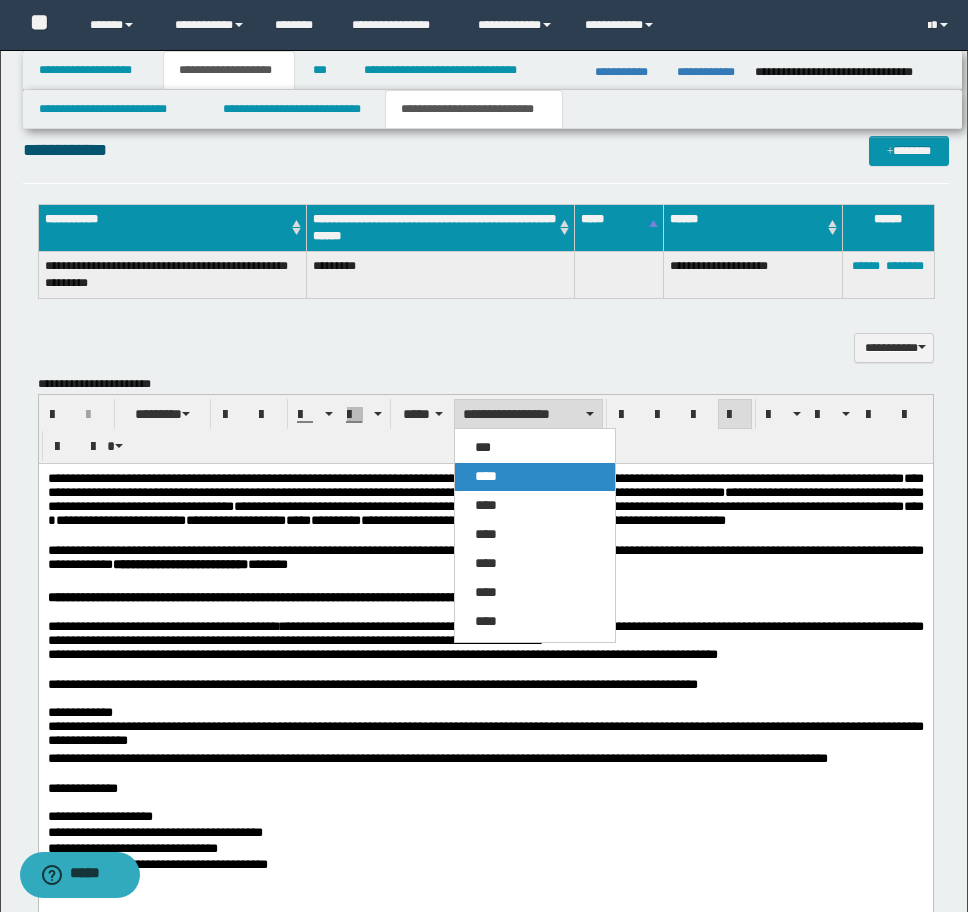 click on "****" at bounding box center [535, 477] 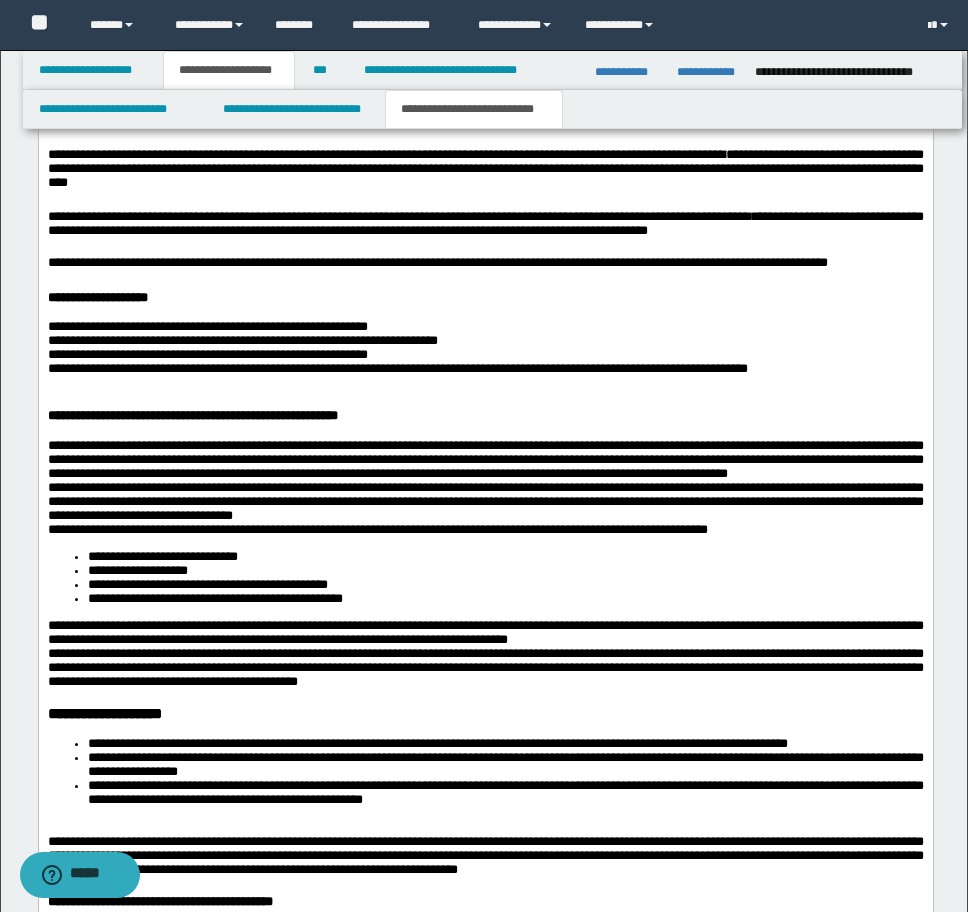 scroll, scrollTop: 2995, scrollLeft: 0, axis: vertical 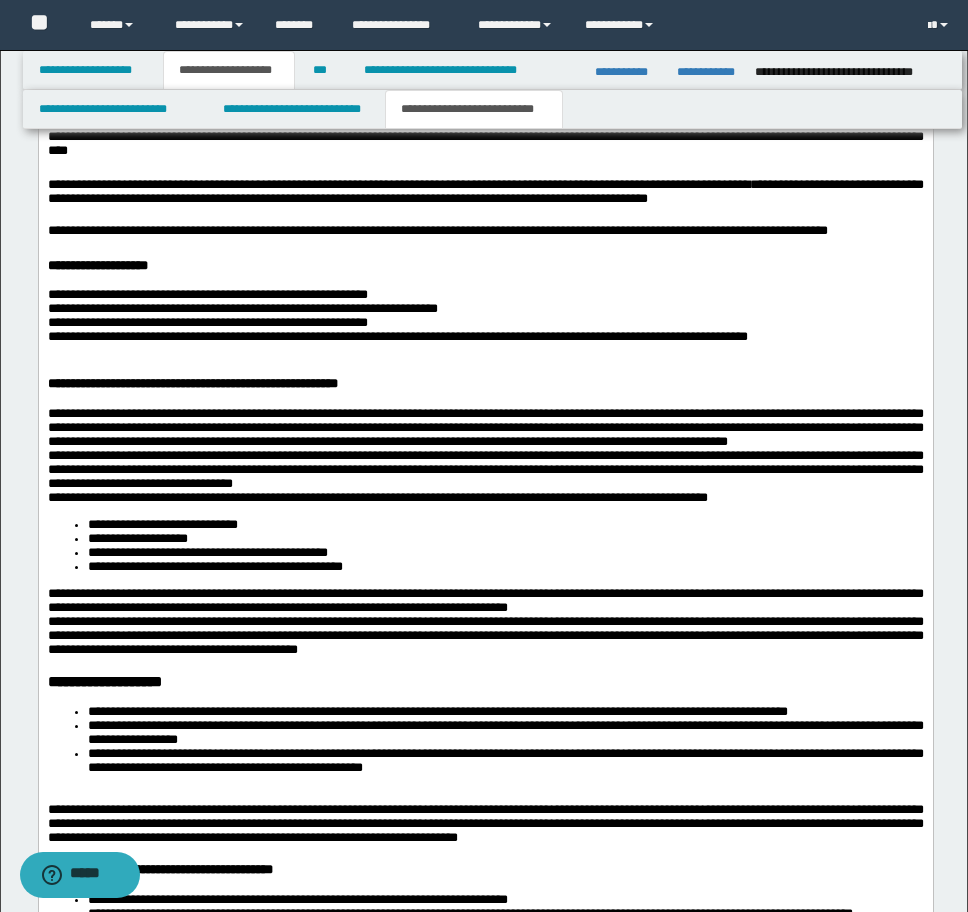 click on "**********" at bounding box center [485, 428] 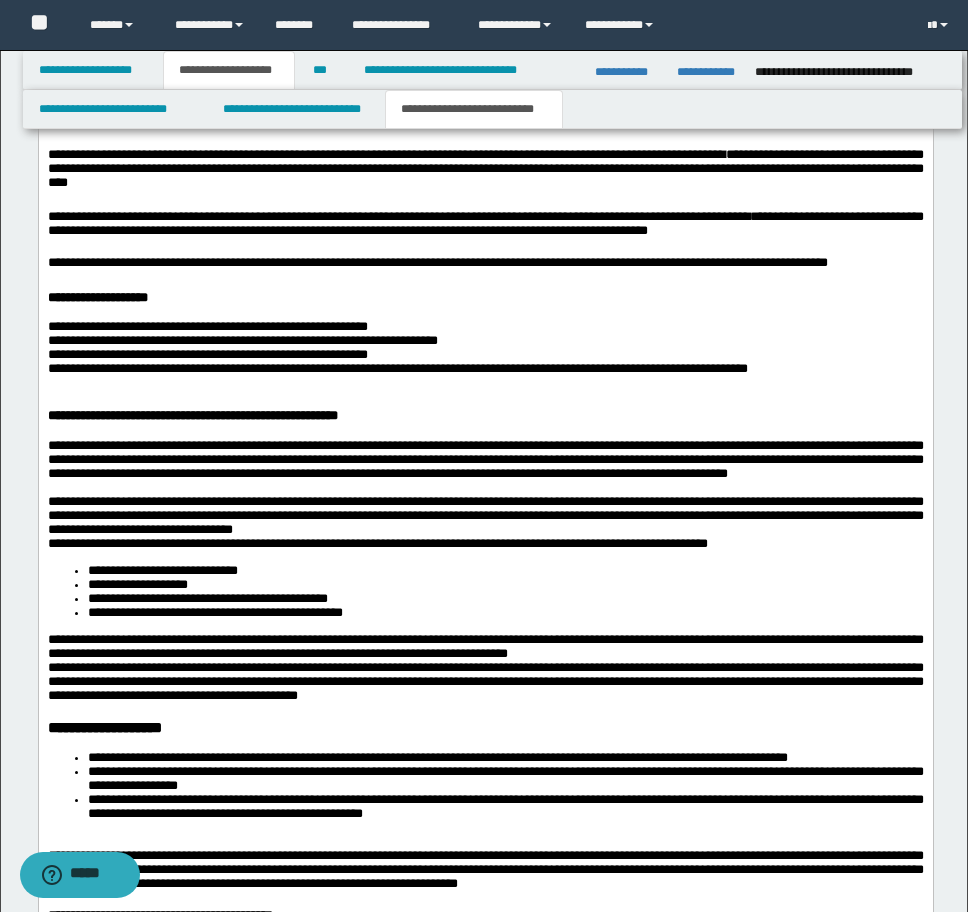 click on "**********" at bounding box center (485, 1527) 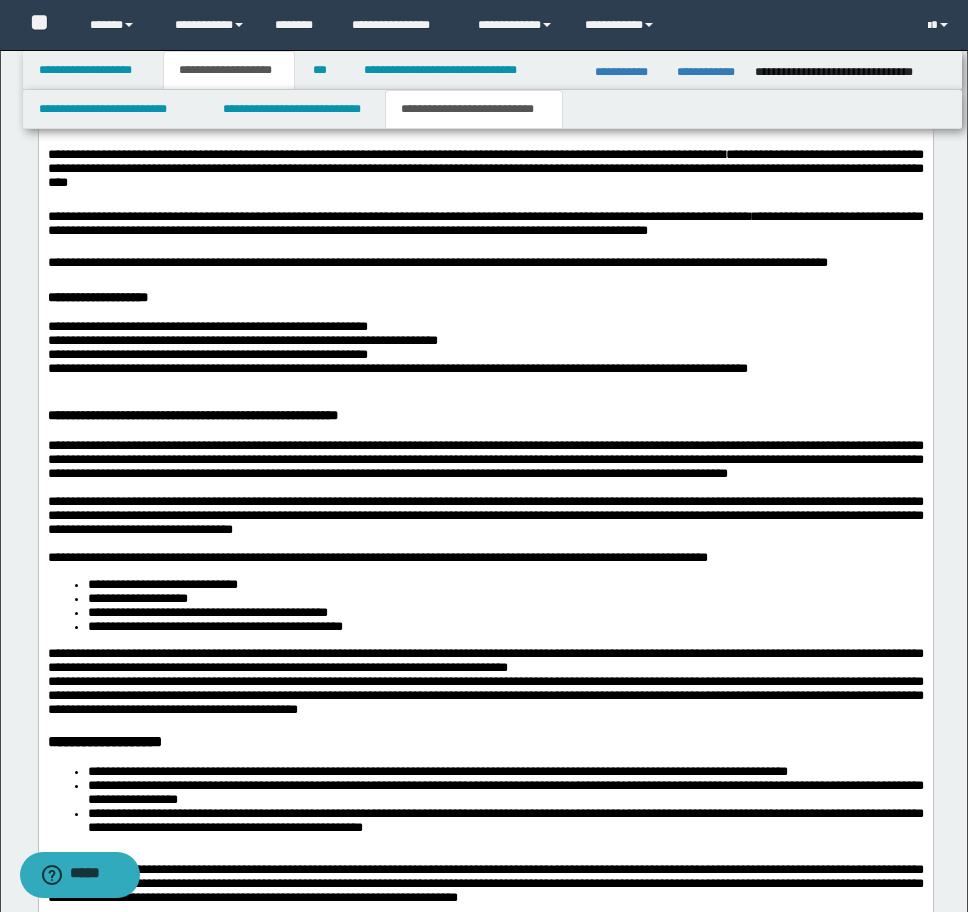 click on "**********" at bounding box center (485, 606) 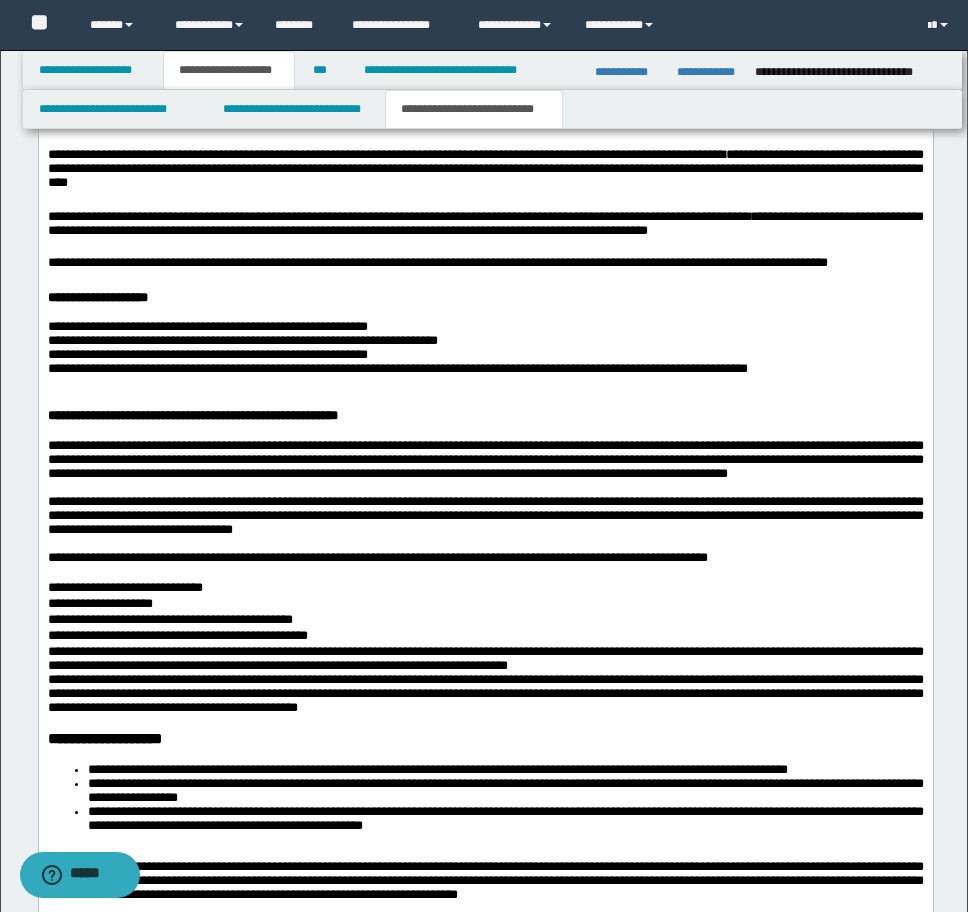 click on "**********" at bounding box center [485, 637] 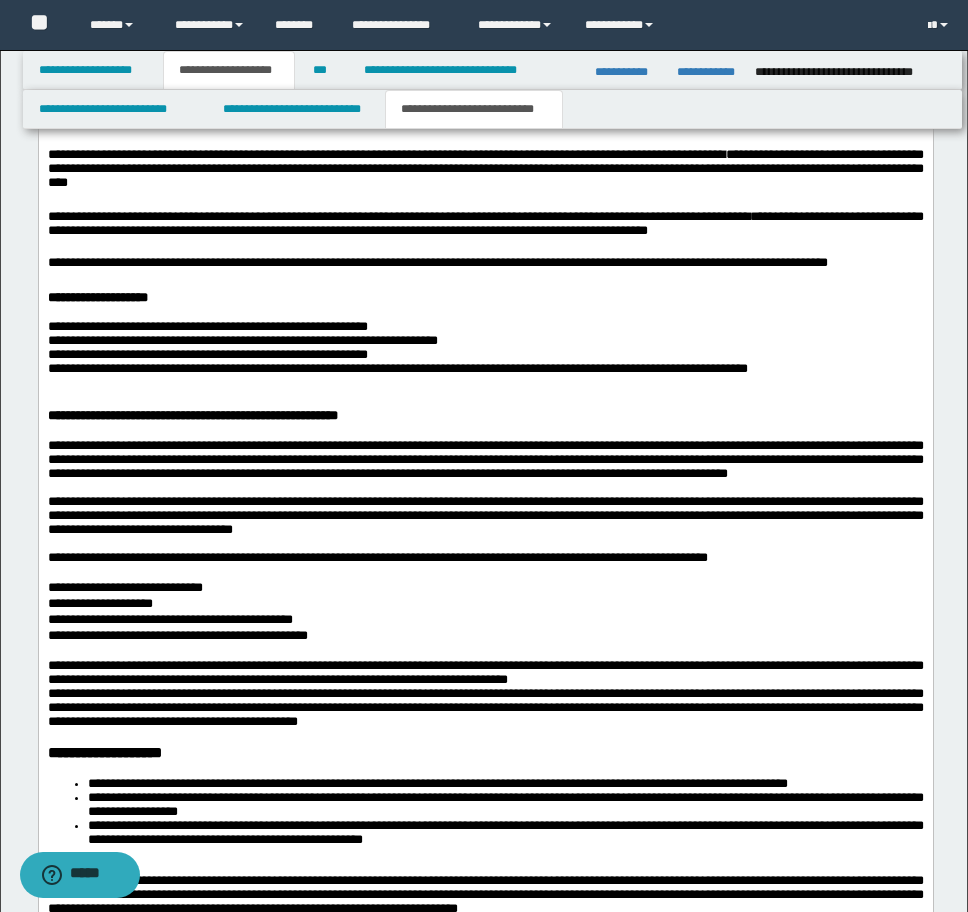 click on "**********" at bounding box center (485, 673) 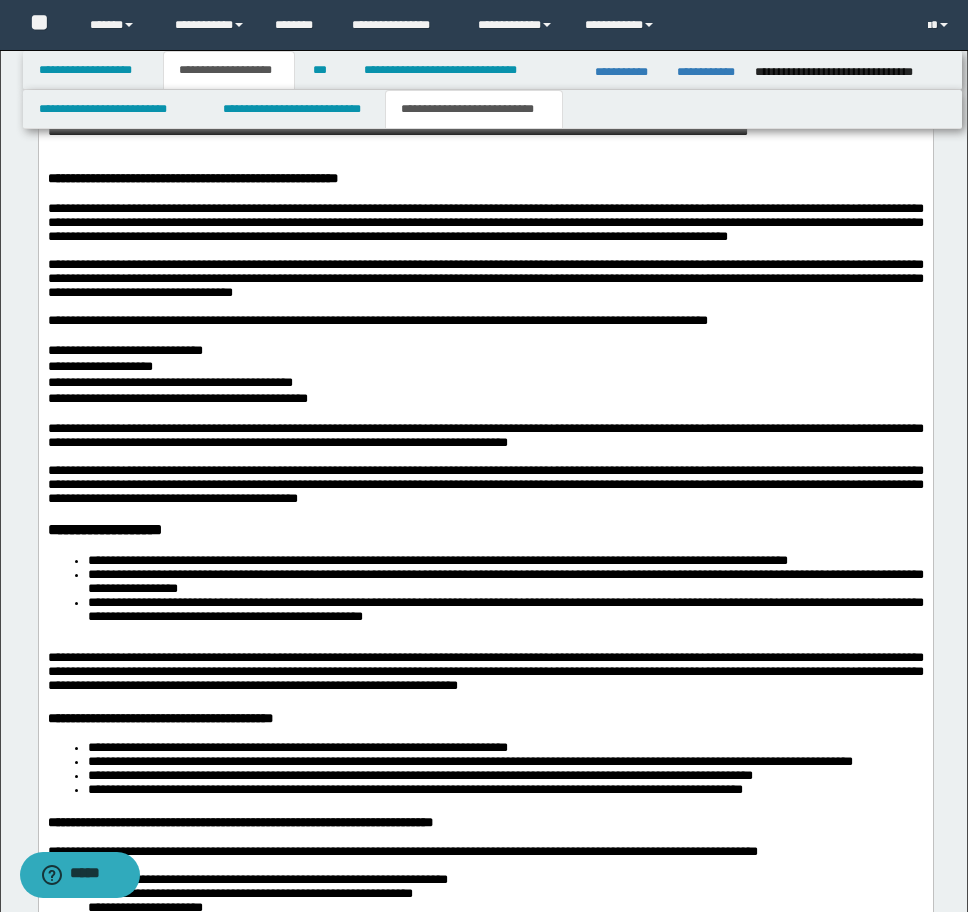 scroll, scrollTop: 3295, scrollLeft: 0, axis: vertical 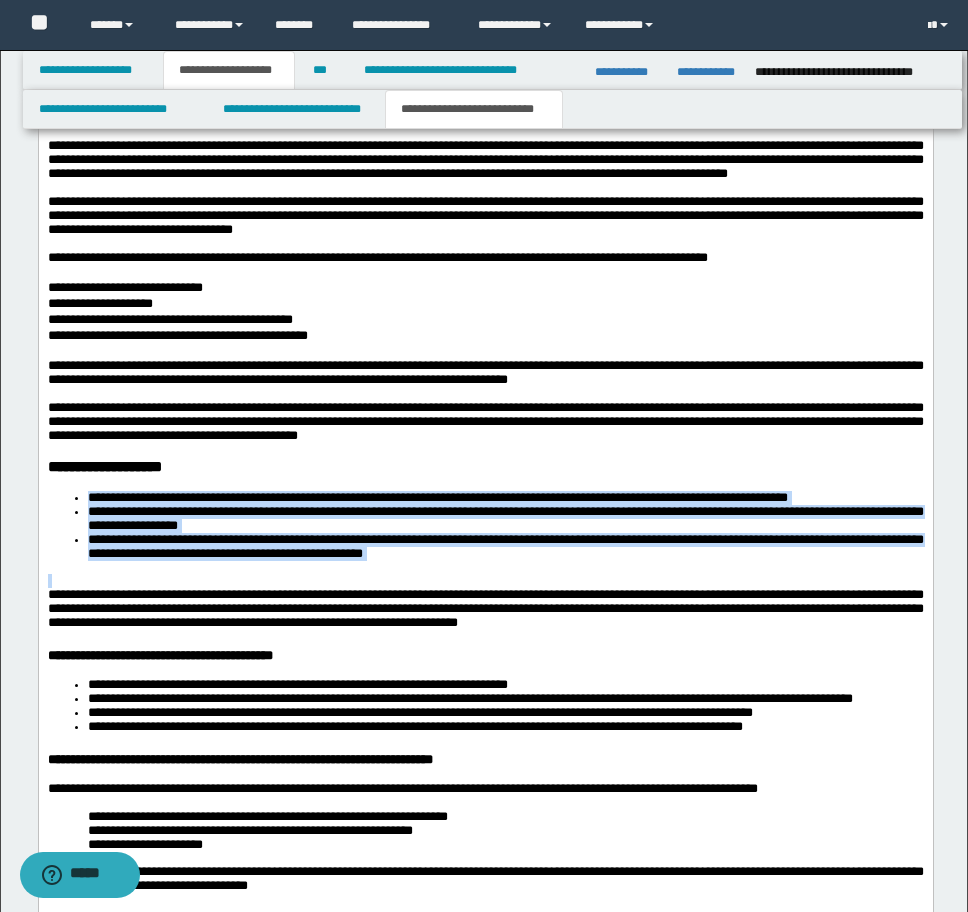 drag, startPoint x: 86, startPoint y: 624, endPoint x: 588, endPoint y: 714, distance: 510.00394 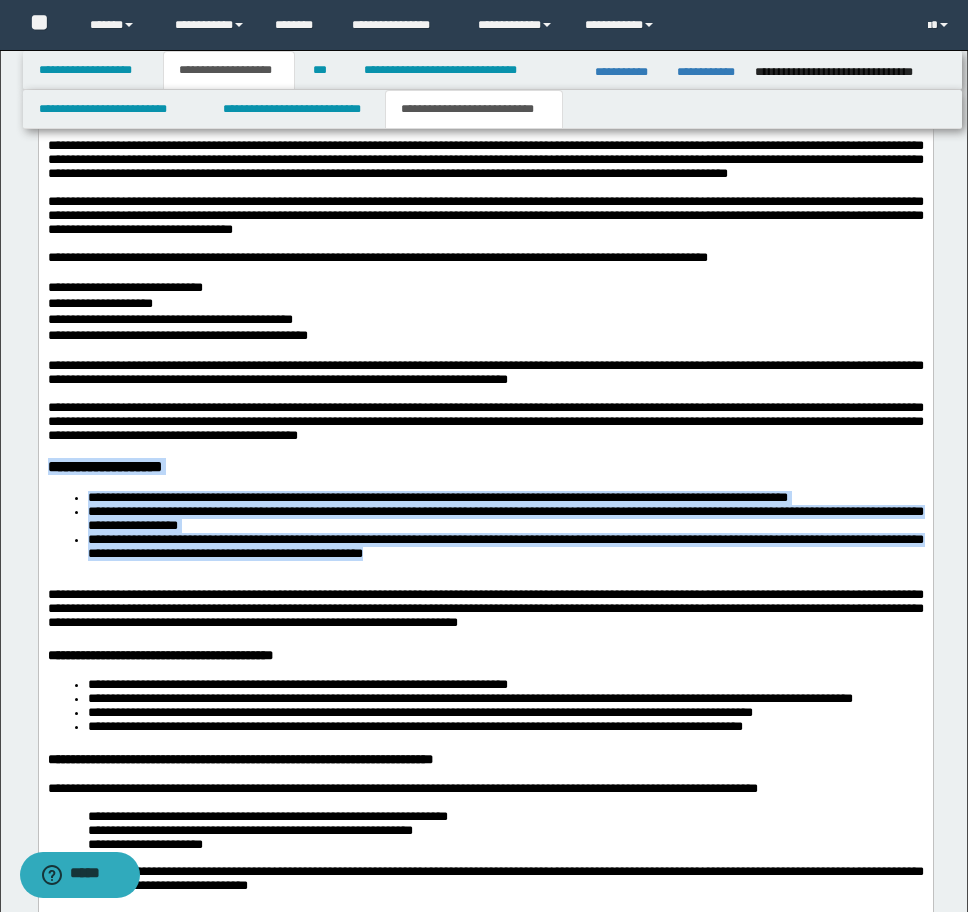 drag, startPoint x: 46, startPoint y: 588, endPoint x: 607, endPoint y: 707, distance: 573.48236 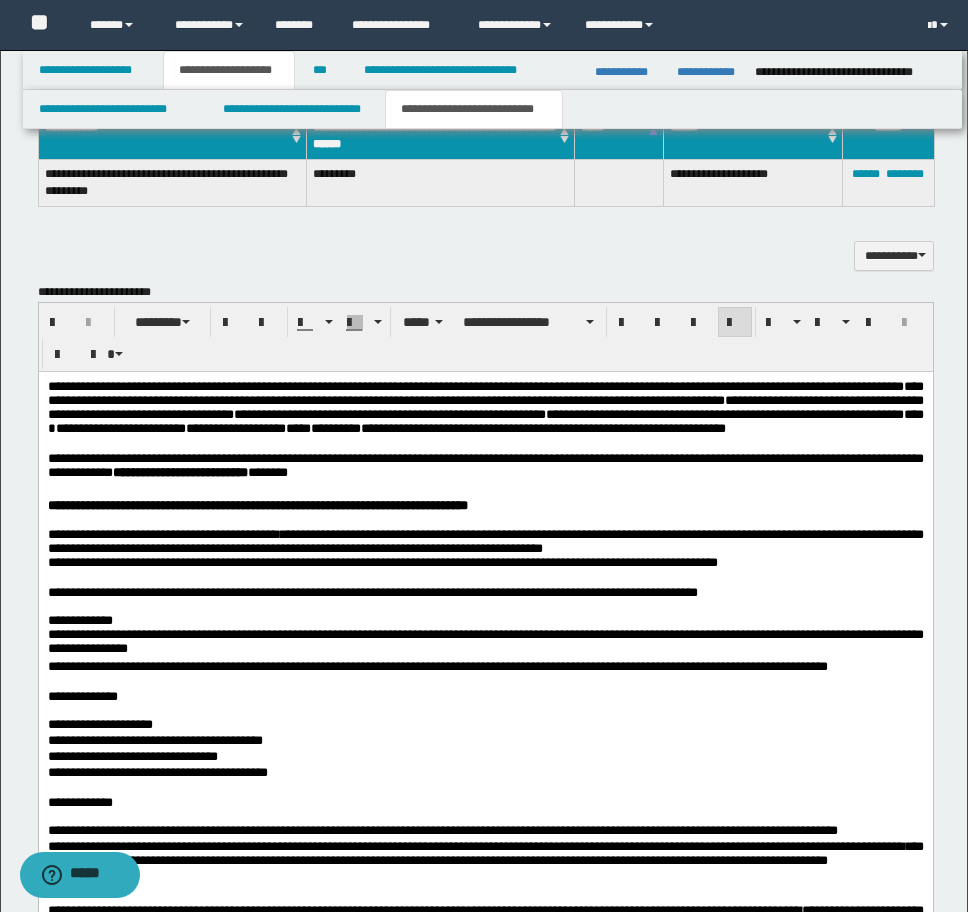 scroll, scrollTop: 1995, scrollLeft: 0, axis: vertical 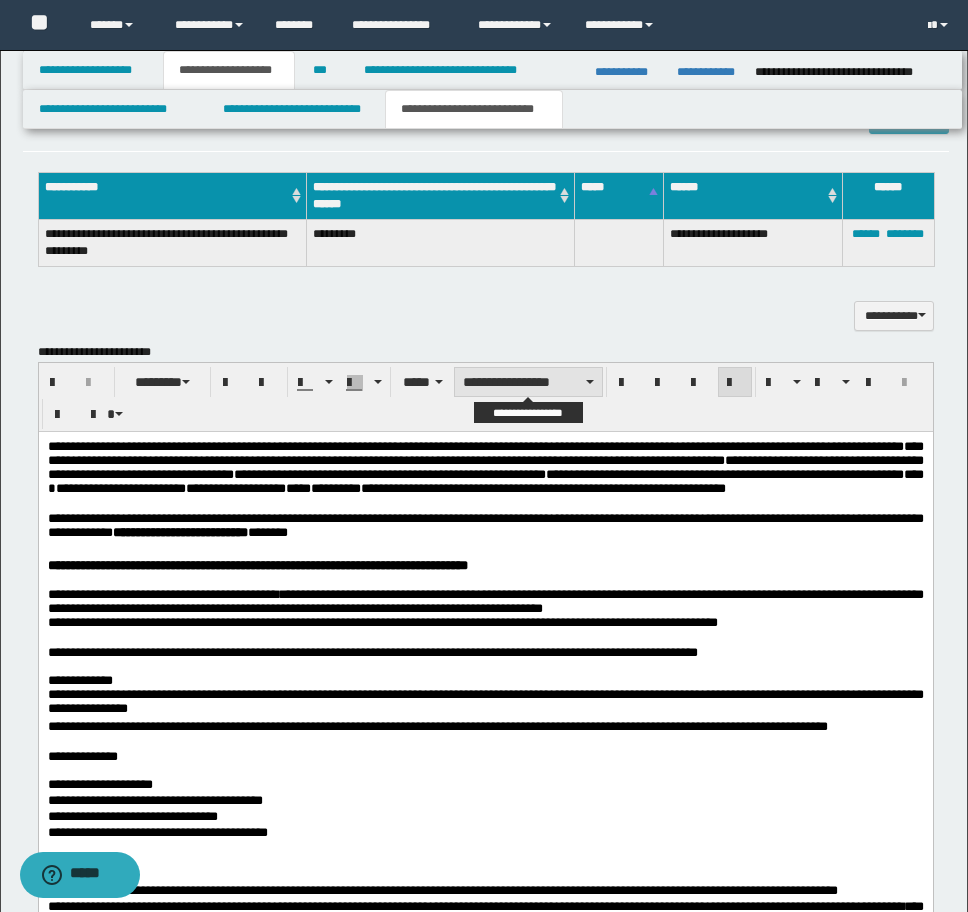 click on "**********" at bounding box center (528, 382) 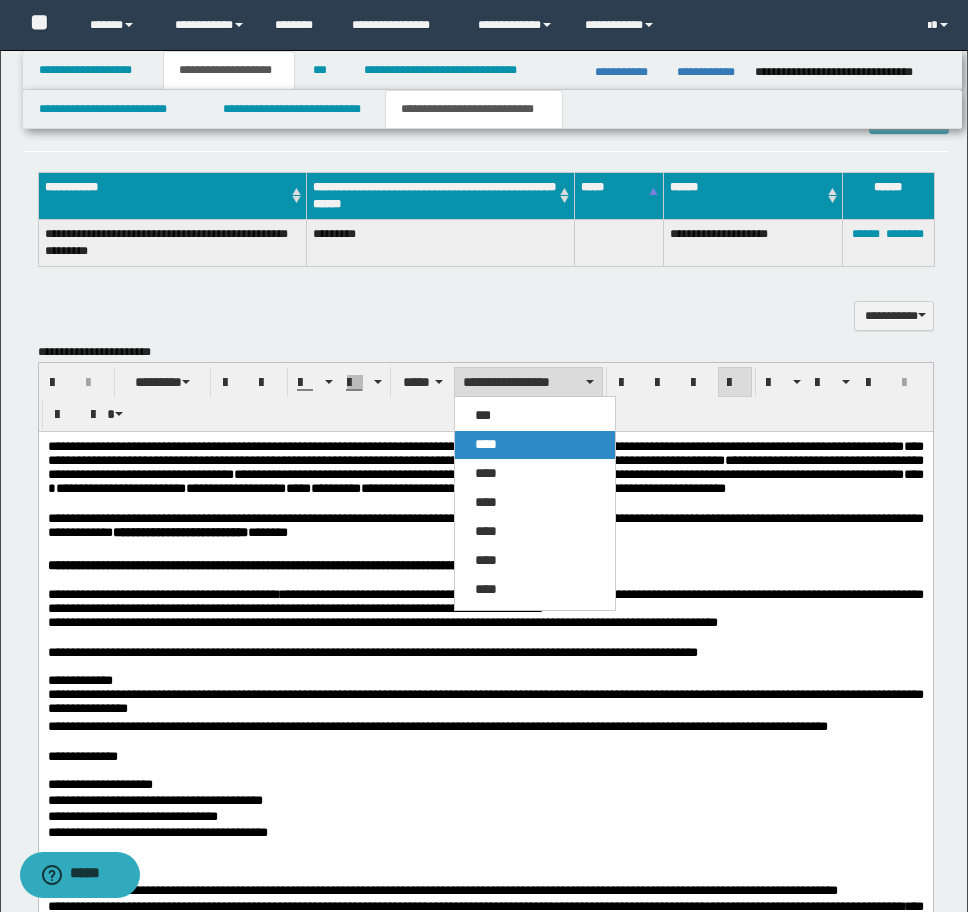 click on "****" at bounding box center (486, 444) 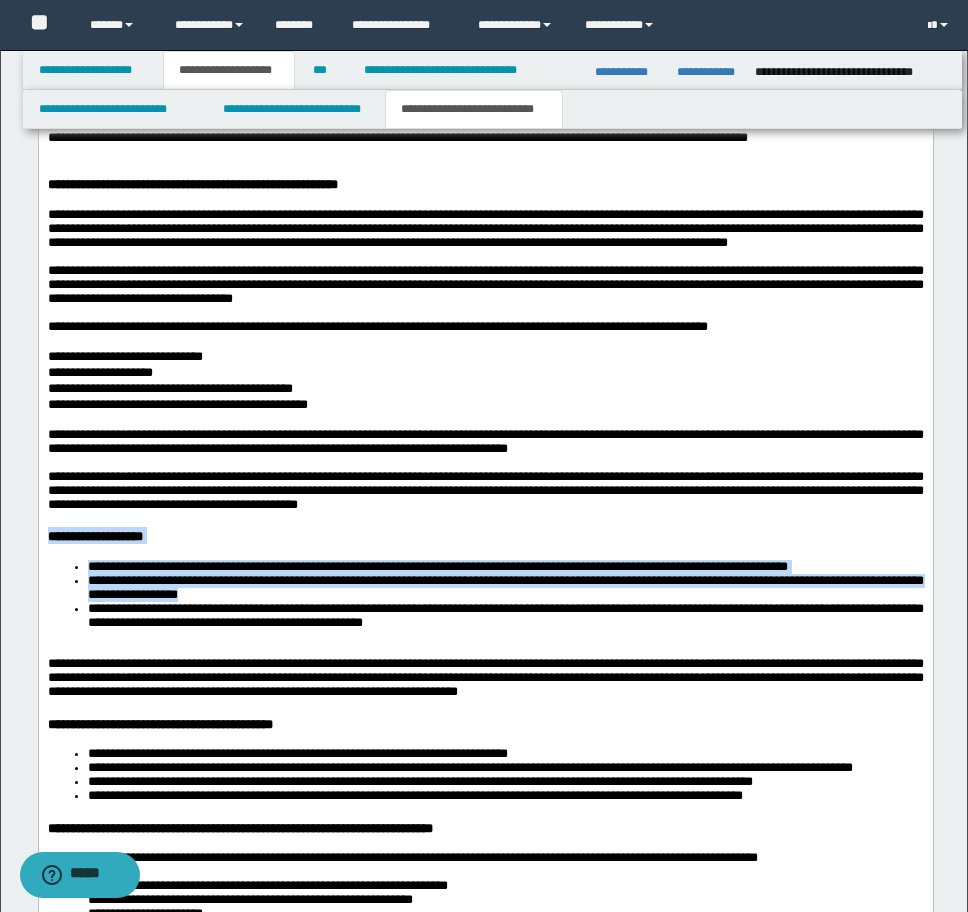 scroll, scrollTop: 3195, scrollLeft: 0, axis: vertical 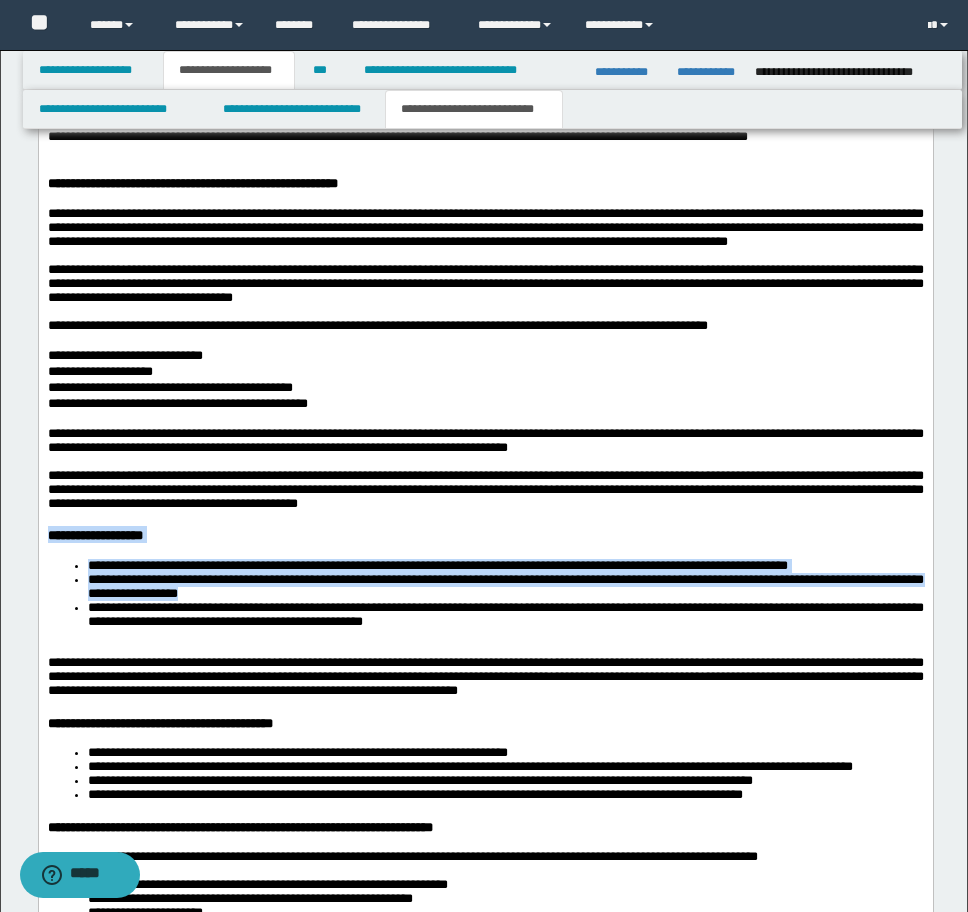 click on "**********" at bounding box center [437, 565] 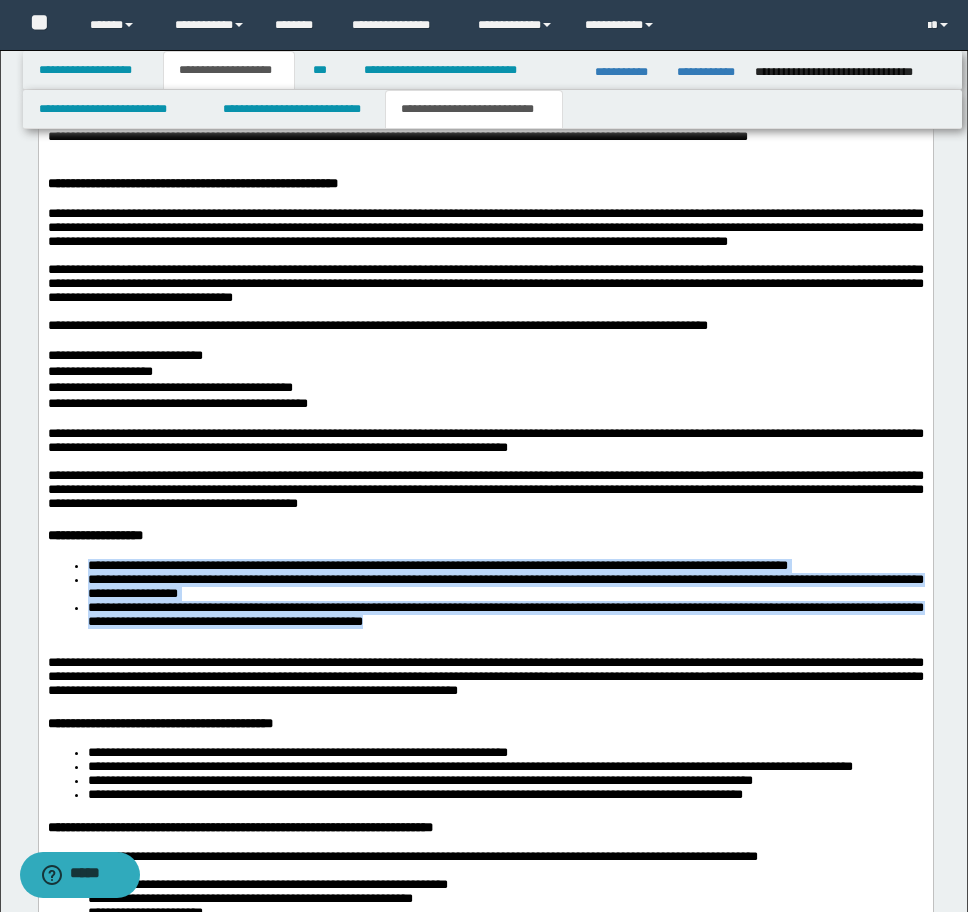 drag, startPoint x: 88, startPoint y: 689, endPoint x: 589, endPoint y: 765, distance: 506.7317 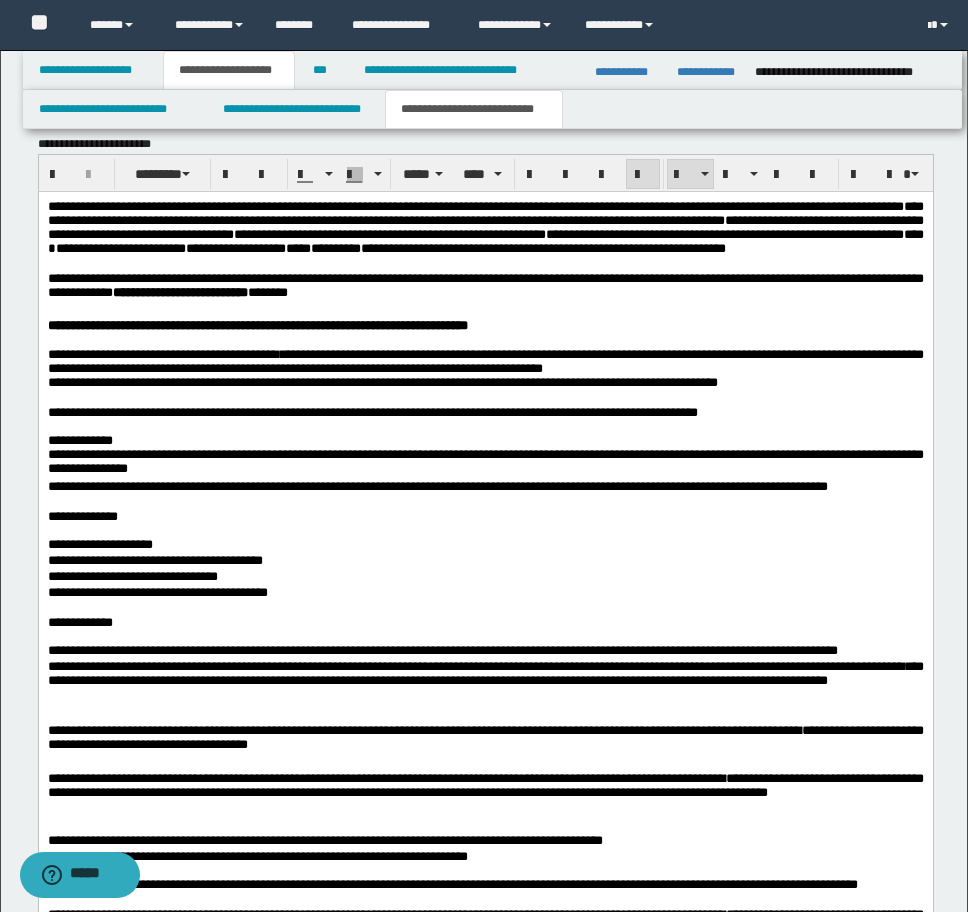 scroll, scrollTop: 2195, scrollLeft: 0, axis: vertical 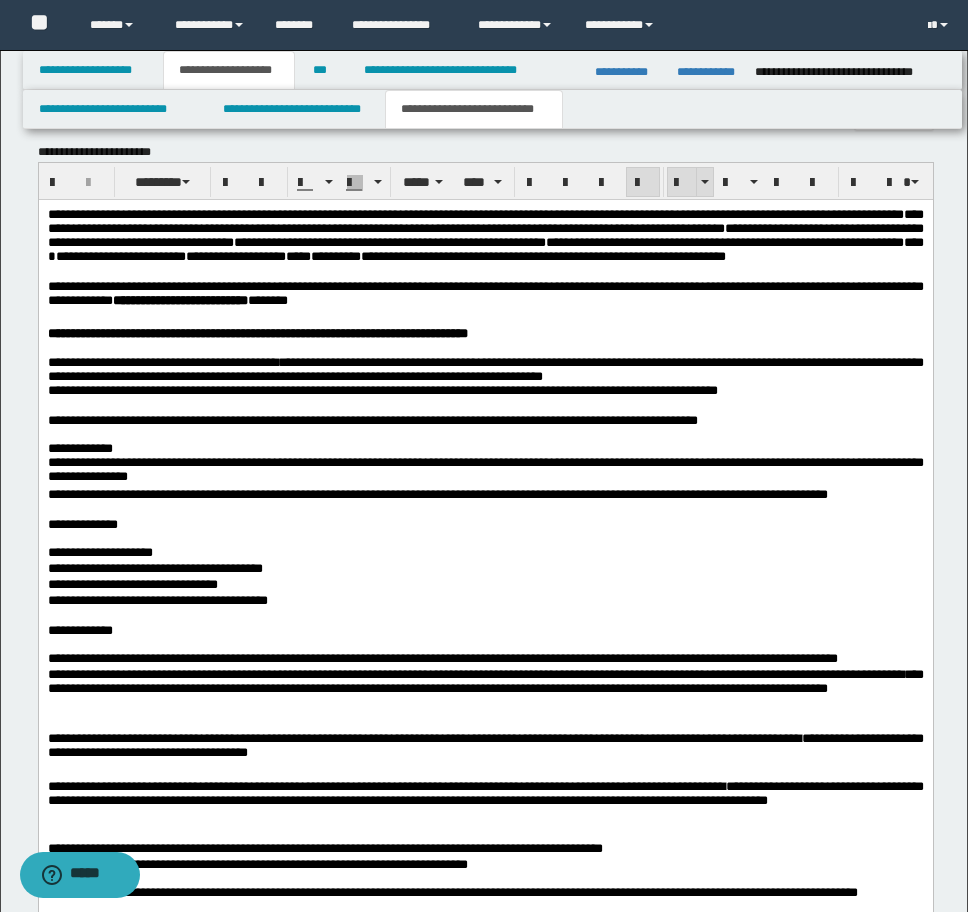 click at bounding box center [682, 183] 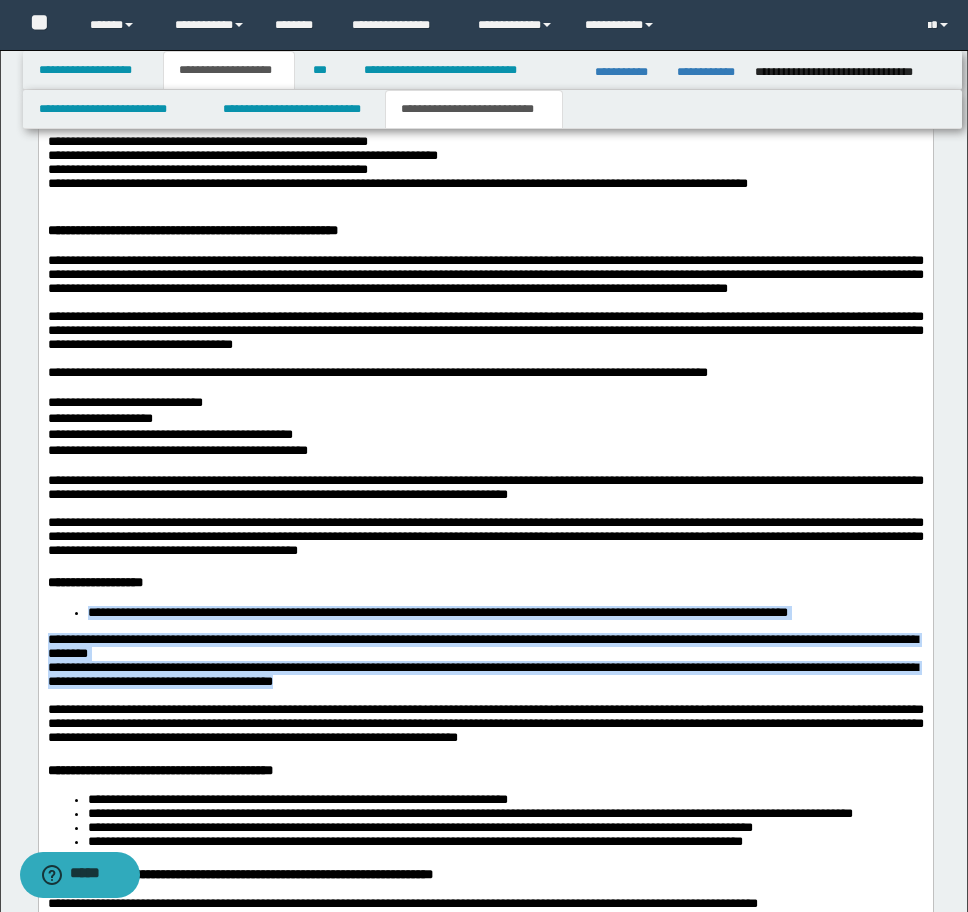 scroll, scrollTop: 3195, scrollLeft: 0, axis: vertical 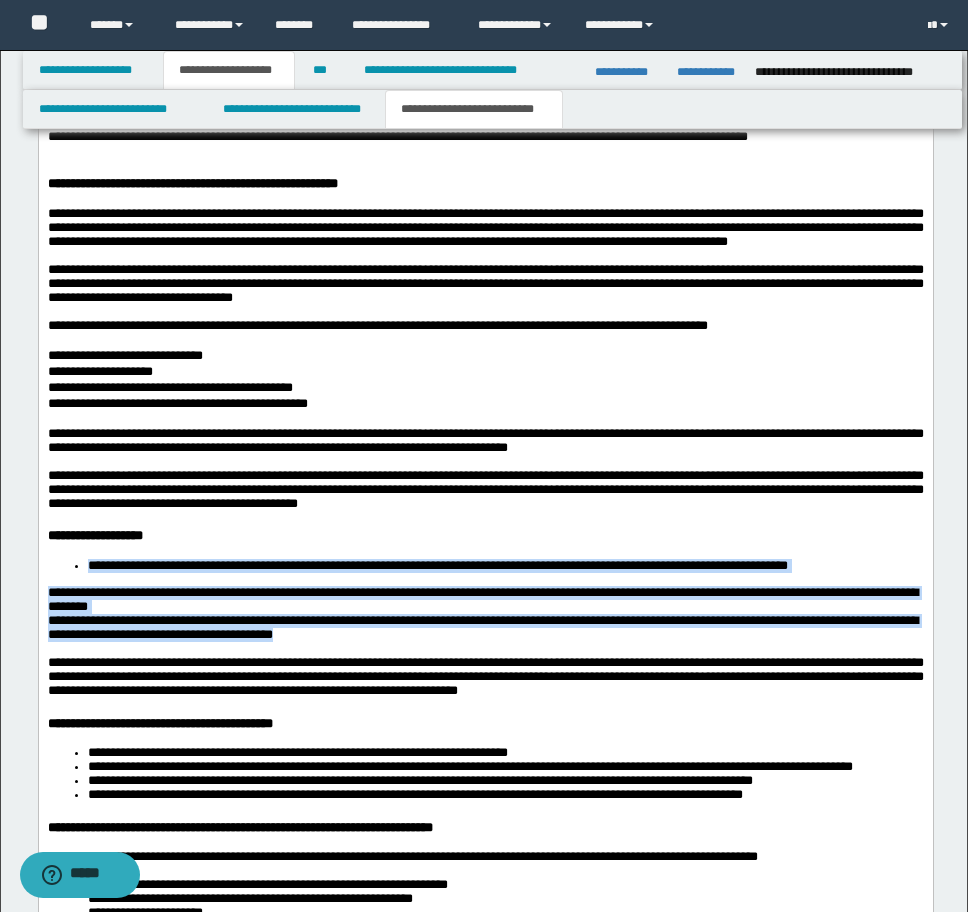 click on "**********" at bounding box center (437, 565) 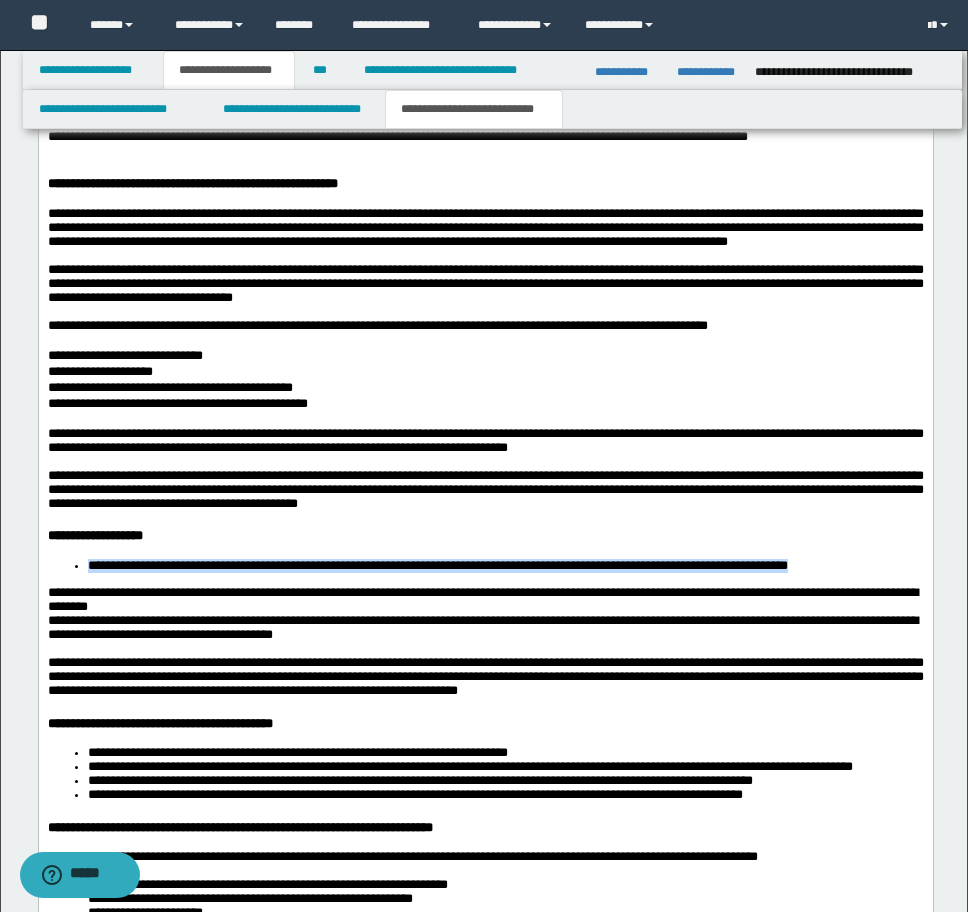 drag, startPoint x: 82, startPoint y: 690, endPoint x: 181, endPoint y: 705, distance: 100.12991 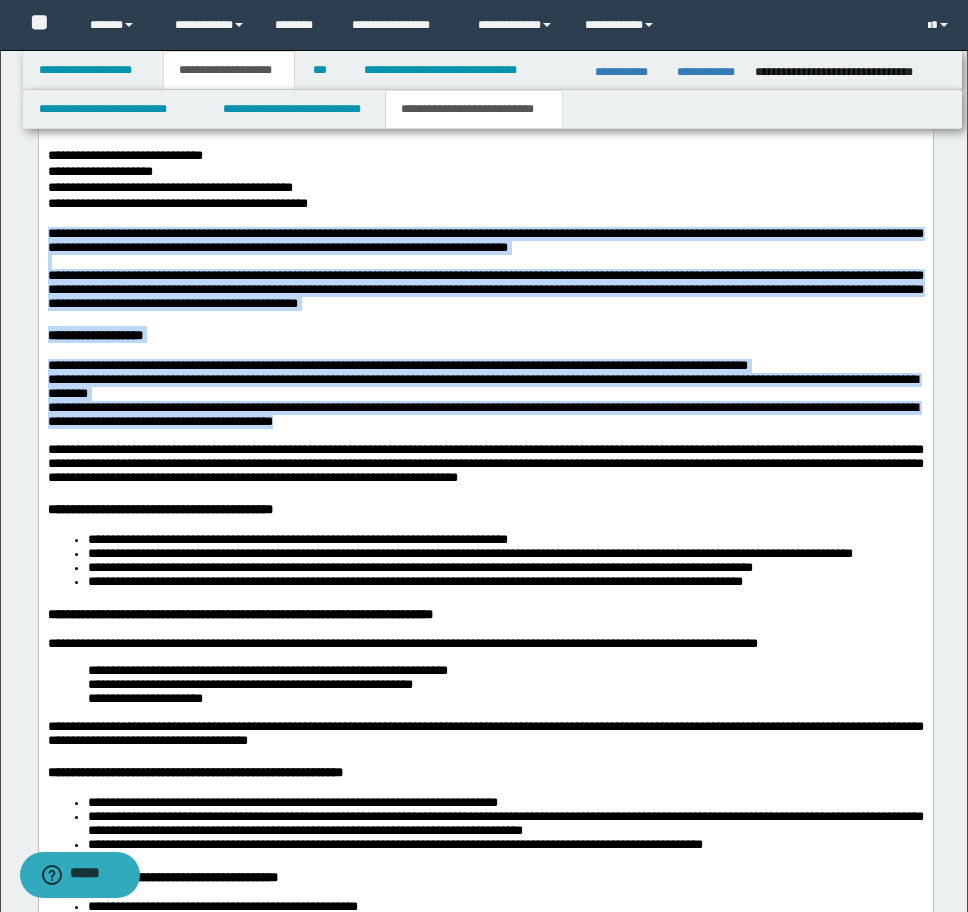 scroll, scrollTop: 3427, scrollLeft: 0, axis: vertical 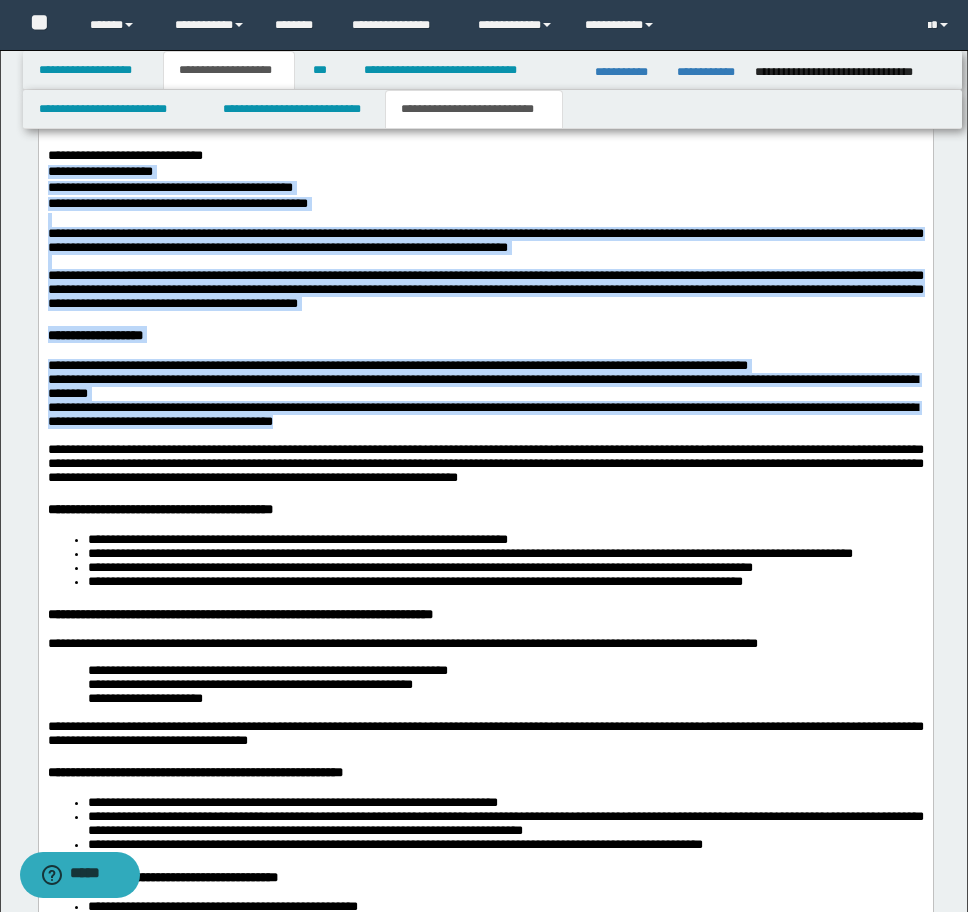 drag, startPoint x: 527, startPoint y: 556, endPoint x: 49, endPoint y: -727, distance: 1369.1505 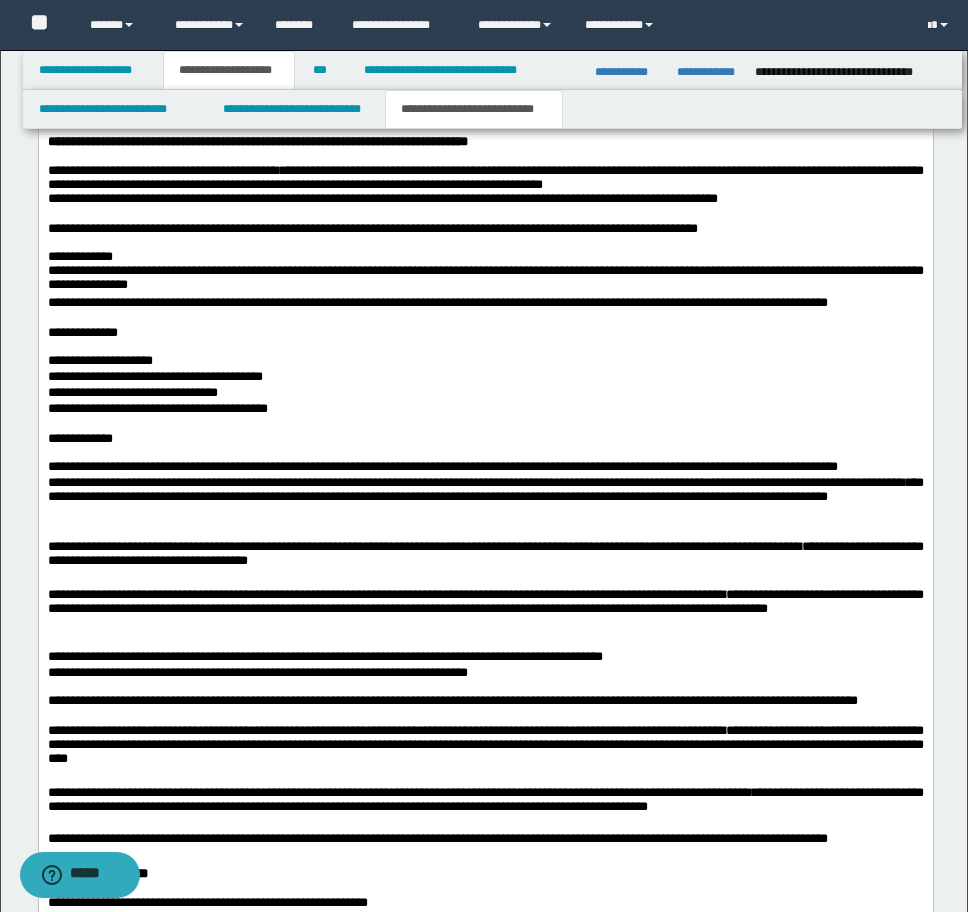 scroll, scrollTop: 2227, scrollLeft: 0, axis: vertical 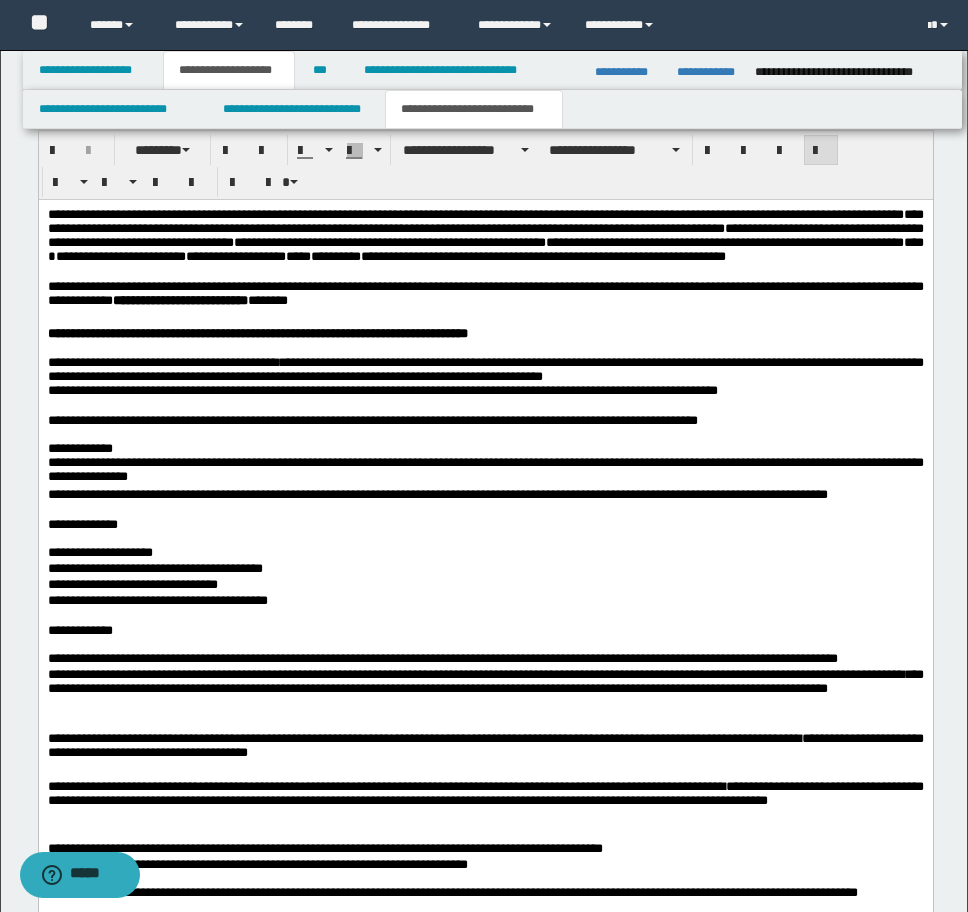 click at bounding box center (821, 151) 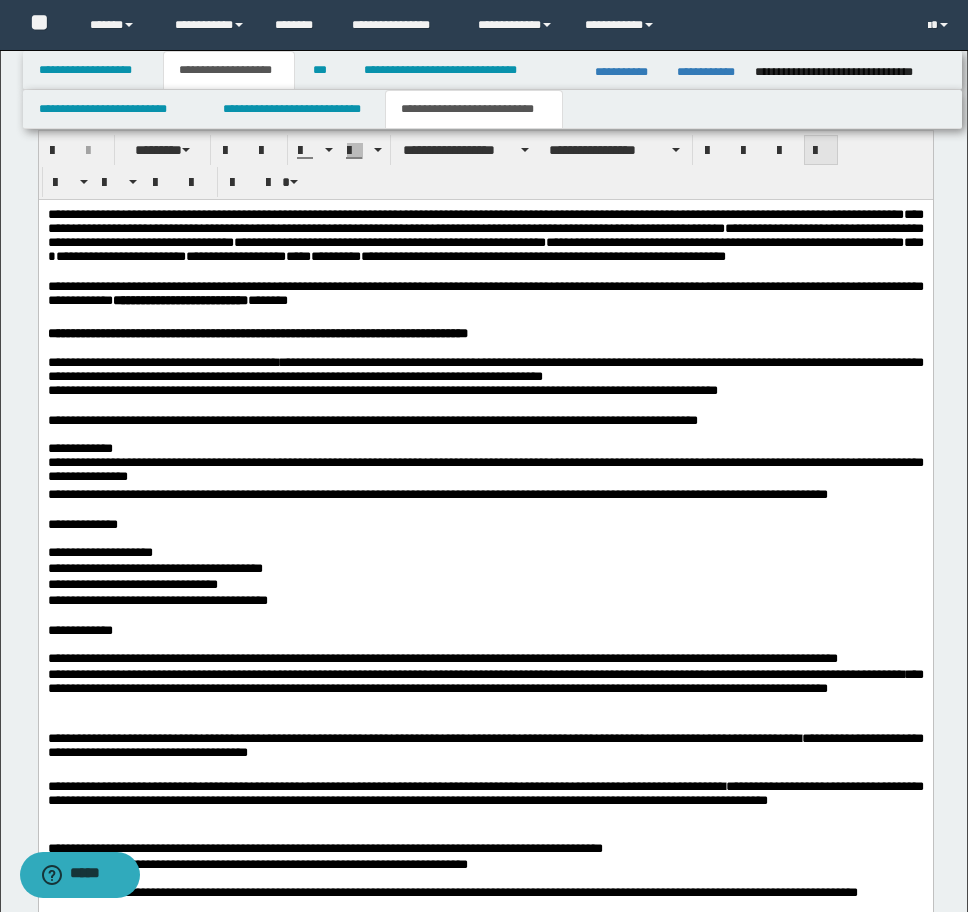 click at bounding box center [821, 150] 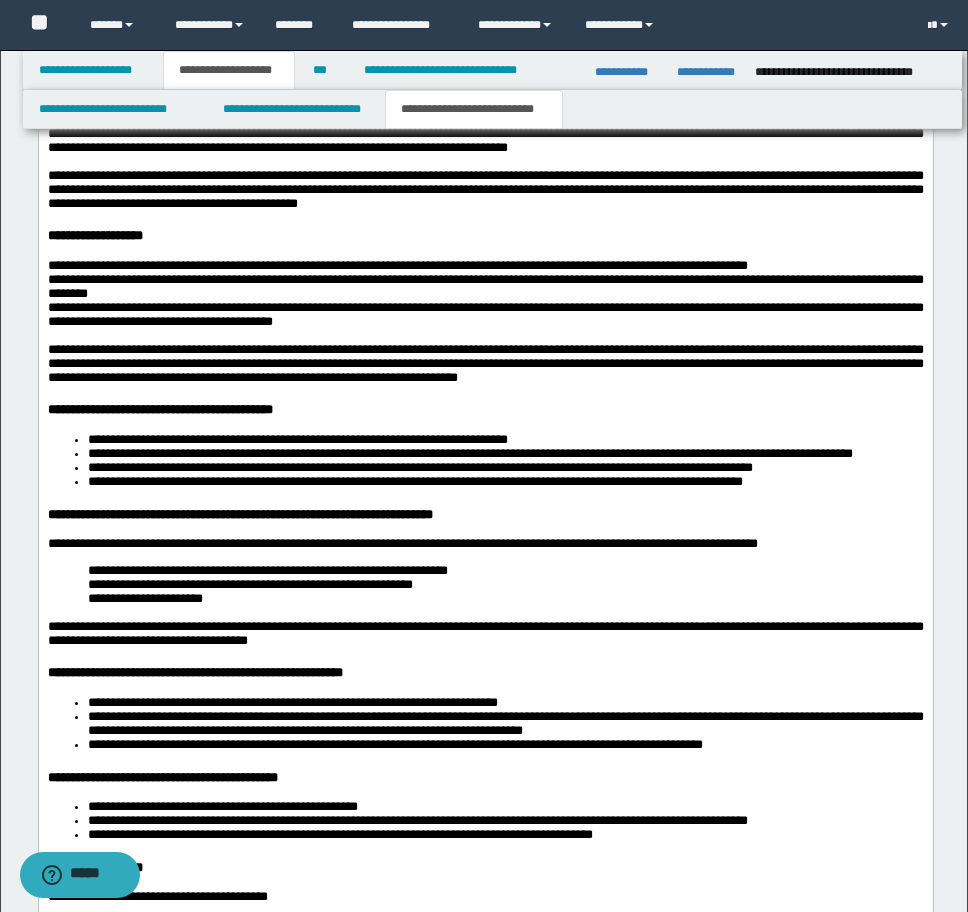scroll, scrollTop: 3495, scrollLeft: 0, axis: vertical 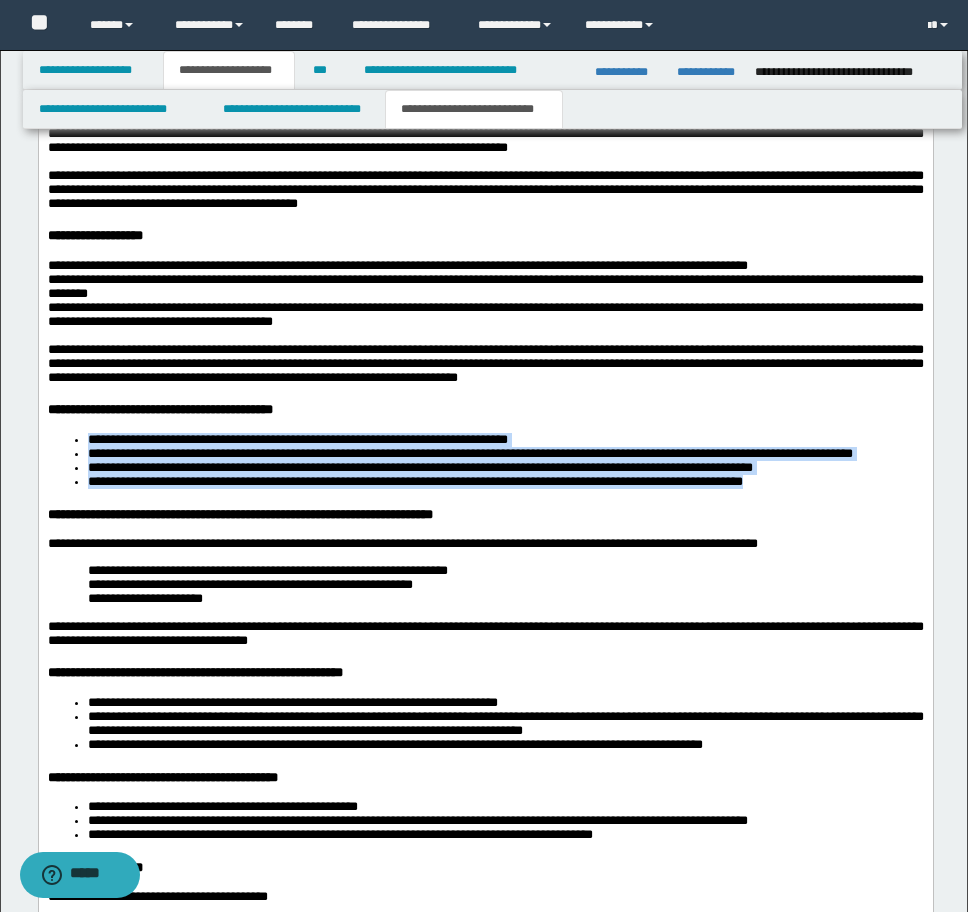 drag, startPoint x: 85, startPoint y: 598, endPoint x: 891, endPoint y: 660, distance: 808.3811 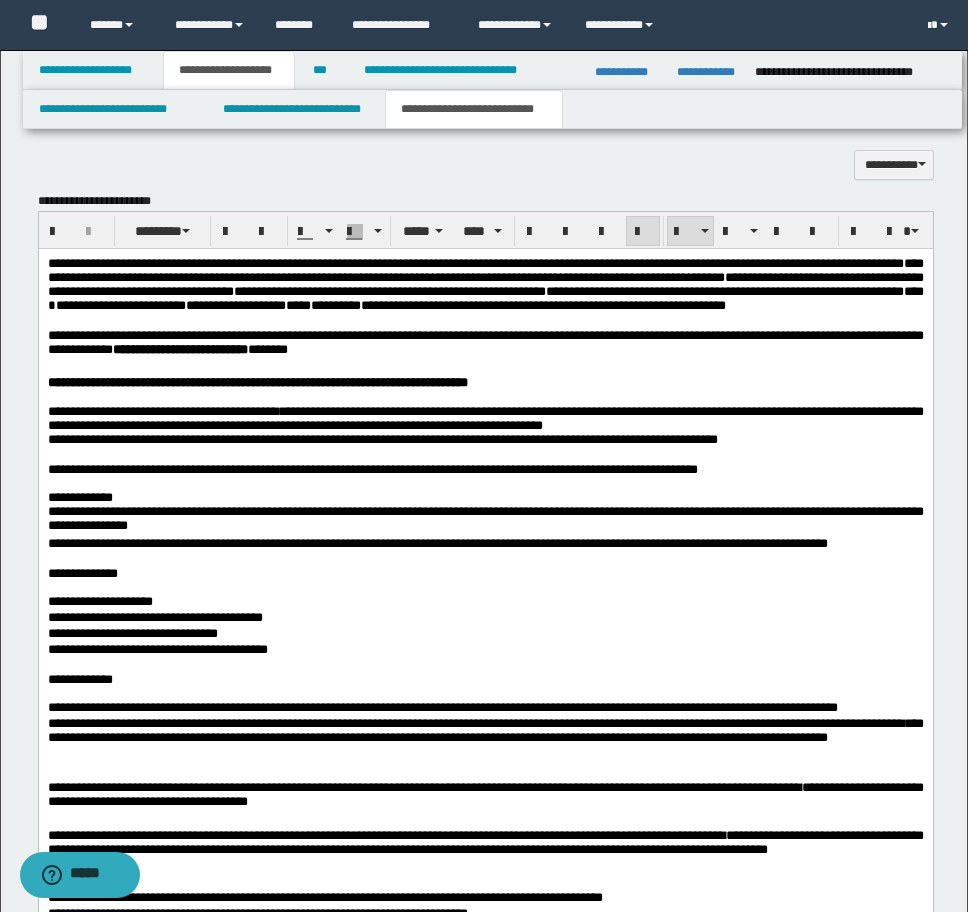 scroll, scrollTop: 2095, scrollLeft: 0, axis: vertical 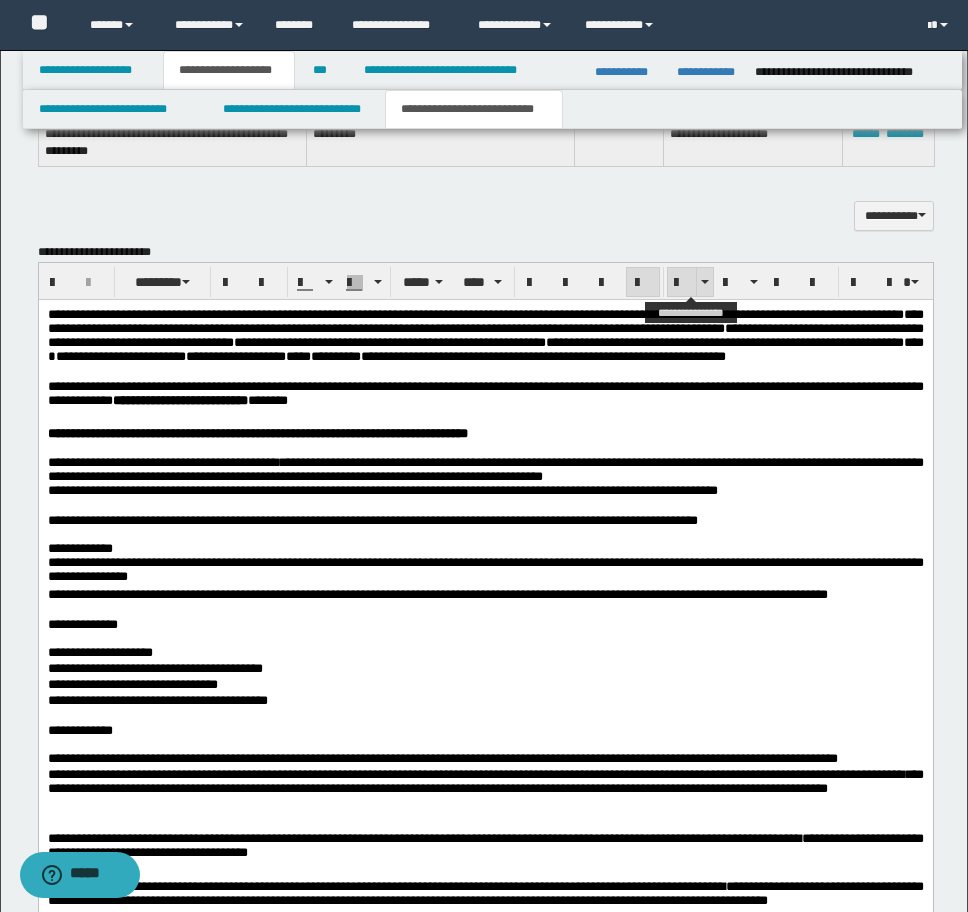 click at bounding box center [682, 283] 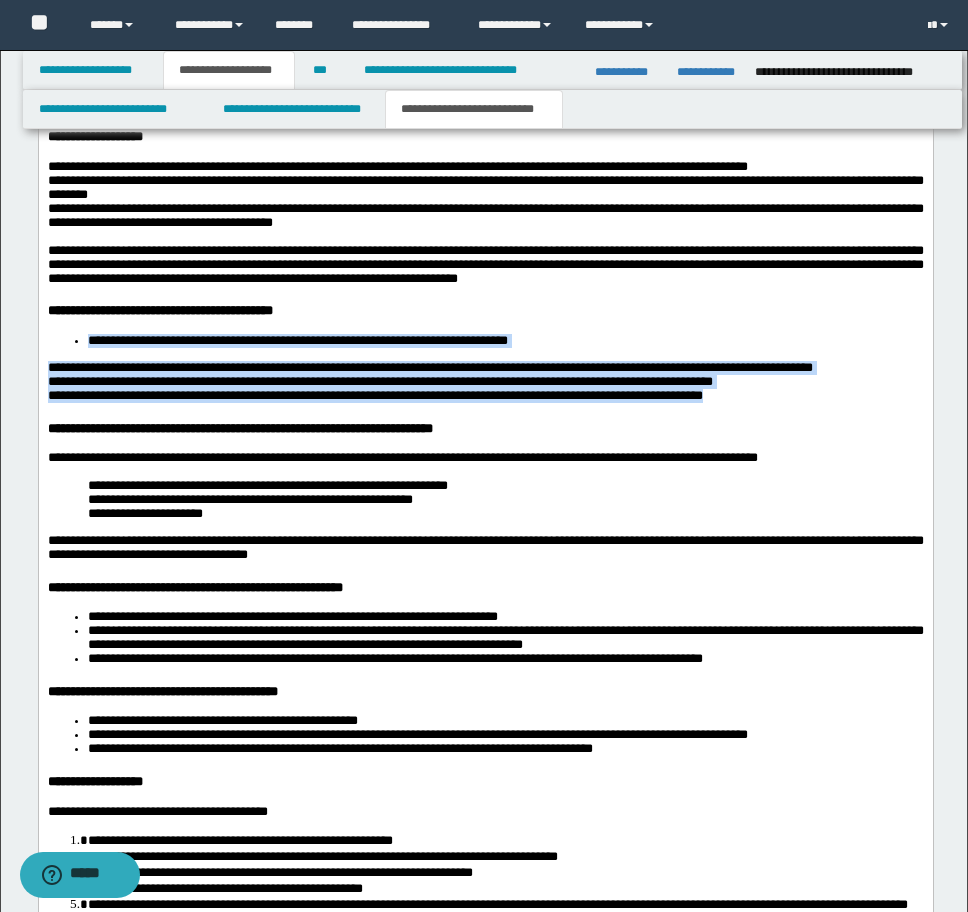 scroll, scrollTop: 3595, scrollLeft: 0, axis: vertical 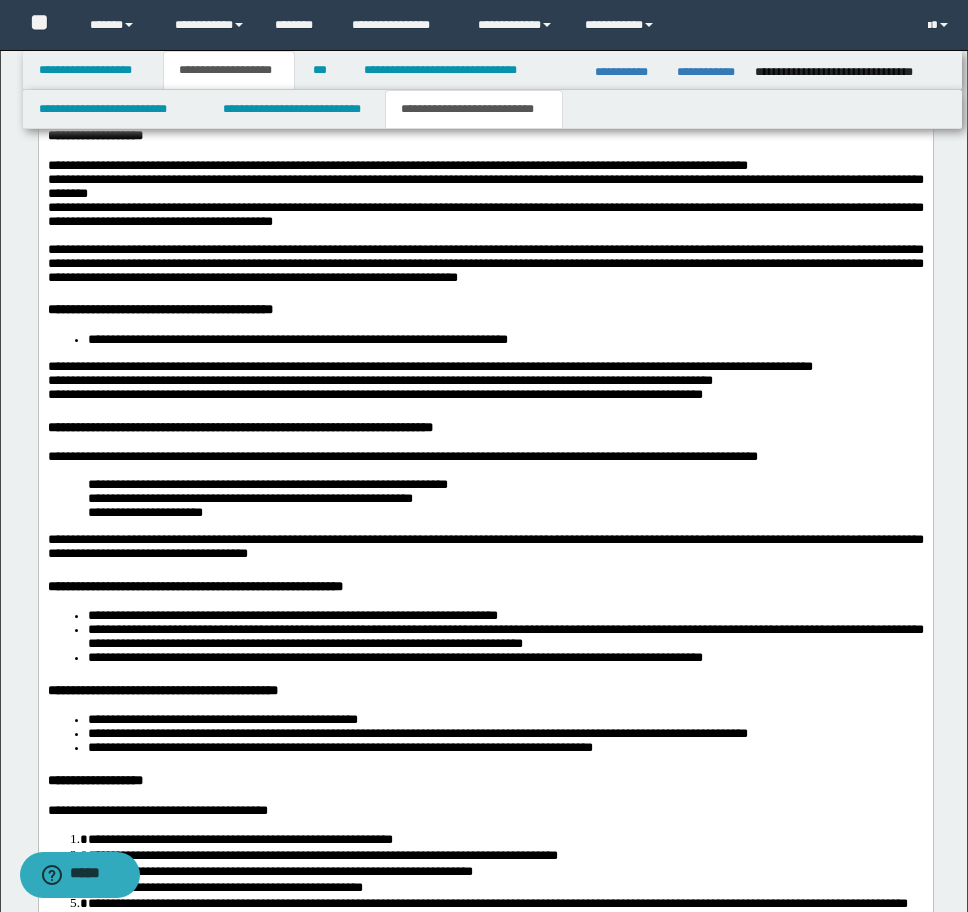 click on "**********" at bounding box center [485, 340] 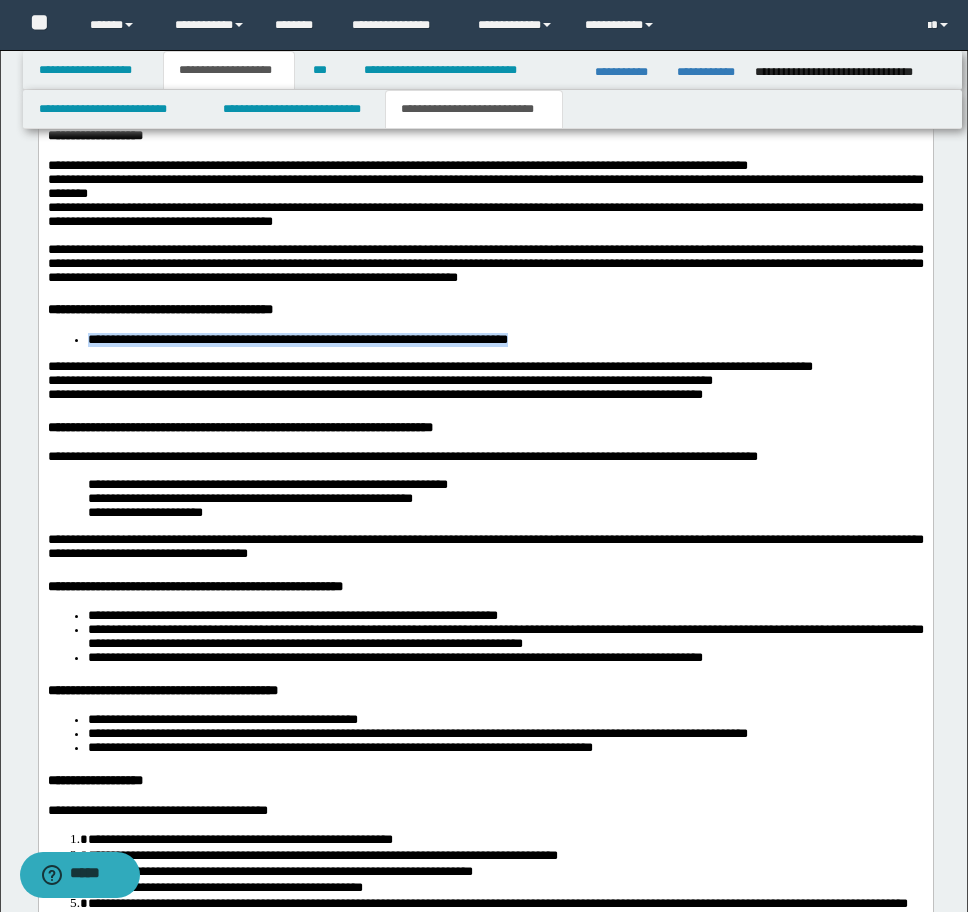 drag, startPoint x: 82, startPoint y: 501, endPoint x: 596, endPoint y: 505, distance: 514.01556 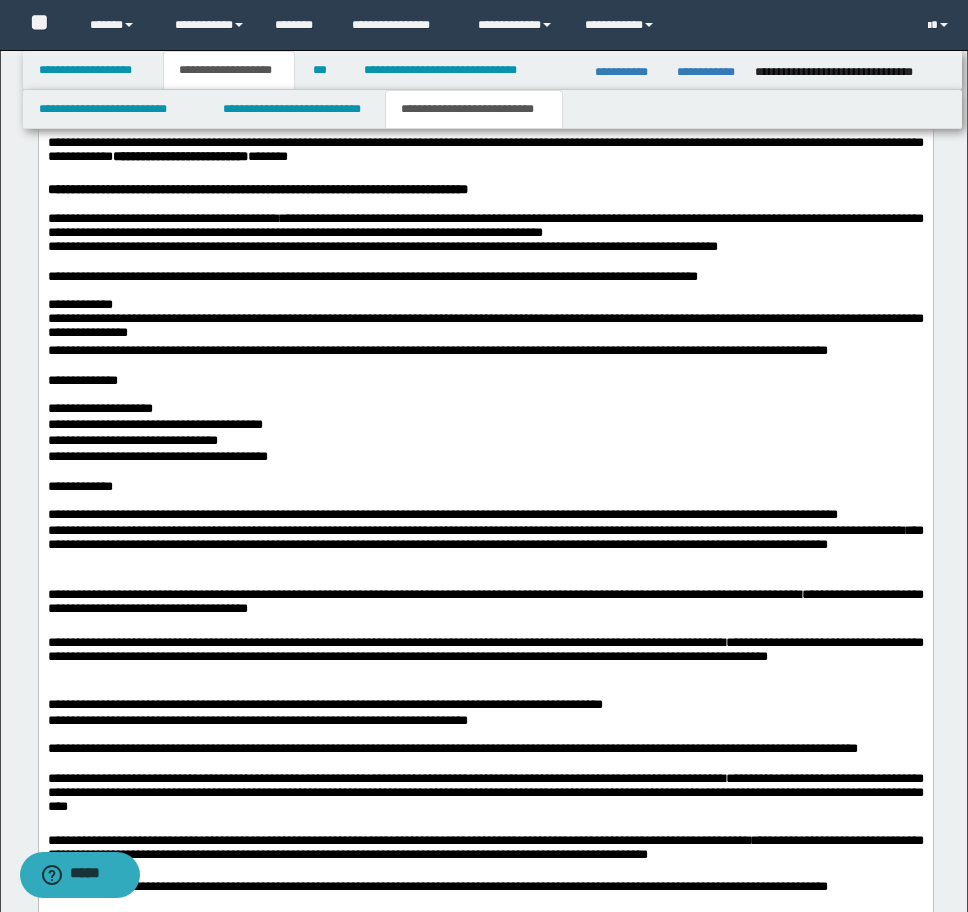 scroll, scrollTop: 2195, scrollLeft: 0, axis: vertical 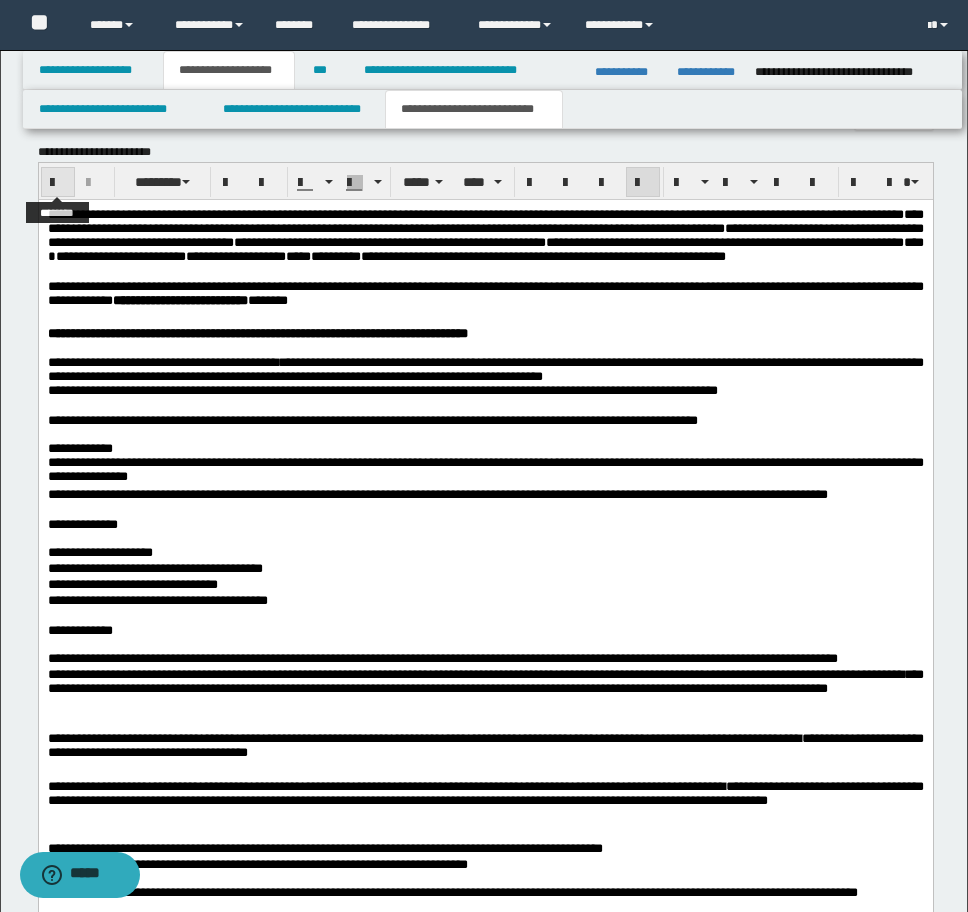 click at bounding box center (58, 183) 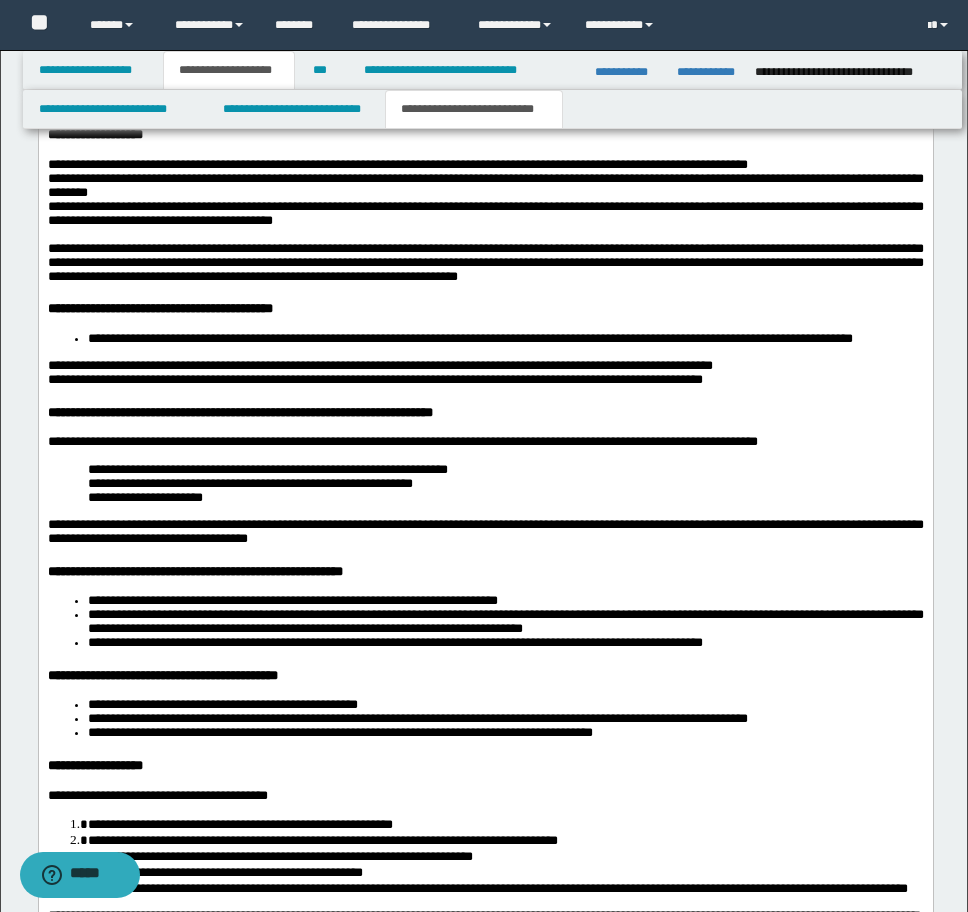 scroll, scrollTop: 3595, scrollLeft: 0, axis: vertical 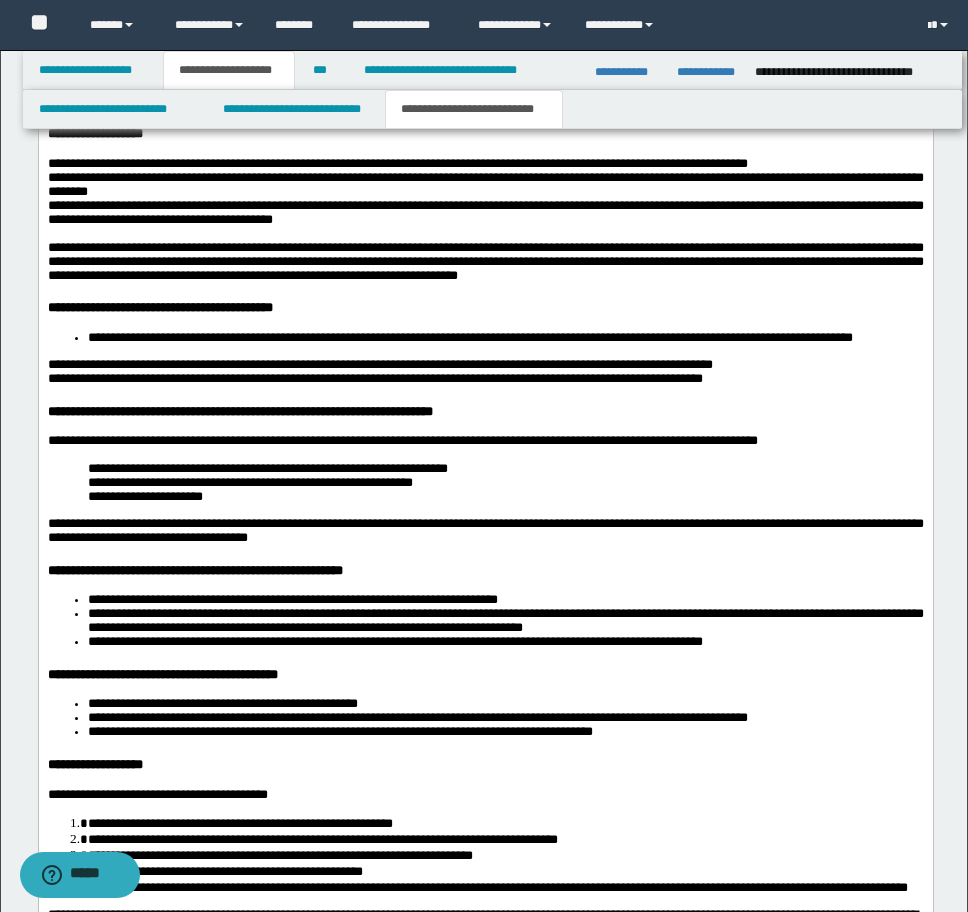 click on "**********" at bounding box center (485, 338) 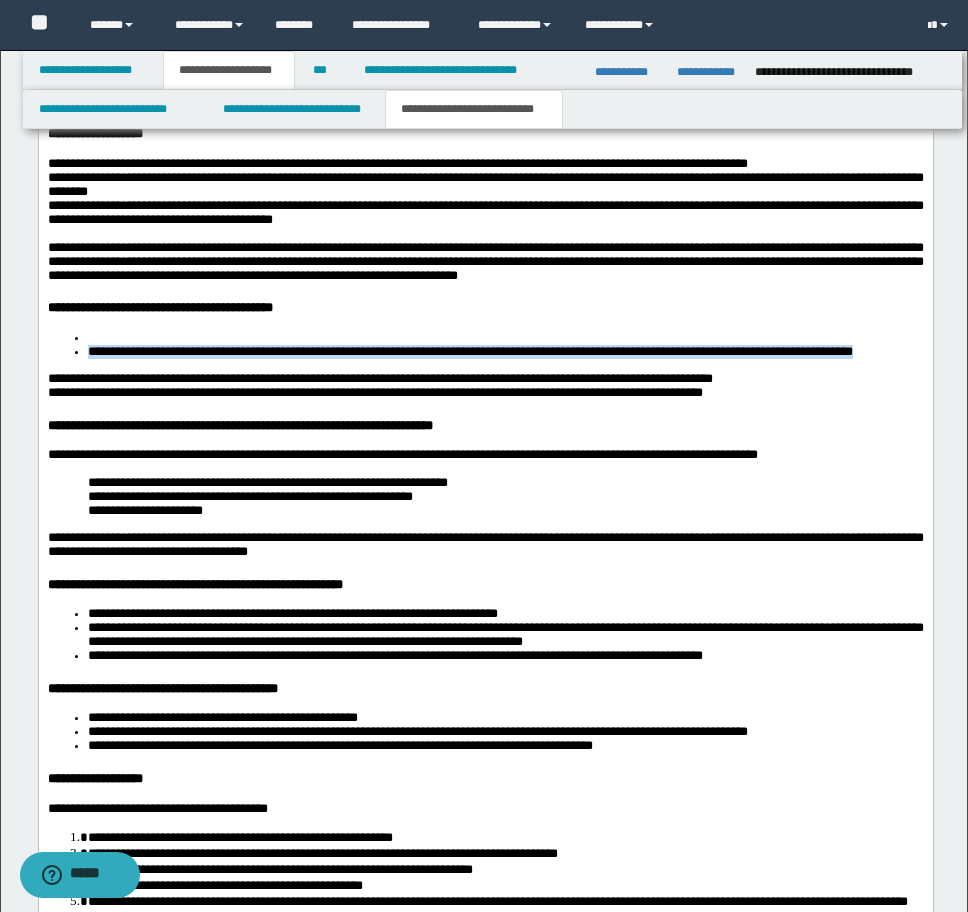 drag, startPoint x: 202, startPoint y: 532, endPoint x: -9, endPoint y: 510, distance: 212.14381 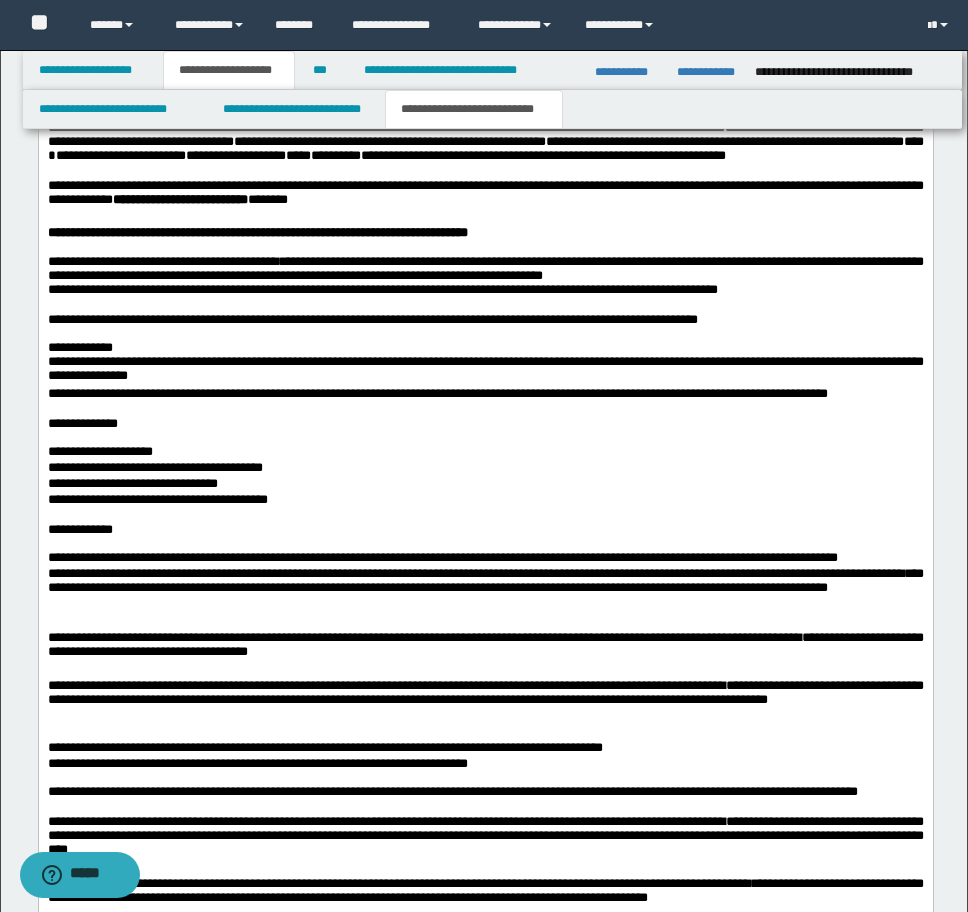 scroll, scrollTop: 2095, scrollLeft: 0, axis: vertical 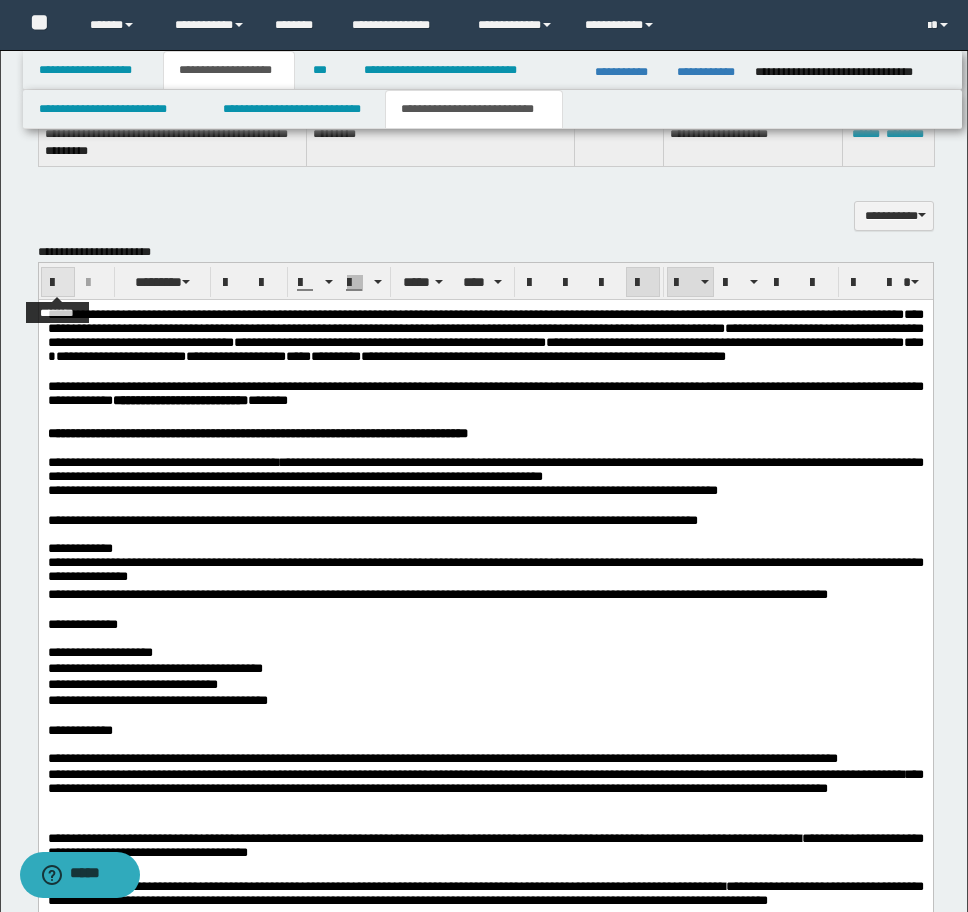 click at bounding box center [58, 283] 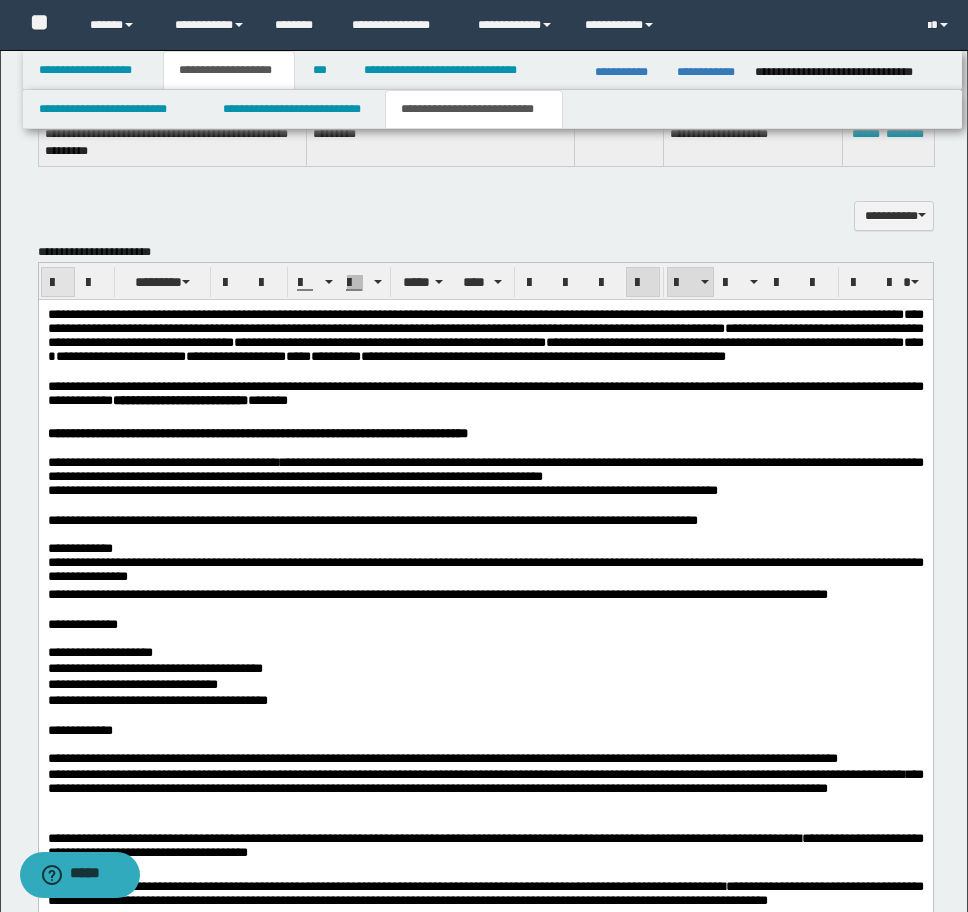 click at bounding box center (58, 283) 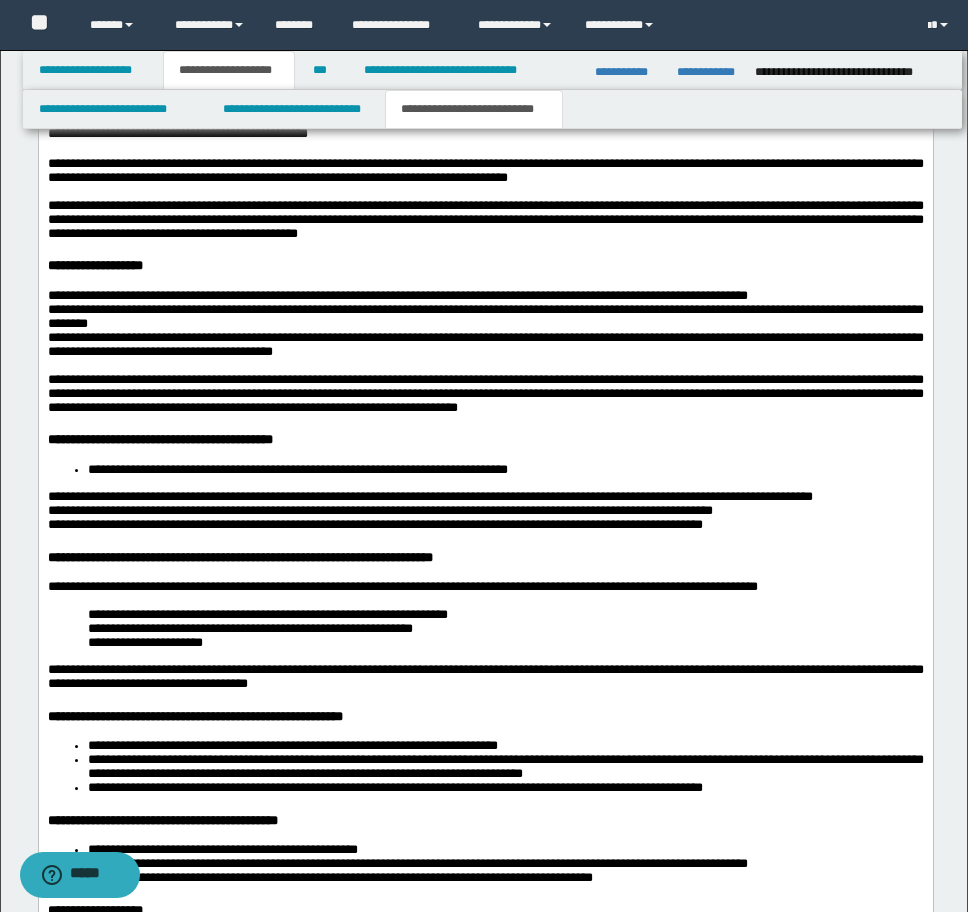 scroll, scrollTop: 3463, scrollLeft: 0, axis: vertical 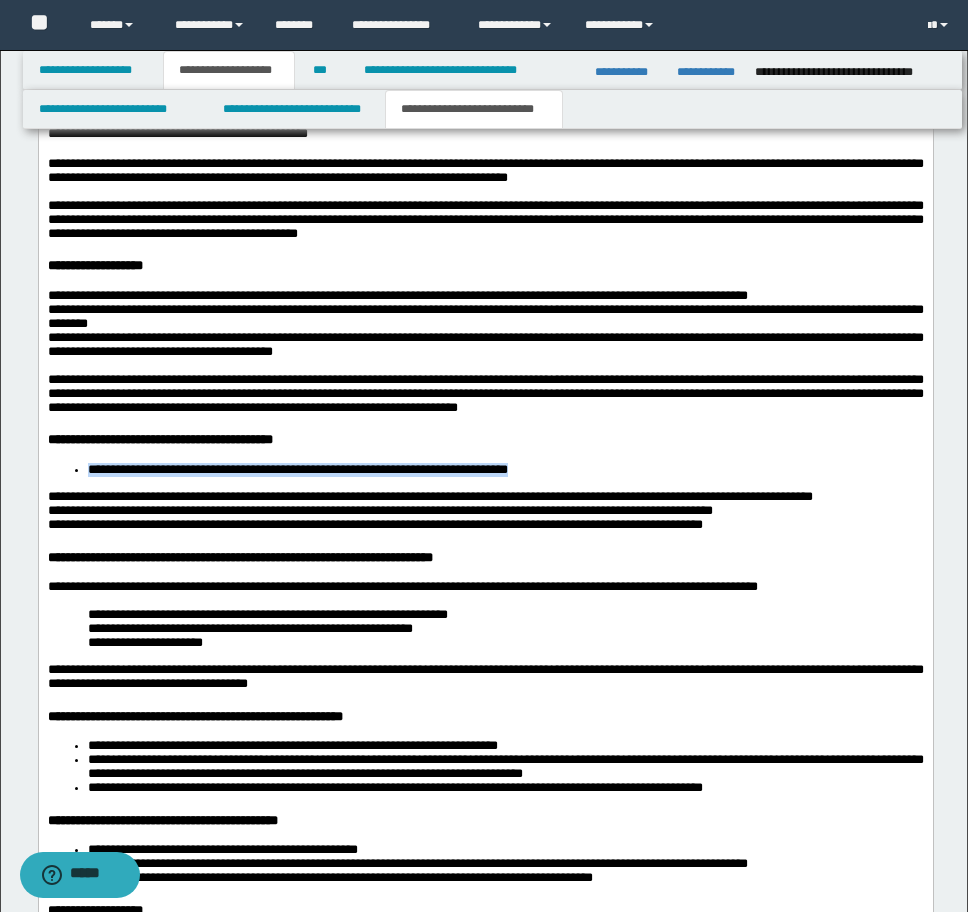 drag, startPoint x: 85, startPoint y: 627, endPoint x: 608, endPoint y: 627, distance: 523 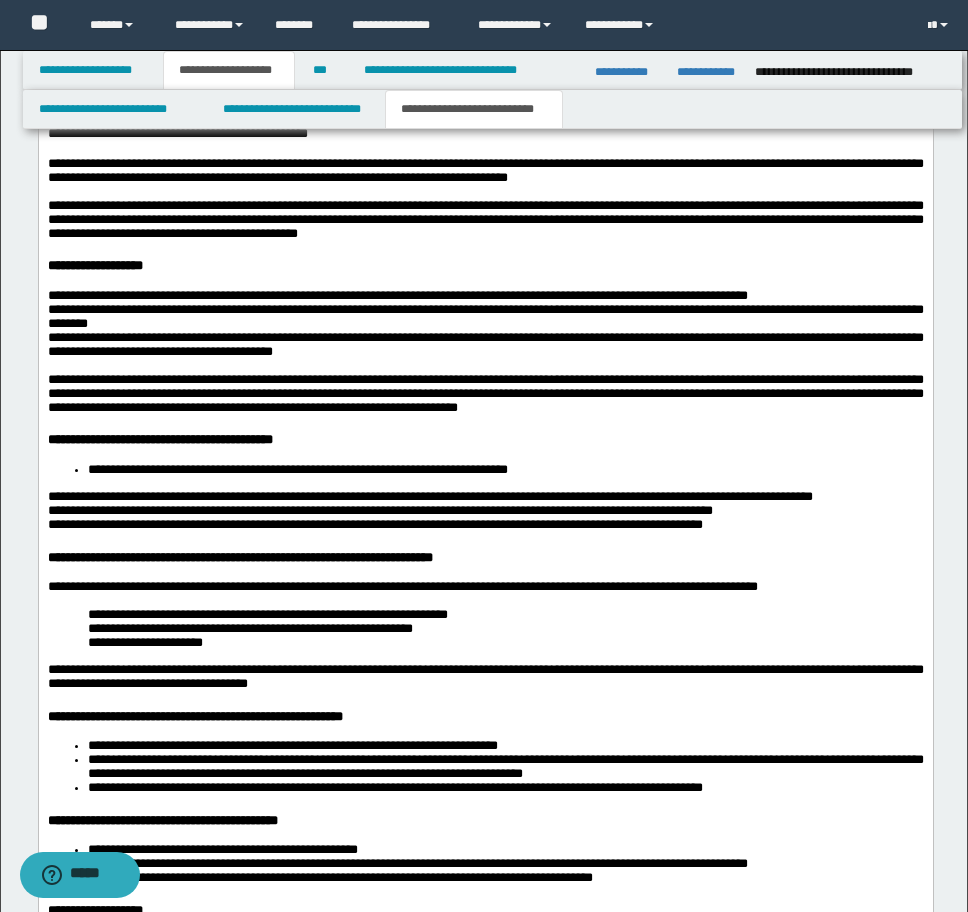 click on "**********" at bounding box center [485, 1046] 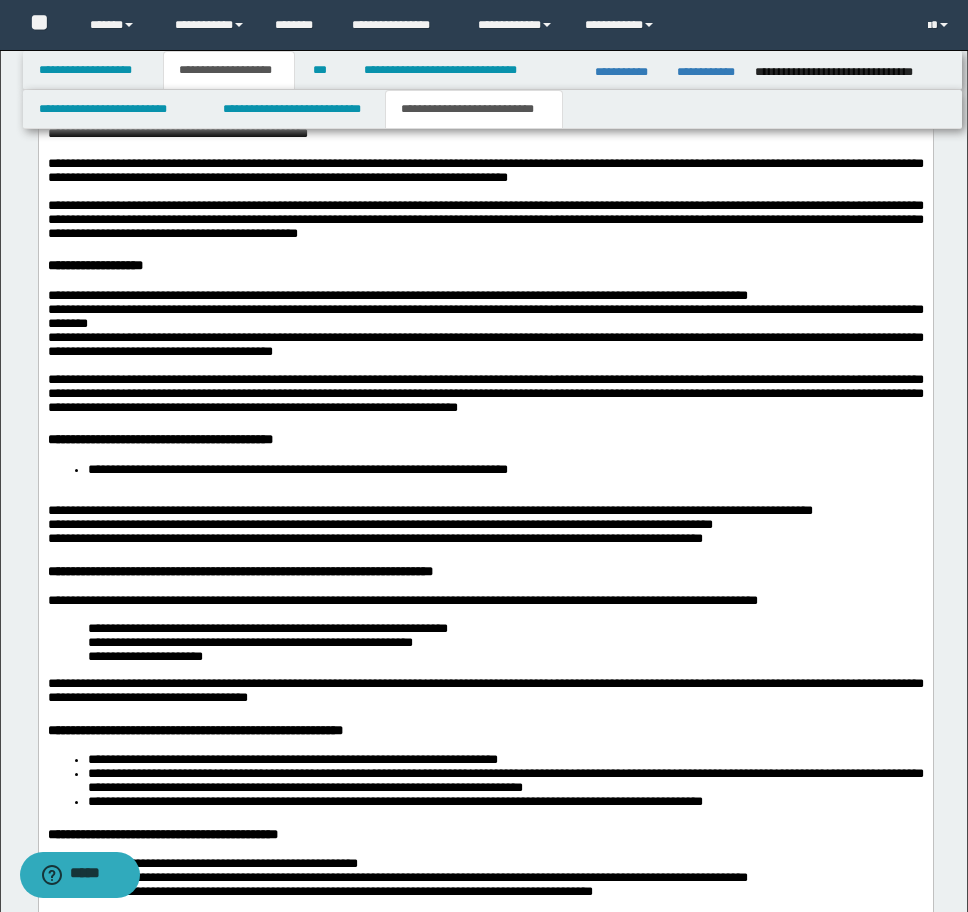 click at bounding box center (485, 497) 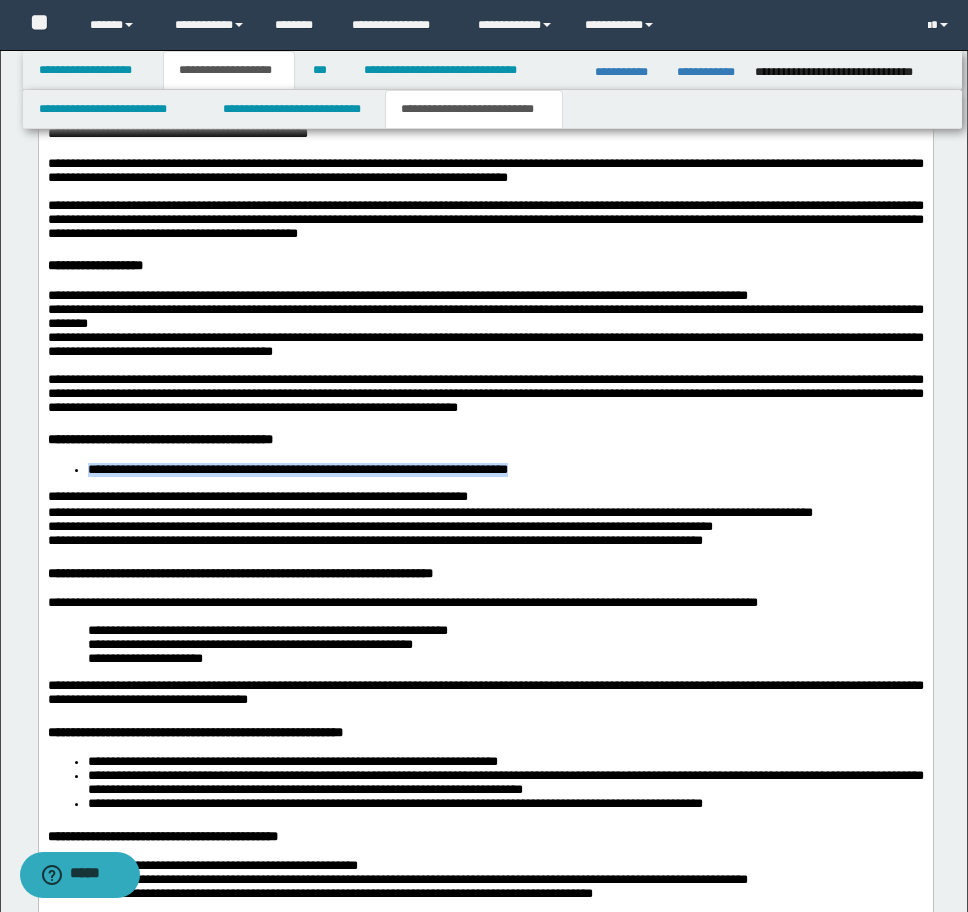 drag, startPoint x: 590, startPoint y: 636, endPoint x: 70, endPoint y: -431, distance: 1186.9663 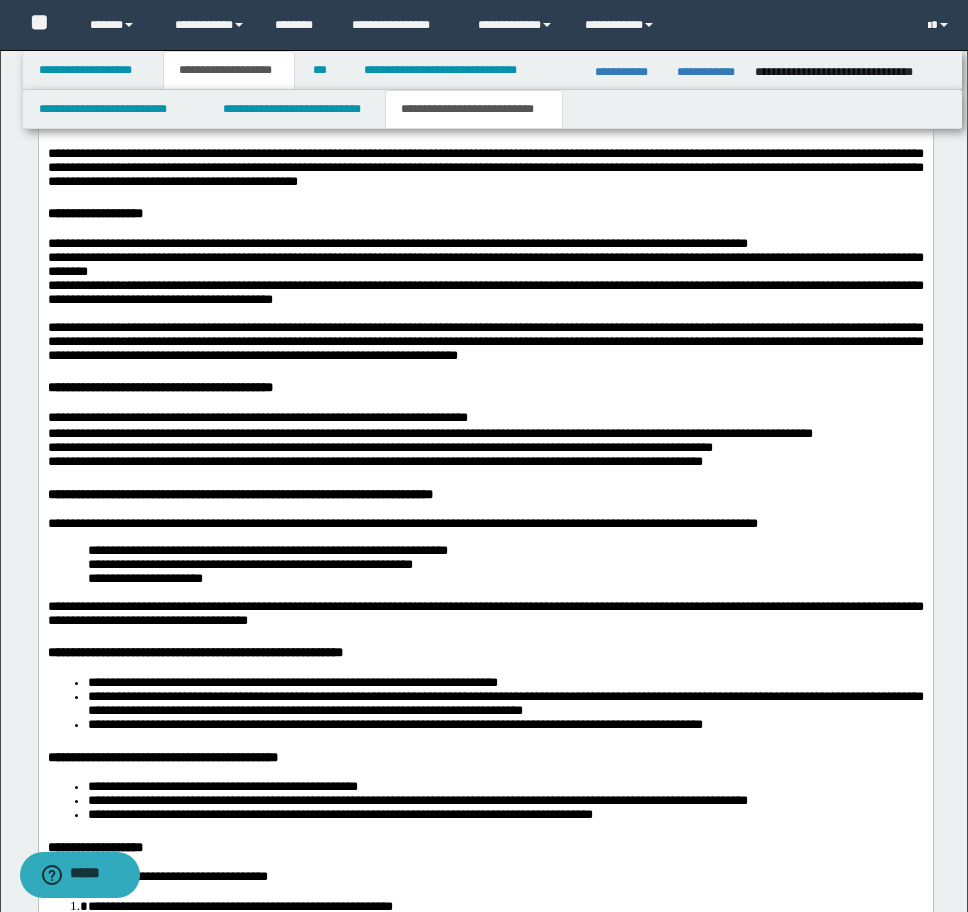scroll, scrollTop: 3563, scrollLeft: 0, axis: vertical 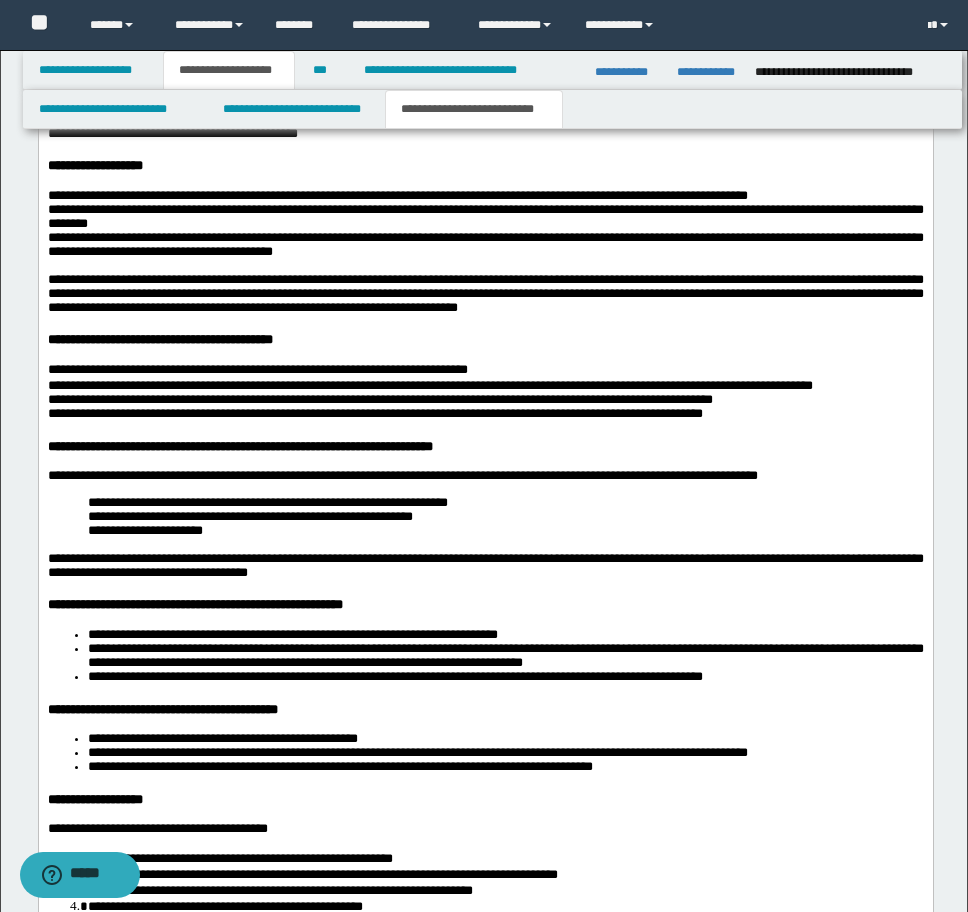 click on "**********" at bounding box center (485, 940) 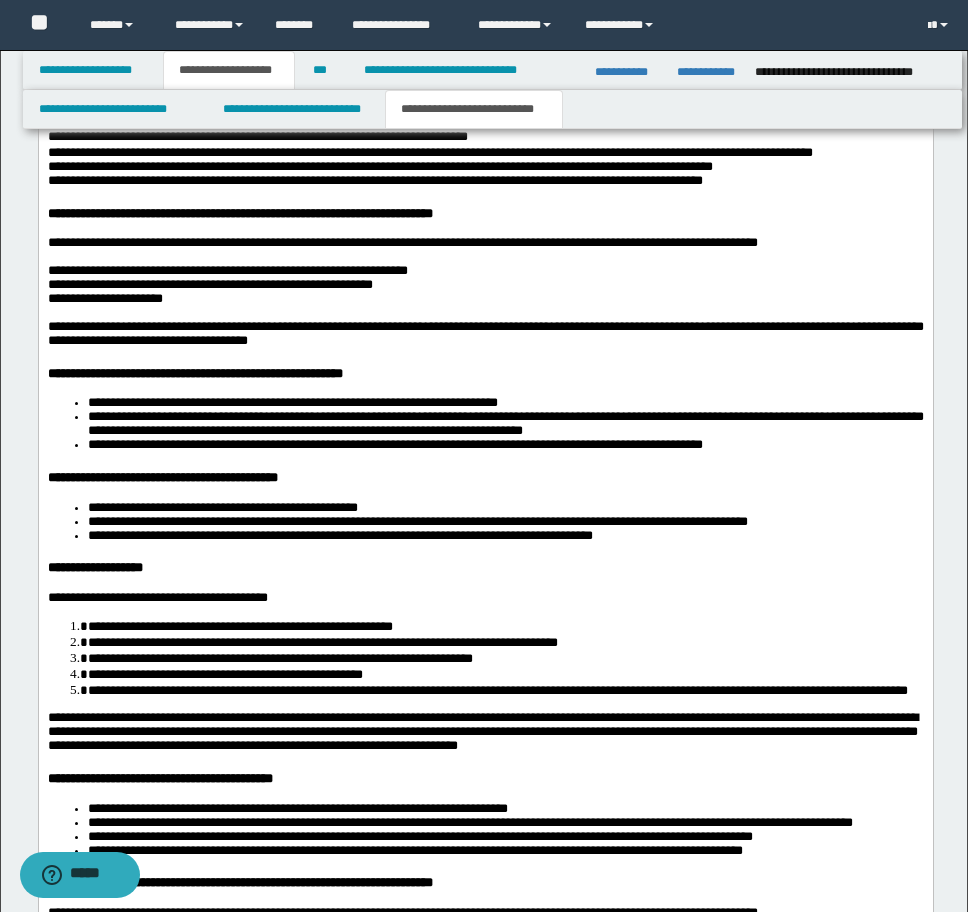 scroll, scrollTop: 3863, scrollLeft: 0, axis: vertical 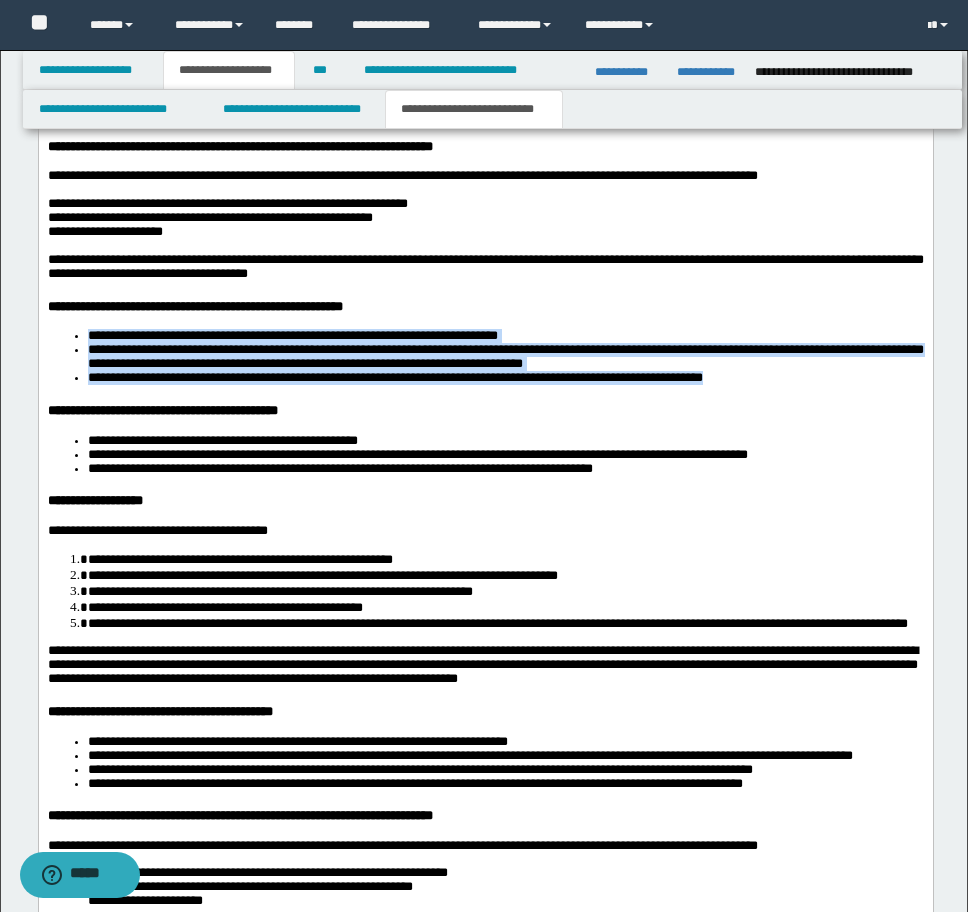 drag, startPoint x: 84, startPoint y: 535, endPoint x: 836, endPoint y: 590, distance: 754.0086 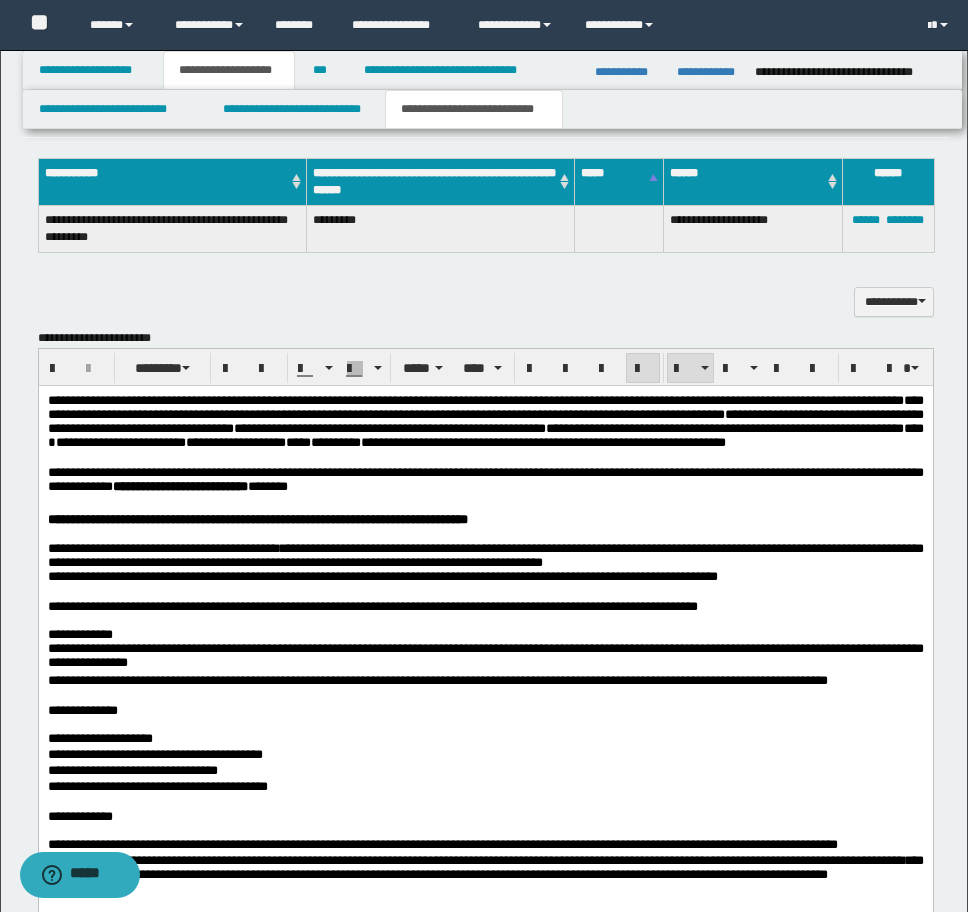 scroll, scrollTop: 1963, scrollLeft: 0, axis: vertical 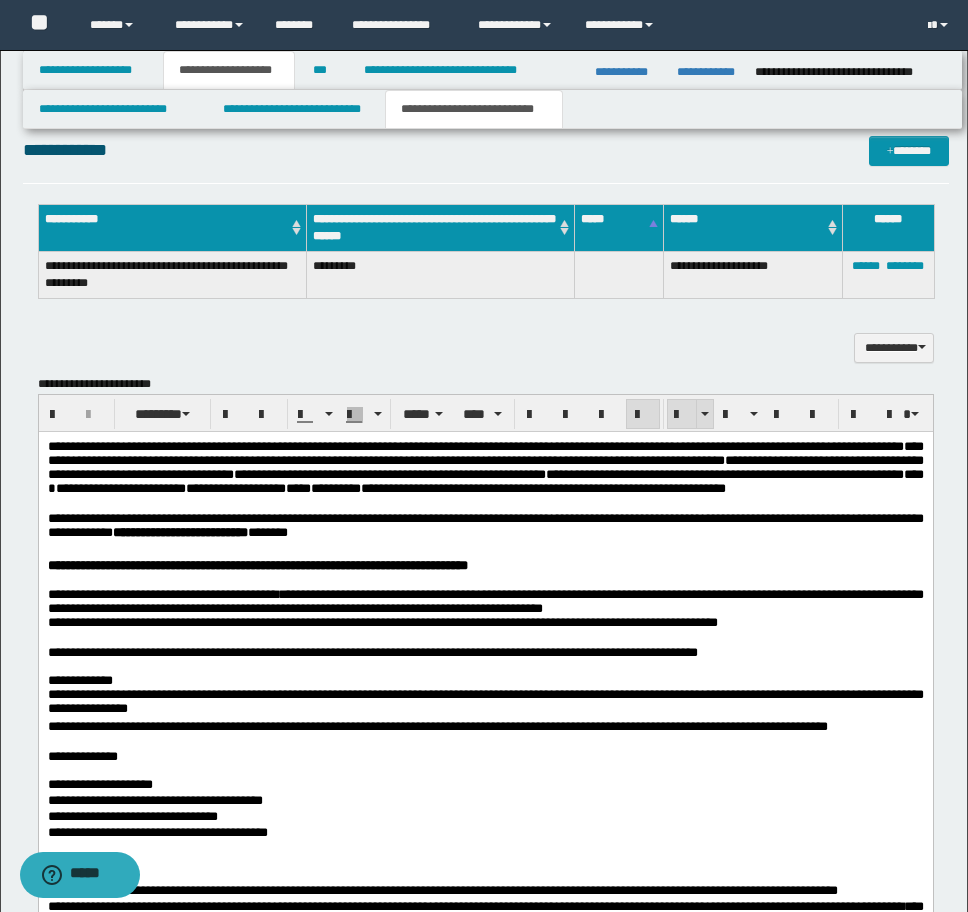 click at bounding box center [682, 415] 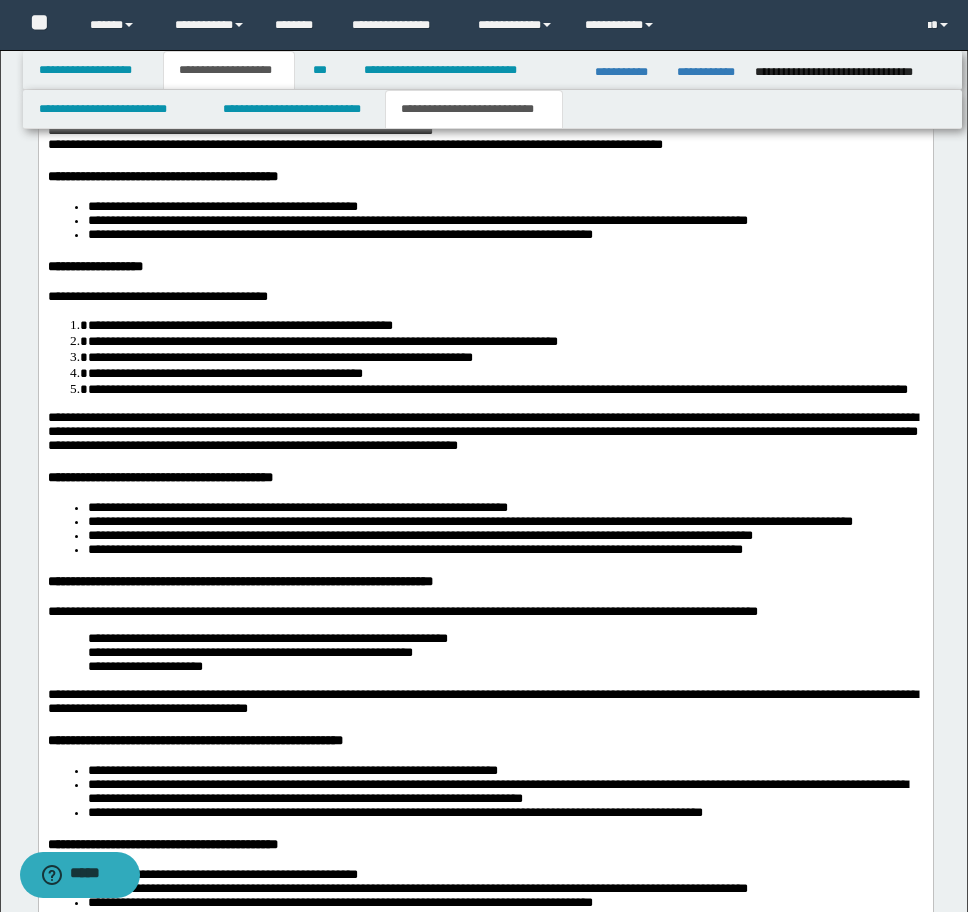 scroll, scrollTop: 3863, scrollLeft: 0, axis: vertical 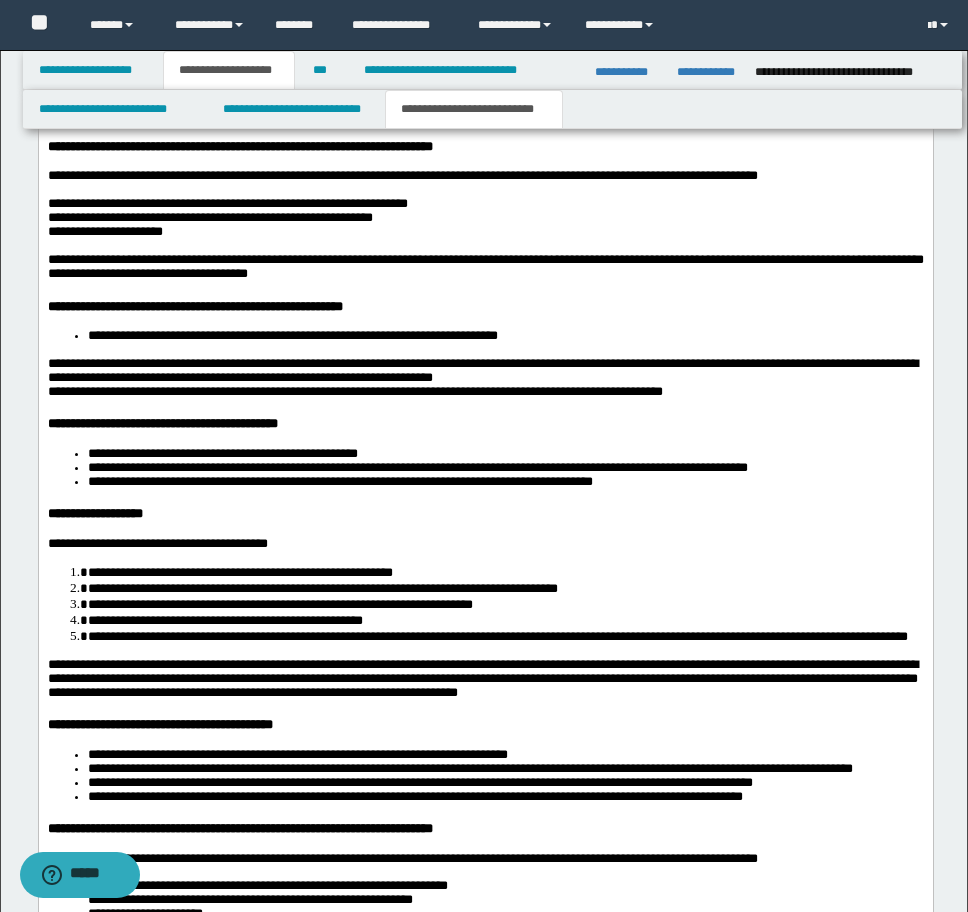 click on "**********" at bounding box center [485, 336] 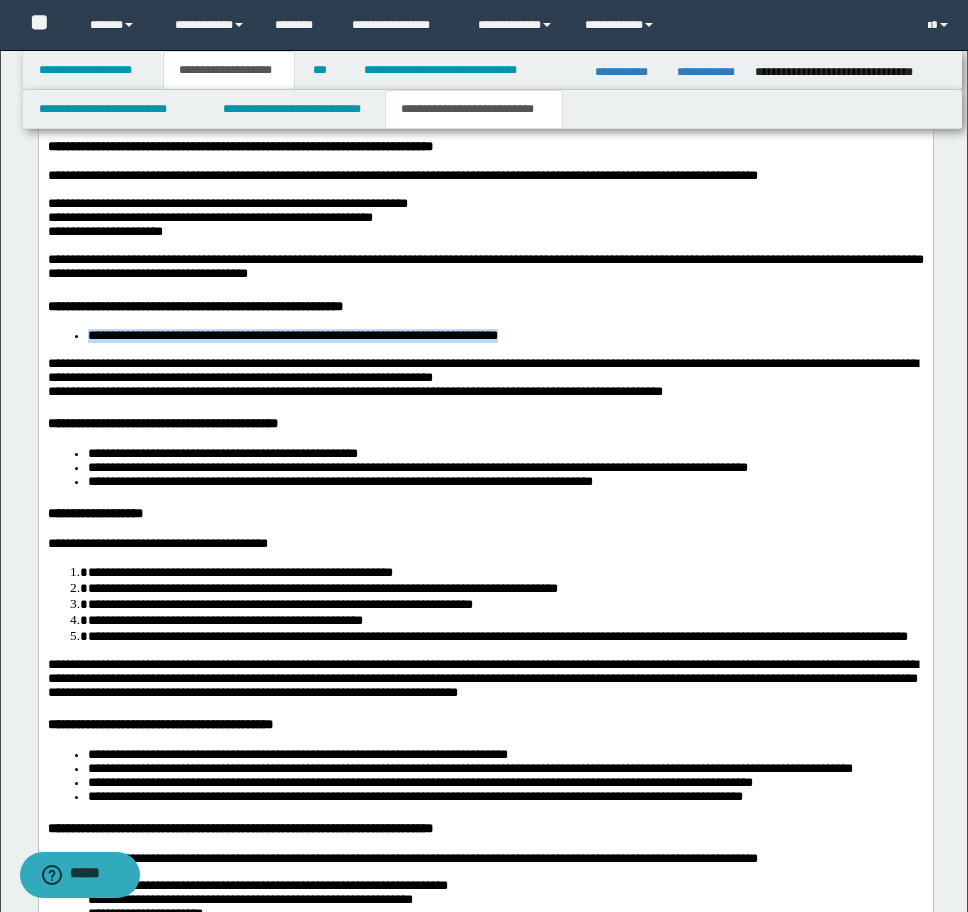 drag, startPoint x: 81, startPoint y: 543, endPoint x: 579, endPoint y: 537, distance: 498.03613 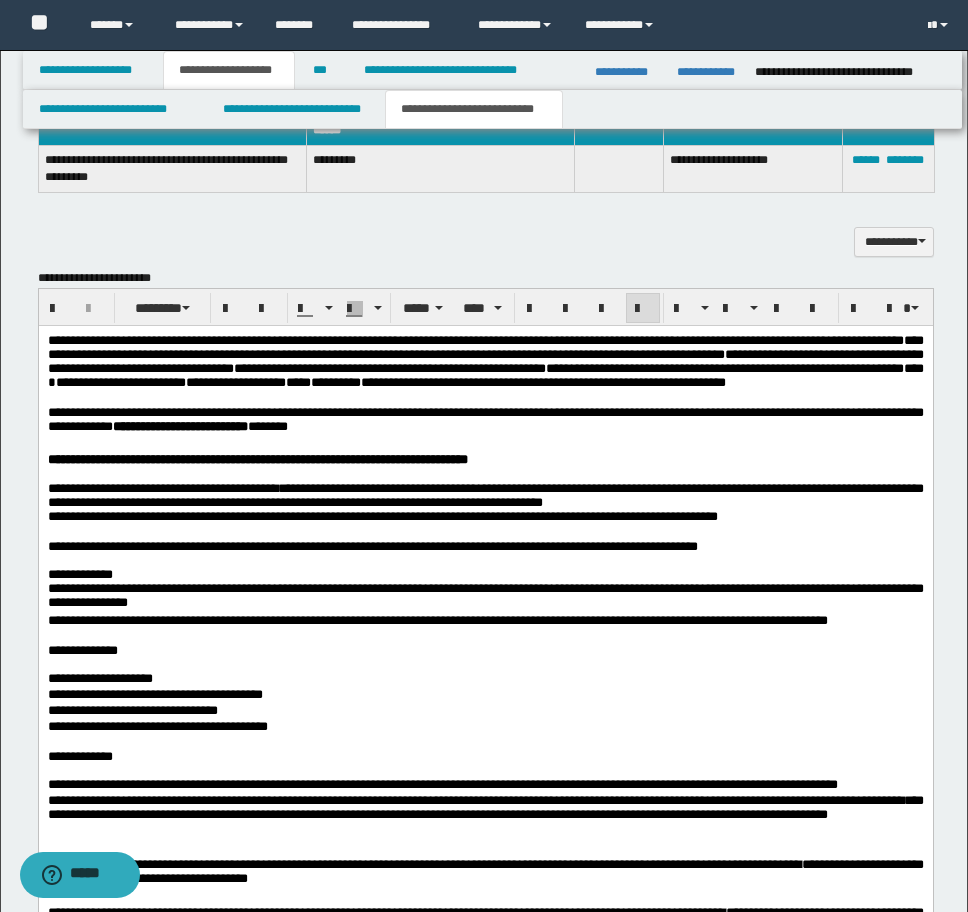 scroll, scrollTop: 2063, scrollLeft: 0, axis: vertical 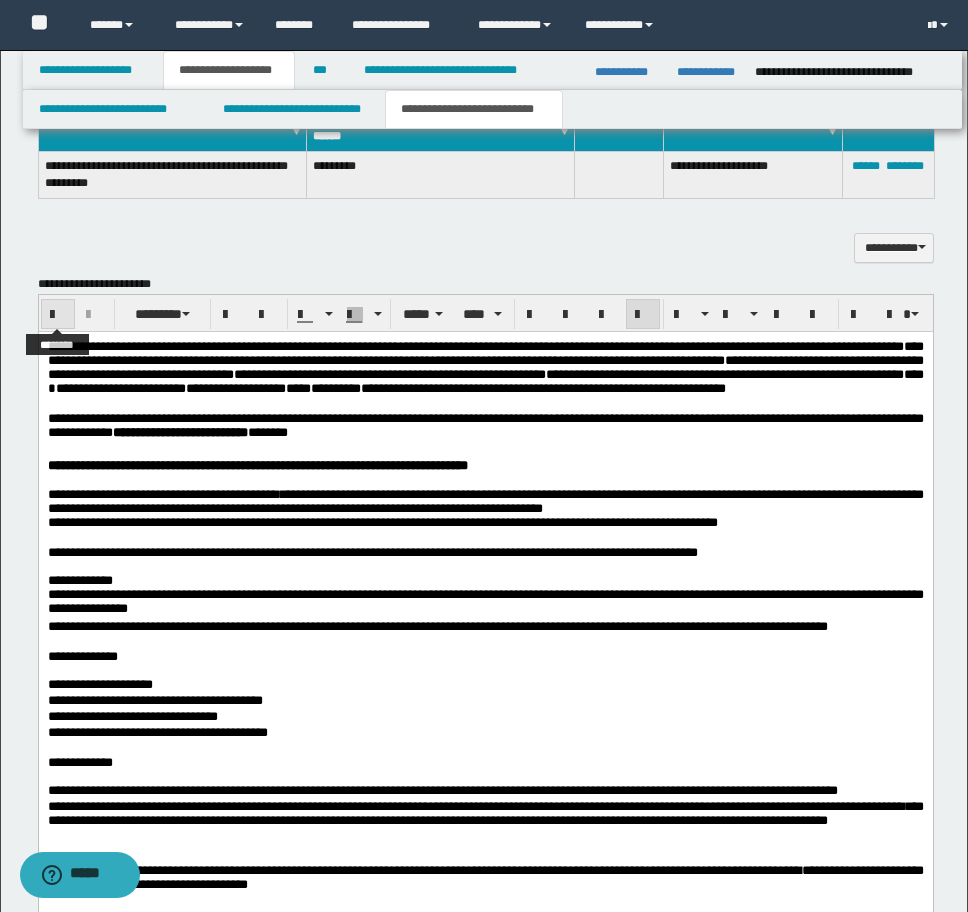 click at bounding box center (58, 315) 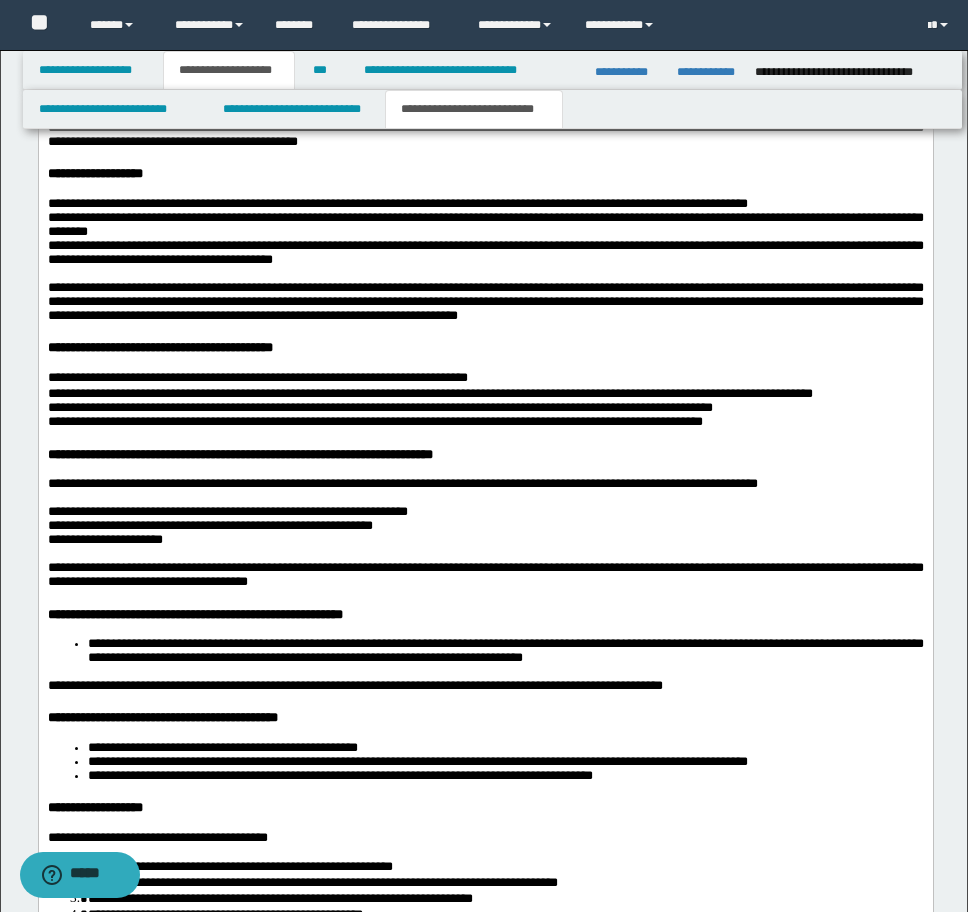 scroll, scrollTop: 3863, scrollLeft: 0, axis: vertical 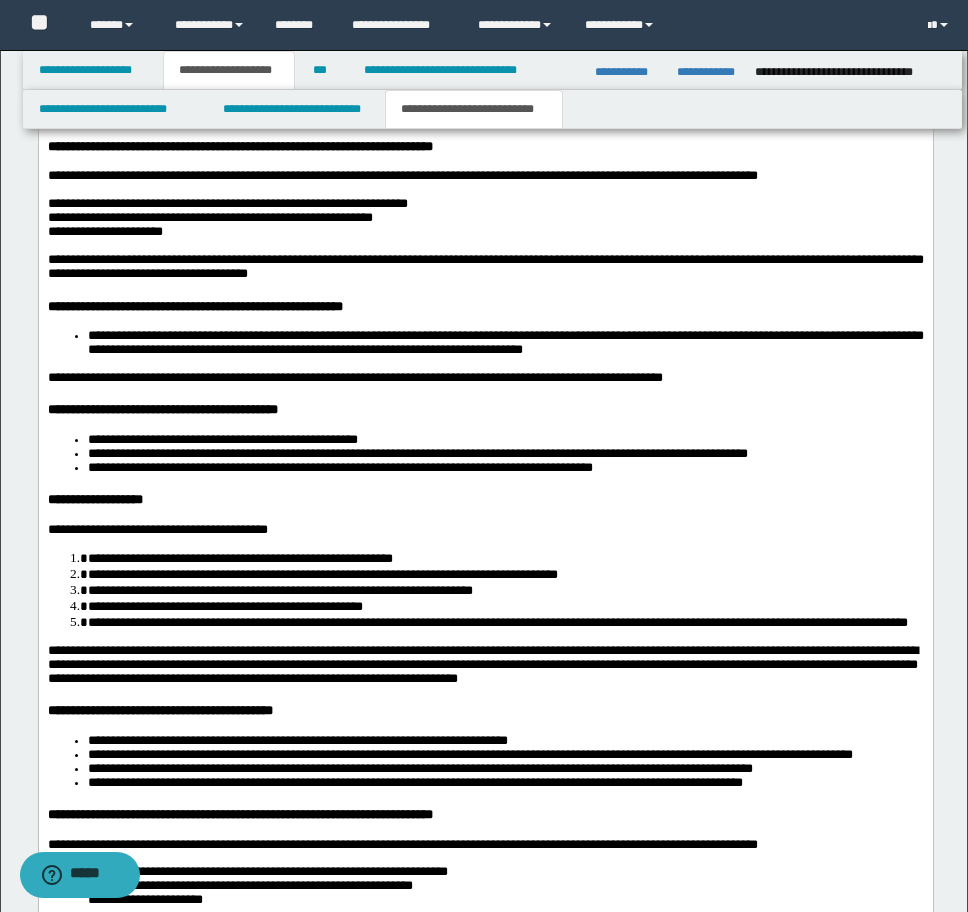 click on "**********" at bounding box center (354, 377) 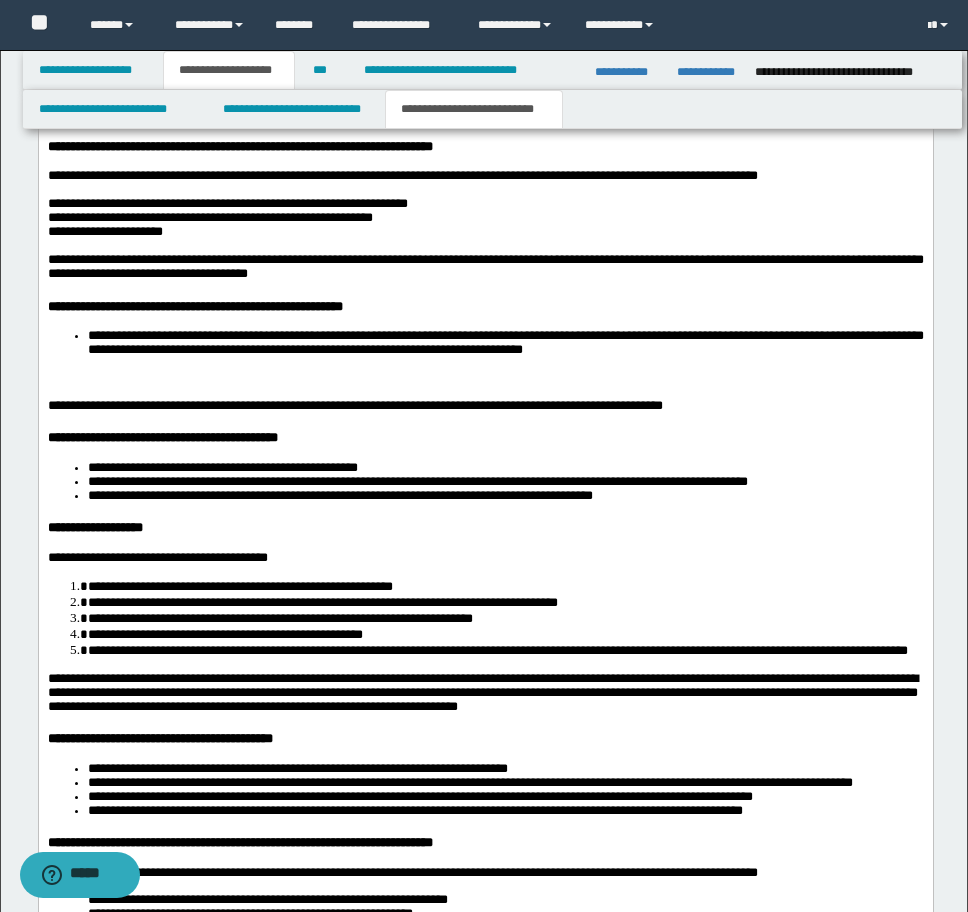 click at bounding box center (485, 392) 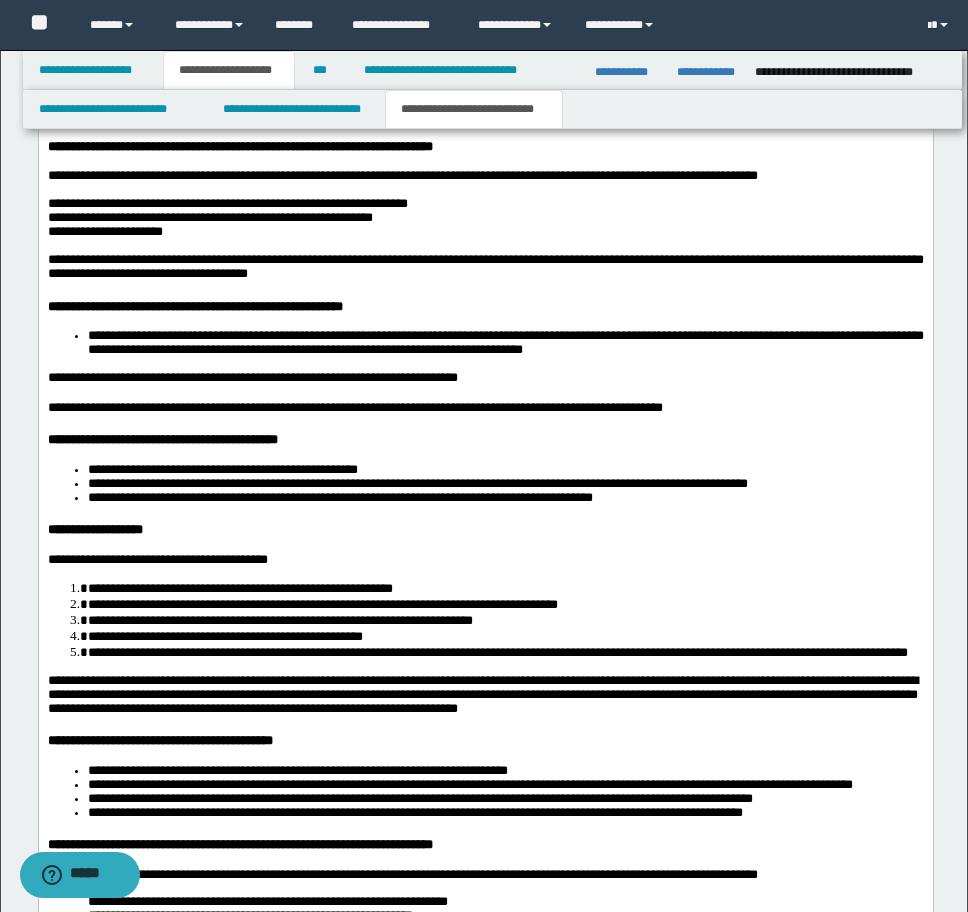 scroll, scrollTop: 3863, scrollLeft: 0, axis: vertical 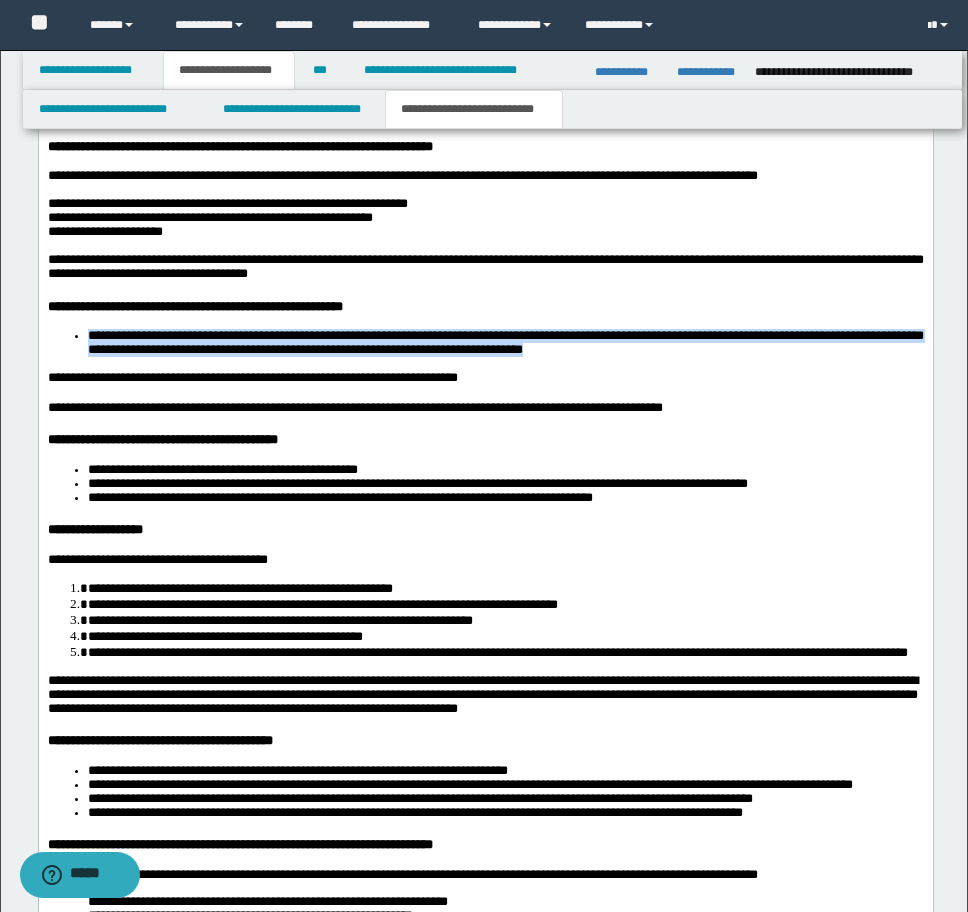 drag, startPoint x: 792, startPoint y: 550, endPoint x: 86, endPoint y: 540, distance: 706.0708 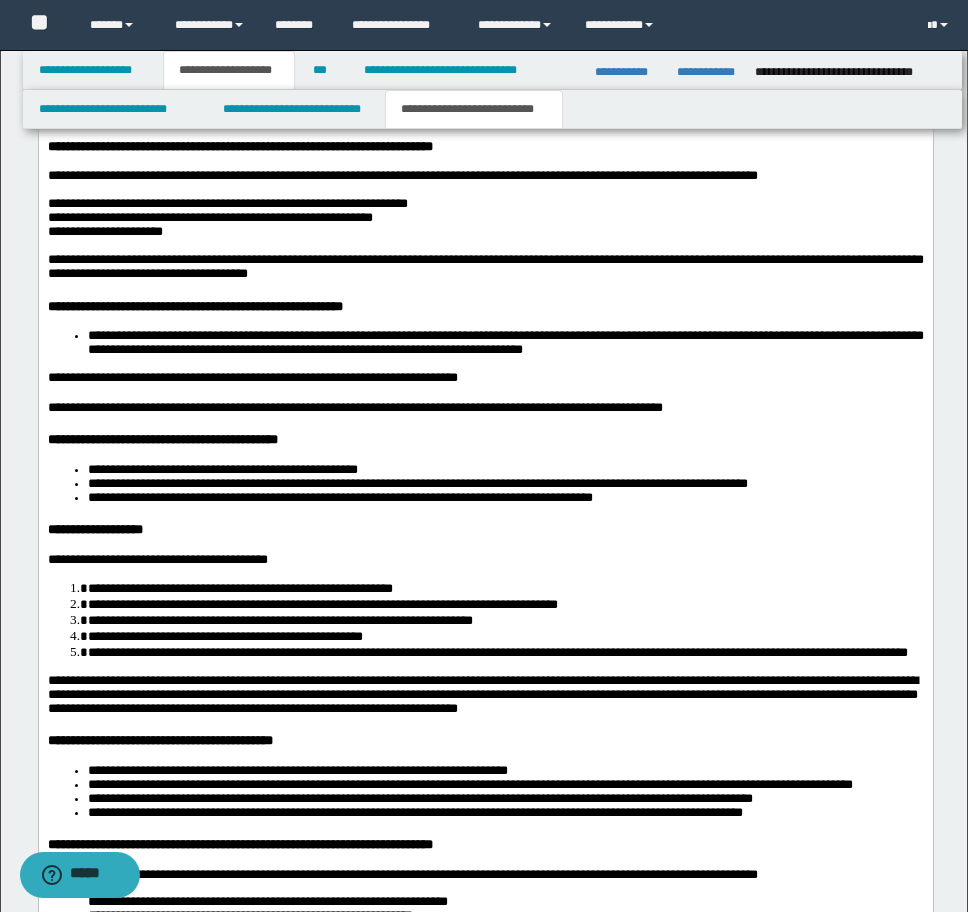 drag, startPoint x: 86, startPoint y: 540, endPoint x: 107, endPoint y: 549, distance: 22.847319 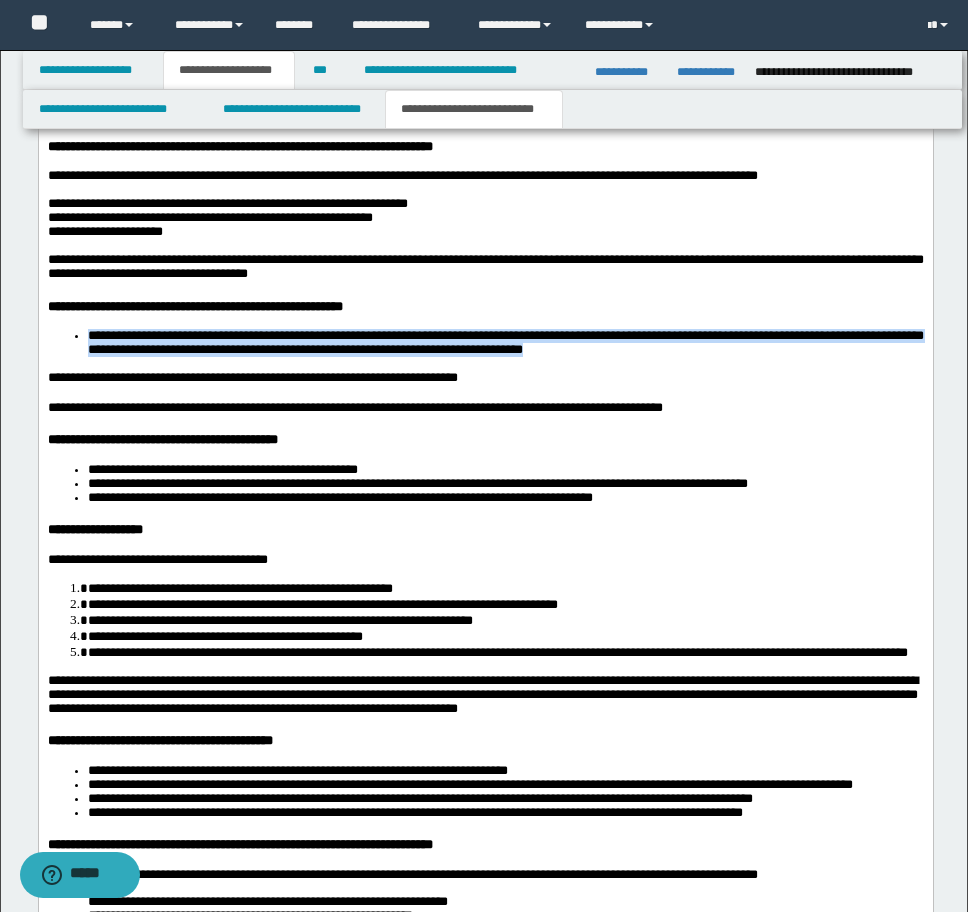 drag, startPoint x: 86, startPoint y: 540, endPoint x: 806, endPoint y: 554, distance: 720.1361 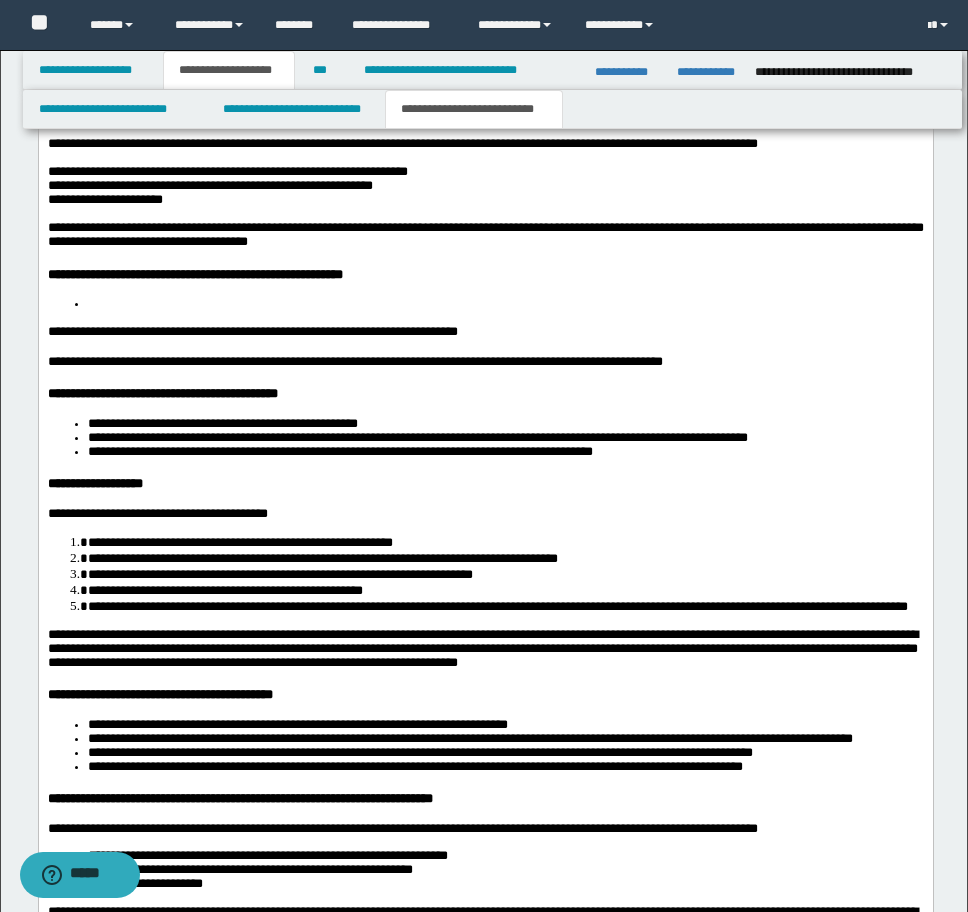 scroll, scrollTop: 3863, scrollLeft: 0, axis: vertical 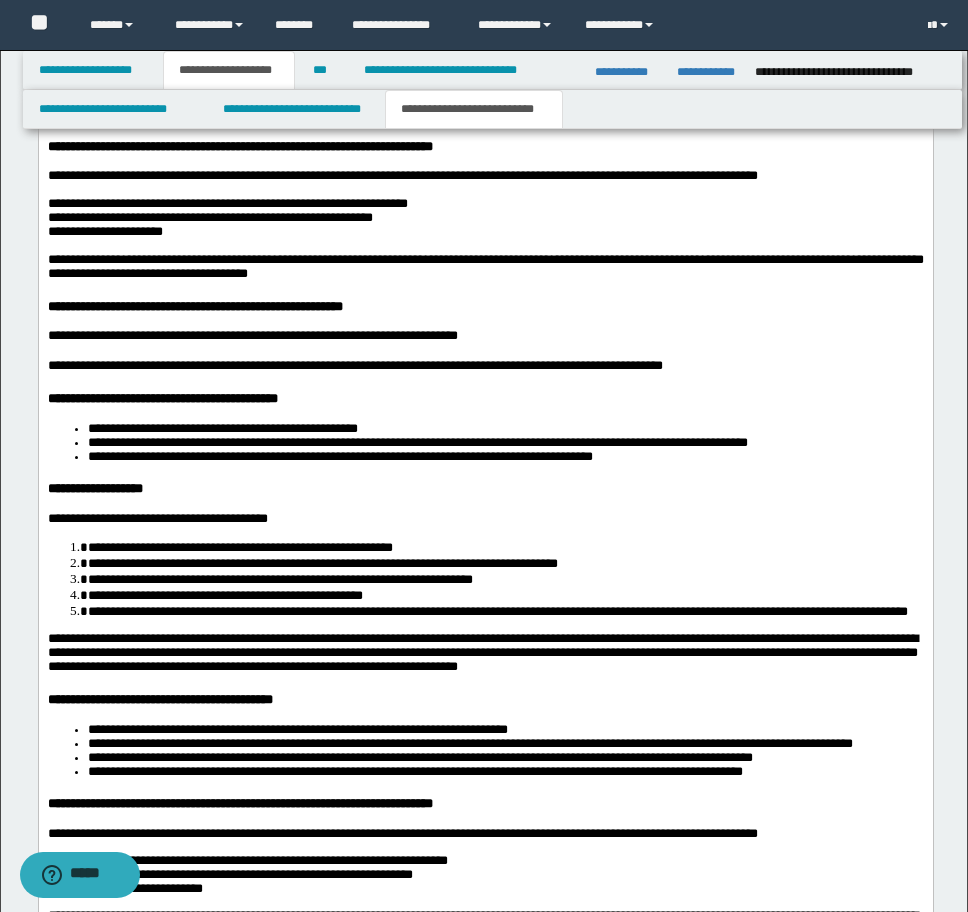 click at bounding box center (485, 352) 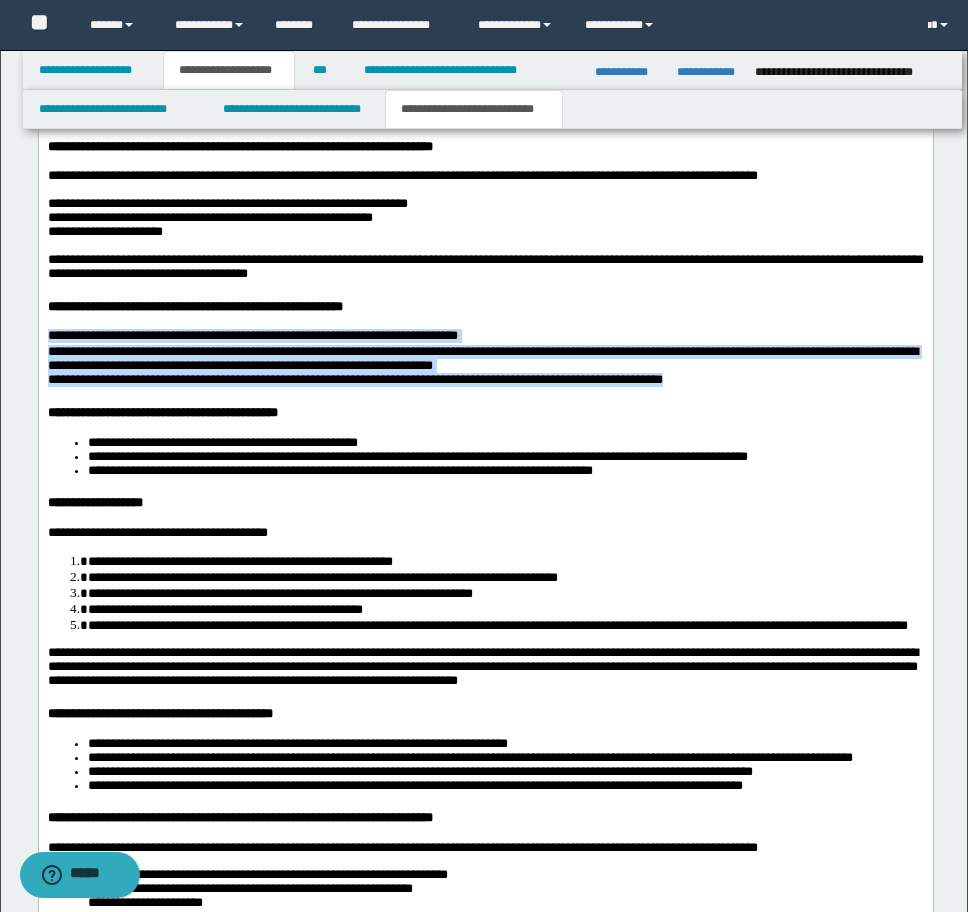 drag, startPoint x: 713, startPoint y: 592, endPoint x: -9, endPoint y: 537, distance: 724.09186 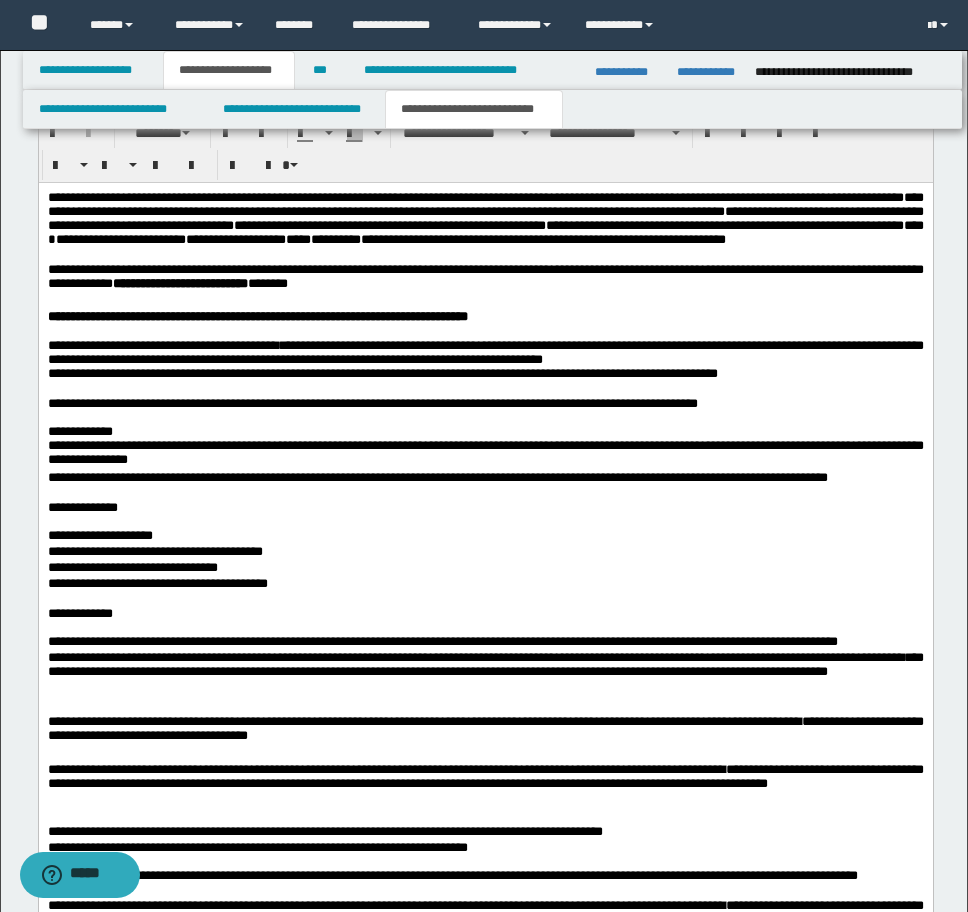 scroll, scrollTop: 2195, scrollLeft: 0, axis: vertical 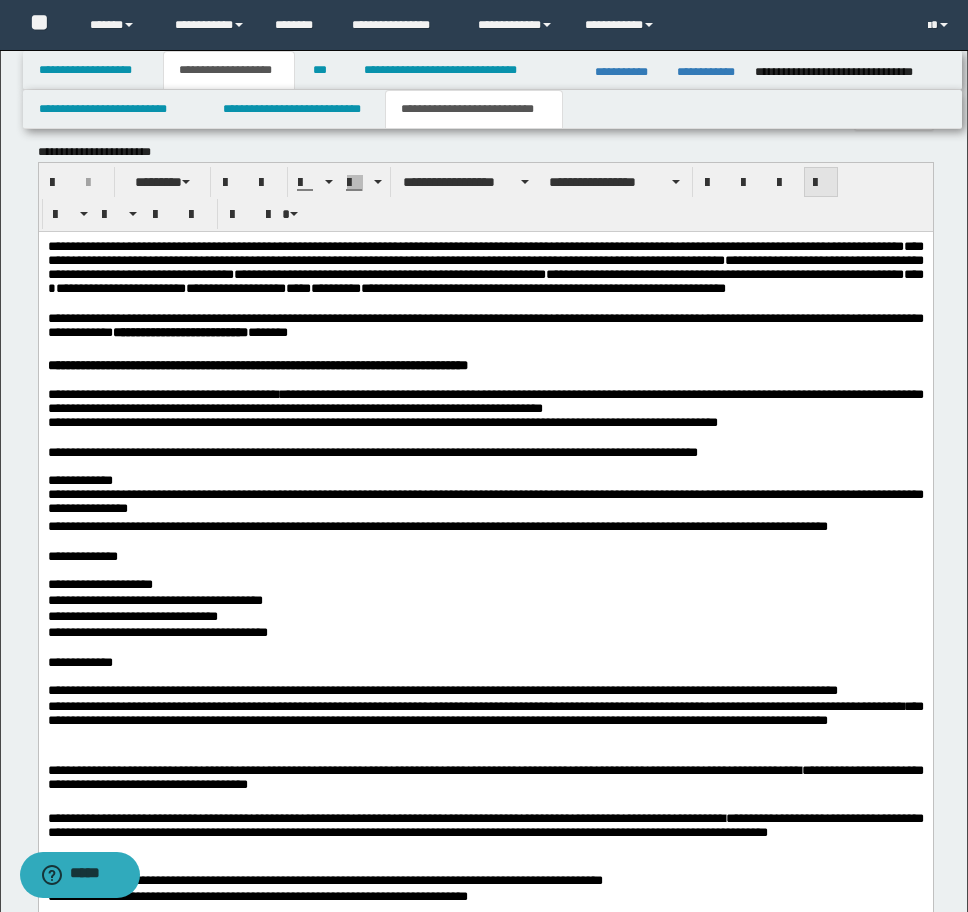 click at bounding box center (821, 183) 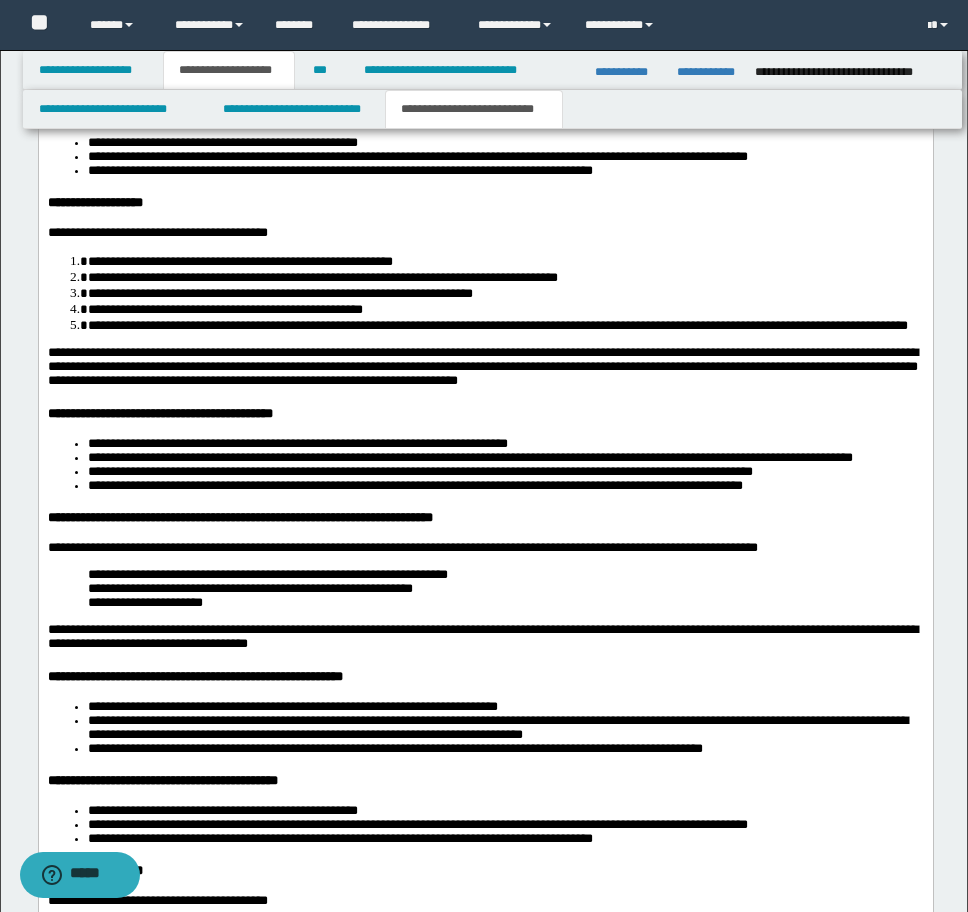 scroll, scrollTop: 4163, scrollLeft: 0, axis: vertical 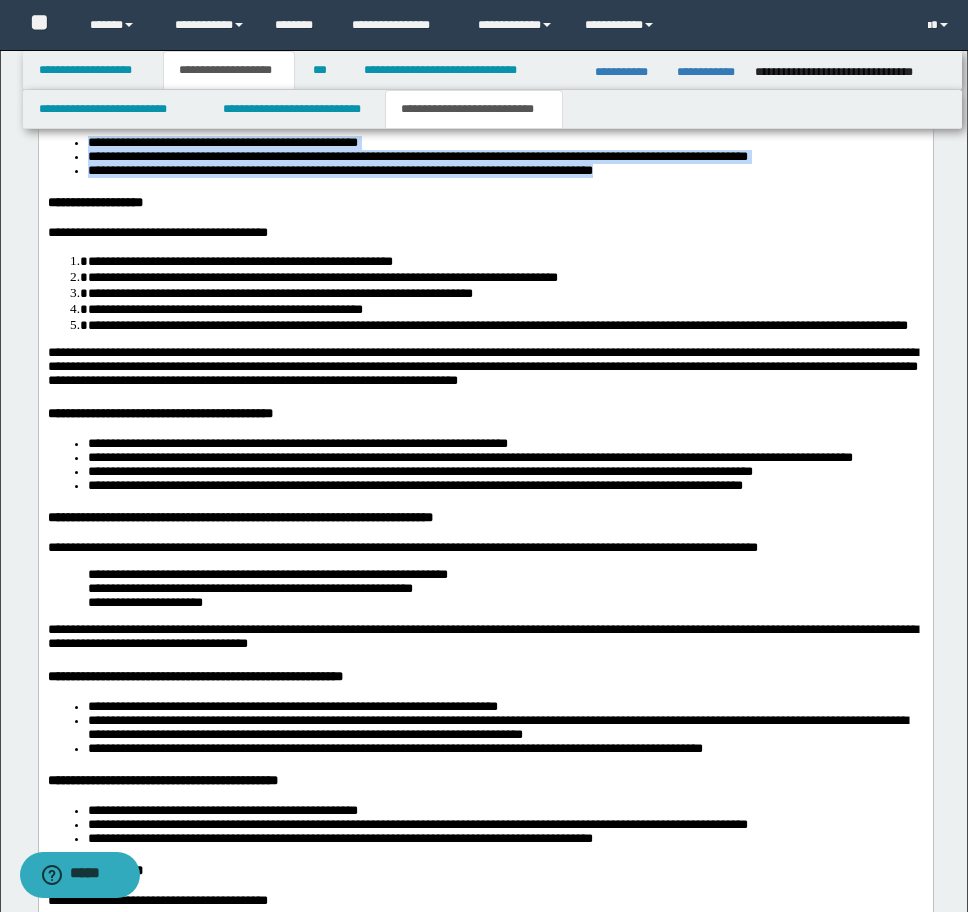 drag, startPoint x: 86, startPoint y: 352, endPoint x: 731, endPoint y: 385, distance: 645.8436 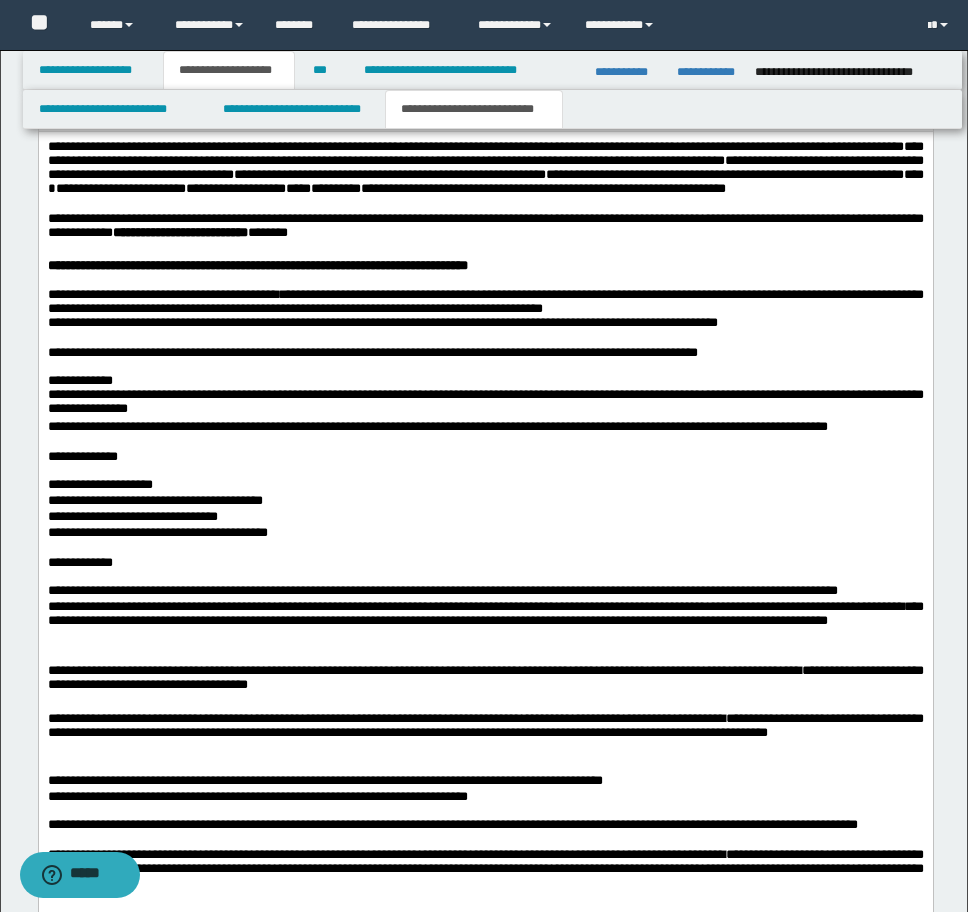 scroll, scrollTop: 1863, scrollLeft: 0, axis: vertical 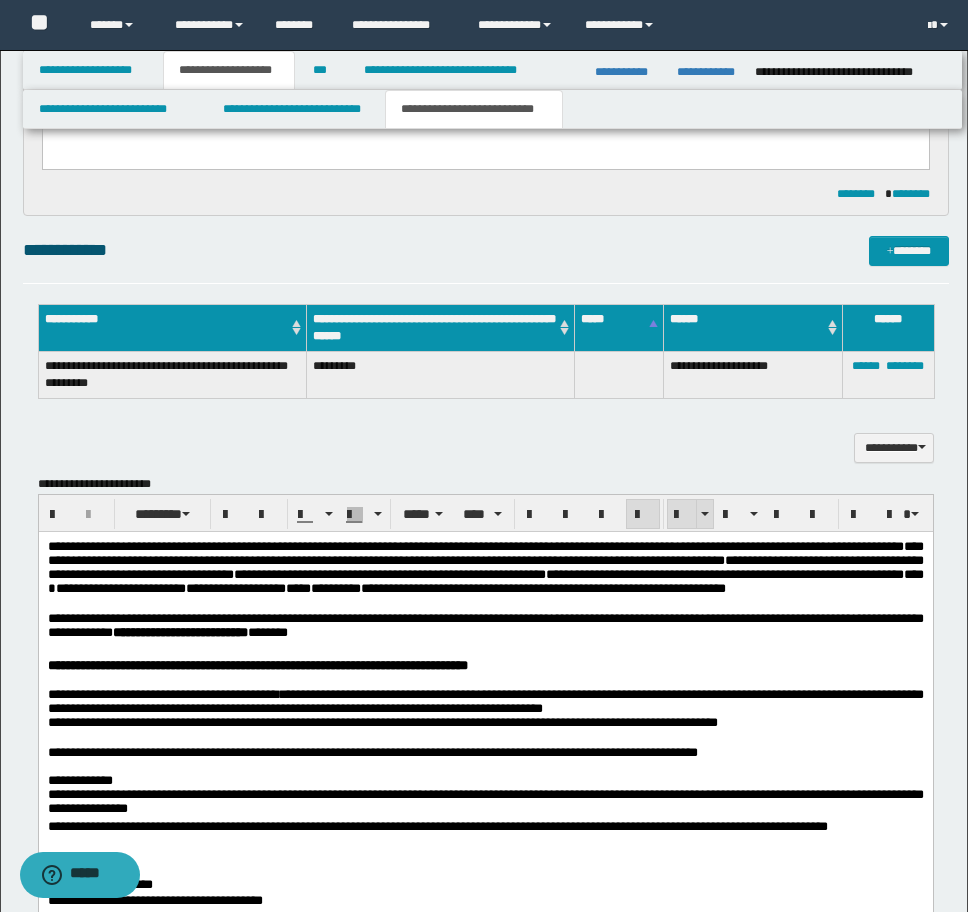 click at bounding box center [682, 515] 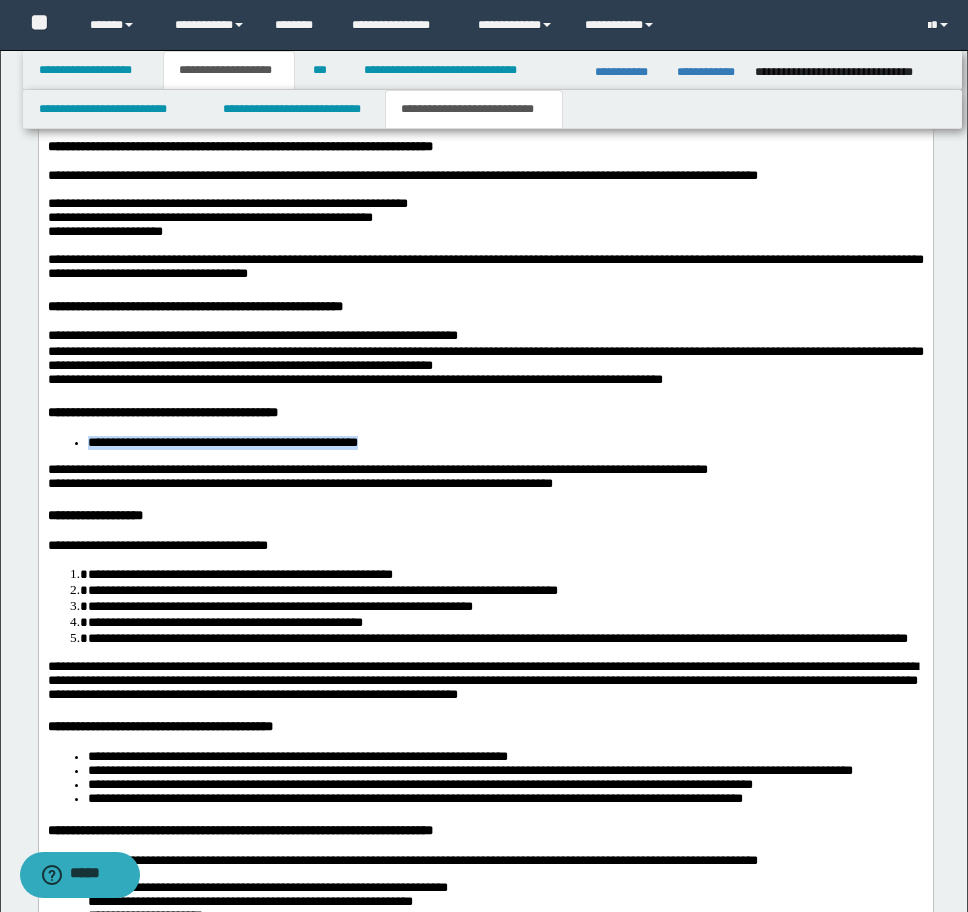 scroll, scrollTop: 4163, scrollLeft: 0, axis: vertical 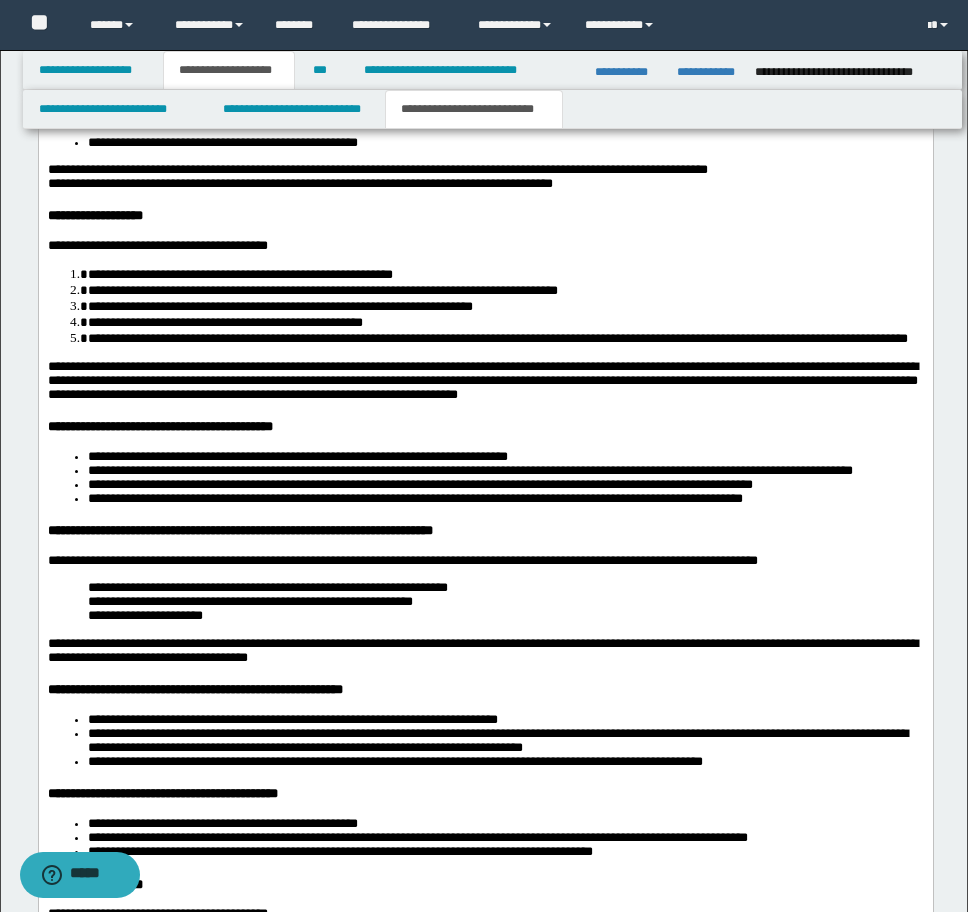 click on "**********" at bounding box center (485, 143) 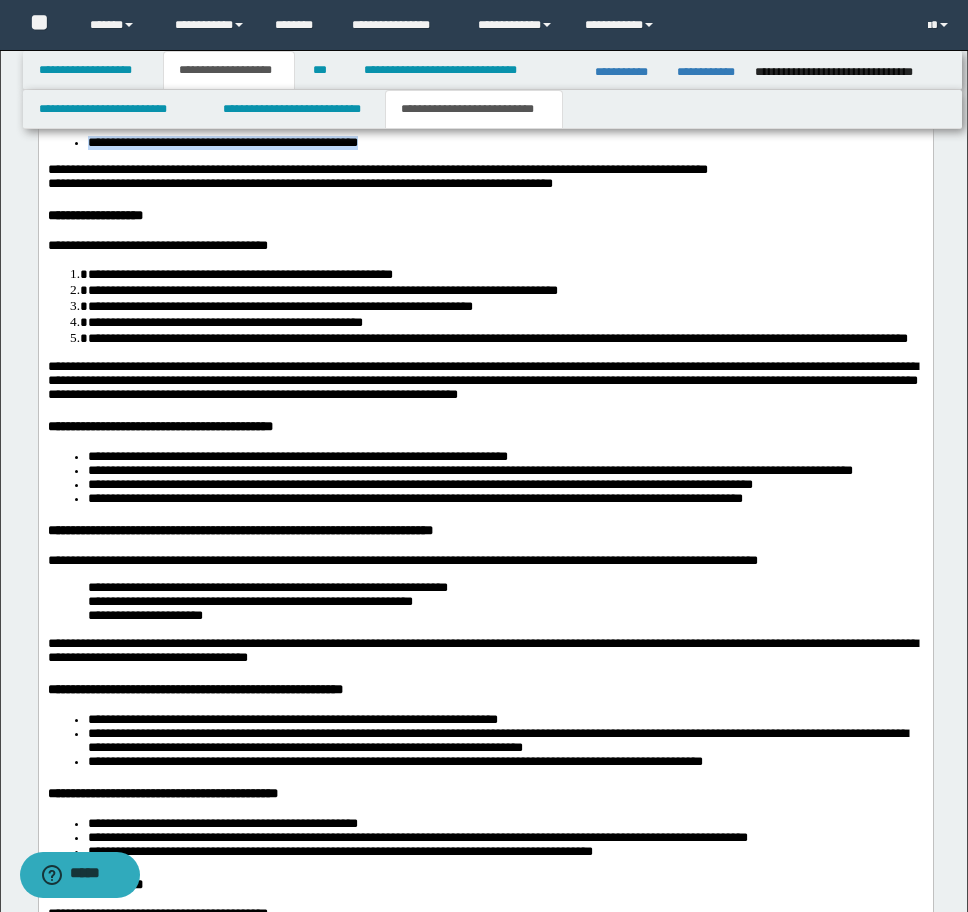 drag, startPoint x: 77, startPoint y: 351, endPoint x: 412, endPoint y: 355, distance: 335.02386 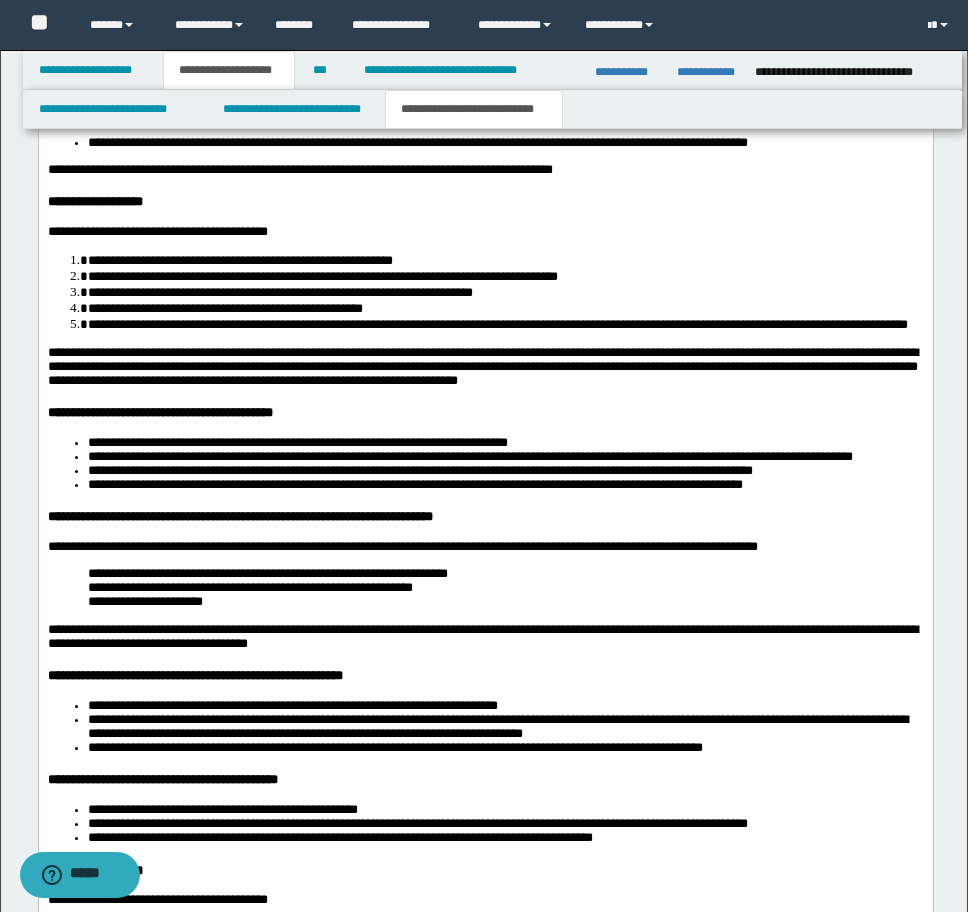 click on "**********" at bounding box center (485, 342) 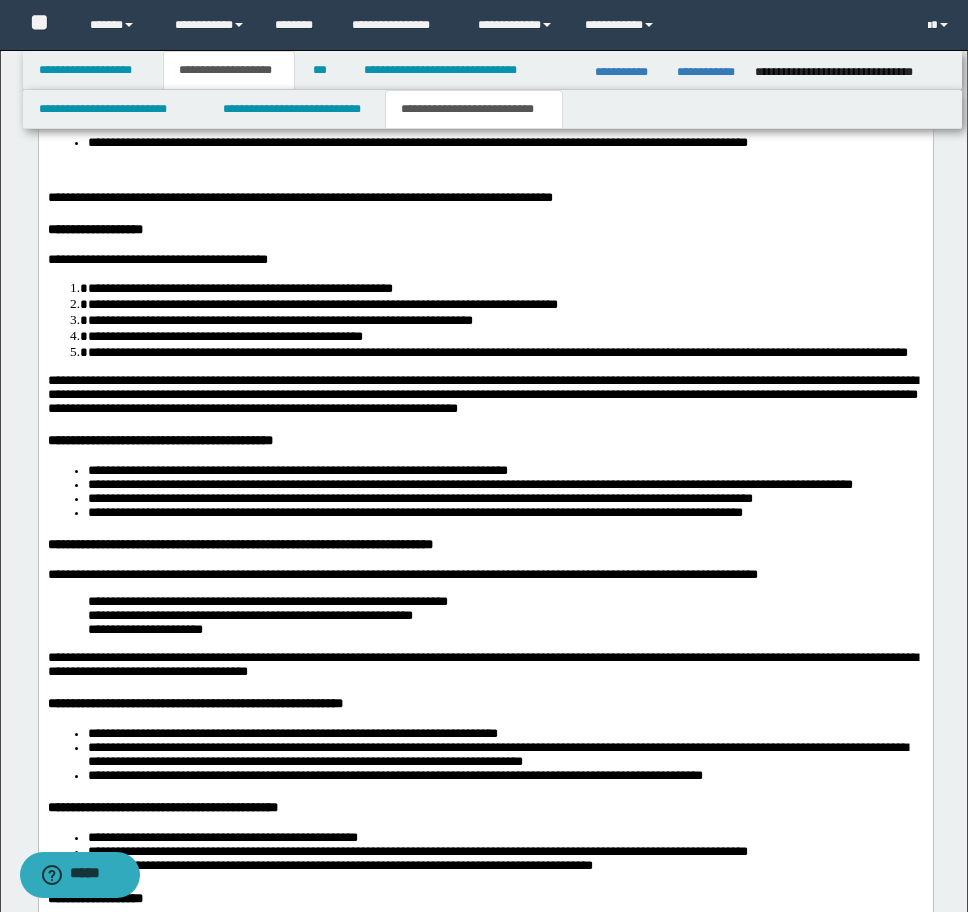 click at bounding box center (485, 170) 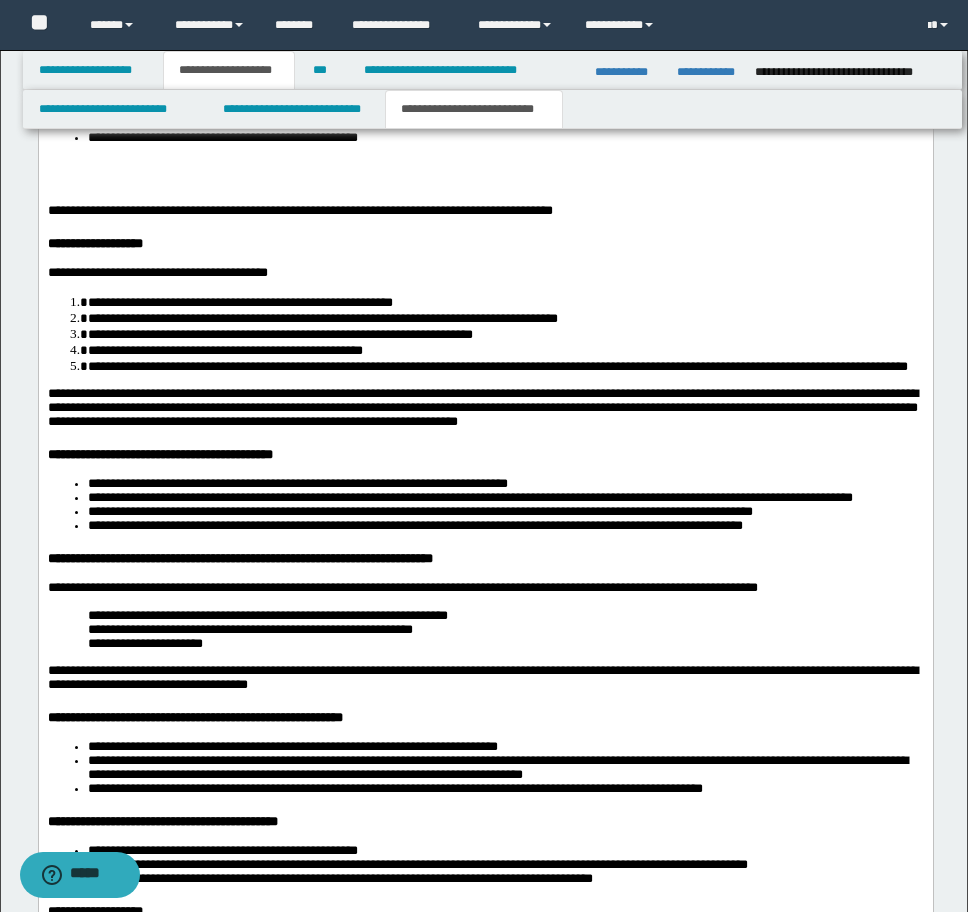 scroll, scrollTop: 4163, scrollLeft: 0, axis: vertical 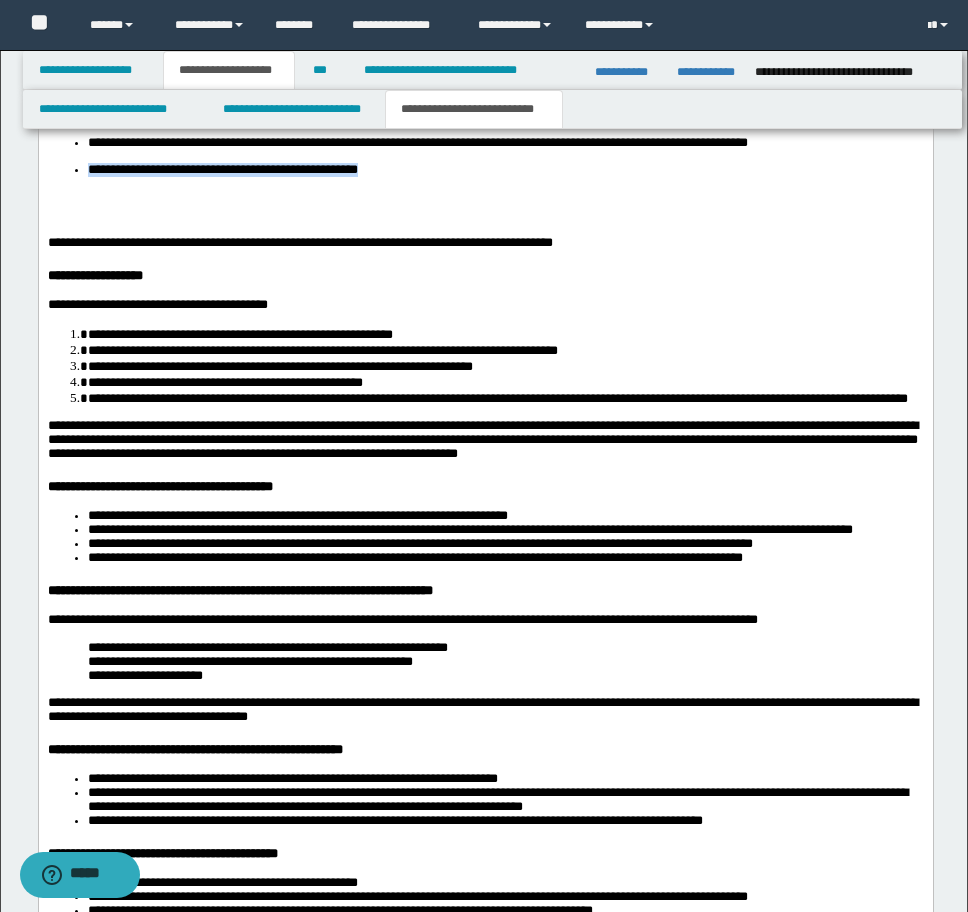 drag, startPoint x: 83, startPoint y: 381, endPoint x: 410, endPoint y: 384, distance: 327.01376 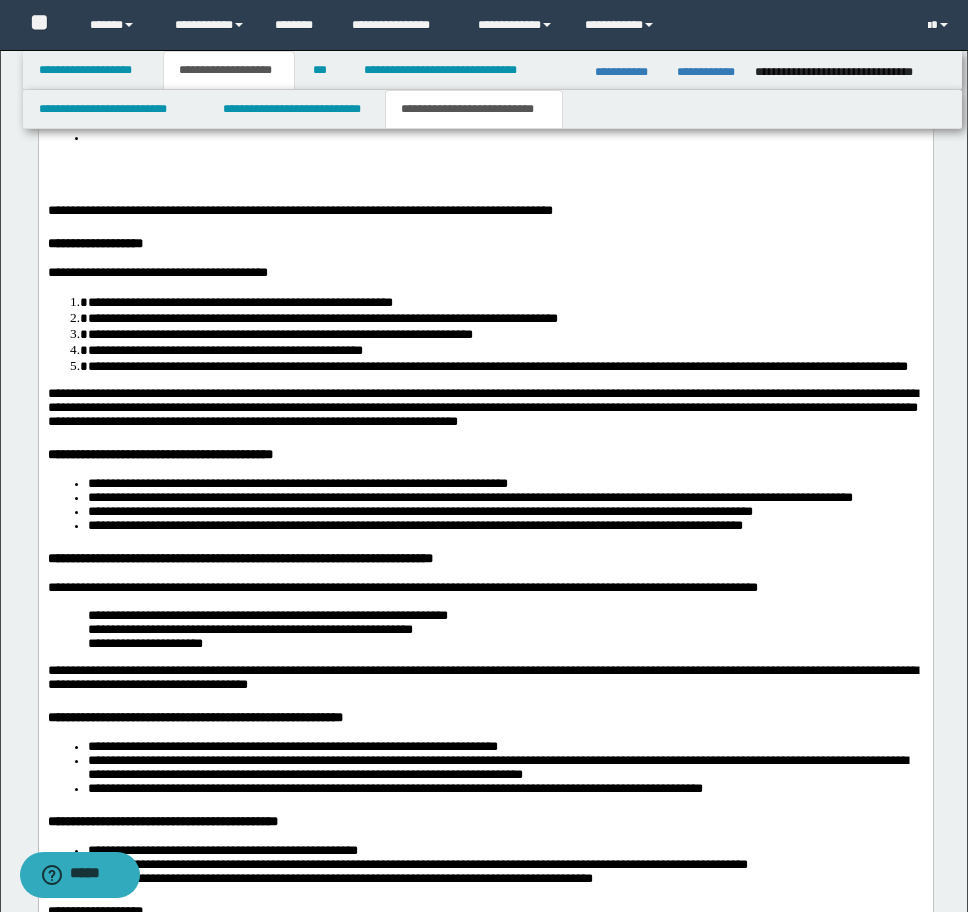 scroll, scrollTop: 4163, scrollLeft: 0, axis: vertical 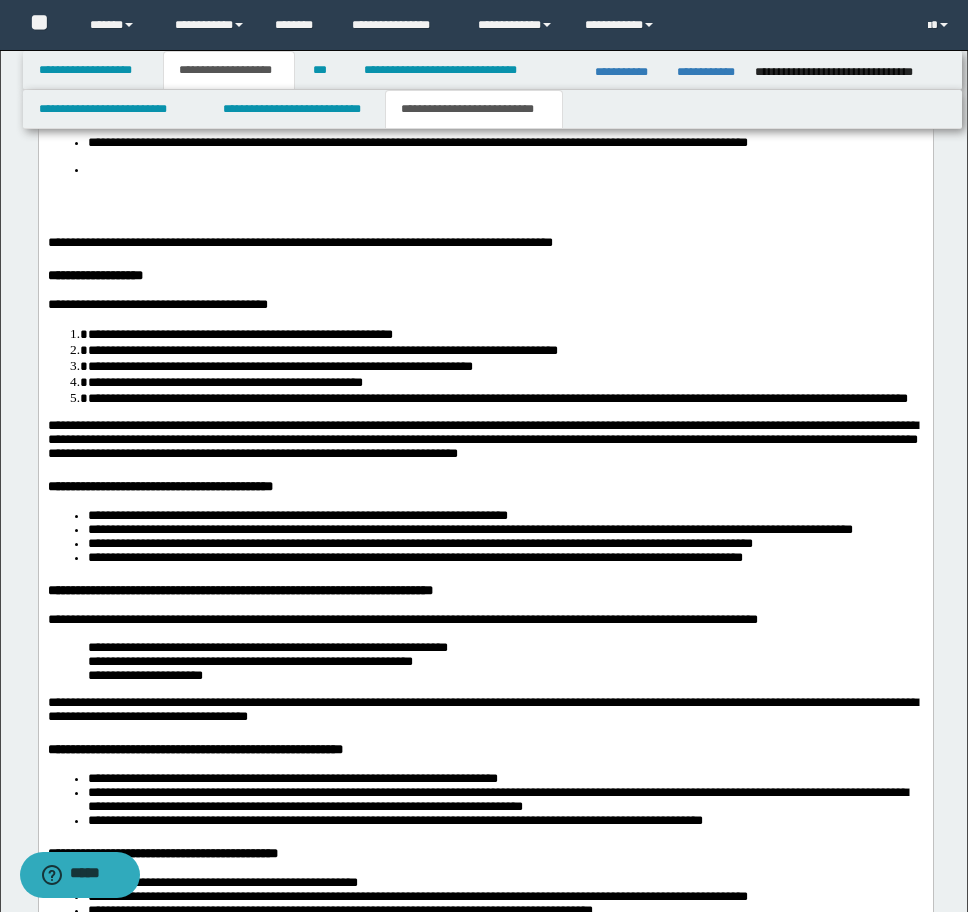 click at bounding box center [485, 229] 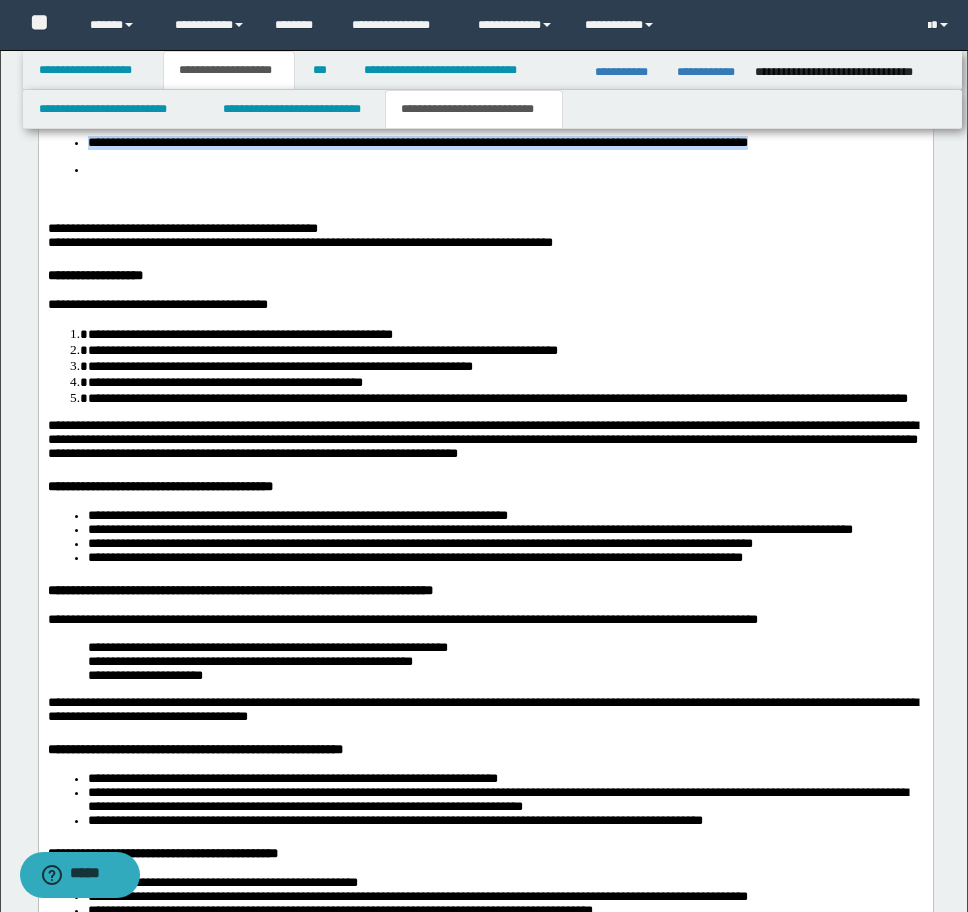 drag, startPoint x: 856, startPoint y: 359, endPoint x: 89, endPoint y: 353, distance: 767.02344 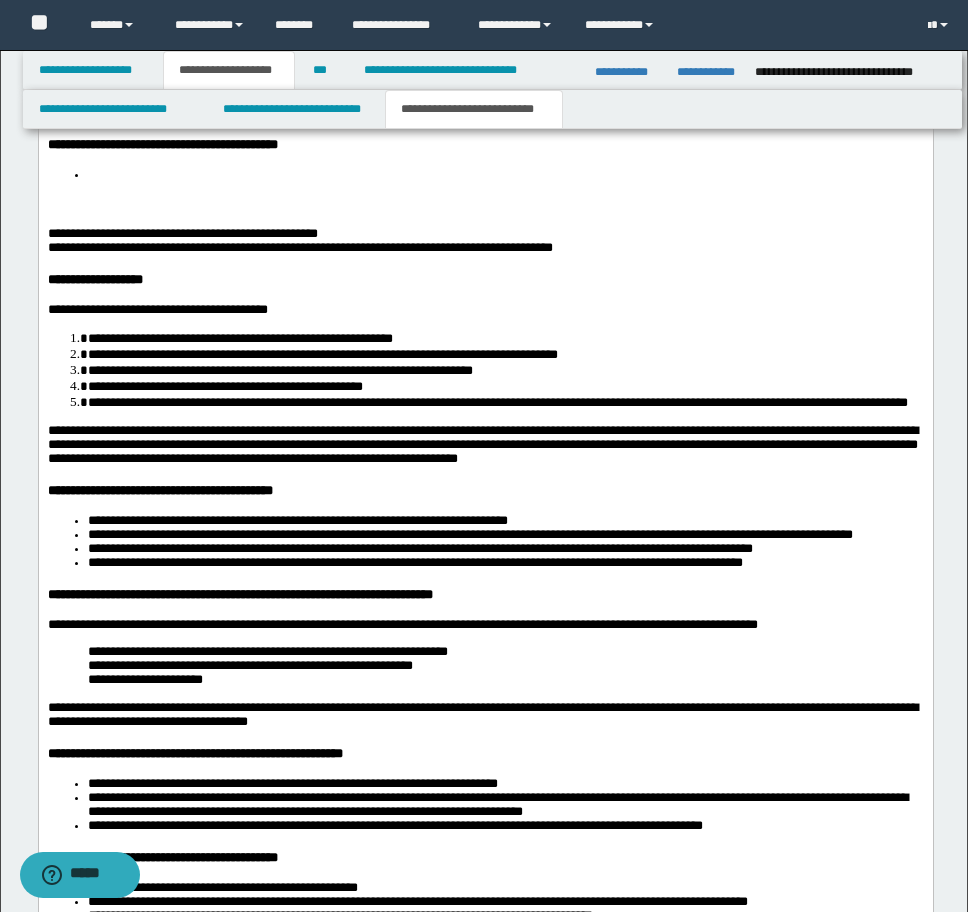 click at bounding box center (505, 175) 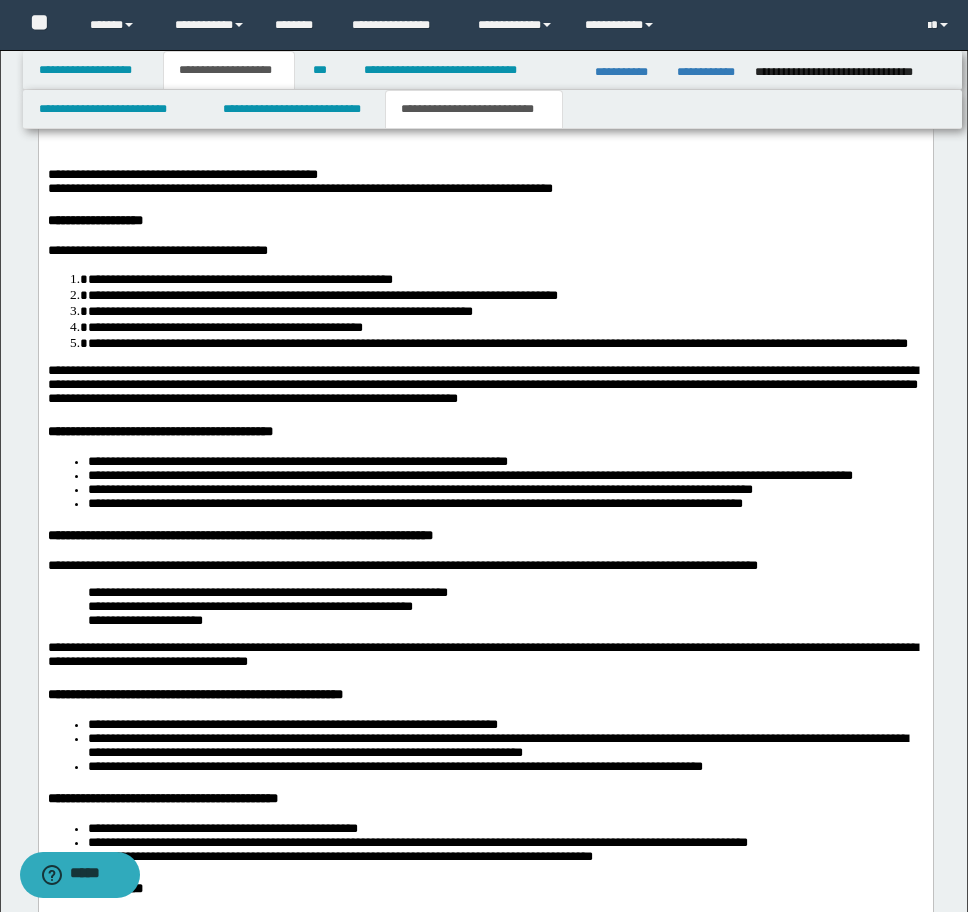 scroll, scrollTop: 4163, scrollLeft: 0, axis: vertical 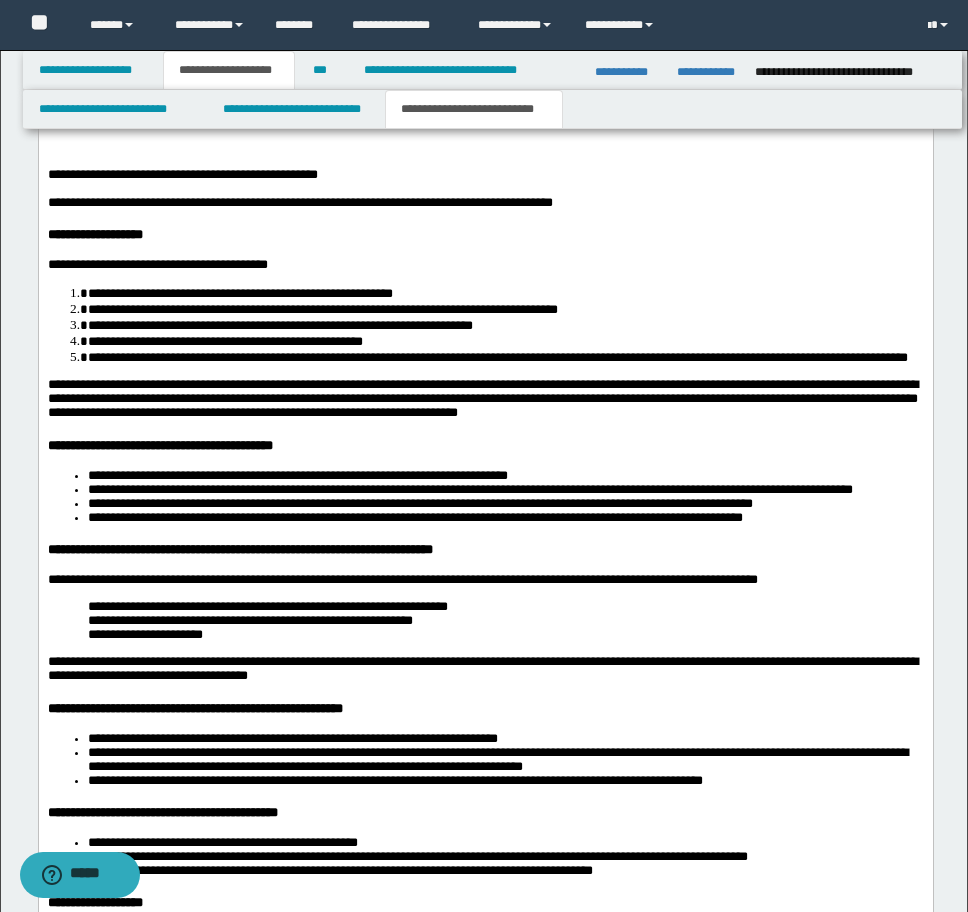 drag, startPoint x: 78, startPoint y: 392, endPoint x: 48, endPoint y: 397, distance: 30.413813 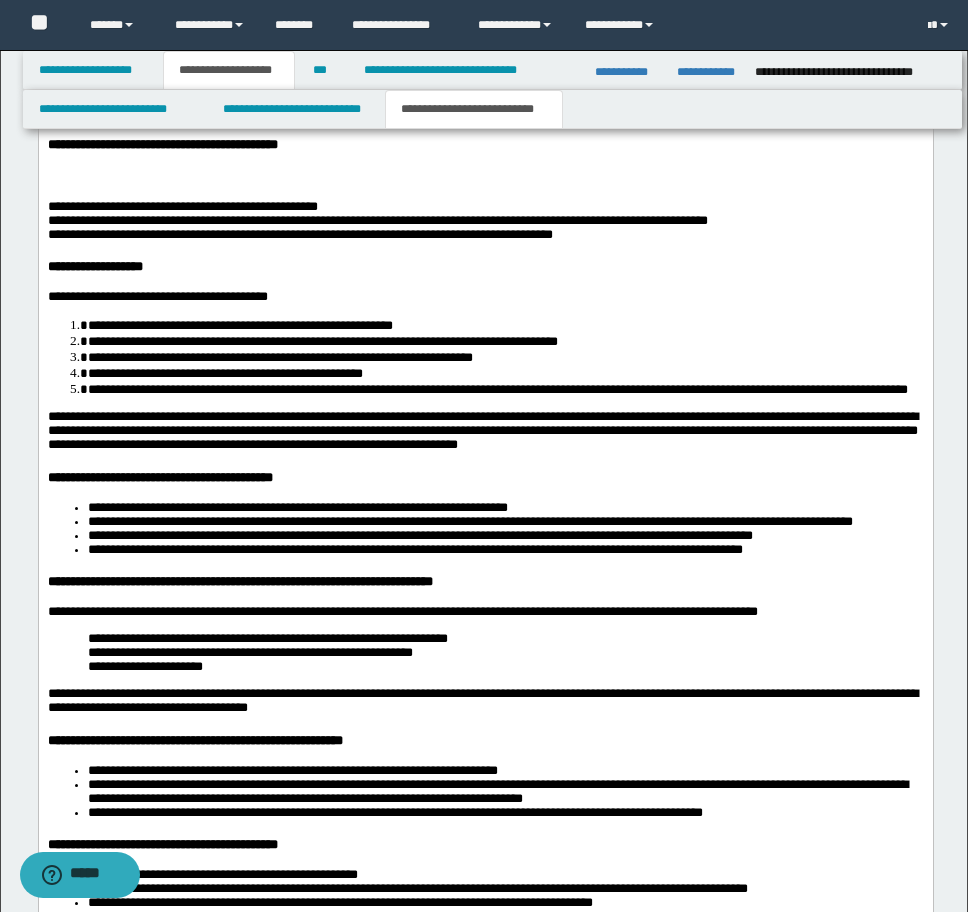 scroll, scrollTop: 4195, scrollLeft: 0, axis: vertical 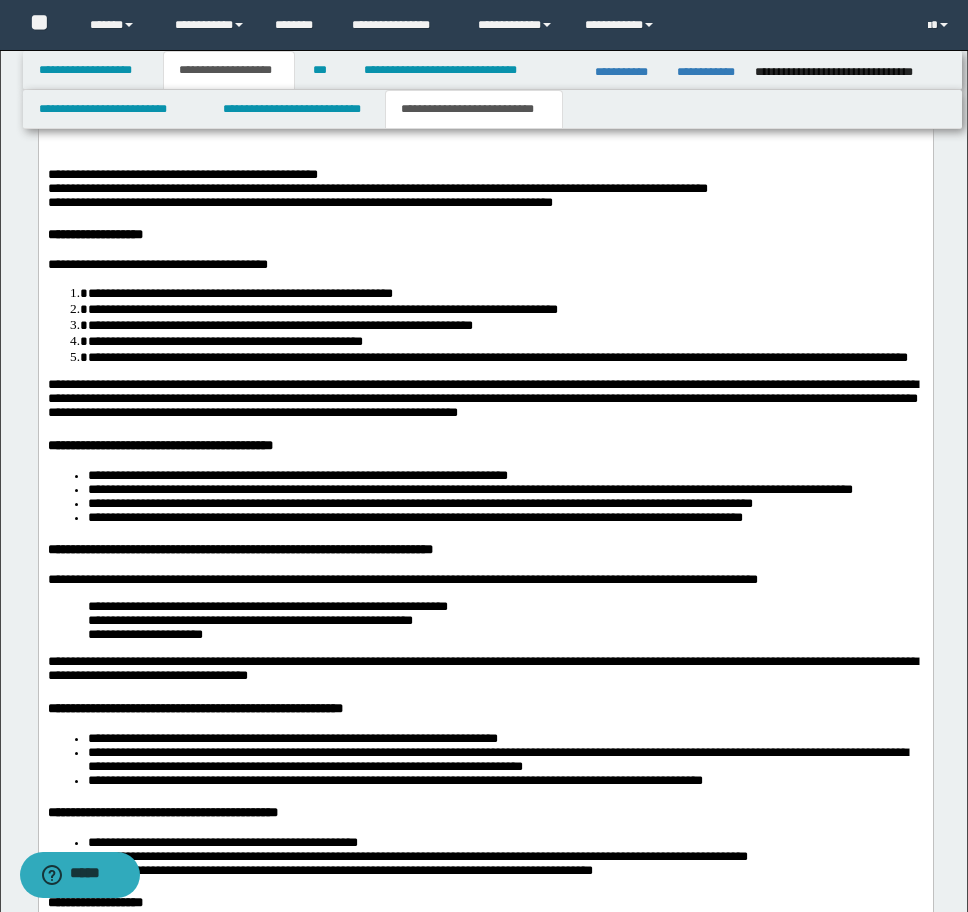 click at bounding box center [485, 160] 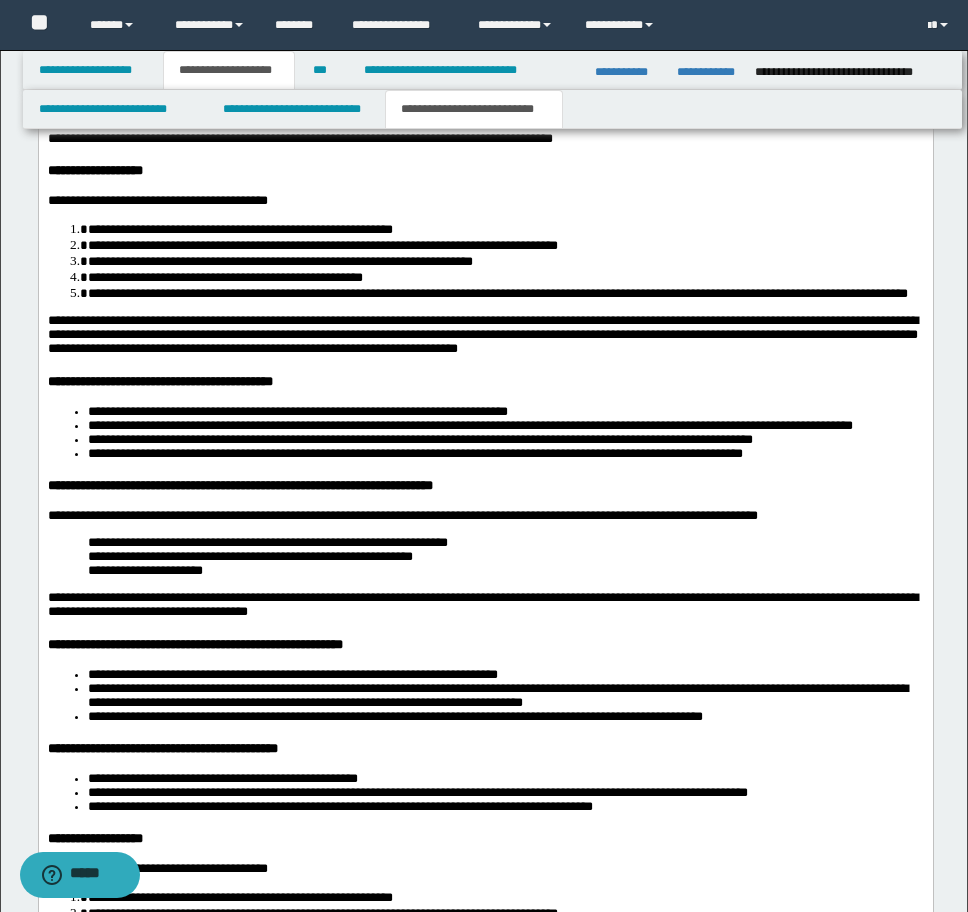 scroll, scrollTop: 4163, scrollLeft: 0, axis: vertical 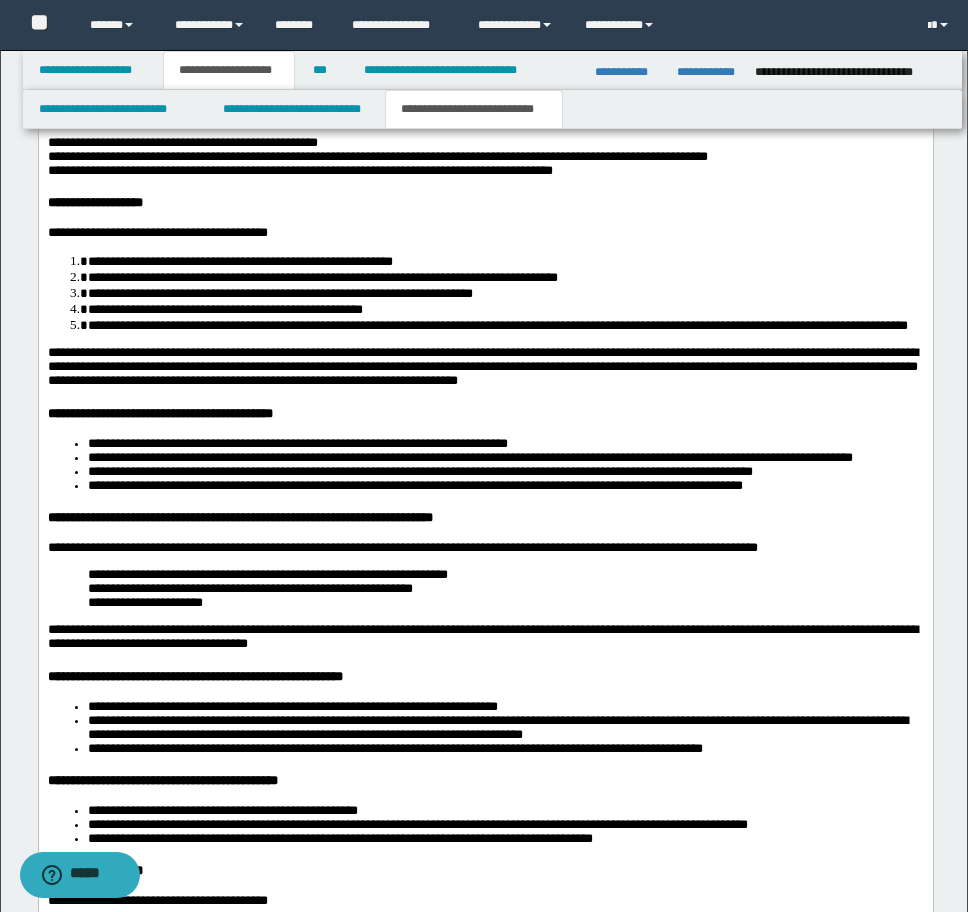 click on "**********" at bounding box center (505, 261) 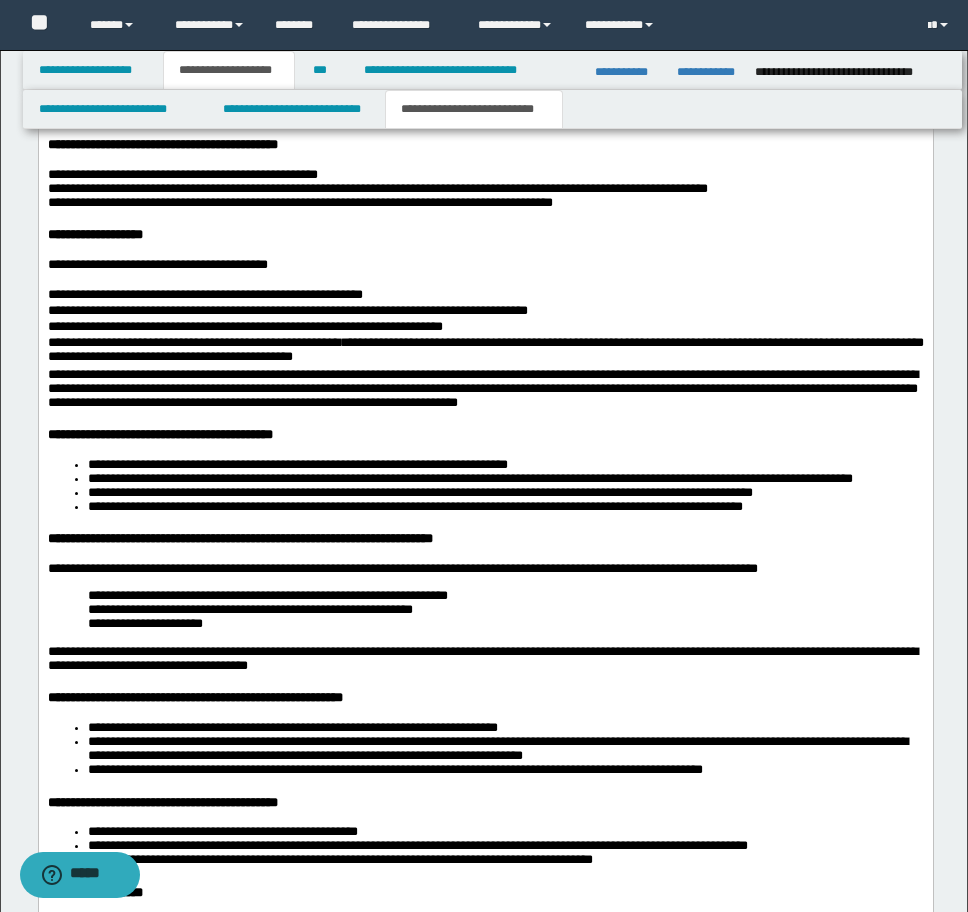 scroll, scrollTop: 4163, scrollLeft: 0, axis: vertical 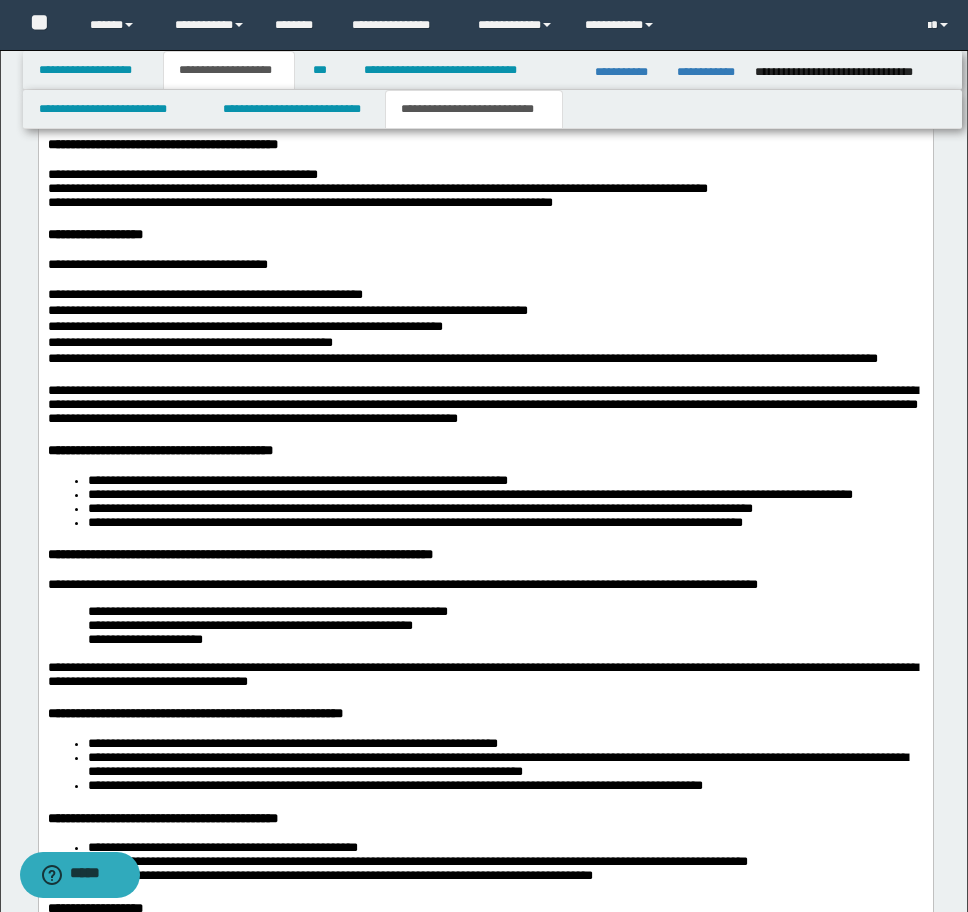 click on "**********" at bounding box center [485, 368] 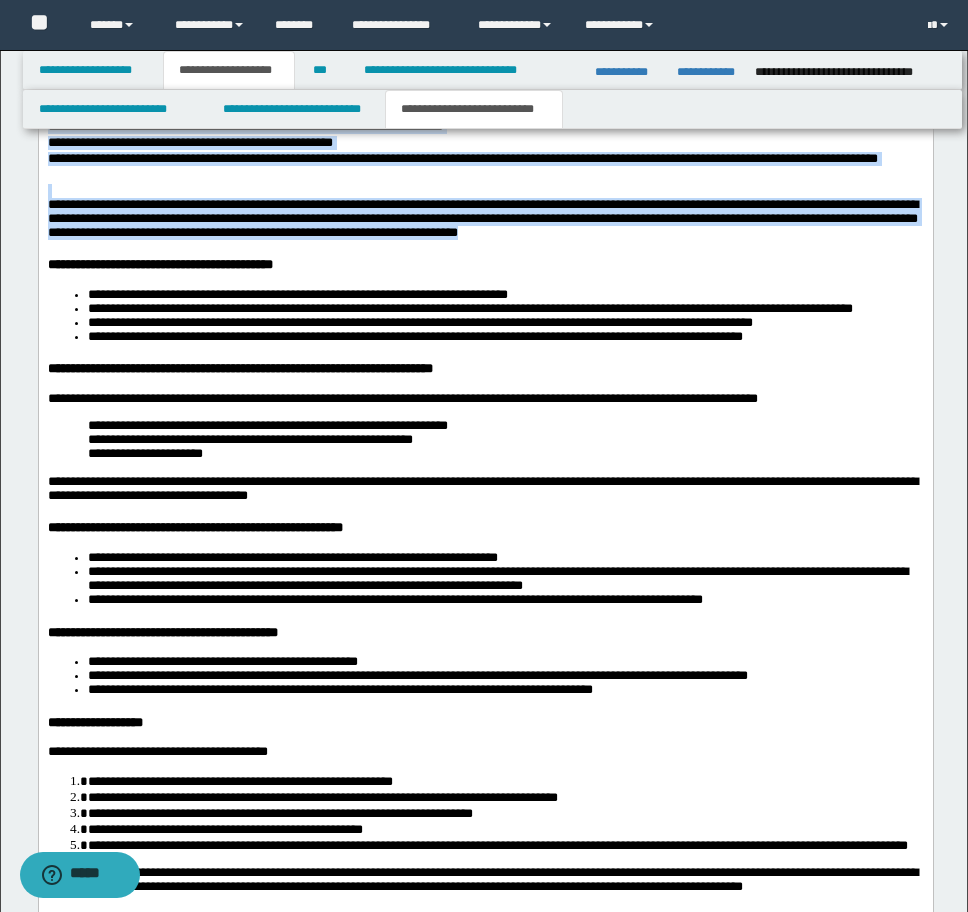 drag, startPoint x: 121, startPoint y: 475, endPoint x: 19, endPoint y: 67, distance: 420.55676 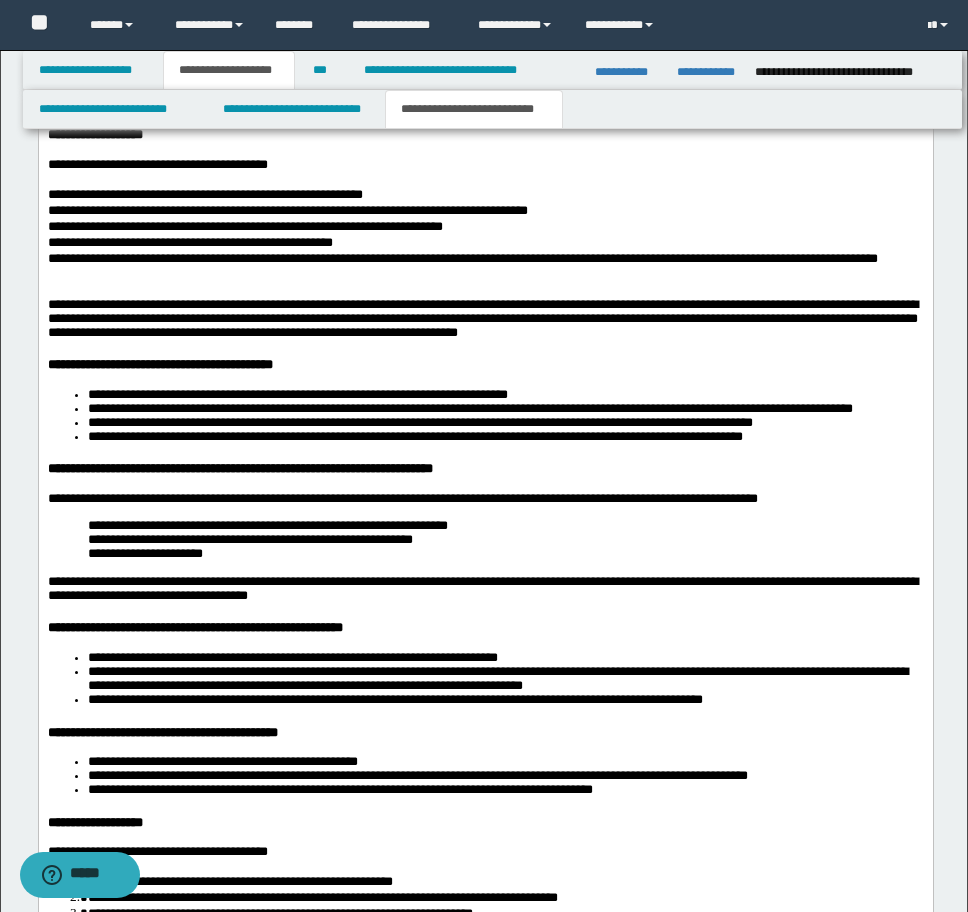 click on "**********" at bounding box center (485, 625) 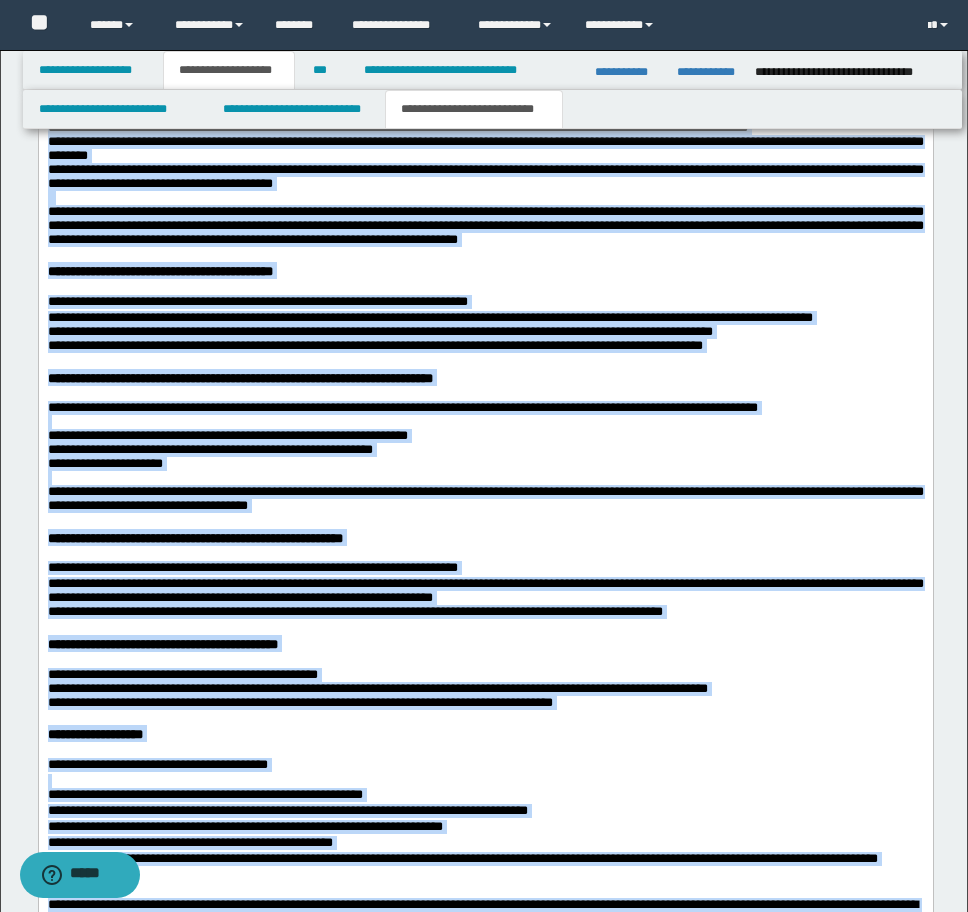 scroll, scrollTop: 3663, scrollLeft: 0, axis: vertical 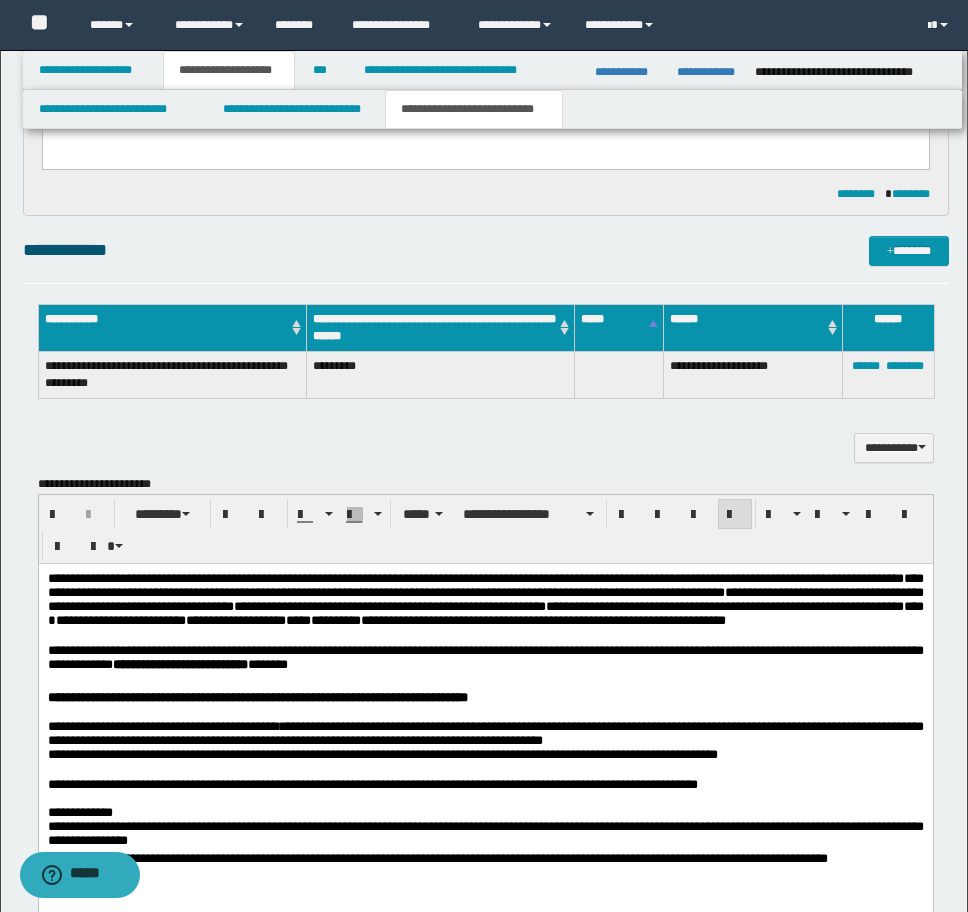click at bounding box center [735, 514] 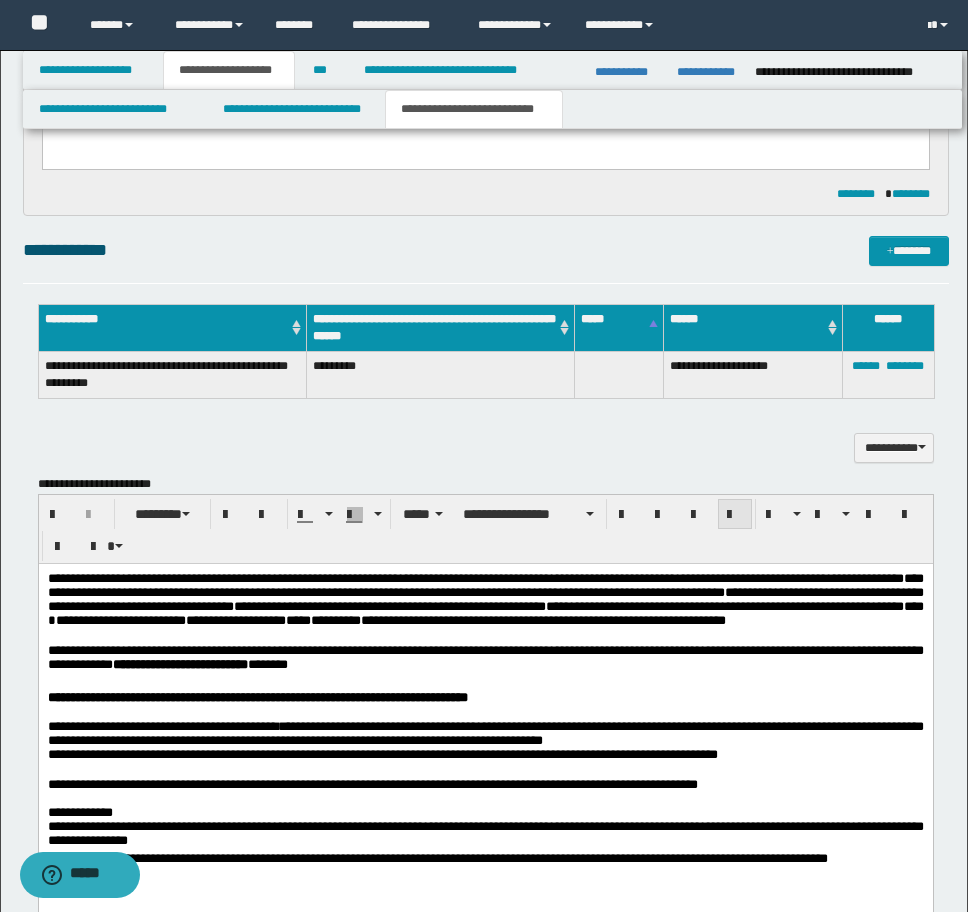 click at bounding box center [735, 515] 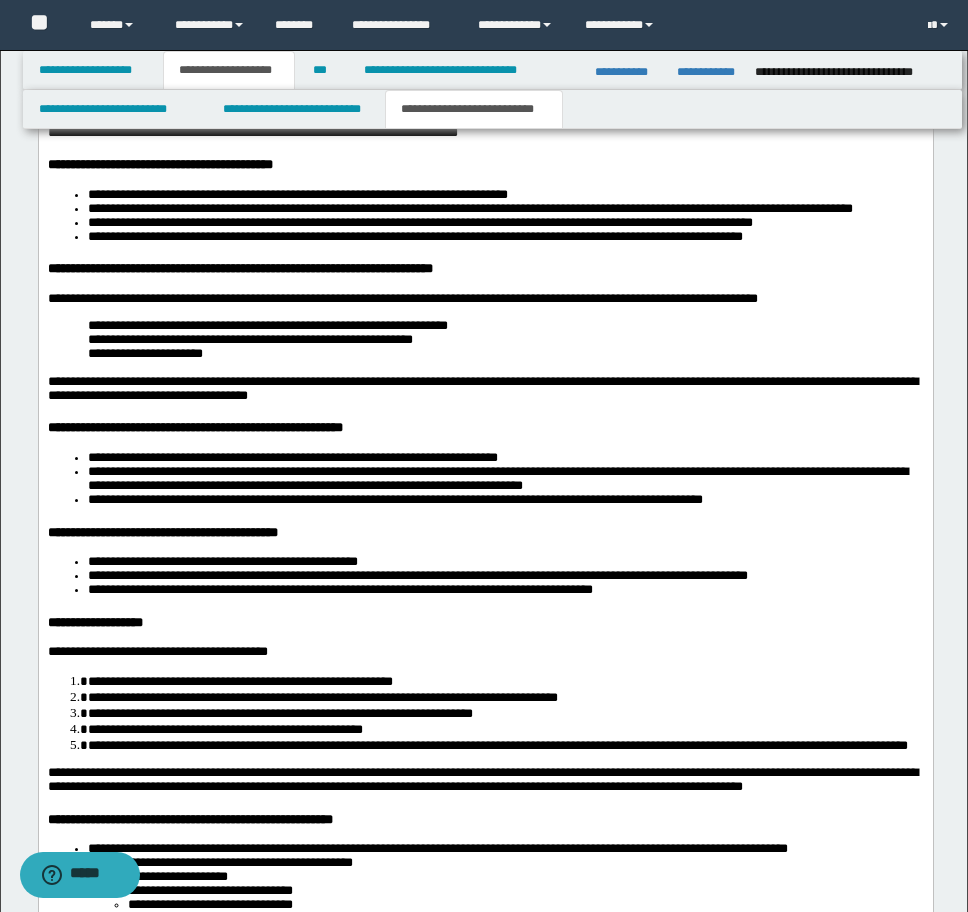 scroll, scrollTop: 4431, scrollLeft: 0, axis: vertical 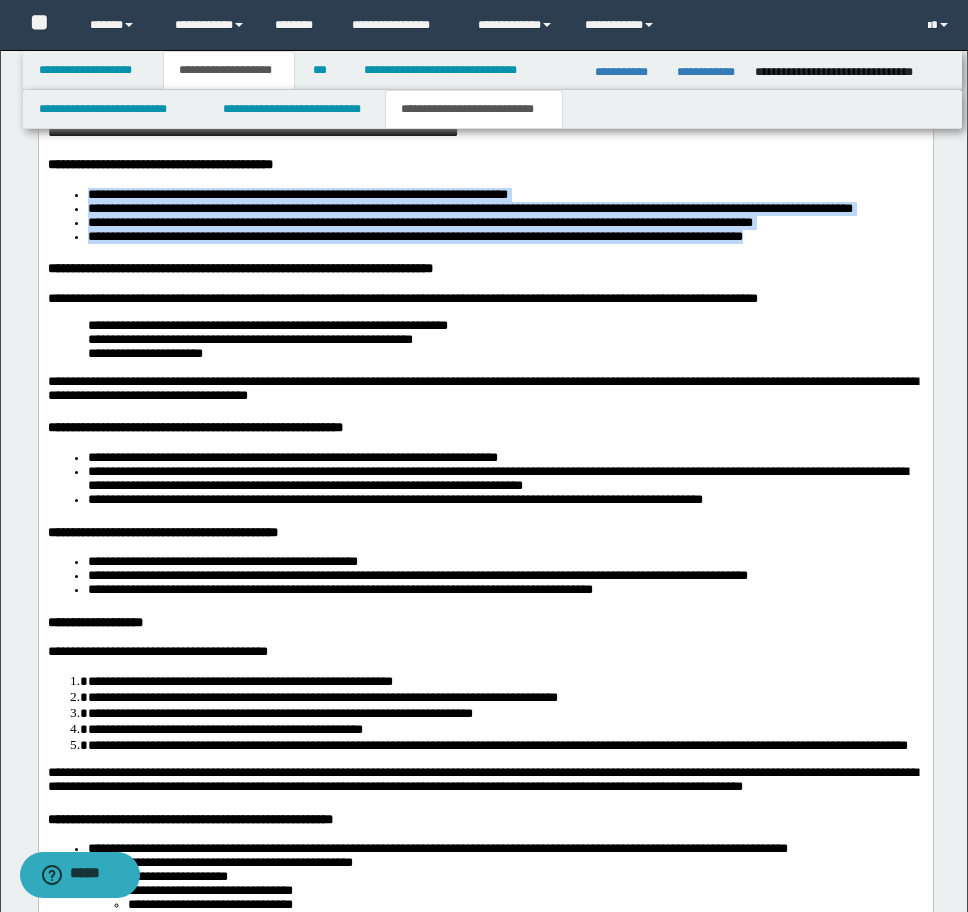 drag, startPoint x: 87, startPoint y: 434, endPoint x: 893, endPoint y: 508, distance: 809.3899 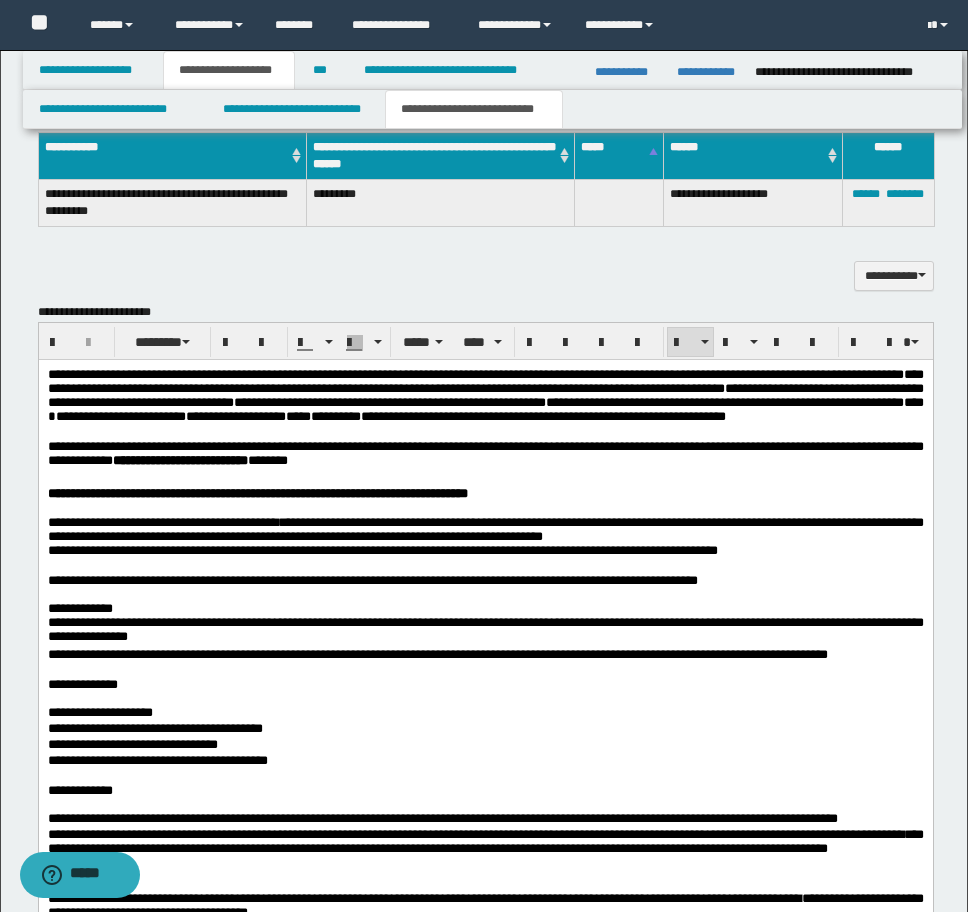 scroll, scrollTop: 2031, scrollLeft: 0, axis: vertical 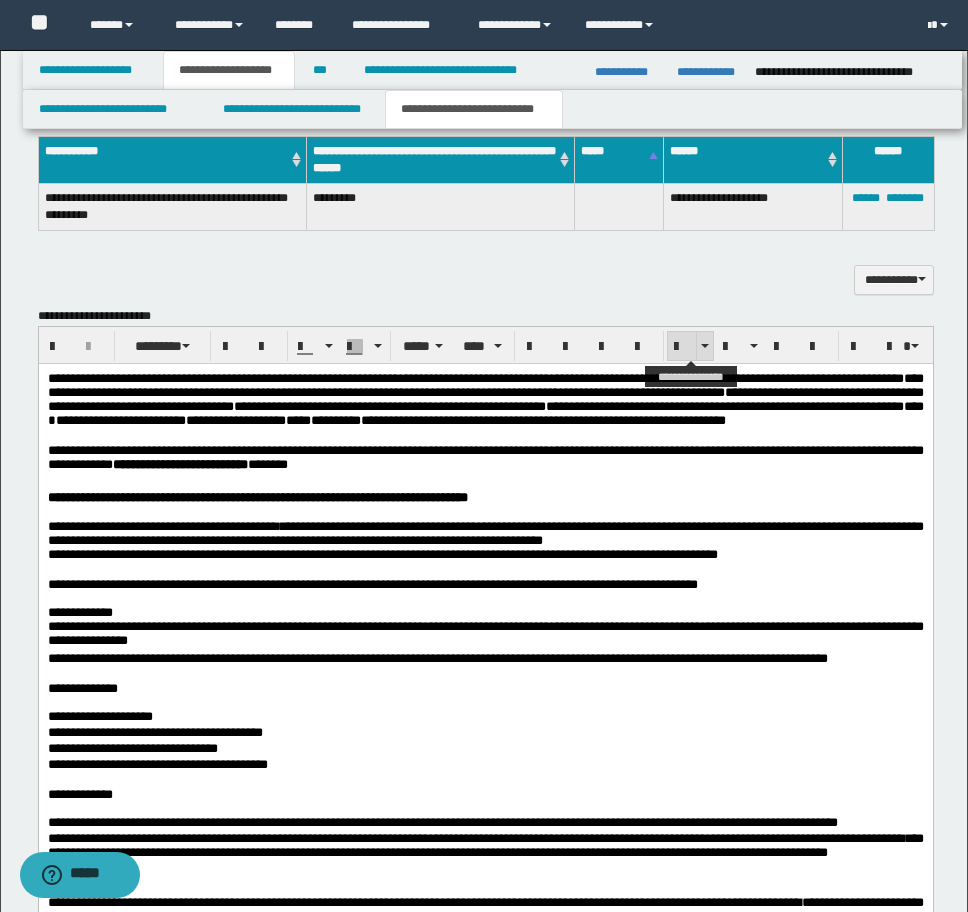 click at bounding box center (682, 346) 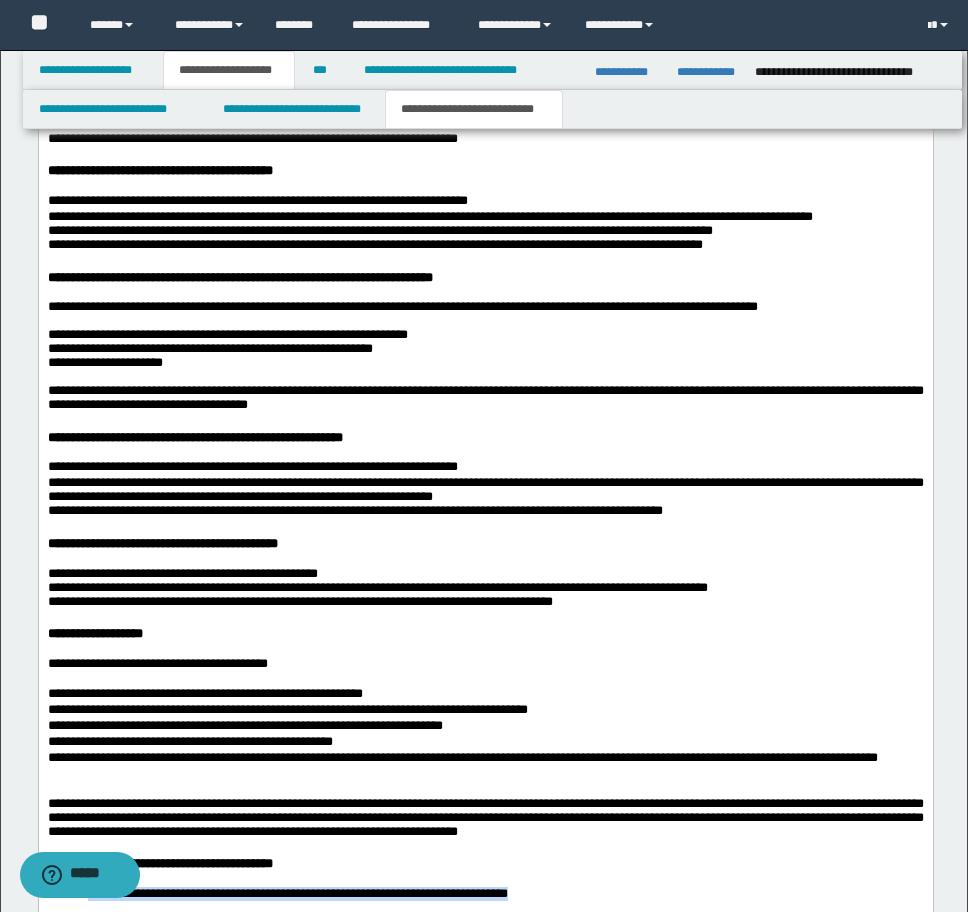 scroll, scrollTop: 4331, scrollLeft: 0, axis: vertical 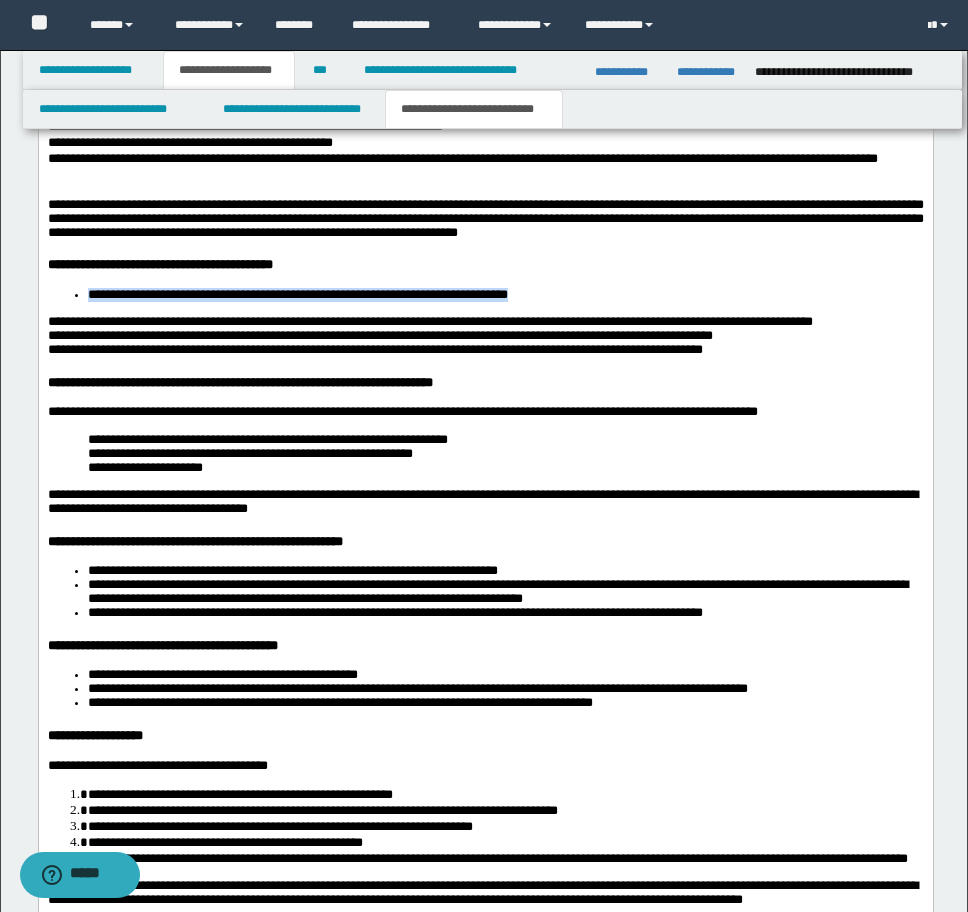 click on "**********" at bounding box center (297, 294) 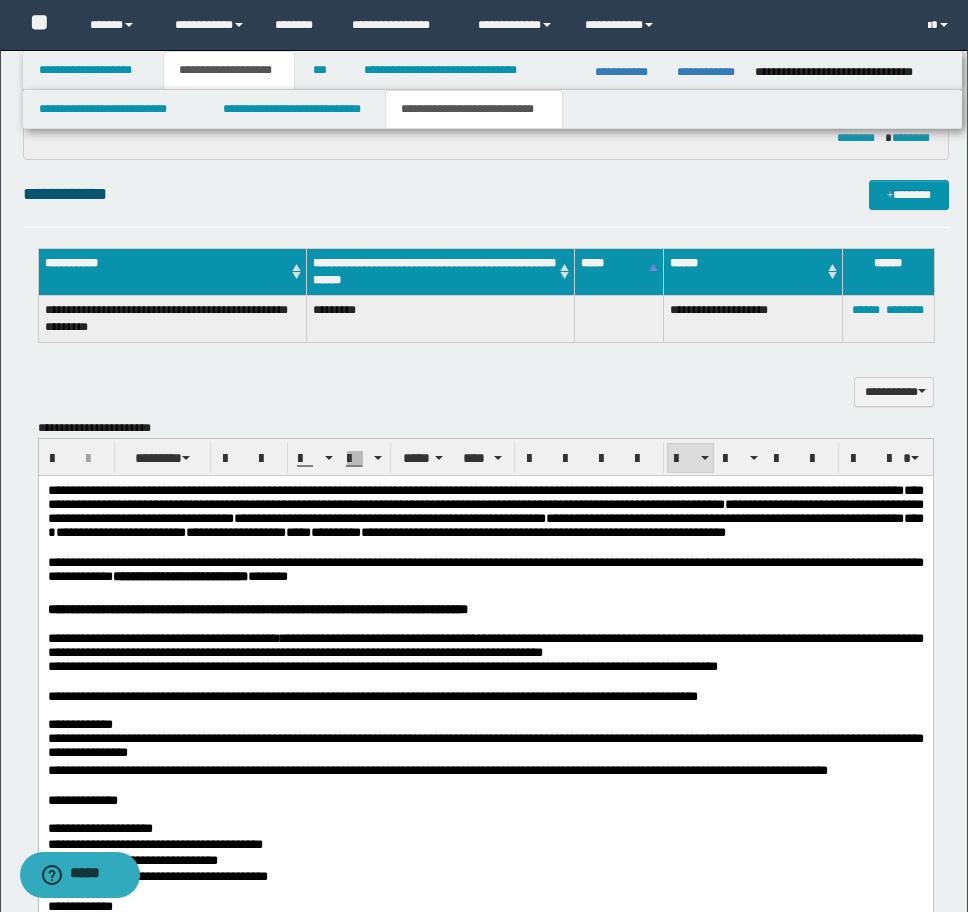 scroll, scrollTop: 1731, scrollLeft: 0, axis: vertical 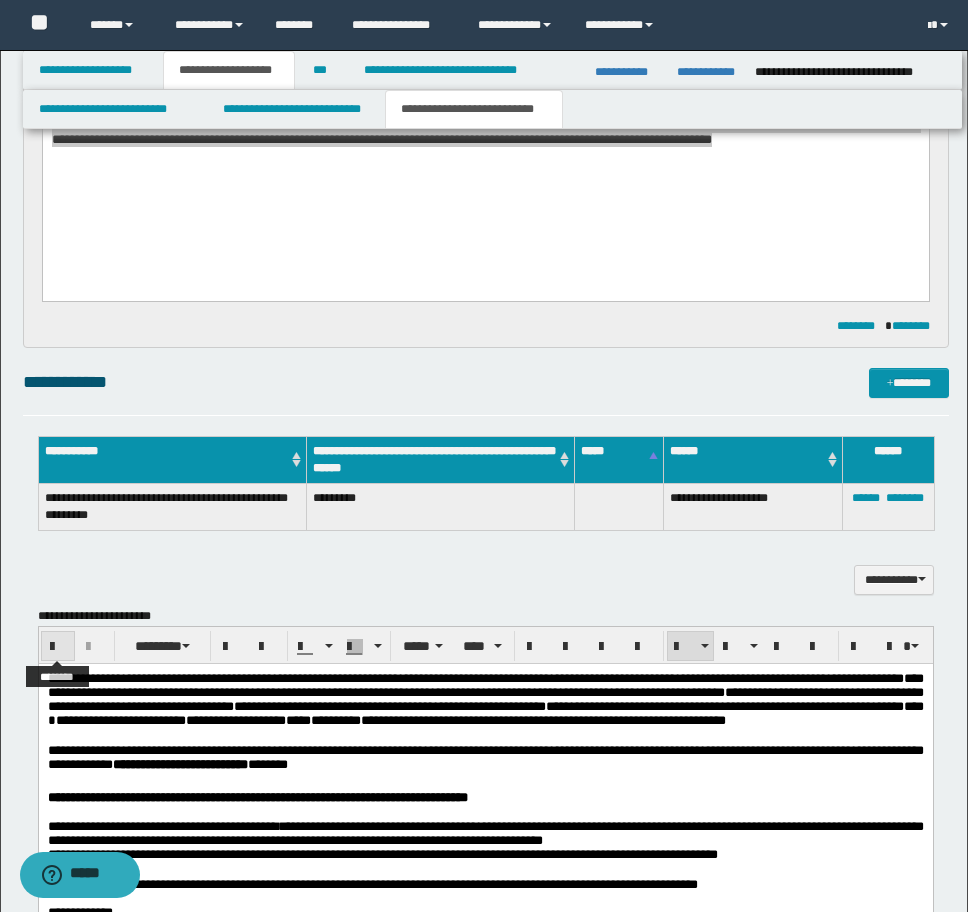 click at bounding box center (58, 646) 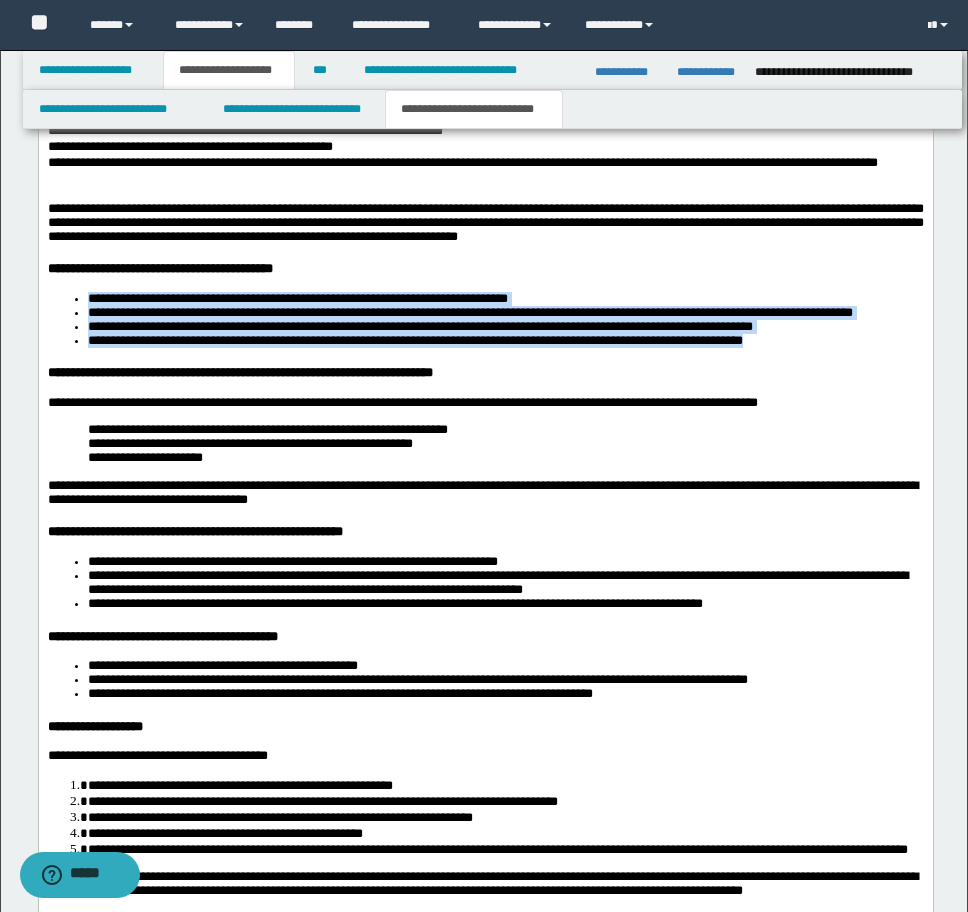 scroll, scrollTop: 4331, scrollLeft: 0, axis: vertical 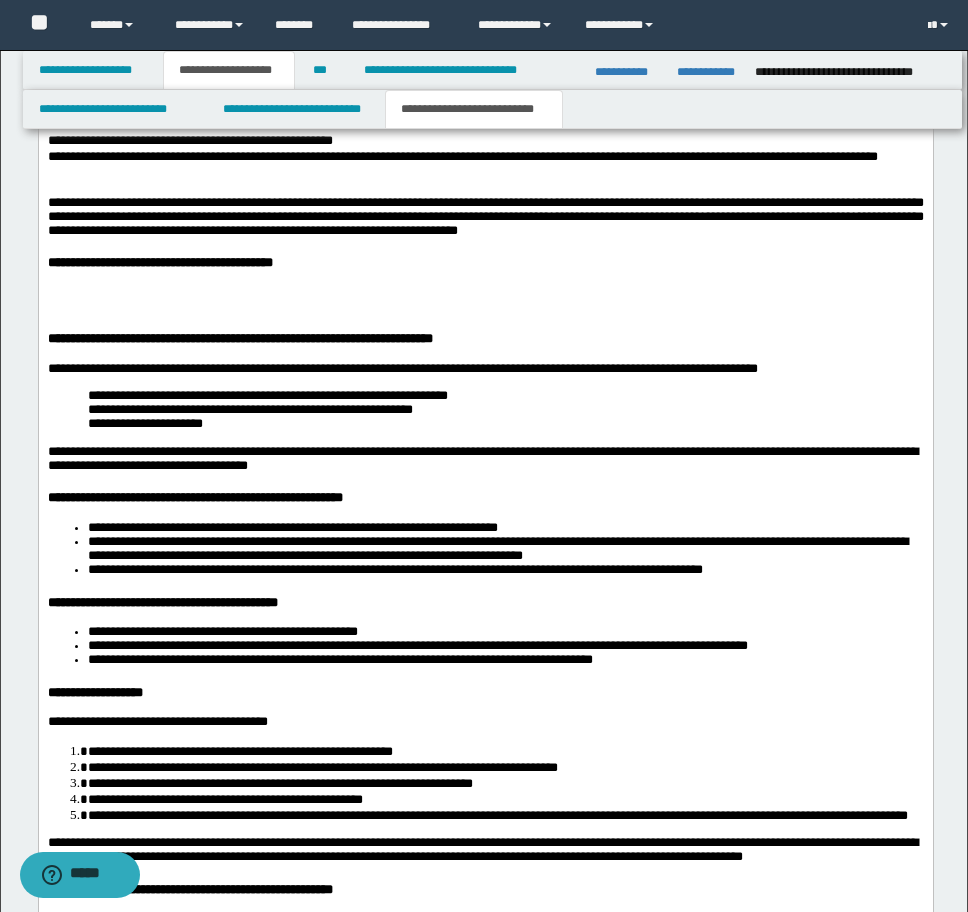 click at bounding box center [485, 293] 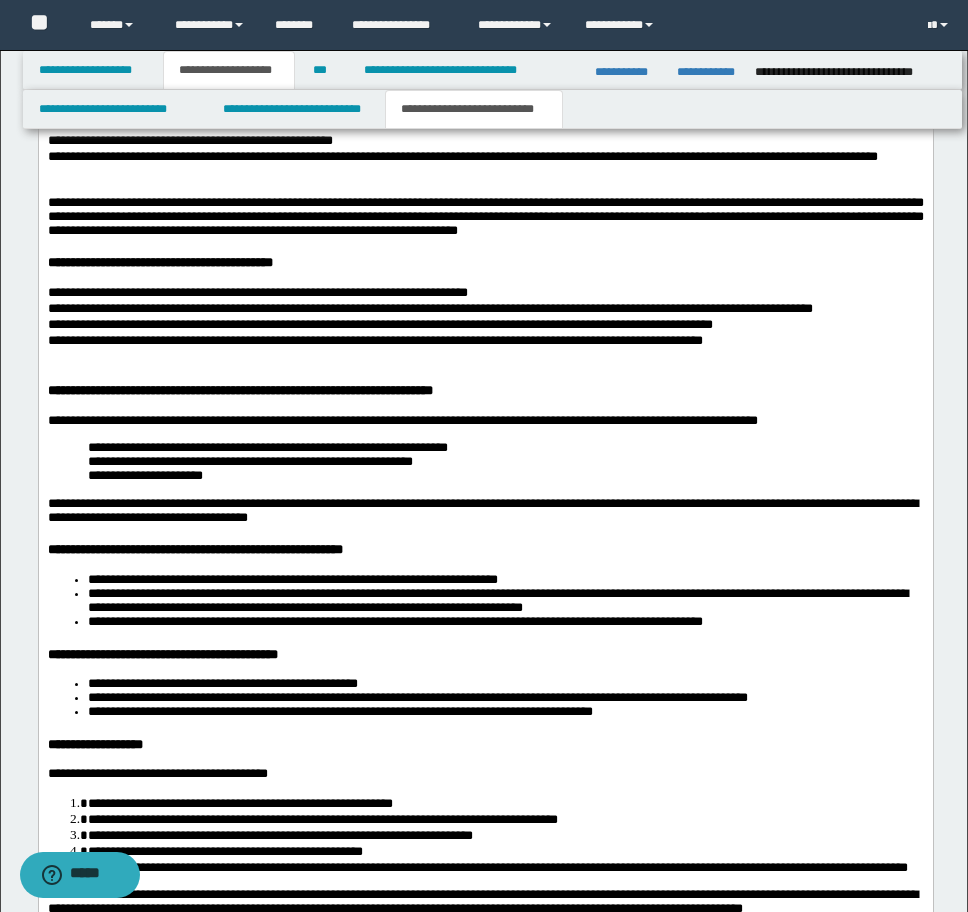 scroll, scrollTop: 4331, scrollLeft: 0, axis: vertical 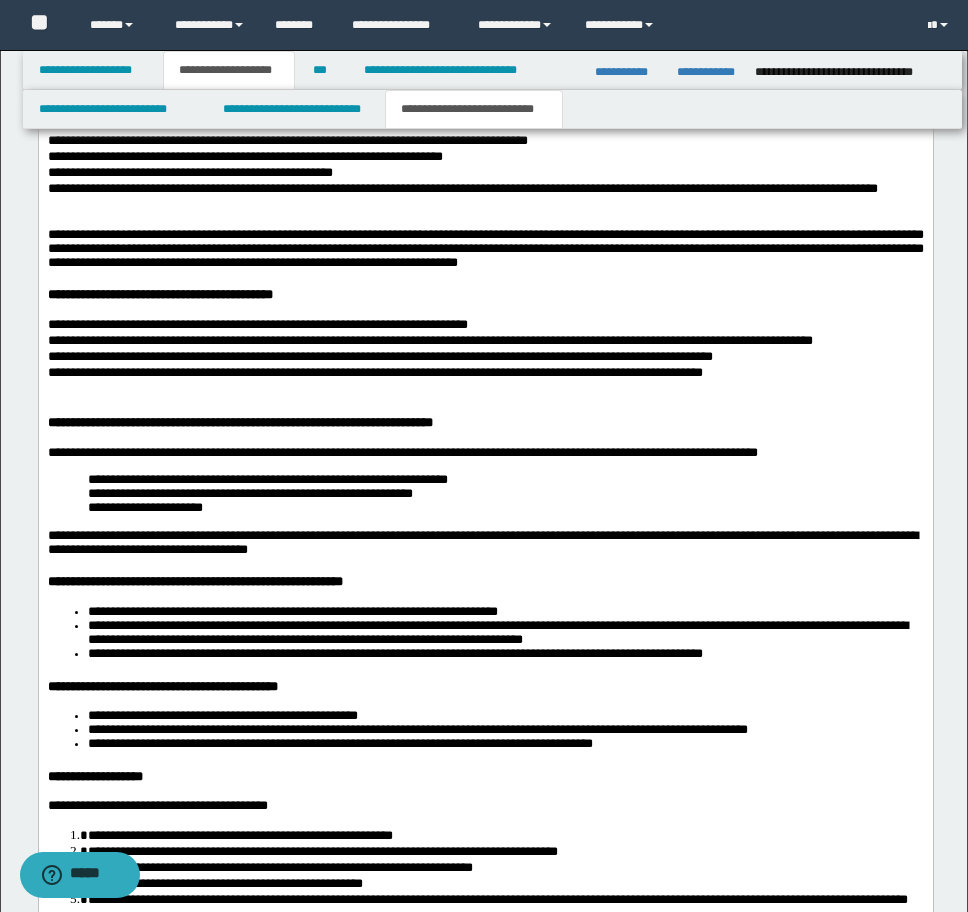 click on "**********" at bounding box center [485, 567] 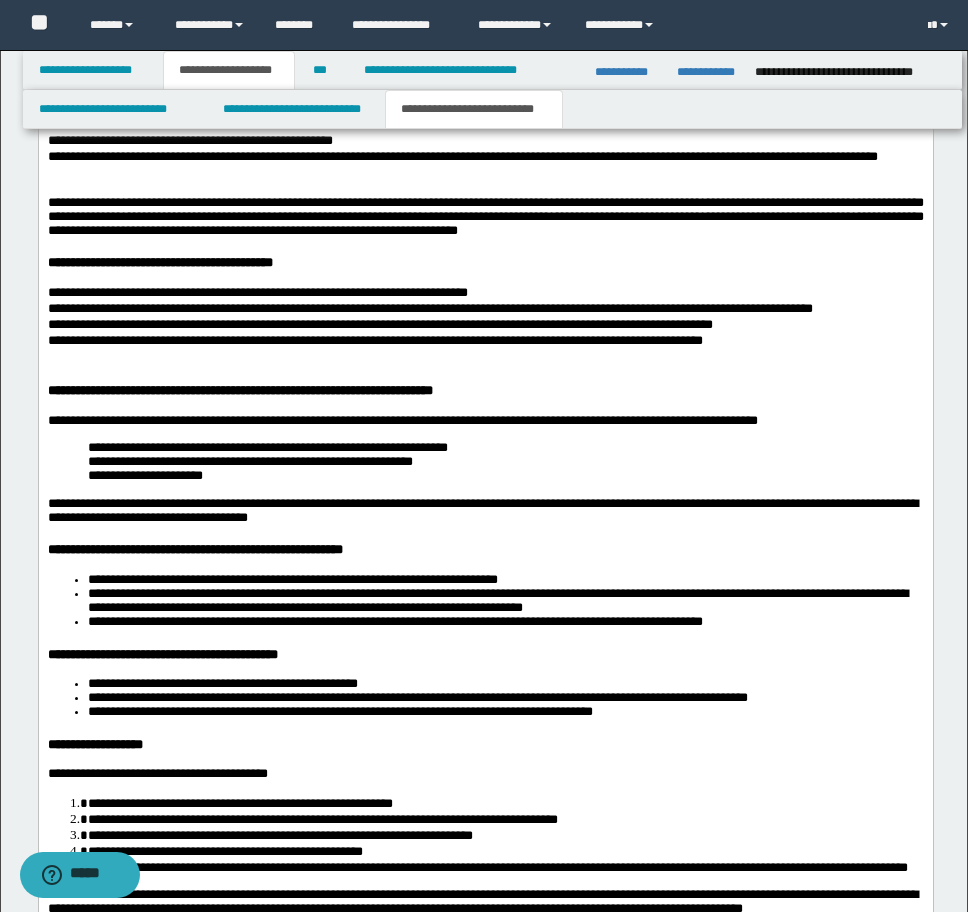 click at bounding box center [485, 358] 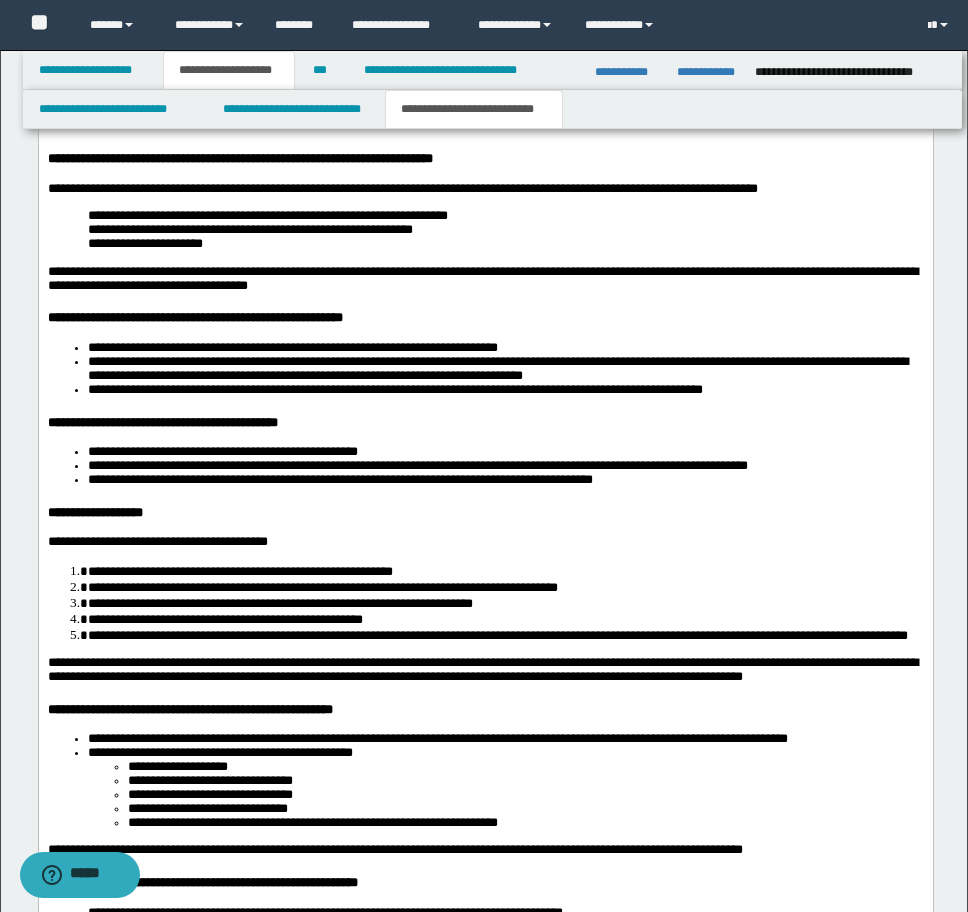 click on "**********" at bounding box center [485, 303] 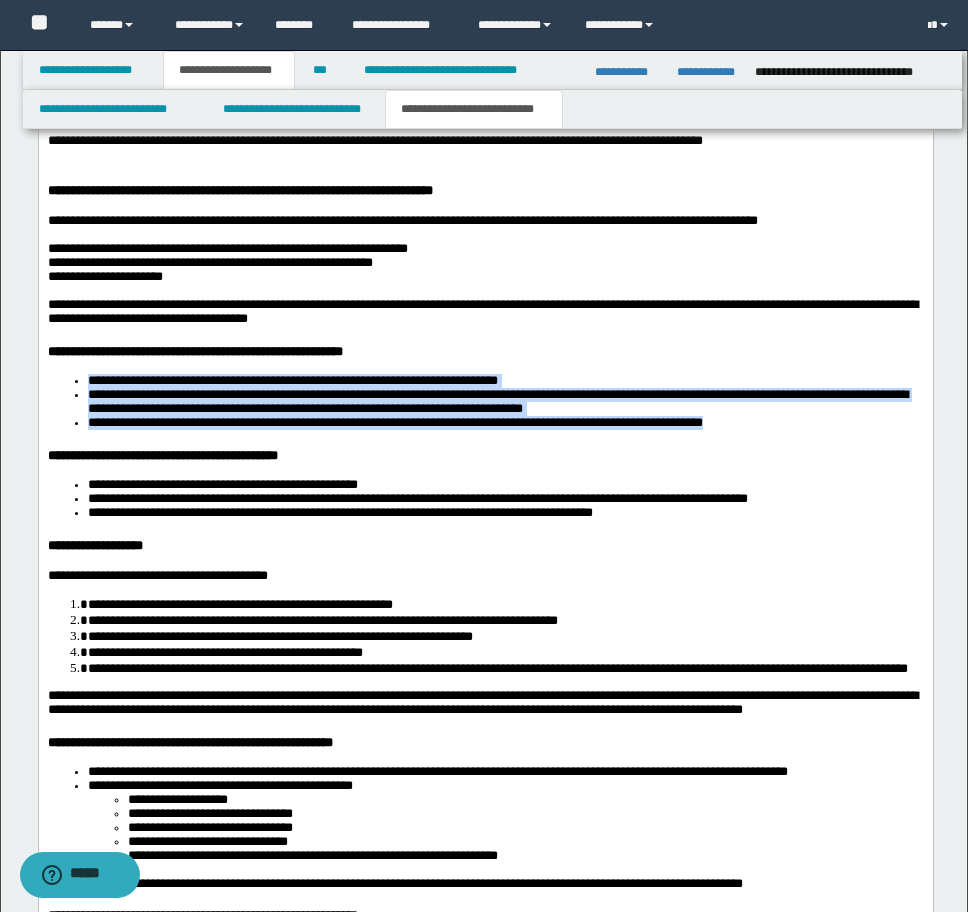 drag, startPoint x: 87, startPoint y: 642, endPoint x: 823, endPoint y: 694, distance: 737.83466 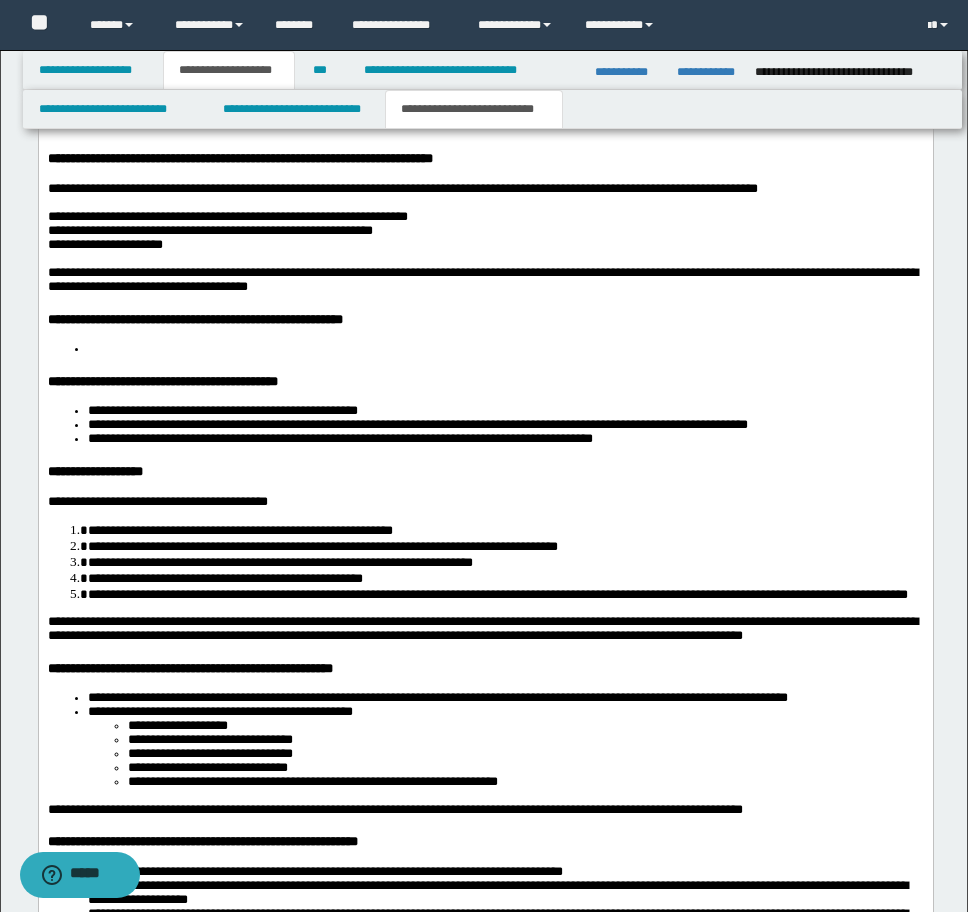 scroll, scrollTop: 4531, scrollLeft: 0, axis: vertical 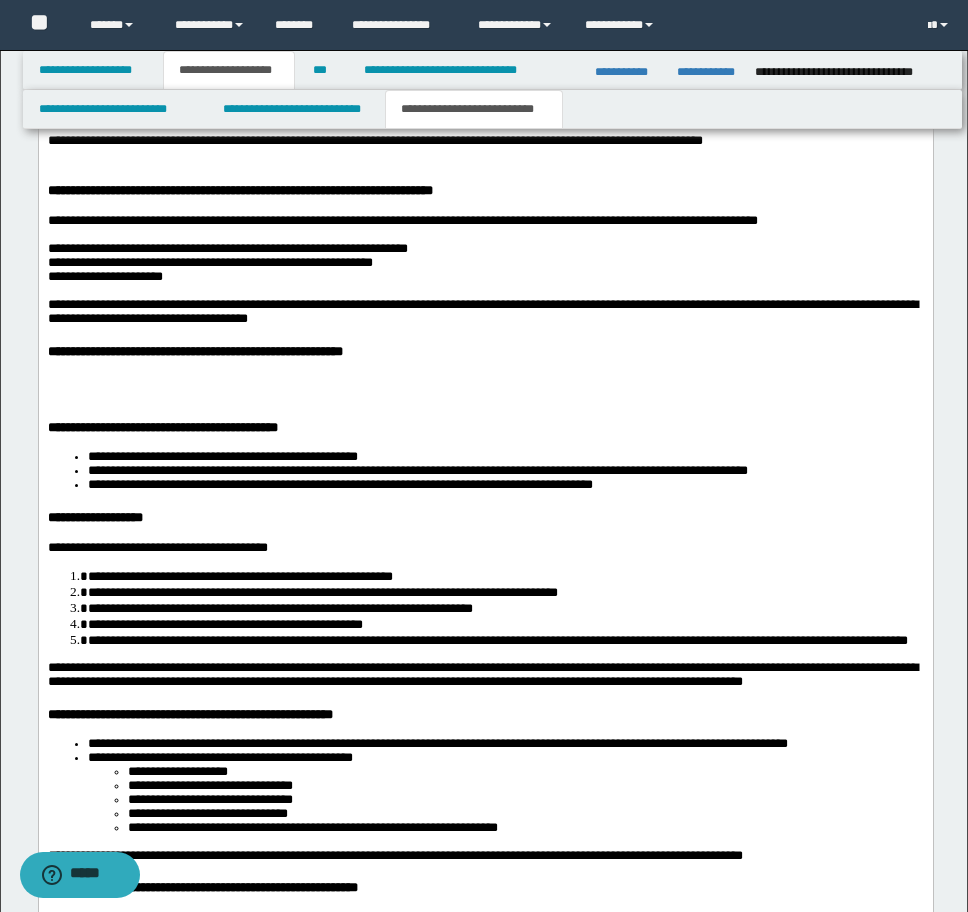 click at bounding box center [485, 381] 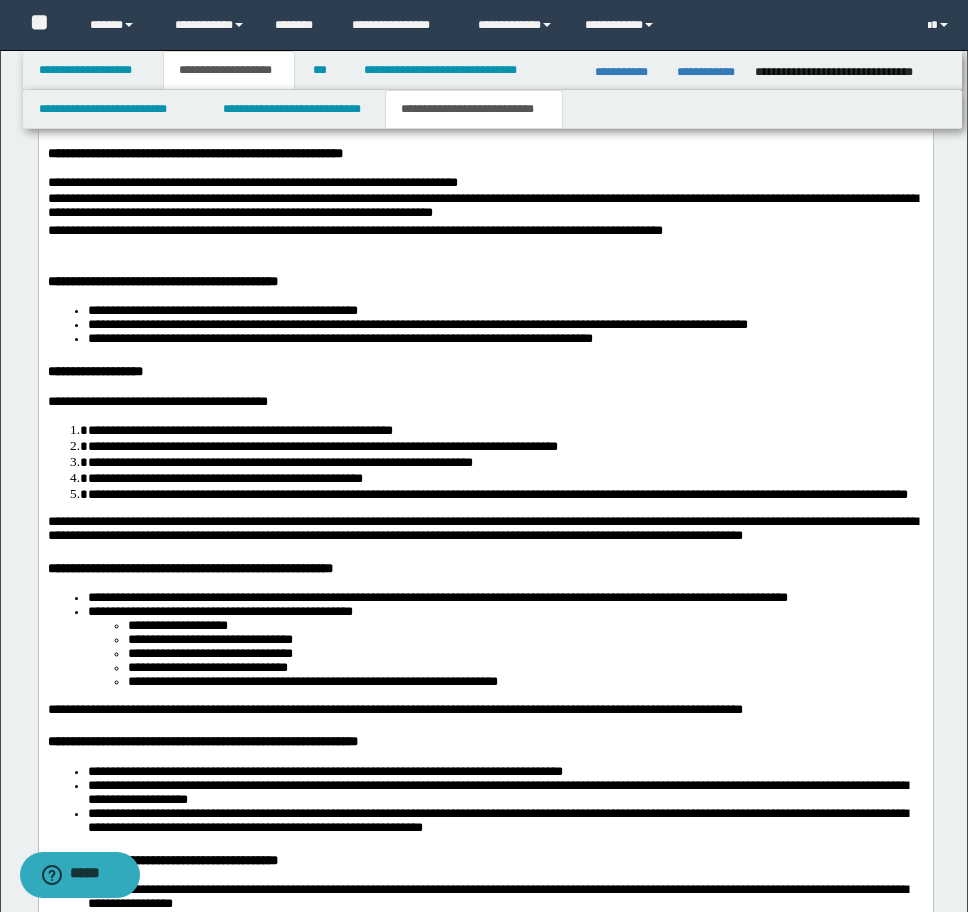 scroll, scrollTop: 4731, scrollLeft: 0, axis: vertical 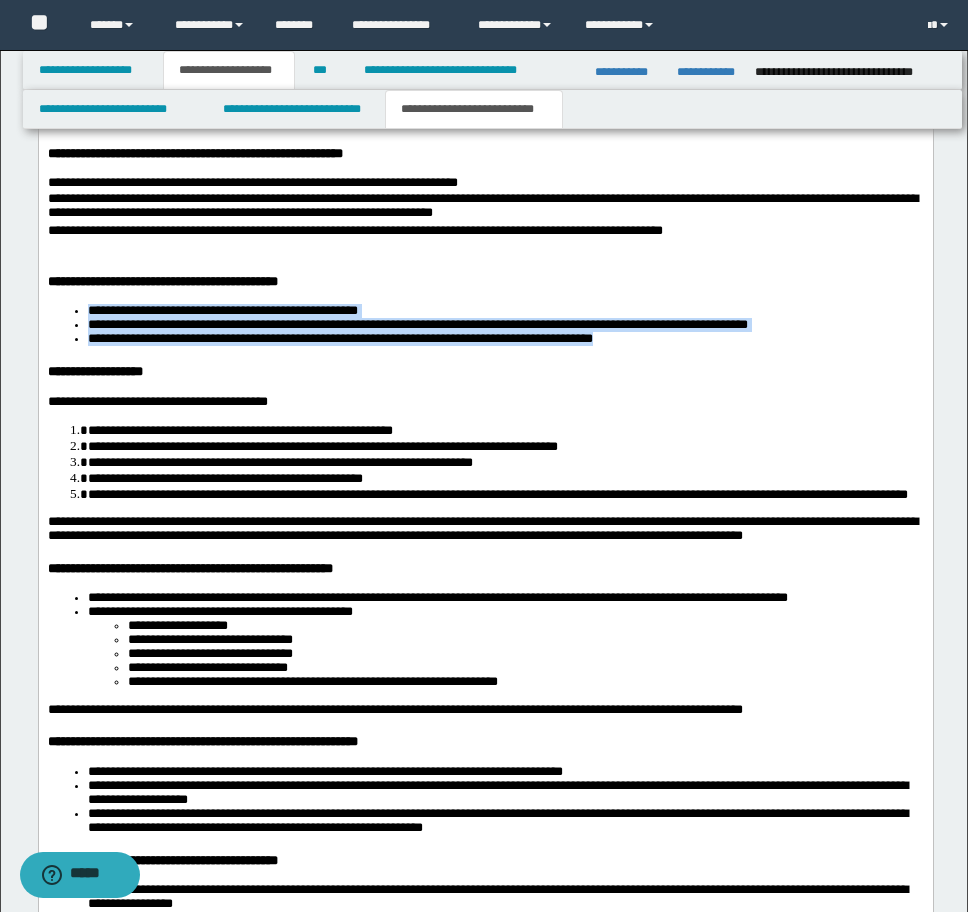 drag, startPoint x: 86, startPoint y: 571, endPoint x: 753, endPoint y: 602, distance: 667.72 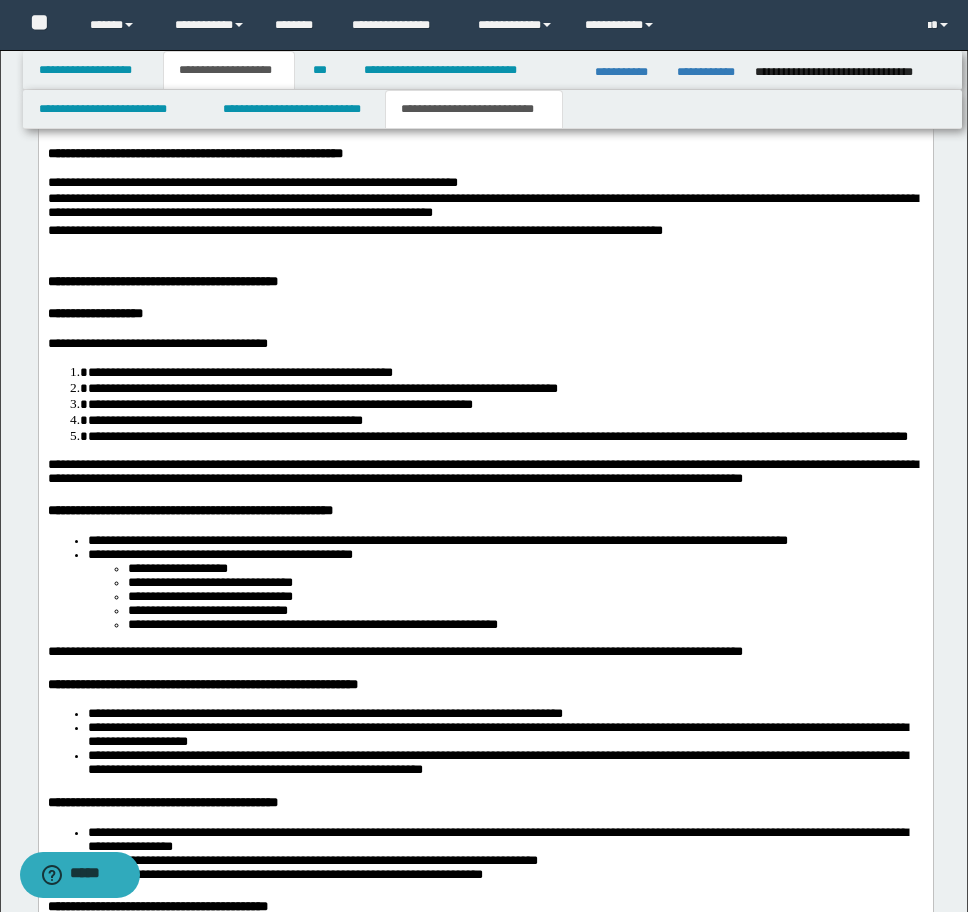 scroll, scrollTop: 4731, scrollLeft: 0, axis: vertical 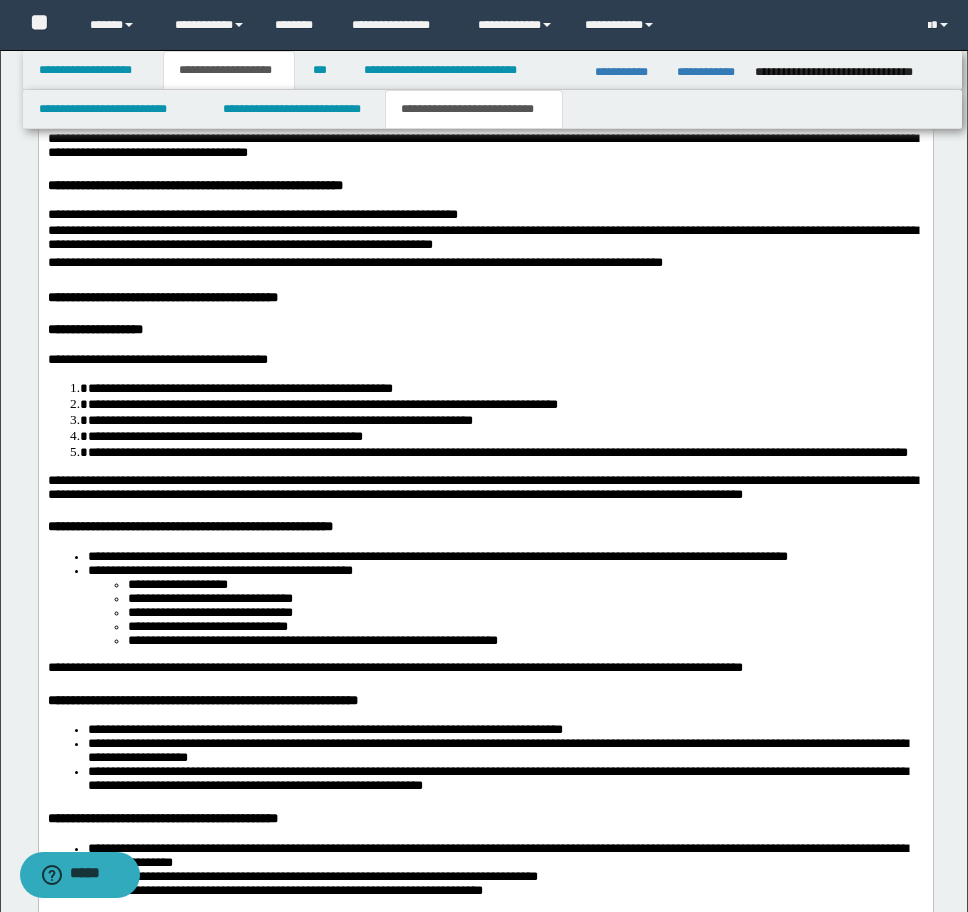 click on "**********" at bounding box center [485, 144] 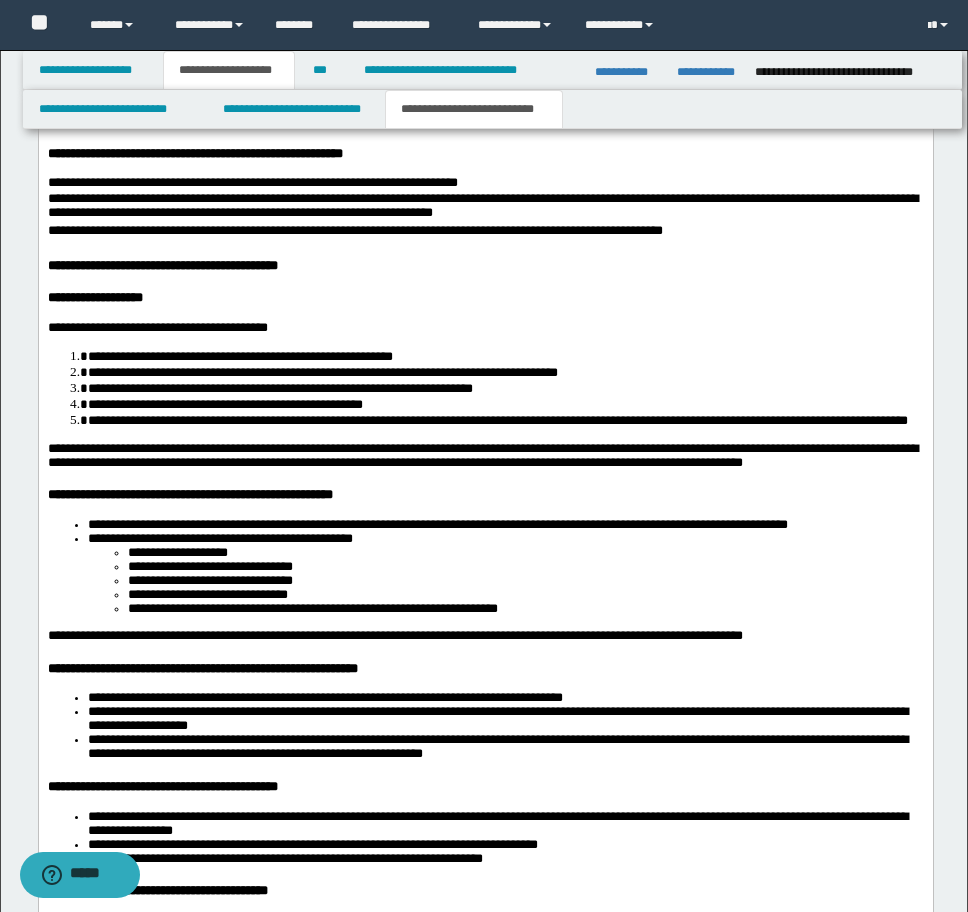 click on "**********" at bounding box center (162, 265) 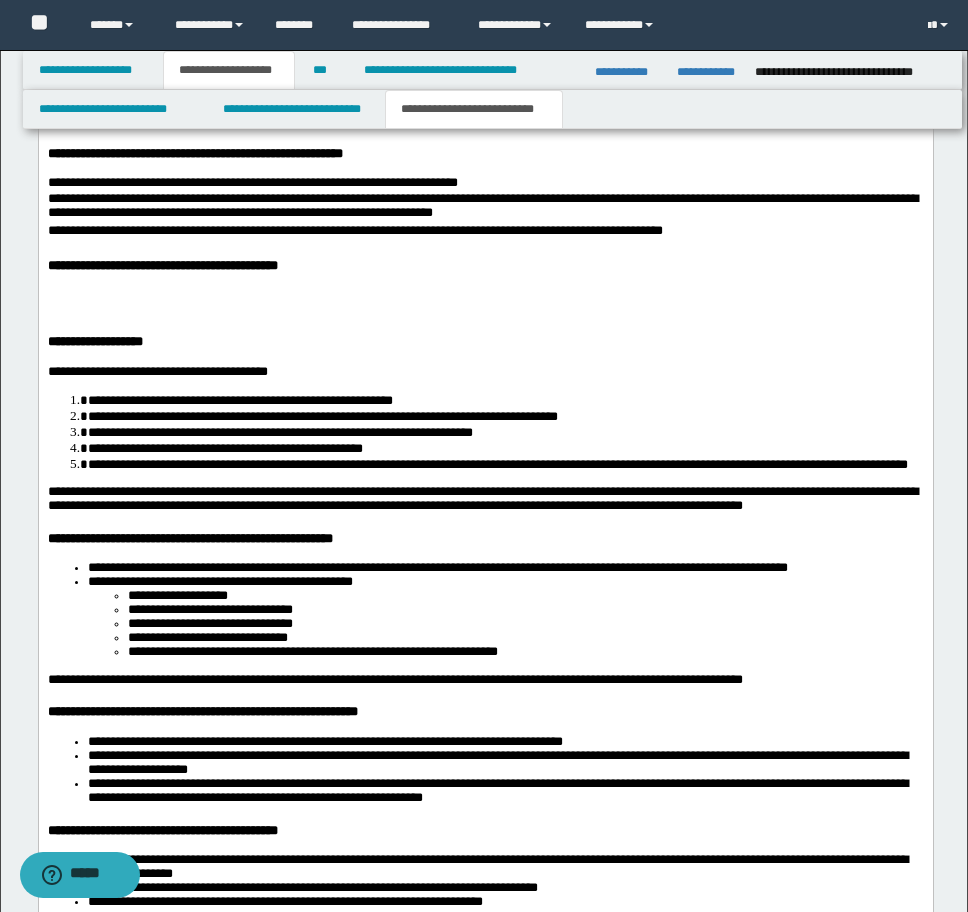 click at bounding box center (485, 295) 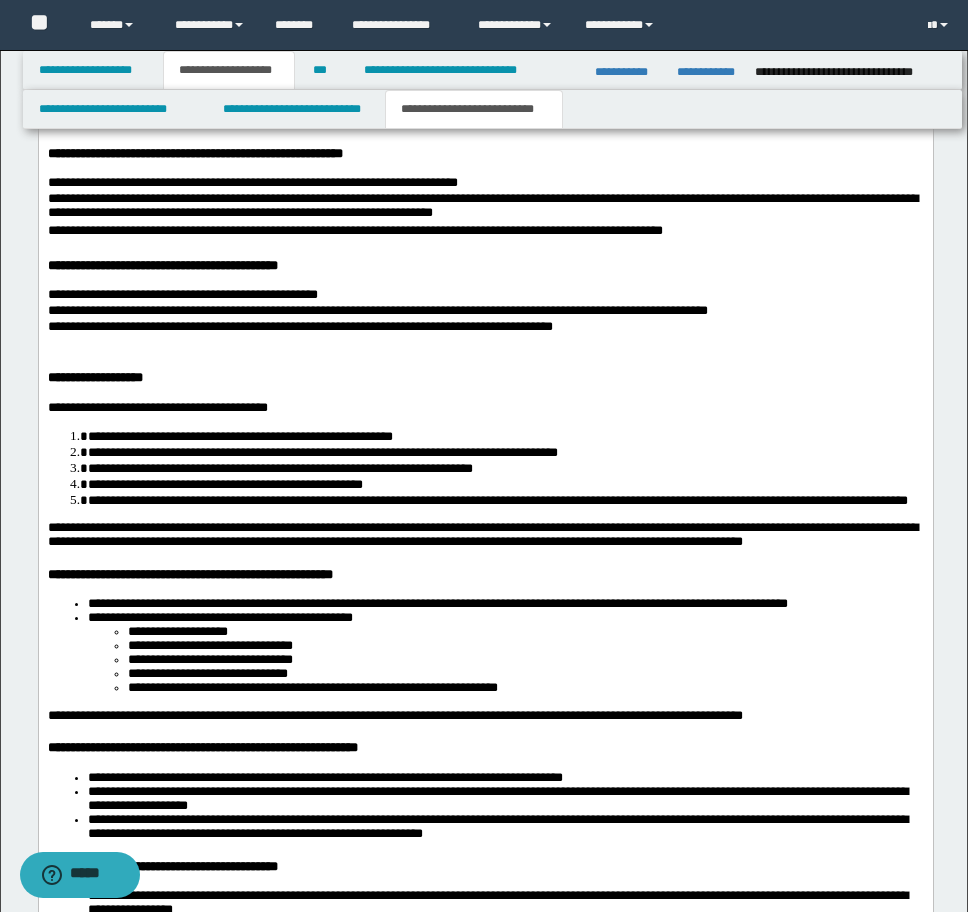 click at bounding box center [485, 344] 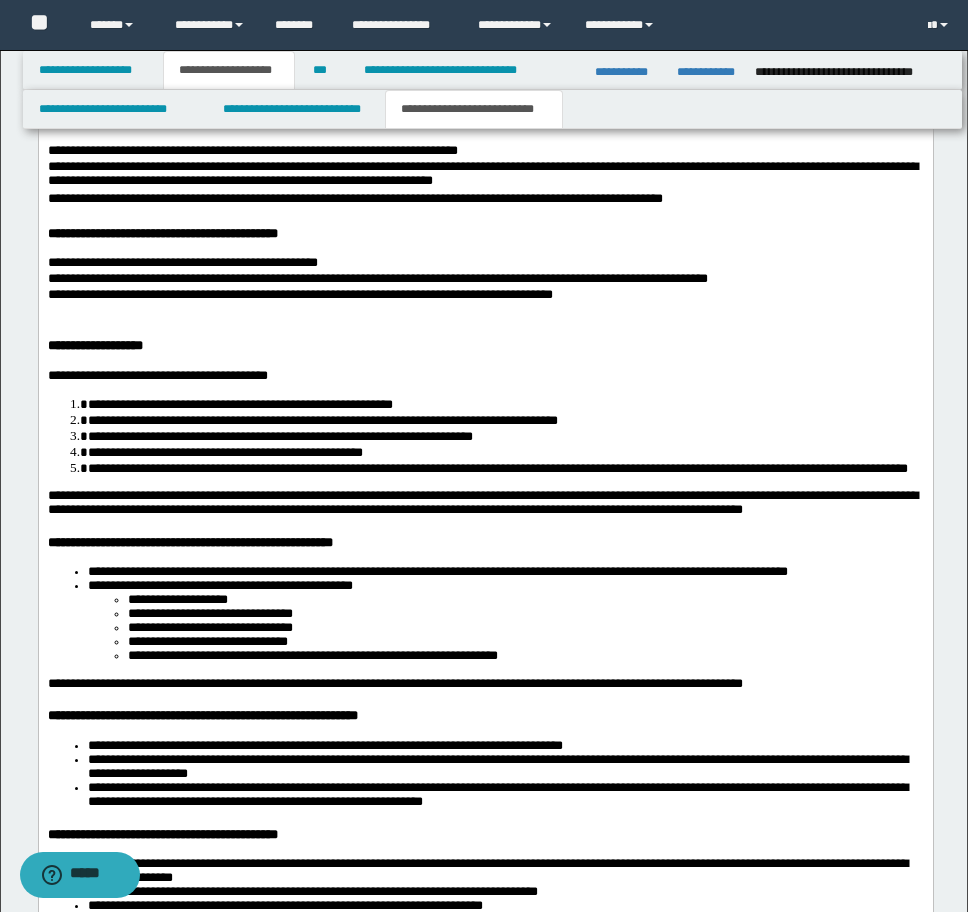 click at bounding box center (485, 312) 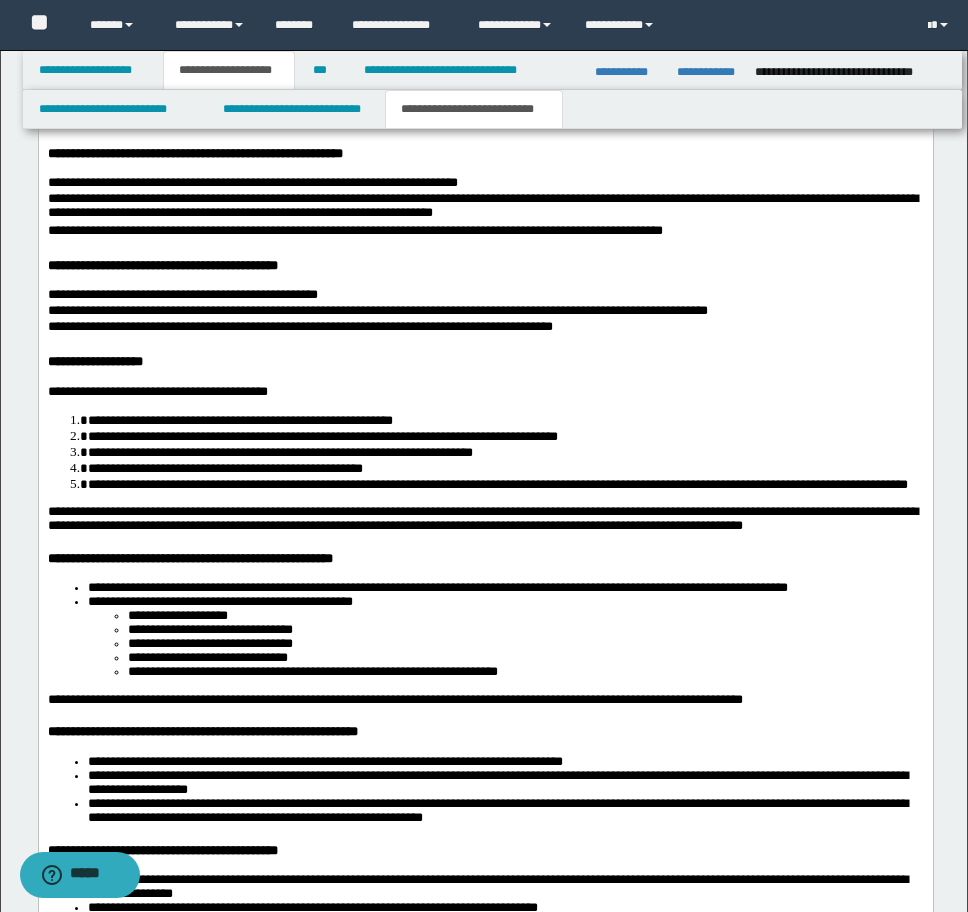 drag, startPoint x: 84, startPoint y: 688, endPoint x: 247, endPoint y: 697, distance: 163.24828 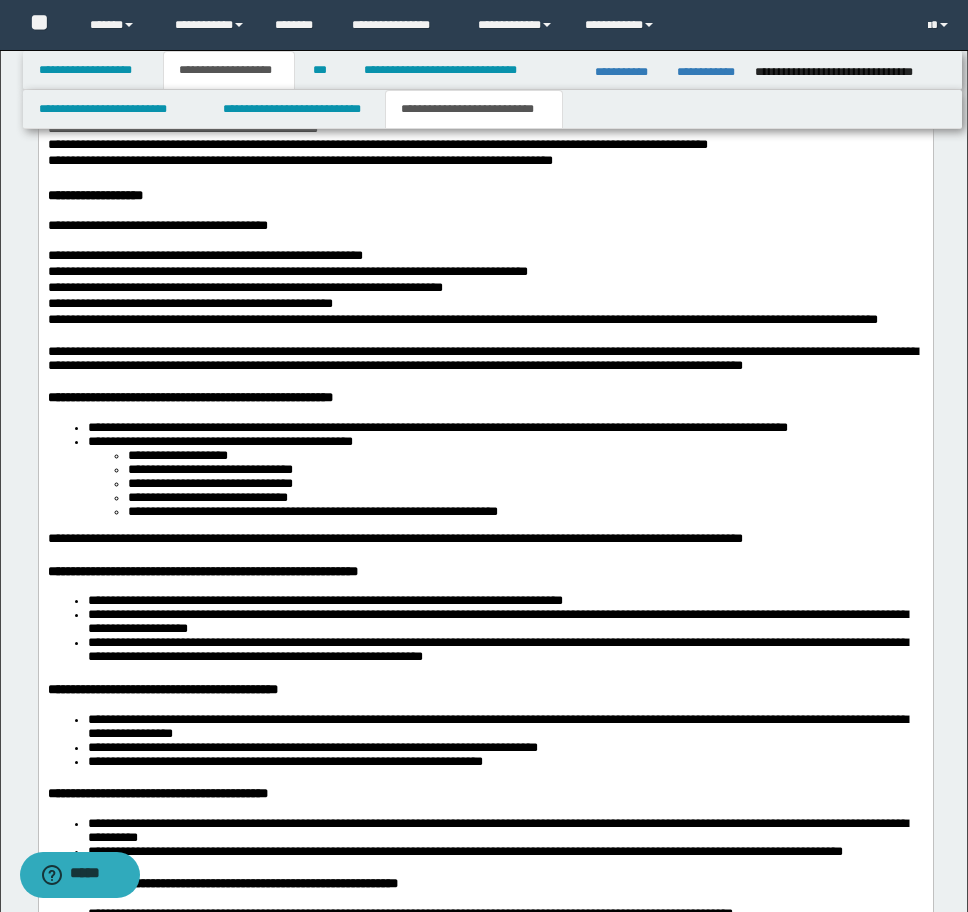 scroll, scrollTop: 5031, scrollLeft: 0, axis: vertical 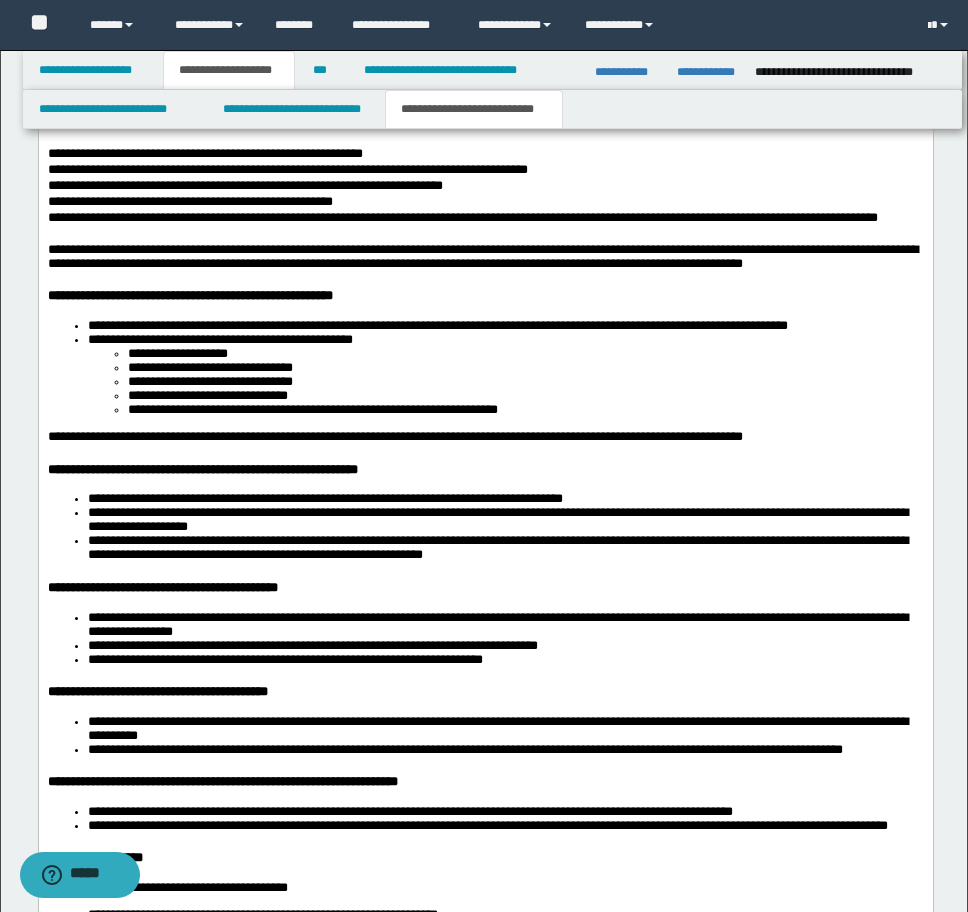 click on "**********" at bounding box center (485, 227) 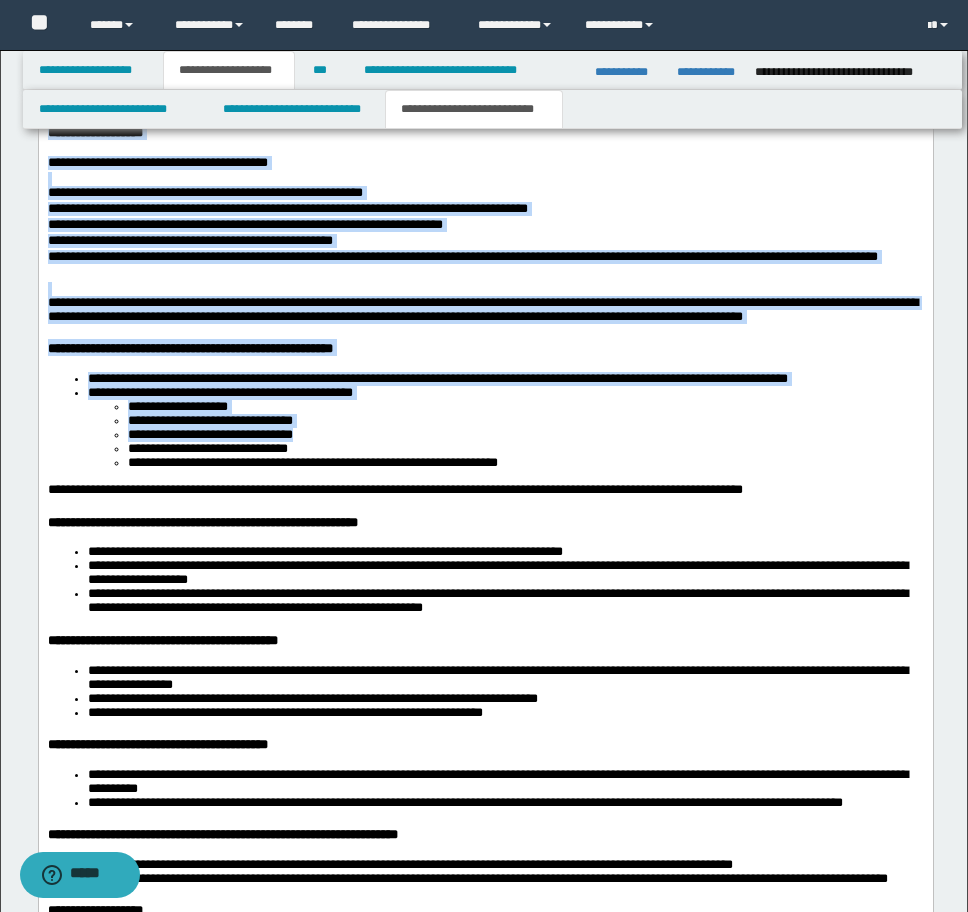 scroll, scrollTop: 4974, scrollLeft: 0, axis: vertical 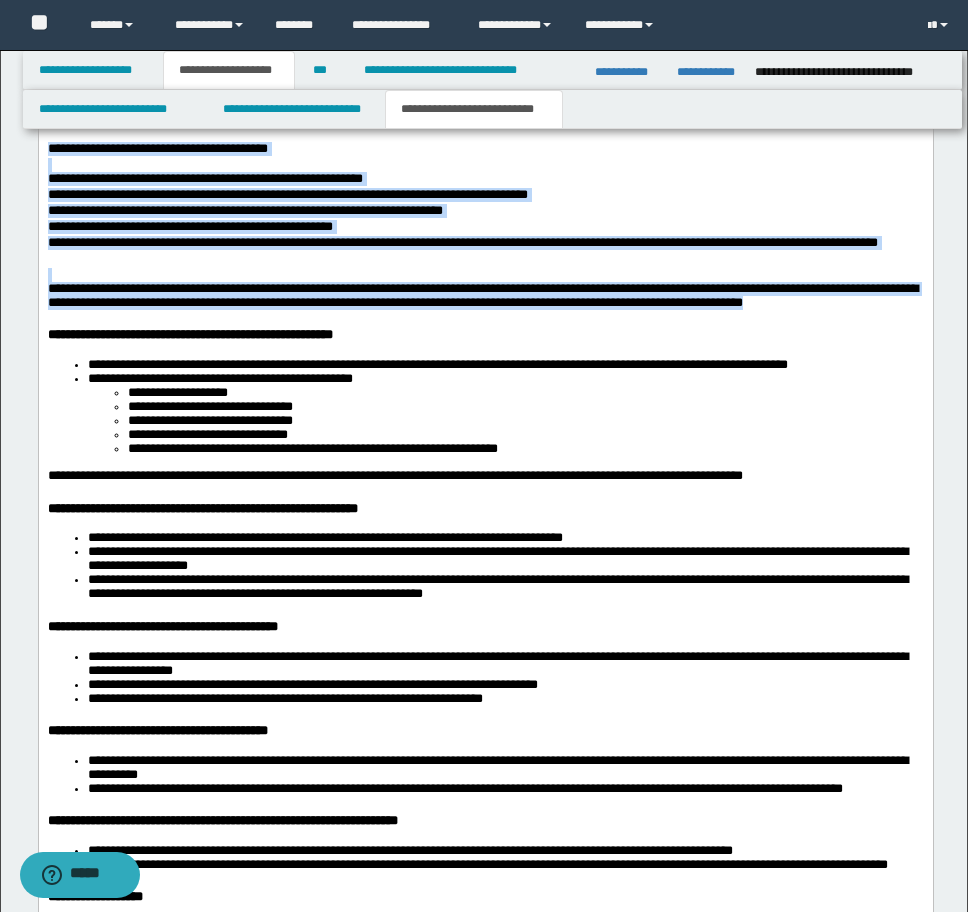 drag, startPoint x: 50, startPoint y: -394, endPoint x: 479, endPoint y: 594, distance: 1077.1189 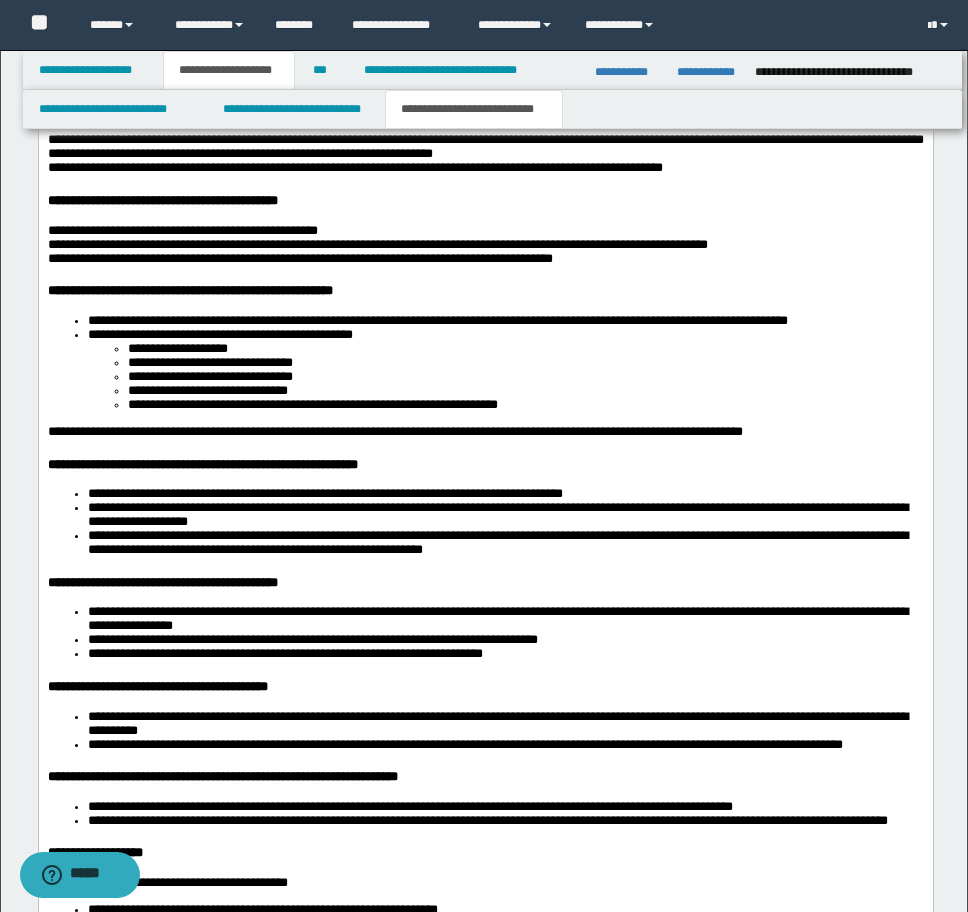 scroll, scrollTop: 4074, scrollLeft: 0, axis: vertical 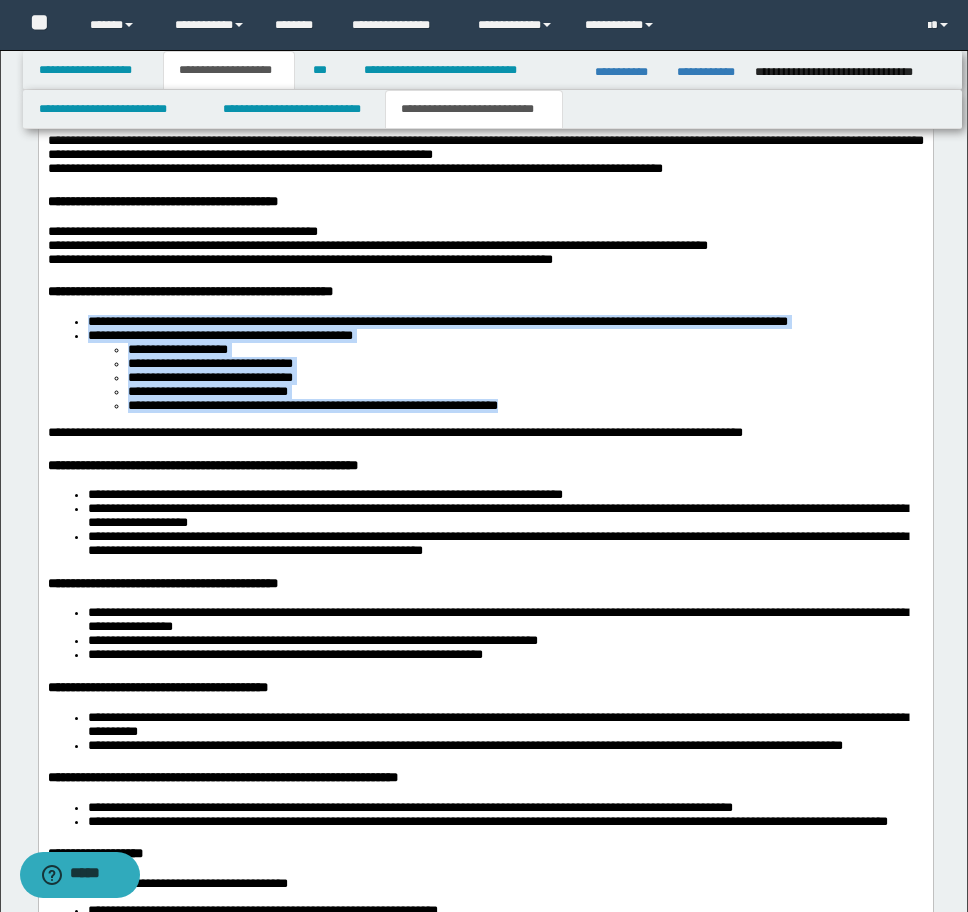 drag, startPoint x: 82, startPoint y: 537, endPoint x: 603, endPoint y: 632, distance: 529.5904 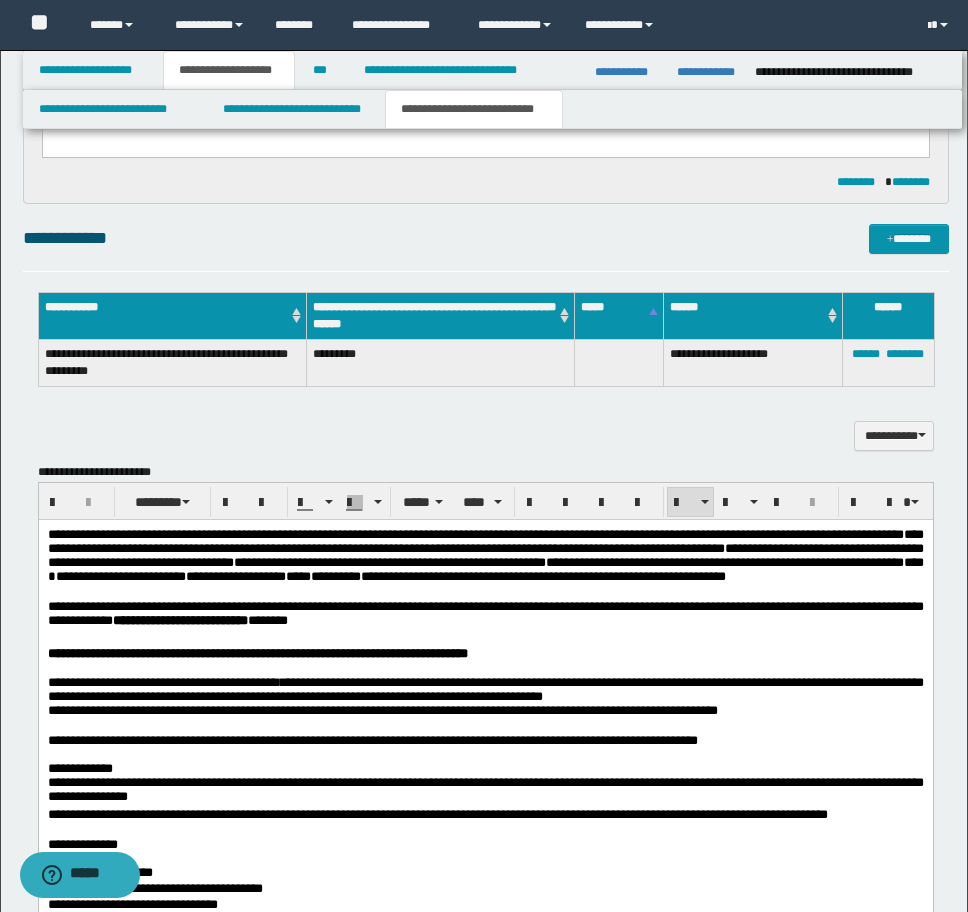 scroll, scrollTop: 1874, scrollLeft: 0, axis: vertical 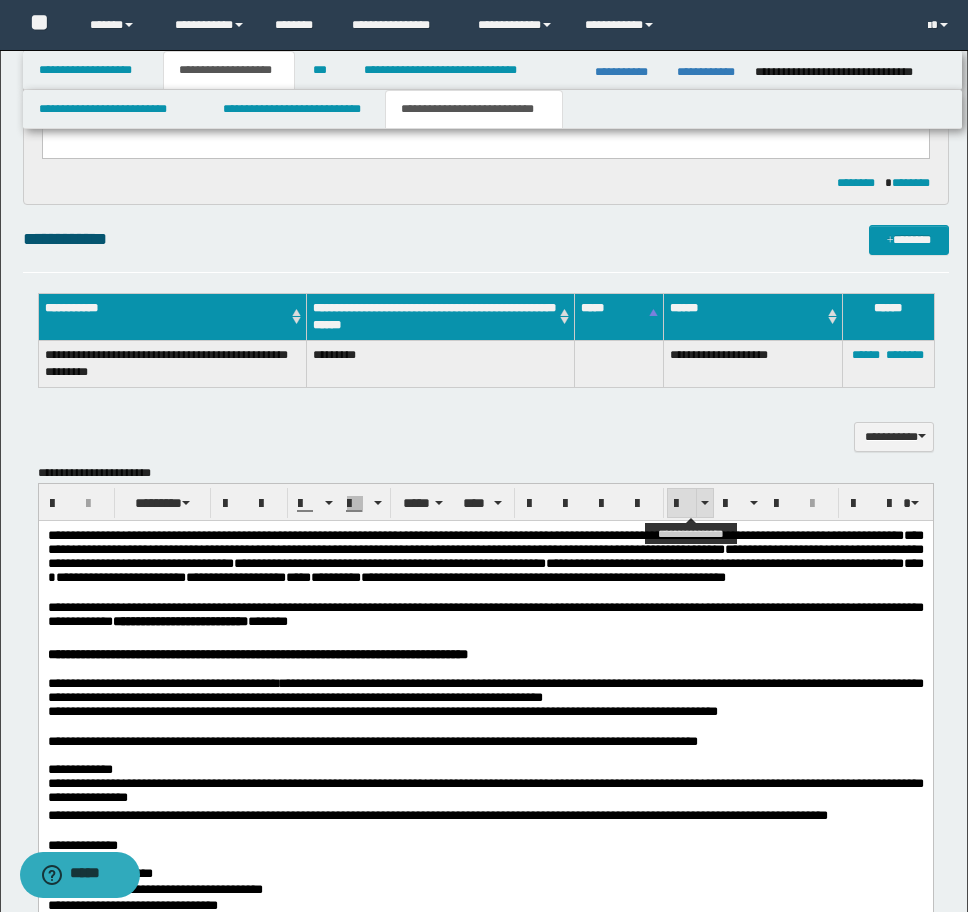 click at bounding box center [682, 503] 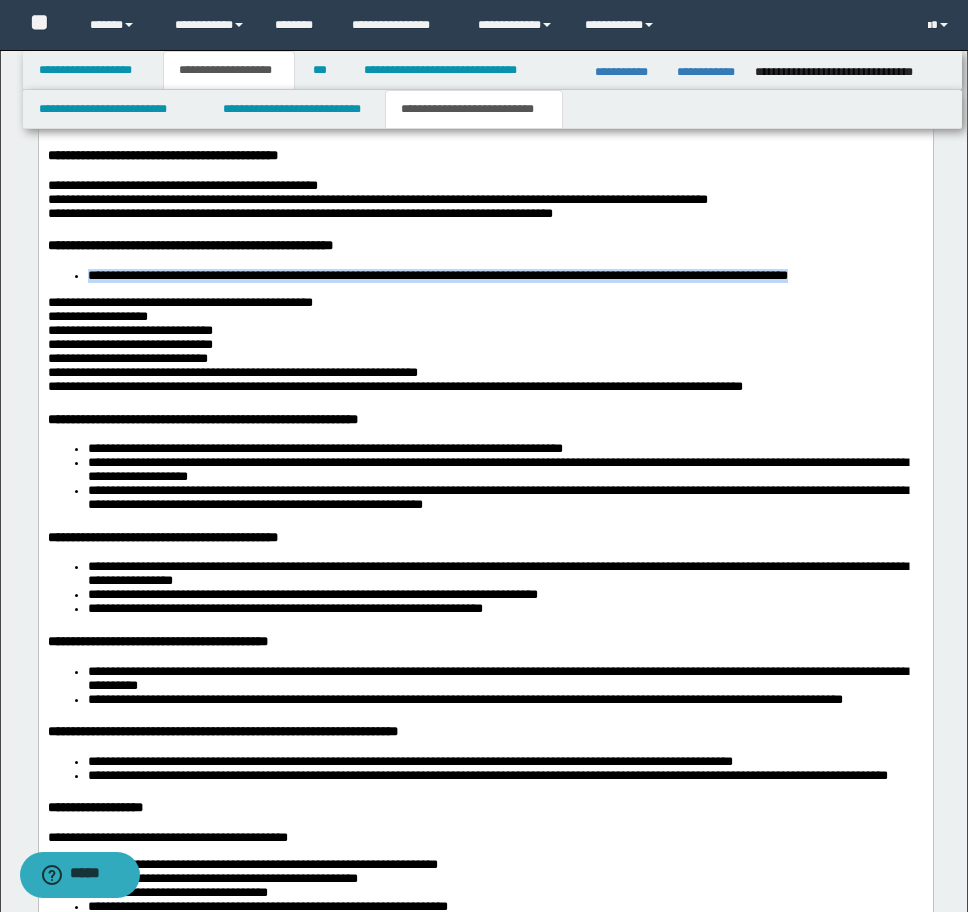 scroll, scrollTop: 4174, scrollLeft: 0, axis: vertical 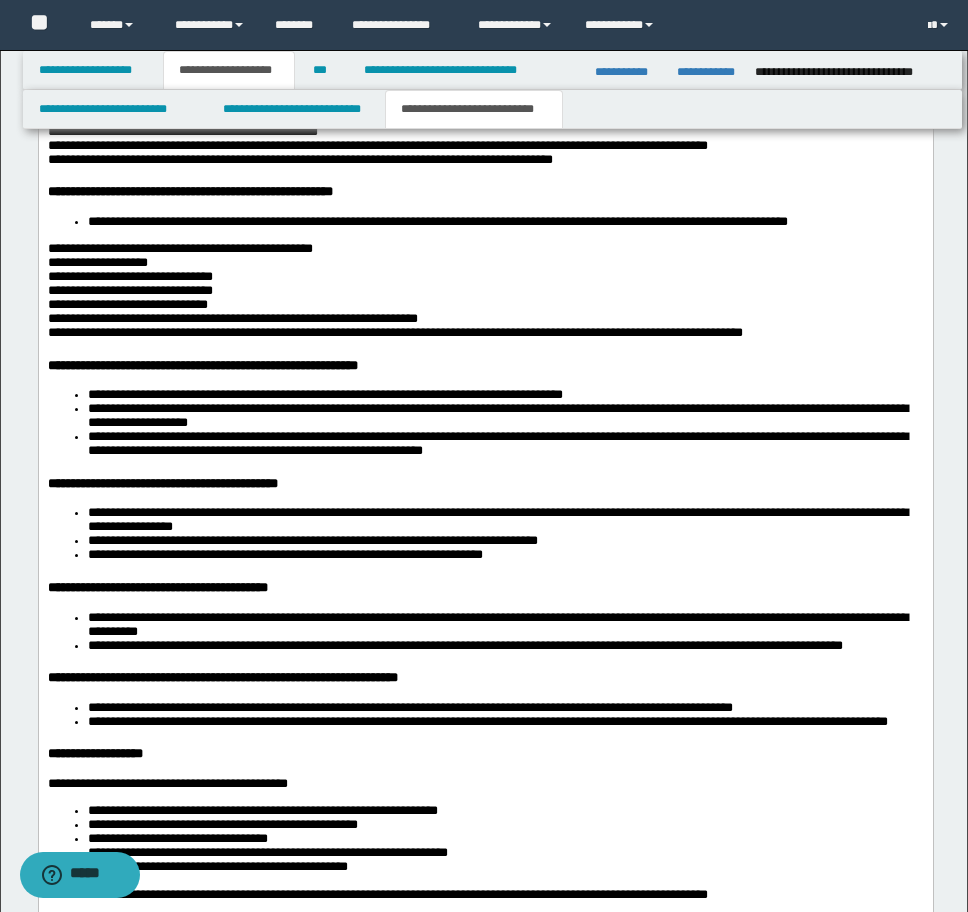 click on "**********" at bounding box center [485, 222] 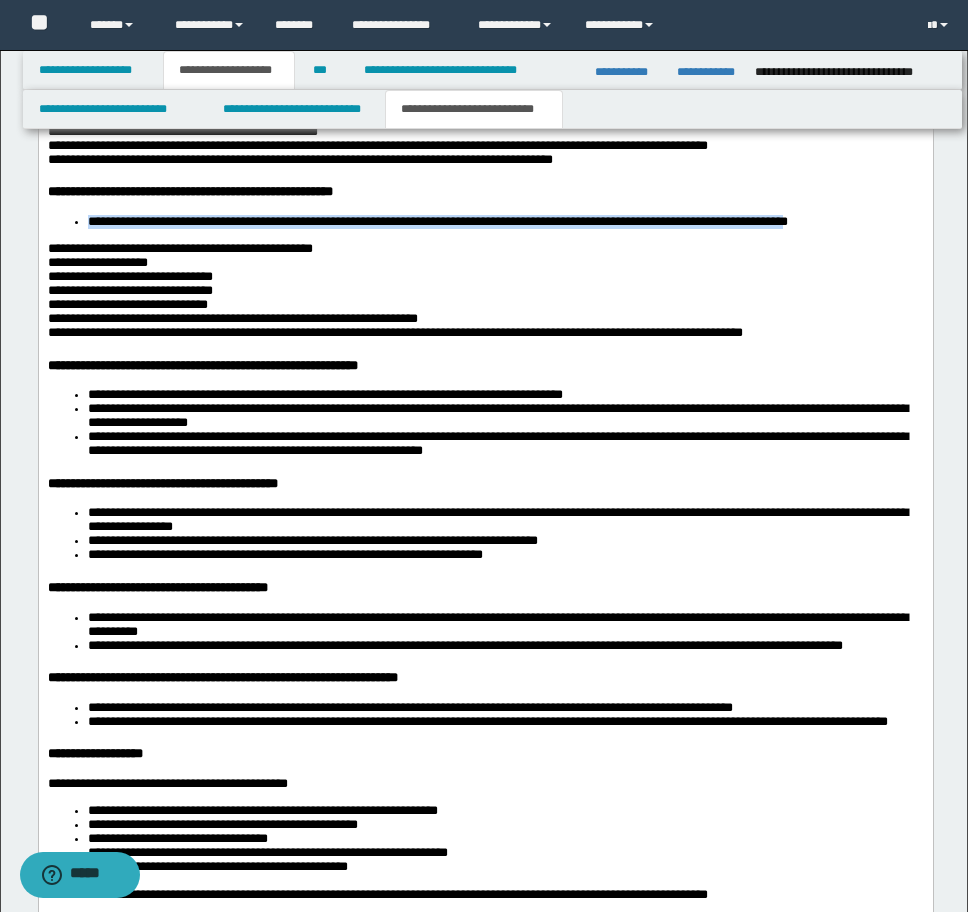 drag, startPoint x: 80, startPoint y: 437, endPoint x: 898, endPoint y: 438, distance: 818.0006 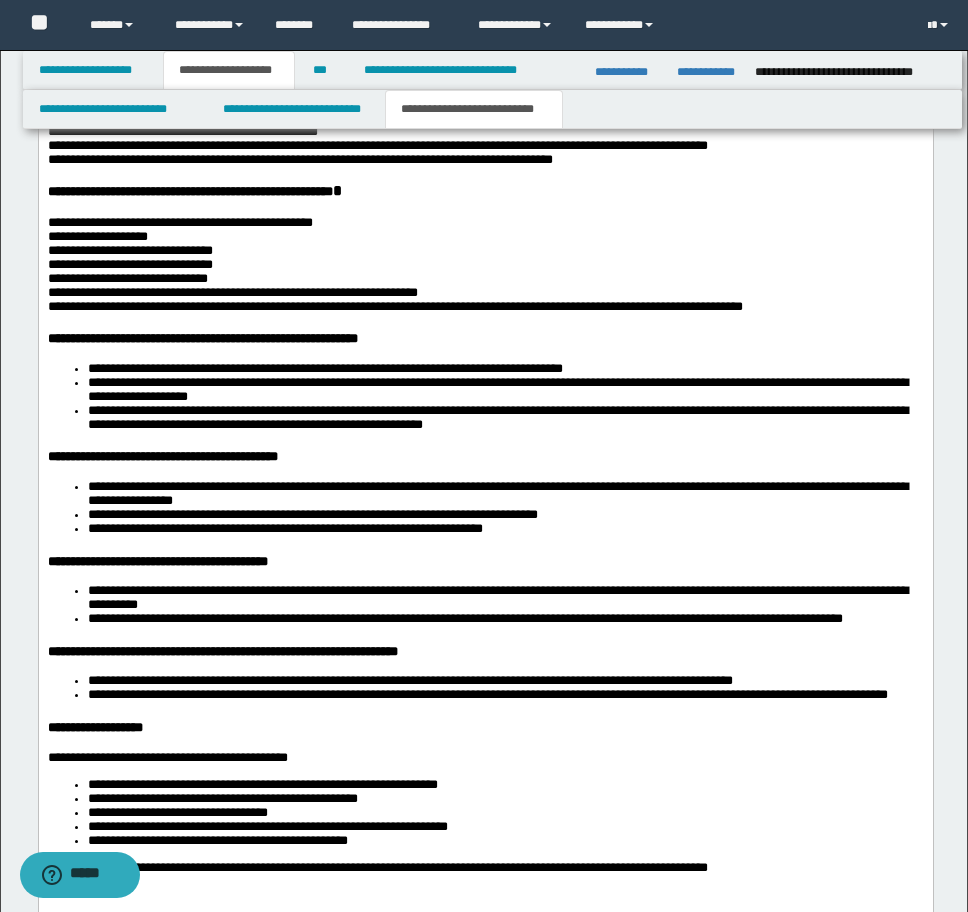 click on "**********" at bounding box center (485, 528) 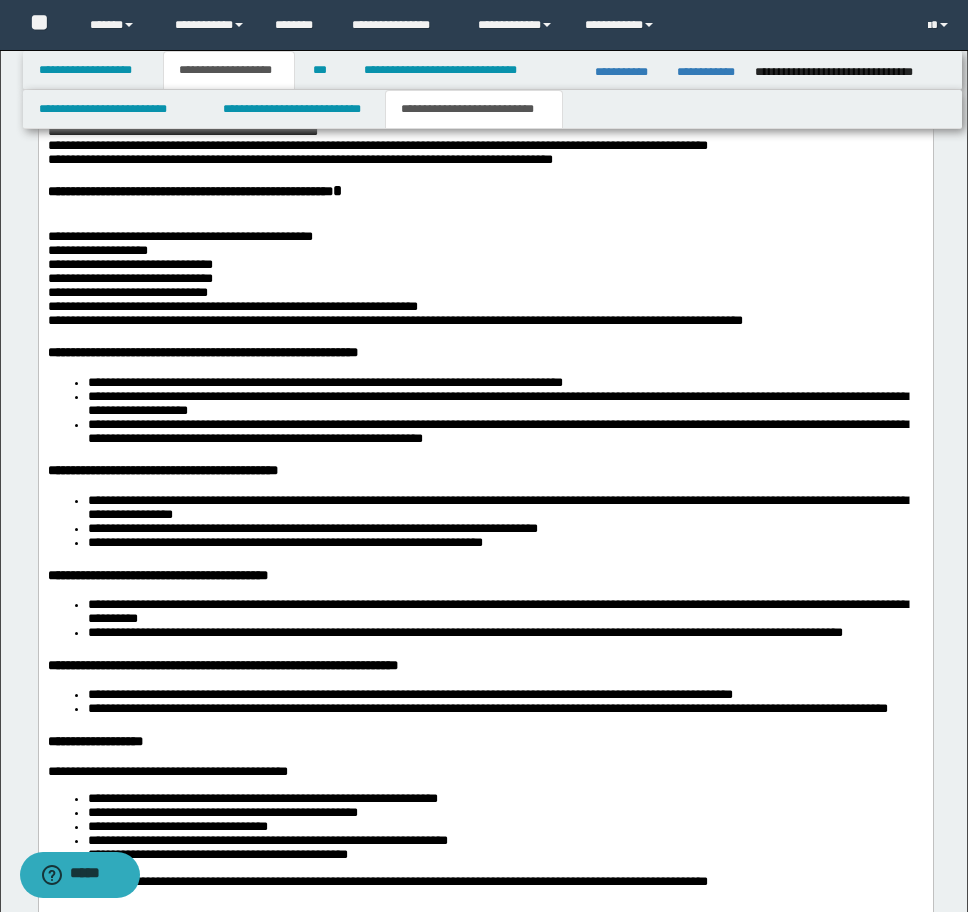 click at bounding box center [485, 223] 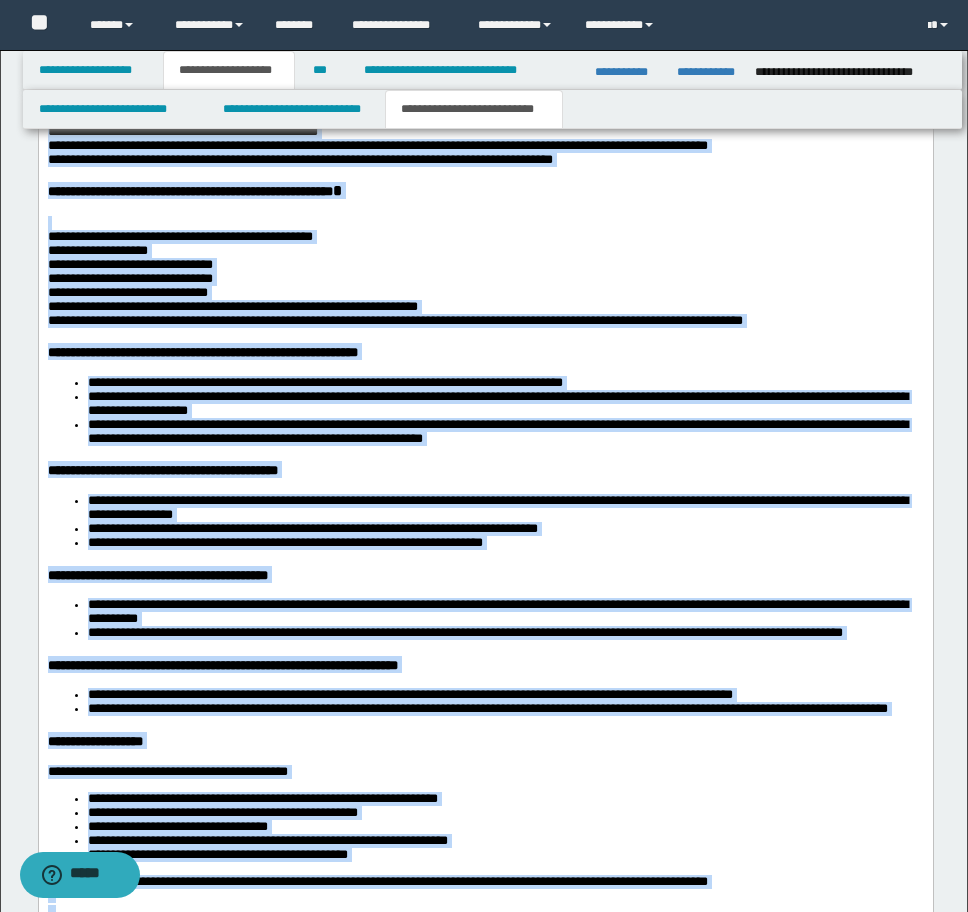 click on "**********" at bounding box center (202, 352) 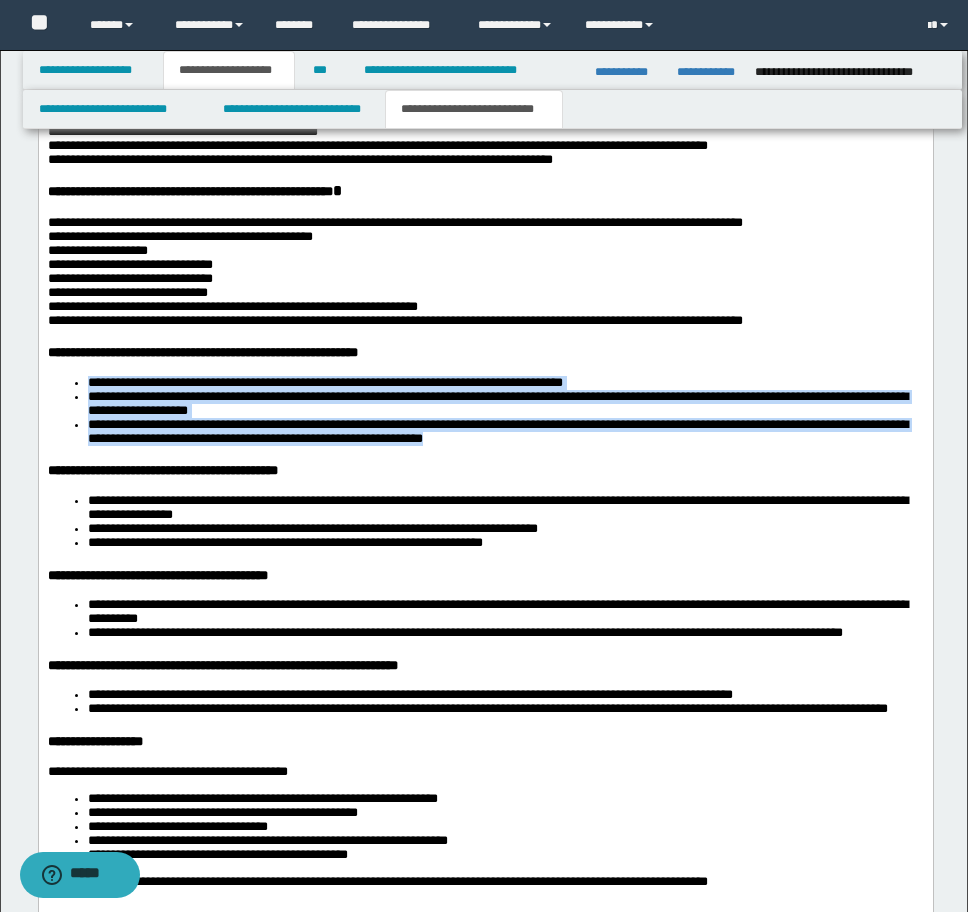 drag, startPoint x: 81, startPoint y: 614, endPoint x: 812, endPoint y: 679, distance: 733.8842 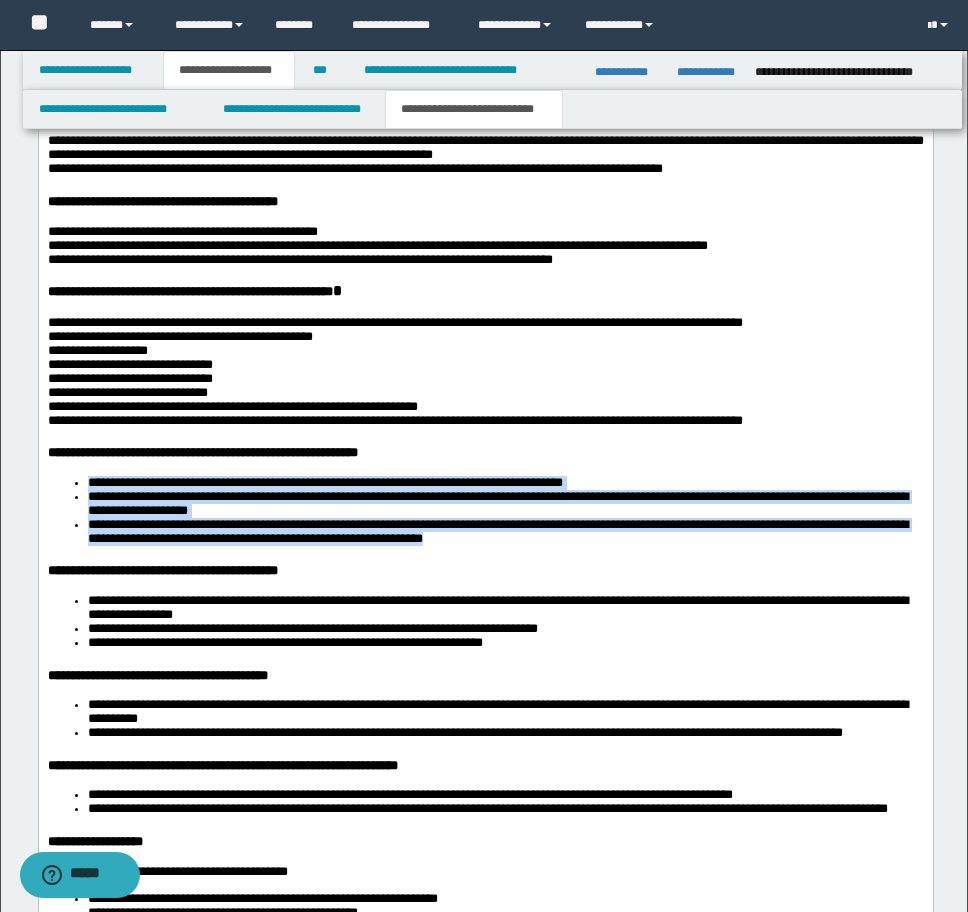 scroll, scrollTop: 4374, scrollLeft: 0, axis: vertical 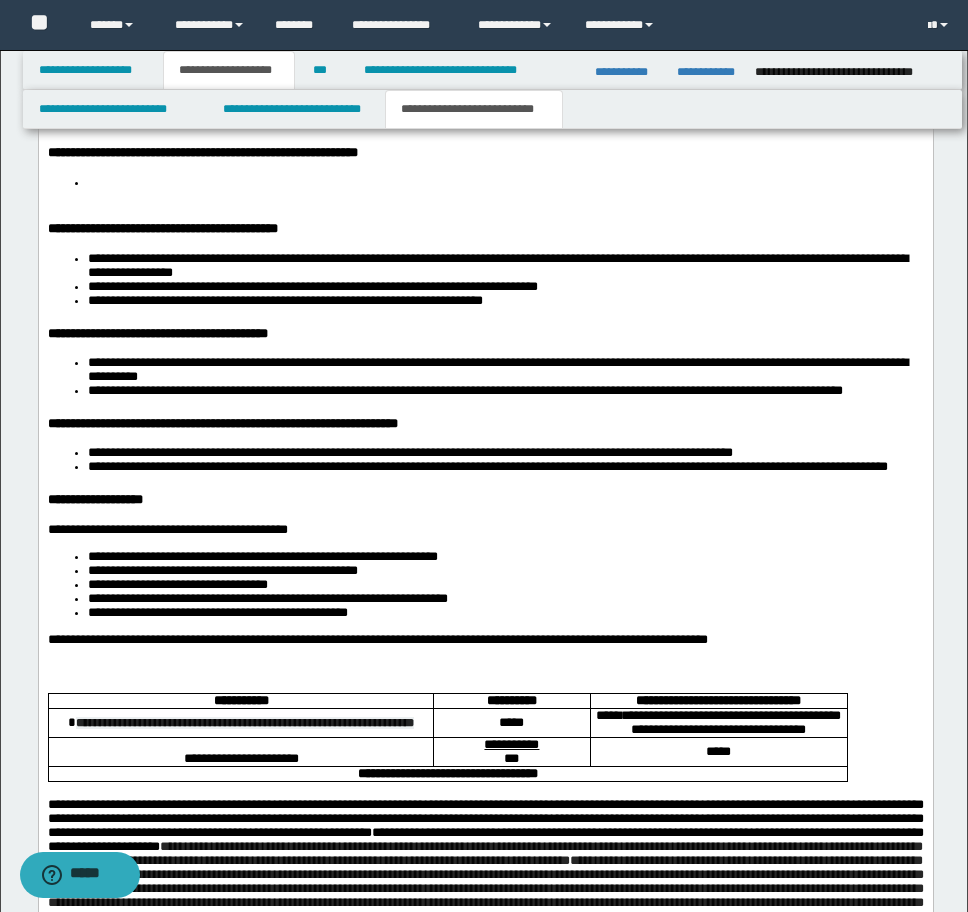click on "**********" at bounding box center (485, 314) 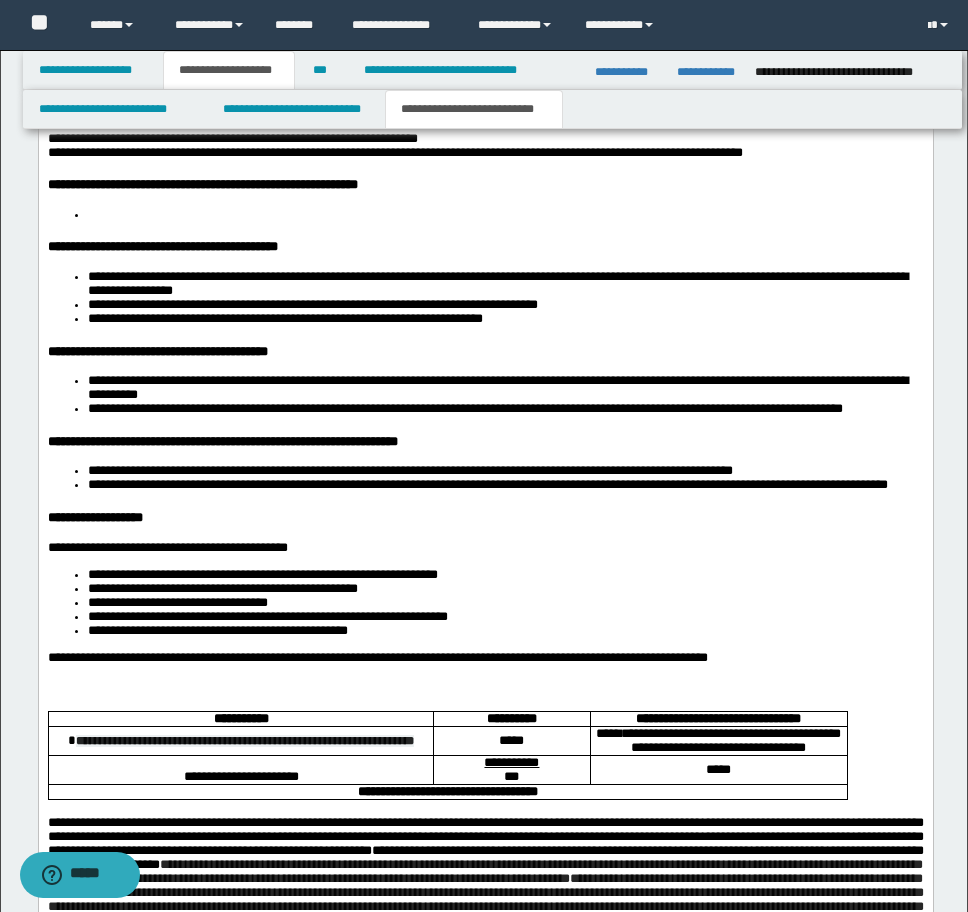 click at bounding box center [505, 215] 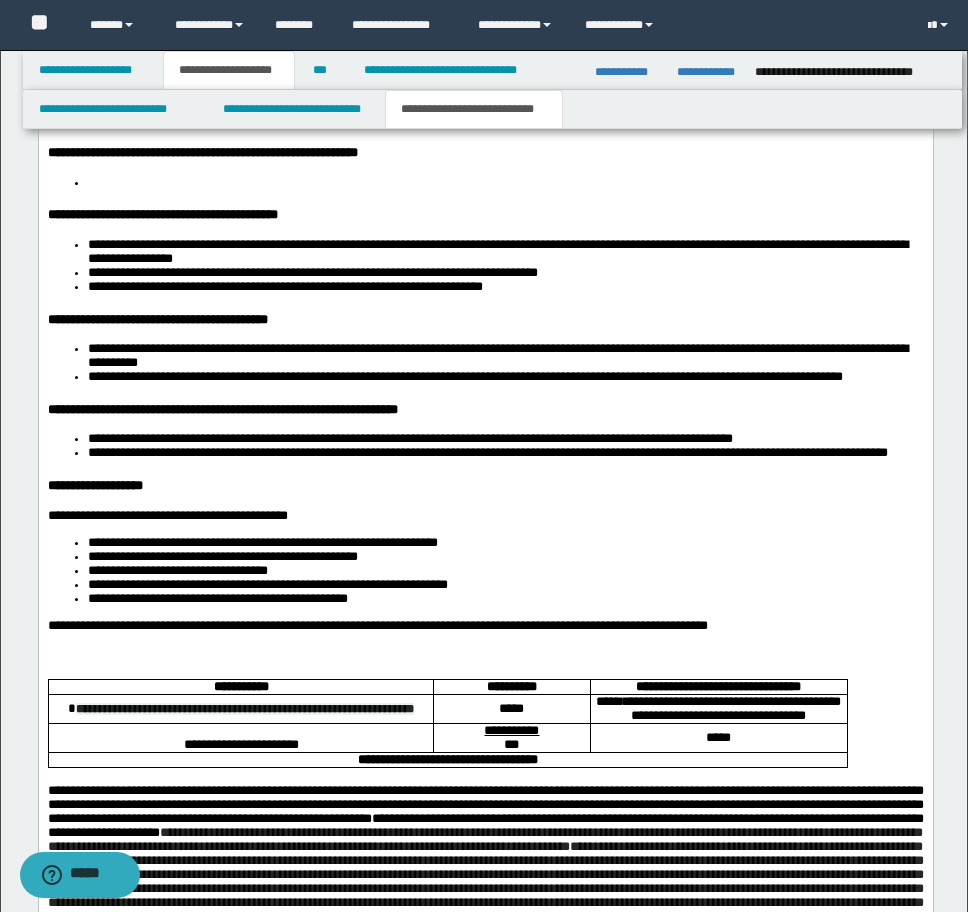 scroll, scrollTop: 4374, scrollLeft: 0, axis: vertical 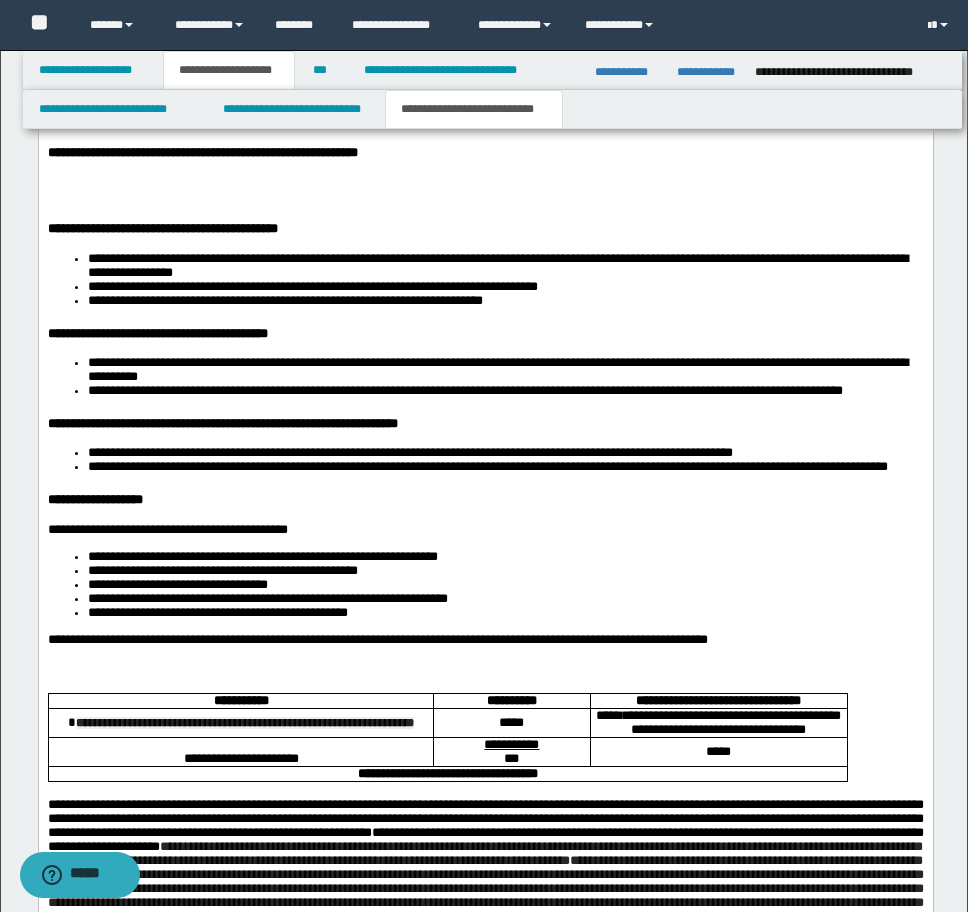 click at bounding box center [485, 183] 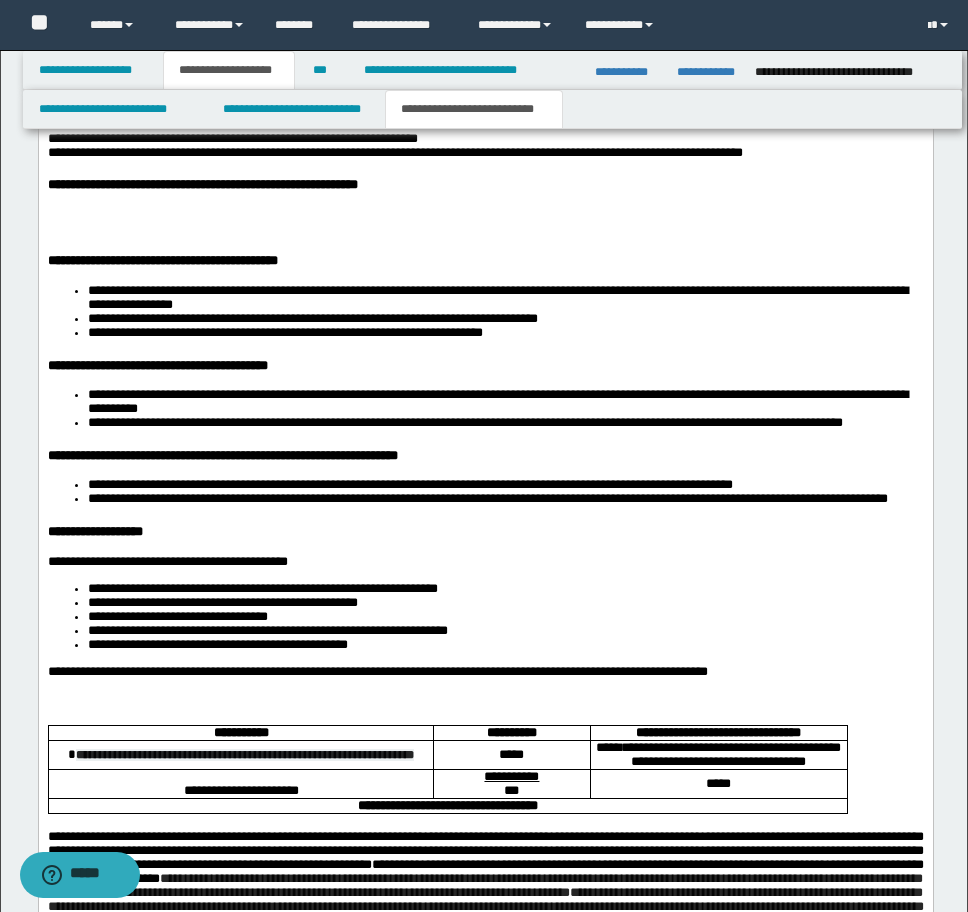 scroll, scrollTop: 4406, scrollLeft: 0, axis: vertical 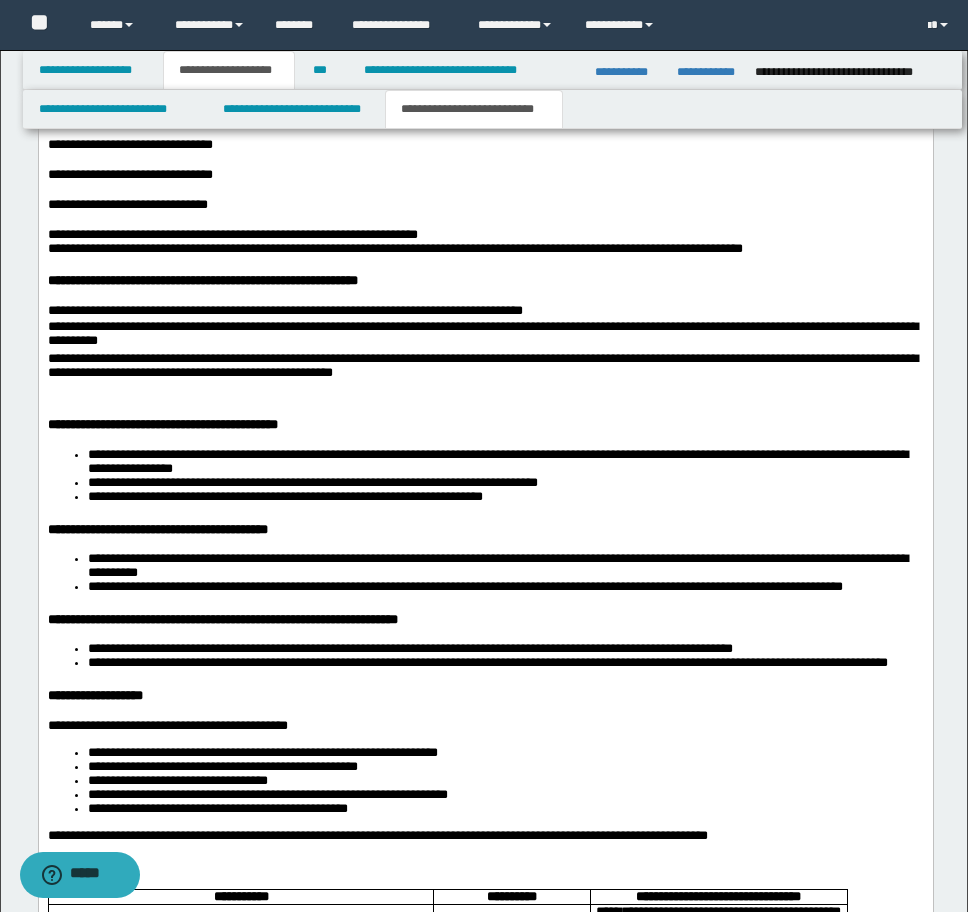 click on "**********" at bounding box center (485, 428) 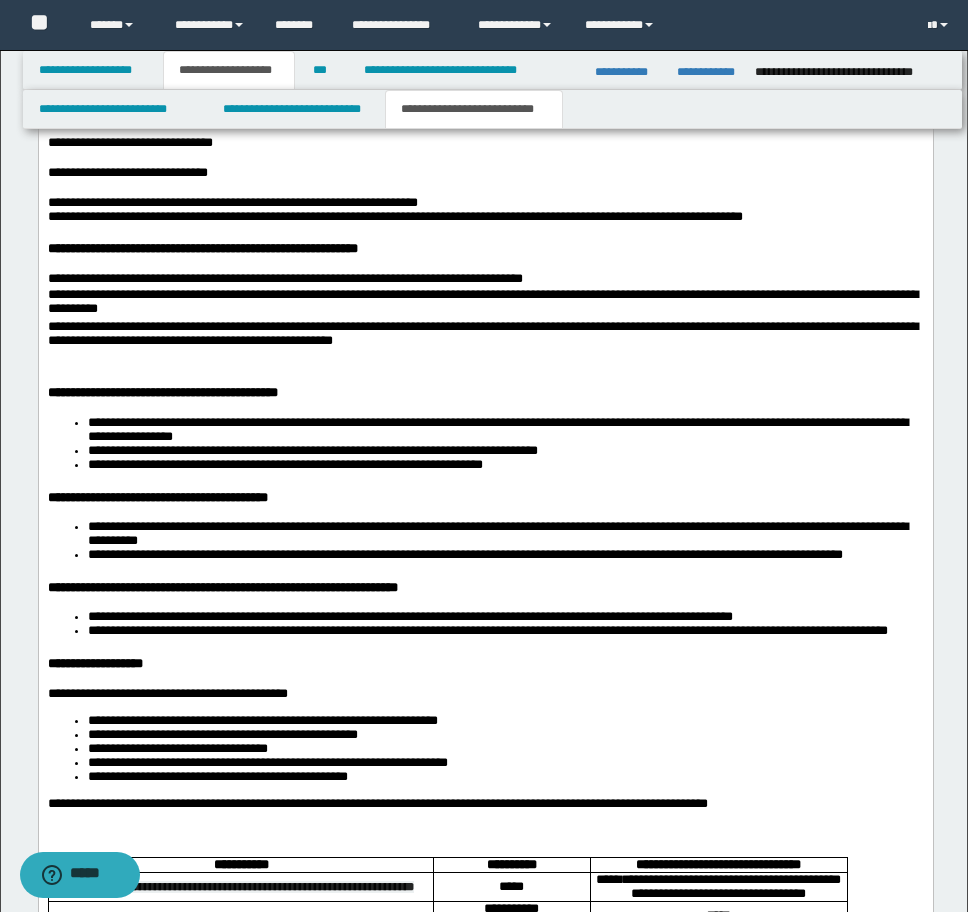 scroll, scrollTop: 4406, scrollLeft: 0, axis: vertical 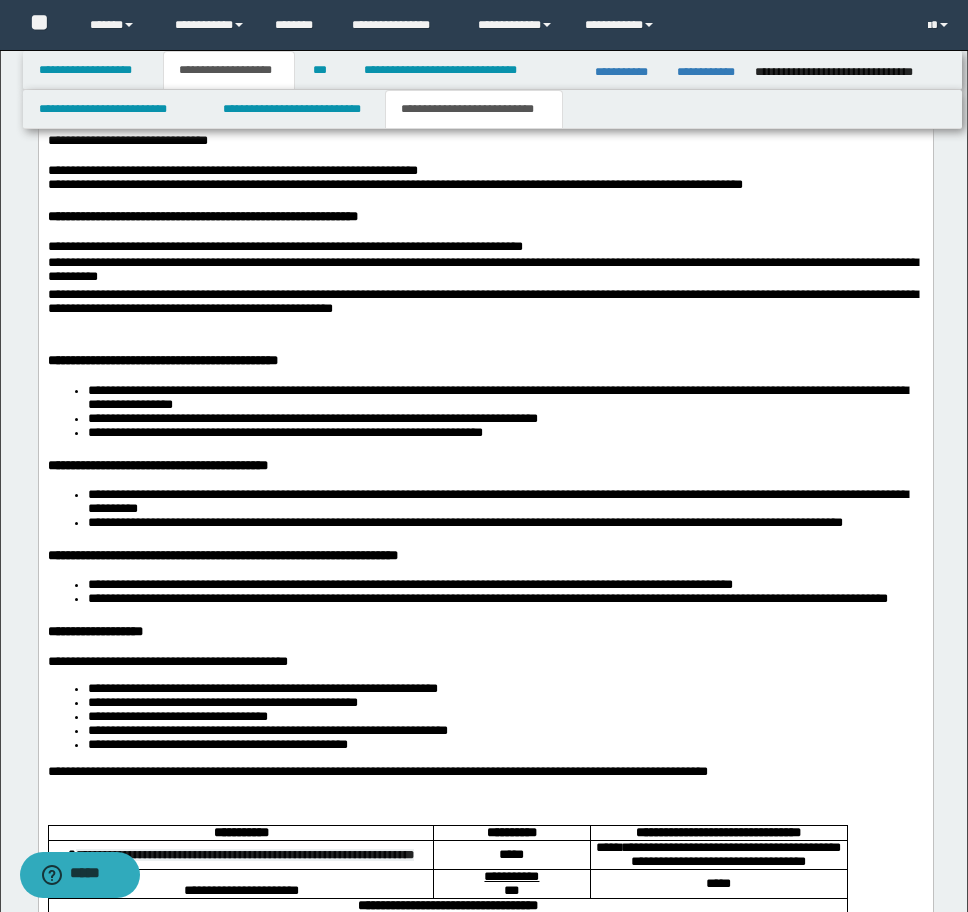 click on "**********" at bounding box center [485, 304] 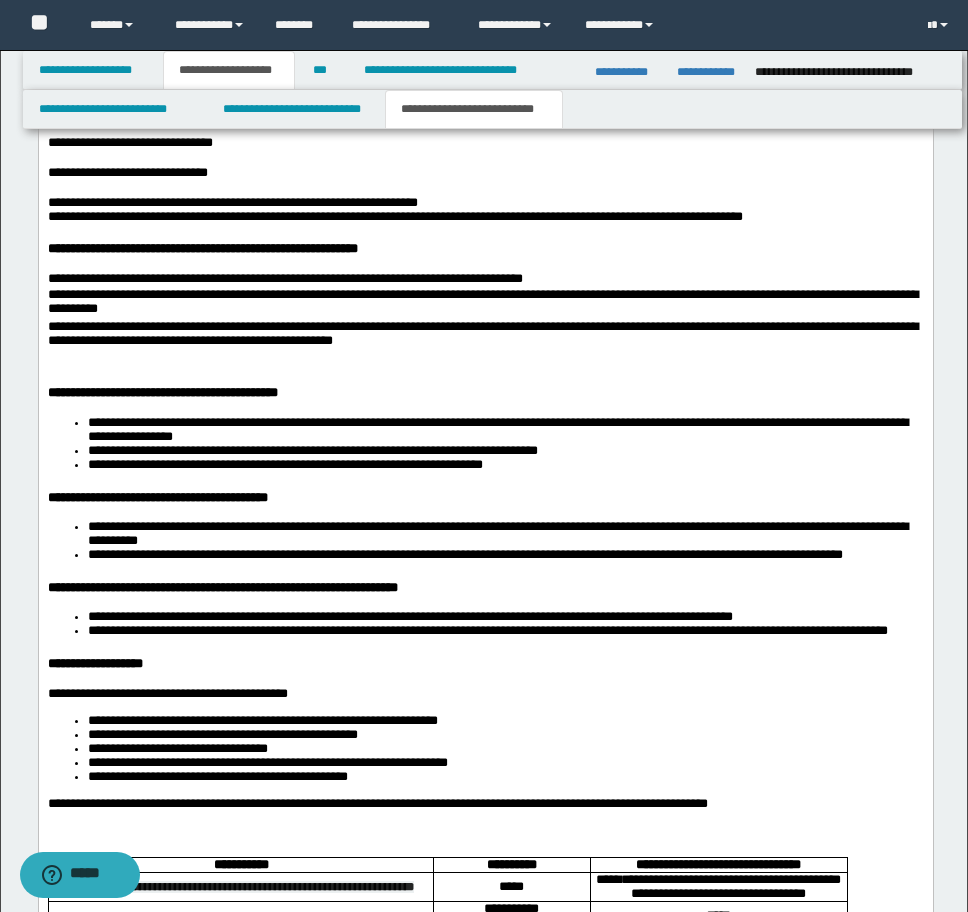 click at bounding box center (485, 24) 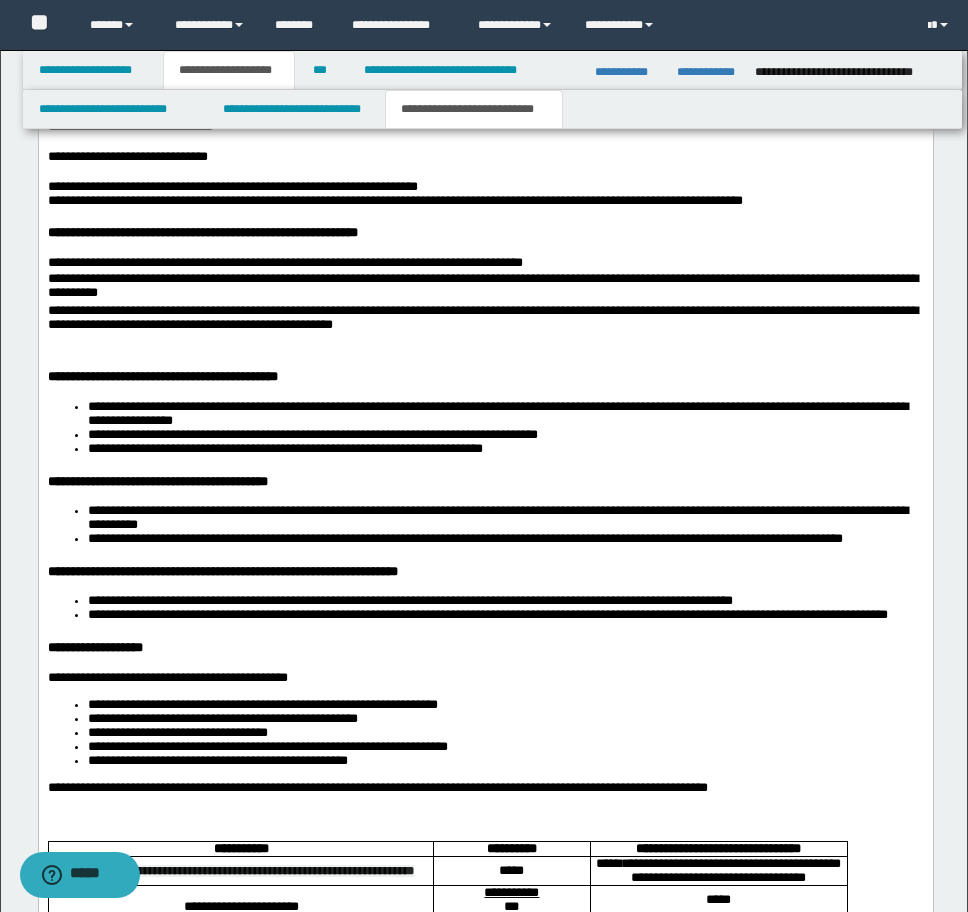 scroll, scrollTop: 4374, scrollLeft: 0, axis: vertical 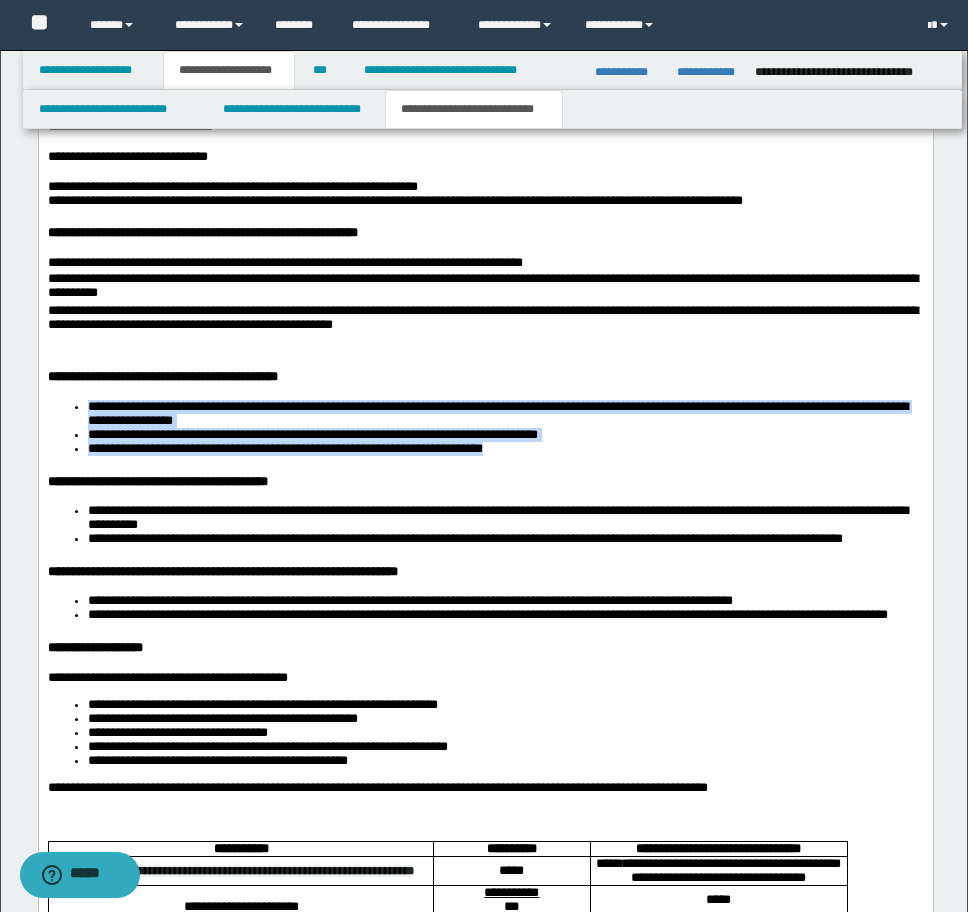drag, startPoint x: 88, startPoint y: 637, endPoint x: 573, endPoint y: 686, distance: 487.46896 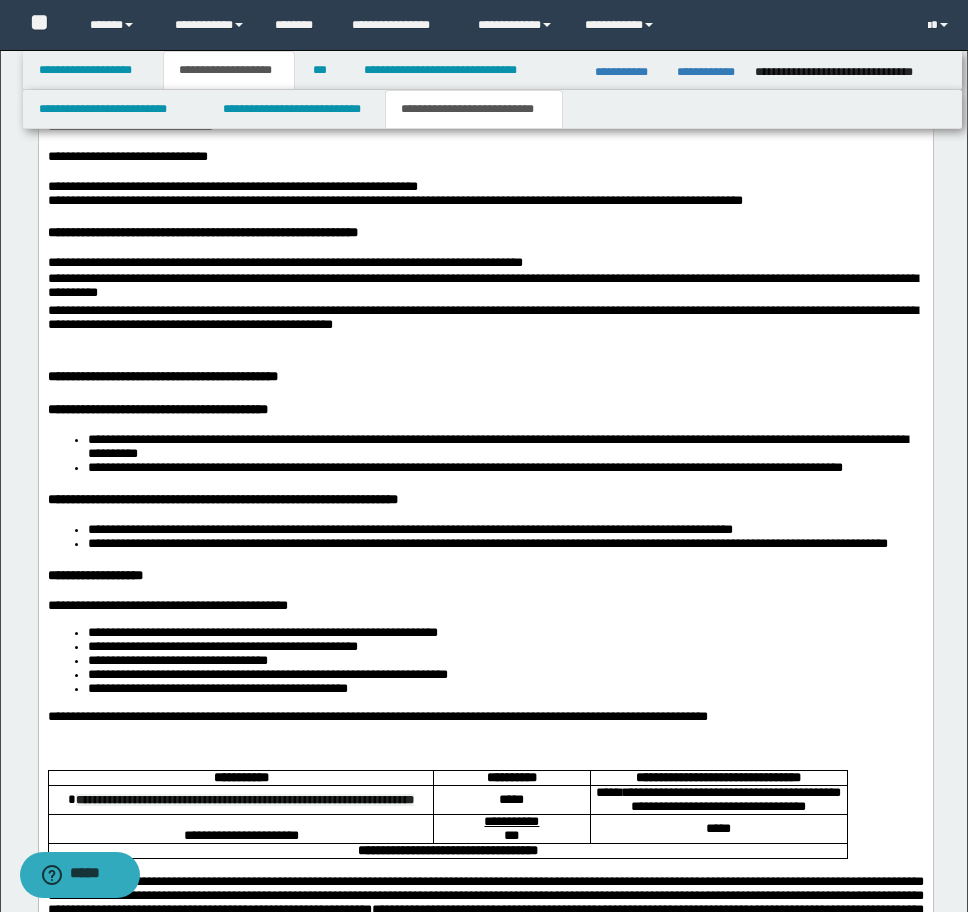 scroll, scrollTop: 4406, scrollLeft: 0, axis: vertical 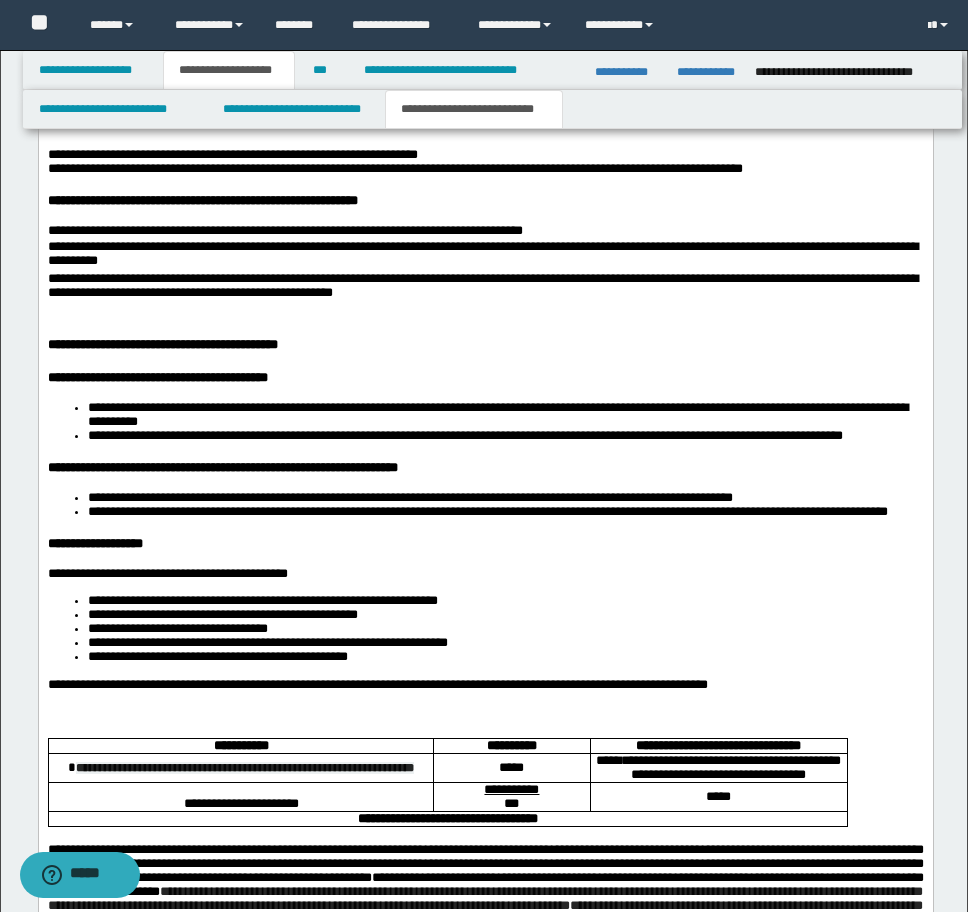 click at bounding box center [485, 312] 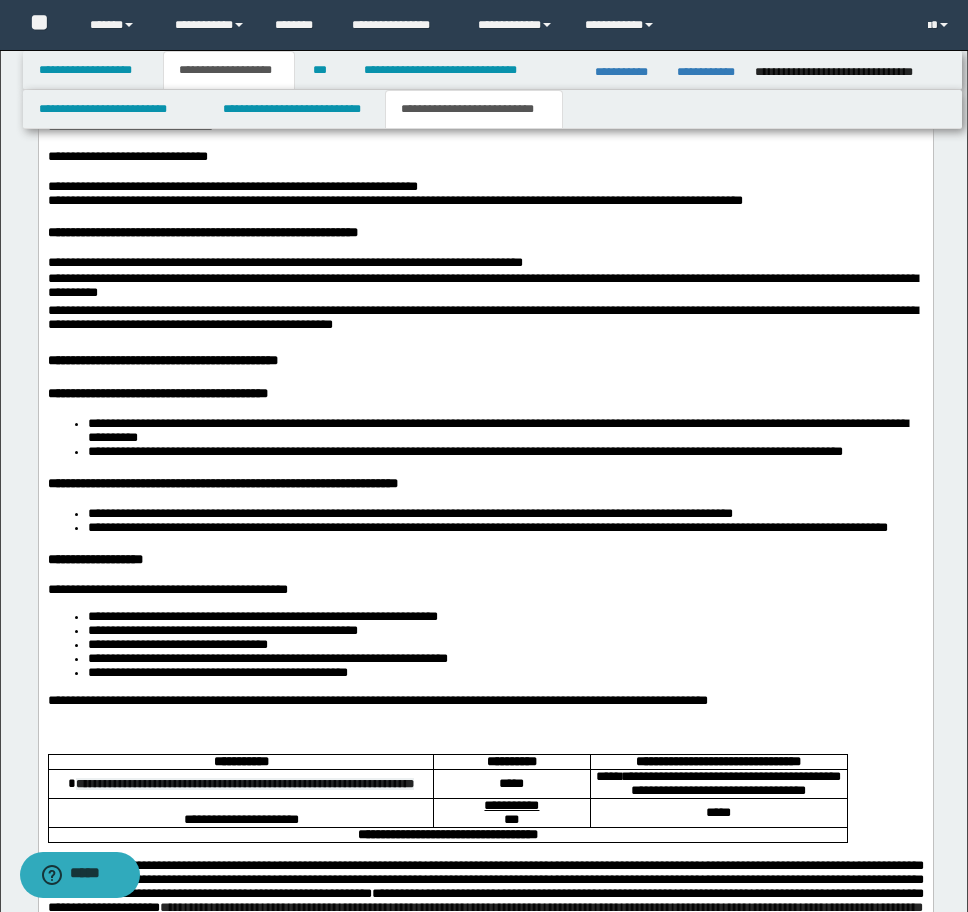 click on "**********" at bounding box center [485, 359] 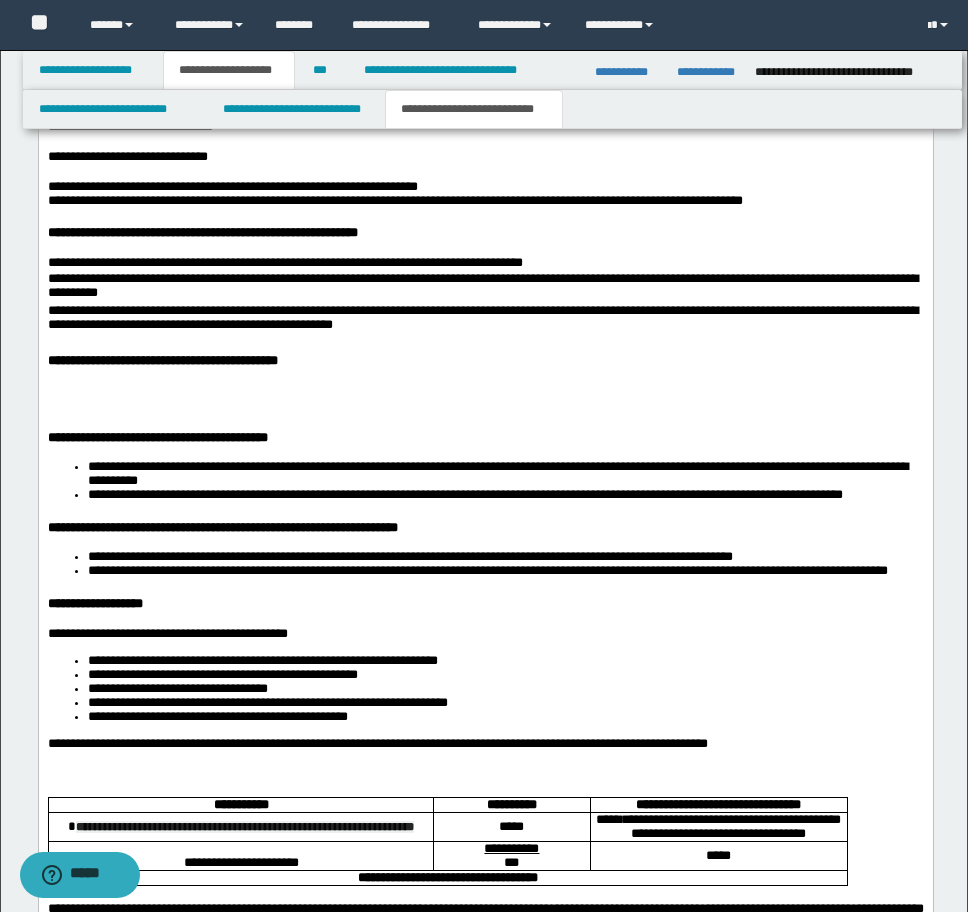 click on "**********" at bounding box center [485, 366] 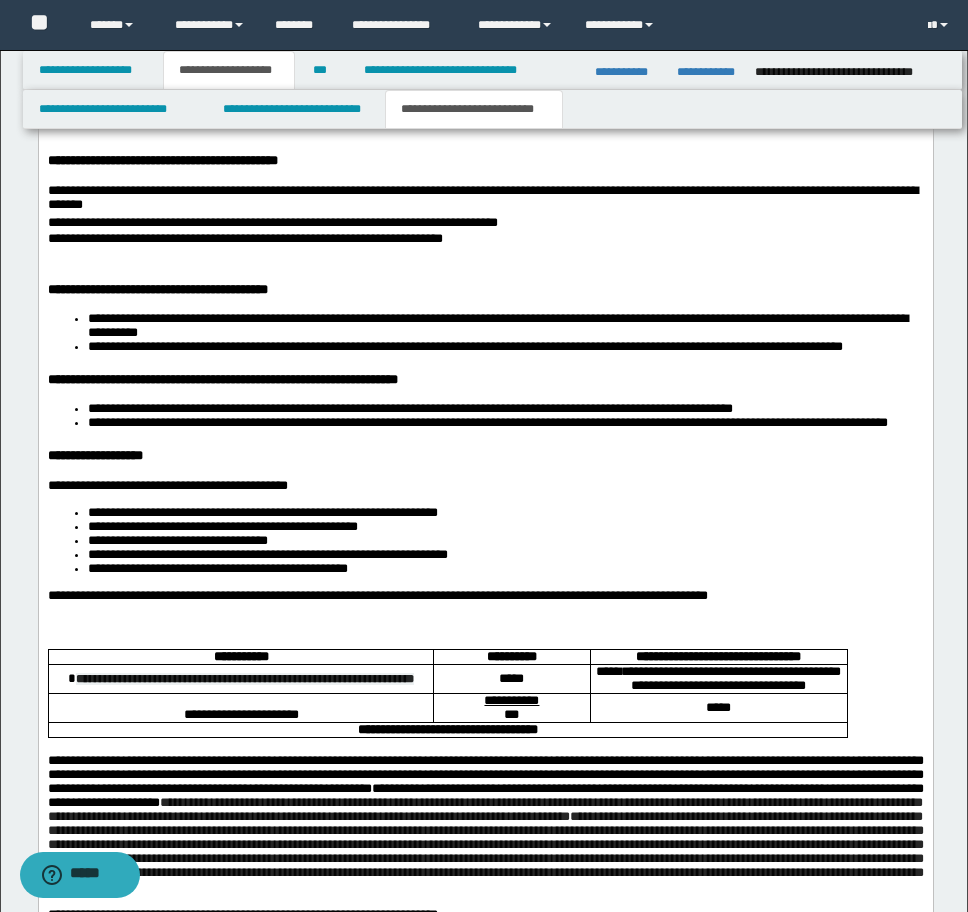 scroll, scrollTop: 4574, scrollLeft: 0, axis: vertical 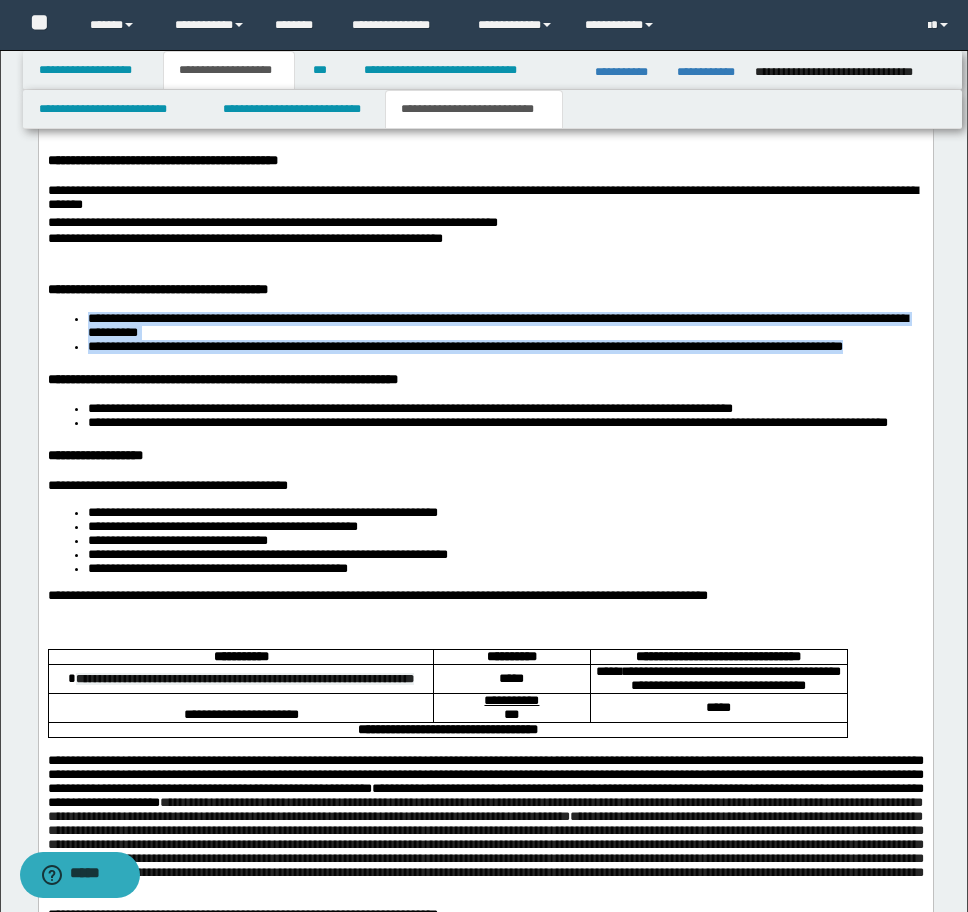 drag, startPoint x: 80, startPoint y: 547, endPoint x: 198, endPoint y: 601, distance: 129.76903 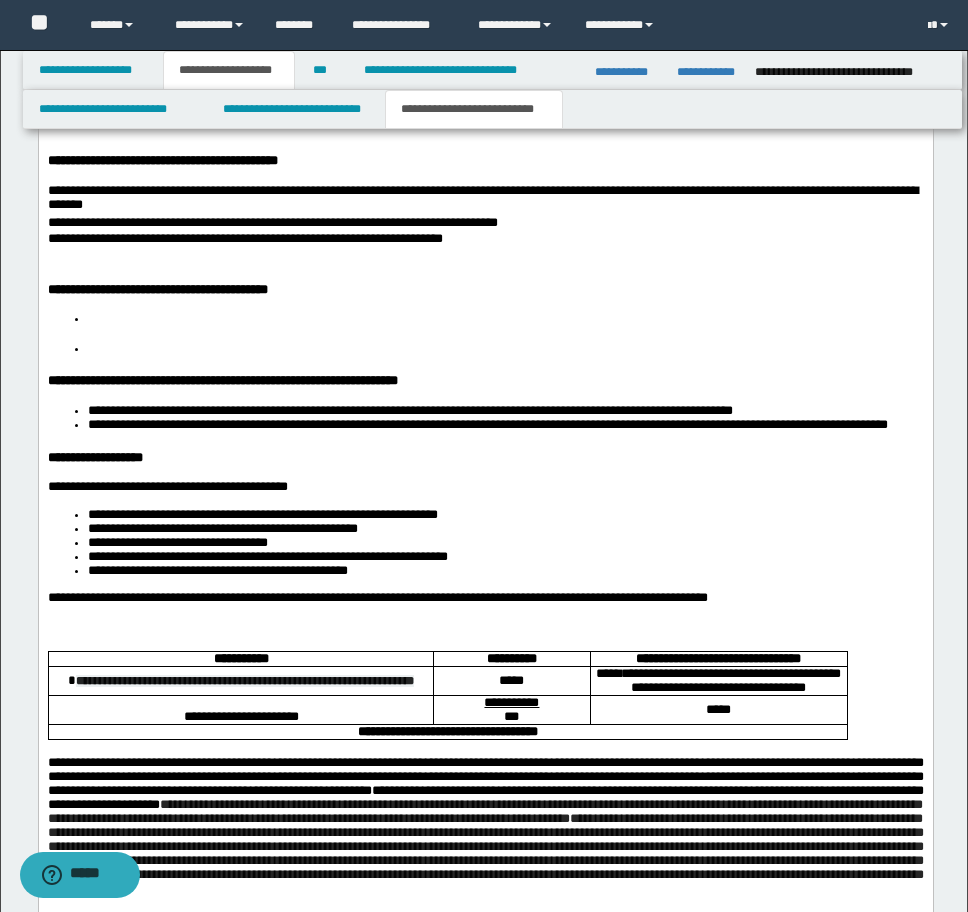 scroll, scrollTop: 4606, scrollLeft: 0, axis: vertical 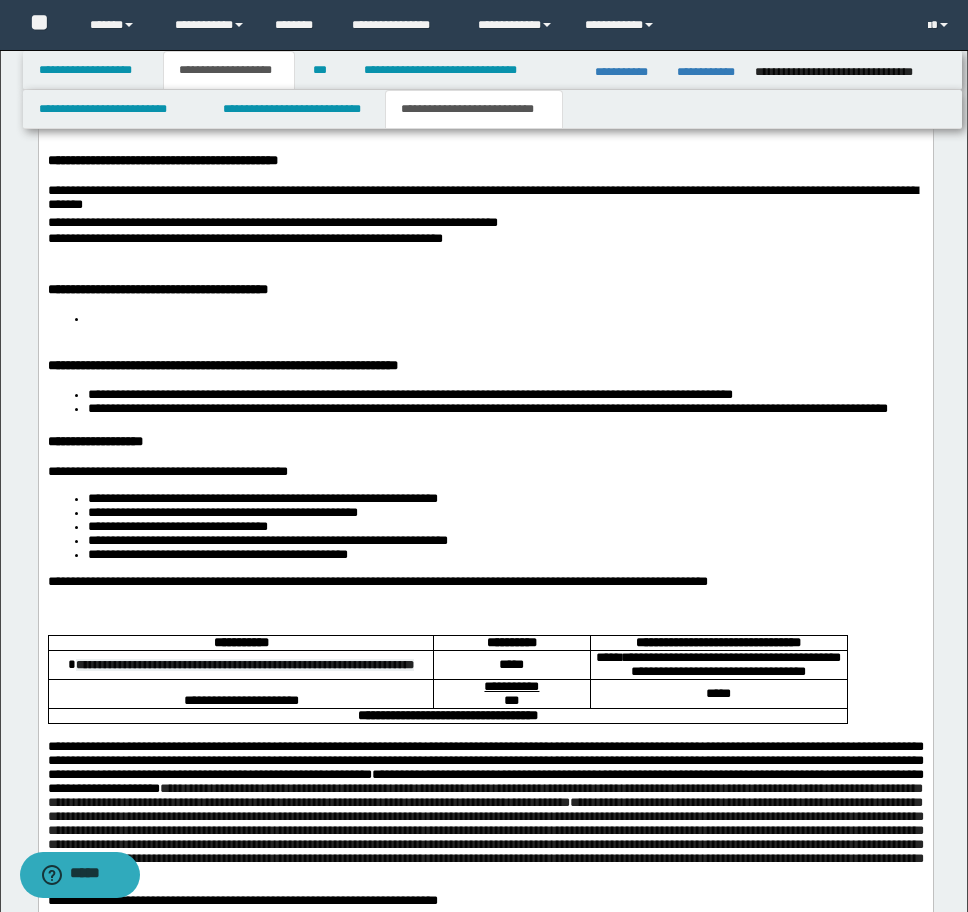 click on "**********" at bounding box center (485, 185) 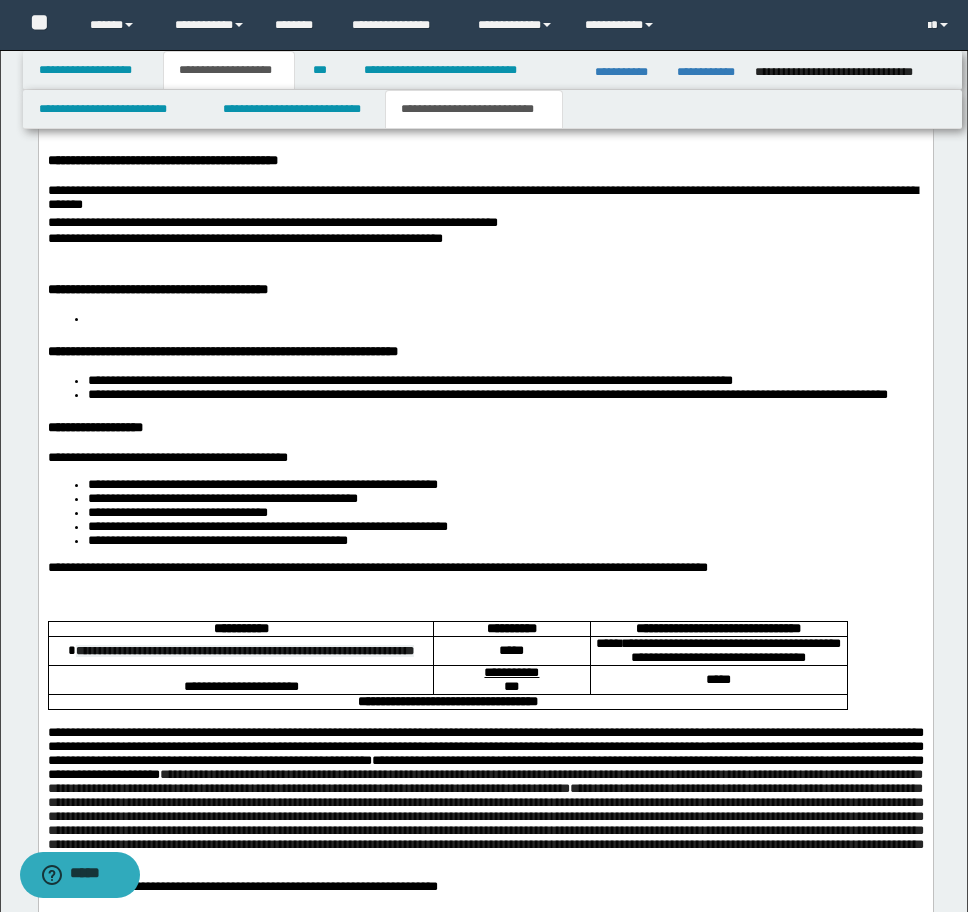 scroll, scrollTop: 4574, scrollLeft: 0, axis: vertical 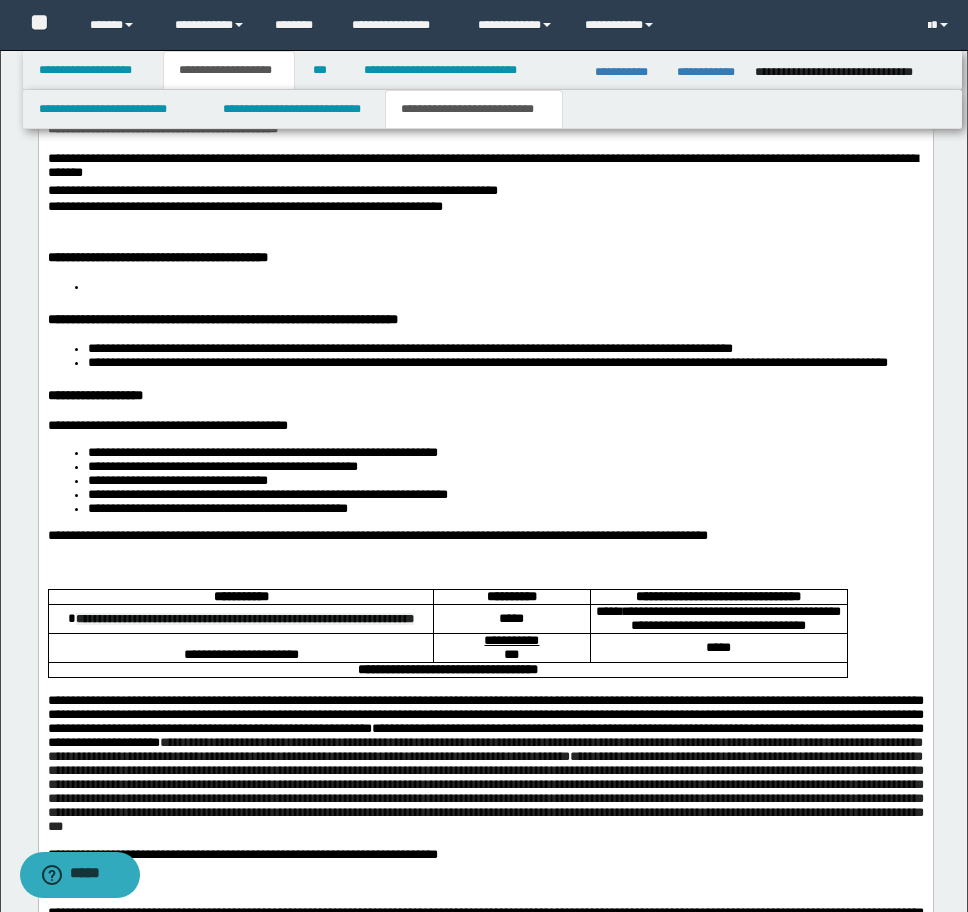 click at bounding box center [505, 287] 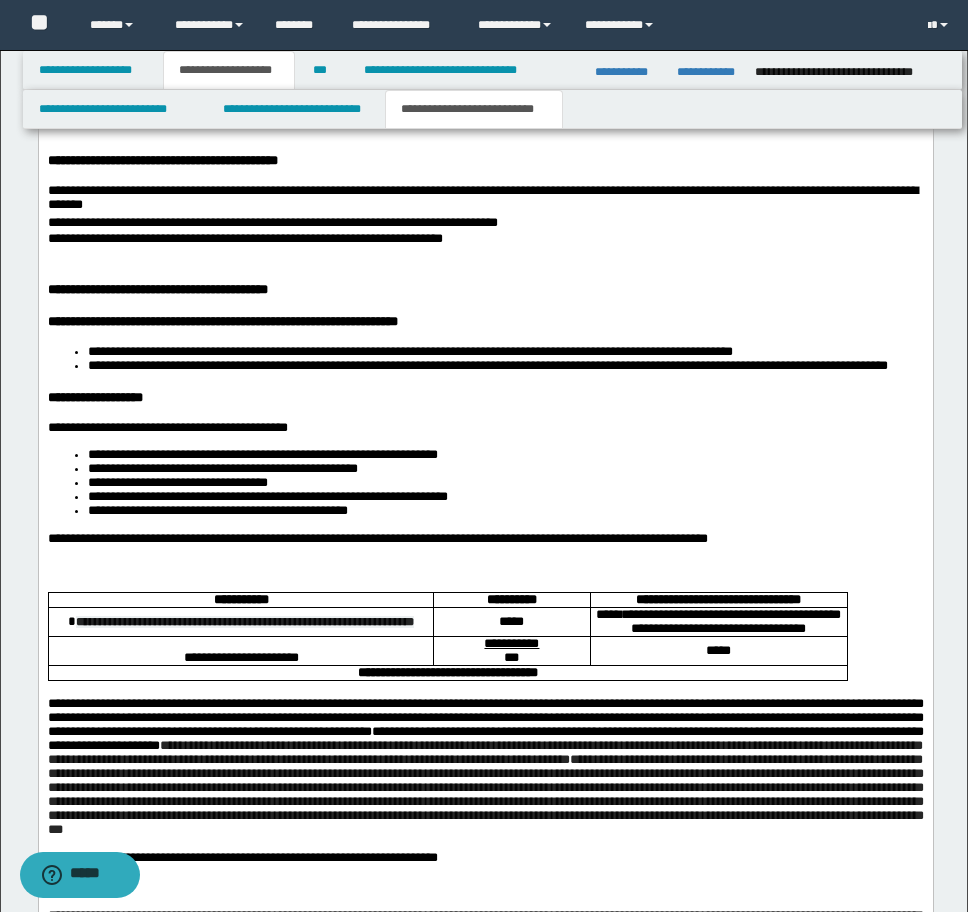 scroll, scrollTop: 4606, scrollLeft: 0, axis: vertical 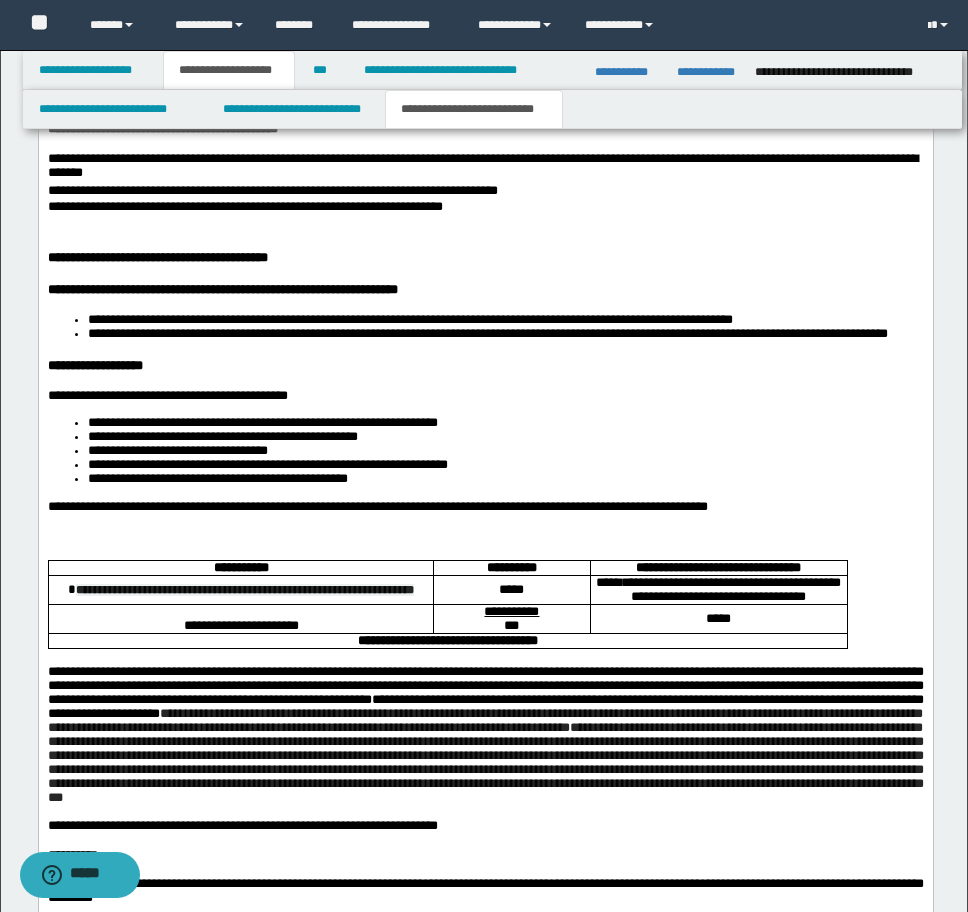 click at bounding box center (485, 224) 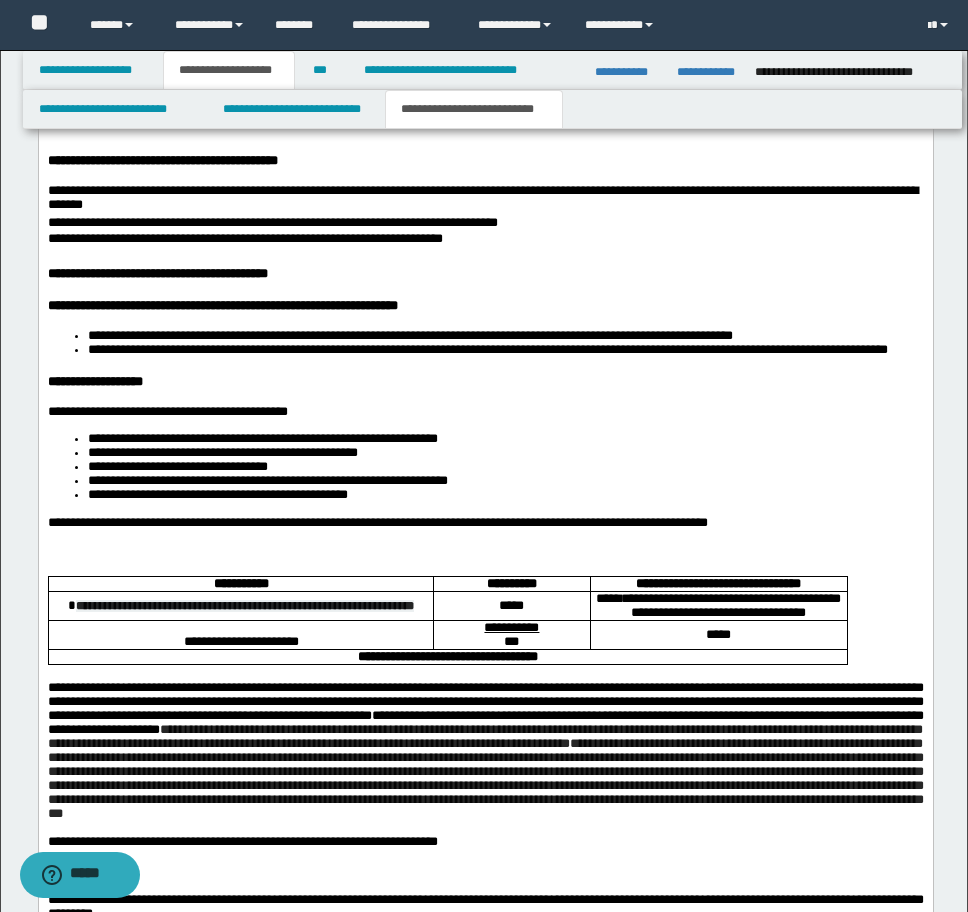 scroll, scrollTop: 4574, scrollLeft: 0, axis: vertical 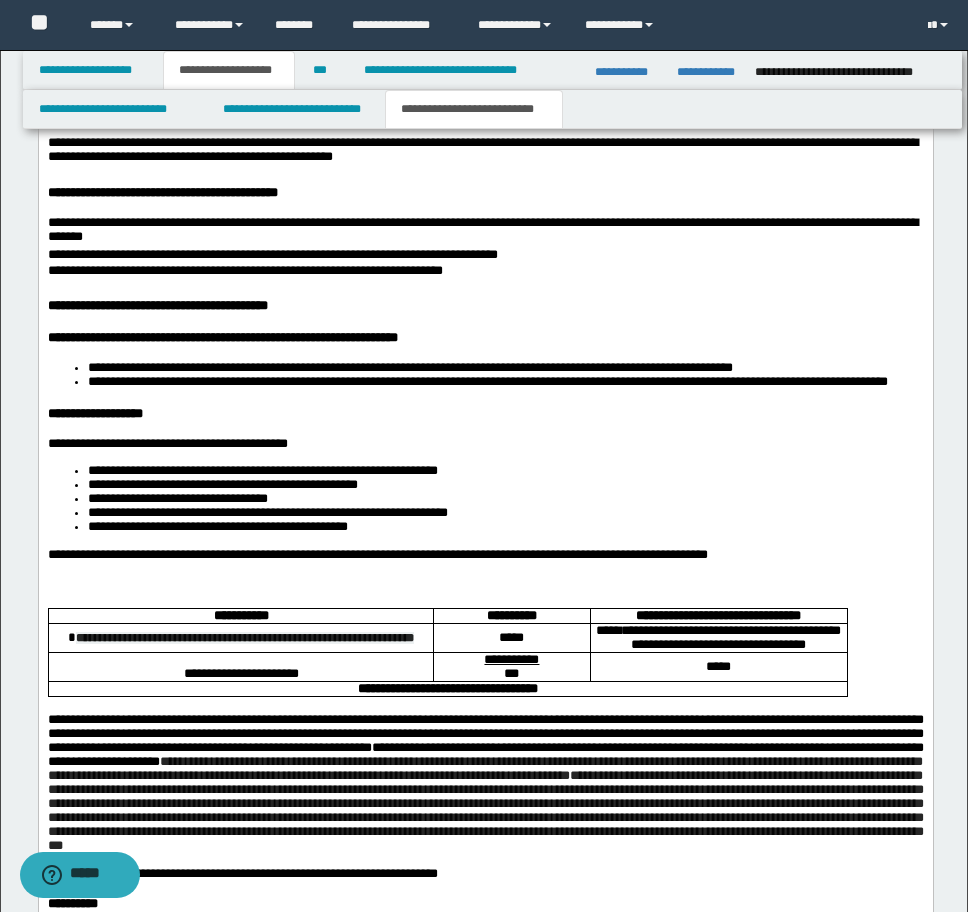 click on "**********" at bounding box center (485, 304) 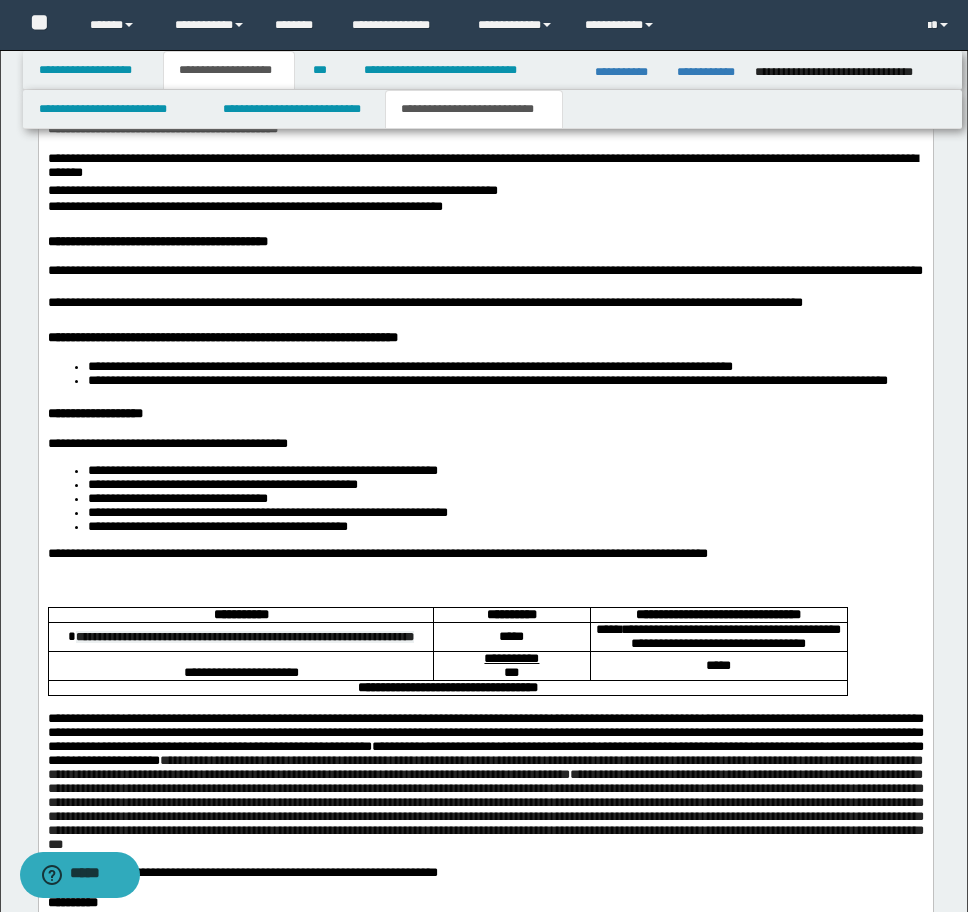 scroll, scrollTop: 4574, scrollLeft: 0, axis: vertical 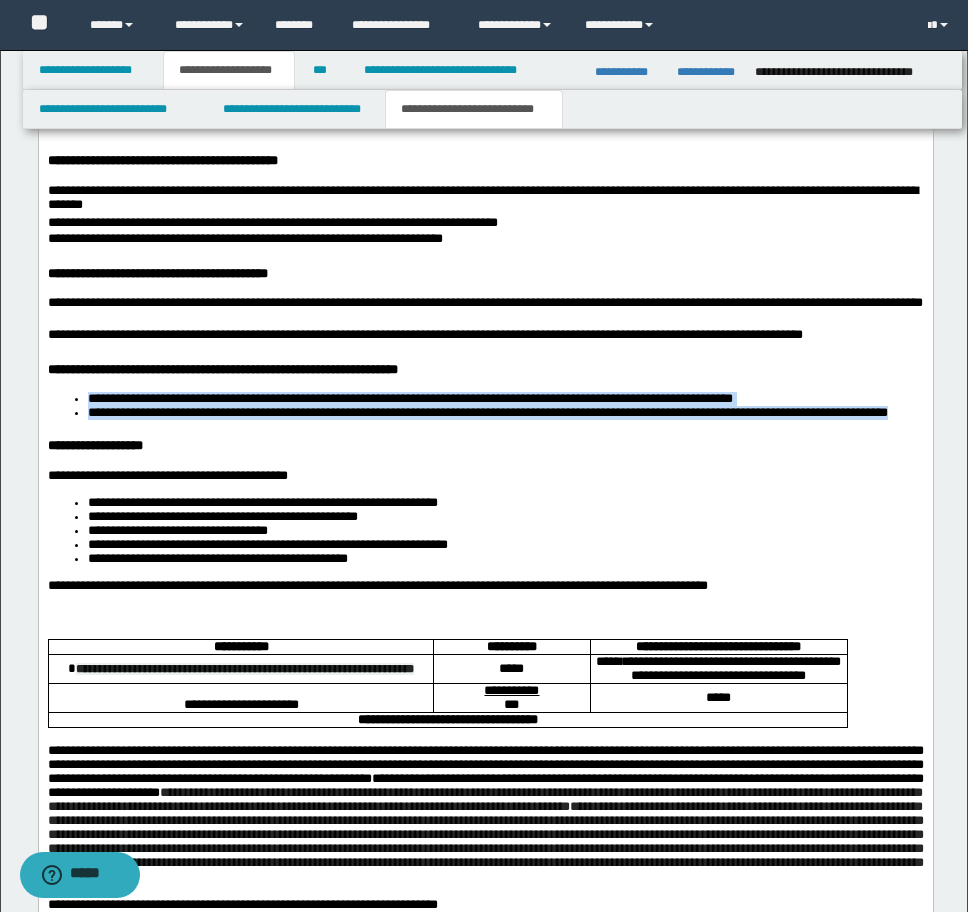 drag, startPoint x: 81, startPoint y: 637, endPoint x: 324, endPoint y: 669, distance: 245.09795 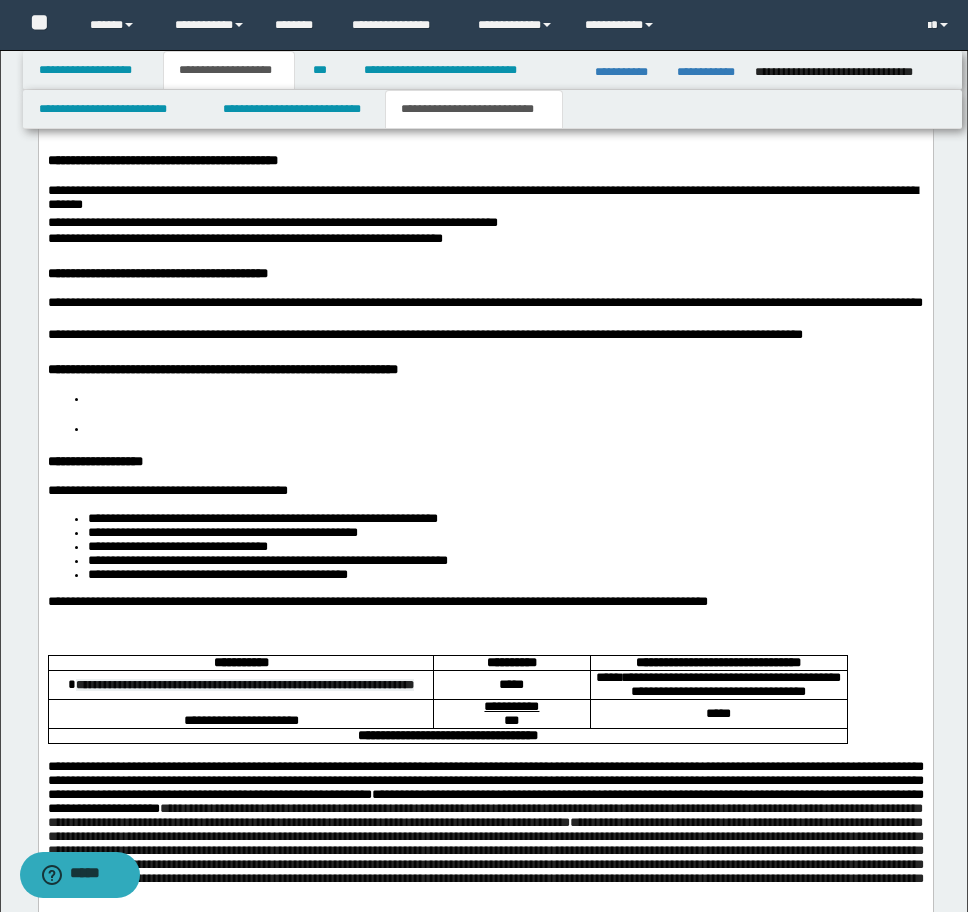 scroll, scrollTop: 4606, scrollLeft: 0, axis: vertical 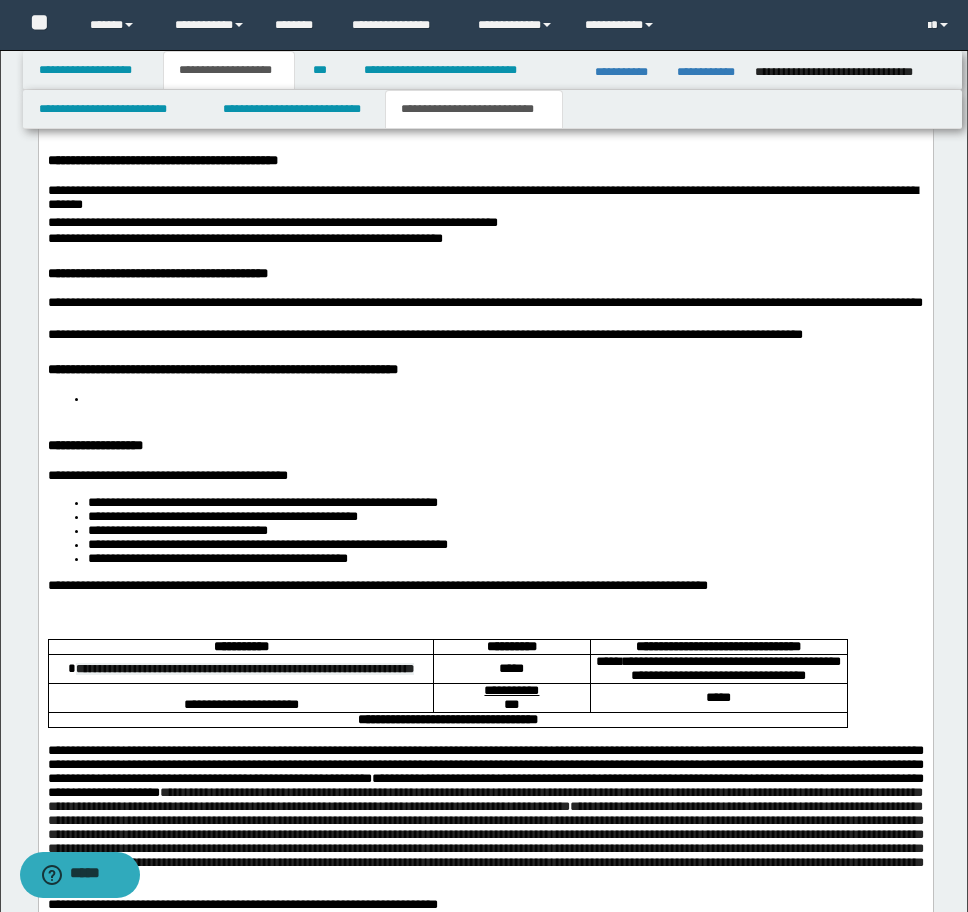 click on "**********" at bounding box center (485, 187) 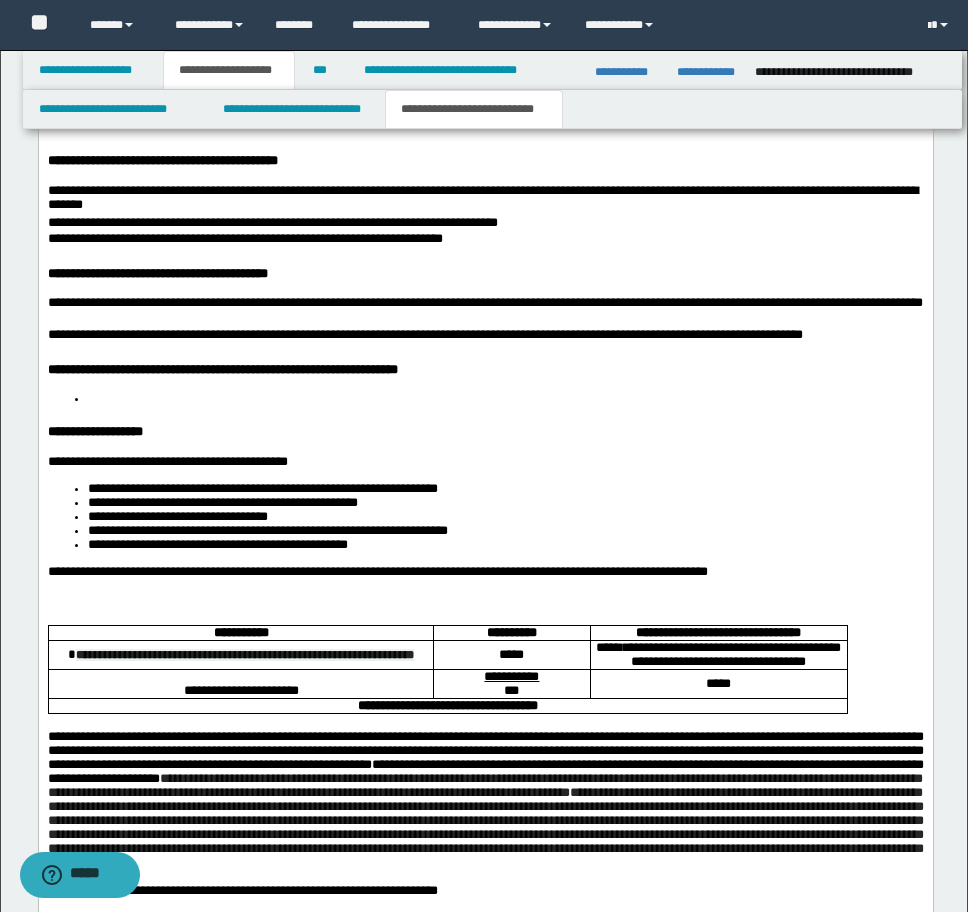 click at bounding box center [485, 399] 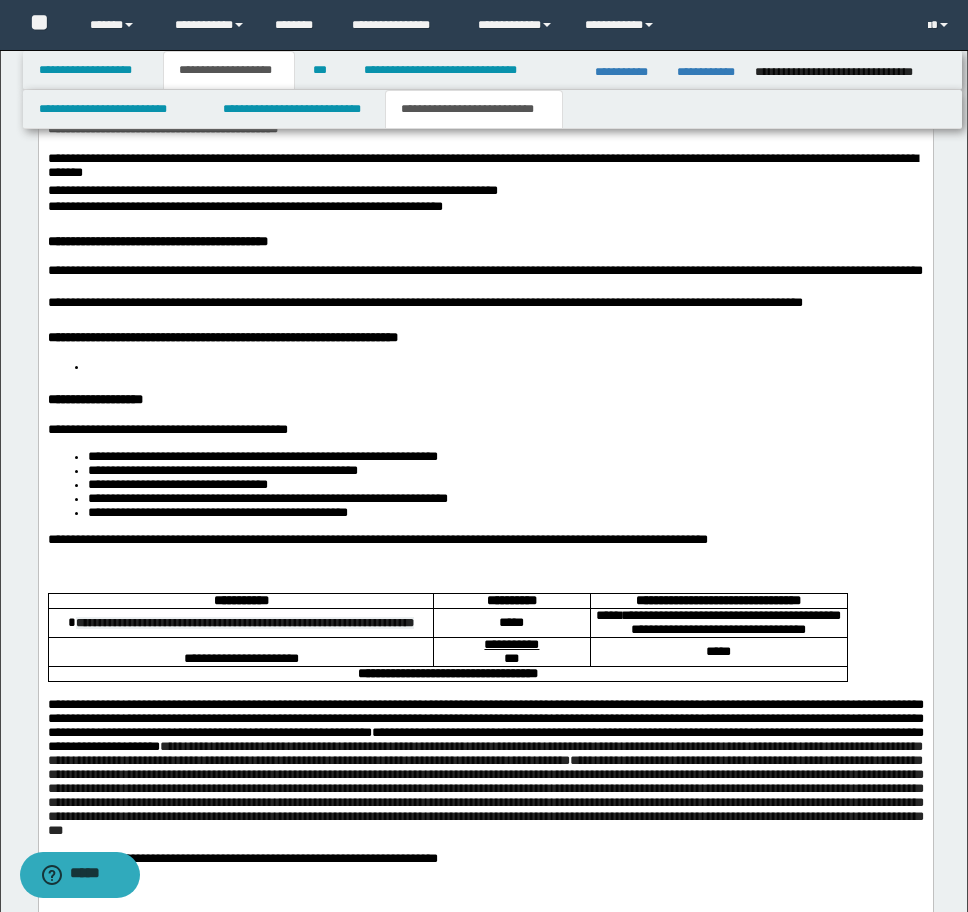 scroll, scrollTop: 4574, scrollLeft: 0, axis: vertical 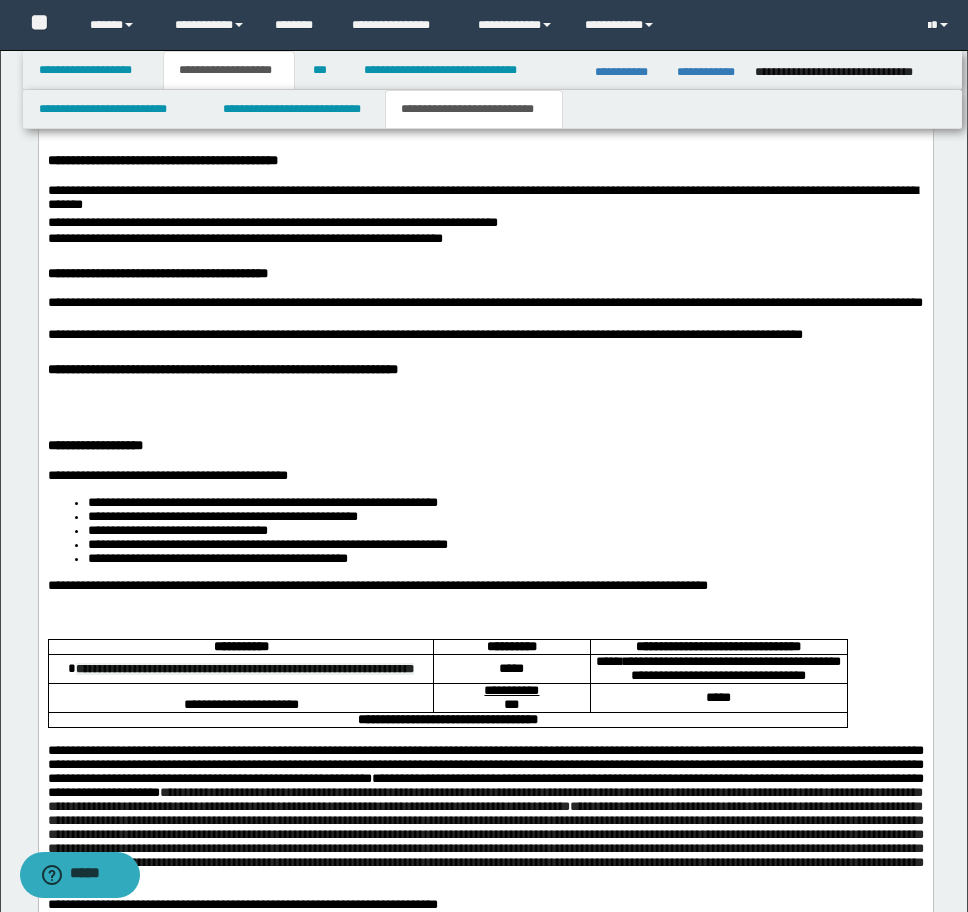 click on "**********" at bounding box center (485, -456) 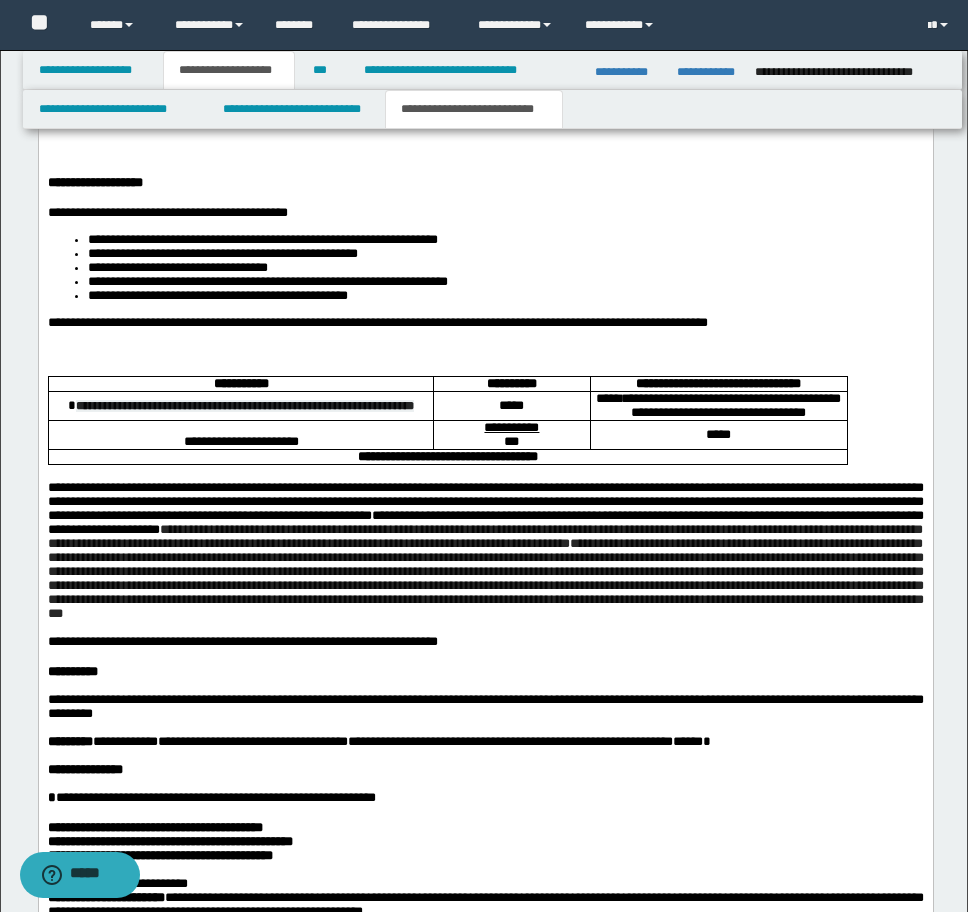 scroll, scrollTop: 4906, scrollLeft: 0, axis: vertical 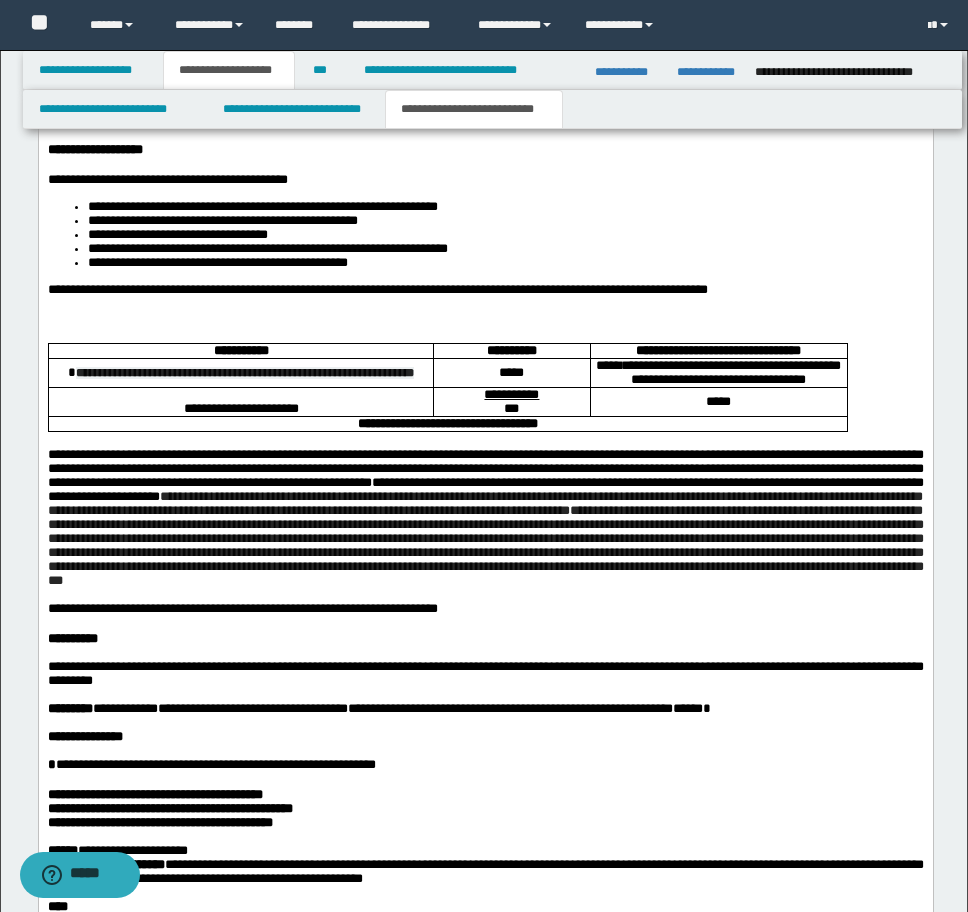 click on "**********" at bounding box center [485, -127] 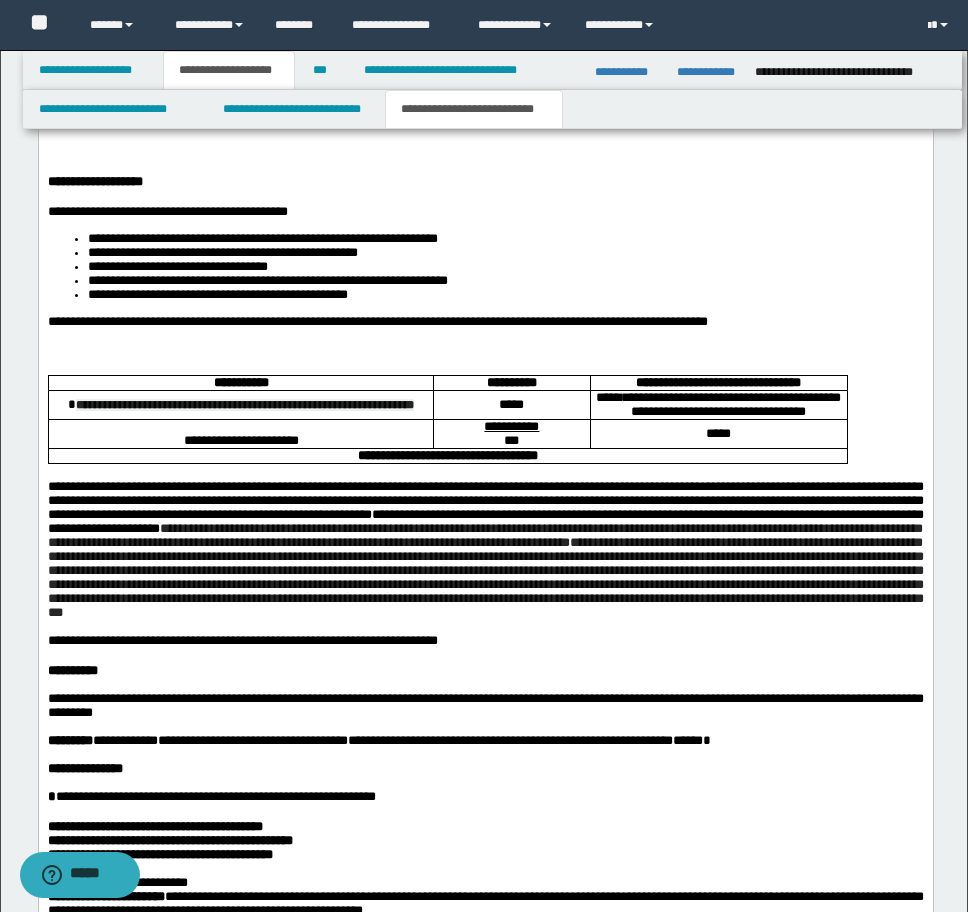 click on "**********" at bounding box center [485, 267] 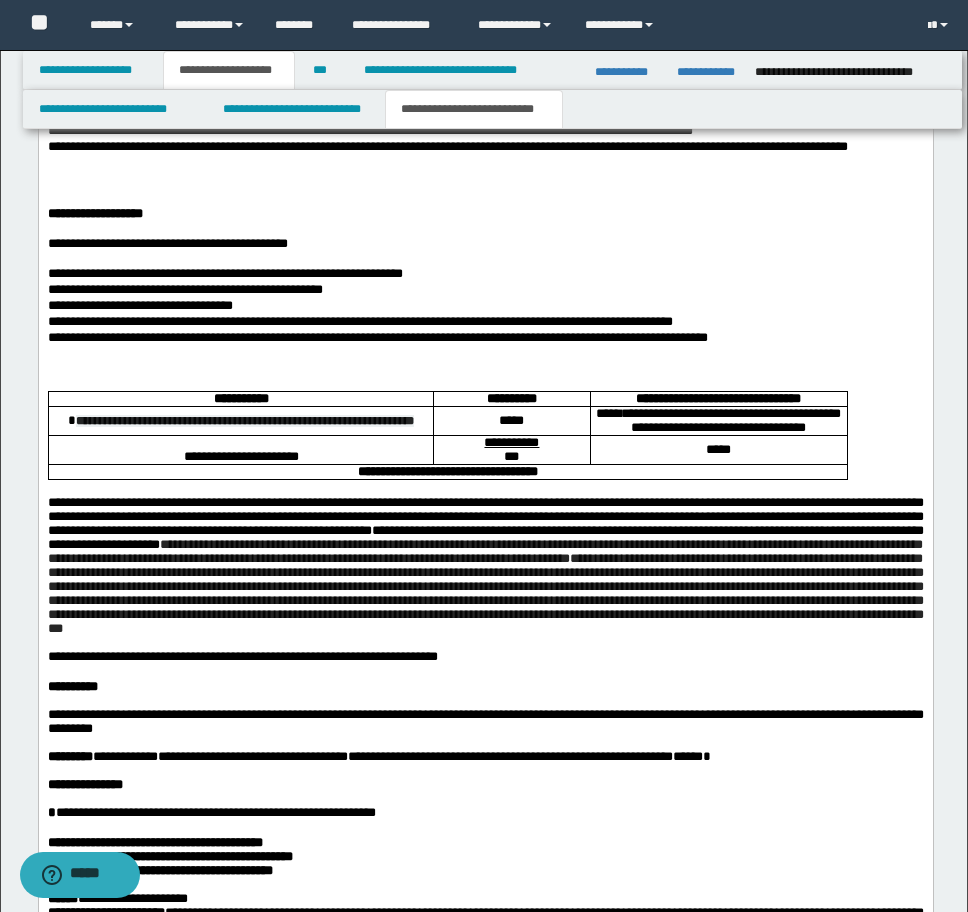scroll, scrollTop: 4874, scrollLeft: 0, axis: vertical 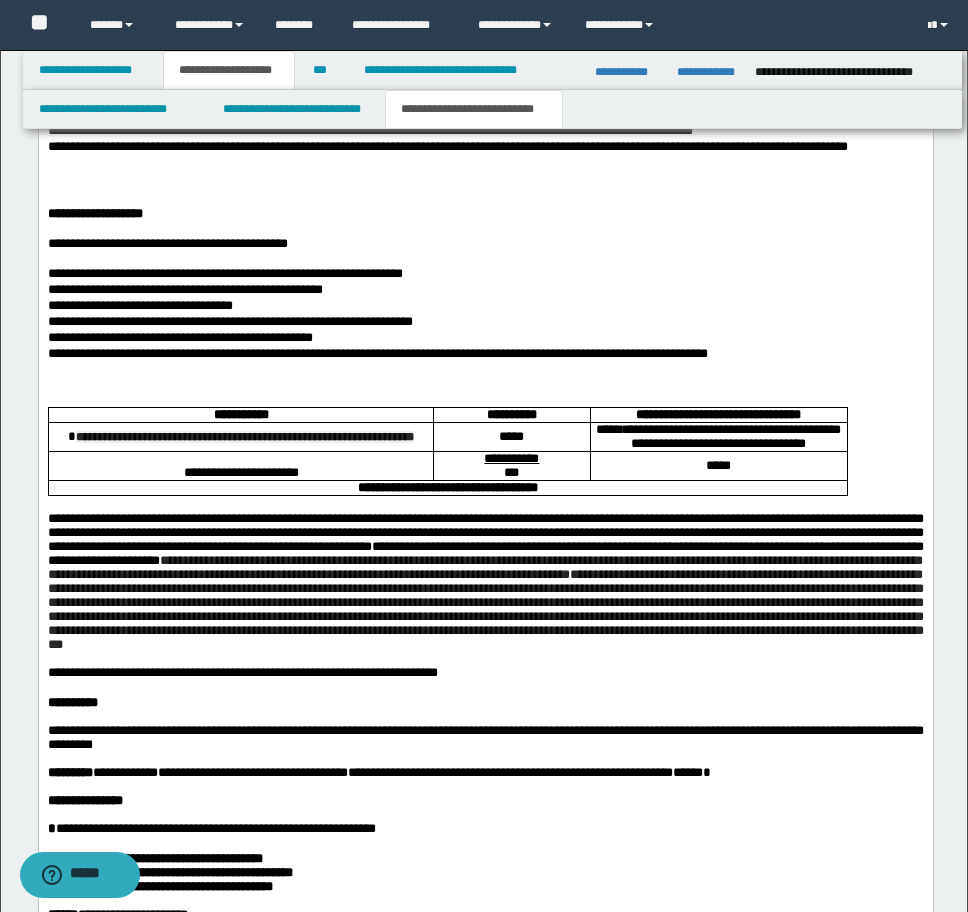 click on "**********" at bounding box center (485, 339) 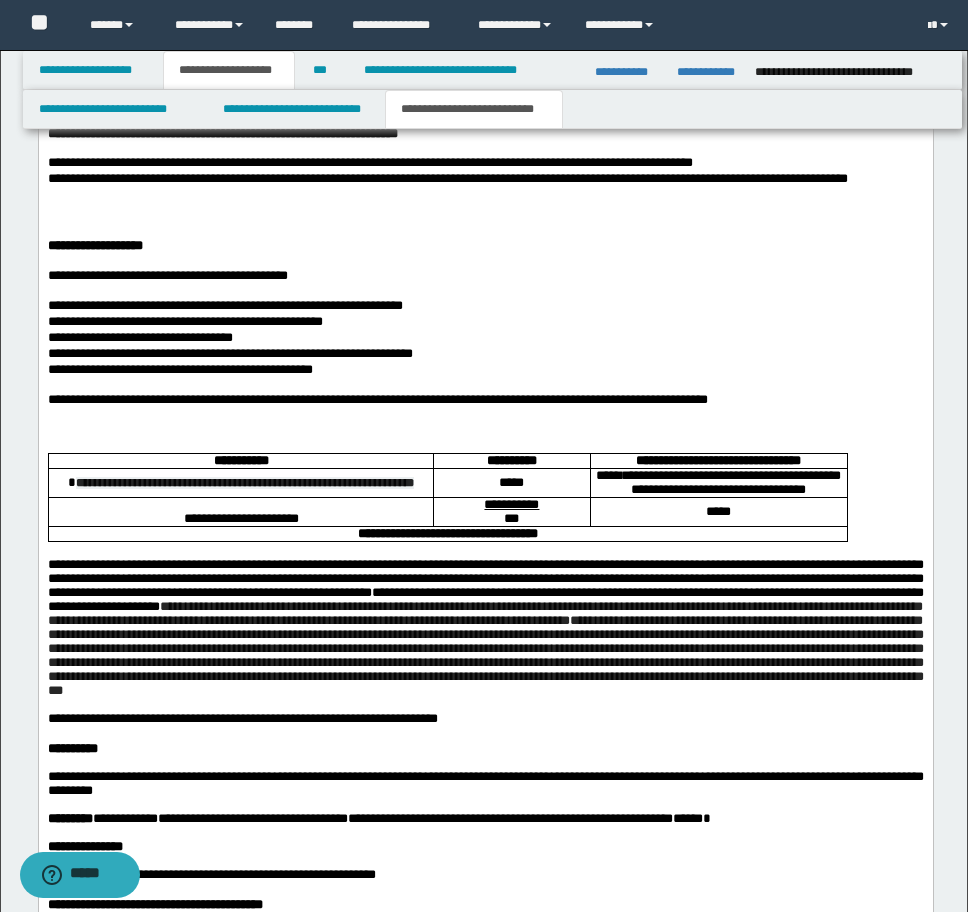 click at bounding box center [485, 446] 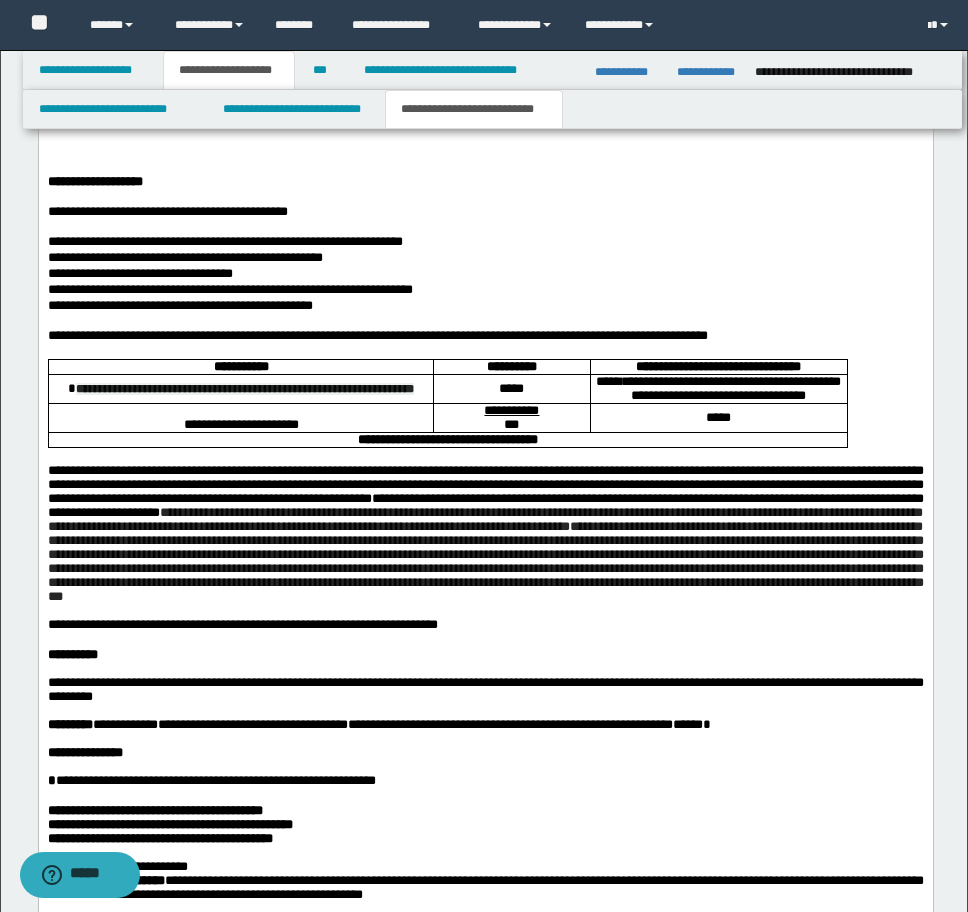 scroll, scrollTop: 4842, scrollLeft: 0, axis: vertical 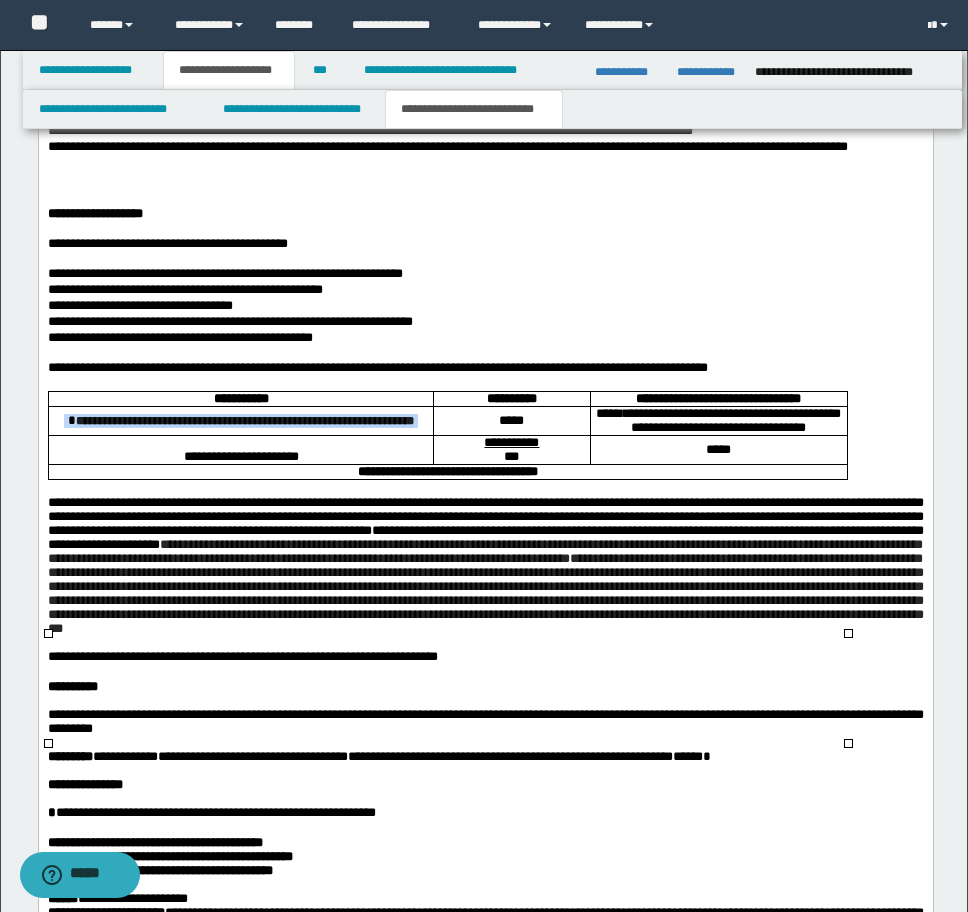 drag, startPoint x: 278, startPoint y: 680, endPoint x: 70, endPoint y: 658, distance: 209.16023 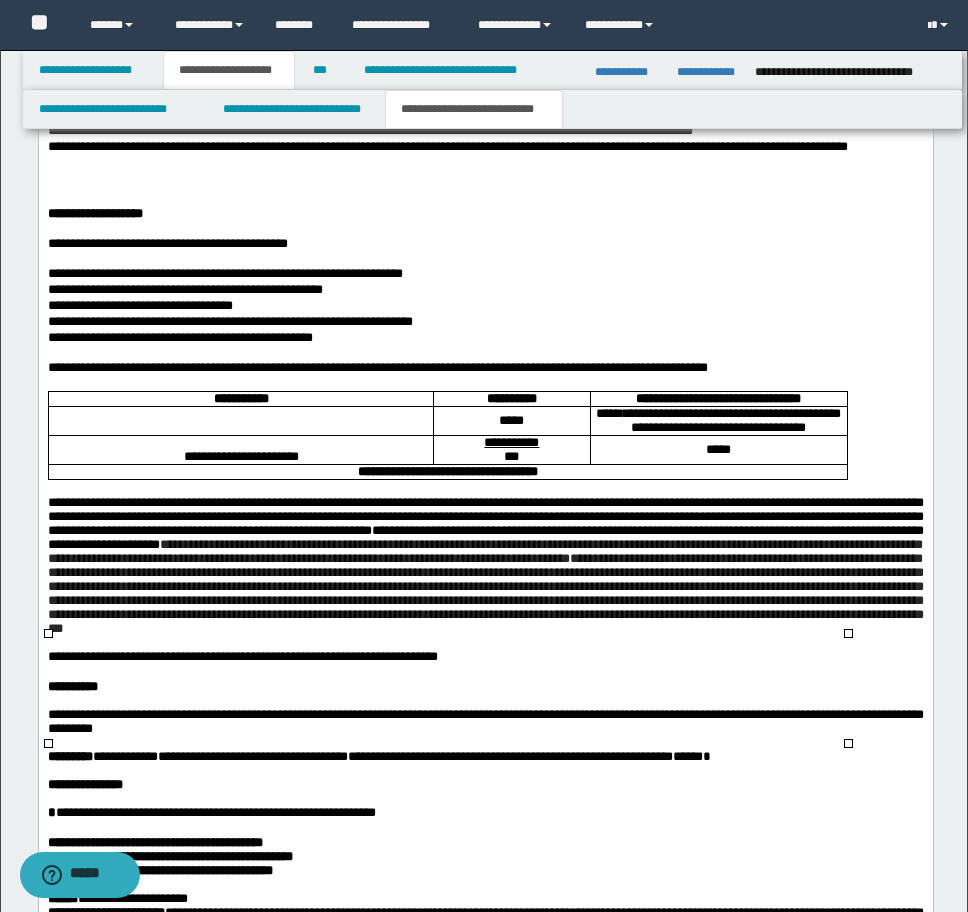 scroll, scrollTop: 4874, scrollLeft: 0, axis: vertical 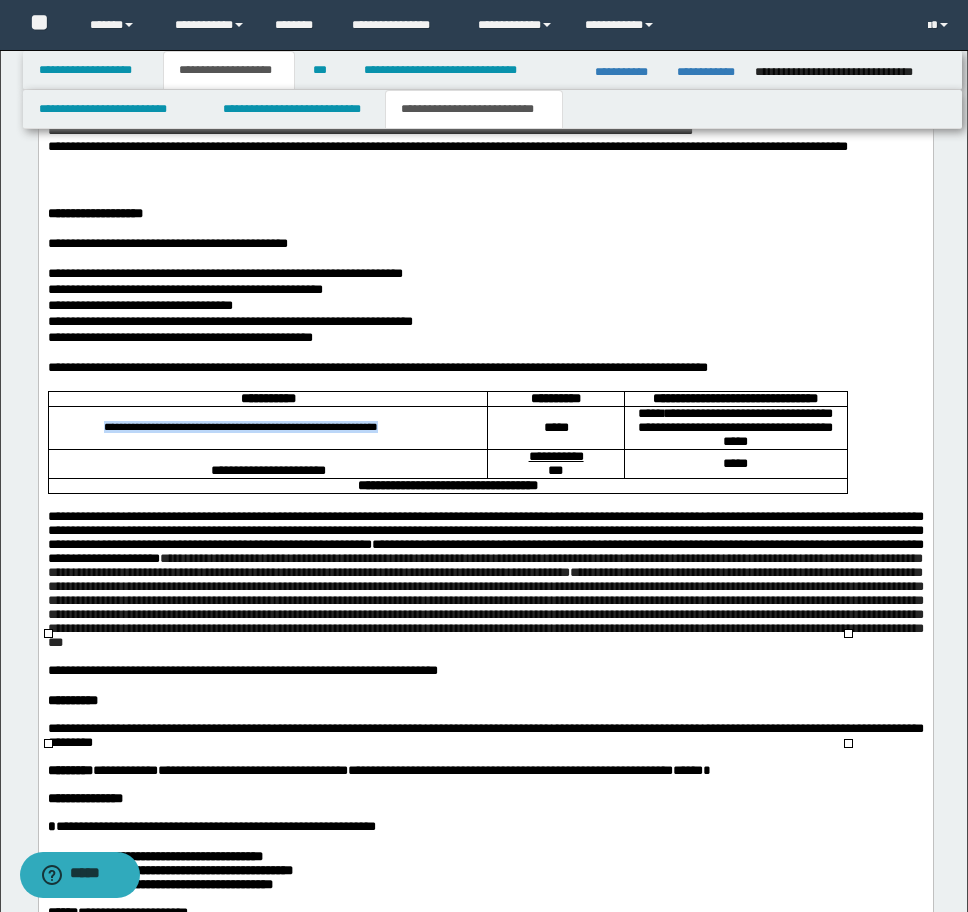 drag, startPoint x: 423, startPoint y: 674, endPoint x: 47, endPoint y: 681, distance: 376.06516 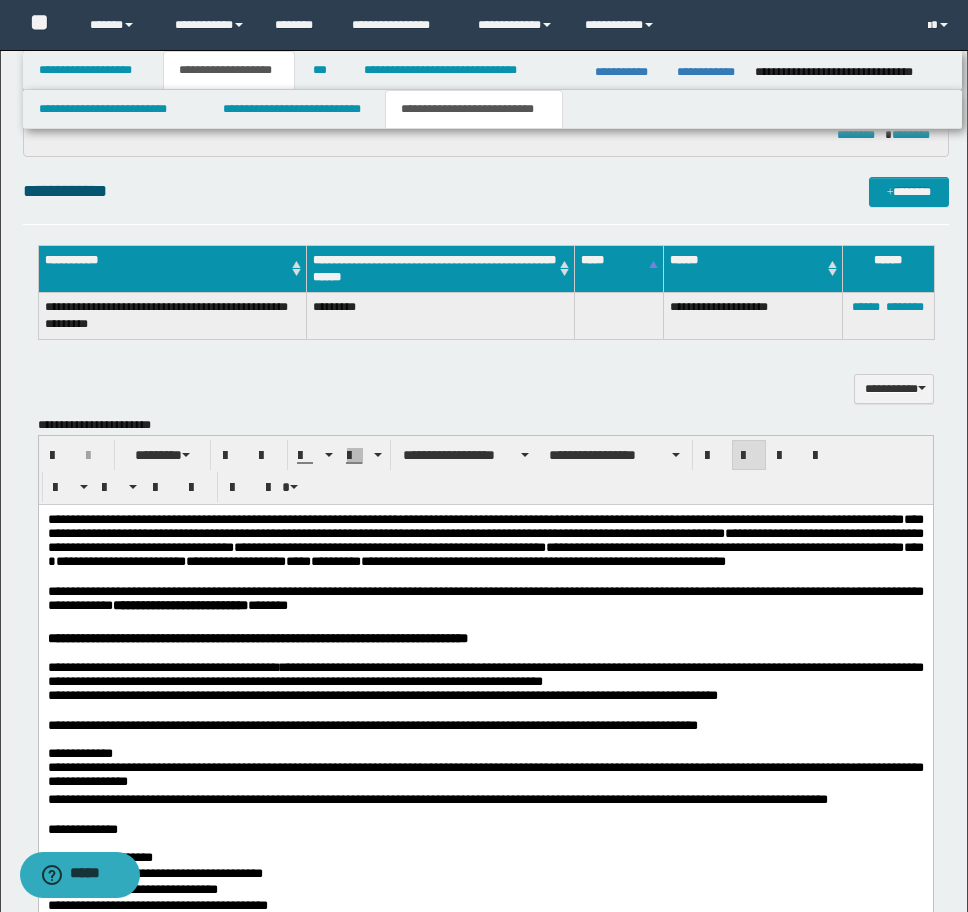 scroll, scrollTop: 1874, scrollLeft: 0, axis: vertical 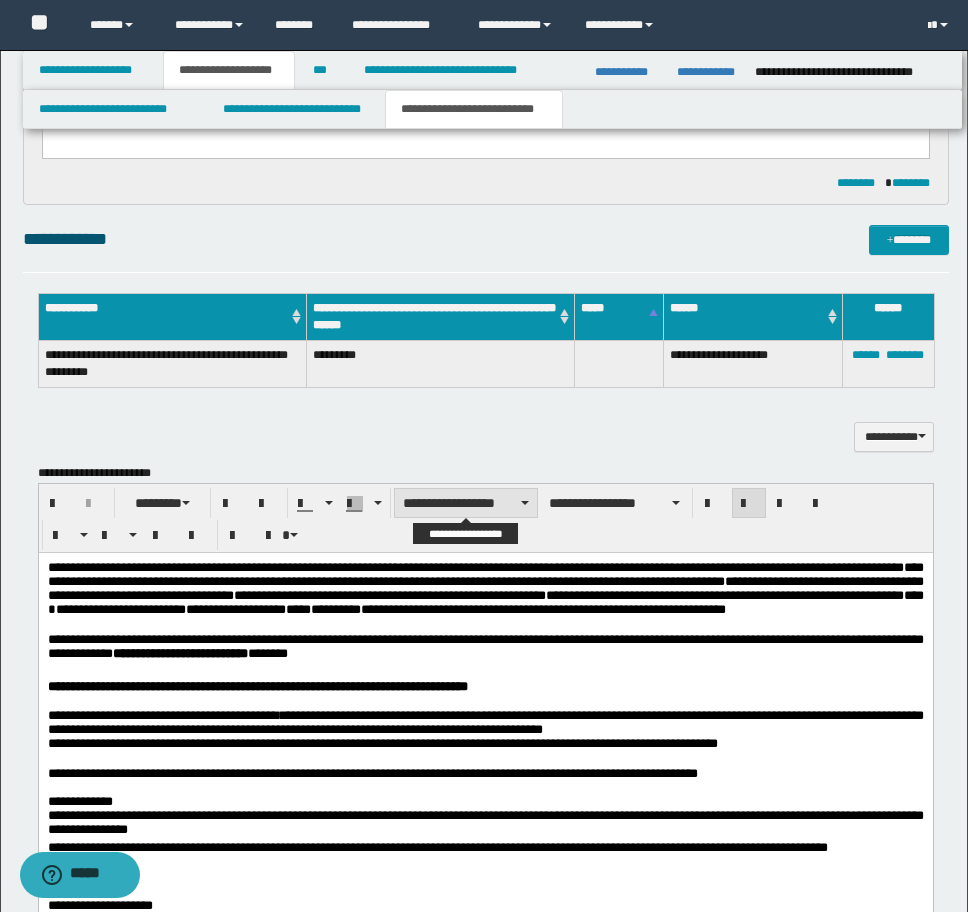 click on "**********" at bounding box center (466, 503) 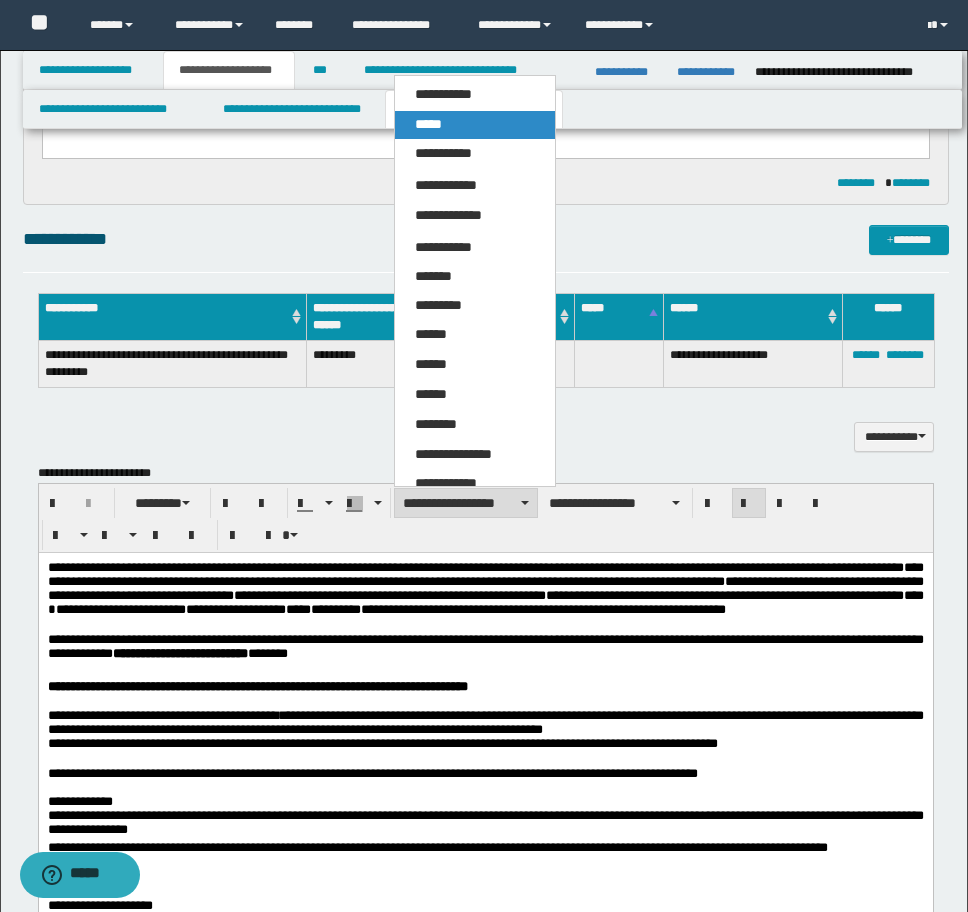 click on "*****" at bounding box center (475, 125) 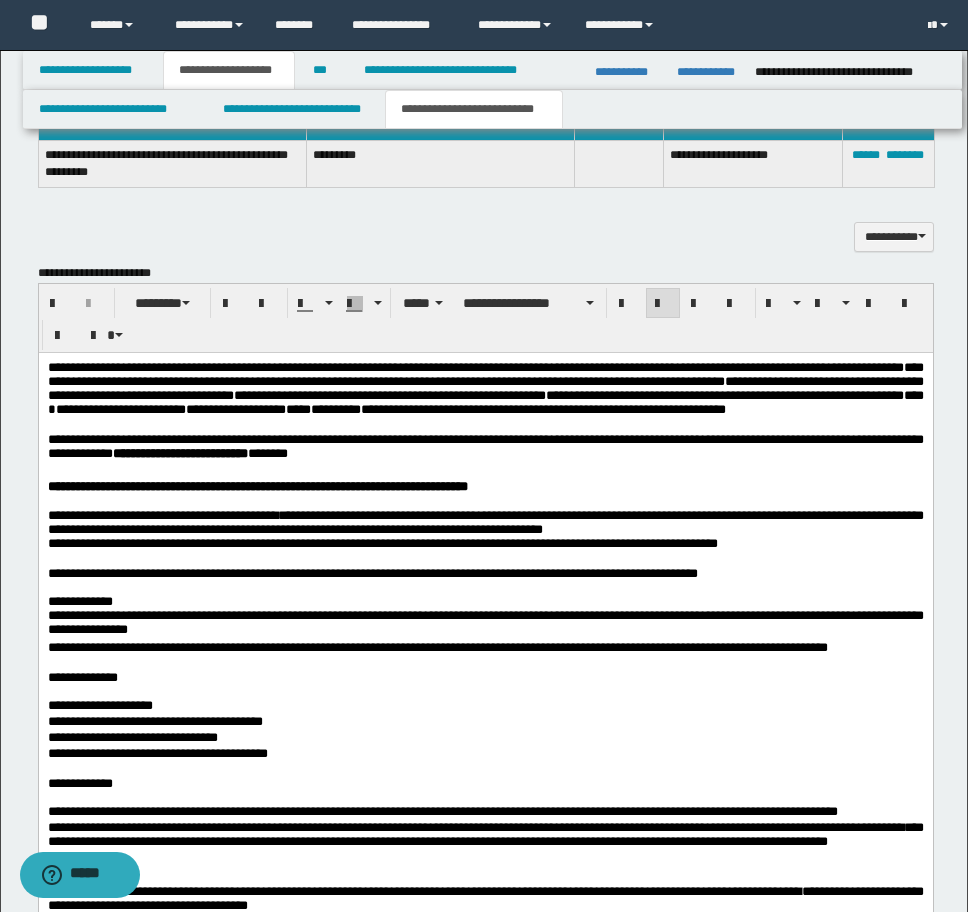 scroll, scrollTop: 1974, scrollLeft: 0, axis: vertical 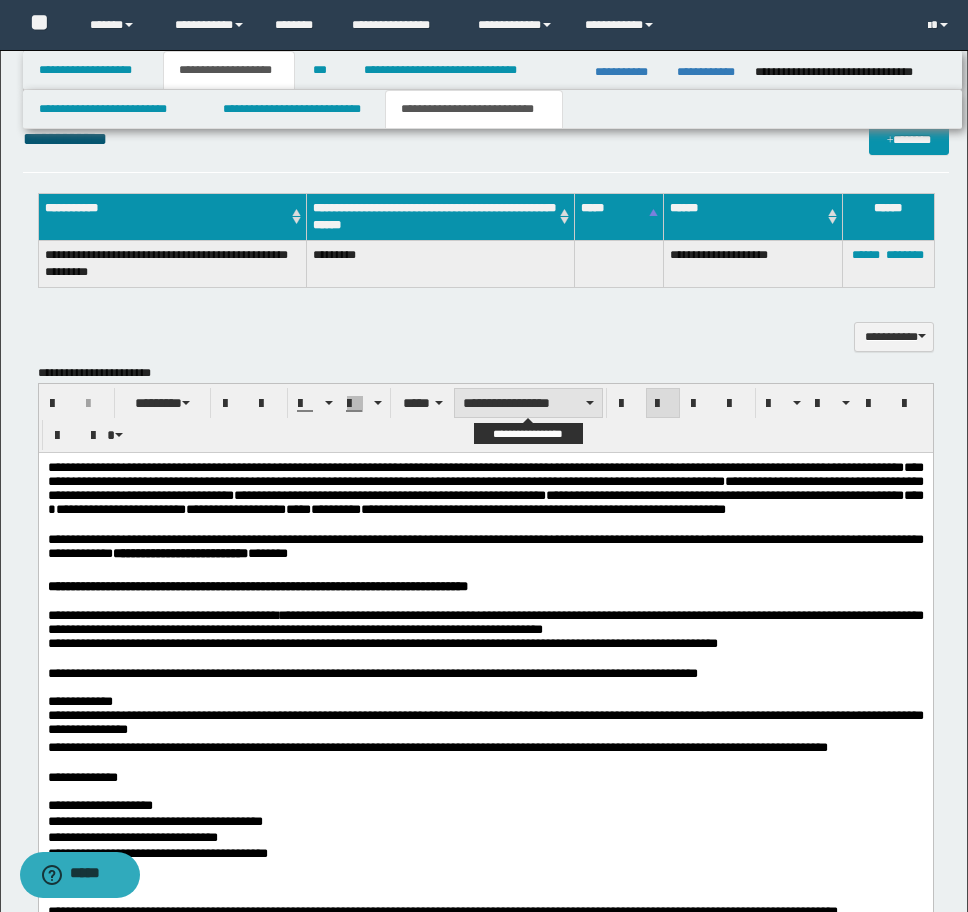 click on "**********" at bounding box center (528, 403) 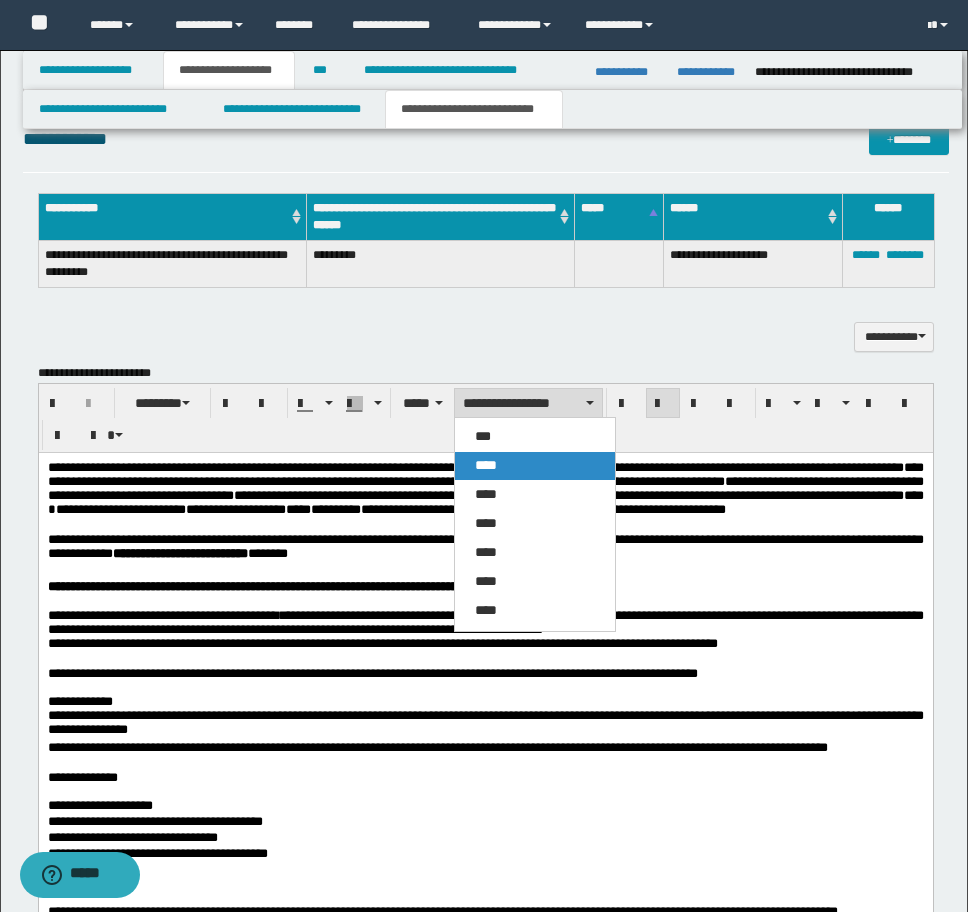 click on "****" at bounding box center (486, 465) 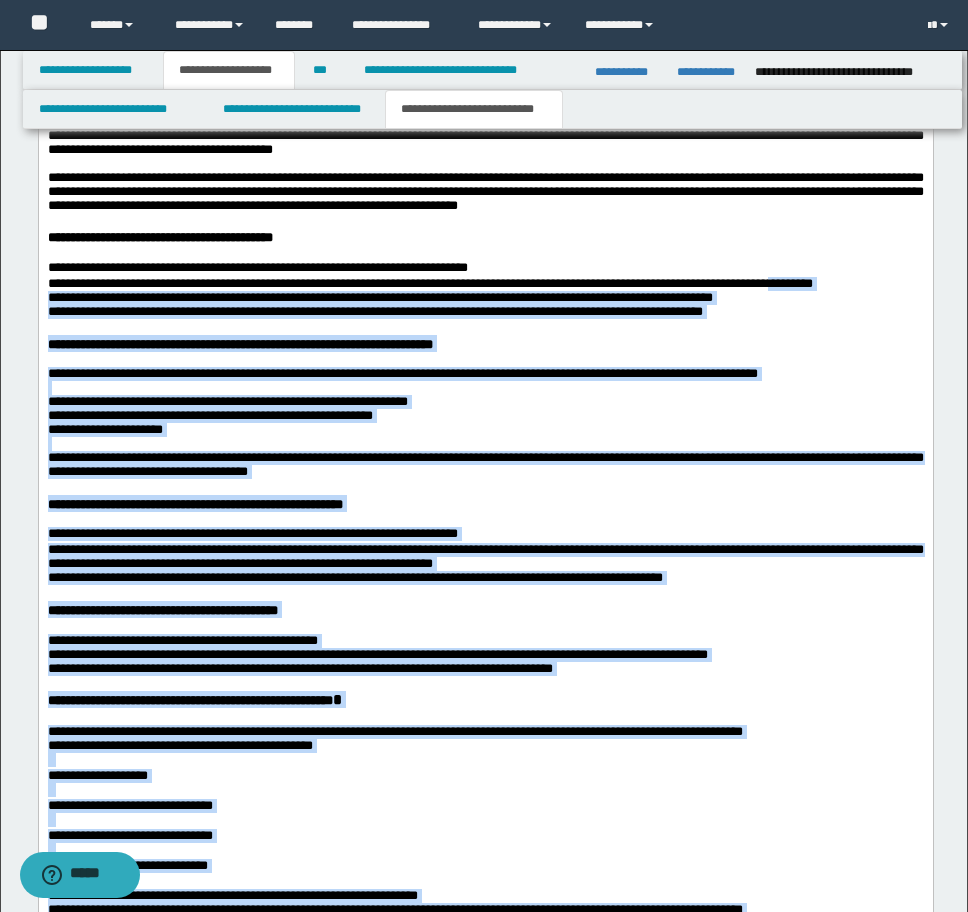 scroll, scrollTop: 3633, scrollLeft: 0, axis: vertical 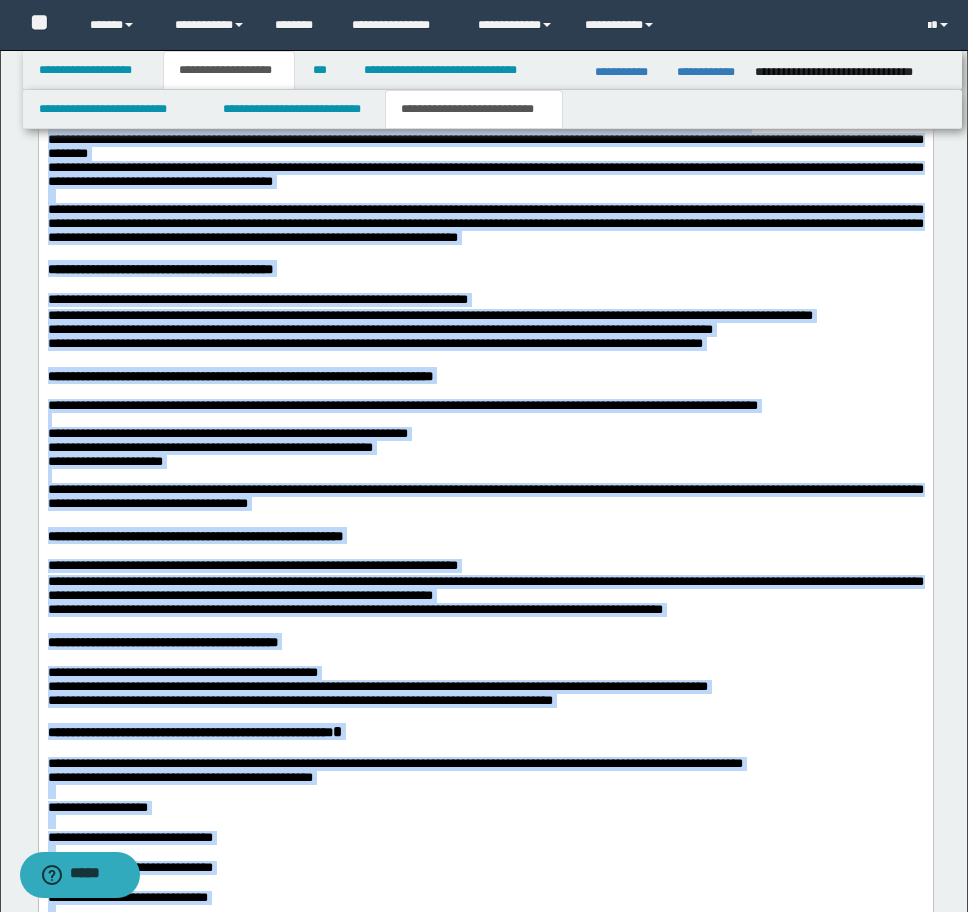 drag, startPoint x: 851, startPoint y: 1821, endPoint x: 12, endPoint y: 211, distance: 1815.4948 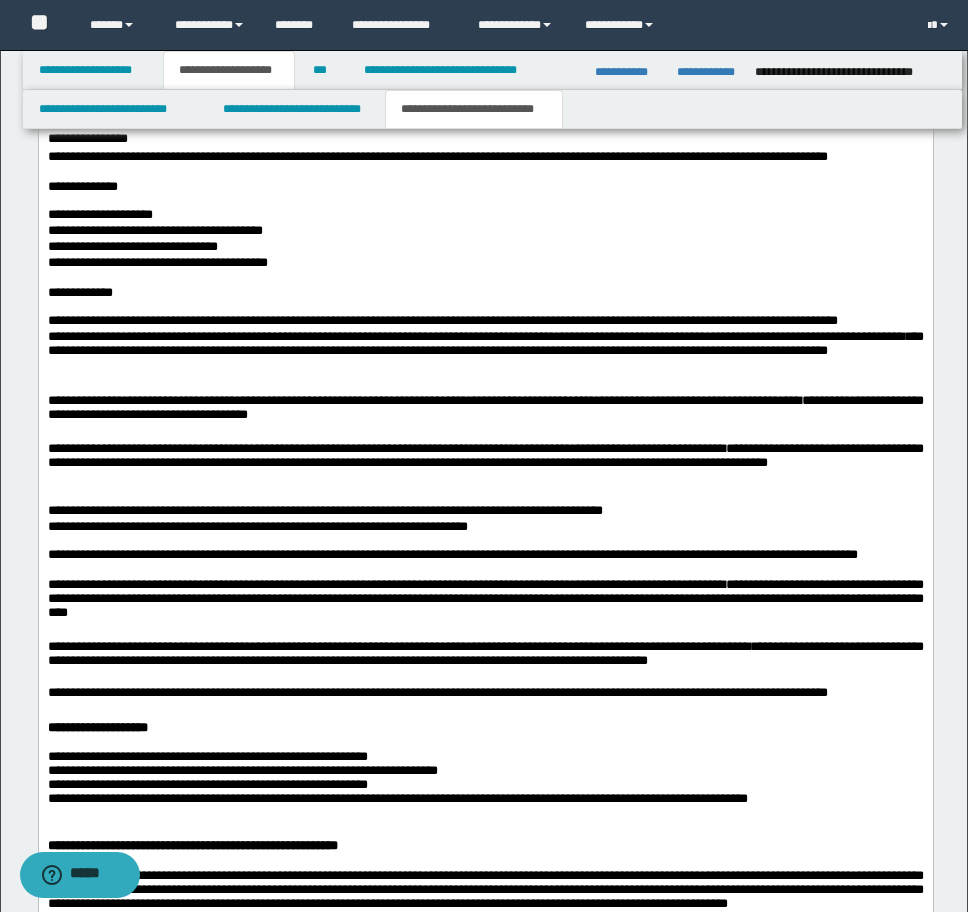 scroll, scrollTop: 2133, scrollLeft: 0, axis: vertical 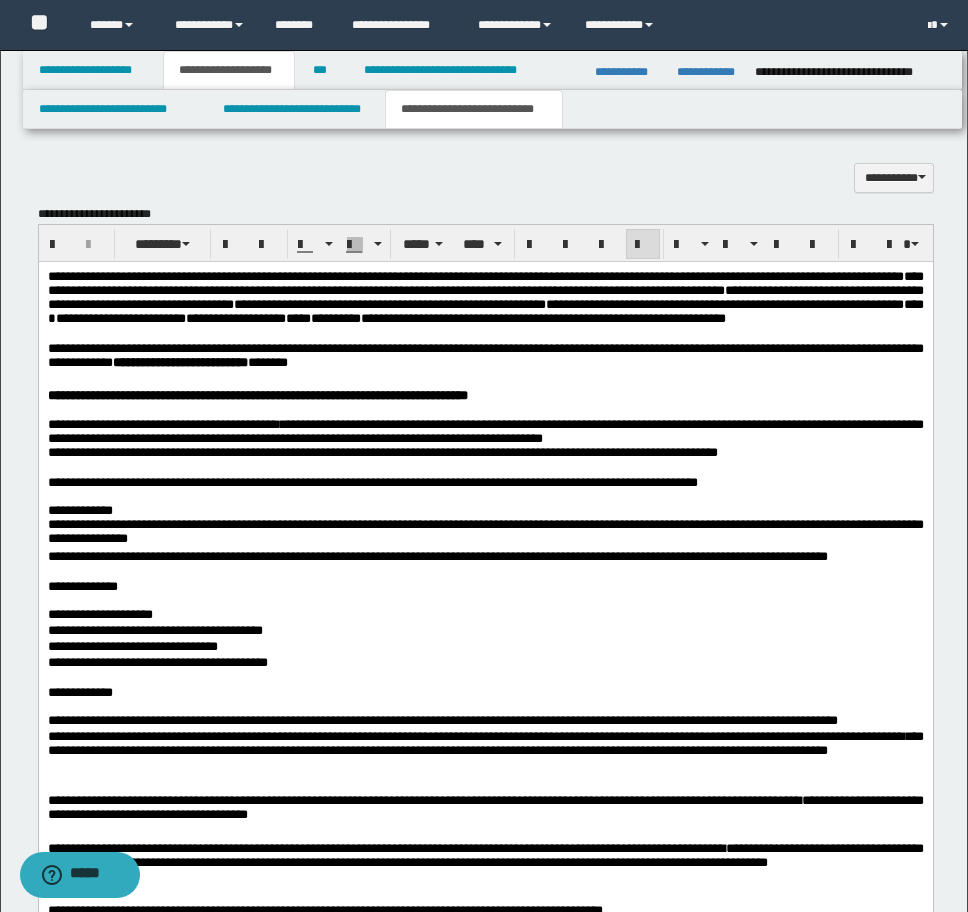 click at bounding box center [643, 245] 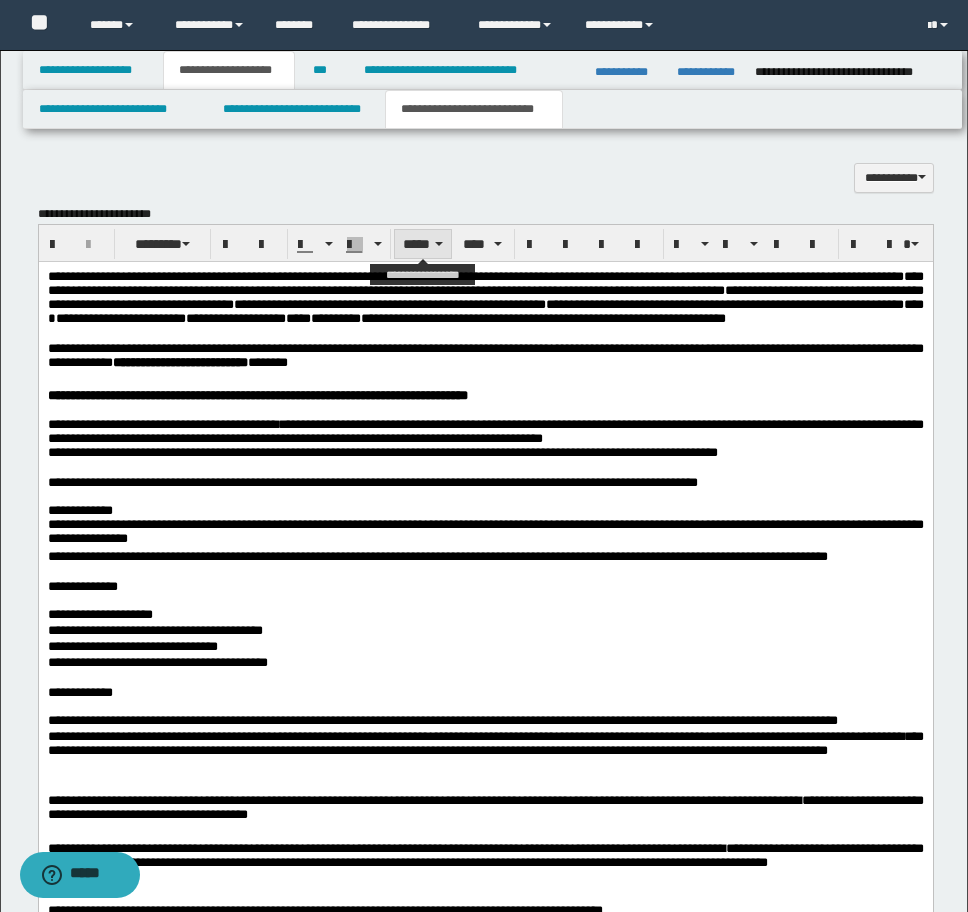 click on "*****" at bounding box center [423, 244] 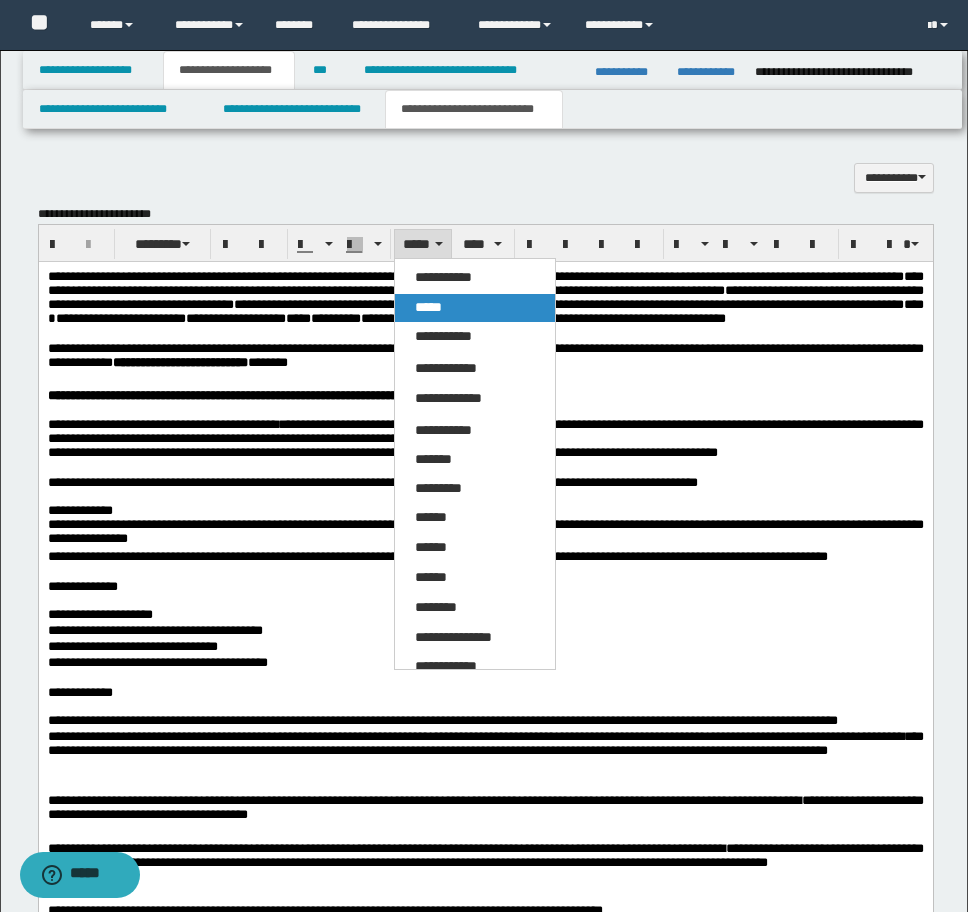 click on "*****" at bounding box center [428, 307] 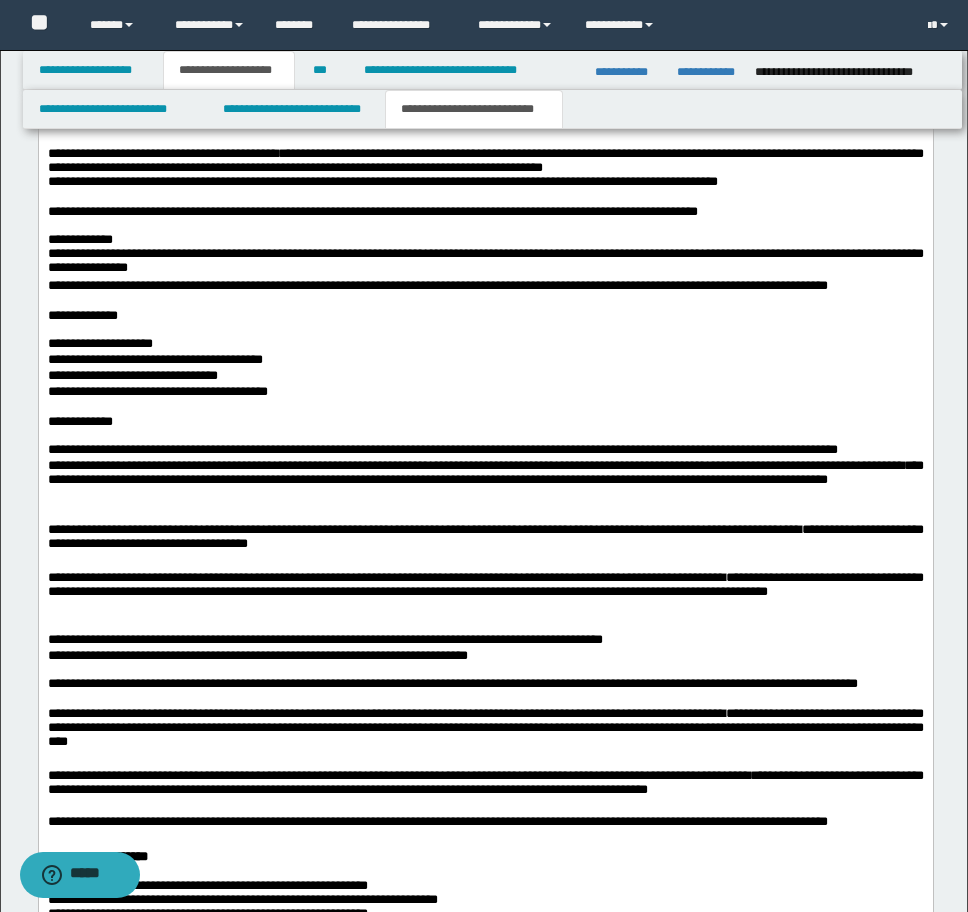 scroll, scrollTop: 2233, scrollLeft: 0, axis: vertical 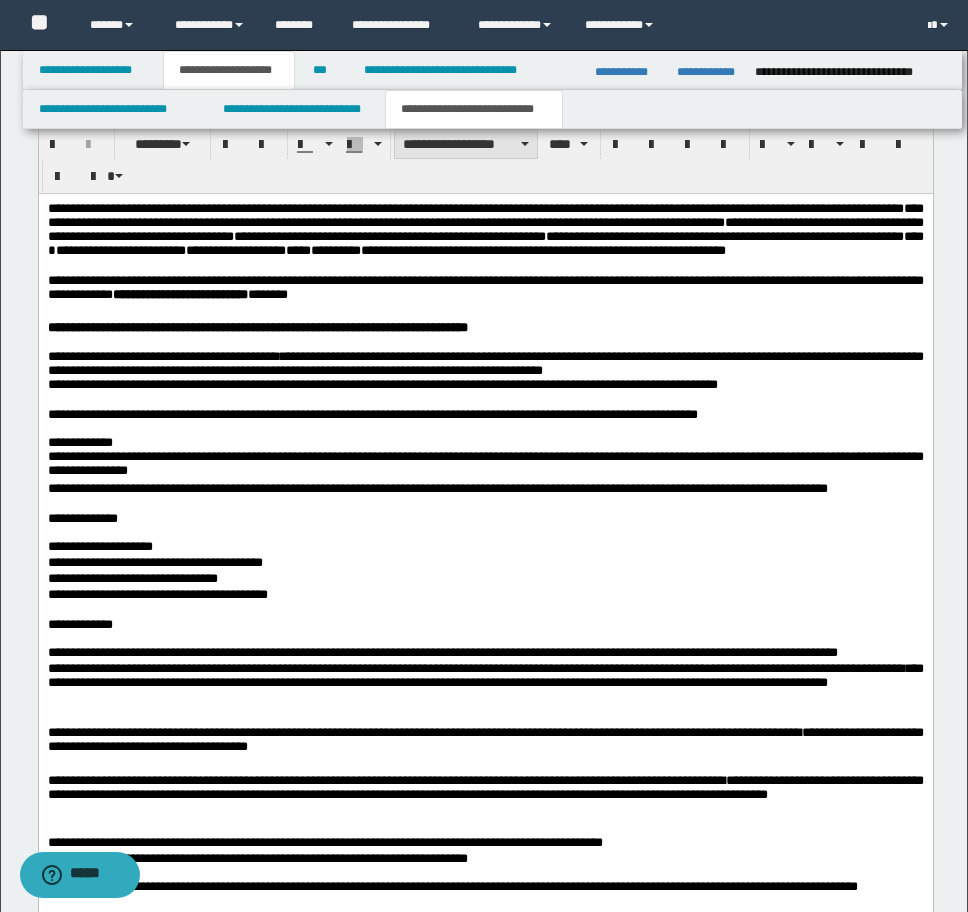 click on "**********" at bounding box center [466, 144] 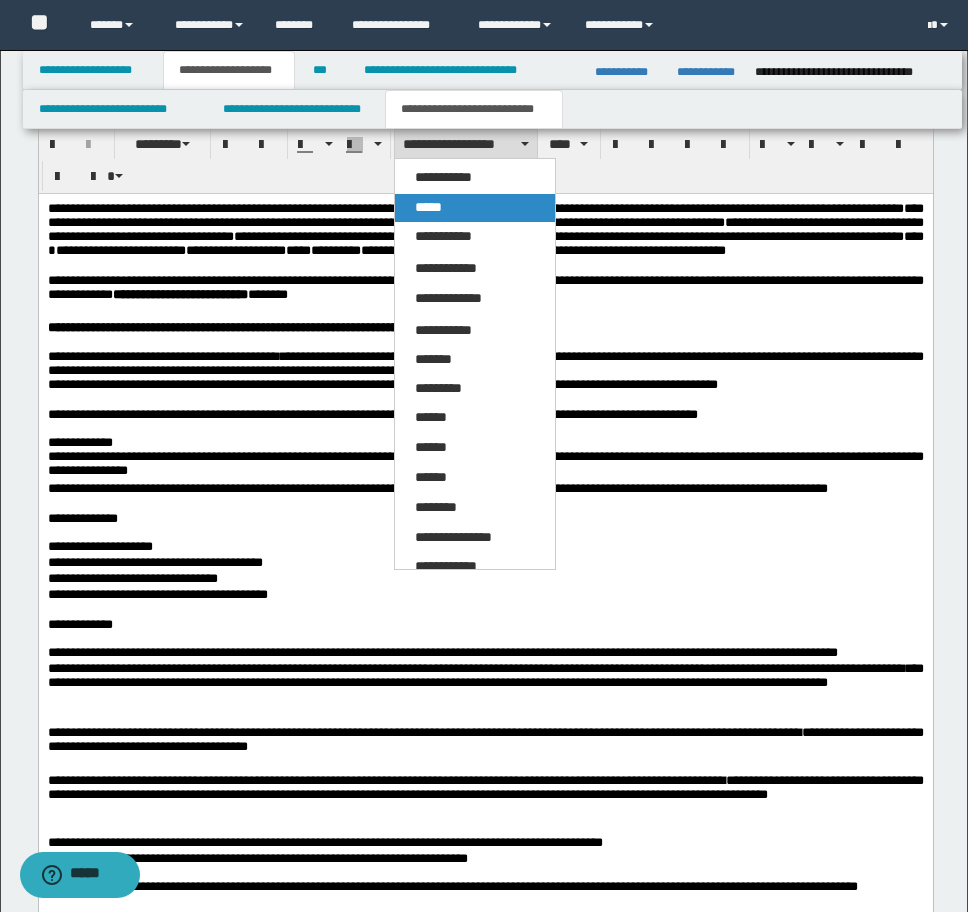 click on "*****" at bounding box center (475, 208) 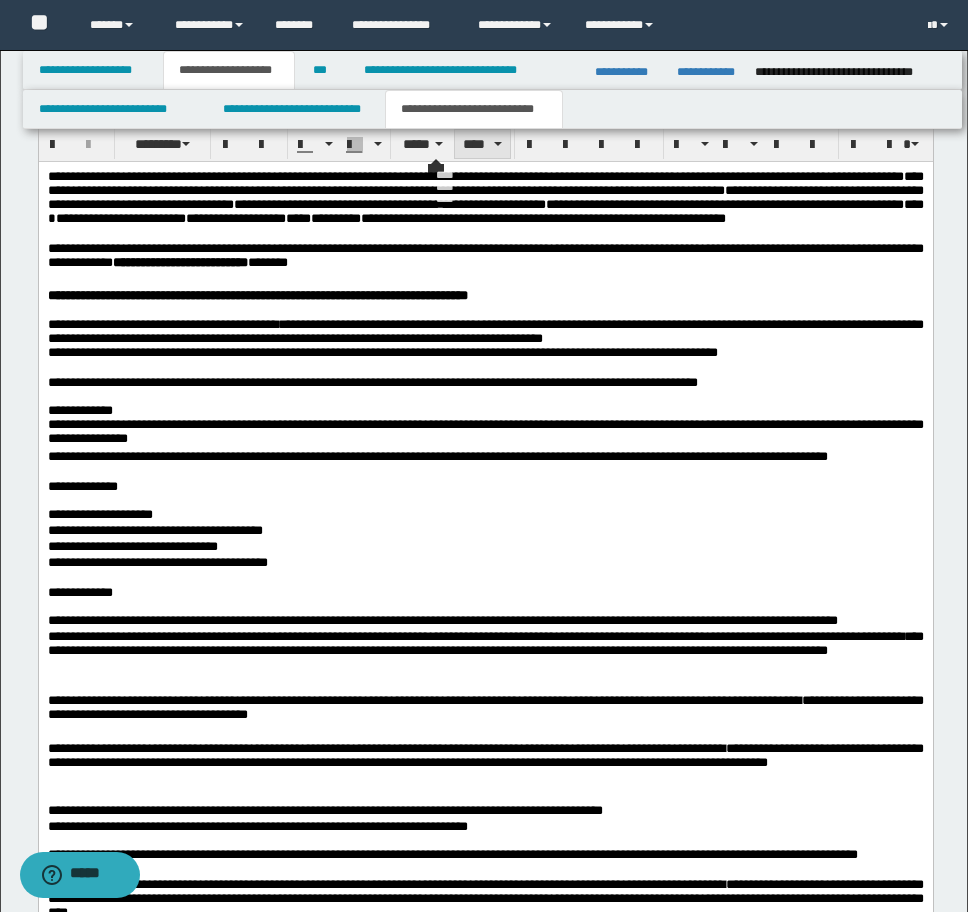 click on "****" at bounding box center [482, 144] 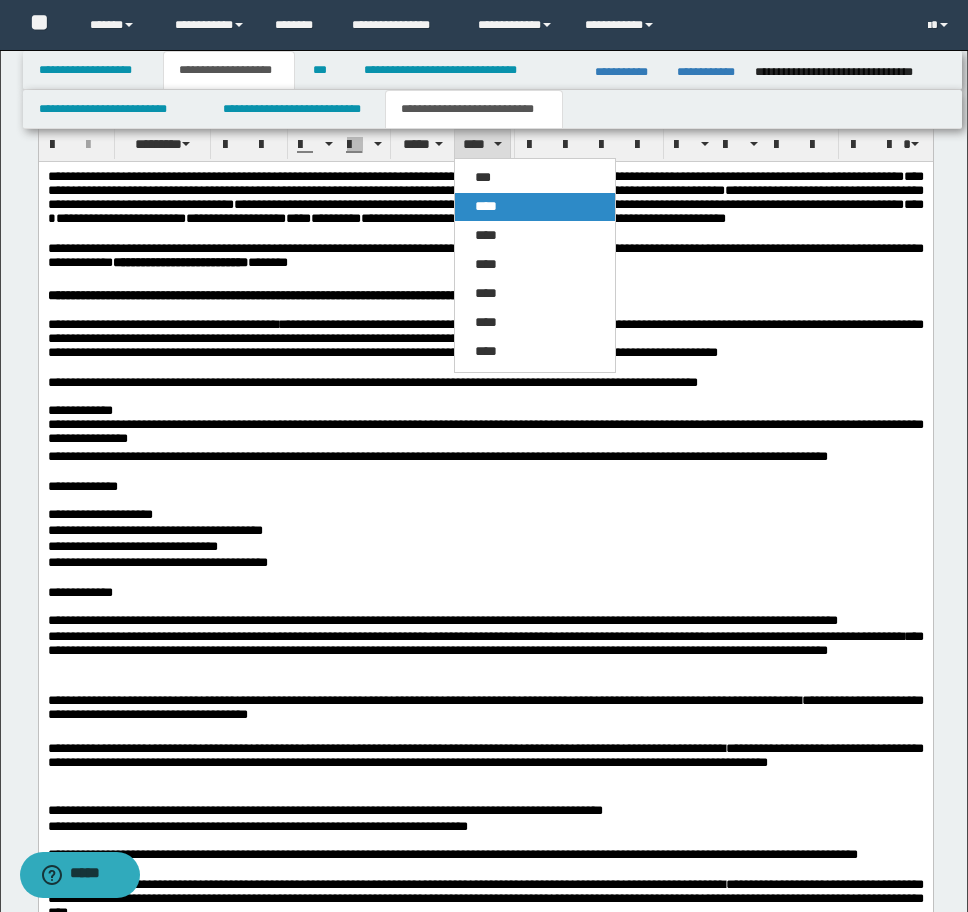 click on "****" at bounding box center [486, 206] 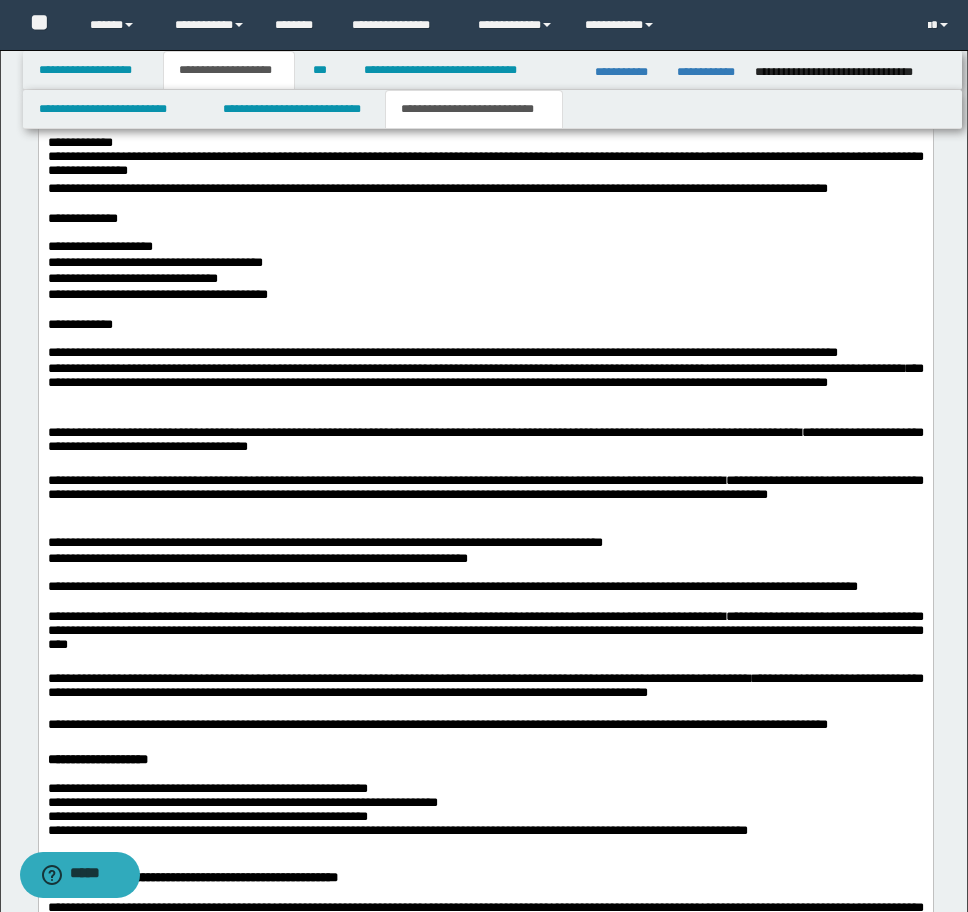 scroll, scrollTop: 2033, scrollLeft: 0, axis: vertical 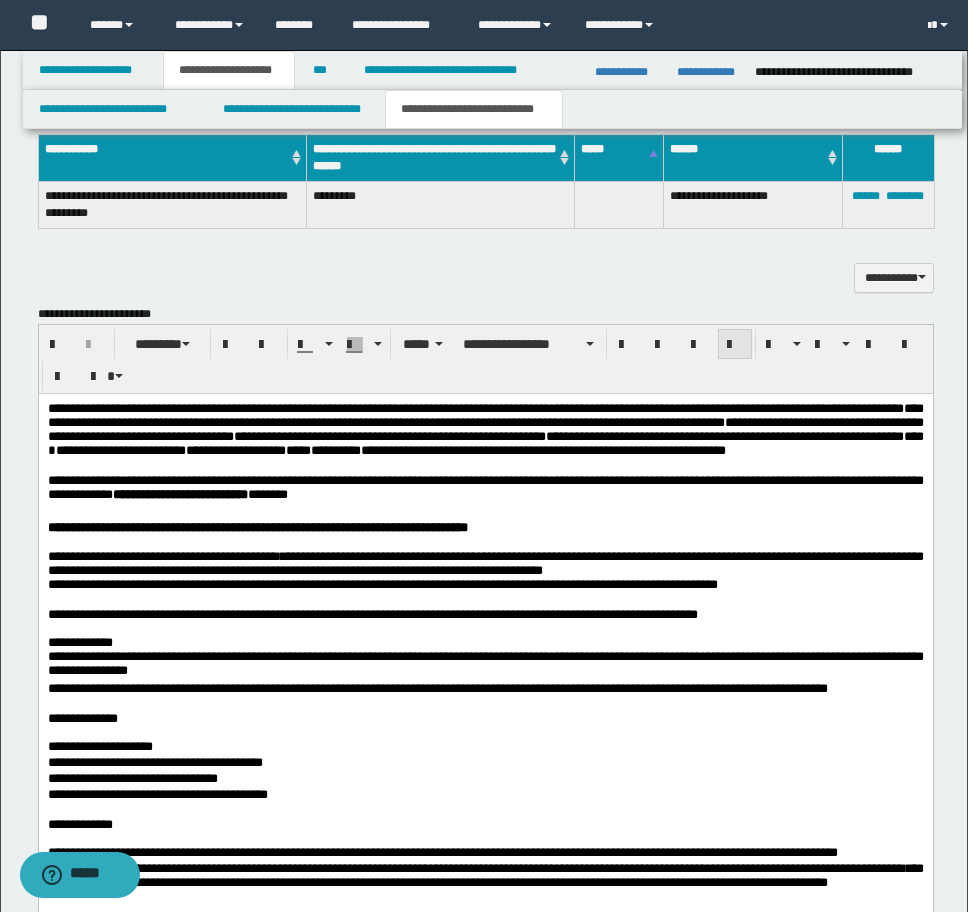 click at bounding box center (735, 344) 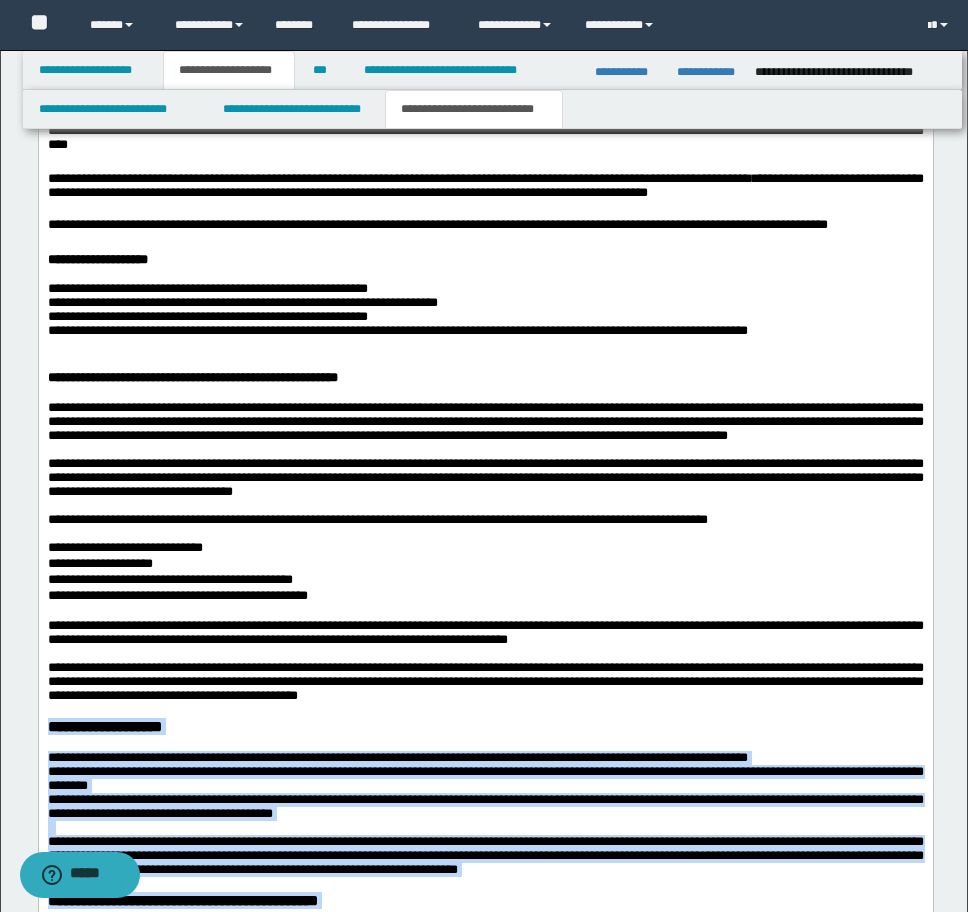 scroll, scrollTop: 3633, scrollLeft: 0, axis: vertical 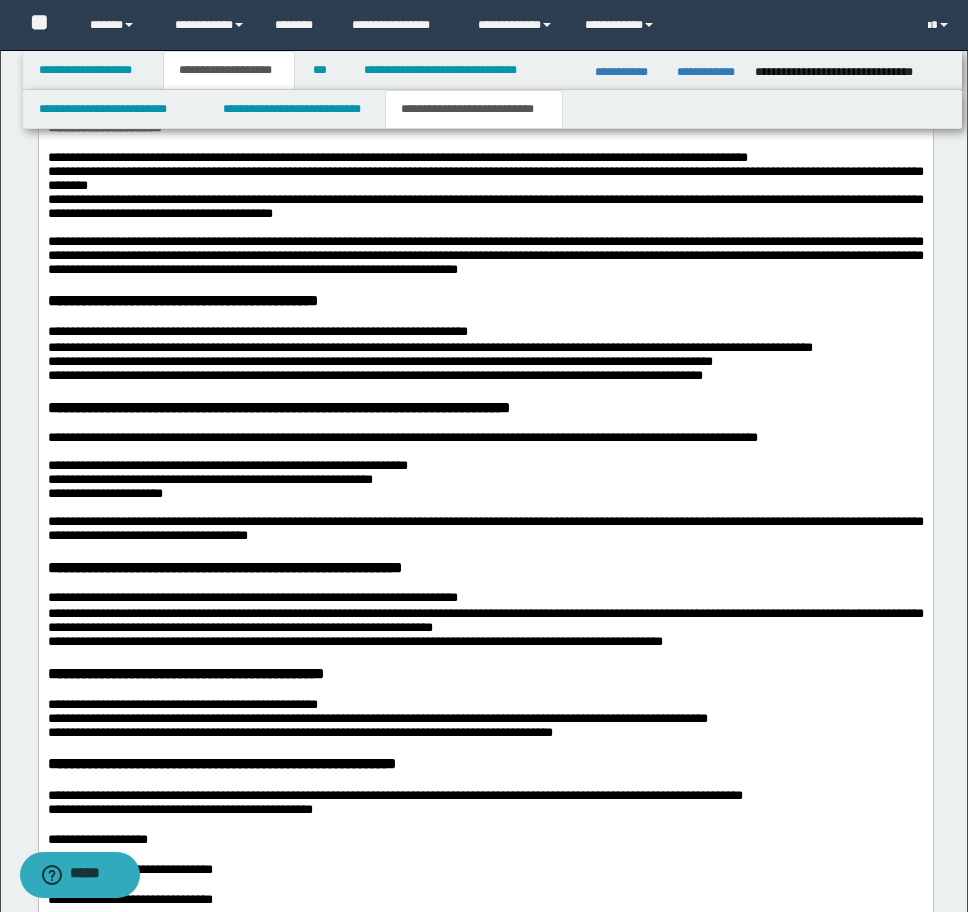 drag, startPoint x: 43, startPoint y: 247, endPoint x: 117, endPoint y: 274, distance: 78.77182 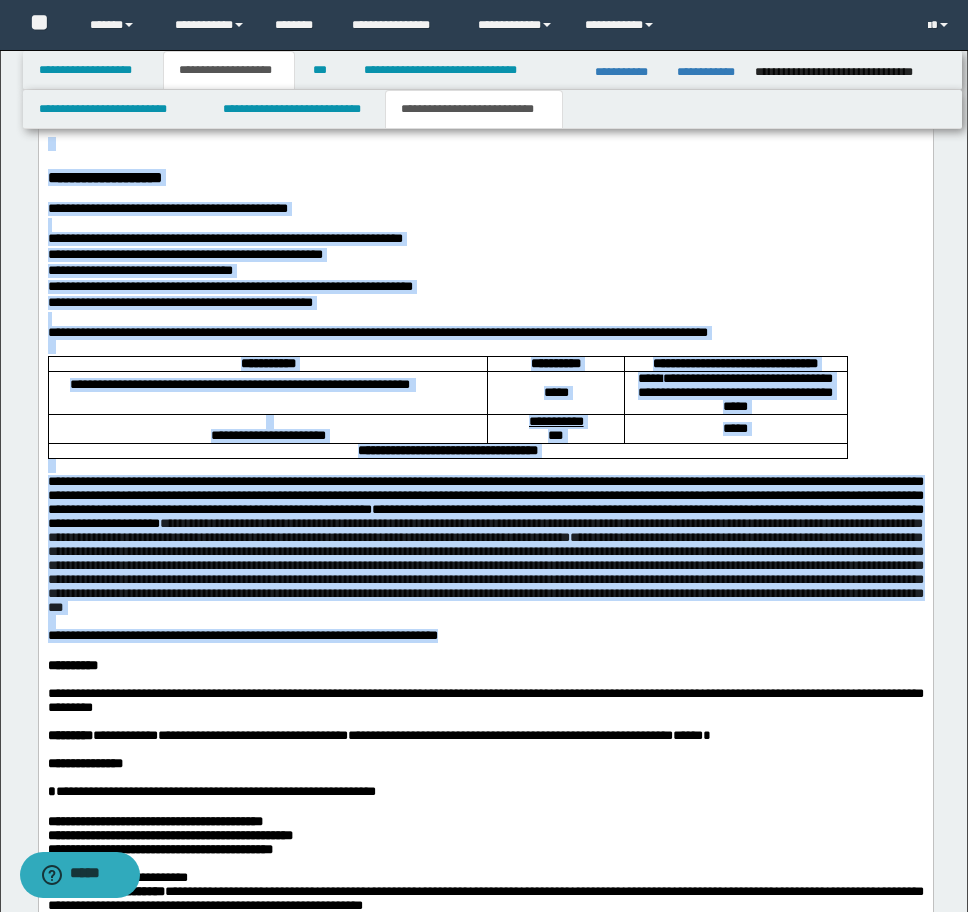scroll, scrollTop: 4997, scrollLeft: 0, axis: vertical 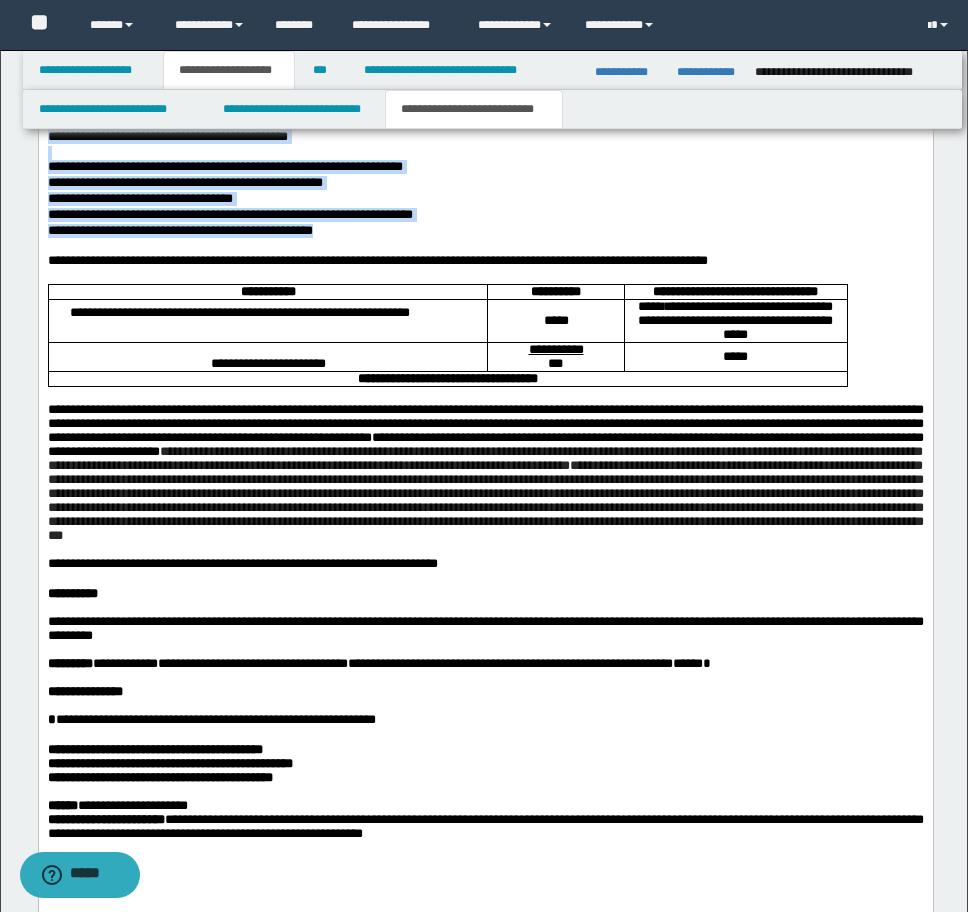 drag, startPoint x: 49, startPoint y: -1111, endPoint x: 579, endPoint y: 472, distance: 1669.3678 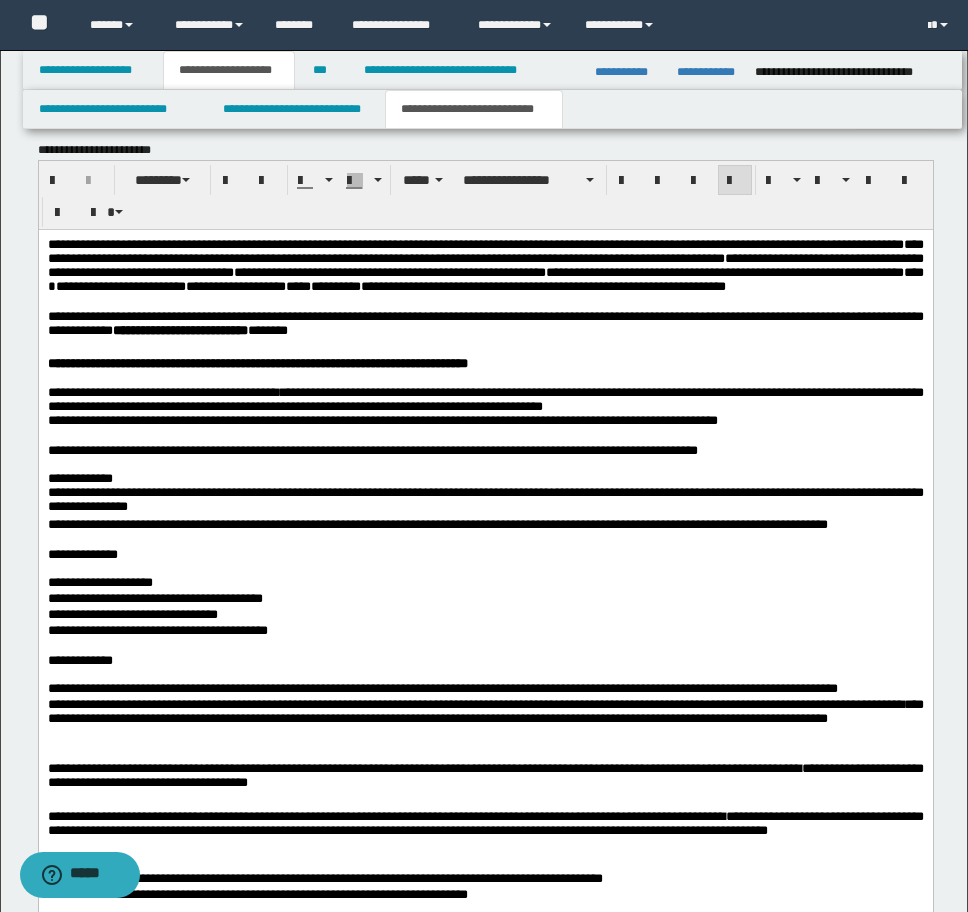 scroll, scrollTop: 1897, scrollLeft: 0, axis: vertical 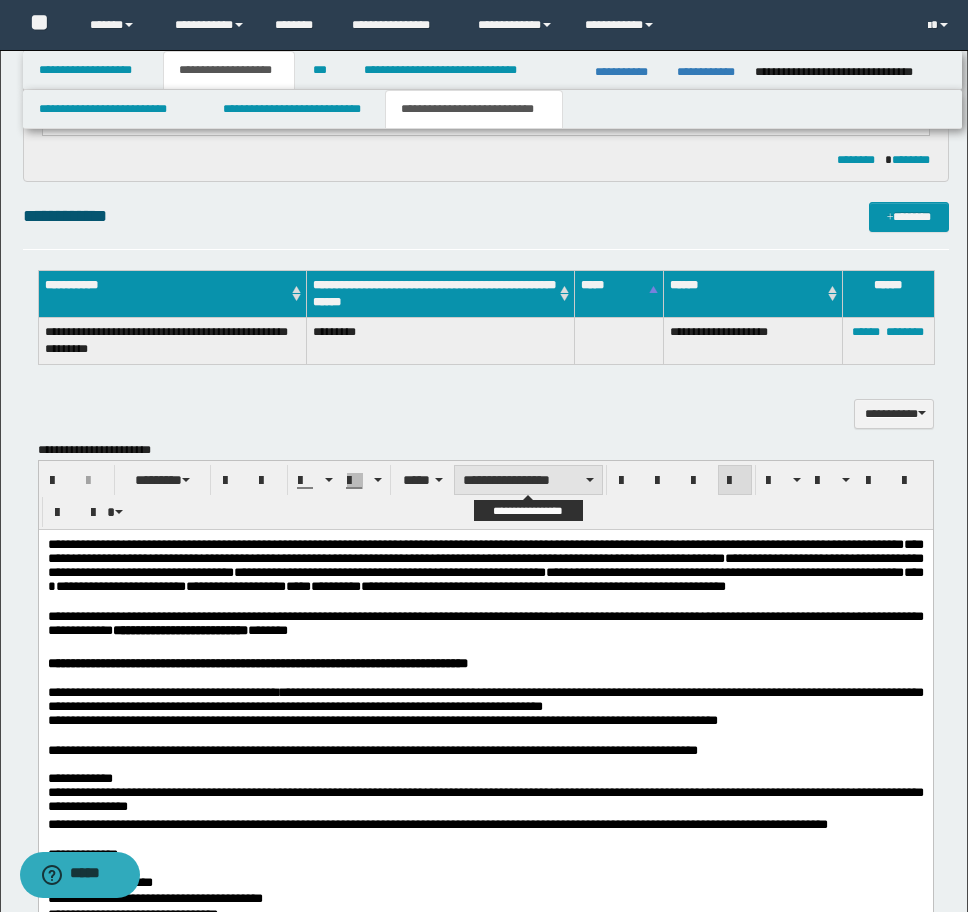 click on "**********" at bounding box center [528, 480] 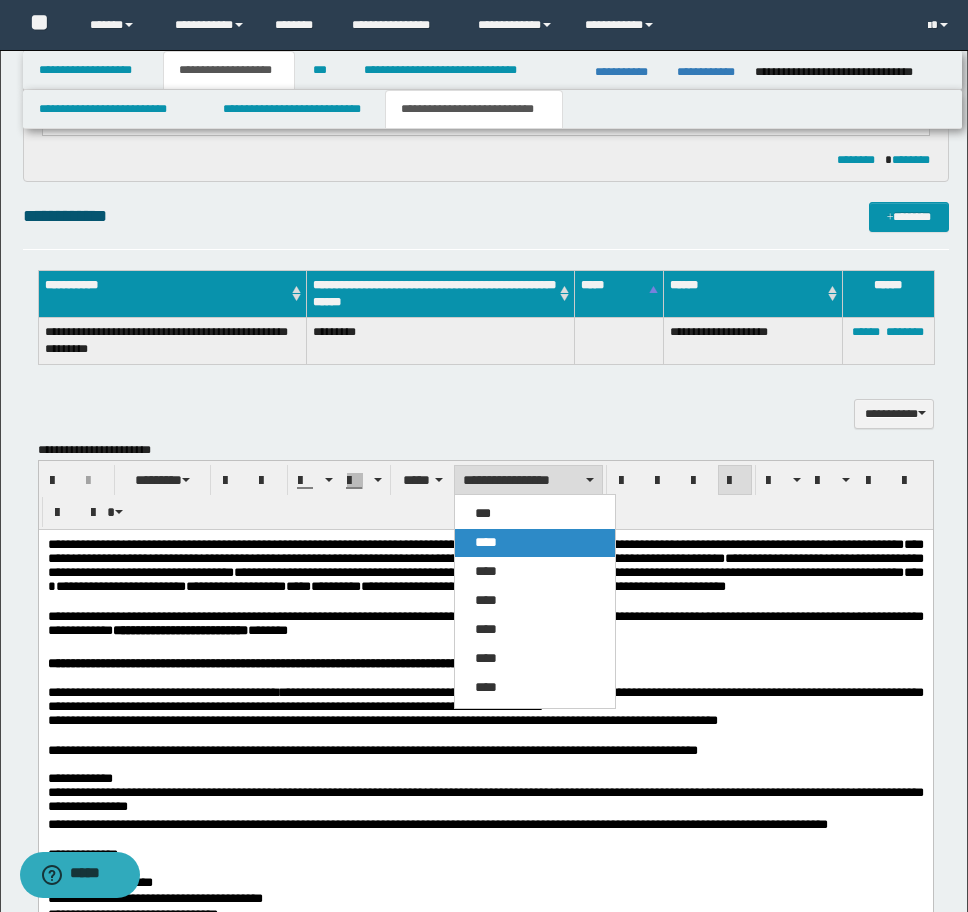 click on "****" at bounding box center [486, 542] 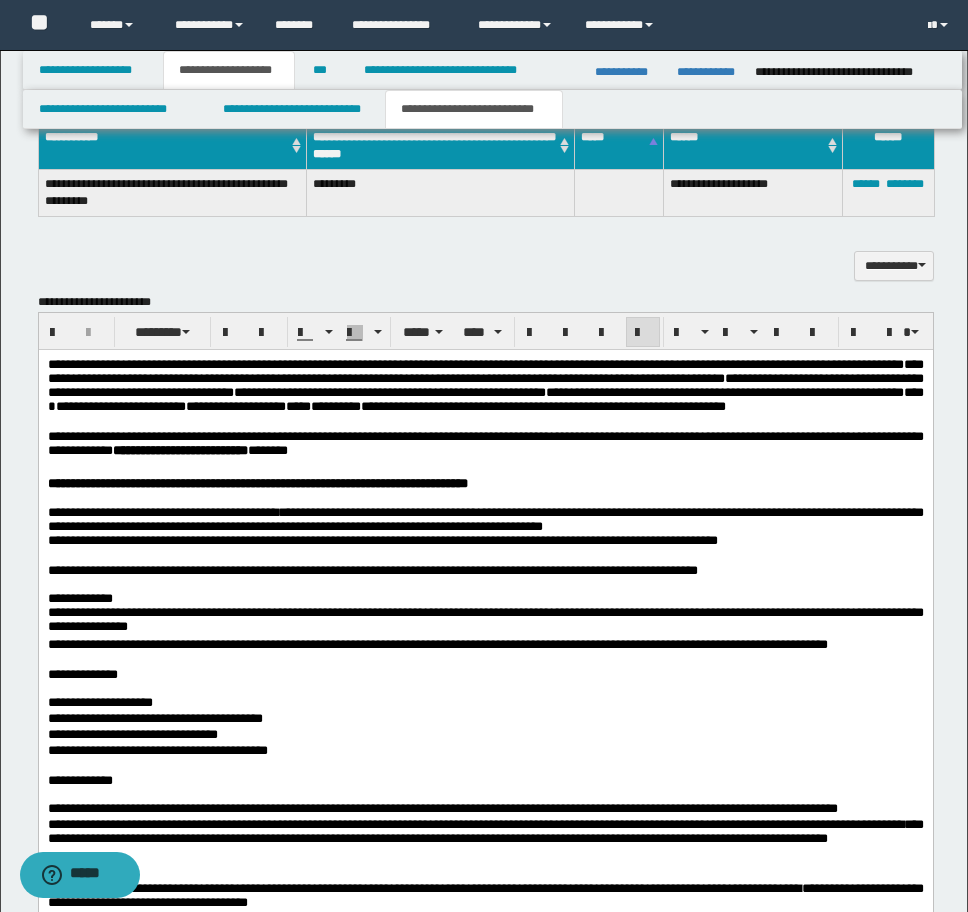 scroll, scrollTop: 1997, scrollLeft: 0, axis: vertical 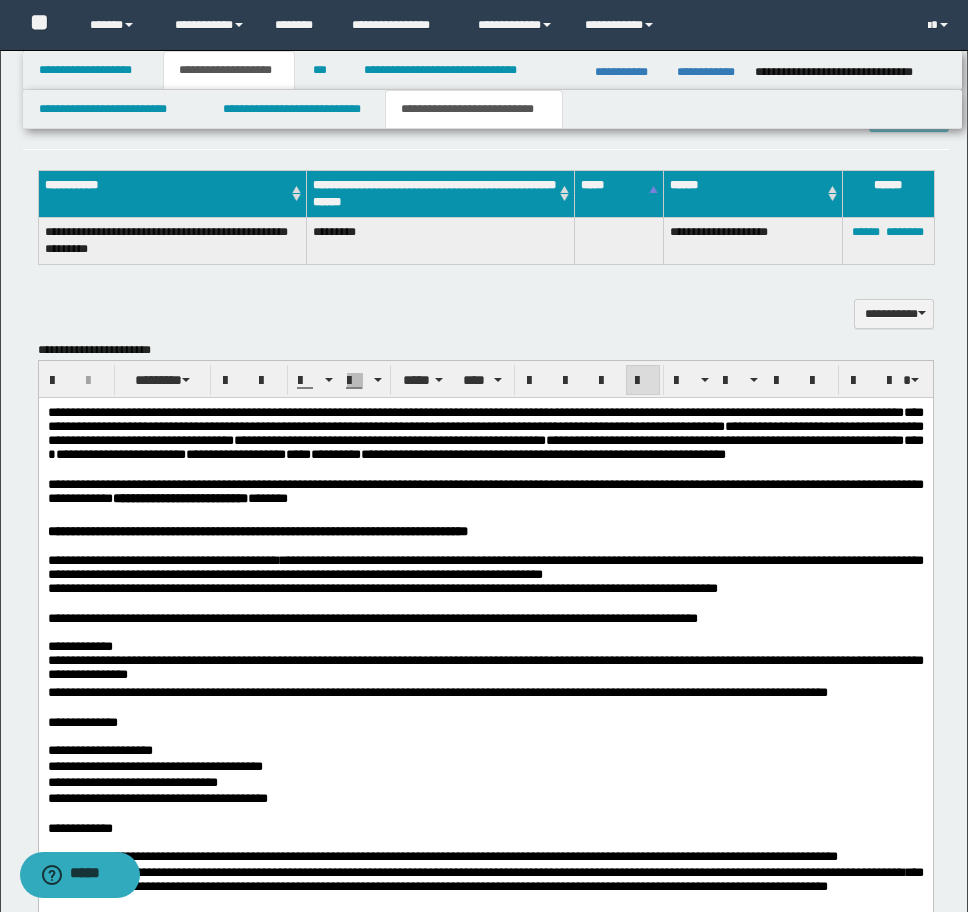 click on "**********" at bounding box center (485, 432) 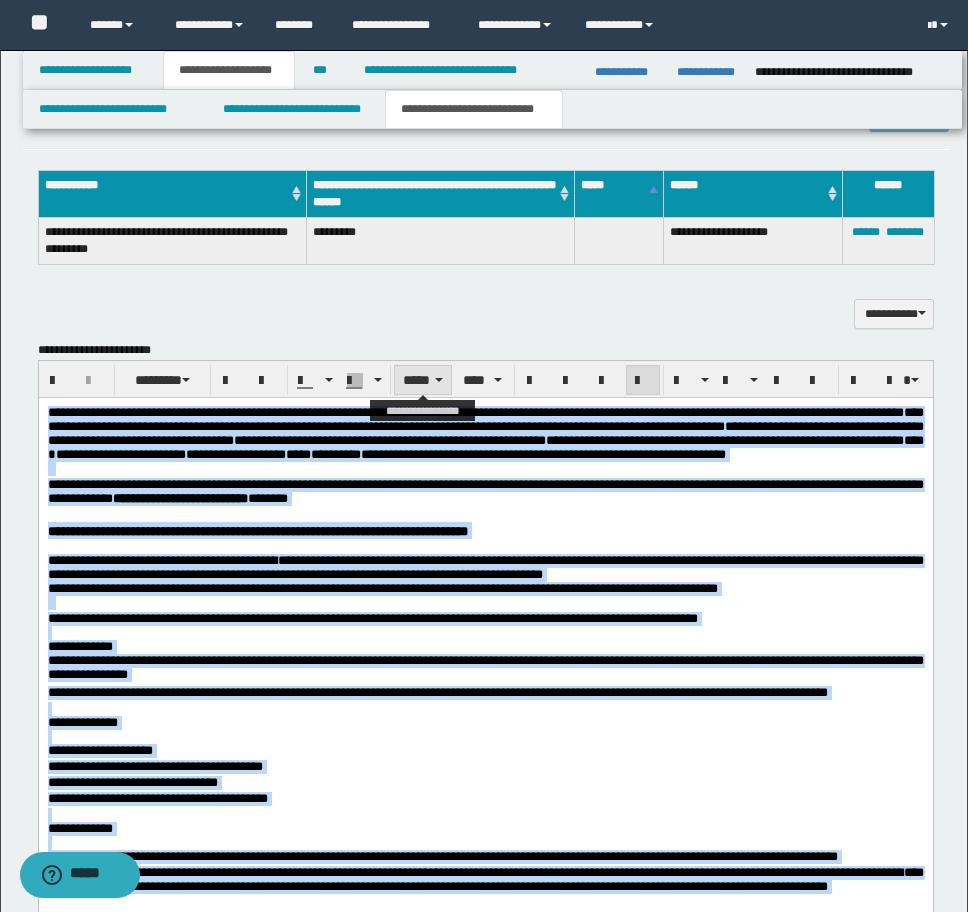click on "*****" at bounding box center (423, 380) 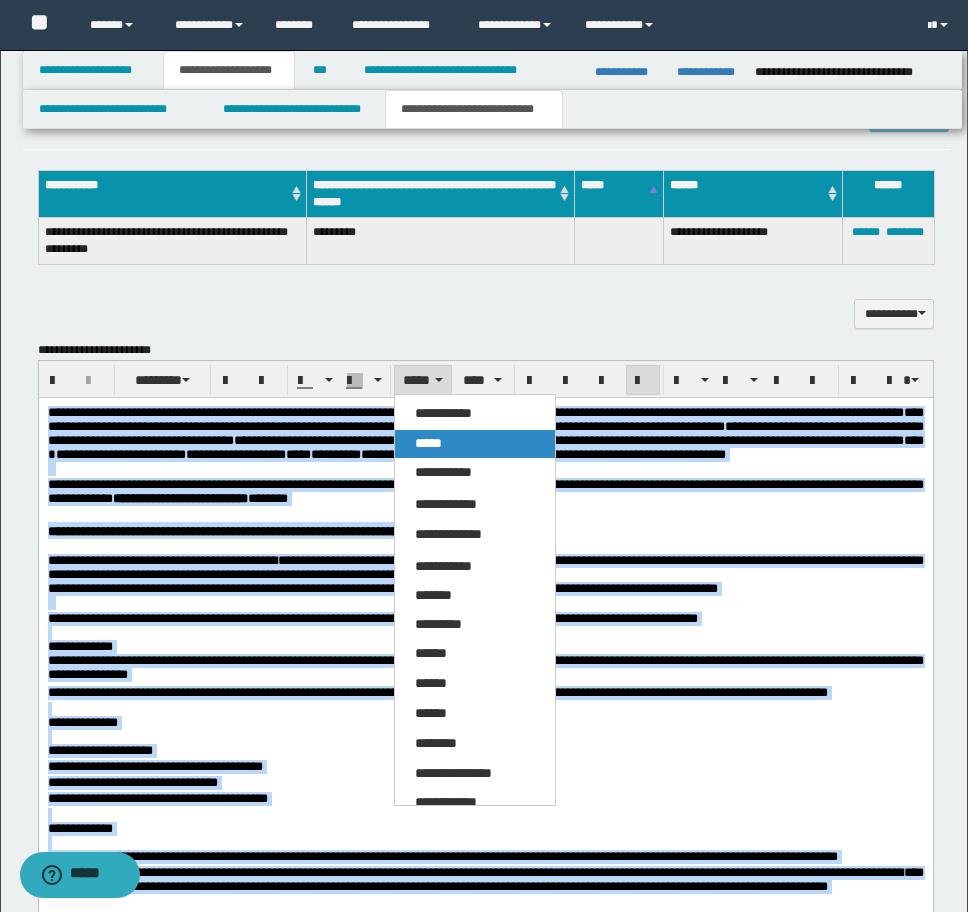 click on "*****" at bounding box center [428, 443] 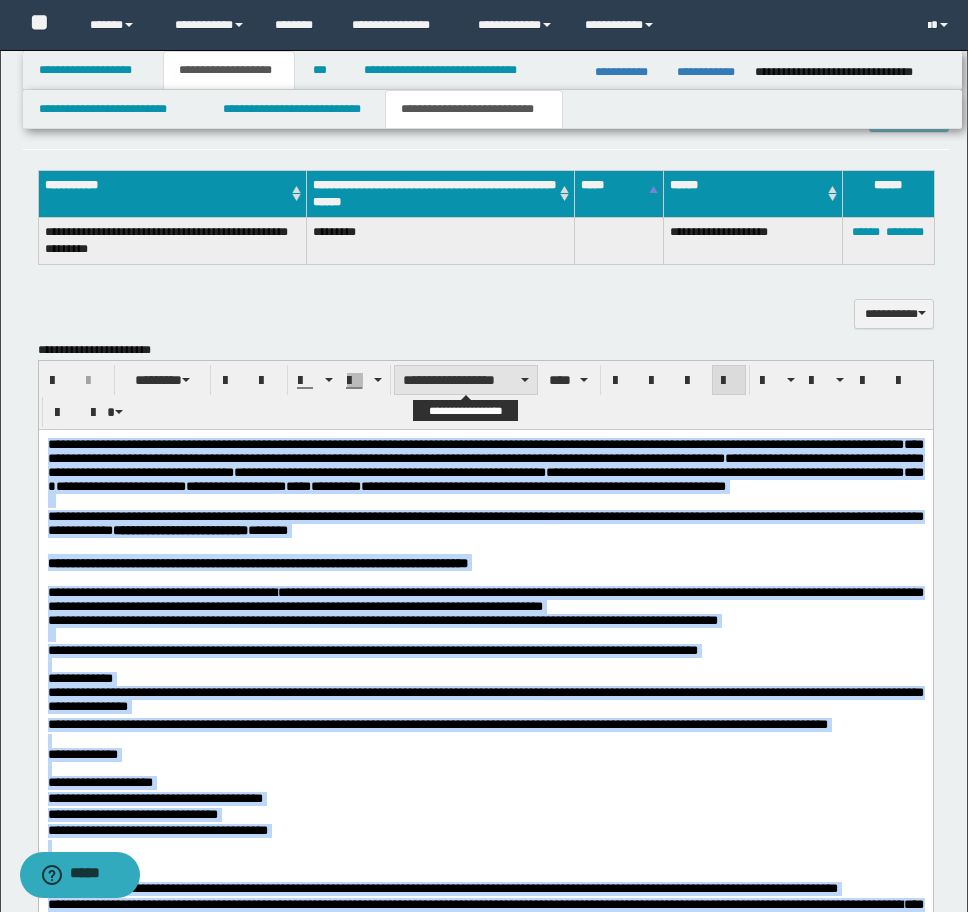 click on "**********" 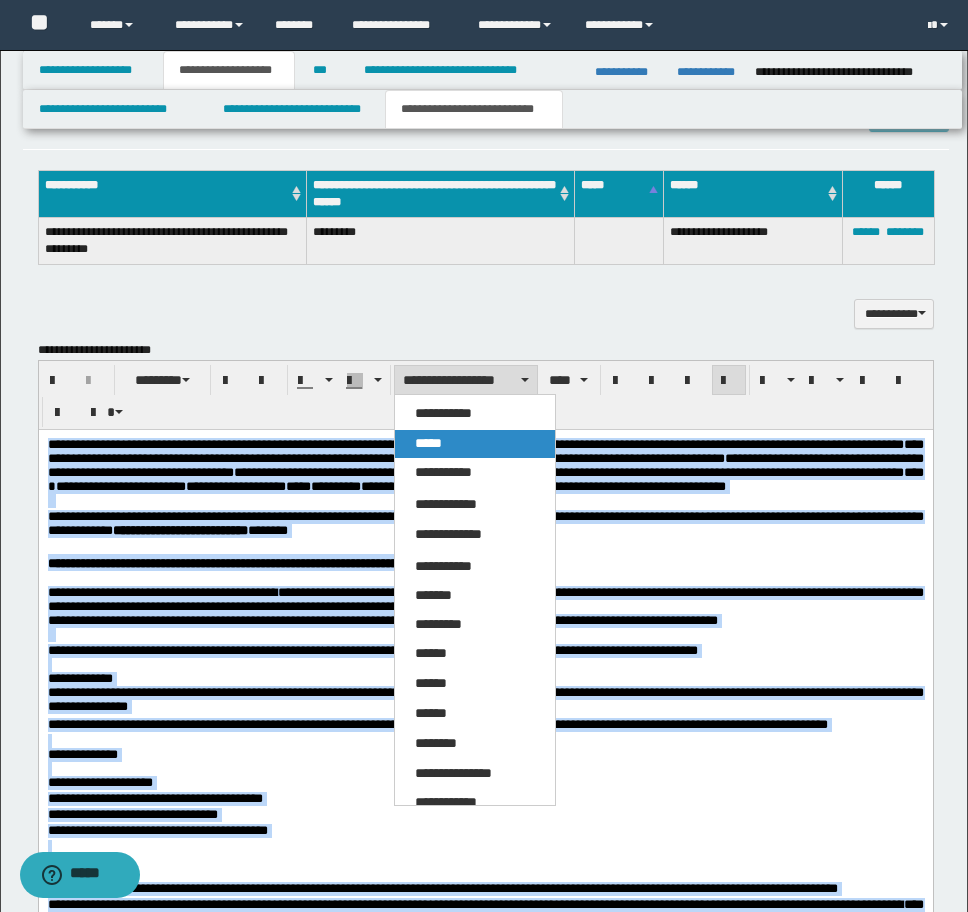 click on "*****" 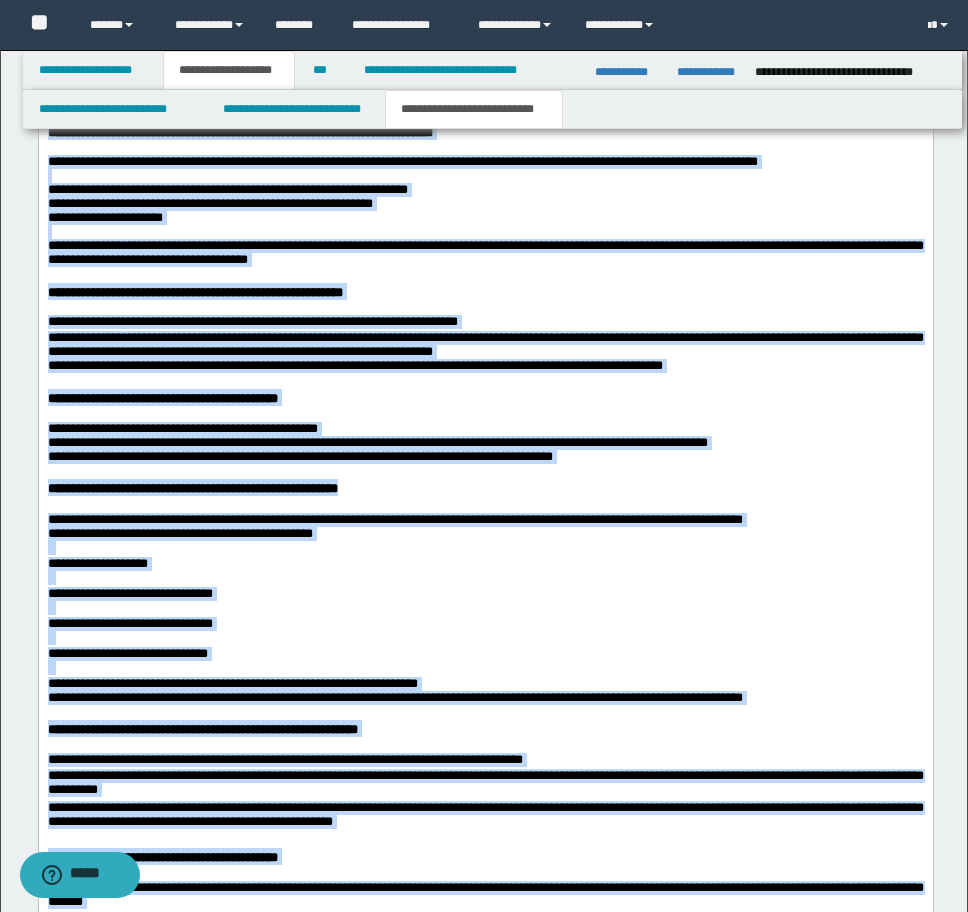 scroll, scrollTop: 4297, scrollLeft: 0, axis: vertical 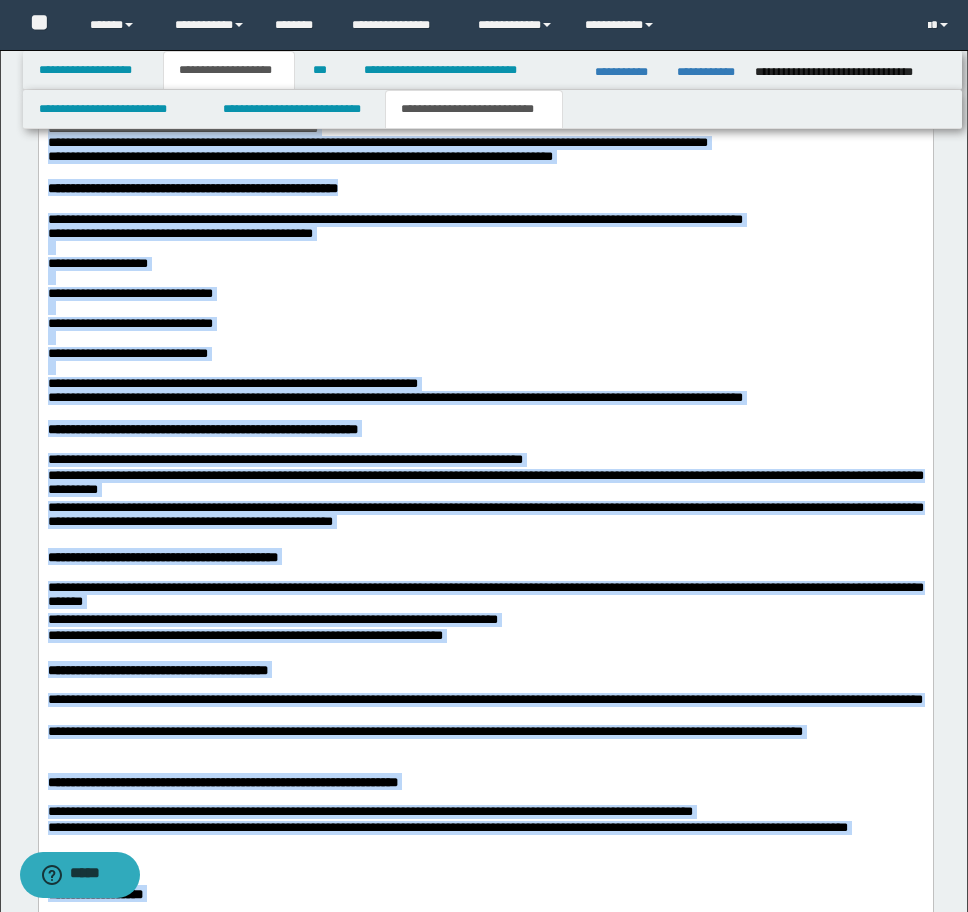 click 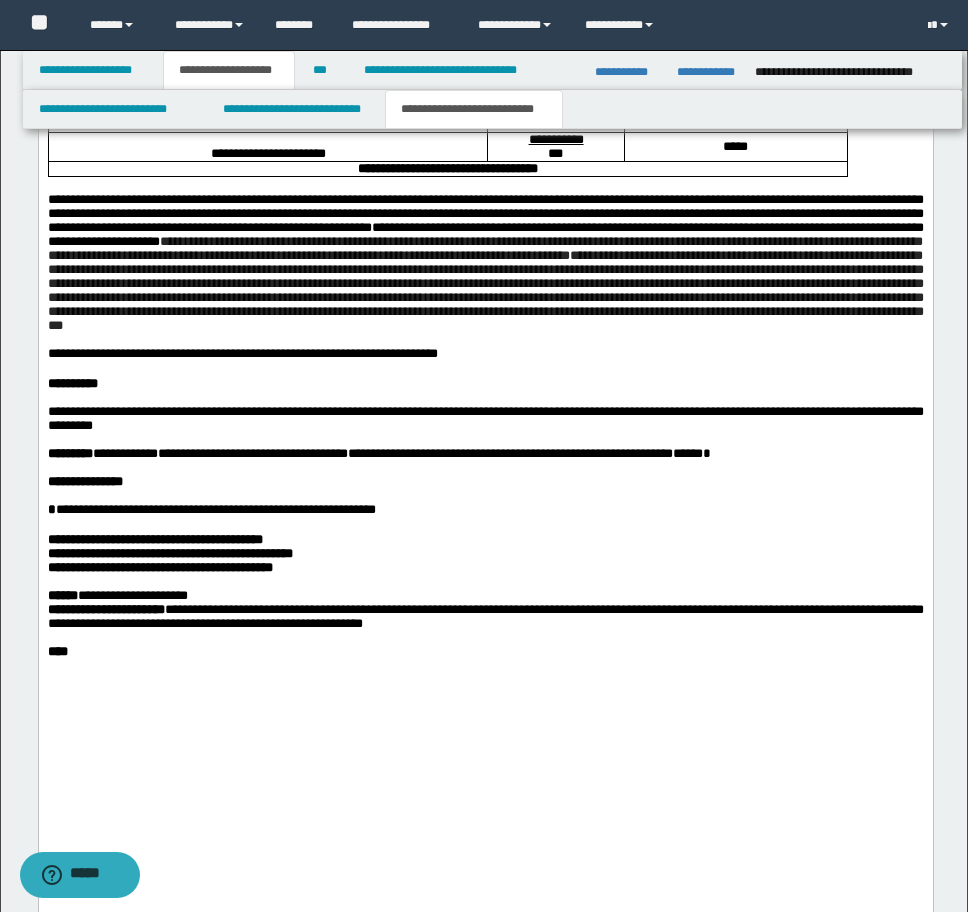 scroll, scrollTop: 5597, scrollLeft: 0, axis: vertical 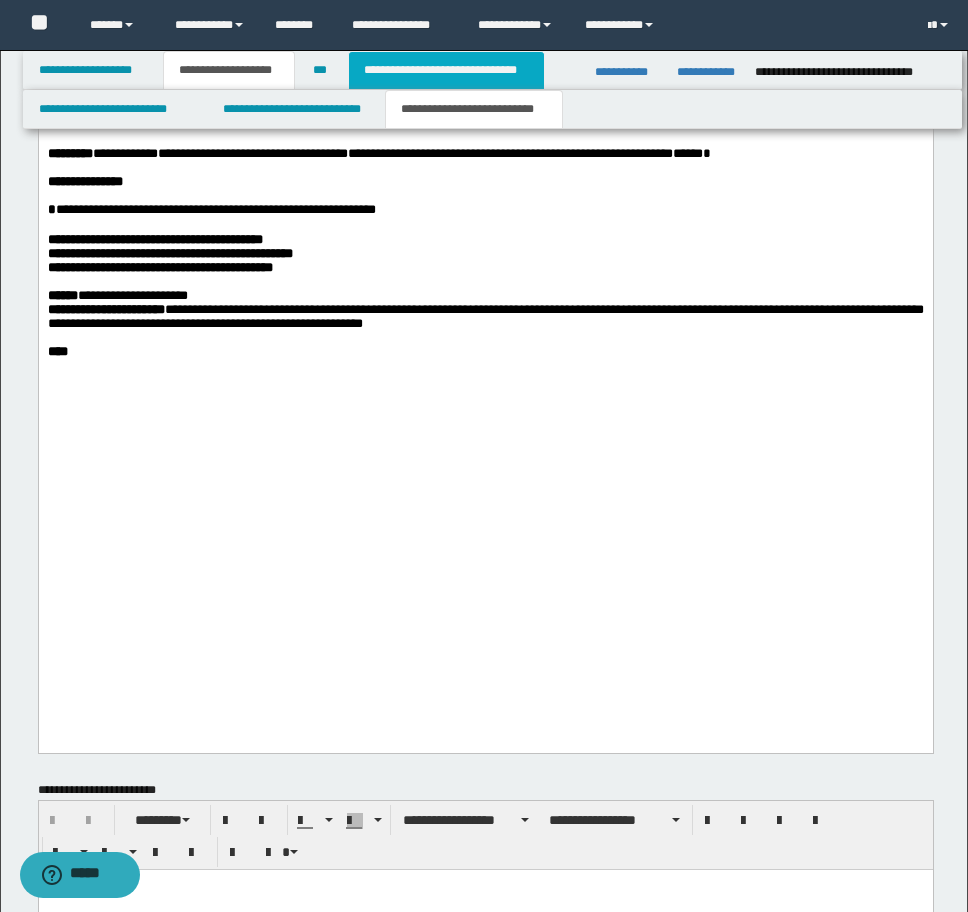 click on "**********" 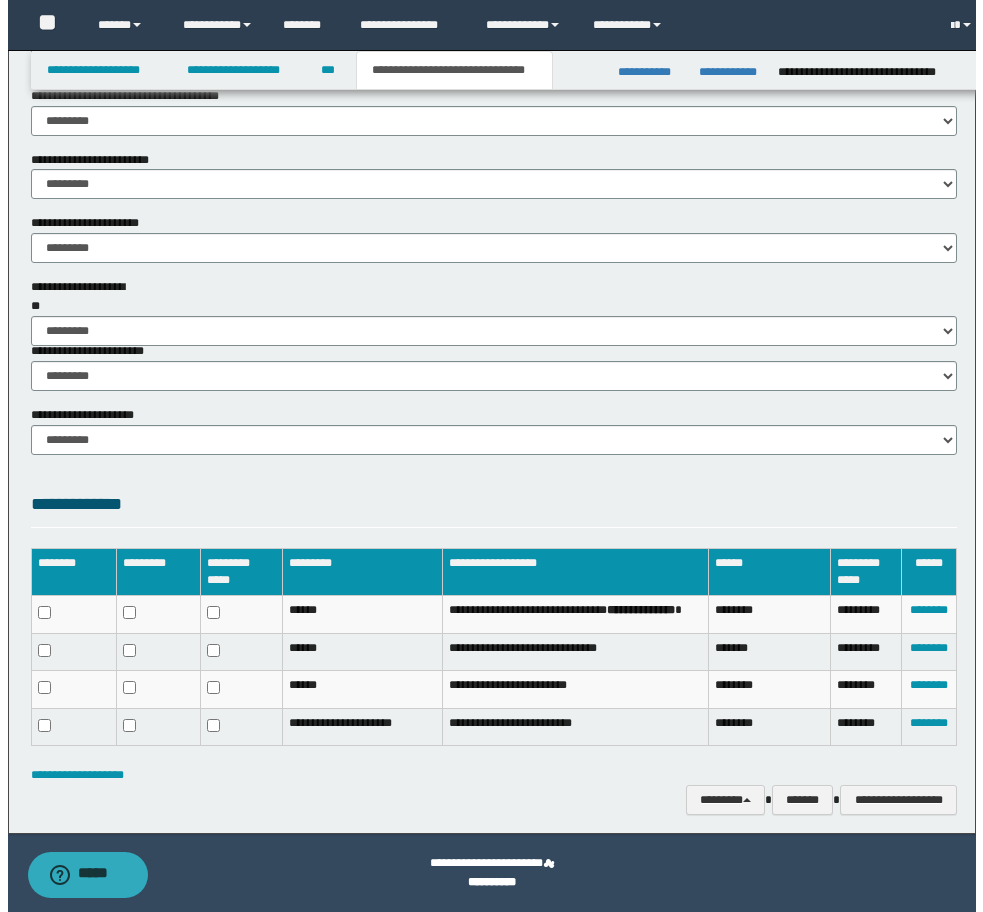 scroll, scrollTop: 1255, scrollLeft: 0, axis: vertical 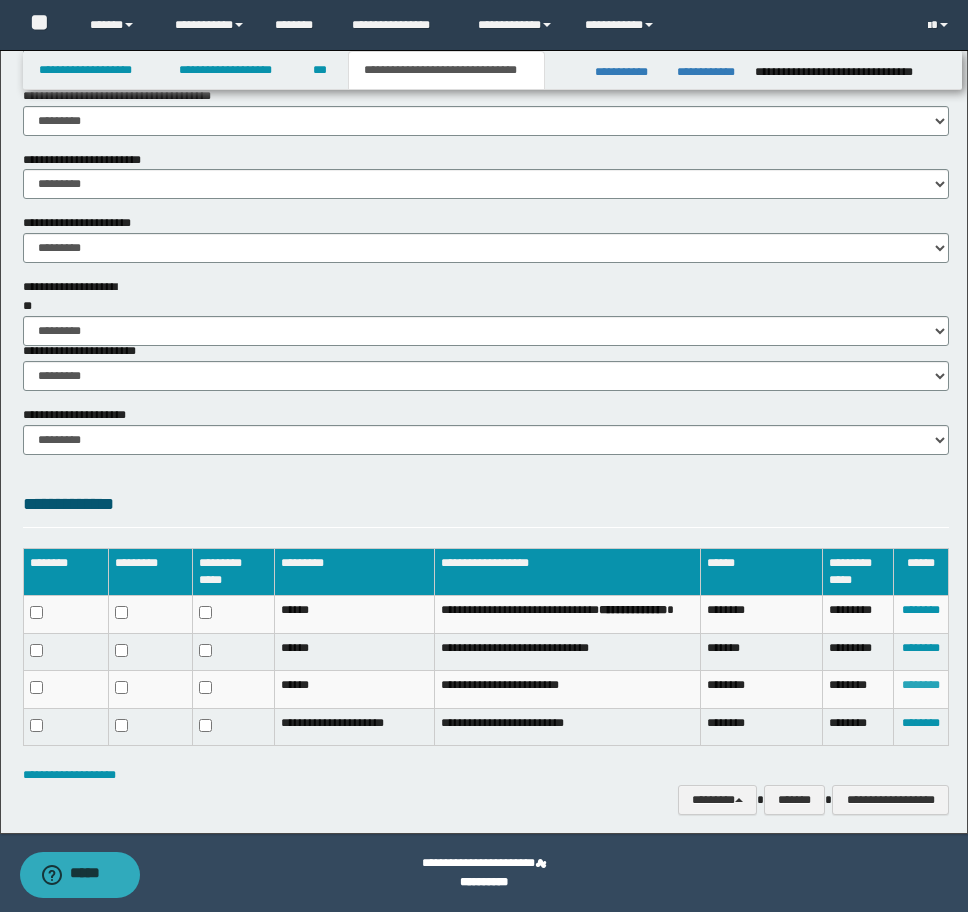 click on "********" 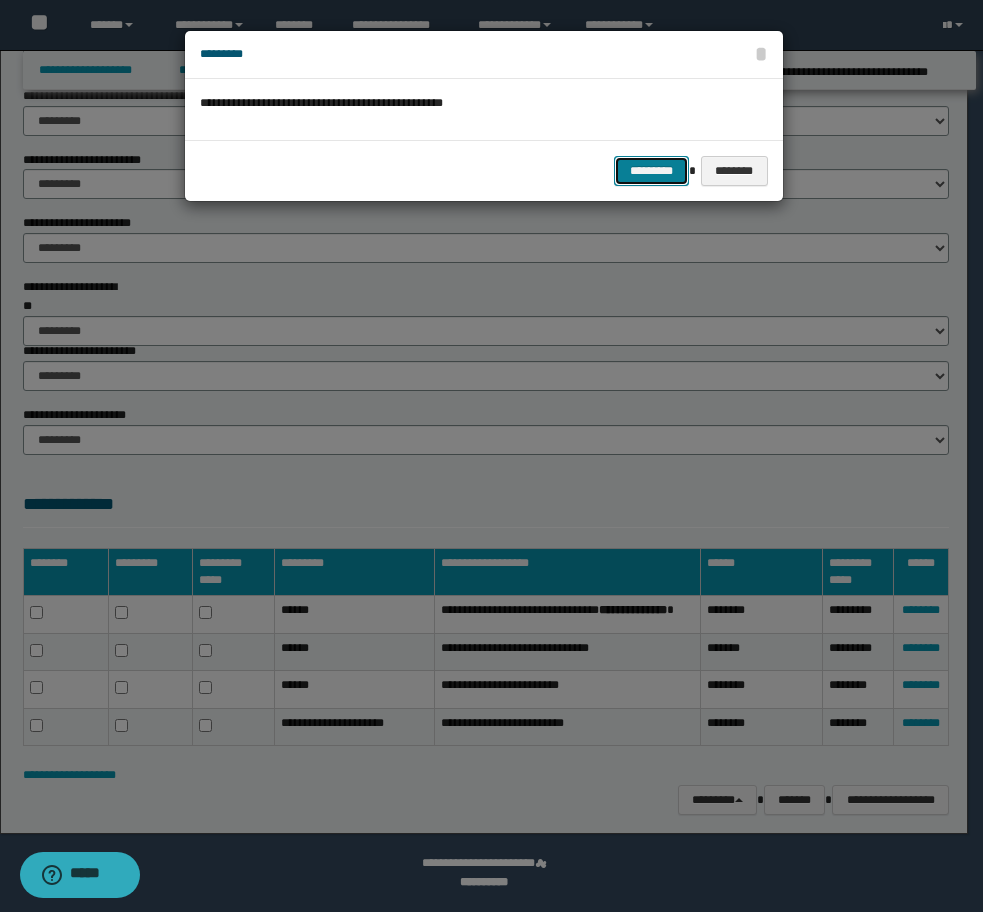 click on "*********" 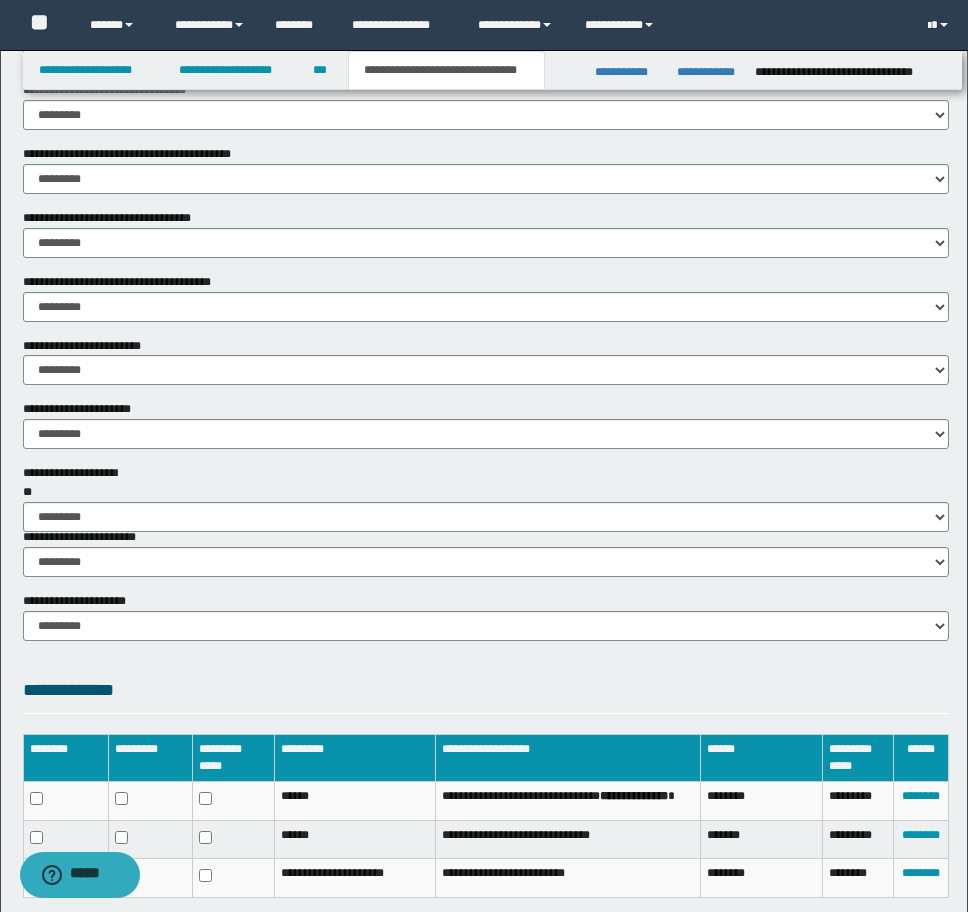 scroll, scrollTop: 1220, scrollLeft: 0, axis: vertical 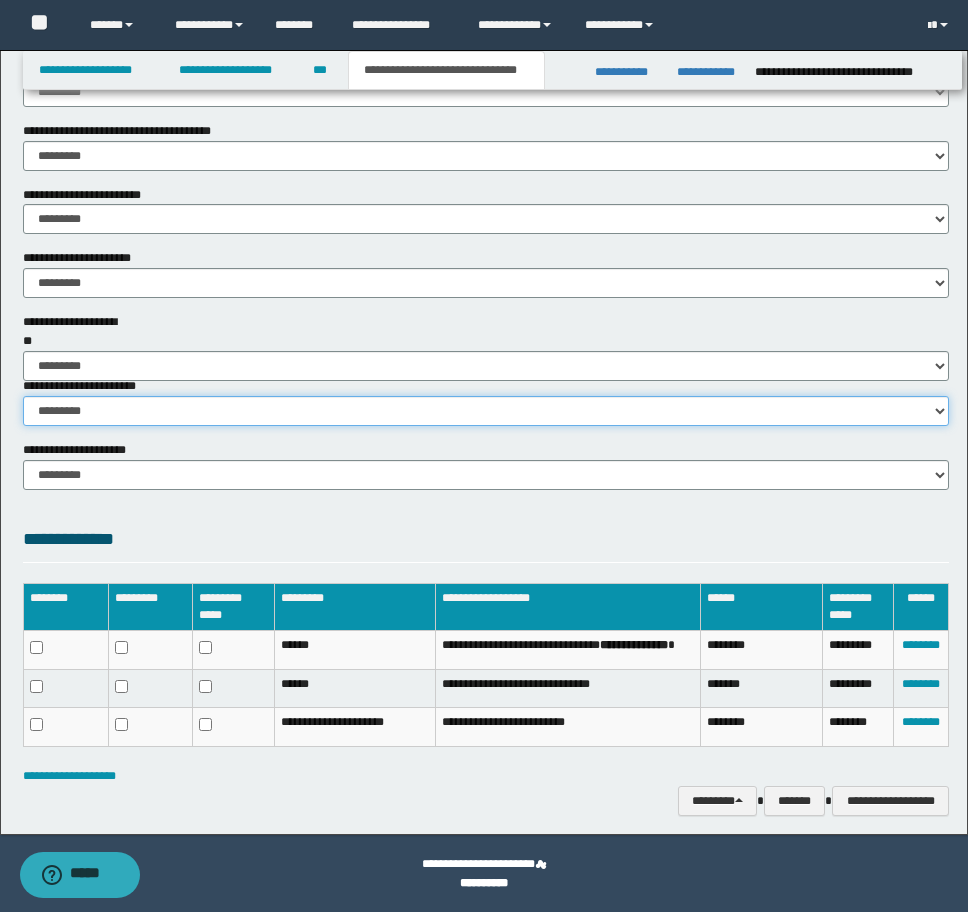 click on "*********
*********
*********" 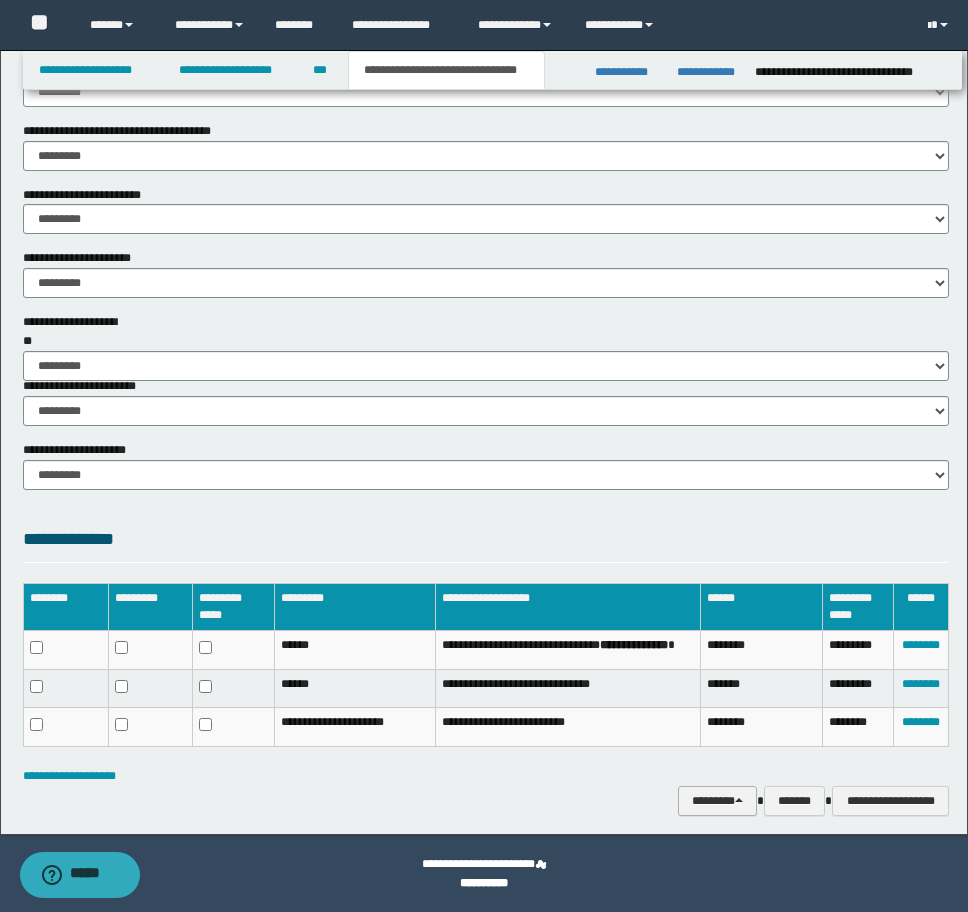 click on "********" 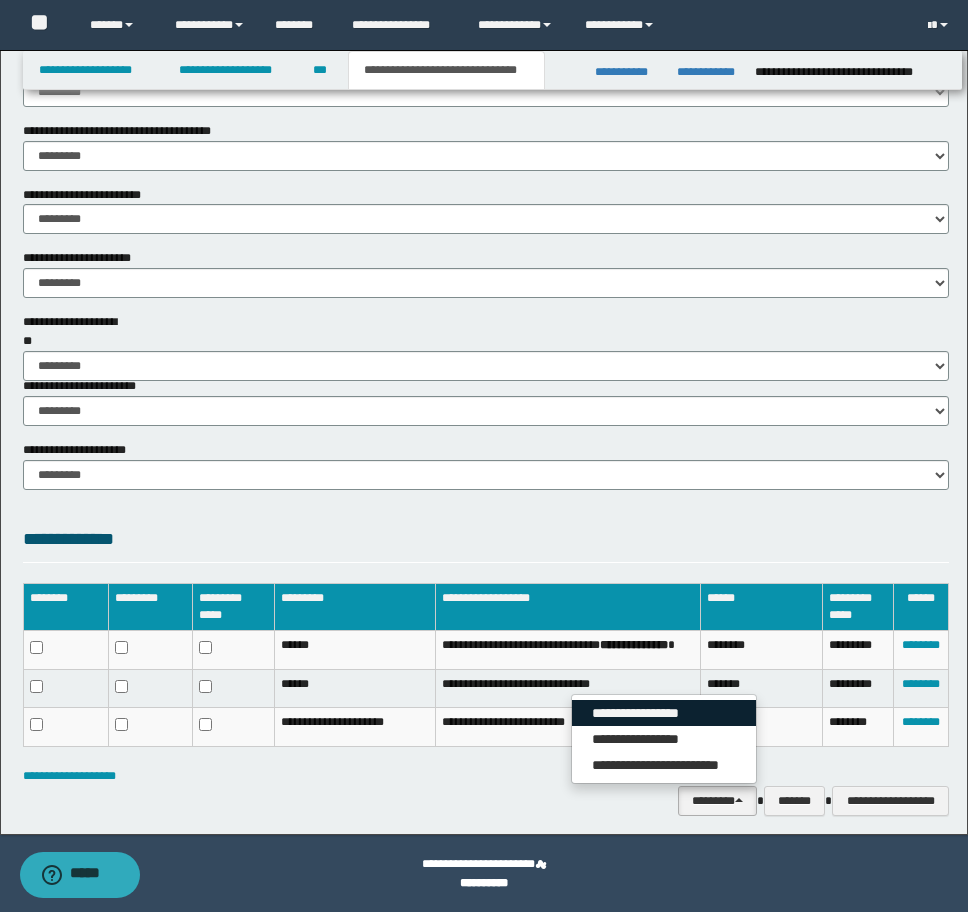 click on "**********" 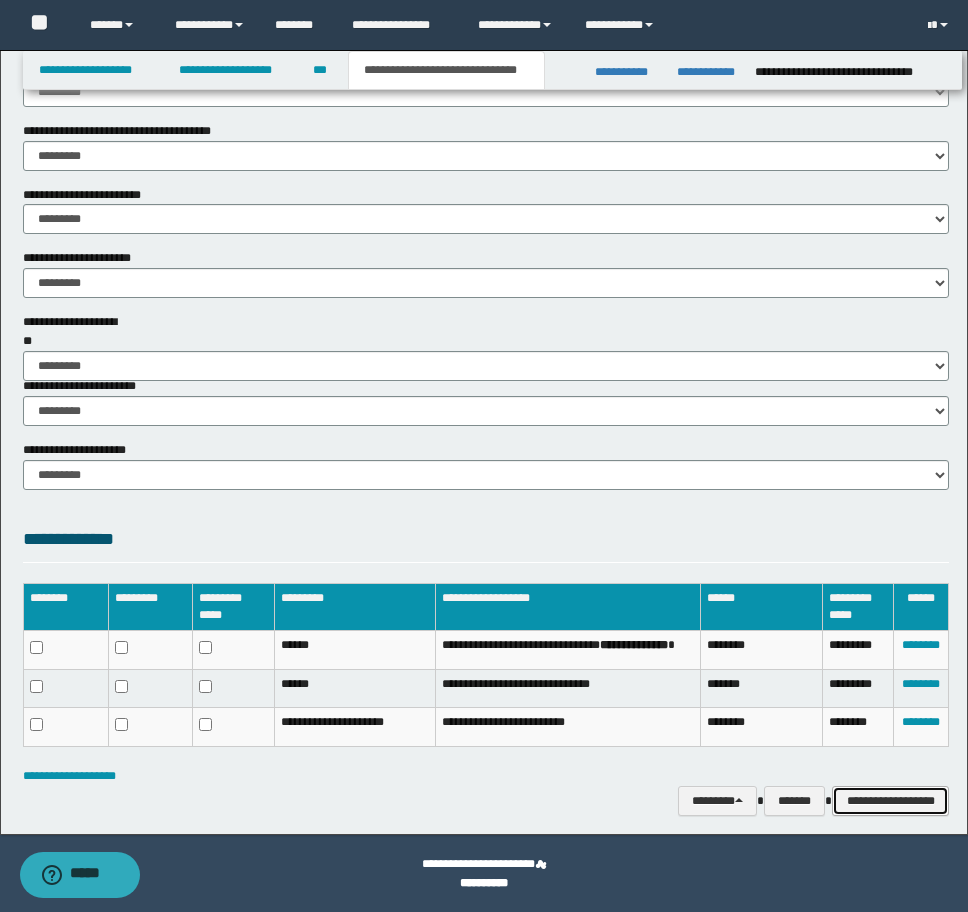 click on "**********" 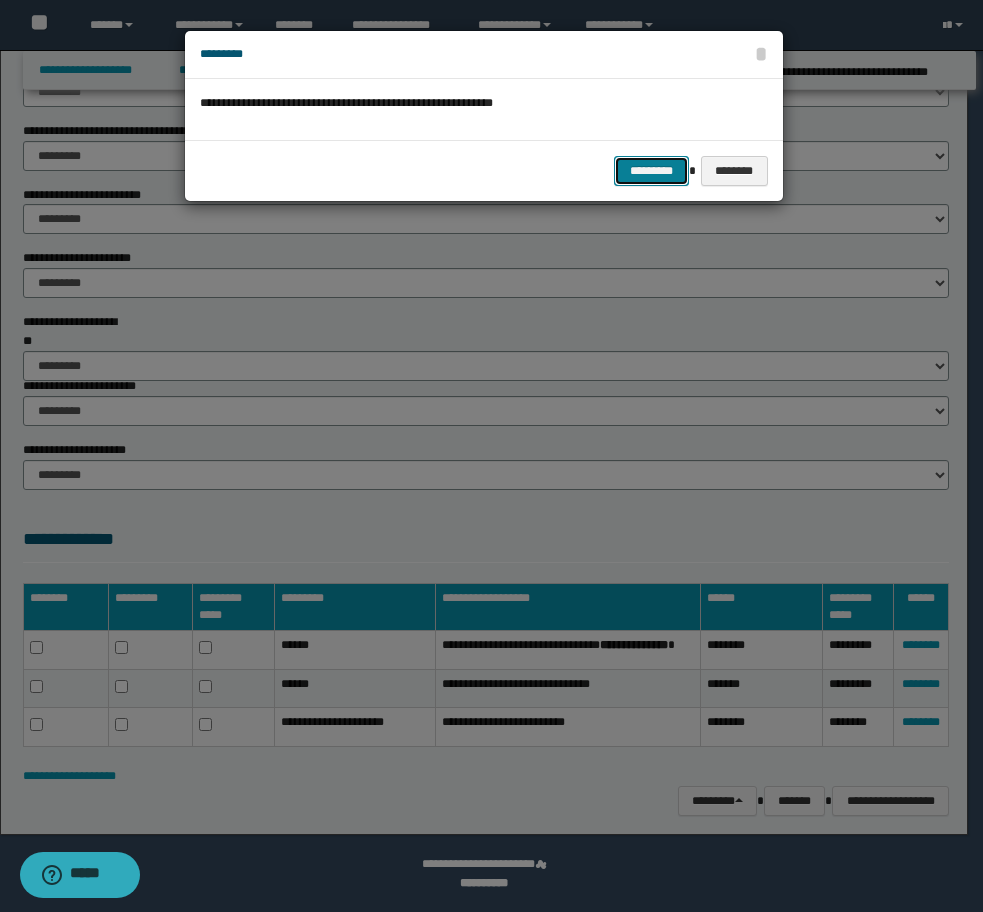 click on "*********" 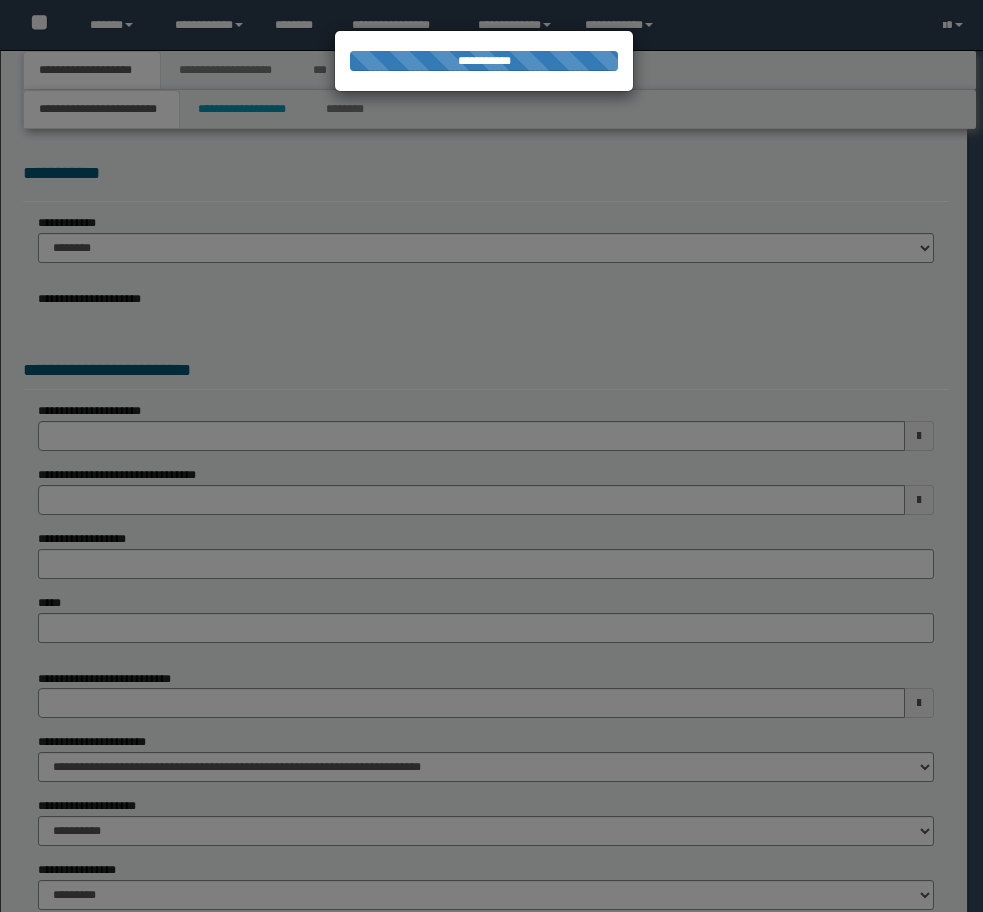 scroll, scrollTop: 0, scrollLeft: 0, axis: both 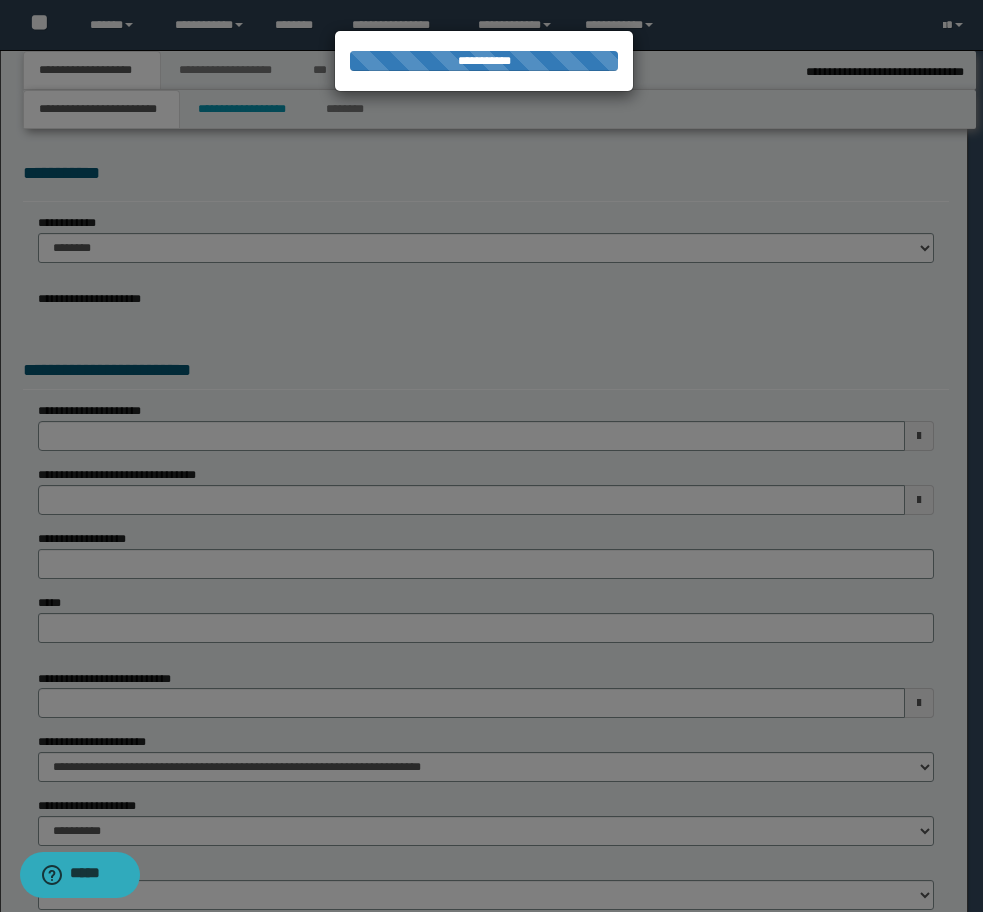 select on "*" 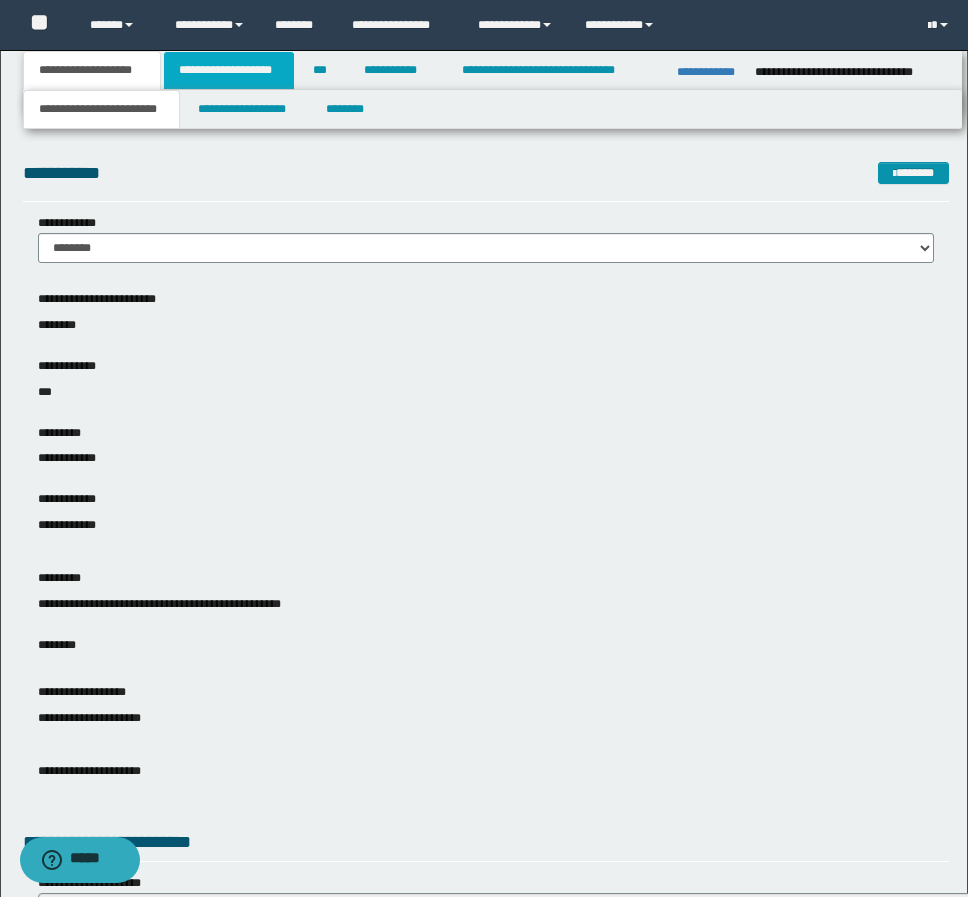 click on "**********" at bounding box center (229, 70) 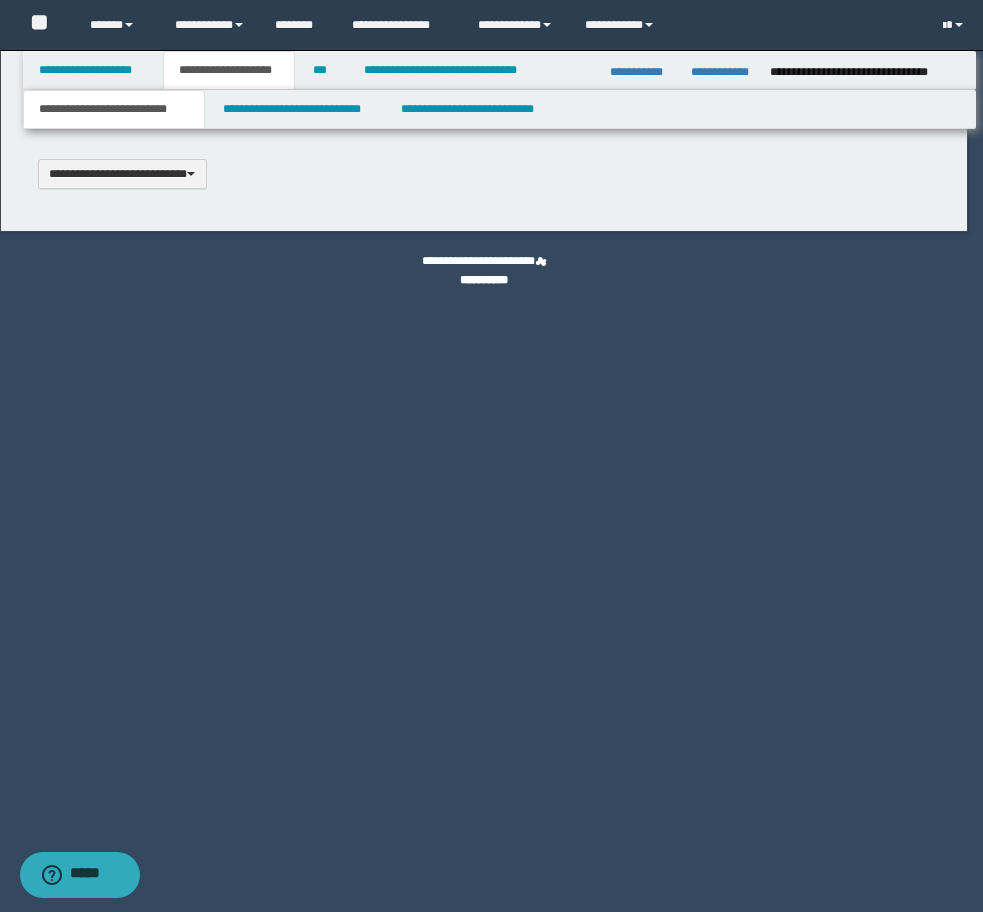 scroll, scrollTop: 0, scrollLeft: 0, axis: both 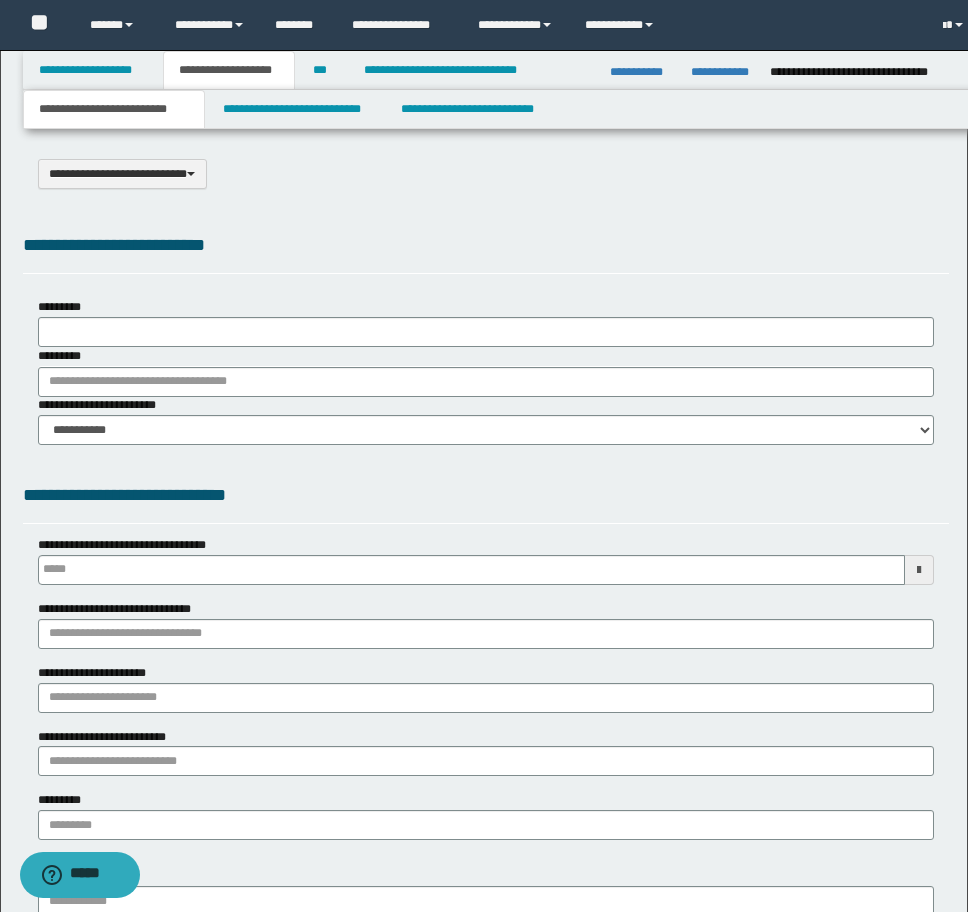 type on "**********" 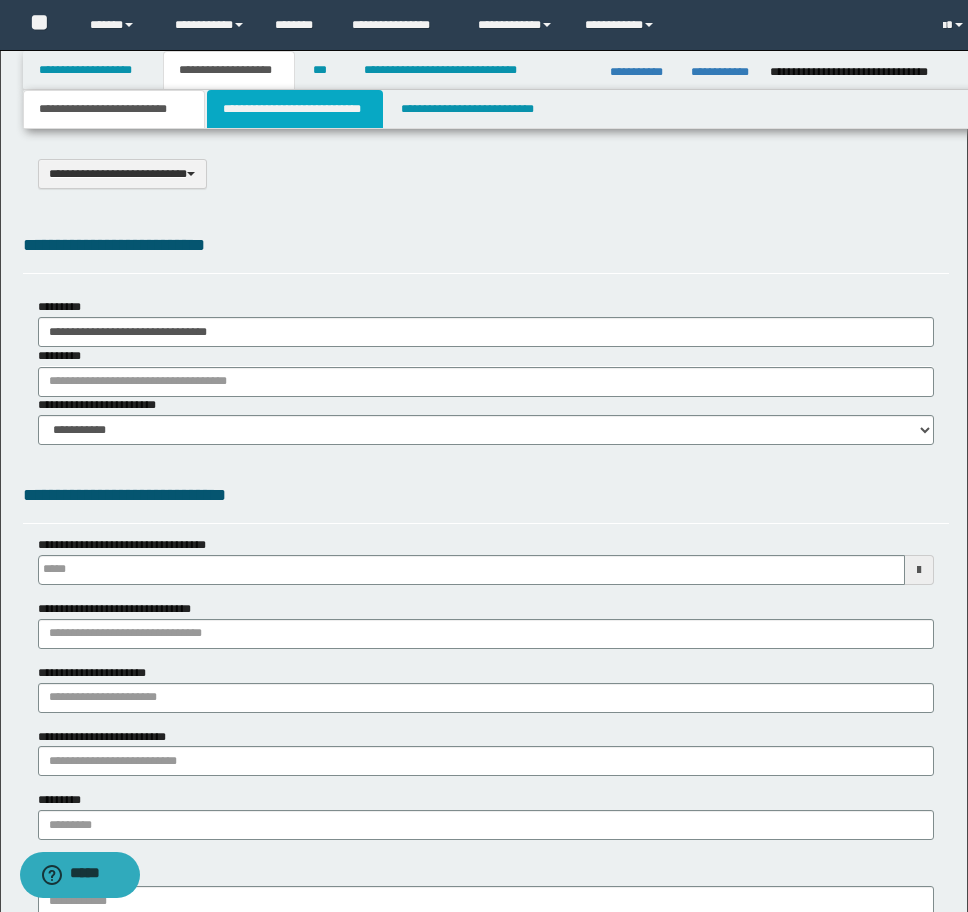 click on "**********" at bounding box center (295, 109) 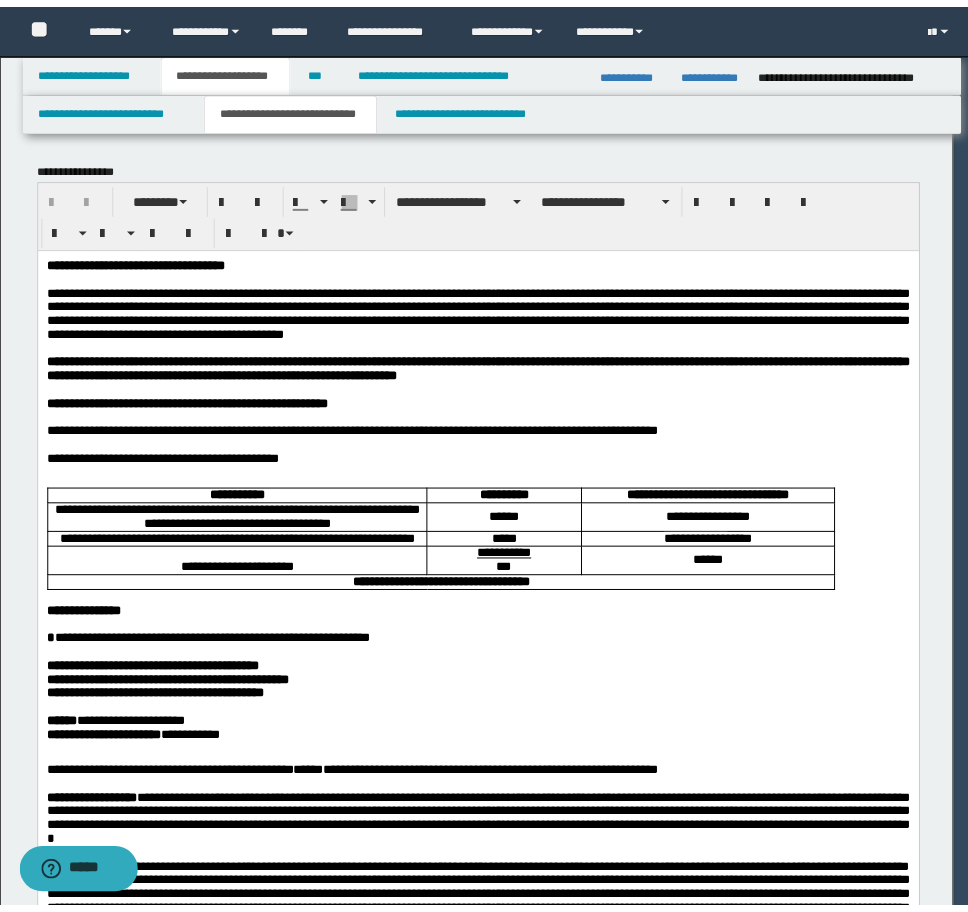 scroll, scrollTop: 0, scrollLeft: 0, axis: both 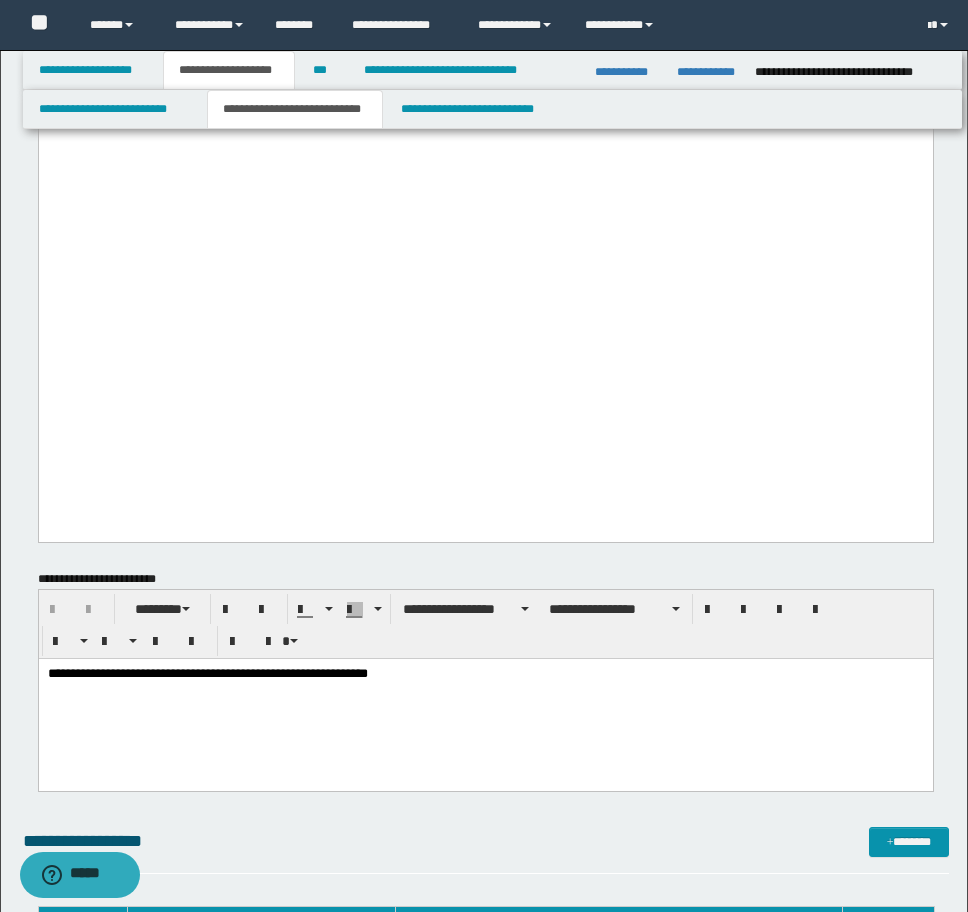 click on "**********" at bounding box center [485, -409] 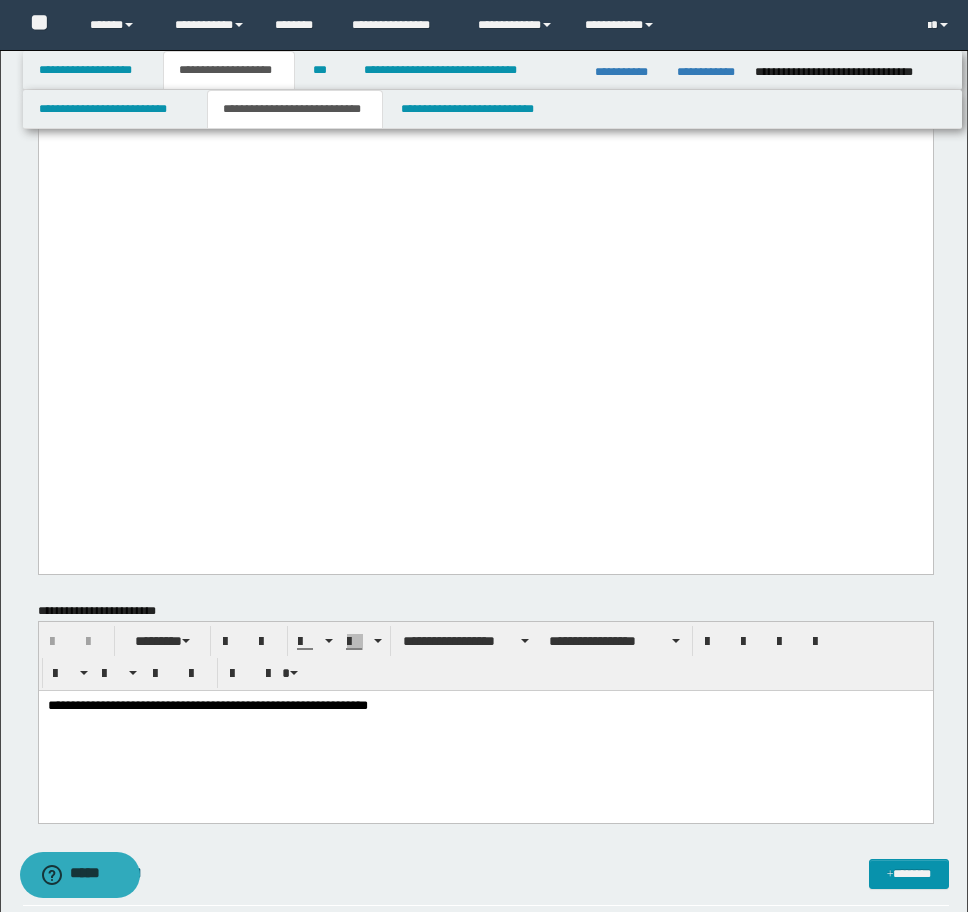 click on "**********" at bounding box center (485, 730) 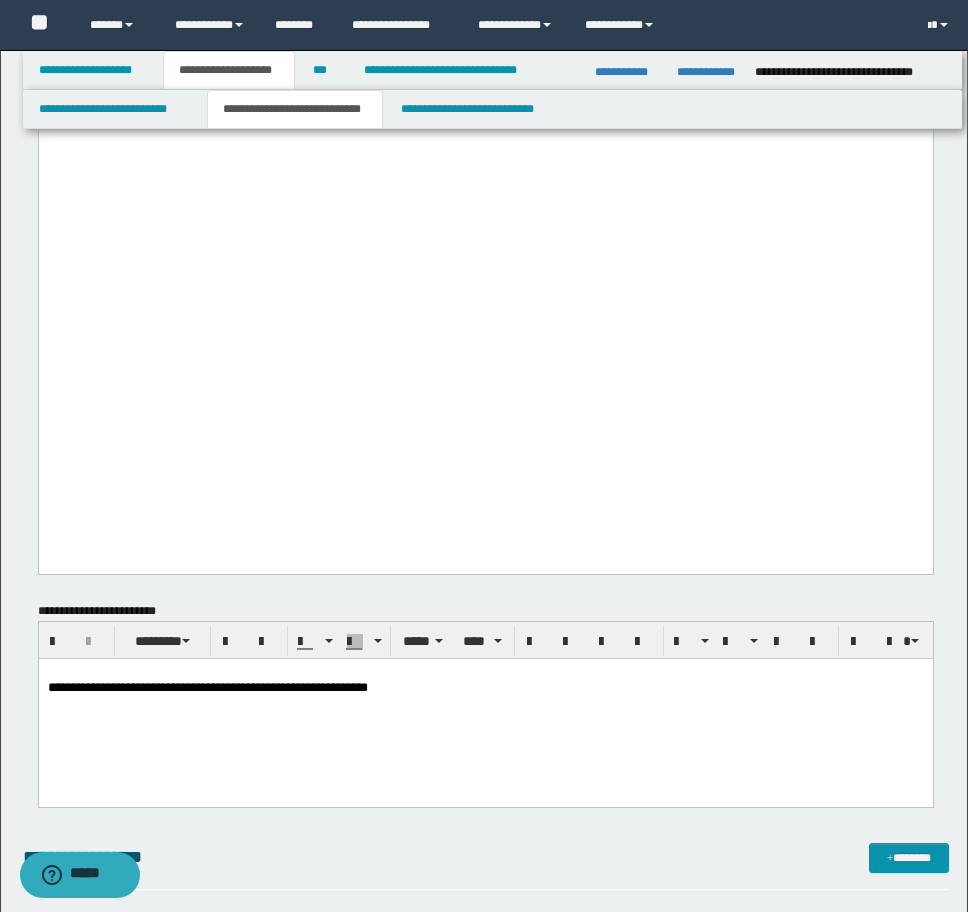 click on "**********" at bounding box center [485, 705] 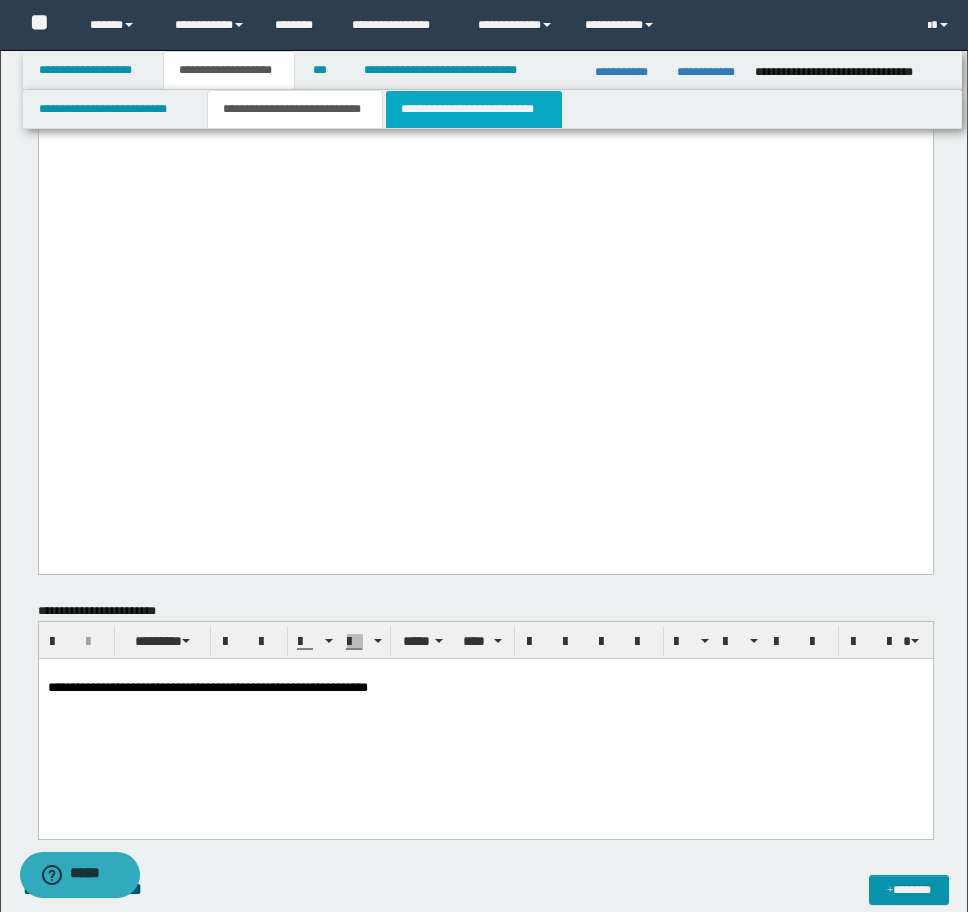 click on "**********" at bounding box center [474, 109] 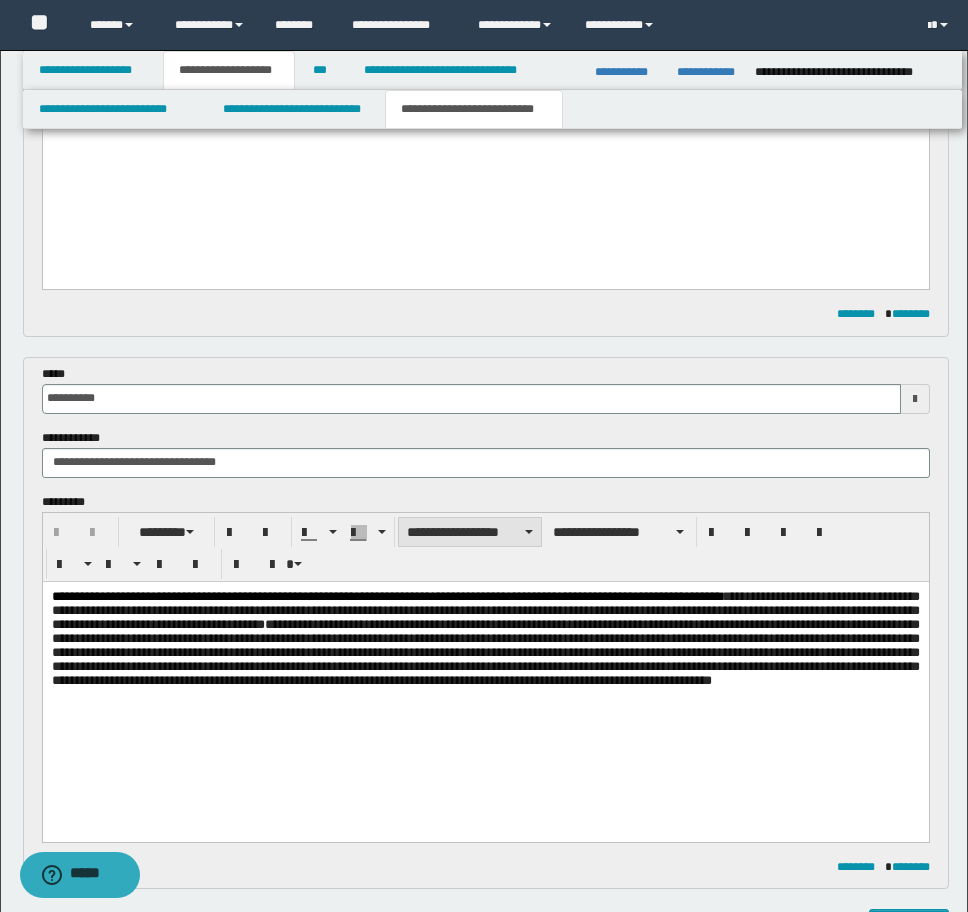 scroll, scrollTop: 1200, scrollLeft: 0, axis: vertical 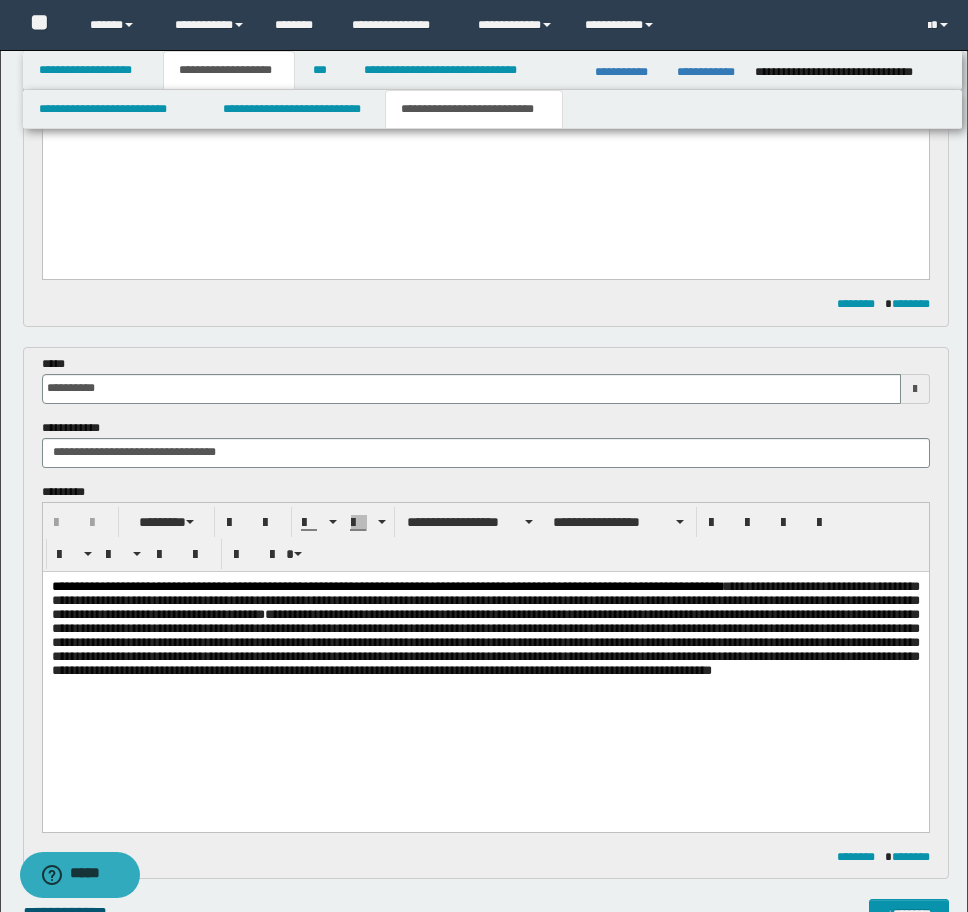 click on "**********" at bounding box center [485, 628] 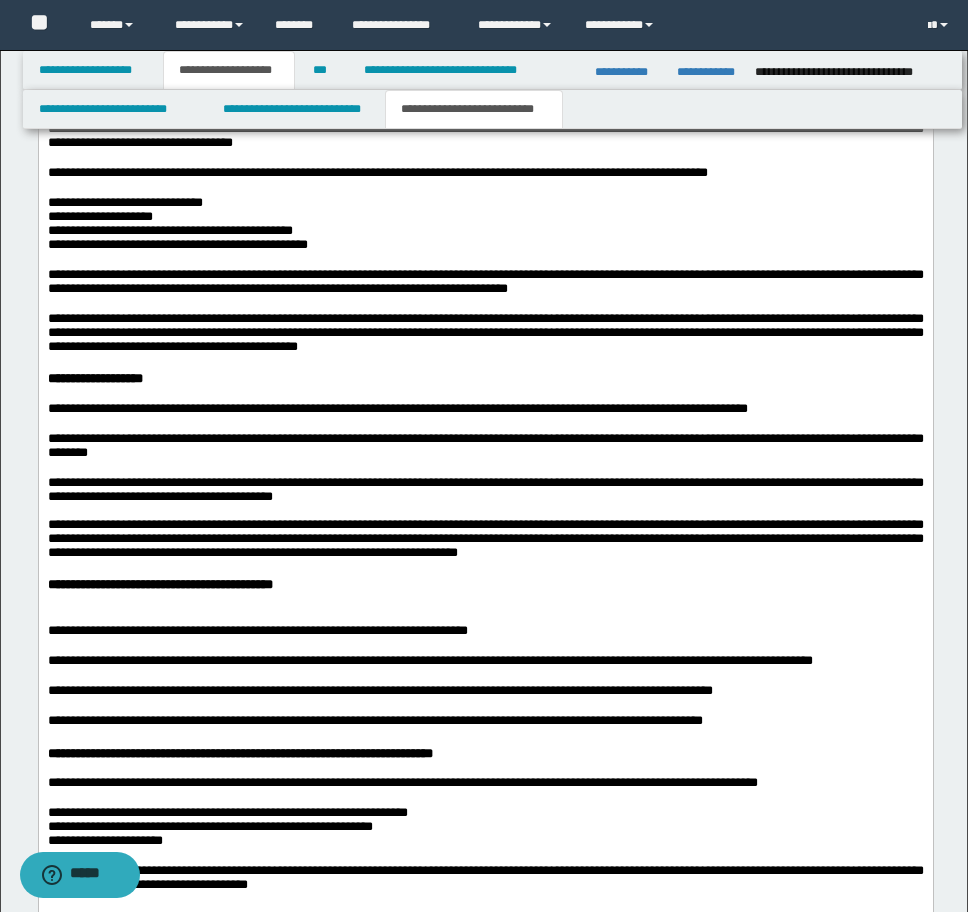 click on "**********" at bounding box center (485, 25) 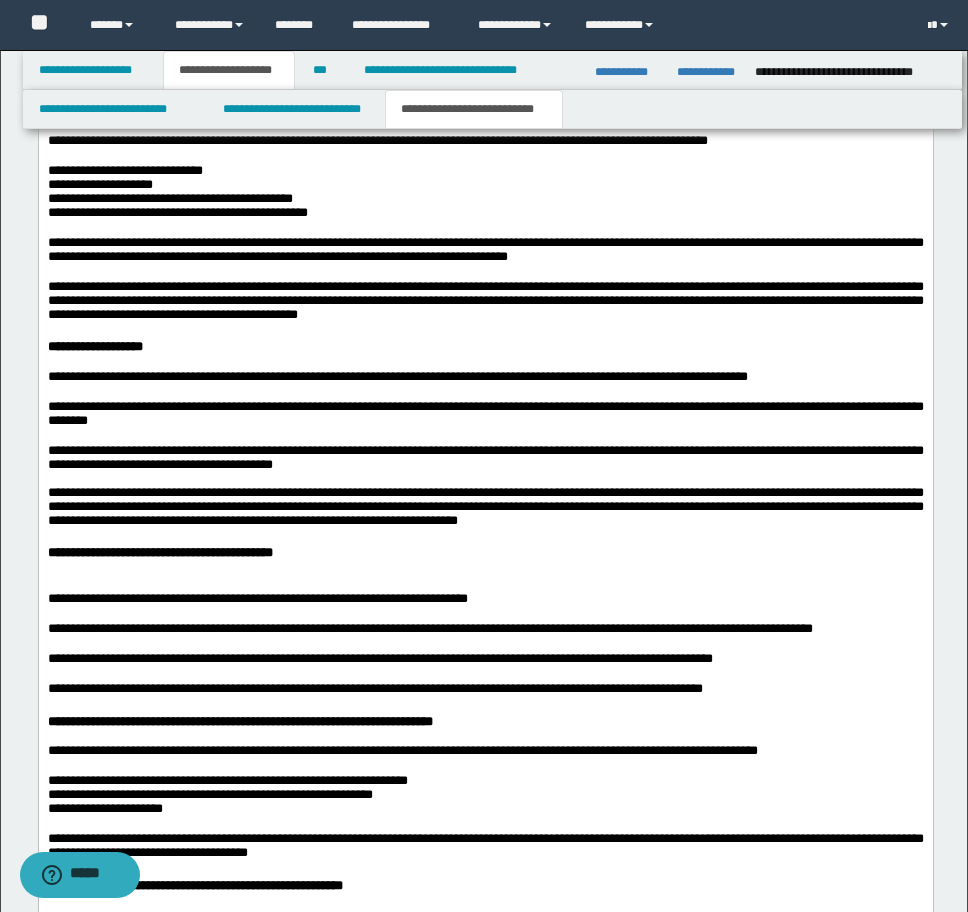 scroll, scrollTop: 3368, scrollLeft: 0, axis: vertical 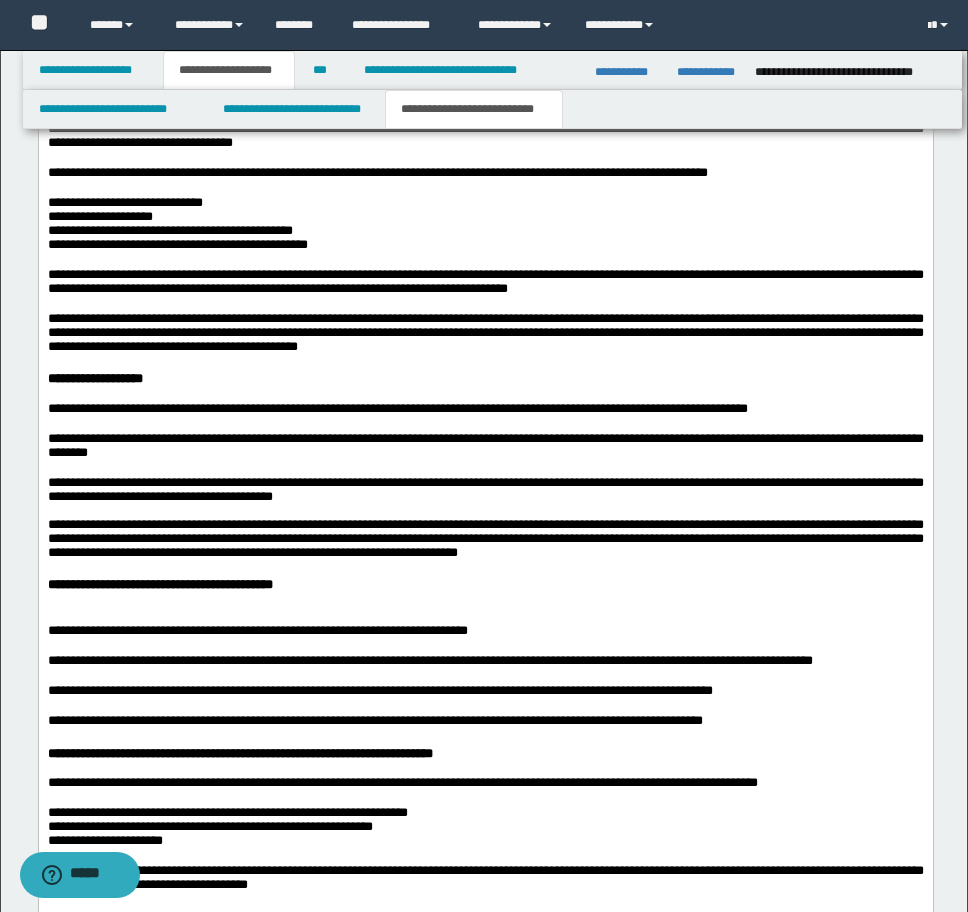 click at bounding box center [485, -6] 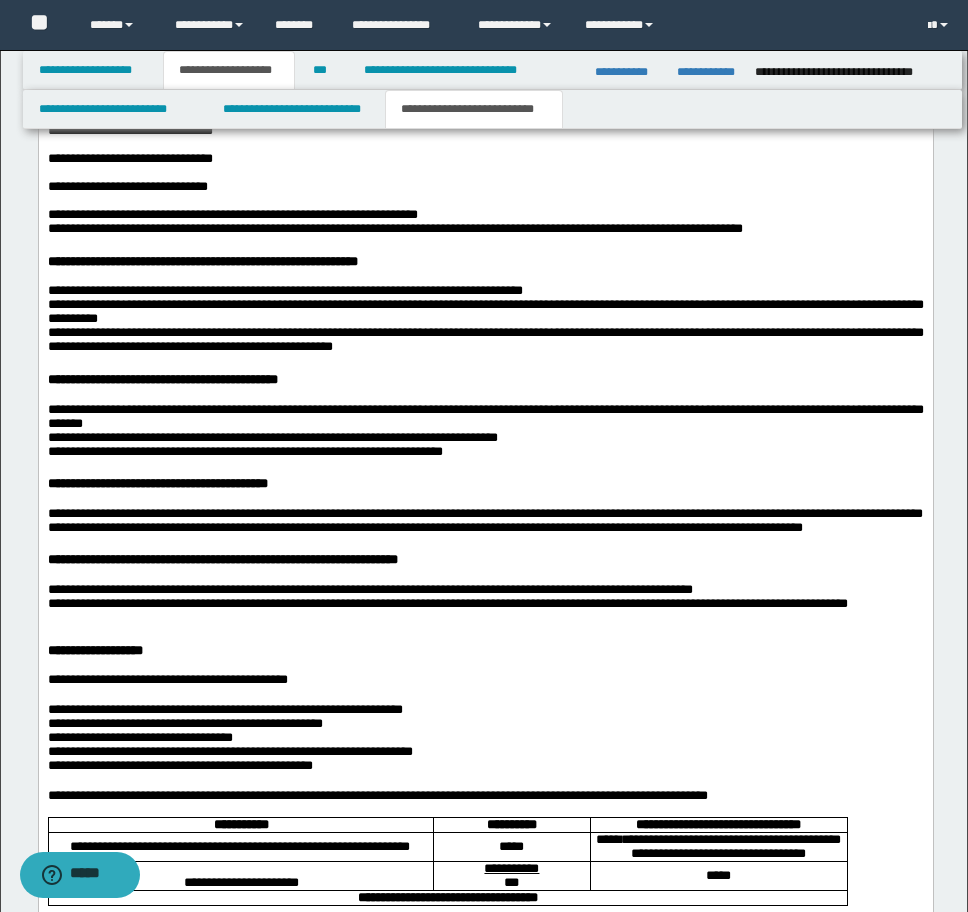 click at bounding box center (485, -3) 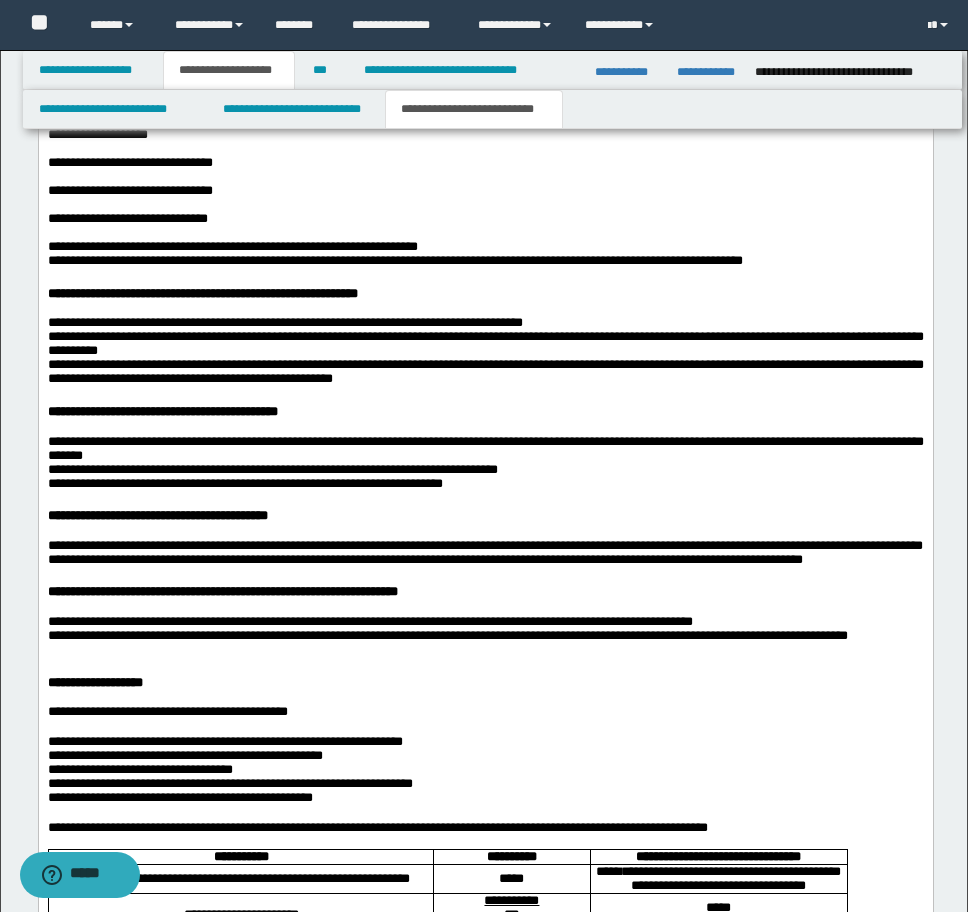 type 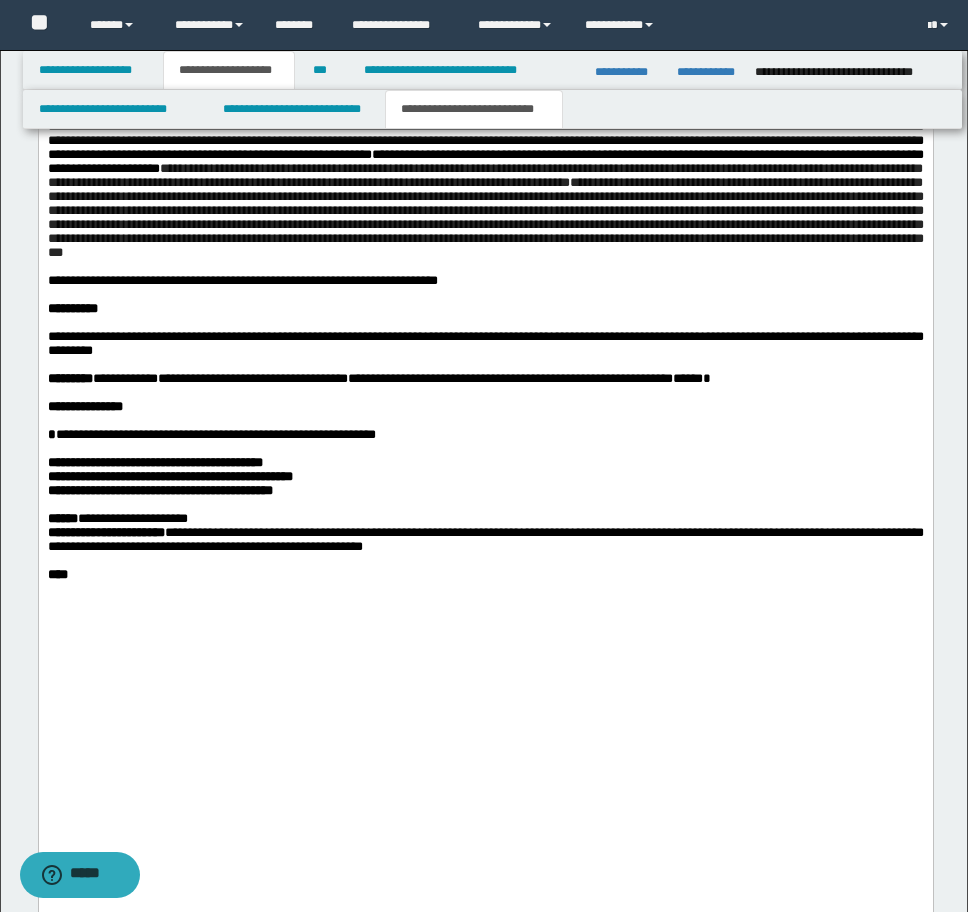 scroll, scrollTop: 5268, scrollLeft: 0, axis: vertical 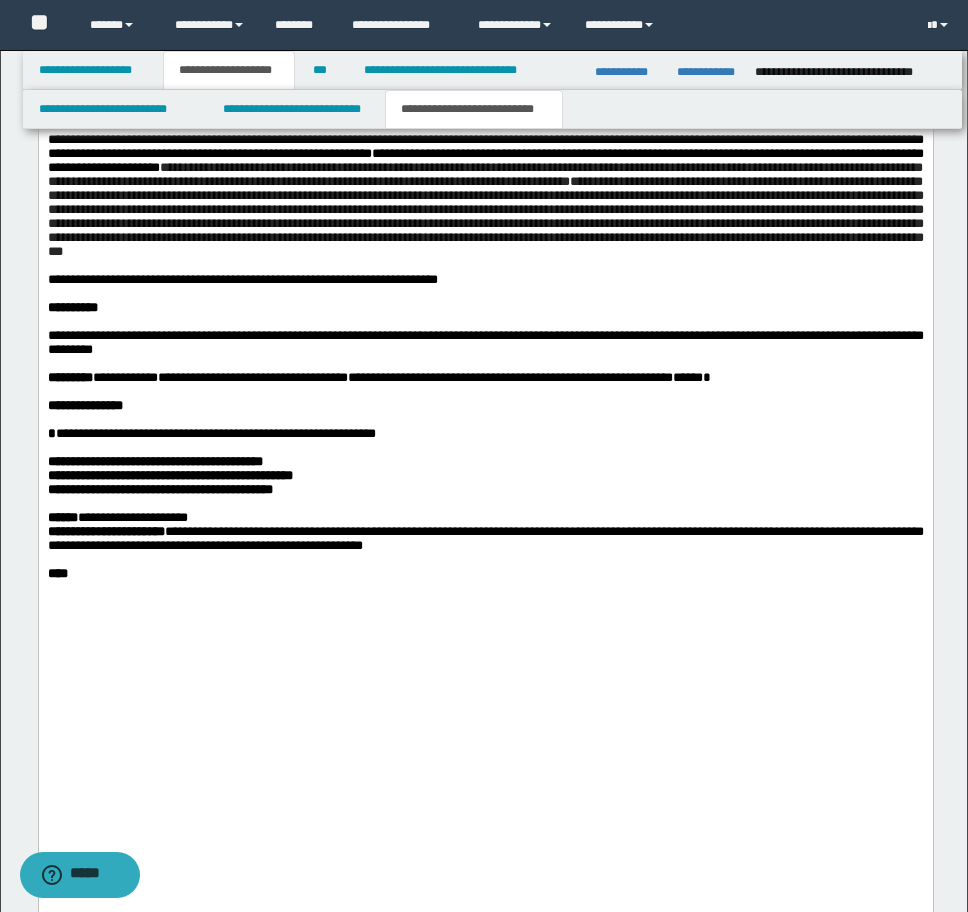 click on "**********" at bounding box center (485, -389) 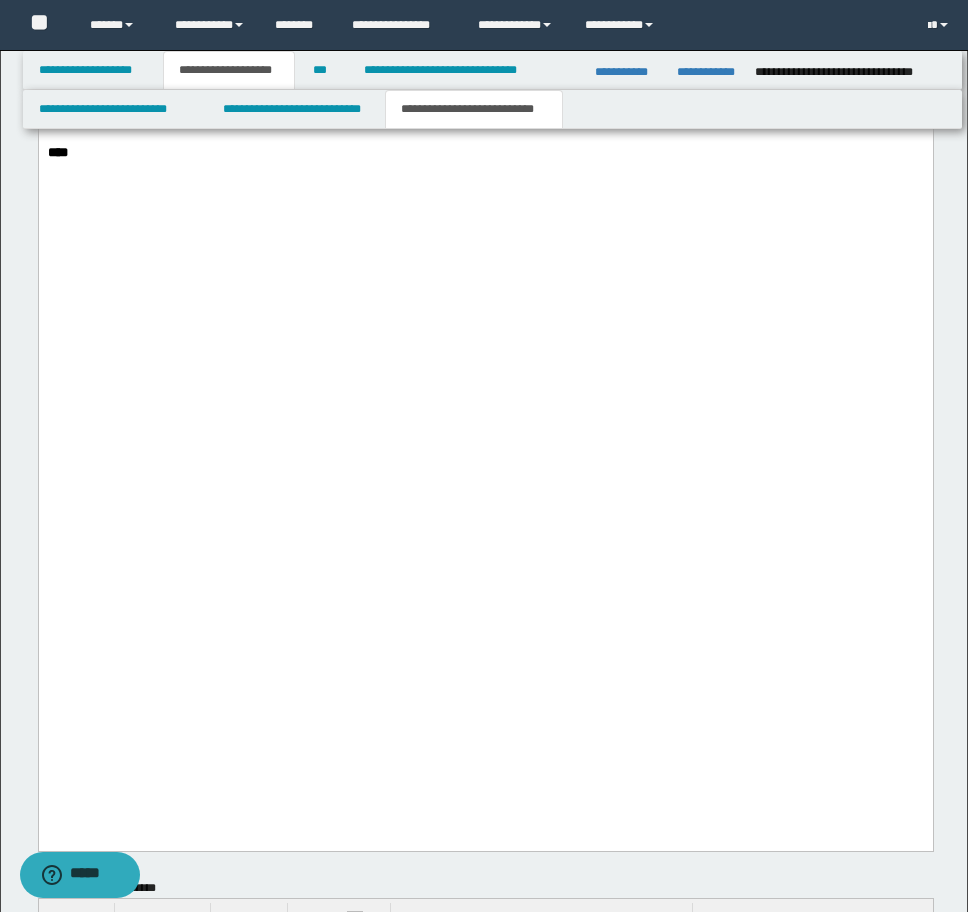 scroll, scrollTop: 5868, scrollLeft: 0, axis: vertical 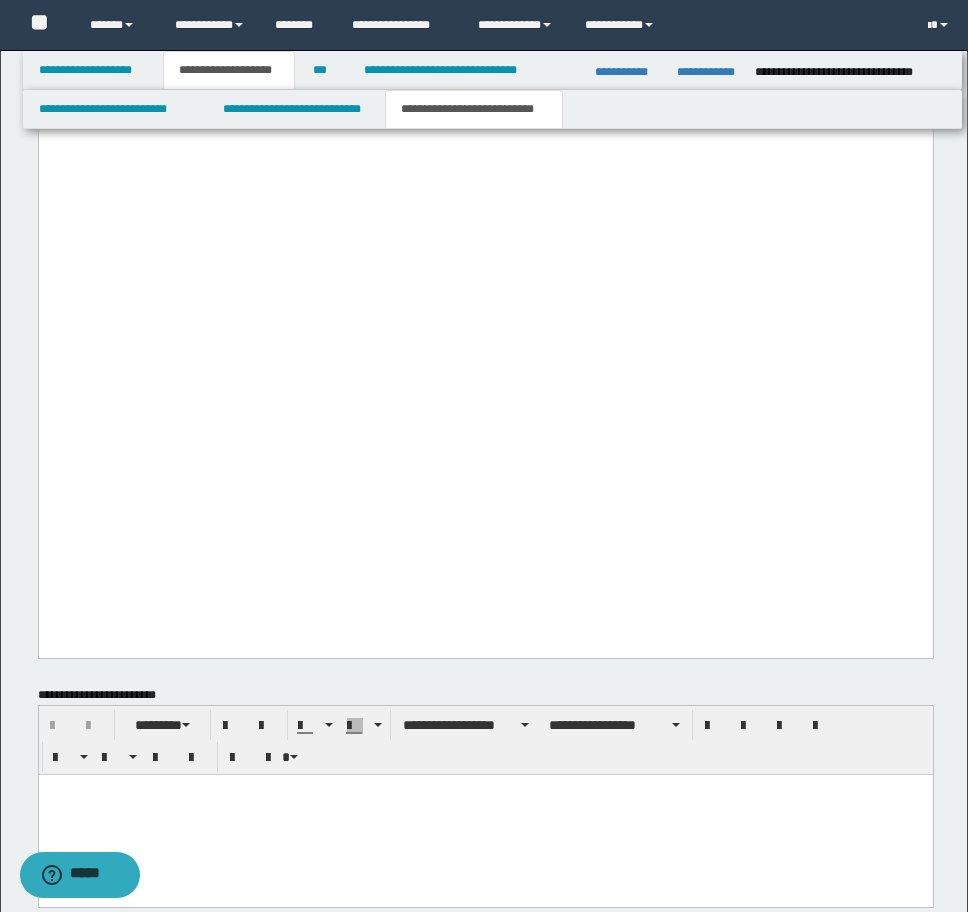 click on "**********" at bounding box center (485, -1708) 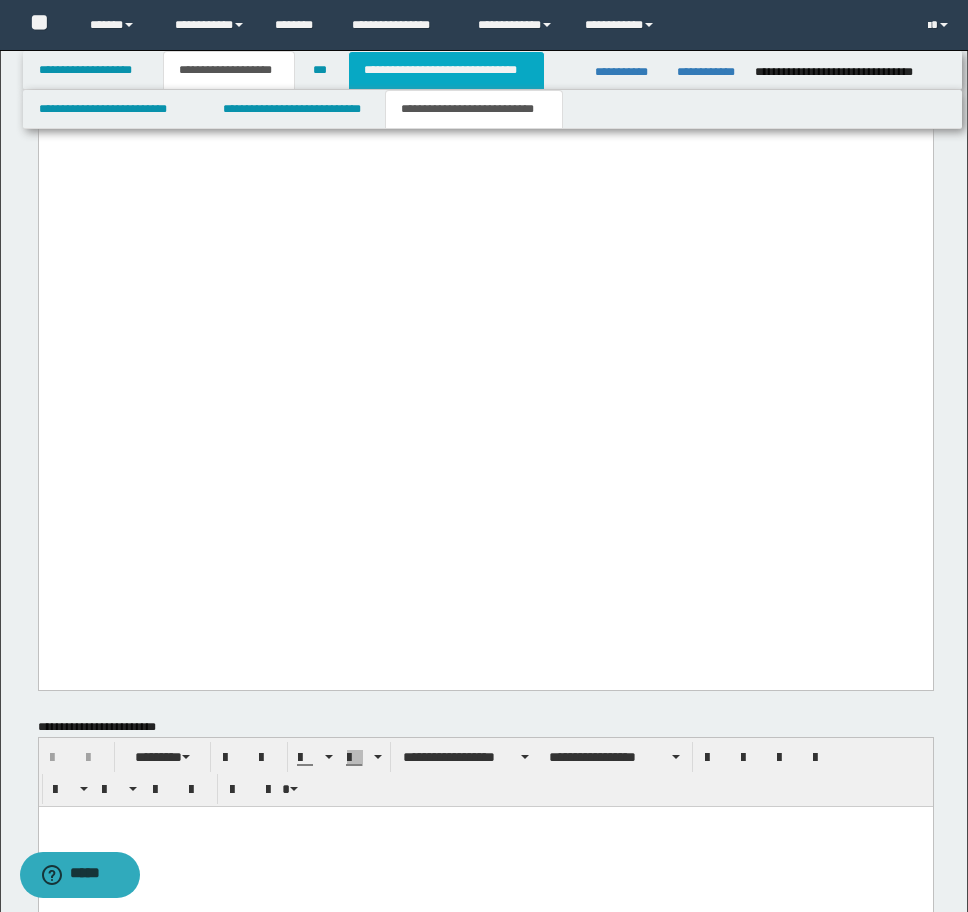 click on "**********" at bounding box center [446, 70] 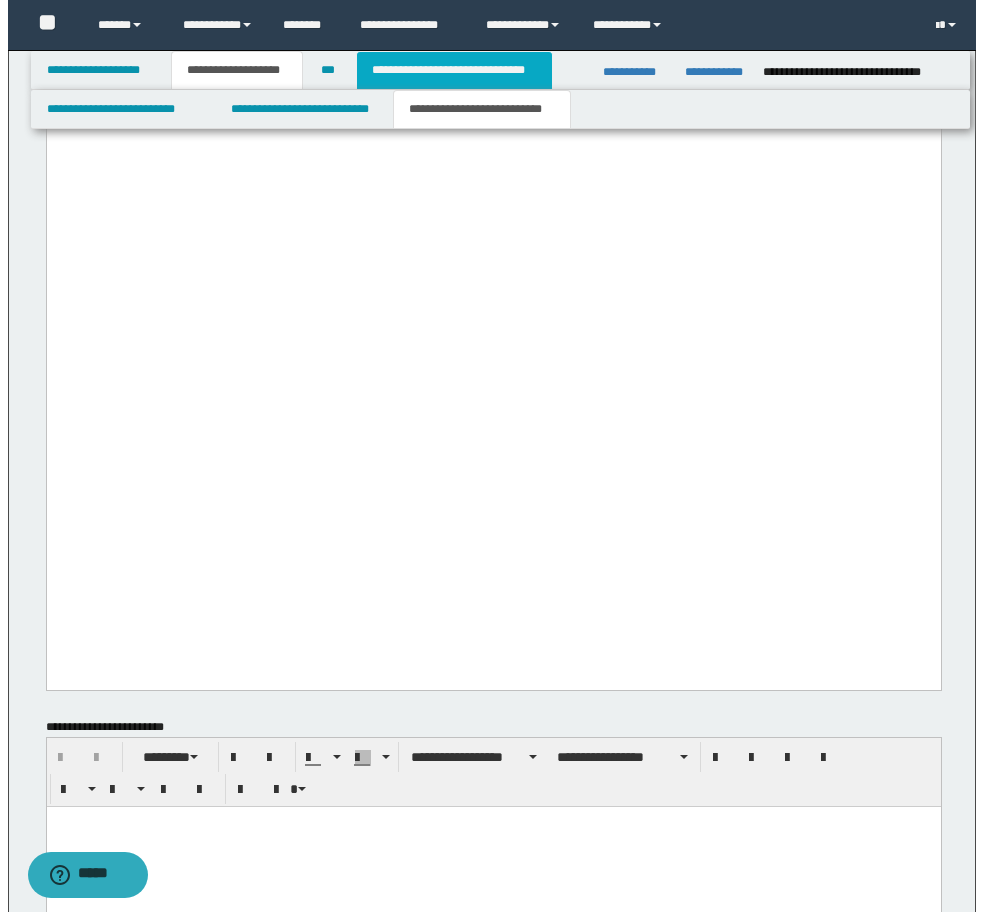 scroll, scrollTop: 0, scrollLeft: 0, axis: both 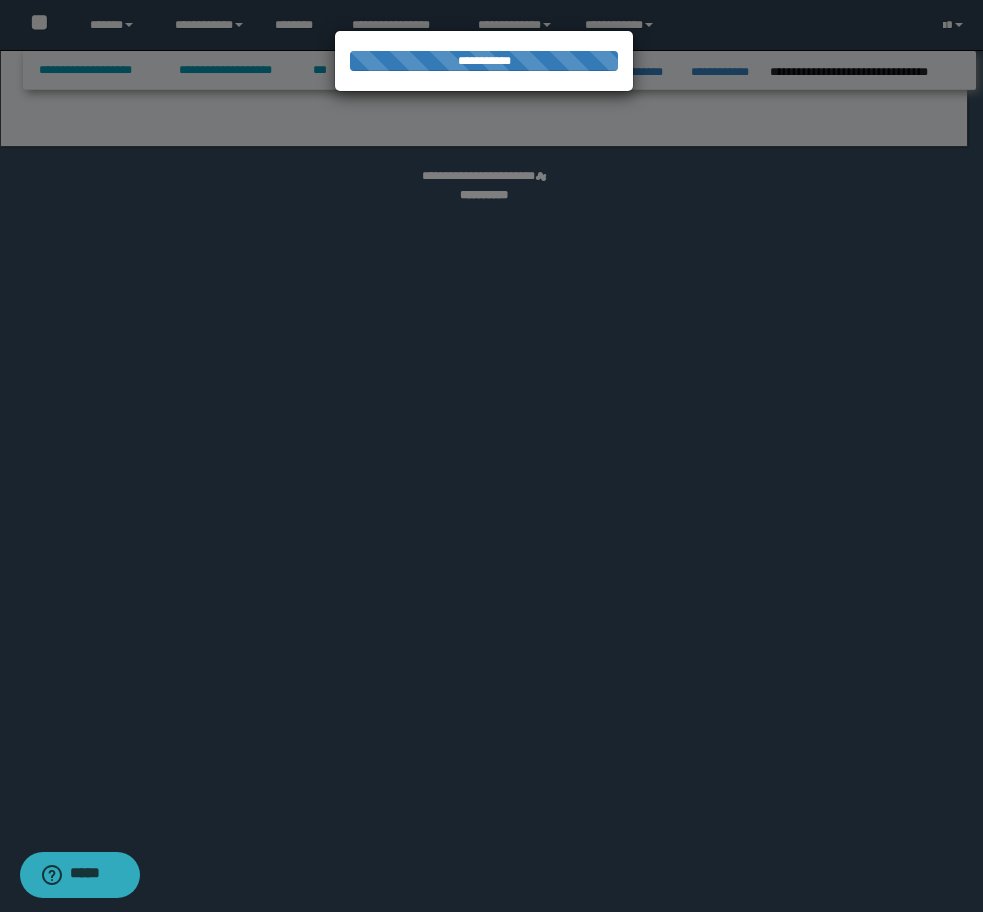 select on "*" 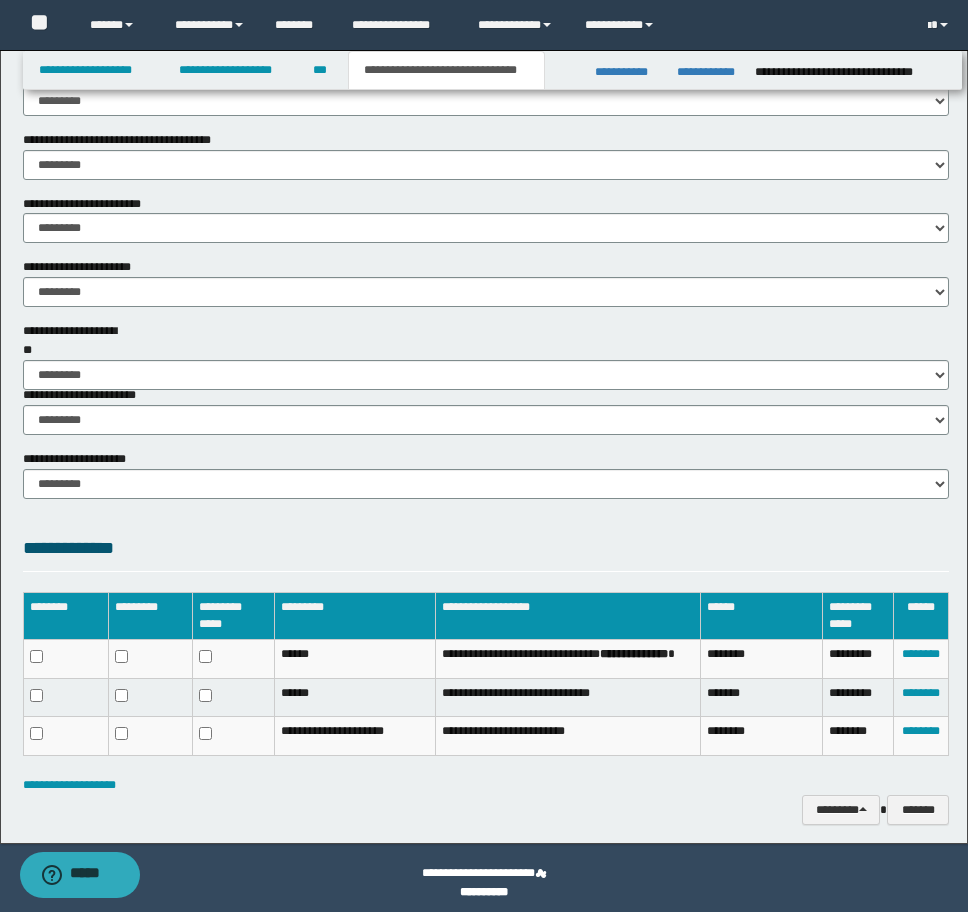 scroll, scrollTop: 1220, scrollLeft: 0, axis: vertical 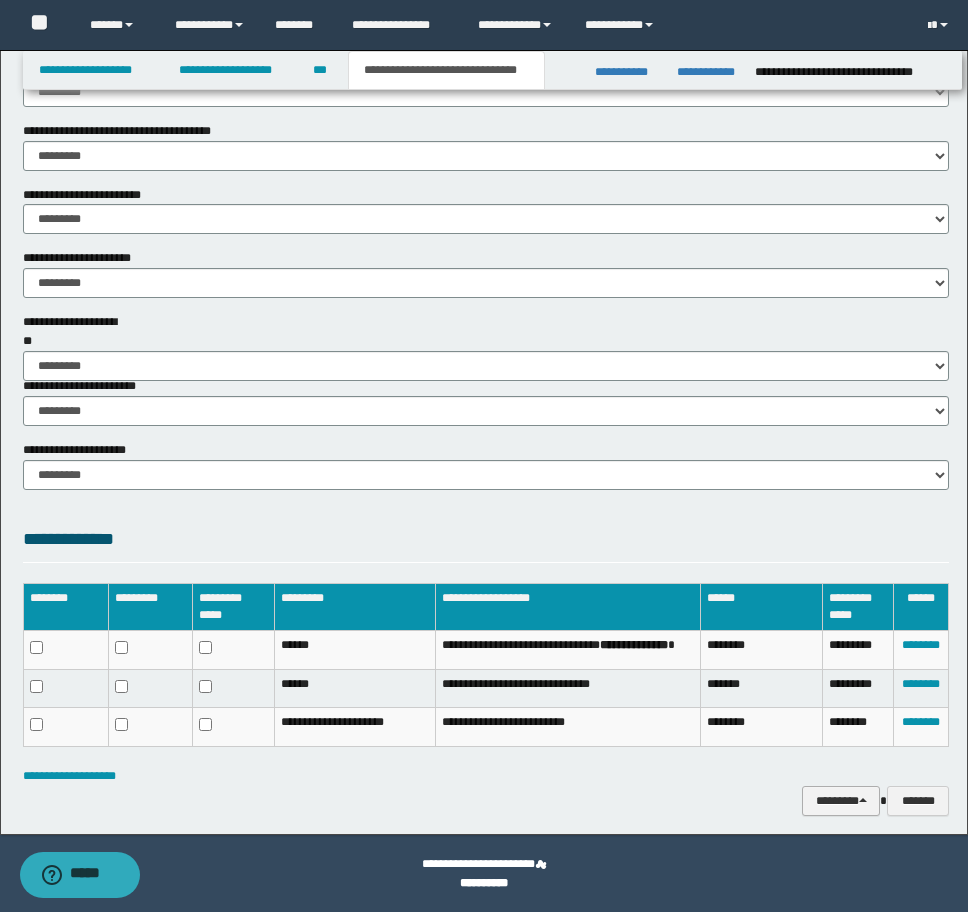 click on "********" at bounding box center (841, 801) 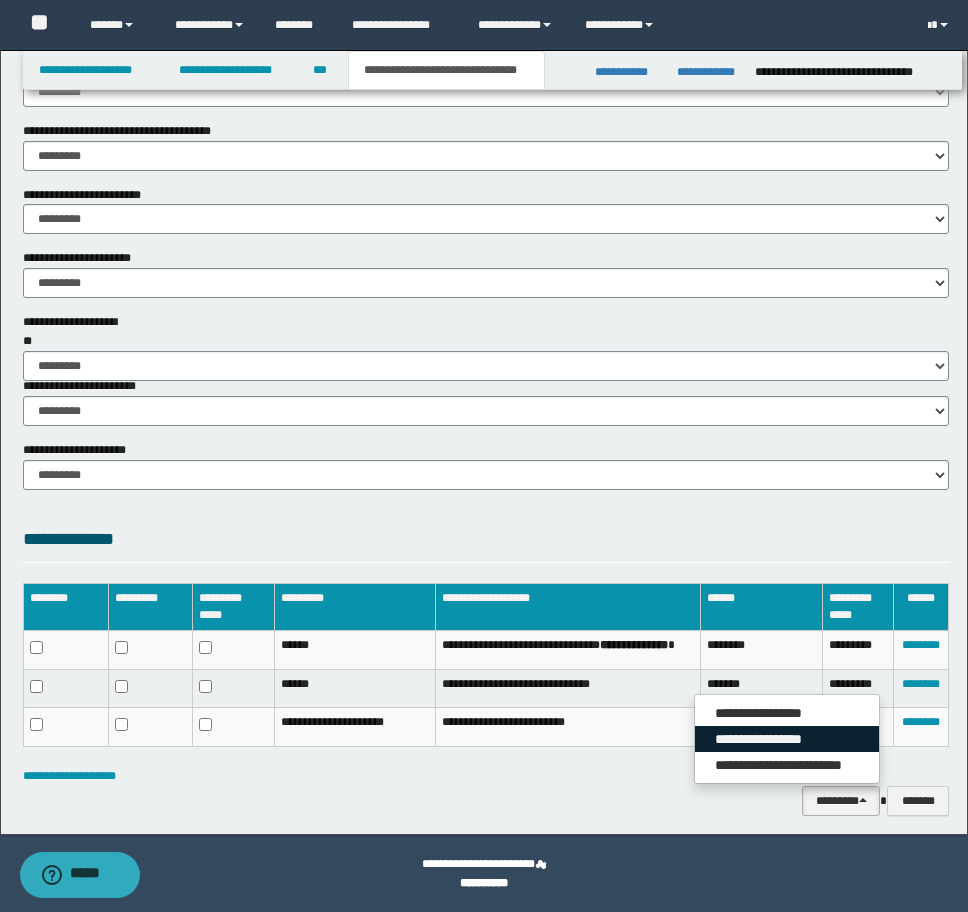 click on "**********" at bounding box center (787, 739) 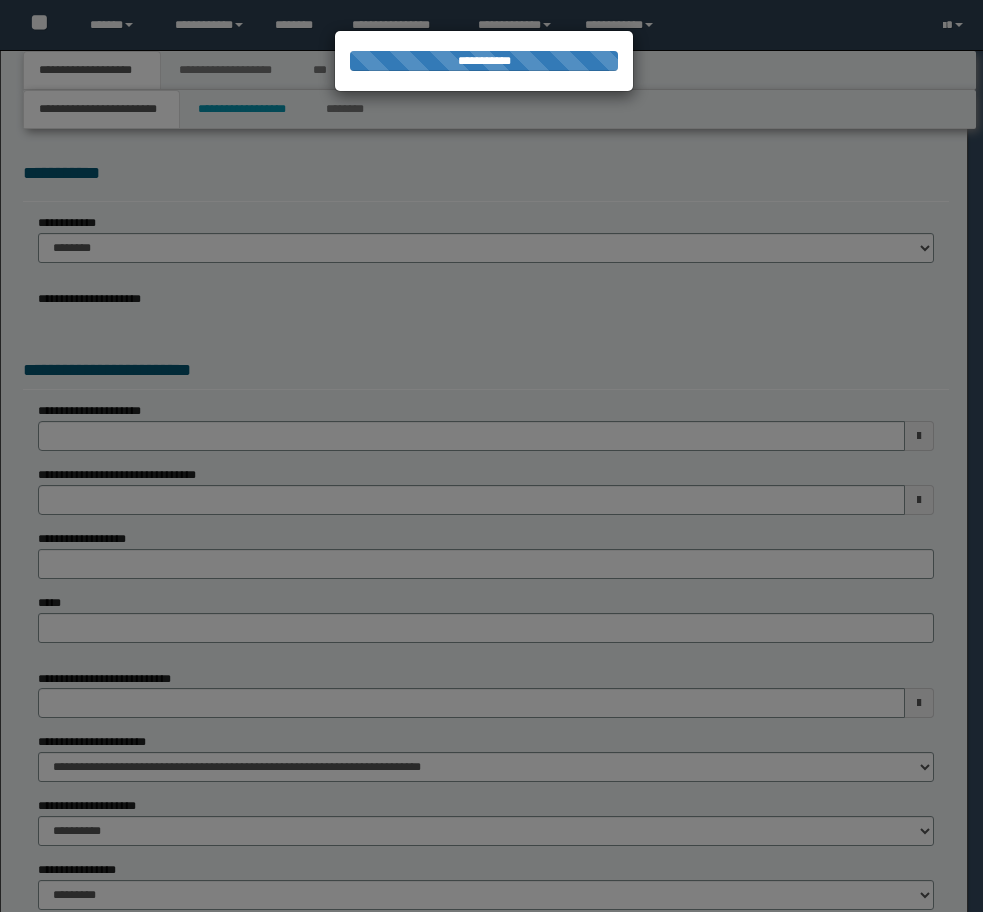 scroll, scrollTop: 0, scrollLeft: 0, axis: both 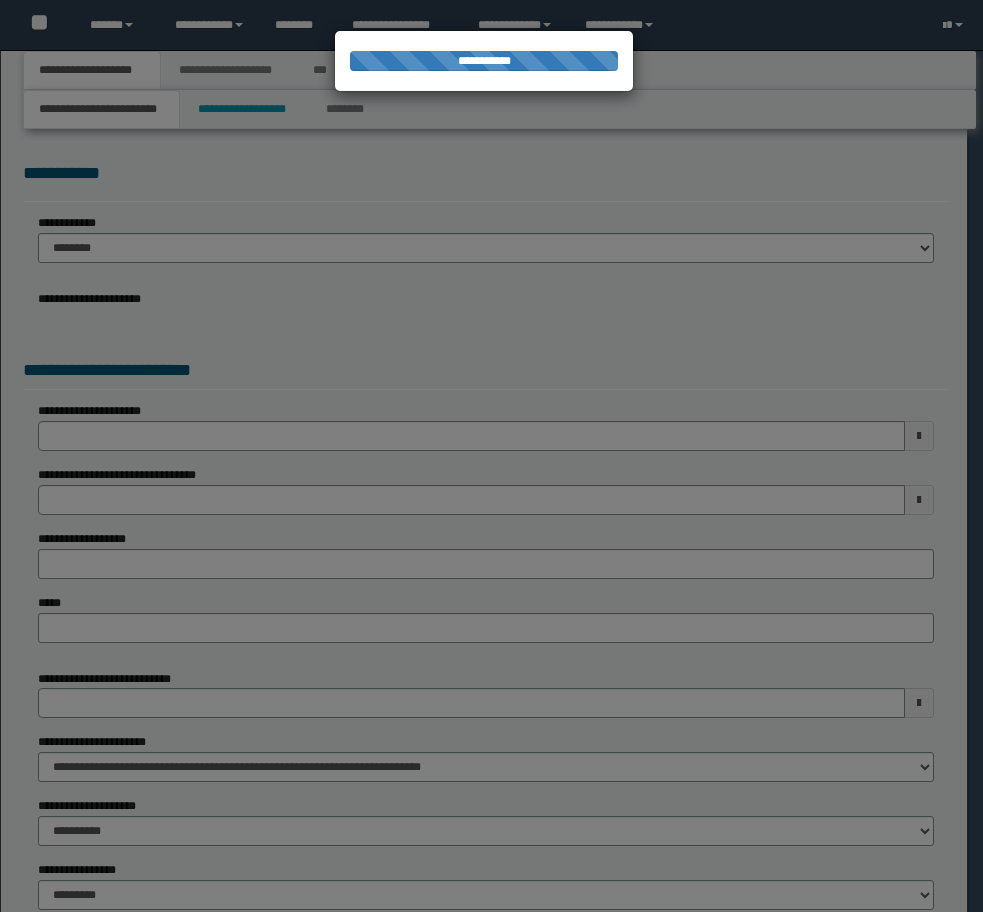 select on "*" 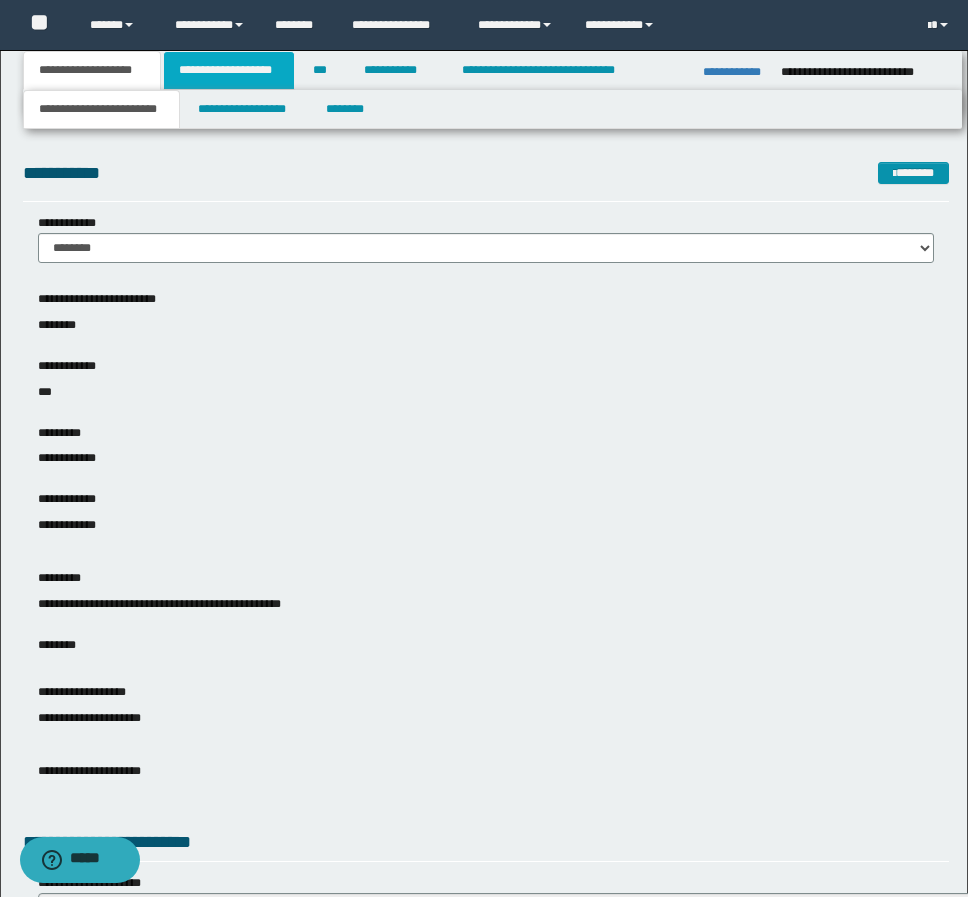 click on "**********" at bounding box center (229, 70) 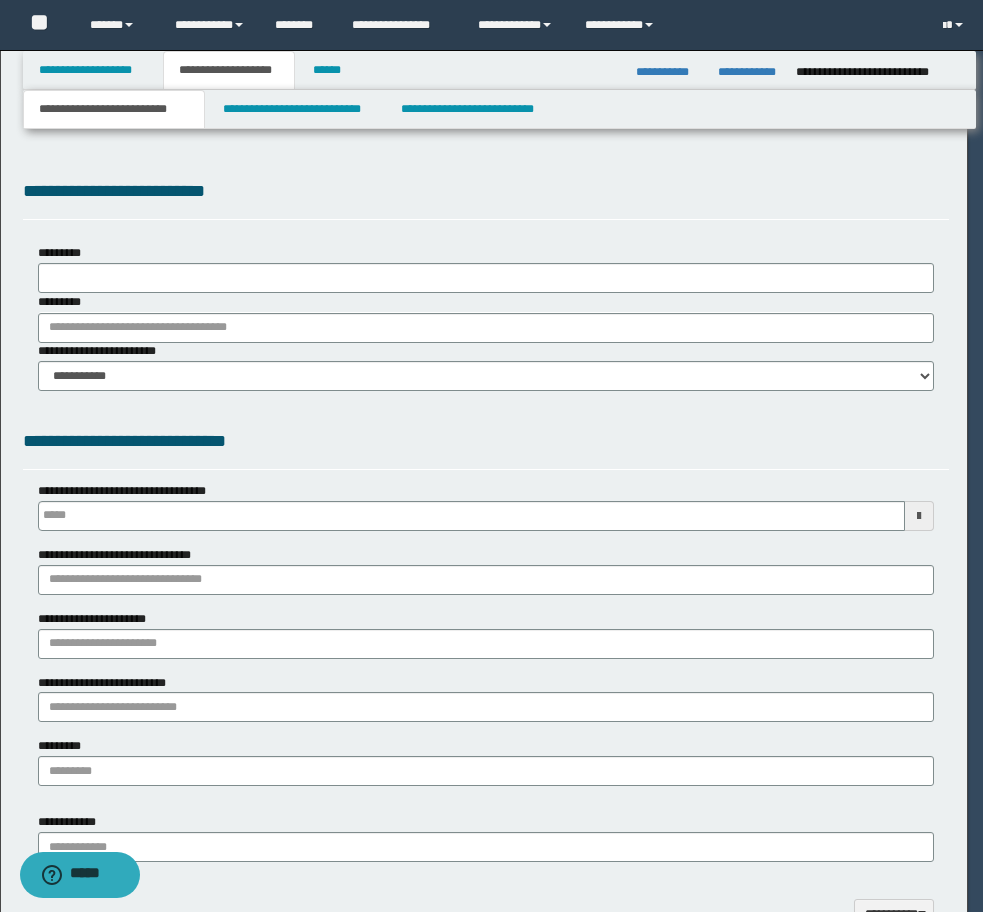 type 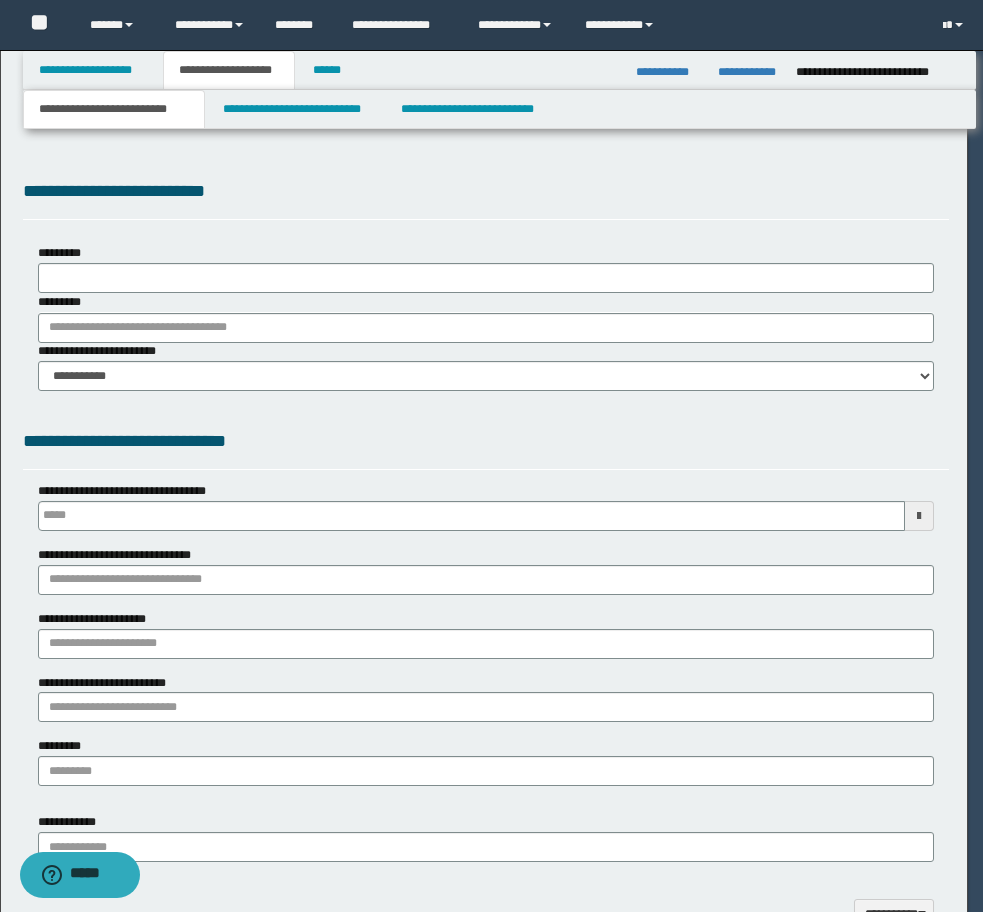 scroll, scrollTop: 0, scrollLeft: 0, axis: both 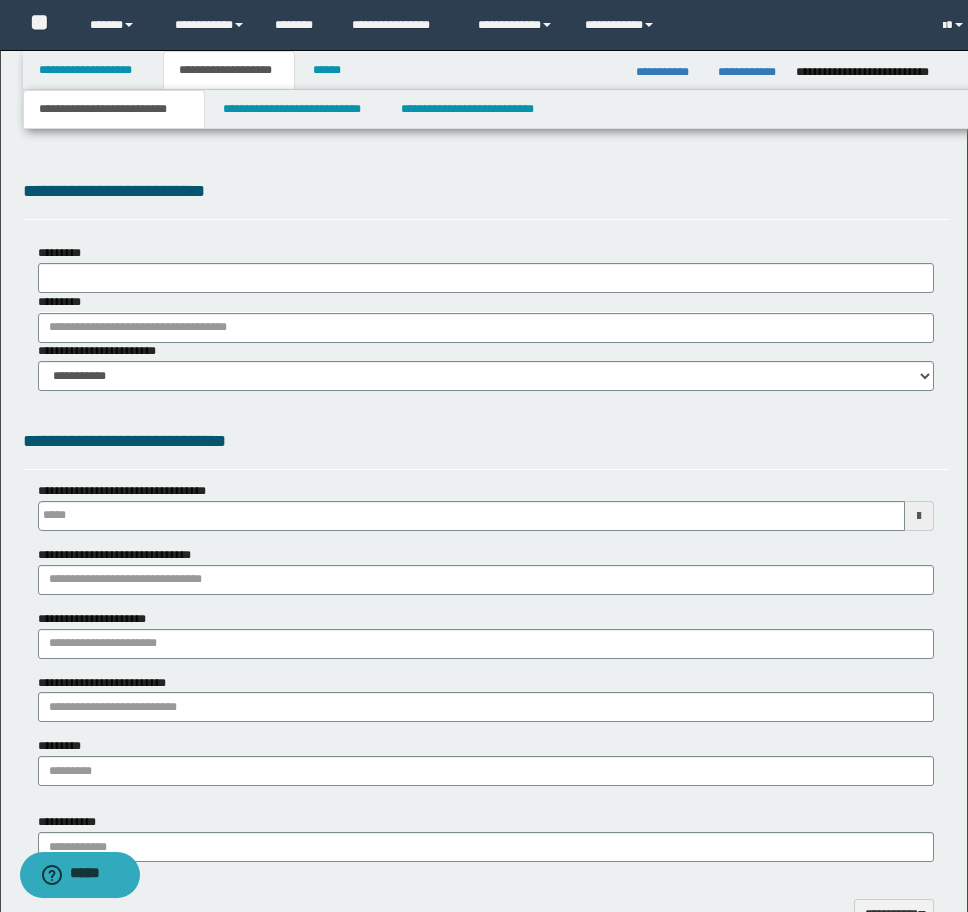 select on "*" 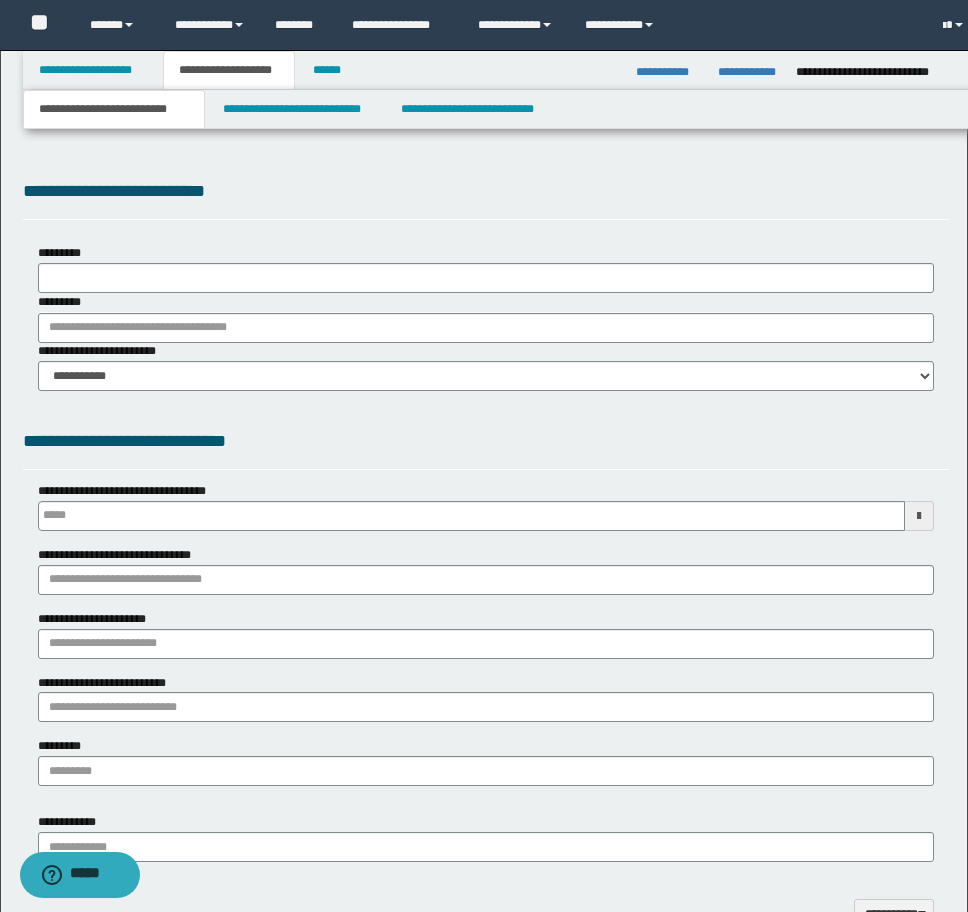 type 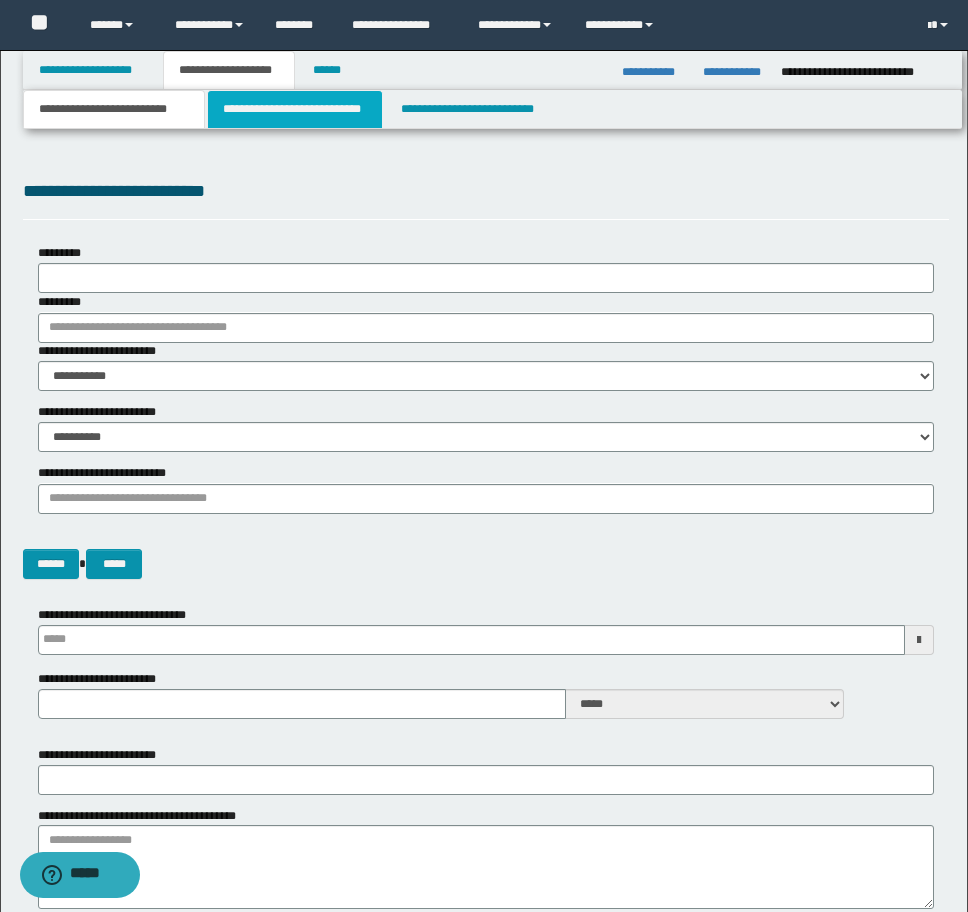 click on "**********" at bounding box center (295, 109) 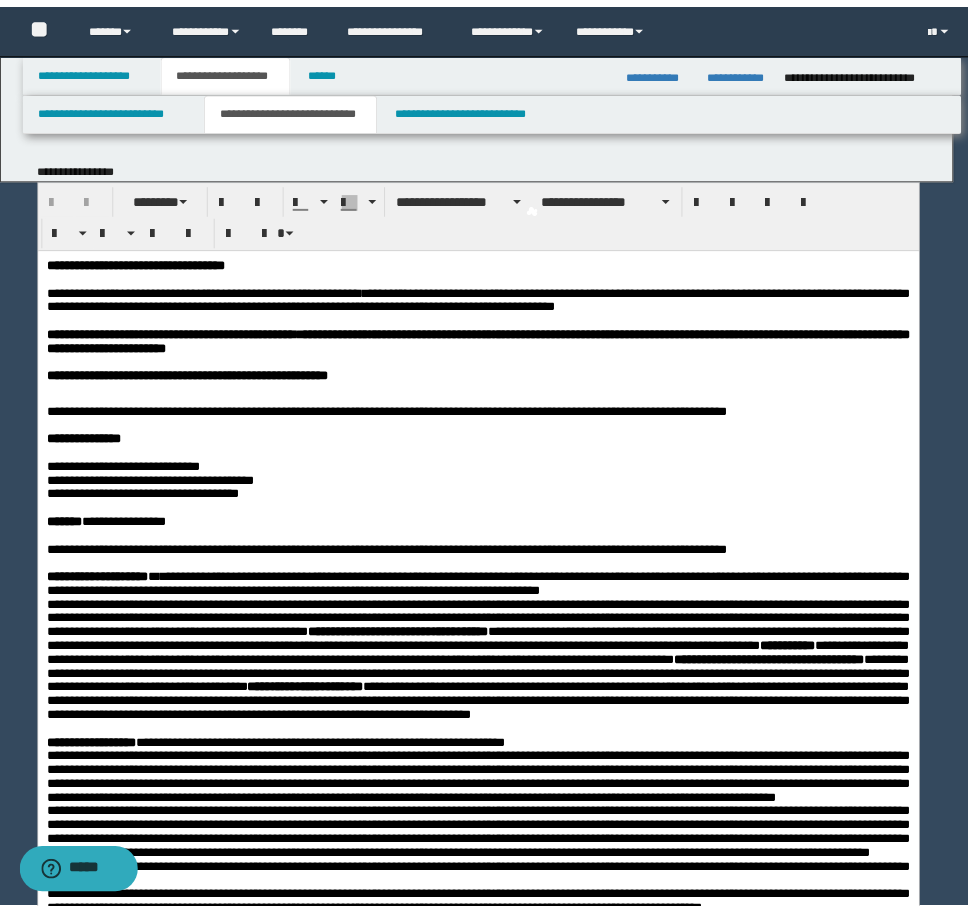 scroll, scrollTop: 0, scrollLeft: 0, axis: both 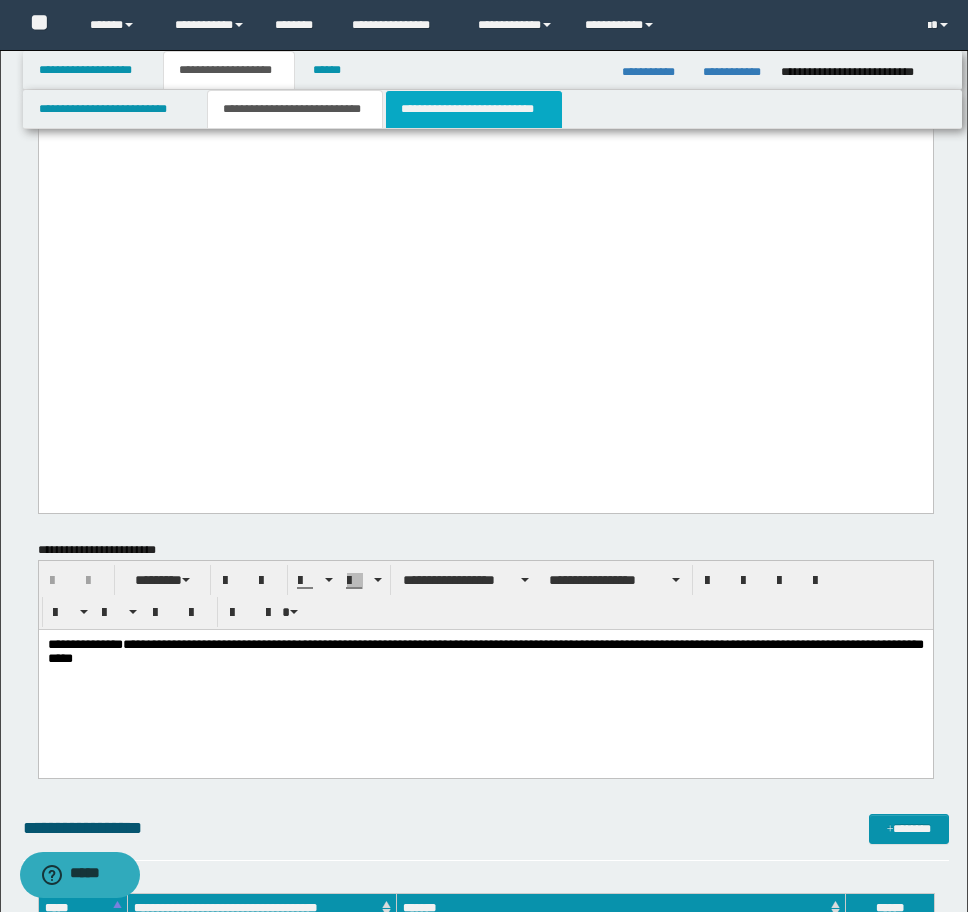 click on "**********" at bounding box center [474, 109] 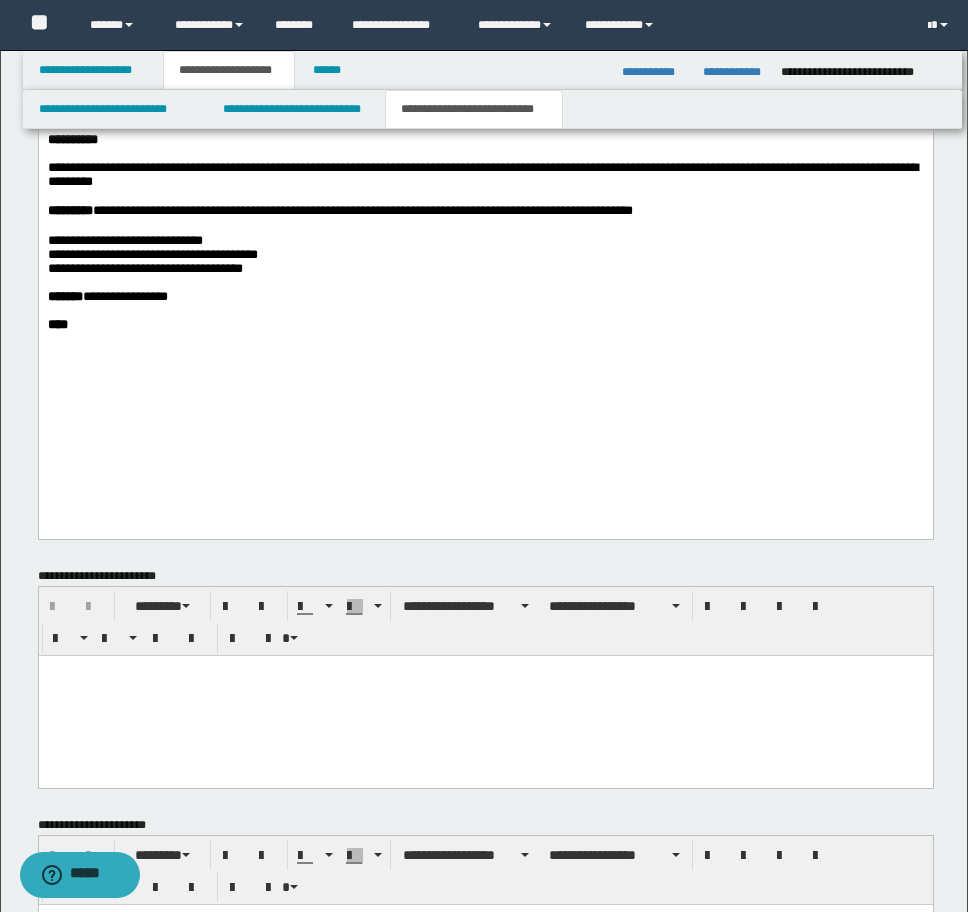 scroll, scrollTop: 1800, scrollLeft: 0, axis: vertical 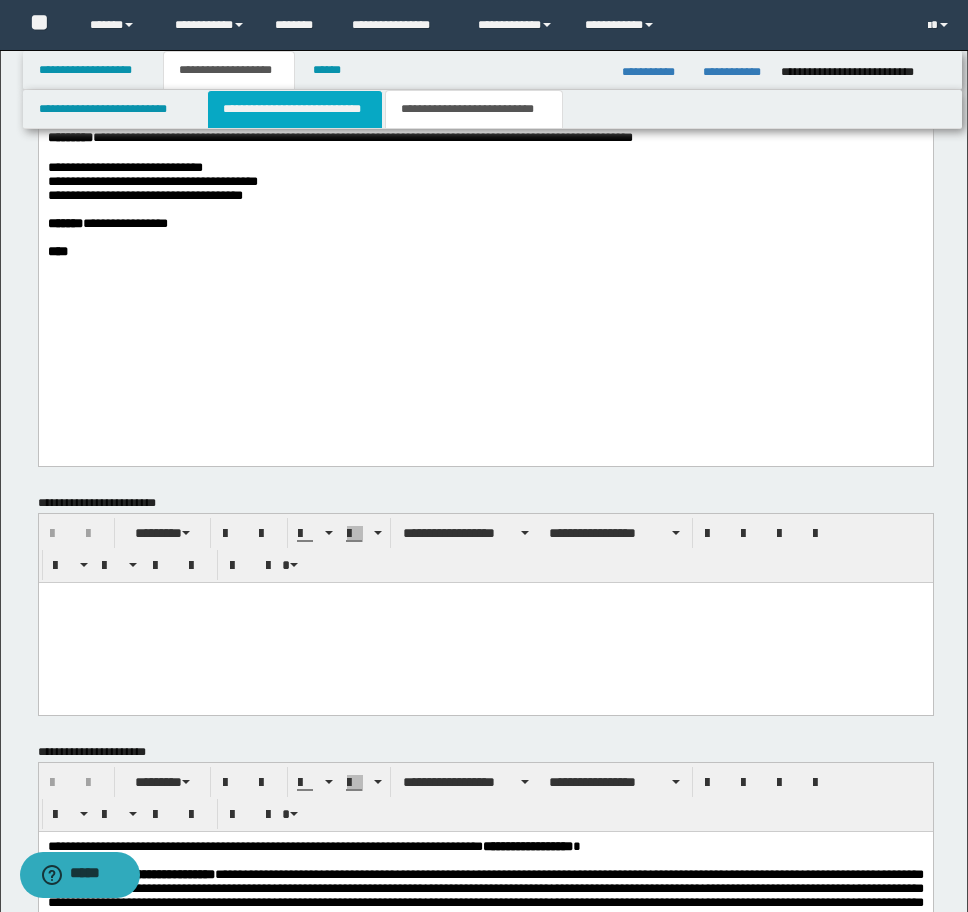 click on "**********" at bounding box center [295, 109] 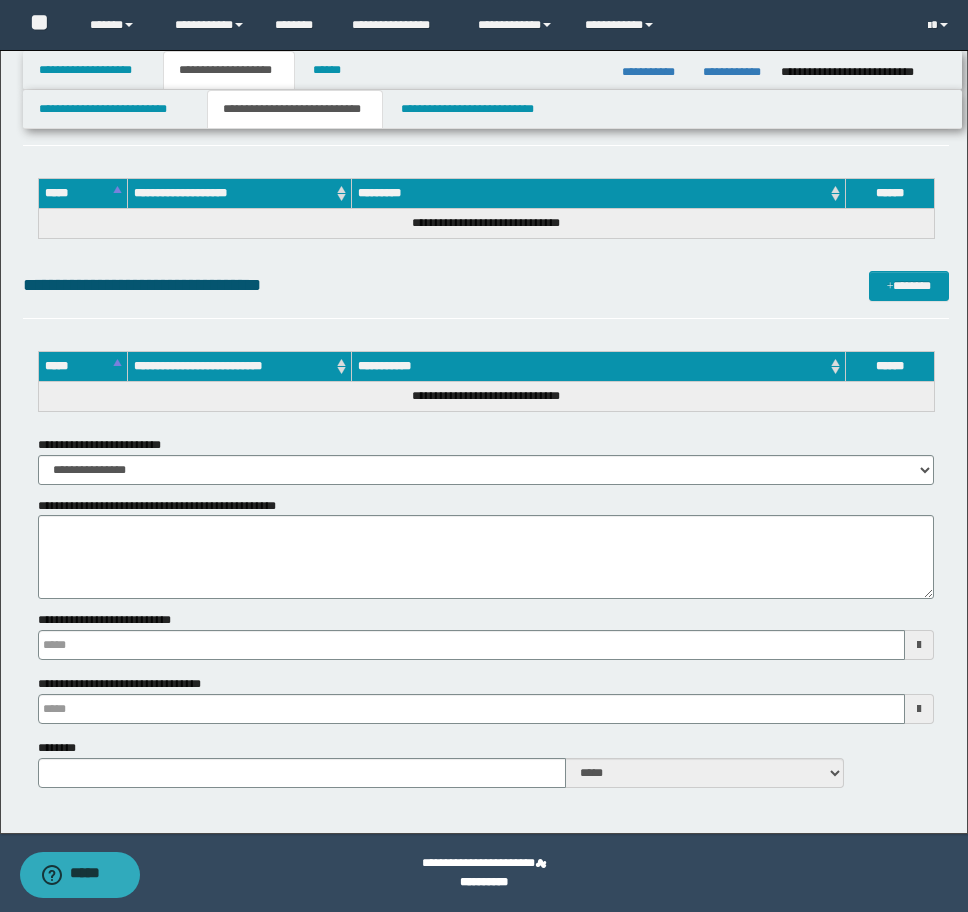 type 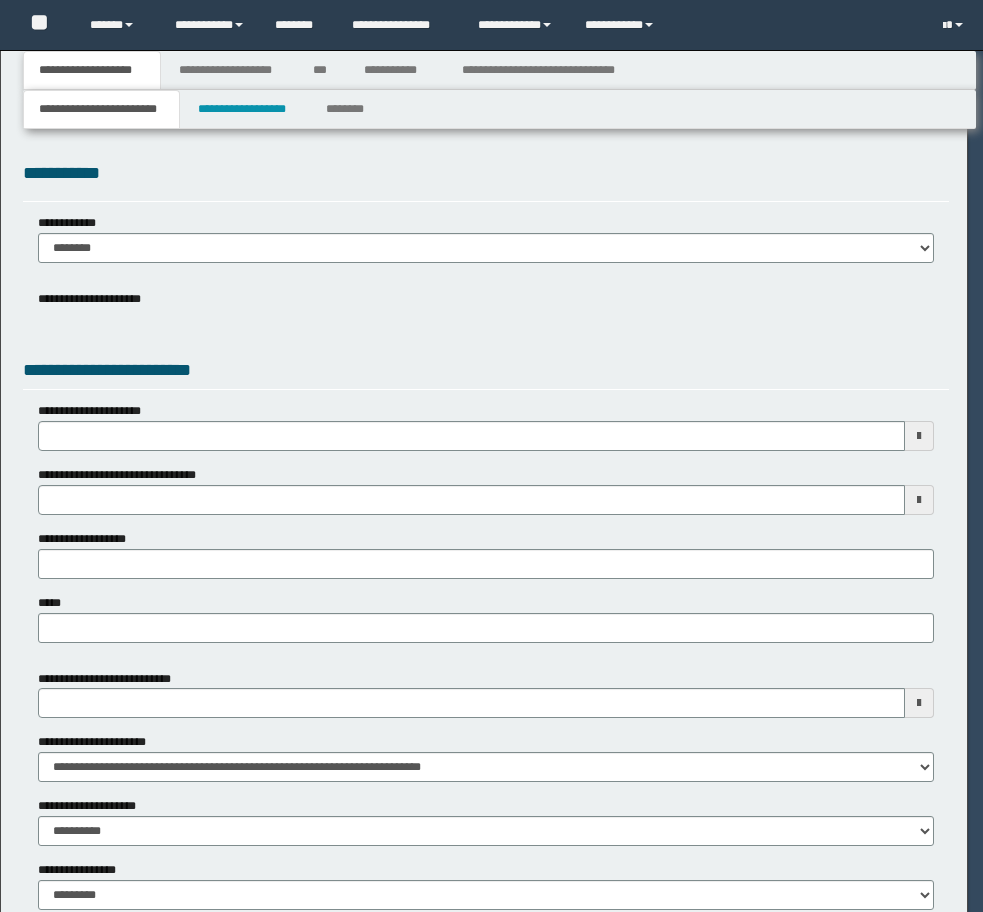 scroll, scrollTop: 0, scrollLeft: 0, axis: both 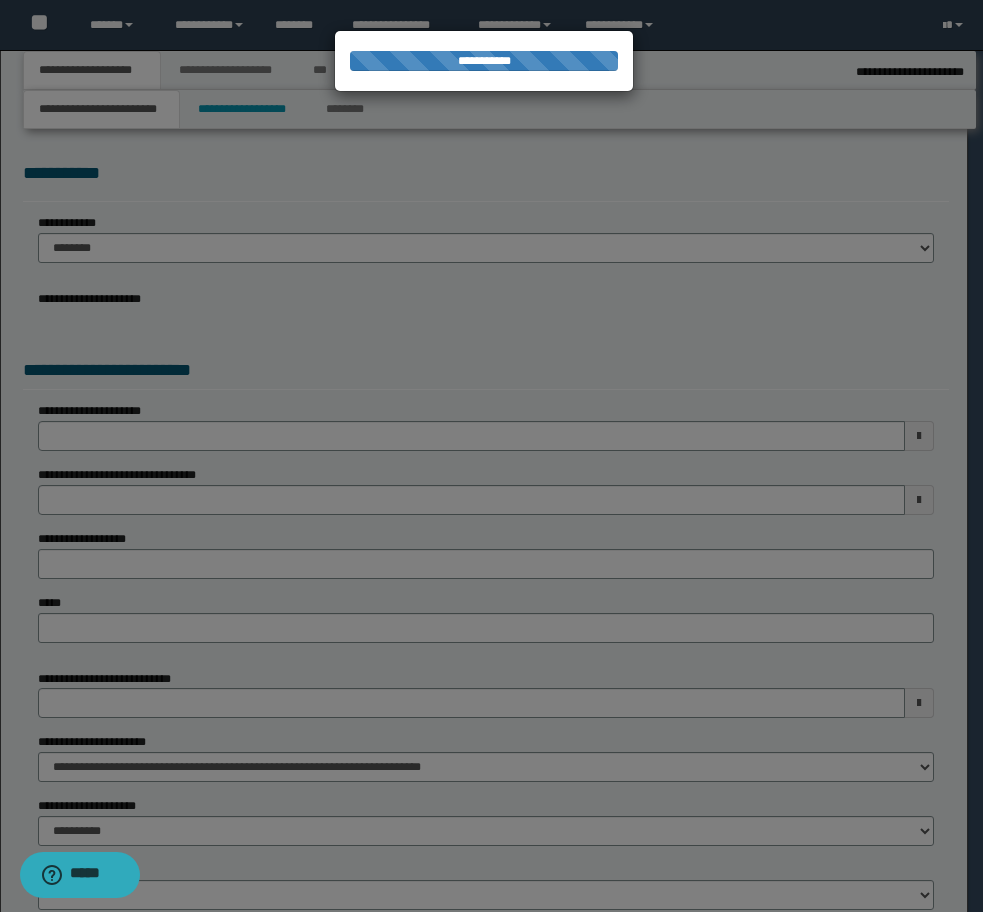 select on "*" 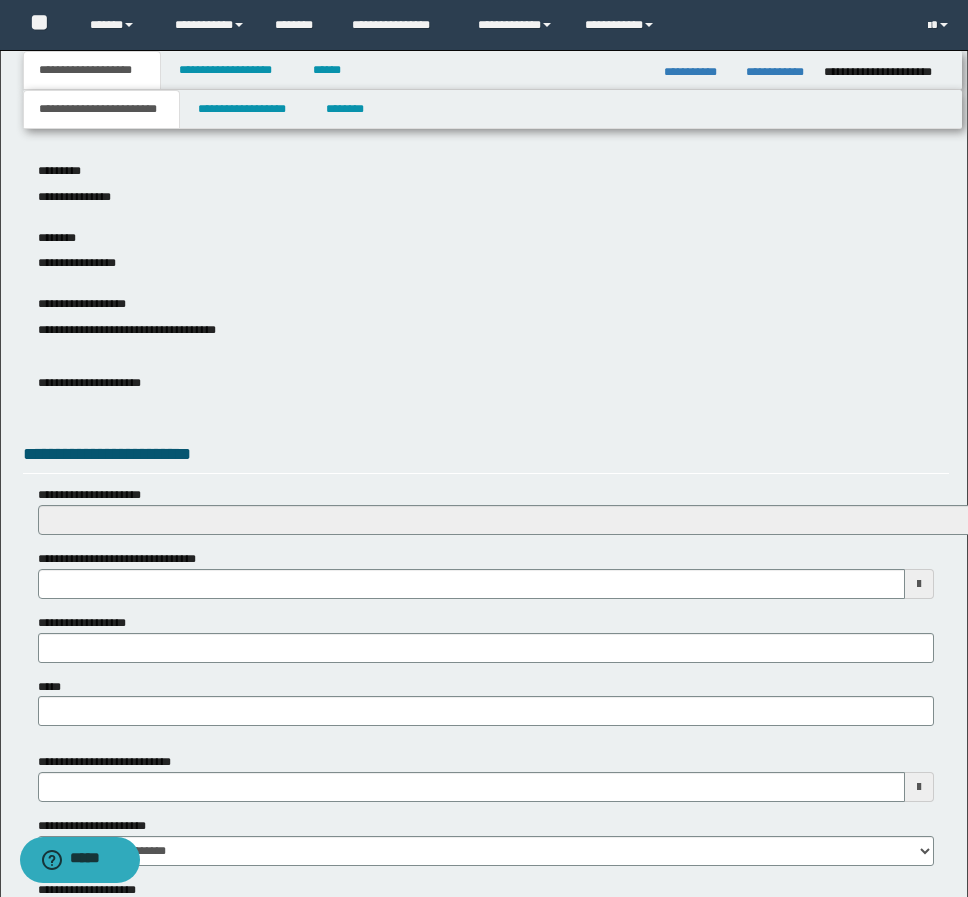 scroll, scrollTop: 600, scrollLeft: 0, axis: vertical 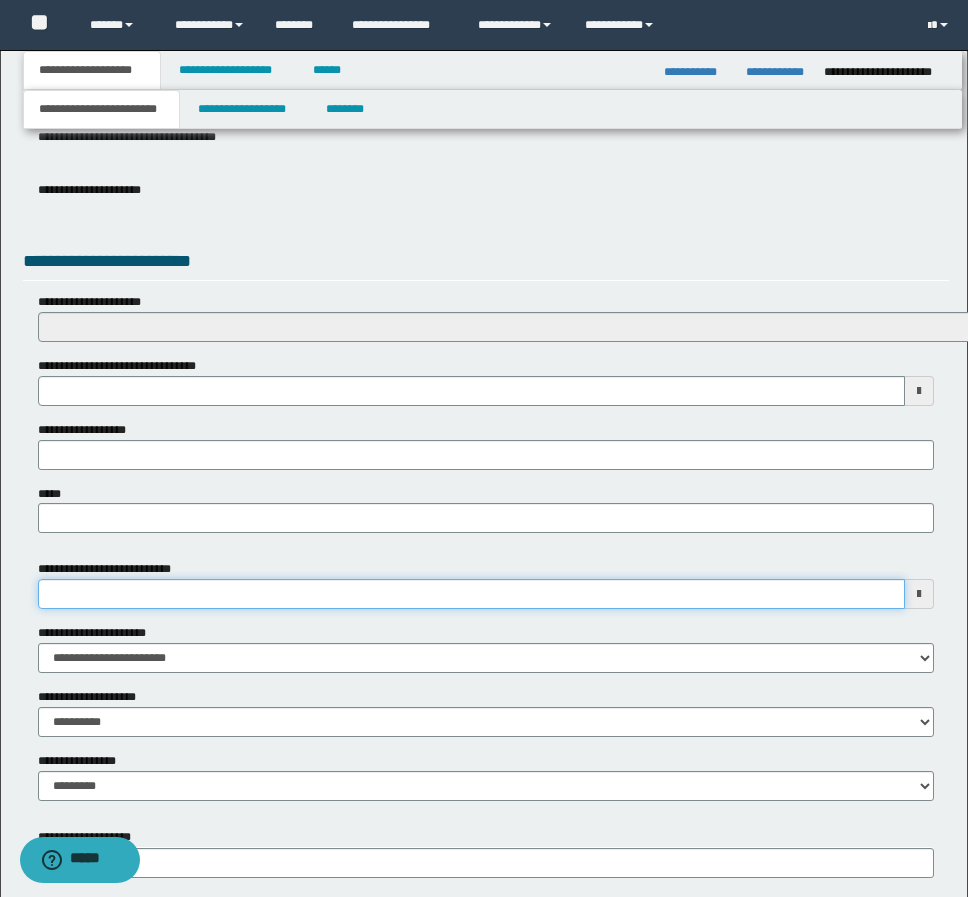 click on "**********" at bounding box center (471, 594) 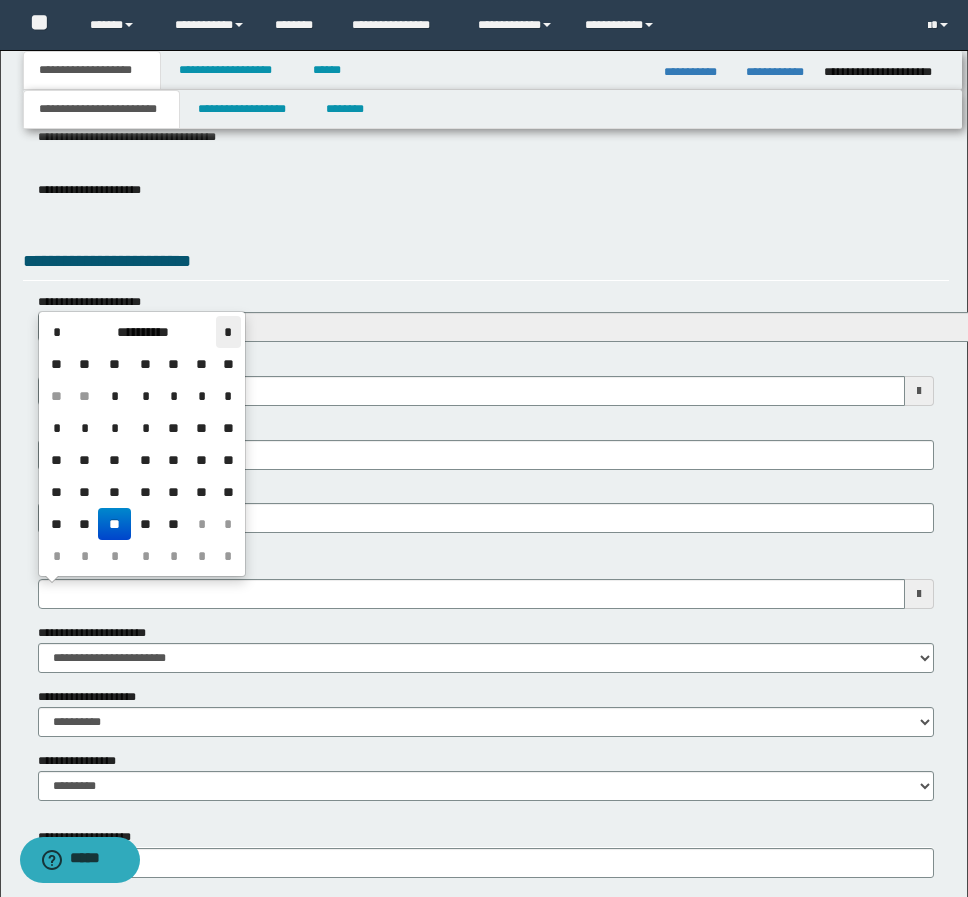 click on "*" at bounding box center (228, 332) 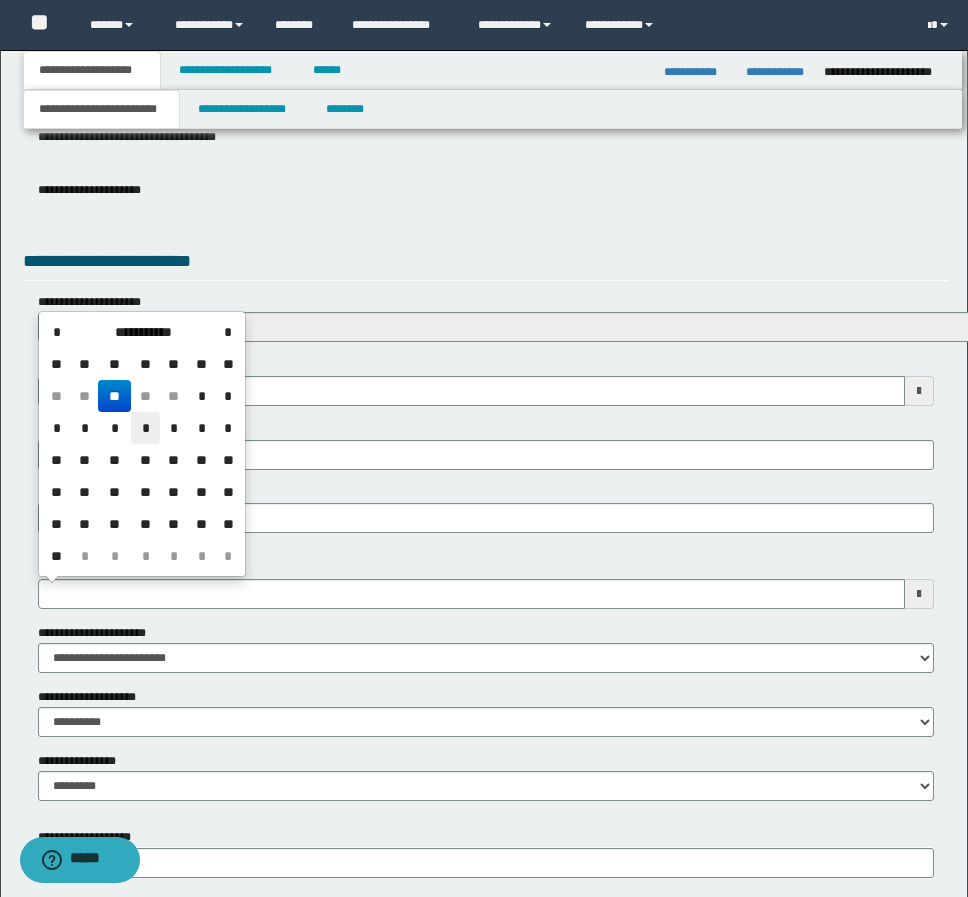 click on "*" at bounding box center [145, 428] 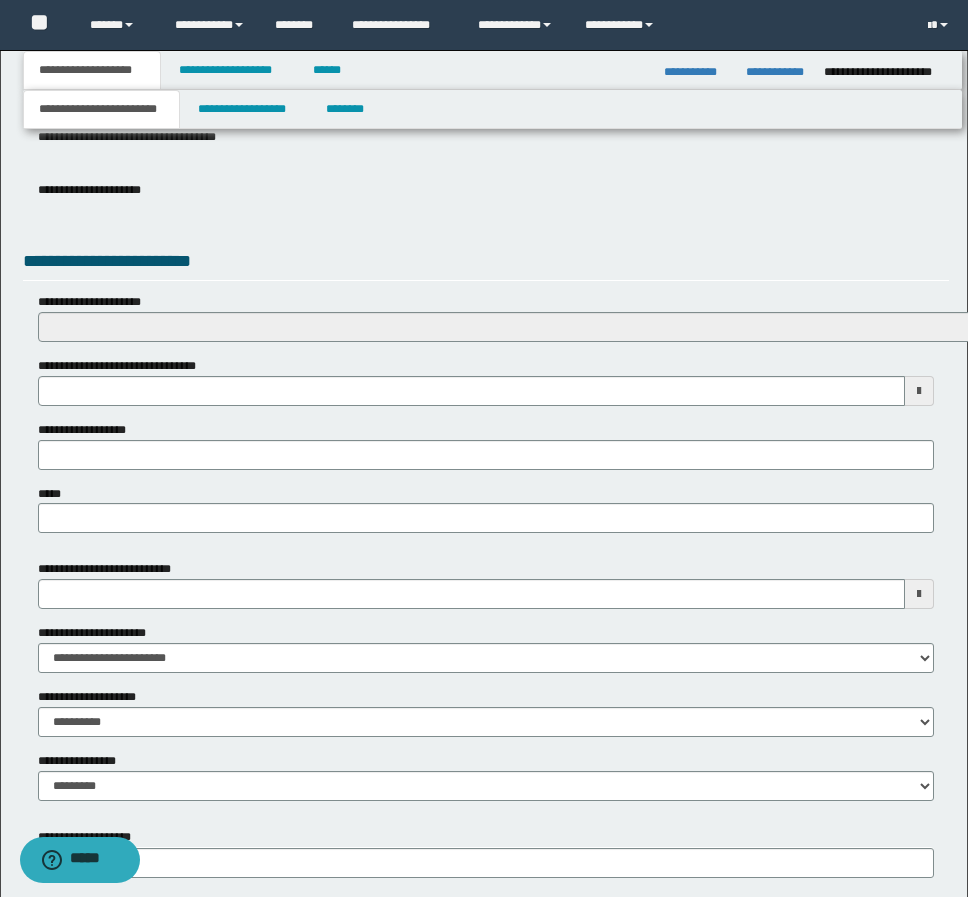 scroll, scrollTop: 895, scrollLeft: 0, axis: vertical 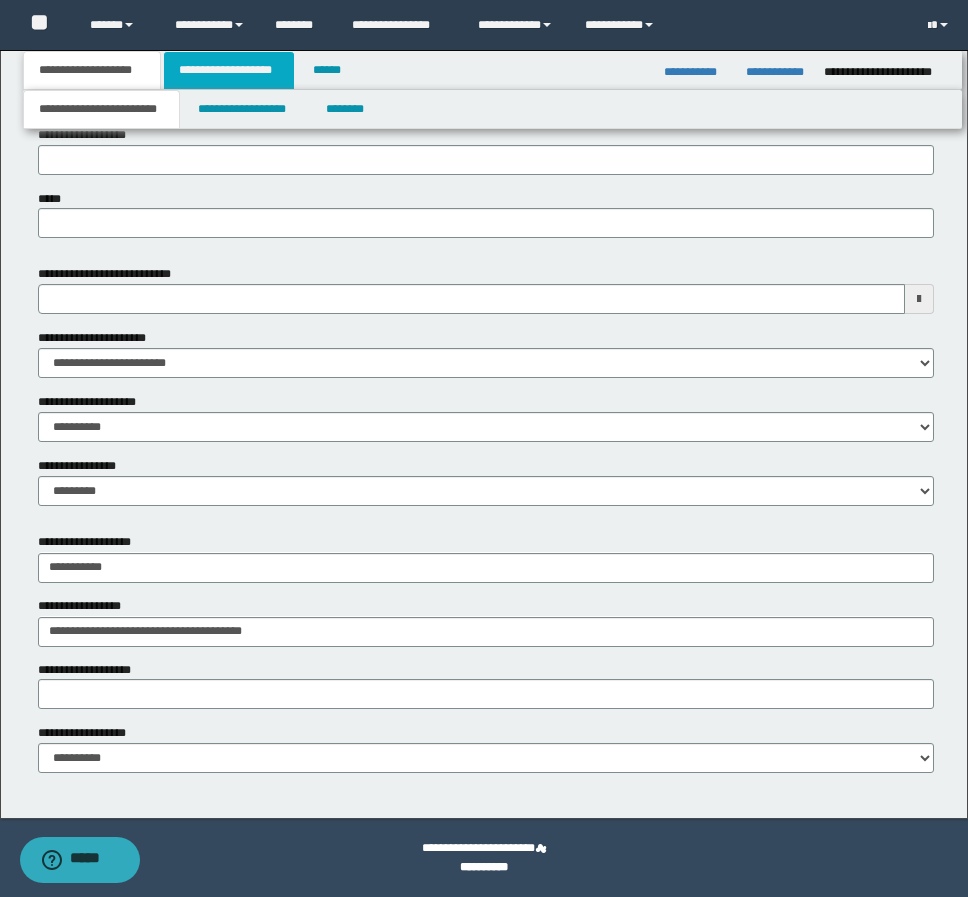 click on "**********" at bounding box center (229, 70) 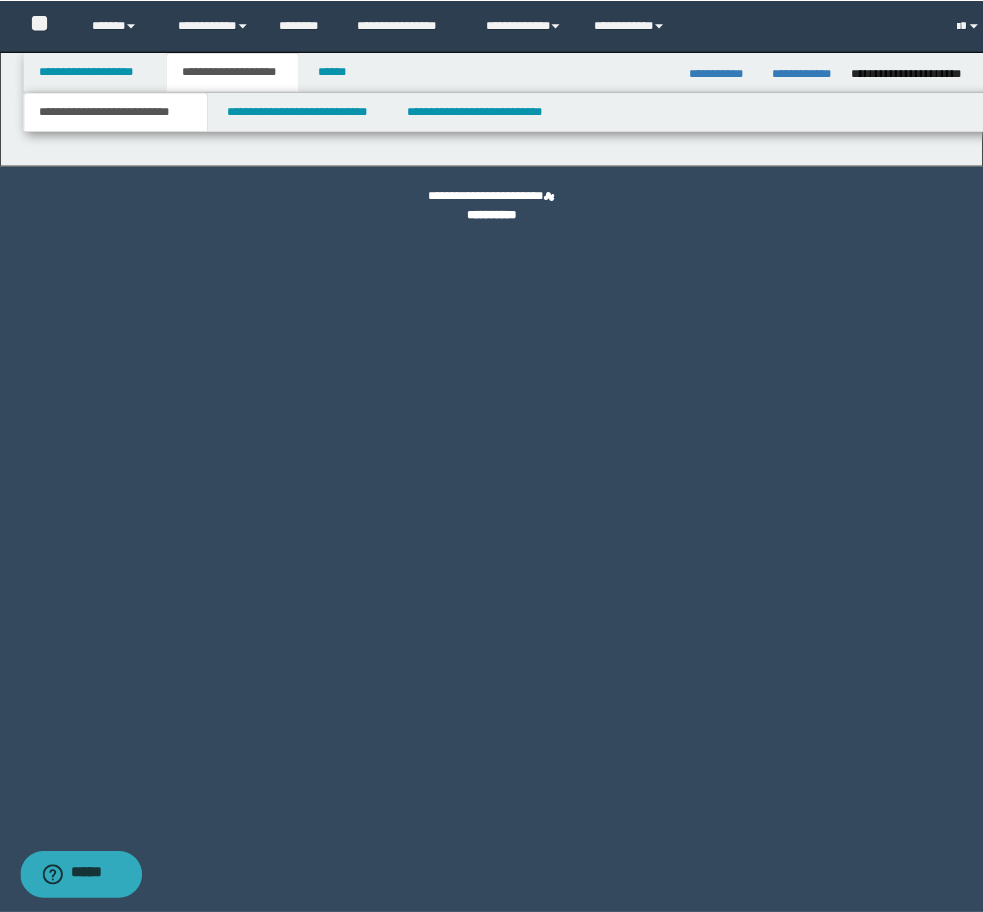 scroll, scrollTop: 0, scrollLeft: 0, axis: both 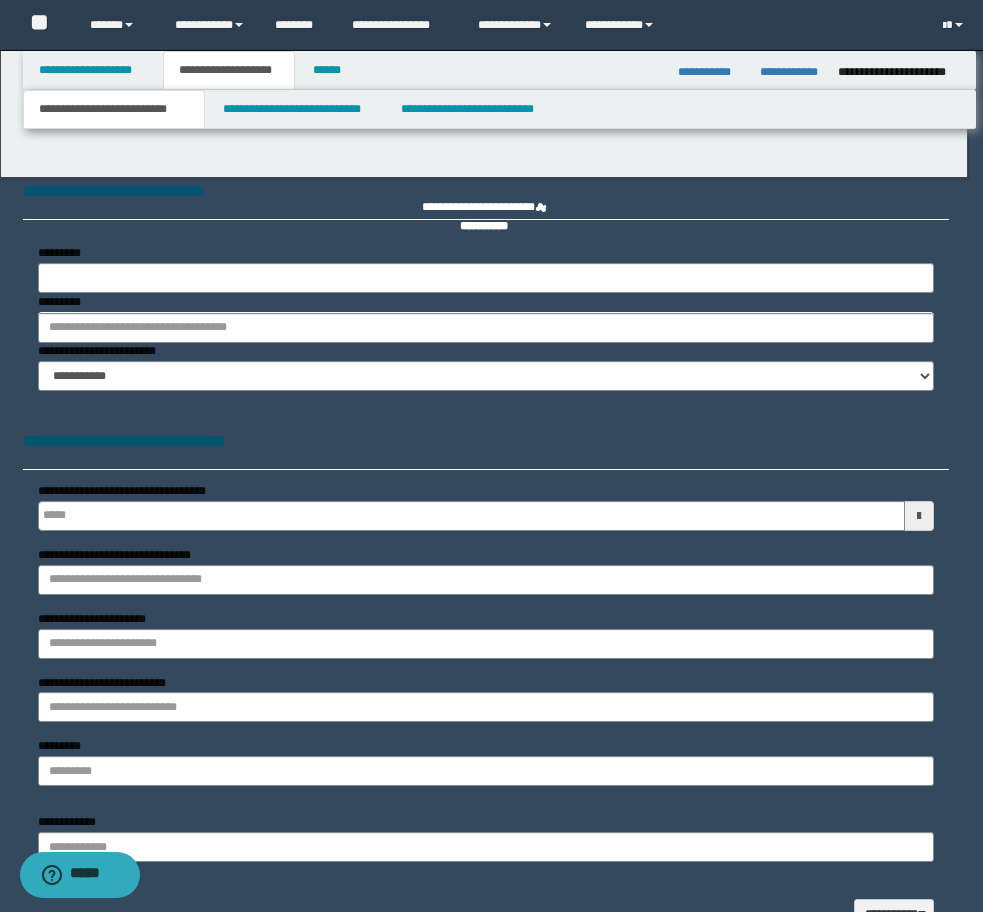 type on "**********" 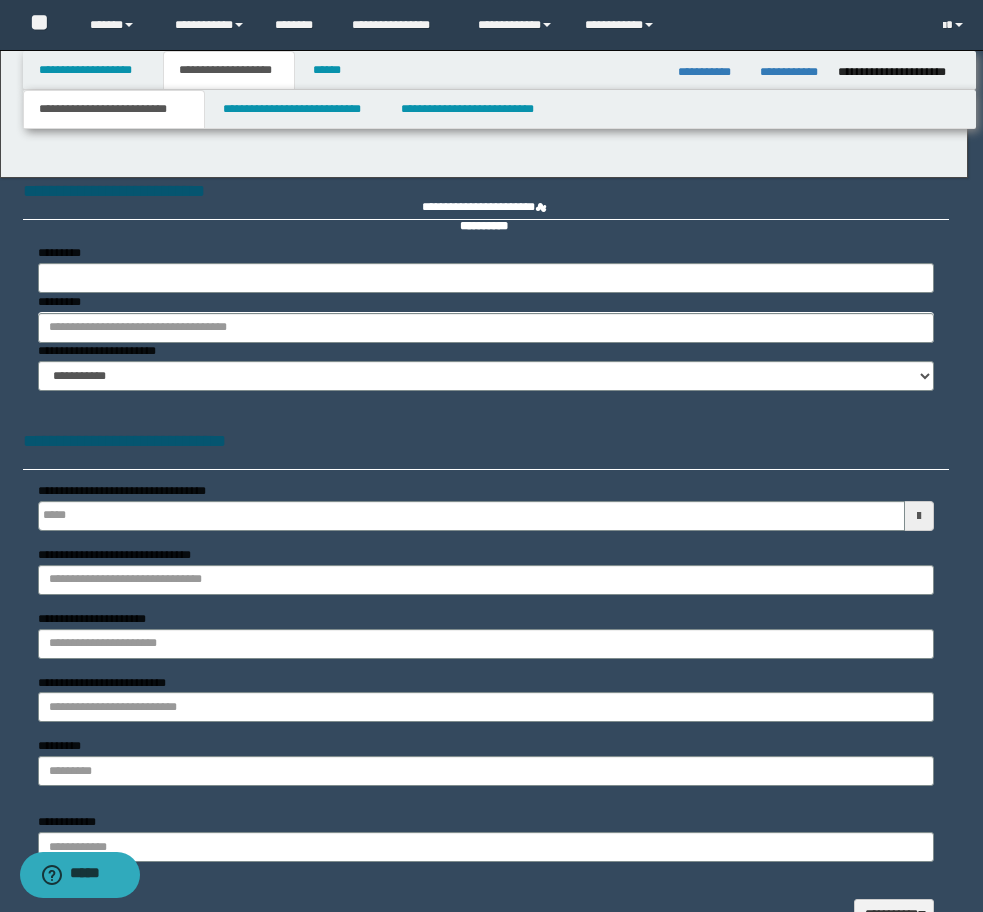 type on "**********" 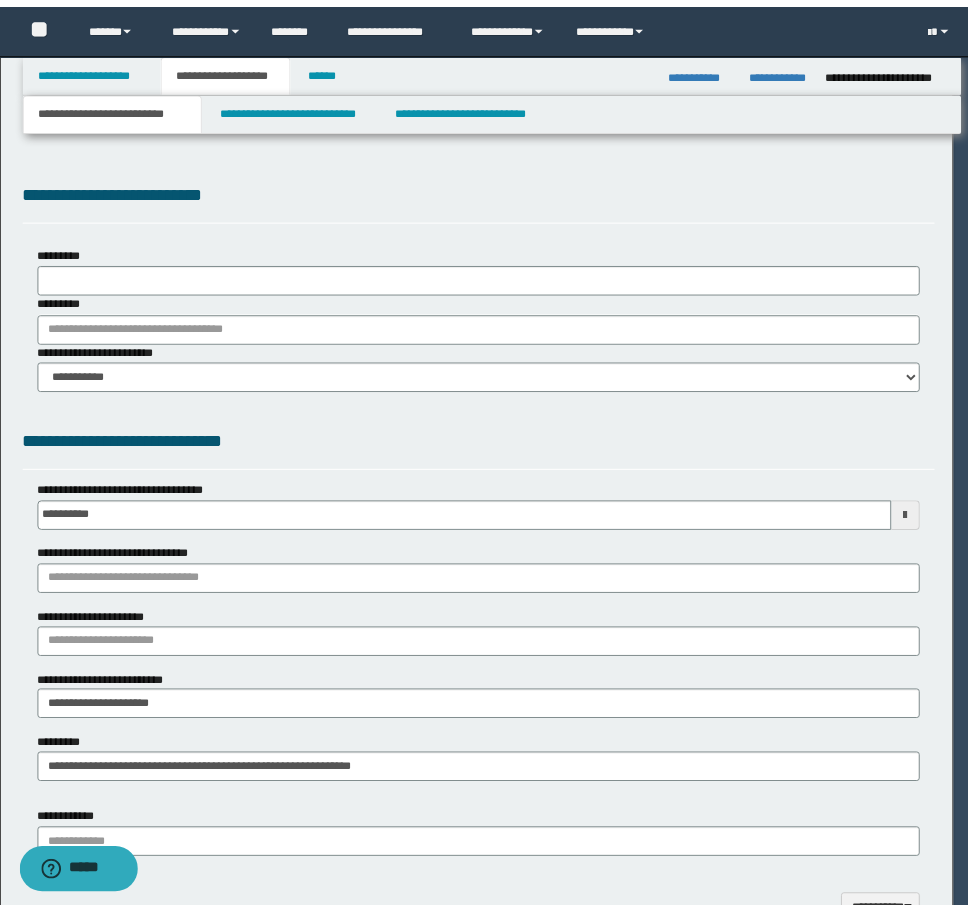 scroll, scrollTop: 0, scrollLeft: 0, axis: both 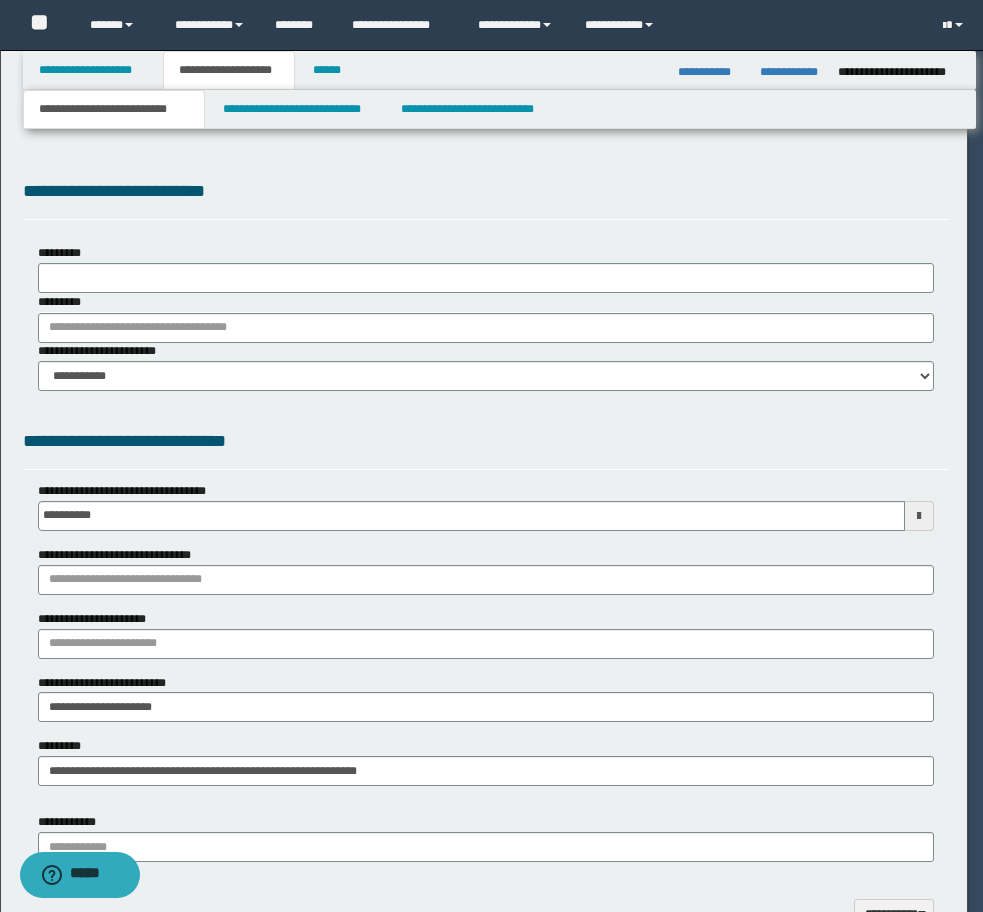 type on "**********" 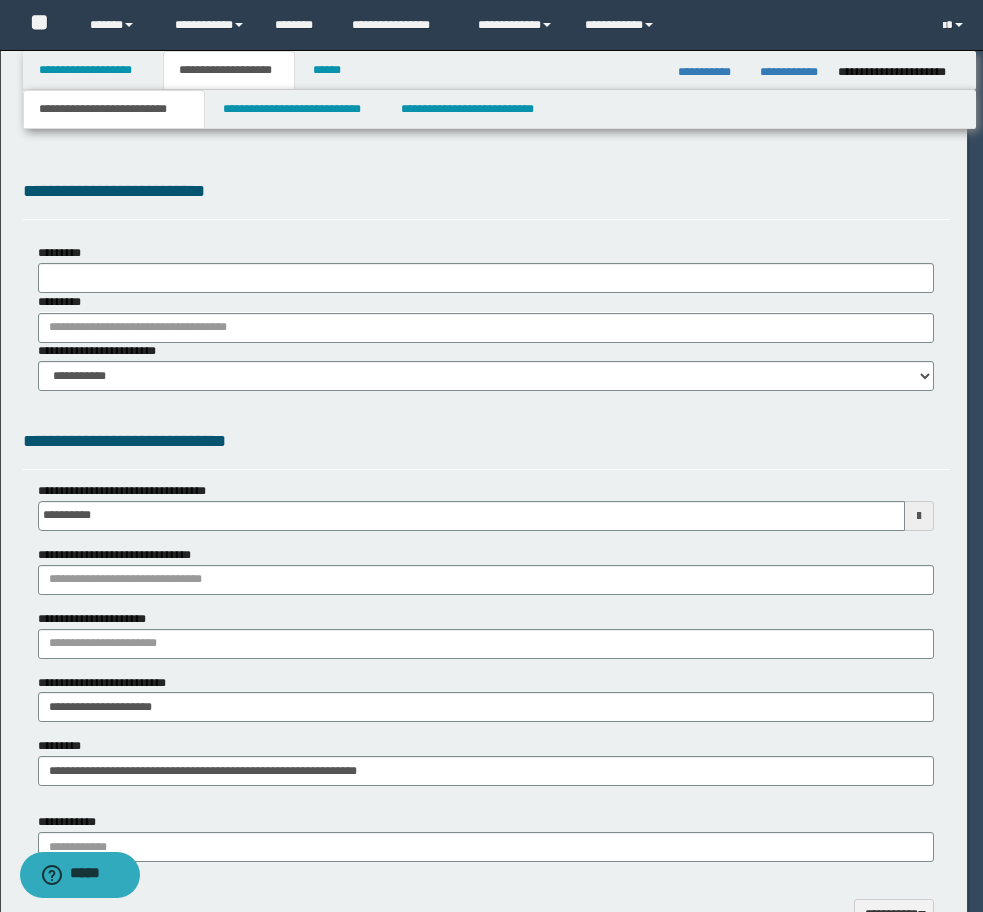 select on "*" 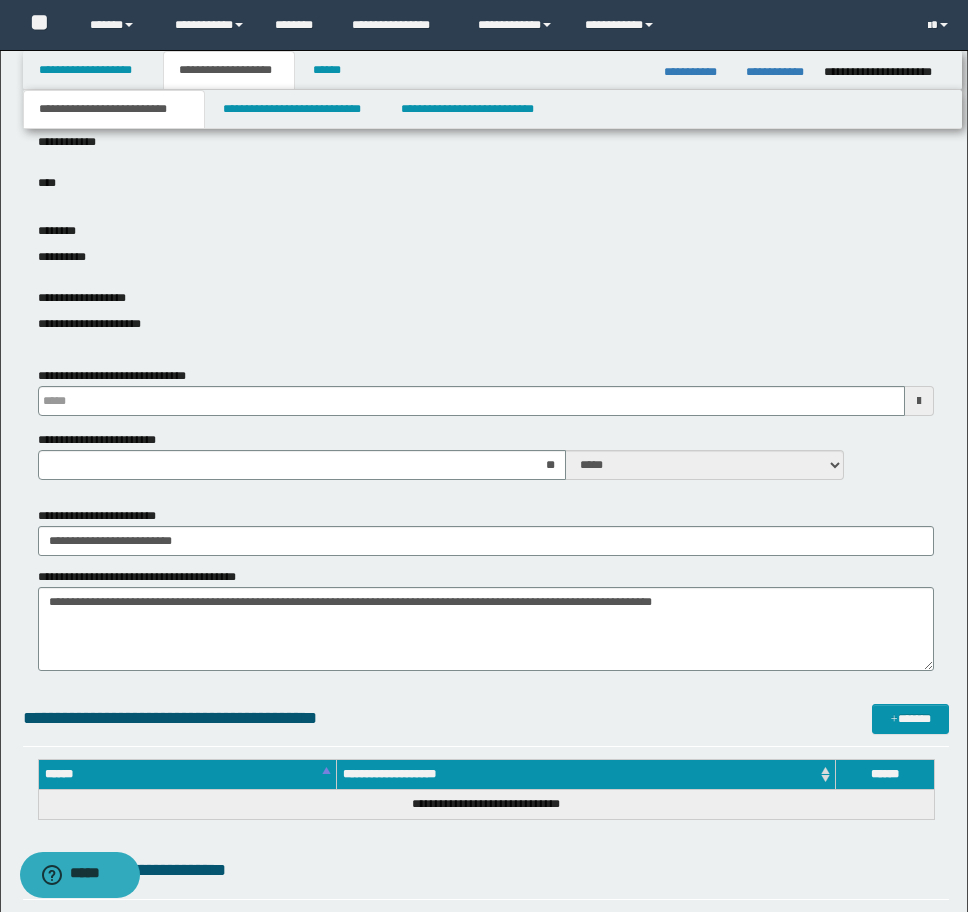 scroll, scrollTop: 700, scrollLeft: 0, axis: vertical 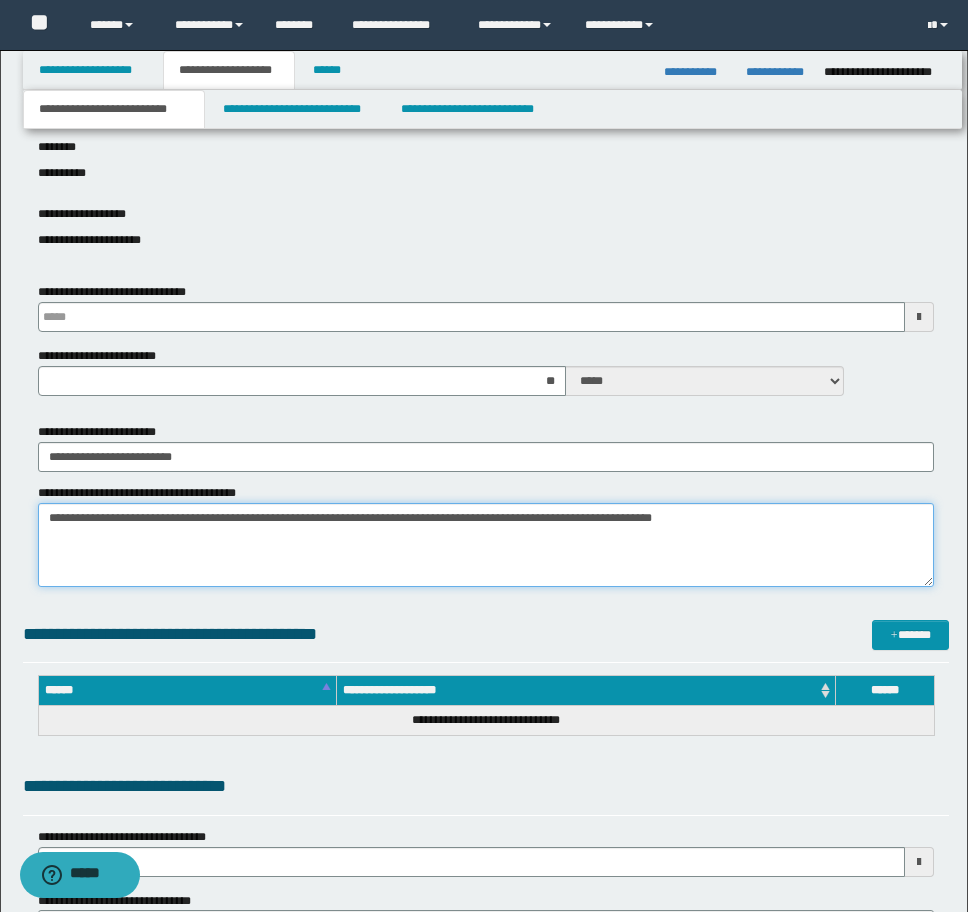 drag, startPoint x: 898, startPoint y: 524, endPoint x: -8, endPoint y: 498, distance: 906.373 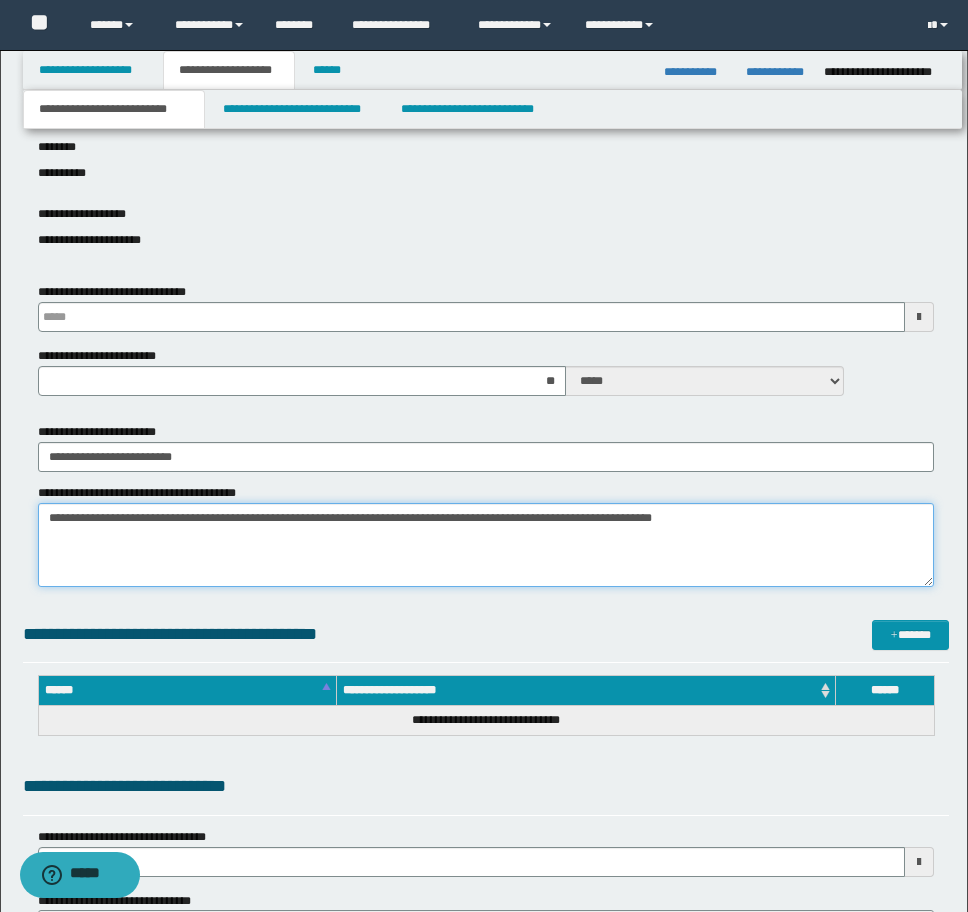 click on "**********" at bounding box center [484, -244] 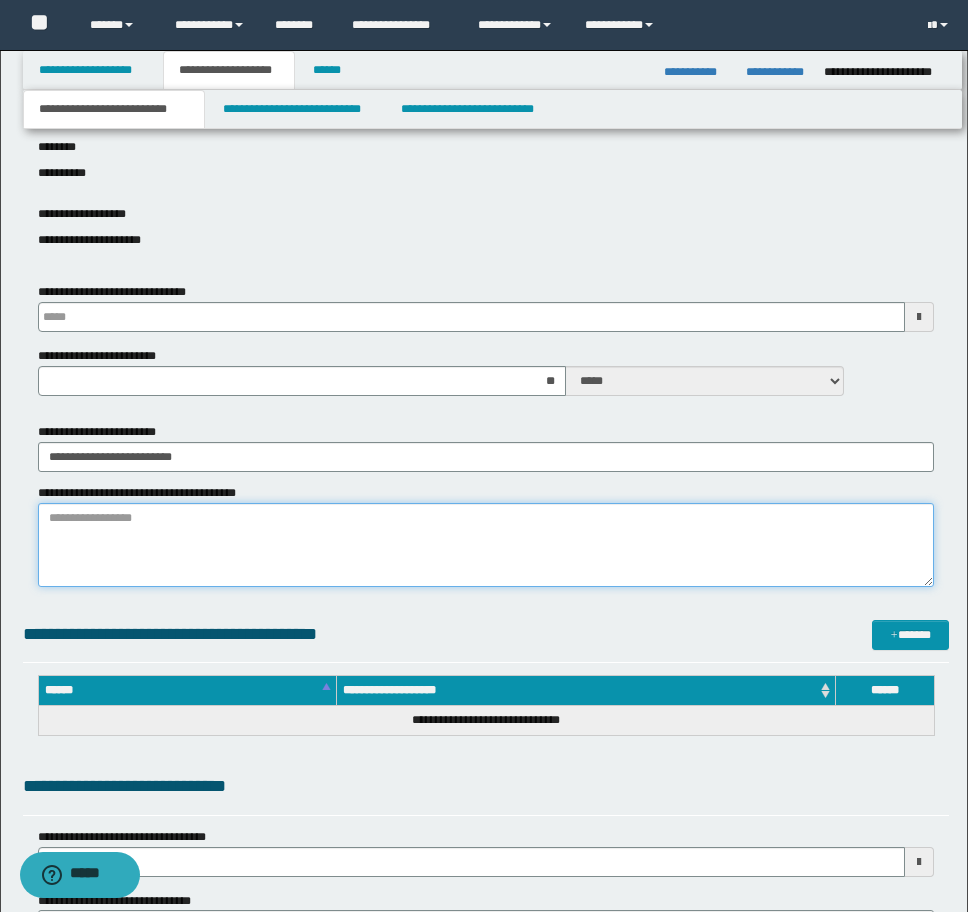 paste on "**********" 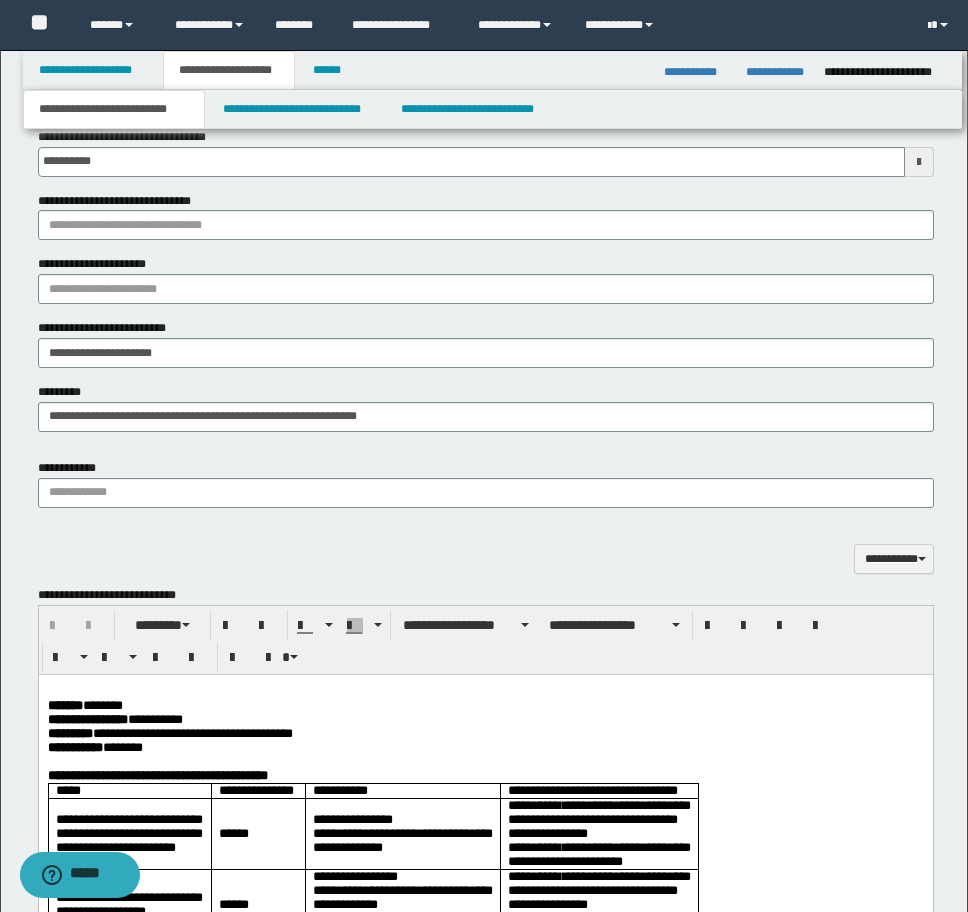 scroll, scrollTop: 1800, scrollLeft: 0, axis: vertical 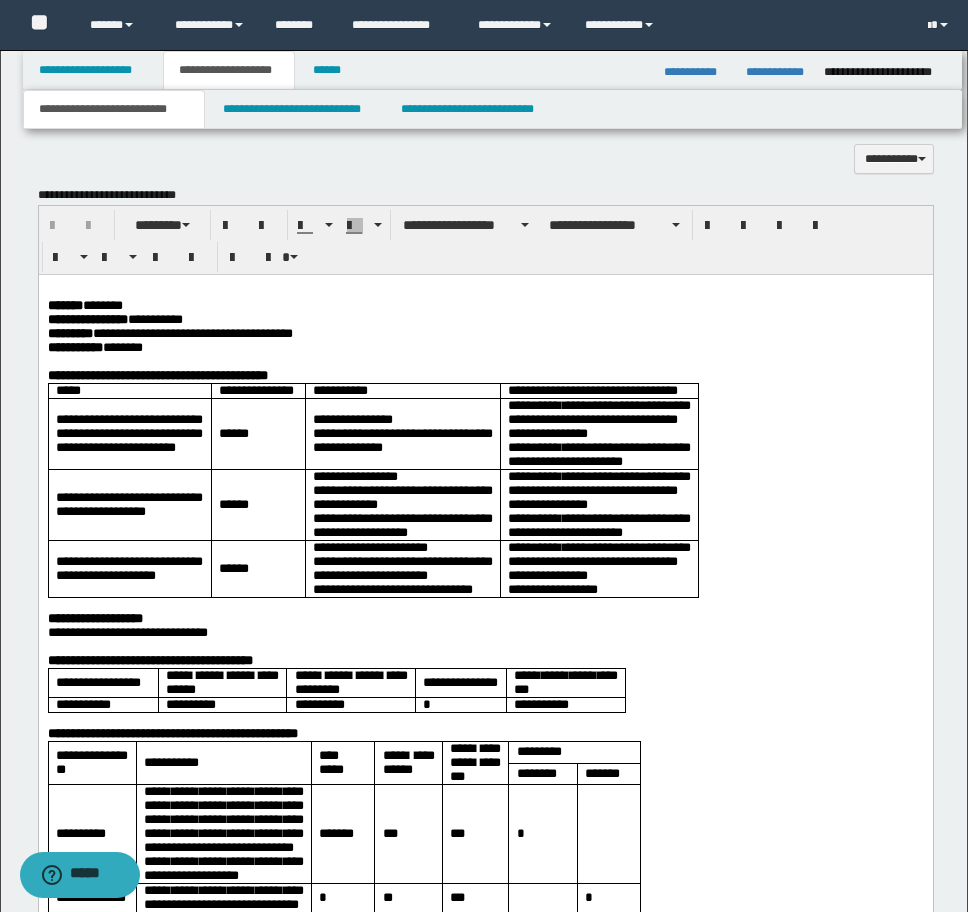 type on "**********" 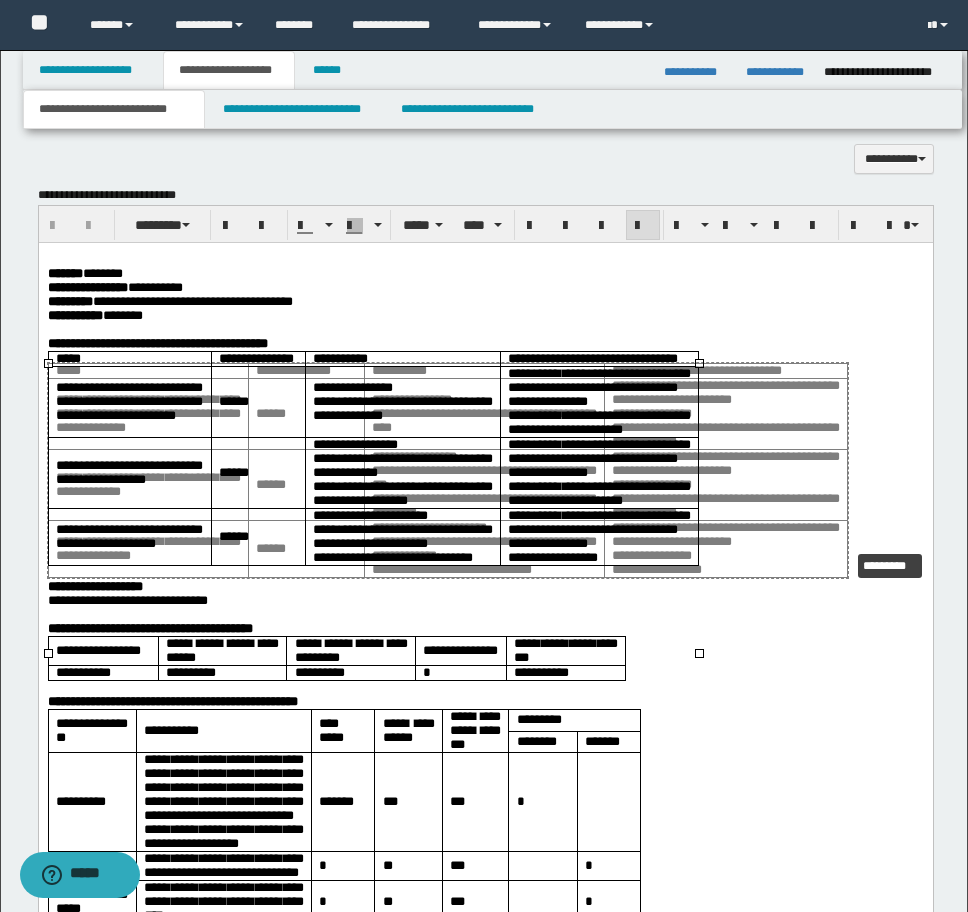 drag, startPoint x: 695, startPoint y: 654, endPoint x: 844, endPoint y: 550, distance: 181.70581 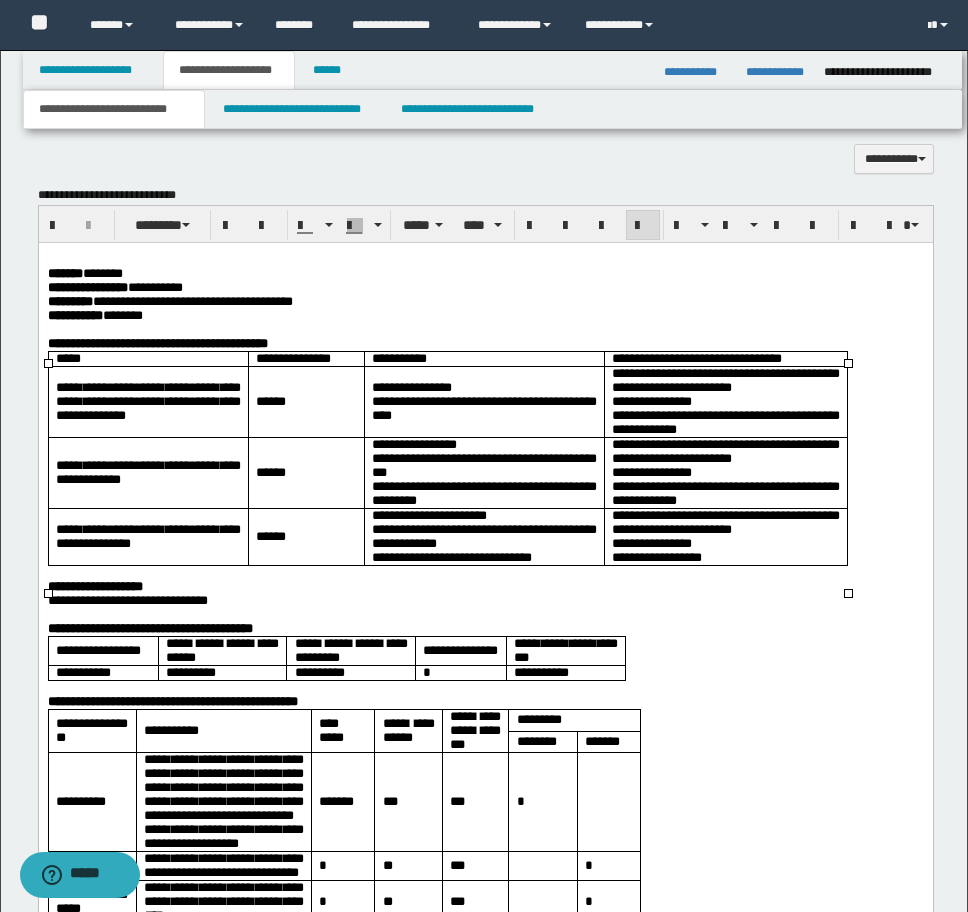 scroll, scrollTop: 2100, scrollLeft: 0, axis: vertical 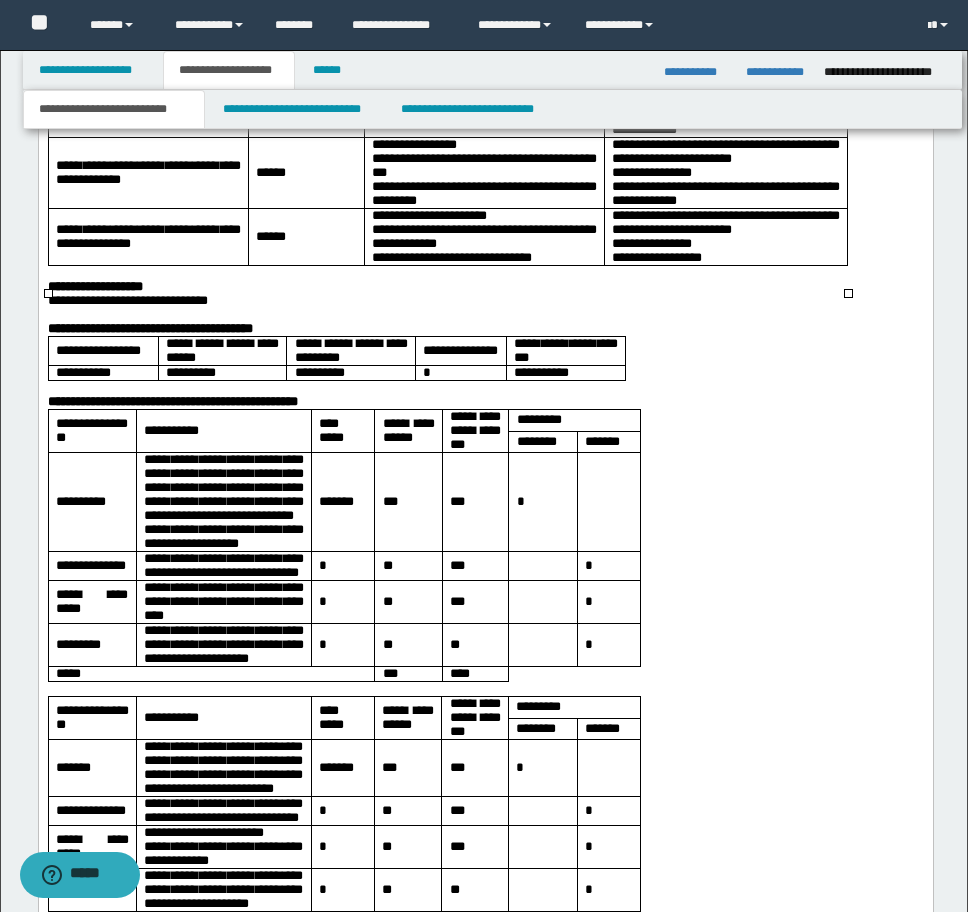 click on "**********" at bounding box center [565, 352] 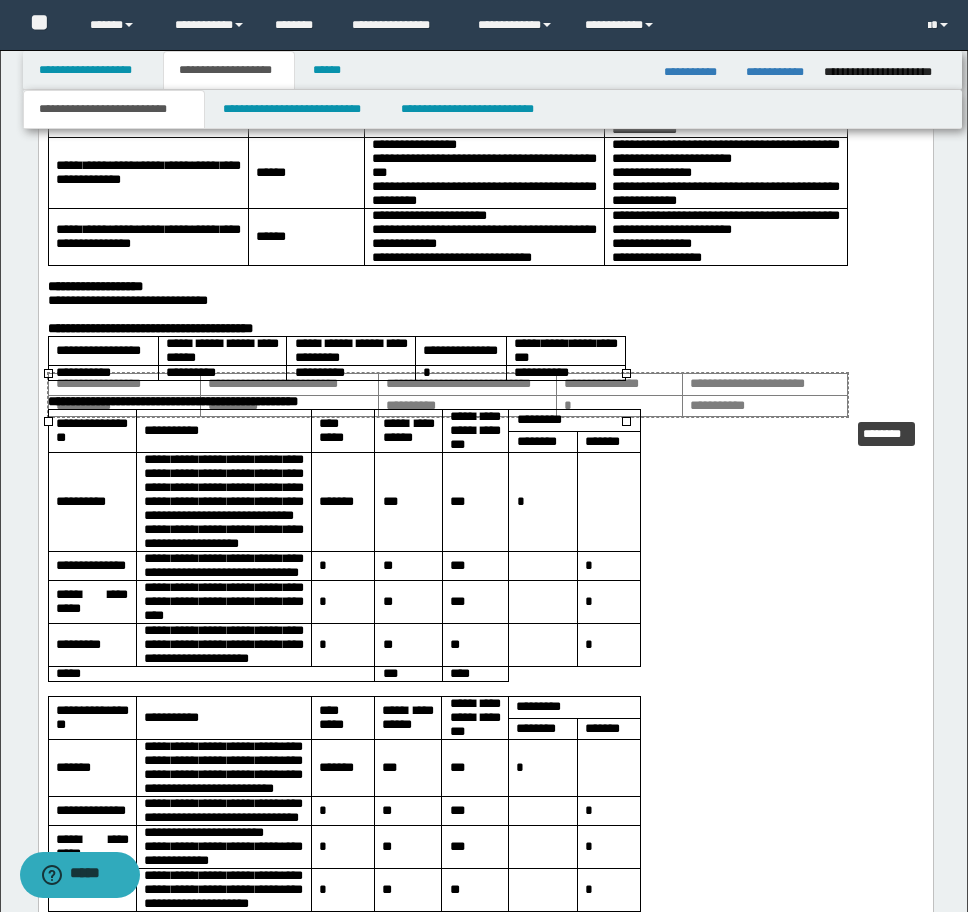 drag, startPoint x: 627, startPoint y: 419, endPoint x: 849, endPoint y: 415, distance: 222.03603 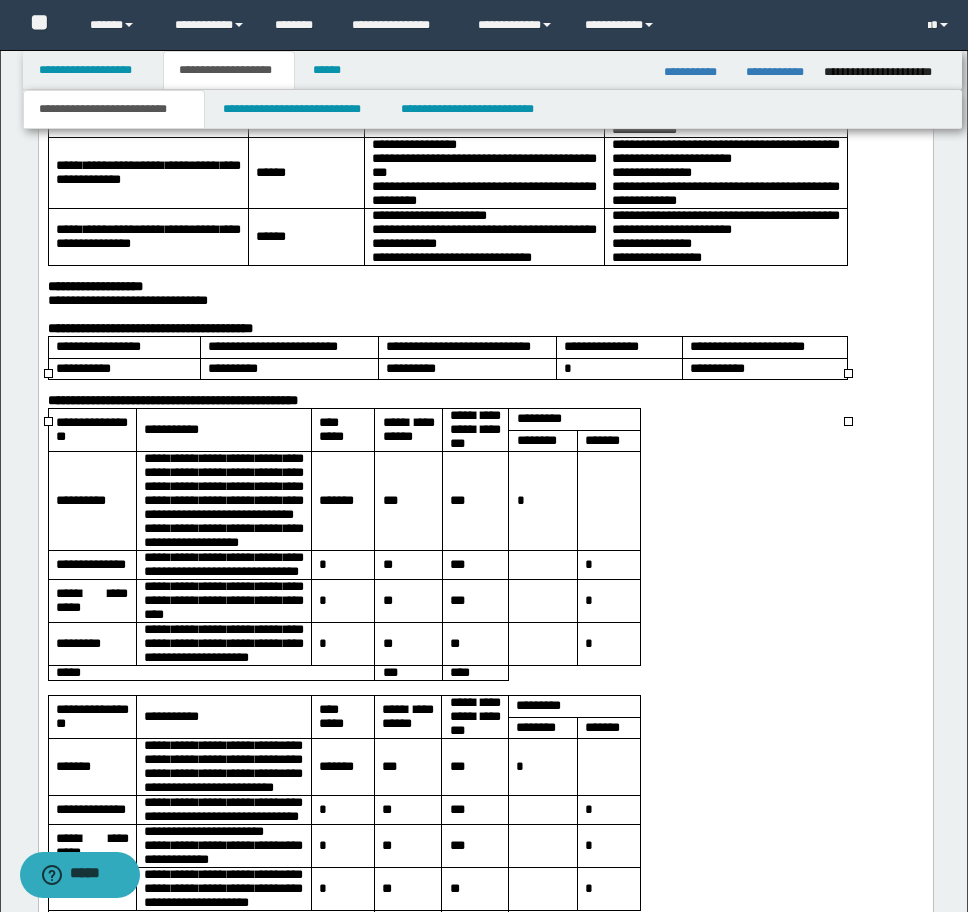 click at bounding box center (608, 502) 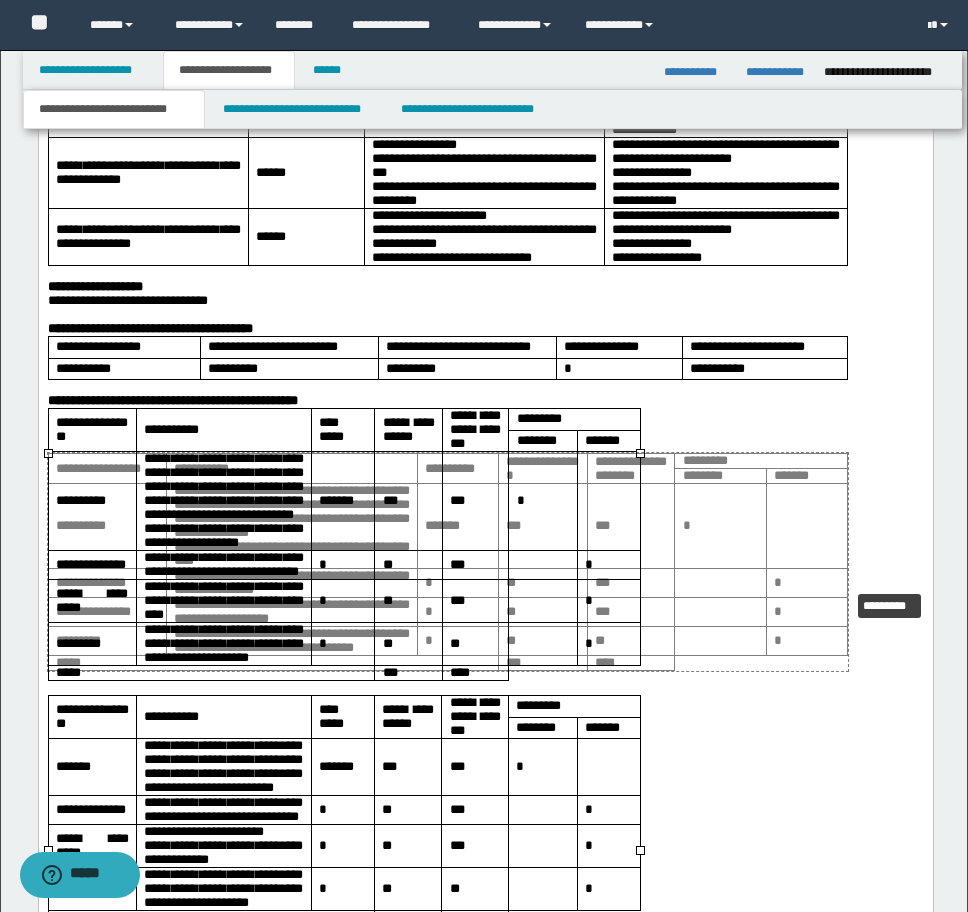 drag, startPoint x: 639, startPoint y: 852, endPoint x: 846, endPoint y: 591, distance: 333.1216 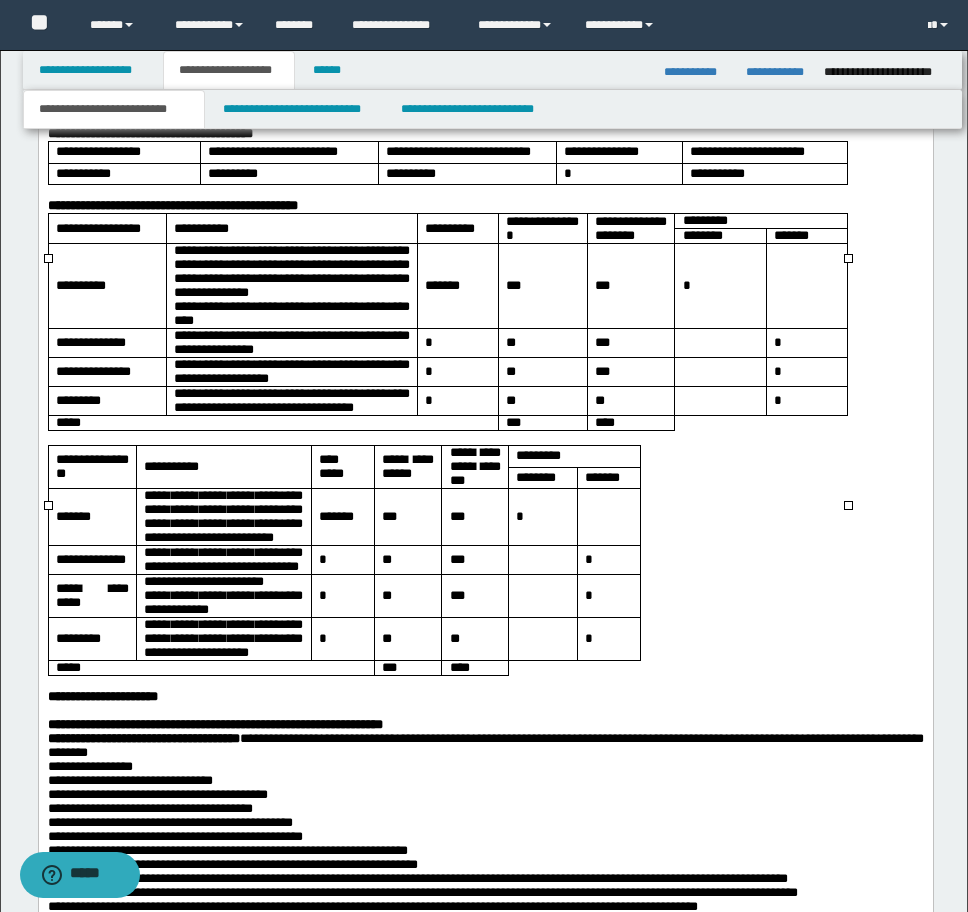 scroll, scrollTop: 2500, scrollLeft: 0, axis: vertical 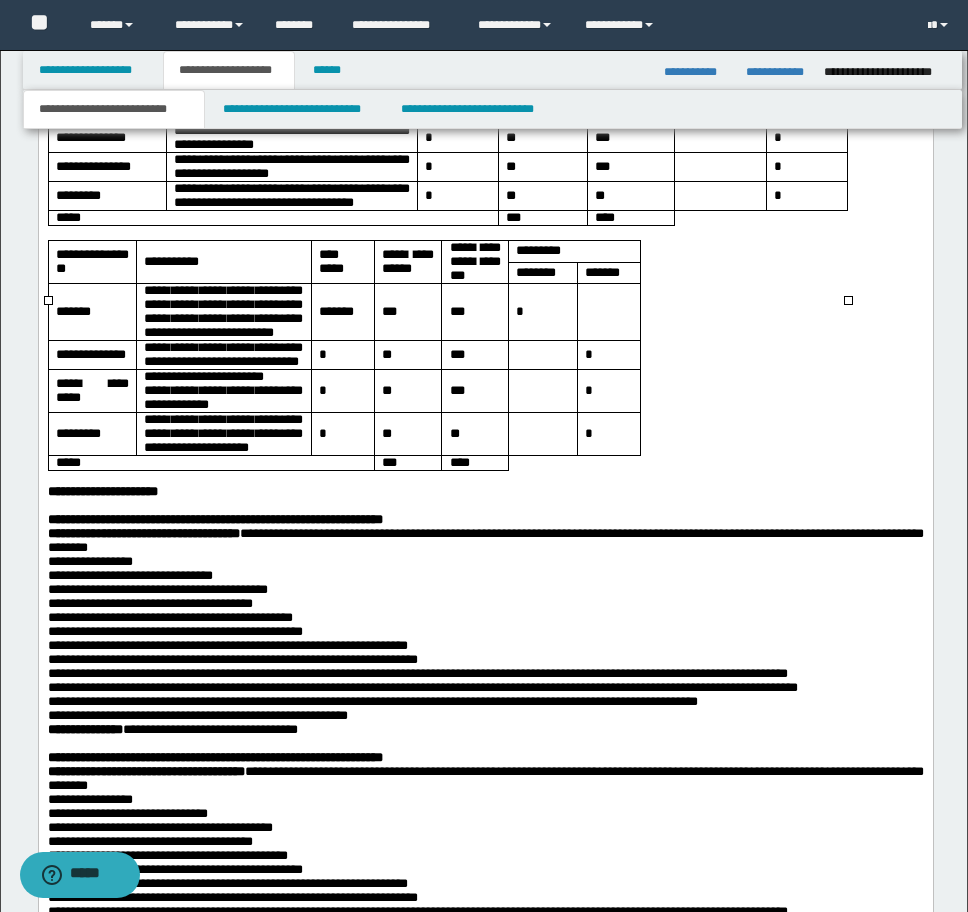 click on "*" at bounding box center (608, 392) 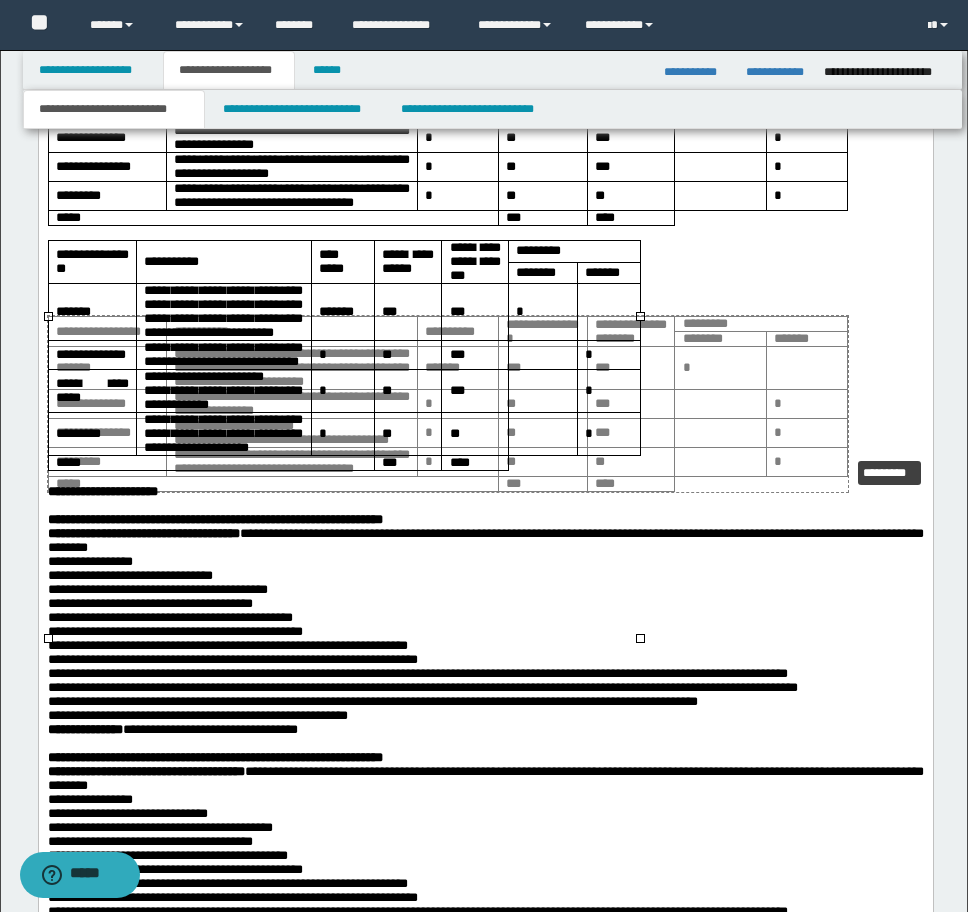 drag, startPoint x: 640, startPoint y: 639, endPoint x: 847, endPoint y: 457, distance: 275.632 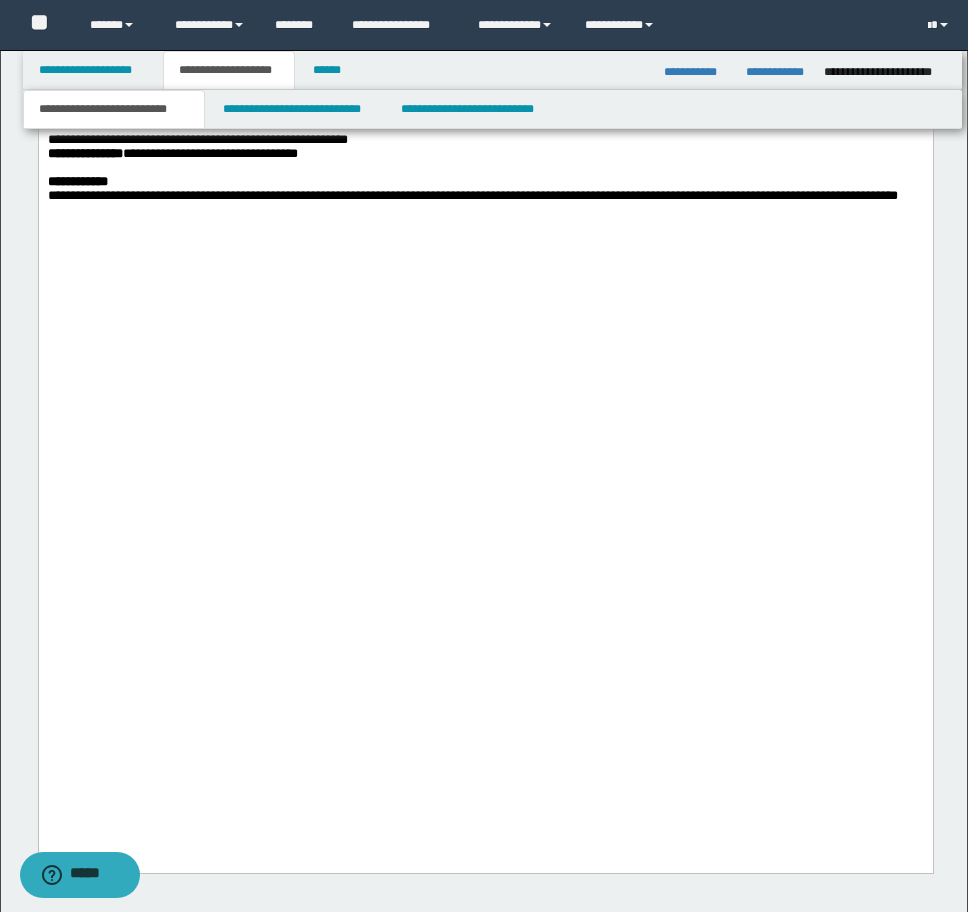 scroll, scrollTop: 4400, scrollLeft: 0, axis: vertical 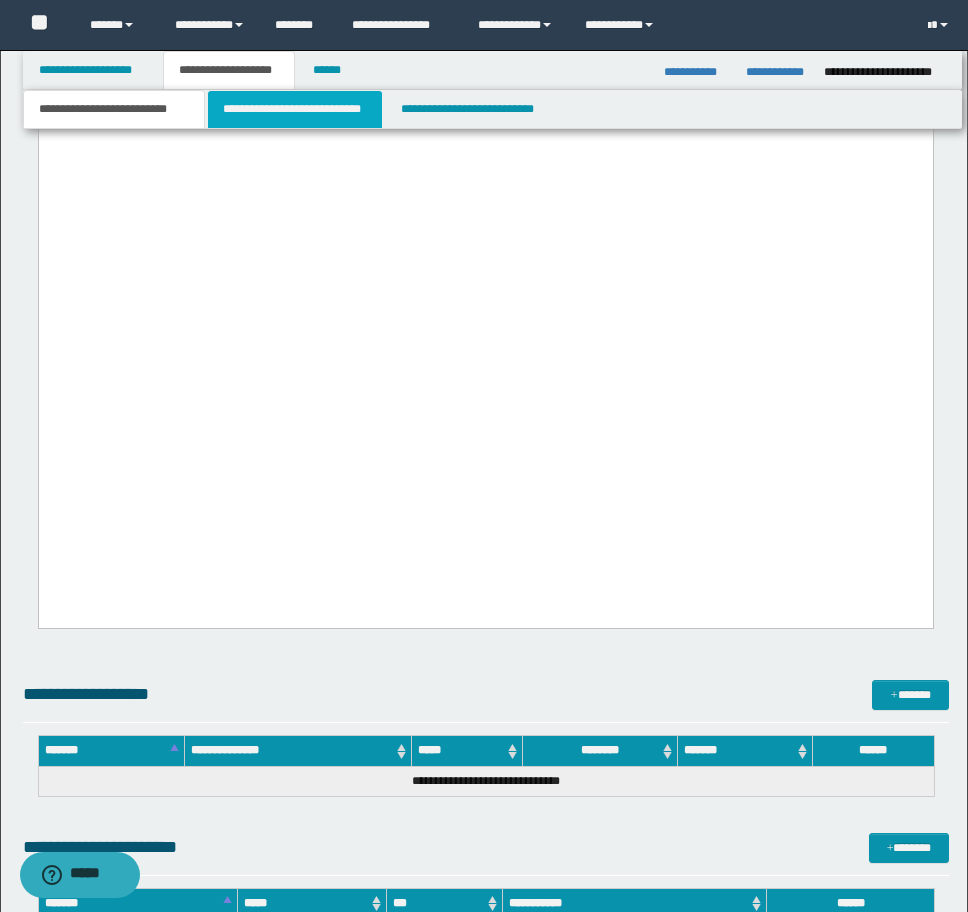 click on "**********" at bounding box center [295, 109] 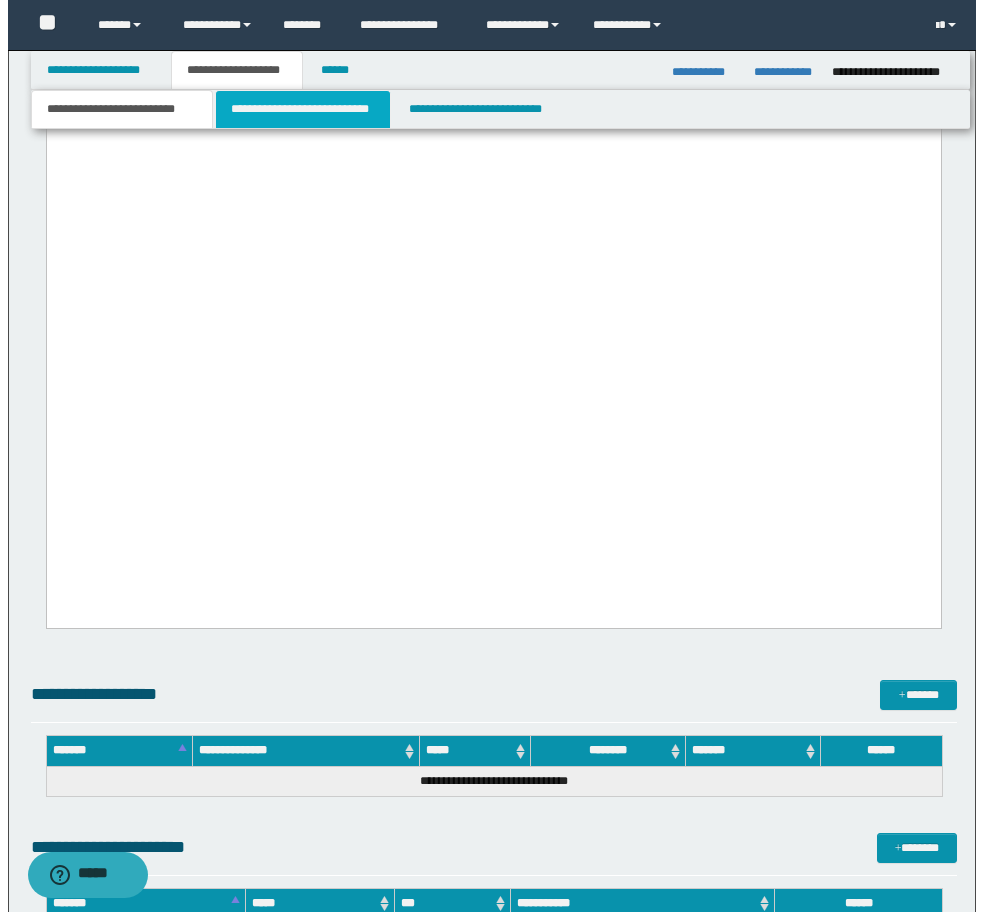scroll, scrollTop: 0, scrollLeft: 0, axis: both 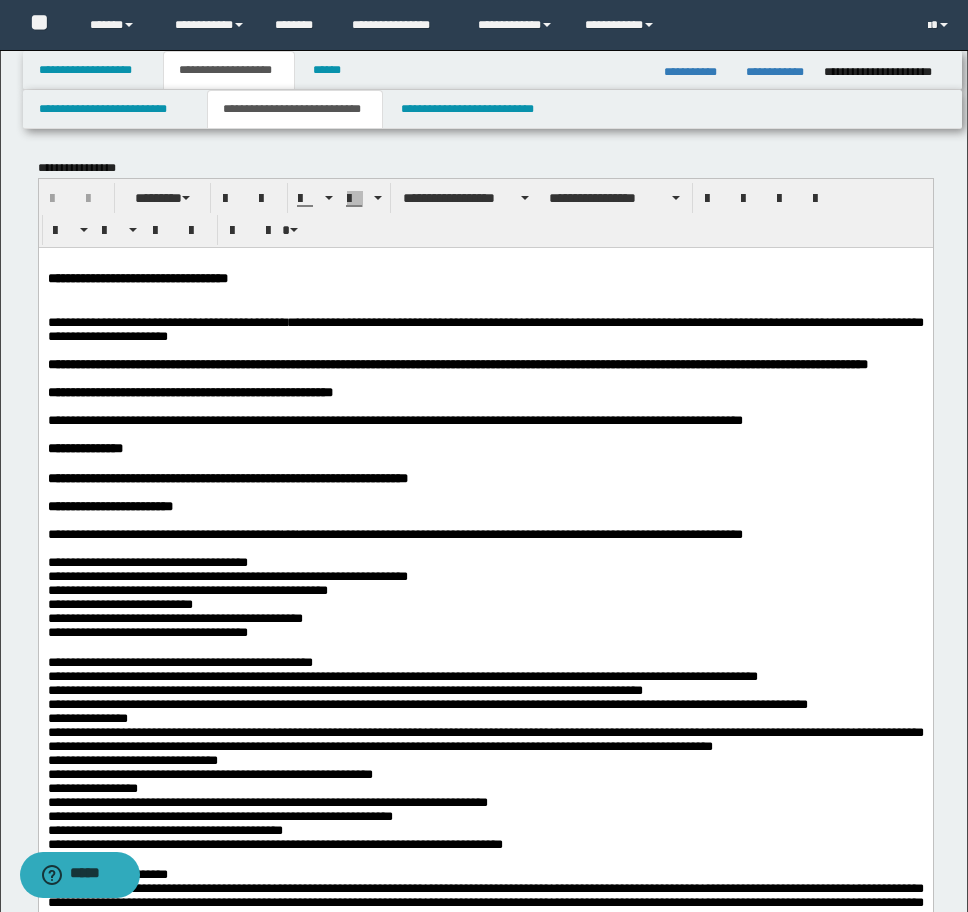click on "**********" at bounding box center [485, 1259] 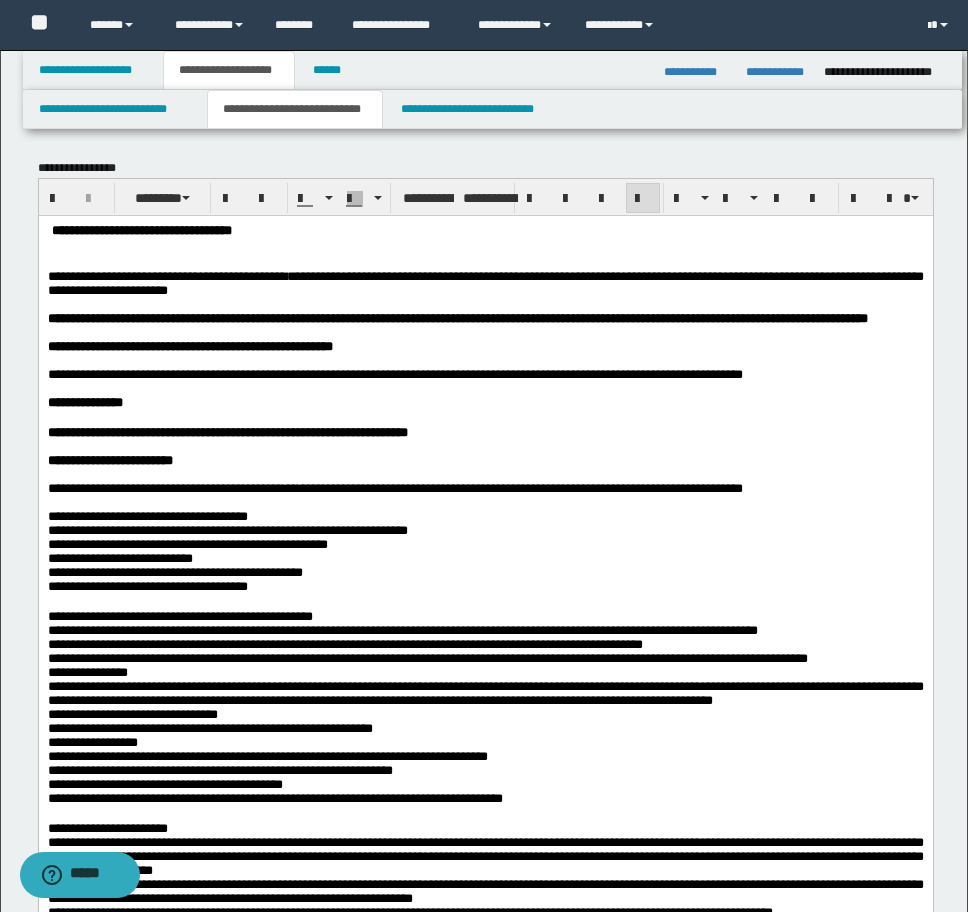 type 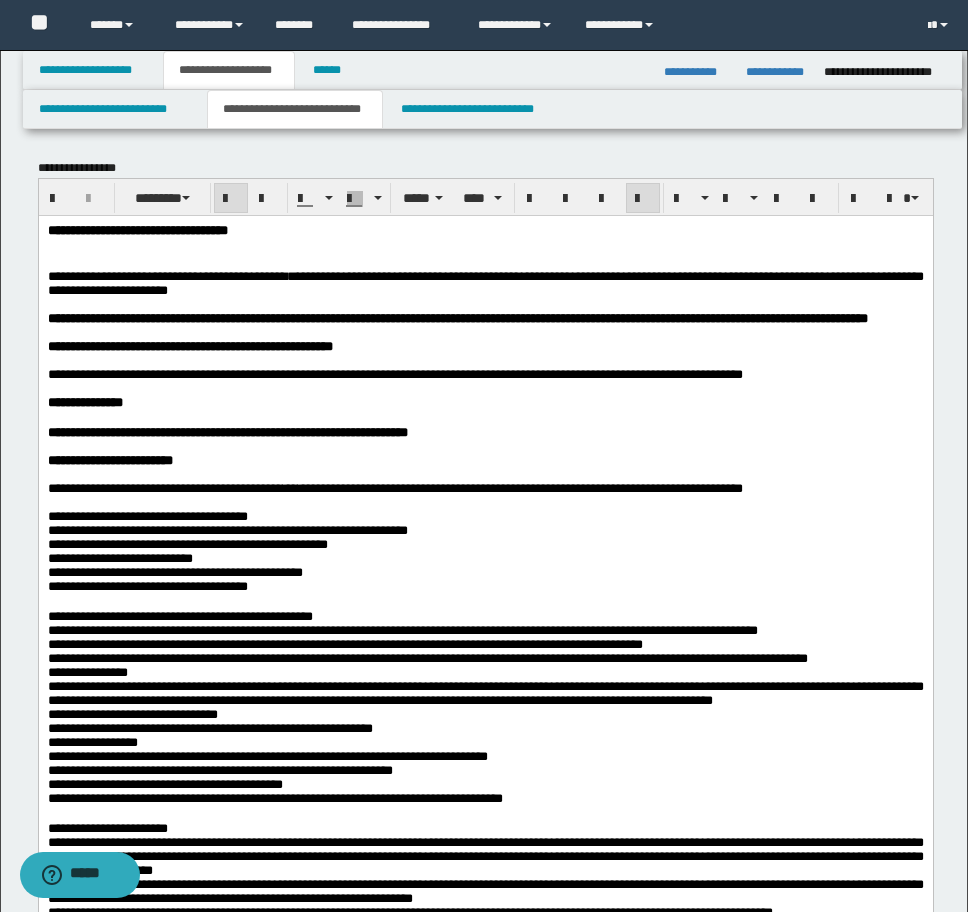click at bounding box center (485, 246) 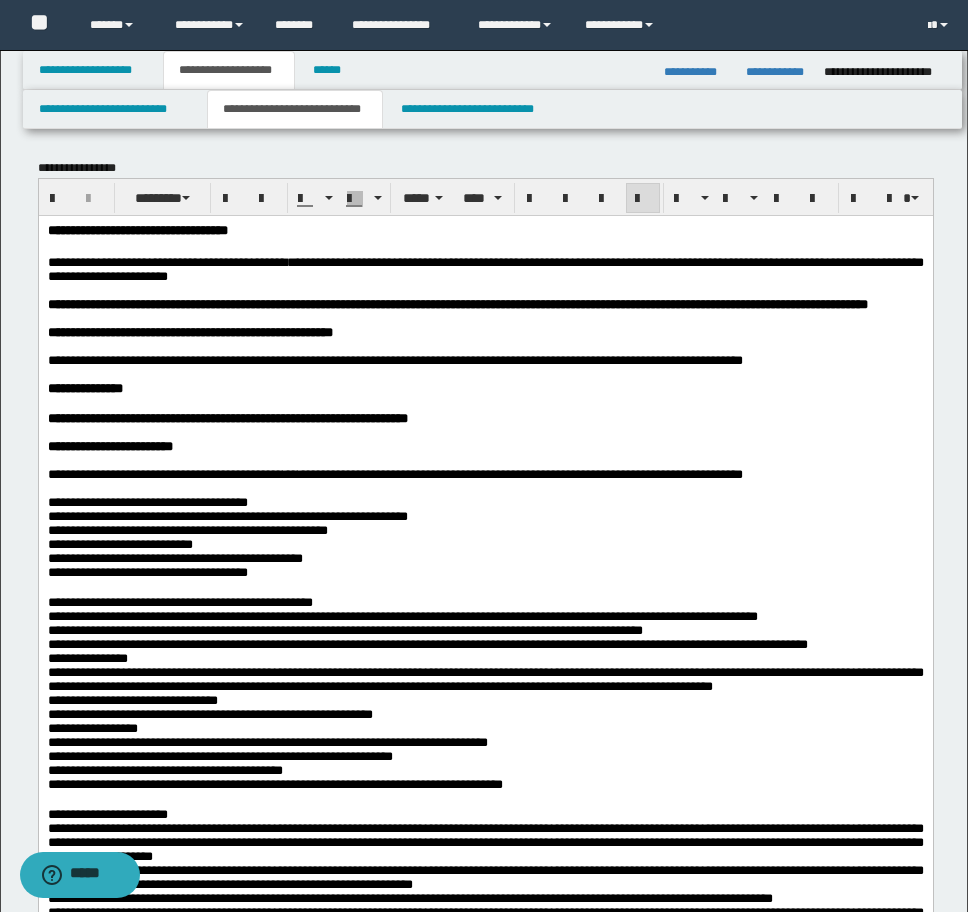 click on "**********" at bounding box center [166, 261] 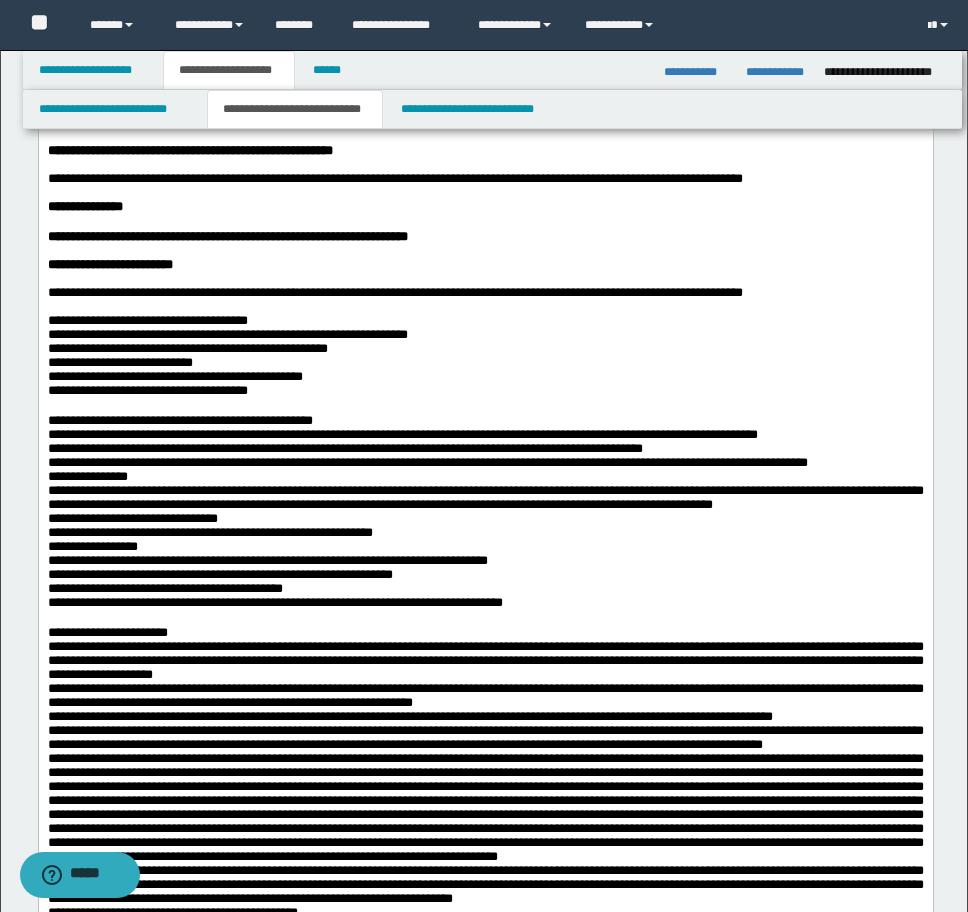 scroll, scrollTop: 0, scrollLeft: 0, axis: both 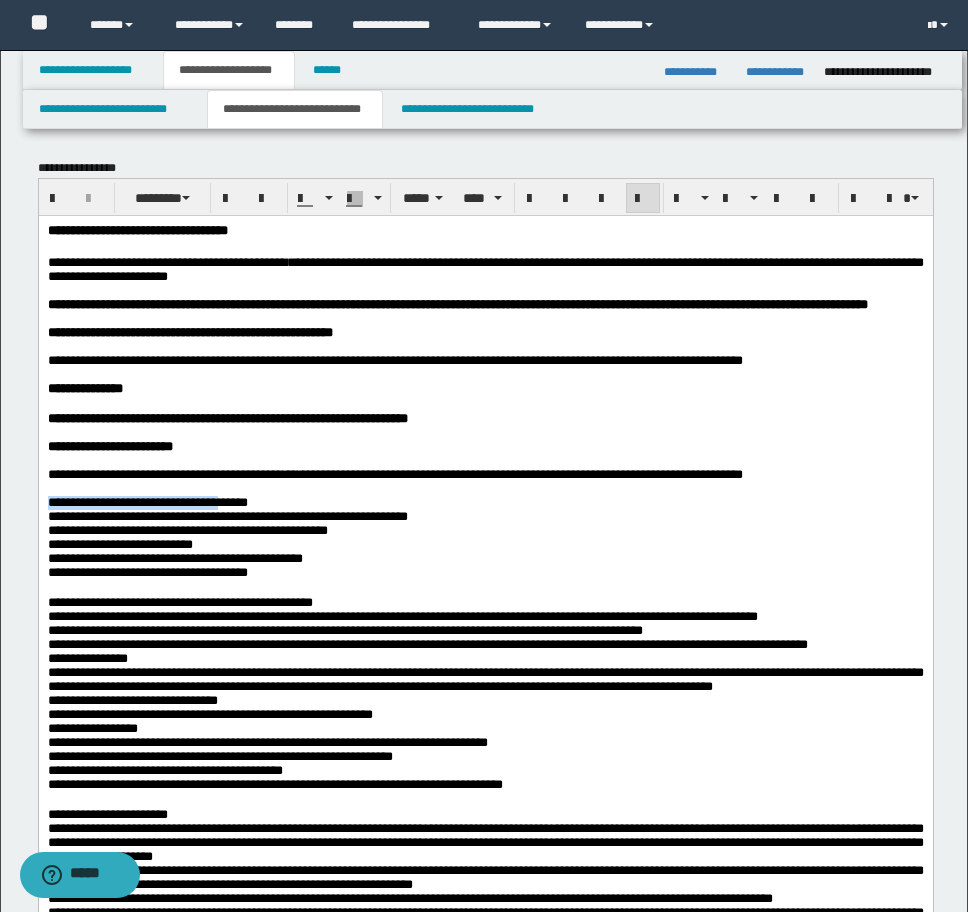 drag, startPoint x: 263, startPoint y: 550, endPoint x: 12, endPoint y: 551, distance: 251.002 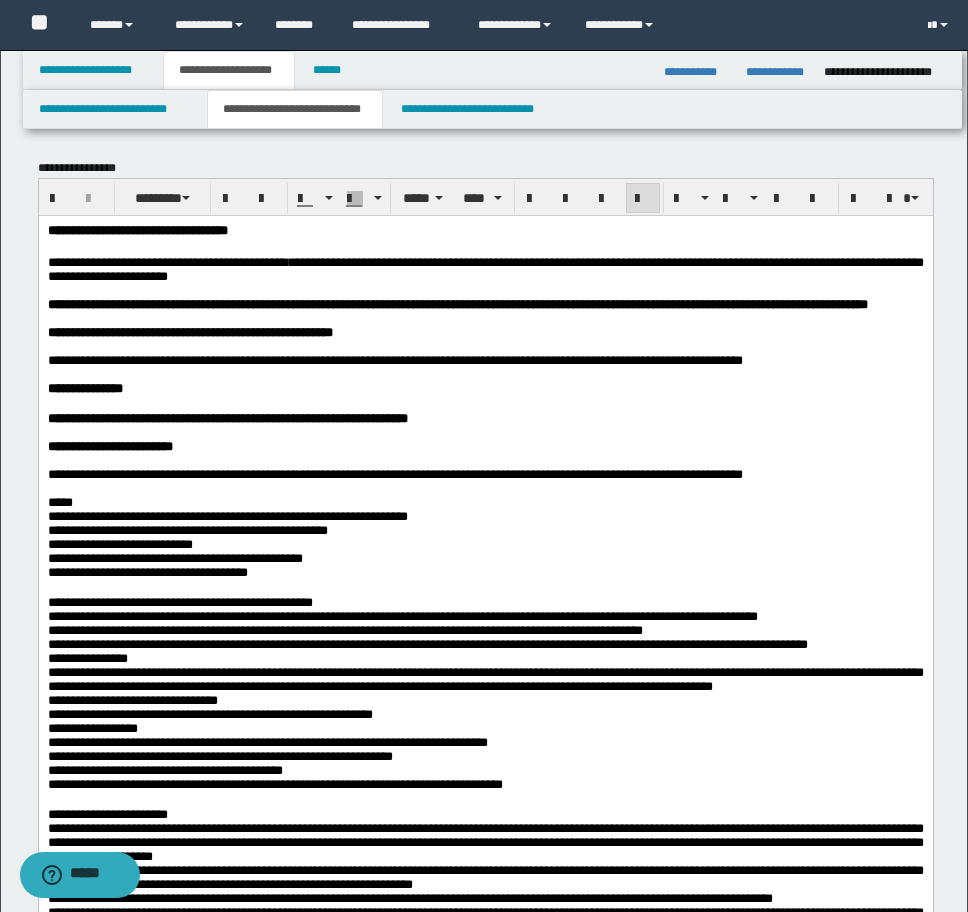 click on "**********" at bounding box center [227, 536] 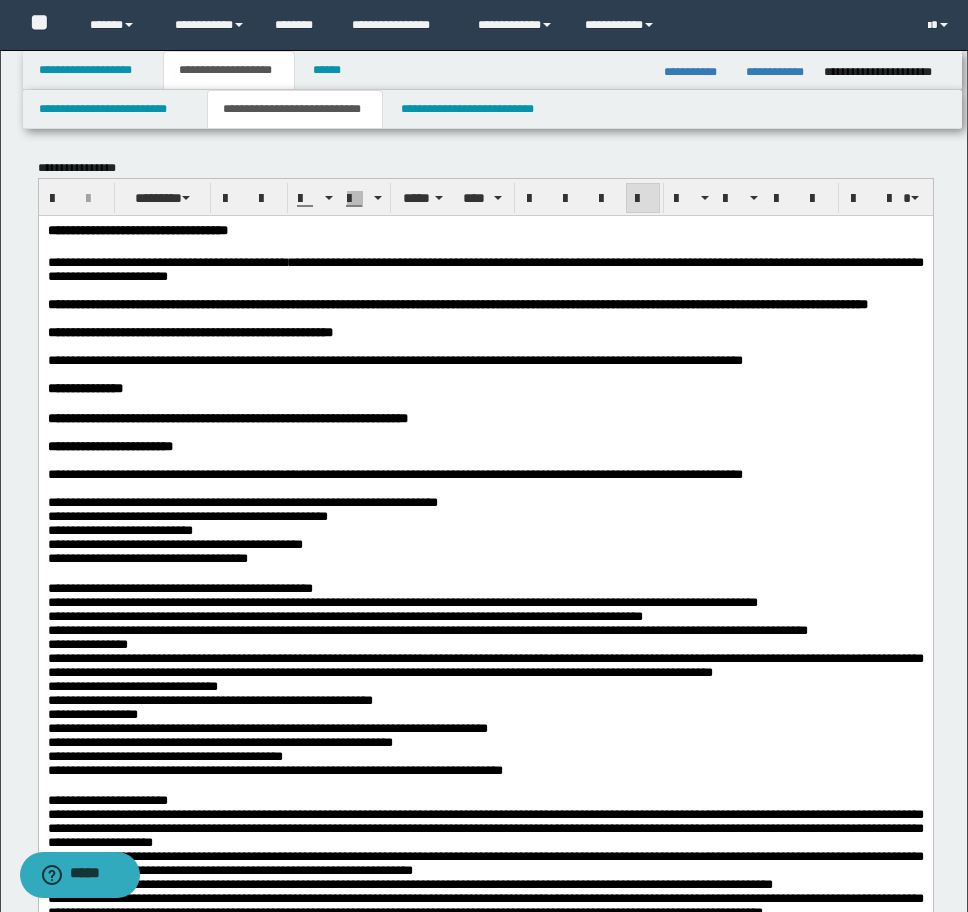 click on "**********" at bounding box center [242, 529] 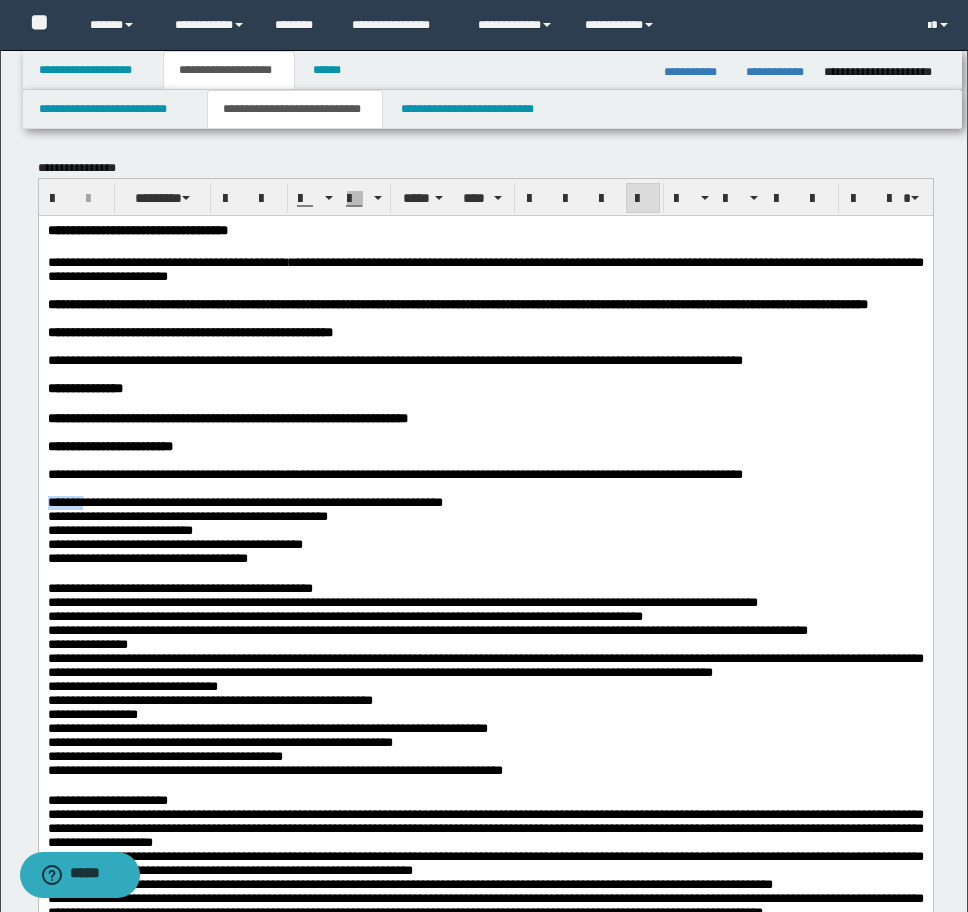 drag, startPoint x: 93, startPoint y: 548, endPoint x: 65, endPoint y: 737, distance: 191.06282 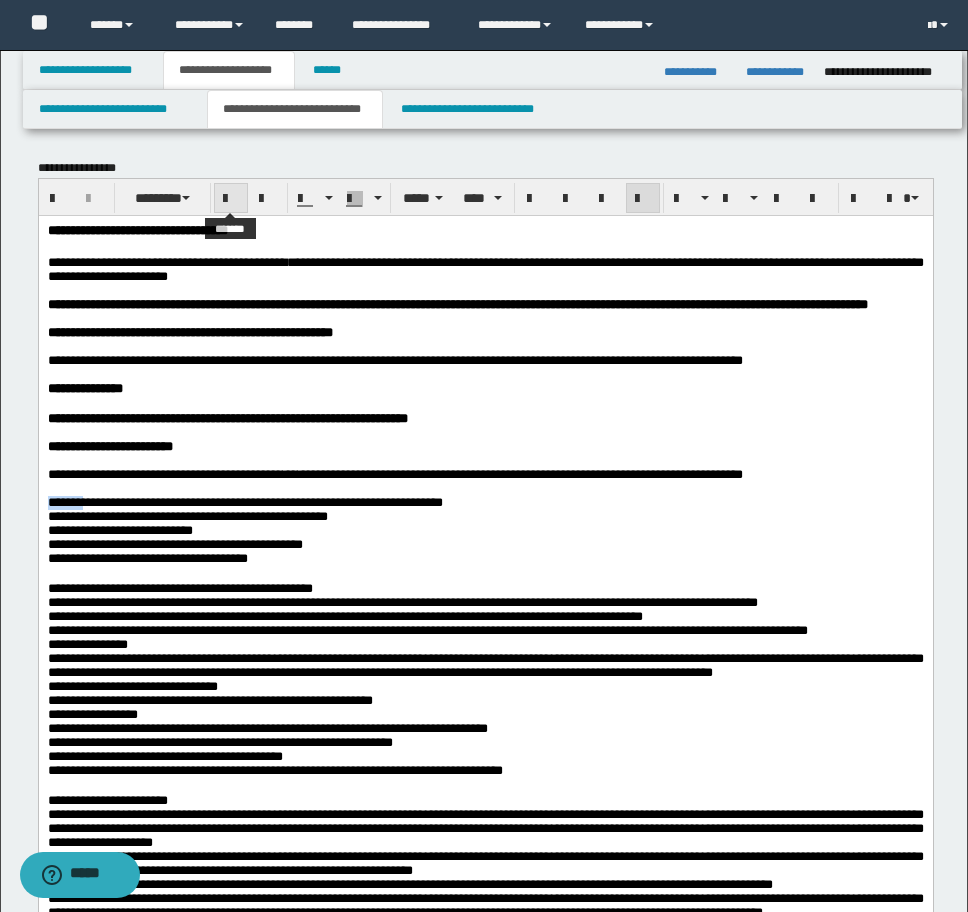 click at bounding box center [231, 199] 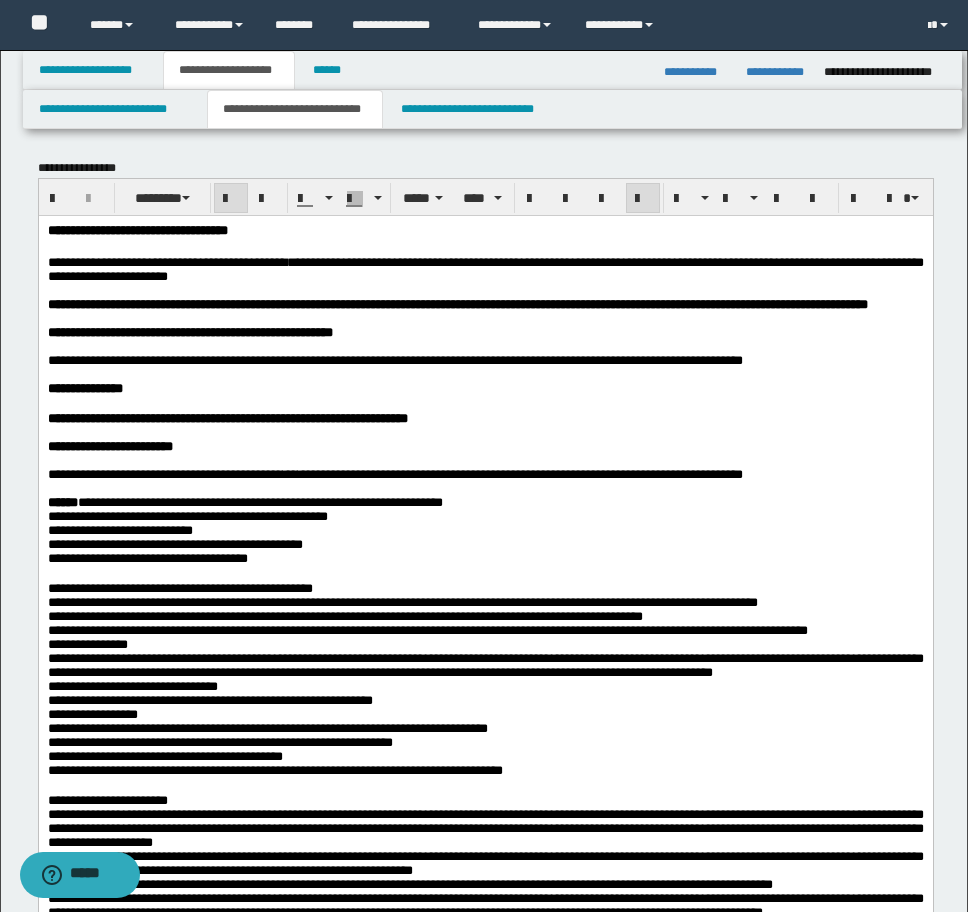 click on "**********" at bounding box center [244, 529] 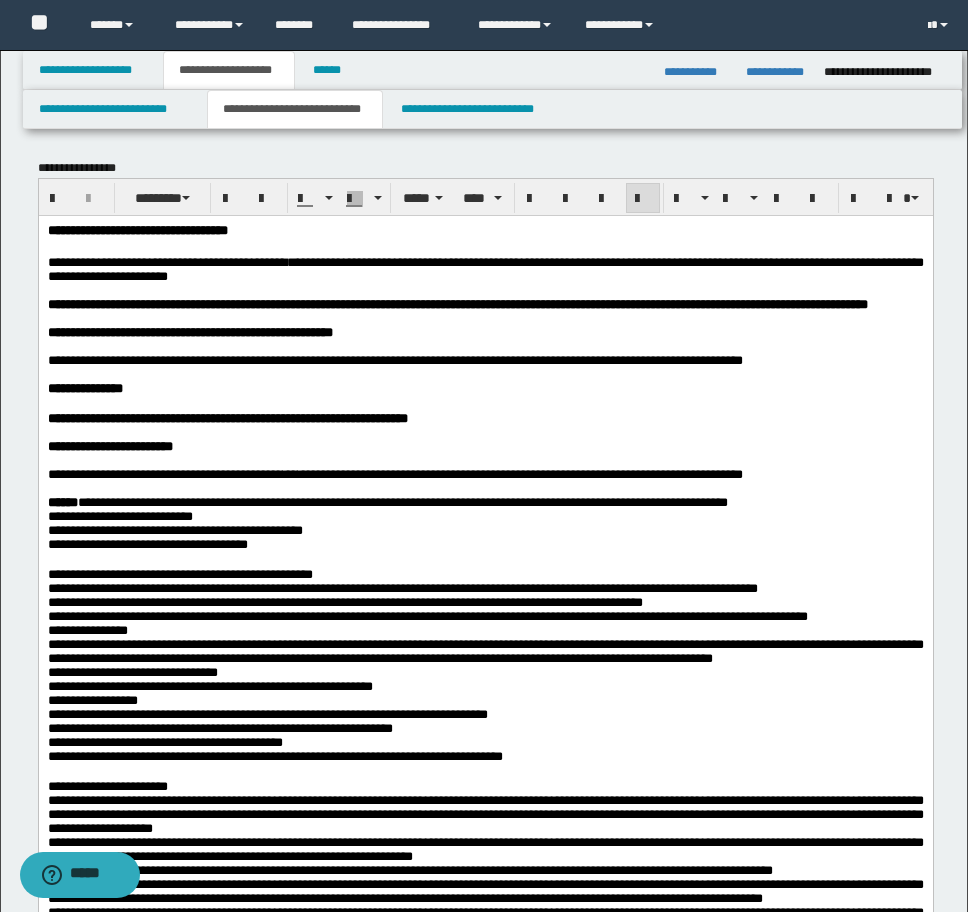 click on "**********" at bounding box center [387, 522] 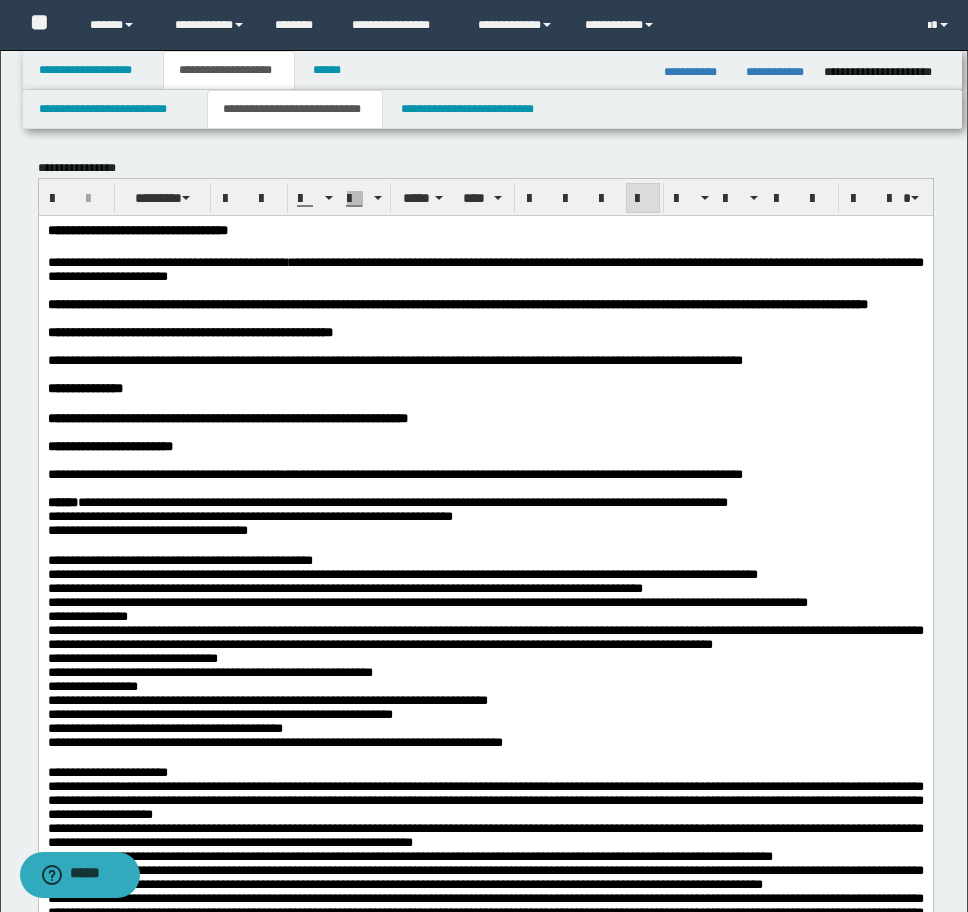 click on "**********" at bounding box center (387, 515) 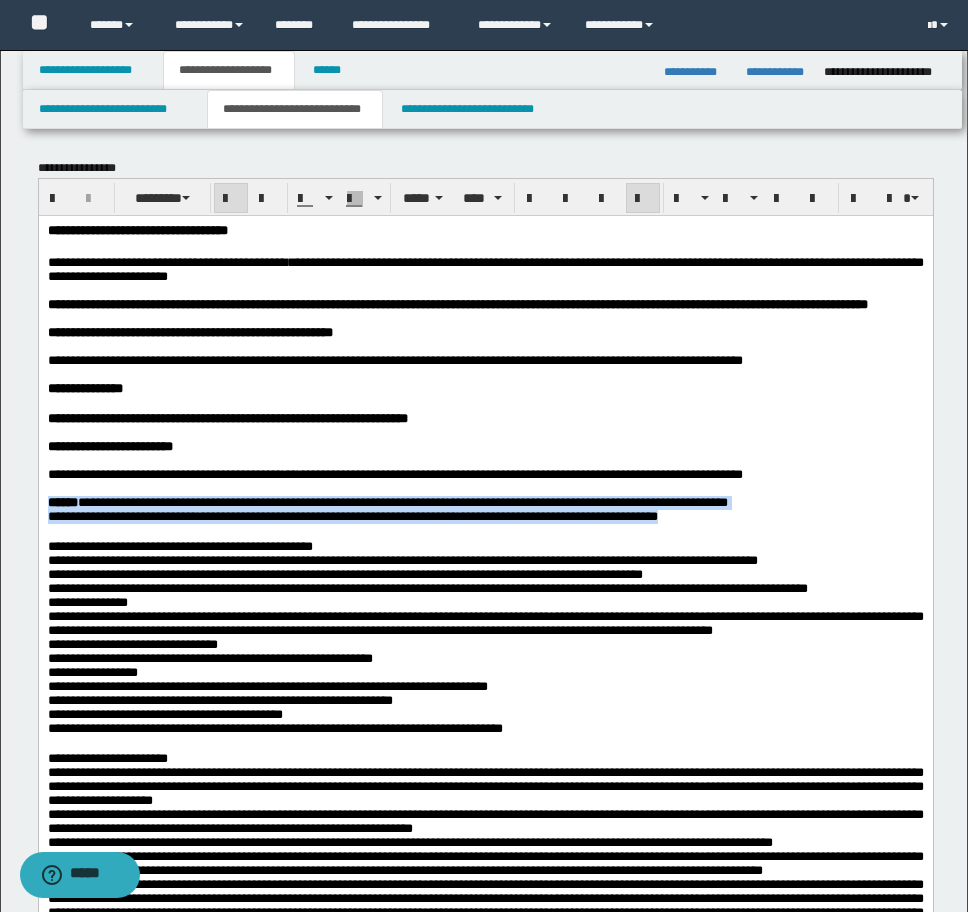 drag, startPoint x: 413, startPoint y: 566, endPoint x: -9, endPoint y: 543, distance: 422.6263 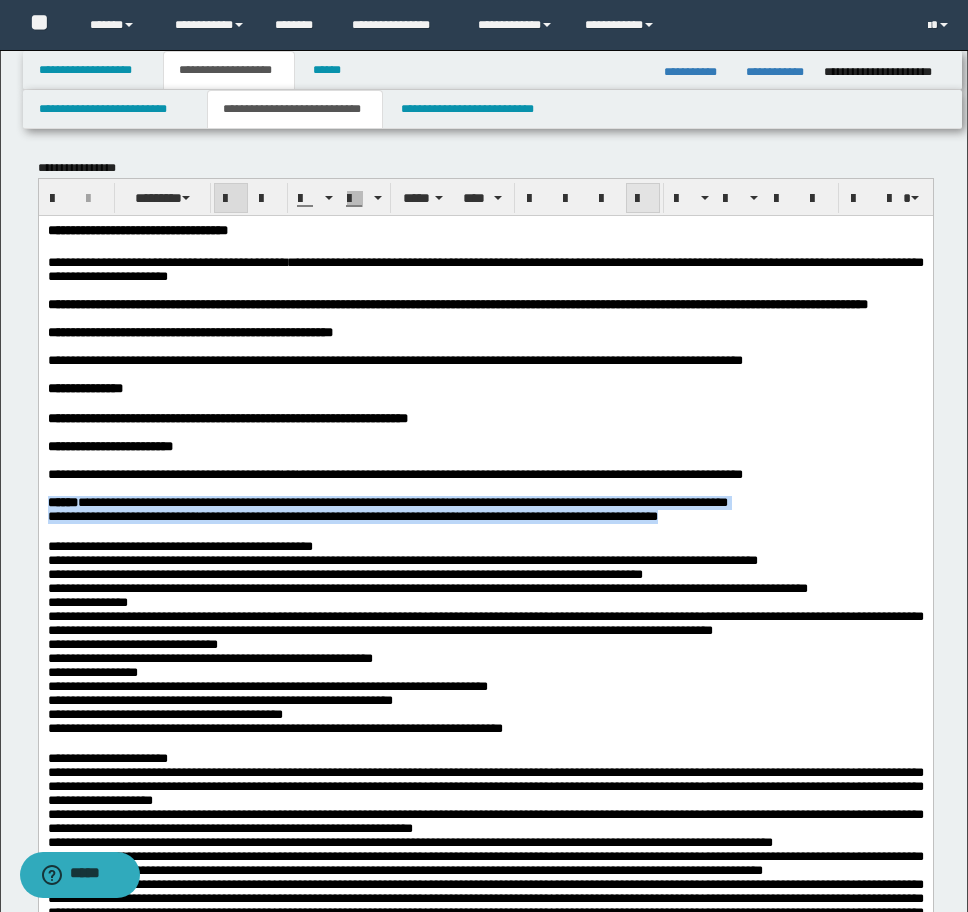 click at bounding box center (643, 199) 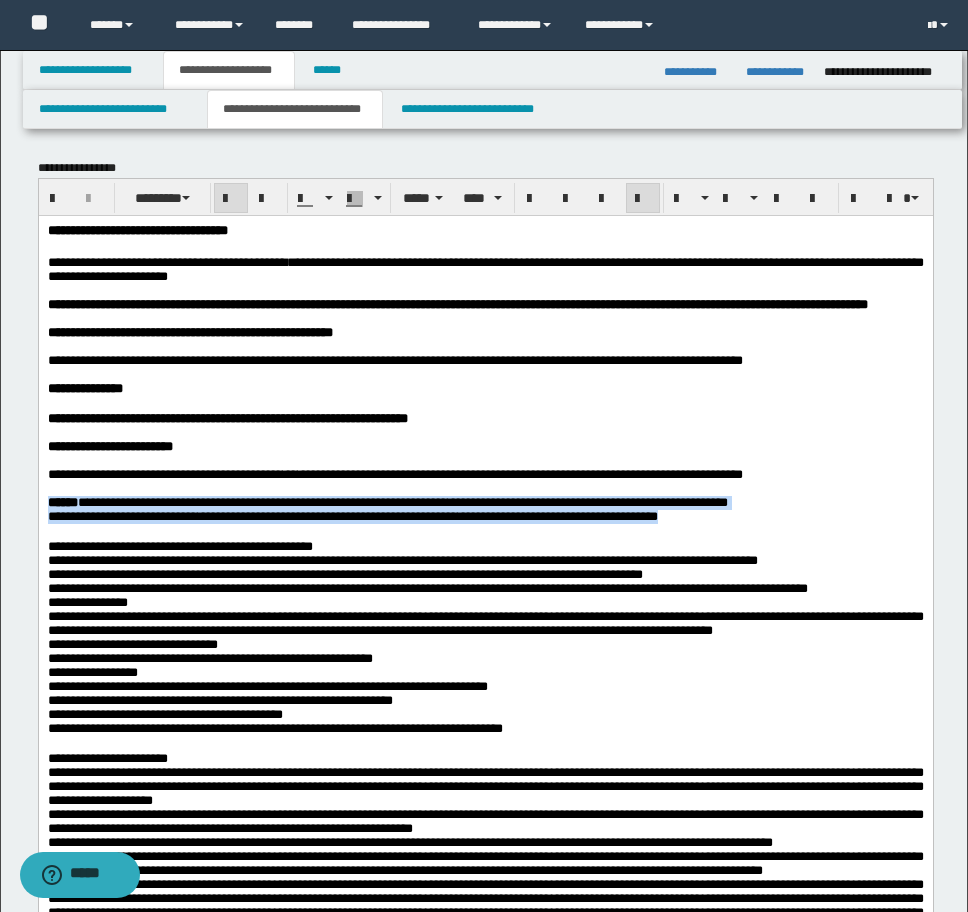 click at bounding box center [643, 199] 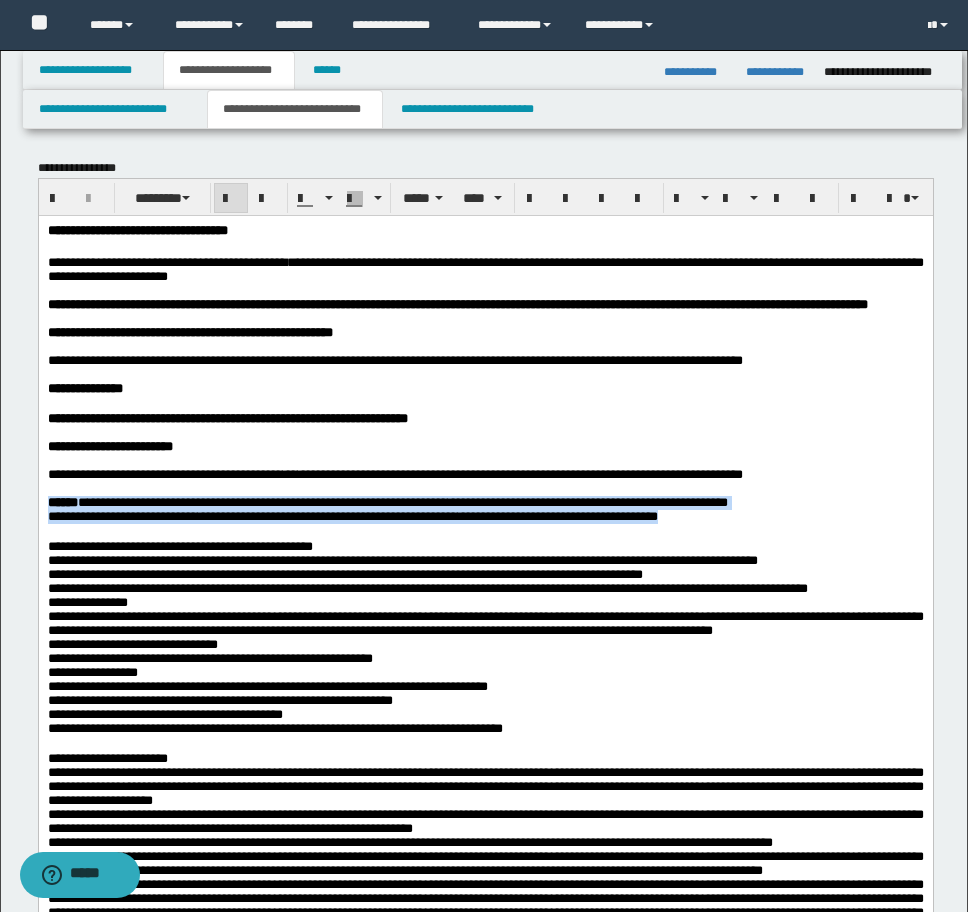 drag, startPoint x: 111, startPoint y: 569, endPoint x: 100, endPoint y: 572, distance: 11.401754 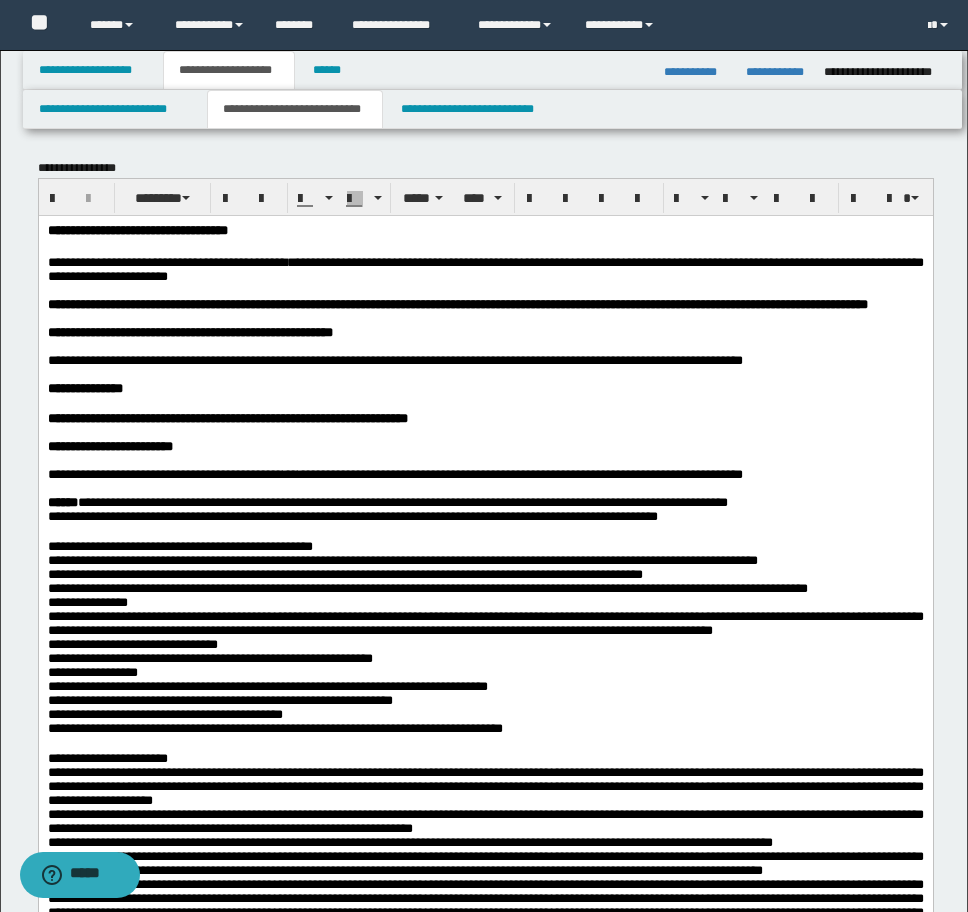 click on "**********" at bounding box center [485, 1185] 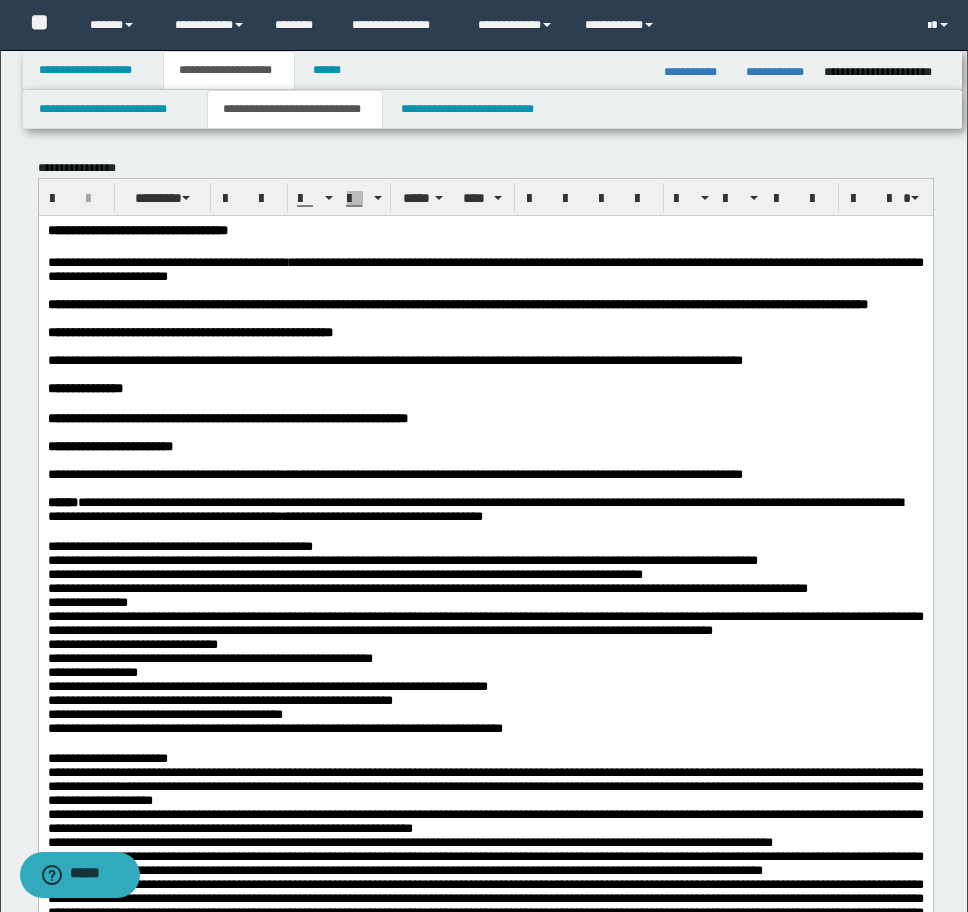 drag, startPoint x: 910, startPoint y: 544, endPoint x: 731, endPoint y: 573, distance: 181.33394 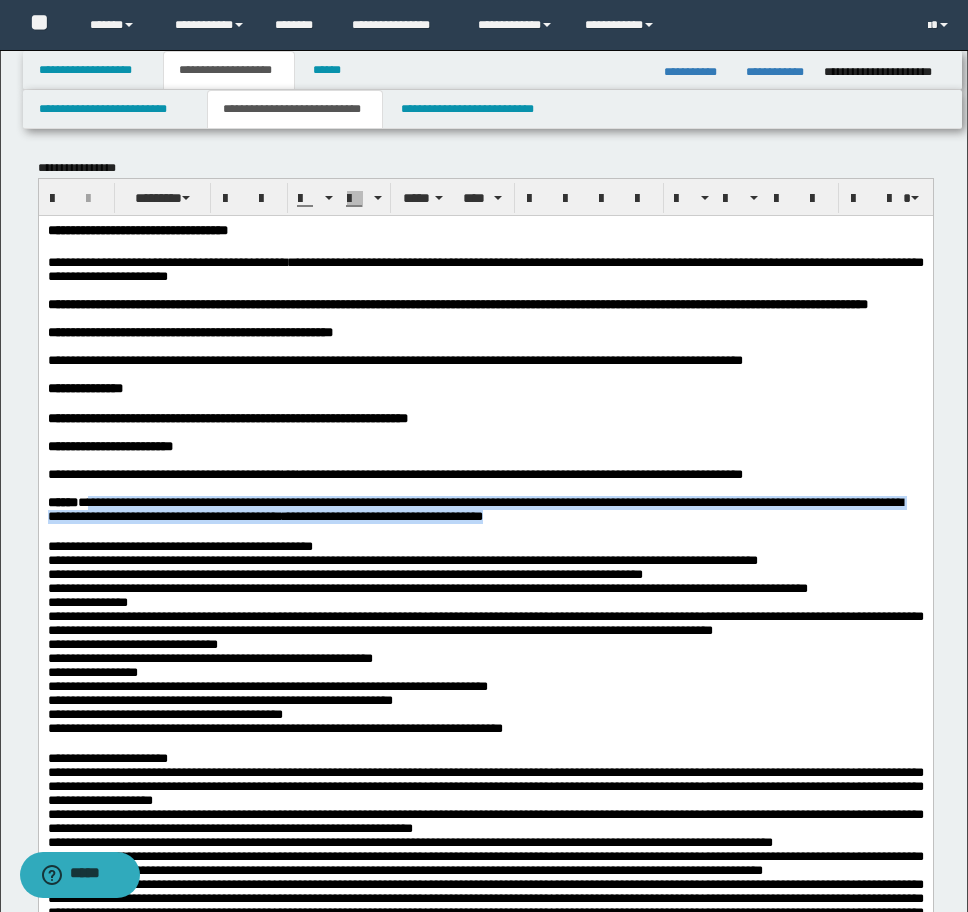 drag, startPoint x: 99, startPoint y: 546, endPoint x: 777, endPoint y: 568, distance: 678.3568 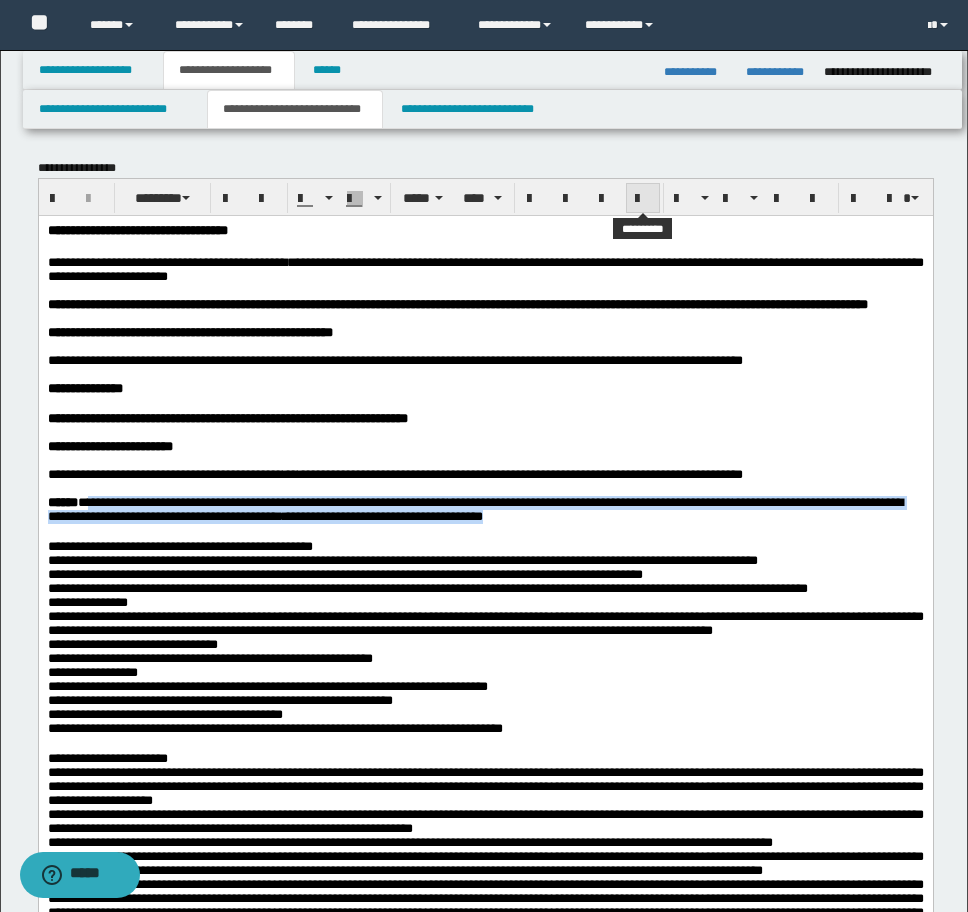 click at bounding box center (643, 199) 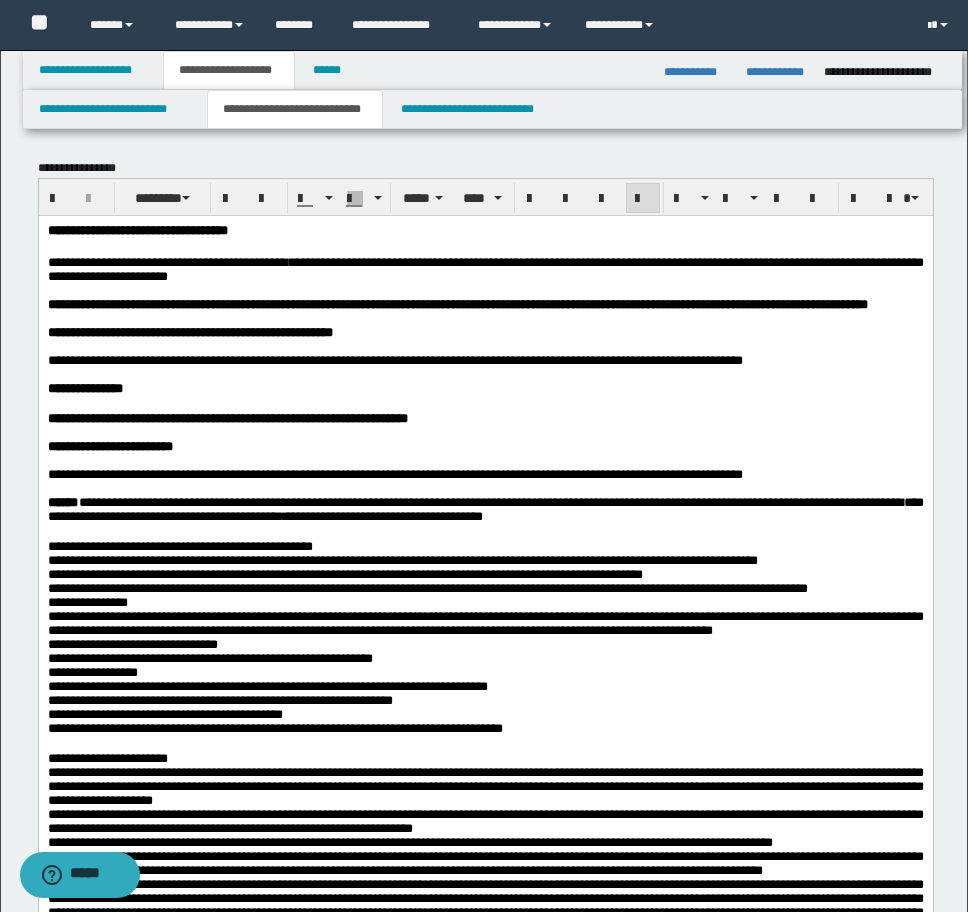 click on "**********" at bounding box center (485, 636) 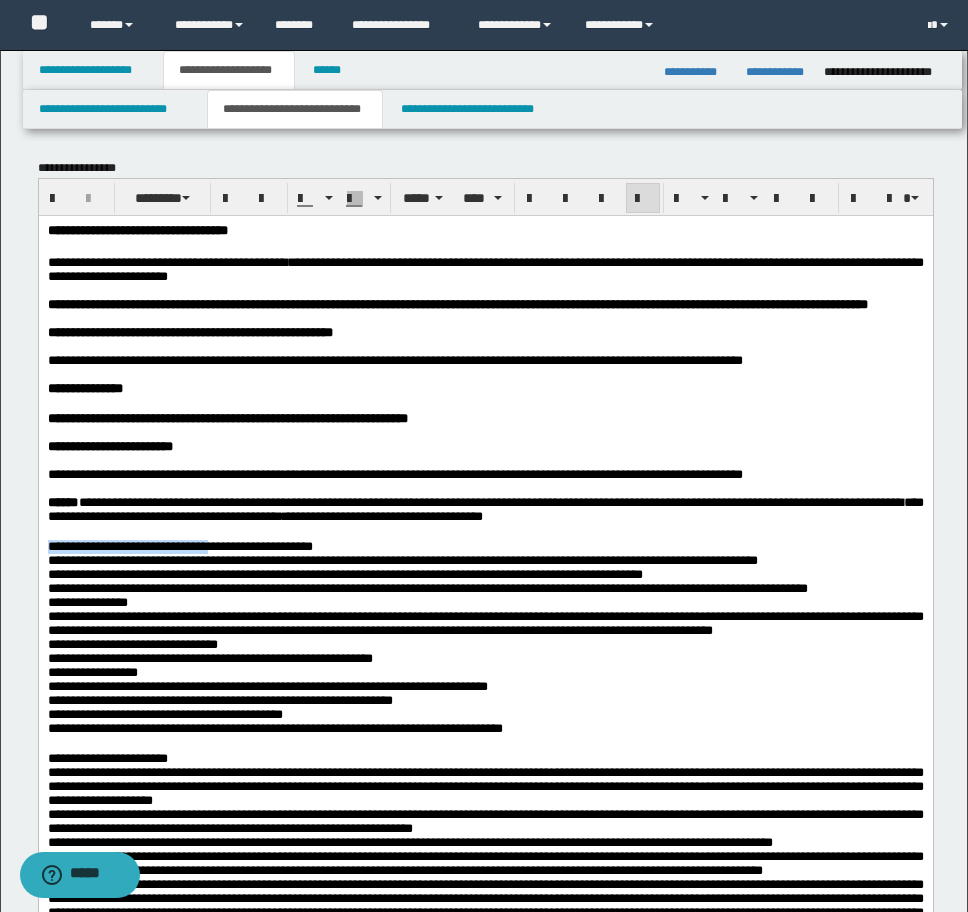 drag, startPoint x: 245, startPoint y: 597, endPoint x: 72, endPoint y: 819, distance: 281.44803 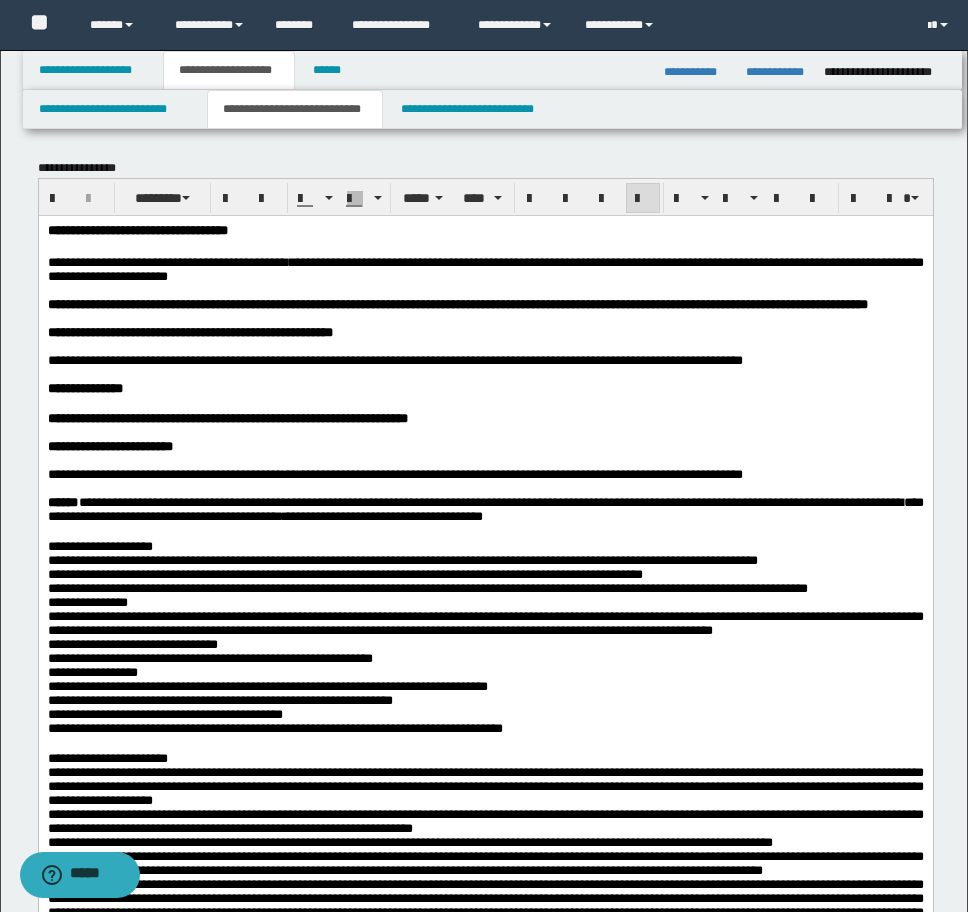 click on "**********" at bounding box center [485, 1185] 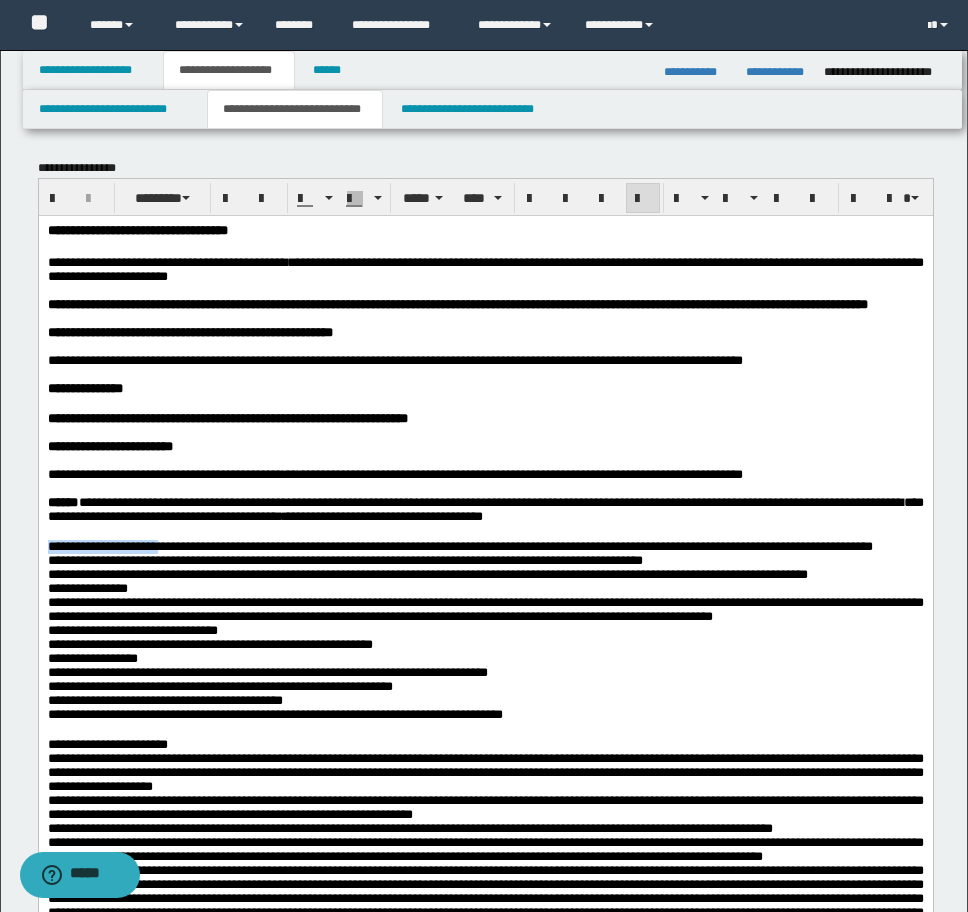 drag, startPoint x: 192, startPoint y: 600, endPoint x: 67, endPoint y: 778, distance: 217.50632 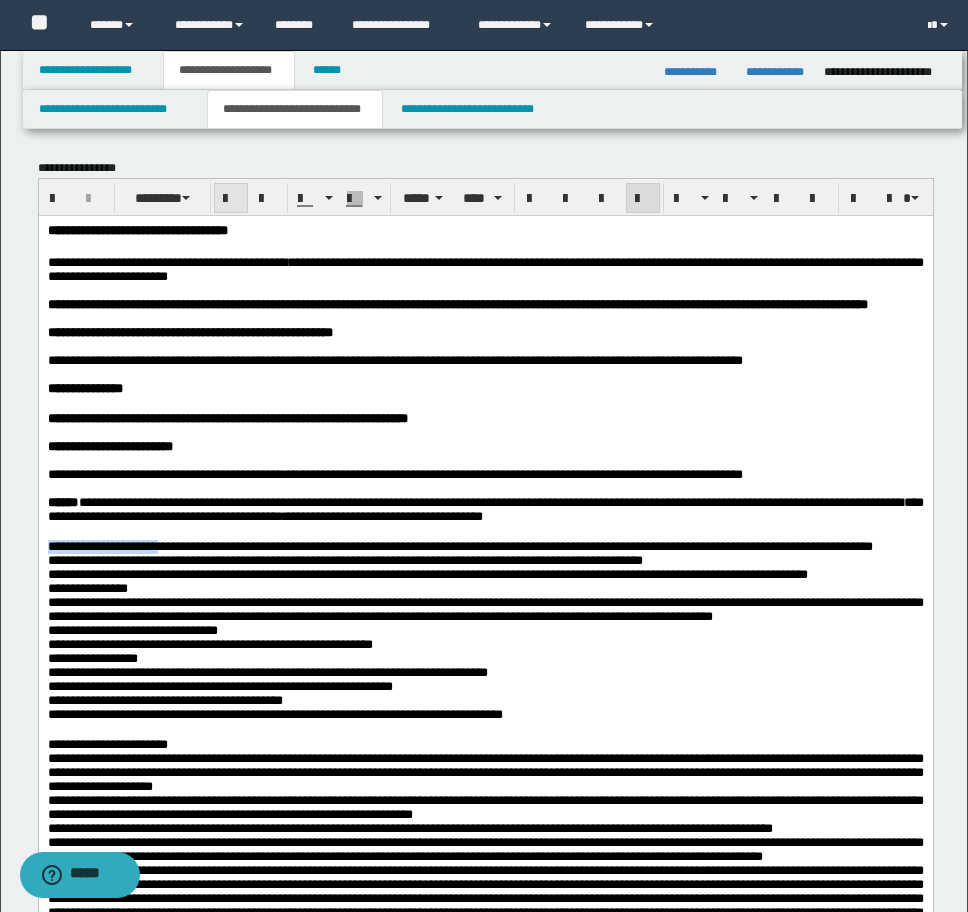 click at bounding box center (231, 199) 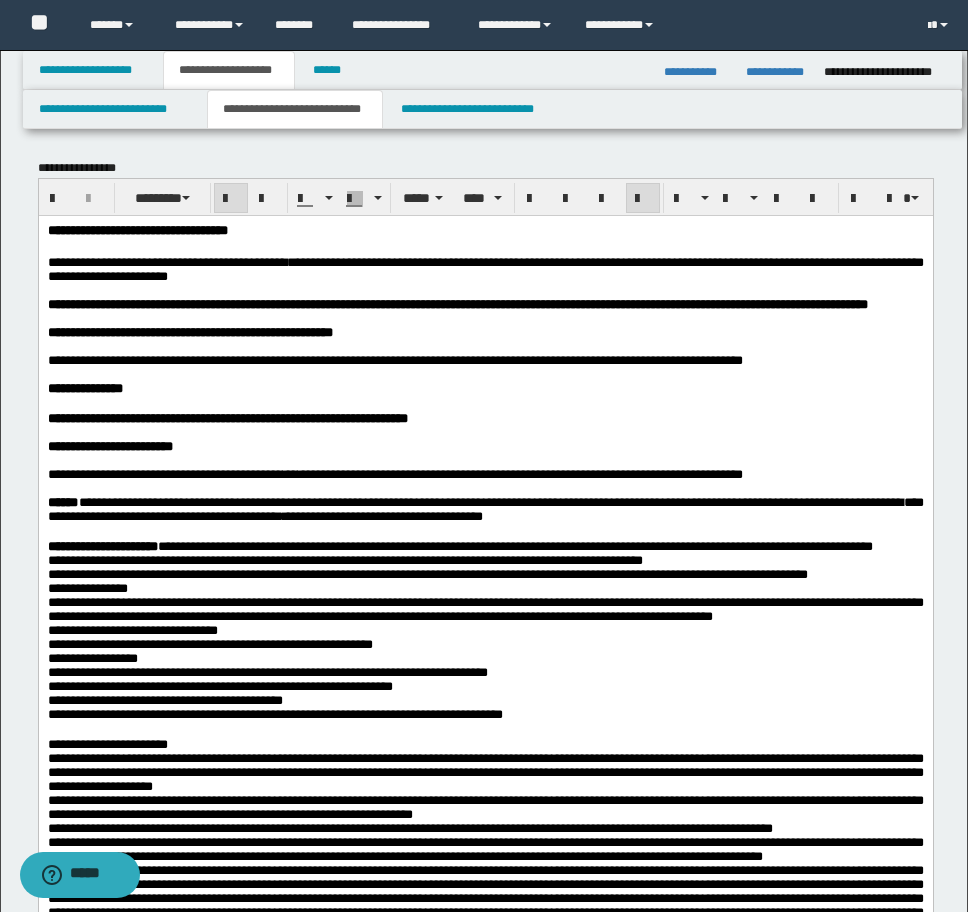 scroll, scrollTop: 200, scrollLeft: 0, axis: vertical 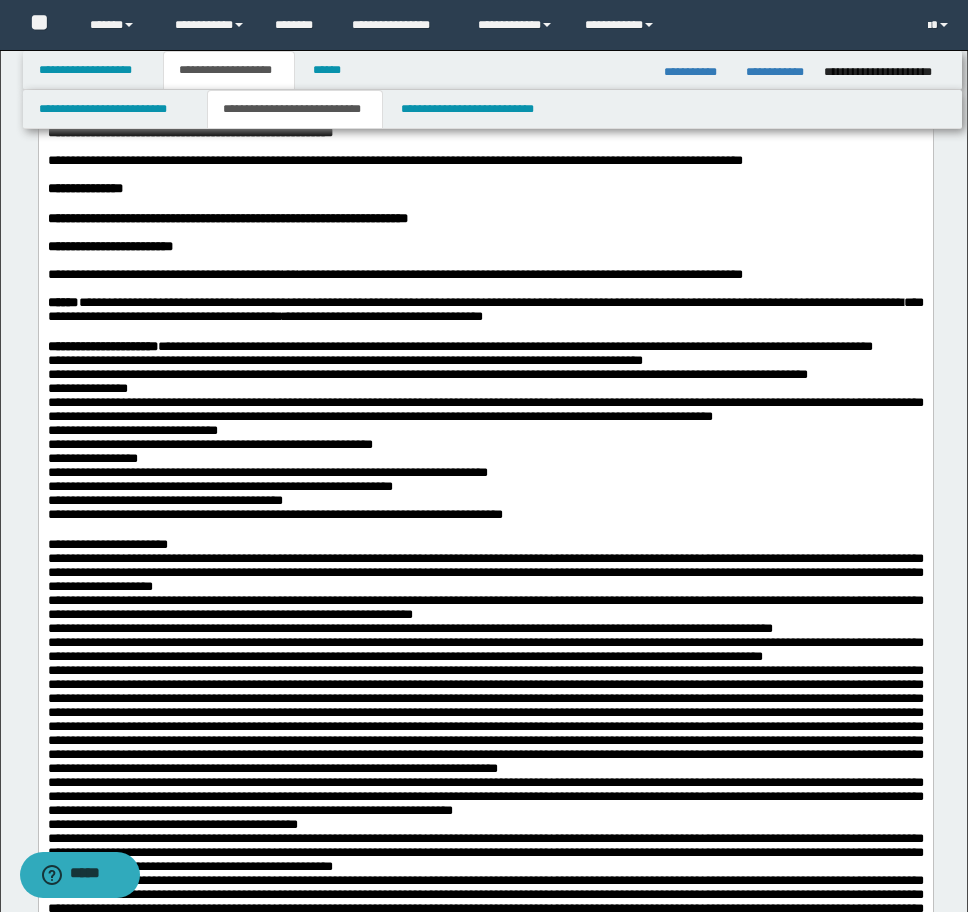 click on "**********" at bounding box center [485, 817] 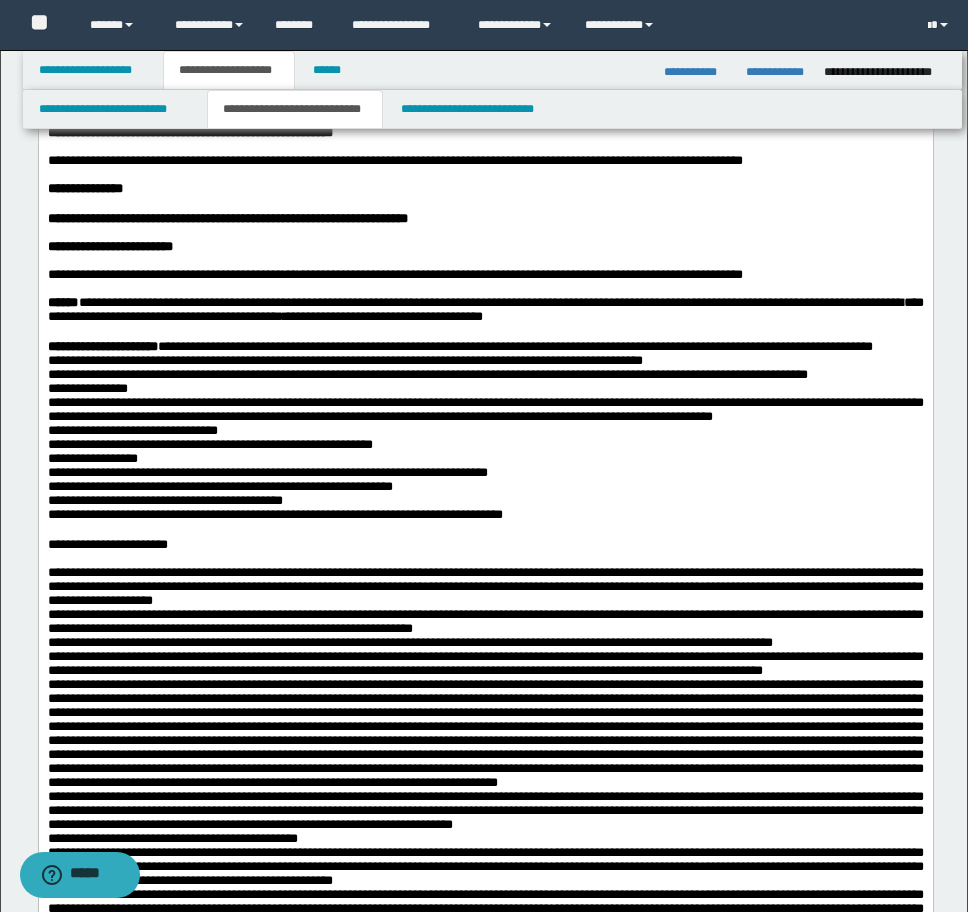 drag, startPoint x: 210, startPoint y: 678, endPoint x: 61, endPoint y: 658, distance: 150.33629 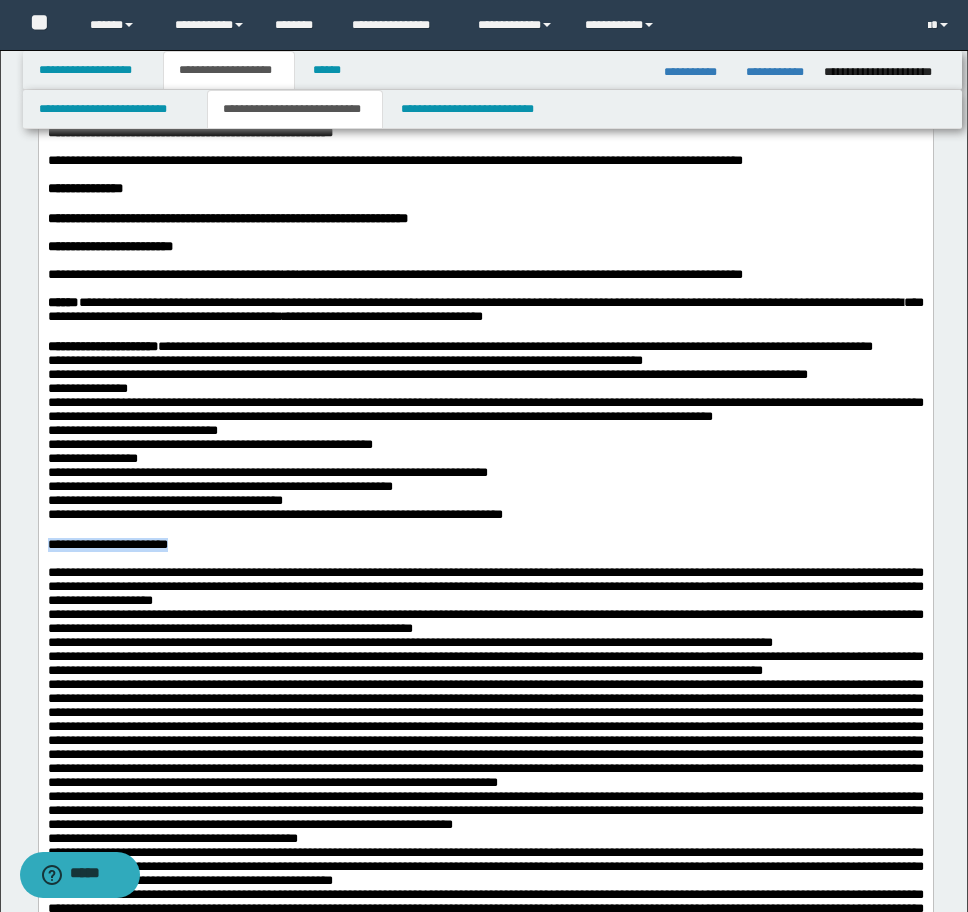 drag, startPoint x: 200, startPoint y: 675, endPoint x: 26, endPoint y: 671, distance: 174.04597 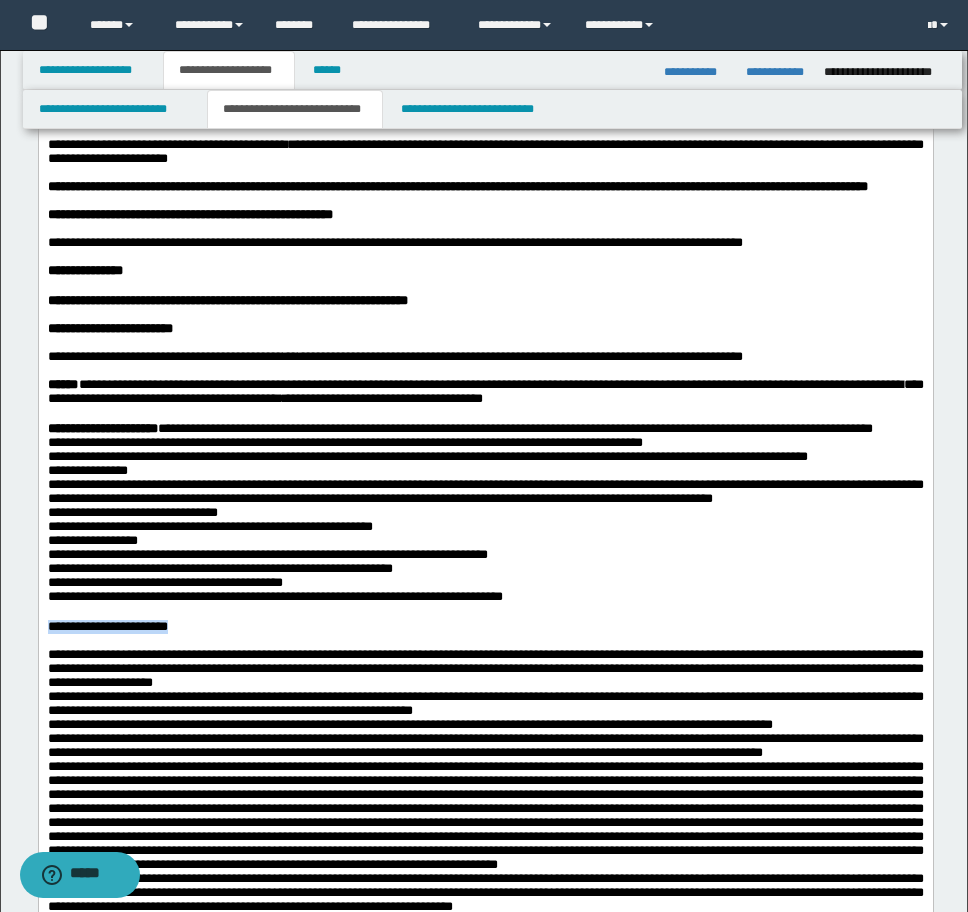 scroll, scrollTop: 0, scrollLeft: 0, axis: both 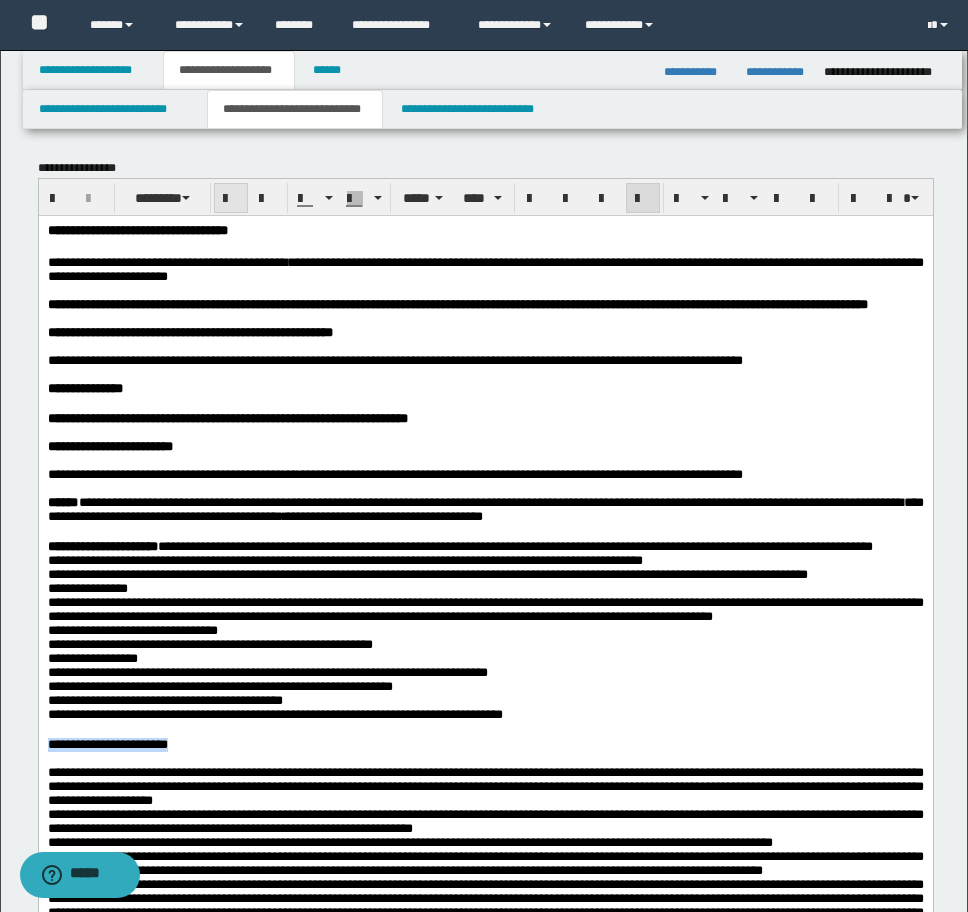 click at bounding box center [231, 199] 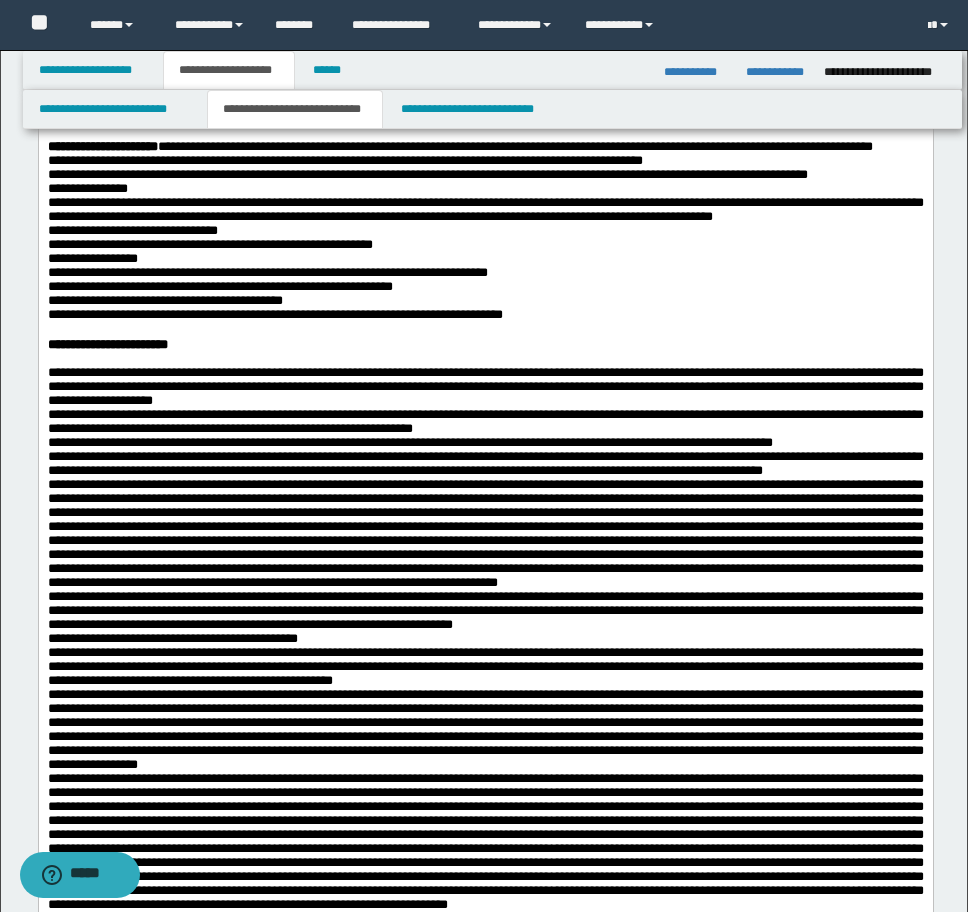 click on "**********" at bounding box center [485, 638] 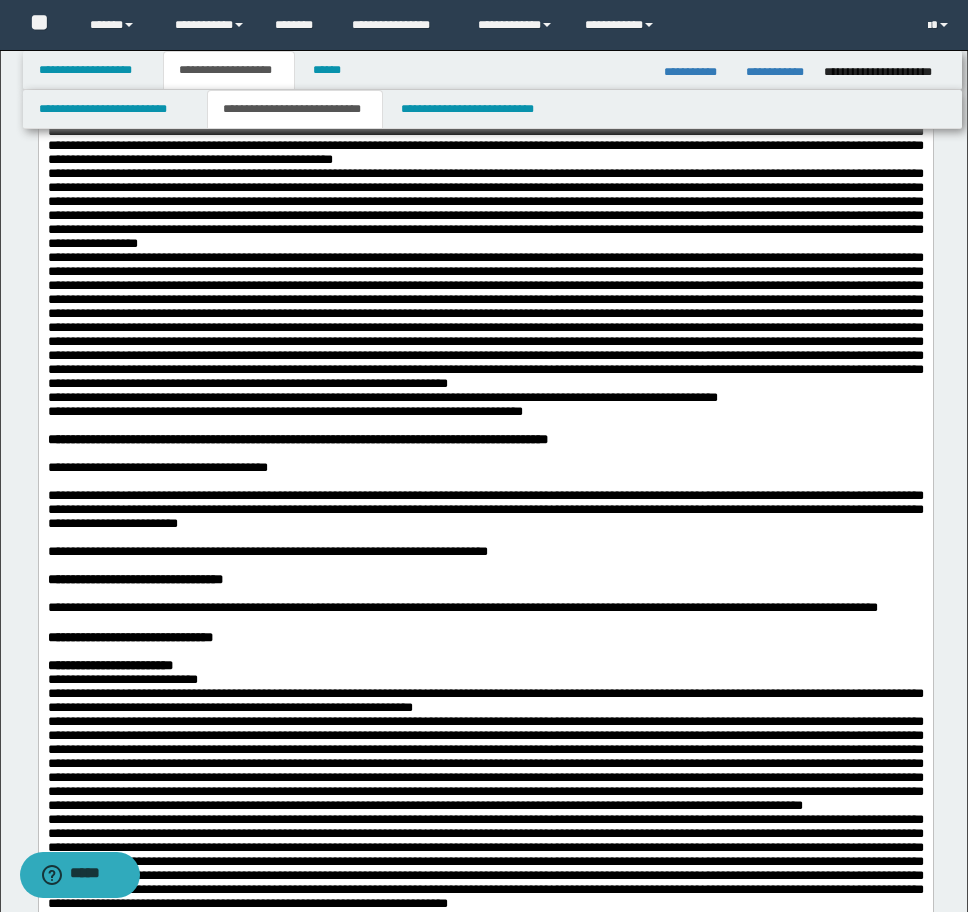 scroll, scrollTop: 1100, scrollLeft: 0, axis: vertical 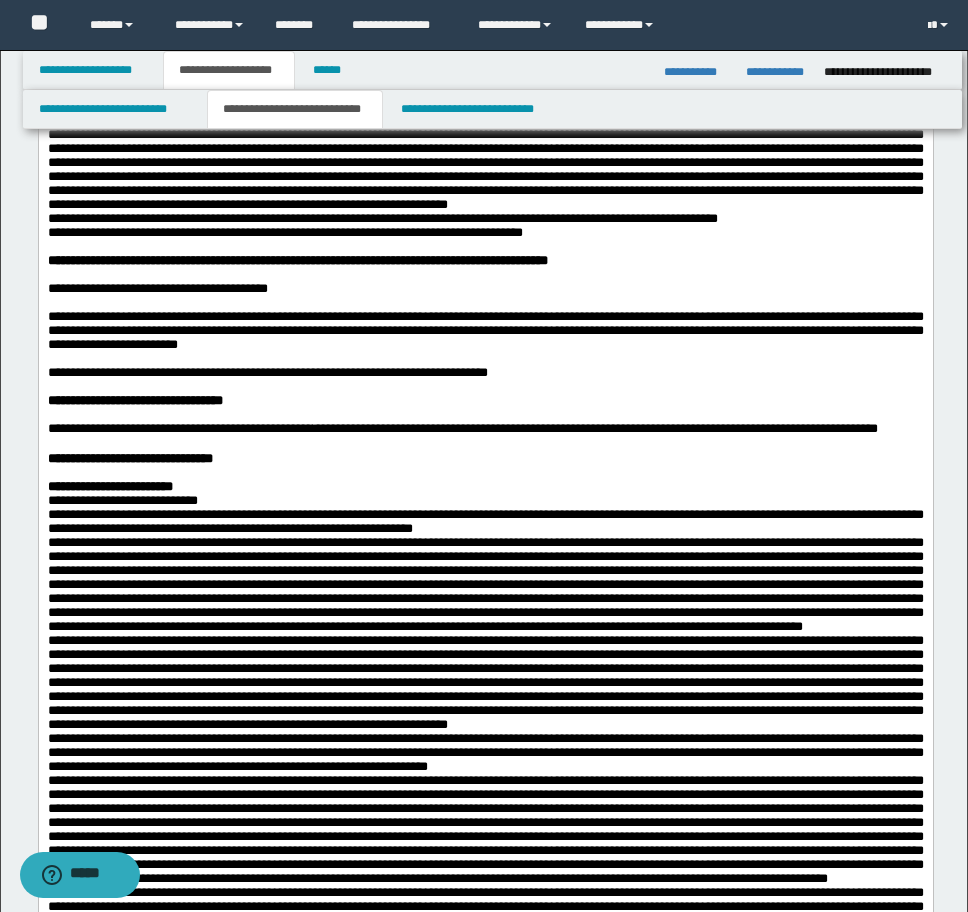 click on "**********" at bounding box center [297, 260] 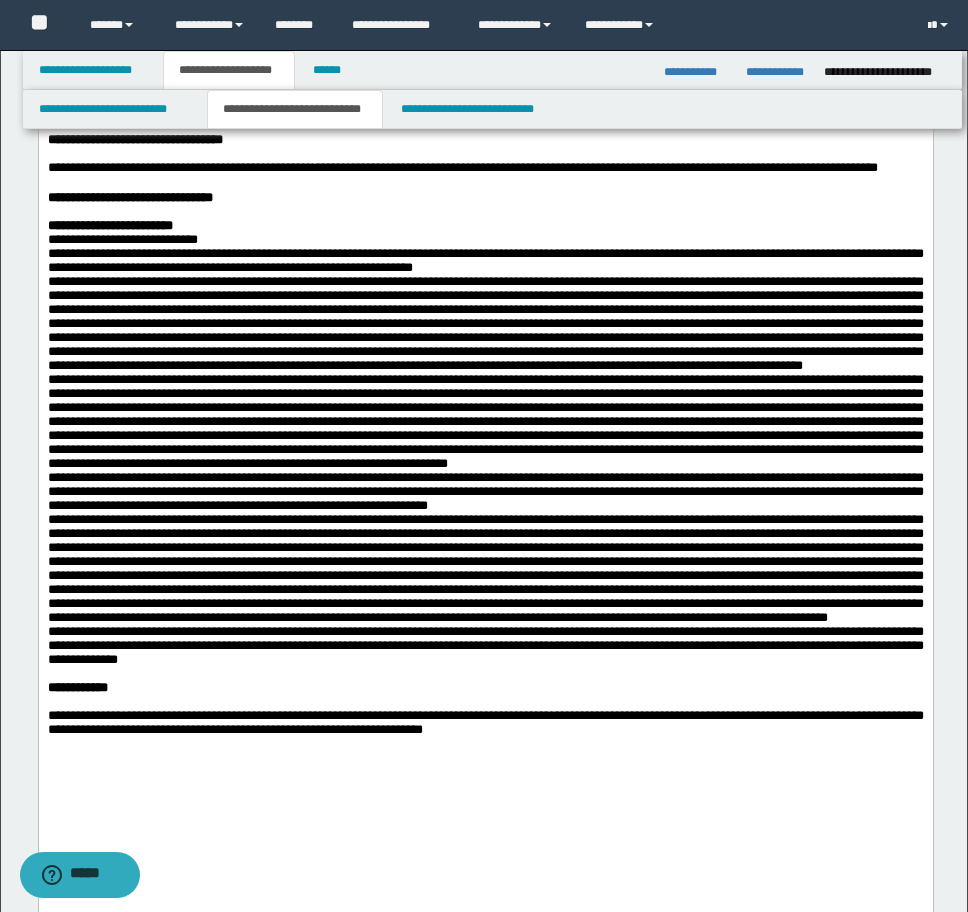 scroll, scrollTop: 1400, scrollLeft: 0, axis: vertical 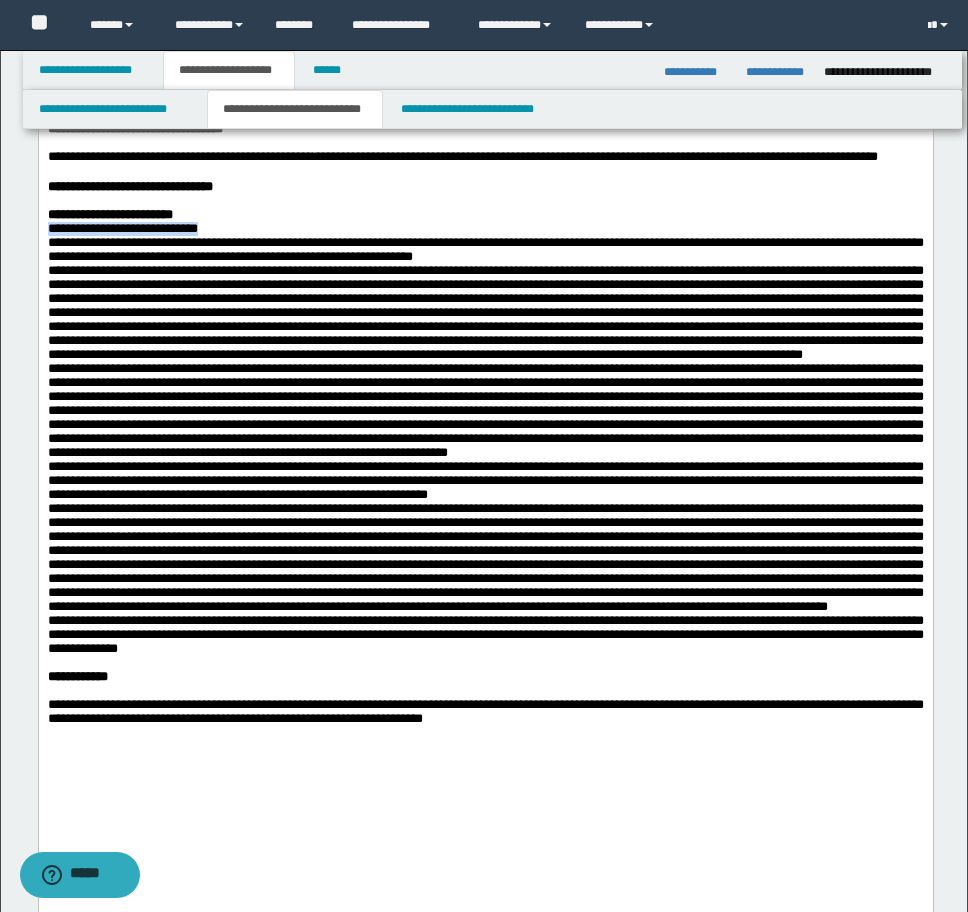 drag, startPoint x: 320, startPoint y: 624, endPoint x: 51, endPoint y: -553, distance: 1207.3484 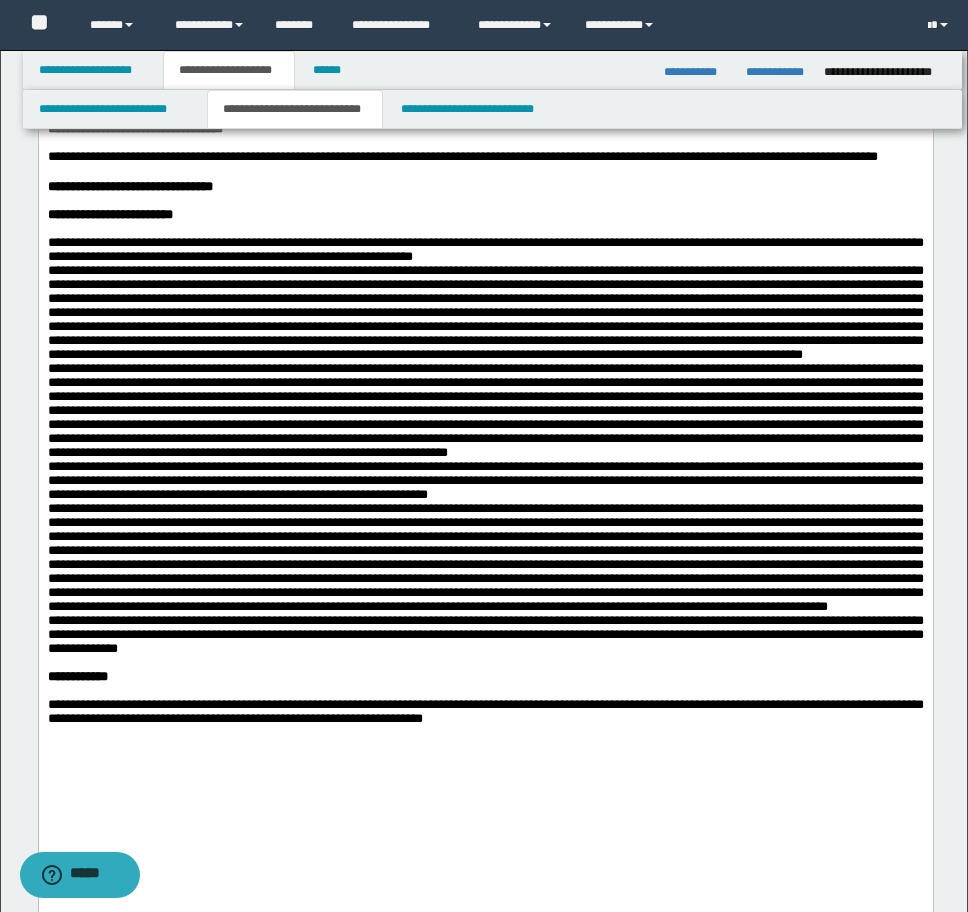 click on "**********" at bounding box center [485, 424] 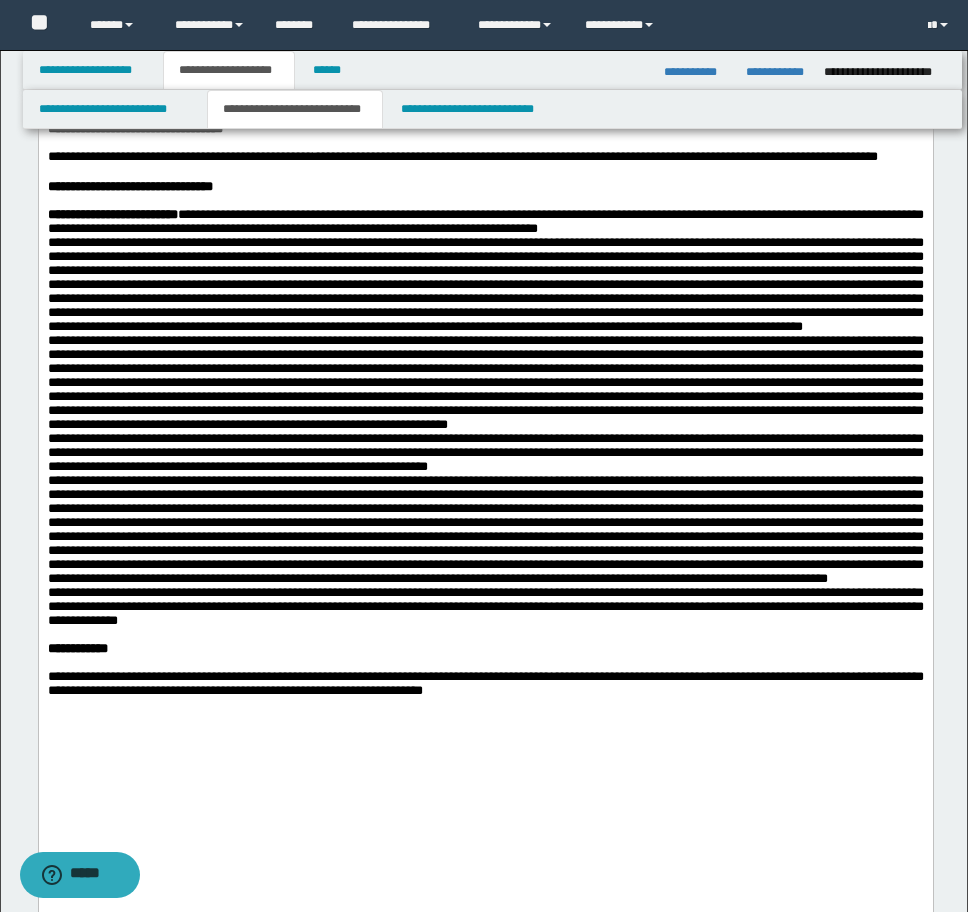 drag, startPoint x: 525, startPoint y: 711, endPoint x: 536, endPoint y: 737, distance: 28.231188 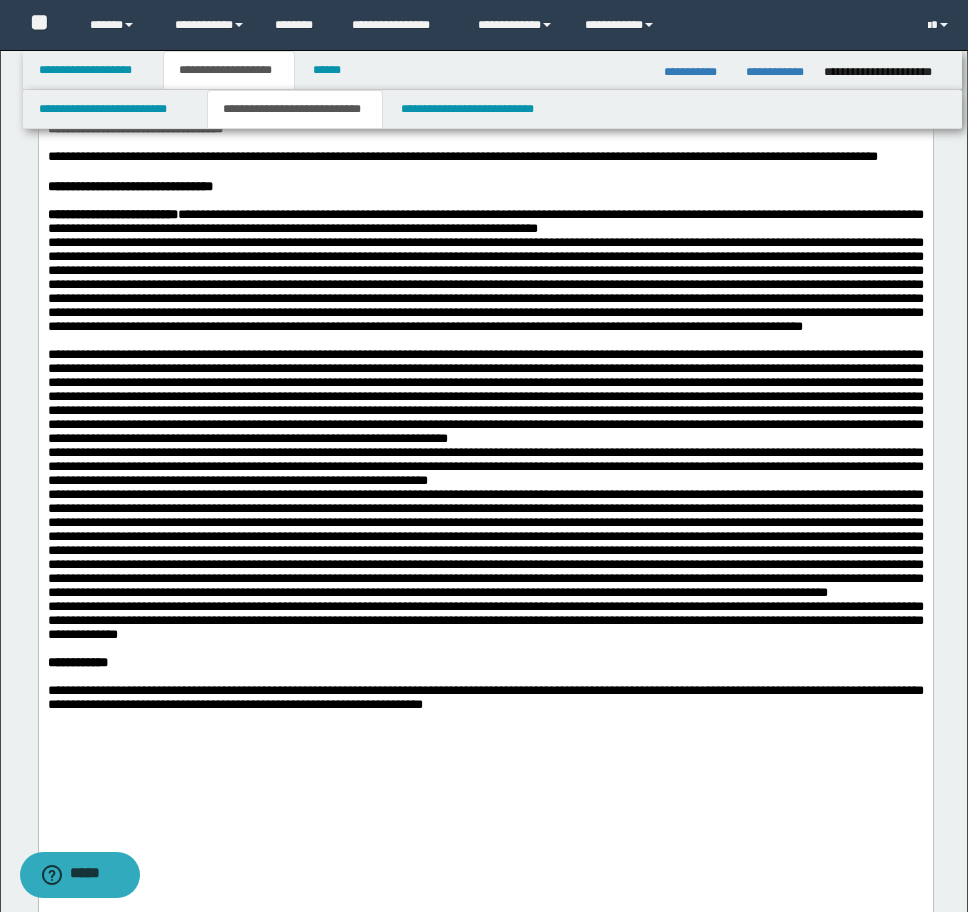 click on "**********" at bounding box center [485, 270] 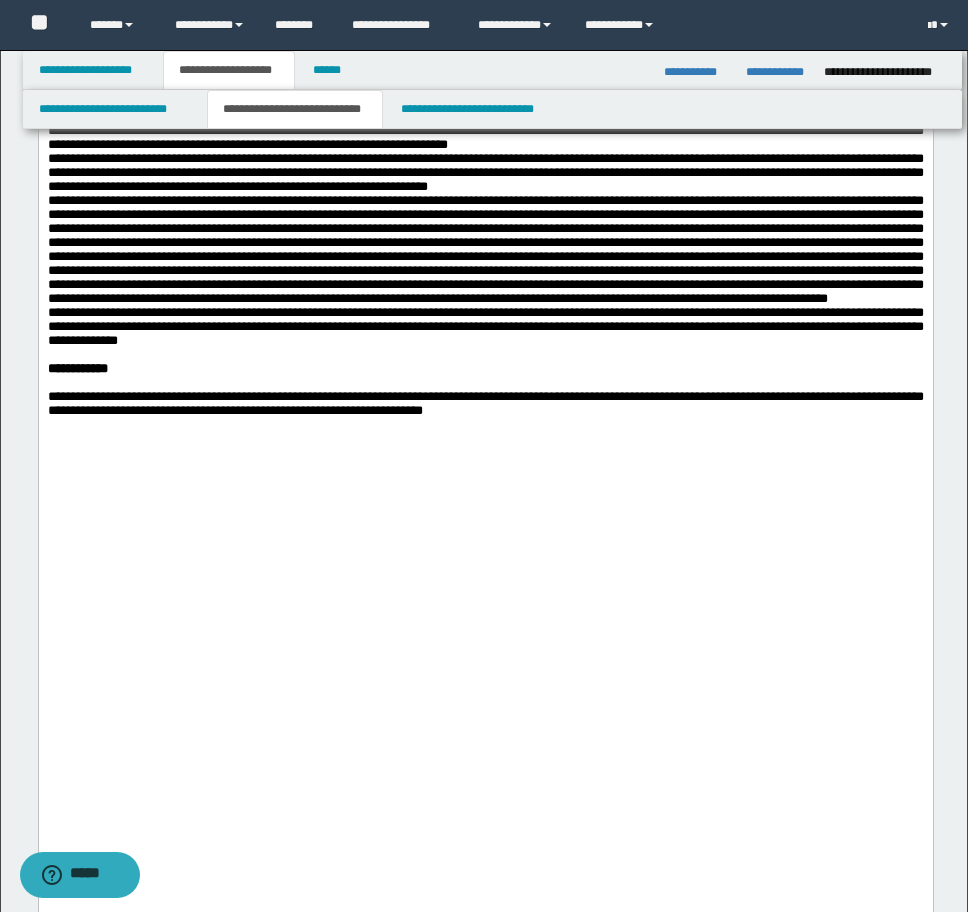 scroll, scrollTop: 1700, scrollLeft: 0, axis: vertical 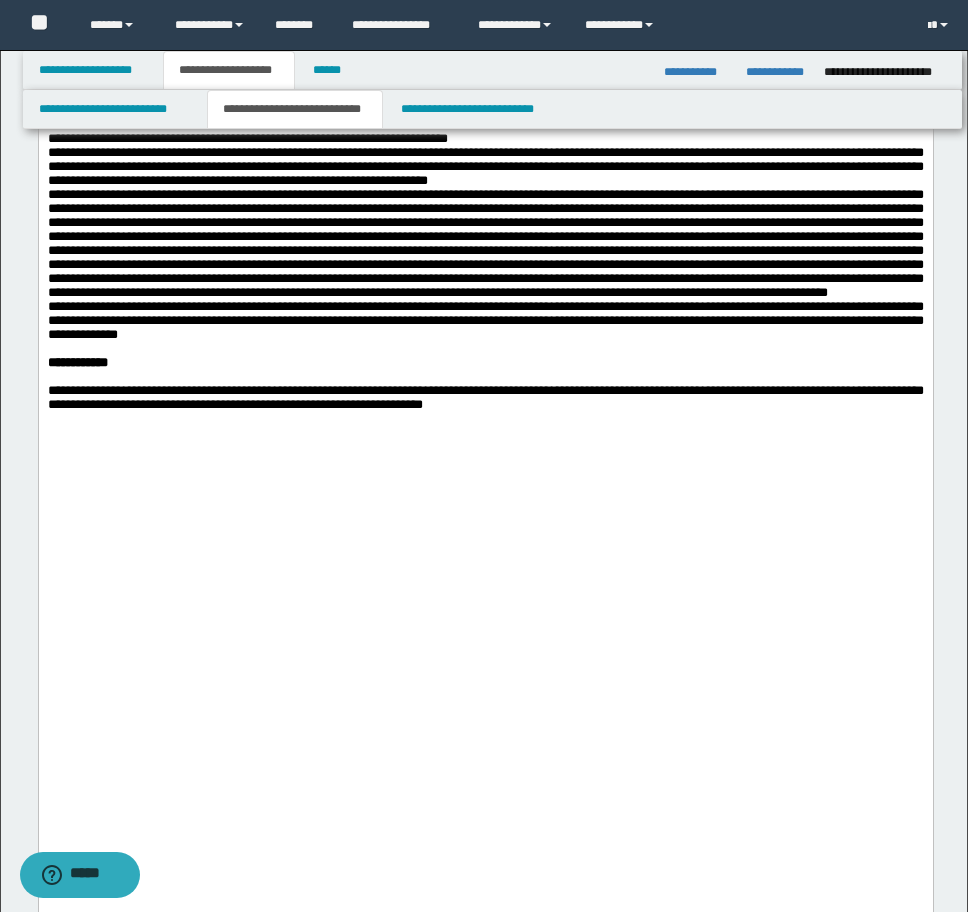 click on "**********" at bounding box center (485, 167) 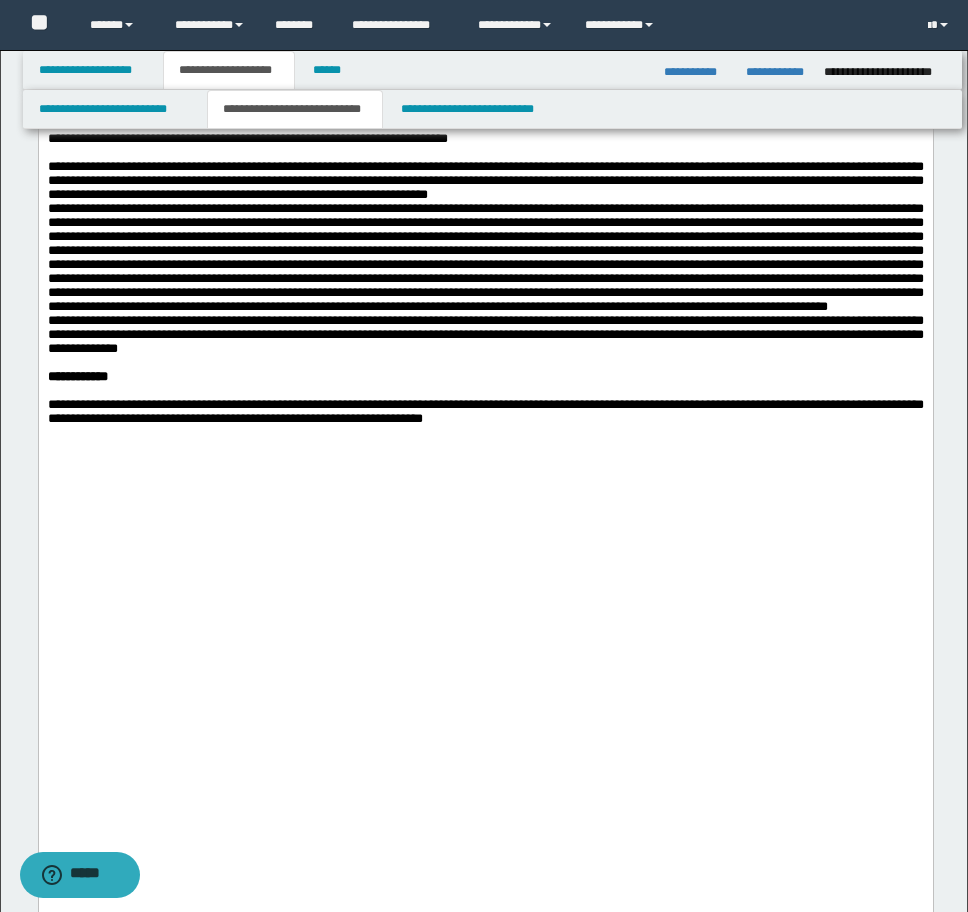 click on "**********" at bounding box center (485, 230) 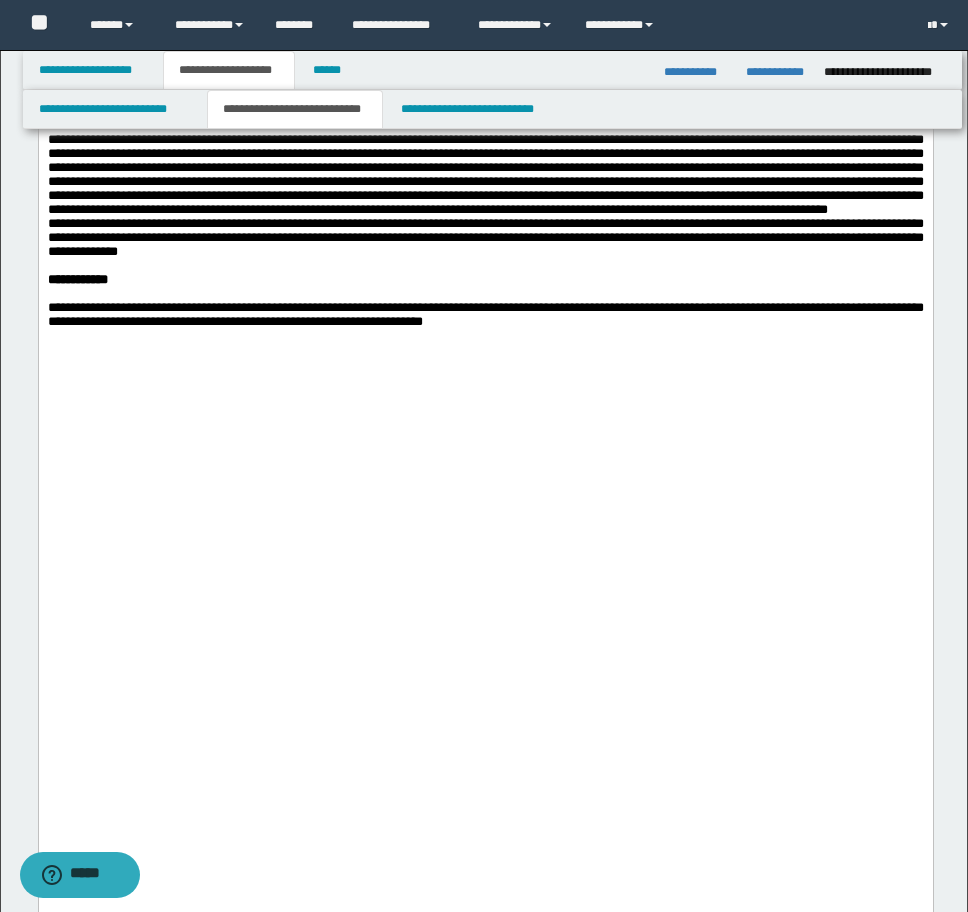 scroll, scrollTop: 1900, scrollLeft: 0, axis: vertical 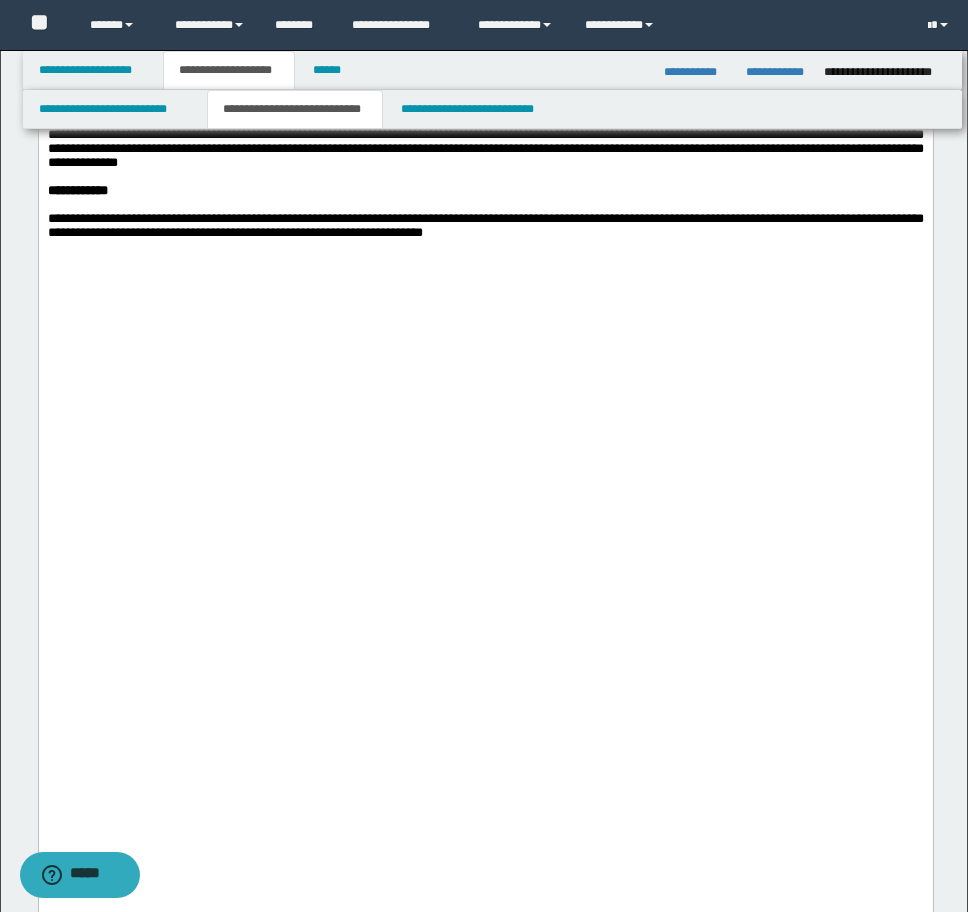 click at bounding box center [485, 65] 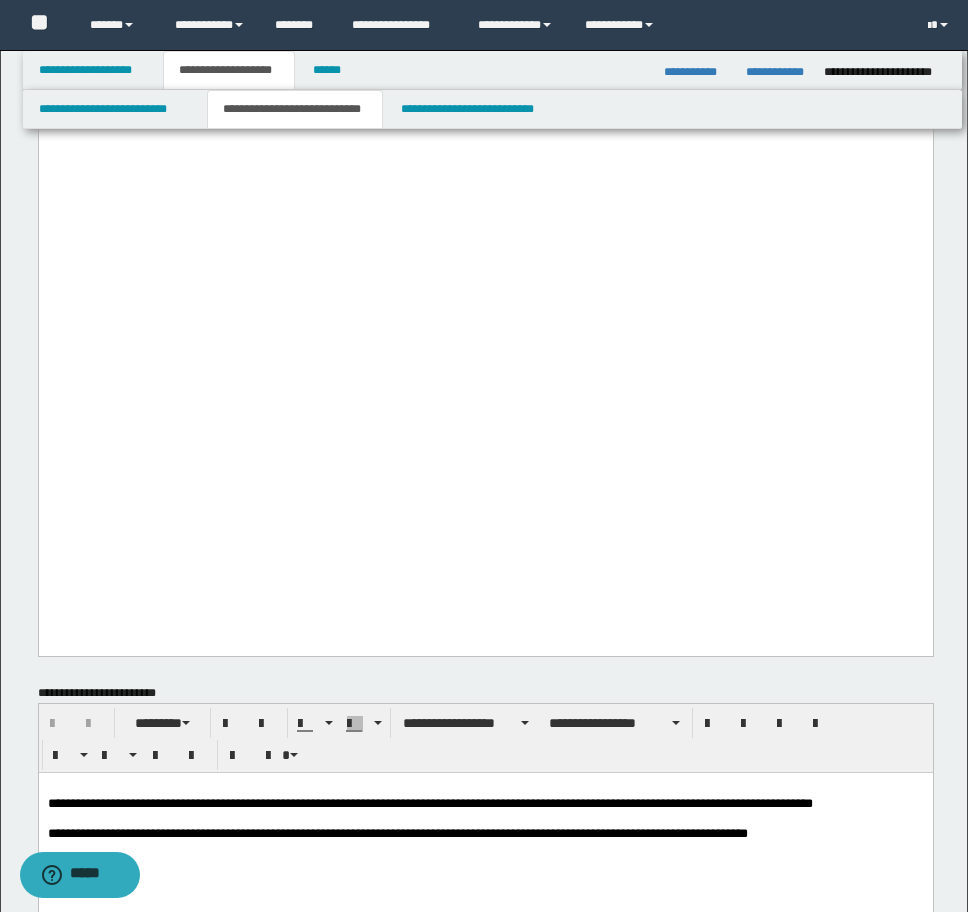 scroll, scrollTop: 2200, scrollLeft: 0, axis: vertical 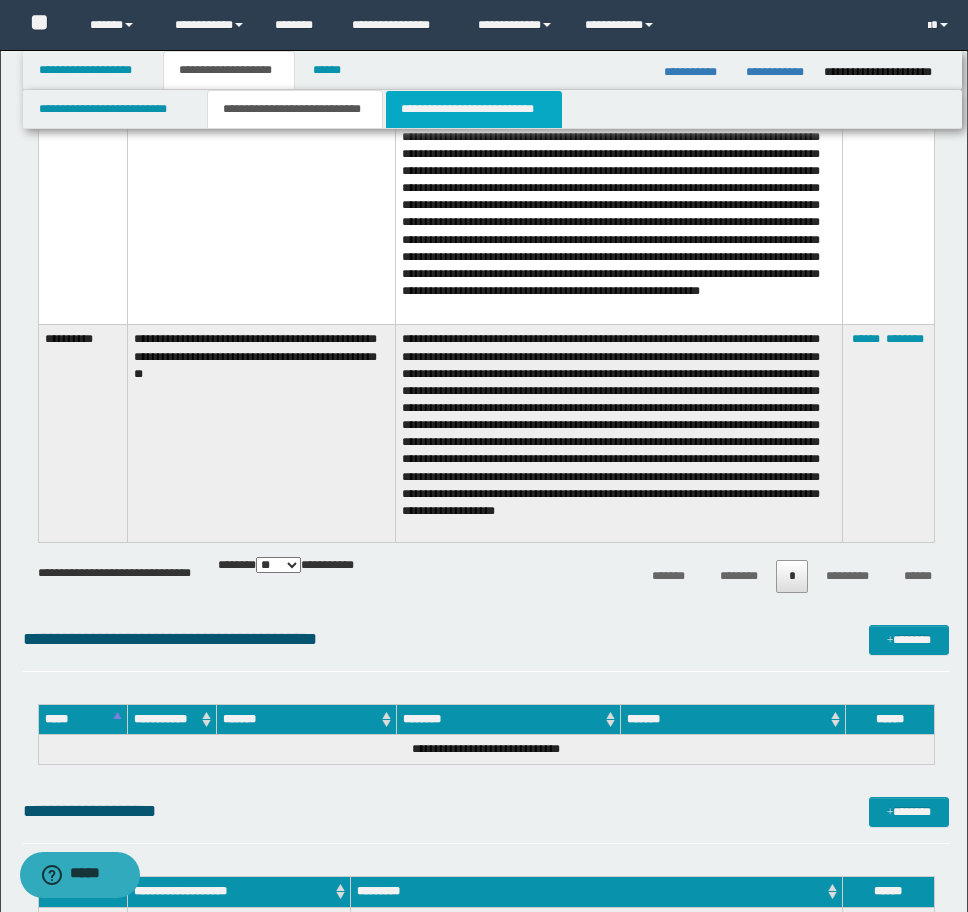 click on "**********" at bounding box center (474, 109) 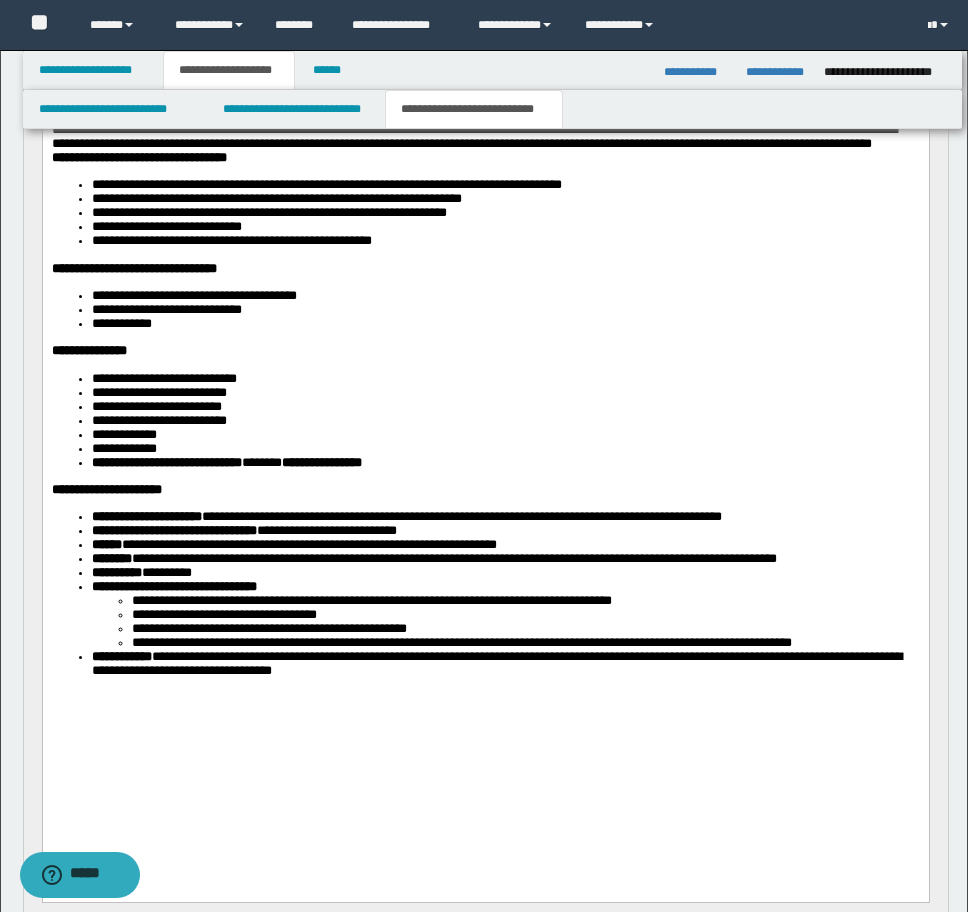 scroll, scrollTop: 500, scrollLeft: 0, axis: vertical 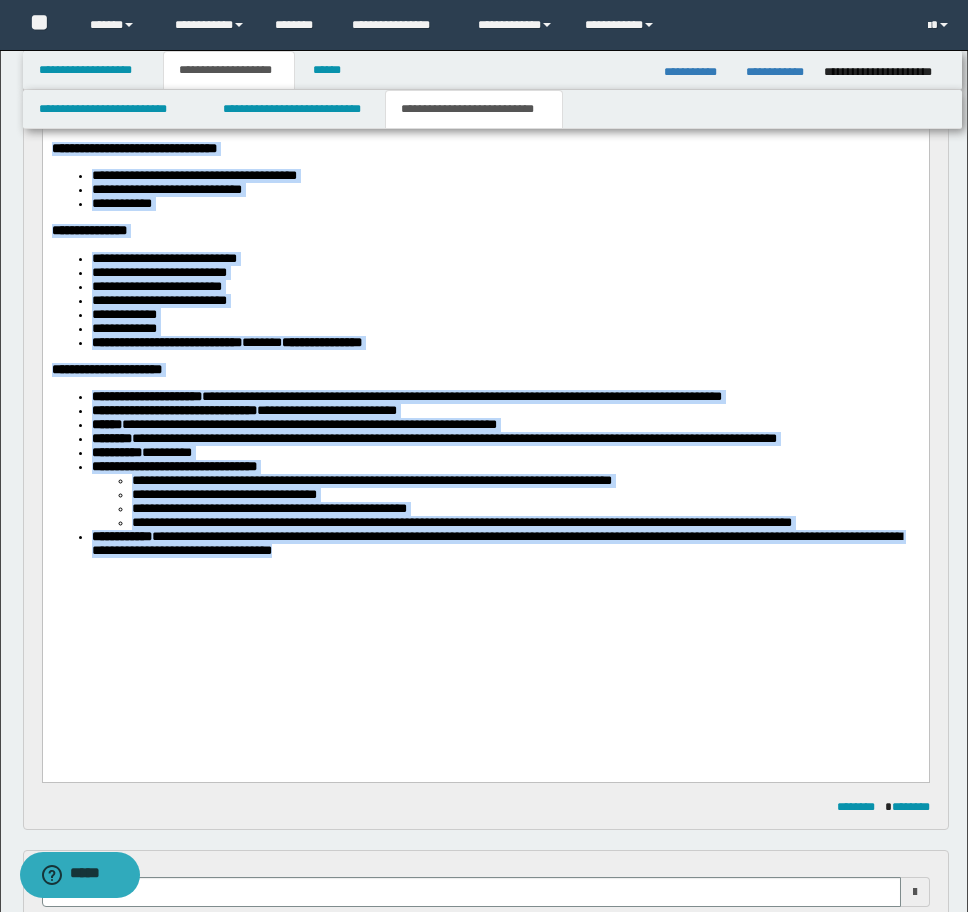 drag, startPoint x: 505, startPoint y: 673, endPoint x: 50, endPoint y: 19, distance: 796.70636 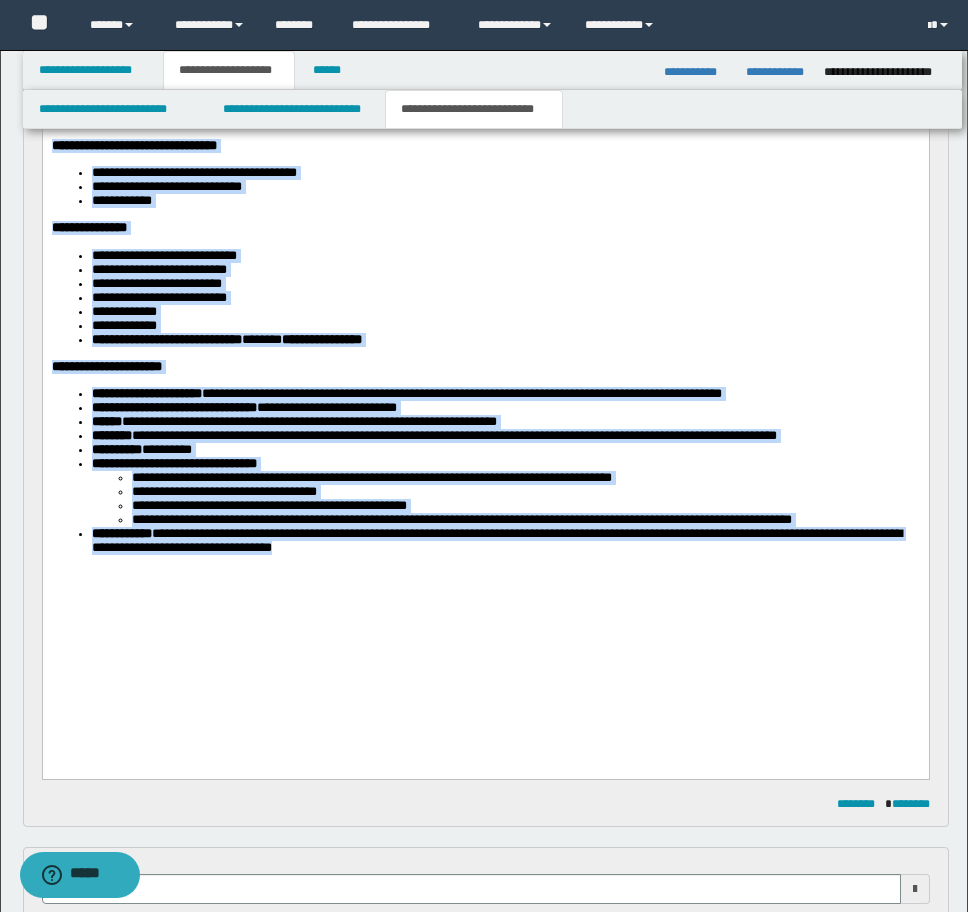scroll, scrollTop: 672, scrollLeft: 0, axis: vertical 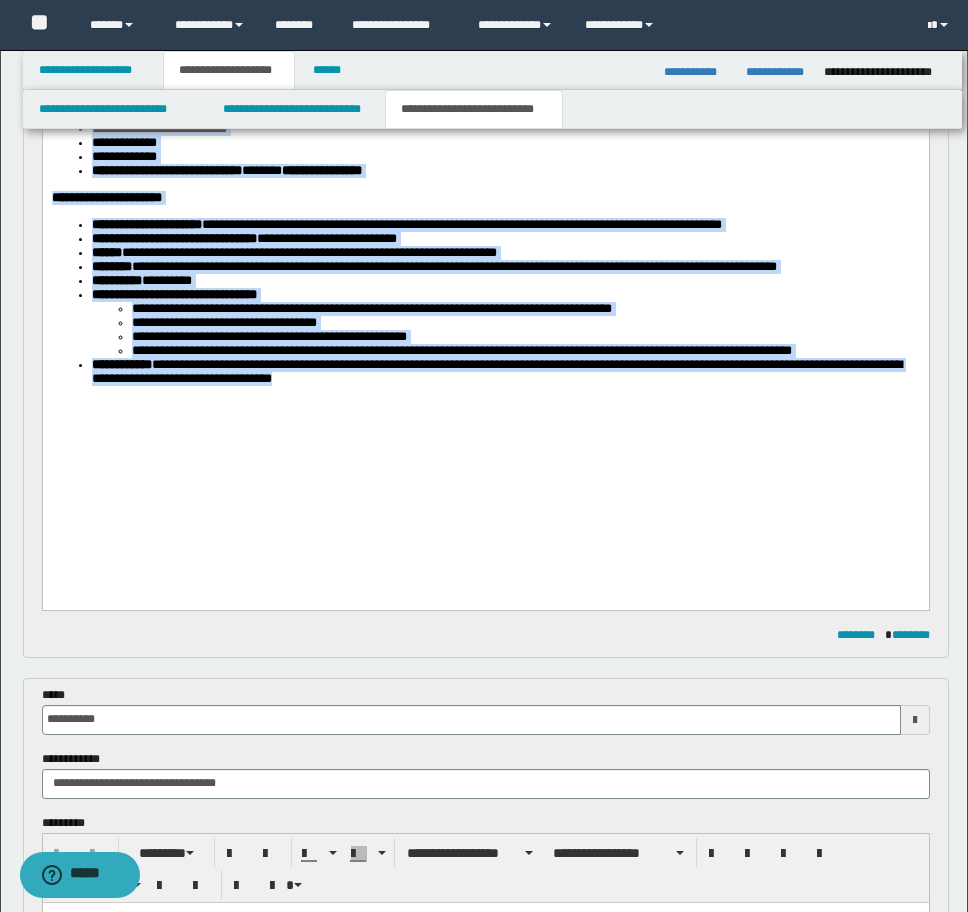 drag, startPoint x: 53, startPoint y: -208, endPoint x: 731, endPoint y: 497, distance: 978.11505 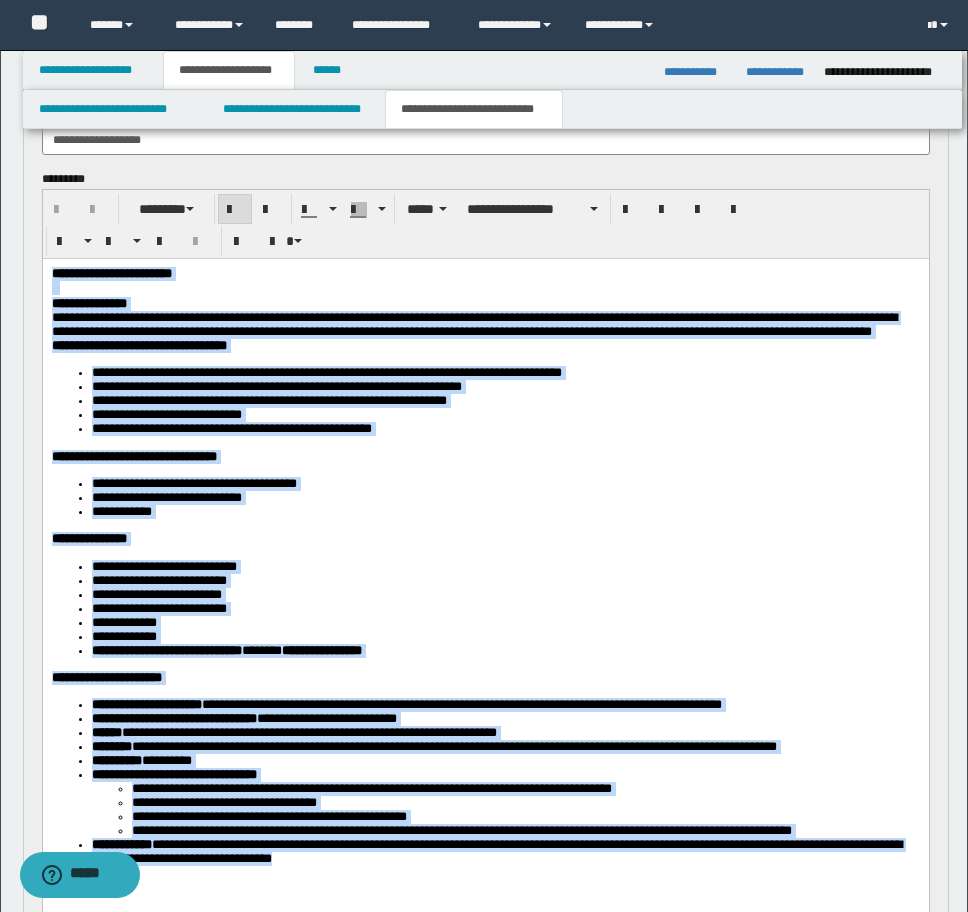 scroll, scrollTop: 72, scrollLeft: 0, axis: vertical 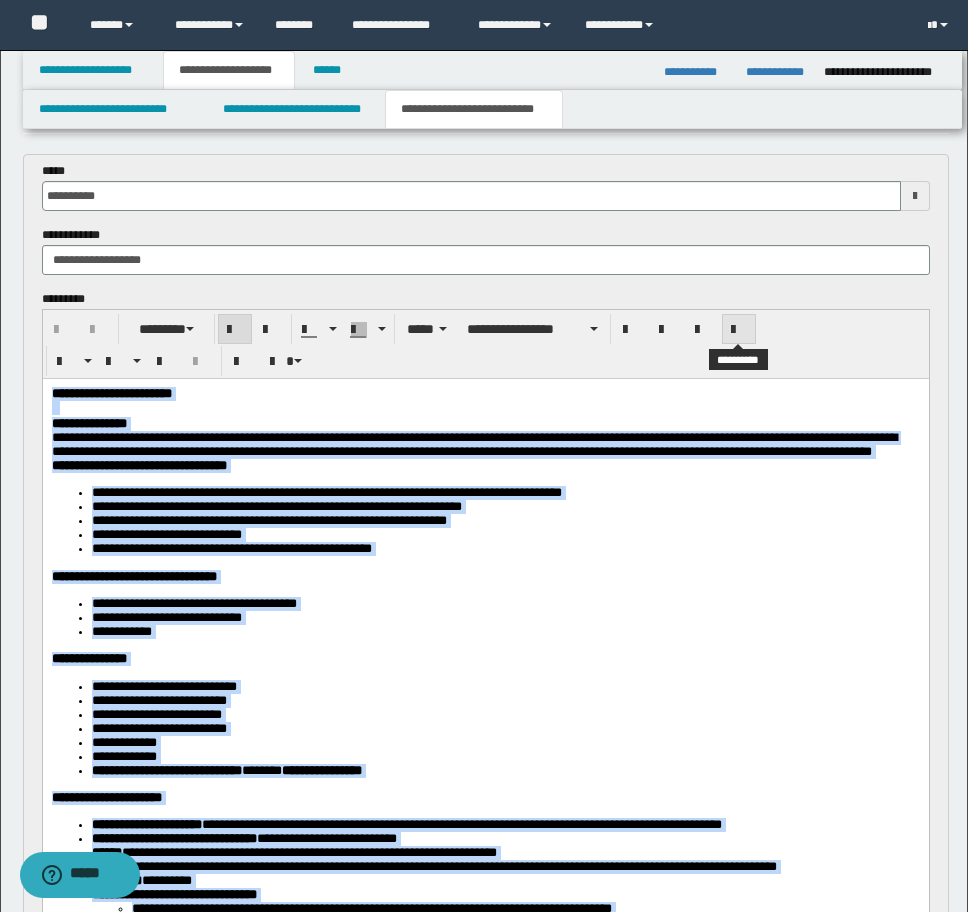 click at bounding box center [739, 330] 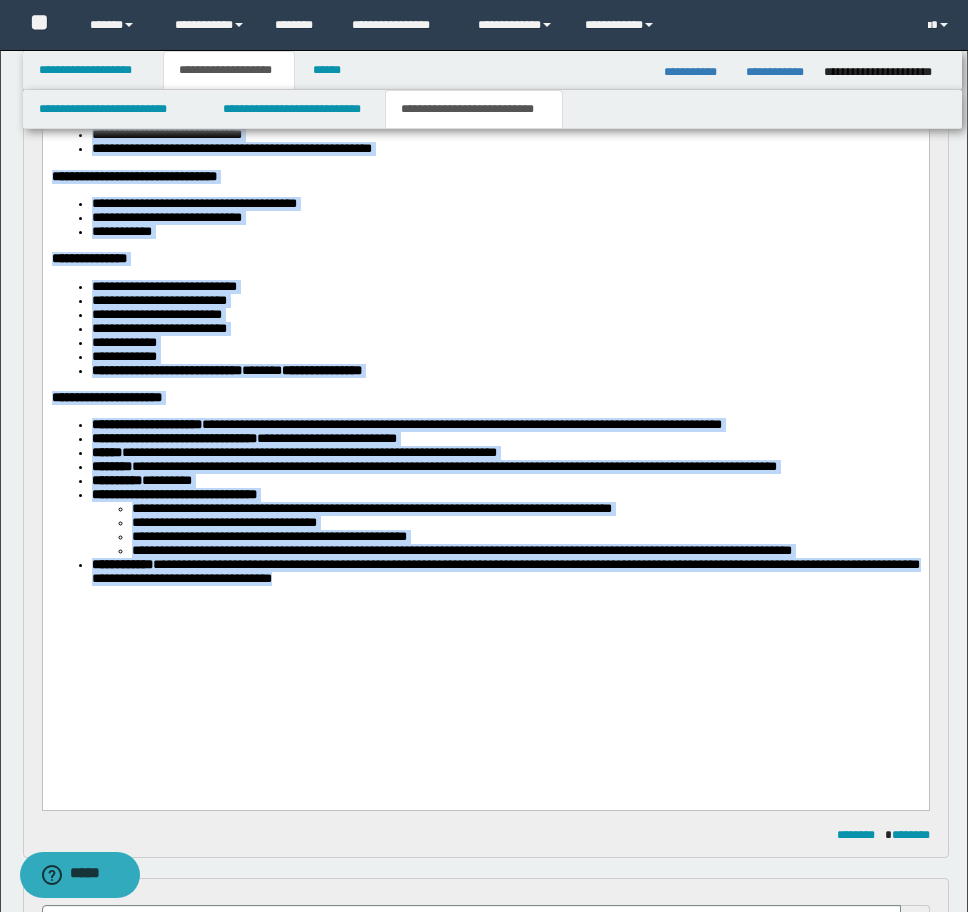 scroll, scrollTop: 1072, scrollLeft: 0, axis: vertical 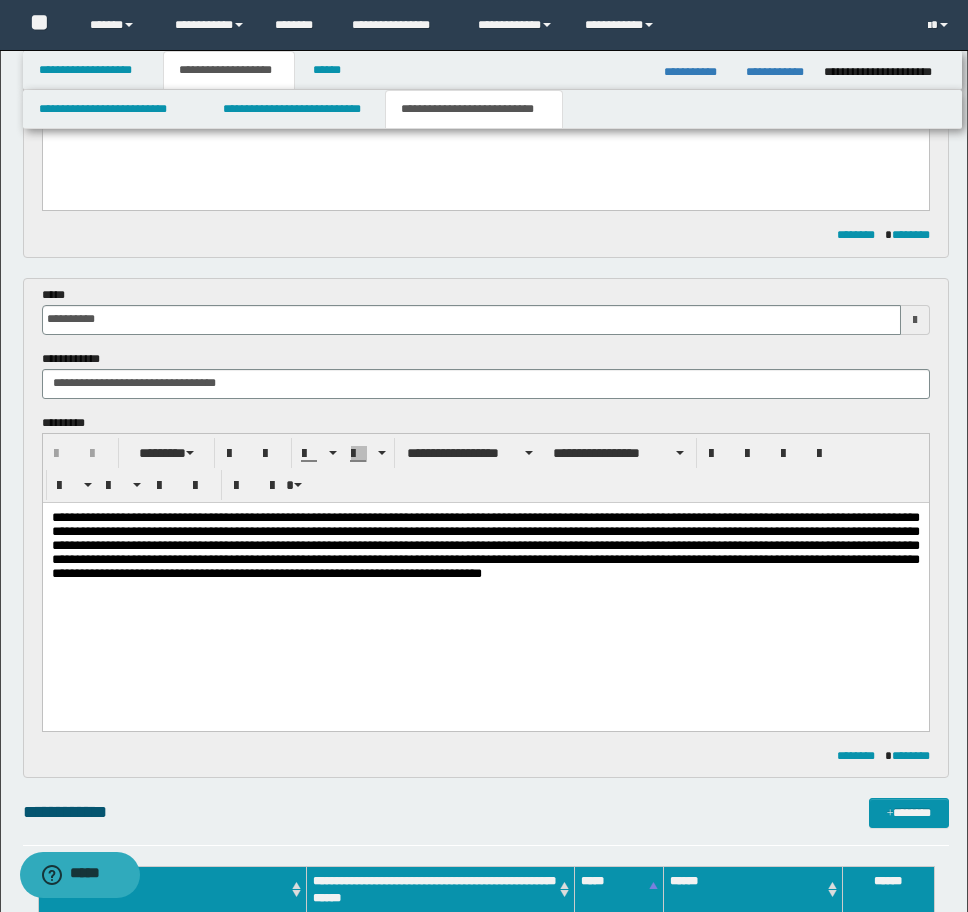 click on "**********" at bounding box center [485, 578] 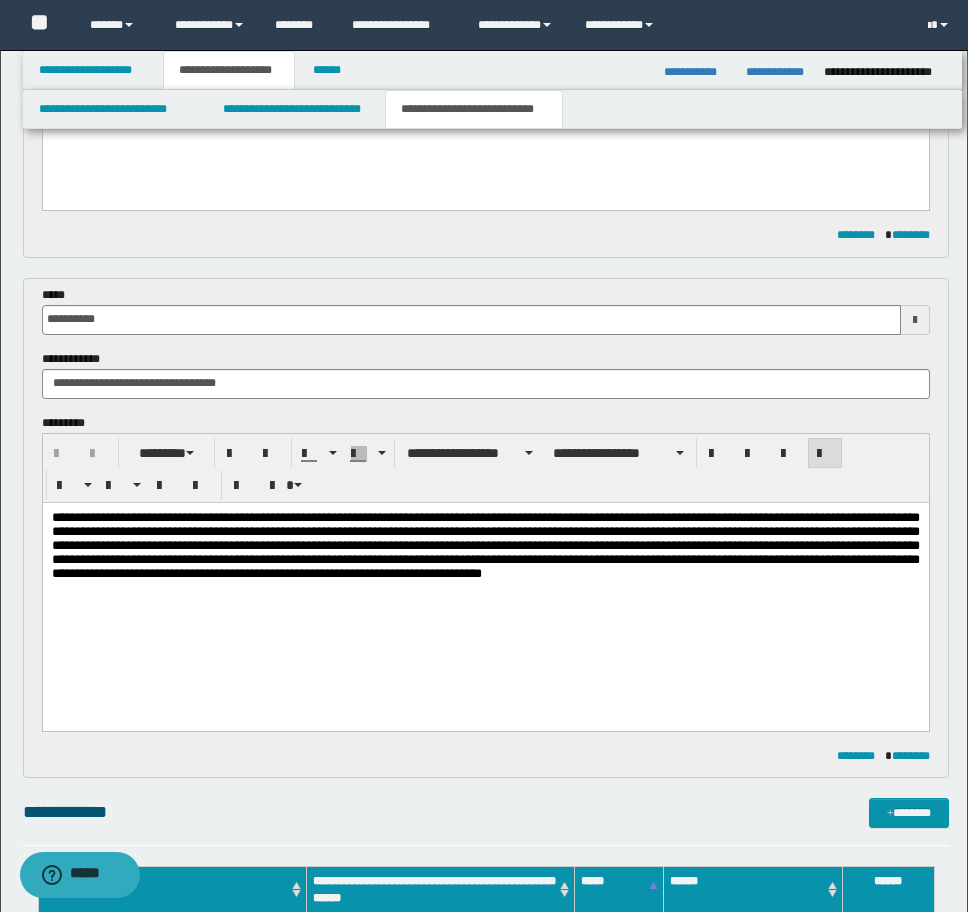 type 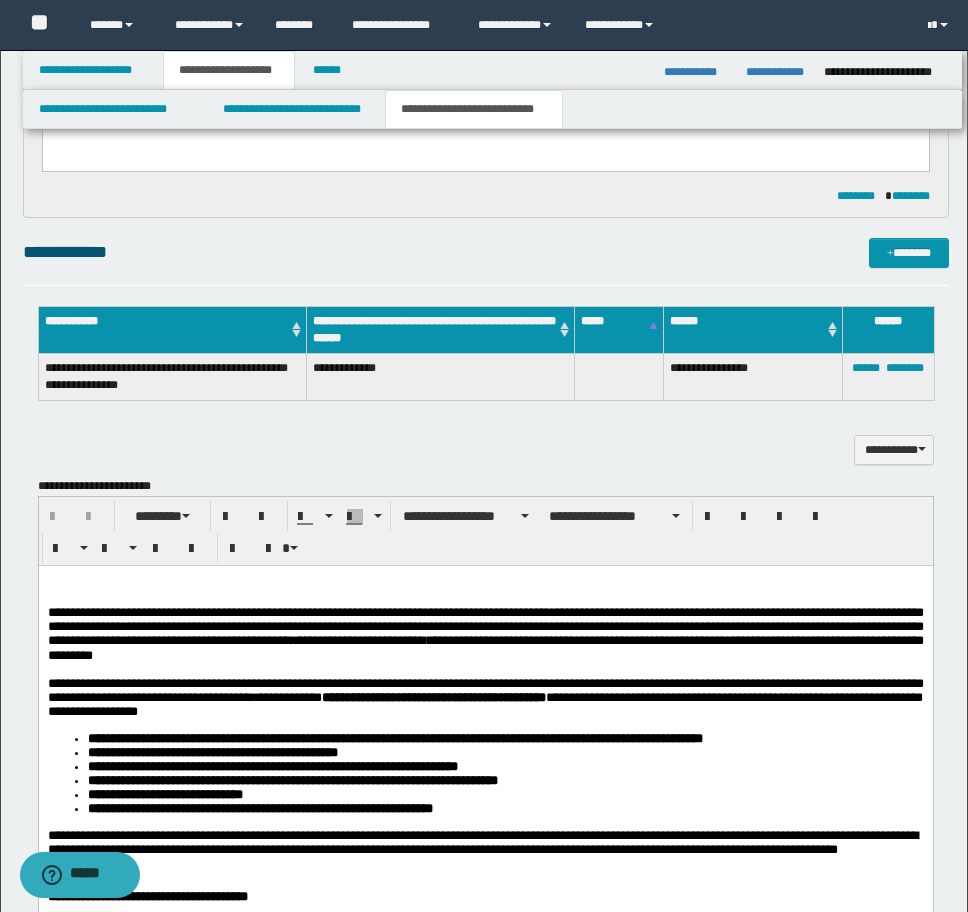 scroll, scrollTop: 1672, scrollLeft: 0, axis: vertical 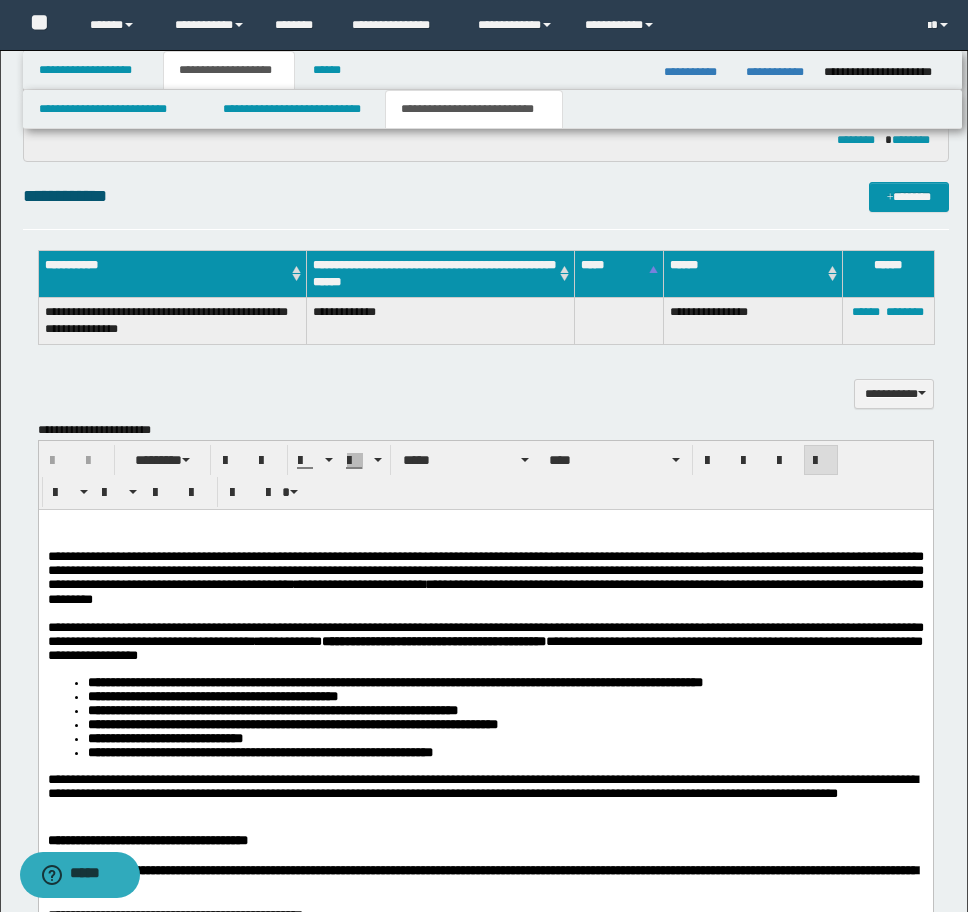 click on "**********" at bounding box center [485, 577] 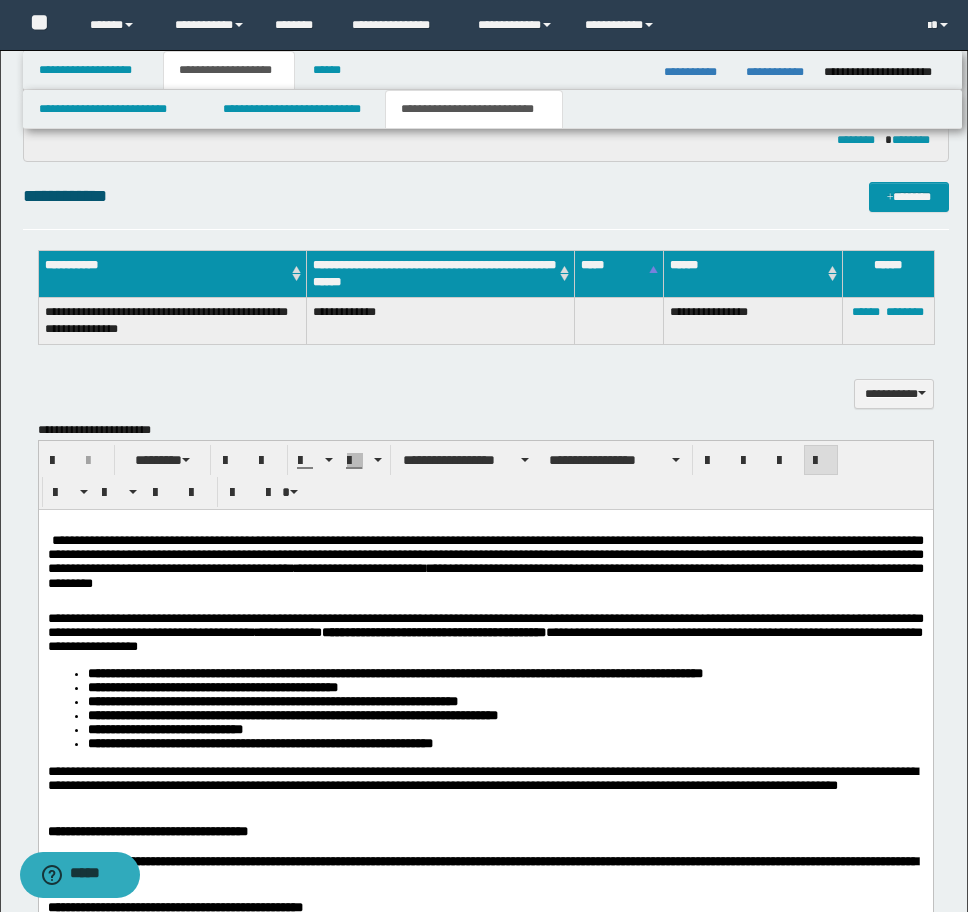 type 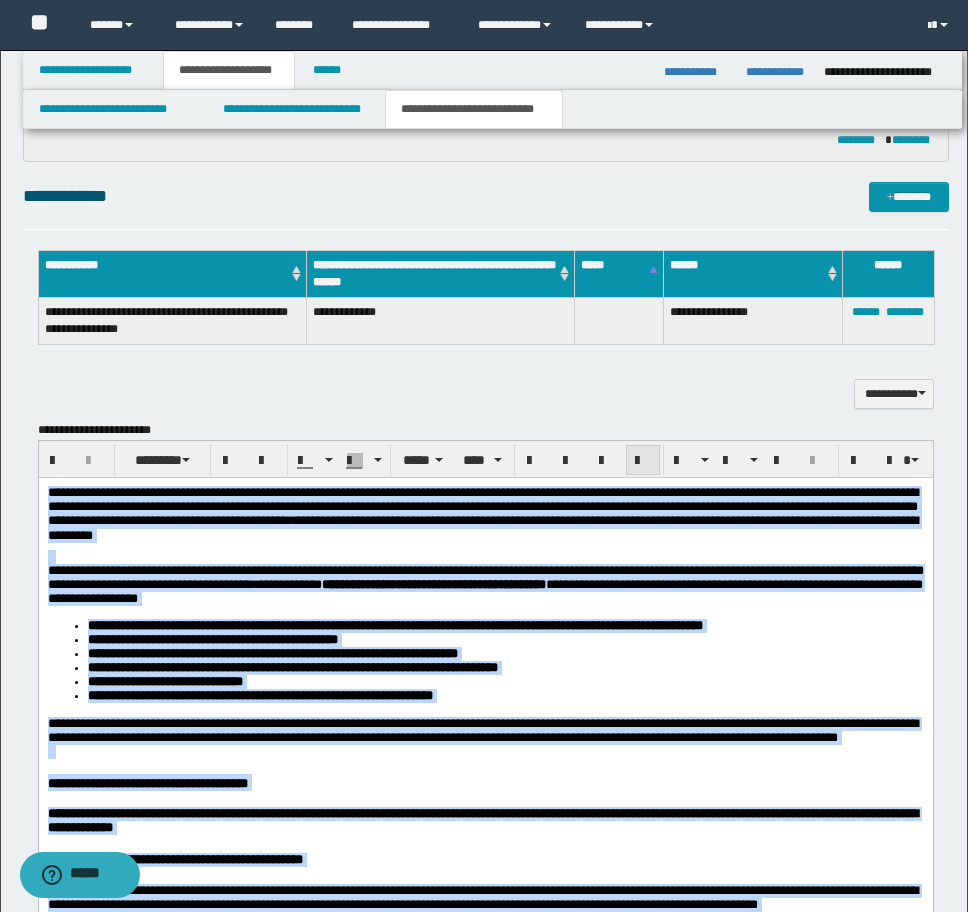 click at bounding box center (643, 461) 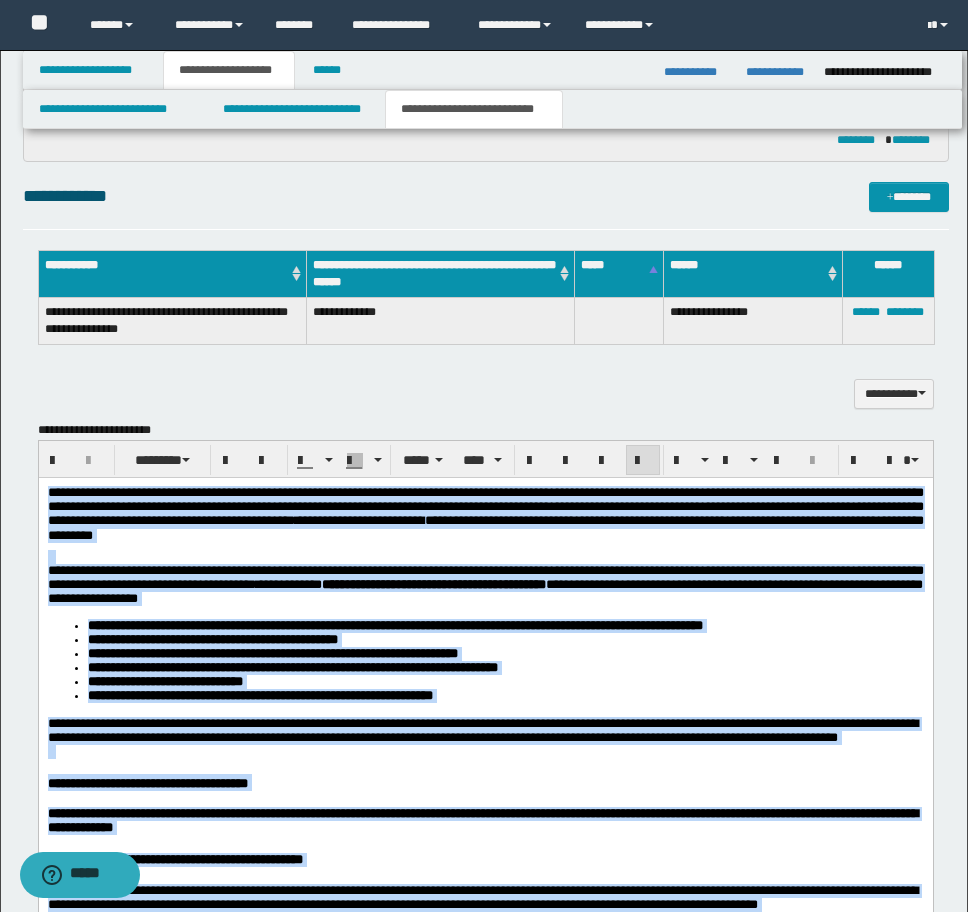 click on "**********" at bounding box center (485, 576) 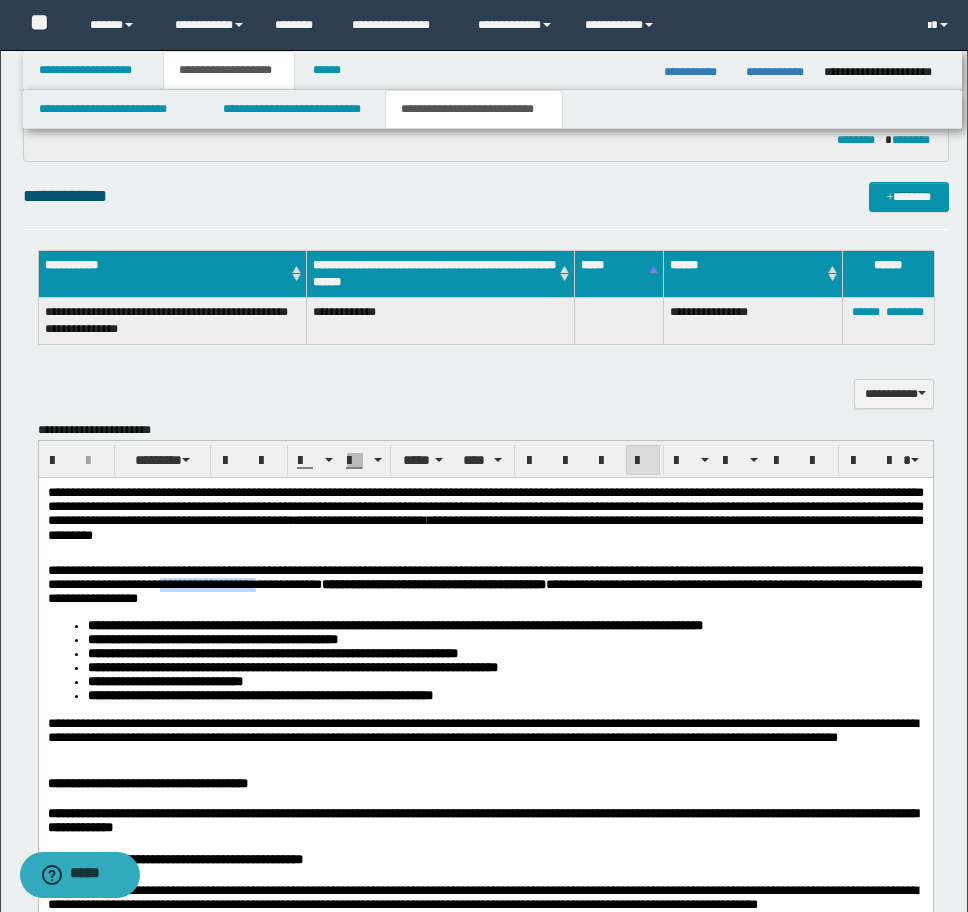 drag, startPoint x: 496, startPoint y: 586, endPoint x: 356, endPoint y: 587, distance: 140.00357 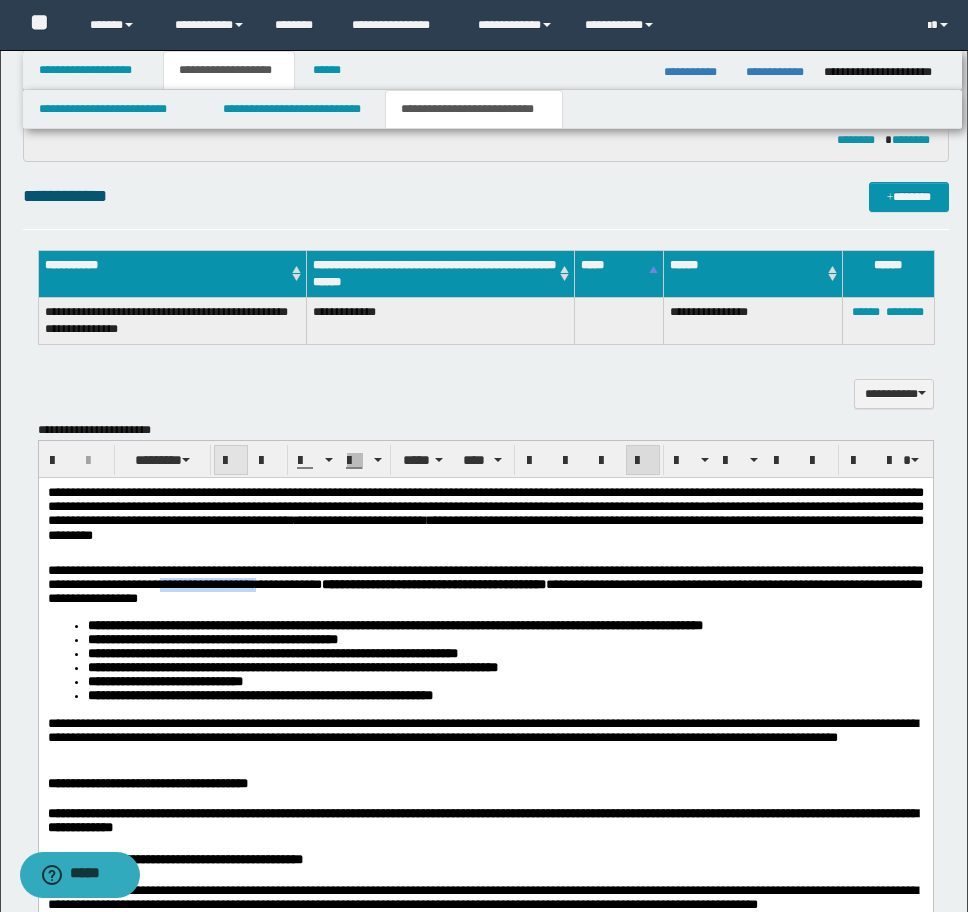 click at bounding box center [231, 461] 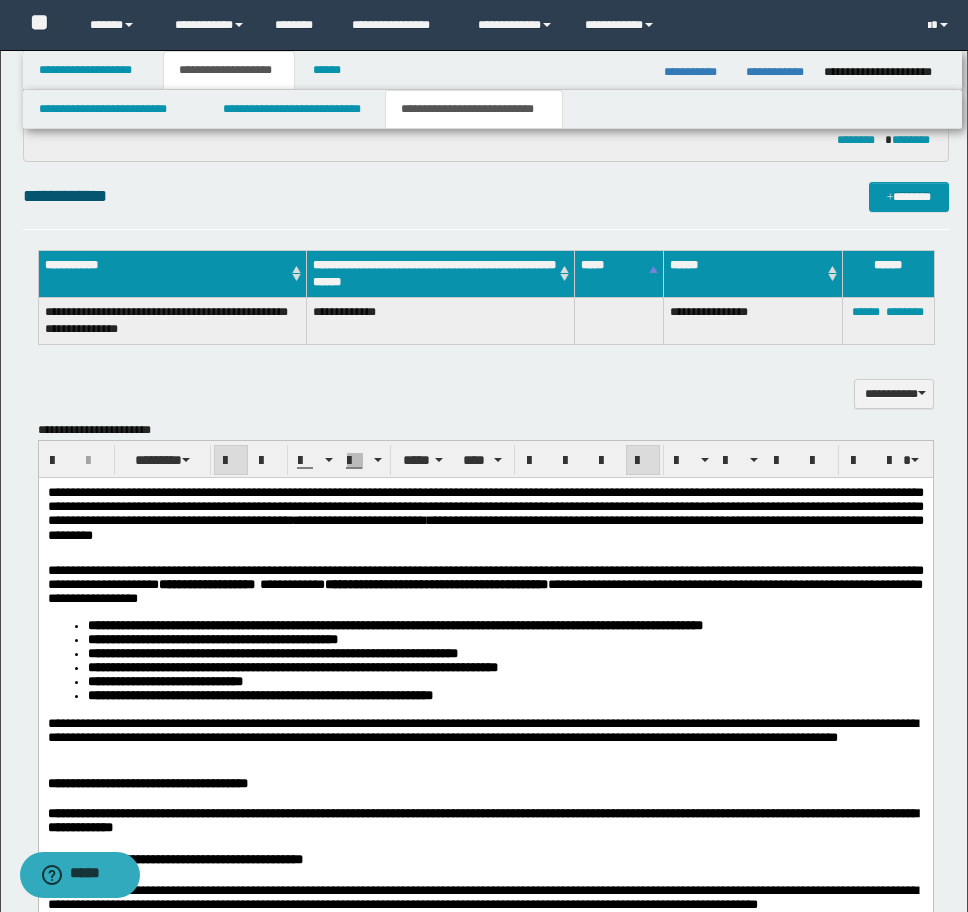 click on "**********" at bounding box center (485, 2153) 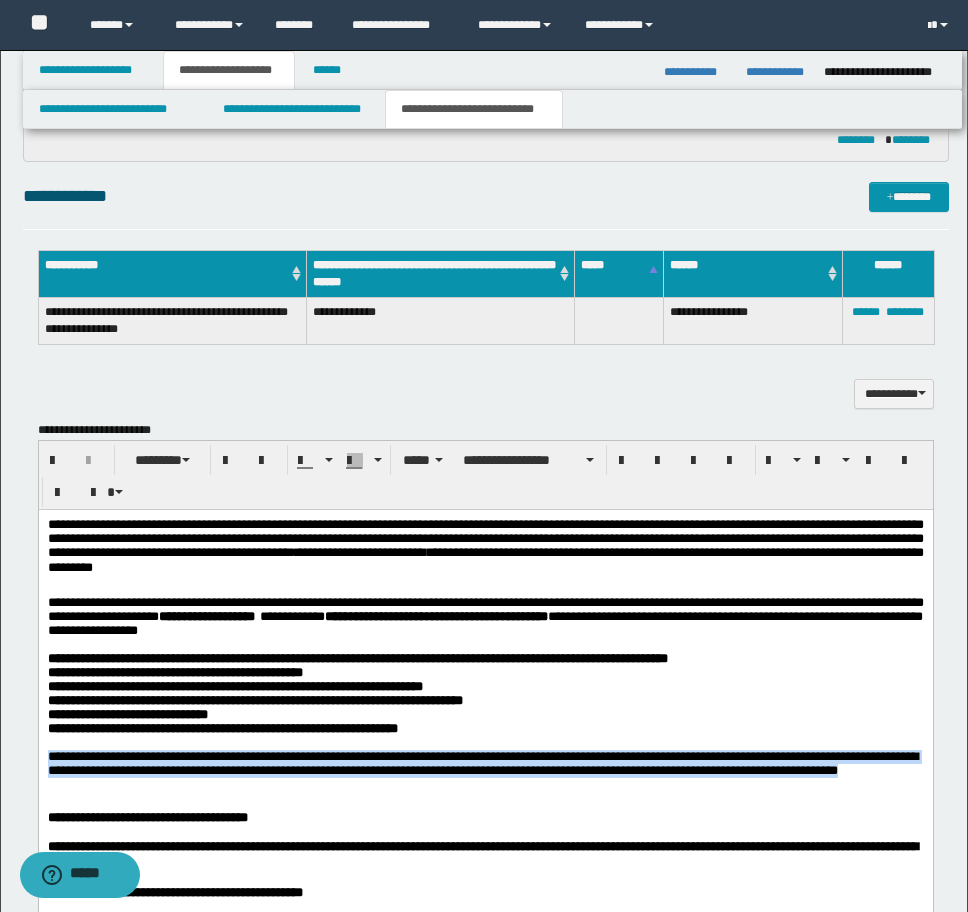 drag, startPoint x: 346, startPoint y: 808, endPoint x: 24, endPoint y: 778, distance: 323.3945 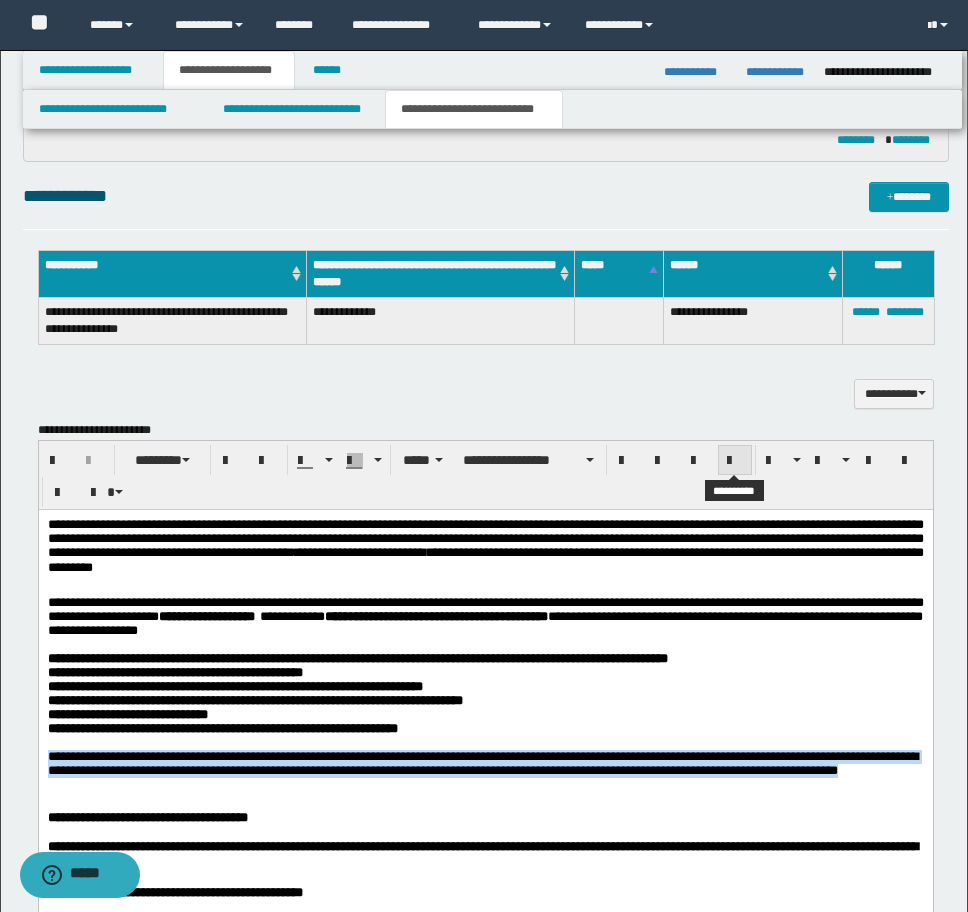 click at bounding box center [735, 461] 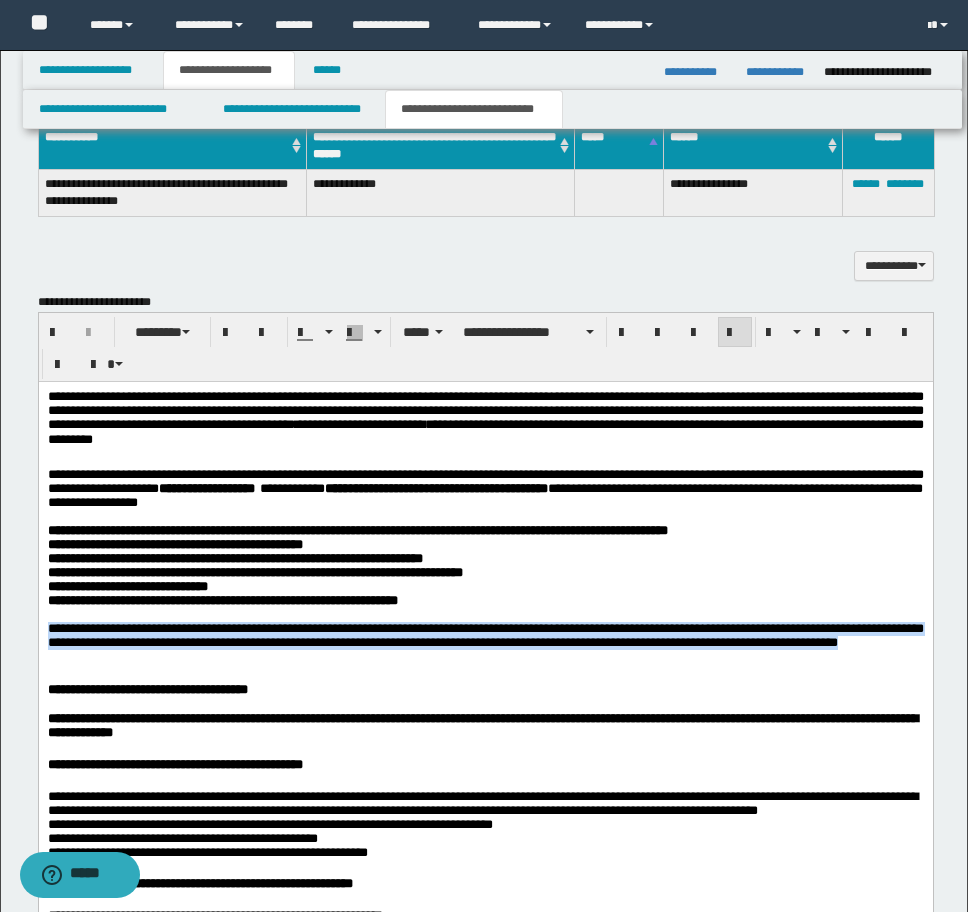 scroll, scrollTop: 1972, scrollLeft: 0, axis: vertical 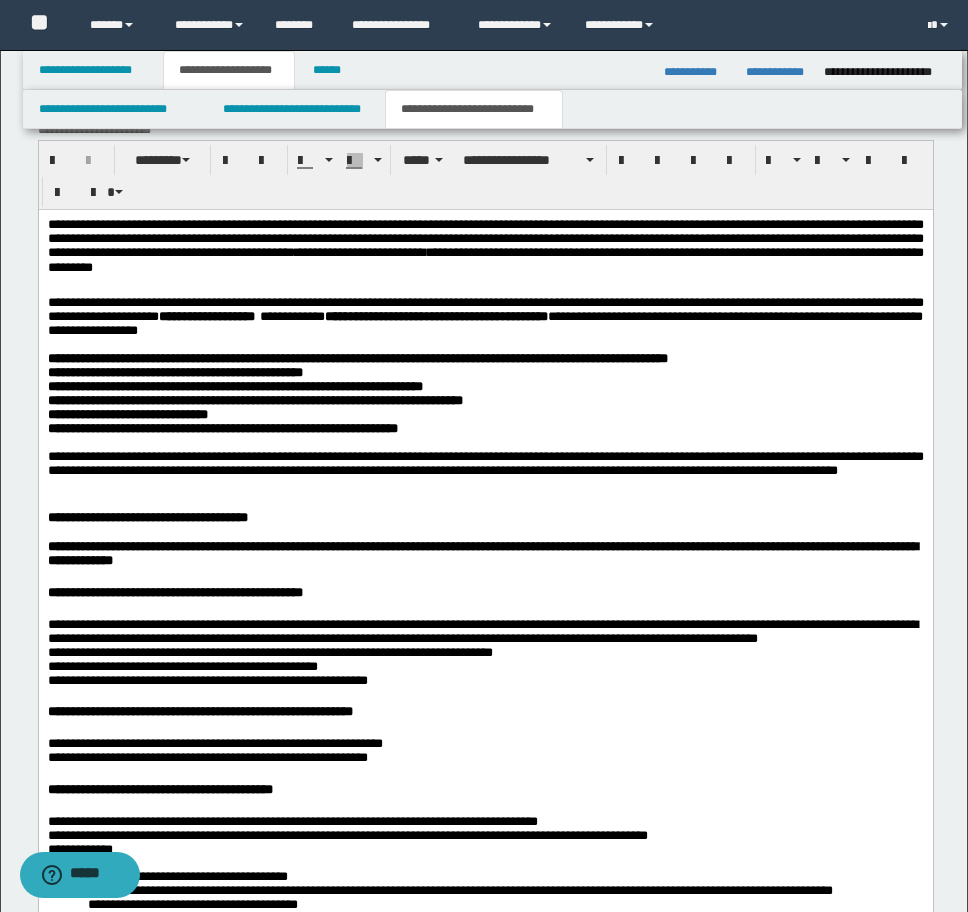 click at bounding box center (485, 484) 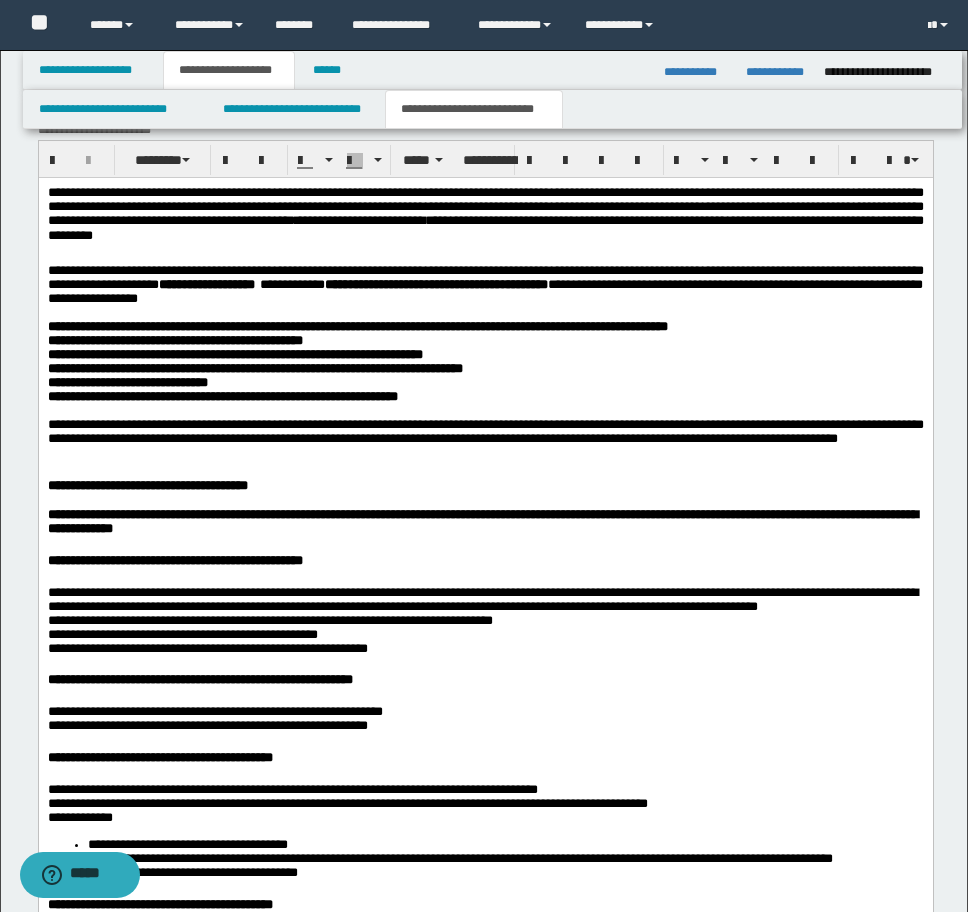 click on "**********" at bounding box center (485, 431) 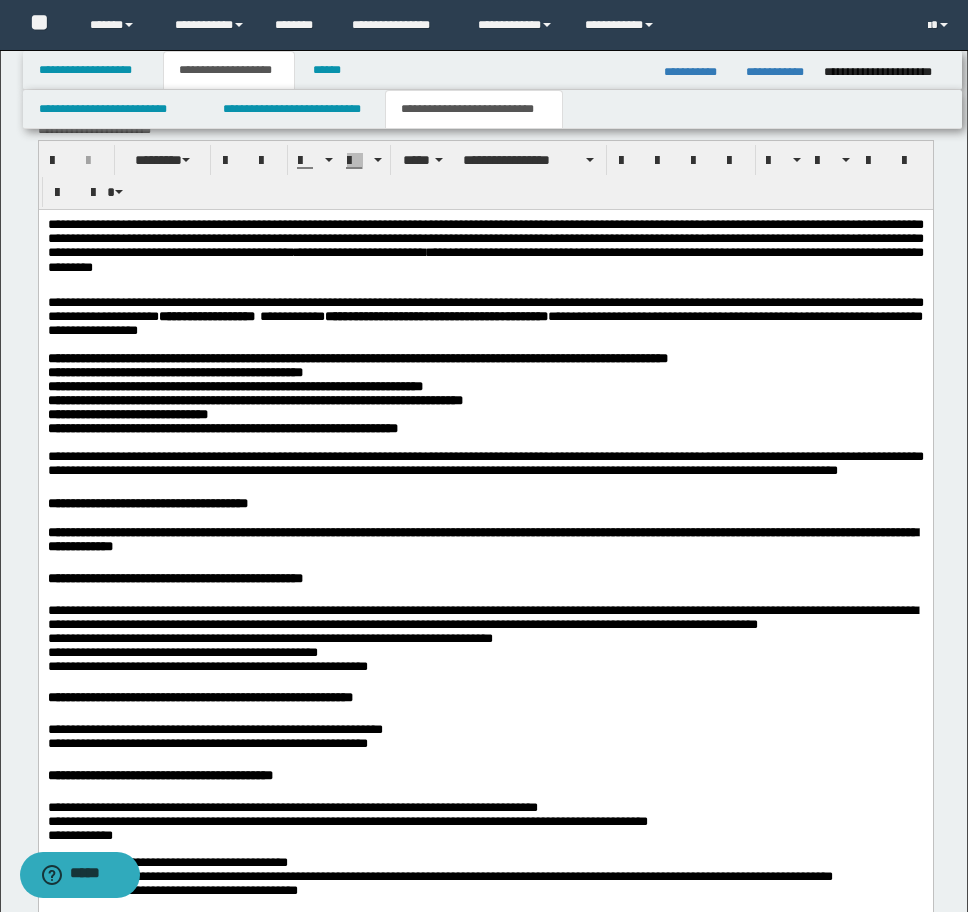 click on "**********" at bounding box center [482, 616] 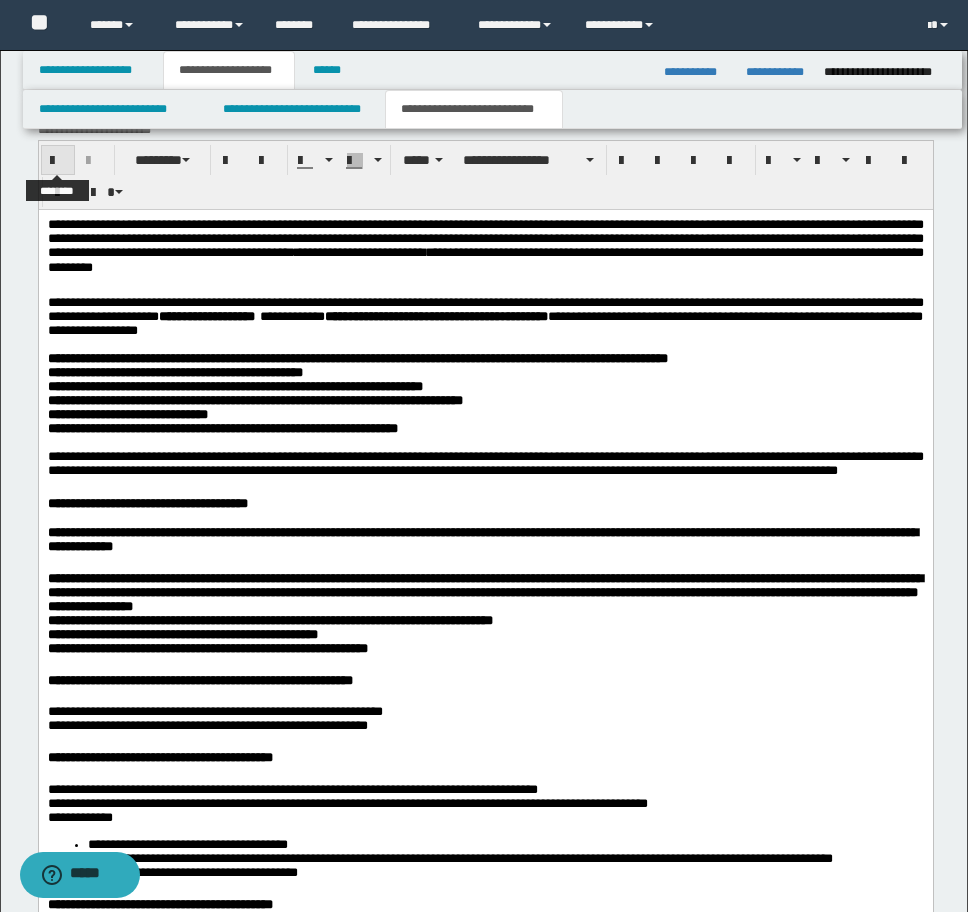 click at bounding box center [58, 160] 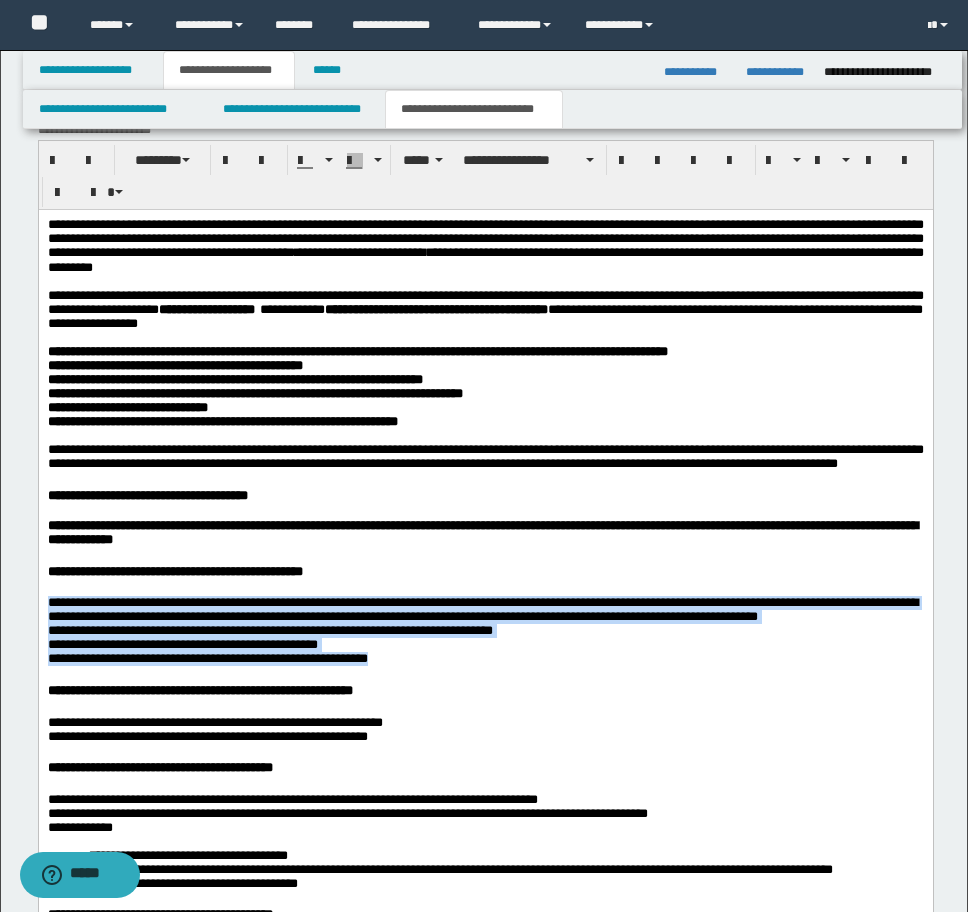 drag, startPoint x: 149, startPoint y: 688, endPoint x: -9, endPoint y: 643, distance: 164.2833 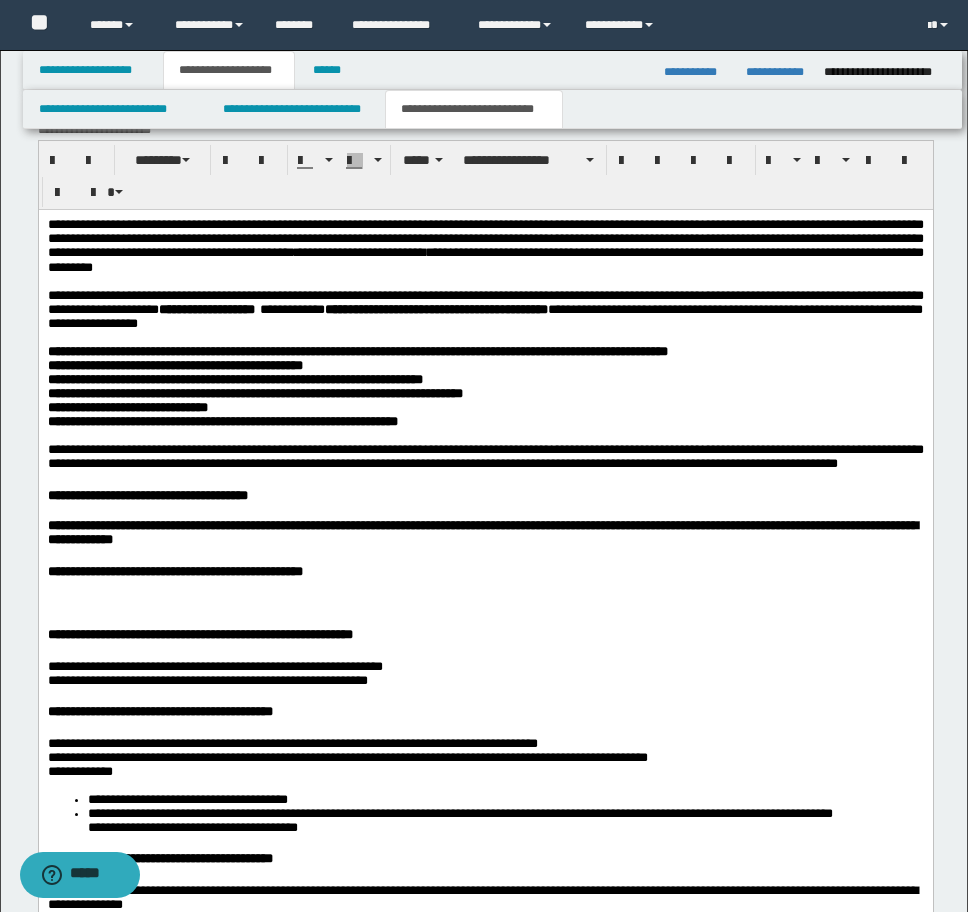 click on "**********" at bounding box center [485, 571] 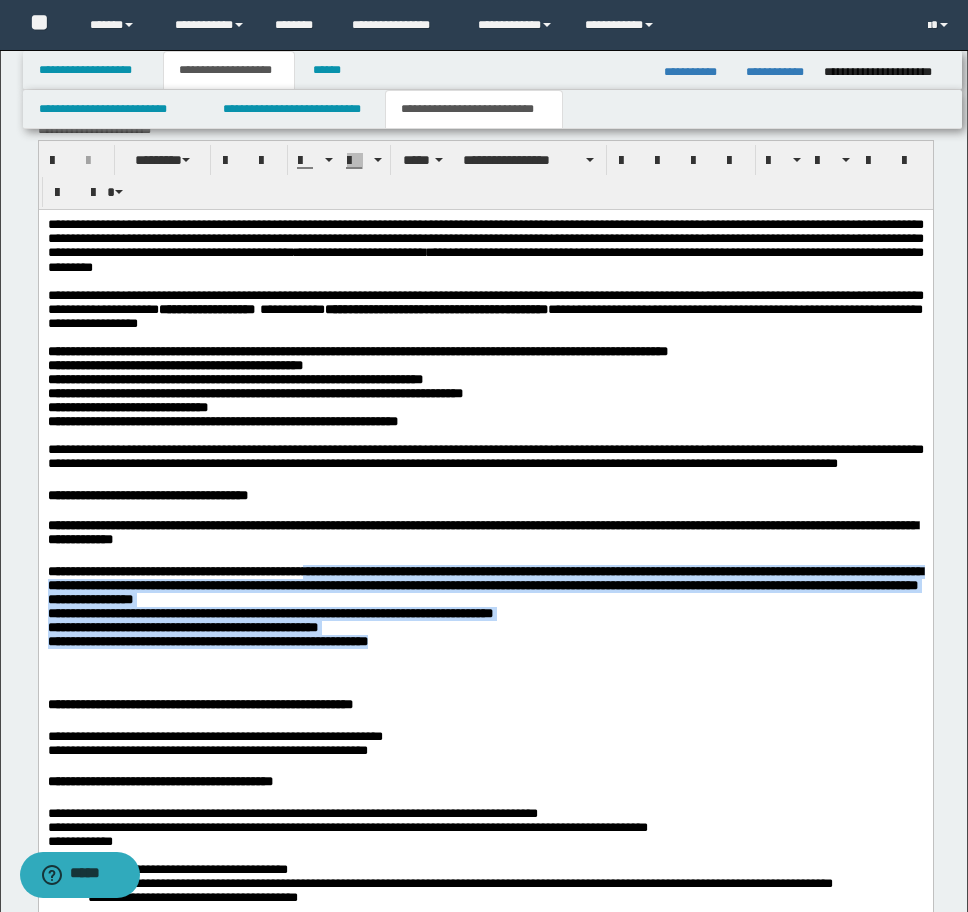 drag, startPoint x: 374, startPoint y: 630, endPoint x: 466, endPoint y: 715, distance: 125.25574 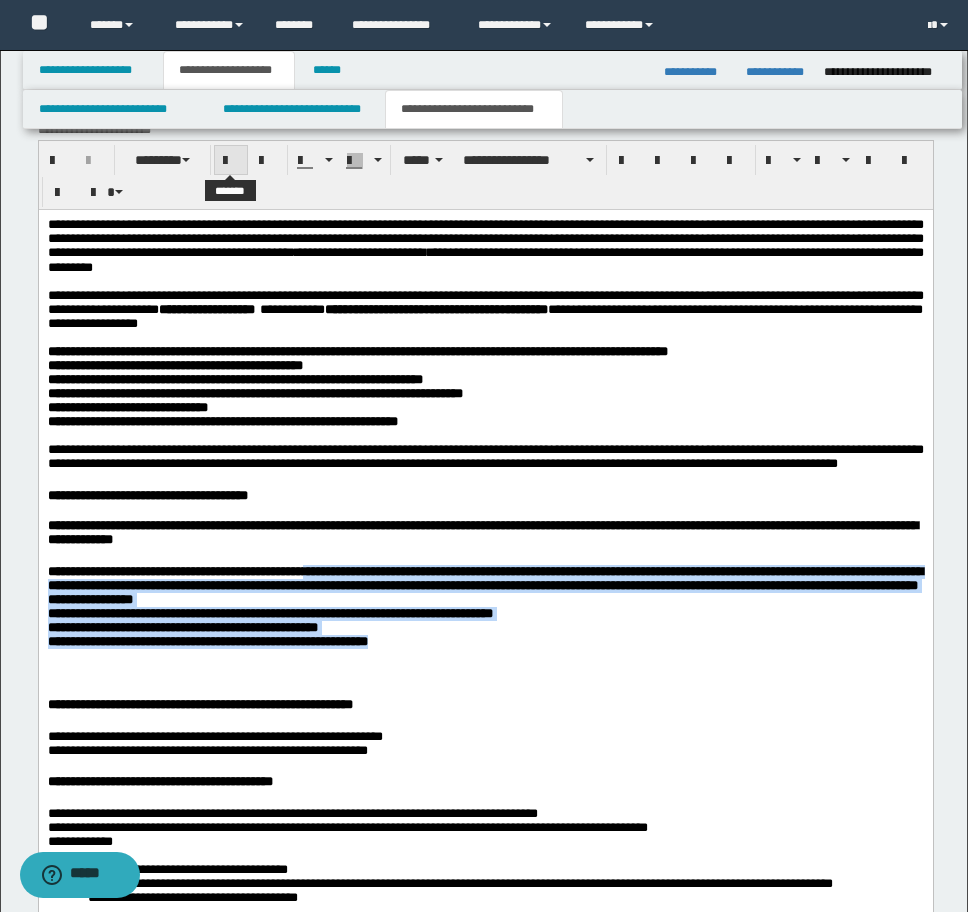 click at bounding box center [231, 160] 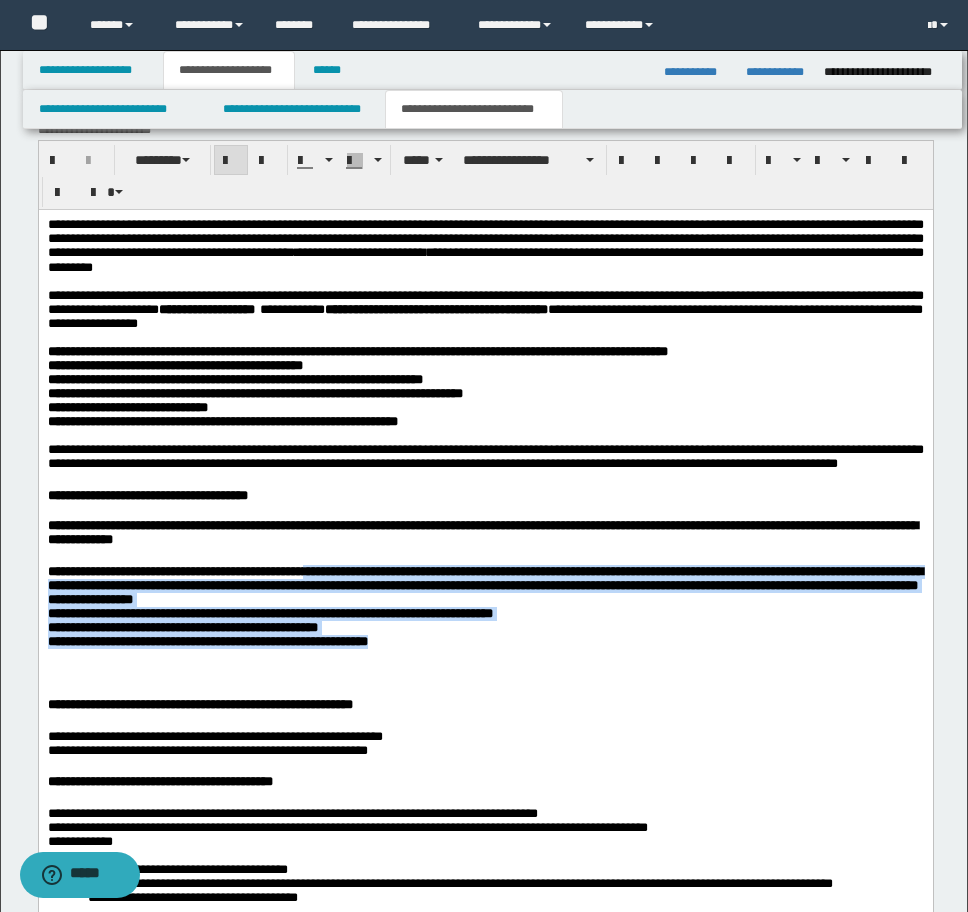 click at bounding box center [231, 160] 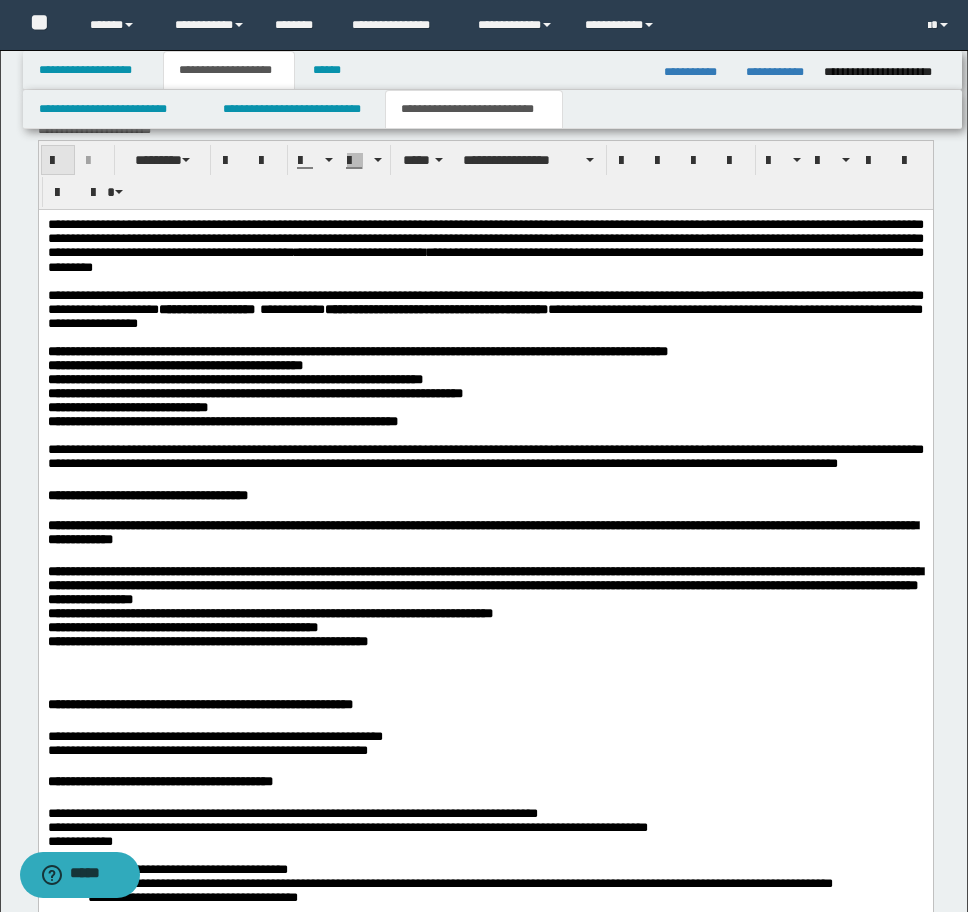 click at bounding box center (58, 161) 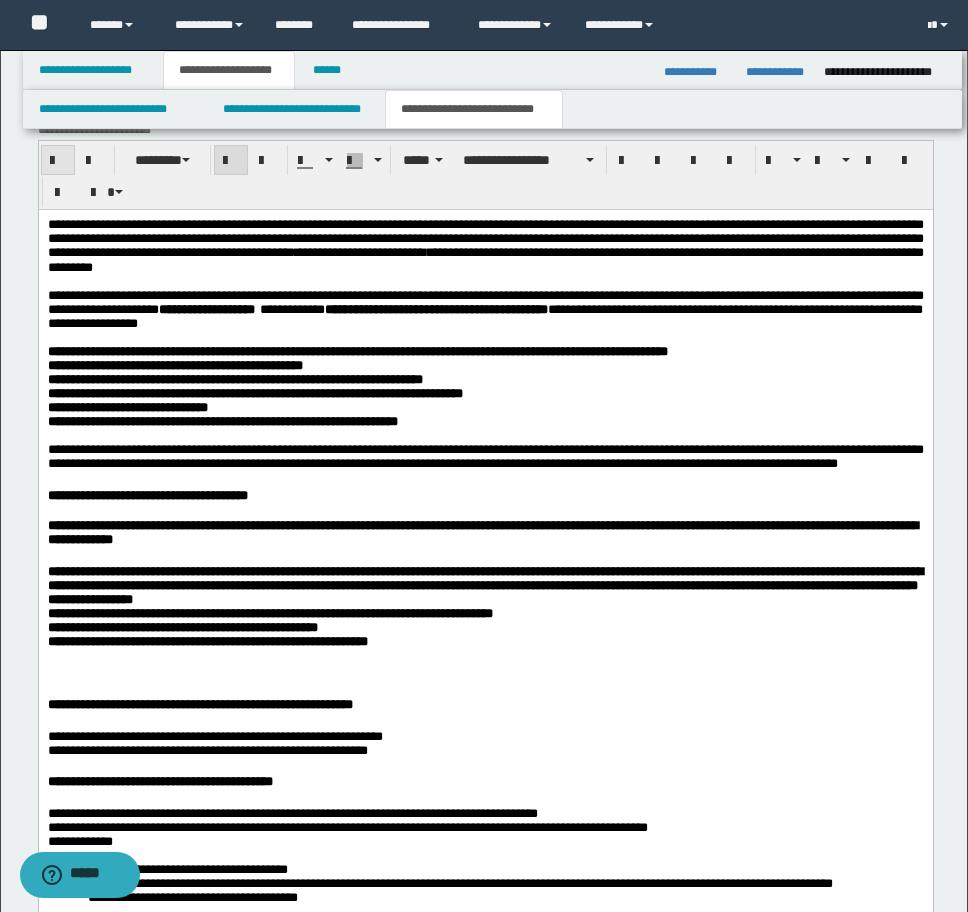 click at bounding box center [58, 161] 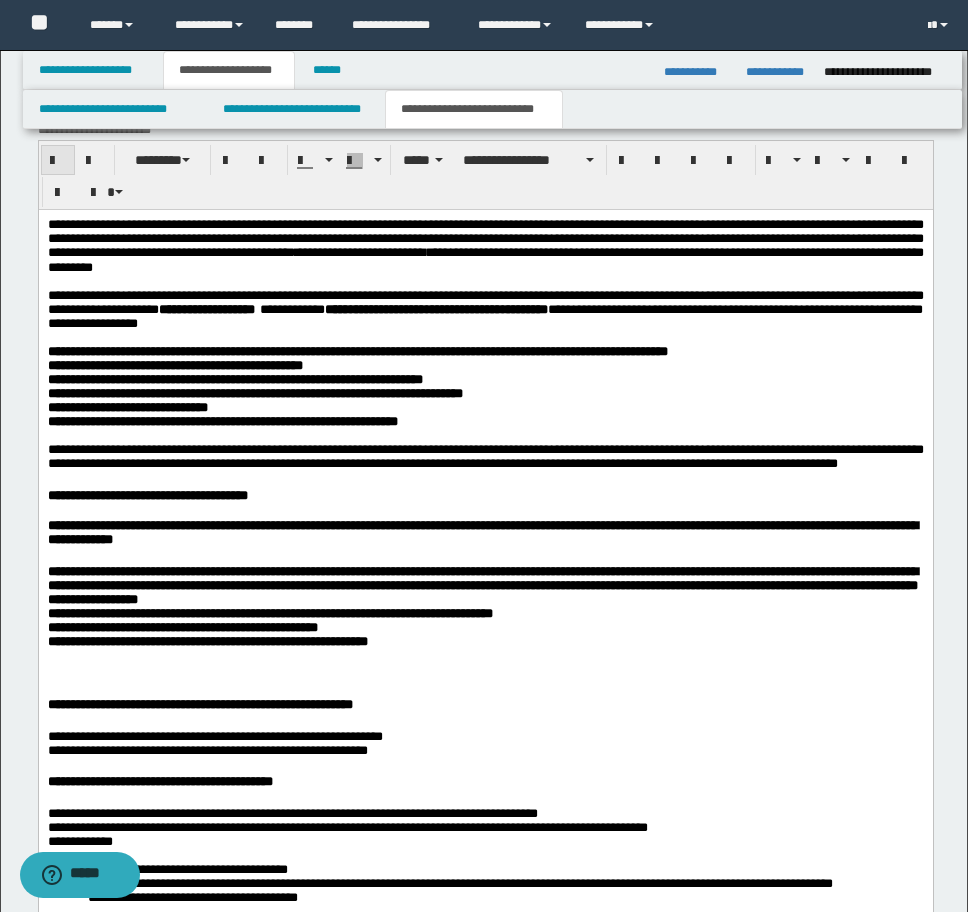 click at bounding box center [58, 161] 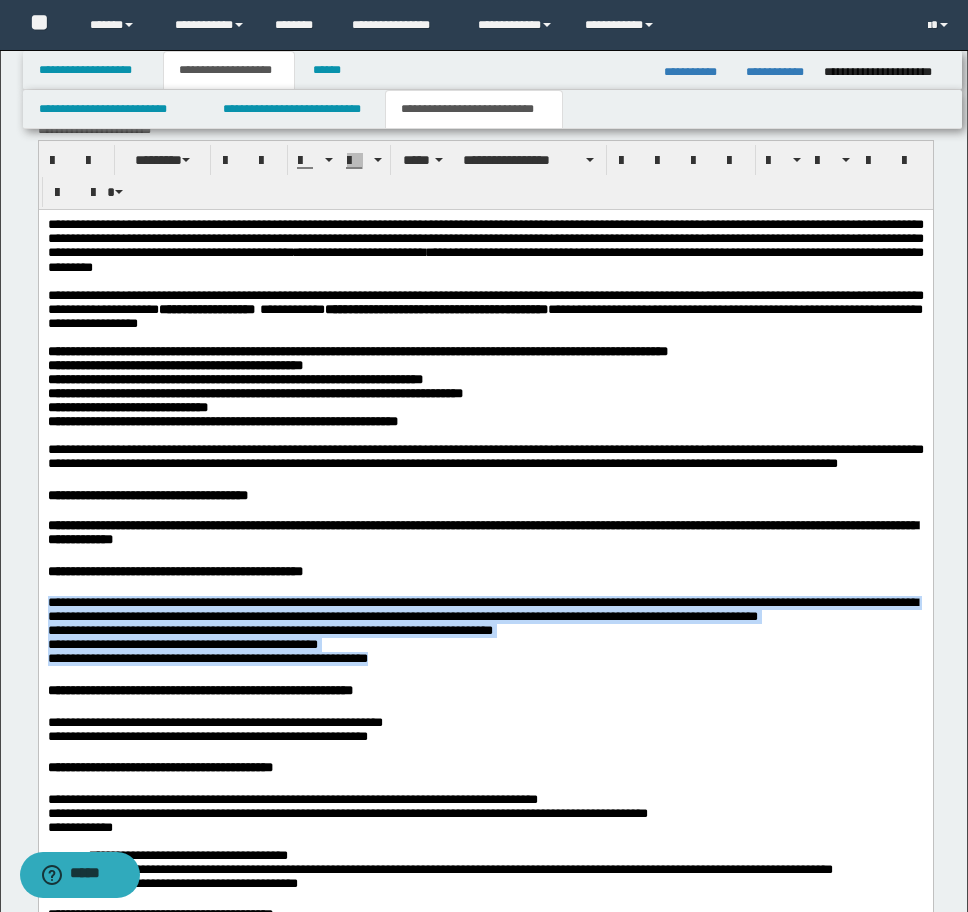 drag, startPoint x: 401, startPoint y: 738, endPoint x: 631, endPoint y: 407, distance: 403.0645 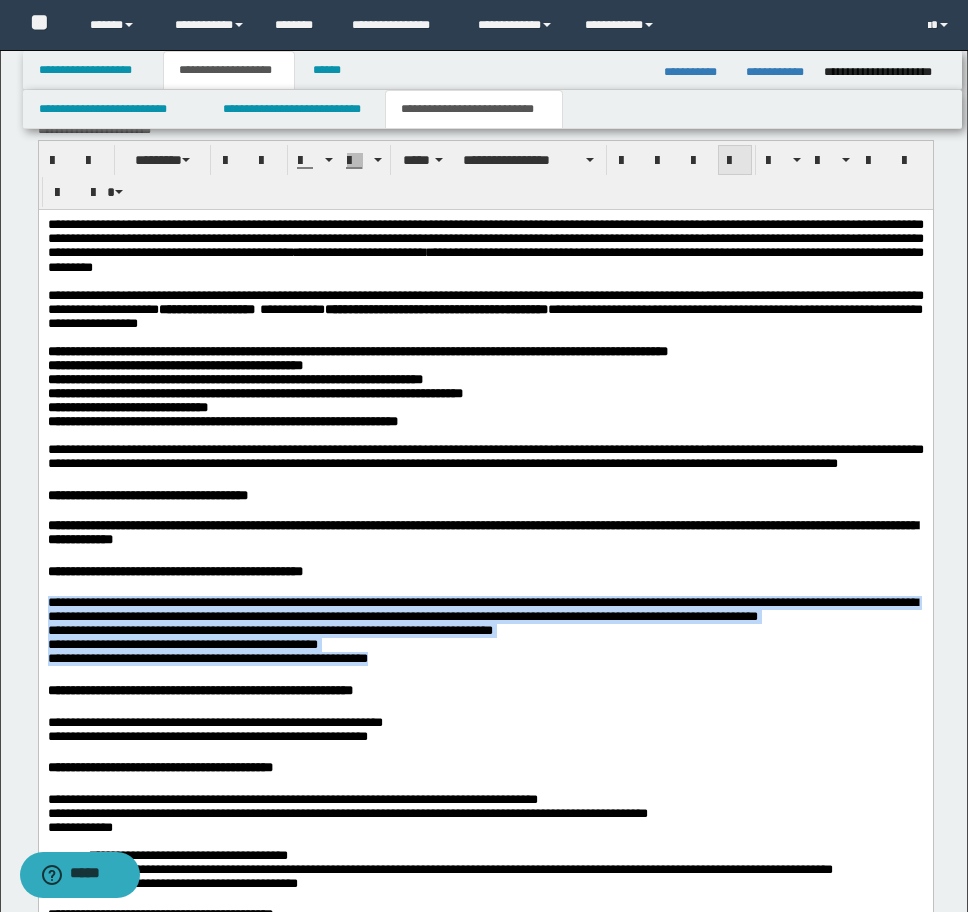 click at bounding box center (735, 161) 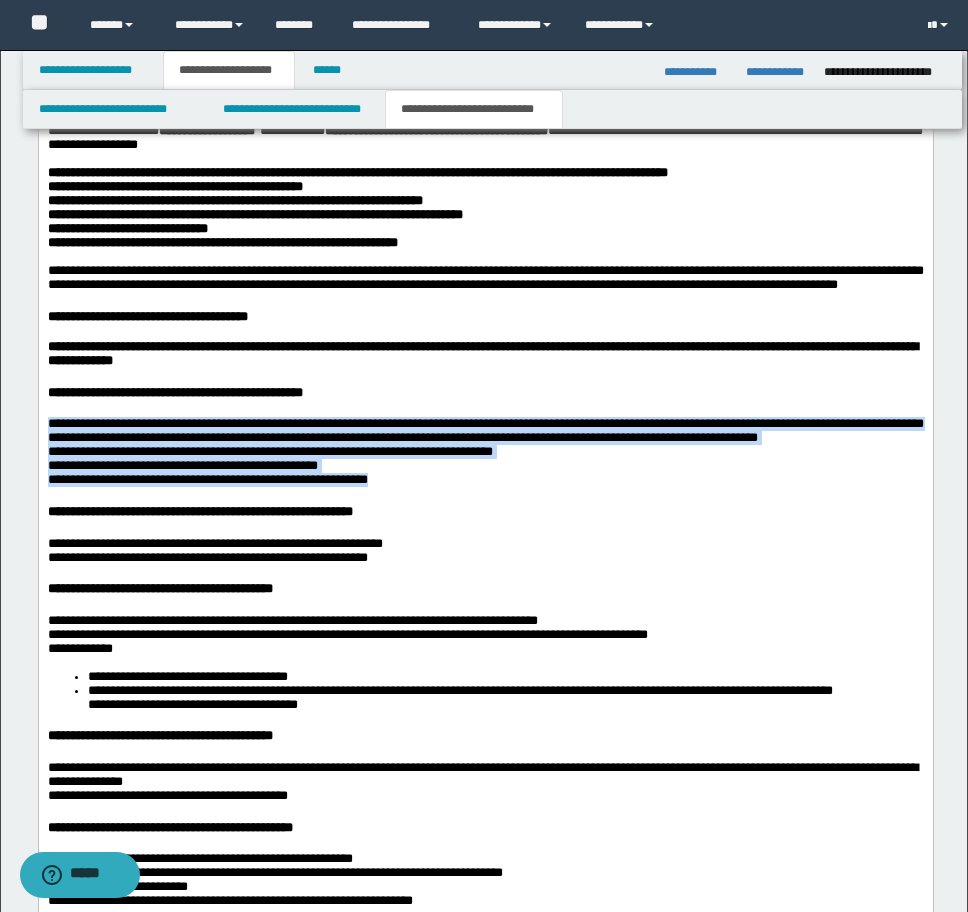 scroll, scrollTop: 2172, scrollLeft: 0, axis: vertical 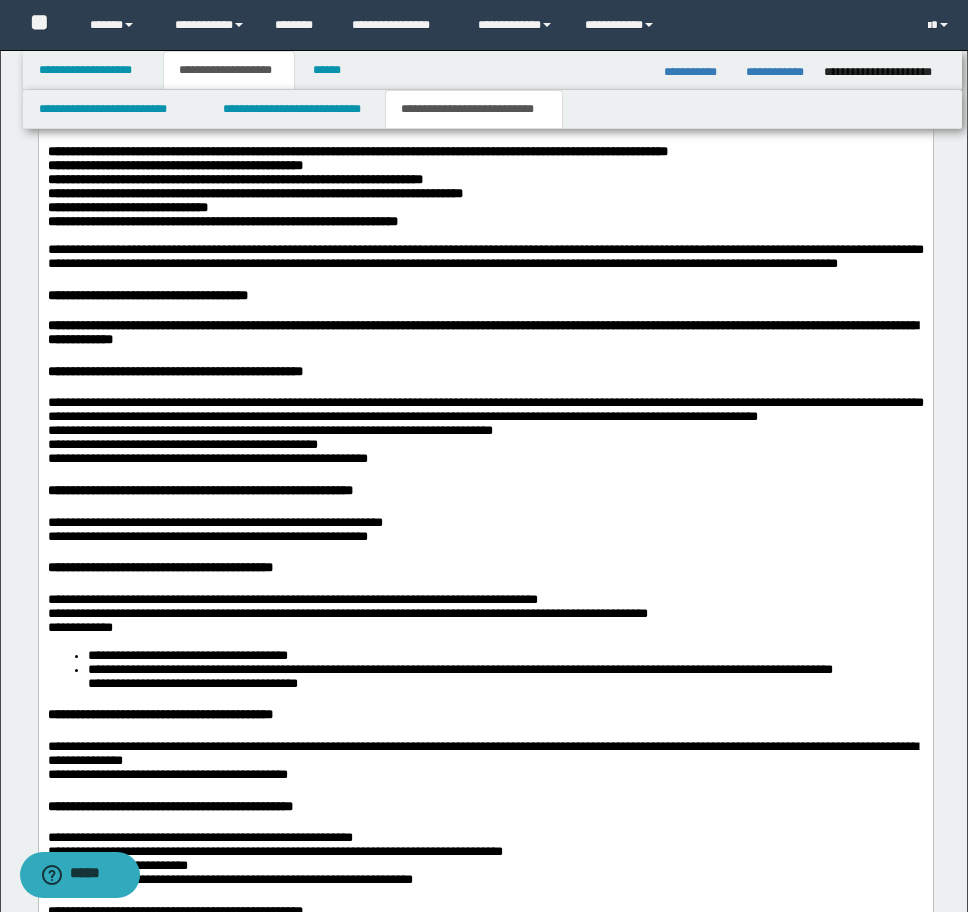 click on "**********" at bounding box center (485, 1675) 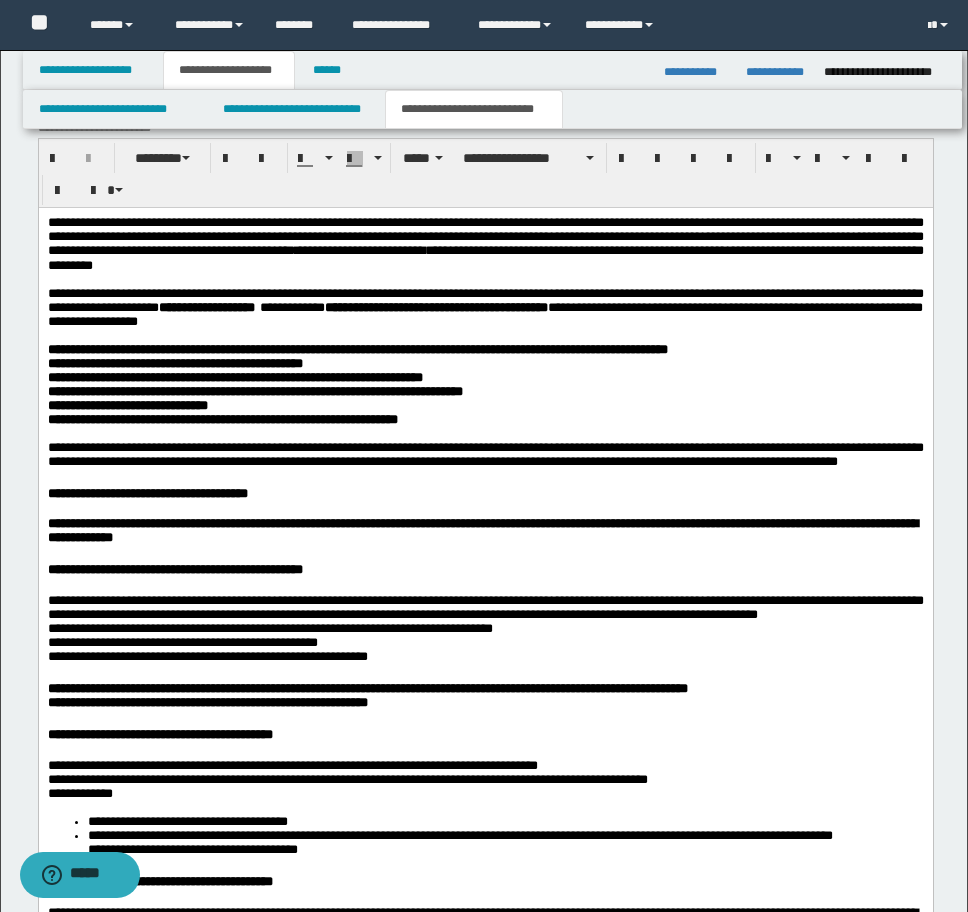 scroll, scrollTop: 1972, scrollLeft: 0, axis: vertical 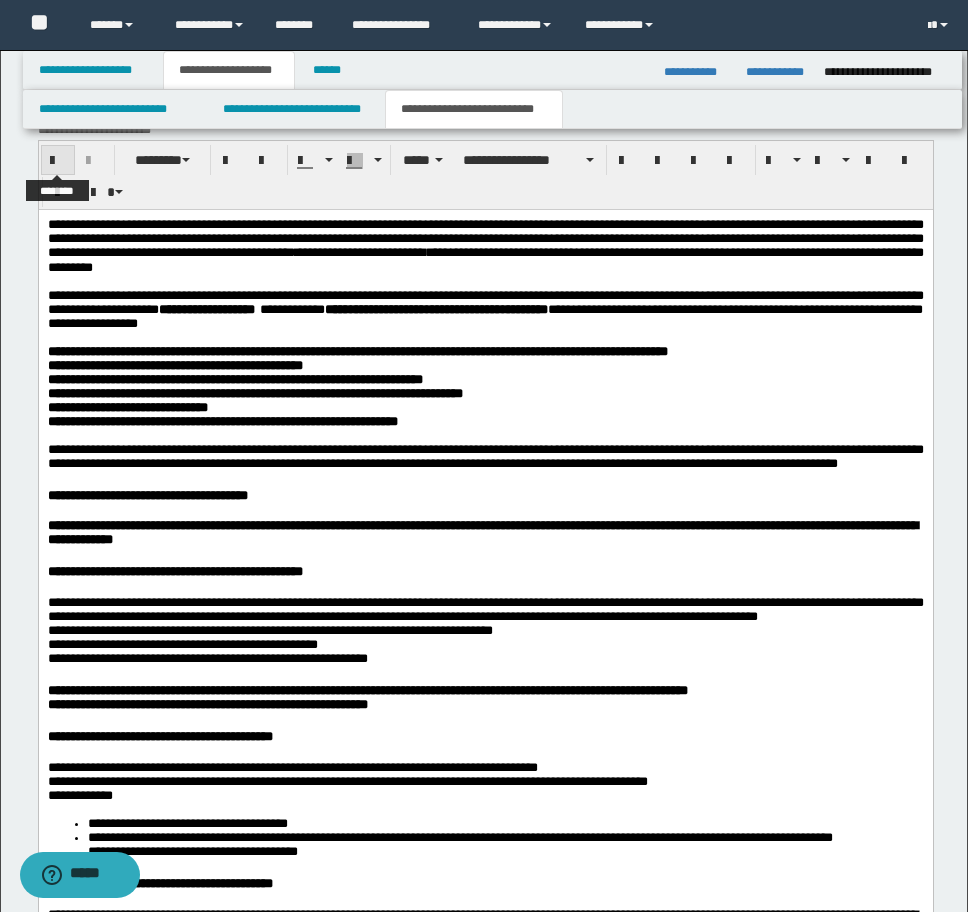 click at bounding box center [58, 161] 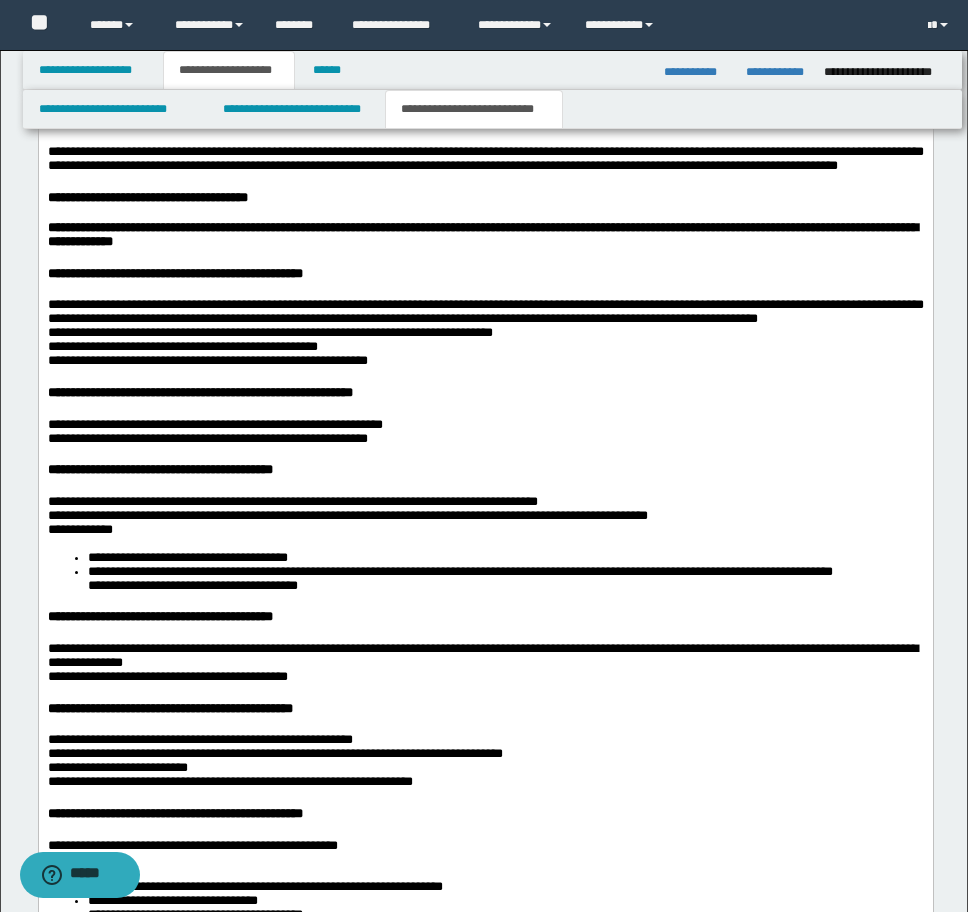 scroll, scrollTop: 2272, scrollLeft: 0, axis: vertical 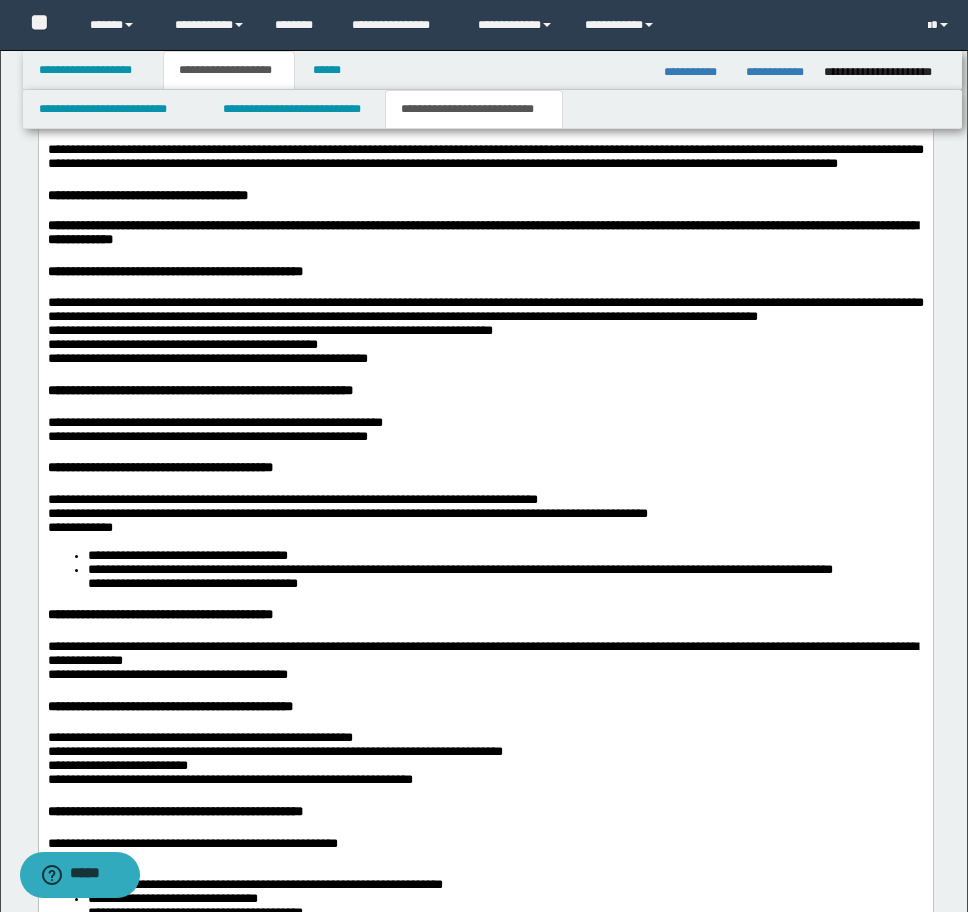 click on "**********" at bounding box center (485, 570) 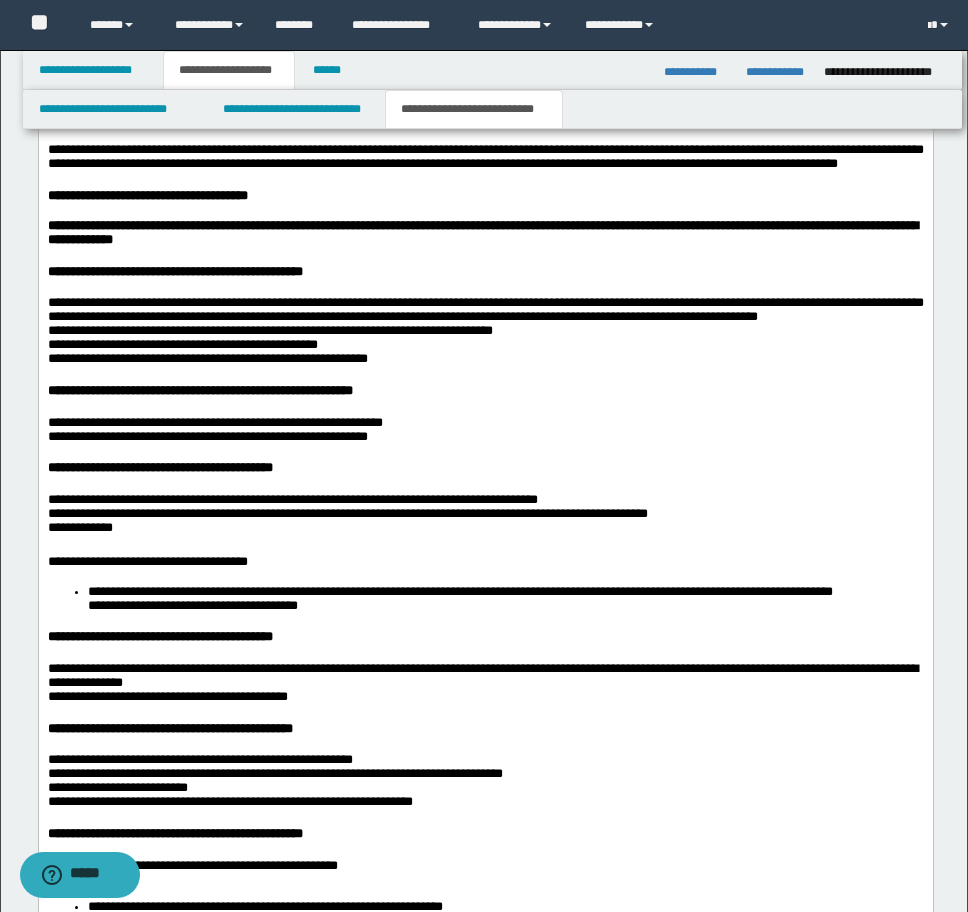 click on "**********" at bounding box center [485, 599] 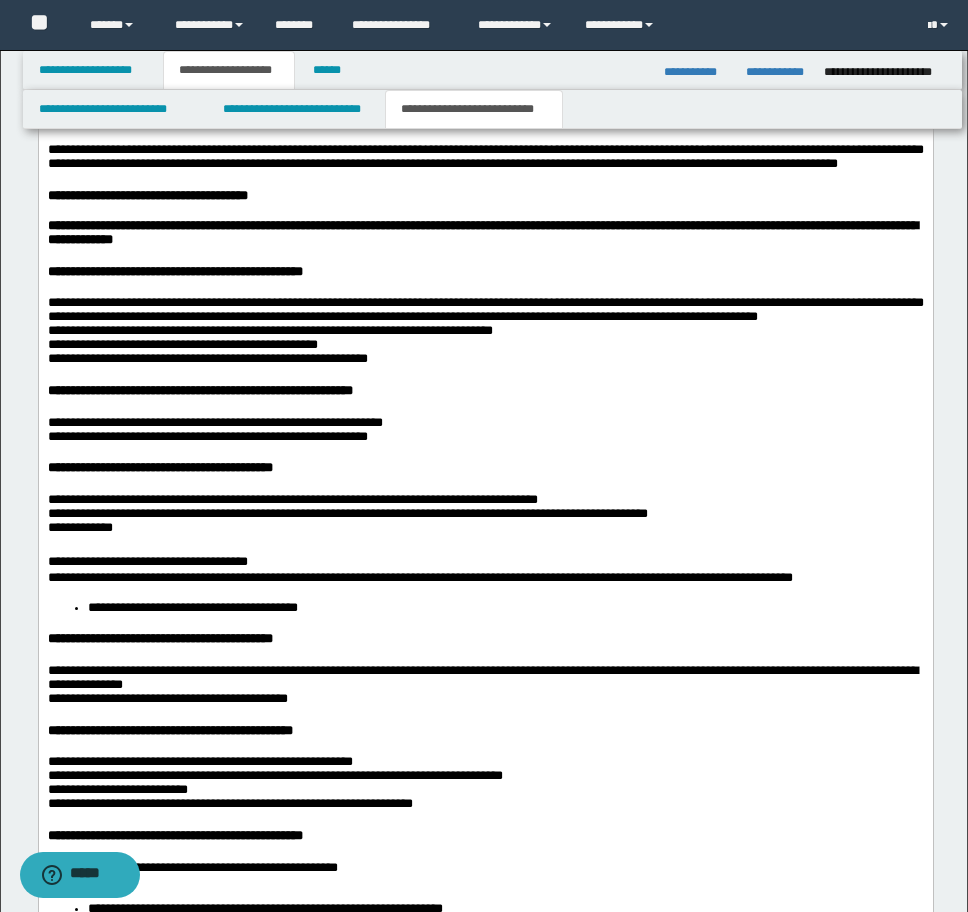 click on "**********" at bounding box center [485, 608] 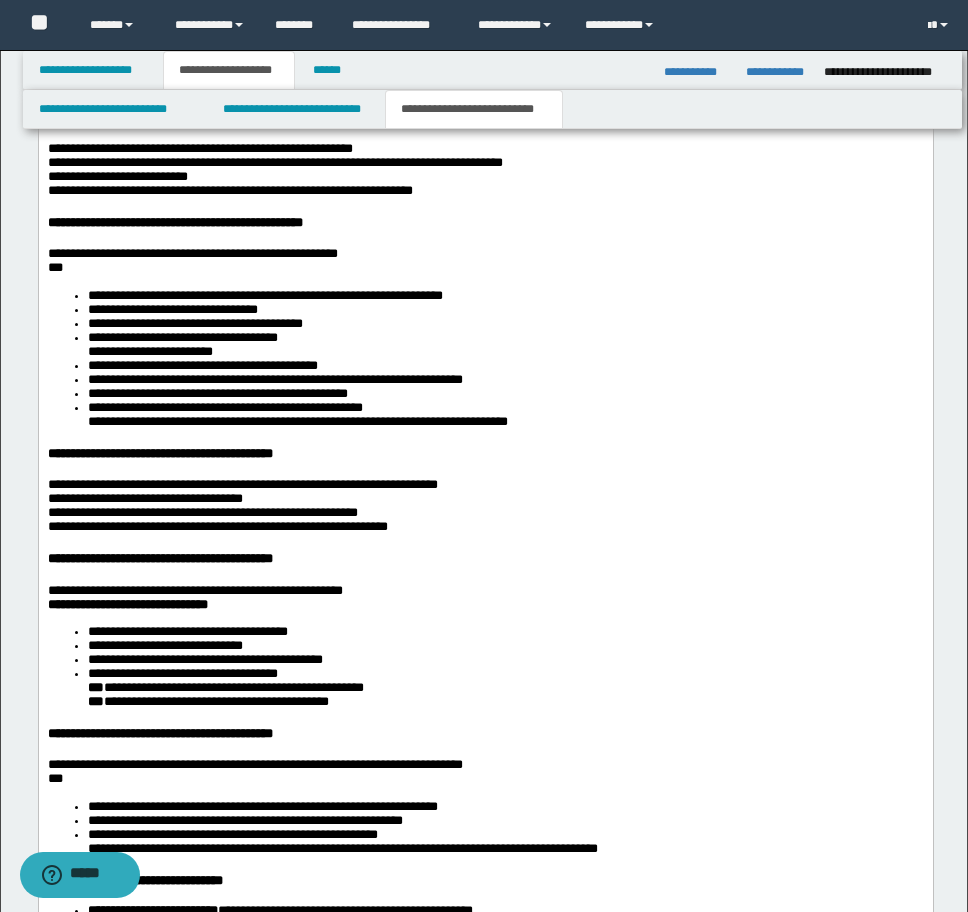 click on "**********" at bounding box center [485, 359] 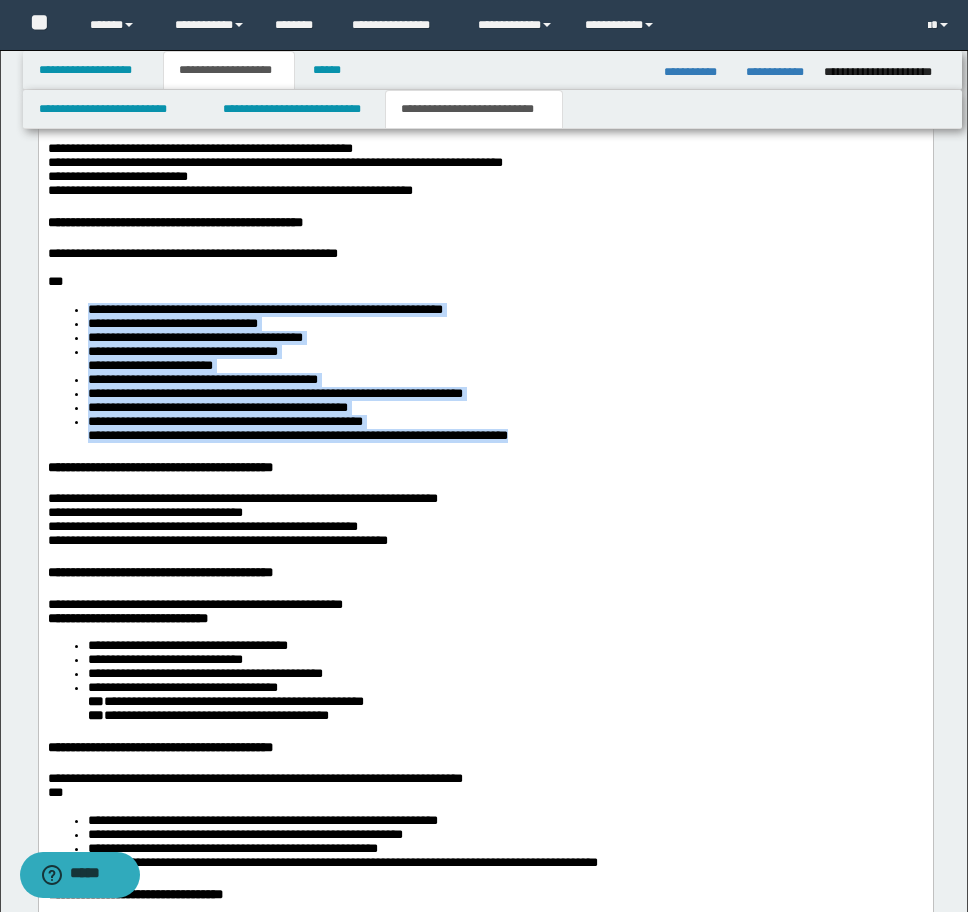 drag, startPoint x: 79, startPoint y: 427, endPoint x: 595, endPoint y: 577, distance: 537.3602 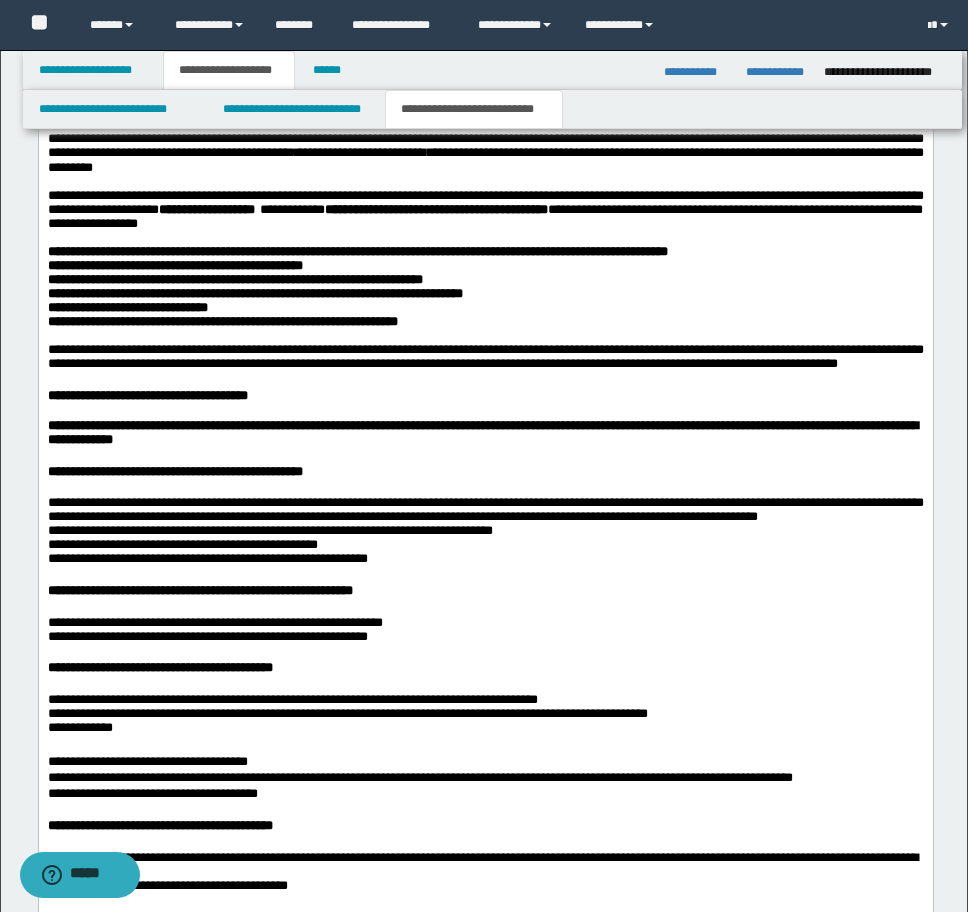 scroll, scrollTop: 1572, scrollLeft: 0, axis: vertical 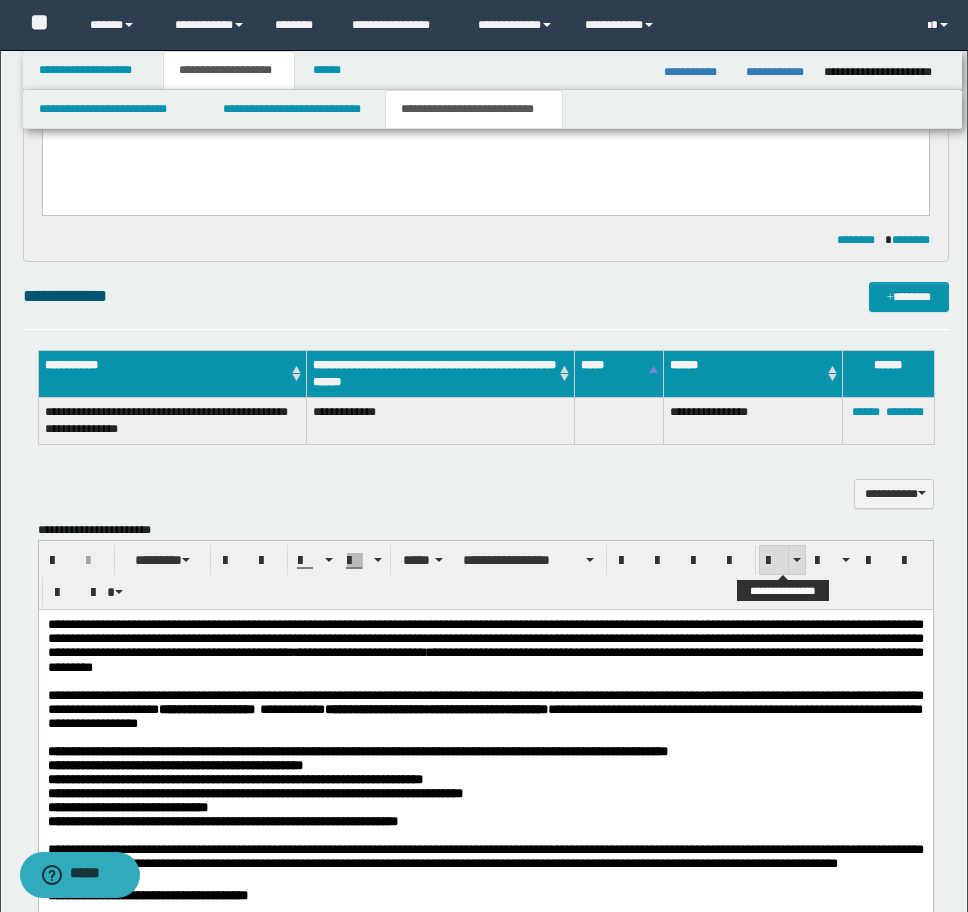 click at bounding box center [774, 561] 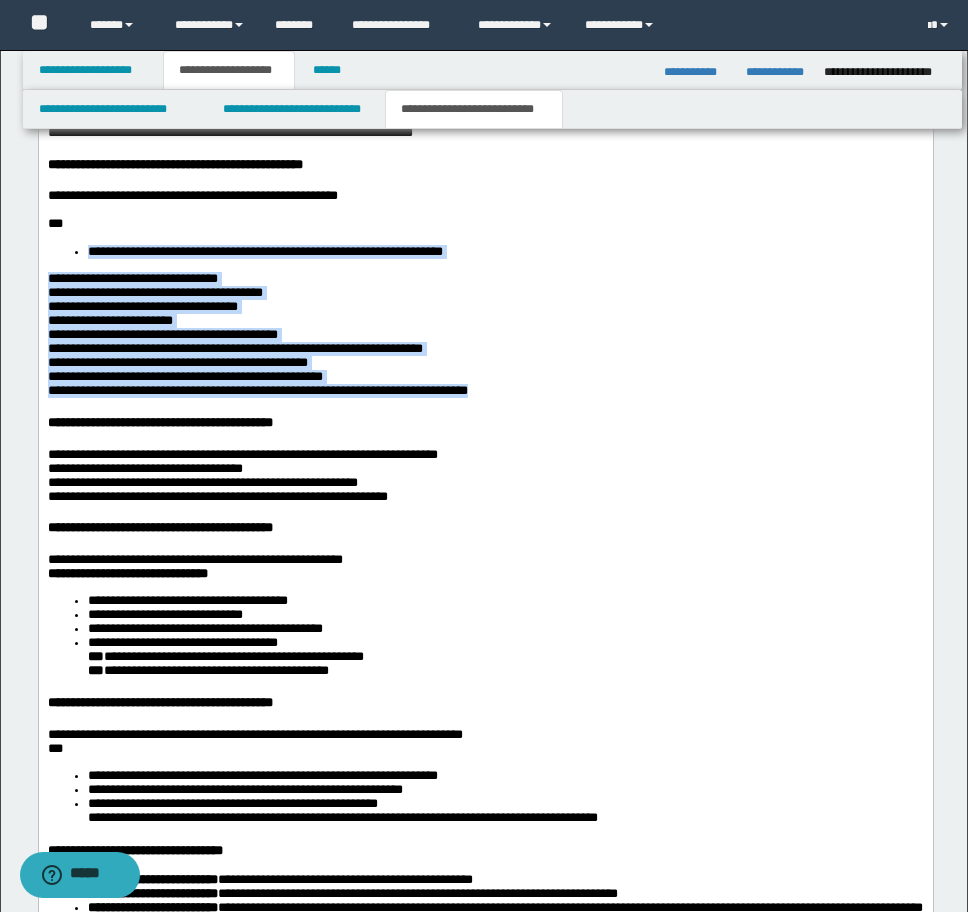 scroll, scrollTop: 2972, scrollLeft: 0, axis: vertical 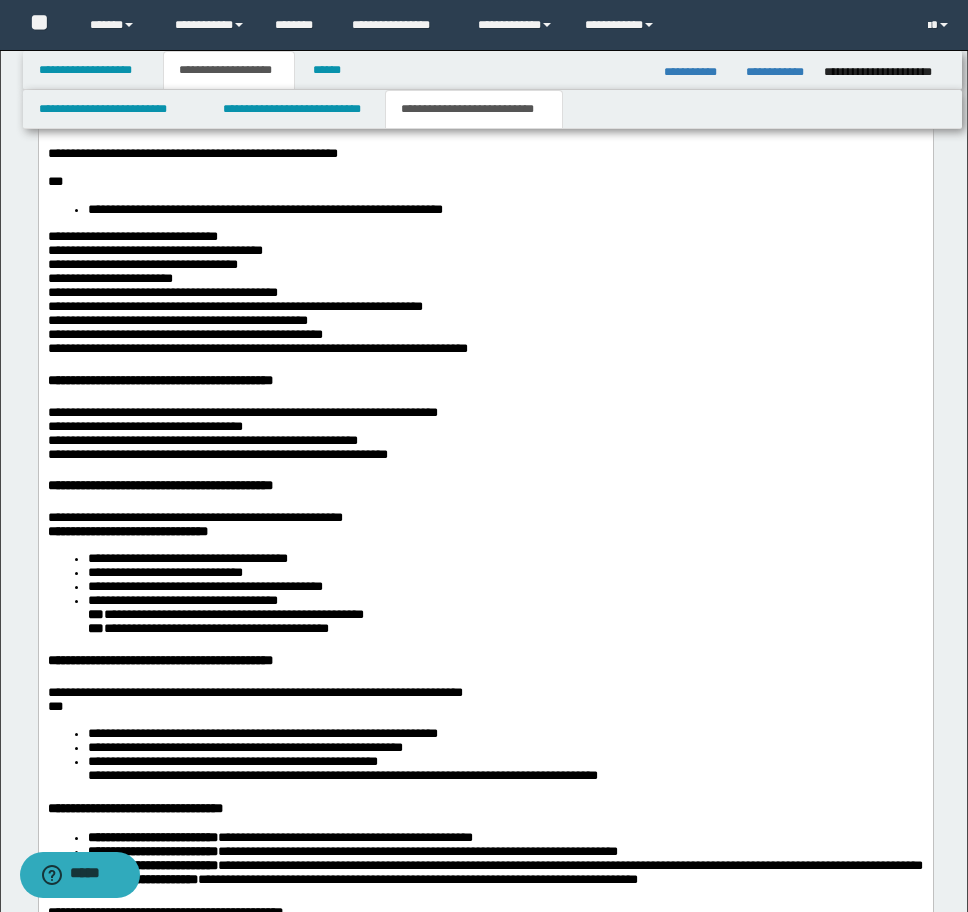click on "**********" at bounding box center (485, 779) 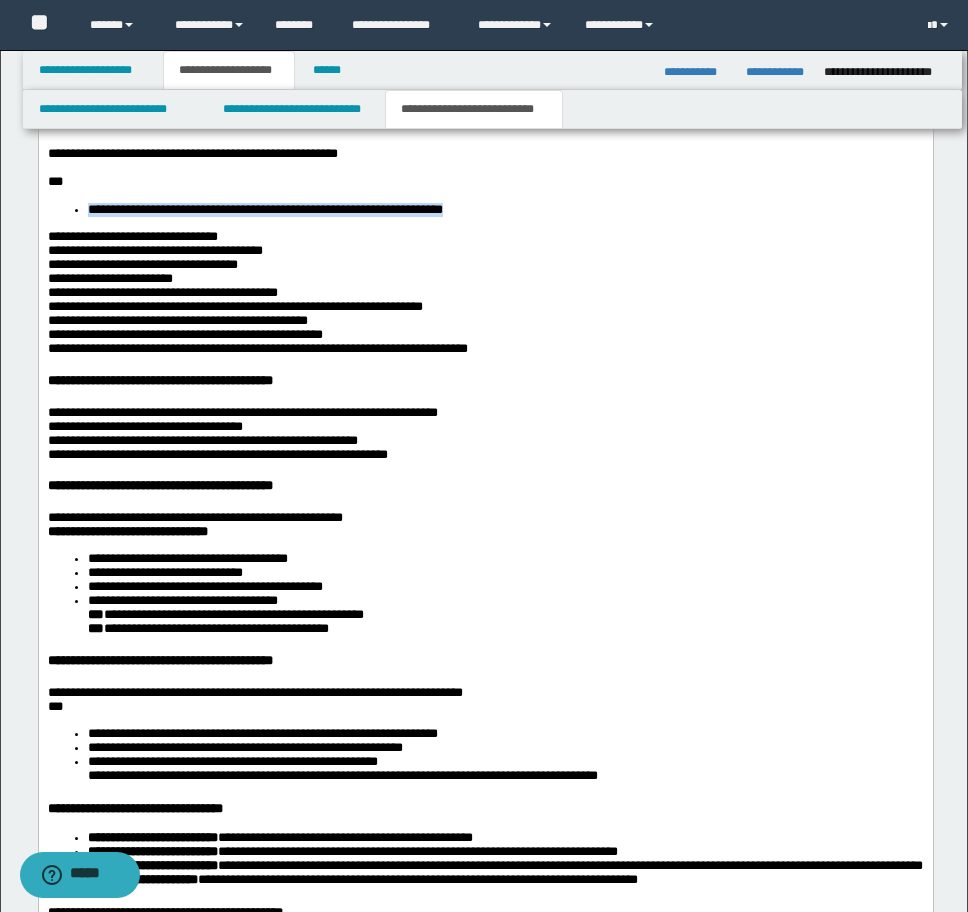 drag, startPoint x: 80, startPoint y: 330, endPoint x: 565, endPoint y: 334, distance: 485.01648 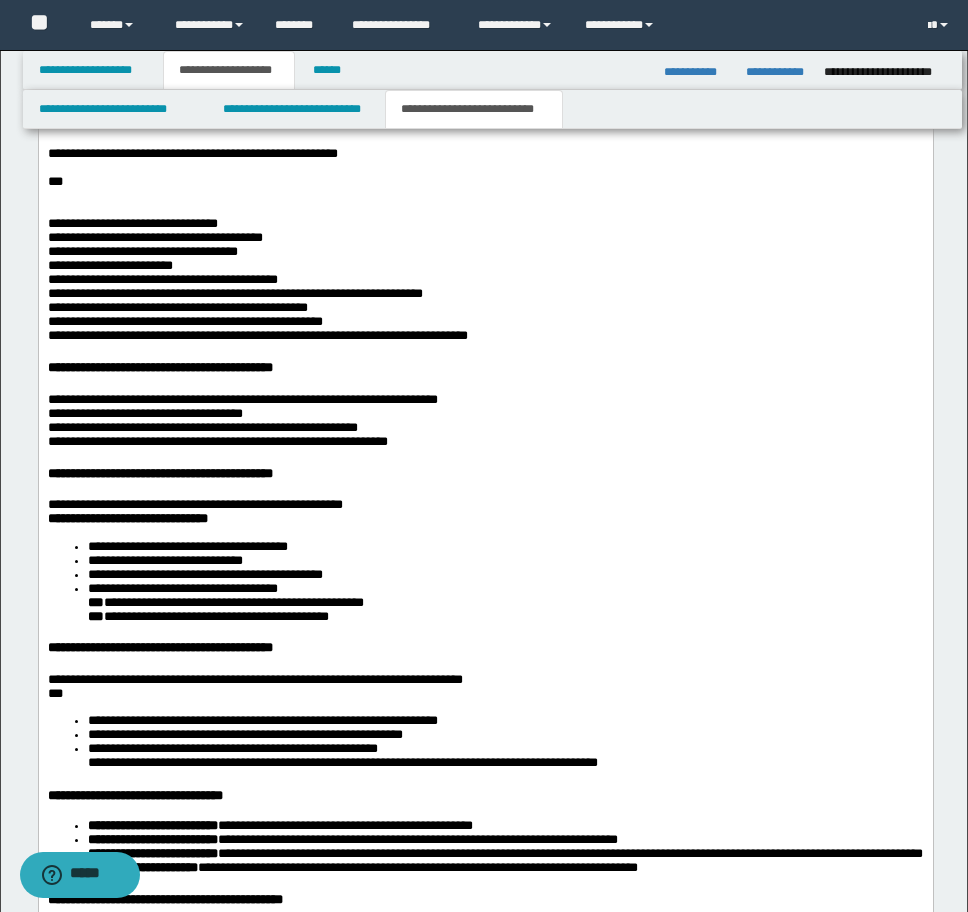 click at bounding box center [485, 196] 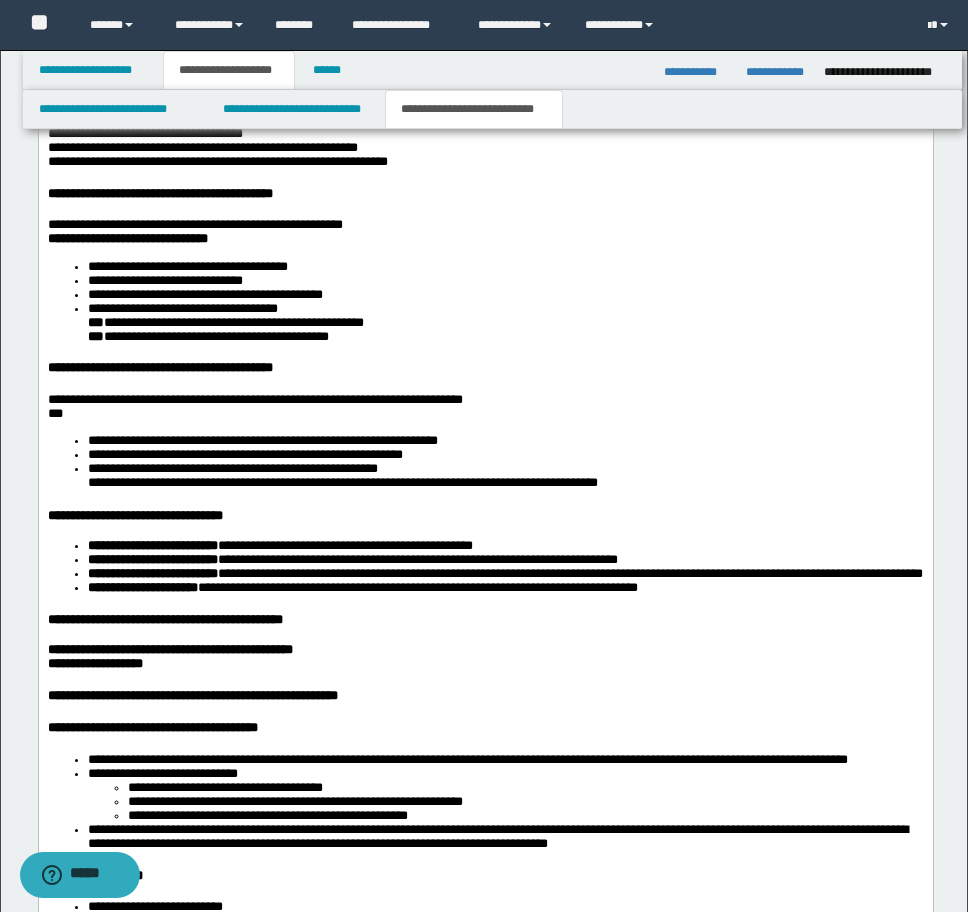 scroll, scrollTop: 3272, scrollLeft: 0, axis: vertical 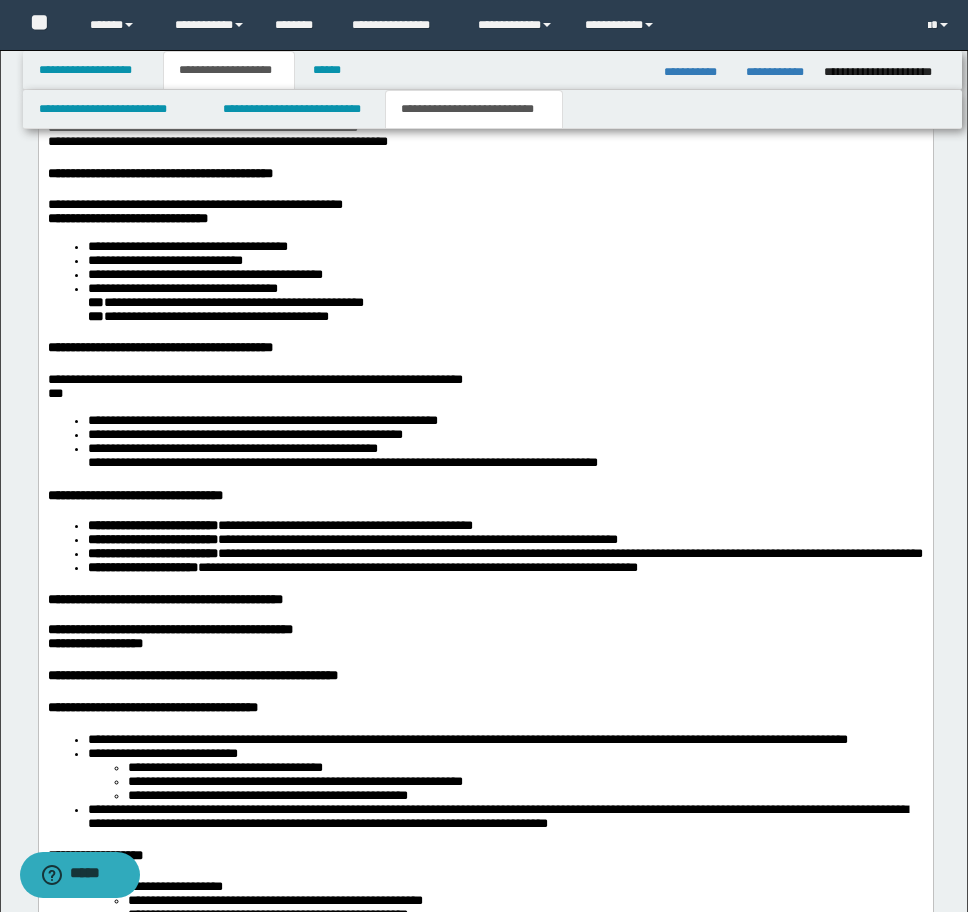 click on "**********" at bounding box center (127, 218) 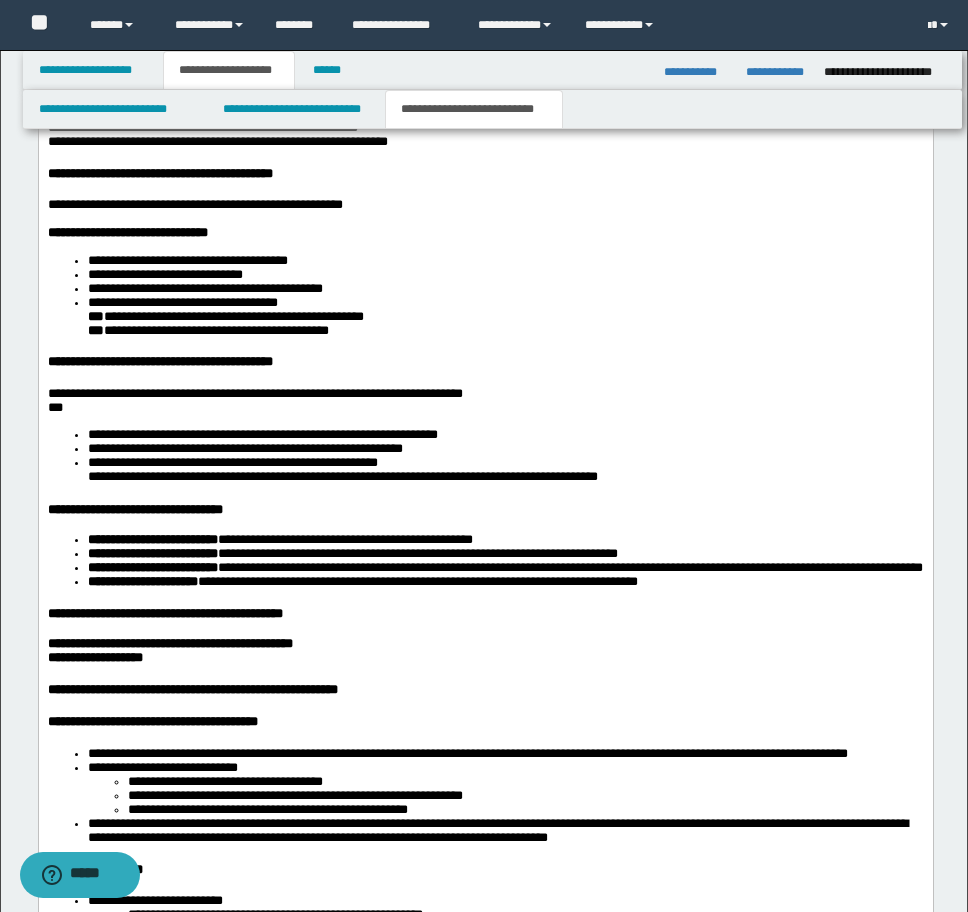 click on "**********" at bounding box center [187, 260] 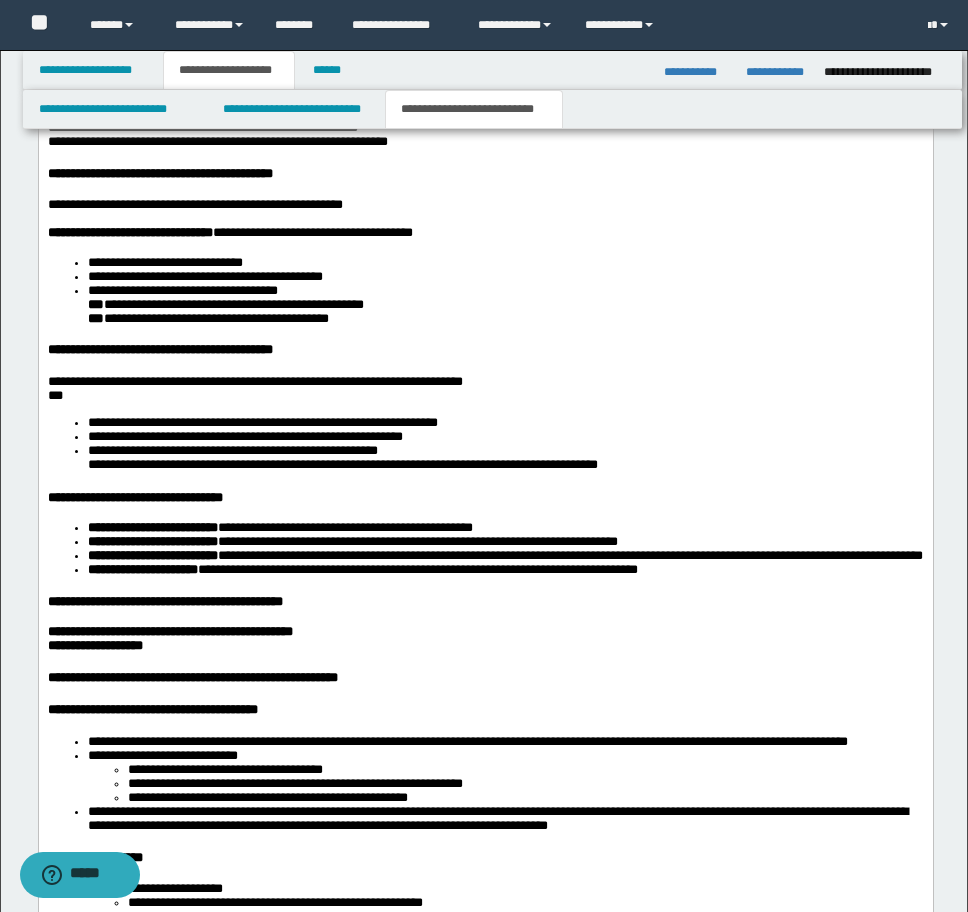 click on "**********" at bounding box center (485, 291) 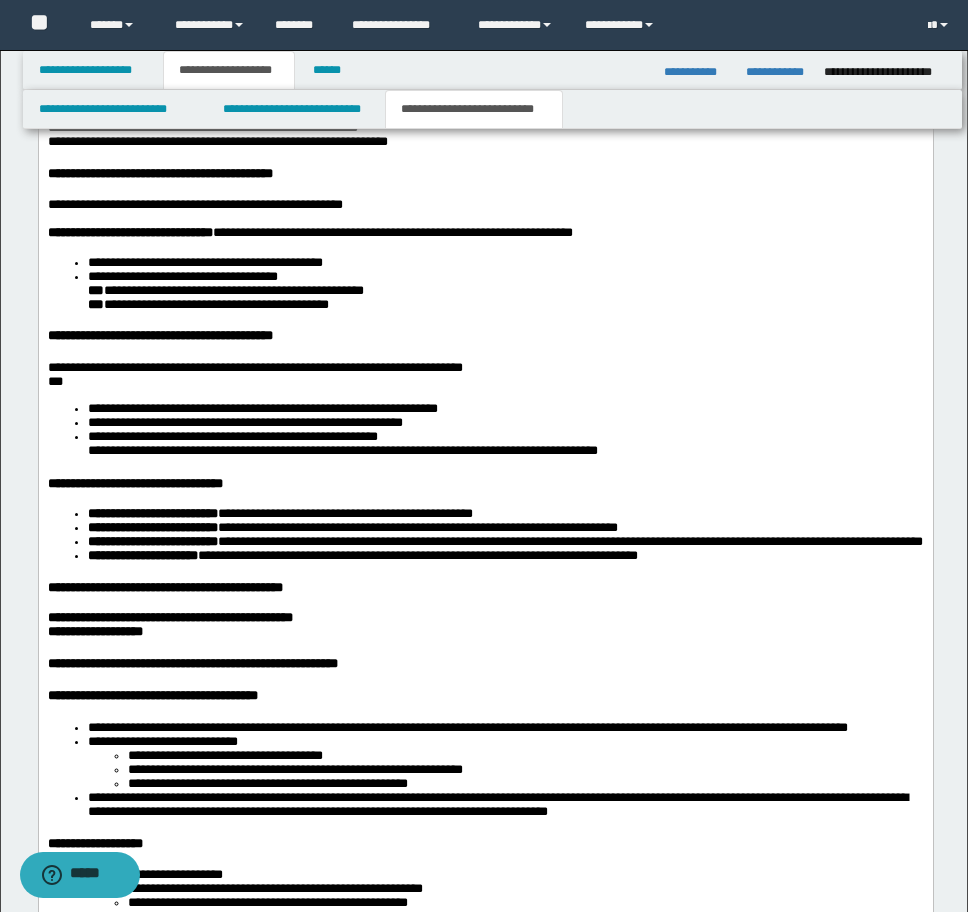 click on "**********" at bounding box center [485, 284] 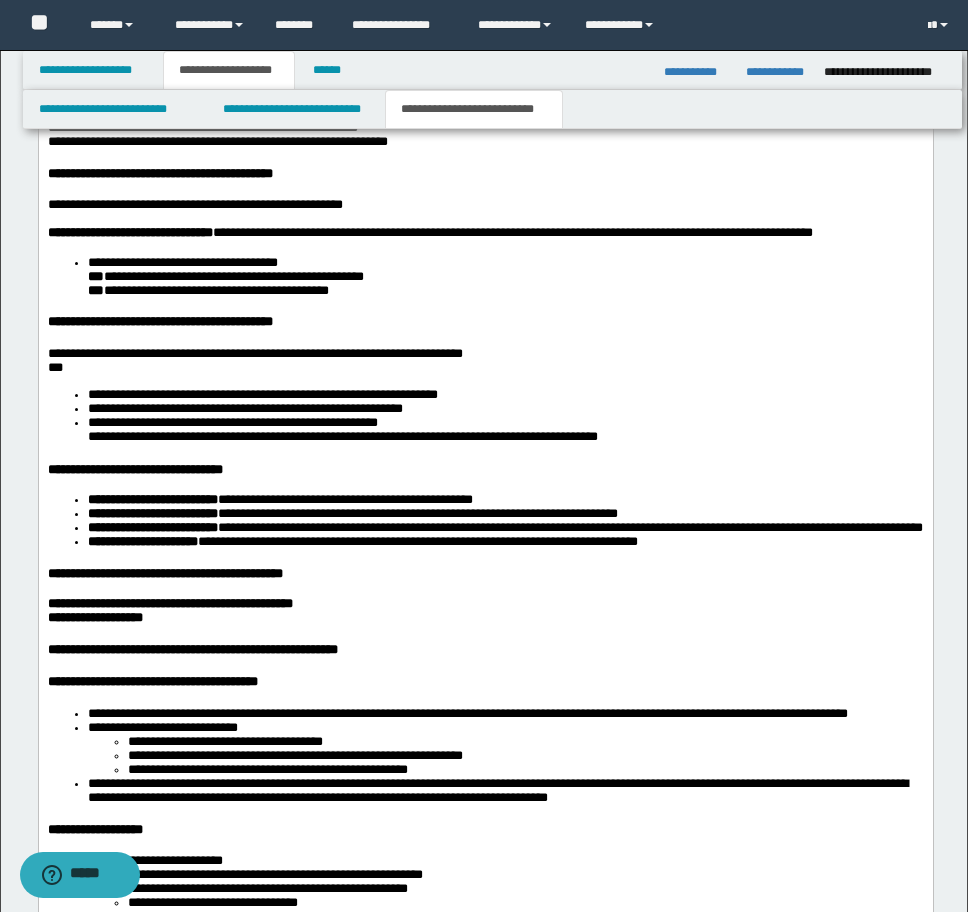 click on "**********" at bounding box center (485, 277) 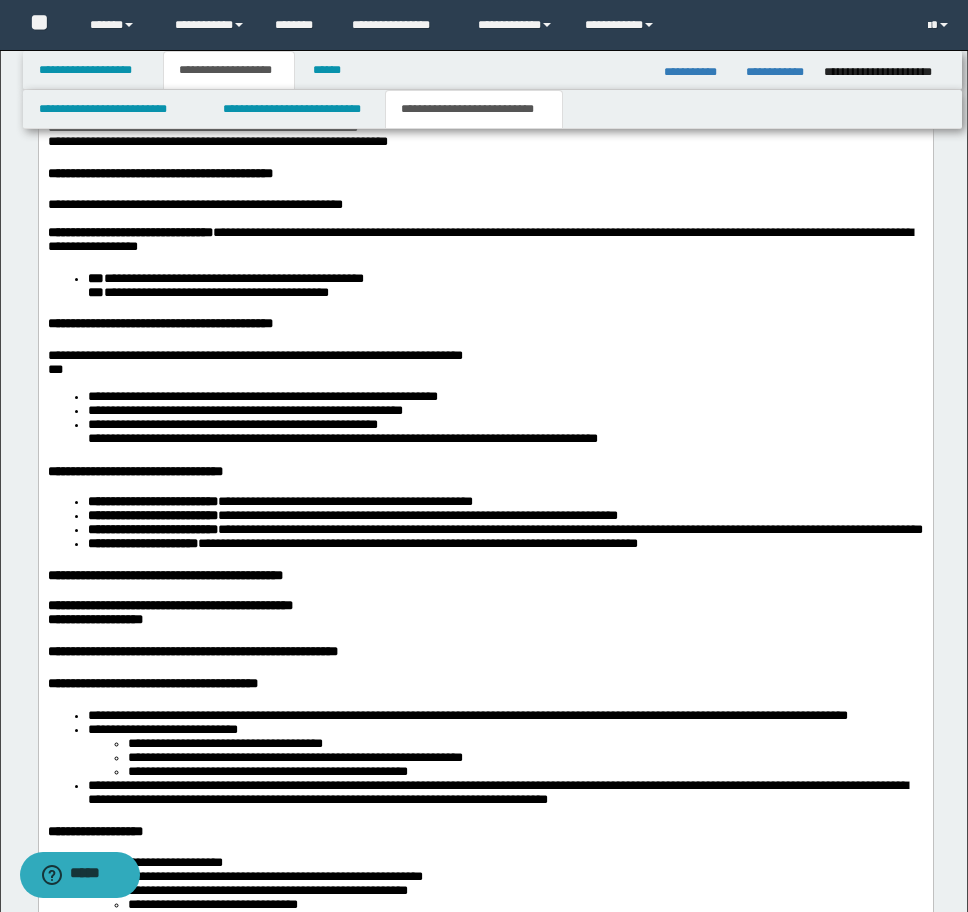 click on "**********" at bounding box center [485, 286] 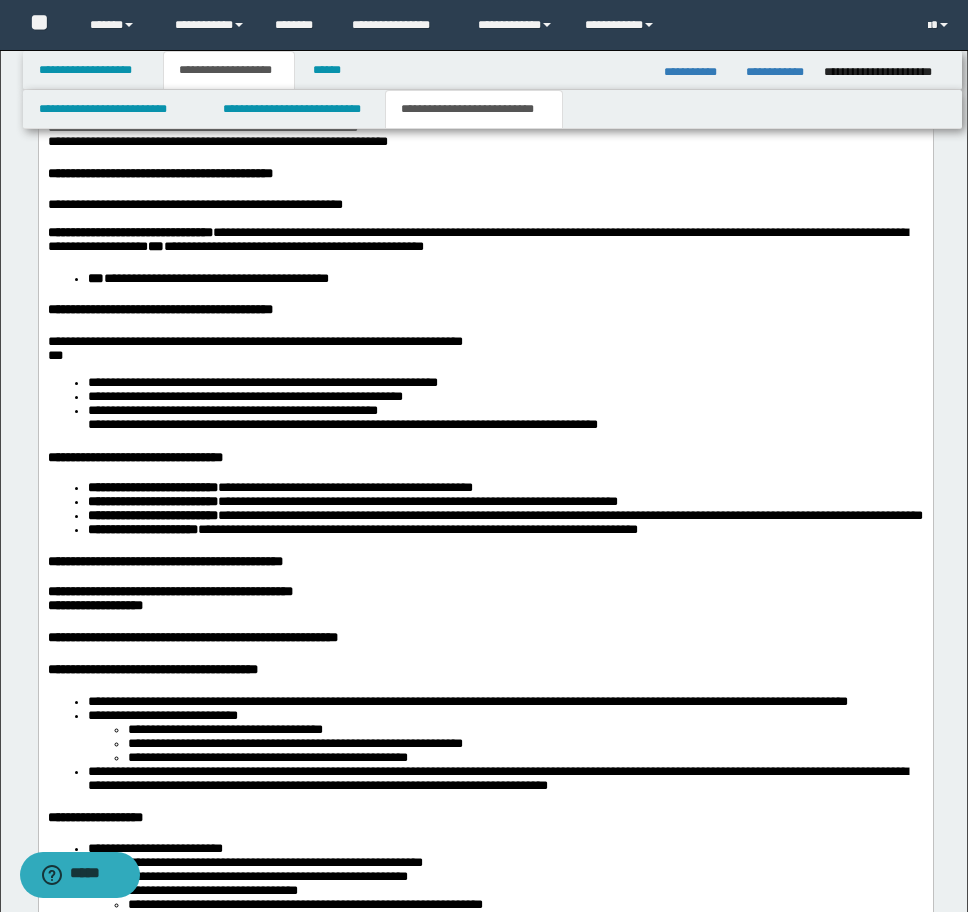 click on "**********" at bounding box center [485, 279] 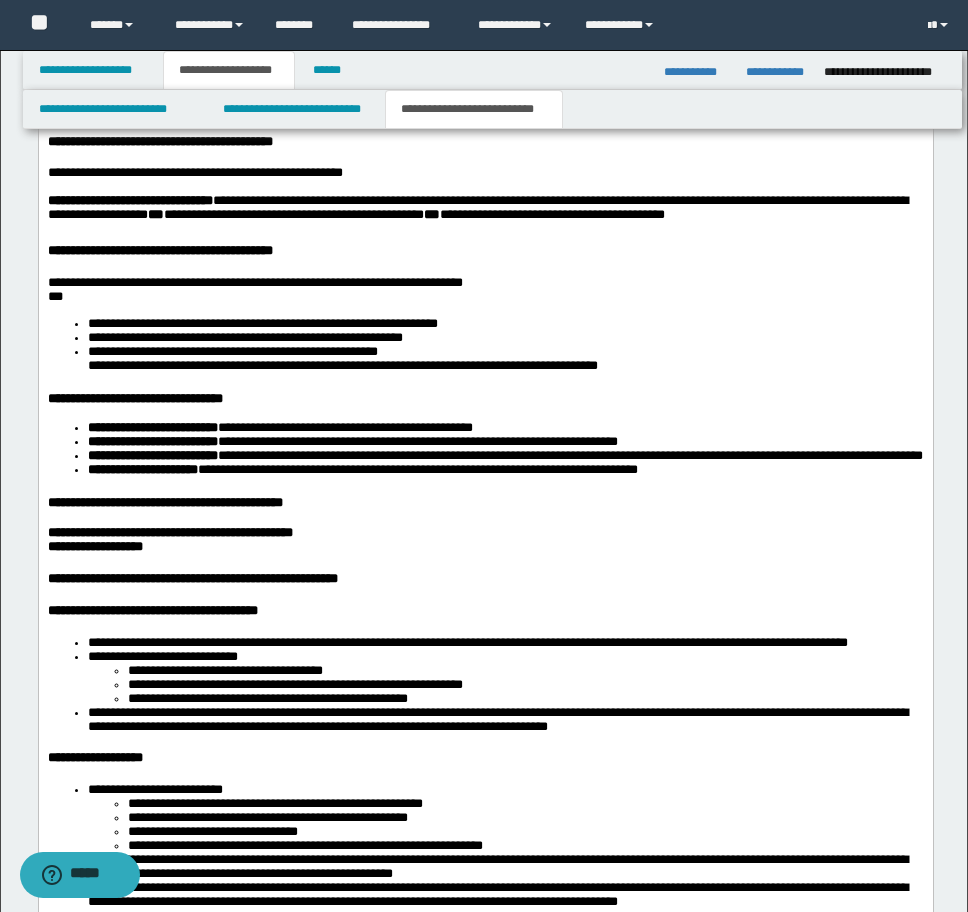 scroll, scrollTop: 3240, scrollLeft: 0, axis: vertical 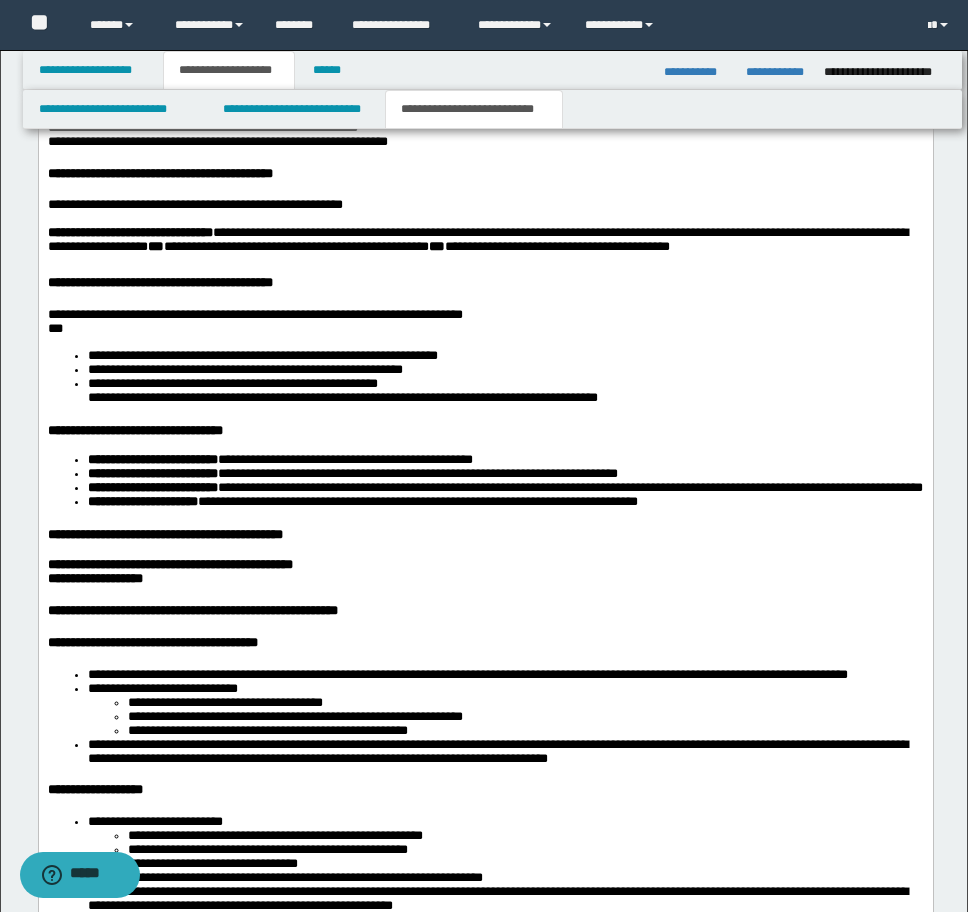 click on "**********" at bounding box center (254, 314) 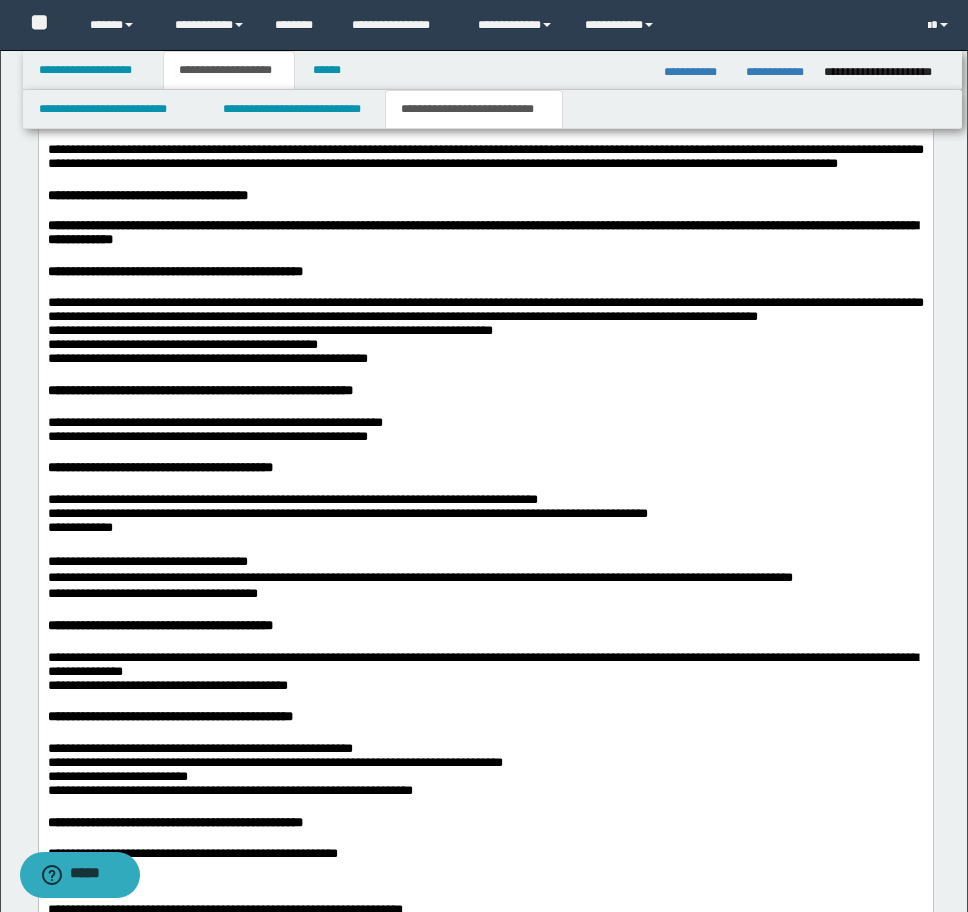 scroll, scrollTop: 1840, scrollLeft: 0, axis: vertical 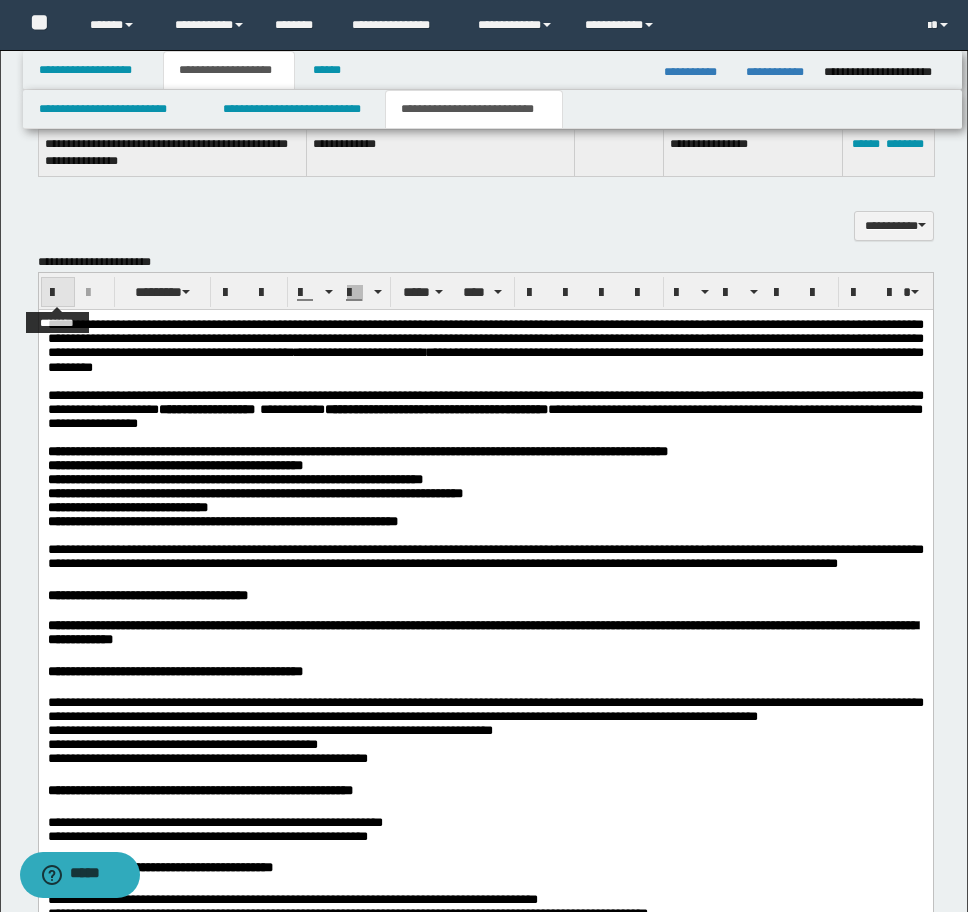 click at bounding box center (58, 293) 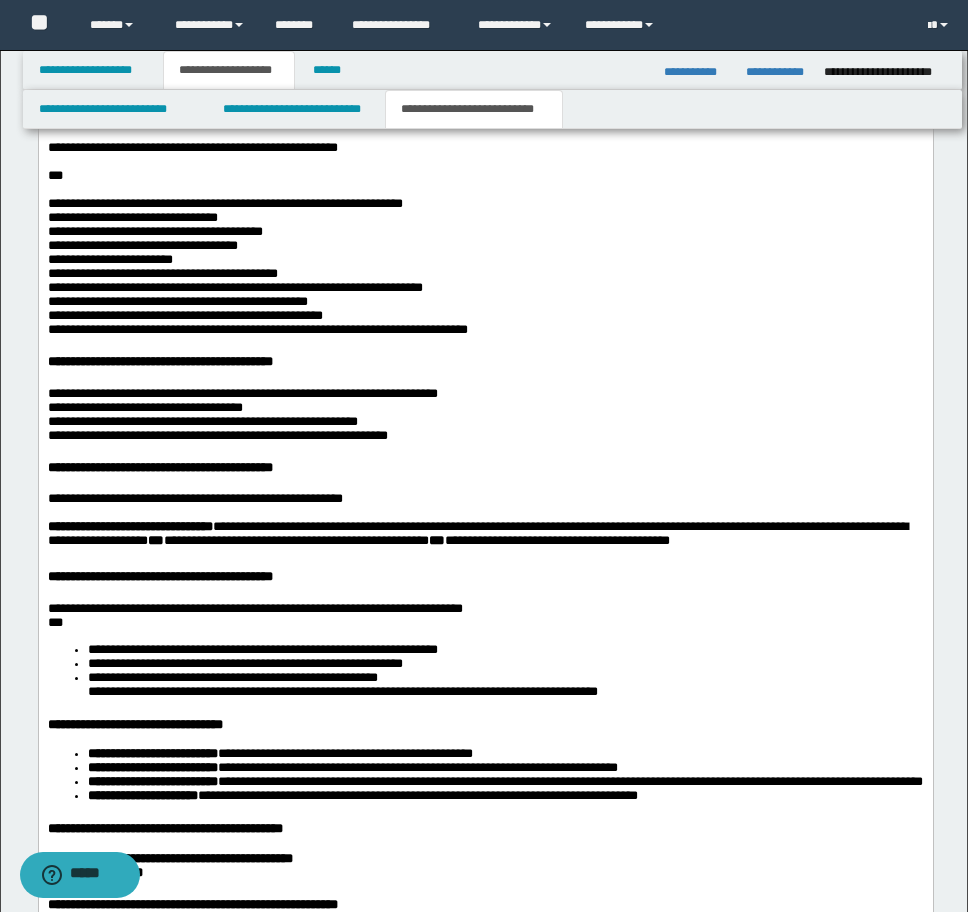 scroll, scrollTop: 2972, scrollLeft: 0, axis: vertical 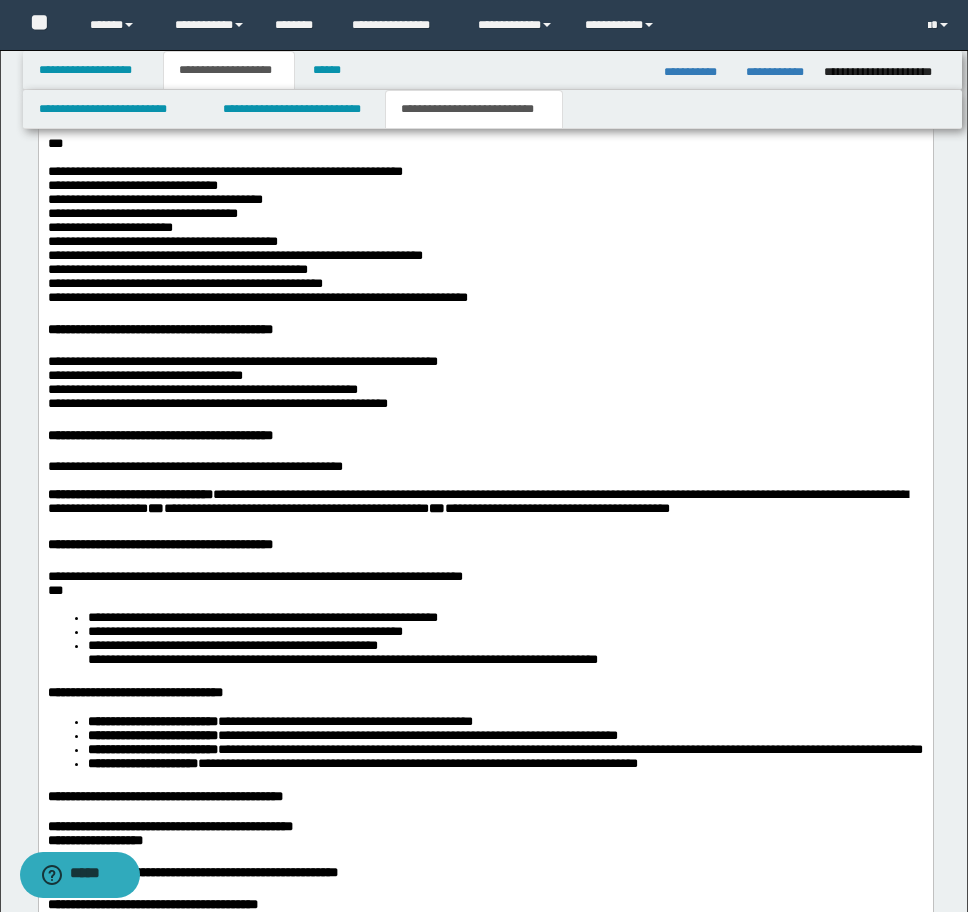click on "**********" at bounding box center [224, 171] 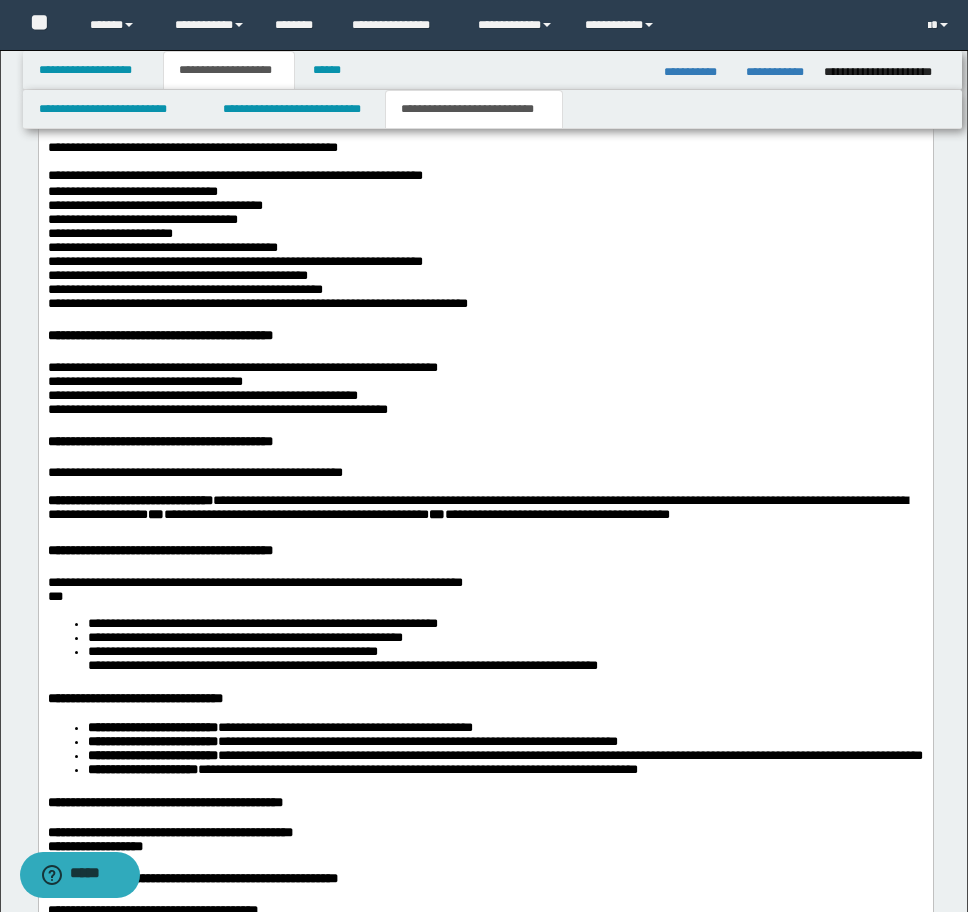 click on "**********" at bounding box center [132, 191] 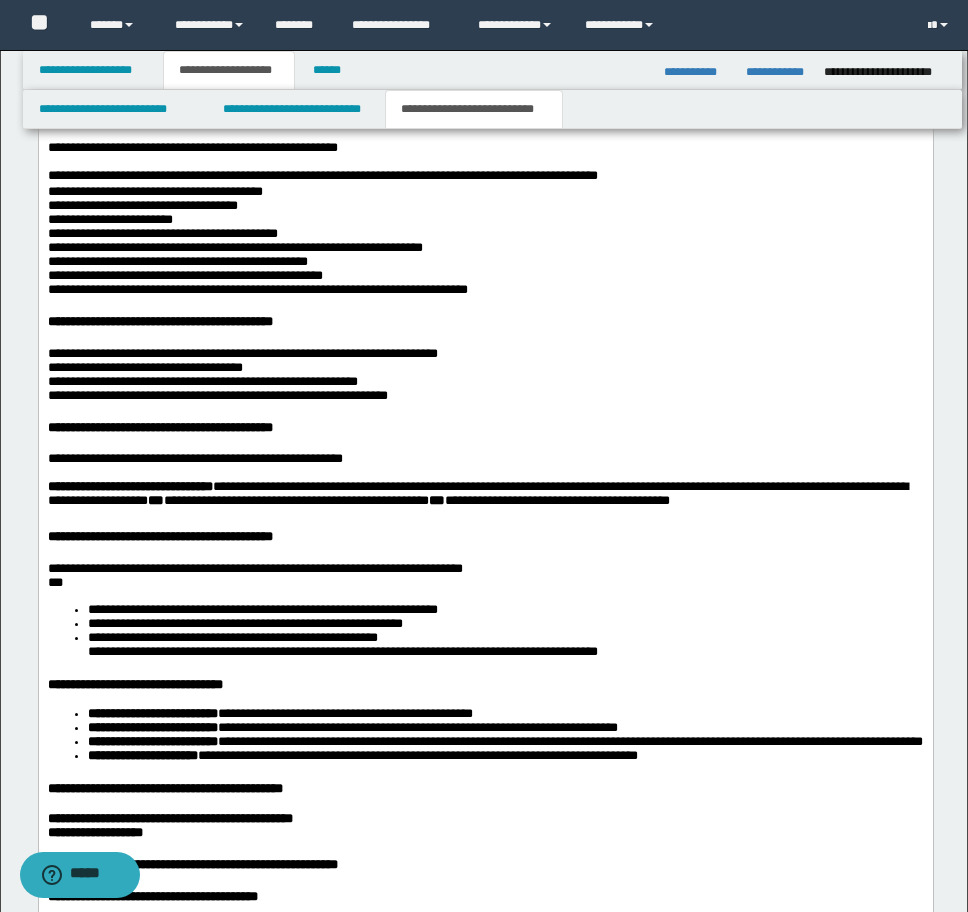 click on "**********" at bounding box center (485, 833) 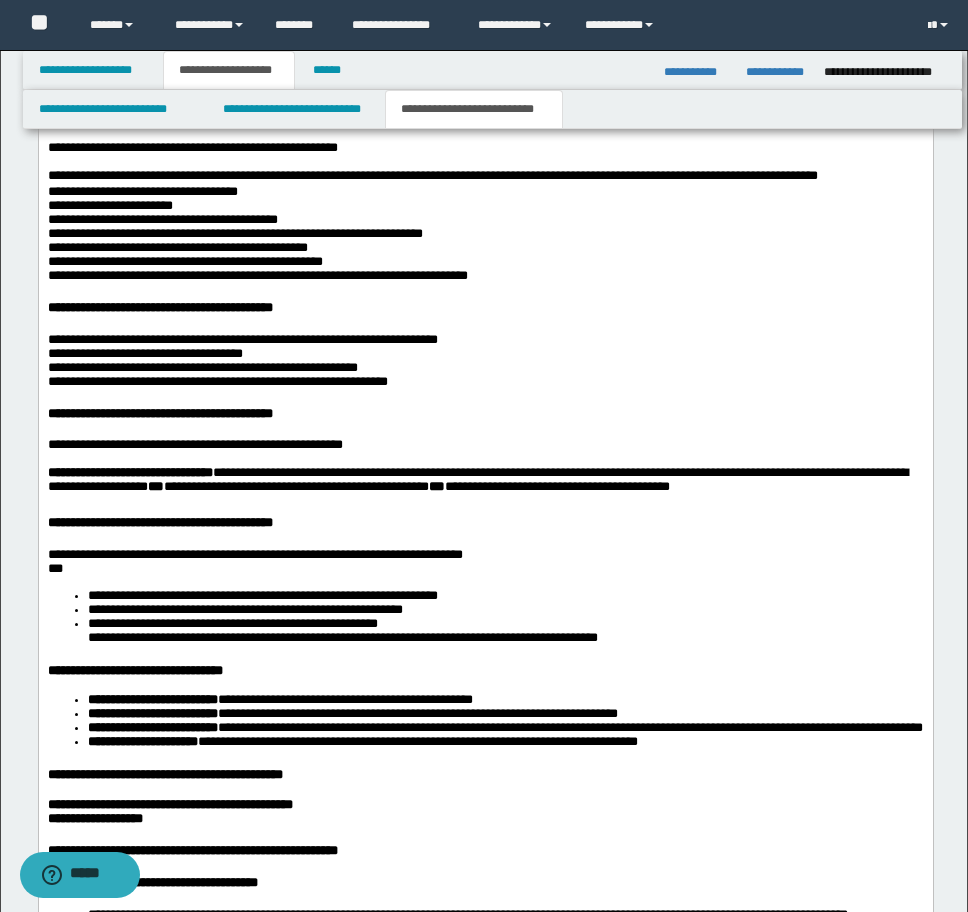 click on "**********" at bounding box center (485, 826) 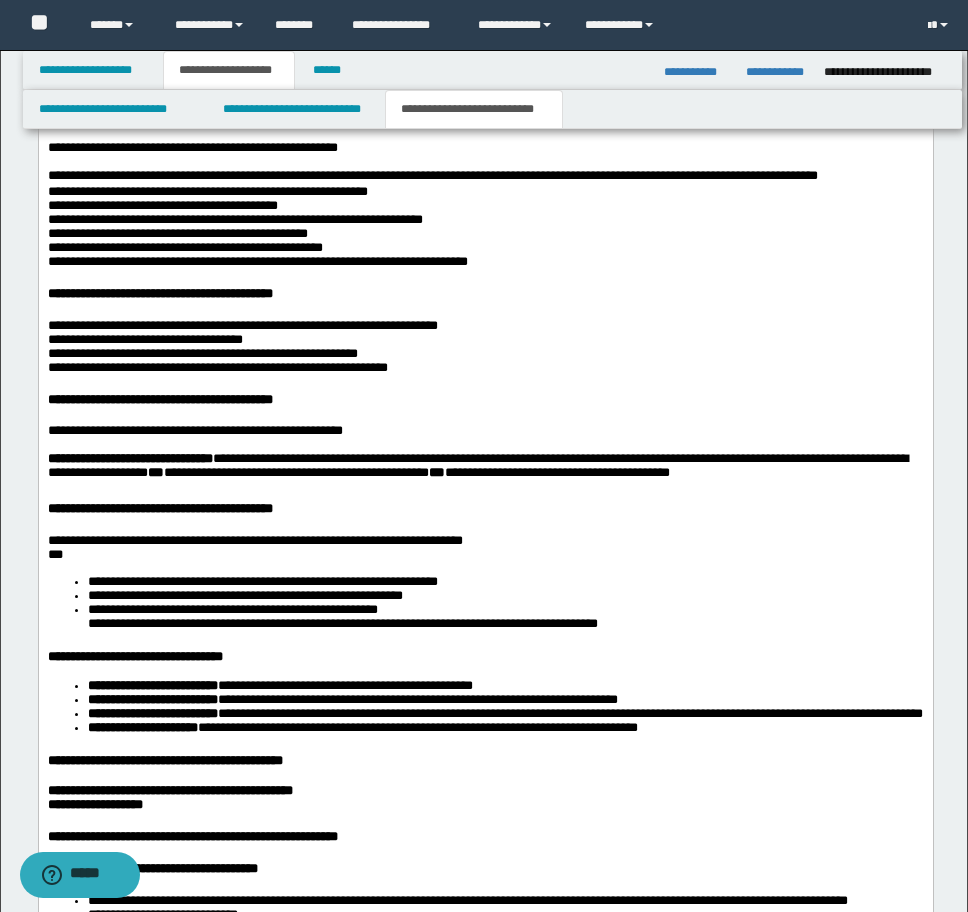 click on "**********" at bounding box center [162, 205] 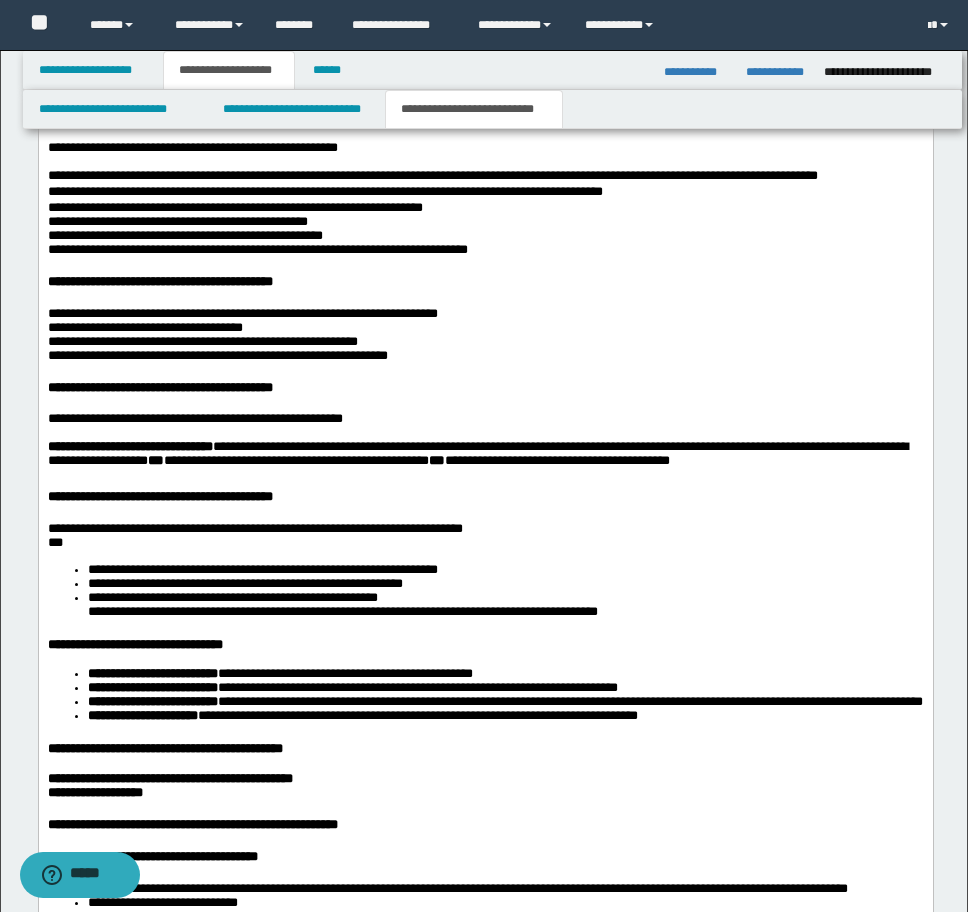 click on "**********" at bounding box center (234, 207) 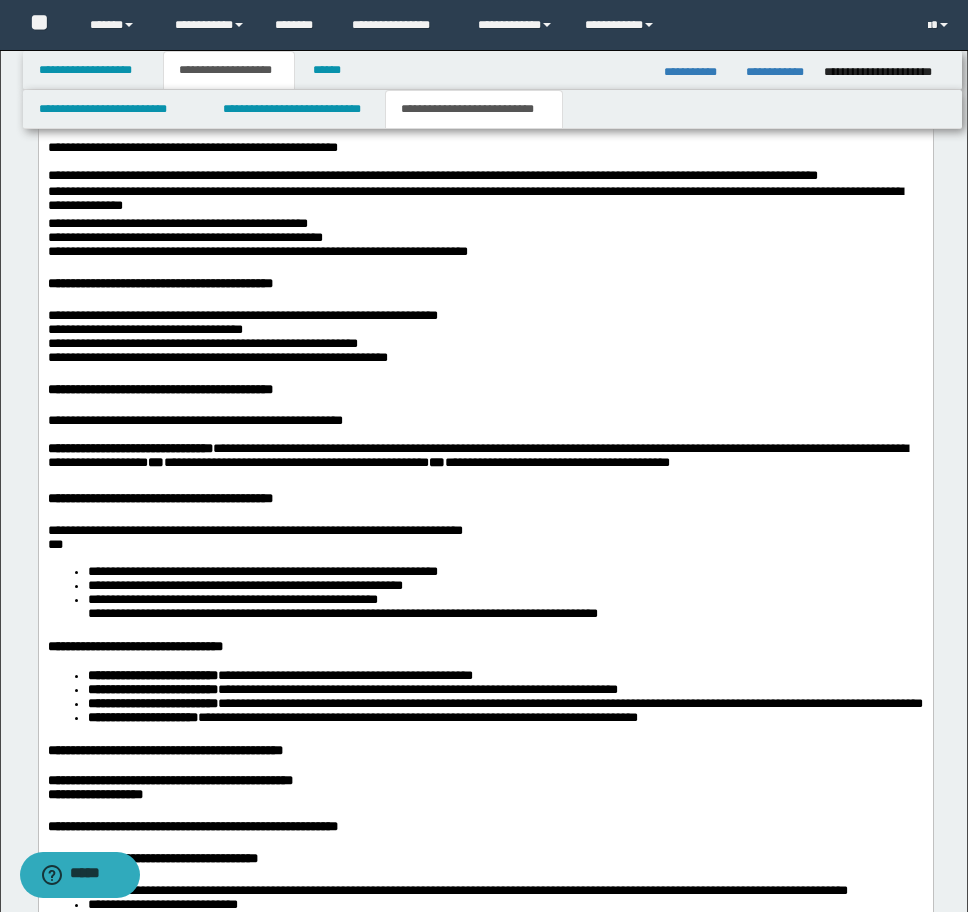 click on "**********" at bounding box center (485, 814) 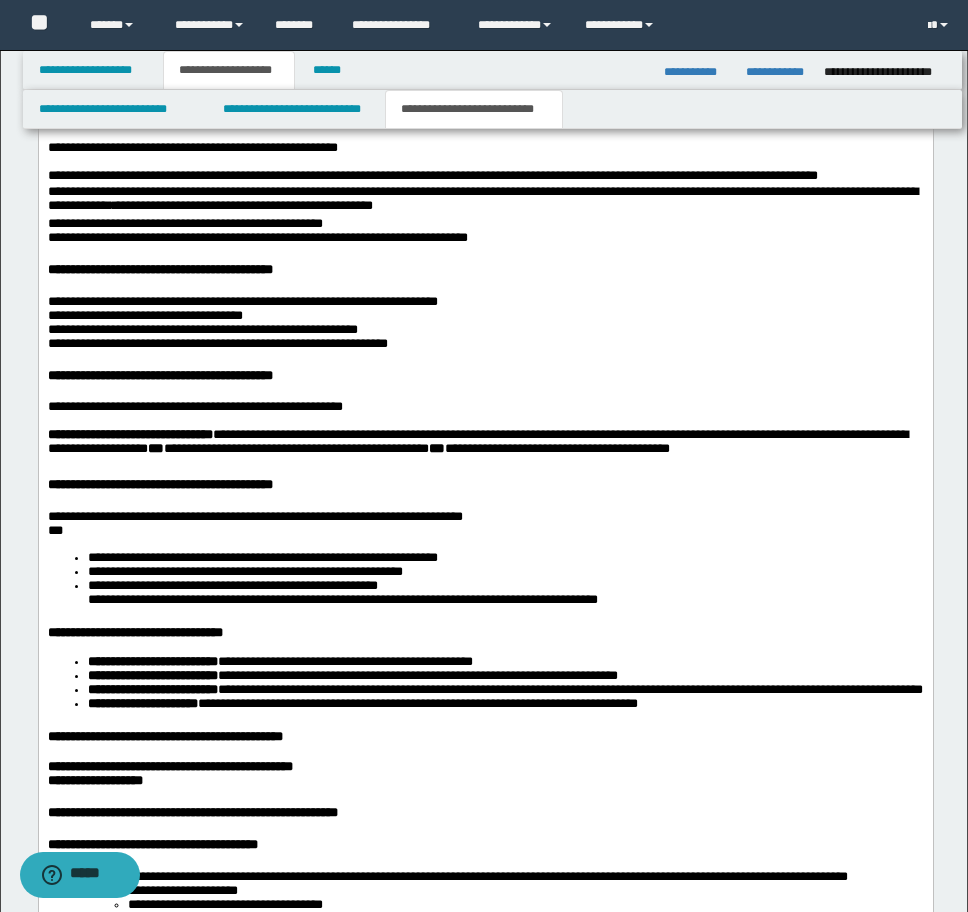 click on "**********" at bounding box center (485, 807) 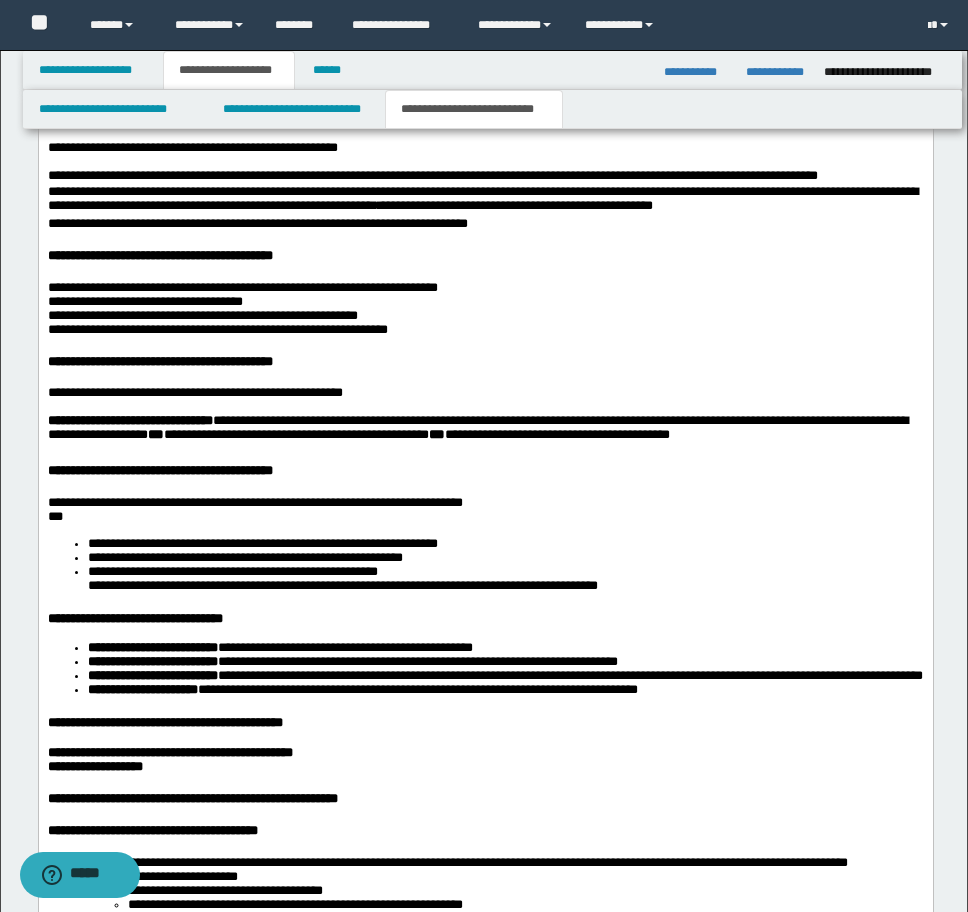 click on "**********" at bounding box center (257, 223) 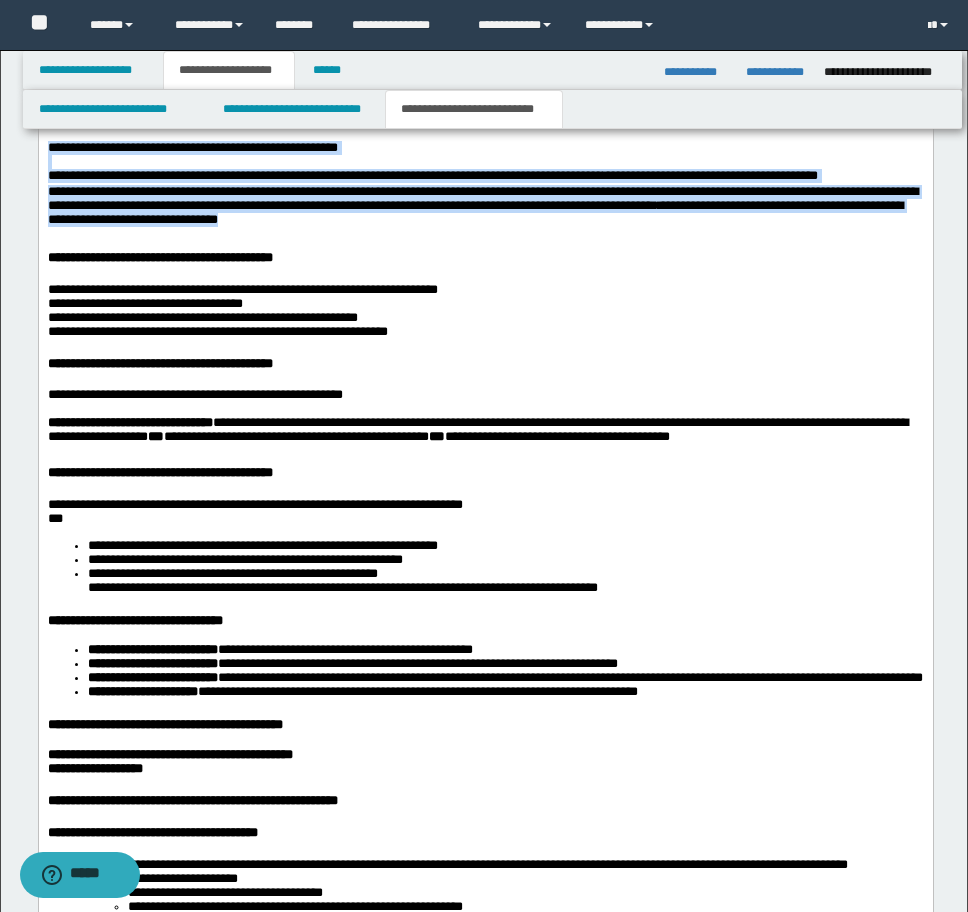 drag, startPoint x: 542, startPoint y: 351, endPoint x: -9, endPoint y: 239, distance: 562.2677 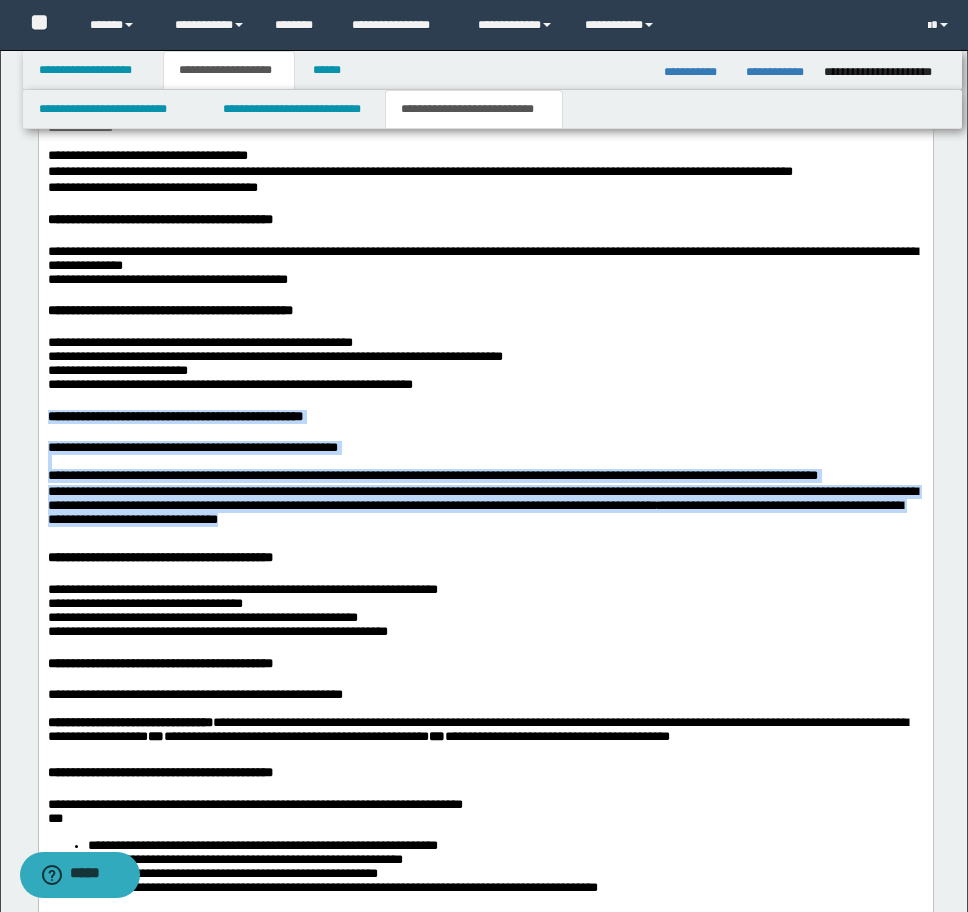 scroll, scrollTop: 2572, scrollLeft: 0, axis: vertical 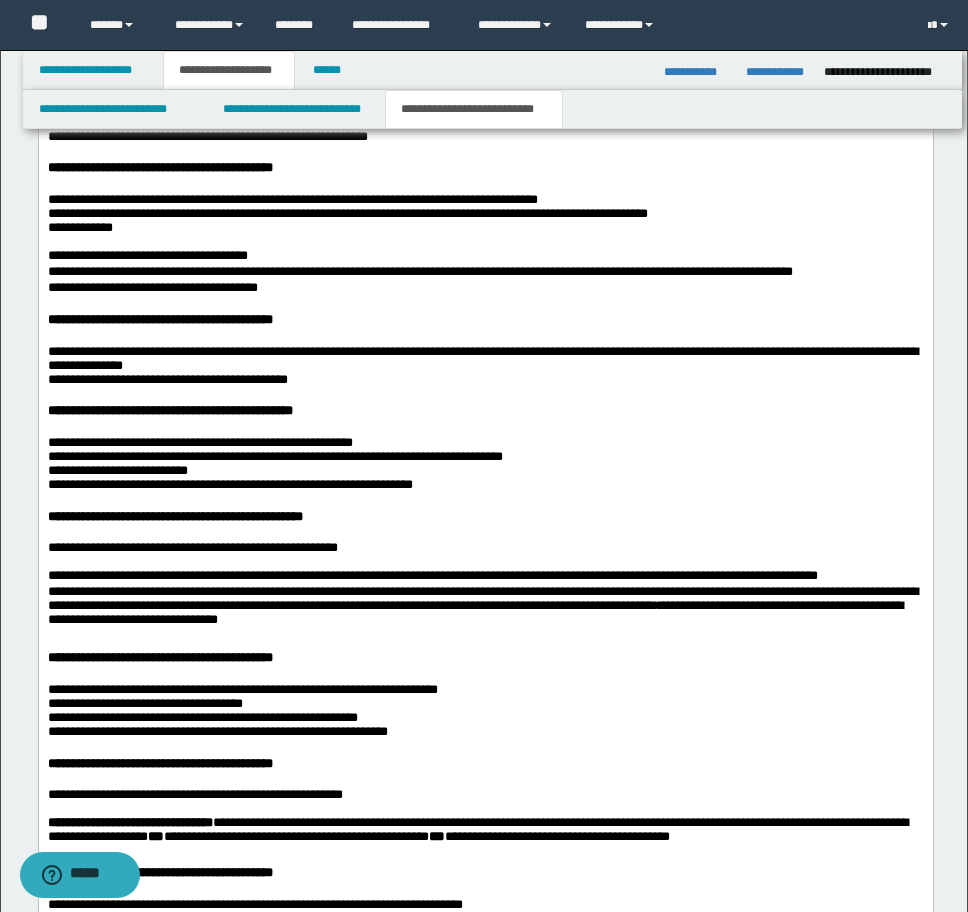 click on "**********" at bounding box center (485, 366) 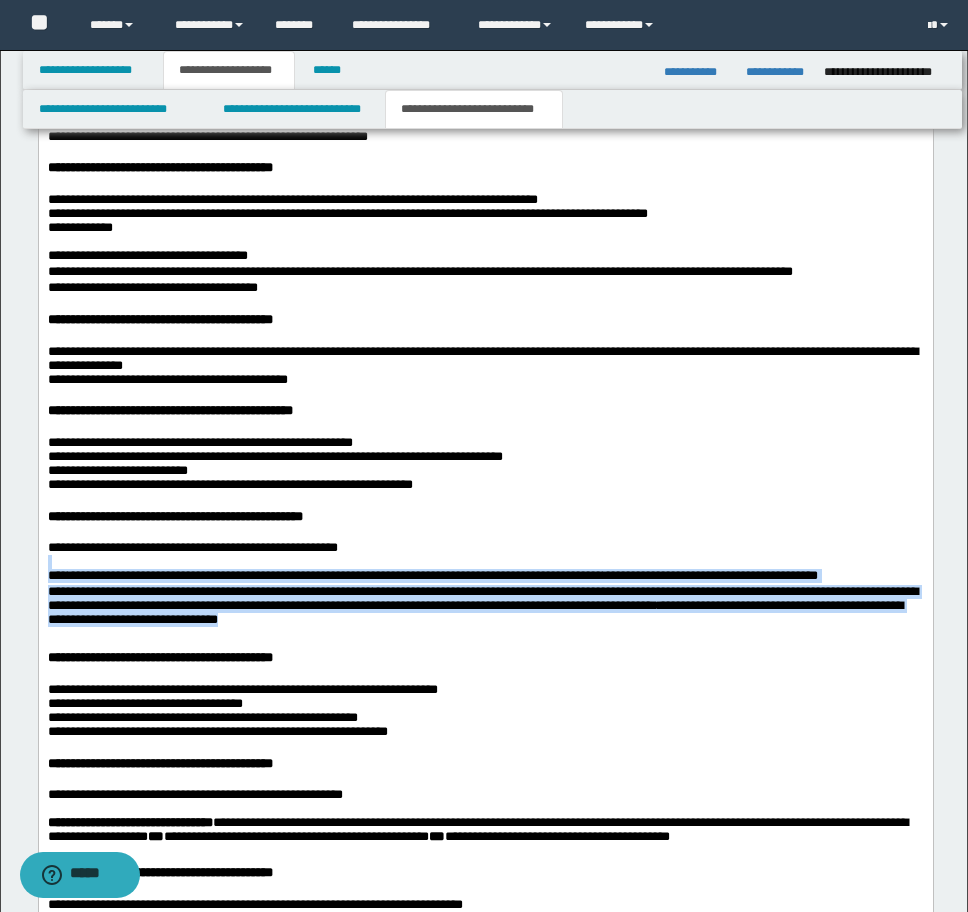 scroll, scrollTop: 2572, scrollLeft: 0, axis: vertical 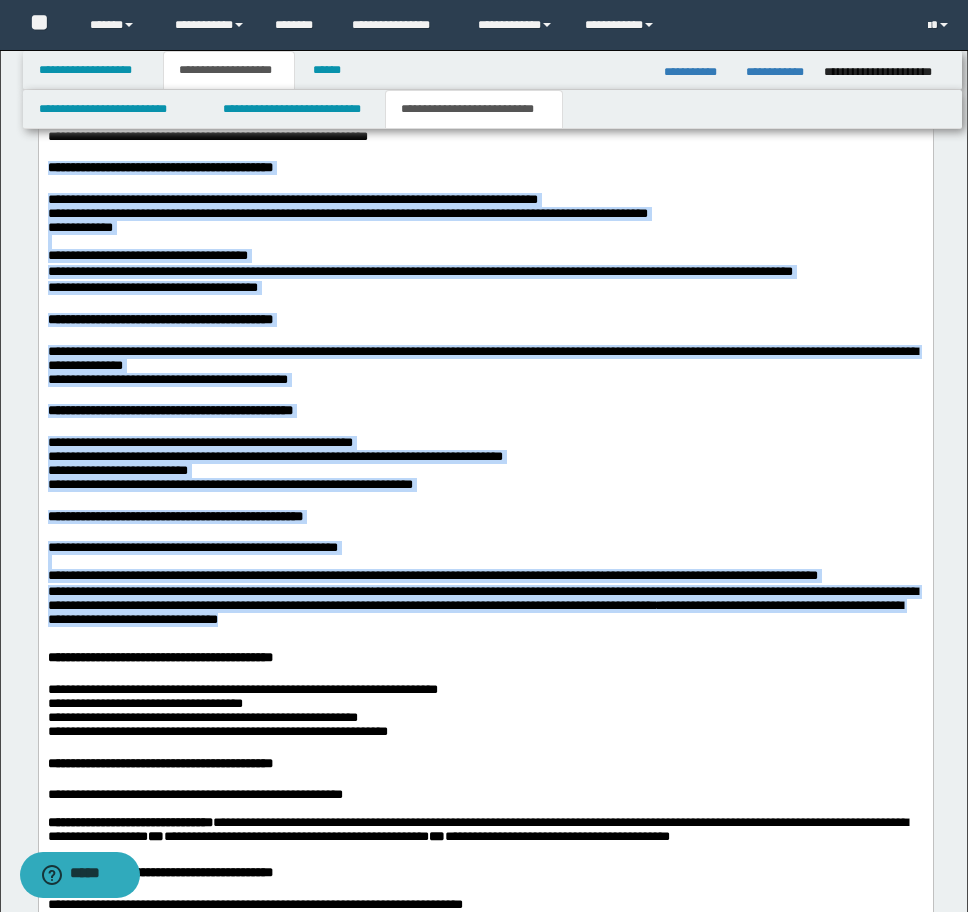 drag, startPoint x: 537, startPoint y: 752, endPoint x: 34, endPoint y: 244, distance: 714.8937 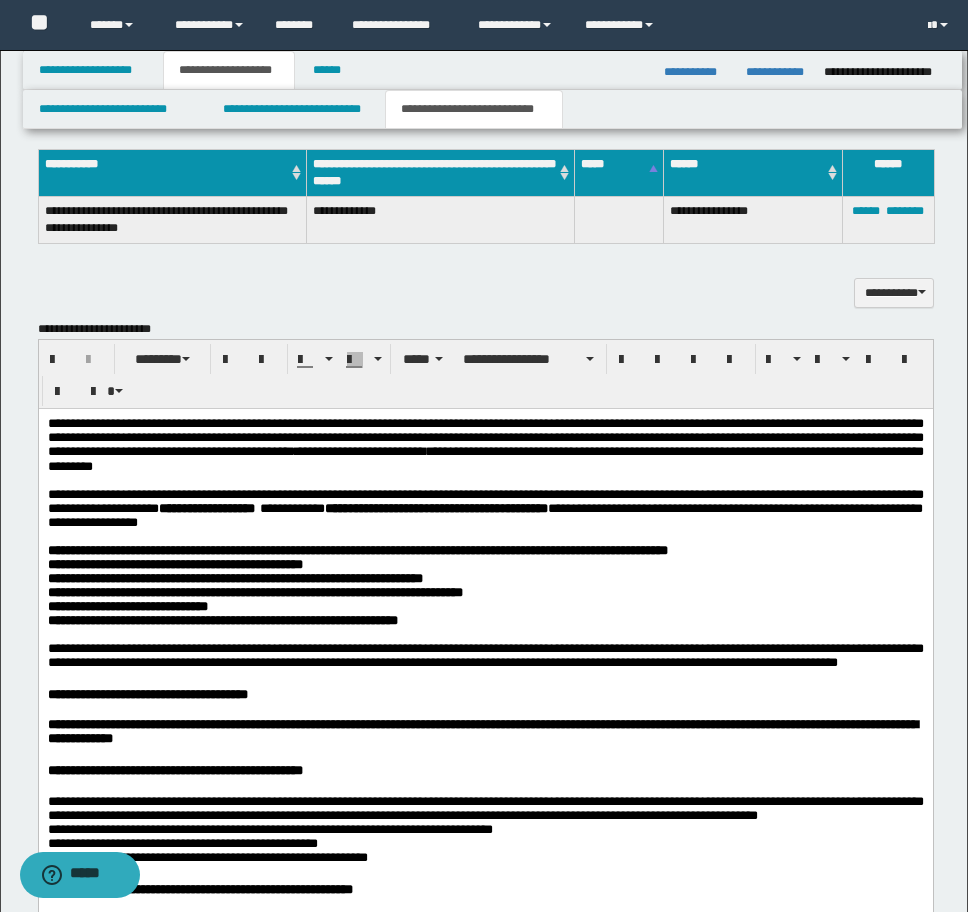 scroll, scrollTop: 1772, scrollLeft: 0, axis: vertical 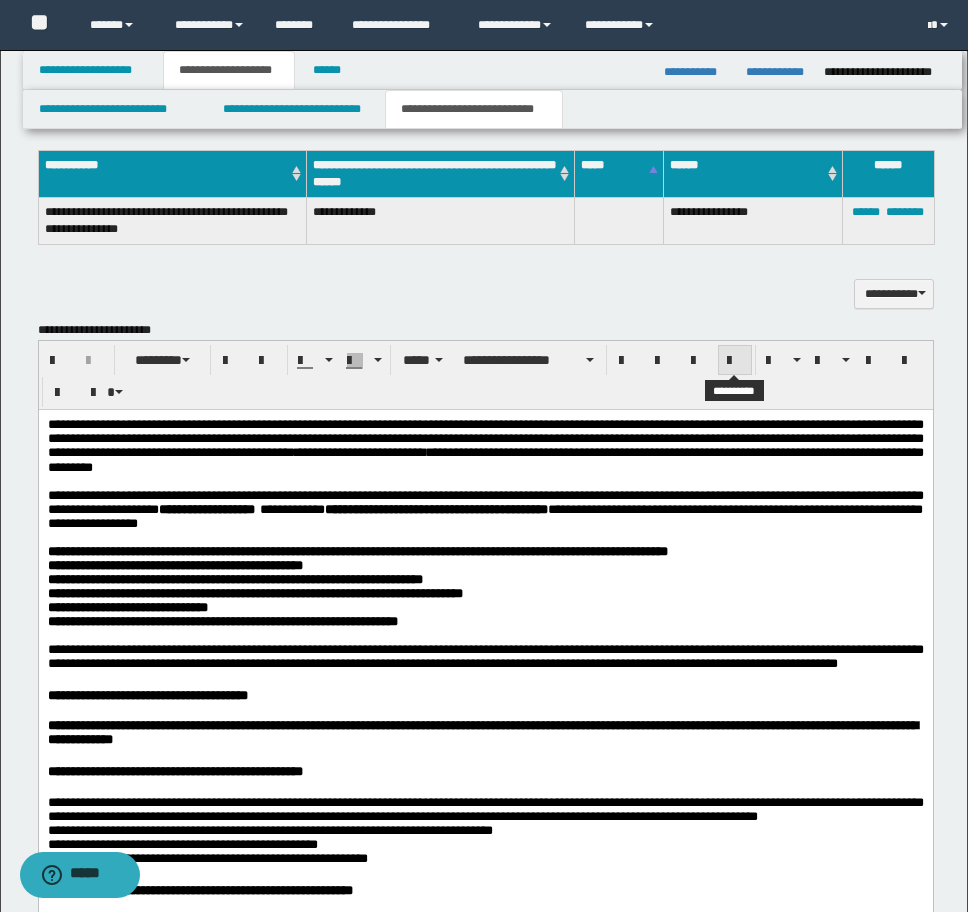 click at bounding box center [735, 360] 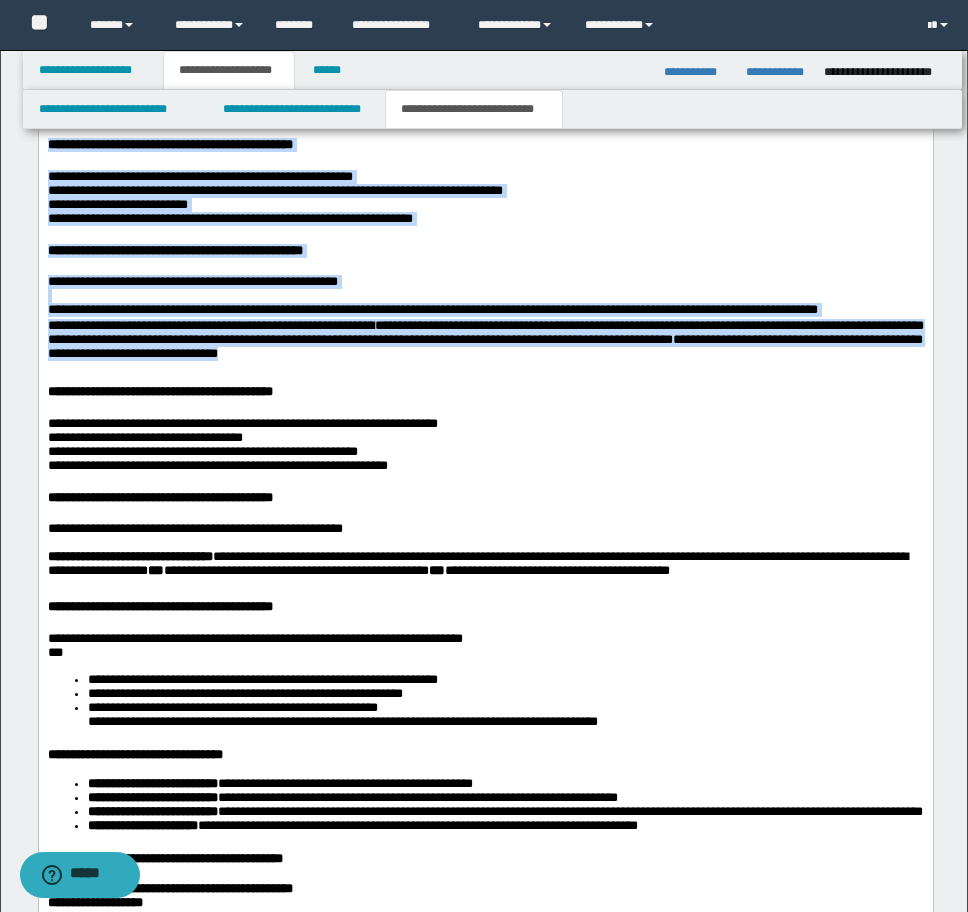 scroll, scrollTop: 3072, scrollLeft: 0, axis: vertical 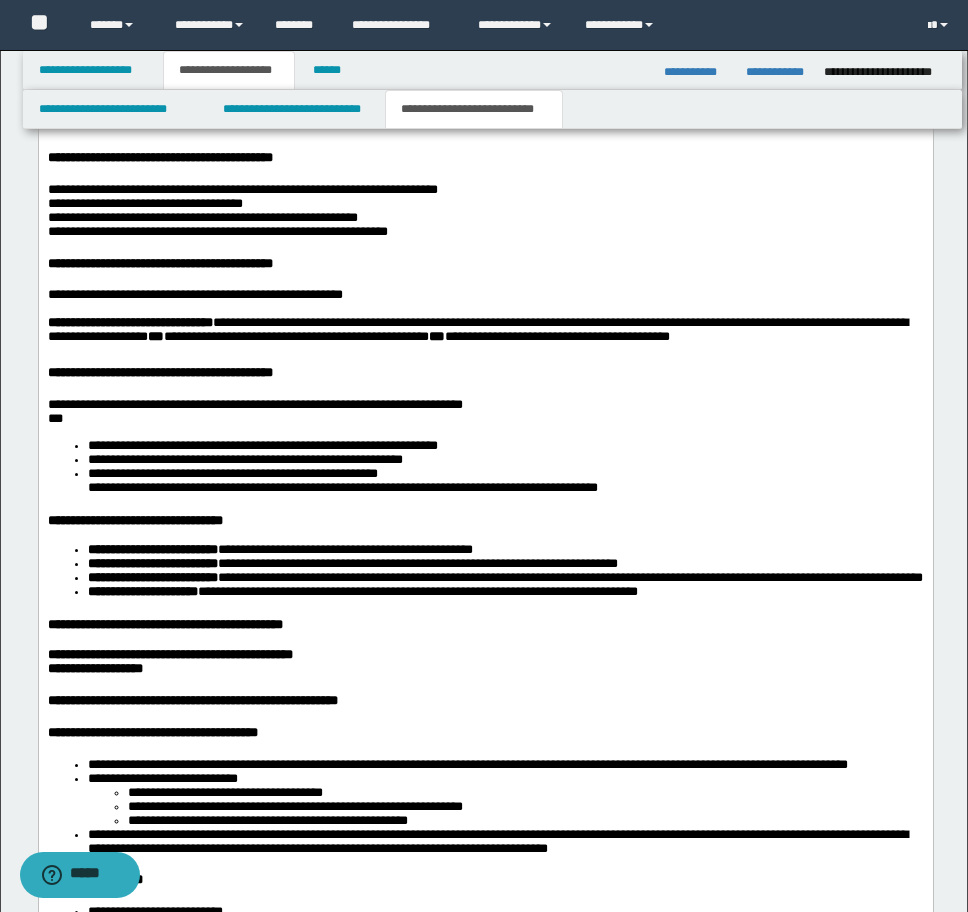 click on "**********" at bounding box center [129, 322] 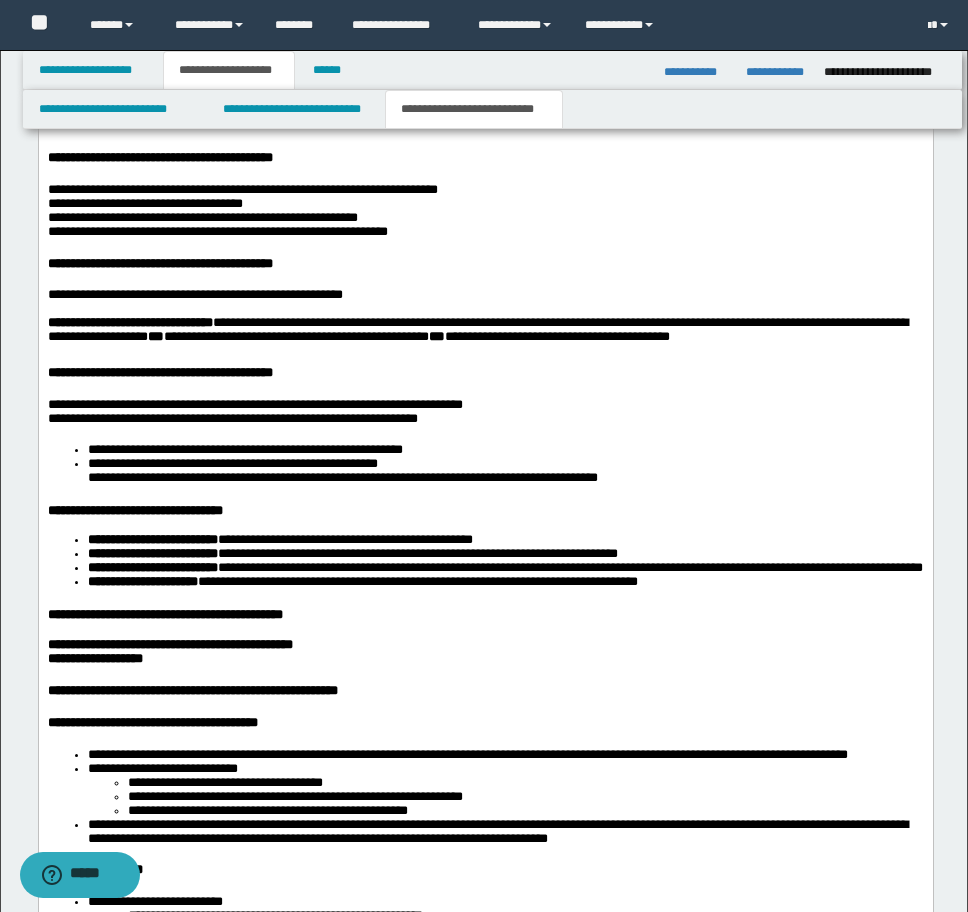 click on "**********" at bounding box center (485, 464) 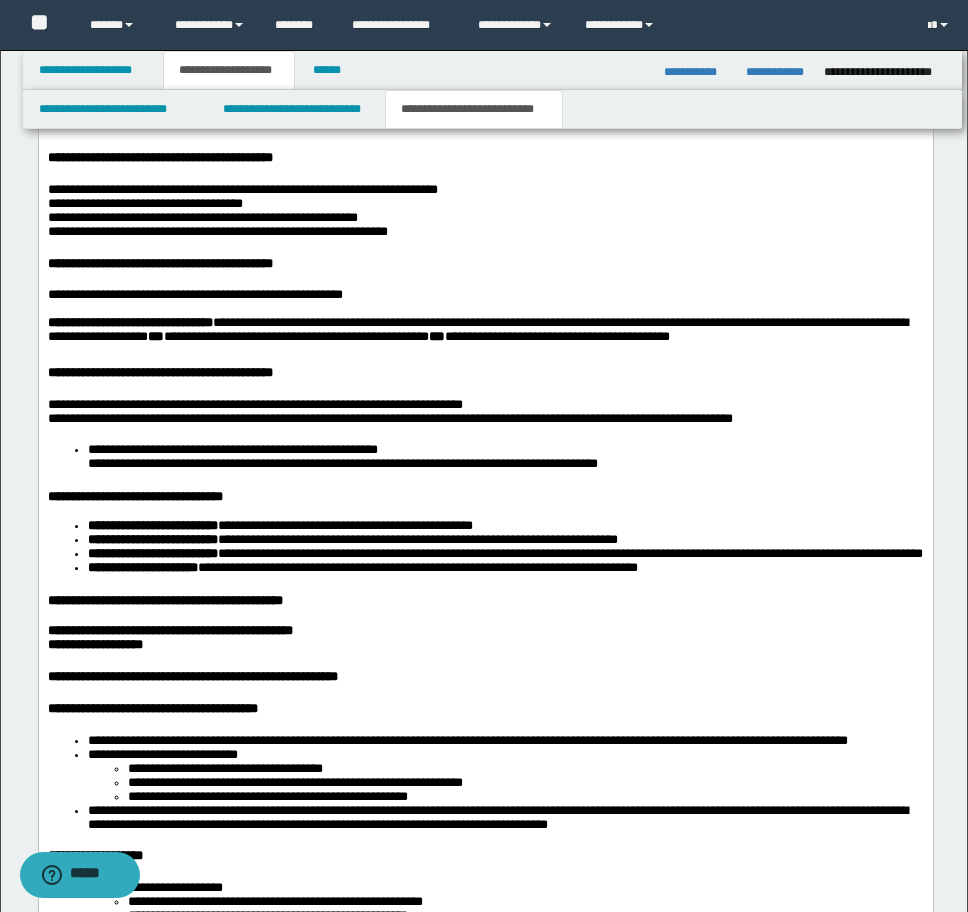 scroll, scrollTop: 3072, scrollLeft: 0, axis: vertical 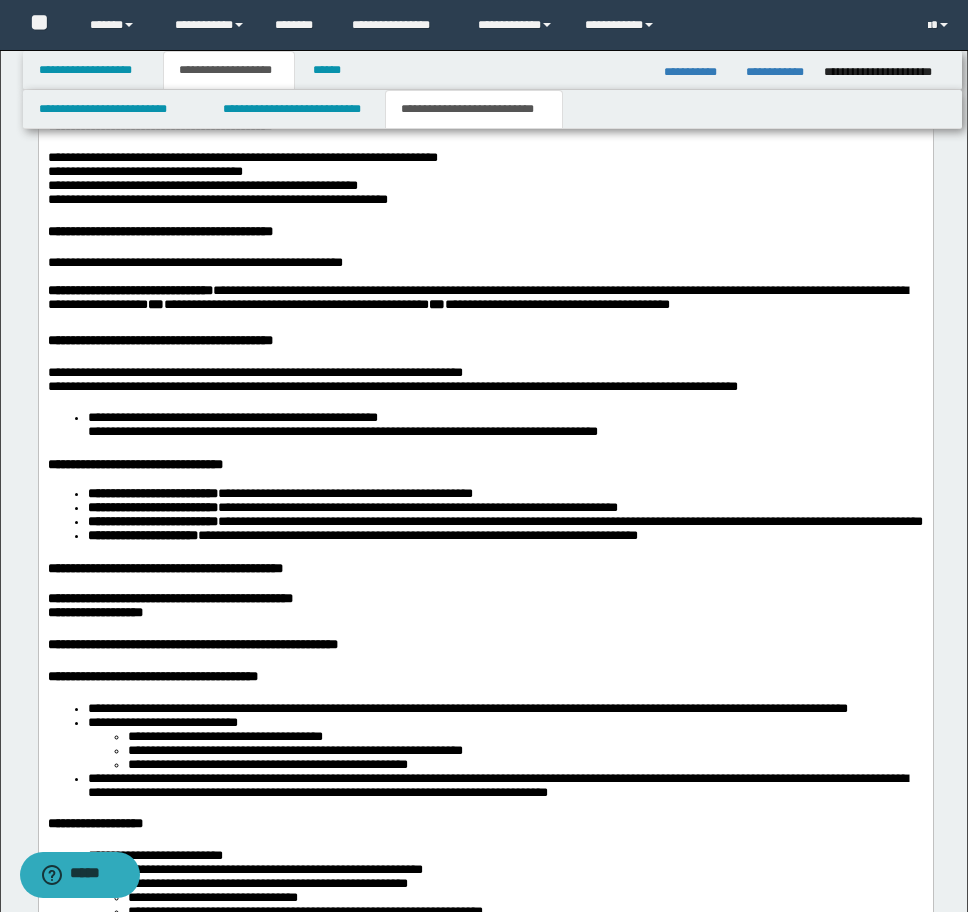 click on "**********" at bounding box center [485, 425] 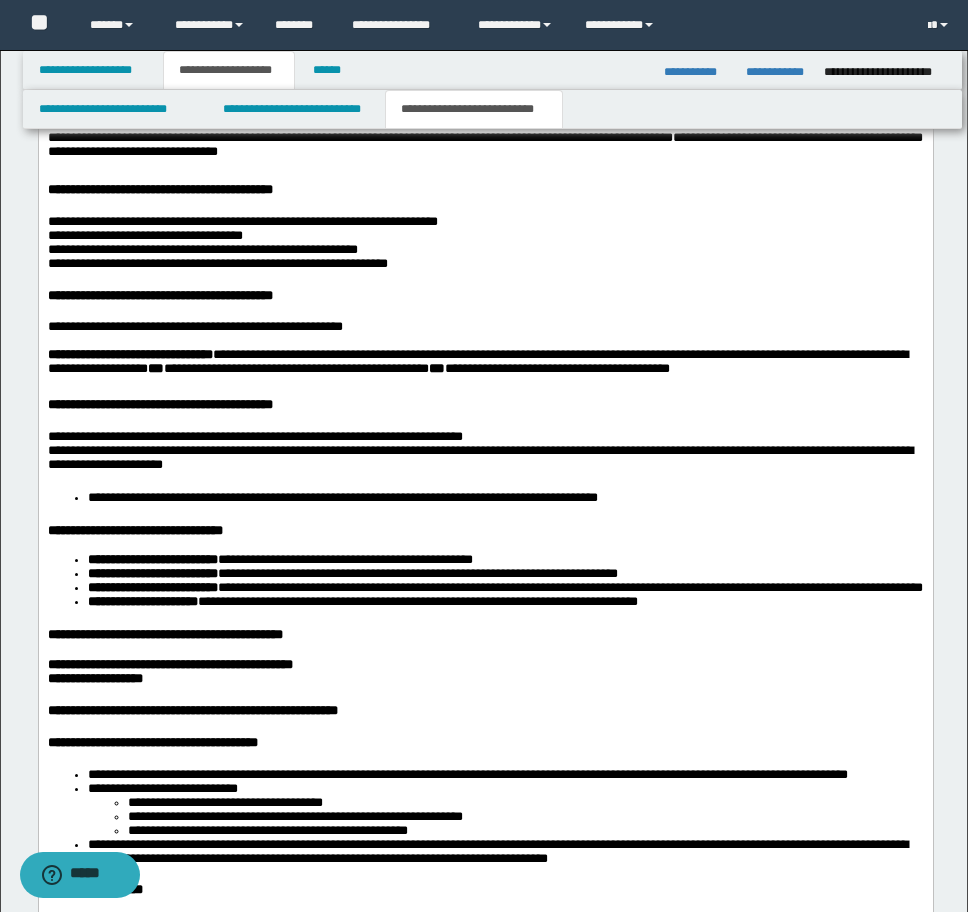 click on "**********" at bounding box center (485, 498) 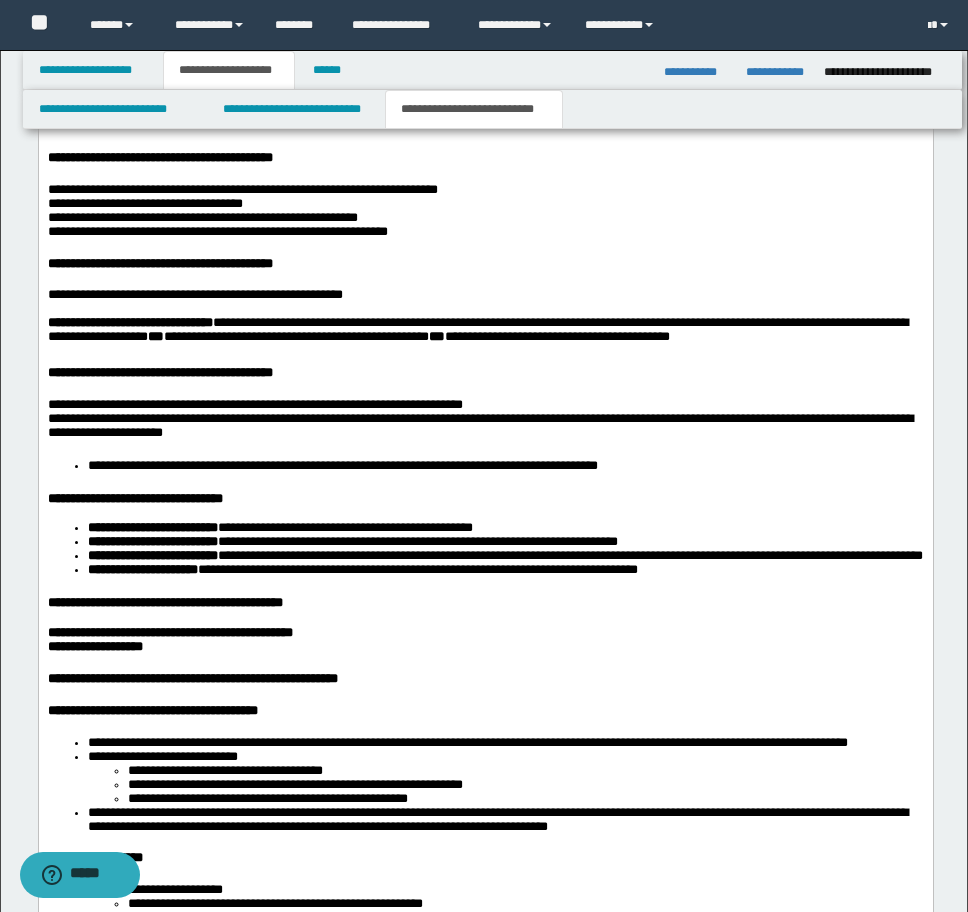 scroll, scrollTop: 3072, scrollLeft: 0, axis: vertical 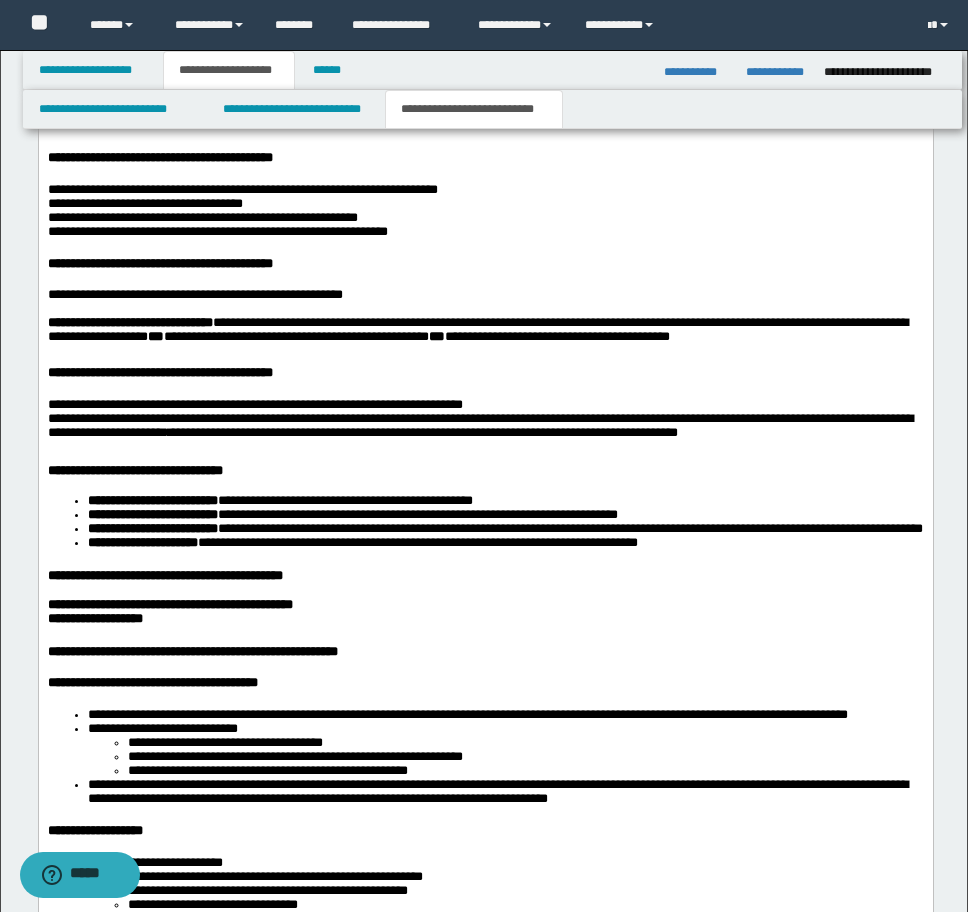 click on "**********" at bounding box center [485, 522] 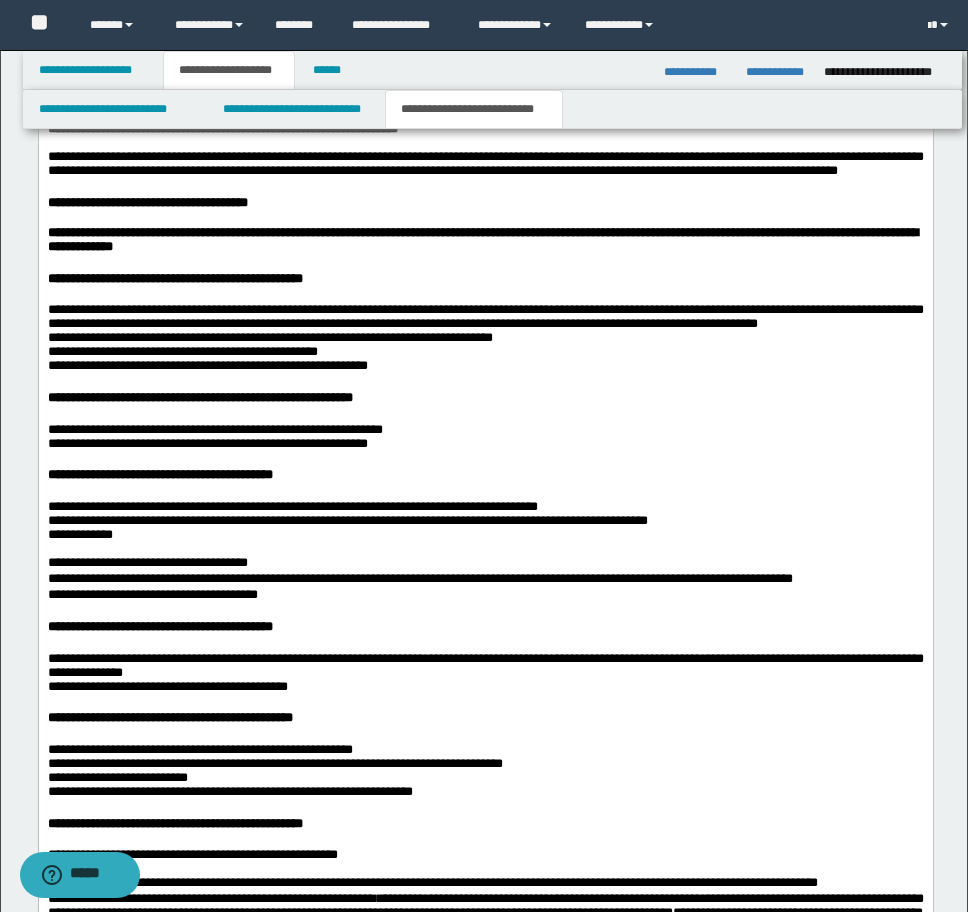 scroll, scrollTop: 1940, scrollLeft: 0, axis: vertical 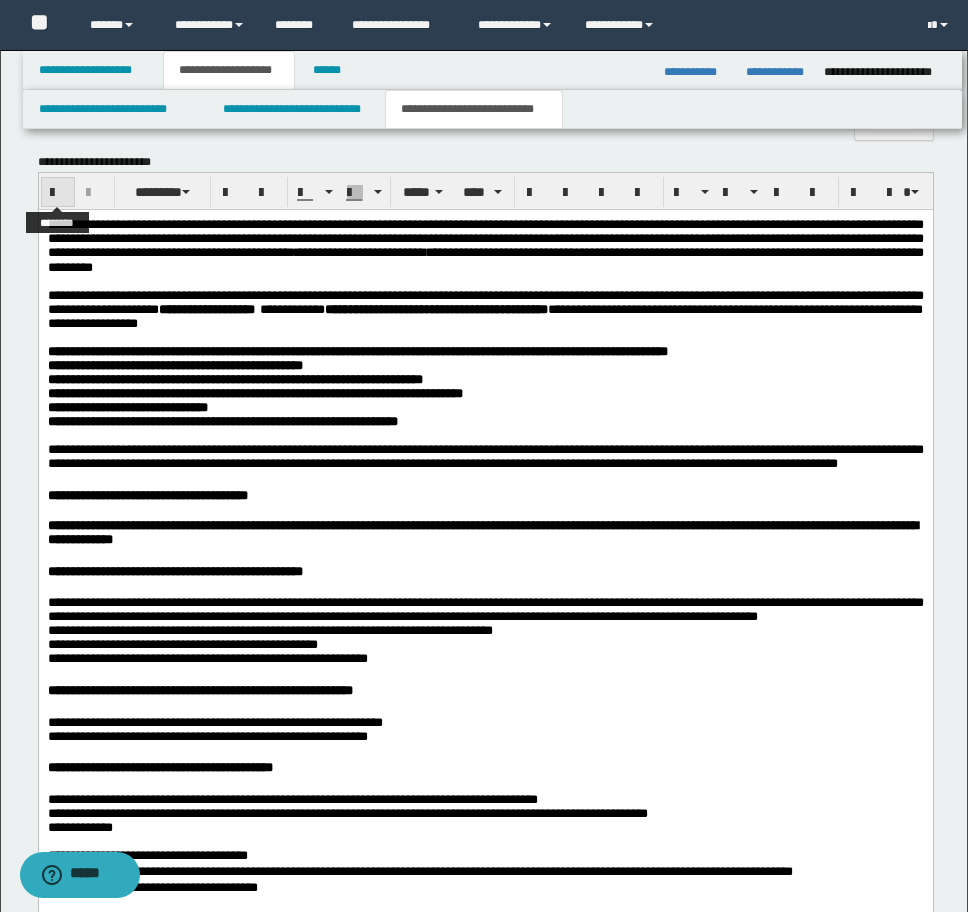 click at bounding box center (58, 193) 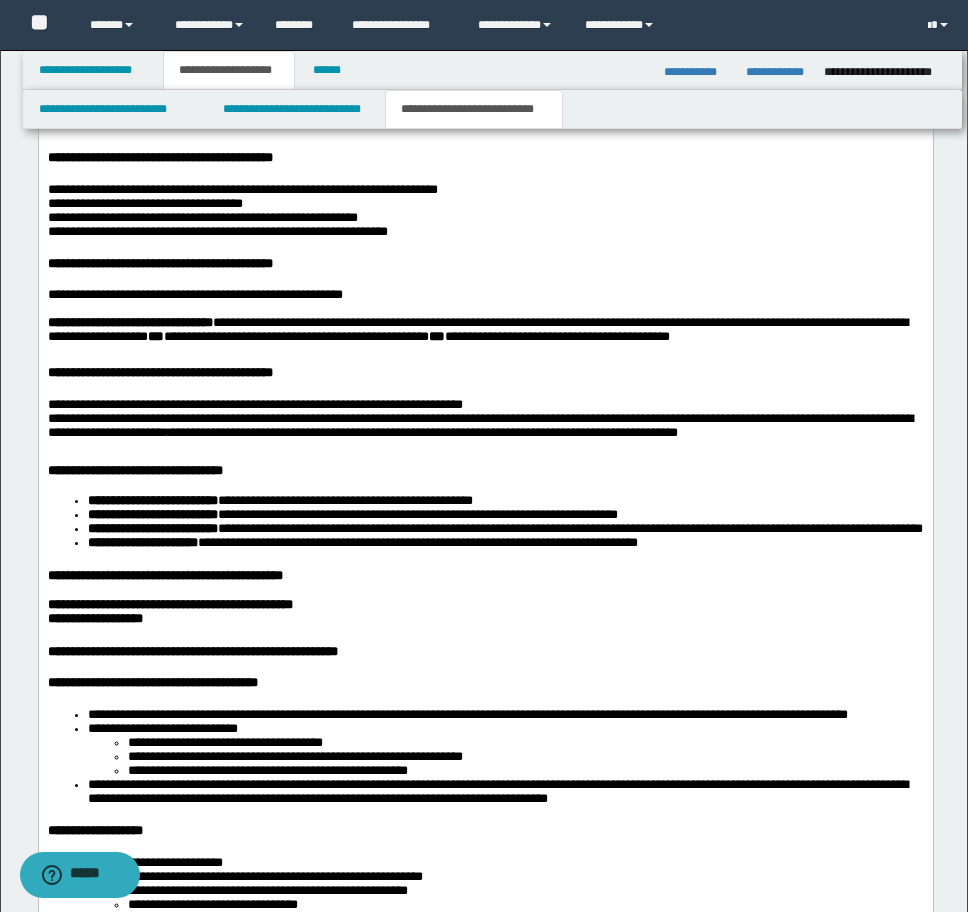 scroll, scrollTop: 3040, scrollLeft: 0, axis: vertical 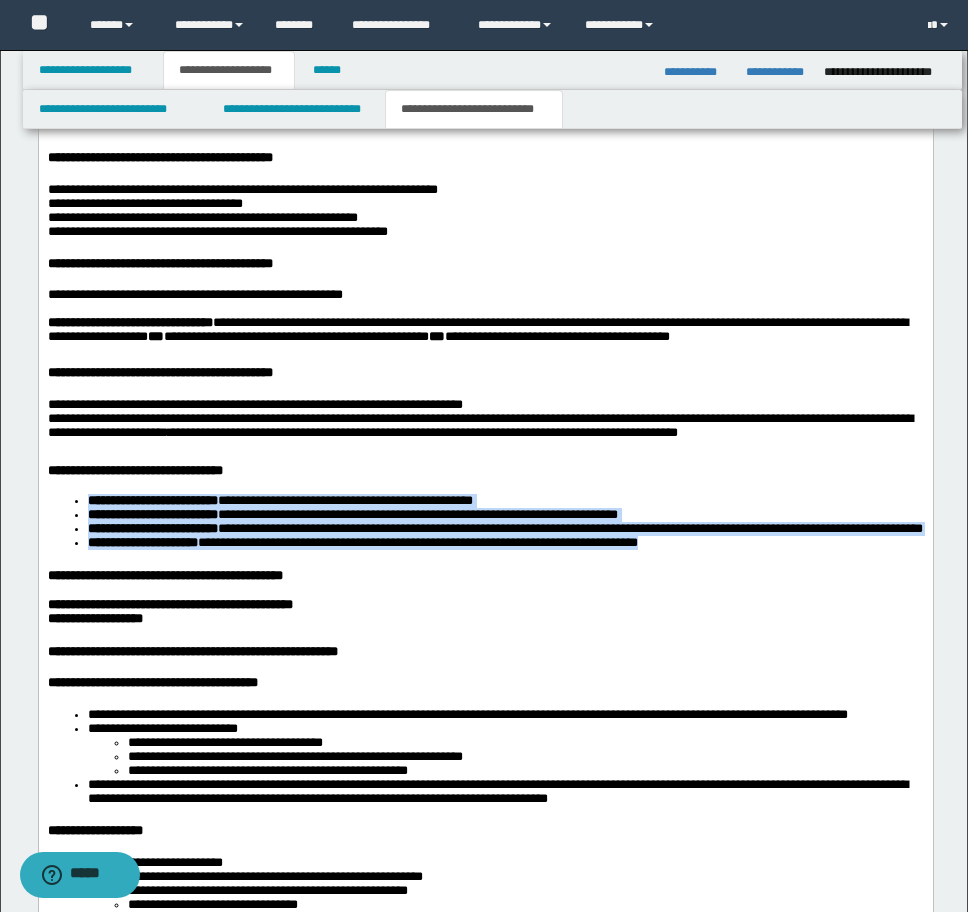 drag, startPoint x: 772, startPoint y: 714, endPoint x: -9, endPoint y: 632, distance: 785.29297 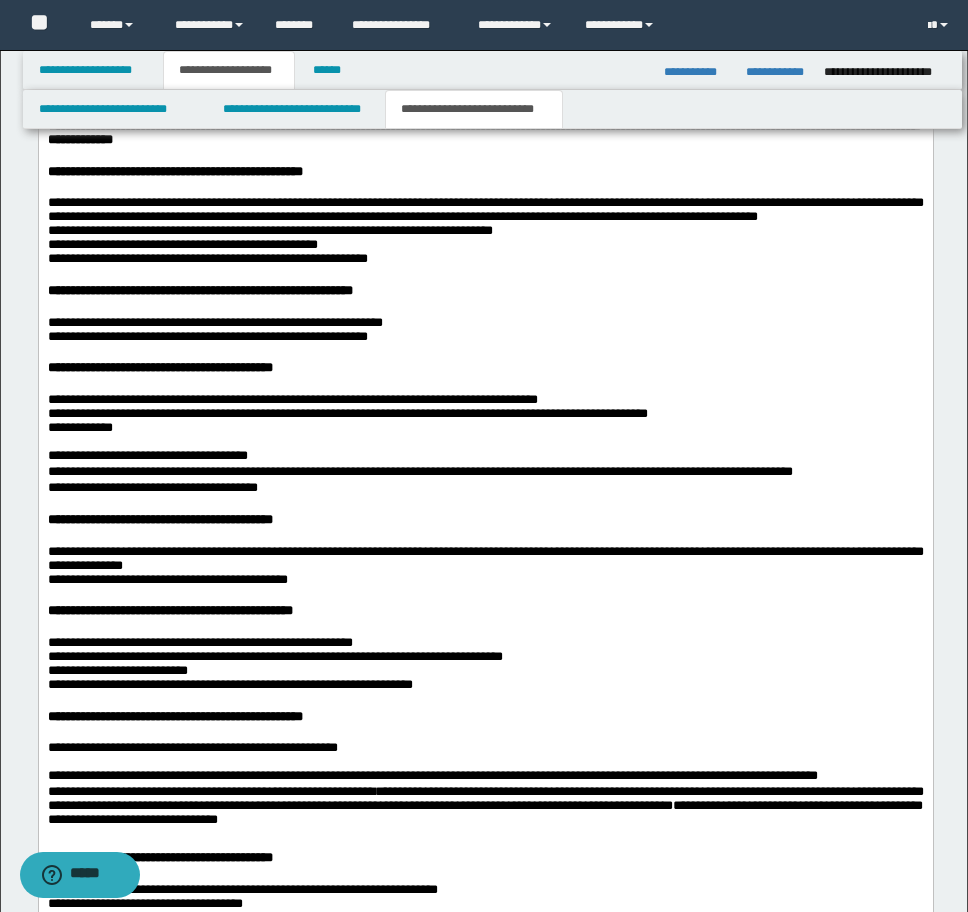 scroll, scrollTop: 1940, scrollLeft: 0, axis: vertical 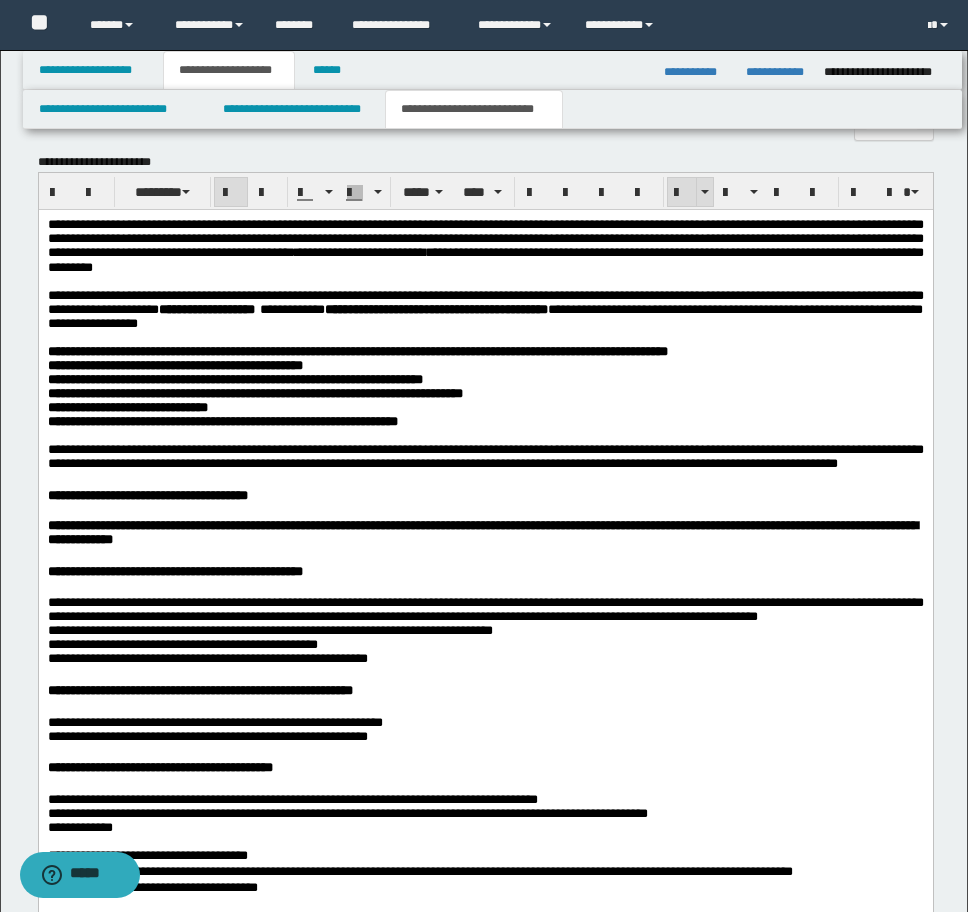 drag, startPoint x: 681, startPoint y: 187, endPoint x: 612, endPoint y: 50, distance: 153.39491 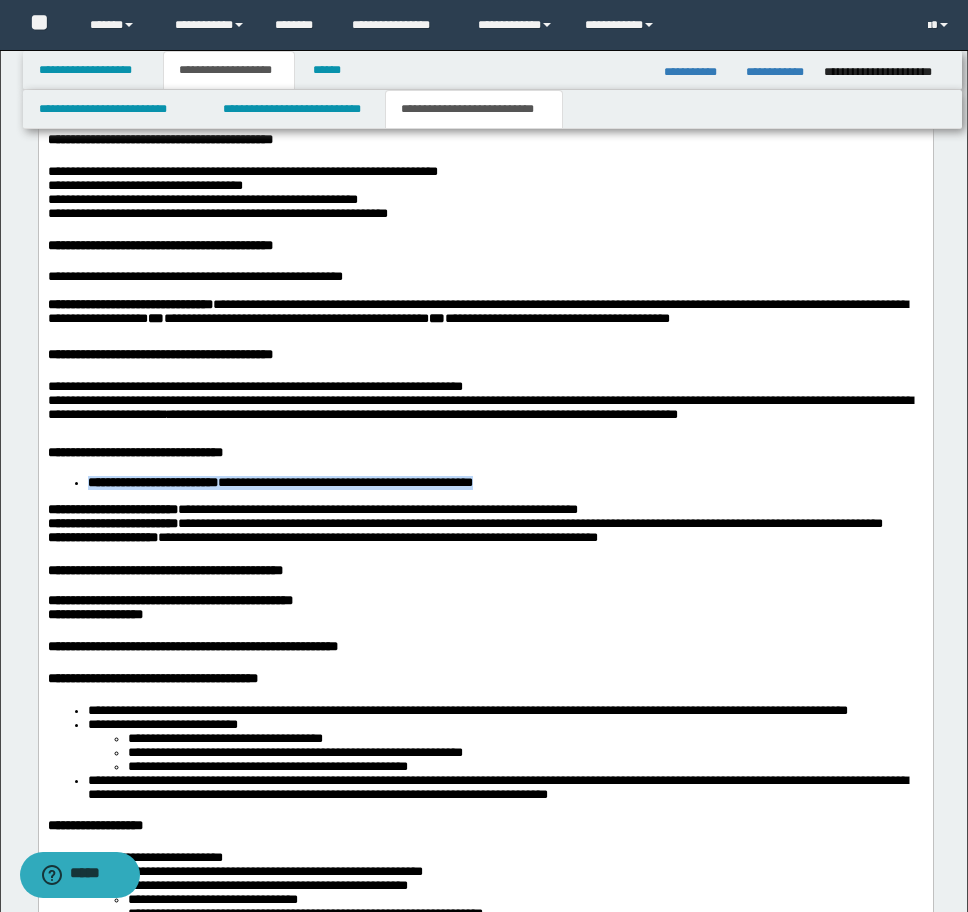scroll, scrollTop: 3240, scrollLeft: 0, axis: vertical 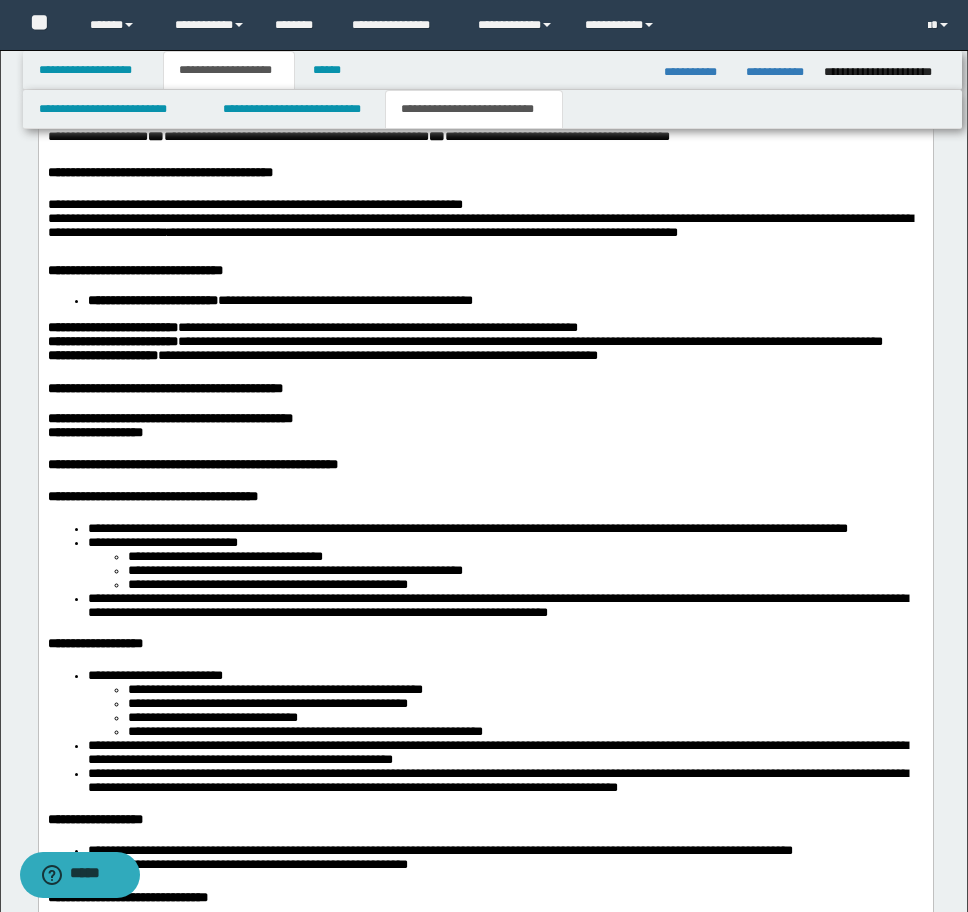 click on "**********" at bounding box center [485, 301] 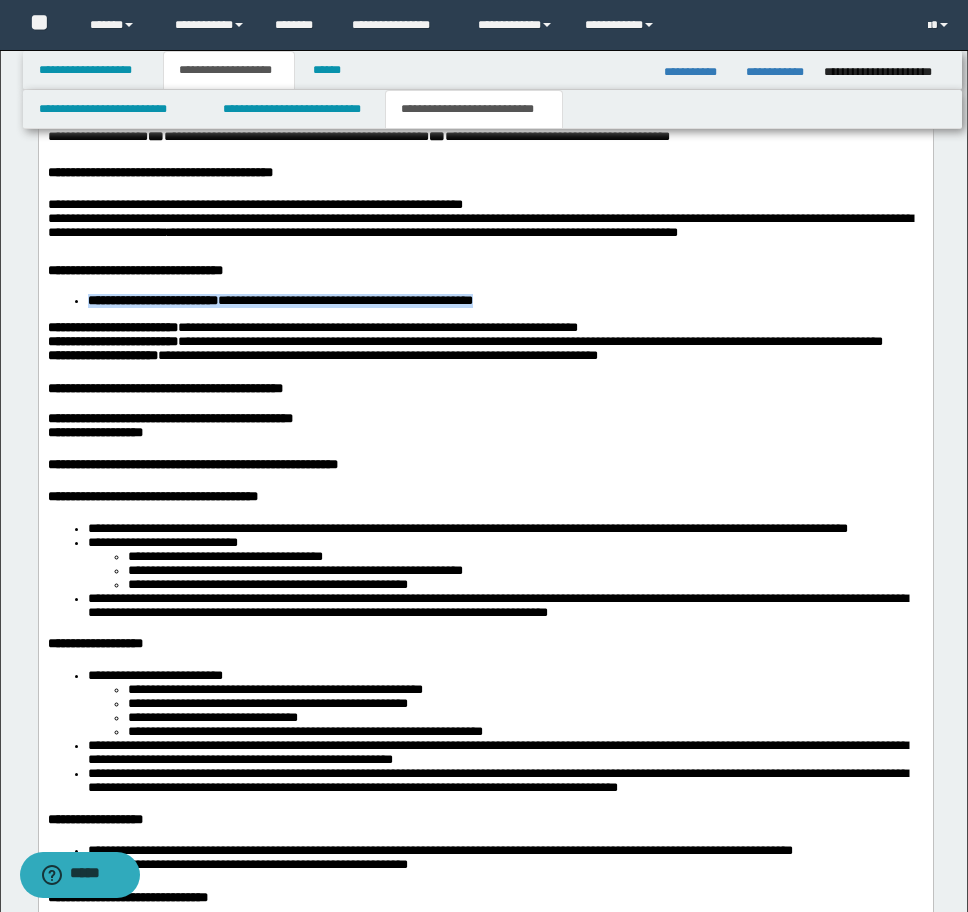 drag, startPoint x: 82, startPoint y: 445, endPoint x: 593, endPoint y: 442, distance: 511.00882 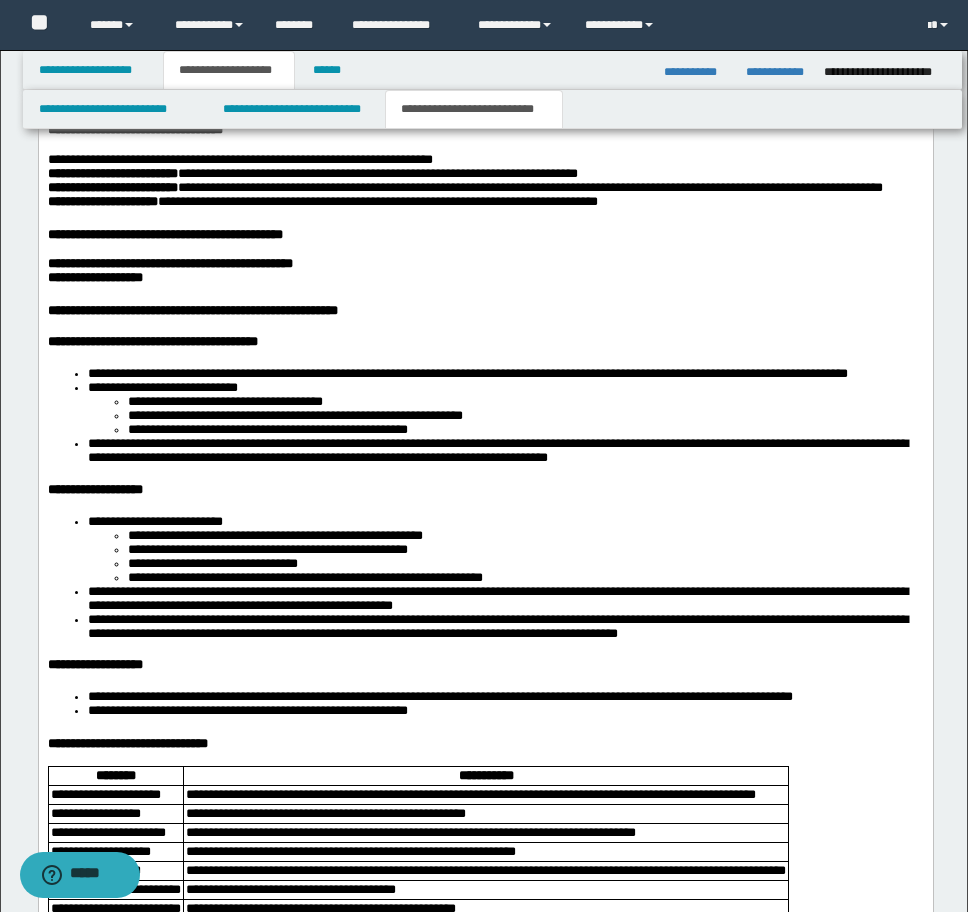 scroll, scrollTop: 3440, scrollLeft: 0, axis: vertical 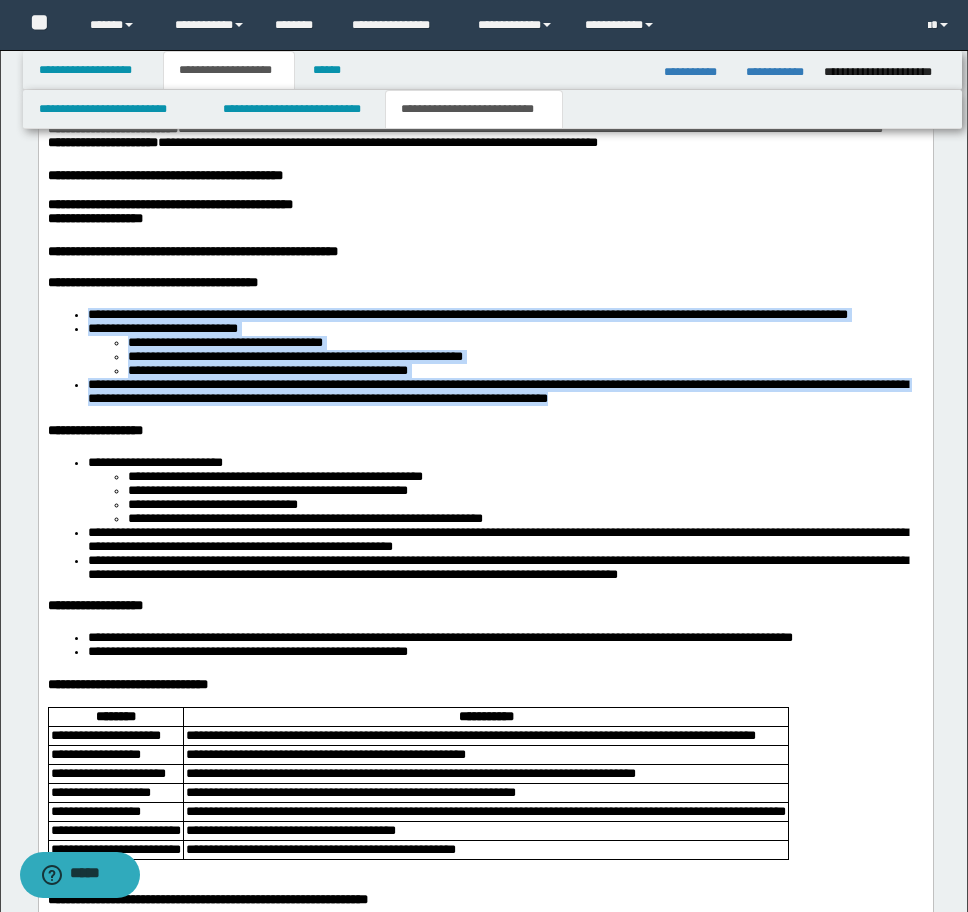 drag, startPoint x: 85, startPoint y: 494, endPoint x: 856, endPoint y: 612, distance: 779.97754 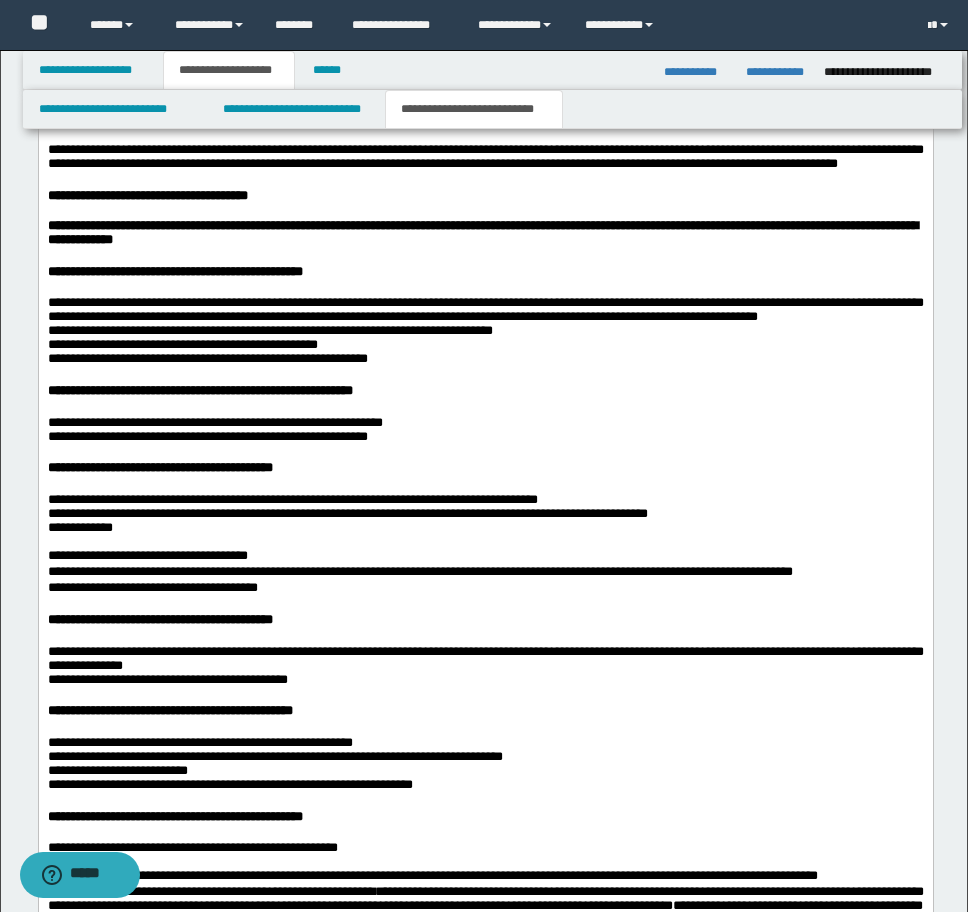 scroll, scrollTop: 1840, scrollLeft: 0, axis: vertical 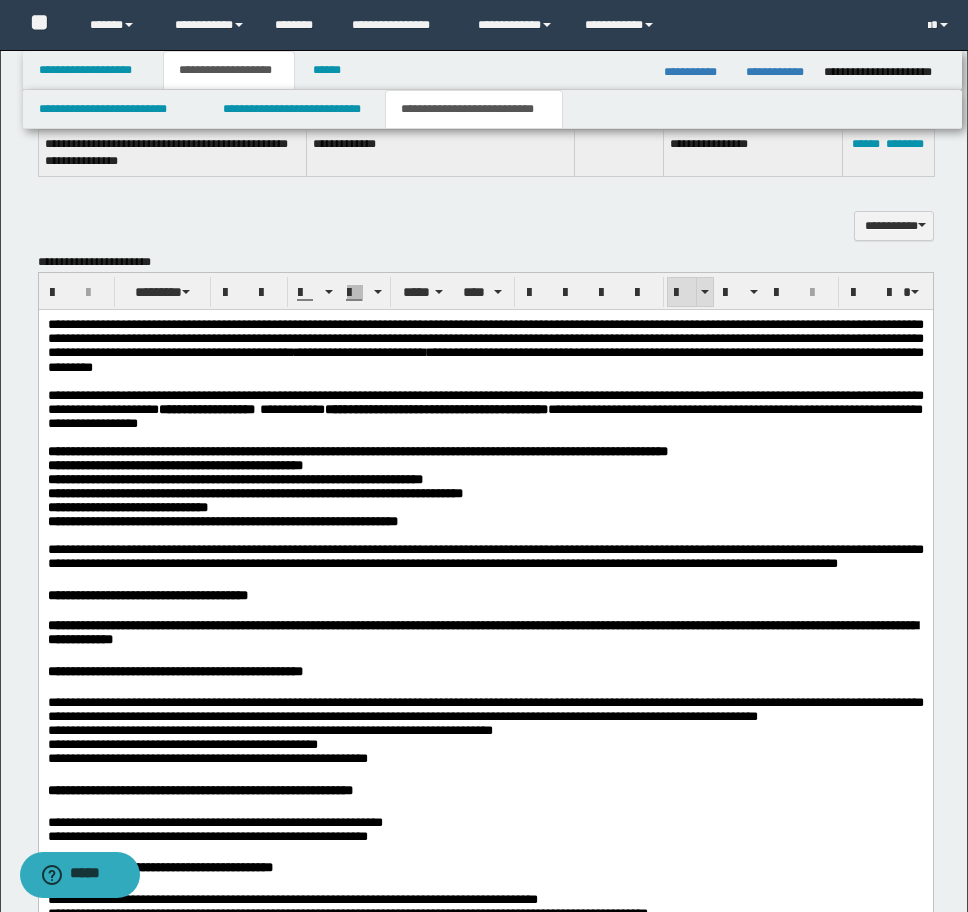 click at bounding box center [682, 293] 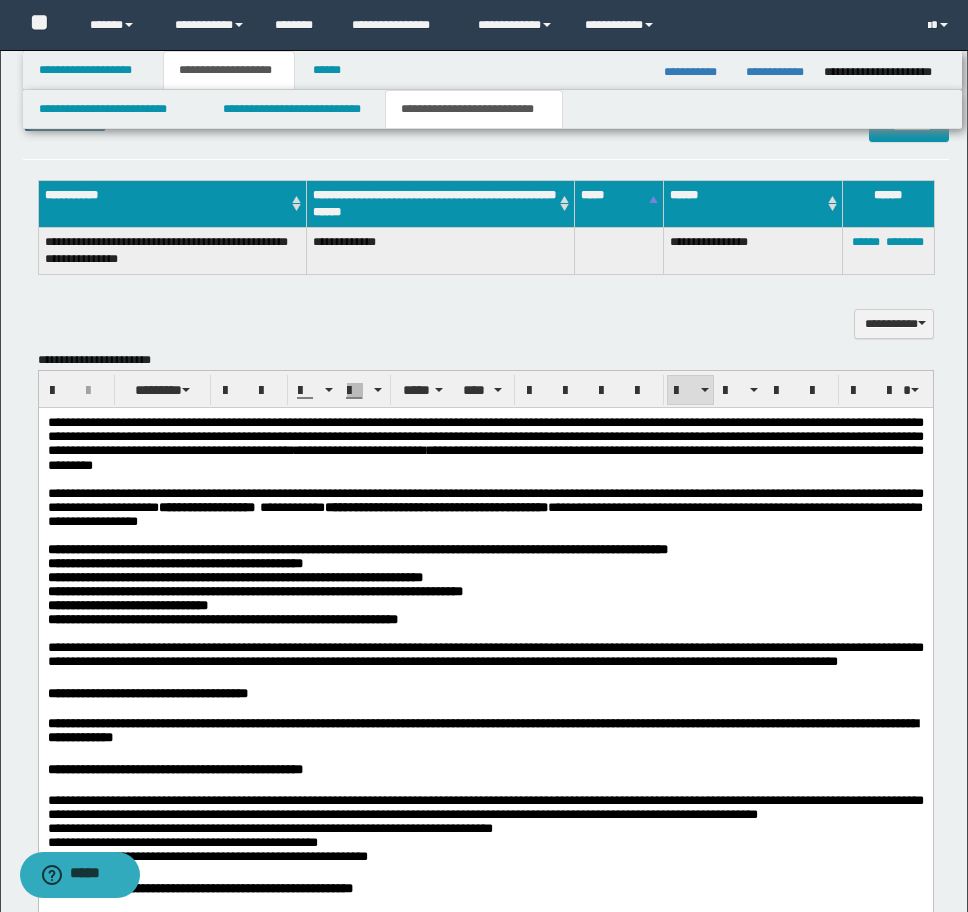 scroll, scrollTop: 1740, scrollLeft: 0, axis: vertical 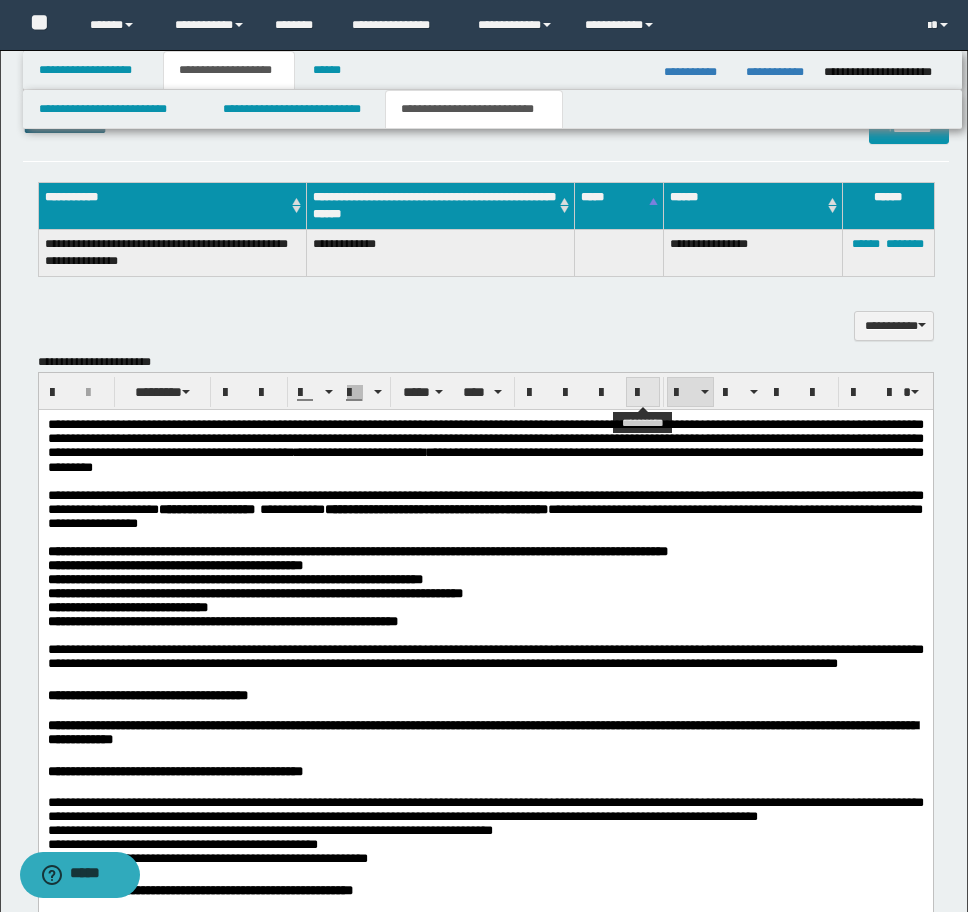 click at bounding box center [643, 393] 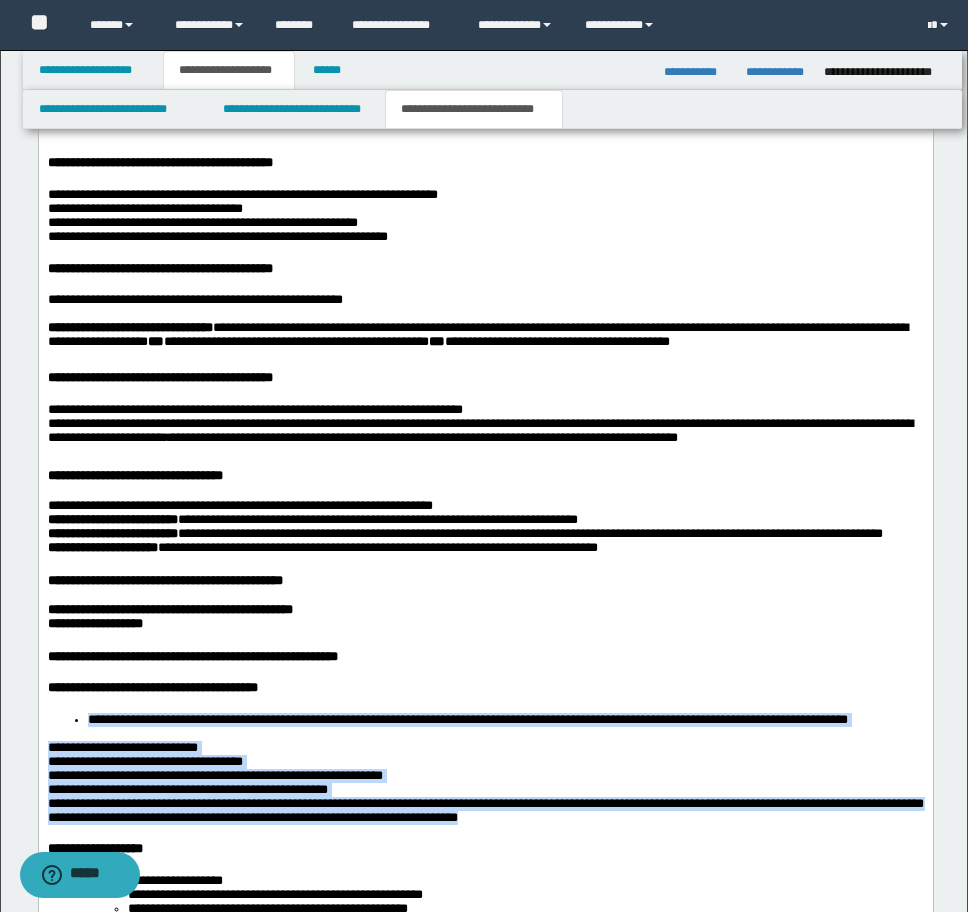 scroll, scrollTop: 3240, scrollLeft: 0, axis: vertical 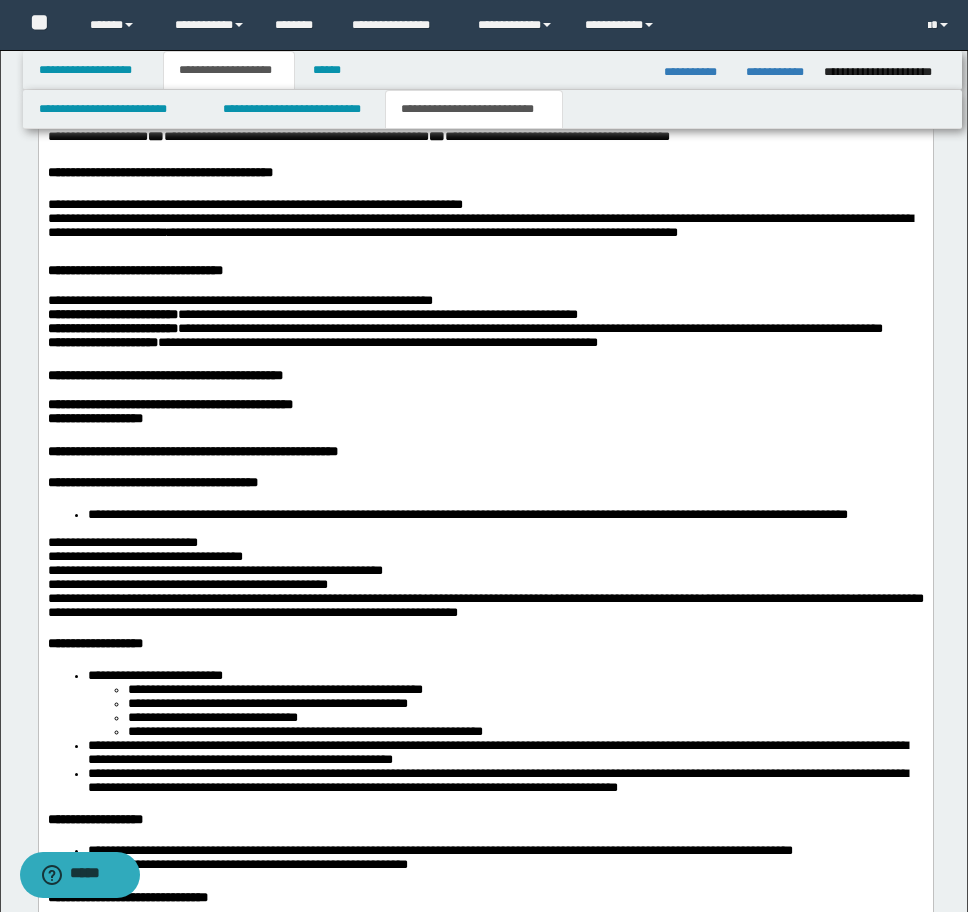 click on "**********" at bounding box center (505, 515) 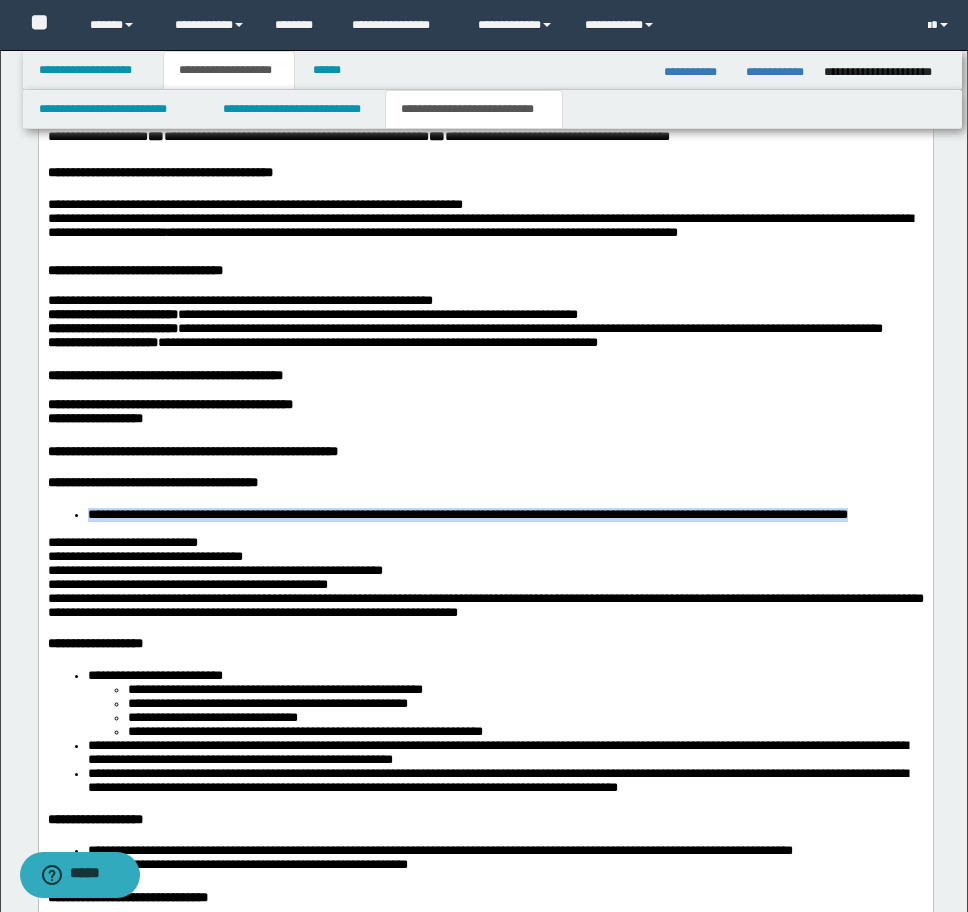 drag, startPoint x: 83, startPoint y: 689, endPoint x: 211, endPoint y: 710, distance: 129.71121 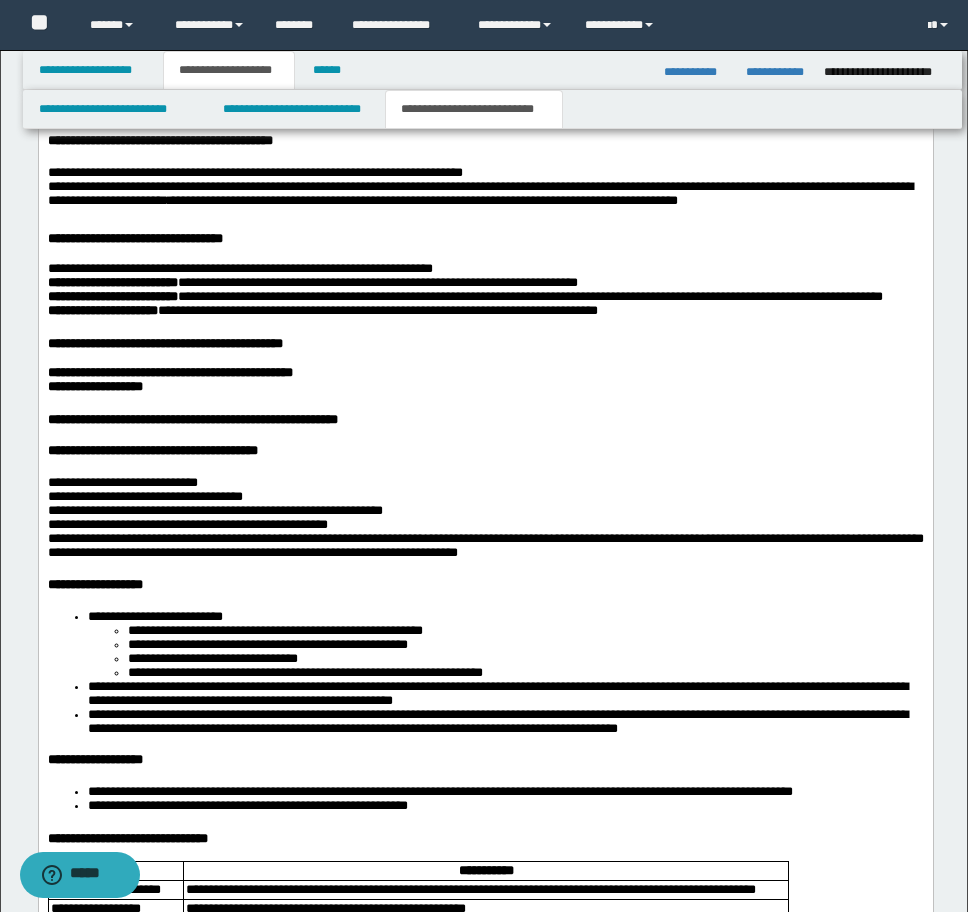 scroll, scrollTop: 3240, scrollLeft: 0, axis: vertical 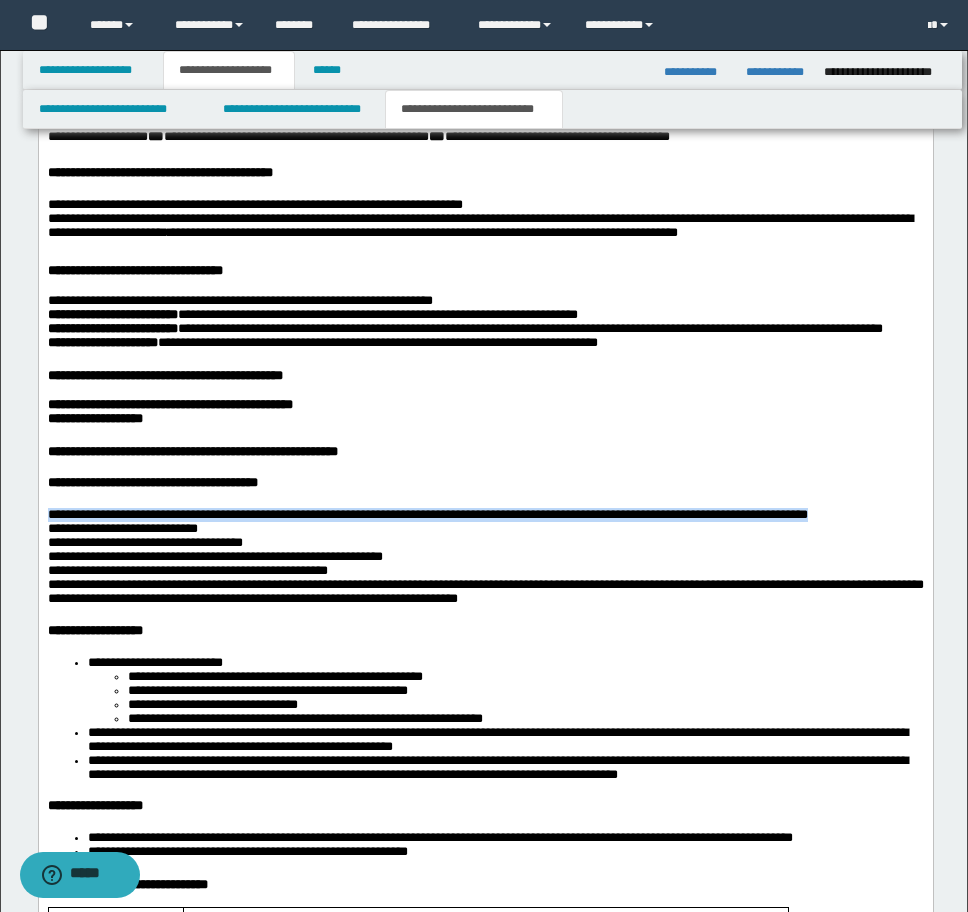 drag, startPoint x: 138, startPoint y: 713, endPoint x: 54, endPoint y: -421, distance: 1137.1068 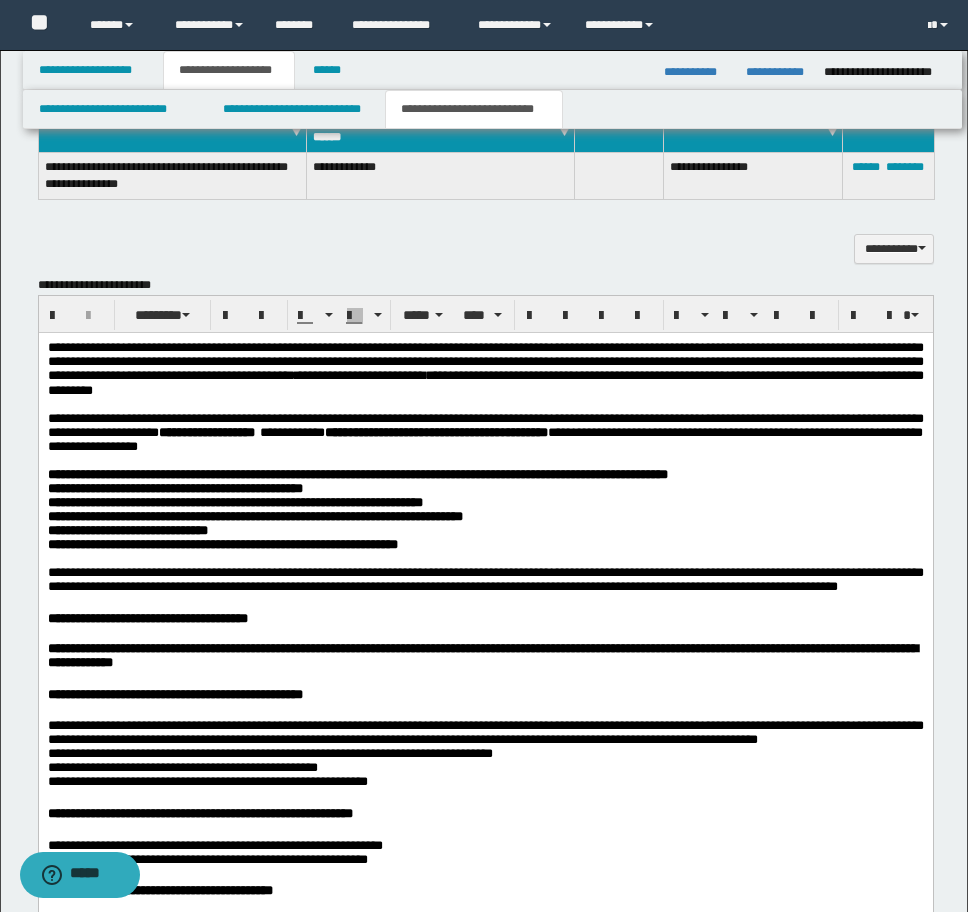 scroll, scrollTop: 1640, scrollLeft: 0, axis: vertical 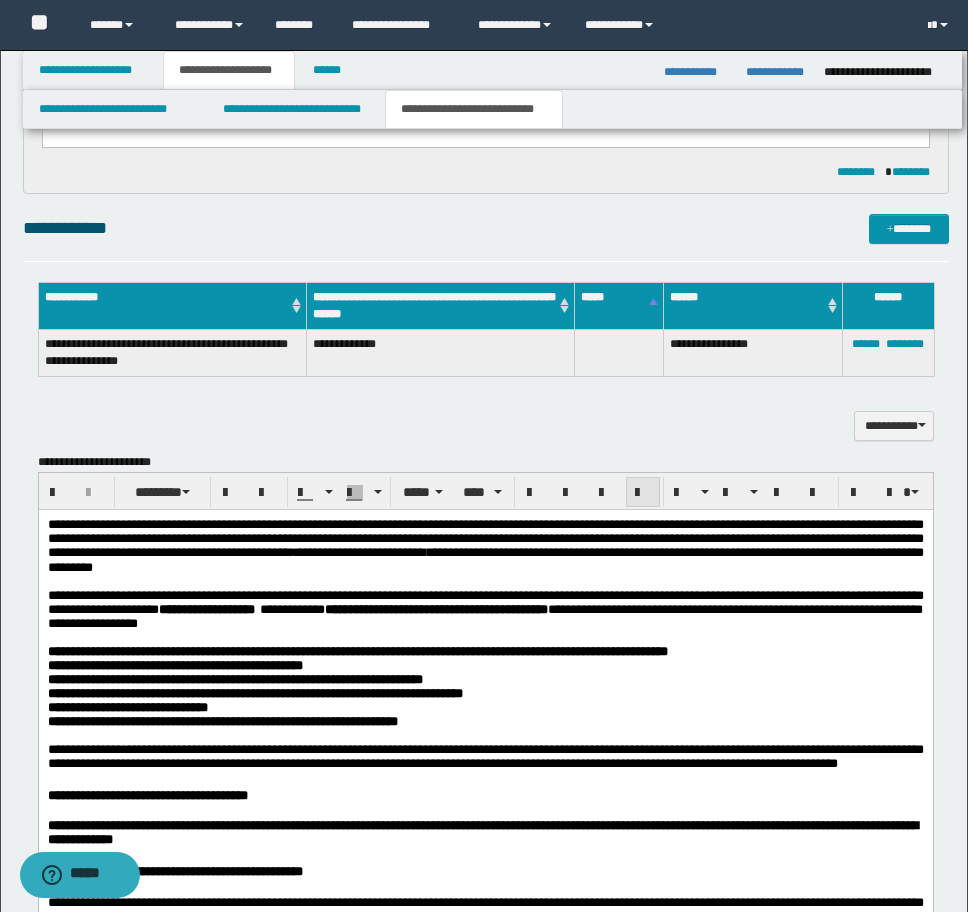 click at bounding box center [643, 492] 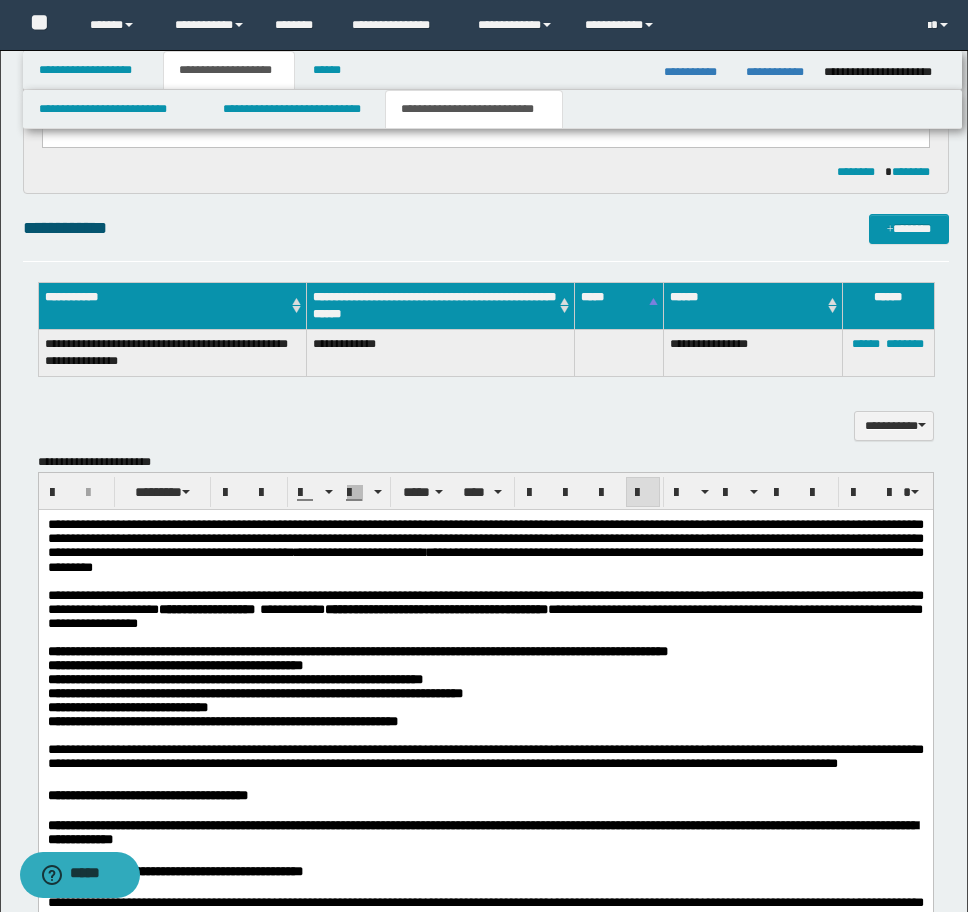 drag, startPoint x: 48, startPoint y: 520, endPoint x: 102, endPoint y: 532, distance: 55.31727 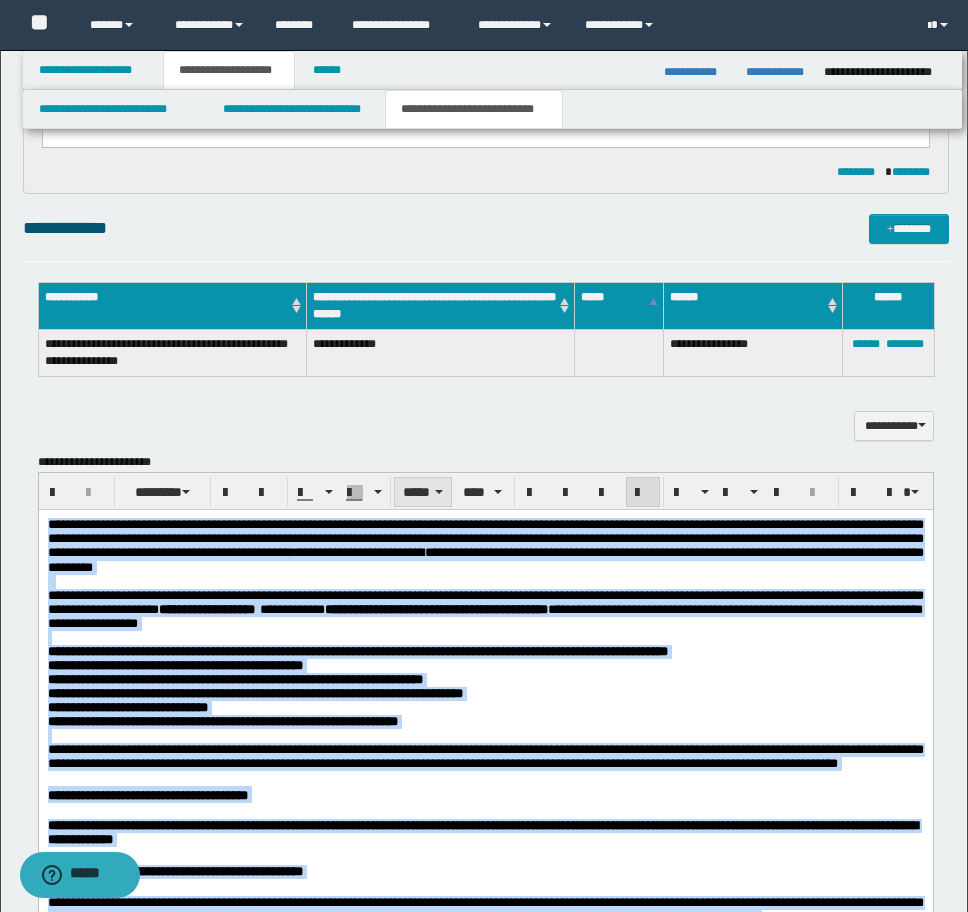 click on "*****" at bounding box center [423, 492] 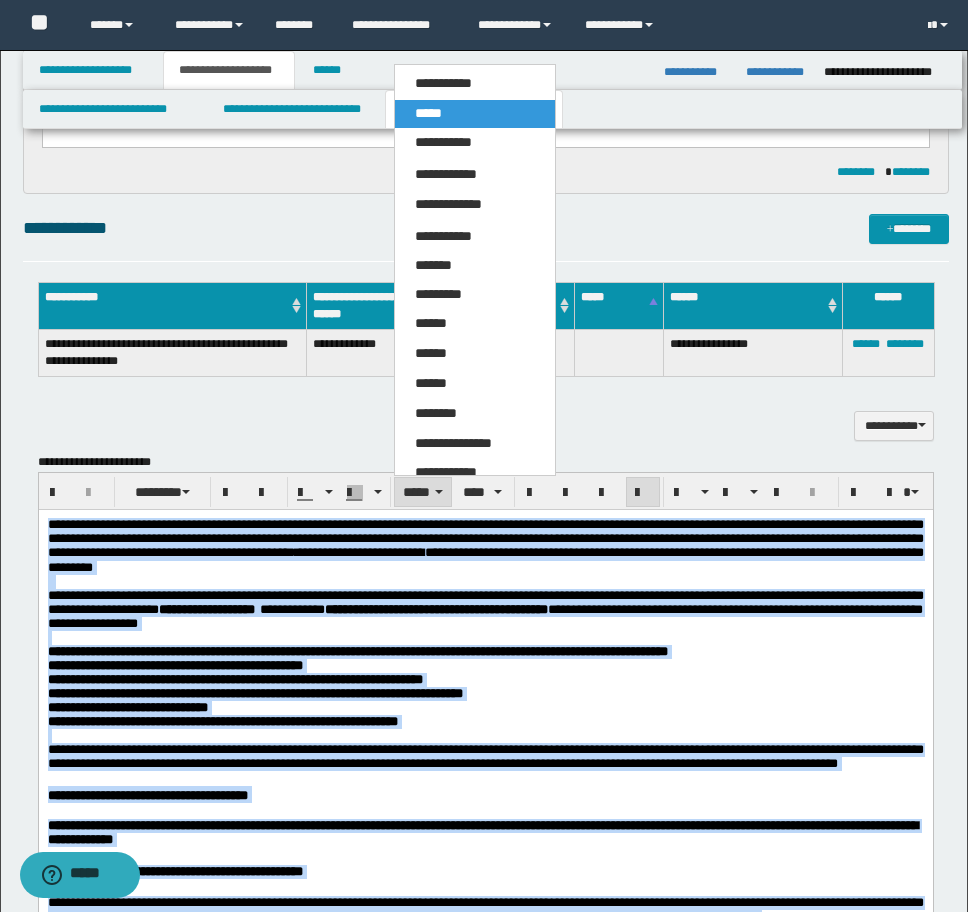 click on "*****" at bounding box center (475, 114) 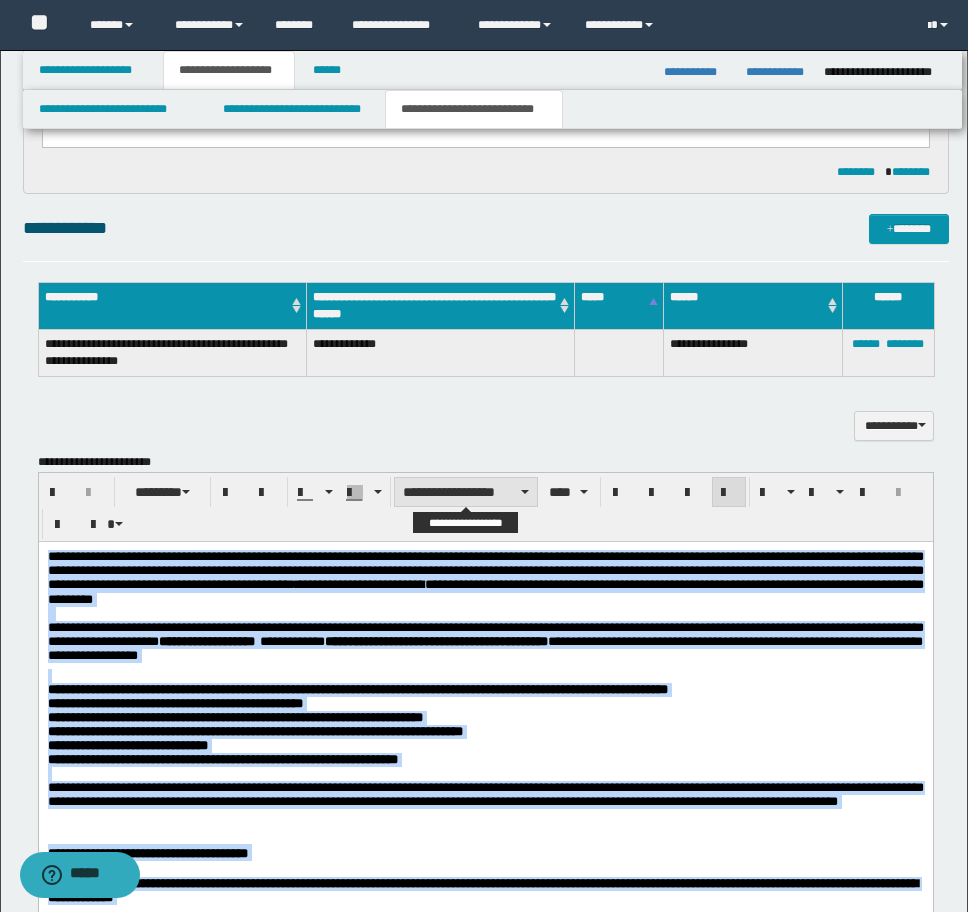 click on "**********" at bounding box center (466, 492) 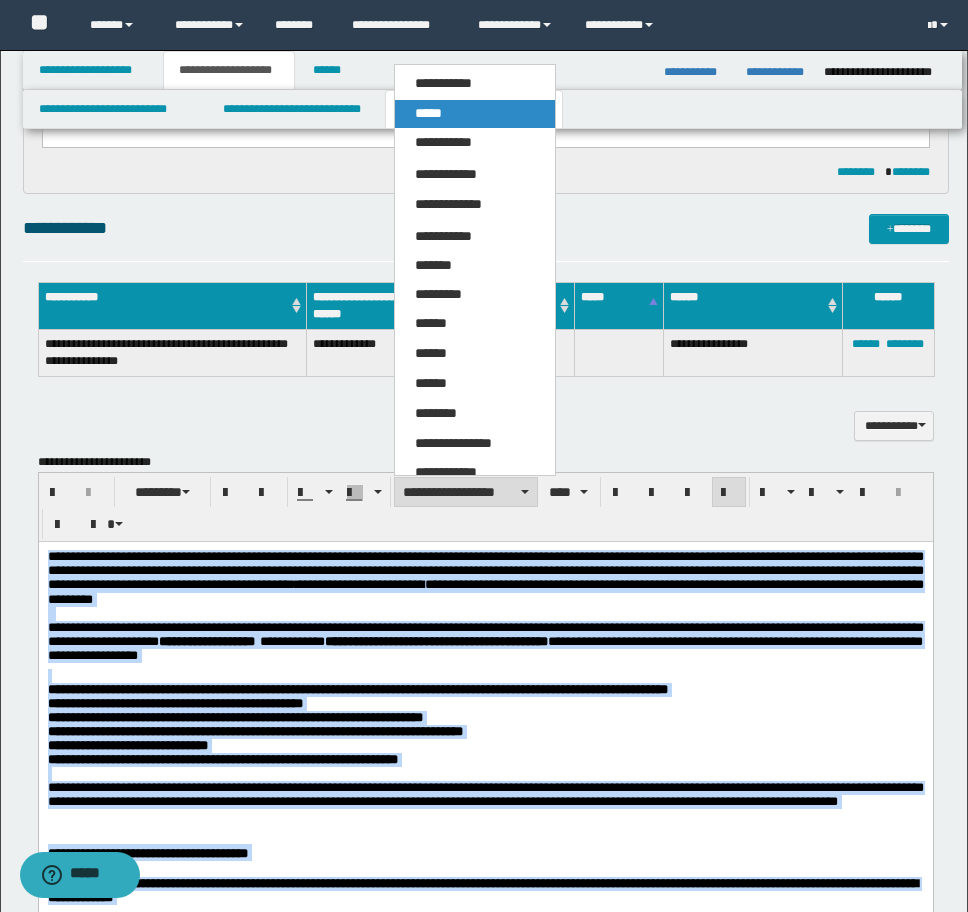 click on "*****" at bounding box center (475, 114) 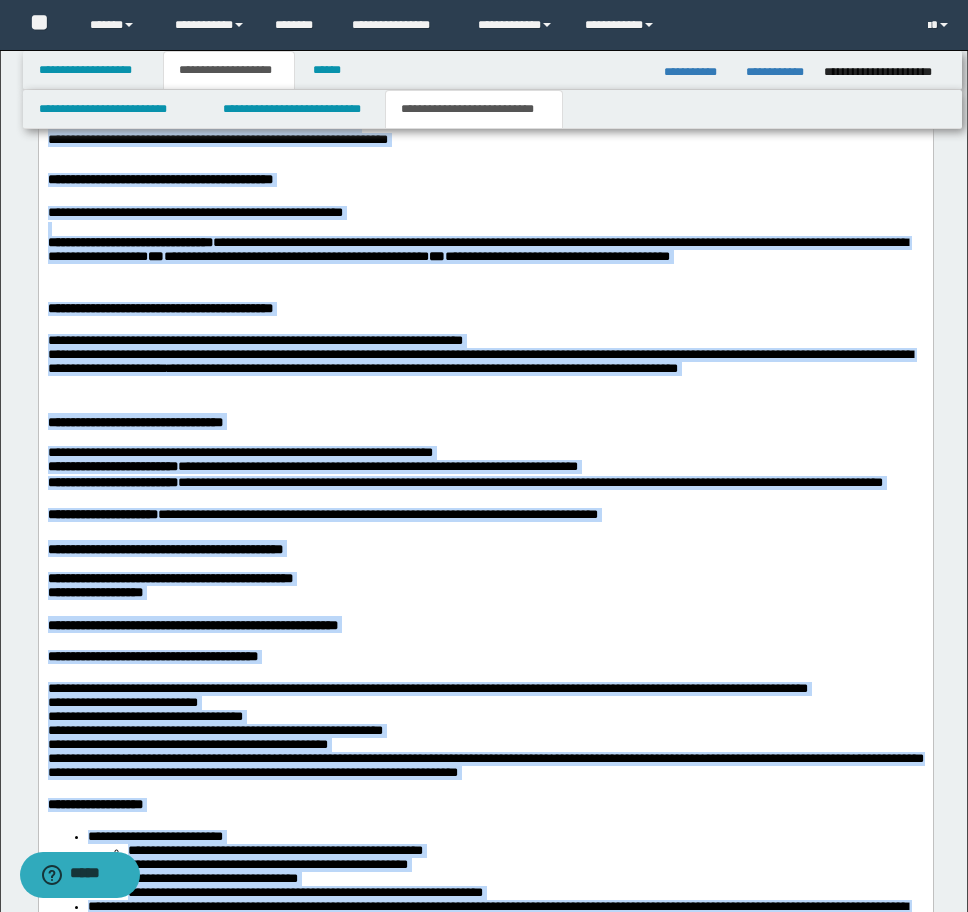 click on "**********" at bounding box center [485, 586] 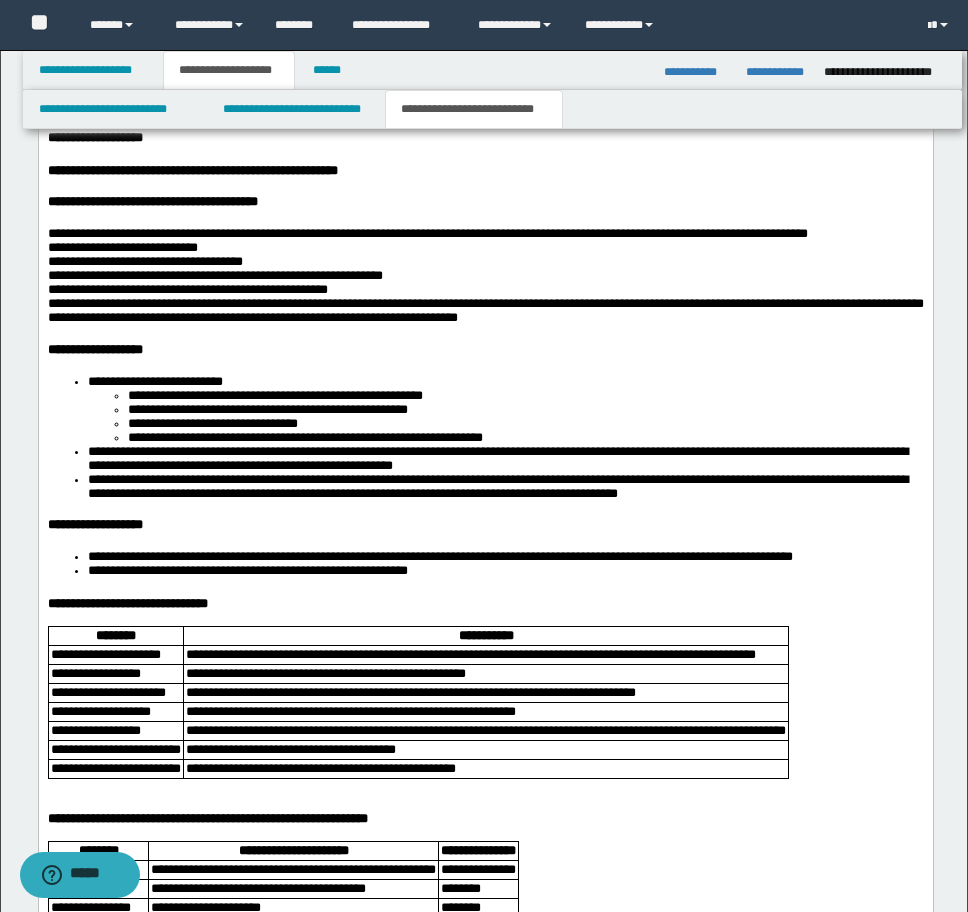 scroll, scrollTop: 3740, scrollLeft: 0, axis: vertical 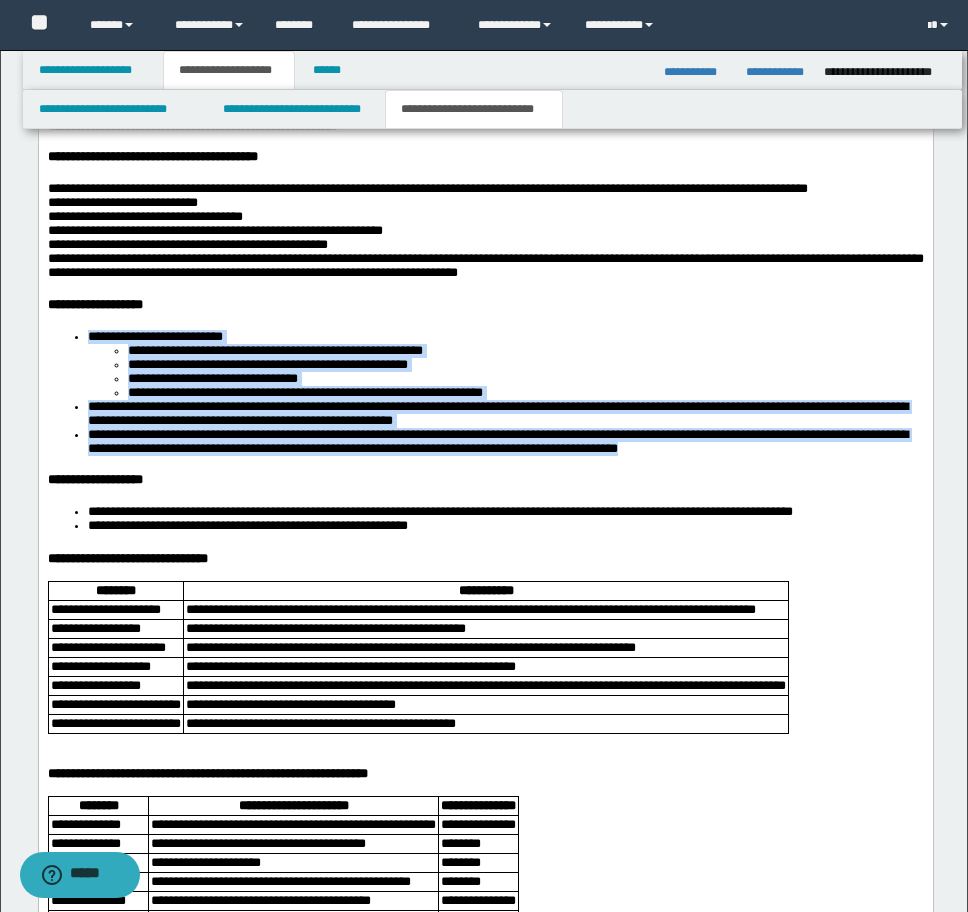 drag, startPoint x: 89, startPoint y: 422, endPoint x: 917, endPoint y: 547, distance: 837.3822 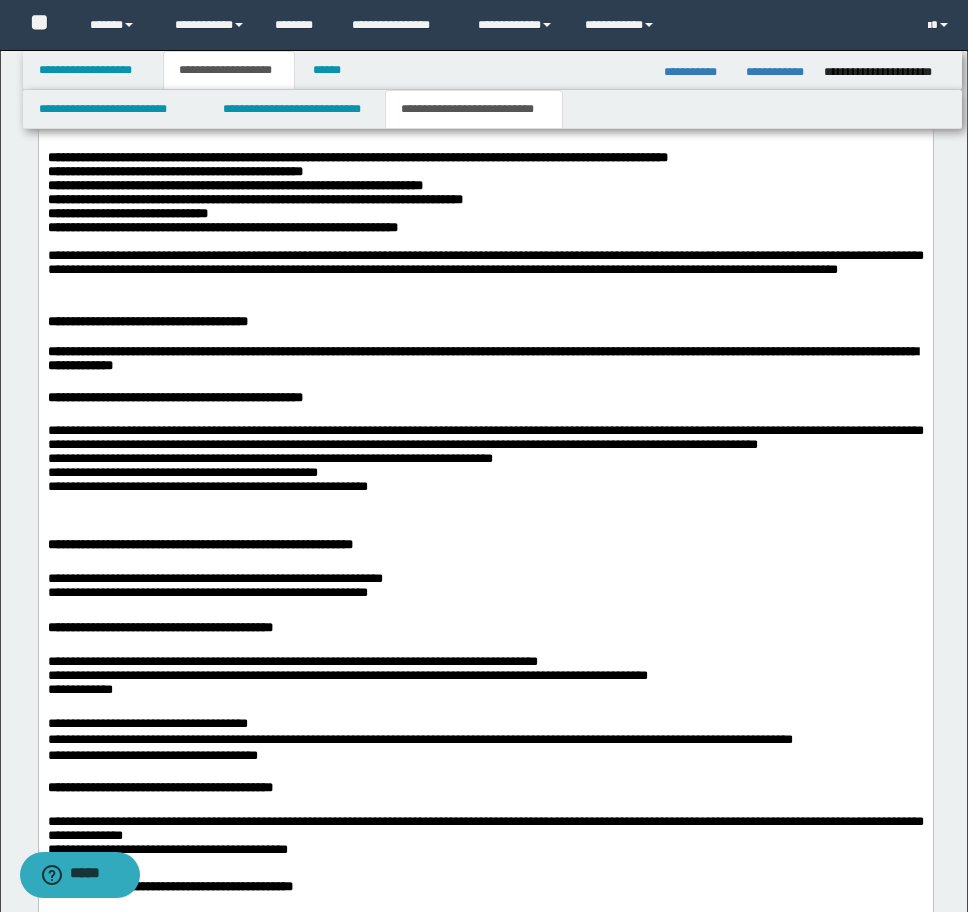scroll, scrollTop: 1640, scrollLeft: 0, axis: vertical 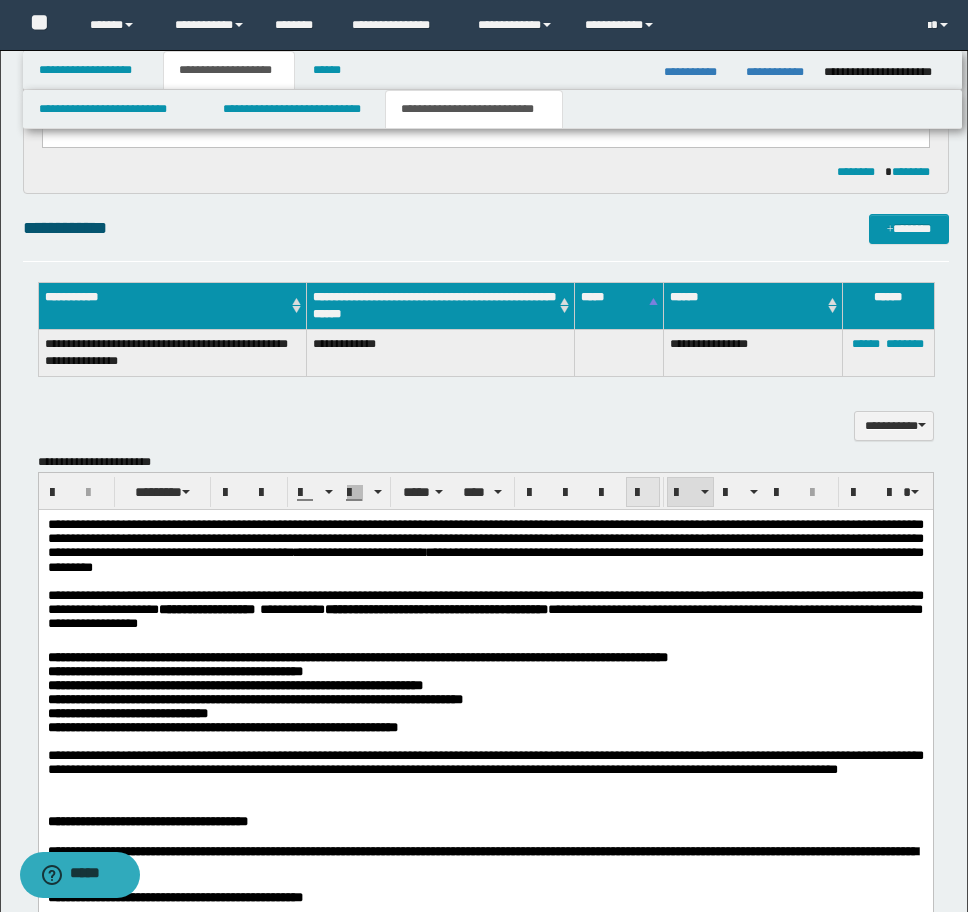 click at bounding box center [643, 493] 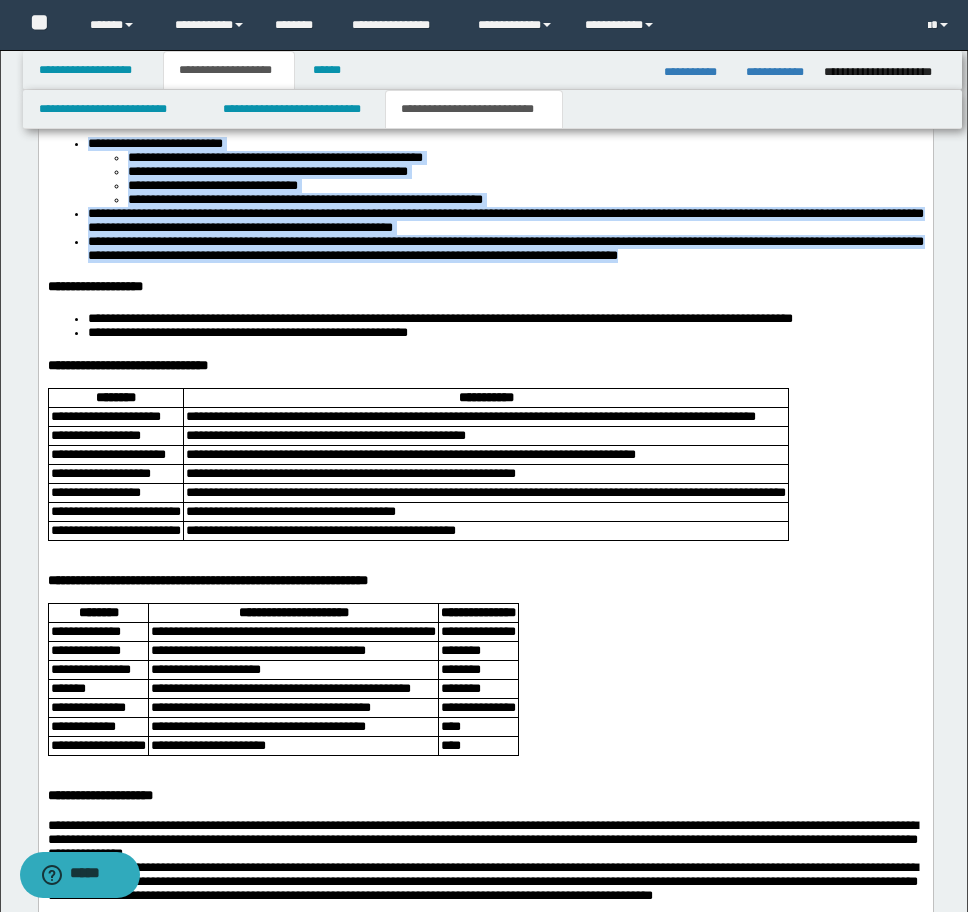 scroll, scrollTop: 3940, scrollLeft: 0, axis: vertical 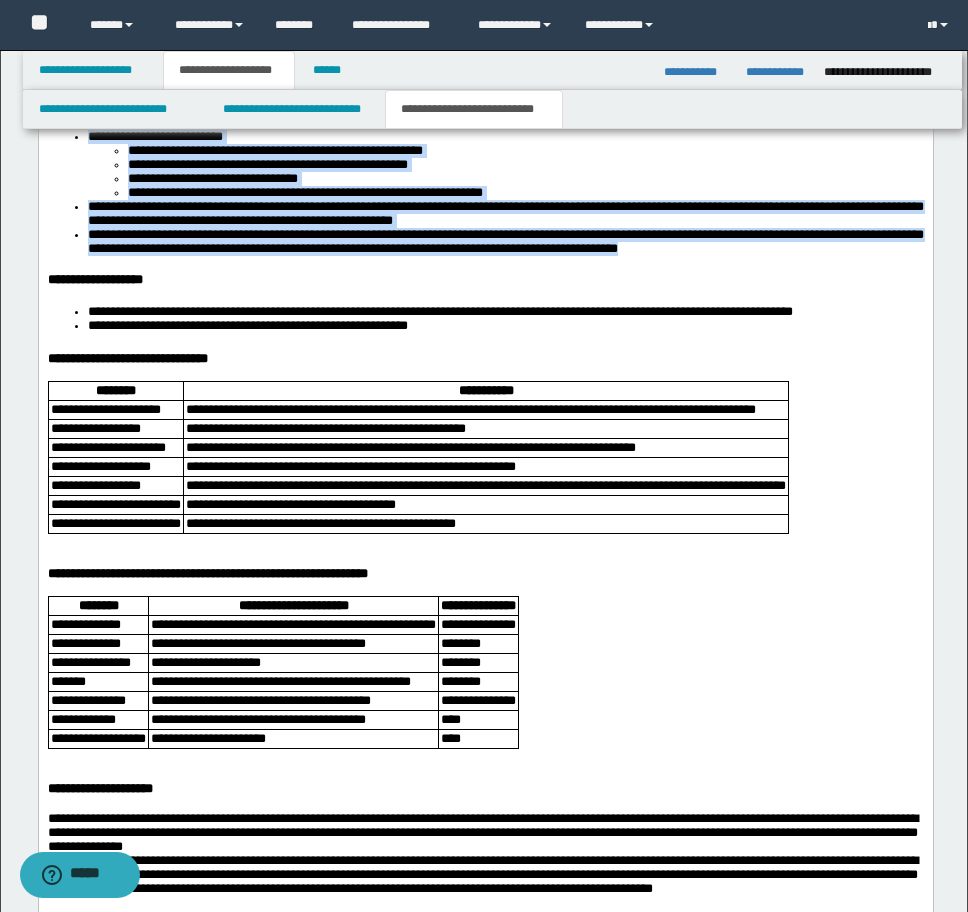 click on "**********" at bounding box center [505, 213] 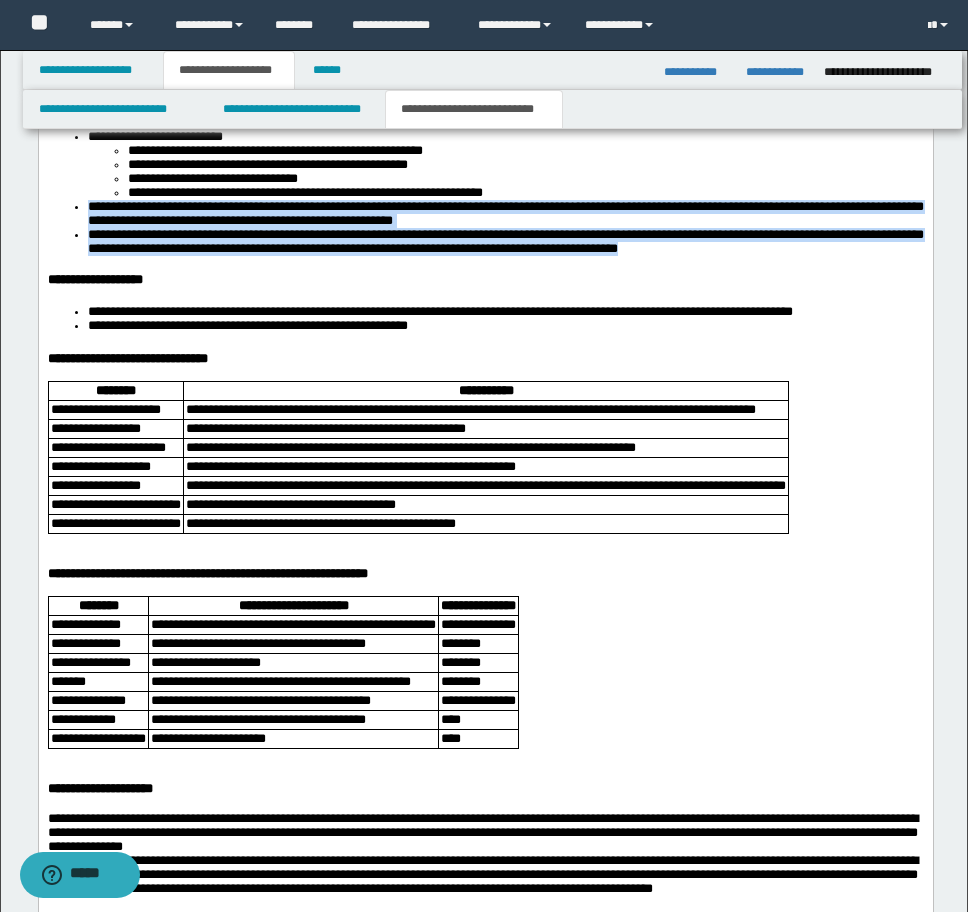 drag, startPoint x: 81, startPoint y: 300, endPoint x: 920, endPoint y: 352, distance: 840.6099 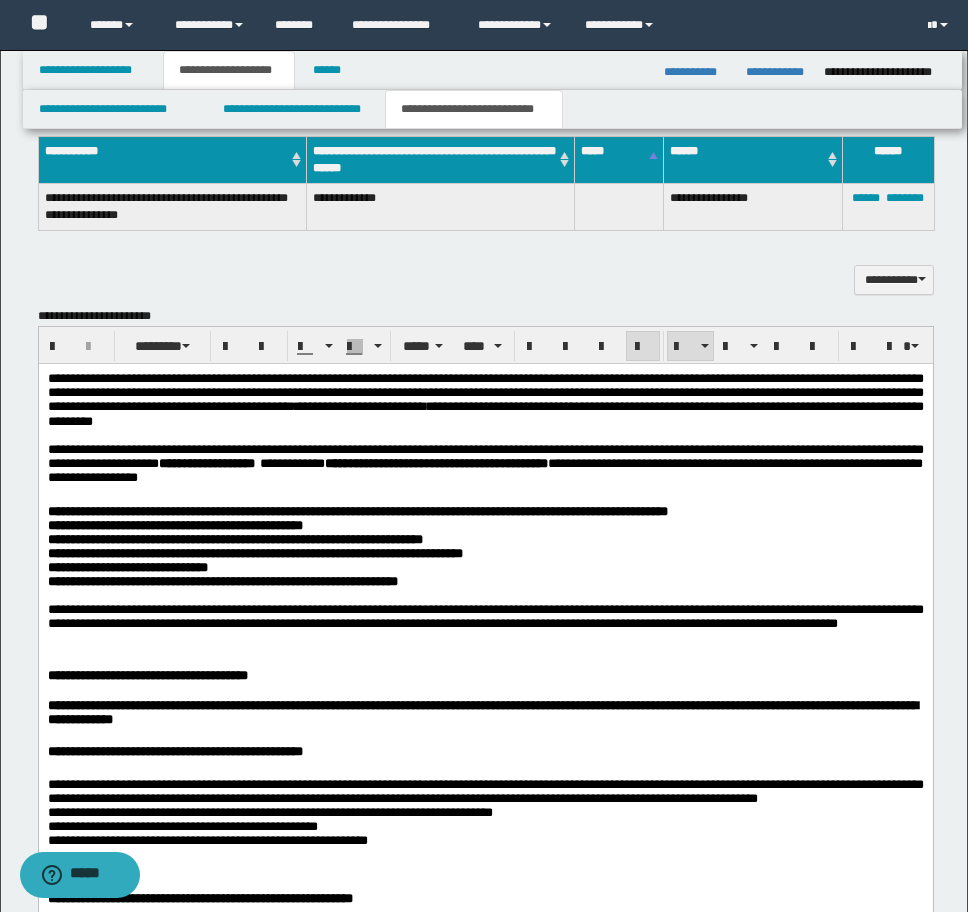 scroll, scrollTop: 1540, scrollLeft: 0, axis: vertical 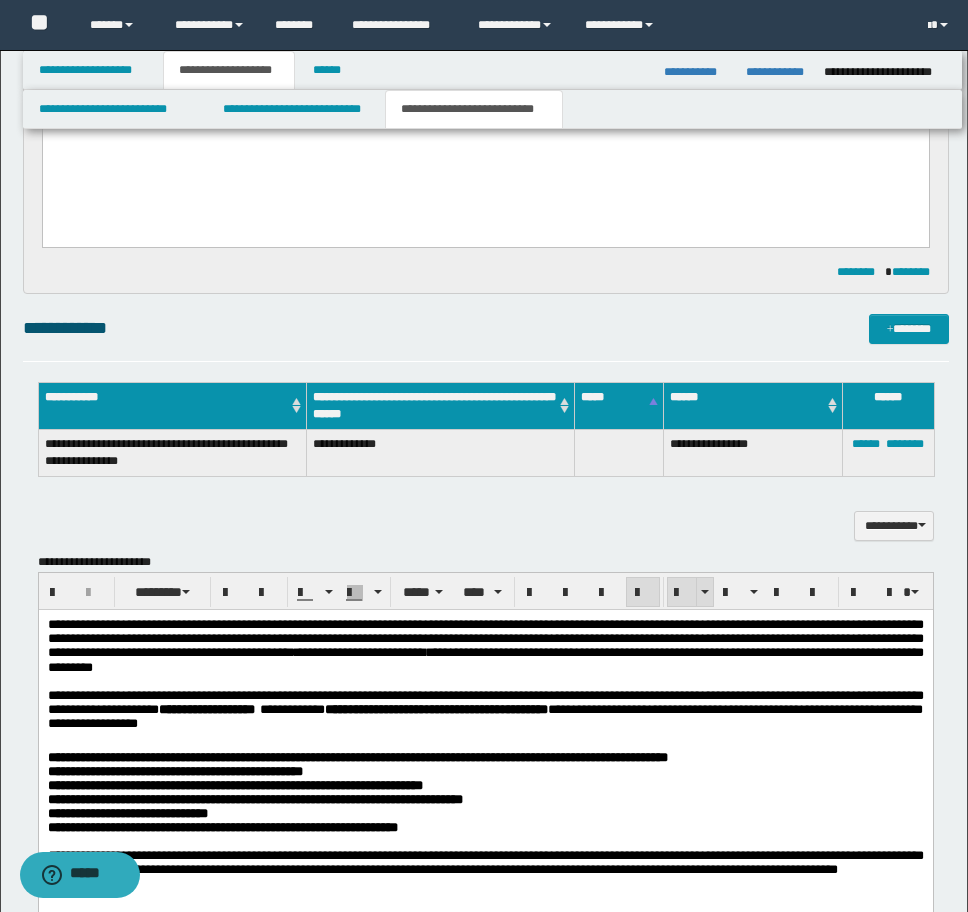click at bounding box center [682, 593] 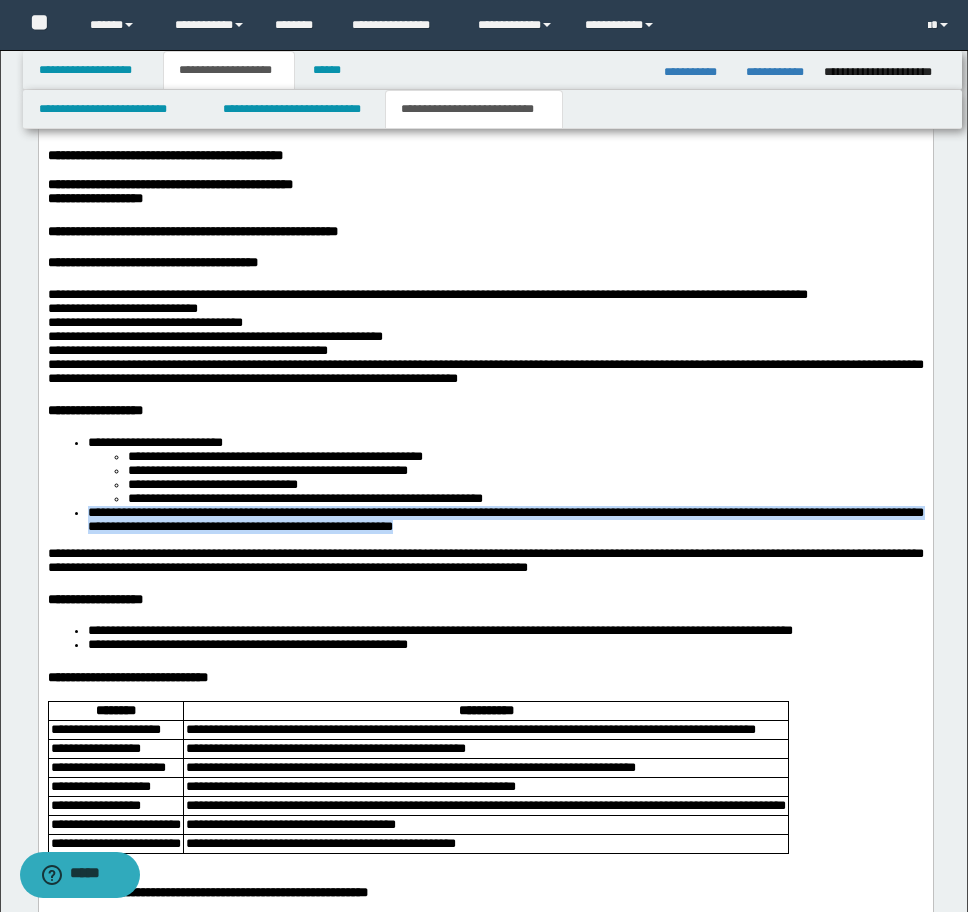 scroll, scrollTop: 3640, scrollLeft: 0, axis: vertical 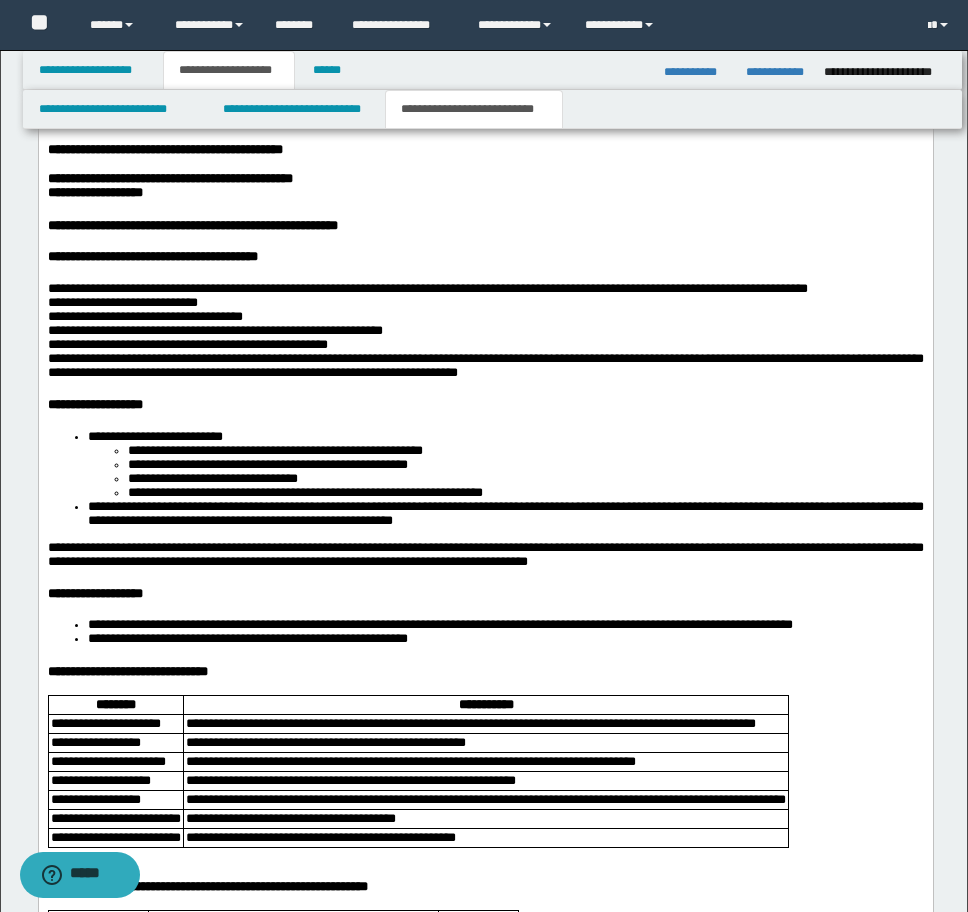 click on "**********" at bounding box center (485, 479) 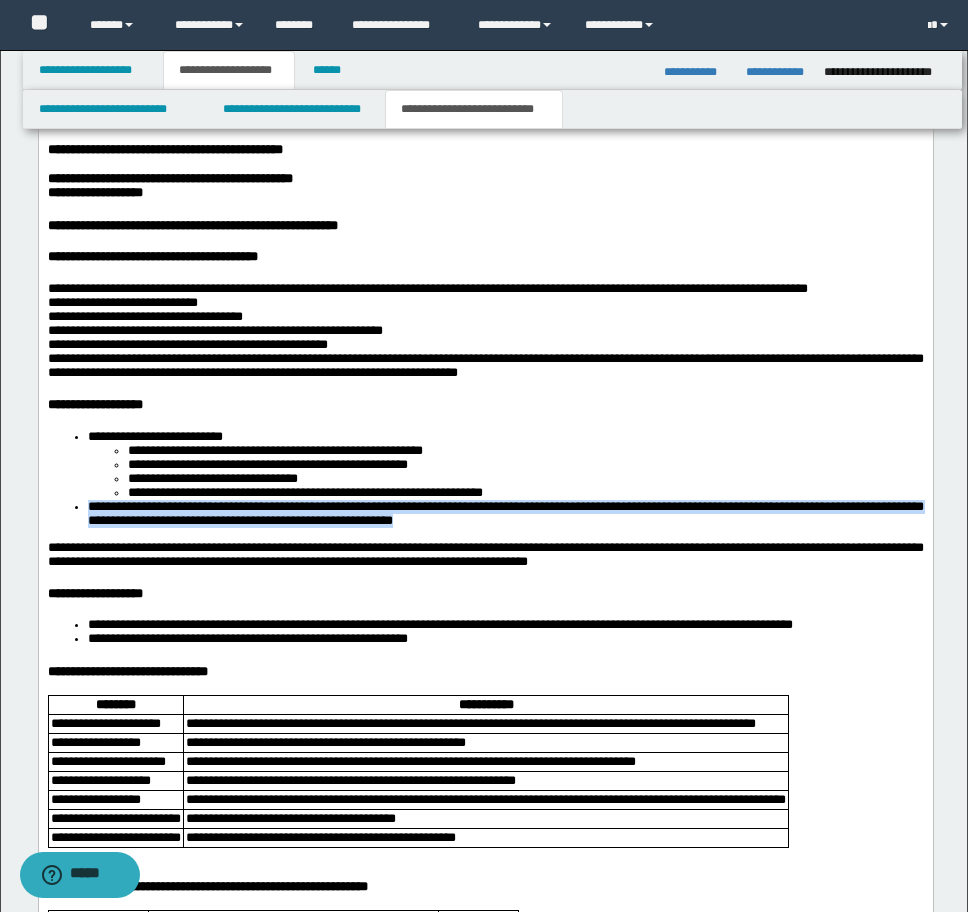 drag, startPoint x: 82, startPoint y: 599, endPoint x: 701, endPoint y: 622, distance: 619.4272 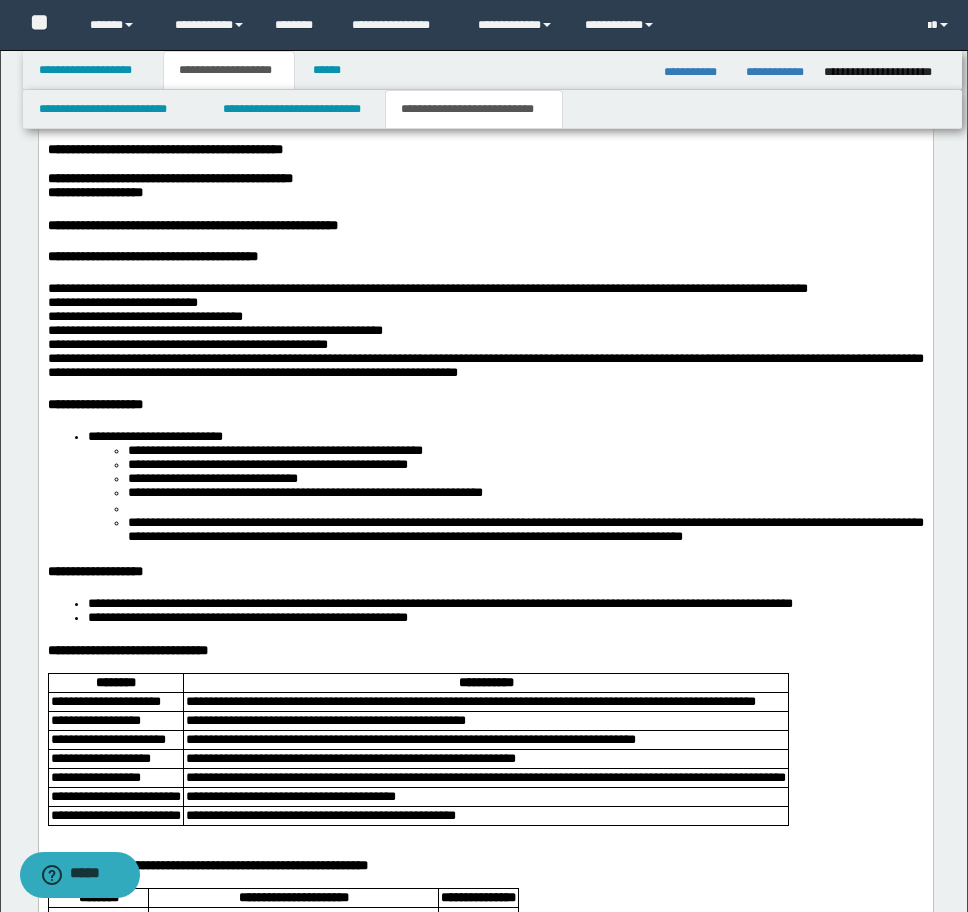 scroll, scrollTop: 3608, scrollLeft: 0, axis: vertical 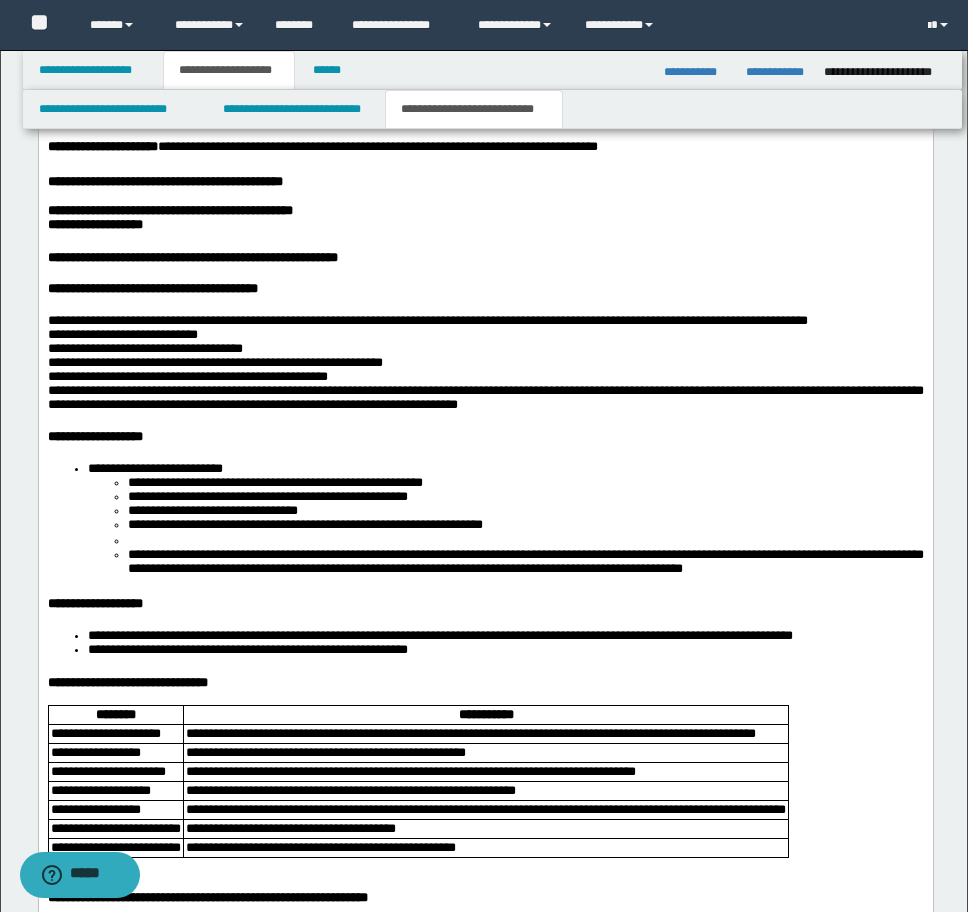 click on "**********" at bounding box center [485, 89] 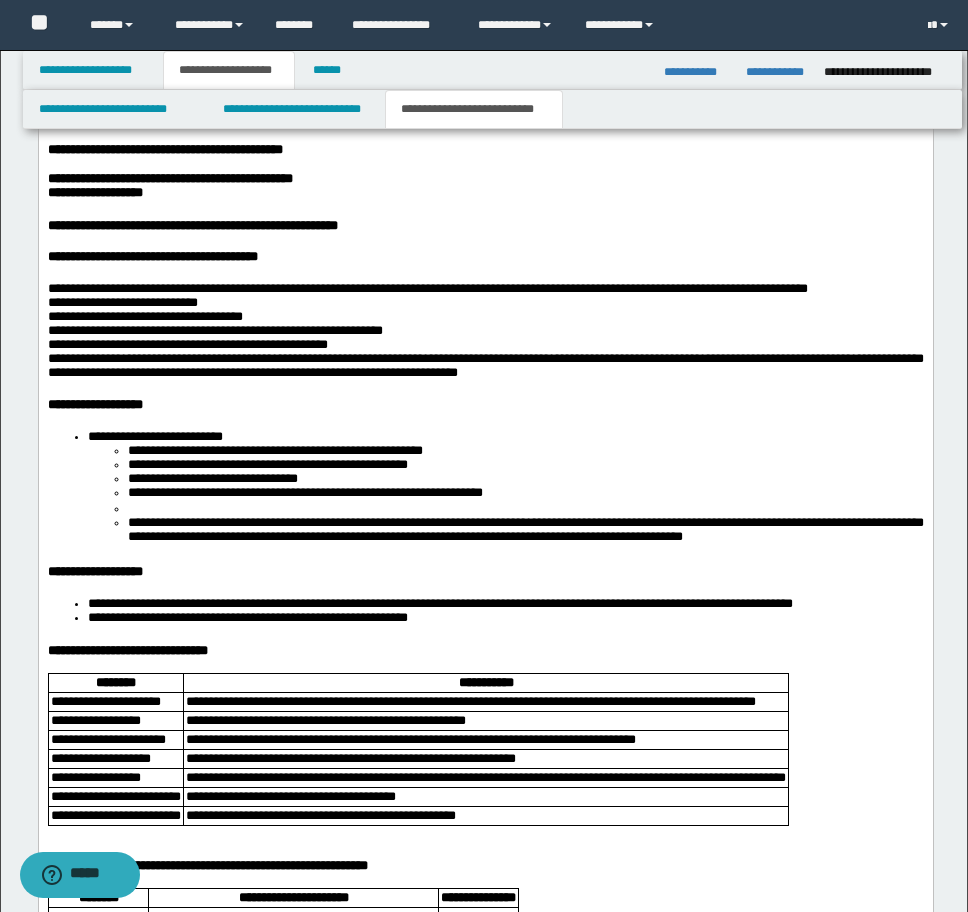 drag, startPoint x: 812, startPoint y: 633, endPoint x: 830, endPoint y: 636, distance: 18.248287 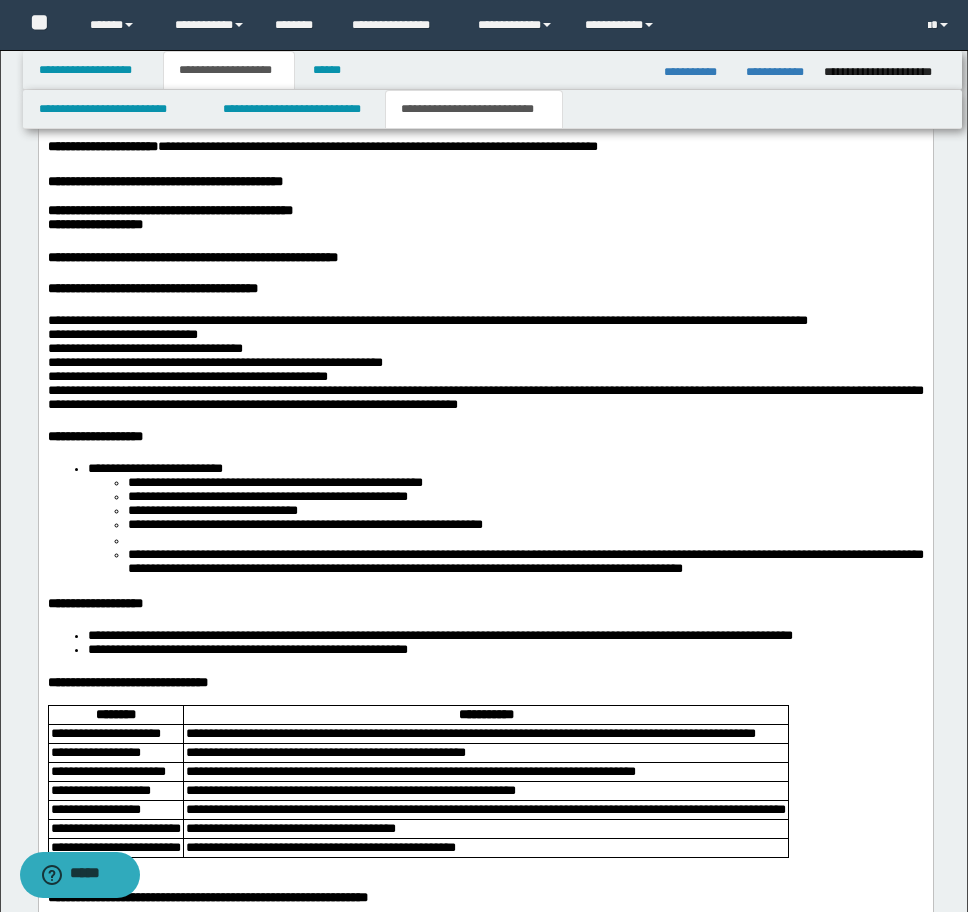 click on "**********" at bounding box center [525, 564] 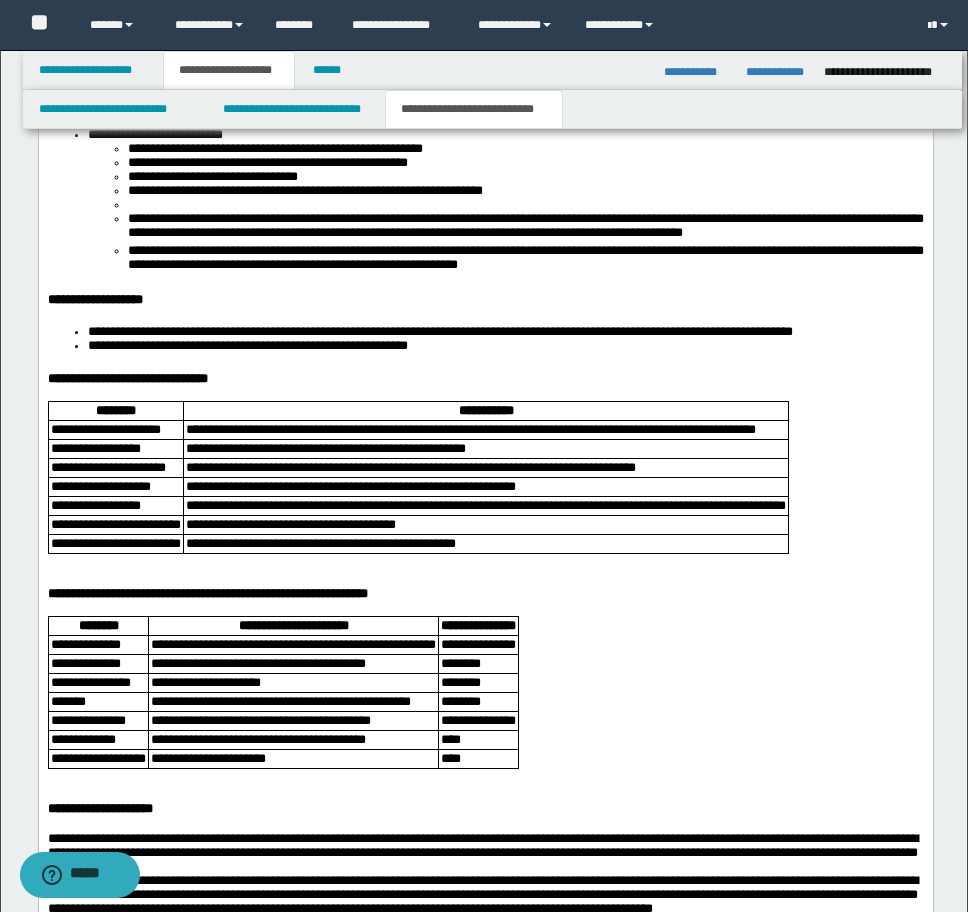 scroll, scrollTop: 3940, scrollLeft: 0, axis: vertical 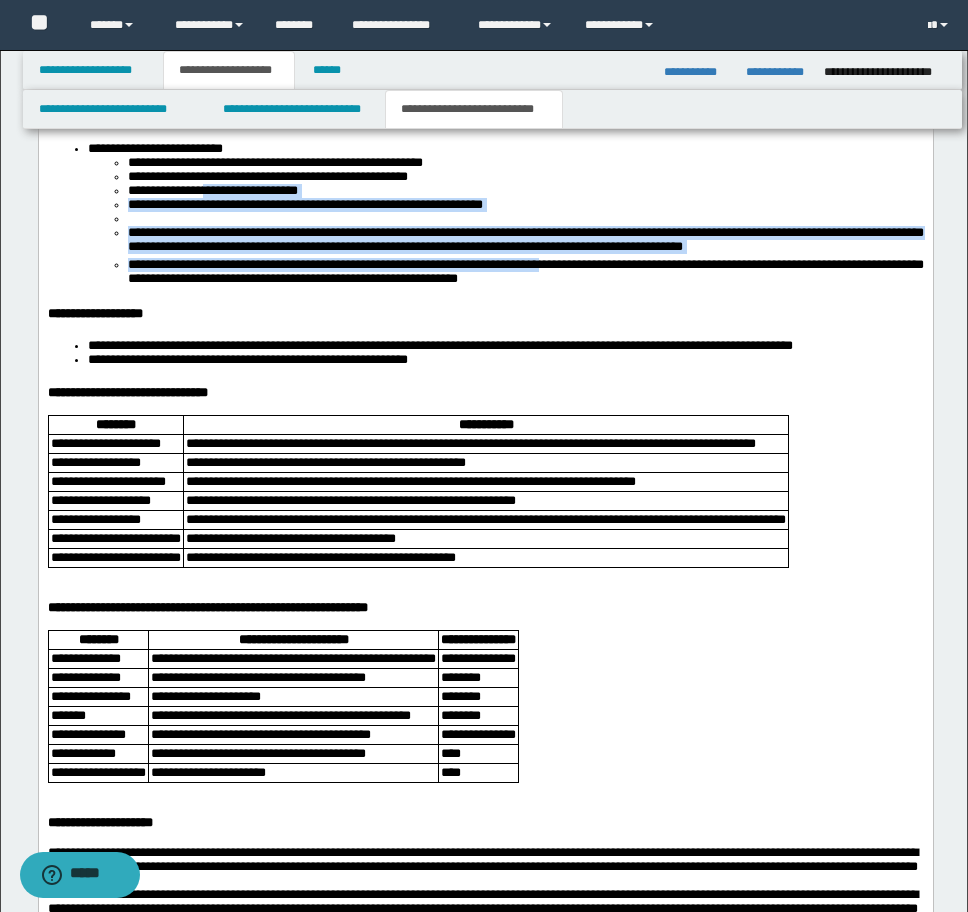 drag, startPoint x: 572, startPoint y: 530, endPoint x: 286, endPoint y: 460, distance: 294.44183 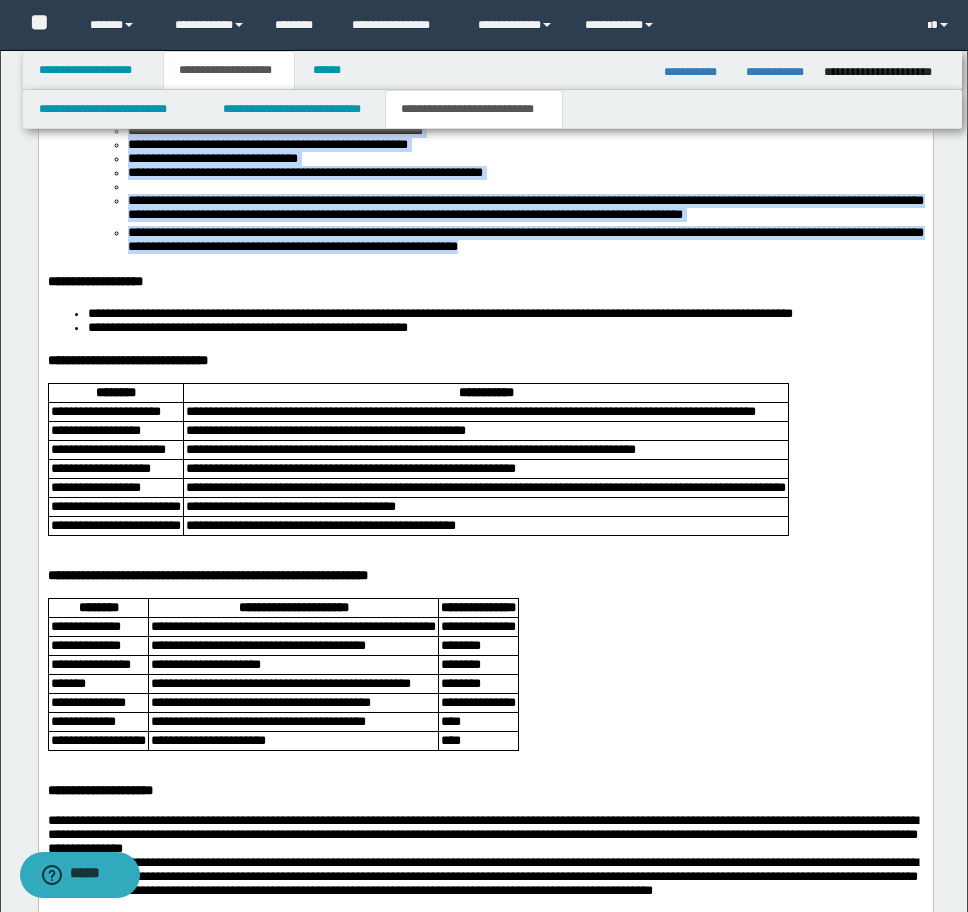 scroll, scrollTop: 3908, scrollLeft: 0, axis: vertical 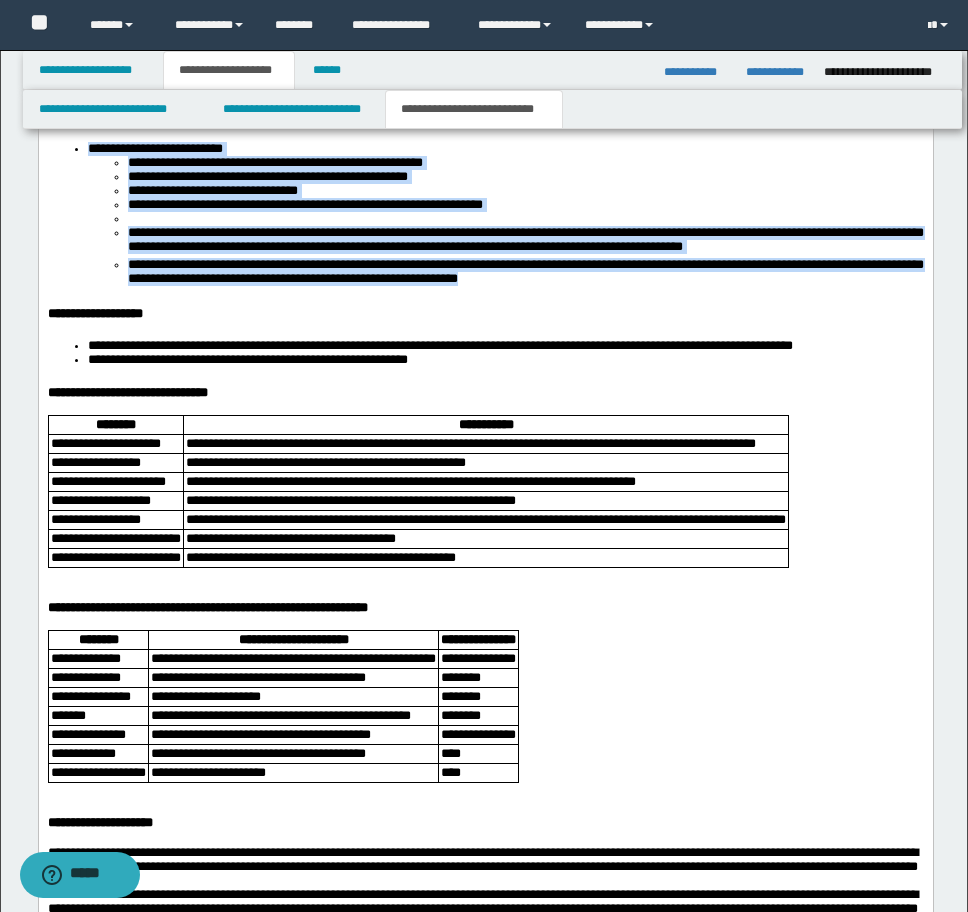 drag, startPoint x: 583, startPoint y: 539, endPoint x: 75, endPoint y: -1359, distance: 1964.8074 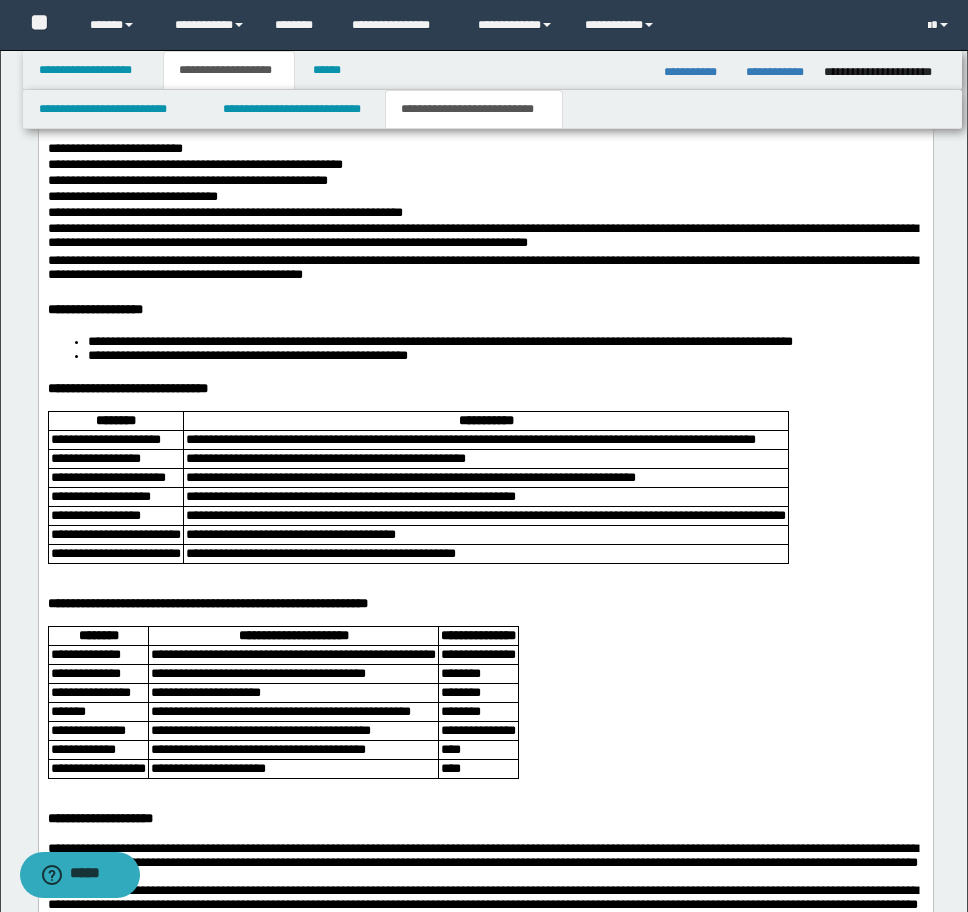 scroll, scrollTop: 3908, scrollLeft: 0, axis: vertical 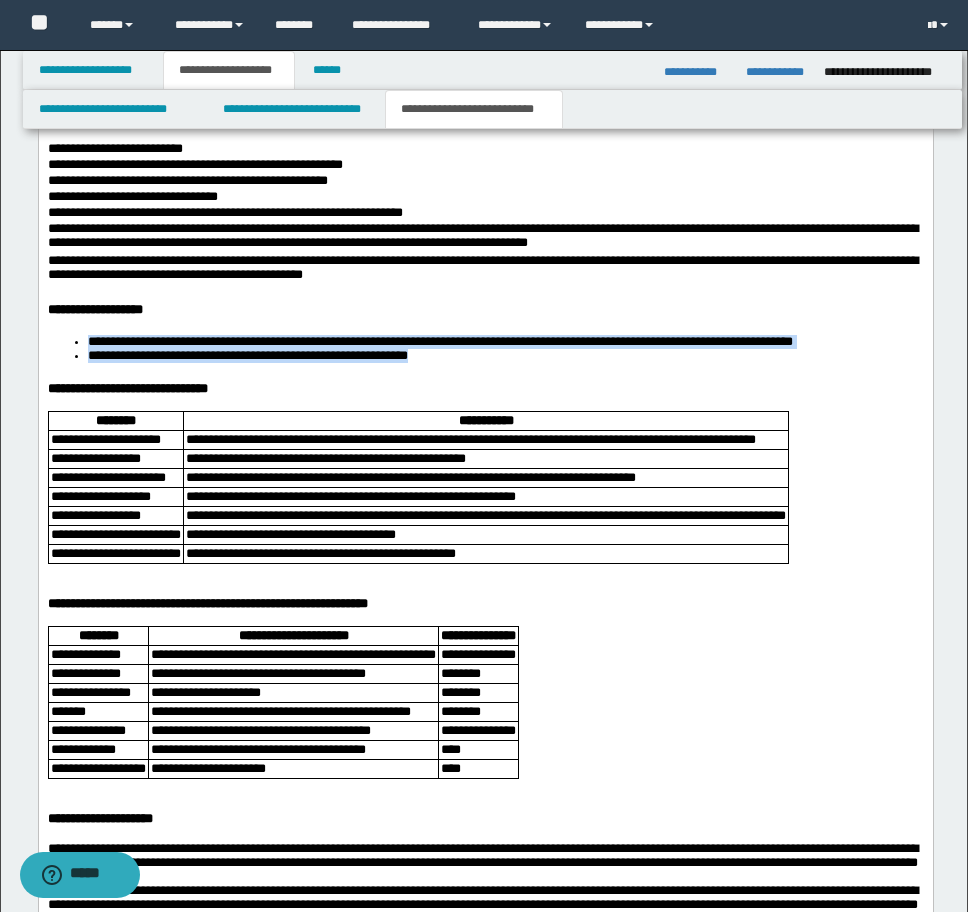 drag, startPoint x: 84, startPoint y: 591, endPoint x: 514, endPoint y: 616, distance: 430.72614 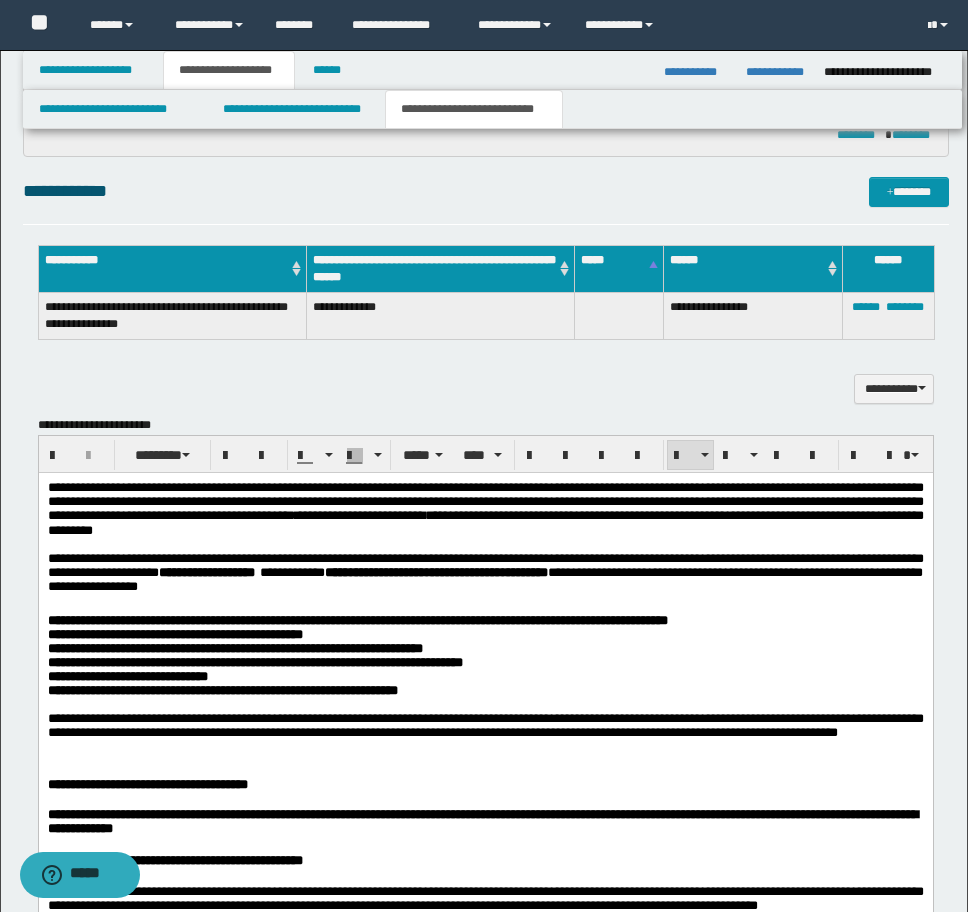 scroll, scrollTop: 1508, scrollLeft: 0, axis: vertical 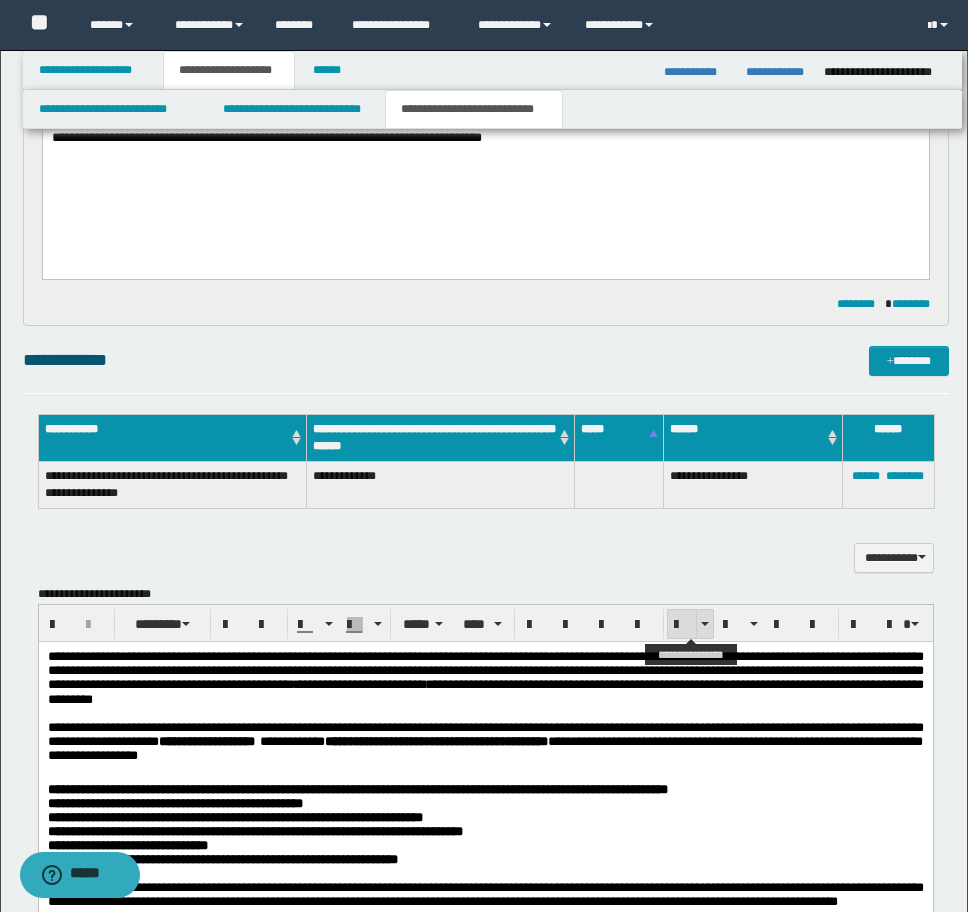 click at bounding box center (682, 624) 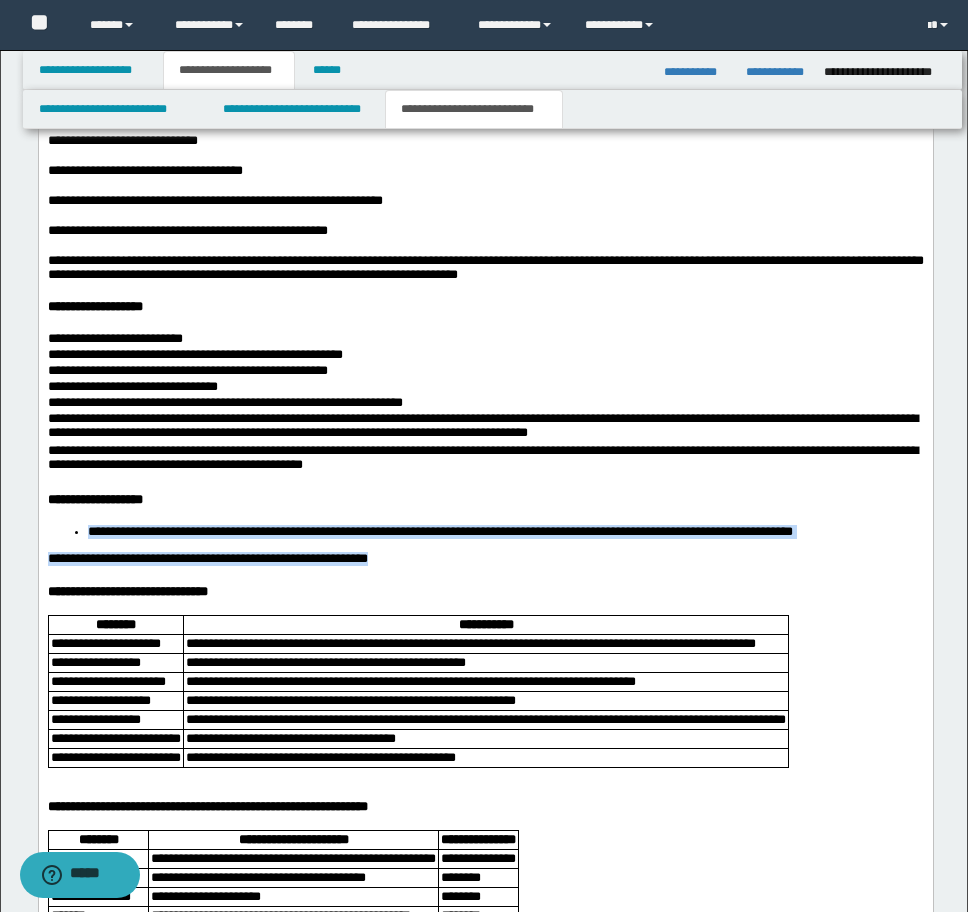 scroll, scrollTop: 4008, scrollLeft: 0, axis: vertical 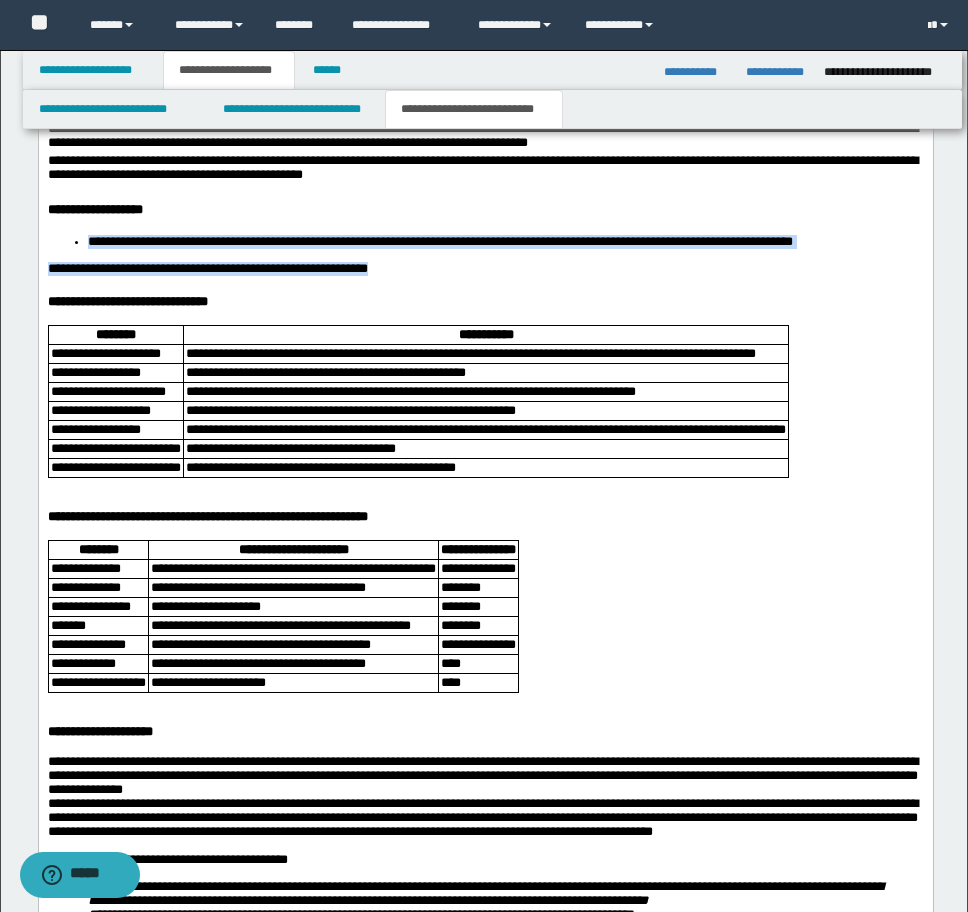 click on "**********" at bounding box center [439, 241] 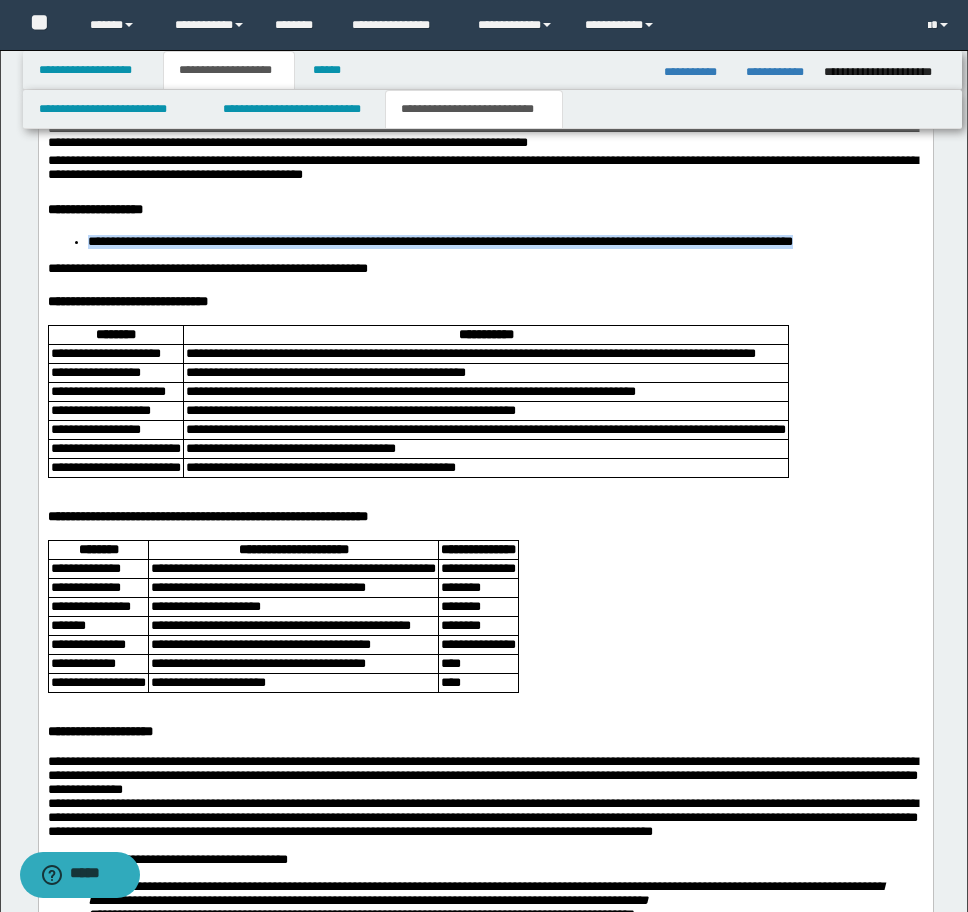 drag, startPoint x: 84, startPoint y: 493, endPoint x: 922, endPoint y: 499, distance: 838.0215 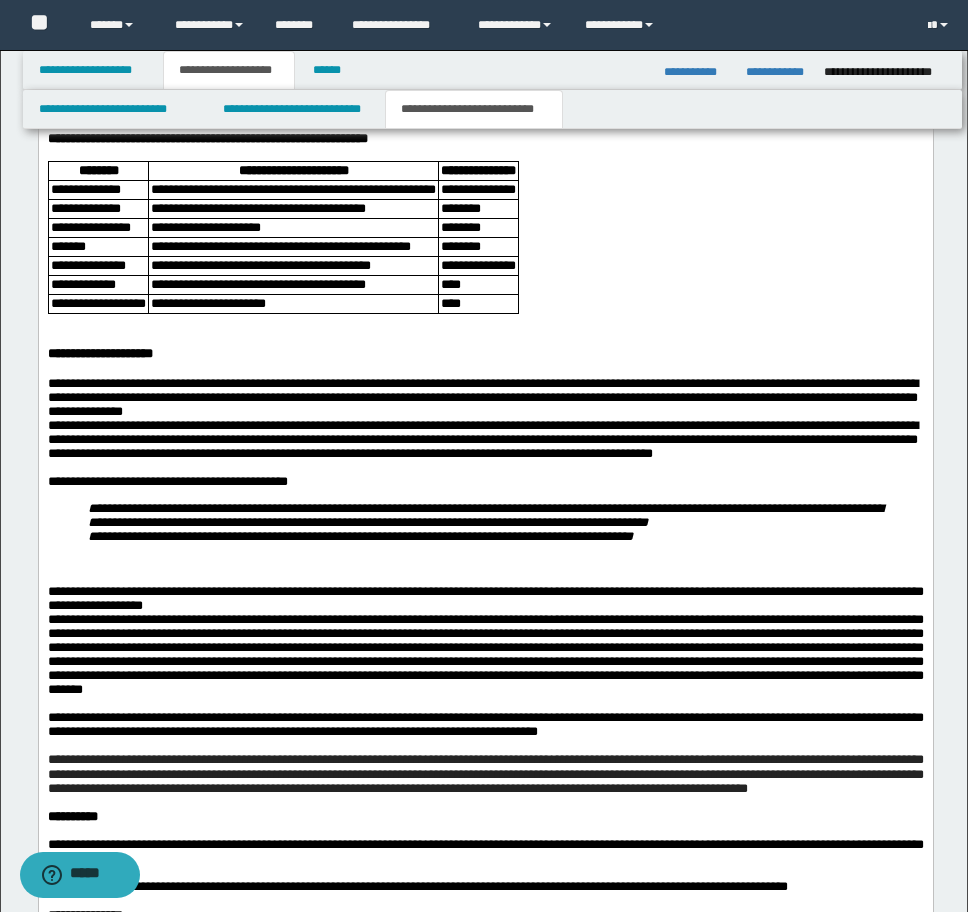 scroll, scrollTop: 4408, scrollLeft: 0, axis: vertical 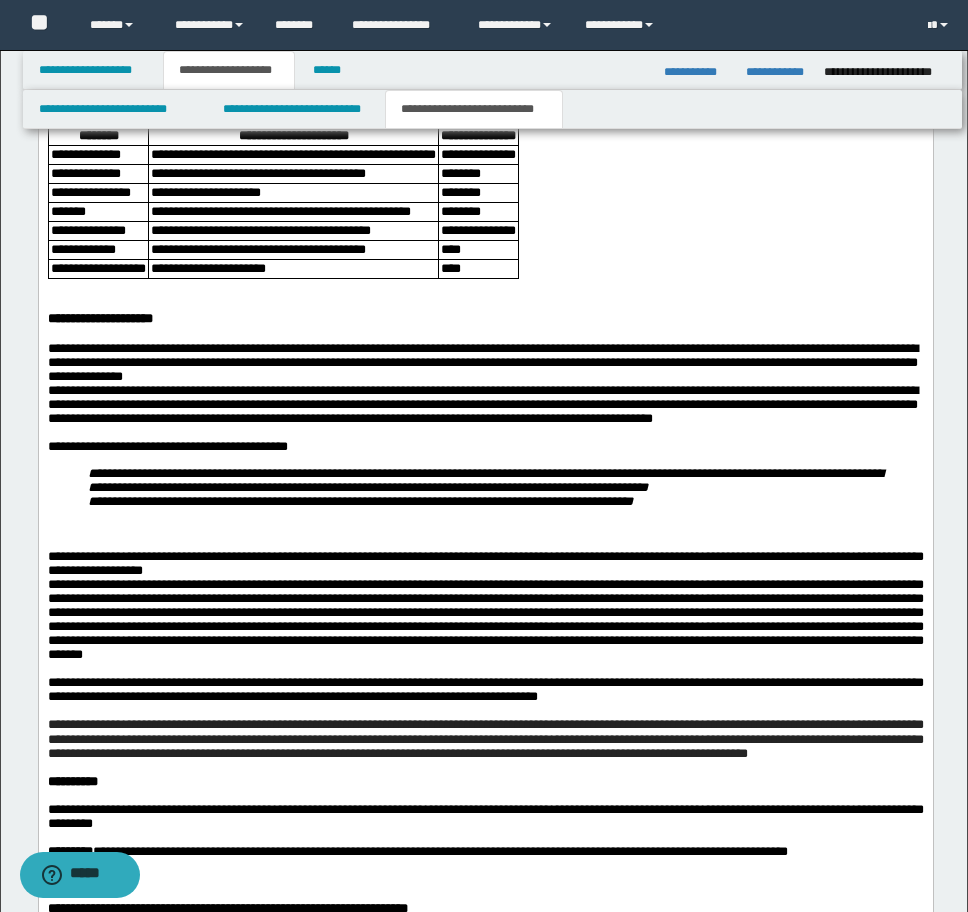 click on "**********" at bounding box center (485, -710) 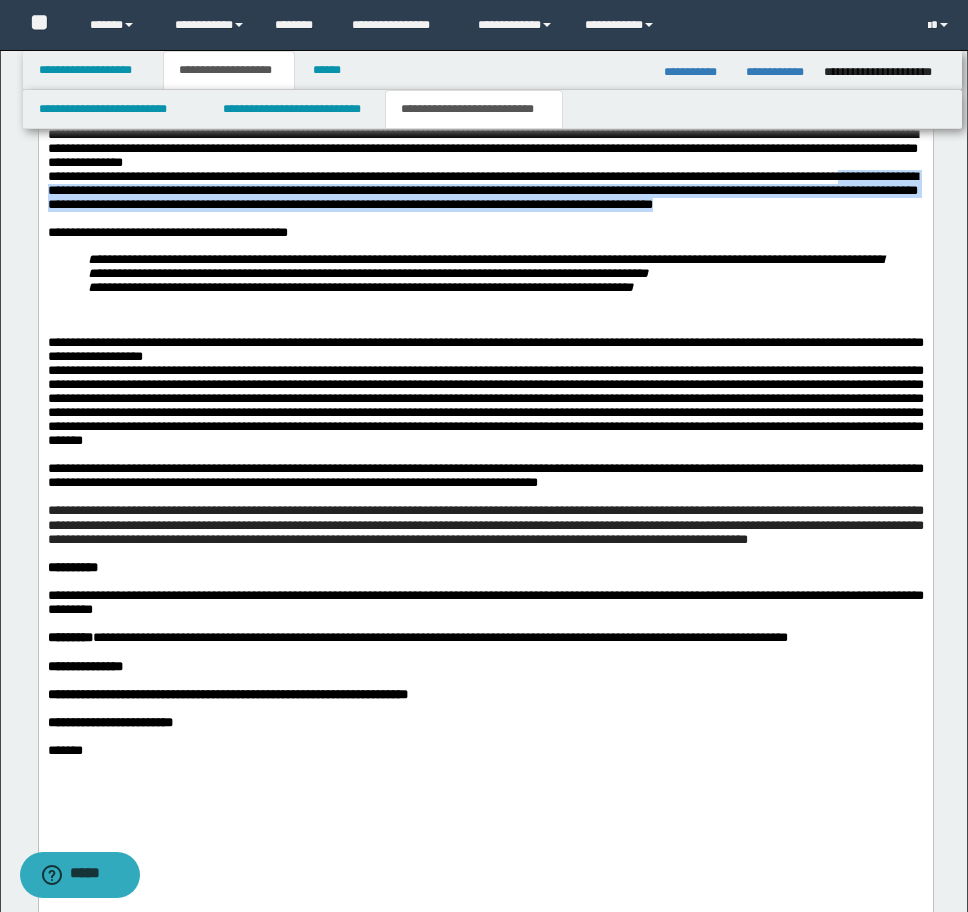 scroll, scrollTop: 4608, scrollLeft: 0, axis: vertical 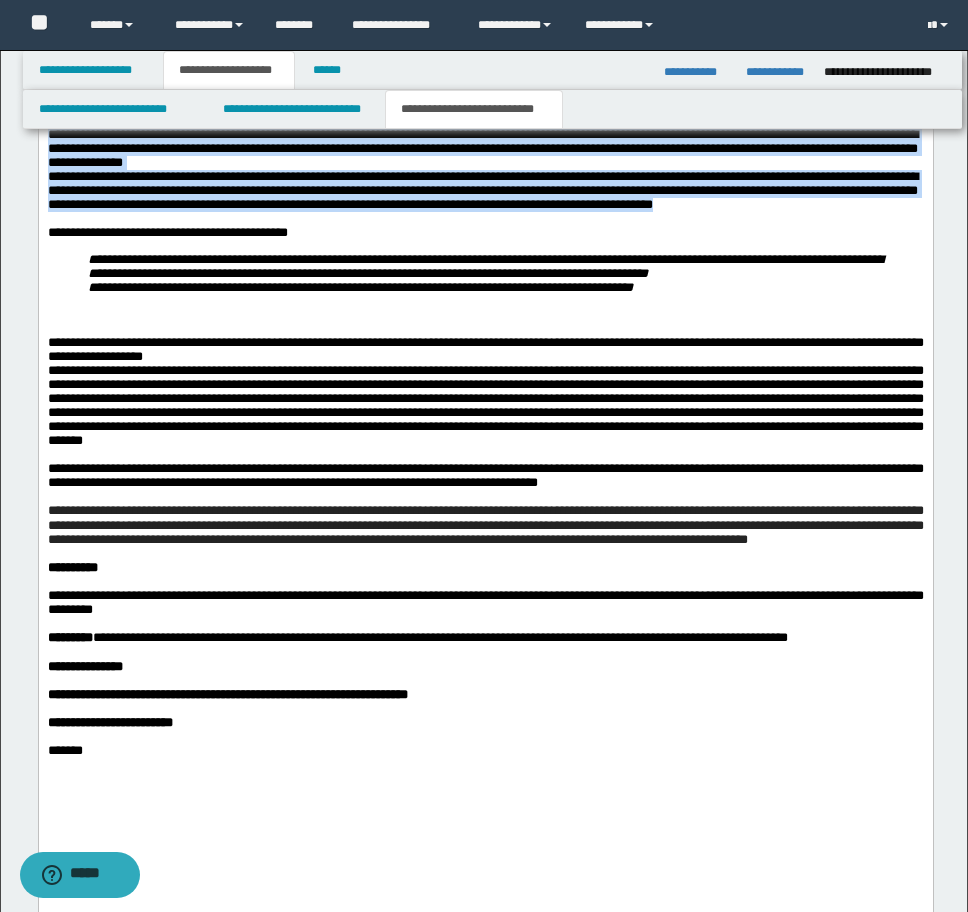 drag, startPoint x: 330, startPoint y: 551, endPoint x: -9, endPoint y: 413, distance: 366.0123 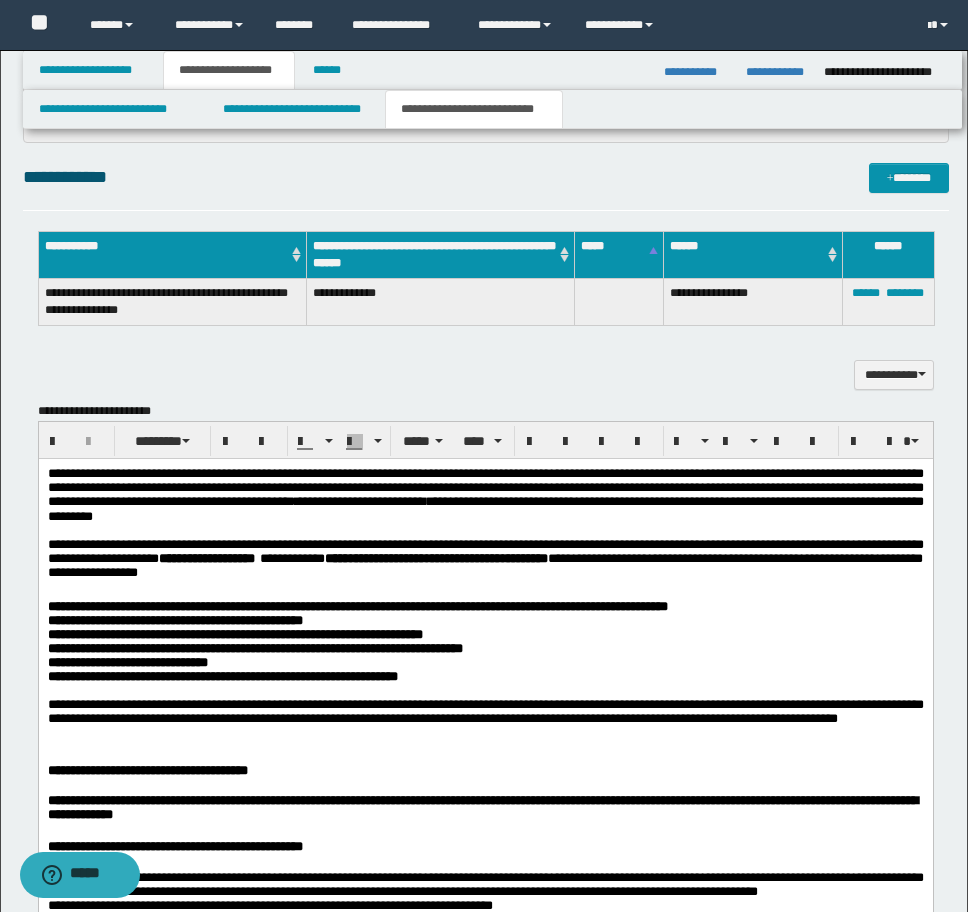 scroll, scrollTop: 1508, scrollLeft: 0, axis: vertical 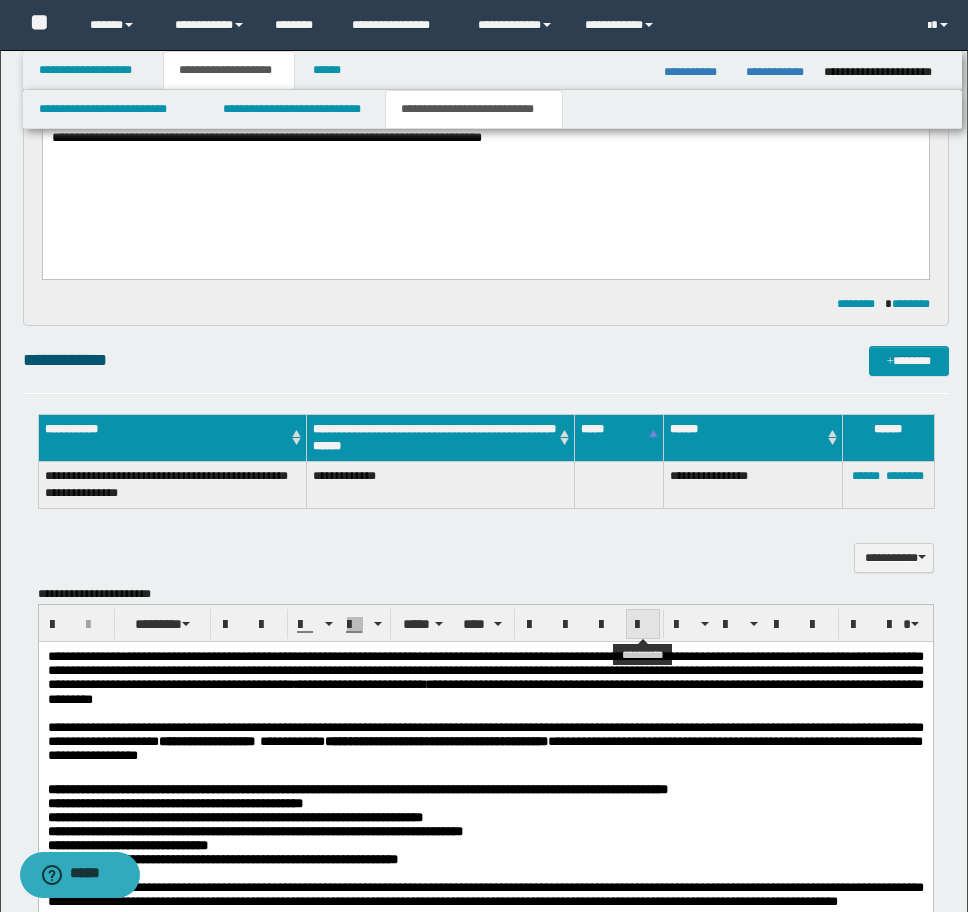 drag, startPoint x: 639, startPoint y: 617, endPoint x: 474, endPoint y: 639, distance: 166.4602 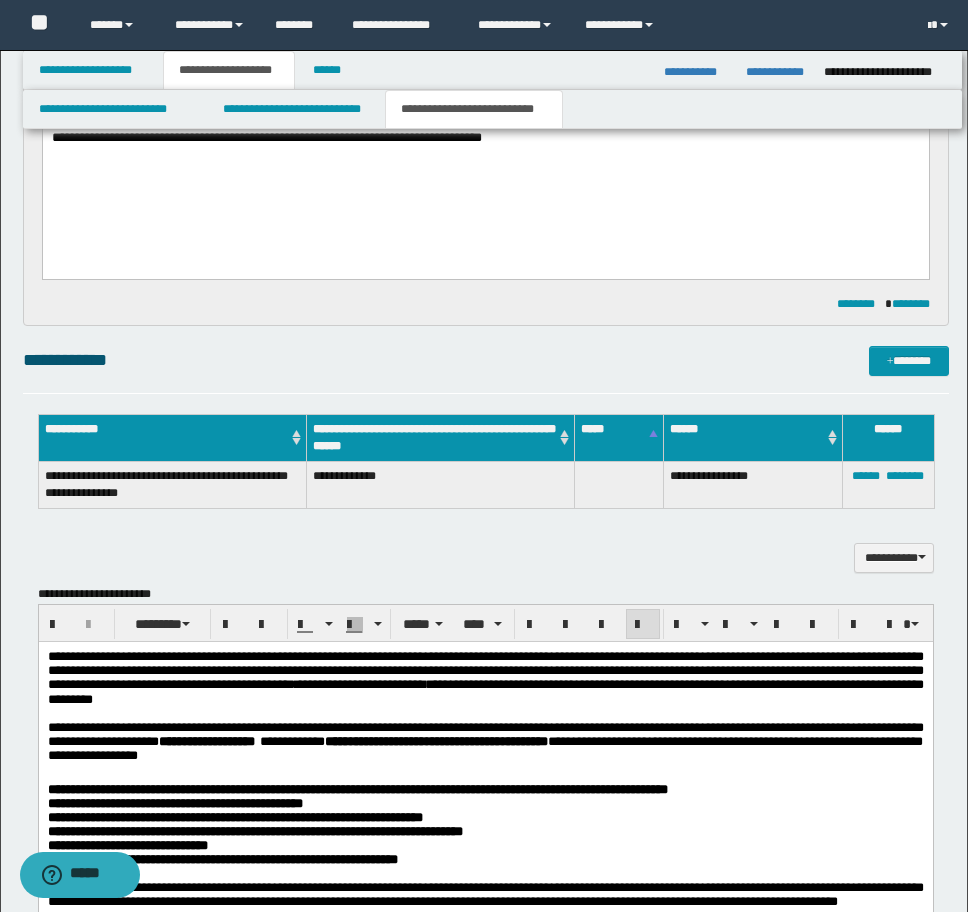 click on "**********" at bounding box center [485, 677] 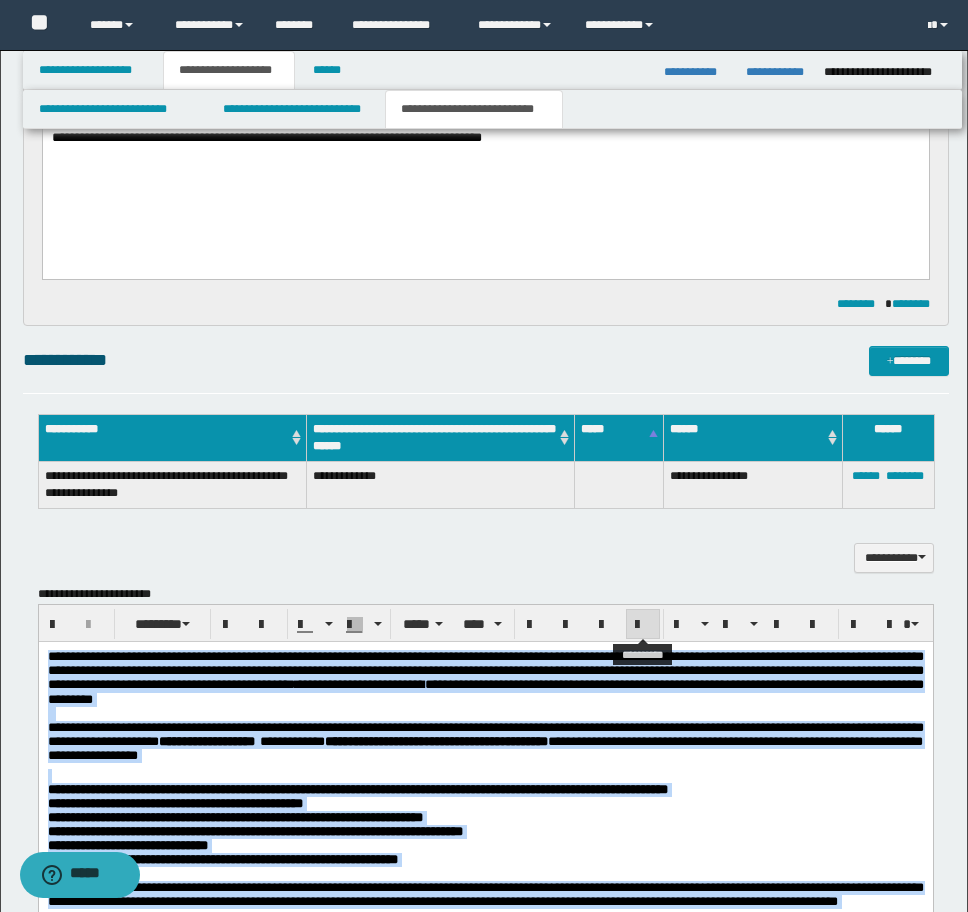 click at bounding box center (643, 625) 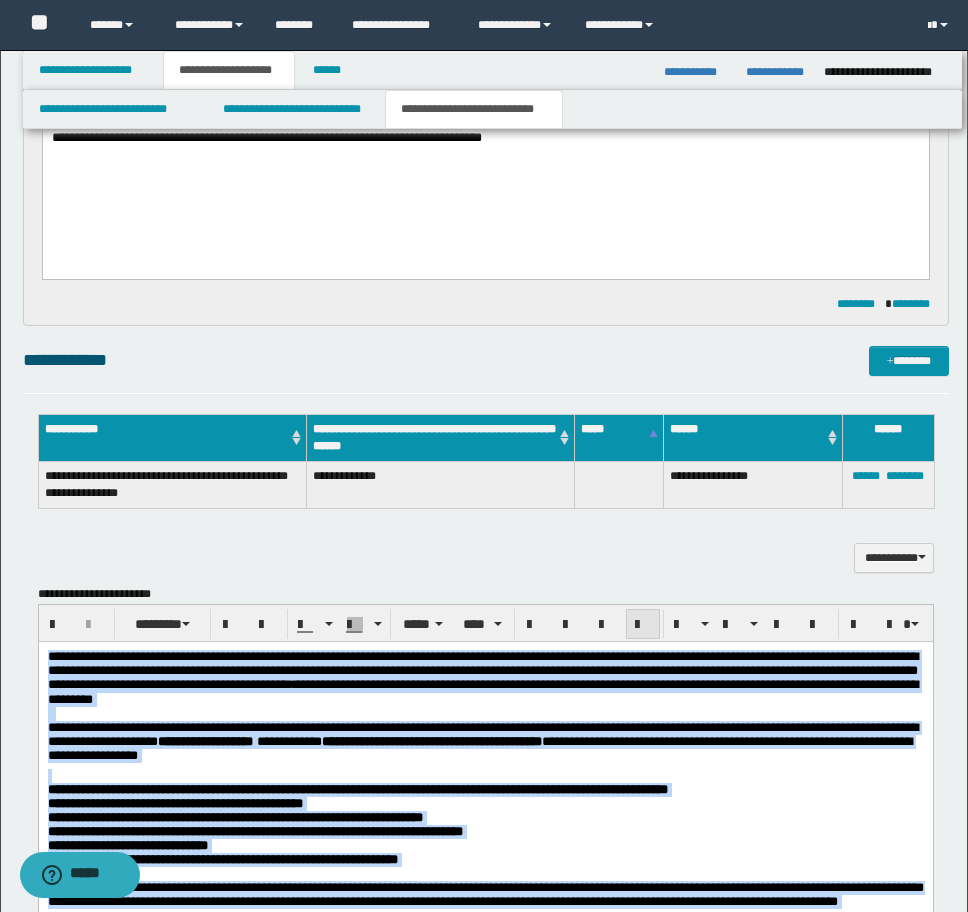 click at bounding box center [643, 625] 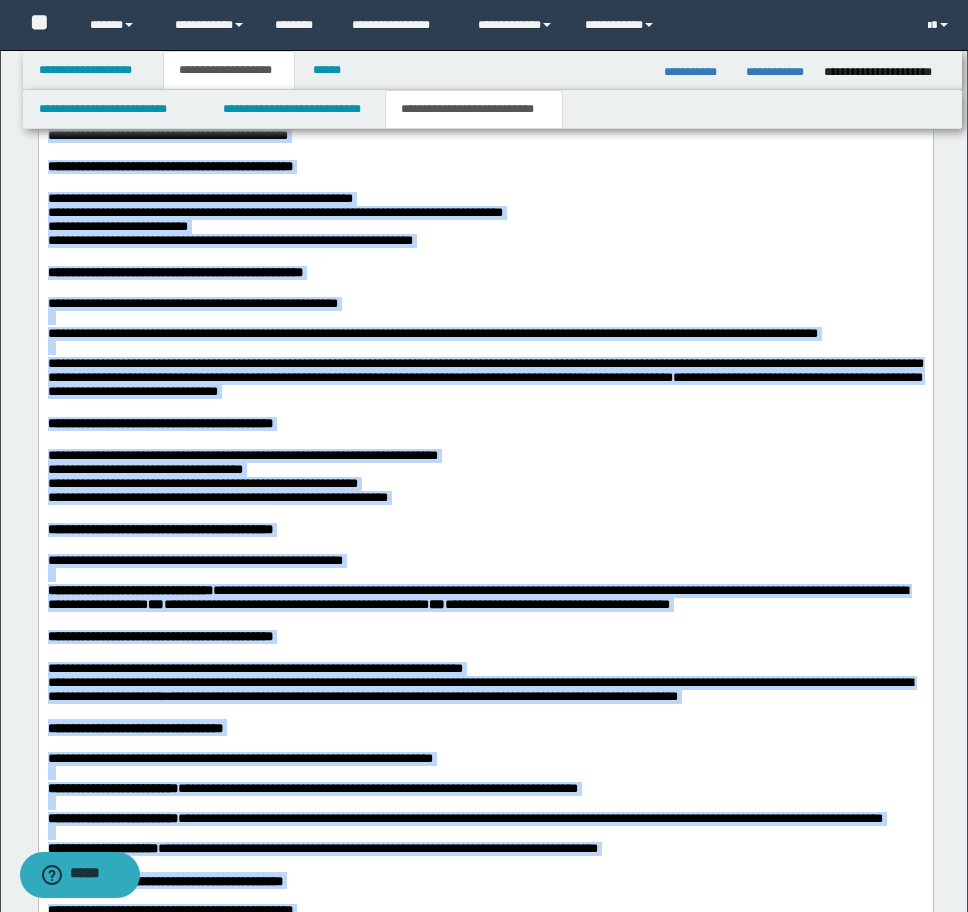 scroll, scrollTop: 3008, scrollLeft: 0, axis: vertical 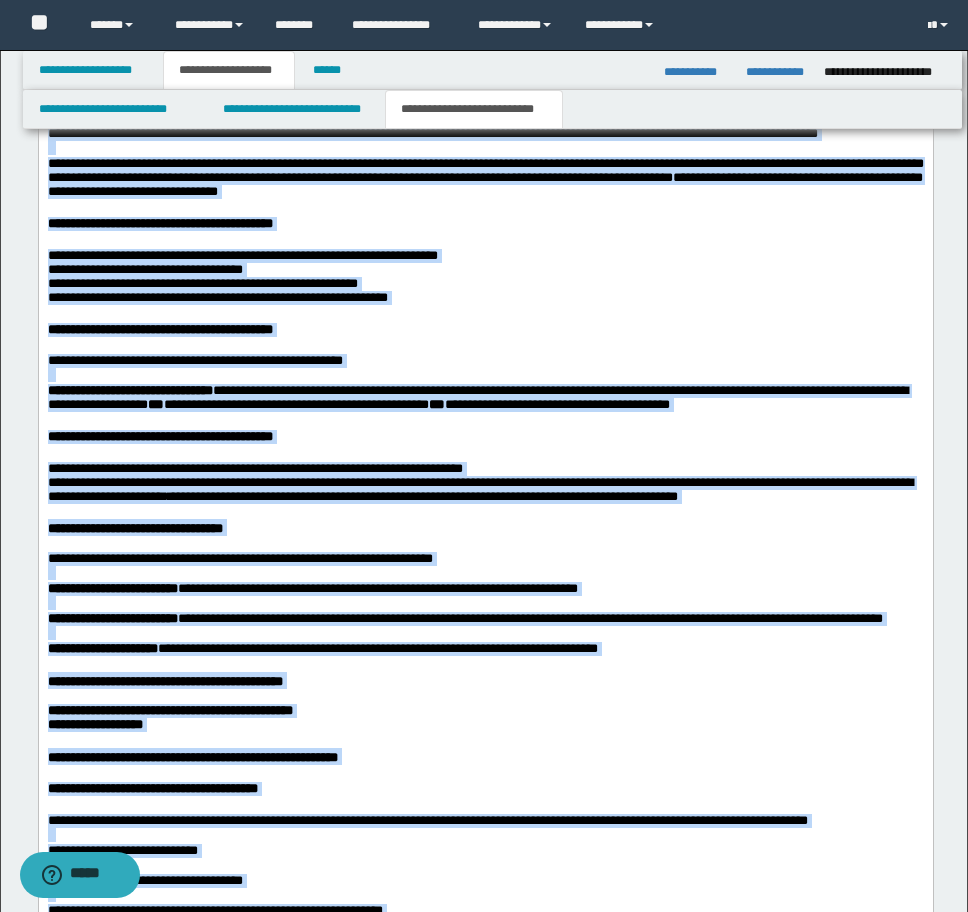 click on "**********" at bounding box center (485, 683) 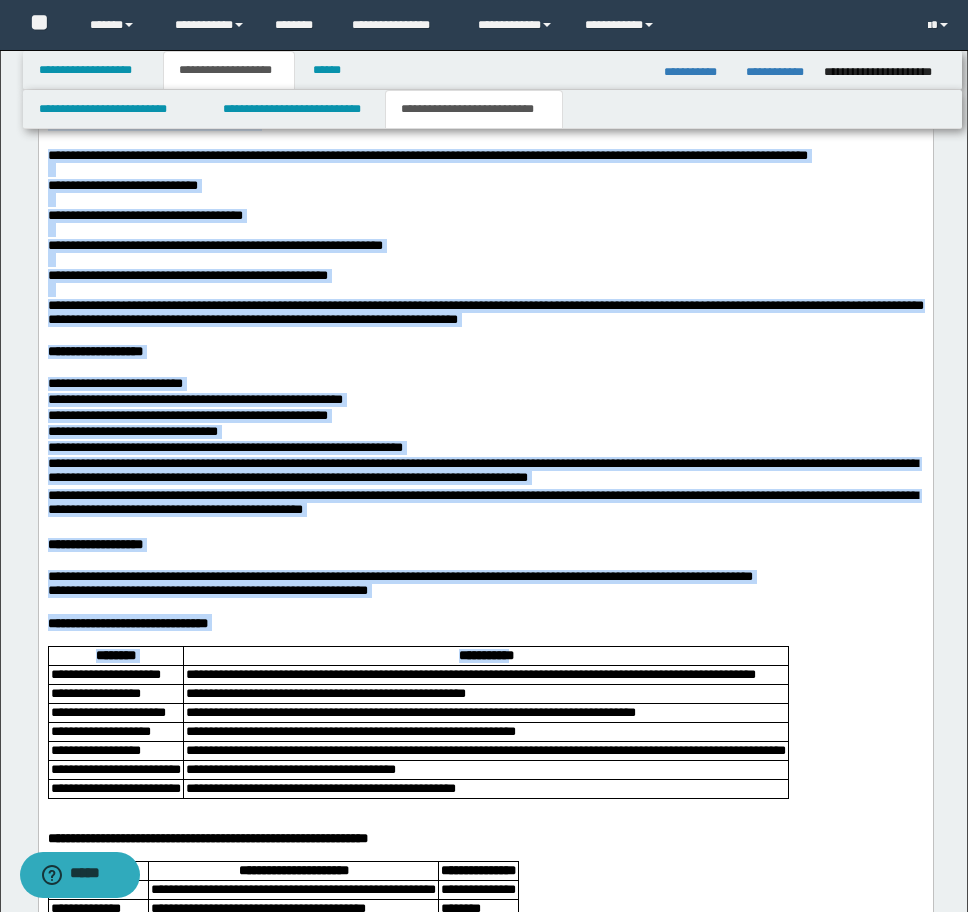 scroll, scrollTop: 3830, scrollLeft: 0, axis: vertical 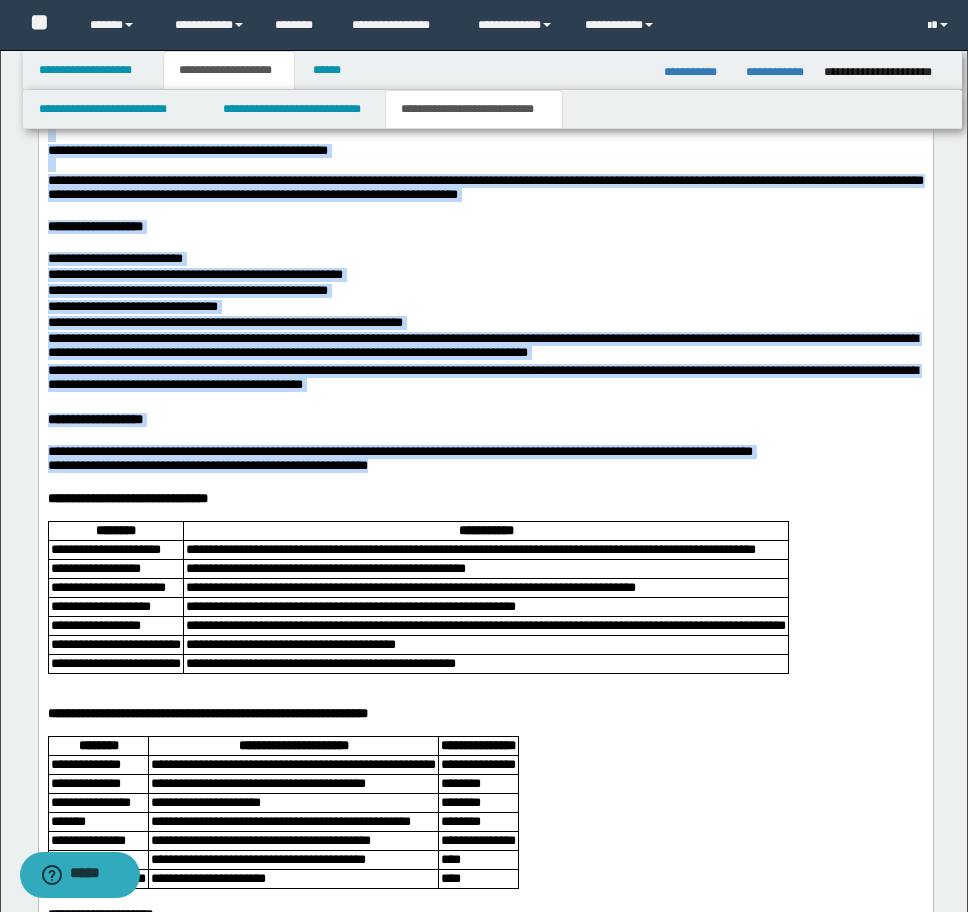 drag, startPoint x: 46, startPoint y: -262, endPoint x: 608, endPoint y: 725, distance: 1135.7874 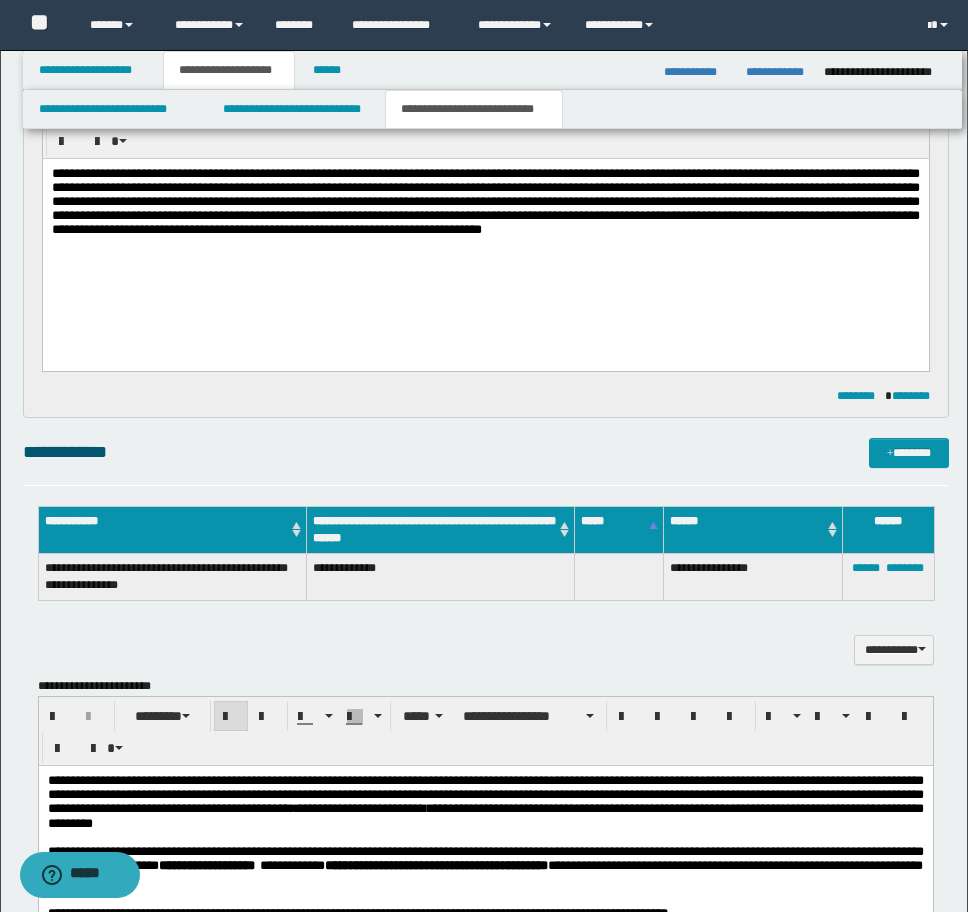 scroll, scrollTop: 1630, scrollLeft: 0, axis: vertical 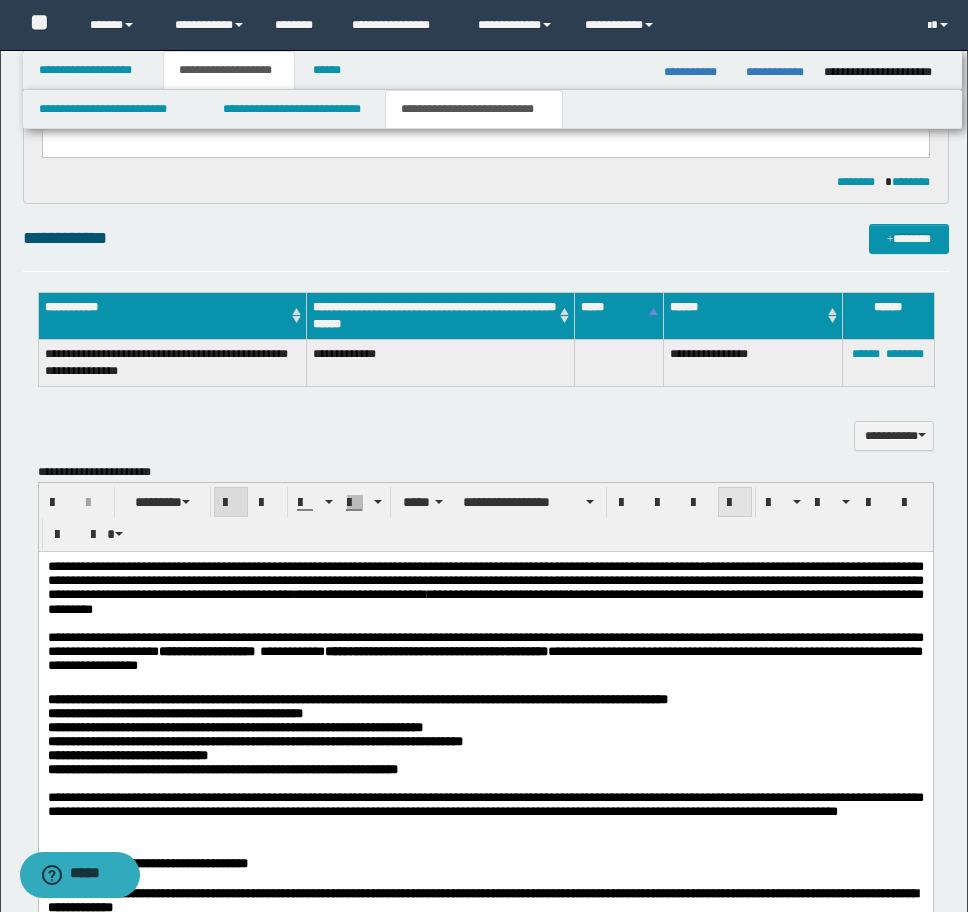click at bounding box center [735, 503] 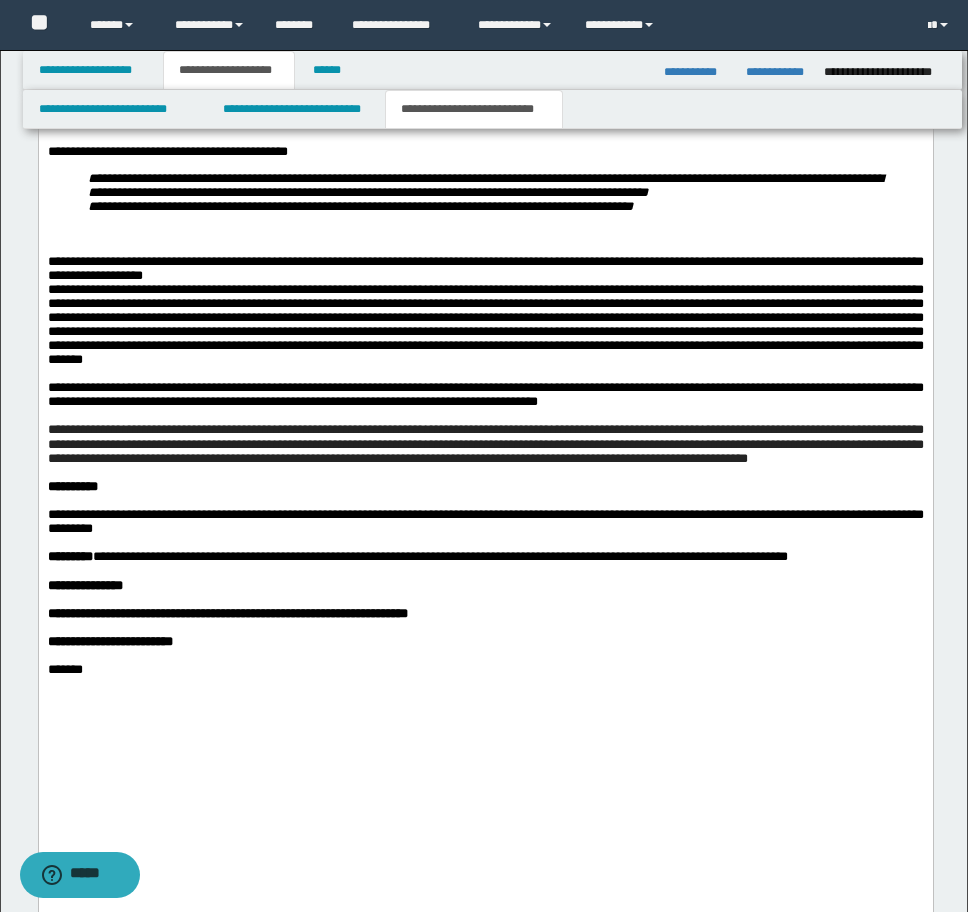 scroll, scrollTop: 4730, scrollLeft: 0, axis: vertical 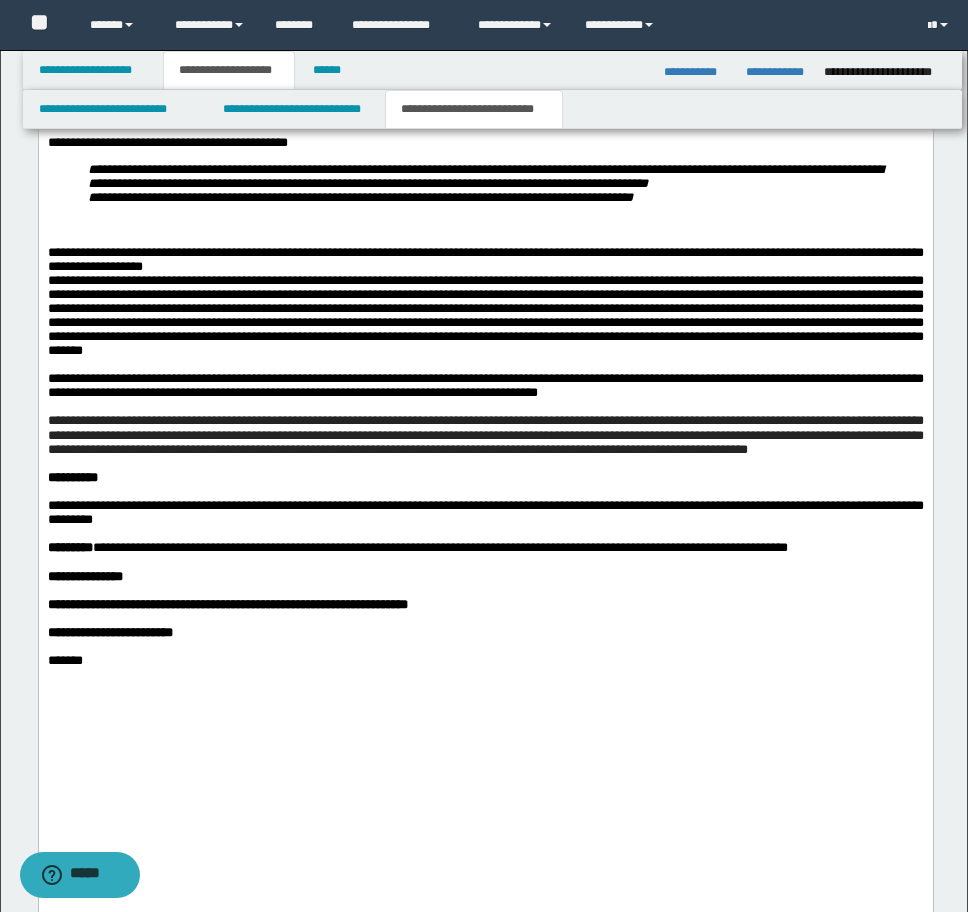 click on "**********" at bounding box center [485, -1007] 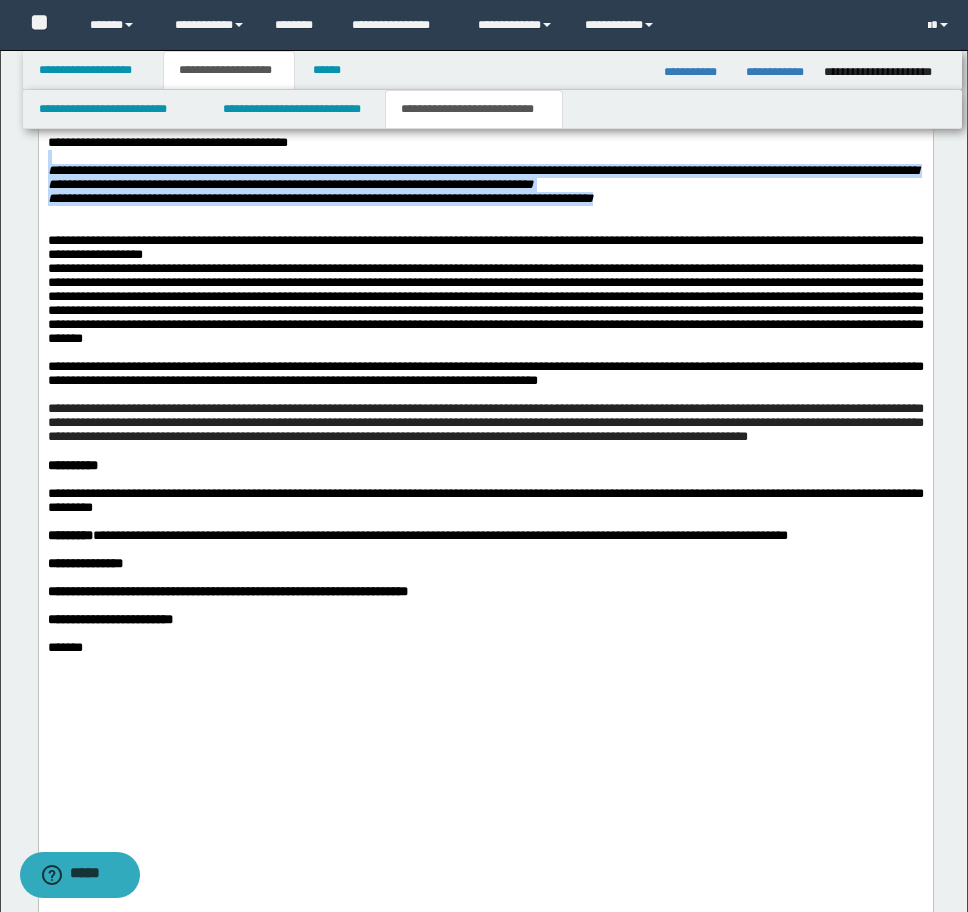 drag, startPoint x: 706, startPoint y: 558, endPoint x: -9, endPoint y: 514, distance: 716.35254 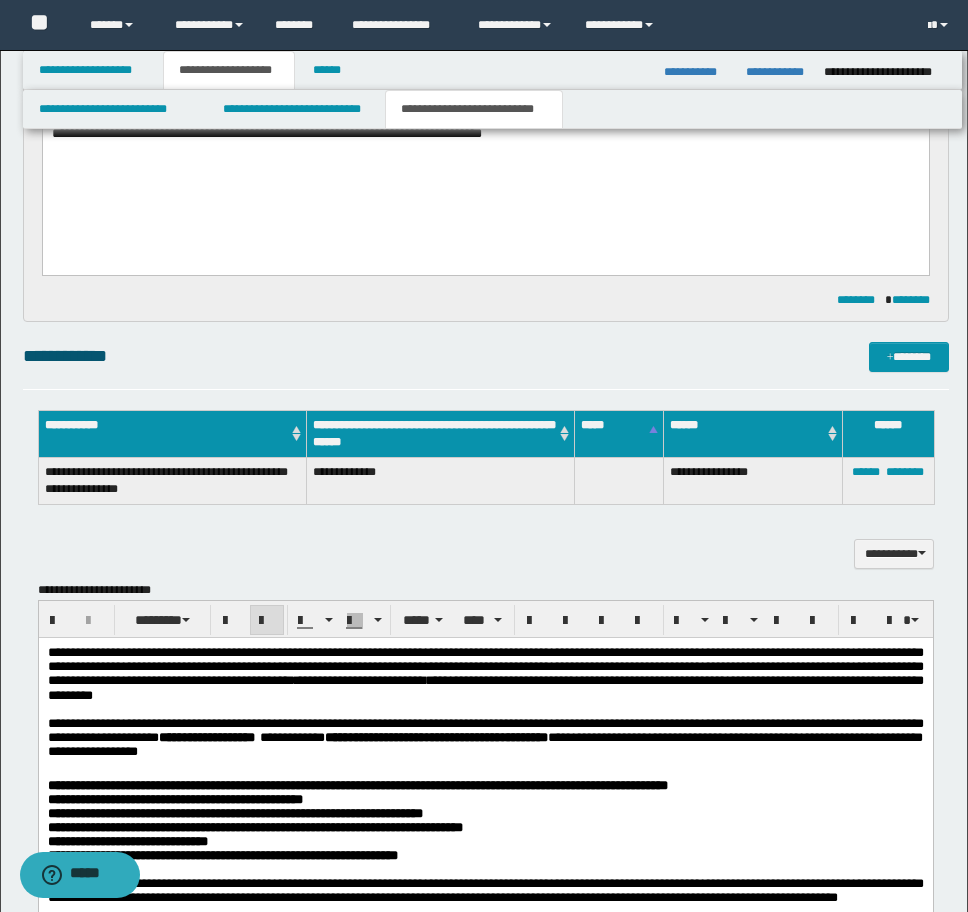 scroll, scrollTop: 1498, scrollLeft: 0, axis: vertical 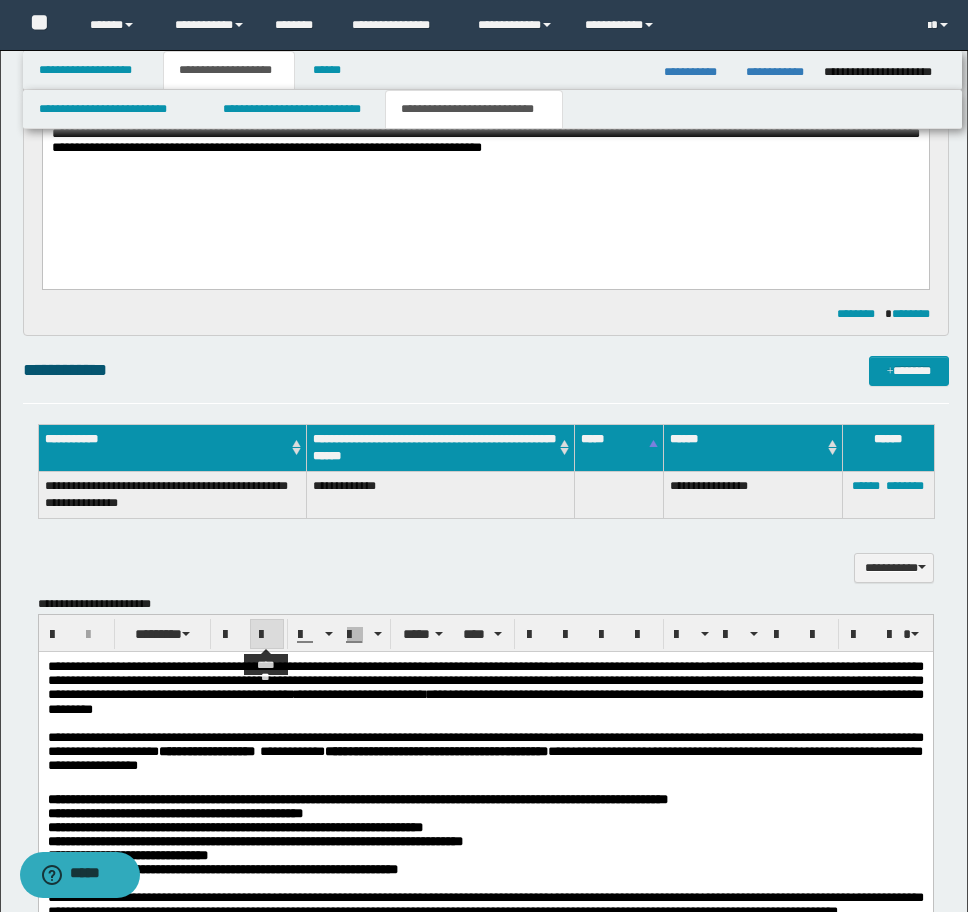 click at bounding box center [267, 635] 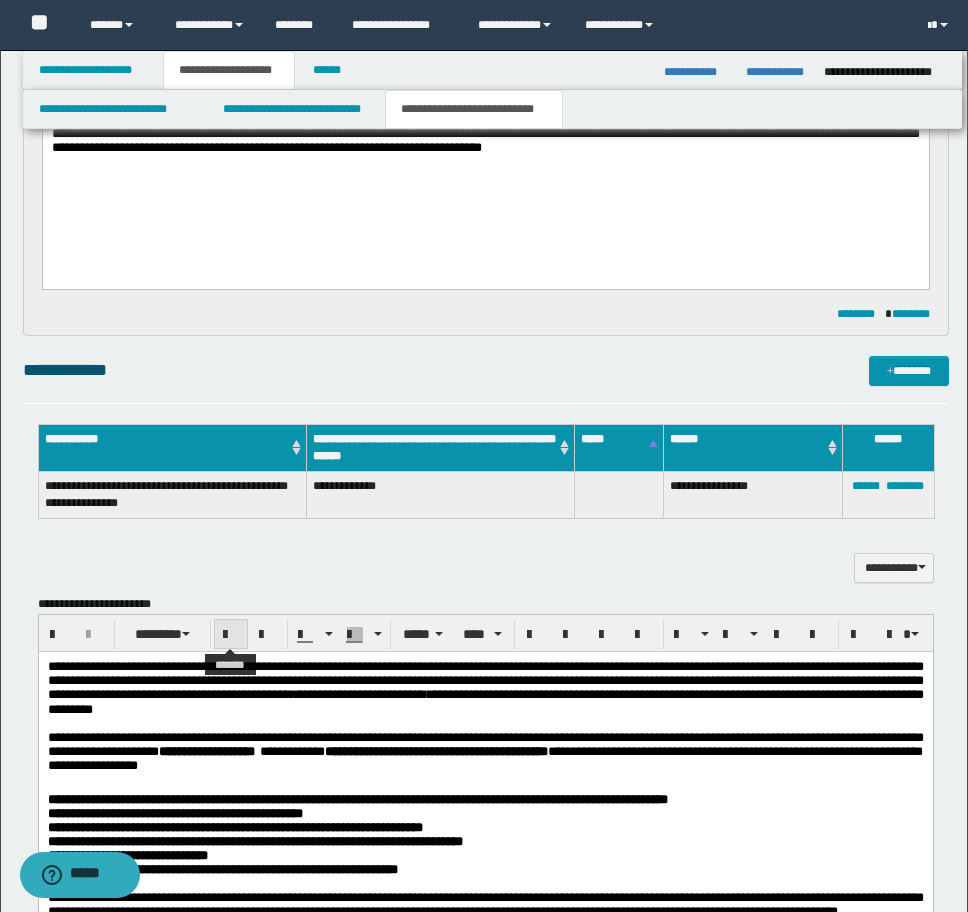 click at bounding box center (231, 635) 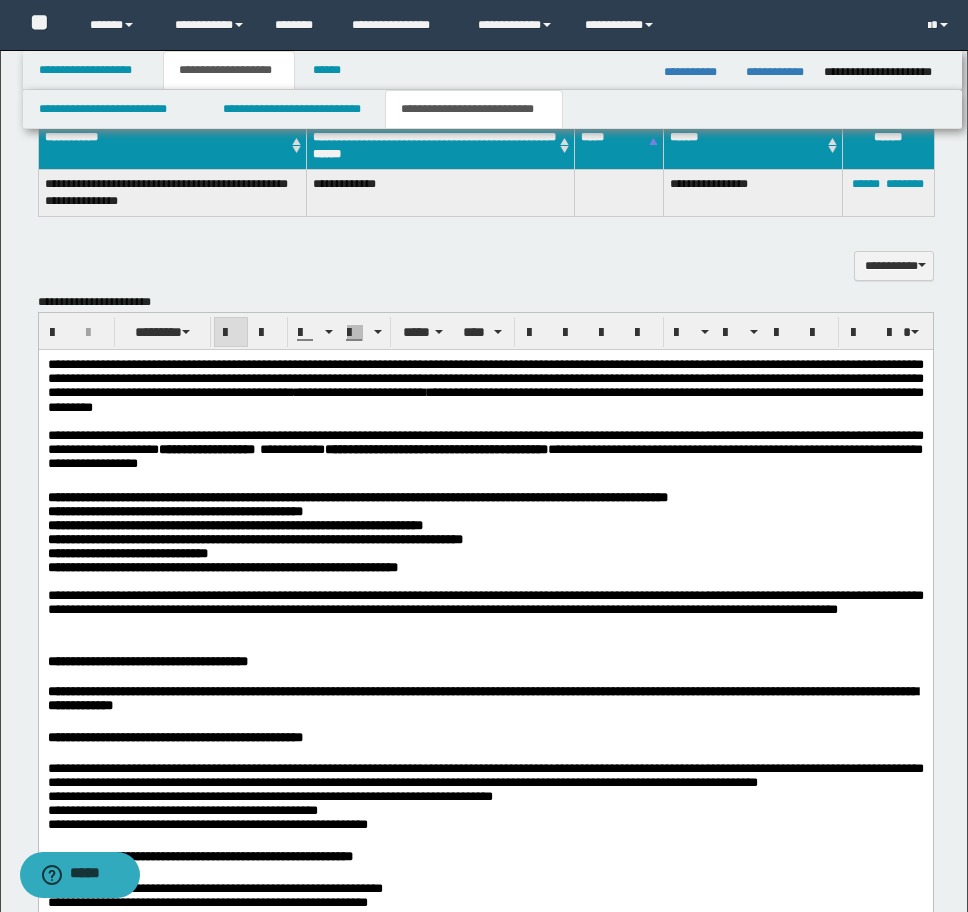 scroll, scrollTop: 1598, scrollLeft: 0, axis: vertical 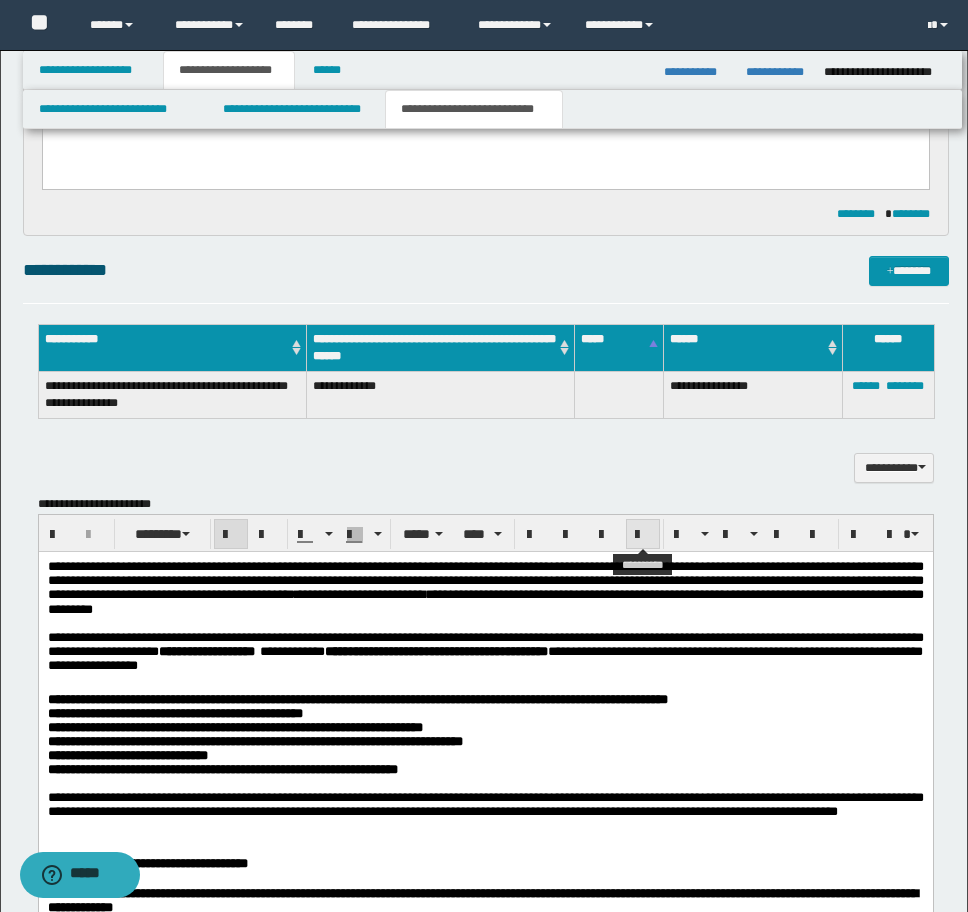 click at bounding box center [643, 535] 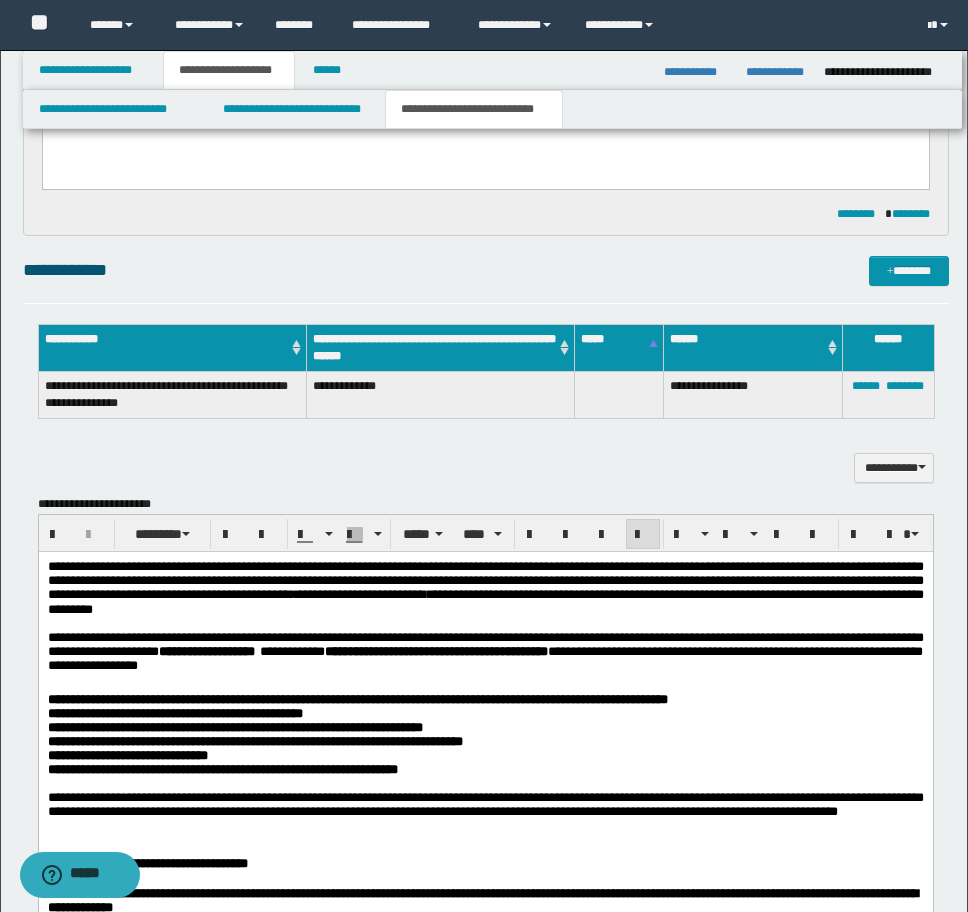 click on "**********" at bounding box center [485, 587] 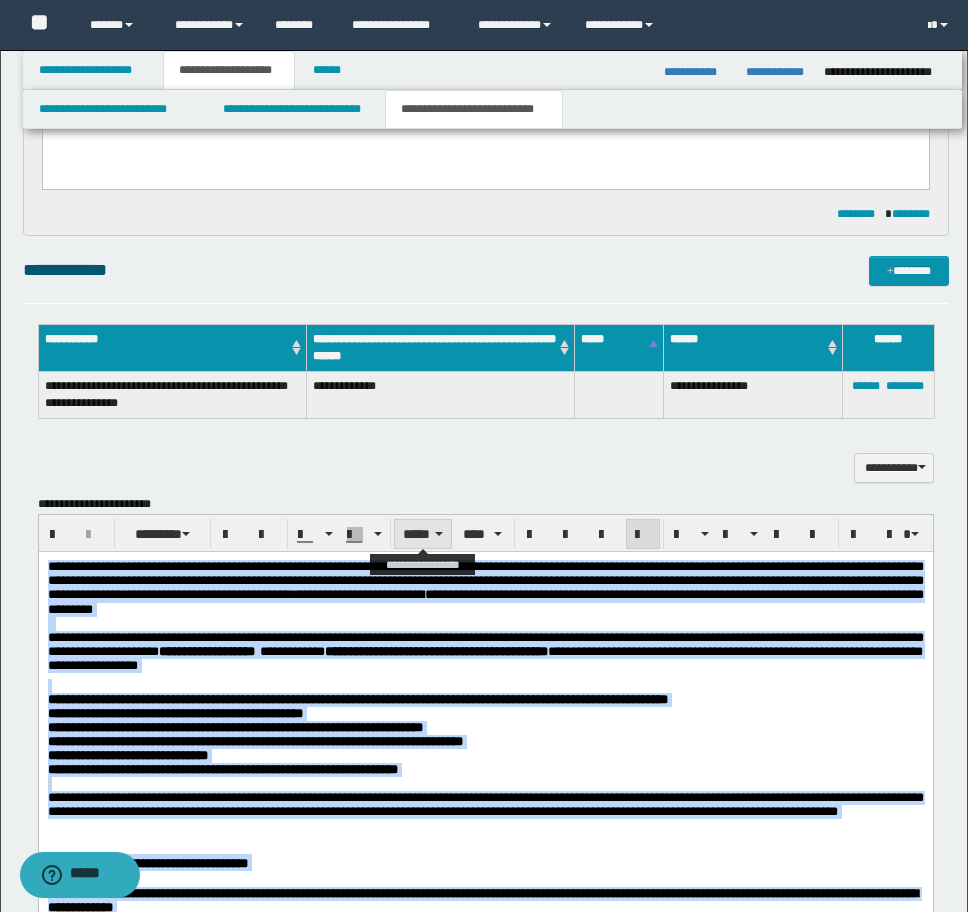 click on "*****" at bounding box center (423, 534) 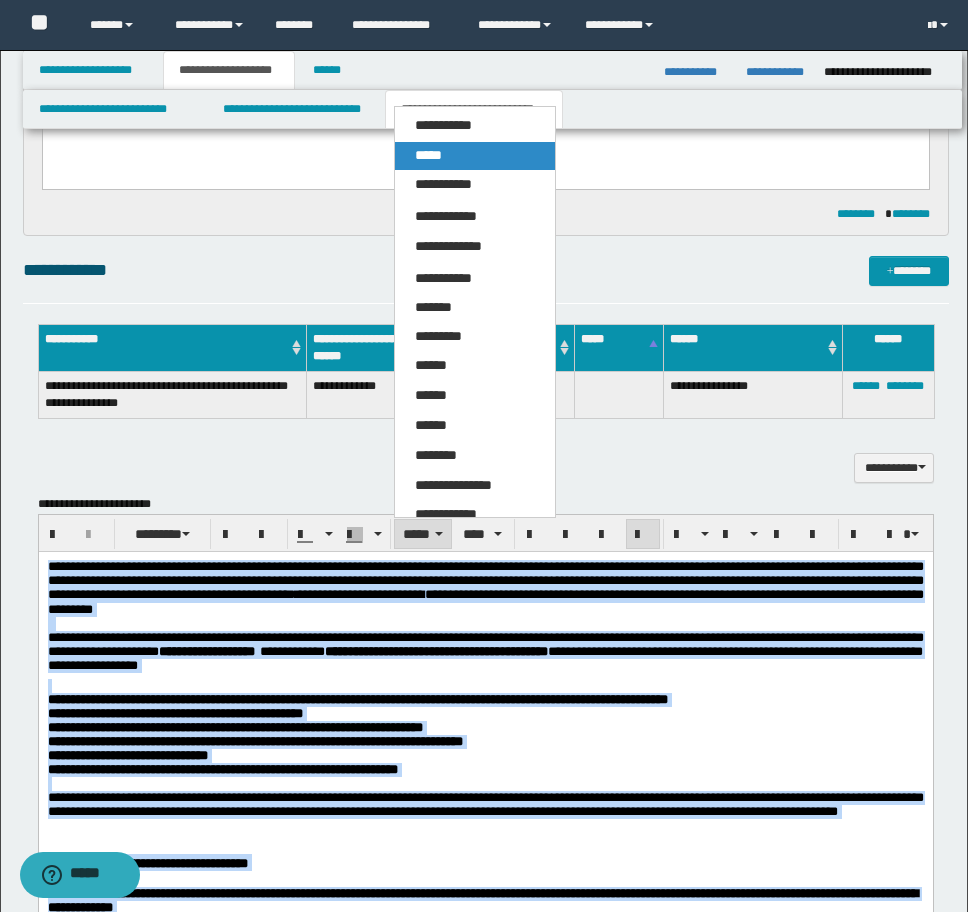 click on "*****" at bounding box center [475, 156] 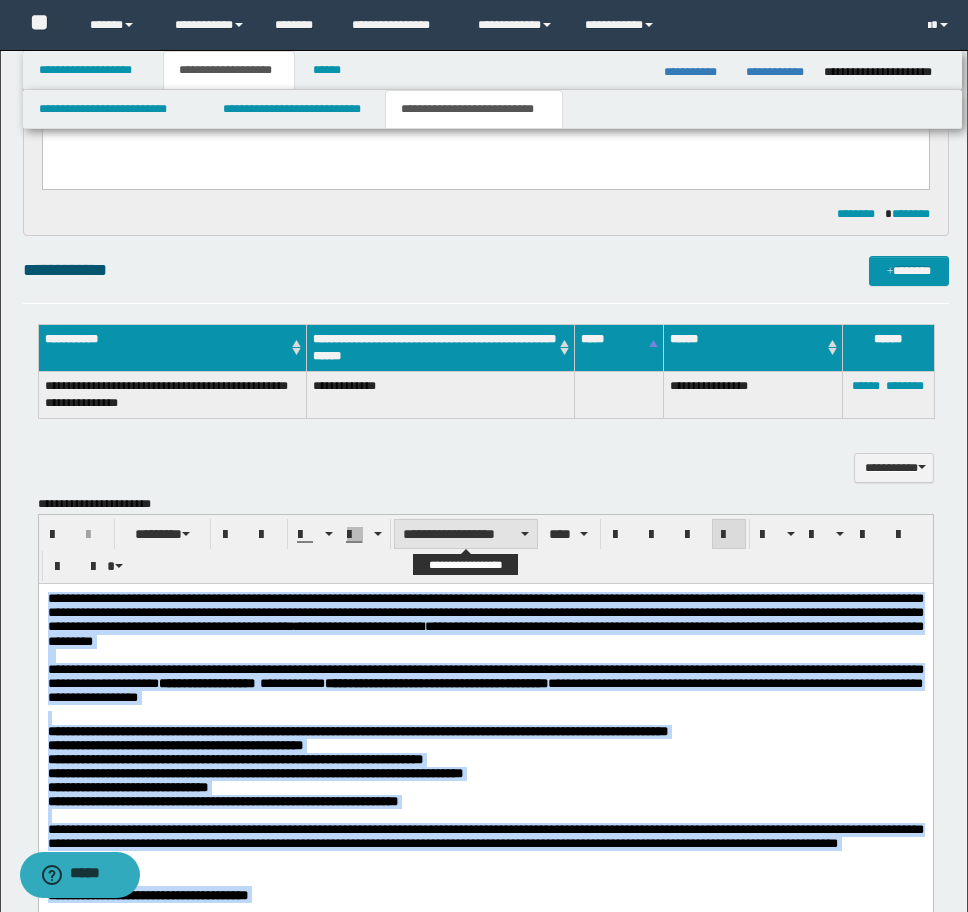 click on "**********" at bounding box center [466, 534] 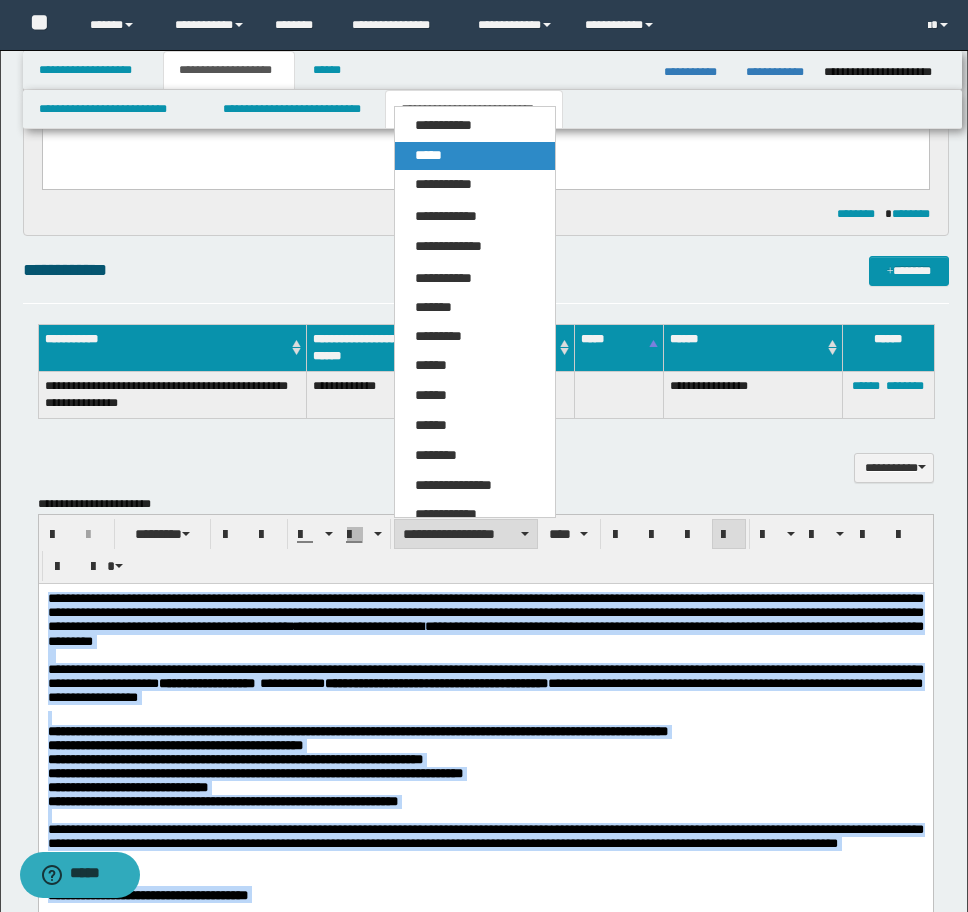 drag, startPoint x: 432, startPoint y: 156, endPoint x: 396, endPoint y: 196, distance: 53.814495 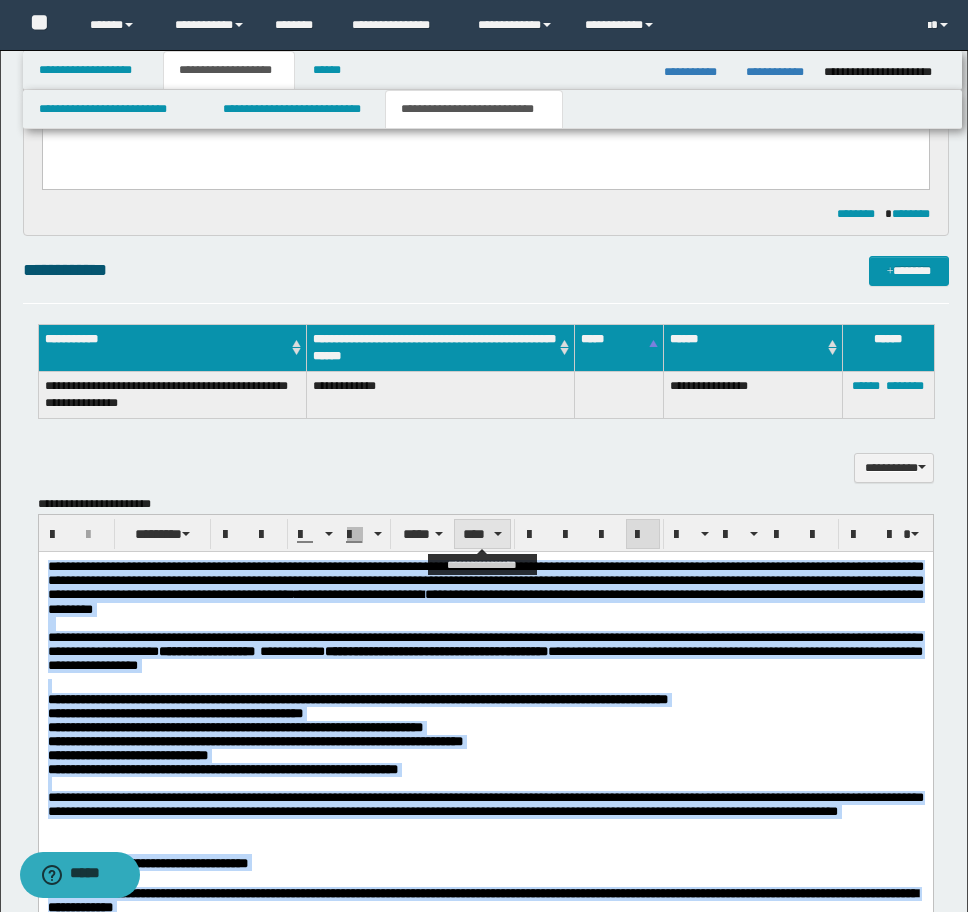 click on "****" at bounding box center [482, 534] 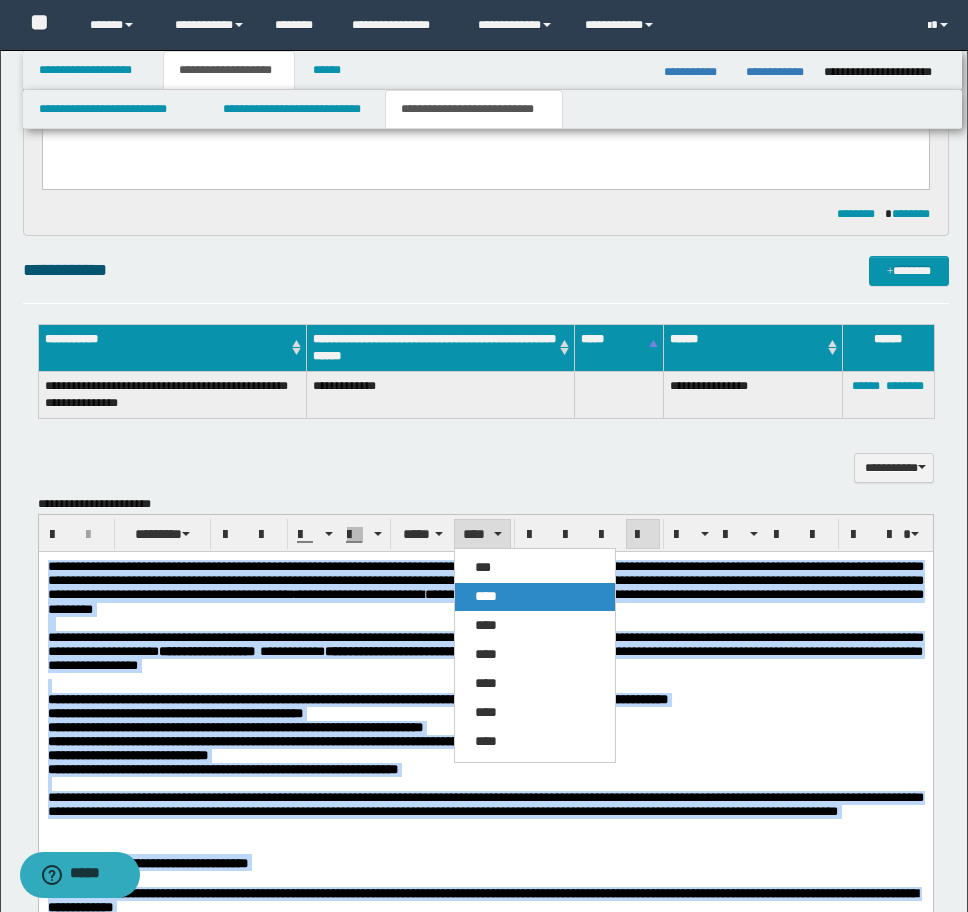 click on "****" at bounding box center [535, 597] 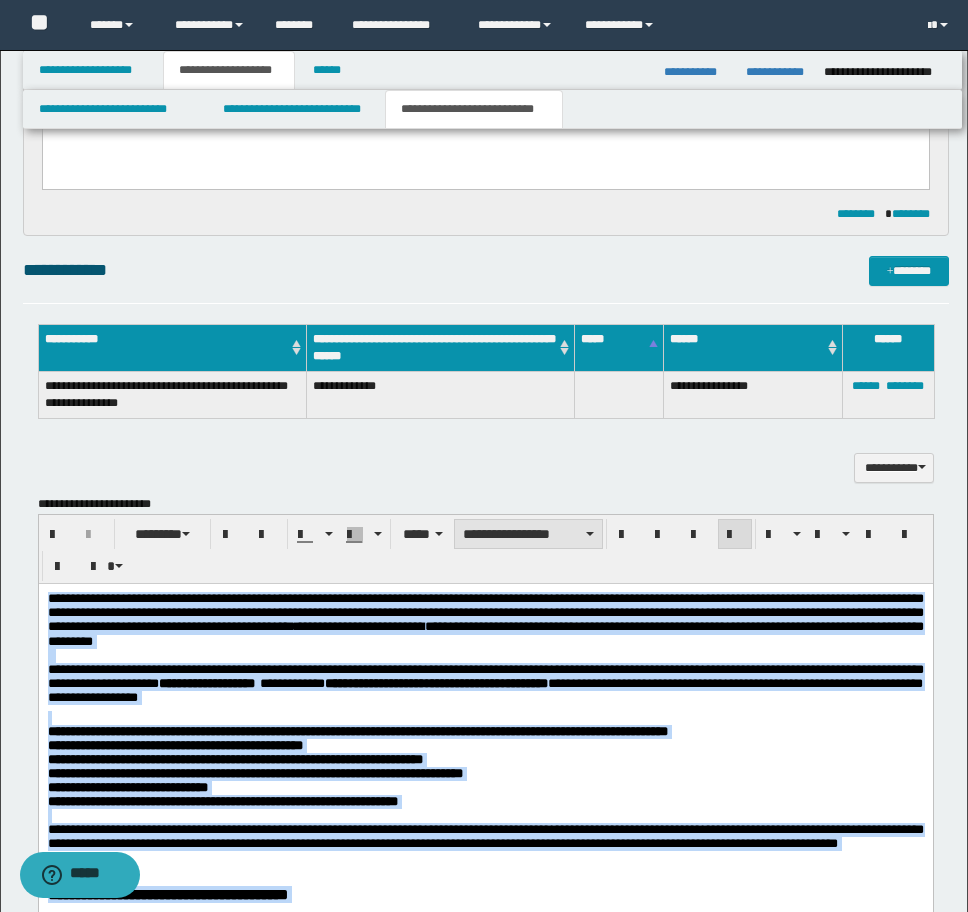 click on "**********" at bounding box center (528, 534) 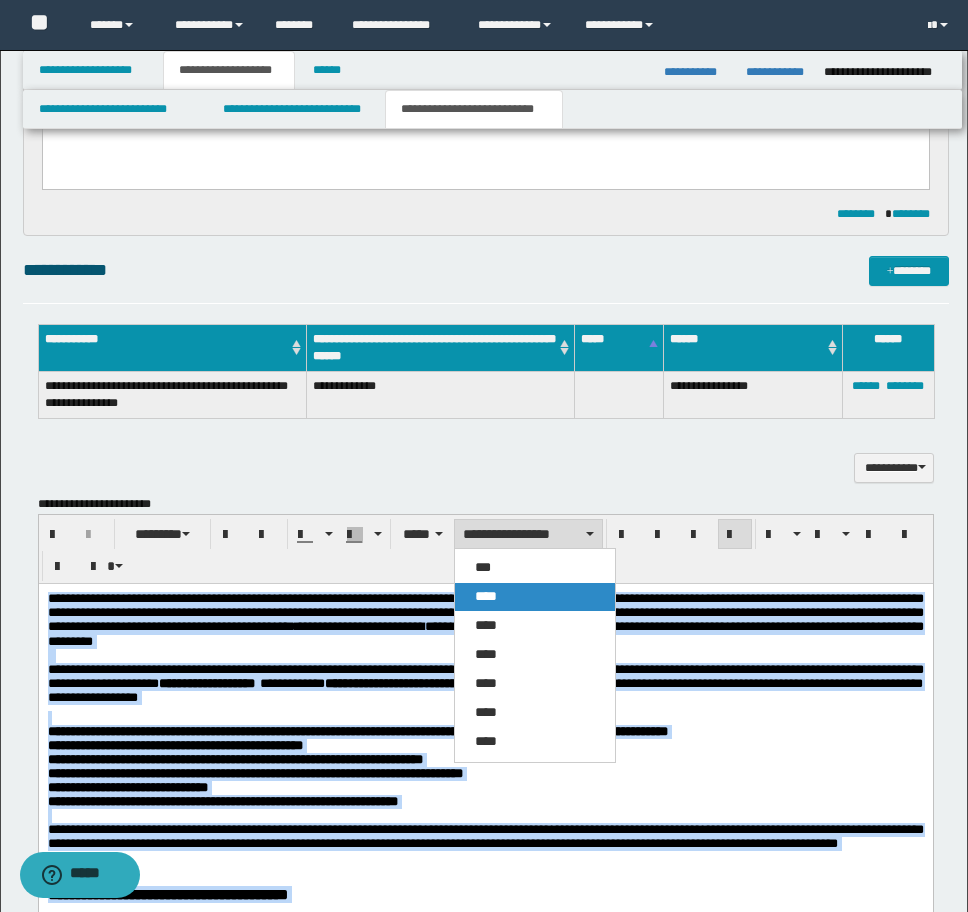 click on "****" at bounding box center [535, 597] 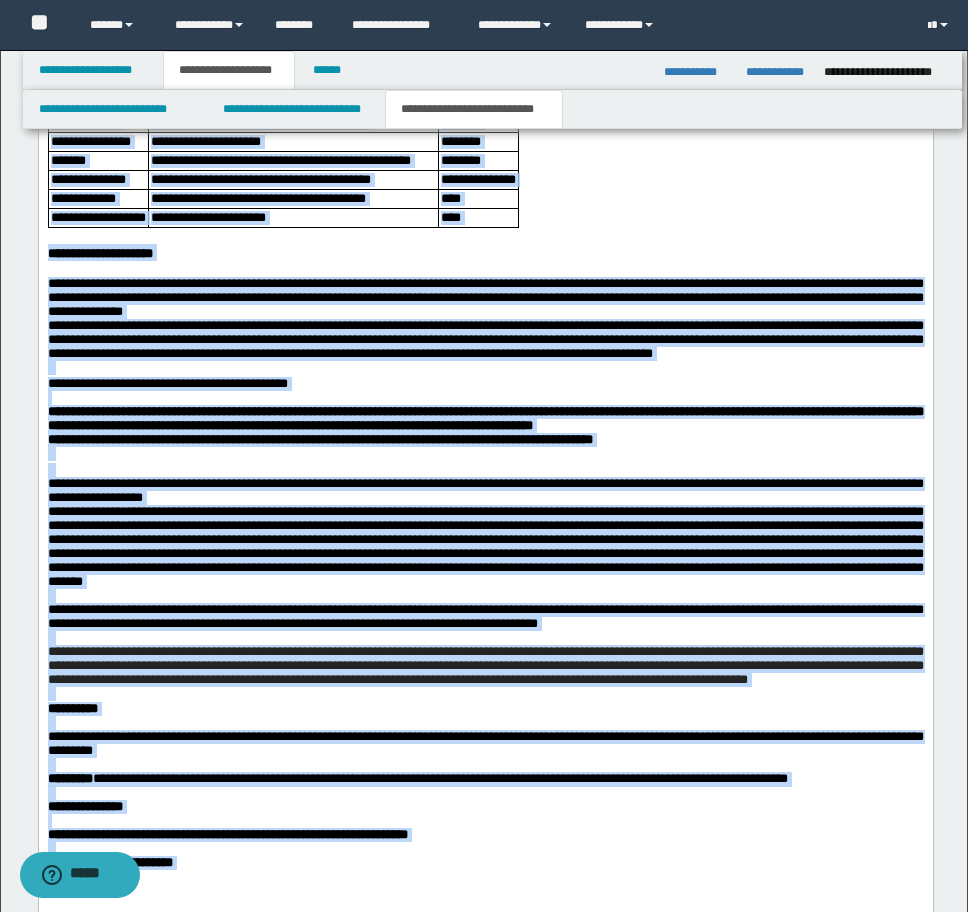 scroll, scrollTop: 4898, scrollLeft: 0, axis: vertical 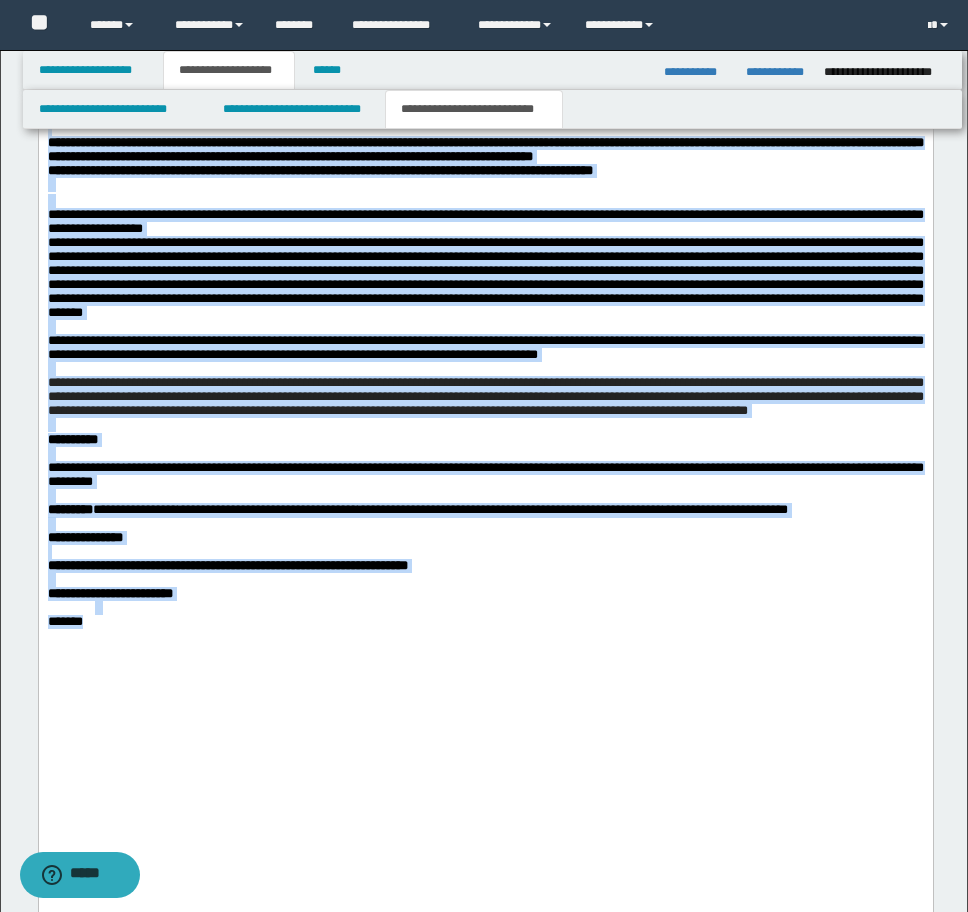 click on "**********" at bounding box center [485, 397] 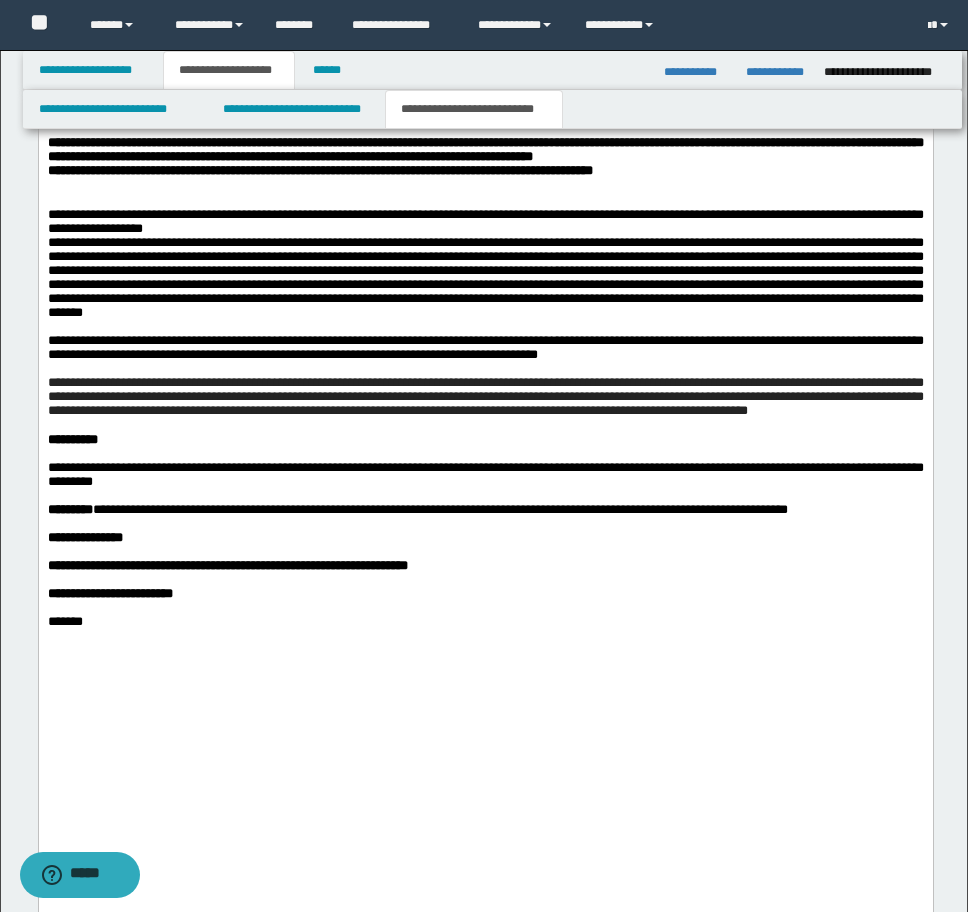 click at bounding box center [485, 201] 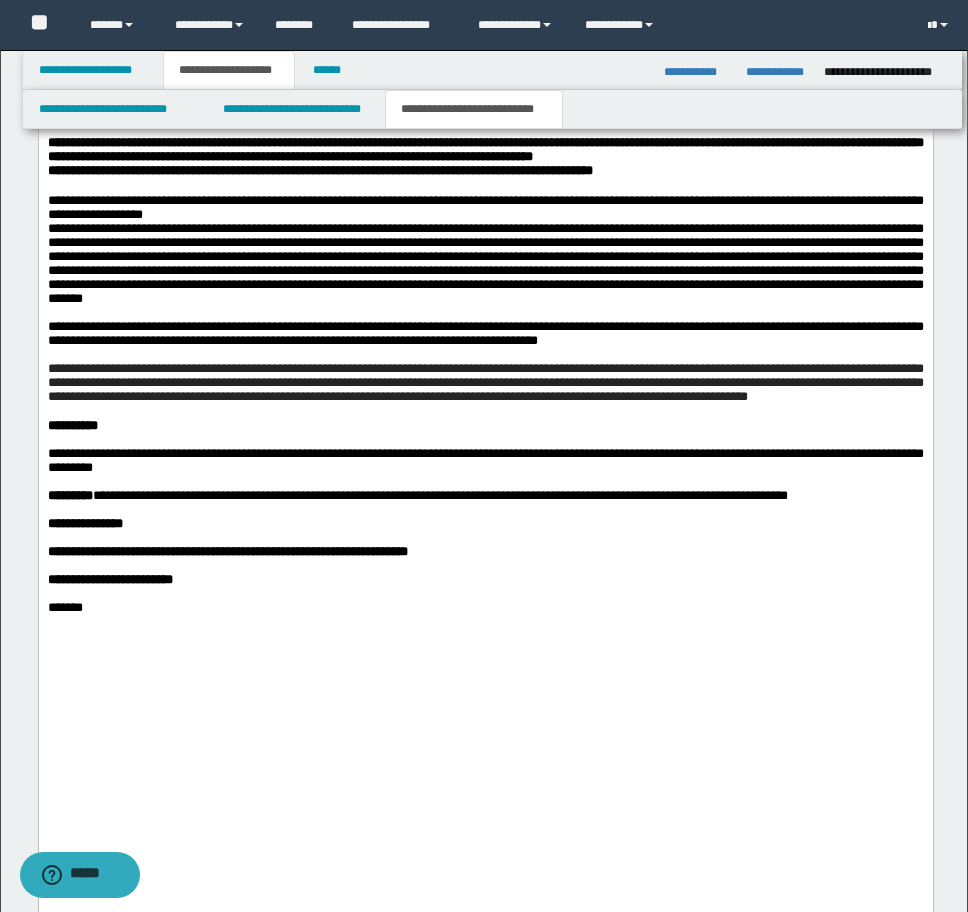 click on "**********" at bounding box center [319, 170] 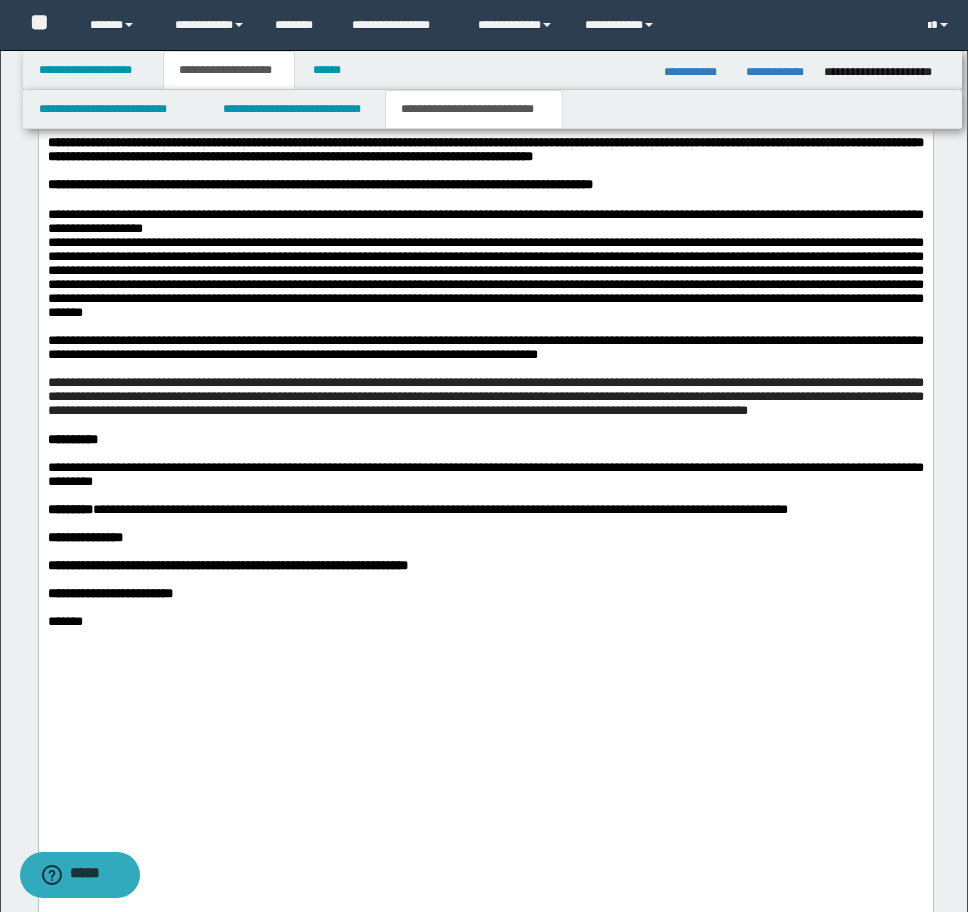click on "**********" at bounding box center [485, 222] 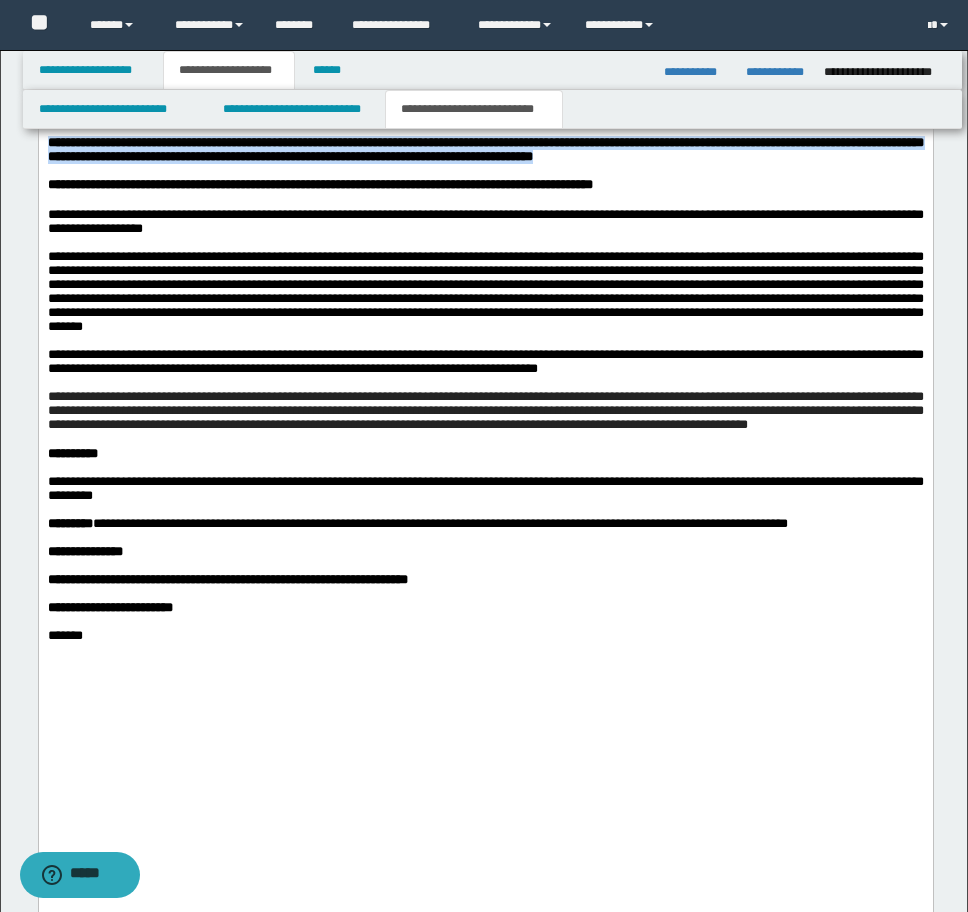 drag, startPoint x: 107, startPoint y: 355, endPoint x: 113, endPoint y: 285, distance: 70.256676 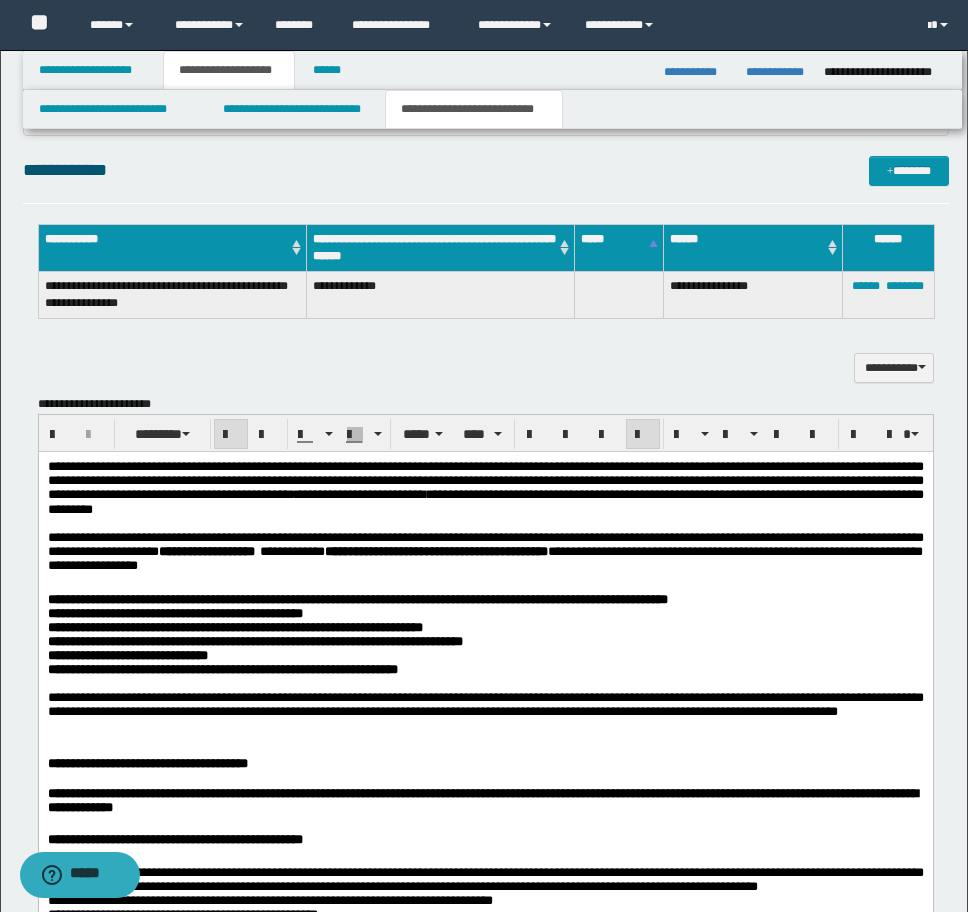 drag, startPoint x: 229, startPoint y: 435, endPoint x: 279, endPoint y: 186, distance: 253.97047 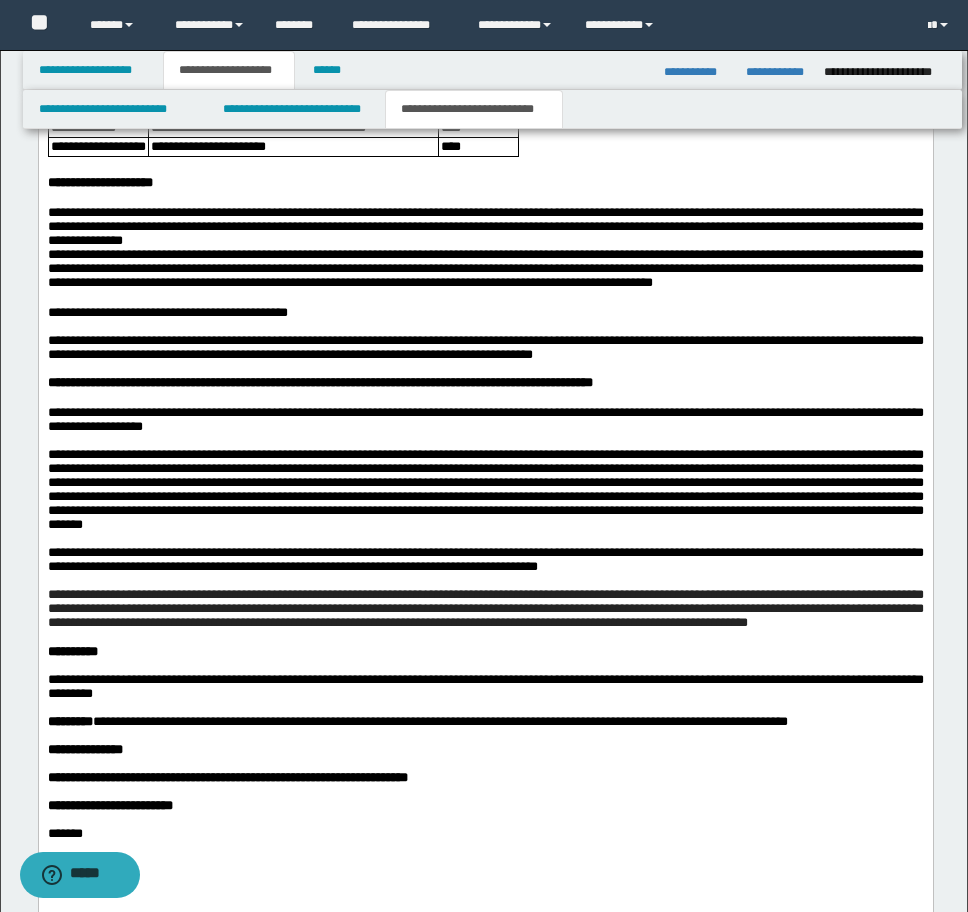 scroll, scrollTop: 4998, scrollLeft: 0, axis: vertical 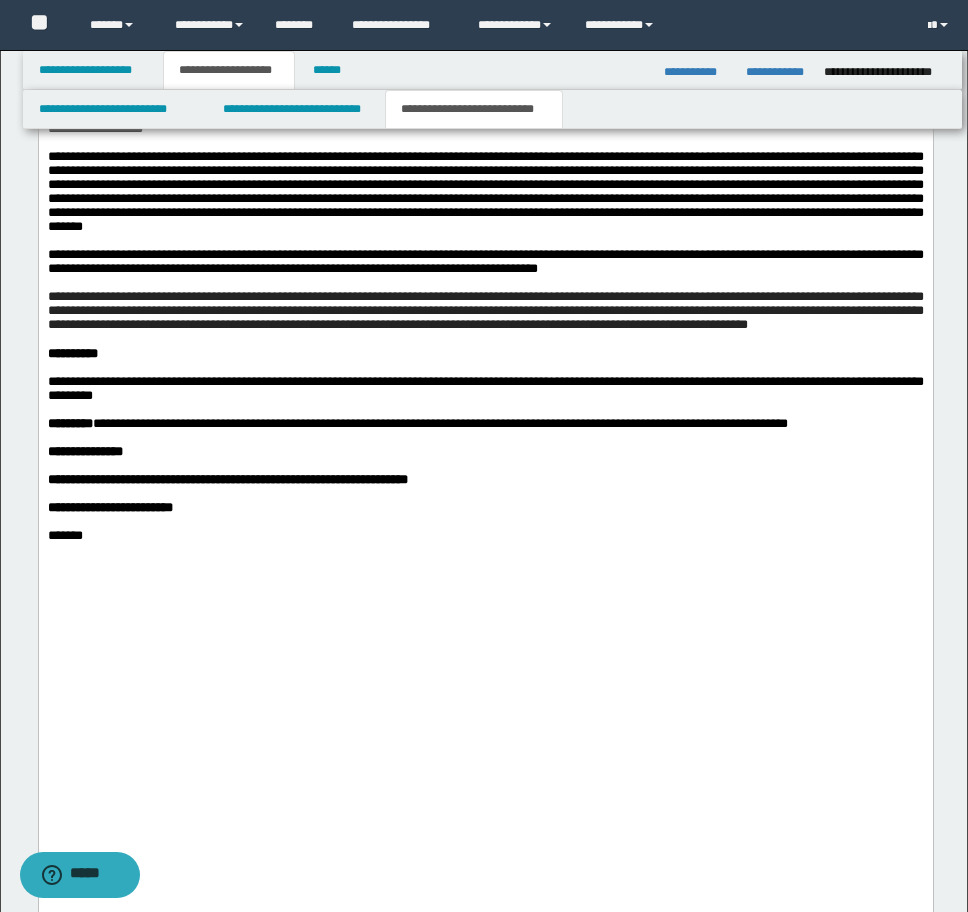 click at bounding box center [485, 283] 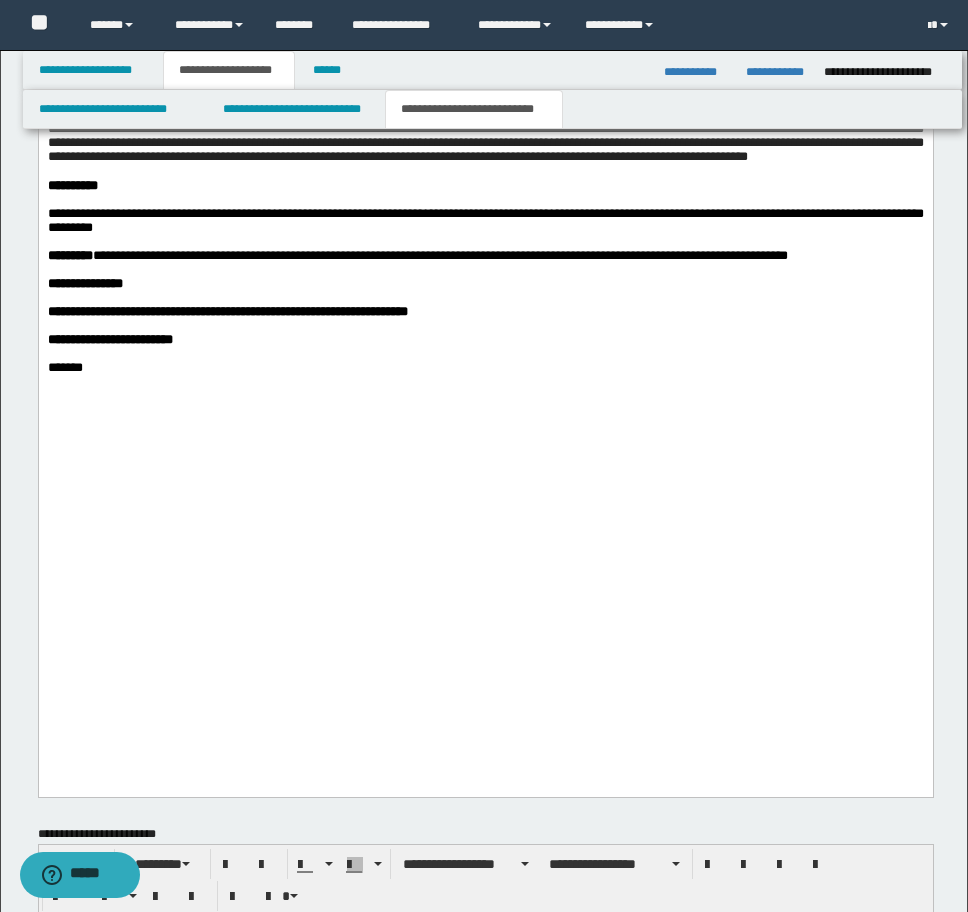 scroll, scrollTop: 5198, scrollLeft: 0, axis: vertical 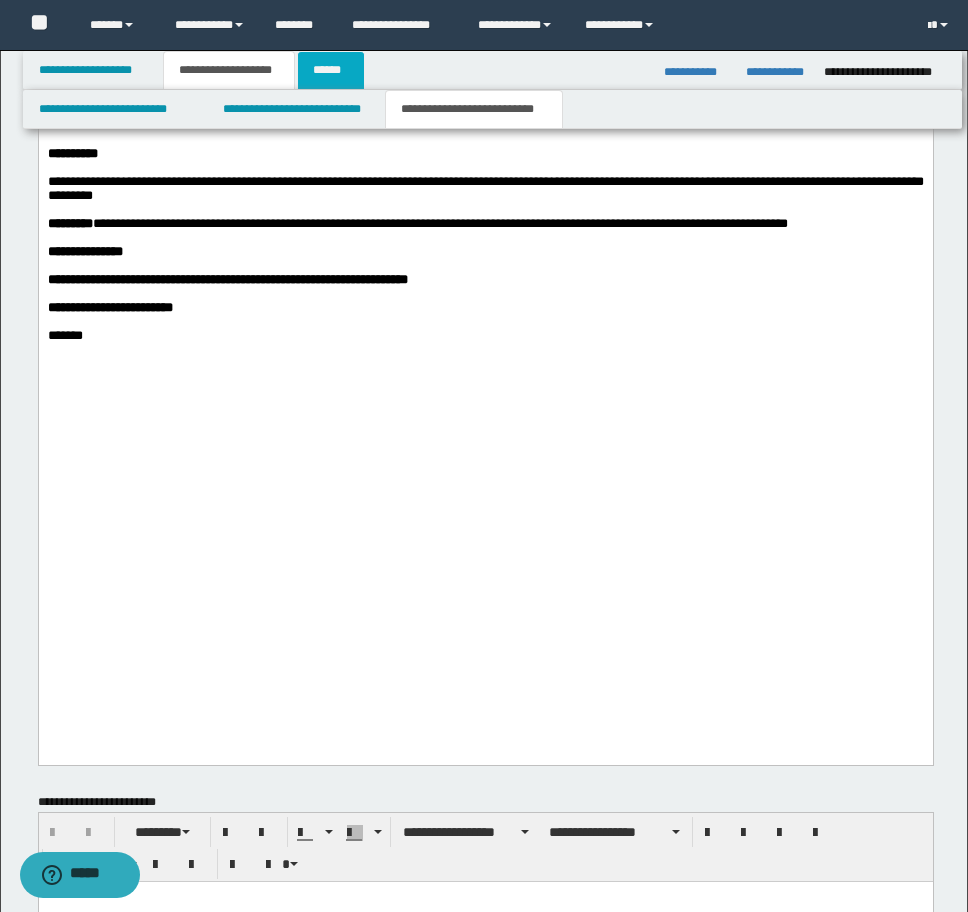click on "******" at bounding box center (331, 70) 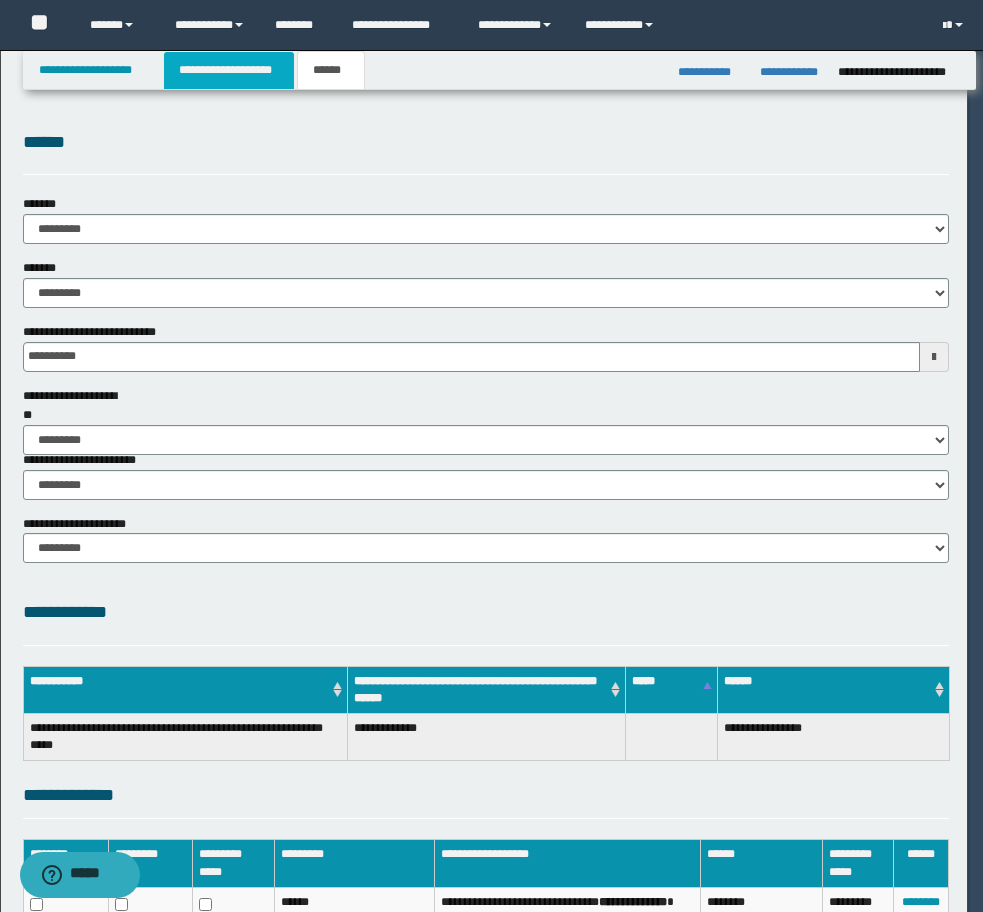 scroll, scrollTop: 0, scrollLeft: 0, axis: both 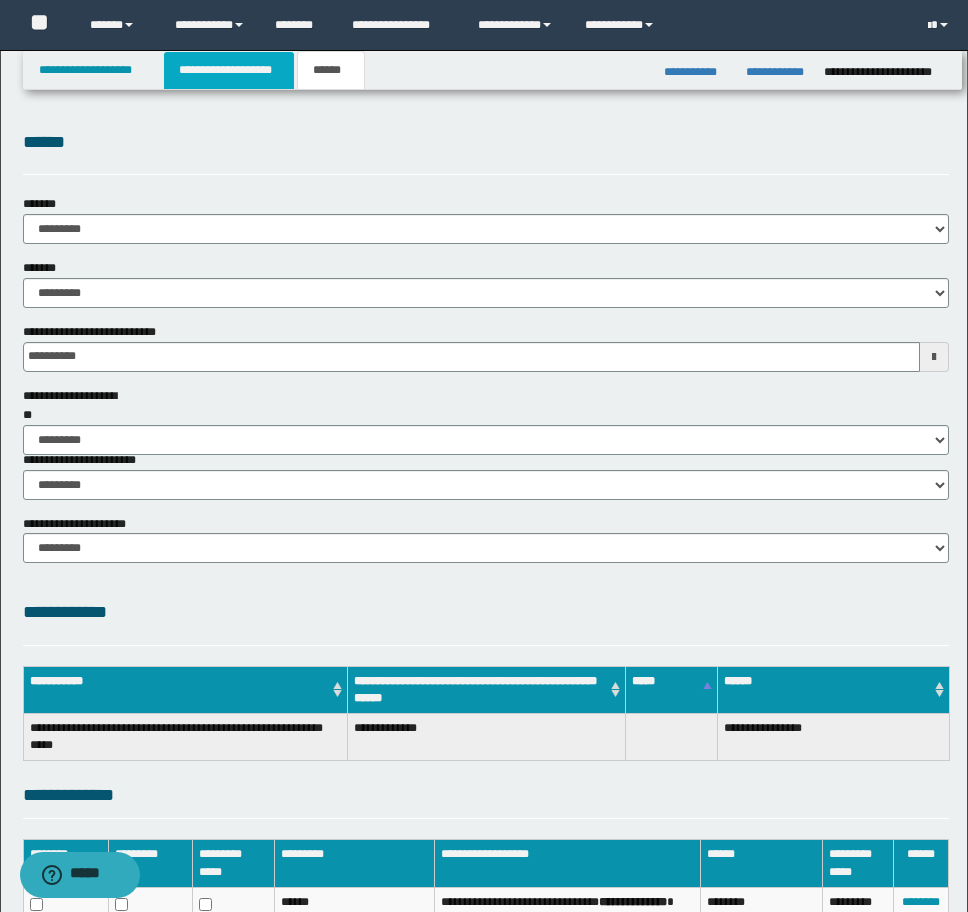 click on "**********" at bounding box center [229, 70] 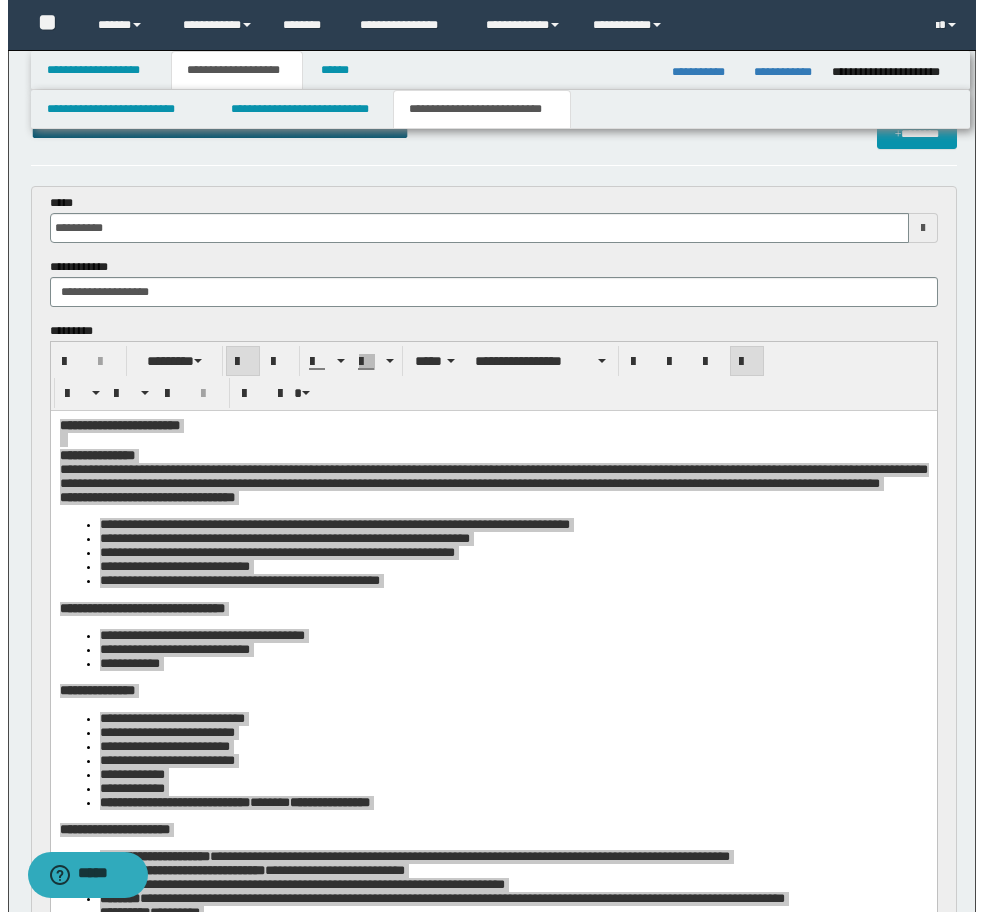 scroll, scrollTop: 100, scrollLeft: 0, axis: vertical 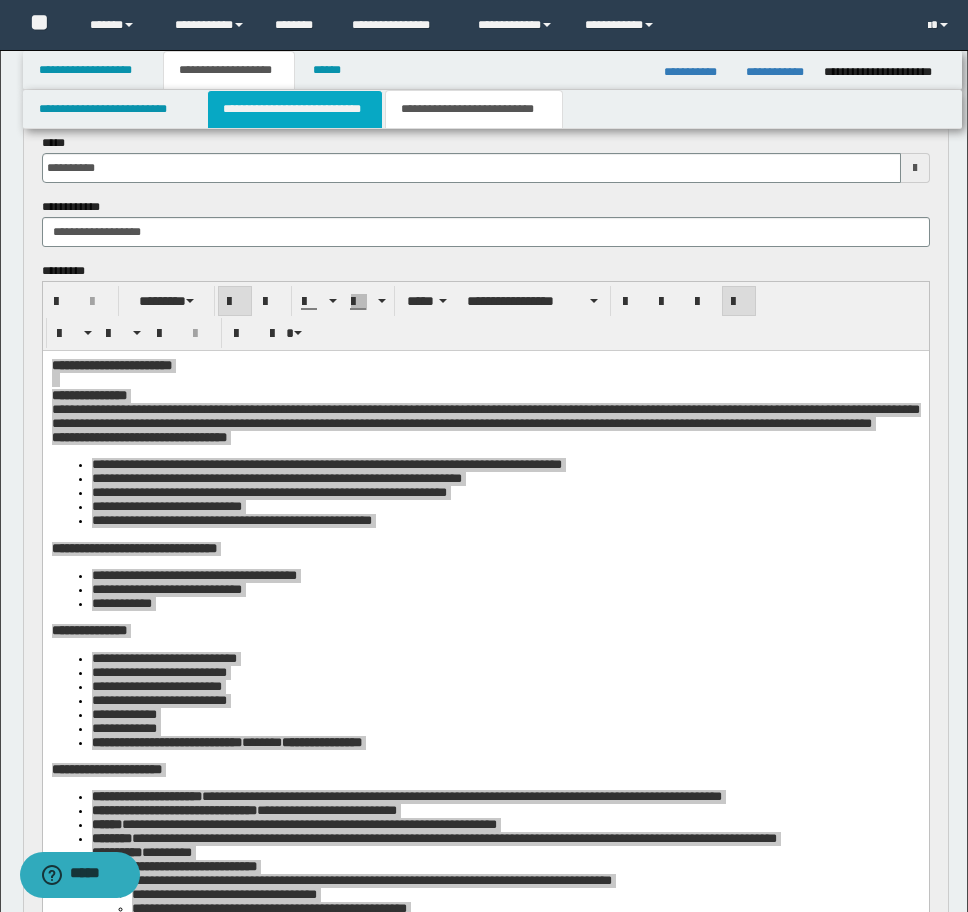 click on "**********" at bounding box center [295, 109] 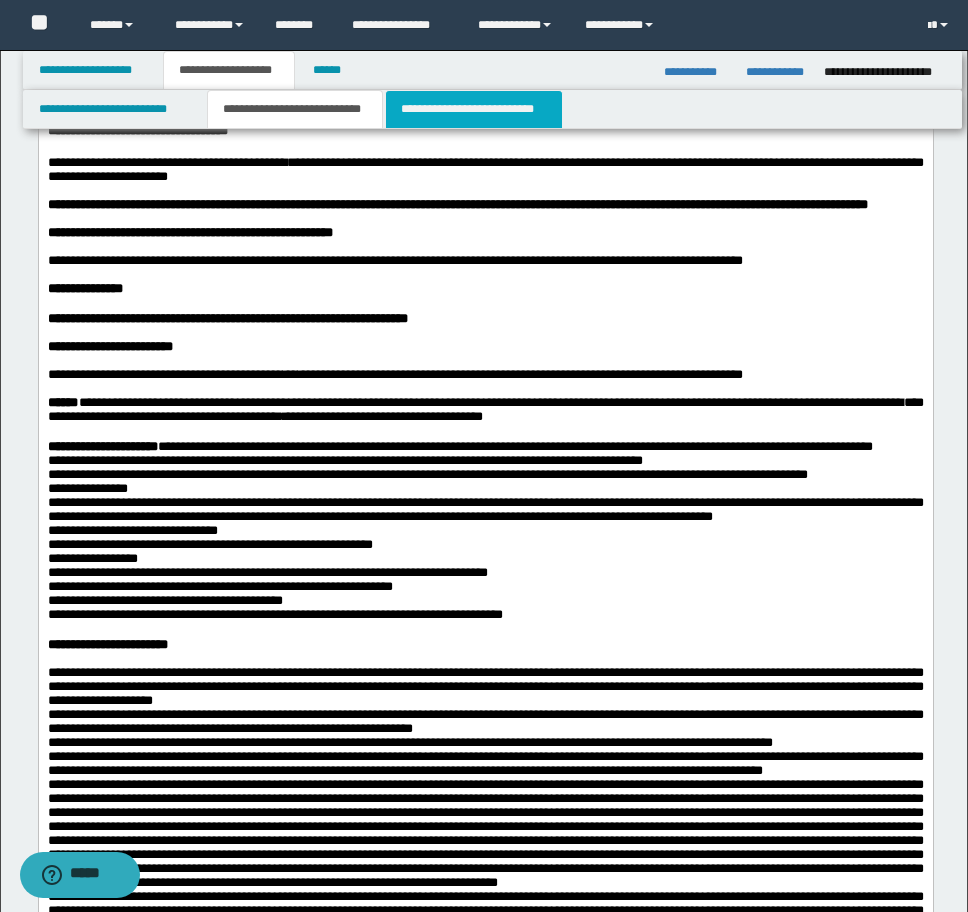 click on "**********" at bounding box center (474, 109) 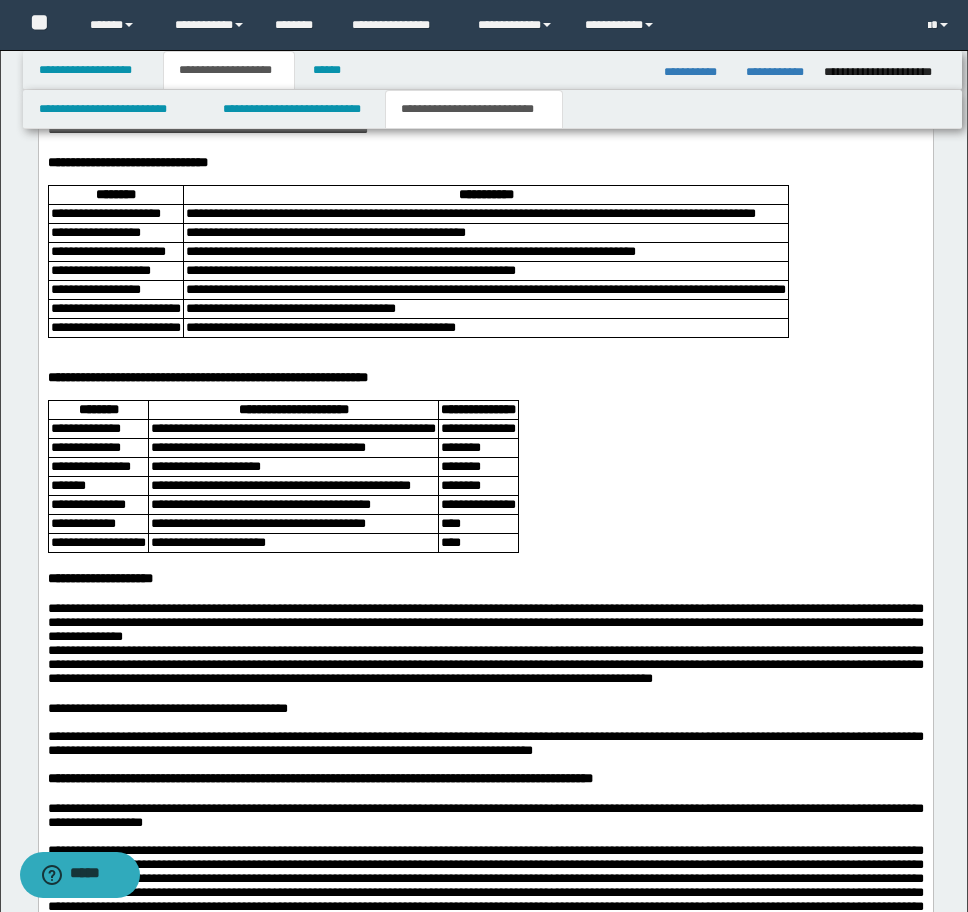 scroll, scrollTop: 4300, scrollLeft: 0, axis: vertical 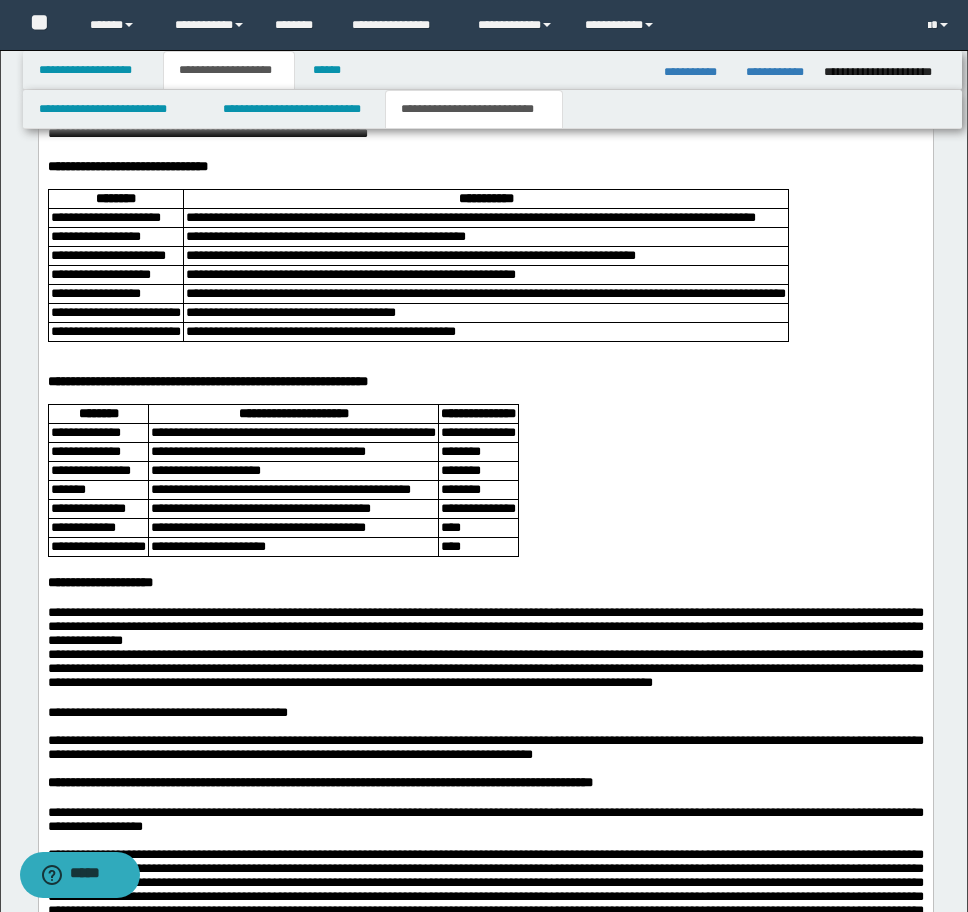 click on "**********" at bounding box center [485, 293] 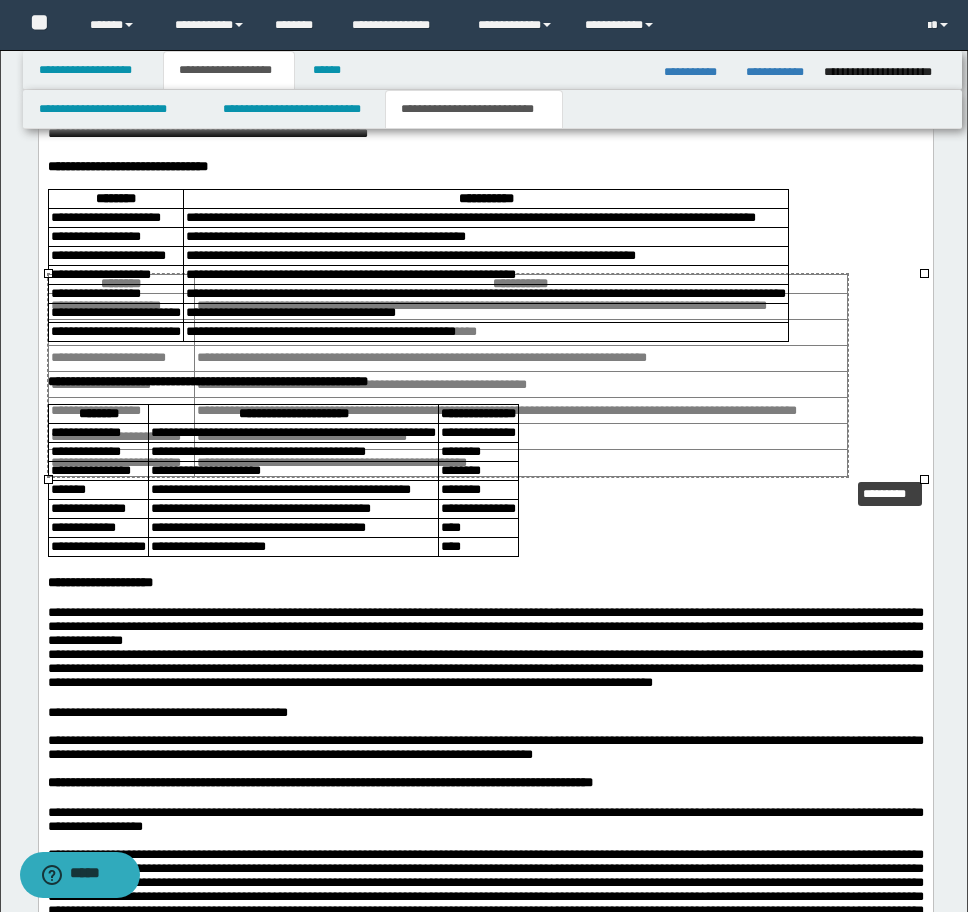 drag, startPoint x: 924, startPoint y: 475, endPoint x: 848, endPoint y: 472, distance: 76.05919 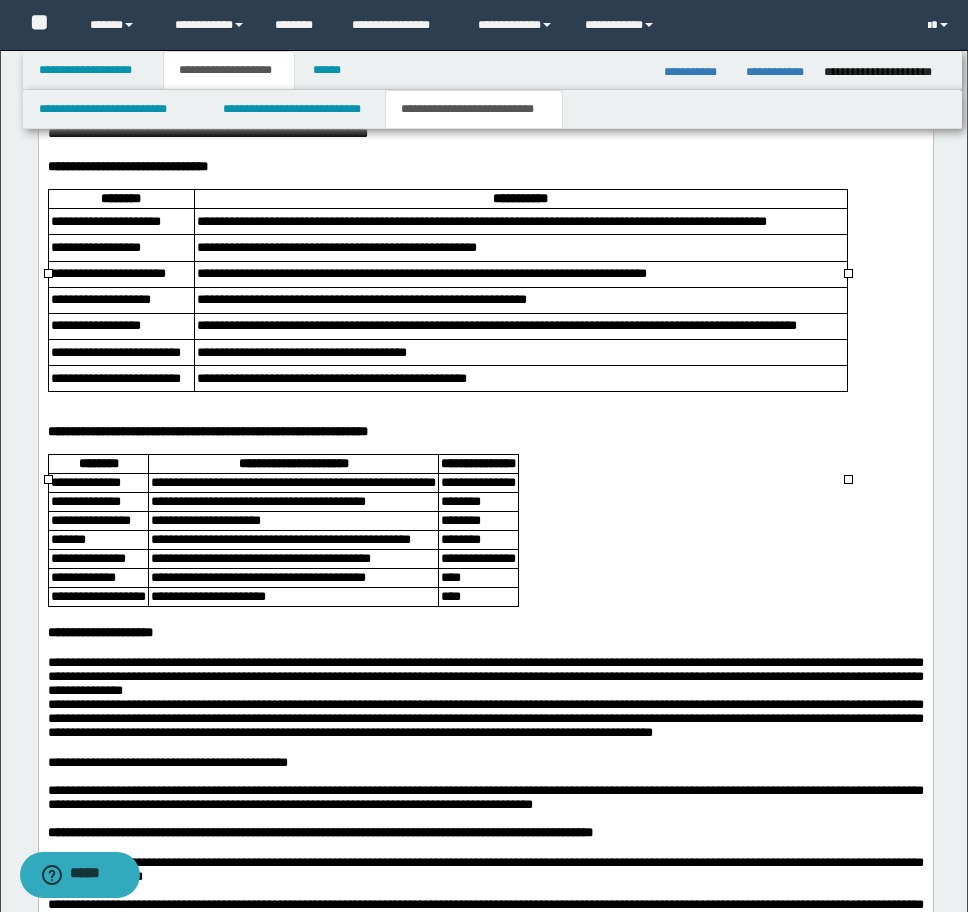 click on "********" at bounding box center [478, 540] 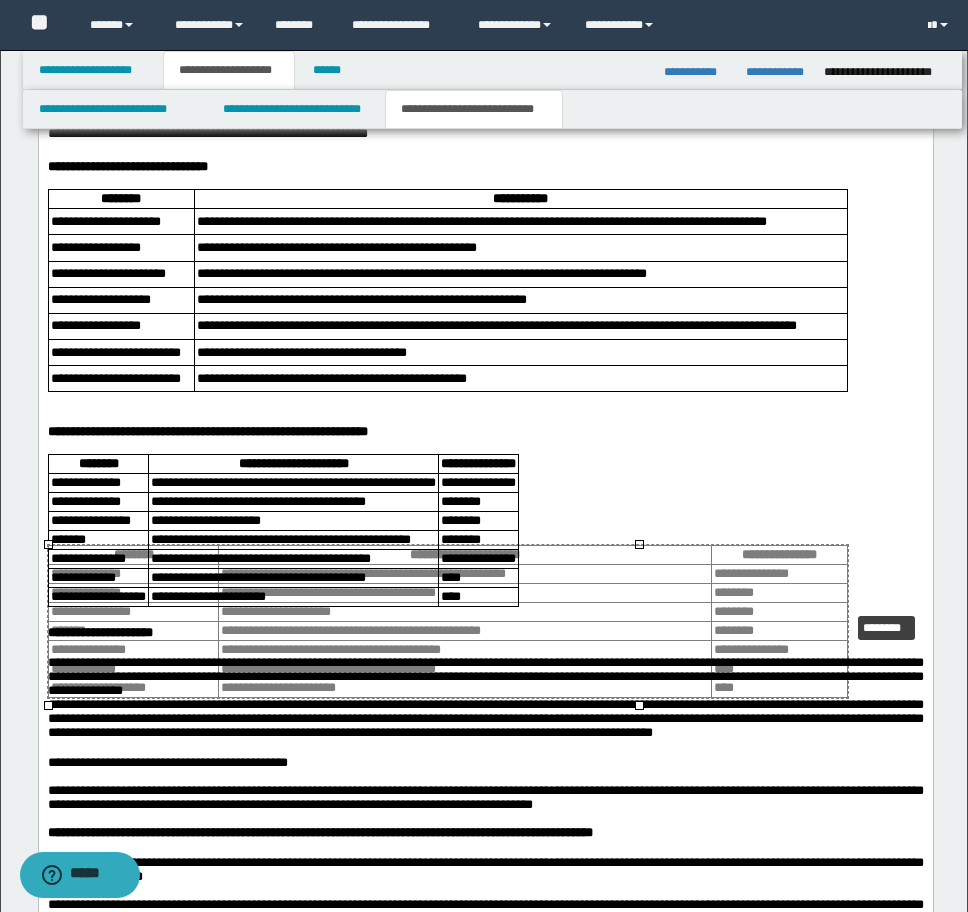 drag, startPoint x: 639, startPoint y: 702, endPoint x: 847, endPoint y: 607, distance: 228.66788 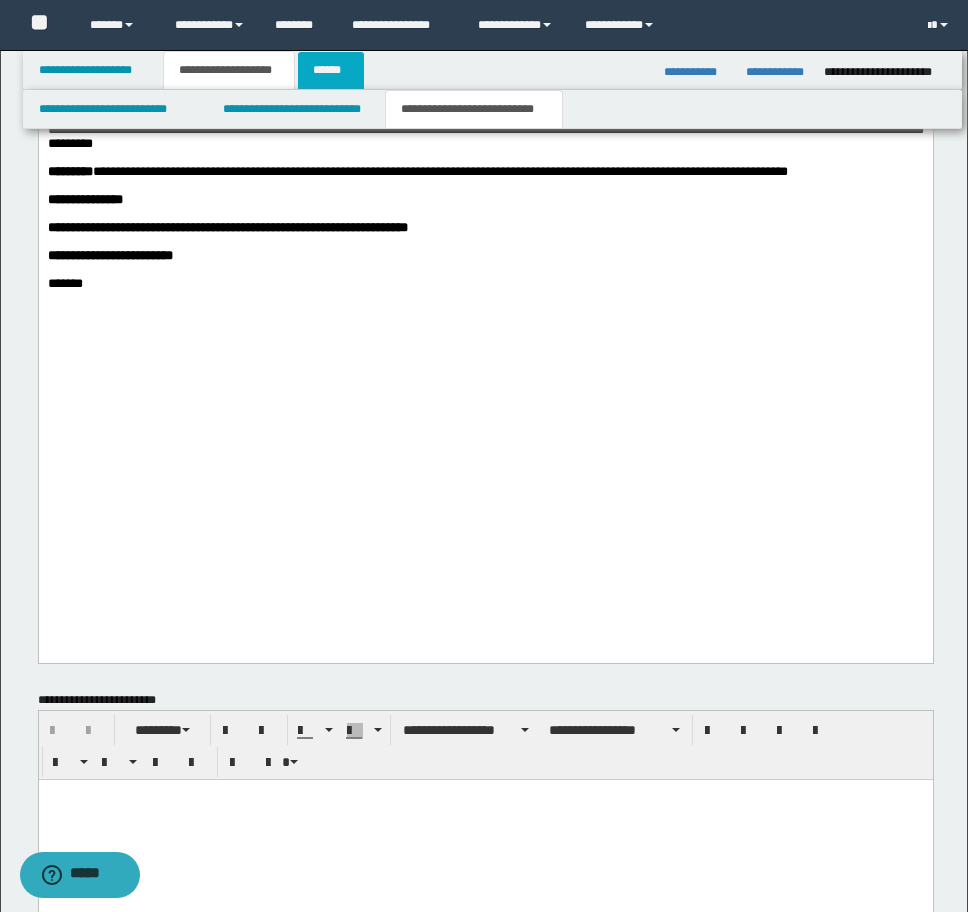 click on "******" at bounding box center (331, 70) 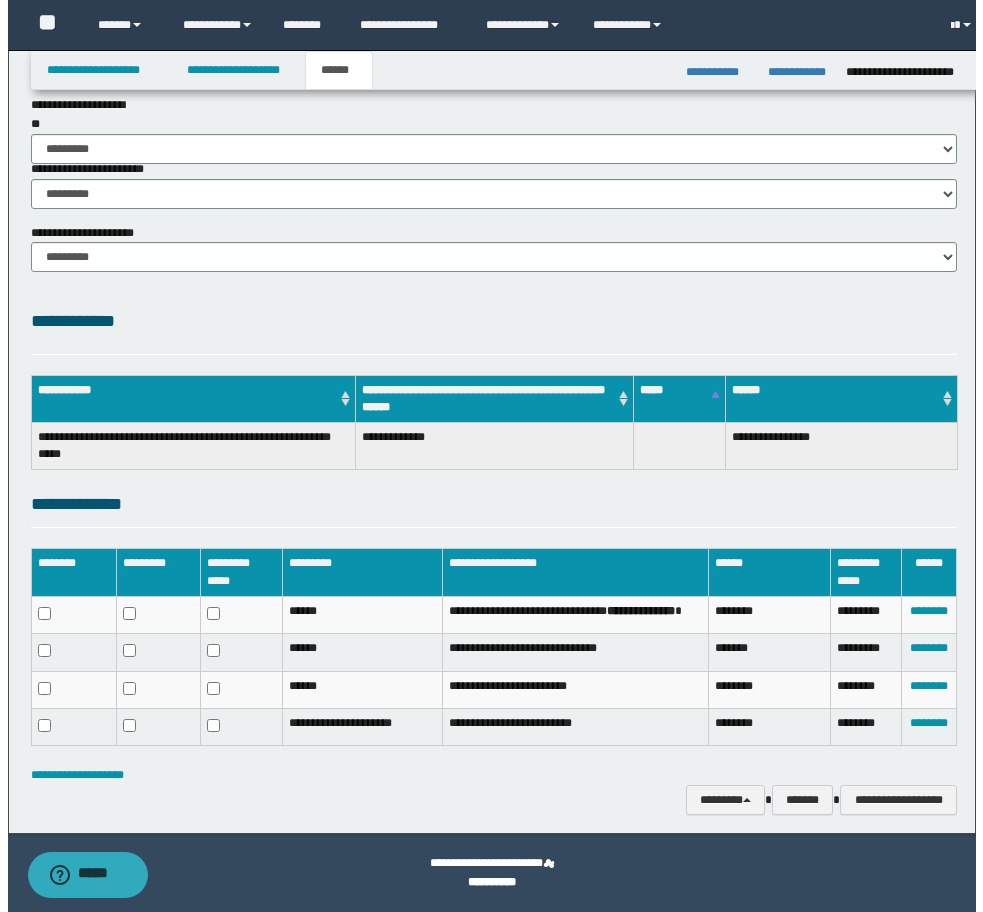 scroll, scrollTop: 291, scrollLeft: 0, axis: vertical 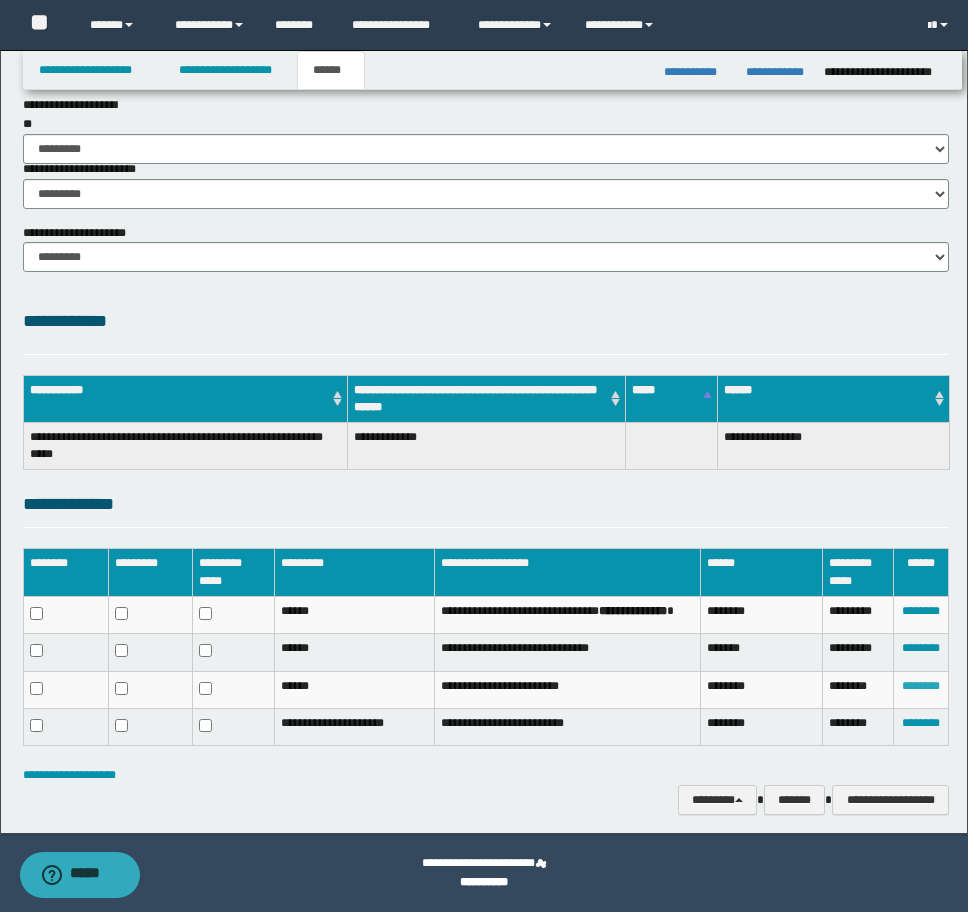 click on "********" at bounding box center [921, 686] 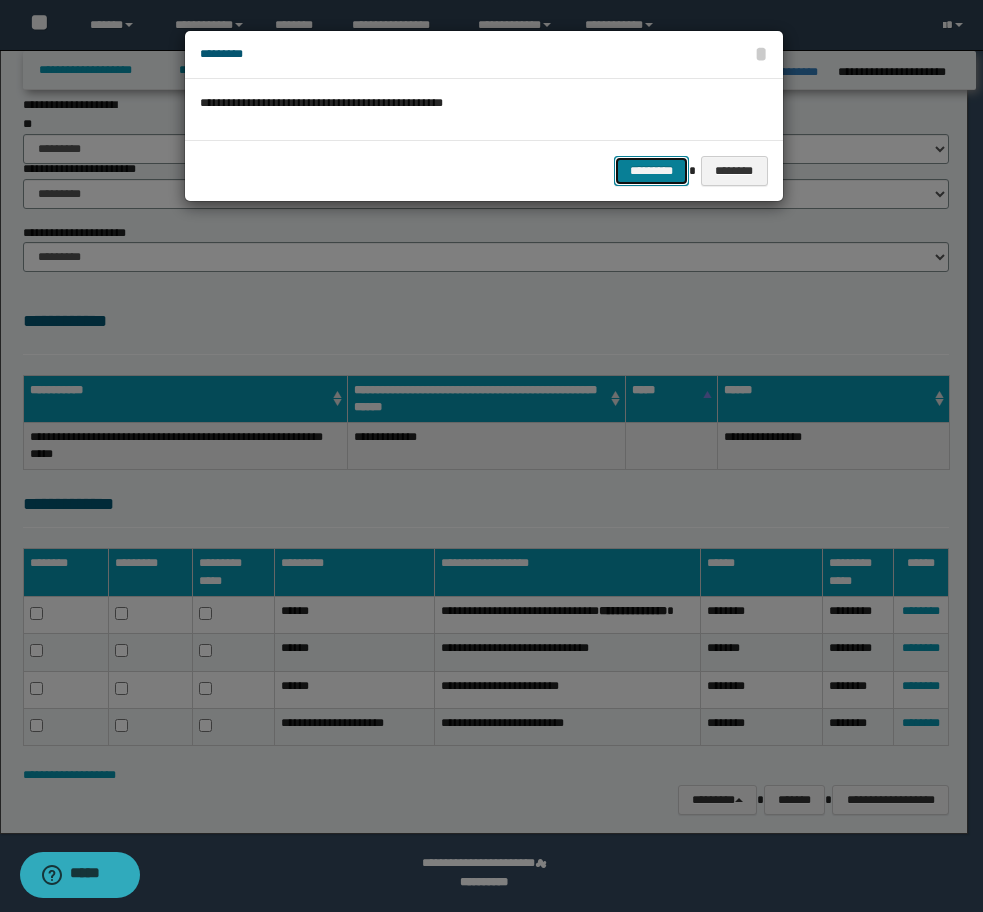 click on "*********" at bounding box center [651, 171] 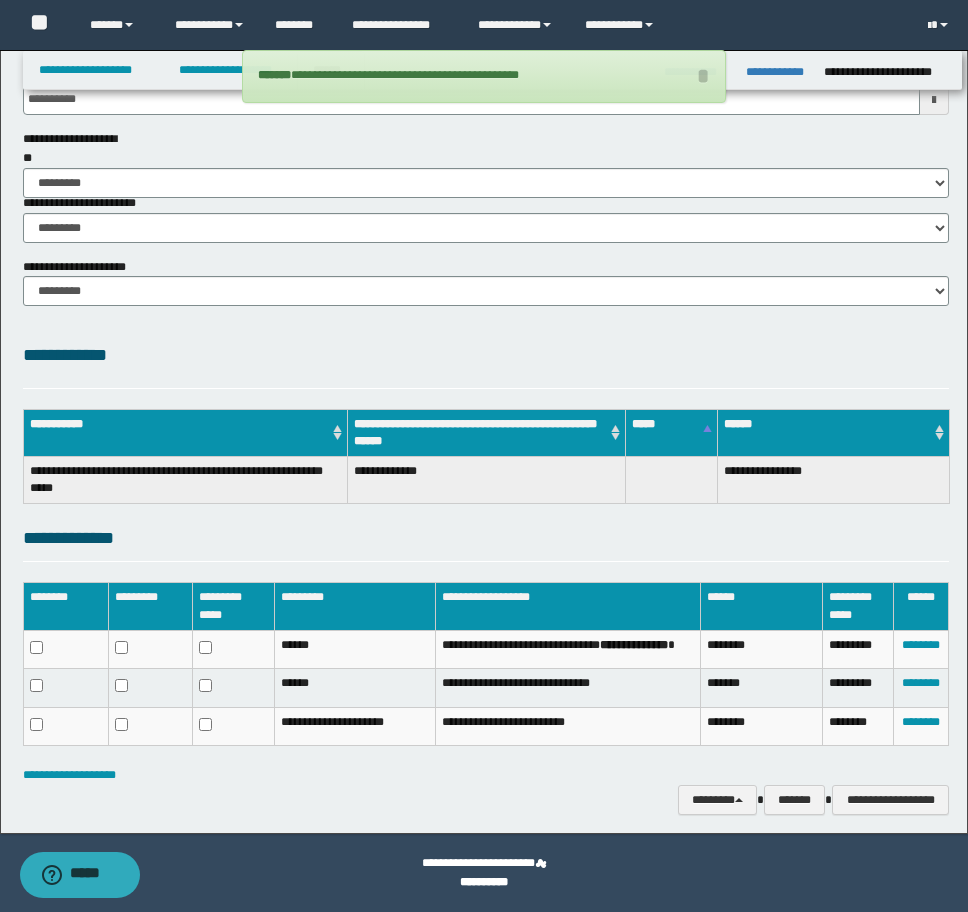 scroll, scrollTop: 0, scrollLeft: 0, axis: both 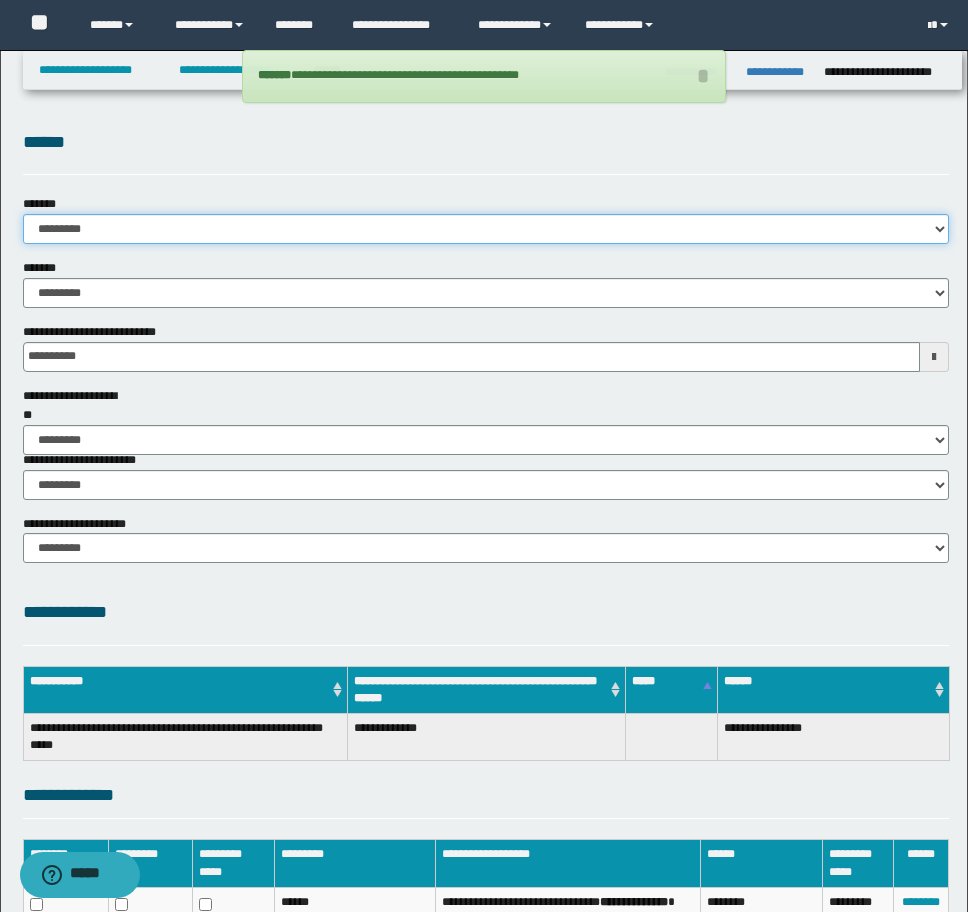 click on "**********" at bounding box center [486, 229] 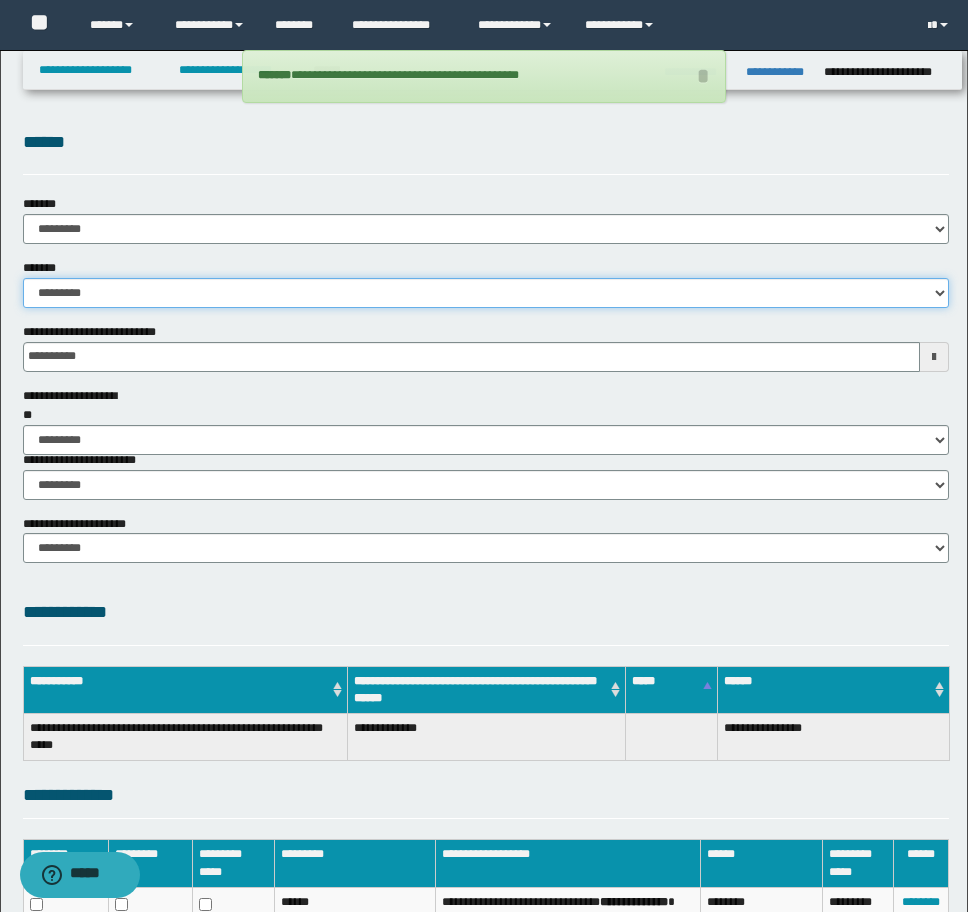 click on "**********" at bounding box center (486, 293) 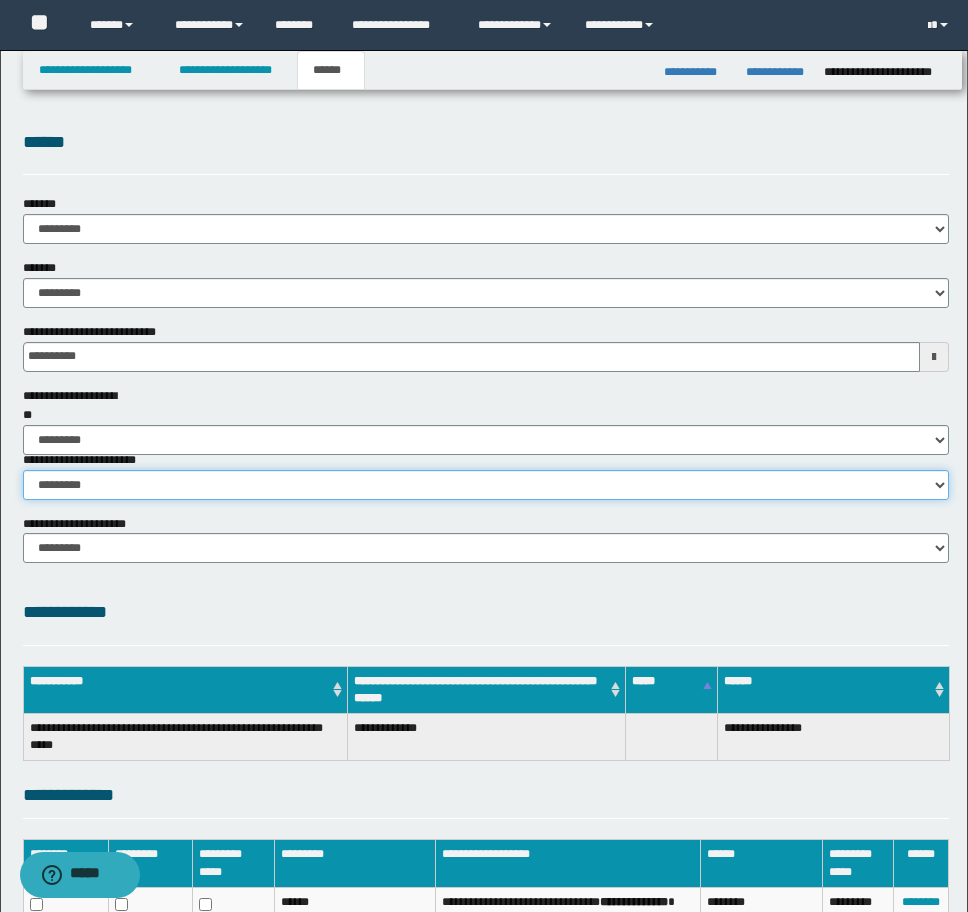 click on "*********
*********
*********" at bounding box center (486, 485) 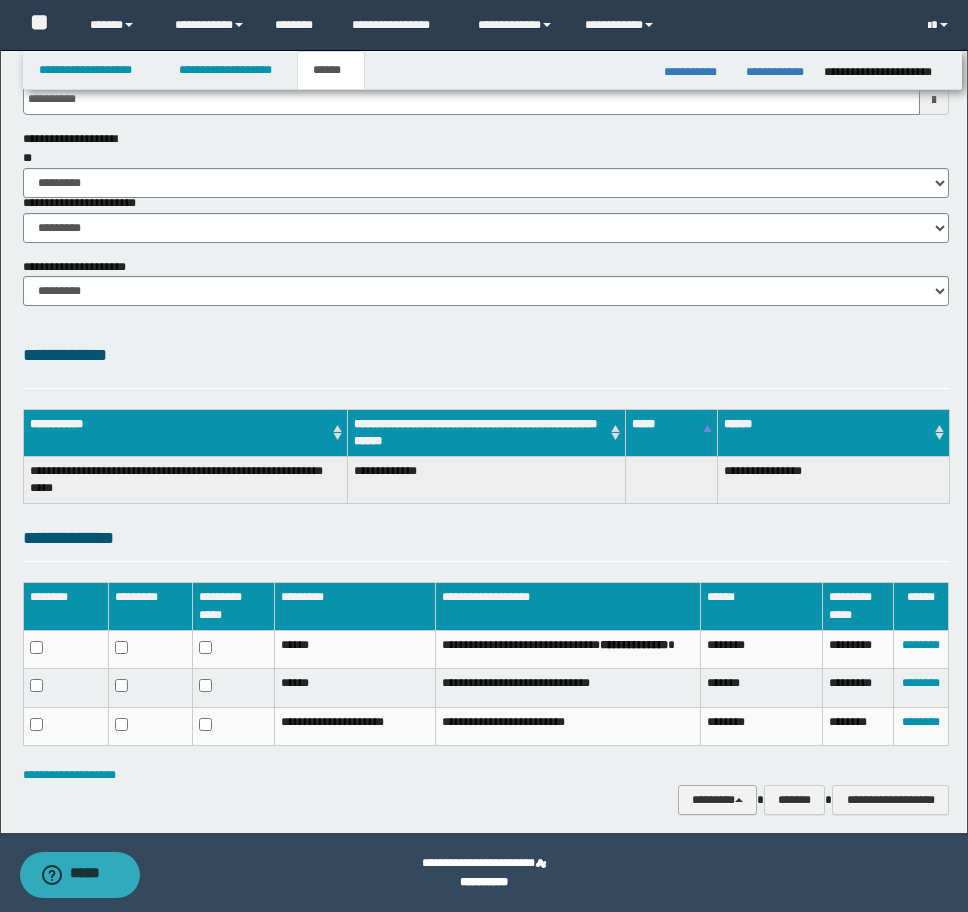 click on "********" at bounding box center (717, 800) 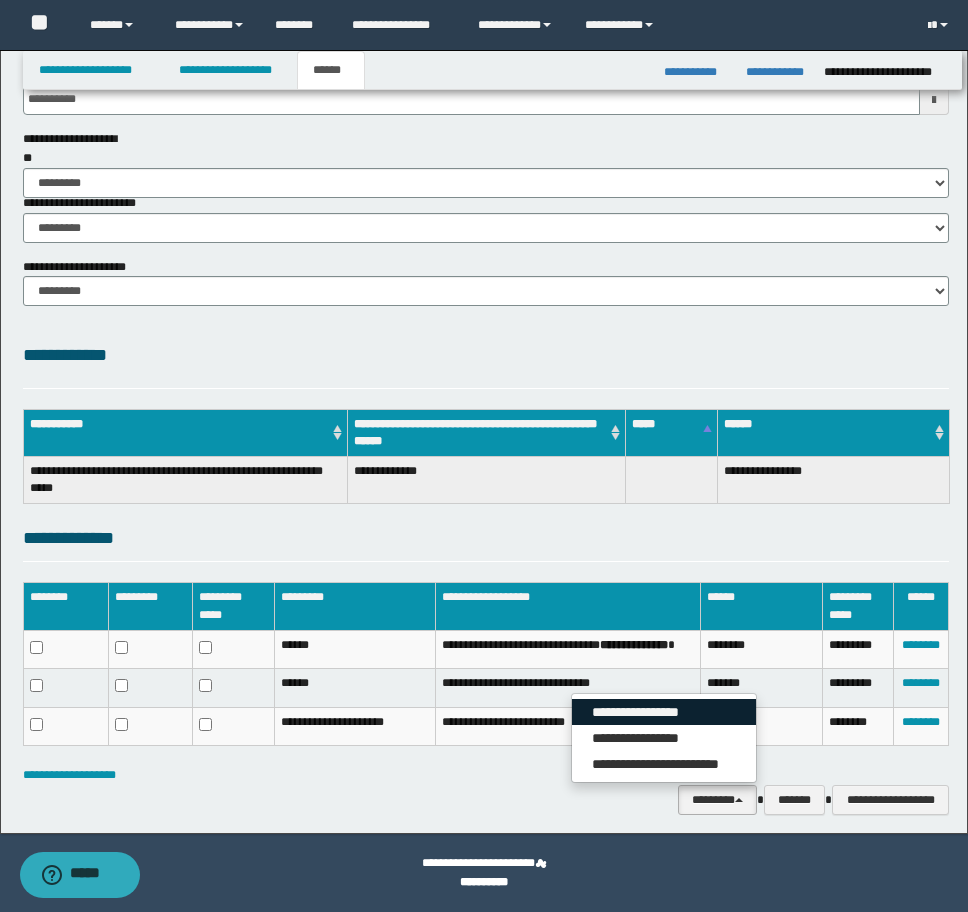 click on "**********" at bounding box center (664, 712) 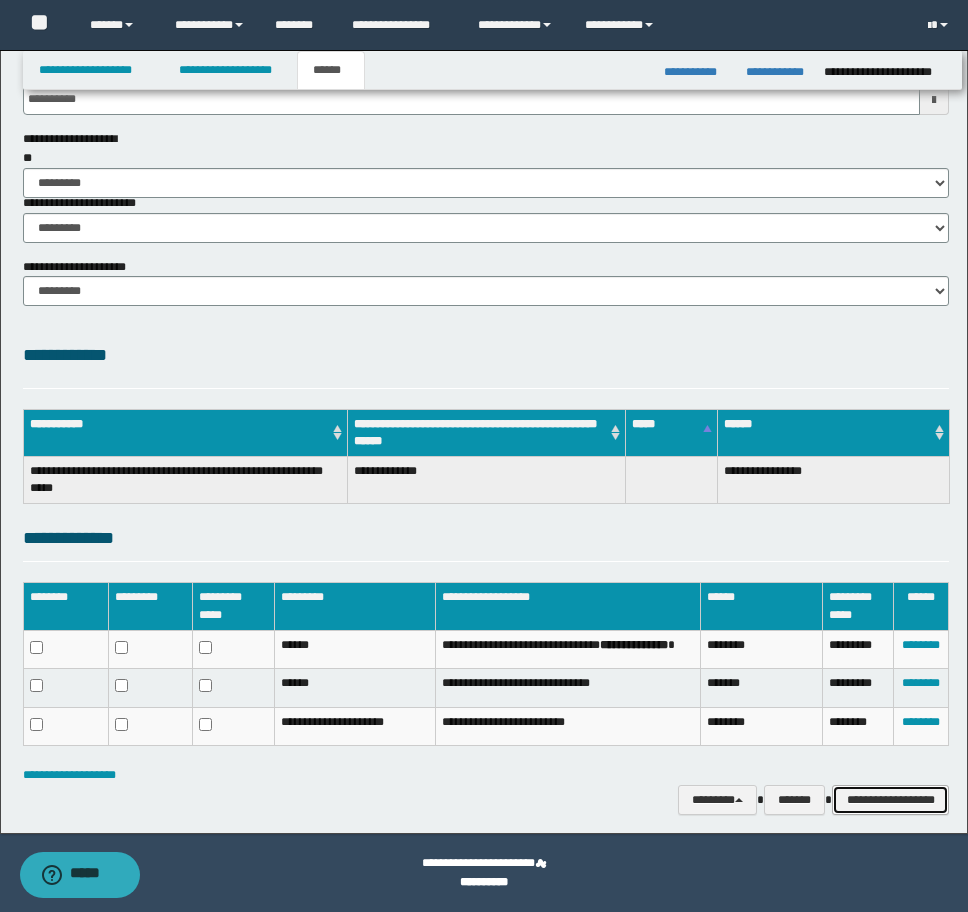 click on "**********" at bounding box center (890, 800) 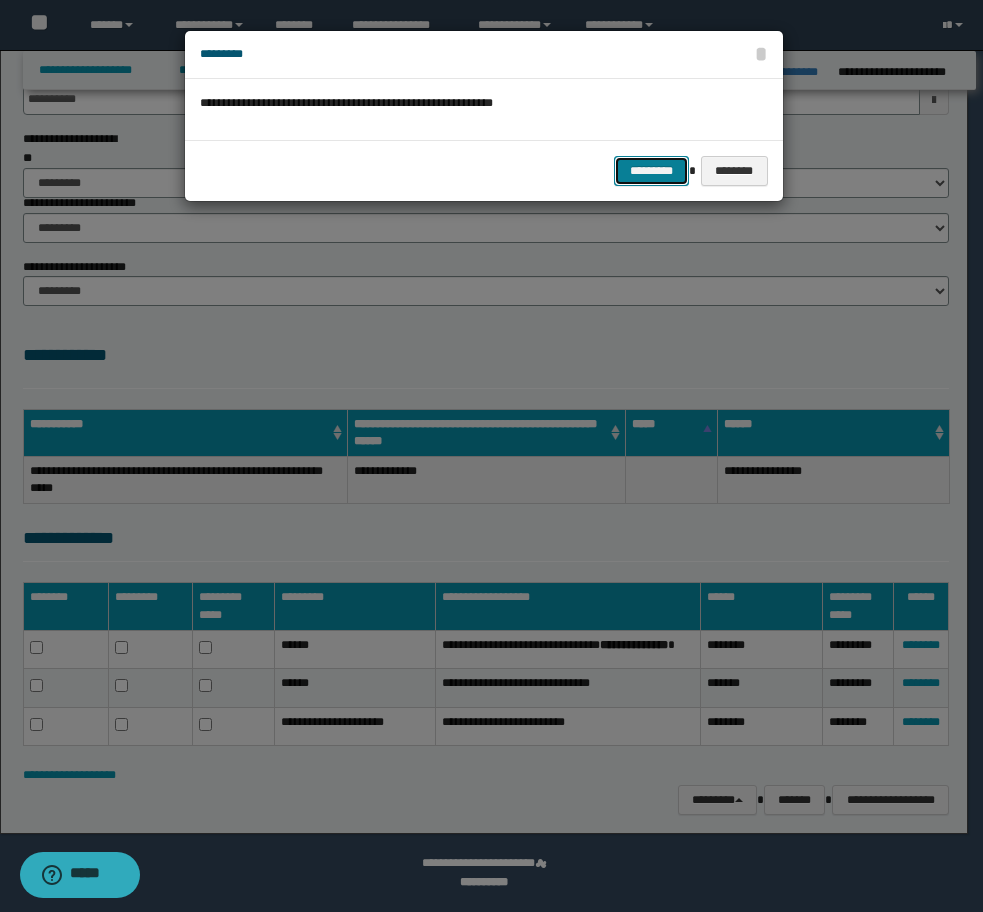 click on "*********" at bounding box center (651, 171) 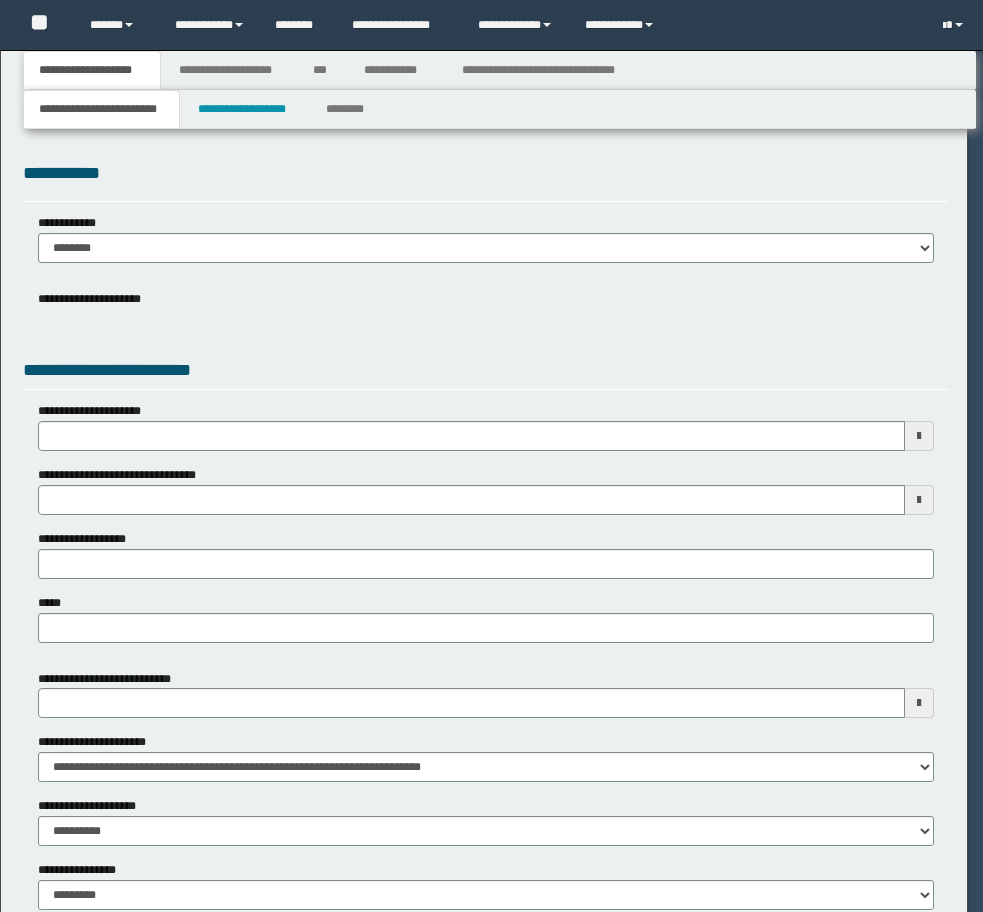 scroll, scrollTop: 0, scrollLeft: 0, axis: both 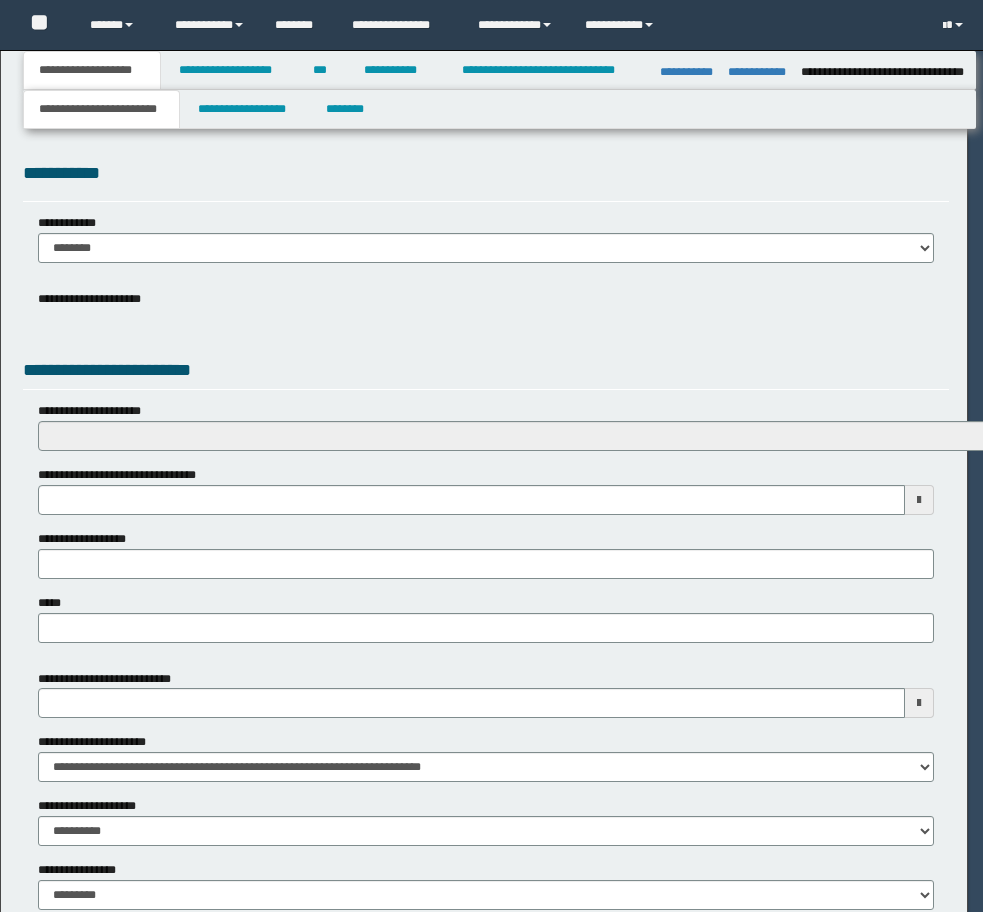 select on "*" 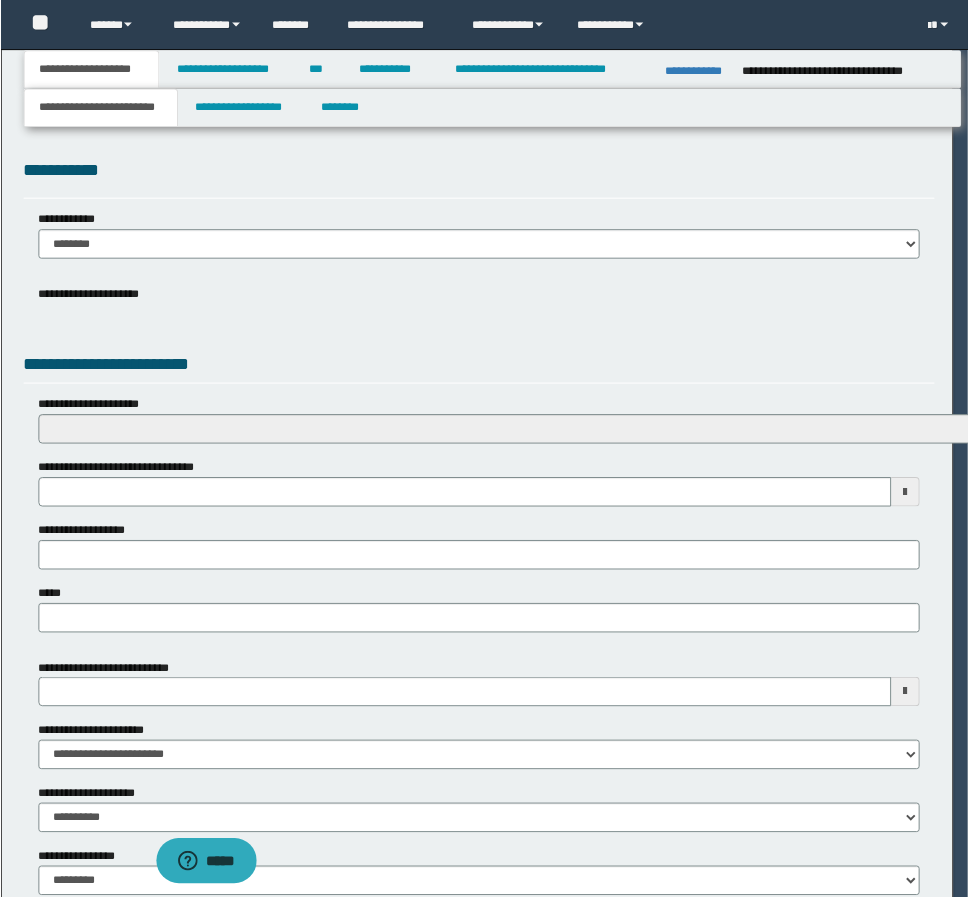 scroll, scrollTop: 0, scrollLeft: 0, axis: both 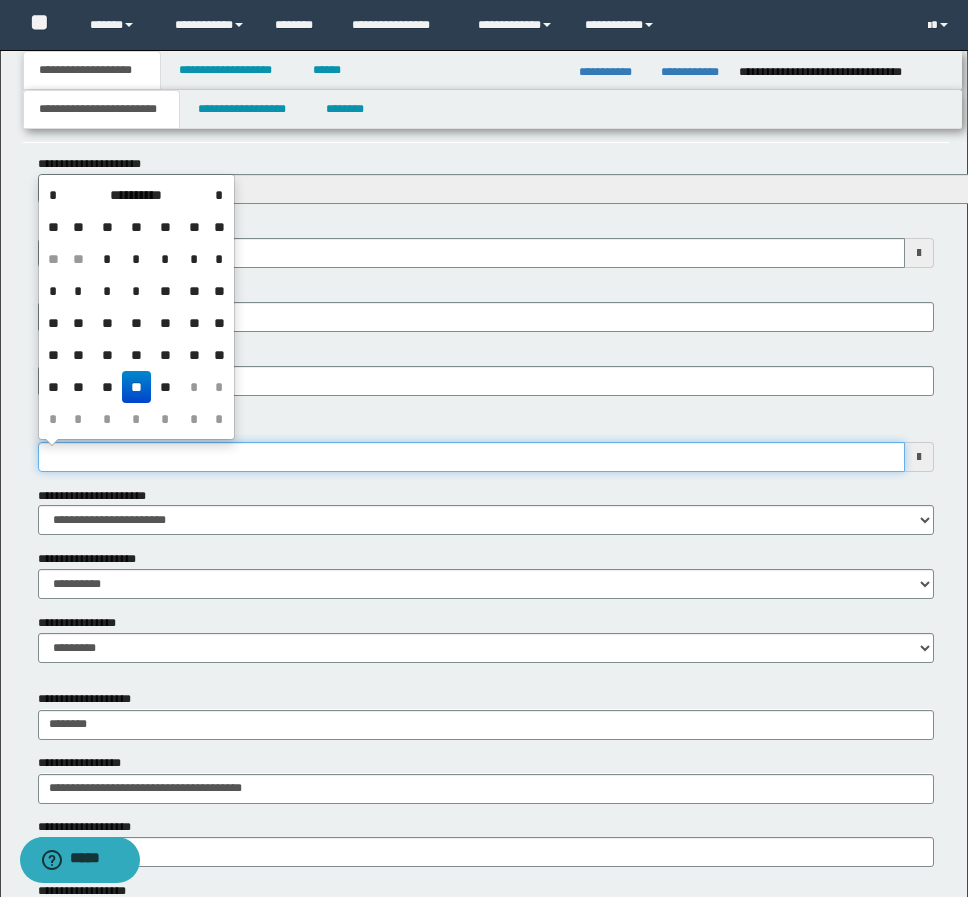 click on "**********" at bounding box center [471, 457] 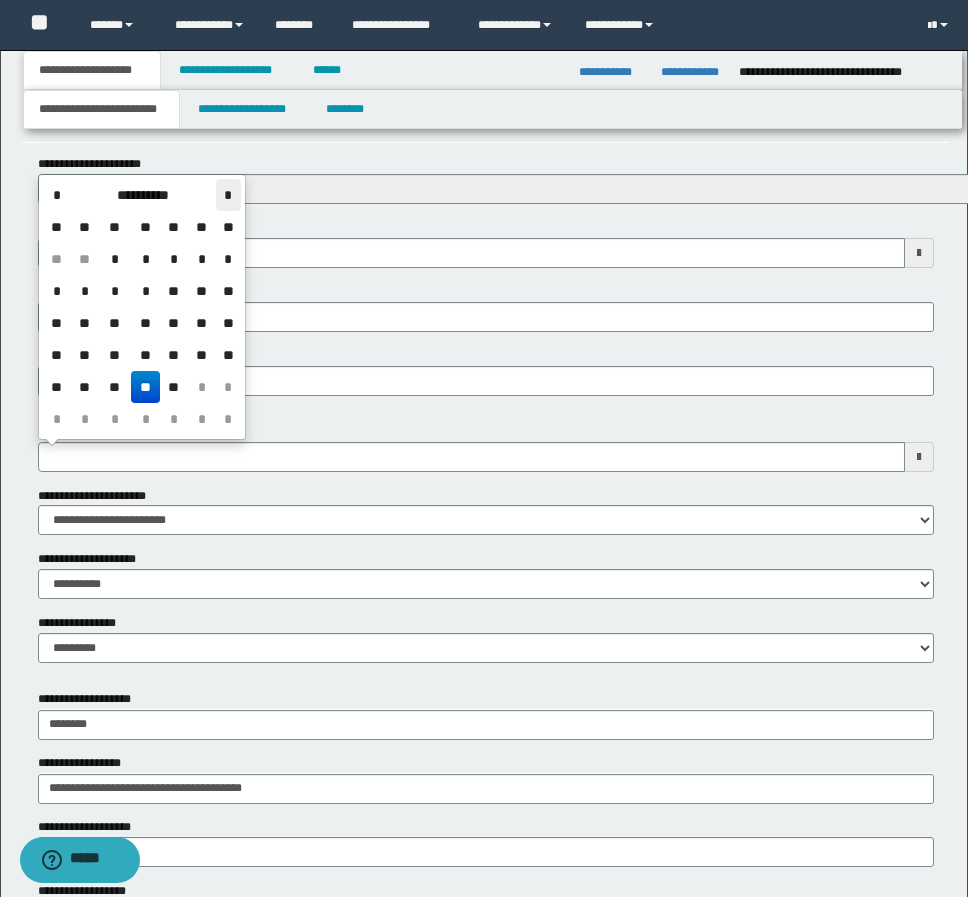 click on "*" at bounding box center [228, 195] 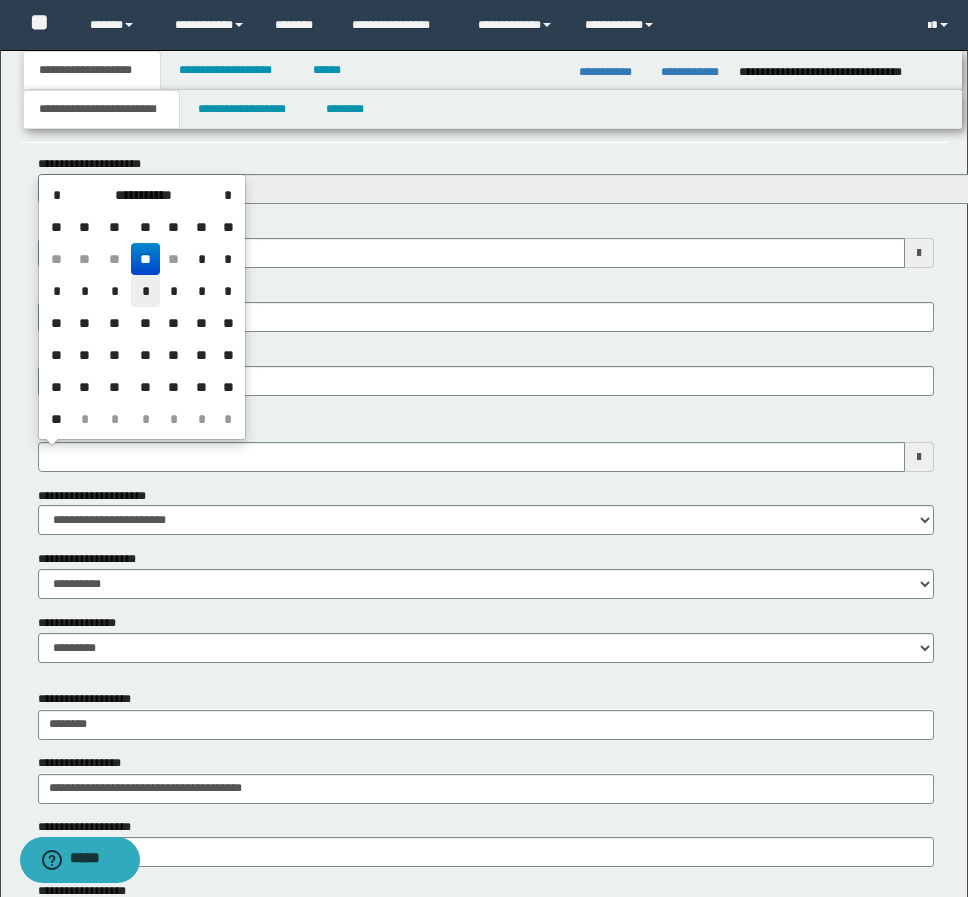 click on "*" at bounding box center (145, 291) 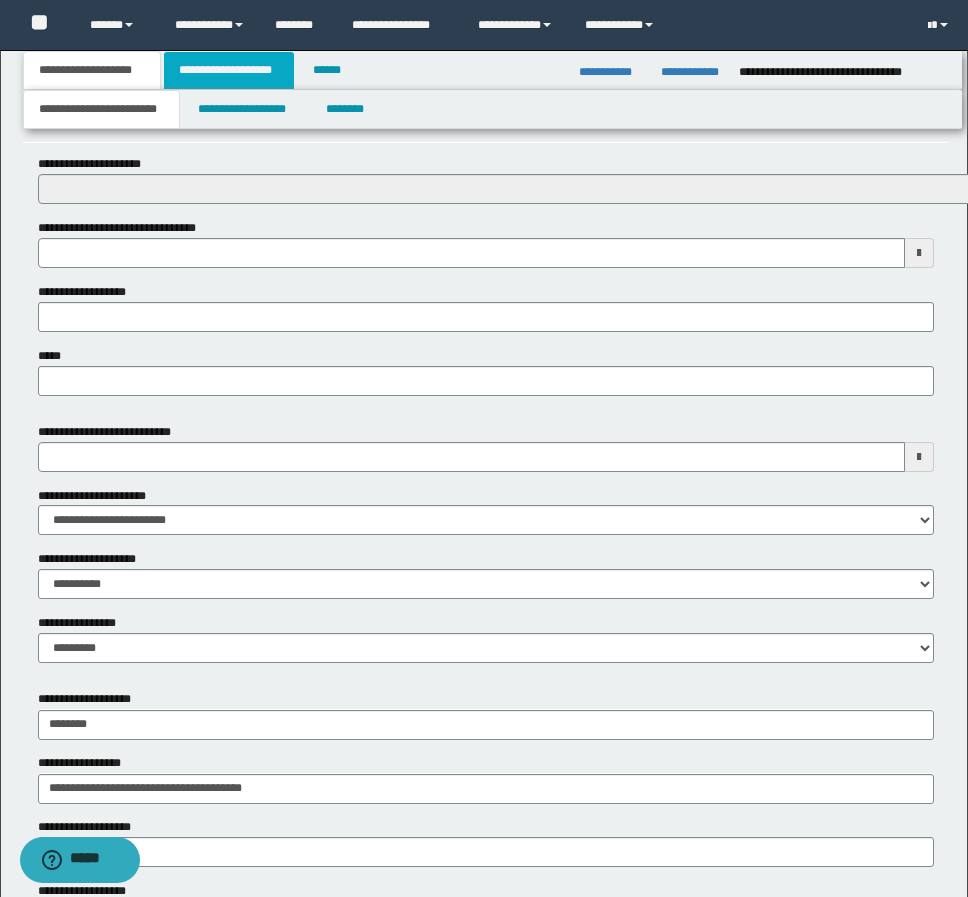 click on "**********" at bounding box center (229, 70) 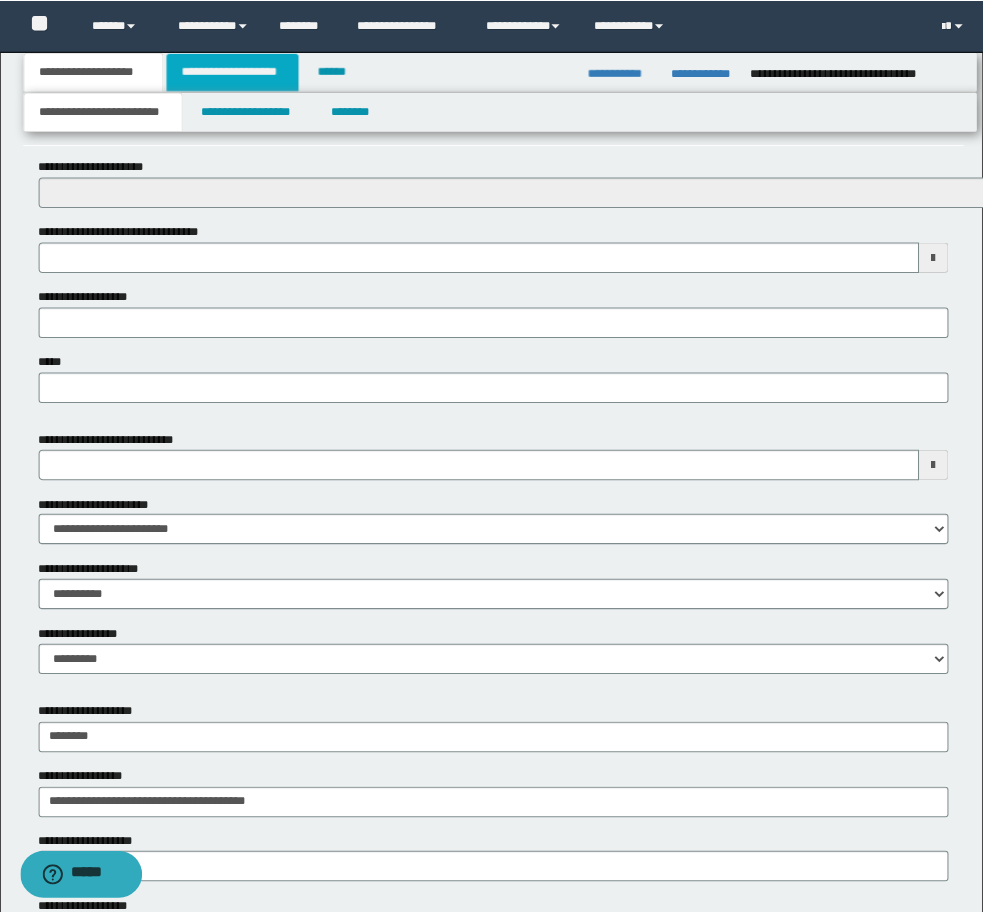 scroll, scrollTop: 0, scrollLeft: 0, axis: both 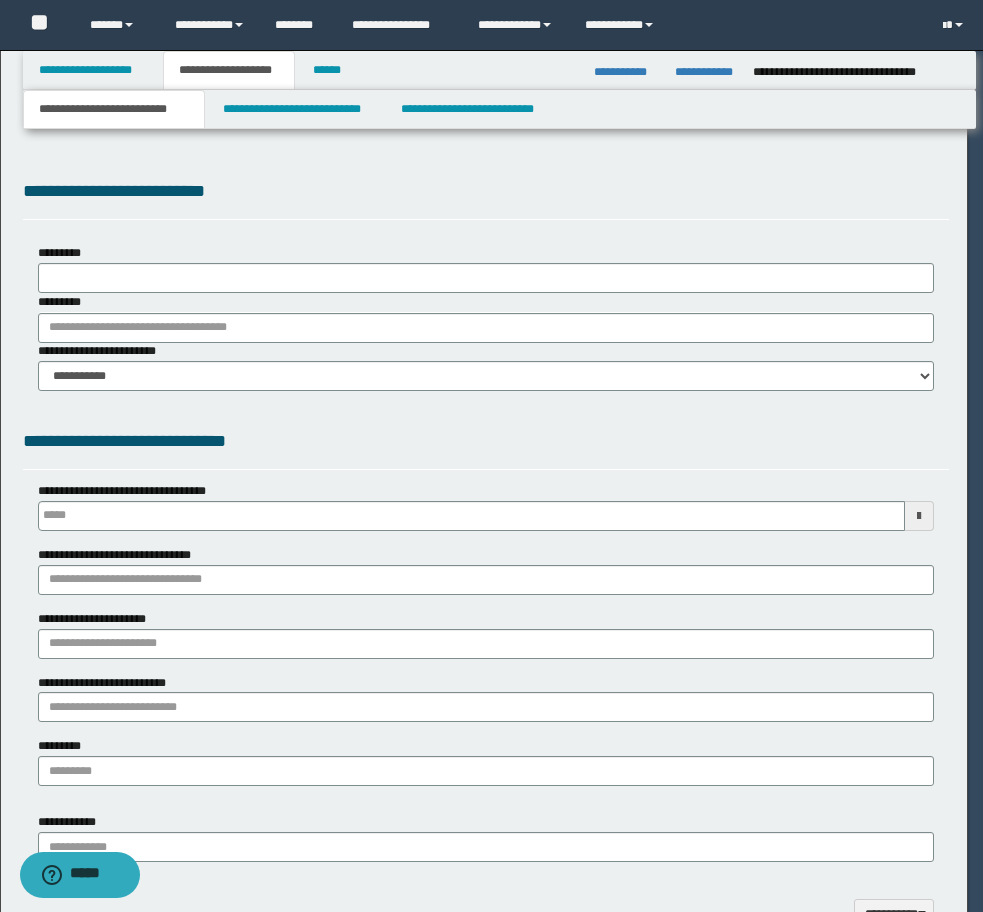 type 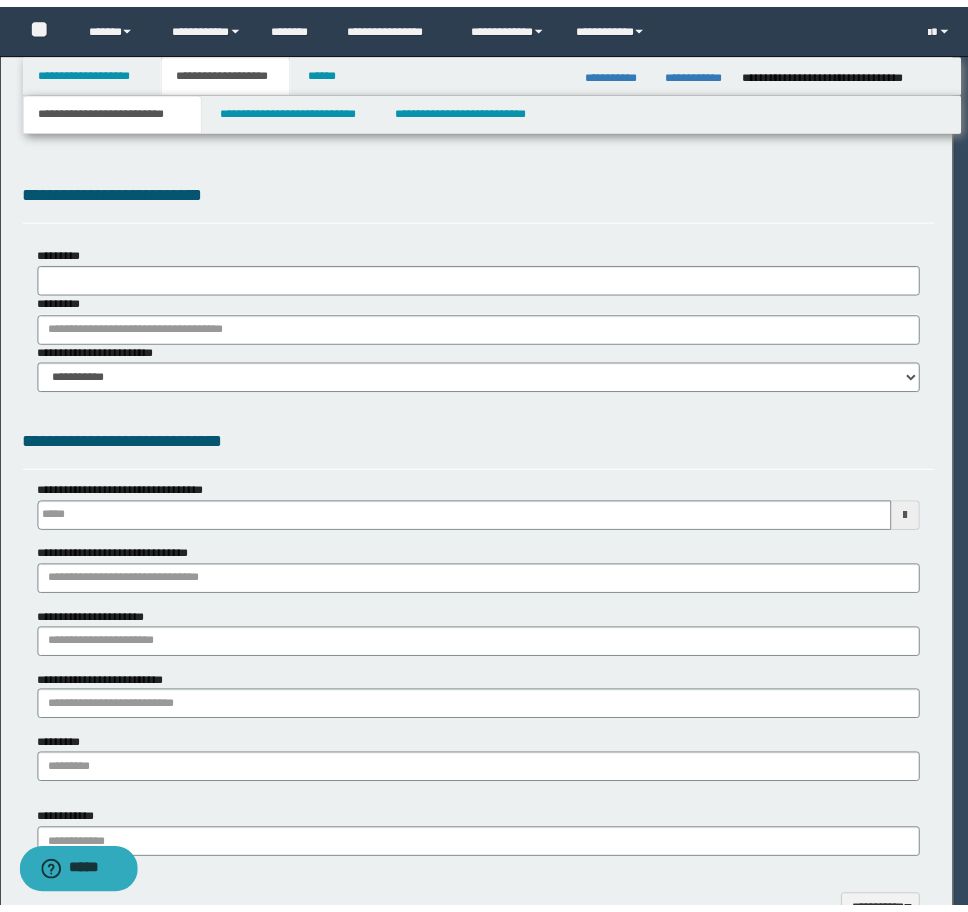 scroll, scrollTop: 0, scrollLeft: 0, axis: both 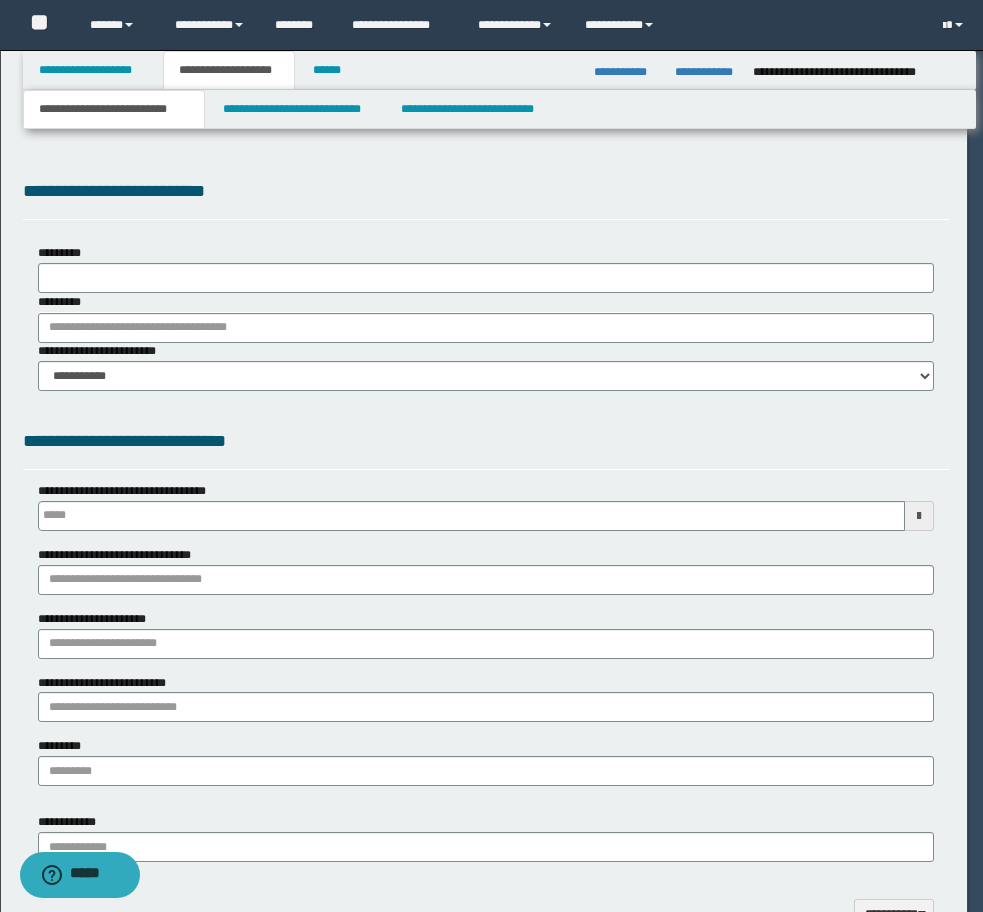 type on "**********" 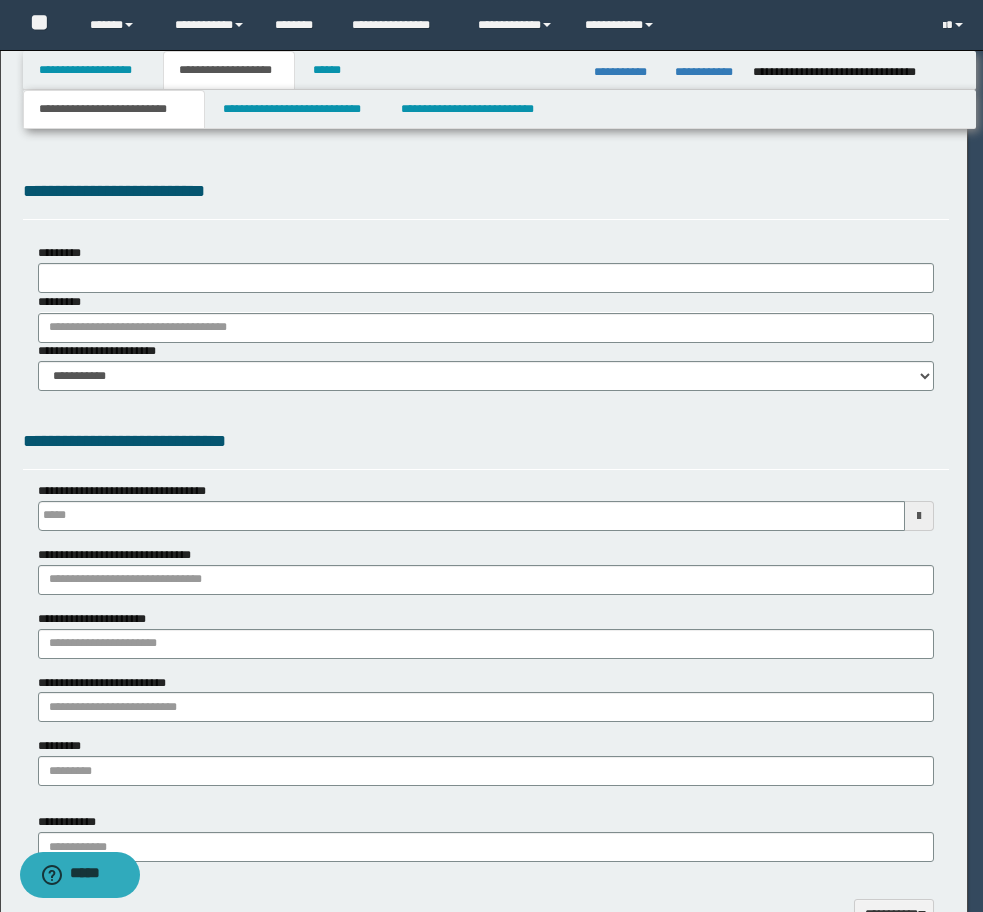 select on "*" 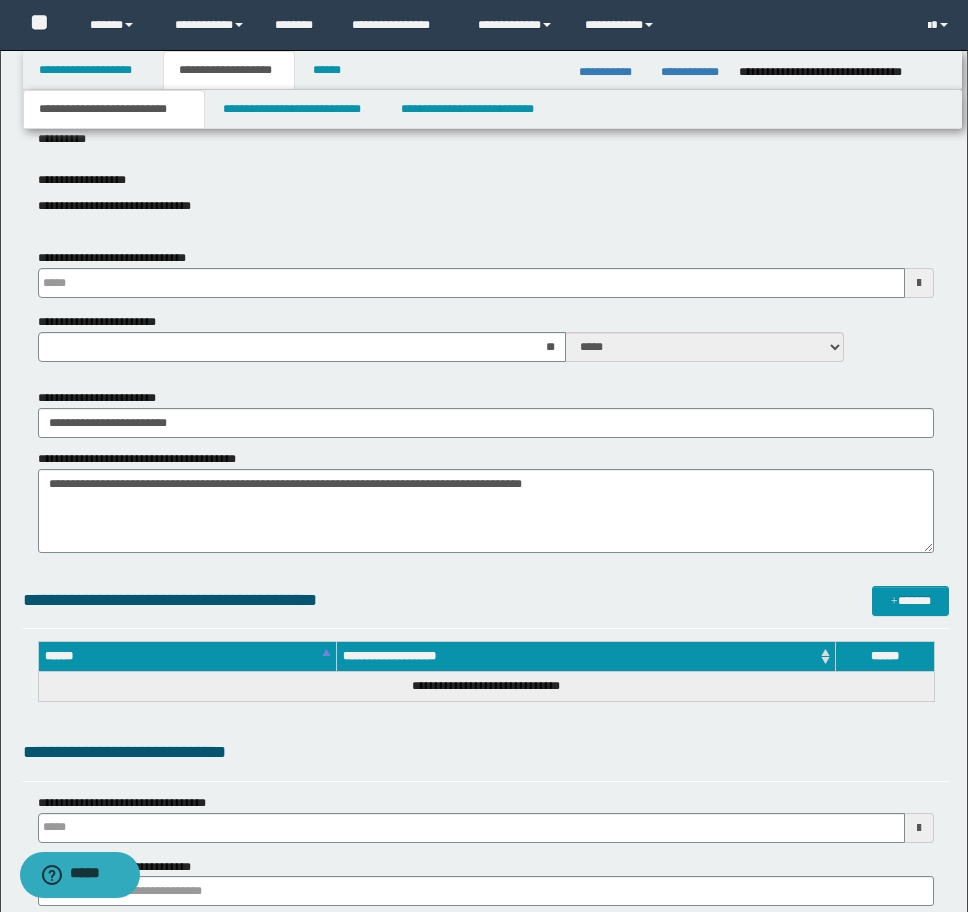 scroll, scrollTop: 800, scrollLeft: 0, axis: vertical 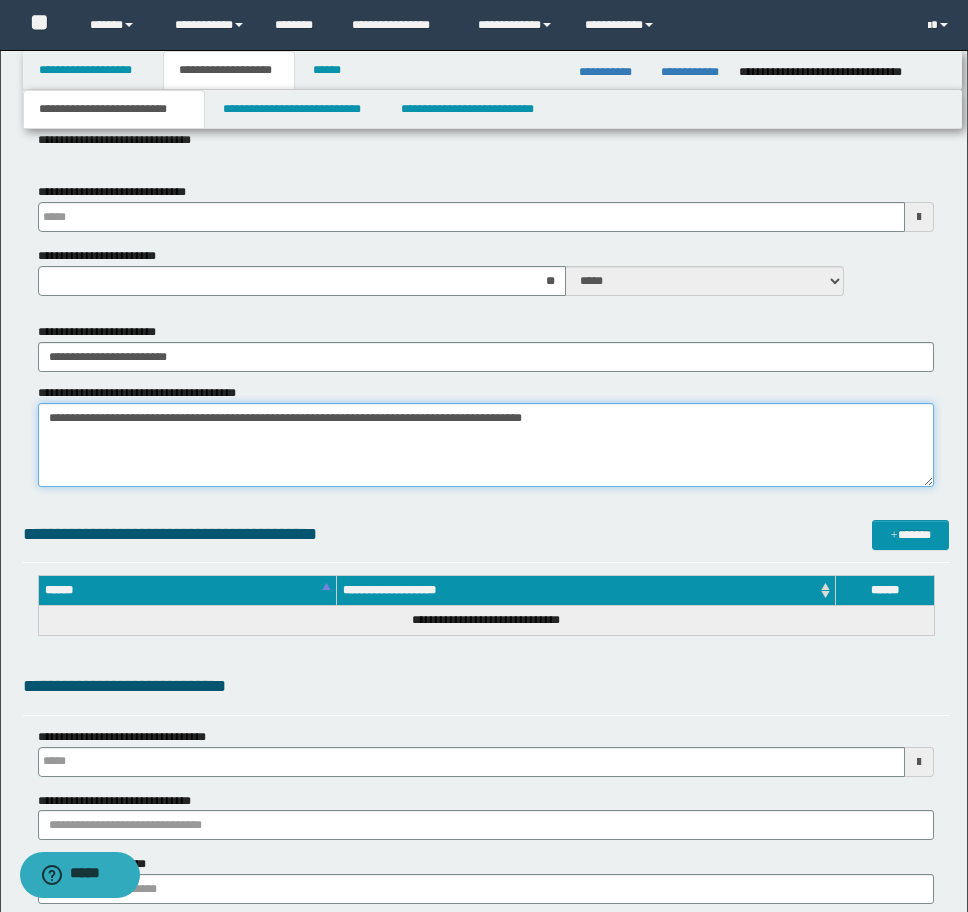 drag, startPoint x: 725, startPoint y: 420, endPoint x: -8, endPoint y: 396, distance: 733.3928 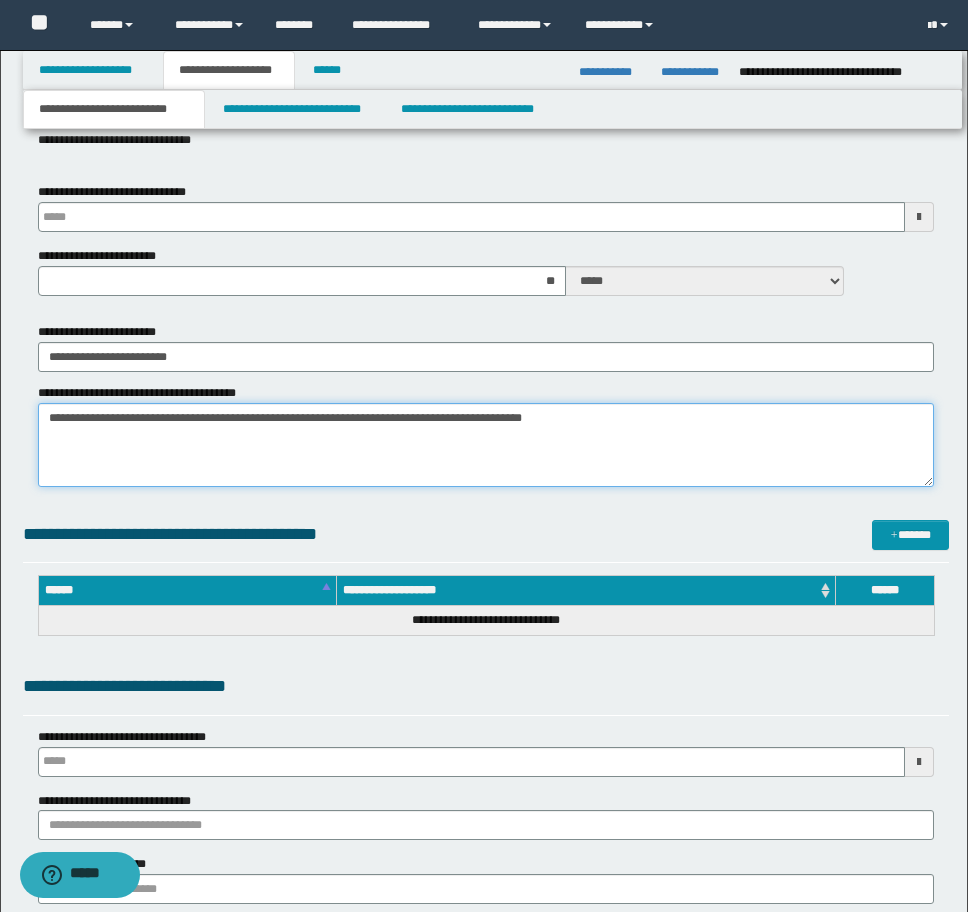 click on "**********" at bounding box center (484, -344) 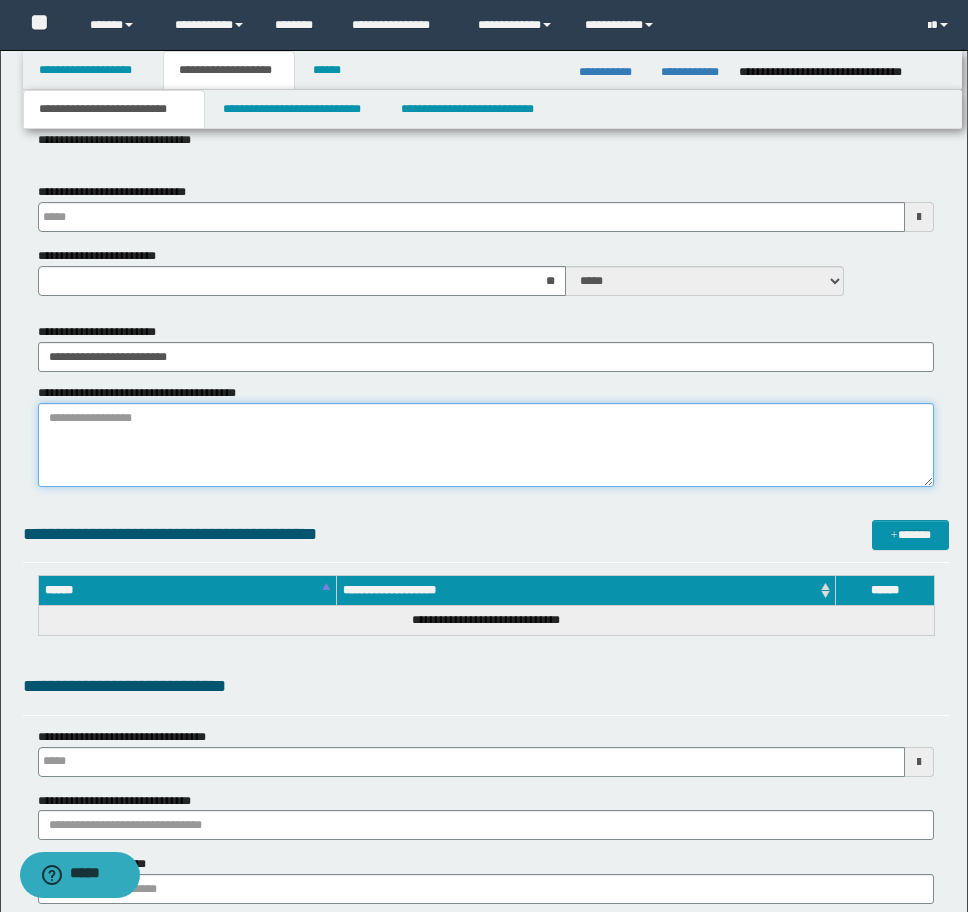 paste on "**********" 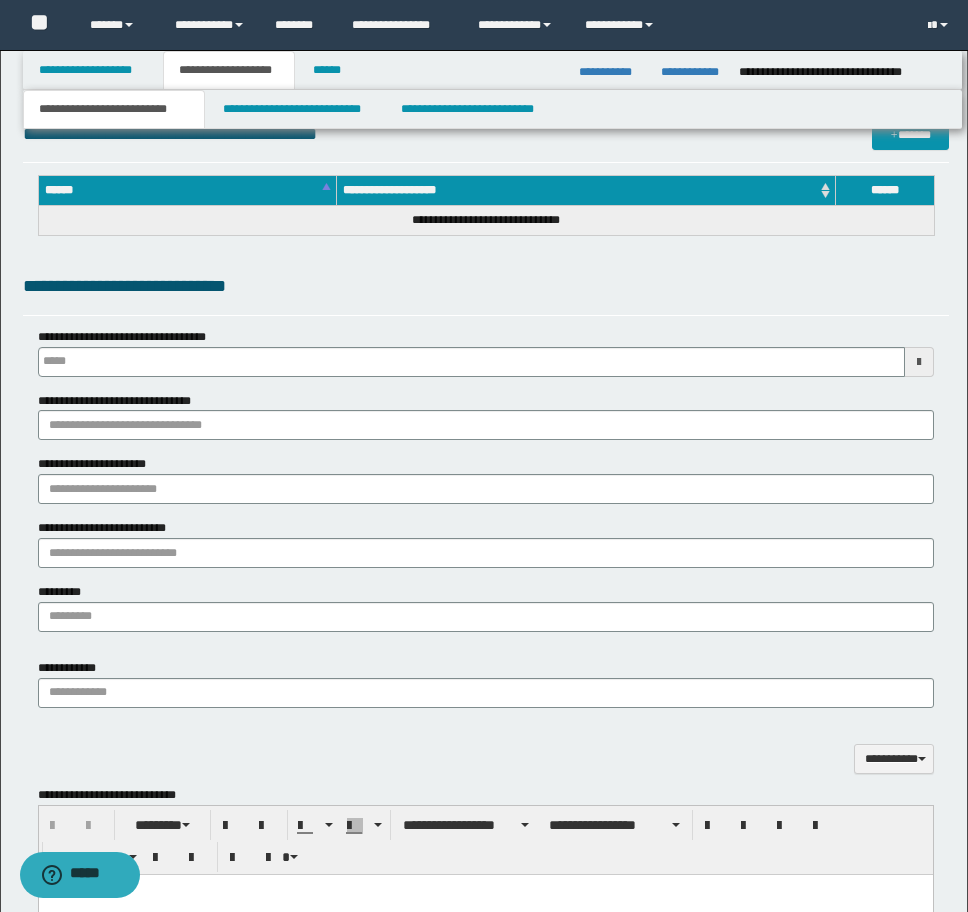 scroll, scrollTop: 900, scrollLeft: 0, axis: vertical 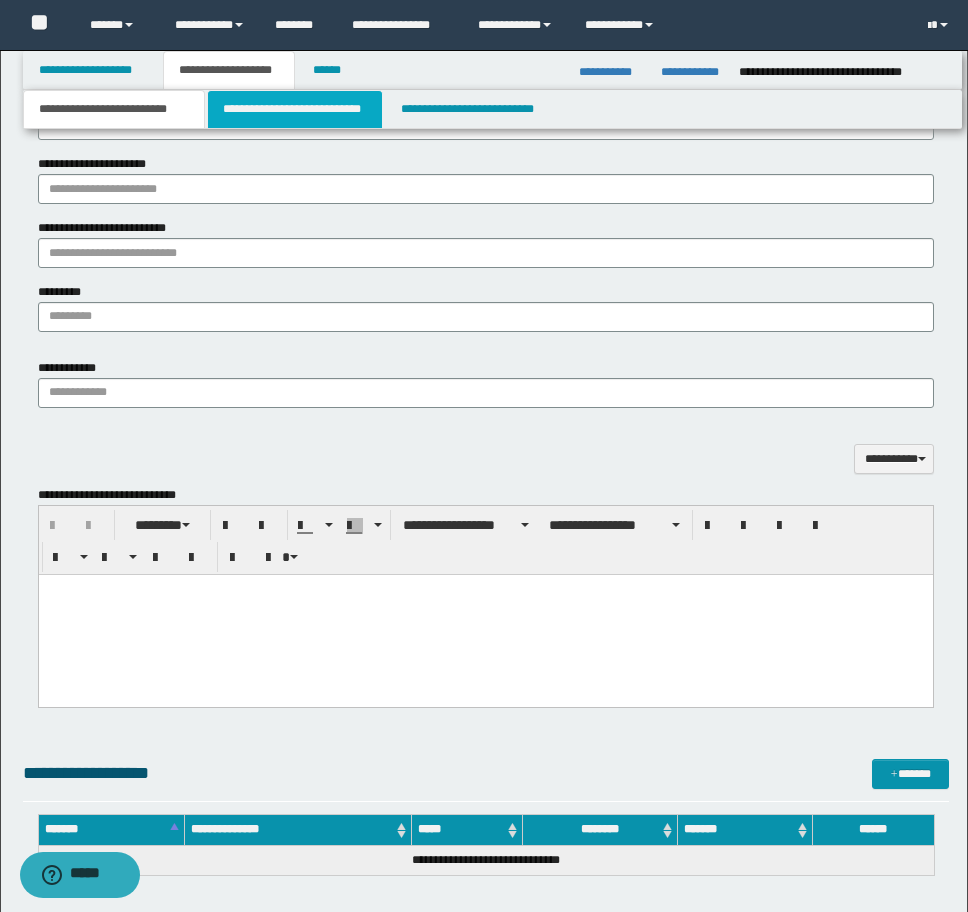 type on "**********" 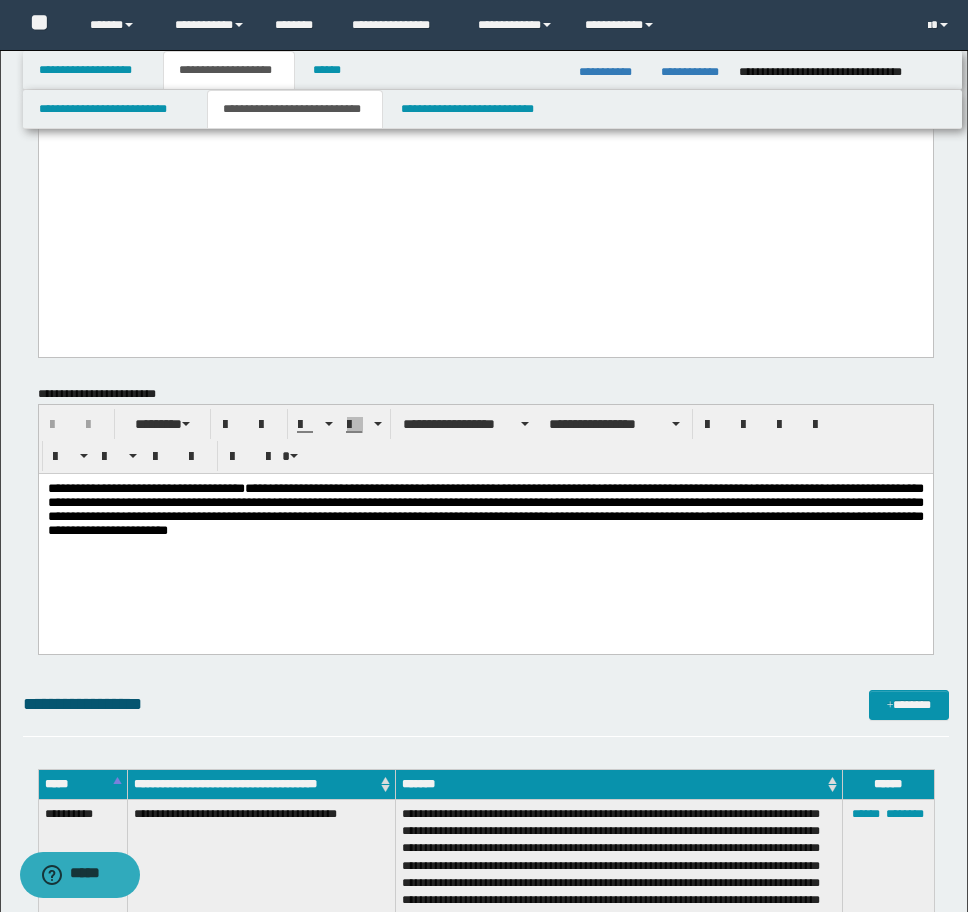 scroll, scrollTop: 2300, scrollLeft: 0, axis: vertical 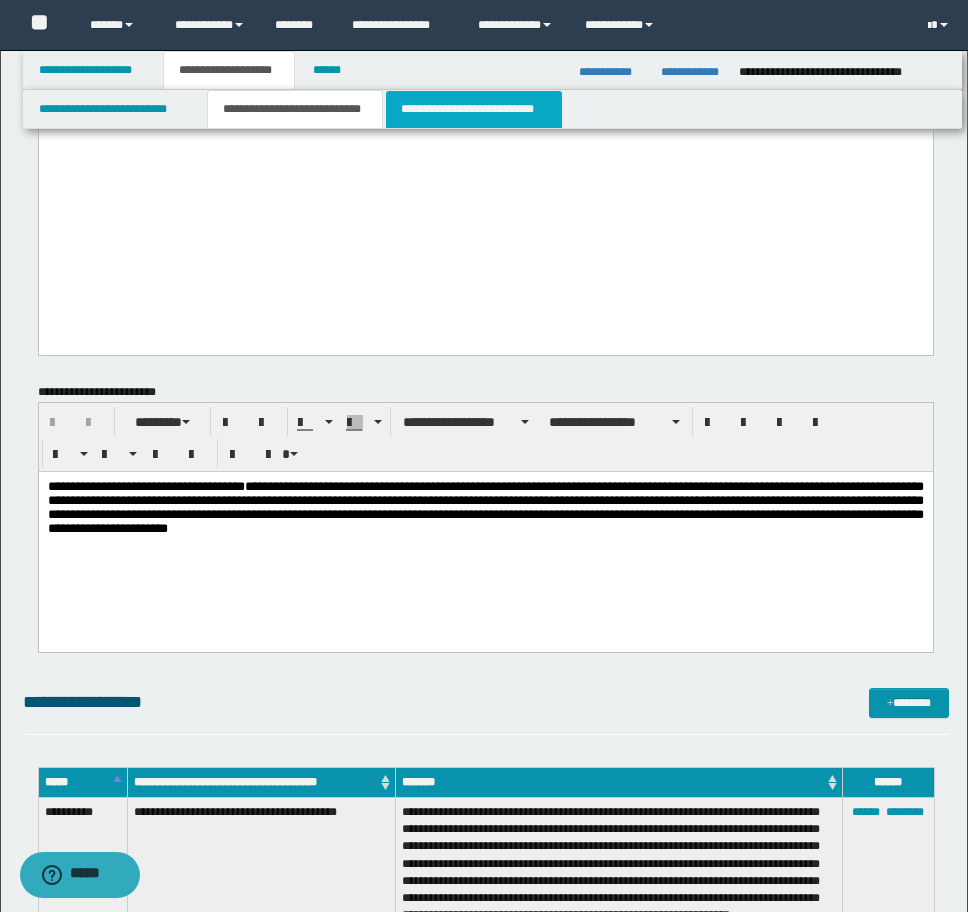 click on "**********" at bounding box center [474, 109] 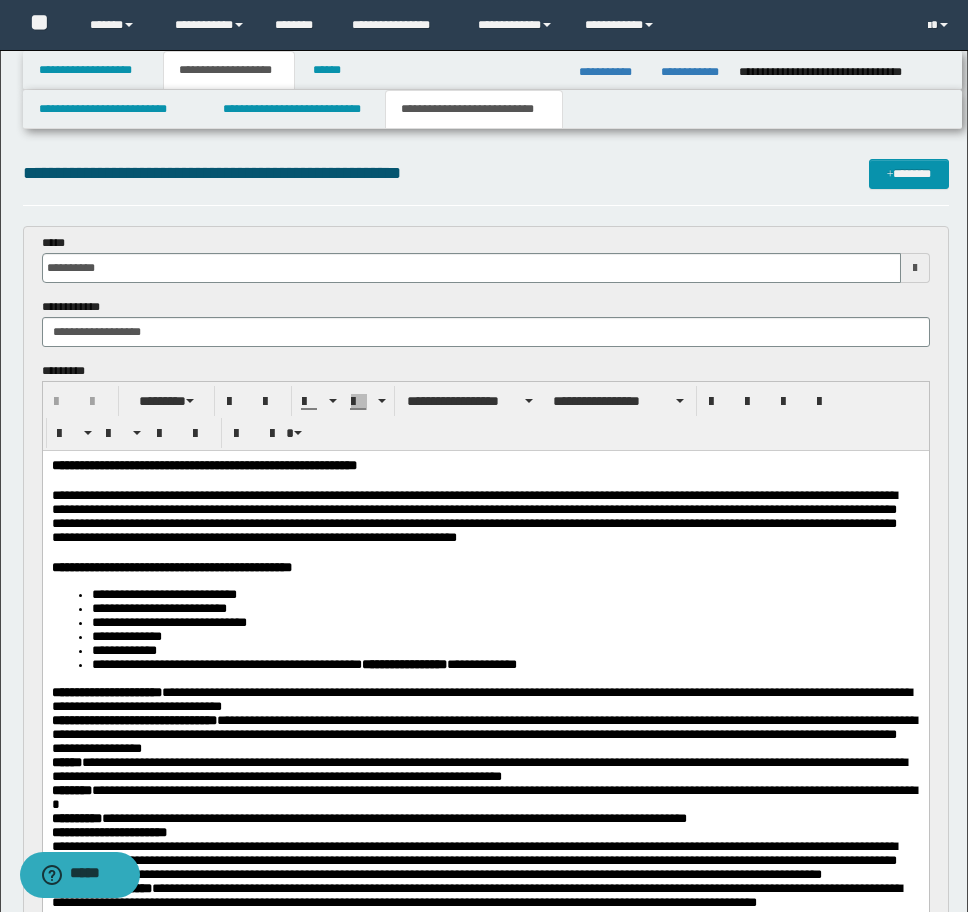 scroll, scrollTop: 0, scrollLeft: 0, axis: both 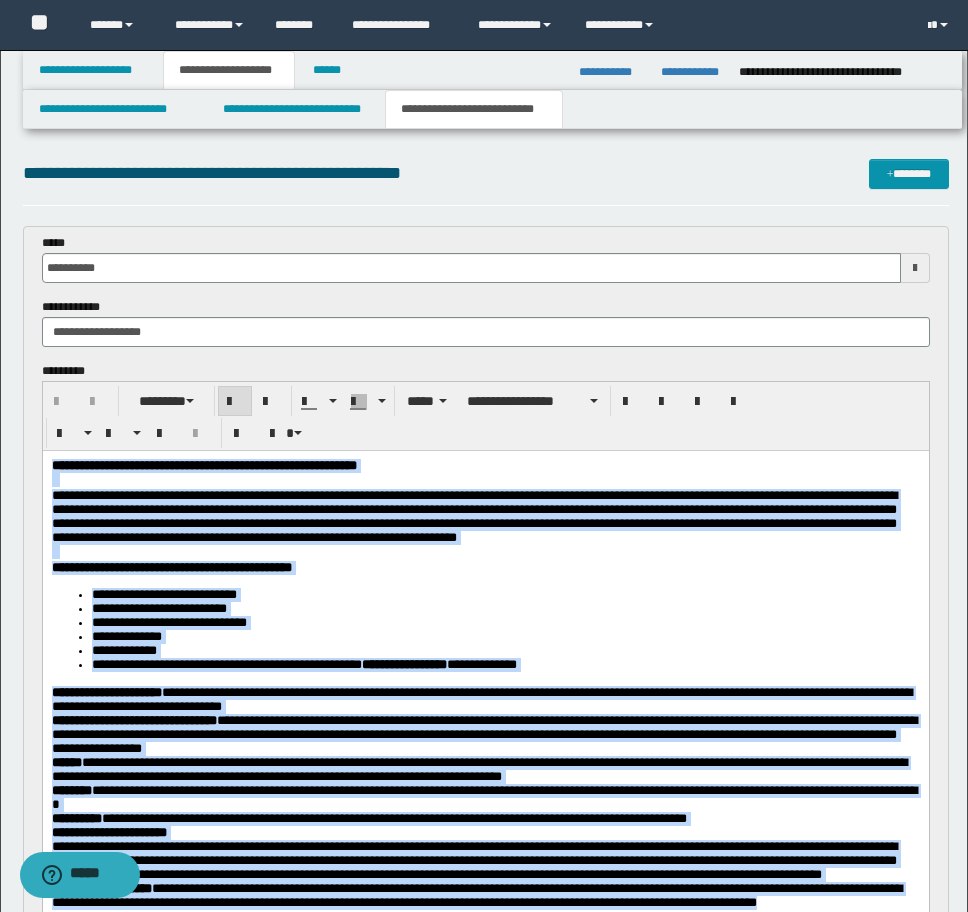 drag, startPoint x: 364, startPoint y: 1033, endPoint x: -9, endPoint y: -17, distance: 1114.284 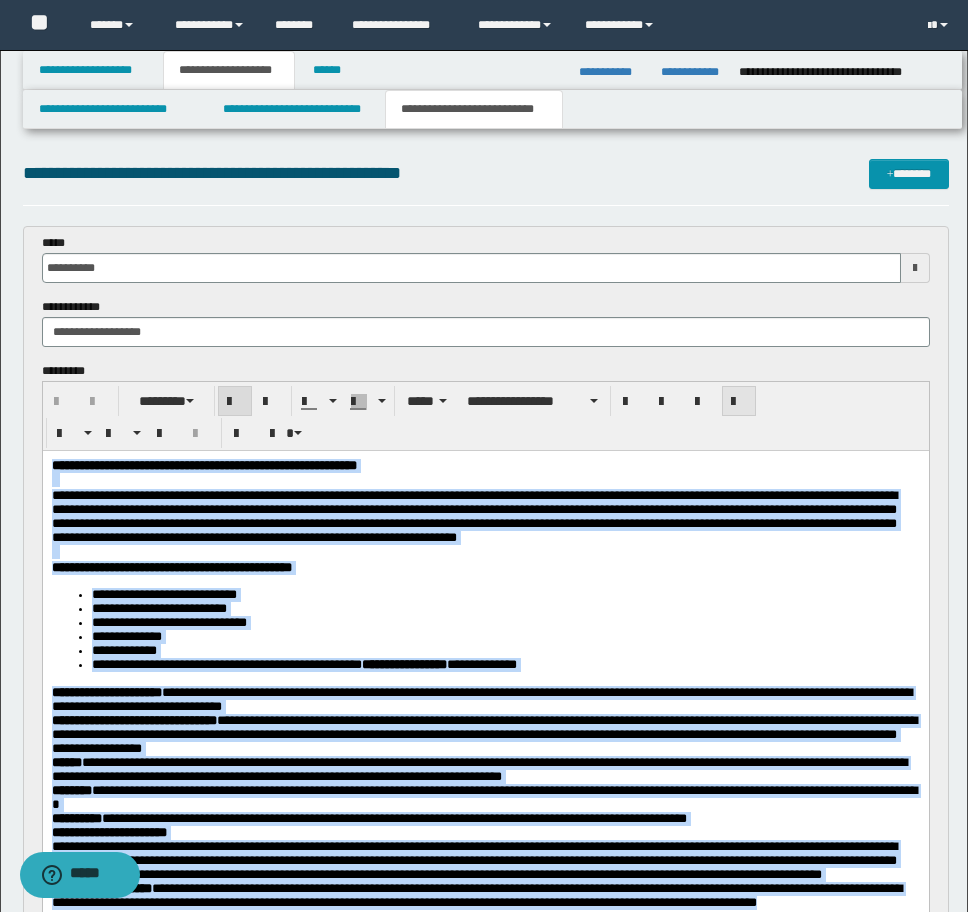 click at bounding box center [739, 401] 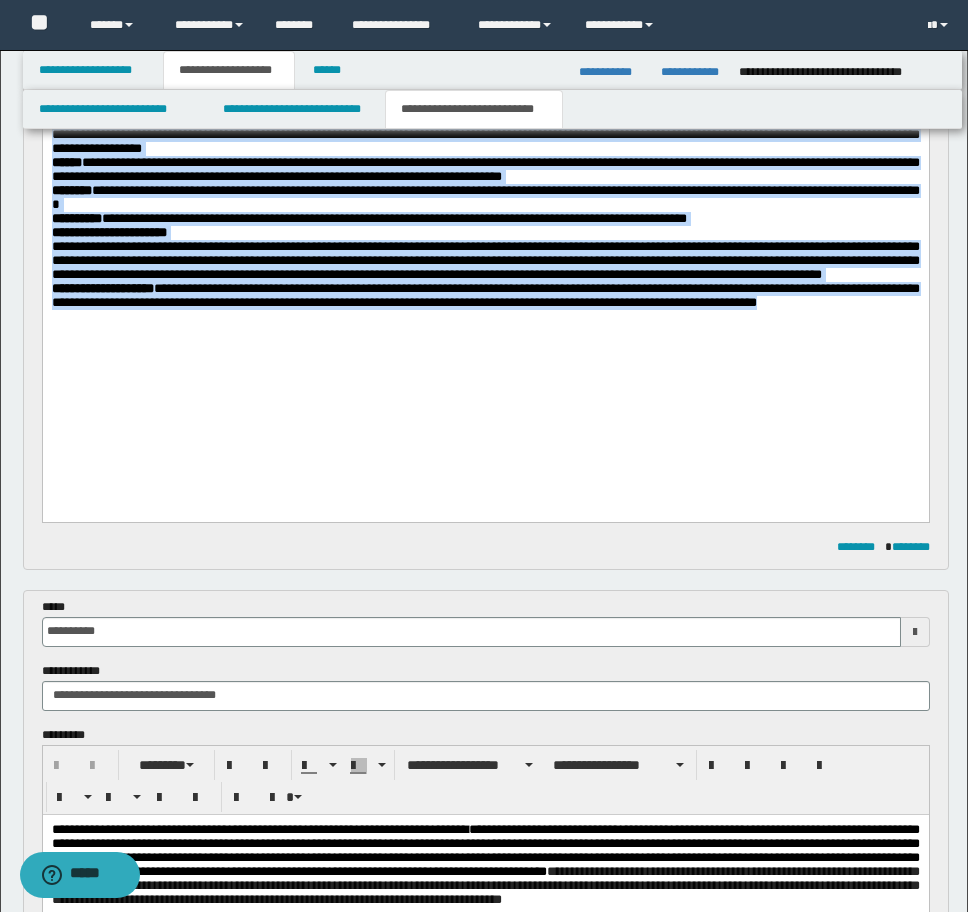 scroll, scrollTop: 900, scrollLeft: 0, axis: vertical 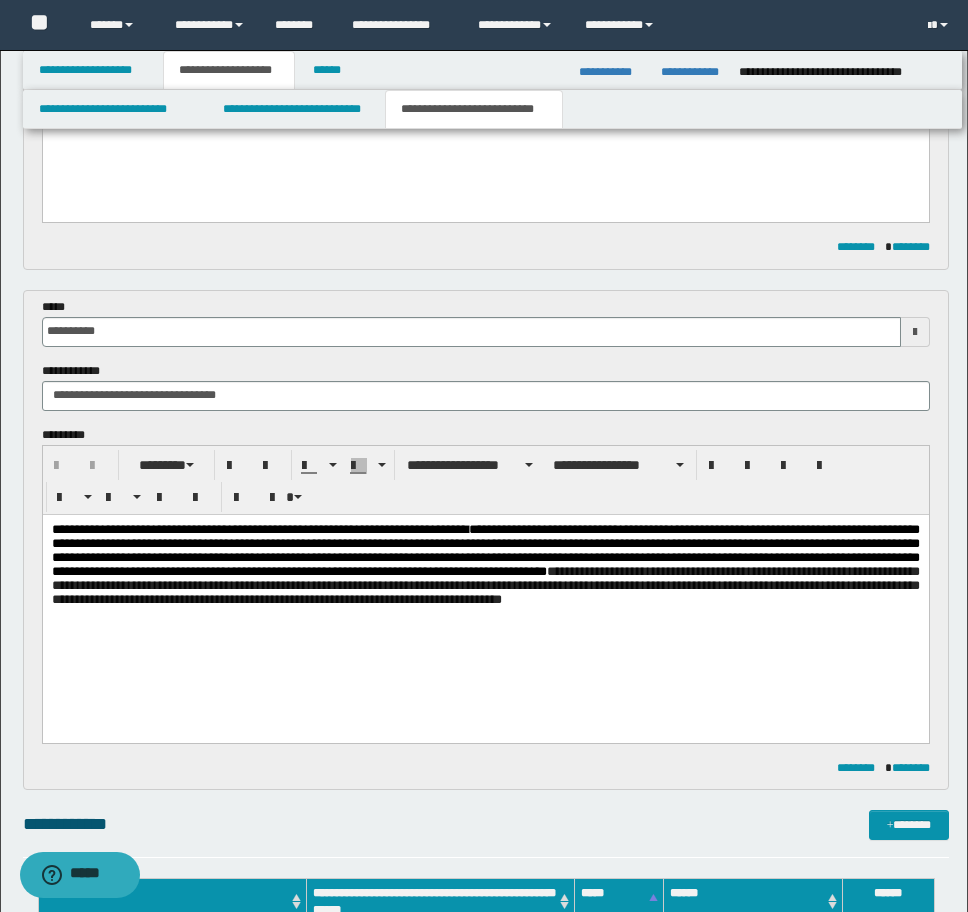 click on "**********" at bounding box center (485, 589) 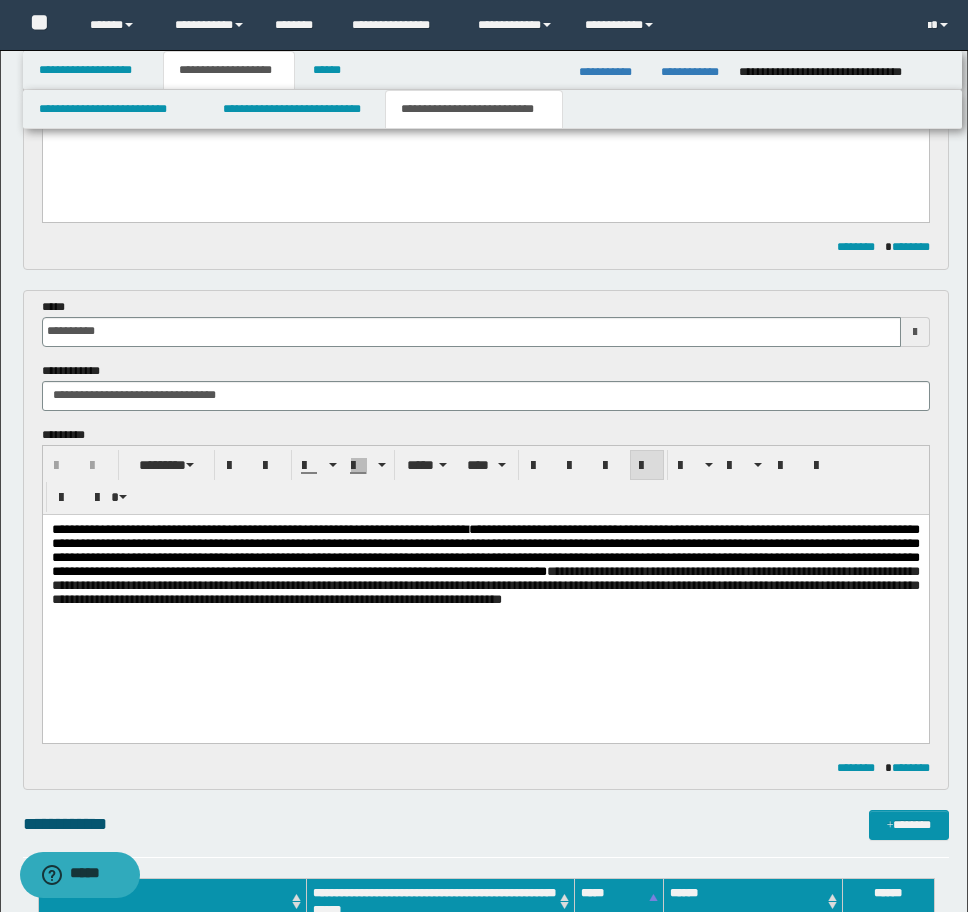 type 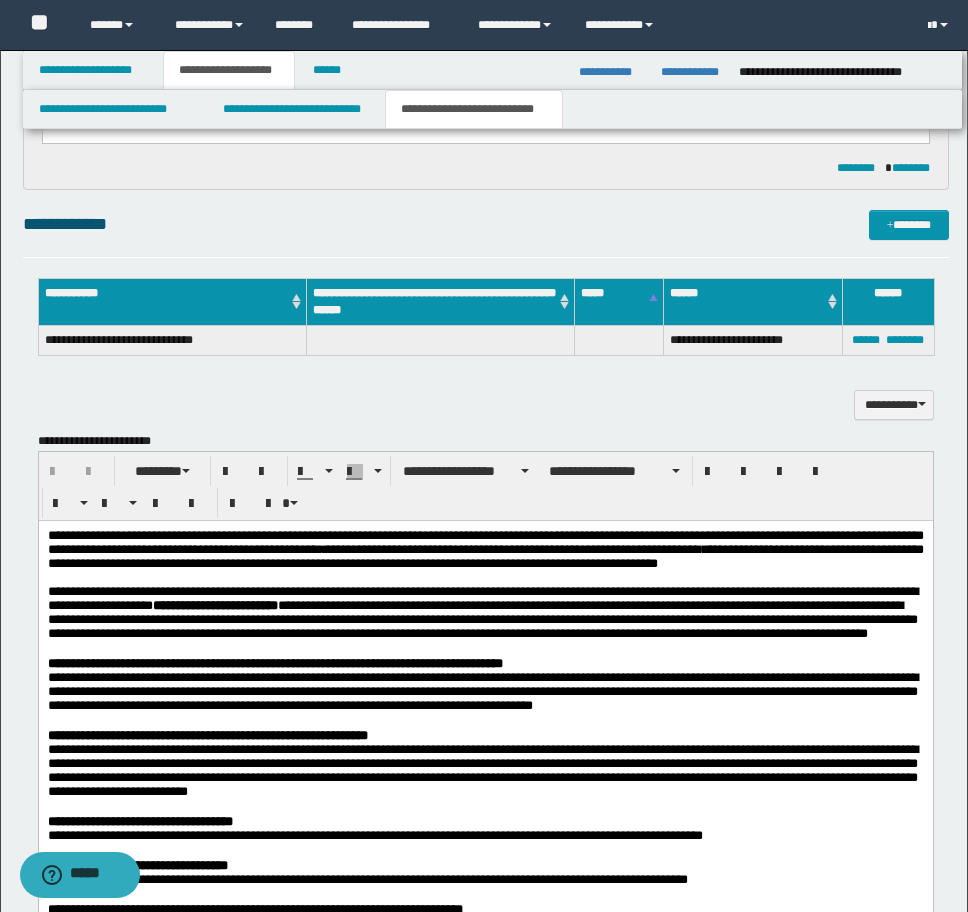 click on "**********" at bounding box center (485, 548) 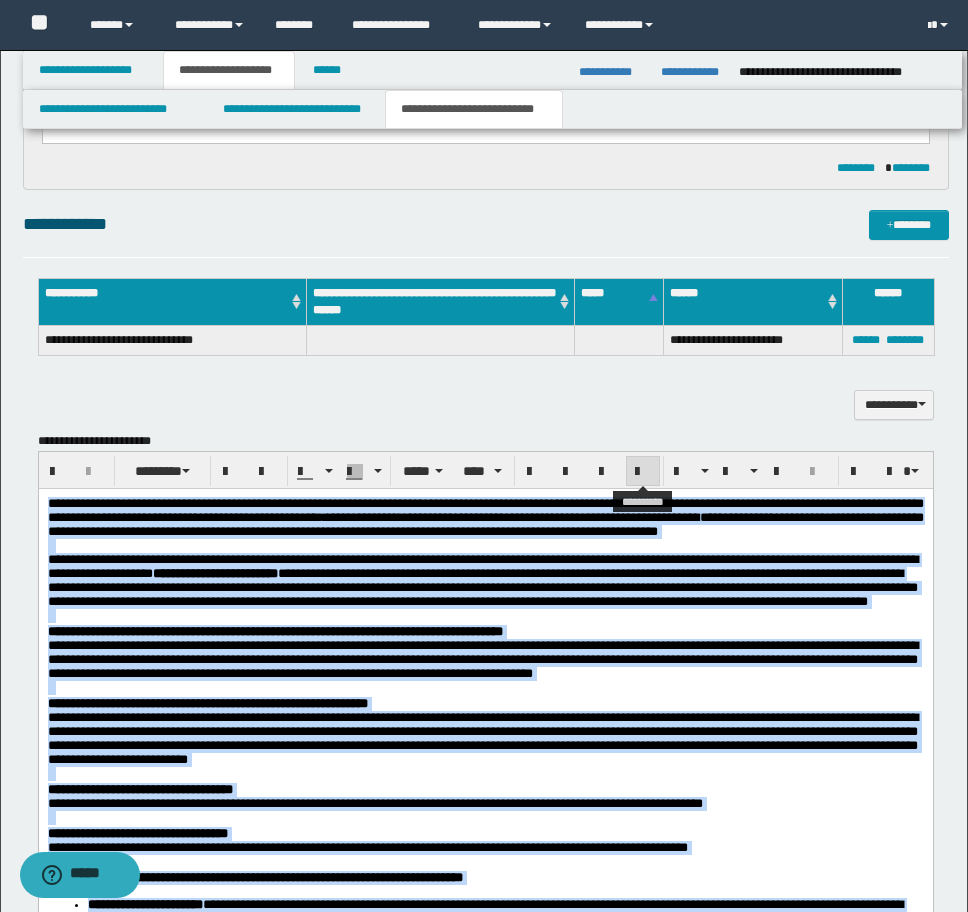 click at bounding box center [643, 471] 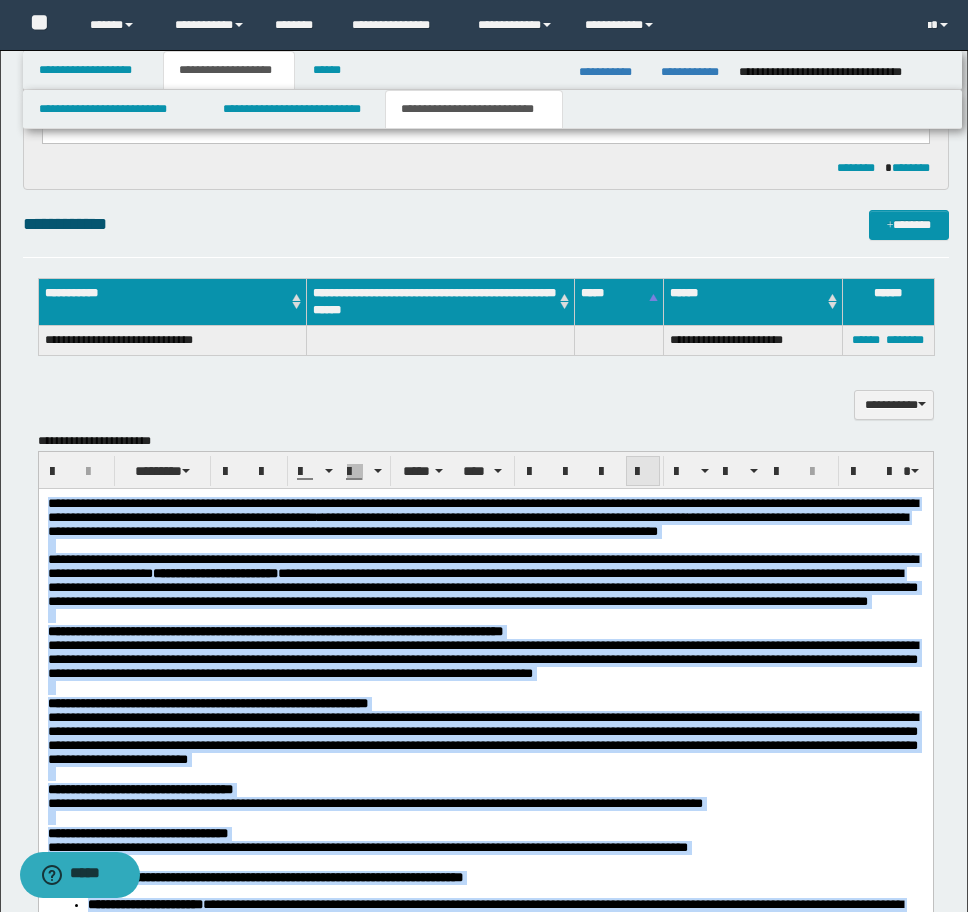 click at bounding box center [643, 471] 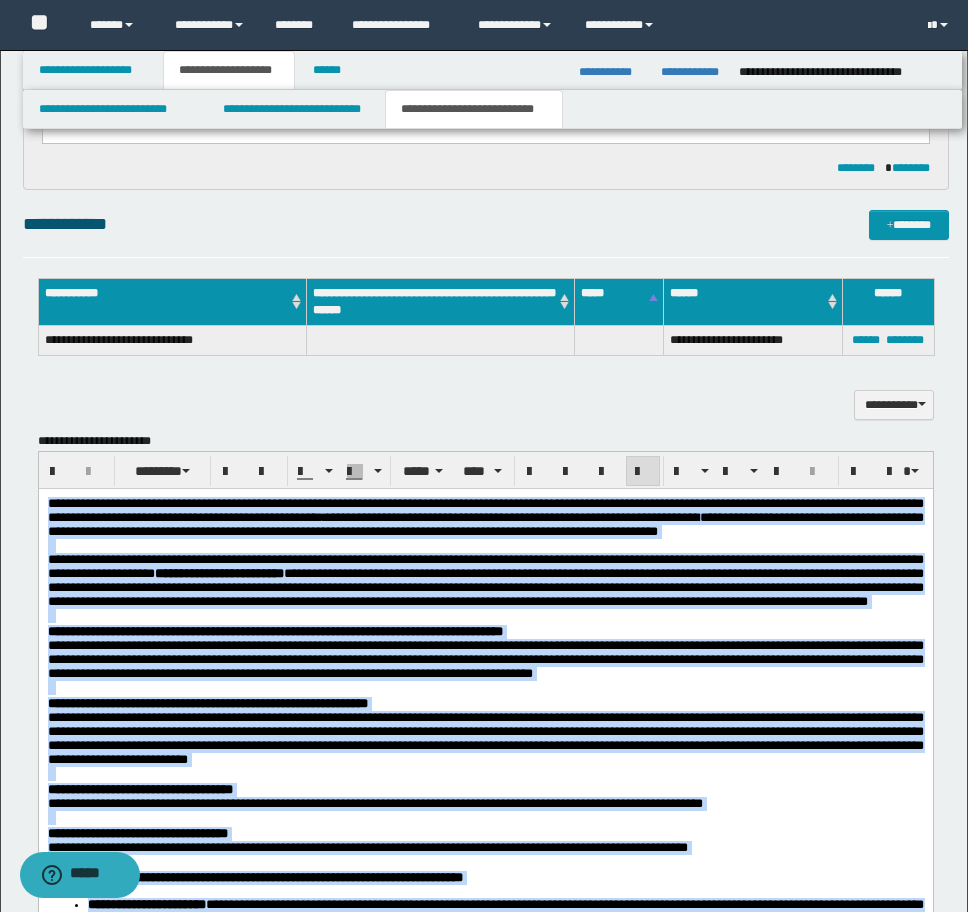 click on "**********" at bounding box center (485, 579) 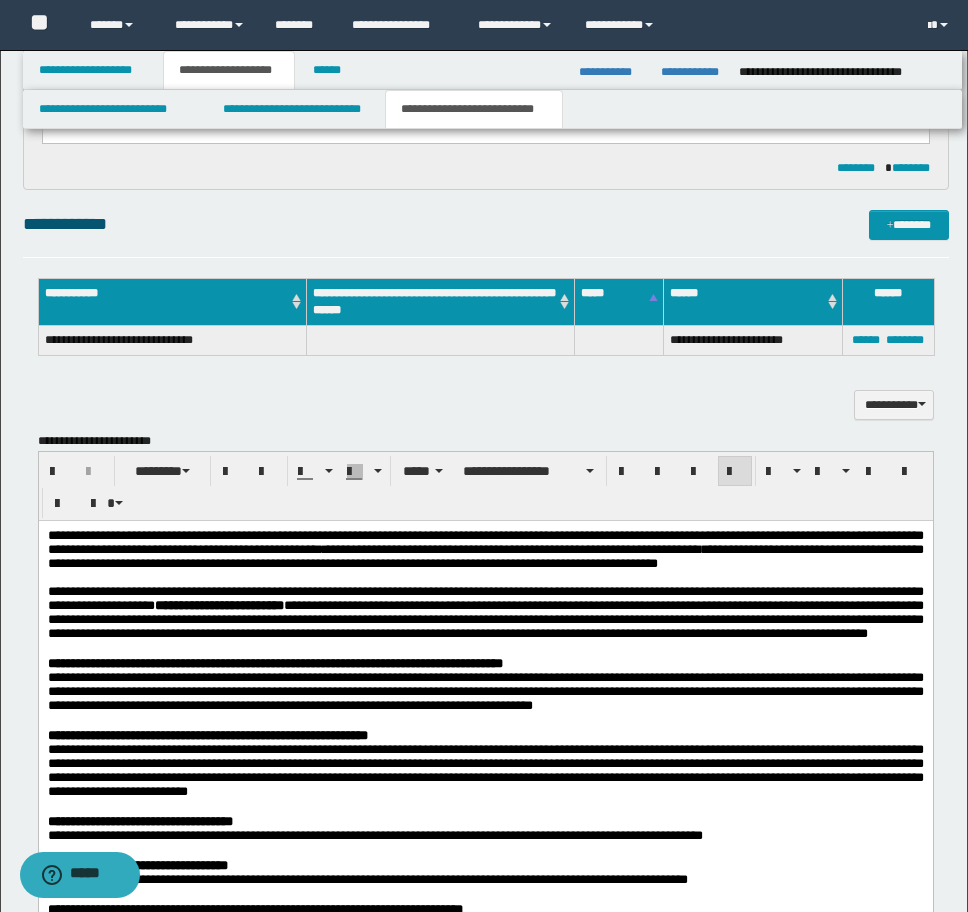 click on "**********" at bounding box center [485, 1681] 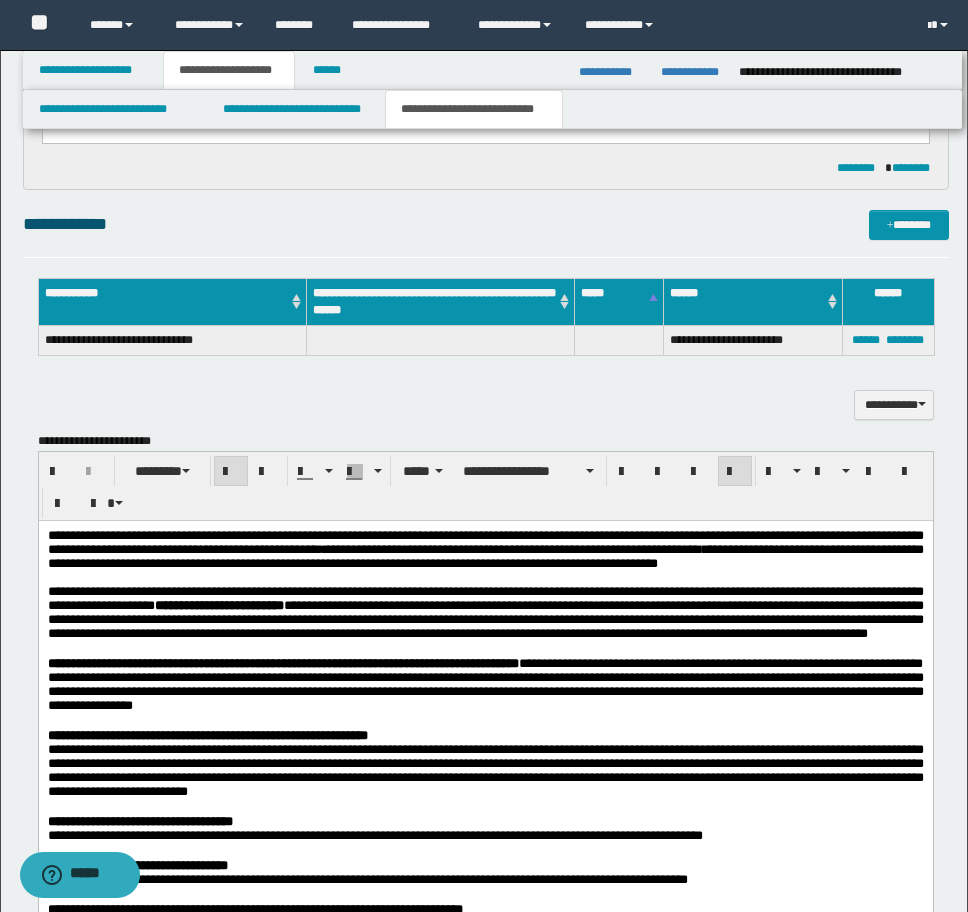 click on "**********" at bounding box center (485, 769) 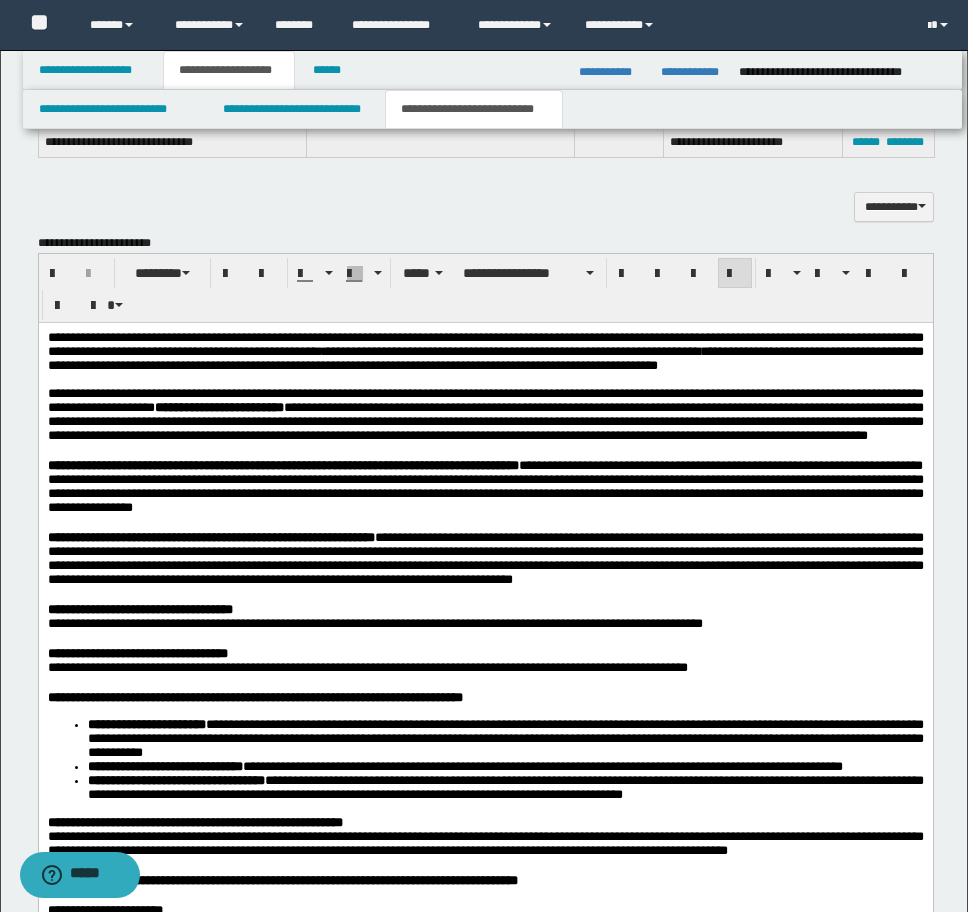 scroll, scrollTop: 1700, scrollLeft: 0, axis: vertical 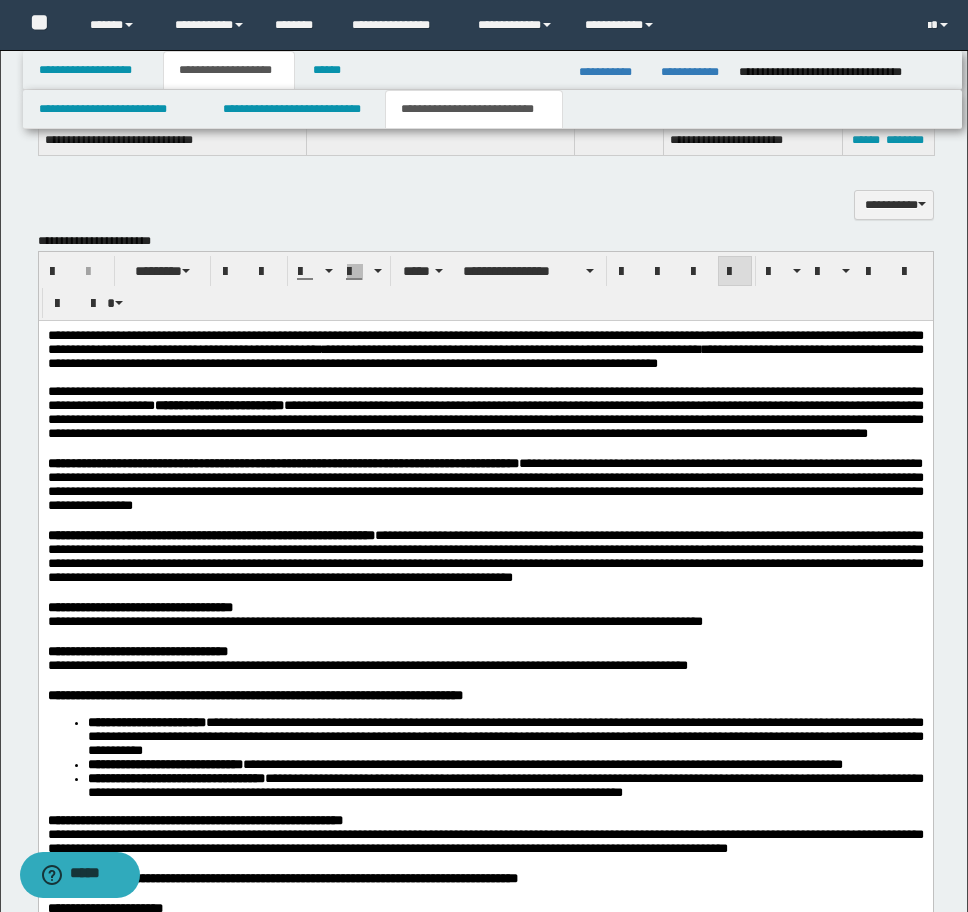 click on "**********" at bounding box center (374, 620) 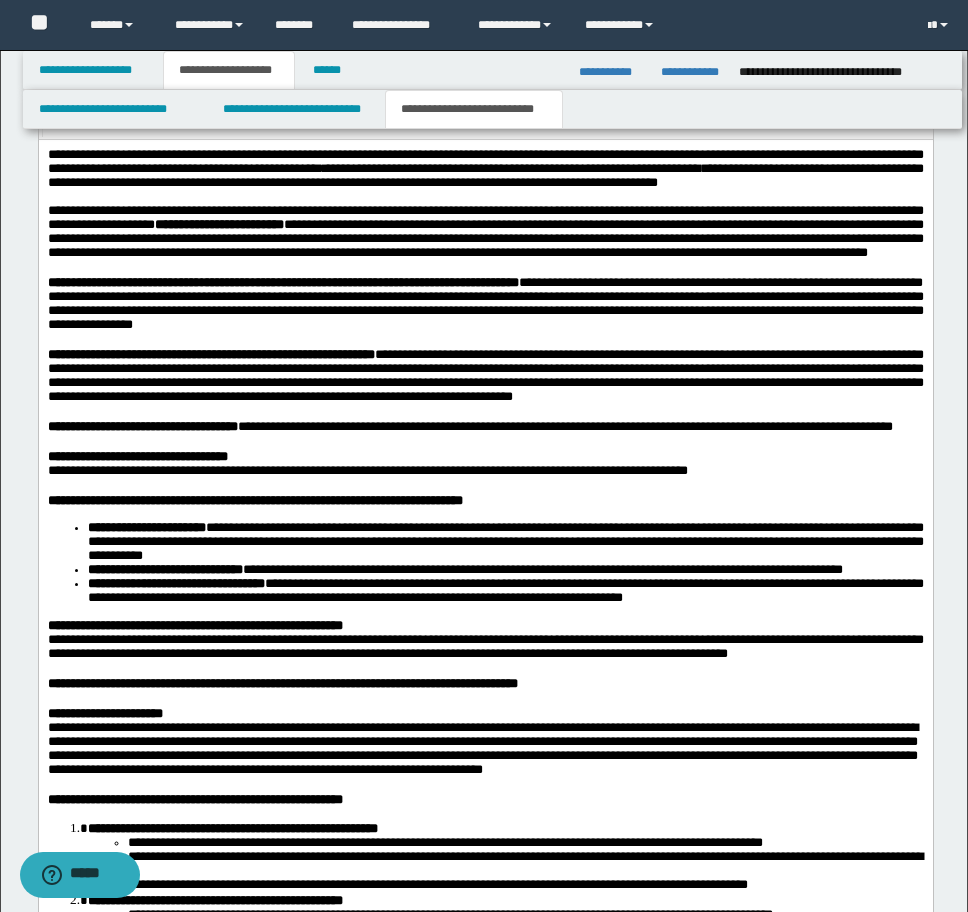 scroll, scrollTop: 1900, scrollLeft: 0, axis: vertical 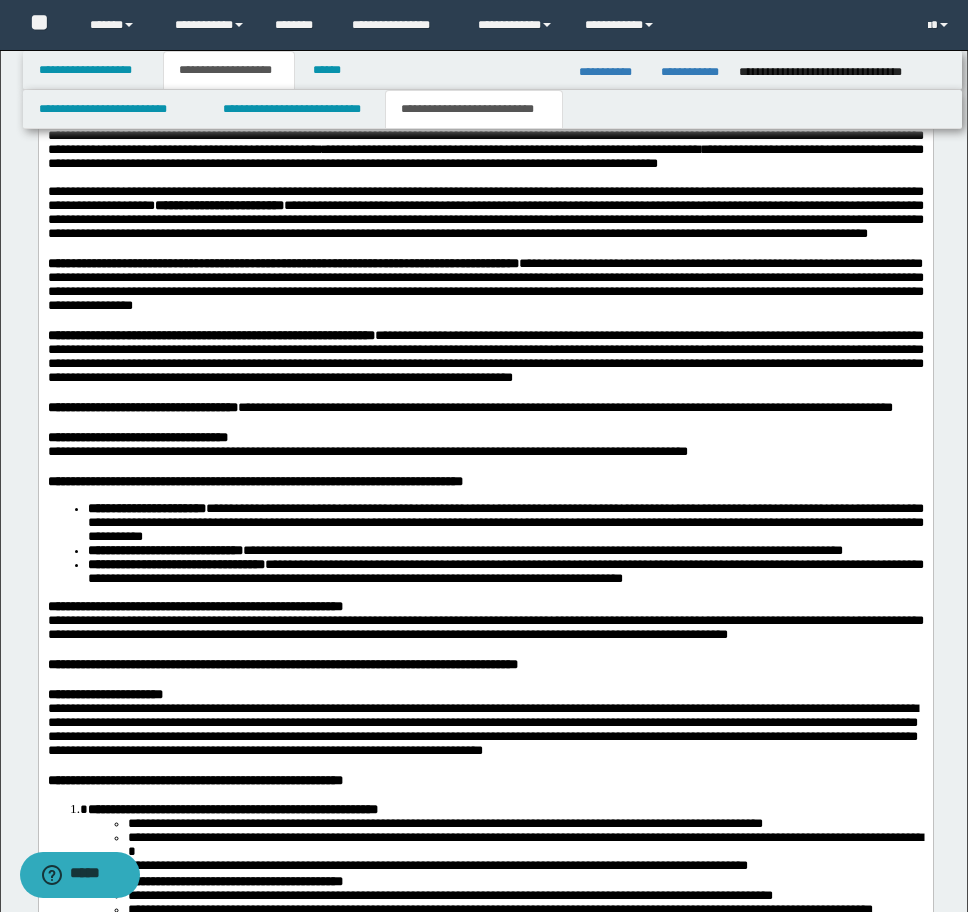 click on "**********" at bounding box center [146, 507] 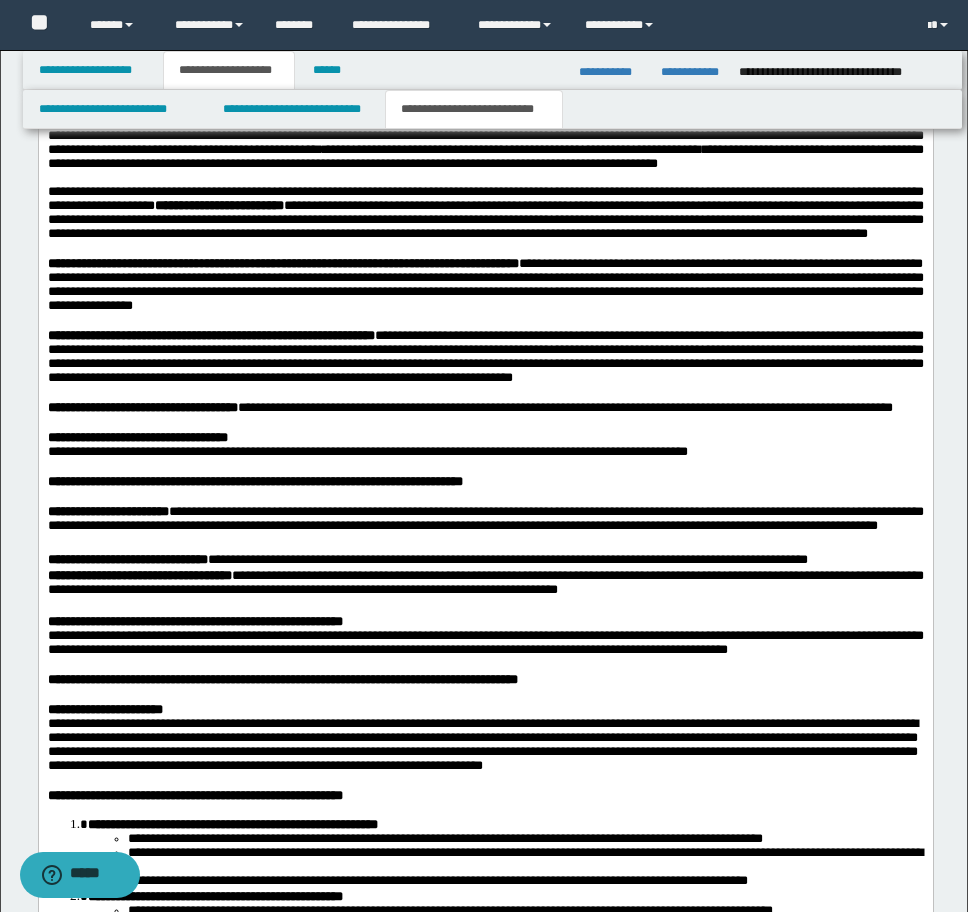 click on "**********" at bounding box center (485, 641) 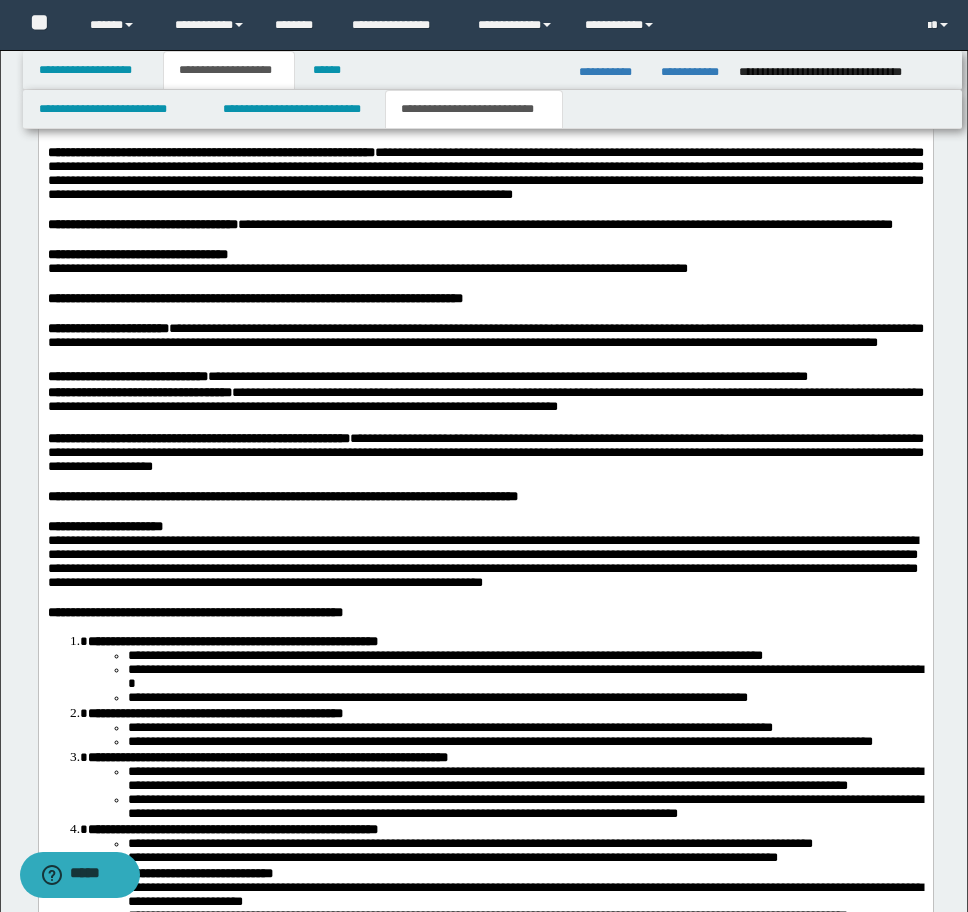 scroll, scrollTop: 2100, scrollLeft: 0, axis: vertical 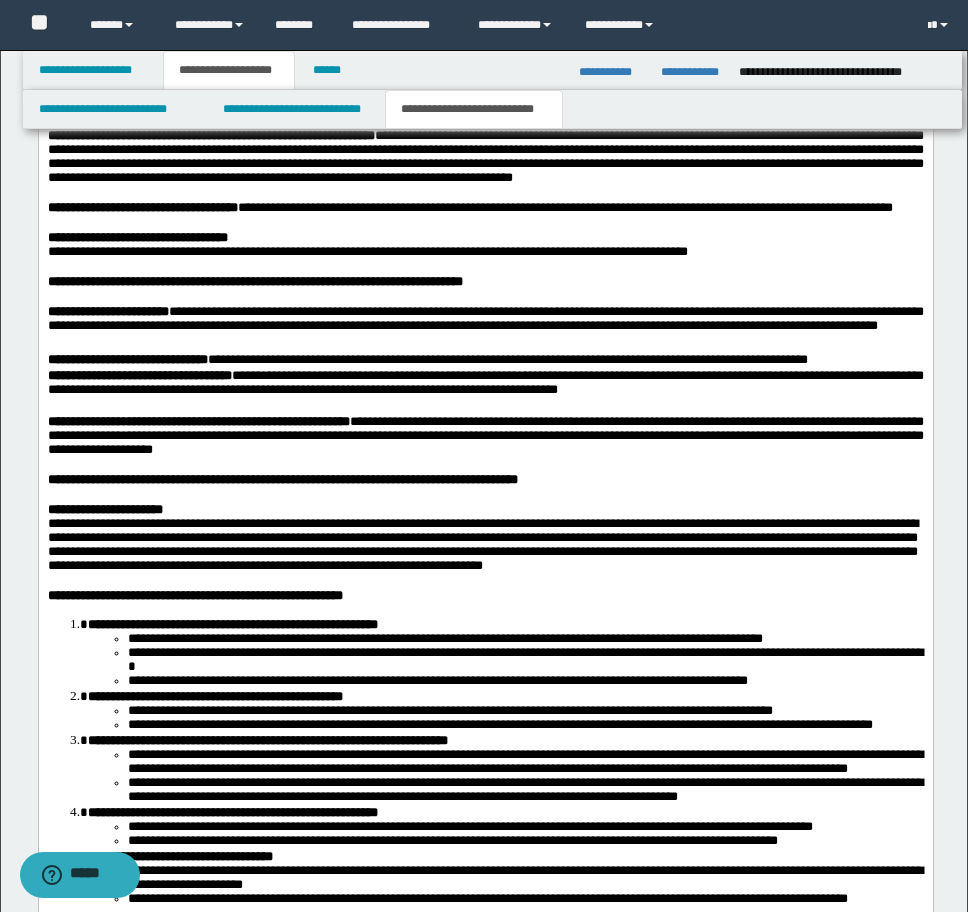 click on "**********" at bounding box center [485, 538] 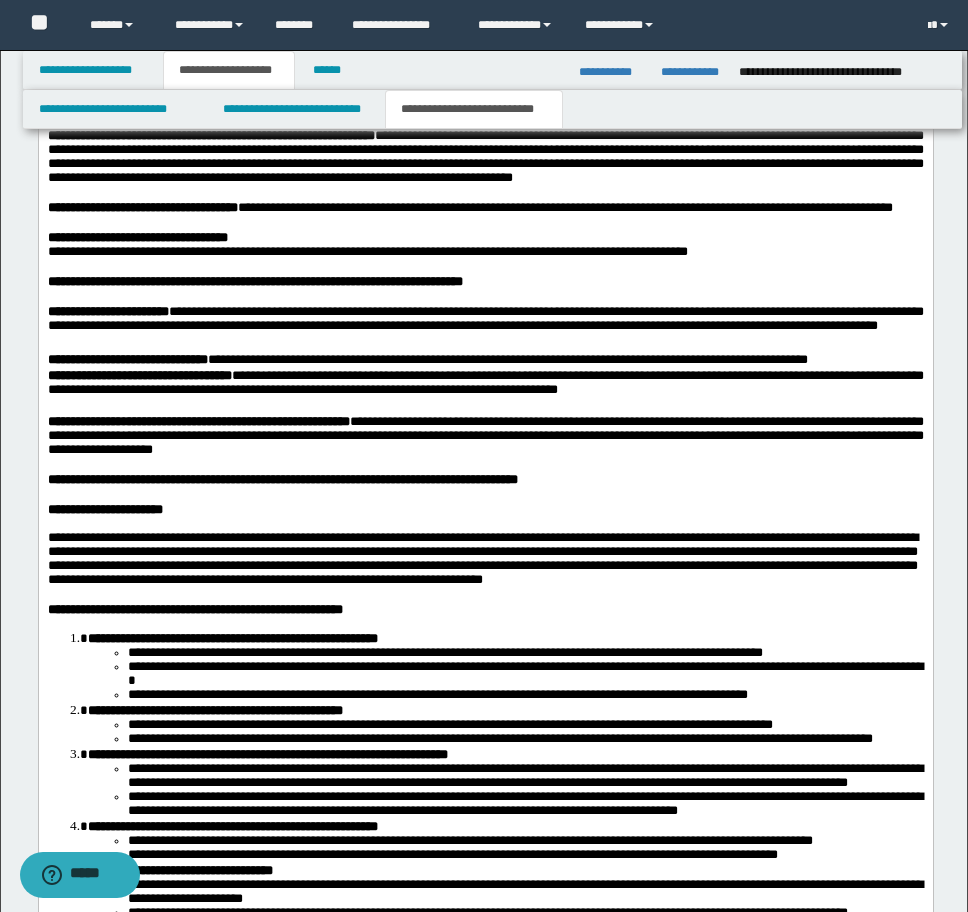 click on "**********" at bounding box center [485, 1083] 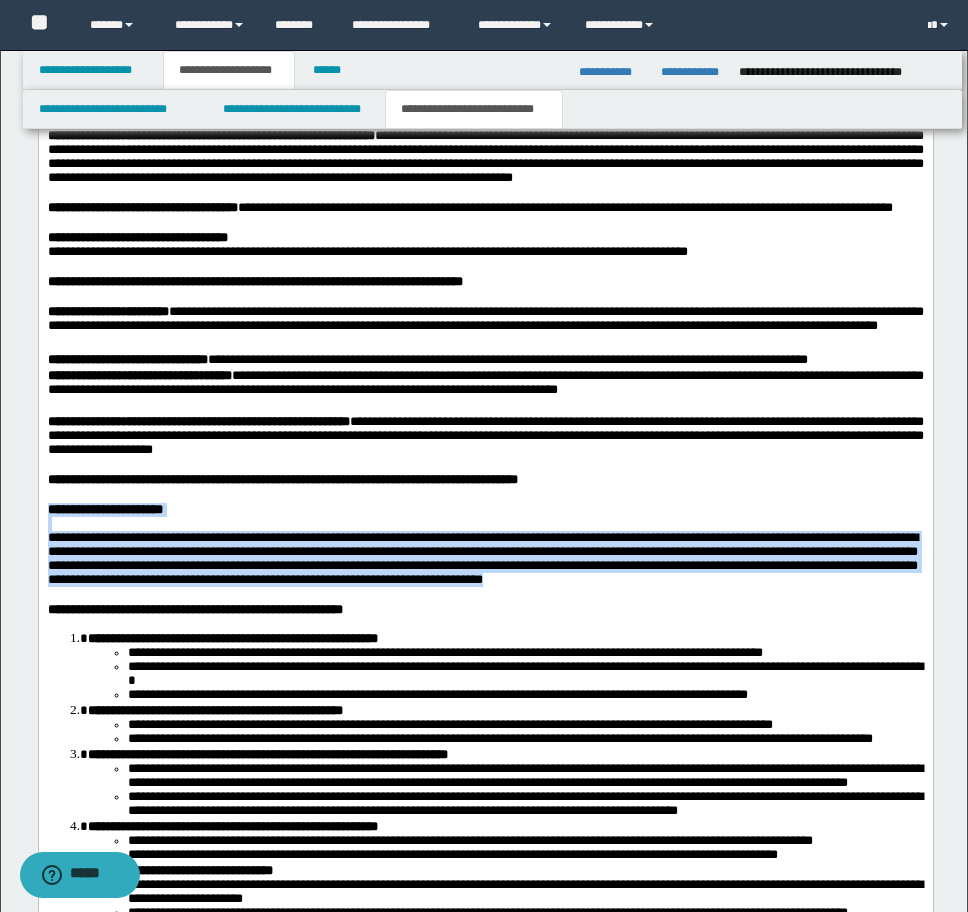 drag, startPoint x: 46, startPoint y: 623, endPoint x: 367, endPoint y: 727, distance: 337.42703 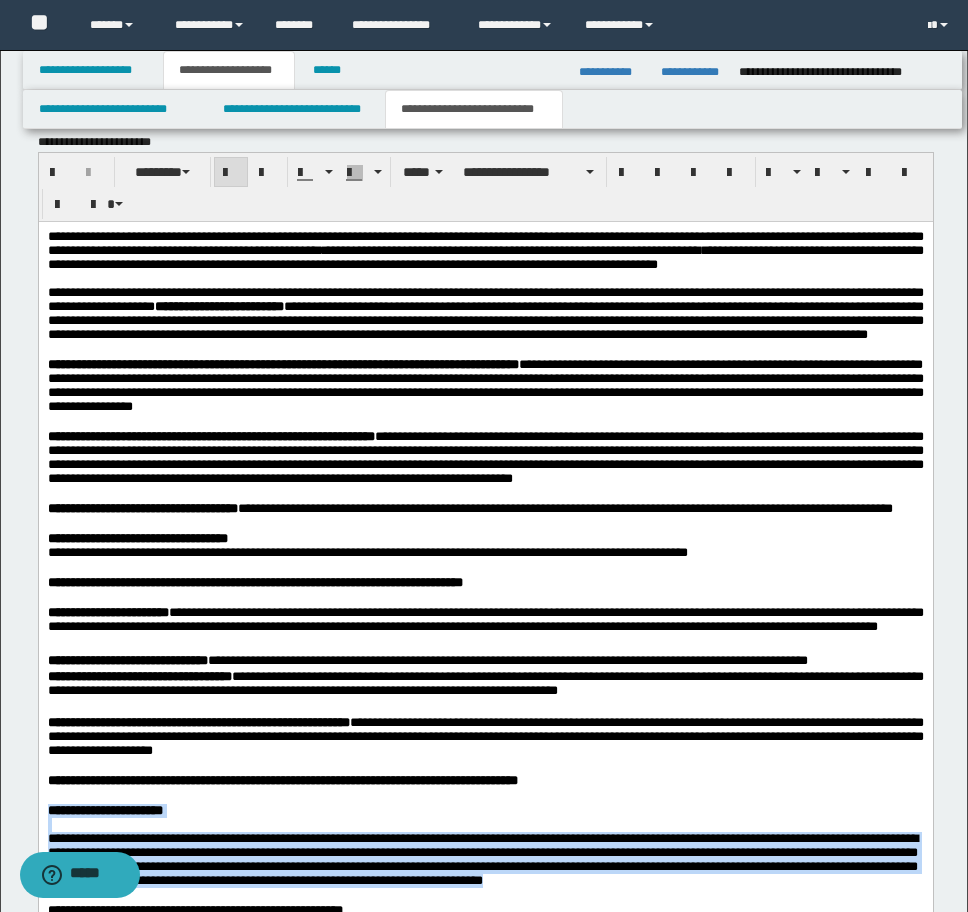 scroll, scrollTop: 1600, scrollLeft: 0, axis: vertical 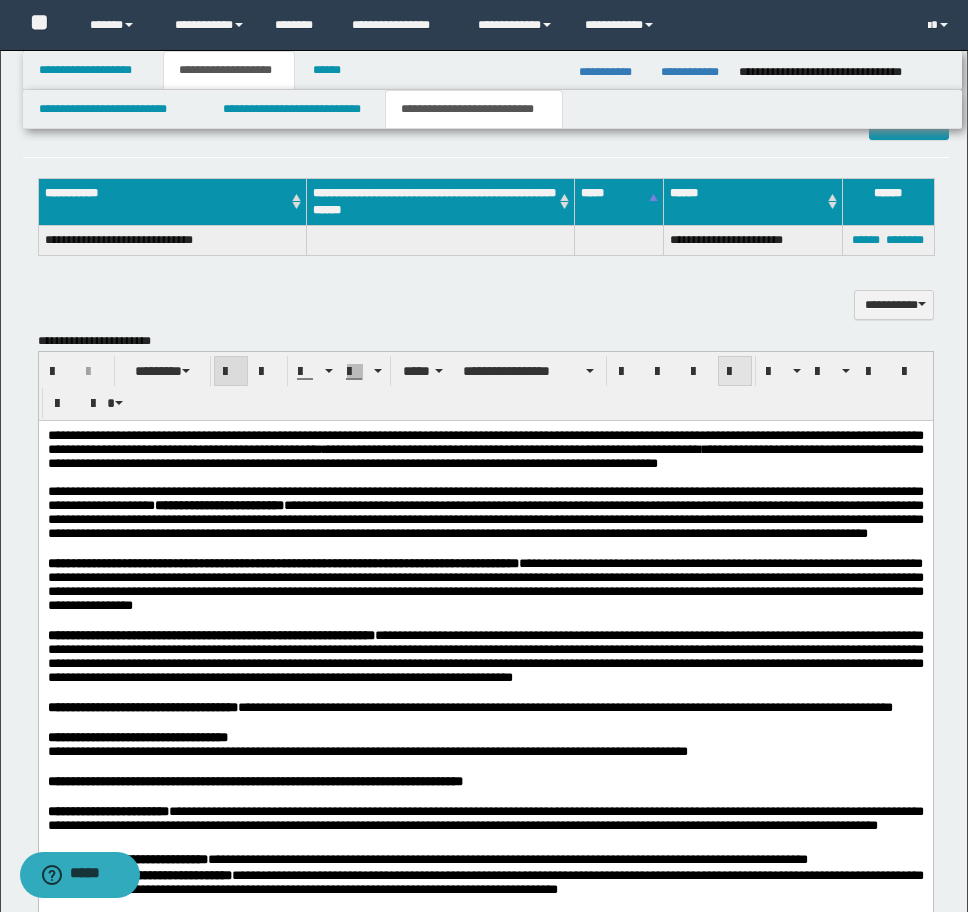 click at bounding box center [735, 372] 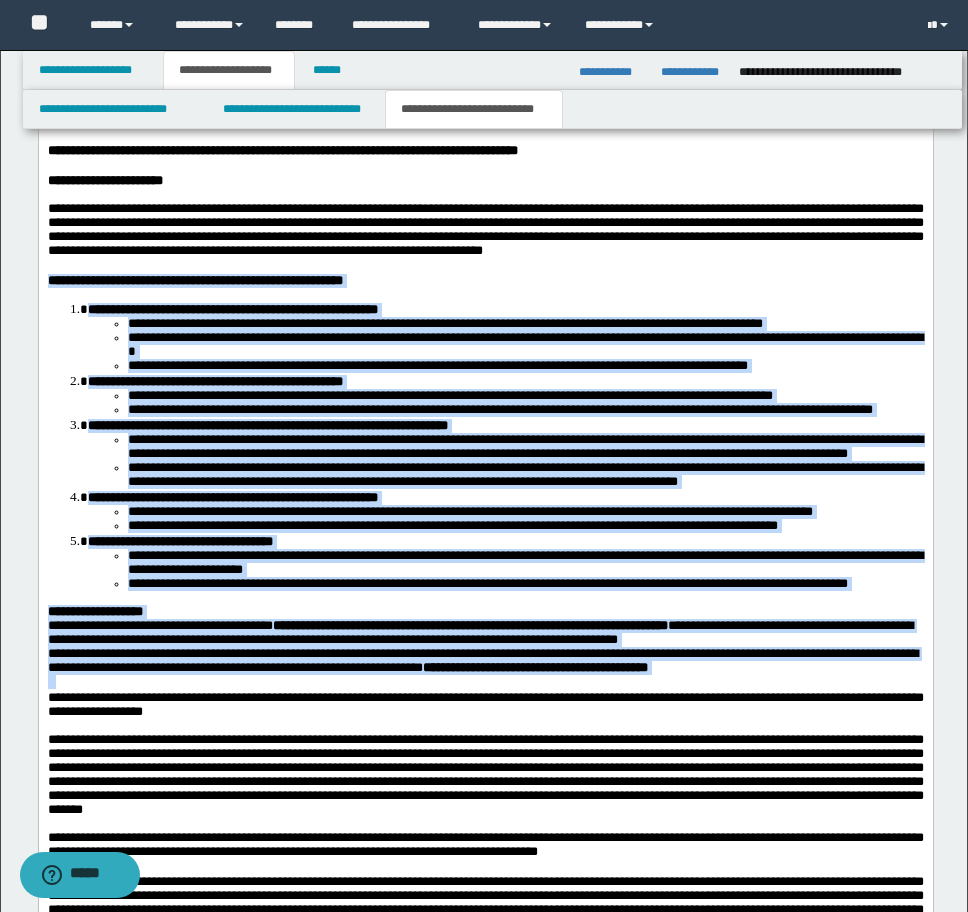 scroll, scrollTop: 2707, scrollLeft: 0, axis: vertical 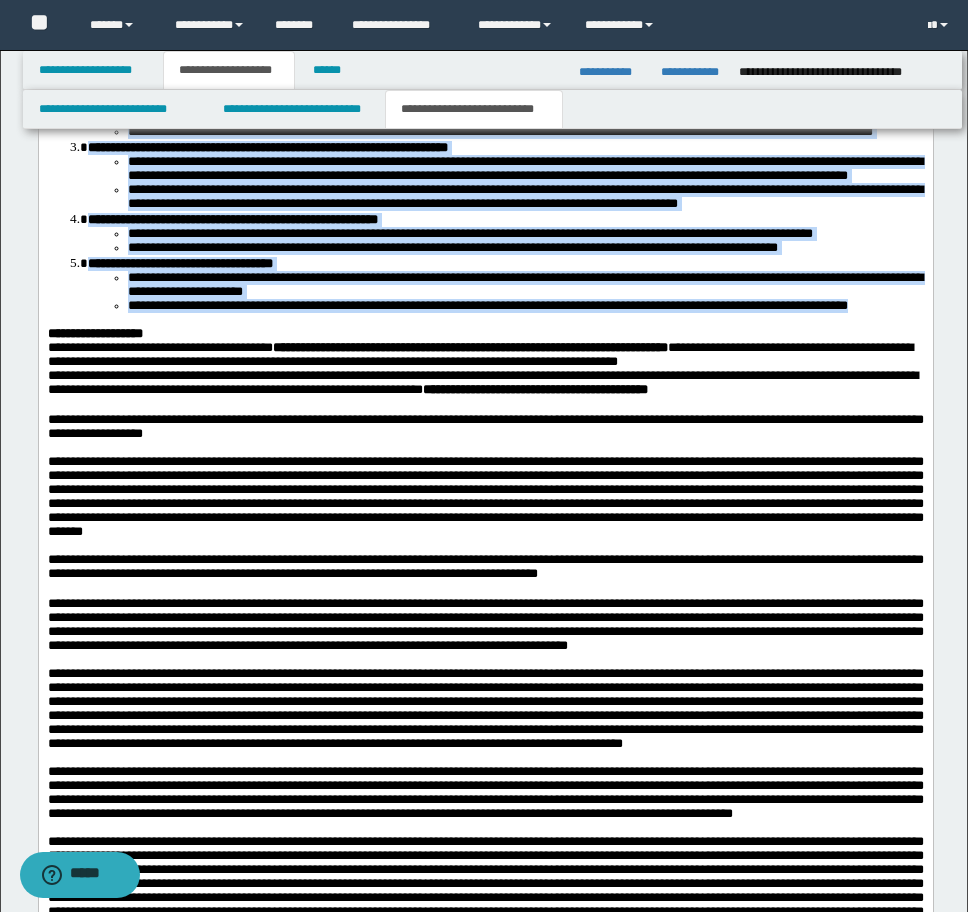drag, startPoint x: 49, startPoint y: 142, endPoint x: 557, endPoint y: 555, distance: 654.7007 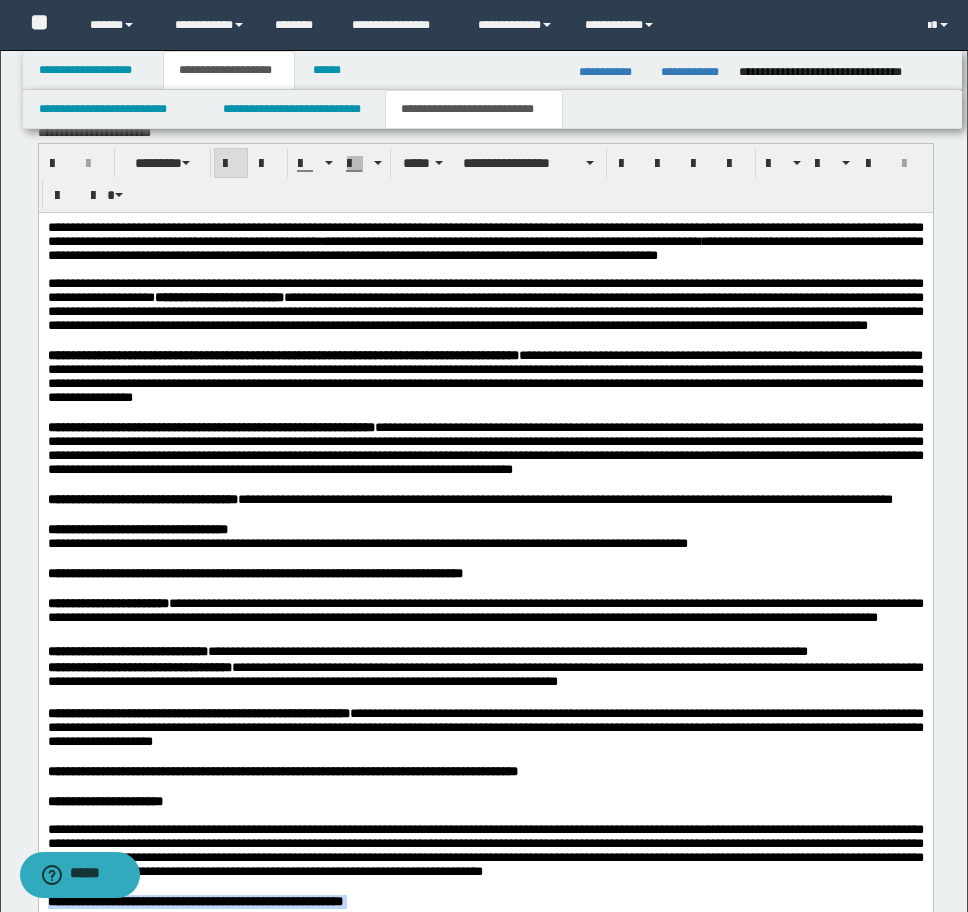 scroll, scrollTop: 1807, scrollLeft: 0, axis: vertical 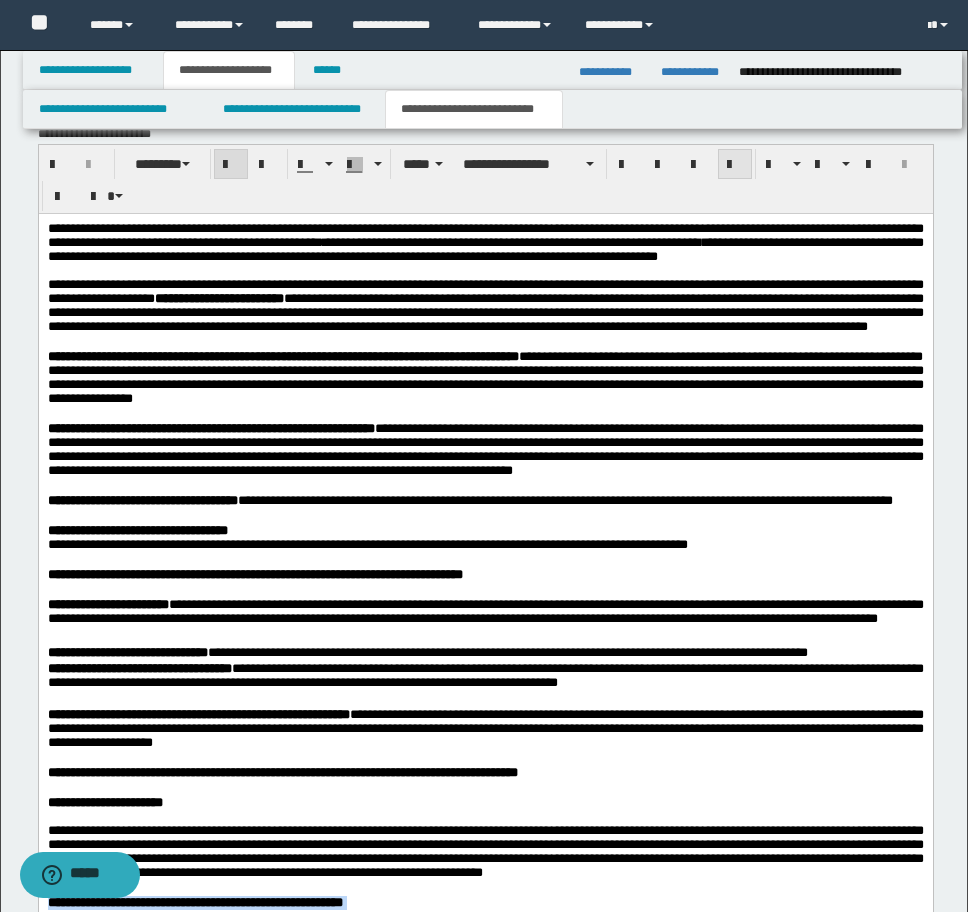click at bounding box center [735, 165] 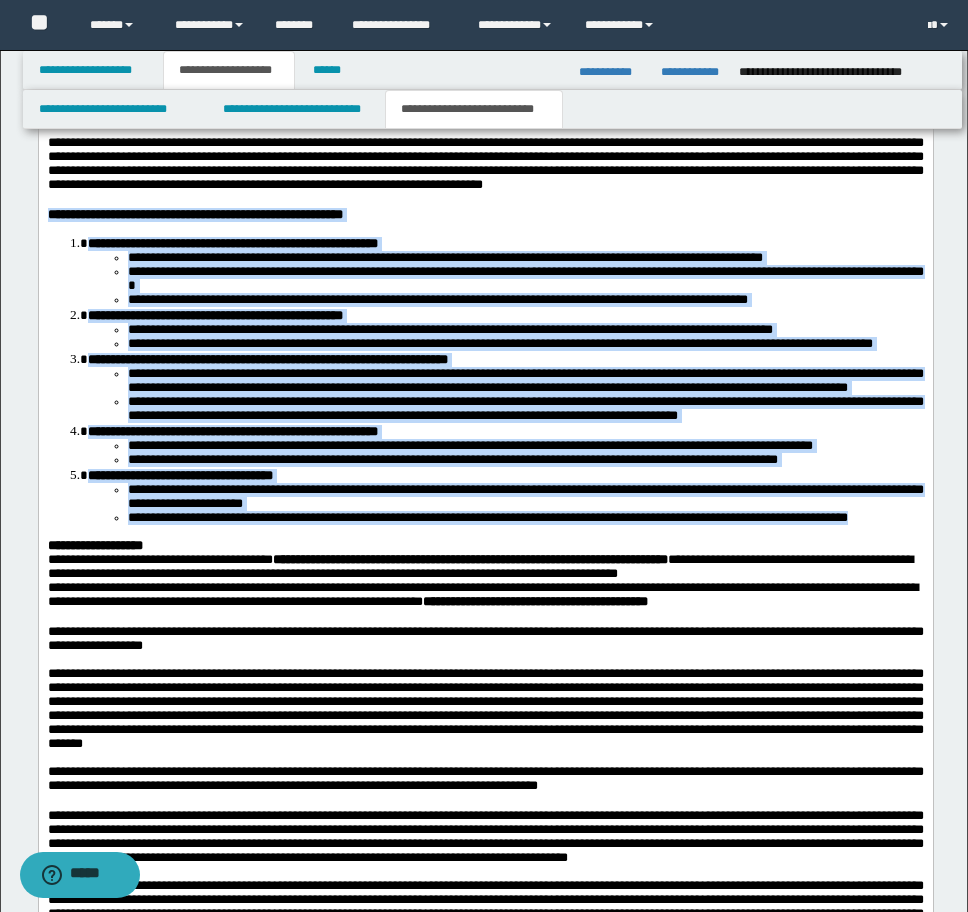 scroll, scrollTop: 2507, scrollLeft: 0, axis: vertical 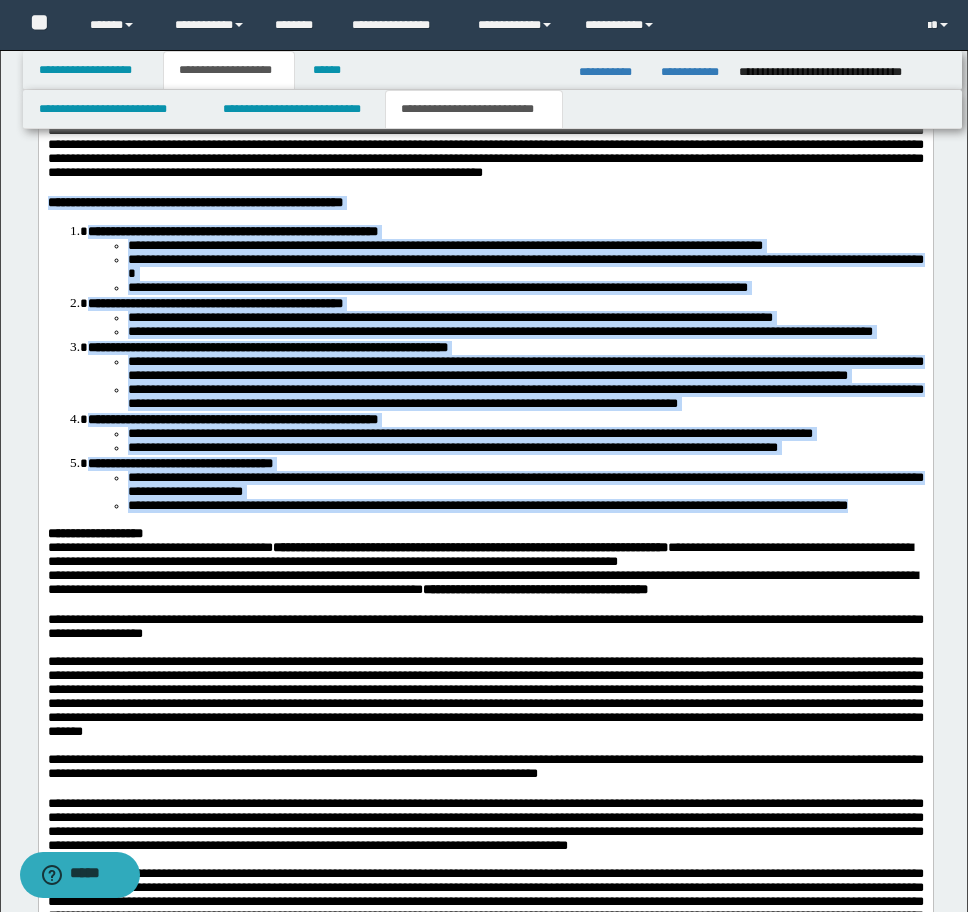 click on "**********" at bounding box center [505, 267] 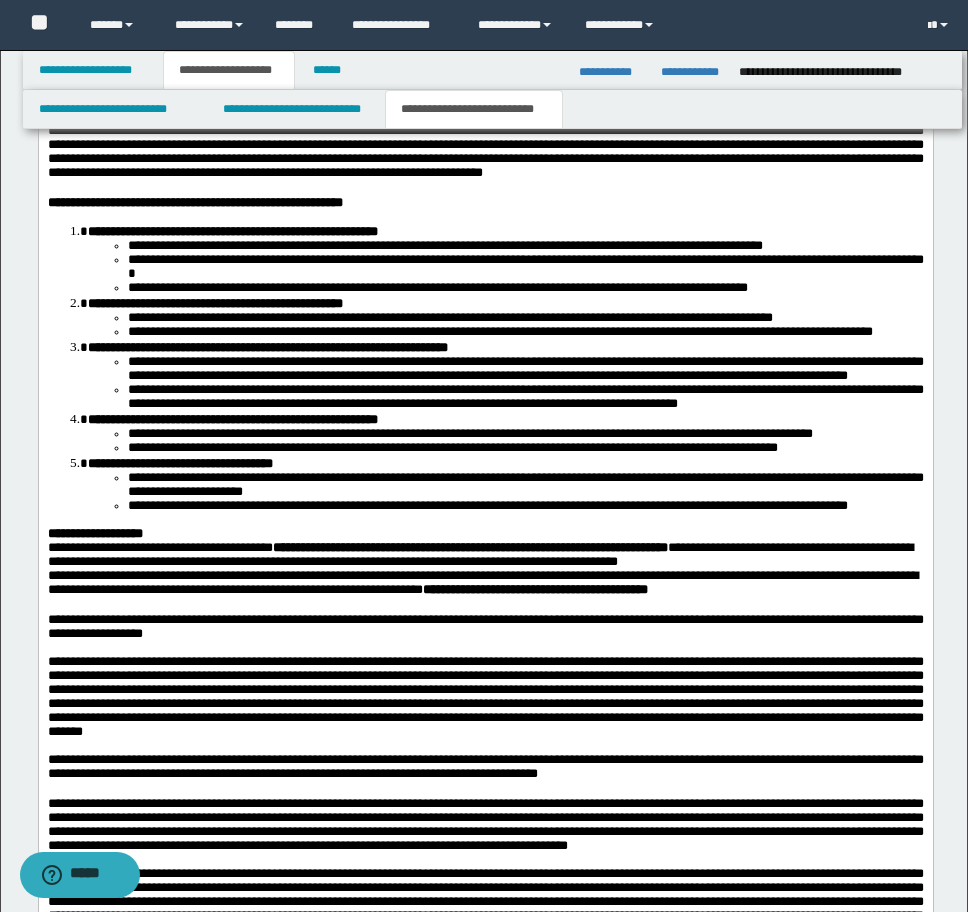 click on "**********" at bounding box center [505, 259] 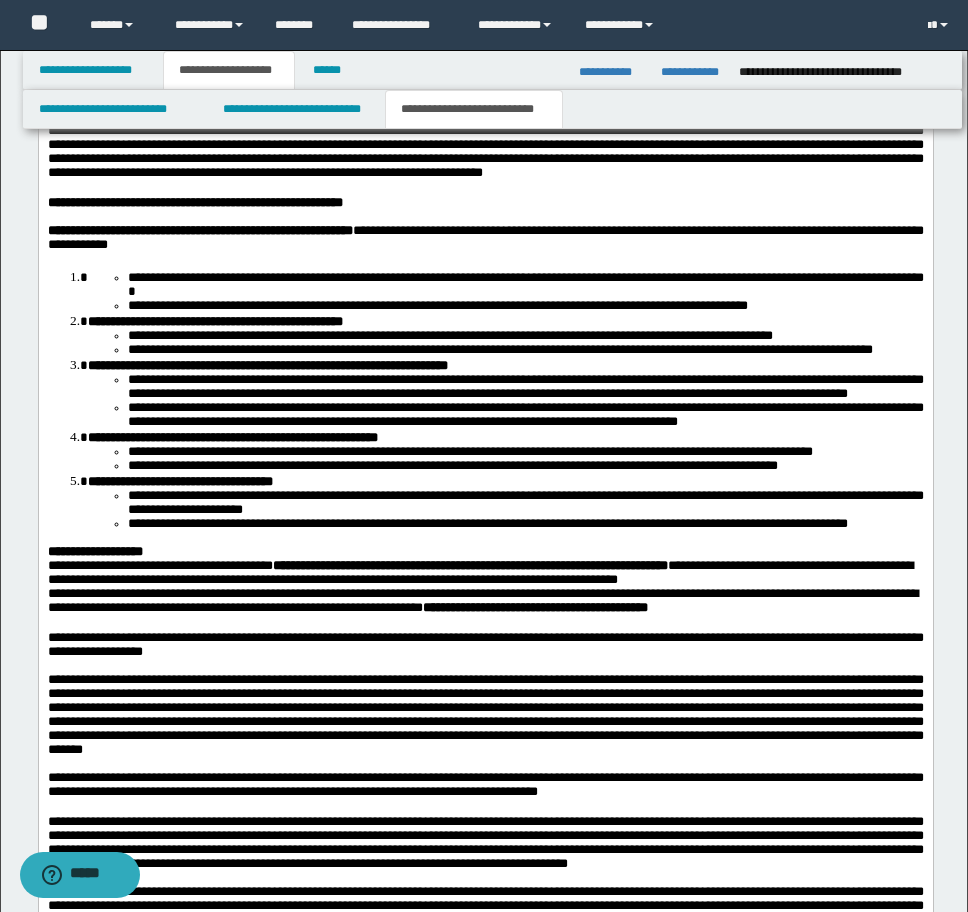 click on "**********" at bounding box center (505, 292) 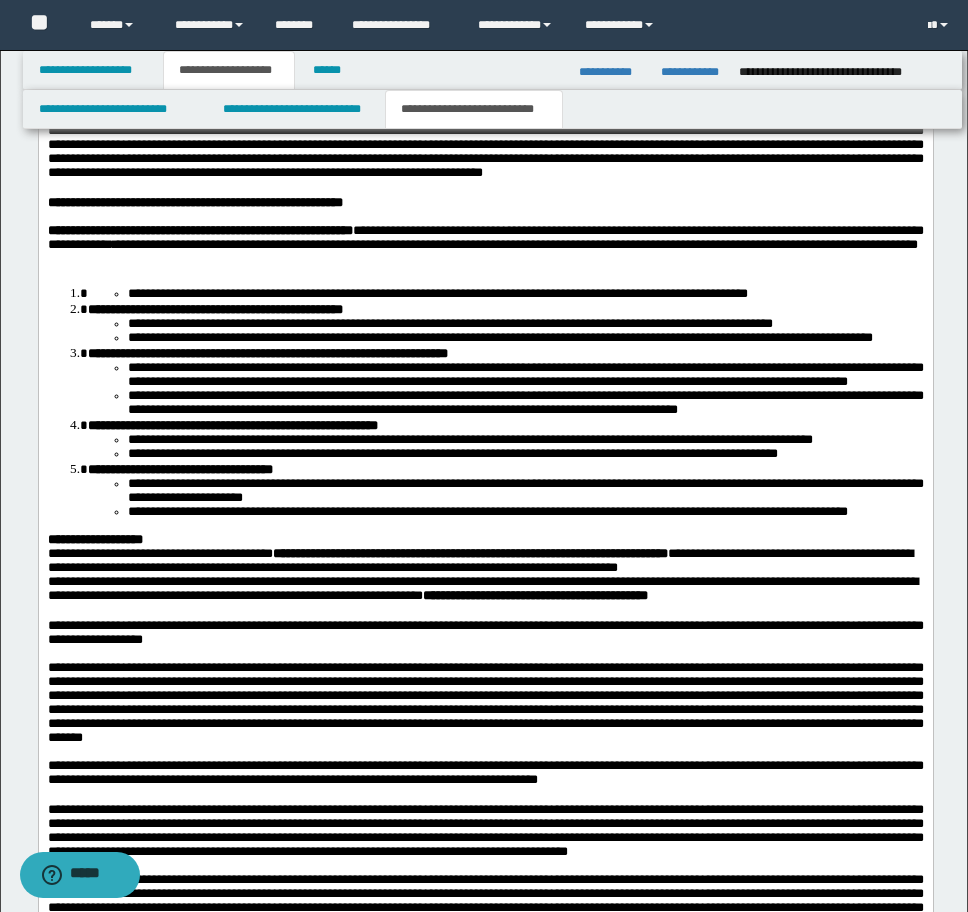 click on "**********" at bounding box center (505, 294) 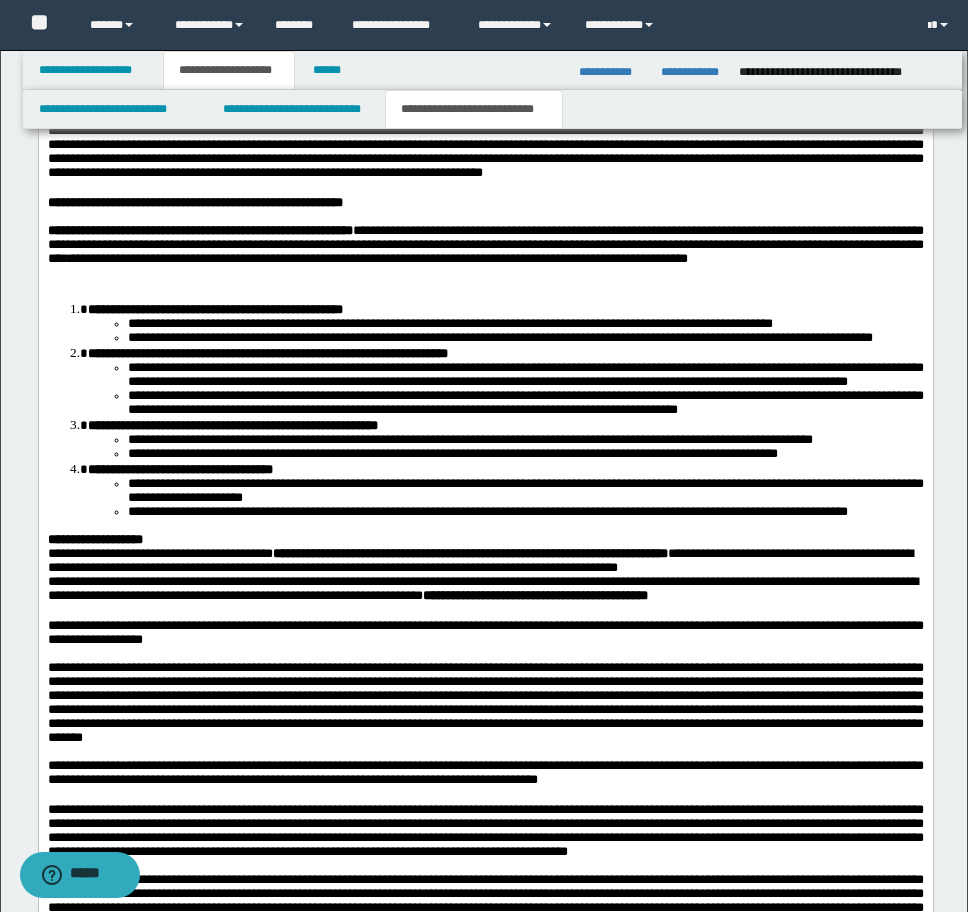 click on "**********" at bounding box center (214, 309) 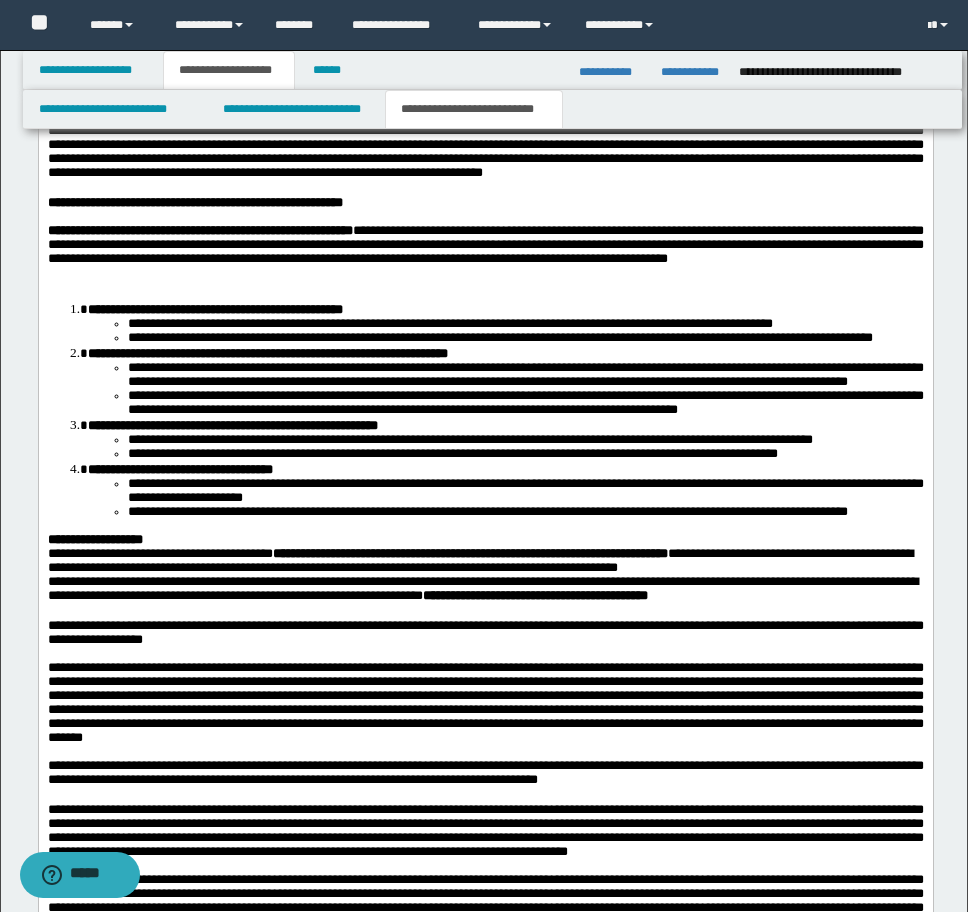 click on "**********" at bounding box center [505, 323] 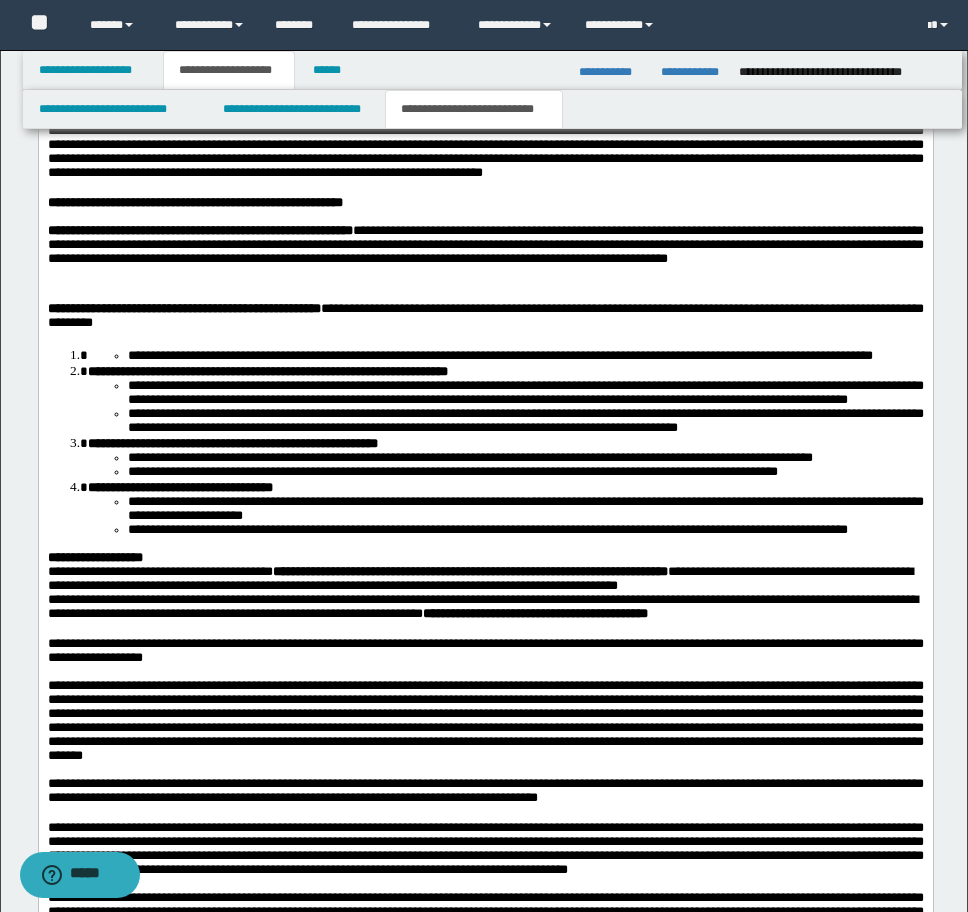 click on "**********" at bounding box center [505, 356] 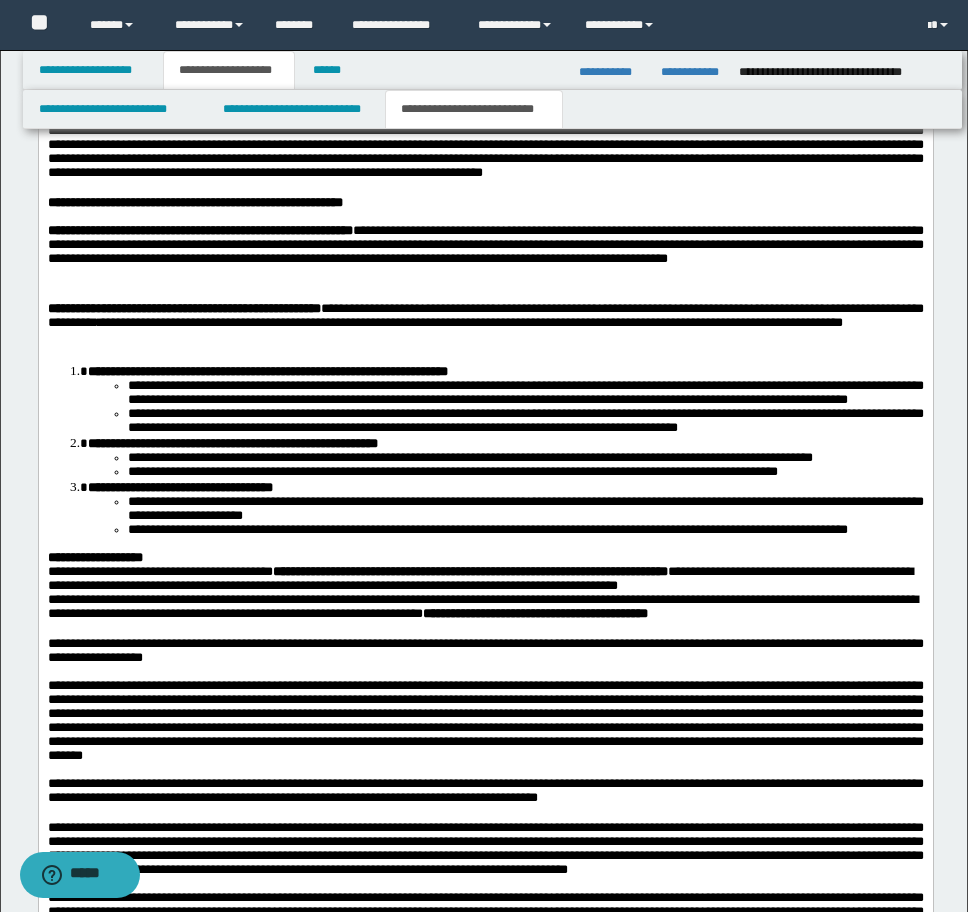 click on "**********" at bounding box center (505, 399) 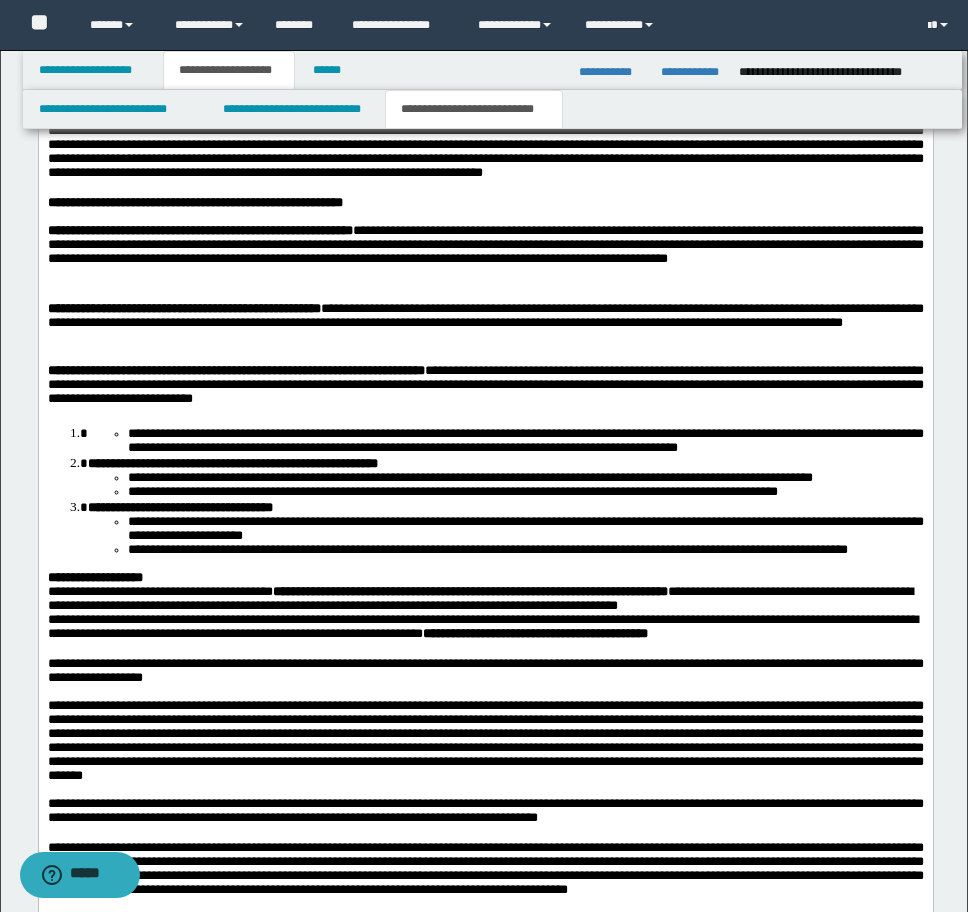 click on "**********" at bounding box center [505, 441] 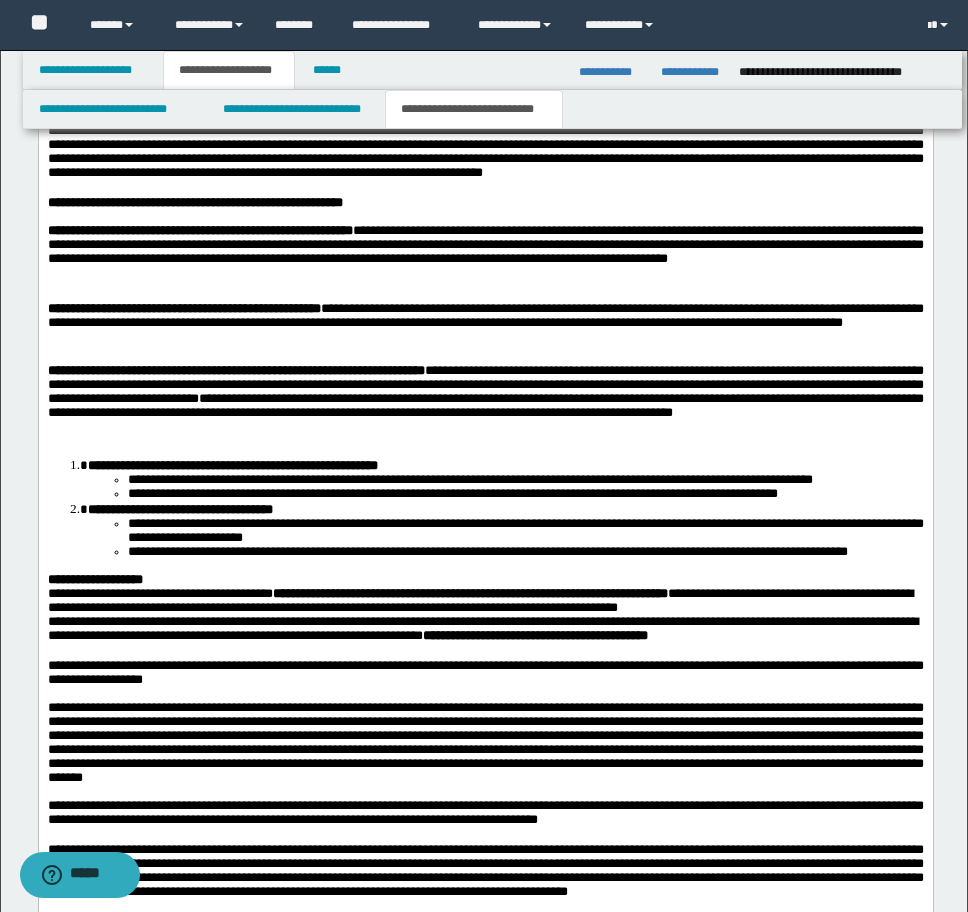 click on "**********" at bounding box center [505, 479] 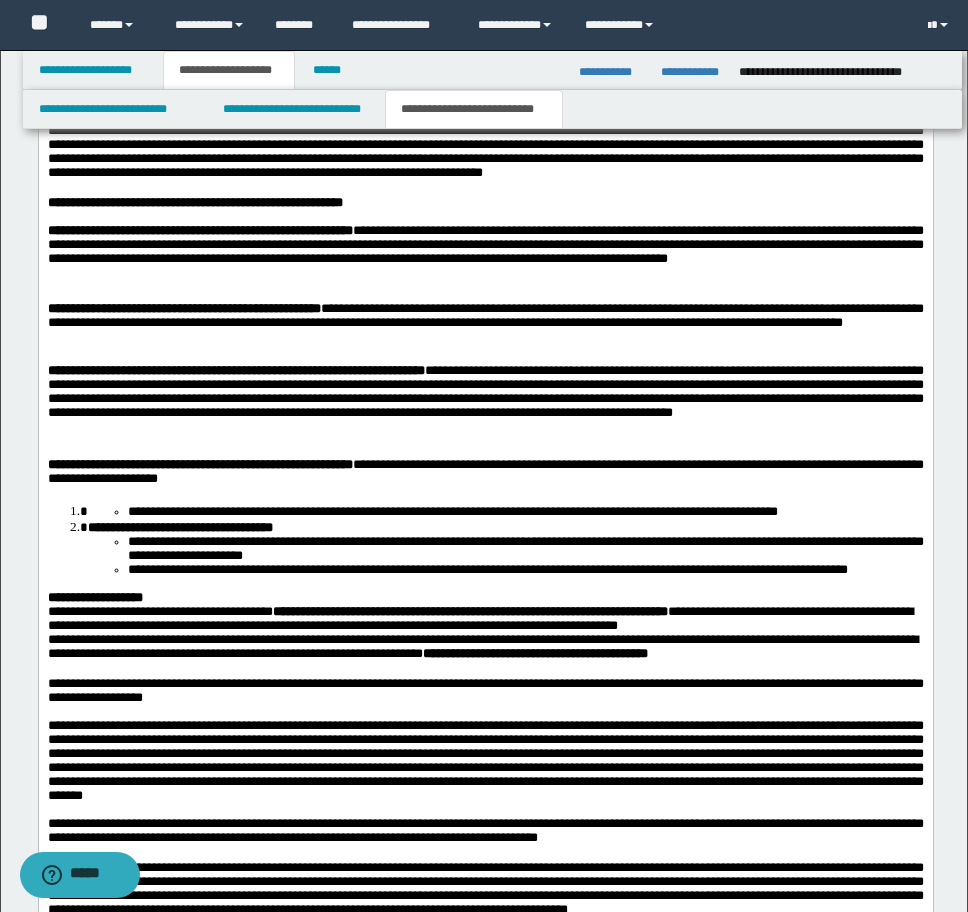 click on "**********" at bounding box center (505, 512) 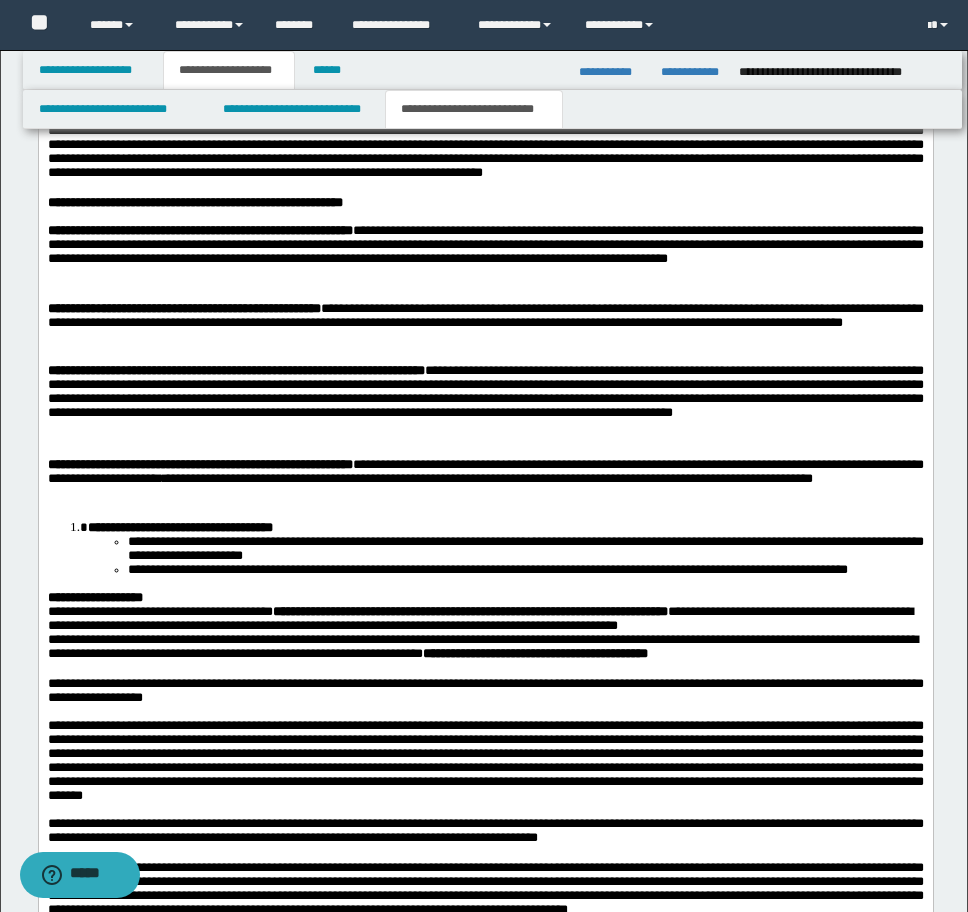 click on "**********" at bounding box center [505, 548] 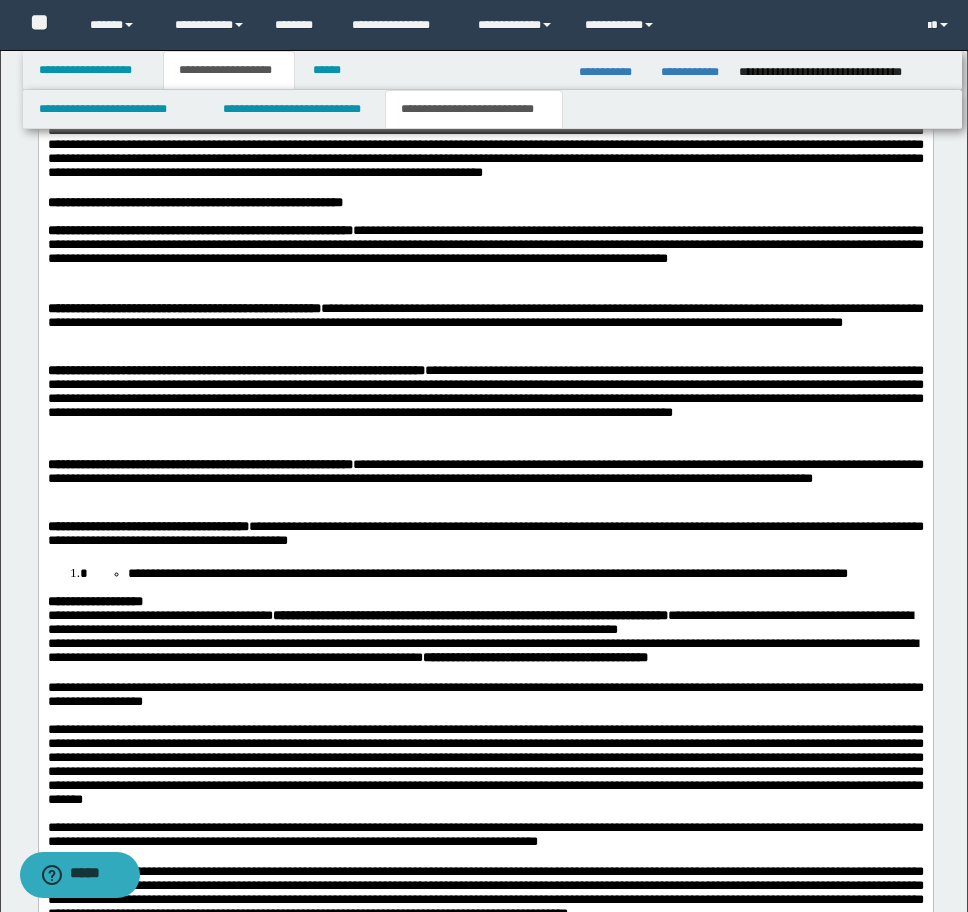 click on "**********" at bounding box center (505, 574) 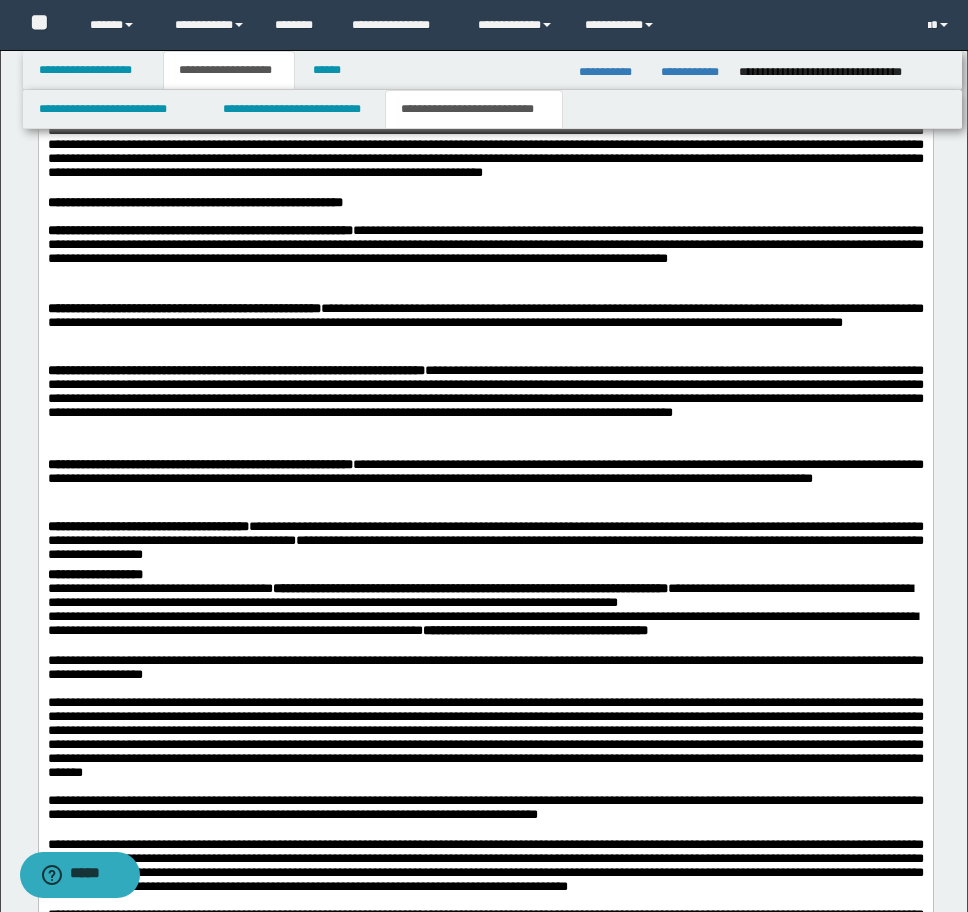 click on "**********" at bounding box center [485, 544] 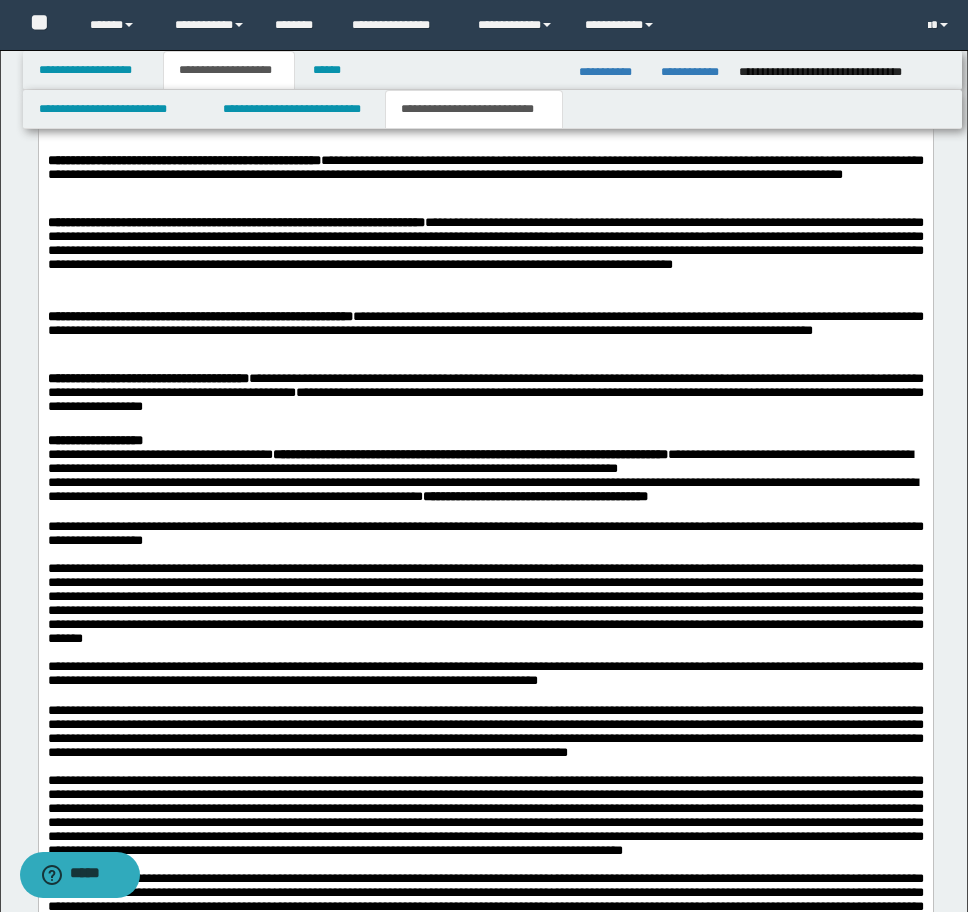 scroll, scrollTop: 2707, scrollLeft: 0, axis: vertical 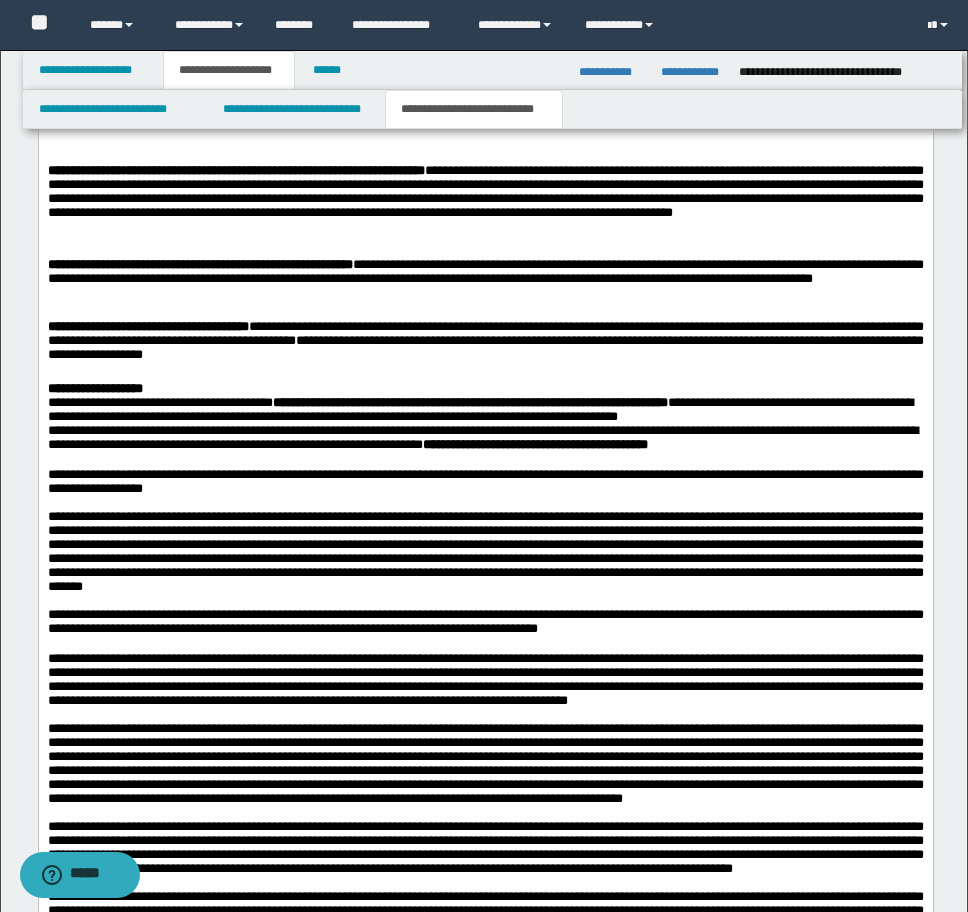 click on "**********" at bounding box center (485, 403) 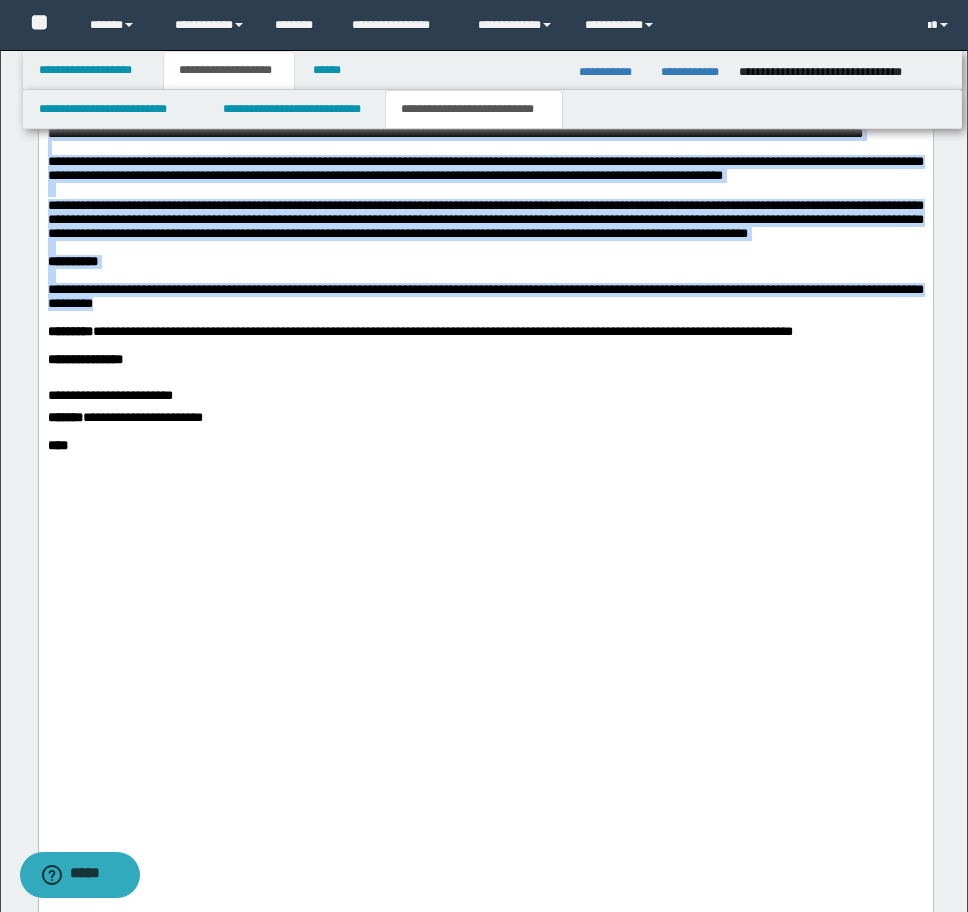 scroll, scrollTop: 4113, scrollLeft: 0, axis: vertical 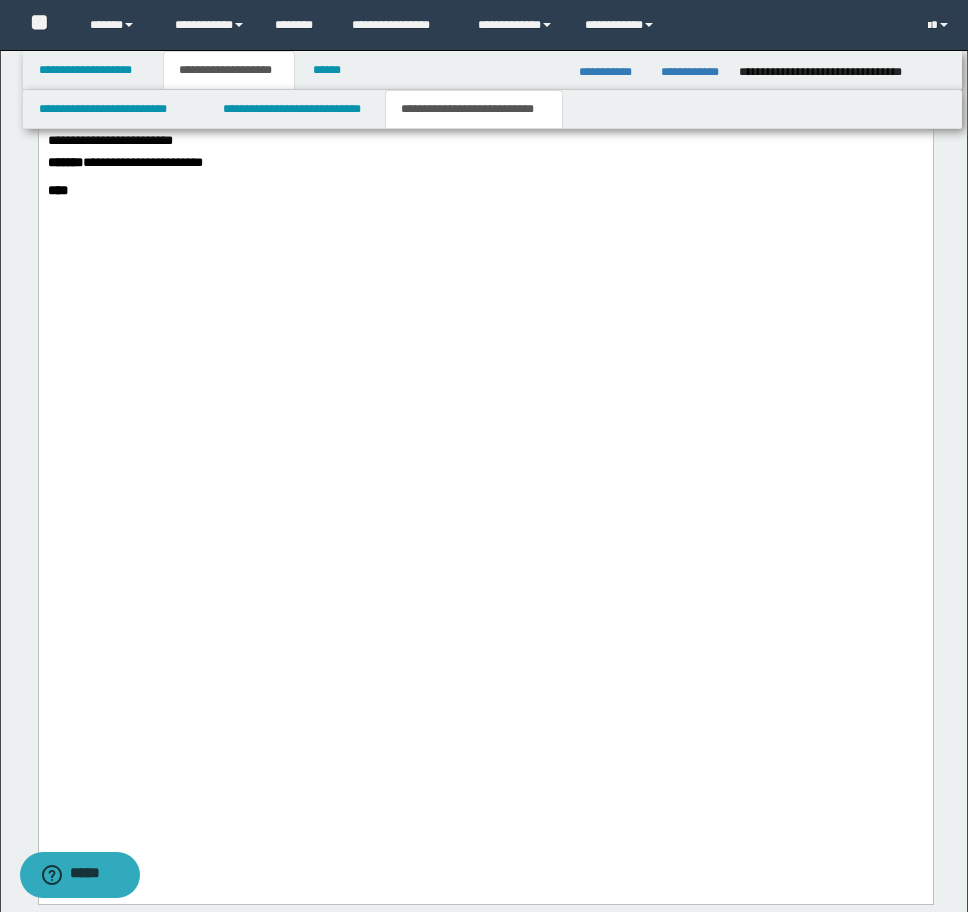 drag, startPoint x: 46, startPoint y: -525, endPoint x: 474, endPoint y: 438, distance: 1053.8278 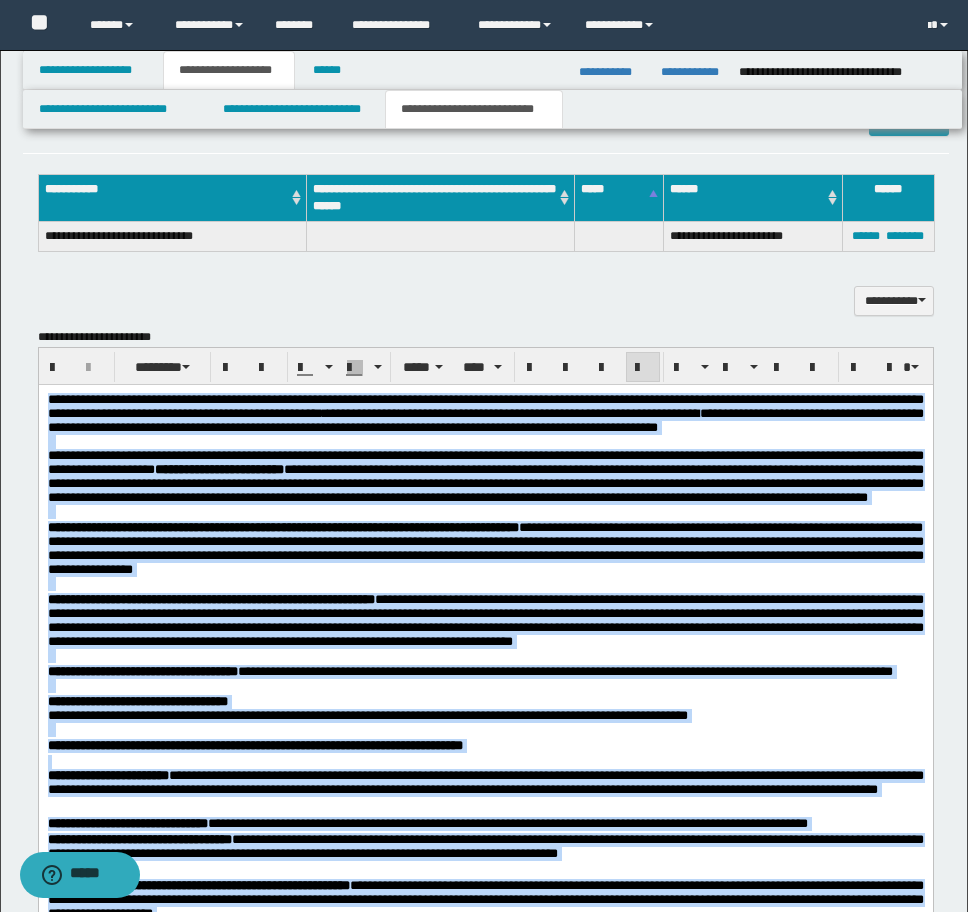 scroll, scrollTop: 1536, scrollLeft: 0, axis: vertical 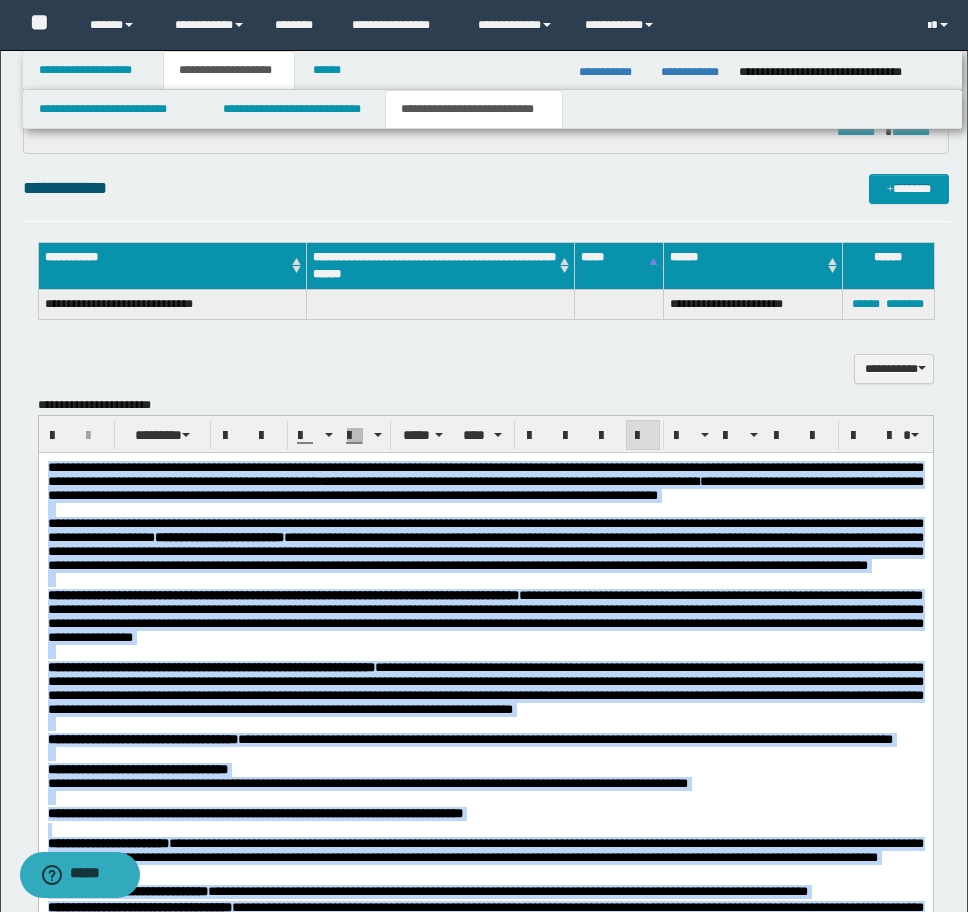 drag, startPoint x: 197, startPoint y: 2402, endPoint x: 643, endPoint y: 814, distance: 1649.4424 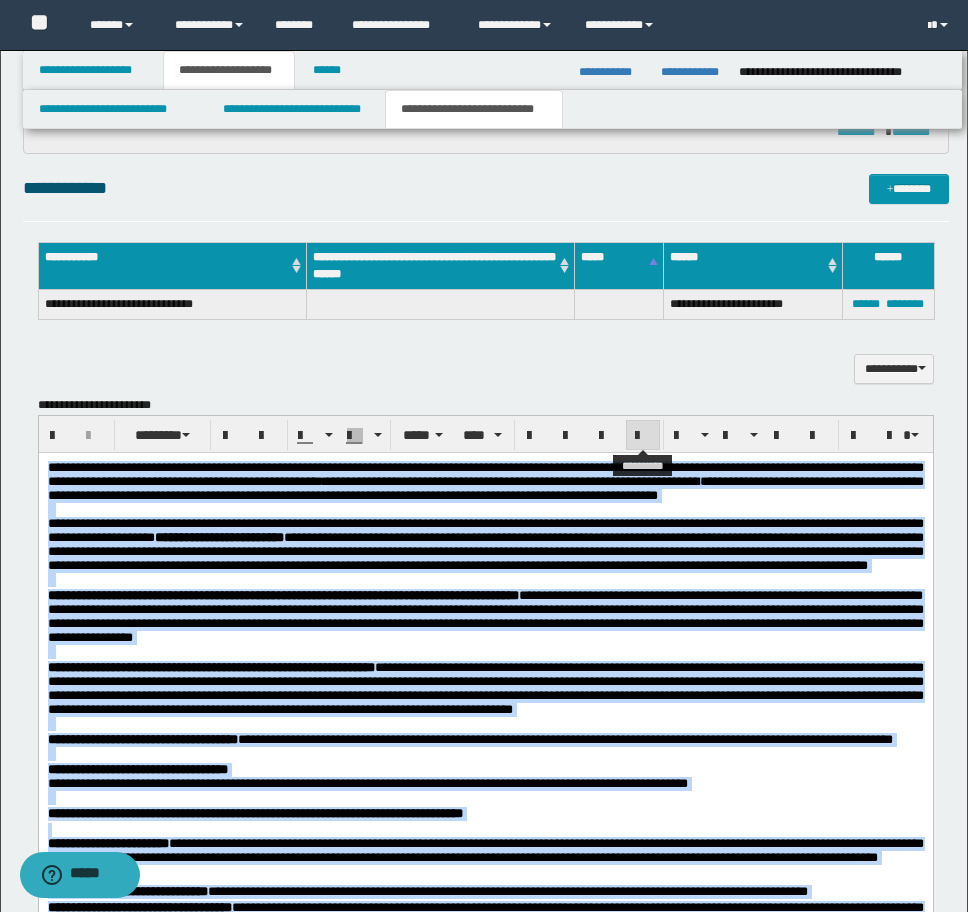 click at bounding box center [643, 436] 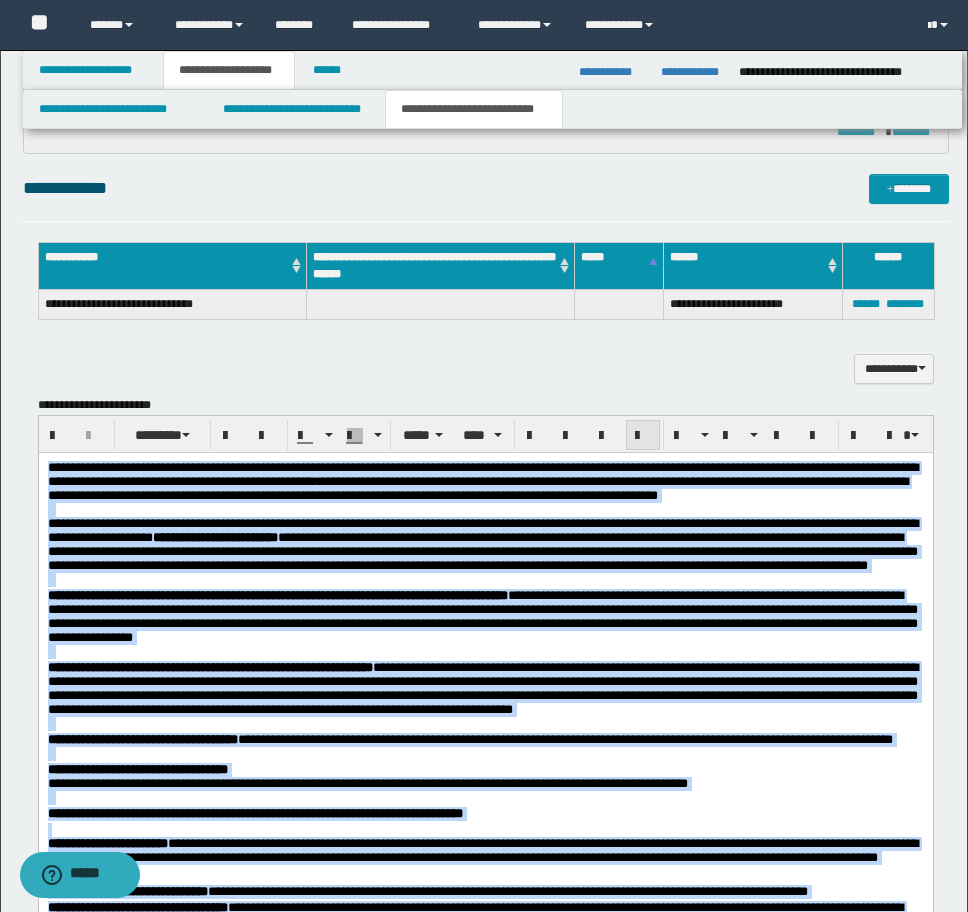 click at bounding box center [643, 436] 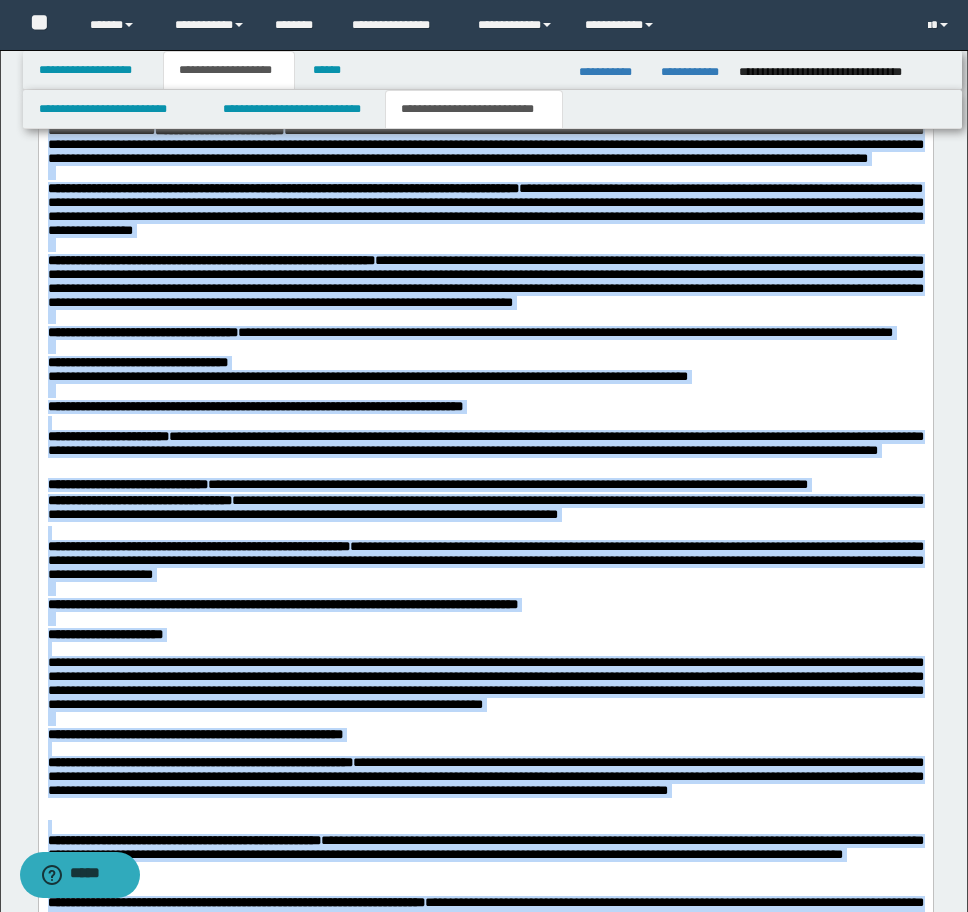 scroll, scrollTop: 2536, scrollLeft: 0, axis: vertical 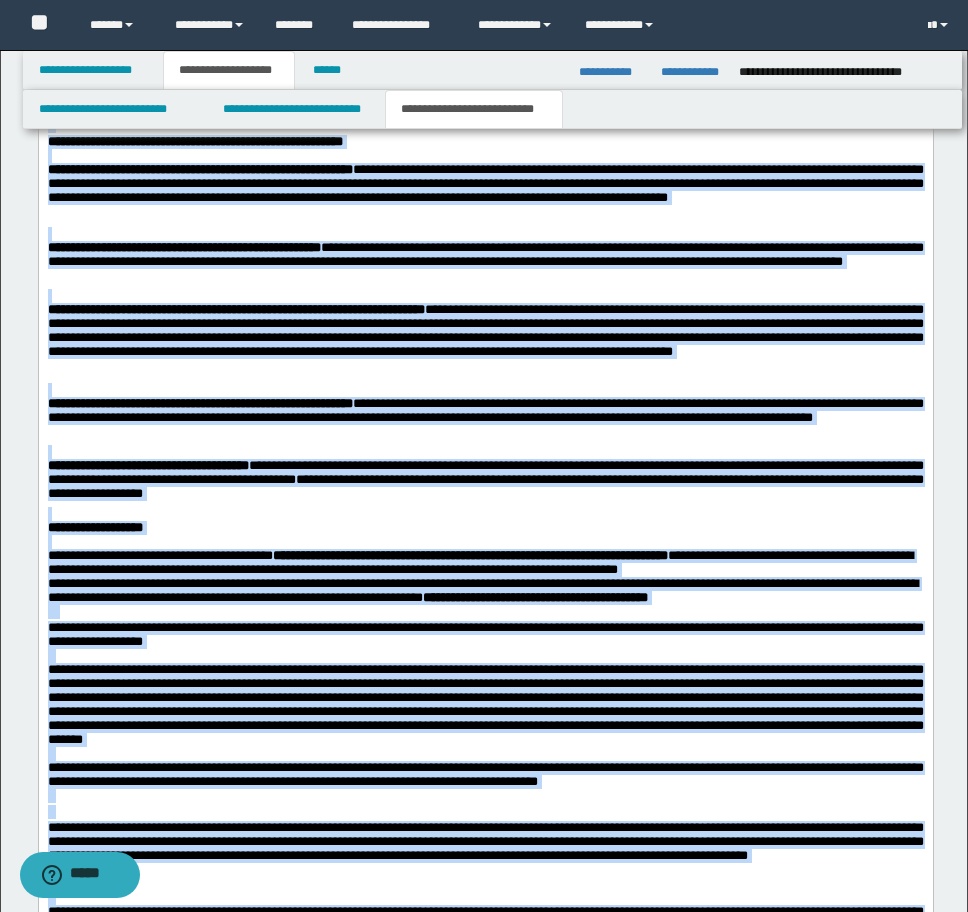 click on "**********" at bounding box center [479, 562] 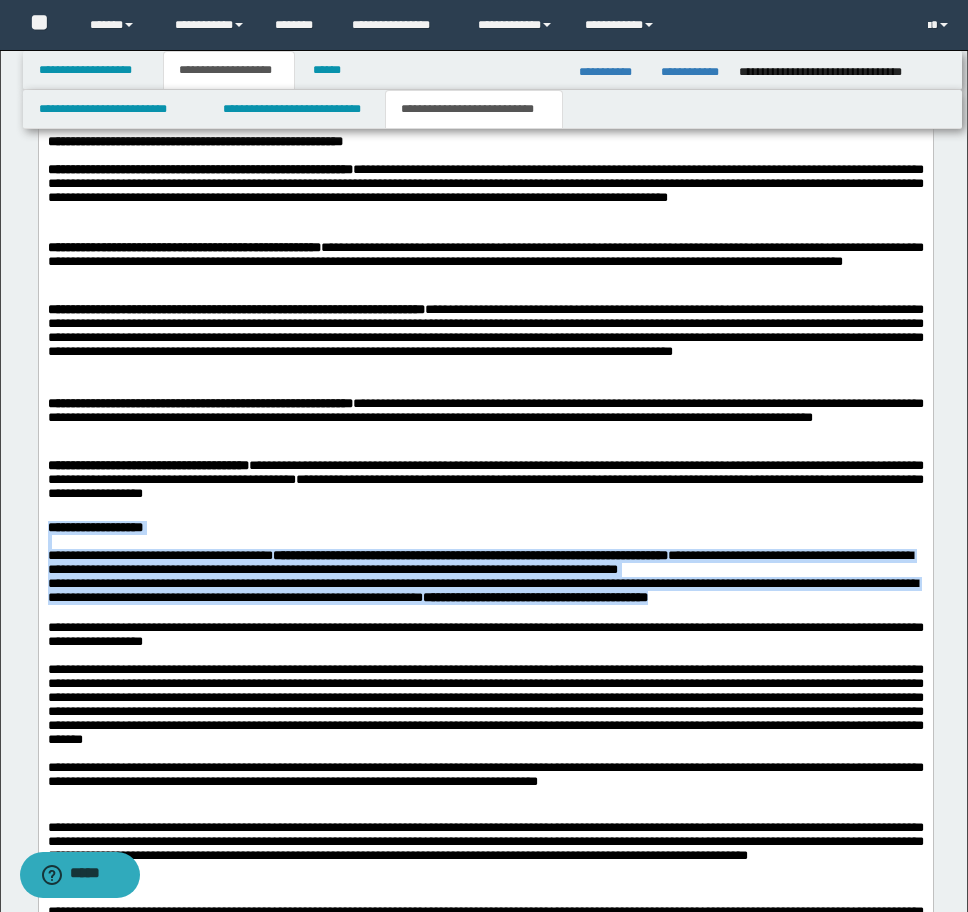 drag, startPoint x: 49, startPoint y: 684, endPoint x: 932, endPoint y: 789, distance: 889.221 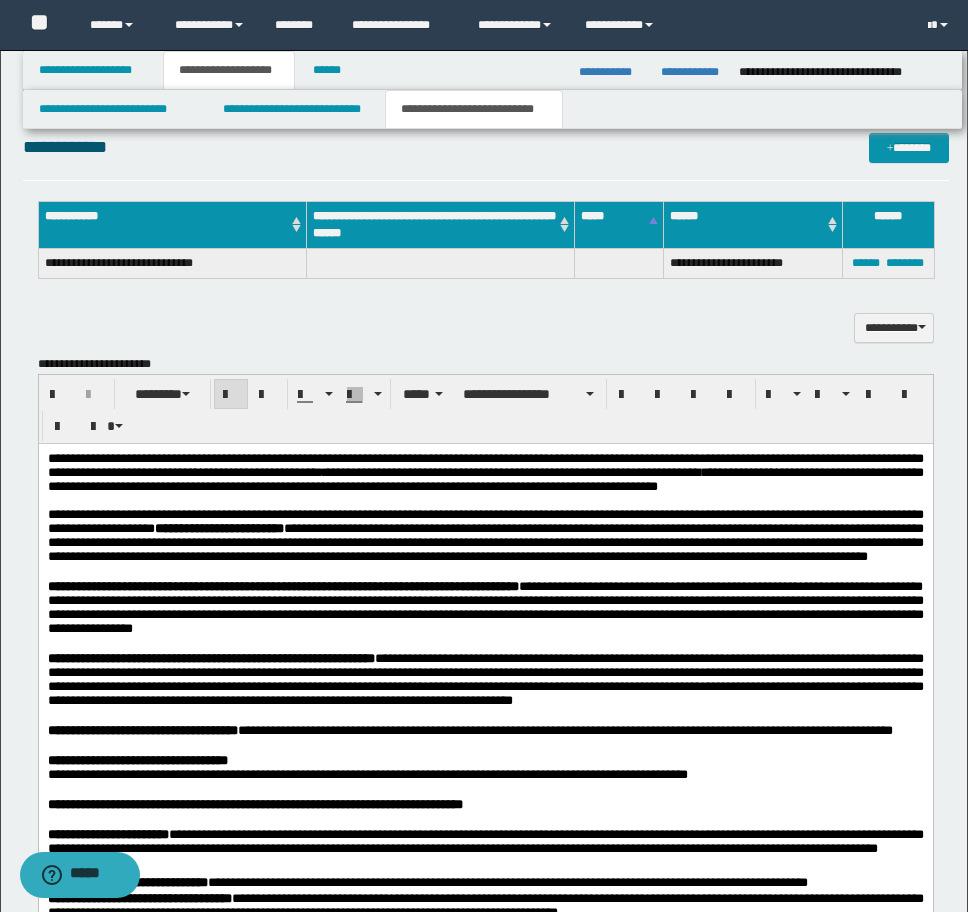 scroll, scrollTop: 1568, scrollLeft: 0, axis: vertical 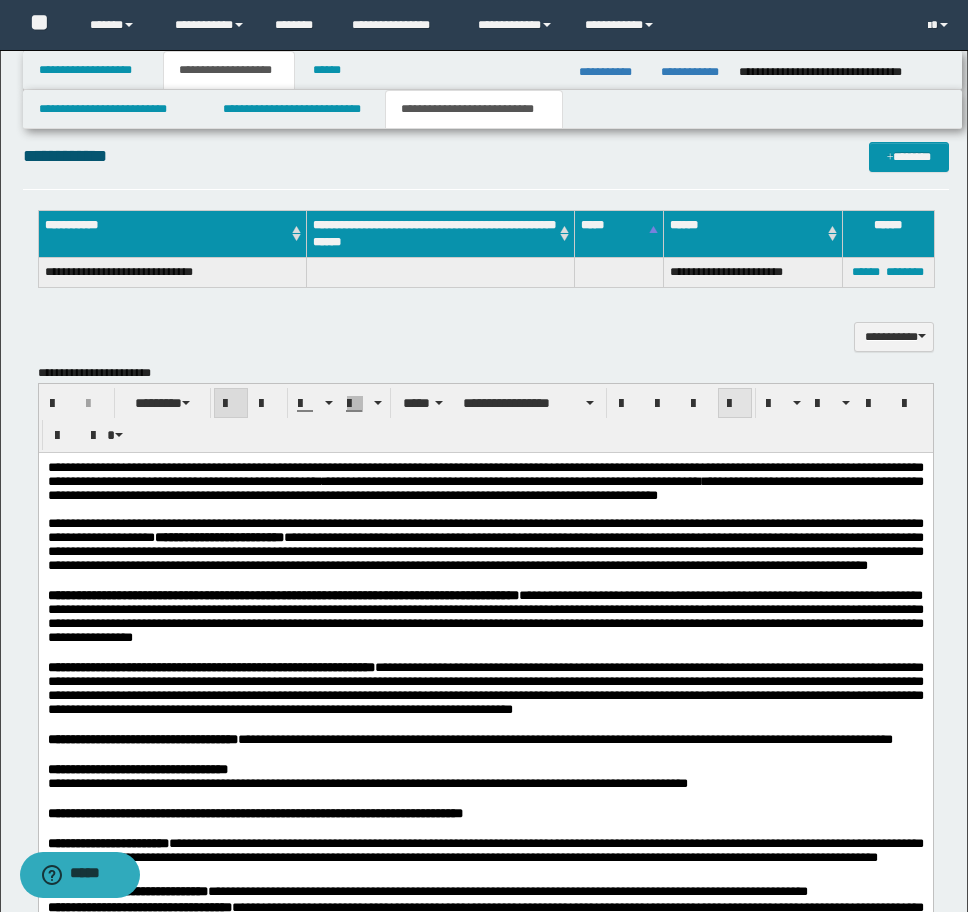 click at bounding box center (735, 404) 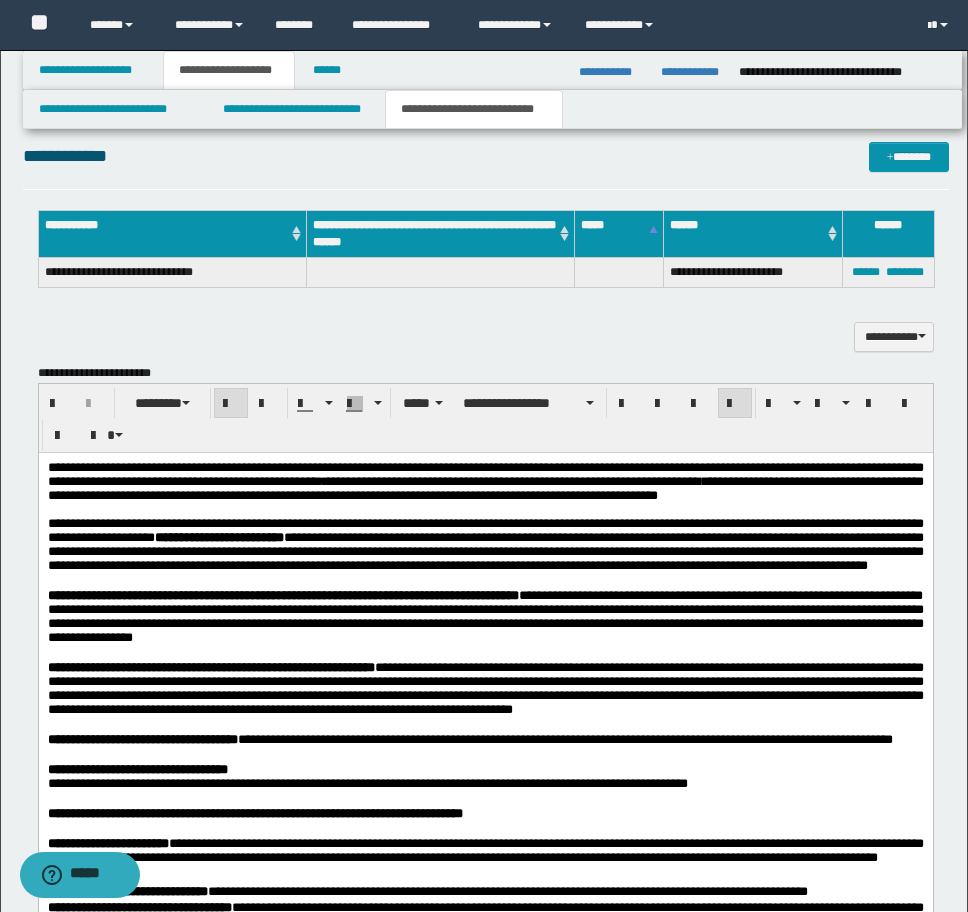 click on "**********" at bounding box center (485, 1299) 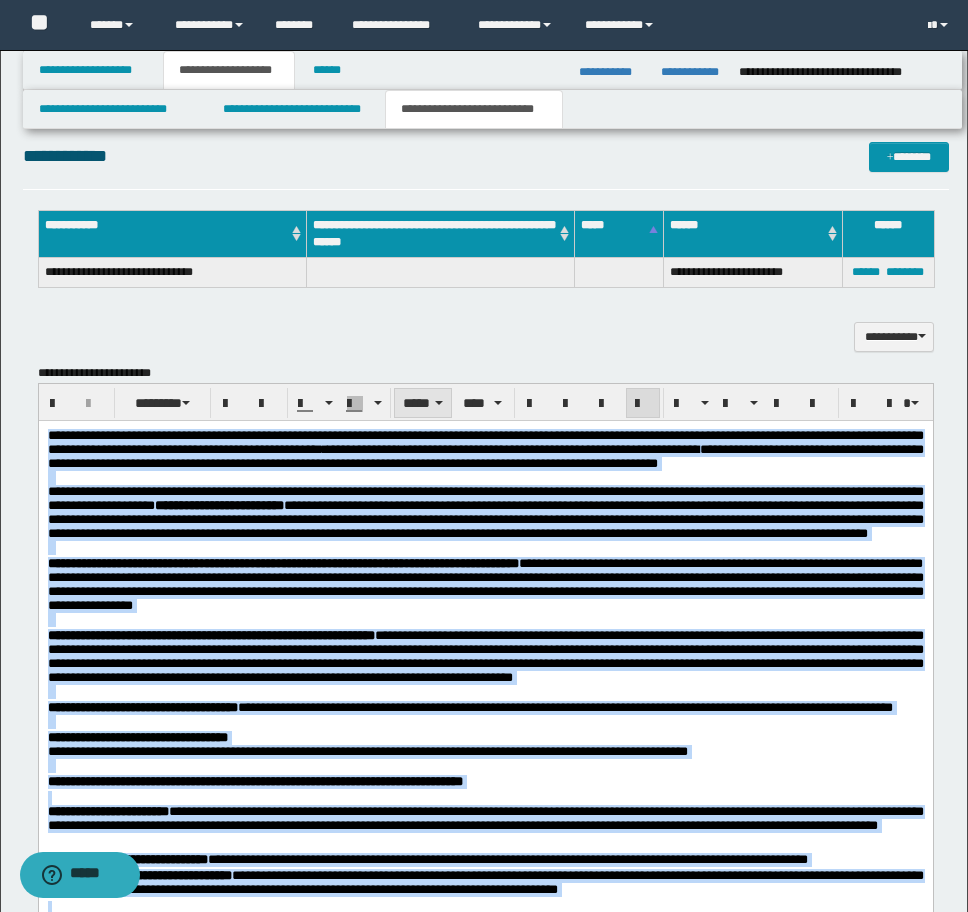 click on "*****" at bounding box center [423, 403] 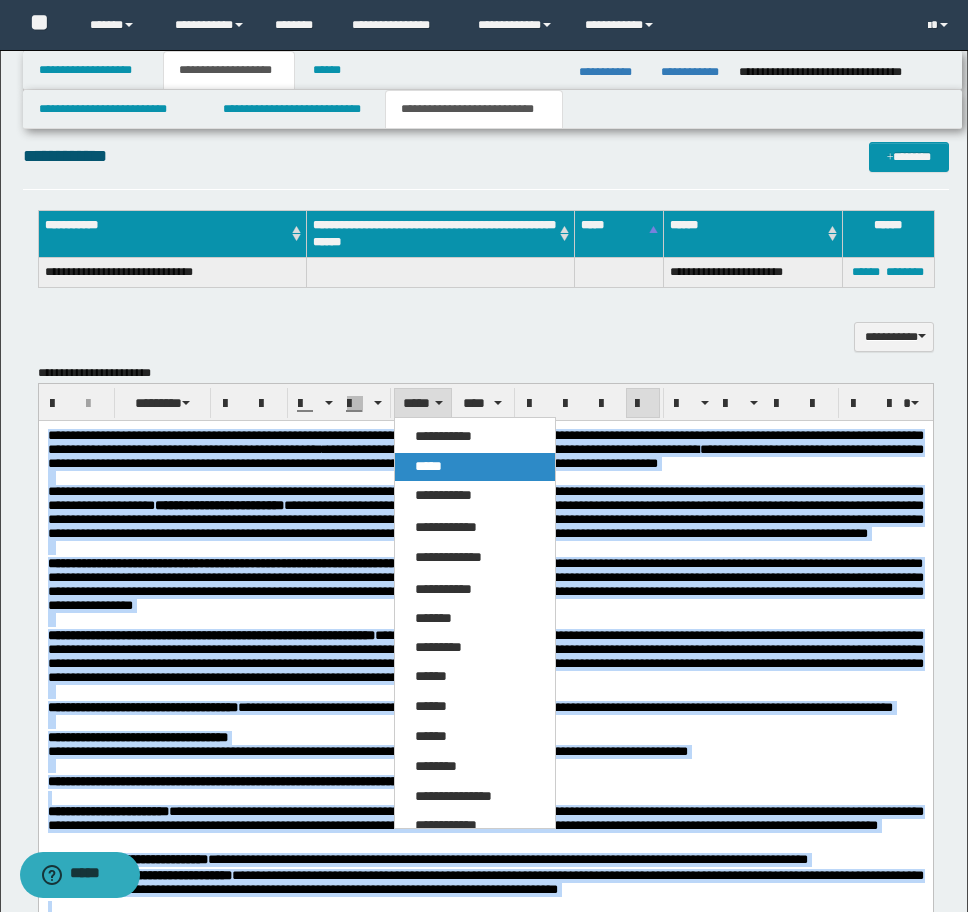 click on "*****" at bounding box center [475, 467] 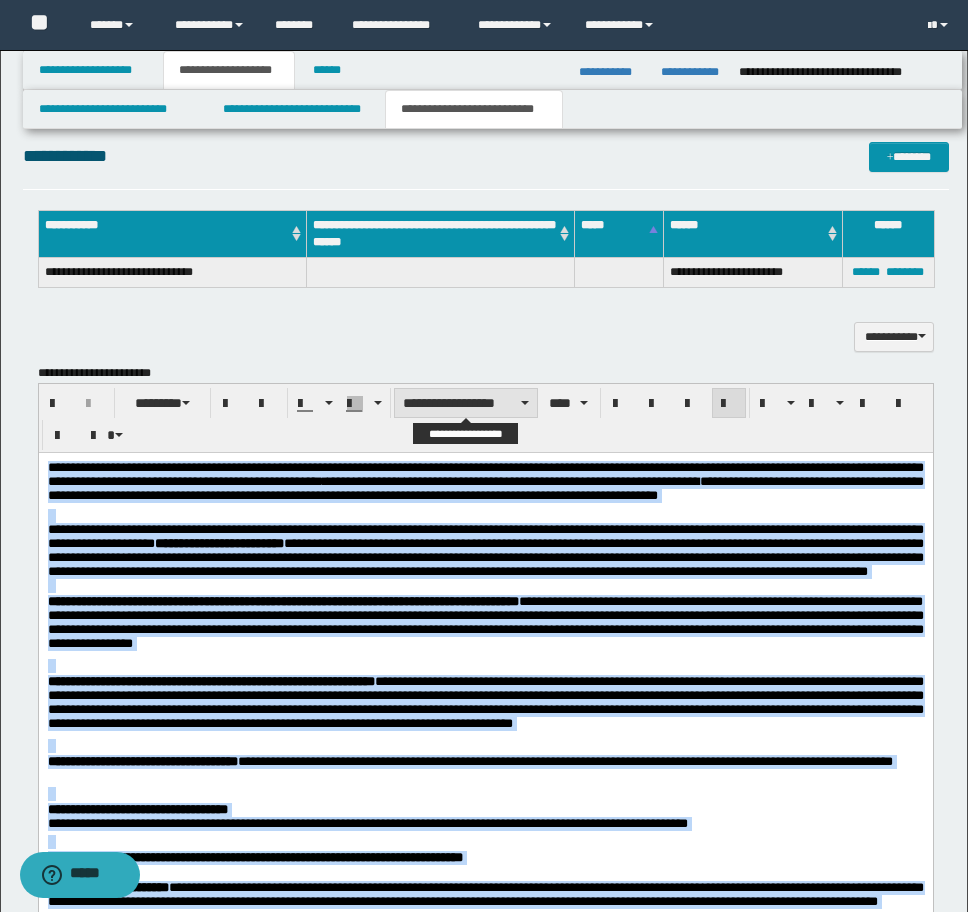 click on "**********" at bounding box center [466, 403] 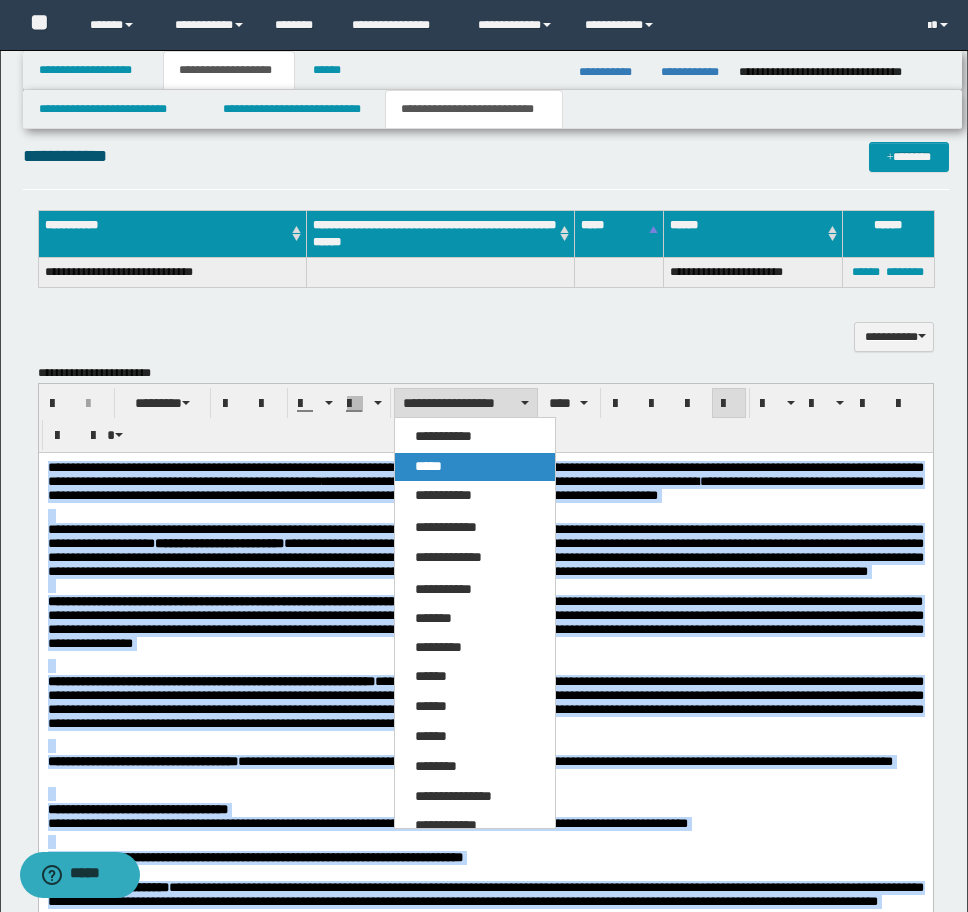 click on "*****" at bounding box center [428, 466] 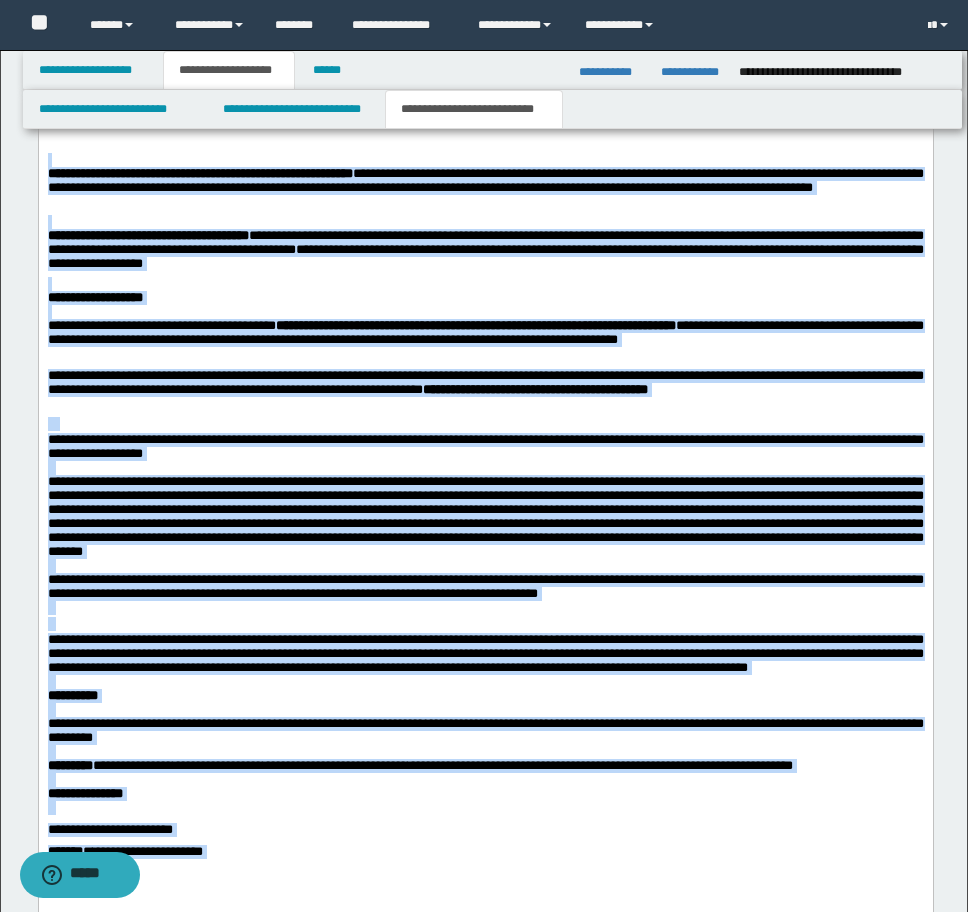 scroll, scrollTop: 3068, scrollLeft: 0, axis: vertical 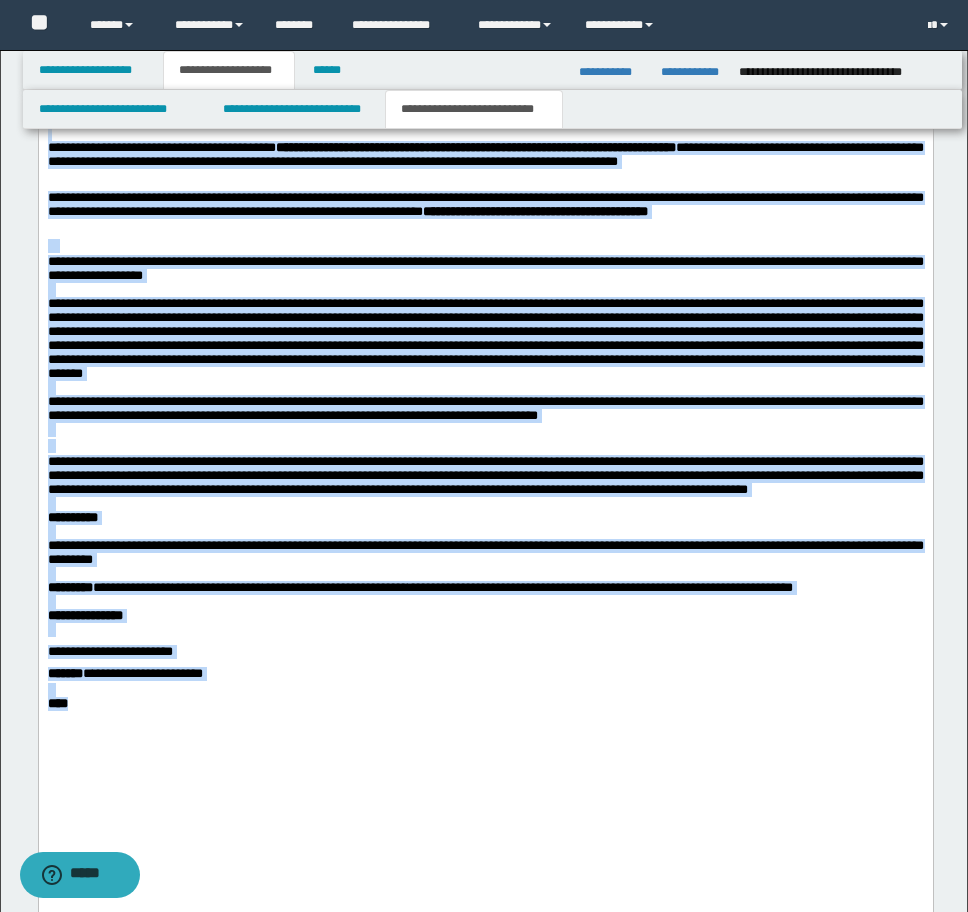 click on "**********" at bounding box center [485, 475] 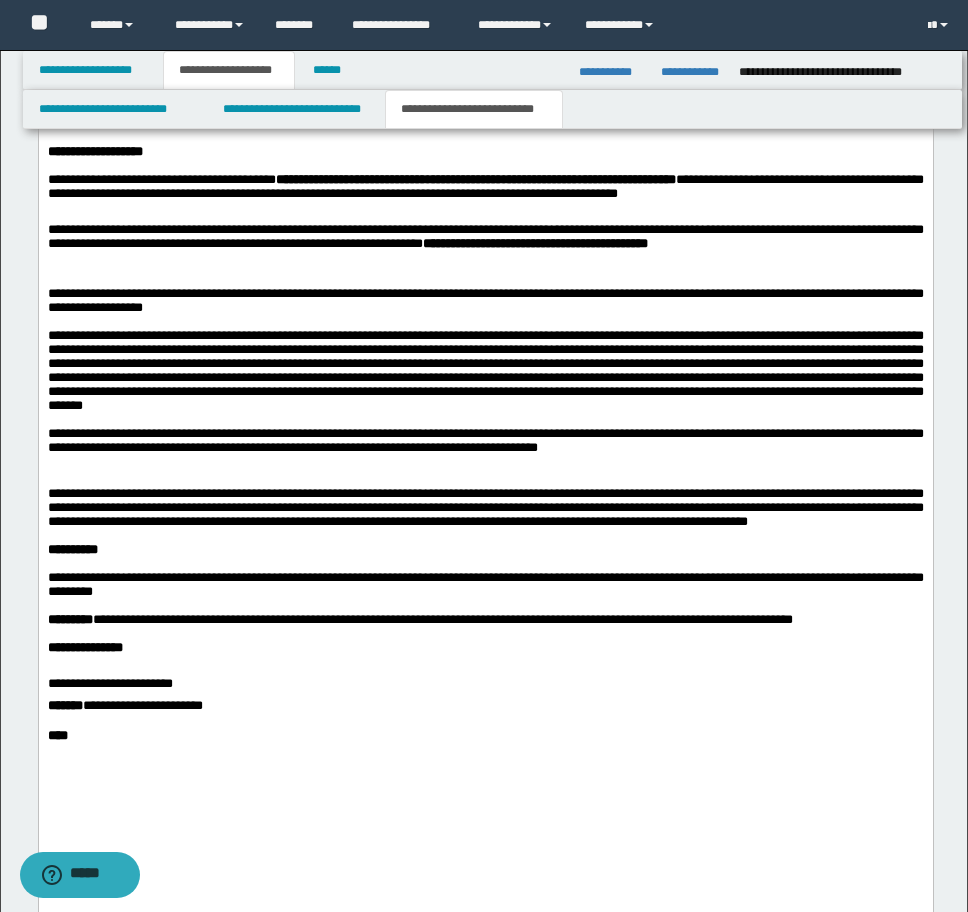 click at bounding box center [485, 479] 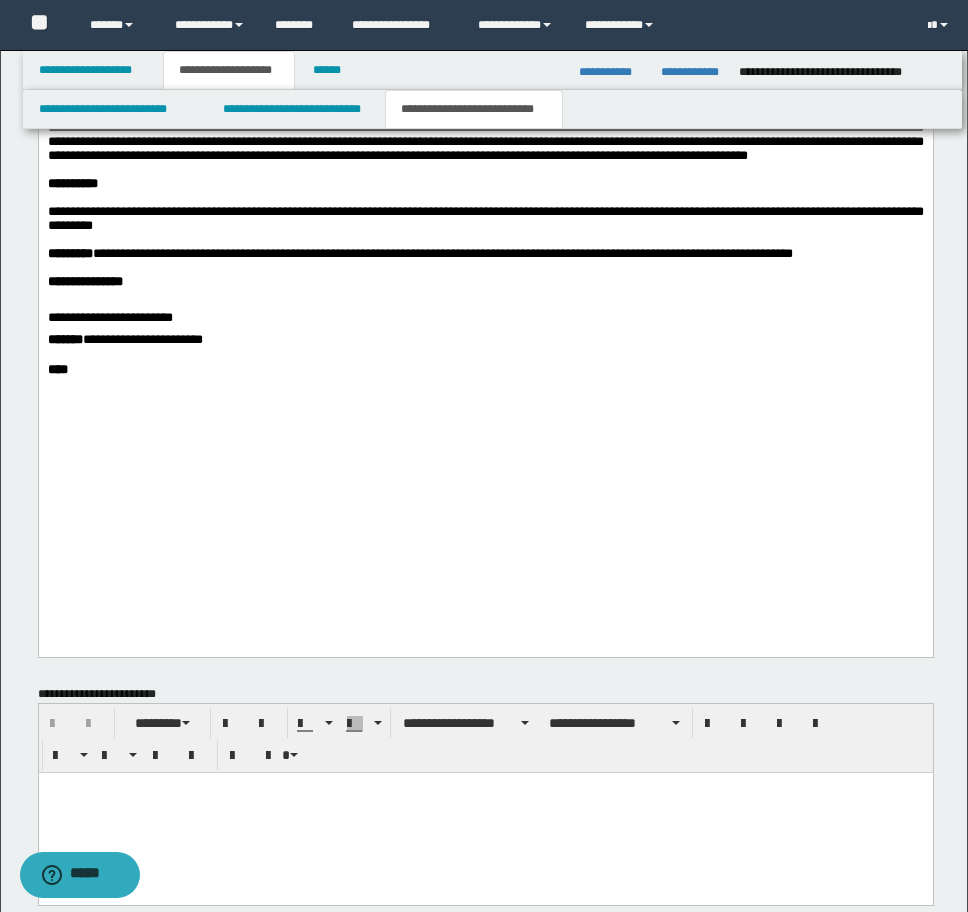 click on "**********" at bounding box center [485, -481] 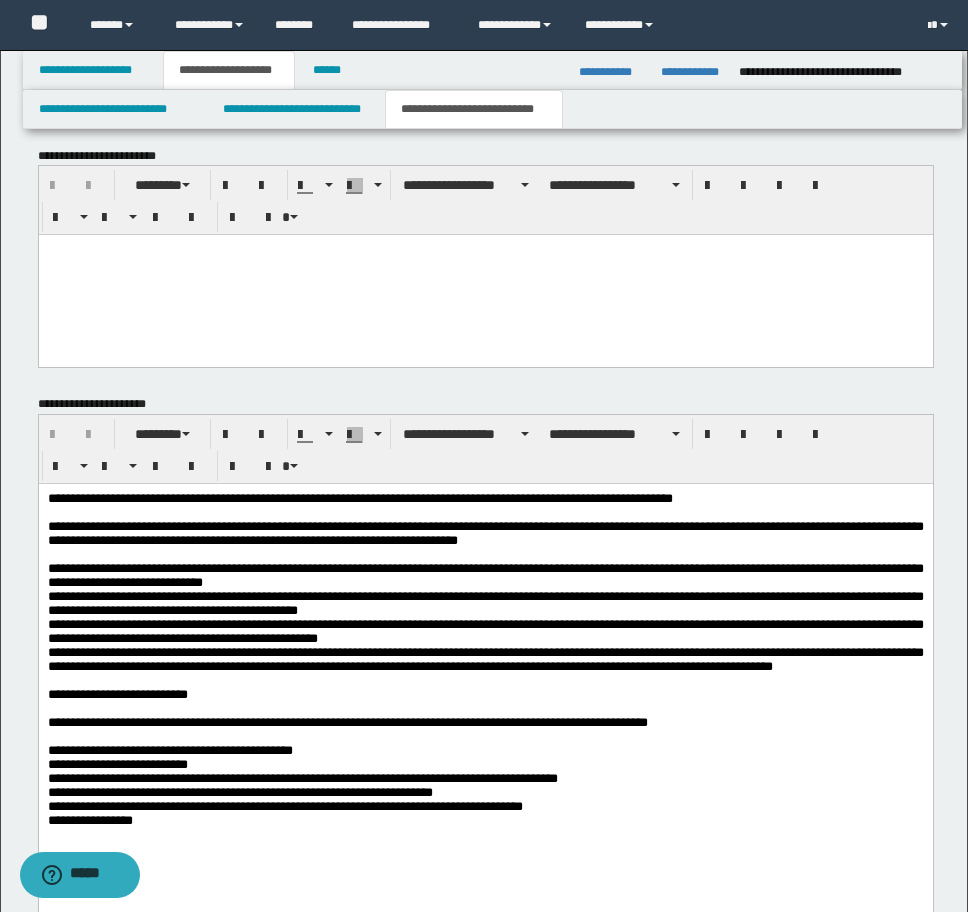 scroll, scrollTop: 3968, scrollLeft: 0, axis: vertical 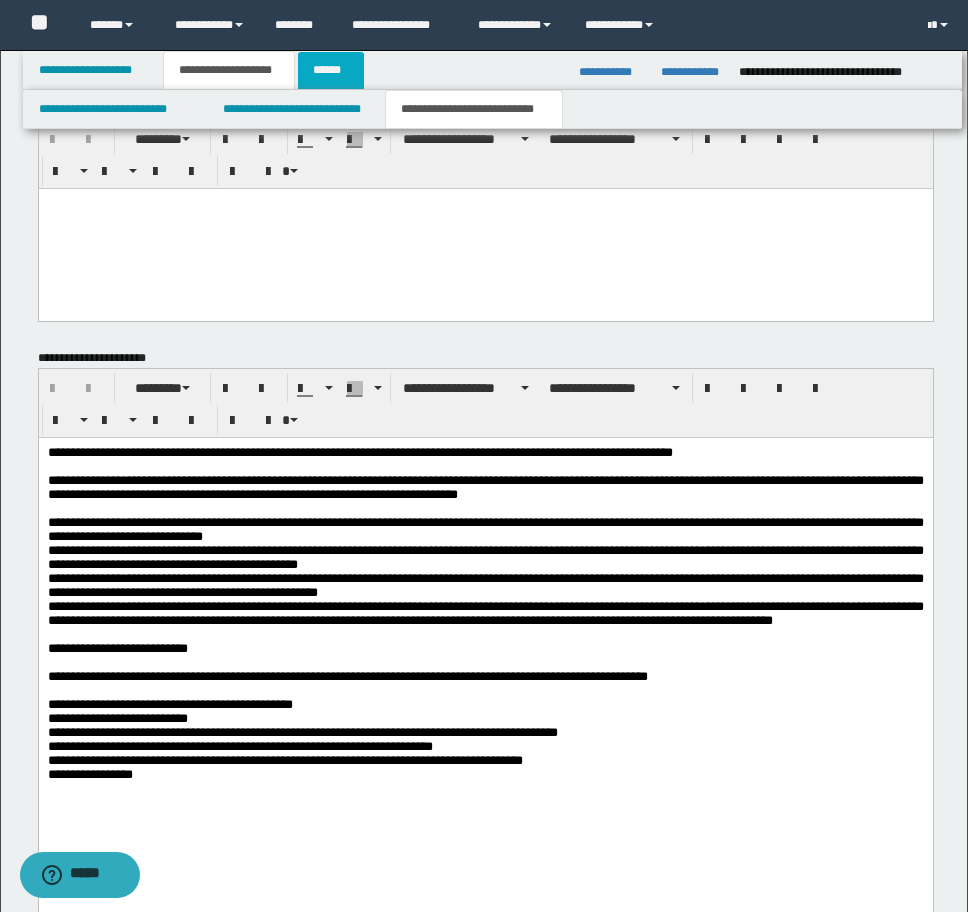 click on "******" at bounding box center [331, 70] 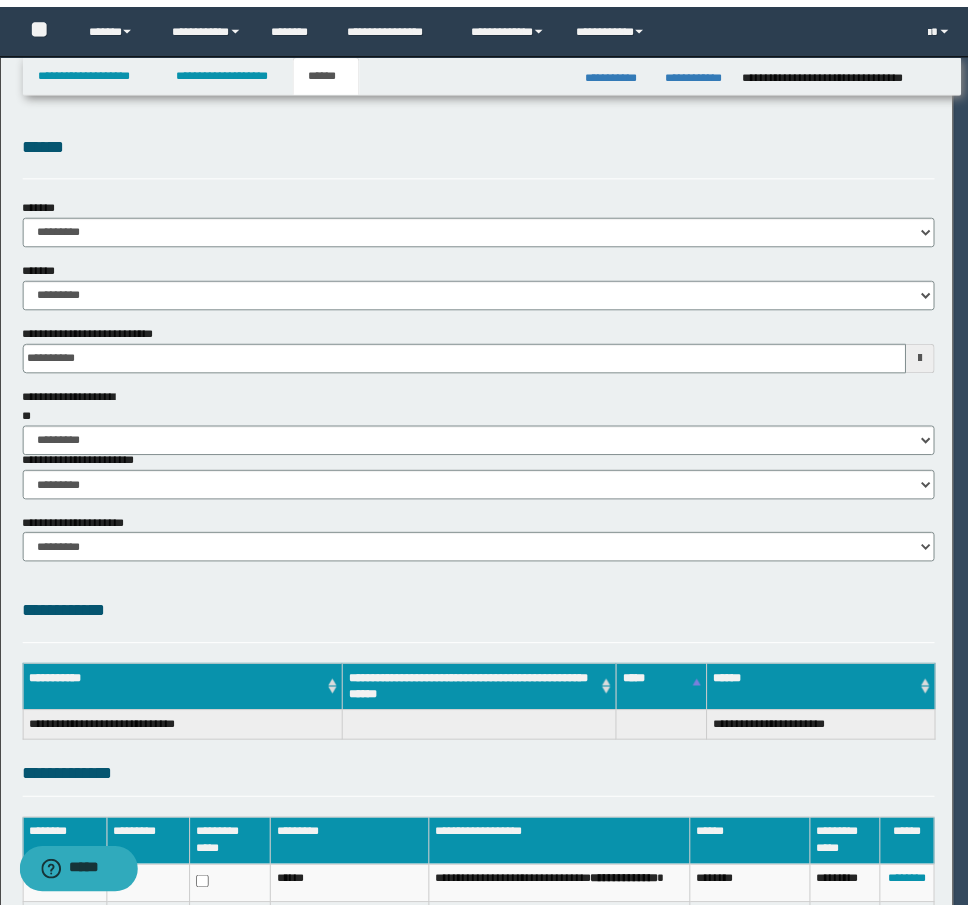 scroll, scrollTop: 0, scrollLeft: 0, axis: both 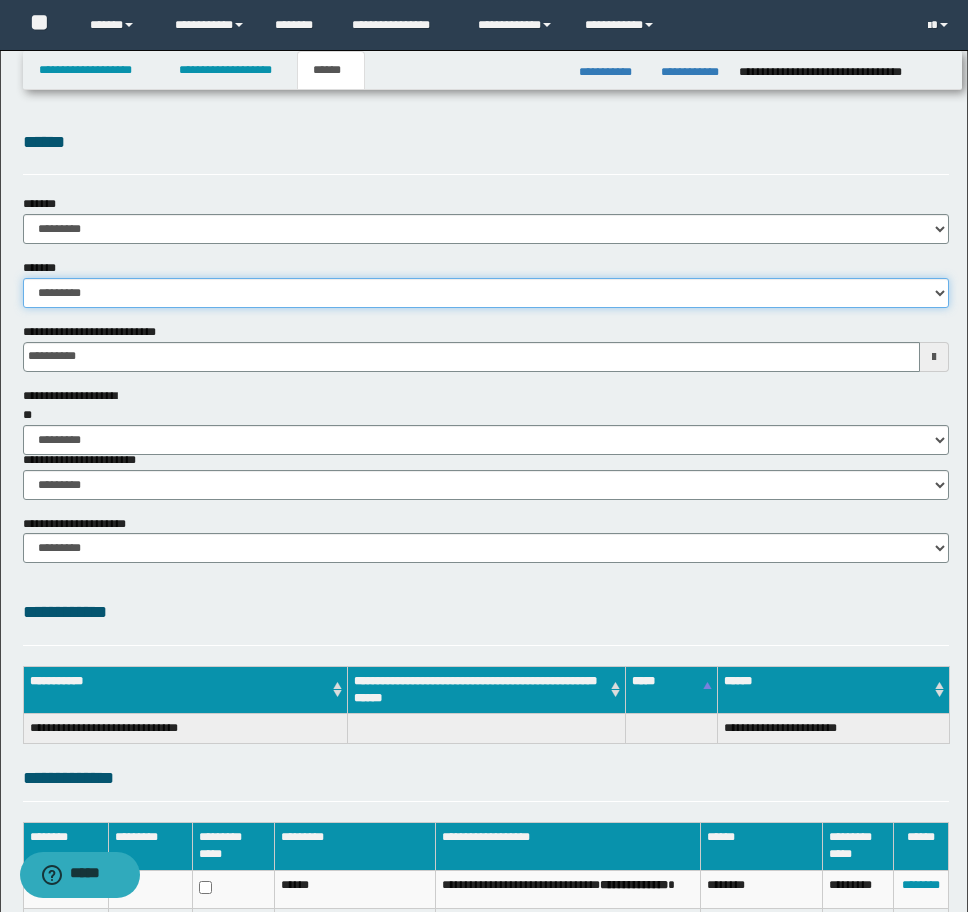 click on "**********" at bounding box center (486, 293) 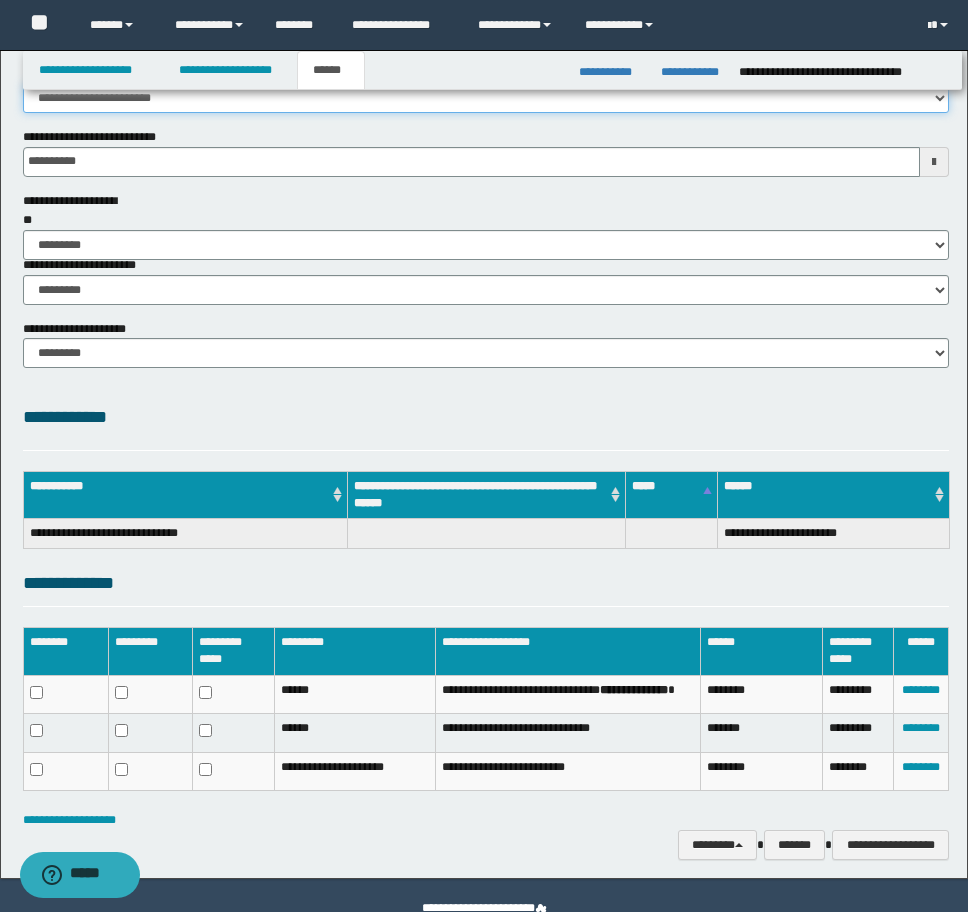scroll, scrollTop: 200, scrollLeft: 0, axis: vertical 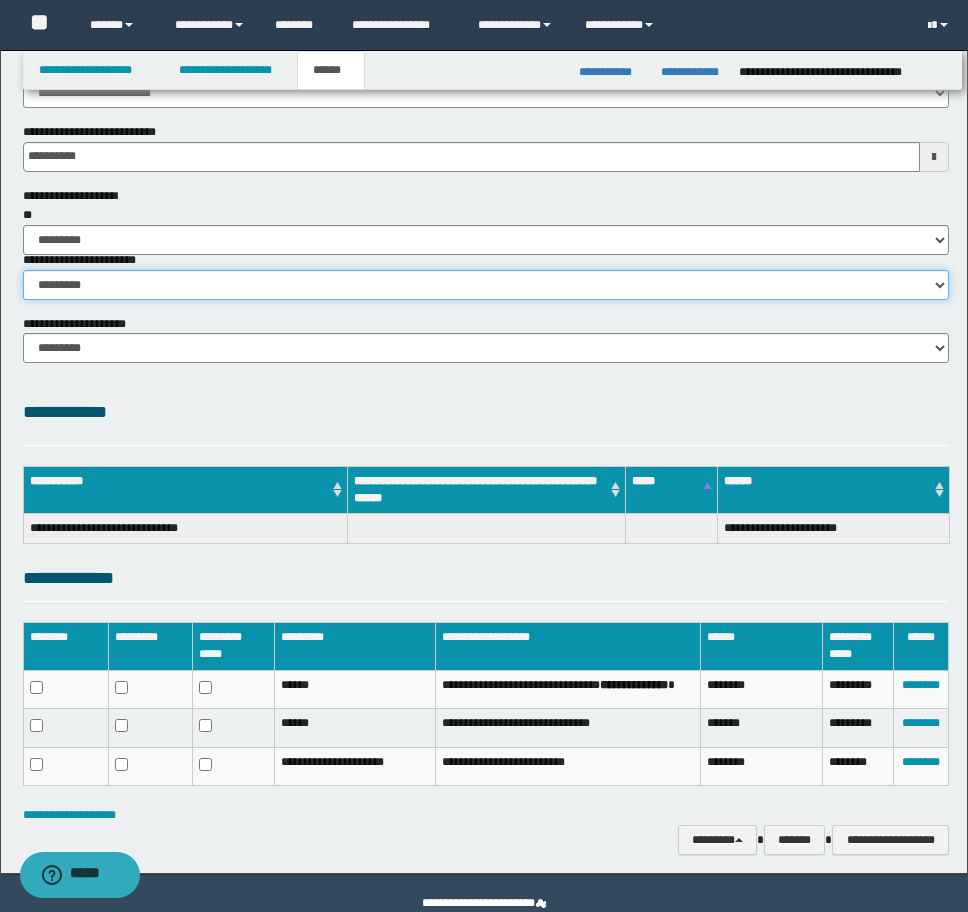 click on "*********
*********
*********" at bounding box center [486, 285] 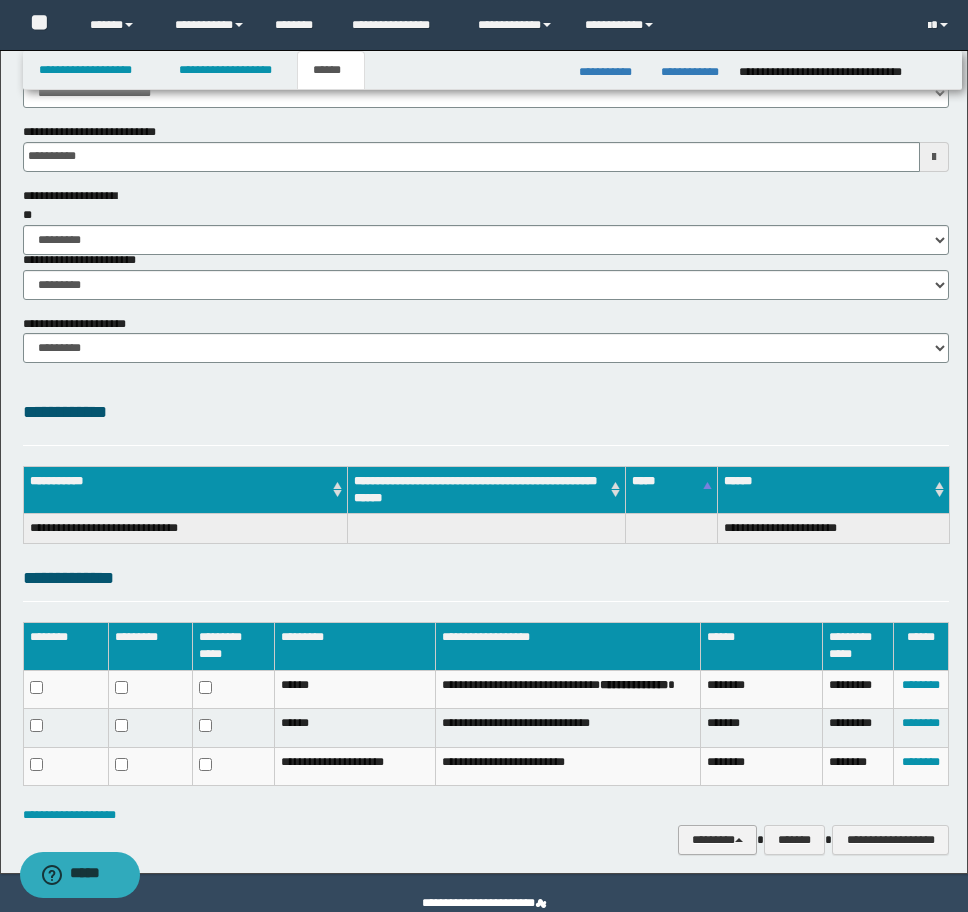 click on "********" at bounding box center (717, 840) 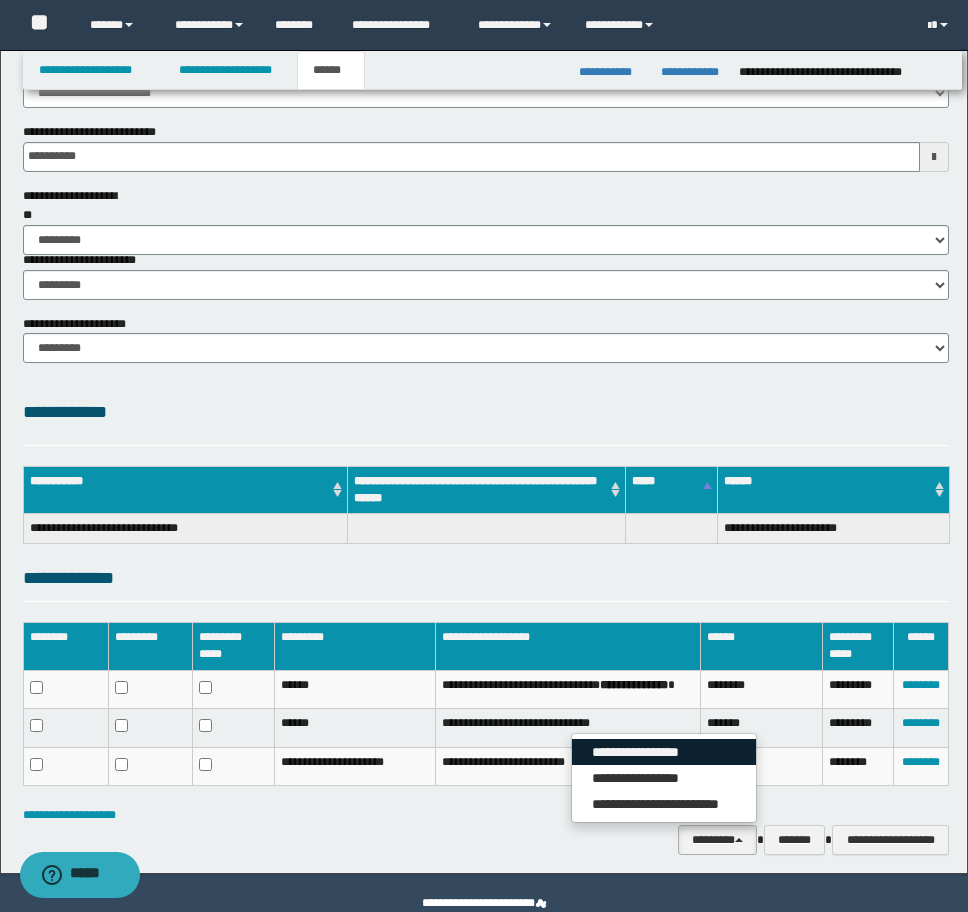 click on "**********" at bounding box center (664, 752) 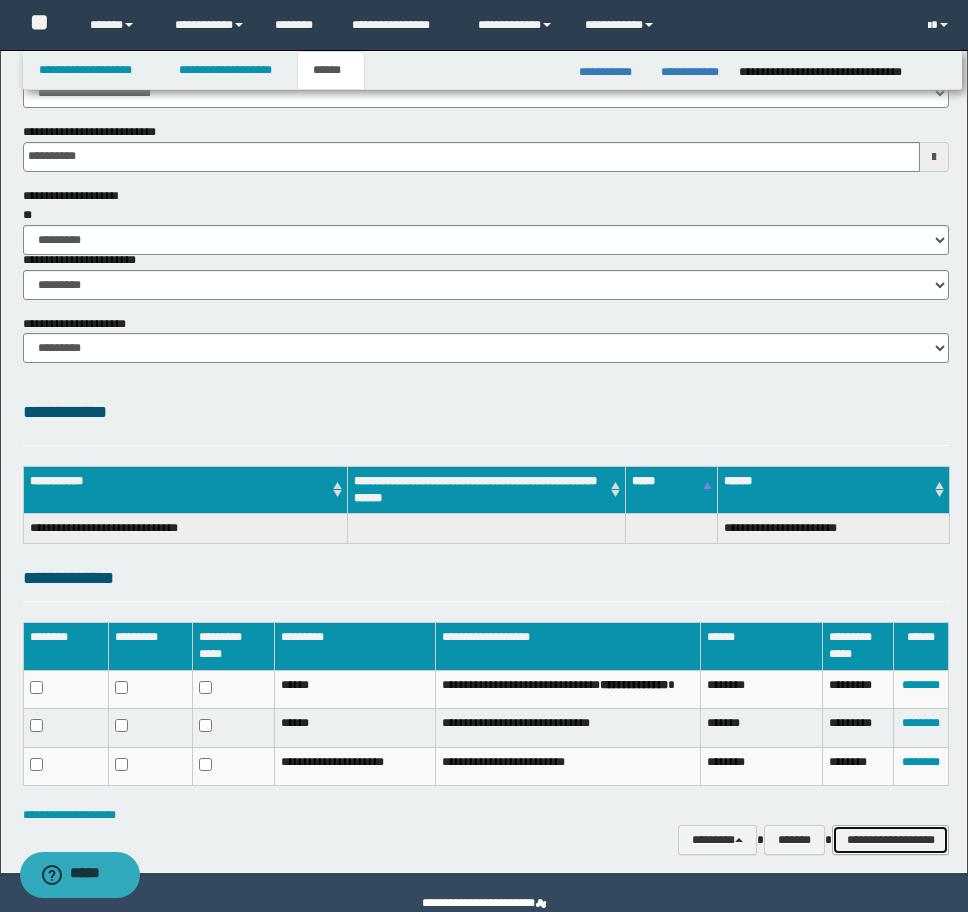 click on "**********" at bounding box center (890, 840) 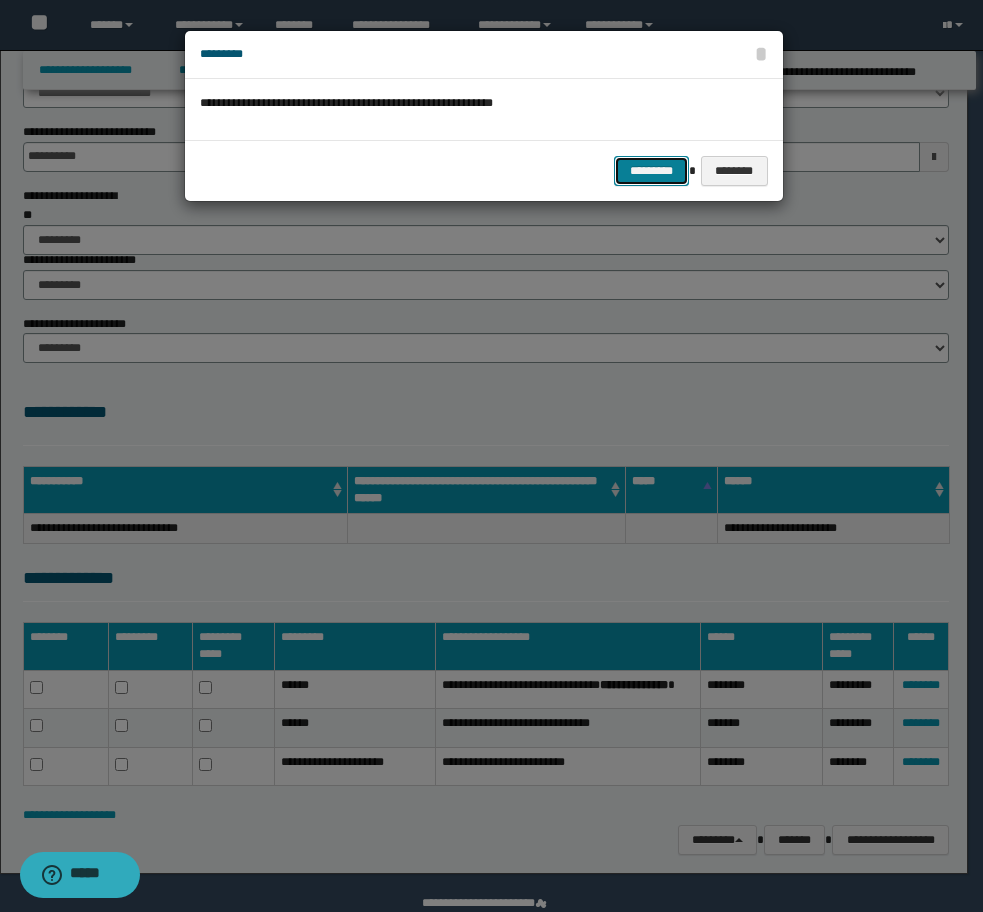 click on "*********" at bounding box center [651, 171] 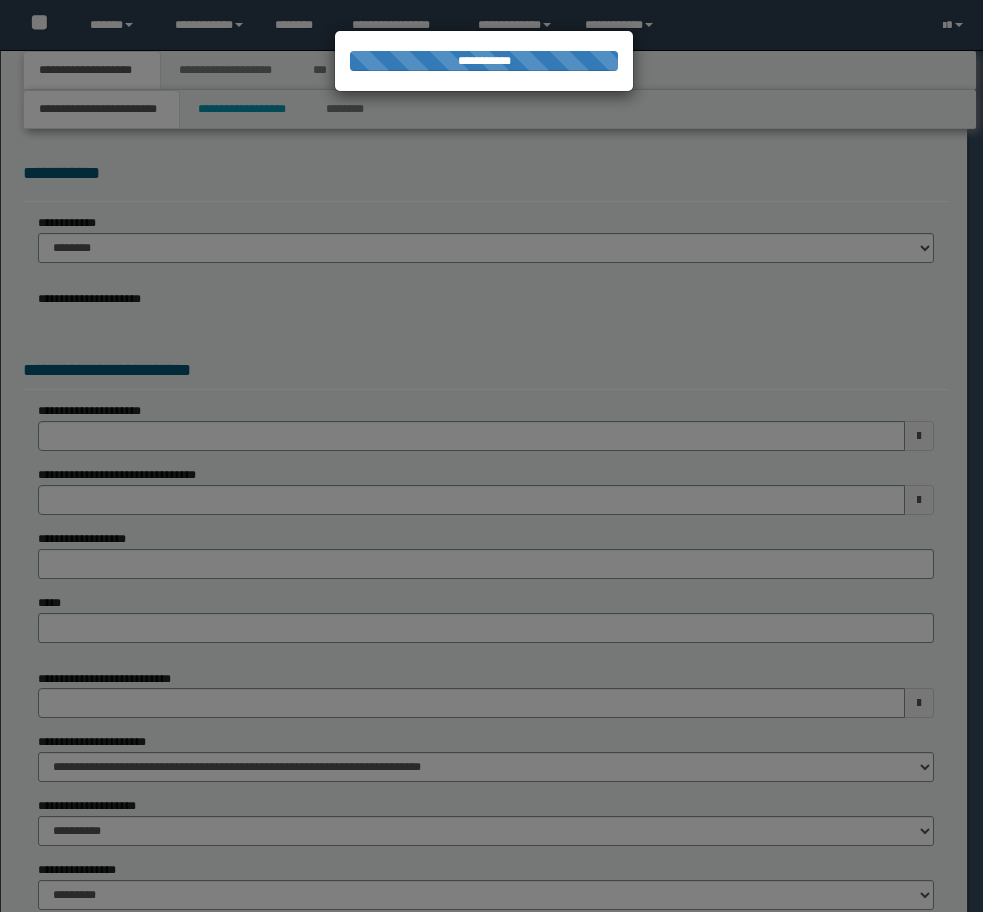 scroll, scrollTop: 0, scrollLeft: 0, axis: both 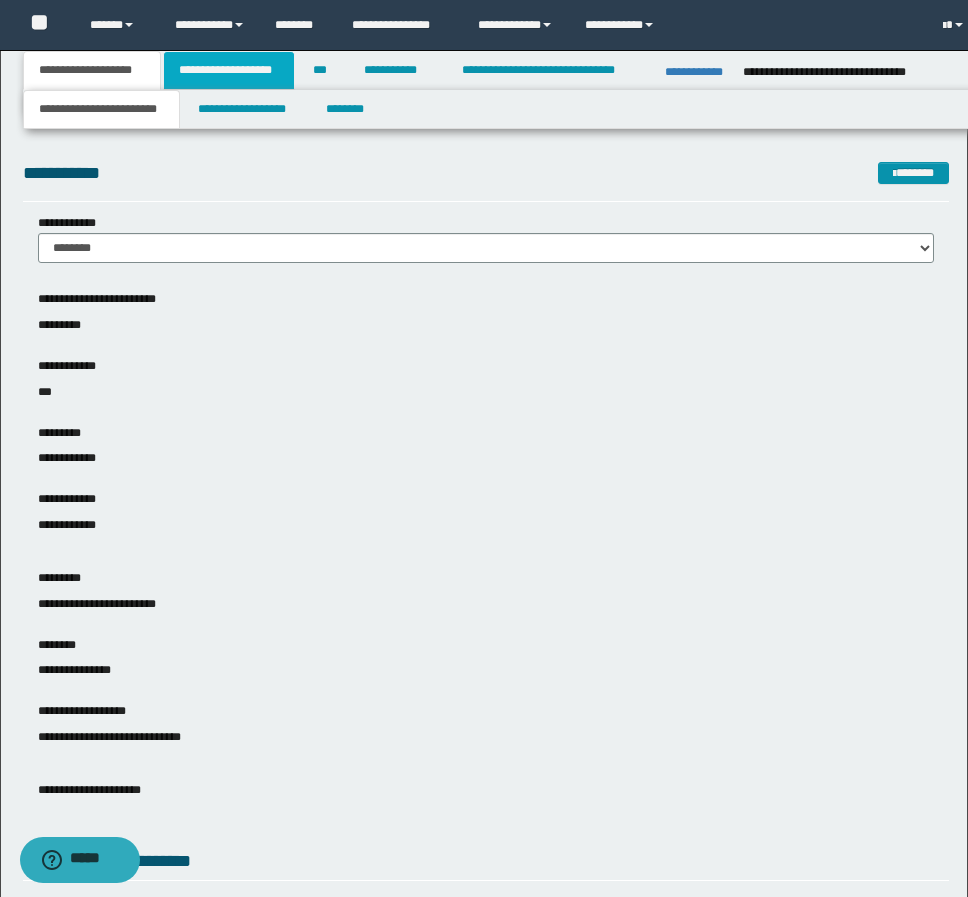 click on "**********" at bounding box center (229, 70) 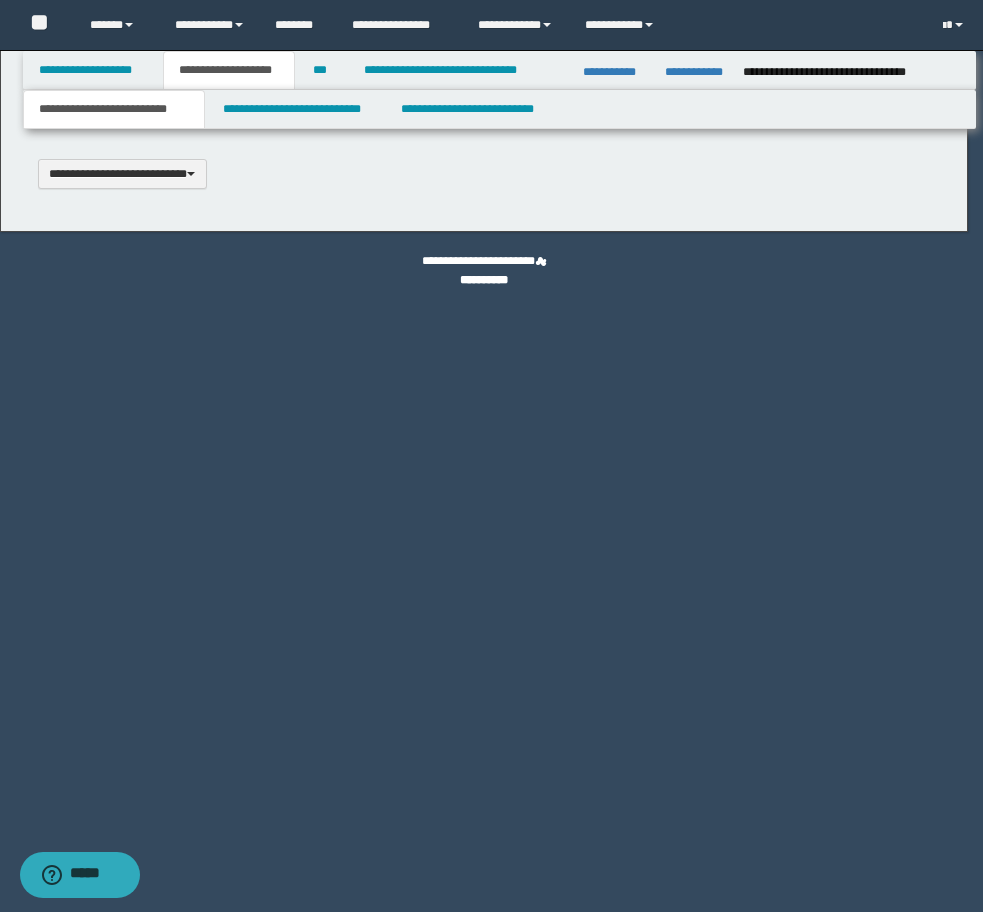 type 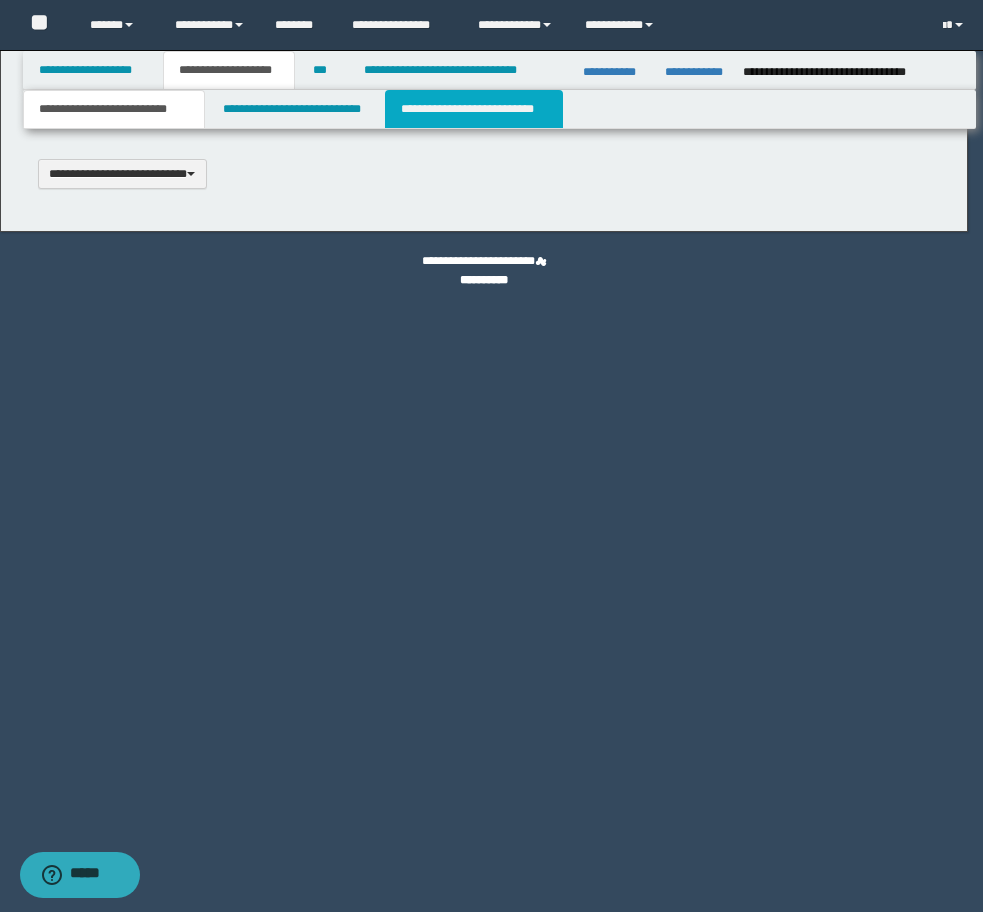 type on "**********" 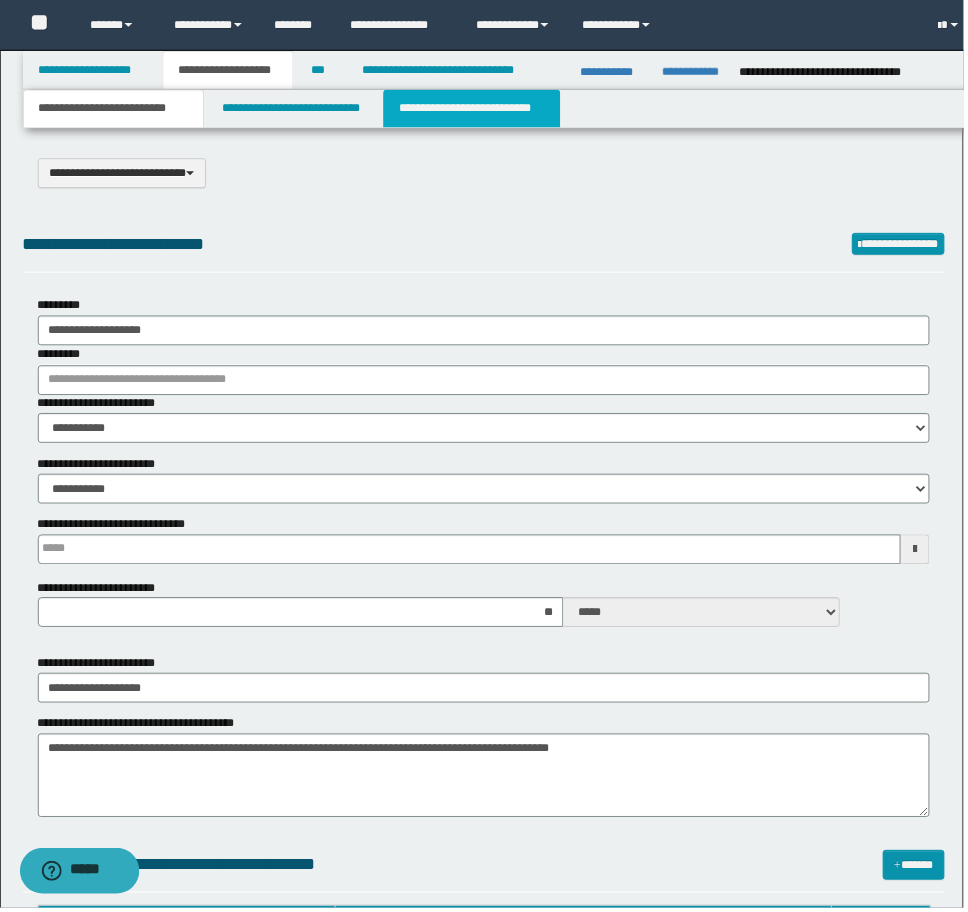 click on "**********" at bounding box center [474, 109] 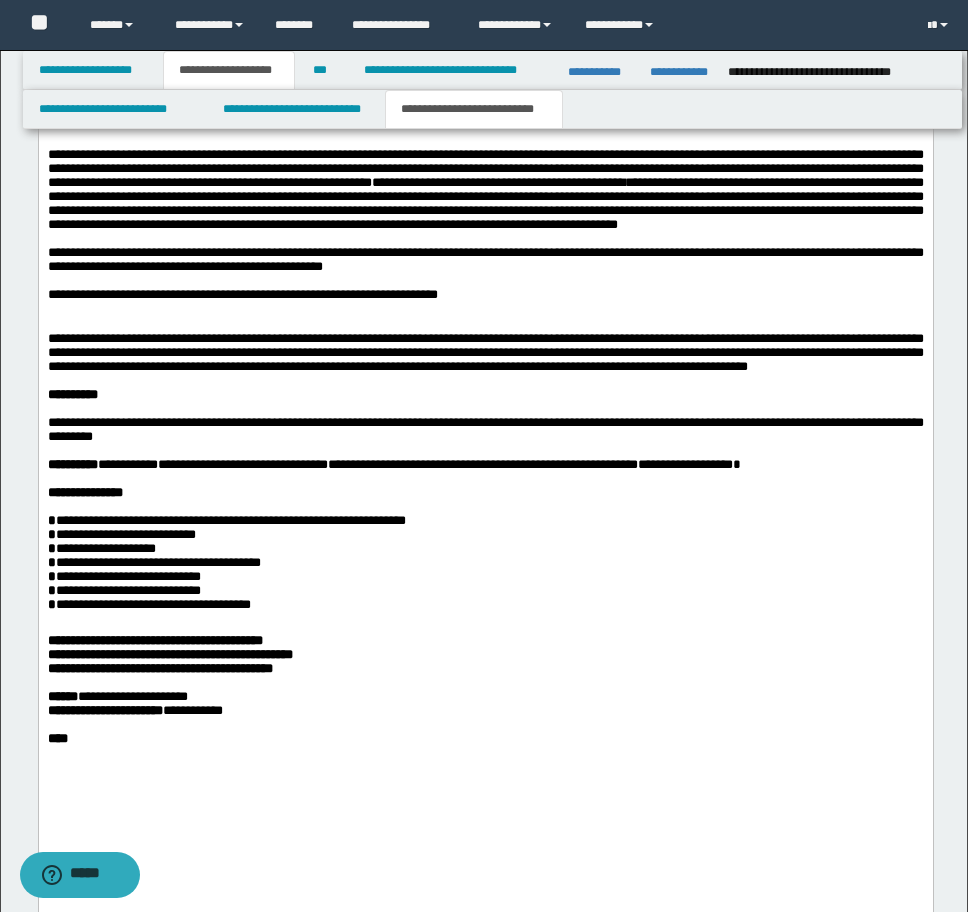 scroll, scrollTop: 4200, scrollLeft: 0, axis: vertical 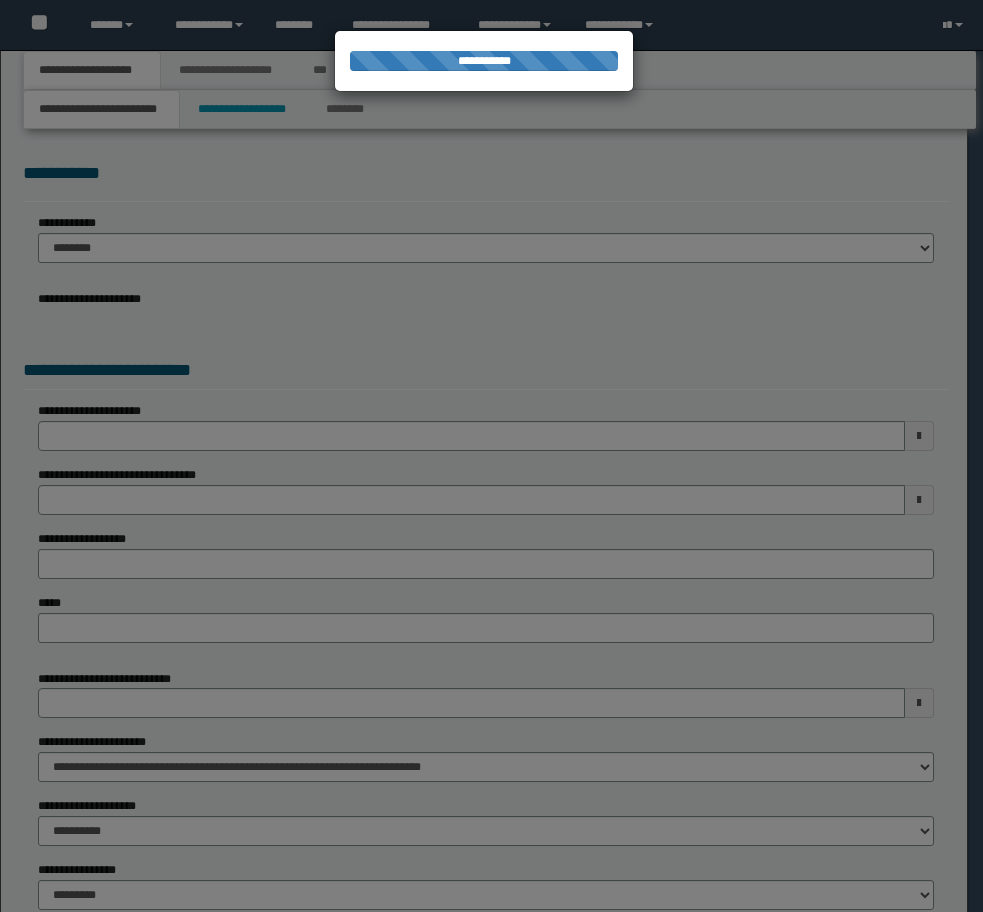 select on "*" 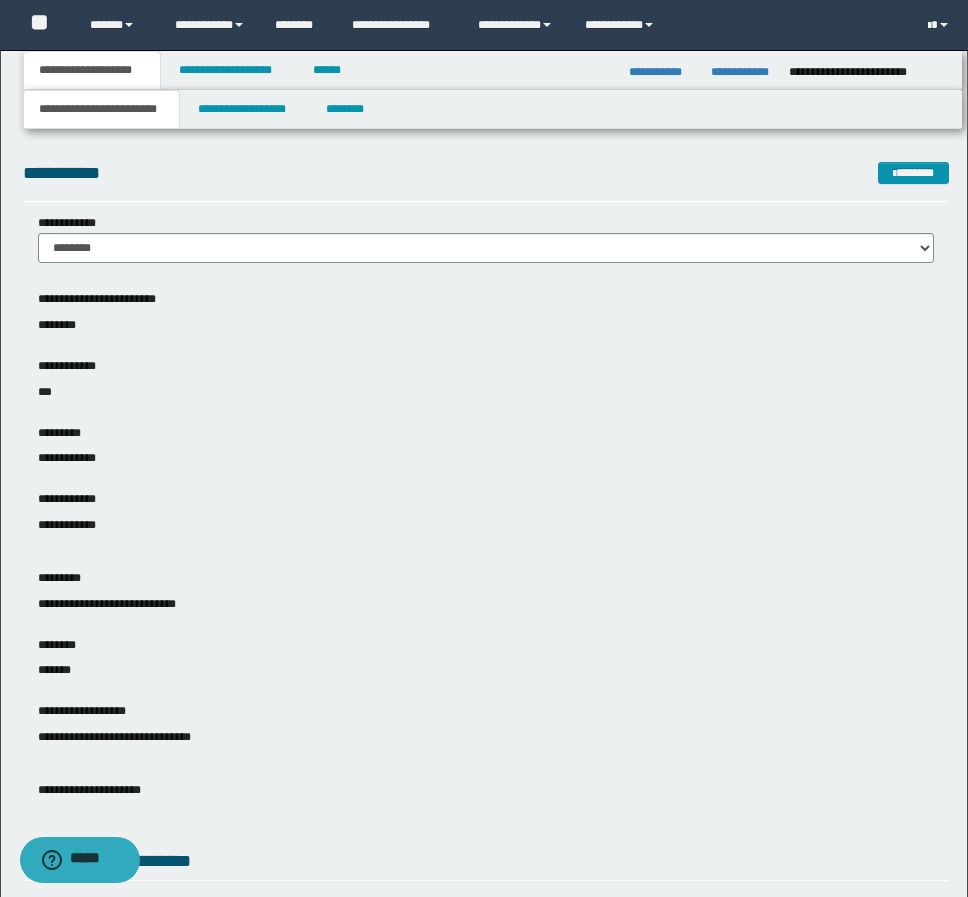 click on "**********" at bounding box center (742, 72) 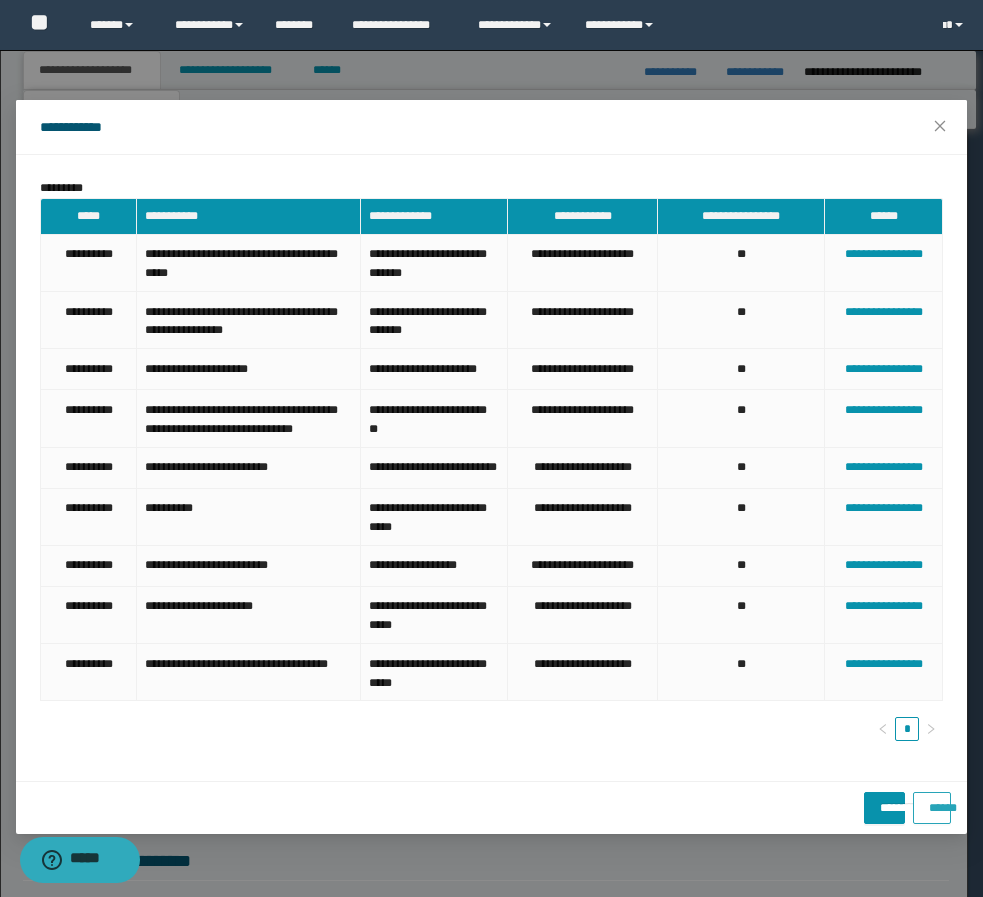 click on "******" at bounding box center [932, 801] 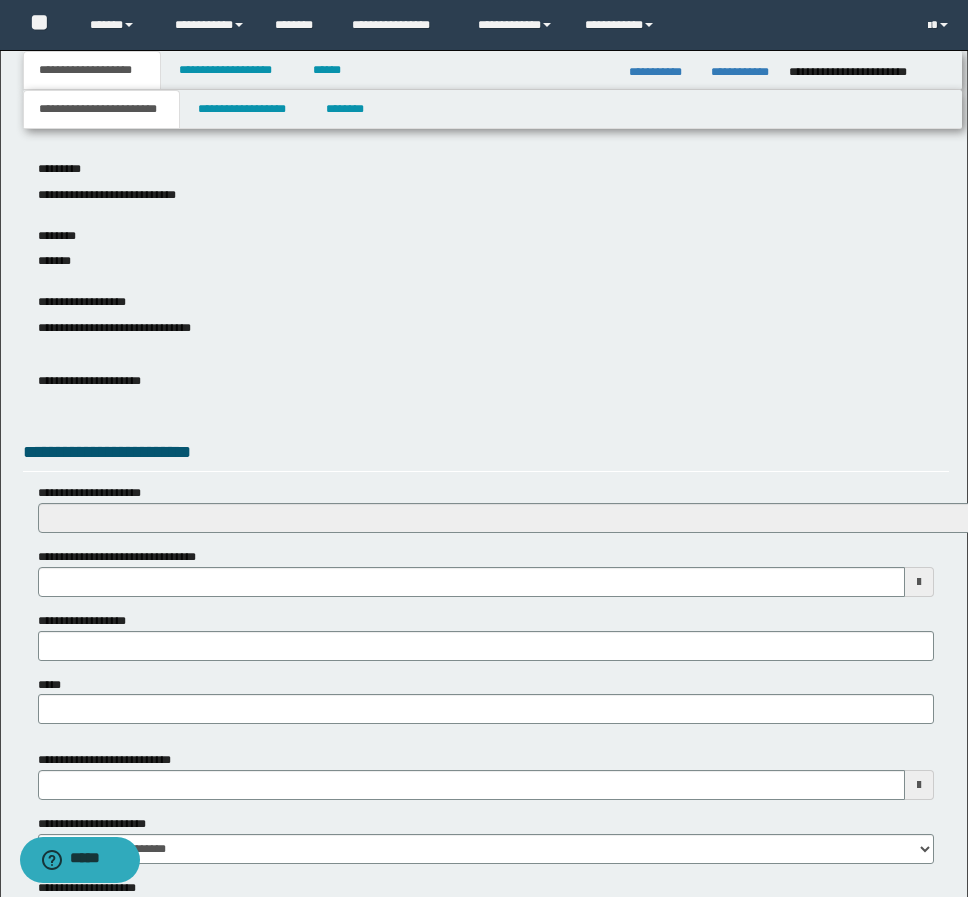 scroll, scrollTop: 600, scrollLeft: 0, axis: vertical 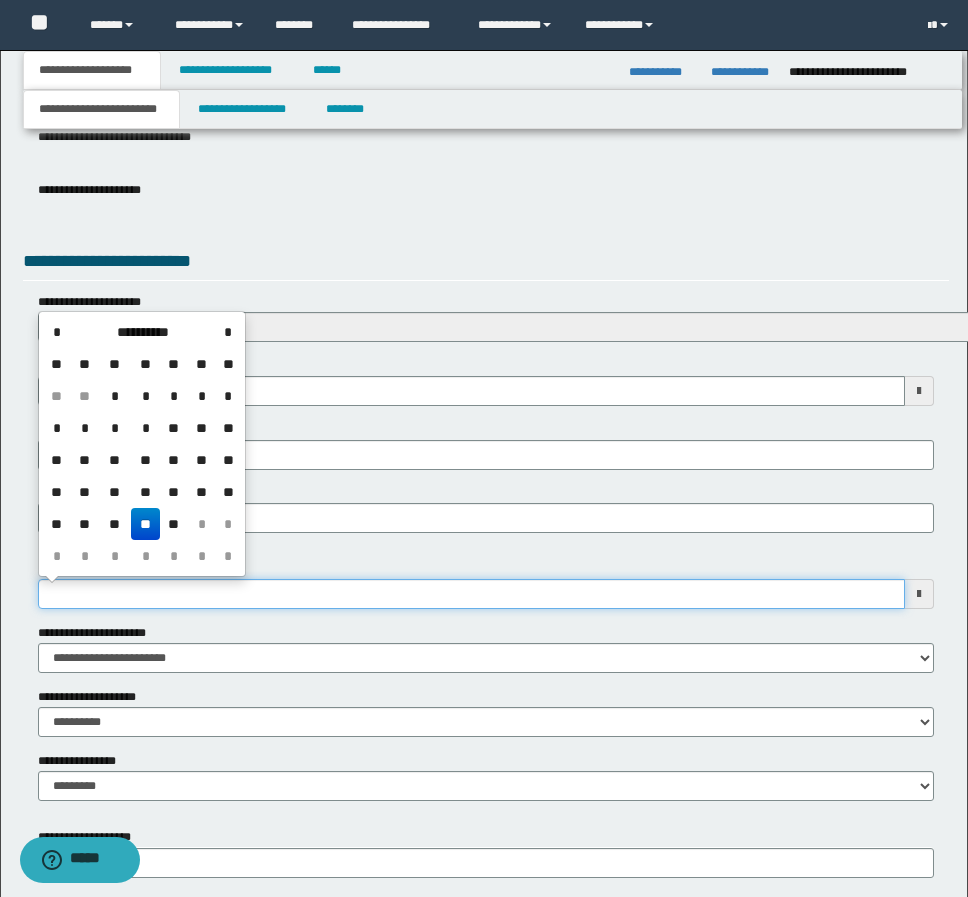 click on "**********" at bounding box center (471, 594) 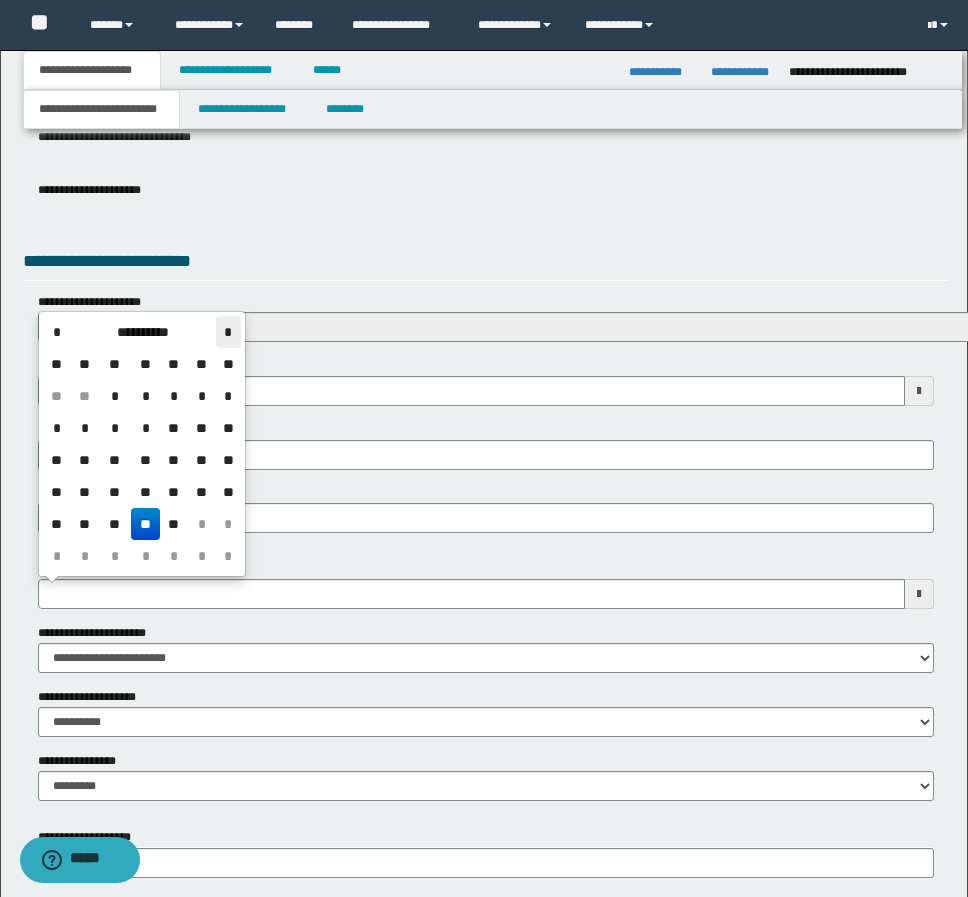 click on "*" at bounding box center (228, 332) 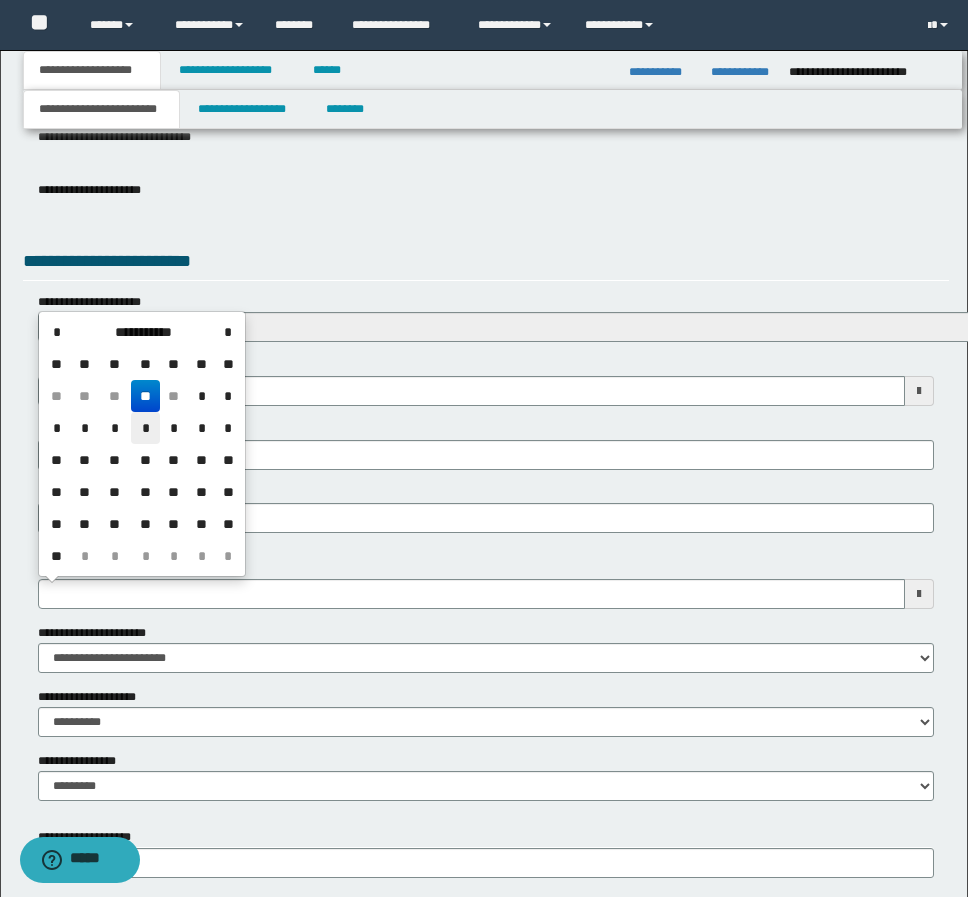 click on "*" at bounding box center [145, 428] 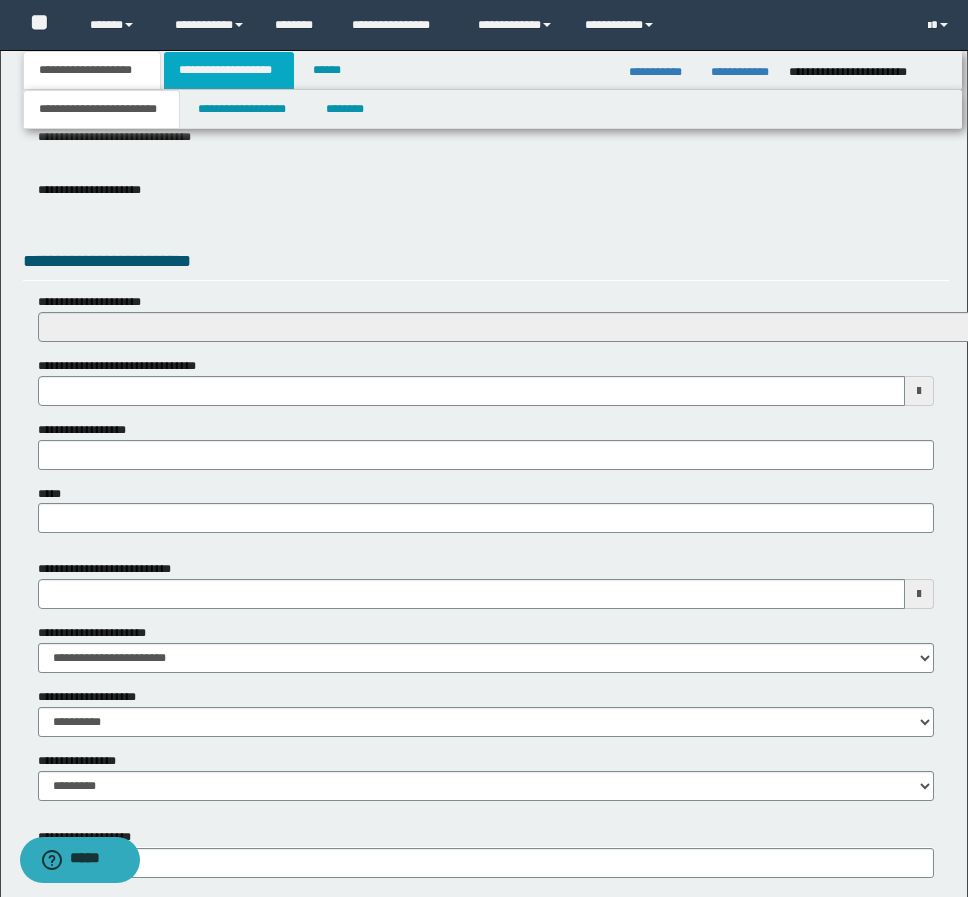 click on "**********" at bounding box center (229, 70) 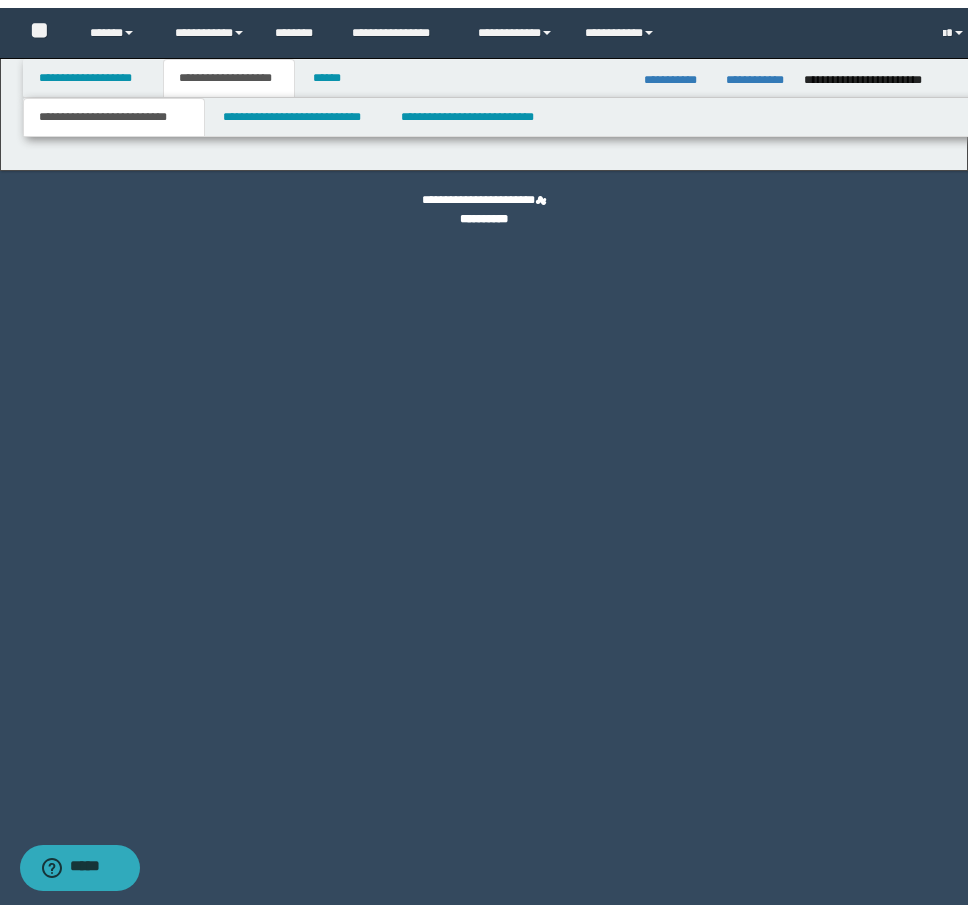 scroll, scrollTop: 0, scrollLeft: 0, axis: both 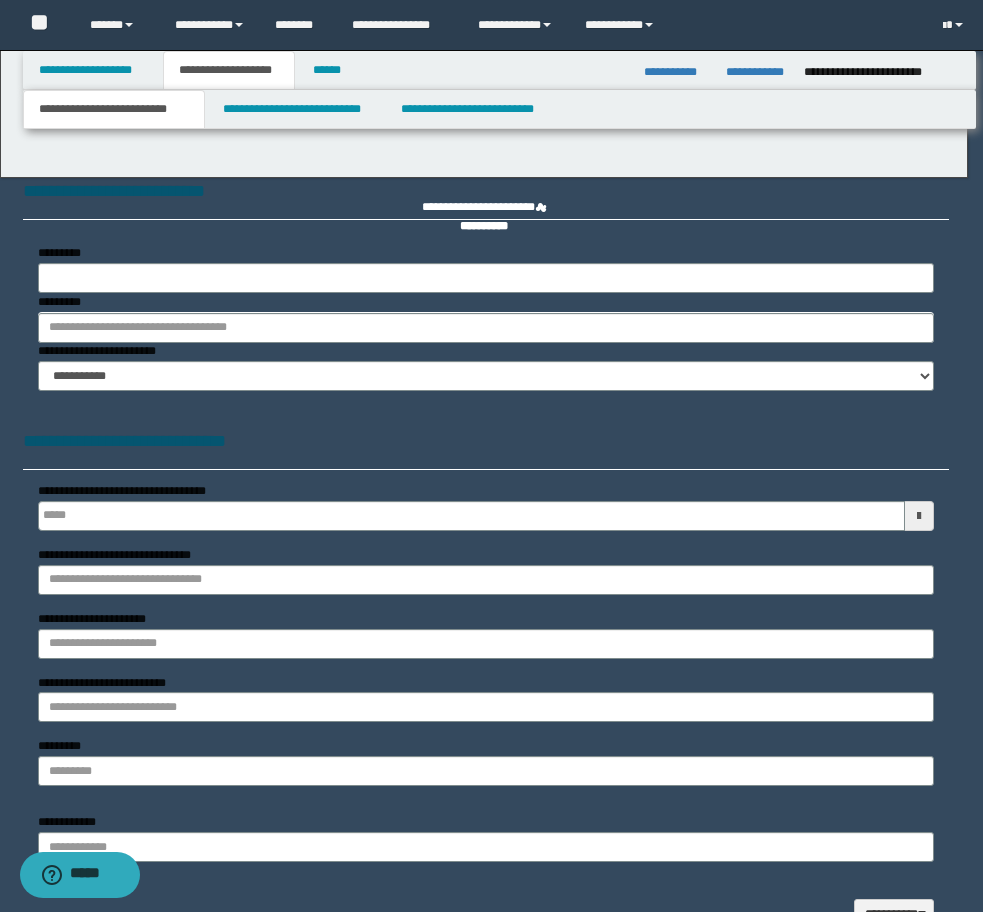 type 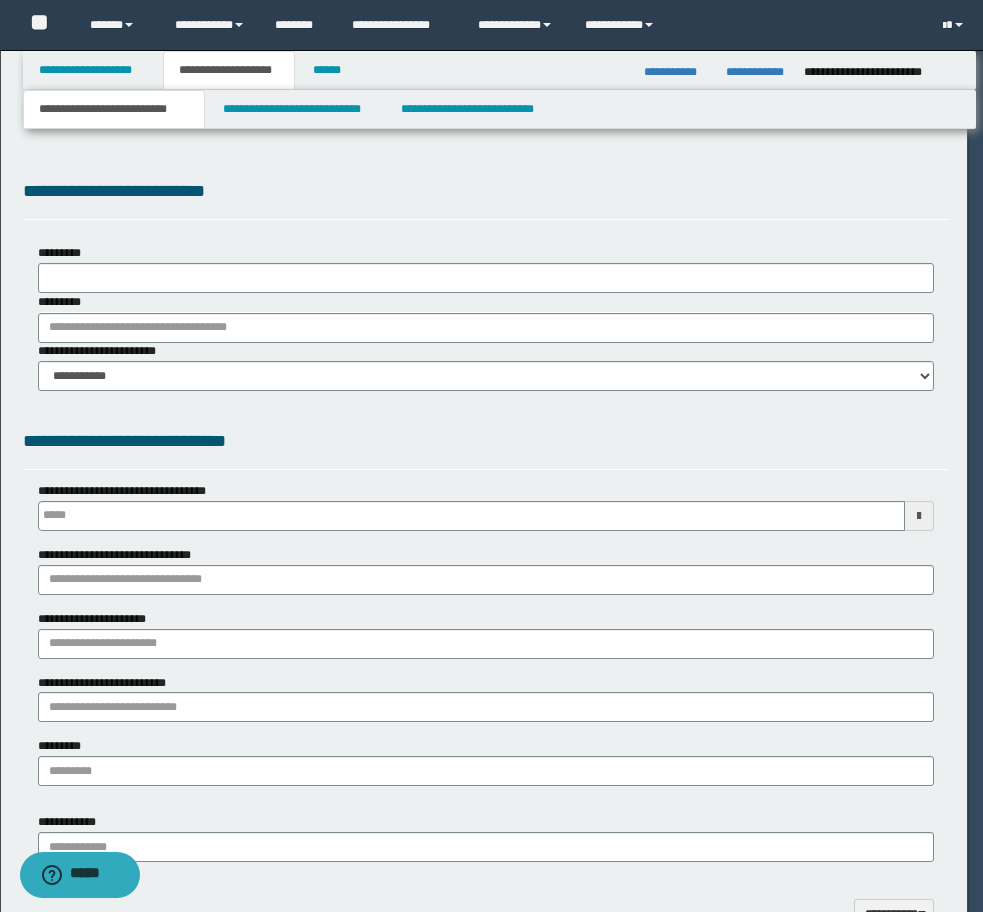 type on "**********" 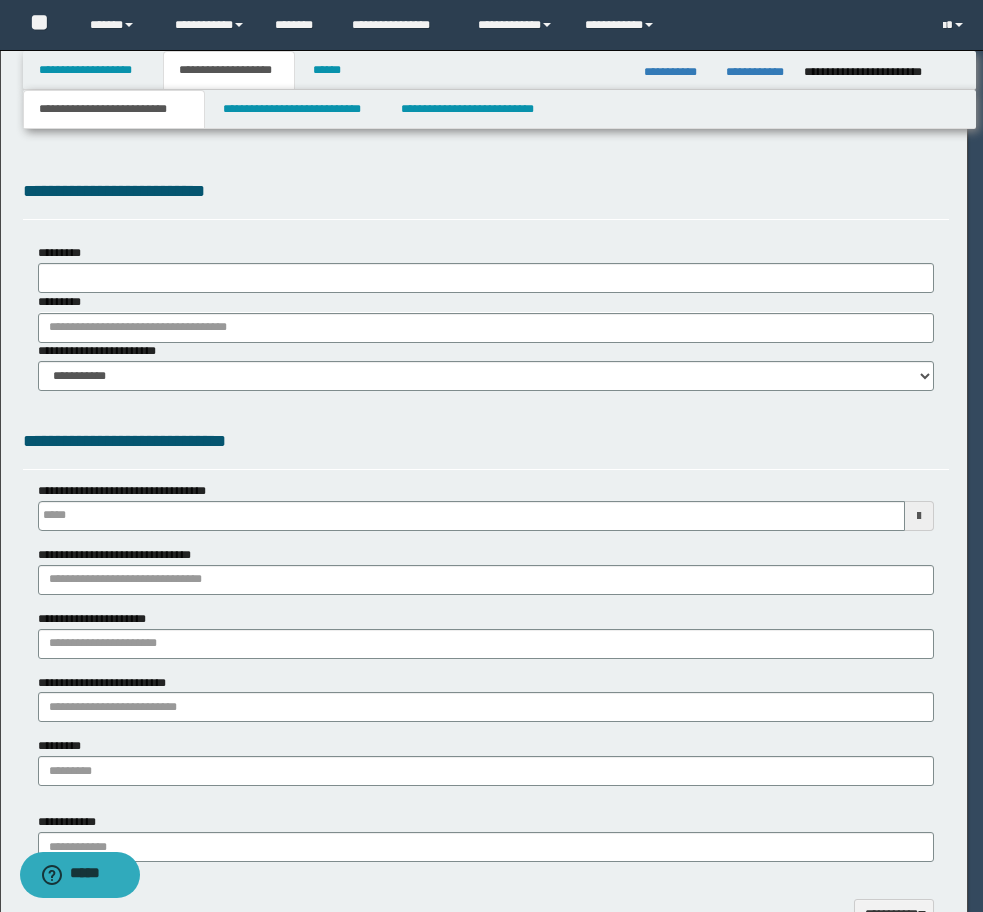 select on "*" 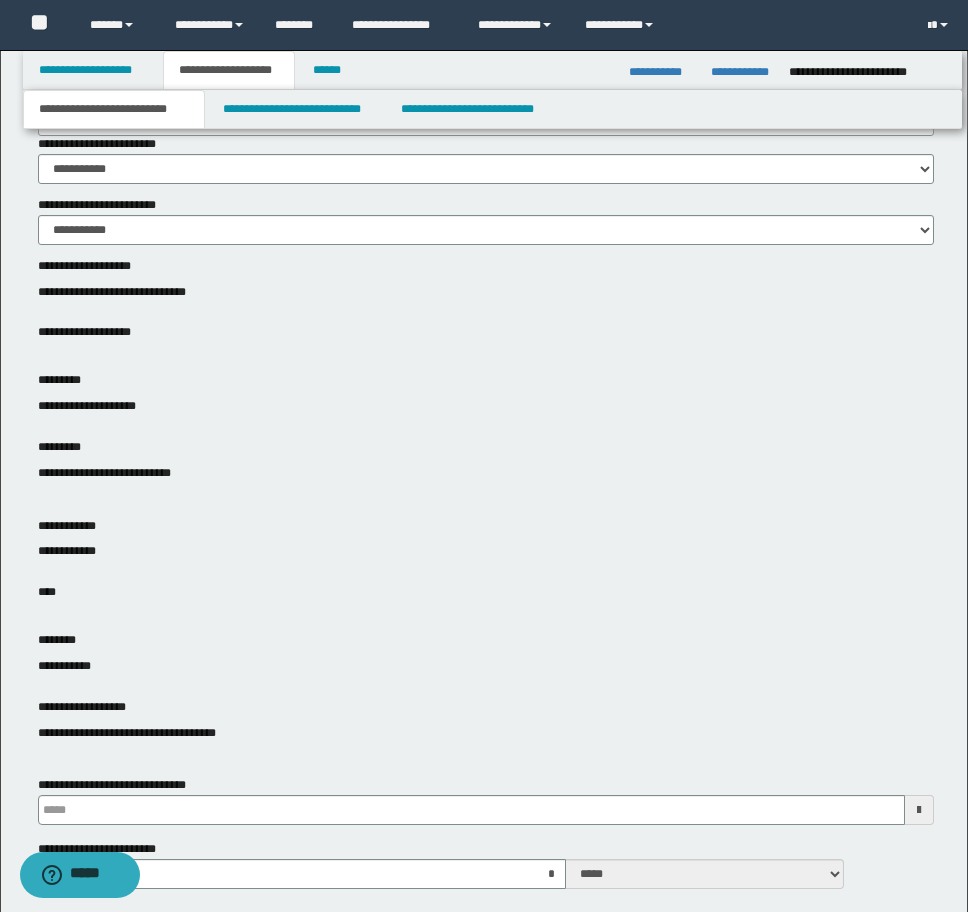 scroll, scrollTop: 500, scrollLeft: 0, axis: vertical 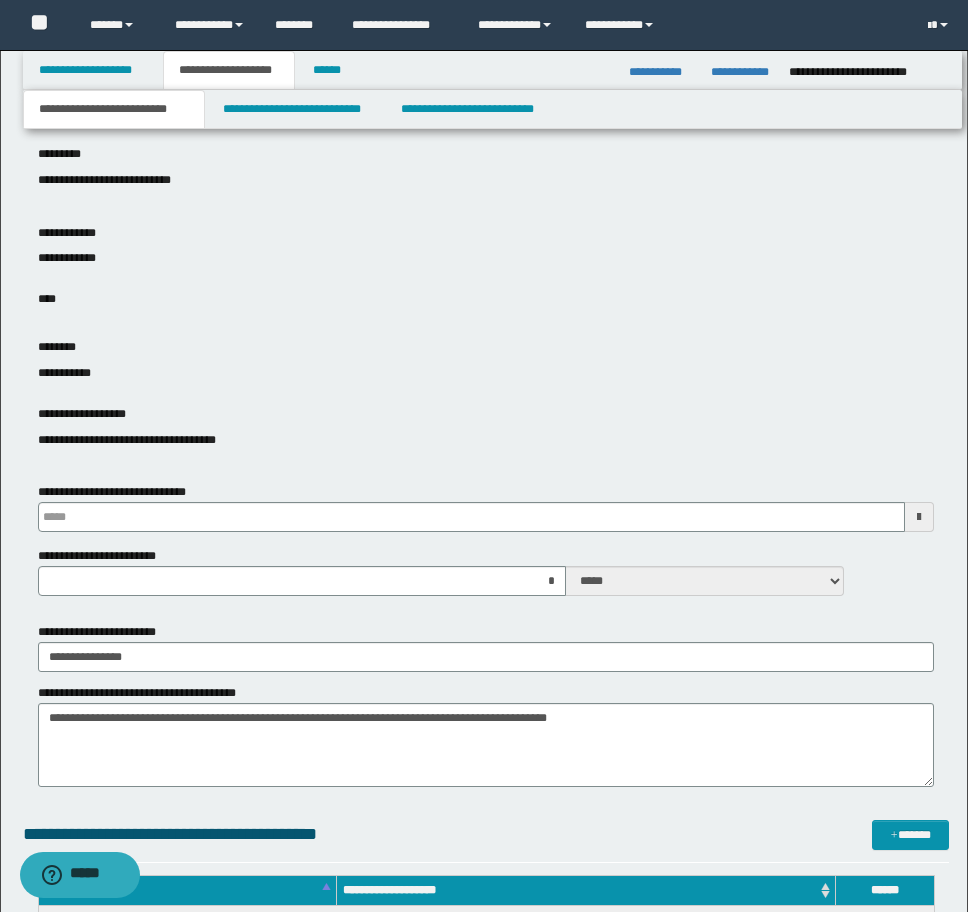 type 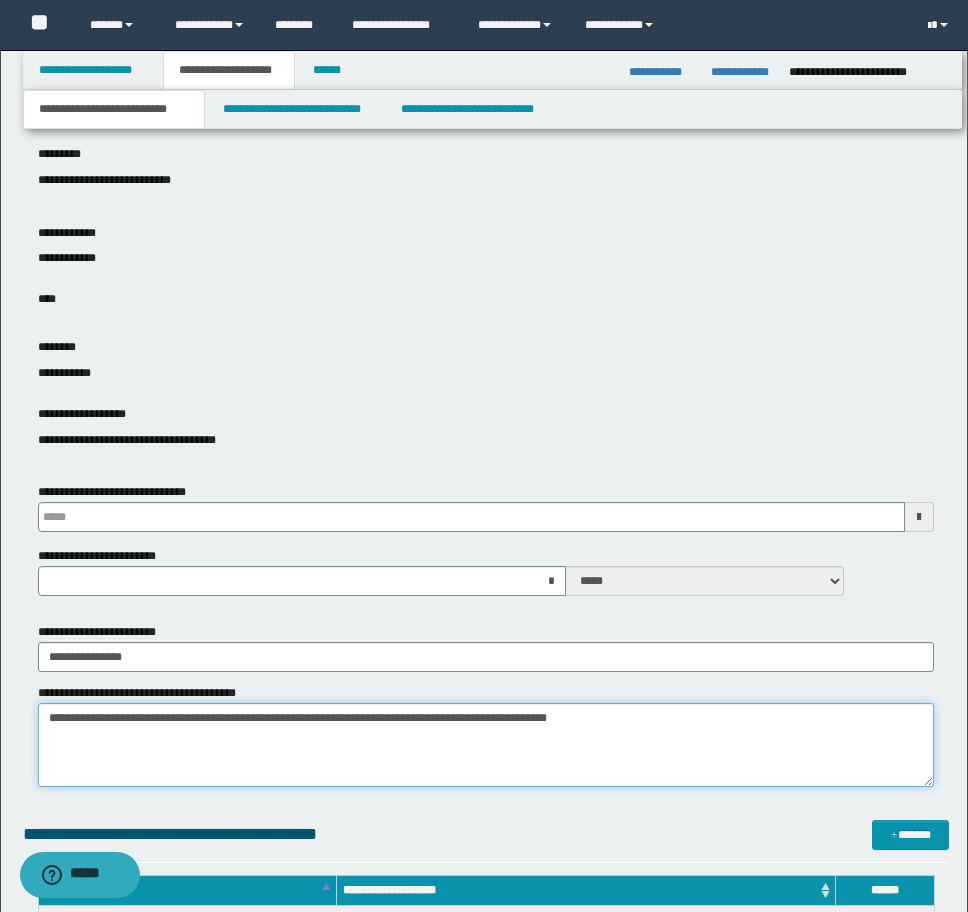 drag, startPoint x: 735, startPoint y: 722, endPoint x: -8, endPoint y: 762, distance: 744.0759 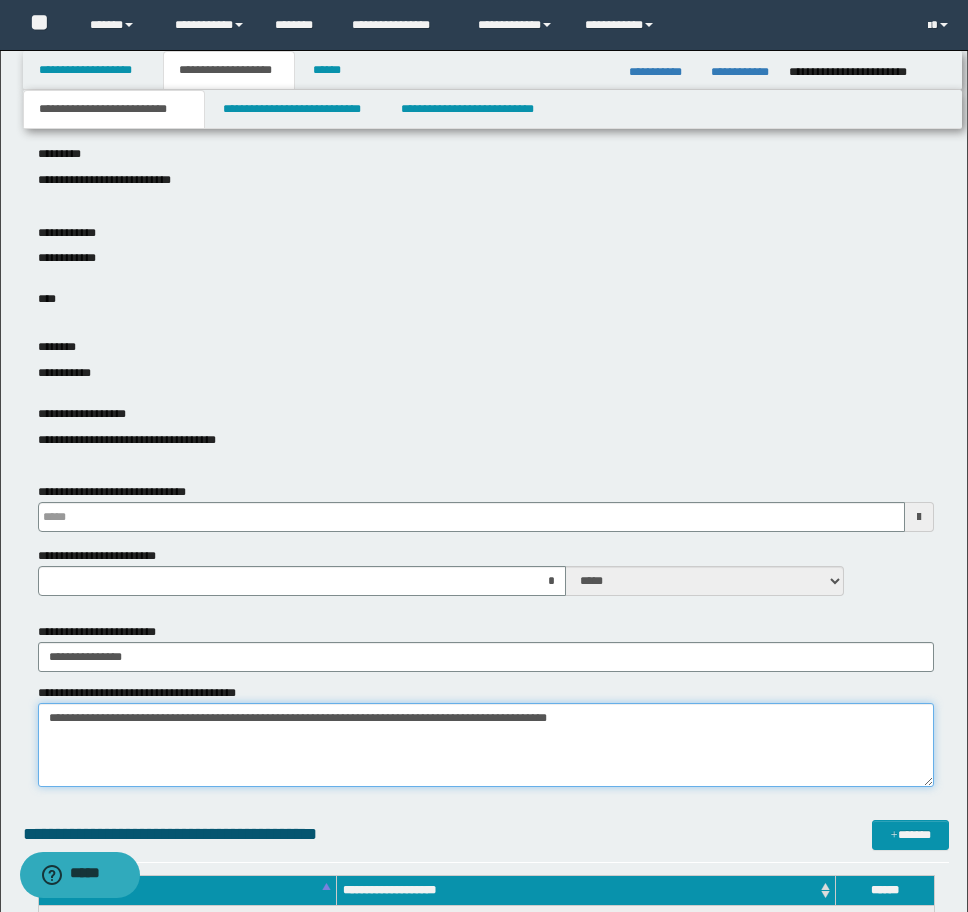 click on "**********" at bounding box center (484, -44) 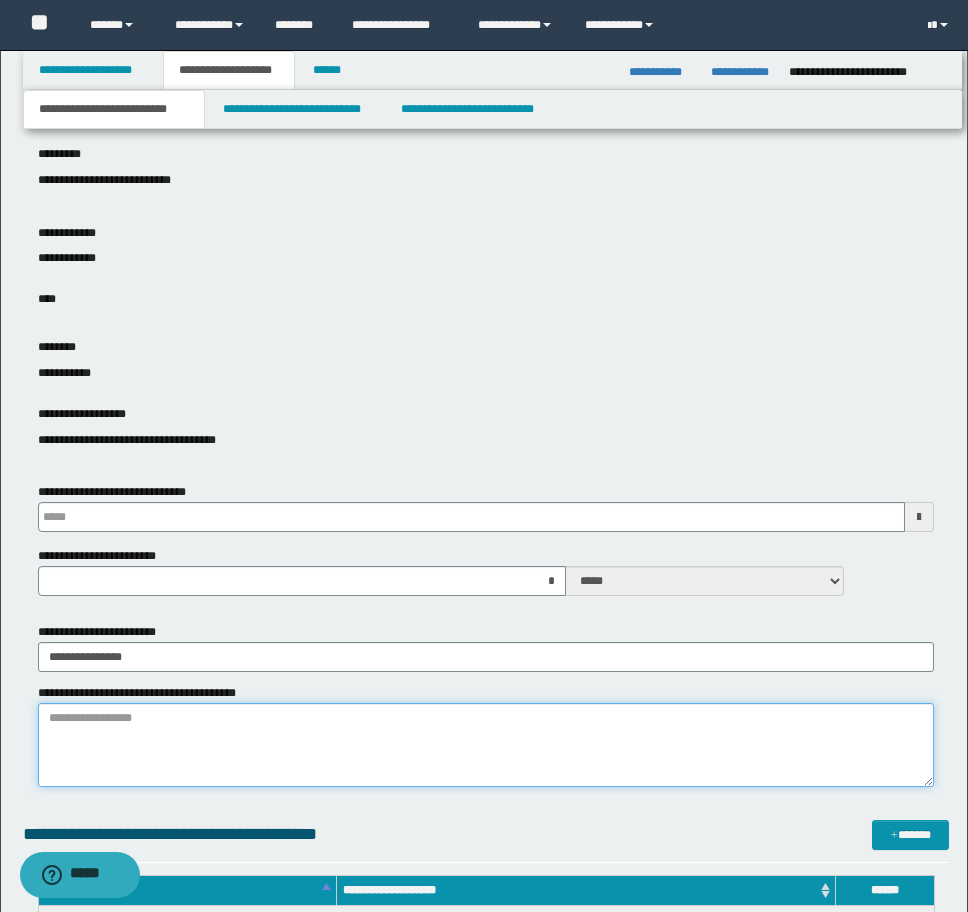 type 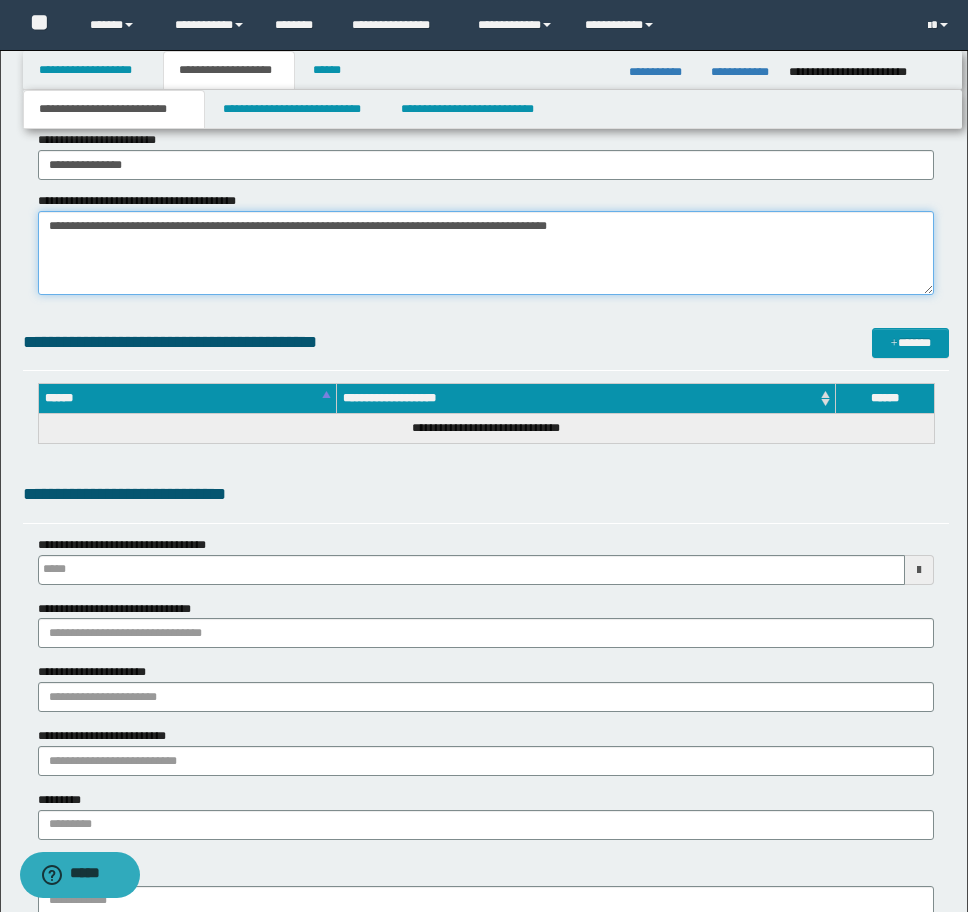 scroll, scrollTop: 1000, scrollLeft: 0, axis: vertical 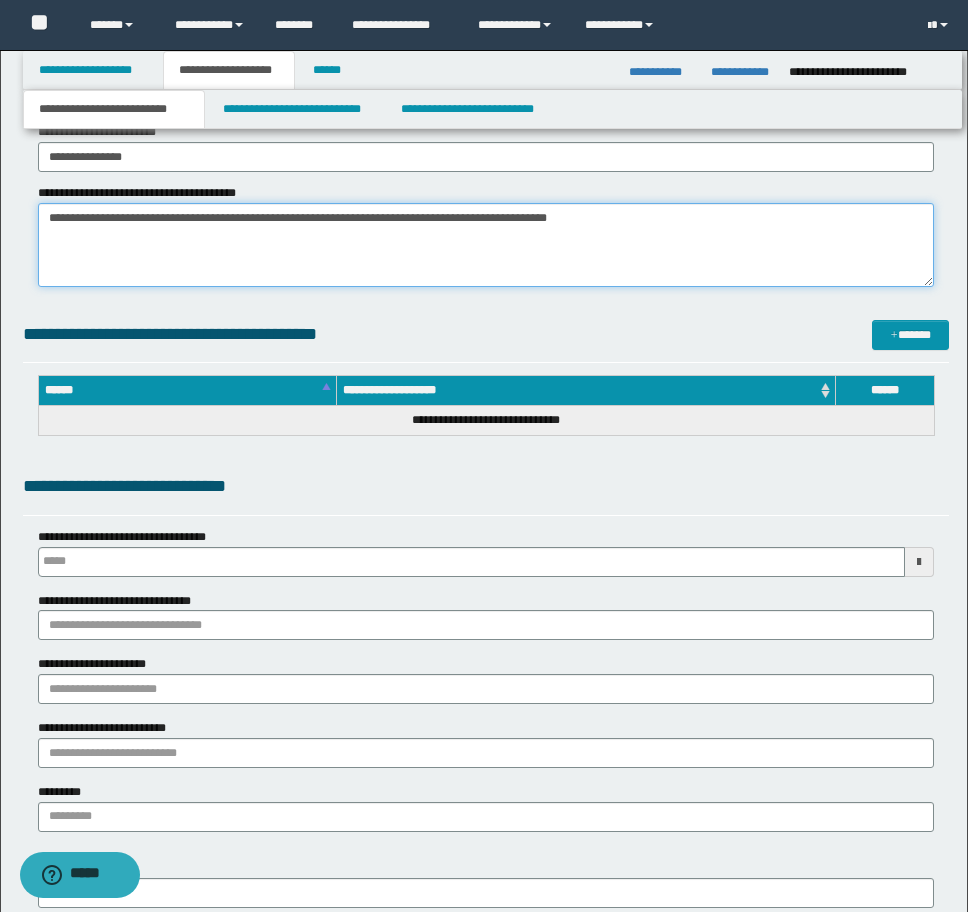 type on "**********" 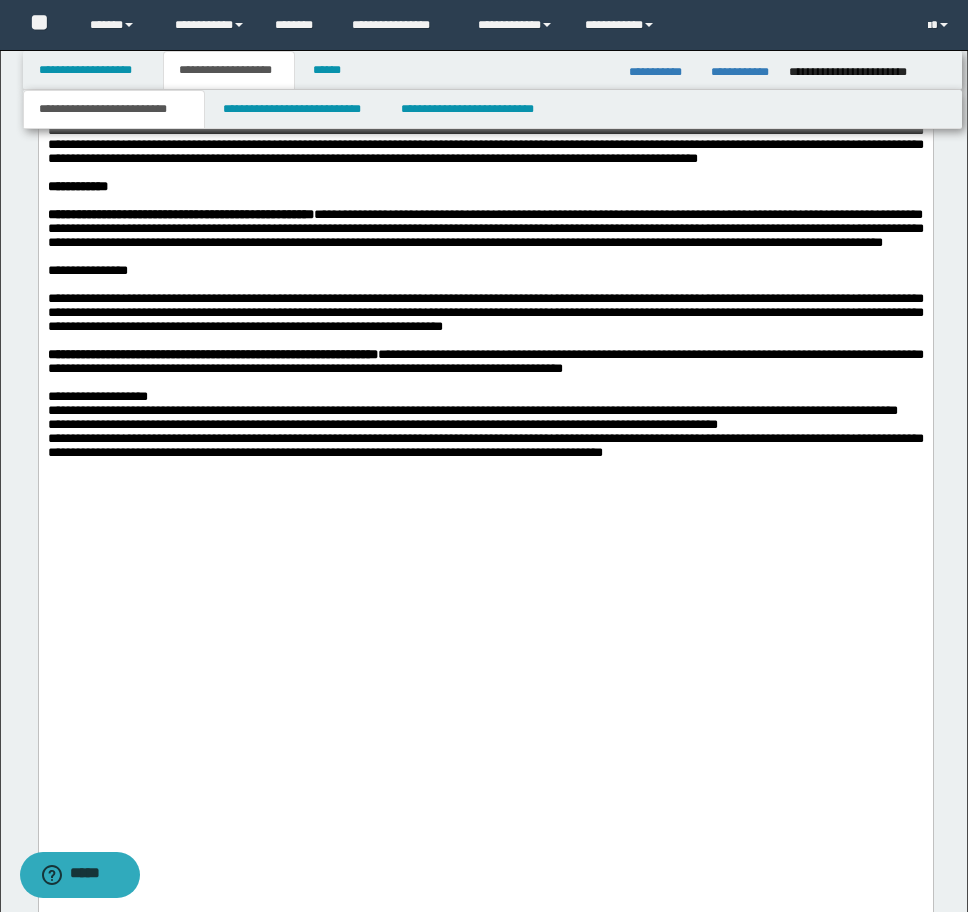 scroll, scrollTop: 3800, scrollLeft: 0, axis: vertical 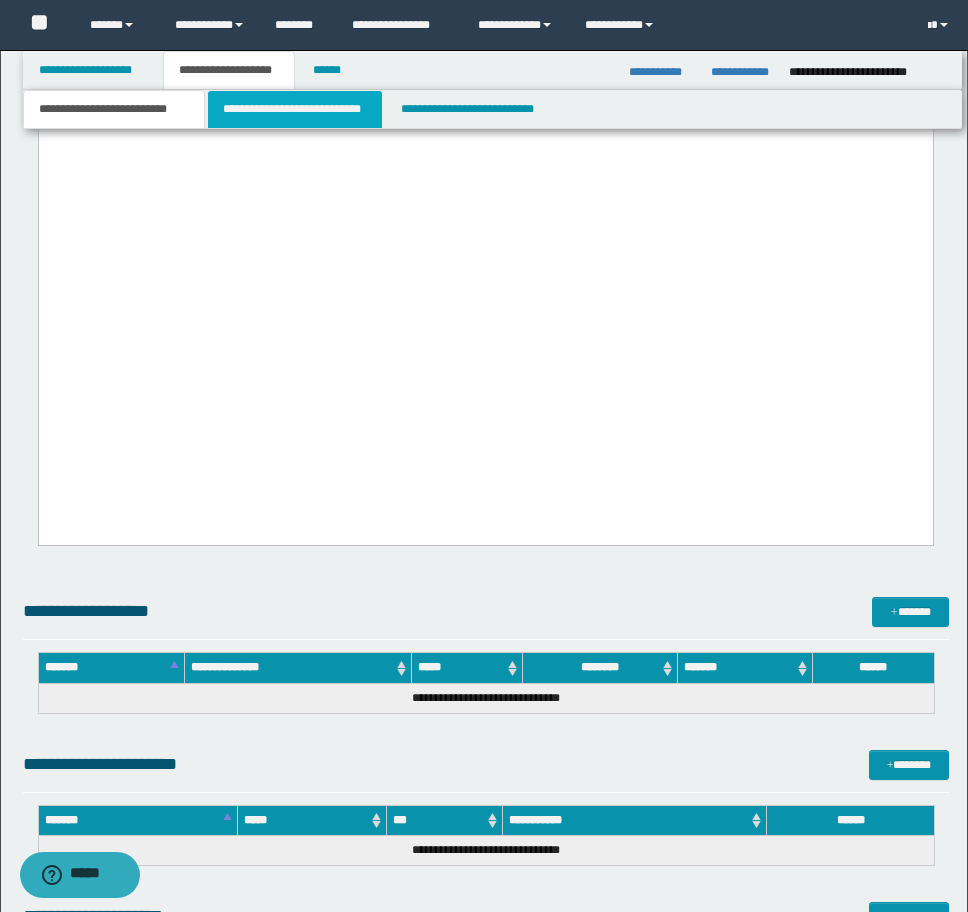 click on "**********" at bounding box center (295, 109) 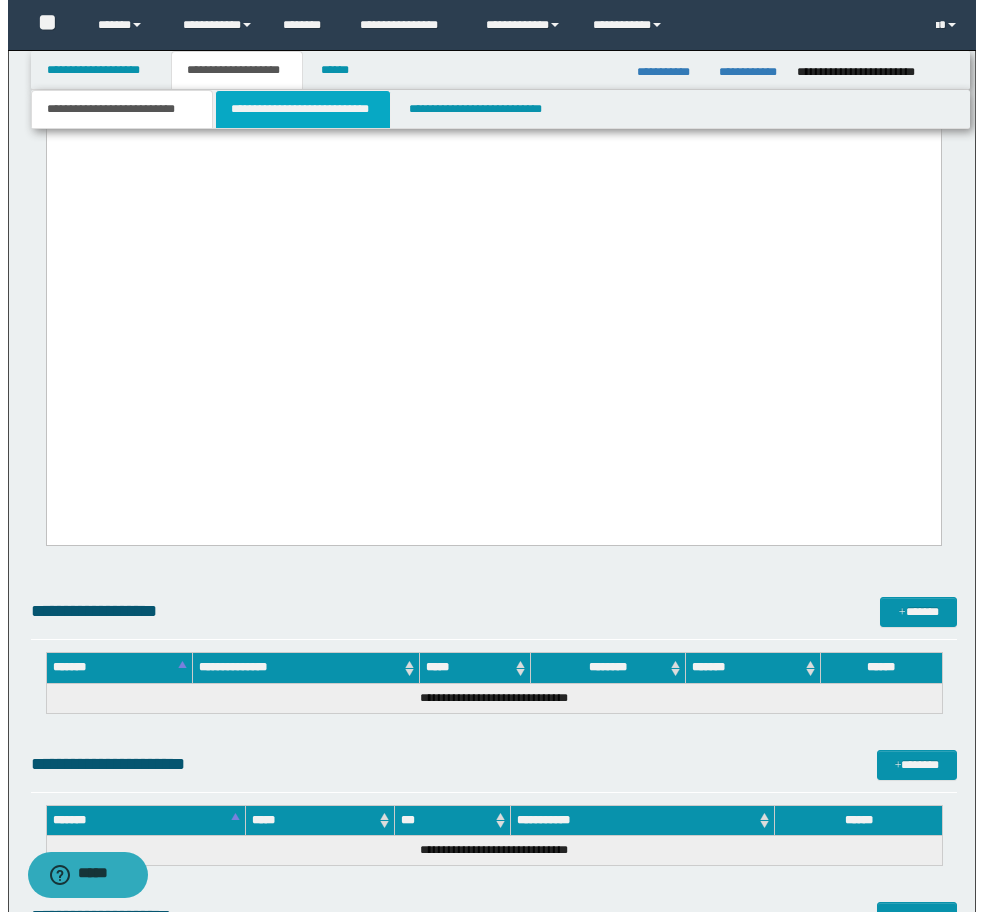 scroll, scrollTop: 0, scrollLeft: 0, axis: both 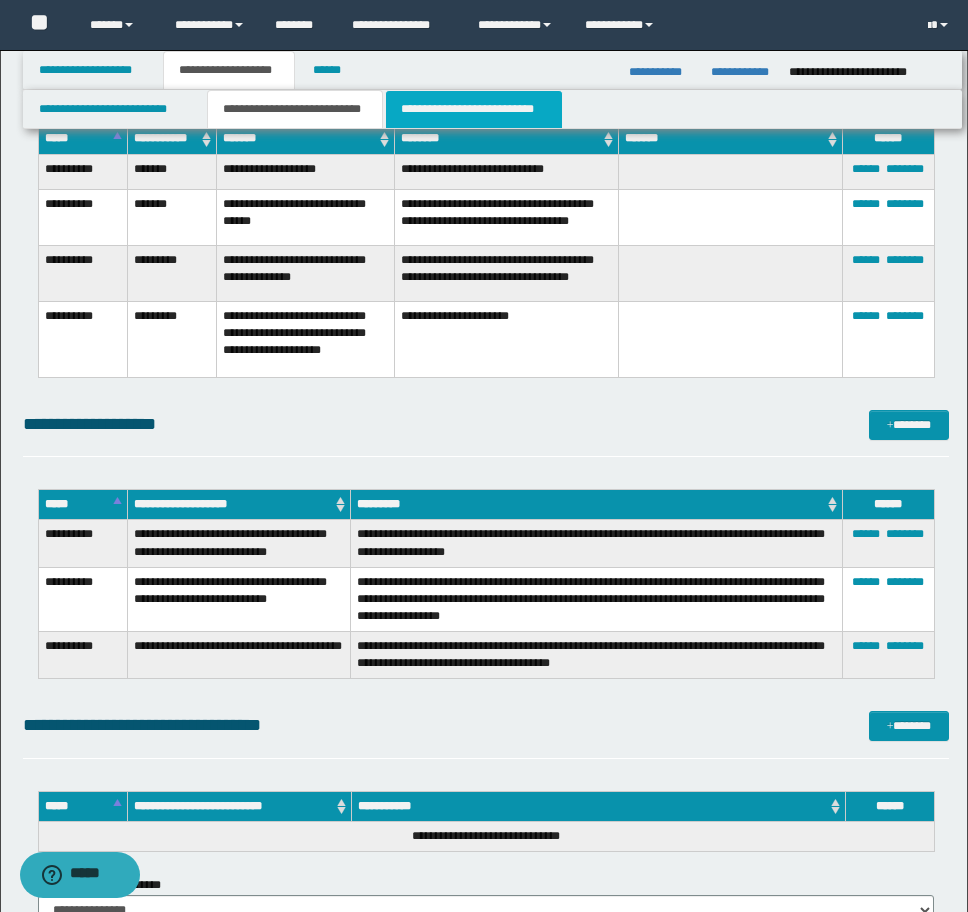 click on "**********" at bounding box center [474, 109] 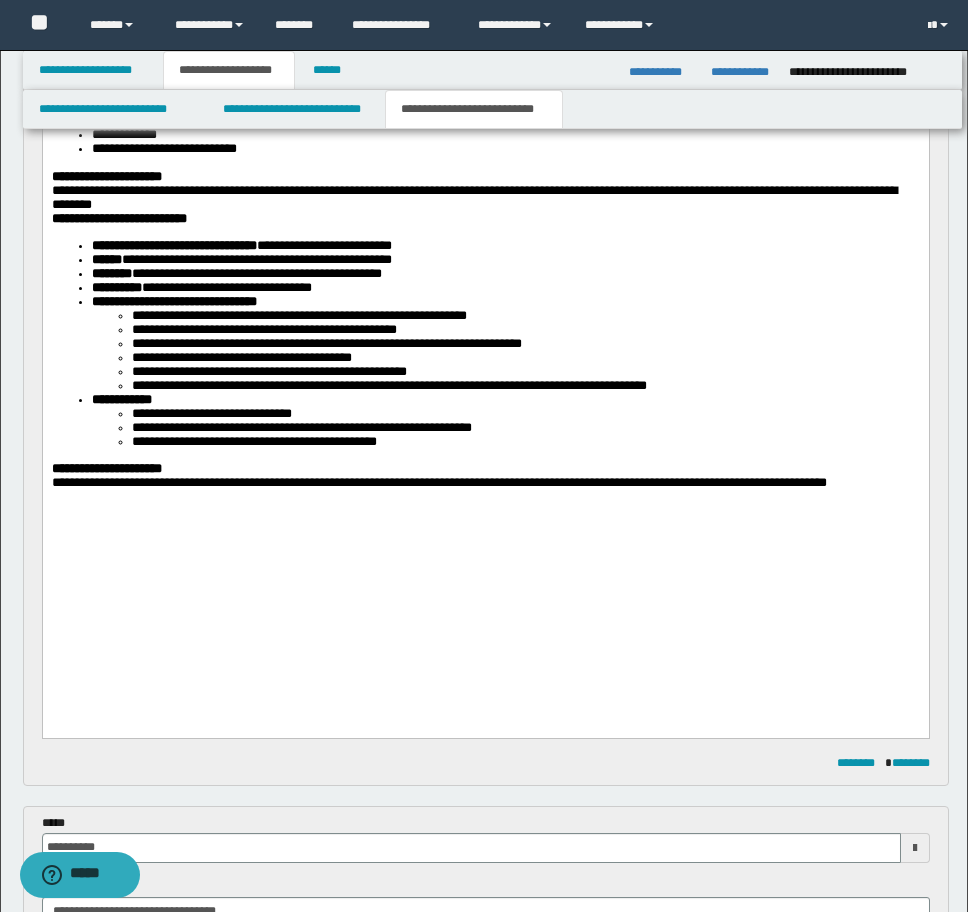 scroll, scrollTop: 600, scrollLeft: 0, axis: vertical 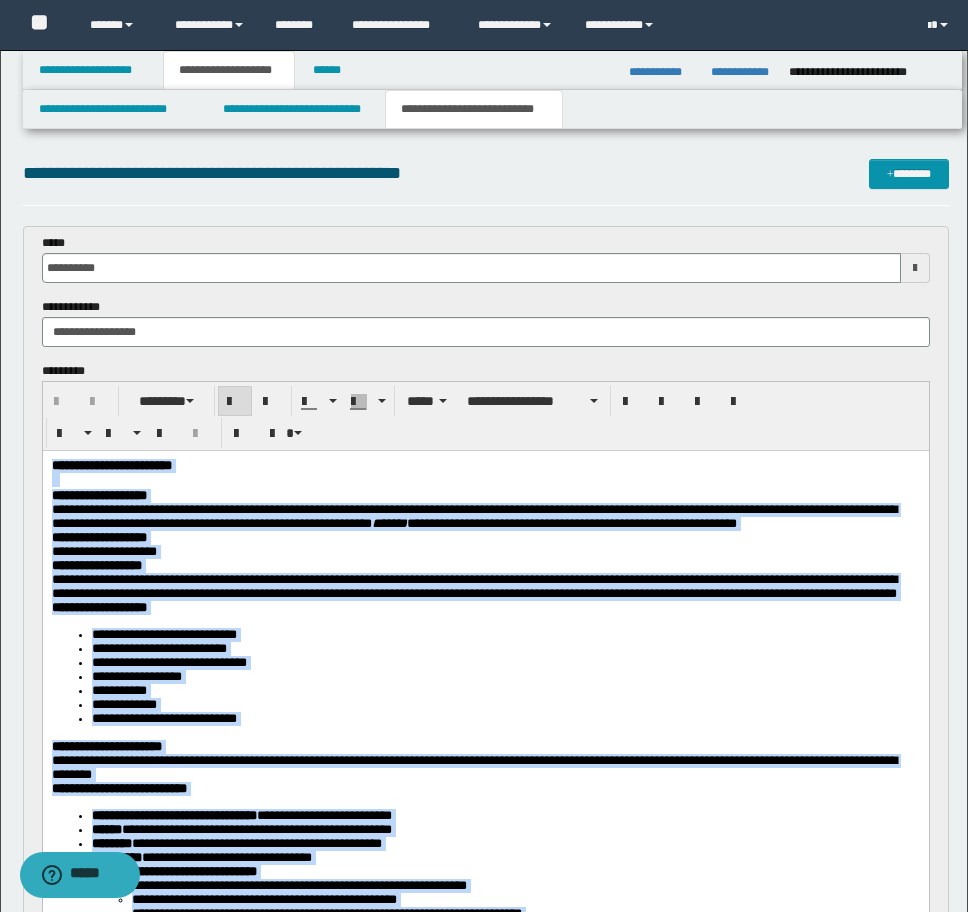 drag, startPoint x: 183, startPoint y: 1182, endPoint x: 69, endPoint y: 641, distance: 552.8806 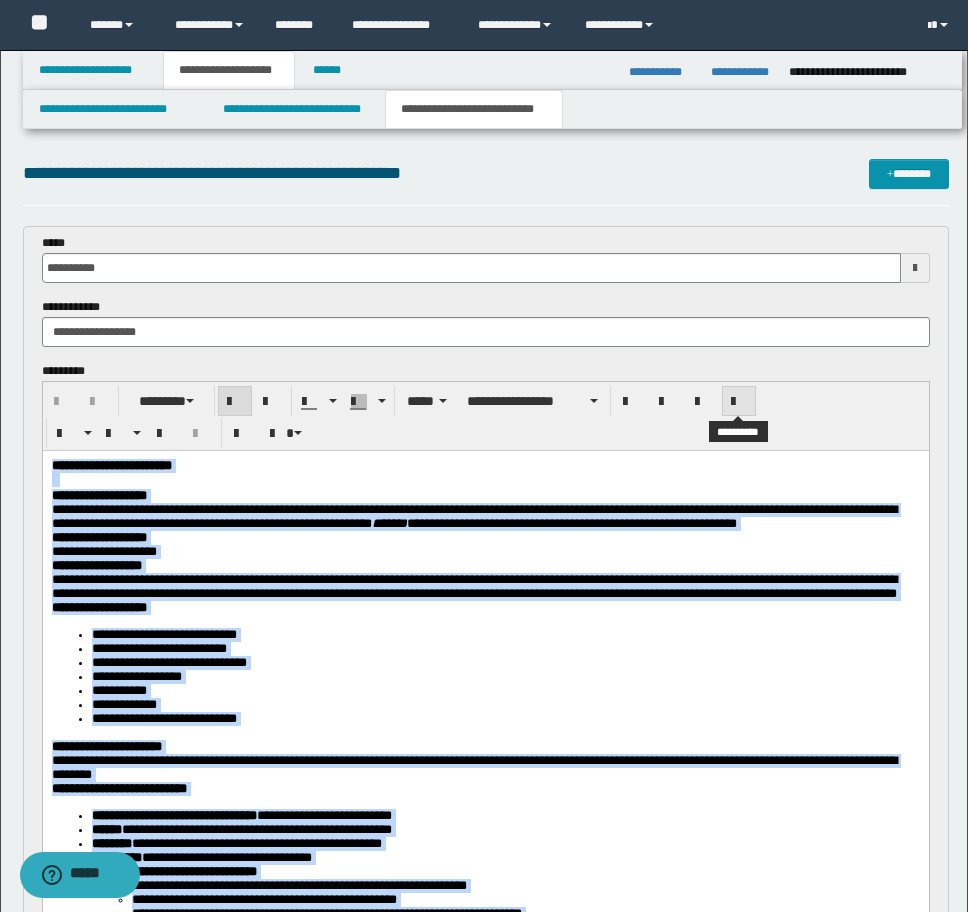 click at bounding box center [739, 402] 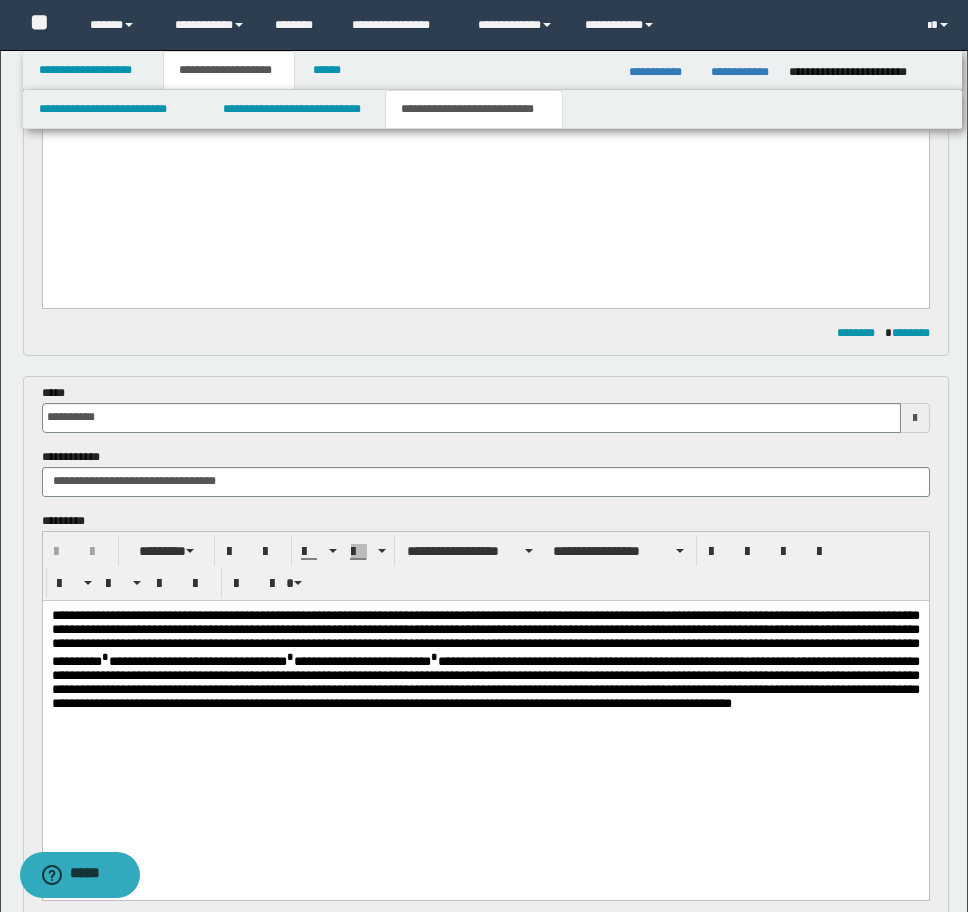 scroll, scrollTop: 1200, scrollLeft: 0, axis: vertical 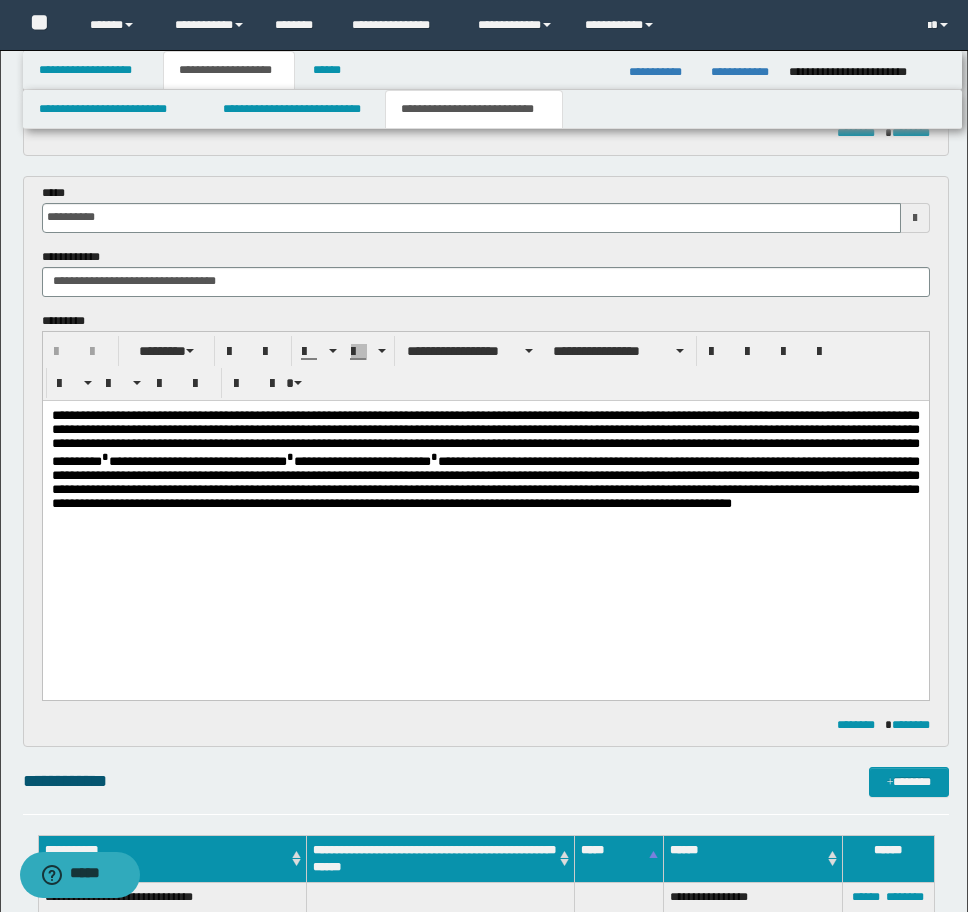 click on "**********" at bounding box center (485, 499) 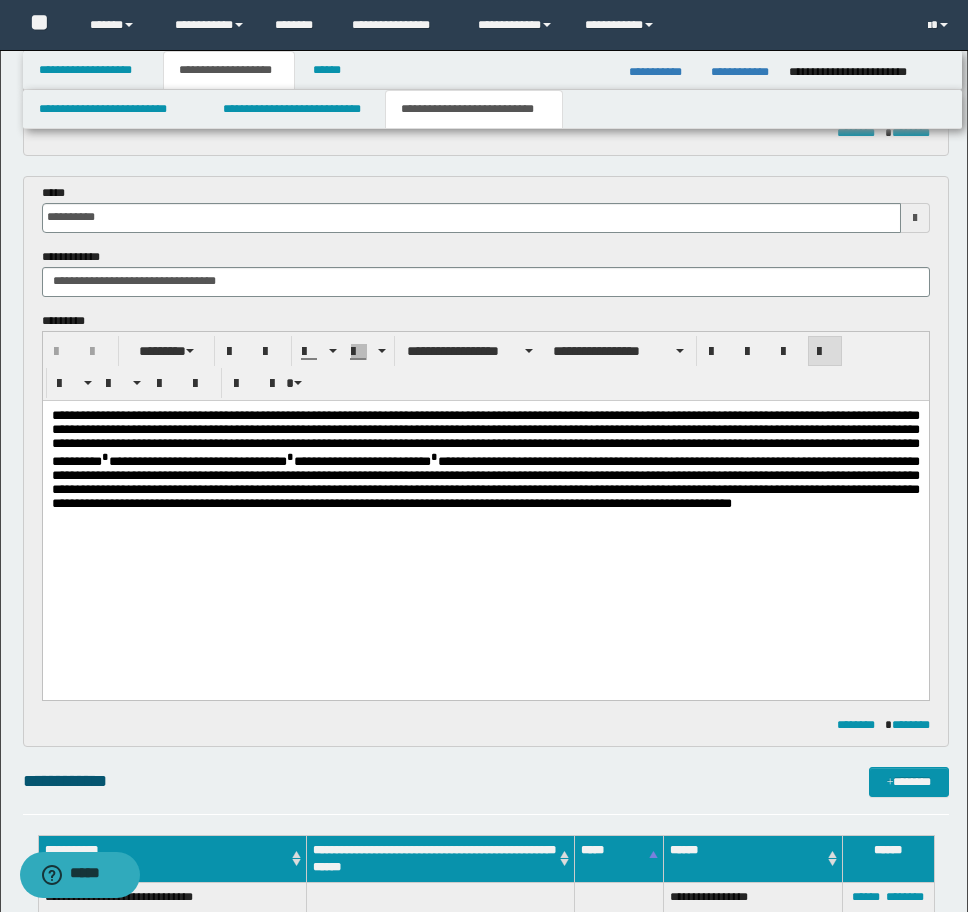type 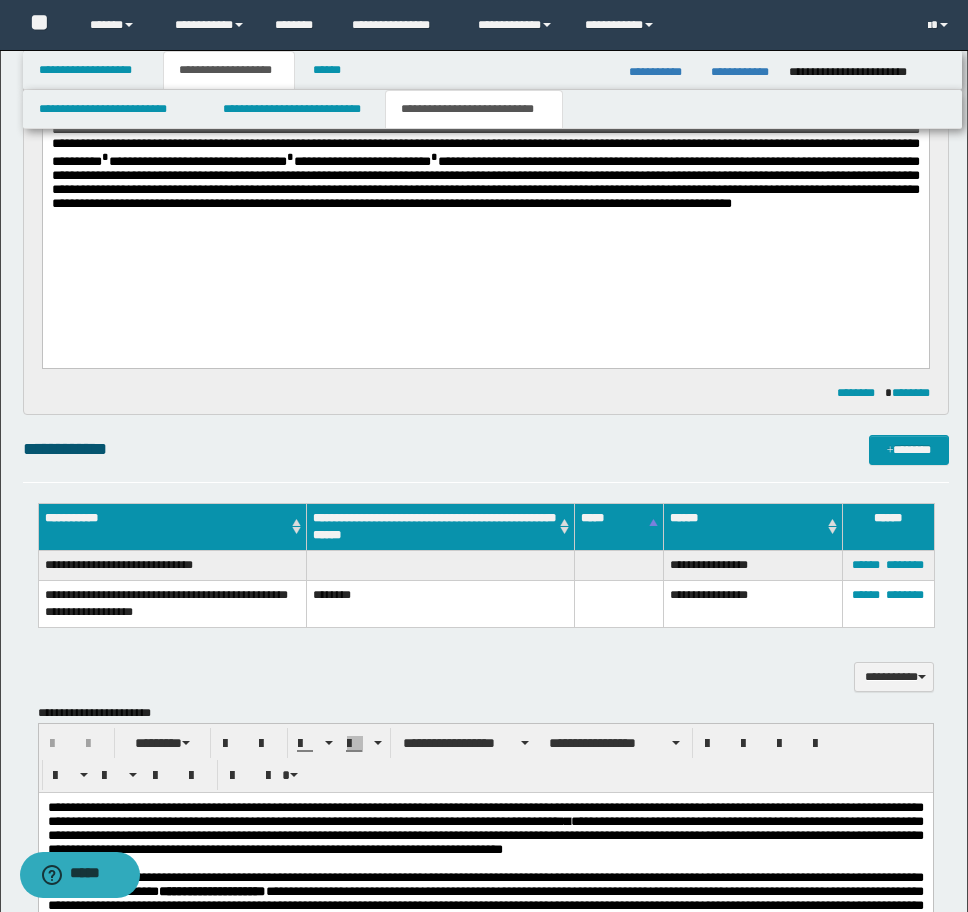 scroll, scrollTop: 1900, scrollLeft: 0, axis: vertical 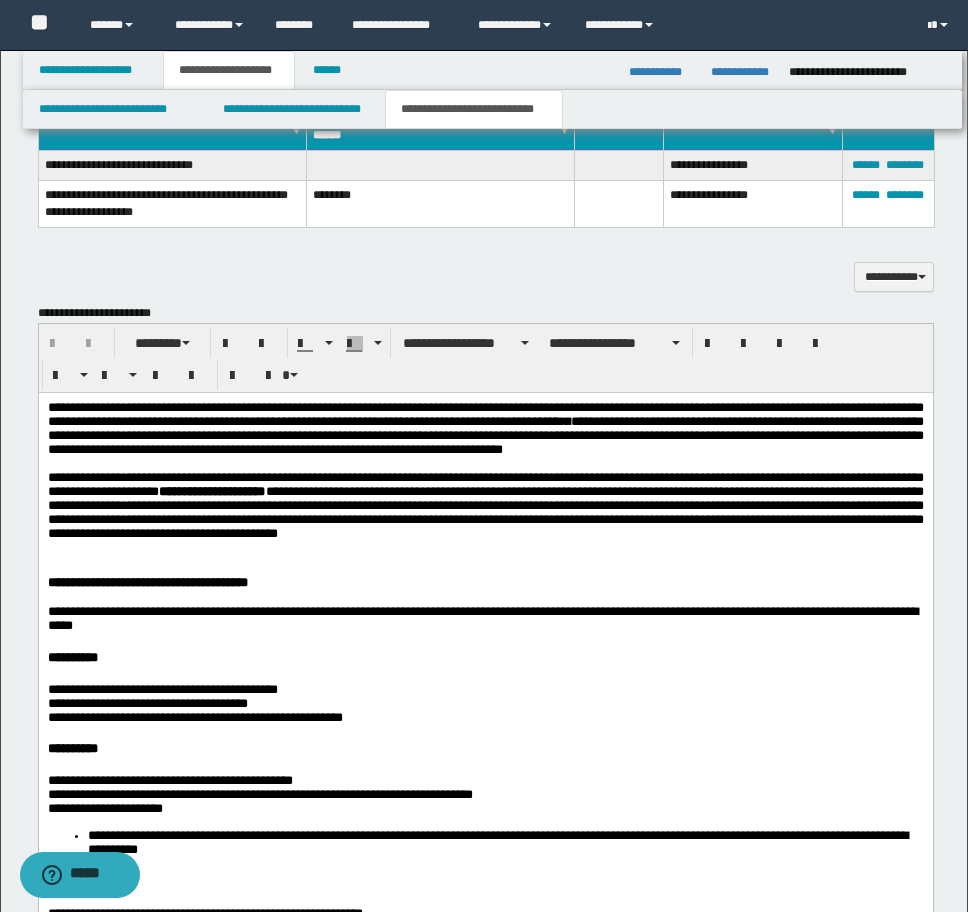 click on "**********" at bounding box center [485, 1894] 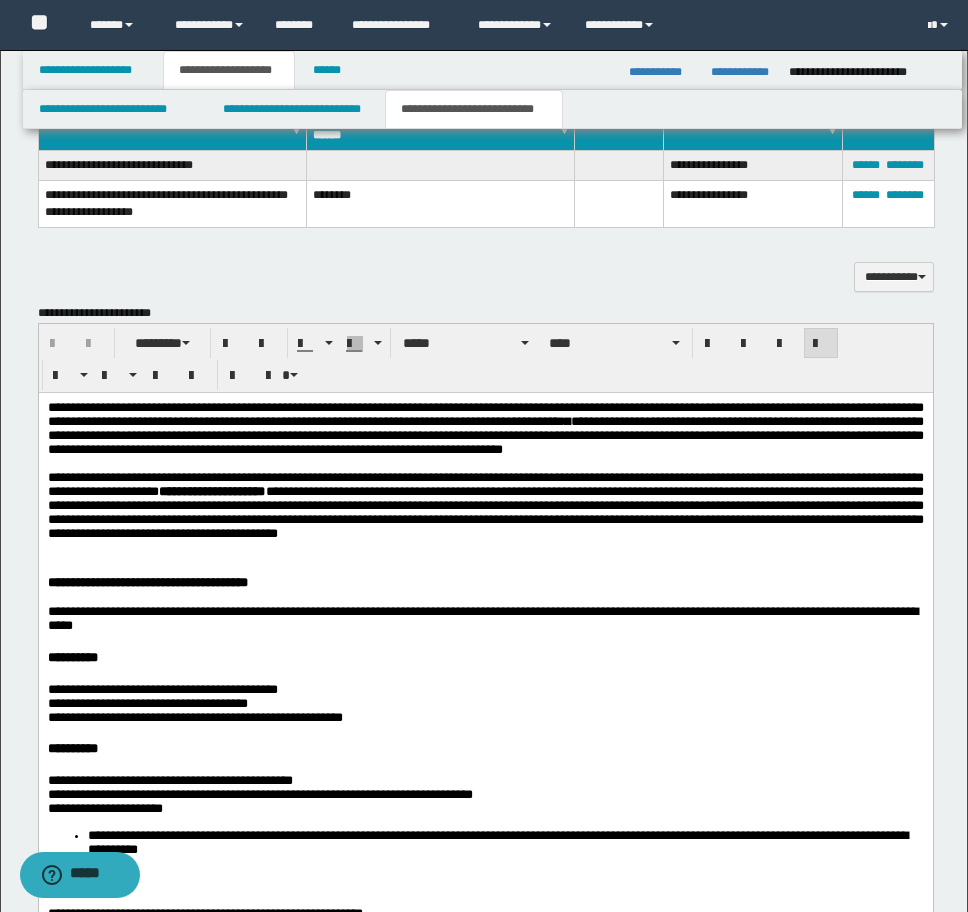 click at bounding box center [485, 548] 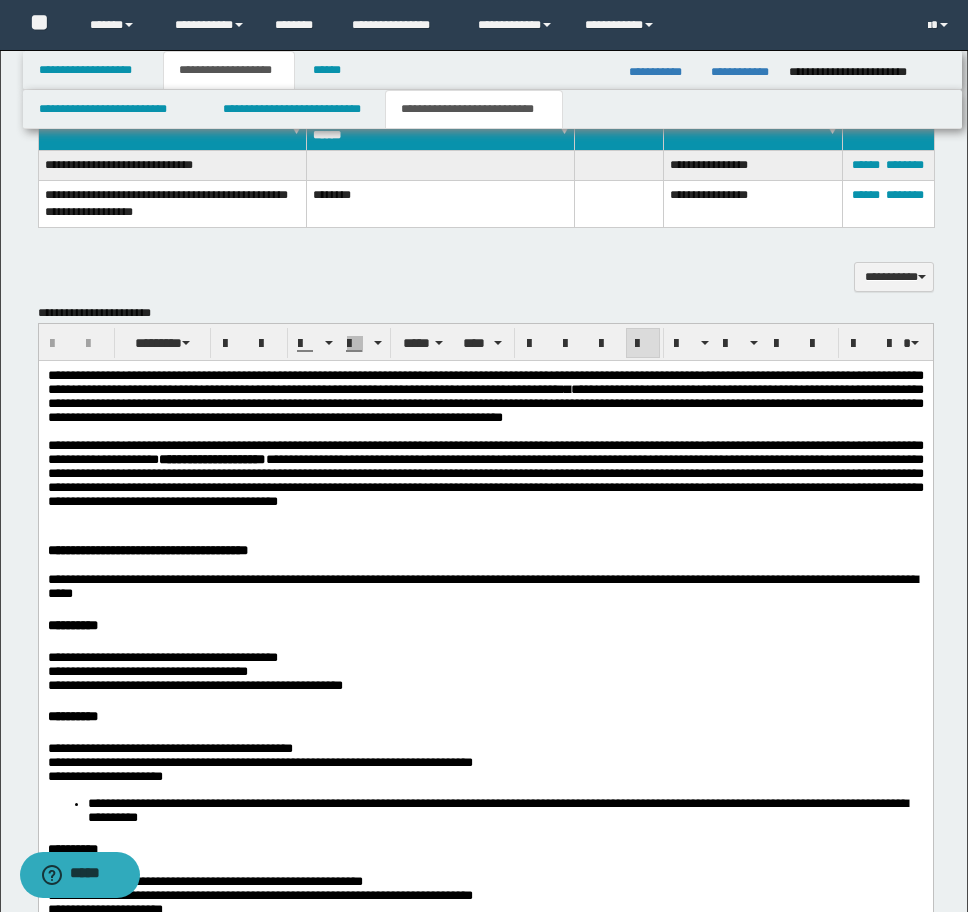 click on "**********" at bounding box center (485, 1862) 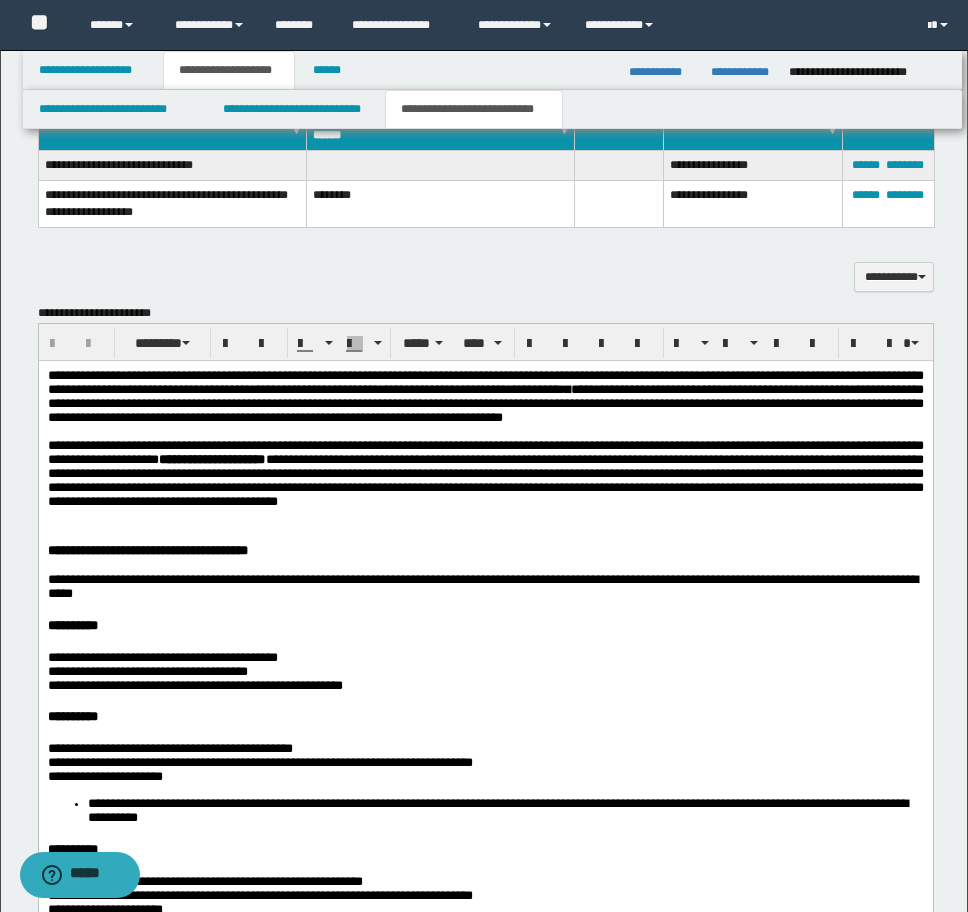 click on "**********" at bounding box center [485, 1862] 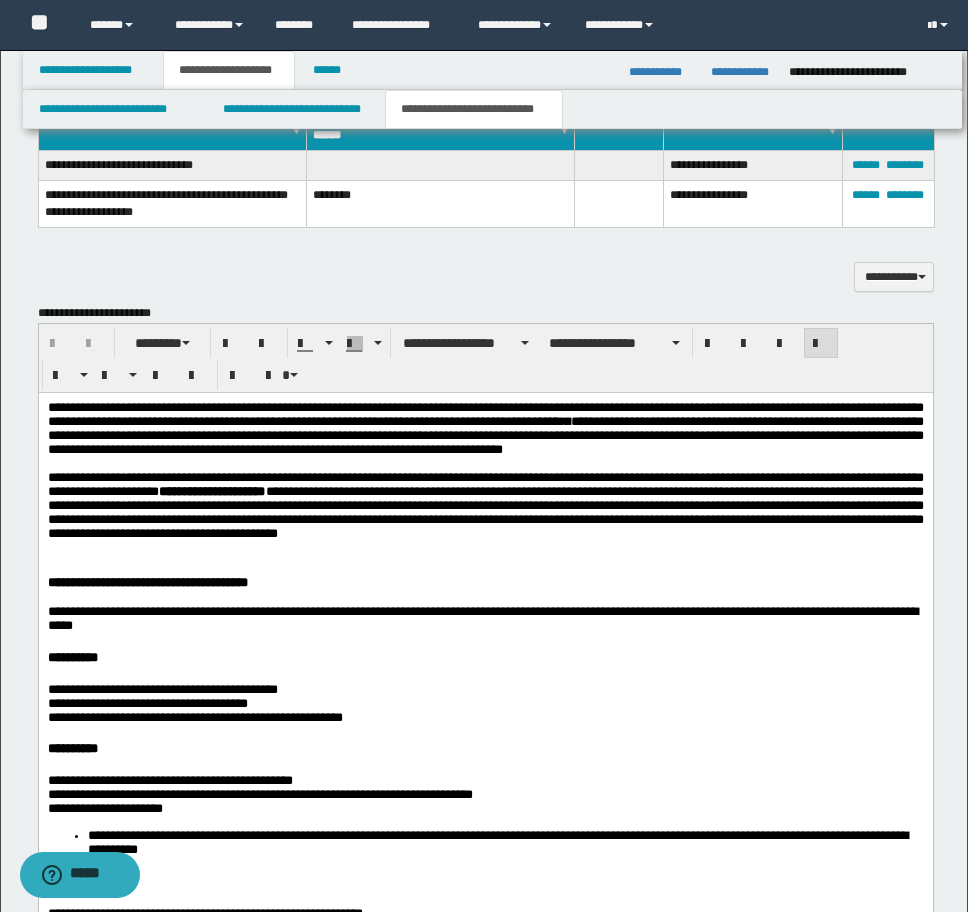 type 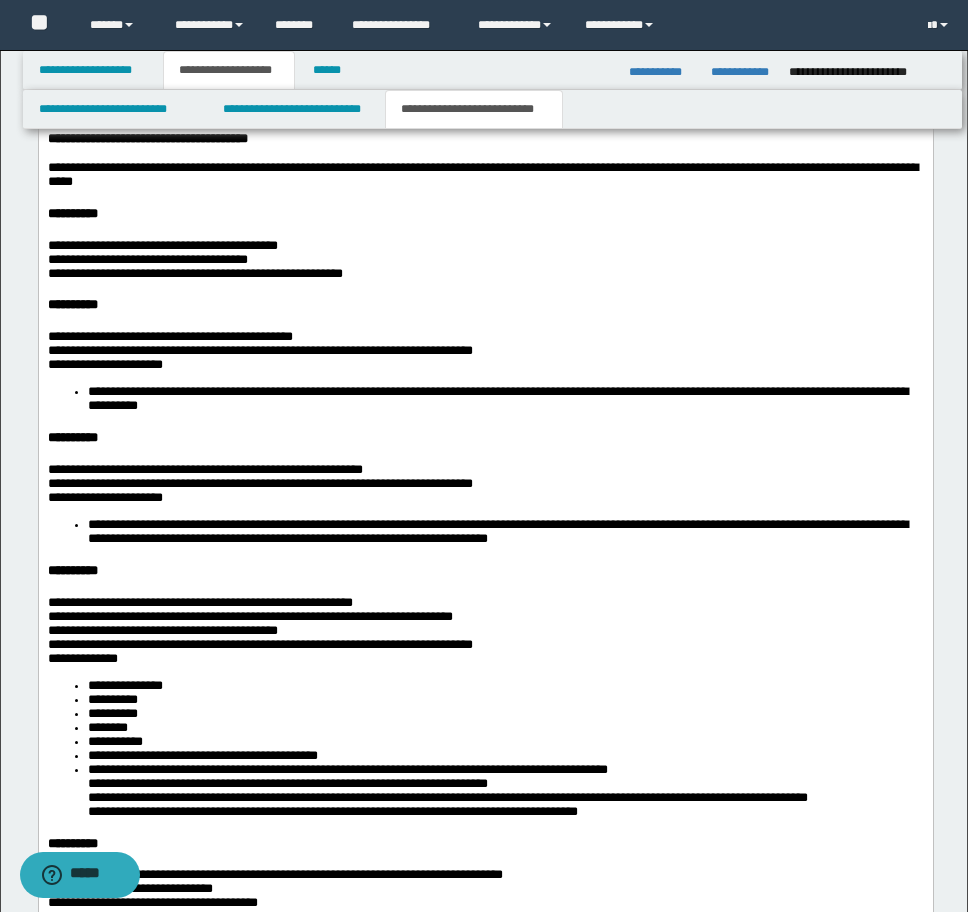 scroll, scrollTop: 2300, scrollLeft: 0, axis: vertical 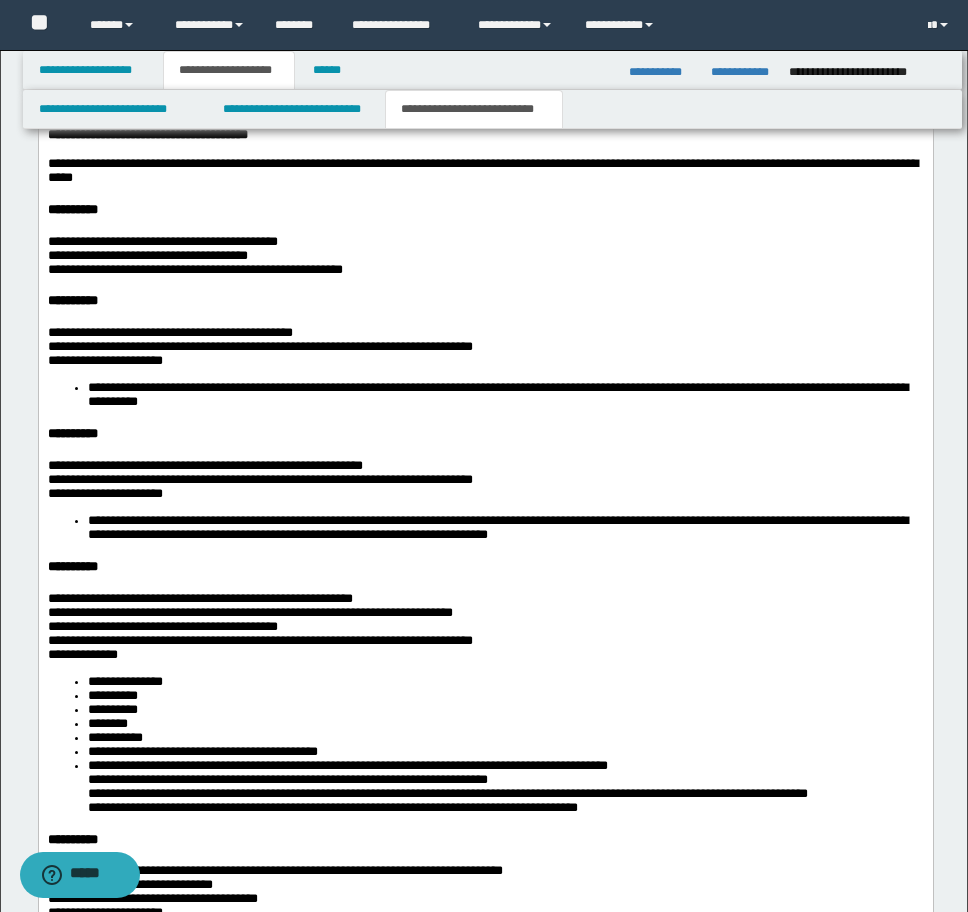 click on "**********" at bounding box center [497, 394] 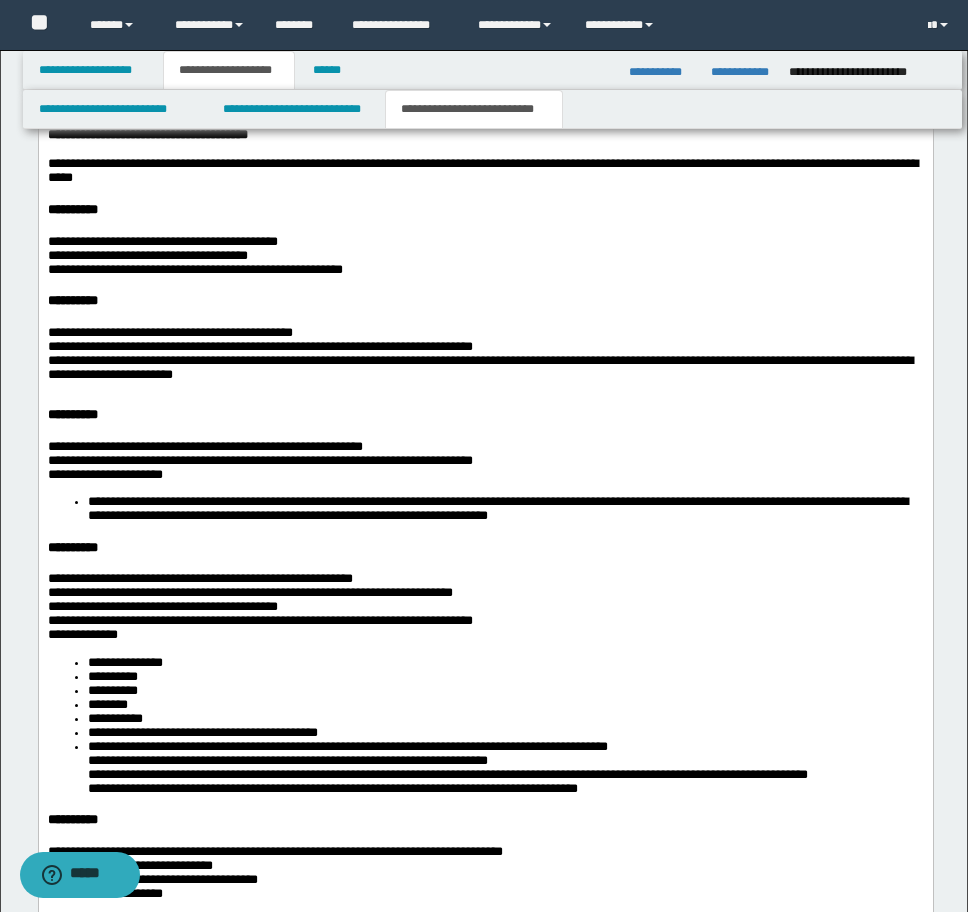 click on "**********" at bounding box center [485, 1445] 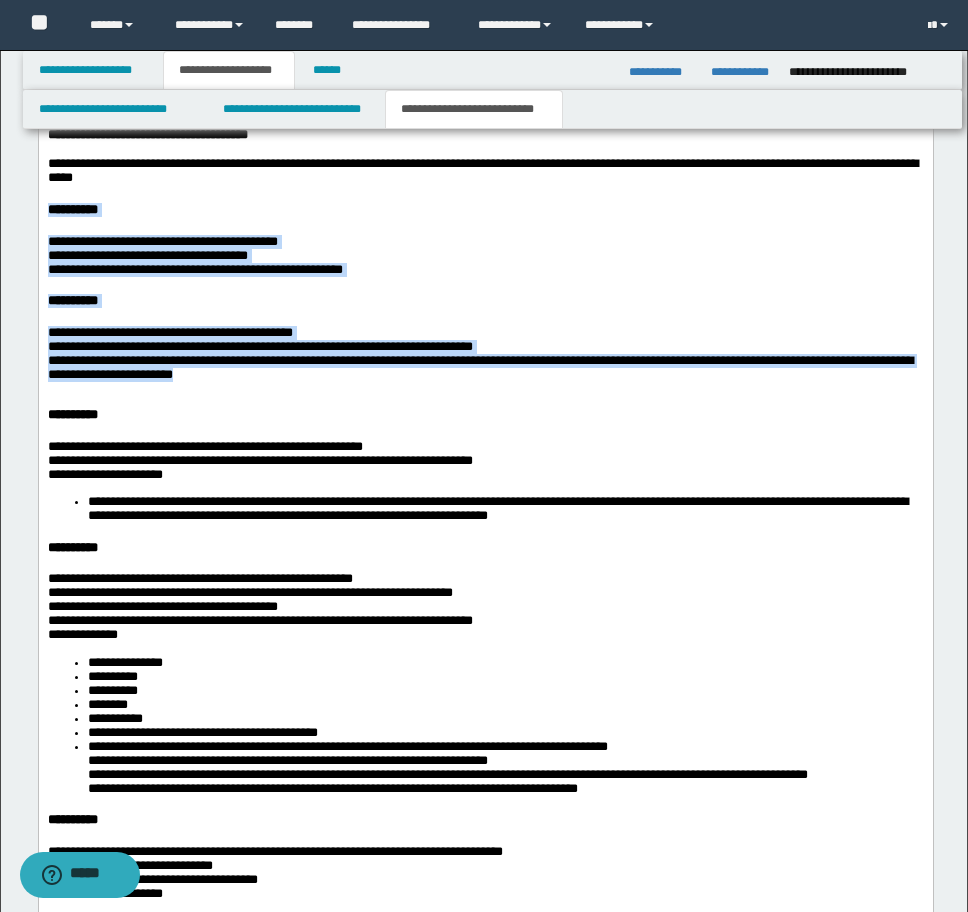 drag, startPoint x: 358, startPoint y: 449, endPoint x: 71, endPoint y: 211, distance: 372.84448 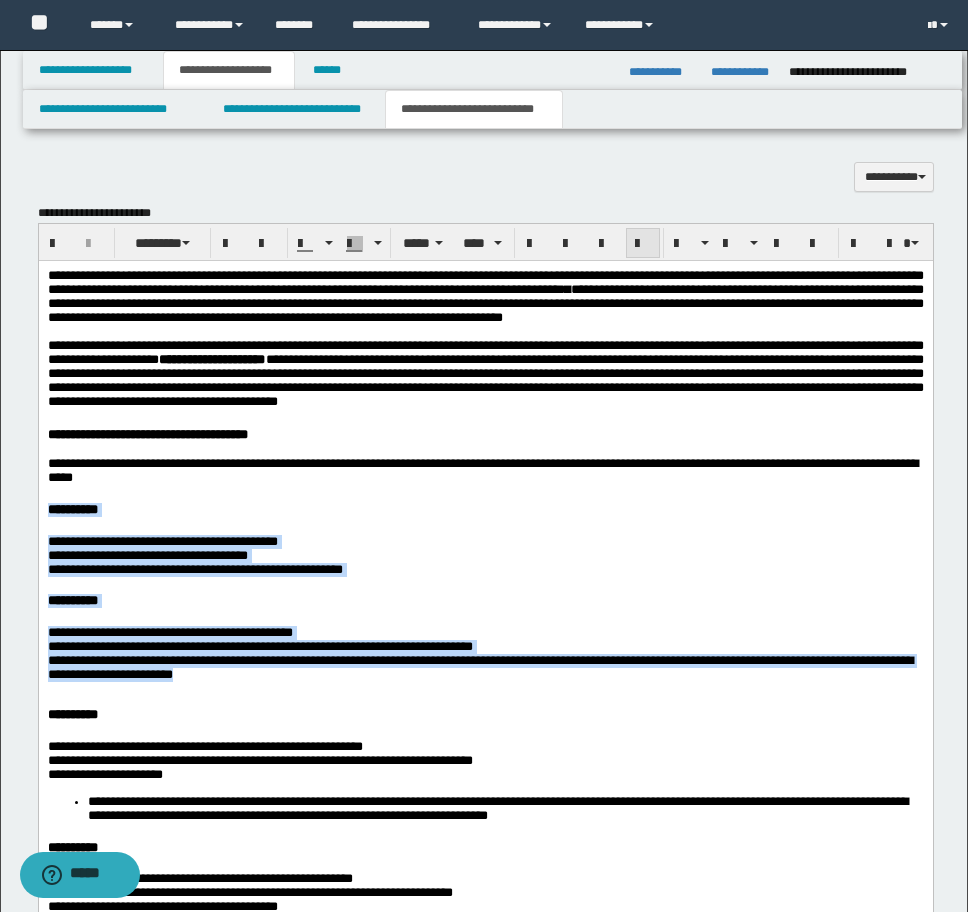 click at bounding box center [643, 244] 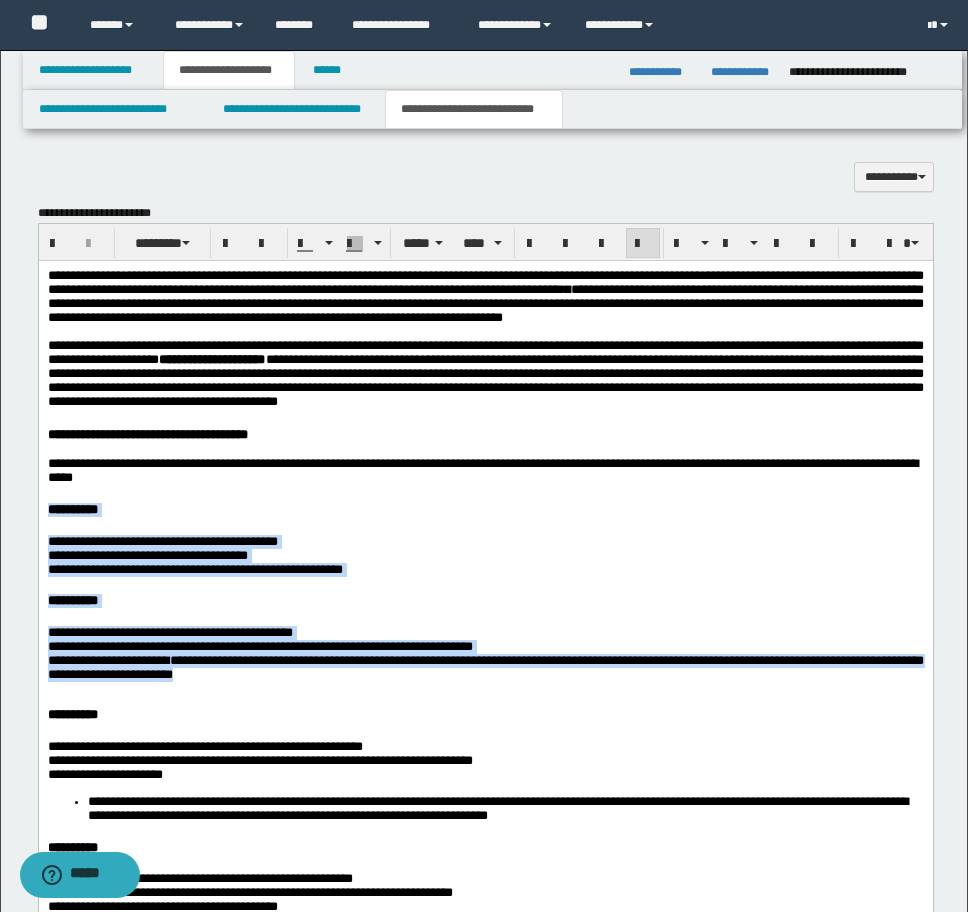 click on "**********" at bounding box center [485, 1744] 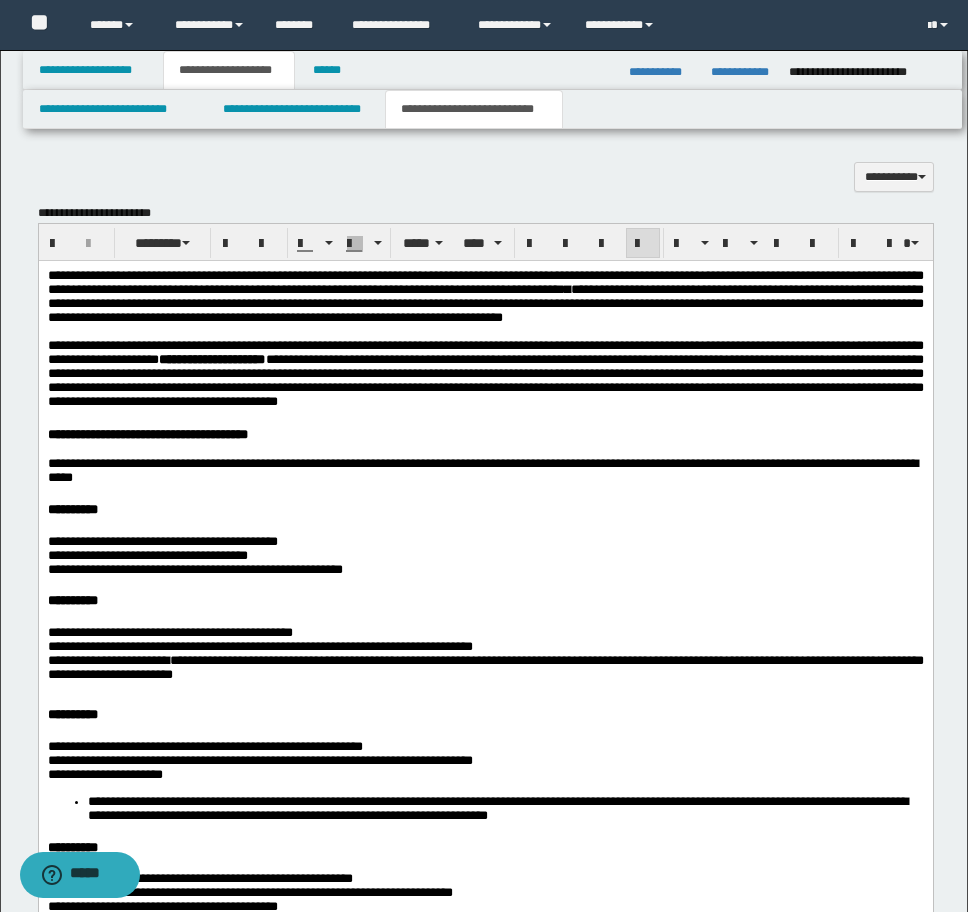 click on "**********" at bounding box center [485, 1744] 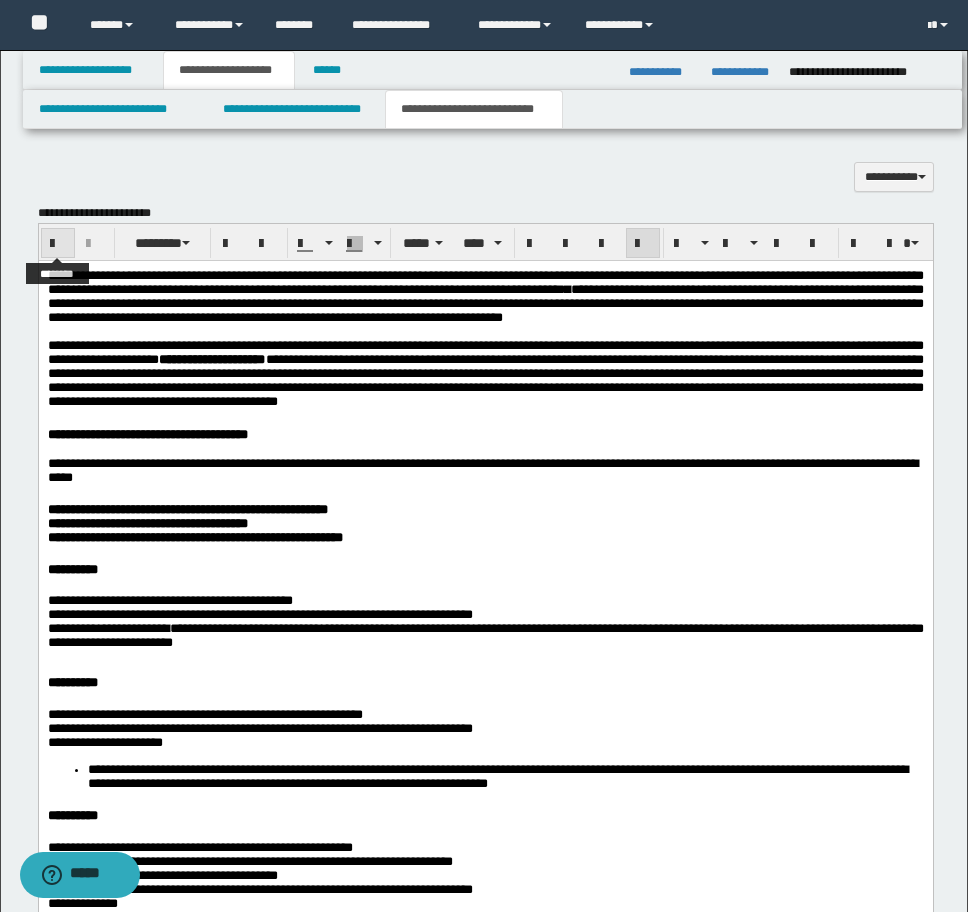 click at bounding box center (58, 244) 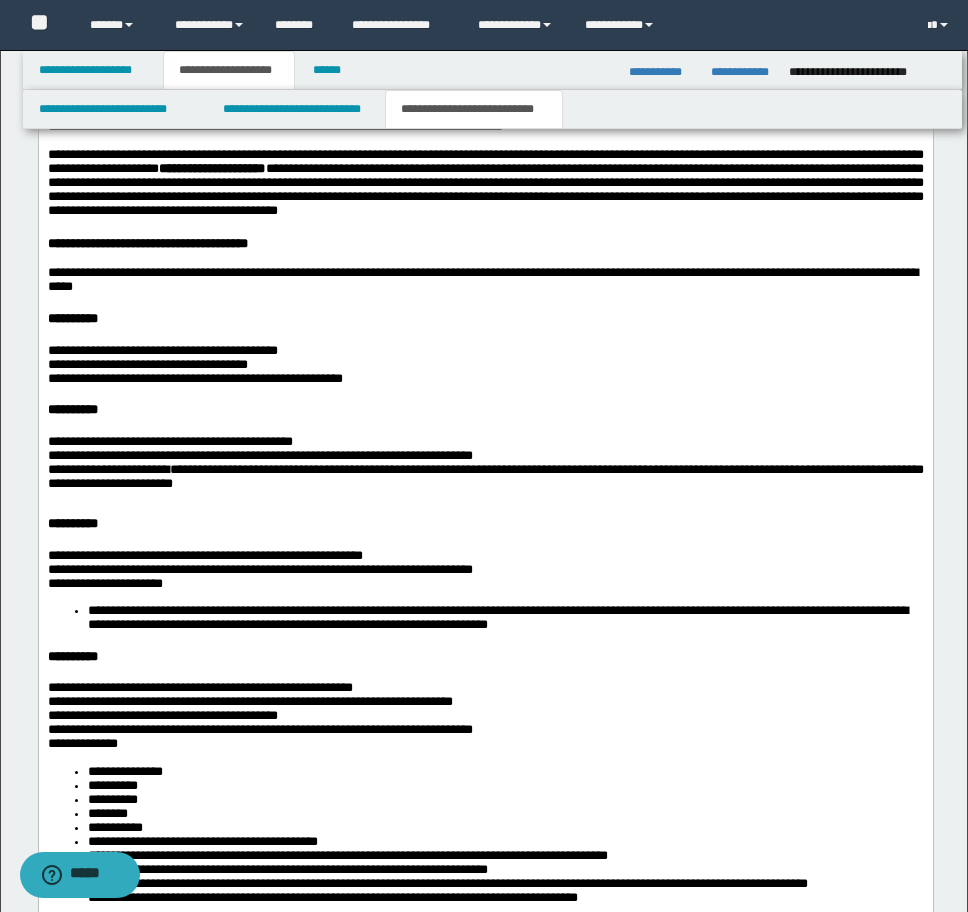 scroll, scrollTop: 2200, scrollLeft: 0, axis: vertical 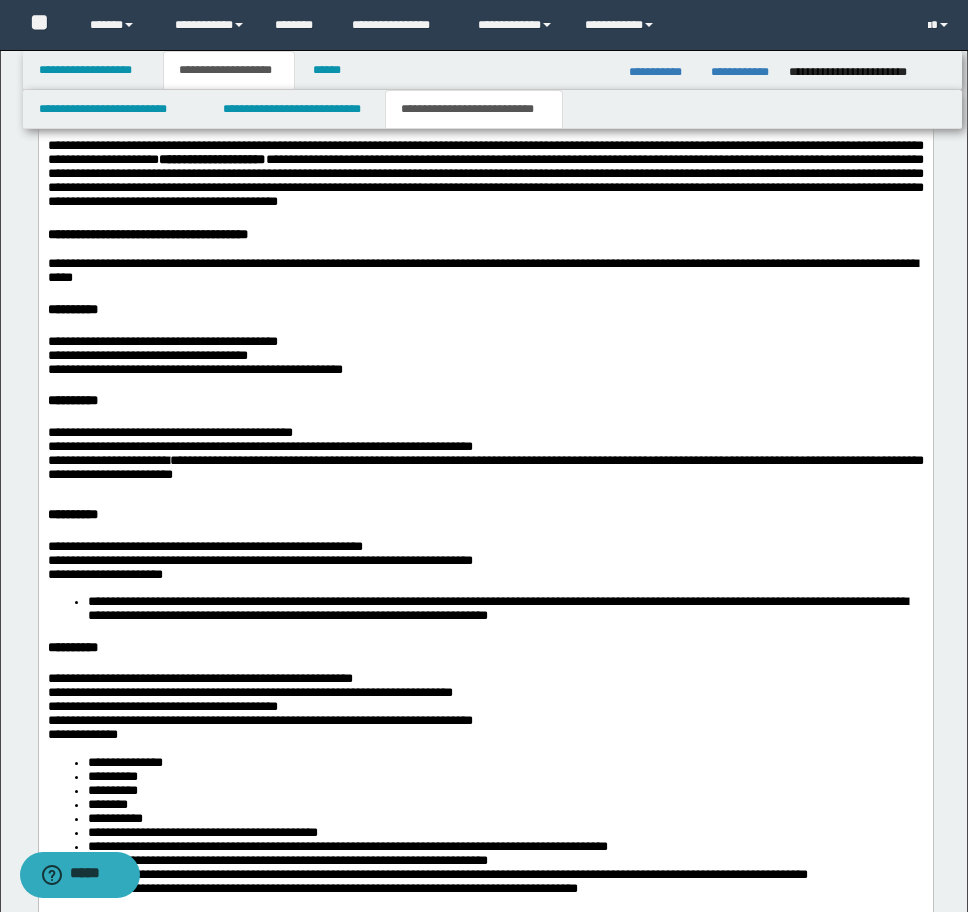 click on "**********" at bounding box center [485, 608] 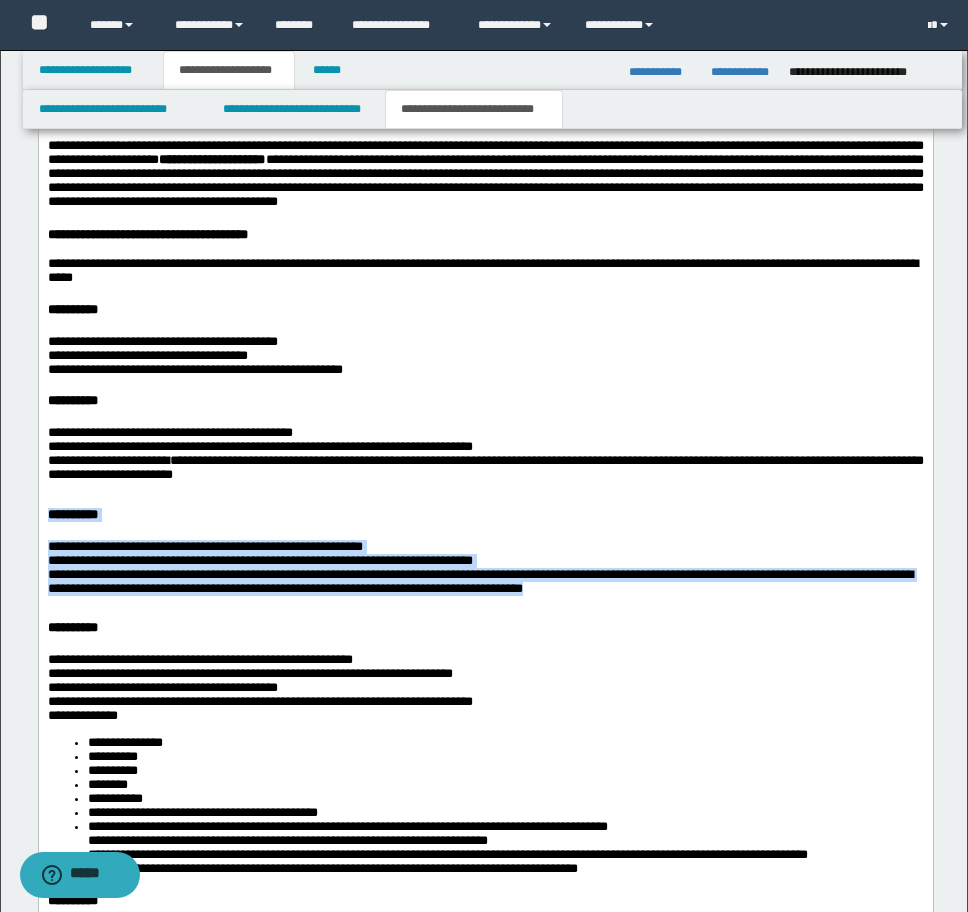 drag, startPoint x: 716, startPoint y: 669, endPoint x: 22, endPoint y: 575, distance: 700.33704 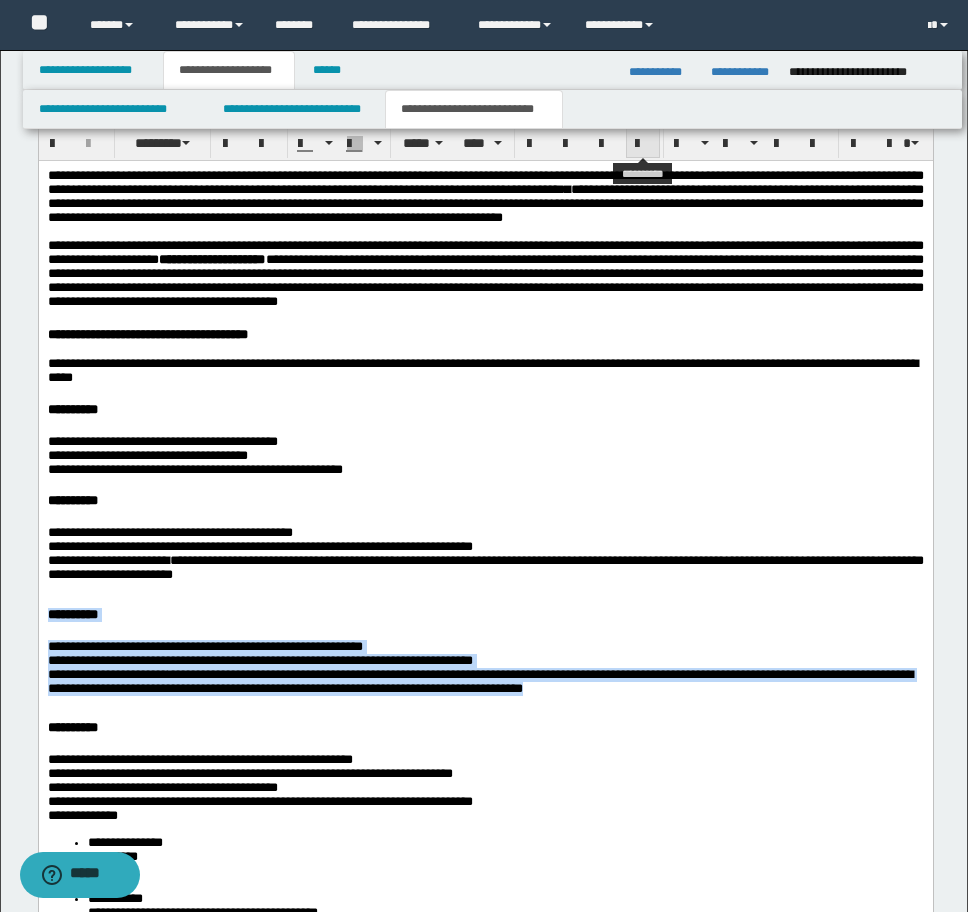 click at bounding box center (643, 143) 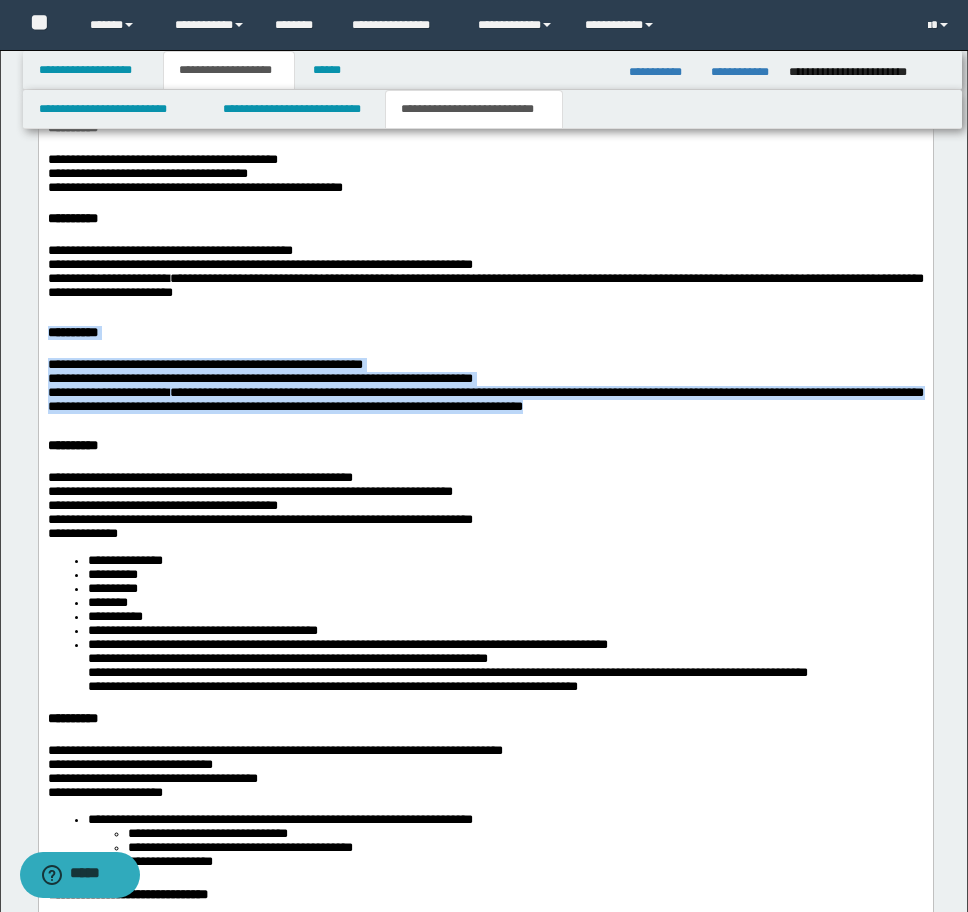 scroll, scrollTop: 2400, scrollLeft: 0, axis: vertical 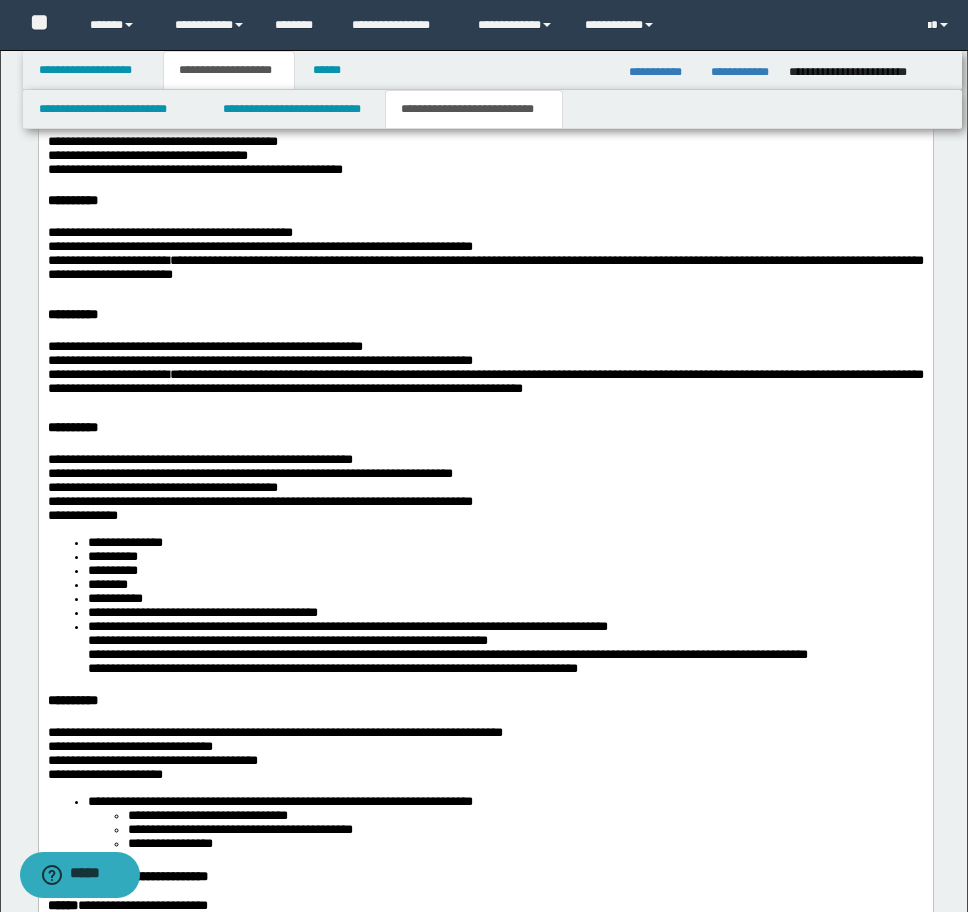 click on "**********" at bounding box center (82, 515) 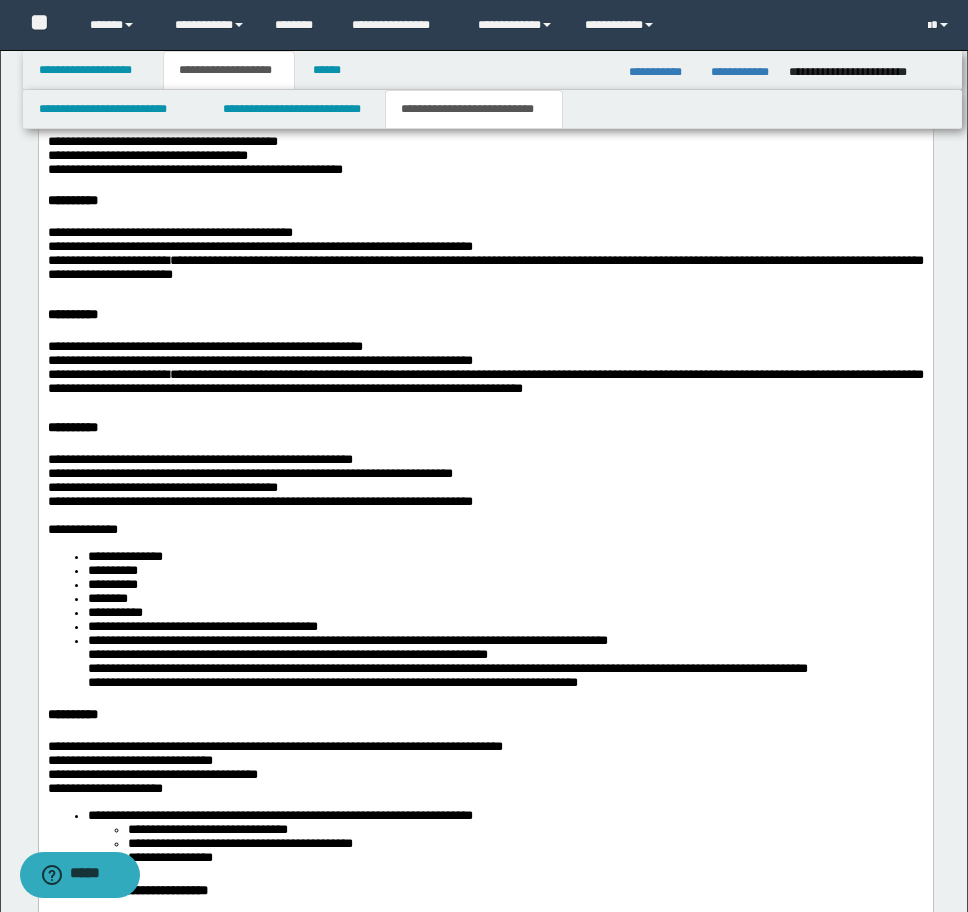 drag, startPoint x: 83, startPoint y: 643, endPoint x: 119, endPoint y: 647, distance: 36.221542 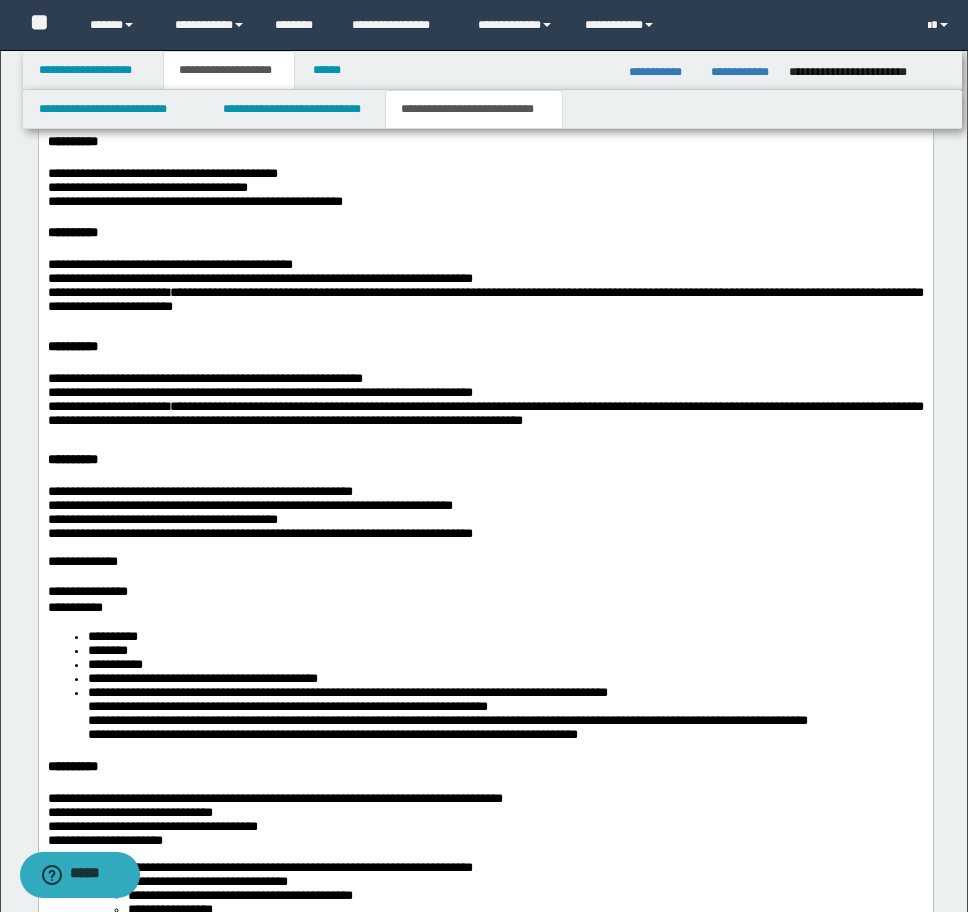 scroll, scrollTop: 2400, scrollLeft: 0, axis: vertical 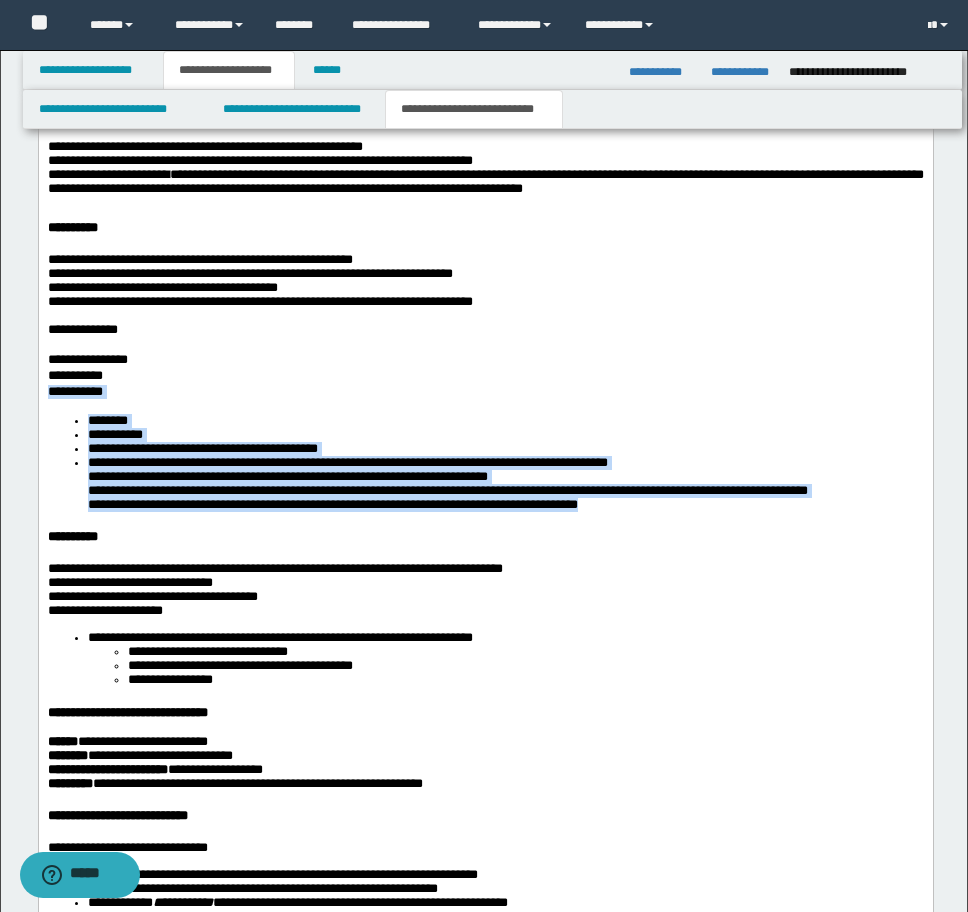 drag, startPoint x: 672, startPoint y: 616, endPoint x: 50, endPoint y: 168, distance: 766.5429 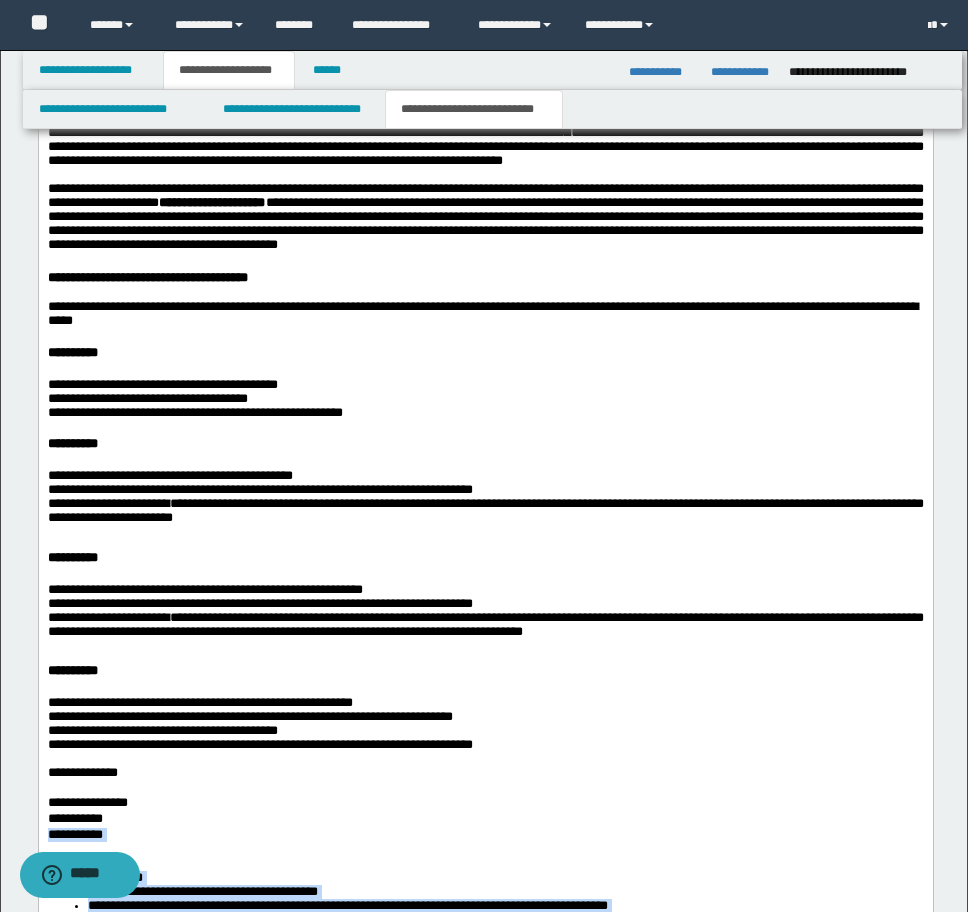 scroll, scrollTop: 2000, scrollLeft: 0, axis: vertical 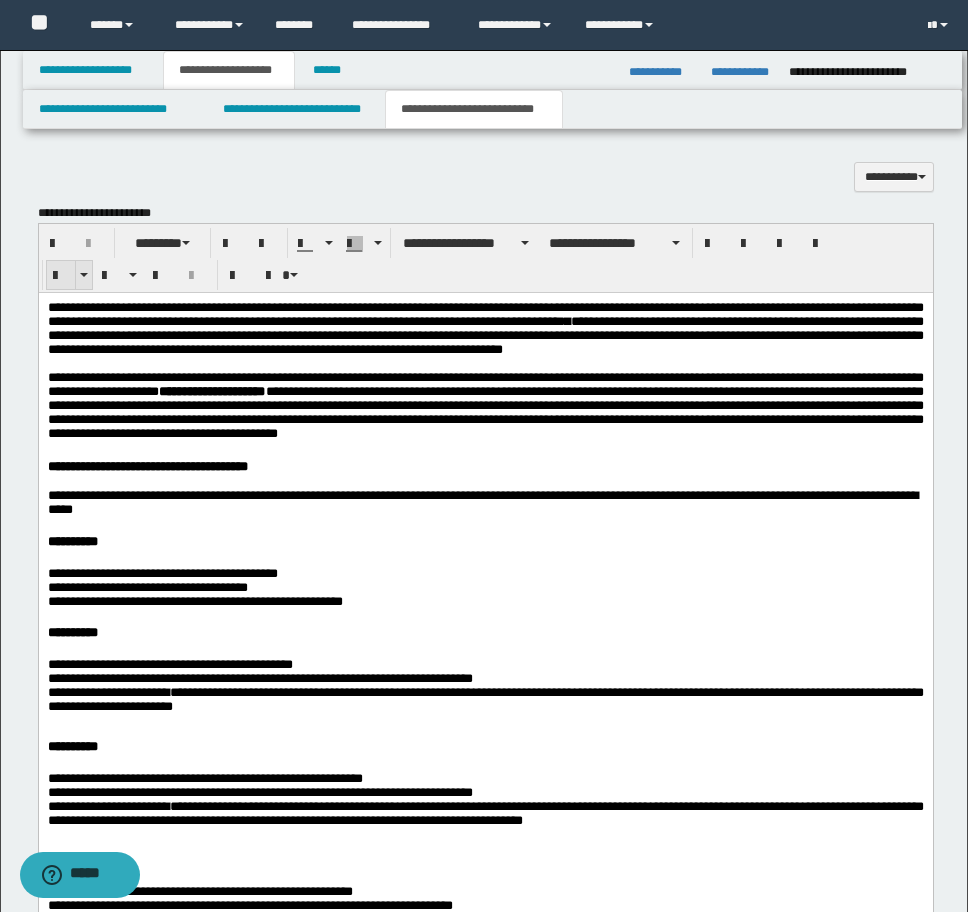 click at bounding box center [61, 276] 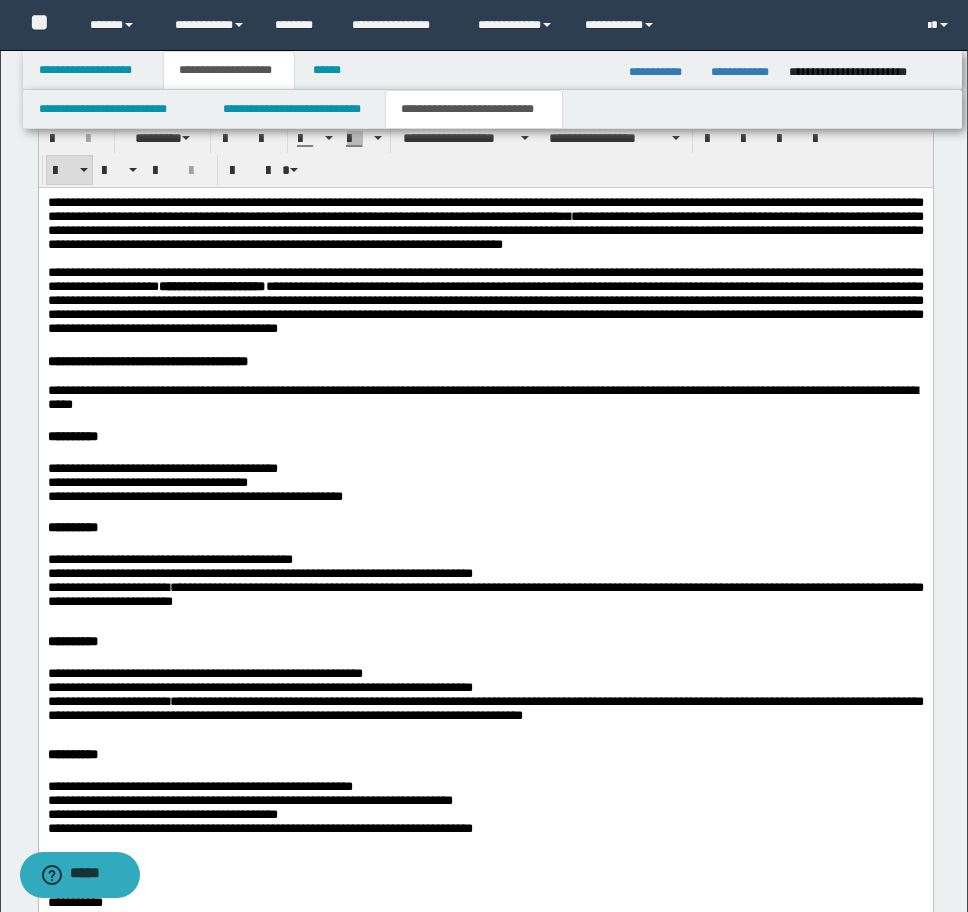 scroll, scrollTop: 2100, scrollLeft: 0, axis: vertical 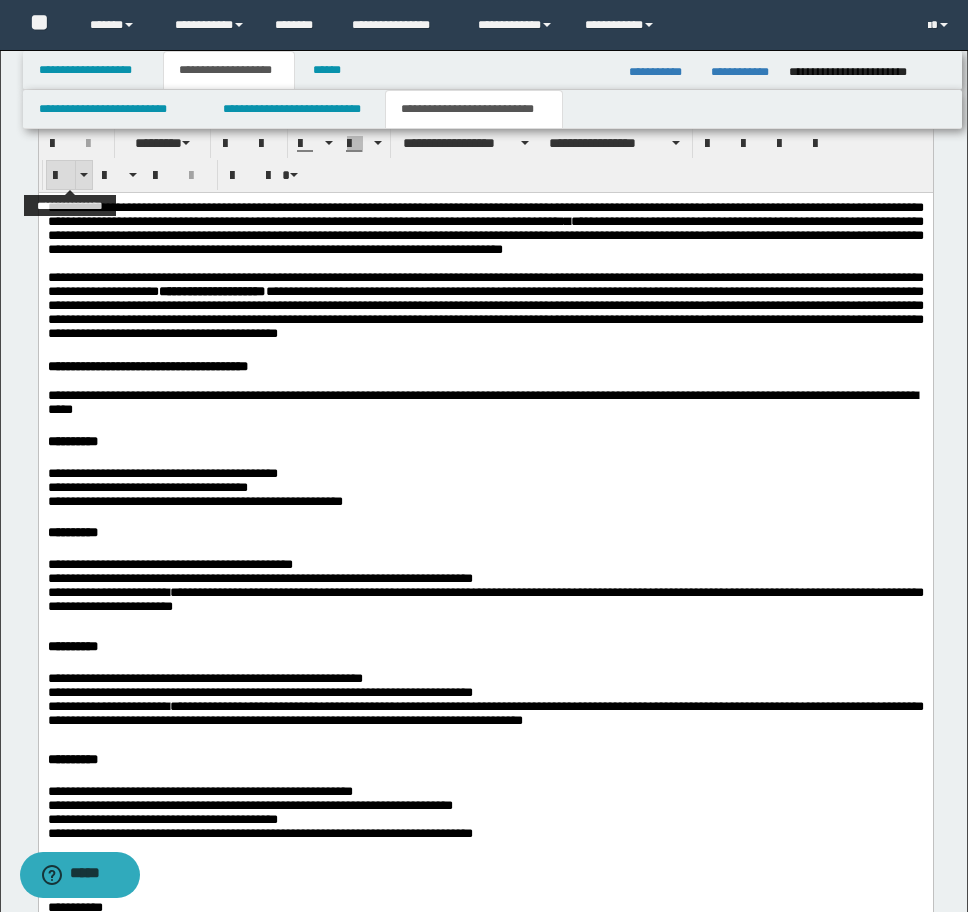 click at bounding box center (61, 176) 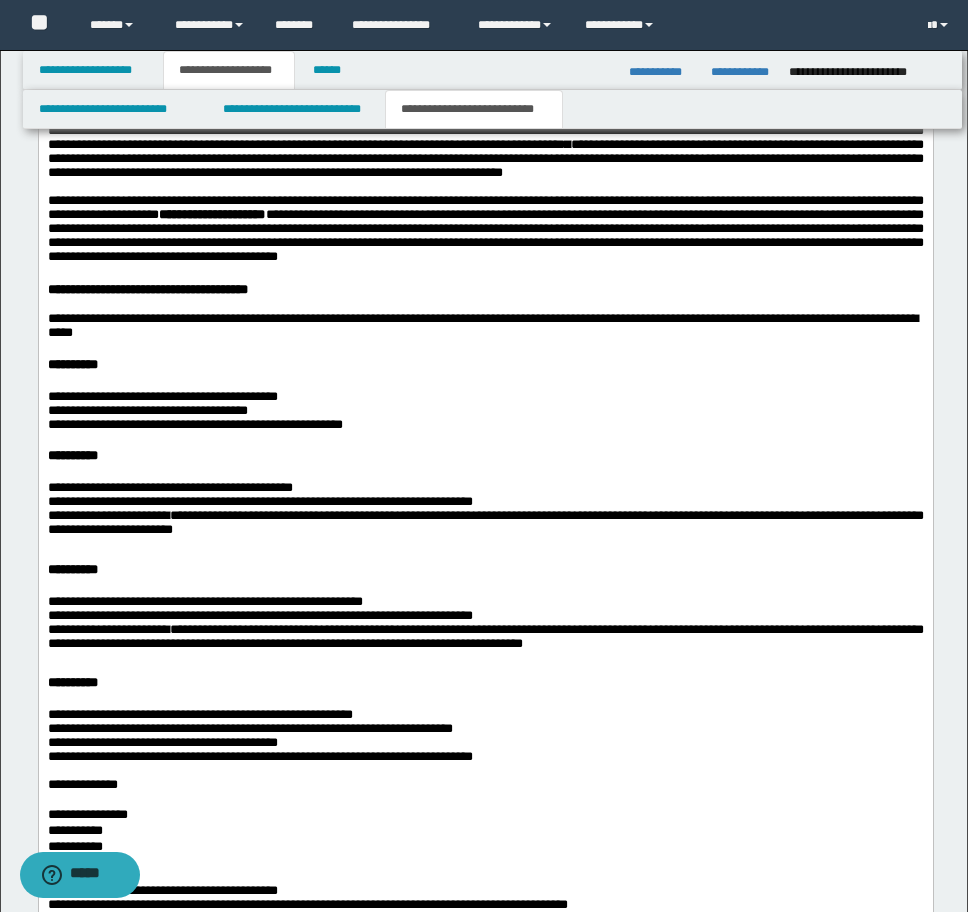 scroll, scrollTop: 2000, scrollLeft: 0, axis: vertical 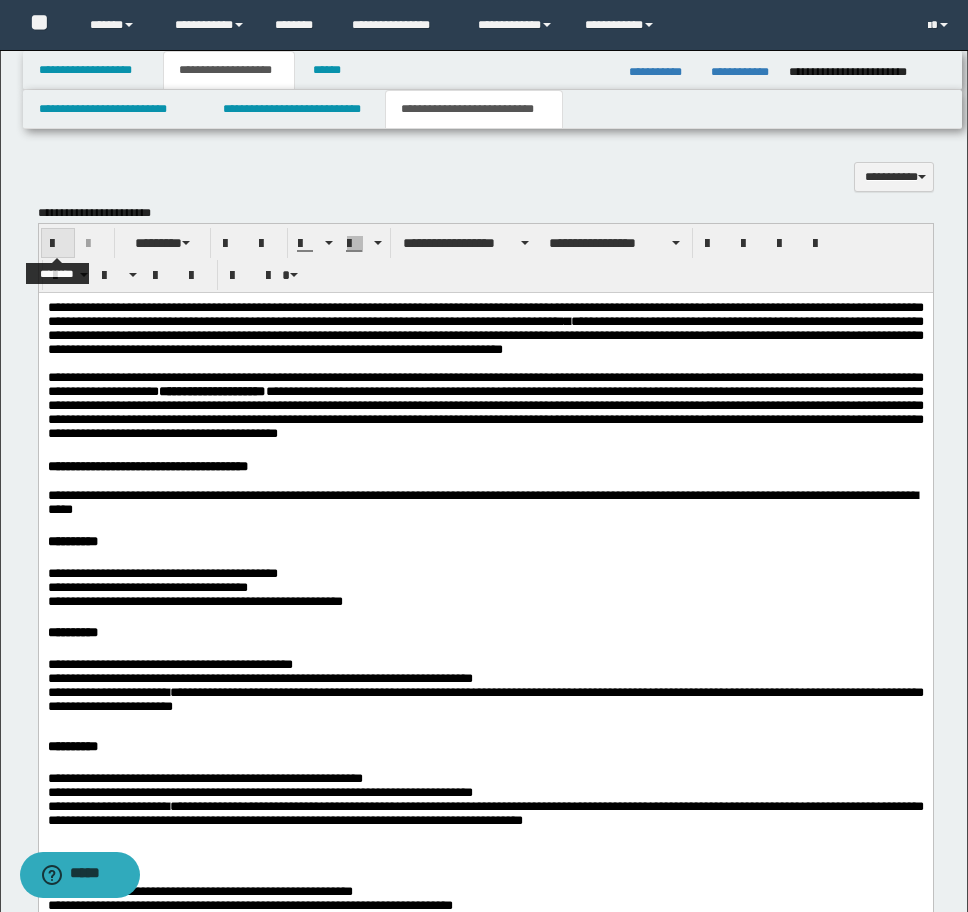 click at bounding box center (58, 244) 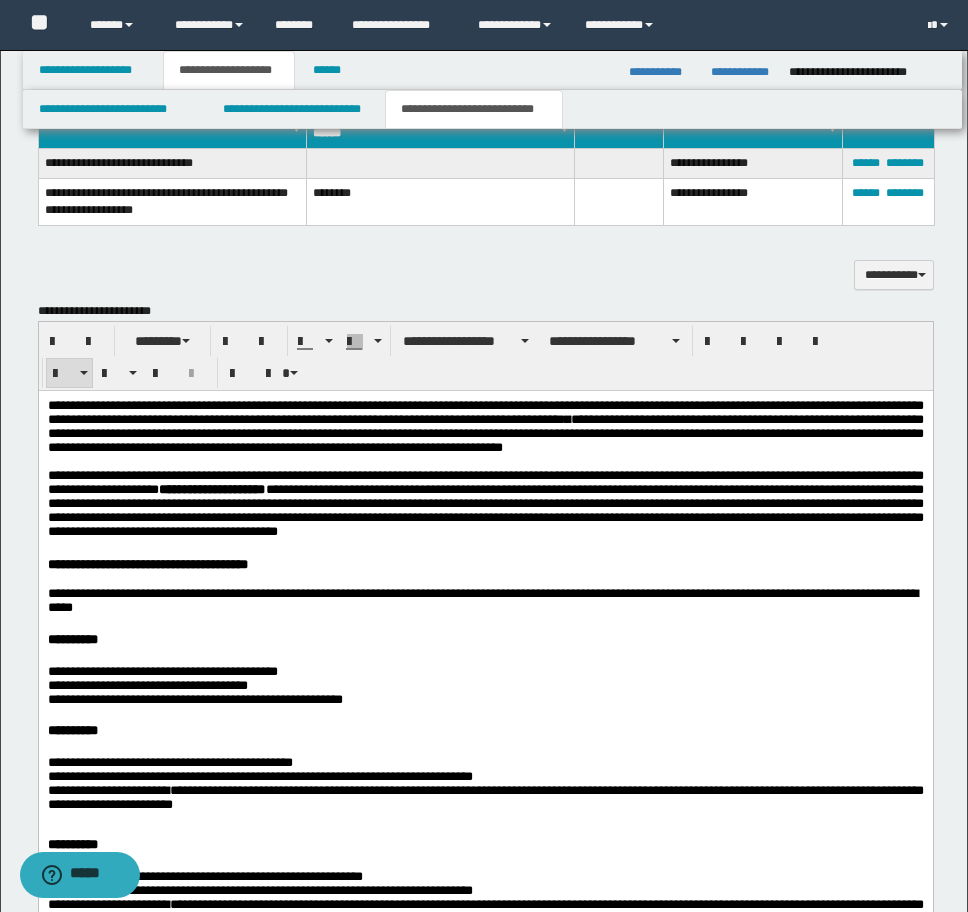 scroll, scrollTop: 1900, scrollLeft: 0, axis: vertical 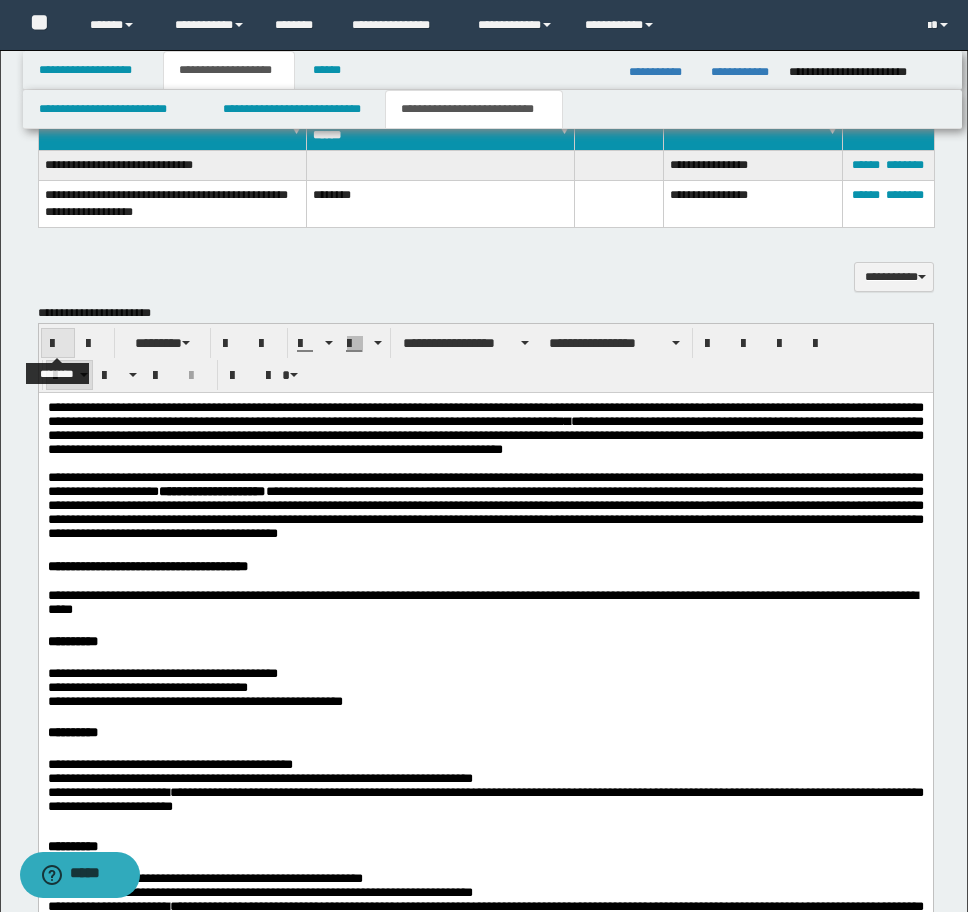 click at bounding box center (58, 344) 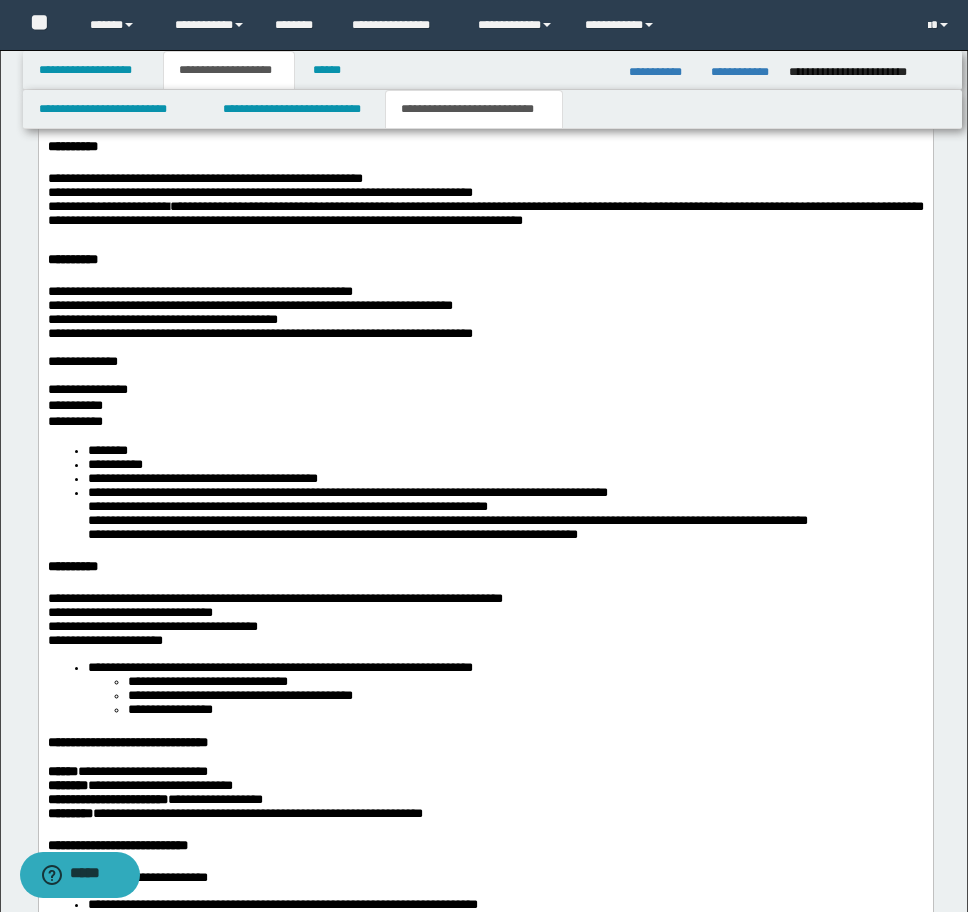 click on "********" at bounding box center [107, 450] 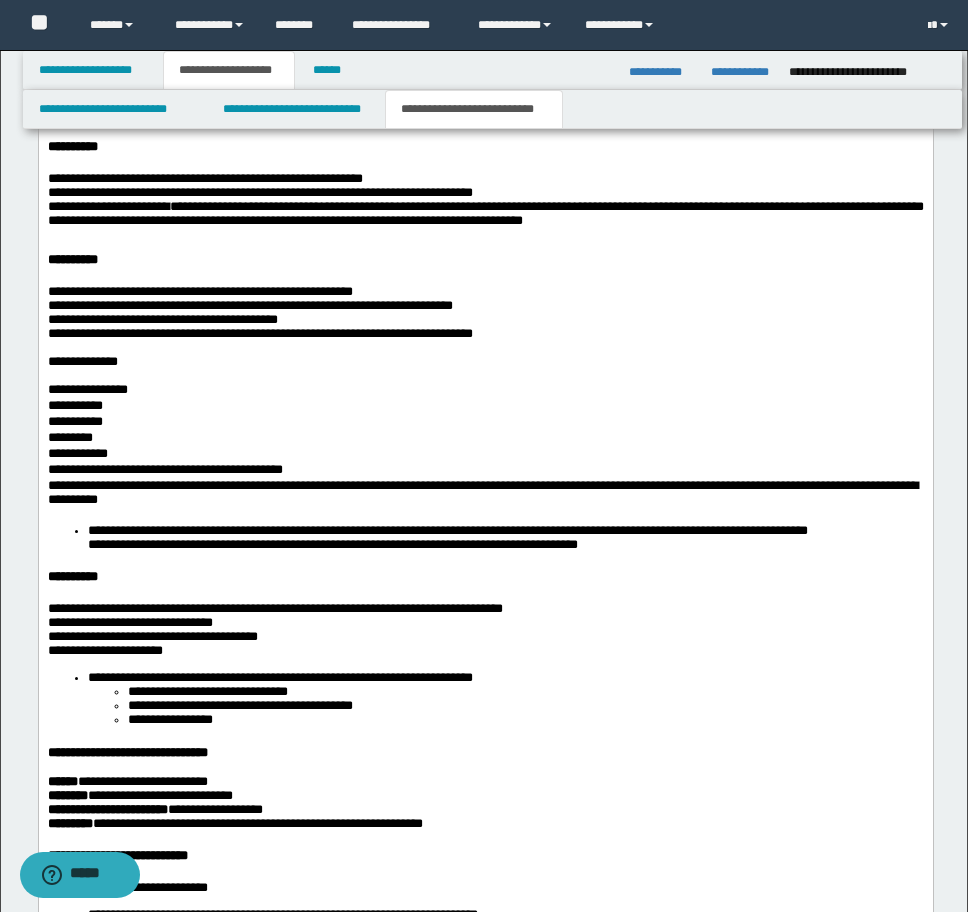 scroll, scrollTop: 2568, scrollLeft: 0, axis: vertical 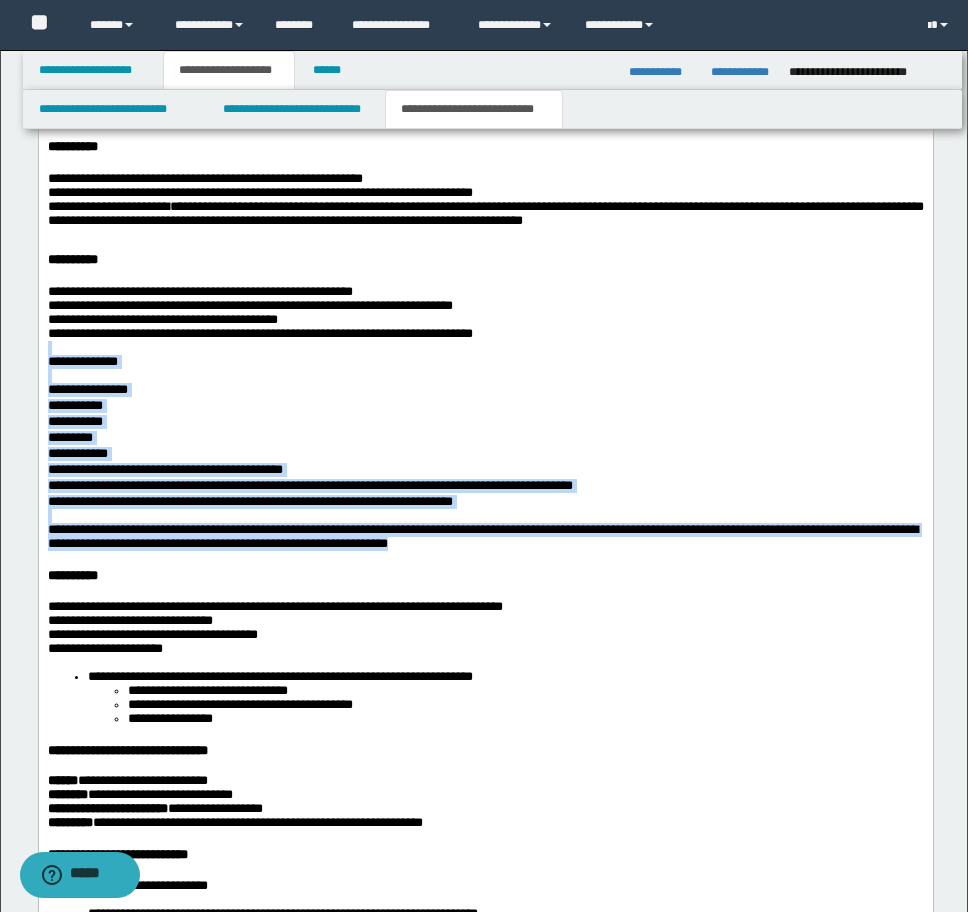 drag, startPoint x: 711, startPoint y: 637, endPoint x: 9, endPoint y: 424, distance: 733.6028 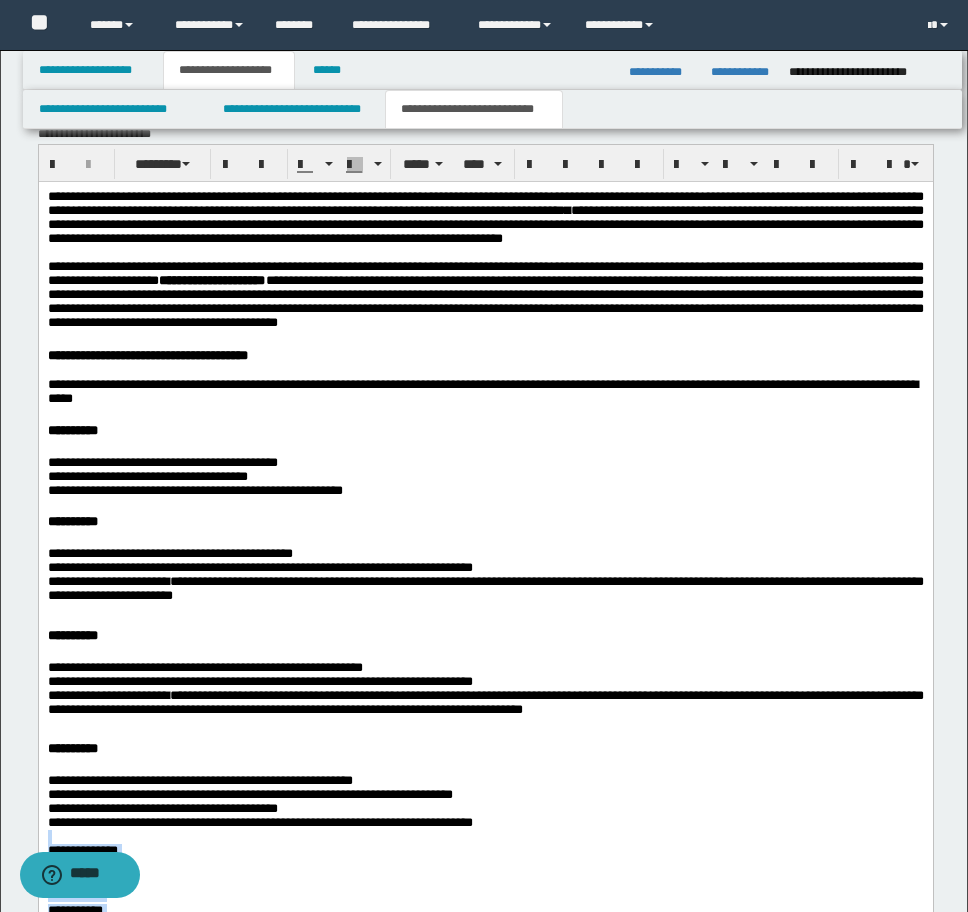scroll, scrollTop: 2068, scrollLeft: 0, axis: vertical 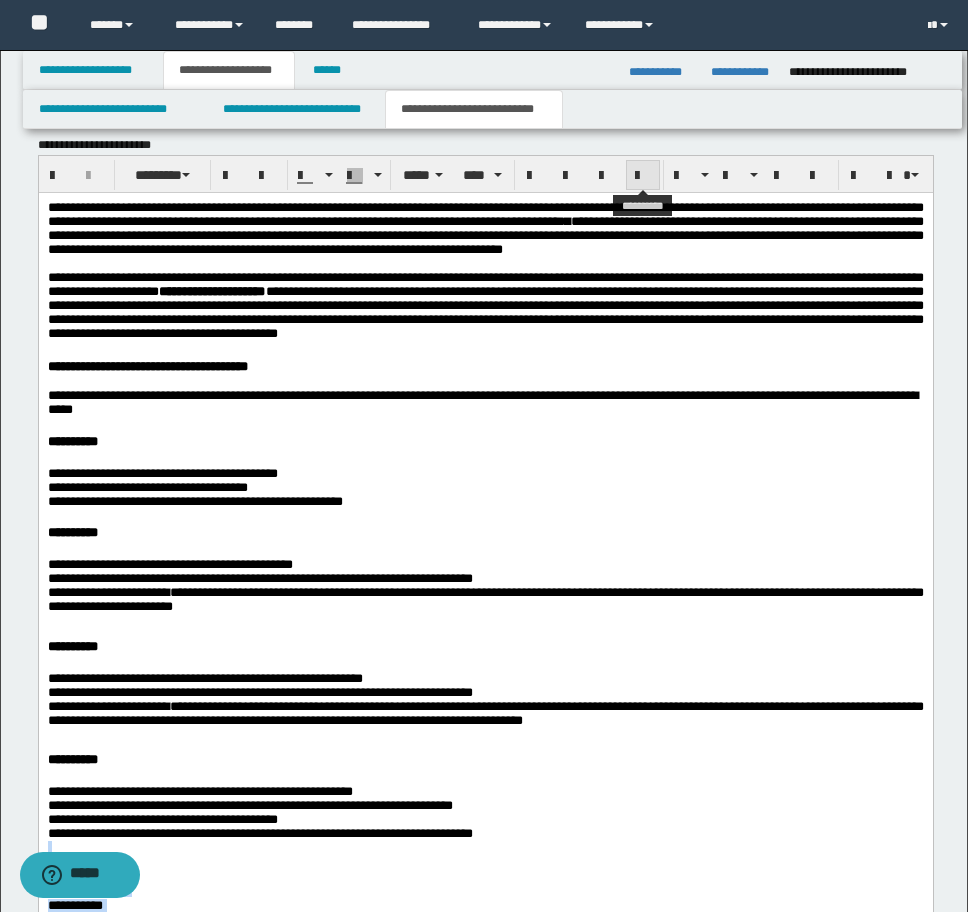 click at bounding box center [643, 175] 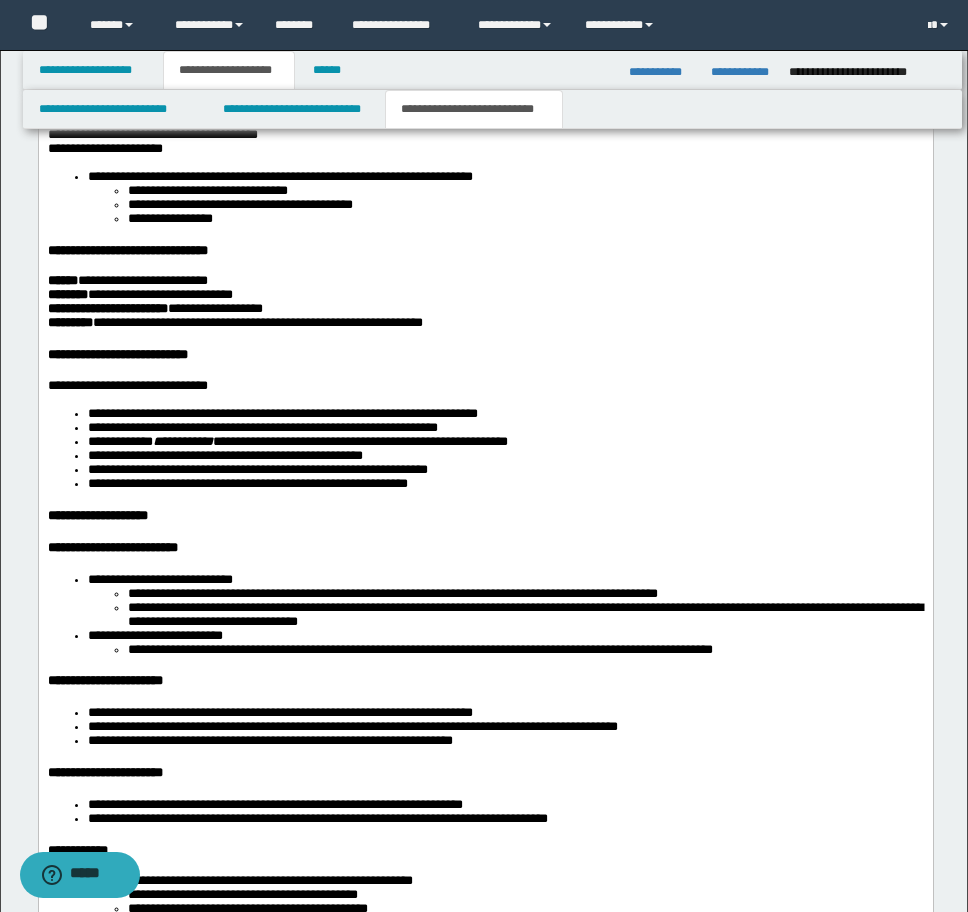 scroll, scrollTop: 2868, scrollLeft: 0, axis: vertical 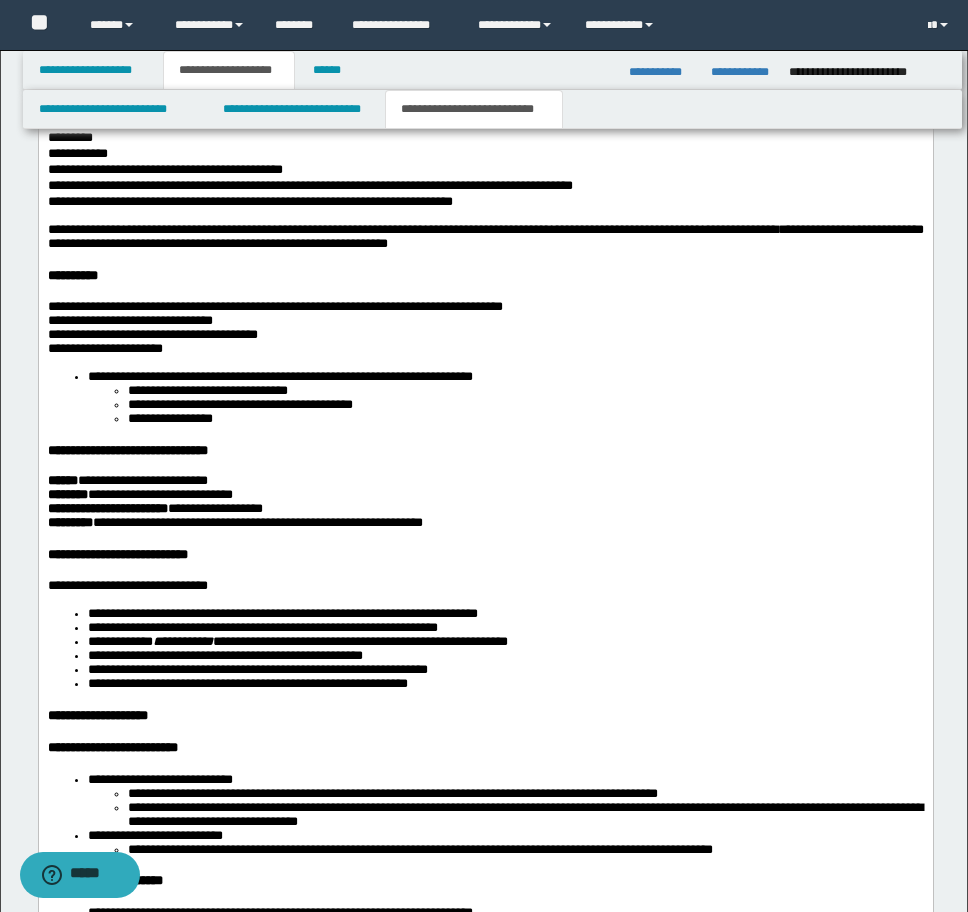 click on "**********" at bounding box center [485, 398] 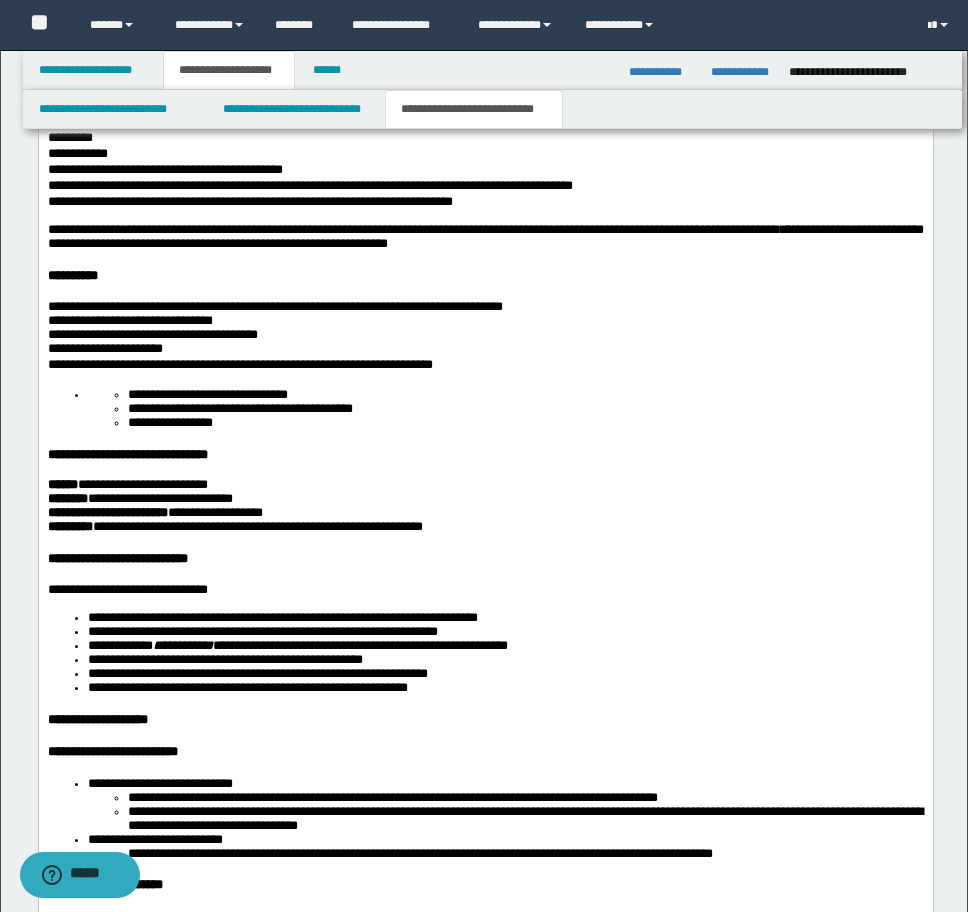 click on "**********" at bounding box center [525, 395] 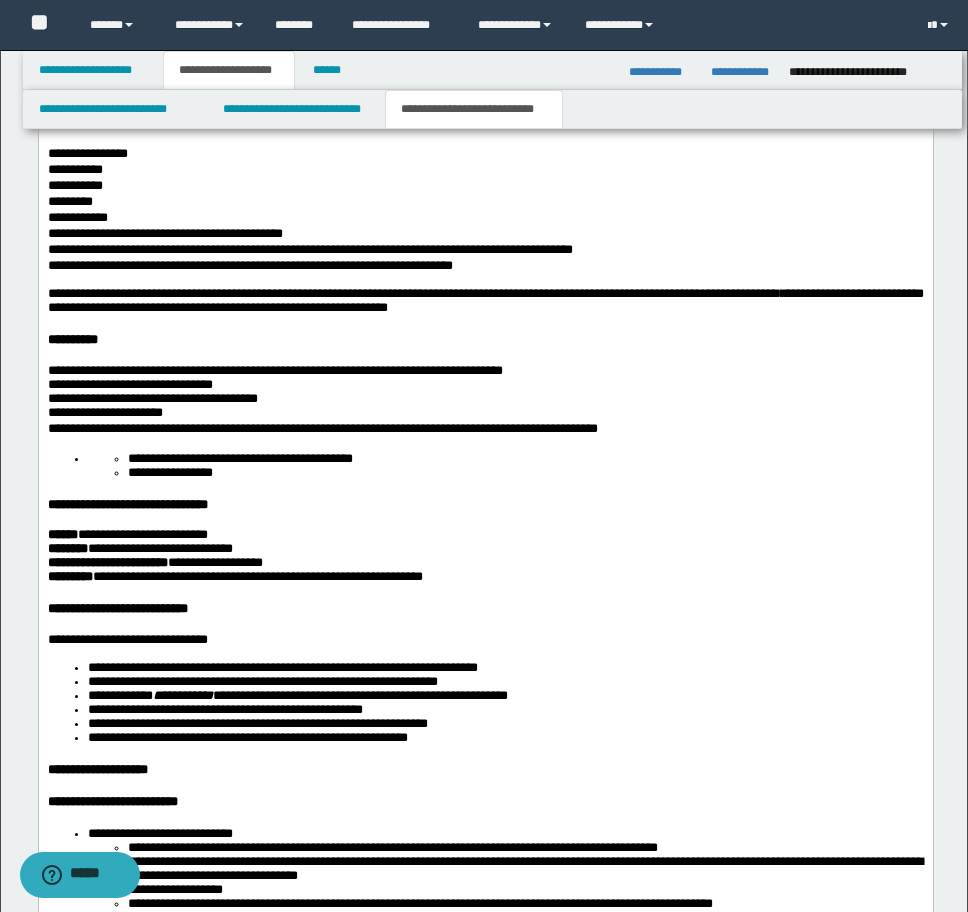 click on "**********" at bounding box center [505, 466] 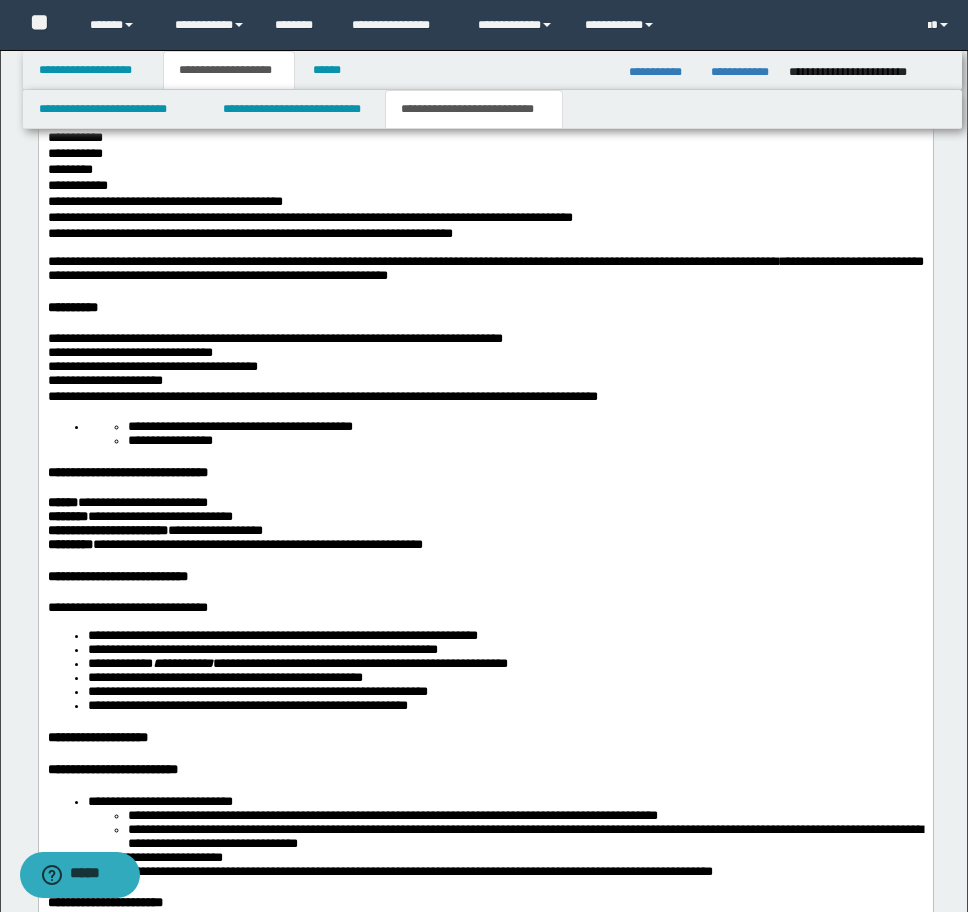 scroll, scrollTop: 2868, scrollLeft: 0, axis: vertical 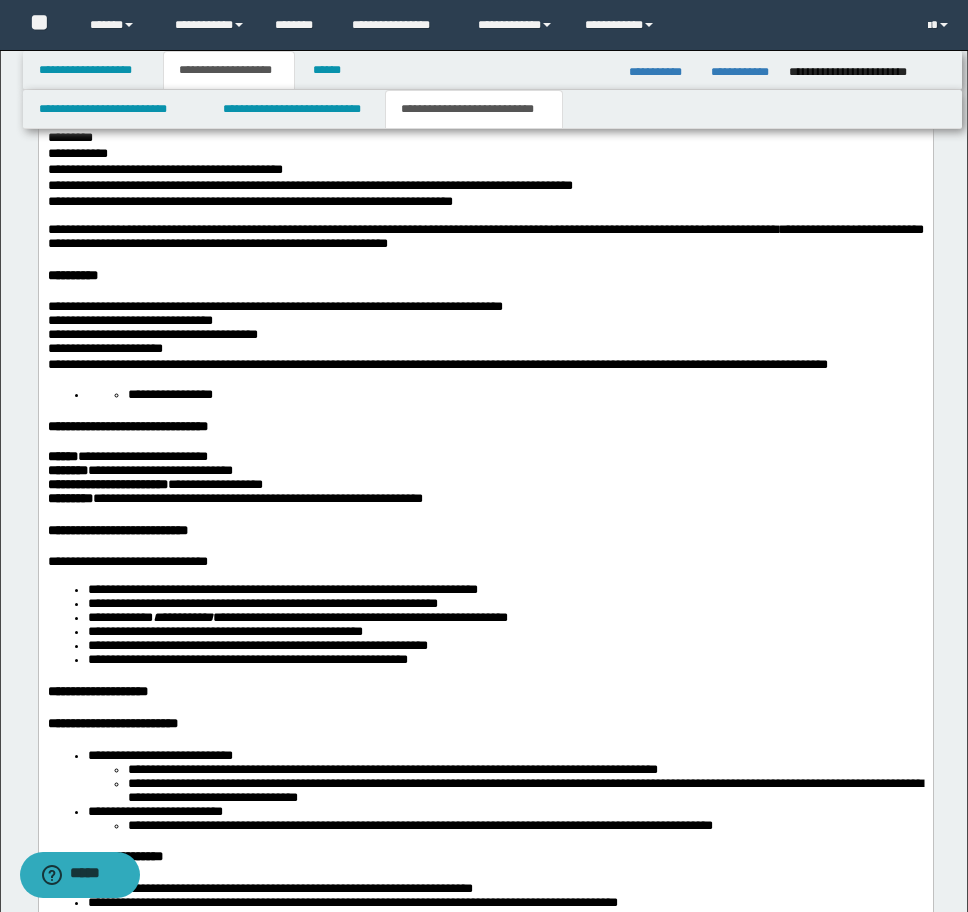 click on "**********" at bounding box center [505, 395] 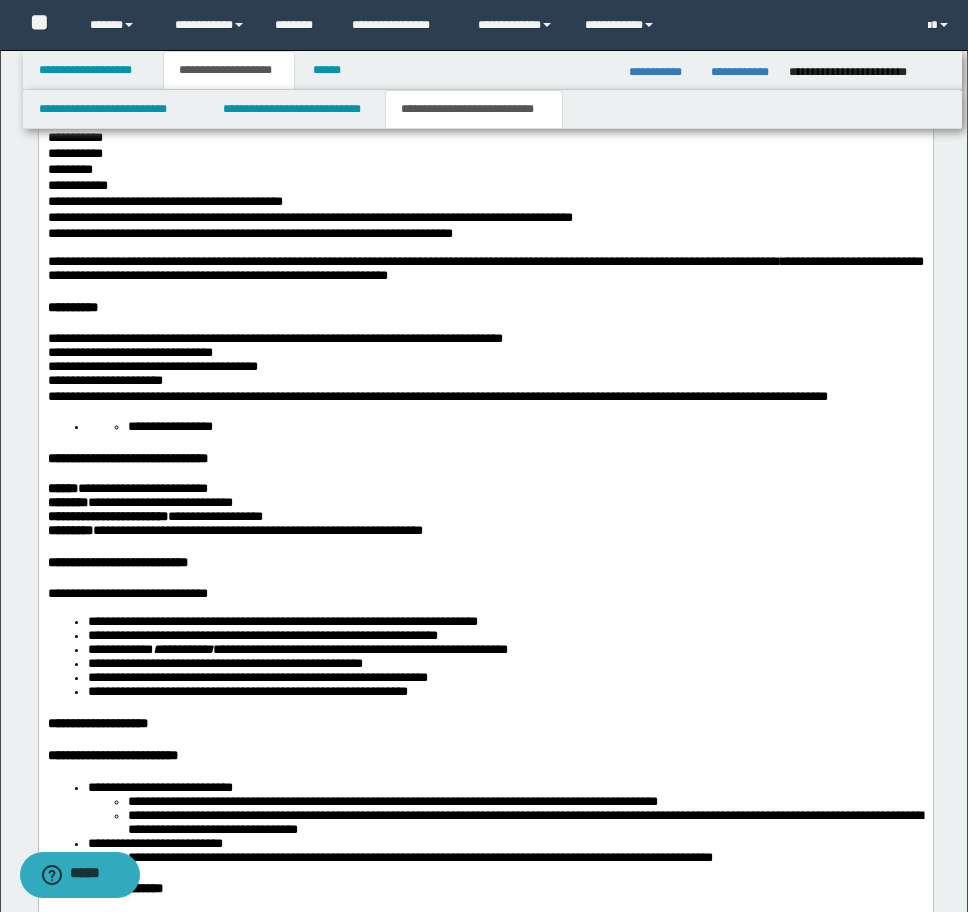 scroll, scrollTop: 2868, scrollLeft: 0, axis: vertical 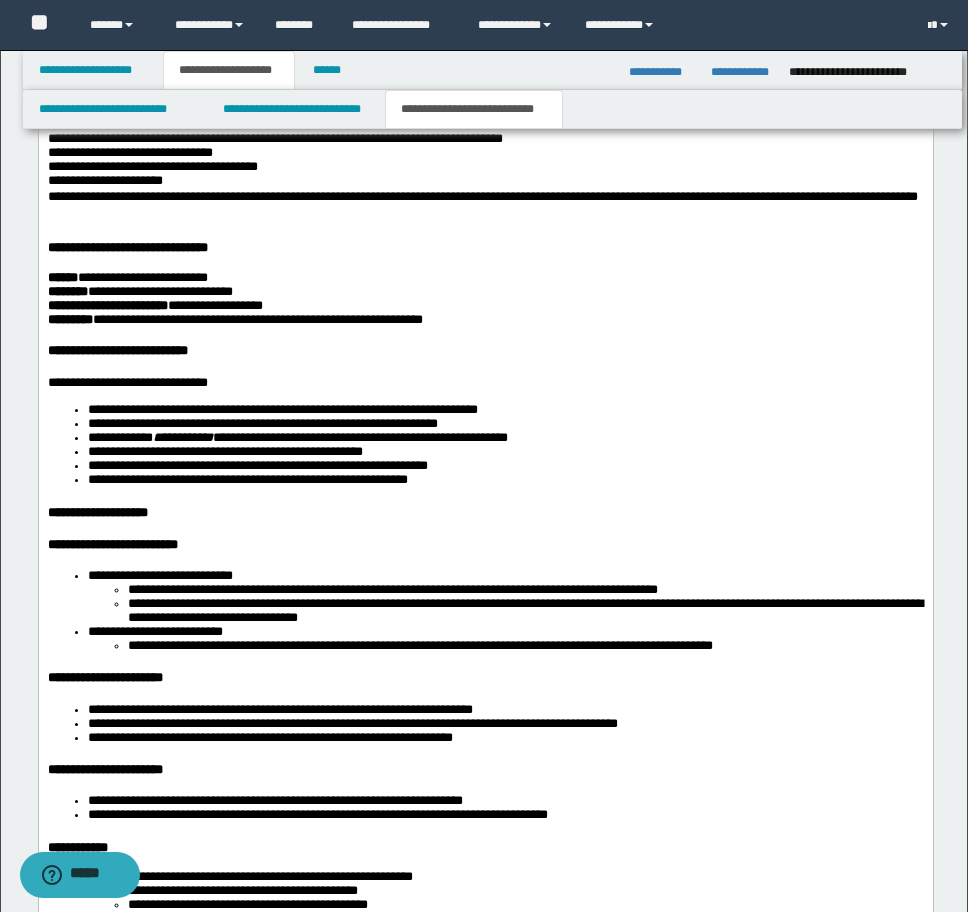 click on "**********" at bounding box center [485, 703] 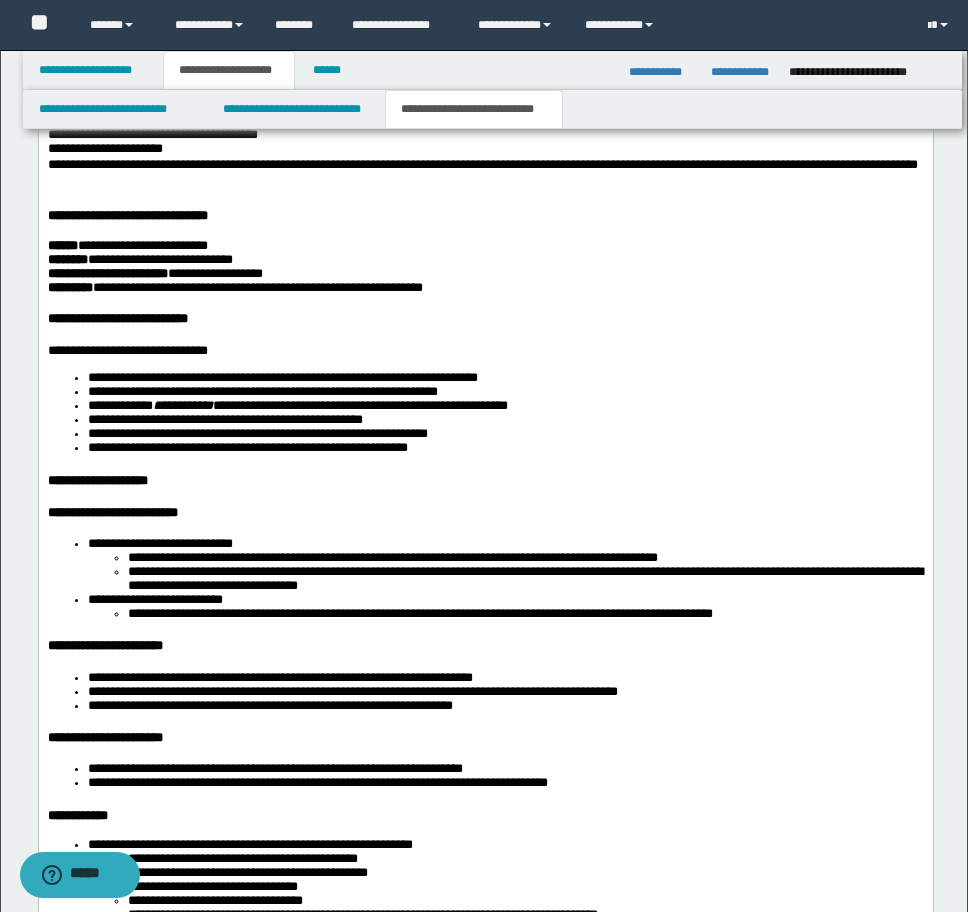 scroll, scrollTop: 3036, scrollLeft: 0, axis: vertical 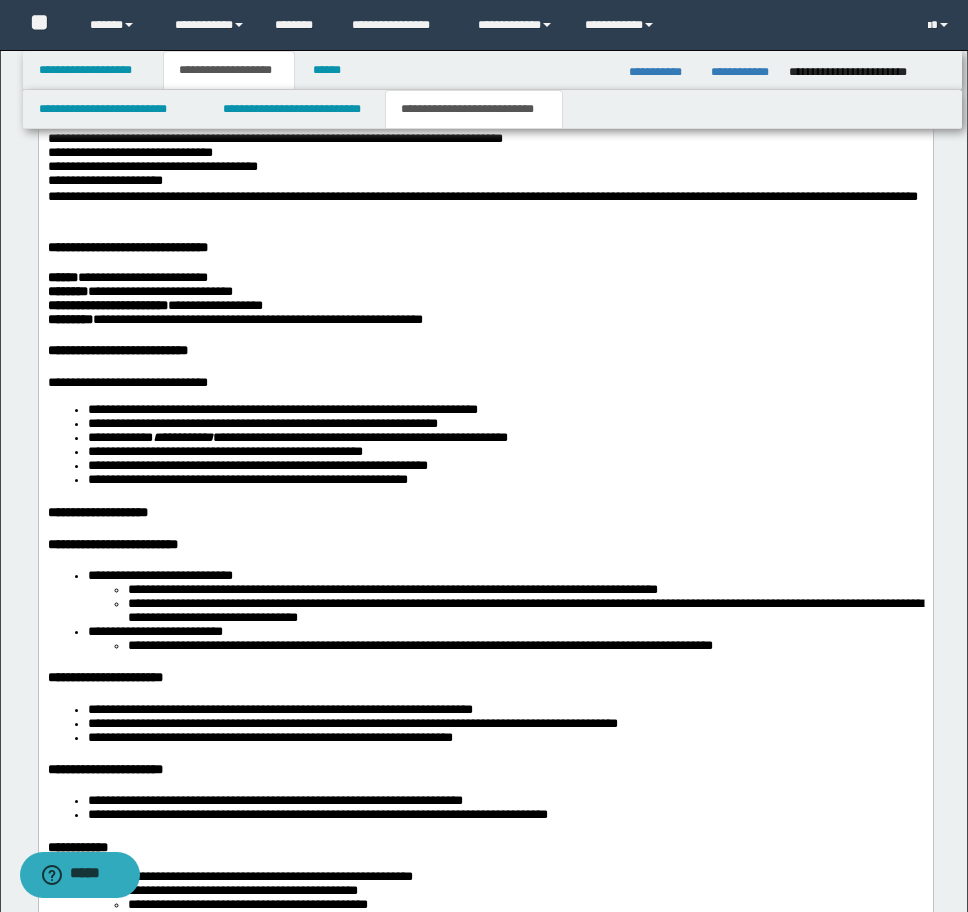 click on "**********" at bounding box center [485, 445] 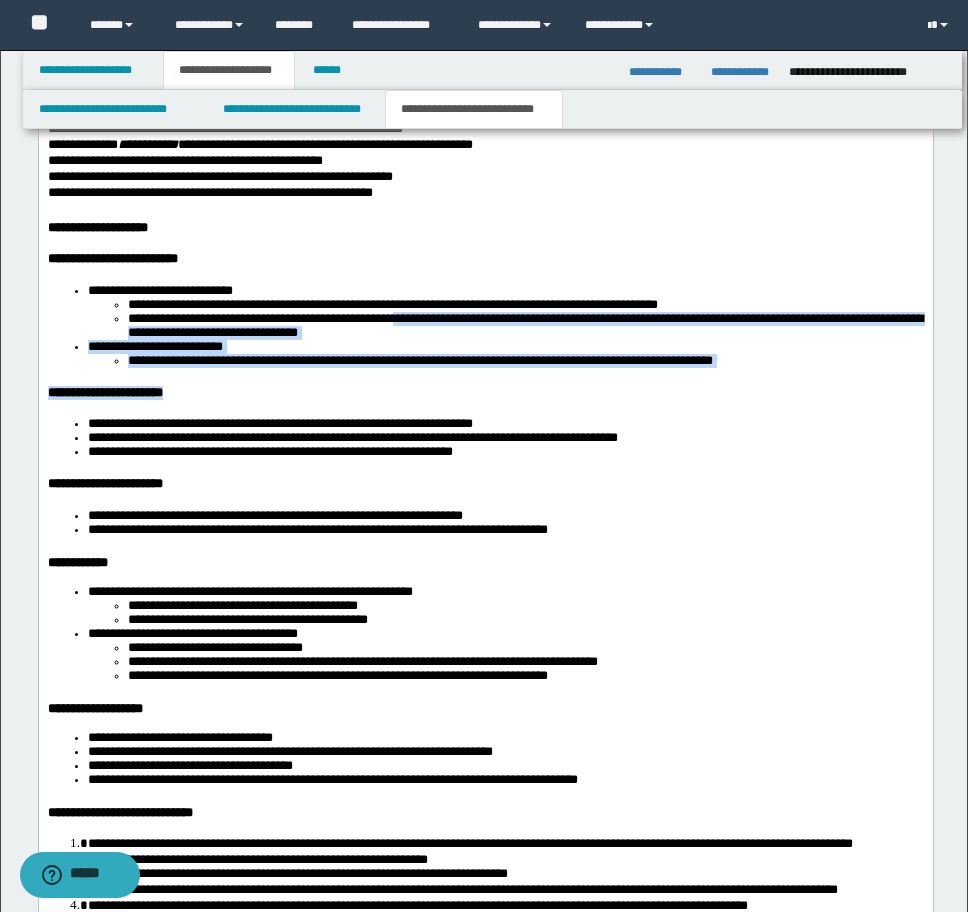 scroll, scrollTop: 3304, scrollLeft: 0, axis: vertical 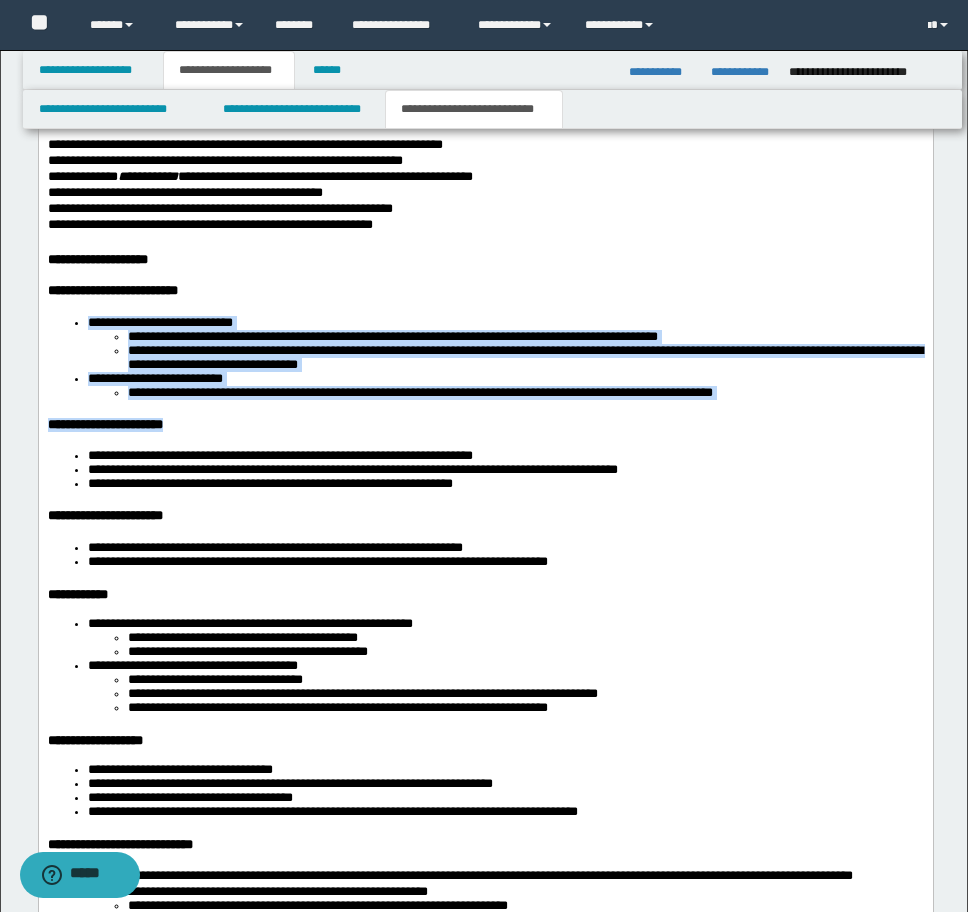 drag, startPoint x: 296, startPoint y: 464, endPoint x: -9, endPoint y: 429, distance: 307.00162 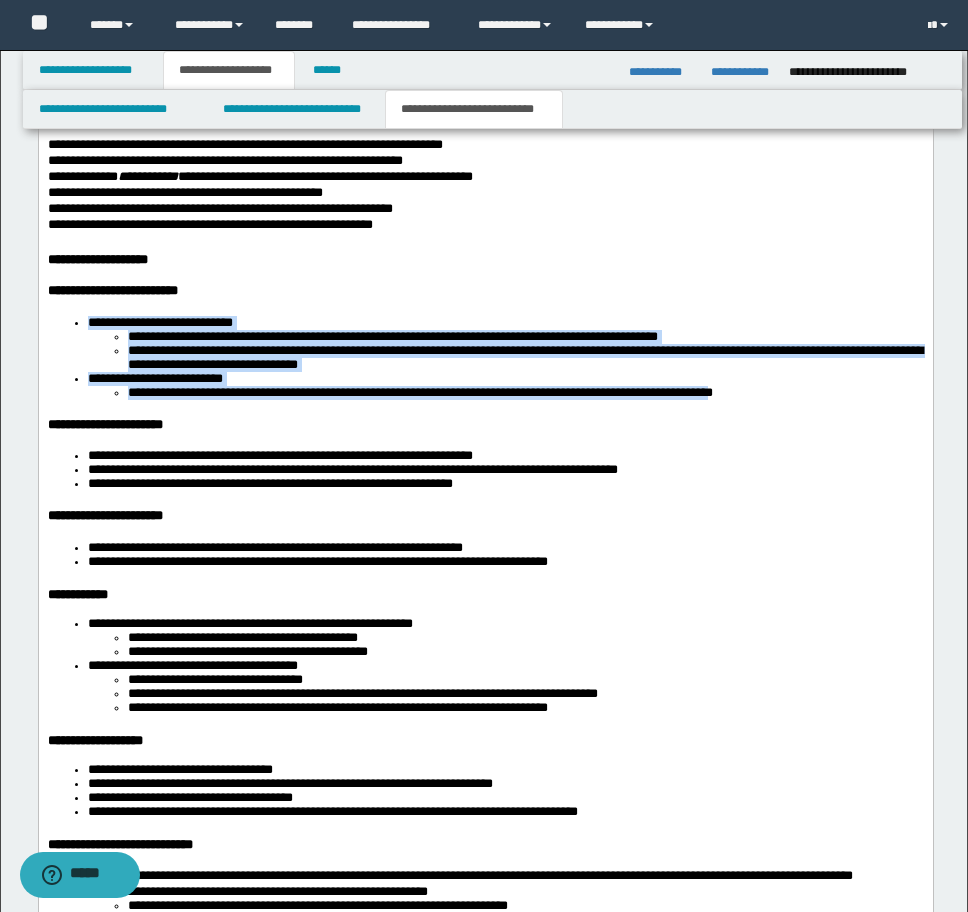 drag, startPoint x: 809, startPoint y: 520, endPoint x: 62, endPoint y: 440, distance: 751.2716 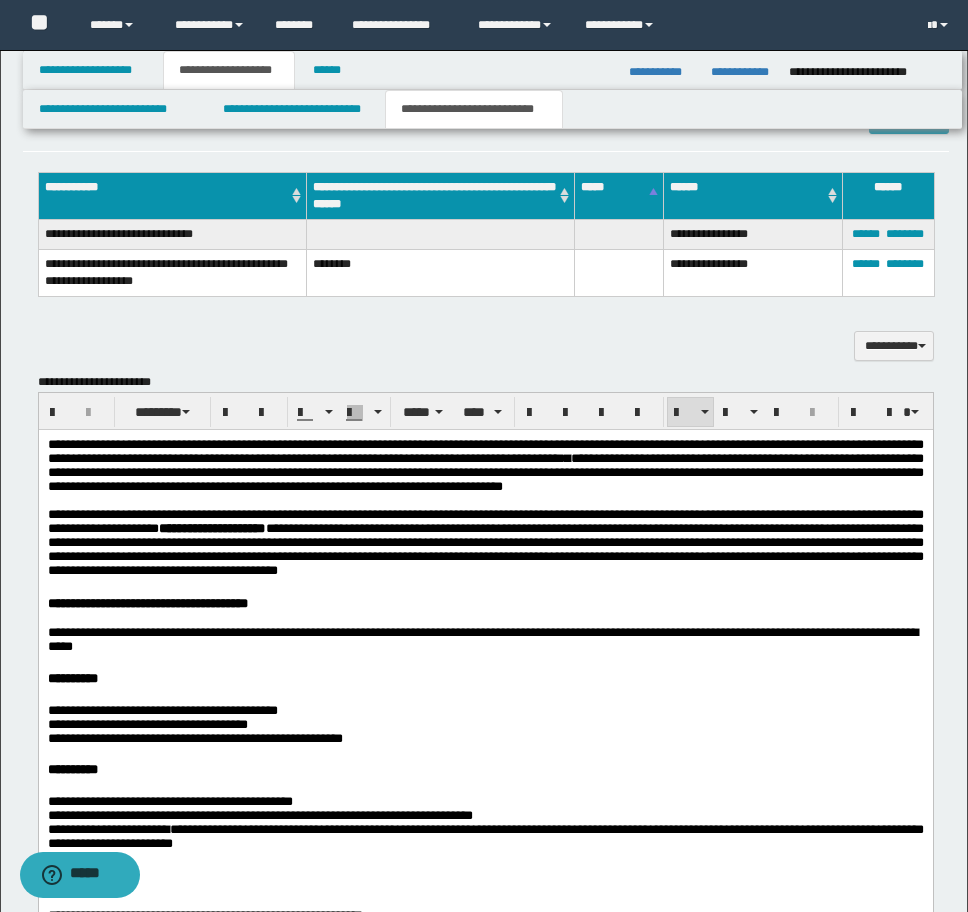 scroll, scrollTop: 1804, scrollLeft: 0, axis: vertical 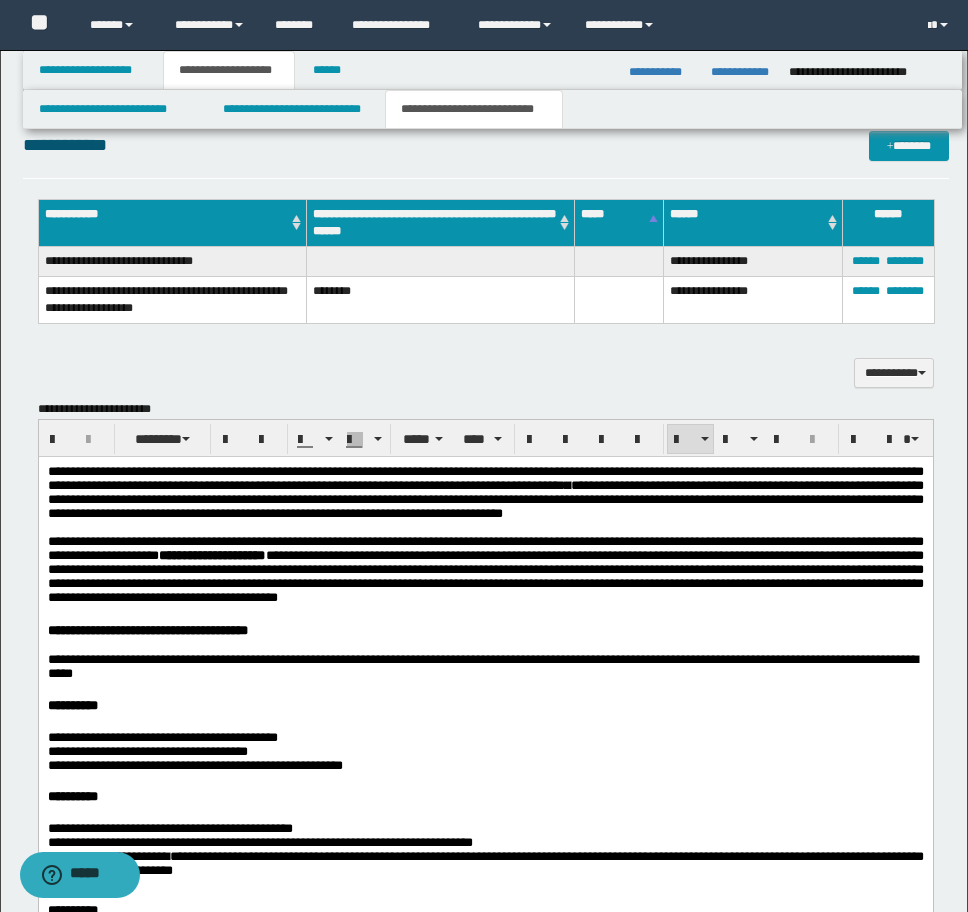 click on "********     ***** ****" at bounding box center [486, 438] 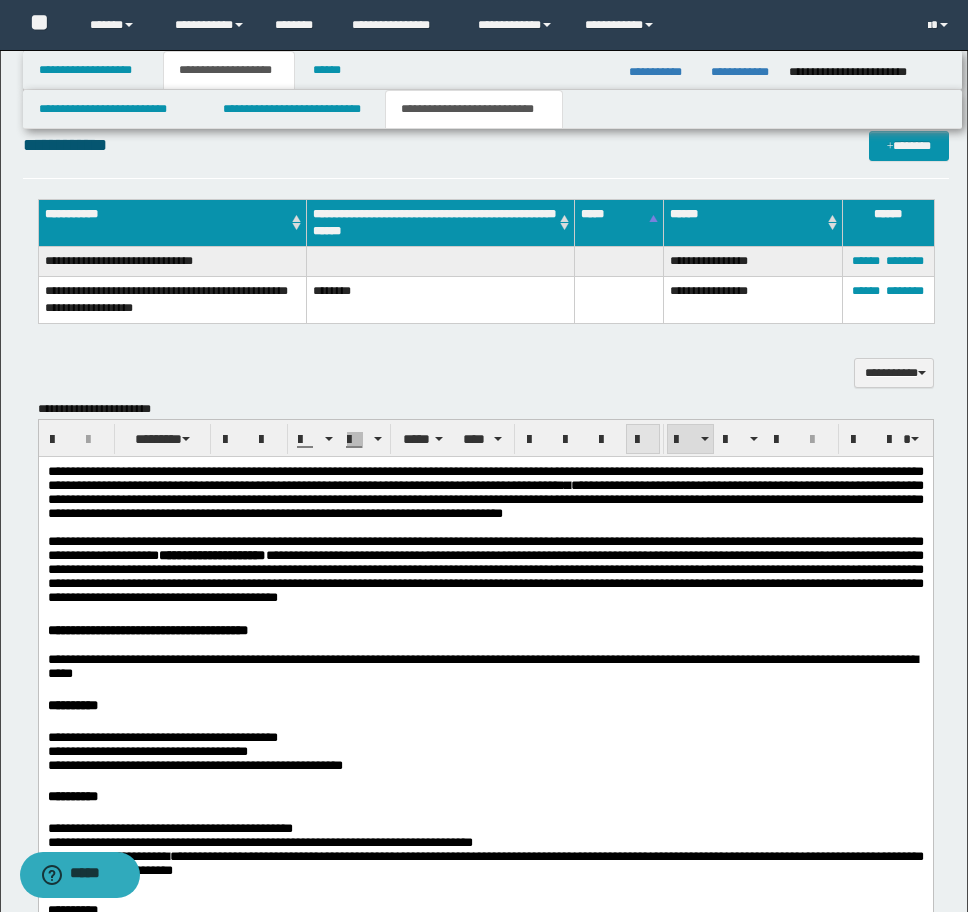 click at bounding box center [643, 440] 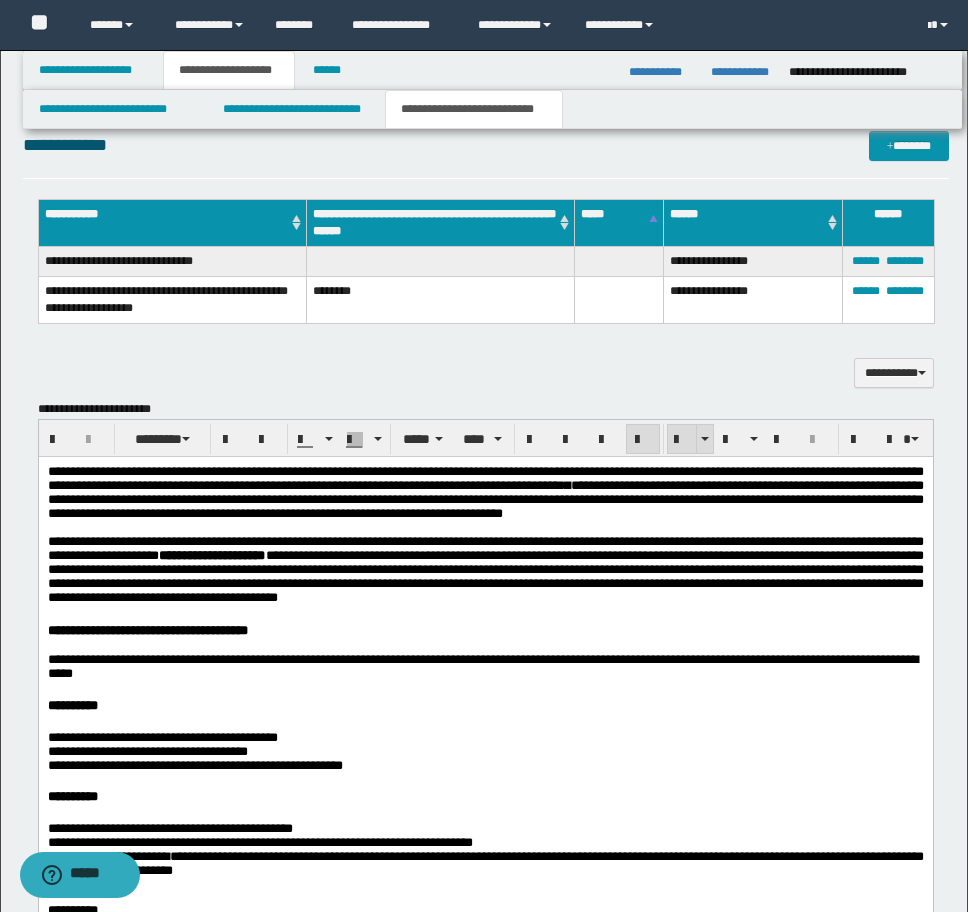click at bounding box center (682, 439) 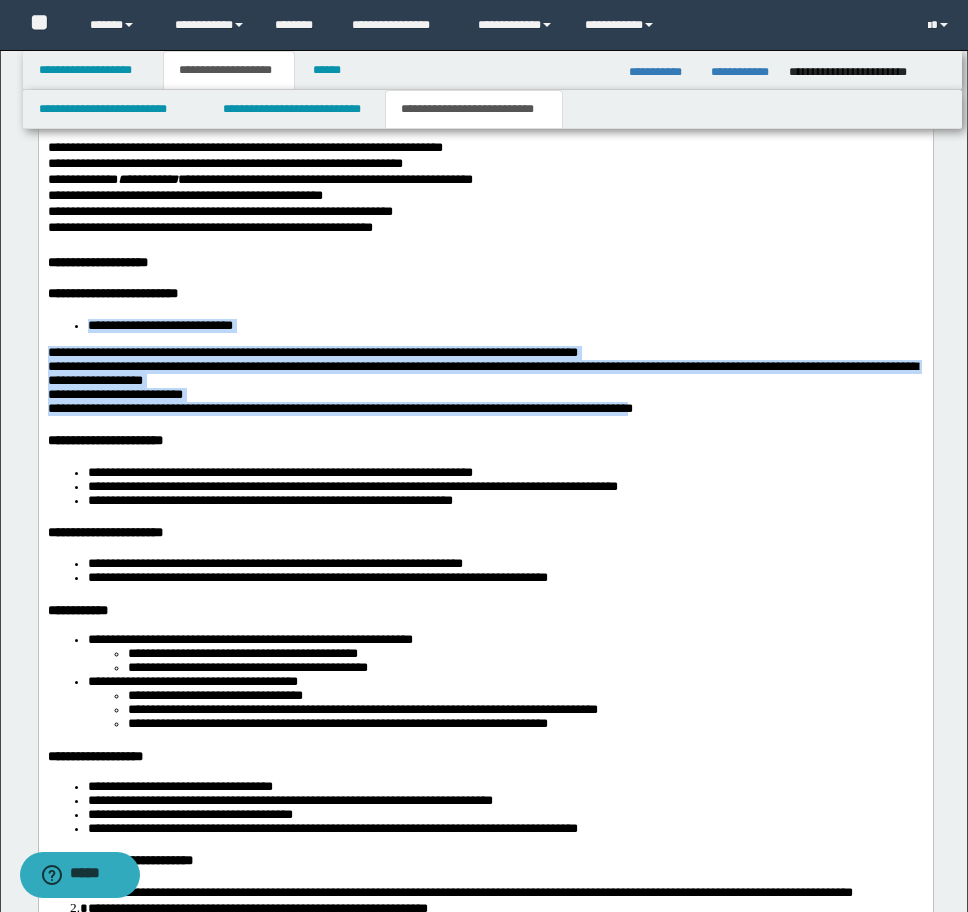 scroll, scrollTop: 3304, scrollLeft: 0, axis: vertical 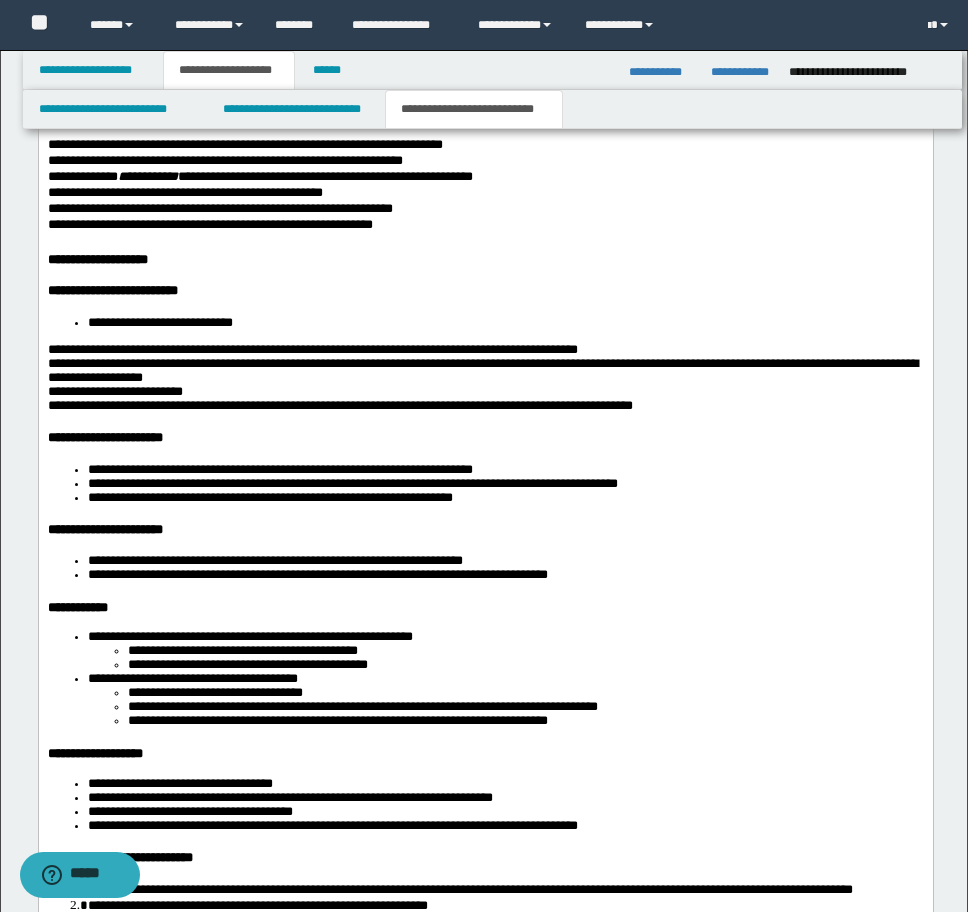 click on "**********" at bounding box center (485, 323) 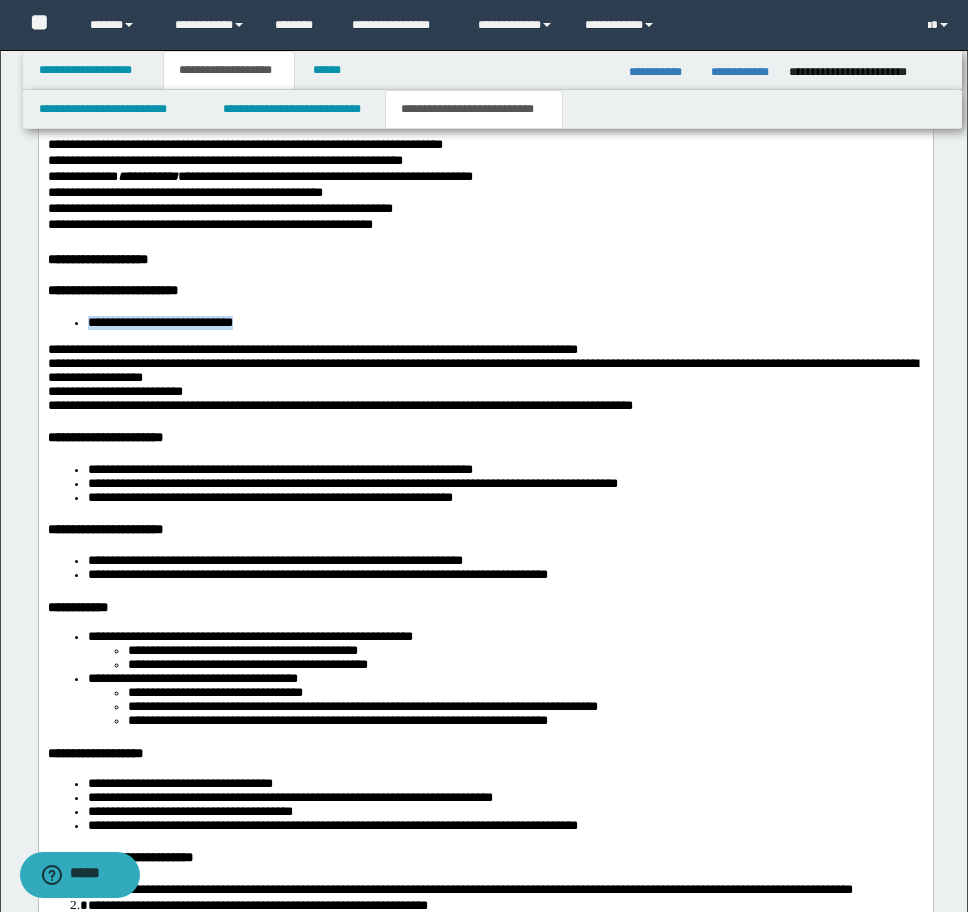 drag, startPoint x: 85, startPoint y: 439, endPoint x: 294, endPoint y: 438, distance: 209.0024 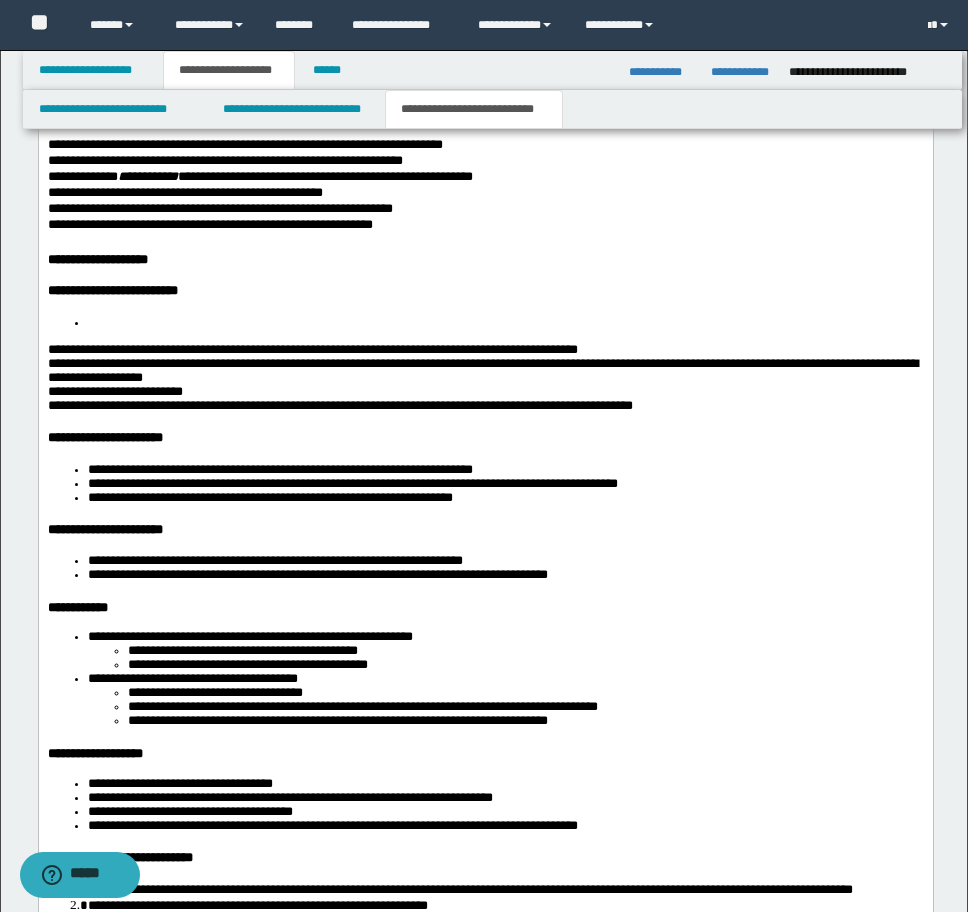 scroll, scrollTop: 3304, scrollLeft: 0, axis: vertical 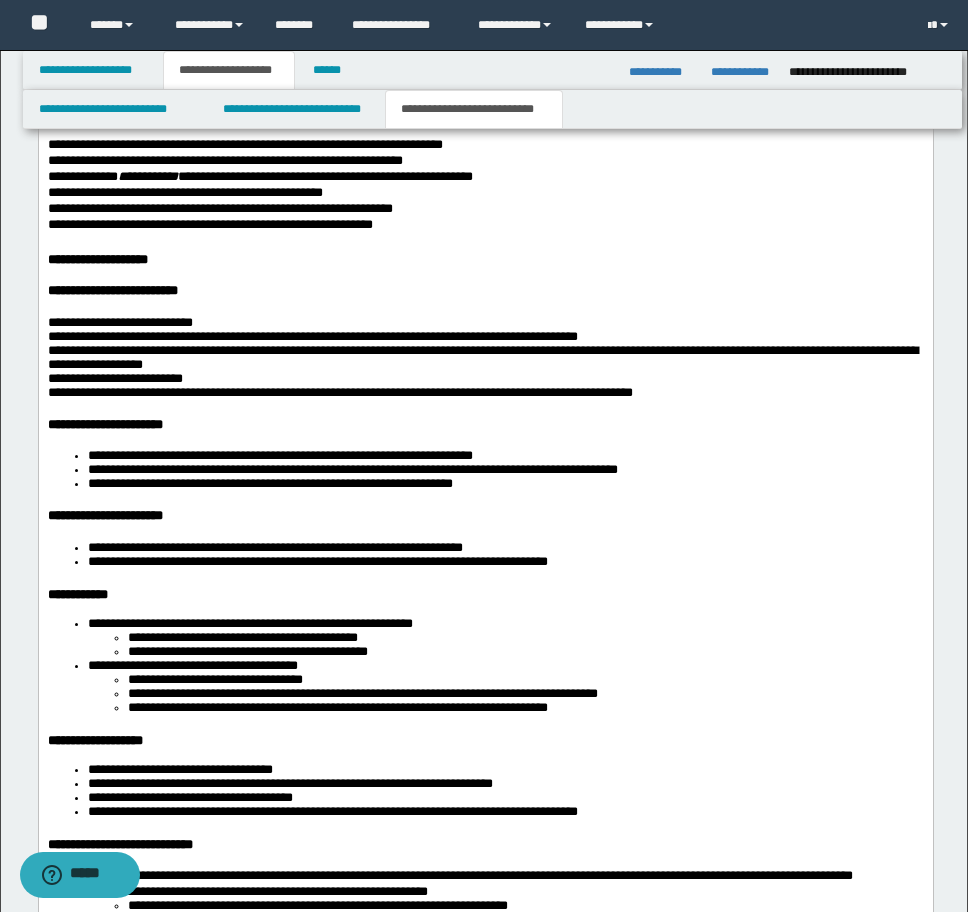 click on "**********" at bounding box center (312, 336) 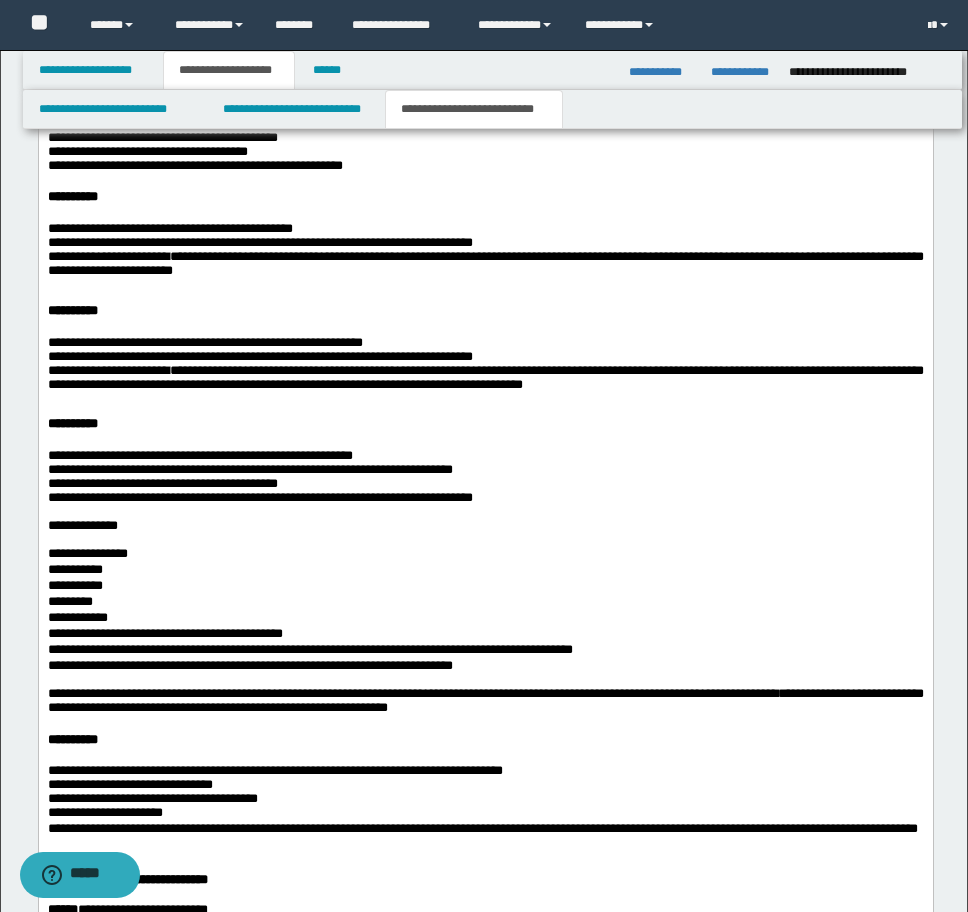 scroll, scrollTop: 1904, scrollLeft: 0, axis: vertical 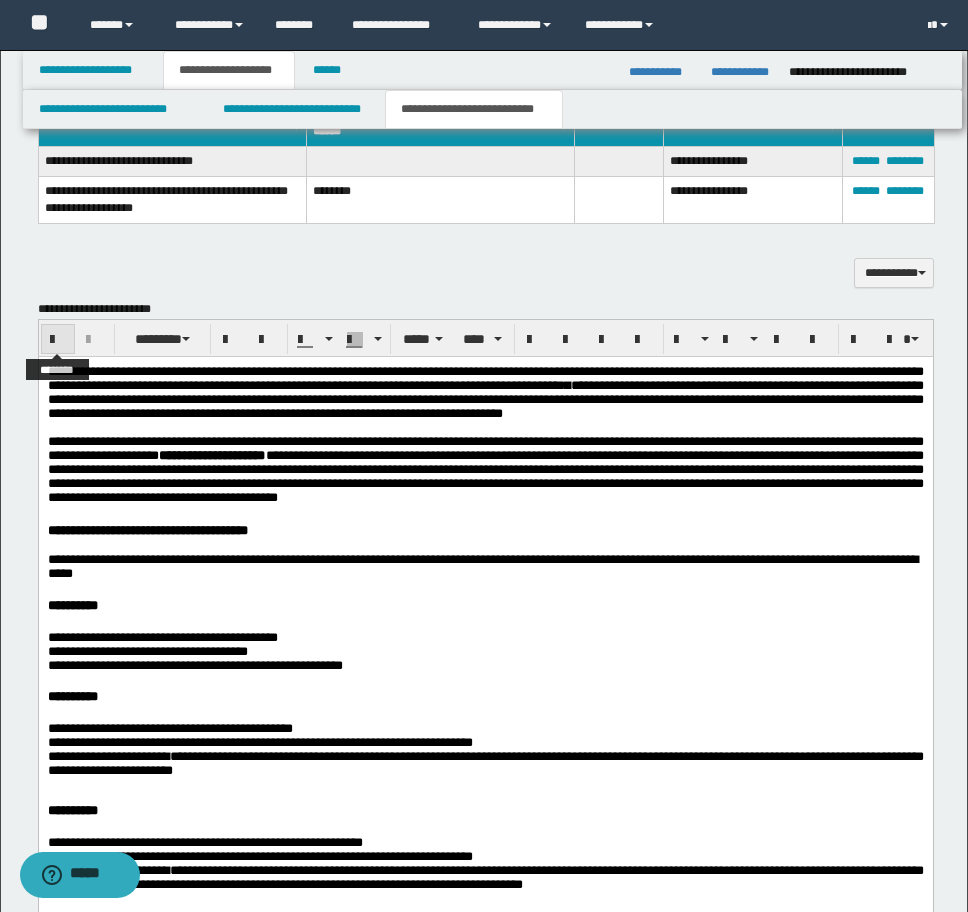click at bounding box center [58, 340] 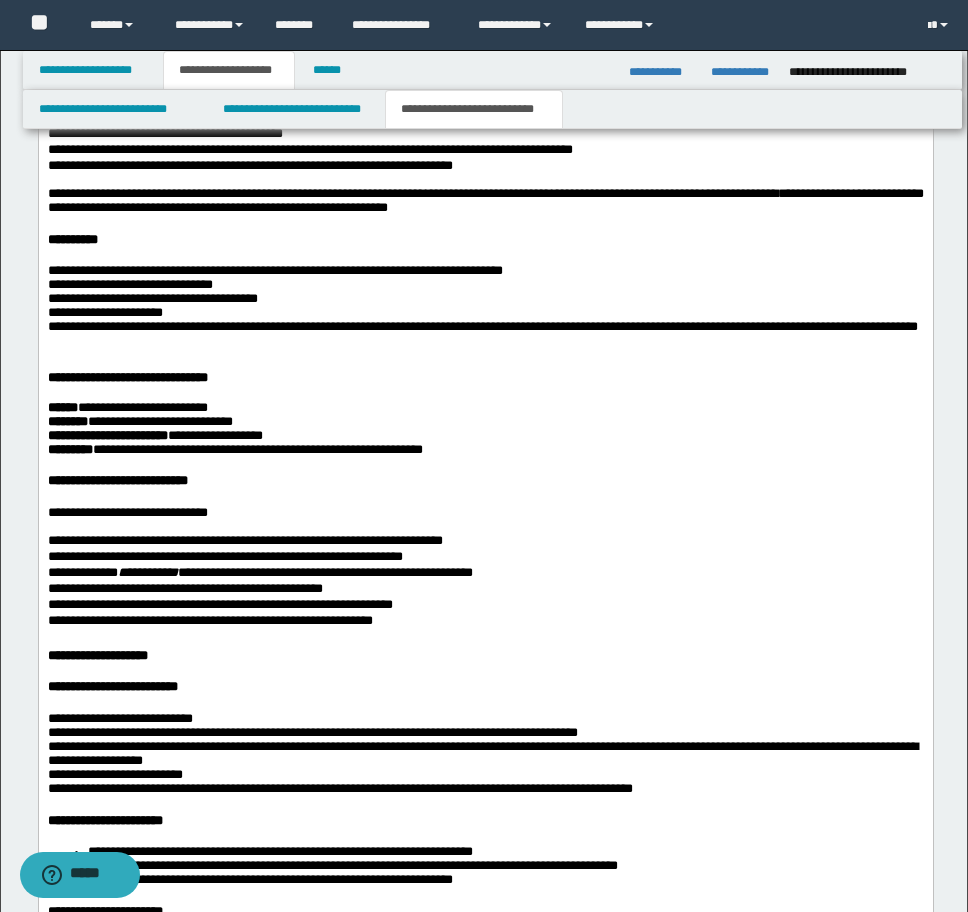 scroll, scrollTop: 3204, scrollLeft: 0, axis: vertical 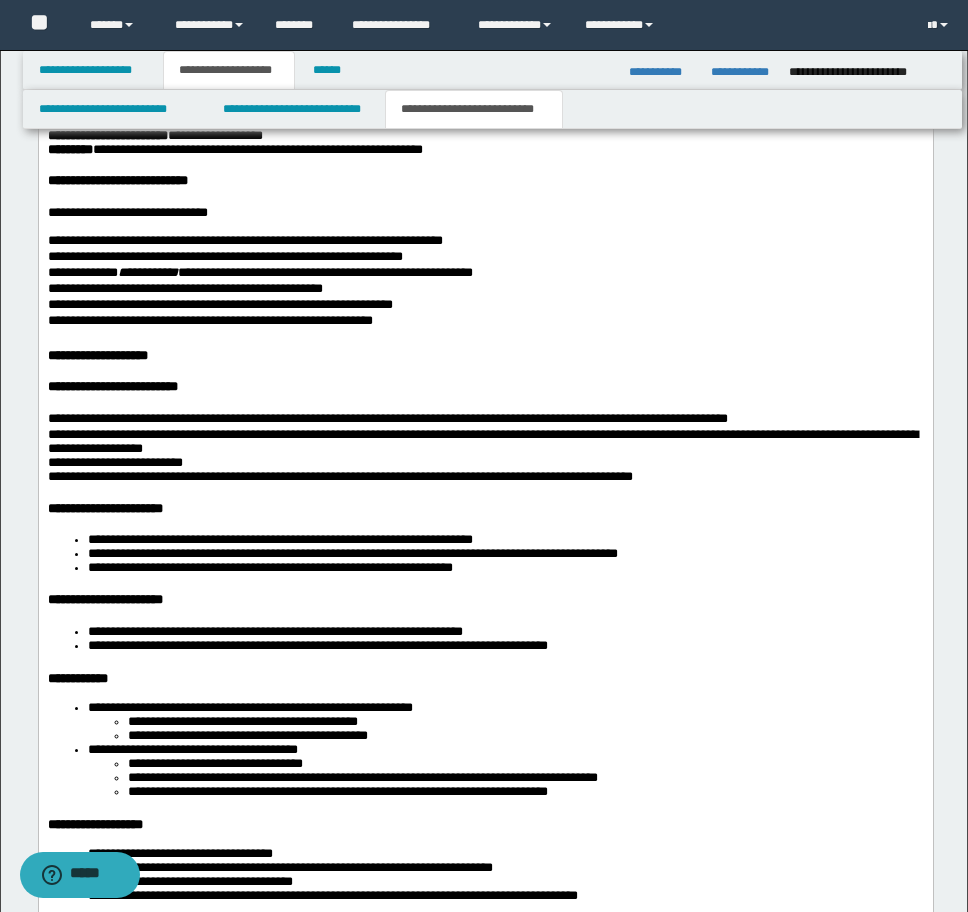 click on "**********" at bounding box center [339, 476] 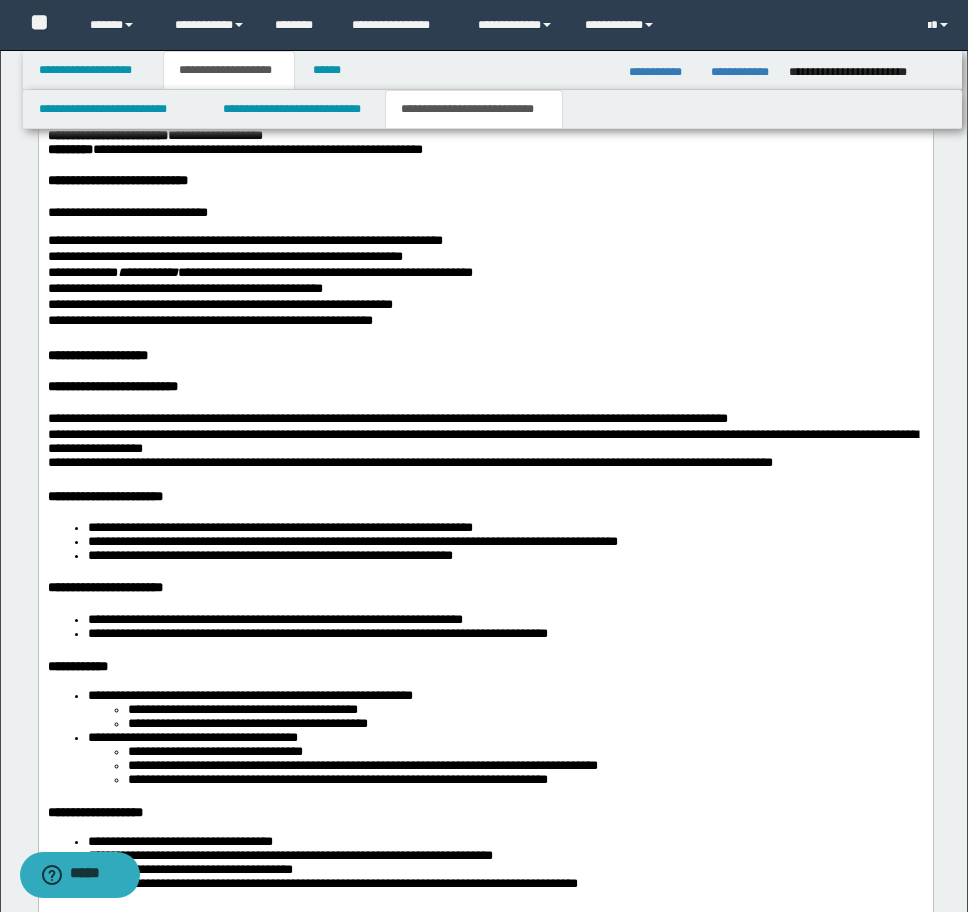 drag, startPoint x: 83, startPoint y: 652, endPoint x: 198, endPoint y: 672, distance: 116.72617 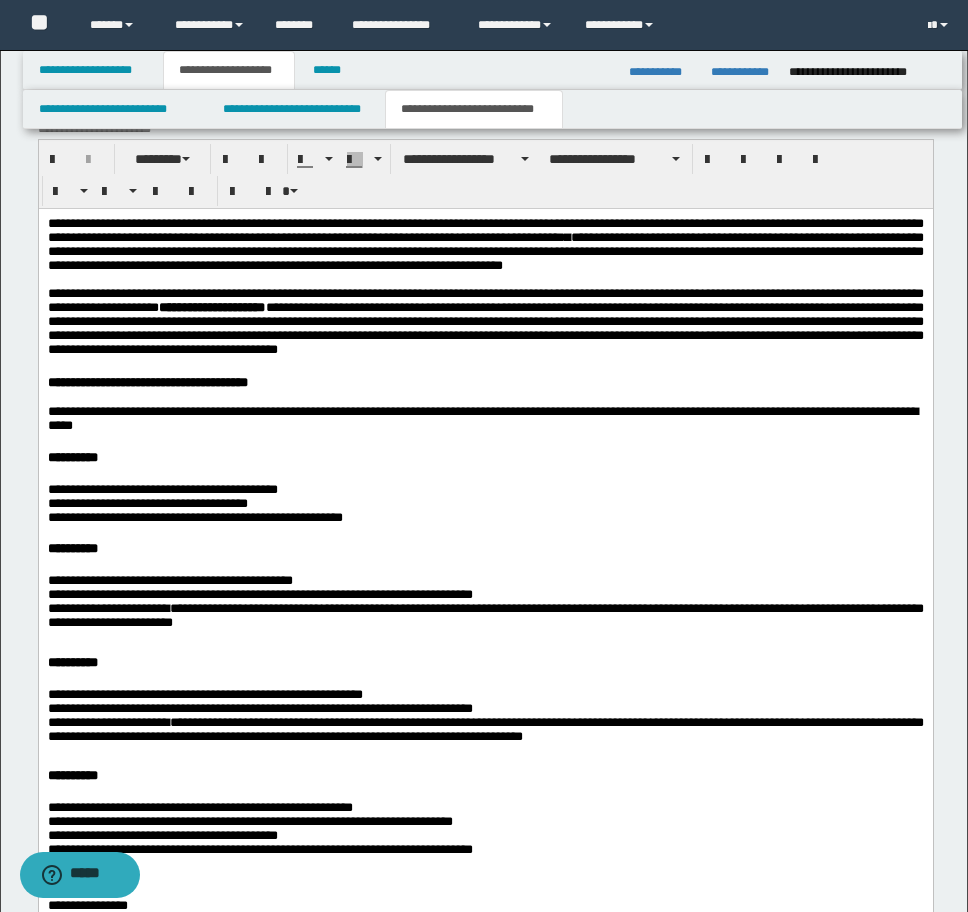 scroll, scrollTop: 1904, scrollLeft: 0, axis: vertical 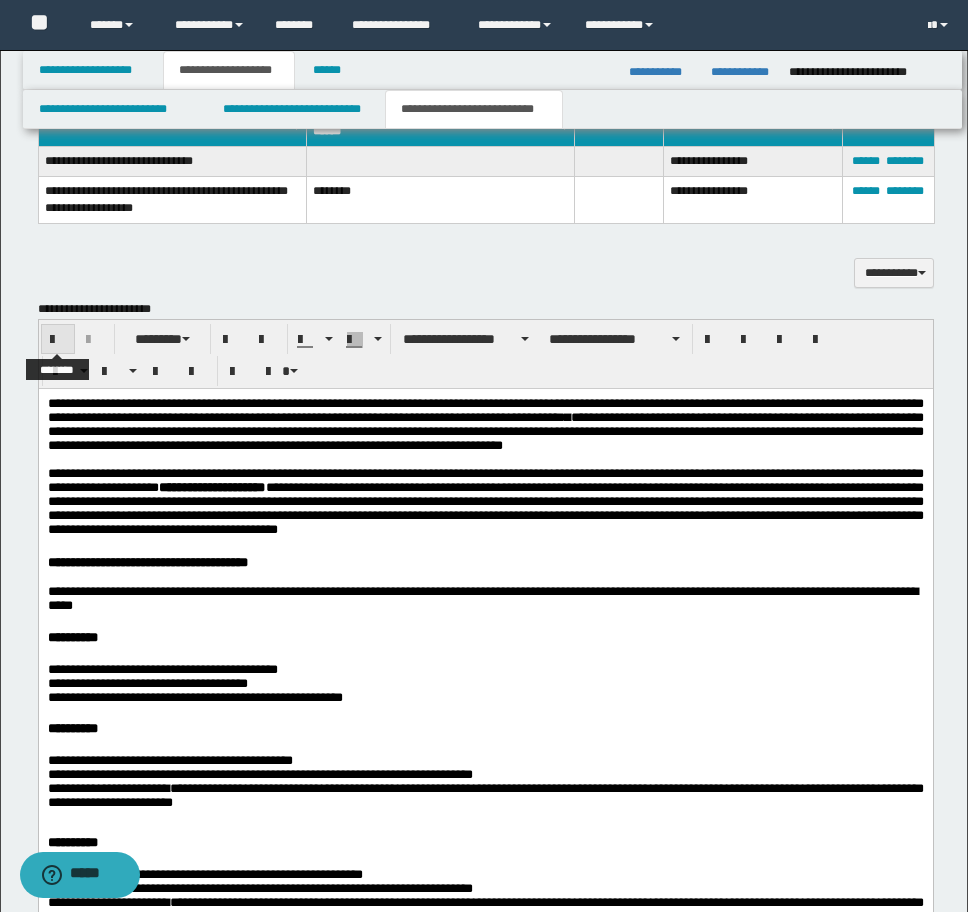 click at bounding box center [58, 340] 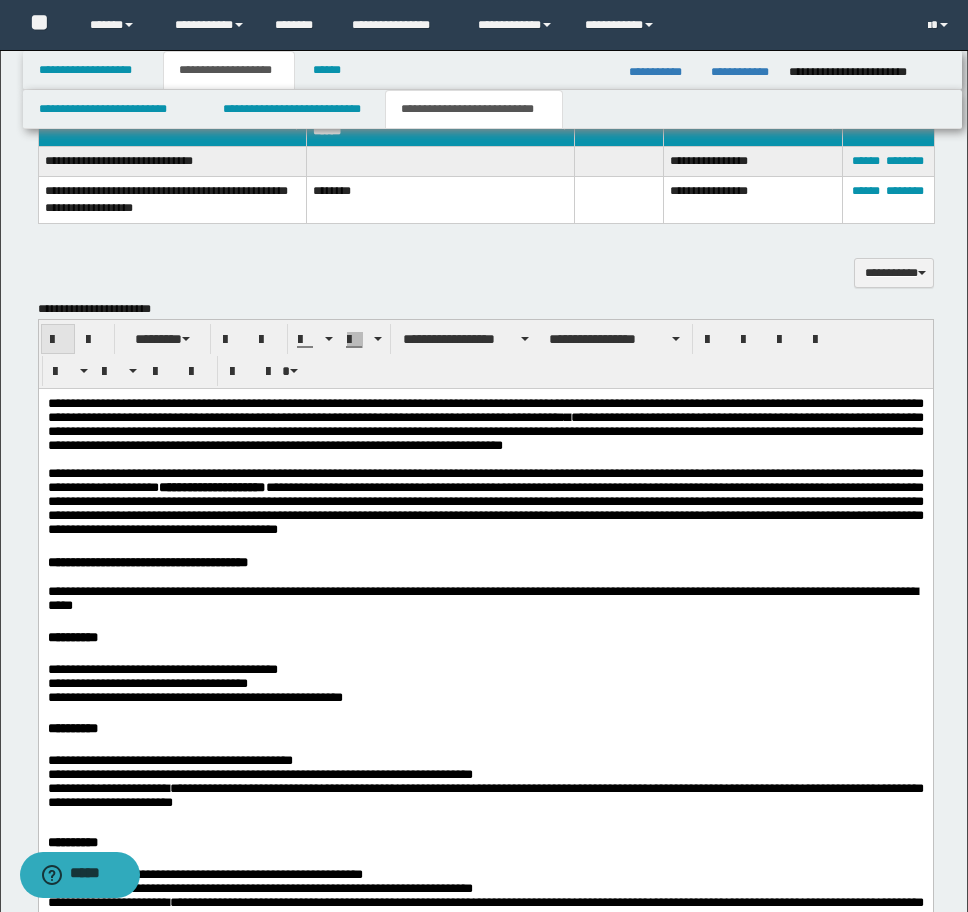 click at bounding box center [58, 340] 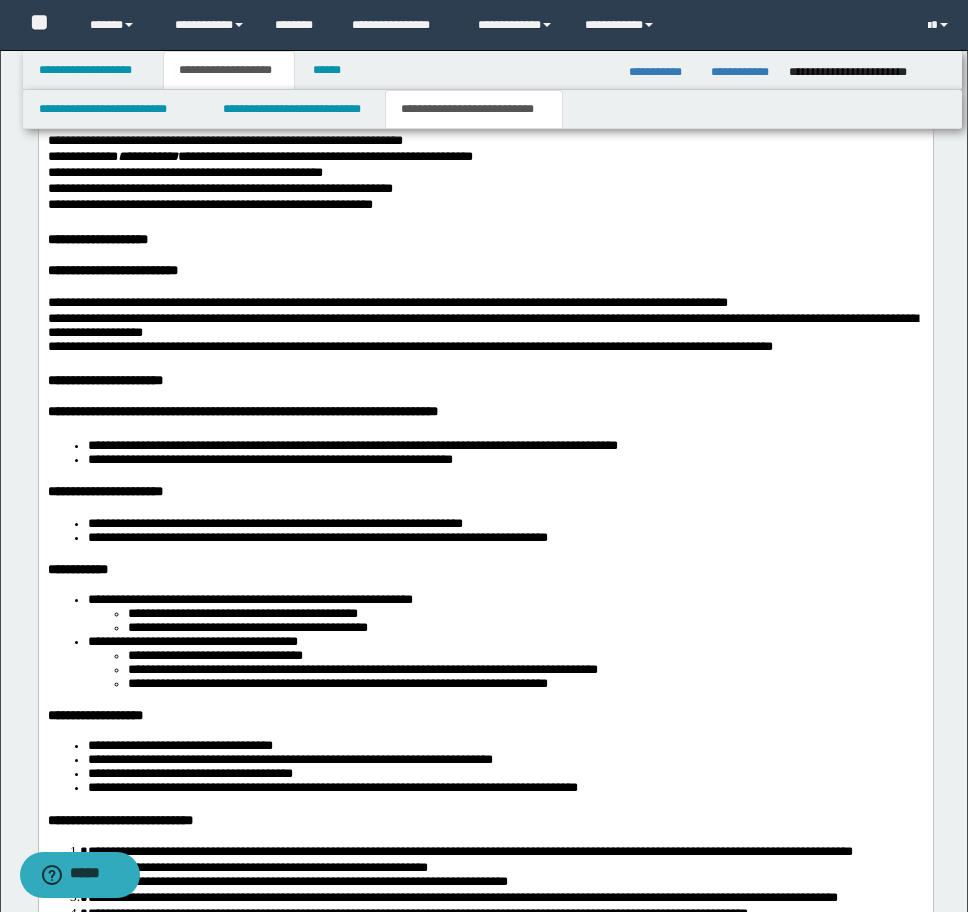 scroll, scrollTop: 3404, scrollLeft: 0, axis: vertical 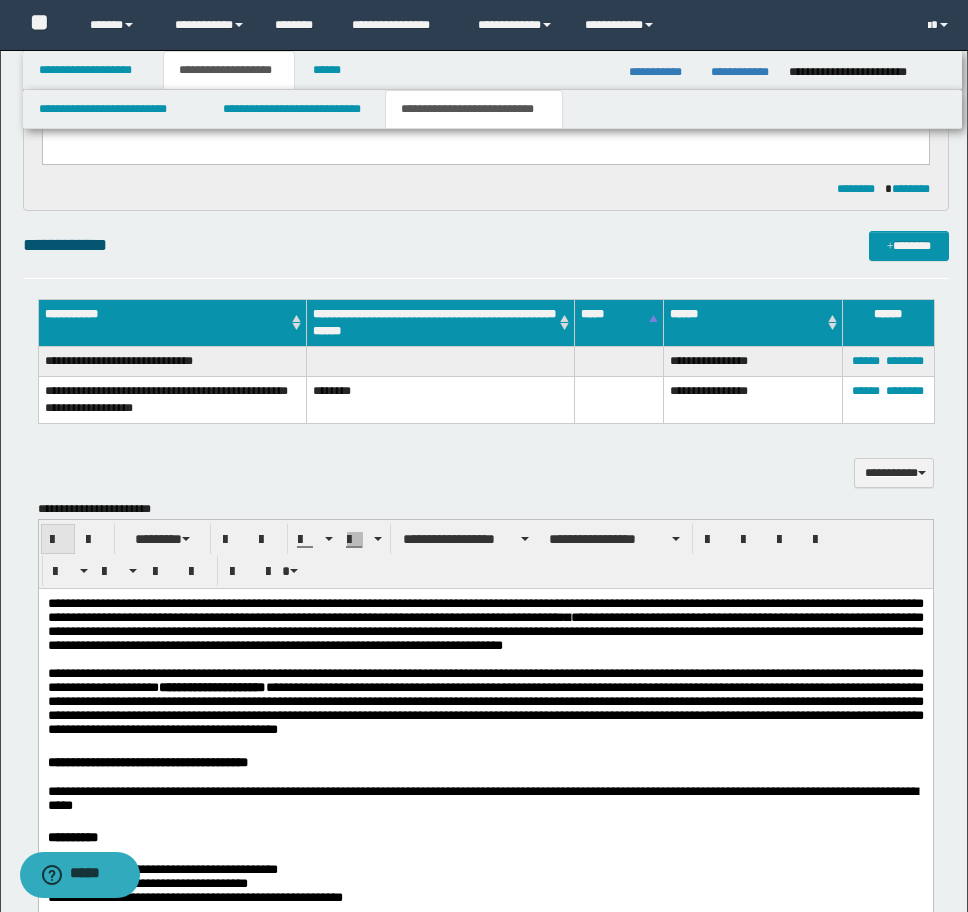 click at bounding box center [58, 540] 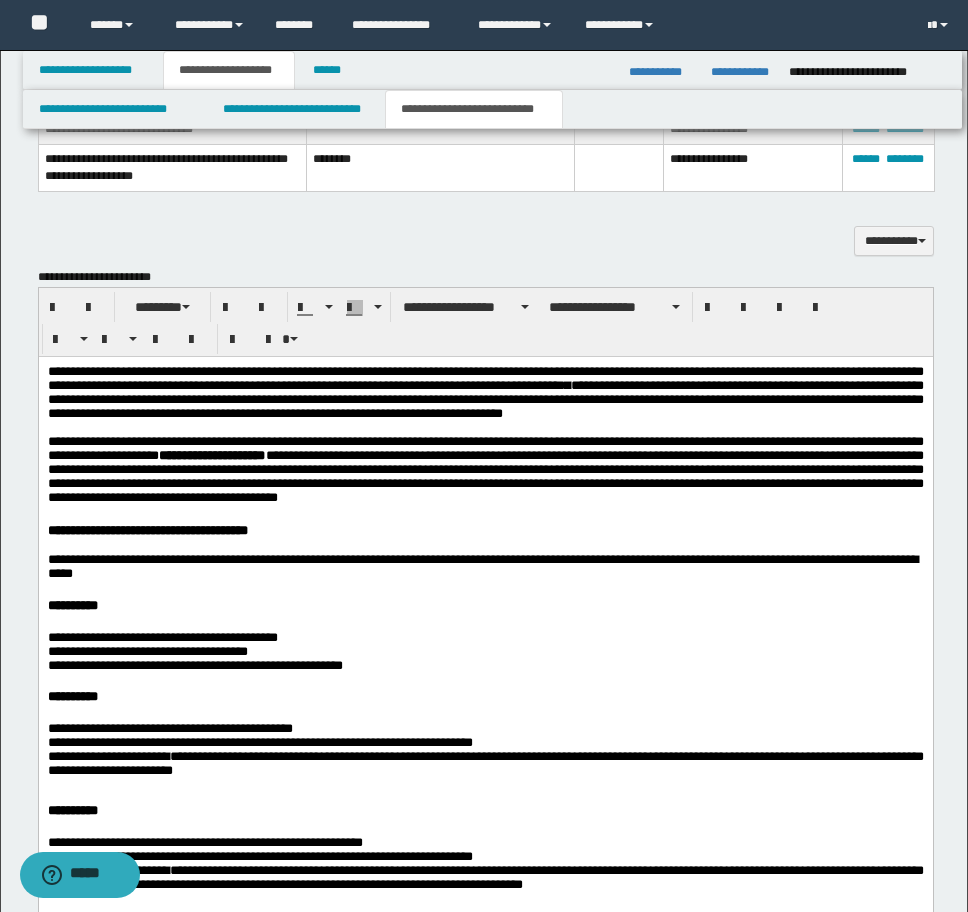 scroll, scrollTop: 1904, scrollLeft: 0, axis: vertical 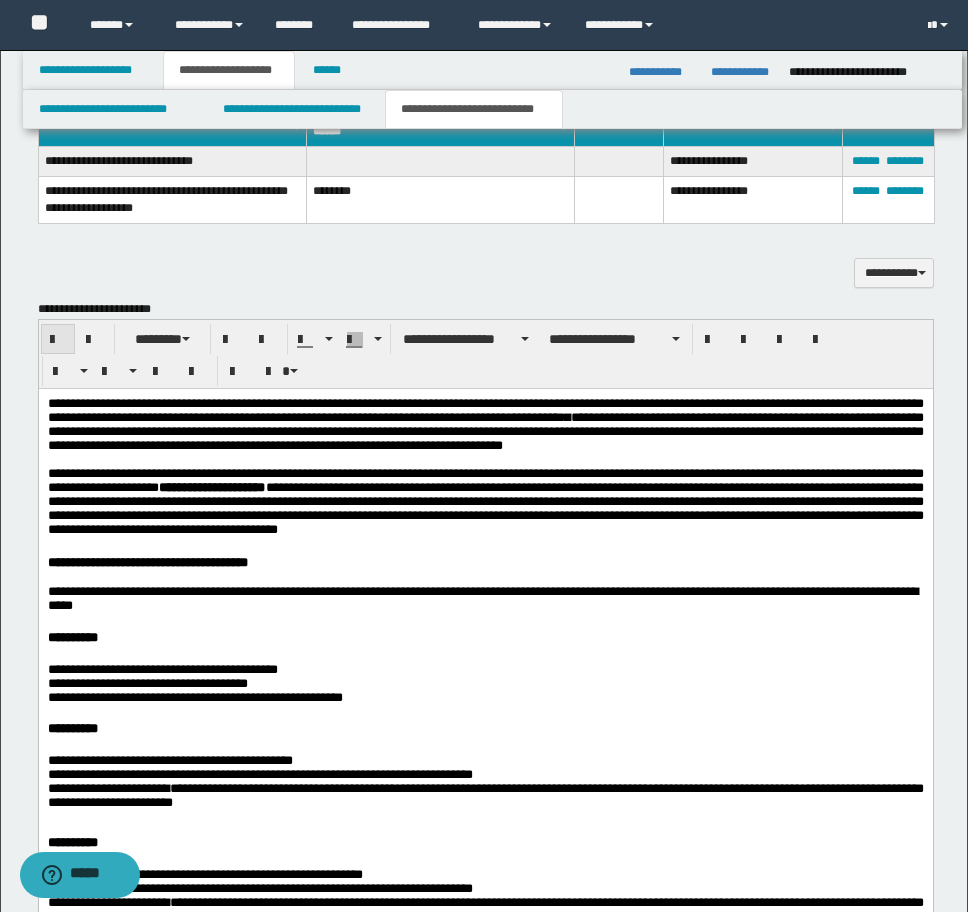 click at bounding box center [58, 340] 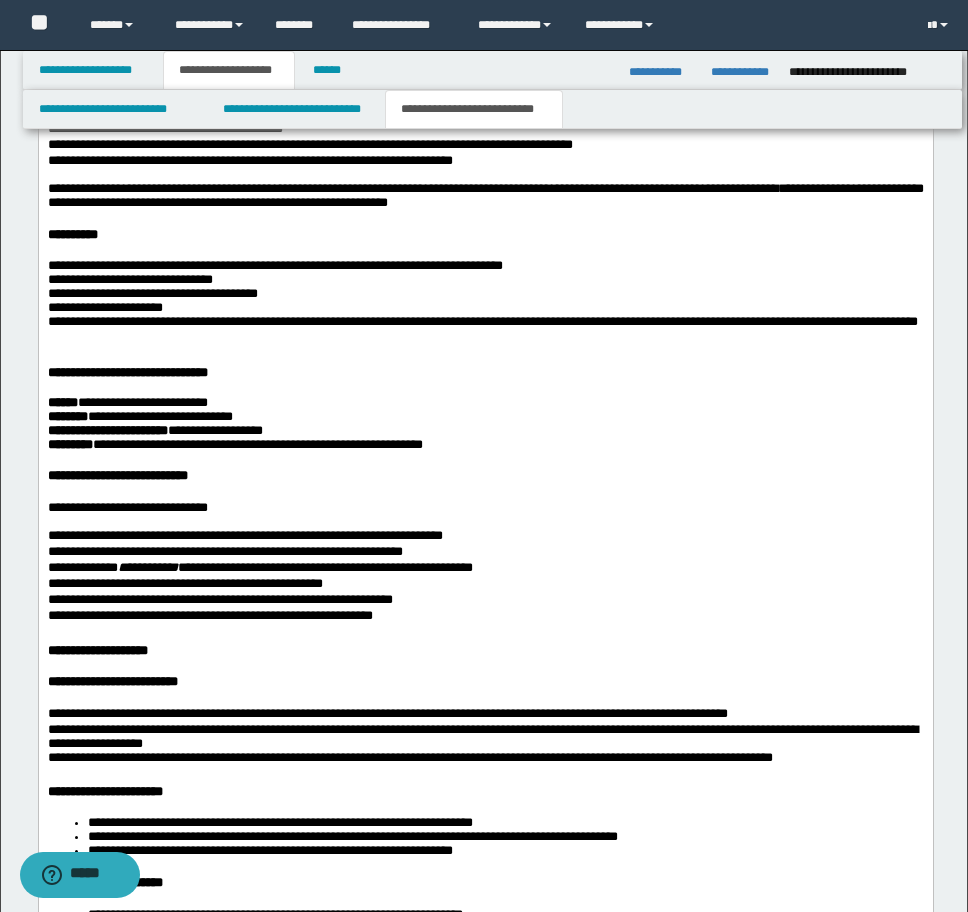 scroll, scrollTop: 3204, scrollLeft: 0, axis: vertical 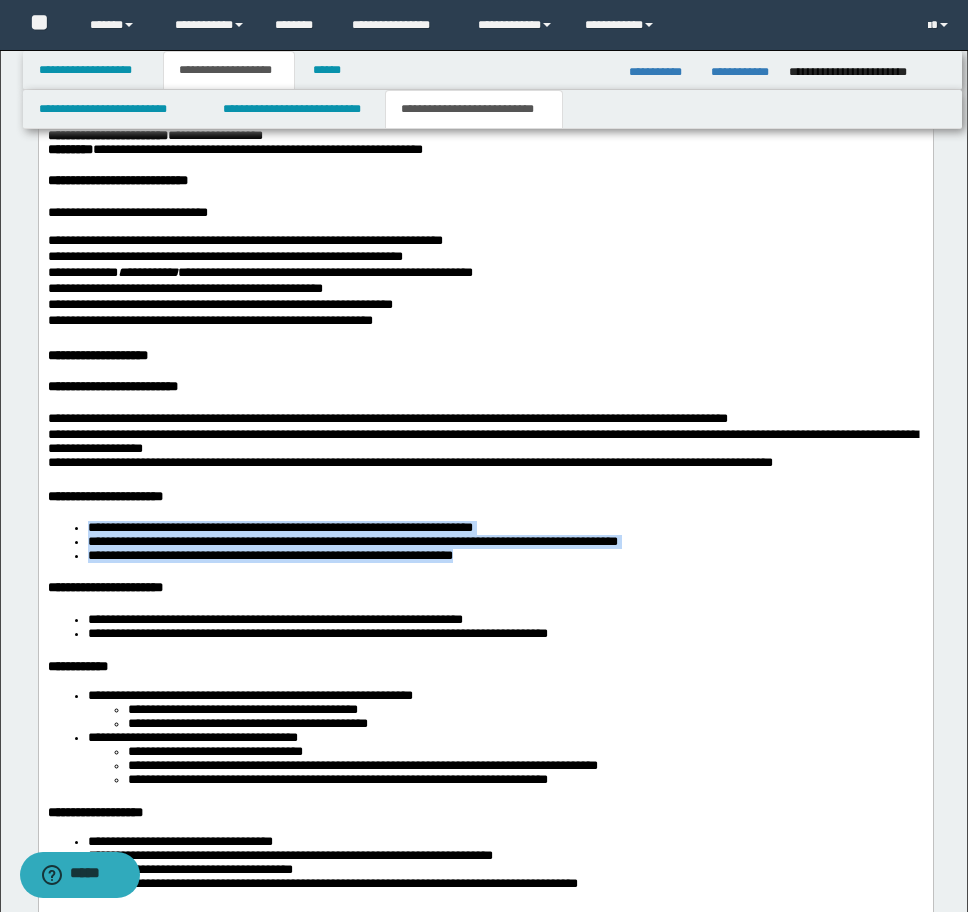 drag, startPoint x: 89, startPoint y: 654, endPoint x: 576, endPoint y: 692, distance: 488.4803 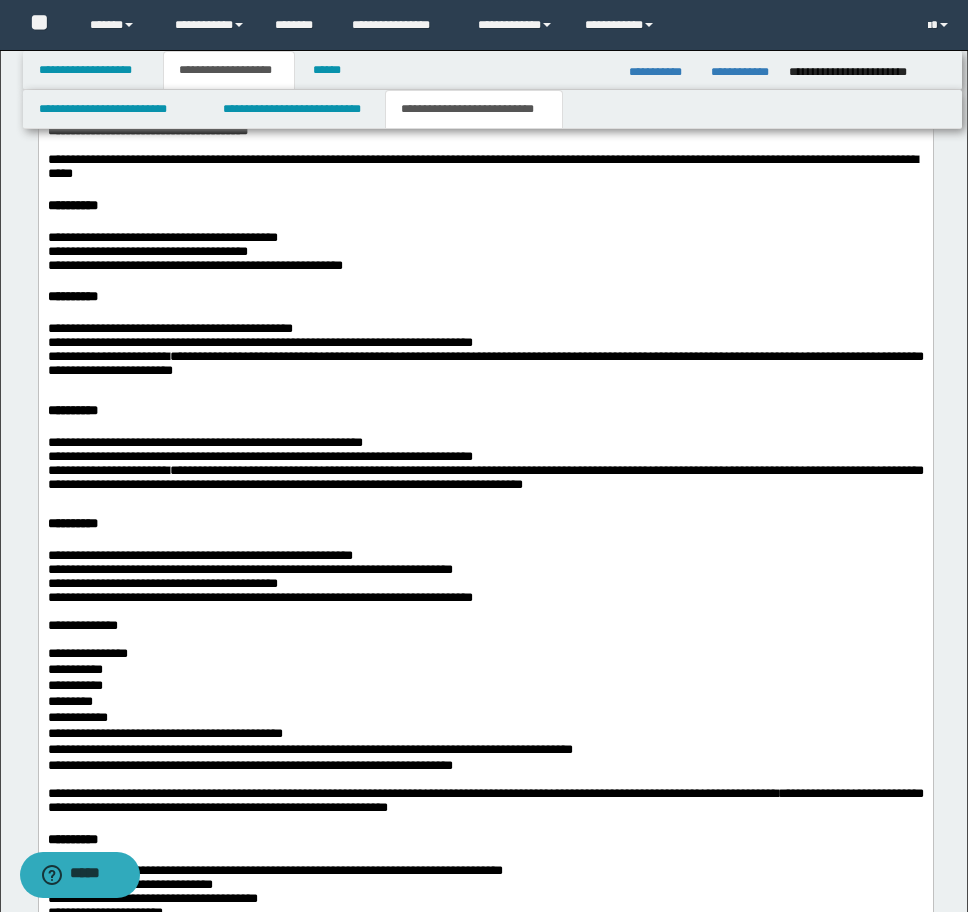 scroll, scrollTop: 1904, scrollLeft: 0, axis: vertical 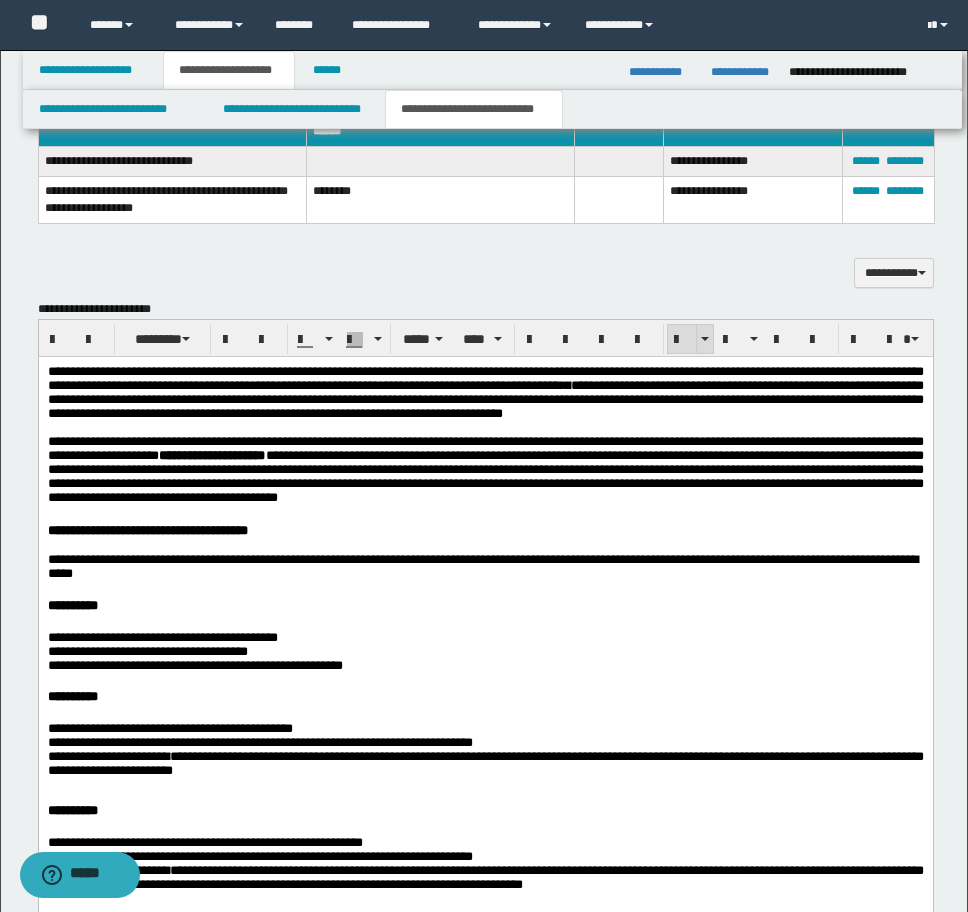 click at bounding box center [682, 339] 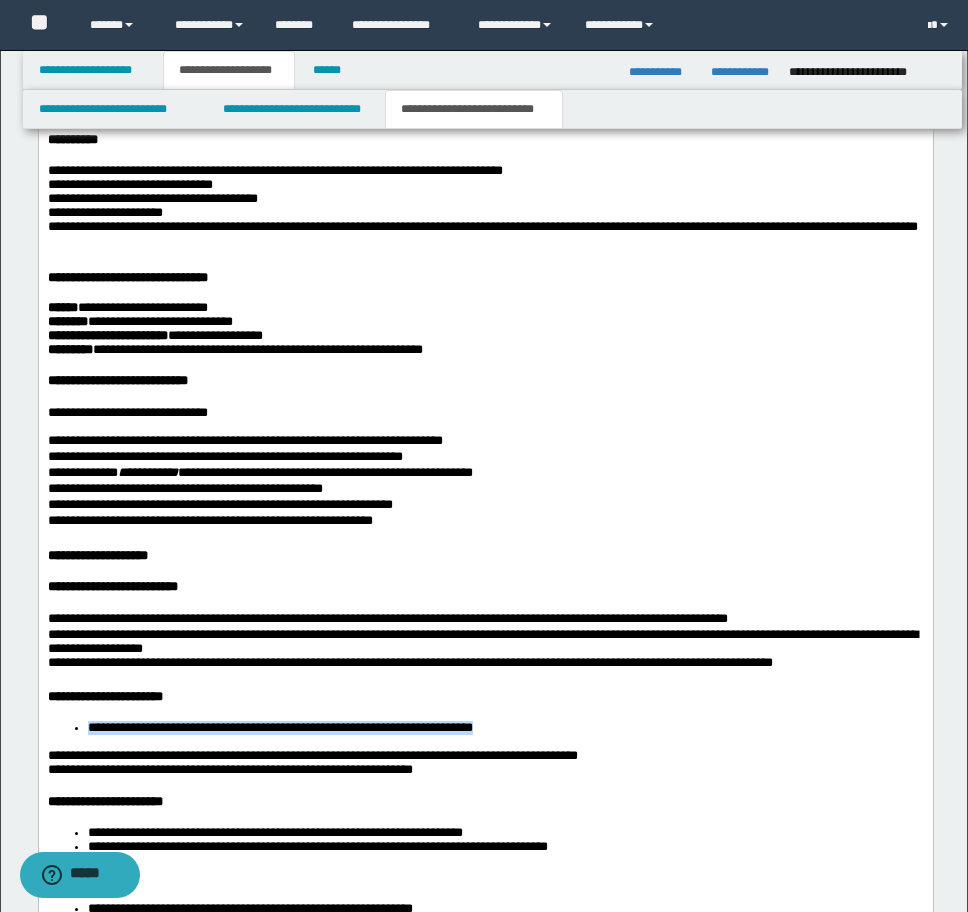 scroll, scrollTop: 3404, scrollLeft: 0, axis: vertical 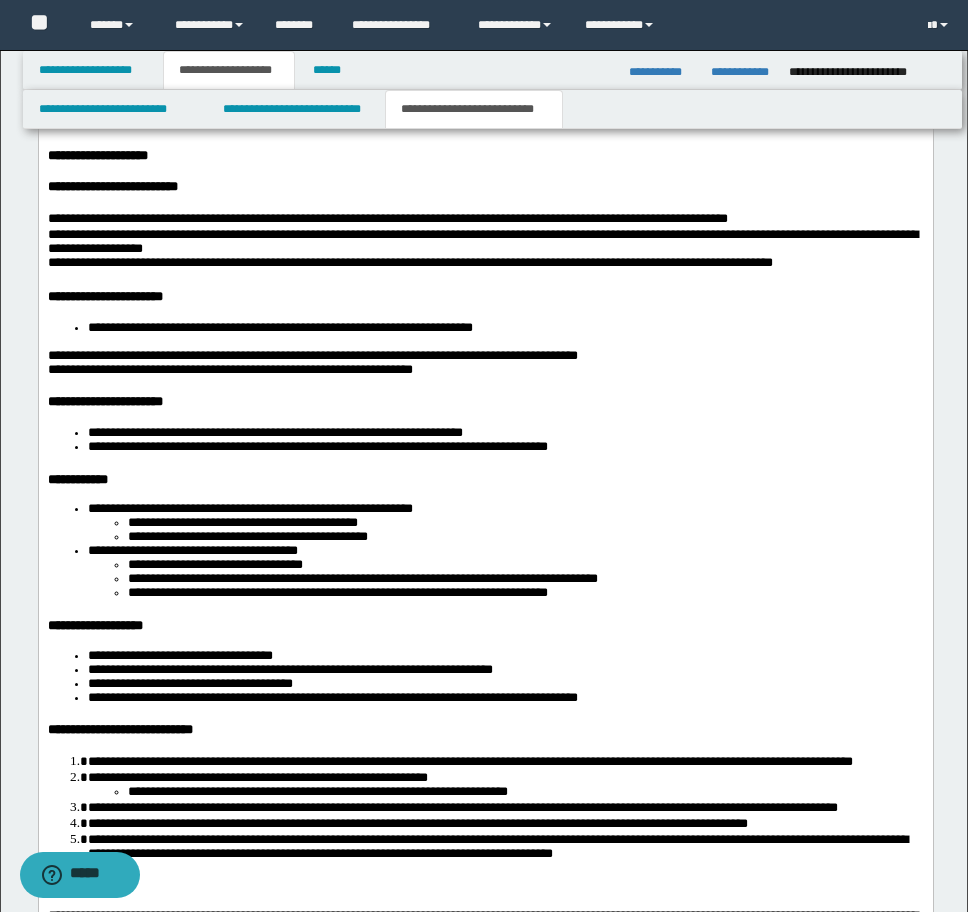 click on "**********" at bounding box center [485, 328] 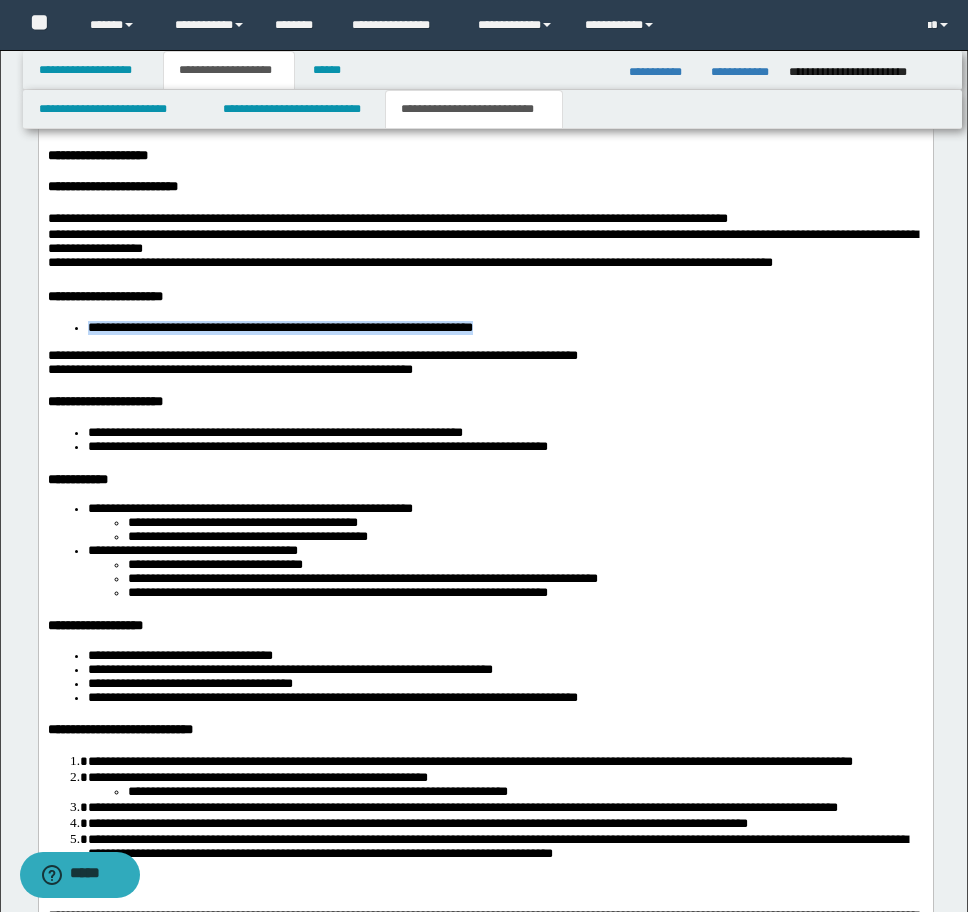 drag, startPoint x: 83, startPoint y: 453, endPoint x: 597, endPoint y: 461, distance: 514.06226 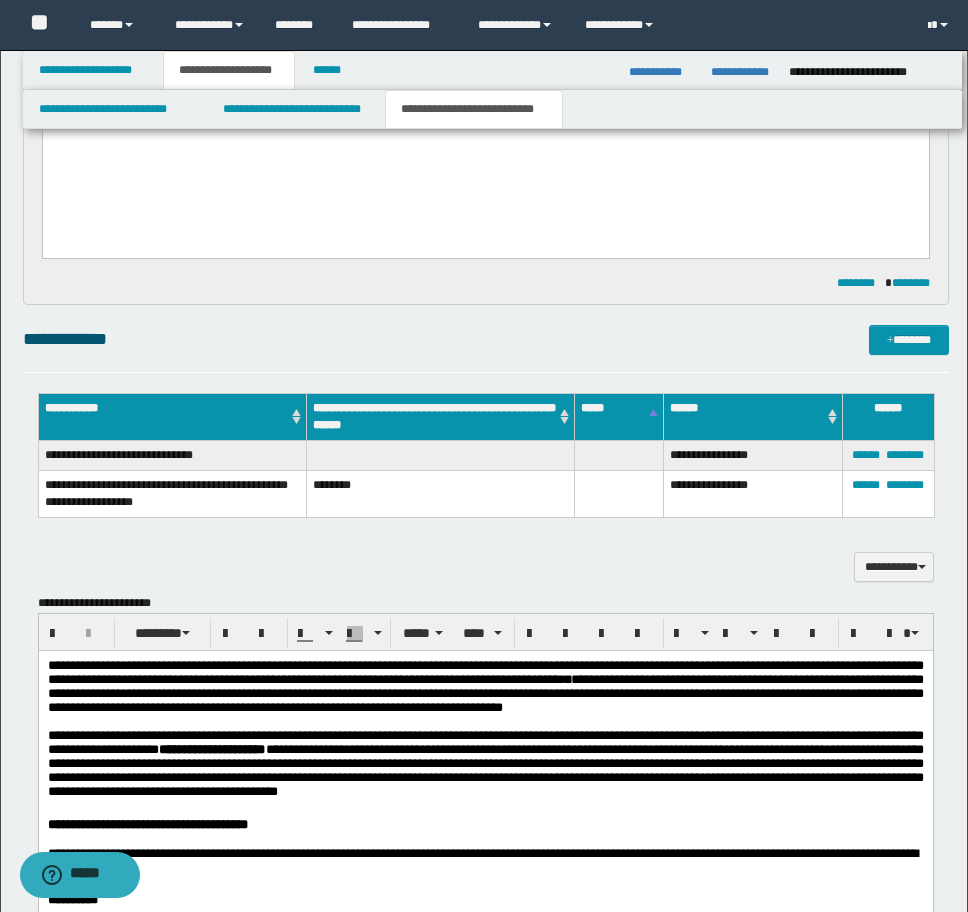 scroll, scrollTop: 1604, scrollLeft: 0, axis: vertical 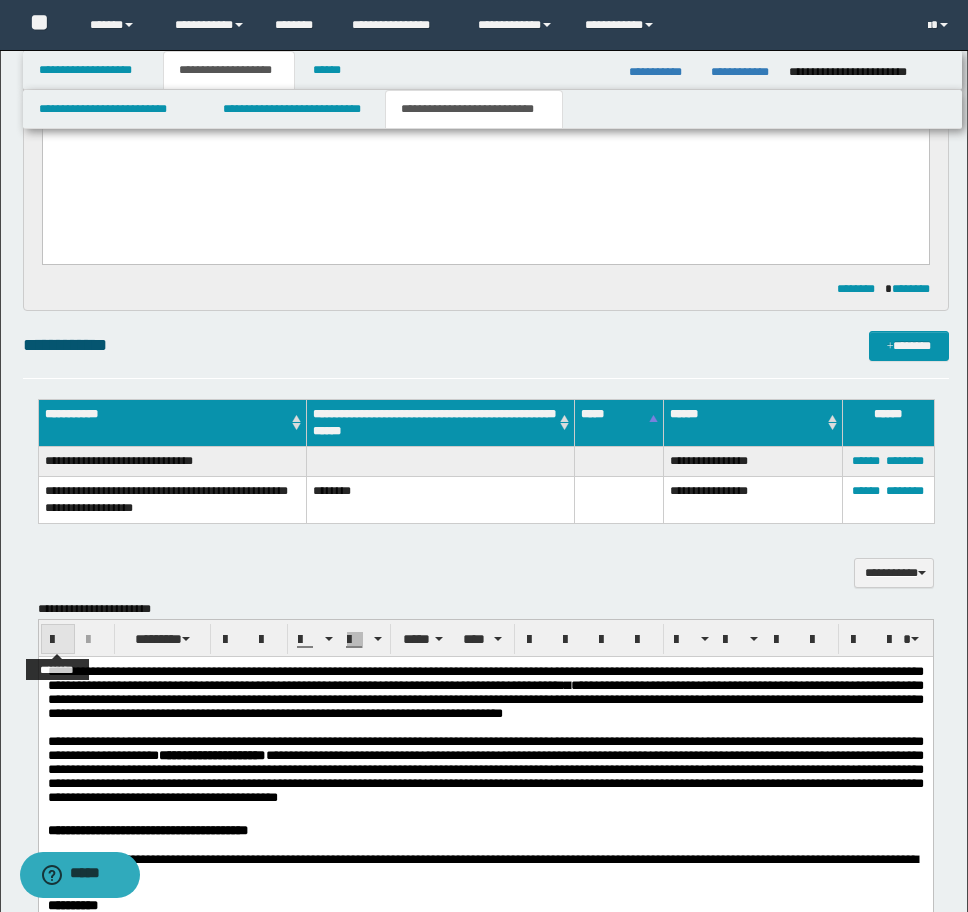 click at bounding box center (58, 640) 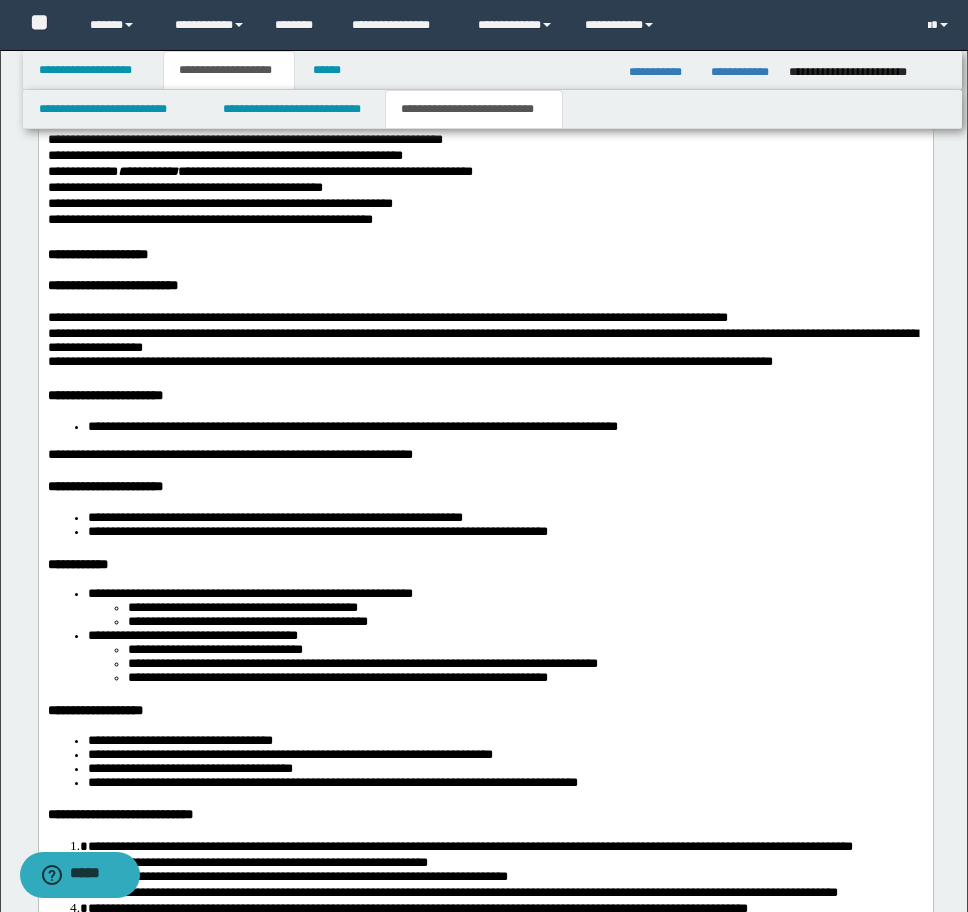 scroll, scrollTop: 3404, scrollLeft: 0, axis: vertical 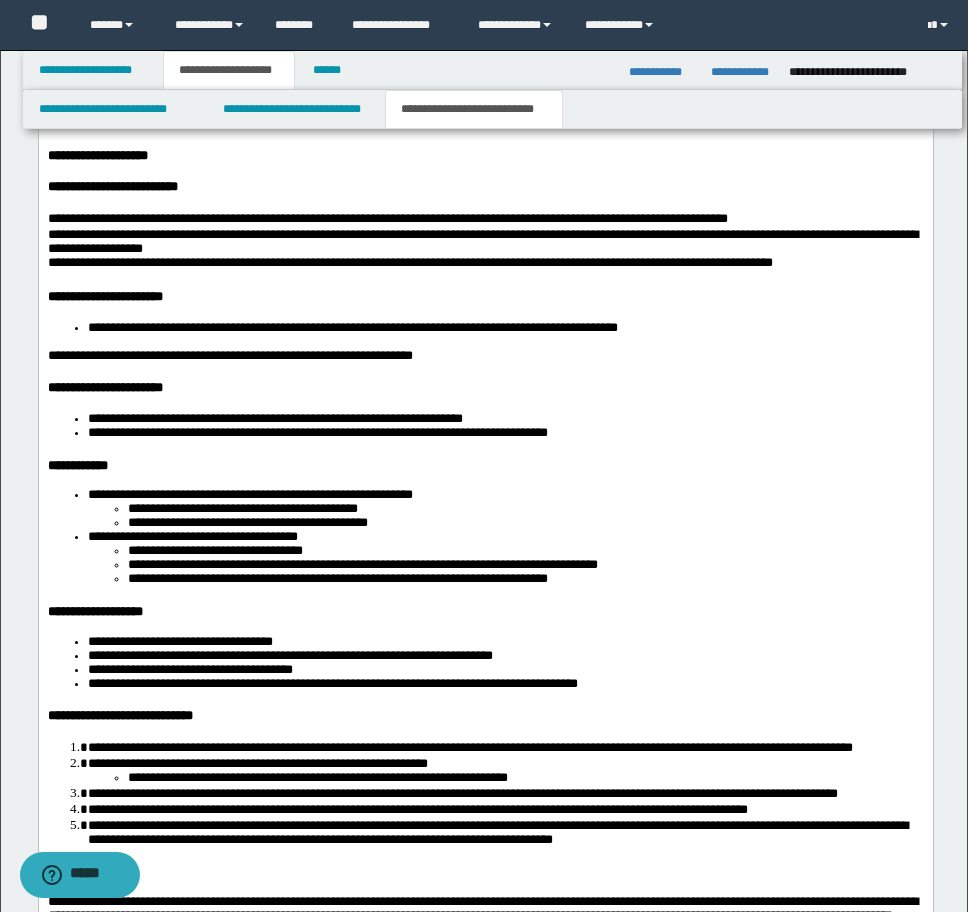 click on "**********" at bounding box center (229, 355) 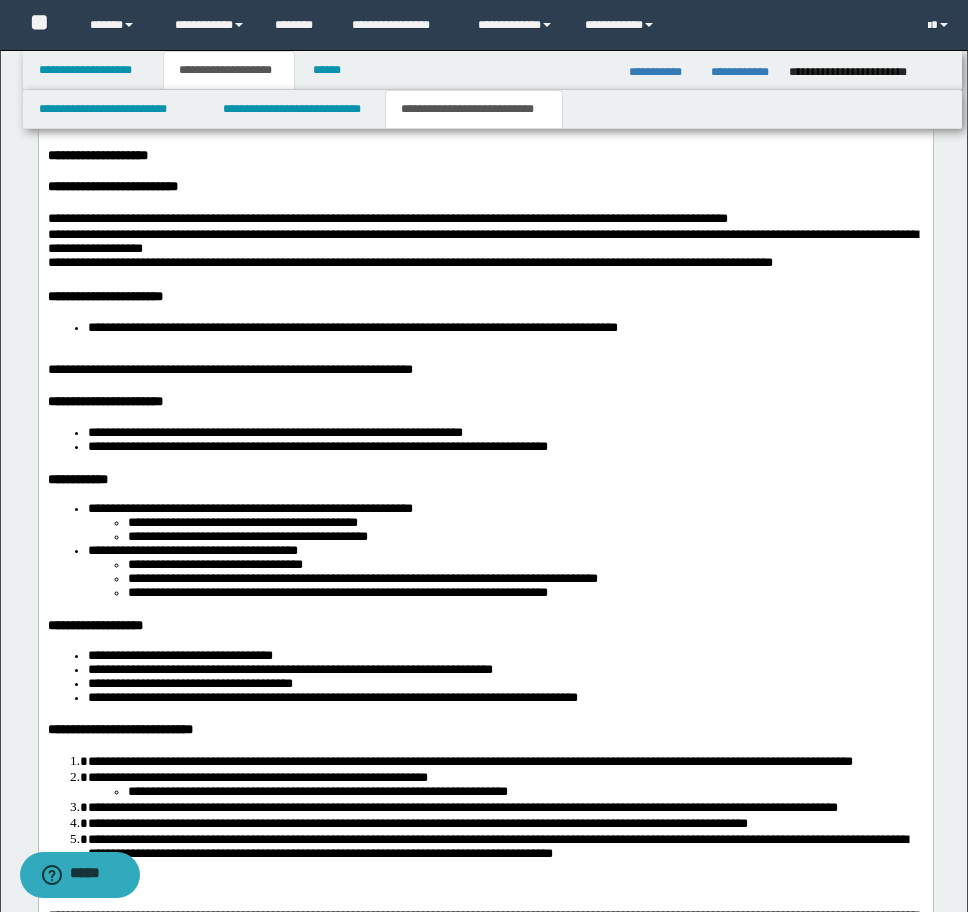 click at bounding box center (485, 356) 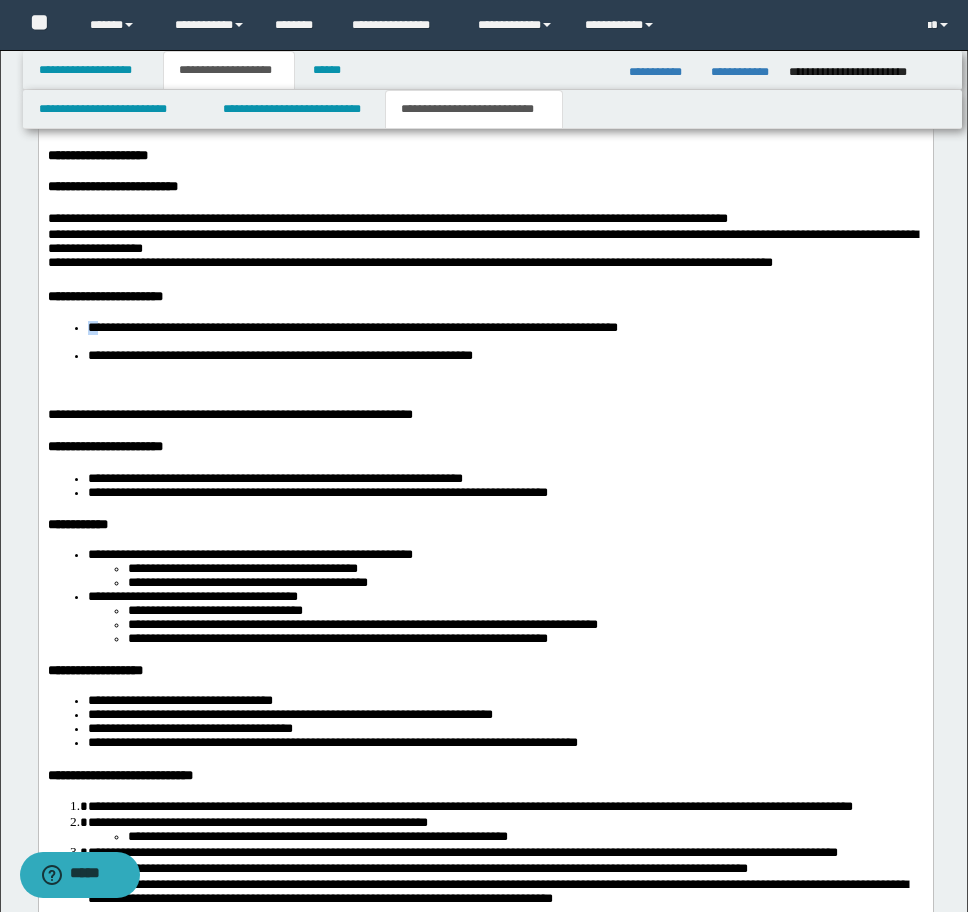scroll, scrollTop: 3404, scrollLeft: 0, axis: vertical 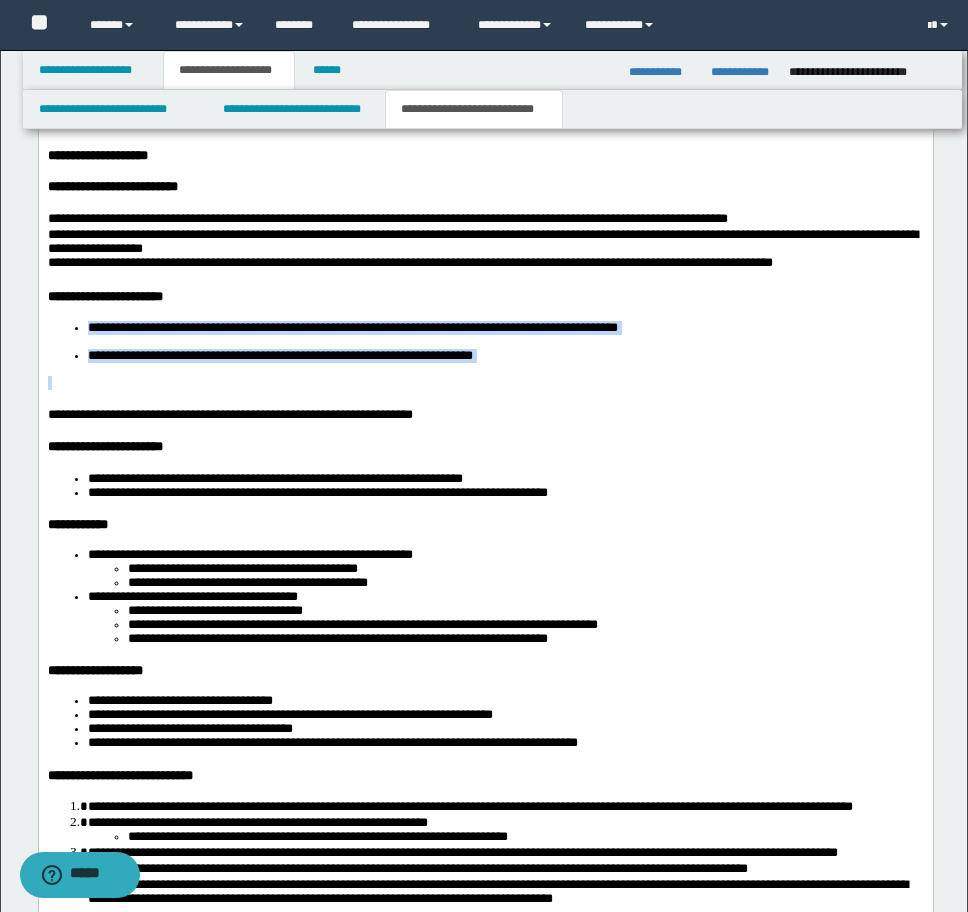drag, startPoint x: 86, startPoint y: 453, endPoint x: 578, endPoint y: 496, distance: 493.8755 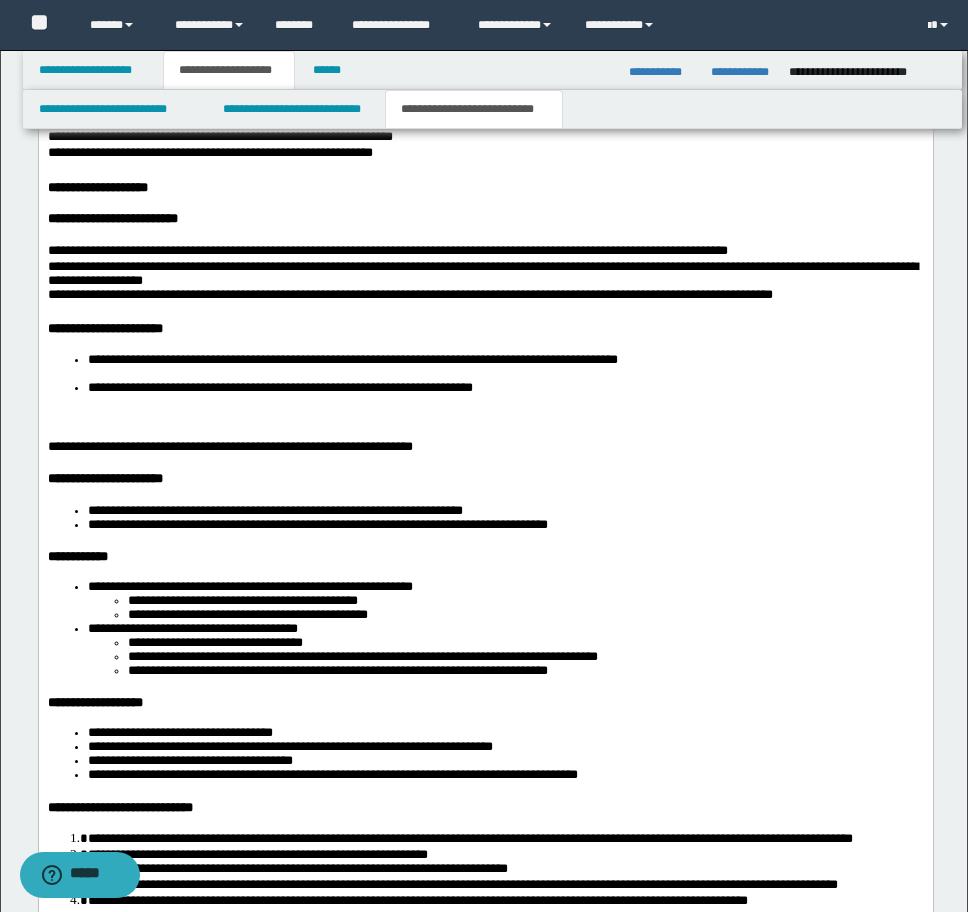 scroll, scrollTop: 3436, scrollLeft: 0, axis: vertical 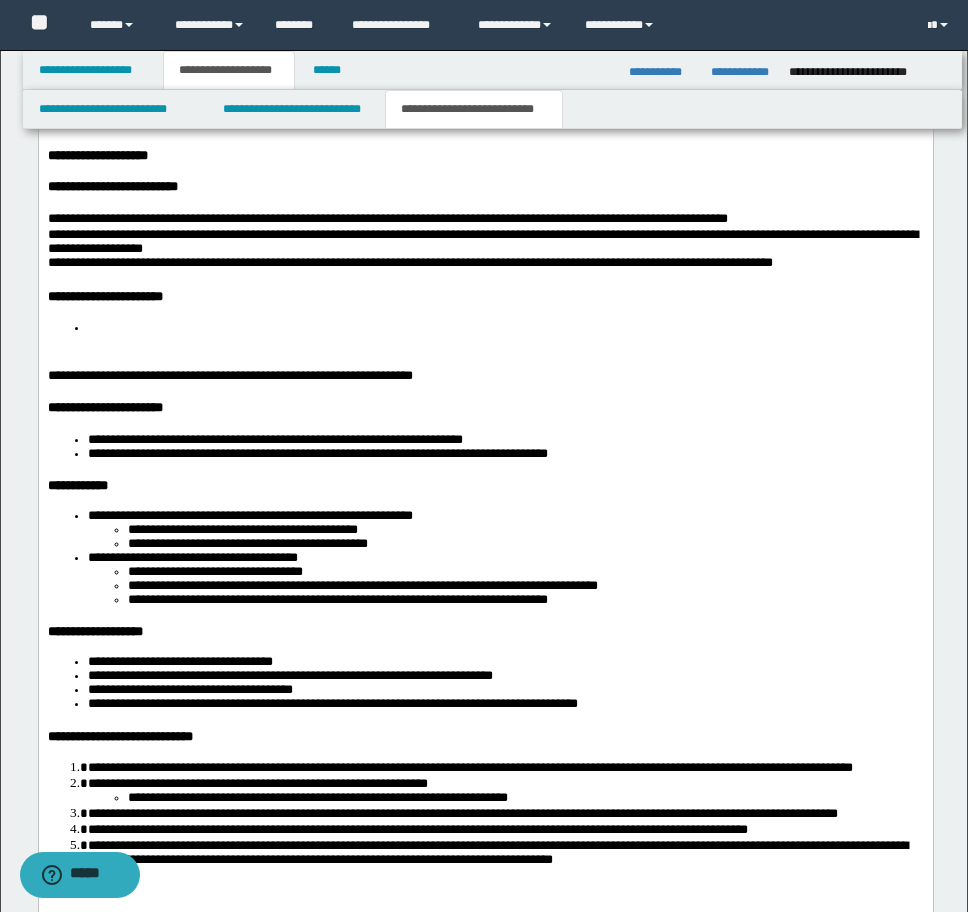 click at bounding box center [505, 328] 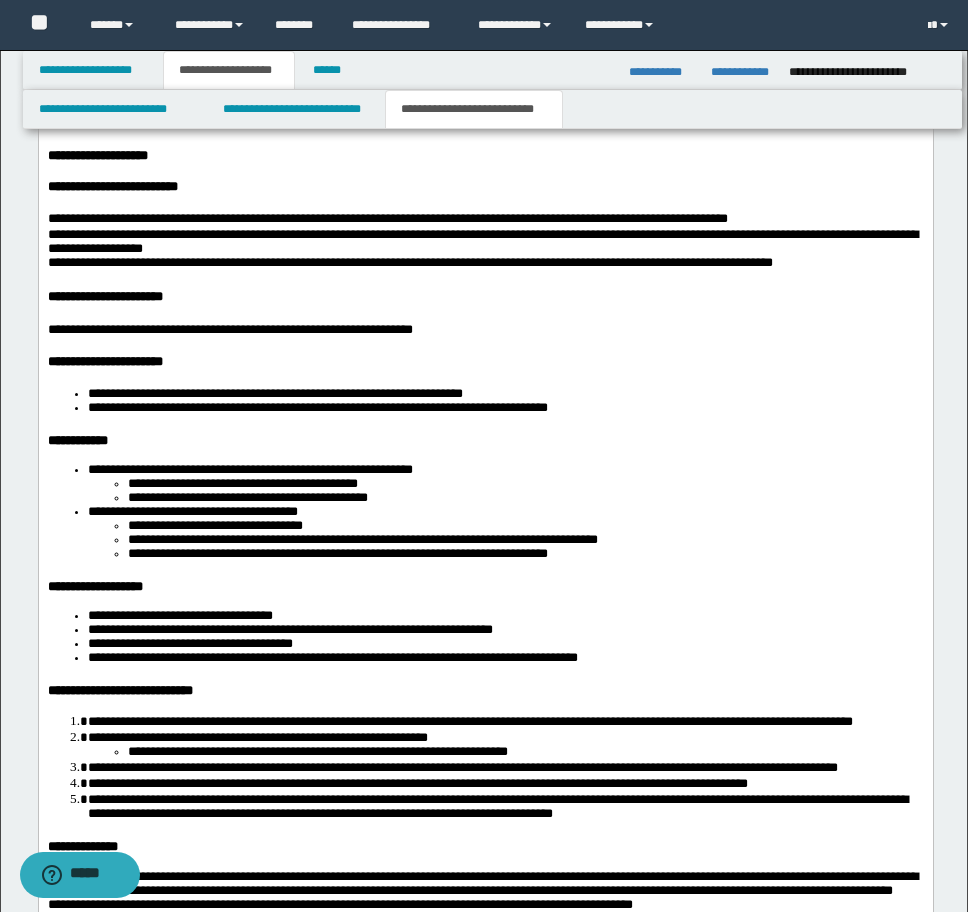 scroll, scrollTop: 3404, scrollLeft: 0, axis: vertical 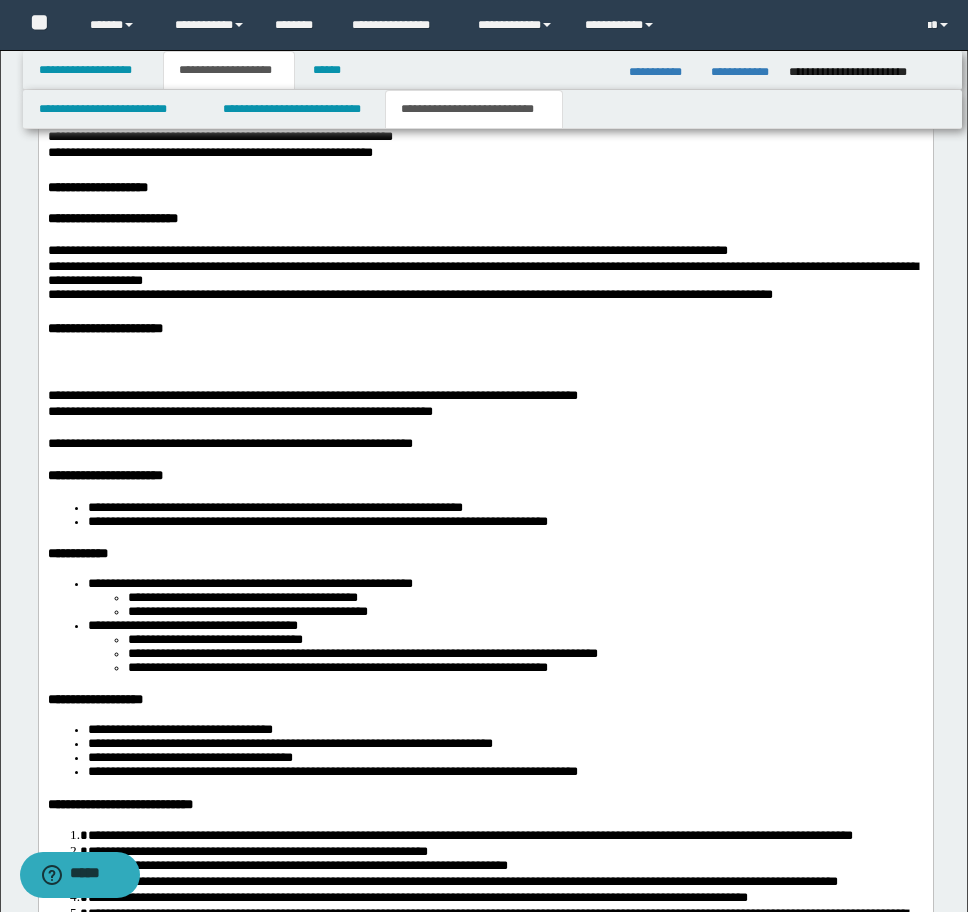 click at bounding box center [485, 363] 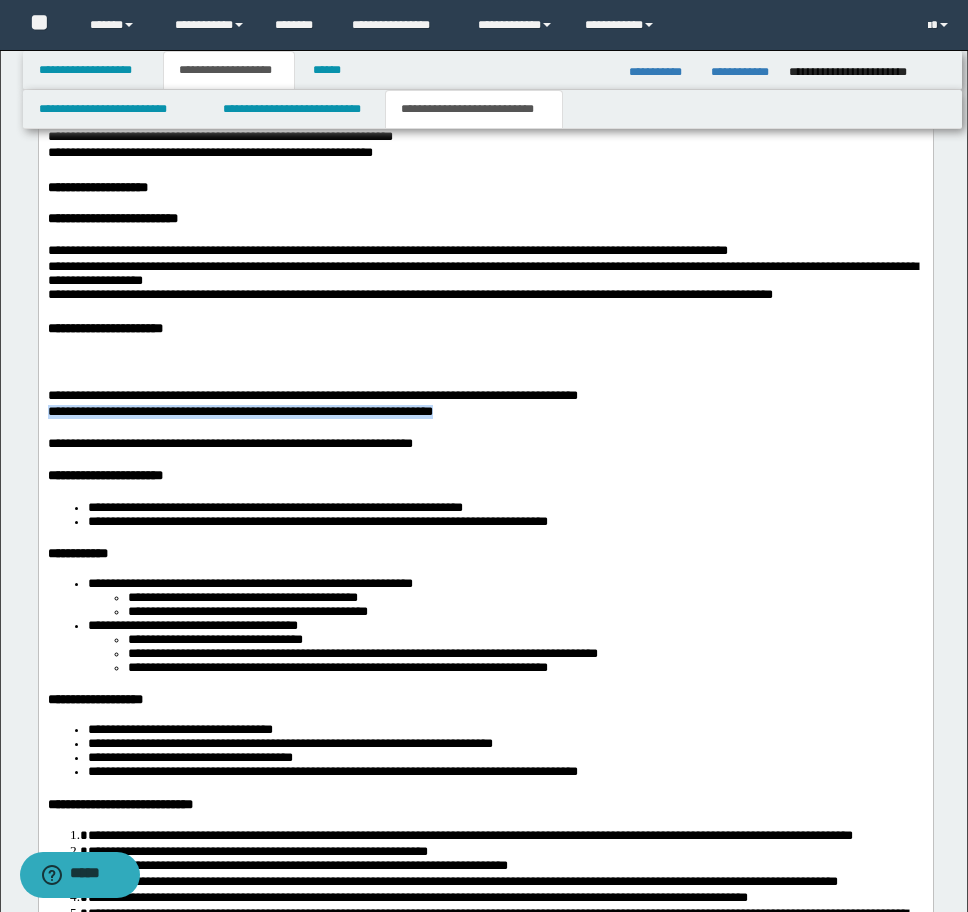 drag, startPoint x: 485, startPoint y: 537, endPoint x: 14, endPoint y: 542, distance: 471.02655 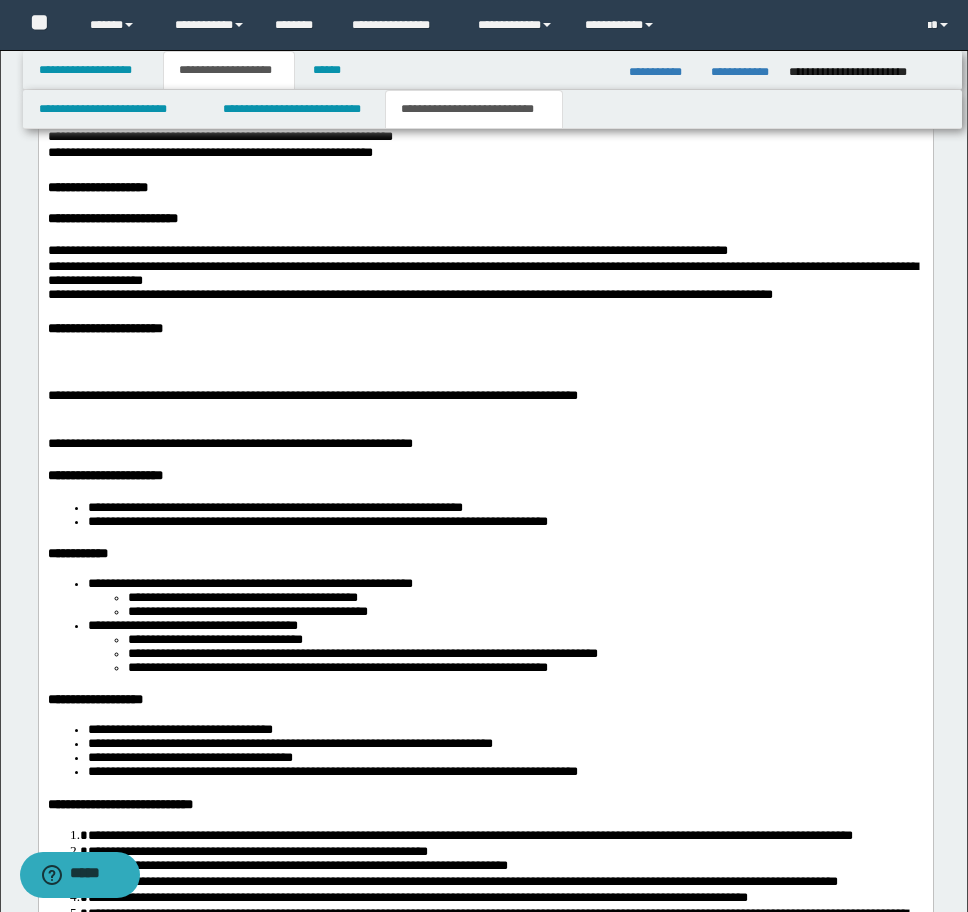 click at bounding box center [485, 363] 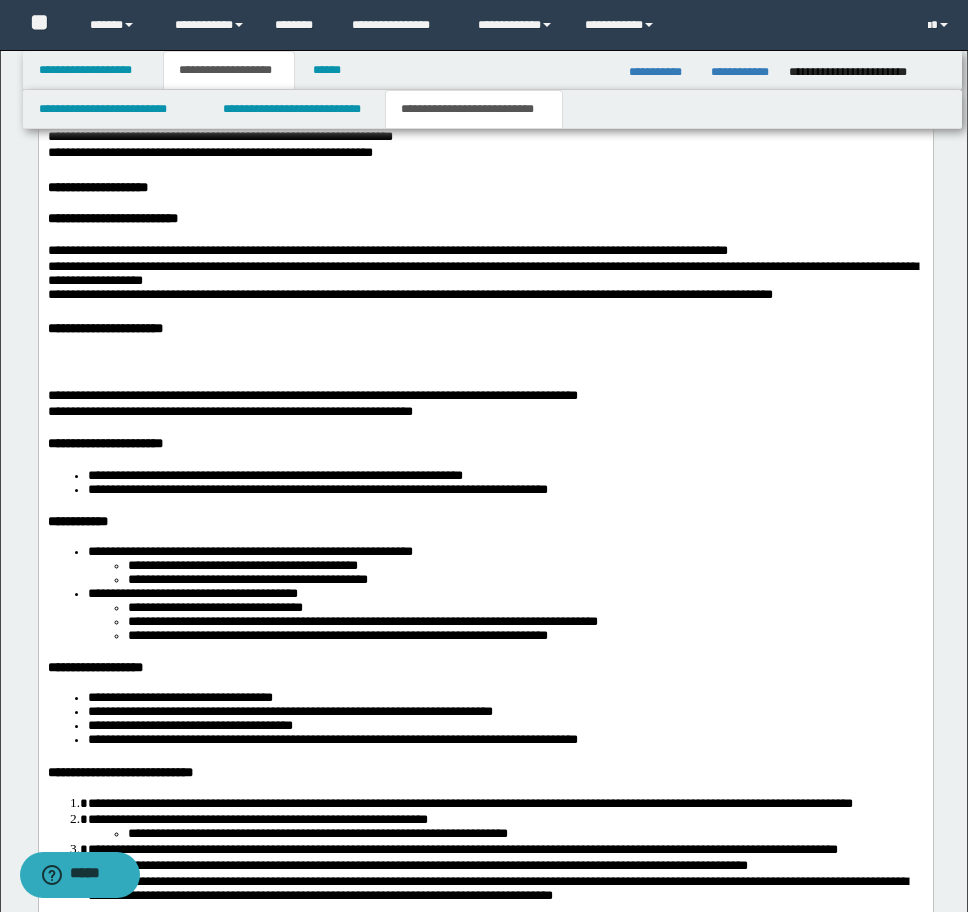click on "**********" at bounding box center (485, 373) 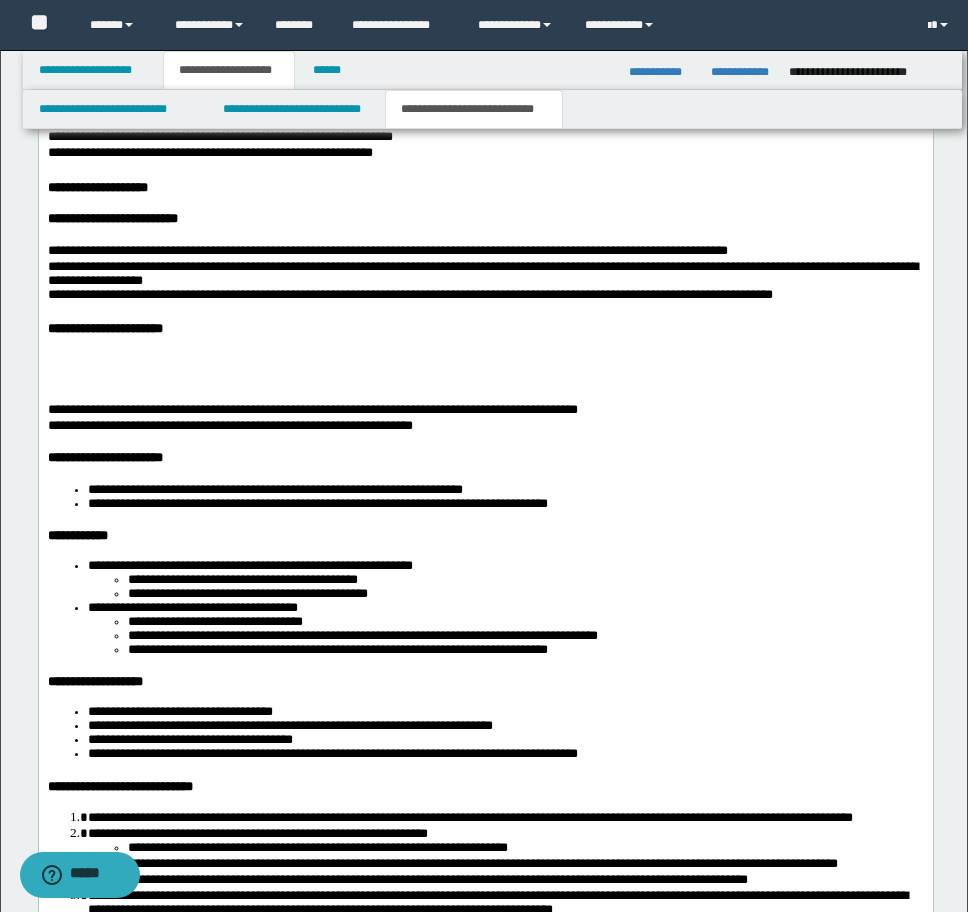 click on "**********" at bounding box center (485, 380) 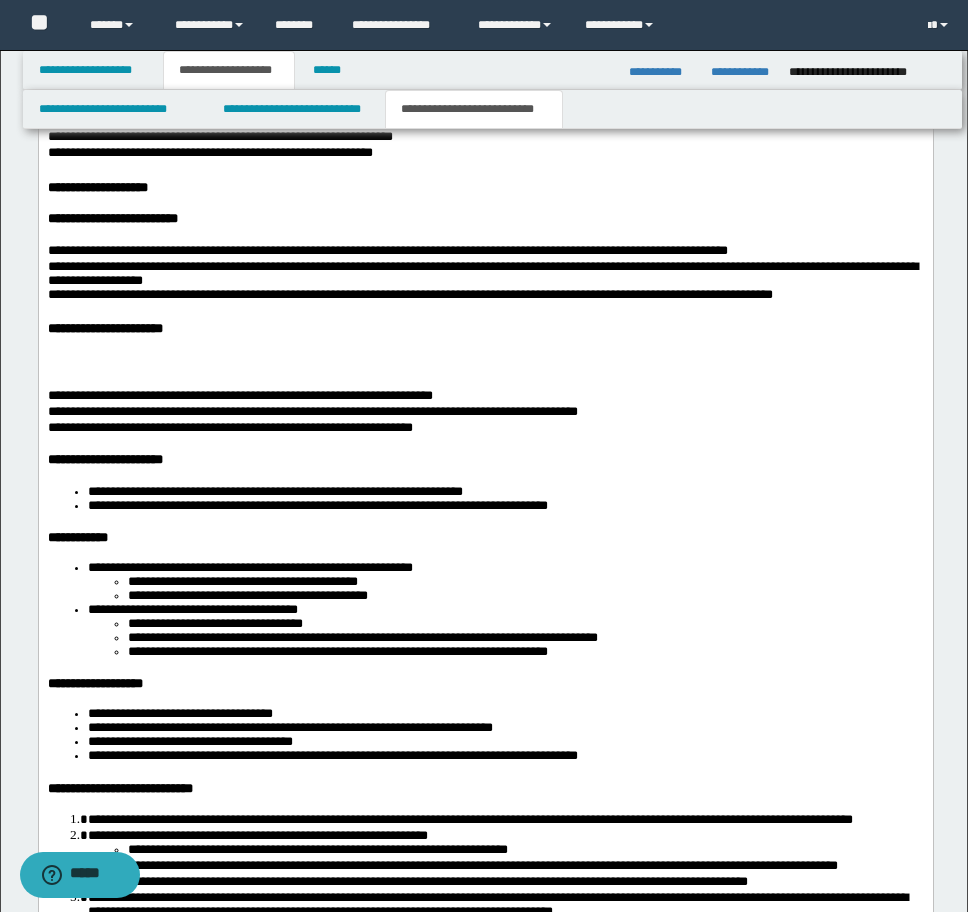 click on "**********" at bounding box center [485, 381] 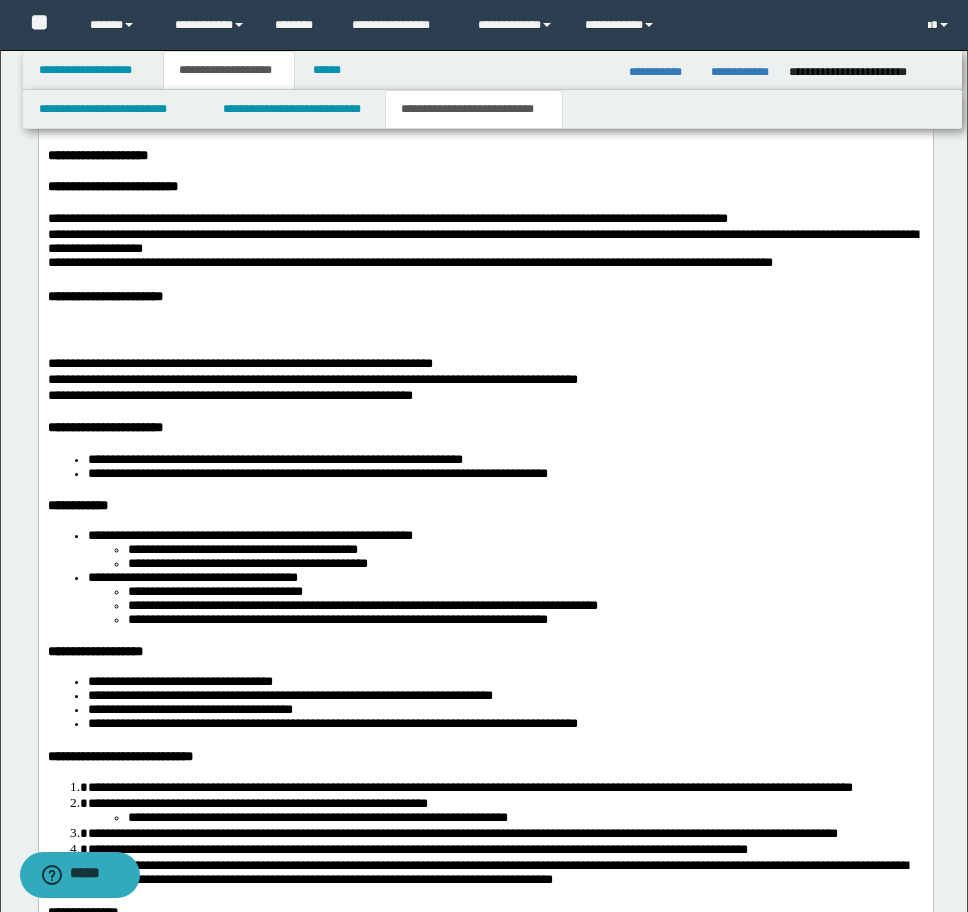 scroll, scrollTop: 3372, scrollLeft: 0, axis: vertical 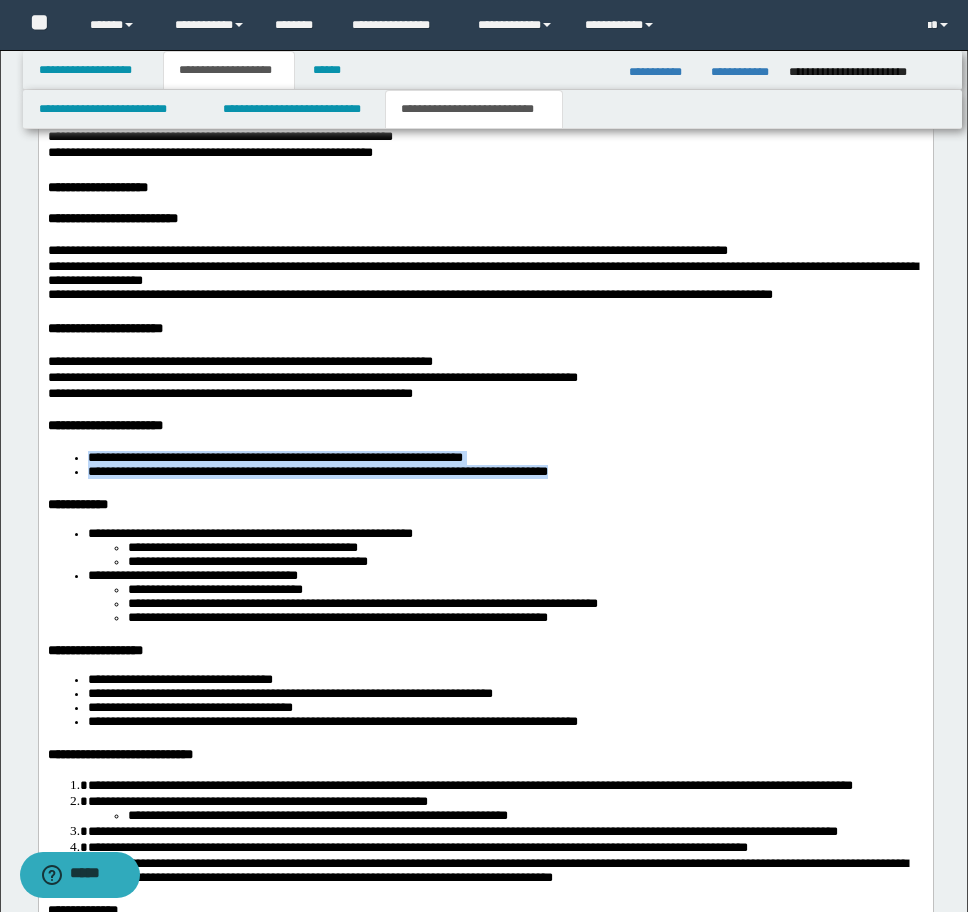 drag, startPoint x: 80, startPoint y: 587, endPoint x: 653, endPoint y: 603, distance: 573.2233 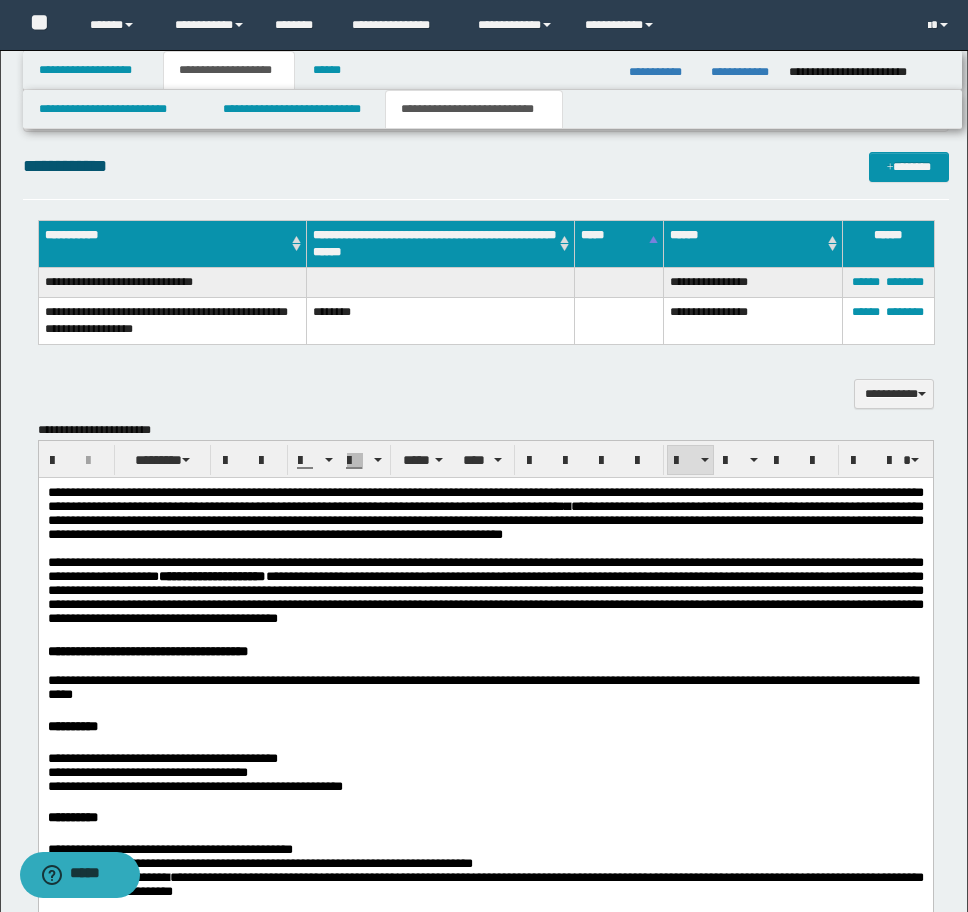 scroll, scrollTop: 1772, scrollLeft: 0, axis: vertical 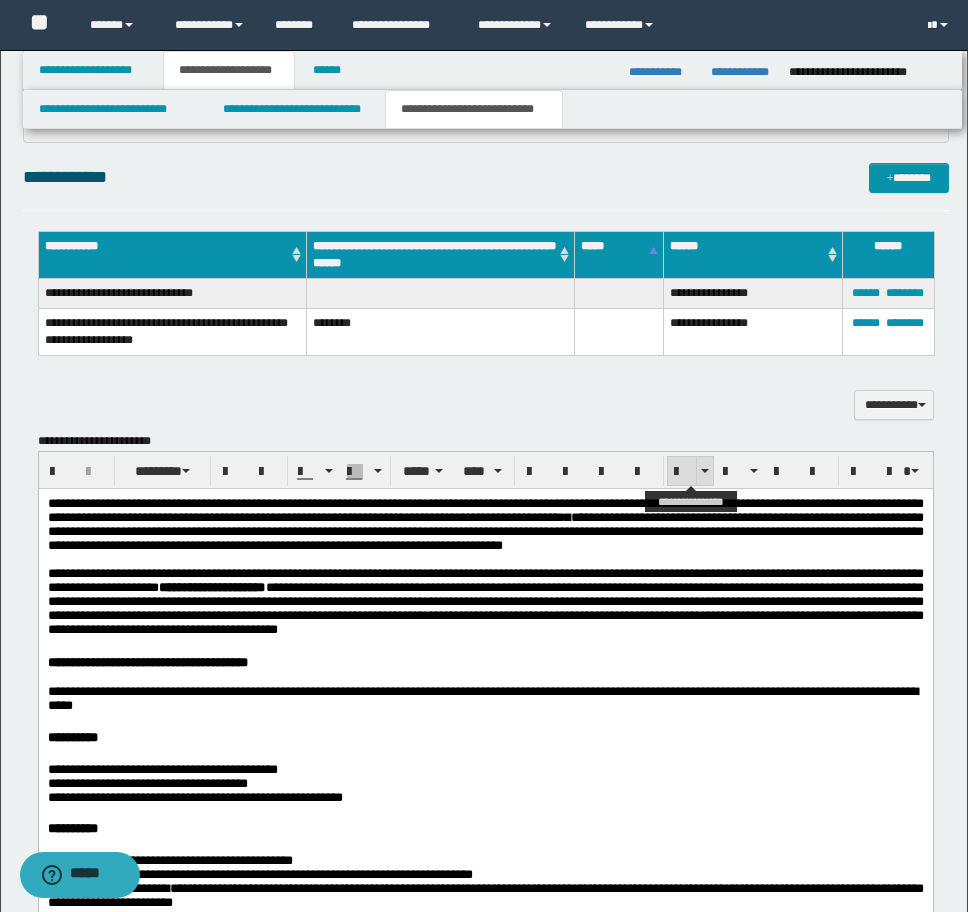 click at bounding box center (682, 471) 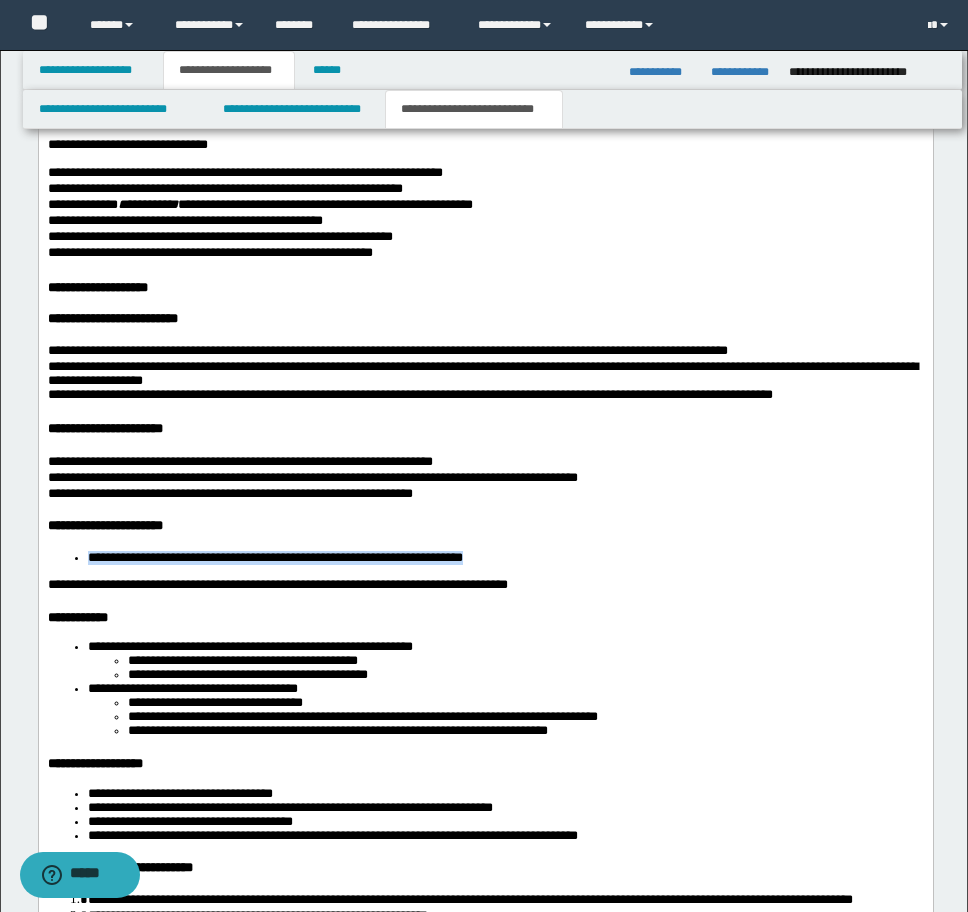 scroll, scrollTop: 3372, scrollLeft: 0, axis: vertical 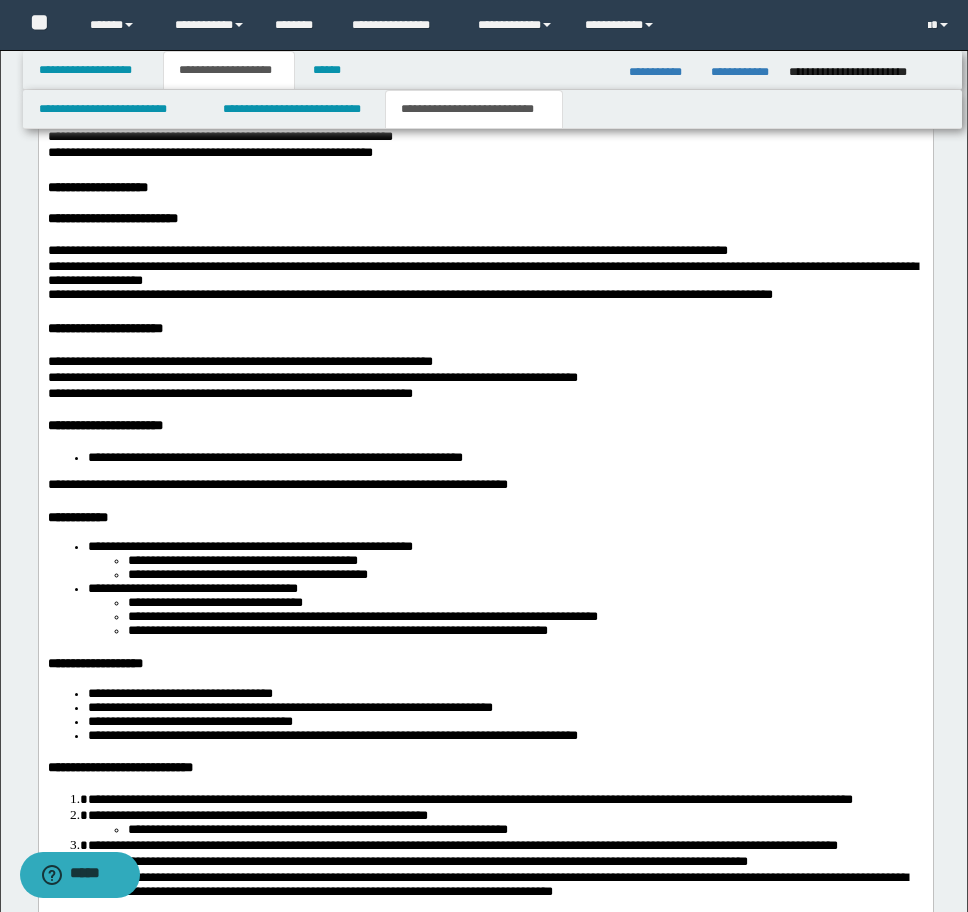 click on "**********" at bounding box center (485, 458) 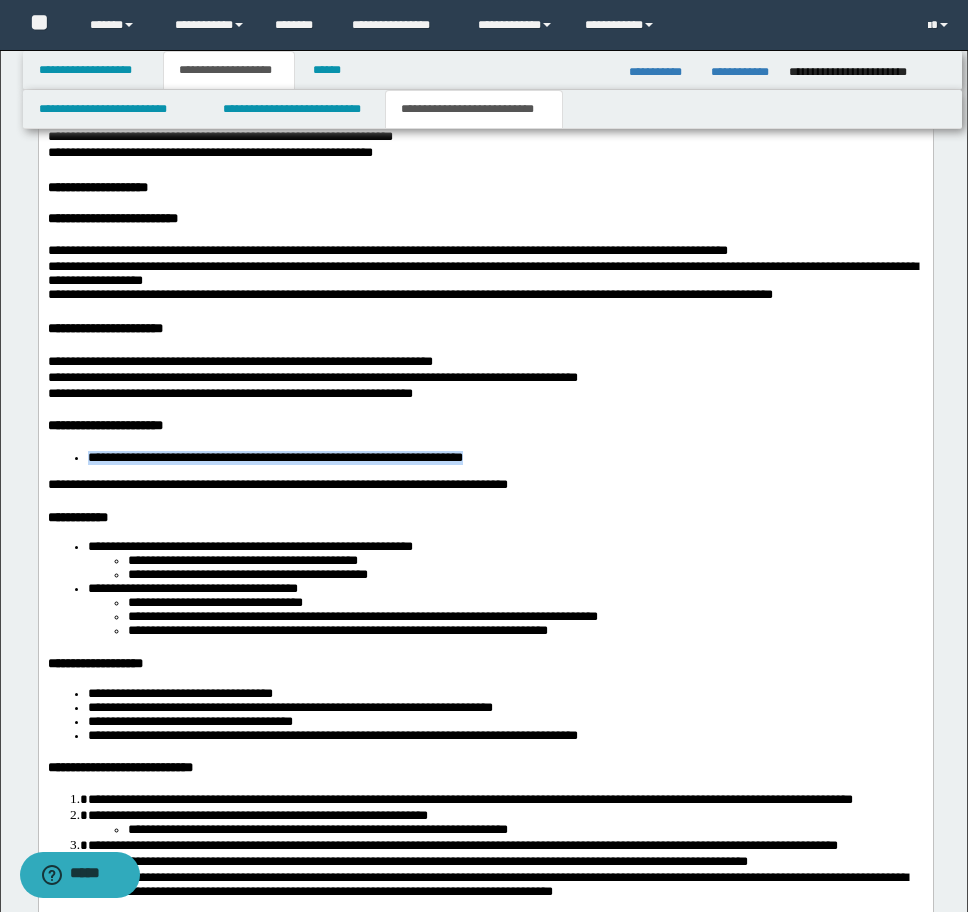 drag, startPoint x: 82, startPoint y: 585, endPoint x: 529, endPoint y: 587, distance: 447.0045 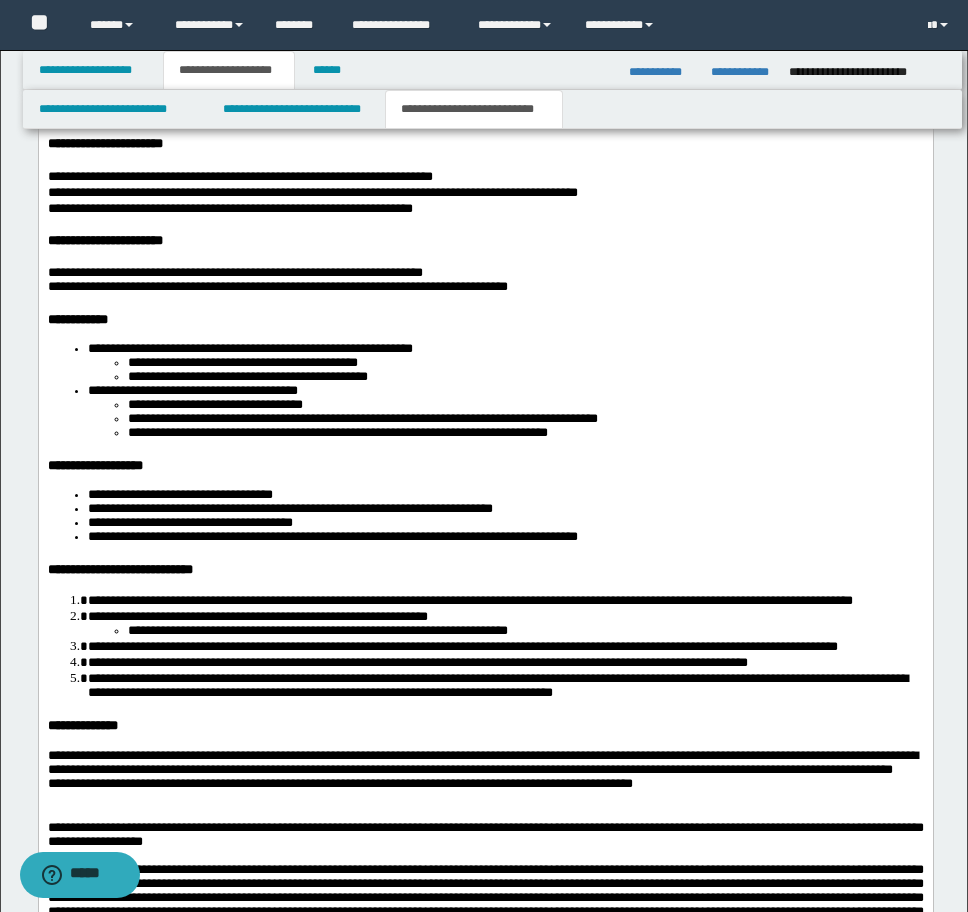 scroll, scrollTop: 3572, scrollLeft: 0, axis: vertical 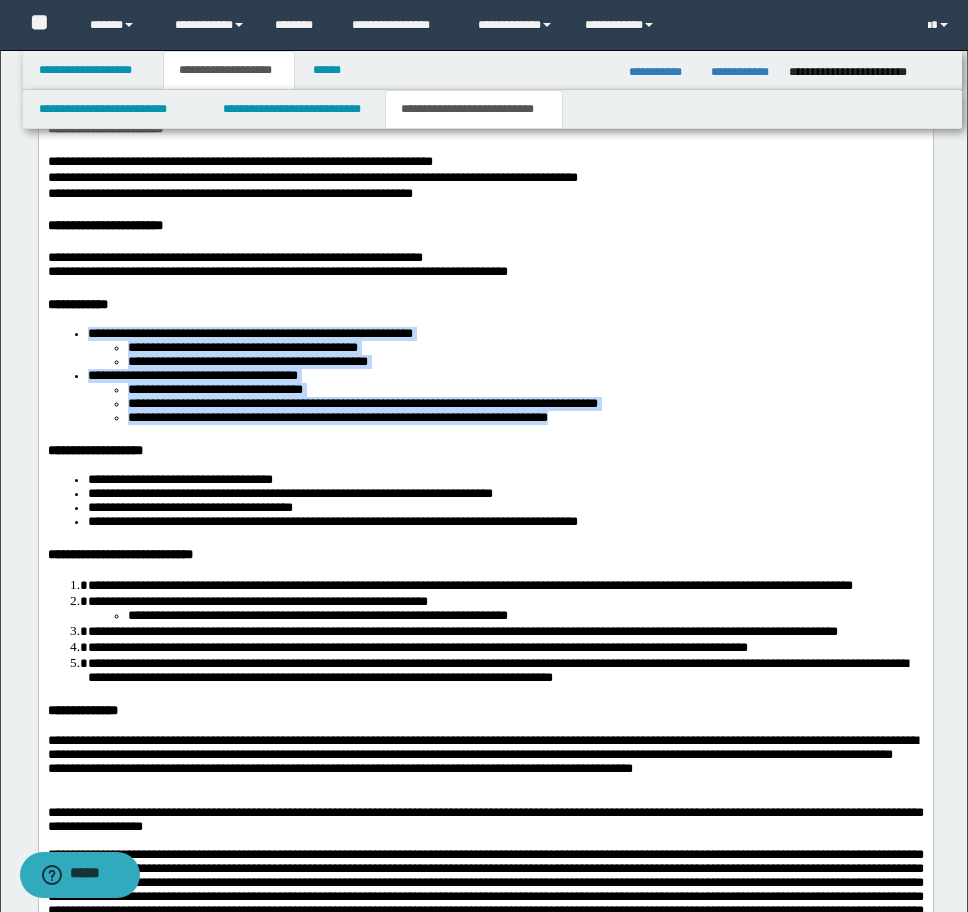 drag, startPoint x: 78, startPoint y: 466, endPoint x: 650, endPoint y: 517, distance: 574.2691 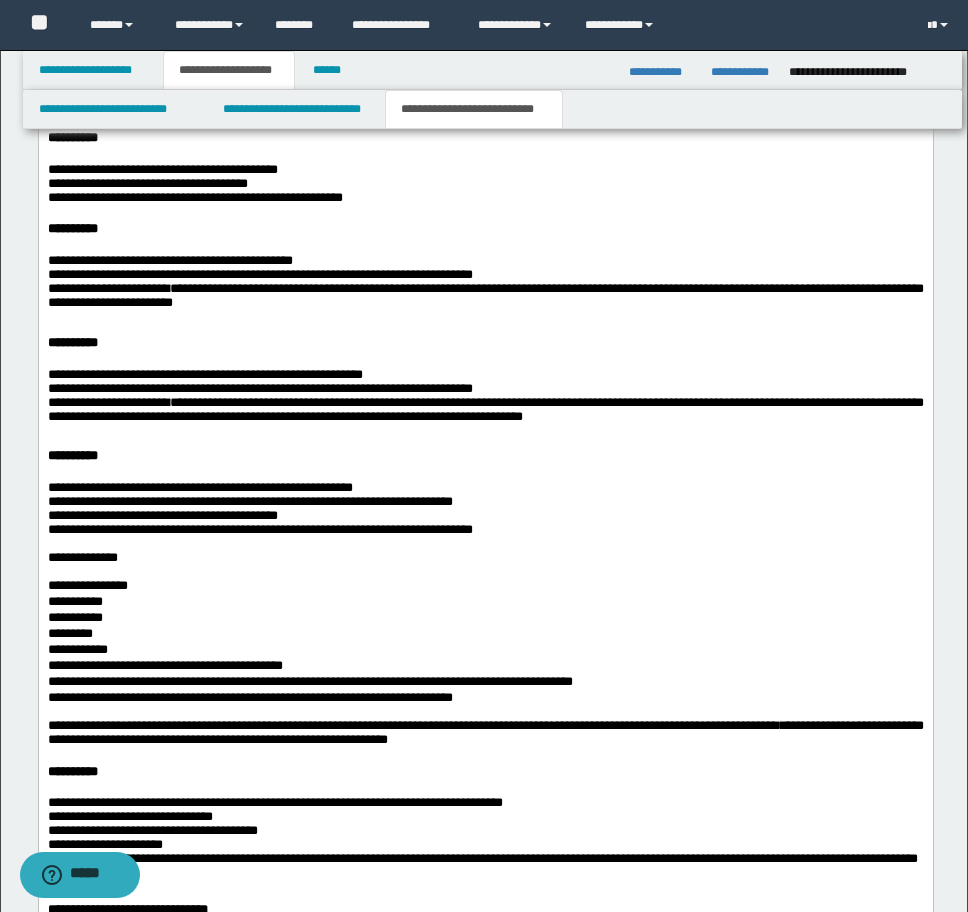 scroll, scrollTop: 1972, scrollLeft: 0, axis: vertical 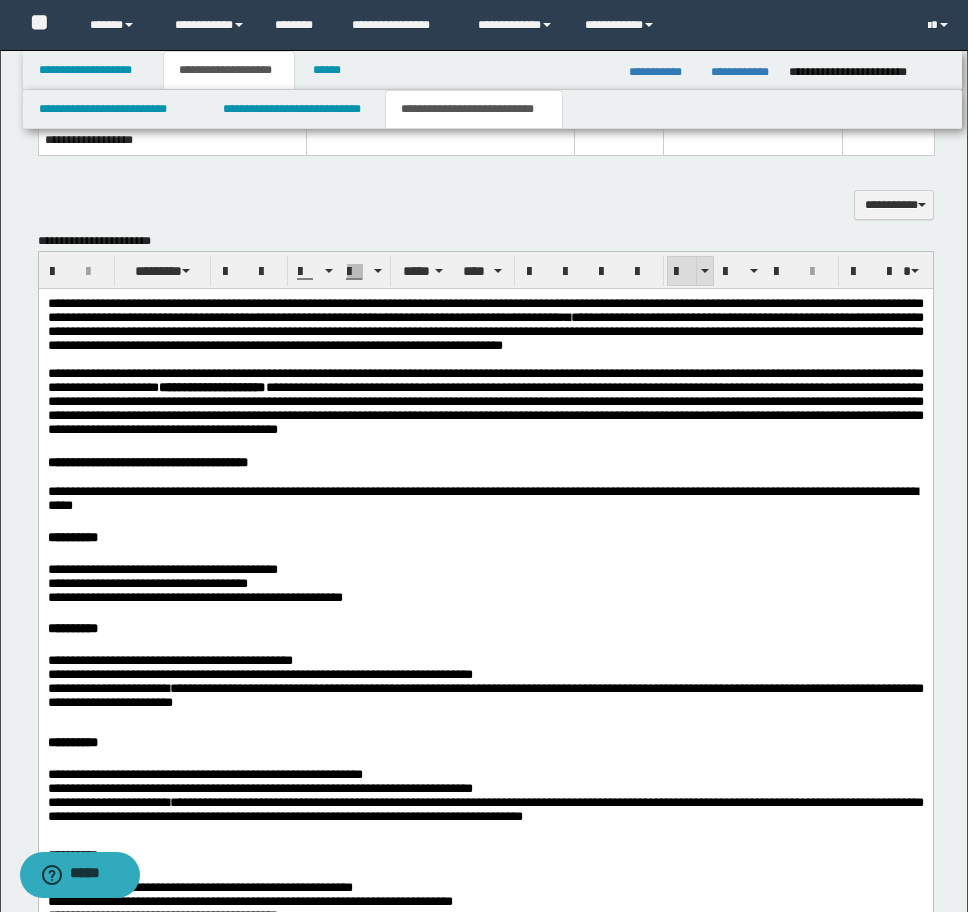 click at bounding box center (682, 272) 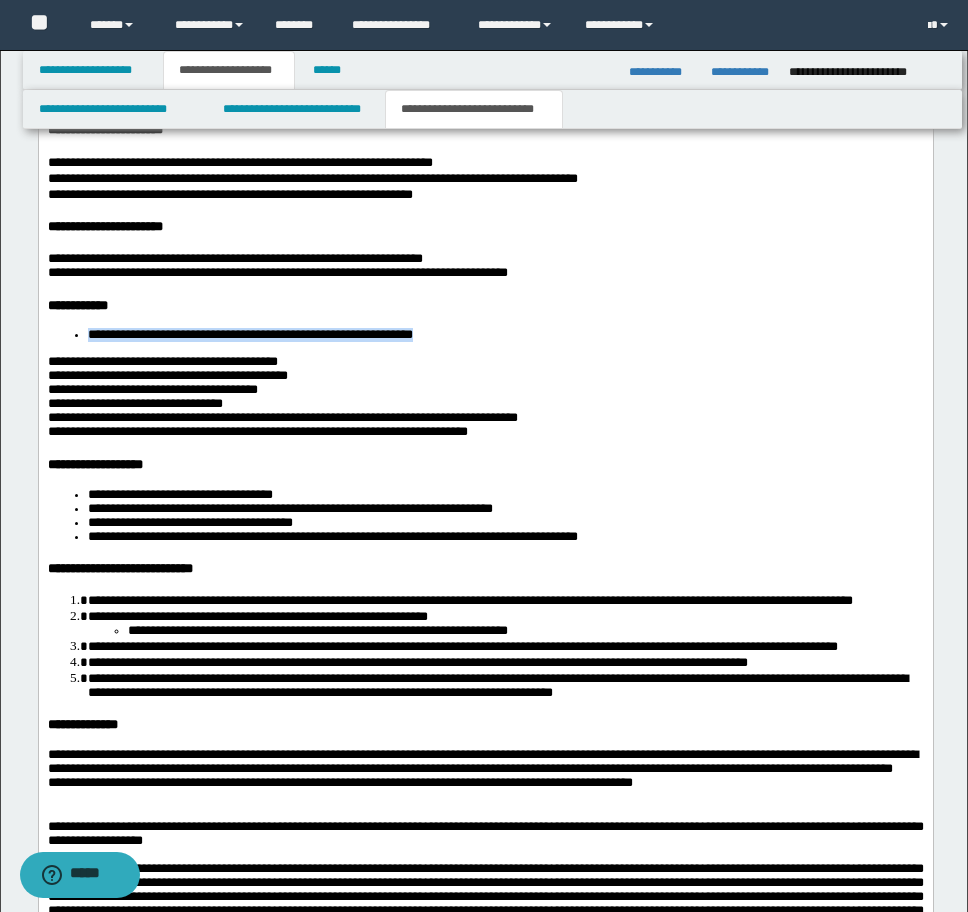 scroll, scrollTop: 3572, scrollLeft: 0, axis: vertical 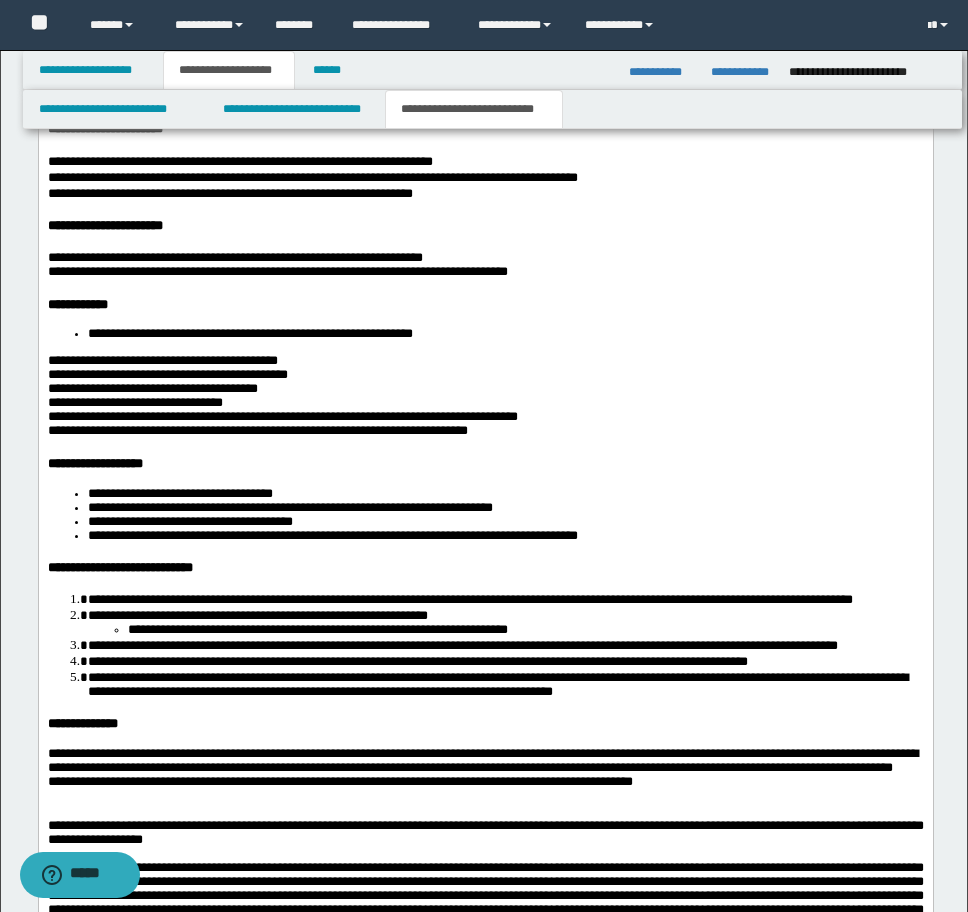 click on "**********" at bounding box center (485, 334) 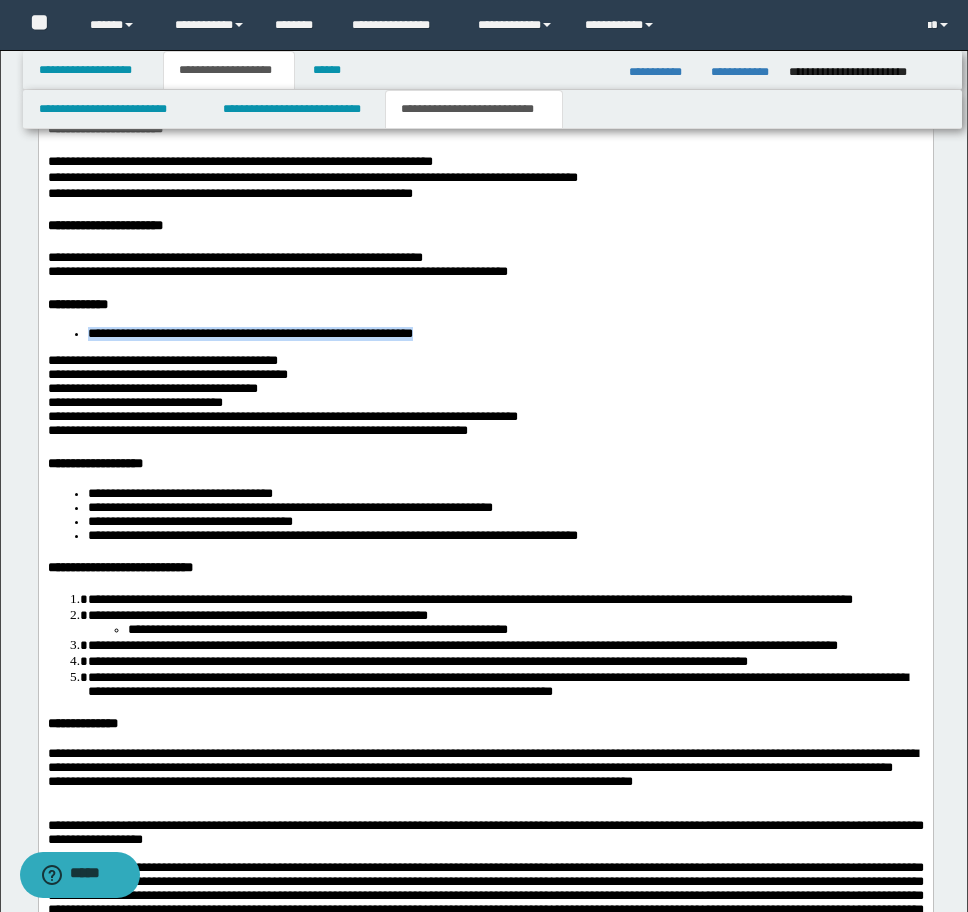 drag, startPoint x: 89, startPoint y: 466, endPoint x: 546, endPoint y: 467, distance: 457.0011 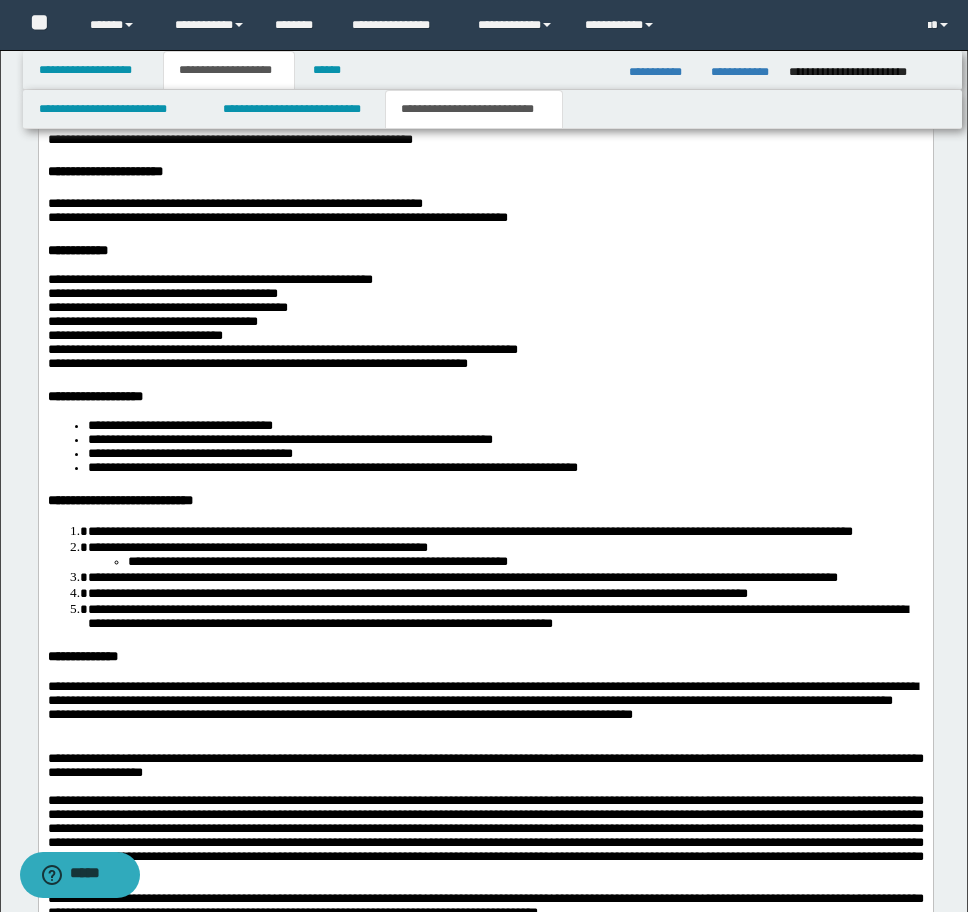 scroll, scrollTop: 3672, scrollLeft: 0, axis: vertical 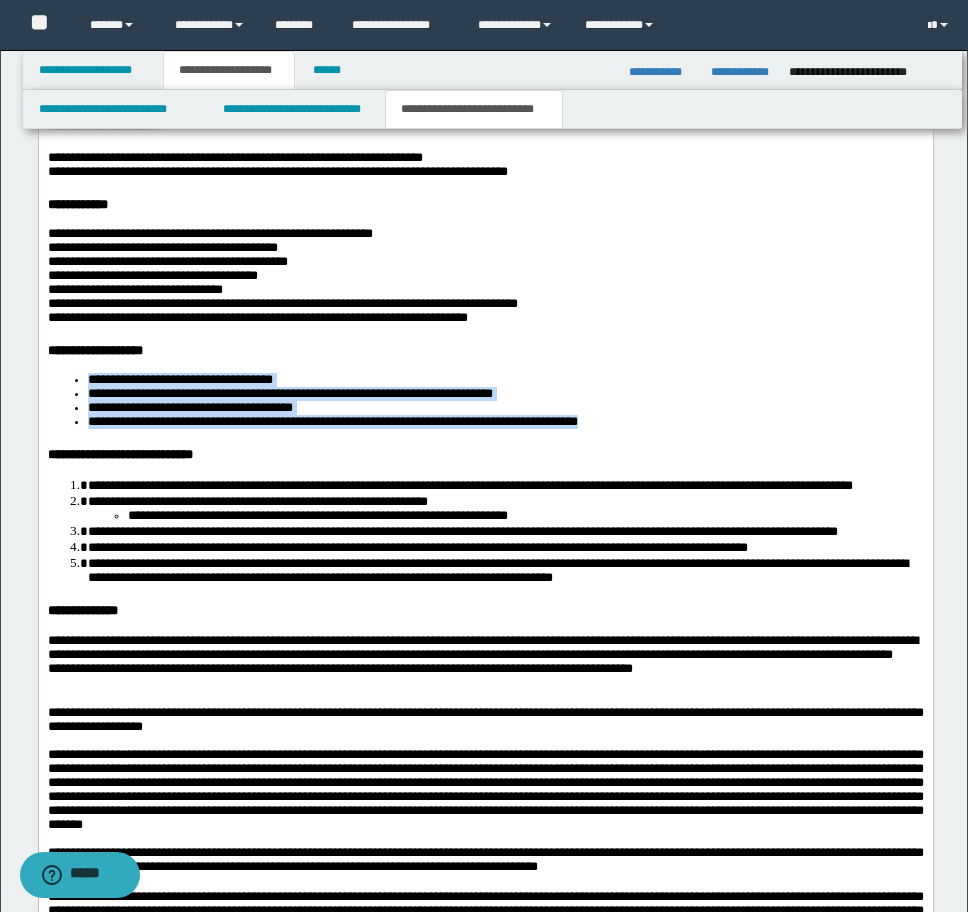 drag, startPoint x: 90, startPoint y: 527, endPoint x: 713, endPoint y: 575, distance: 624.8464 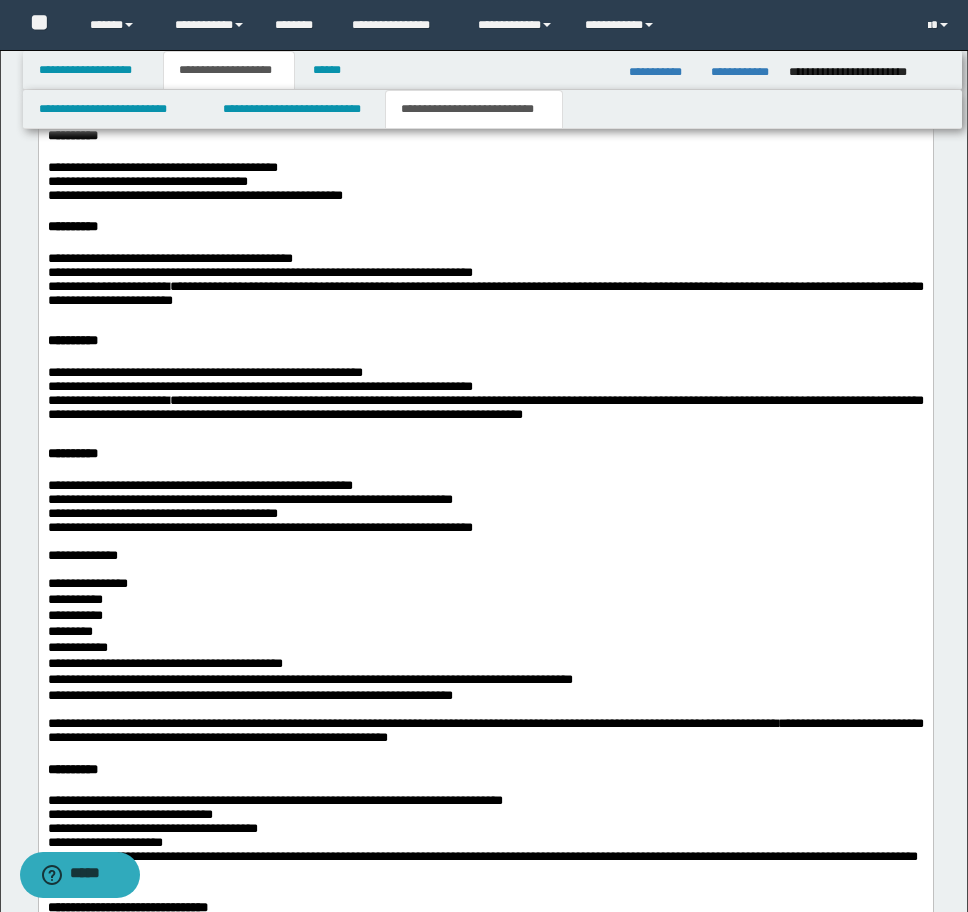 scroll, scrollTop: 2072, scrollLeft: 0, axis: vertical 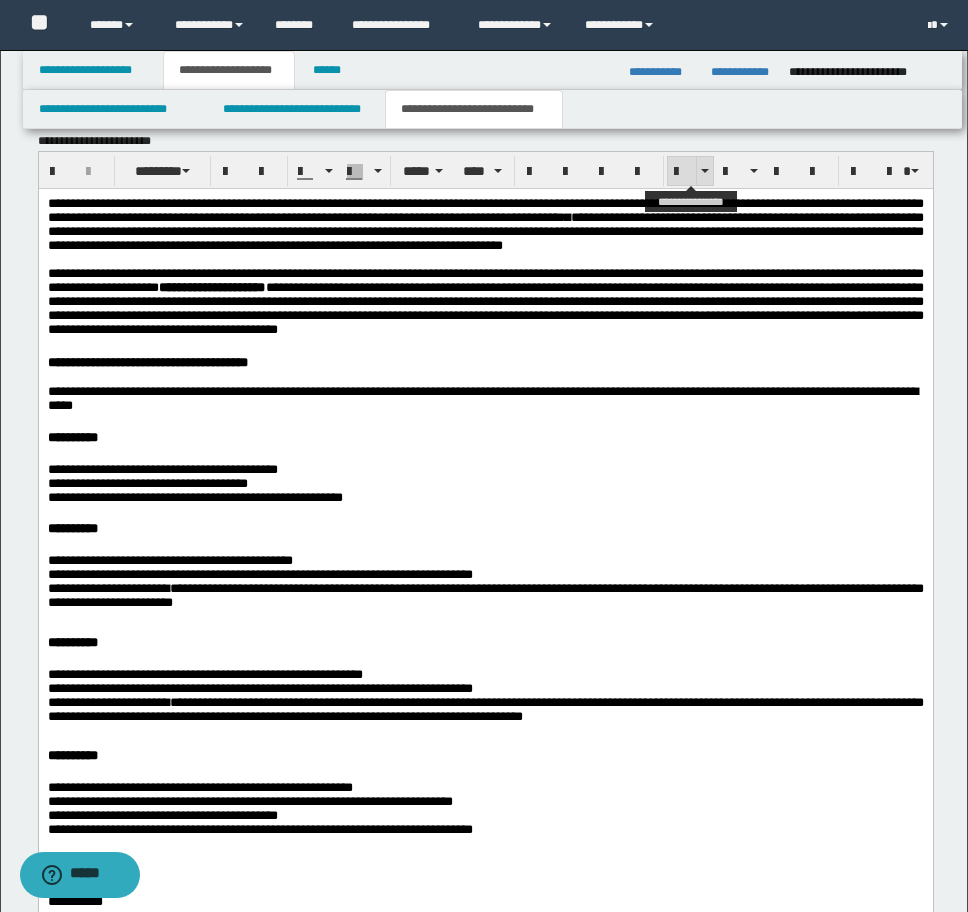 click at bounding box center [682, 172] 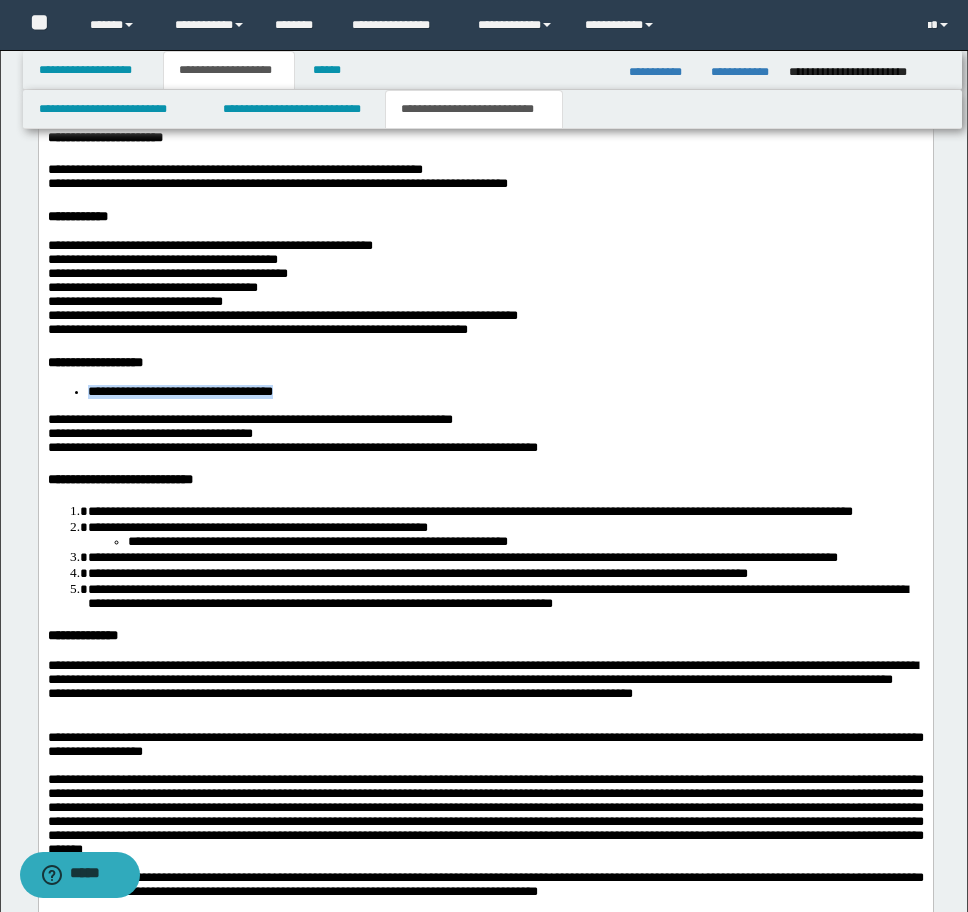 scroll, scrollTop: 3672, scrollLeft: 0, axis: vertical 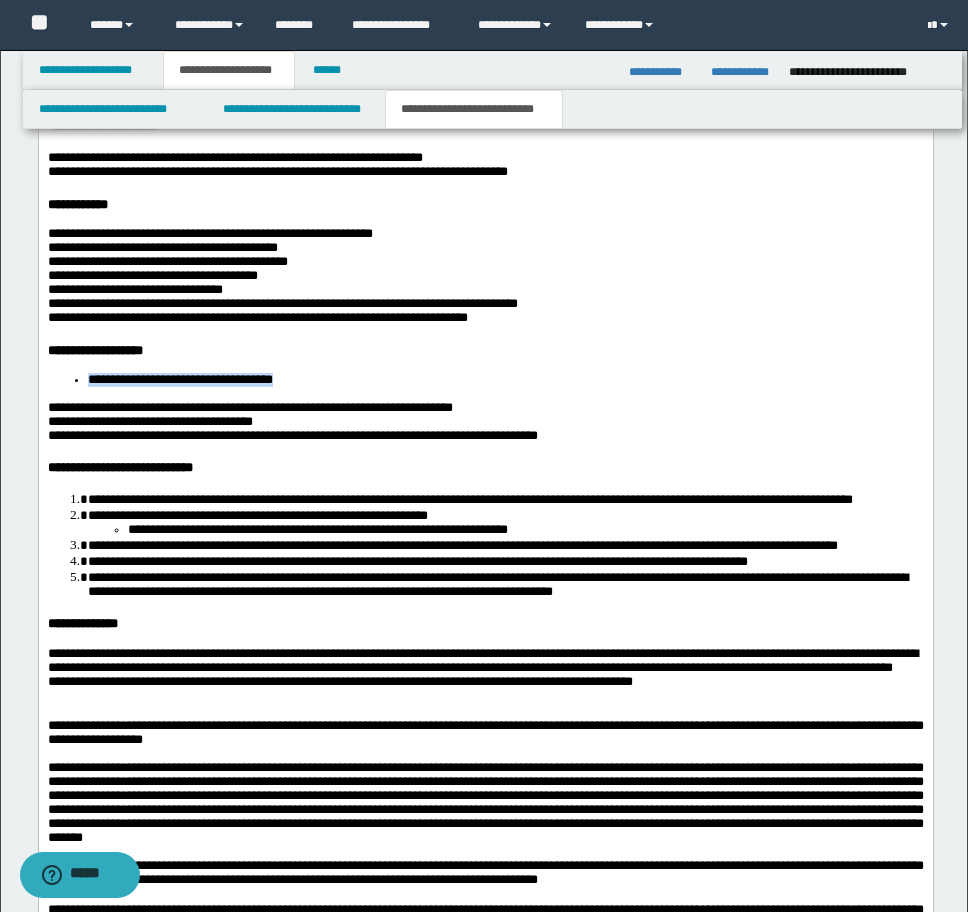click on "**********" at bounding box center (149, 421) 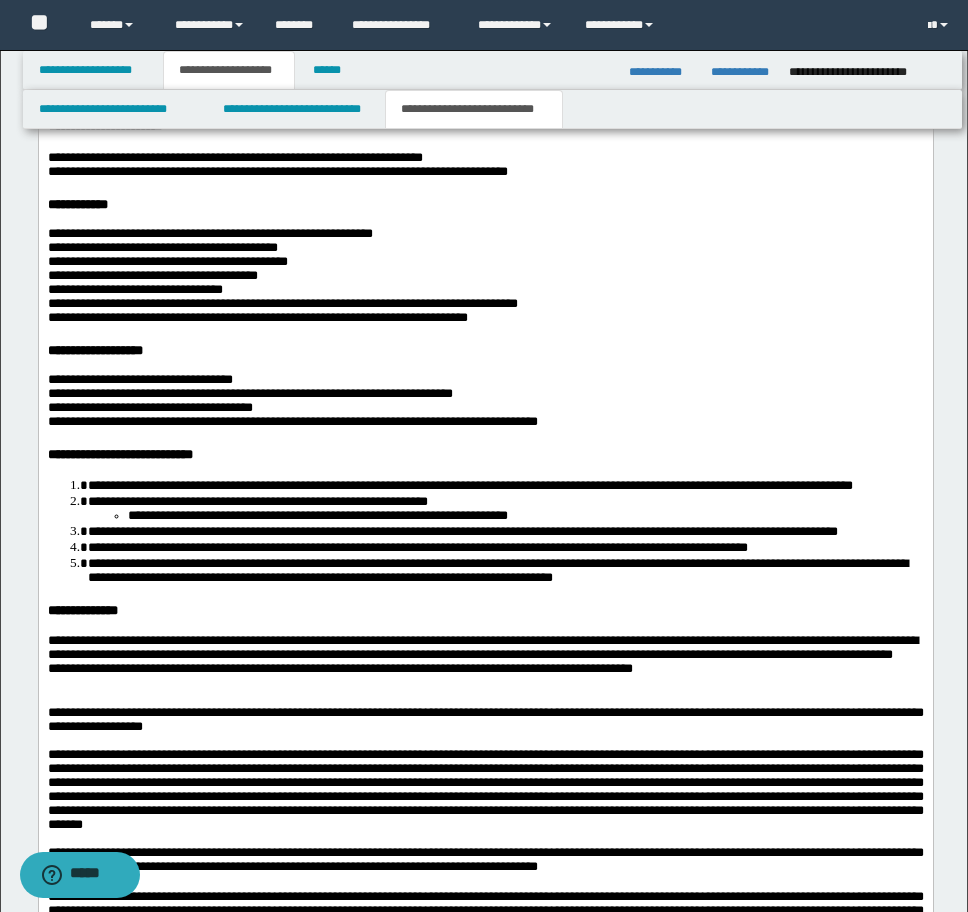 scroll, scrollTop: 3772, scrollLeft: 0, axis: vertical 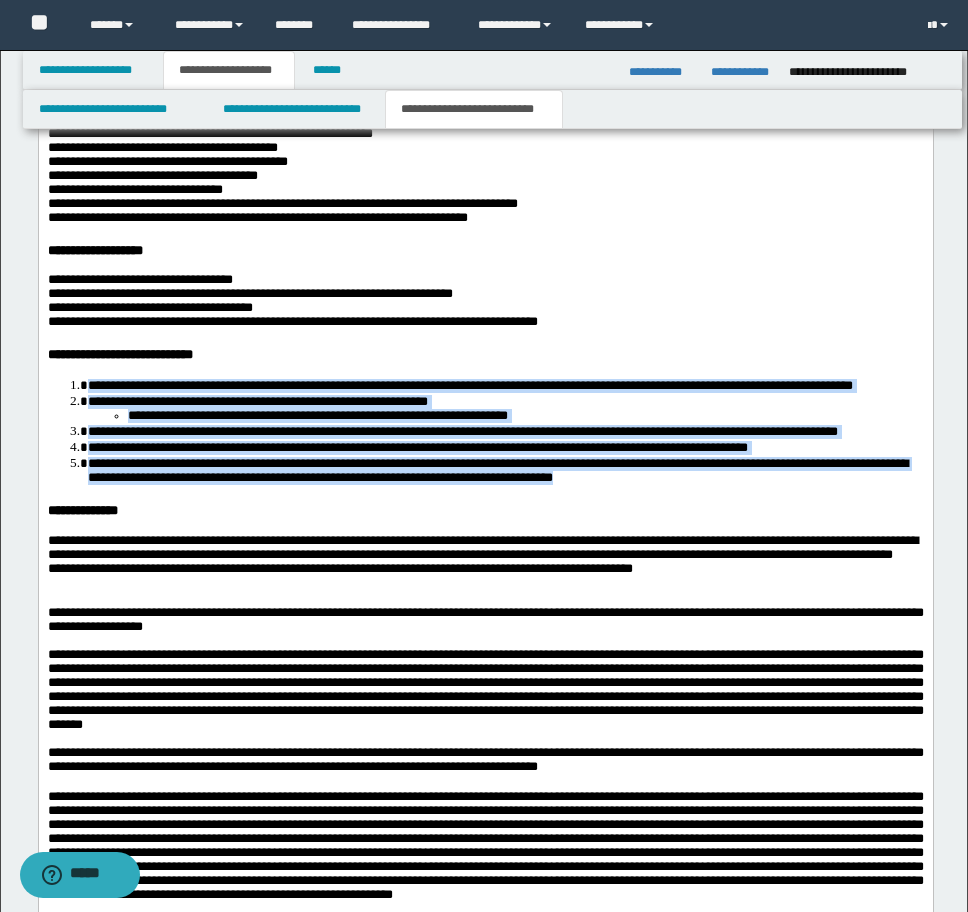 drag, startPoint x: 86, startPoint y: 540, endPoint x: 860, endPoint y: 673, distance: 785.3439 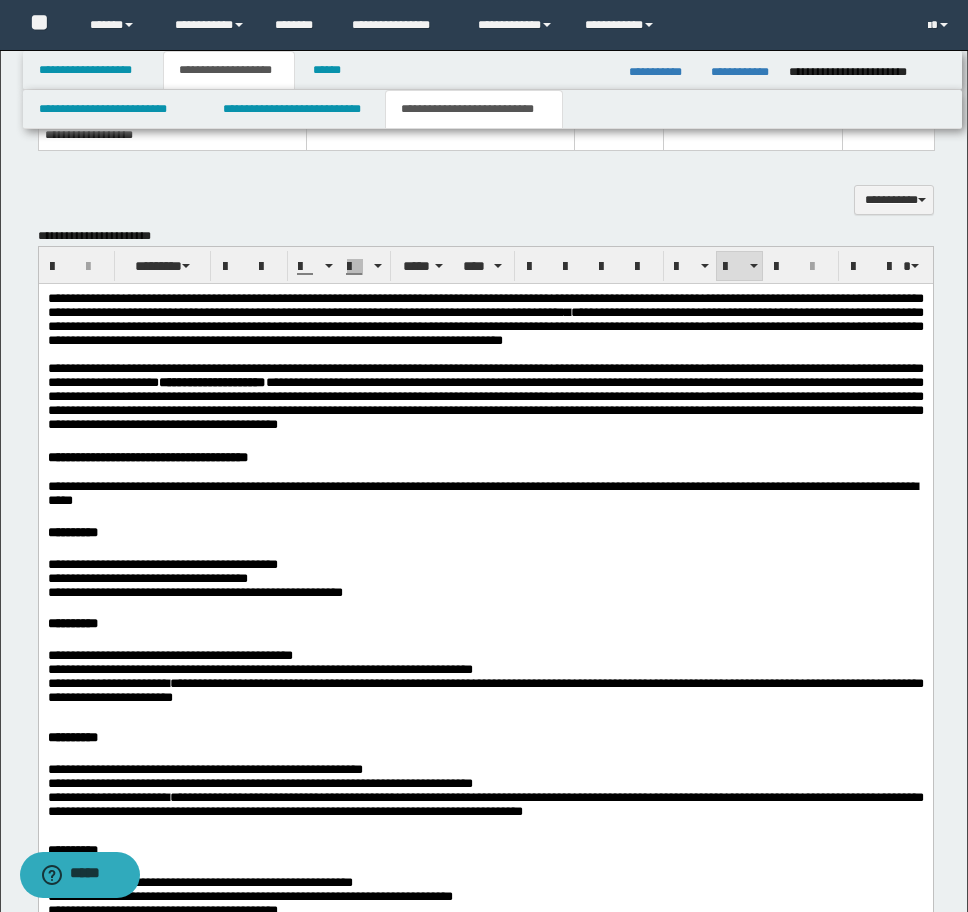 scroll, scrollTop: 1972, scrollLeft: 0, axis: vertical 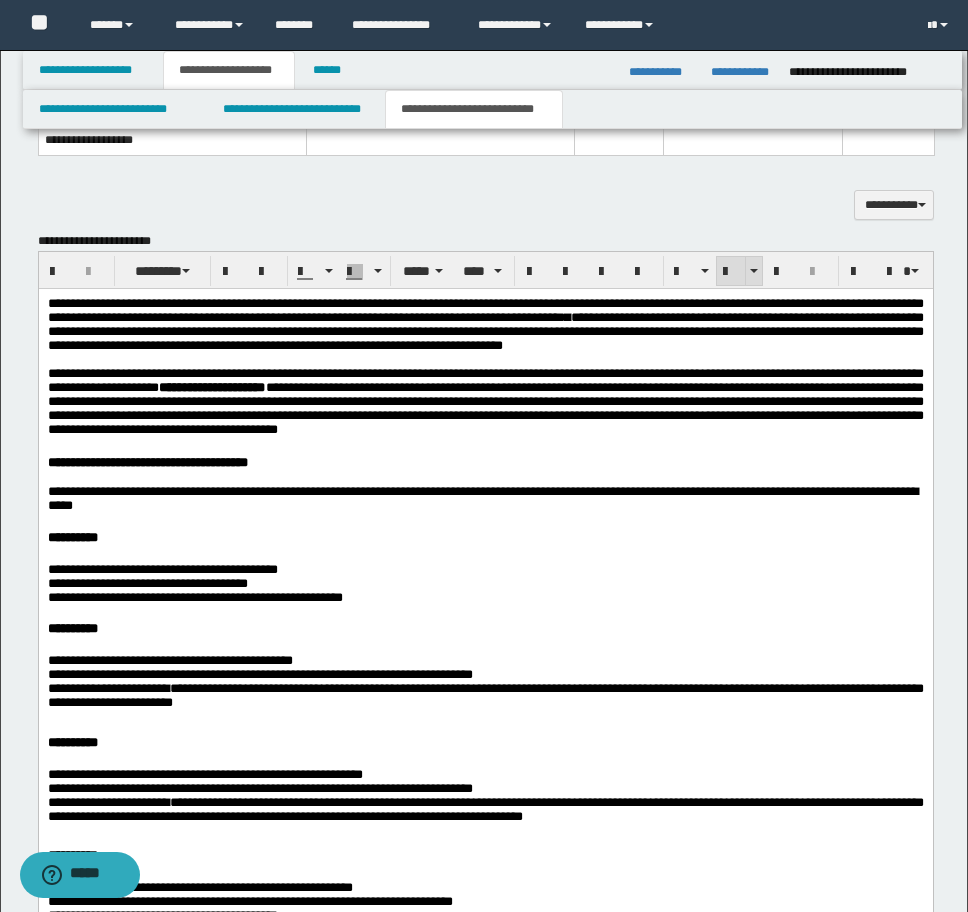 click at bounding box center (731, 272) 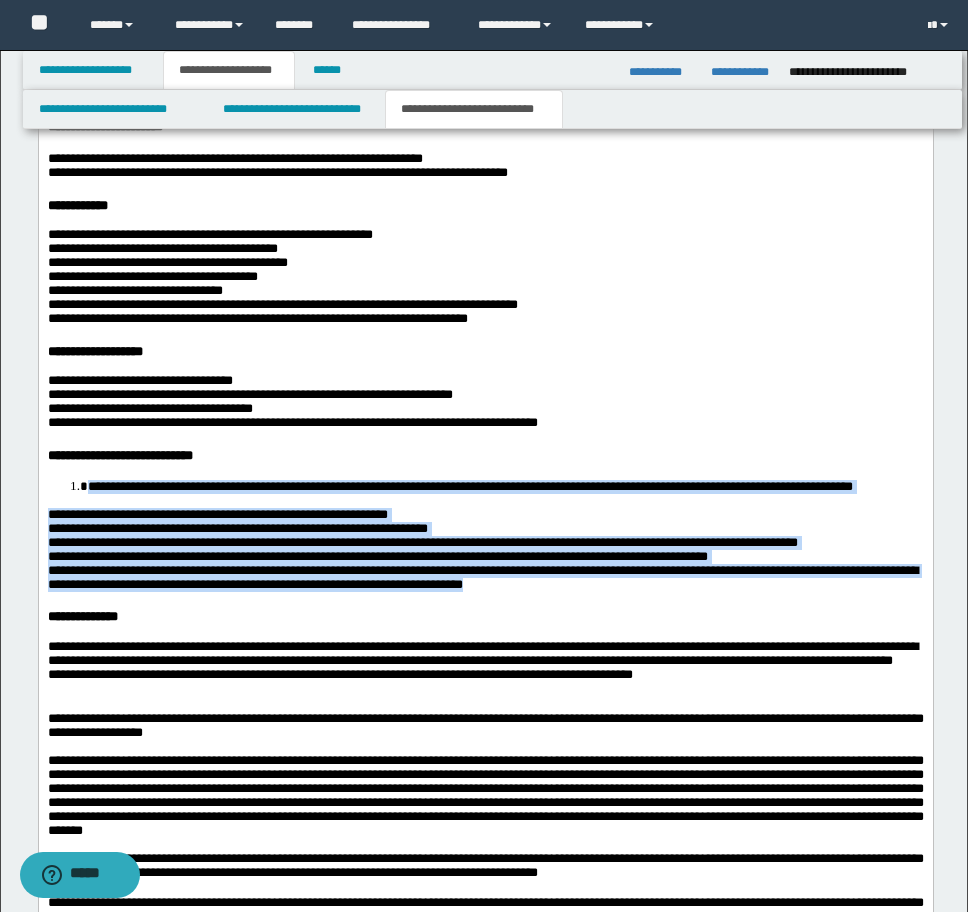 scroll, scrollTop: 3672, scrollLeft: 0, axis: vertical 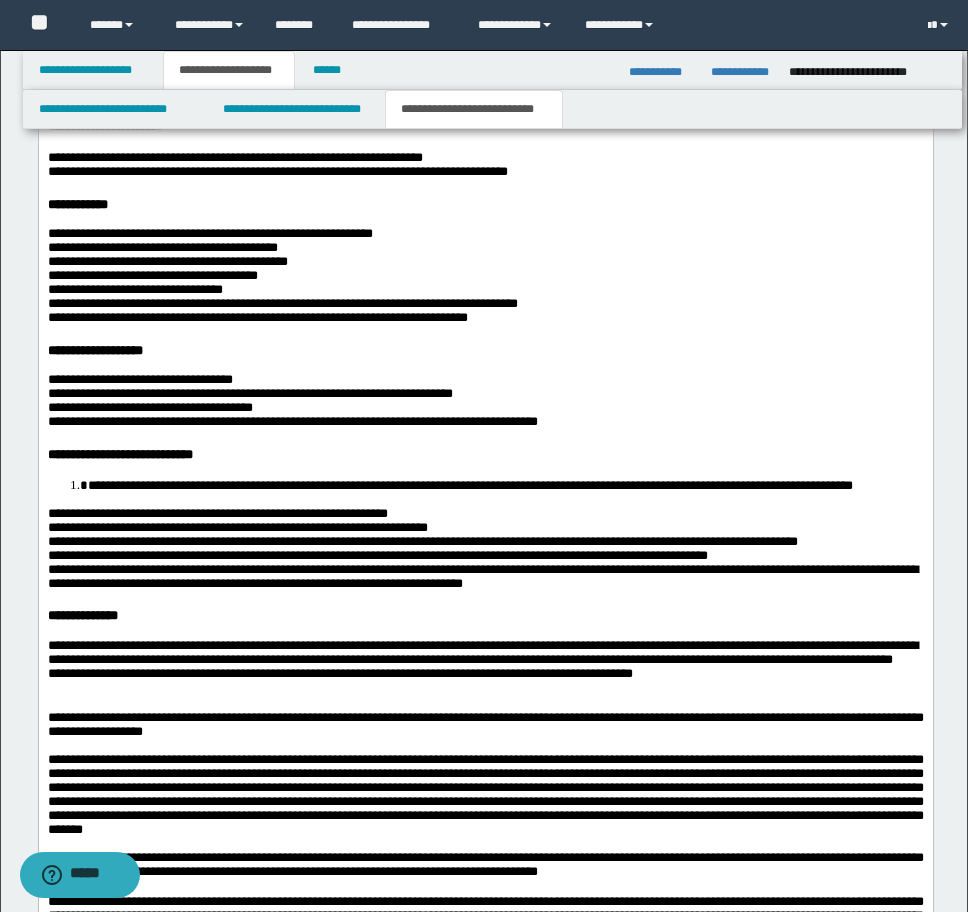 click on "**********" at bounding box center [505, 485] 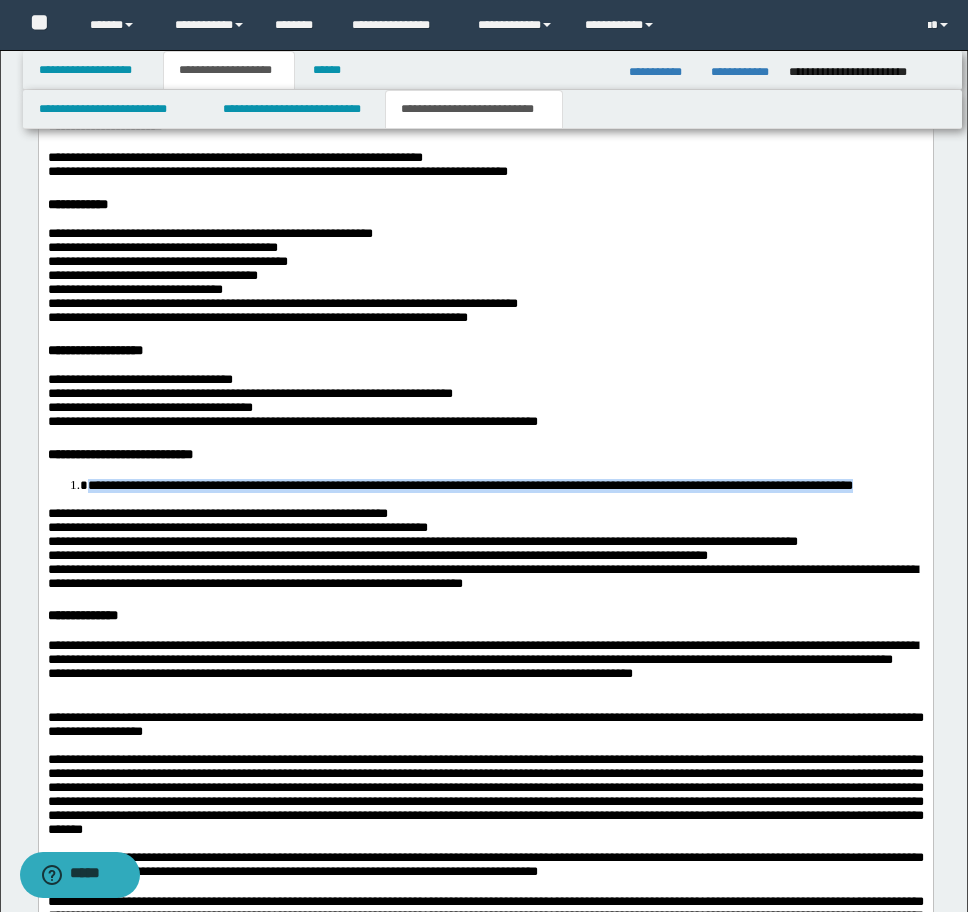 drag, startPoint x: 82, startPoint y: 644, endPoint x: 187, endPoint y: 659, distance: 106.06602 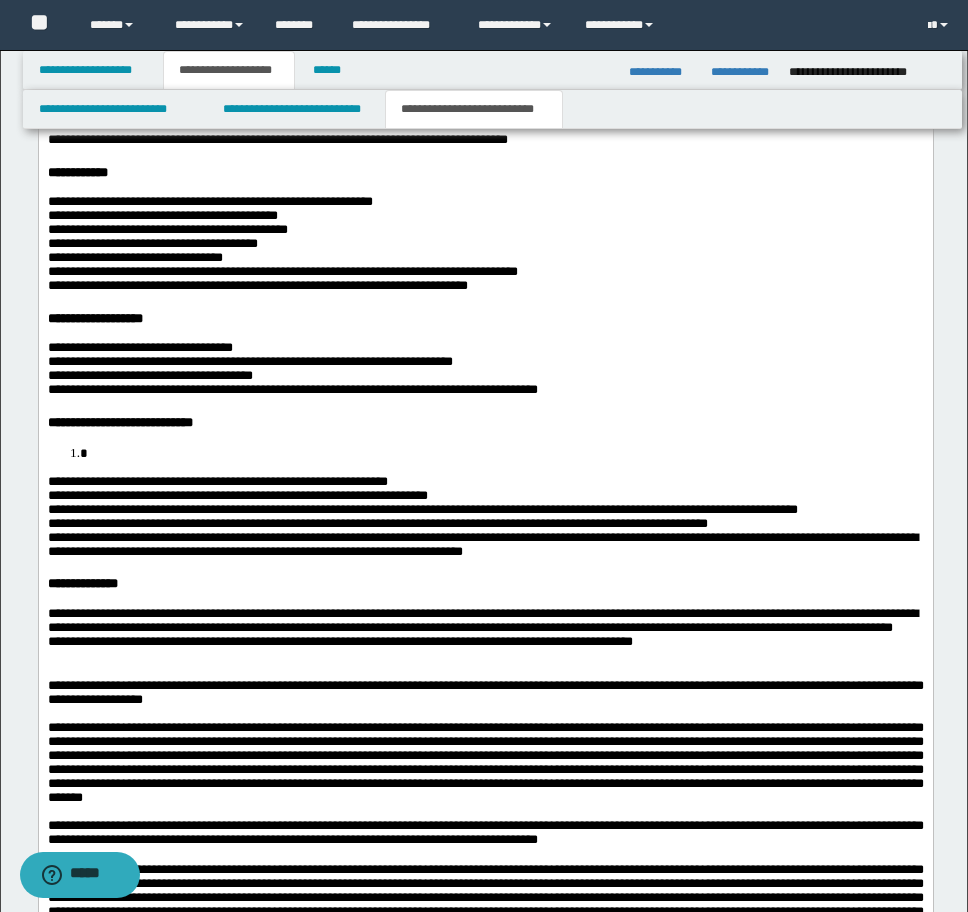 scroll, scrollTop: 3672, scrollLeft: 0, axis: vertical 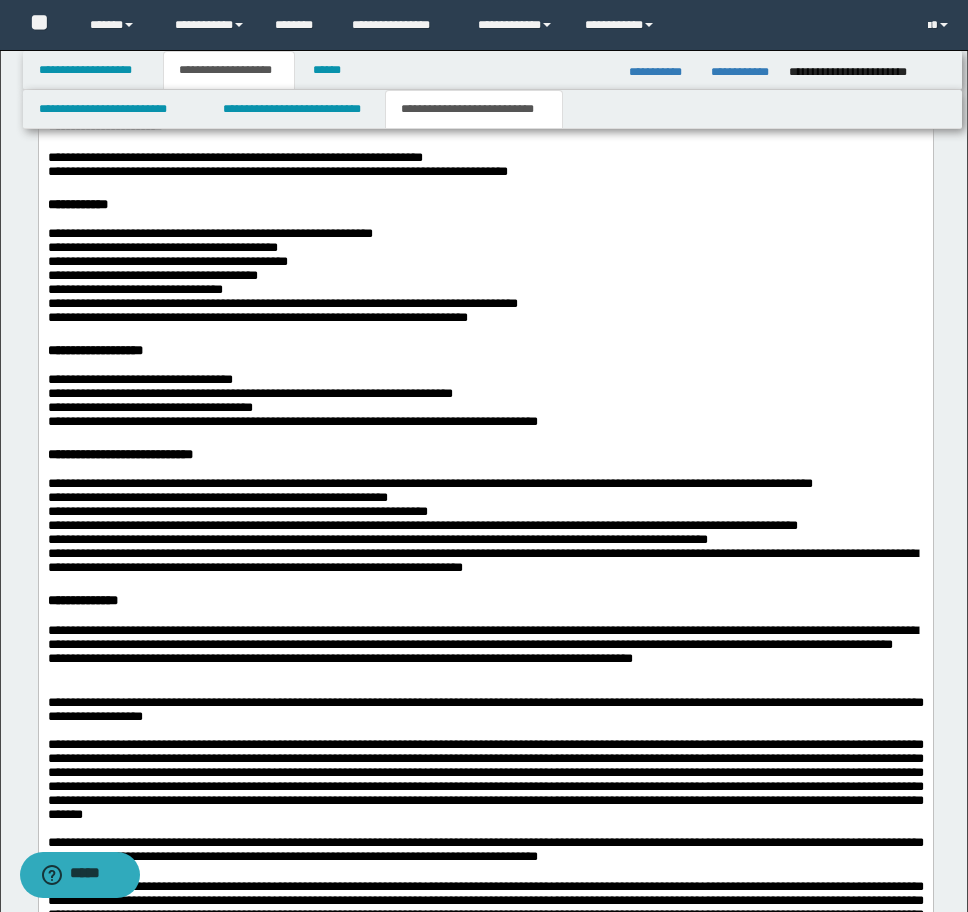 click on "**********" at bounding box center [429, 483] 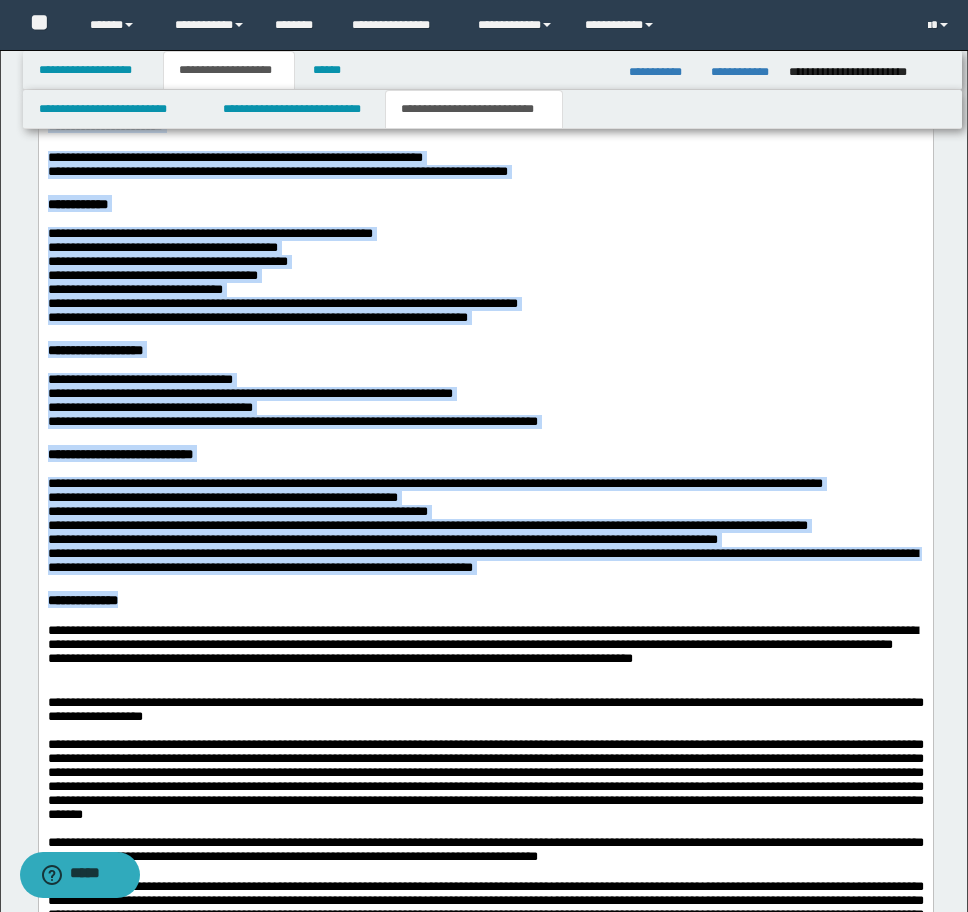 drag, startPoint x: 776, startPoint y: 780, endPoint x: 17, endPoint y: 124, distance: 1003.20337 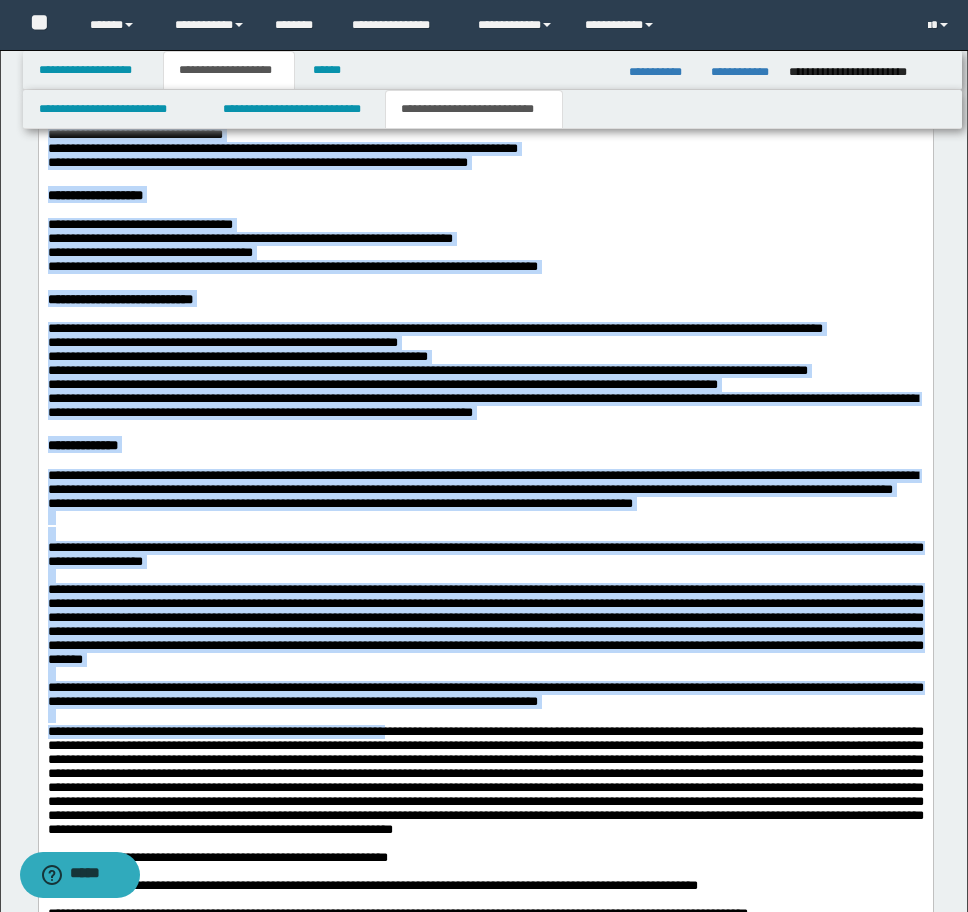 scroll, scrollTop: 3940, scrollLeft: 0, axis: vertical 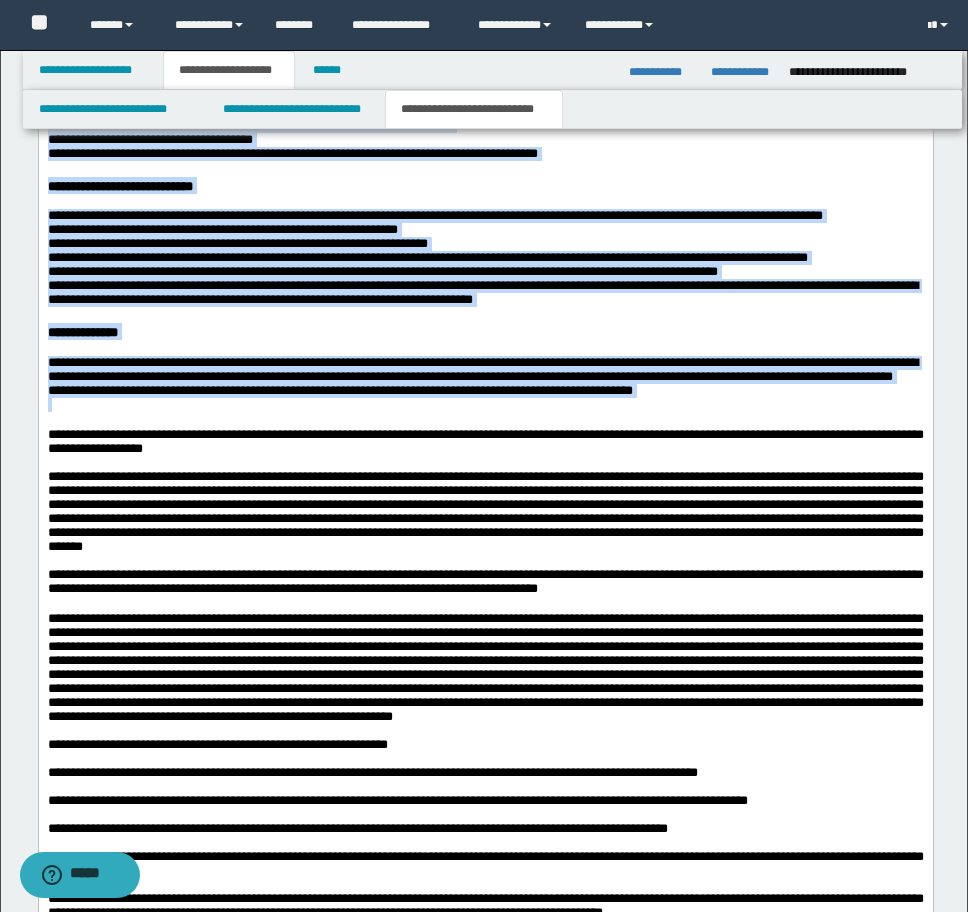 drag, startPoint x: 48, startPoint y: -756, endPoint x: 623, endPoint y: 629, distance: 1499.6166 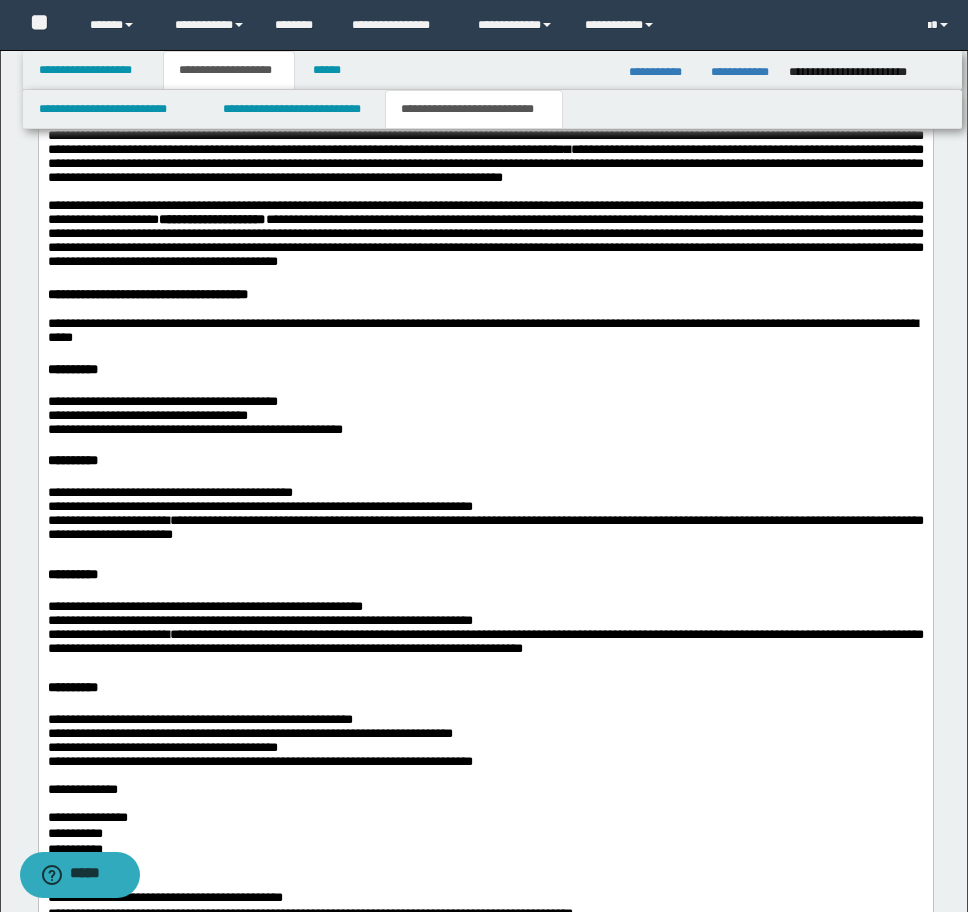 scroll, scrollTop: 1740, scrollLeft: 0, axis: vertical 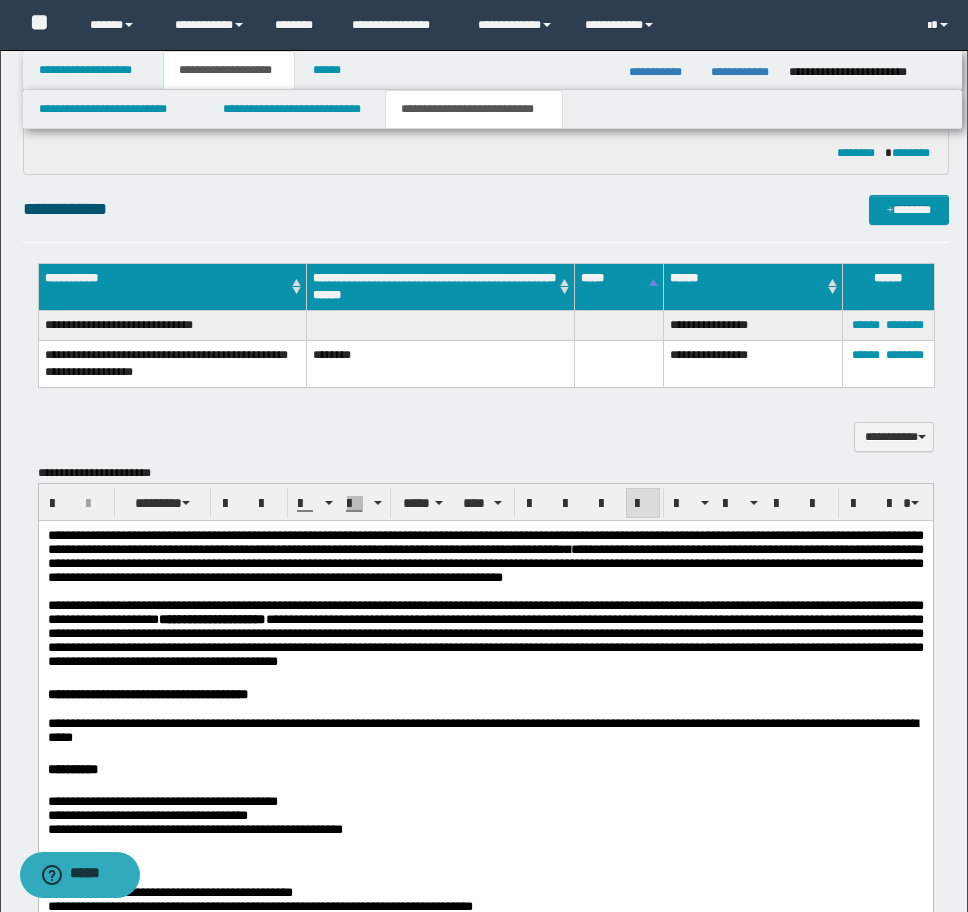 click at bounding box center (643, 504) 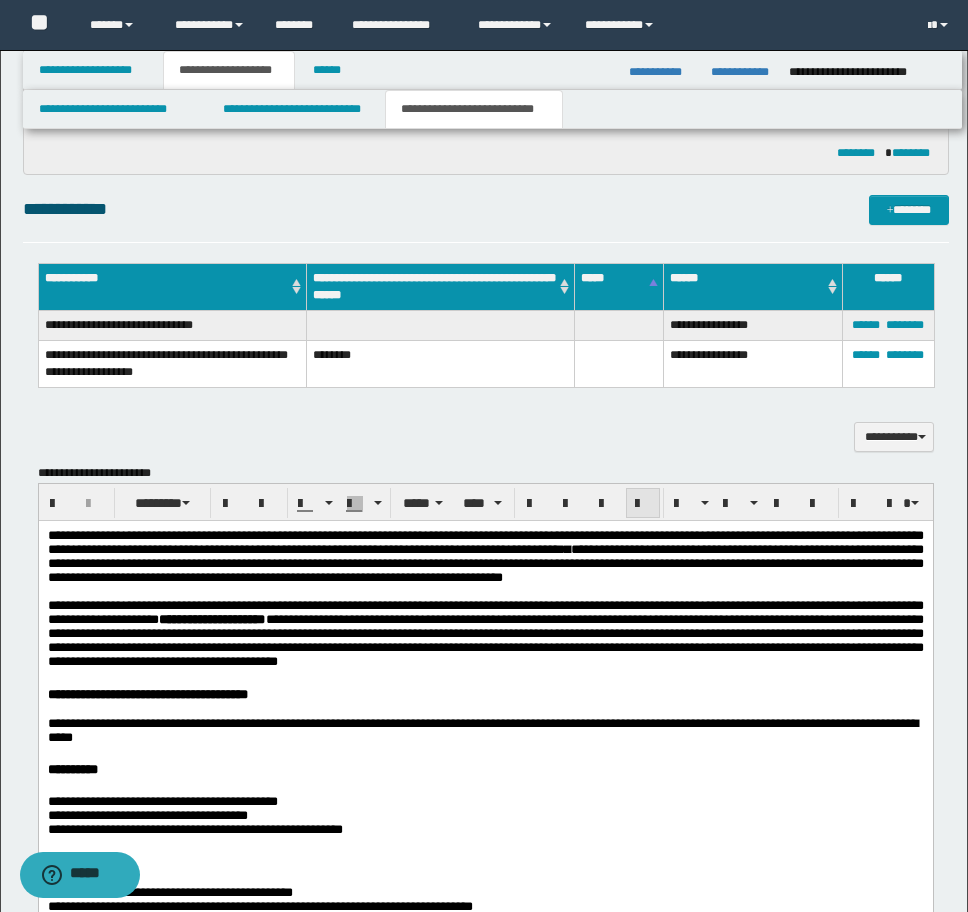 click at bounding box center [643, 504] 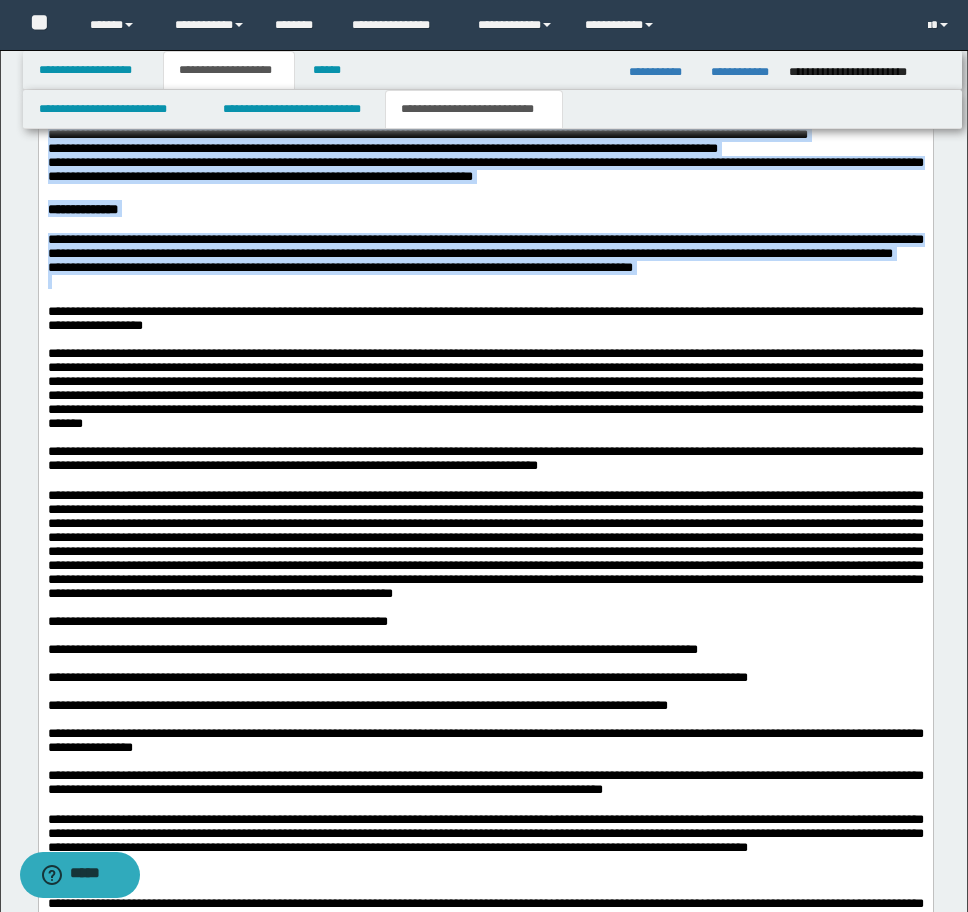 scroll, scrollTop: 4240, scrollLeft: 0, axis: vertical 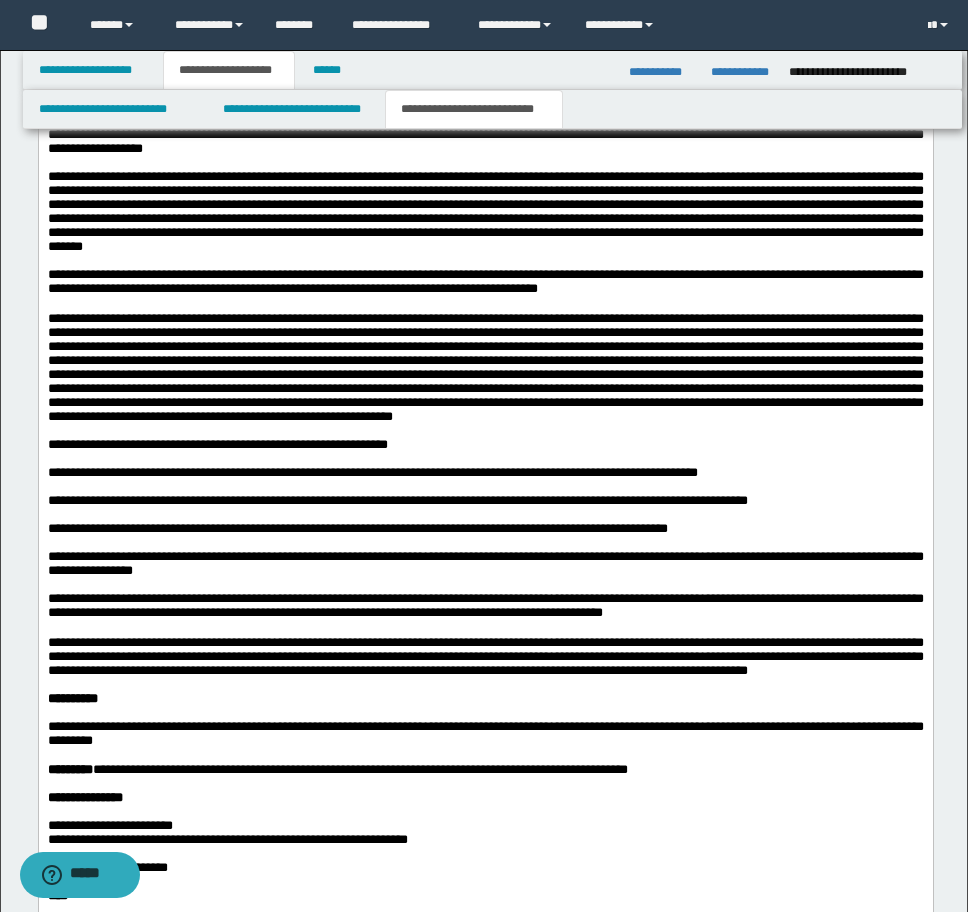 click on "**********" at bounding box center [485, 282] 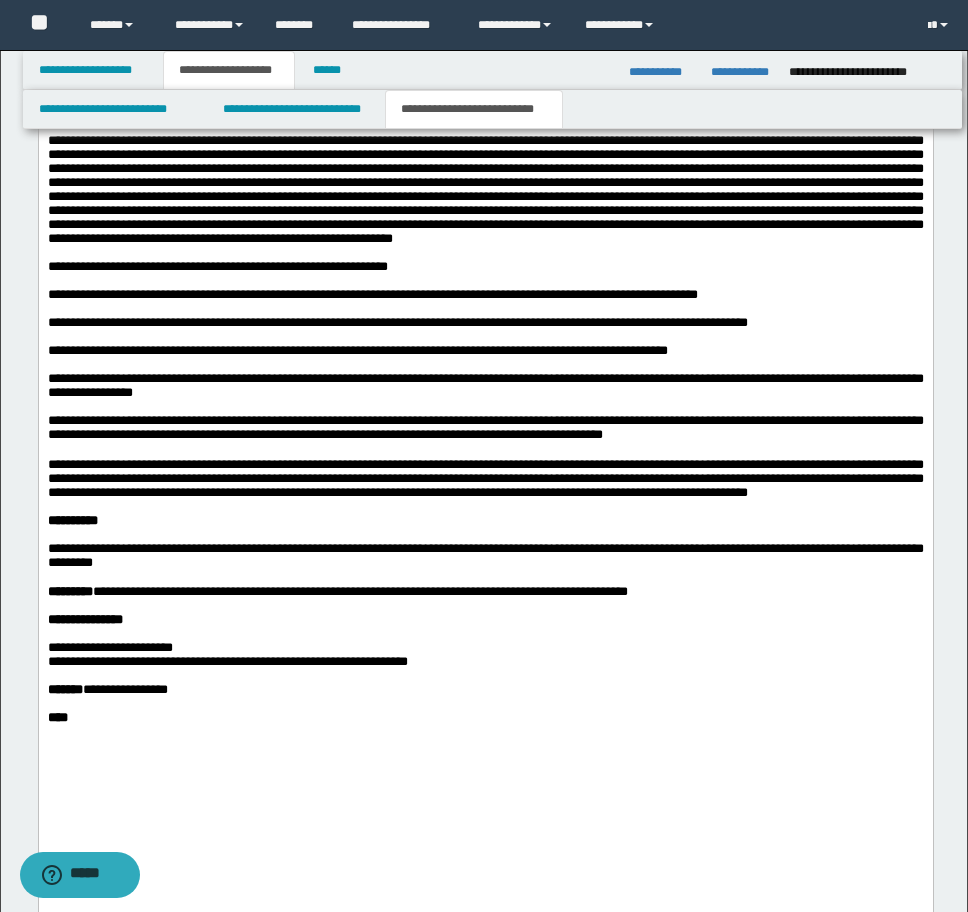 scroll, scrollTop: 4440, scrollLeft: 0, axis: vertical 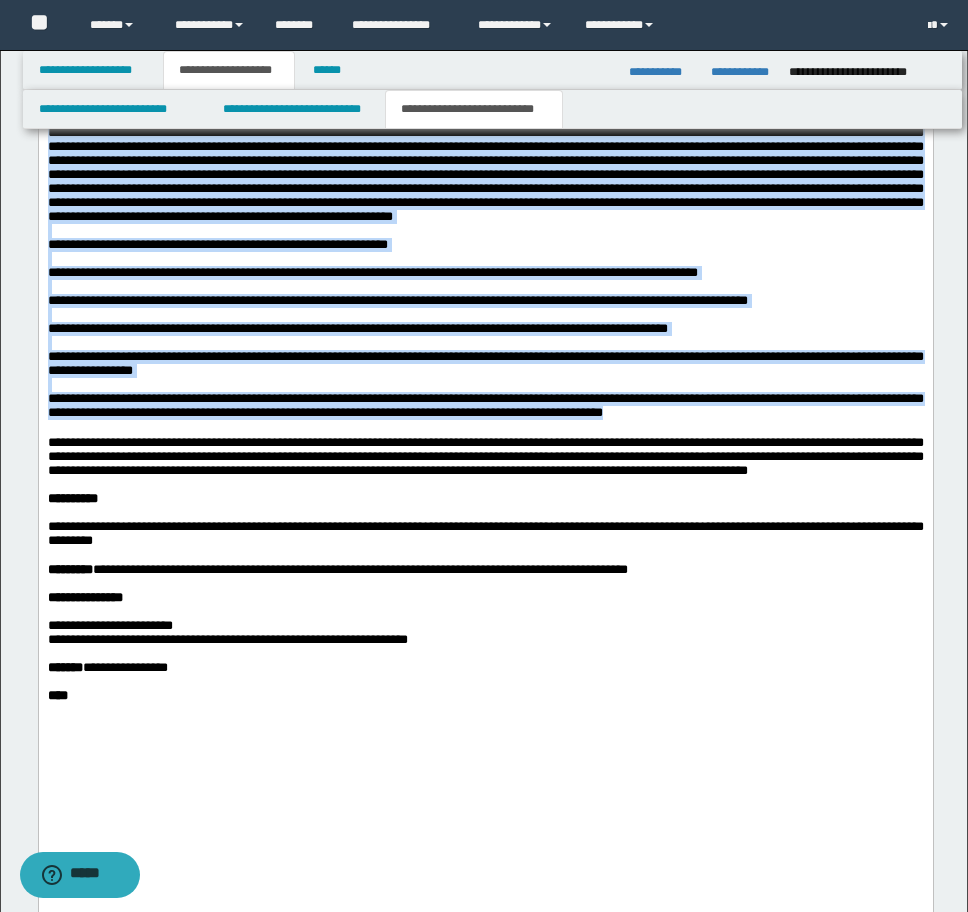 drag, startPoint x: 47, startPoint y: 389, endPoint x: 269, endPoint y: 775, distance: 445.28644 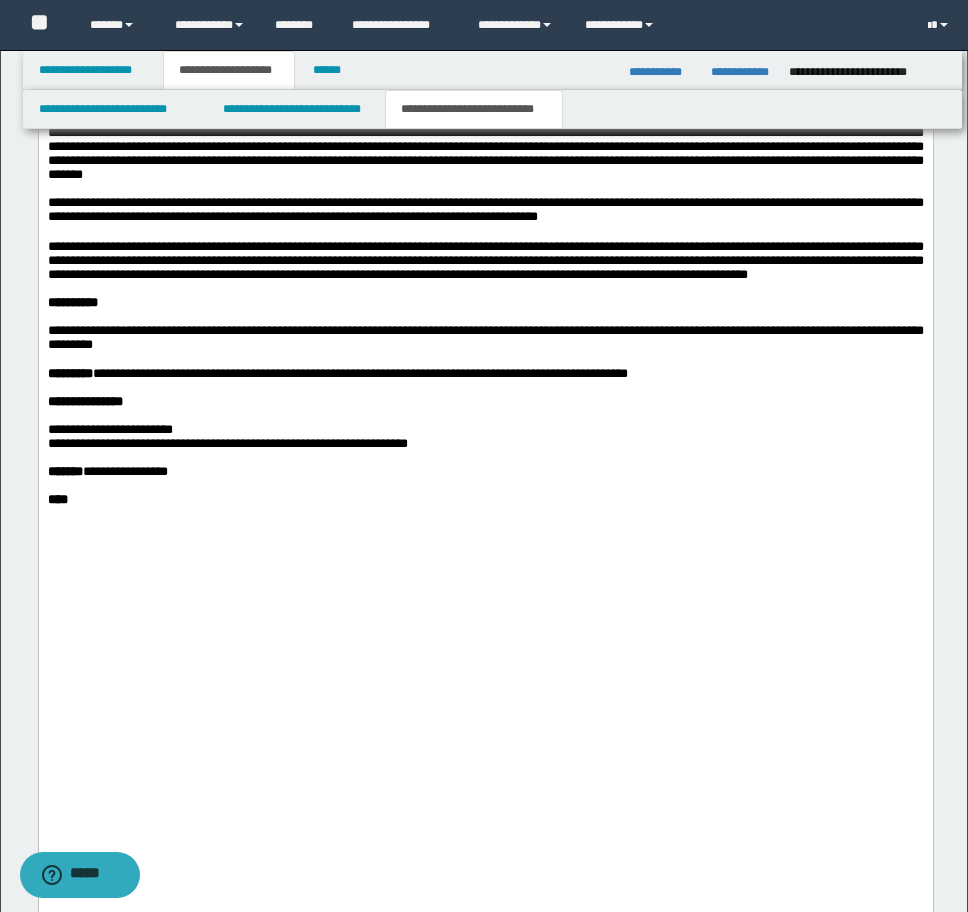 scroll, scrollTop: 4172, scrollLeft: 0, axis: vertical 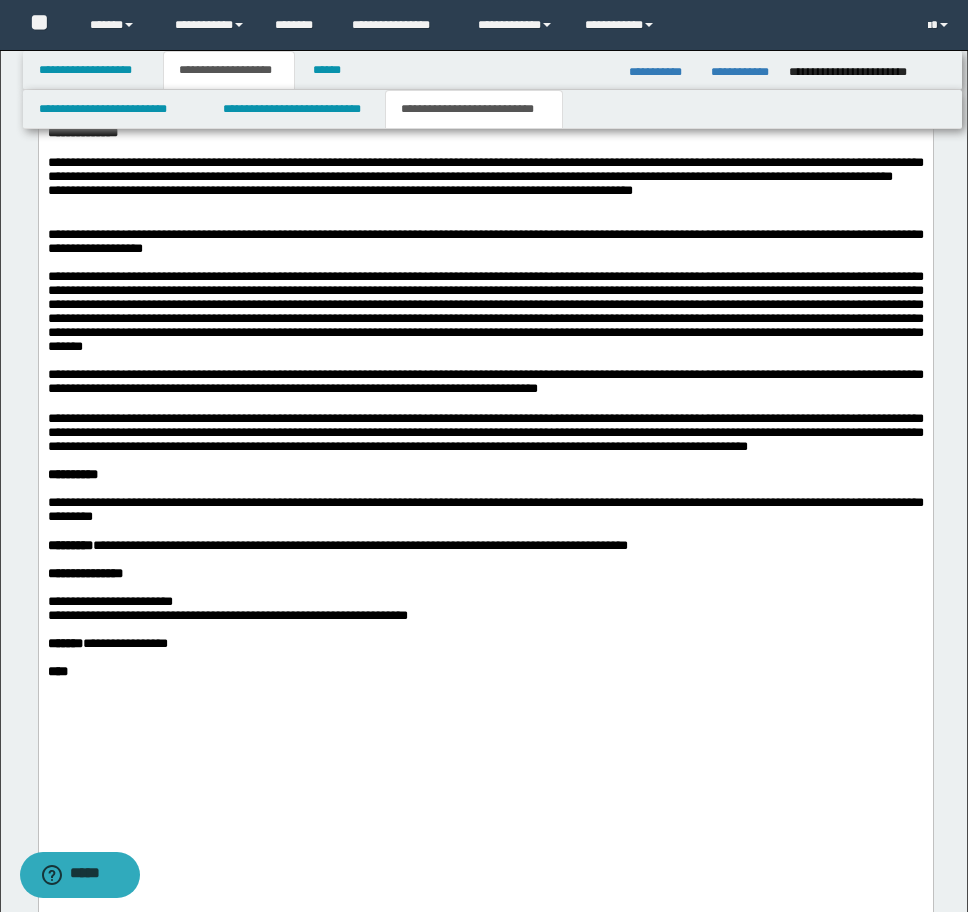 click at bounding box center [485, 221] 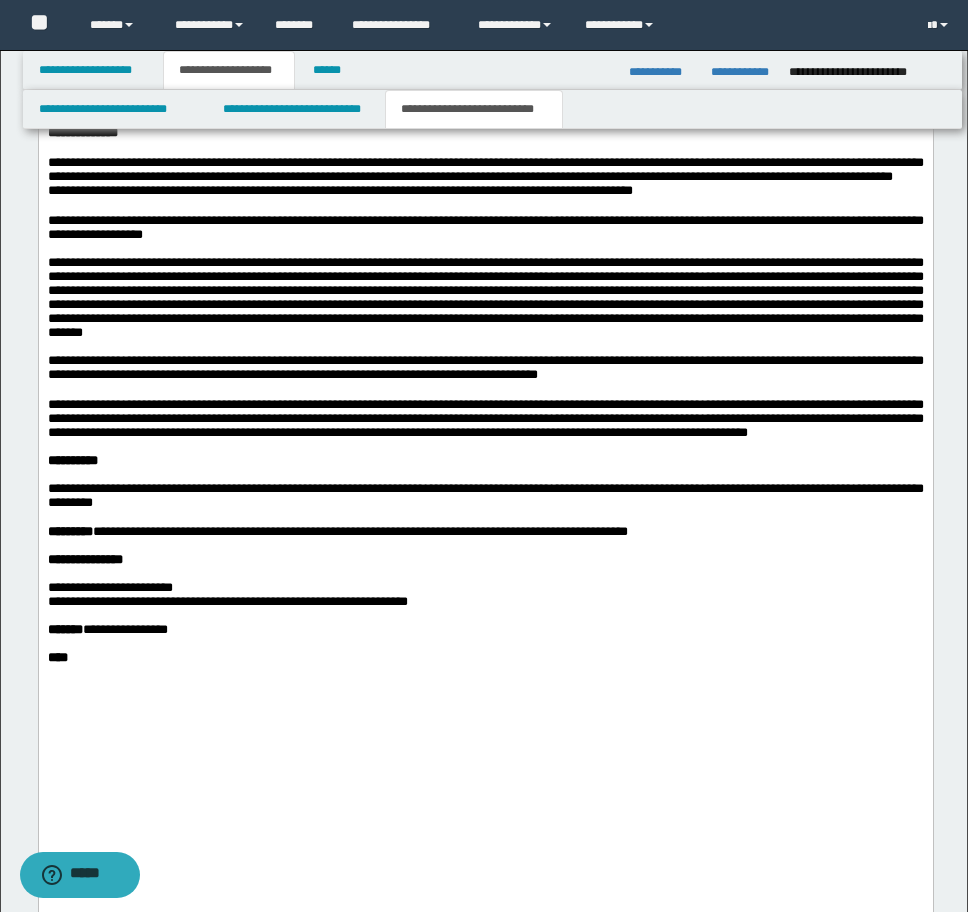click on "**********" at bounding box center [485, 177] 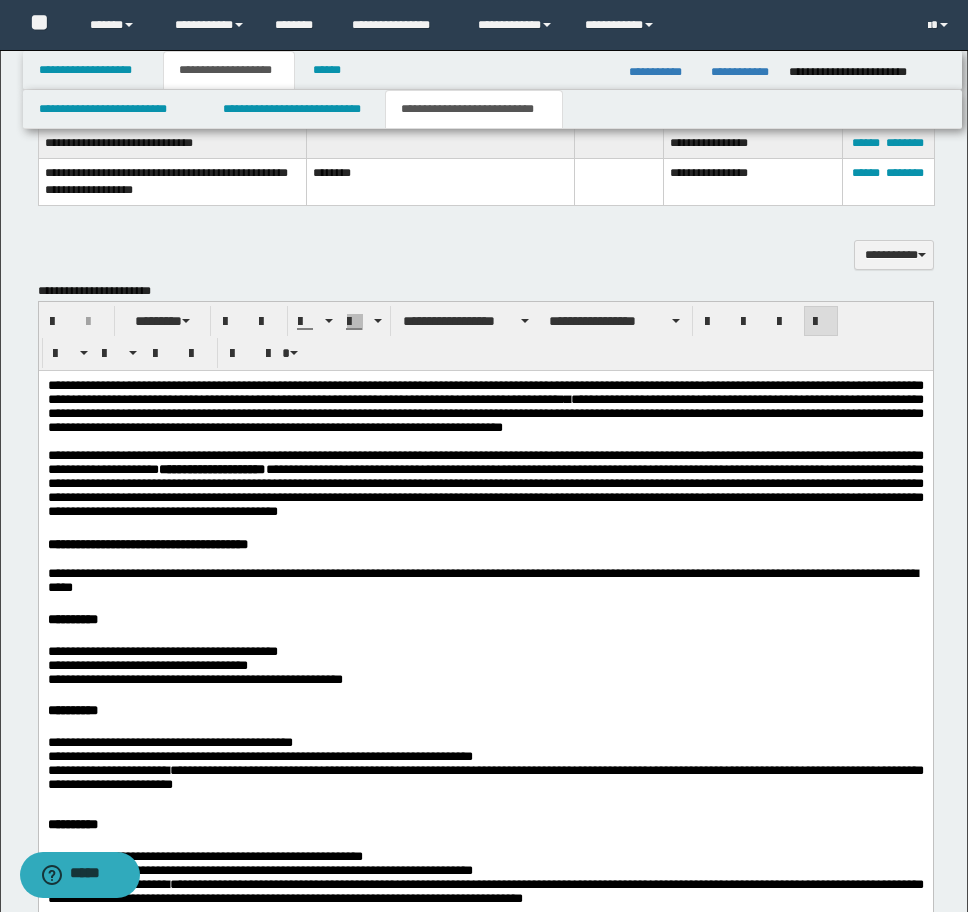 scroll, scrollTop: 1740, scrollLeft: 0, axis: vertical 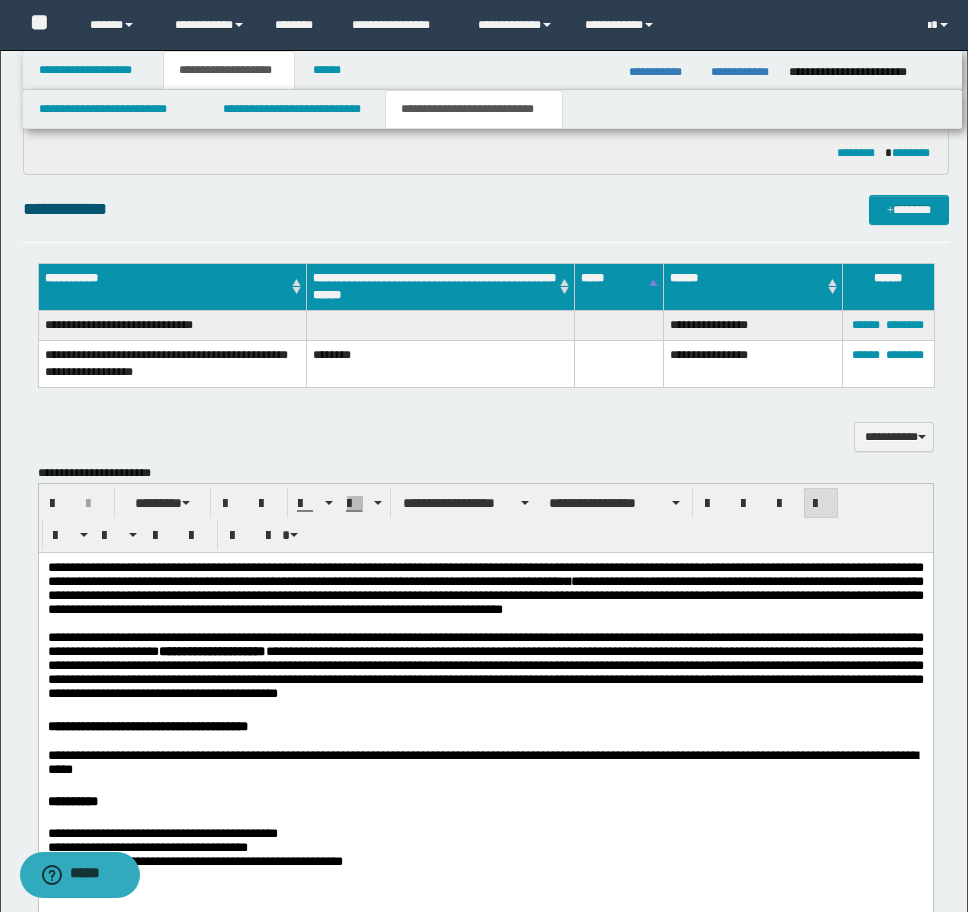click on "**********" at bounding box center [485, 587] 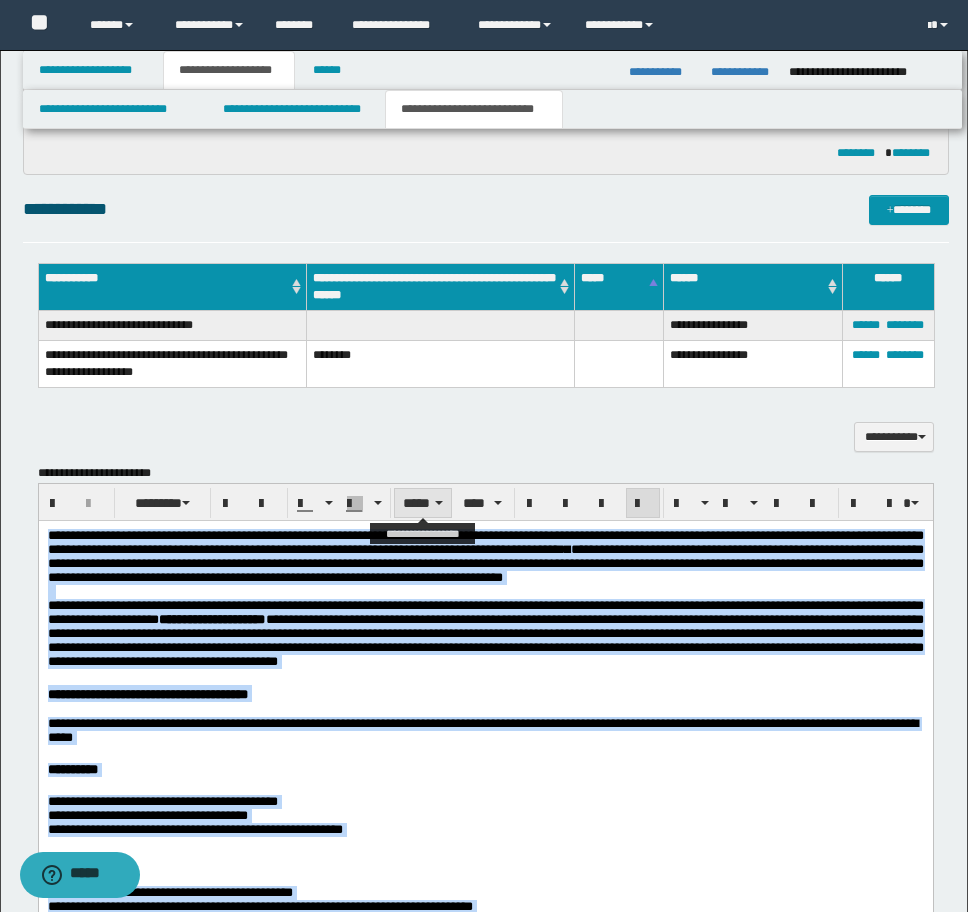click on "*****" at bounding box center [423, 503] 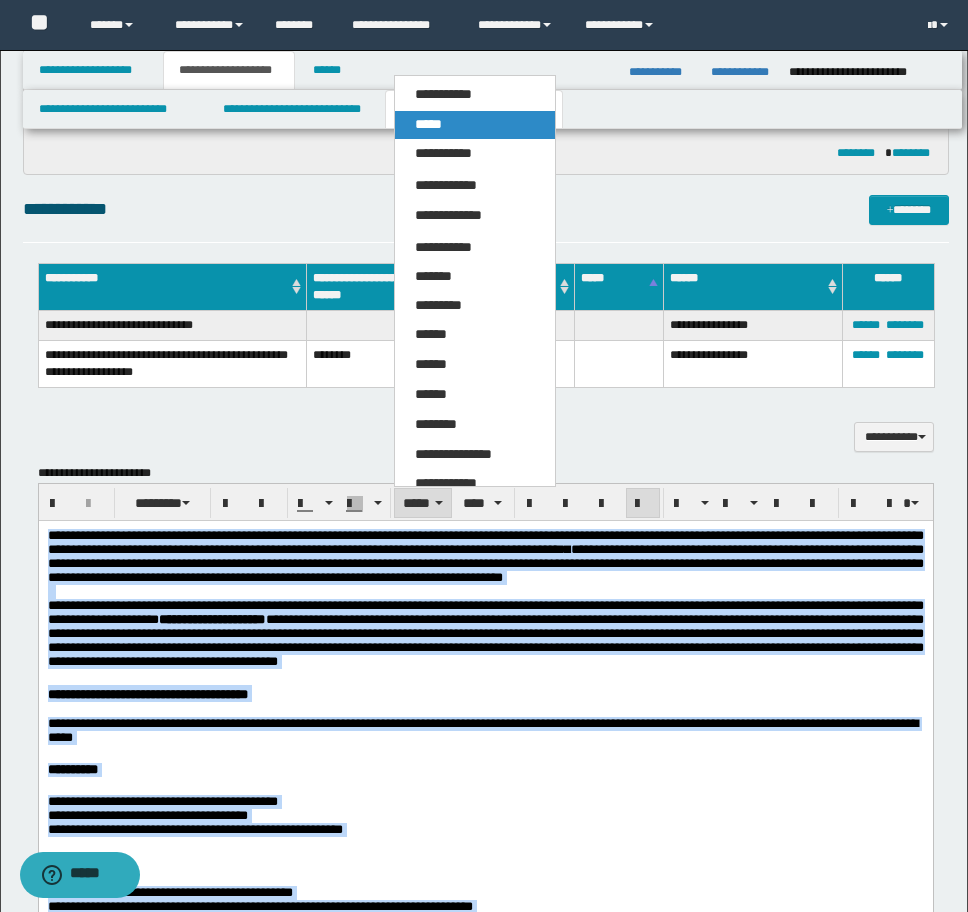 click on "*****" at bounding box center (475, 125) 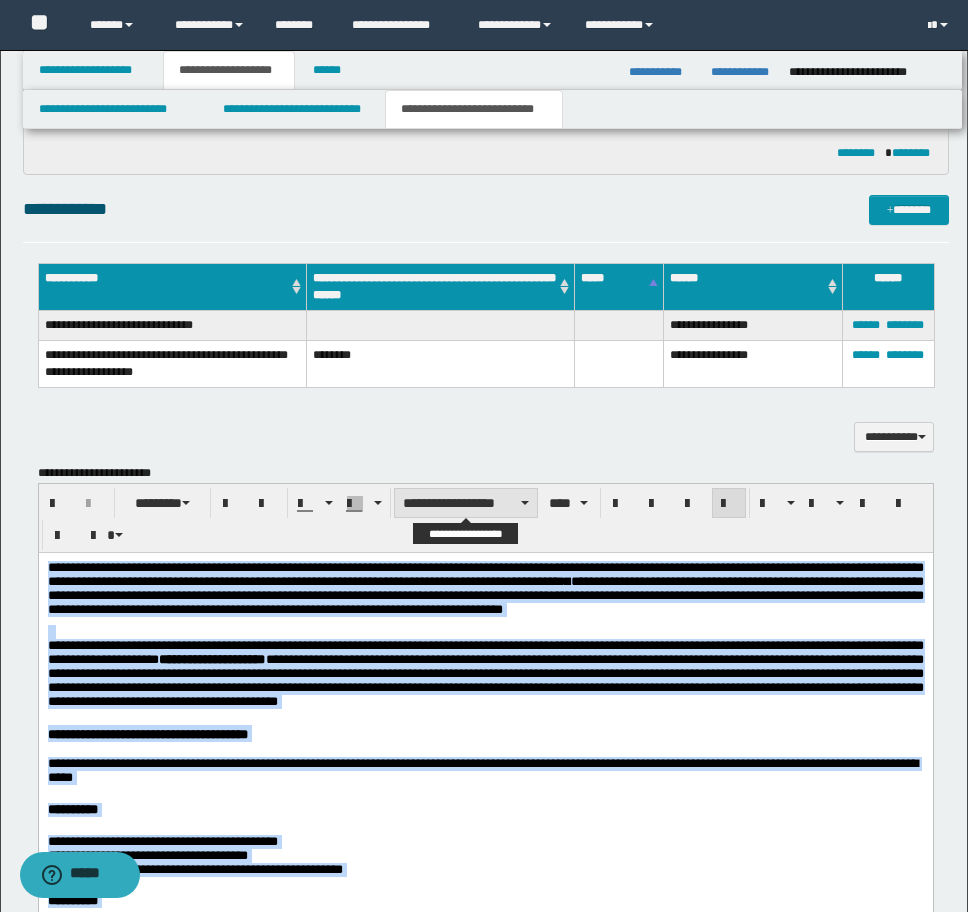 click on "**********" at bounding box center (466, 503) 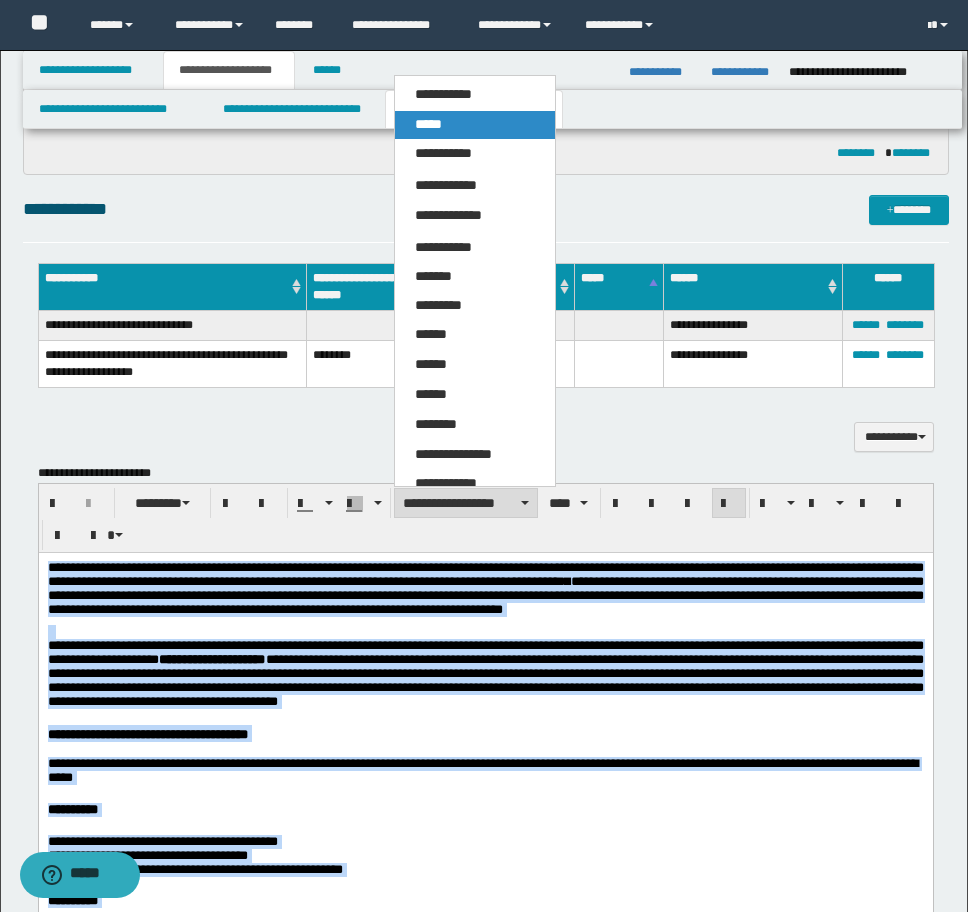 click on "*****" at bounding box center [428, 124] 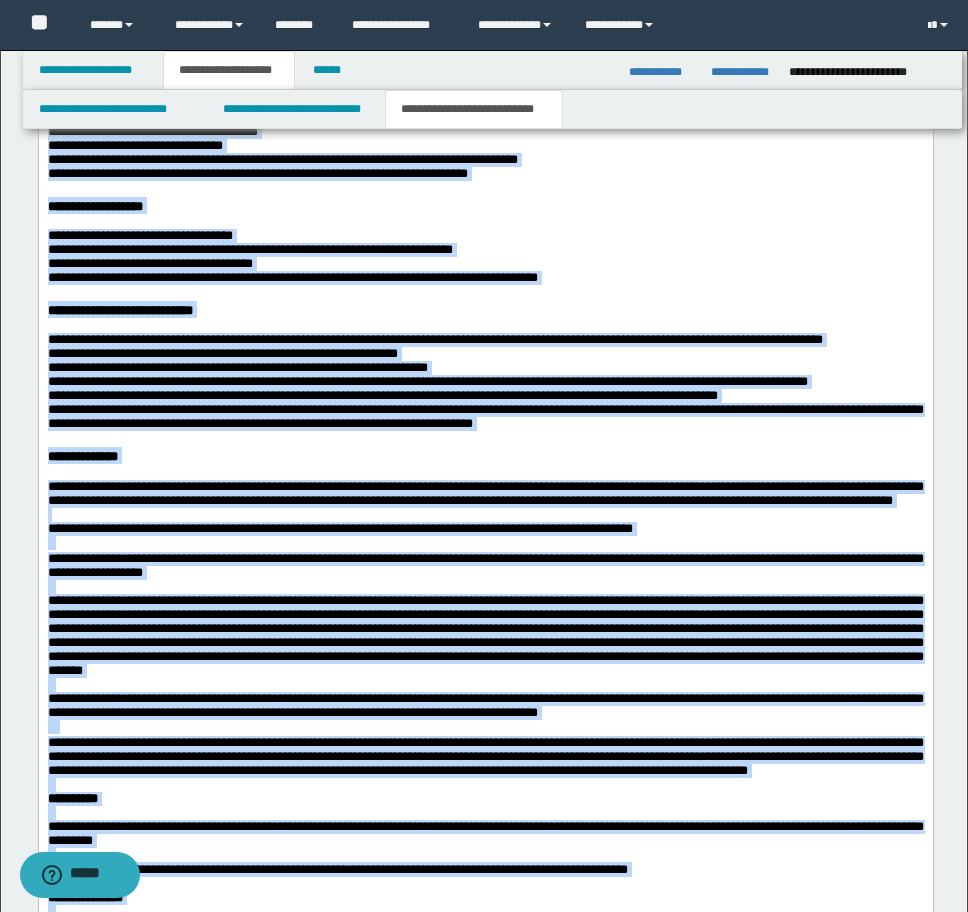 scroll, scrollTop: 4340, scrollLeft: 0, axis: vertical 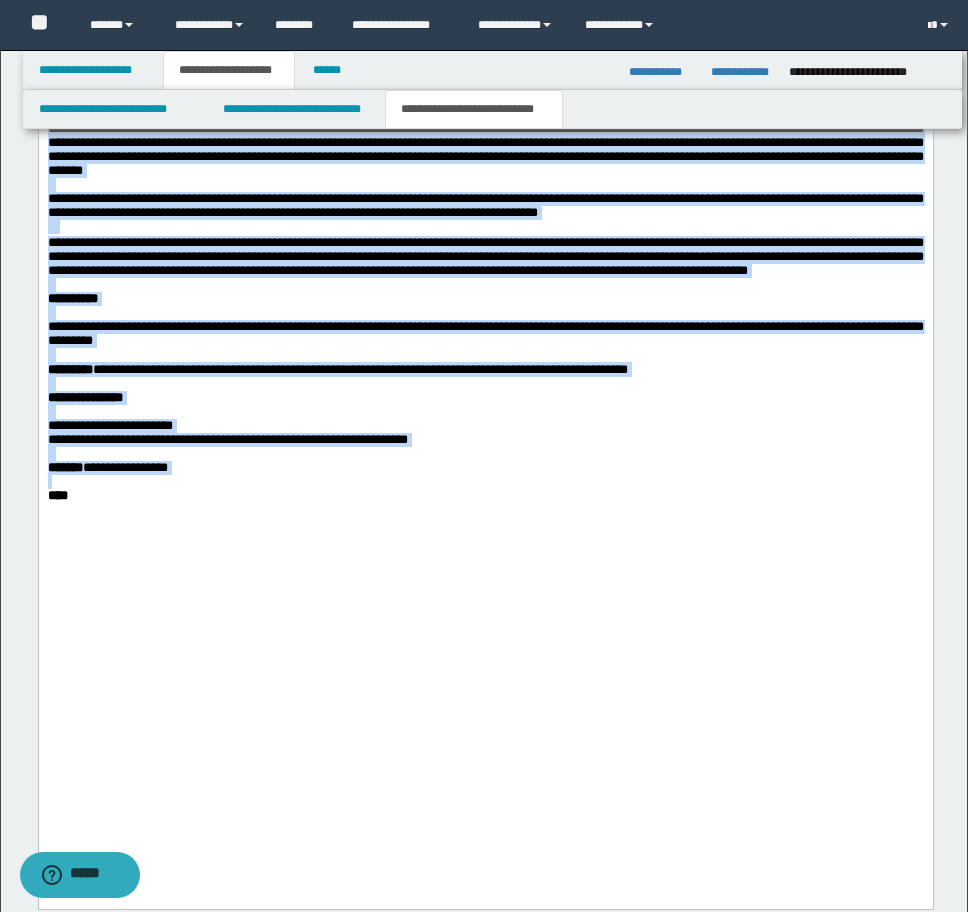 click at bounding box center (485, 285) 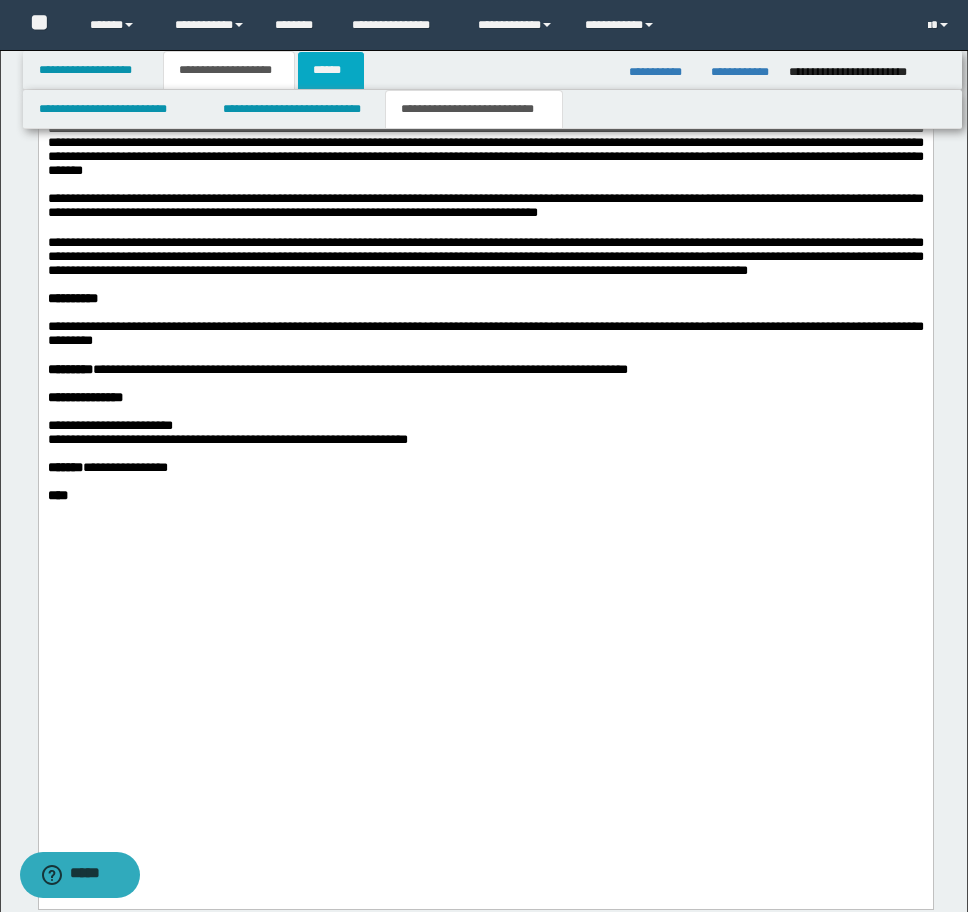 click on "******" at bounding box center (331, 70) 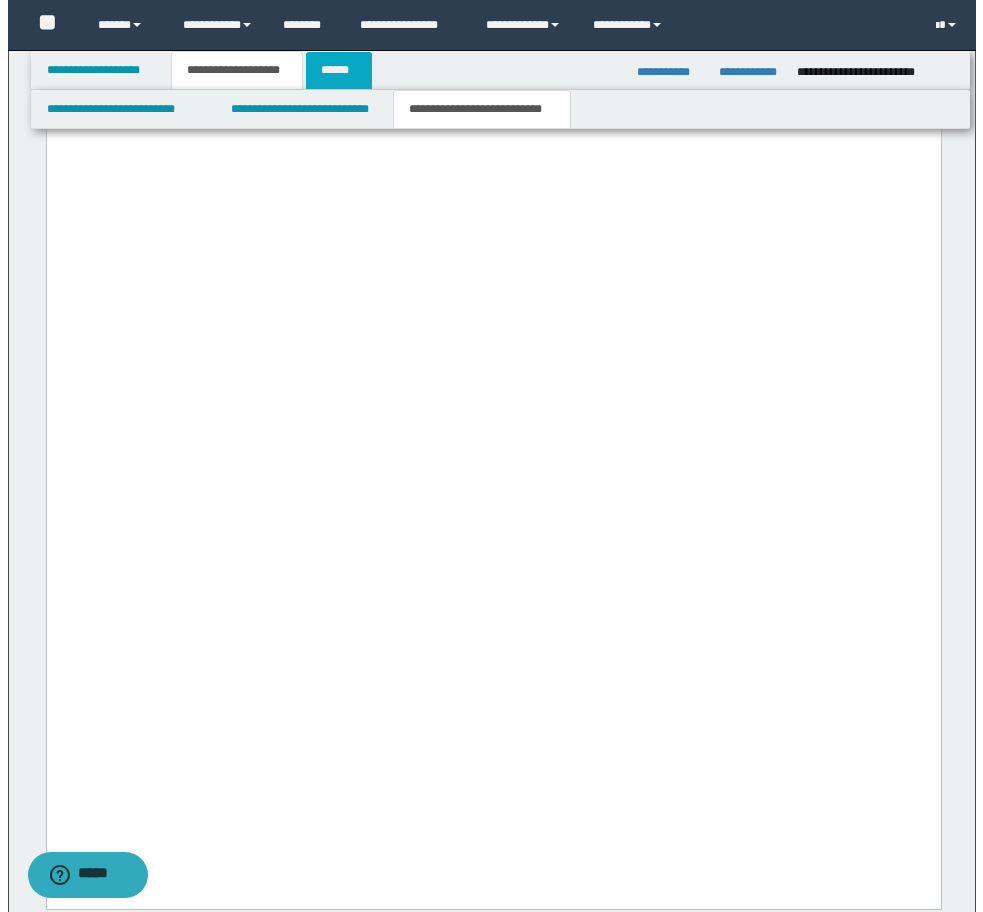 scroll, scrollTop: 0, scrollLeft: 0, axis: both 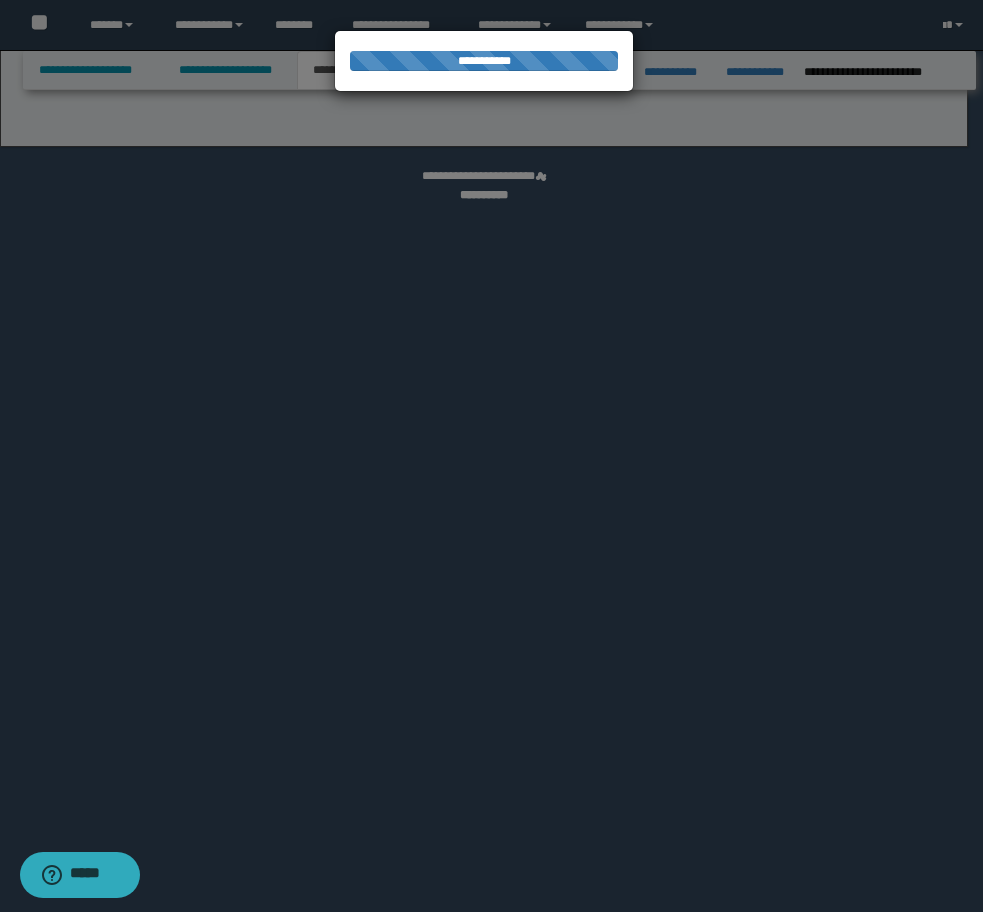 select on "*" 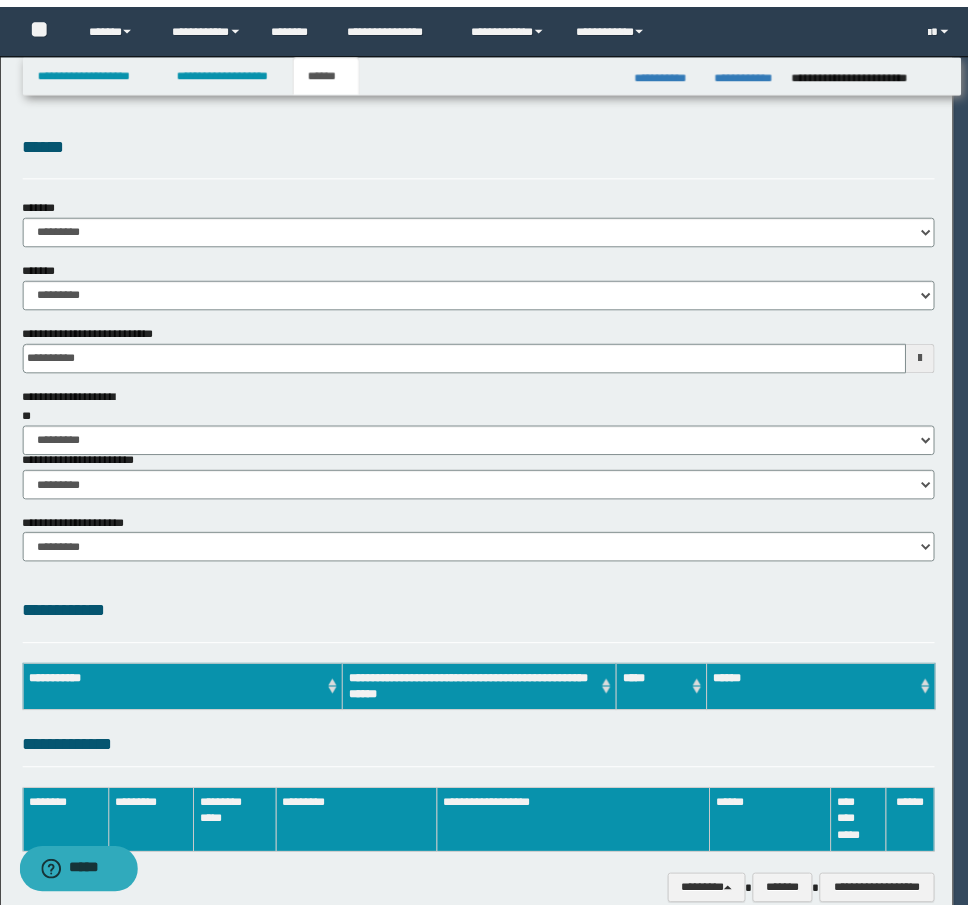 scroll, scrollTop: 0, scrollLeft: 0, axis: both 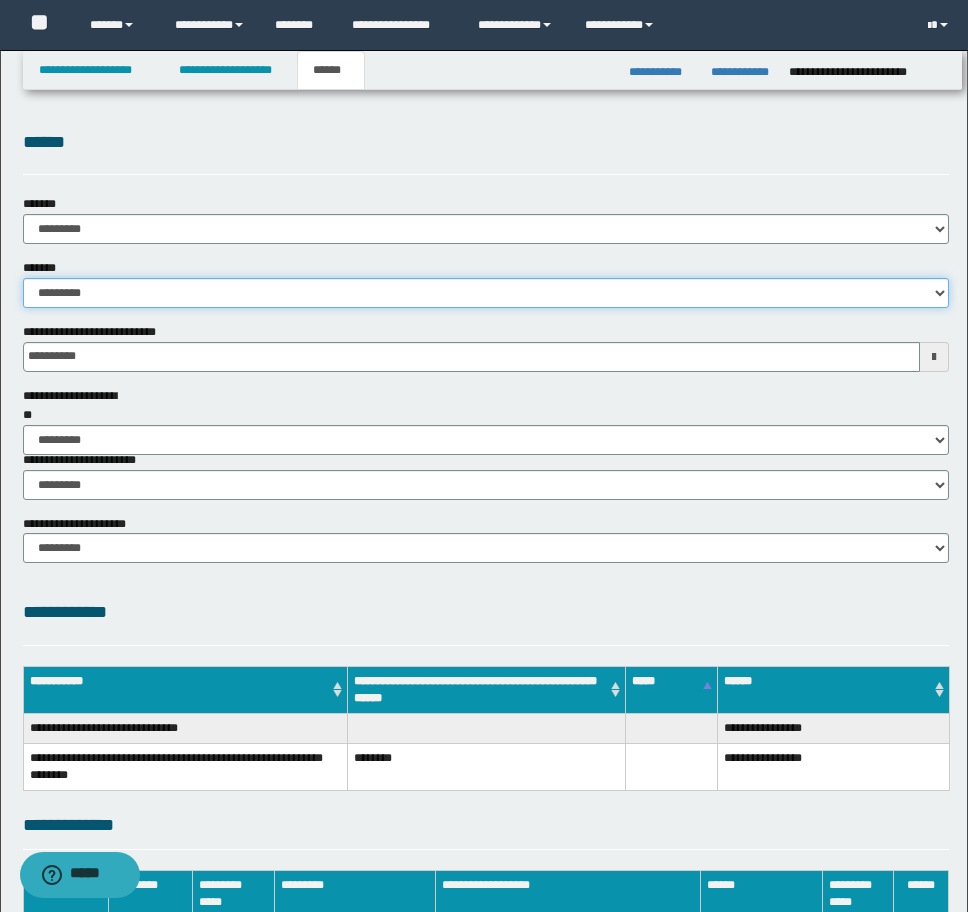 click on "**********" at bounding box center [486, 293] 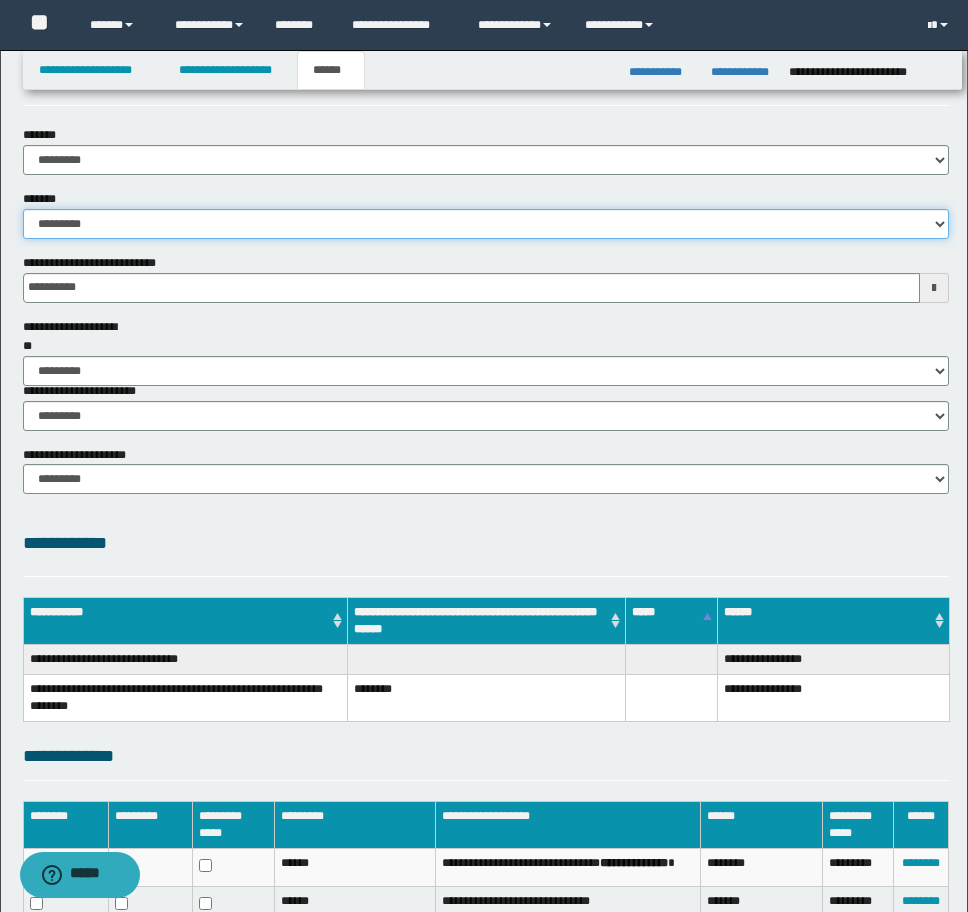 scroll, scrollTop: 200, scrollLeft: 0, axis: vertical 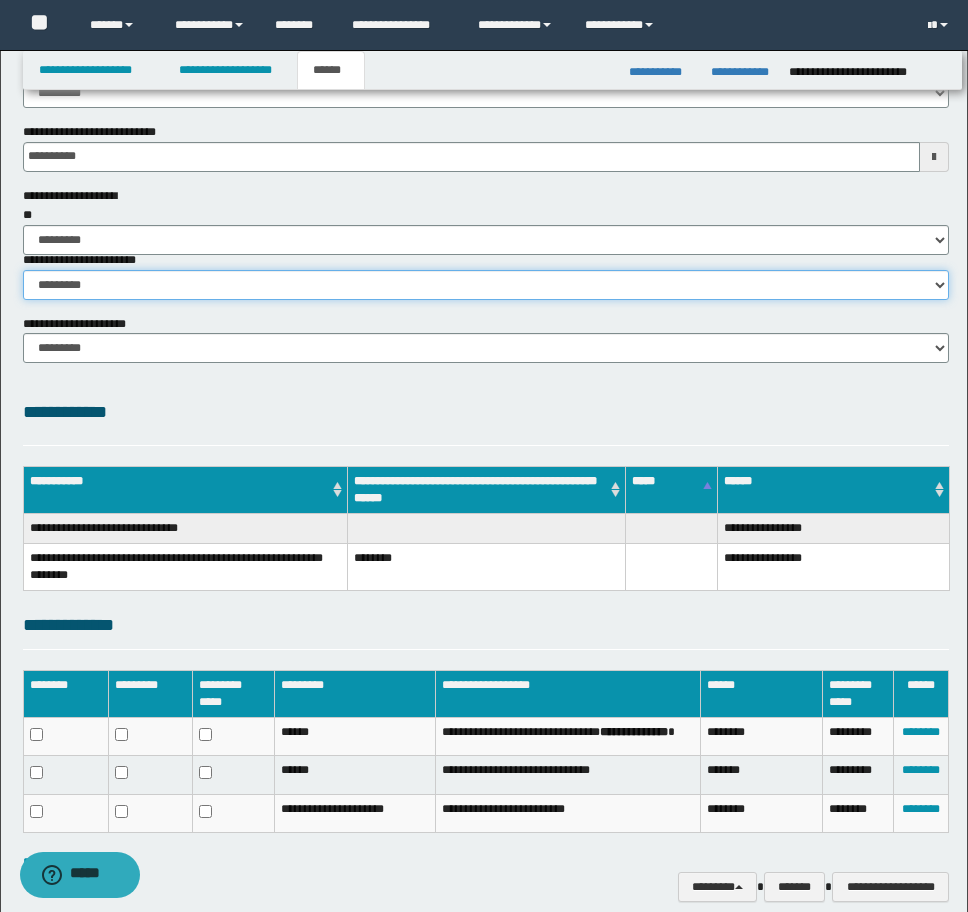 click on "*********
*********
*********" at bounding box center (486, 285) 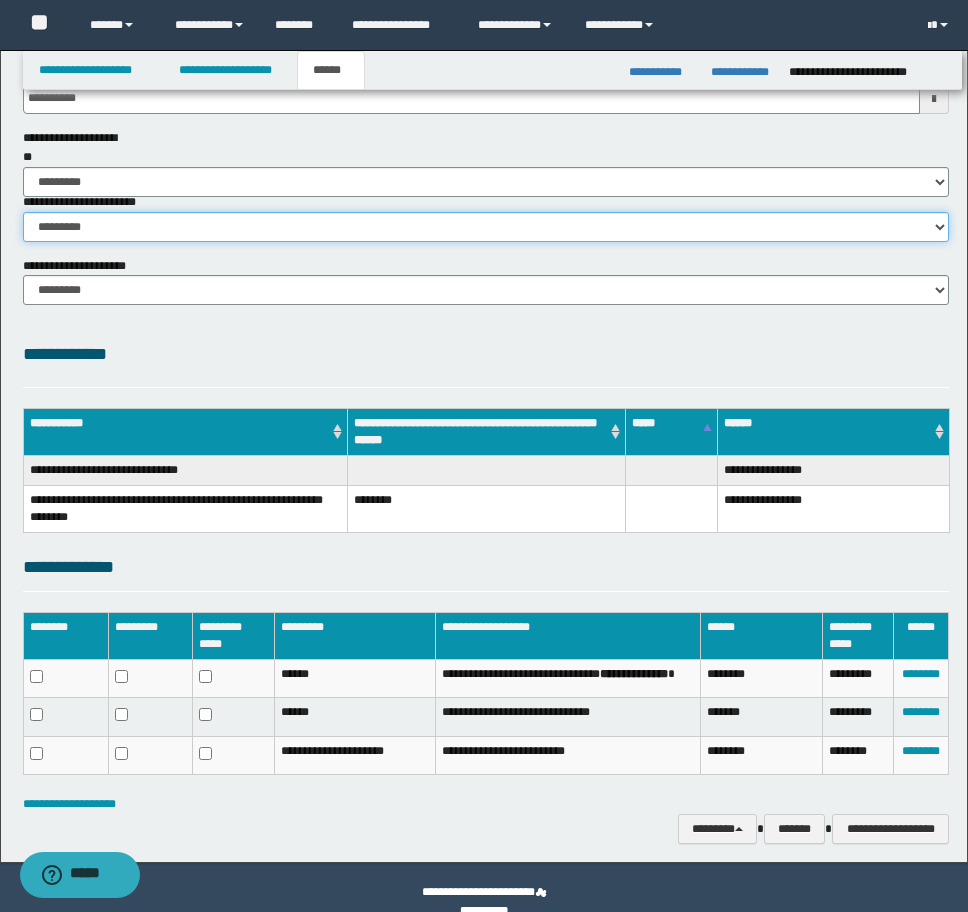 scroll, scrollTop: 287, scrollLeft: 0, axis: vertical 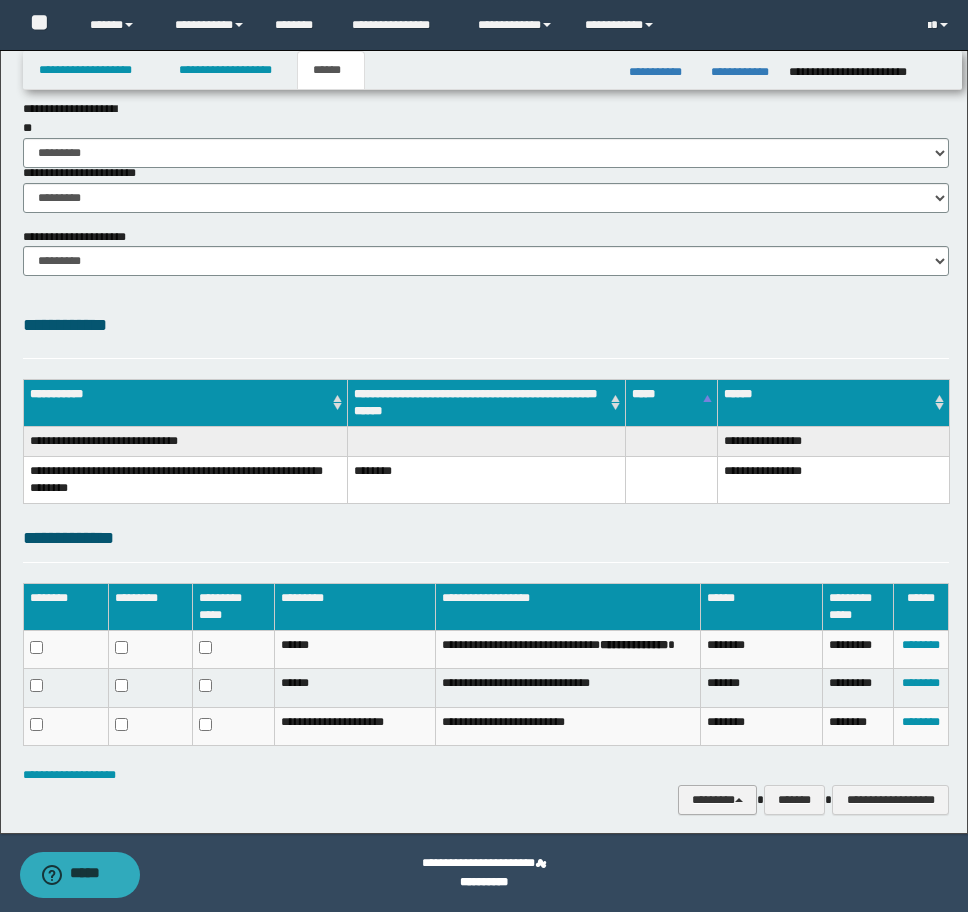click on "********" at bounding box center [717, 800] 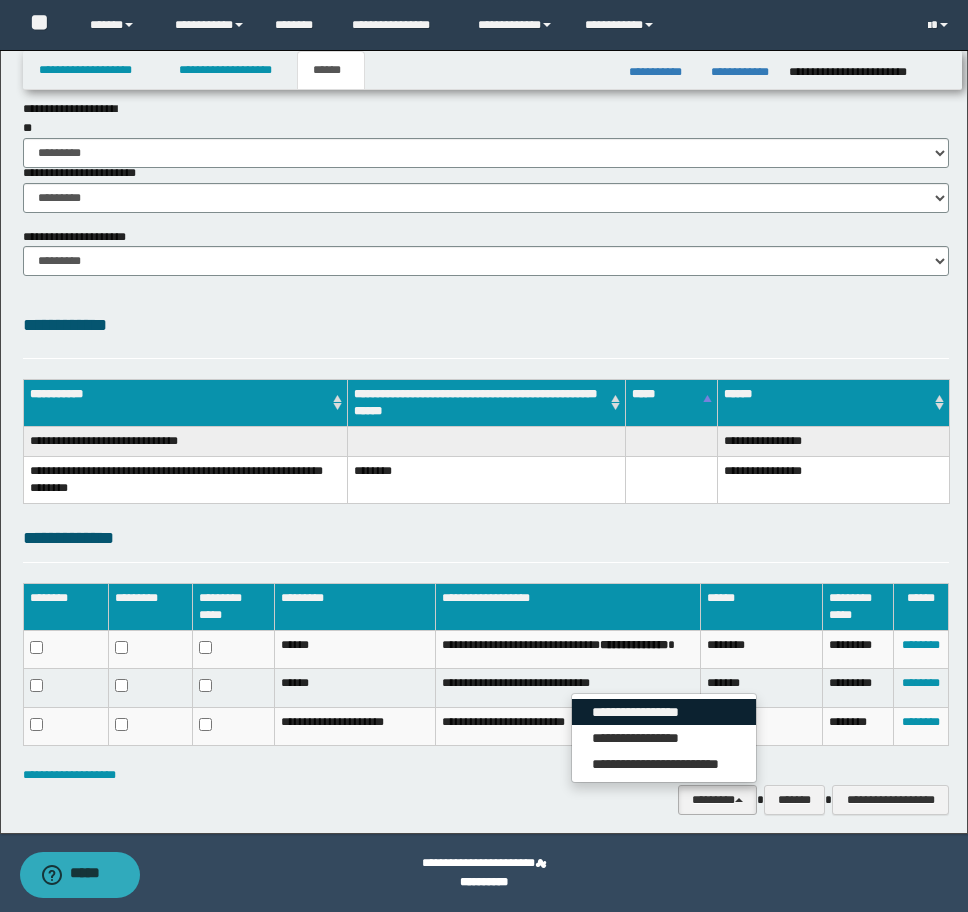 click on "**********" at bounding box center [664, 712] 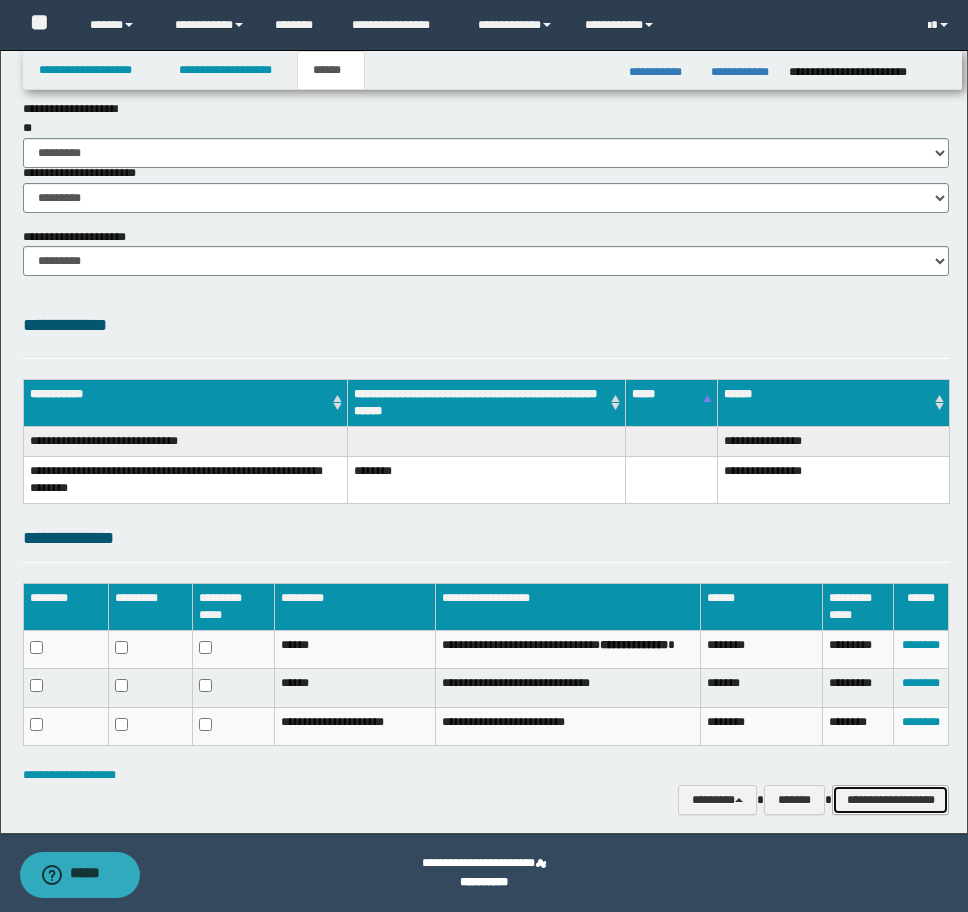 click on "**********" at bounding box center [890, 800] 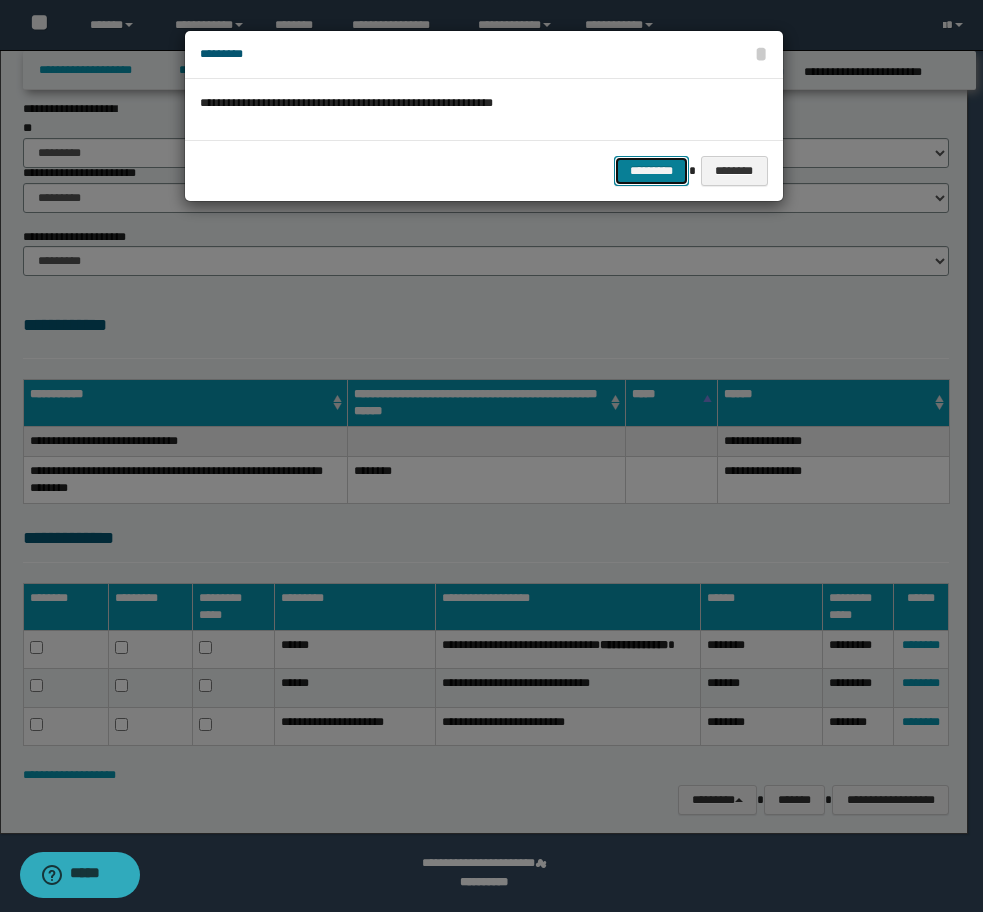click on "*********" at bounding box center (651, 171) 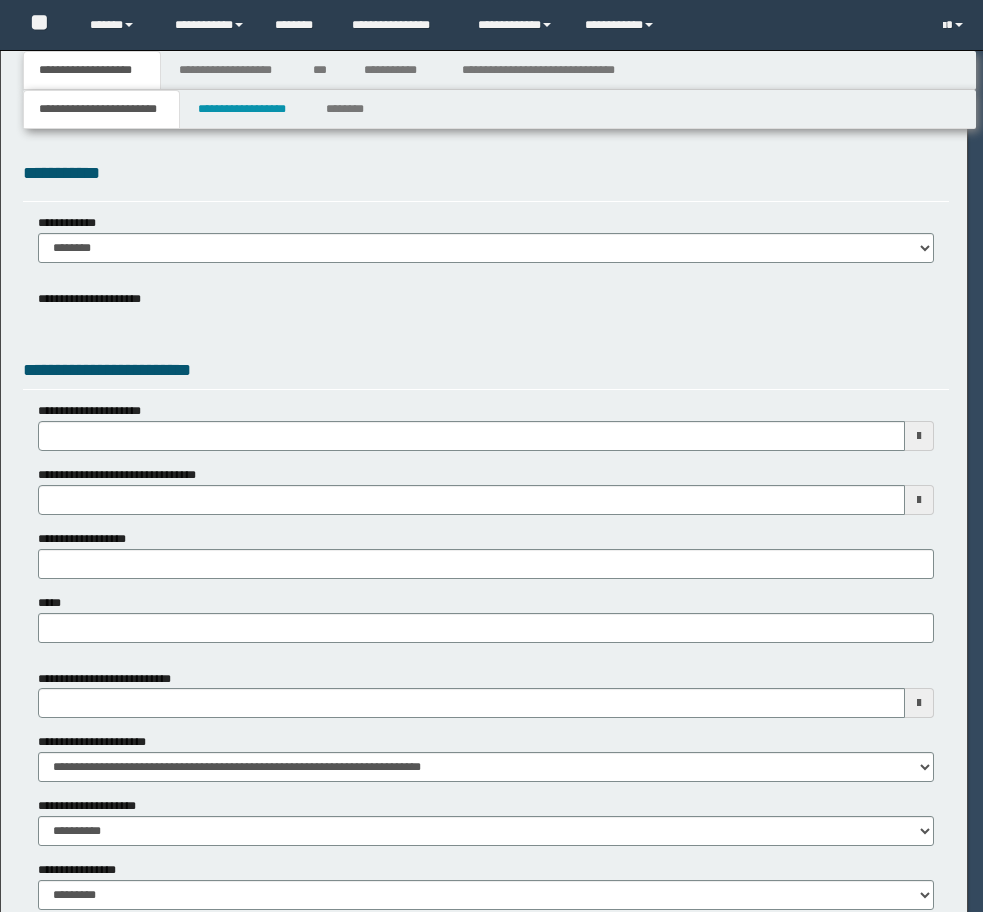 scroll, scrollTop: 0, scrollLeft: 0, axis: both 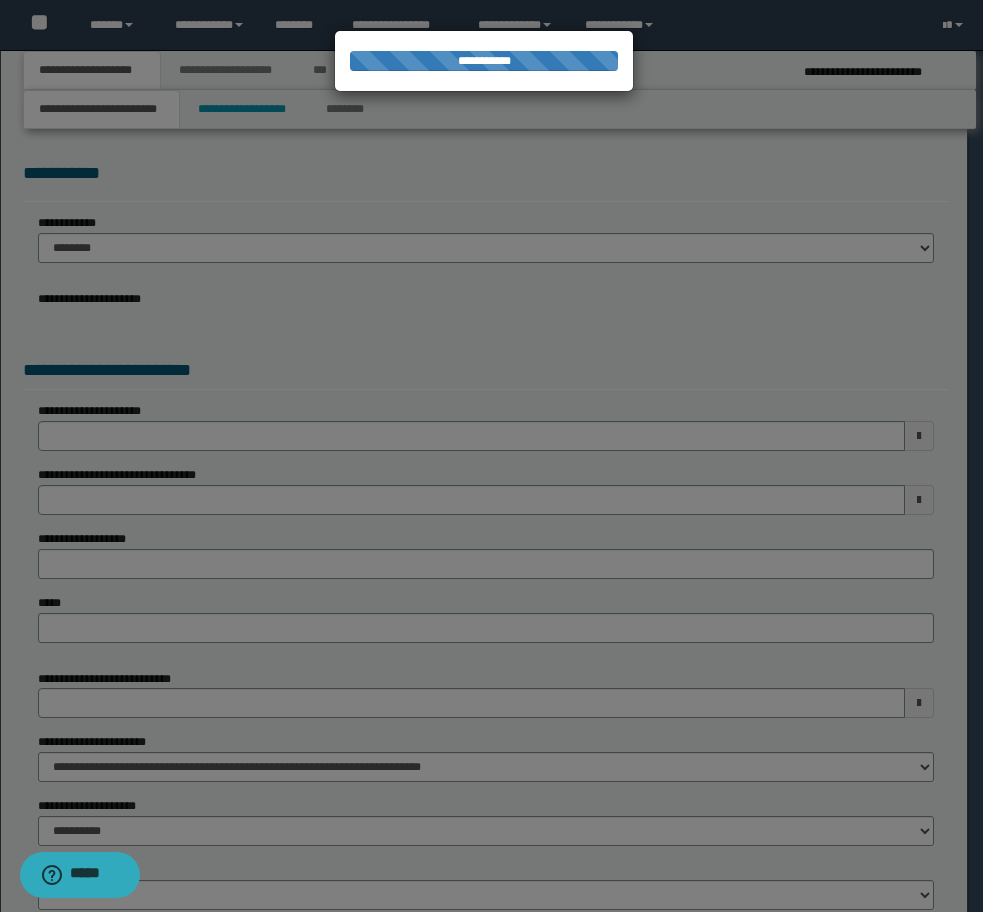 select on "*" 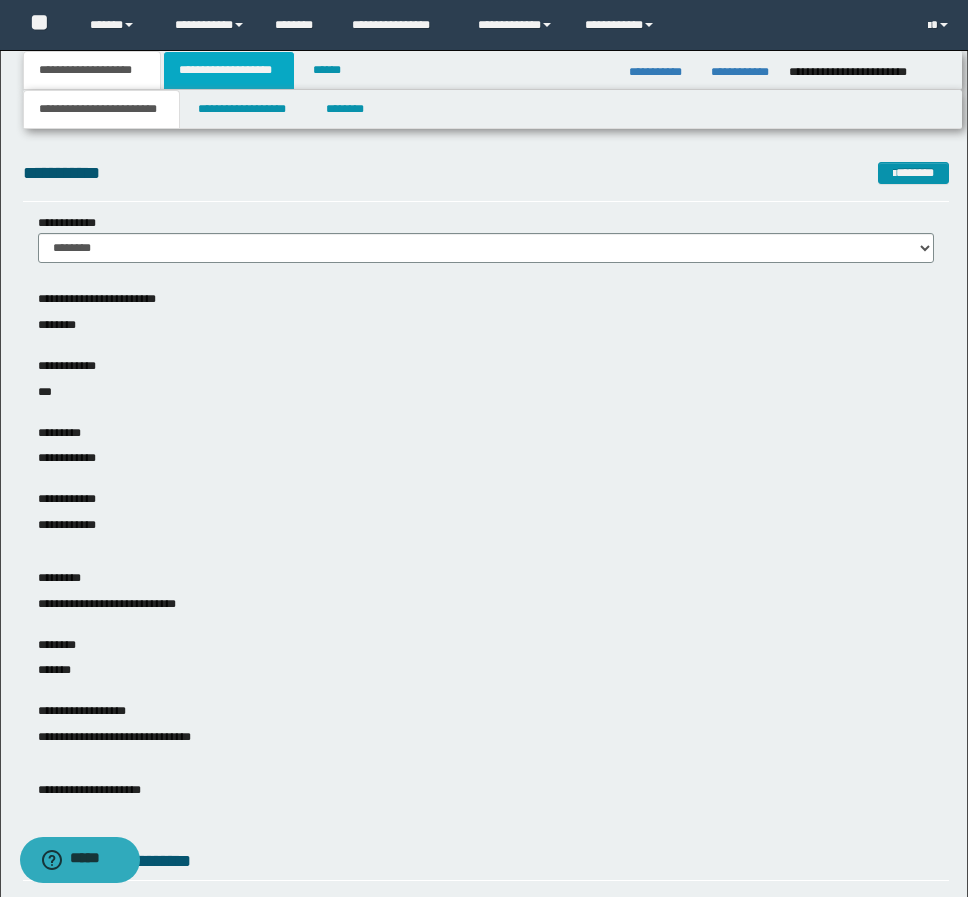 click on "**********" at bounding box center [229, 70] 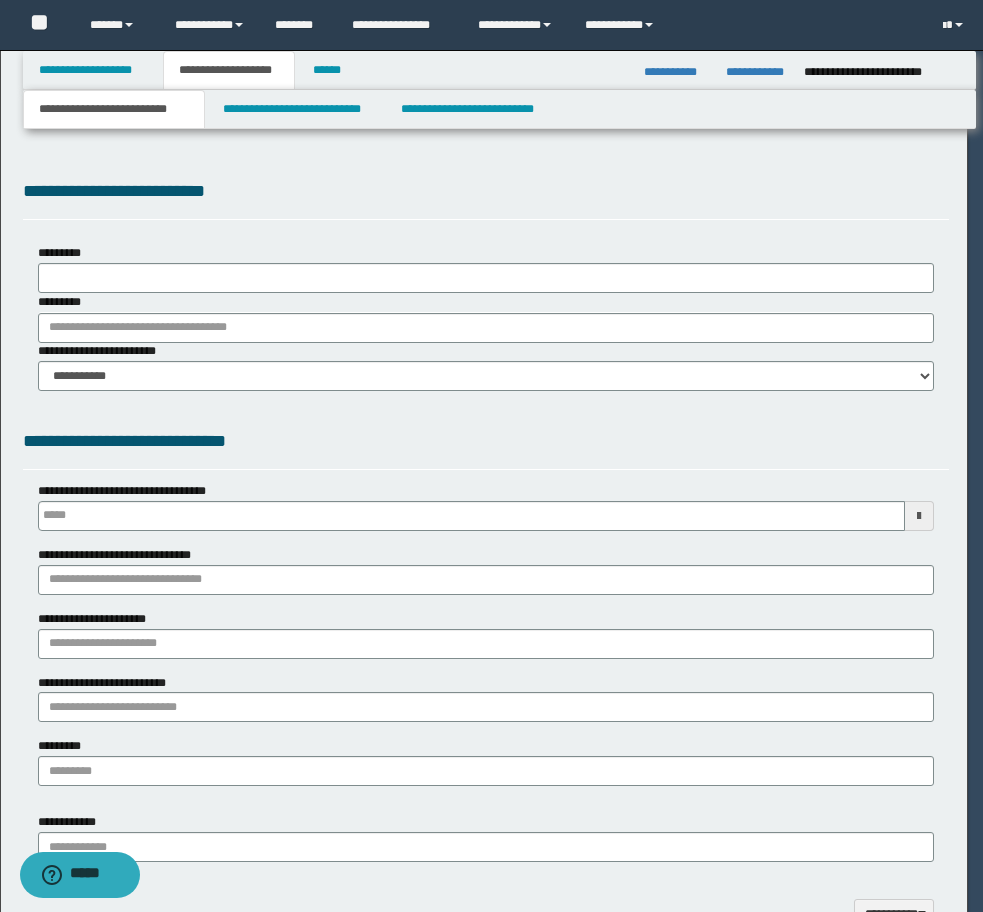 scroll, scrollTop: 0, scrollLeft: 0, axis: both 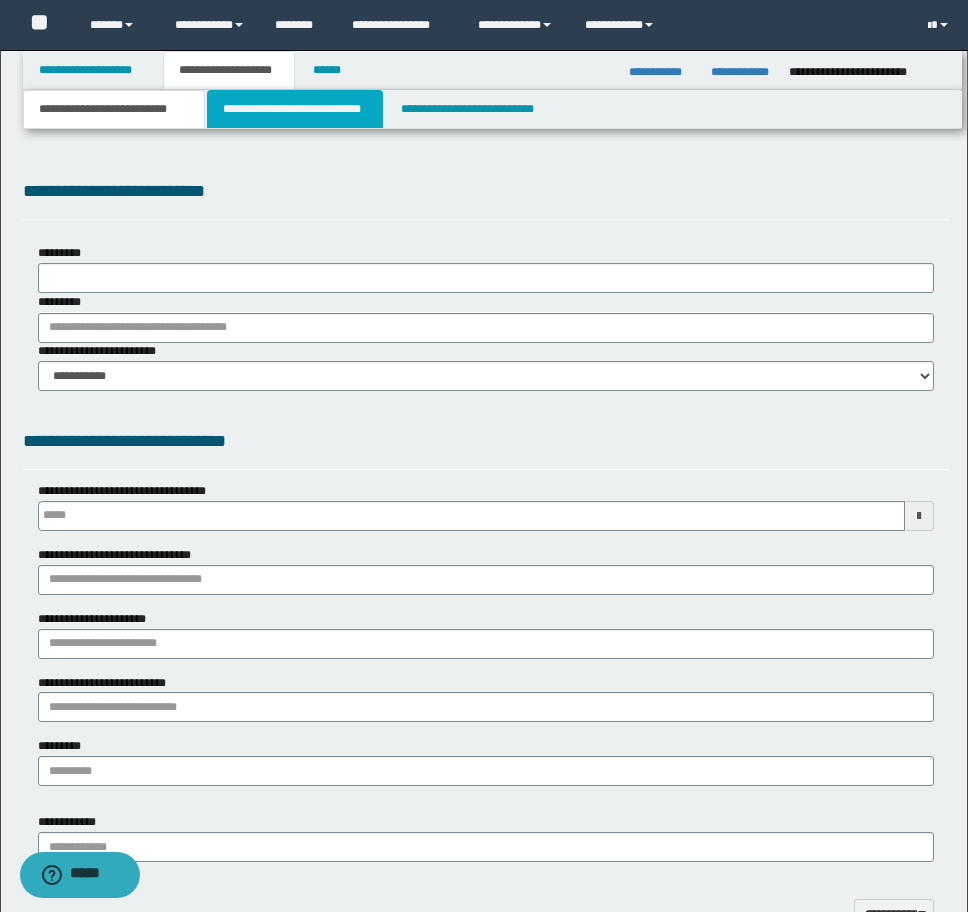 click on "**********" at bounding box center [295, 109] 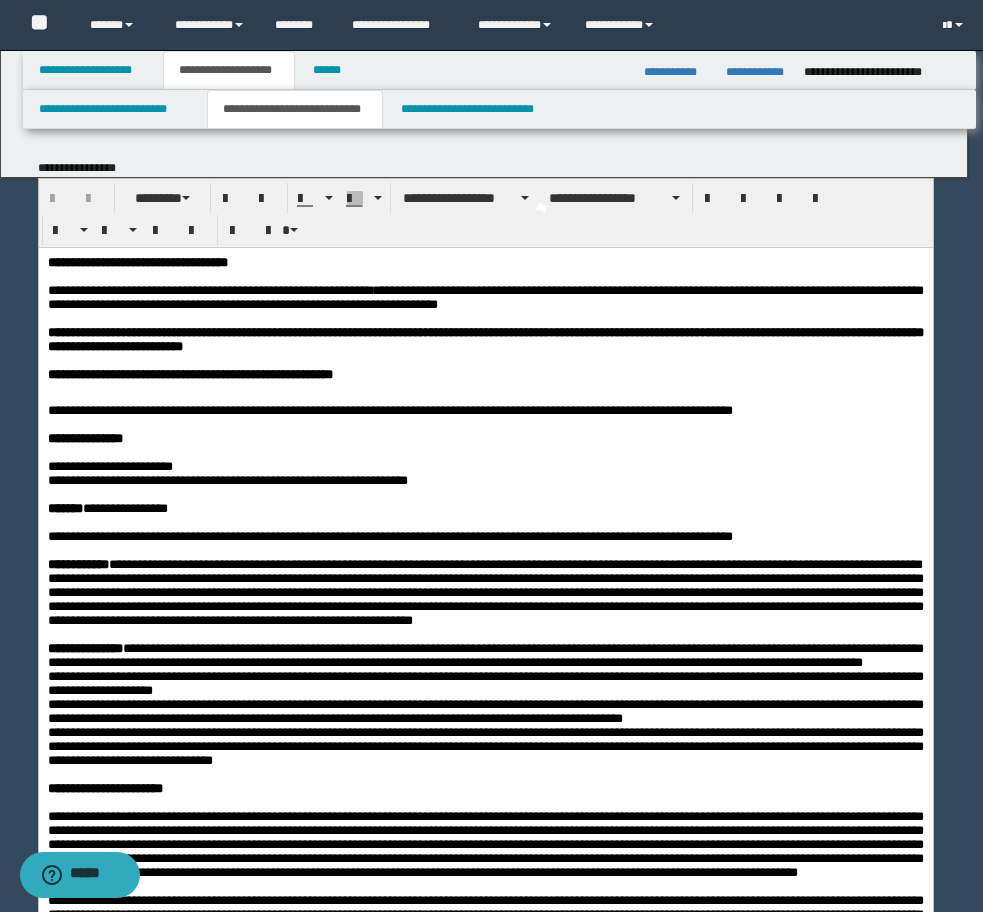 scroll, scrollTop: 0, scrollLeft: 0, axis: both 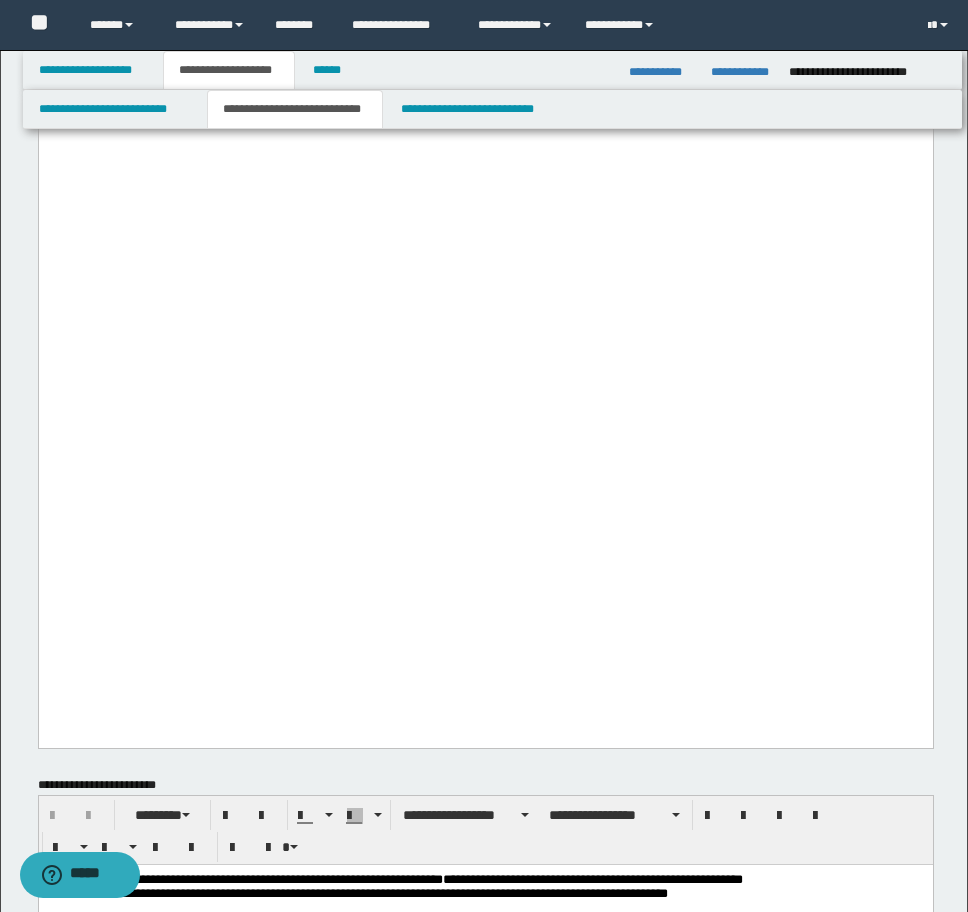 click on "**********" at bounding box center [485, 111] 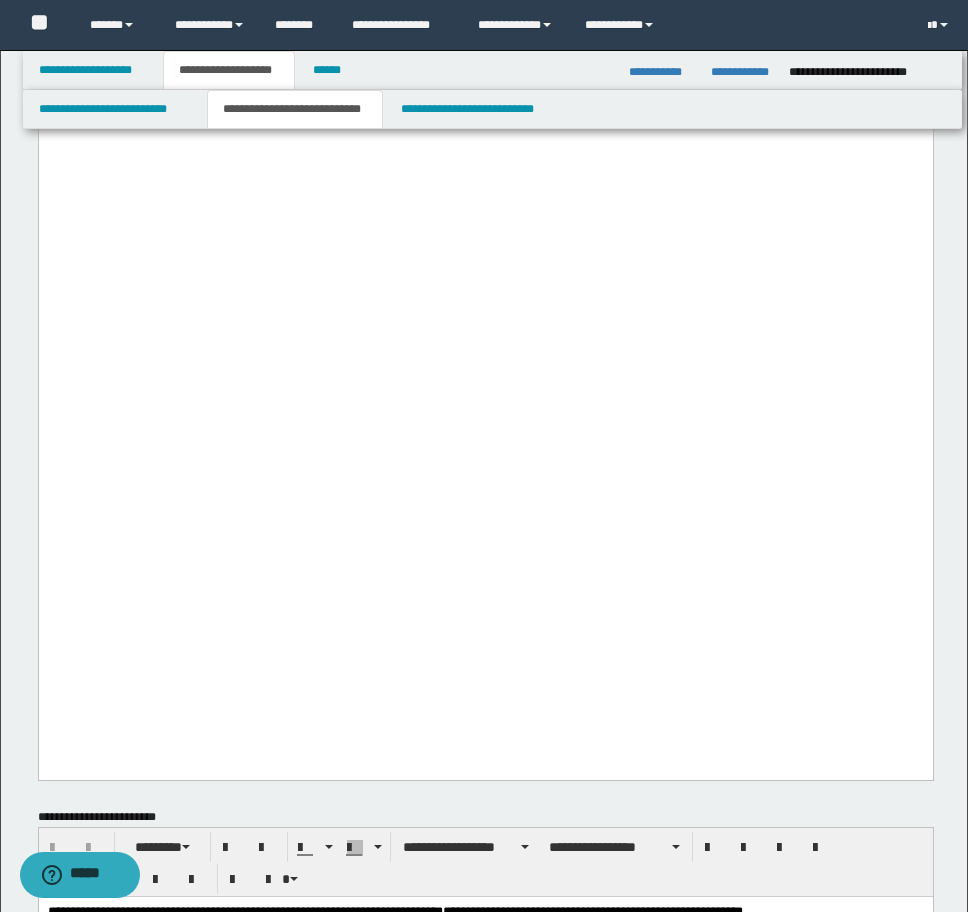 scroll, scrollTop: 2368, scrollLeft: 0, axis: vertical 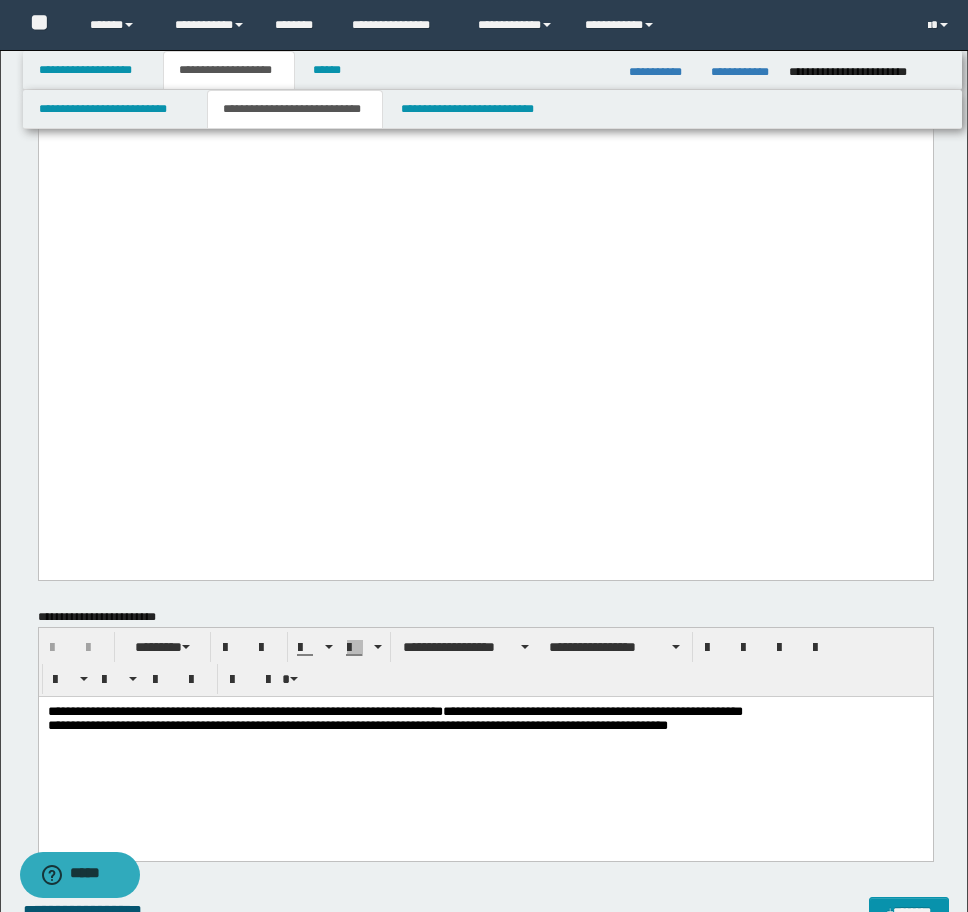 click on "**********" at bounding box center [394, 710] 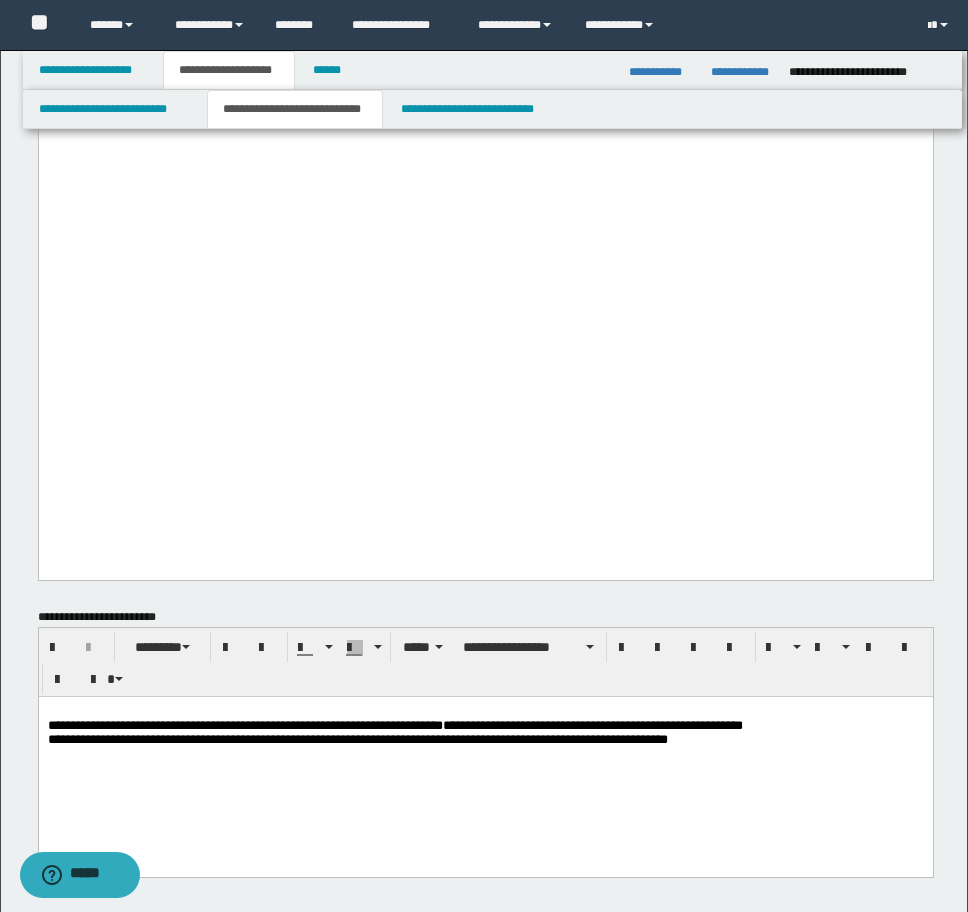 click on "**********" at bounding box center (485, 725) 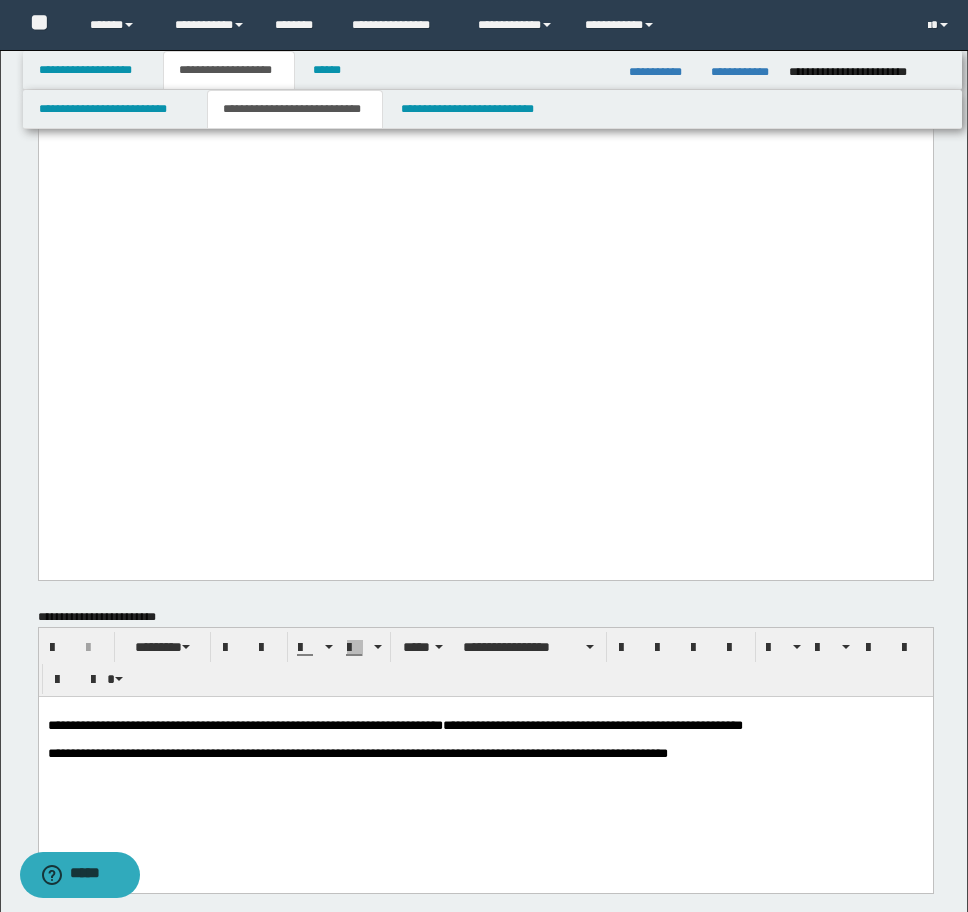 click on "**********" at bounding box center (485, 753) 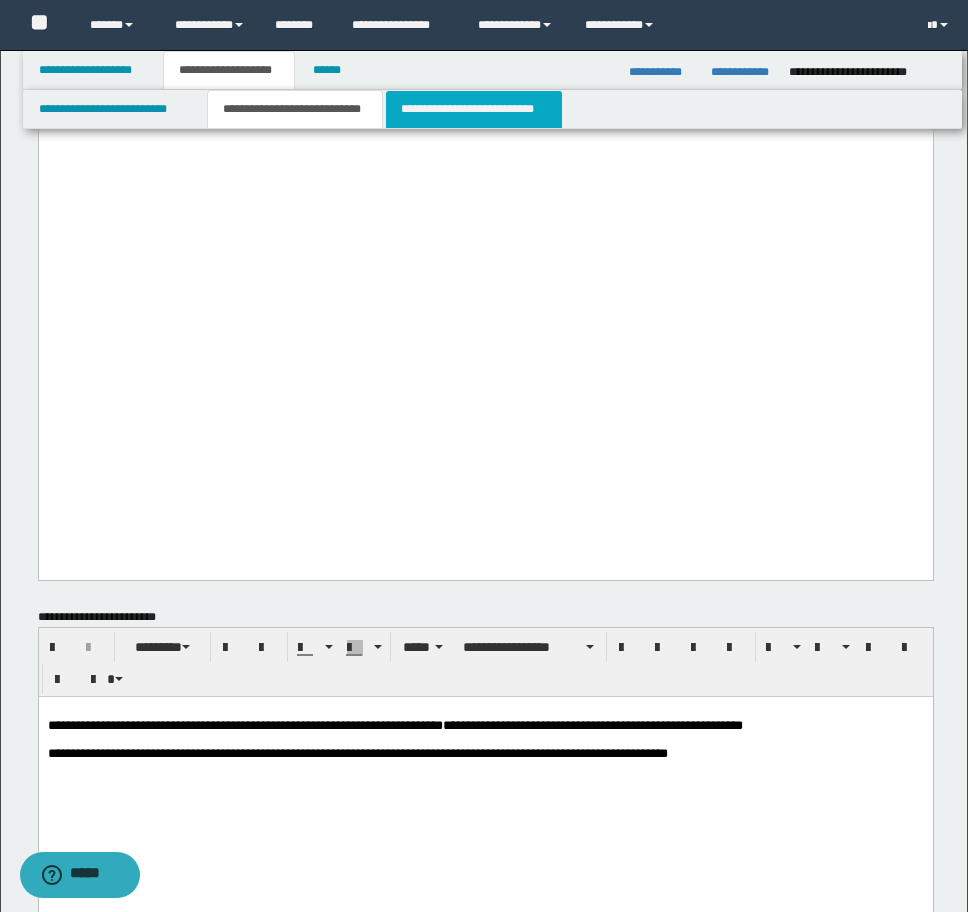 click on "**********" at bounding box center [474, 109] 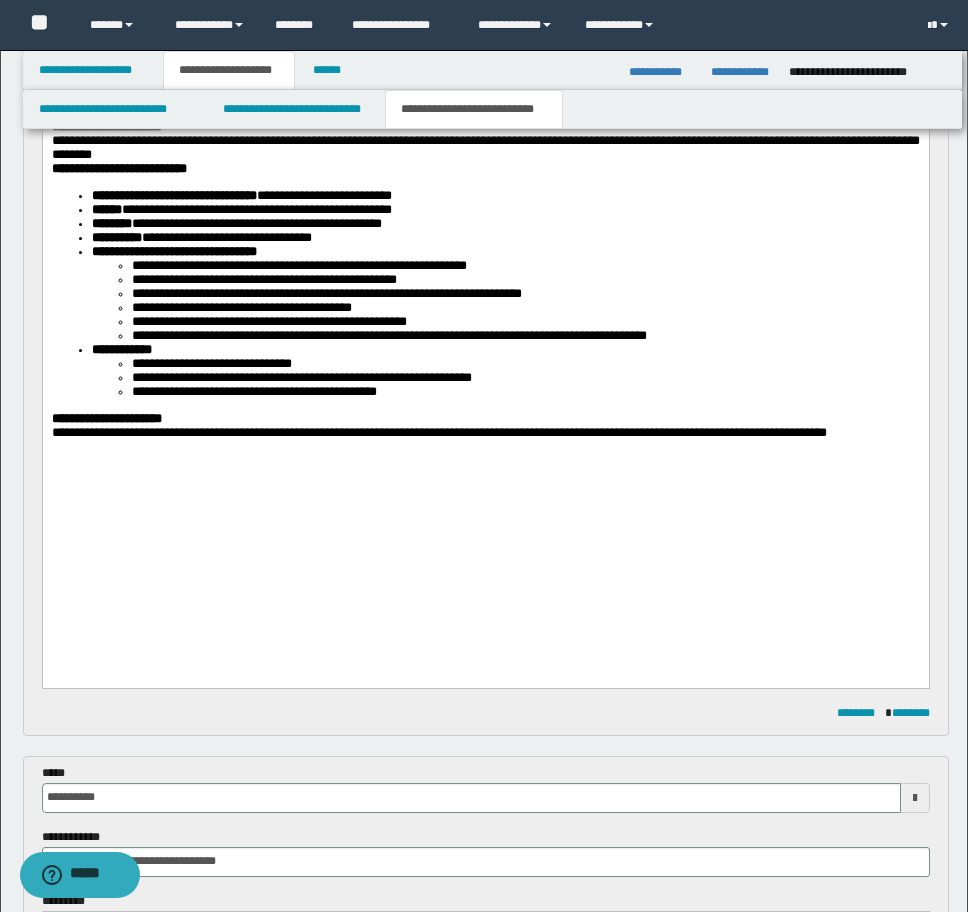 scroll, scrollTop: 900, scrollLeft: 0, axis: vertical 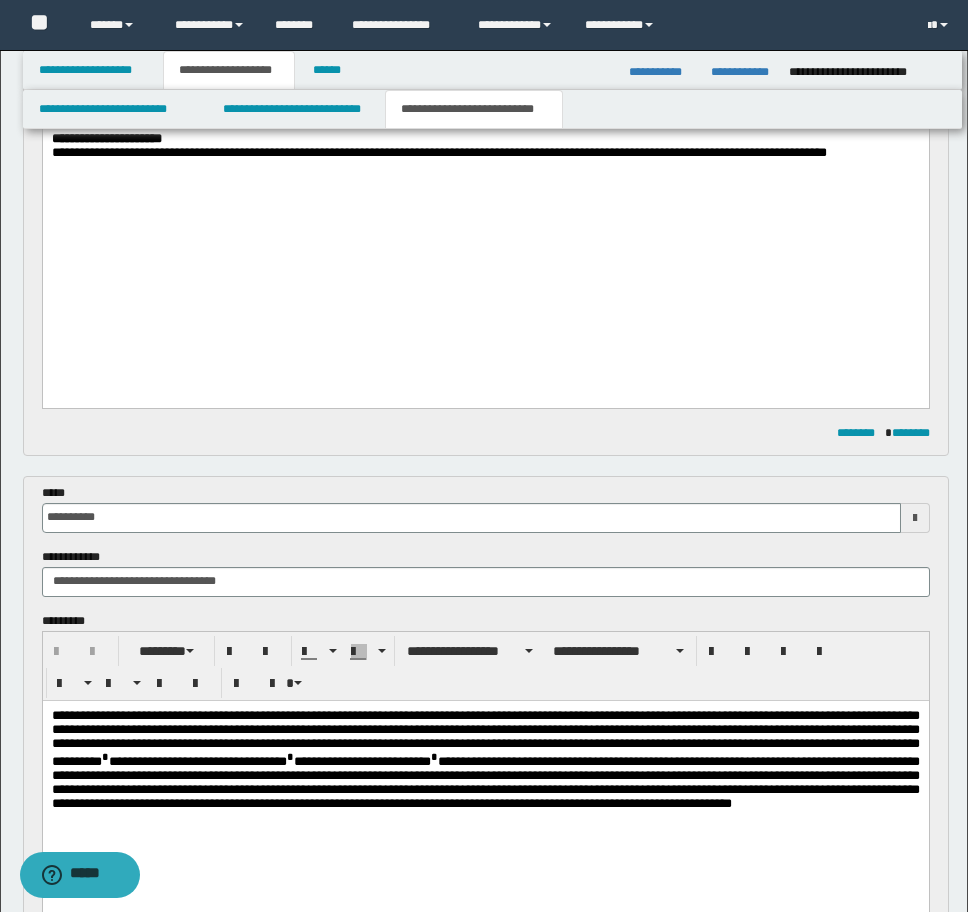 click on "**********" at bounding box center (485, -108) 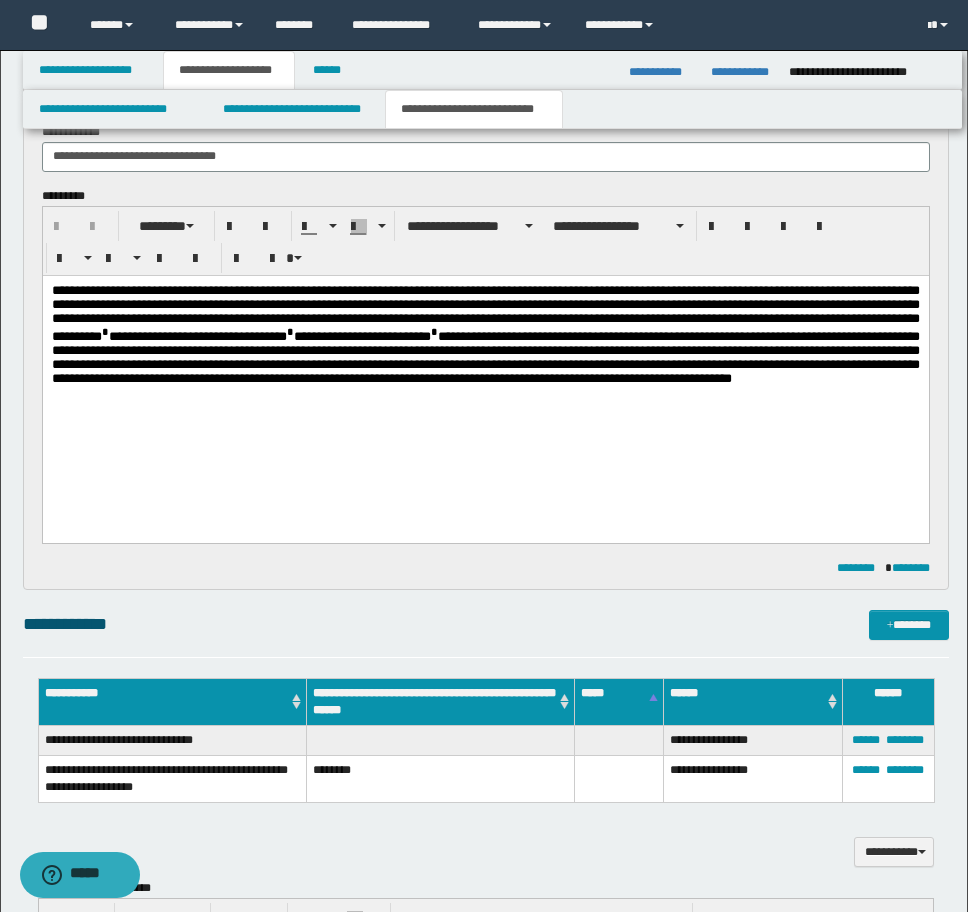scroll, scrollTop: 1400, scrollLeft: 0, axis: vertical 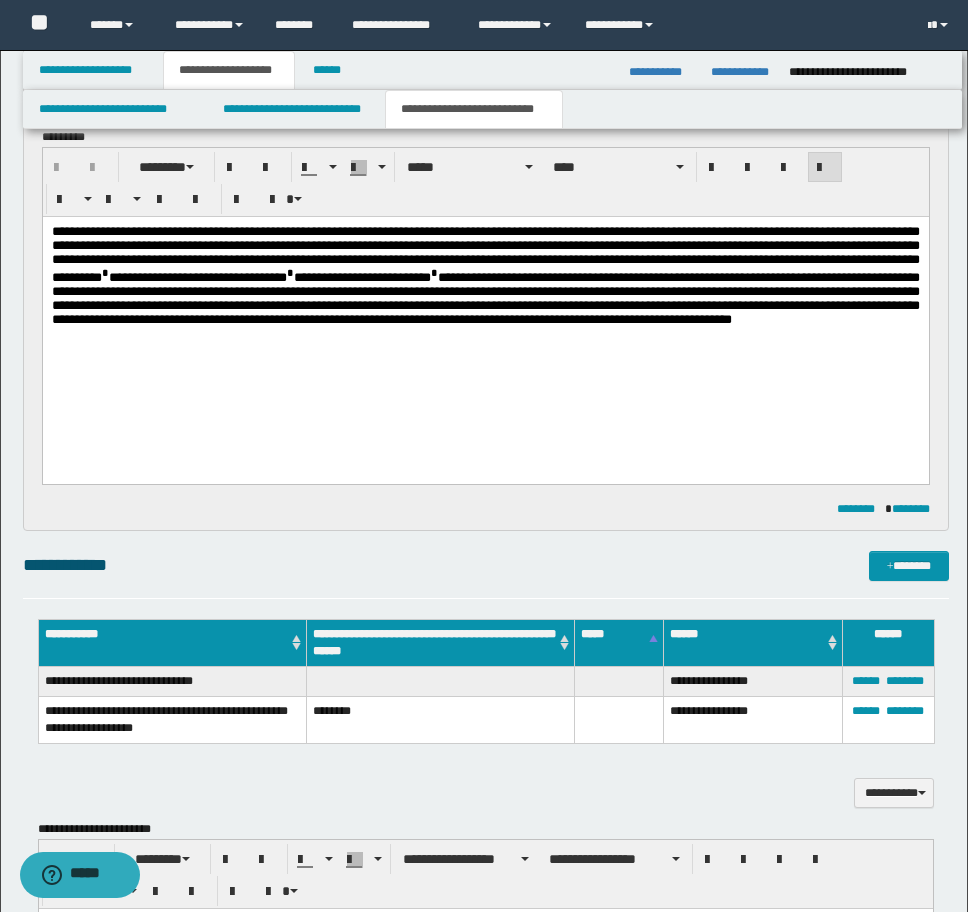 click on "**********" at bounding box center [485, 300] 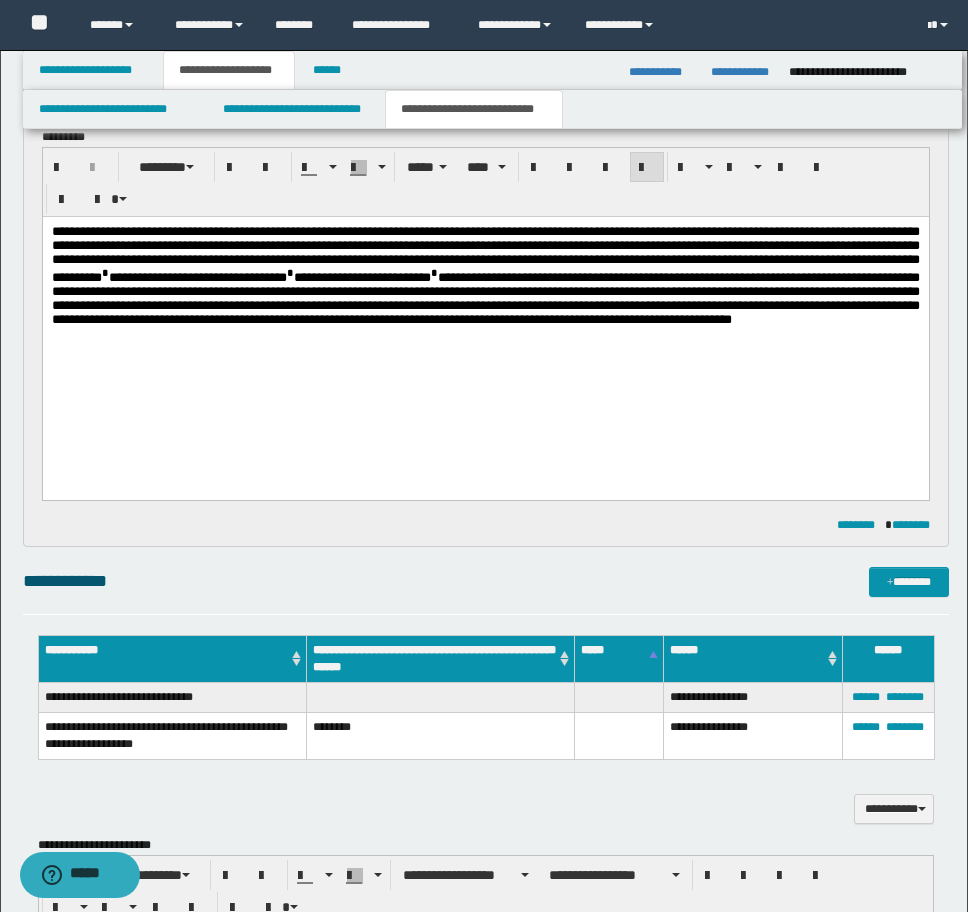 click on "**********" at bounding box center (485, 274) 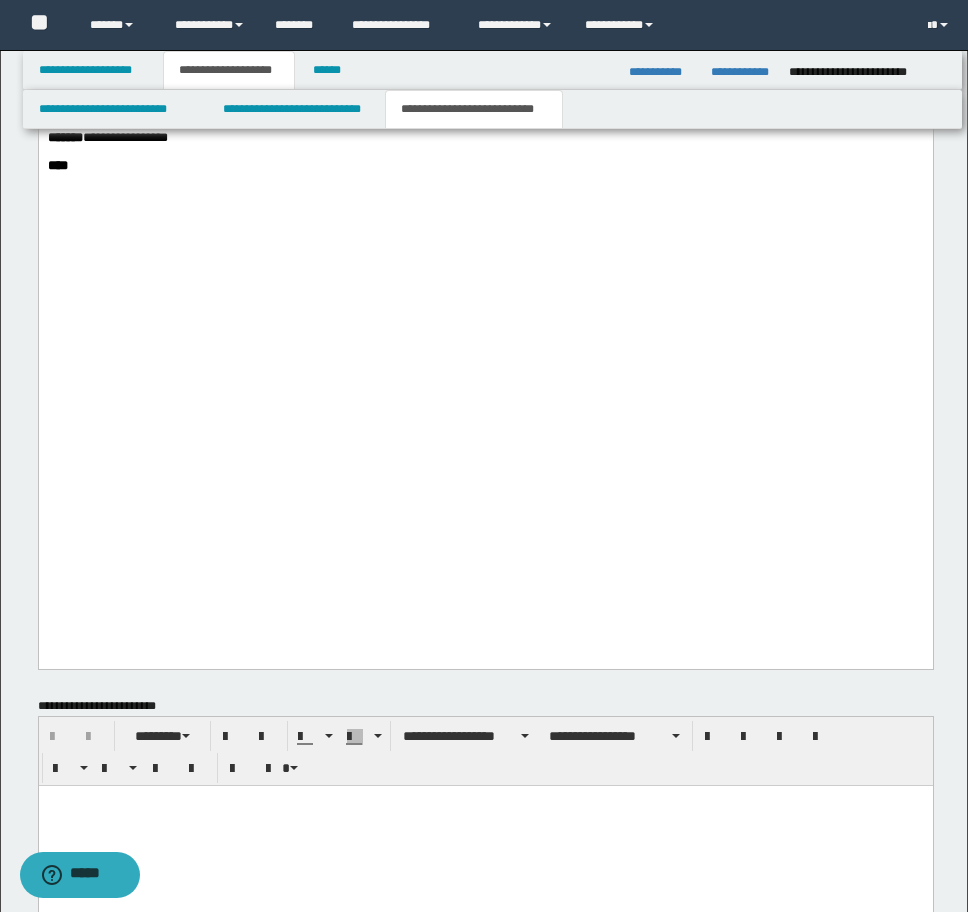 scroll, scrollTop: 4868, scrollLeft: 0, axis: vertical 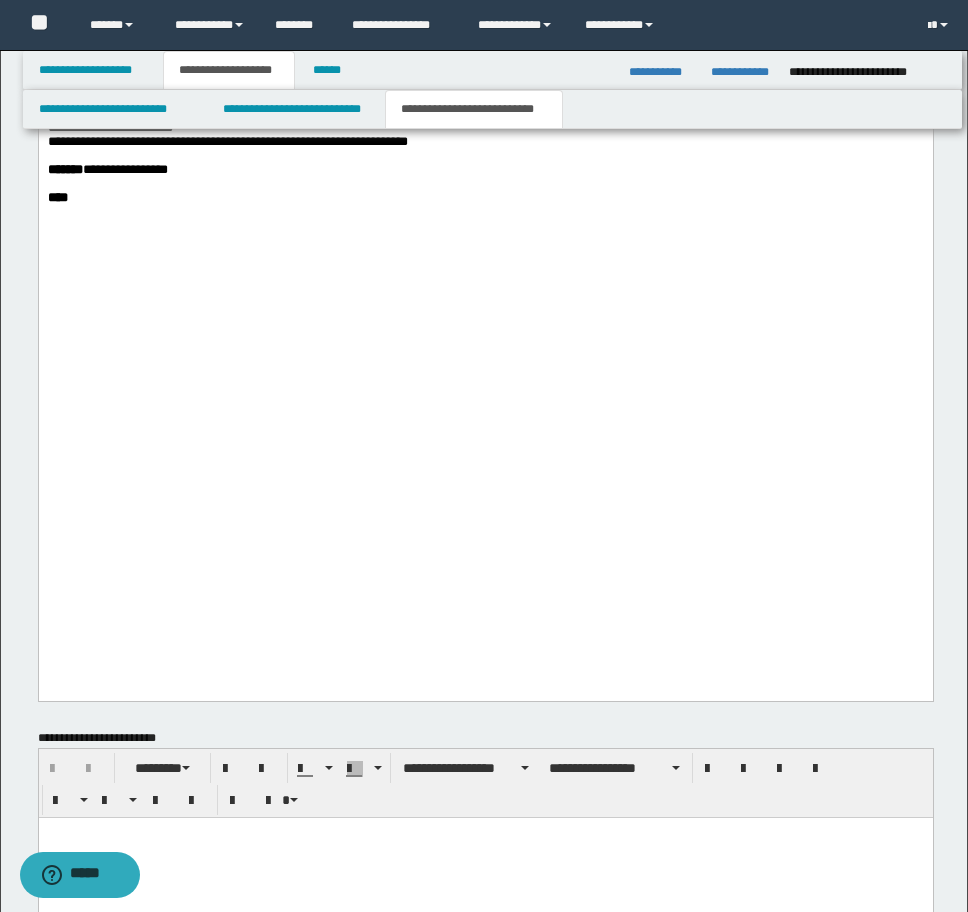 click on "**********" at bounding box center (485, -1148) 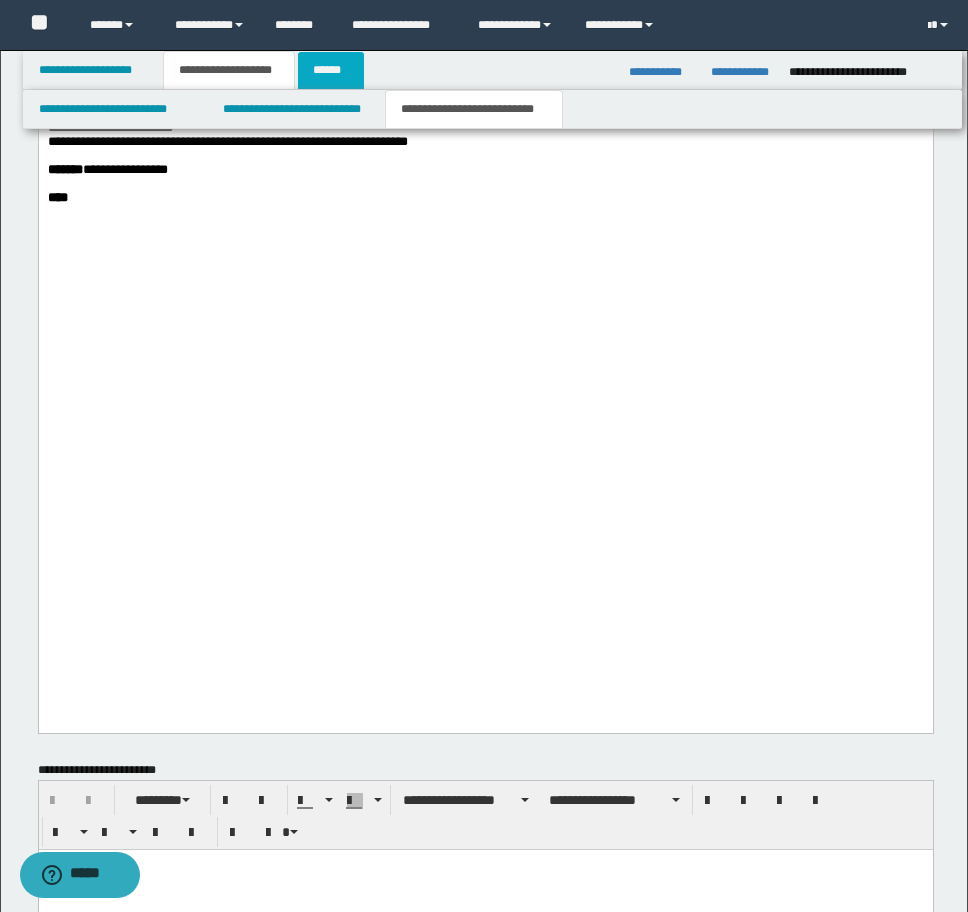 click on "******" at bounding box center (331, 70) 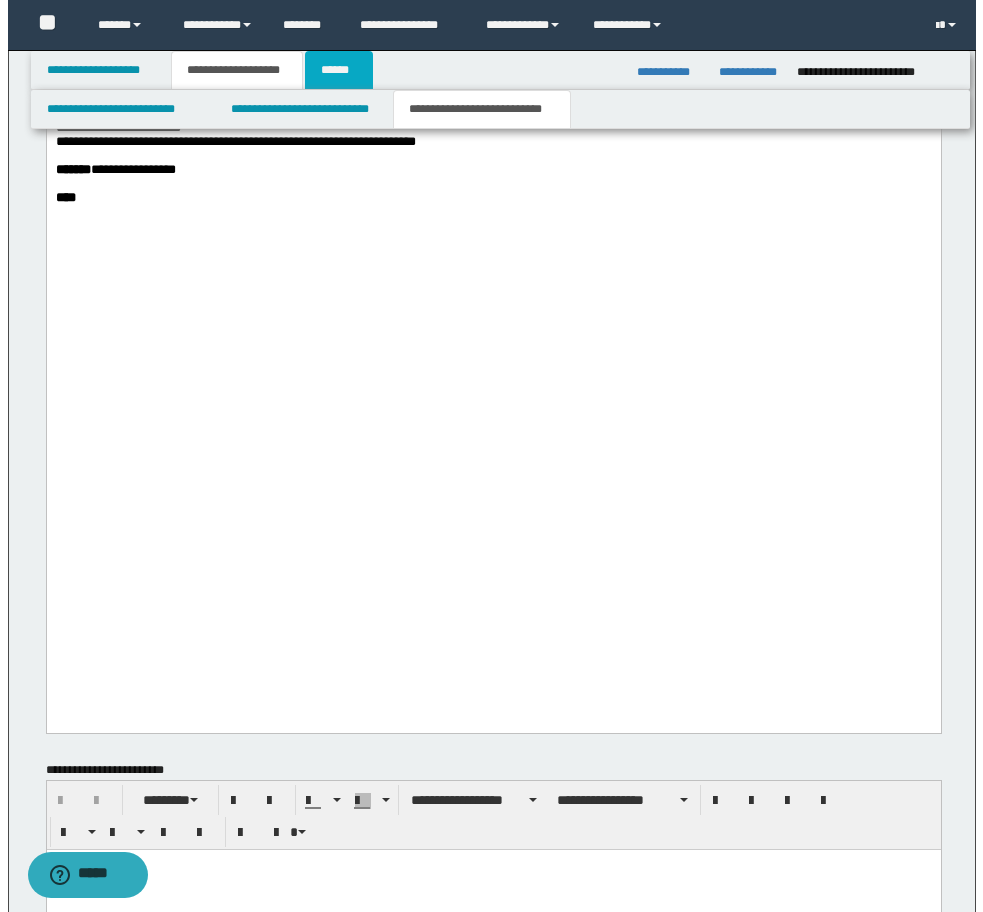 scroll, scrollTop: 0, scrollLeft: 0, axis: both 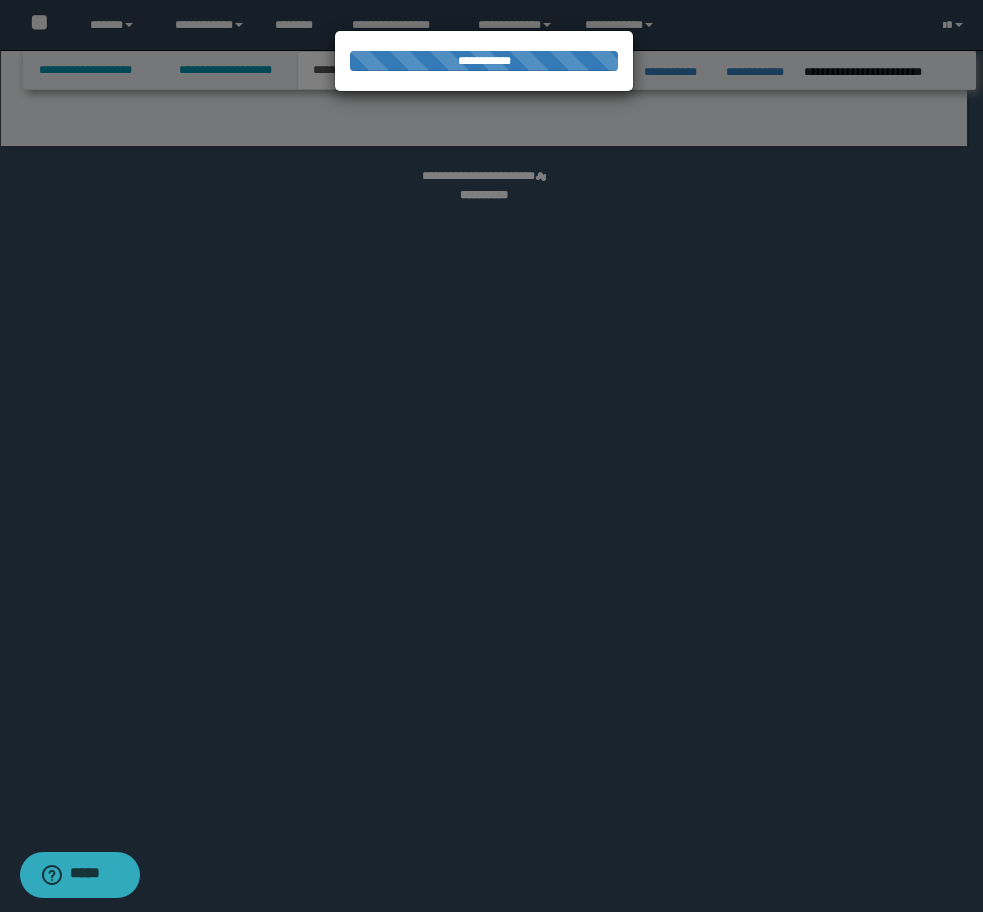 select on "*" 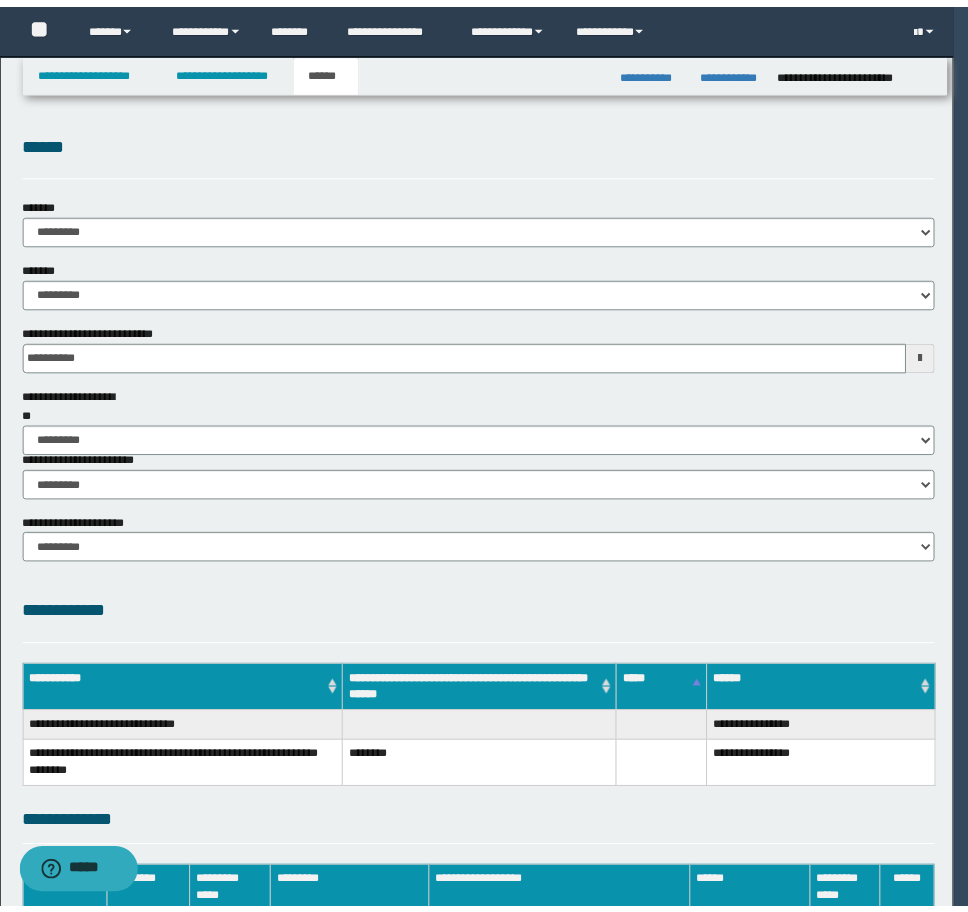 scroll, scrollTop: 287, scrollLeft: 0, axis: vertical 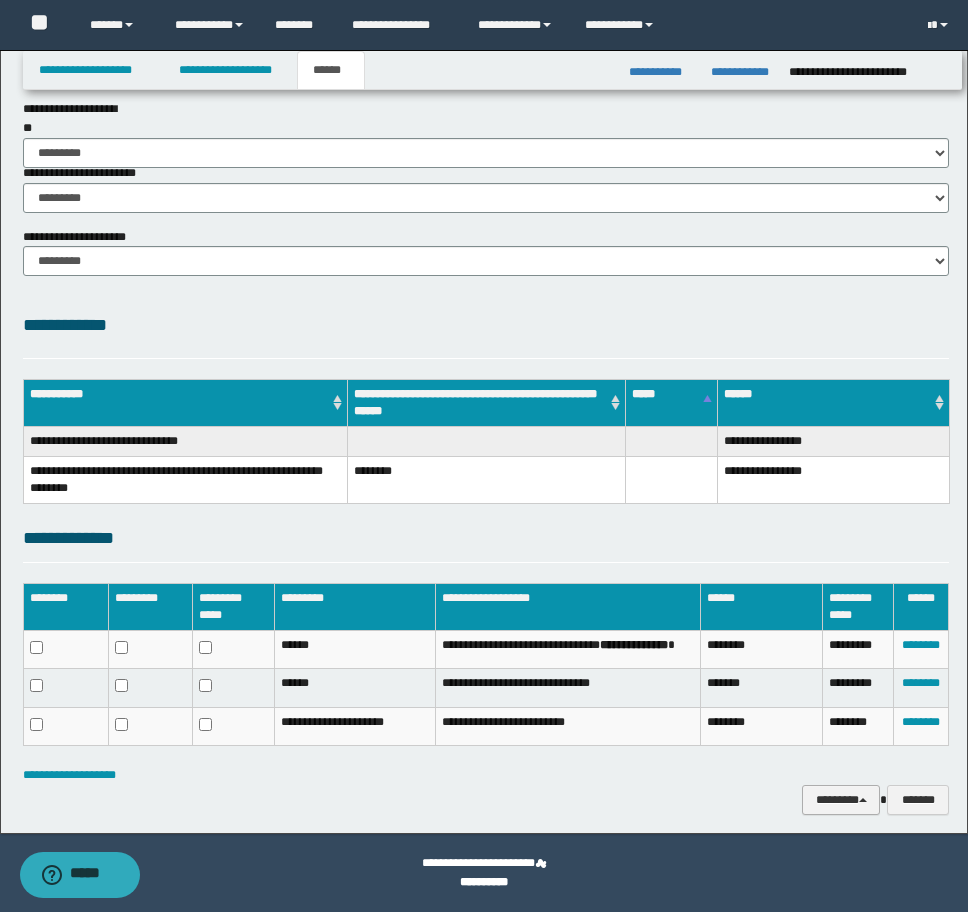 click on "********" at bounding box center (841, 800) 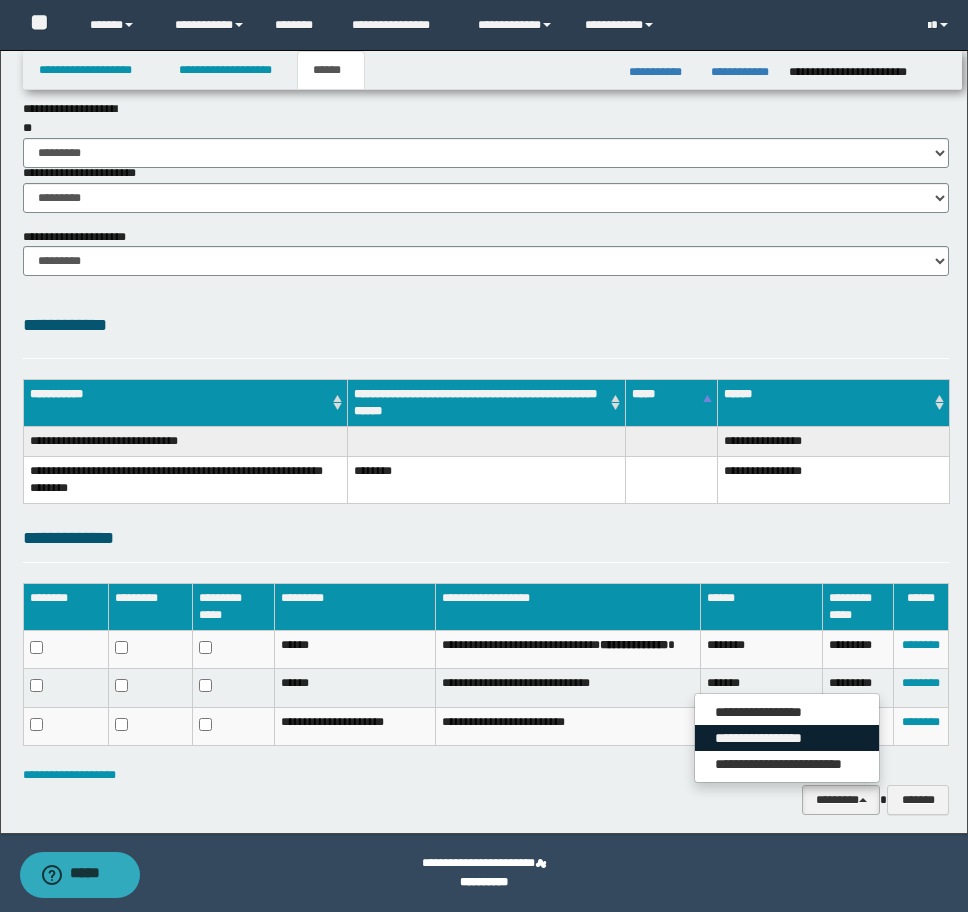 click on "**********" at bounding box center [787, 738] 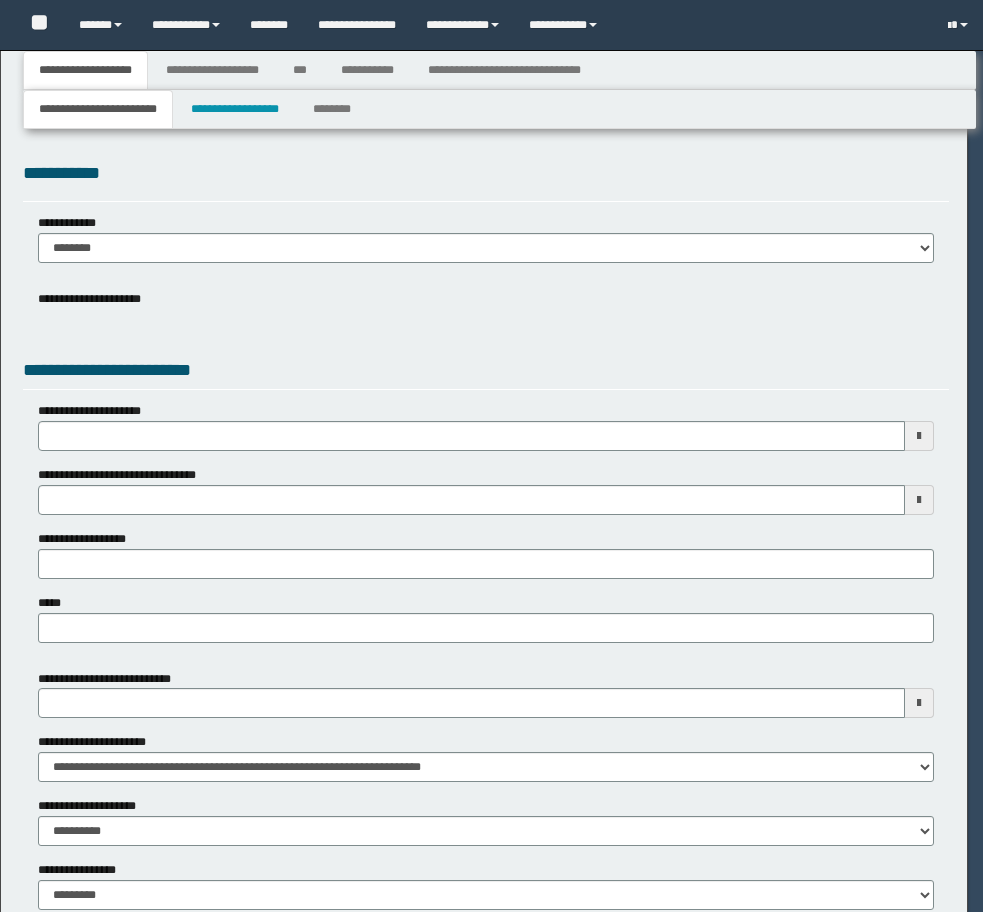 scroll, scrollTop: 0, scrollLeft: 0, axis: both 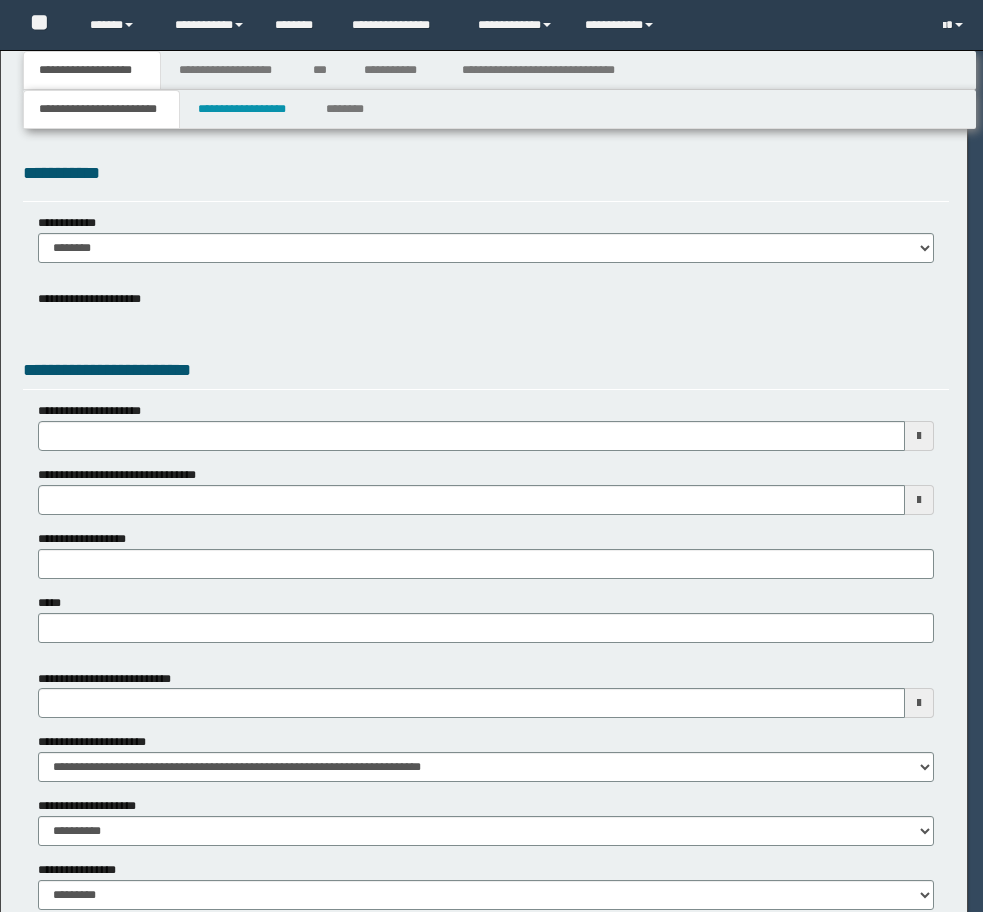 select on "*" 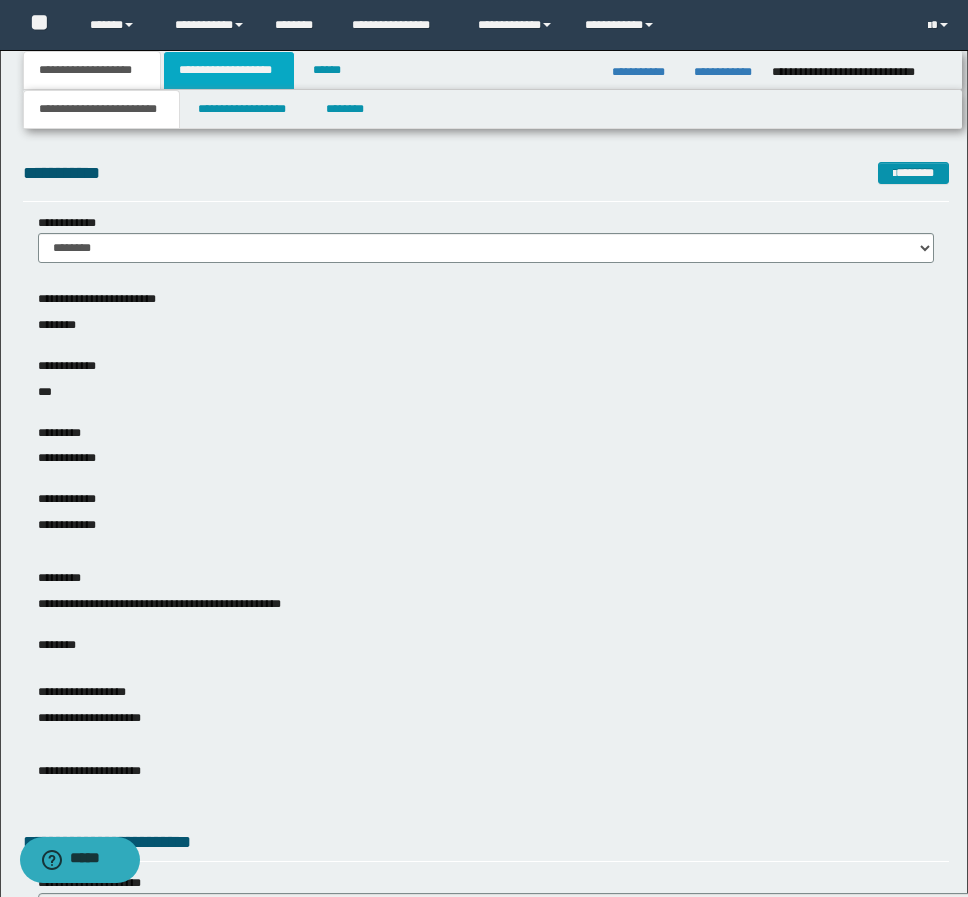 click on "**********" at bounding box center (229, 70) 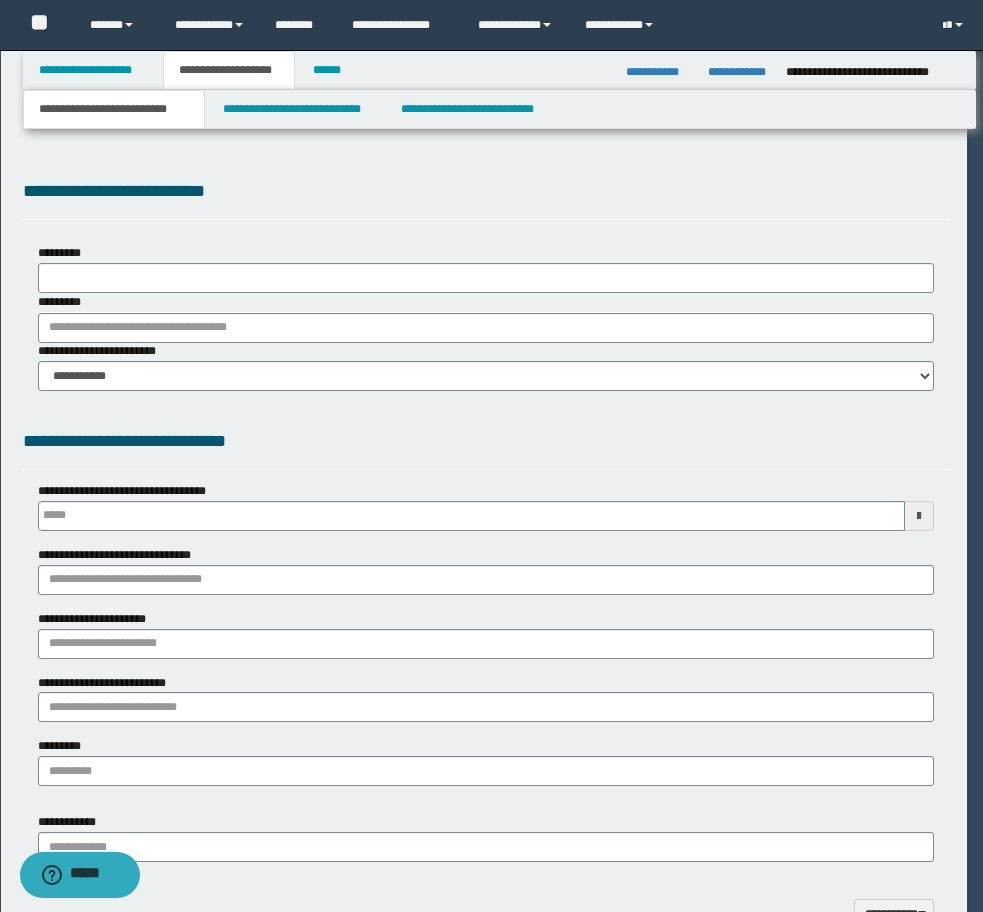 type 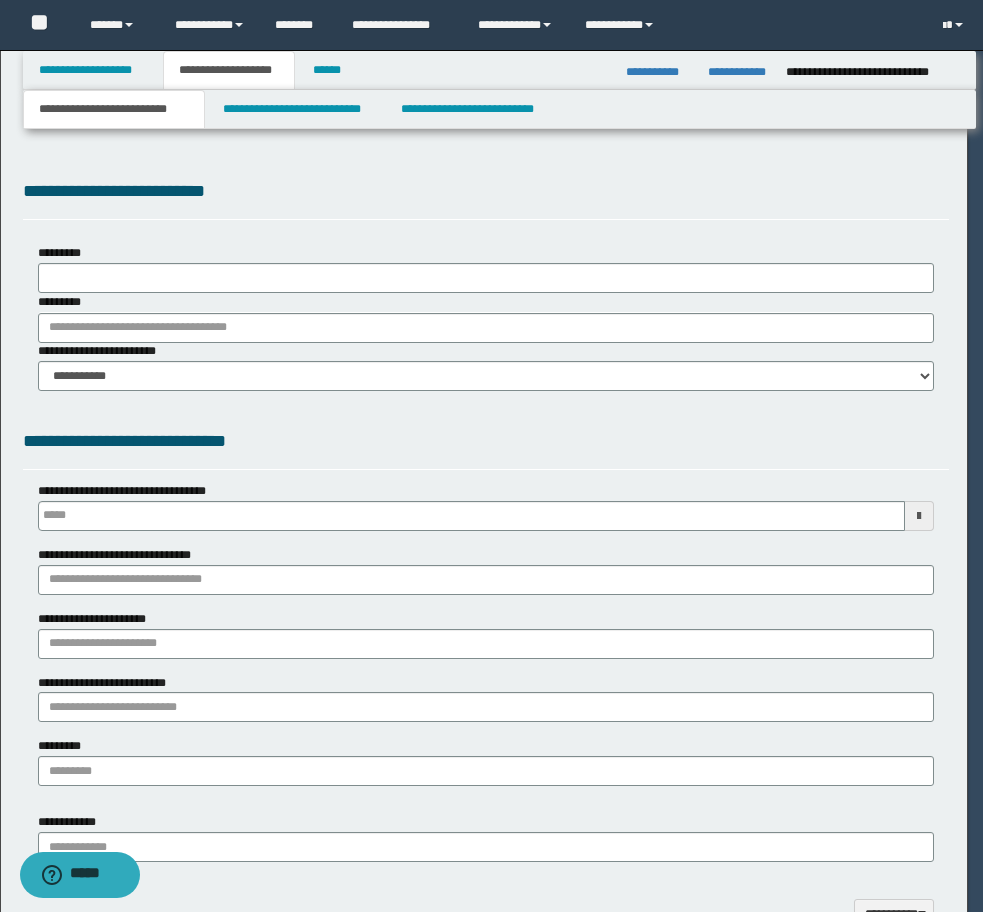 type on "**********" 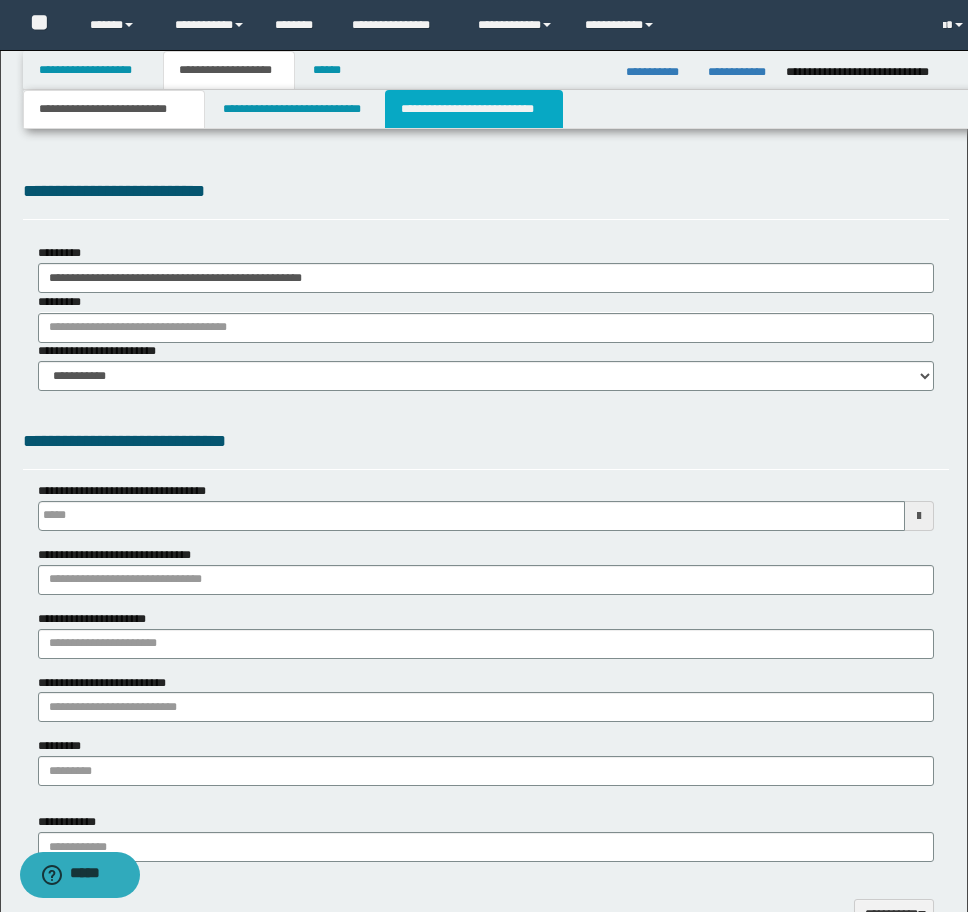 click on "**********" at bounding box center (474, 109) 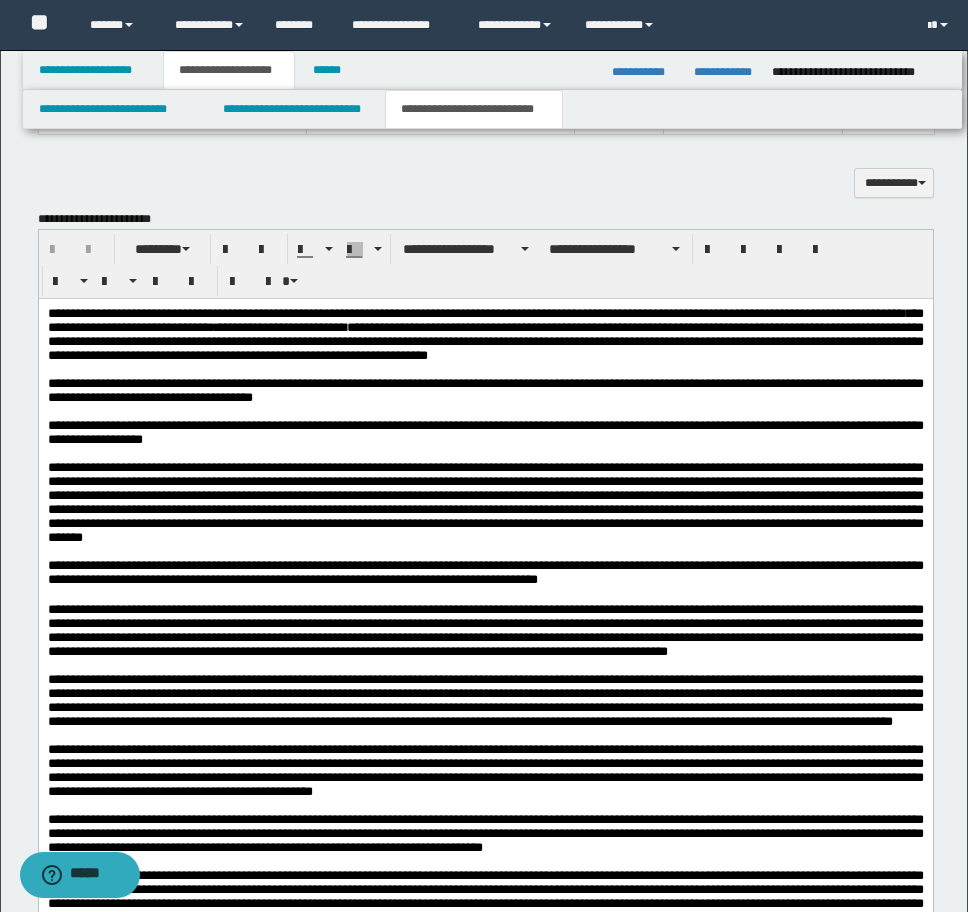 scroll, scrollTop: 2300, scrollLeft: 0, axis: vertical 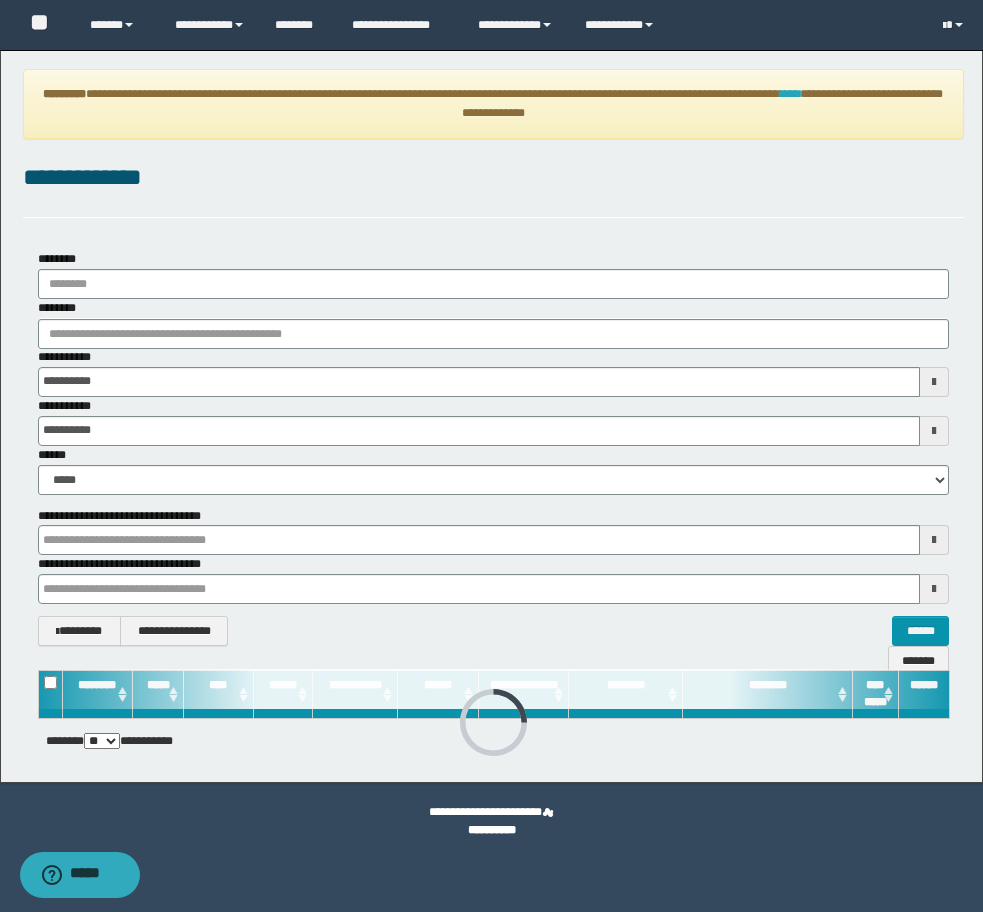 click on "****" at bounding box center (790, 94) 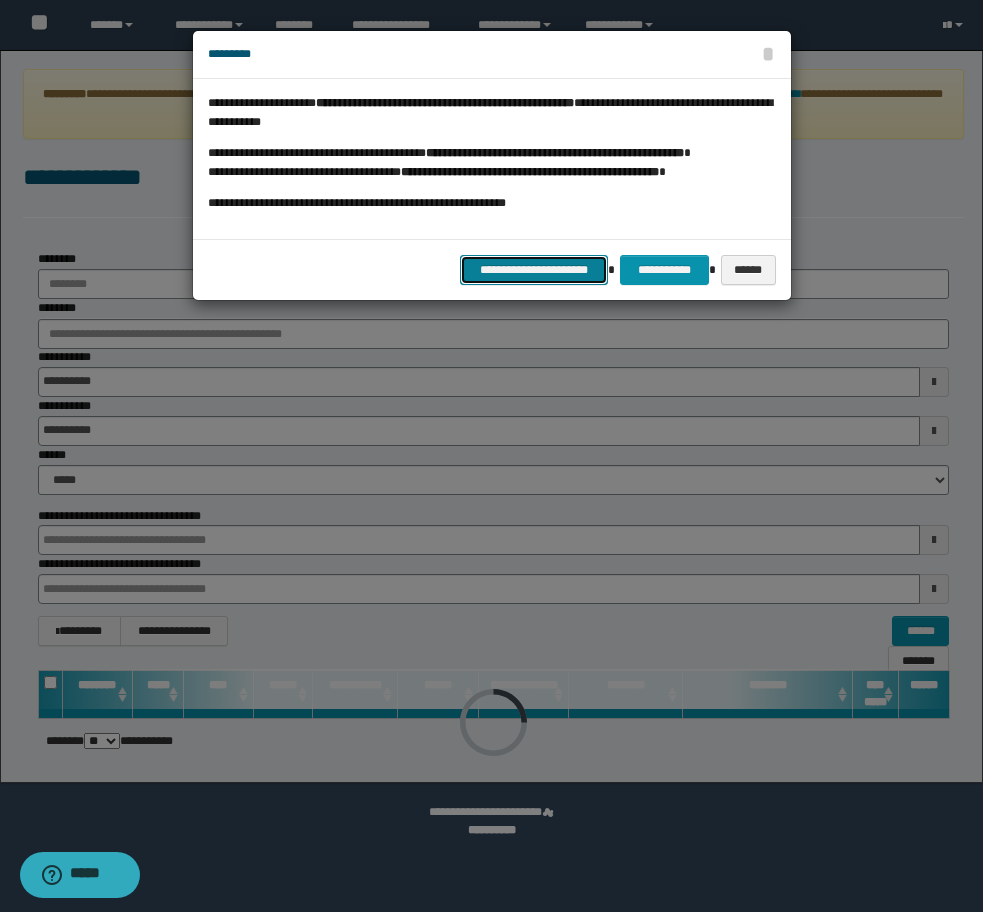 click on "**********" at bounding box center [534, 270] 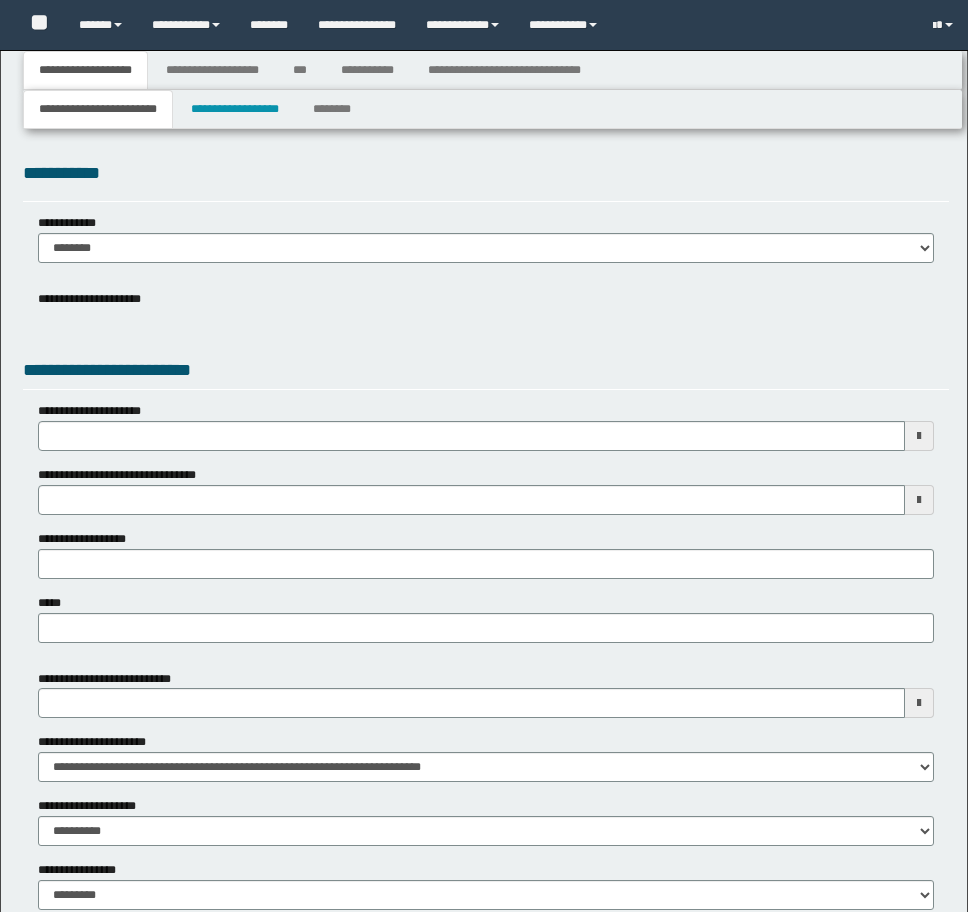 type 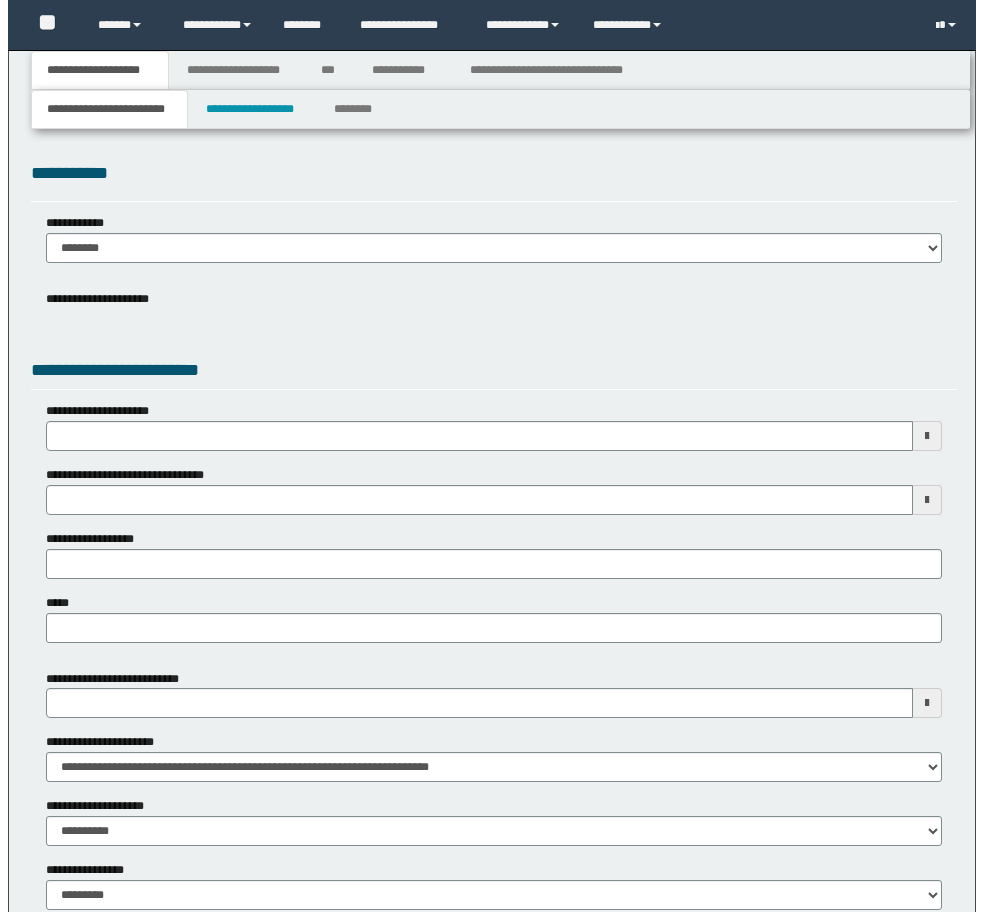 scroll, scrollTop: 0, scrollLeft: 0, axis: both 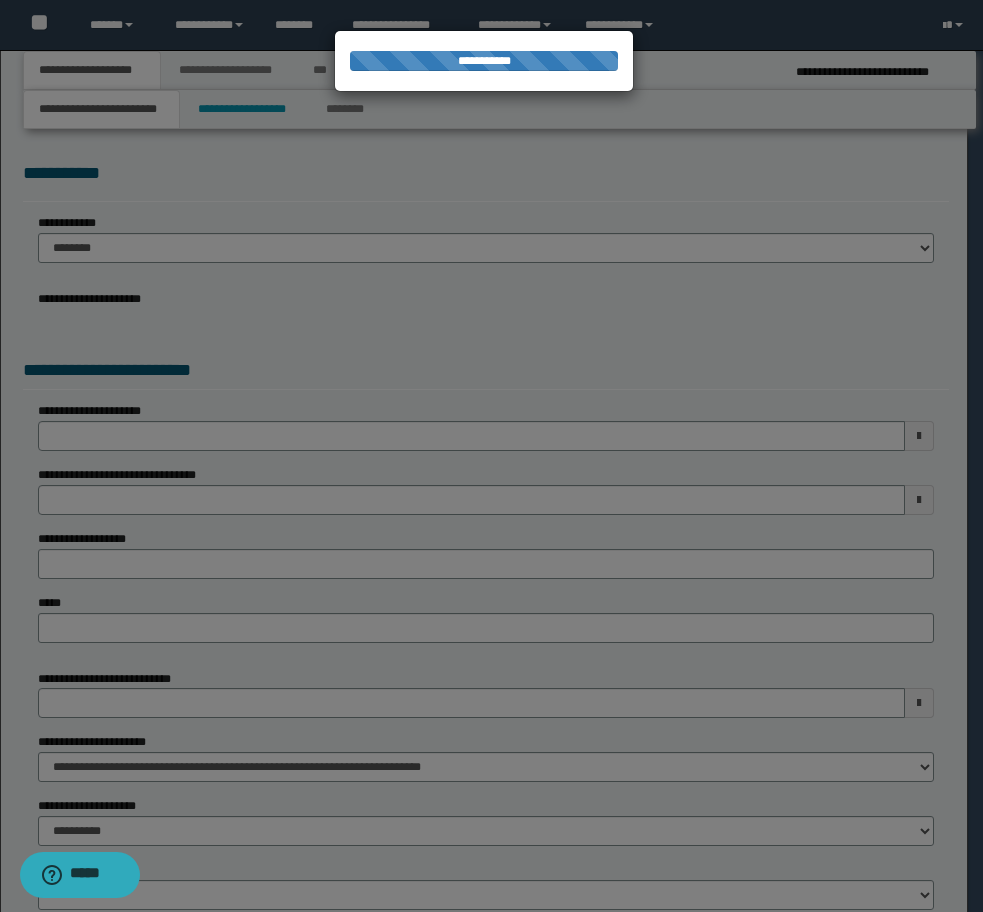 type on "**********" 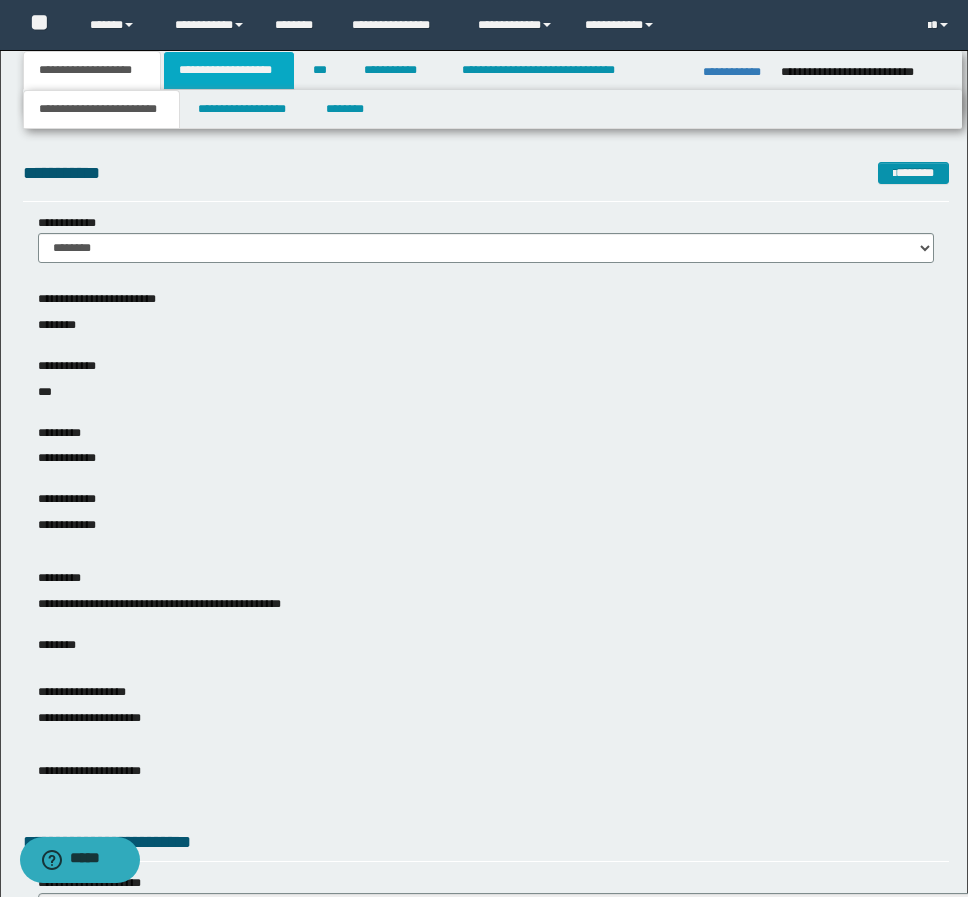 click on "**********" at bounding box center [229, 70] 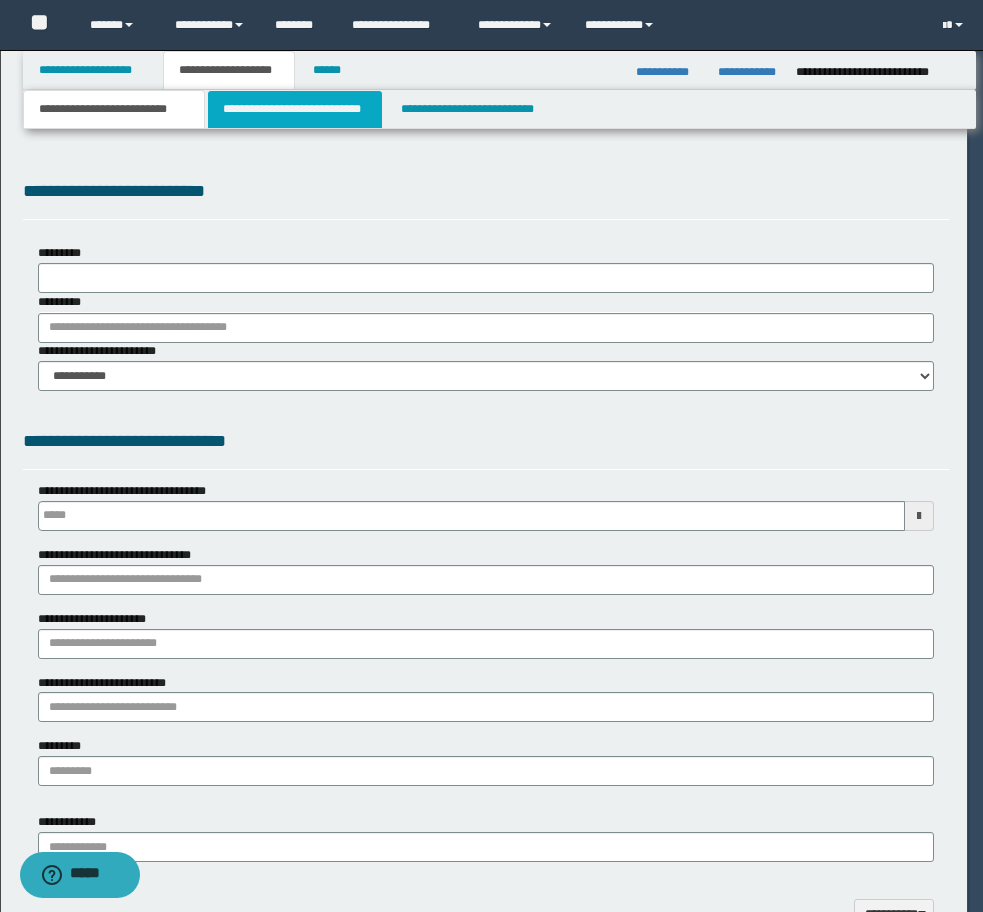 type 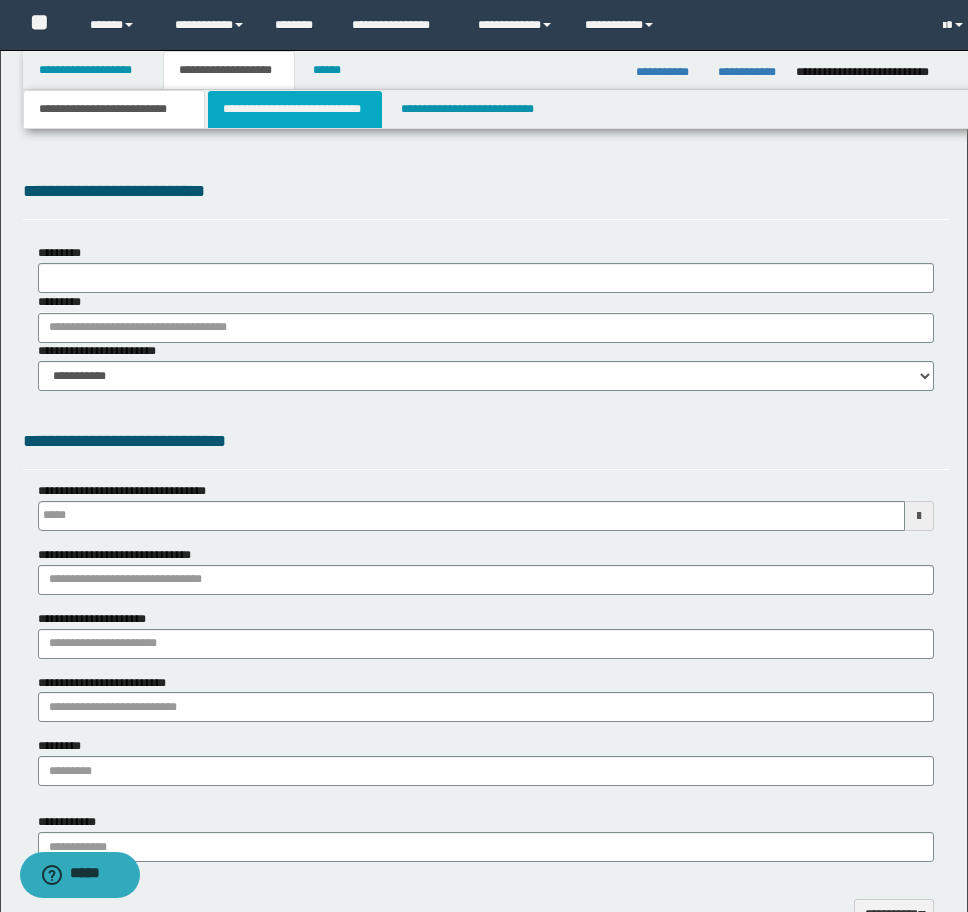 select on "*" 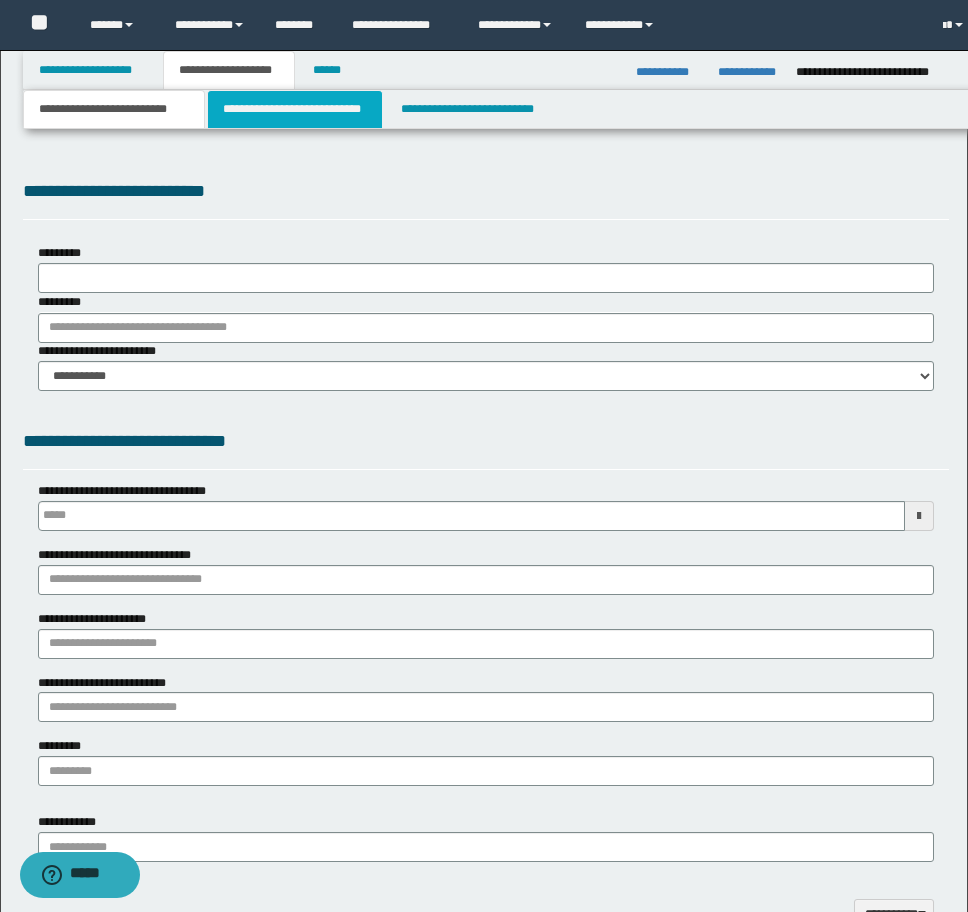type 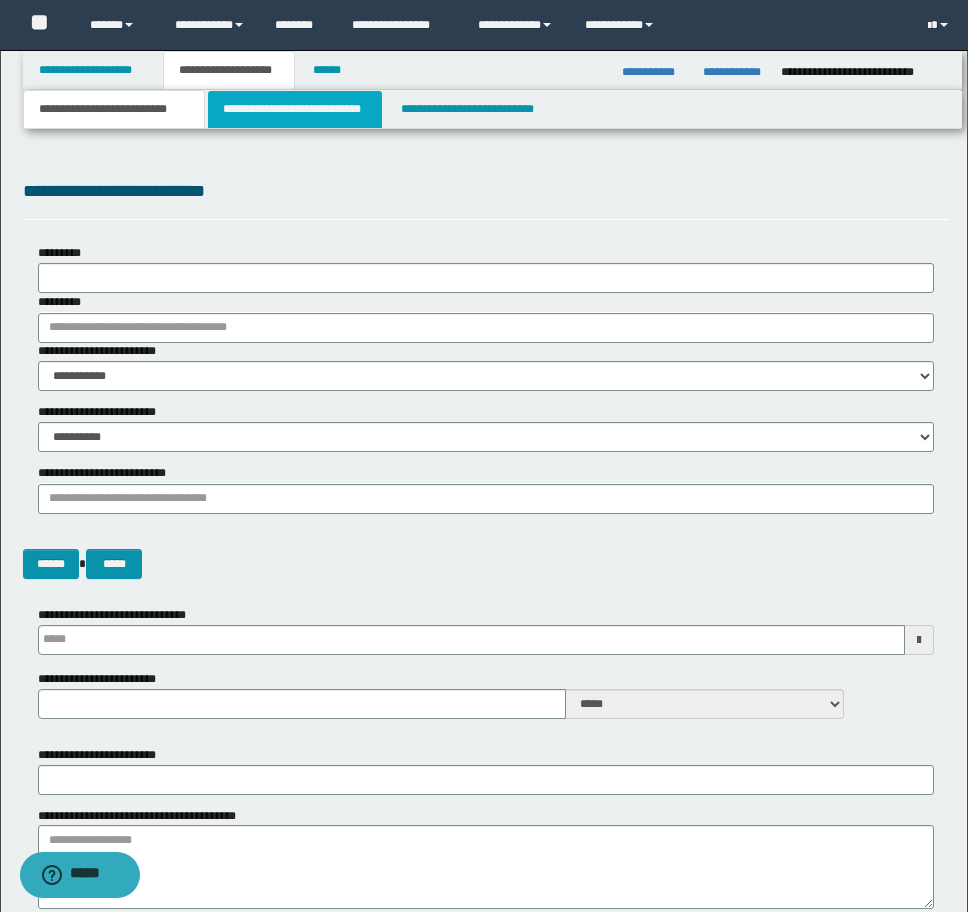 click on "**********" at bounding box center (295, 109) 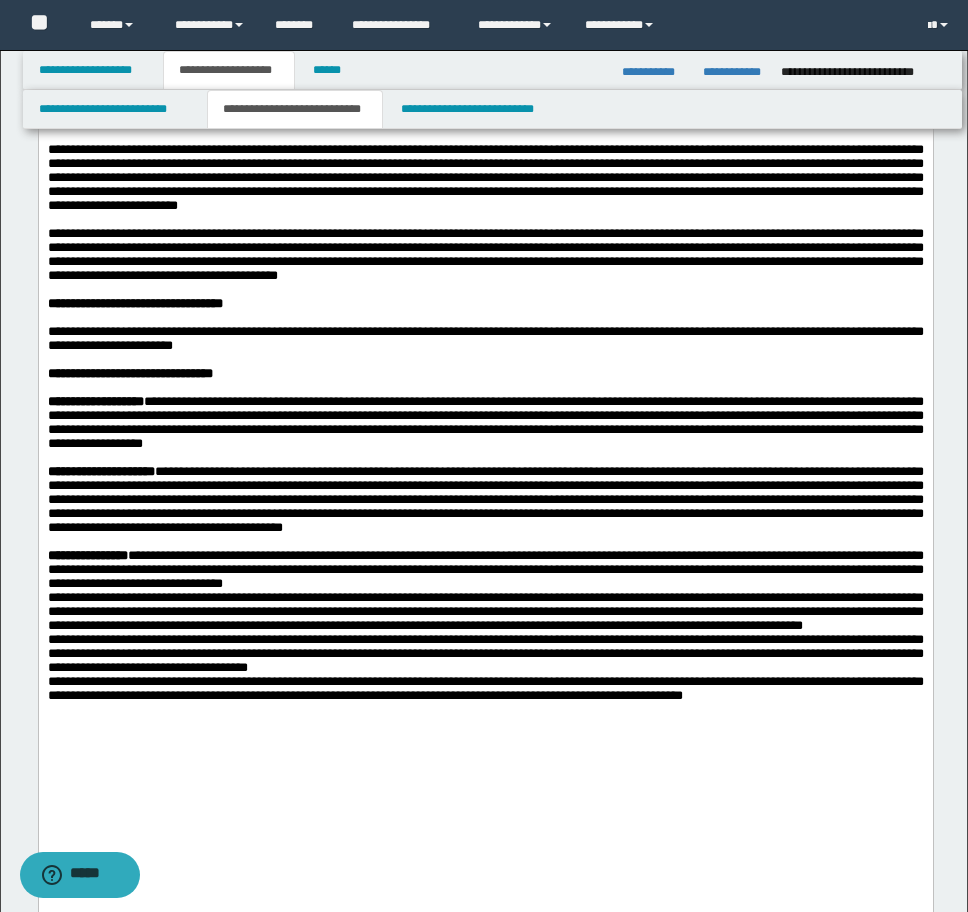 scroll, scrollTop: 2000, scrollLeft: 0, axis: vertical 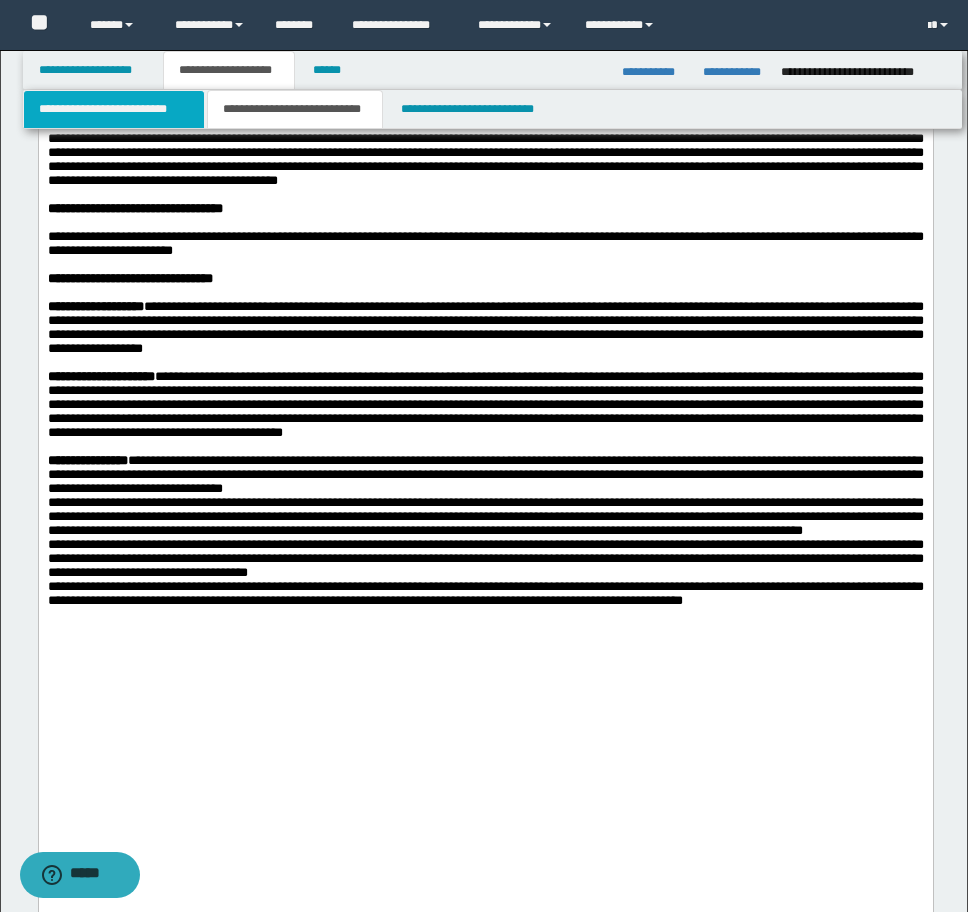 click on "**********" at bounding box center [114, 109] 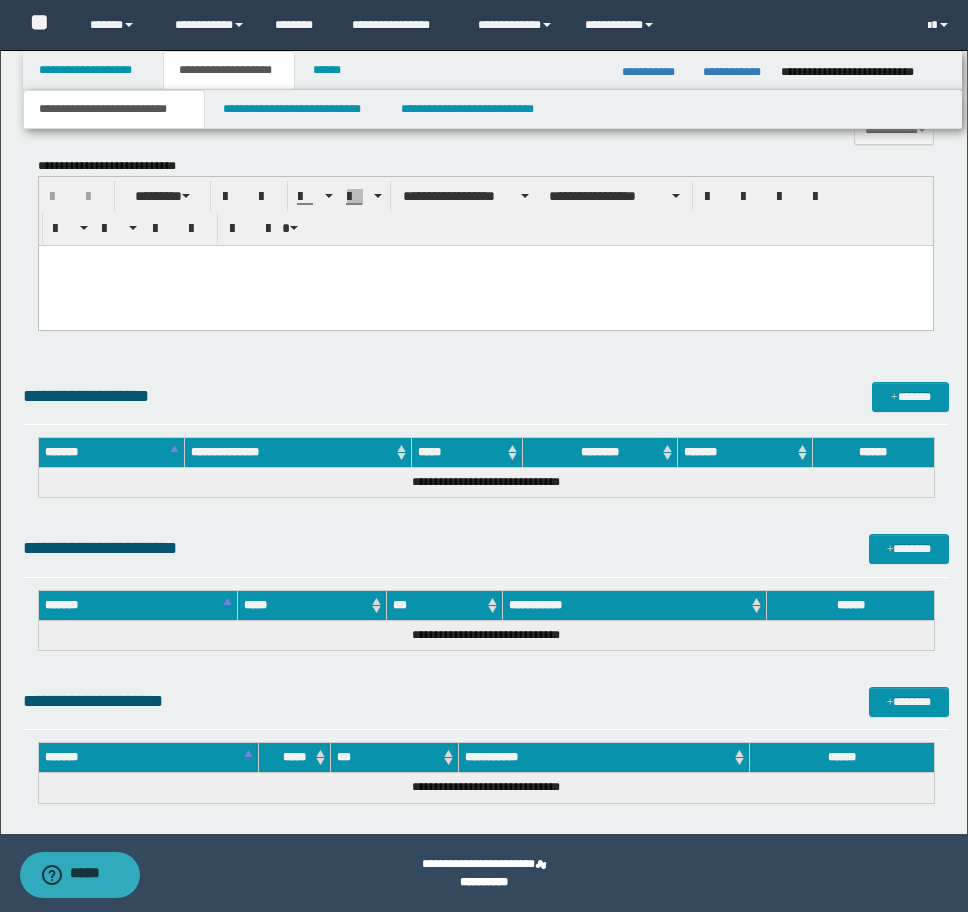 scroll, scrollTop: 1452, scrollLeft: 0, axis: vertical 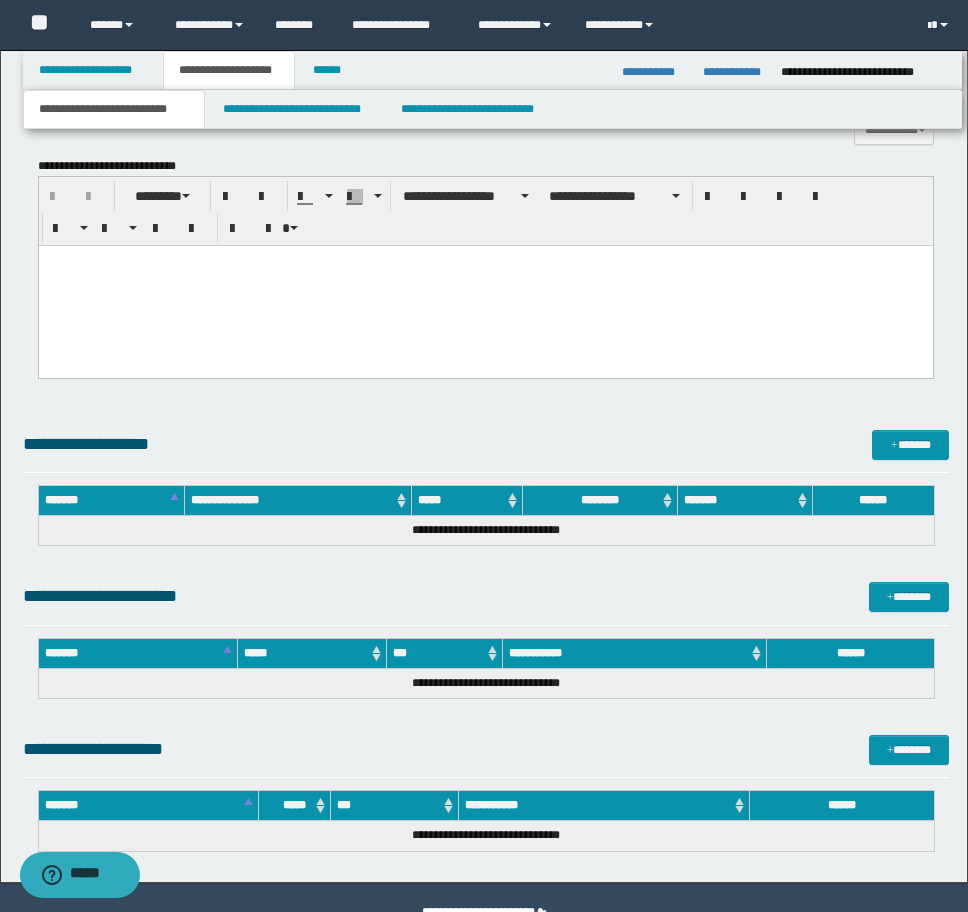 paste 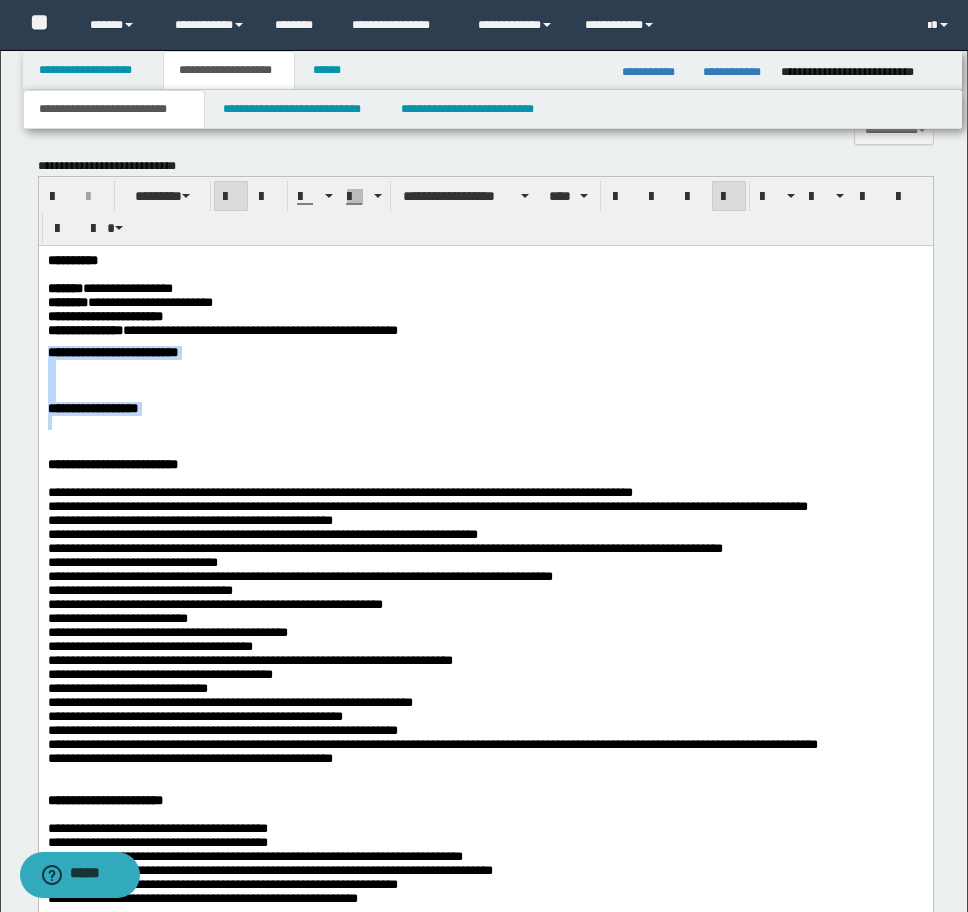 drag, startPoint x: 181, startPoint y: 440, endPoint x: 27, endPoint y: 367, distance: 170.42593 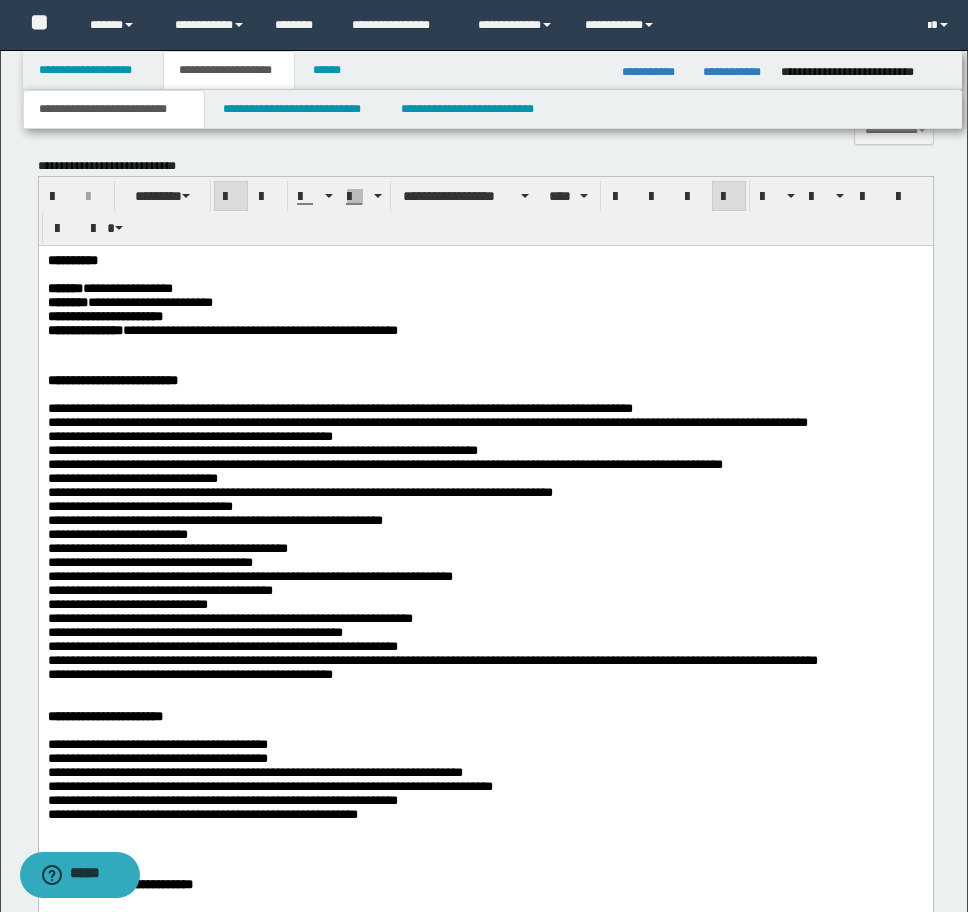 click at bounding box center (485, 366) 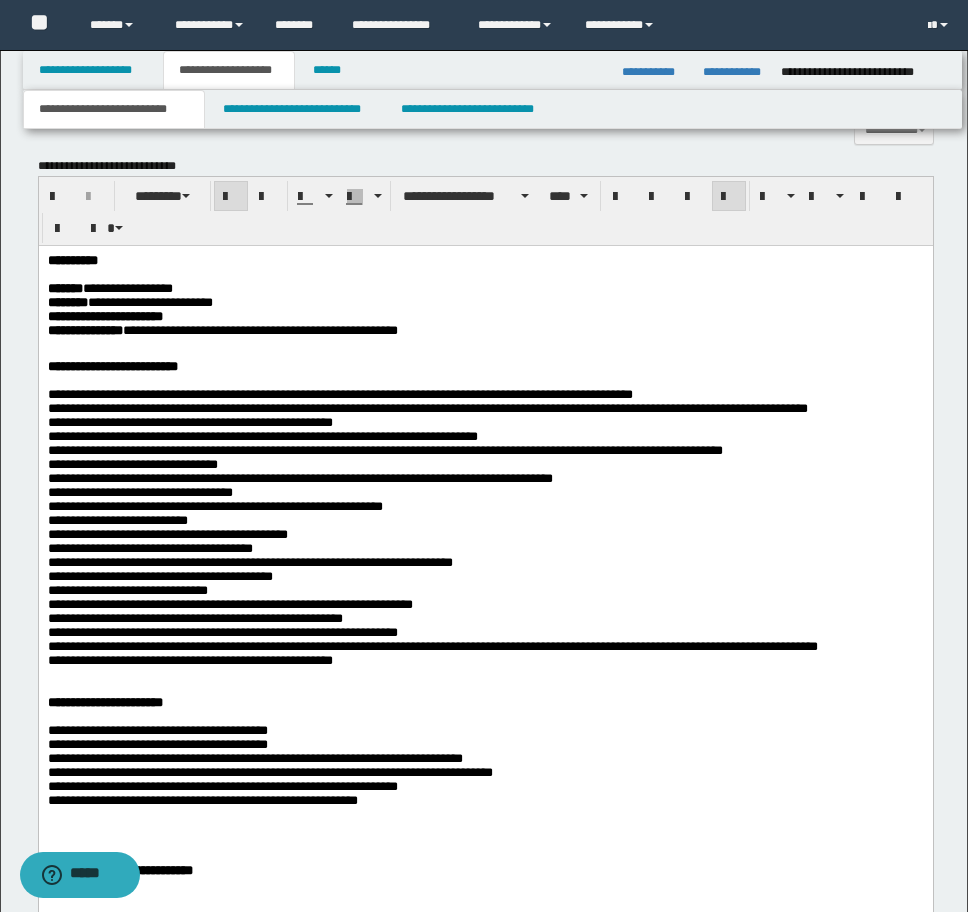 click on "**********" at bounding box center (485, 940) 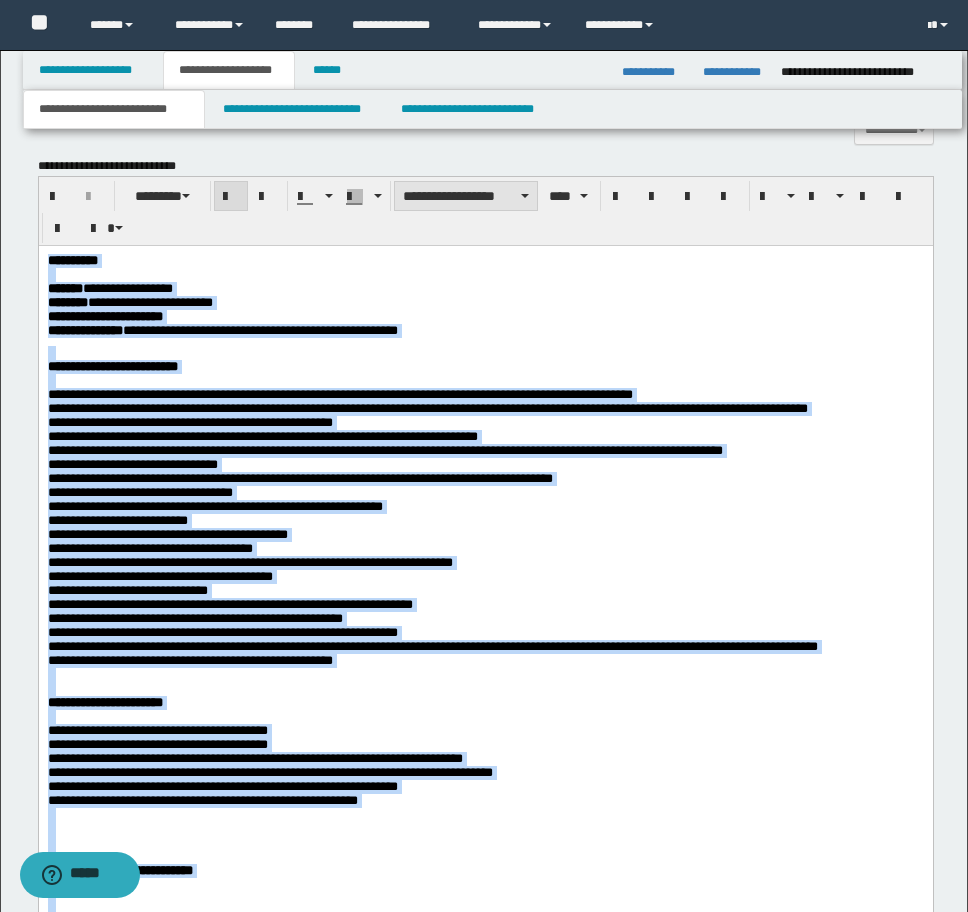 click on "**********" at bounding box center (466, 196) 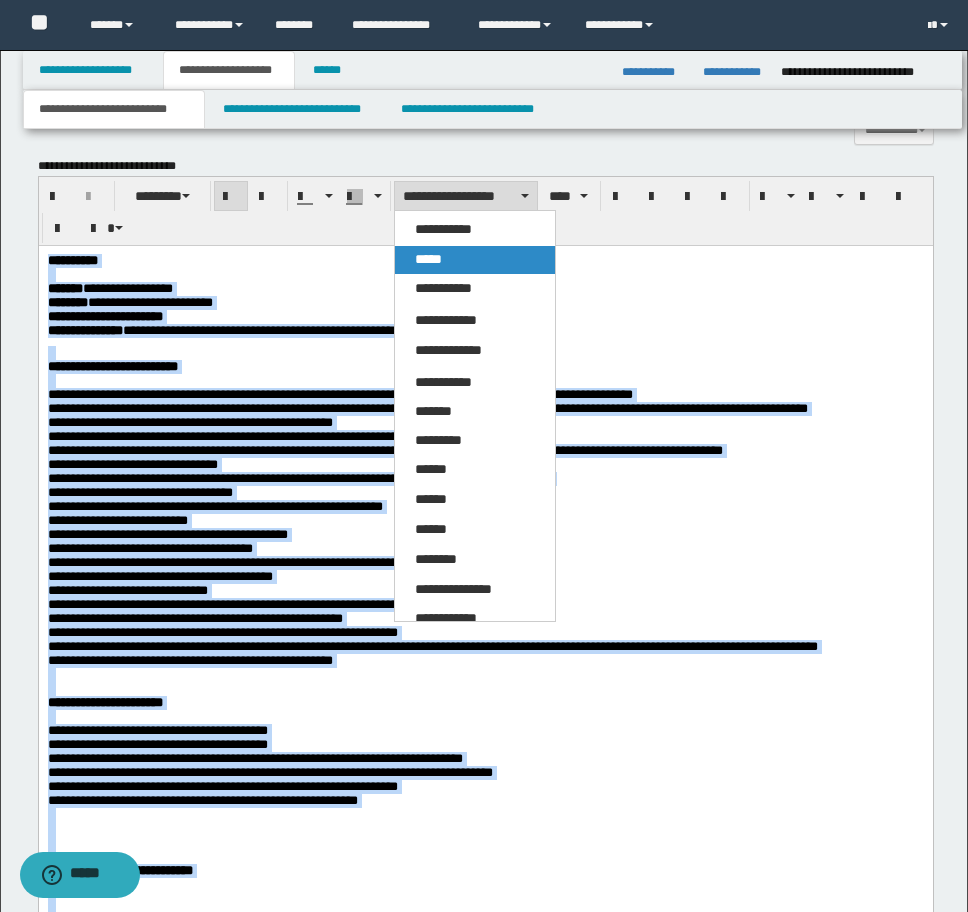 click on "*****" at bounding box center (475, 260) 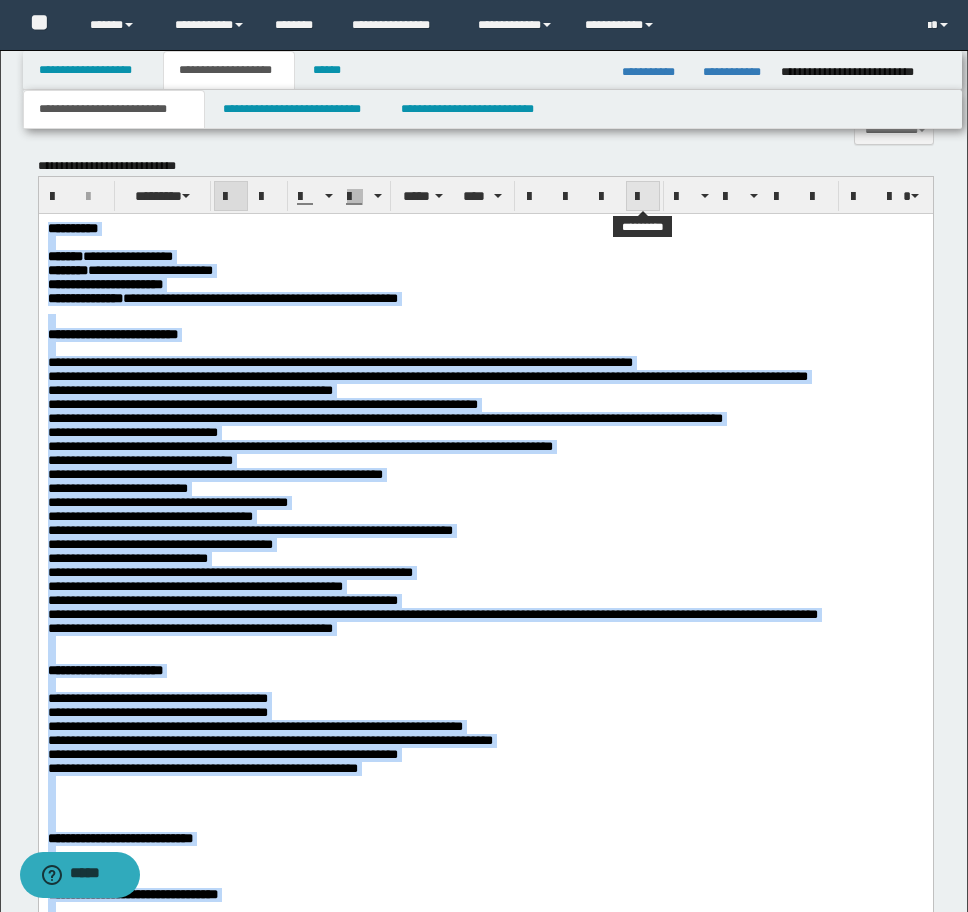 click at bounding box center [643, 197] 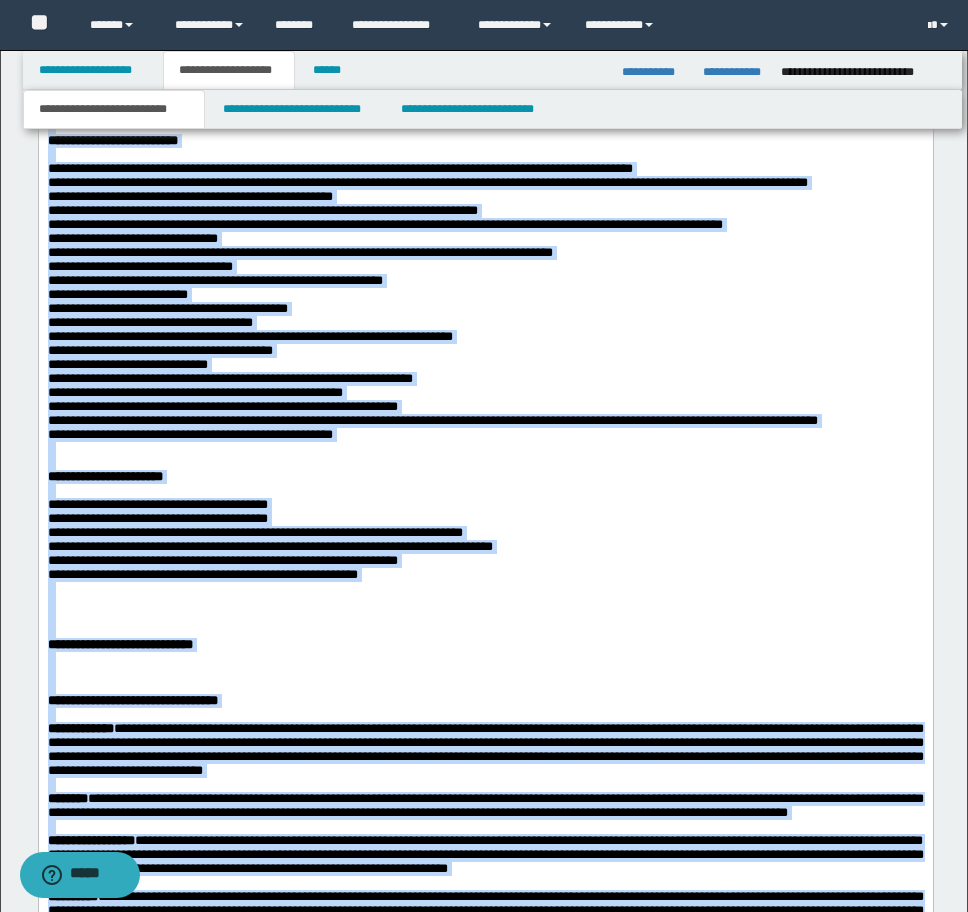 scroll, scrollTop: 1952, scrollLeft: 0, axis: vertical 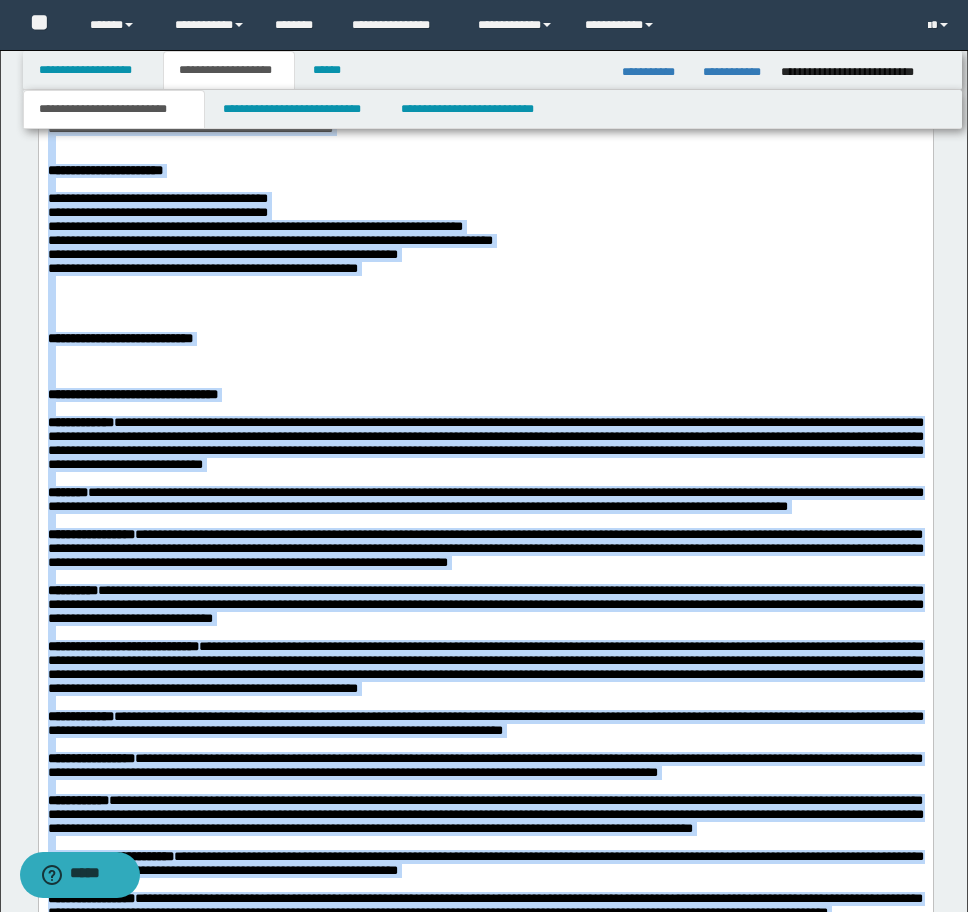 click at bounding box center [485, 353] 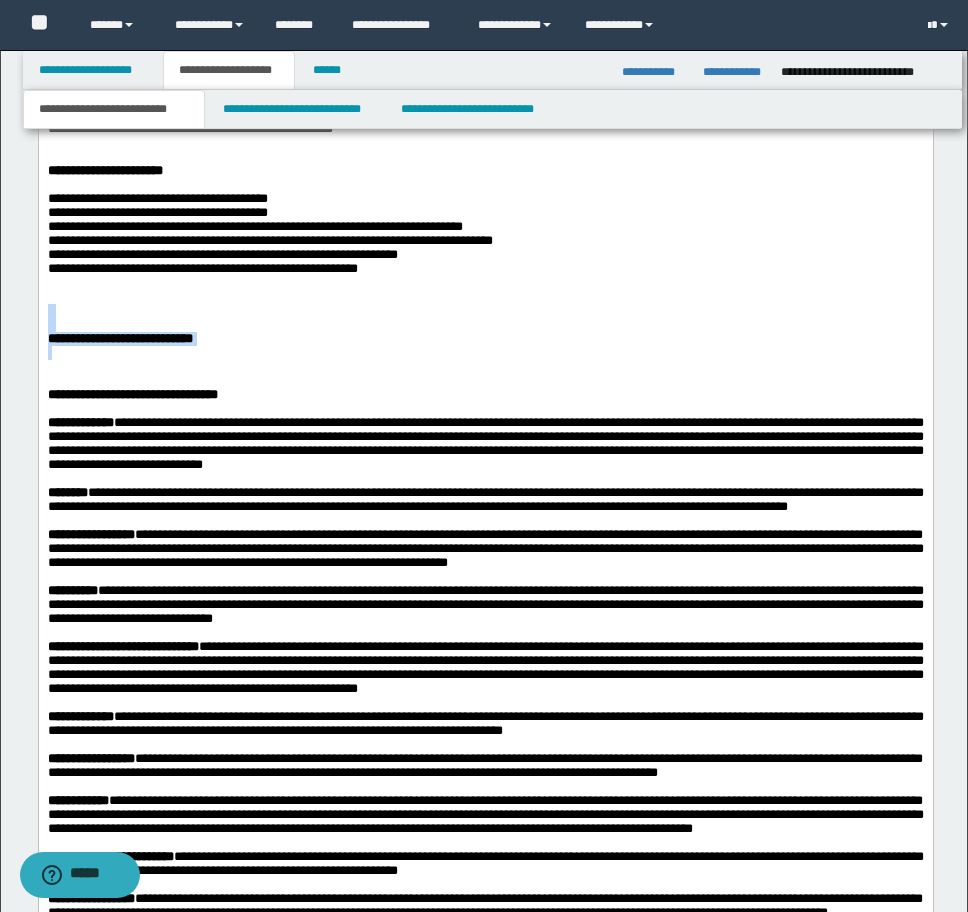 drag, startPoint x: 125, startPoint y: 481, endPoint x: -9, endPoint y: 429, distance: 143.73587 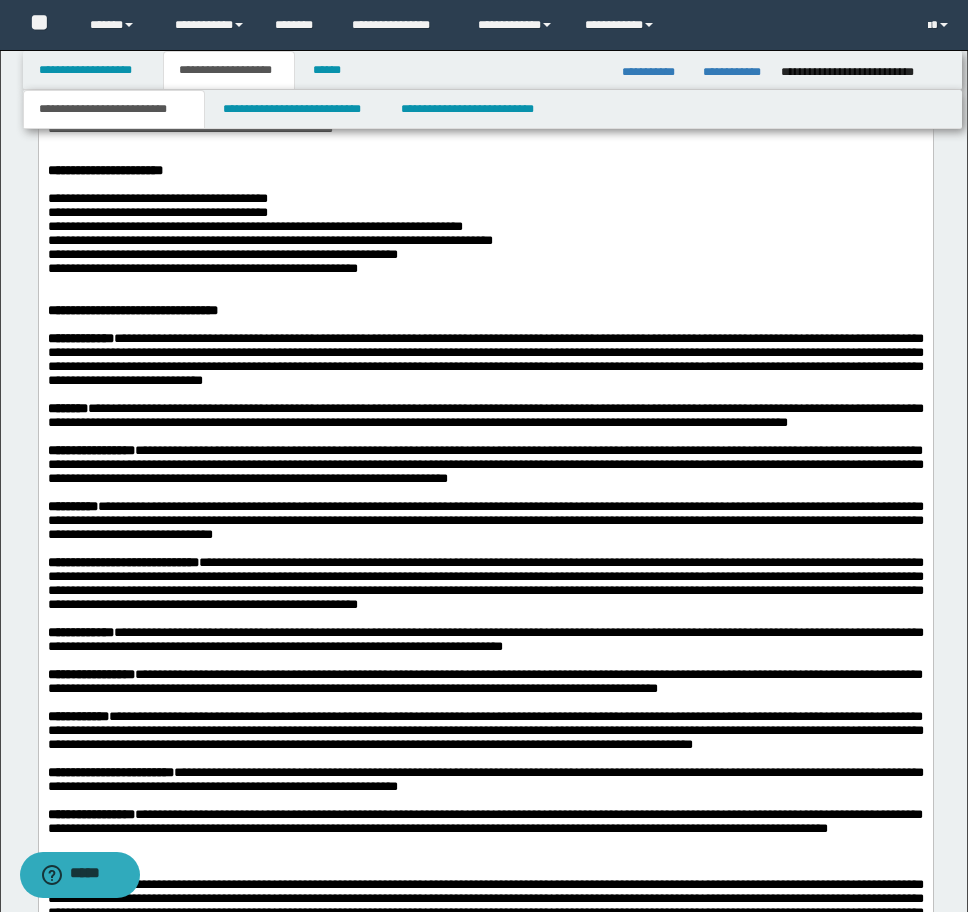 scroll, scrollTop: 1952, scrollLeft: 0, axis: vertical 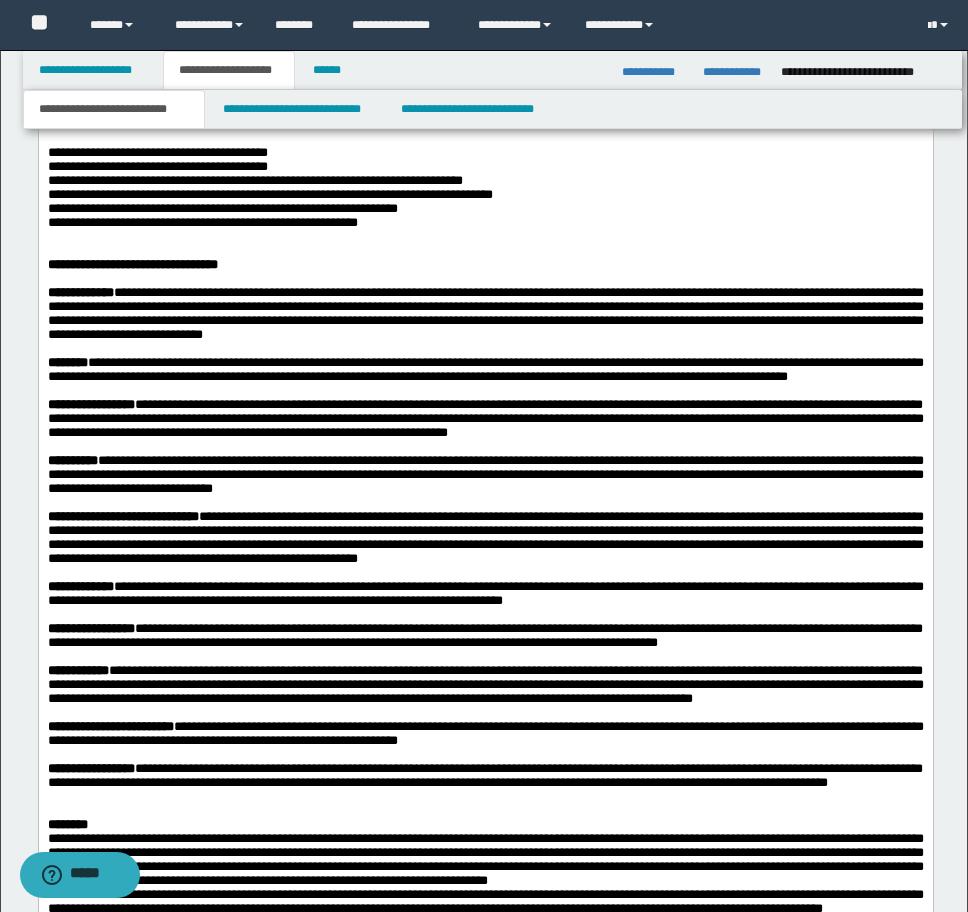 click at bounding box center [485, 237] 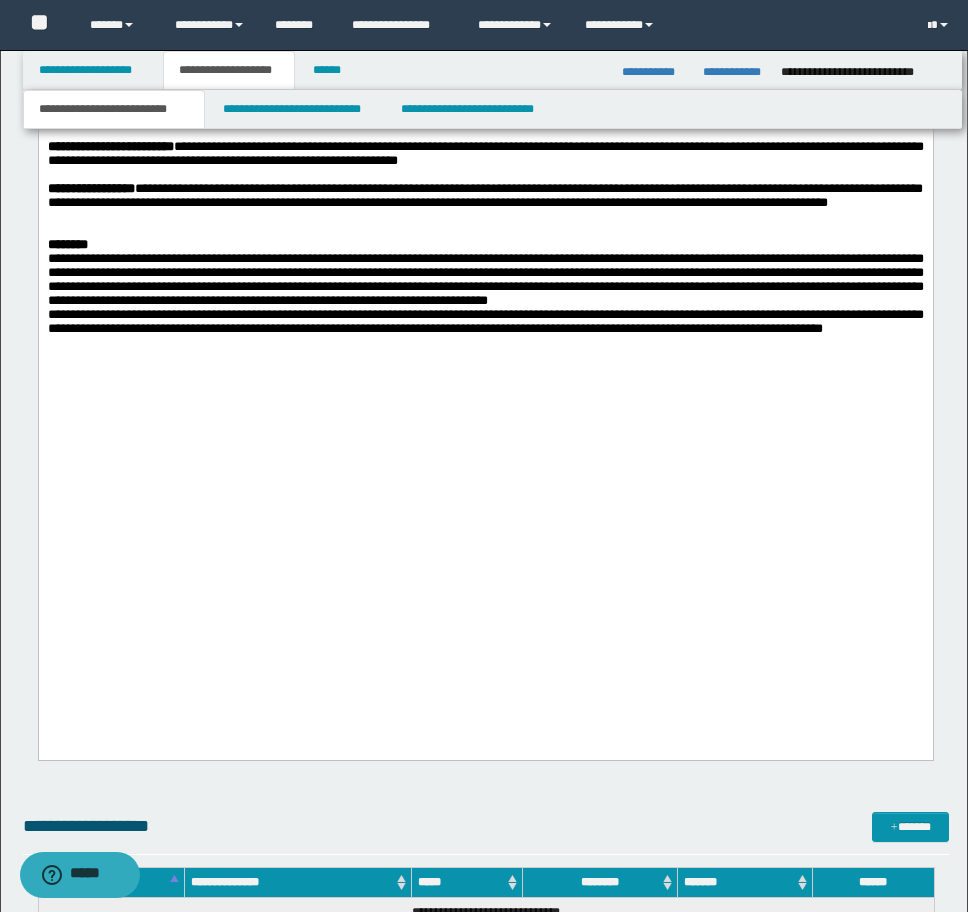 scroll, scrollTop: 2552, scrollLeft: 0, axis: vertical 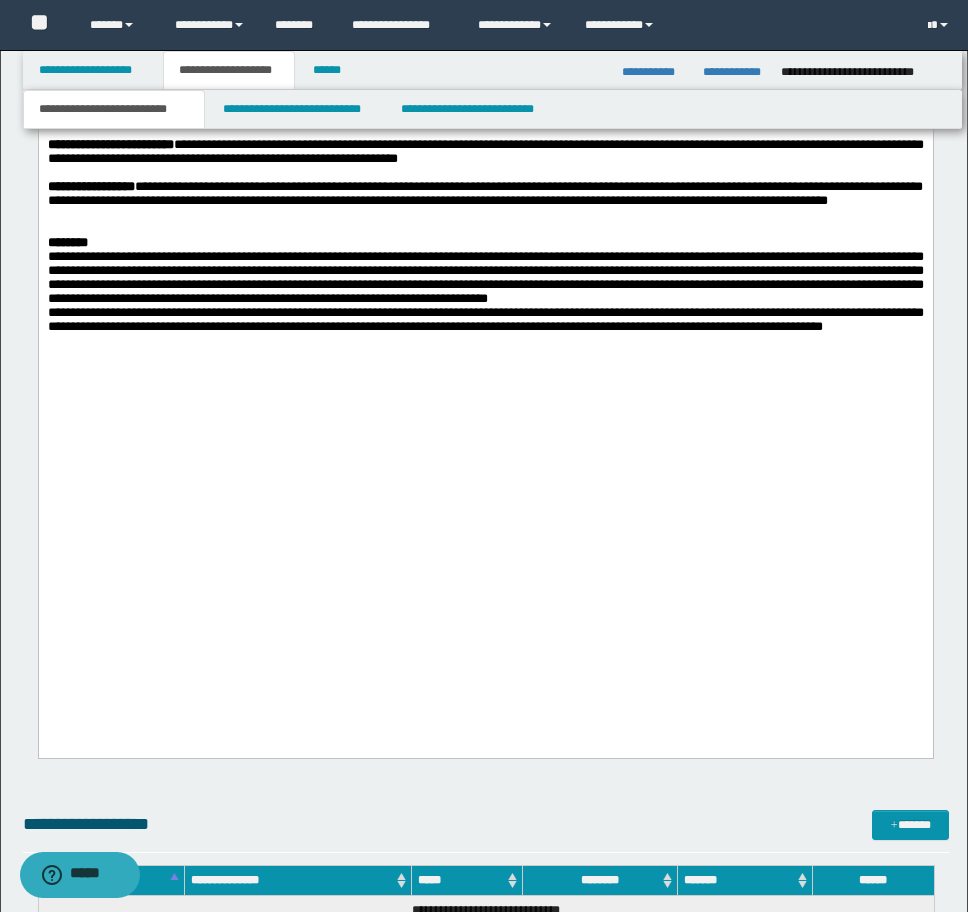 click on "********" at bounding box center [485, 243] 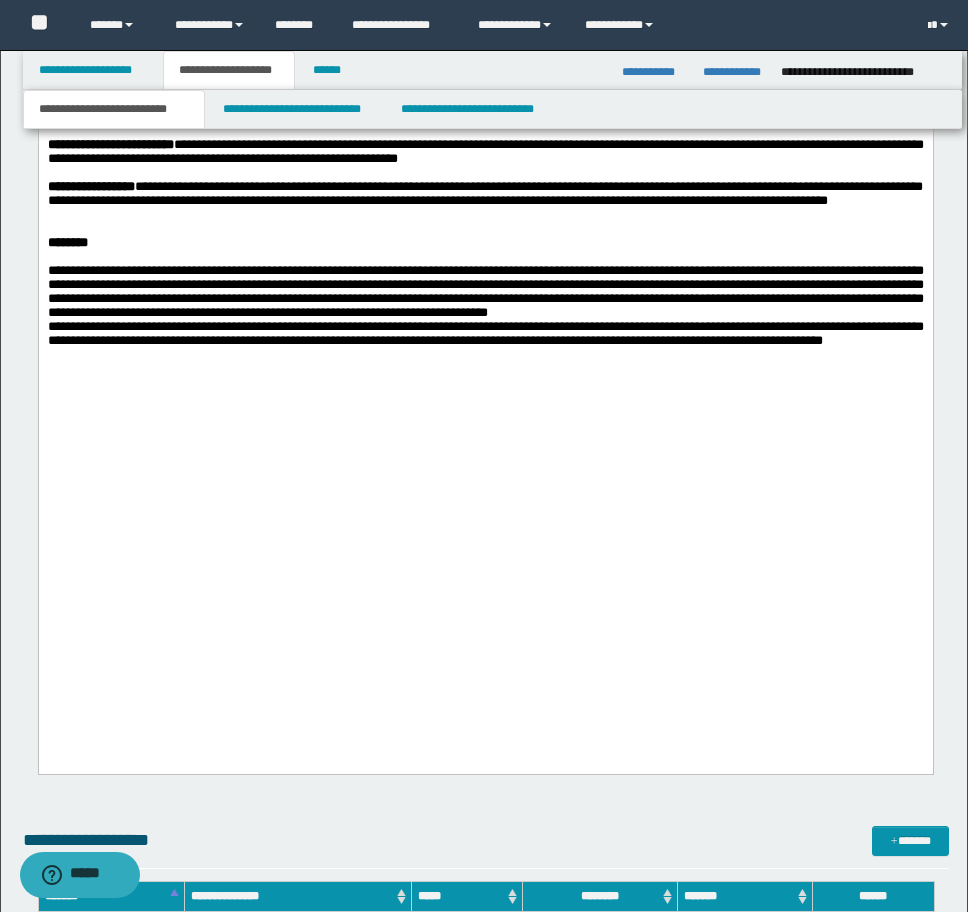 click on "**********" at bounding box center (485, 292) 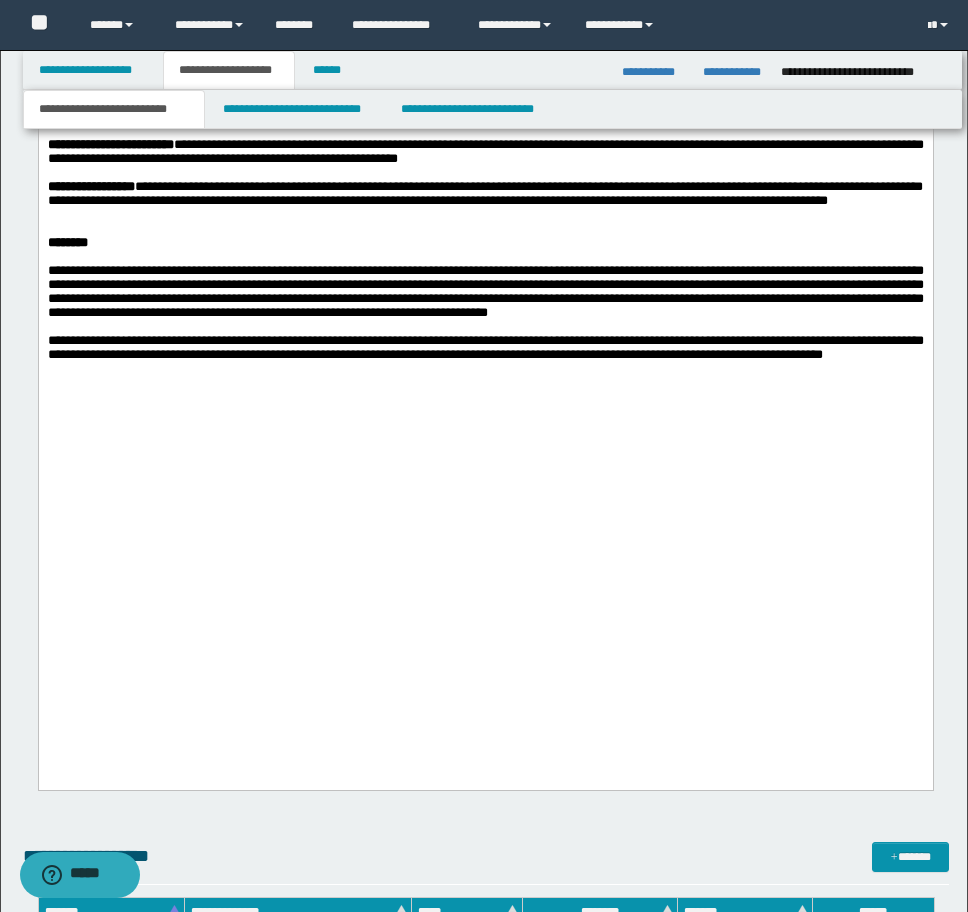 click at bounding box center [485, 229] 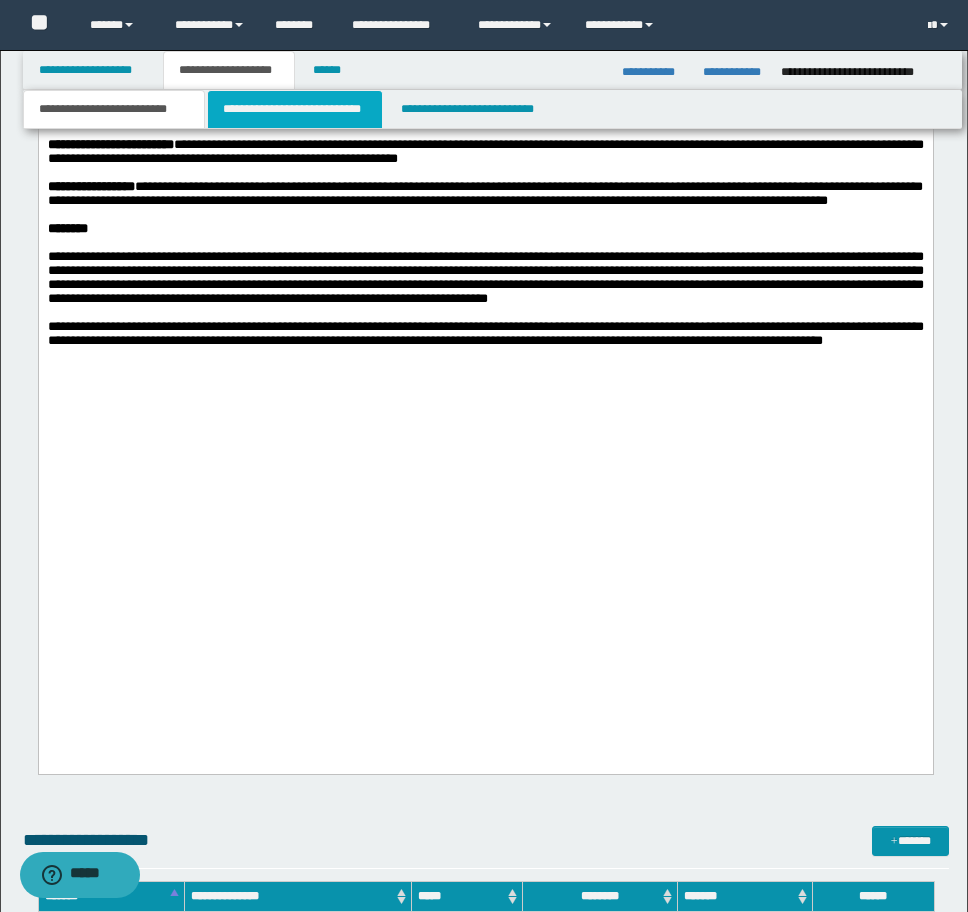 click on "**********" at bounding box center (295, 109) 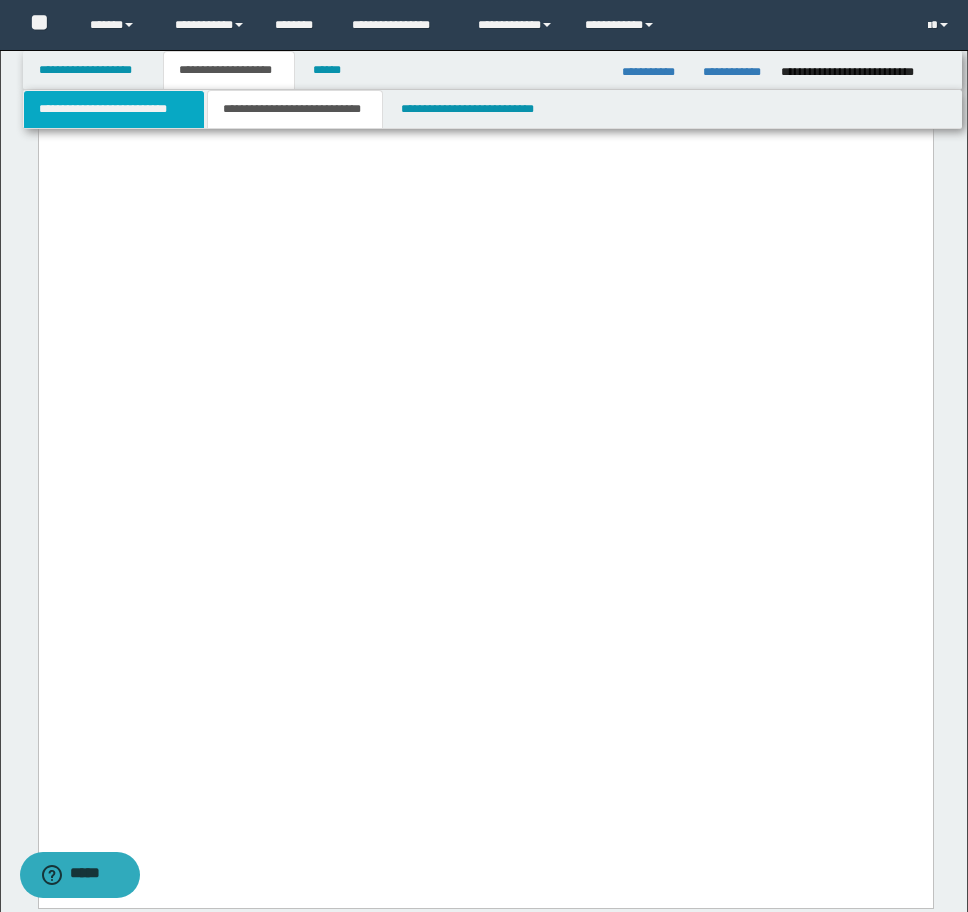 click on "**********" at bounding box center [114, 109] 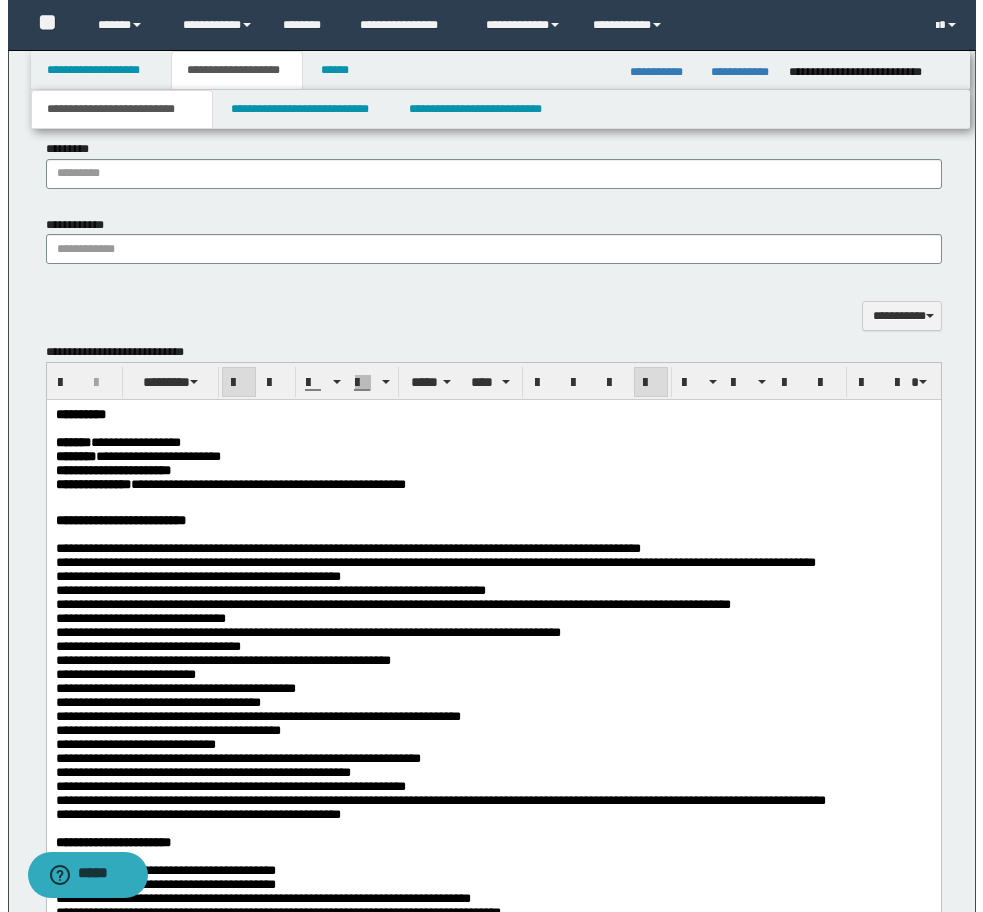 scroll, scrollTop: 1252, scrollLeft: 0, axis: vertical 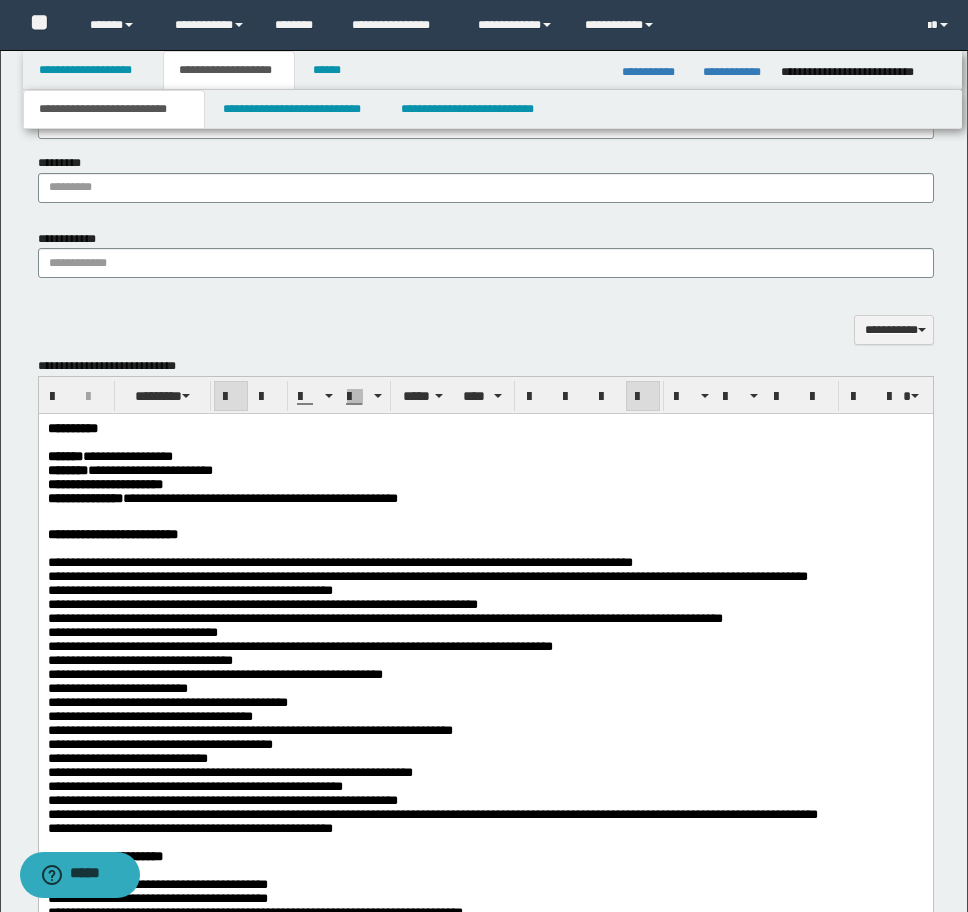 click at bounding box center (485, 520) 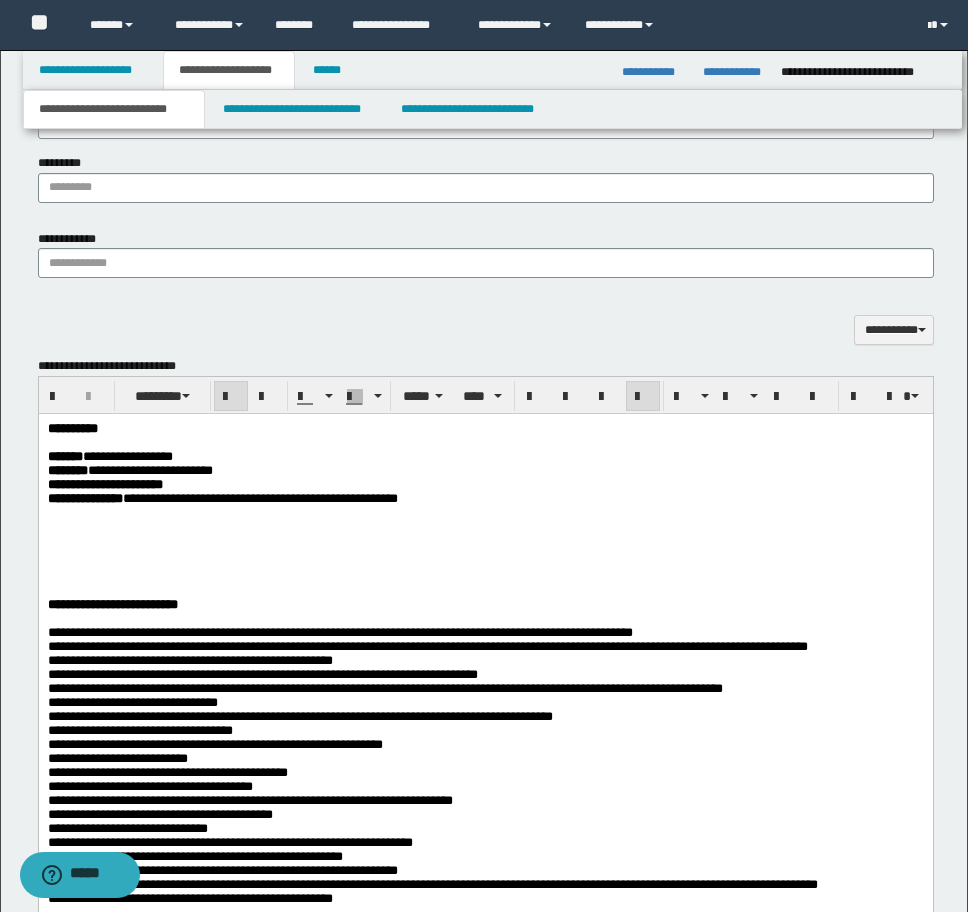 click at bounding box center [485, 520] 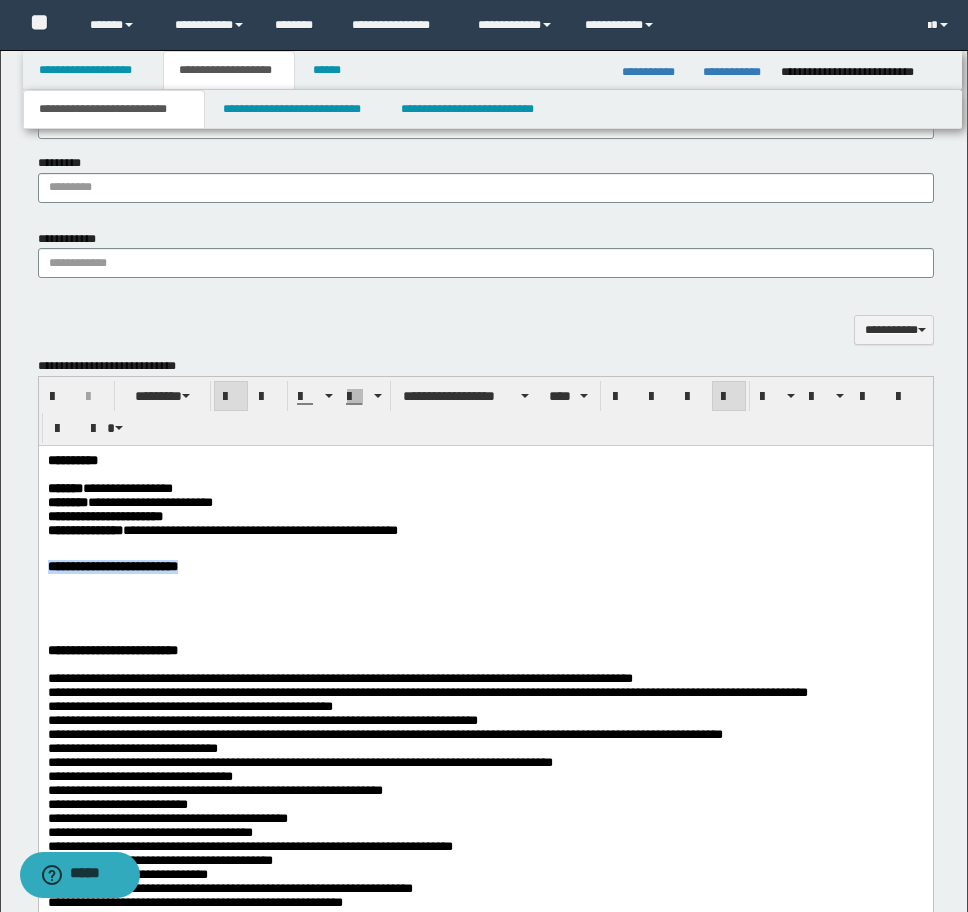 drag, startPoint x: 206, startPoint y: 578, endPoint x: 21, endPoint y: 578, distance: 185 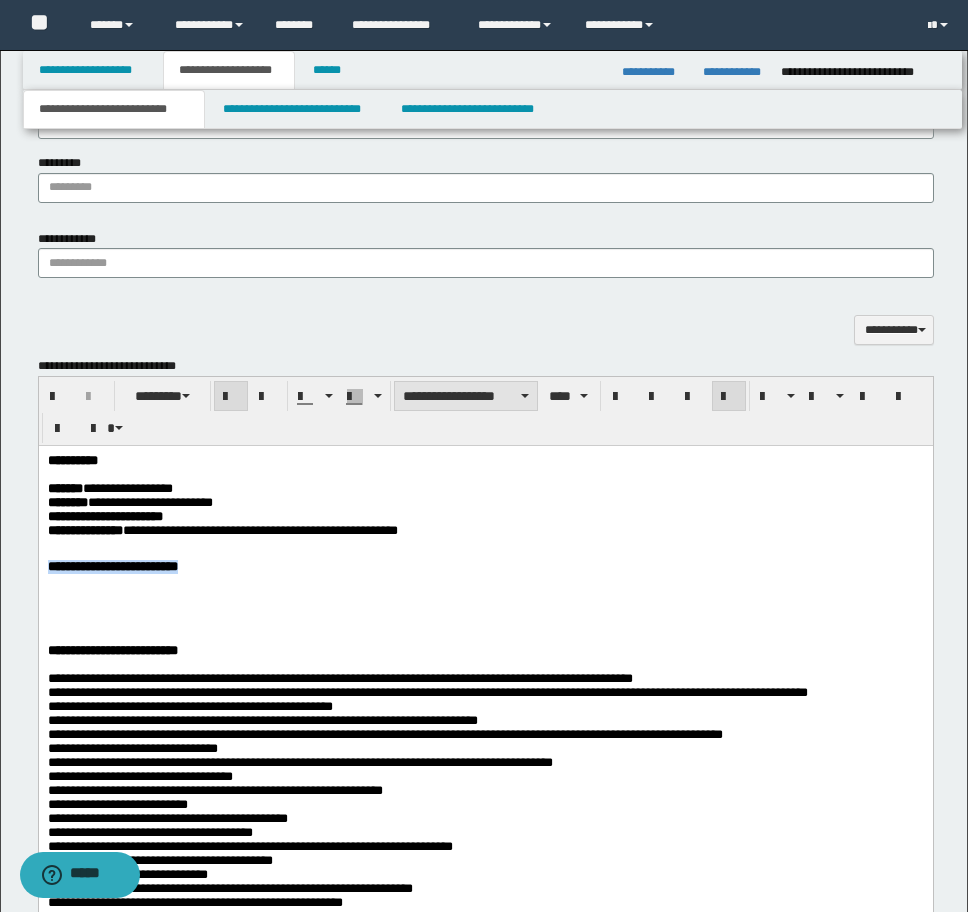 click on "**********" at bounding box center [466, 396] 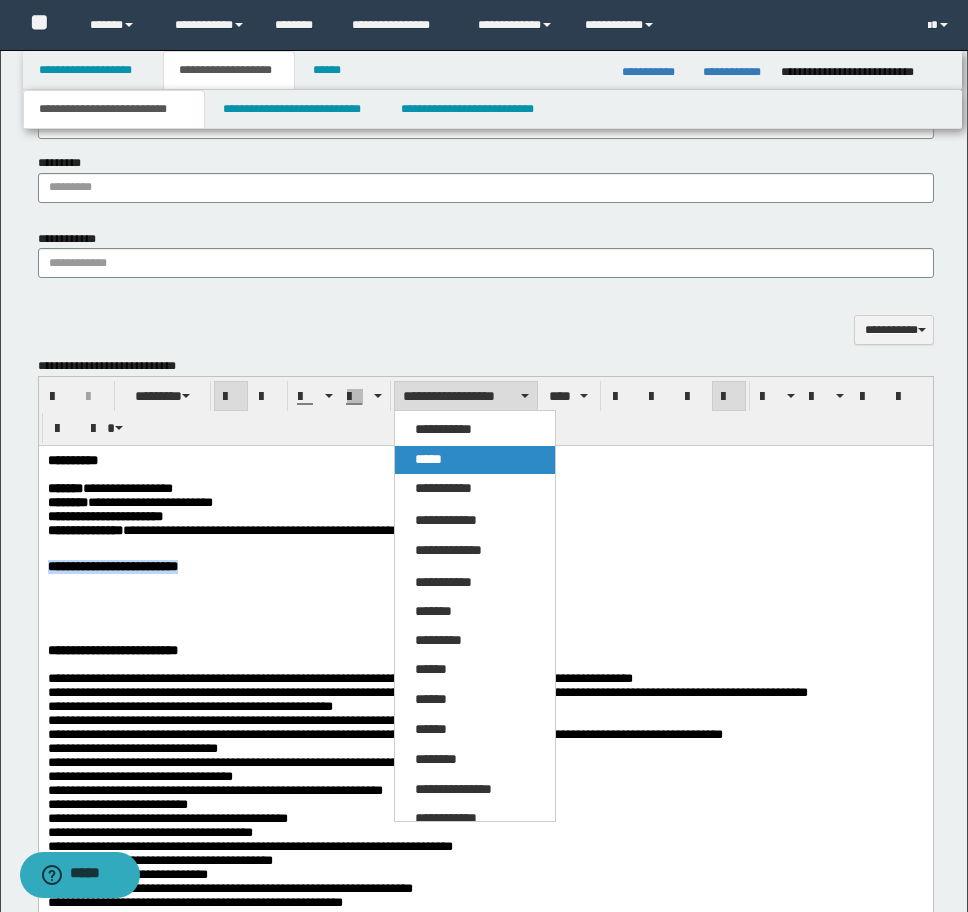 click on "*****" at bounding box center [475, 460] 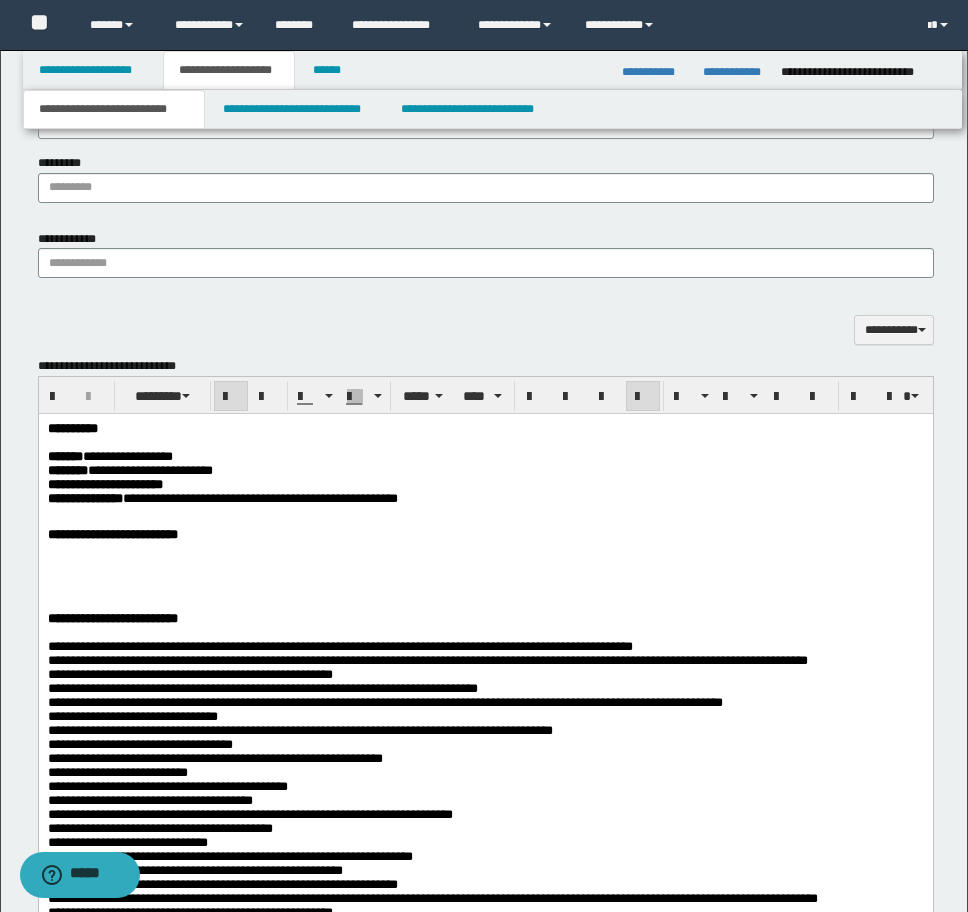 click at bounding box center [485, 562] 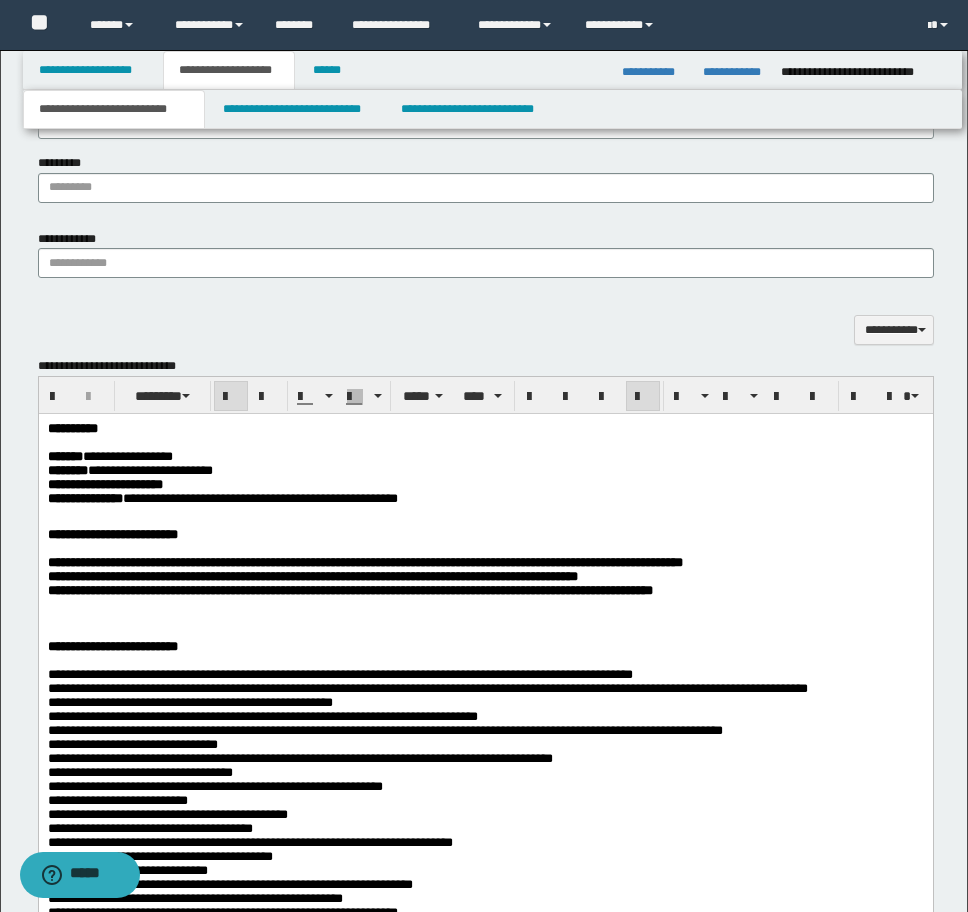 drag, startPoint x: 885, startPoint y: 636, endPoint x: 57, endPoint y: 586, distance: 829.5083 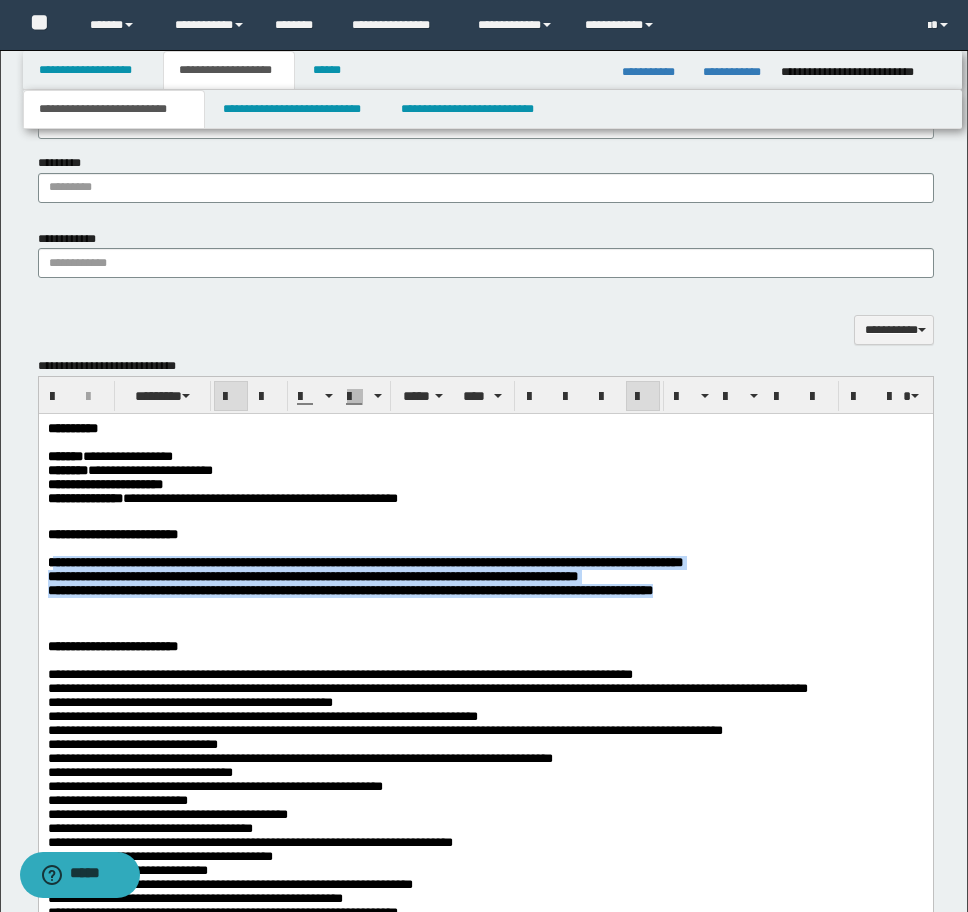 drag, startPoint x: 52, startPoint y: 576, endPoint x: 872, endPoint y: 646, distance: 822.98236 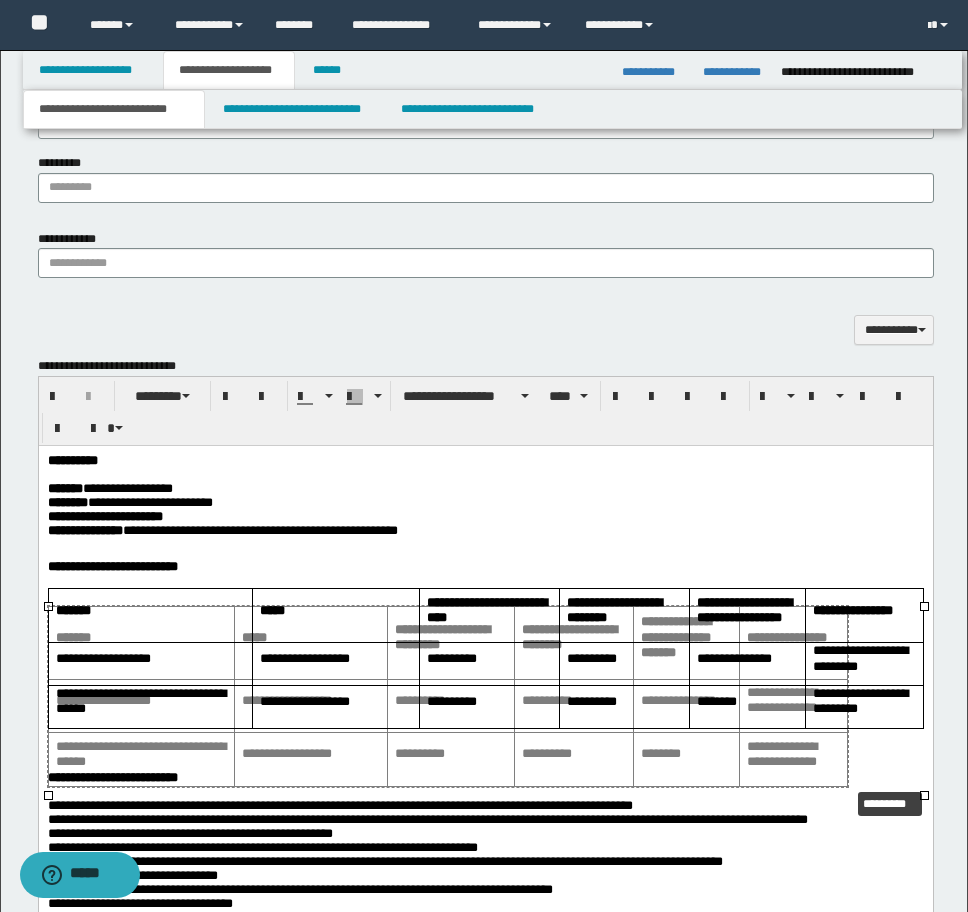 drag, startPoint x: 922, startPoint y: 792, endPoint x: 846, endPoint y: 784, distance: 76.41989 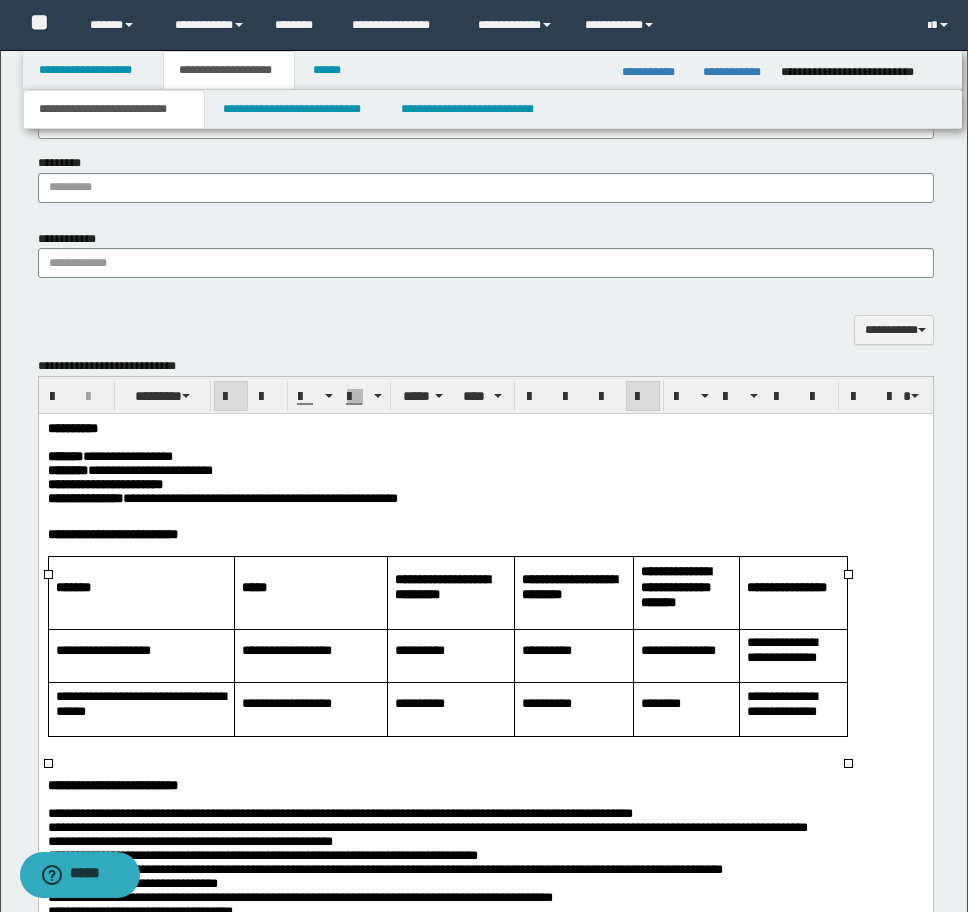 click on "**********" at bounding box center [485, 1184] 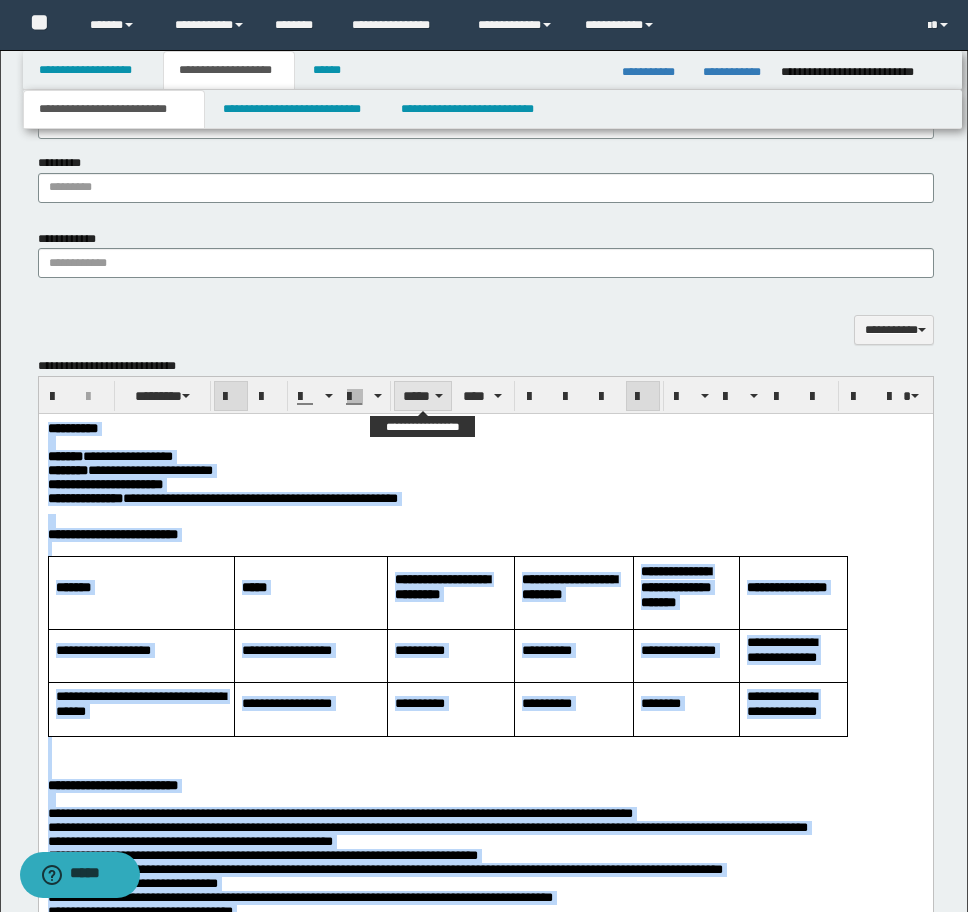 click on "*****" at bounding box center [423, 396] 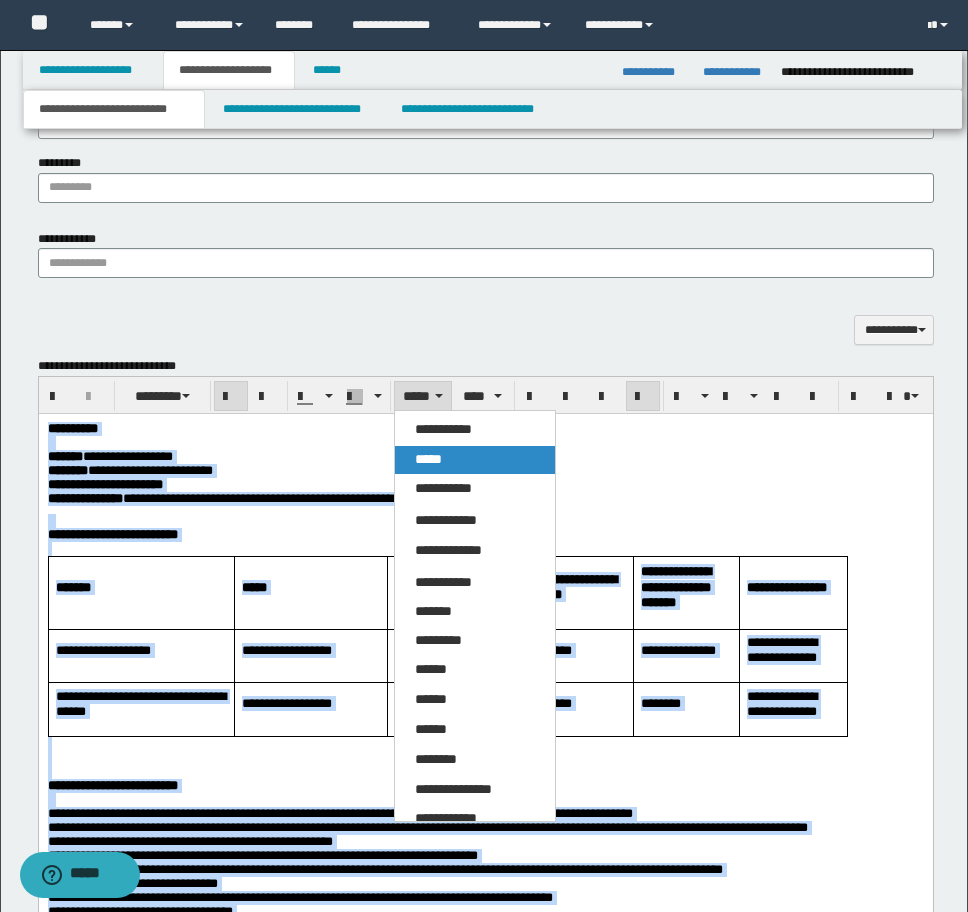 click on "*****" at bounding box center (428, 459) 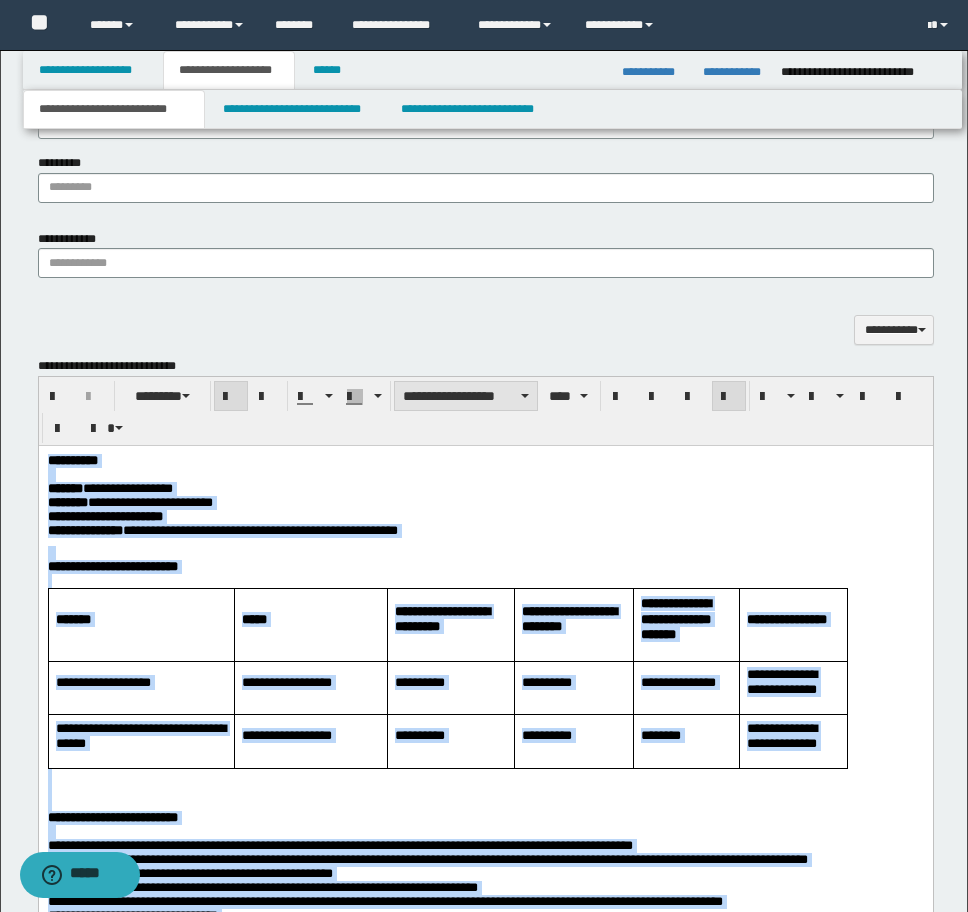 click on "**********" at bounding box center (466, 396) 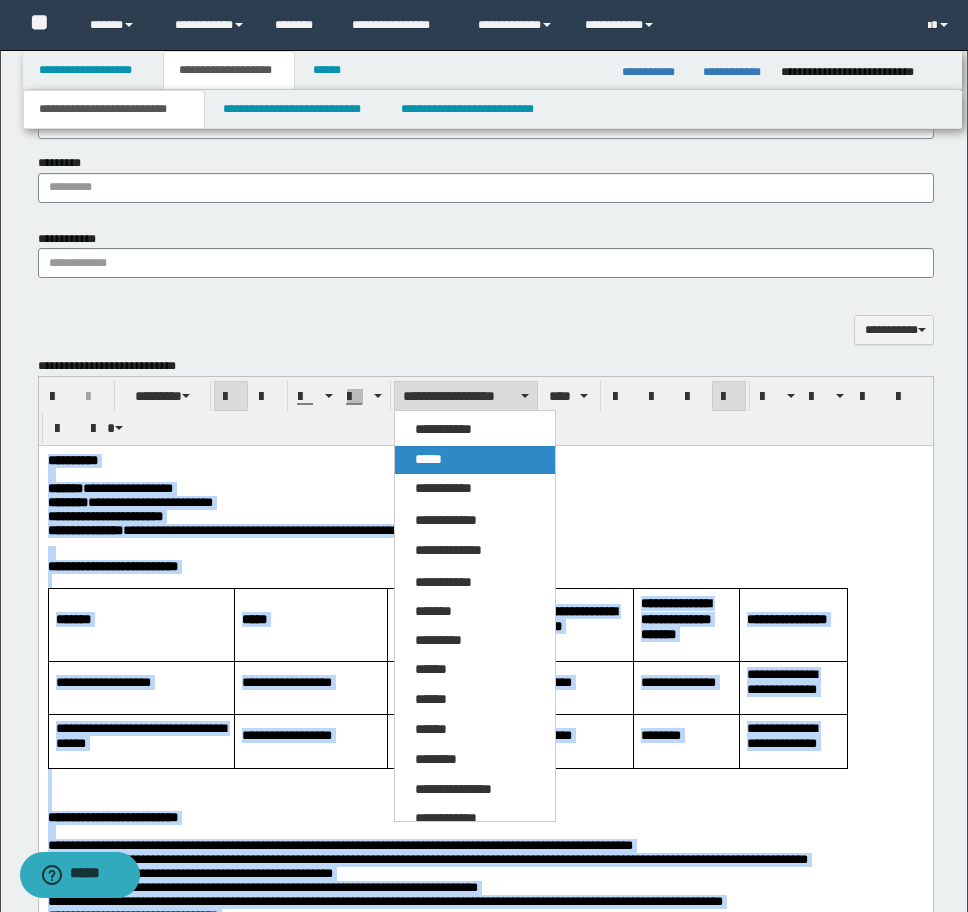 click on "*****" at bounding box center [475, 460] 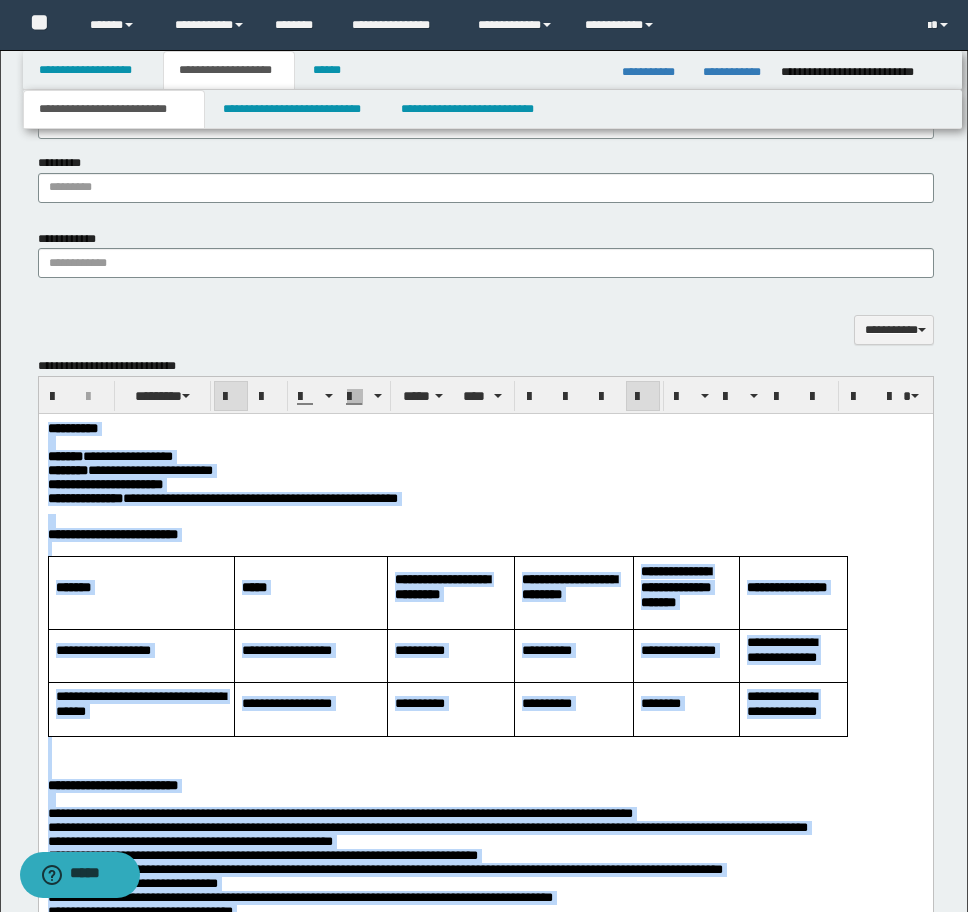click on "**********" at bounding box center [310, 654] 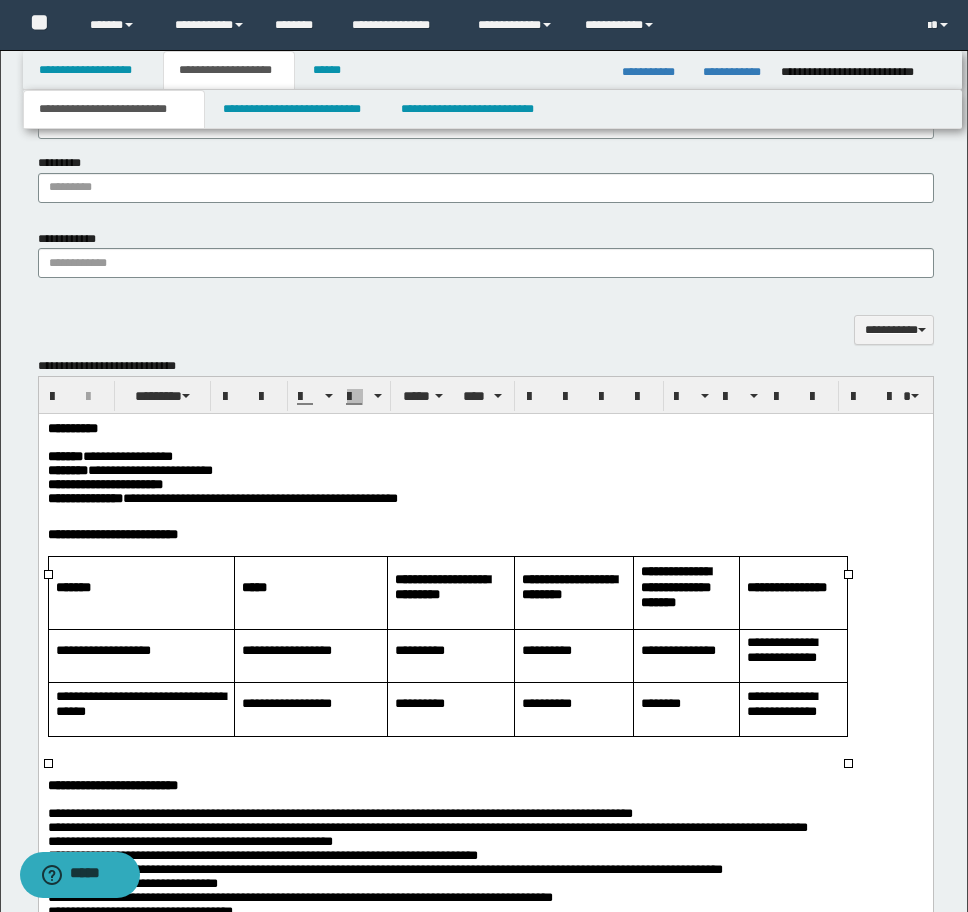 click at bounding box center (485, 743) 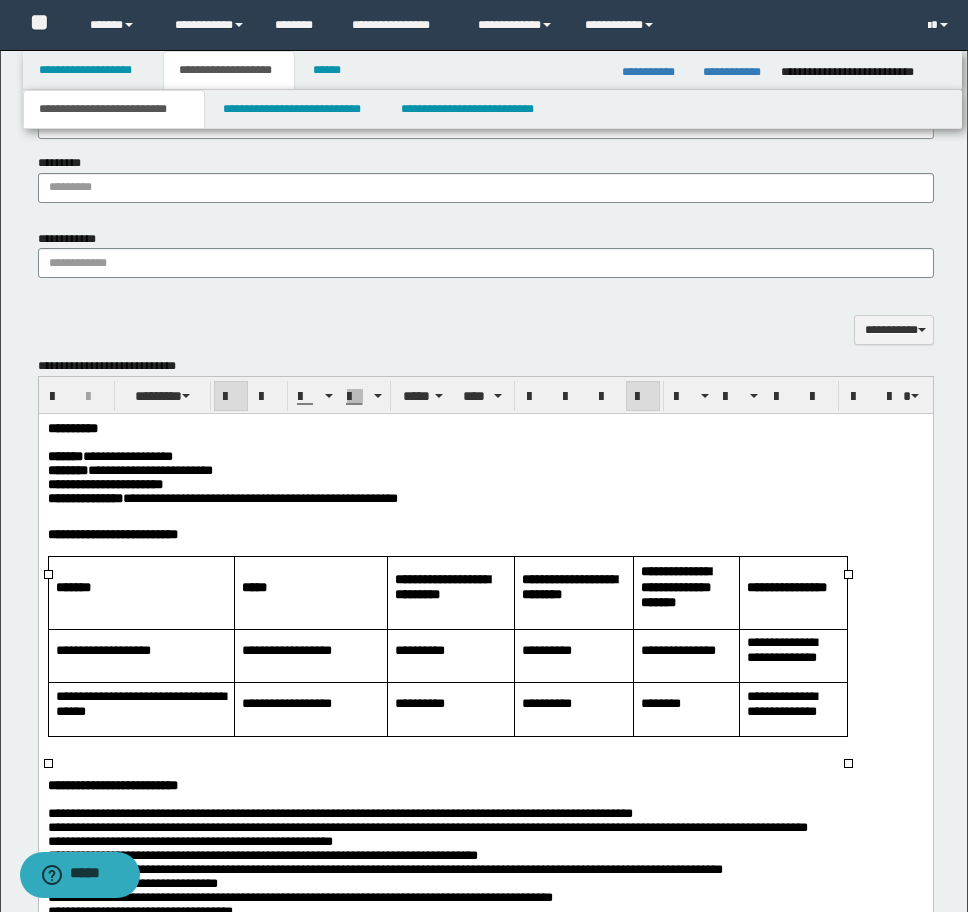click on "**********" at bounding box center [310, 708] 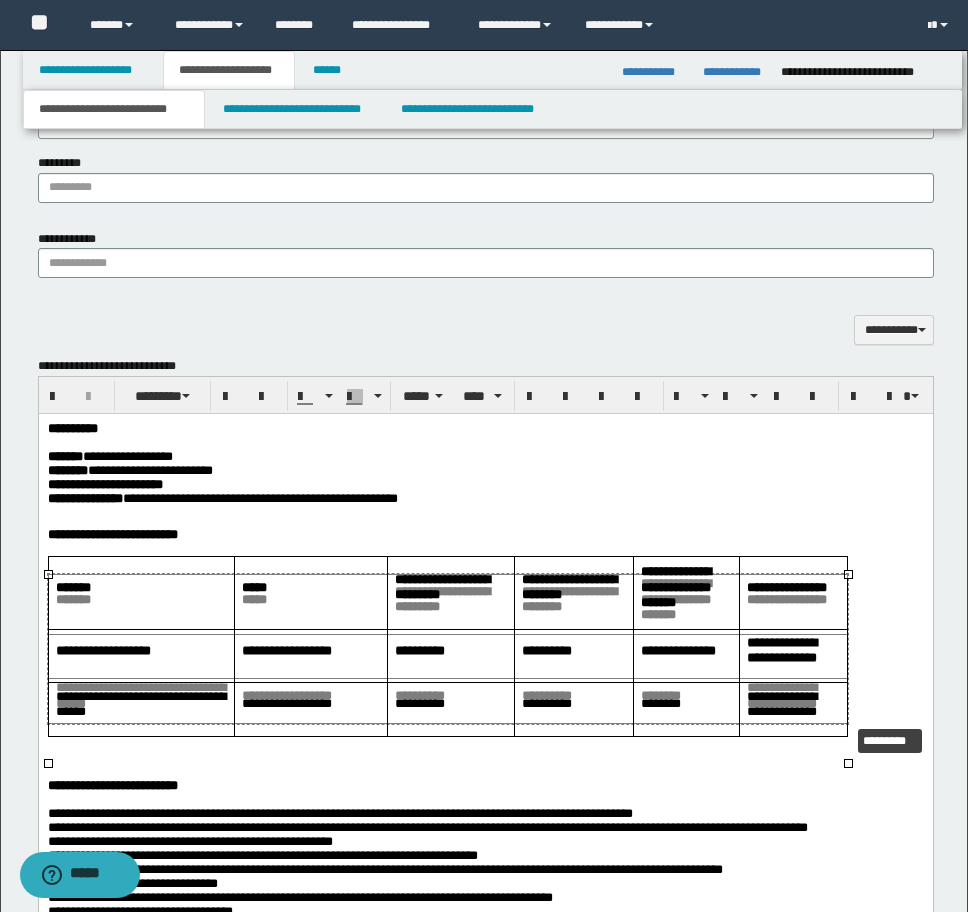 drag, startPoint x: 848, startPoint y: 758, endPoint x: 848, endPoint y: 719, distance: 39 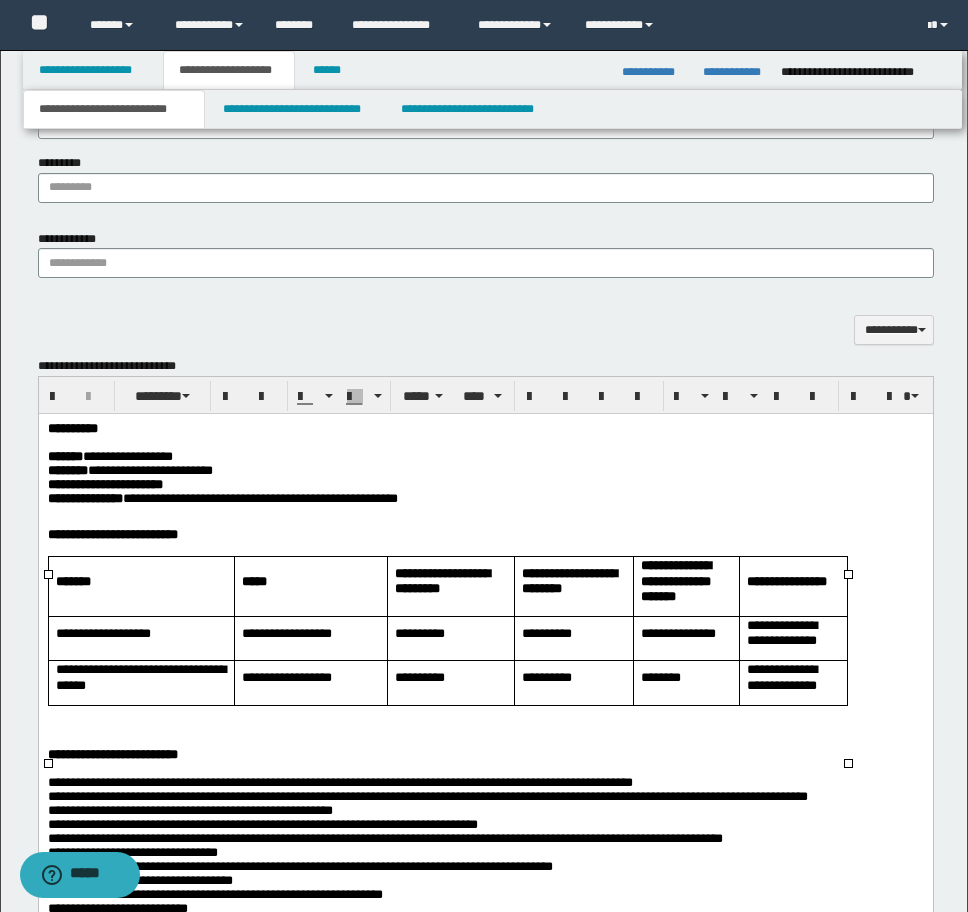 click at bounding box center (485, 740) 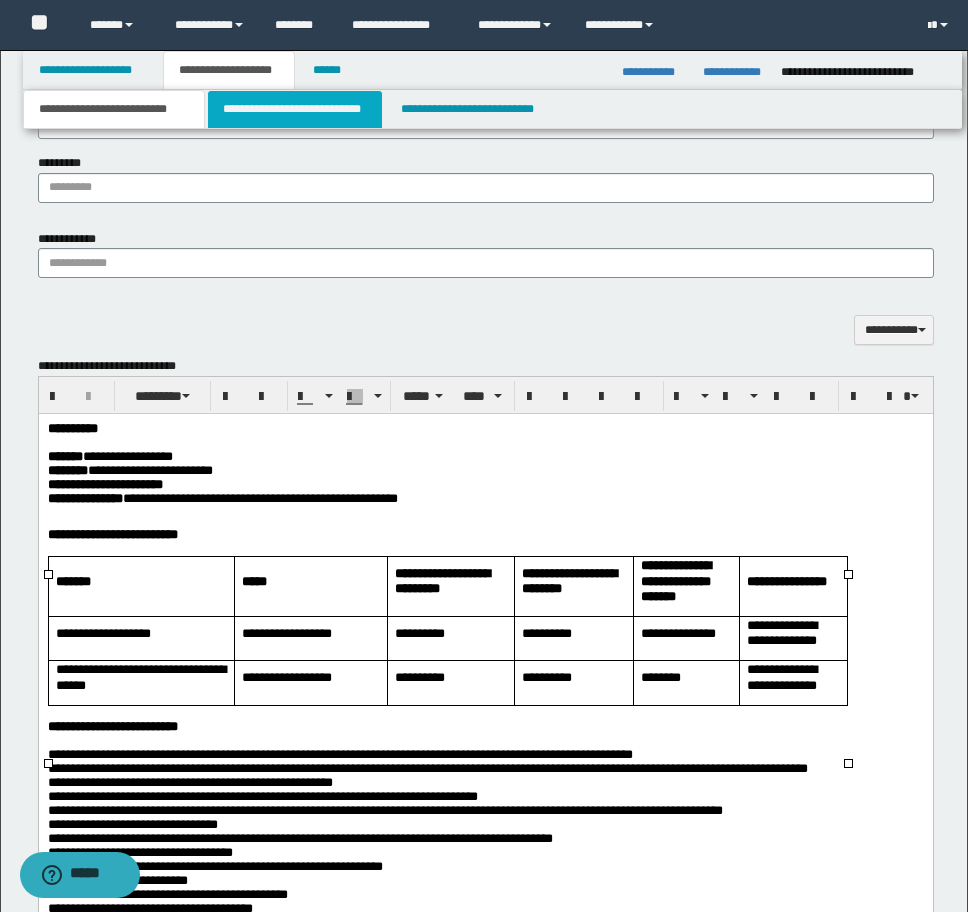 click on "**********" at bounding box center (295, 109) 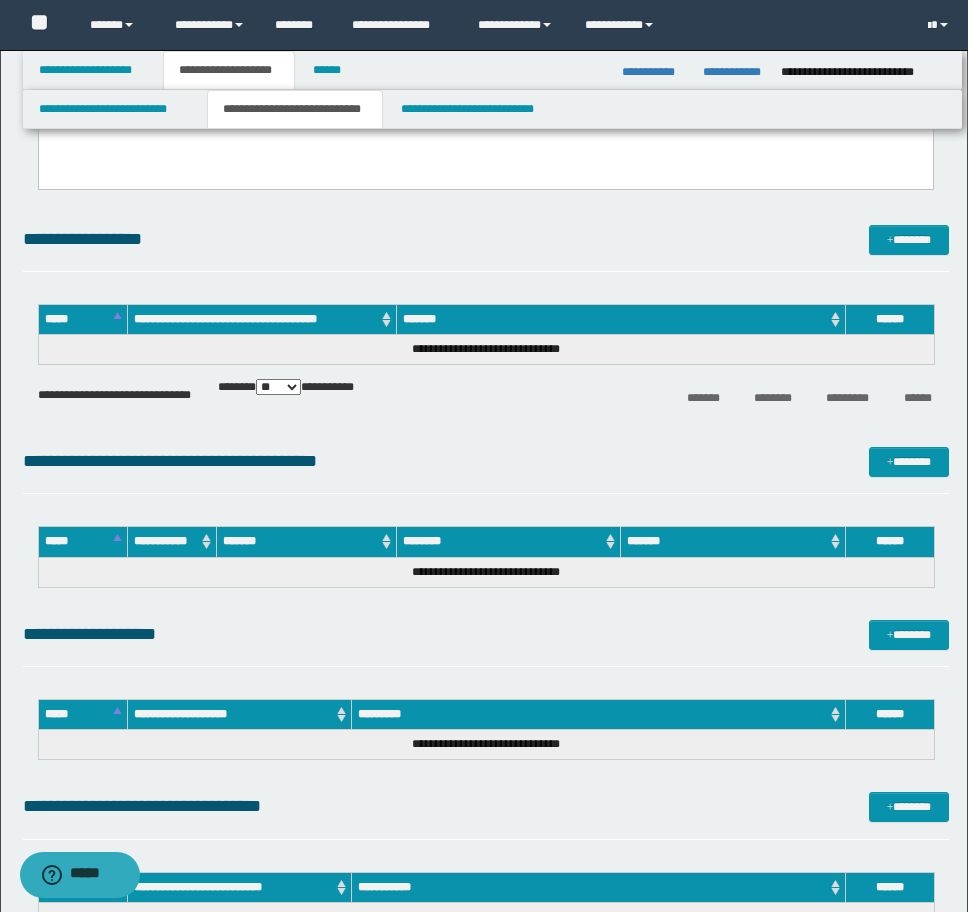scroll, scrollTop: 3552, scrollLeft: 0, axis: vertical 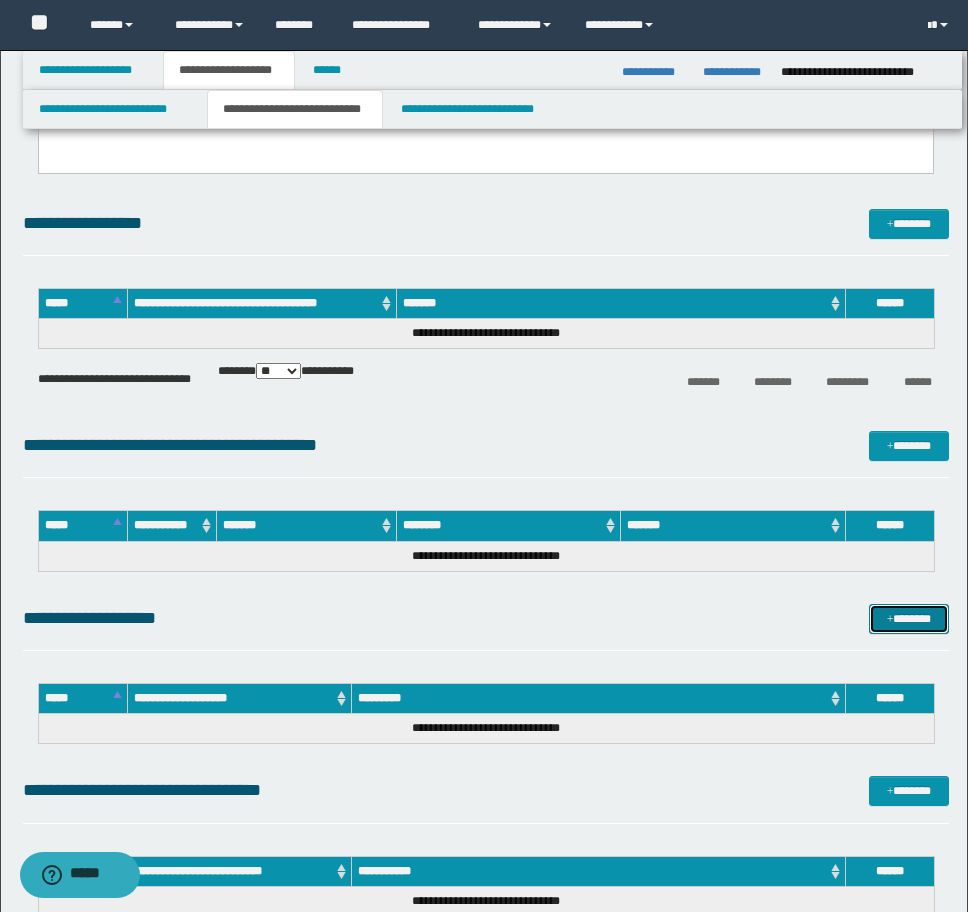 click at bounding box center (890, 620) 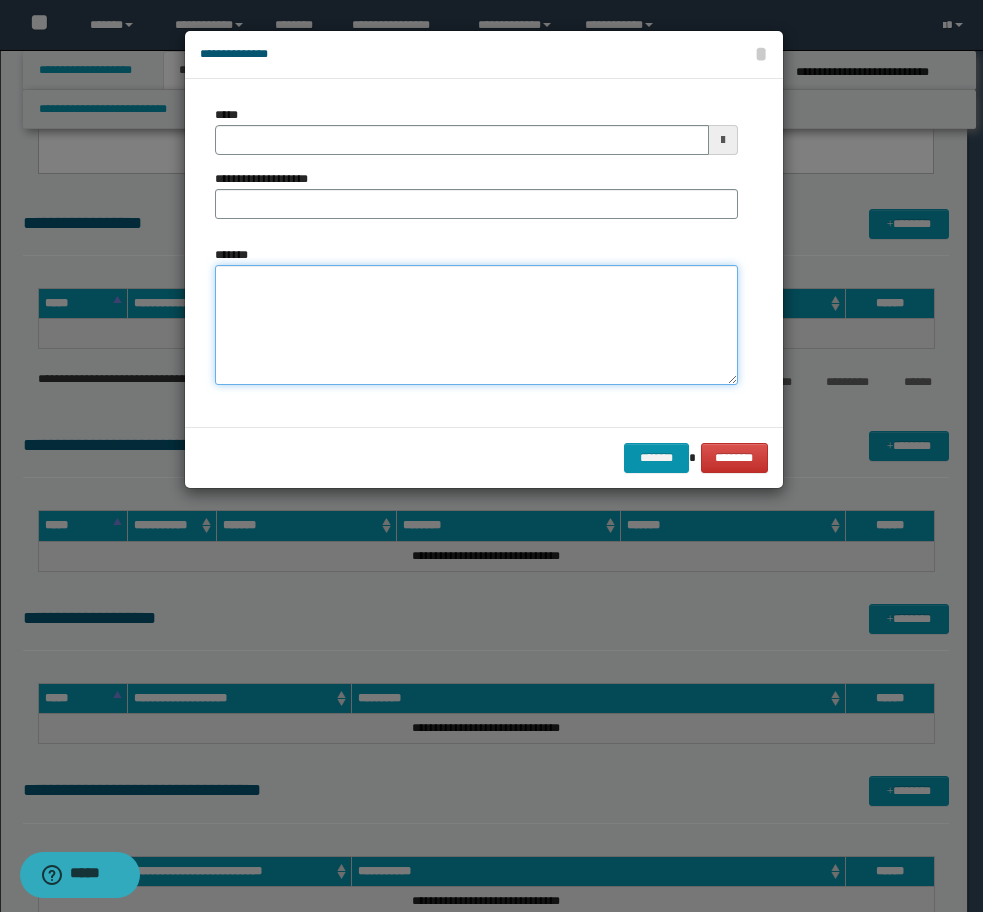 click on "*******" at bounding box center (476, 325) 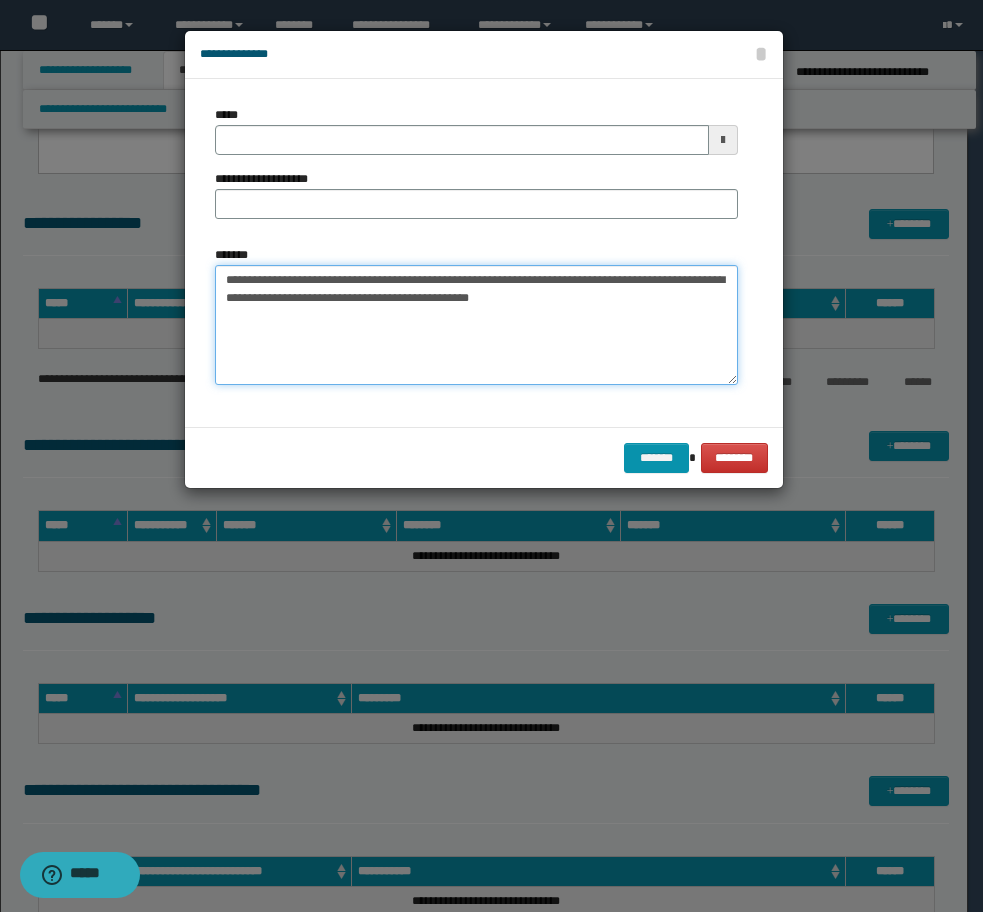 type on "**********" 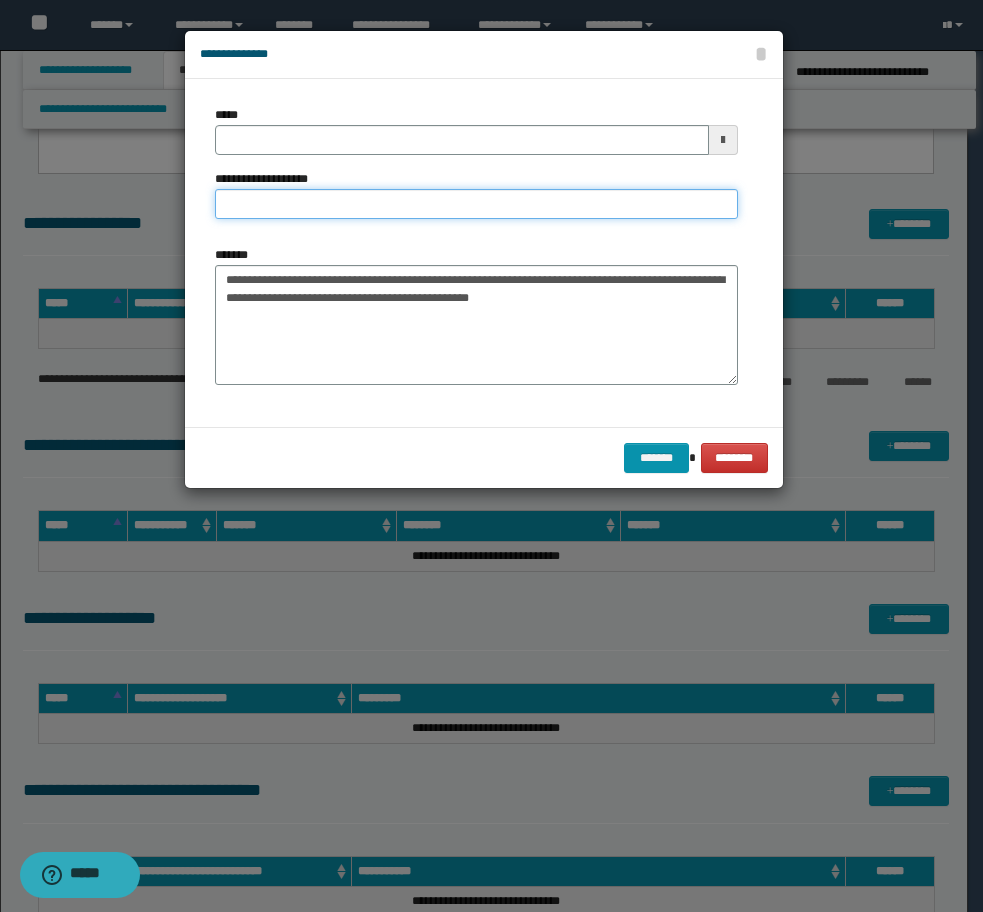 click on "**********" at bounding box center [476, 204] 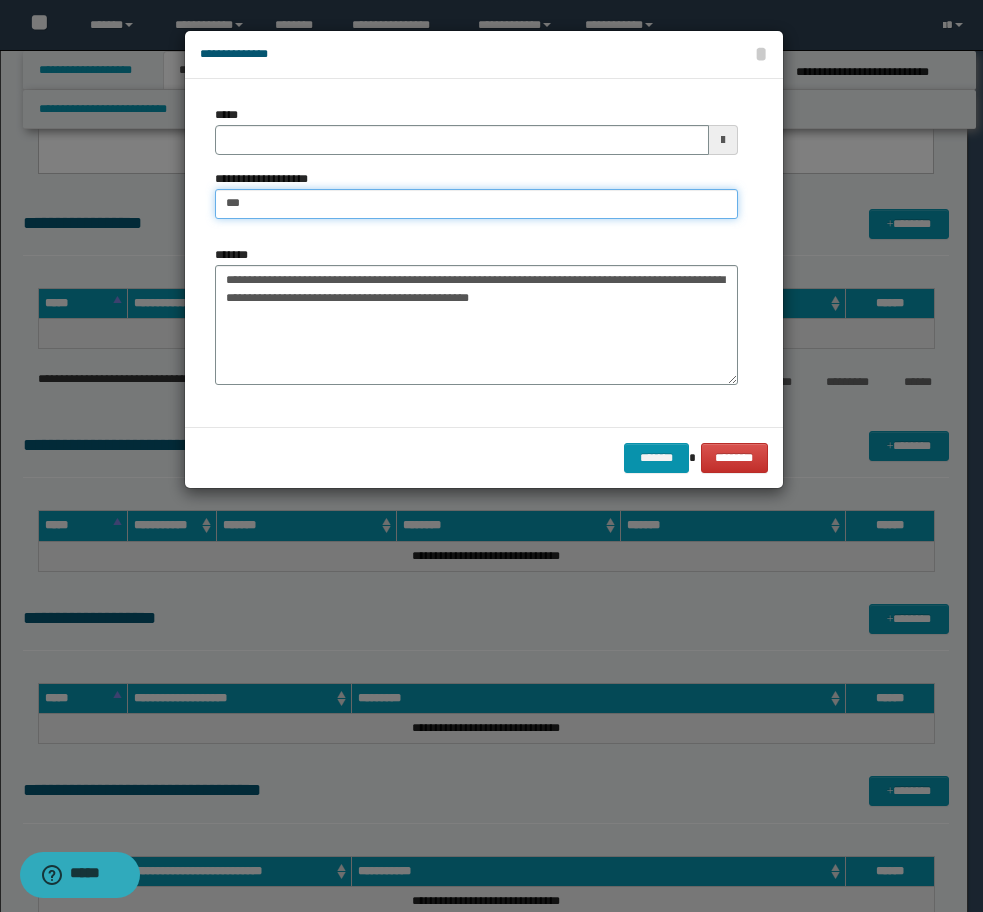 type on "**********" 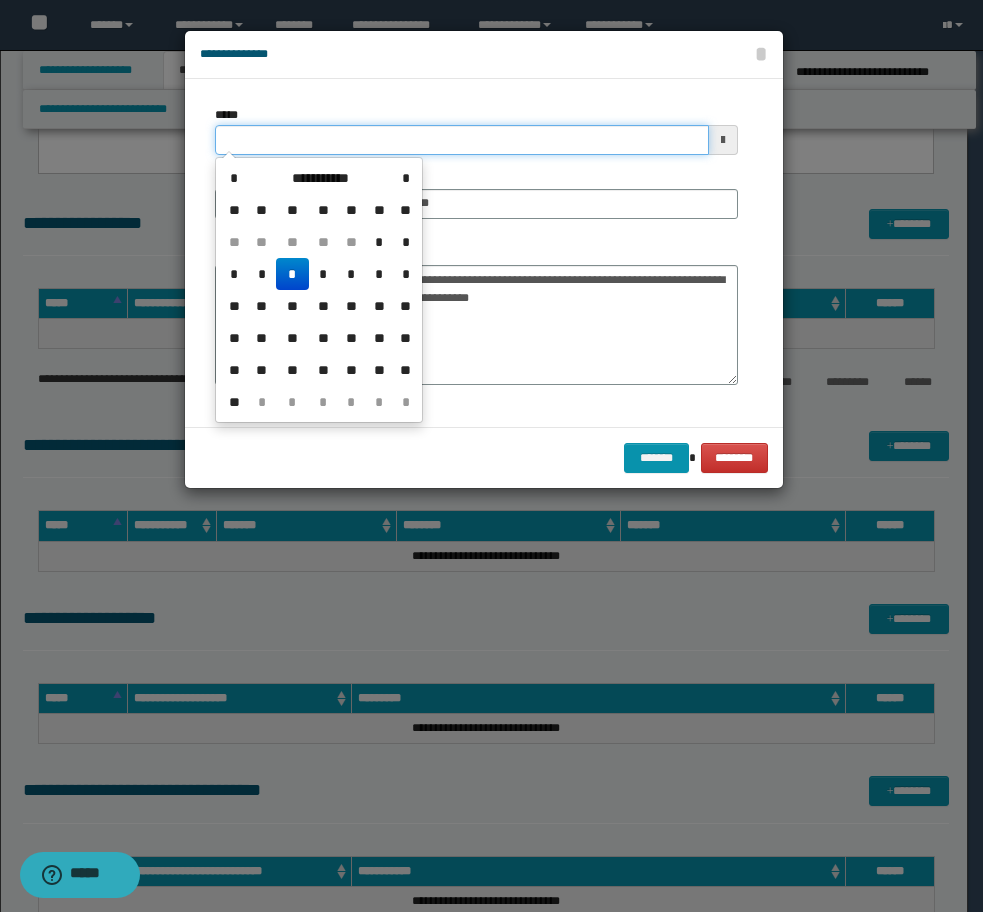 drag, startPoint x: 402, startPoint y: 130, endPoint x: 114, endPoint y: 128, distance: 288.00696 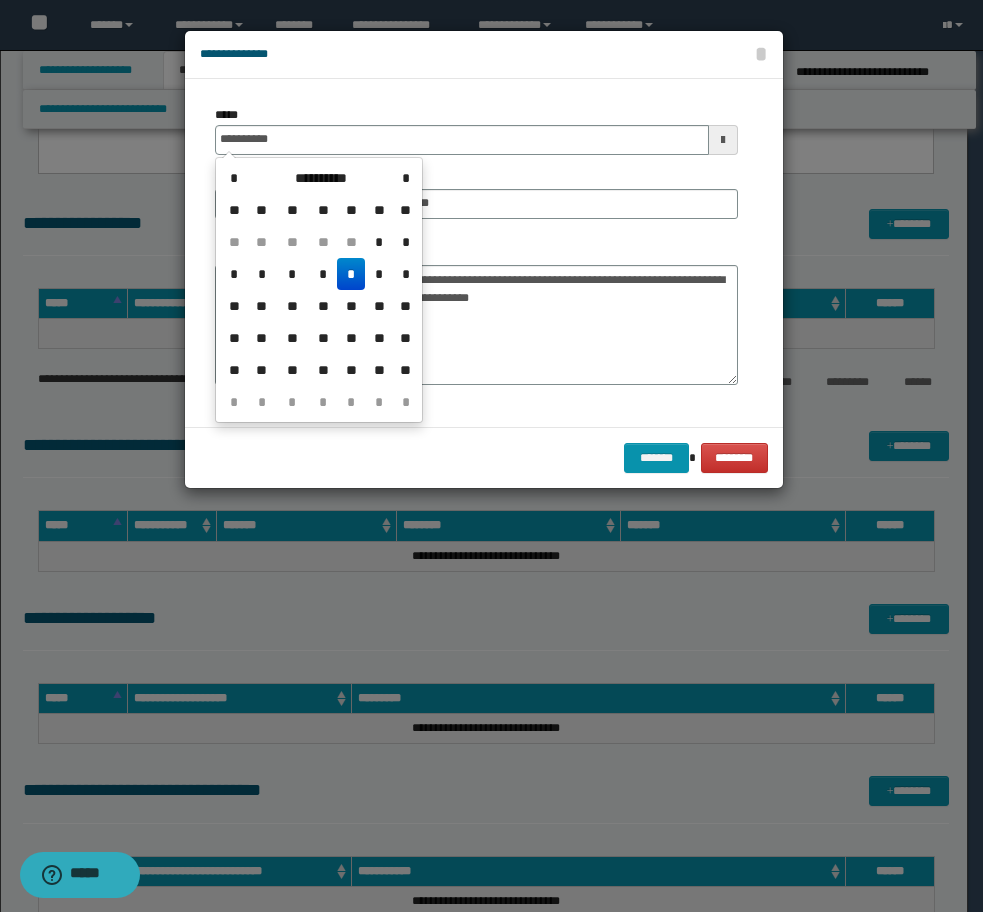 click on "*" at bounding box center [351, 274] 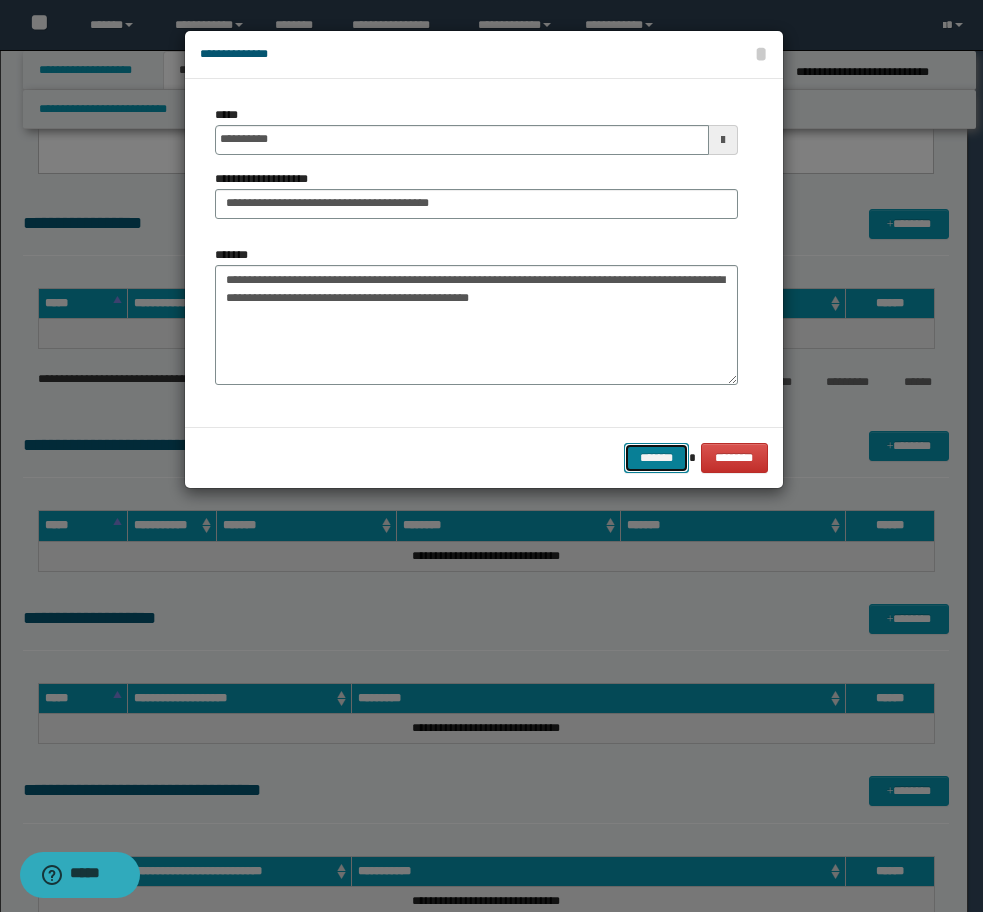 click on "*******" at bounding box center (656, 458) 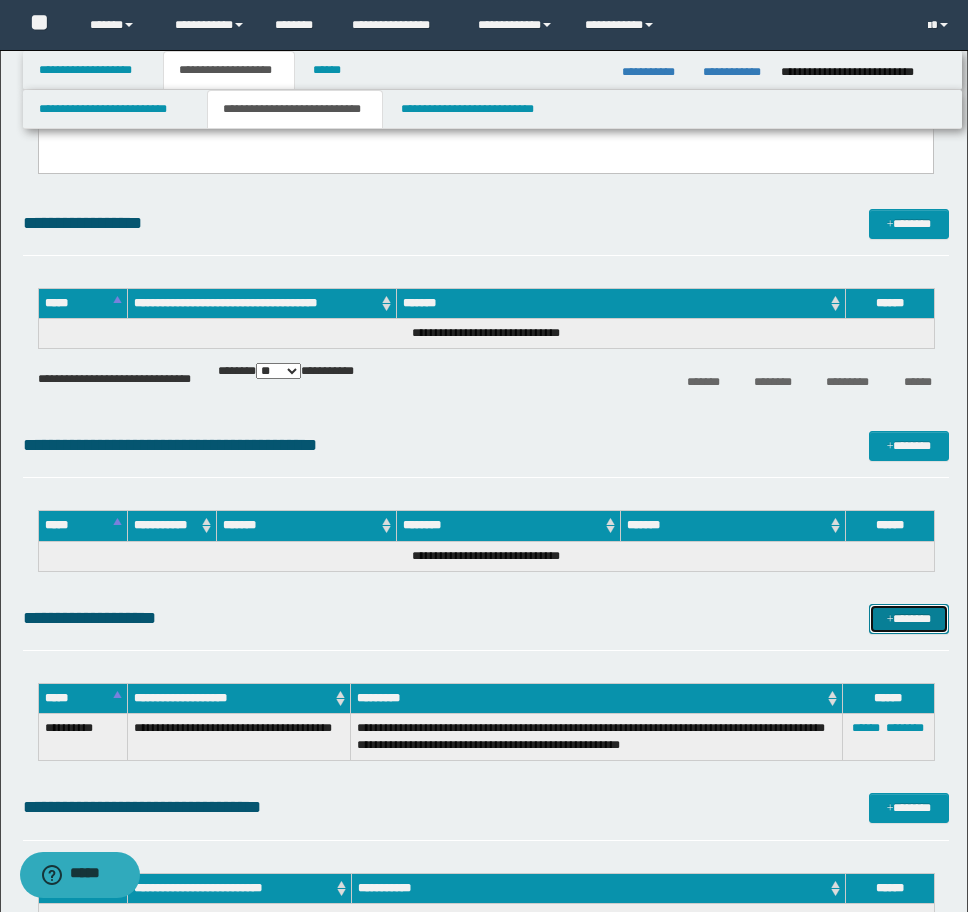 click on "*******" at bounding box center (909, 619) 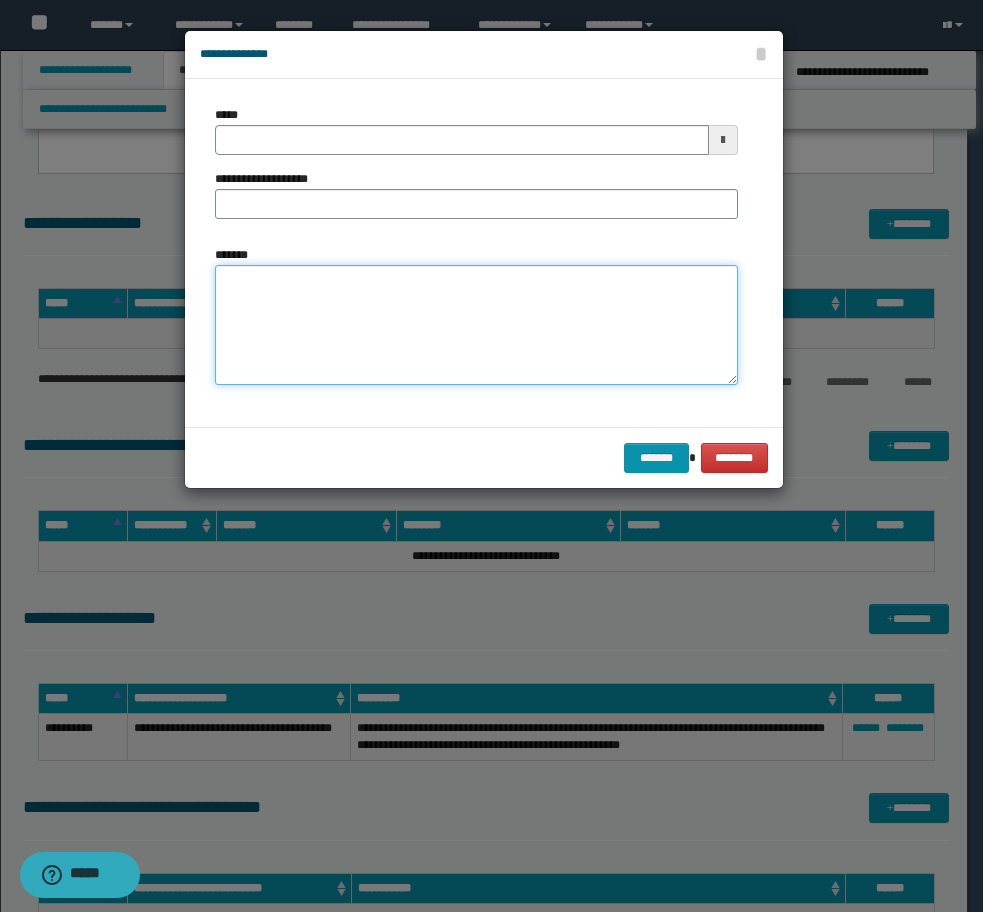 click on "*******" at bounding box center (476, 325) 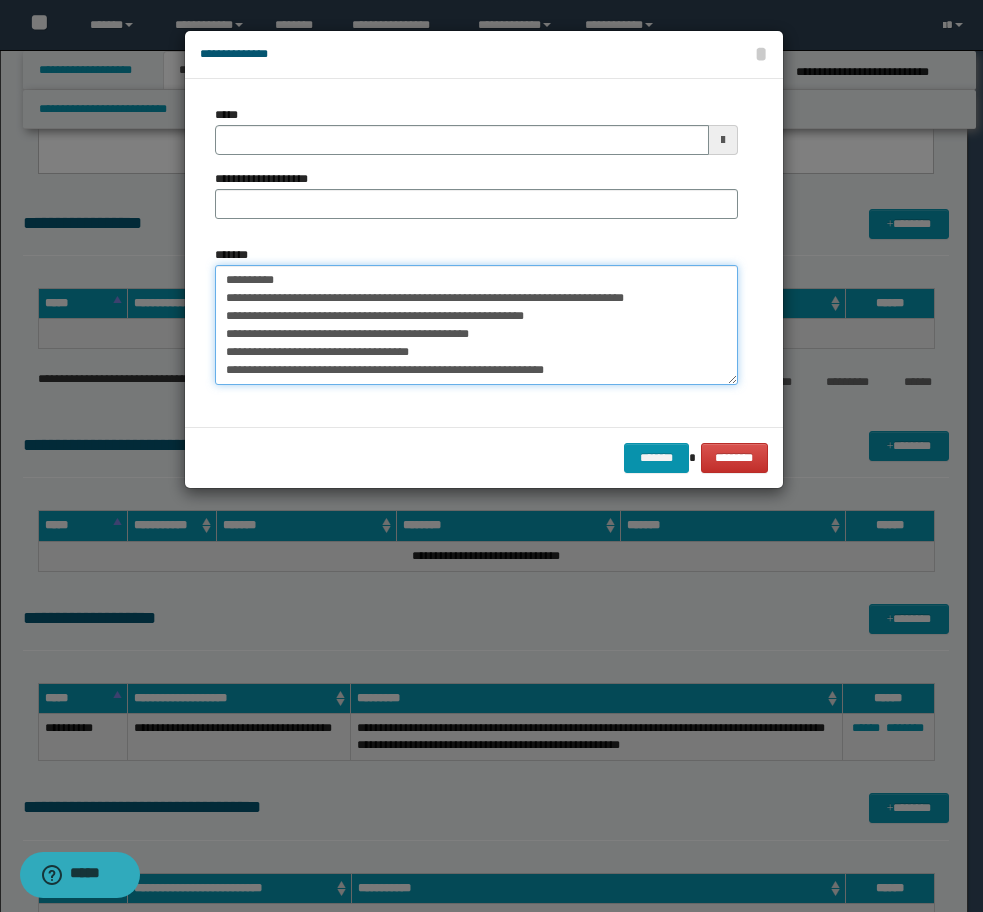 click on "**********" at bounding box center (476, 325) 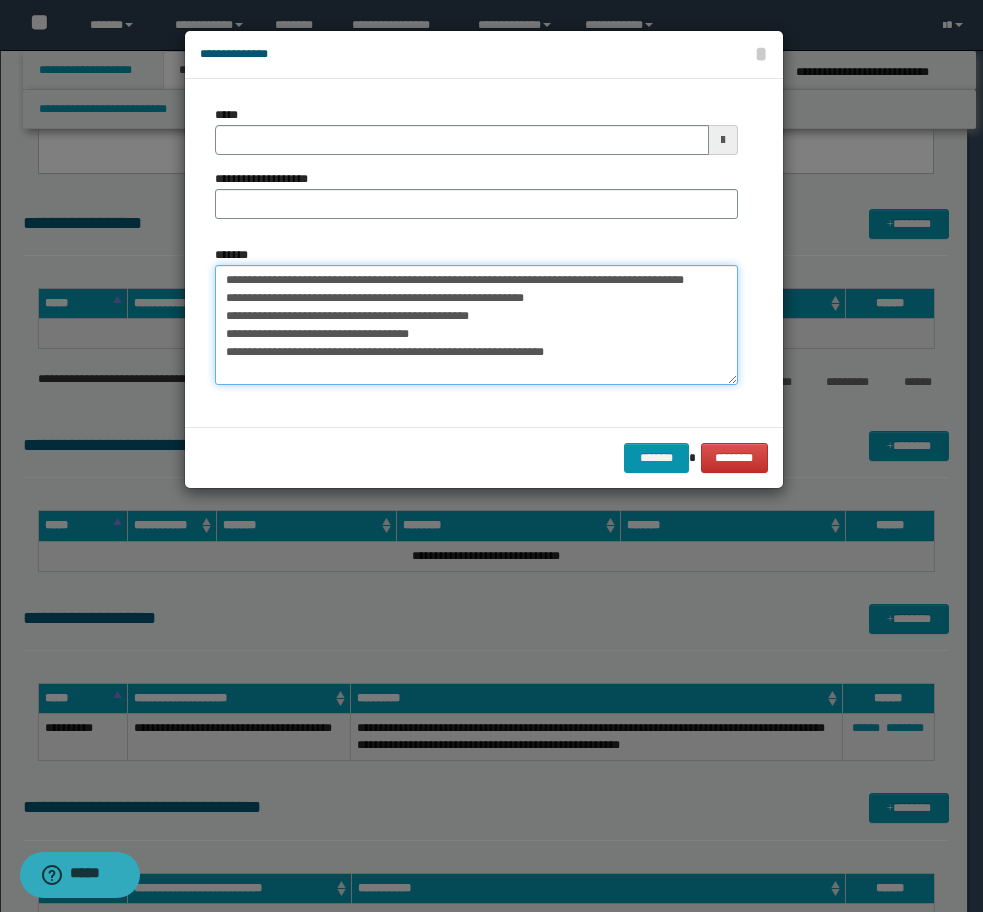 click on "**********" at bounding box center [476, 325] 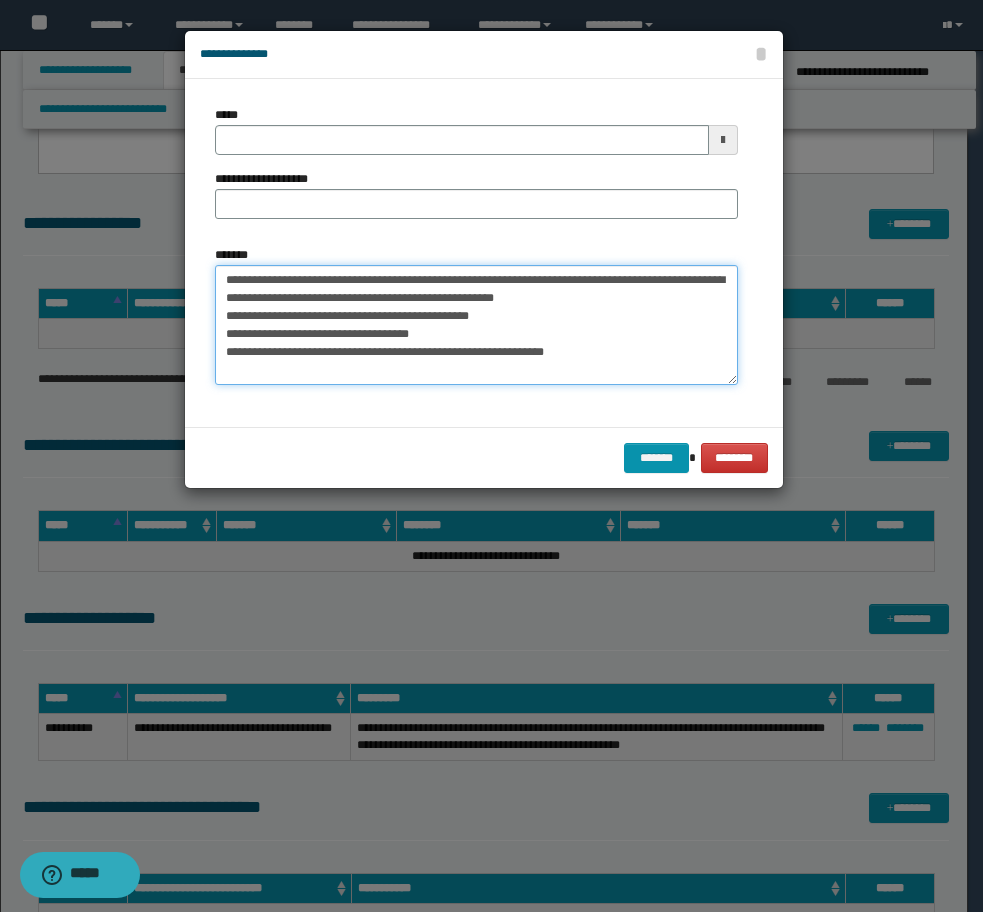click on "**********" at bounding box center (476, 325) 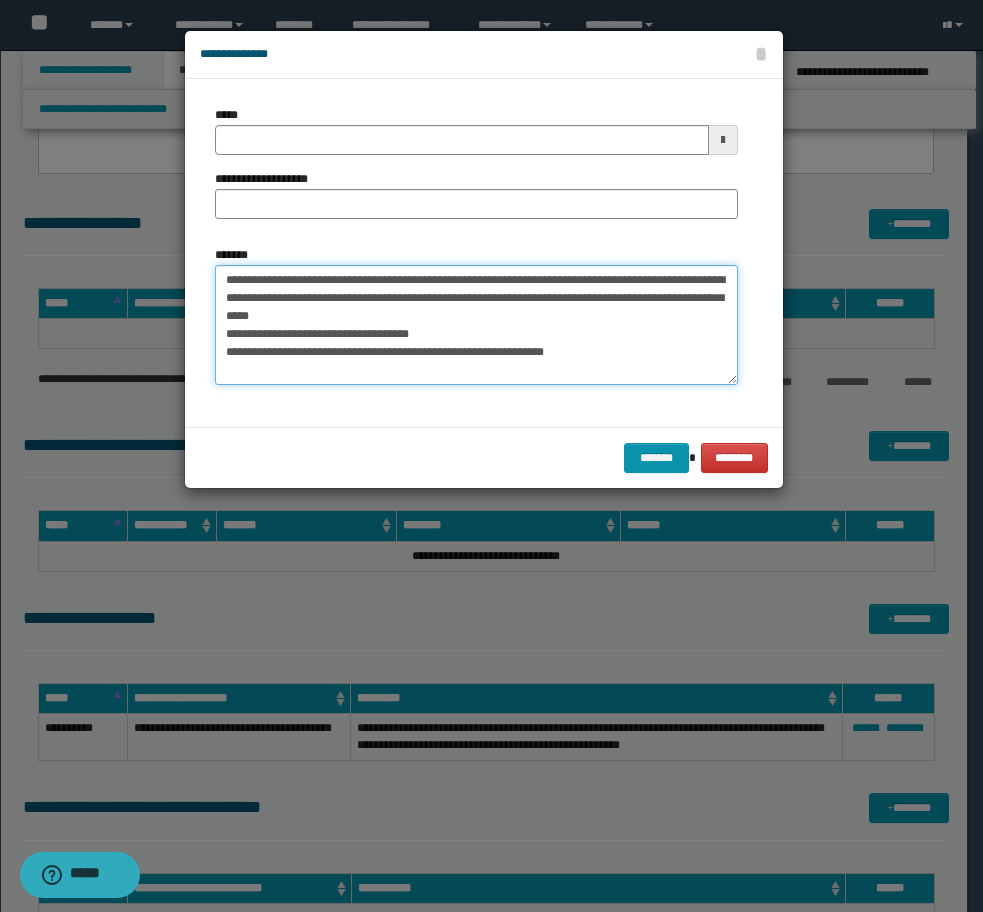 click on "**********" at bounding box center [476, 325] 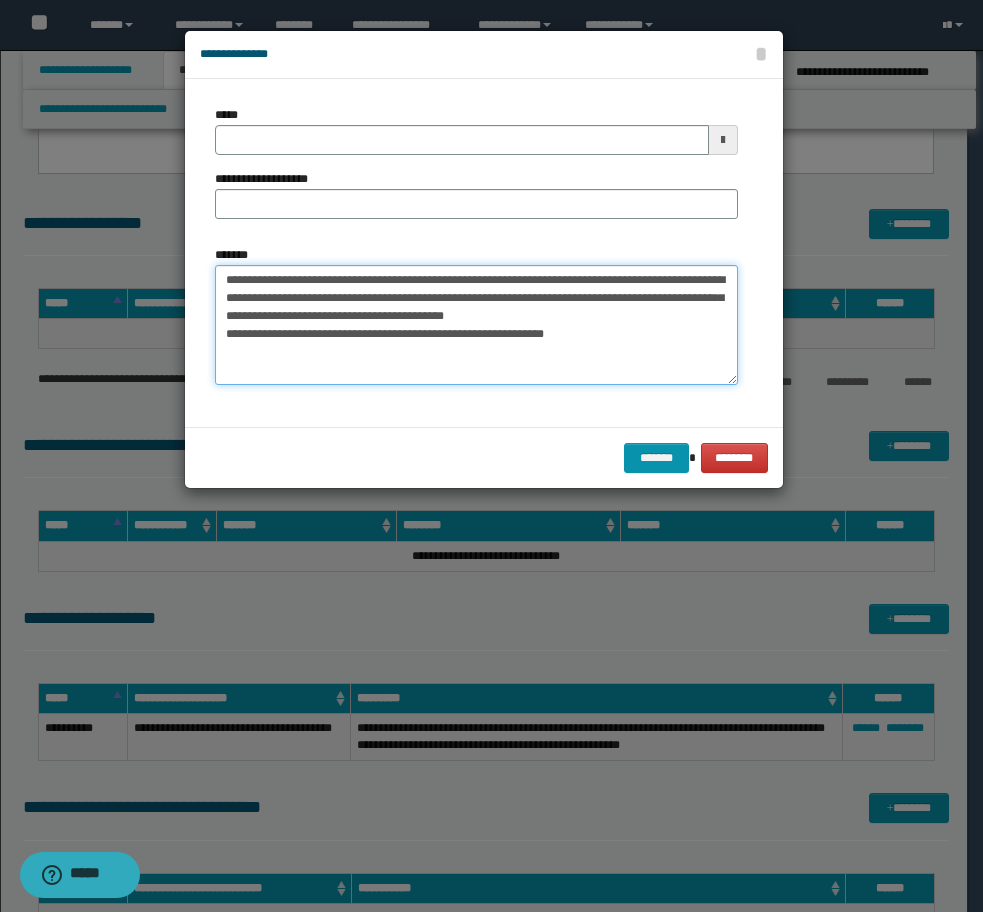 click on "**********" at bounding box center (476, 325) 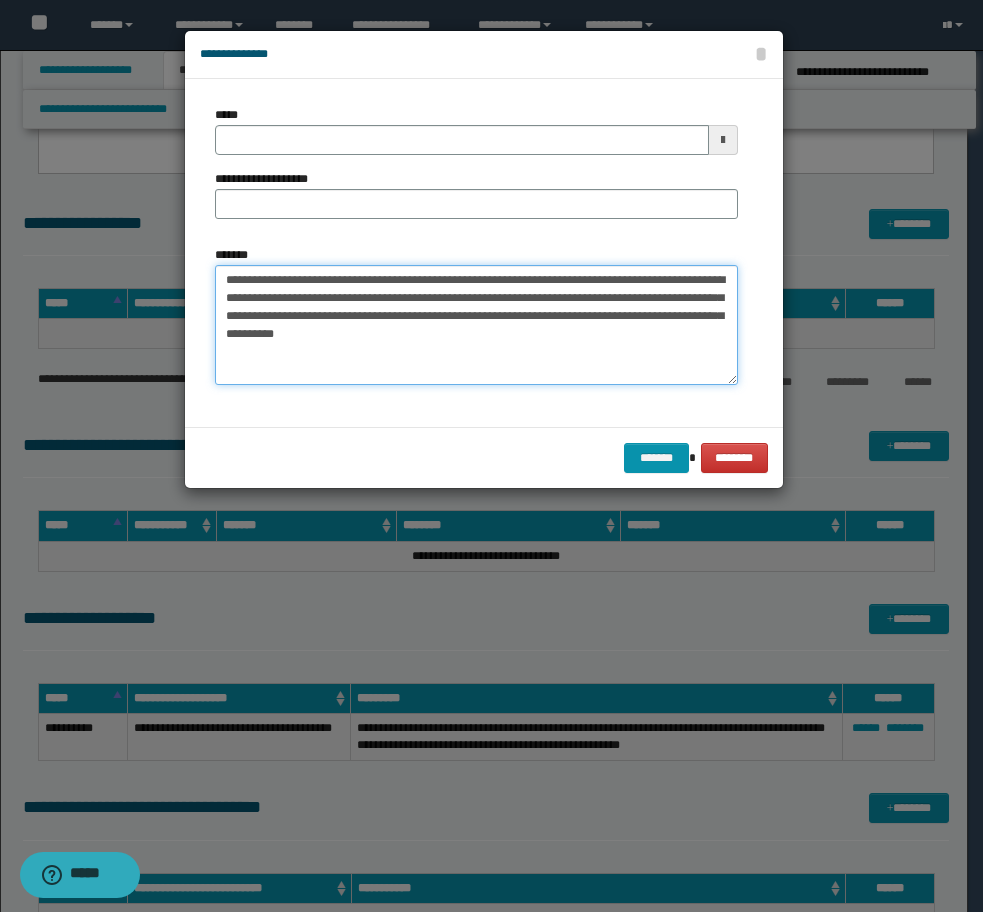 type on "**********" 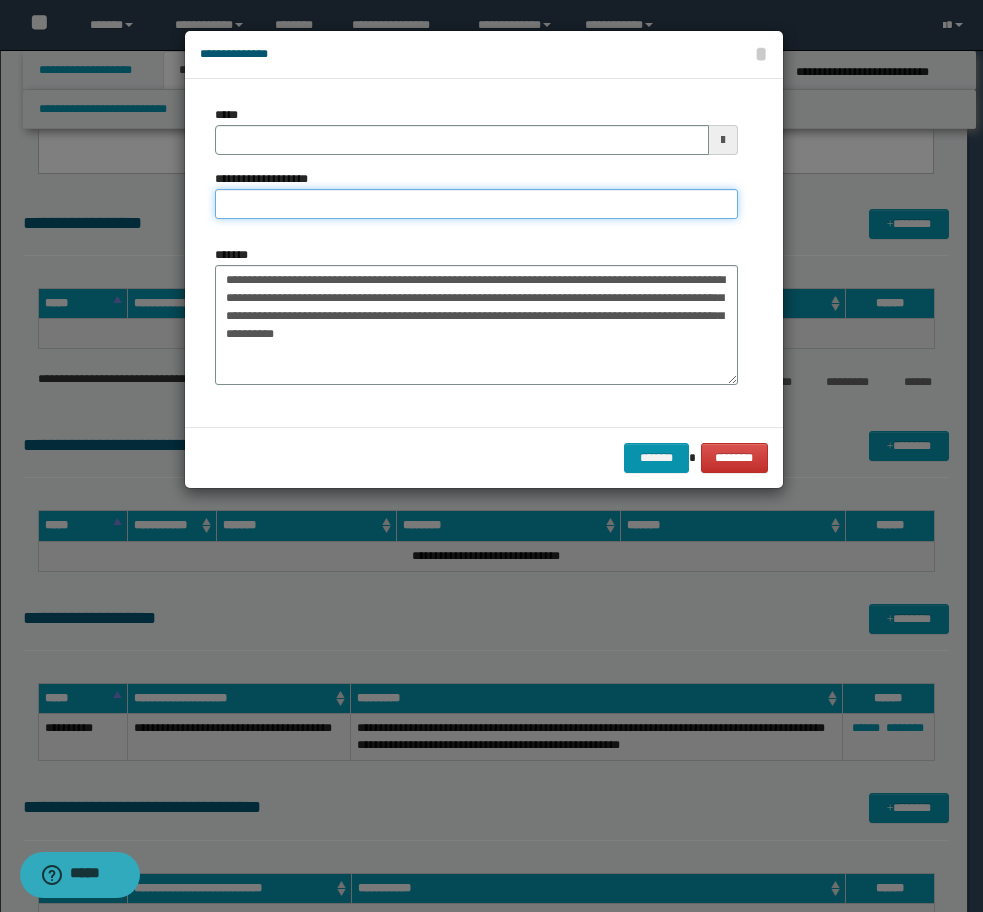 click on "**********" at bounding box center (476, 204) 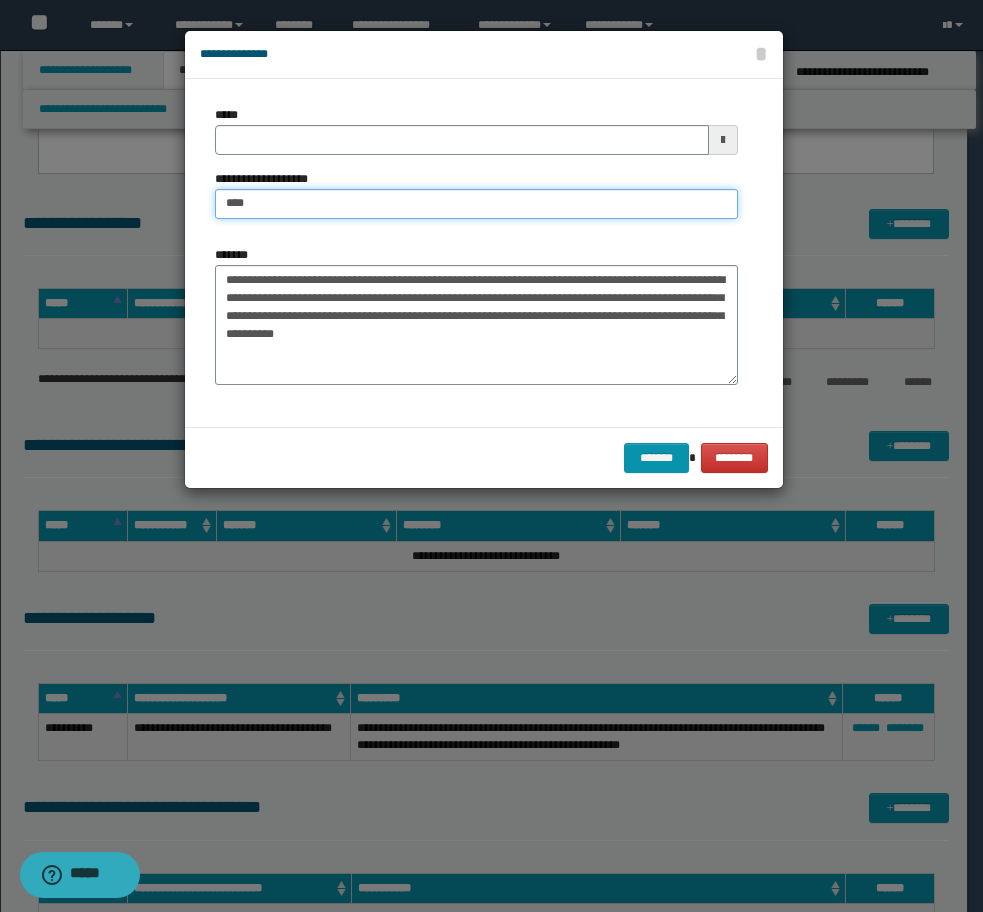 type on "**********" 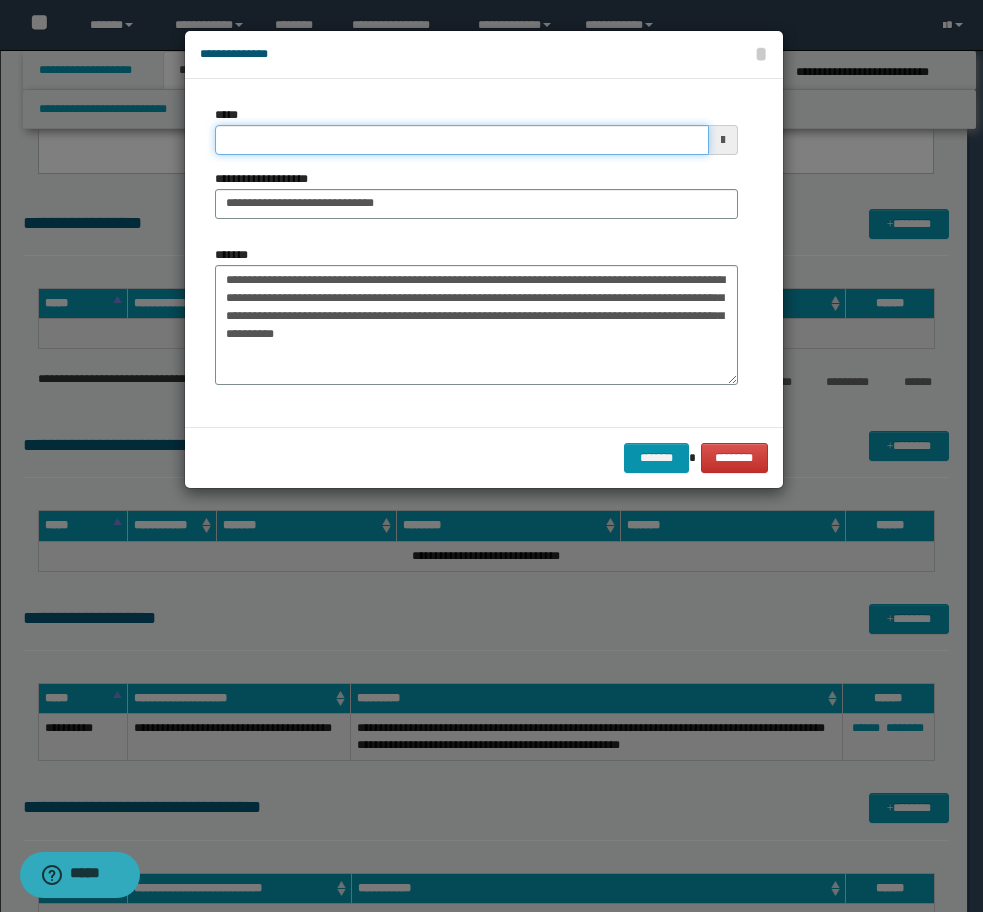 click on "*****" at bounding box center (462, 140) 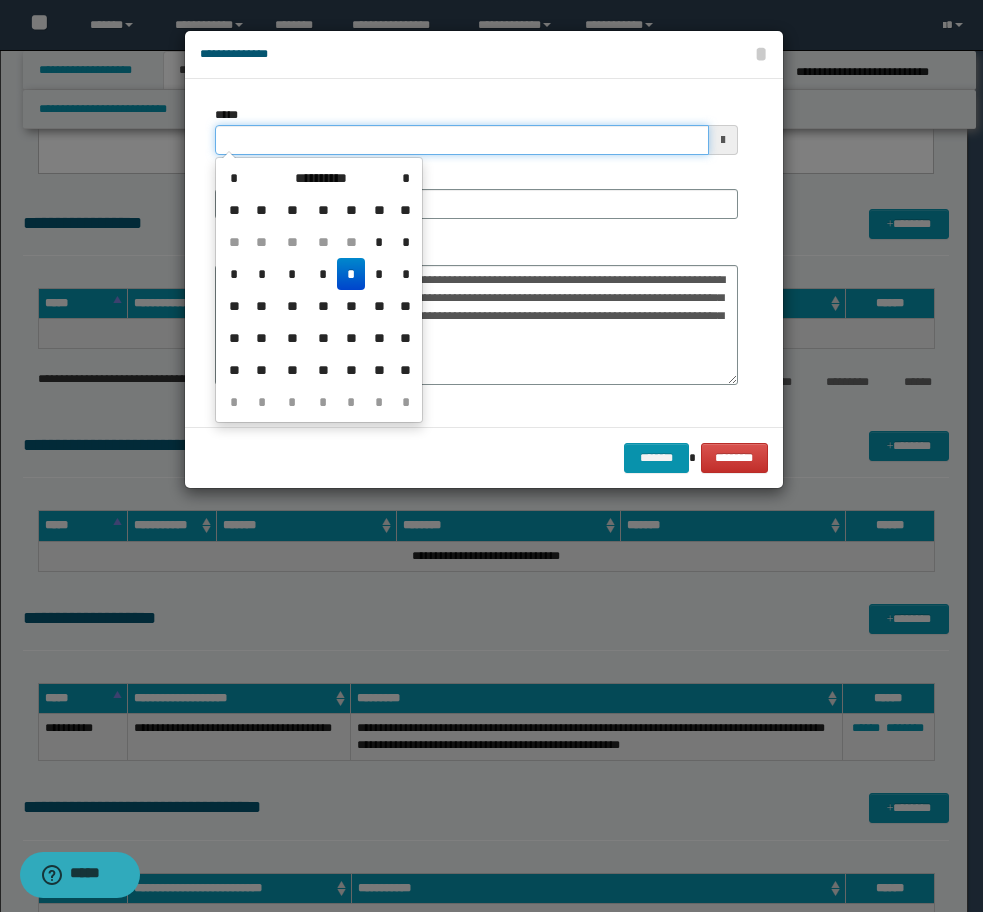 click on "**********" at bounding box center (491, 456) 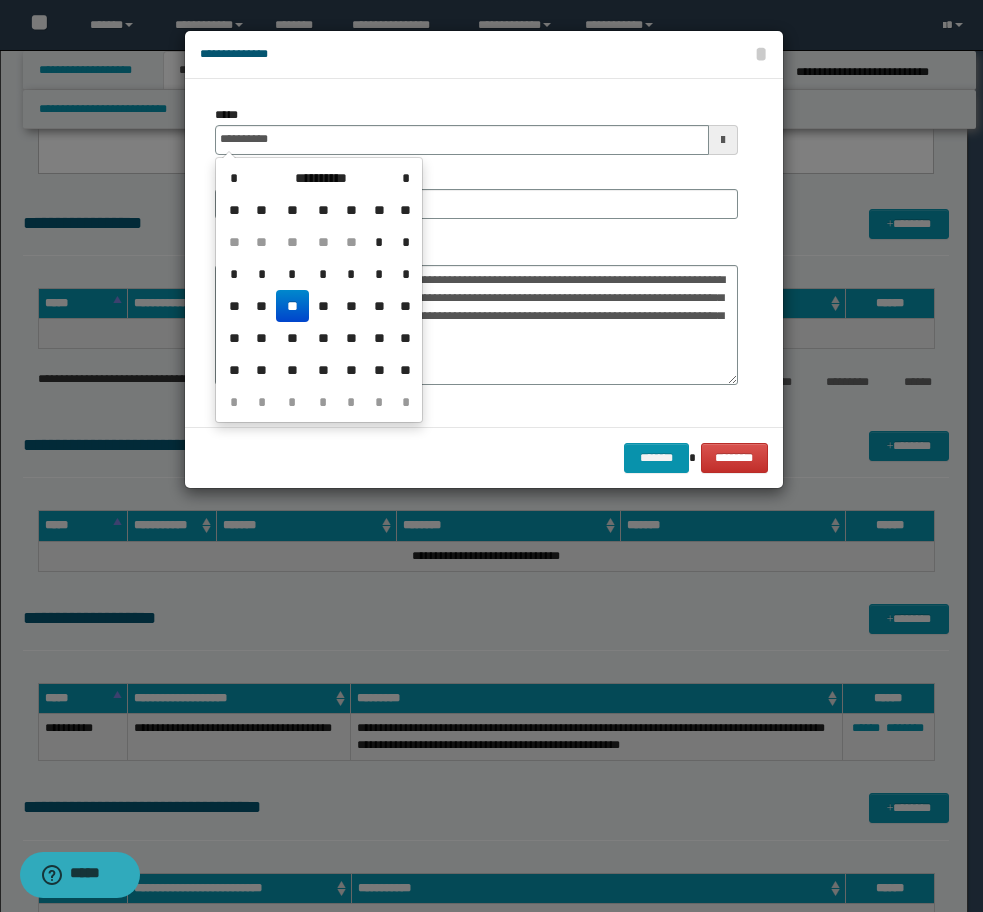 click on "**" at bounding box center (292, 306) 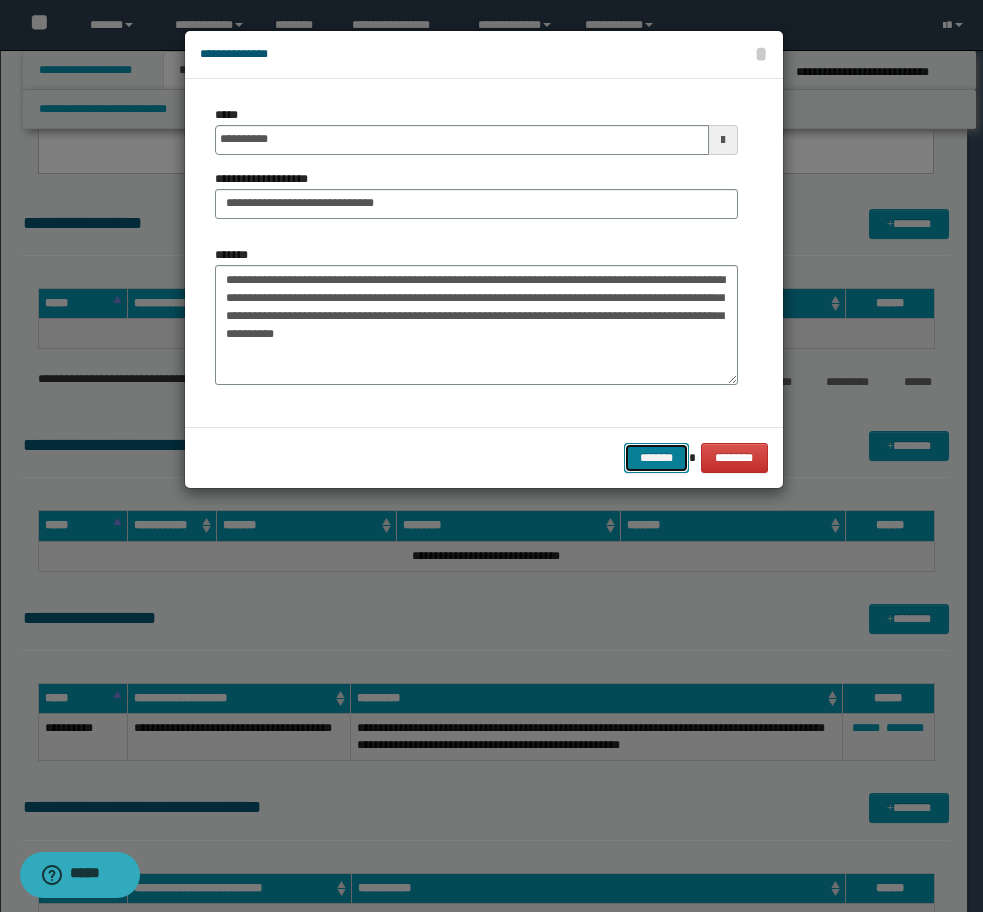 click on "*******" at bounding box center [656, 458] 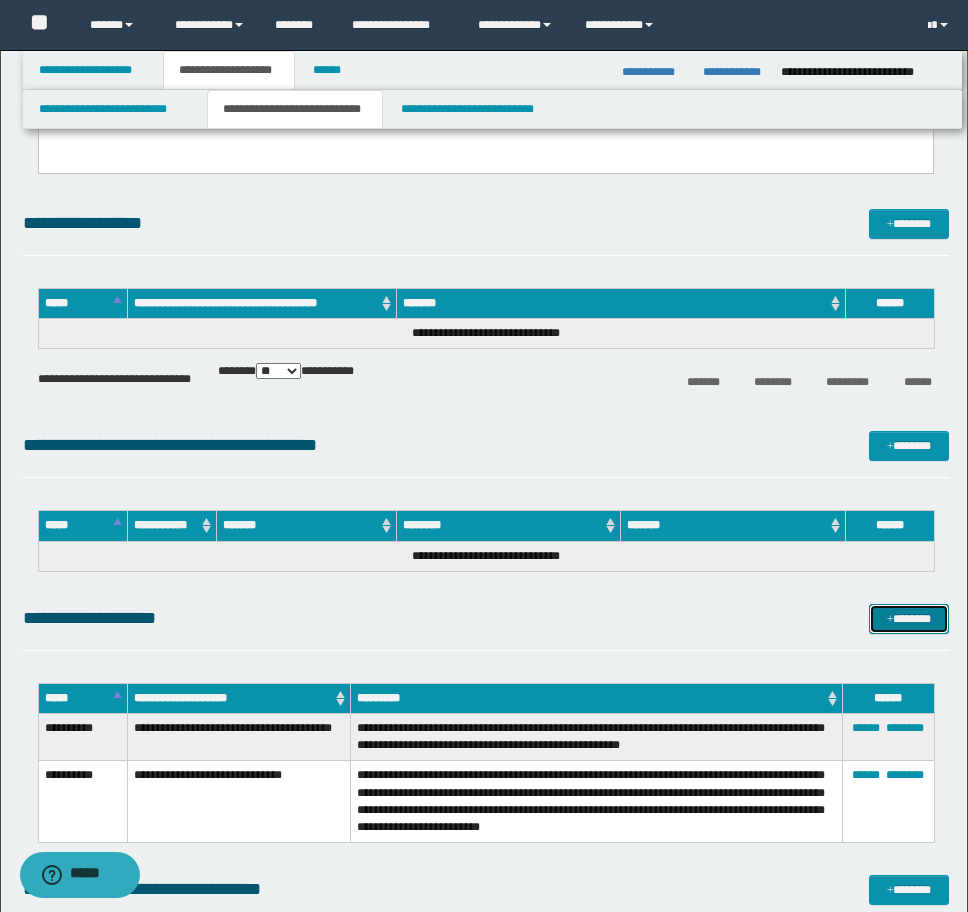 click on "*******" at bounding box center (909, 619) 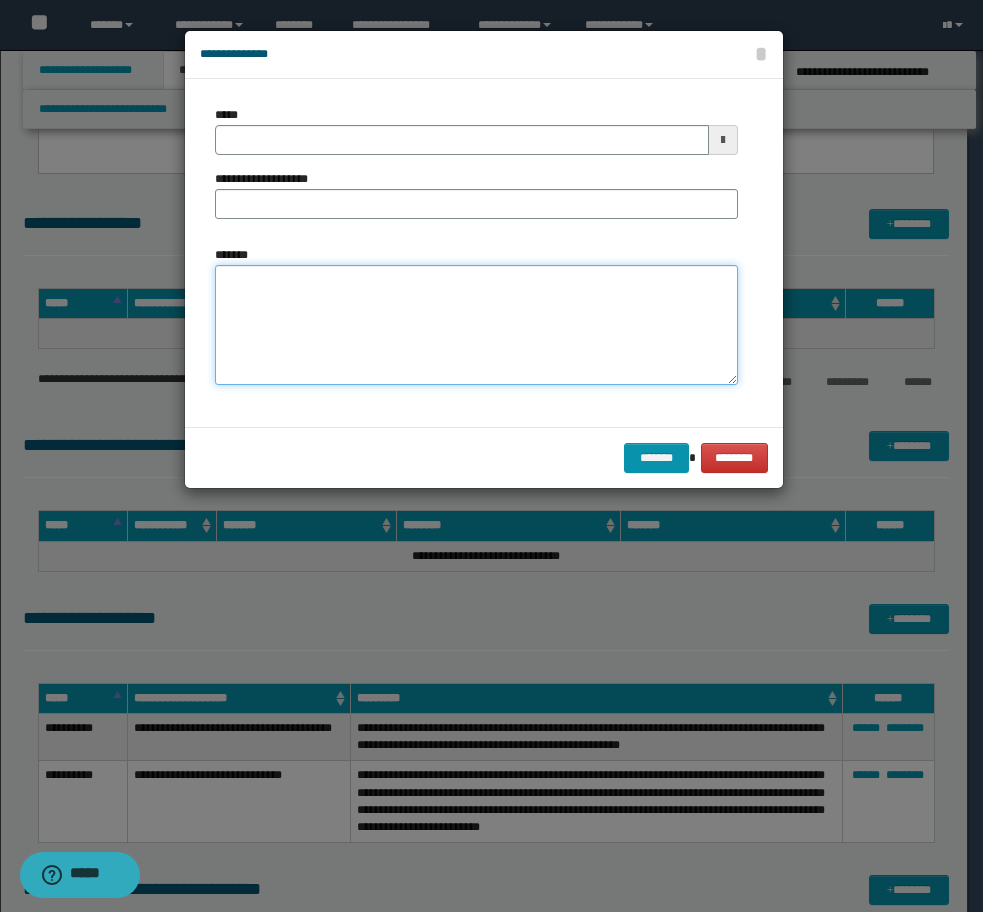 click on "*******" at bounding box center (476, 325) 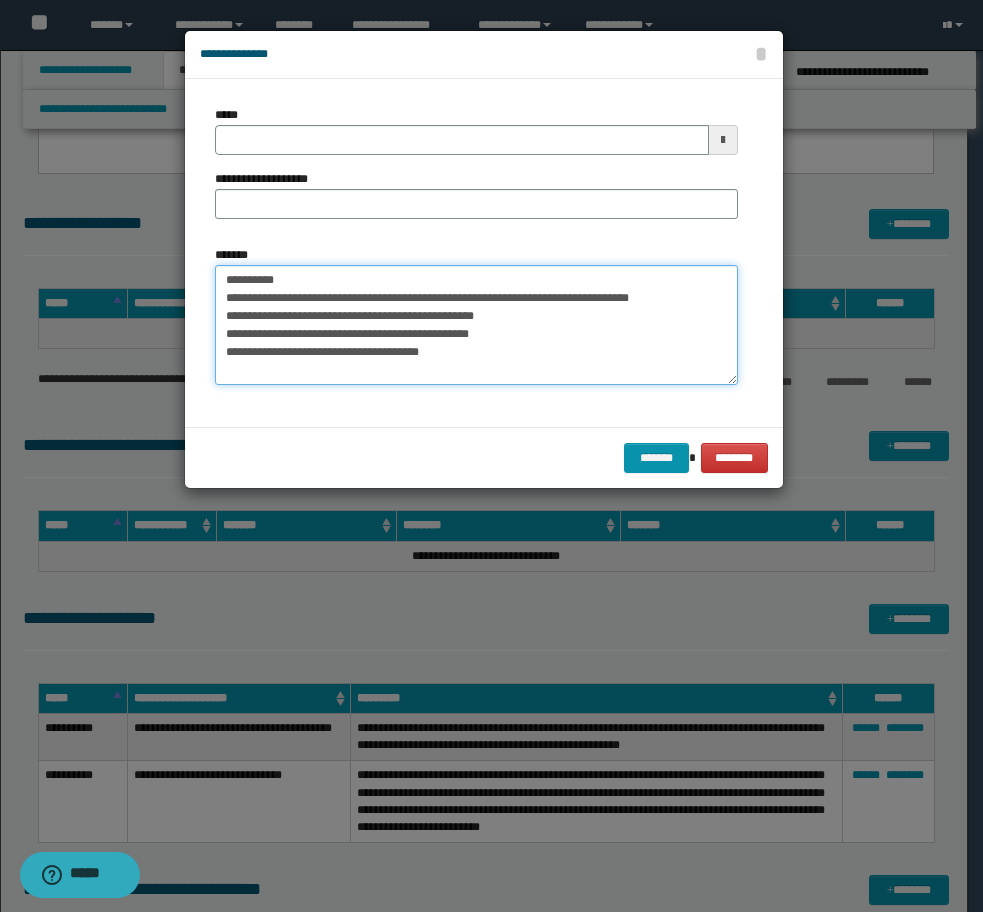 type on "**********" 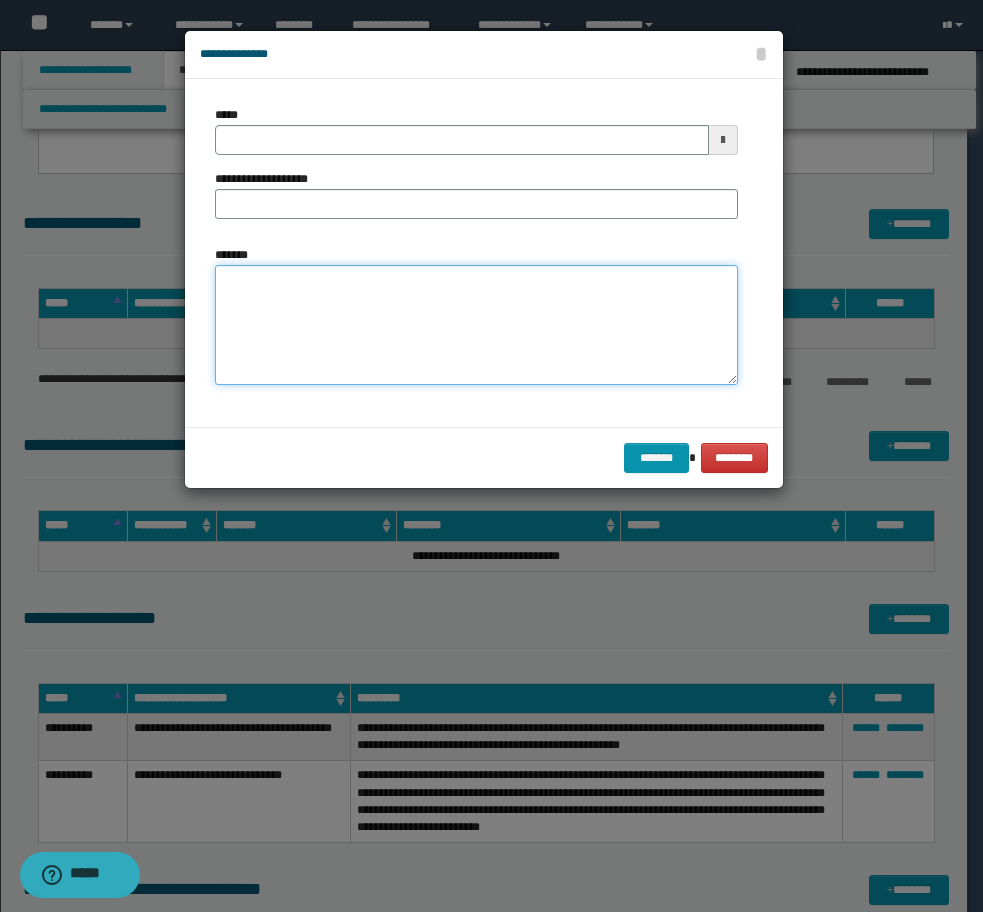 paste on "**********" 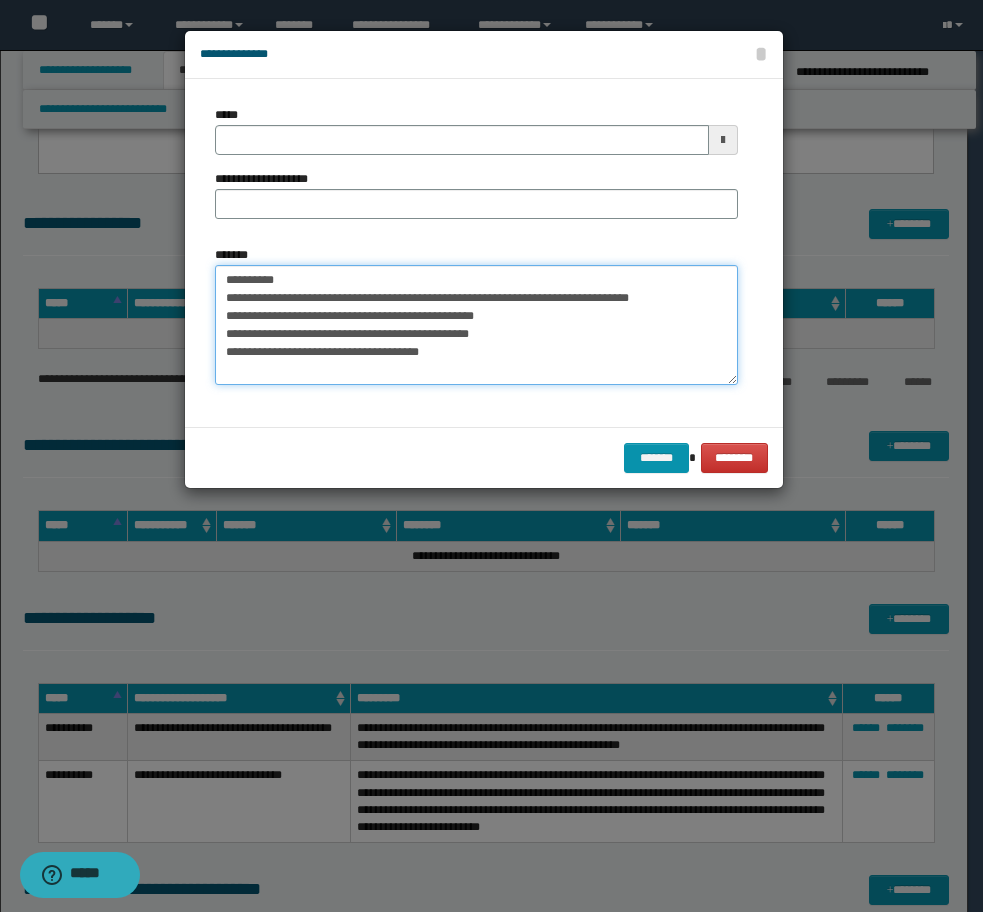 click on "**********" at bounding box center (476, 325) 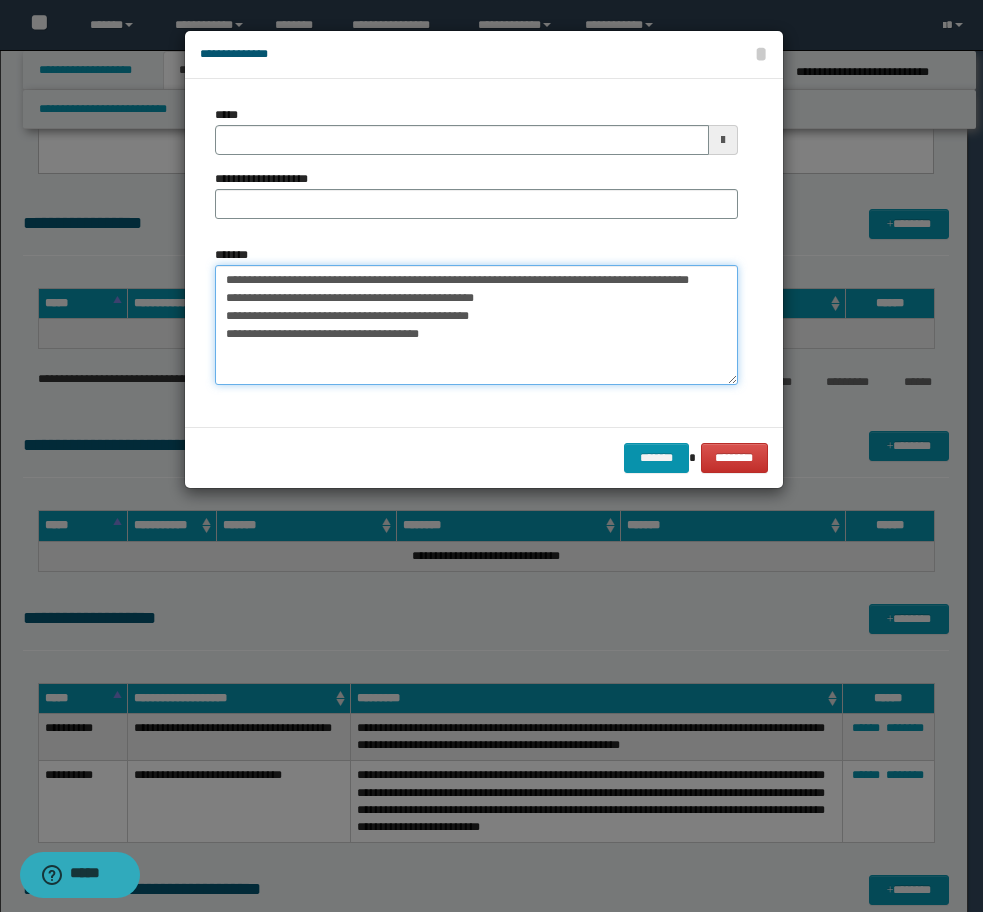 click on "**********" at bounding box center (476, 325) 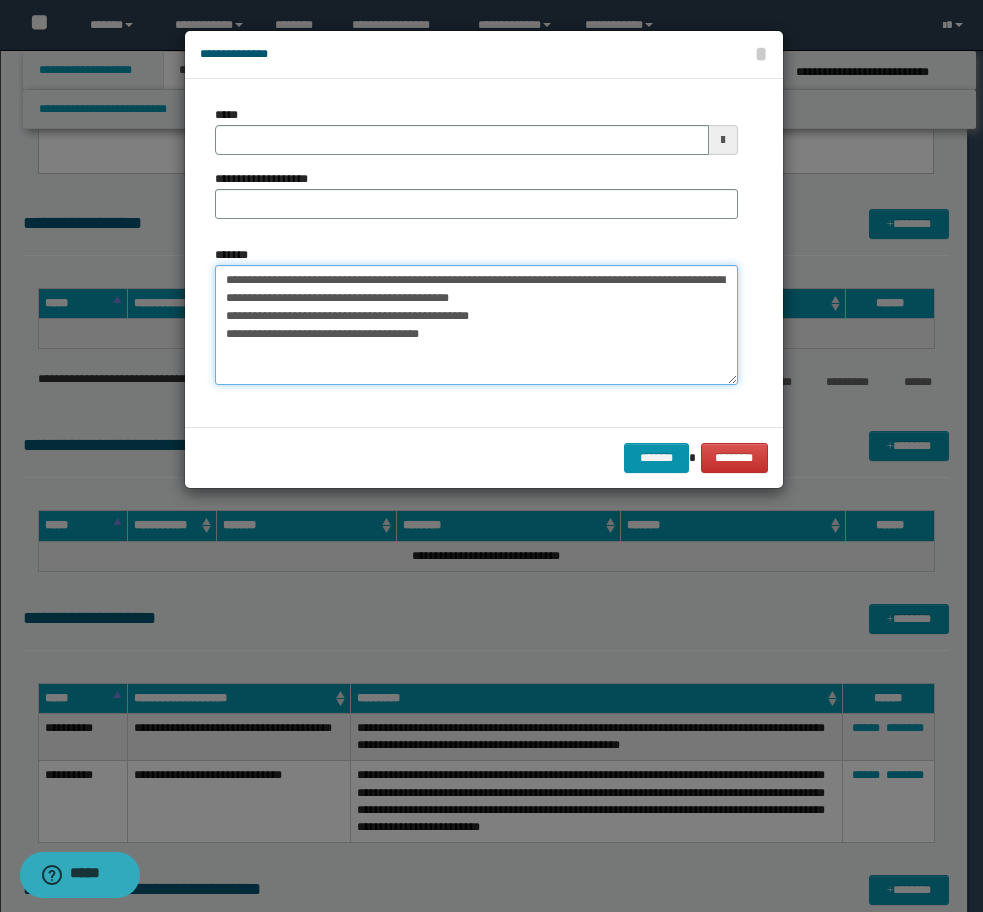 click on "**********" at bounding box center (476, 325) 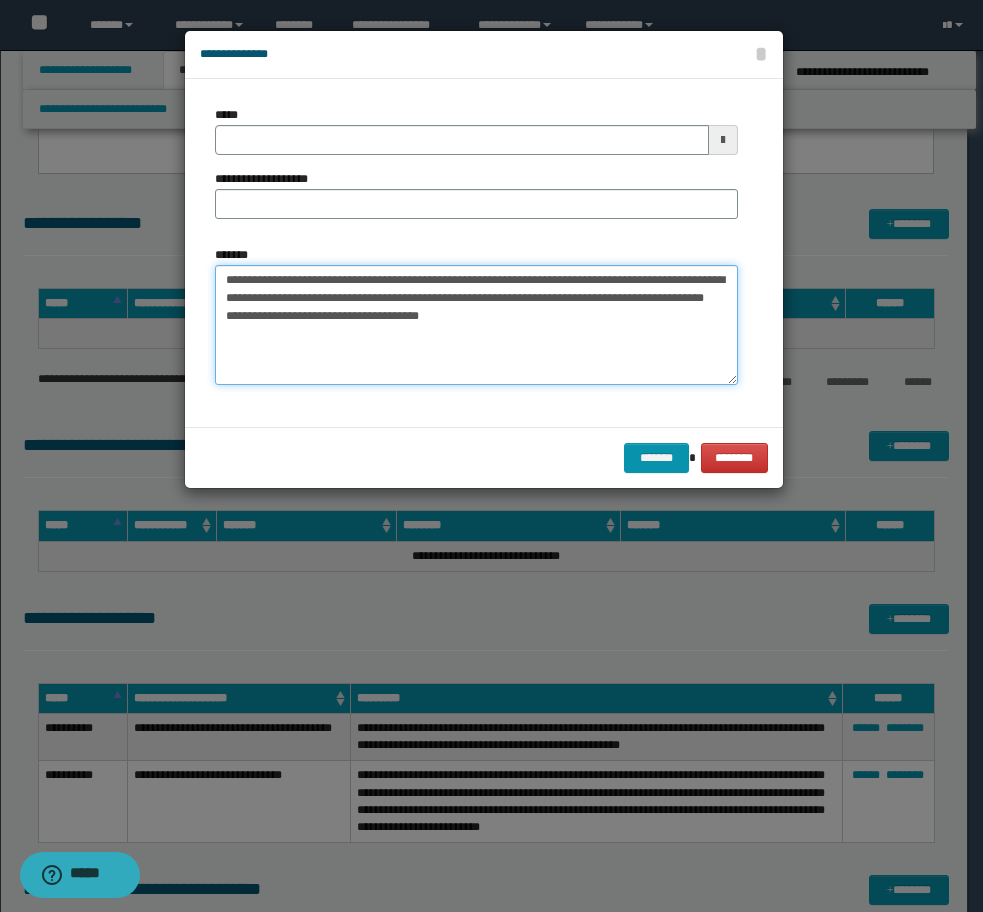 click on "**********" at bounding box center [476, 325] 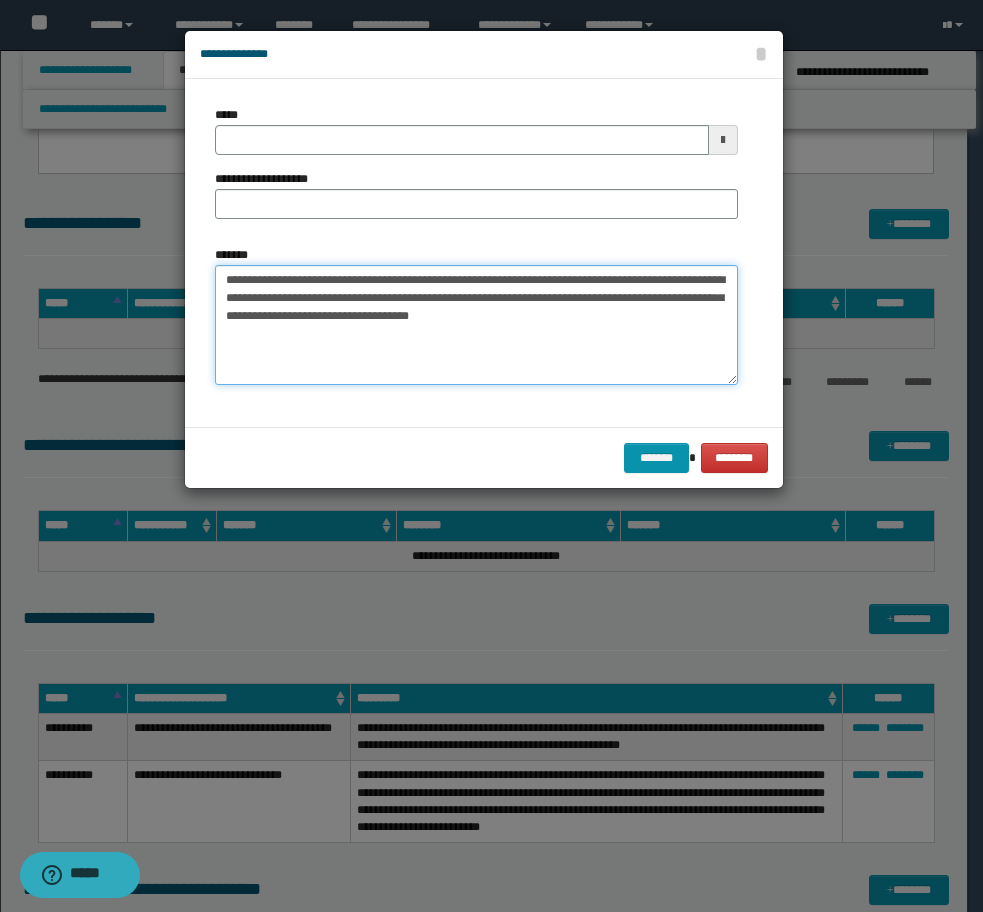 drag, startPoint x: 616, startPoint y: 320, endPoint x: 587, endPoint y: 319, distance: 29.017237 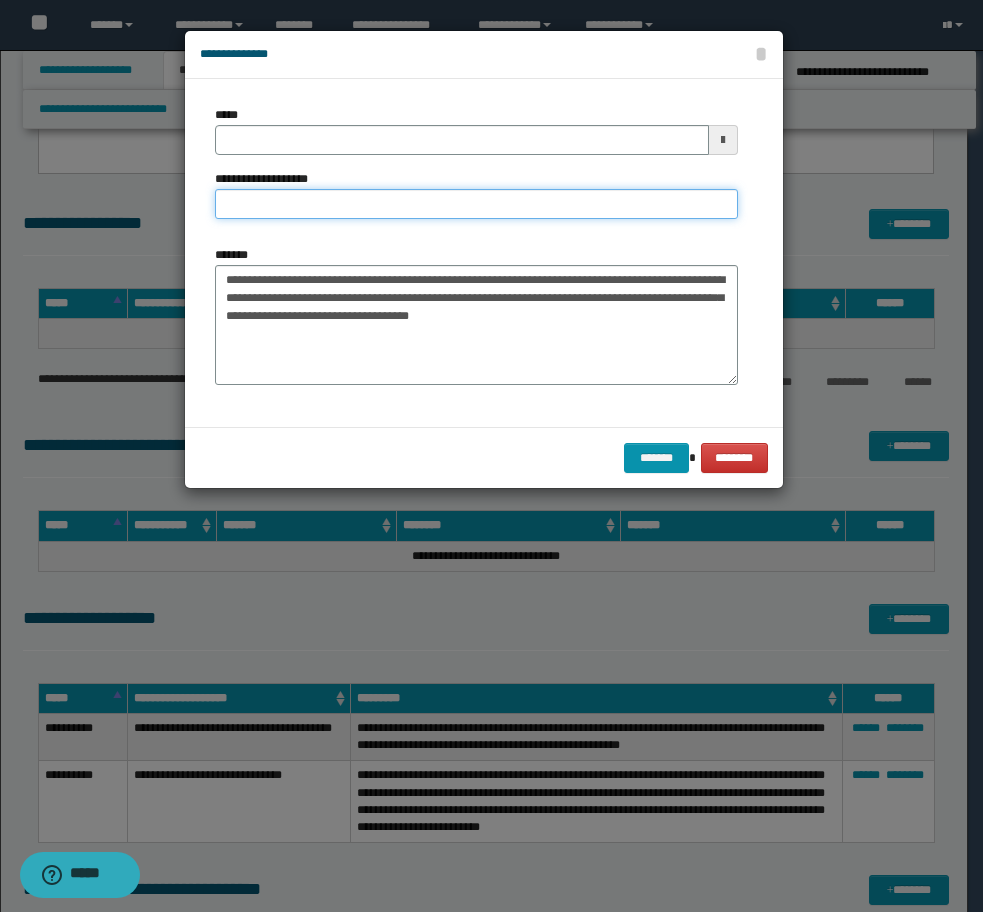 click on "**********" at bounding box center [476, 204] 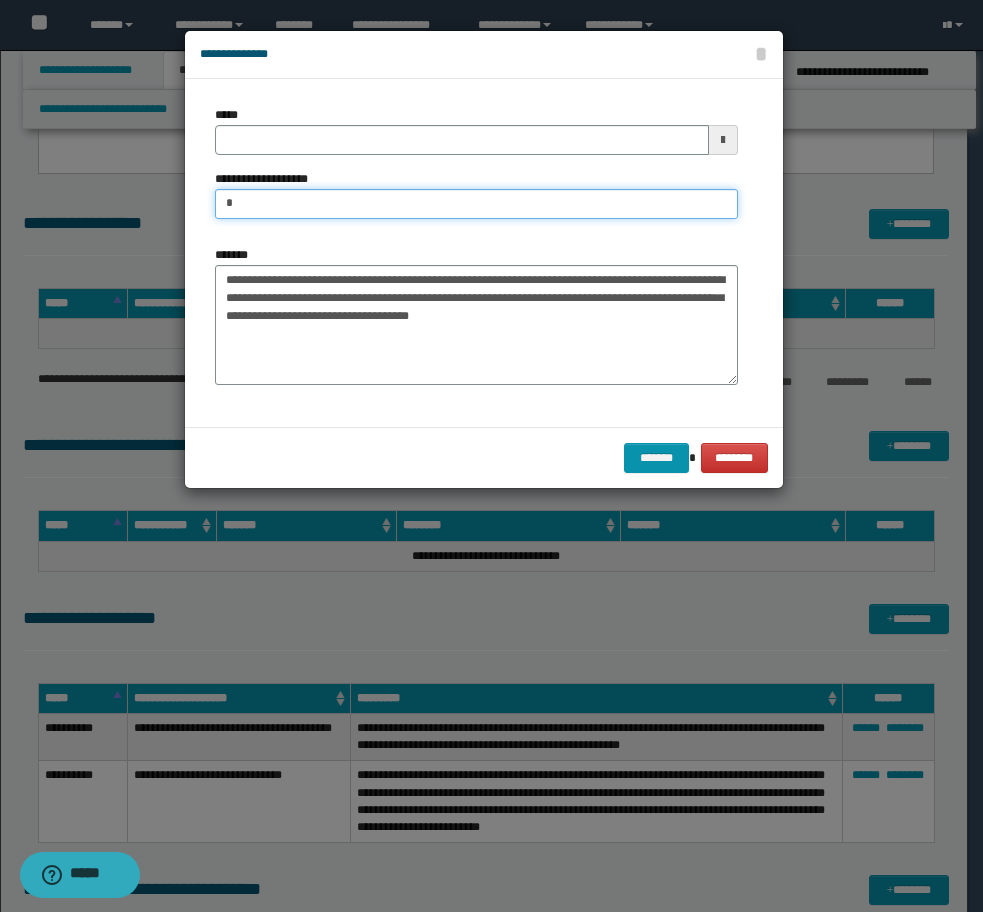 type on "**********" 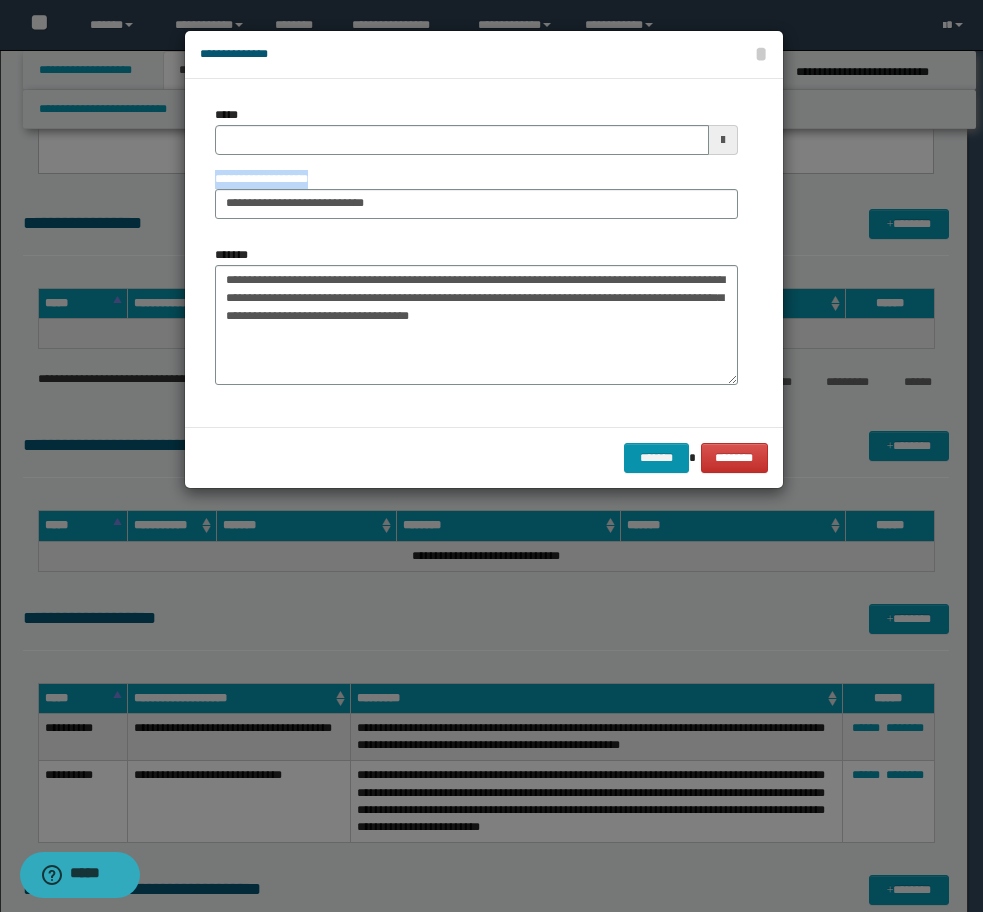 drag, startPoint x: 380, startPoint y: 155, endPoint x: 102, endPoint y: 128, distance: 279.30807 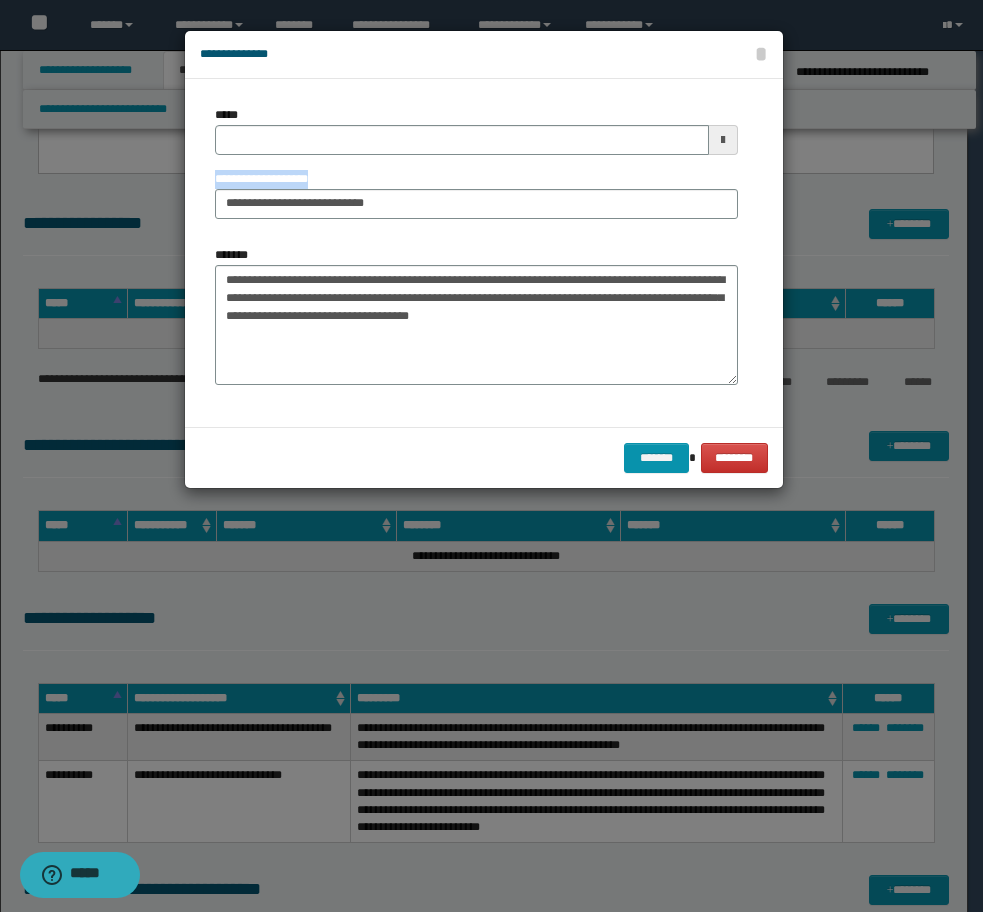 click on "**********" at bounding box center (491, 456) 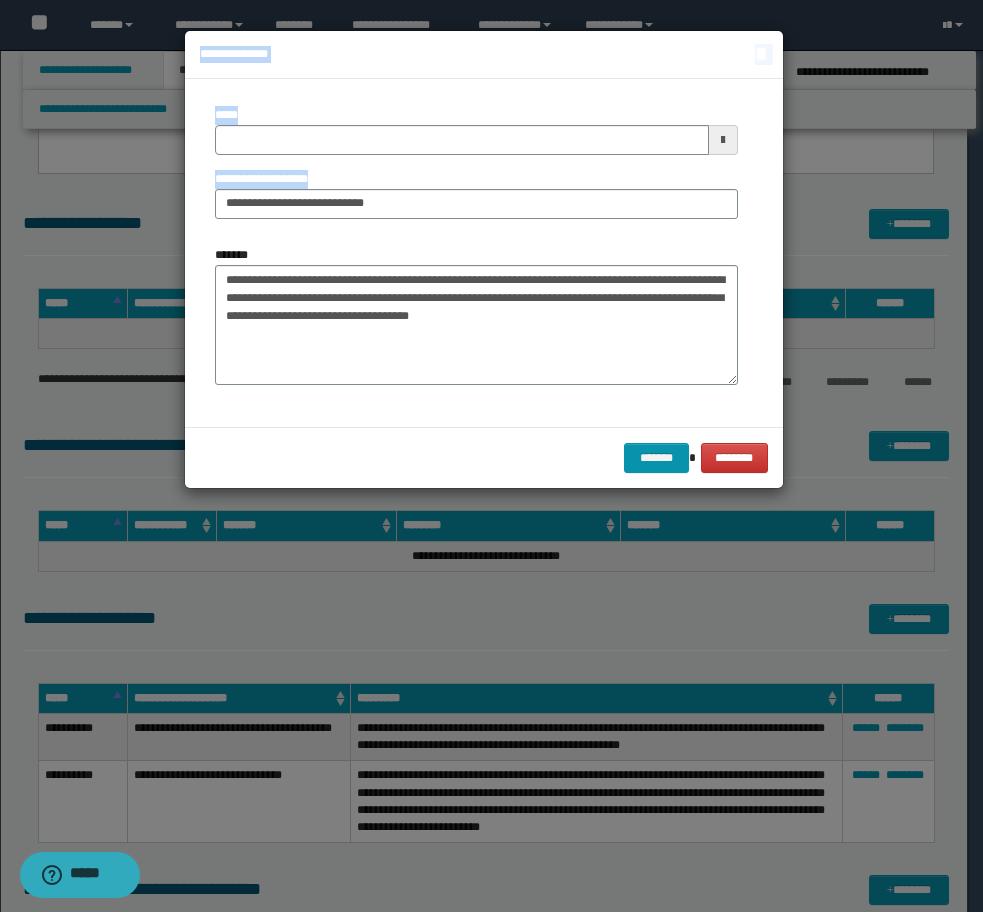 click at bounding box center [491, 456] 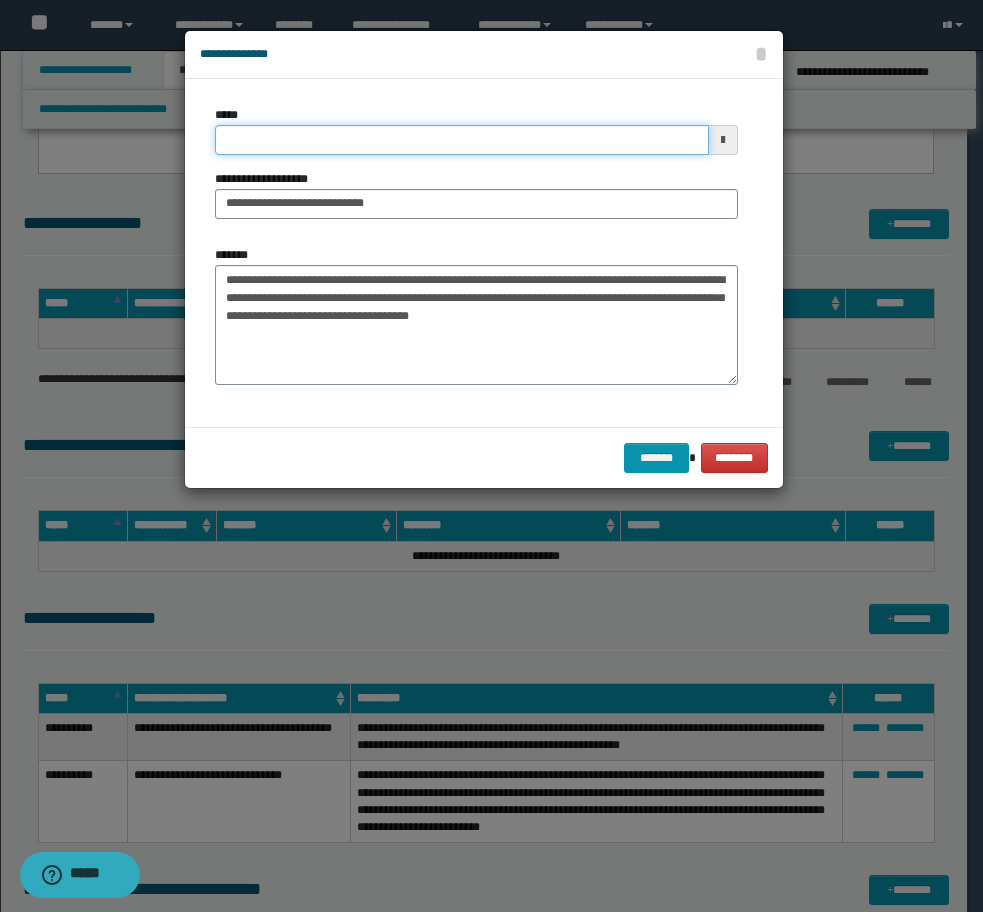 click on "*****" at bounding box center [462, 140] 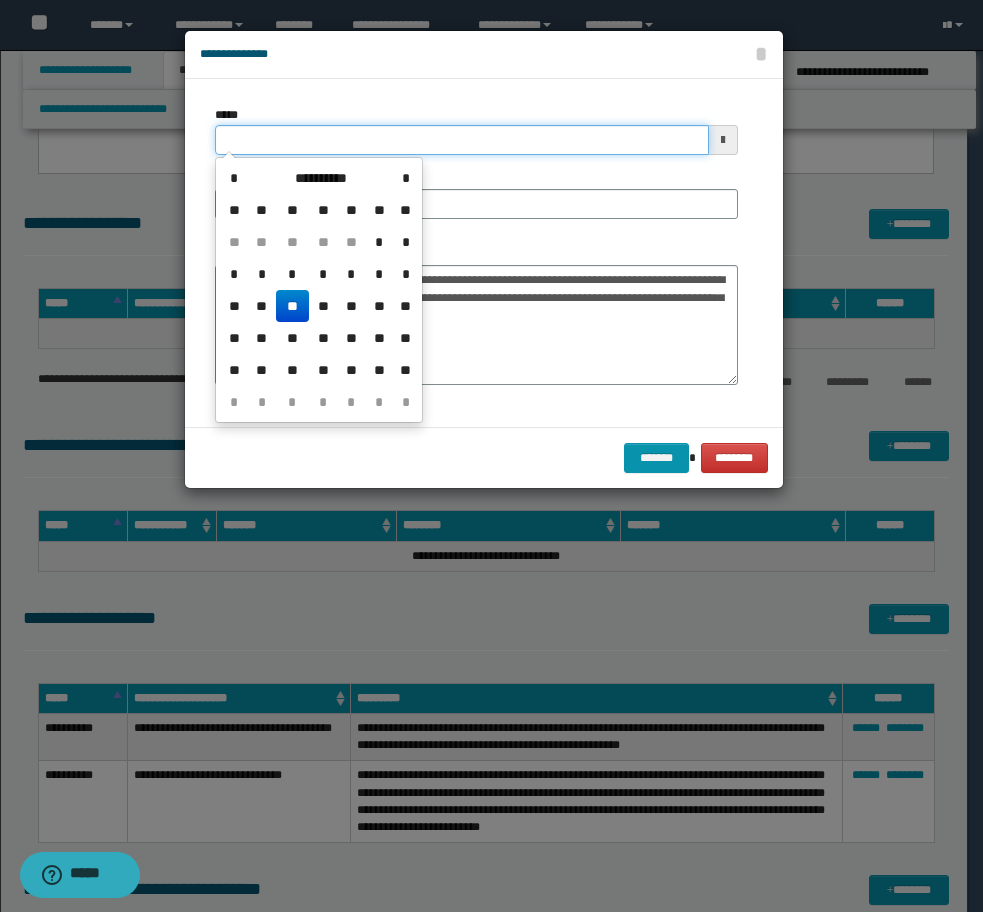 drag, startPoint x: 346, startPoint y: 143, endPoint x: 126, endPoint y: 142, distance: 220.00227 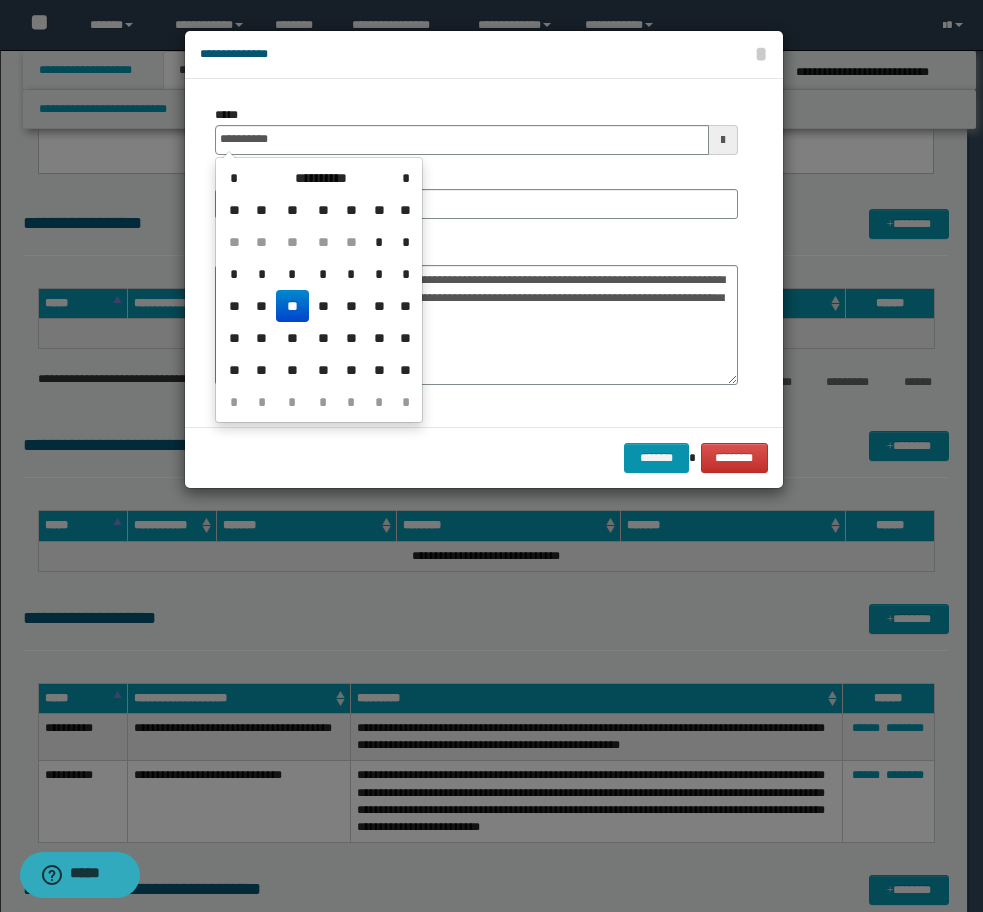 click on "**" at bounding box center [292, 306] 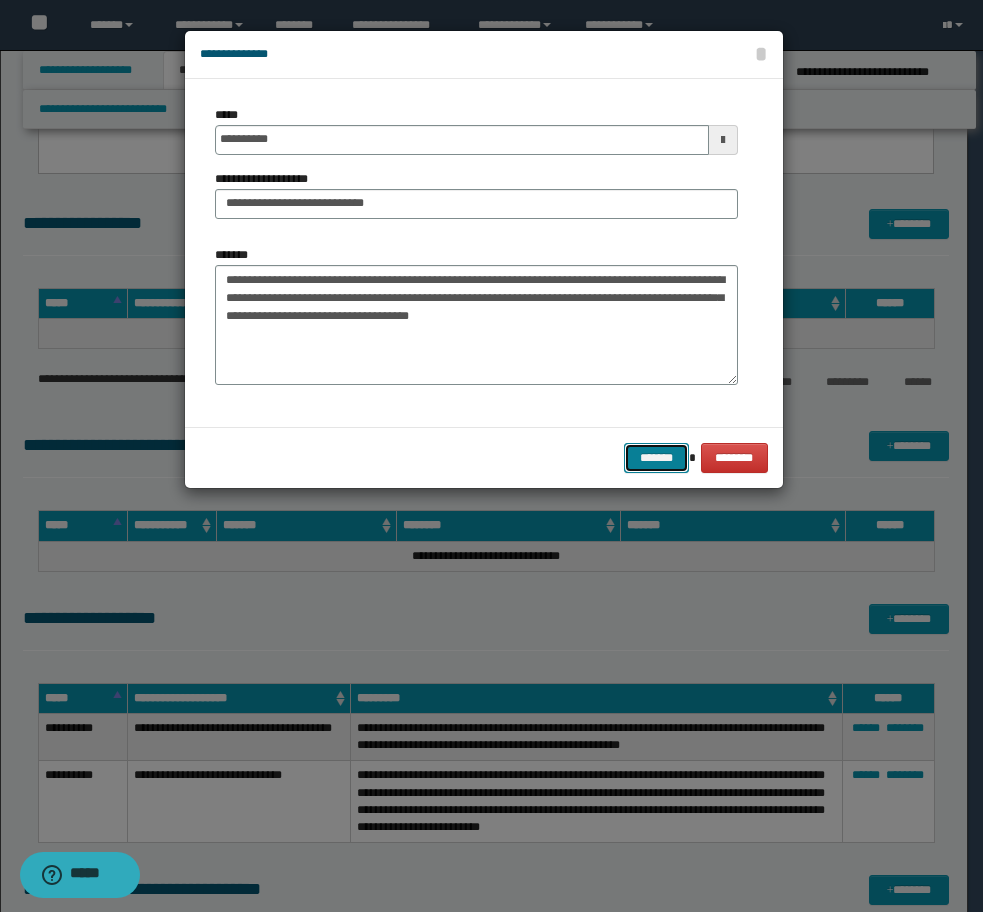 click on "*******" at bounding box center [656, 458] 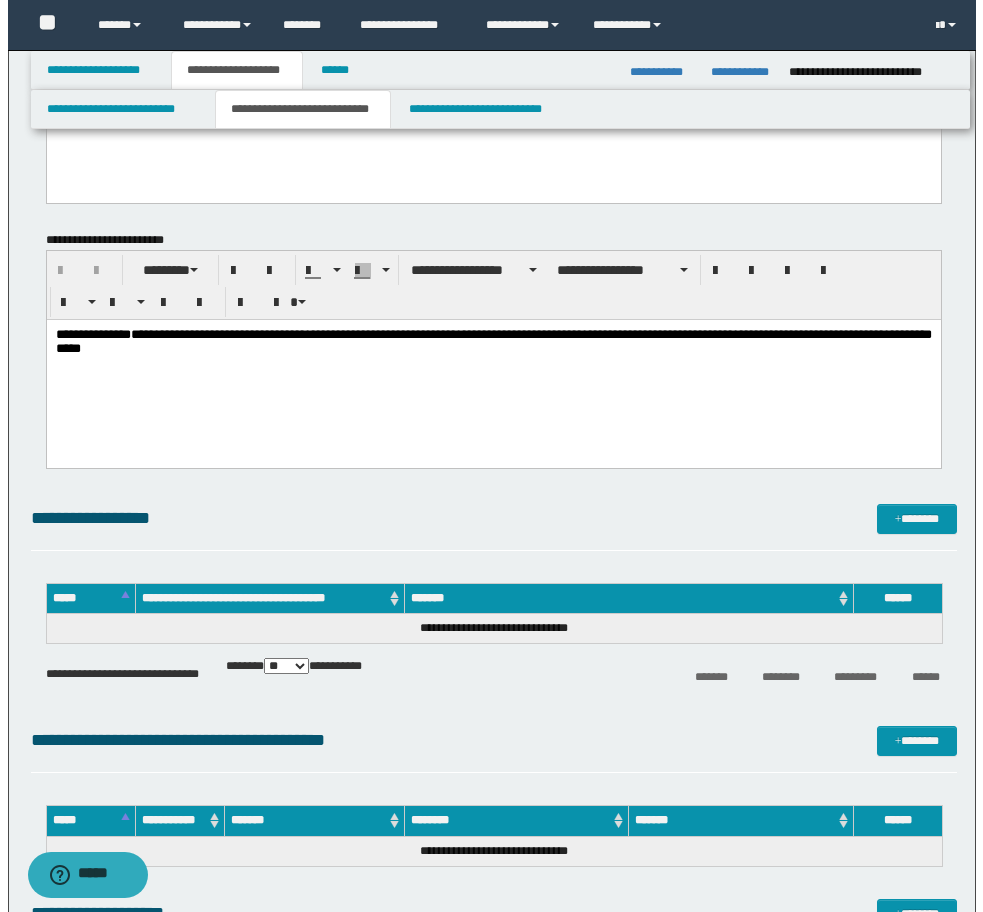 scroll, scrollTop: 3352, scrollLeft: 0, axis: vertical 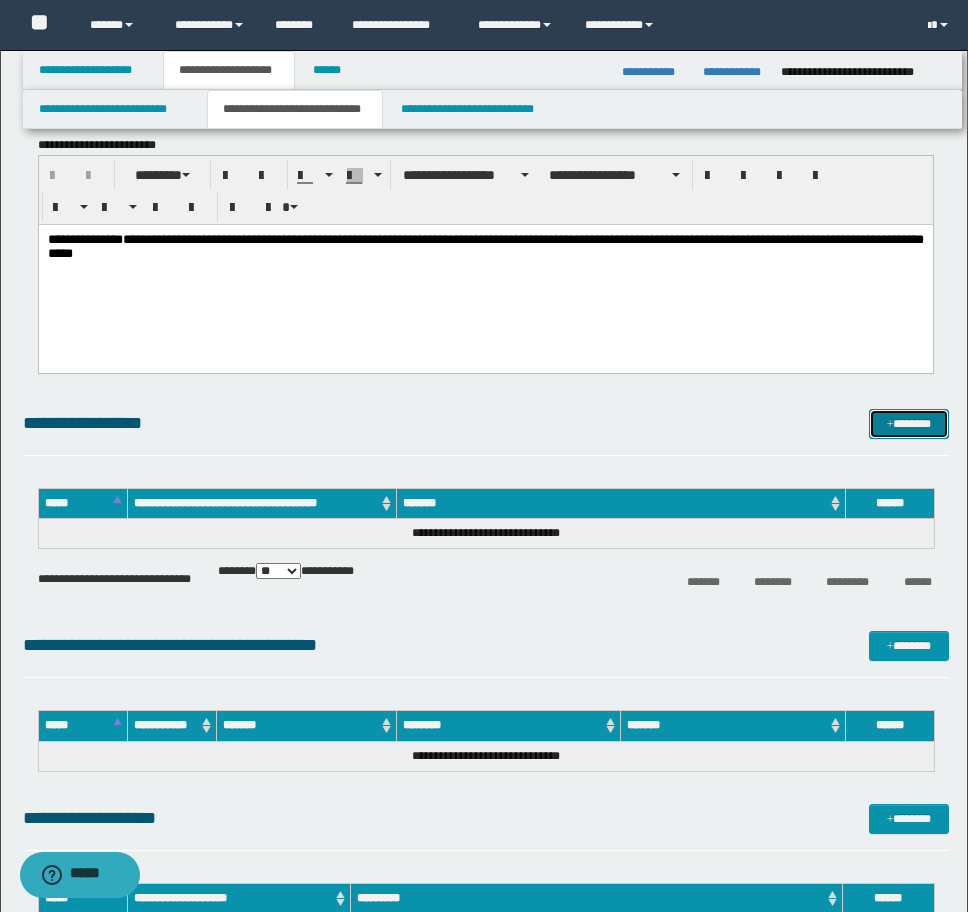 click on "*******" at bounding box center (909, 424) 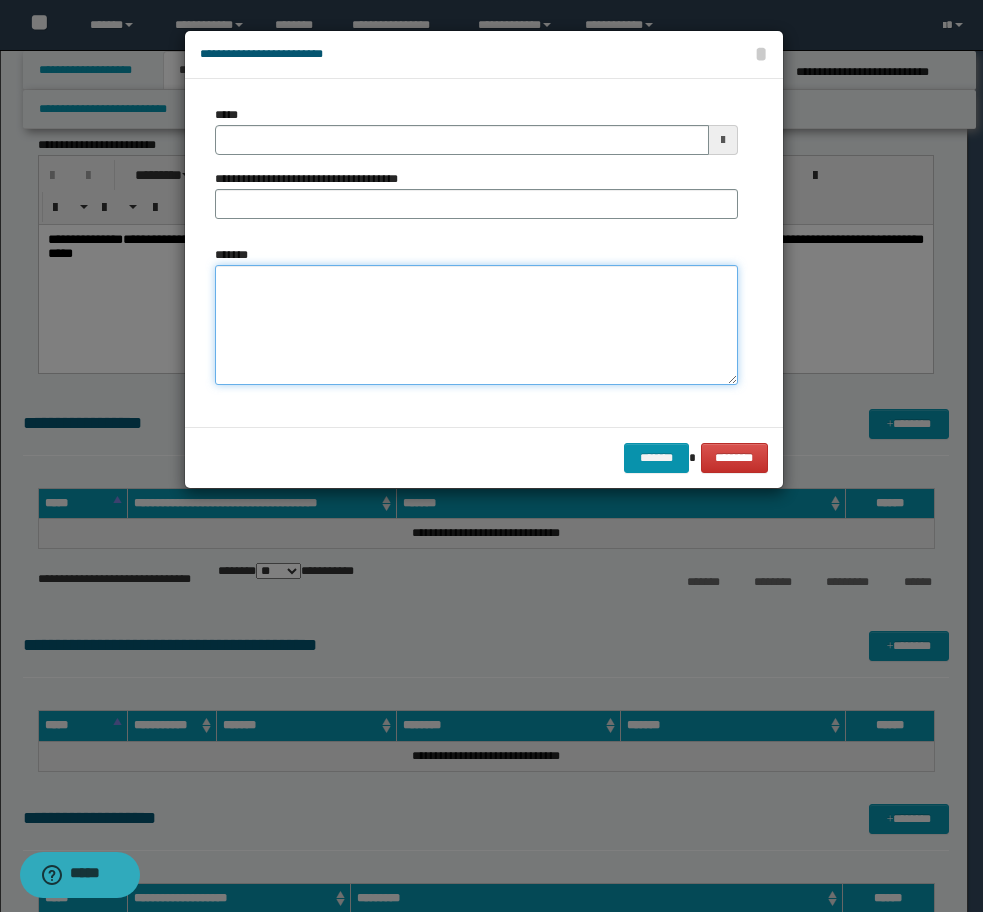 click on "*******" at bounding box center [476, 325] 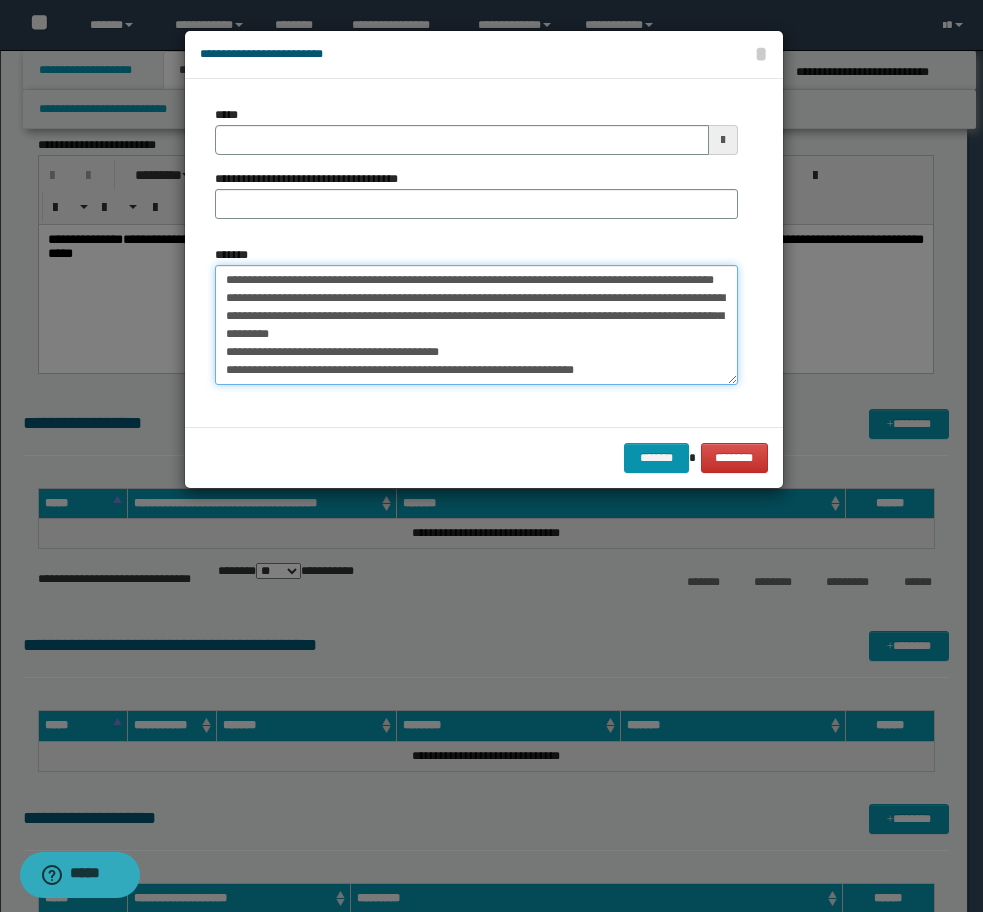 scroll, scrollTop: 144, scrollLeft: 0, axis: vertical 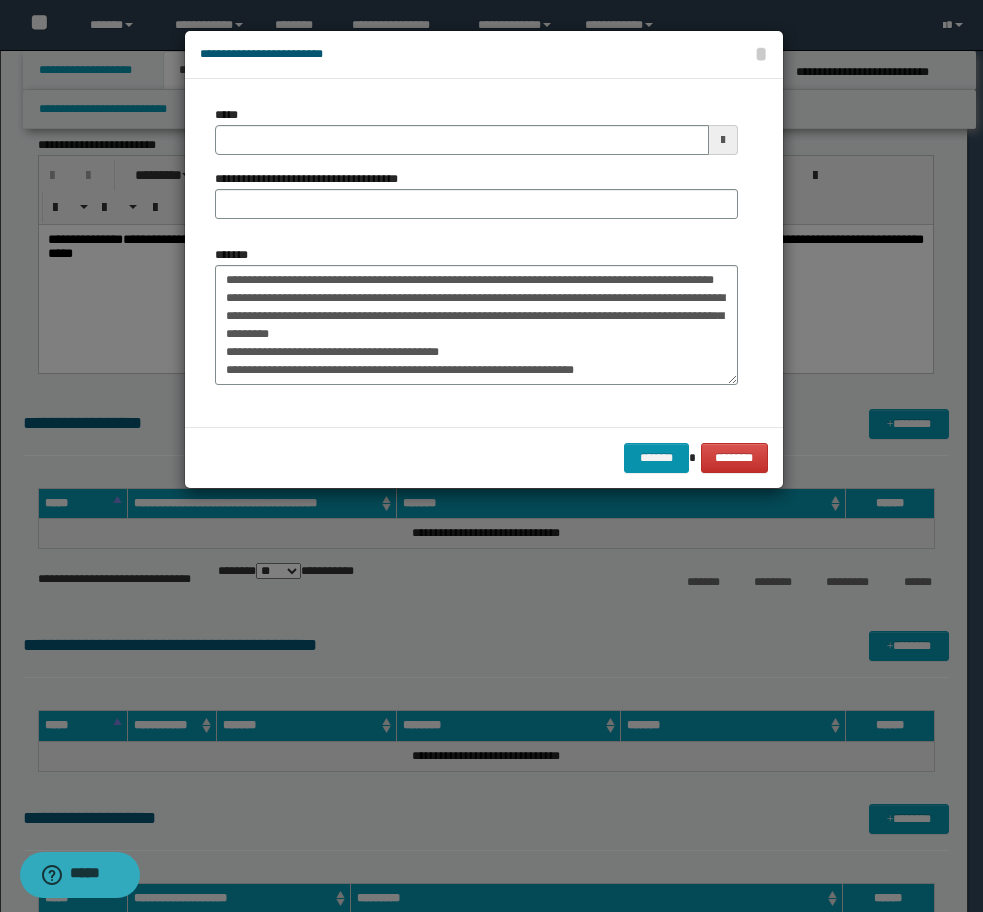 click on "**********" at bounding box center (476, 315) 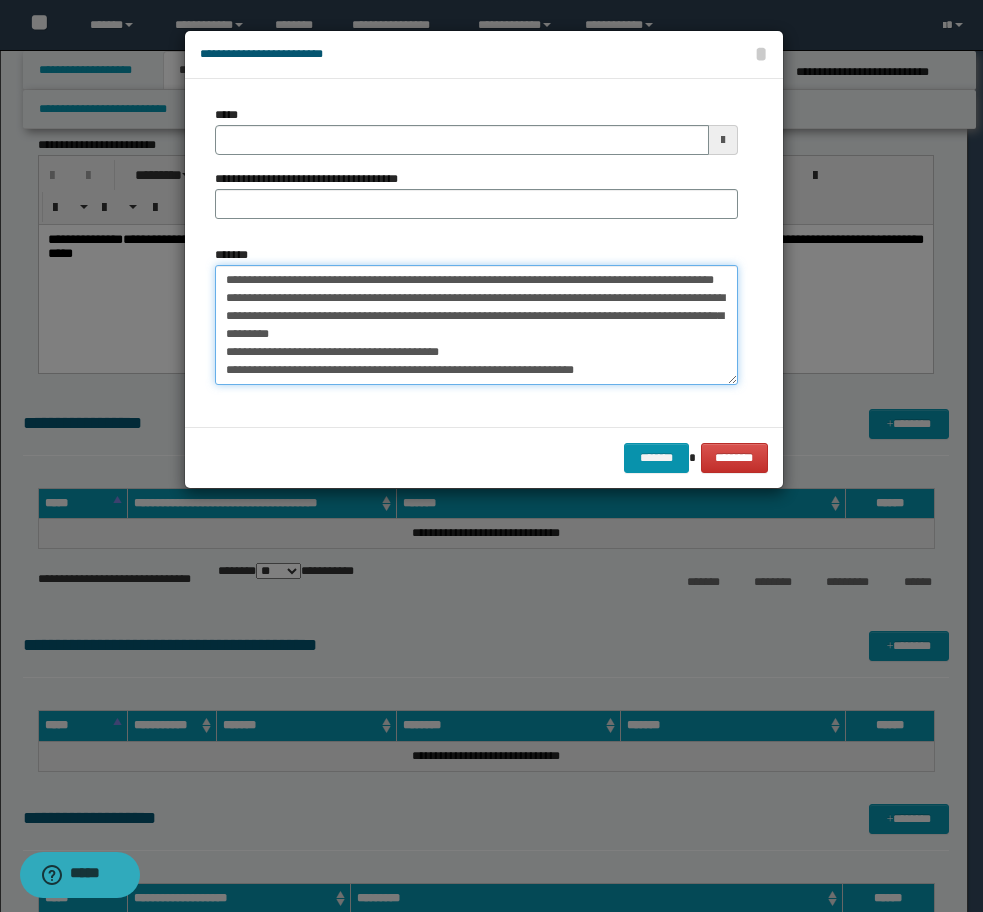 drag, startPoint x: 225, startPoint y: 373, endPoint x: 596, endPoint y: 367, distance: 371.04852 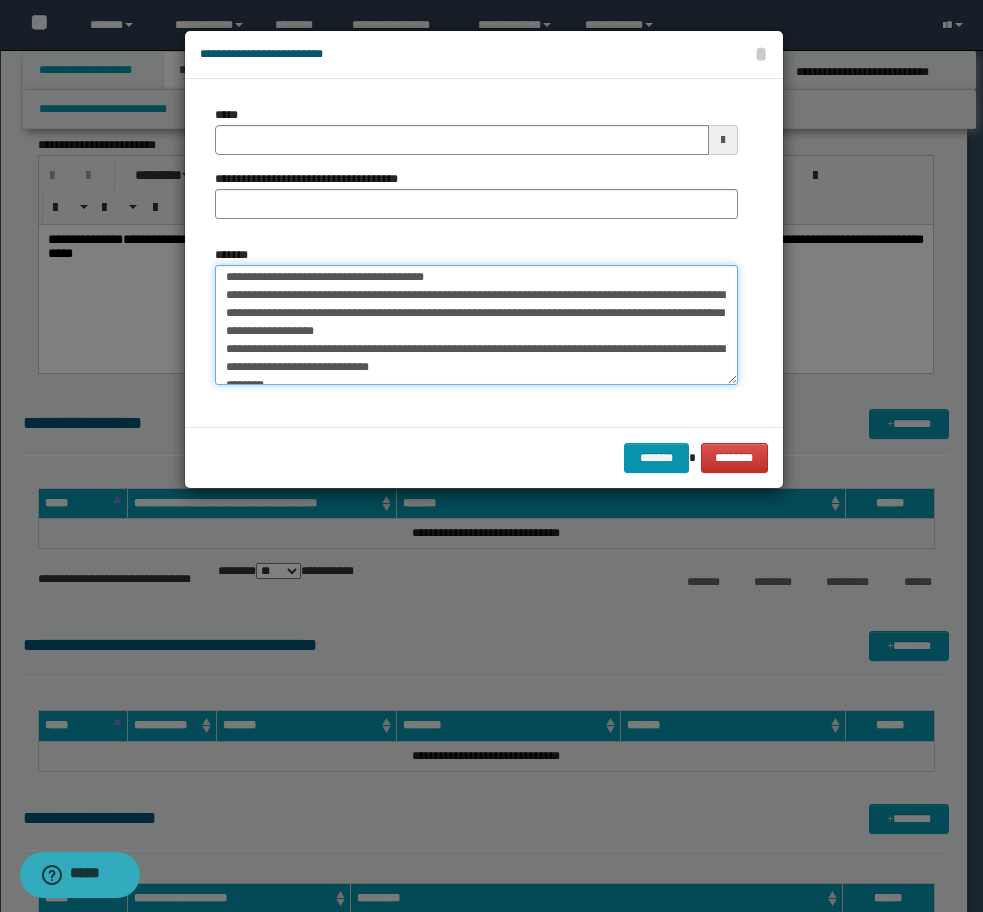 scroll, scrollTop: 0, scrollLeft: 0, axis: both 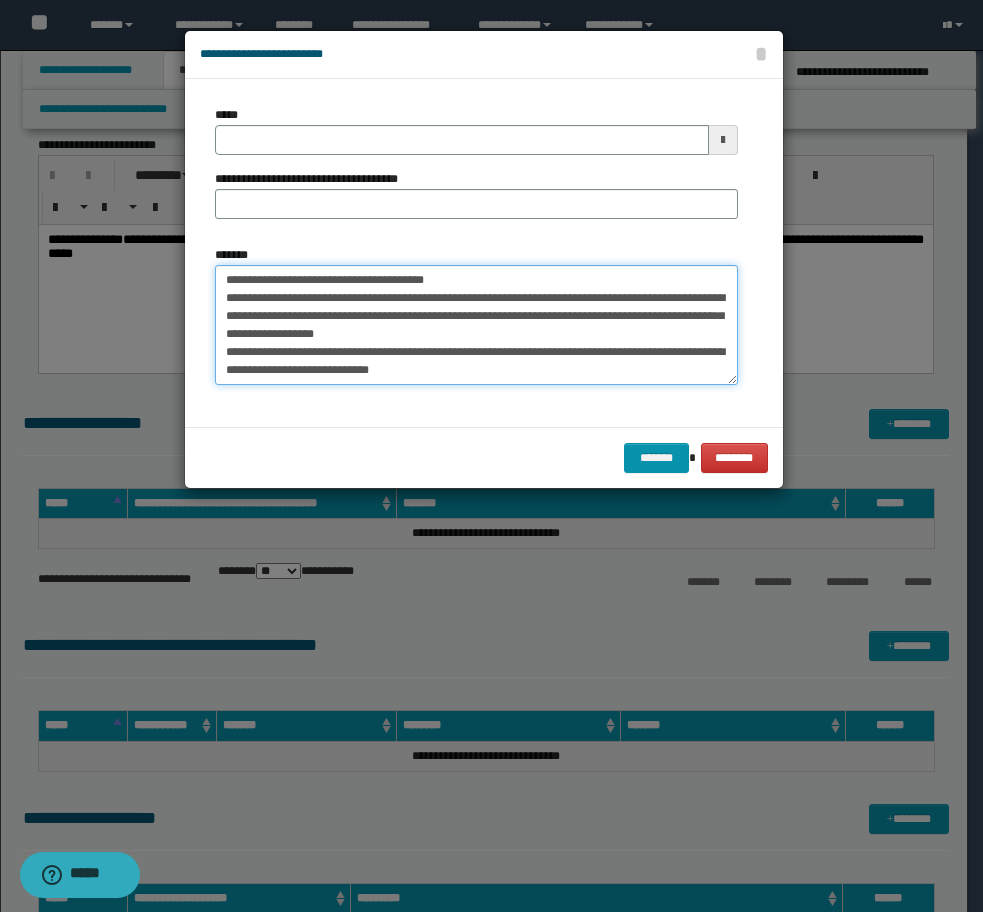 drag, startPoint x: 336, startPoint y: 297, endPoint x: 81, endPoint y: 265, distance: 257 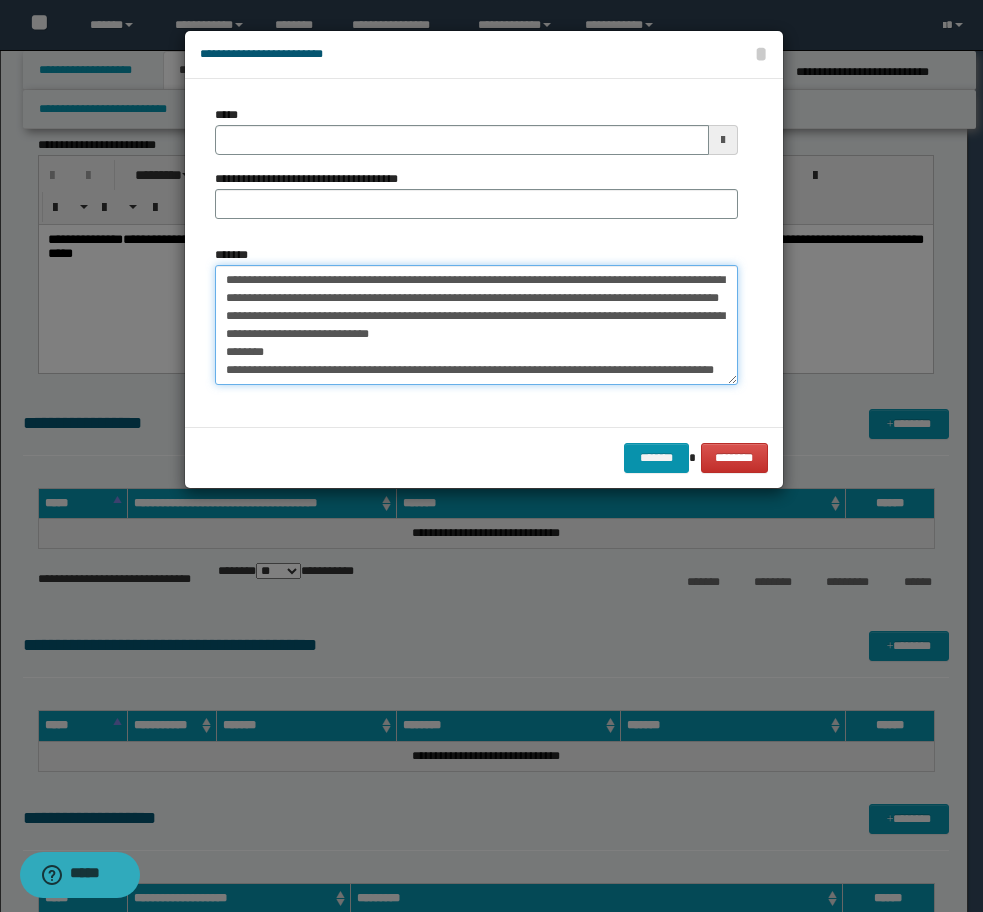 click on "**********" at bounding box center (476, 325) 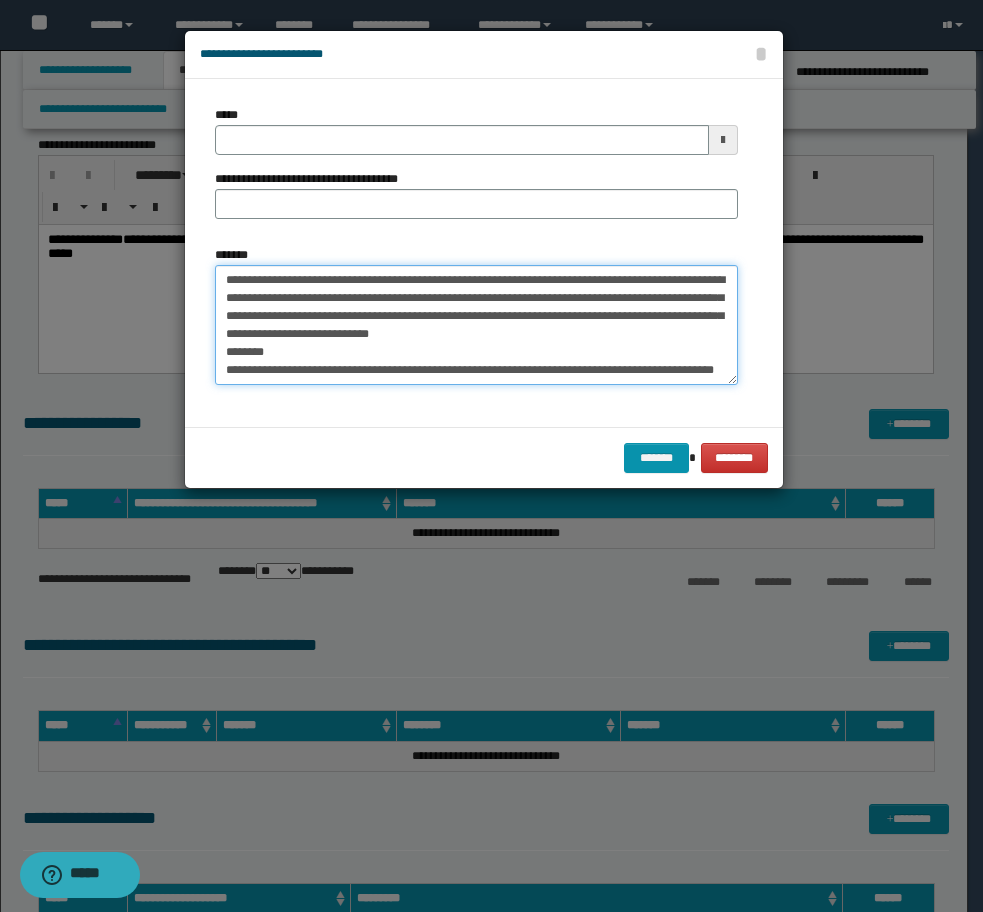 click on "**********" at bounding box center [476, 325] 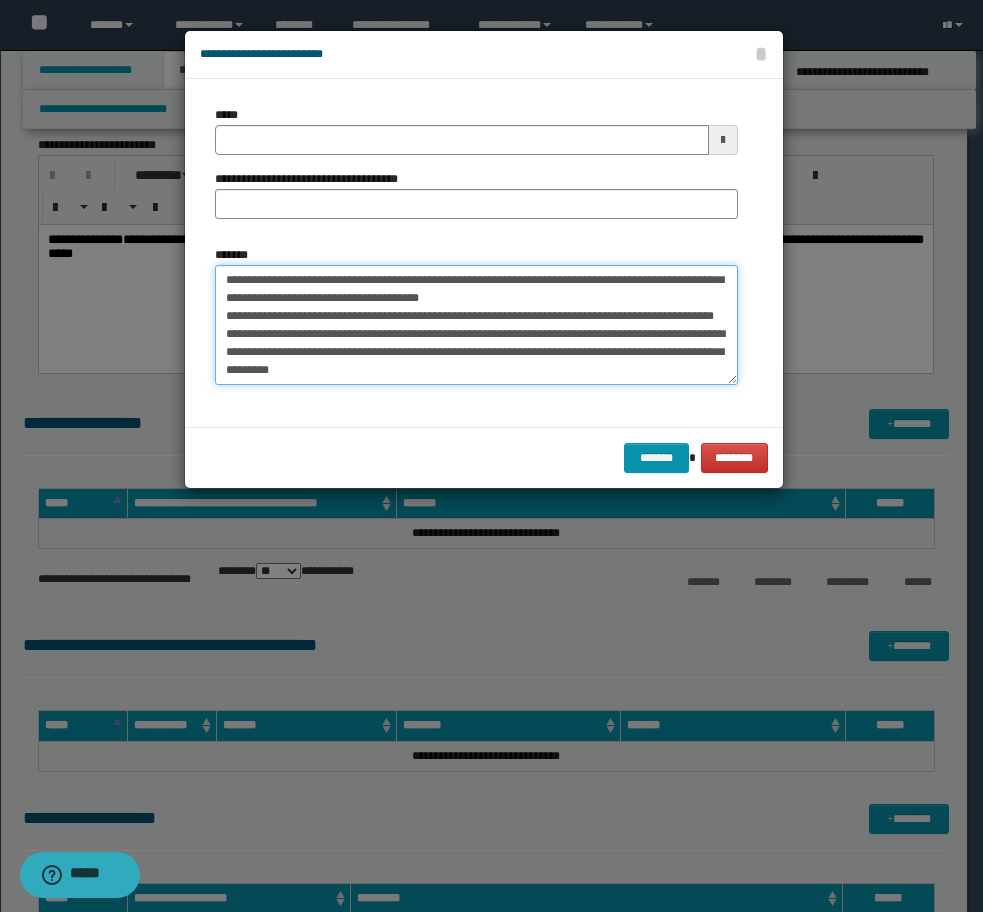 drag, startPoint x: 230, startPoint y: 354, endPoint x: 316, endPoint y: 366, distance: 86.833176 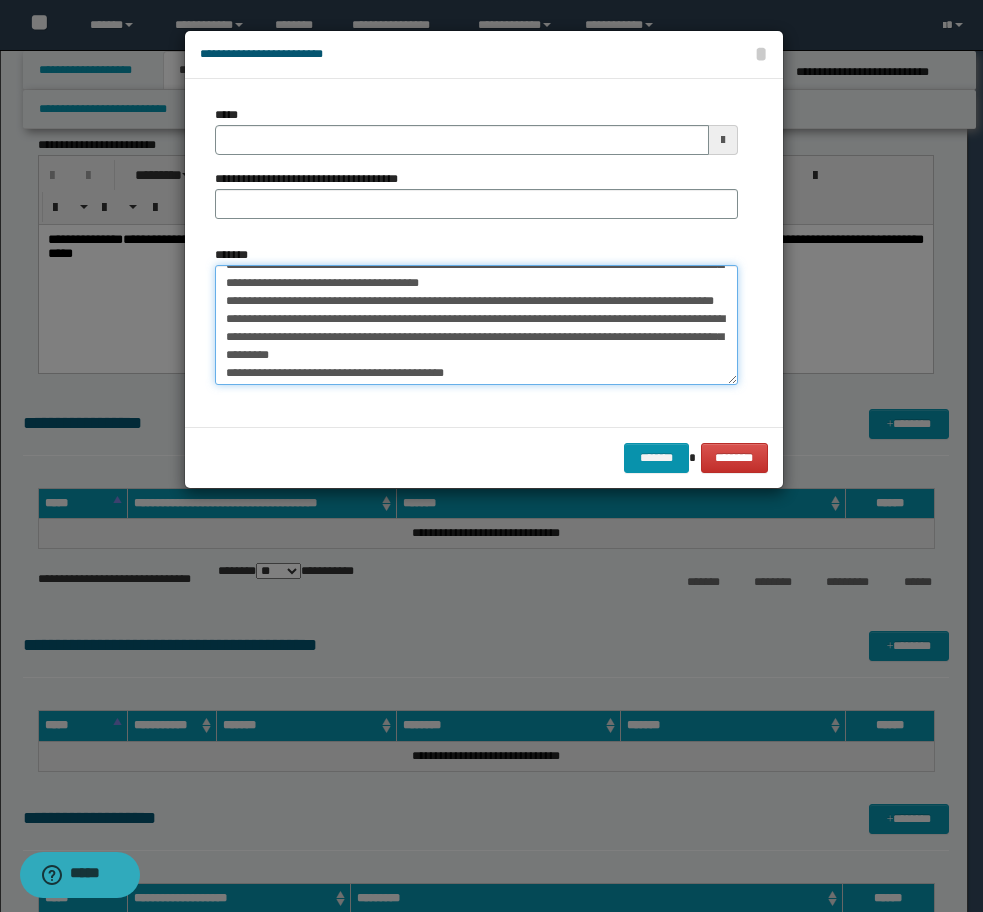 click on "**********" at bounding box center [476, 325] 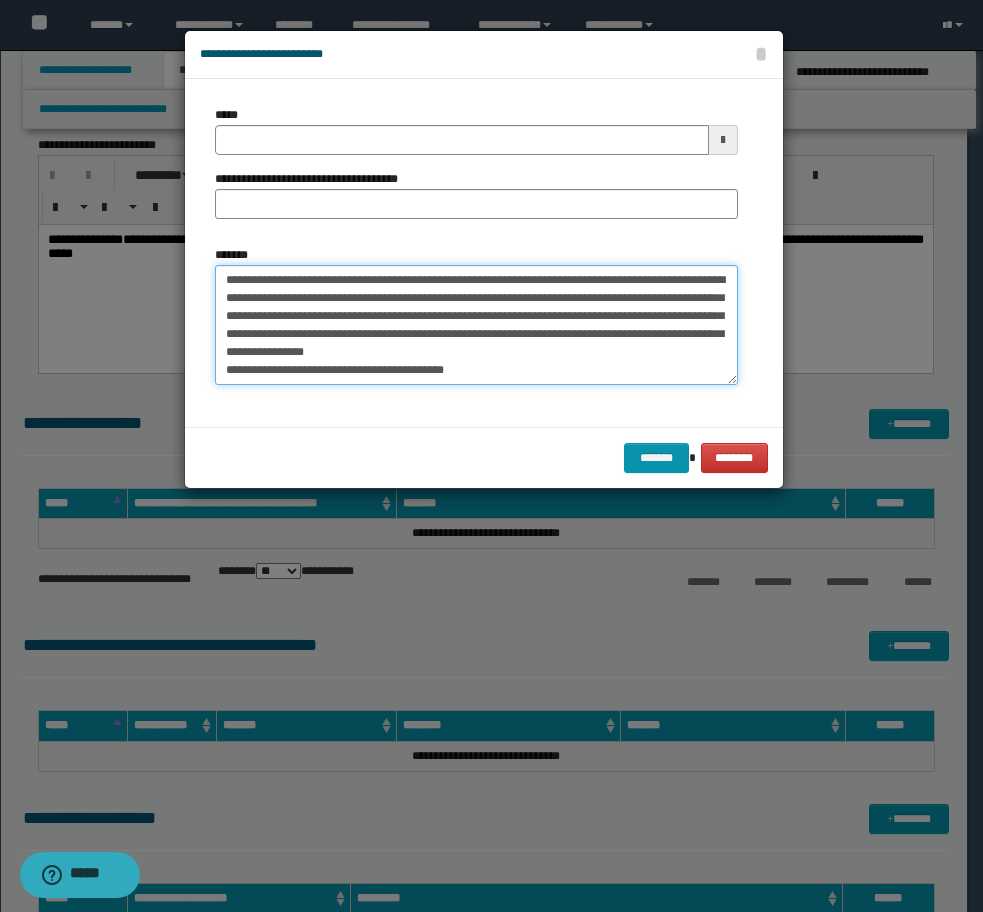 scroll, scrollTop: 0, scrollLeft: 0, axis: both 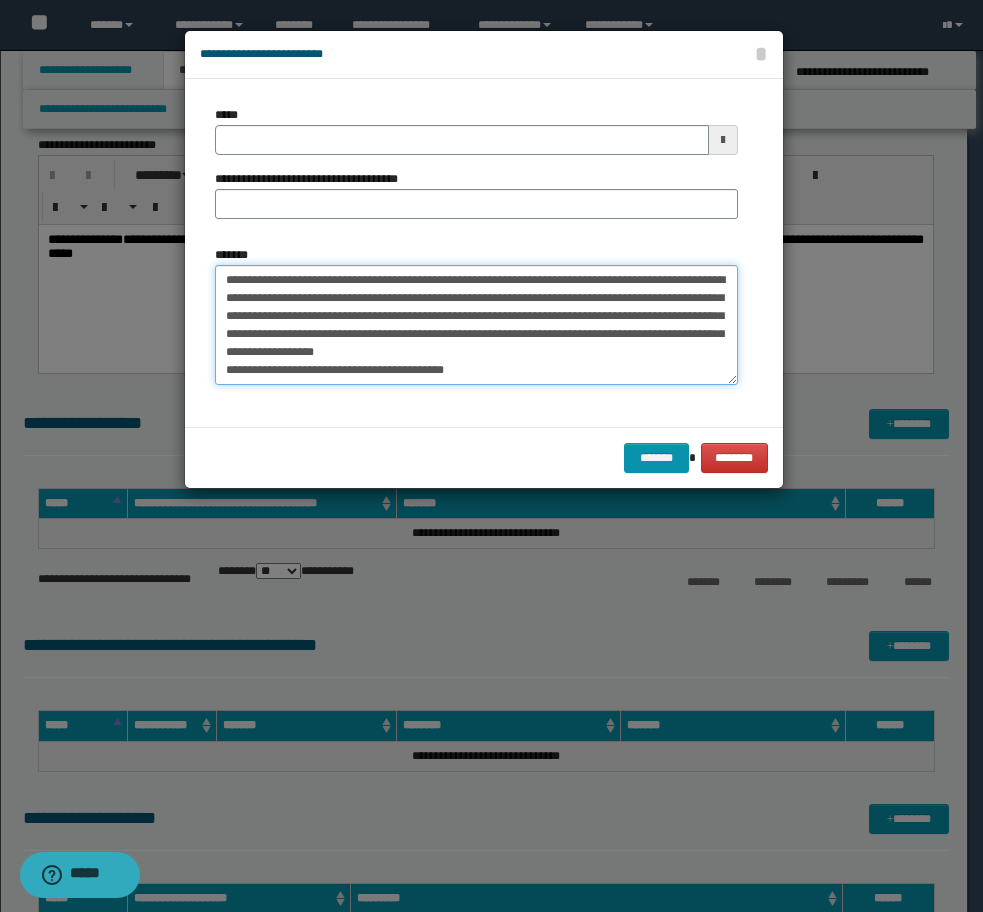 click on "**********" at bounding box center (476, 325) 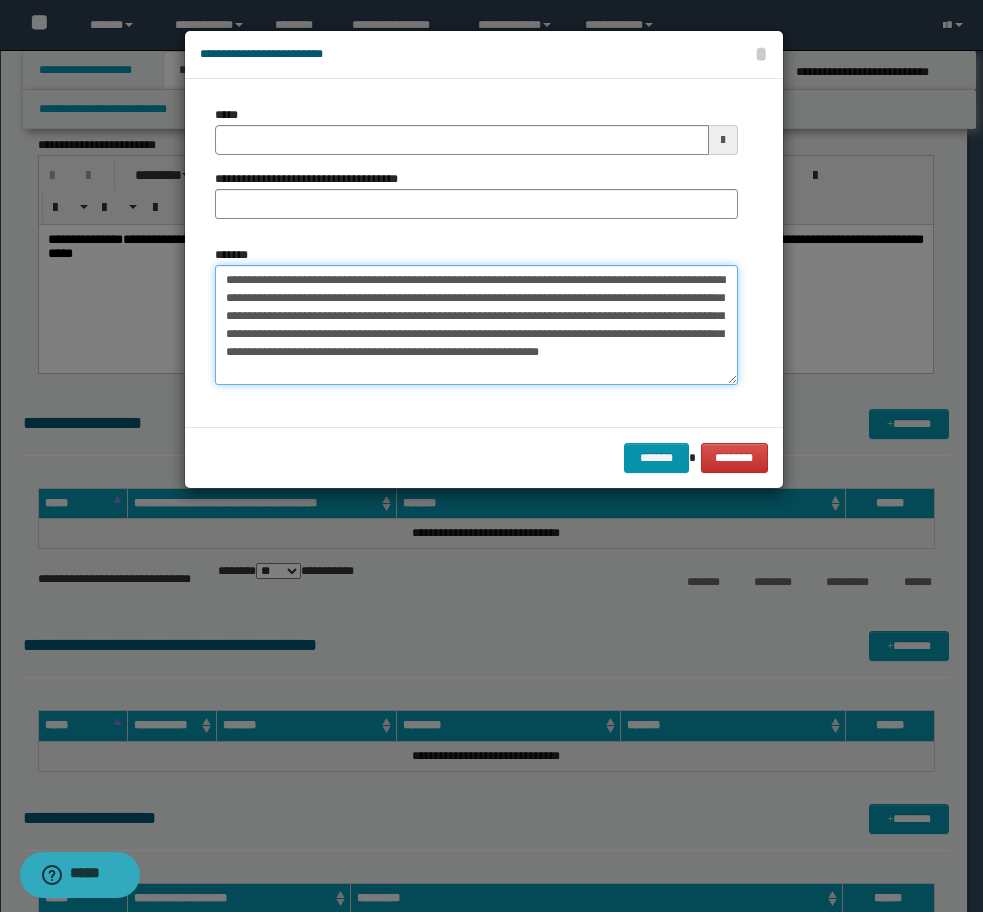 scroll, scrollTop: 18, scrollLeft: 0, axis: vertical 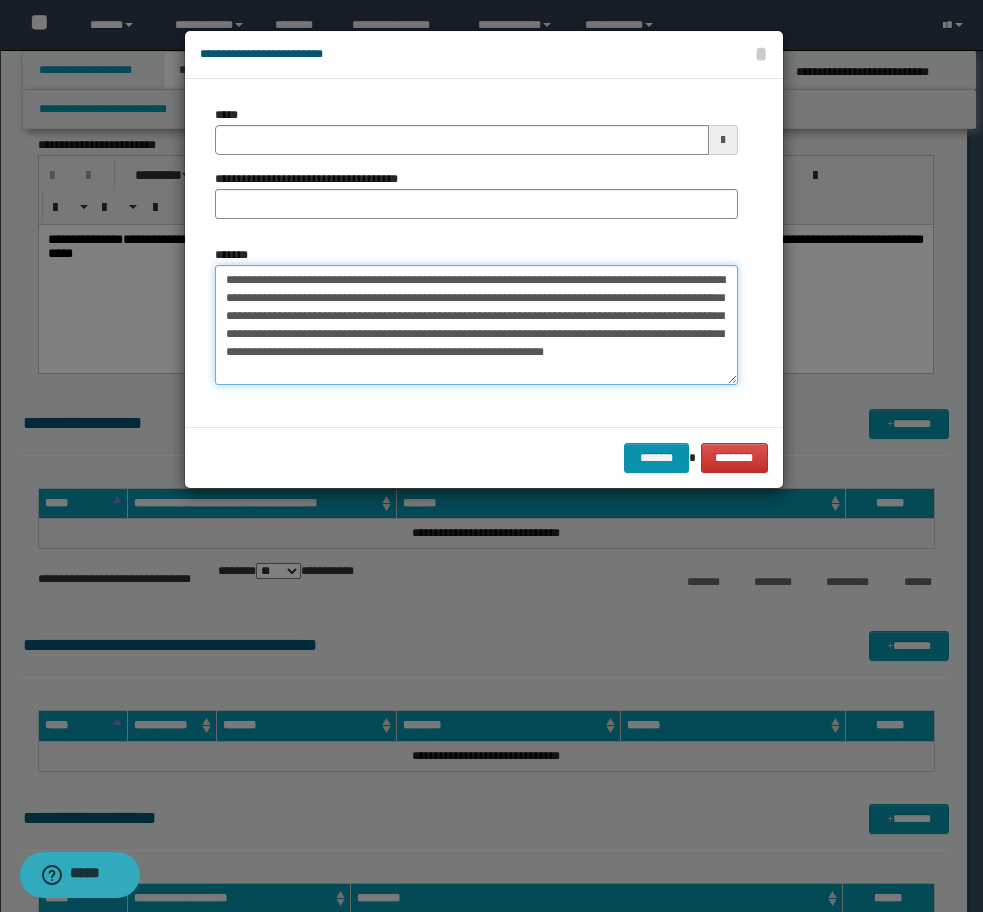 type on "**********" 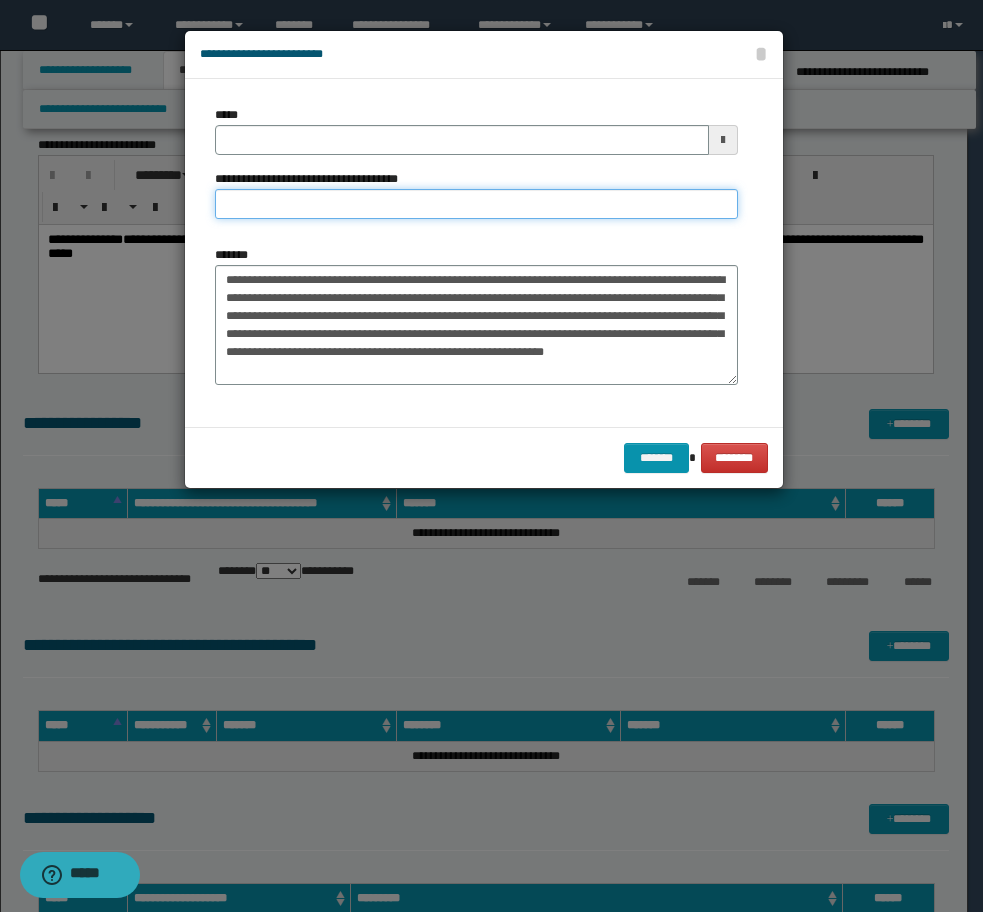click on "**********" at bounding box center (476, 204) 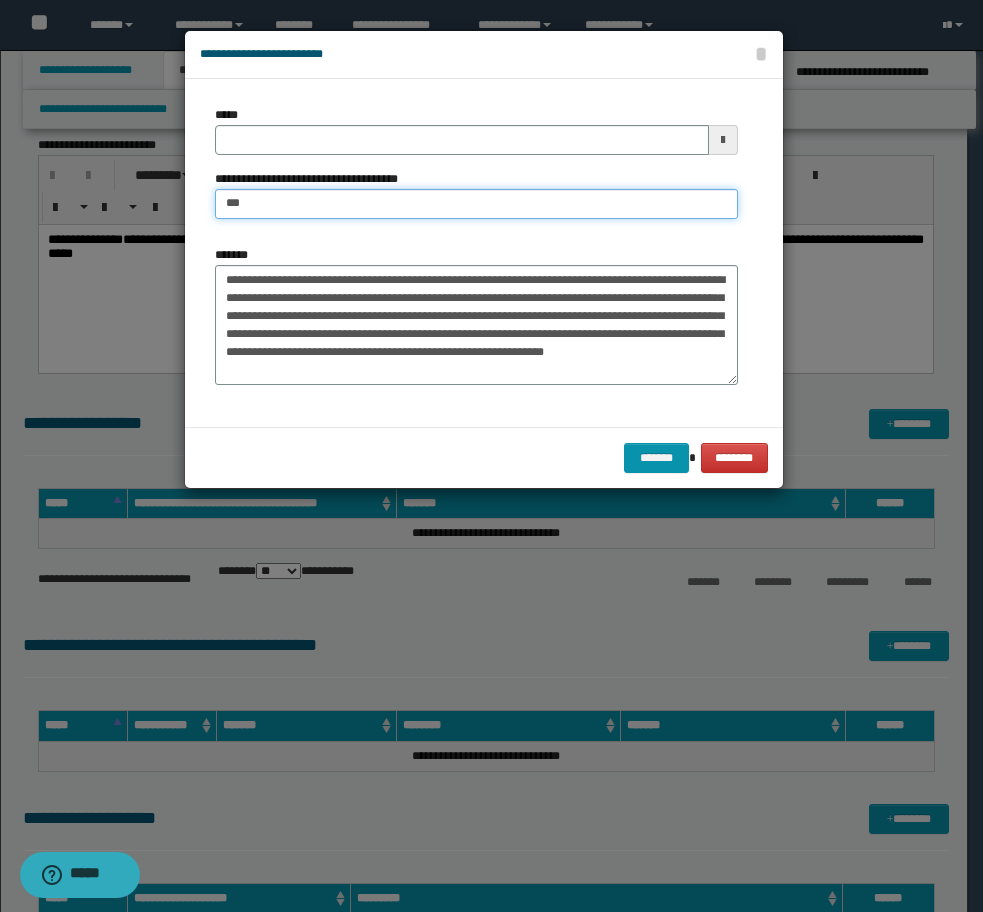 type on "**********" 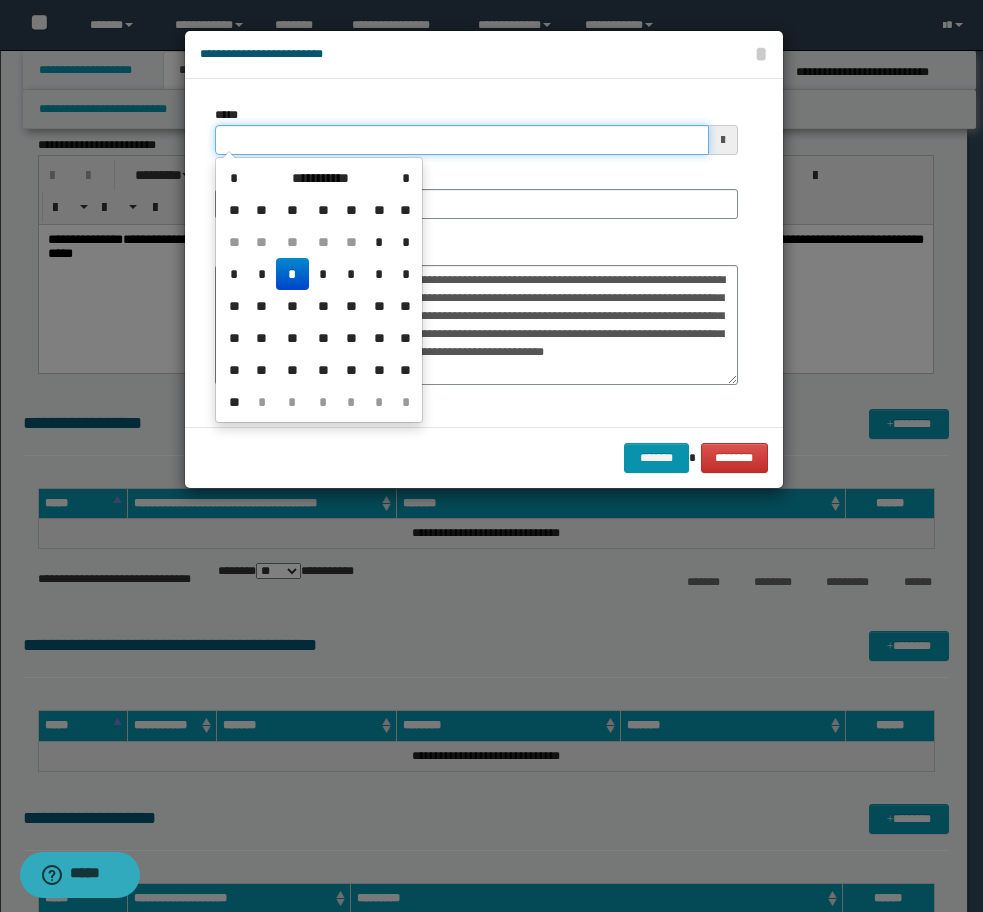 drag, startPoint x: 375, startPoint y: 139, endPoint x: 64, endPoint y: 122, distance: 311.4643 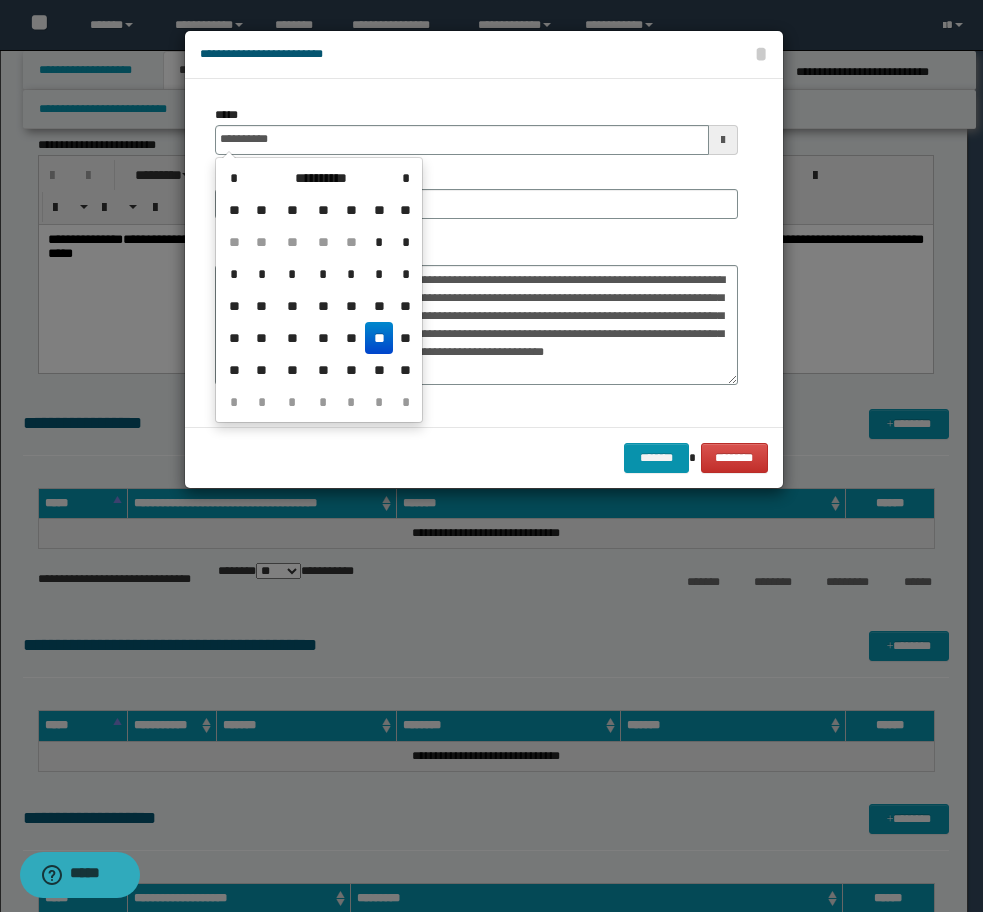 click on "**" at bounding box center (379, 338) 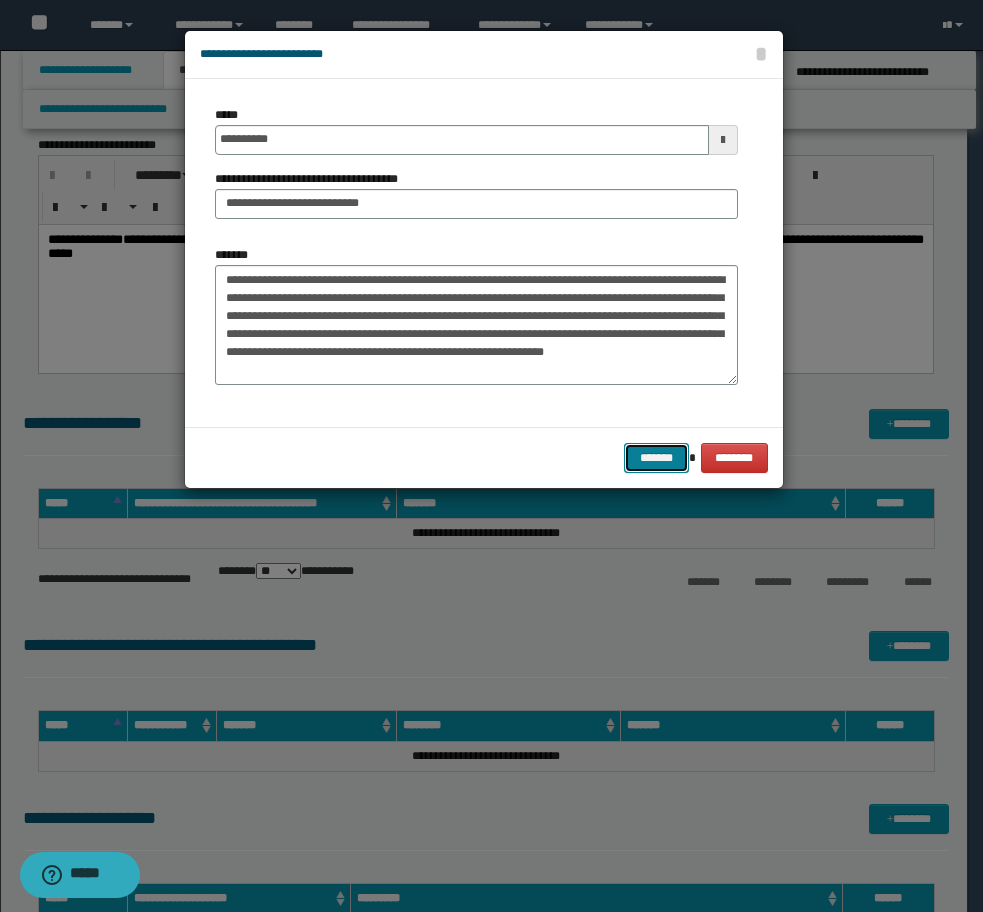click on "*******" at bounding box center (656, 458) 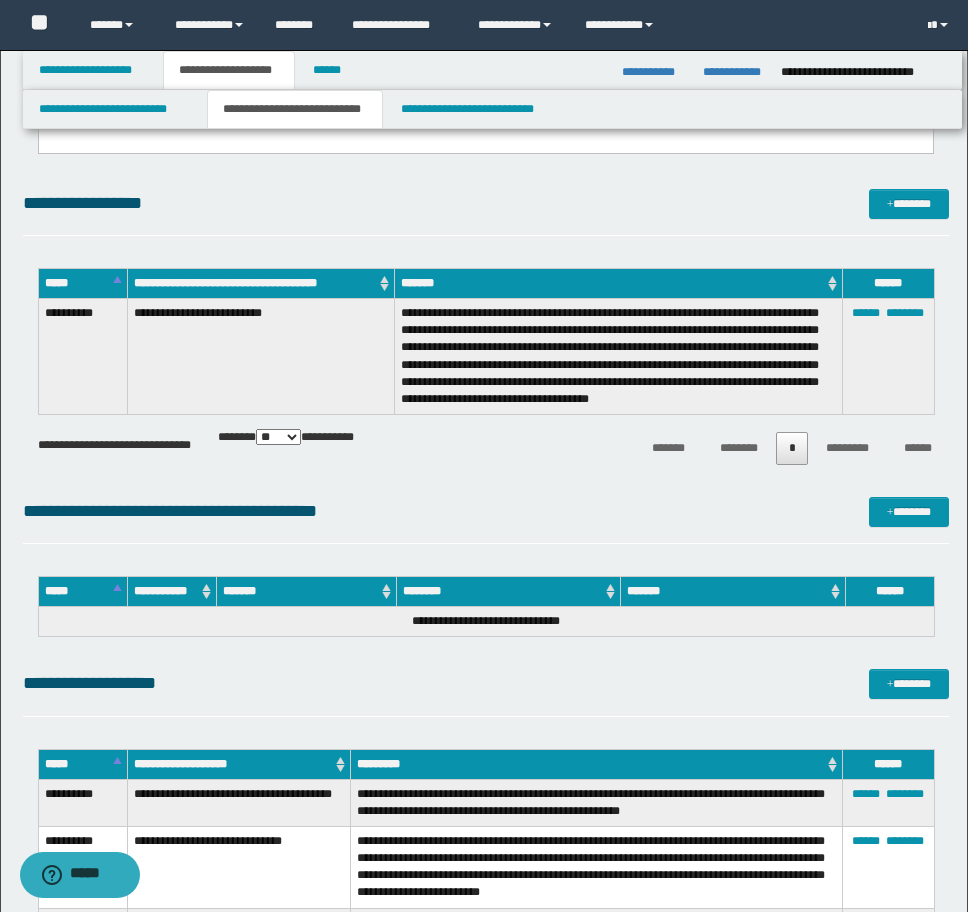 scroll, scrollTop: 3752, scrollLeft: 0, axis: vertical 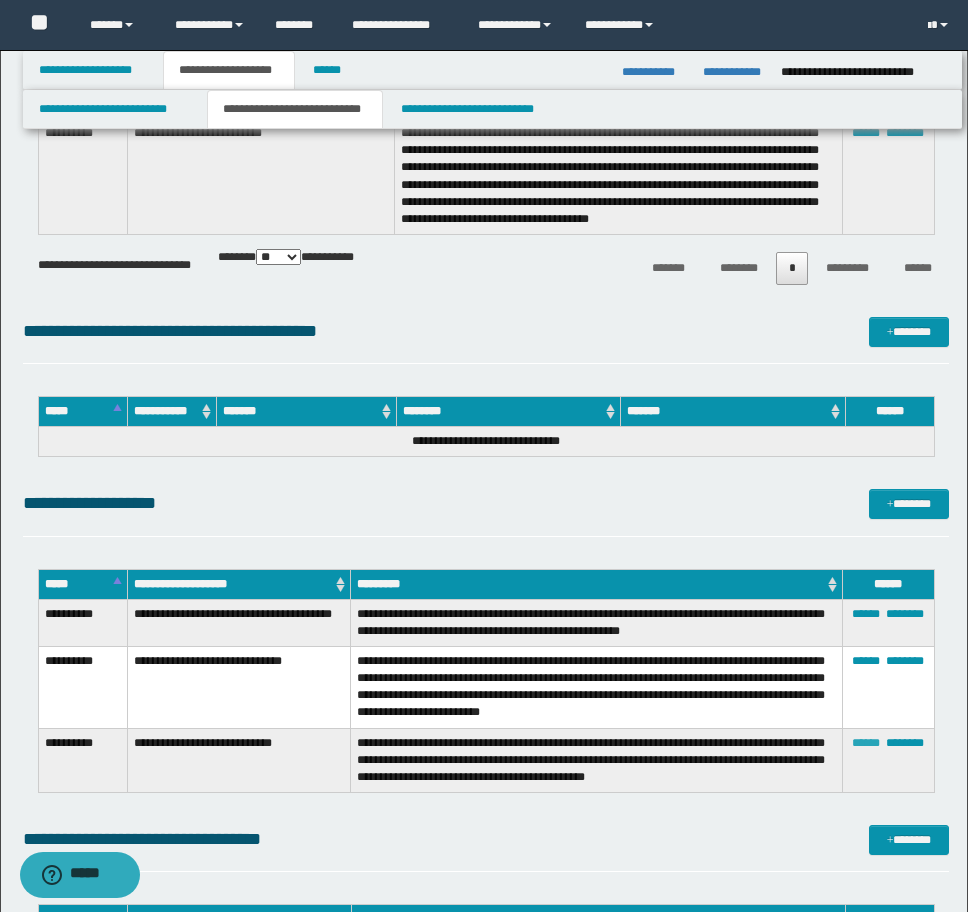 click on "******" at bounding box center (866, 743) 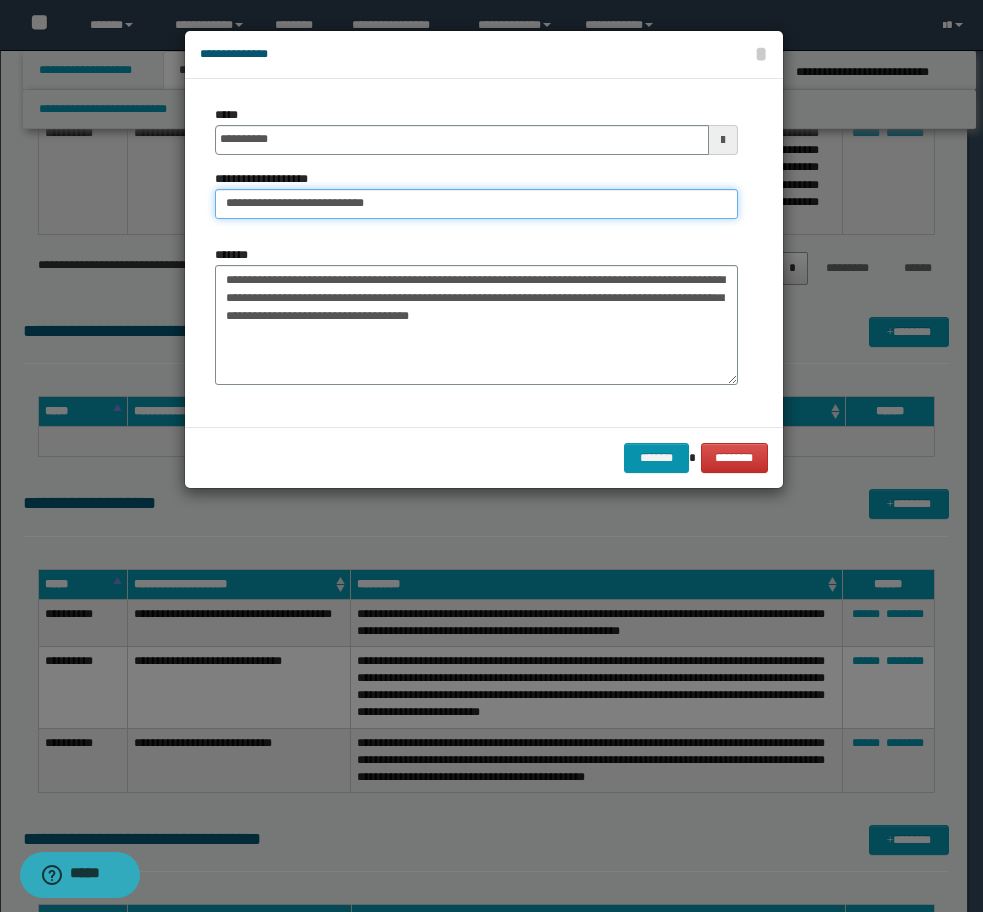 click on "**********" at bounding box center (476, 204) 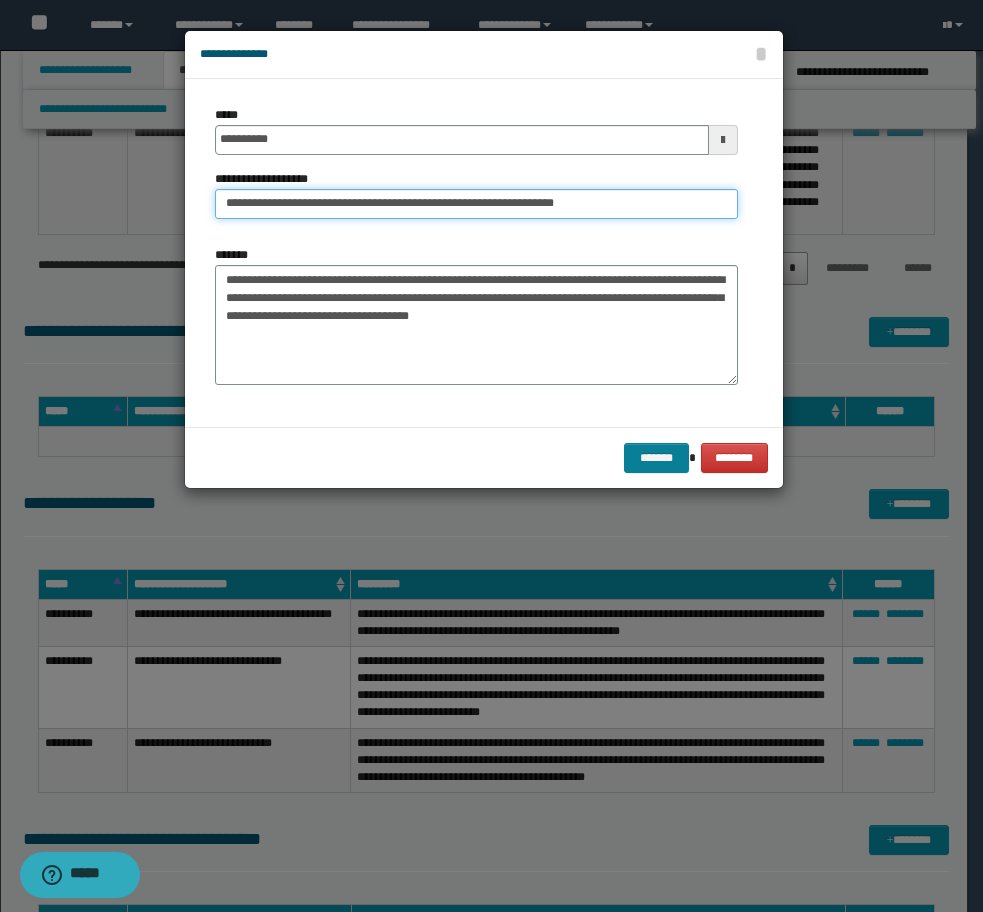 type on "**********" 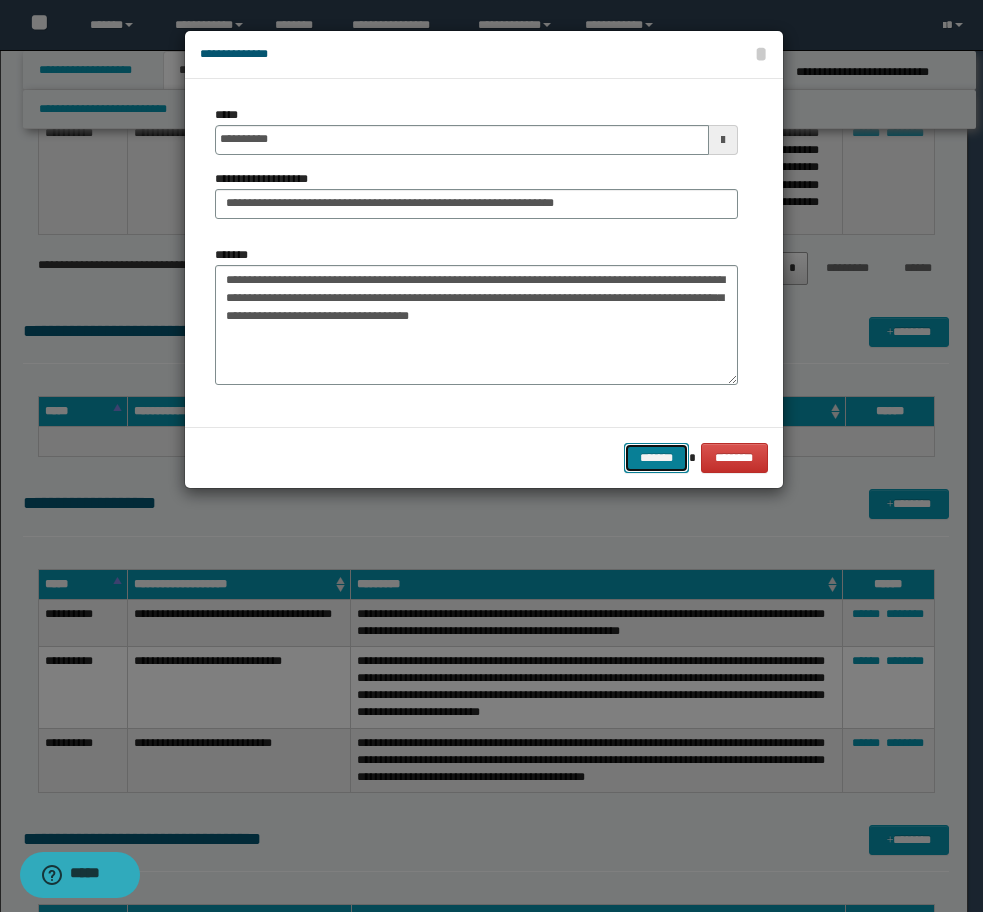 click on "*******" at bounding box center [656, 458] 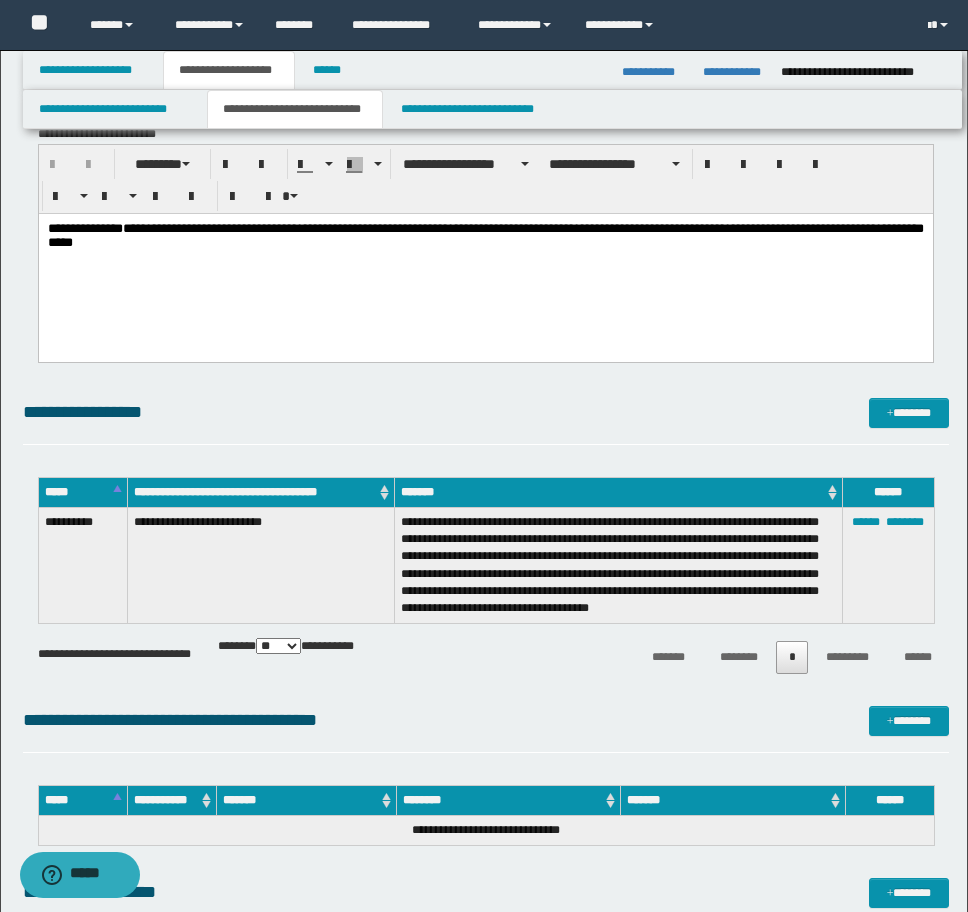 scroll, scrollTop: 3352, scrollLeft: 0, axis: vertical 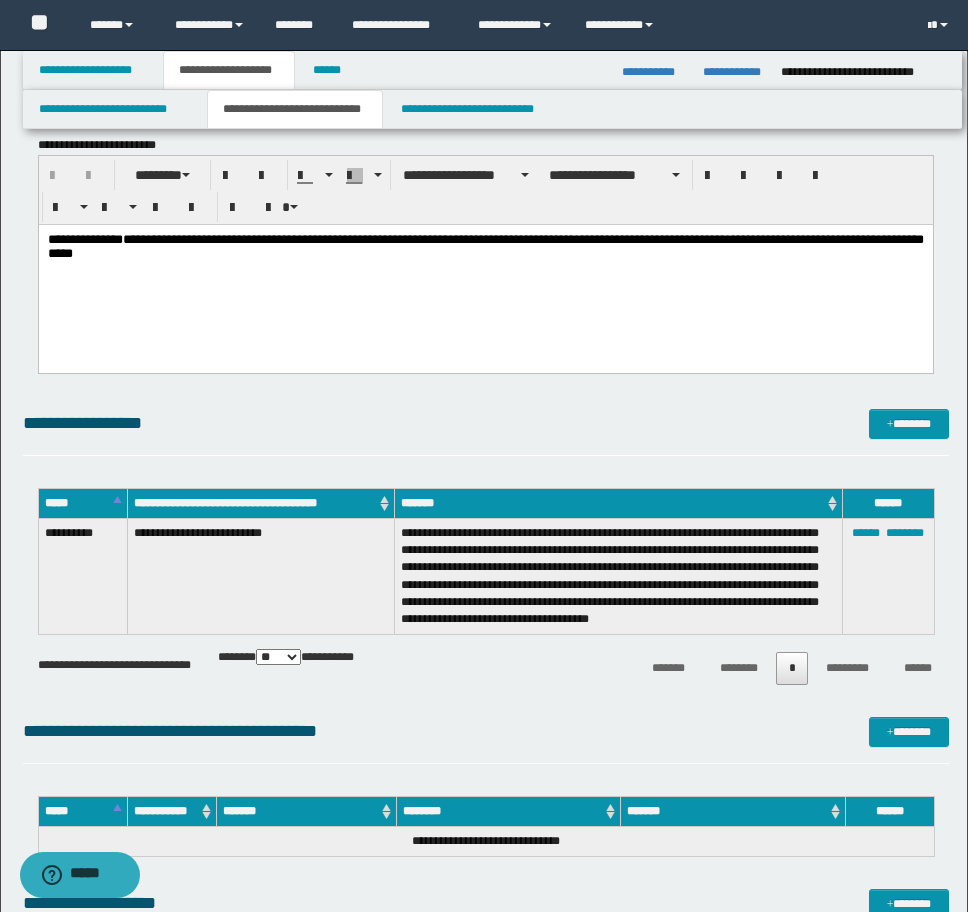 drag, startPoint x: 346, startPoint y: 556, endPoint x: 502, endPoint y: 541, distance: 156.7195 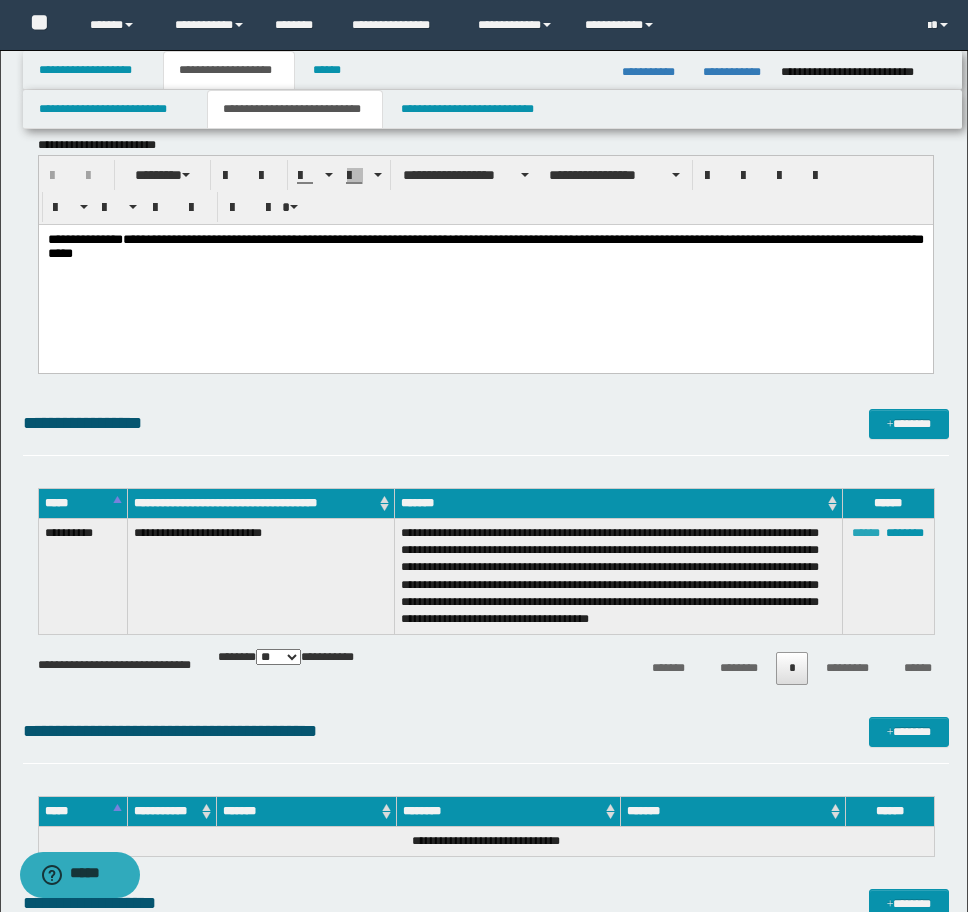 click on "******" at bounding box center [866, 533] 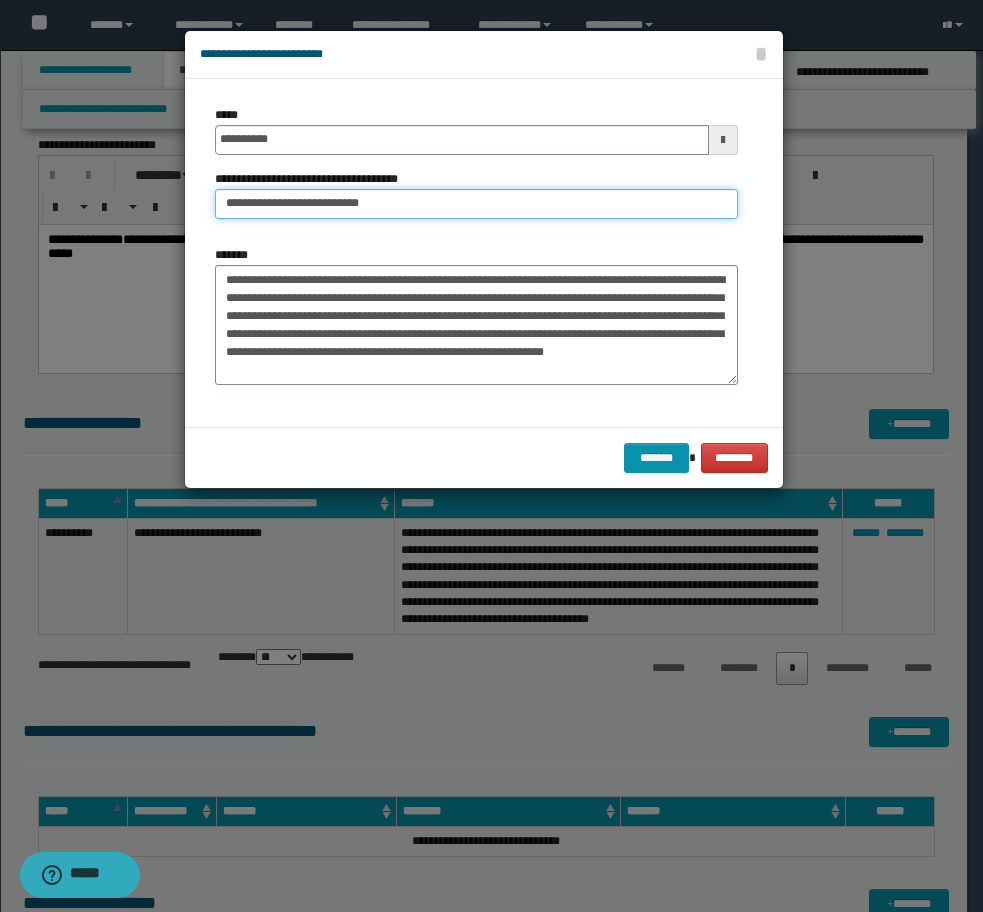 click on "**********" at bounding box center (476, 204) 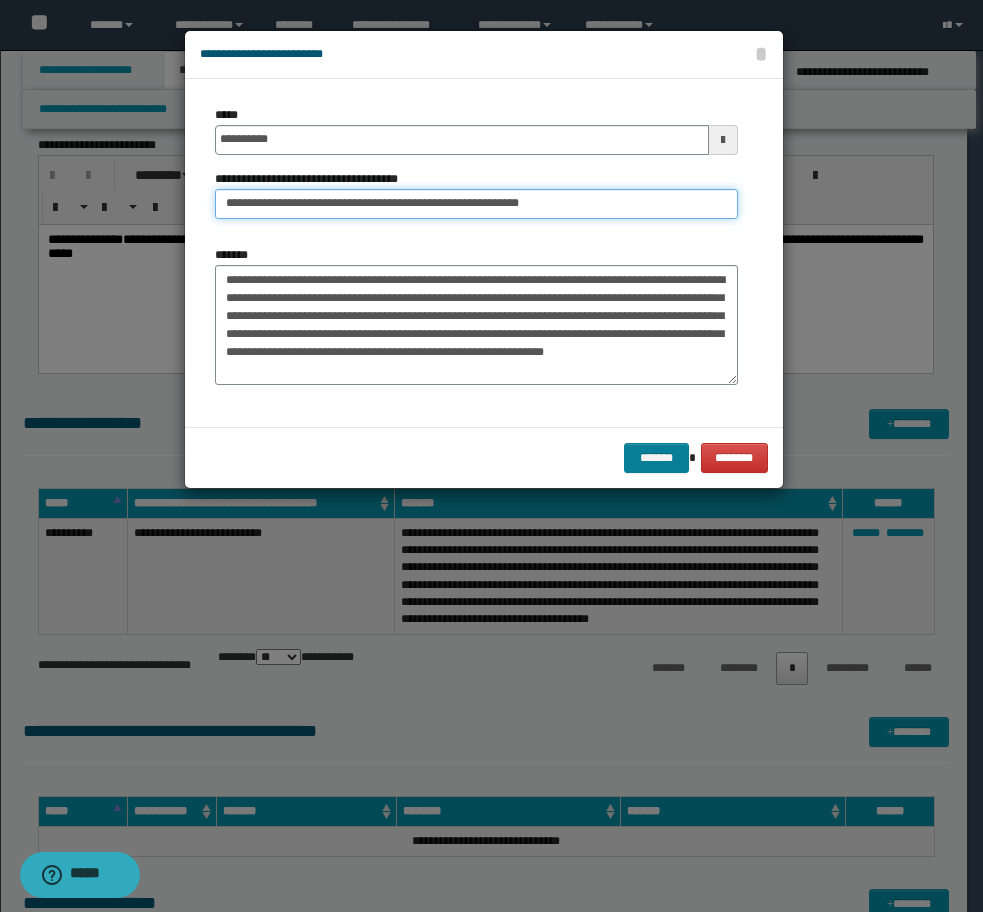 type on "**********" 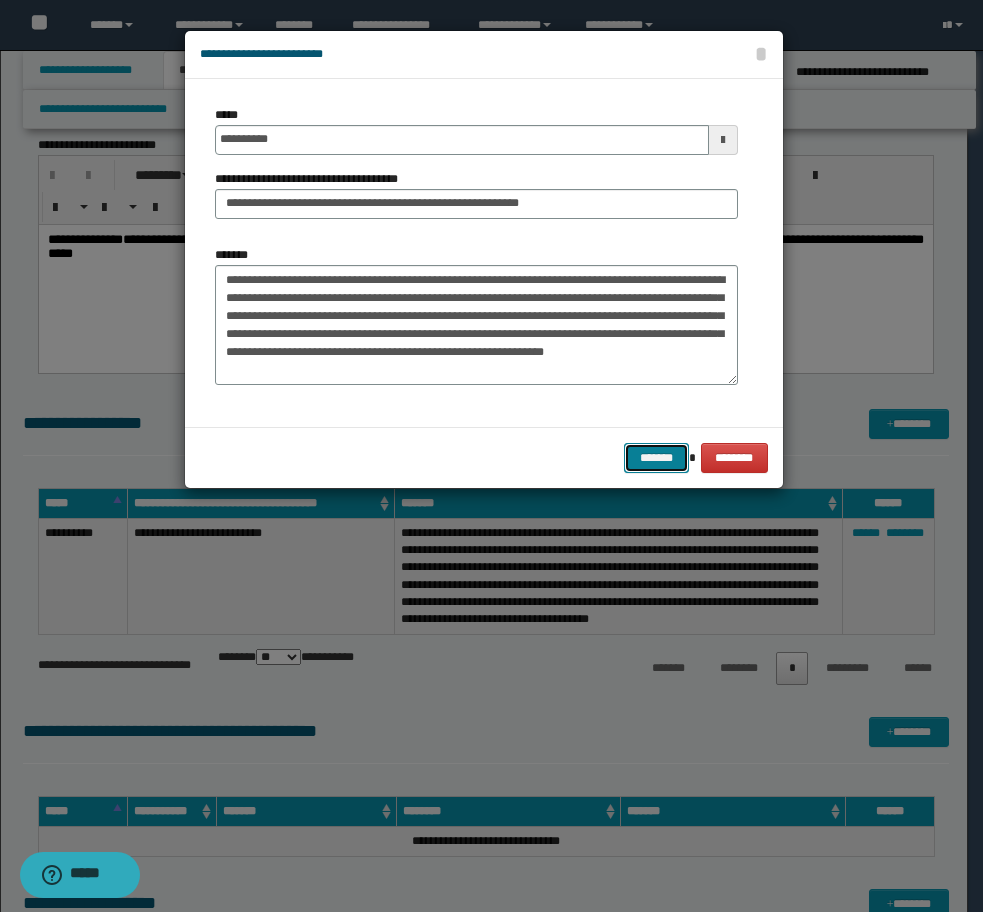 click on "*******" at bounding box center (656, 458) 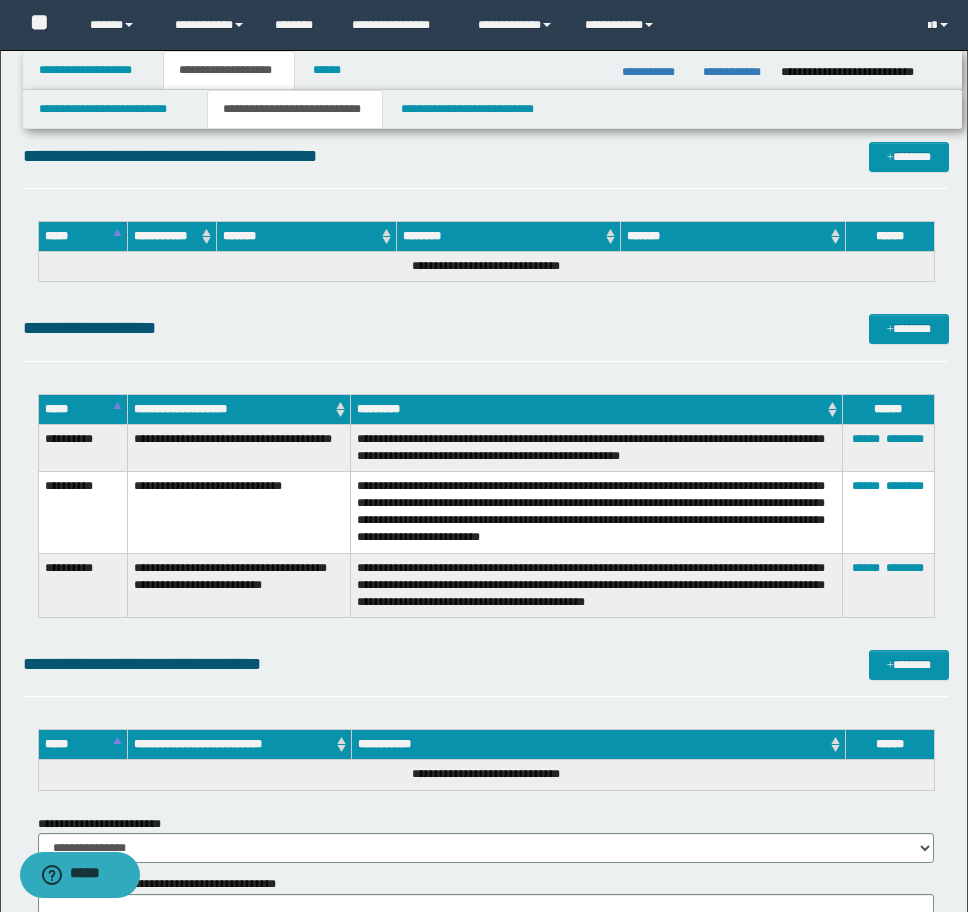 scroll, scrollTop: 3952, scrollLeft: 0, axis: vertical 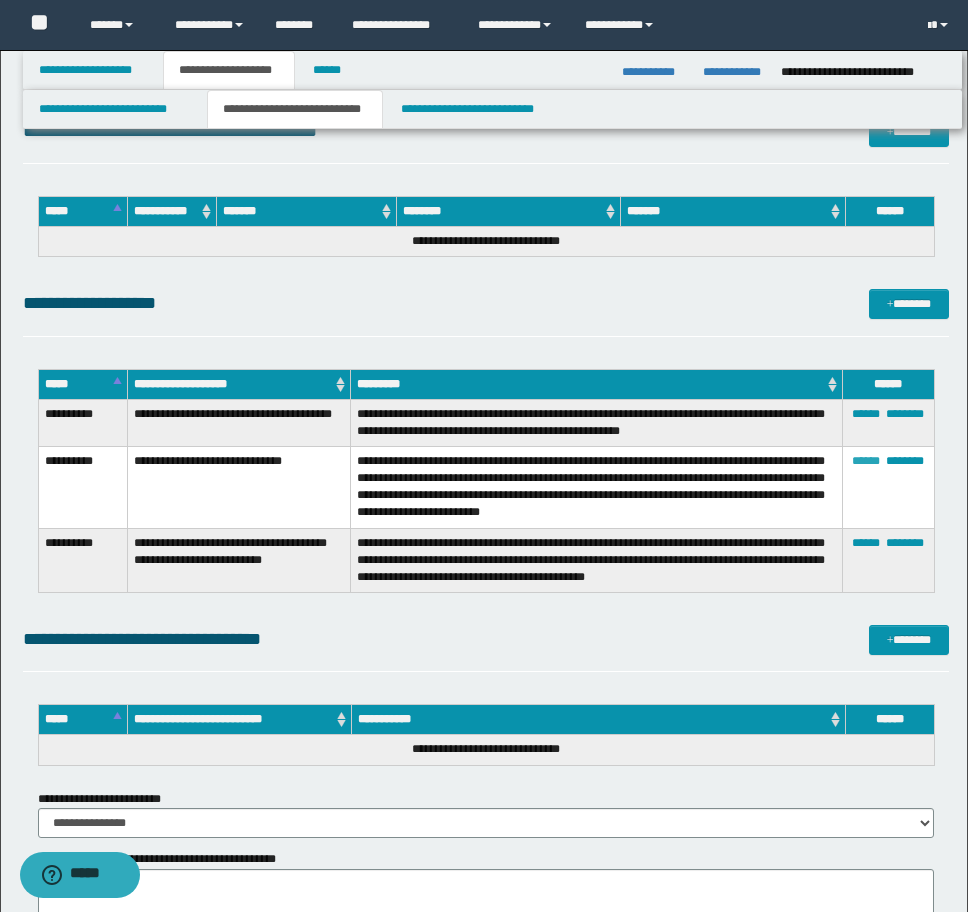 click on "******" at bounding box center (866, 461) 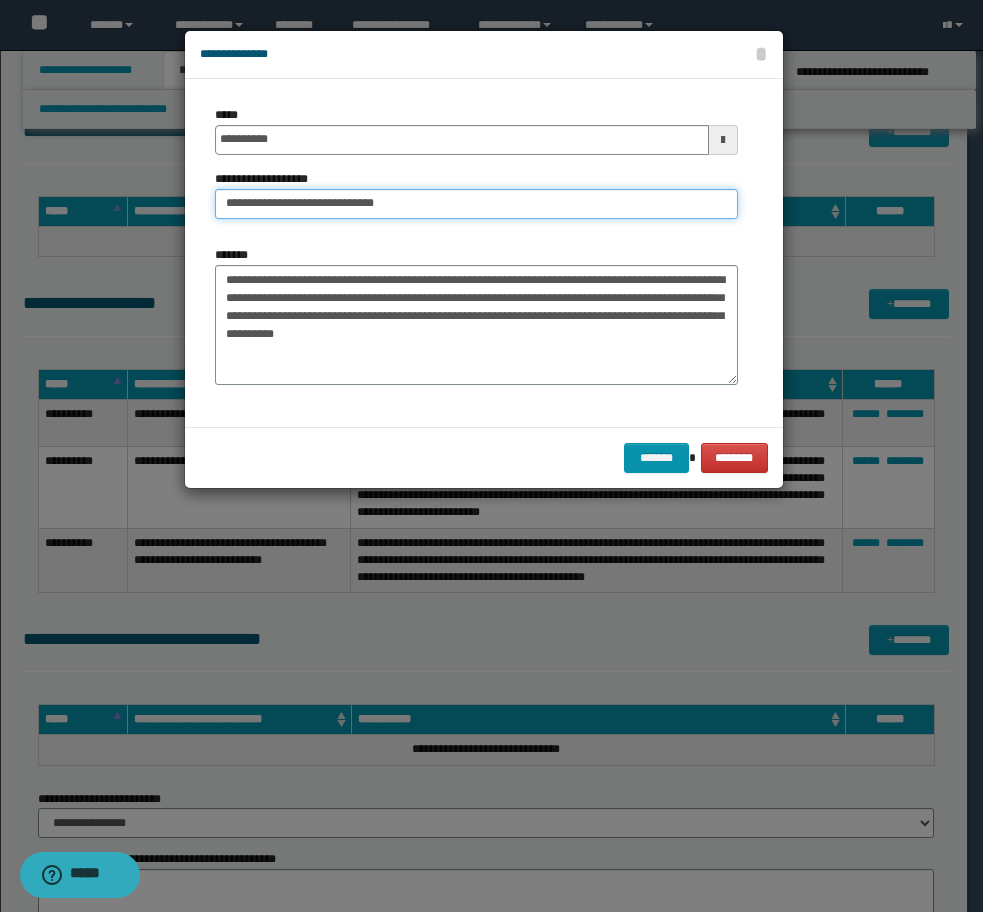 click on "**********" at bounding box center (476, 204) 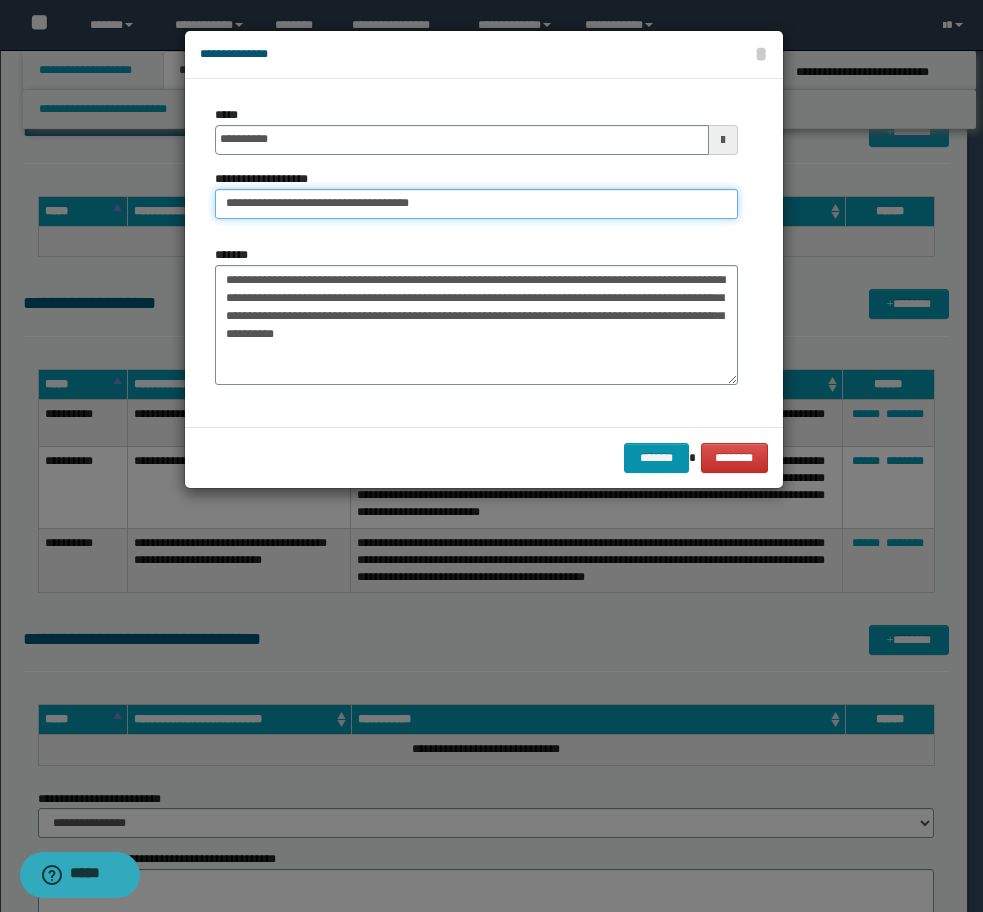 type on "**********" 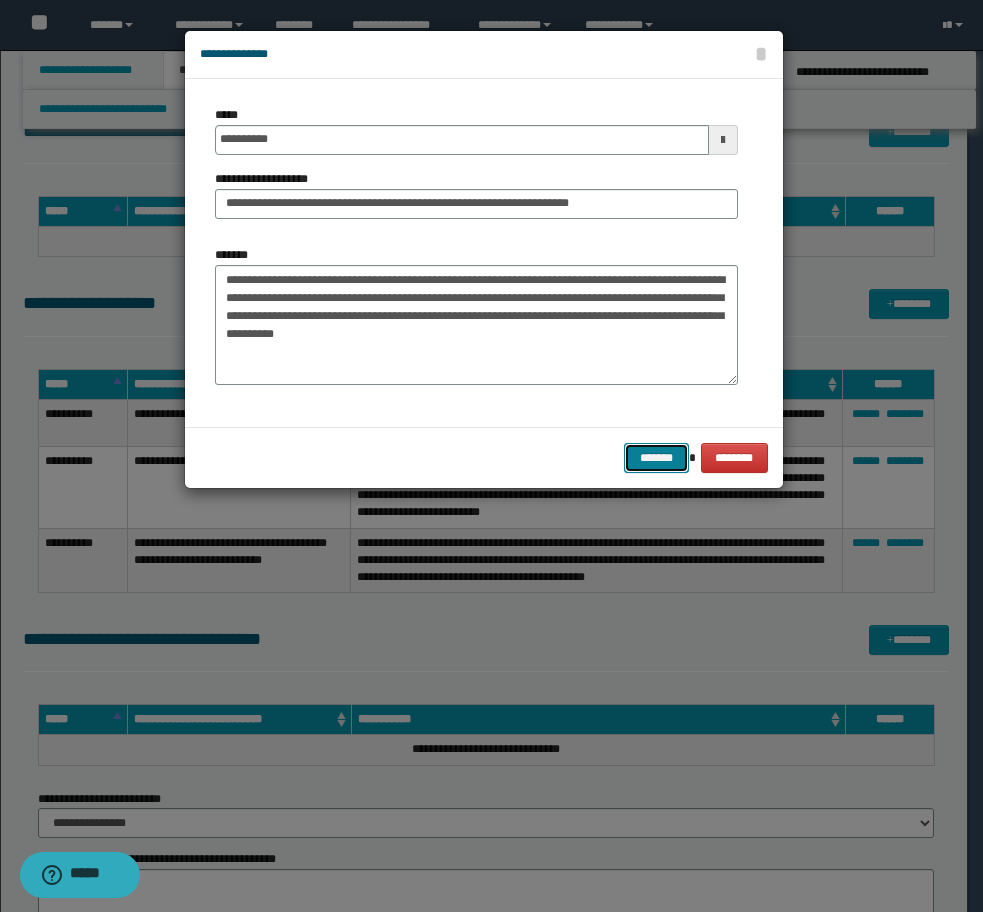 click on "*******" at bounding box center (656, 458) 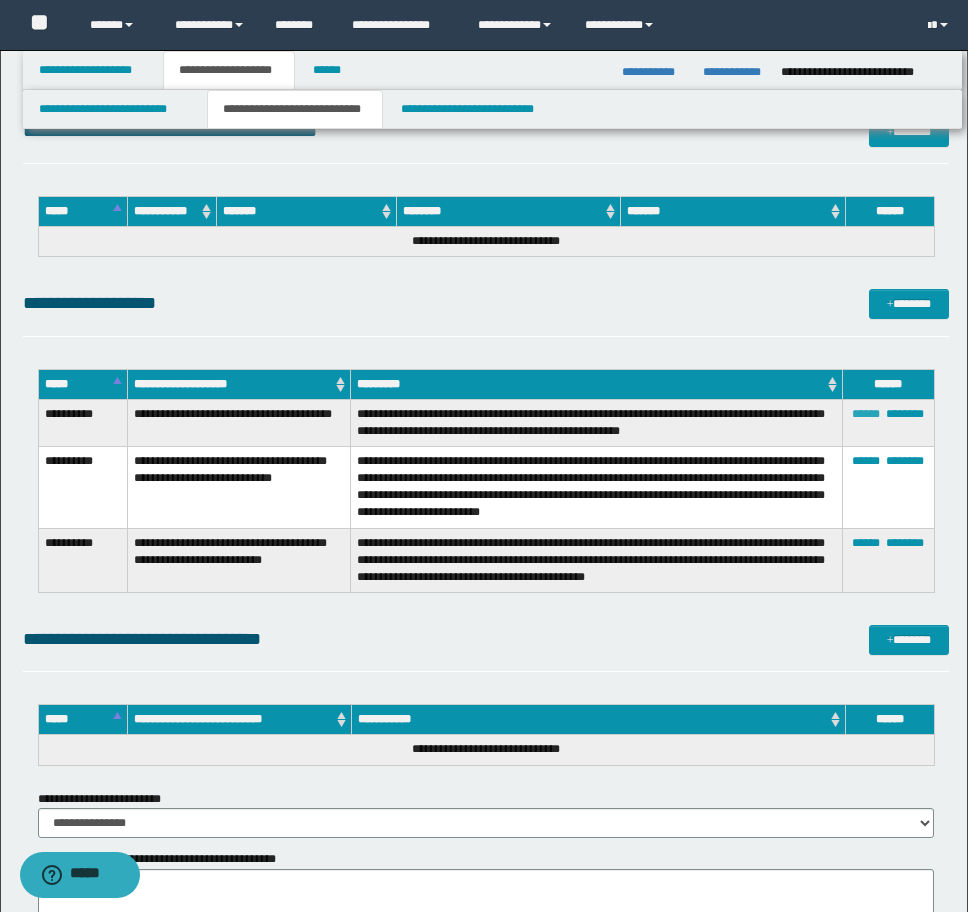 click on "******" at bounding box center (866, 414) 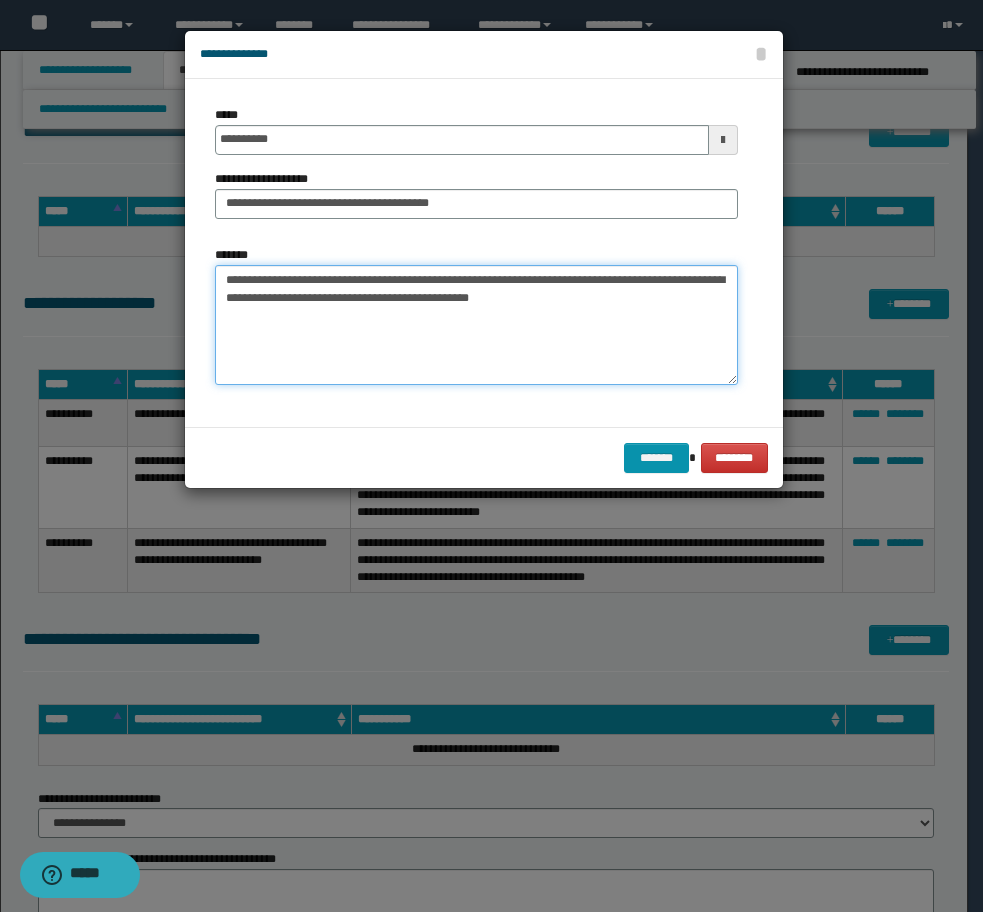 click on "**********" at bounding box center (476, 325) 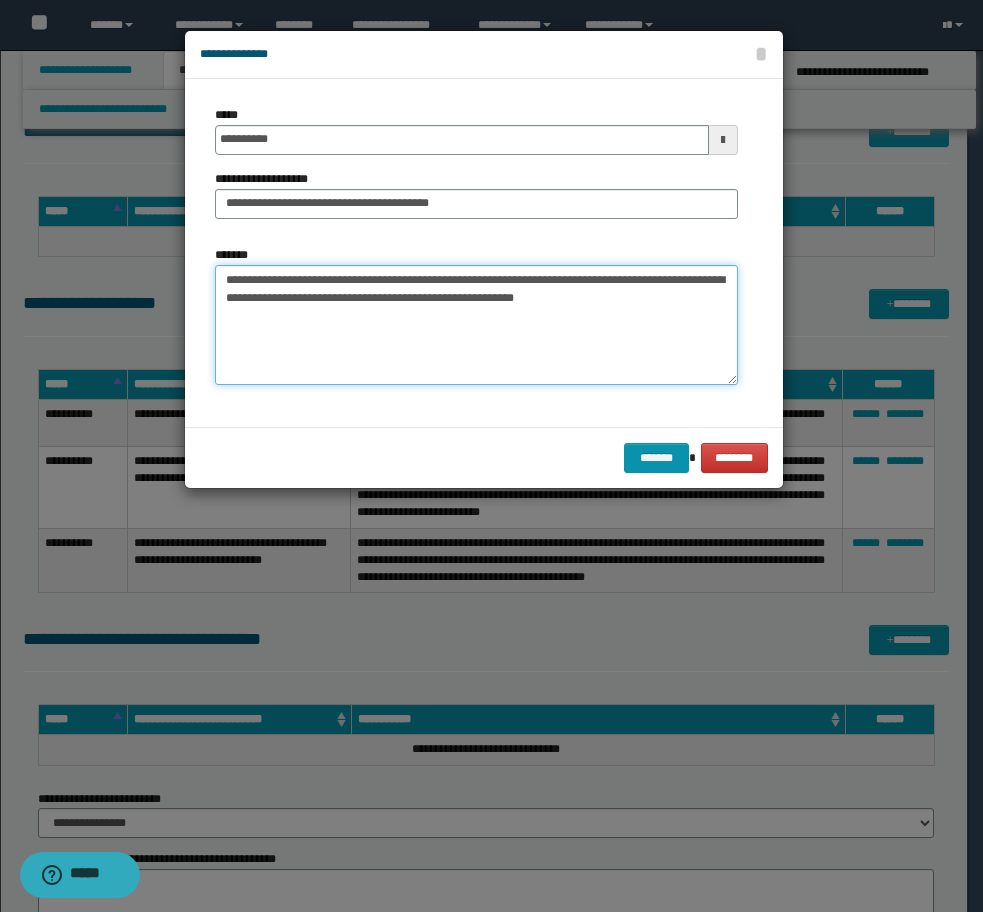 type on "**********" 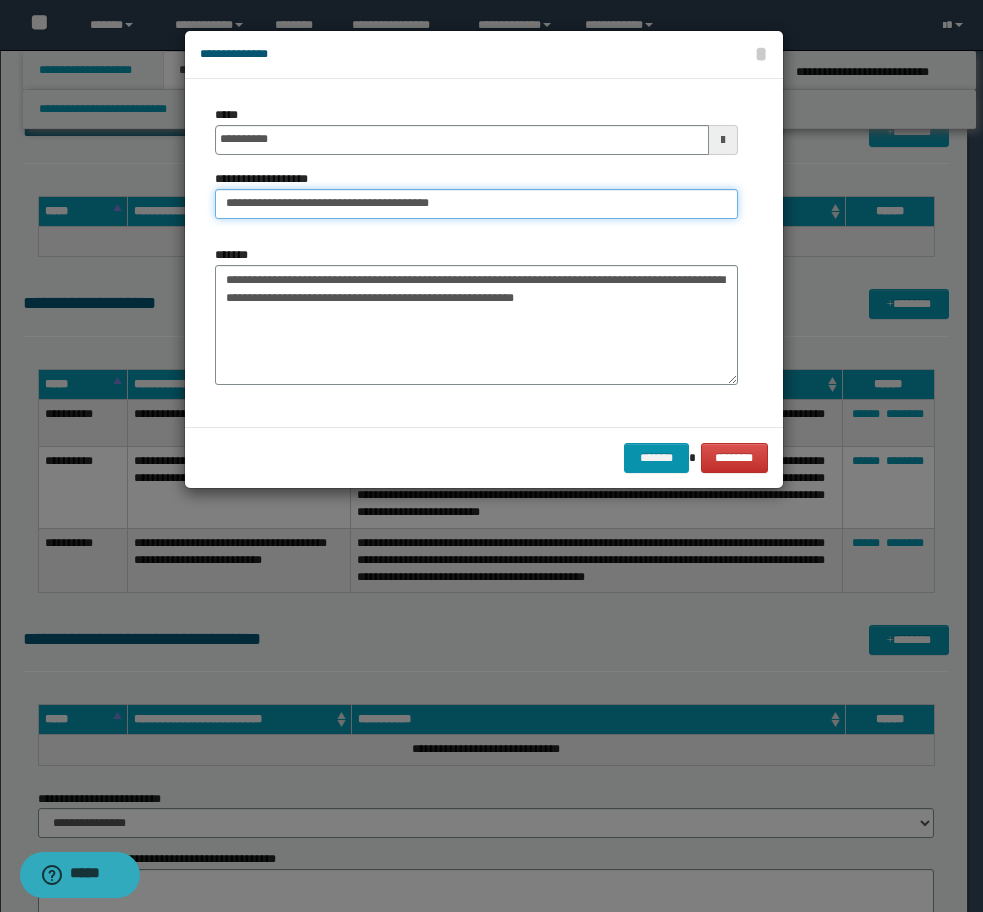 click on "**********" at bounding box center (476, 204) 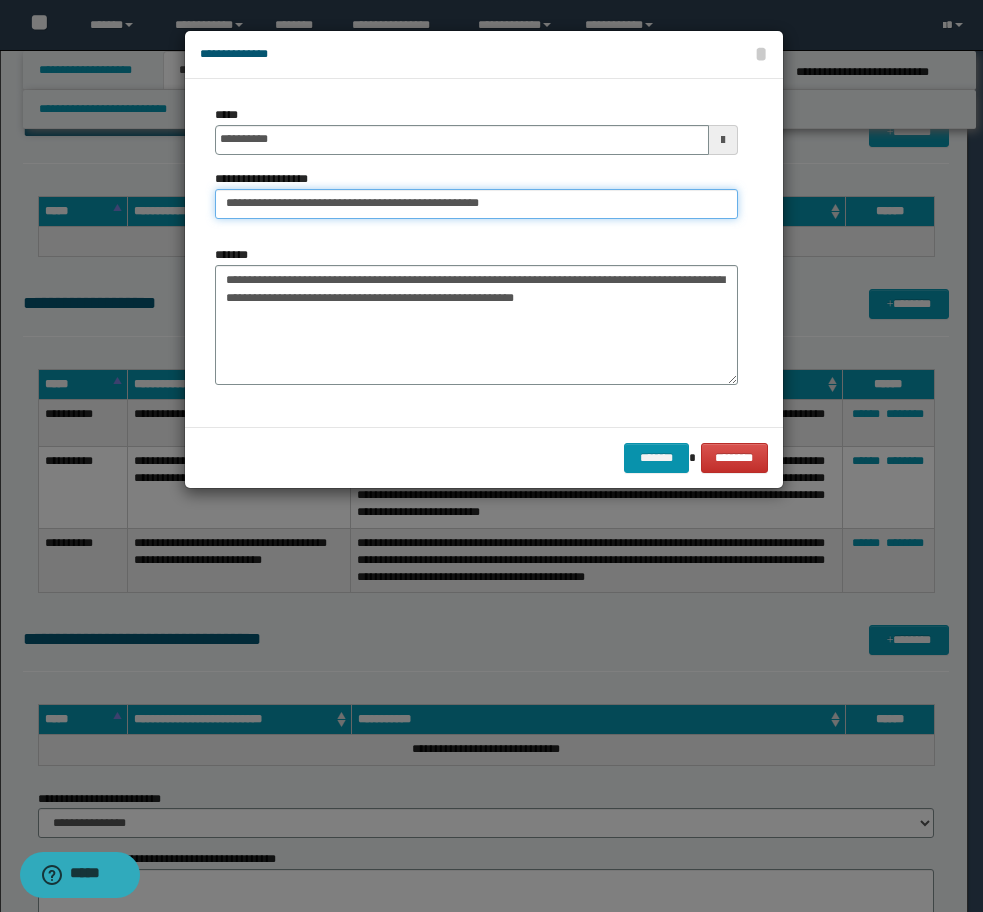 type on "**********" 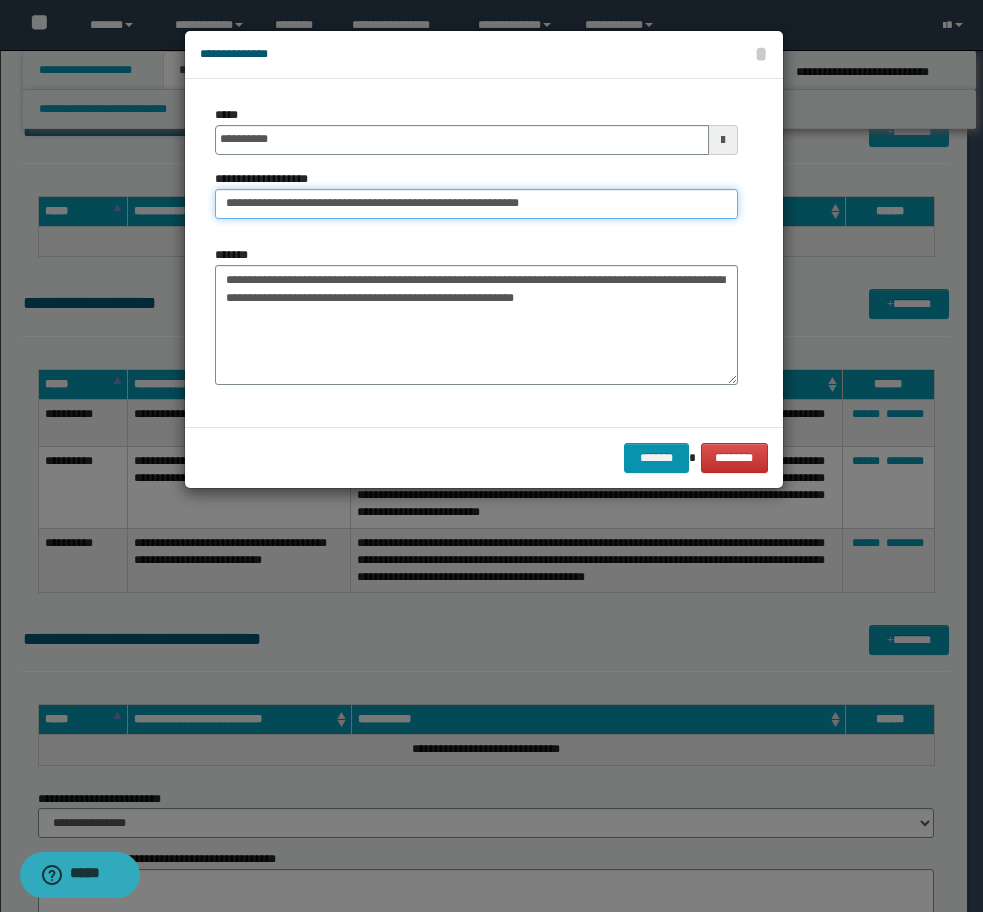 click on "**********" at bounding box center [476, 204] 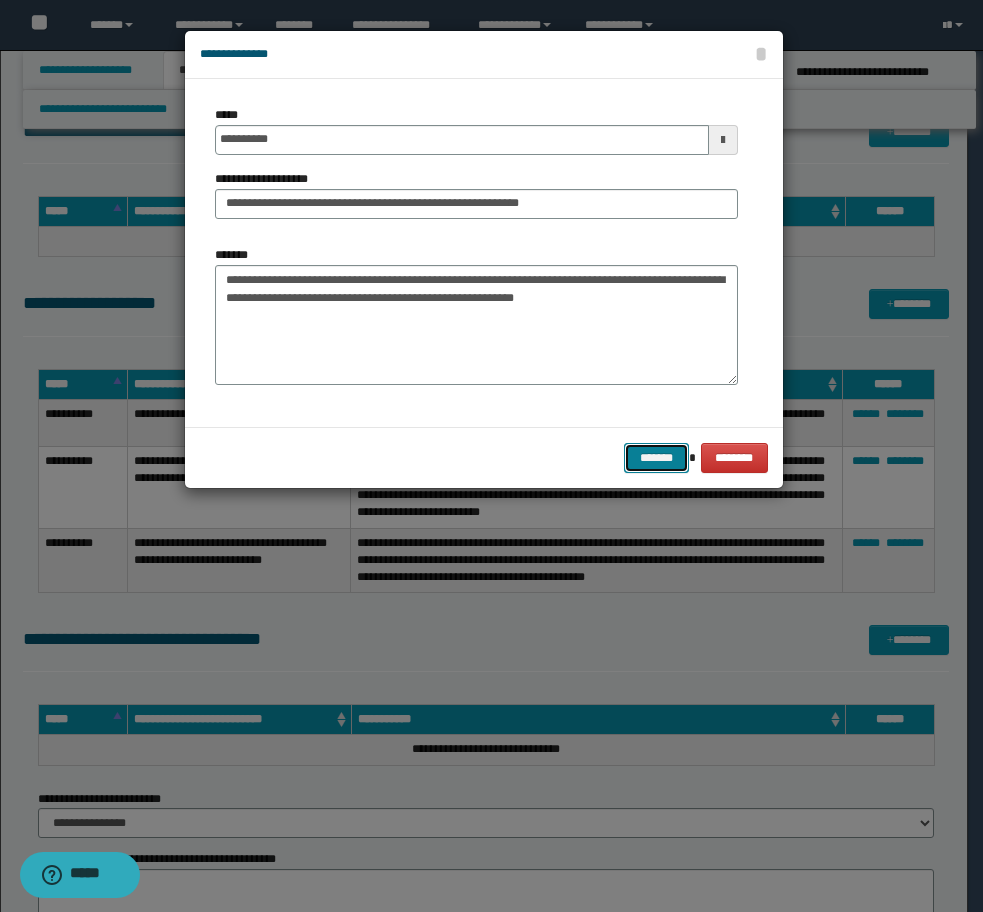 click on "*******" at bounding box center [656, 458] 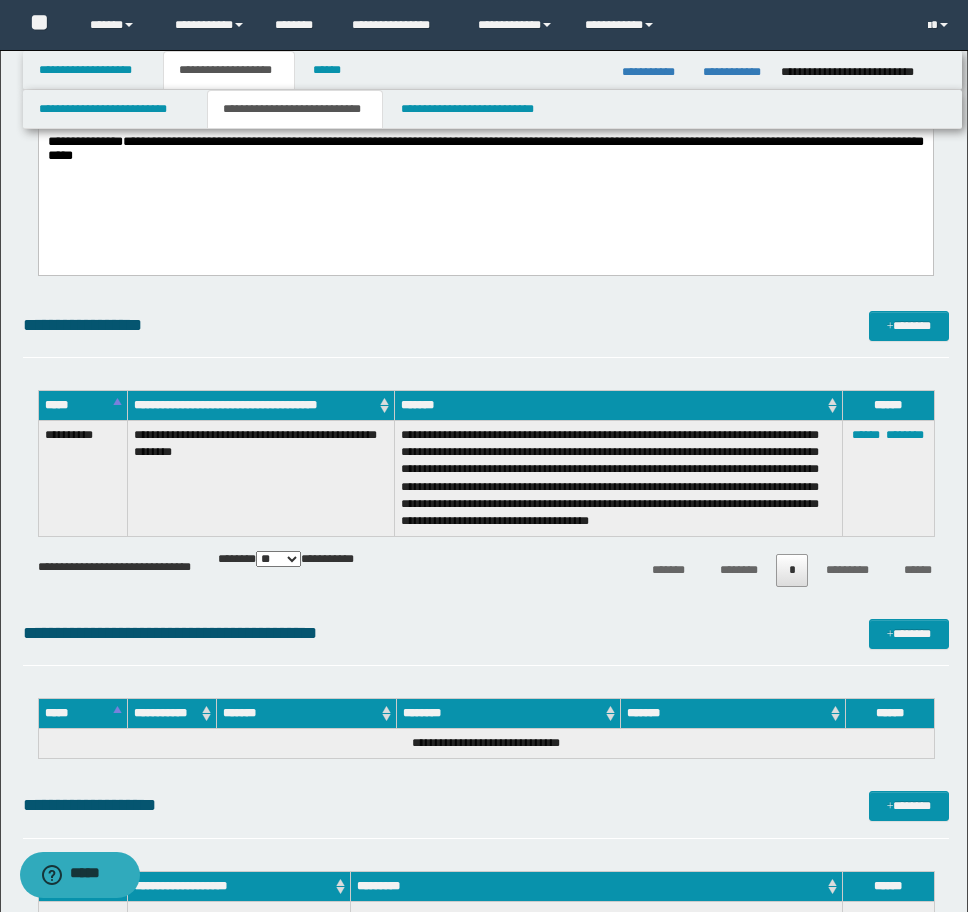 scroll, scrollTop: 3352, scrollLeft: 0, axis: vertical 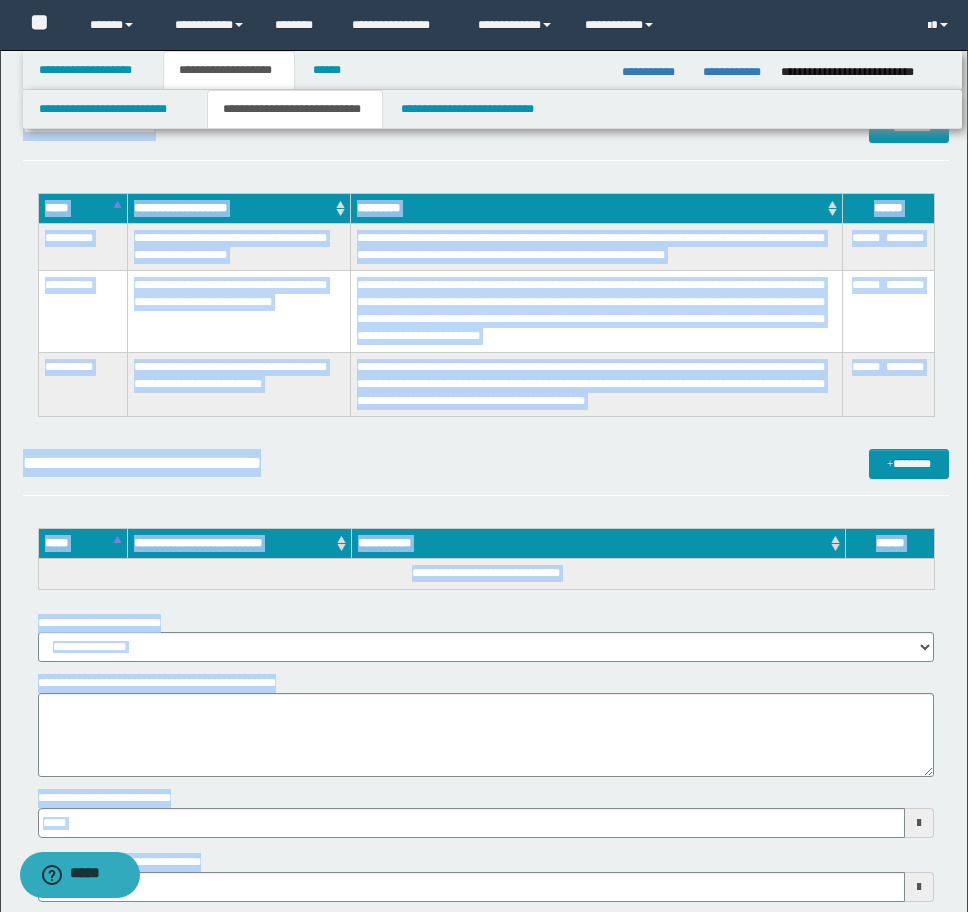 type 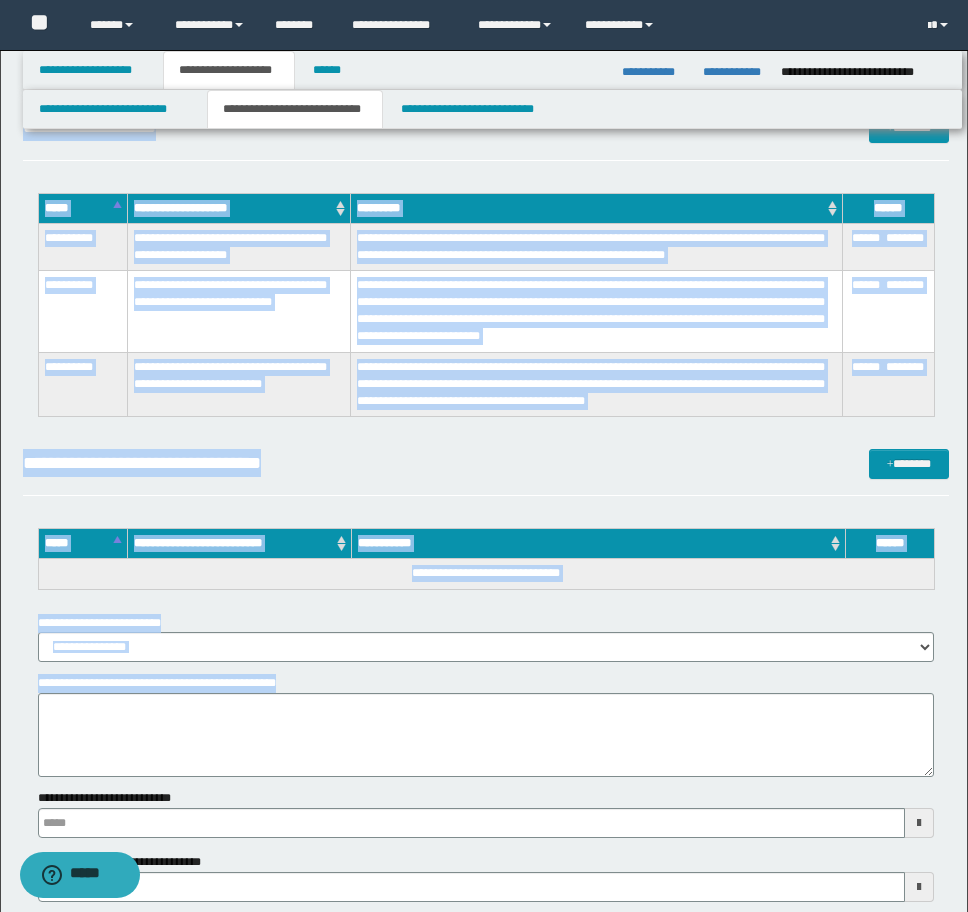 scroll, scrollTop: 4150, scrollLeft: 0, axis: vertical 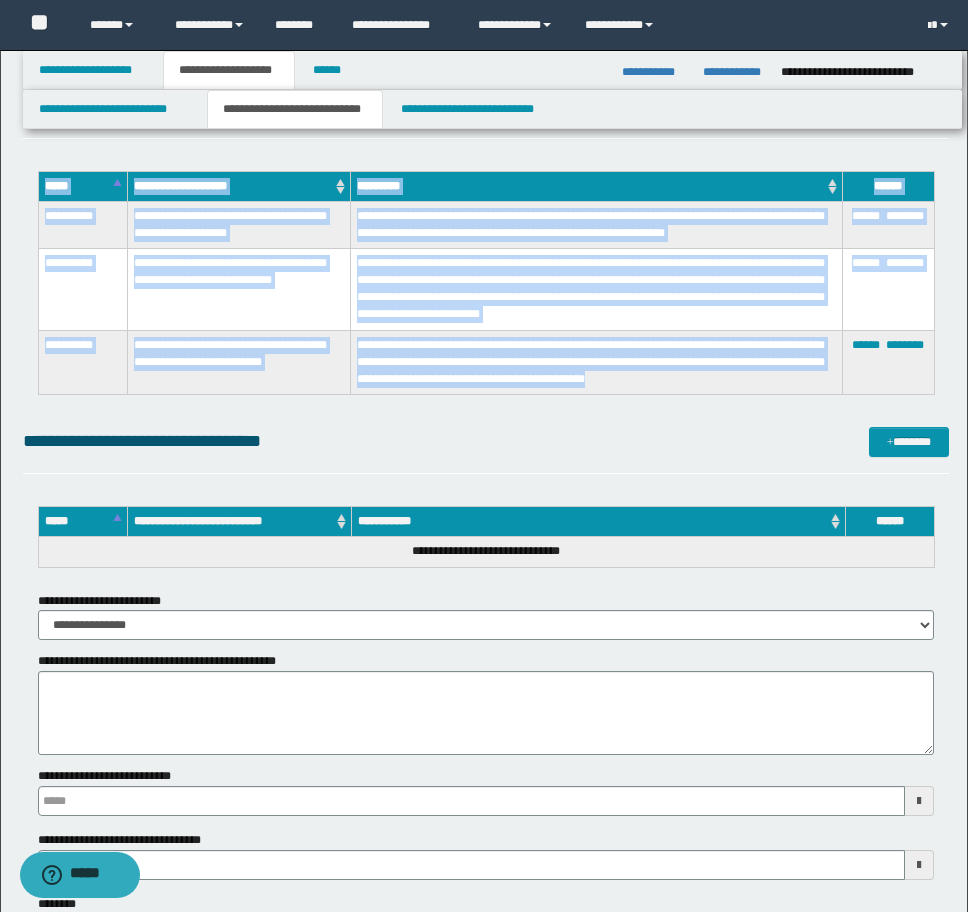 drag, startPoint x: 46, startPoint y: 531, endPoint x: 738, endPoint y: 379, distance: 708.497 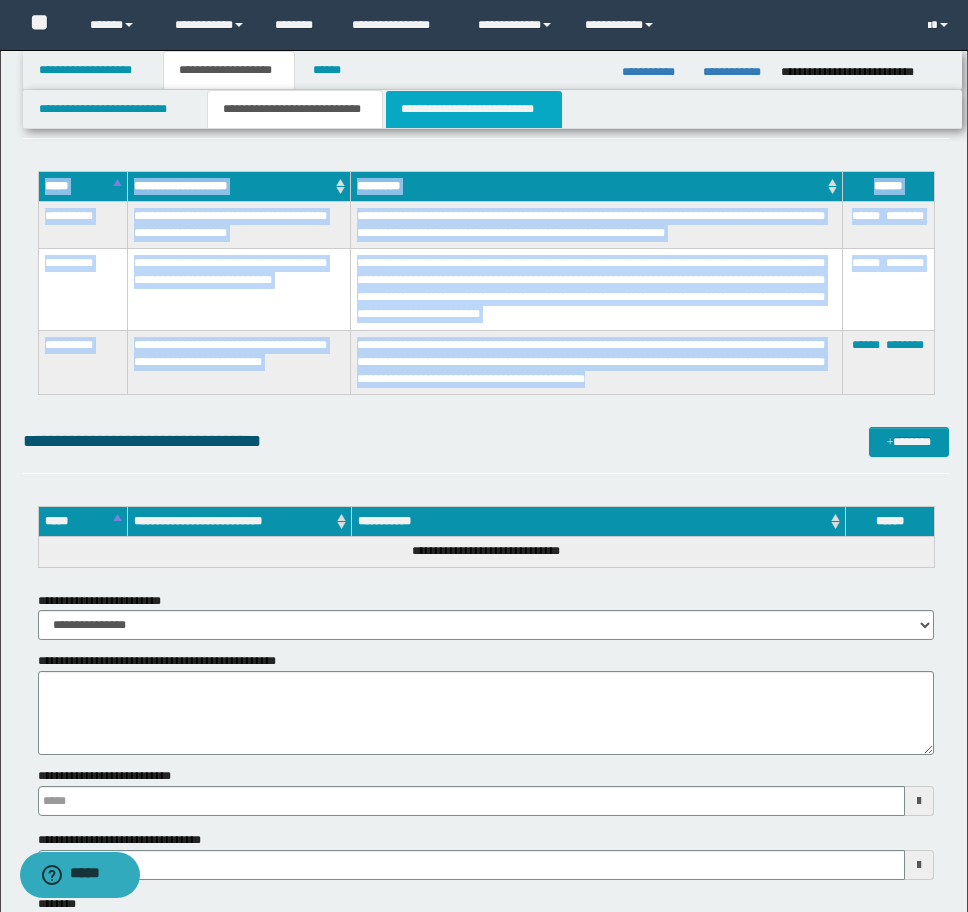 click on "**********" at bounding box center (474, 109) 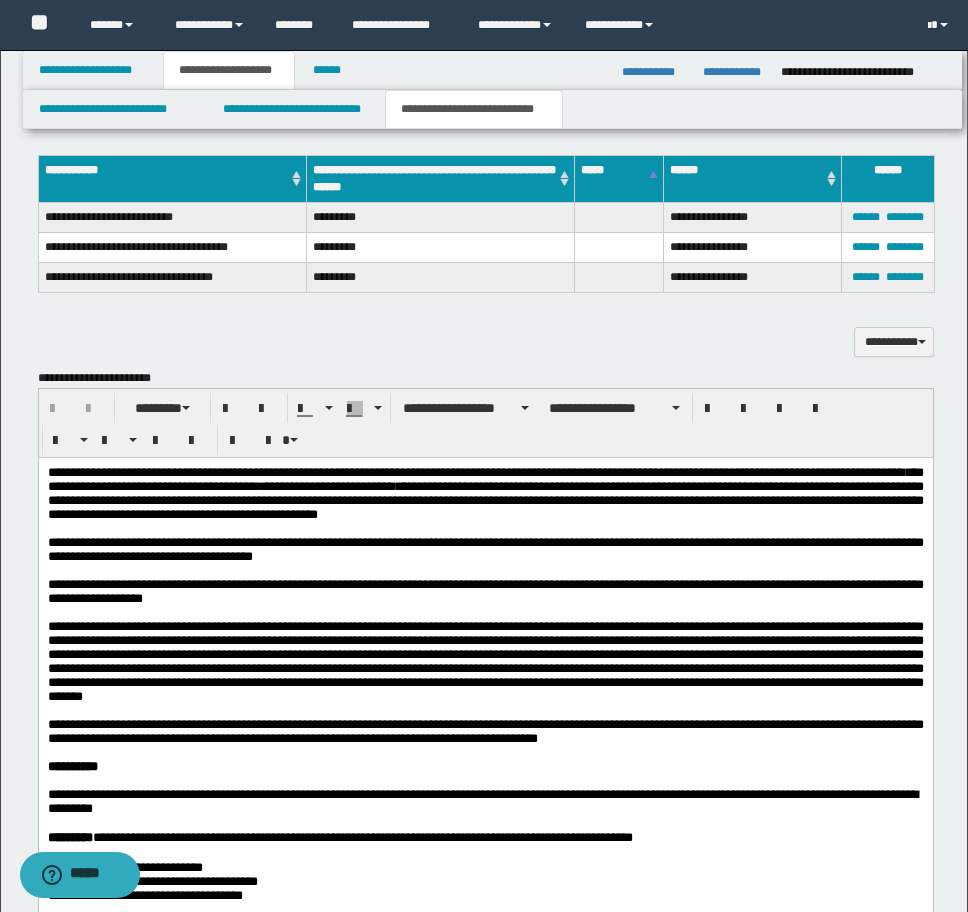 scroll, scrollTop: 1400, scrollLeft: 0, axis: vertical 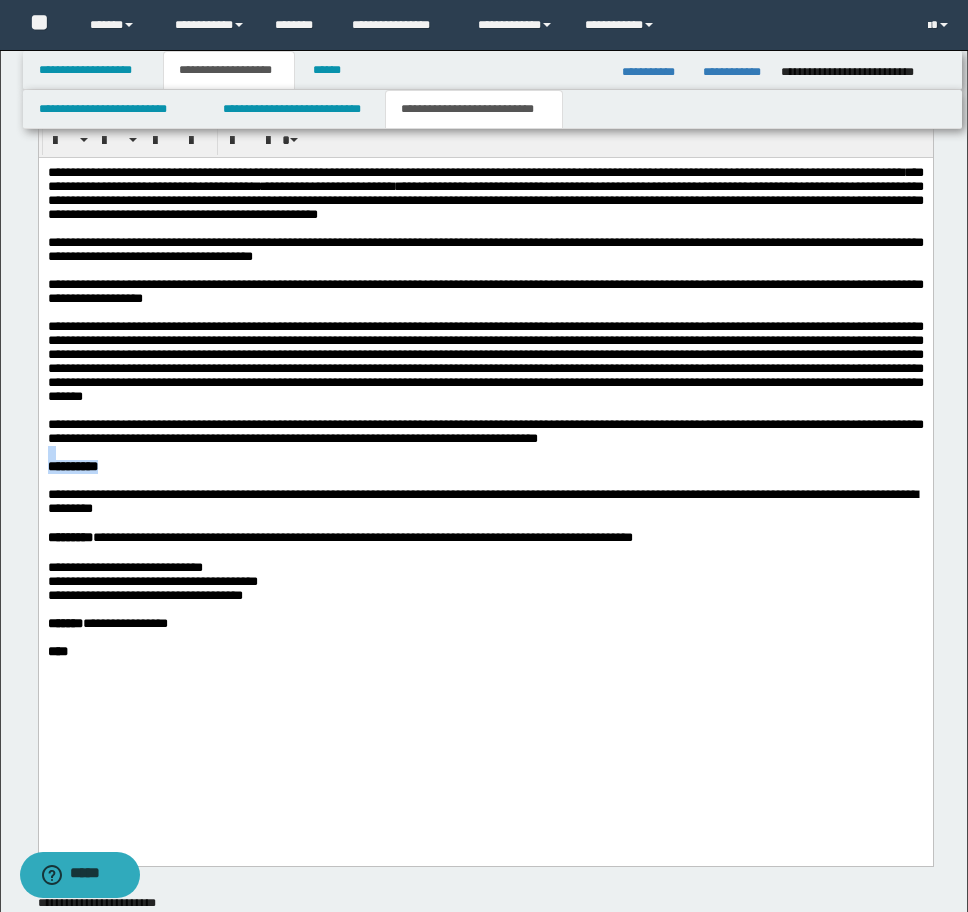 click on "**********" at bounding box center [485, 436] 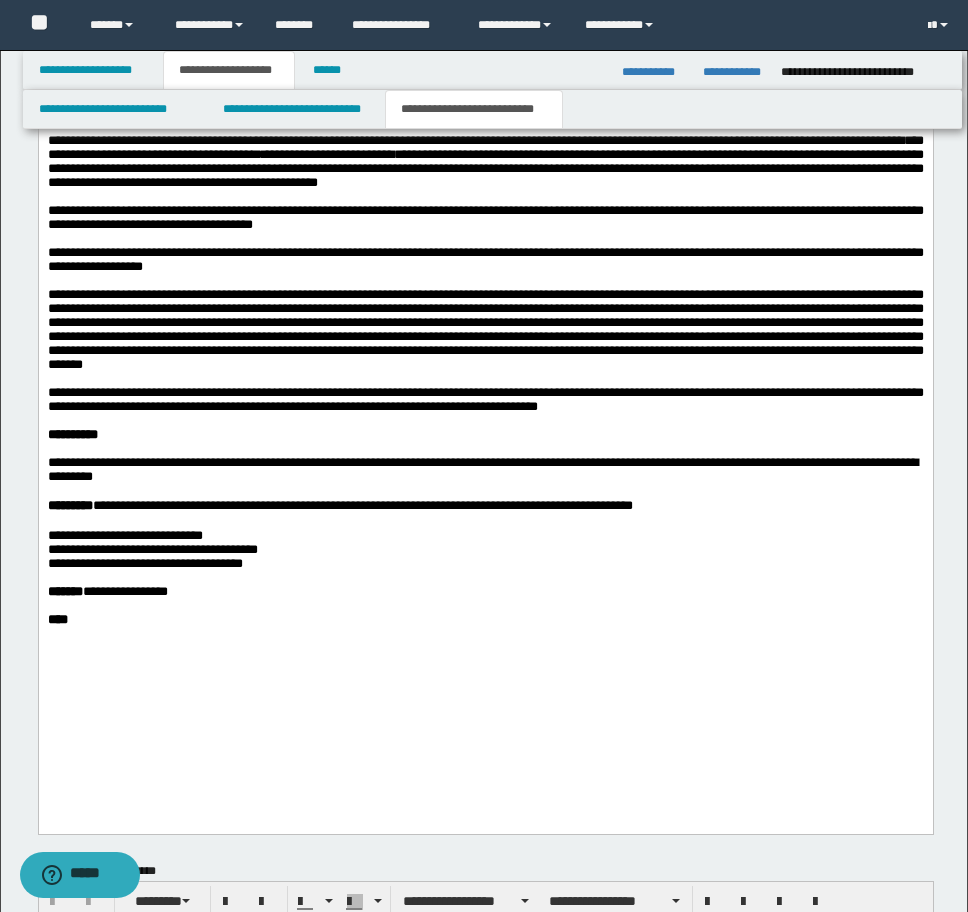 click on "**********" at bounding box center [485, 398] 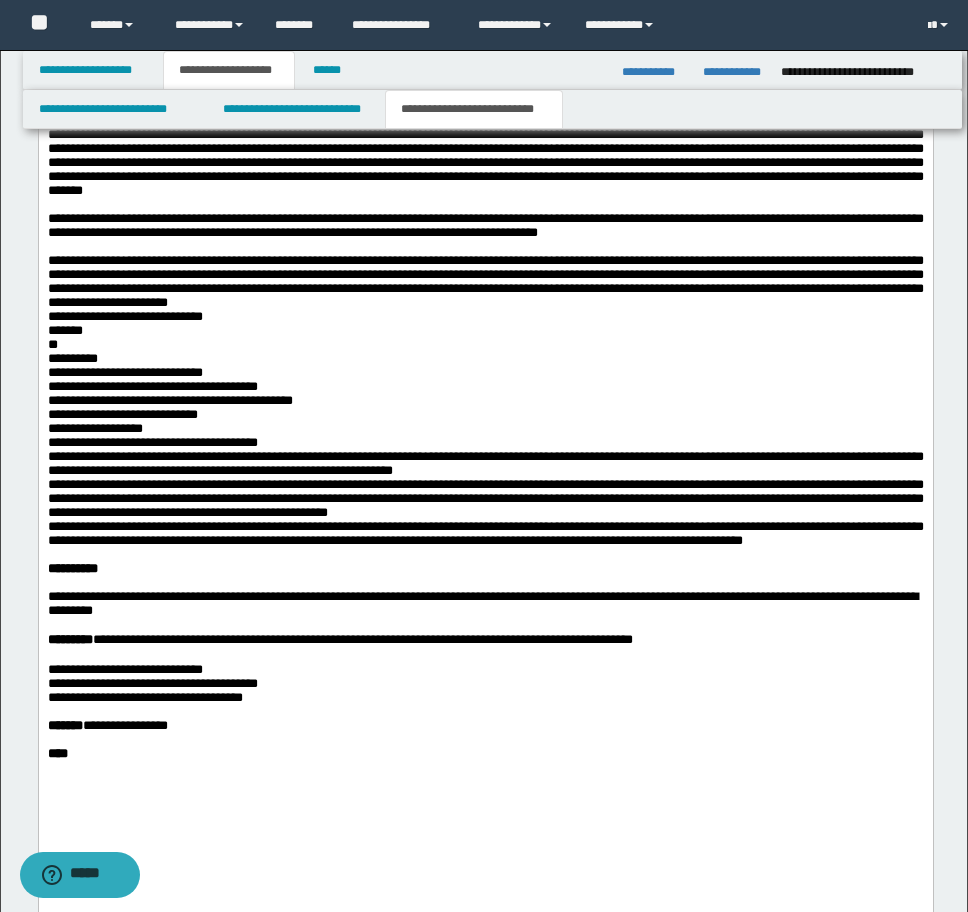 scroll, scrollTop: 1600, scrollLeft: 0, axis: vertical 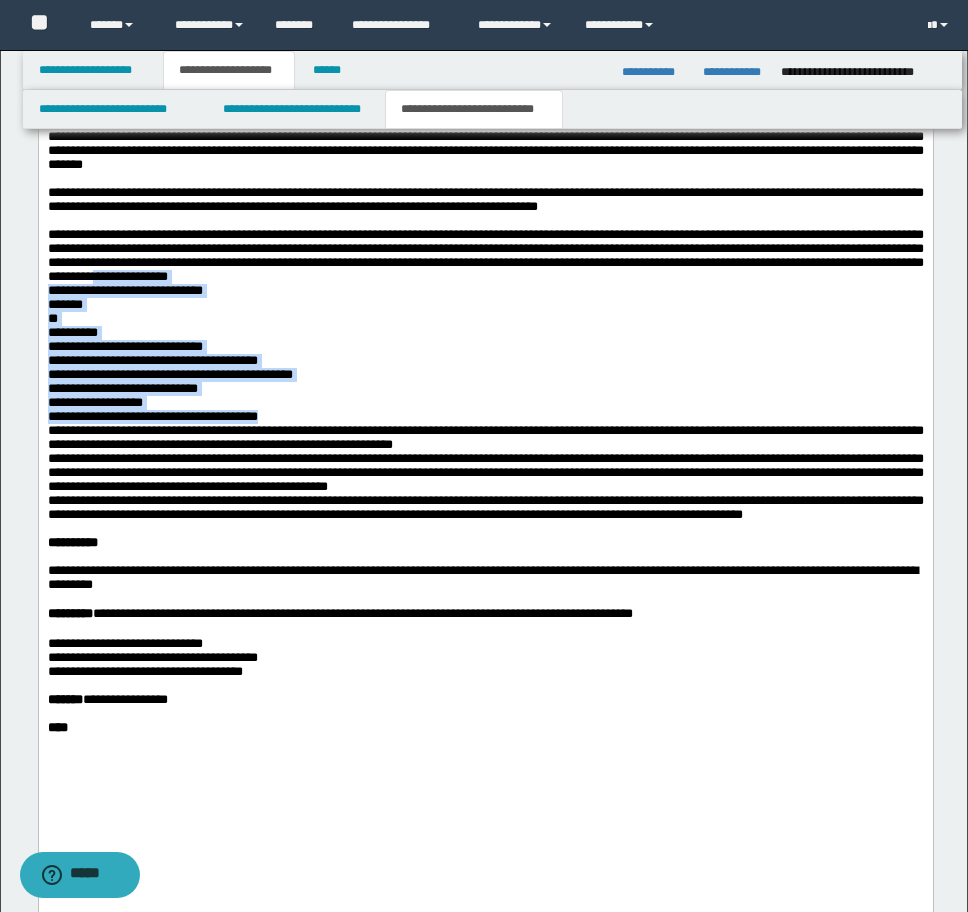 drag, startPoint x: 761, startPoint y: 355, endPoint x: 805, endPoint y: 520, distance: 170.76591 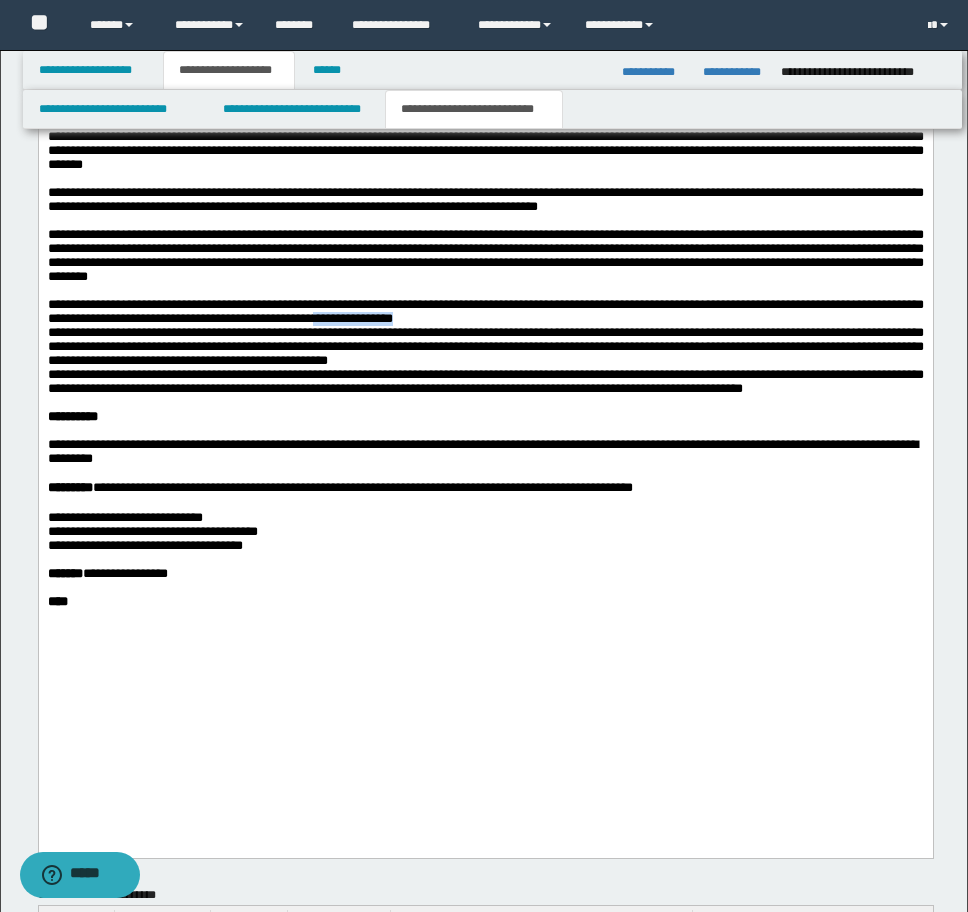 drag, startPoint x: 694, startPoint y: 408, endPoint x: 603, endPoint y: 407, distance: 91.00549 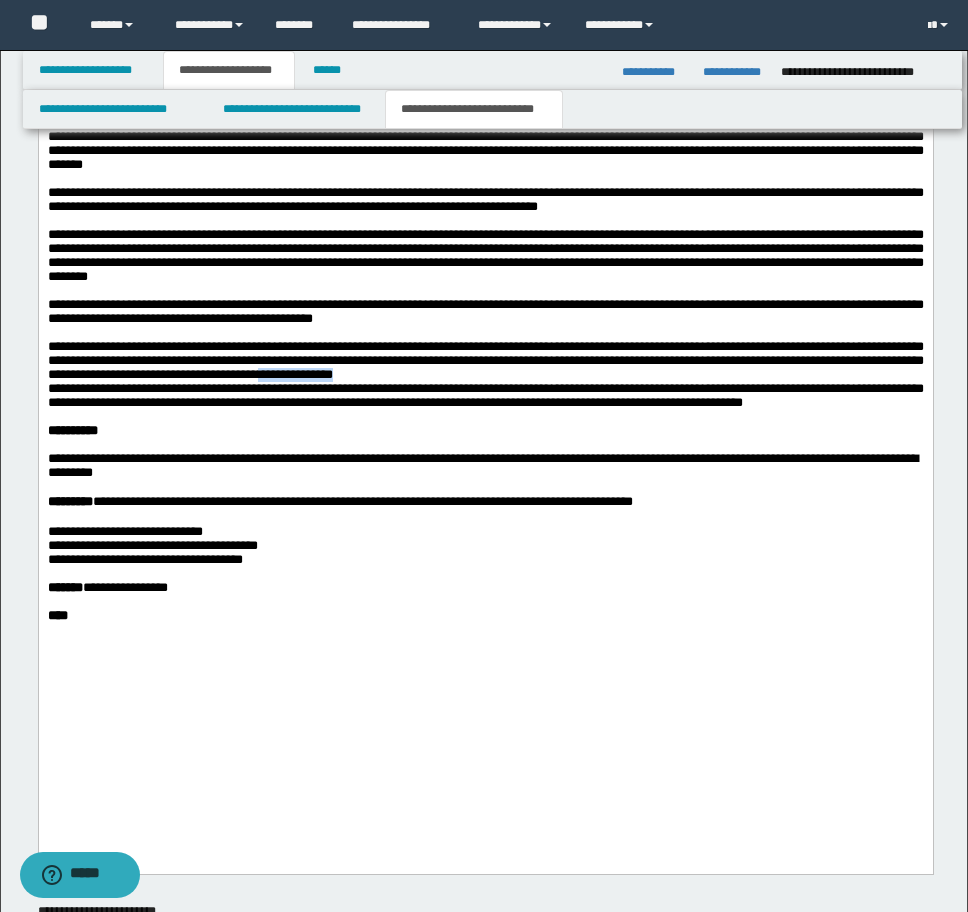 drag, startPoint x: 868, startPoint y: 469, endPoint x: 779, endPoint y: 472, distance: 89.050545 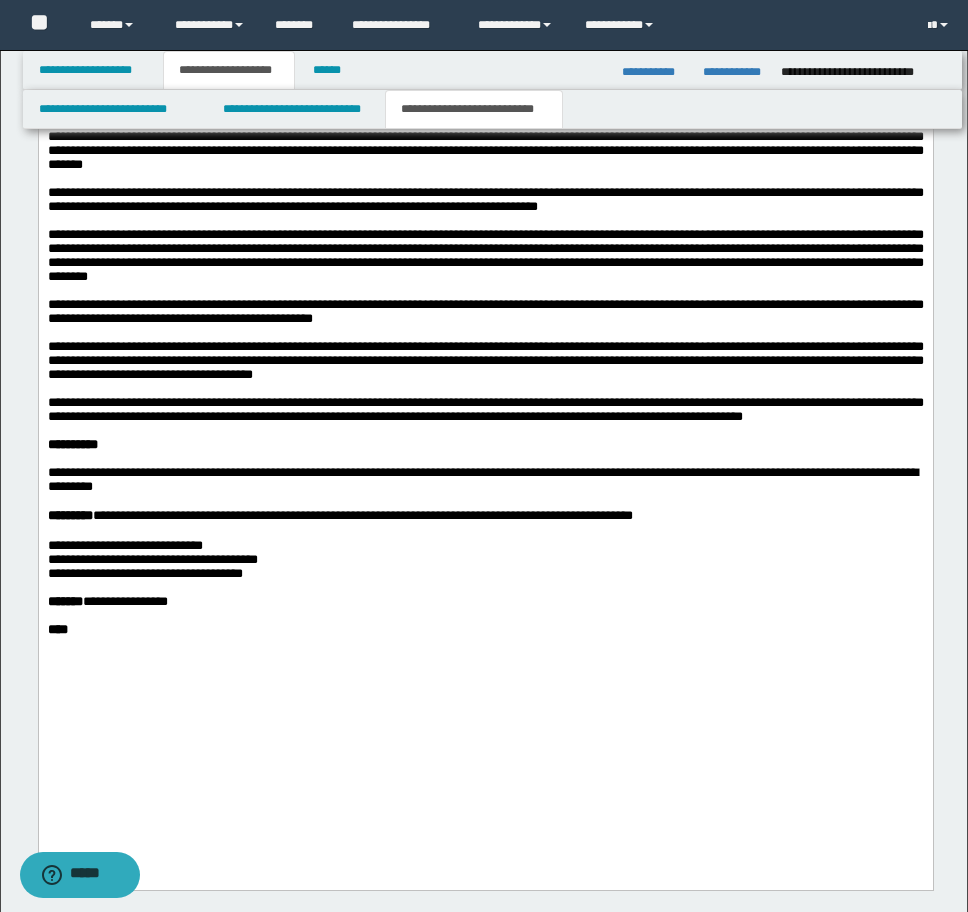 click on "**********" at bounding box center [485, 403] 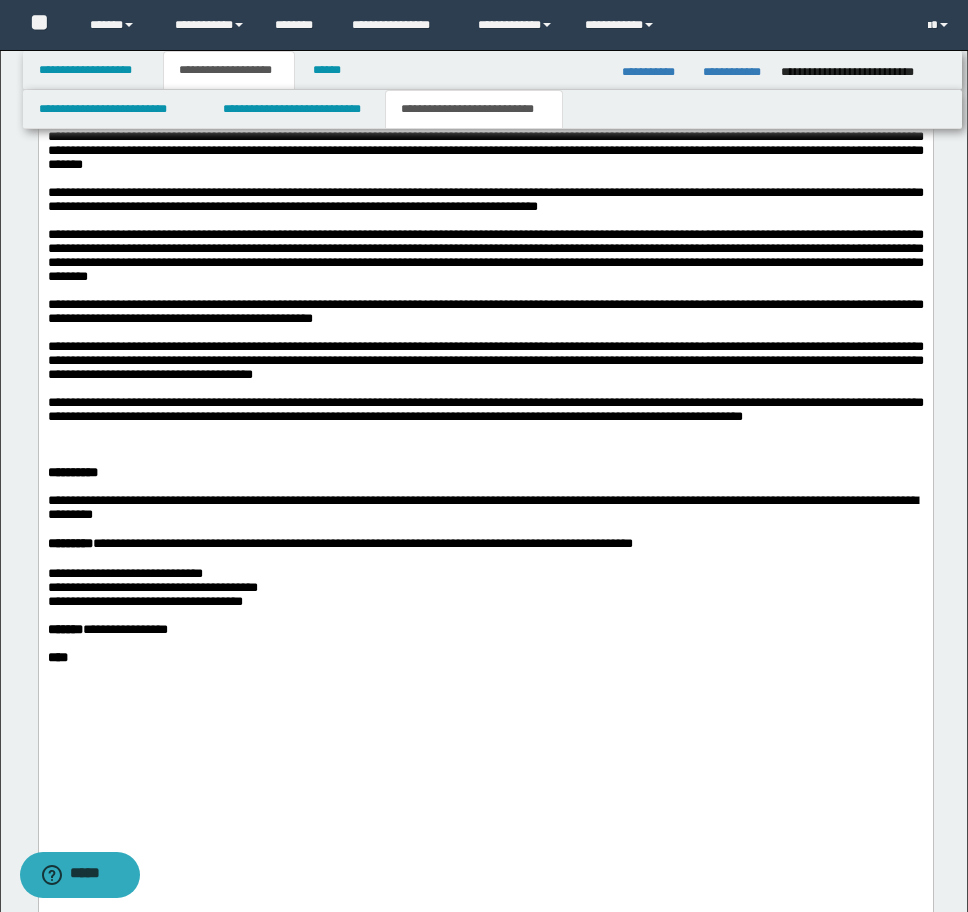 click at bounding box center (485, 431) 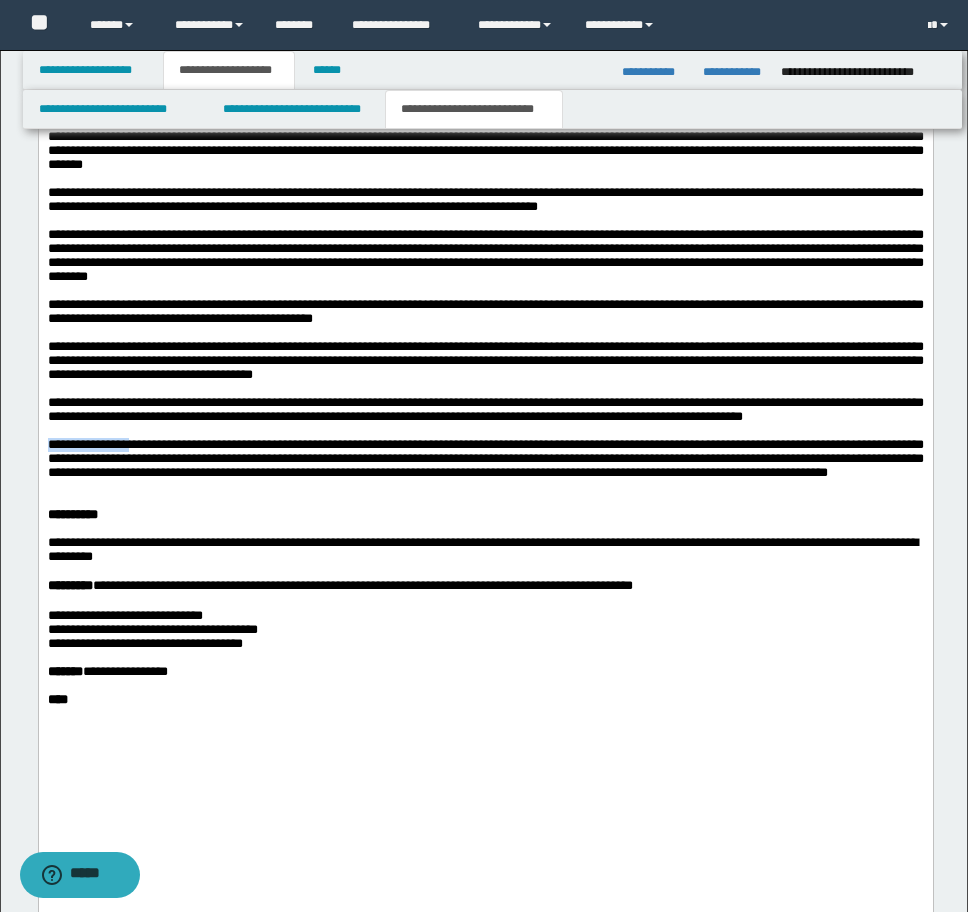 drag, startPoint x: 134, startPoint y: 562, endPoint x: 10, endPoint y: 568, distance: 124.14507 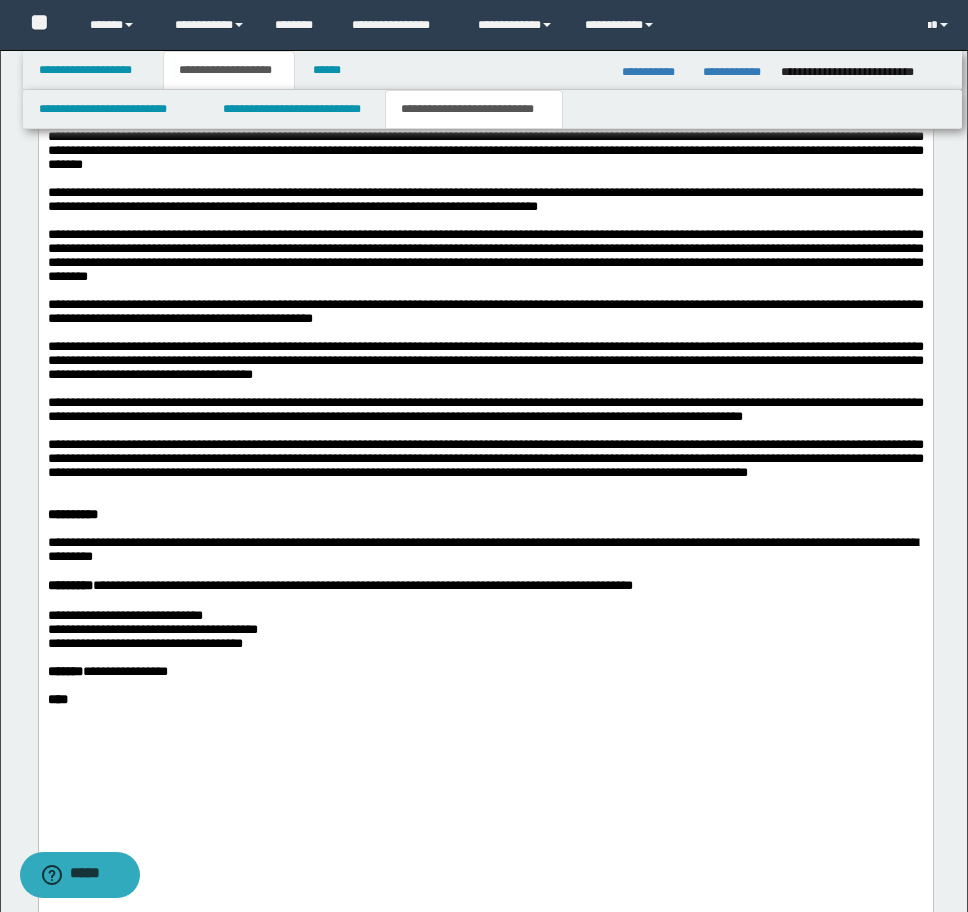 click at bounding box center (485, 501) 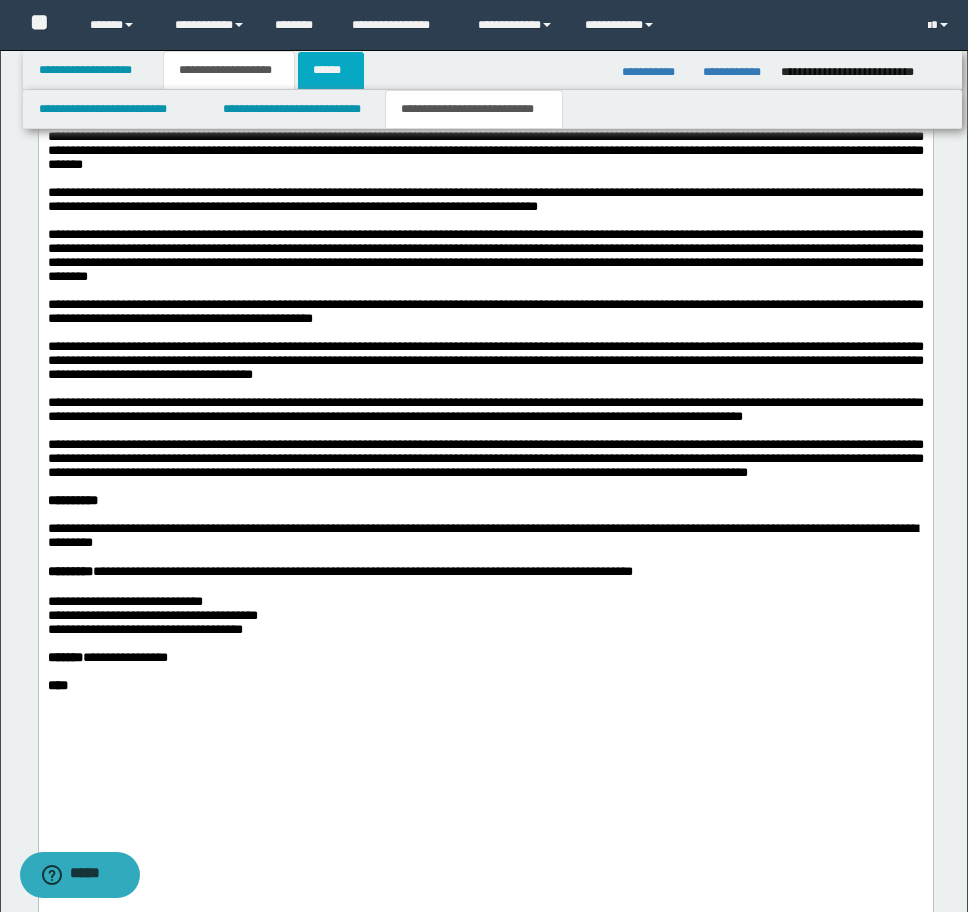 click on "******" at bounding box center (331, 70) 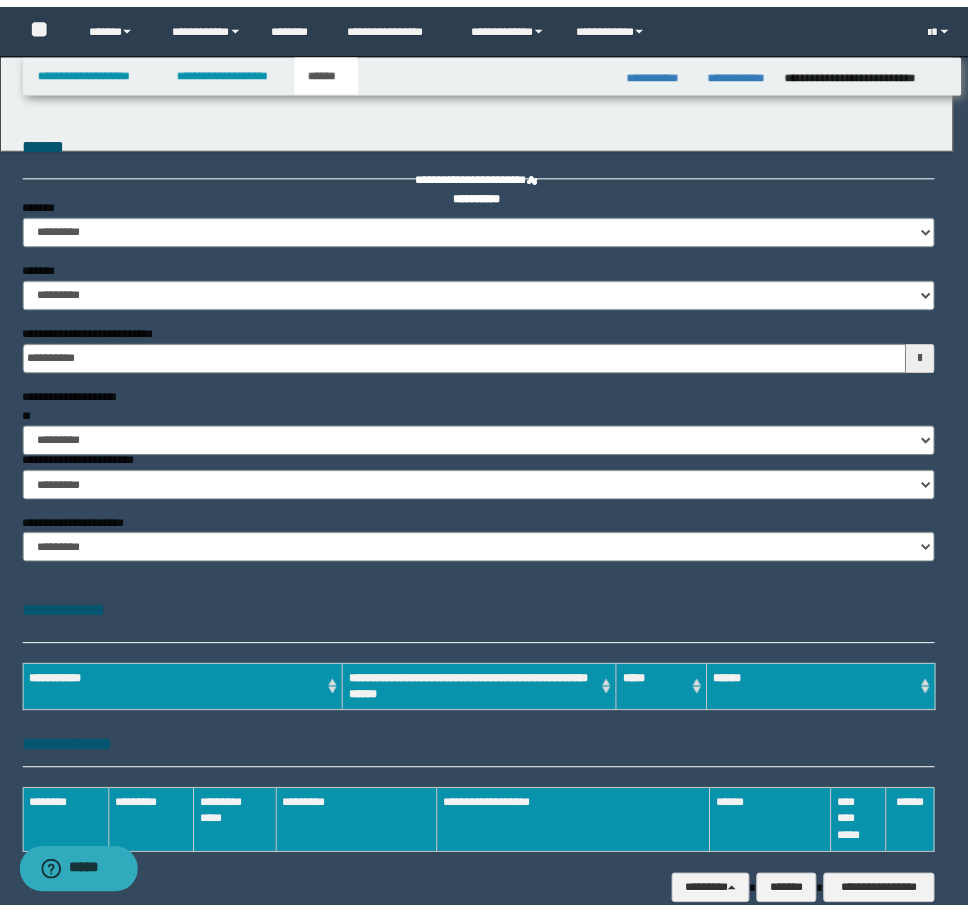 scroll, scrollTop: 0, scrollLeft: 0, axis: both 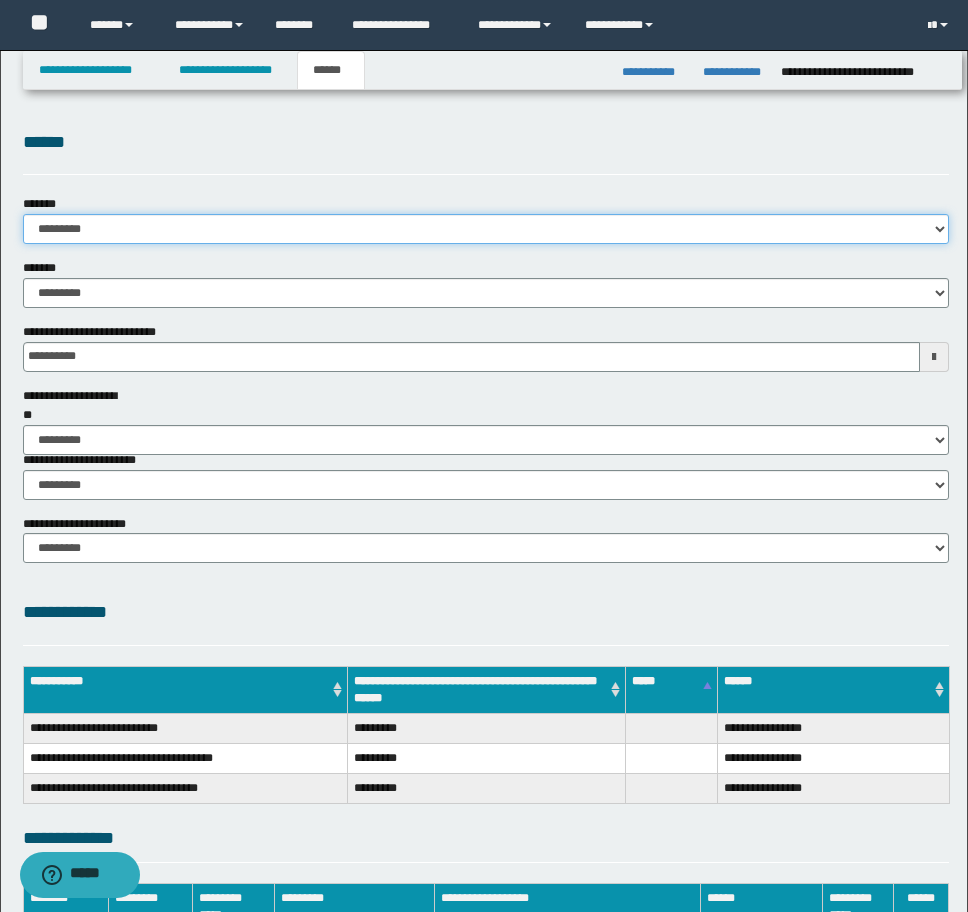 click on "**********" at bounding box center [486, 229] 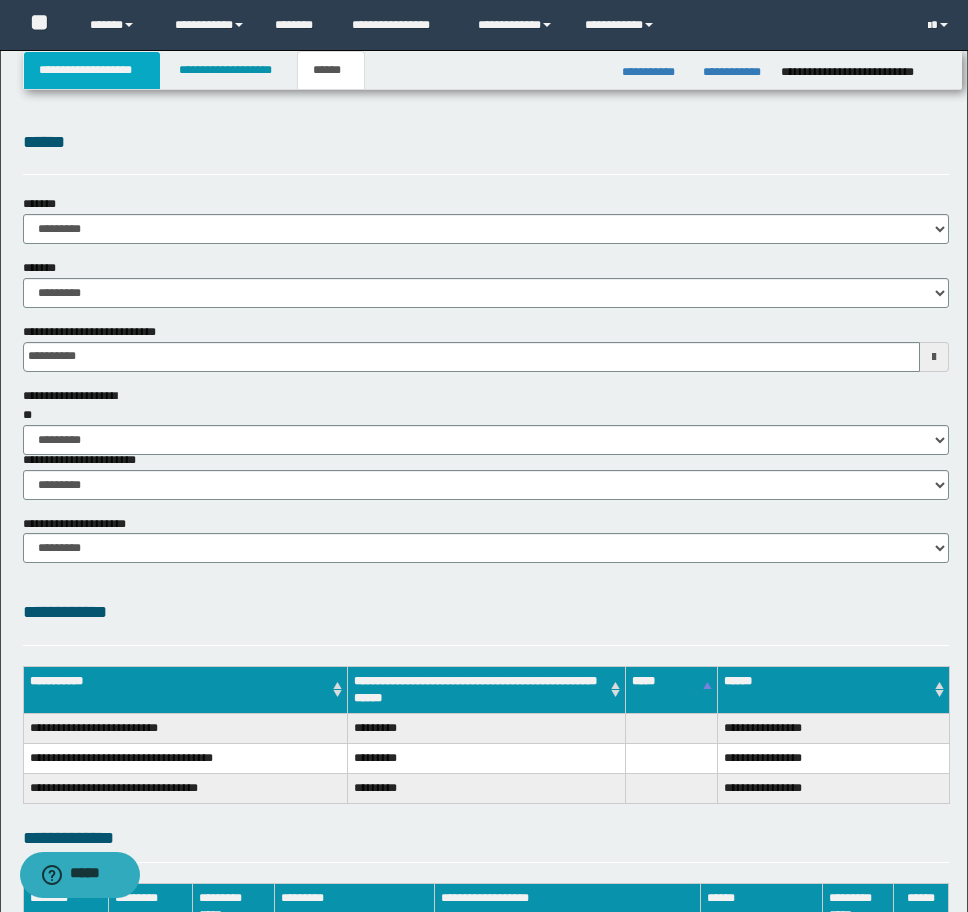click on "**********" at bounding box center (92, 70) 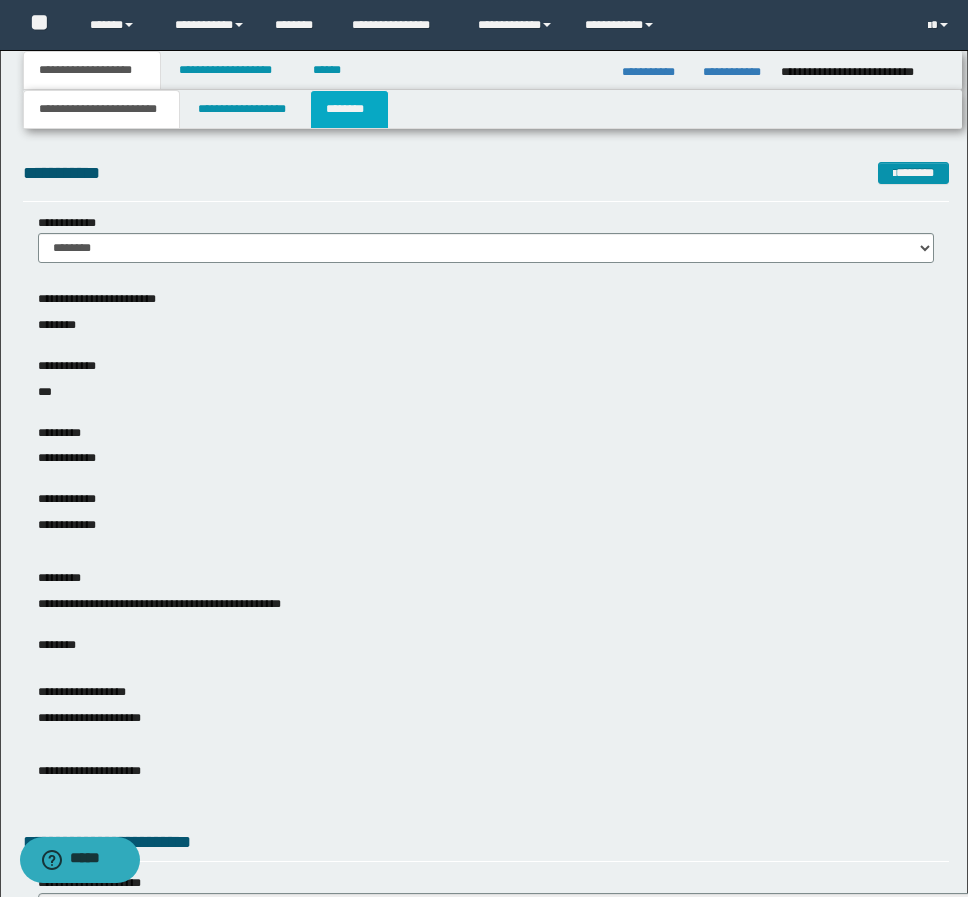 click on "********" at bounding box center [349, 109] 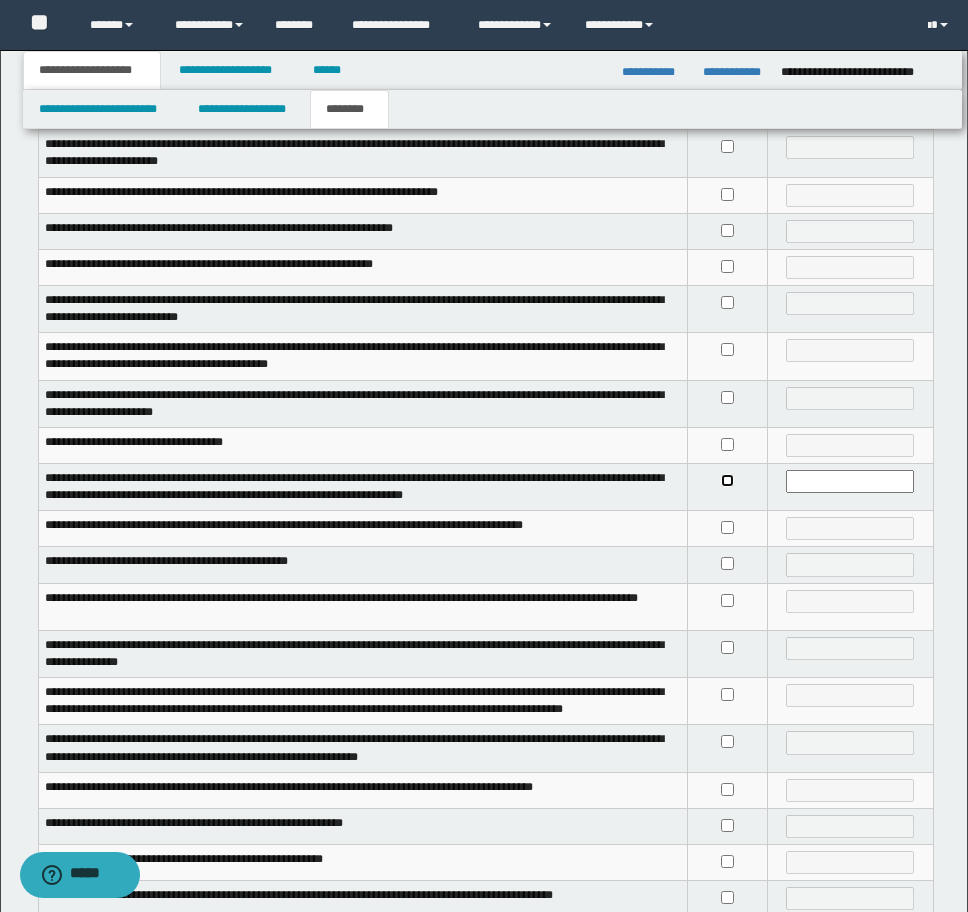 scroll, scrollTop: 200, scrollLeft: 0, axis: vertical 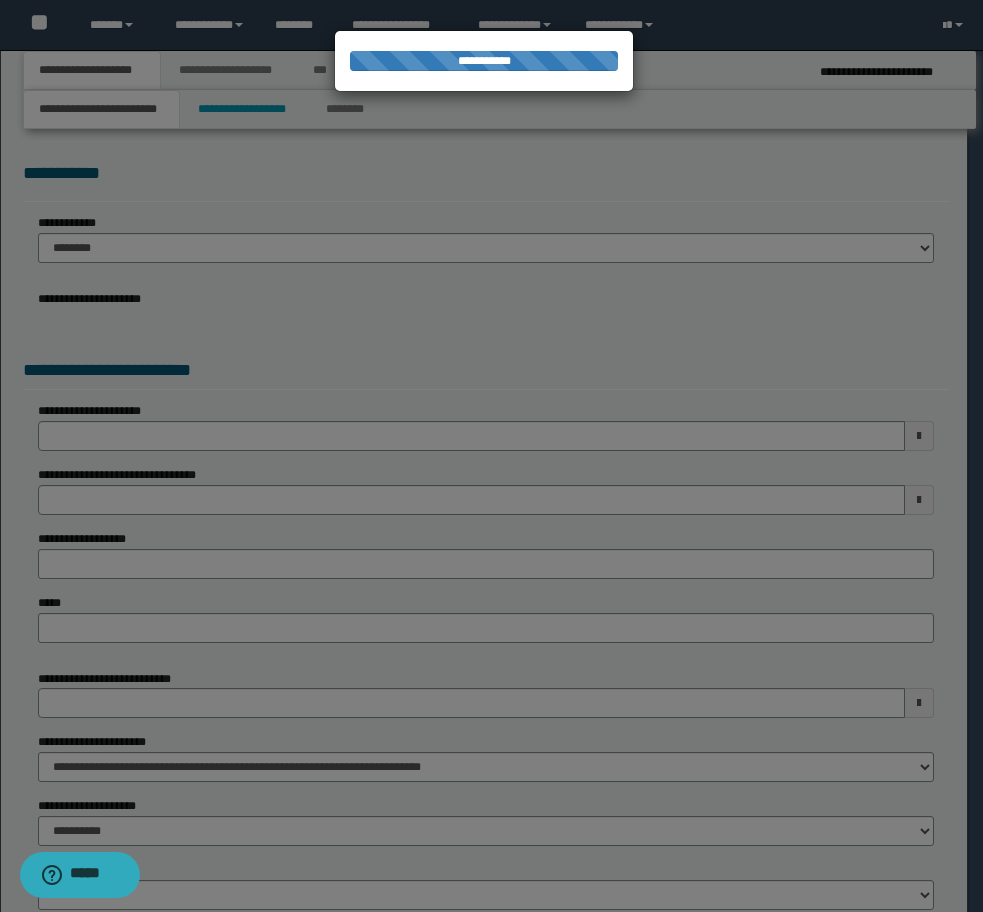 select on "*" 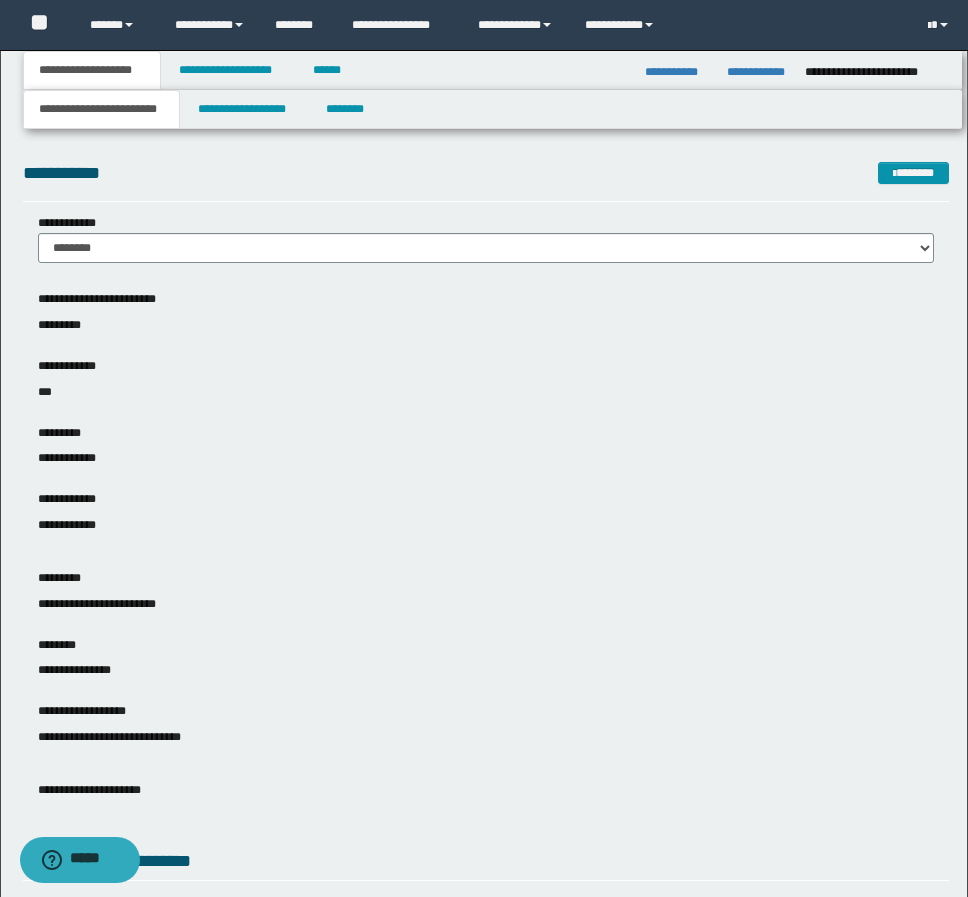 click on "**********" at bounding box center (758, 72) 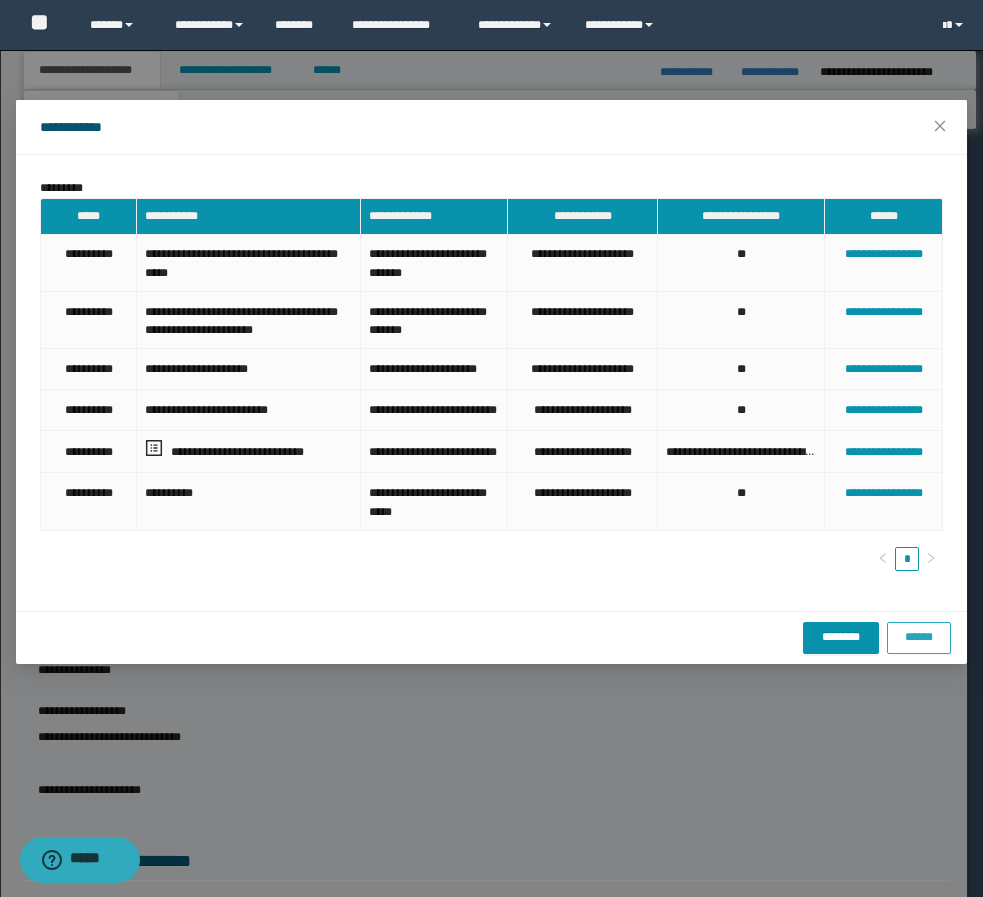 click on "******" at bounding box center [919, 637] 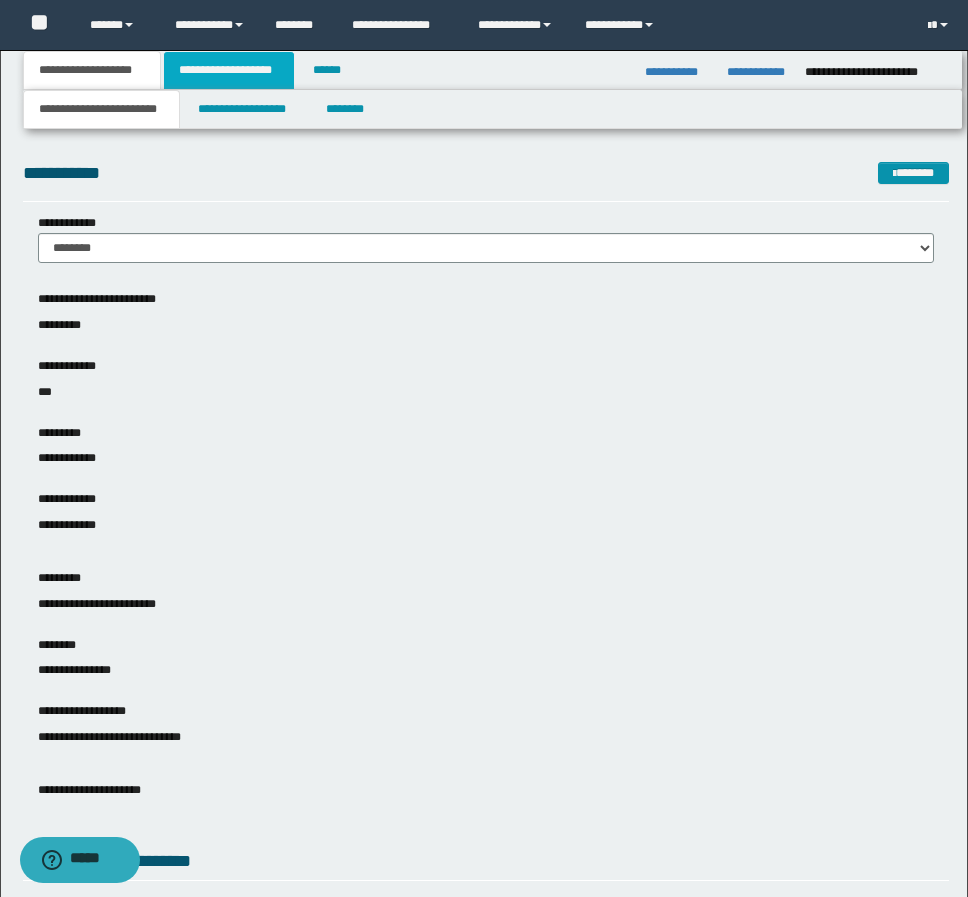 click on "**********" at bounding box center [229, 70] 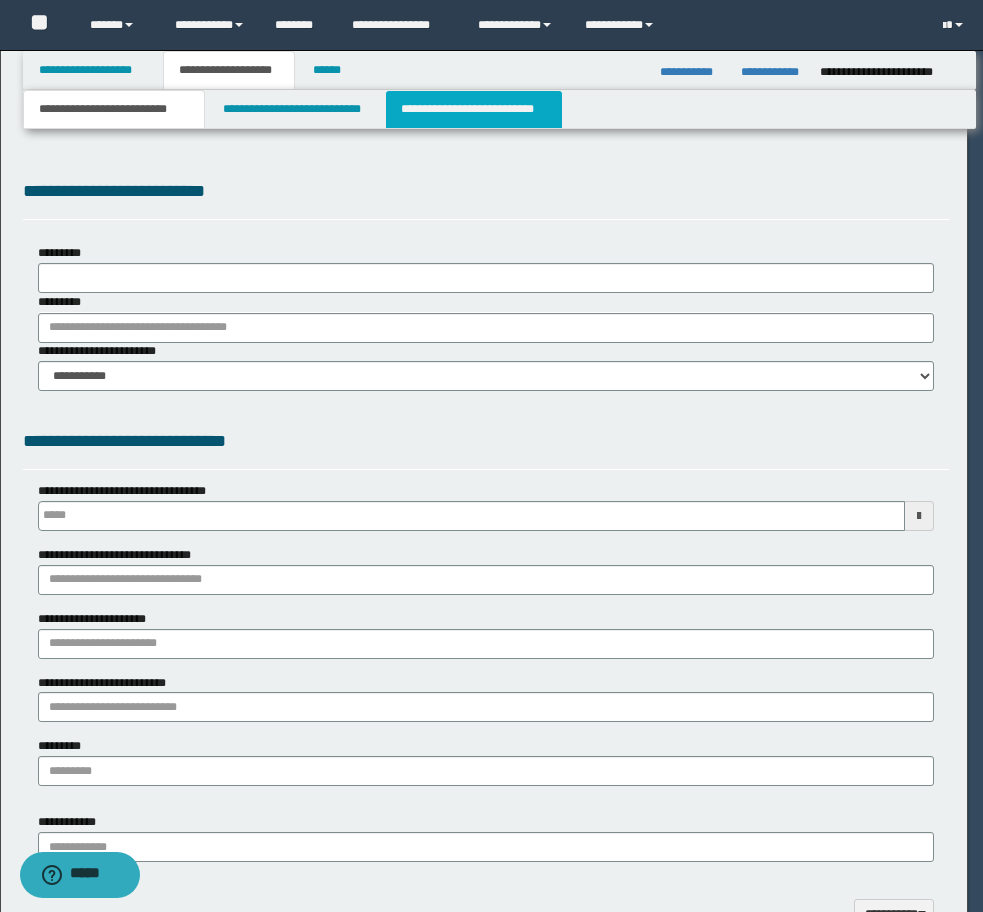 scroll, scrollTop: 0, scrollLeft: 0, axis: both 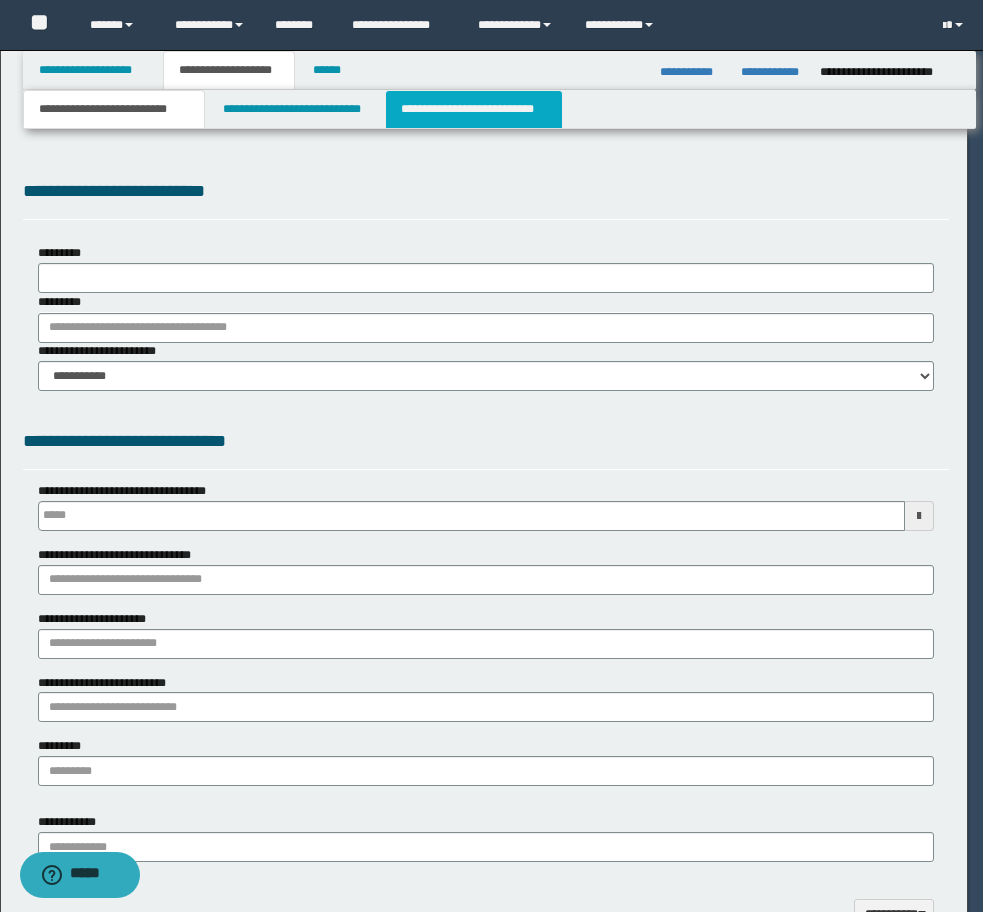 type on "**********" 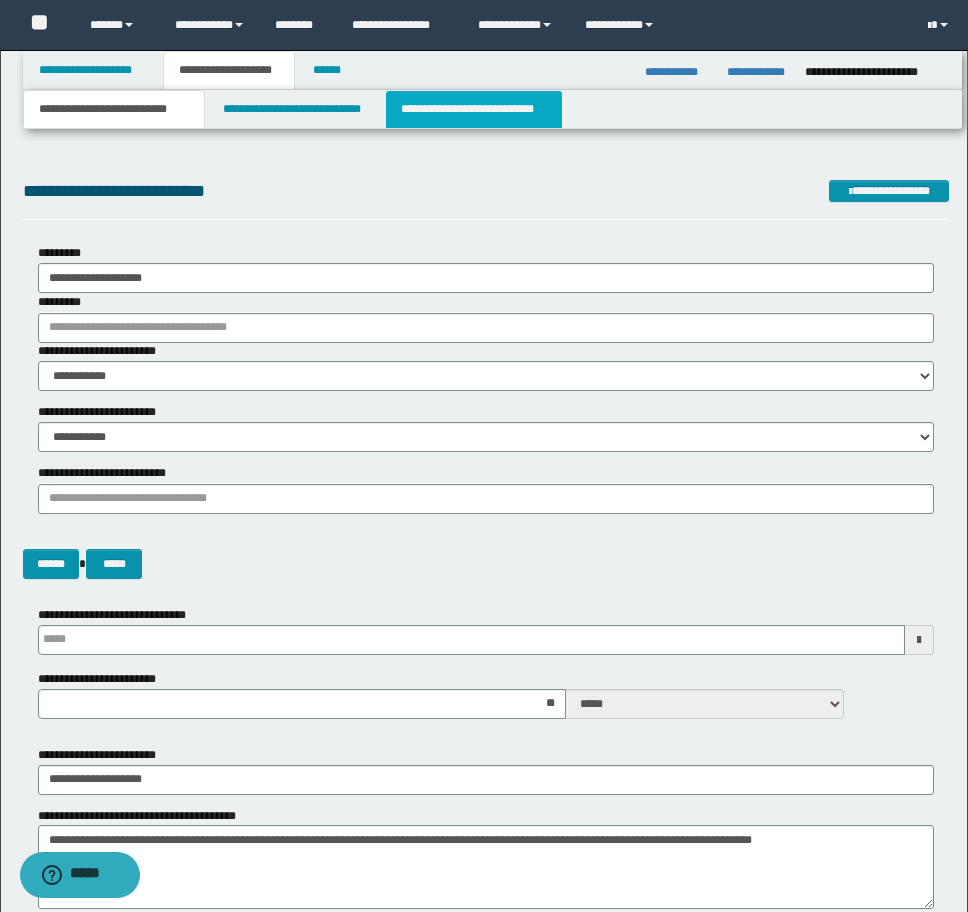 click on "**********" at bounding box center (474, 109) 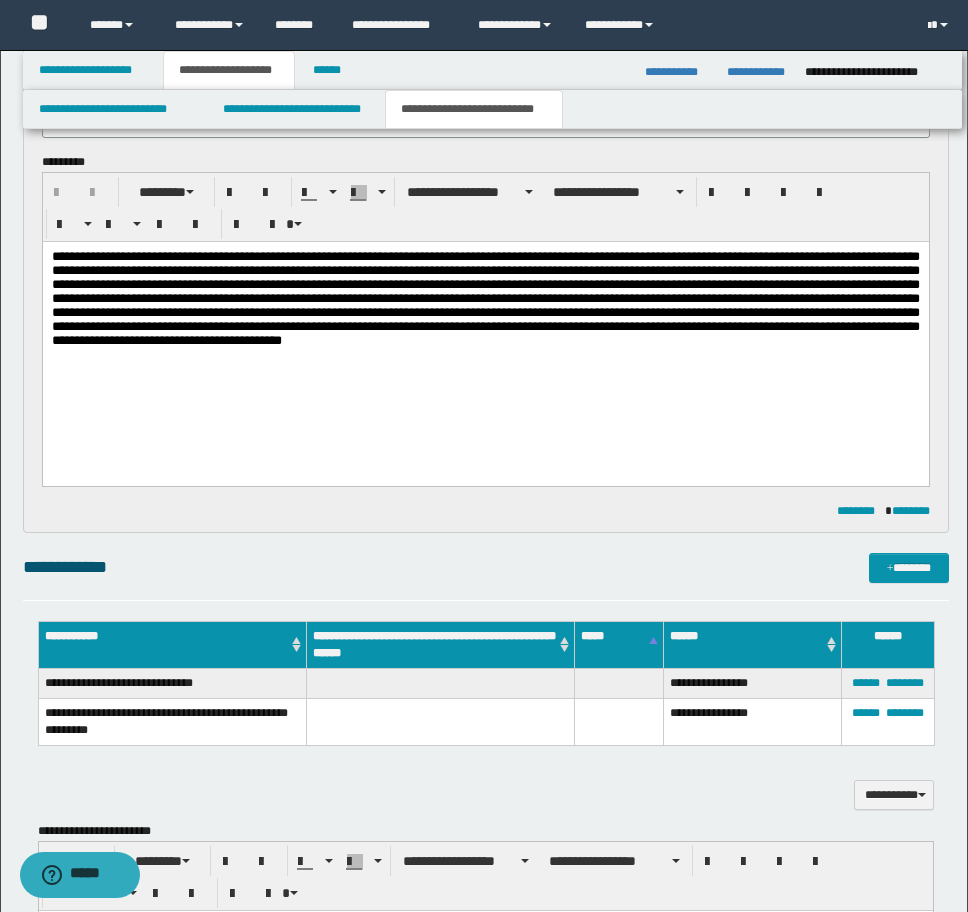 scroll, scrollTop: 900, scrollLeft: 0, axis: vertical 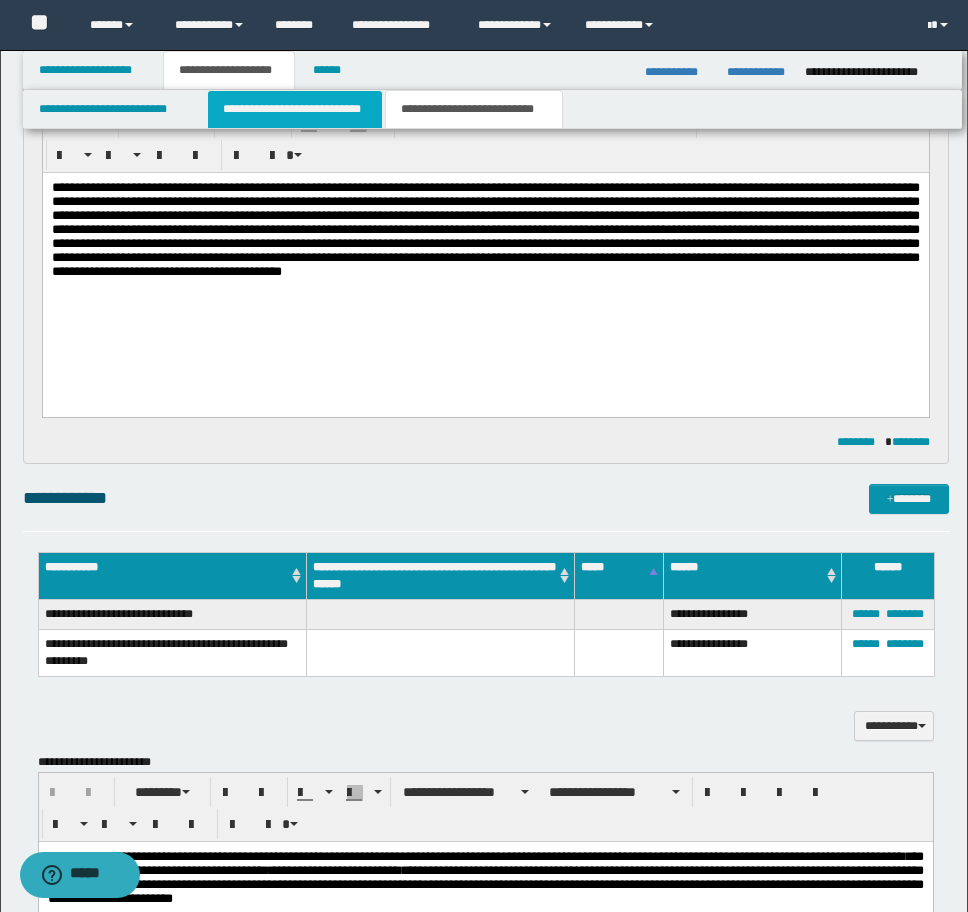 click on "**********" at bounding box center [295, 109] 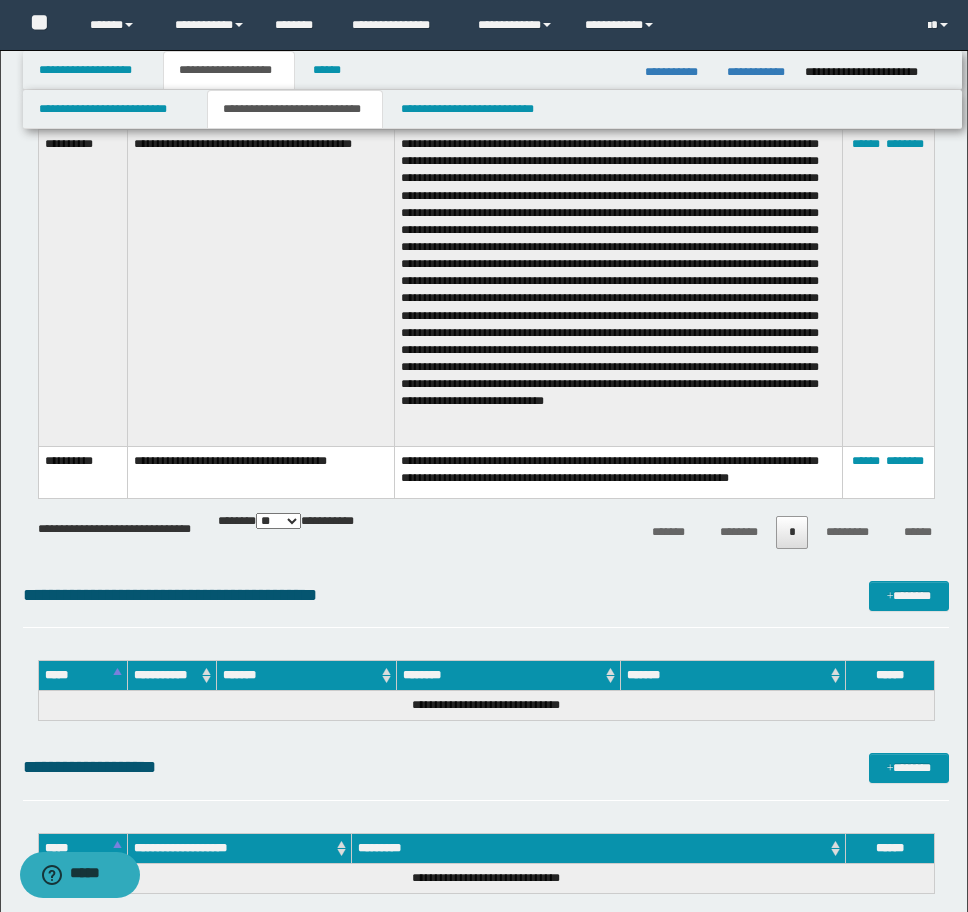 scroll, scrollTop: 3400, scrollLeft: 0, axis: vertical 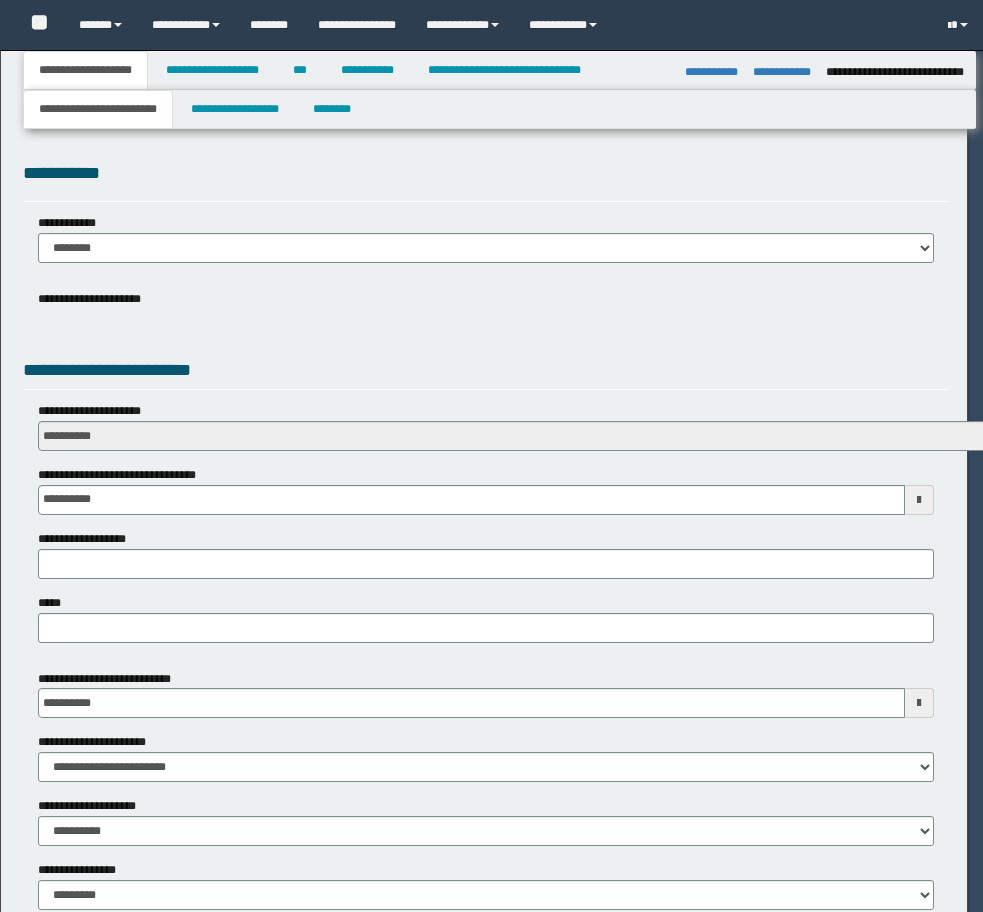 select on "*" 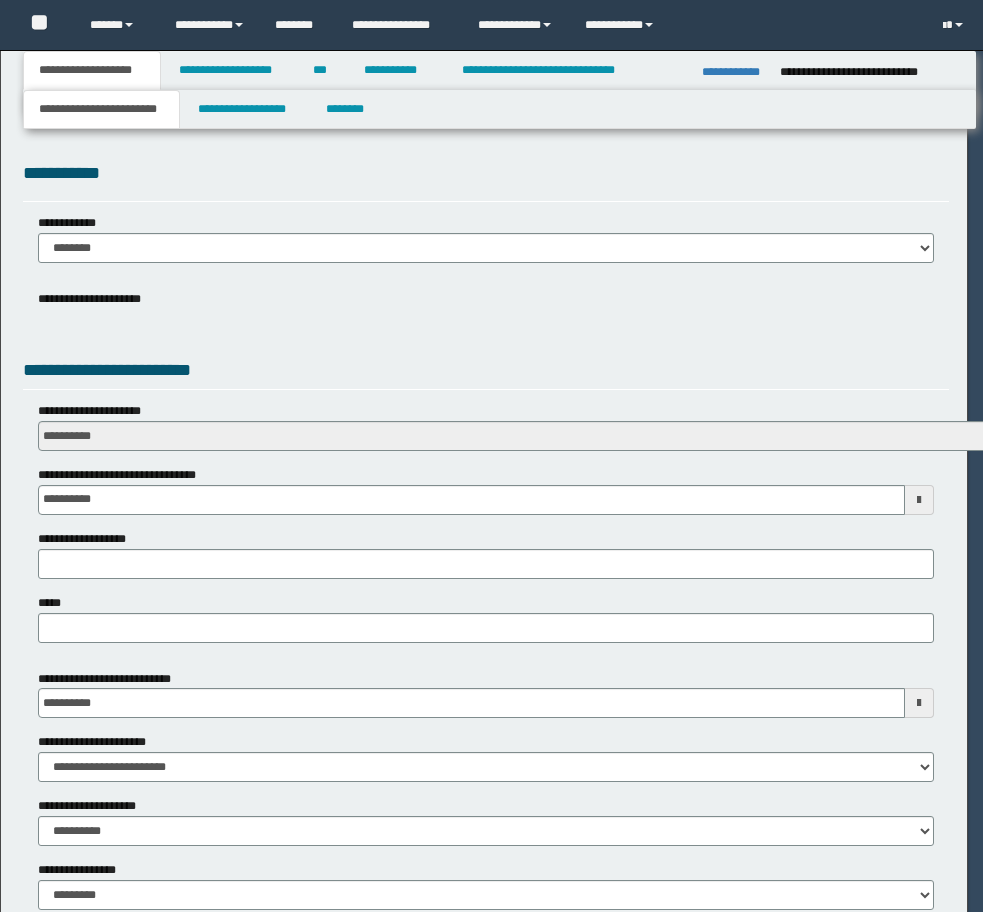 scroll, scrollTop: 0, scrollLeft: 0, axis: both 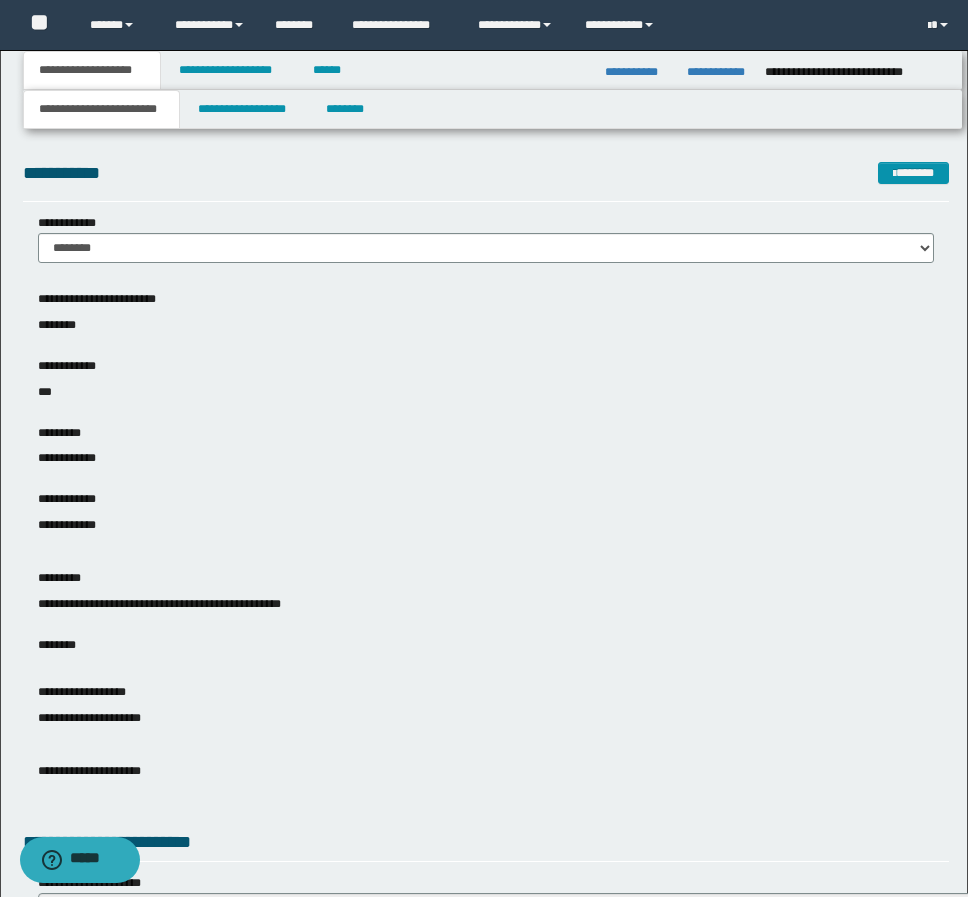 click on "**********" at bounding box center (718, 72) 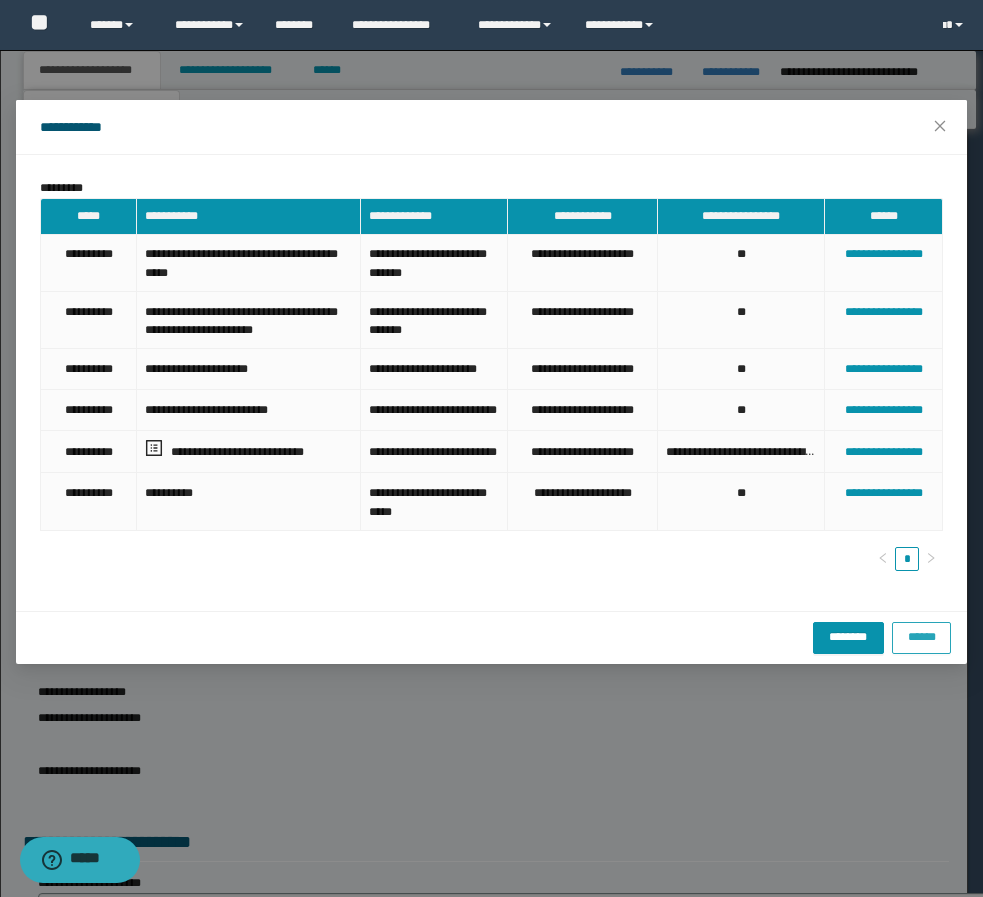 click on "******" at bounding box center (921, 636) 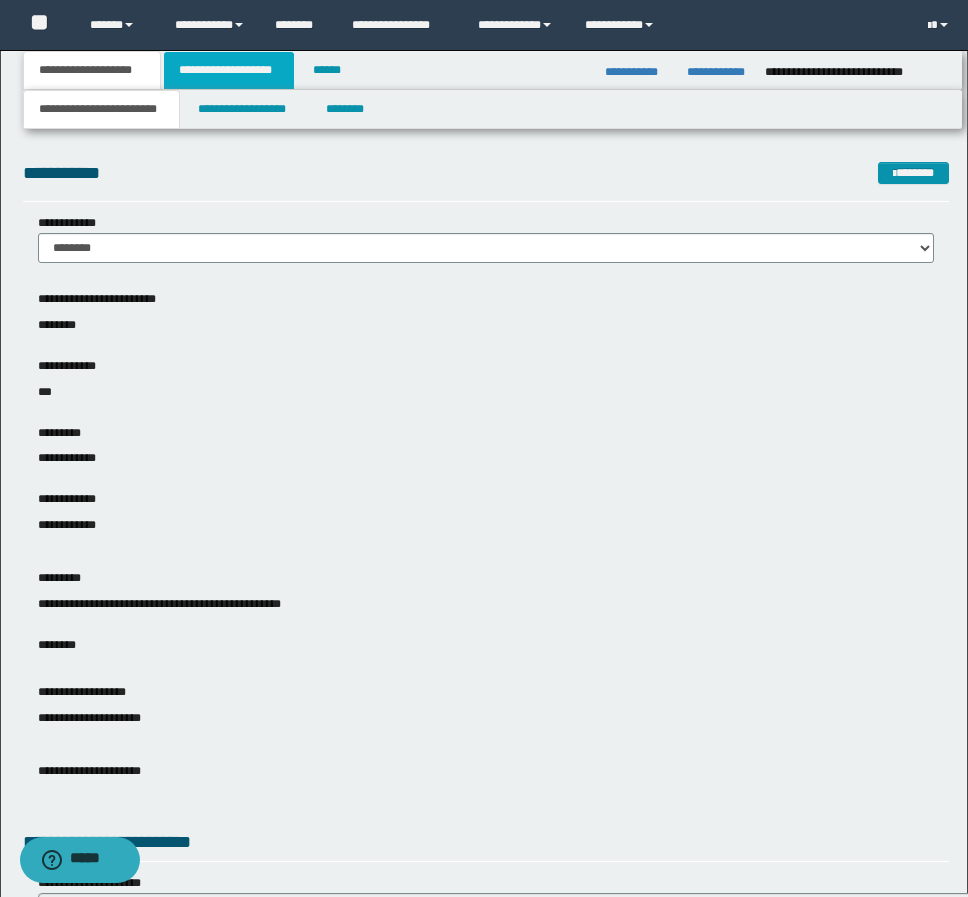 click on "**********" at bounding box center [229, 70] 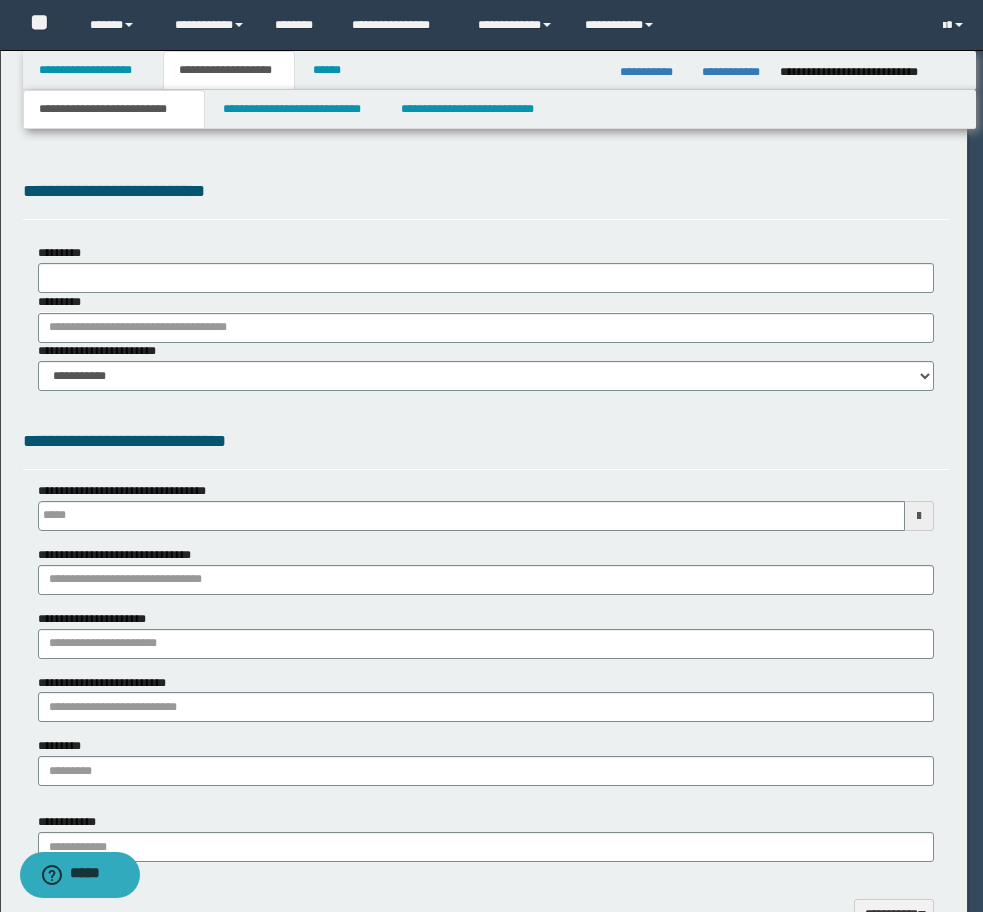 type 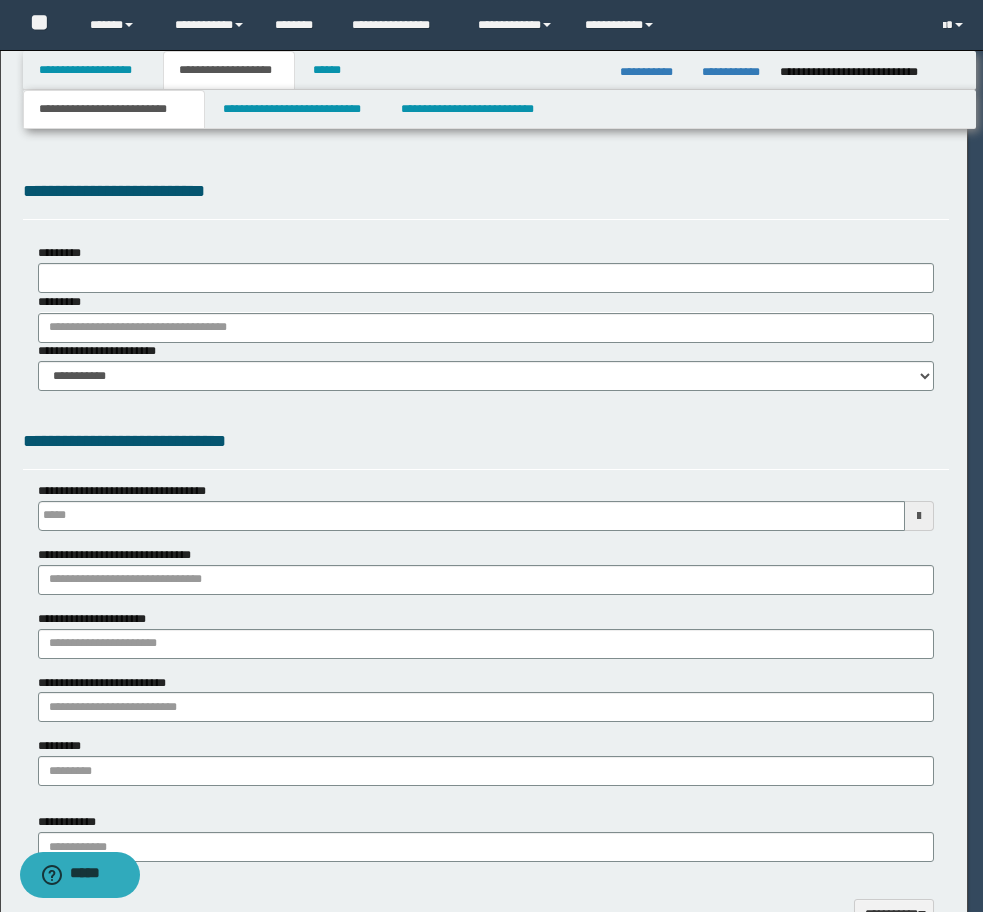 scroll, scrollTop: 0, scrollLeft: 0, axis: both 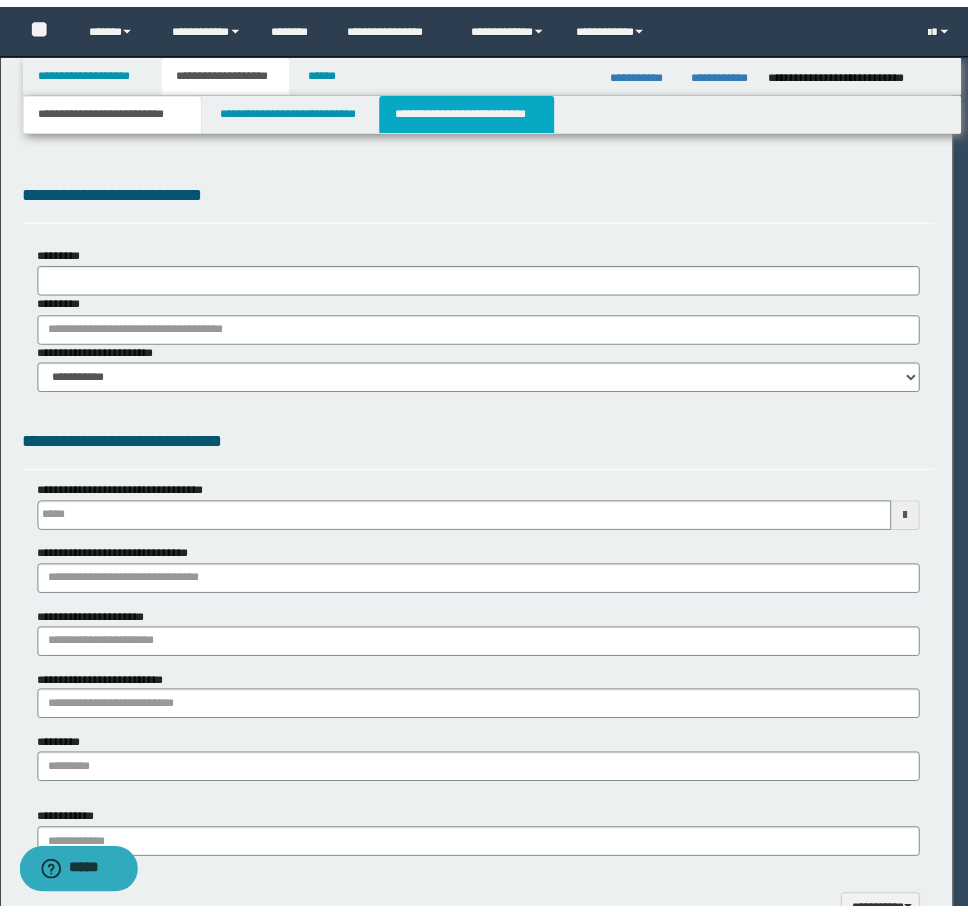 type on "**********" 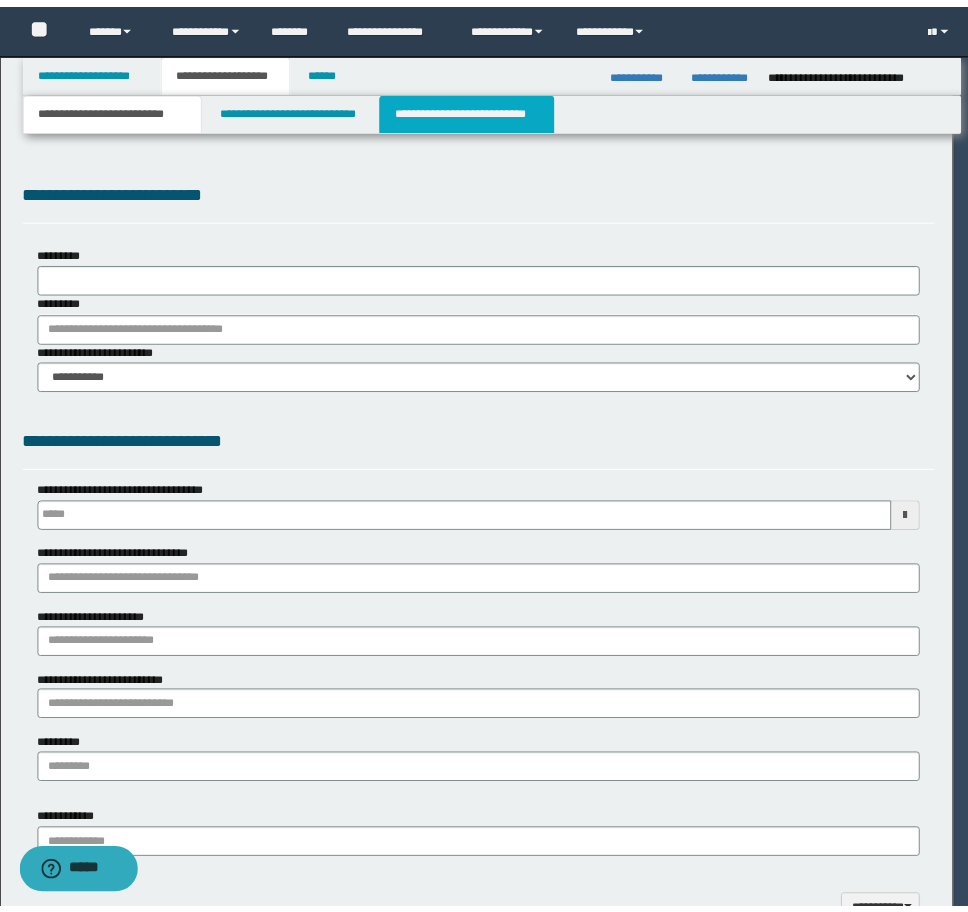 select on "*" 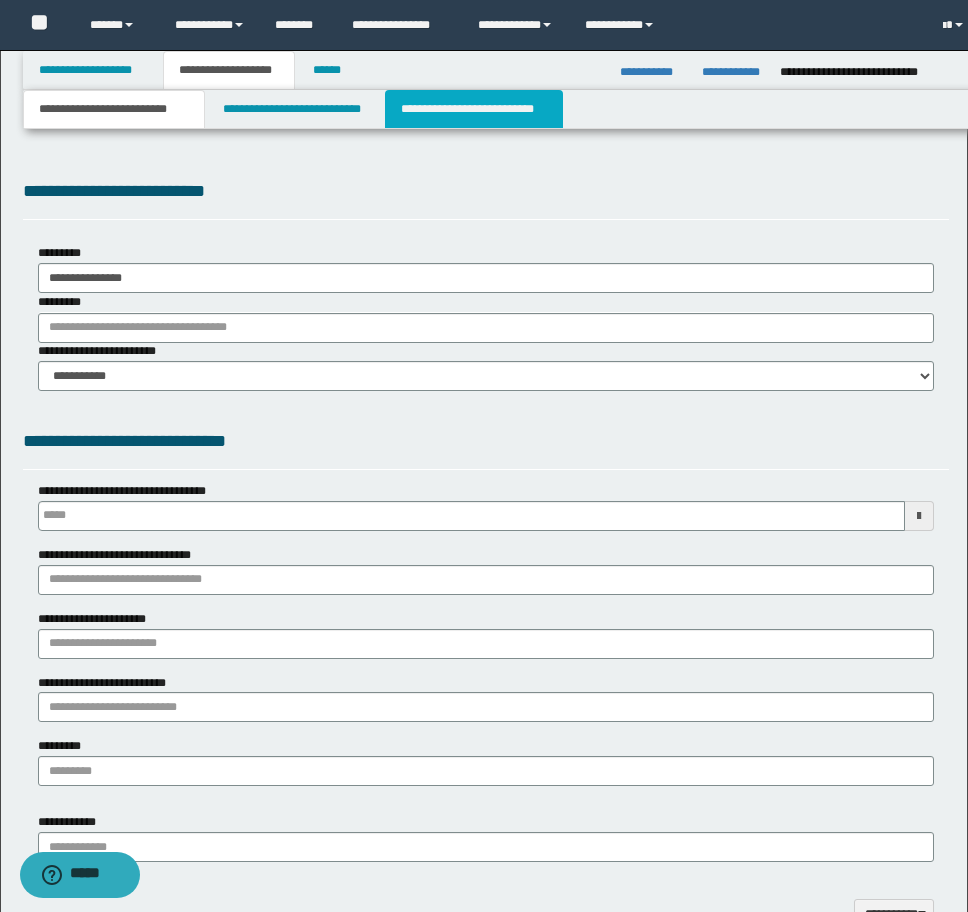 click on "**********" at bounding box center (474, 109) 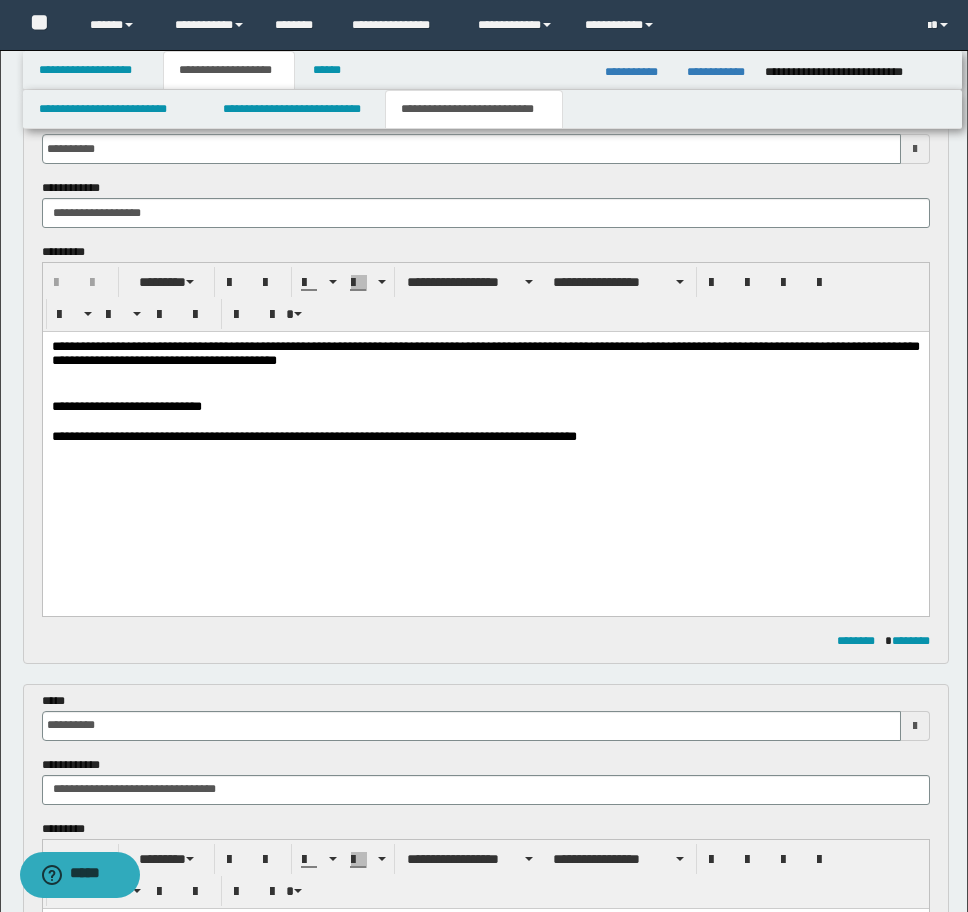 scroll, scrollTop: 0, scrollLeft: 0, axis: both 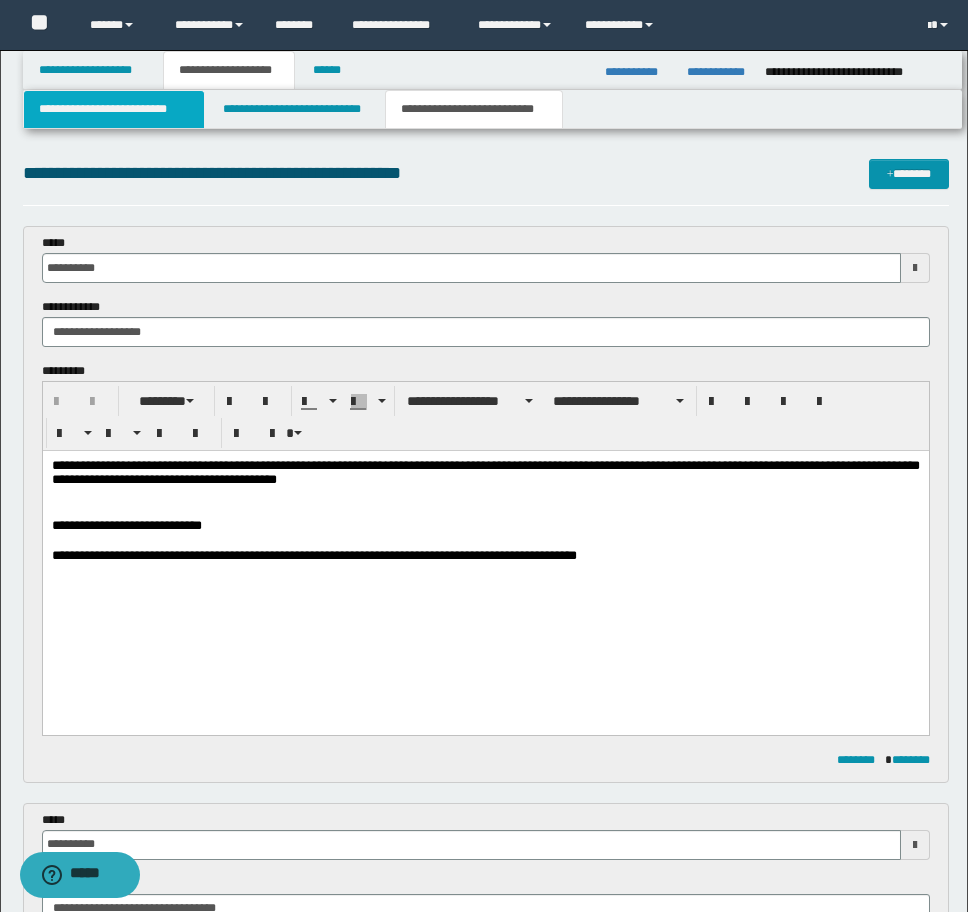 click on "**********" at bounding box center [114, 109] 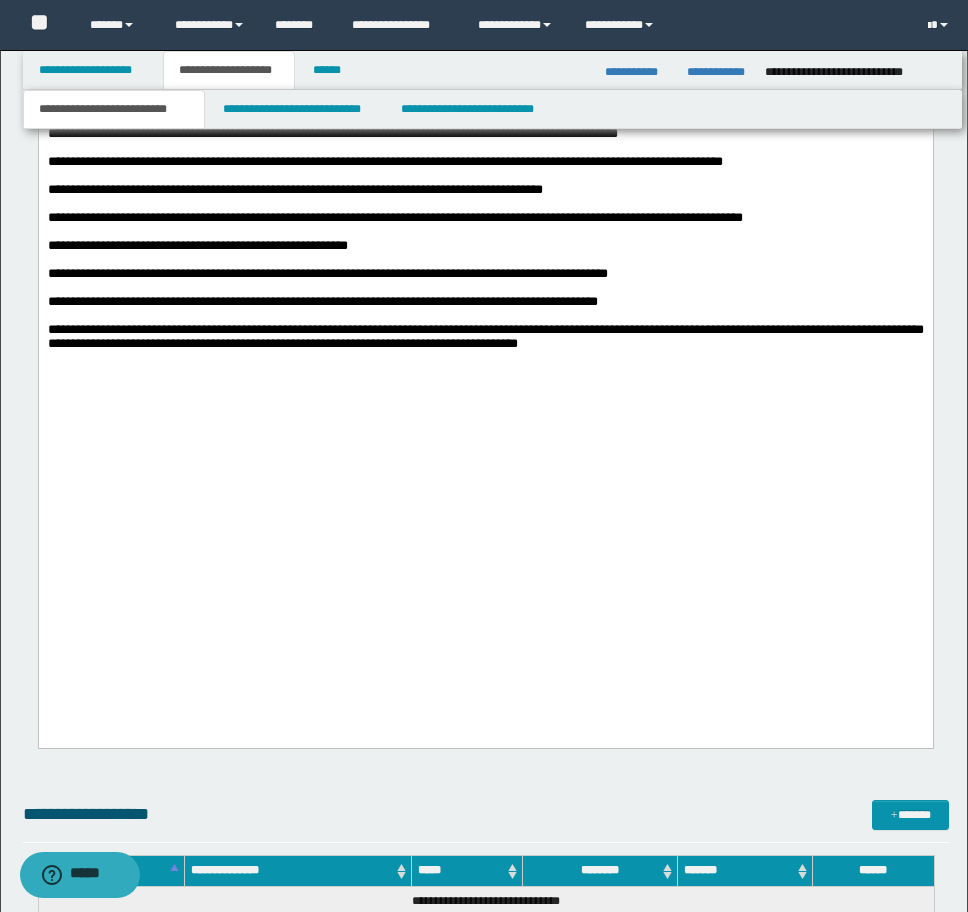 scroll, scrollTop: 3900, scrollLeft: 0, axis: vertical 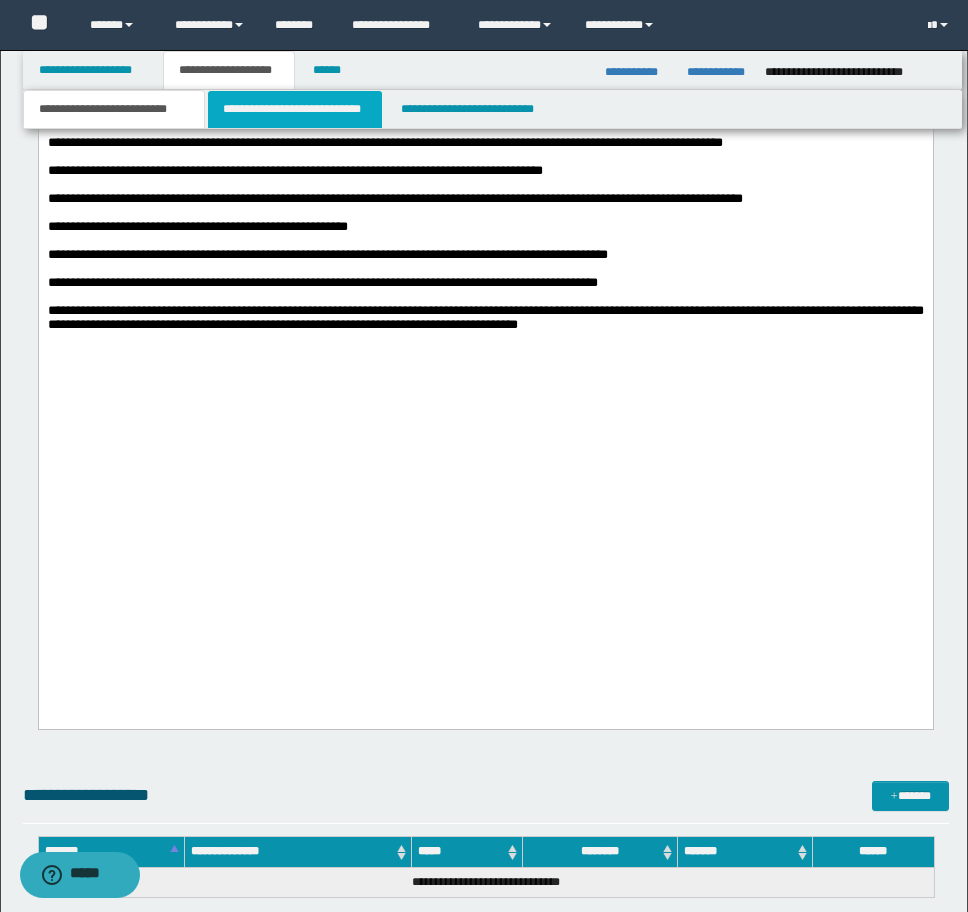click on "**********" at bounding box center (295, 109) 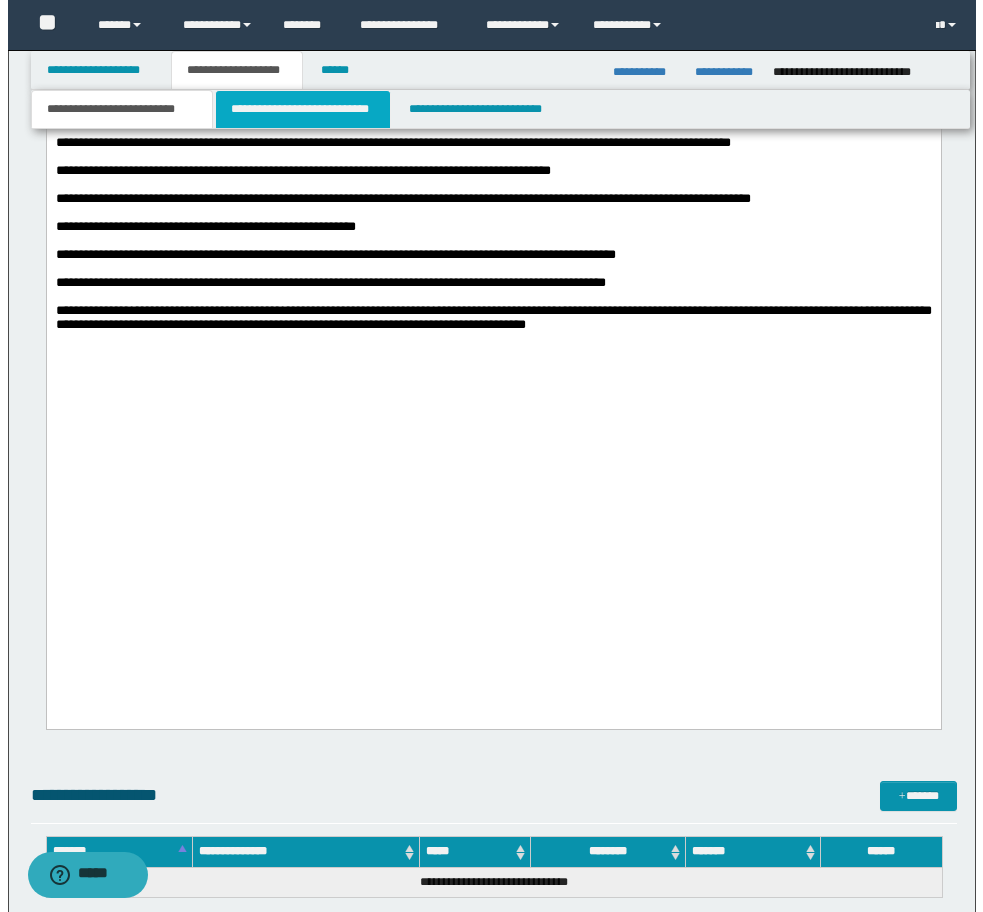 scroll, scrollTop: 0, scrollLeft: 0, axis: both 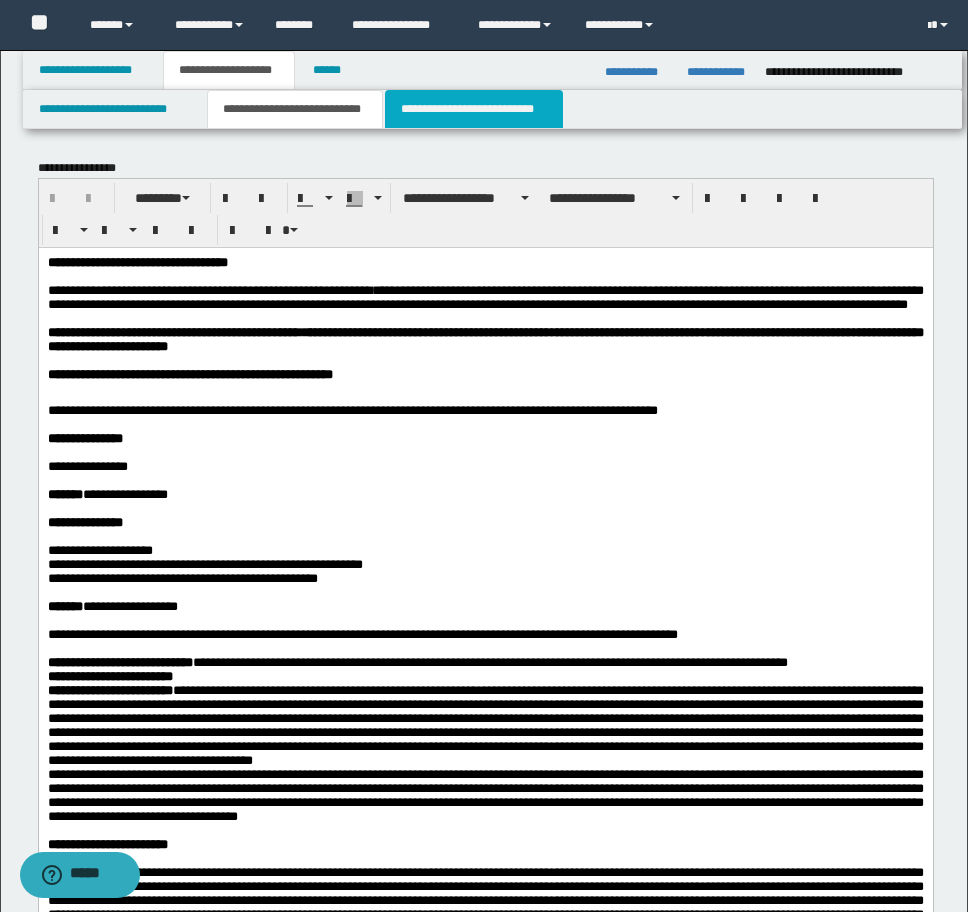 click on "**********" at bounding box center [474, 109] 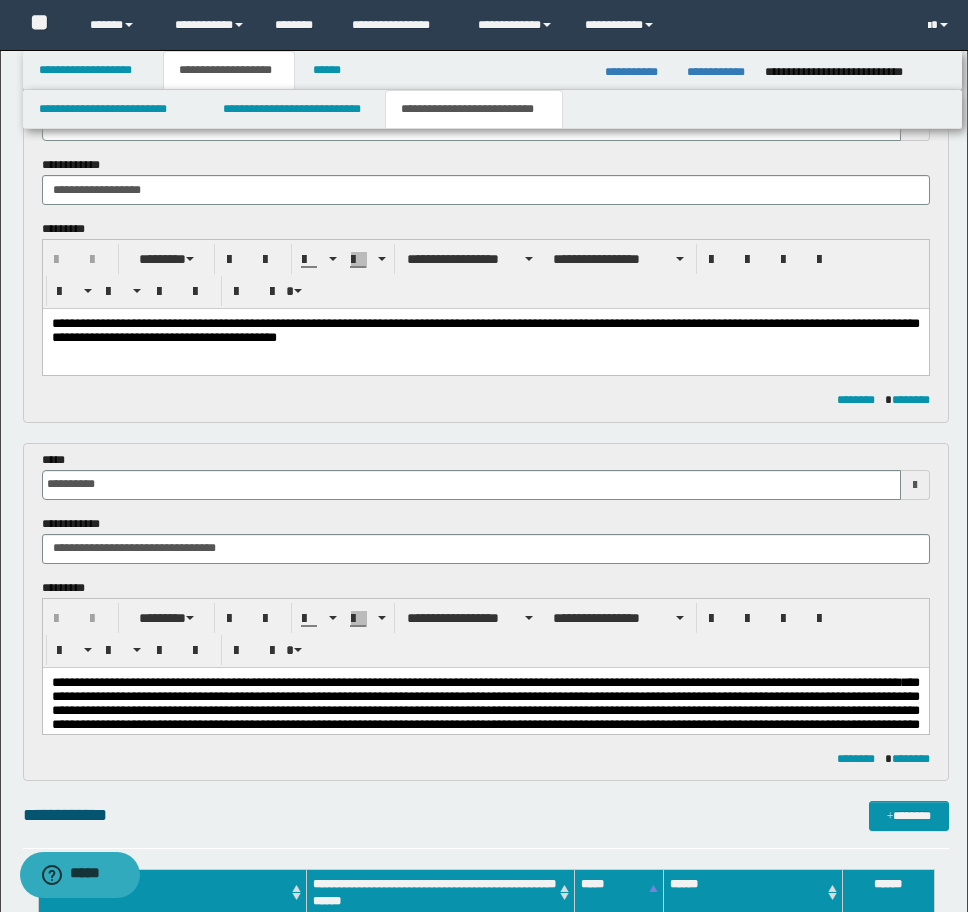 scroll, scrollTop: 400, scrollLeft: 0, axis: vertical 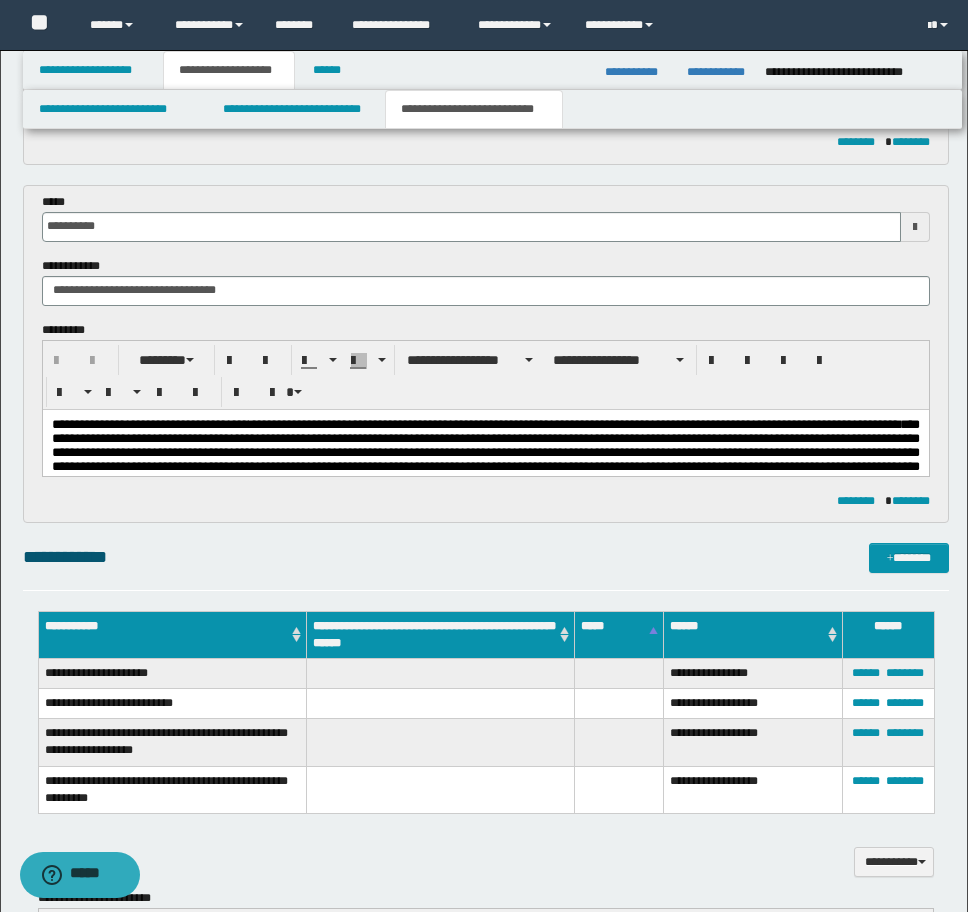 click on "**********" at bounding box center (485, 472) 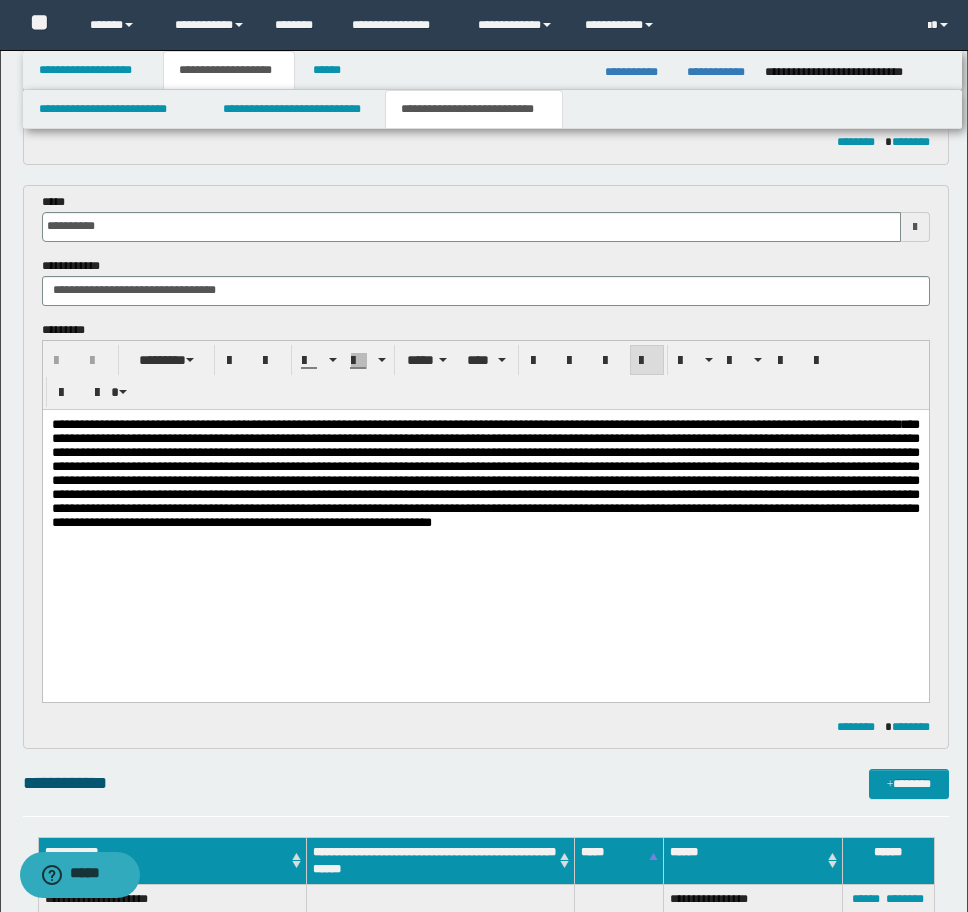 type 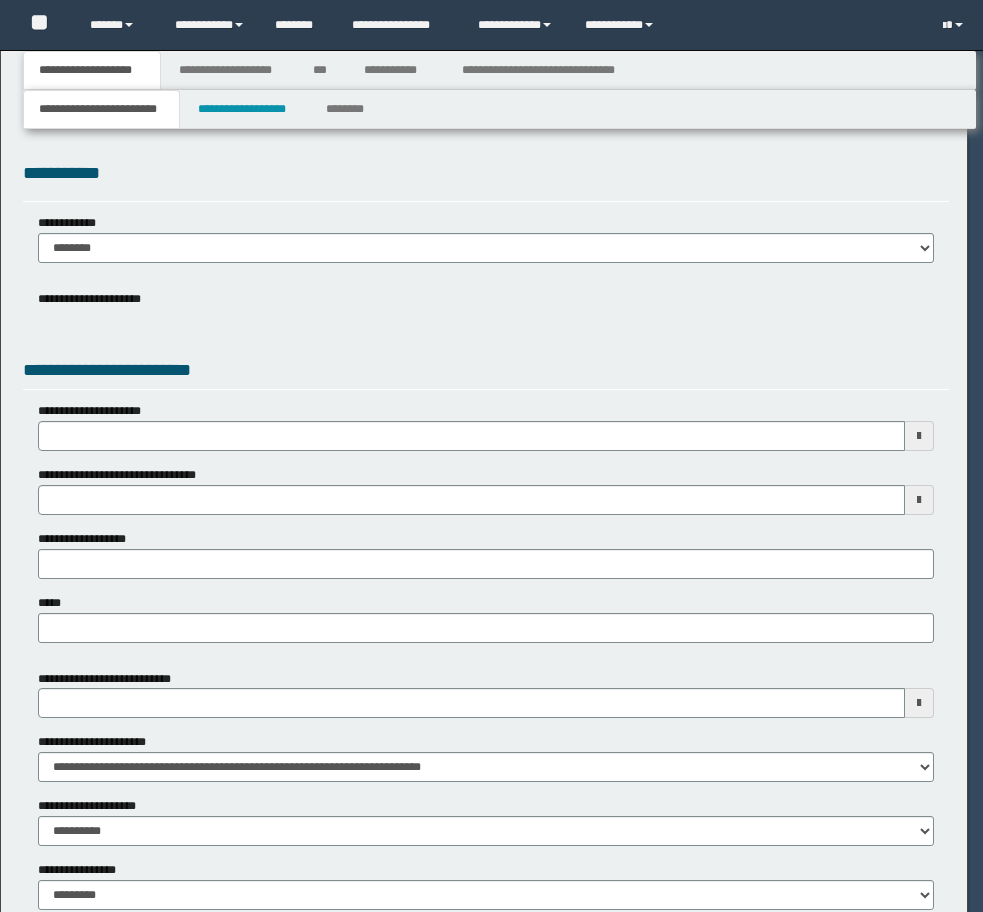scroll, scrollTop: 0, scrollLeft: 0, axis: both 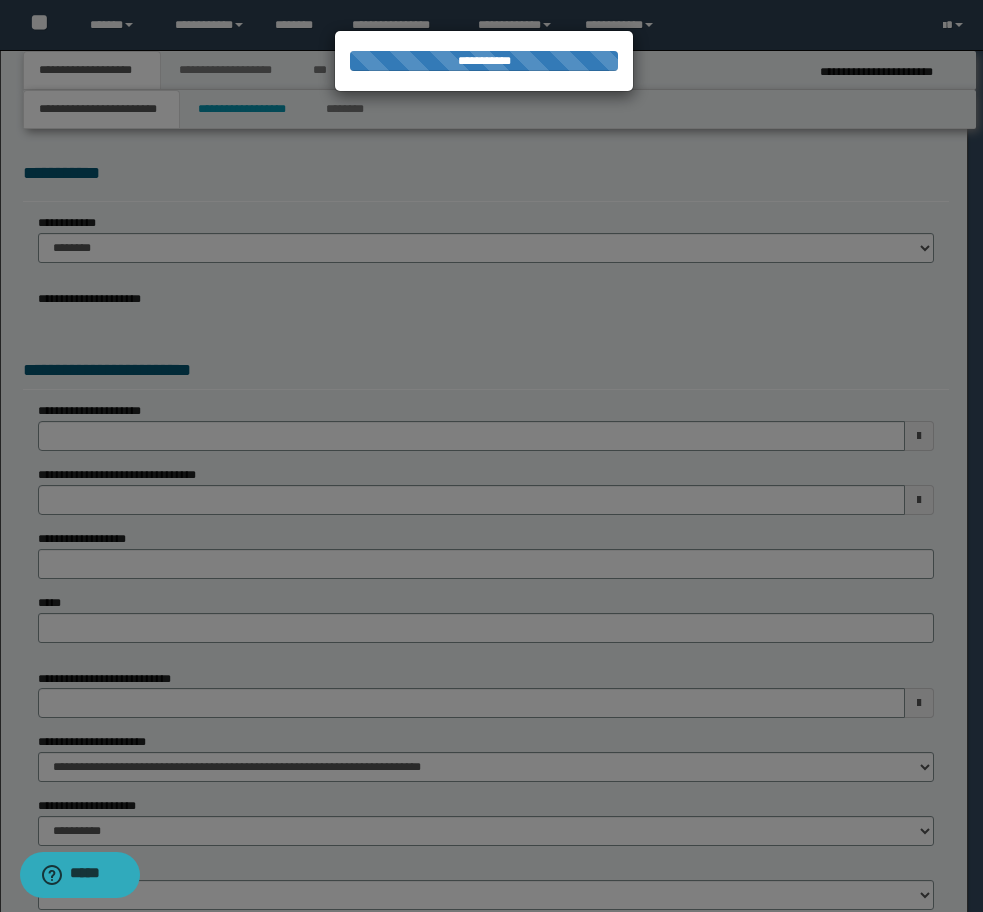 select on "*" 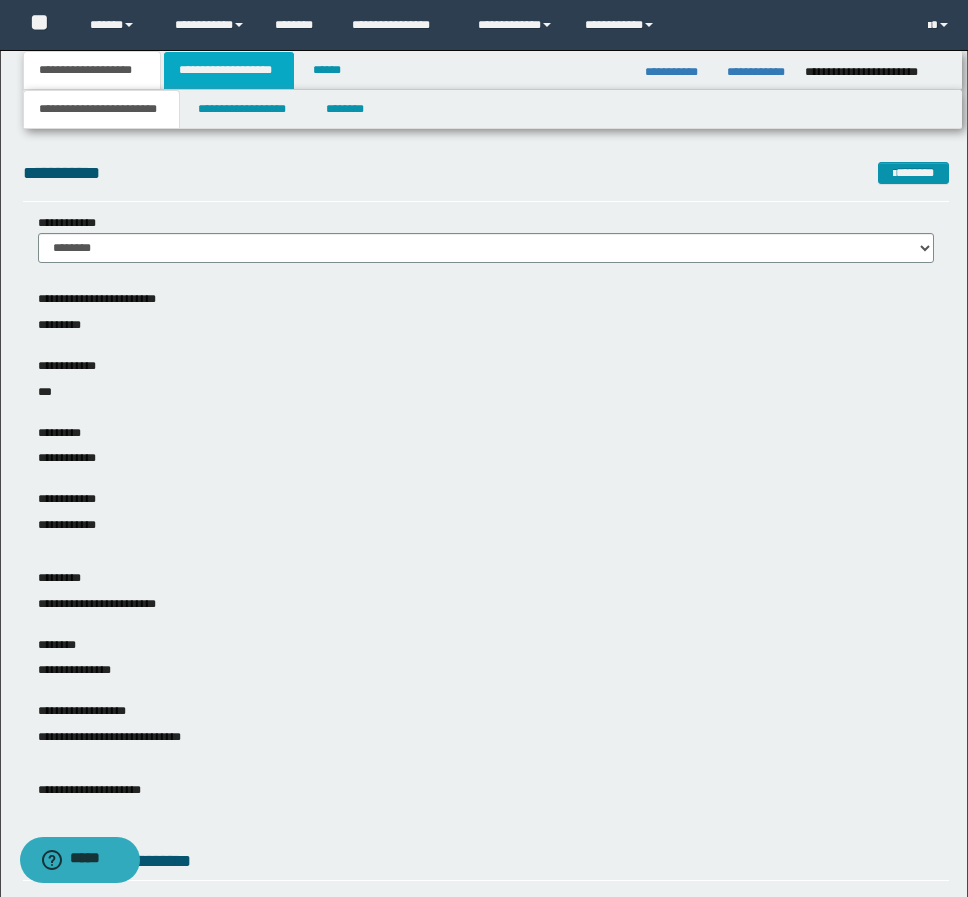 click on "**********" at bounding box center [229, 70] 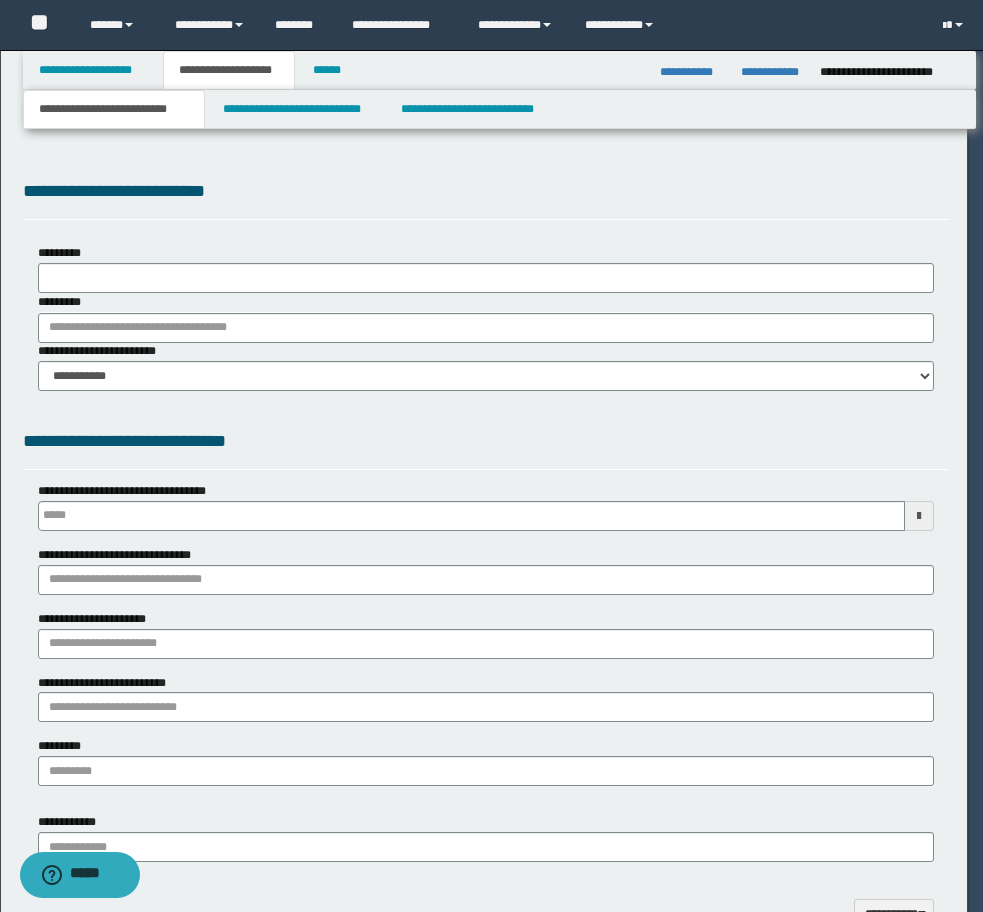 scroll, scrollTop: 0, scrollLeft: 0, axis: both 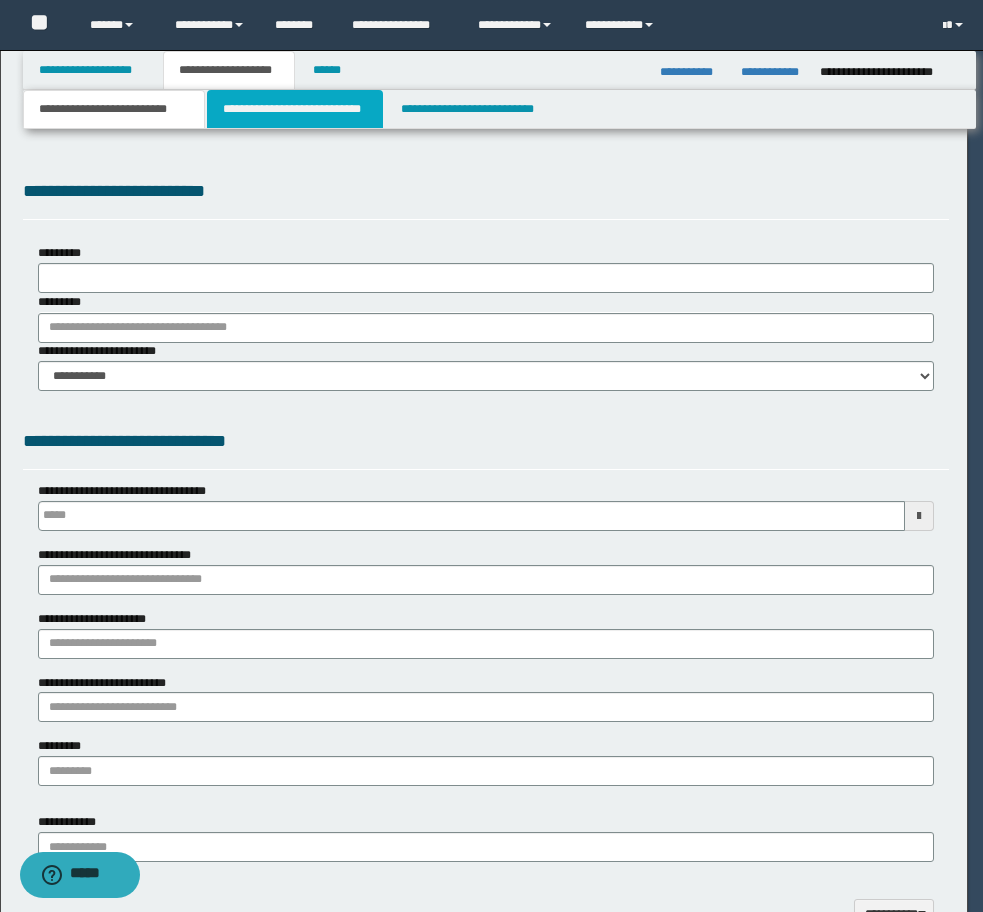 type on "**********" 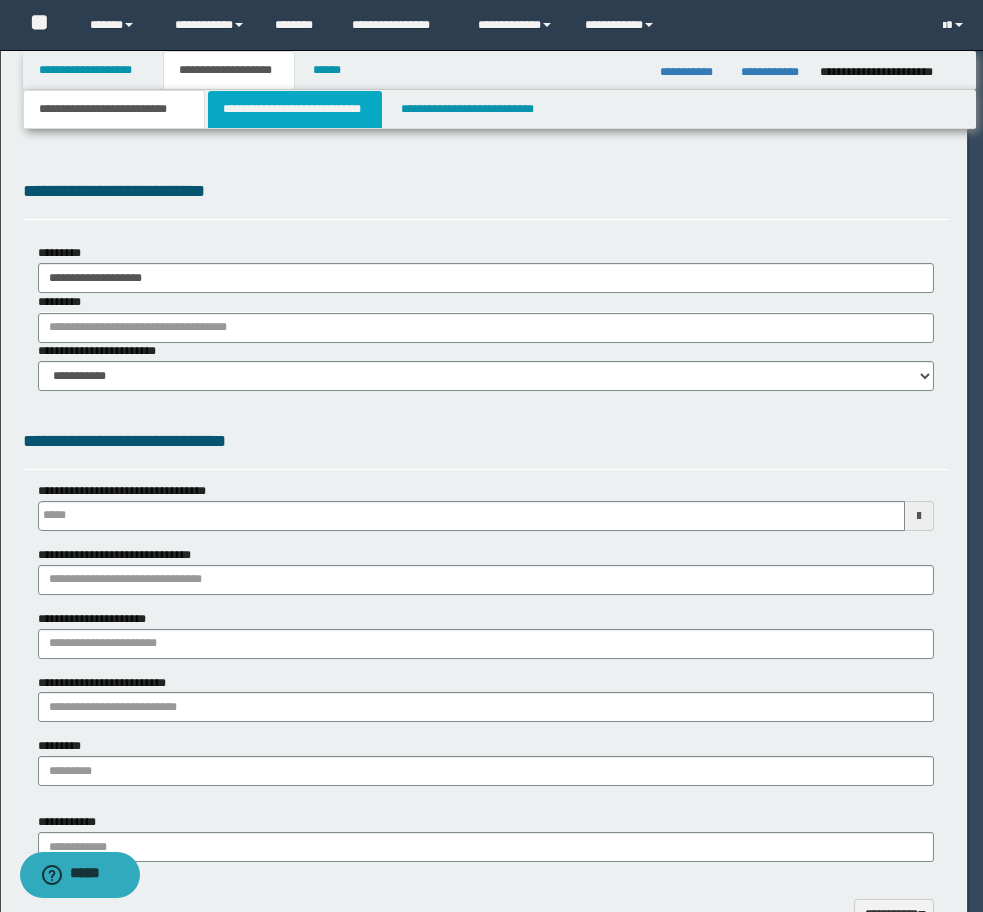 click on "**********" at bounding box center [295, 109] 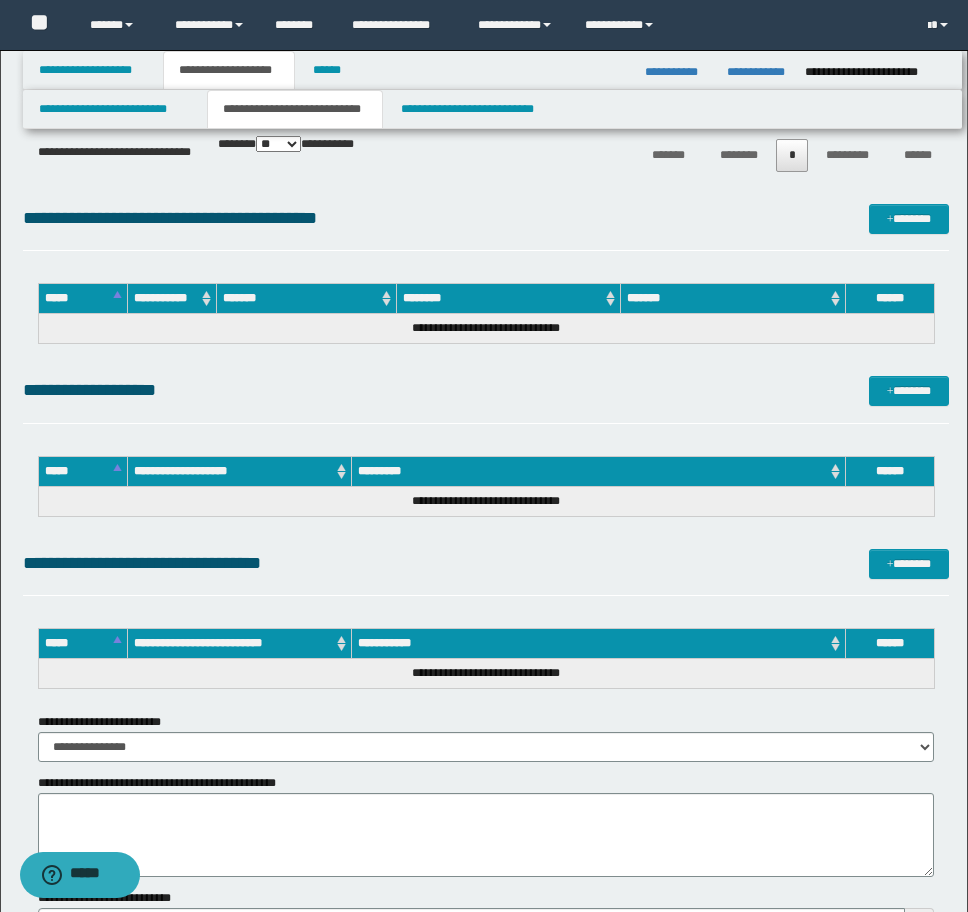 scroll, scrollTop: 3600, scrollLeft: 0, axis: vertical 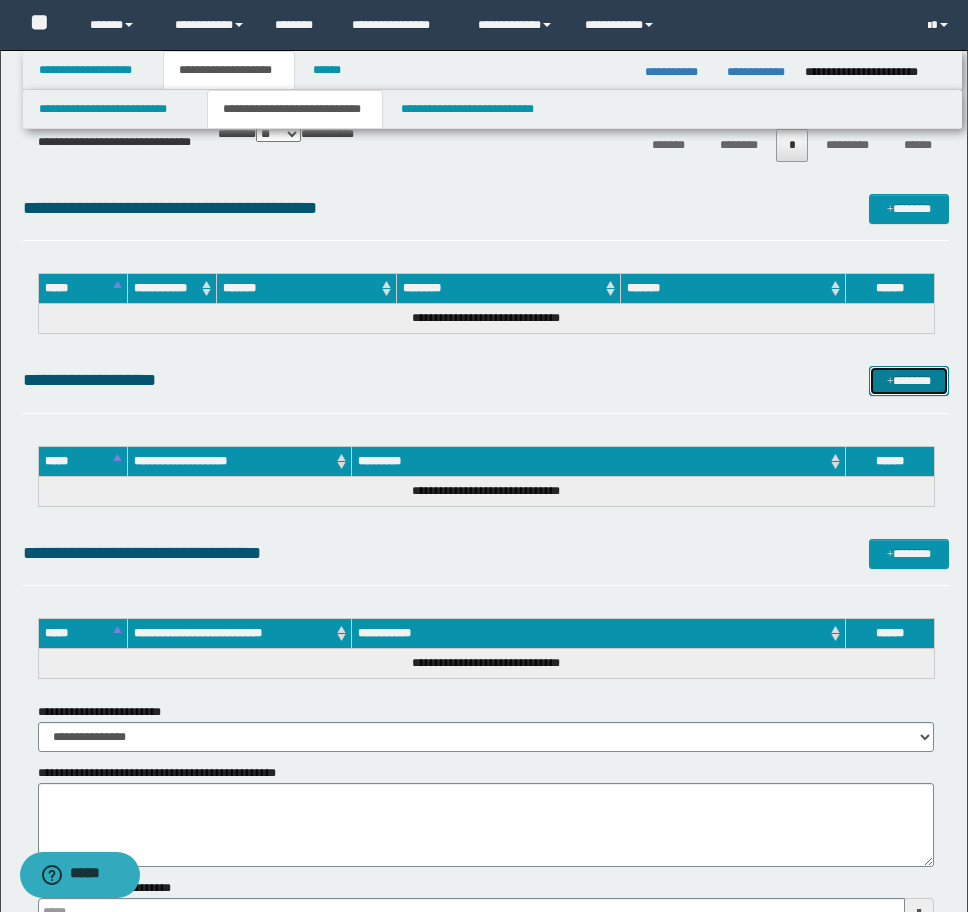 click on "*******" at bounding box center [909, 381] 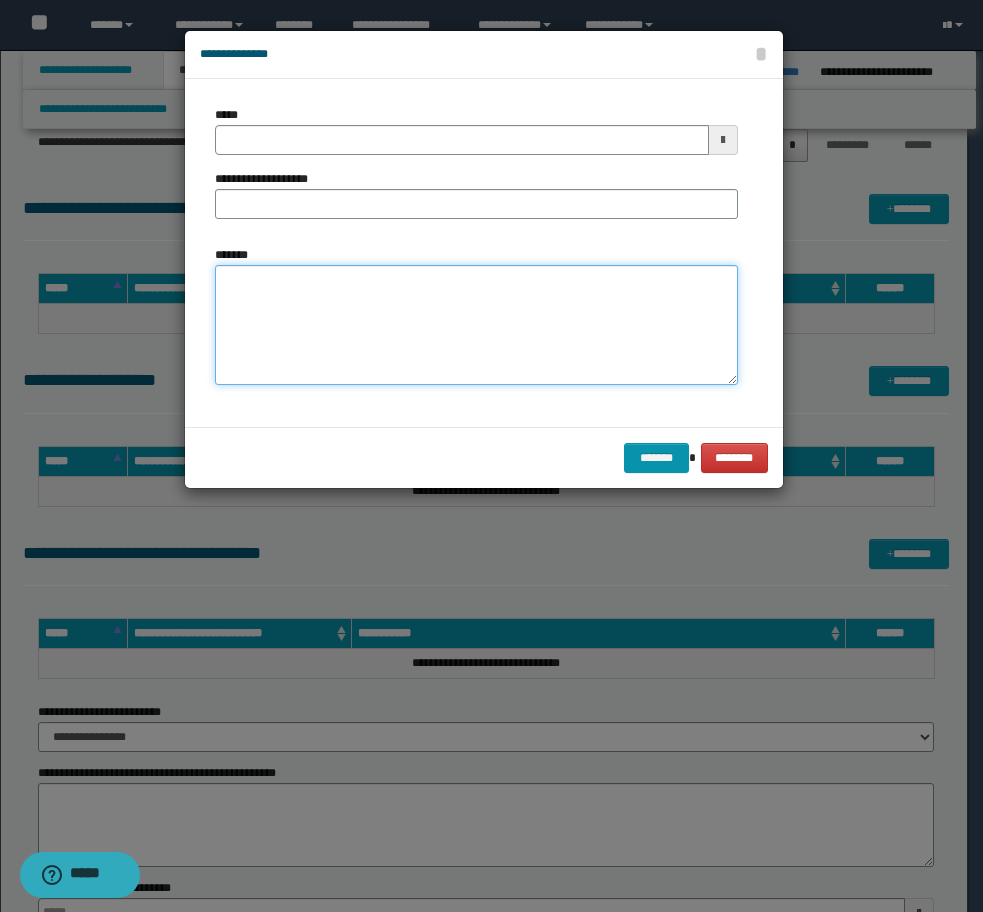 click on "*******" at bounding box center [476, 325] 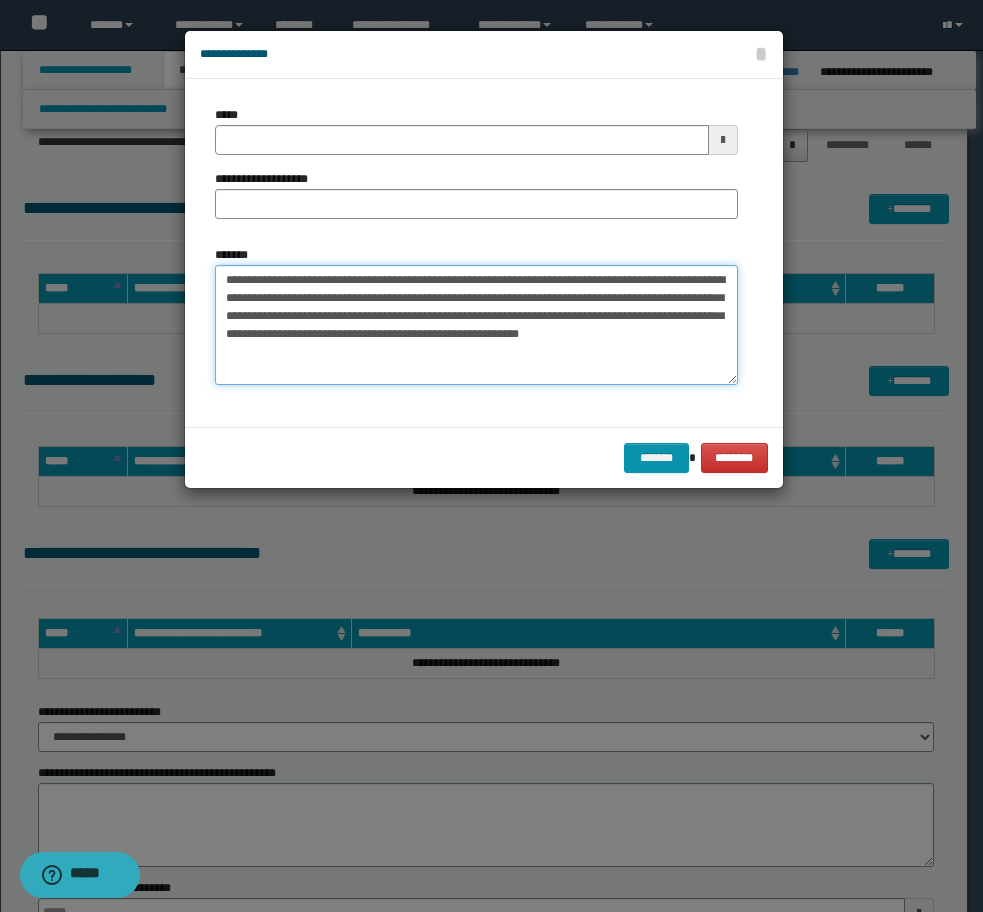 drag, startPoint x: 315, startPoint y: 277, endPoint x: 181, endPoint y: 277, distance: 134 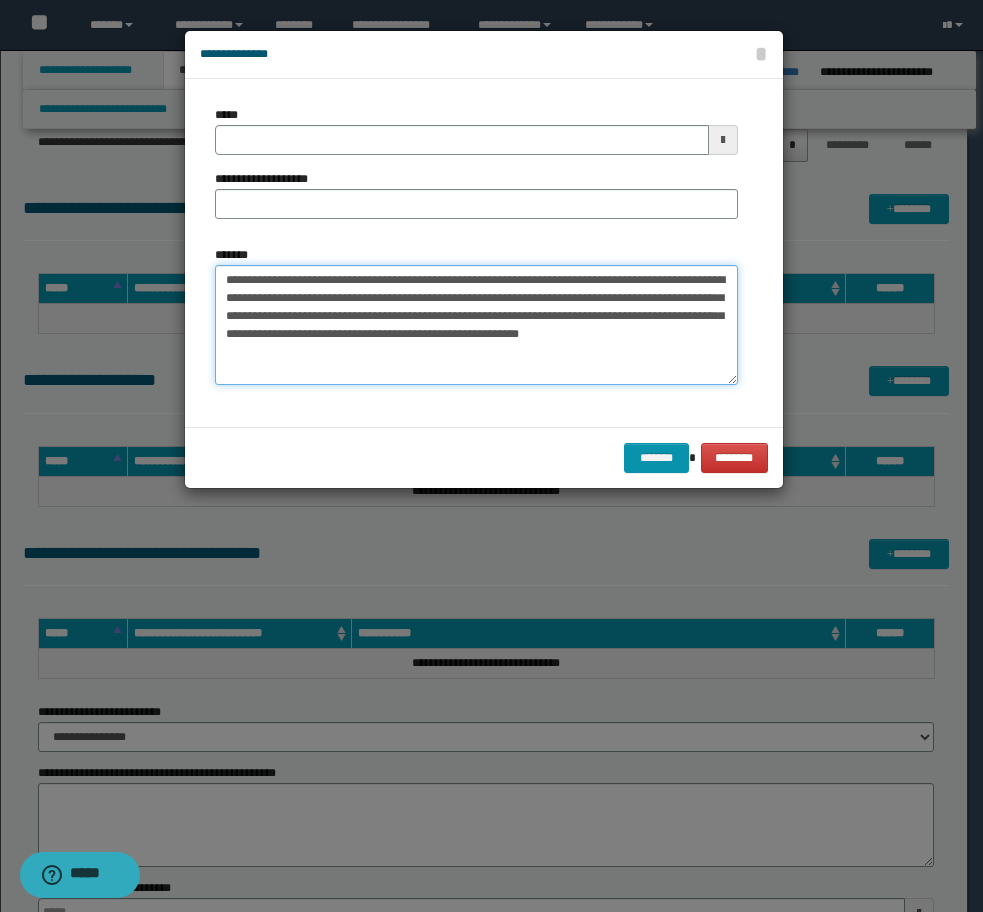 click on "**********" at bounding box center [476, 325] 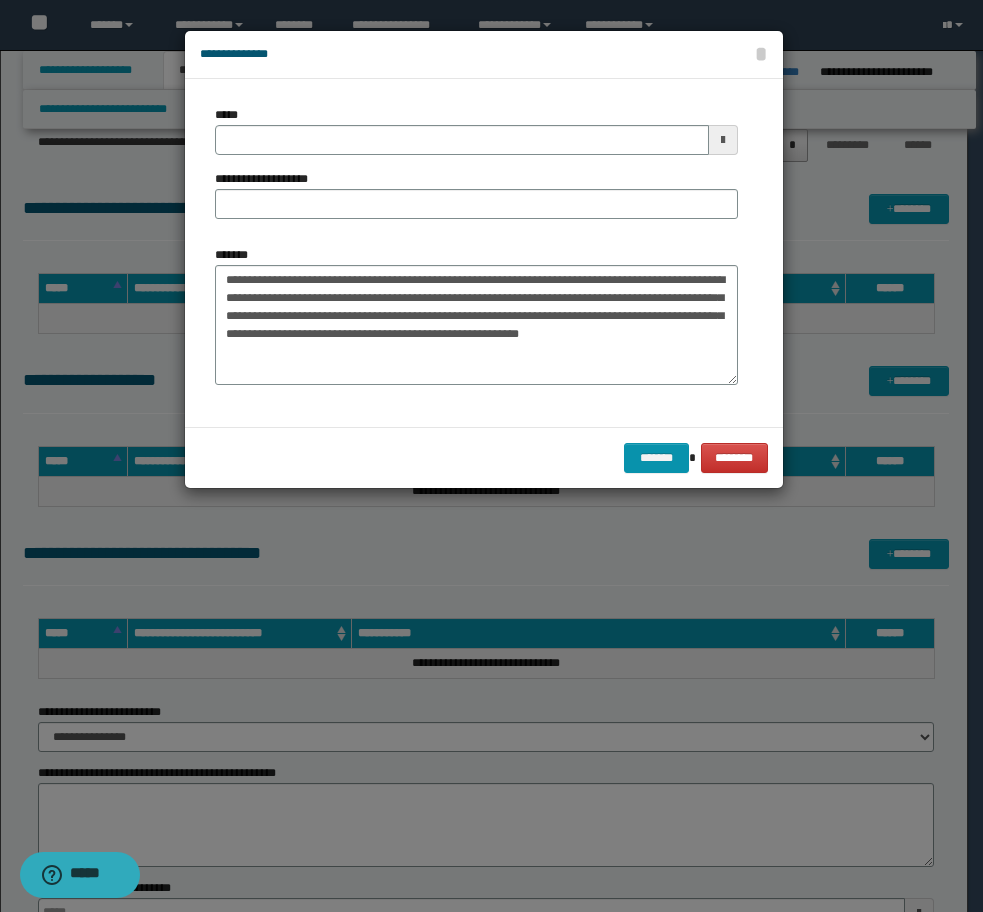 click at bounding box center [491, 456] 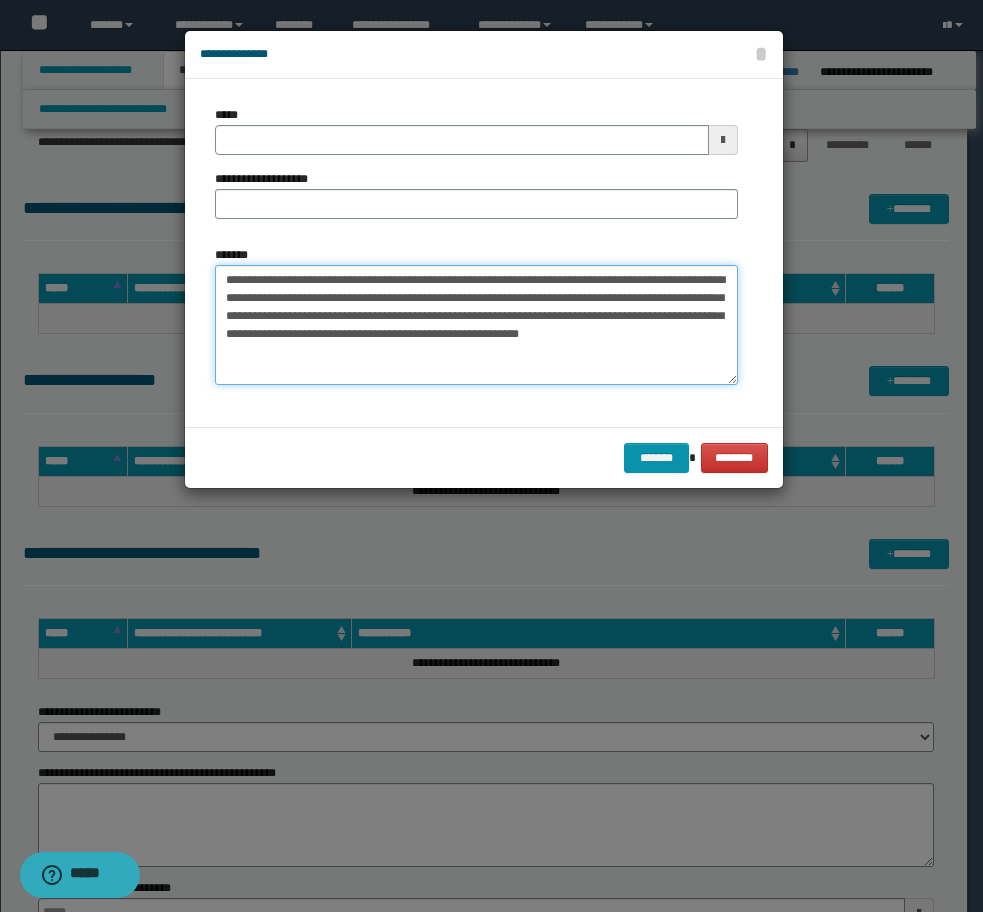 drag, startPoint x: 403, startPoint y: 294, endPoint x: 144, endPoint y: 262, distance: 260.96936 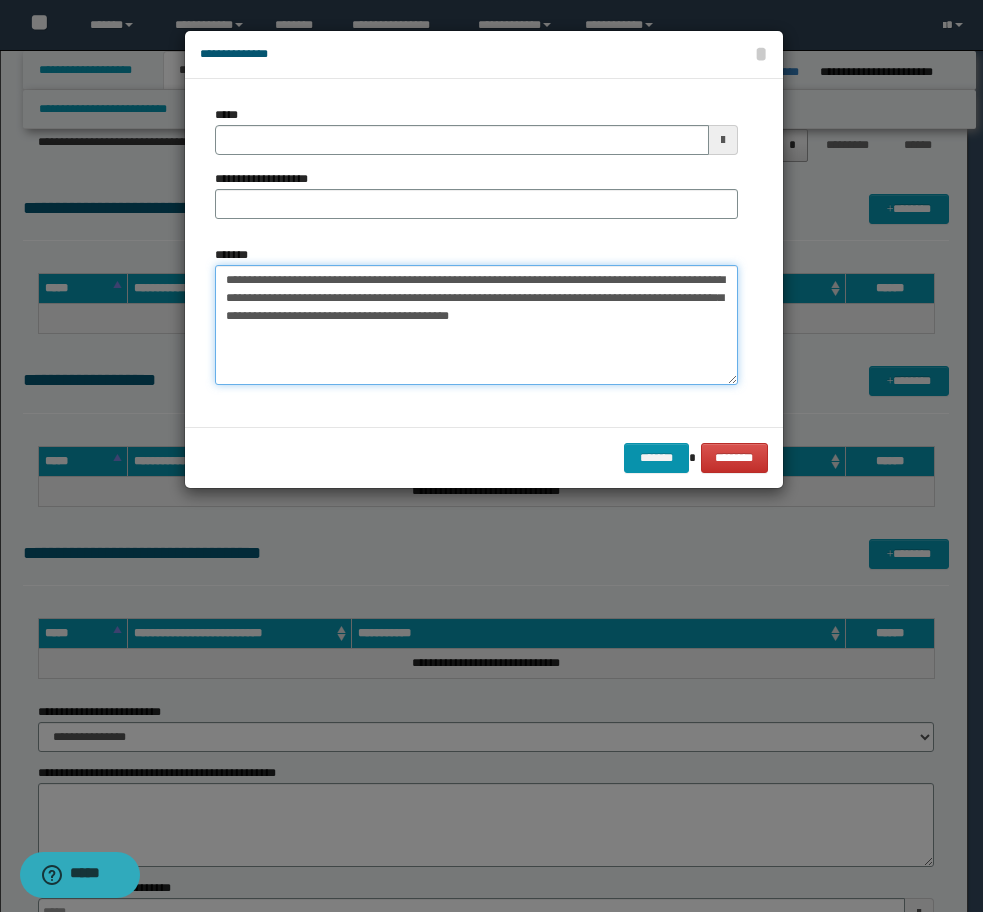 drag, startPoint x: 372, startPoint y: 278, endPoint x: 420, endPoint y: 280, distance: 48.04165 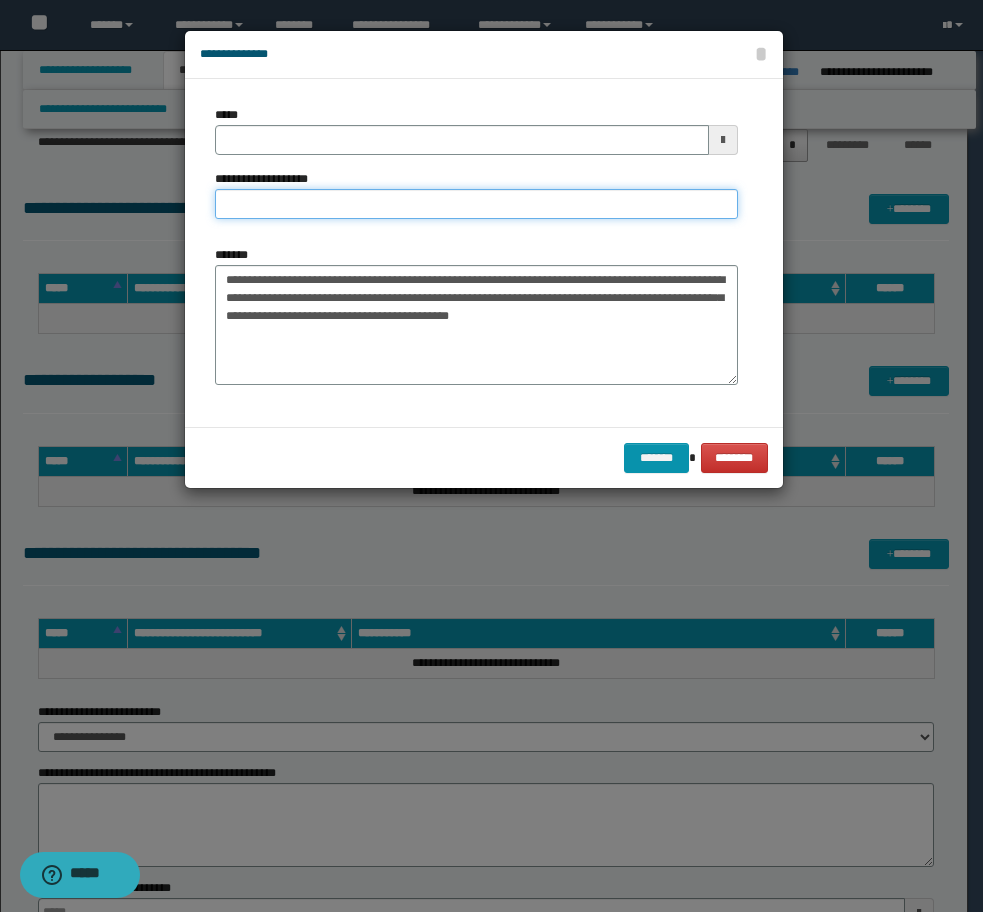 click on "**********" at bounding box center [476, 204] 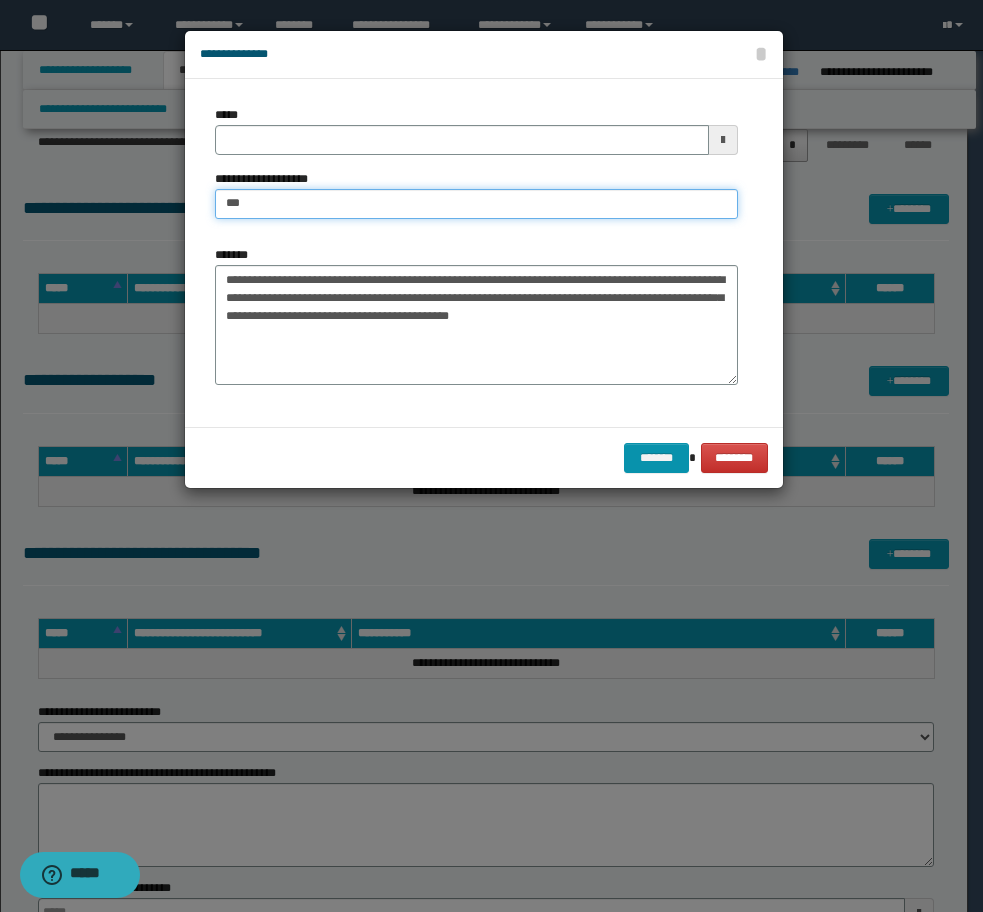 type on "**********" 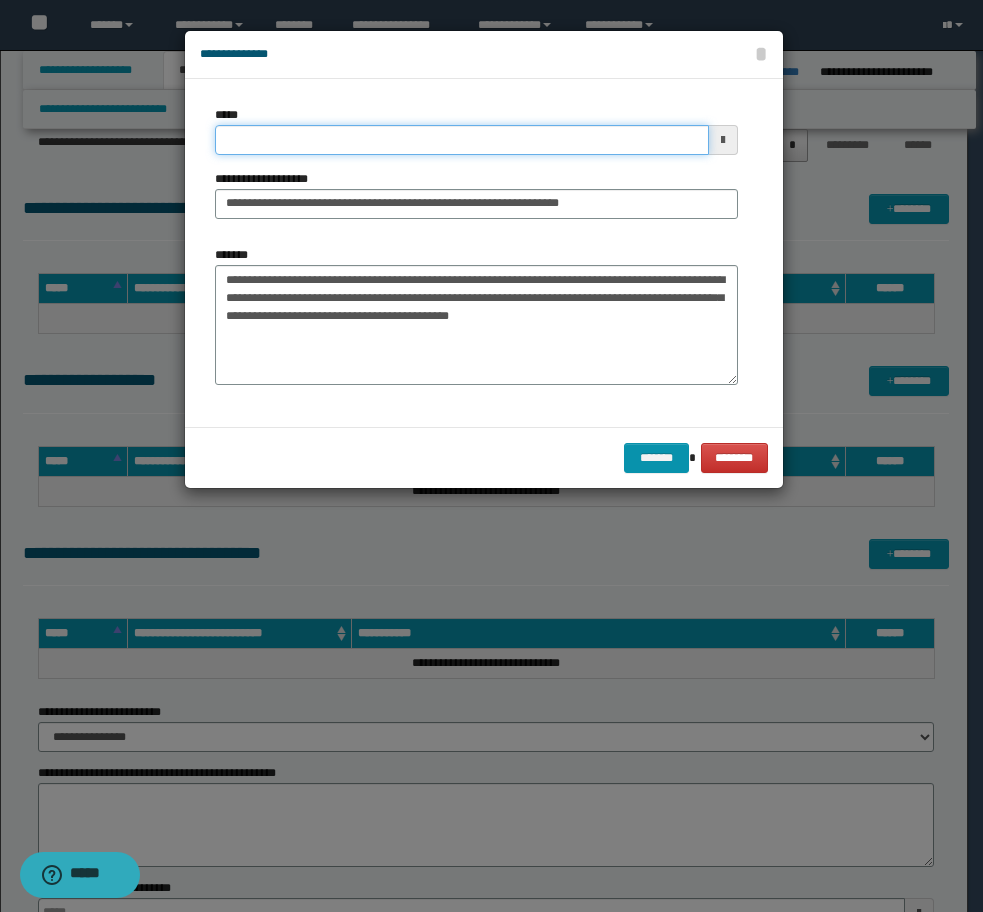 click on "*****" at bounding box center (462, 140) 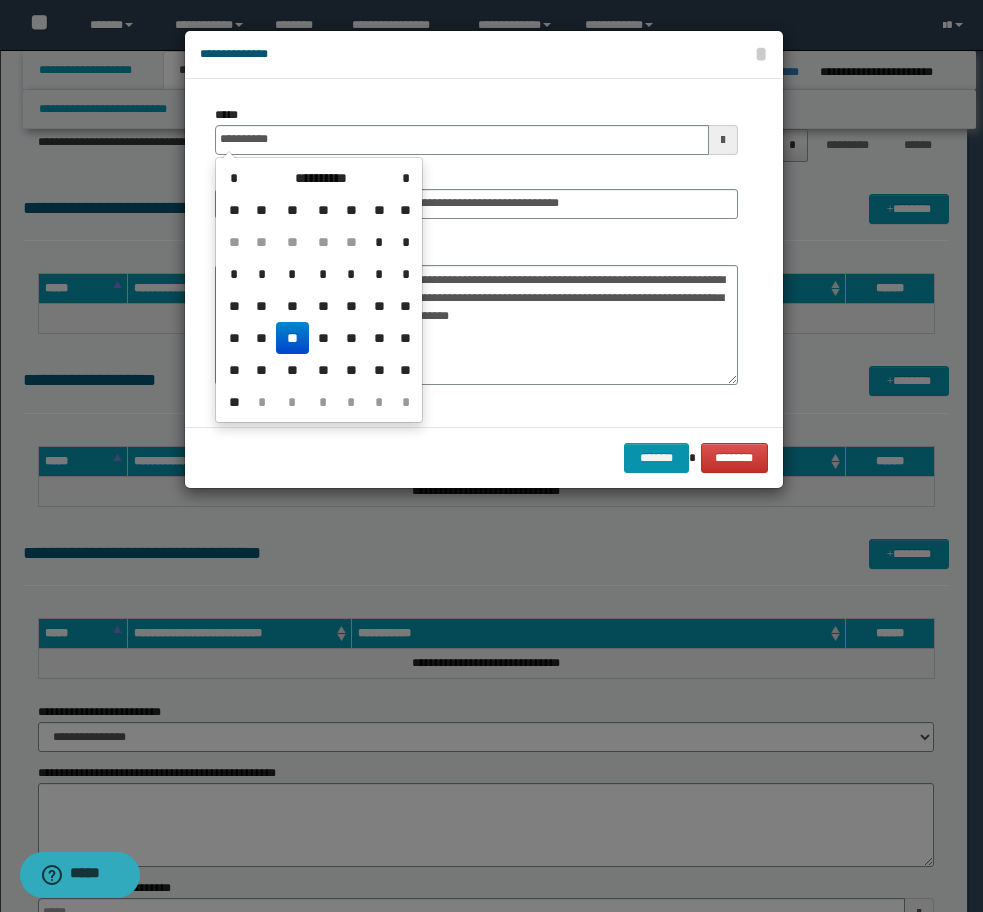 click on "**" at bounding box center (292, 338) 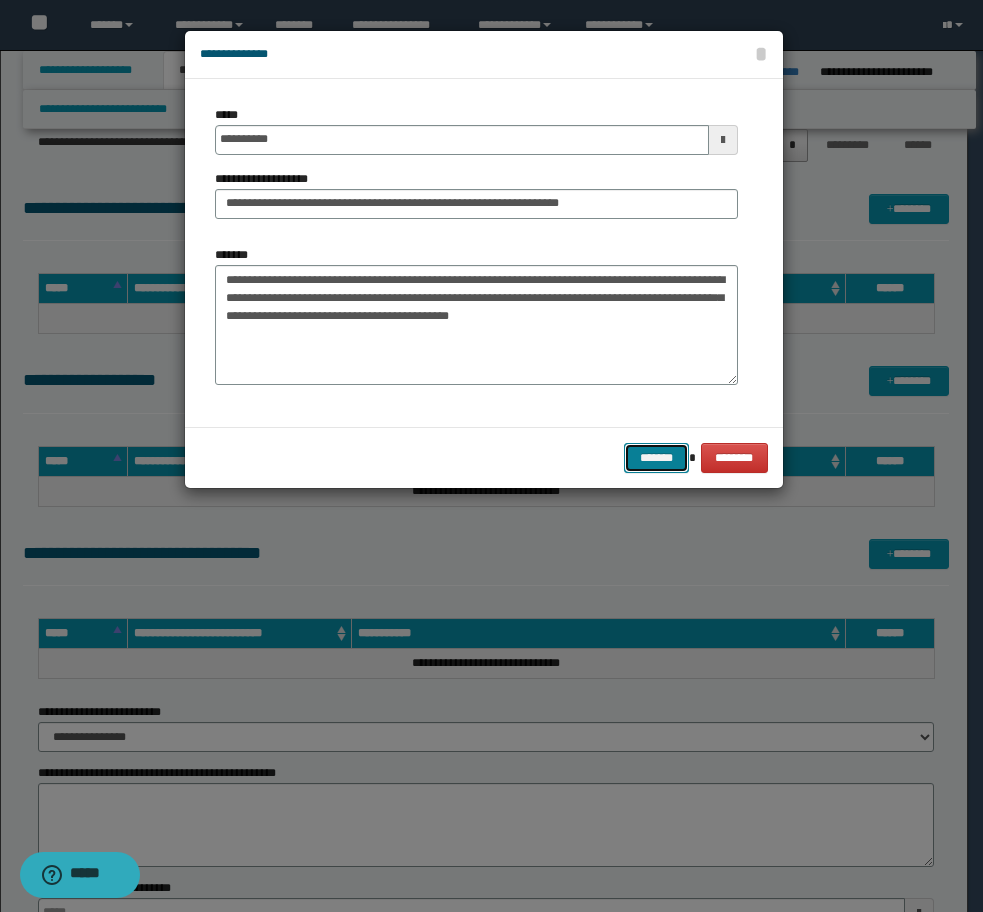 click on "*******" at bounding box center [656, 458] 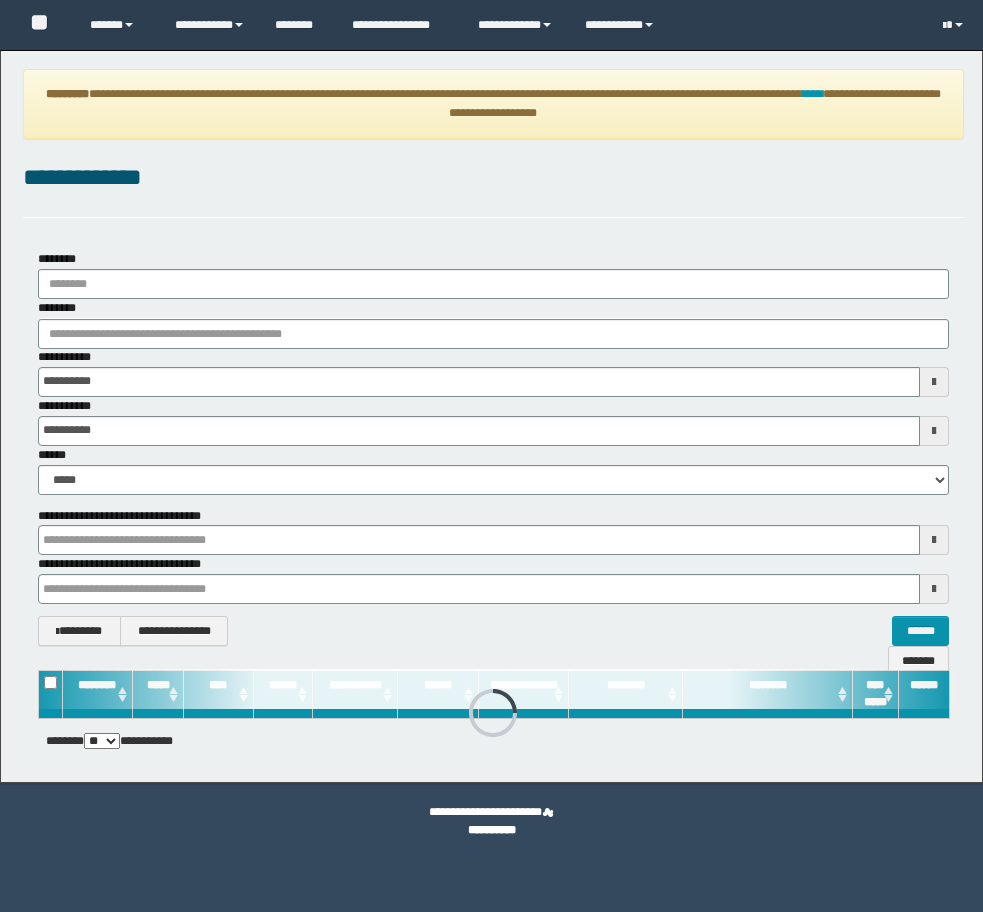 scroll, scrollTop: 0, scrollLeft: 0, axis: both 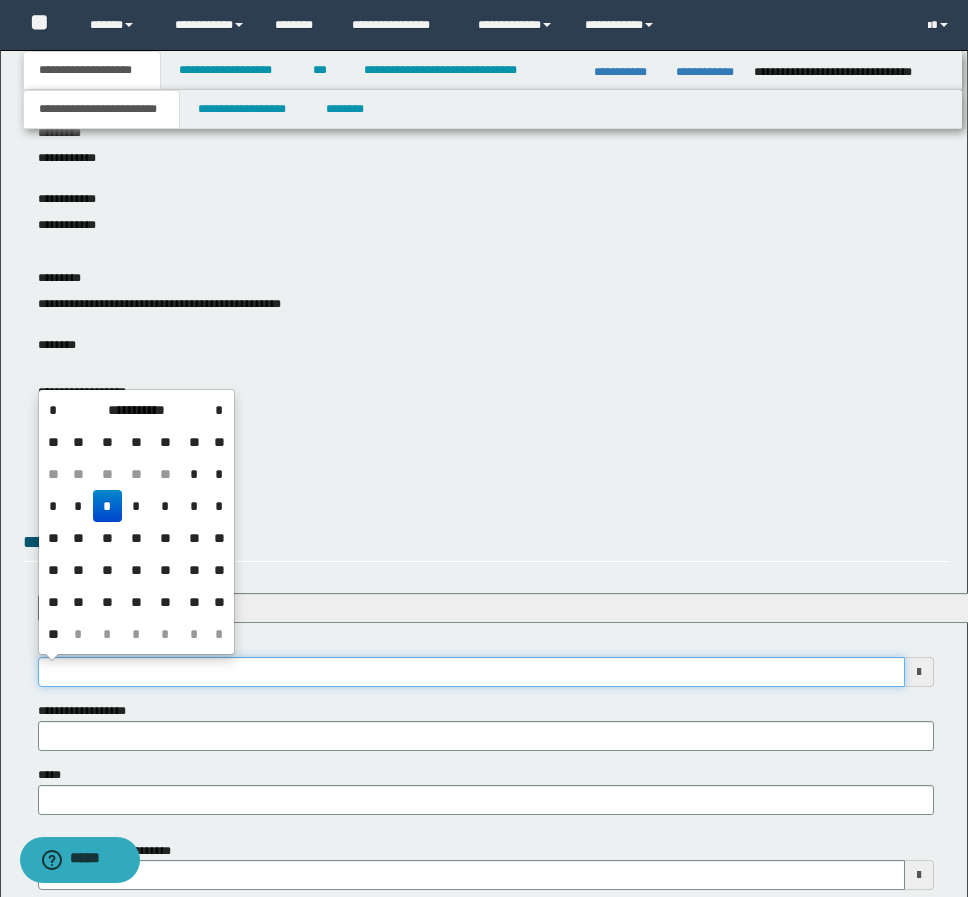 click on "**********" at bounding box center (471, 672) 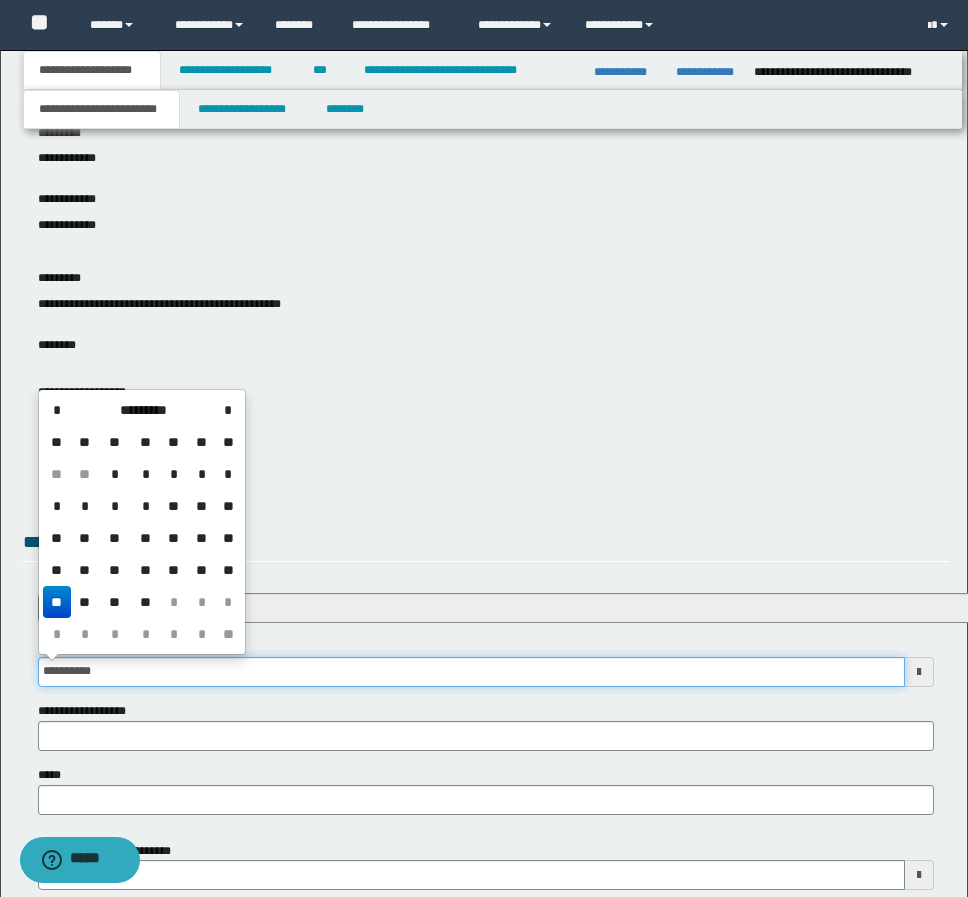 type on "**********" 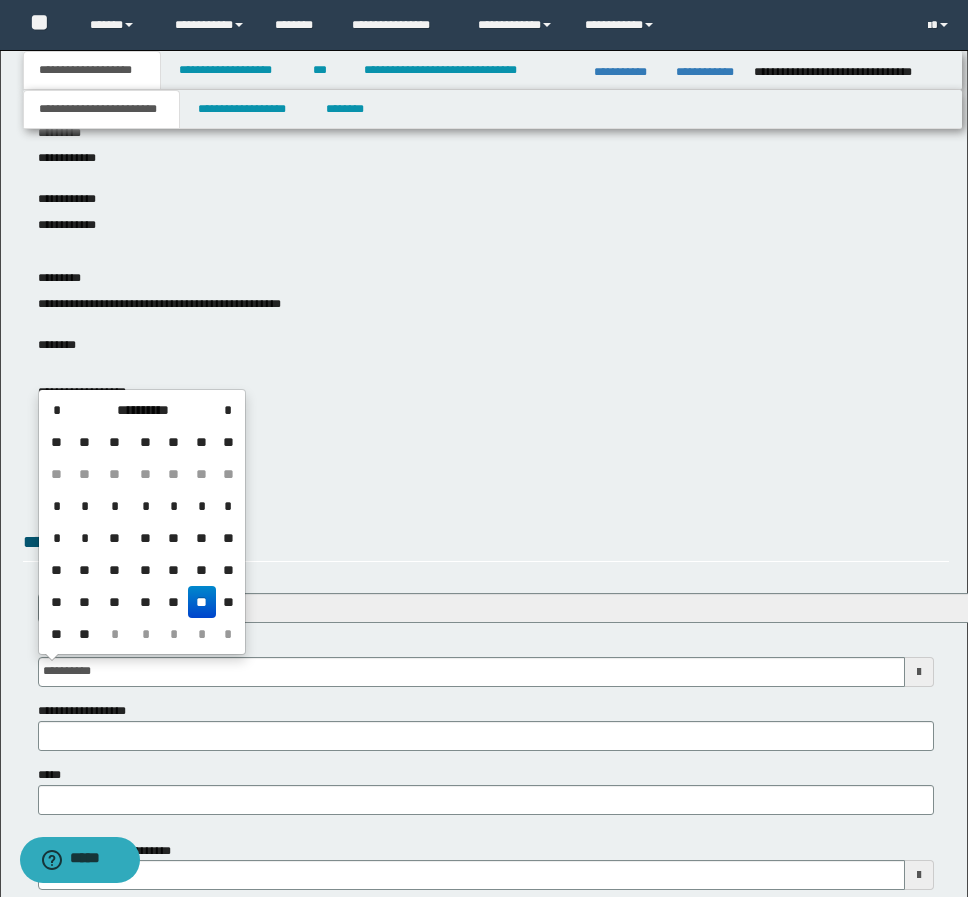 click on "**" at bounding box center (202, 602) 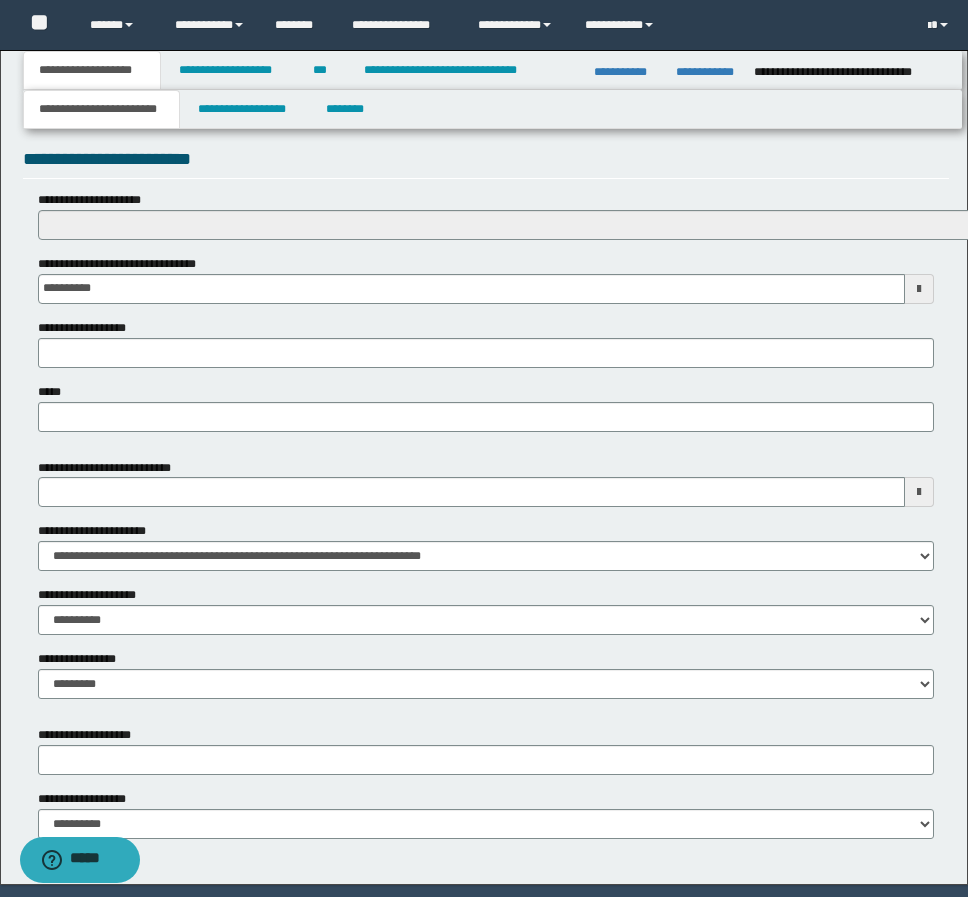 scroll, scrollTop: 700, scrollLeft: 0, axis: vertical 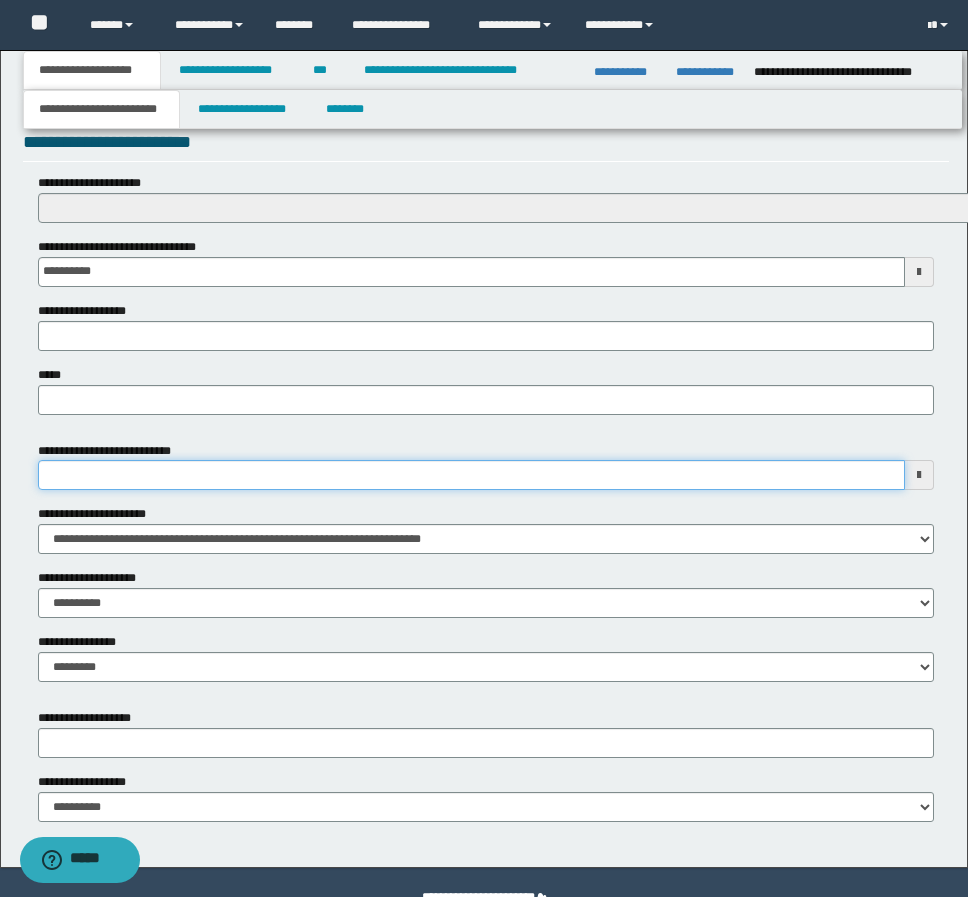 click on "**********" at bounding box center (471, 475) 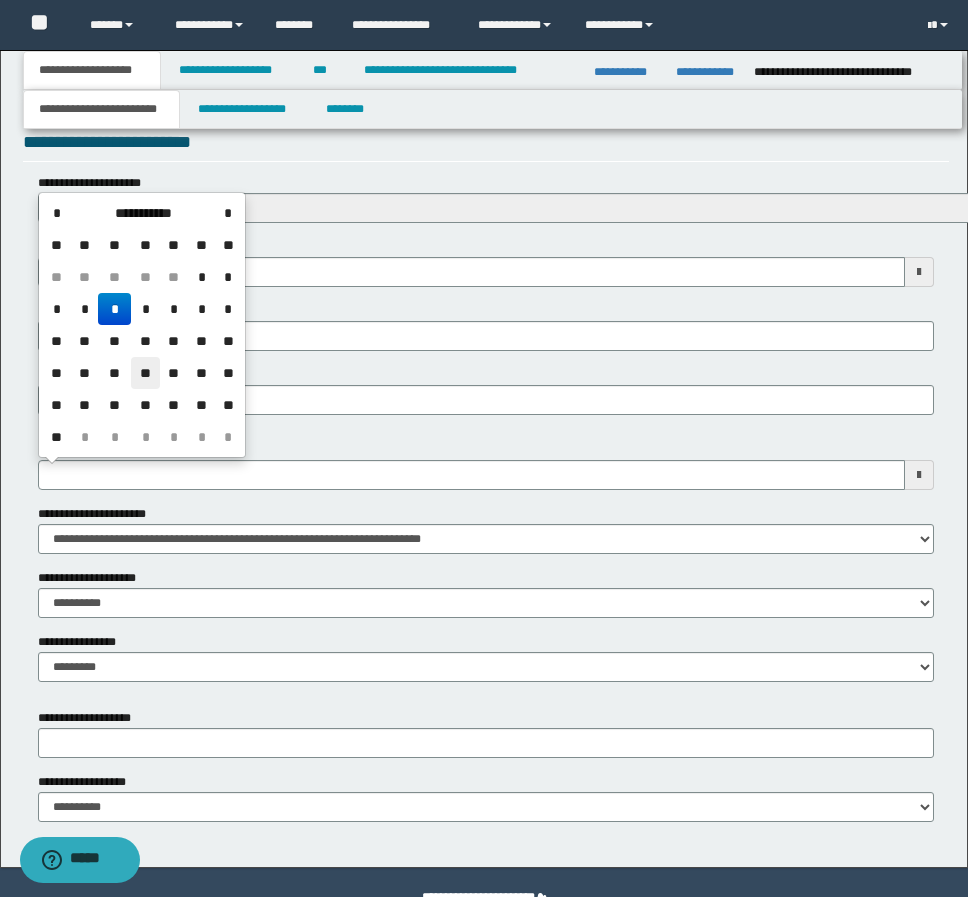 click on "**" at bounding box center (145, 373) 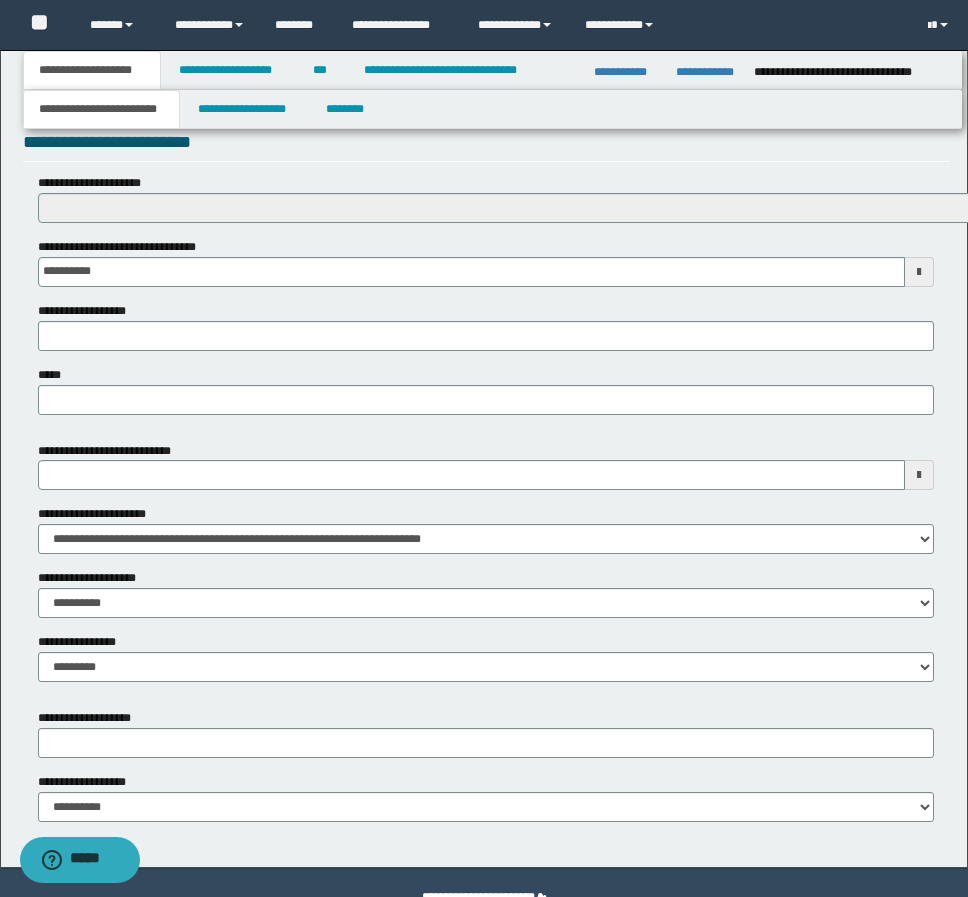 scroll, scrollTop: 748, scrollLeft: 0, axis: vertical 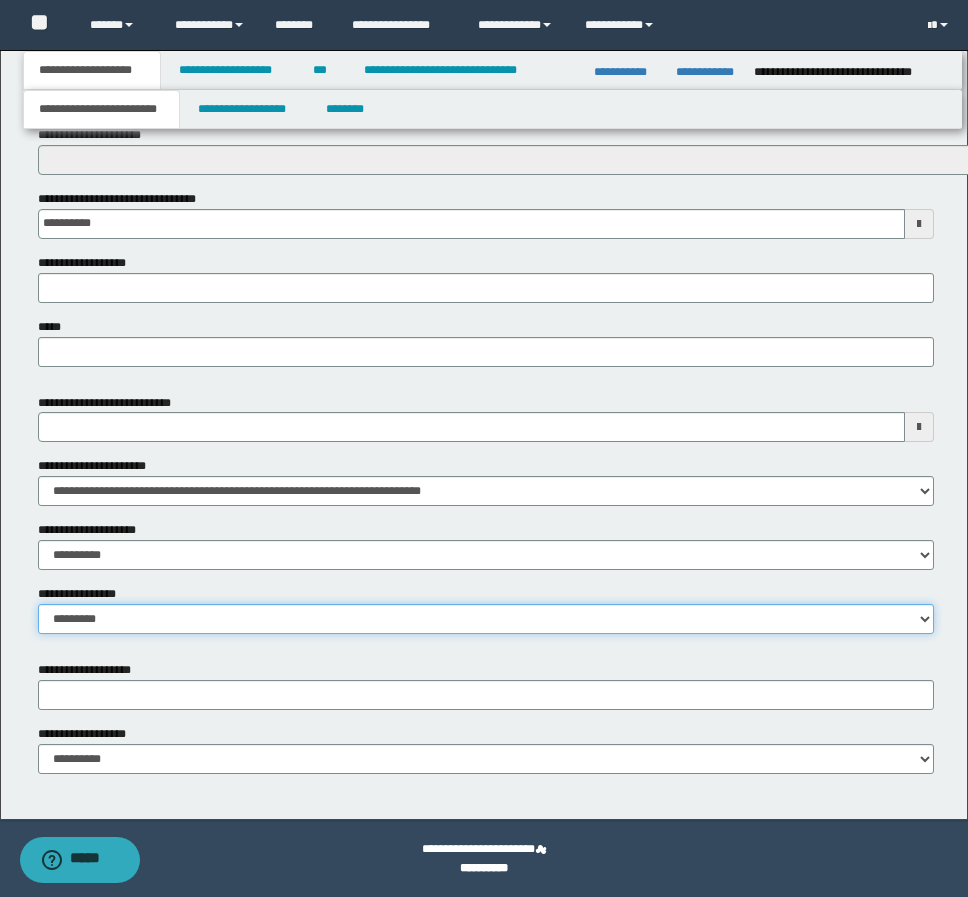 click on "**********" at bounding box center (486, 619) 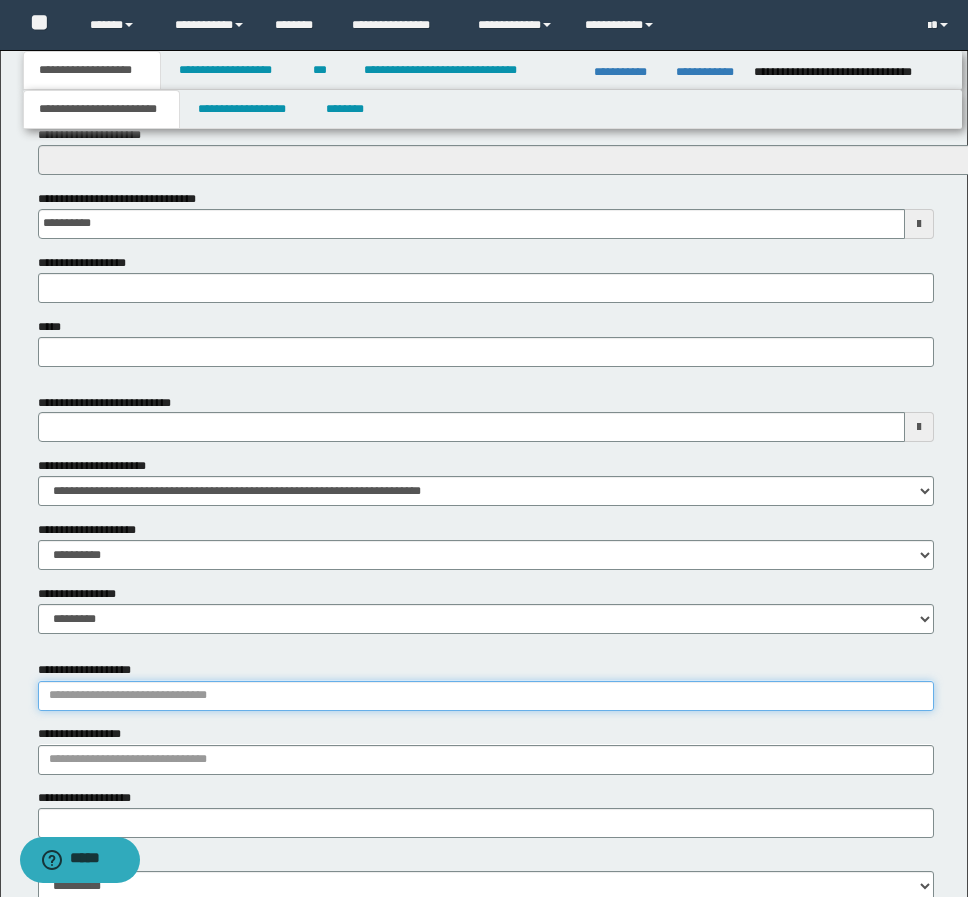 click on "**********" at bounding box center (486, 696) 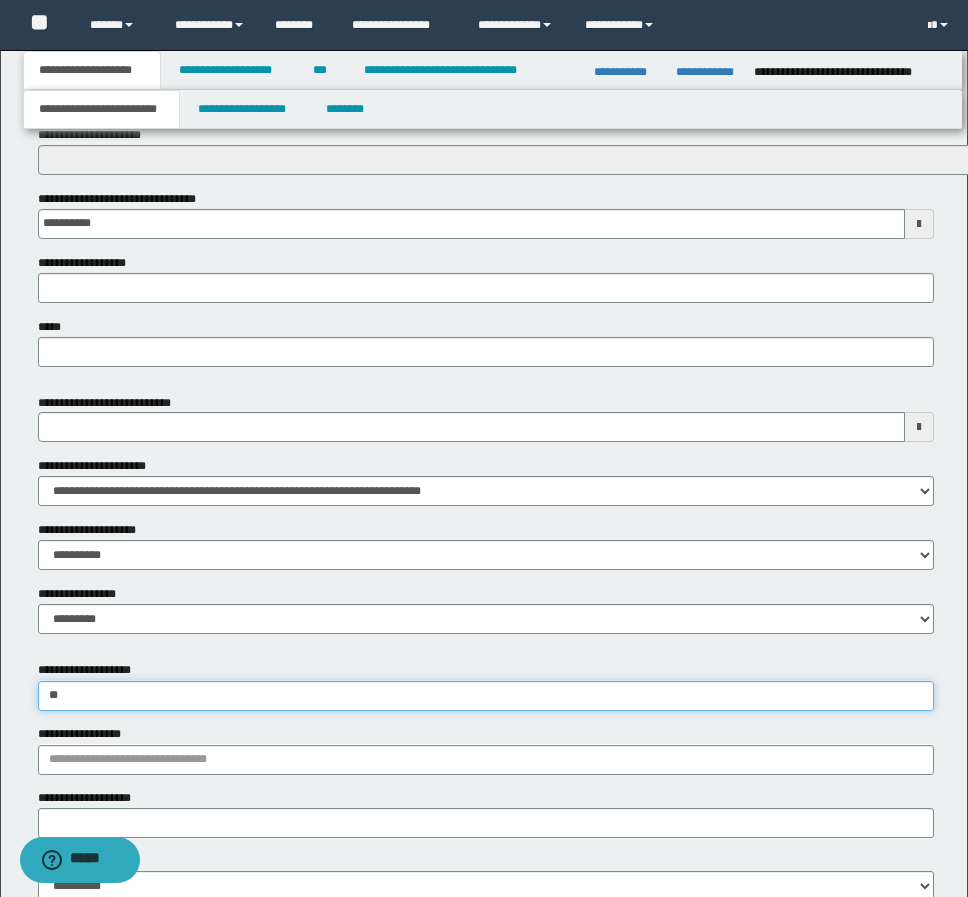 type on "*" 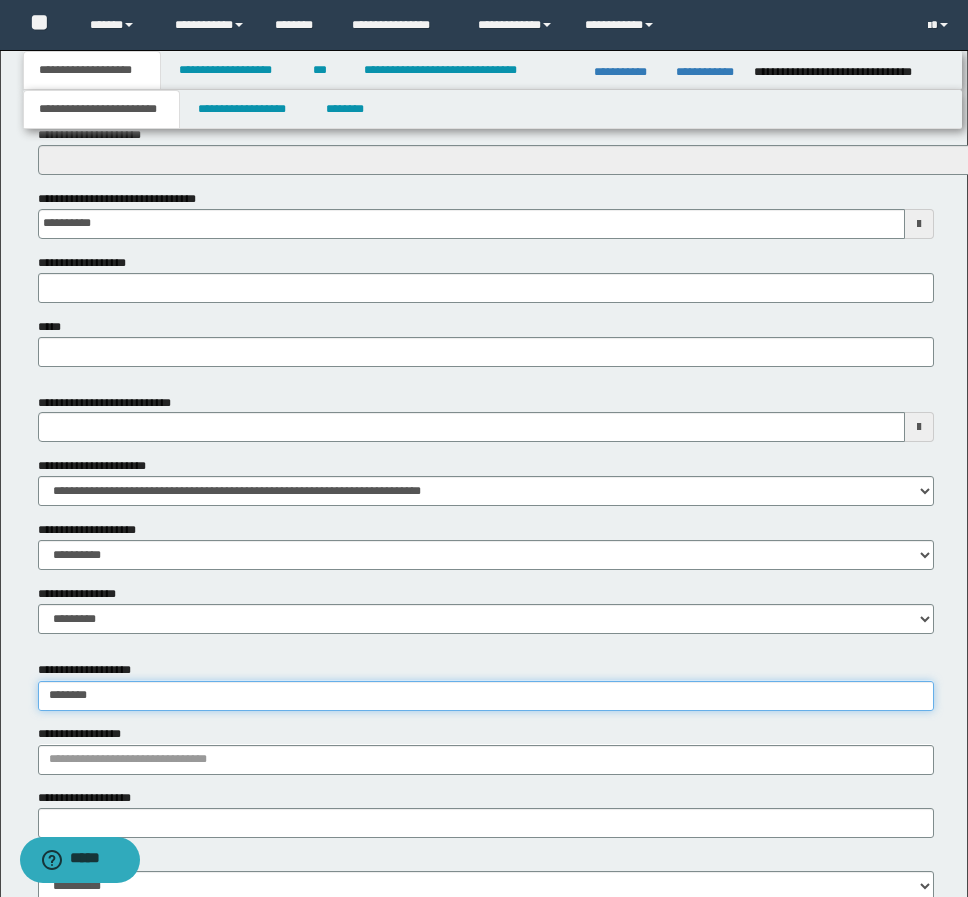 click on "********" at bounding box center [486, 696] 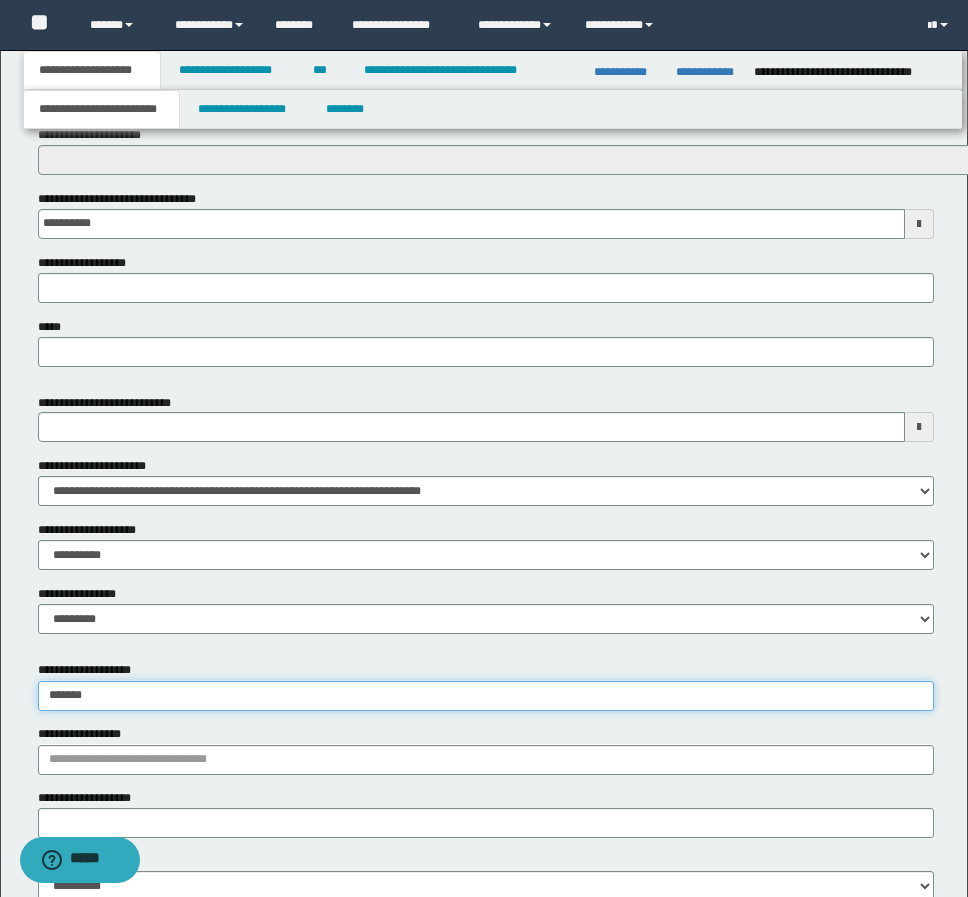 type on "********" 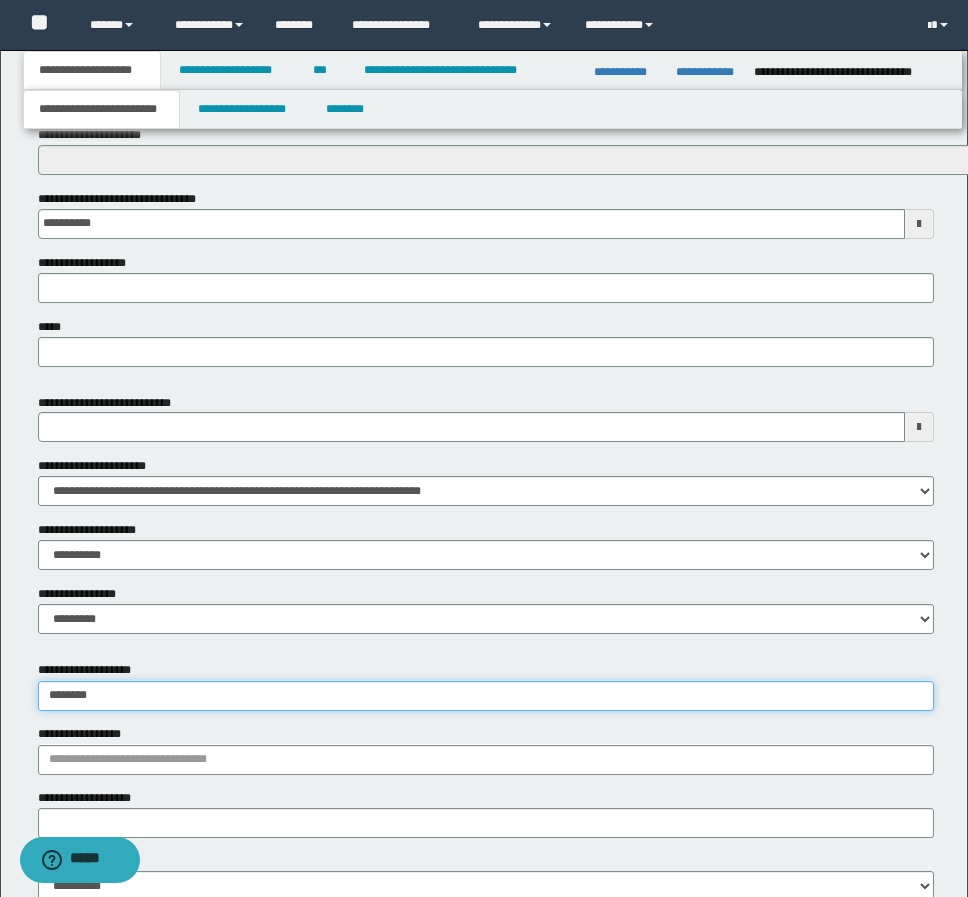 type on "**********" 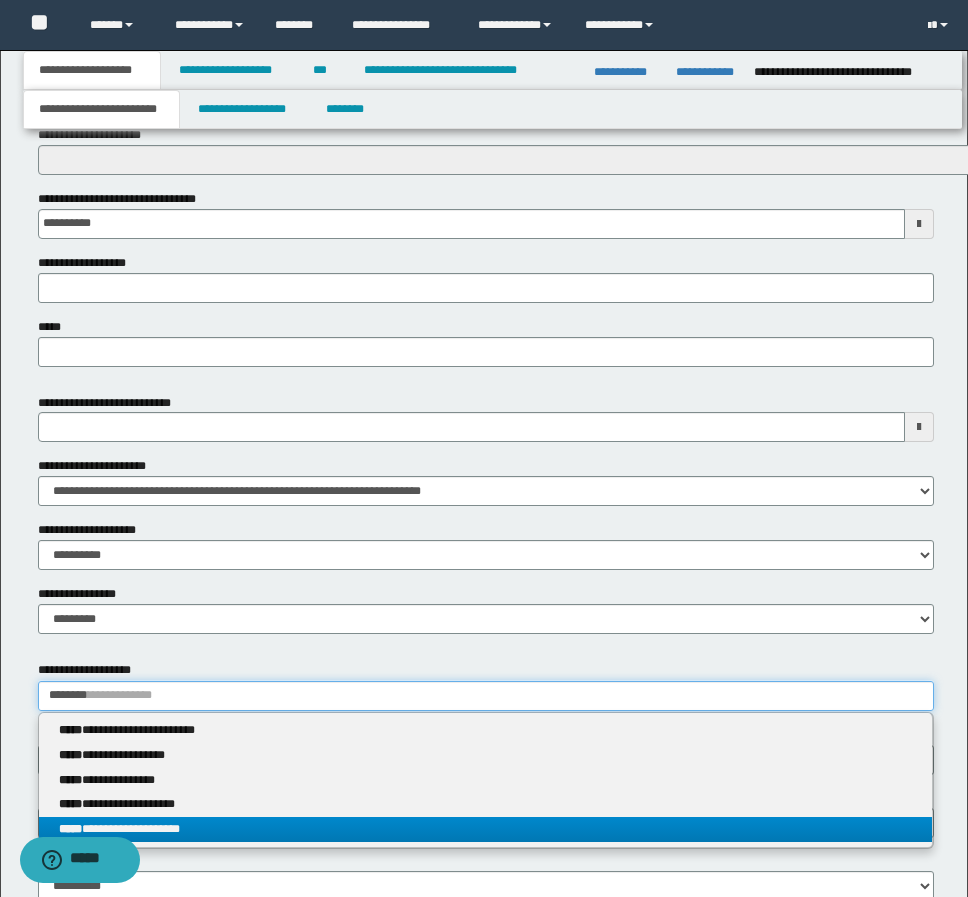 type on "********" 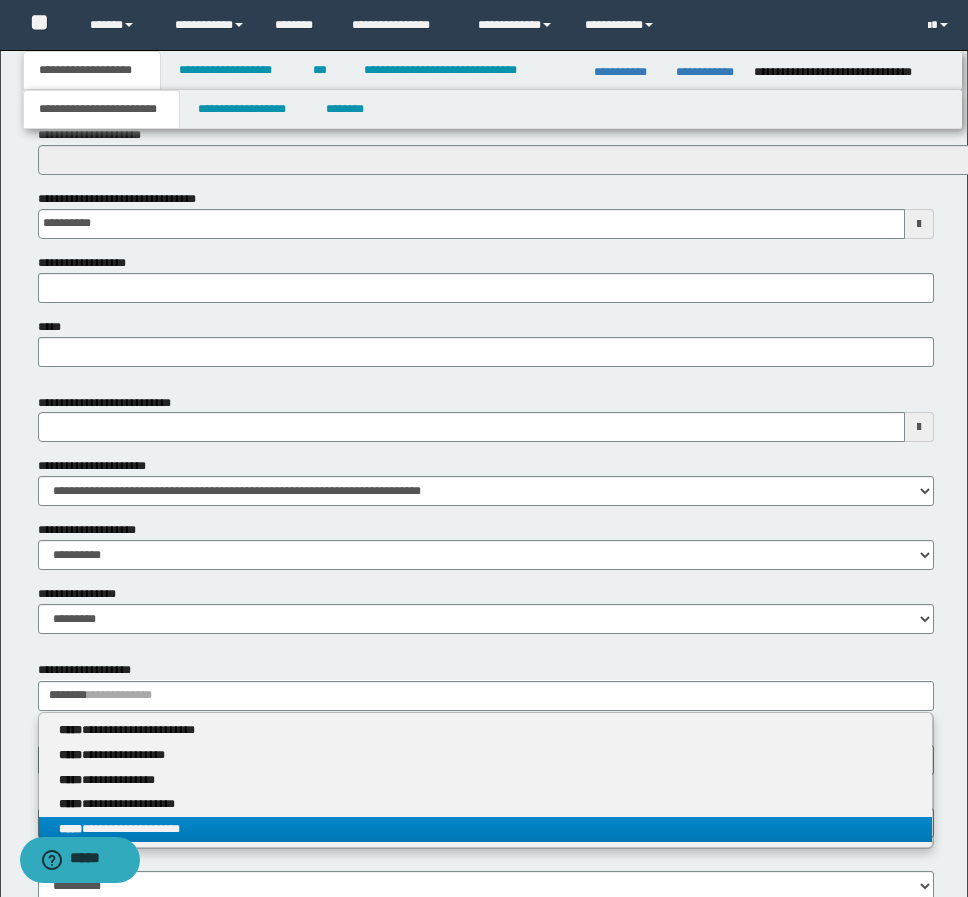 click on "**********" at bounding box center [485, 829] 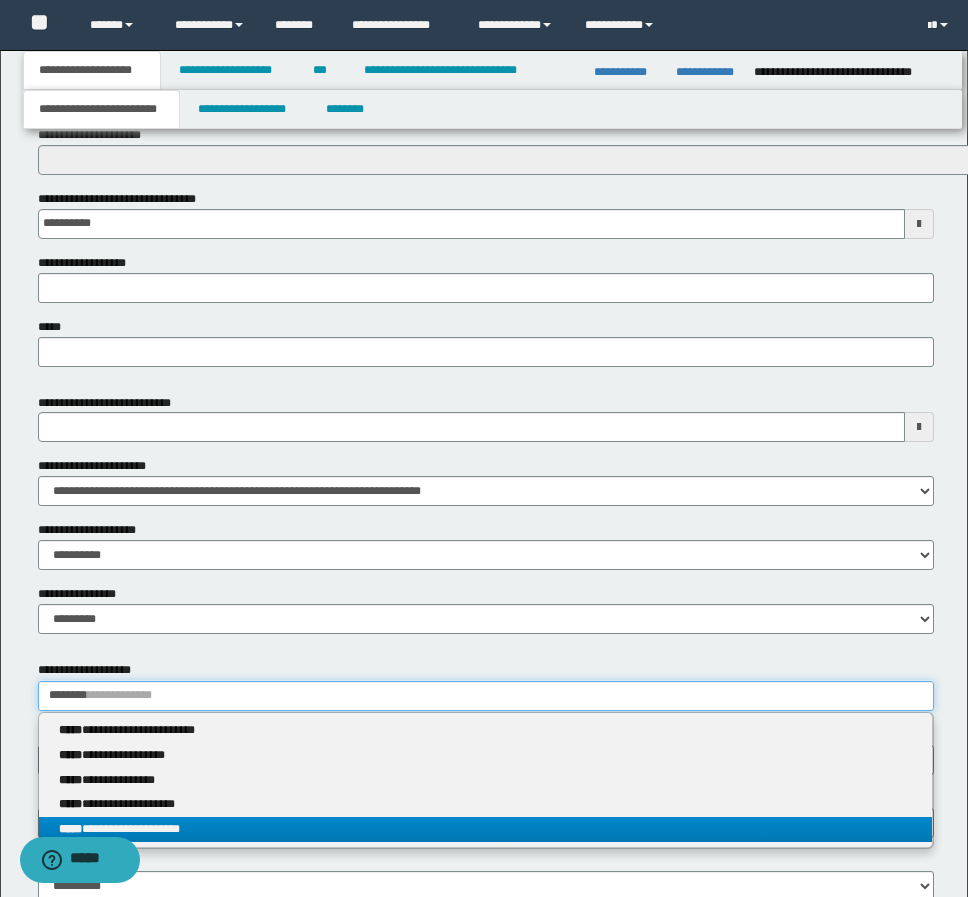 type 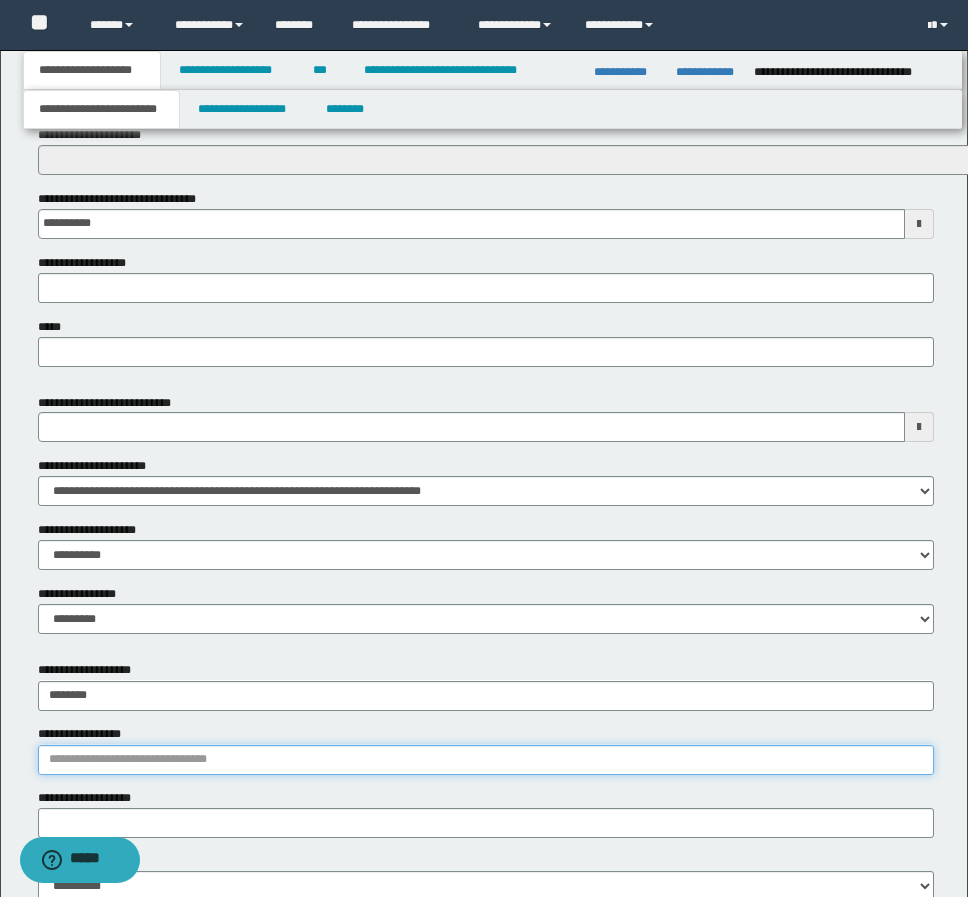 click on "**********" at bounding box center [486, 760] 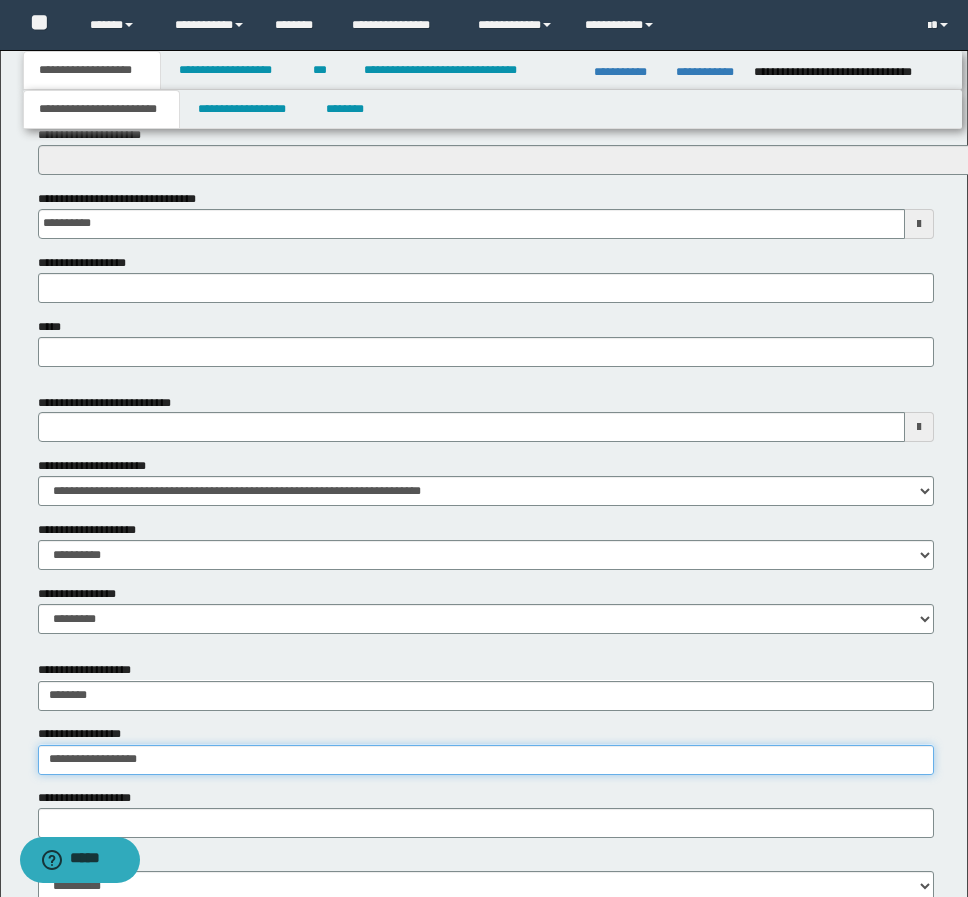 type on "**********" 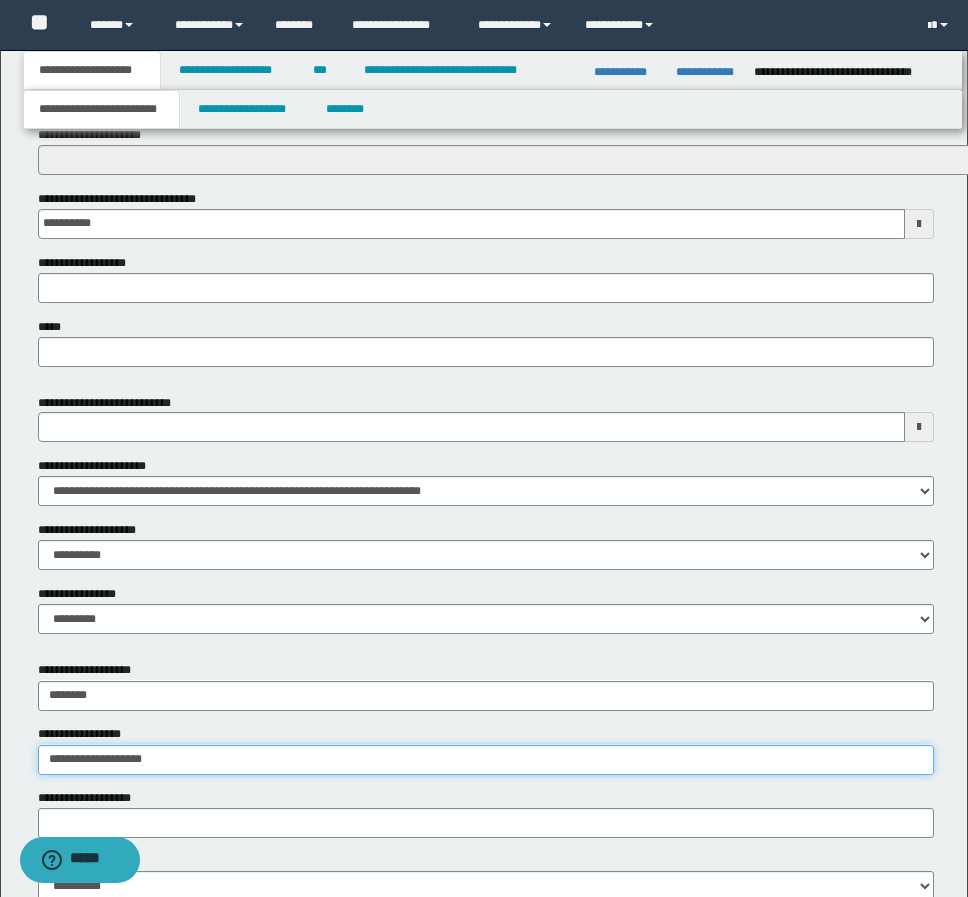type on "**********" 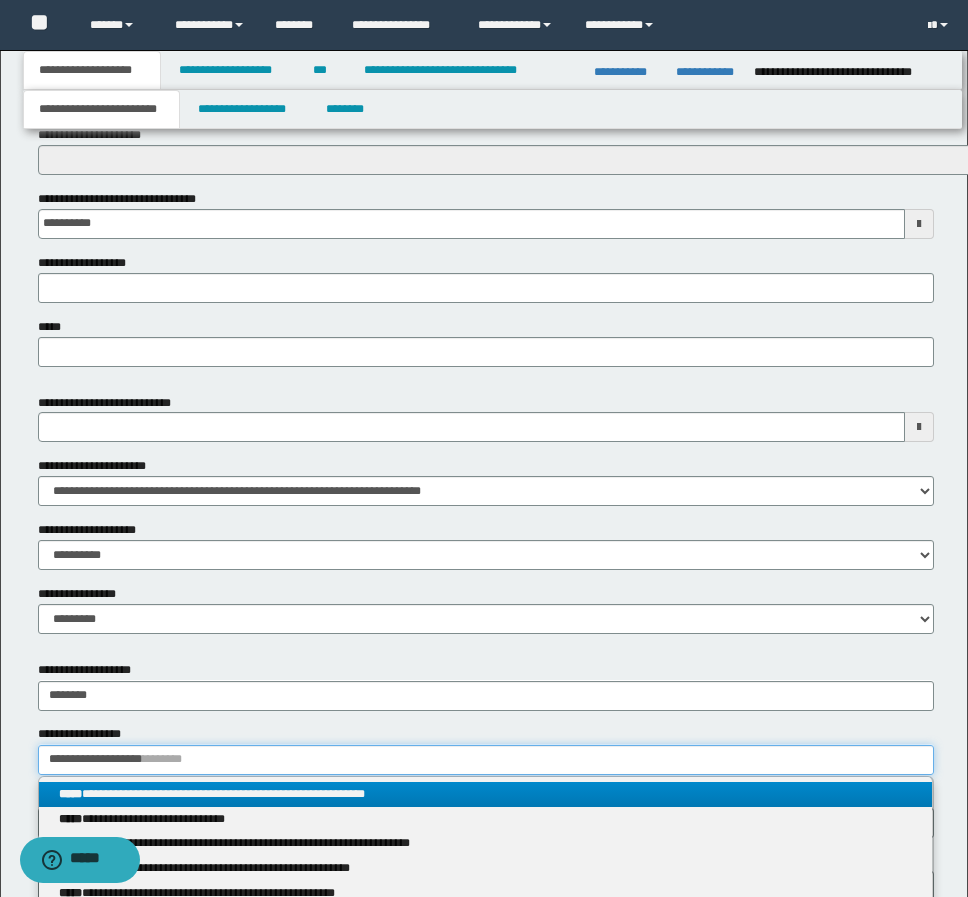 type on "**********" 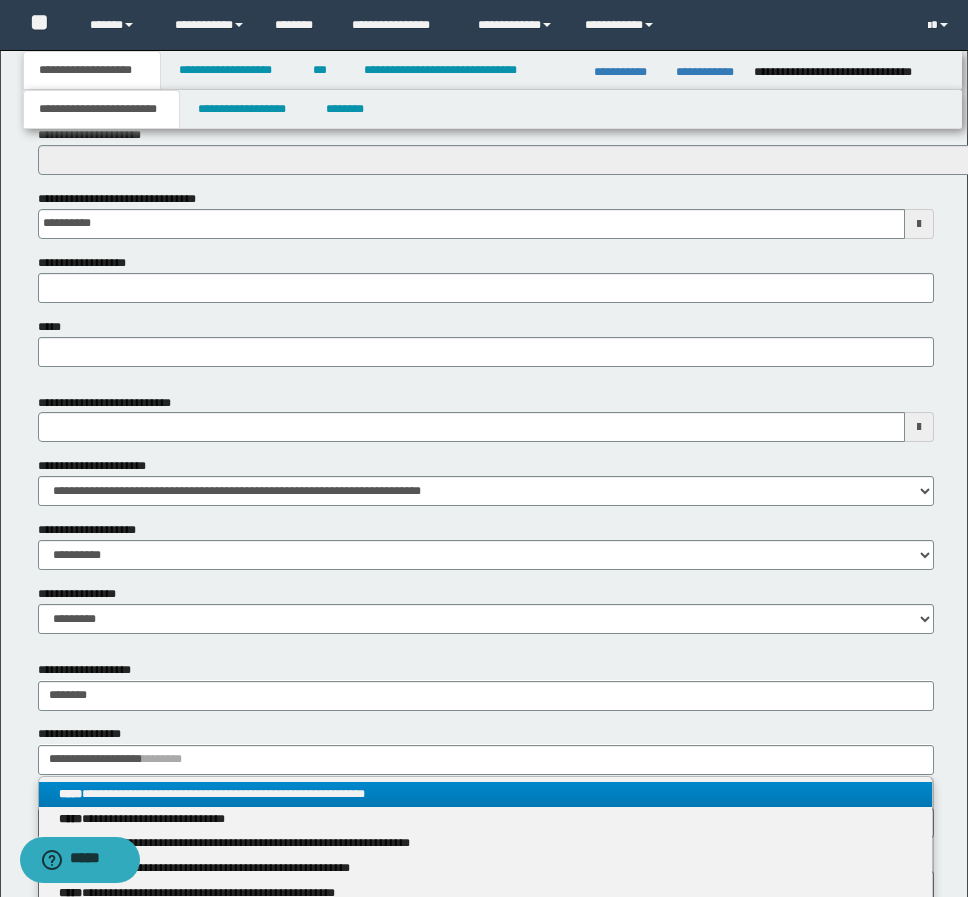 click on "**********" at bounding box center [485, 794] 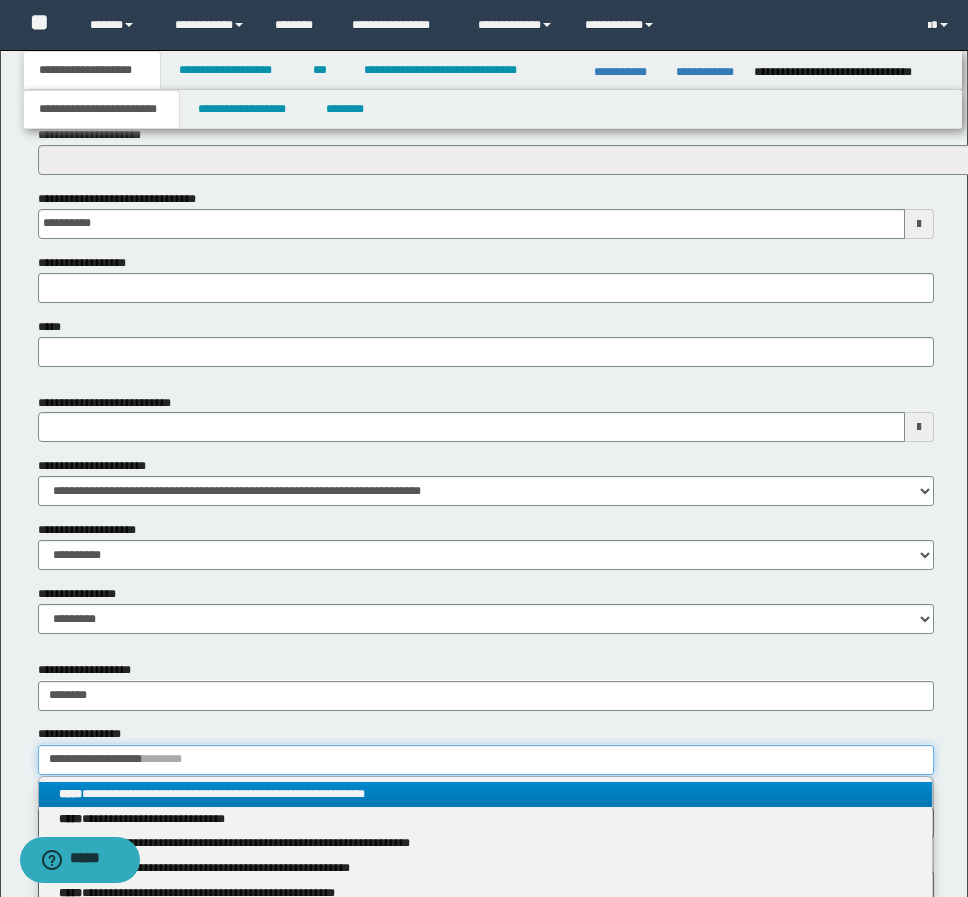 type 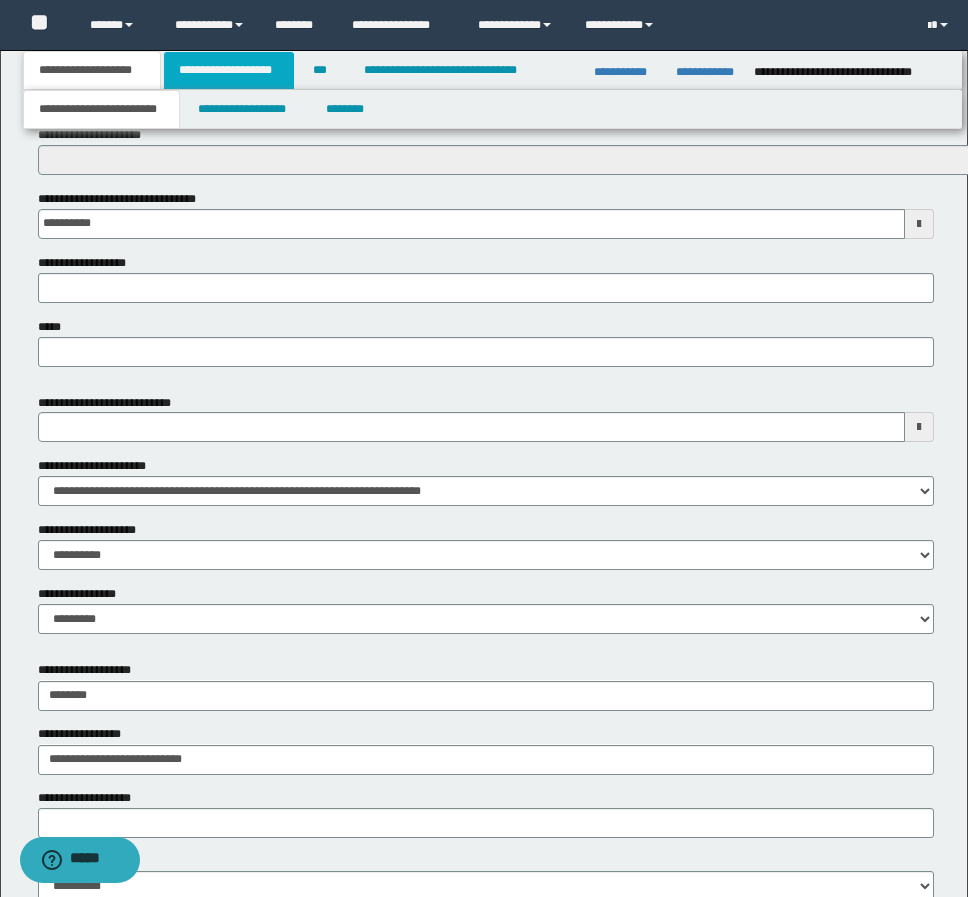 click on "**********" at bounding box center [229, 70] 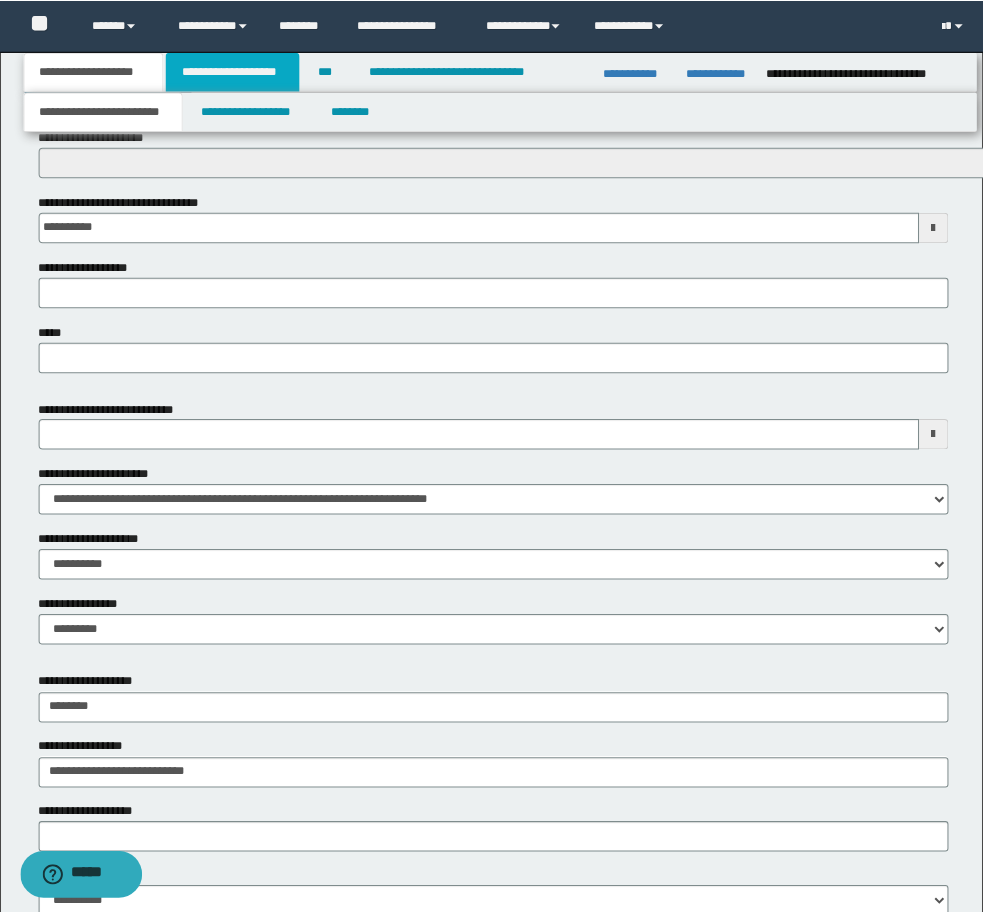 scroll, scrollTop: 0, scrollLeft: 0, axis: both 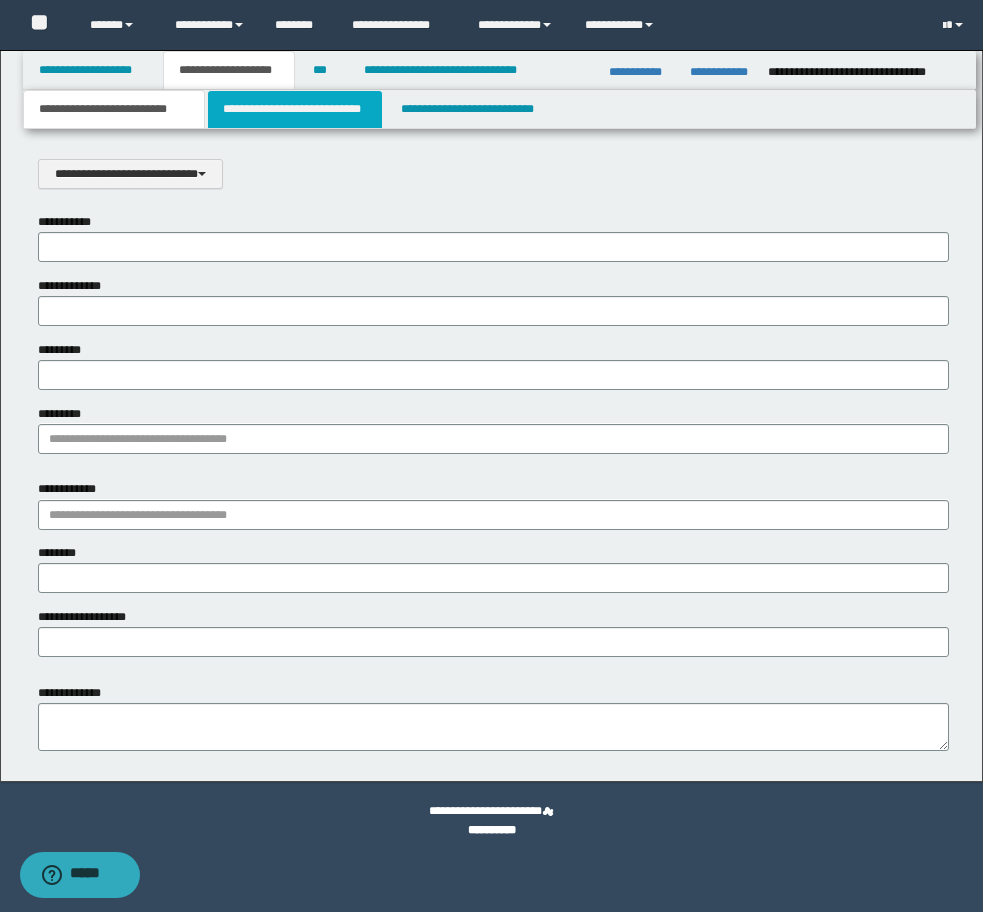 click on "**********" at bounding box center (295, 109) 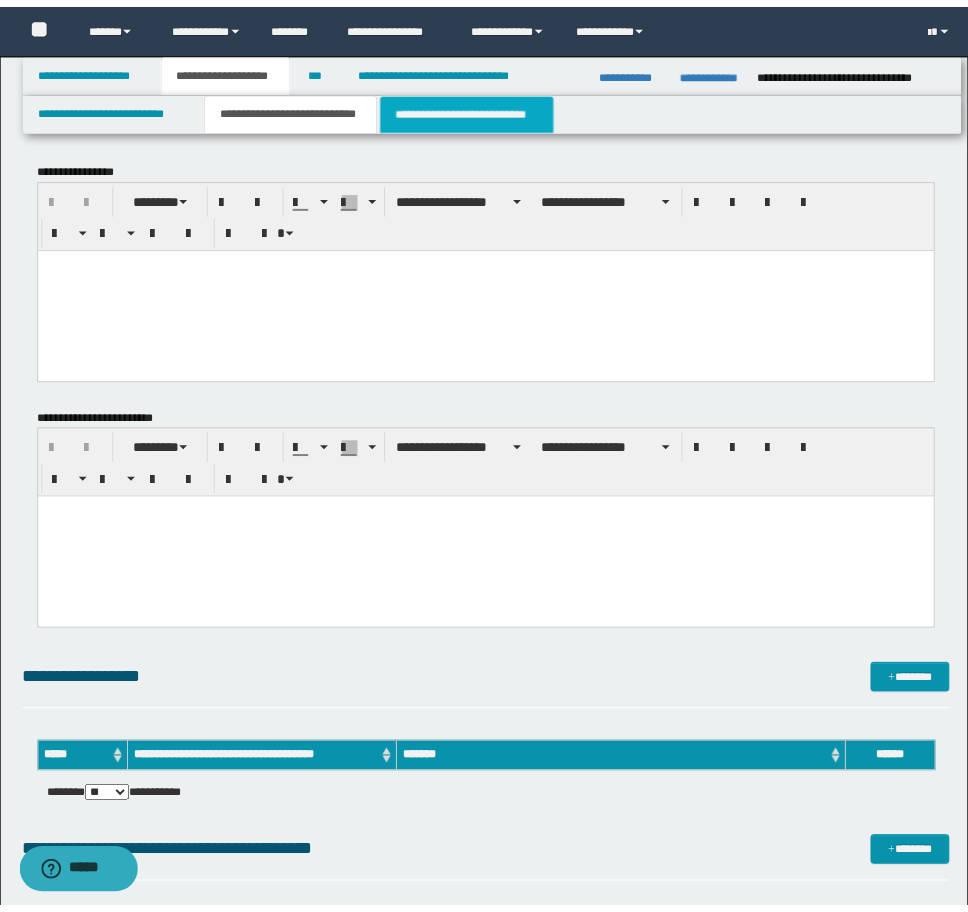 scroll, scrollTop: 0, scrollLeft: 0, axis: both 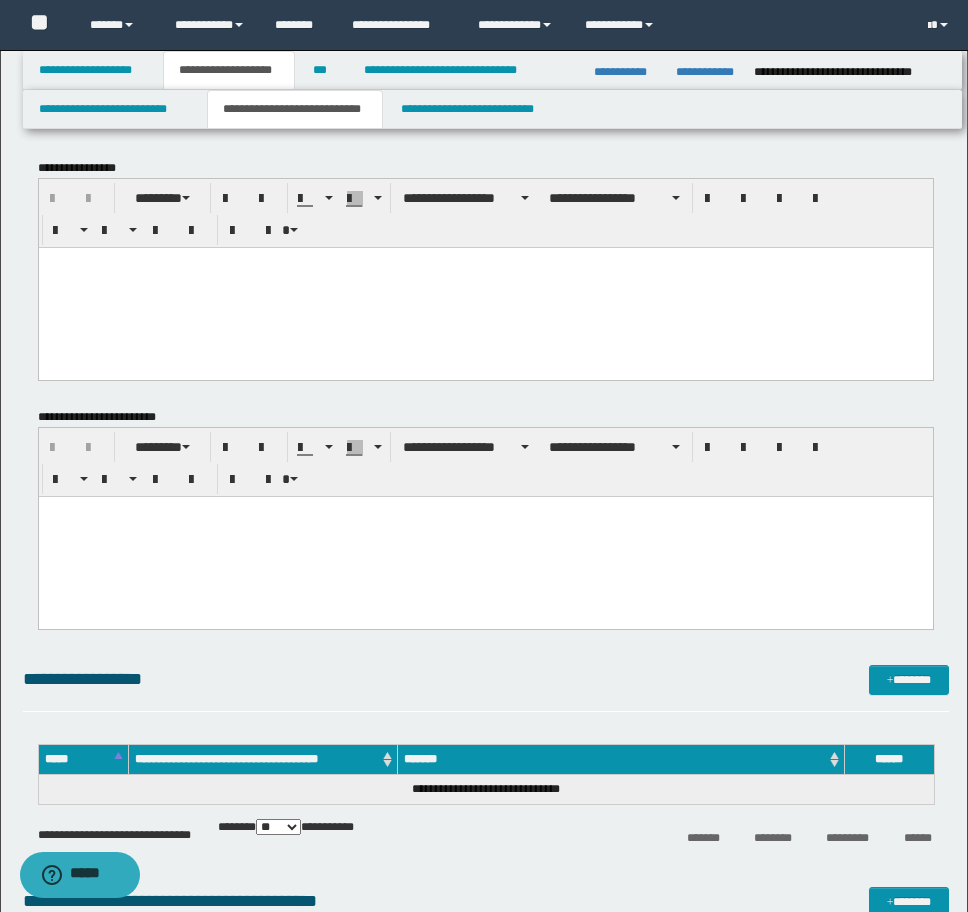 click at bounding box center [485, 287] 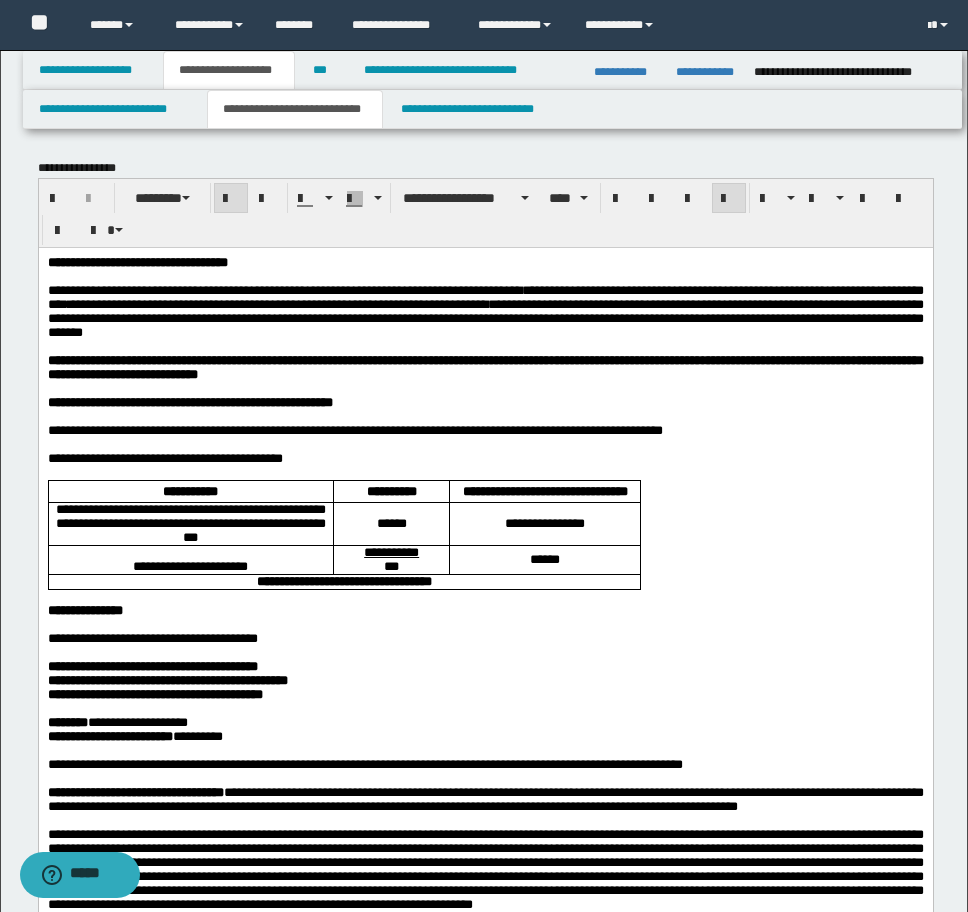 click on "**********" at bounding box center (137, 261) 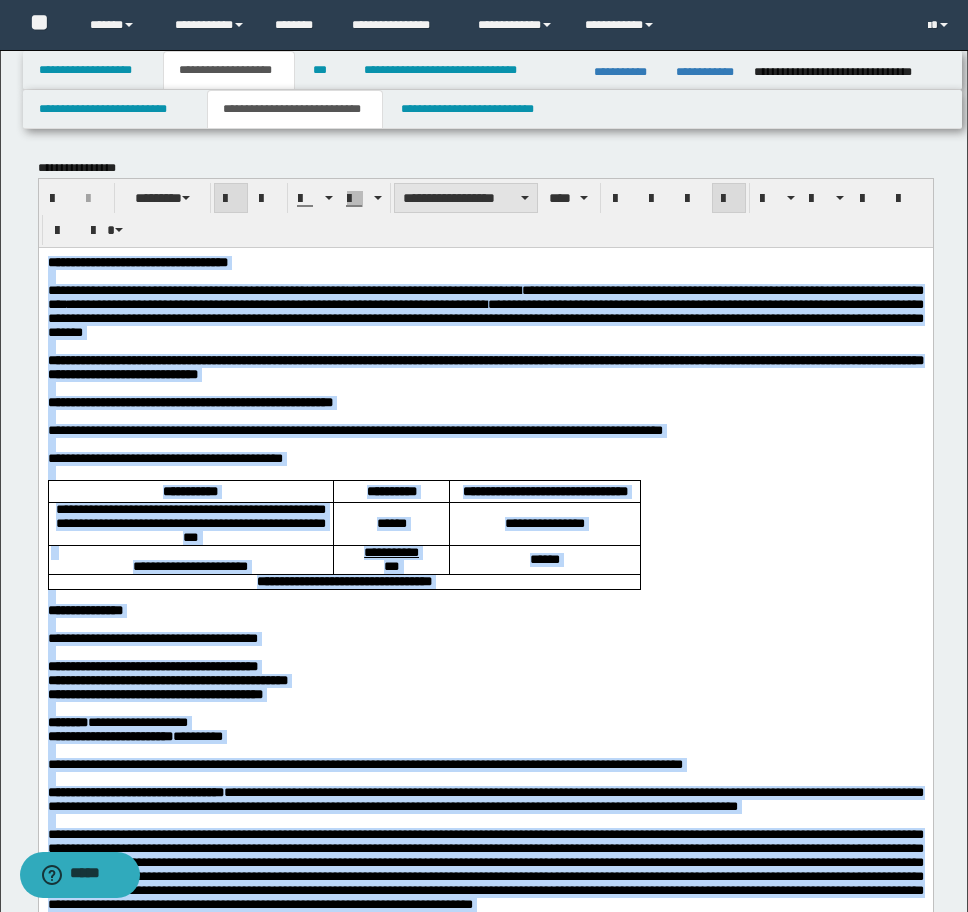 click on "**********" at bounding box center (466, 198) 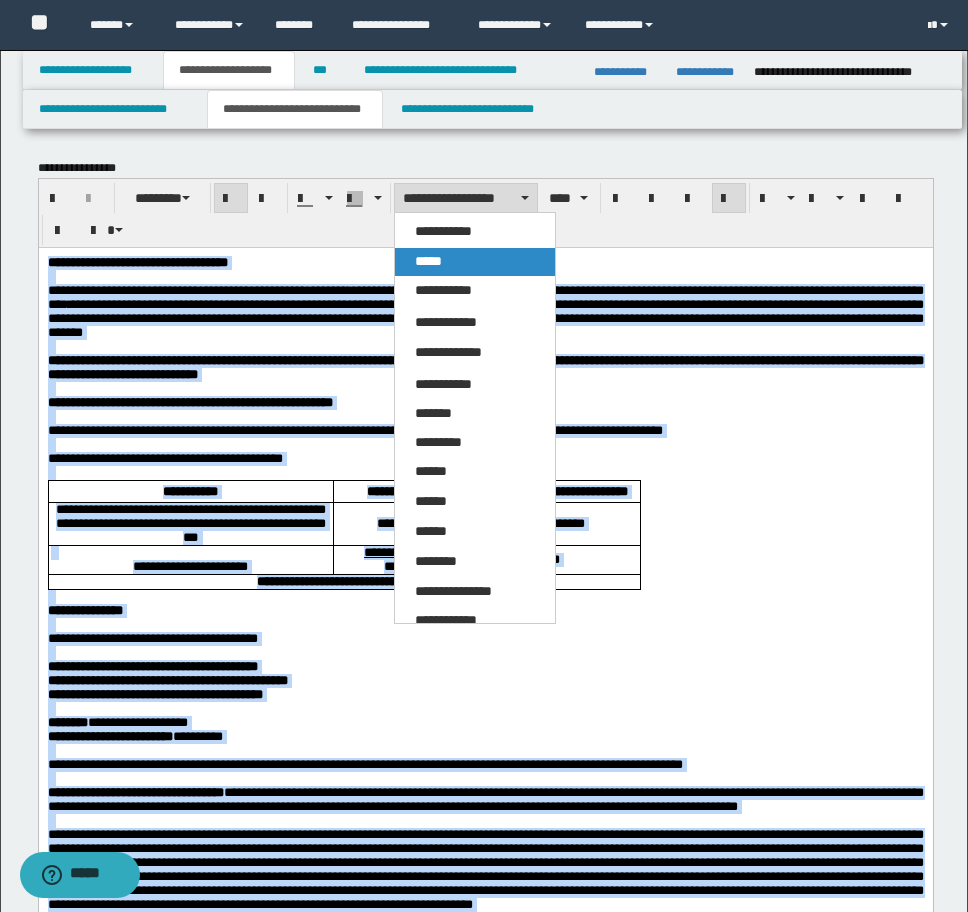click on "*****" at bounding box center (475, 262) 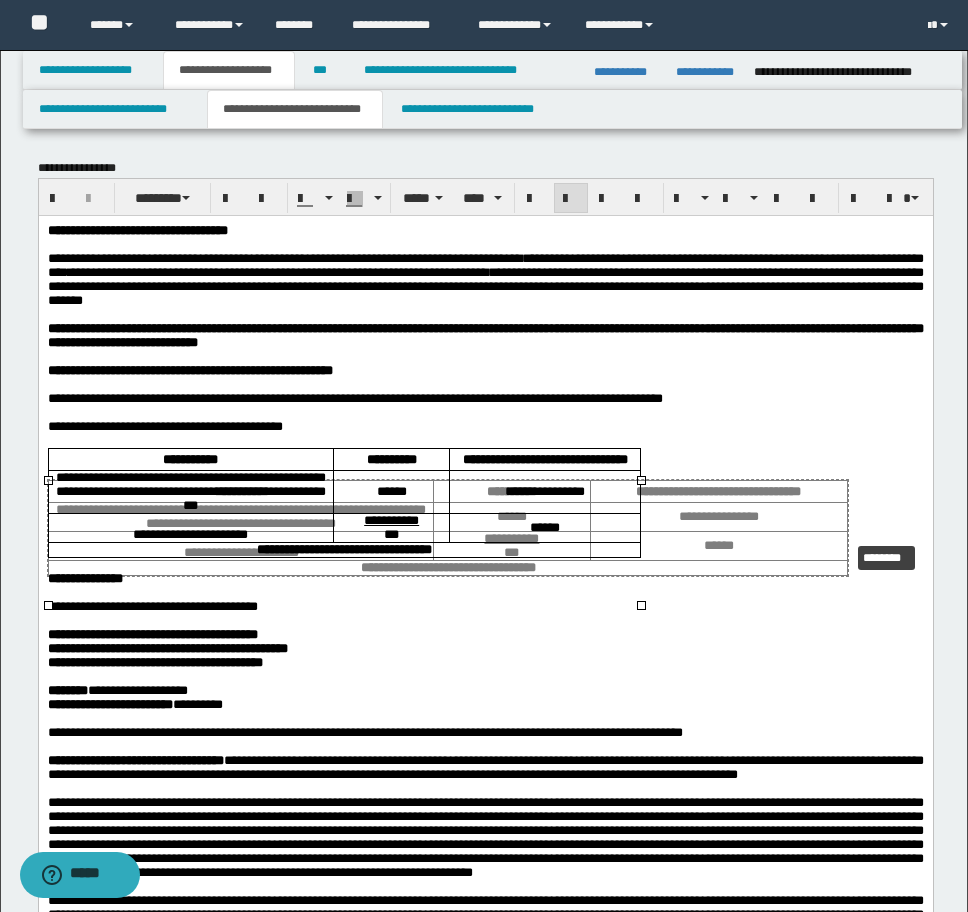 drag, startPoint x: 637, startPoint y: 601, endPoint x: 844, endPoint y: 537, distance: 216.66795 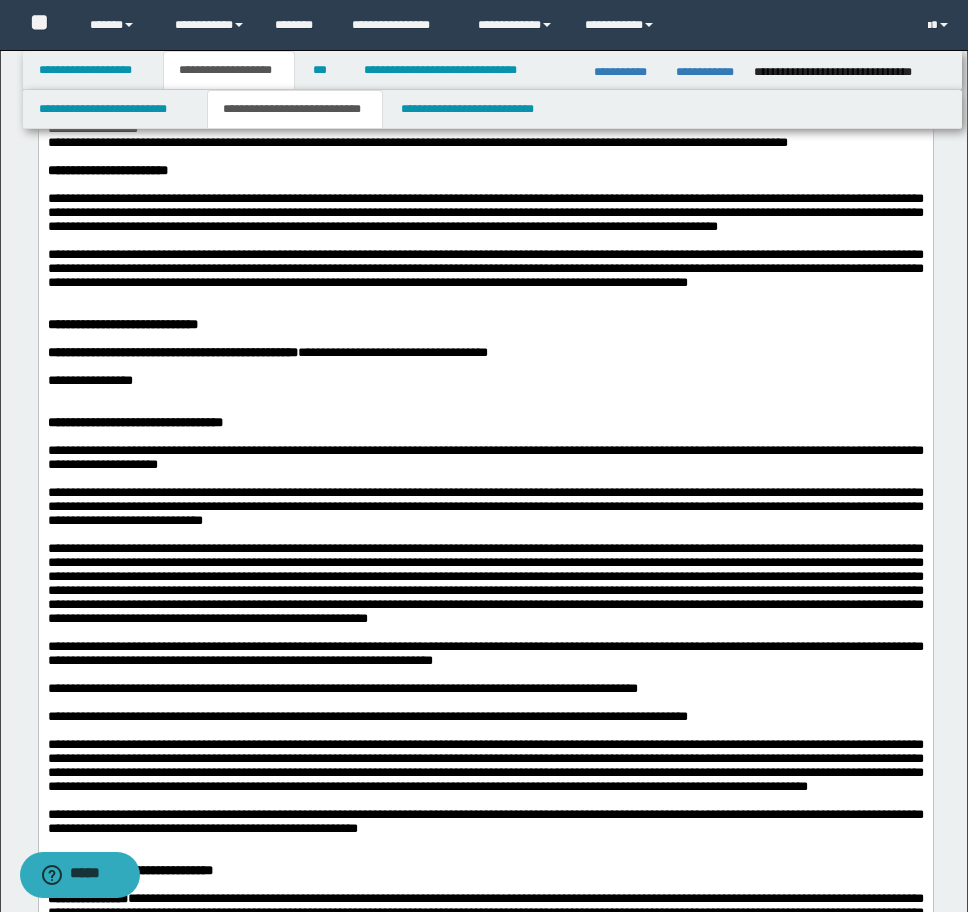 scroll, scrollTop: 1000, scrollLeft: 0, axis: vertical 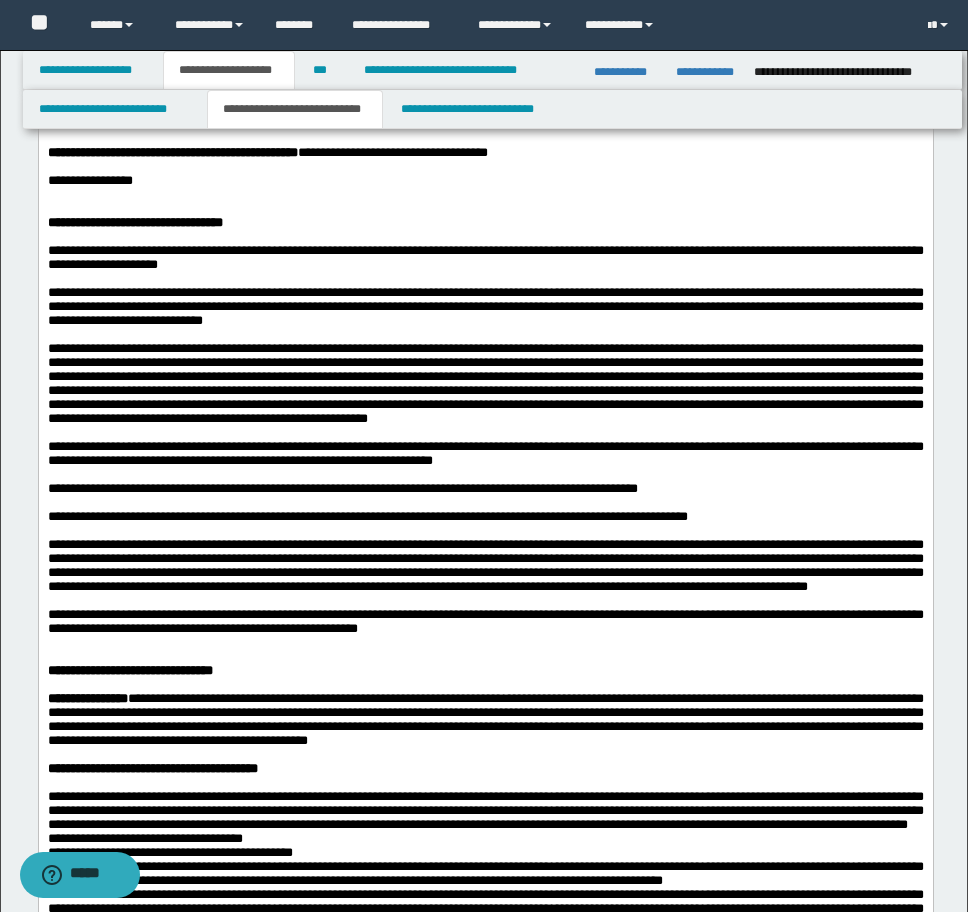 drag, startPoint x: 179, startPoint y: 412, endPoint x: 144, endPoint y: 412, distance: 35 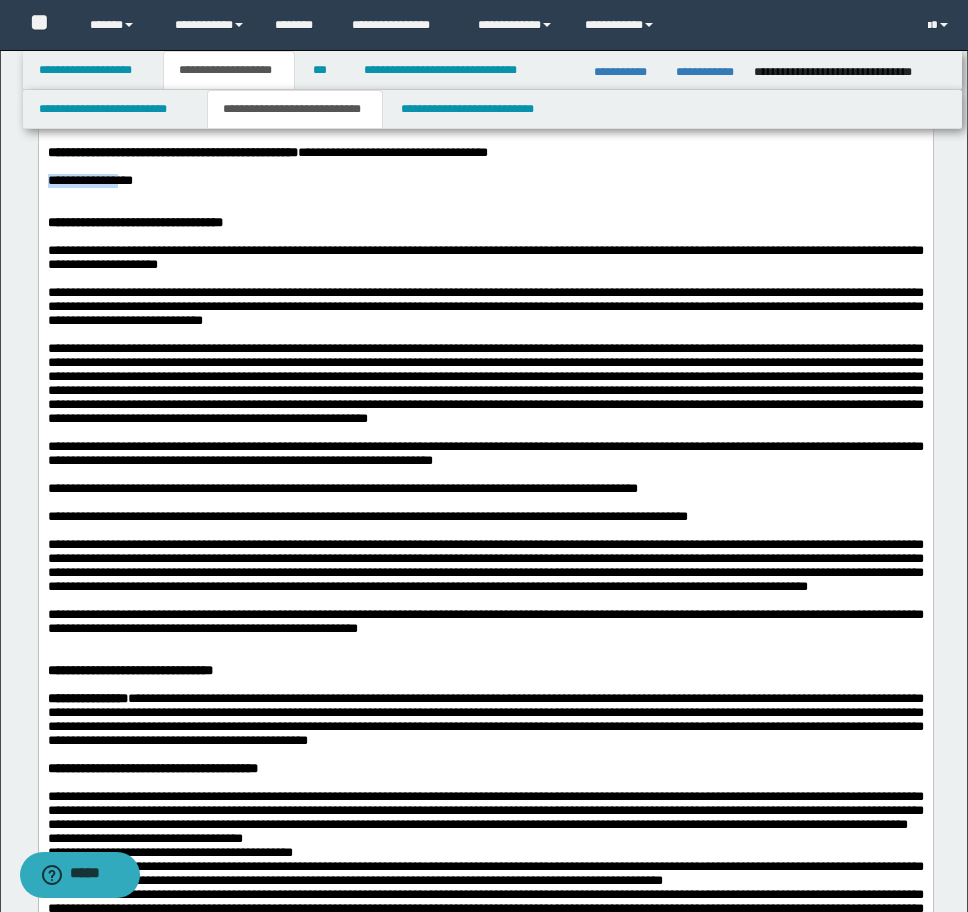 drag, startPoint x: 33, startPoint y: 411, endPoint x: -6, endPoint y: 399, distance: 40.804413 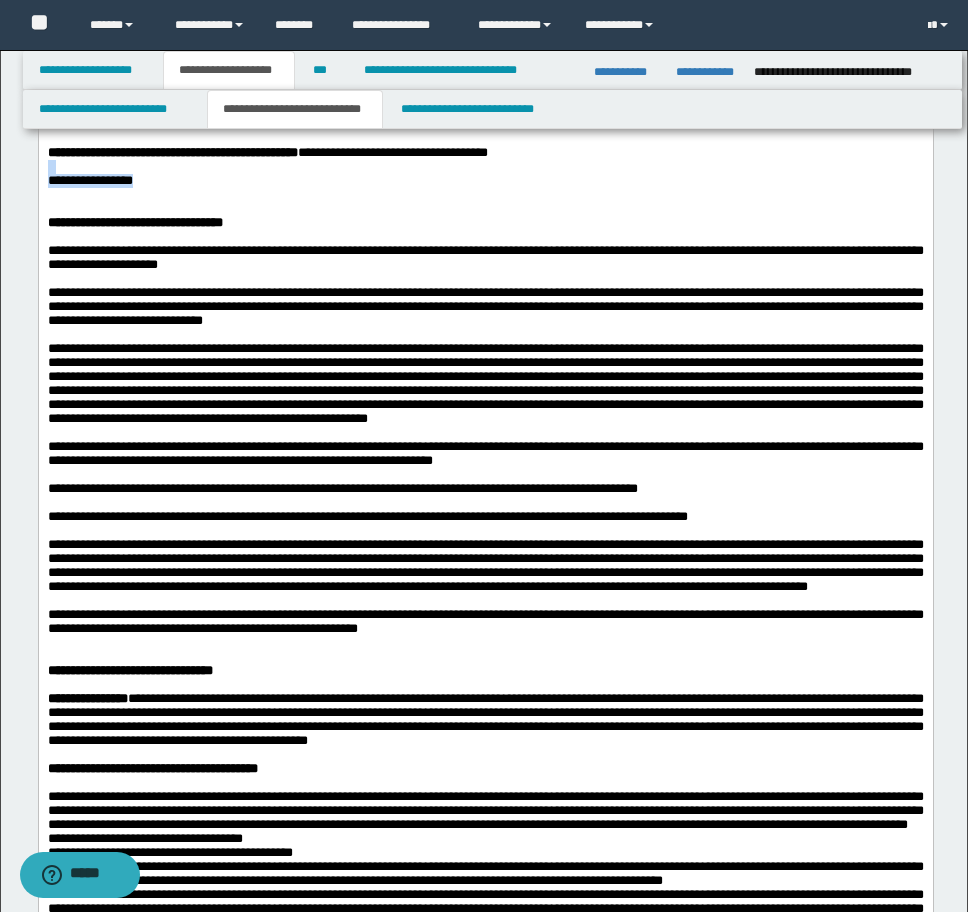 drag, startPoint x: 188, startPoint y: 412, endPoint x: -9, endPoint y: 397, distance: 197.57024 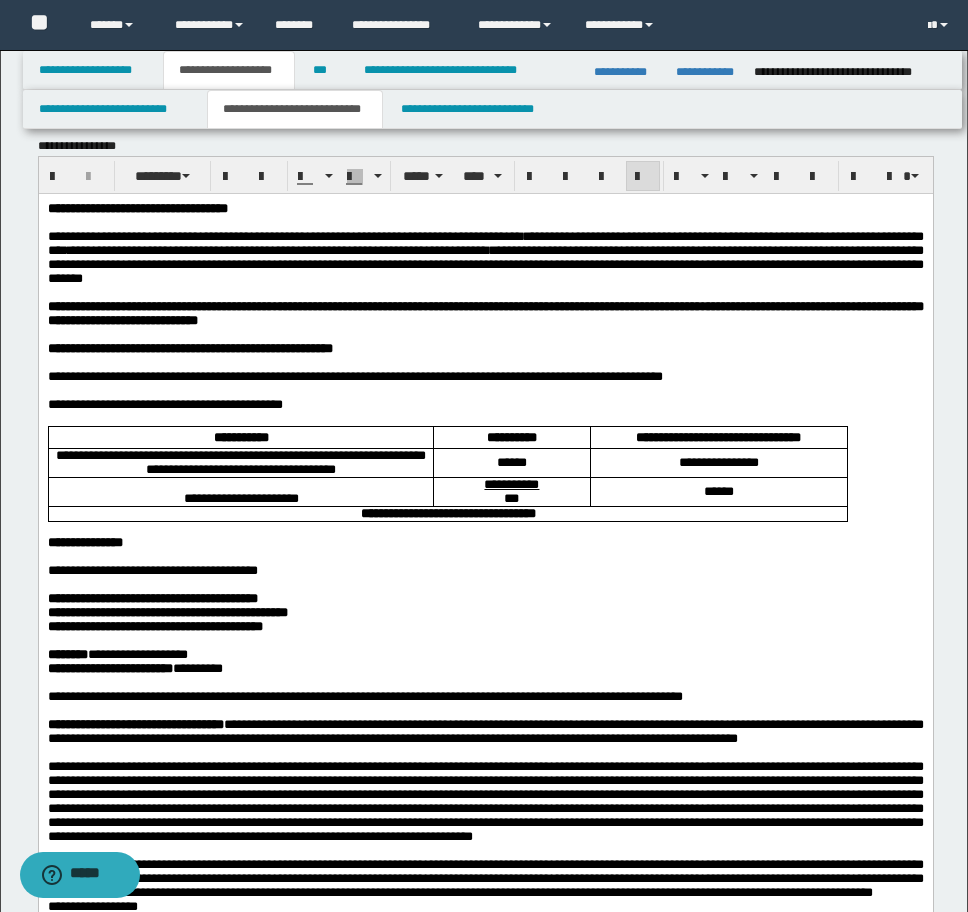 scroll, scrollTop: 0, scrollLeft: 0, axis: both 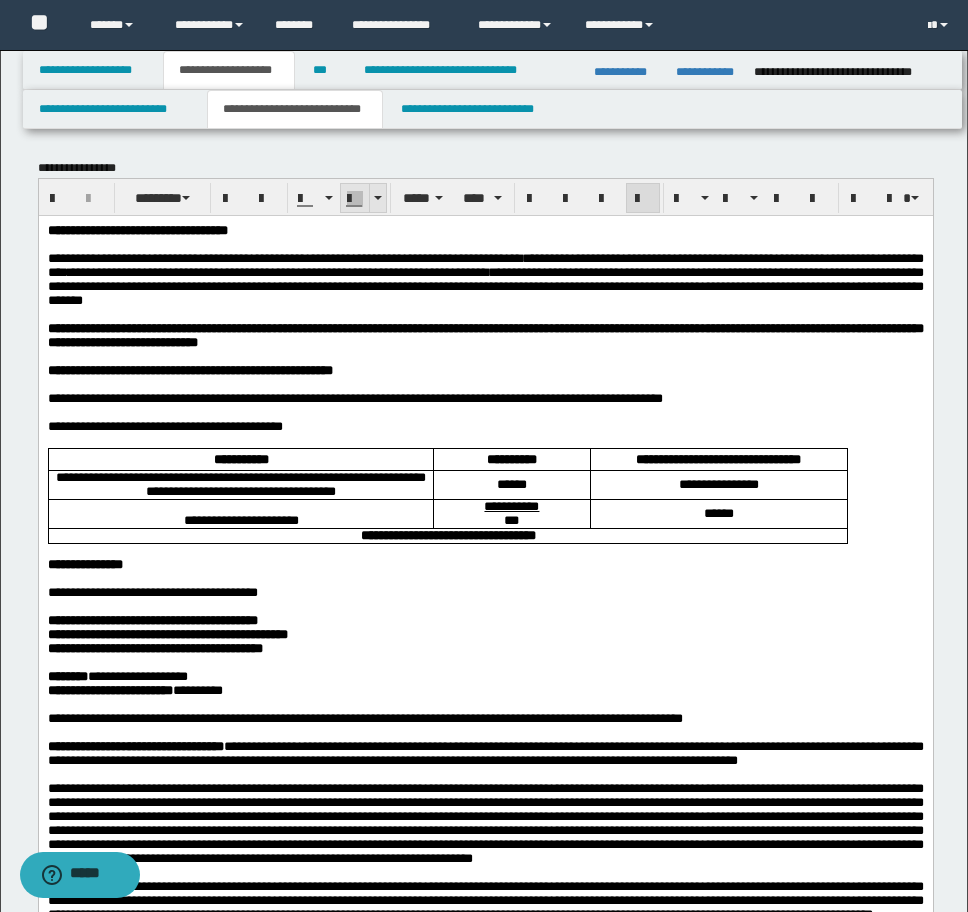 click at bounding box center [378, 198] 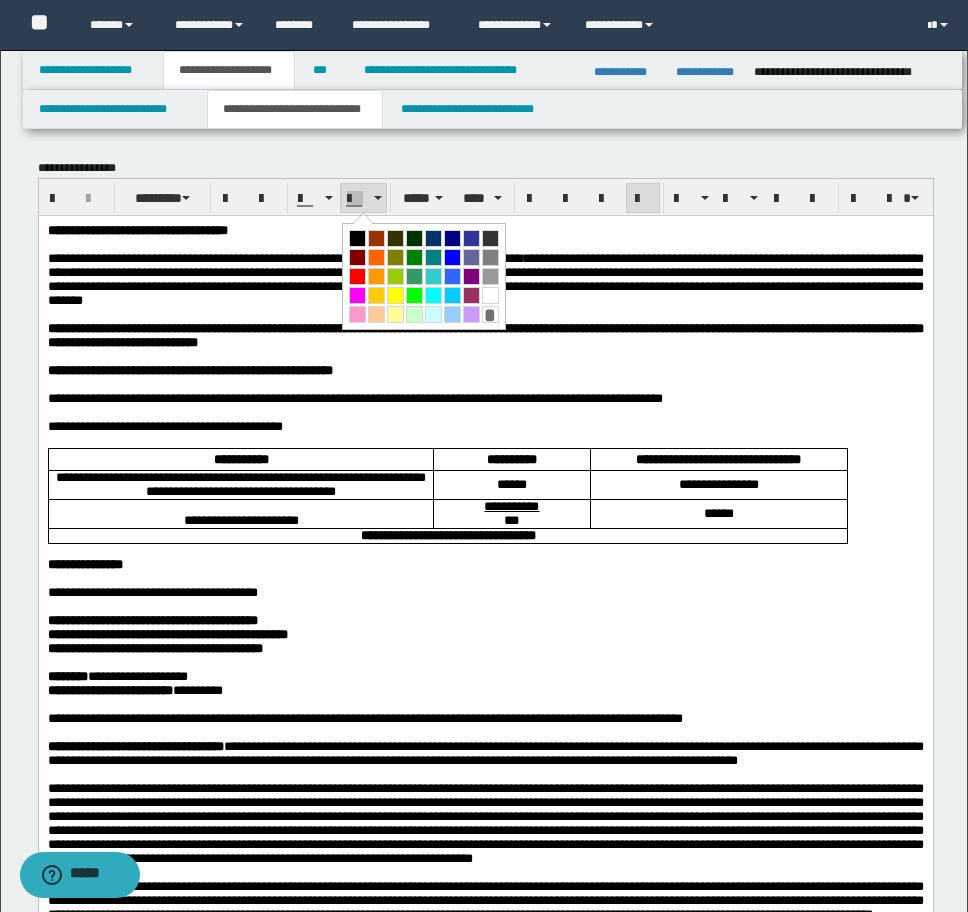 drag, startPoint x: 428, startPoint y: 290, endPoint x: 318, endPoint y: 290, distance: 110 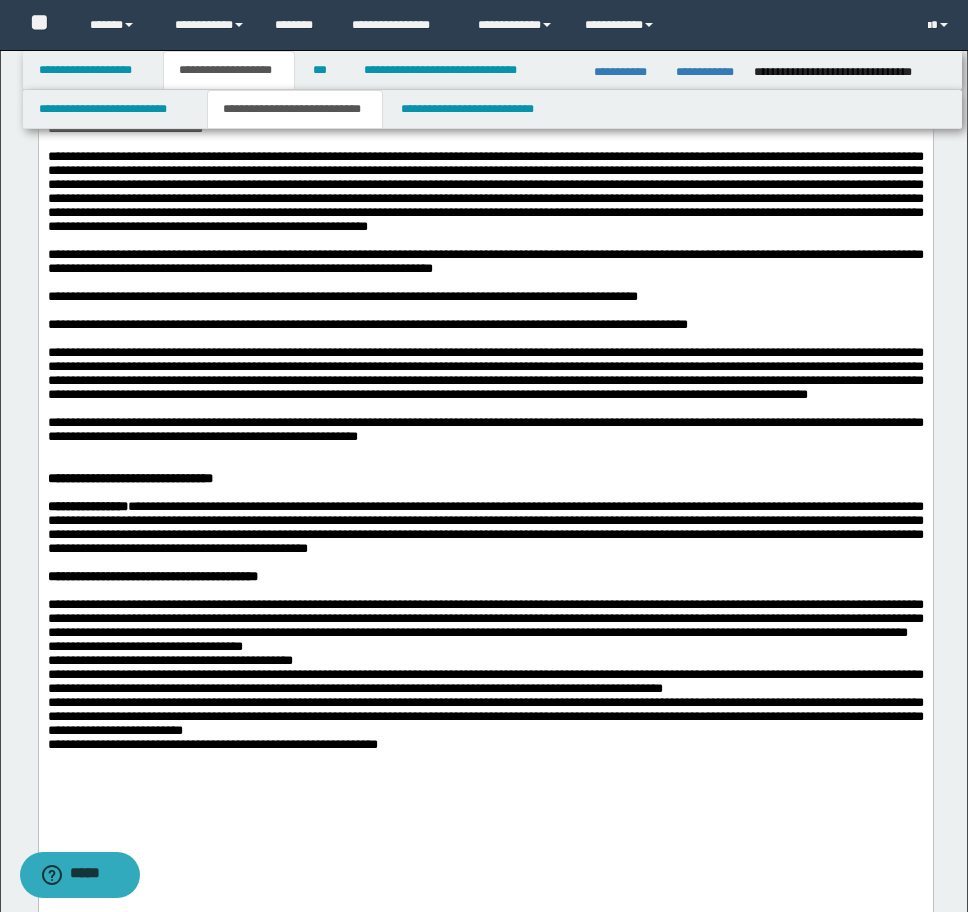 scroll, scrollTop: 1200, scrollLeft: 0, axis: vertical 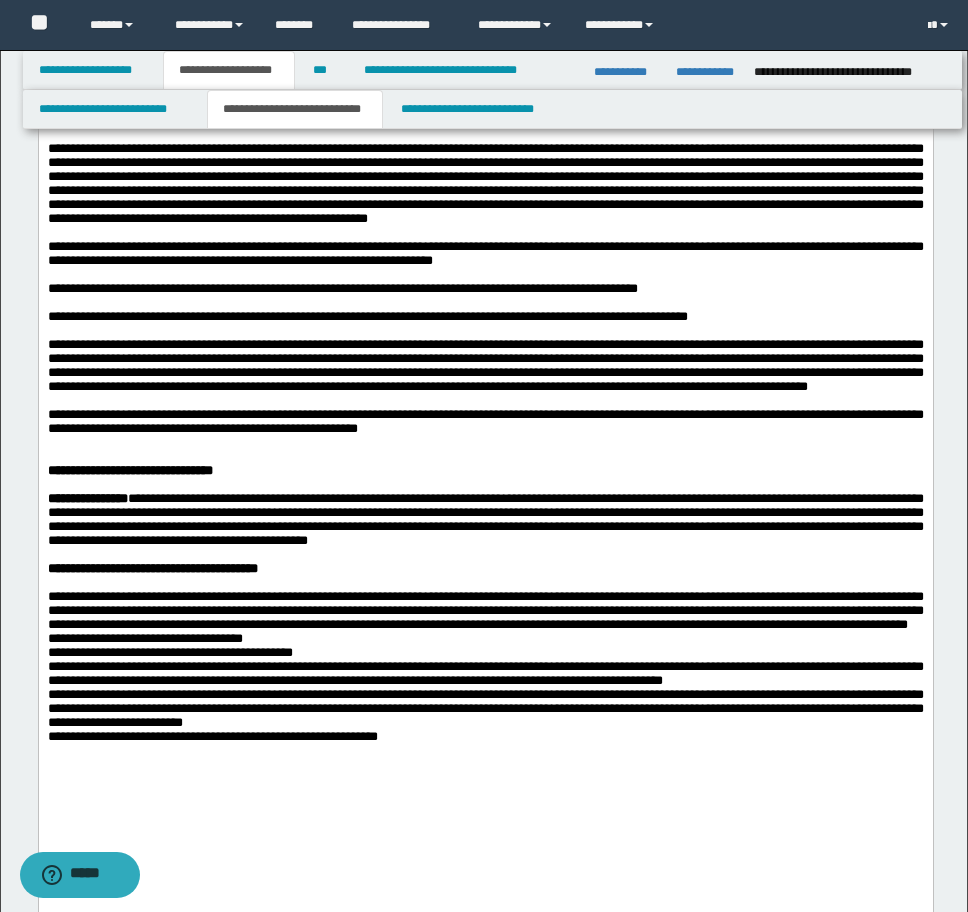 click on "**********" at bounding box center (485, 183) 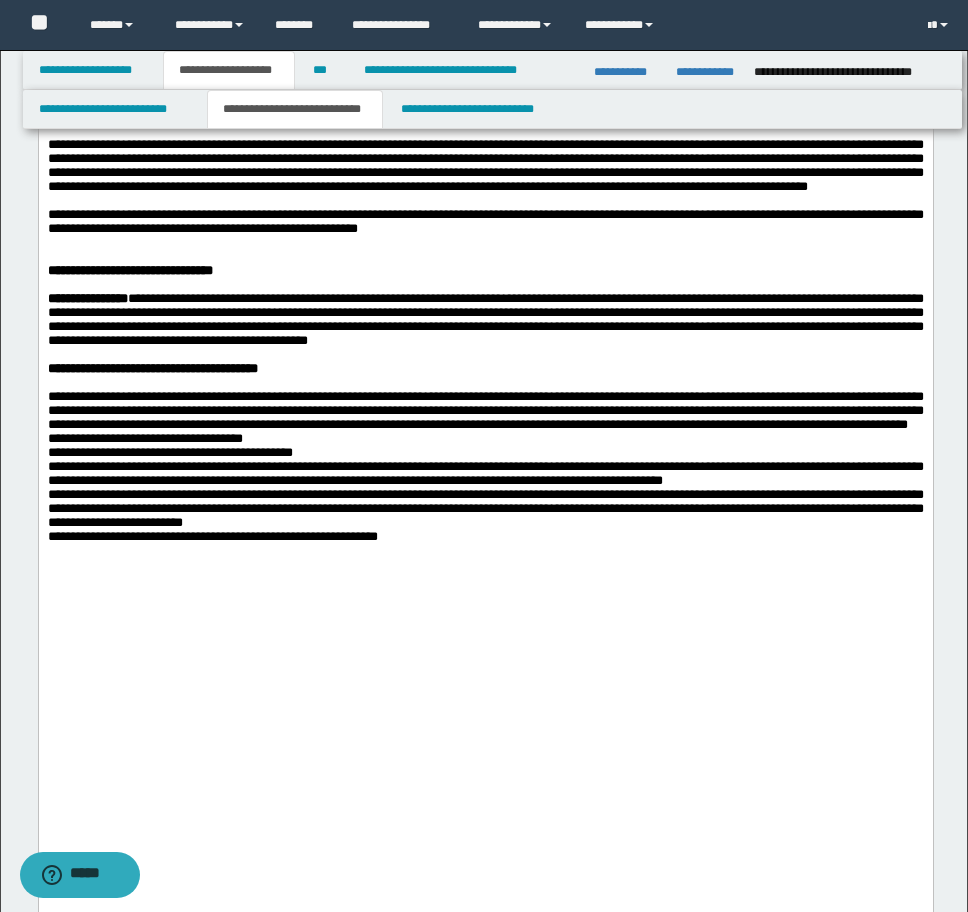 click at bounding box center (485, 257) 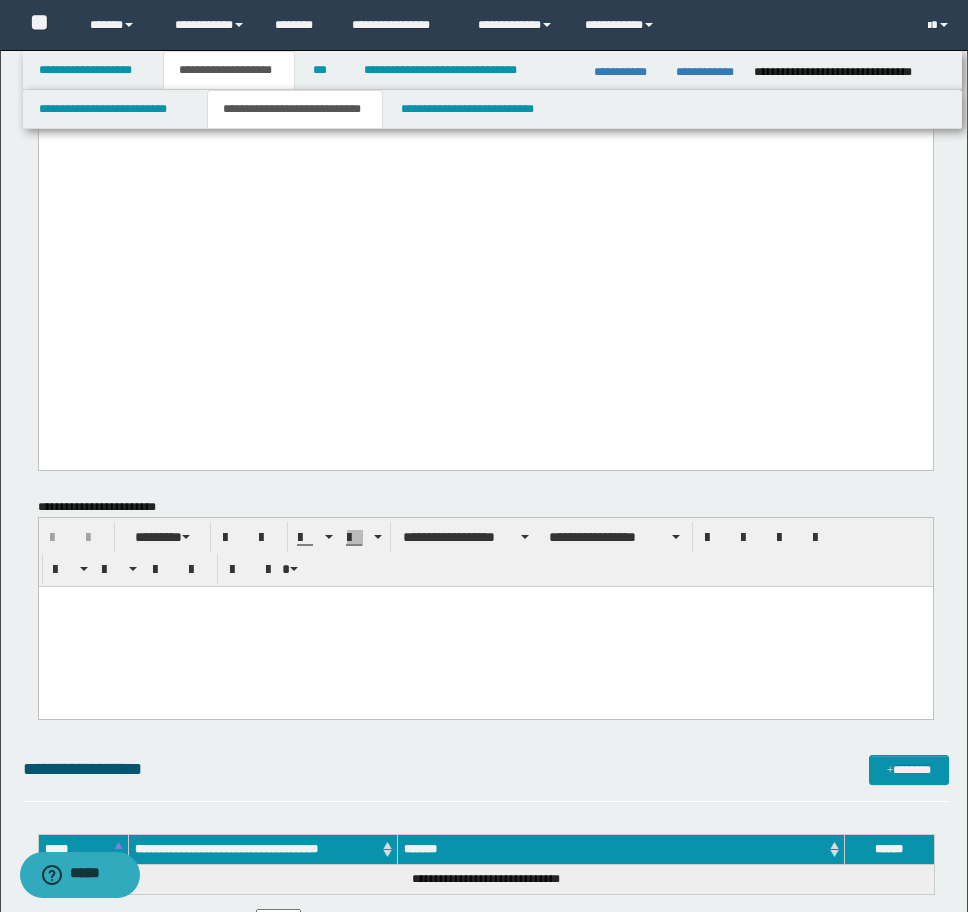 scroll, scrollTop: 2000, scrollLeft: 0, axis: vertical 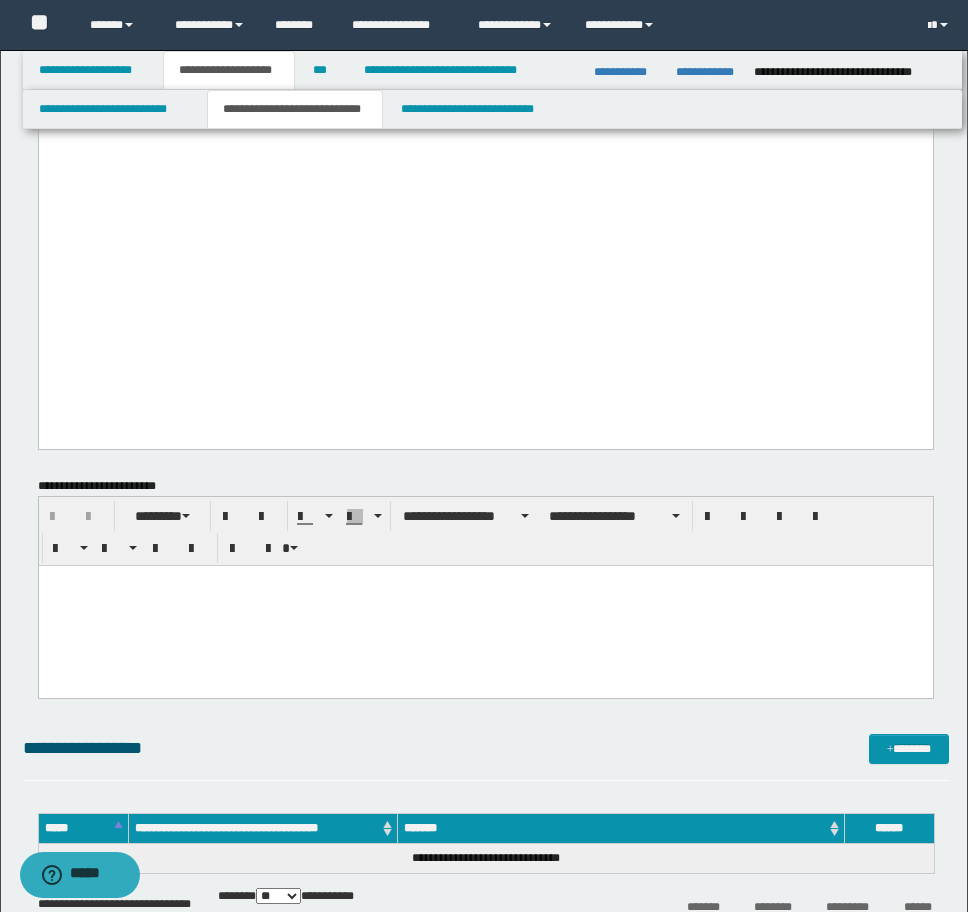 click at bounding box center [485, 605] 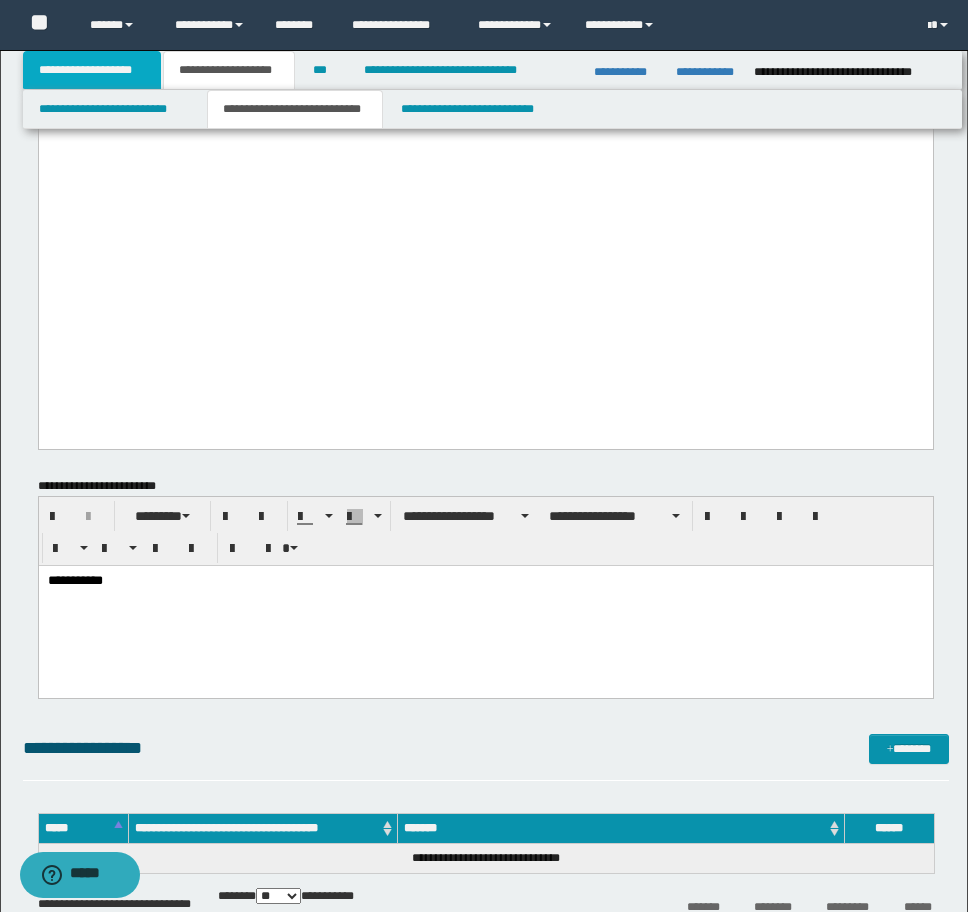 drag, startPoint x: 84, startPoint y: 64, endPoint x: 173, endPoint y: 83, distance: 91.00549 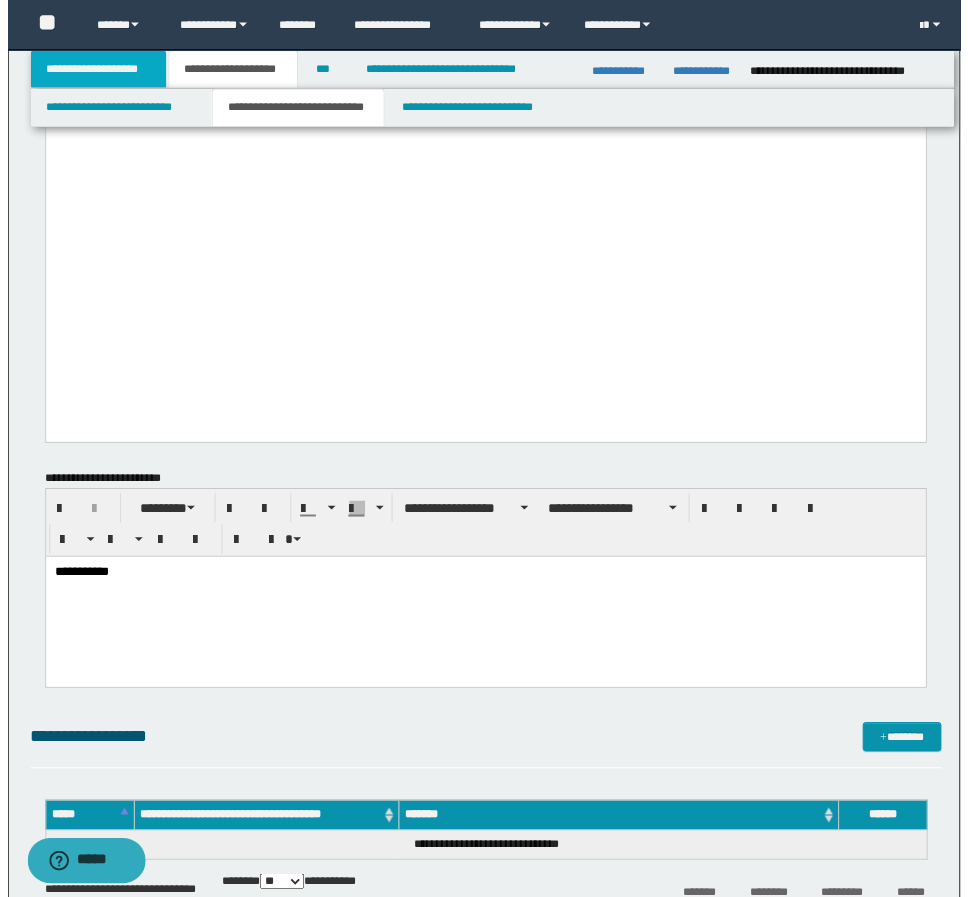 scroll, scrollTop: 876, scrollLeft: 0, axis: vertical 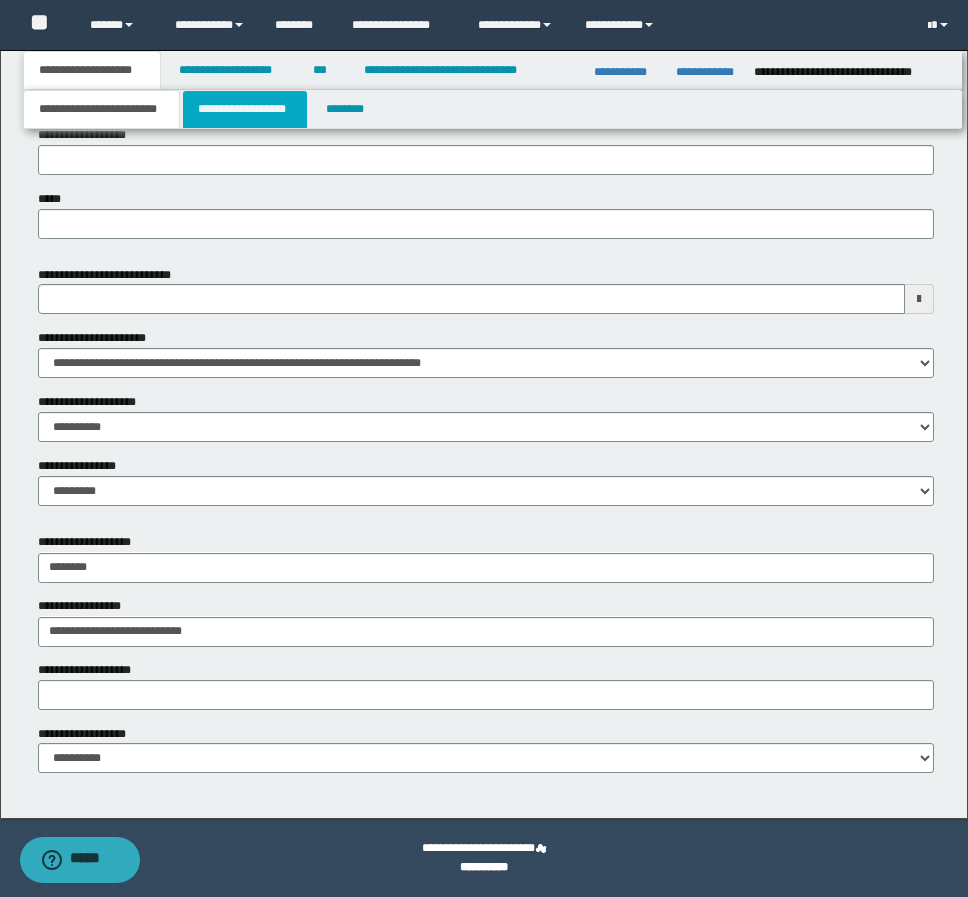 click on "**********" at bounding box center (245, 109) 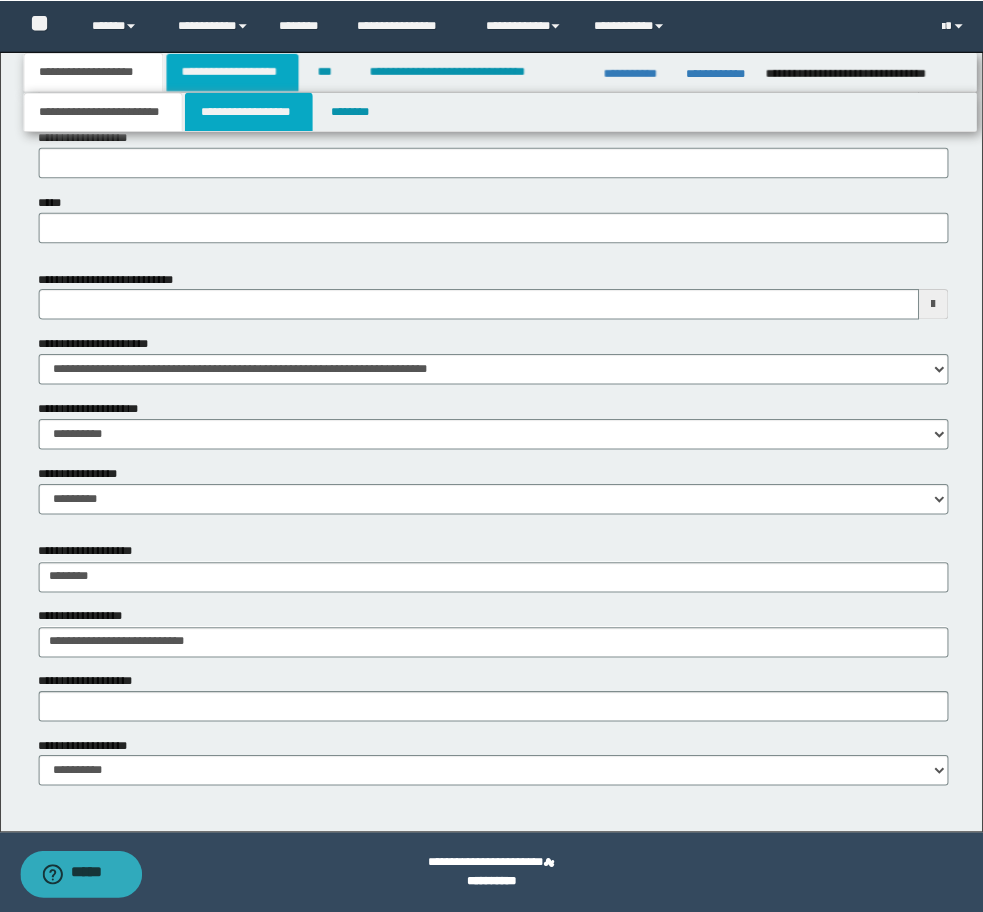 scroll, scrollTop: 0, scrollLeft: 0, axis: both 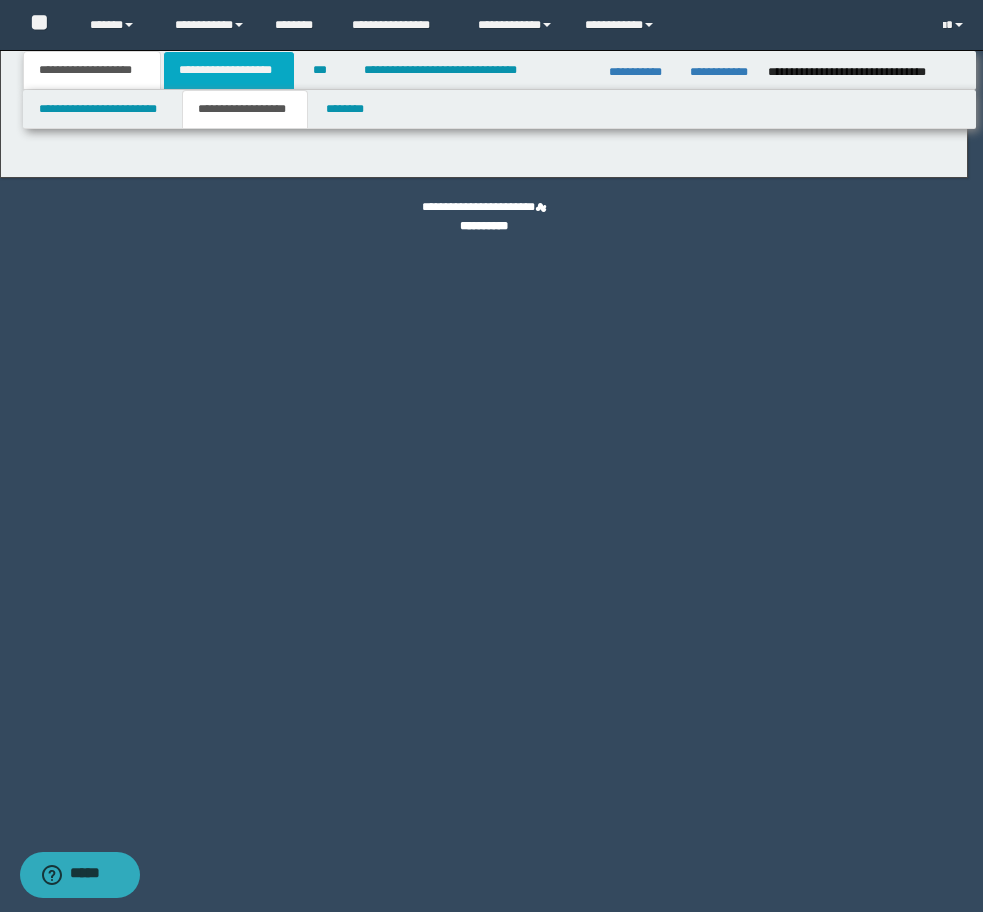 type on "********" 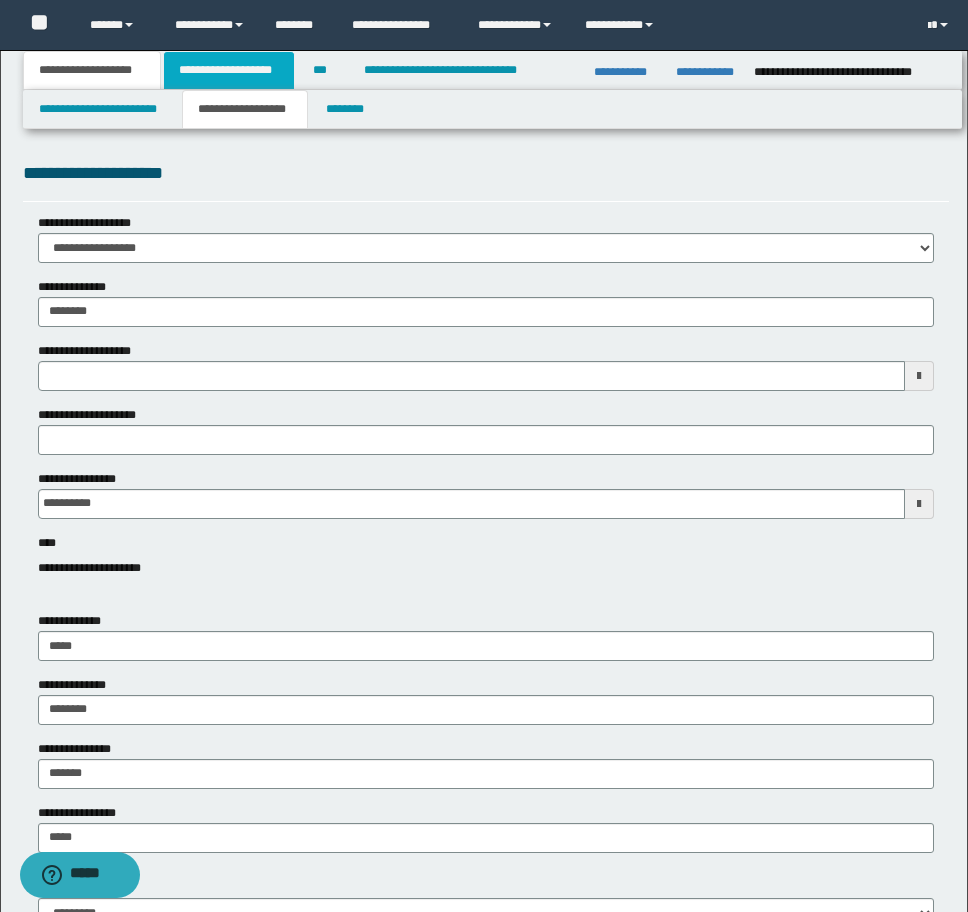 click on "**********" at bounding box center [229, 70] 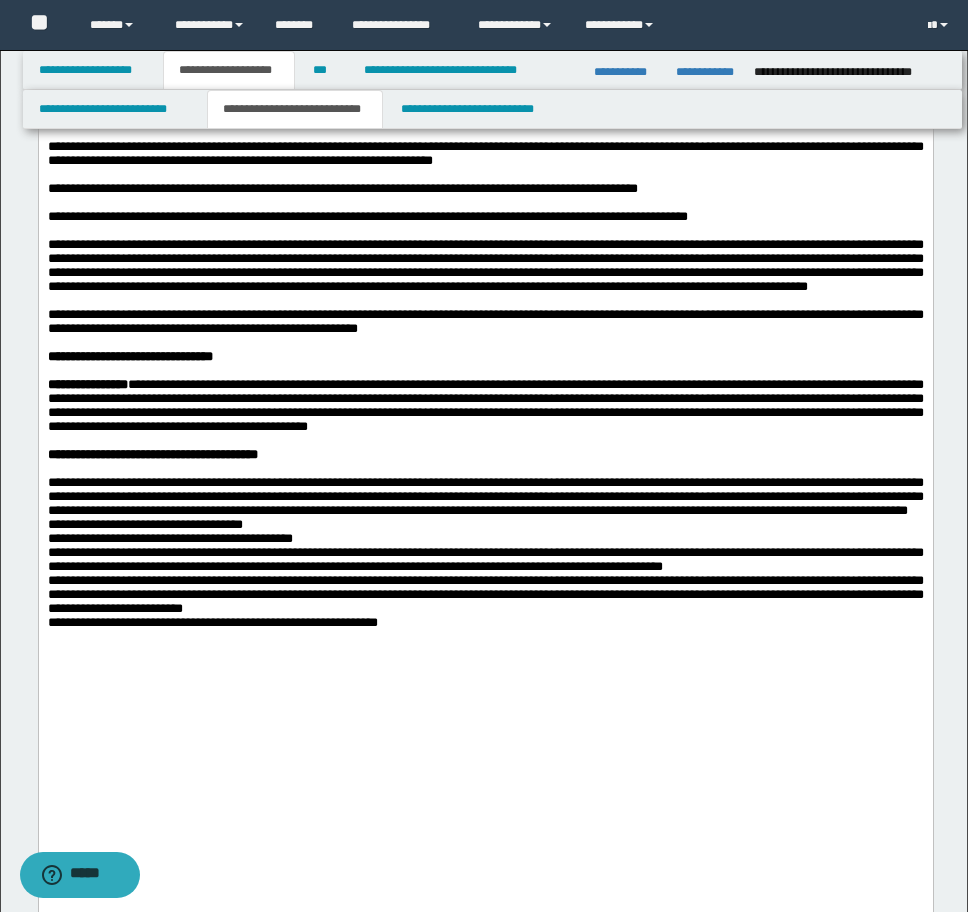 scroll, scrollTop: 1800, scrollLeft: 0, axis: vertical 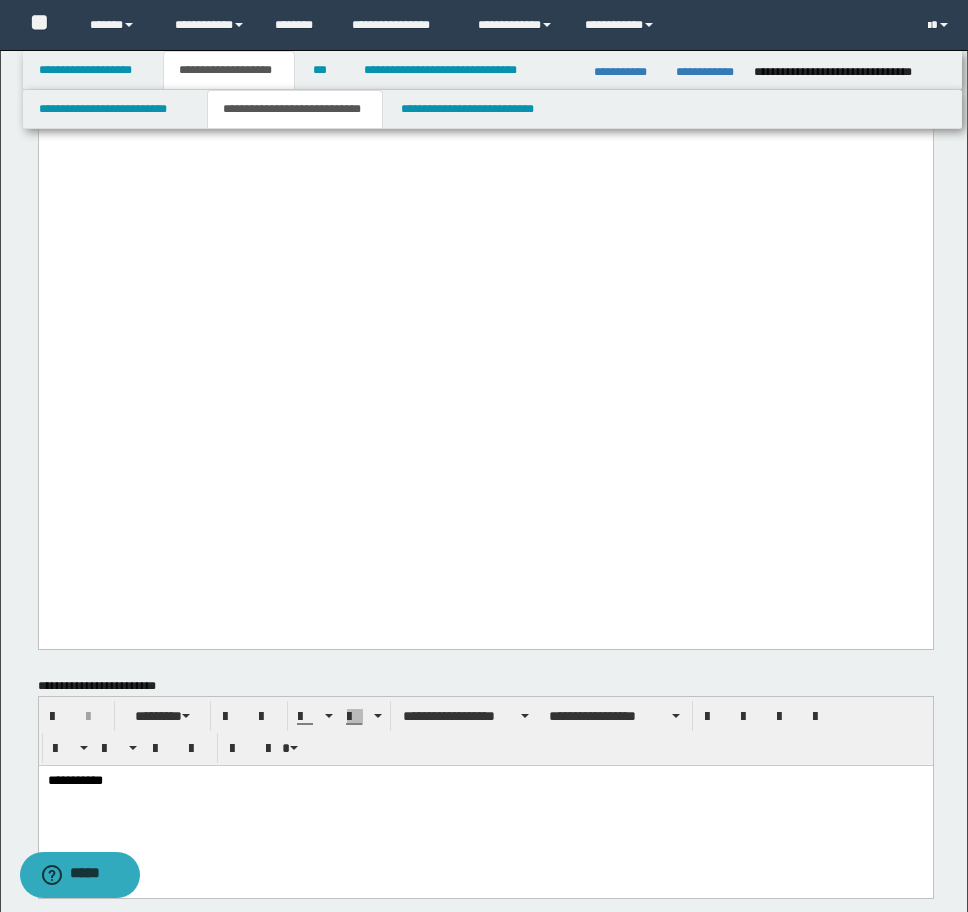 click on "**********" at bounding box center (485, 781) 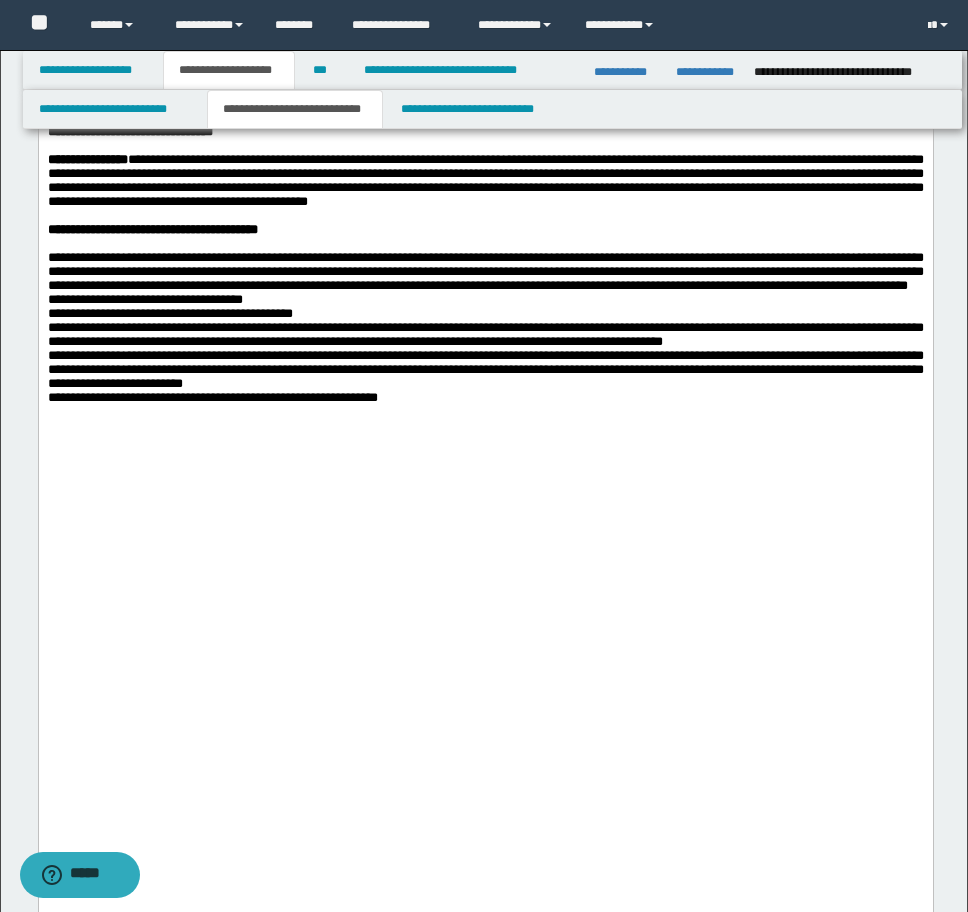 scroll, scrollTop: 1800, scrollLeft: 0, axis: vertical 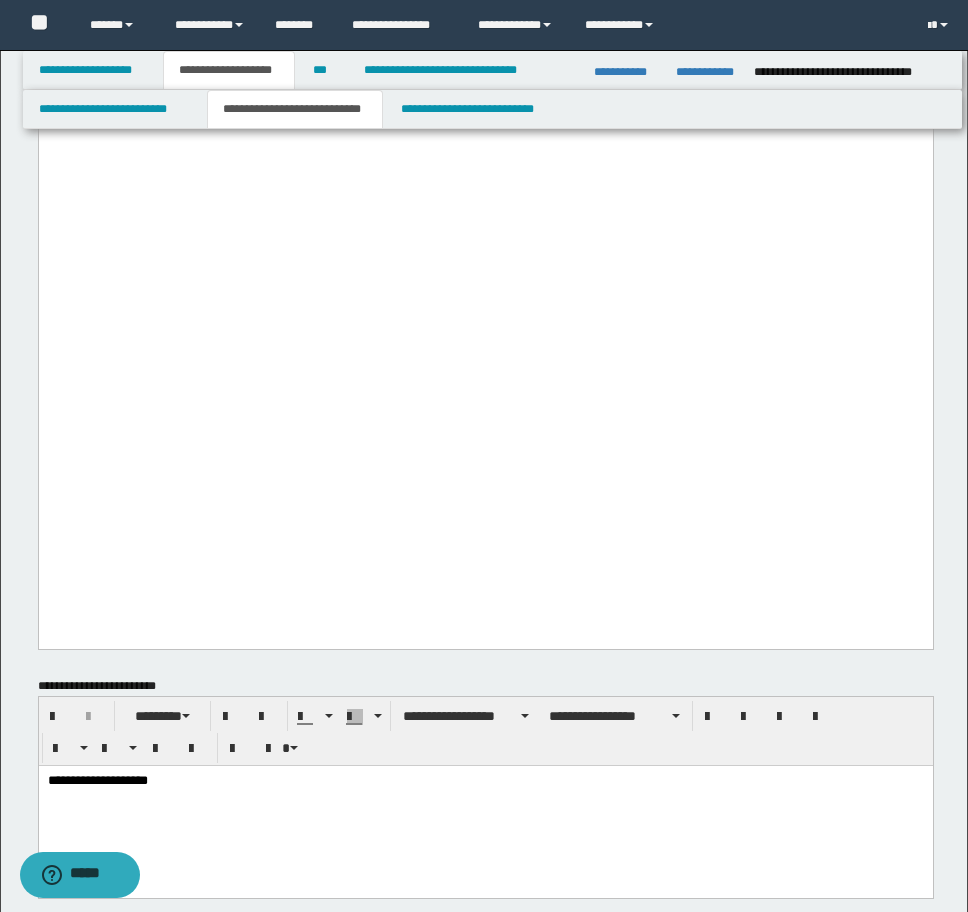 click on "**********" at bounding box center [485, 806] 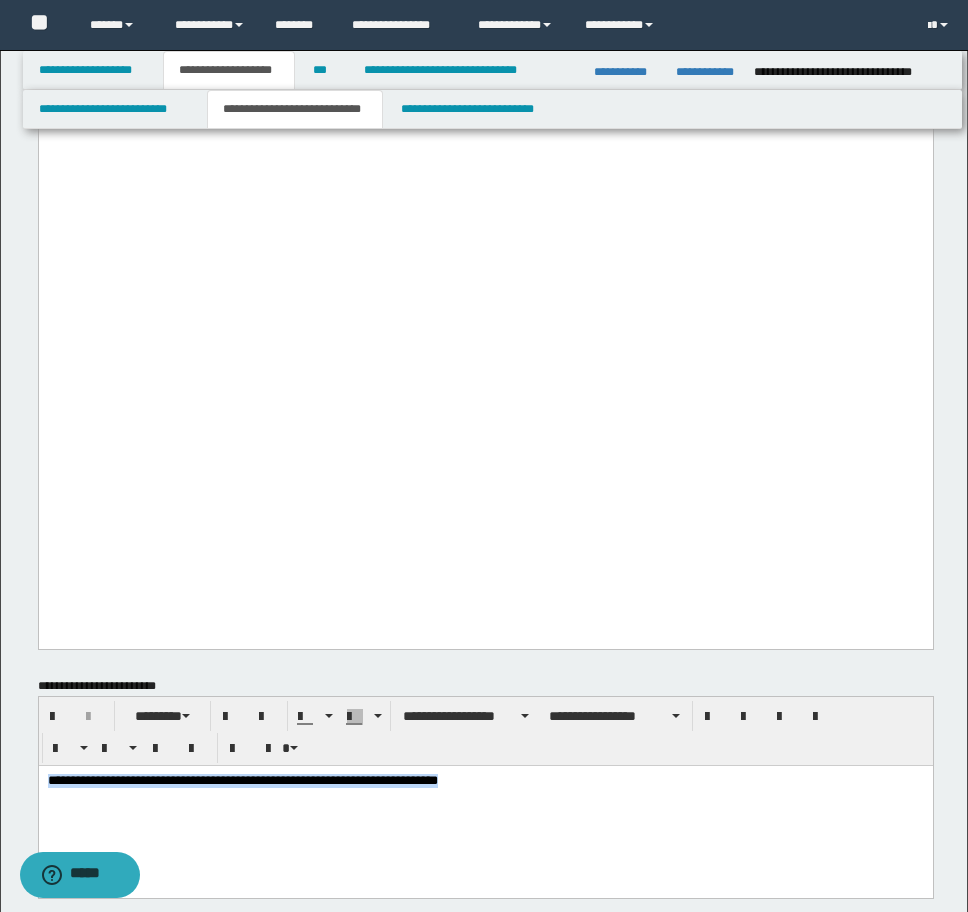 drag, startPoint x: 482, startPoint y: 782, endPoint x: -9, endPoint y: 795, distance: 491.17206 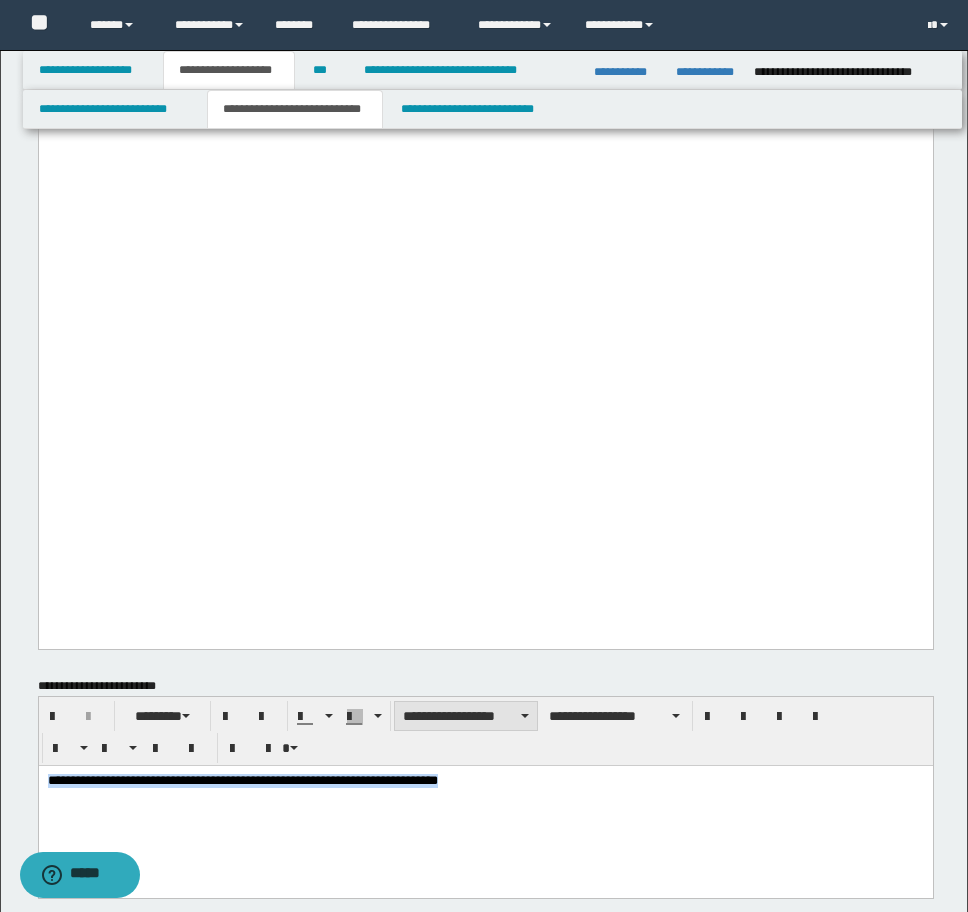 click on "**********" at bounding box center (466, 716) 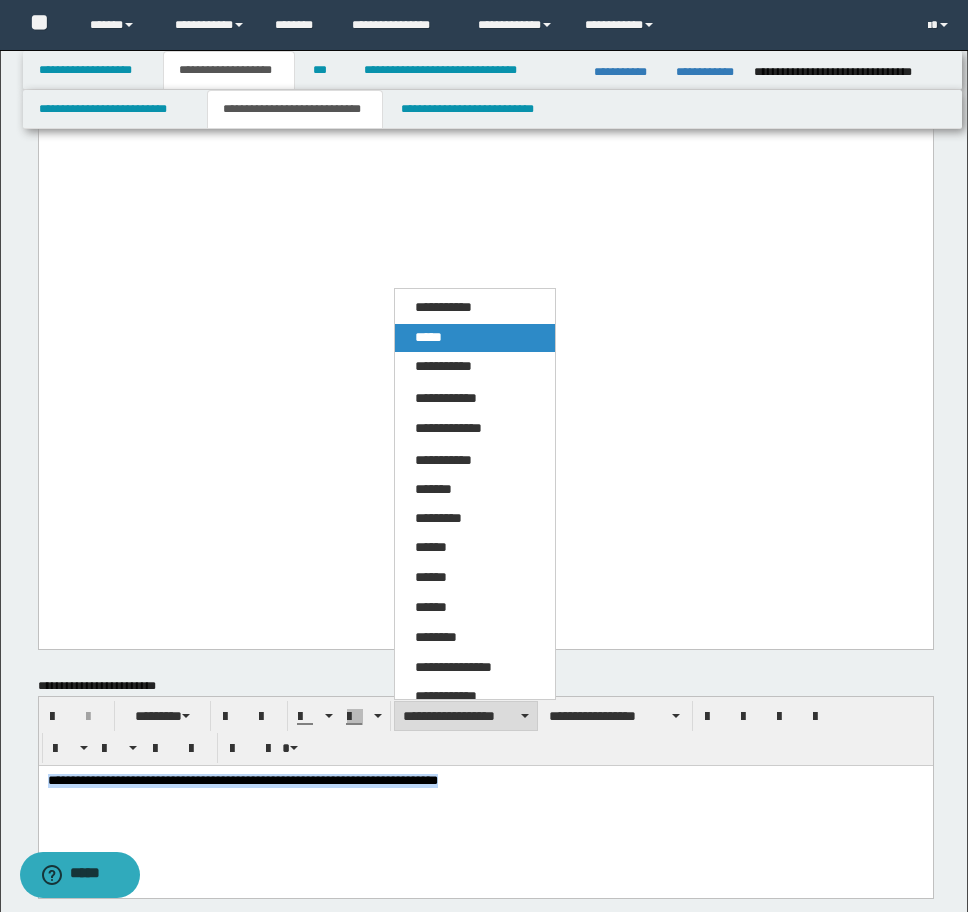 click on "*****" at bounding box center [475, 338] 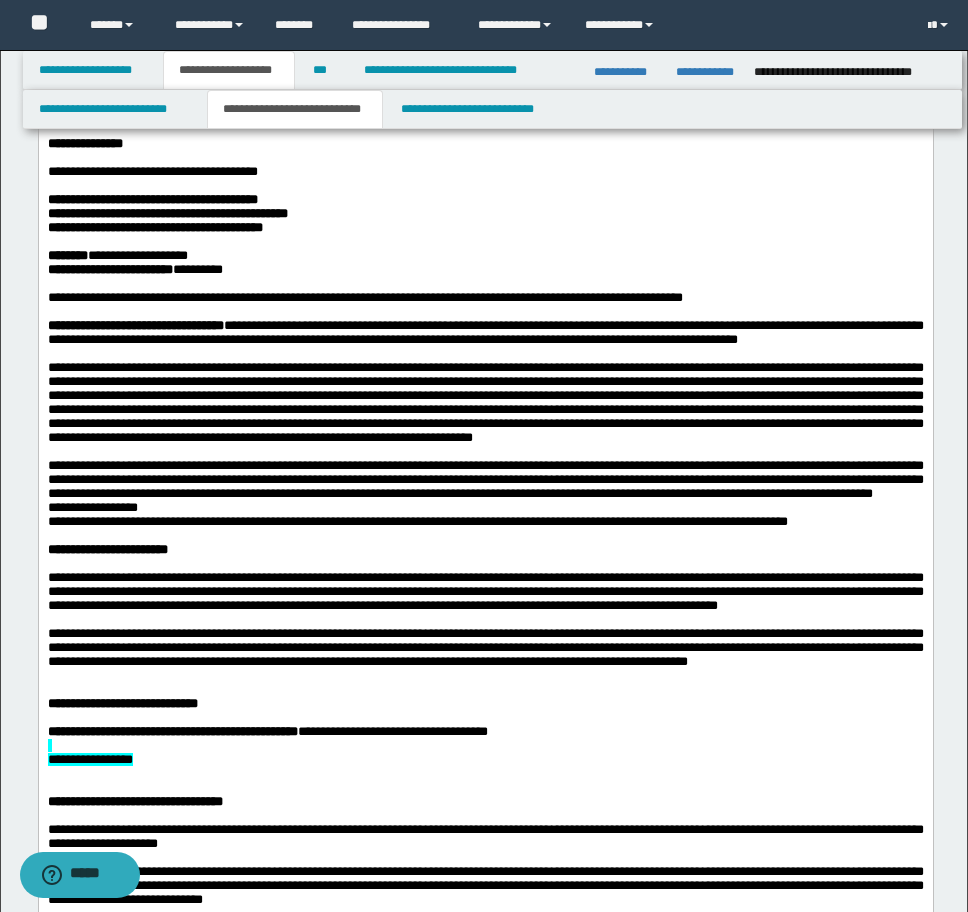 scroll, scrollTop: 300, scrollLeft: 0, axis: vertical 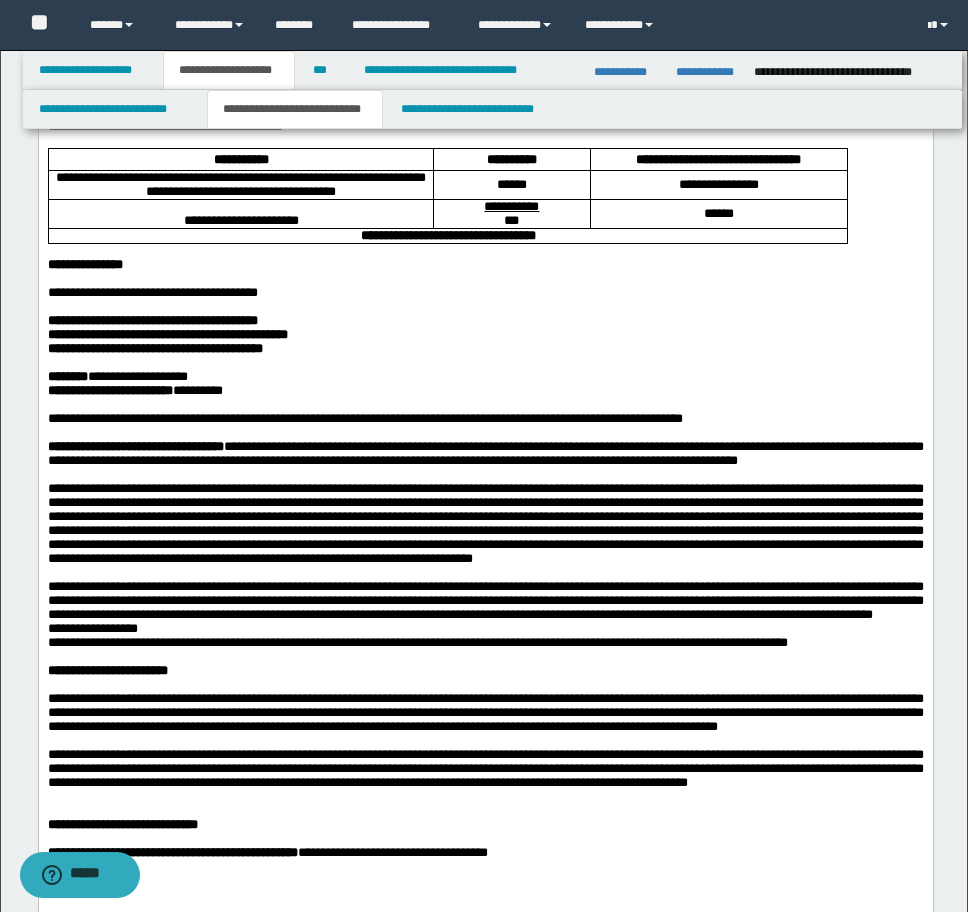 click on "**********" at bounding box center [154, 348] 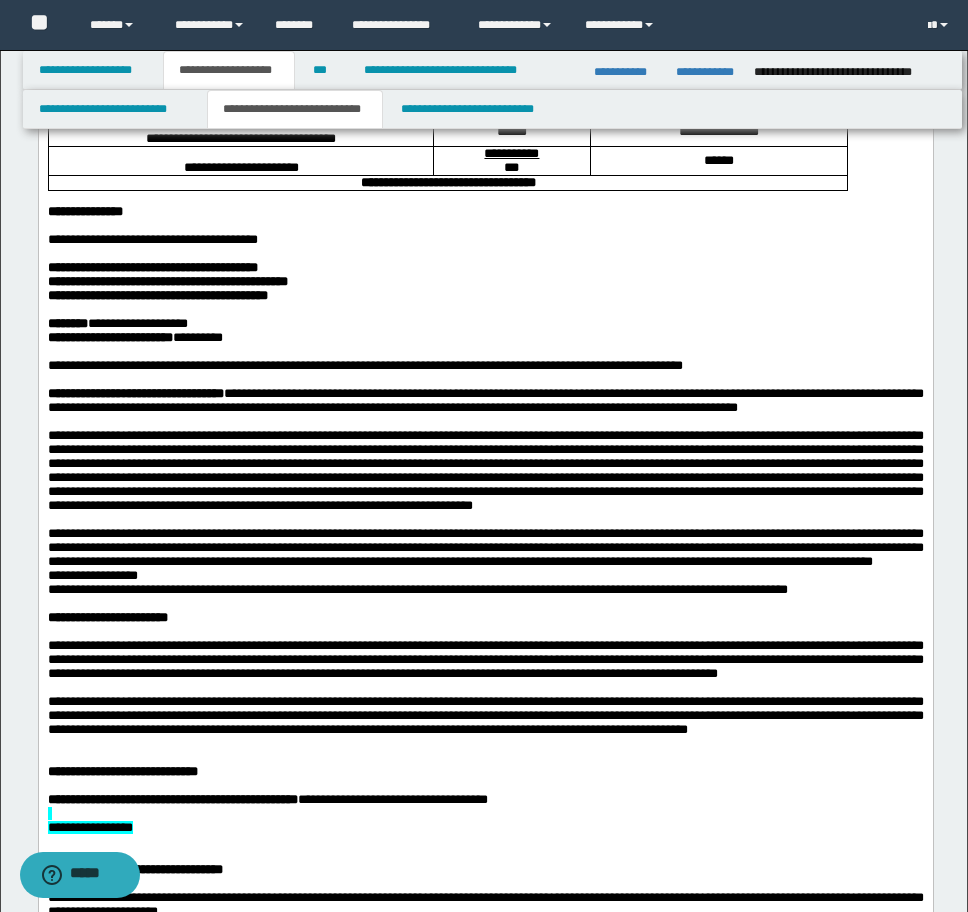 scroll, scrollTop: 400, scrollLeft: 0, axis: vertical 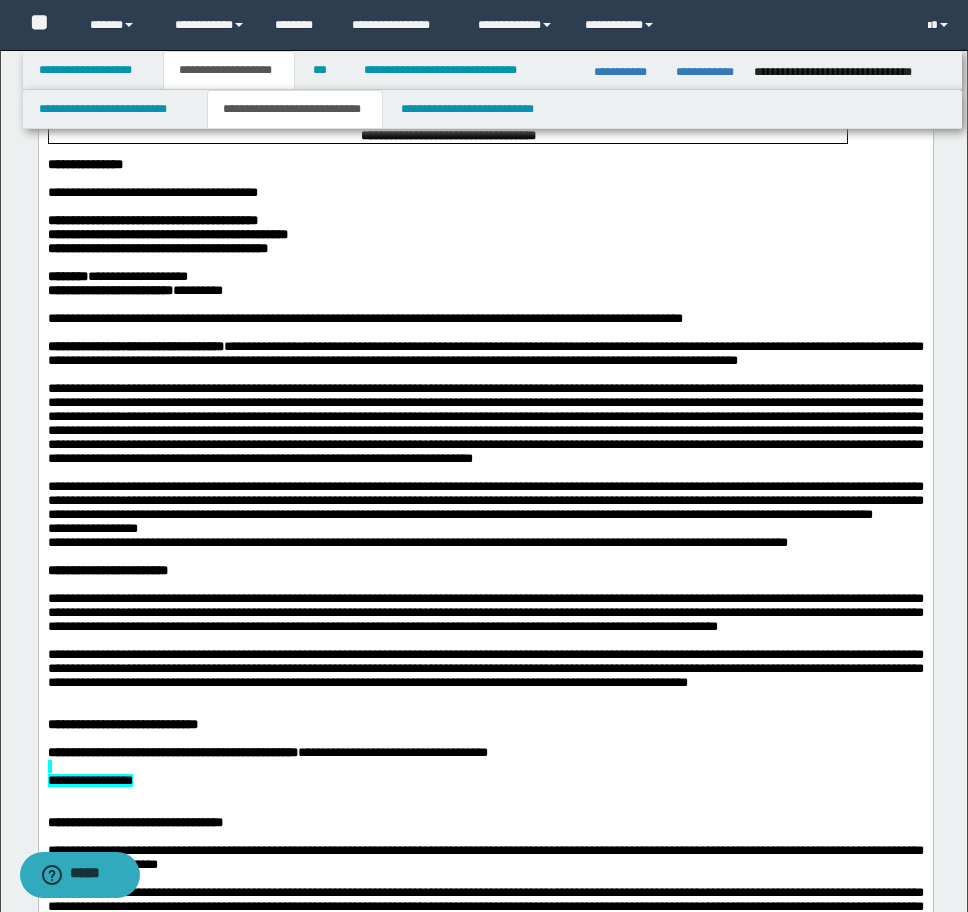 drag, startPoint x: 446, startPoint y: 469, endPoint x: 571, endPoint y: 471, distance: 125.016 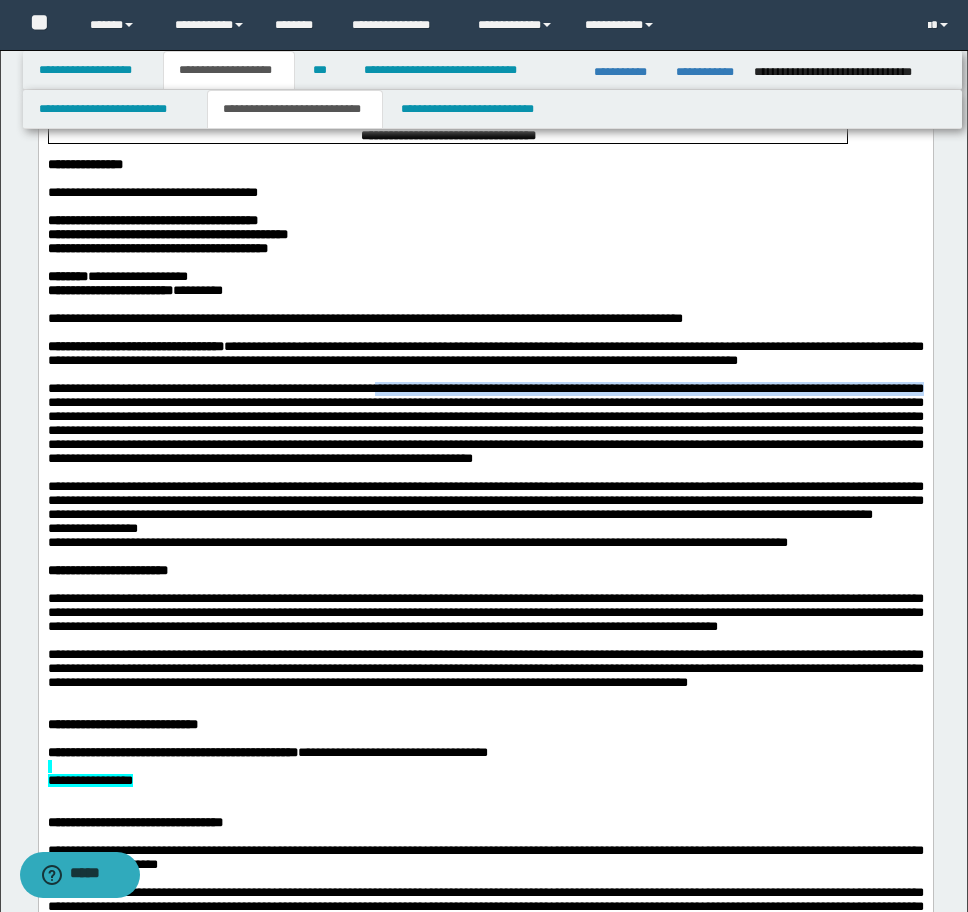 drag, startPoint x: 443, startPoint y: 477, endPoint x: 228, endPoint y: 500, distance: 216.22673 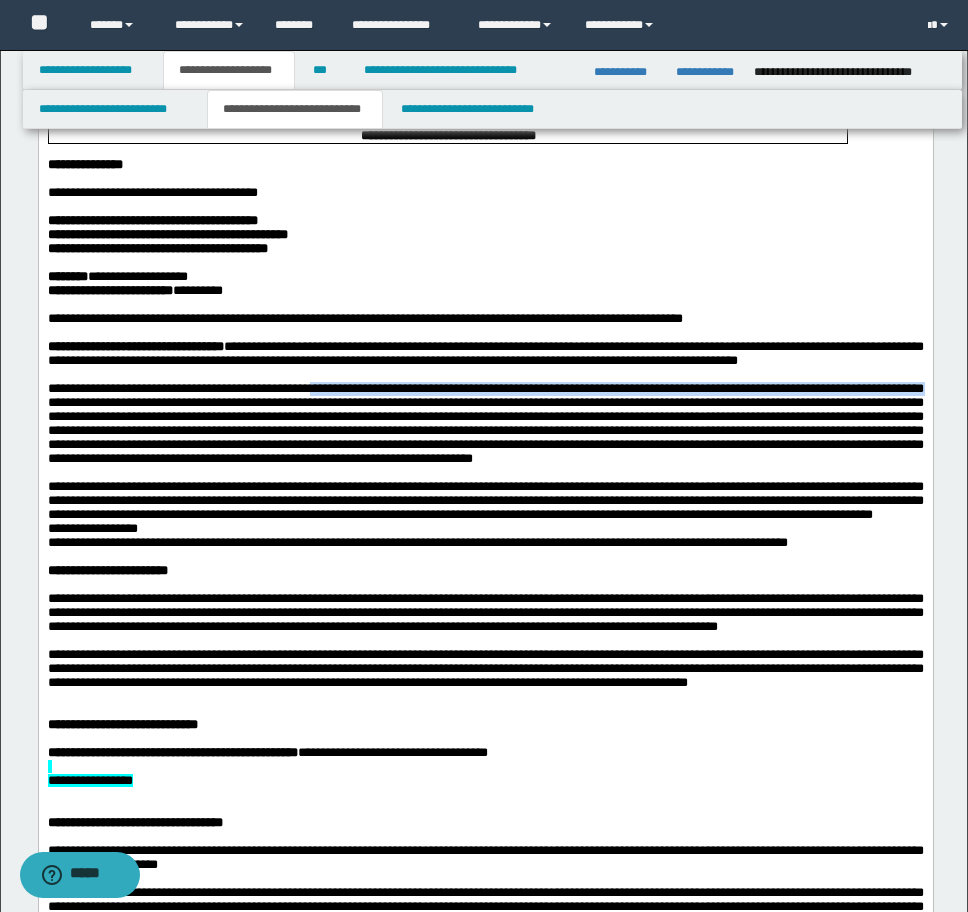 drag, startPoint x: 363, startPoint y: 476, endPoint x: 232, endPoint y: 498, distance: 132.83449 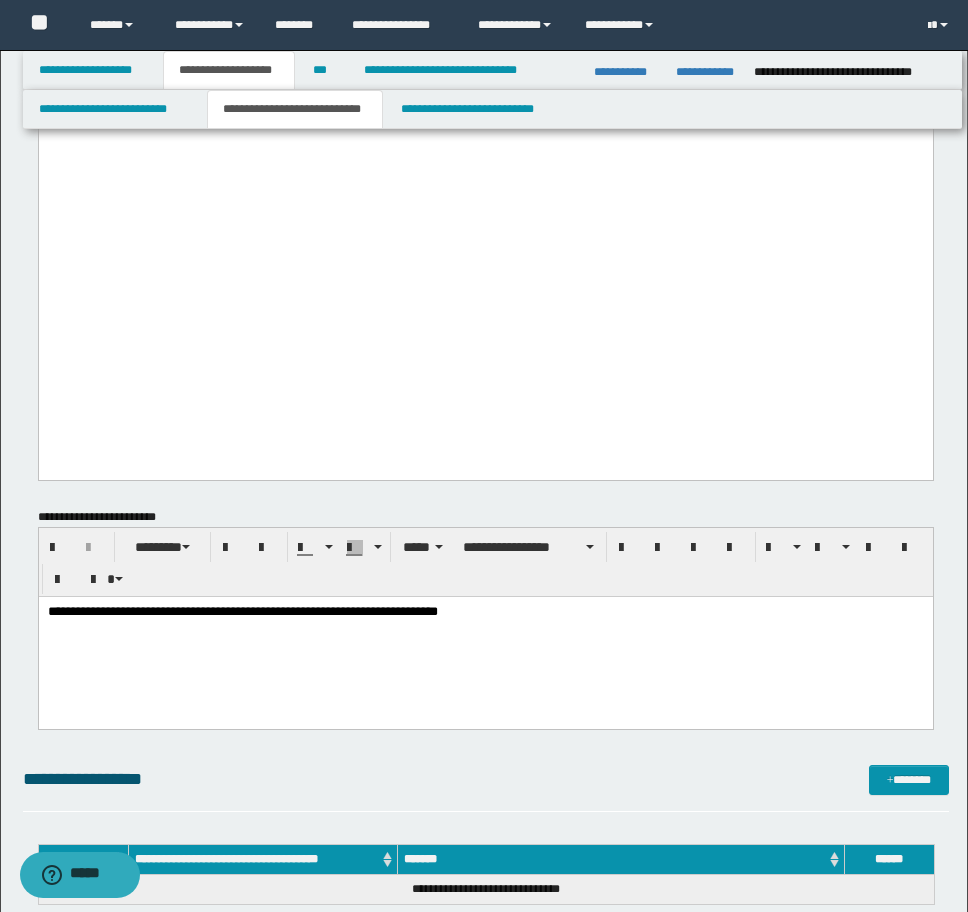 scroll, scrollTop: 2000, scrollLeft: 0, axis: vertical 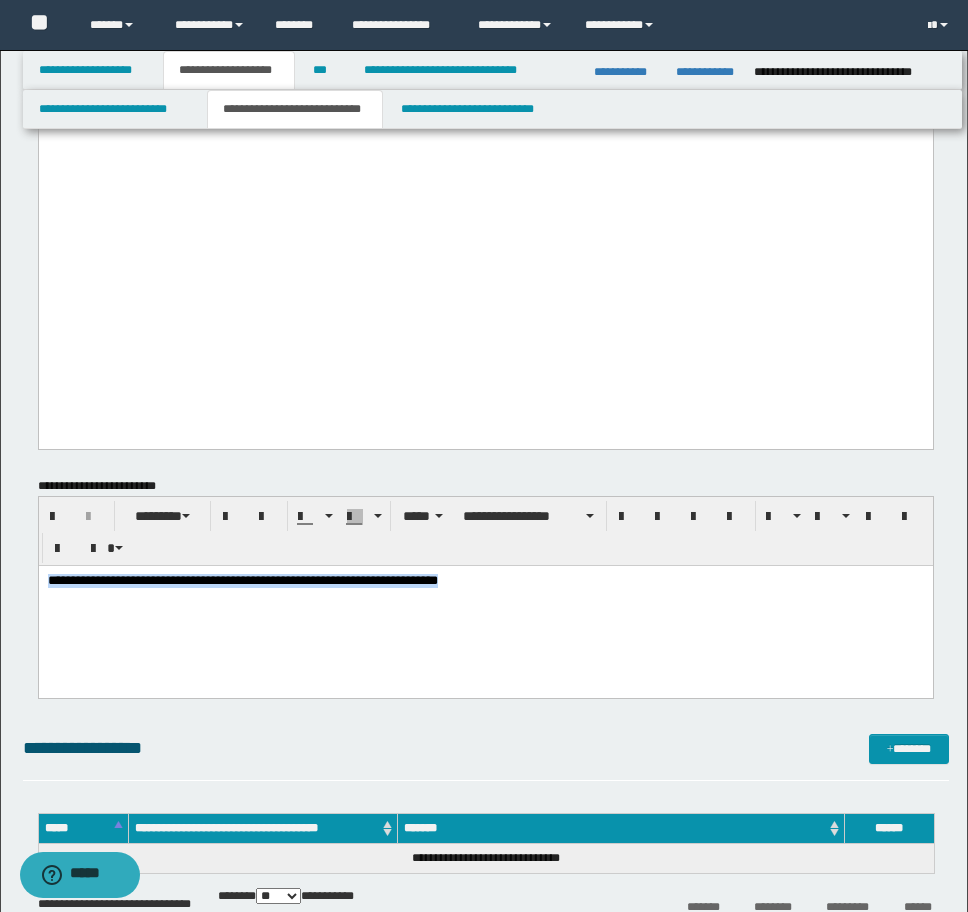 click on "**********" at bounding box center (485, 581) 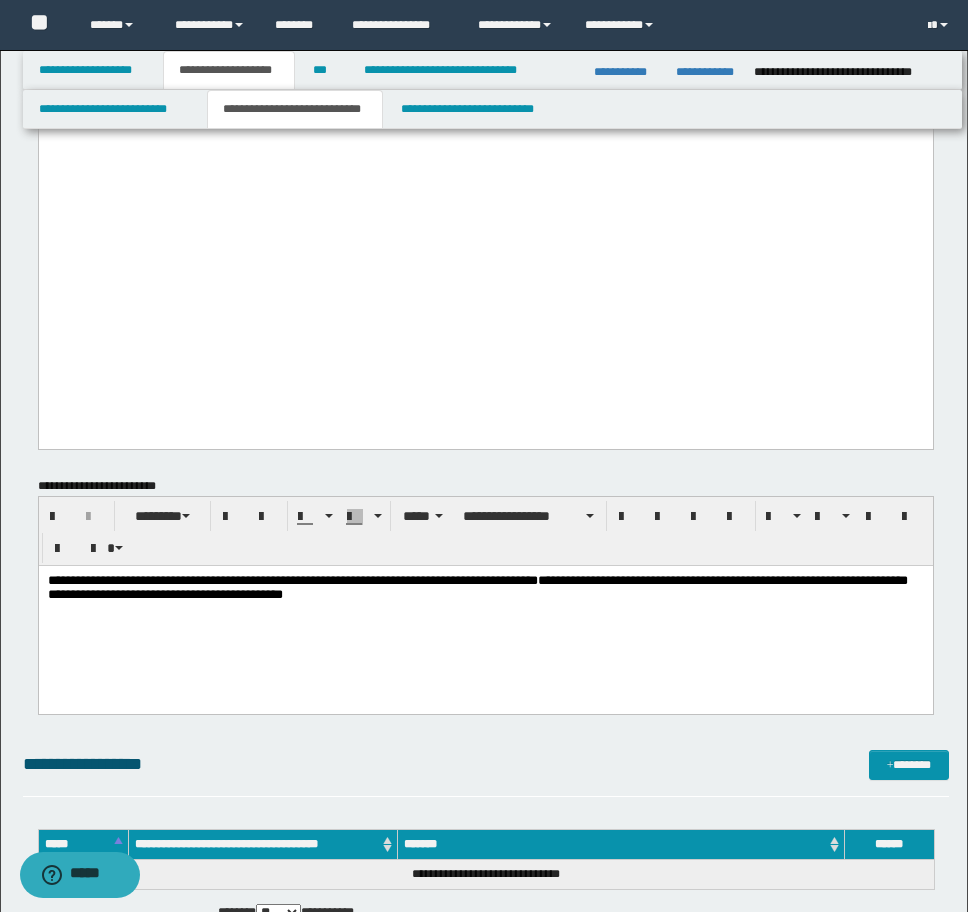 click on "**********" at bounding box center (477, 586) 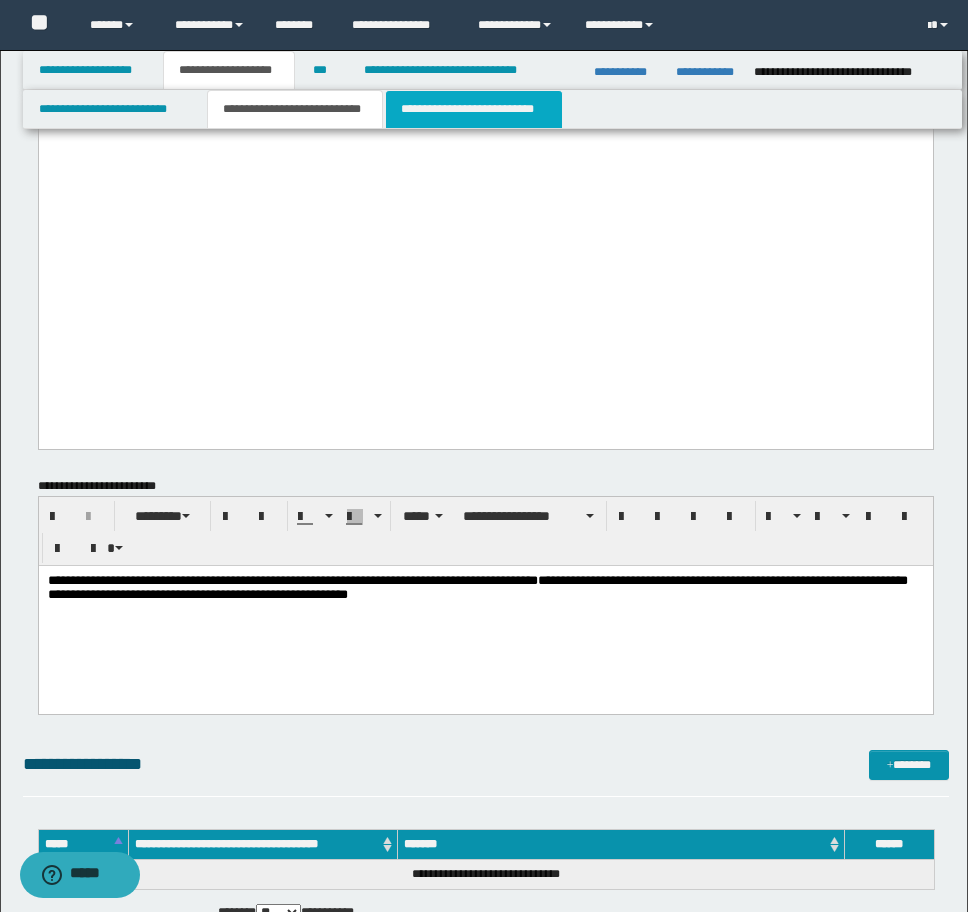 click on "**********" at bounding box center (474, 109) 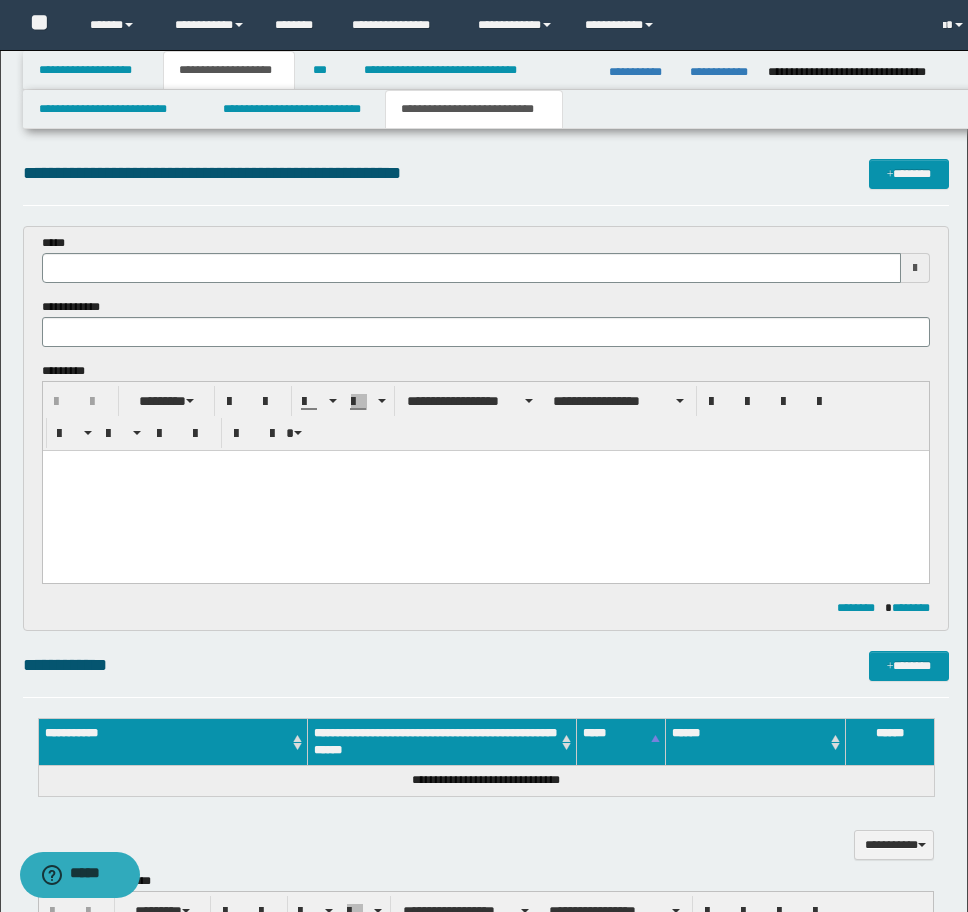 scroll, scrollTop: 0, scrollLeft: 0, axis: both 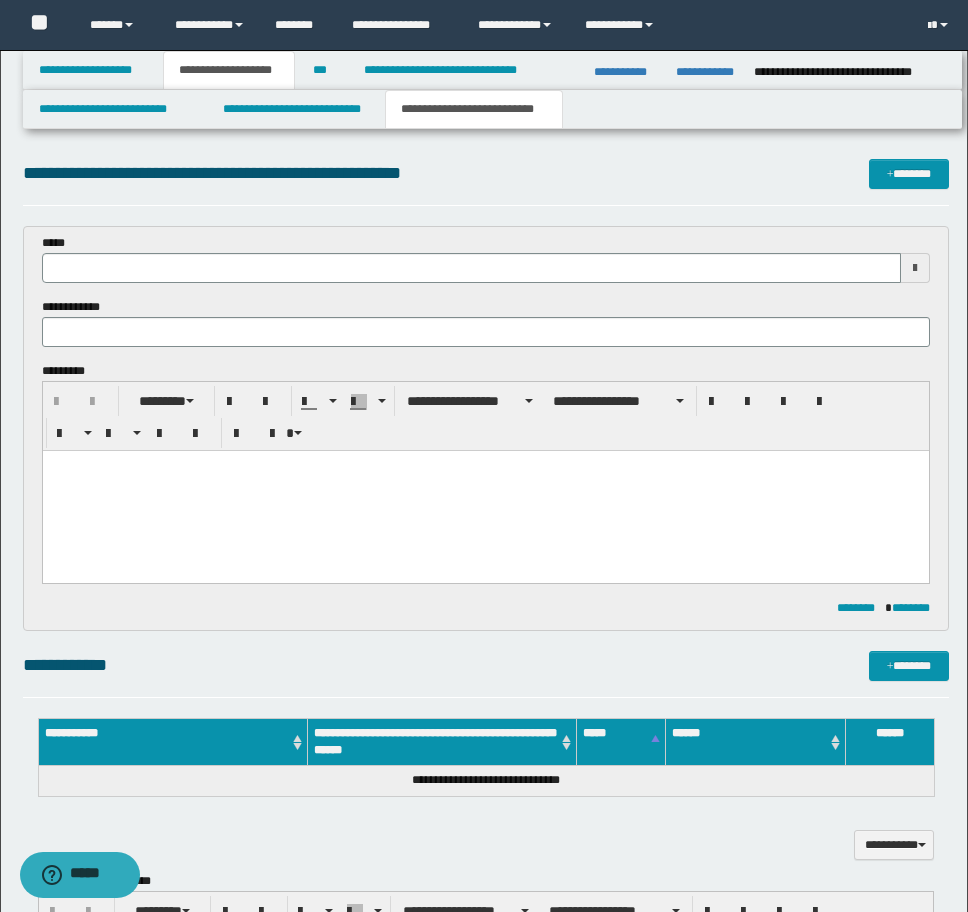 click at bounding box center [485, 491] 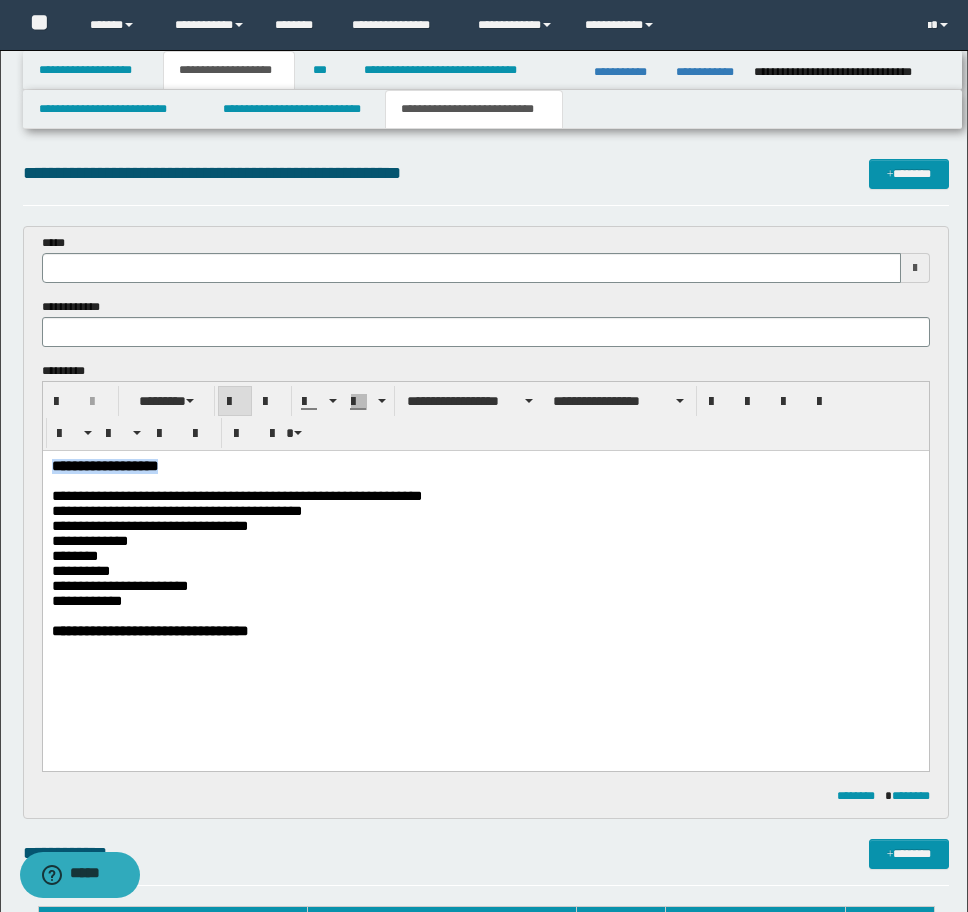 drag, startPoint x: 182, startPoint y: 467, endPoint x: 46, endPoint y: 468, distance: 136.00368 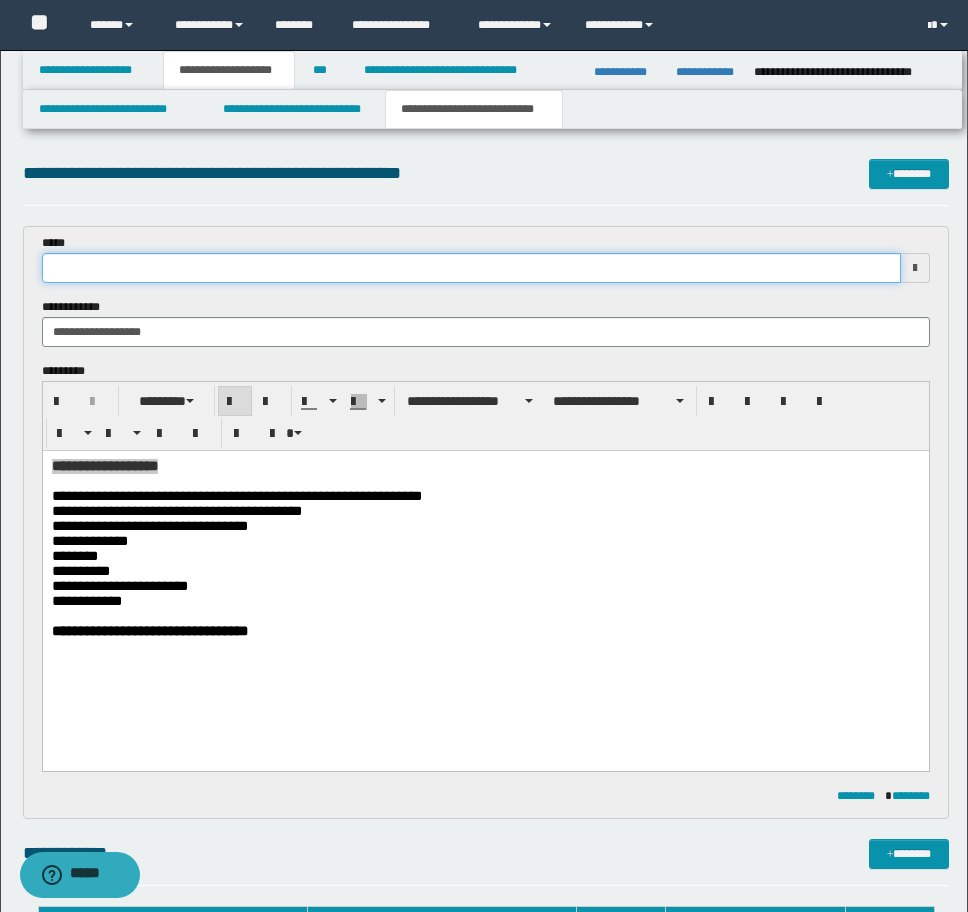 click at bounding box center (471, 268) 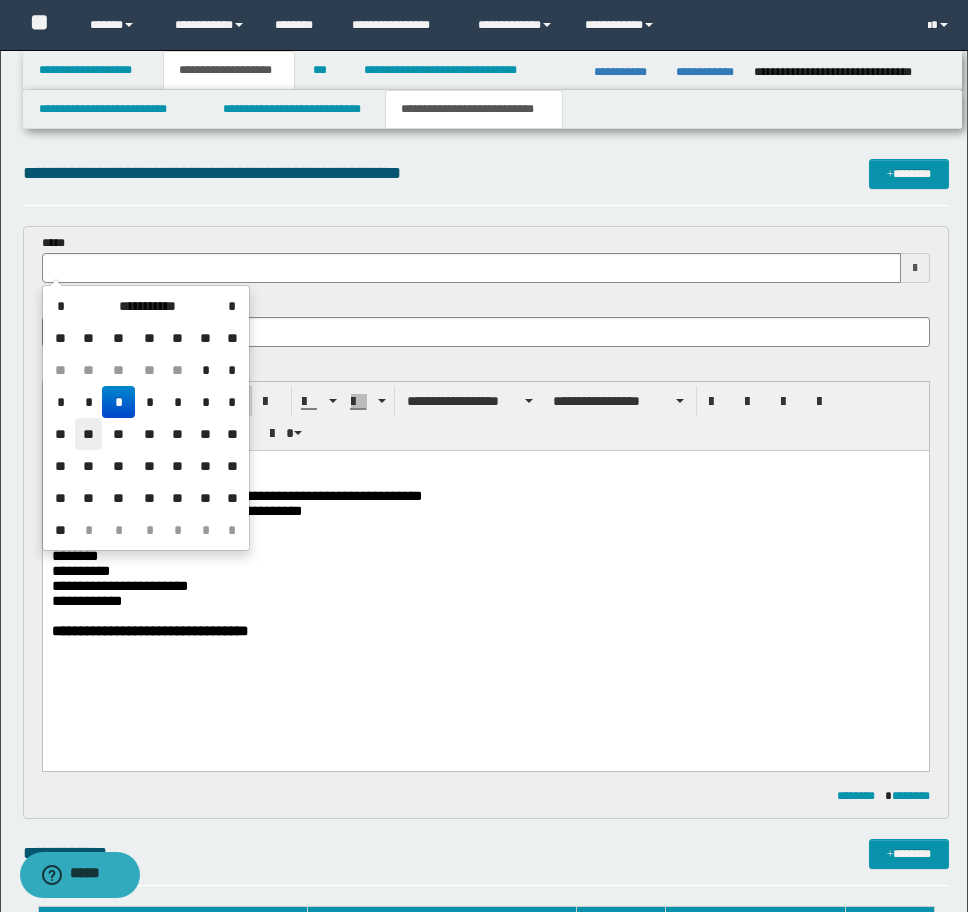 click on "**" at bounding box center (89, 434) 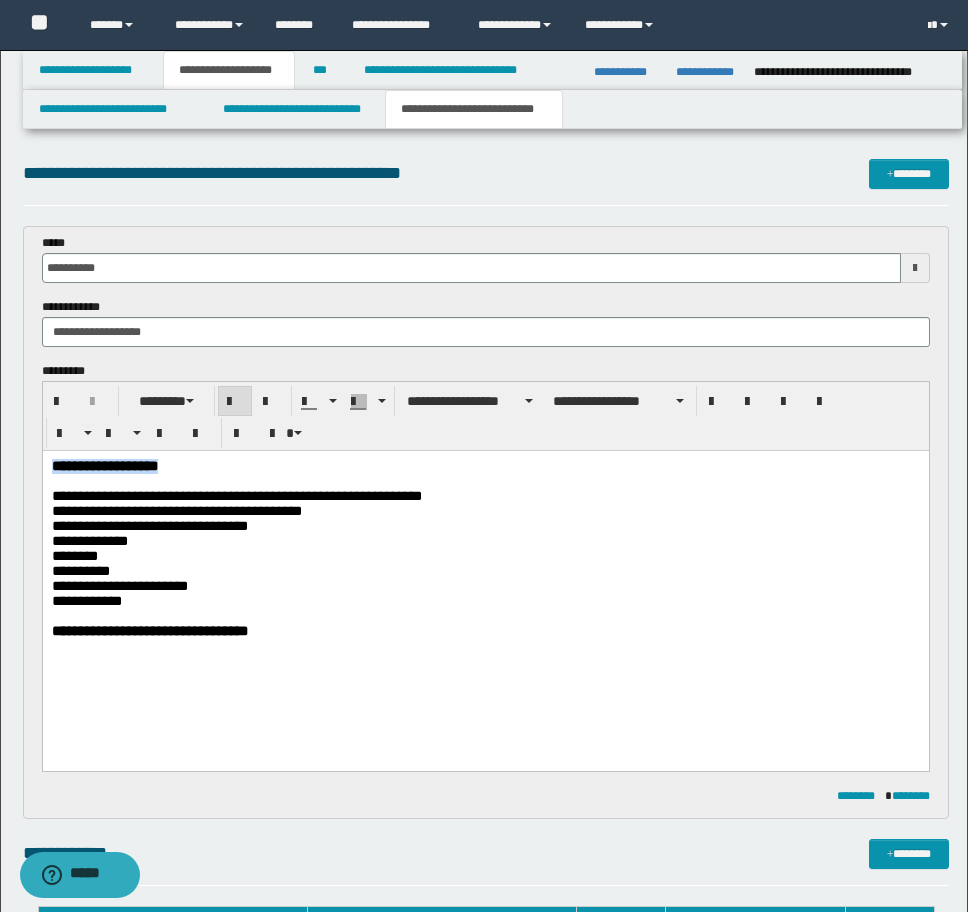 click at bounding box center [485, 481] 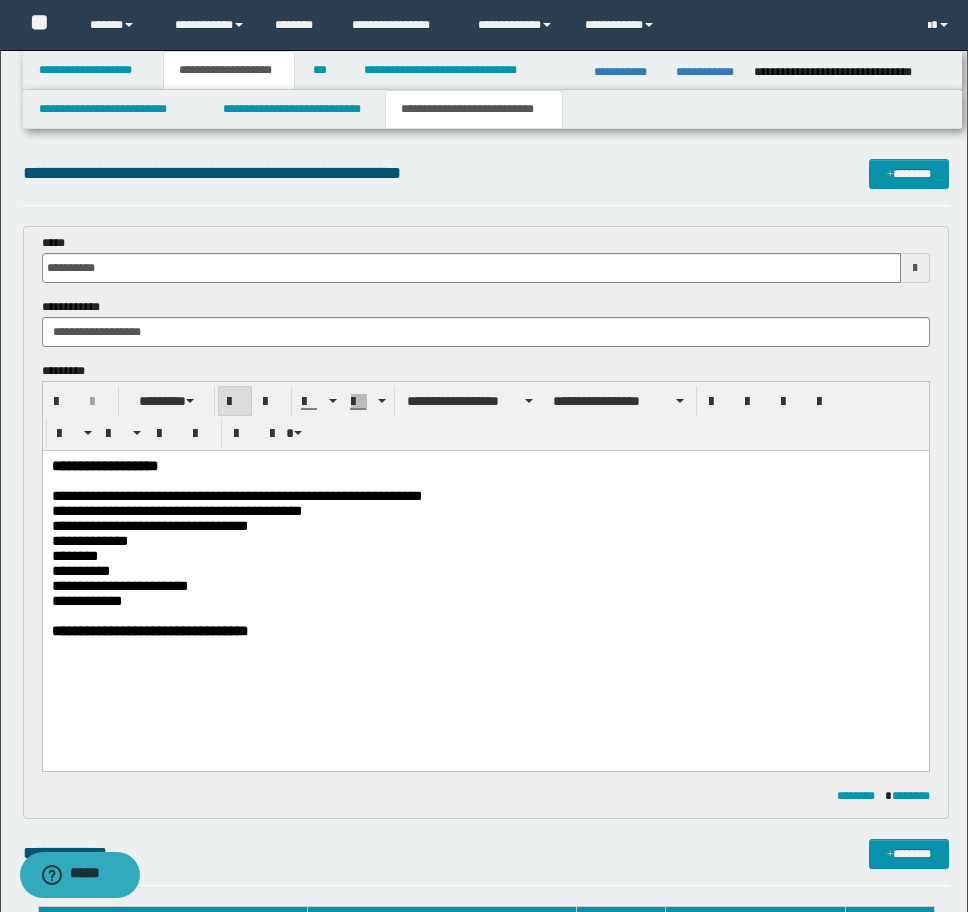 click at bounding box center [485, 481] 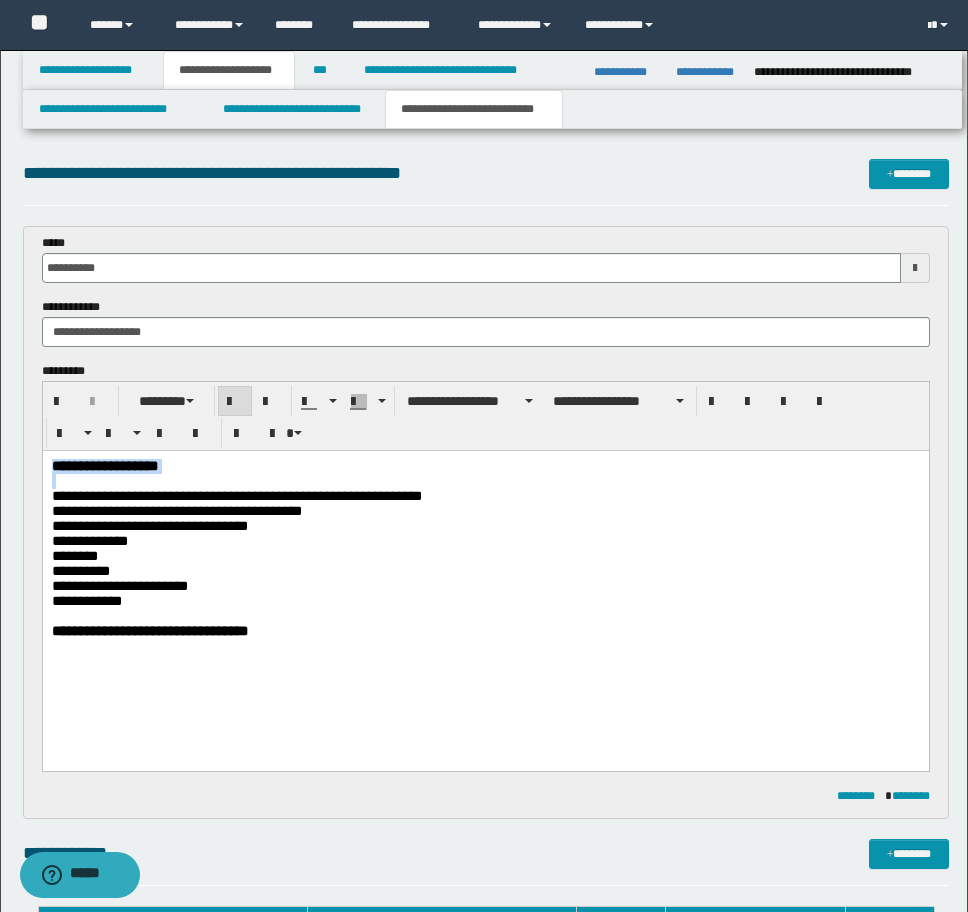 drag, startPoint x: 87, startPoint y: 488, endPoint x: 64, endPoint y: 930, distance: 442.59802 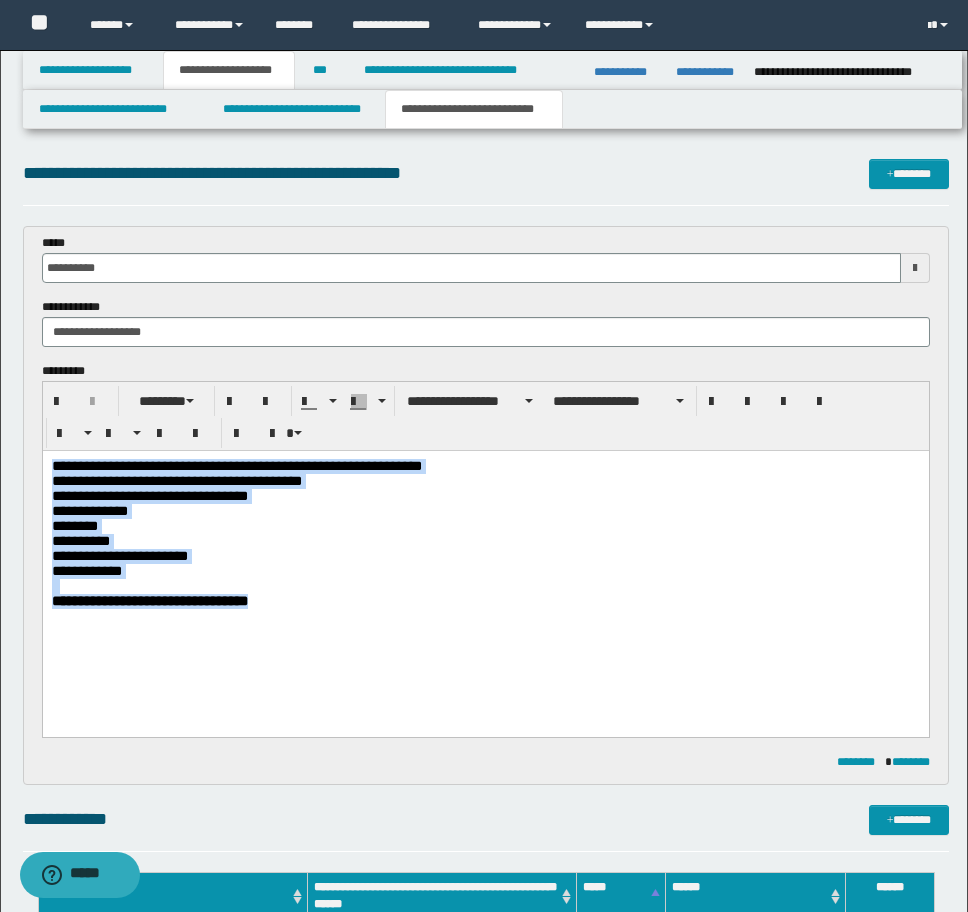 drag, startPoint x: 330, startPoint y: 647, endPoint x: 495, endPoint y: 892, distance: 295.3811 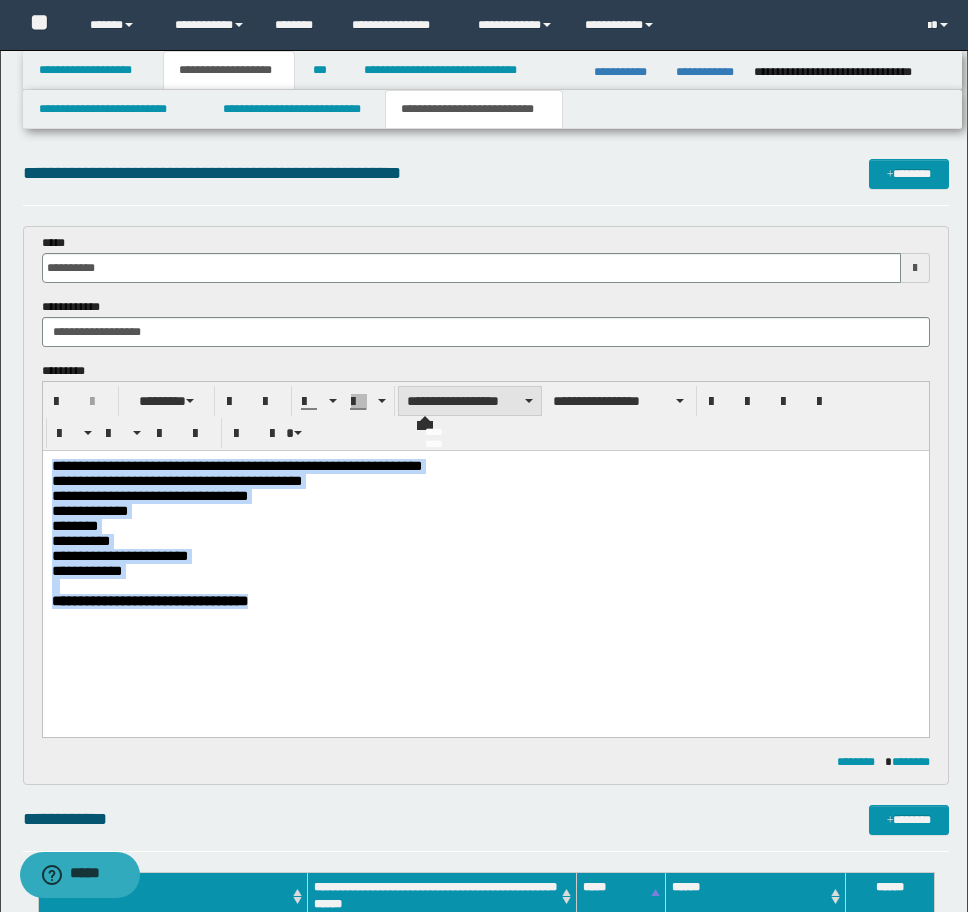 click on "**********" at bounding box center [470, 401] 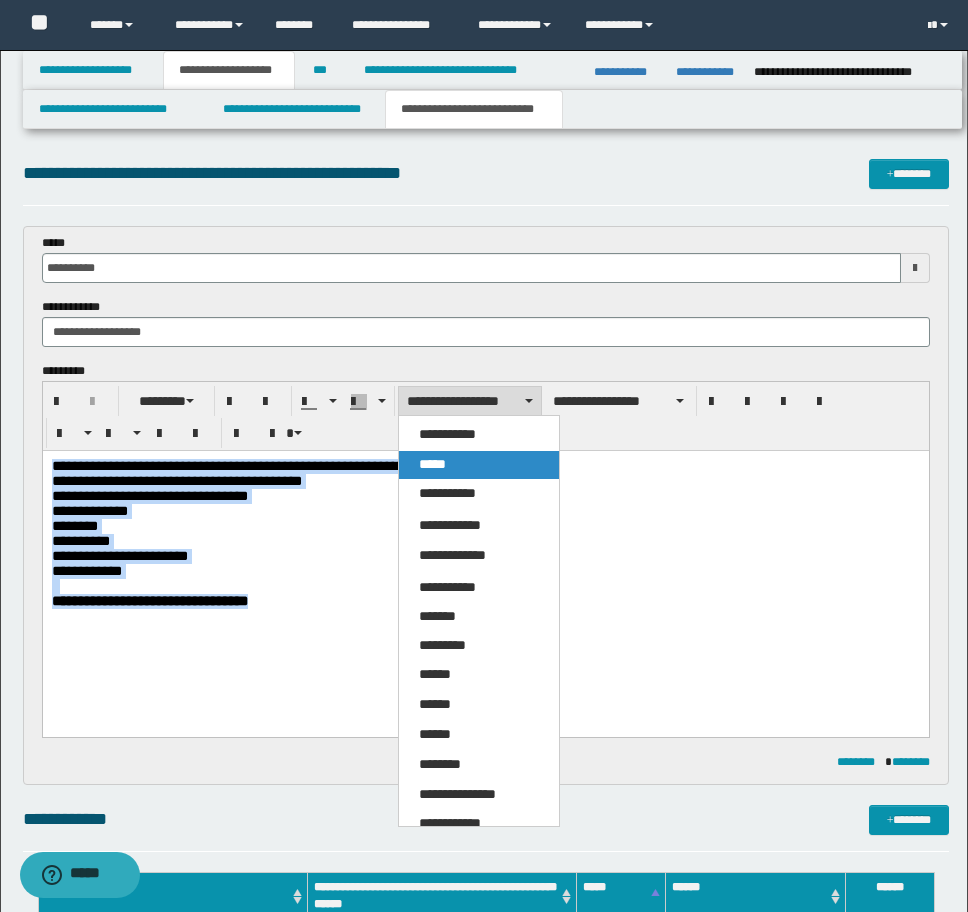 click on "*****" at bounding box center [432, 464] 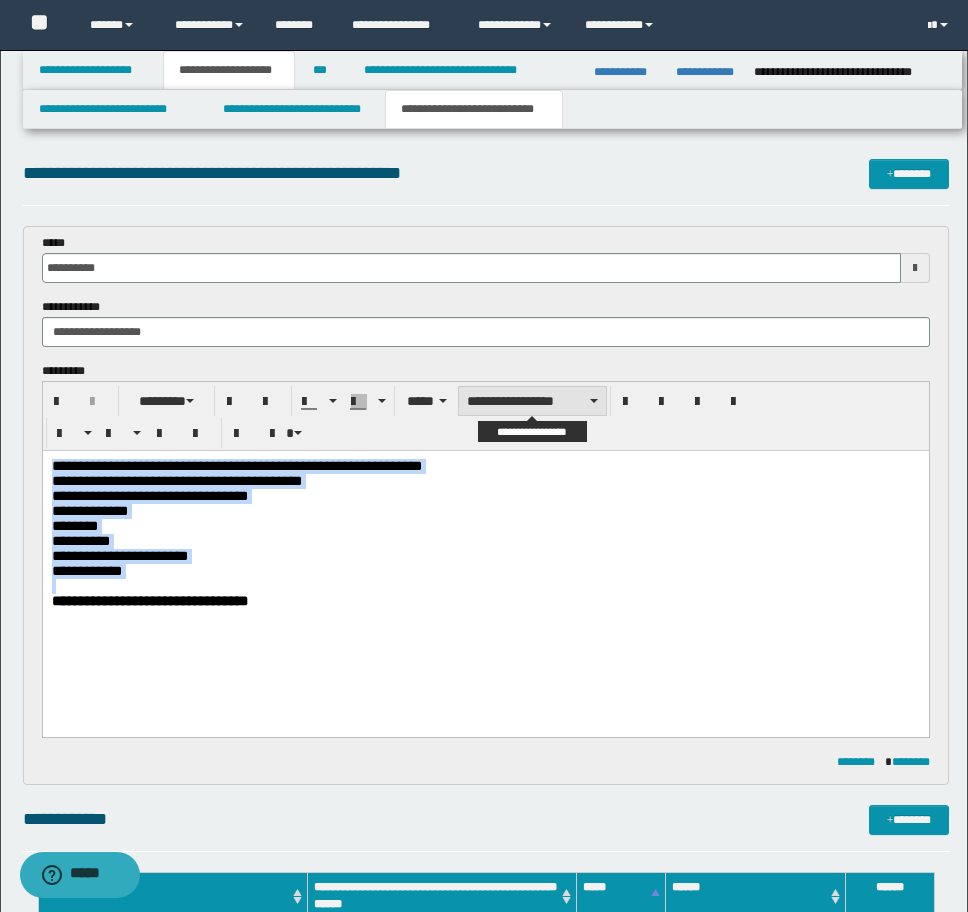 click on "**********" at bounding box center [532, 401] 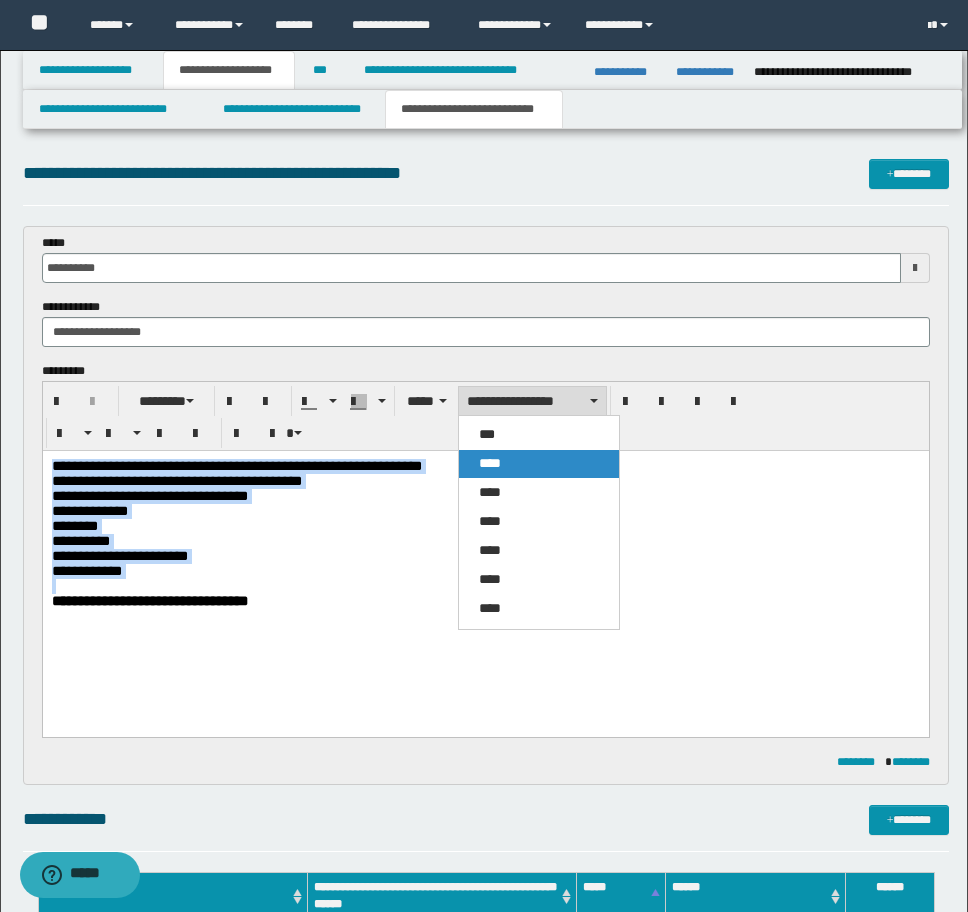 click on "****" at bounding box center (490, 463) 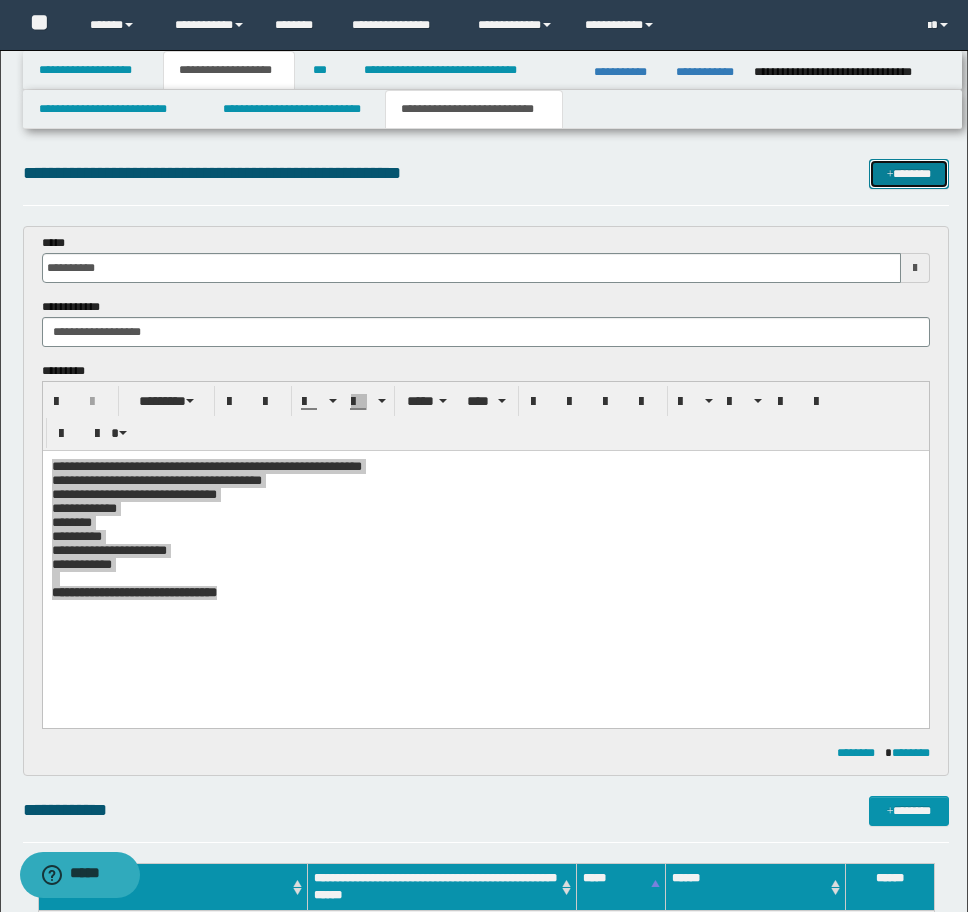 click at bounding box center (890, 175) 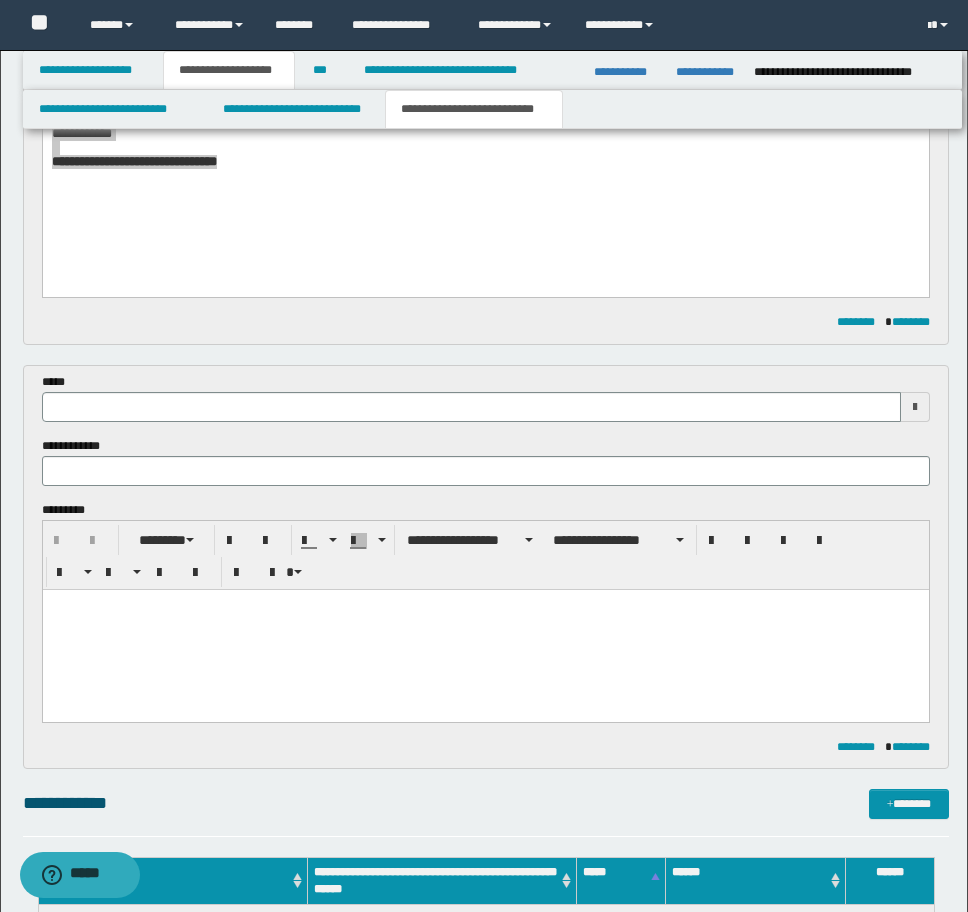 scroll, scrollTop: 323, scrollLeft: 0, axis: vertical 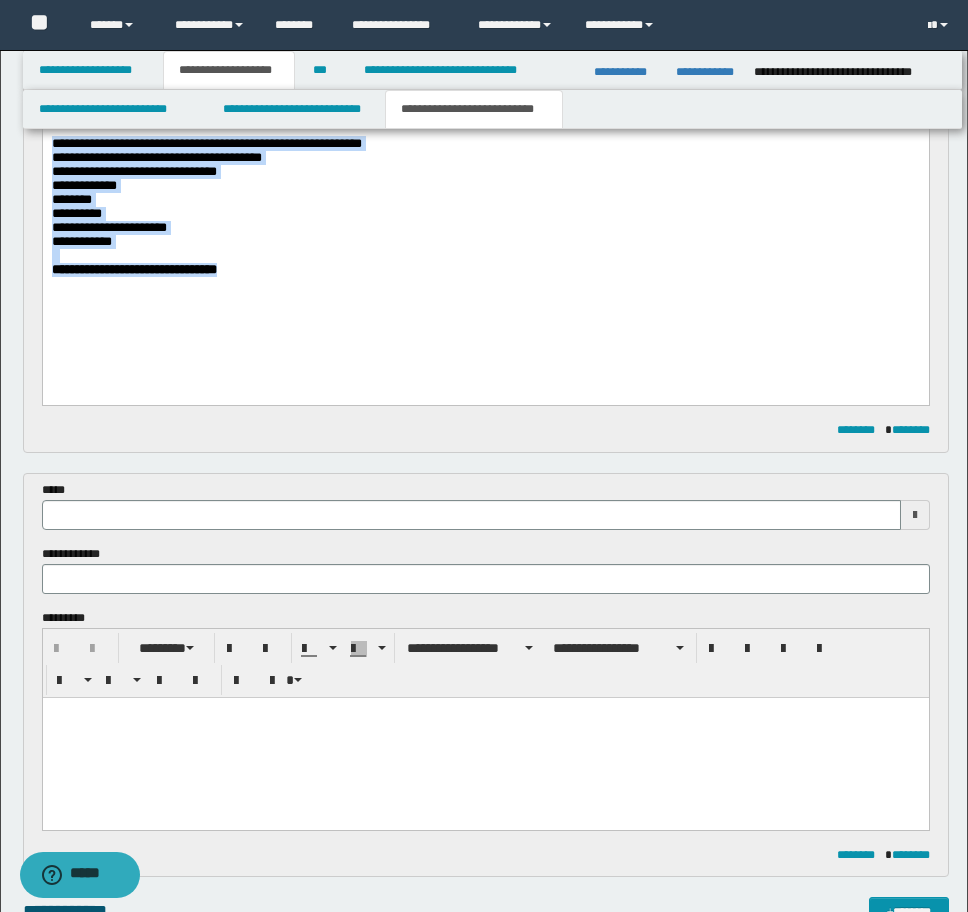 click on "**********" at bounding box center [485, 231] 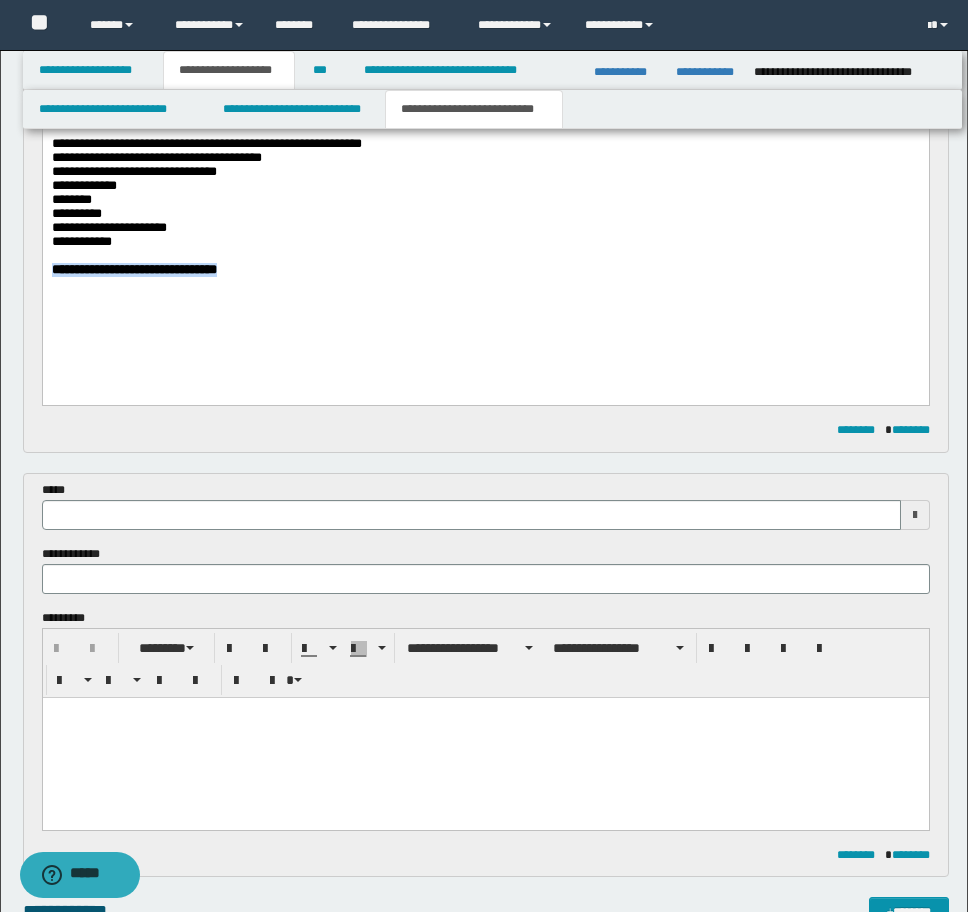 drag, startPoint x: 145, startPoint y: 290, endPoint x: 69, endPoint y: 418, distance: 148.86235 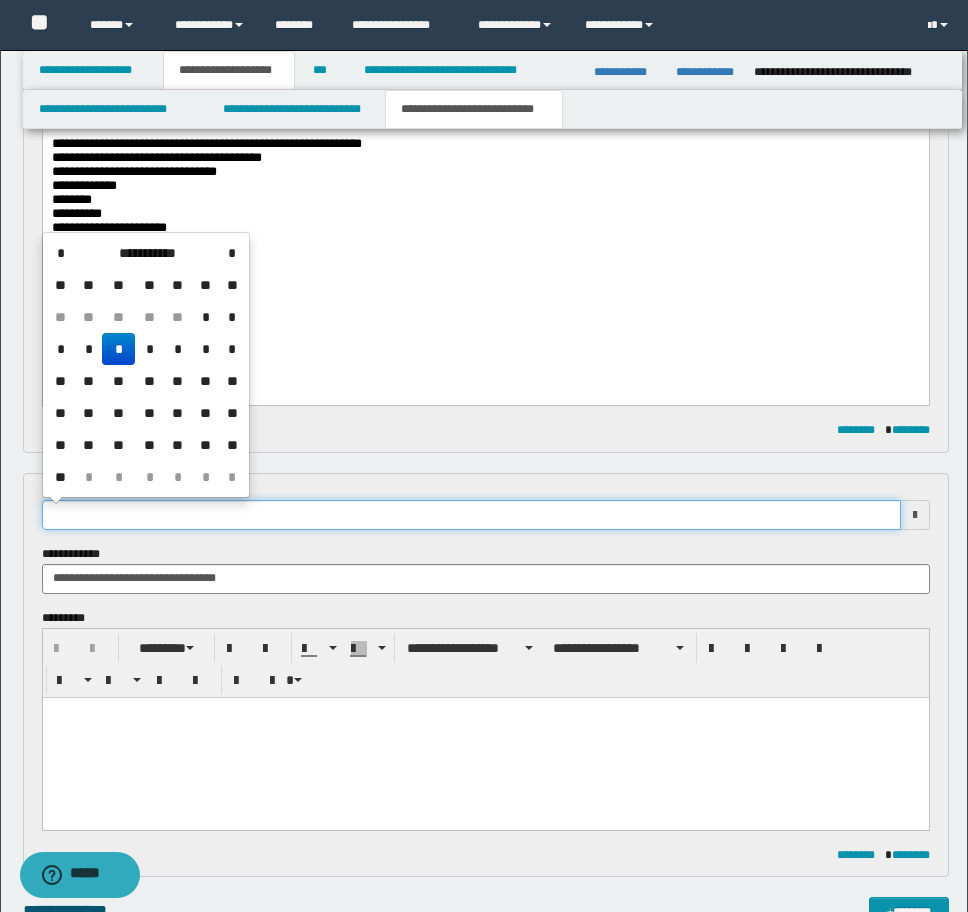 click at bounding box center [471, 515] 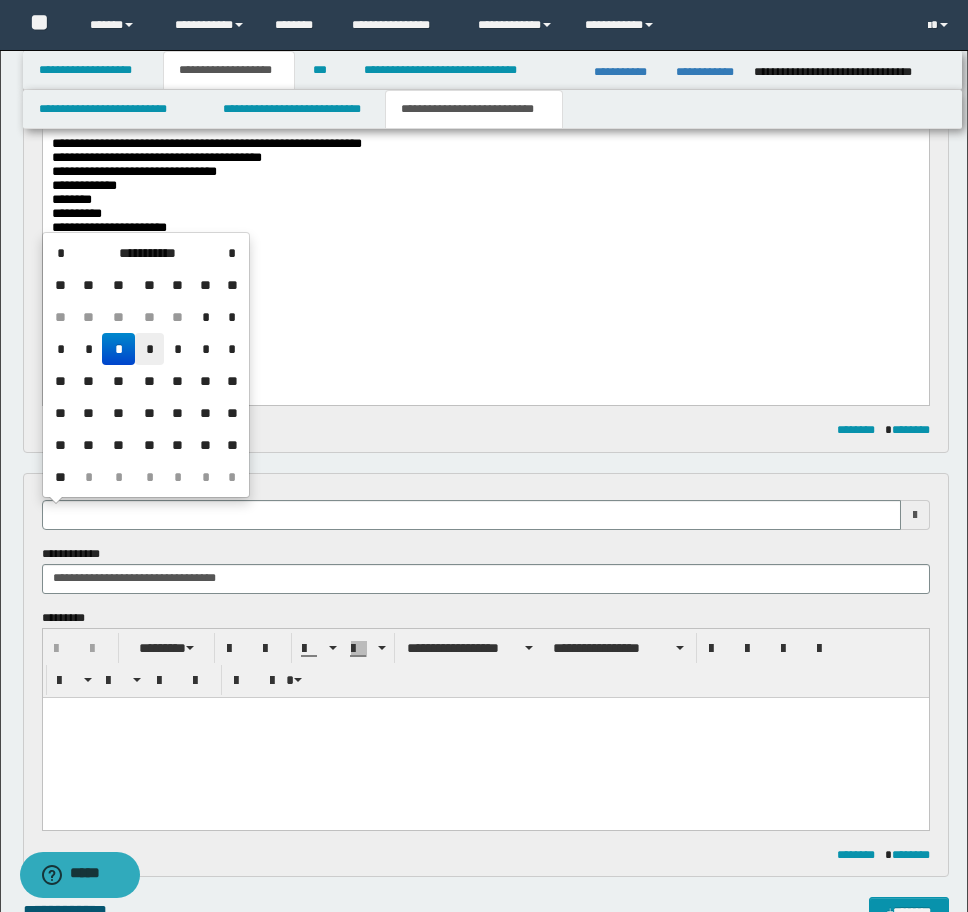 click on "*" at bounding box center (149, 349) 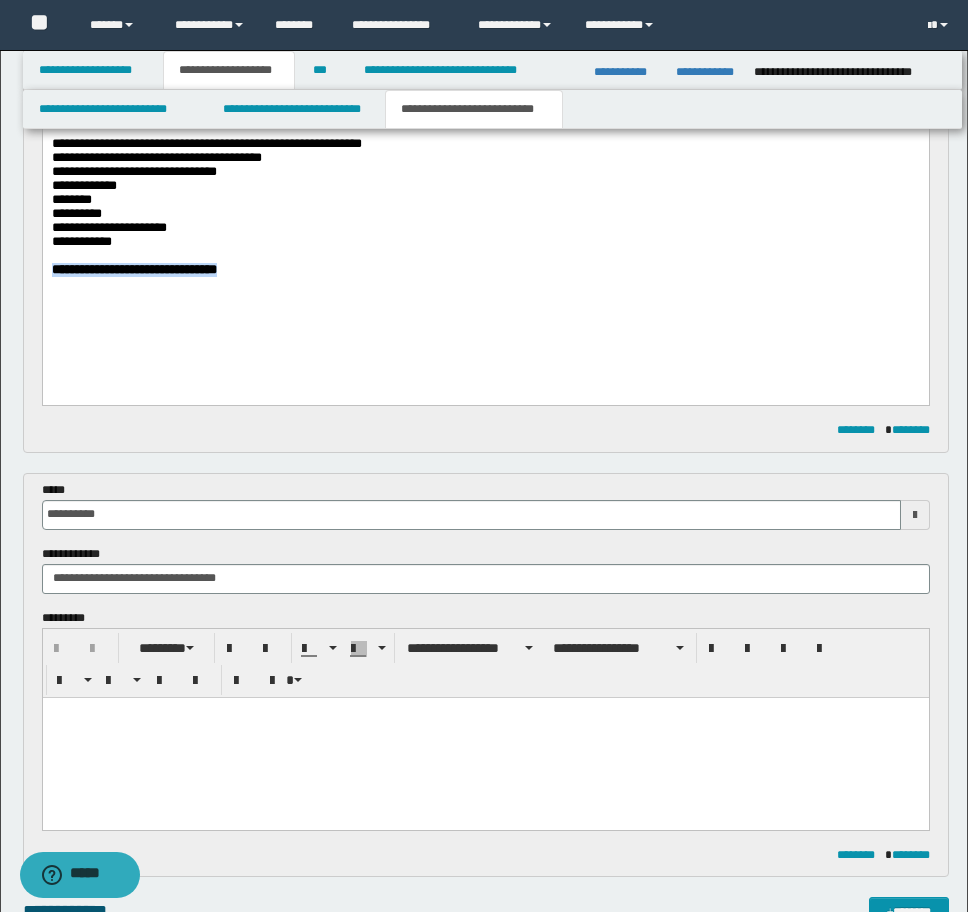 click on "**********" at bounding box center [485, 231] 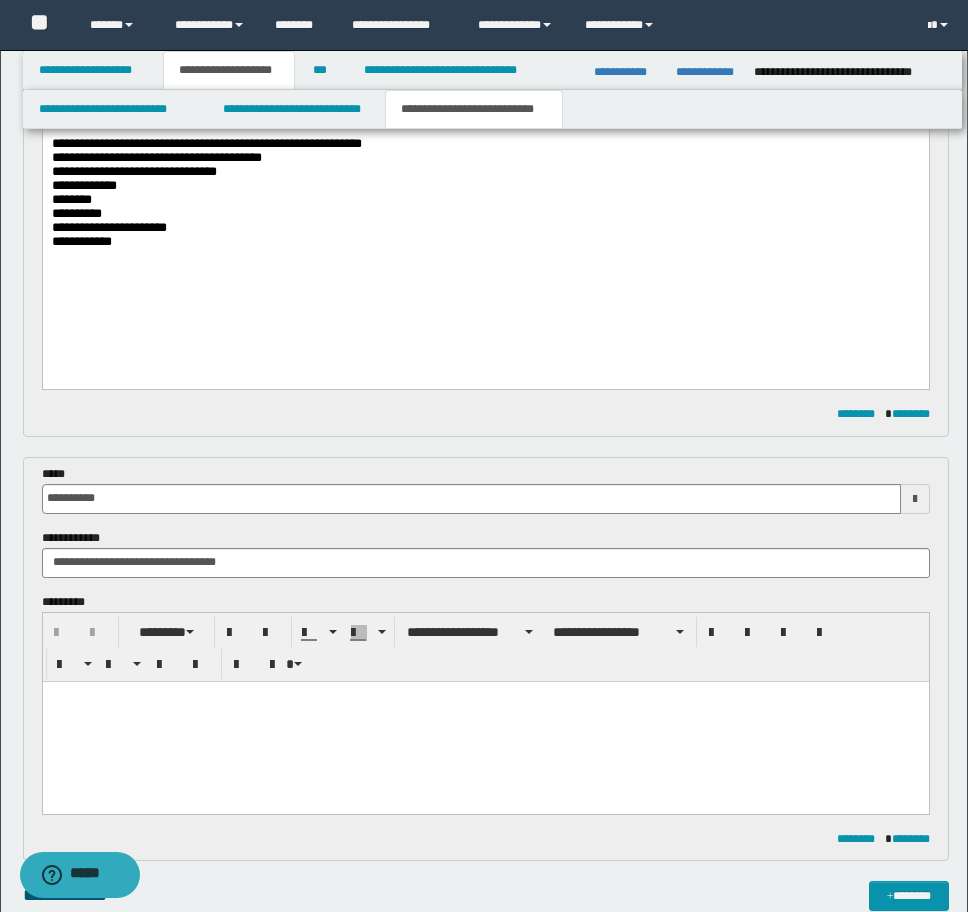 click on "**********" at bounding box center [486, 489] 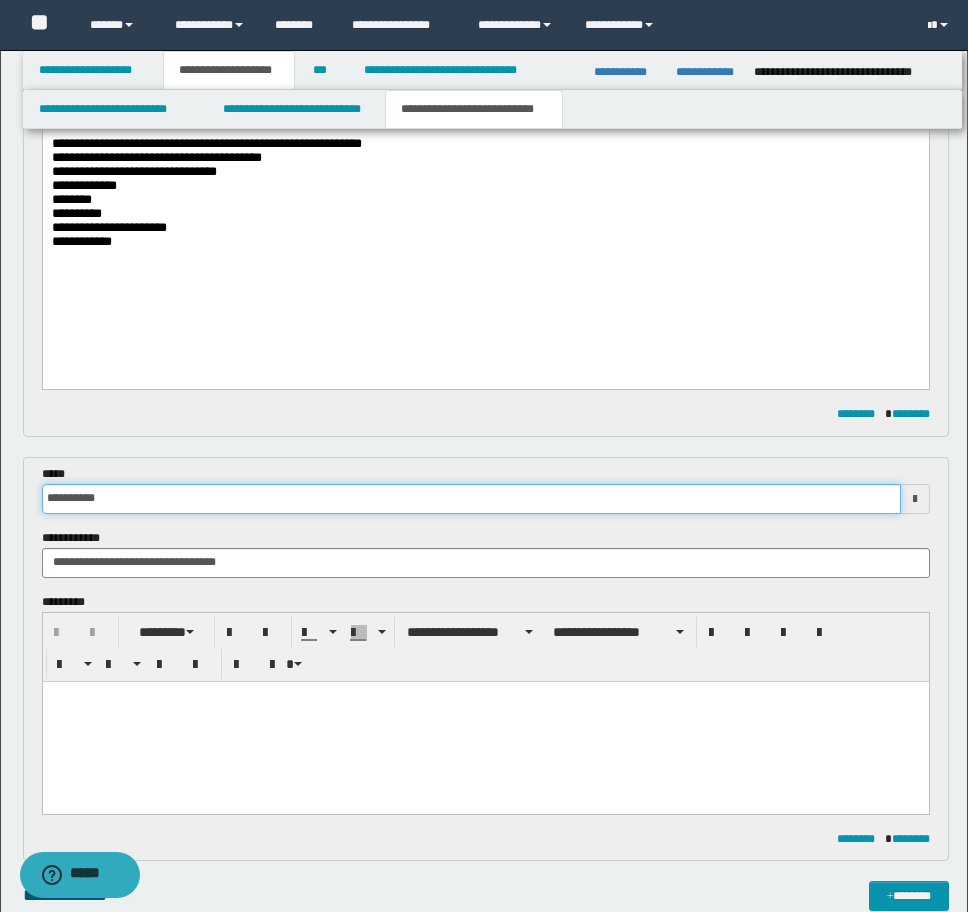 click on "**********" at bounding box center (471, 499) 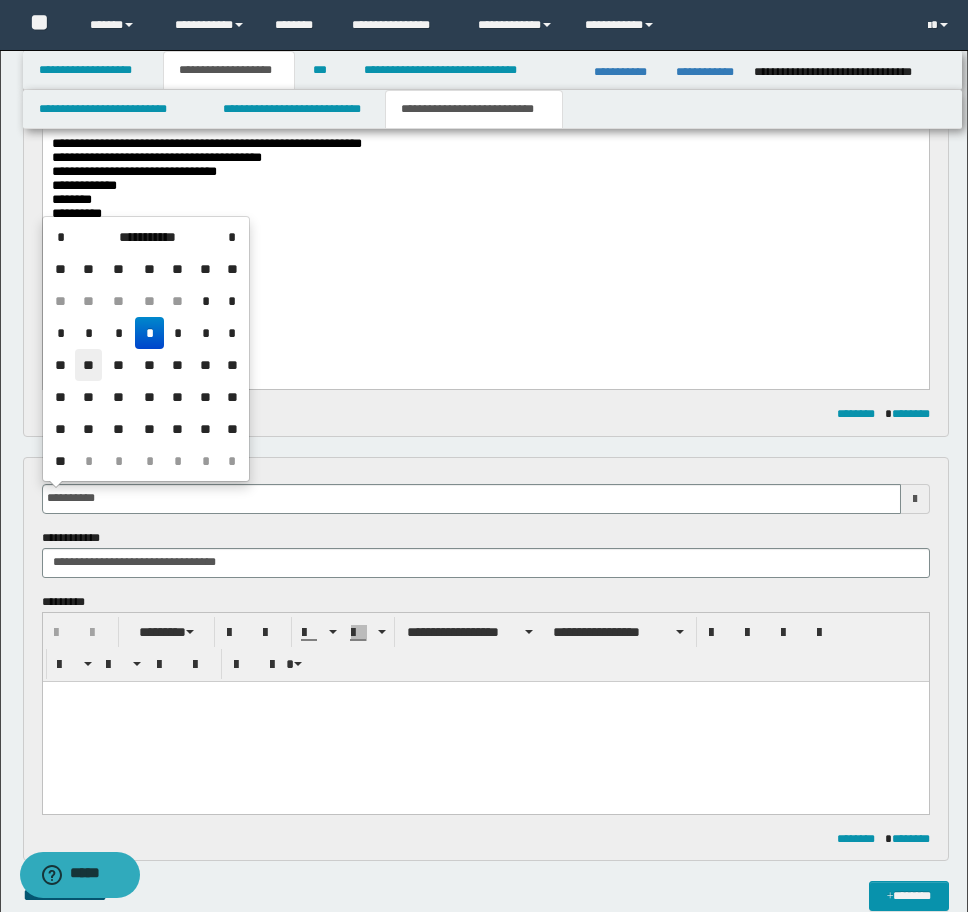 click on "**" at bounding box center [89, 365] 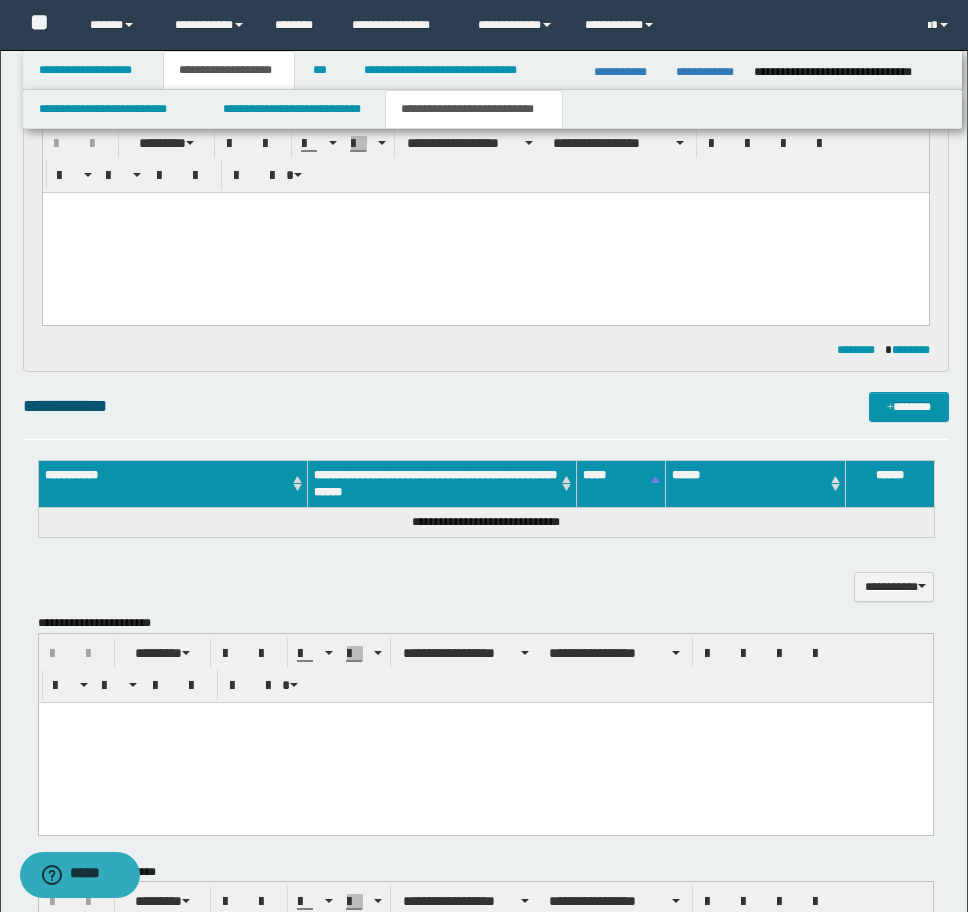 scroll, scrollTop: 1323, scrollLeft: 0, axis: vertical 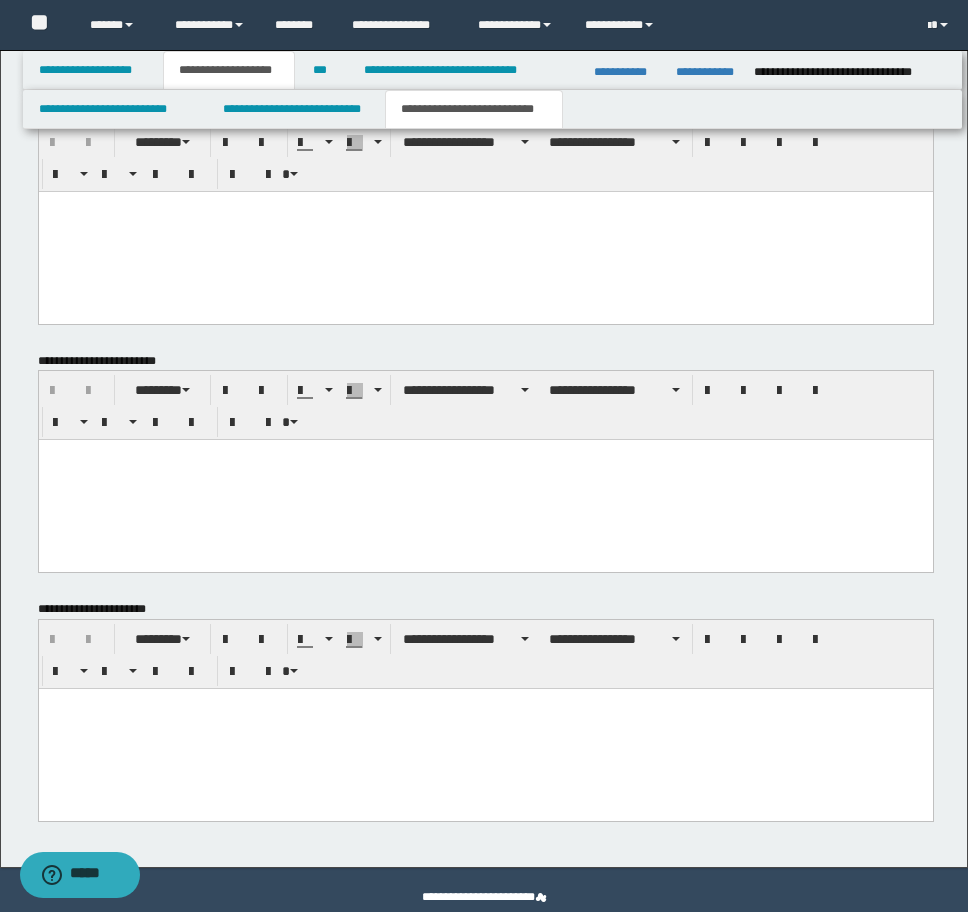 click at bounding box center (485, 729) 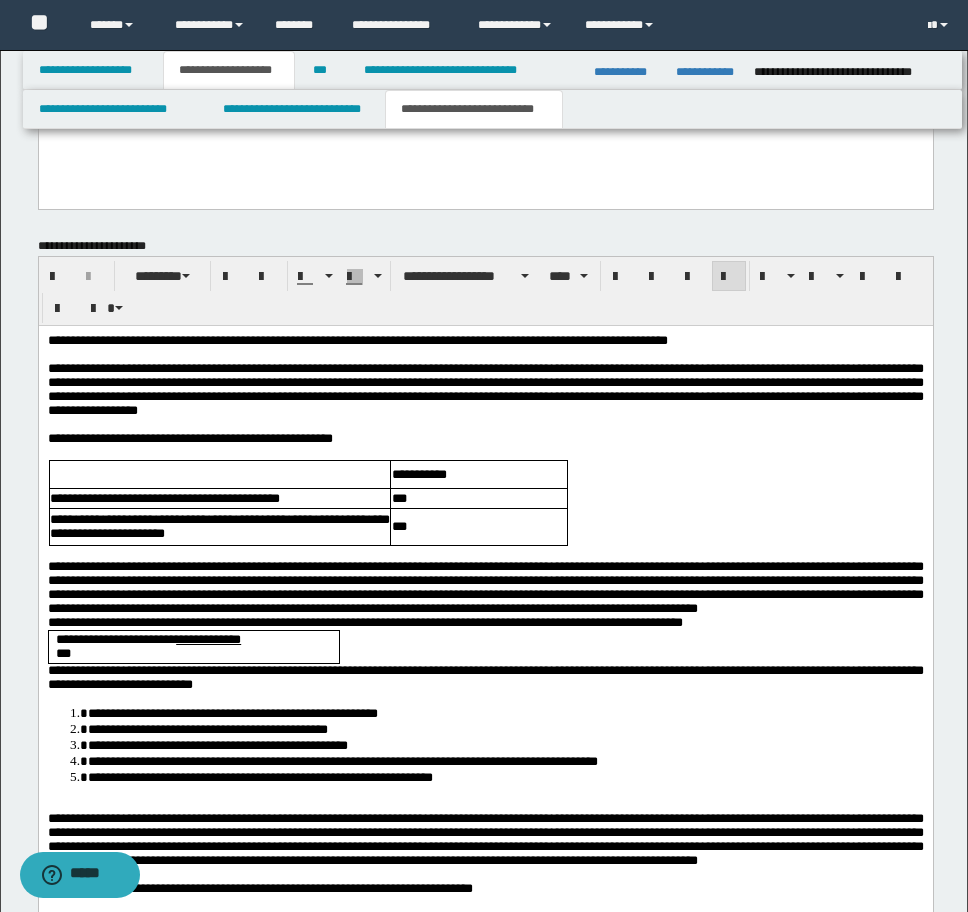 scroll, scrollTop: 1723, scrollLeft: 0, axis: vertical 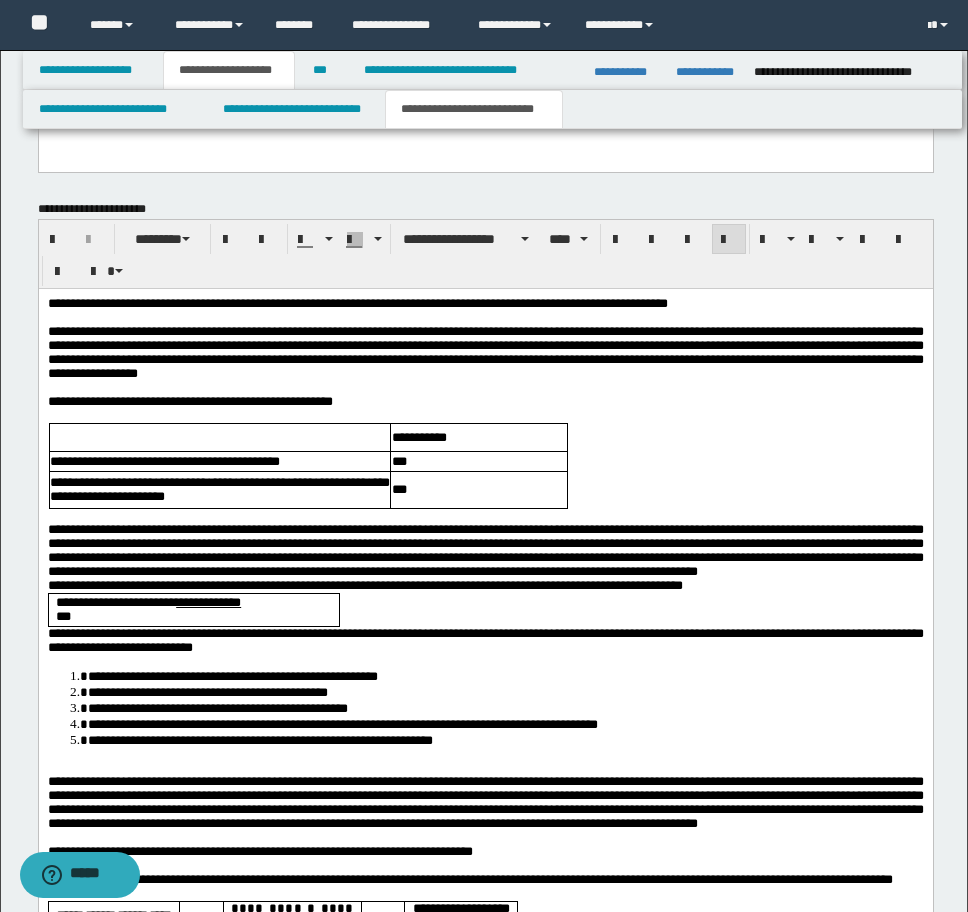 click on "**********" at bounding box center [485, 551] 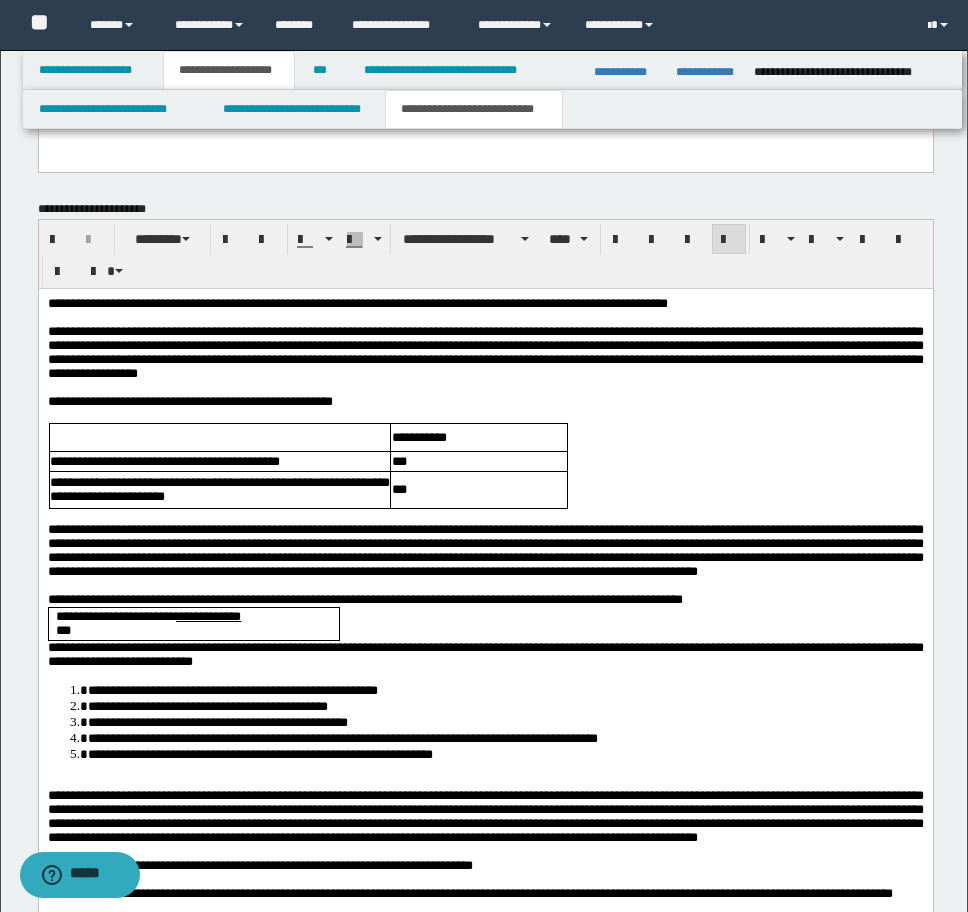 click on "**********" at bounding box center (485, 600) 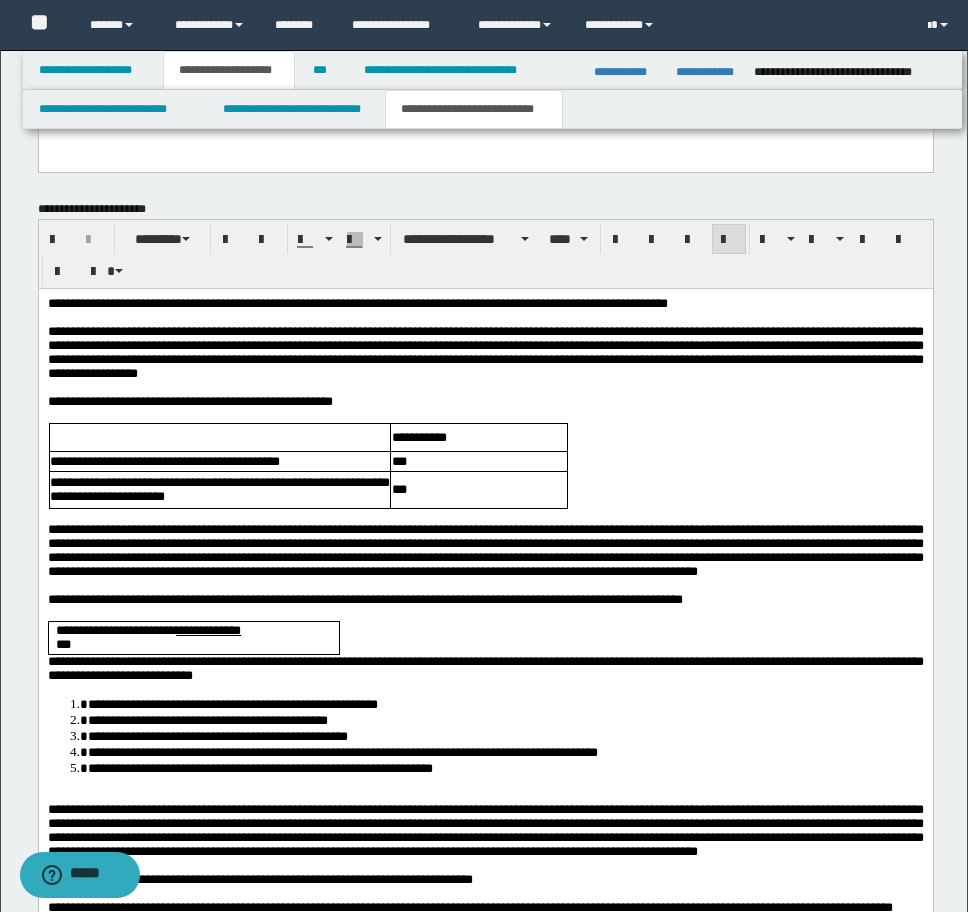 click on "**********" at bounding box center [485, 668] 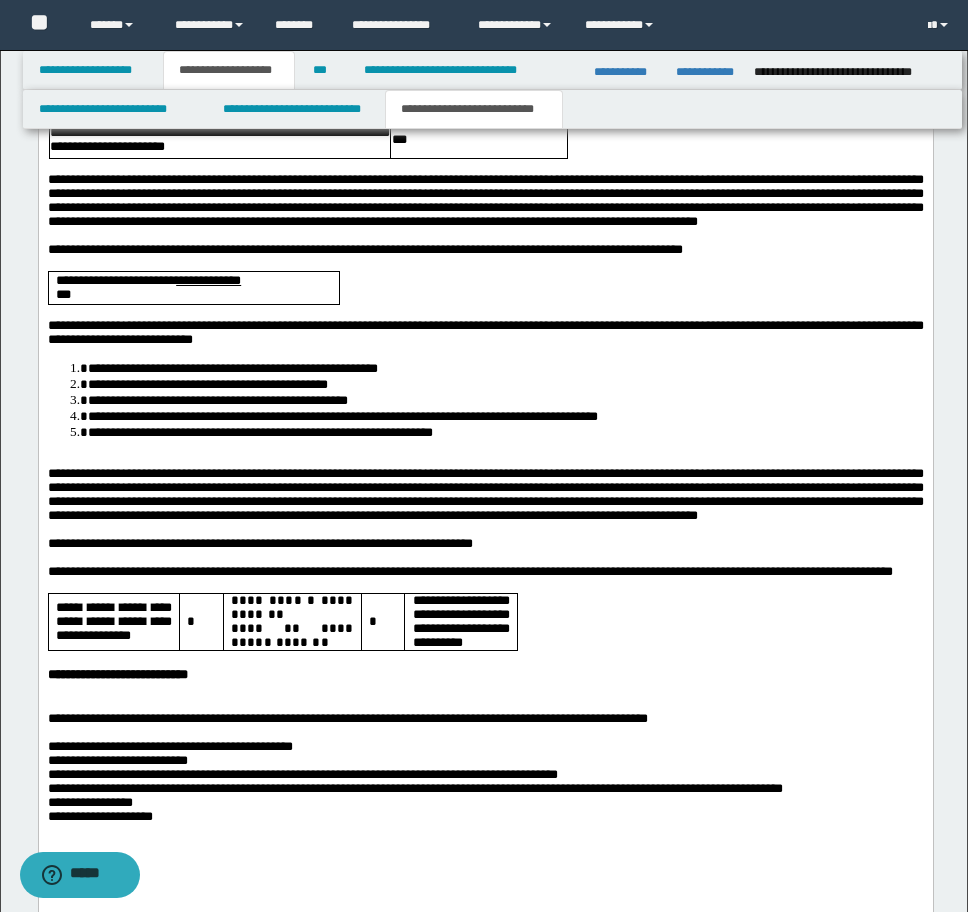scroll, scrollTop: 2123, scrollLeft: 0, axis: vertical 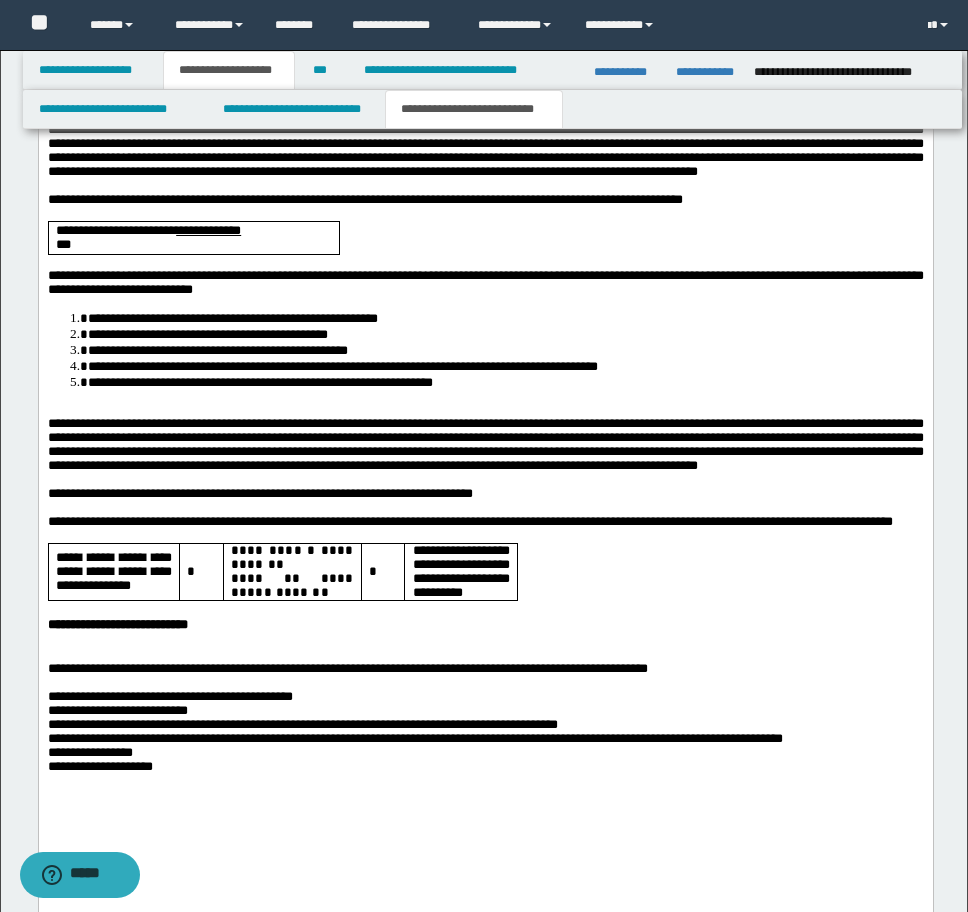 click at bounding box center (485, 411) 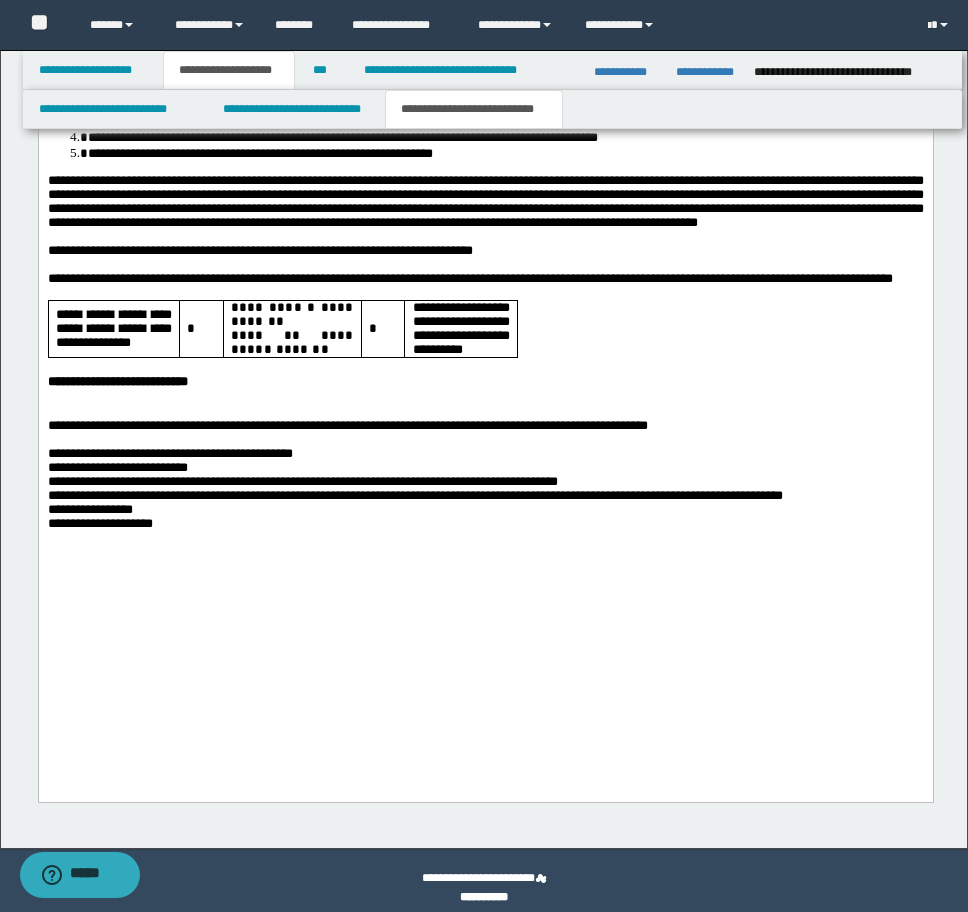 scroll, scrollTop: 2367, scrollLeft: 0, axis: vertical 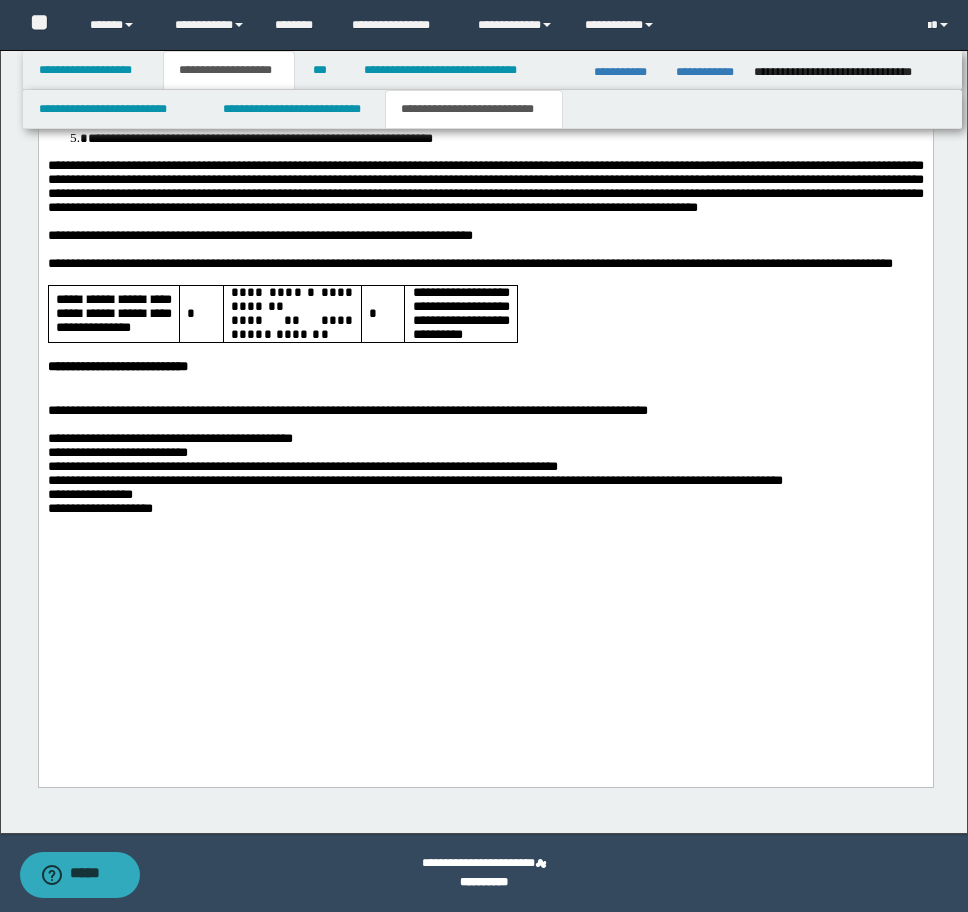 click at bounding box center [485, 398] 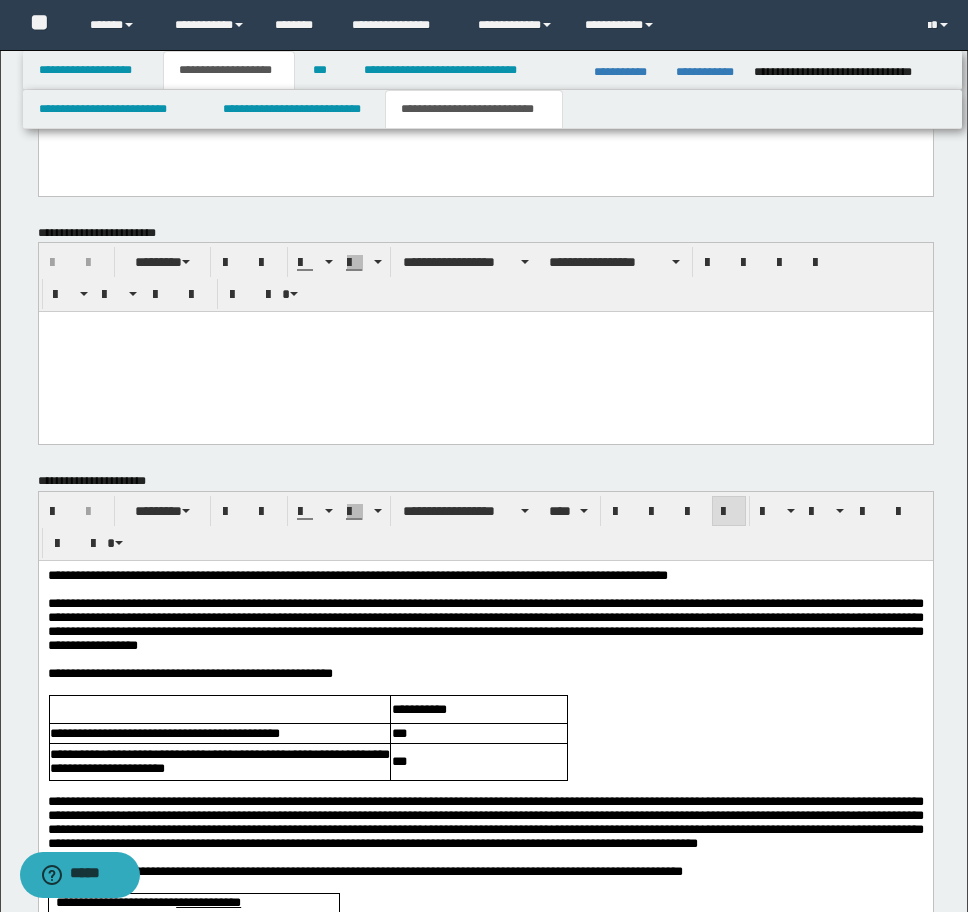scroll, scrollTop: 851, scrollLeft: 0, axis: vertical 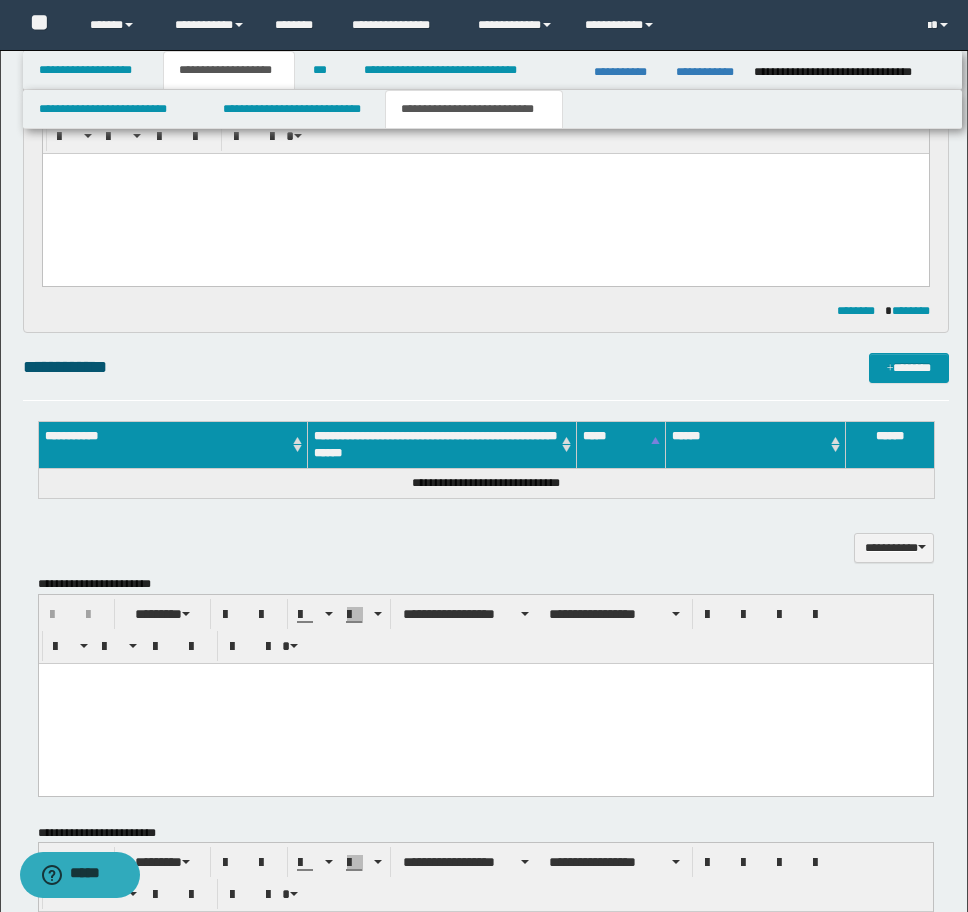 click at bounding box center (485, 678) 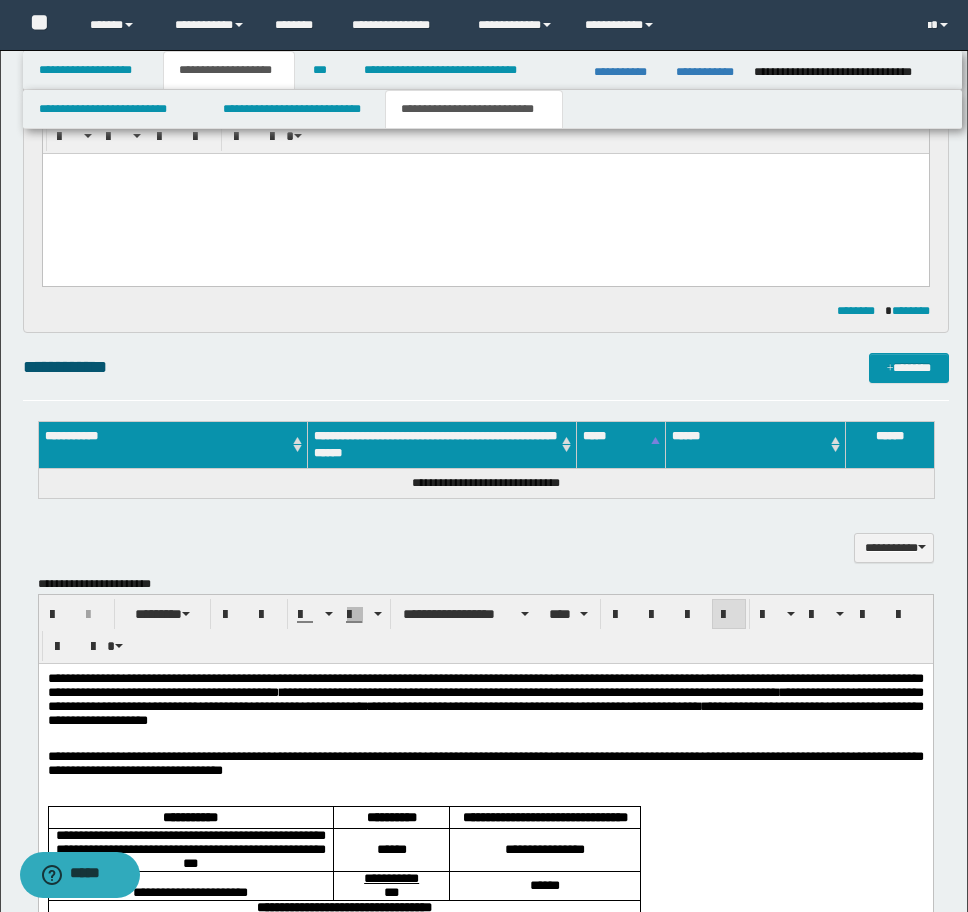 click on "**********" at bounding box center (485, 684) 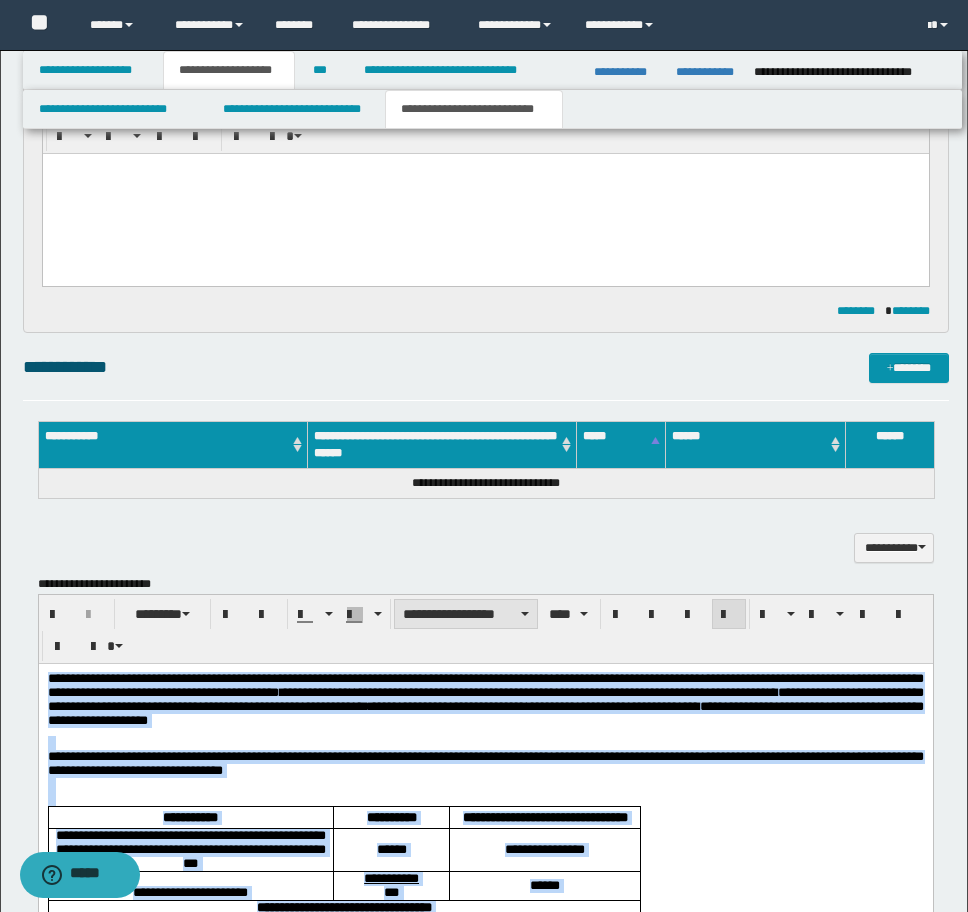 click on "**********" at bounding box center (466, 614) 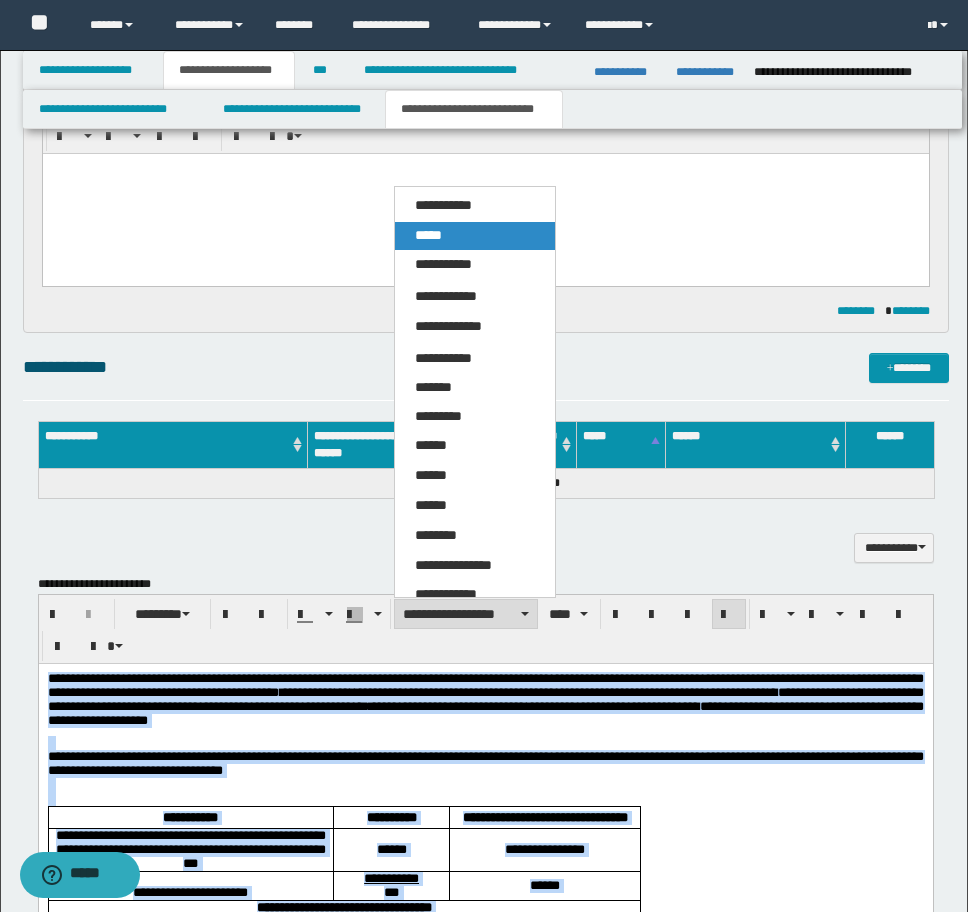 click on "*****" at bounding box center [428, 235] 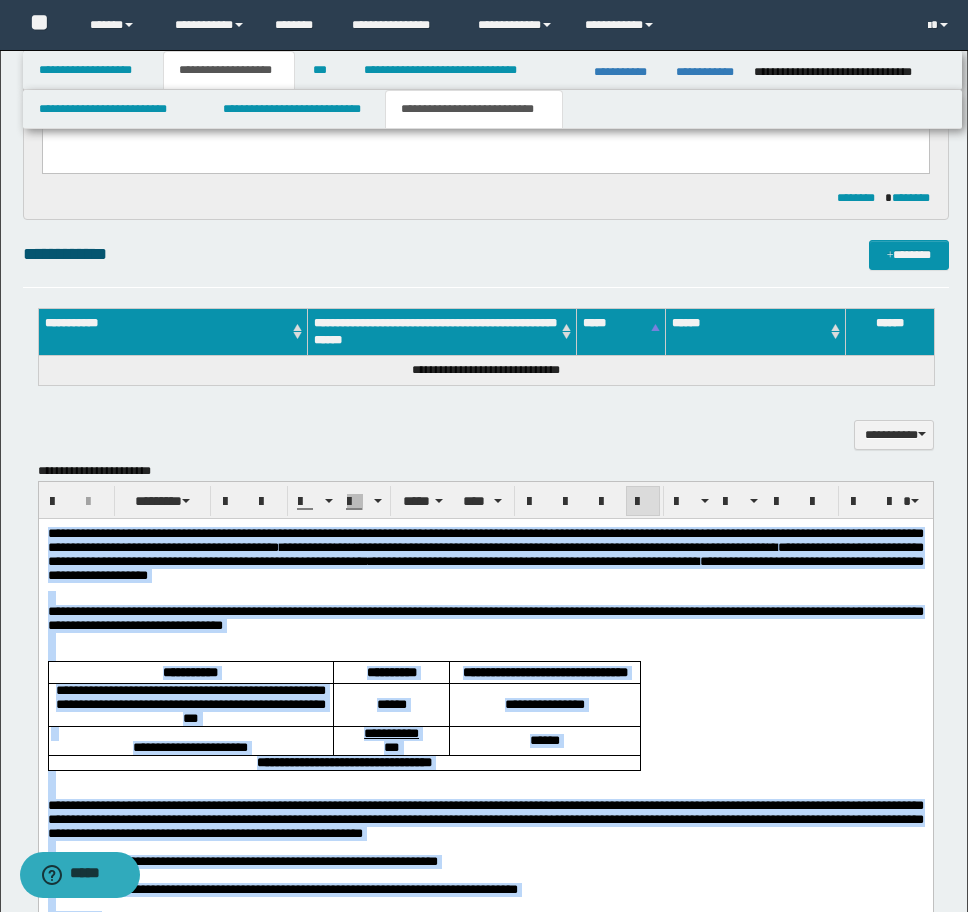 scroll, scrollTop: 1251, scrollLeft: 0, axis: vertical 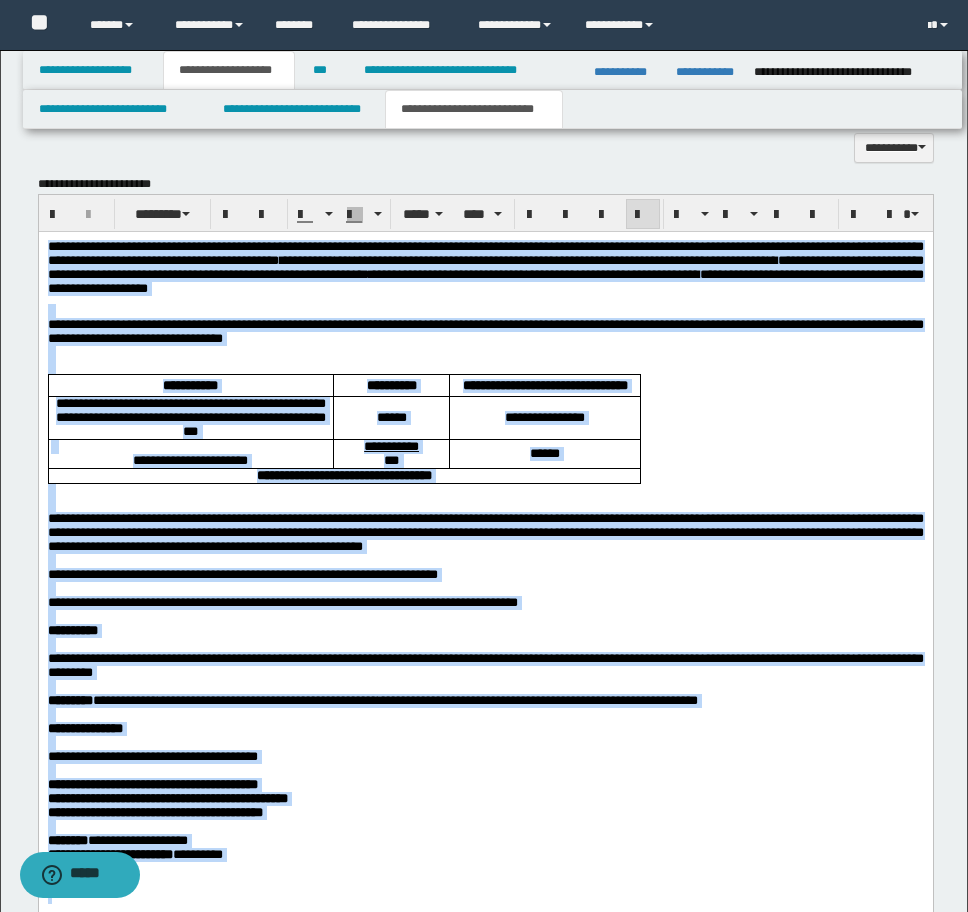 click at bounding box center [485, 366] 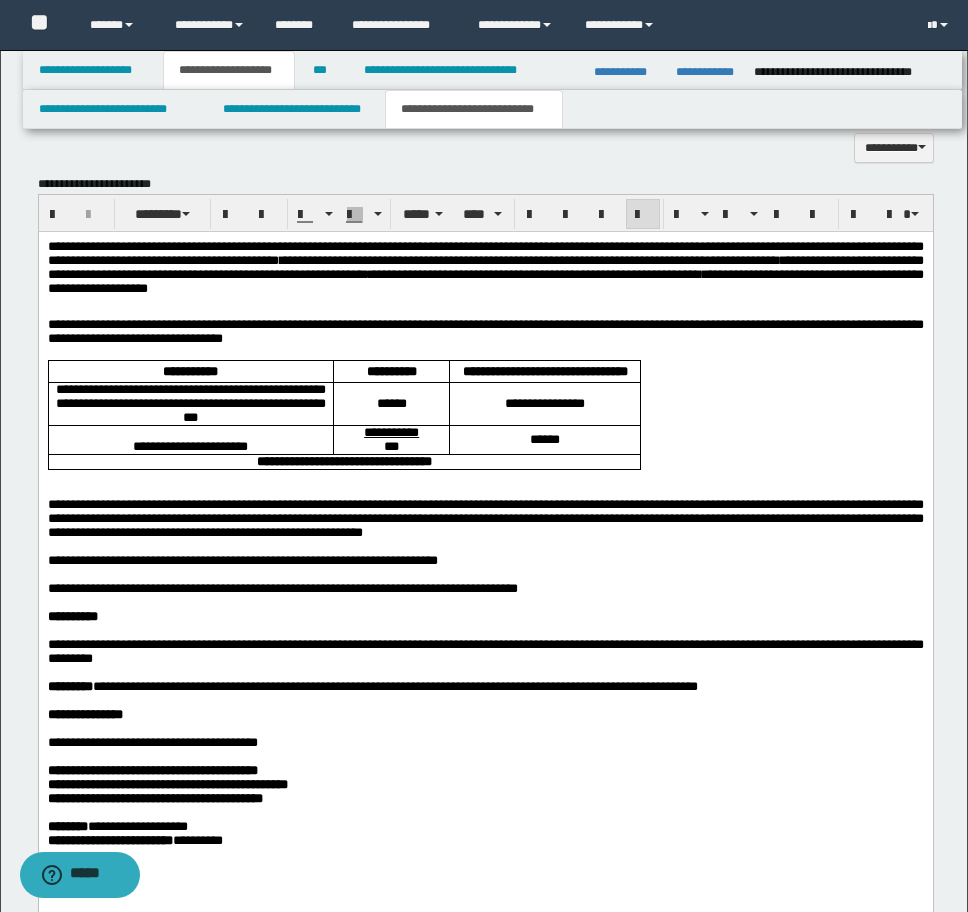 click on "**********" at bounding box center (343, 461) 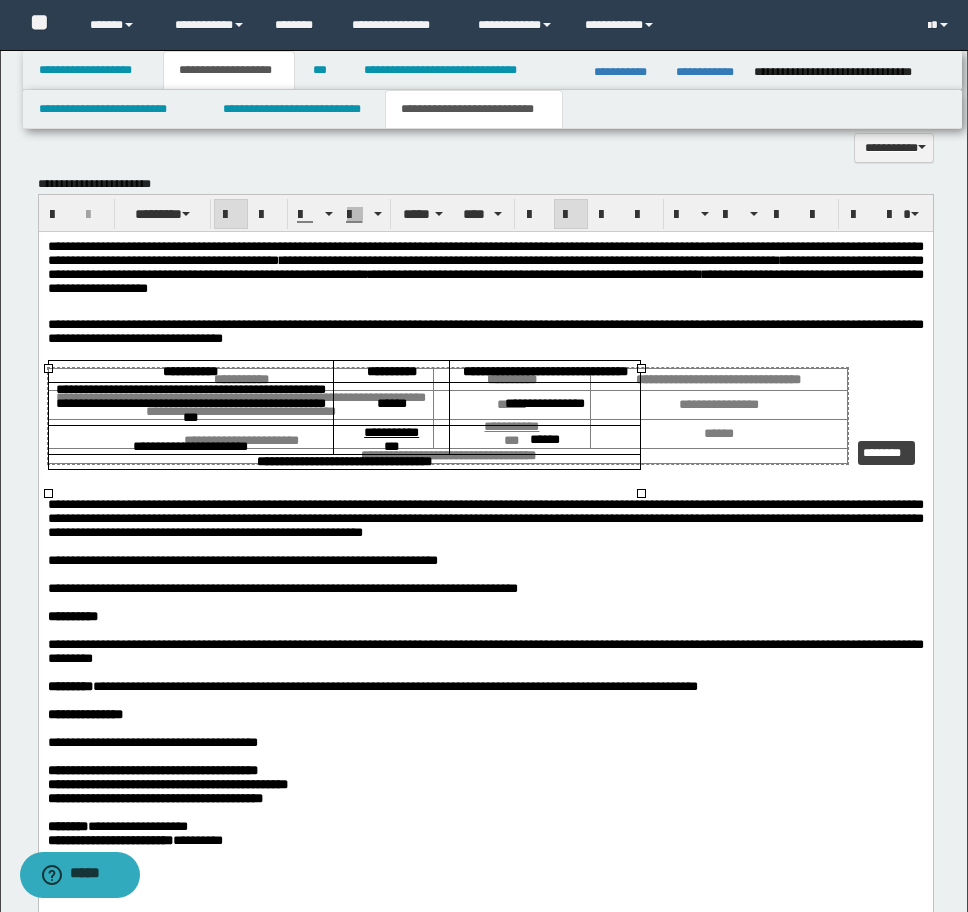 drag, startPoint x: 639, startPoint y: 488, endPoint x: 846, endPoint y: 431, distance: 214.70445 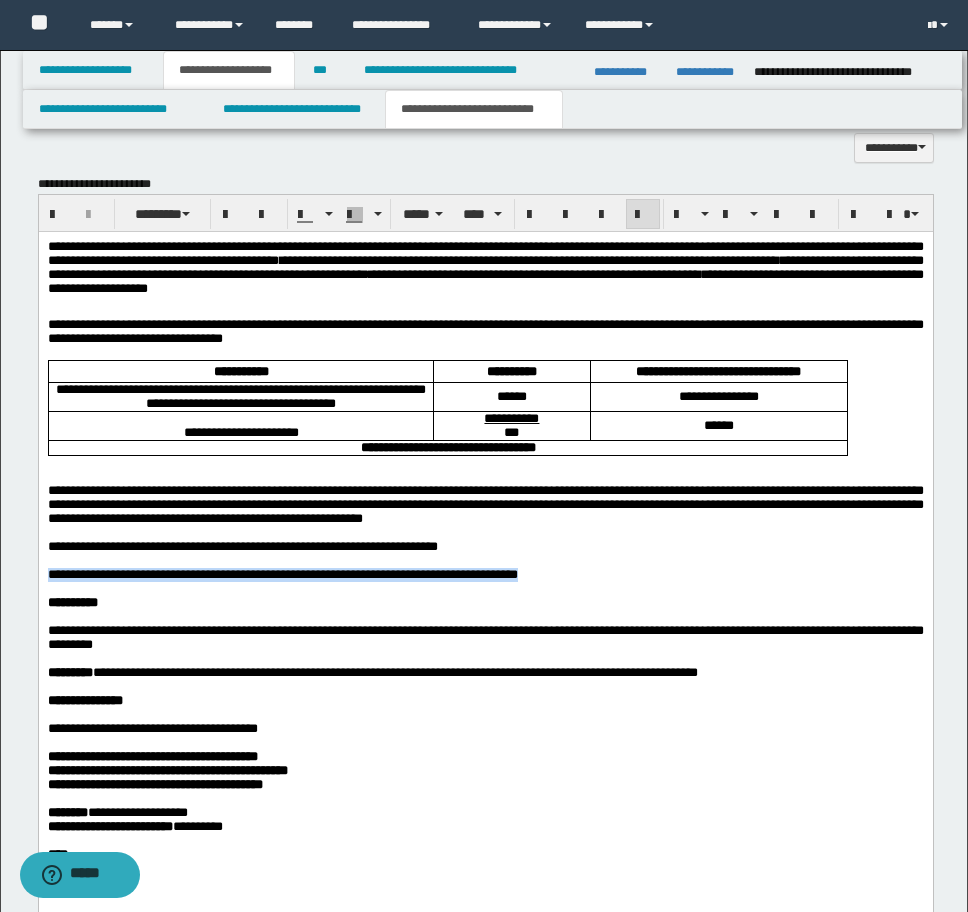 drag, startPoint x: 623, startPoint y: 608, endPoint x: 41, endPoint y: 608, distance: 582 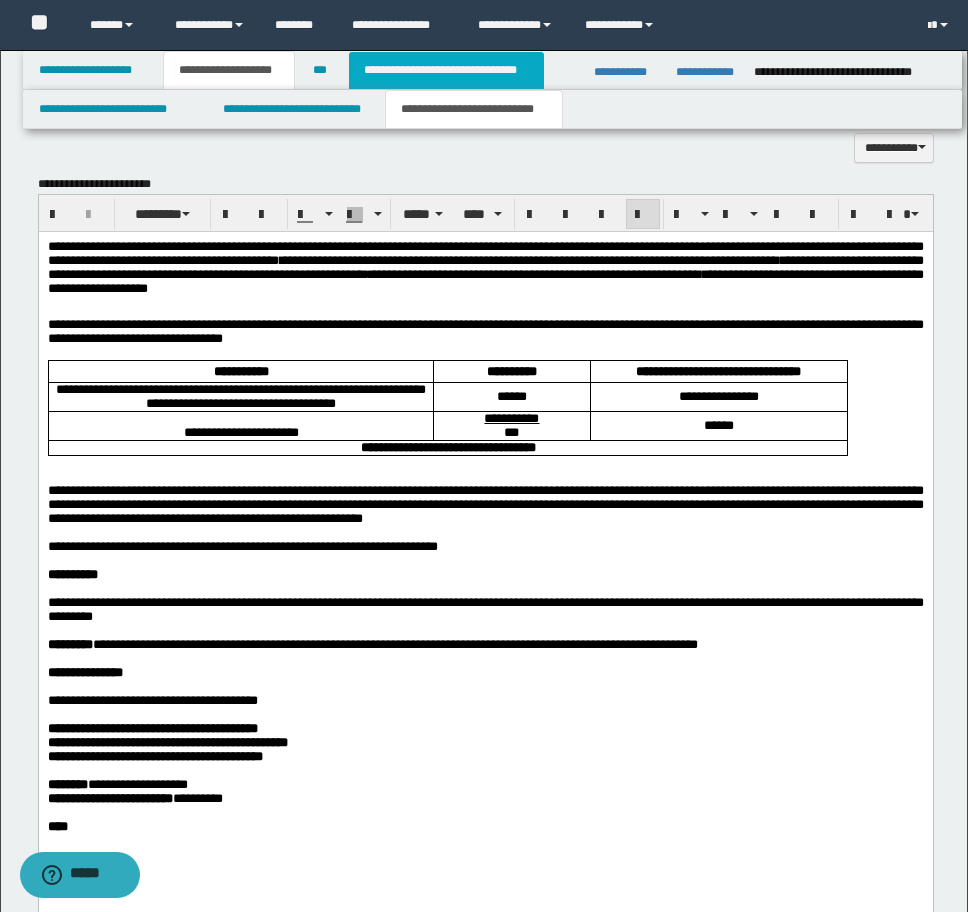 click on "**********" at bounding box center (446, 70) 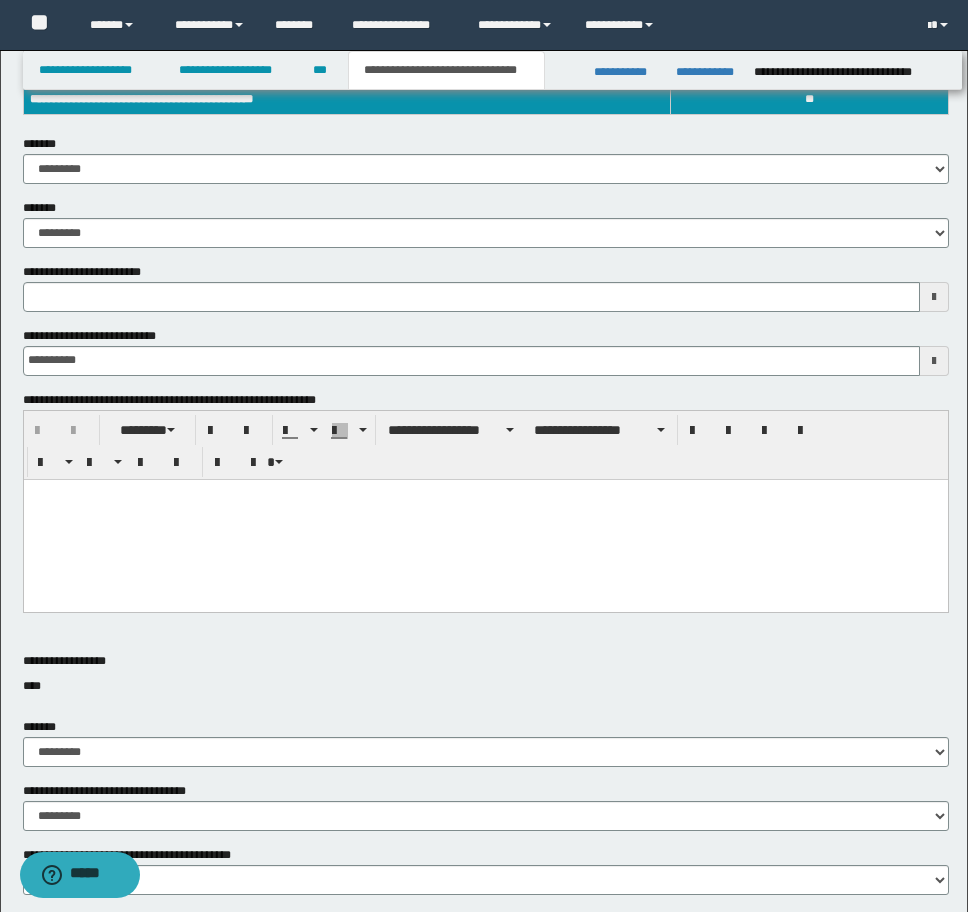 scroll, scrollTop: 400, scrollLeft: 0, axis: vertical 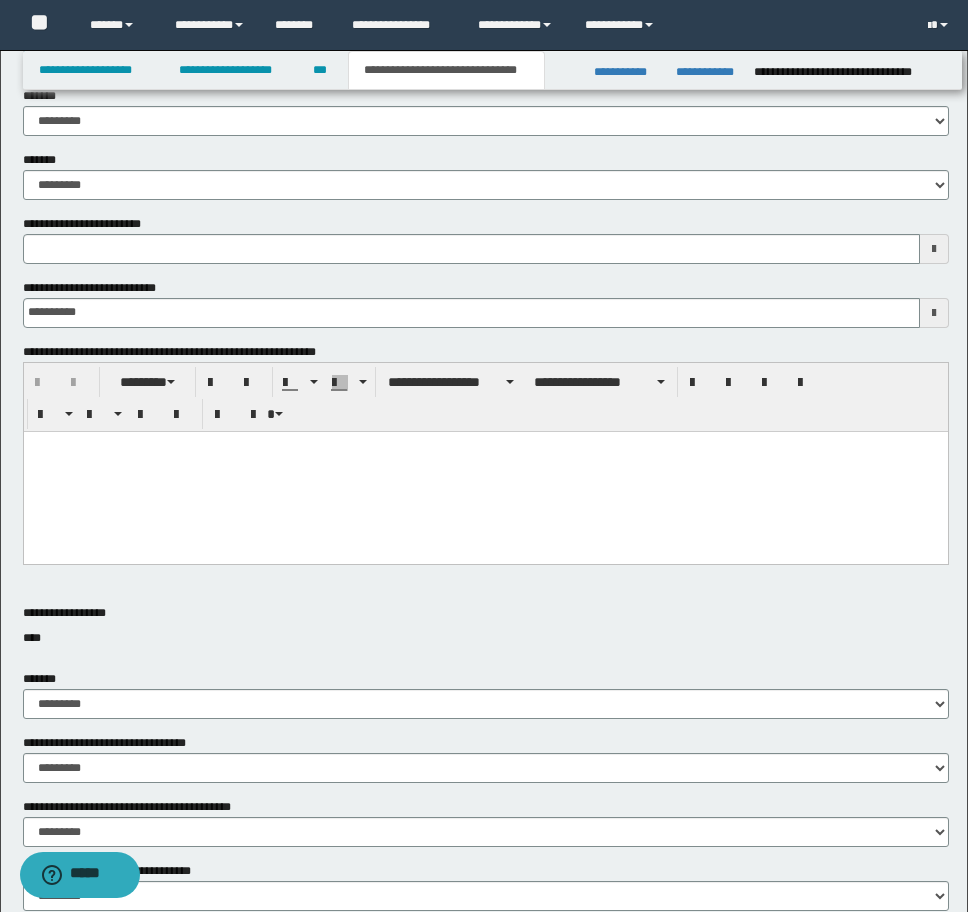type 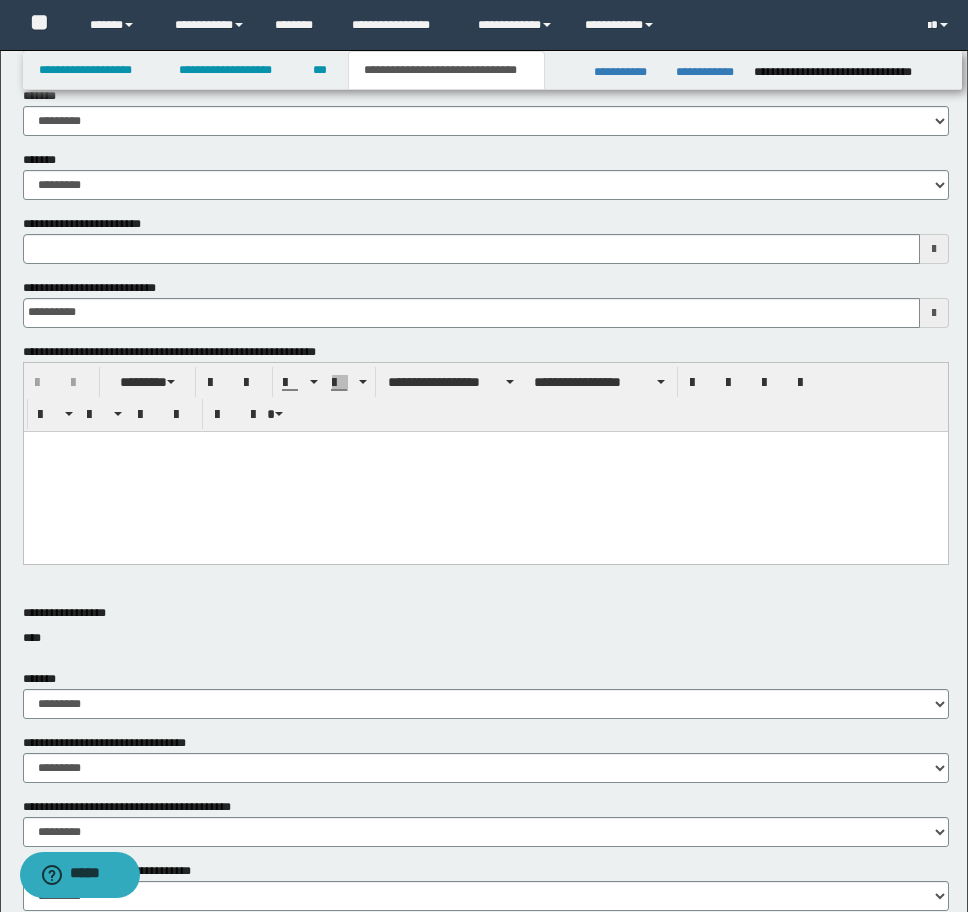 click at bounding box center (485, 471) 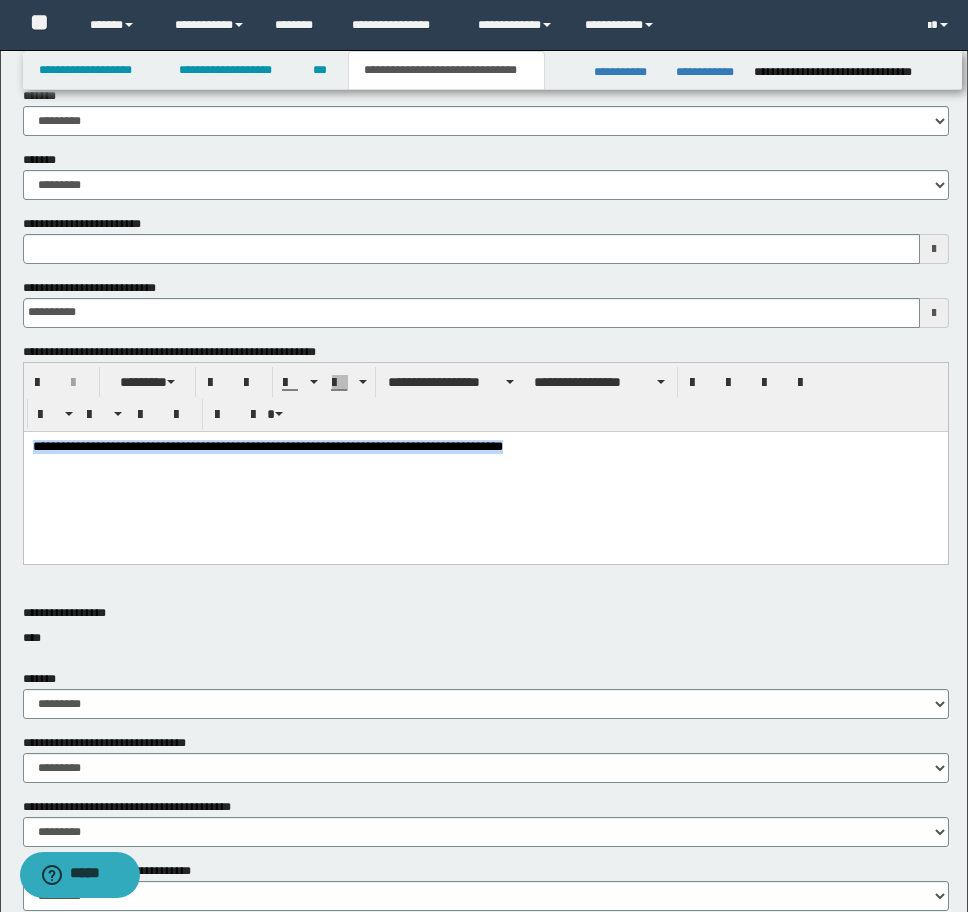 drag, startPoint x: 563, startPoint y: 442, endPoint x: -9, endPoint y: 363, distance: 577.4296 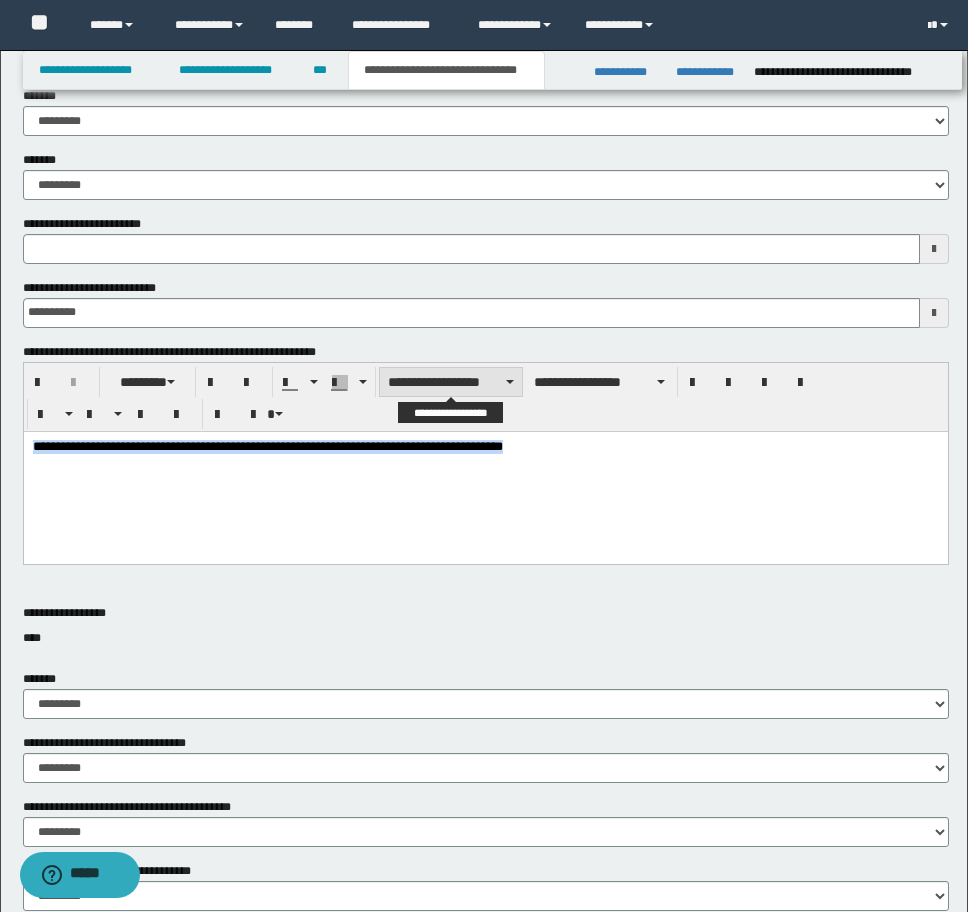 click on "**********" at bounding box center (451, 382) 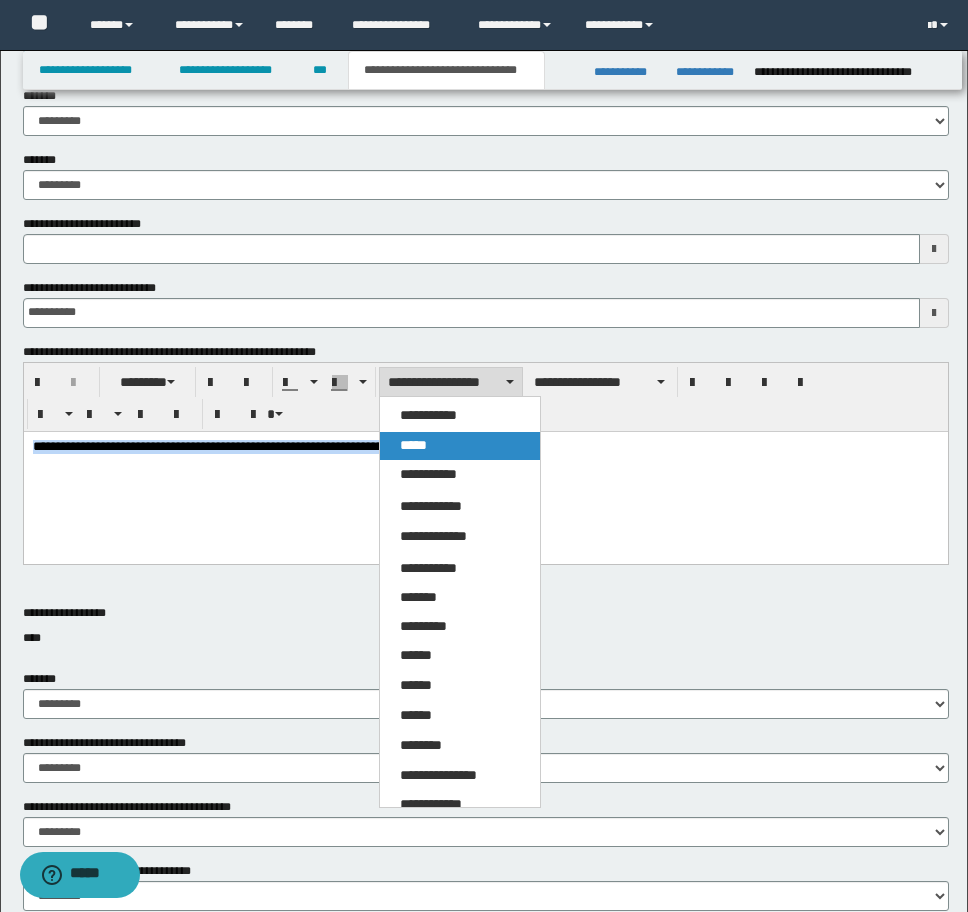 click on "*****" at bounding box center (460, 446) 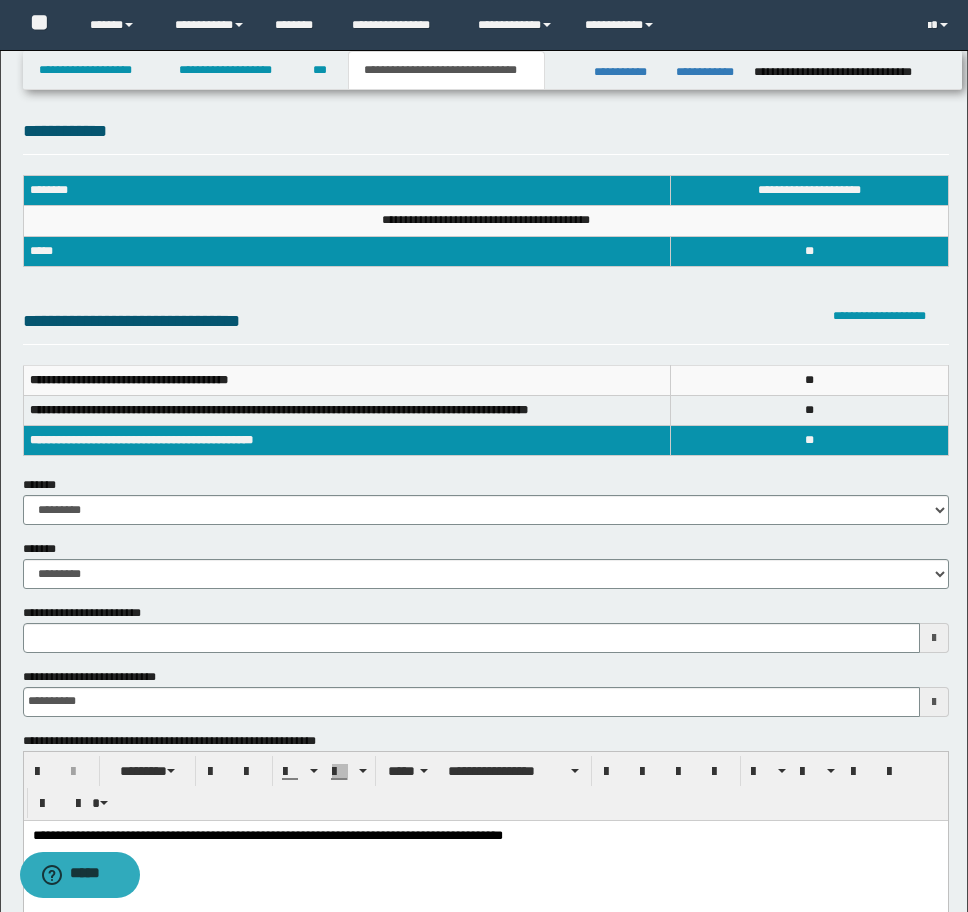 scroll, scrollTop: 0, scrollLeft: 0, axis: both 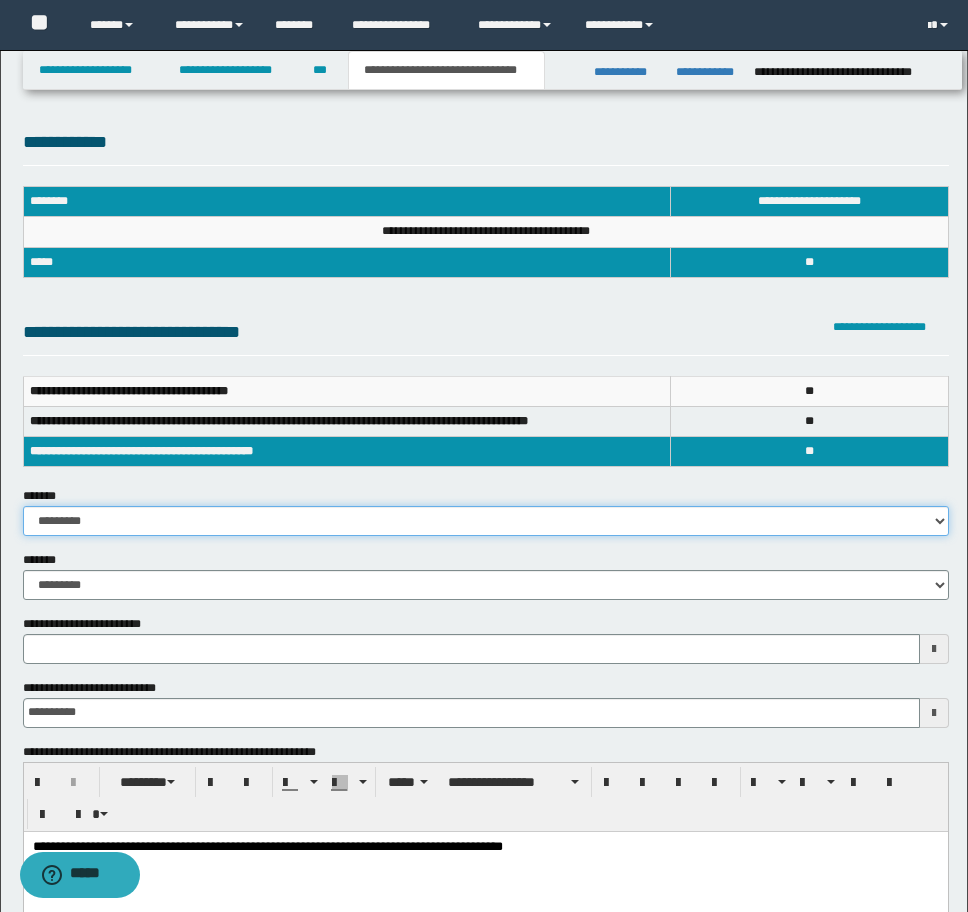 drag, startPoint x: 124, startPoint y: 524, endPoint x: 124, endPoint y: 537, distance: 13 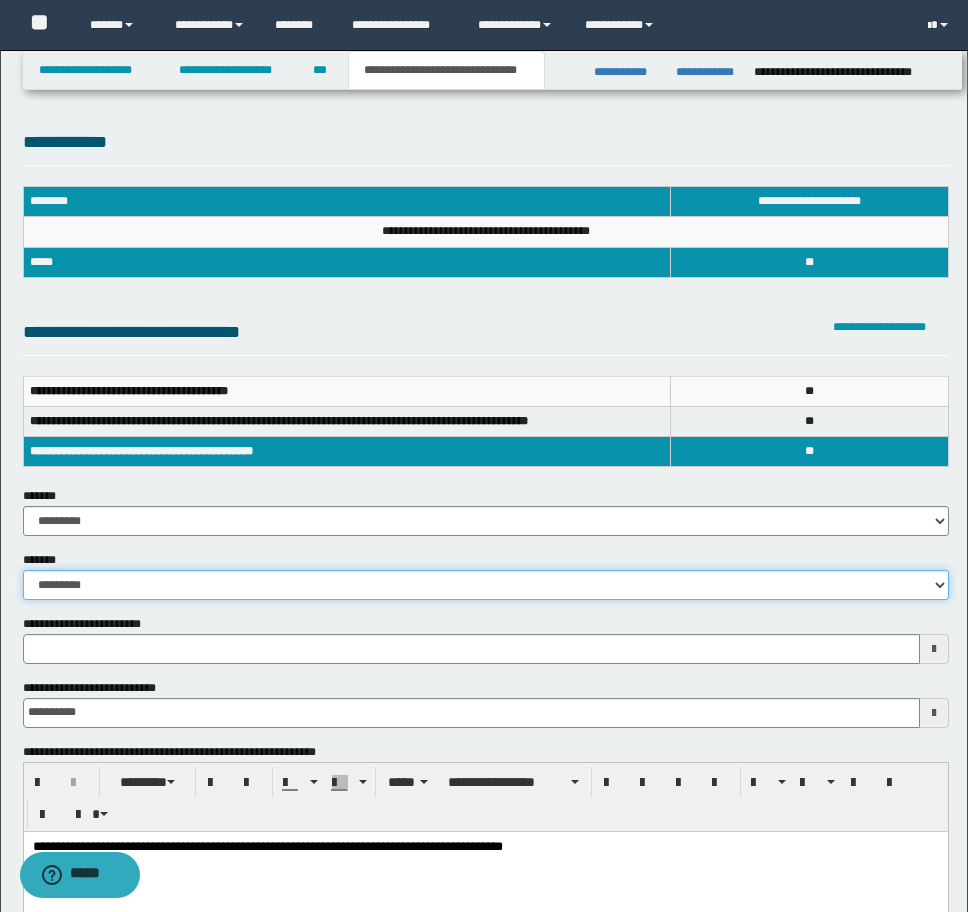 click on "**********" at bounding box center (486, 585) 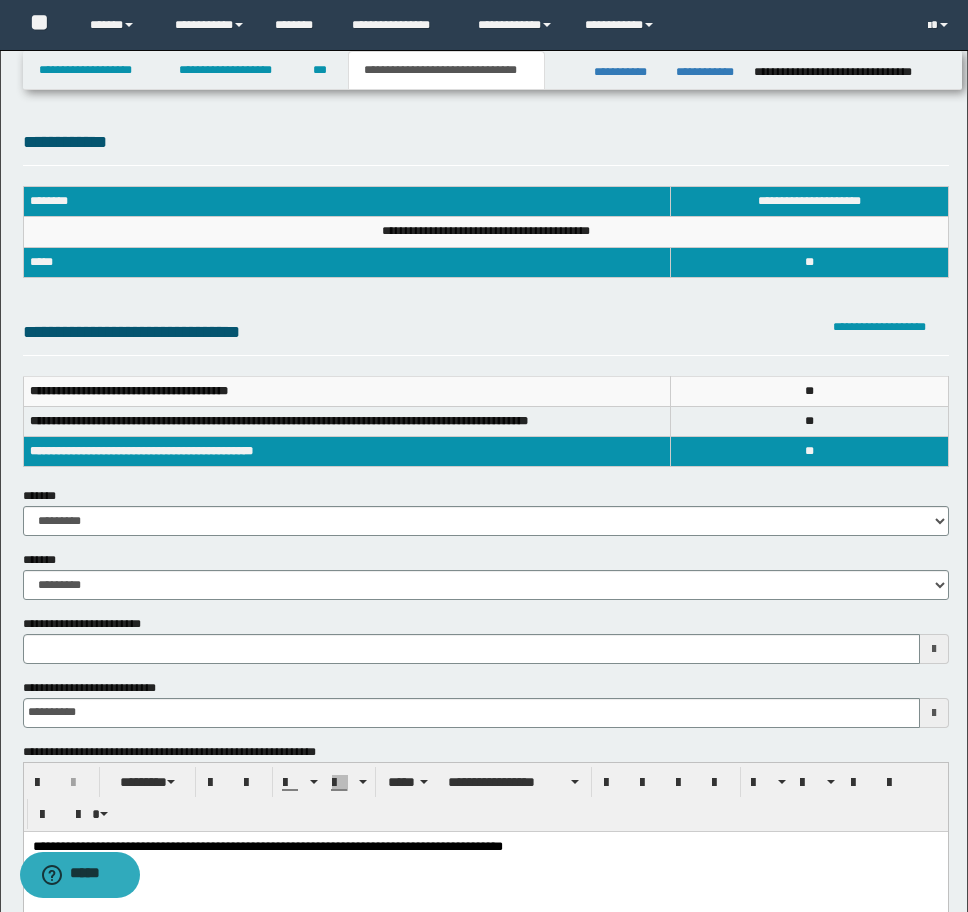 click on "**********" at bounding box center (87, 624) 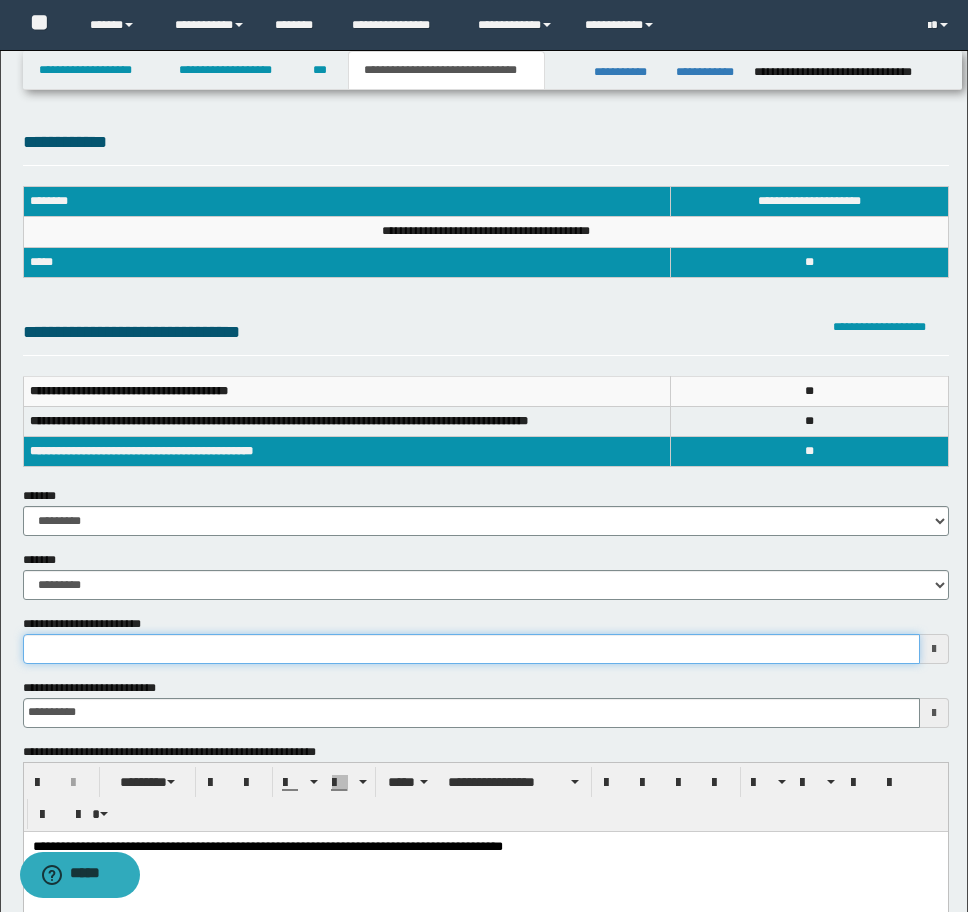 click on "**********" at bounding box center (471, 649) 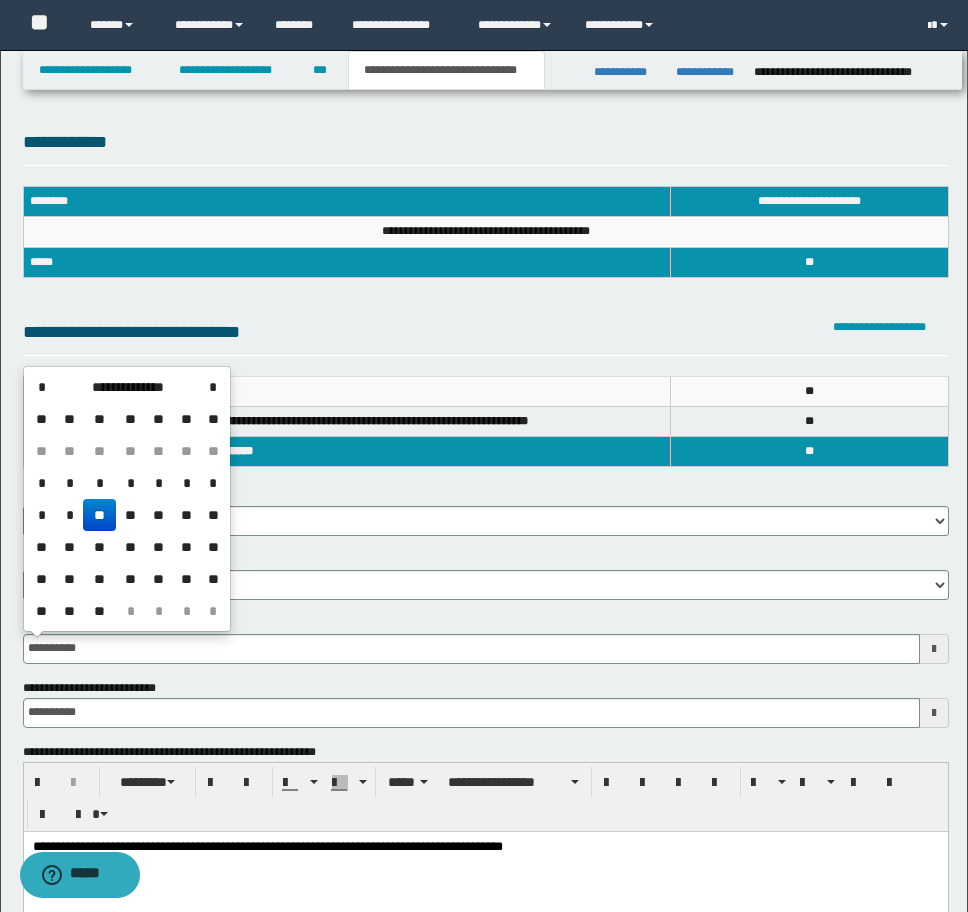 click on "**" at bounding box center [99, 515] 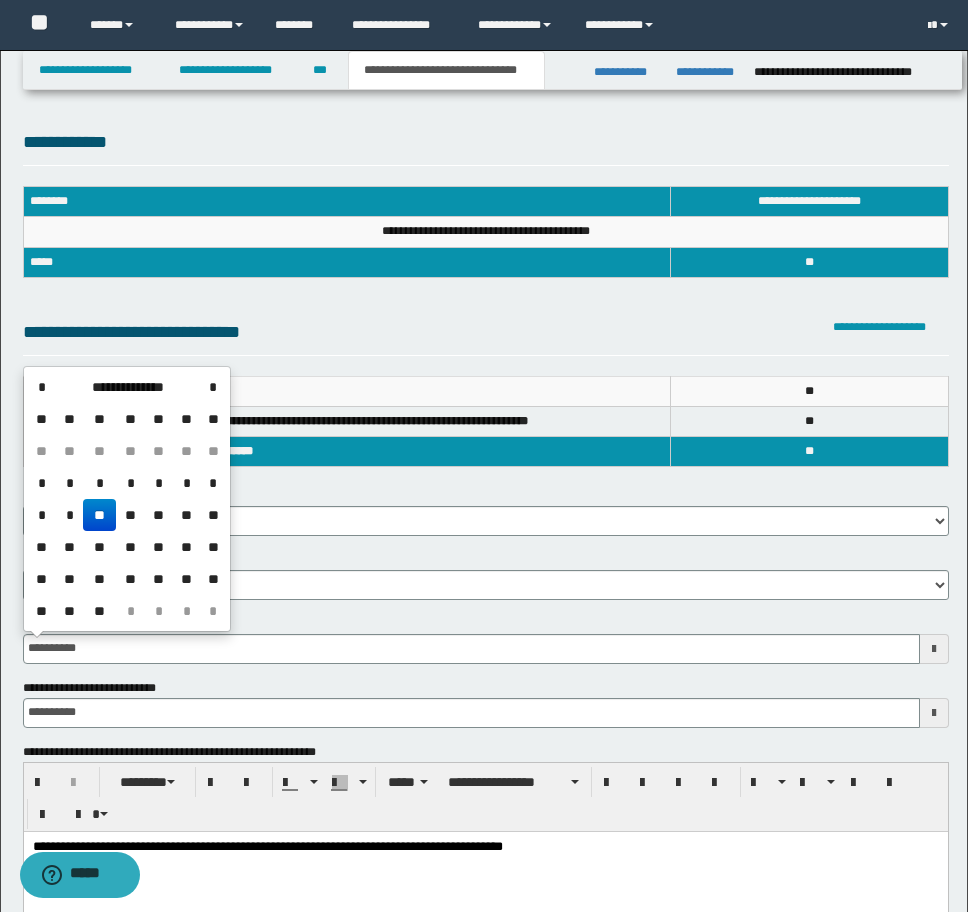 type on "**********" 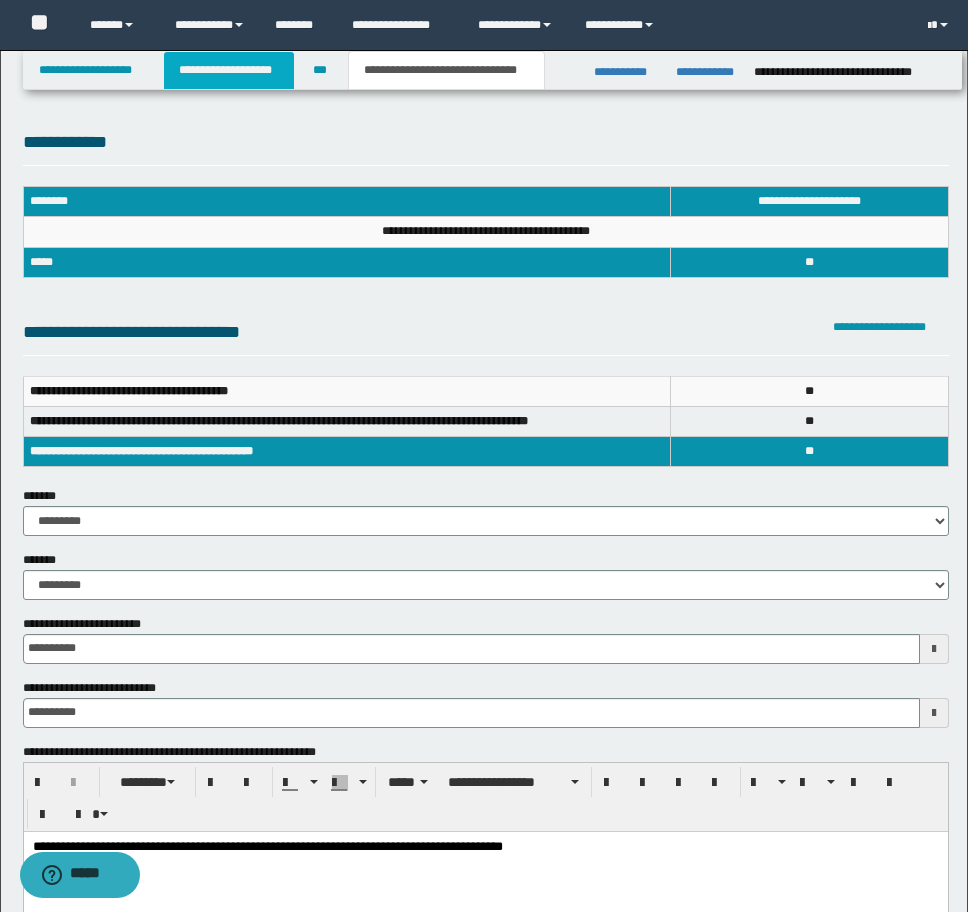 click on "**********" at bounding box center (229, 70) 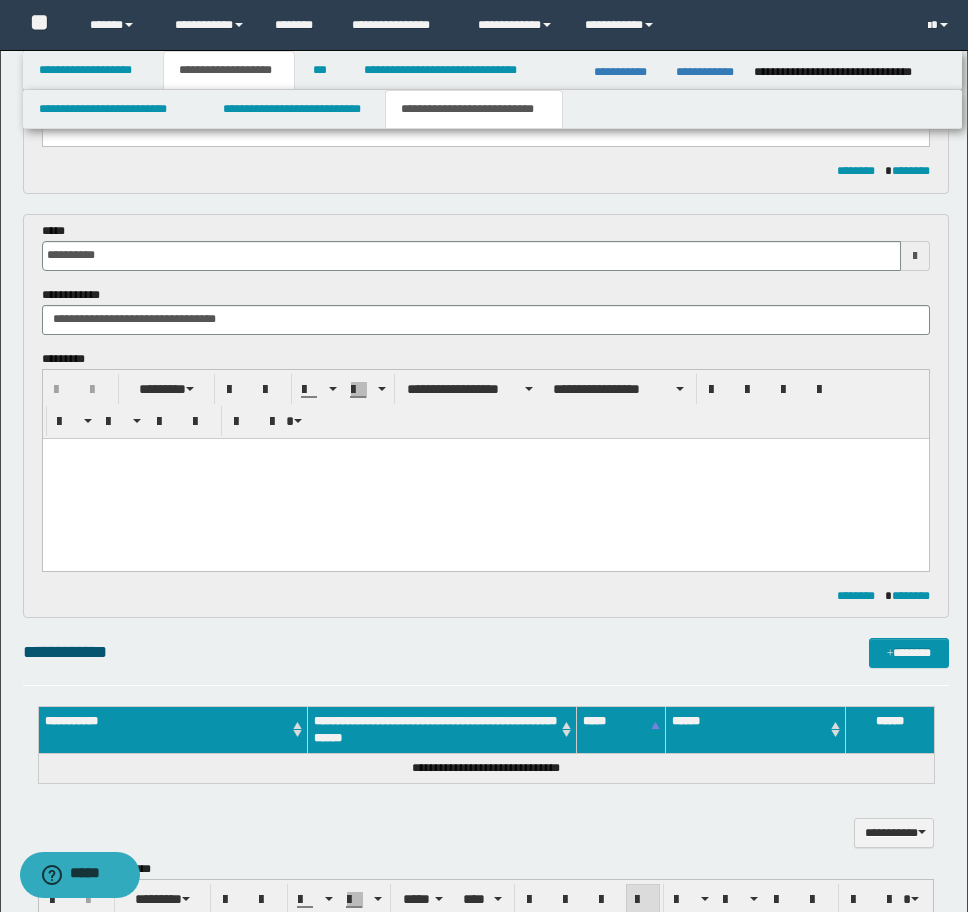 scroll, scrollTop: 700, scrollLeft: 0, axis: vertical 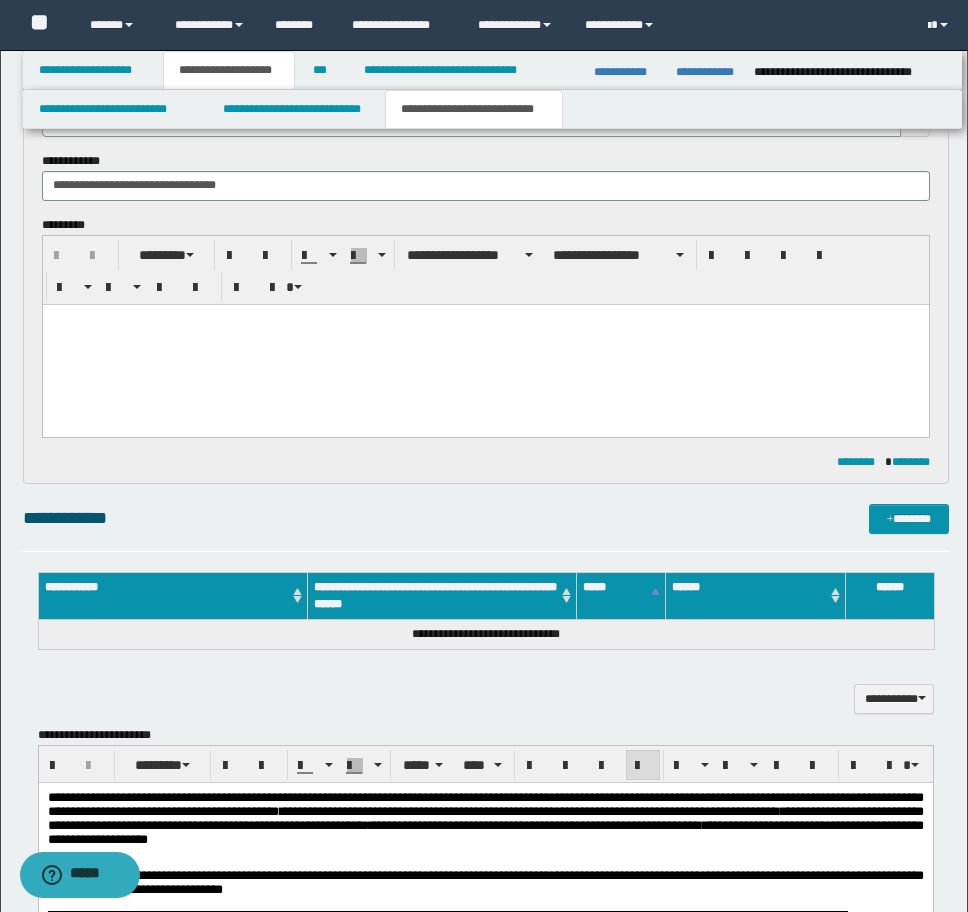 drag, startPoint x: 330, startPoint y: 526, endPoint x: 594, endPoint y: 526, distance: 264 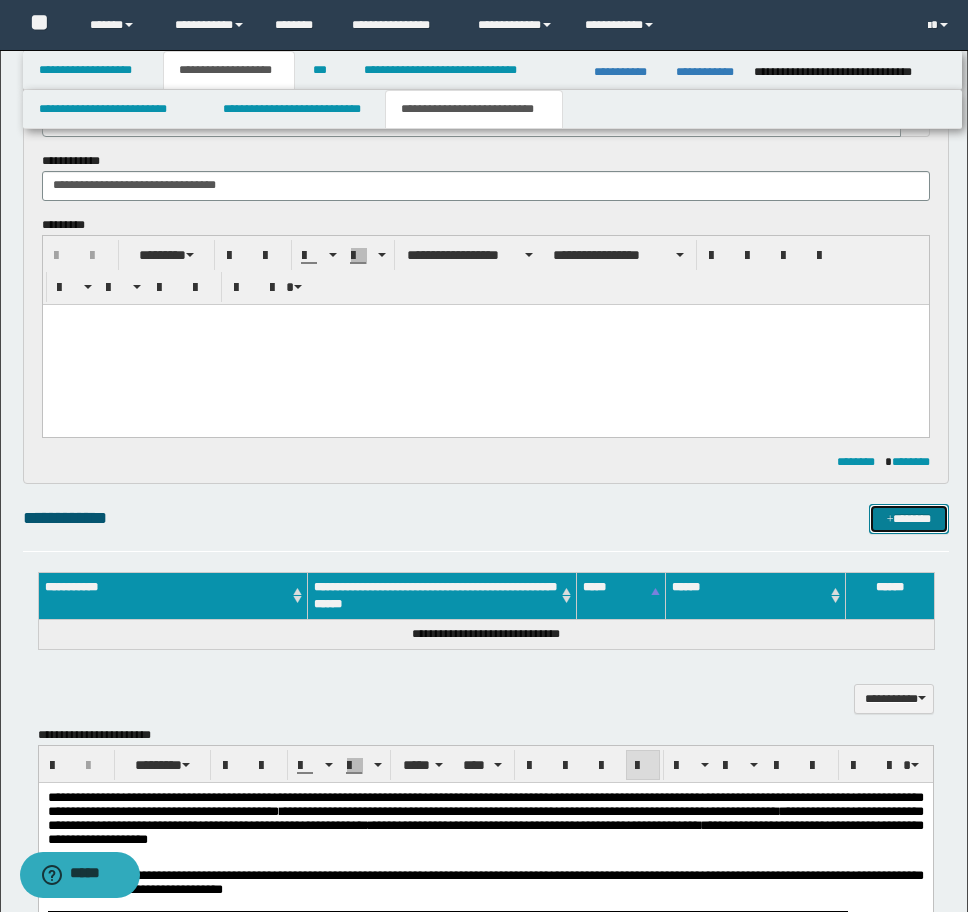 click on "*******" at bounding box center (909, 519) 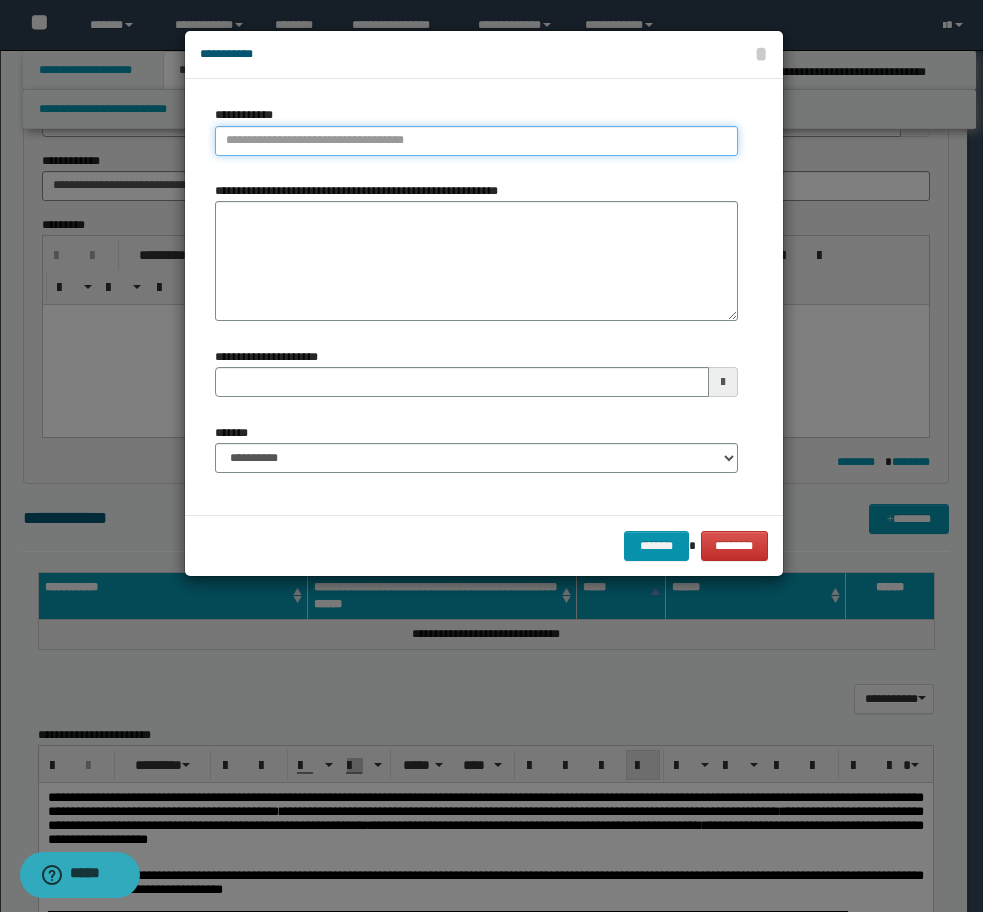 click on "**********" at bounding box center [476, 141] 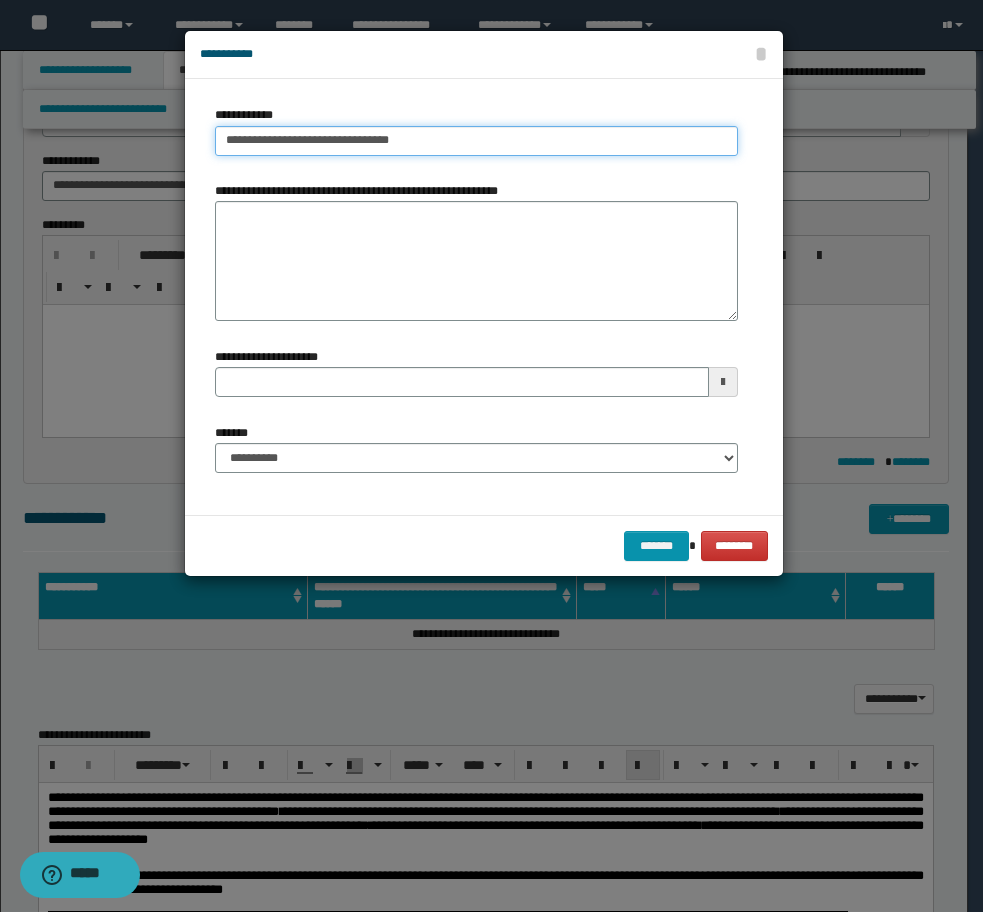 type on "**********" 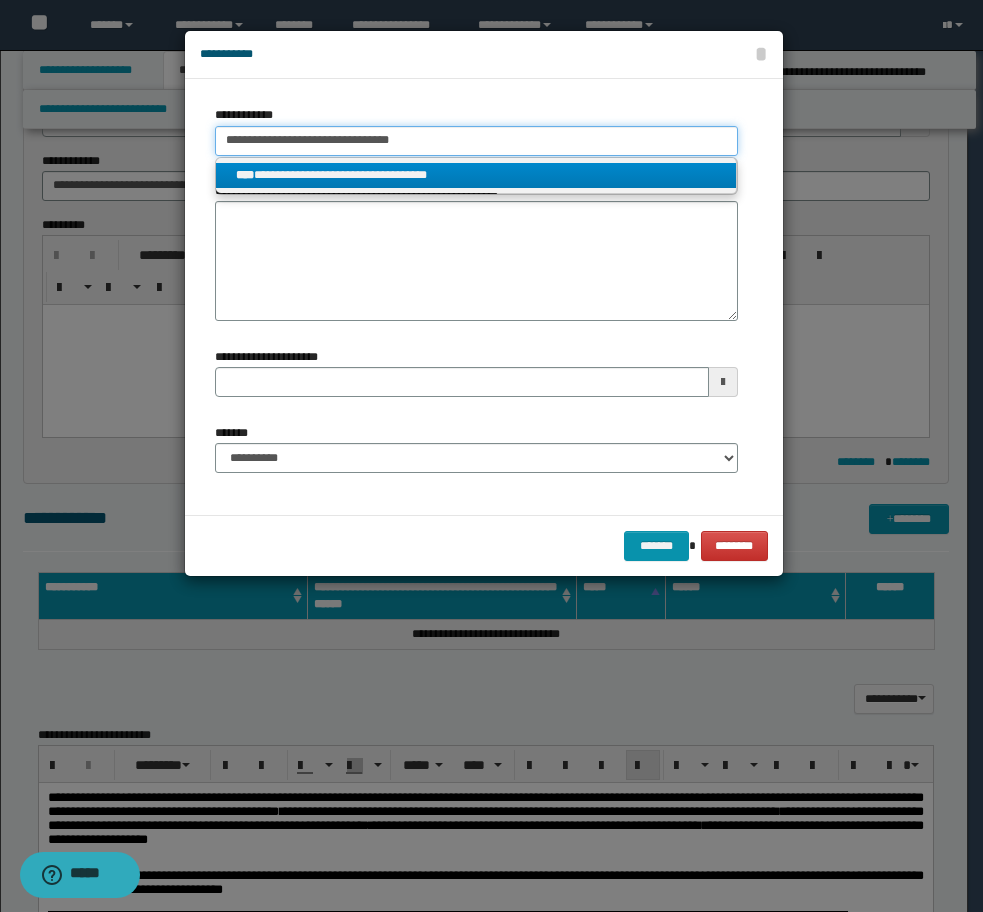 type on "**********" 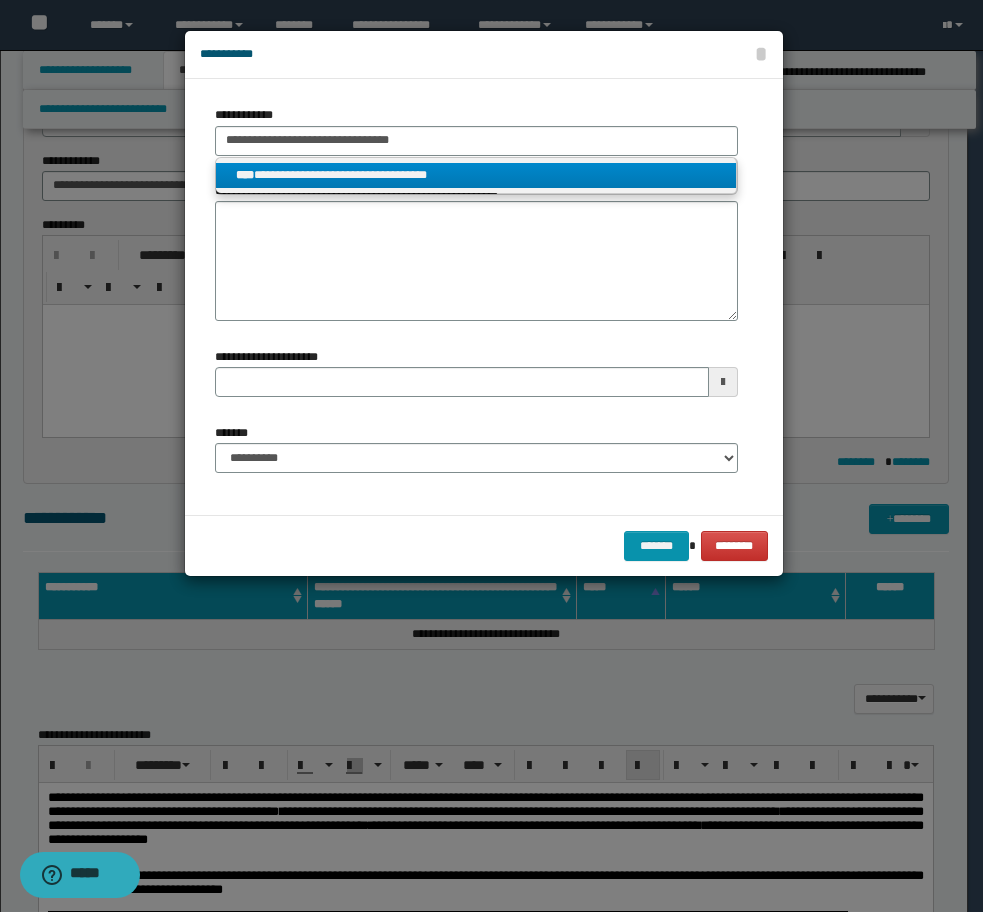 click on "**********" at bounding box center (476, 175) 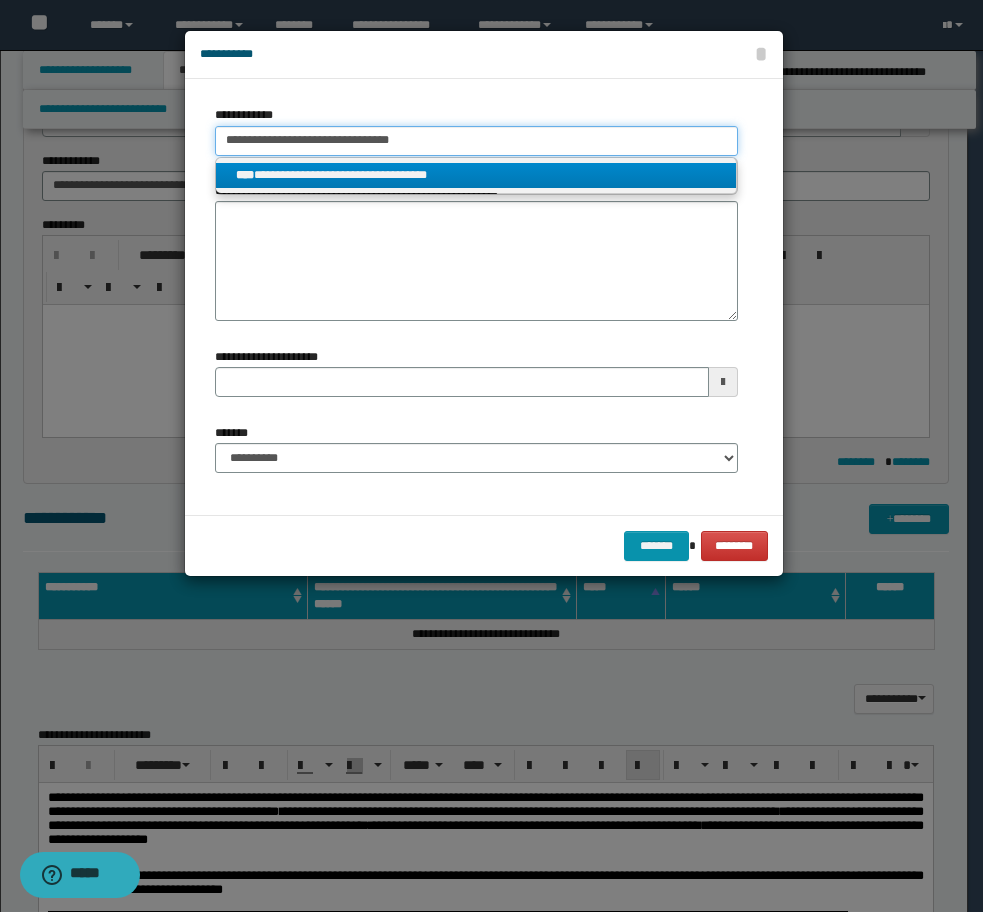 type 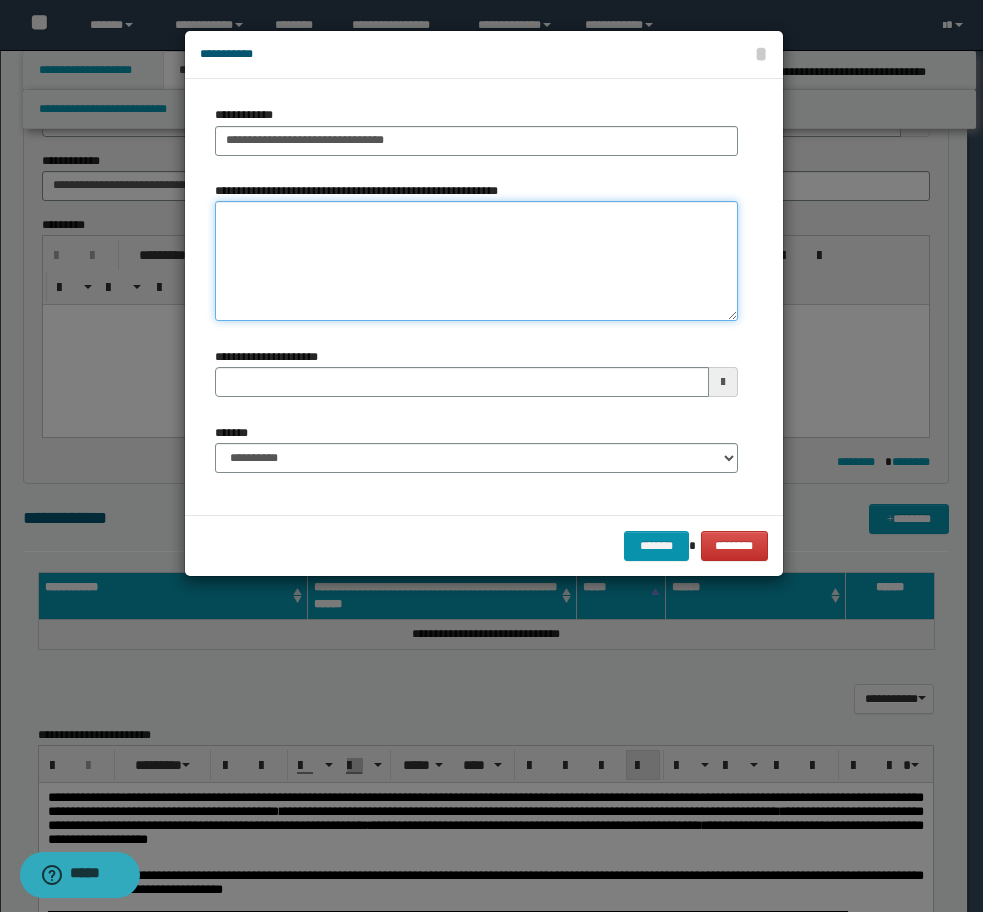 click on "**********" at bounding box center (476, 261) 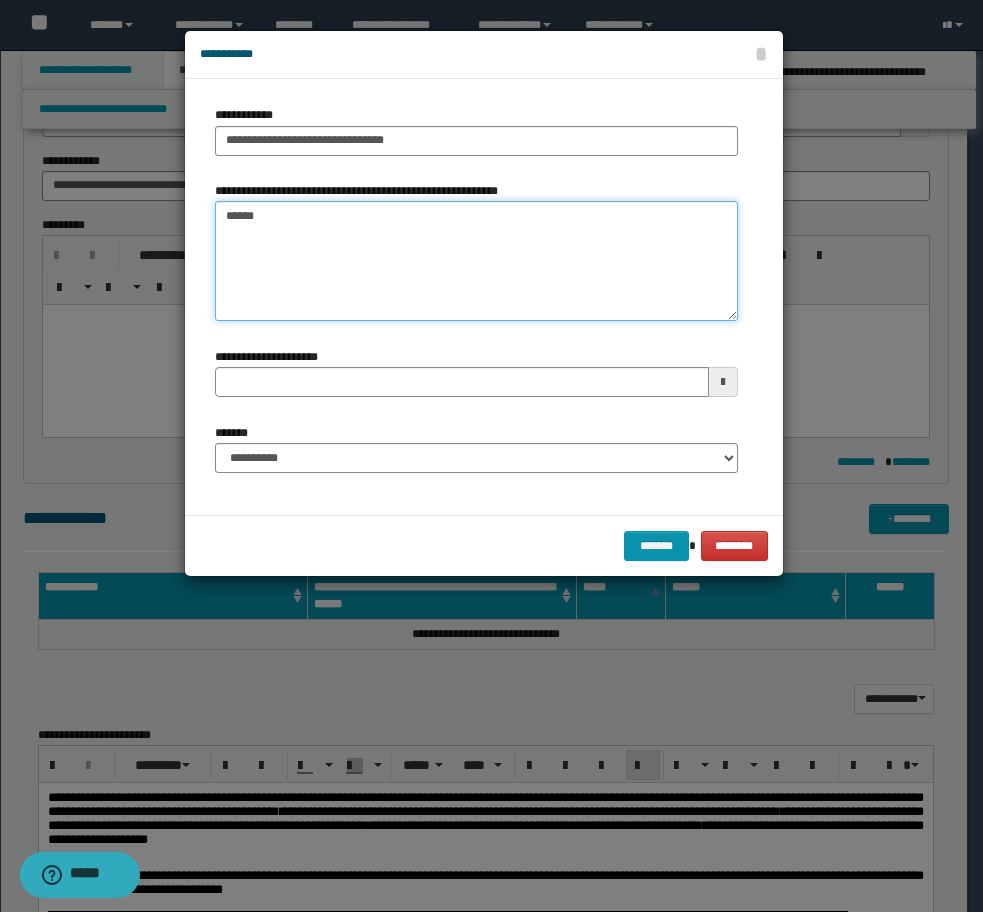 type on "*******" 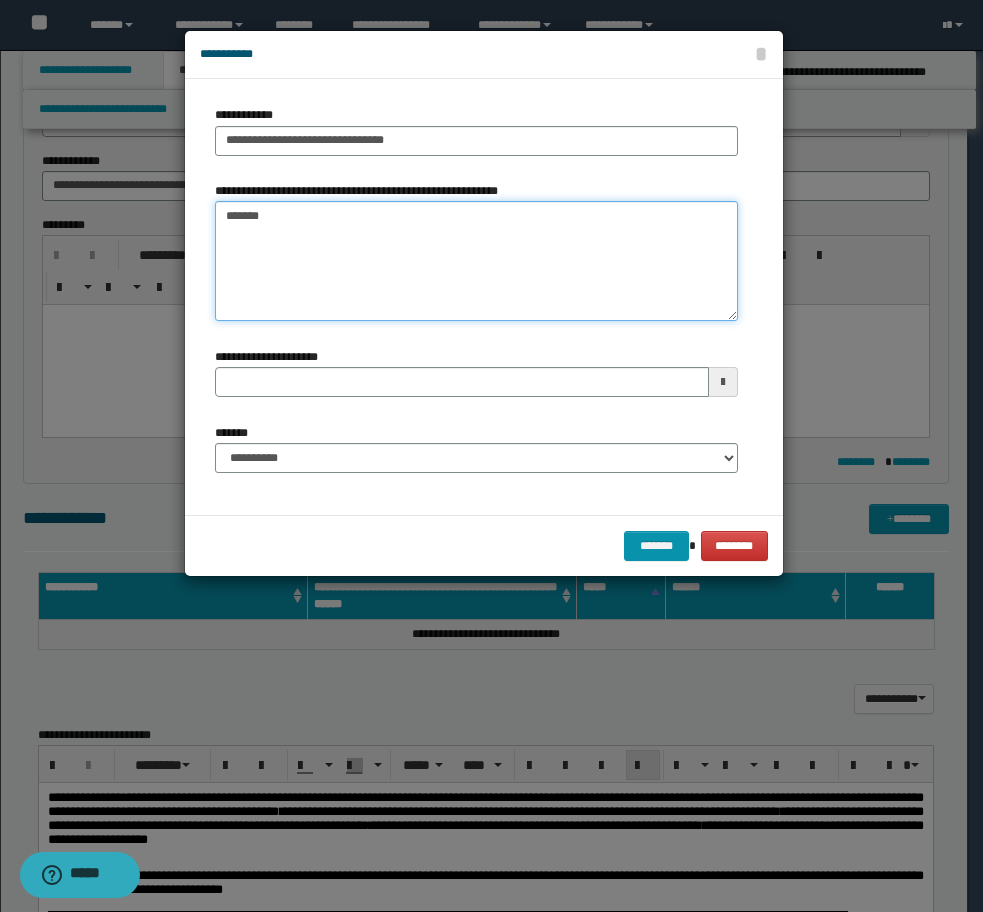 type 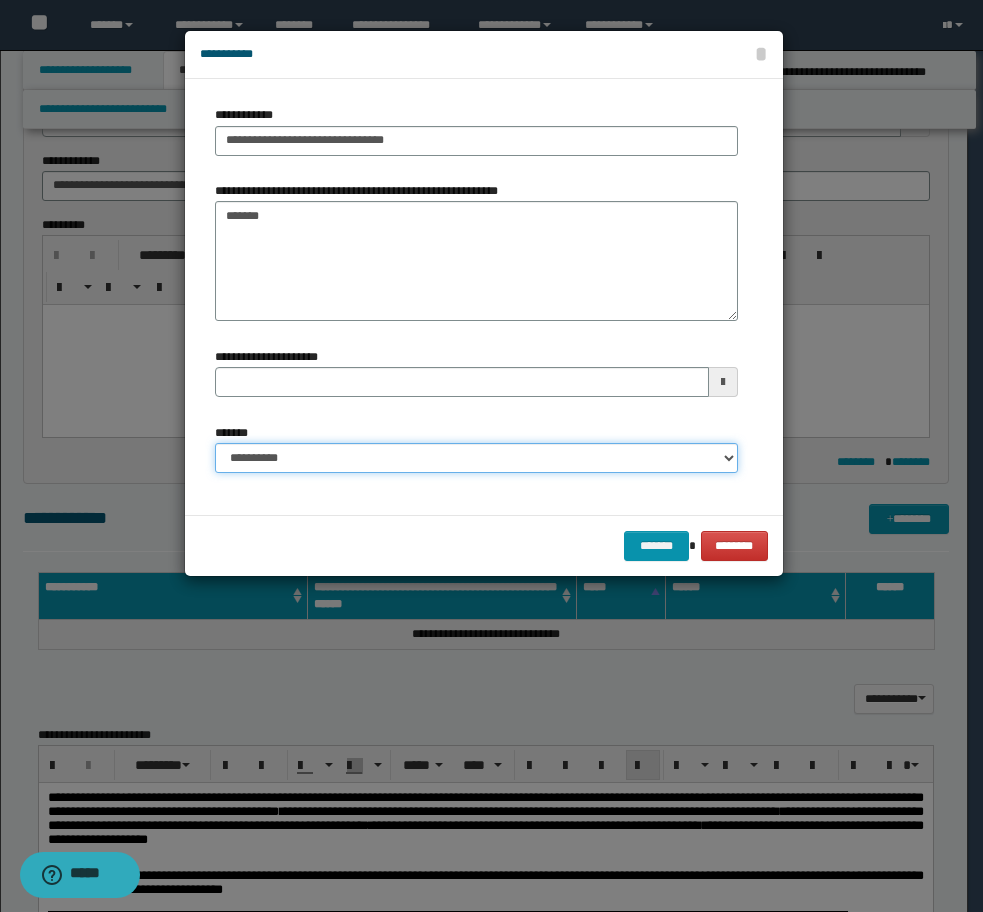 click on "**********" at bounding box center (476, 458) 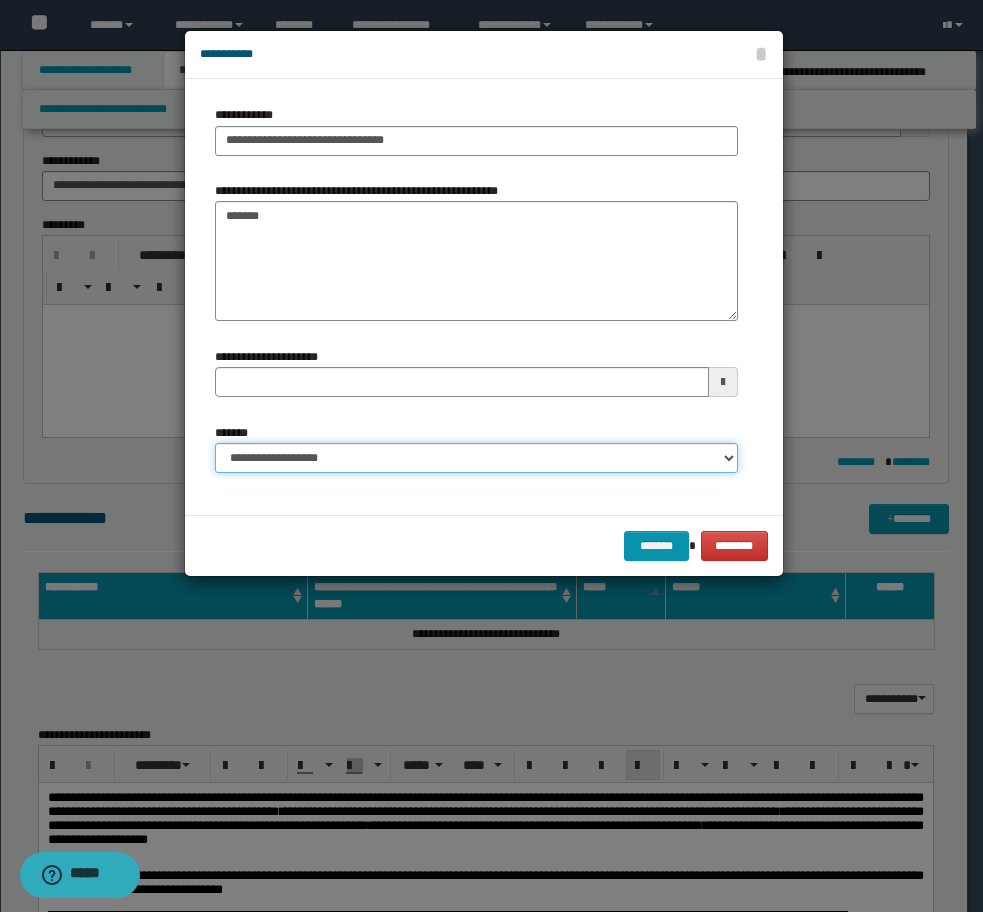 click on "**********" at bounding box center [476, 458] 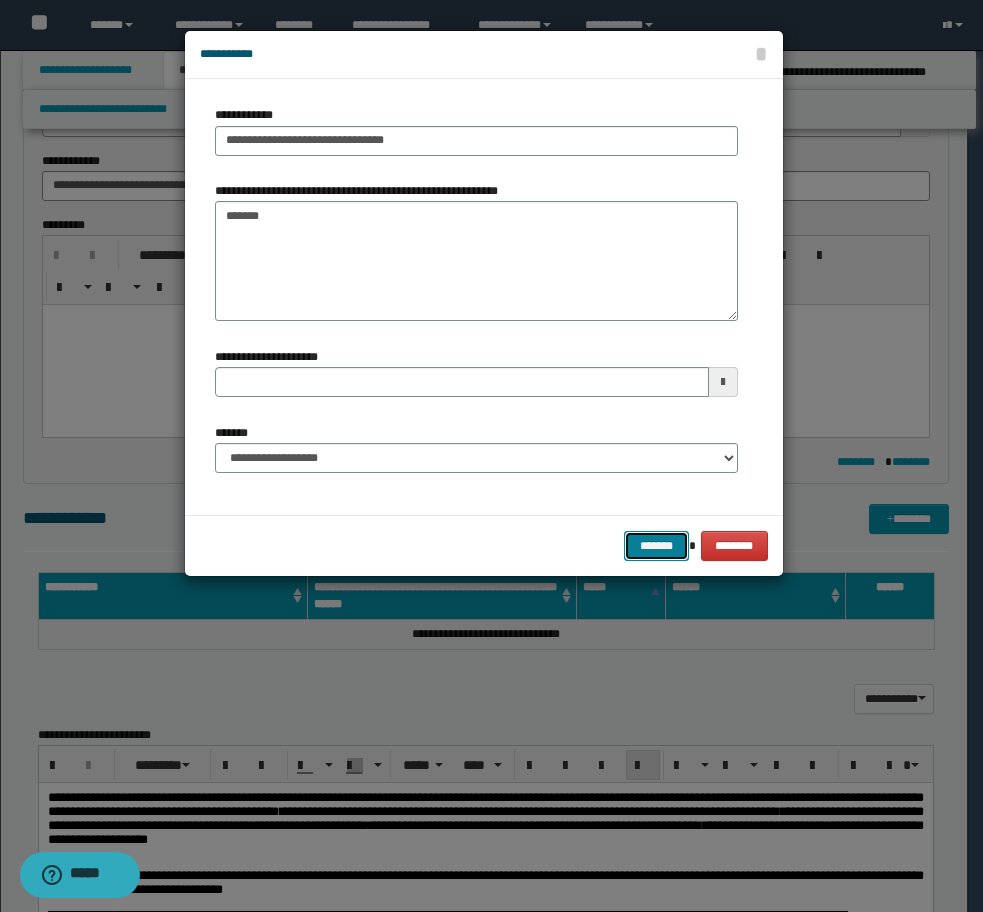 click on "*******" at bounding box center [656, 546] 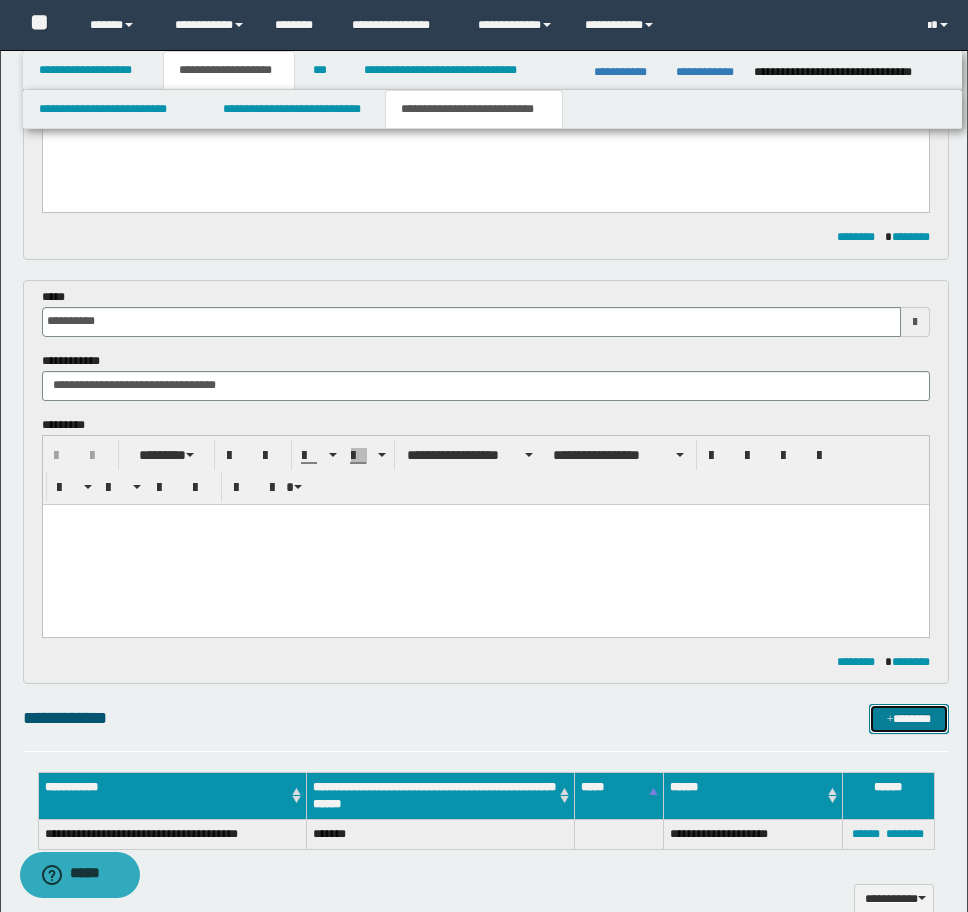 scroll, scrollTop: 0, scrollLeft: 0, axis: both 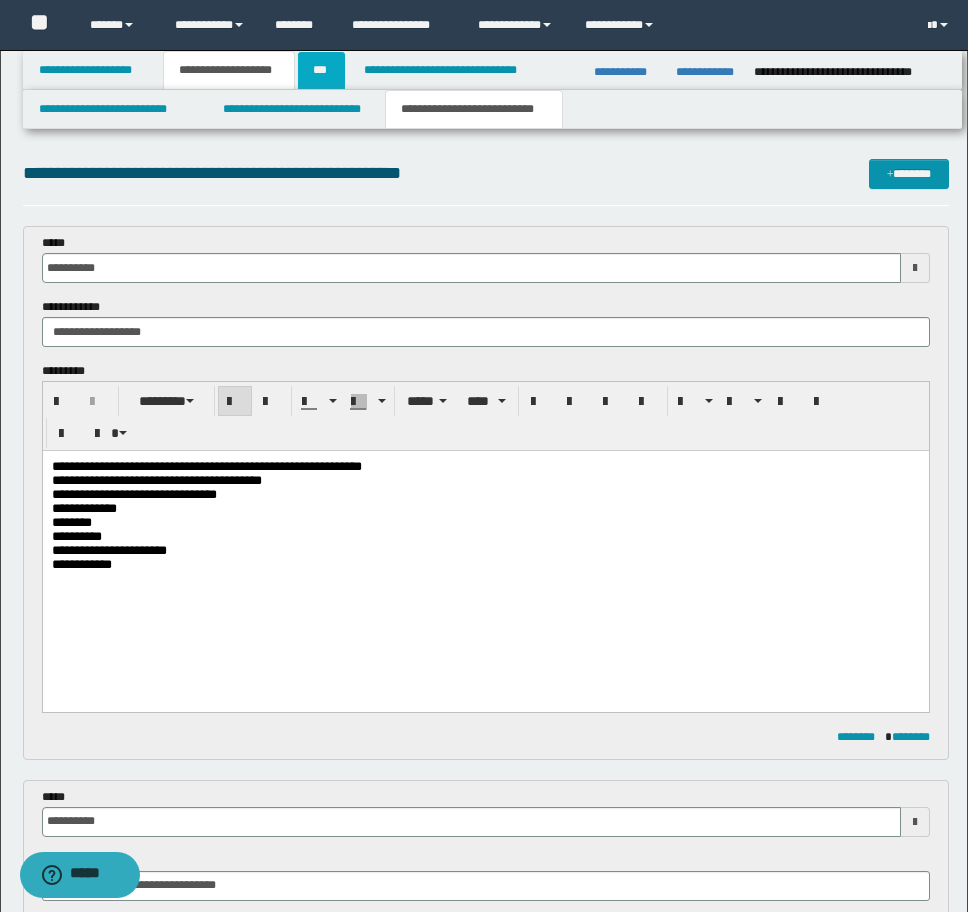 click on "***" at bounding box center [321, 70] 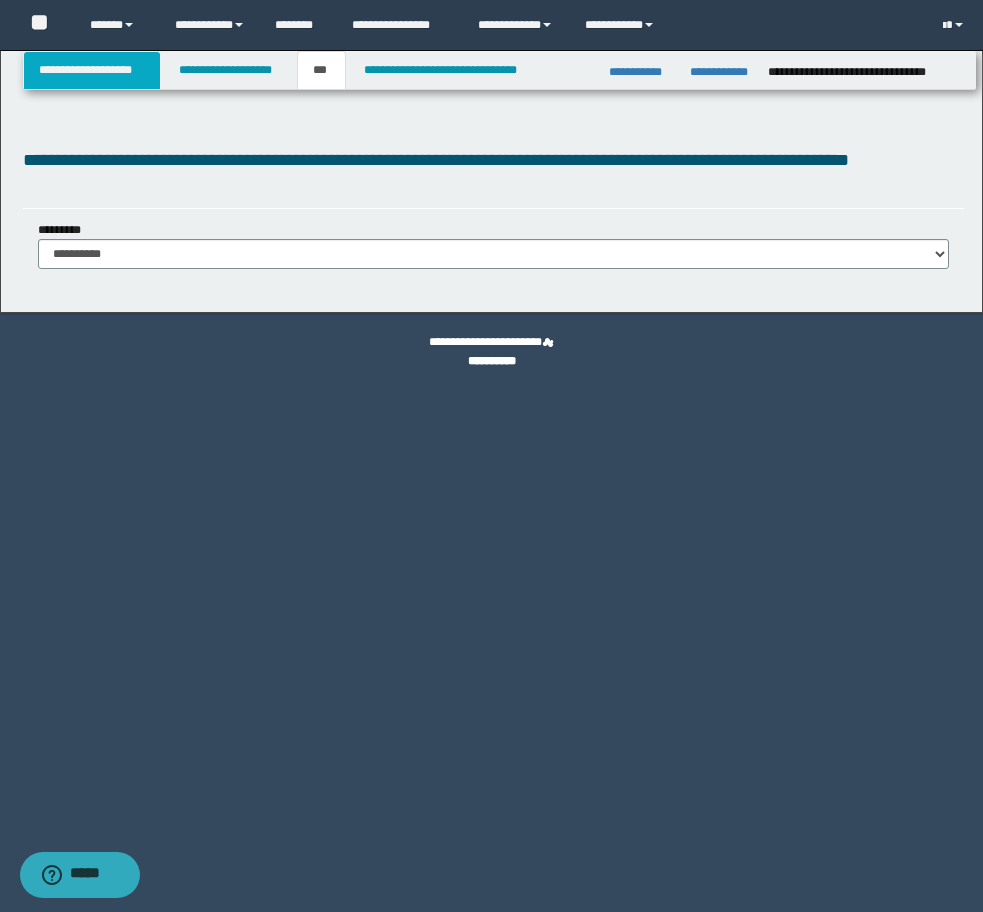 click on "**********" at bounding box center [92, 70] 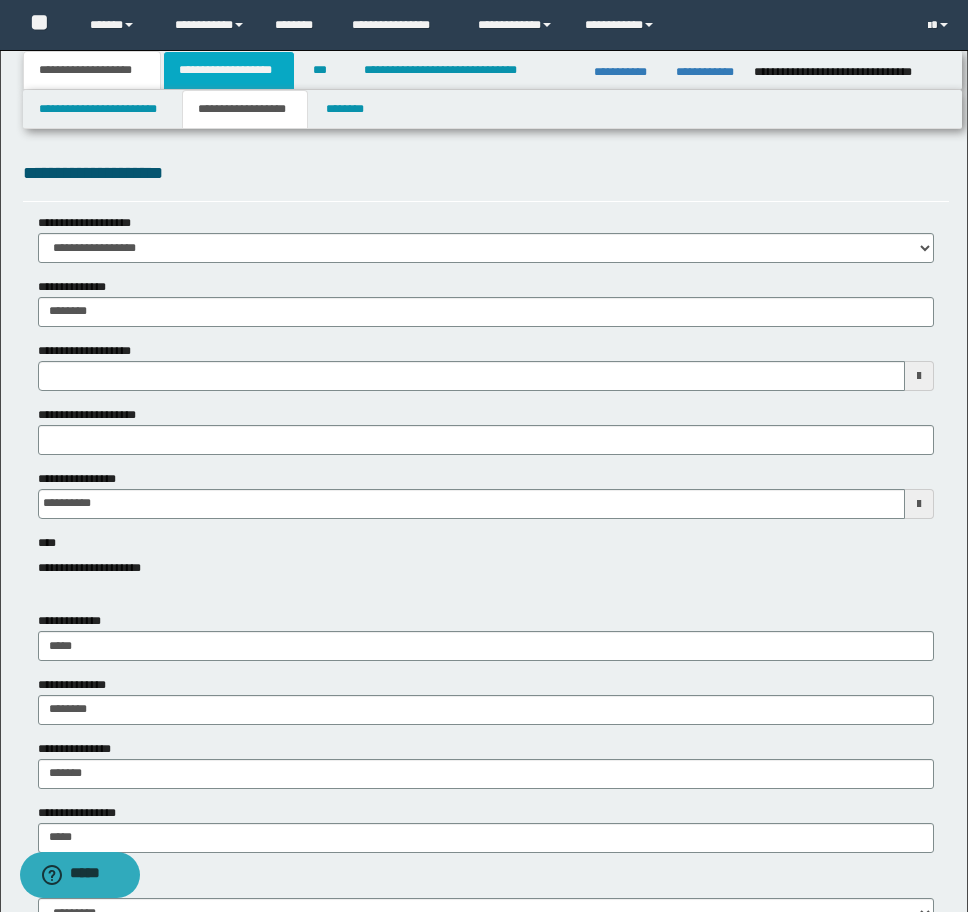 click on "**********" at bounding box center (229, 70) 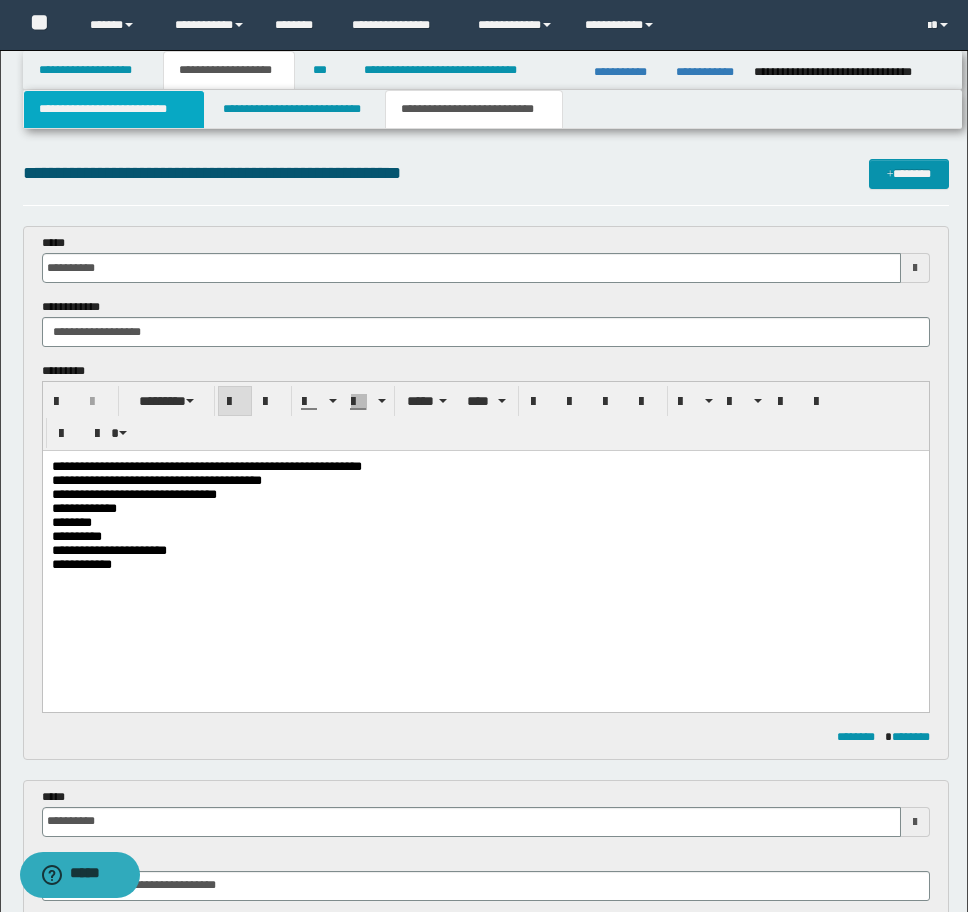 click on "**********" at bounding box center (114, 109) 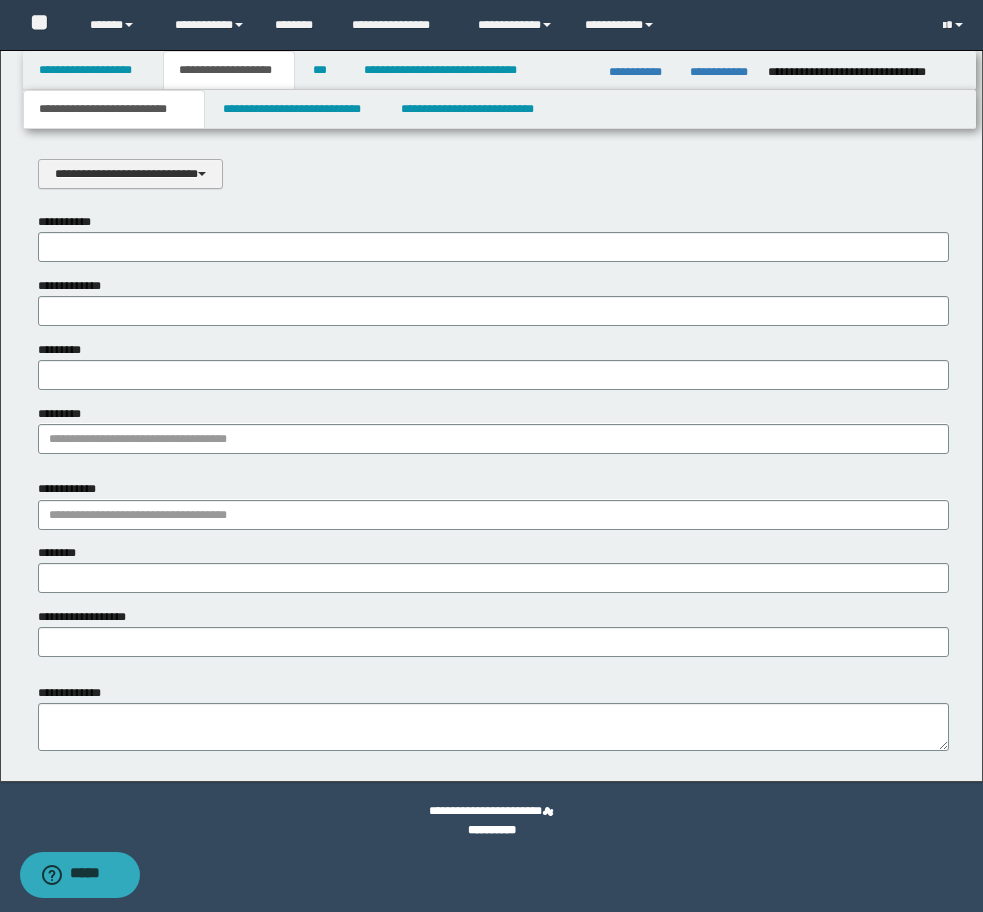 click on "**********" at bounding box center (130, 174) 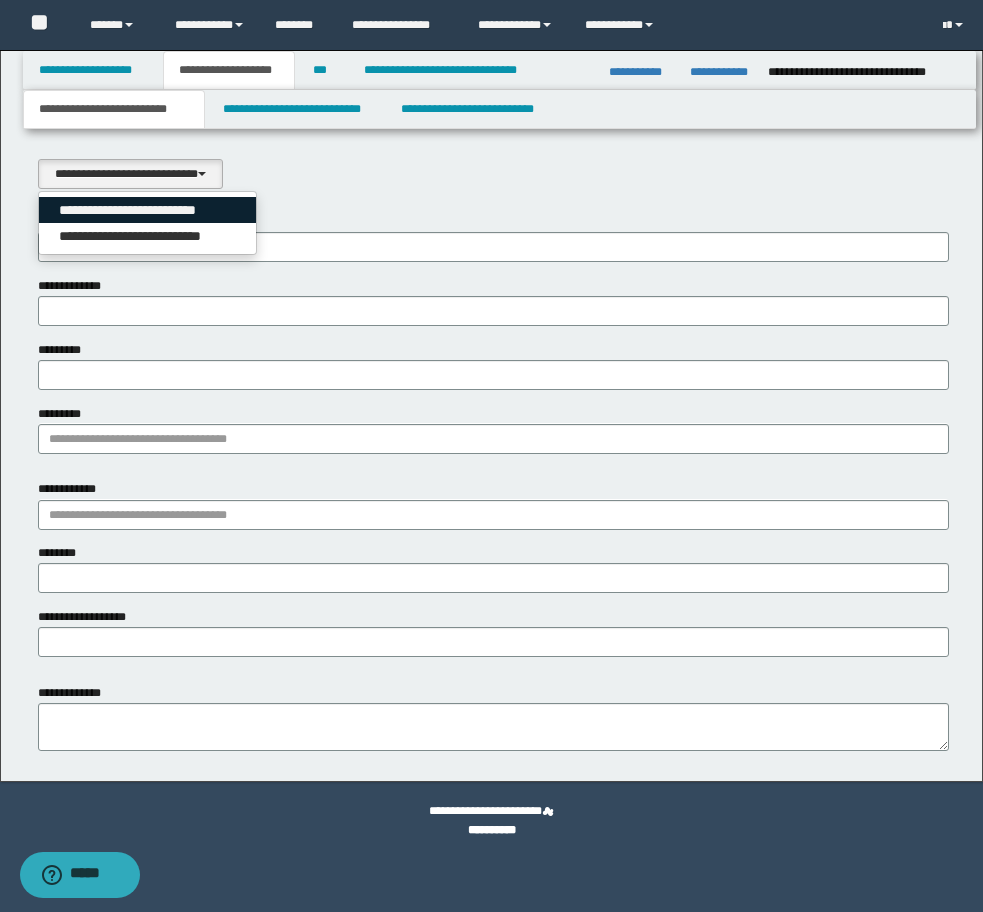 click on "**********" at bounding box center (148, 210) 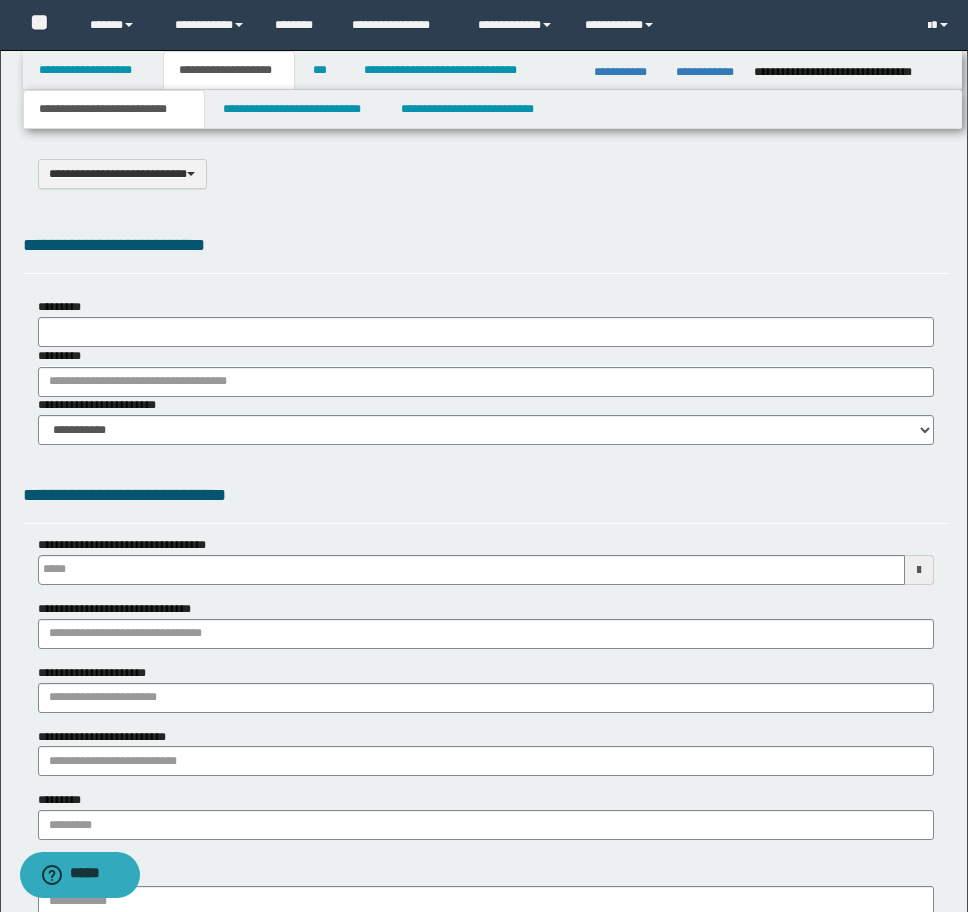 select on "*" 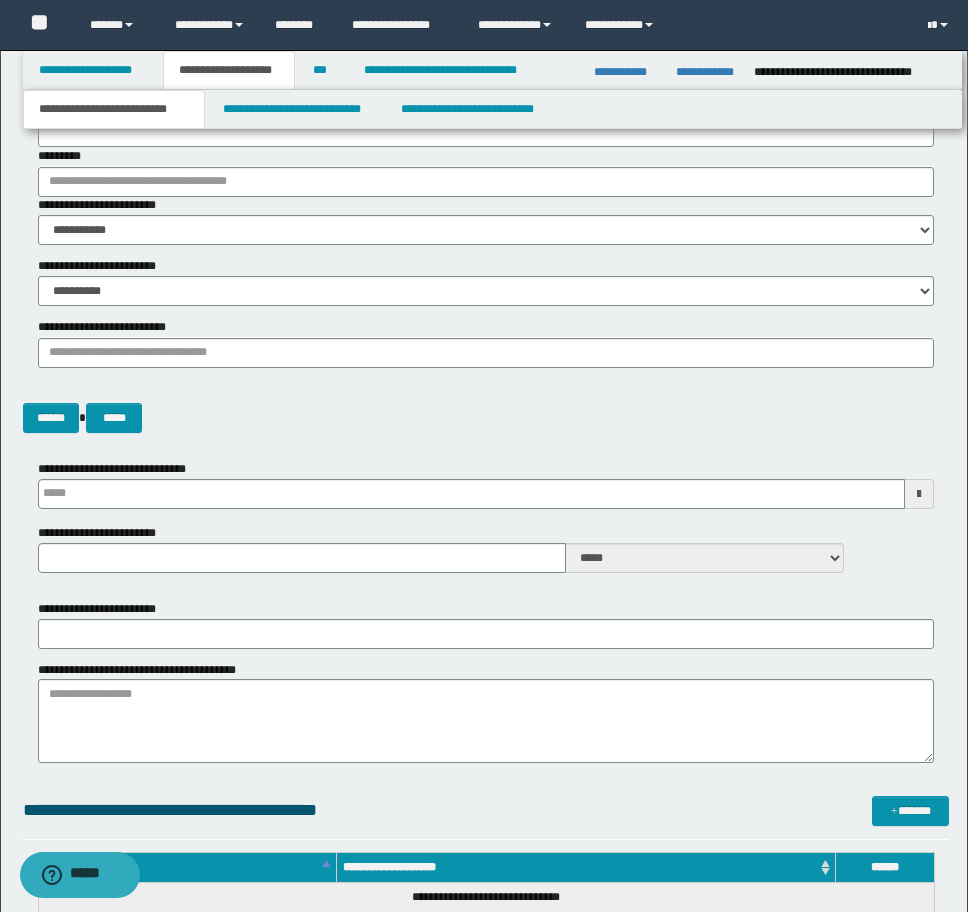scroll, scrollTop: 500, scrollLeft: 0, axis: vertical 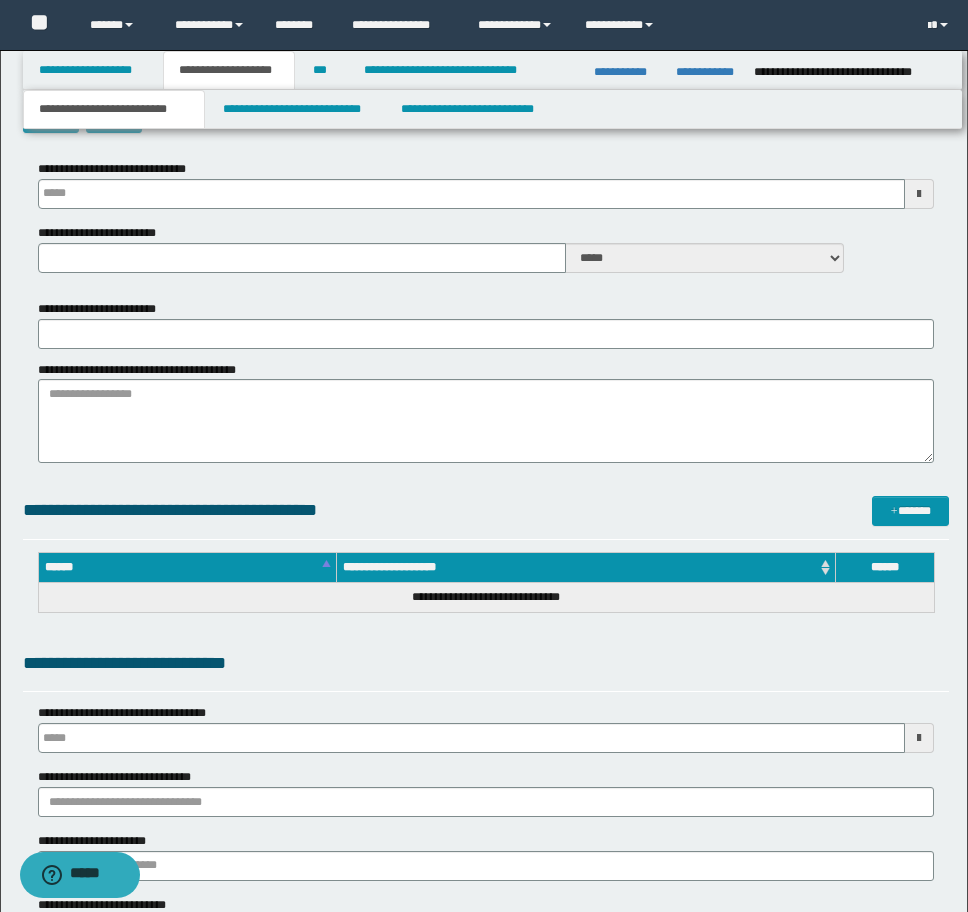 type 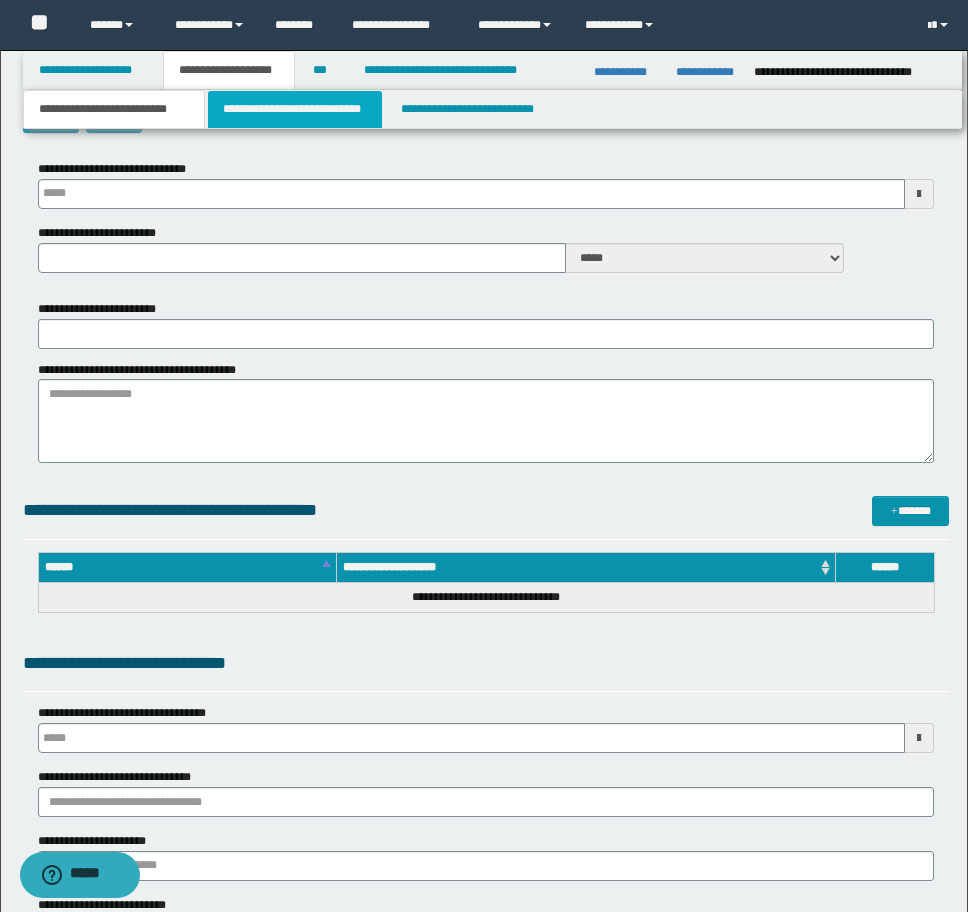 click on "**********" at bounding box center [295, 109] 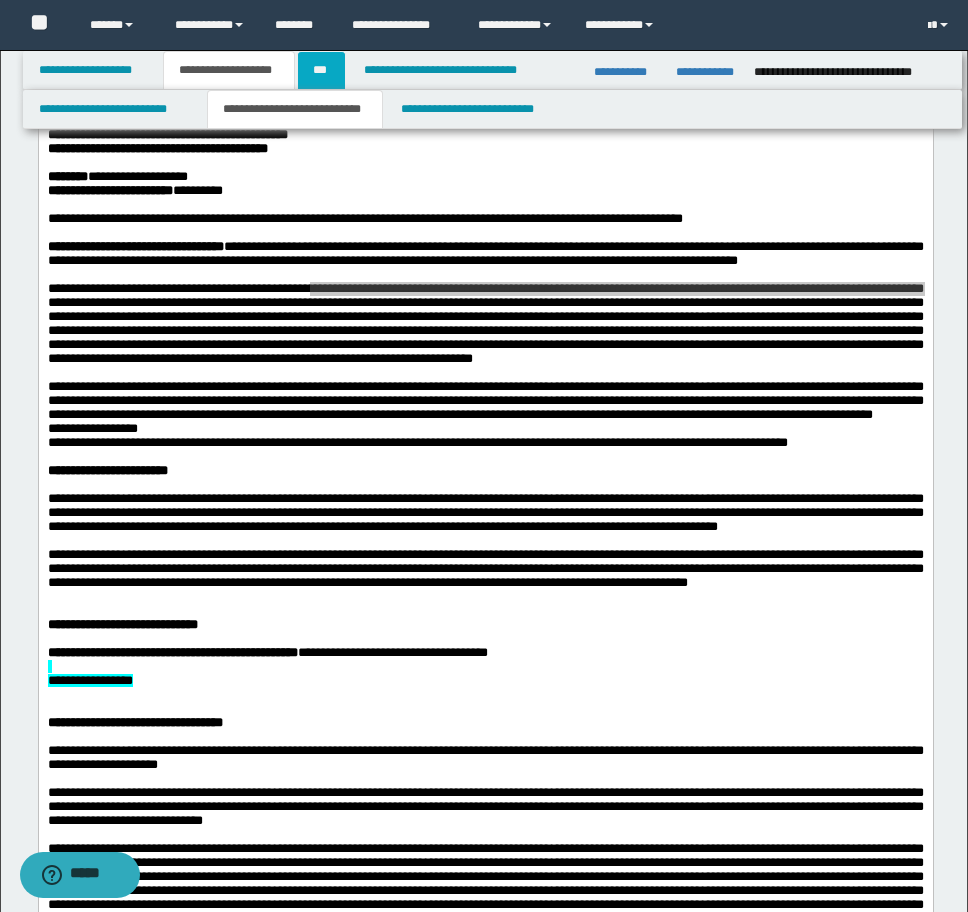 click on "***" at bounding box center (321, 70) 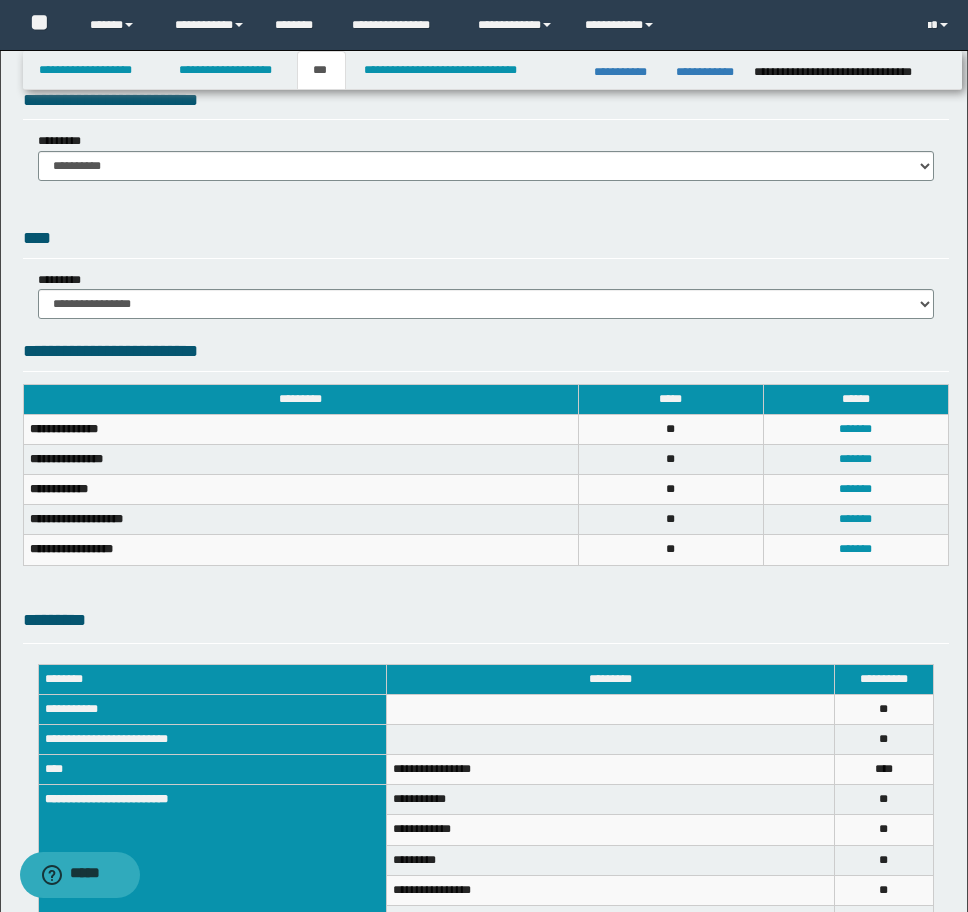 scroll, scrollTop: 0, scrollLeft: 0, axis: both 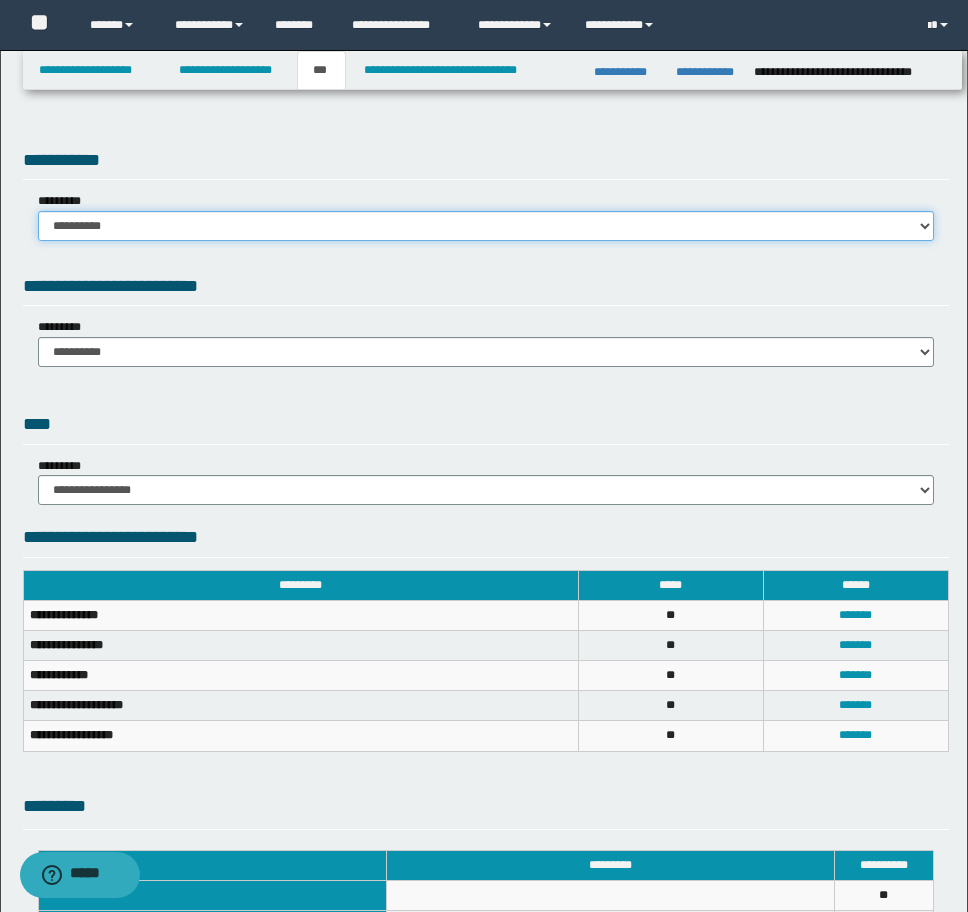 click on "**********" at bounding box center [486, 226] 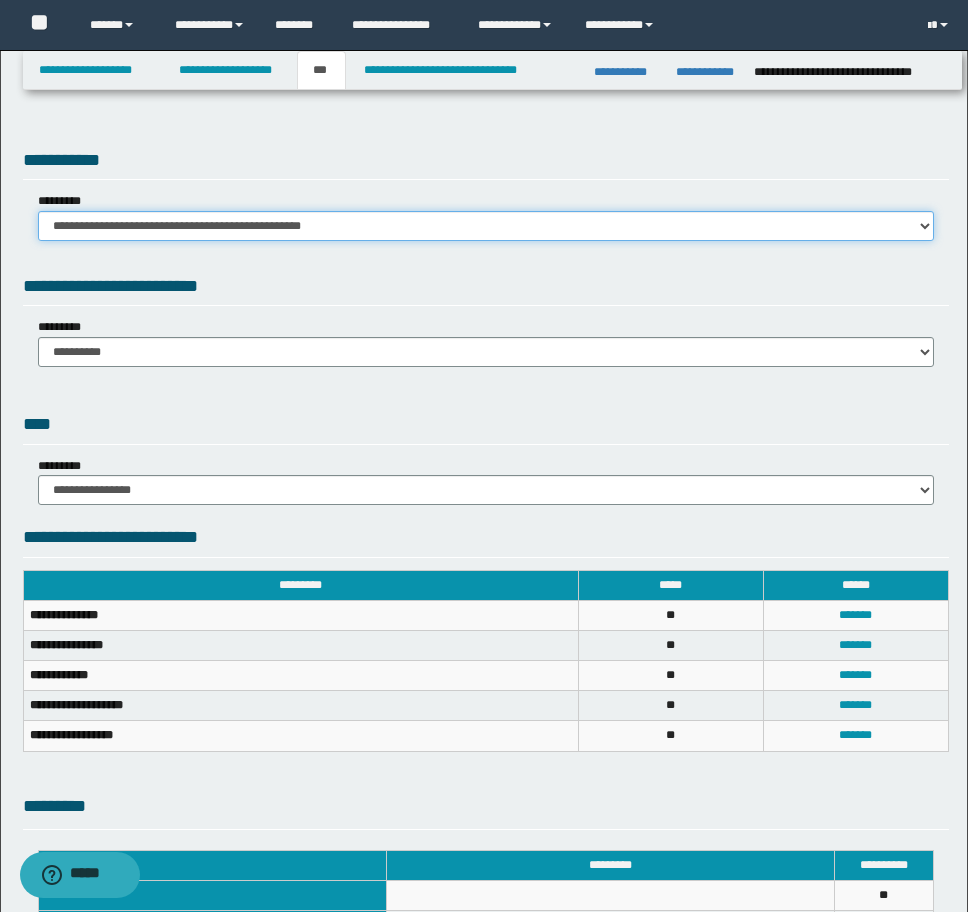 click on "**********" at bounding box center (486, 226) 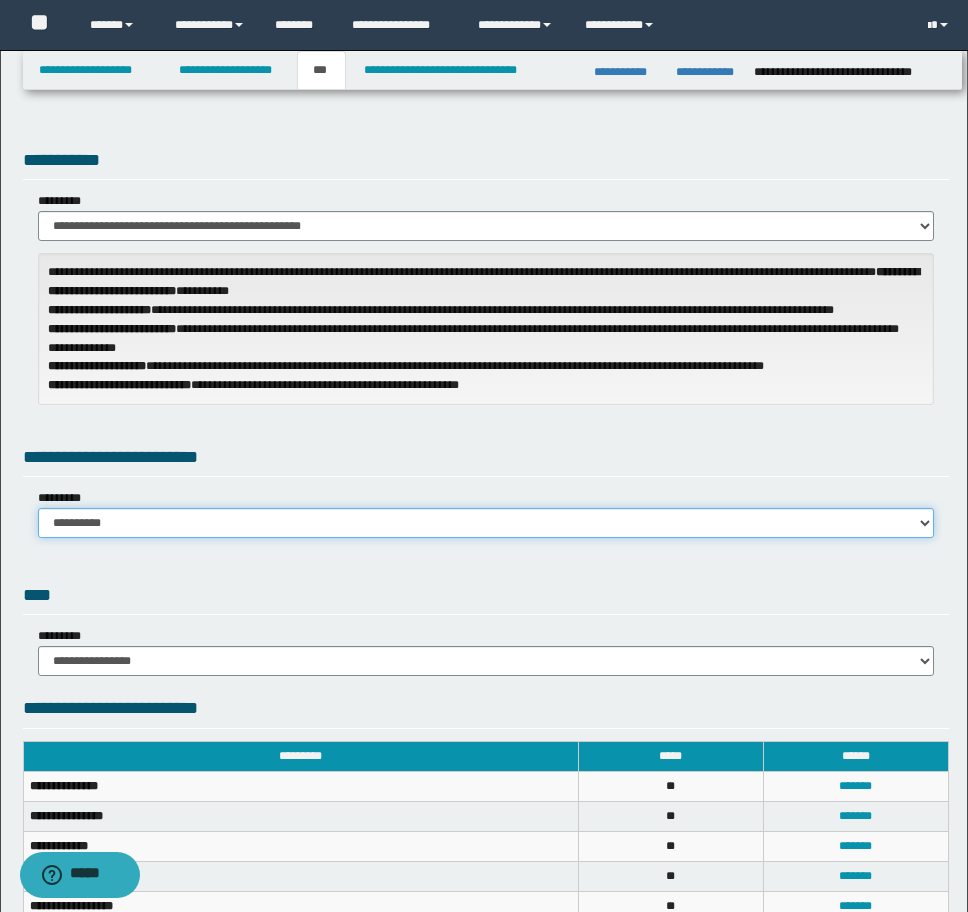 click on "**********" at bounding box center [486, 523] 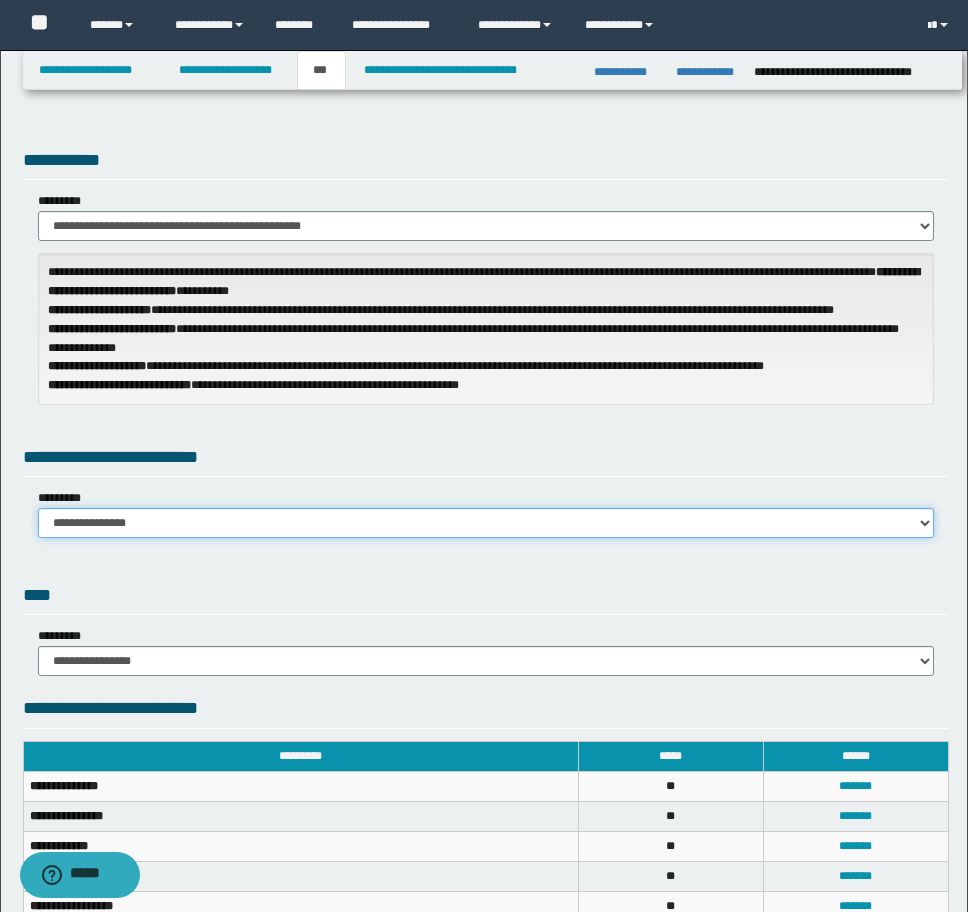 click on "**********" at bounding box center (486, 523) 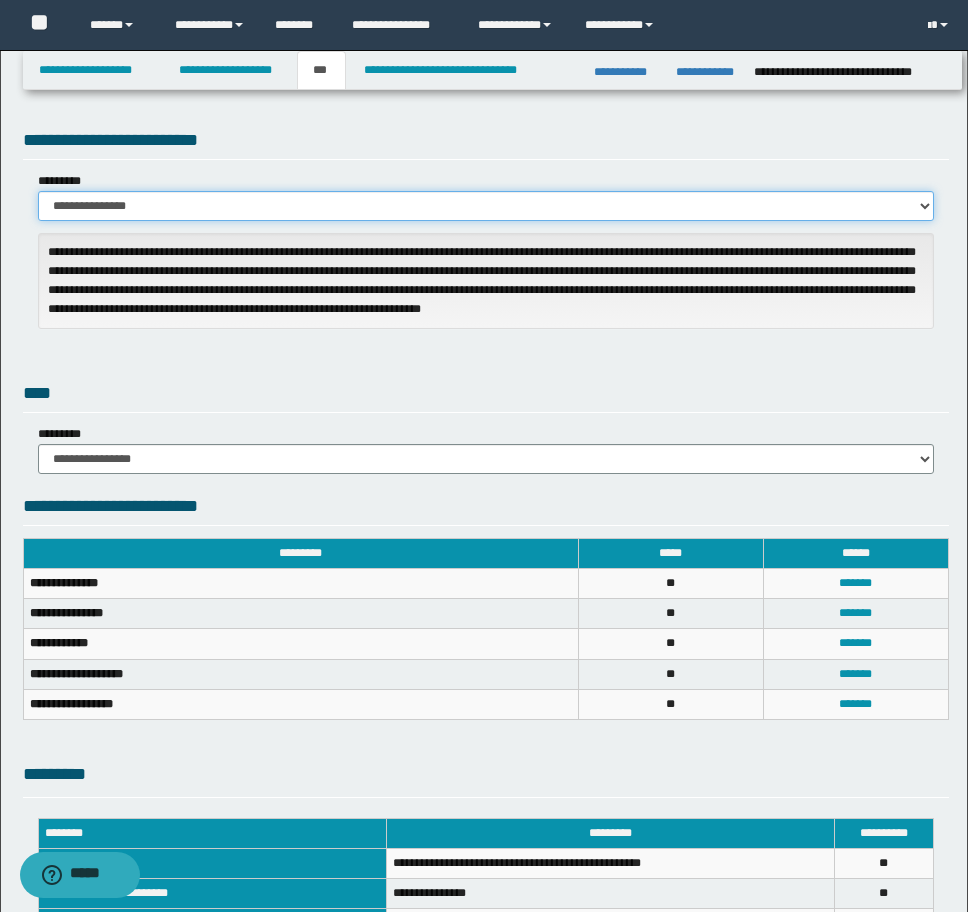 scroll, scrollTop: 400, scrollLeft: 0, axis: vertical 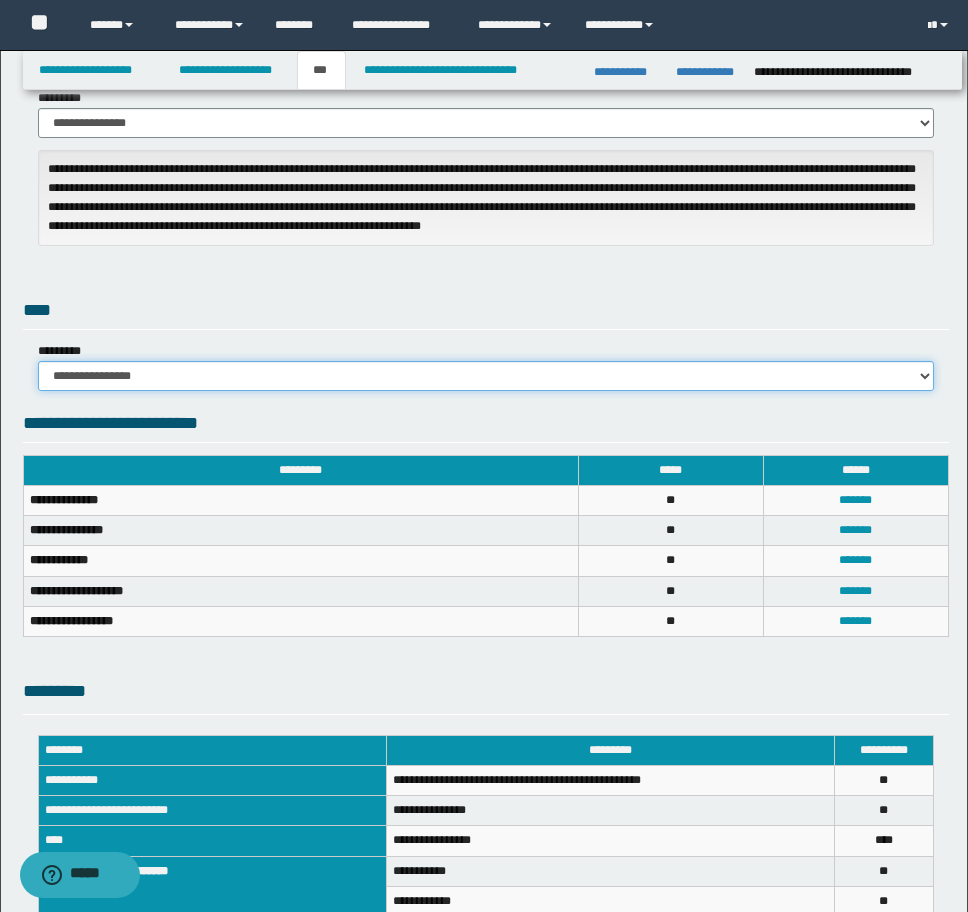 click on "**********" at bounding box center [486, 376] 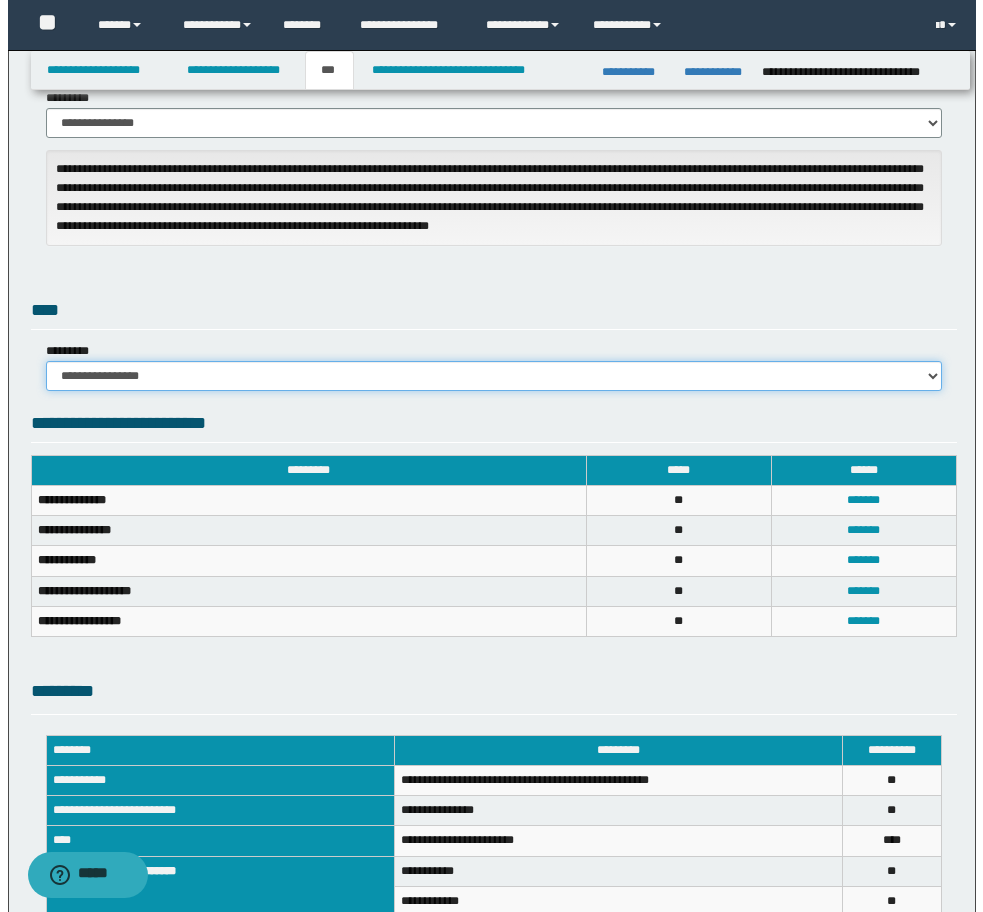 scroll, scrollTop: 654, scrollLeft: 0, axis: vertical 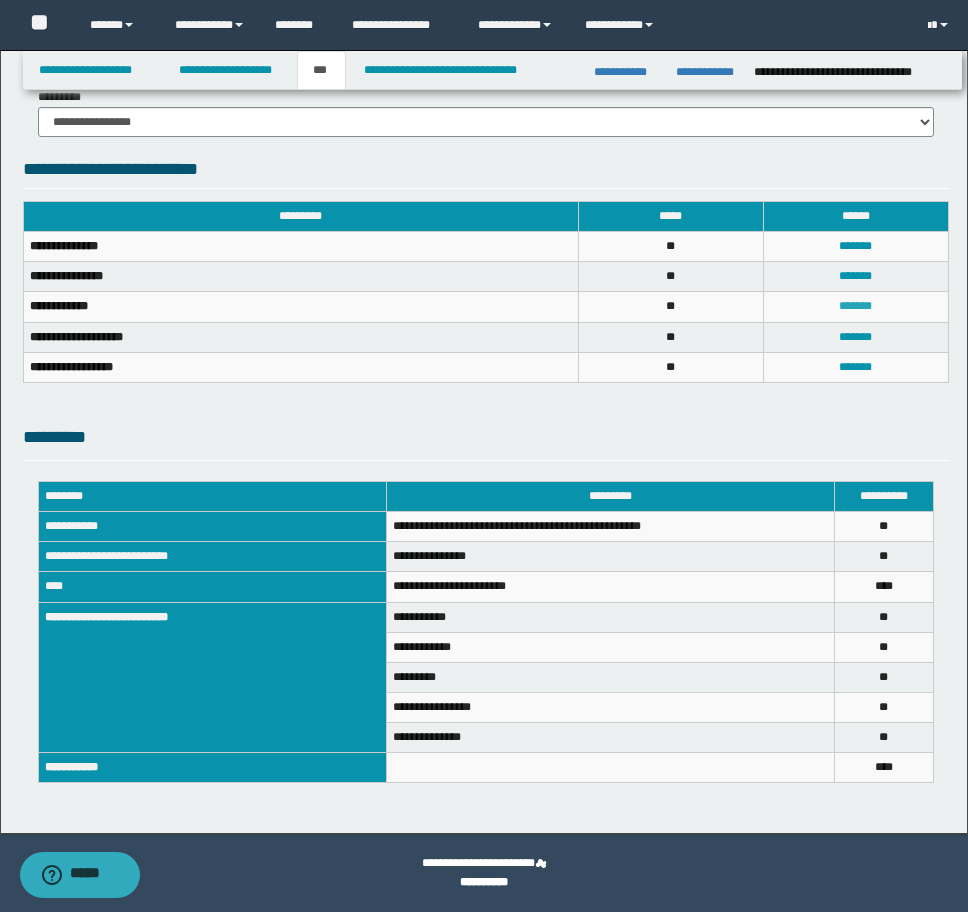 click on "*******" at bounding box center [855, 306] 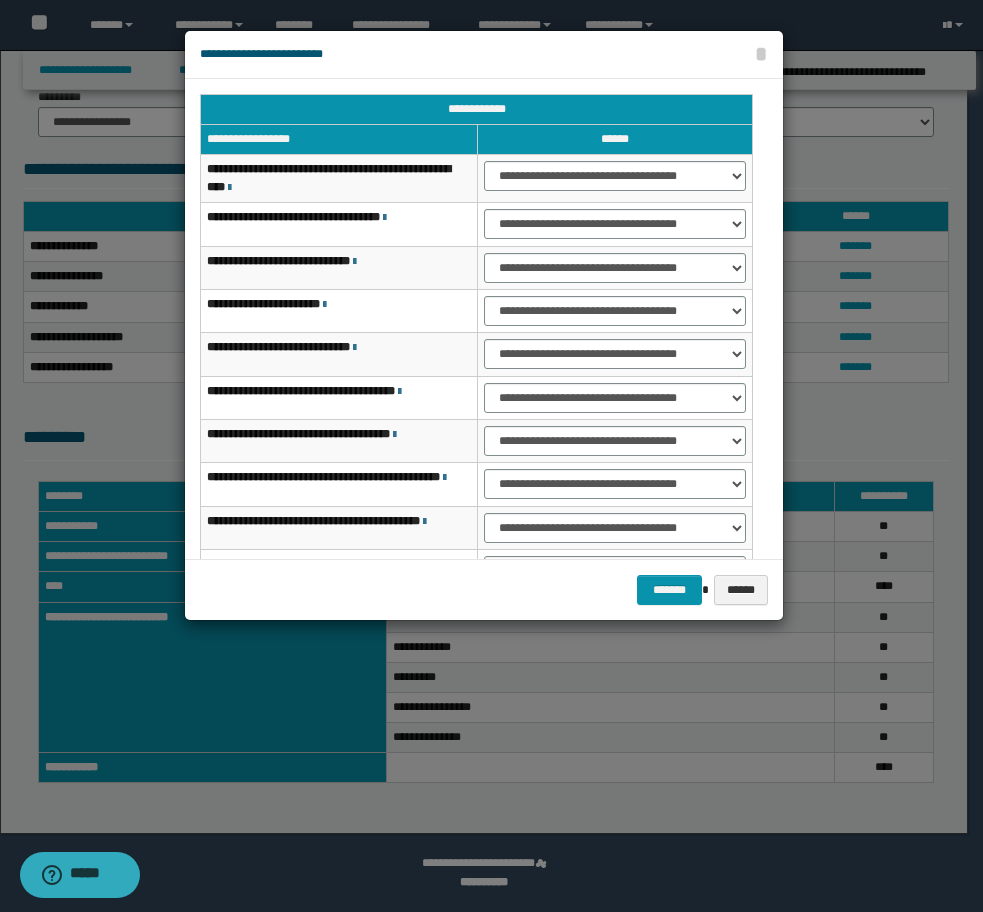 click on "**********" at bounding box center [615, 354] 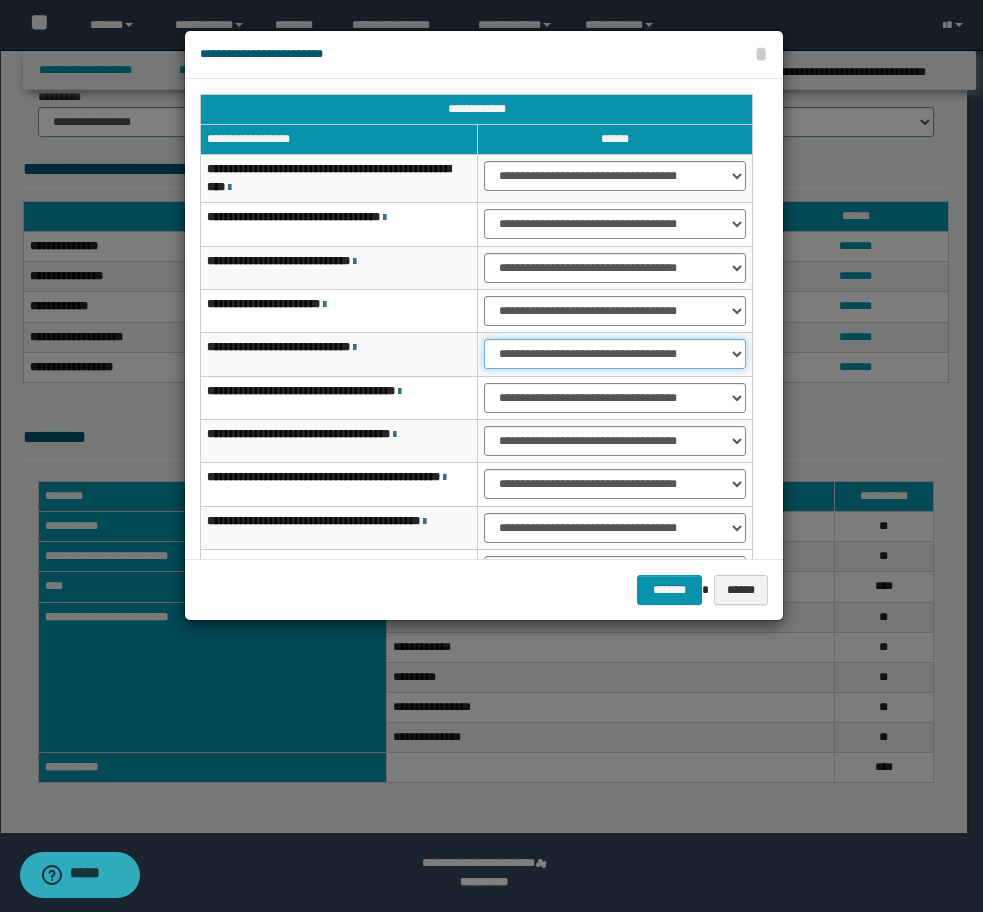 click on "**********" at bounding box center [615, 354] 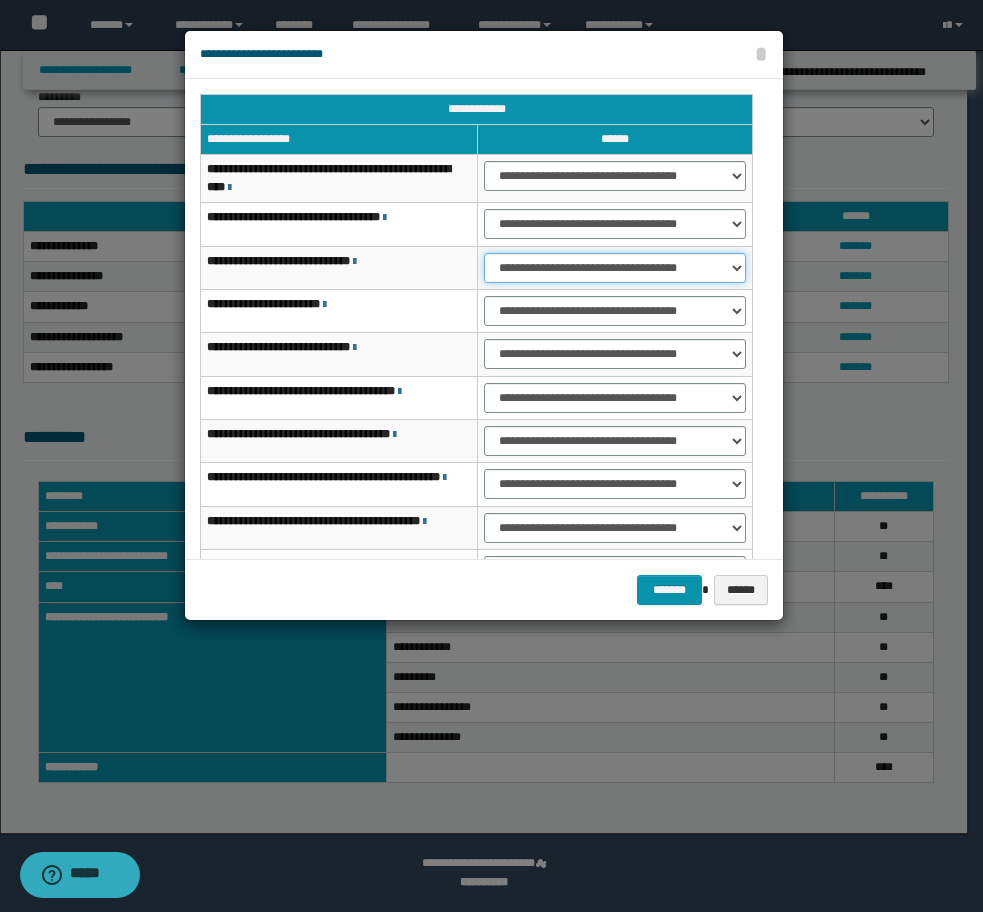 click on "**********" at bounding box center (615, 268) 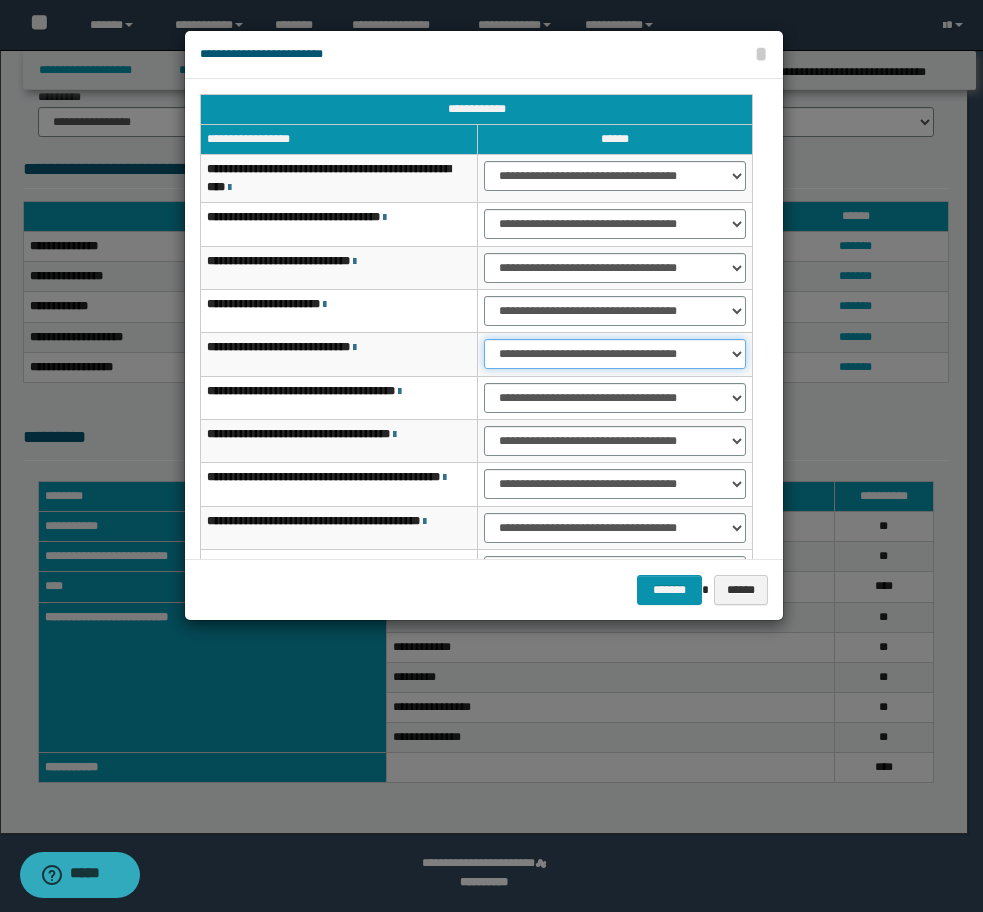 drag, startPoint x: 525, startPoint y: 347, endPoint x: 525, endPoint y: 363, distance: 16 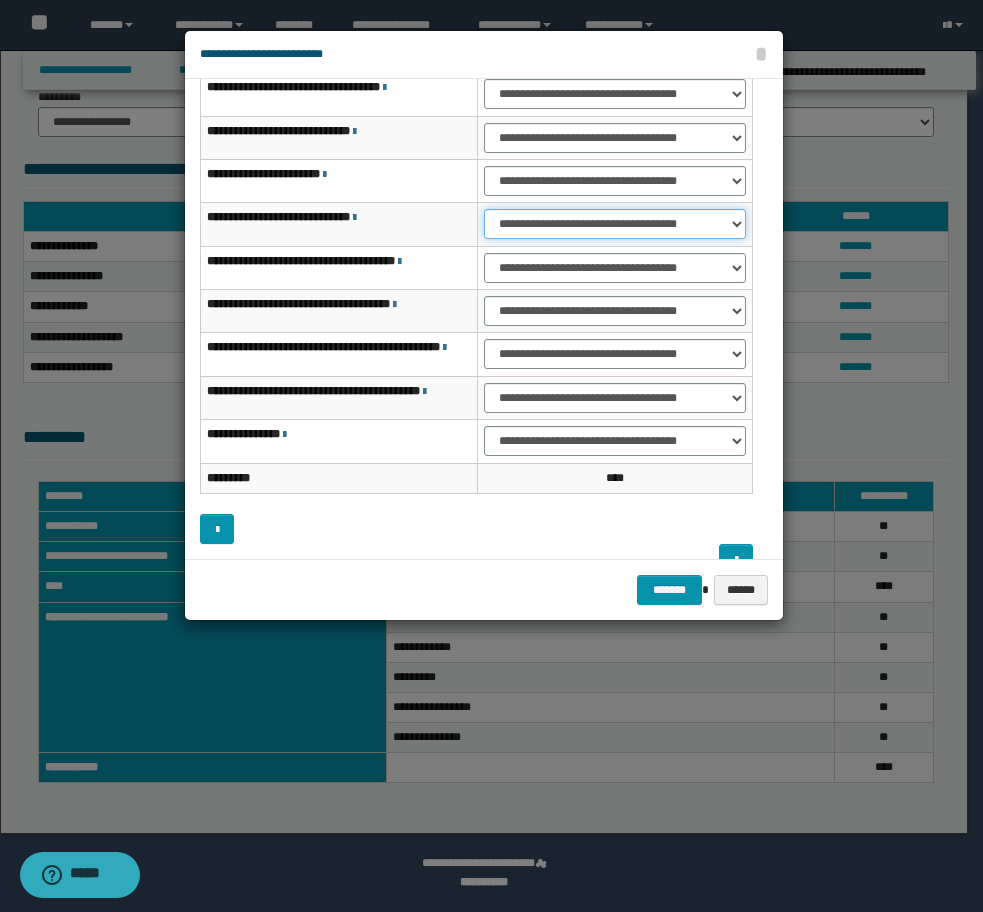 scroll, scrollTop: 160, scrollLeft: 0, axis: vertical 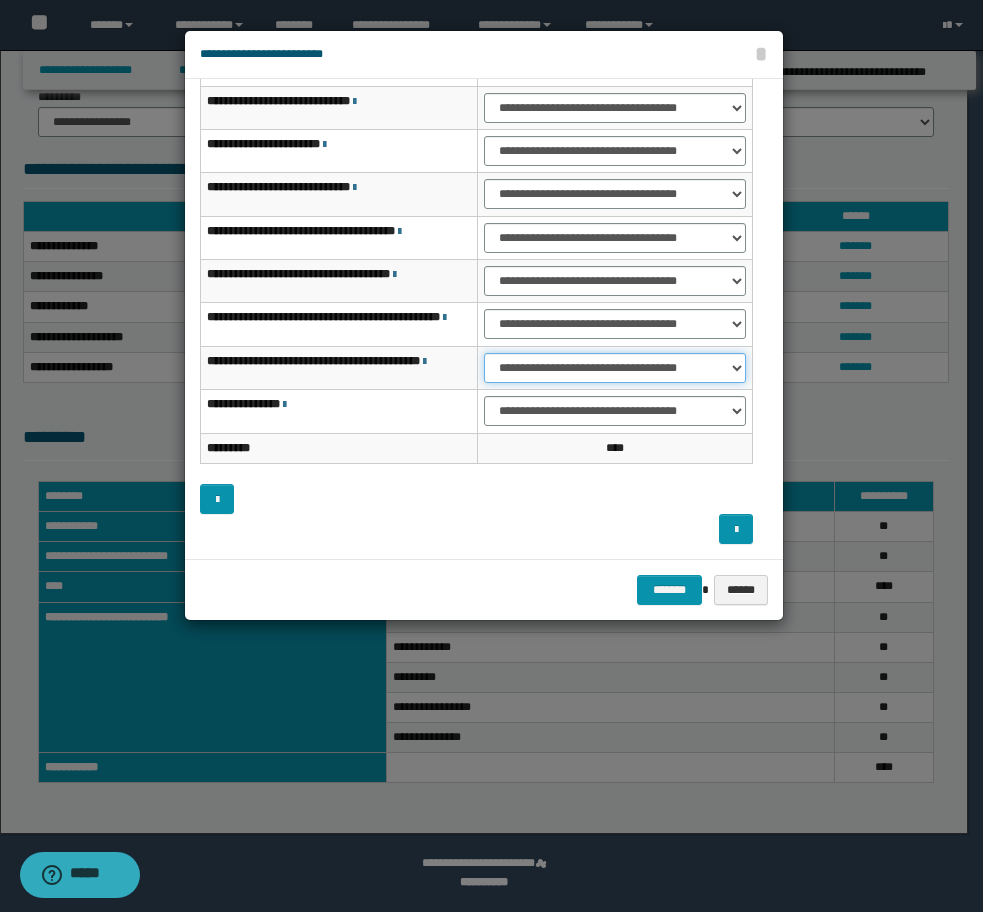 click on "**********" at bounding box center [615, 368] 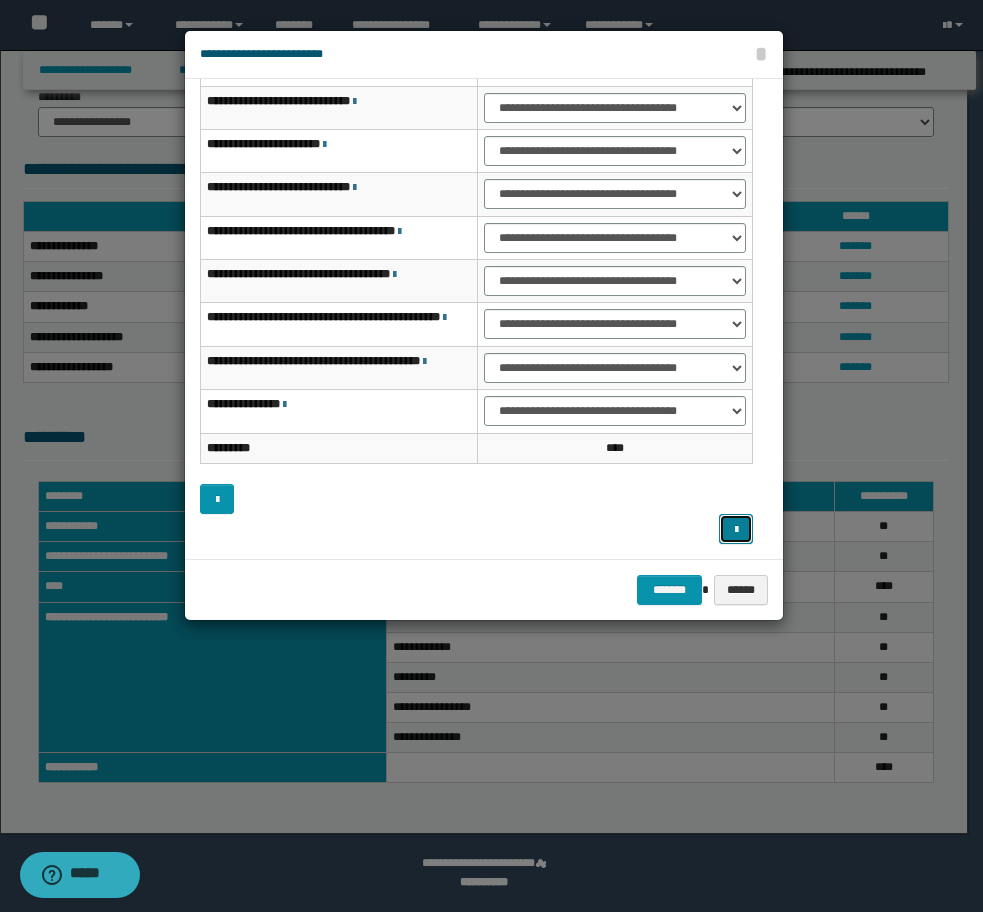 click at bounding box center [736, 529] 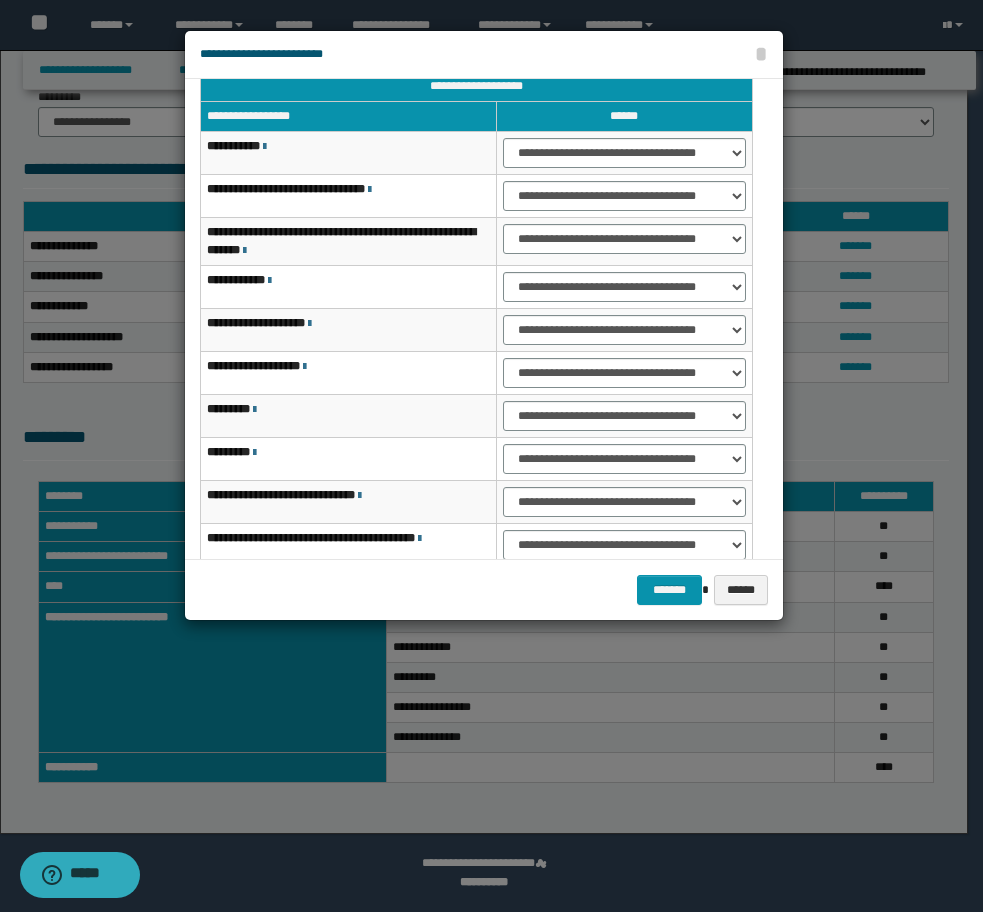 scroll, scrollTop: 0, scrollLeft: 0, axis: both 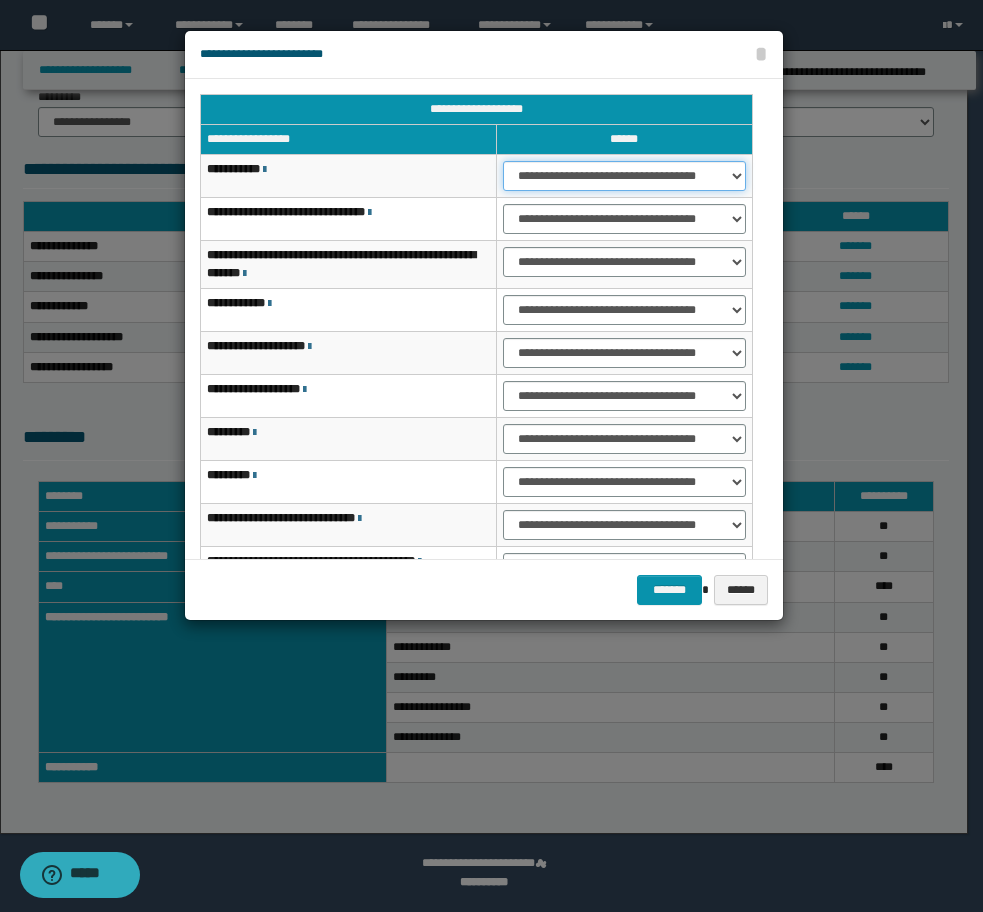 drag, startPoint x: 521, startPoint y: 181, endPoint x: 521, endPoint y: 192, distance: 11 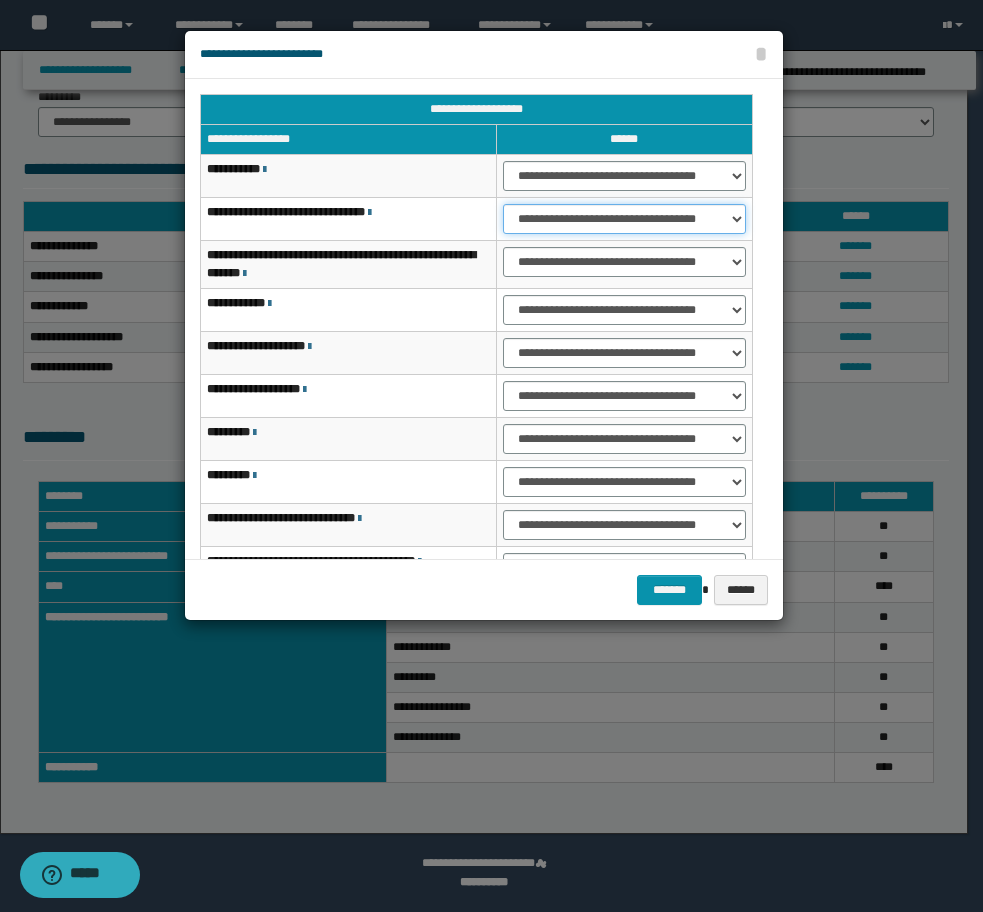 click on "**********" at bounding box center [624, 219] 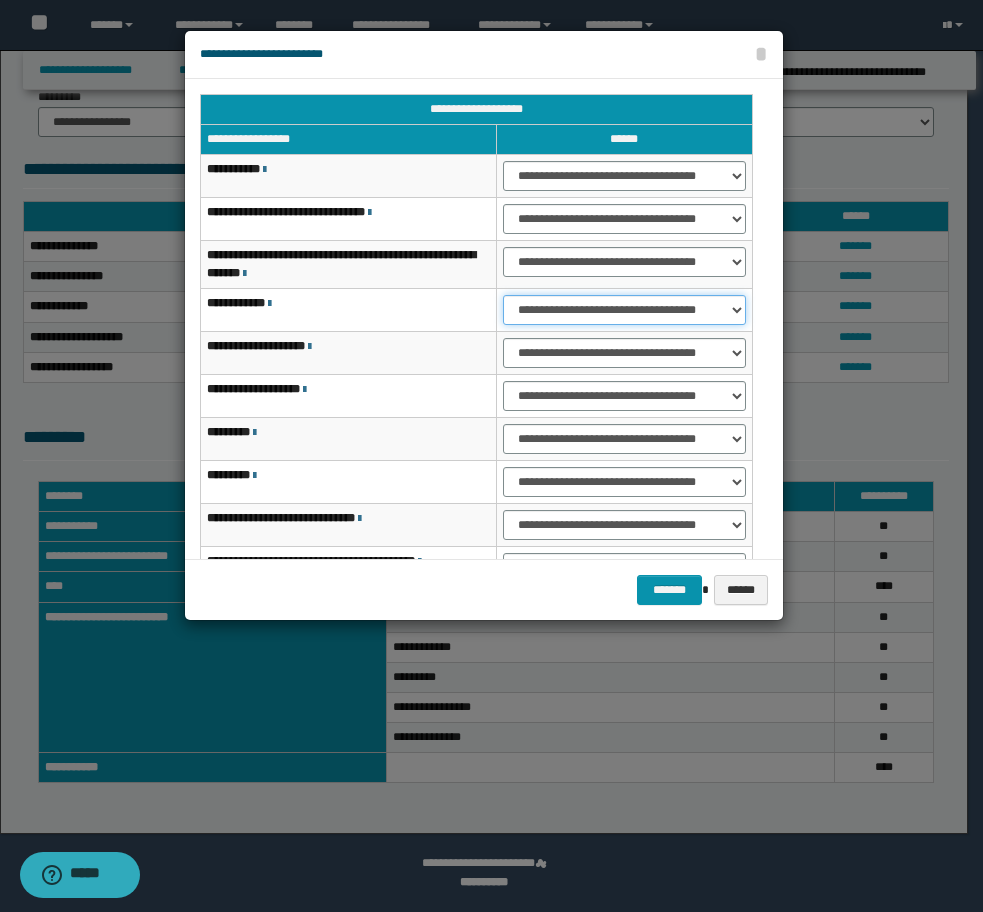 drag, startPoint x: 562, startPoint y: 315, endPoint x: 562, endPoint y: 326, distance: 11 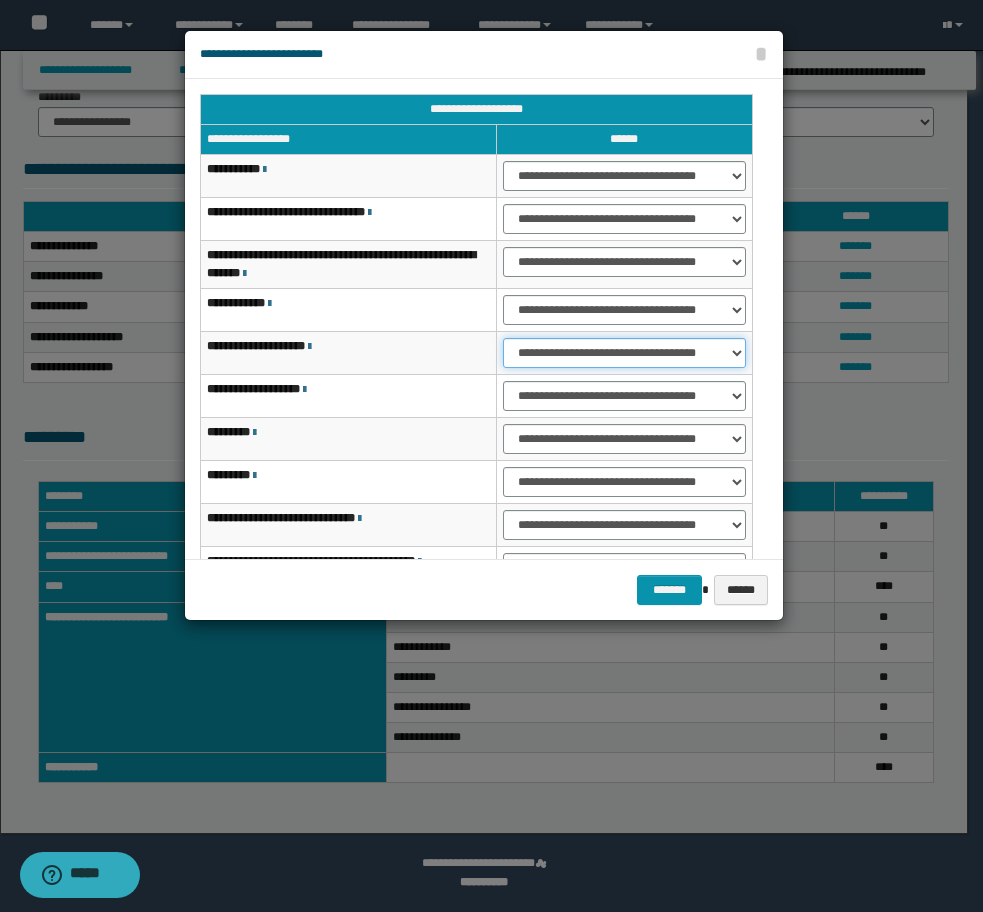 click on "**********" at bounding box center [624, 353] 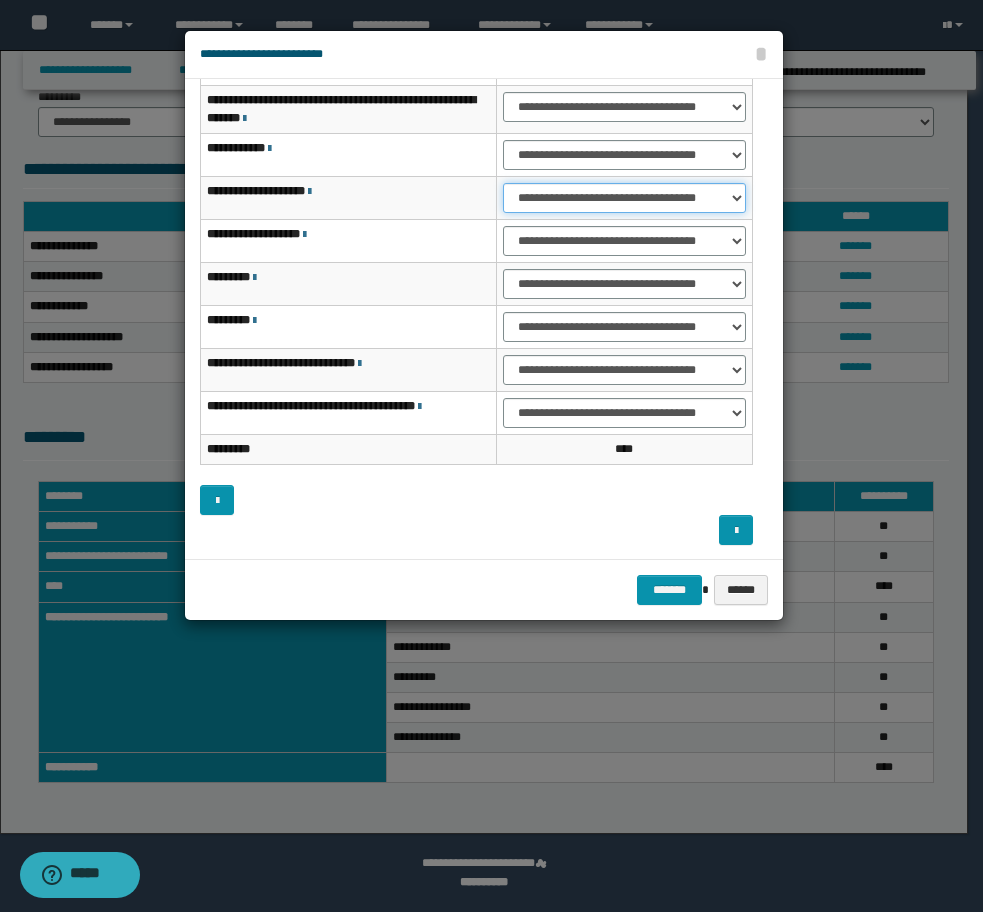 scroll, scrollTop: 156, scrollLeft: 0, axis: vertical 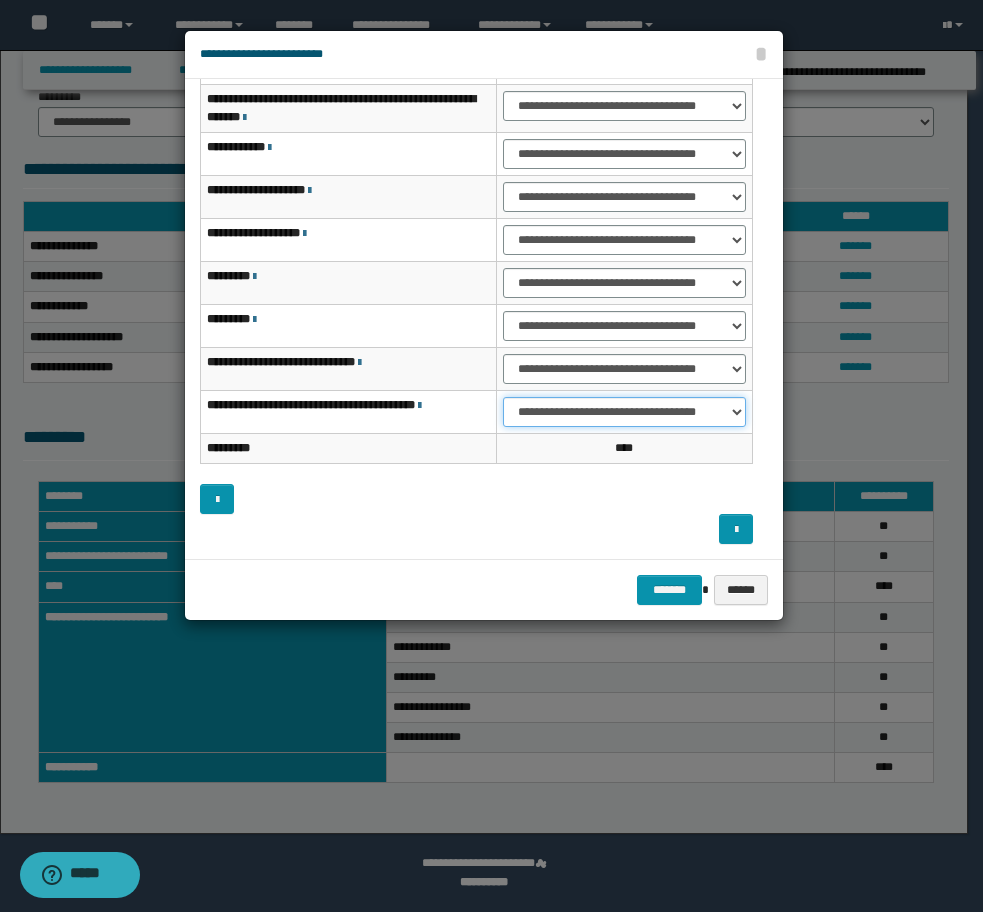 click on "**********" at bounding box center [624, 412] 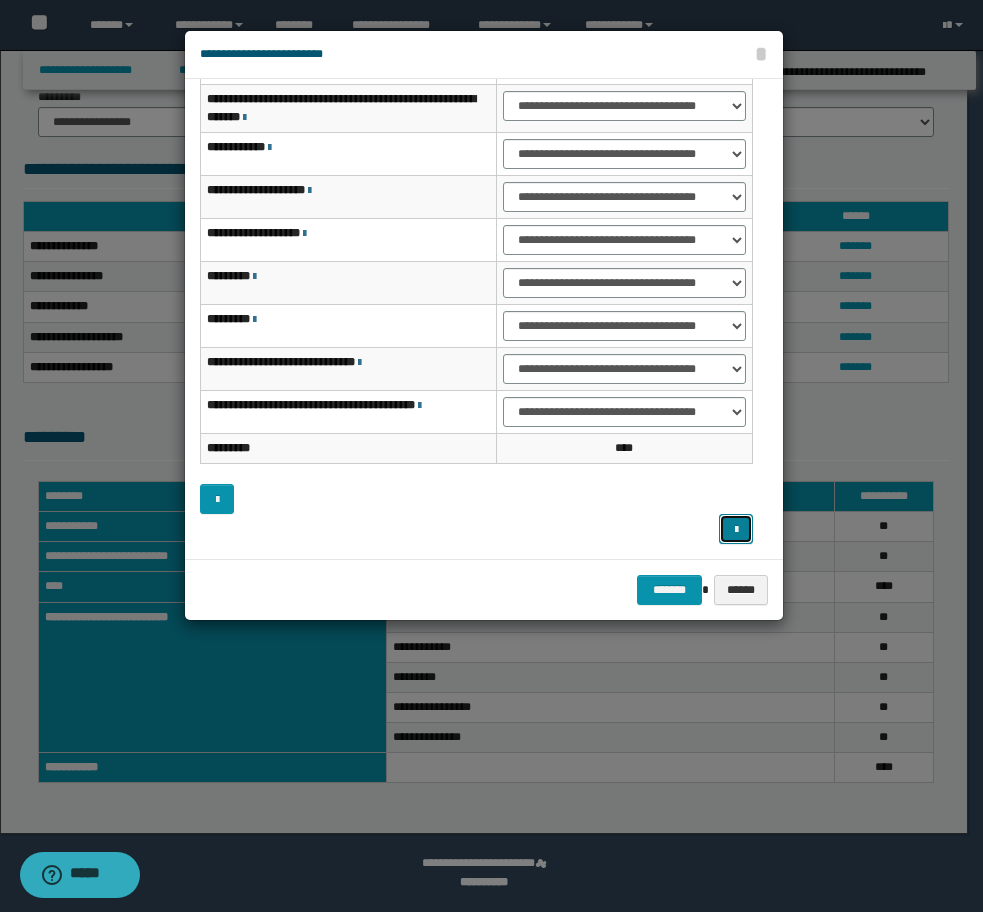 click at bounding box center [736, 530] 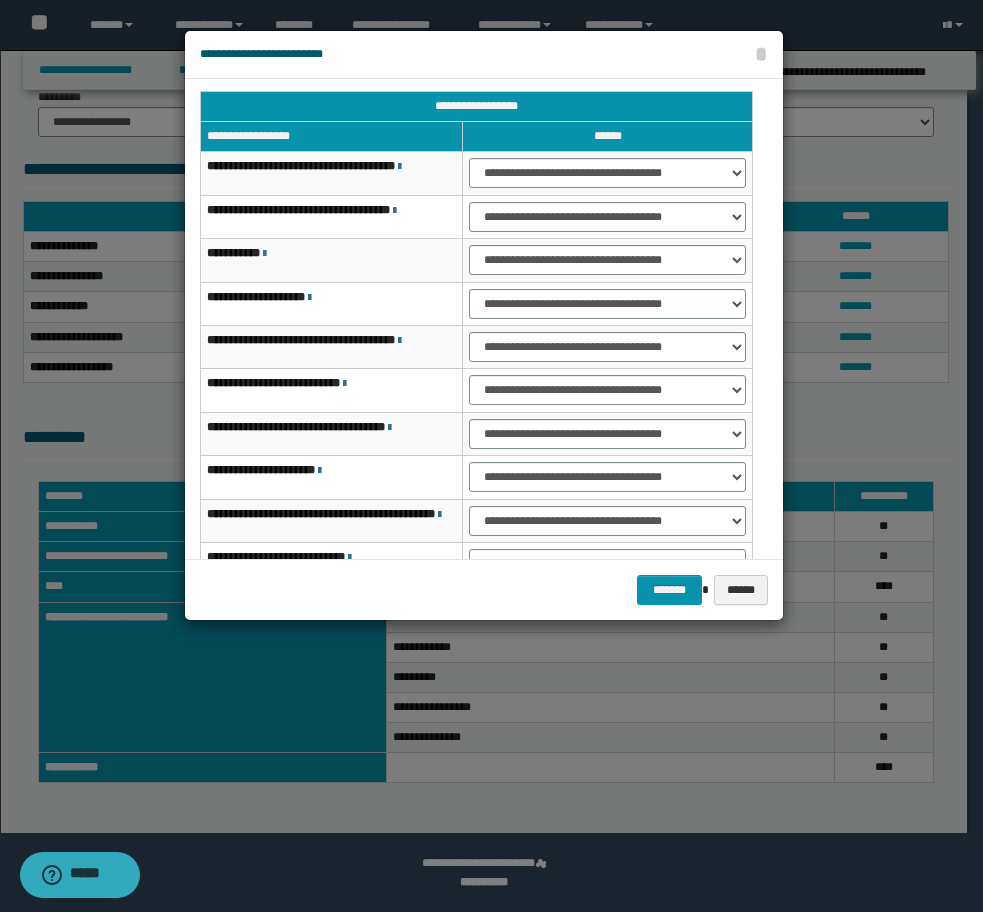 scroll, scrollTop: 0, scrollLeft: 0, axis: both 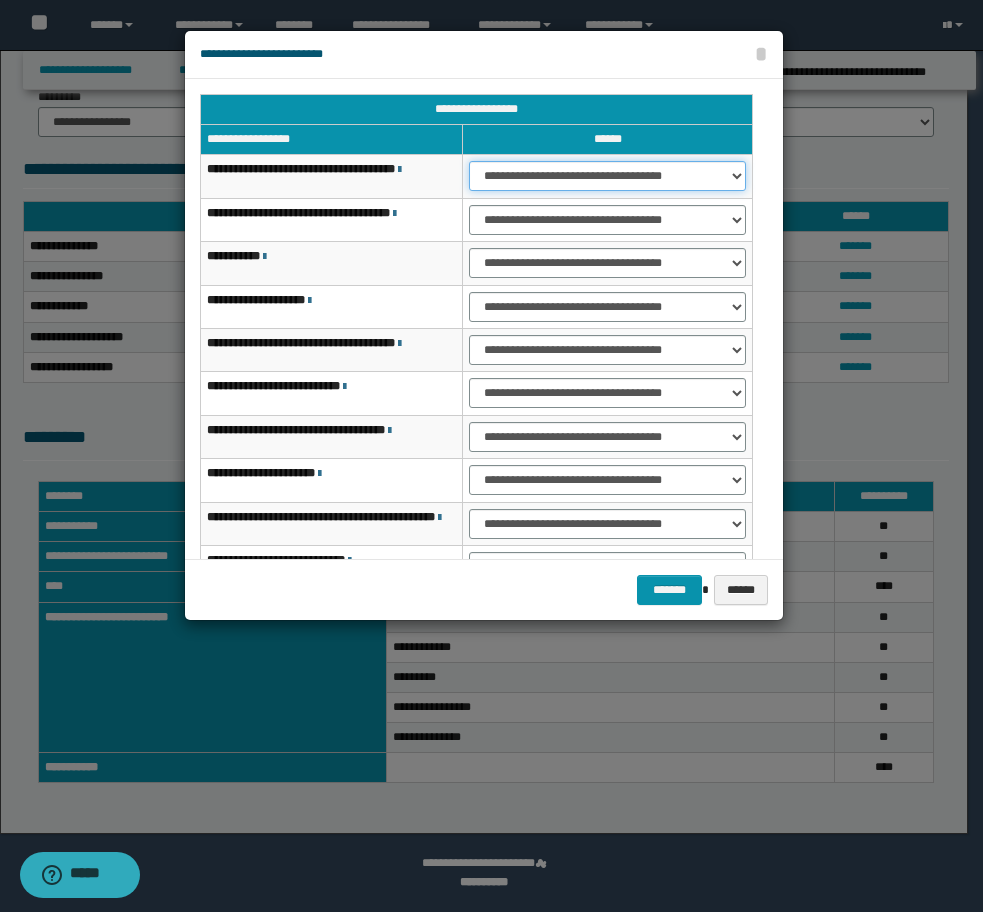 click on "**********" at bounding box center [607, 176] 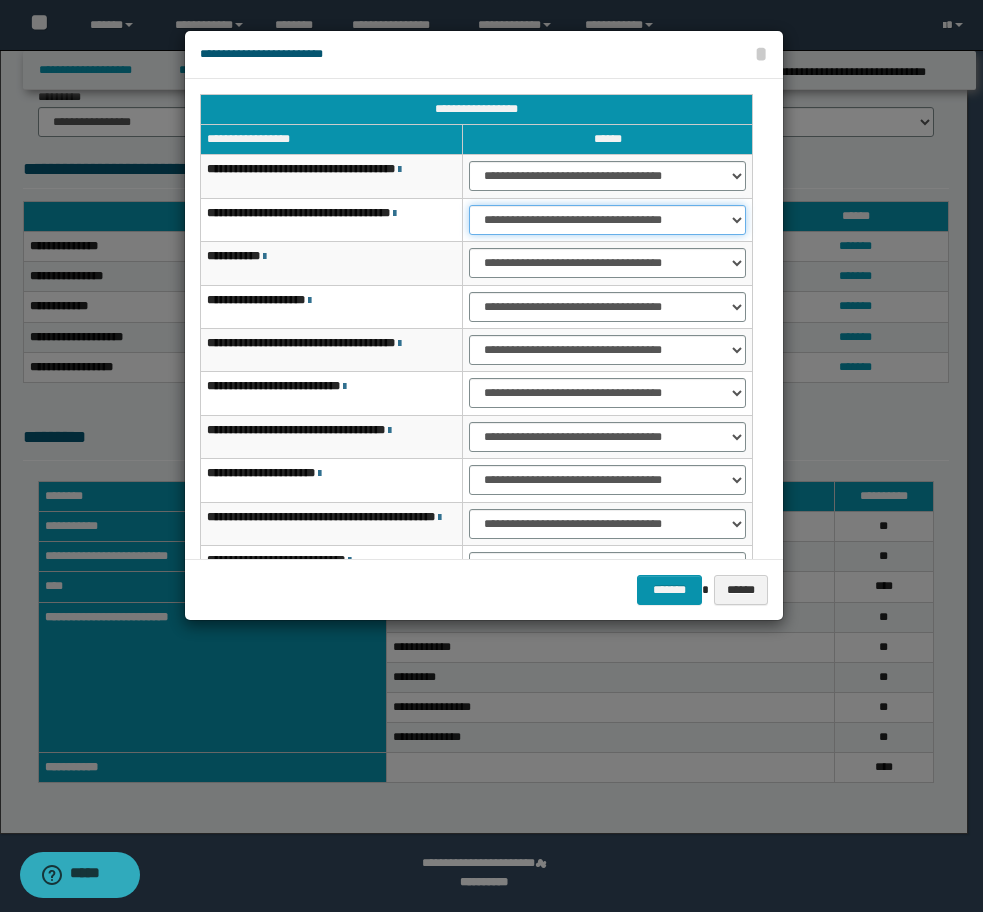 click on "**********" at bounding box center [607, 220] 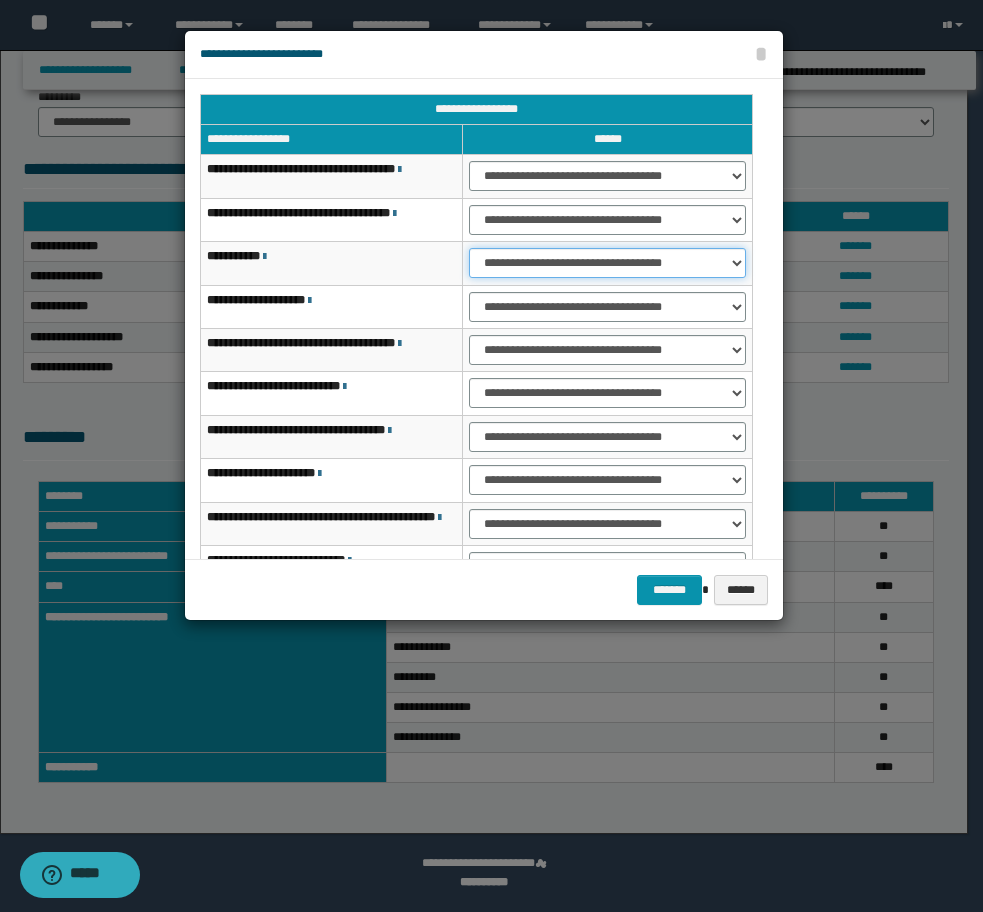 click on "**********" at bounding box center [607, 263] 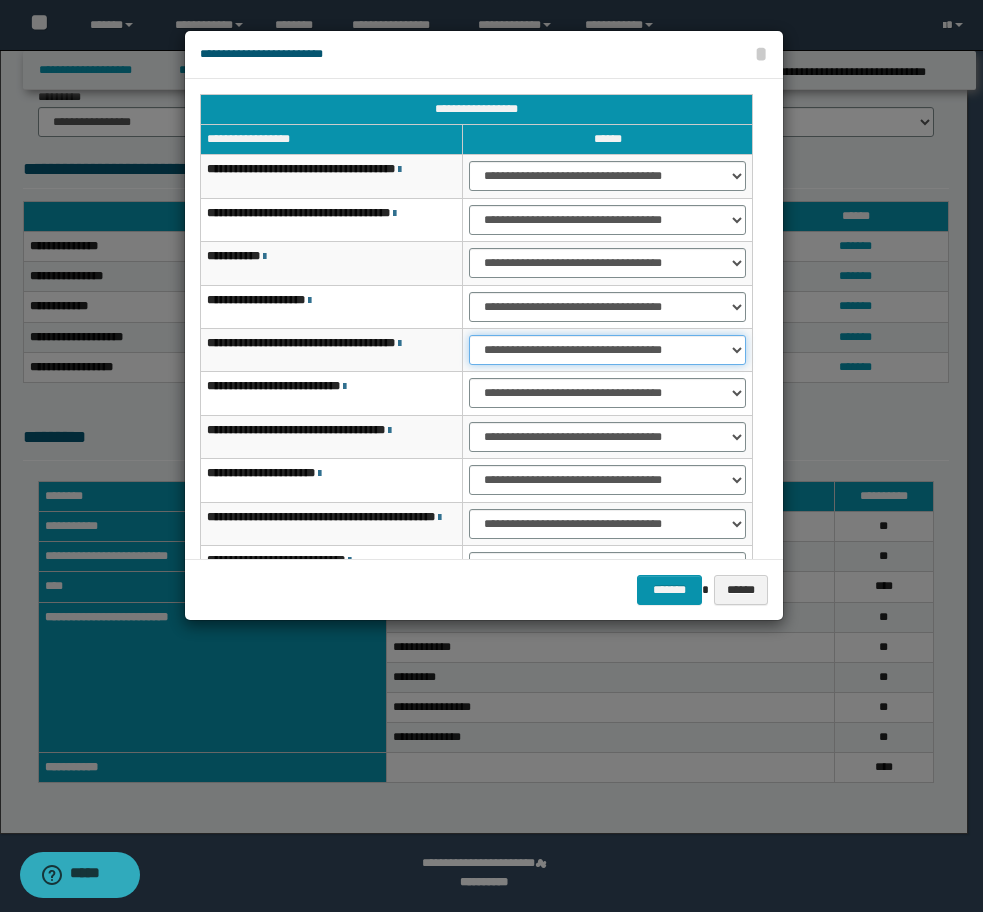 drag, startPoint x: 532, startPoint y: 346, endPoint x: 532, endPoint y: 363, distance: 17 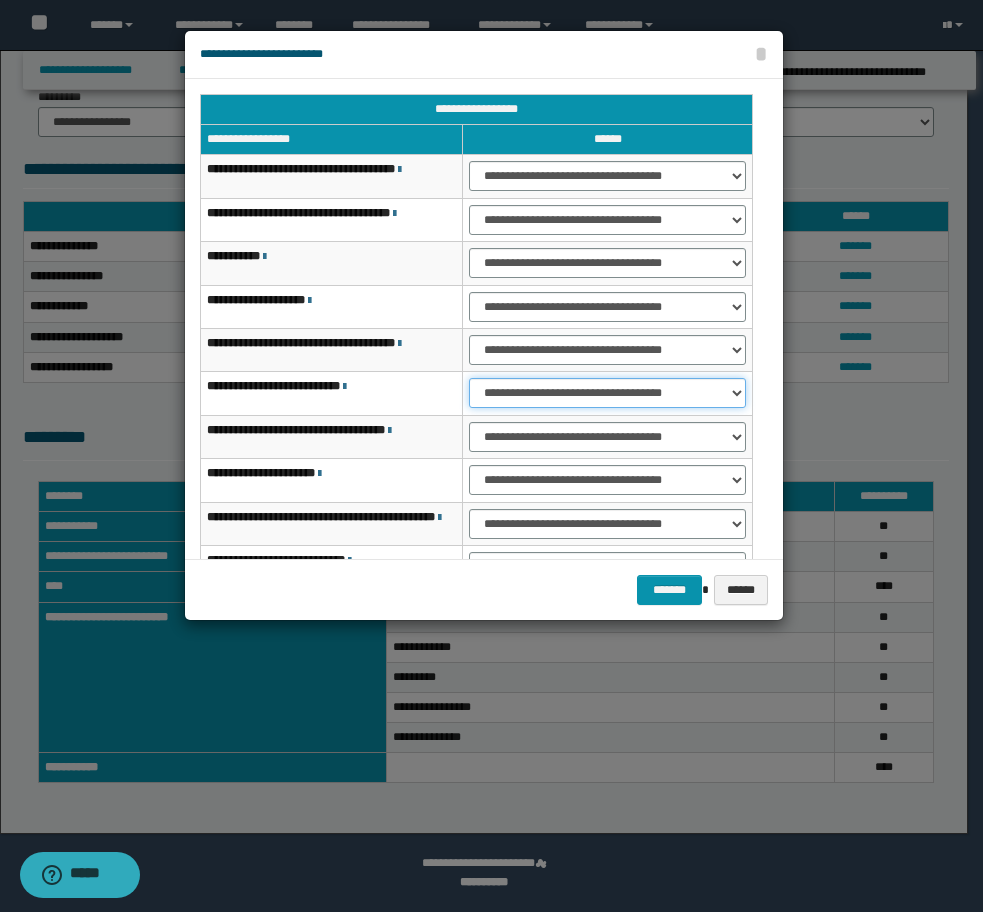 click on "**********" at bounding box center (607, 393) 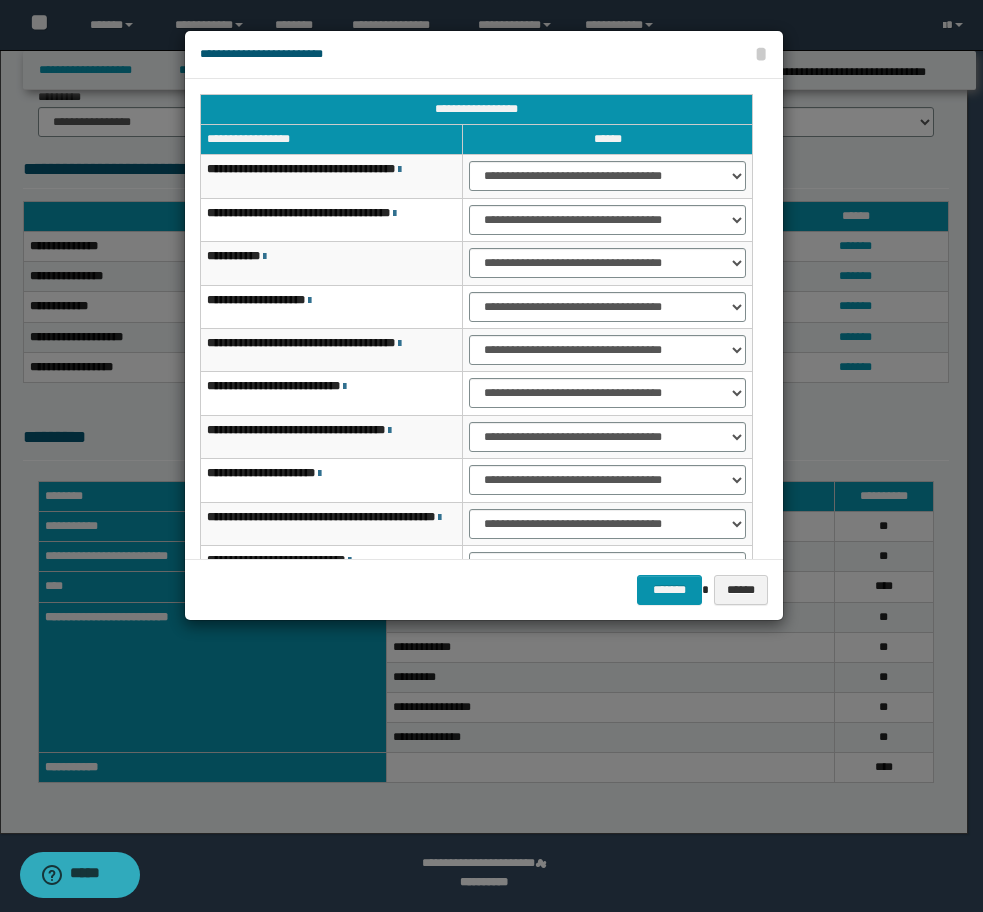 click on "**********" at bounding box center (608, 480) 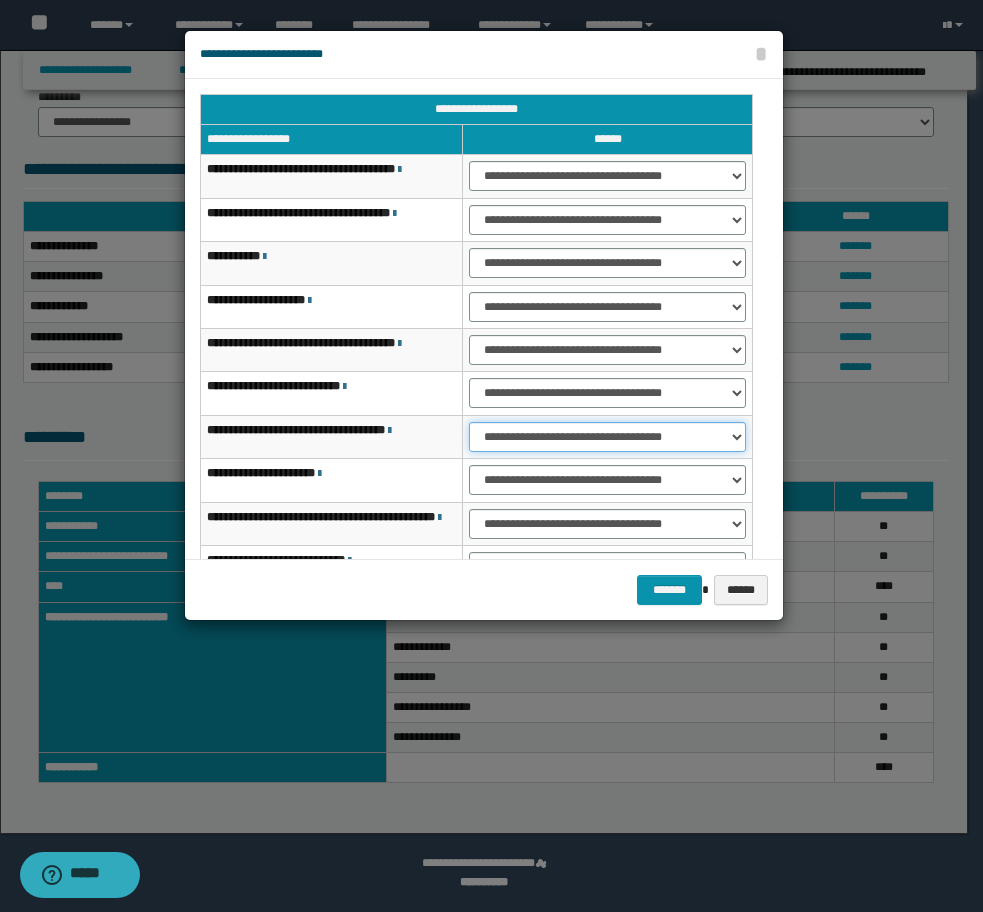 click on "**********" at bounding box center [607, 437] 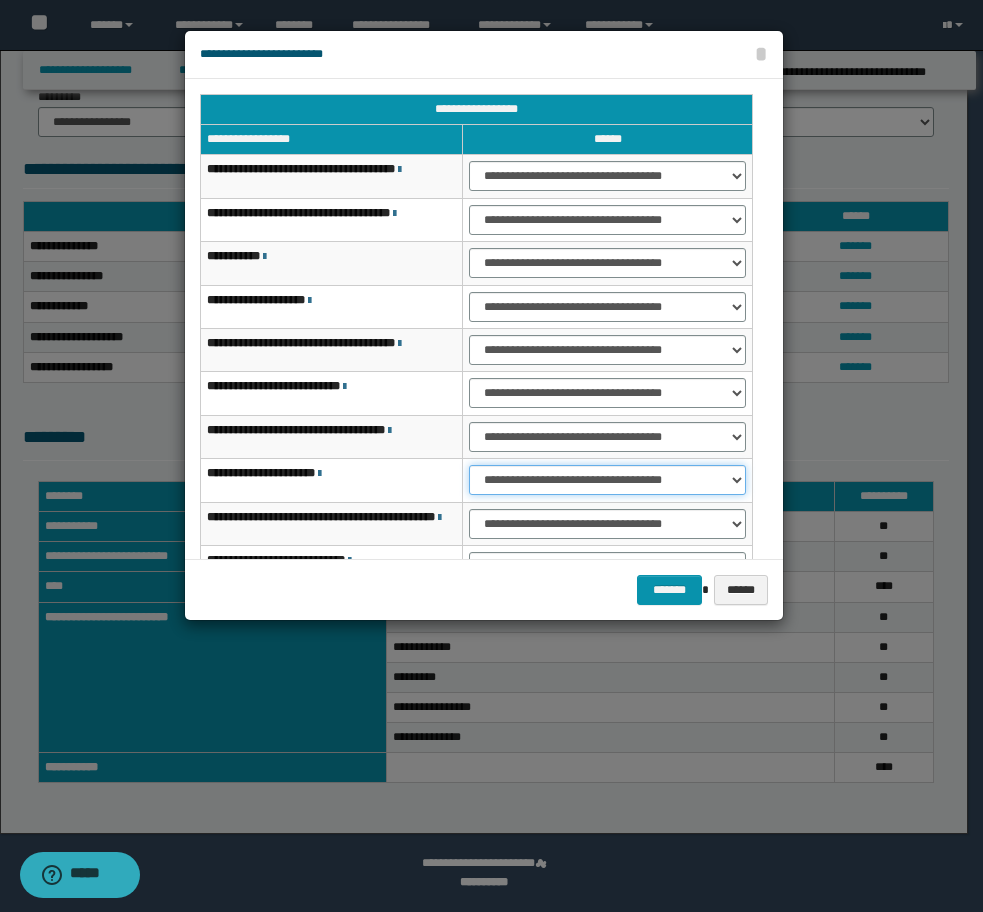 click on "**********" at bounding box center [607, 480] 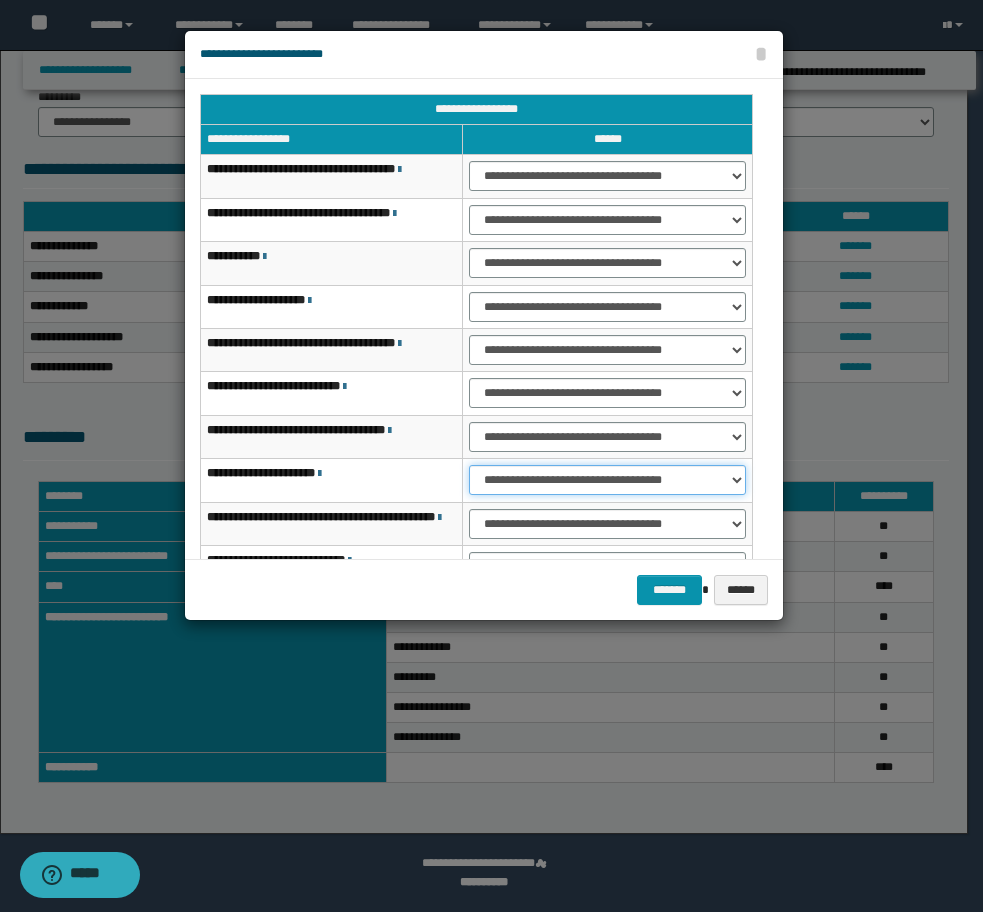 select on "***" 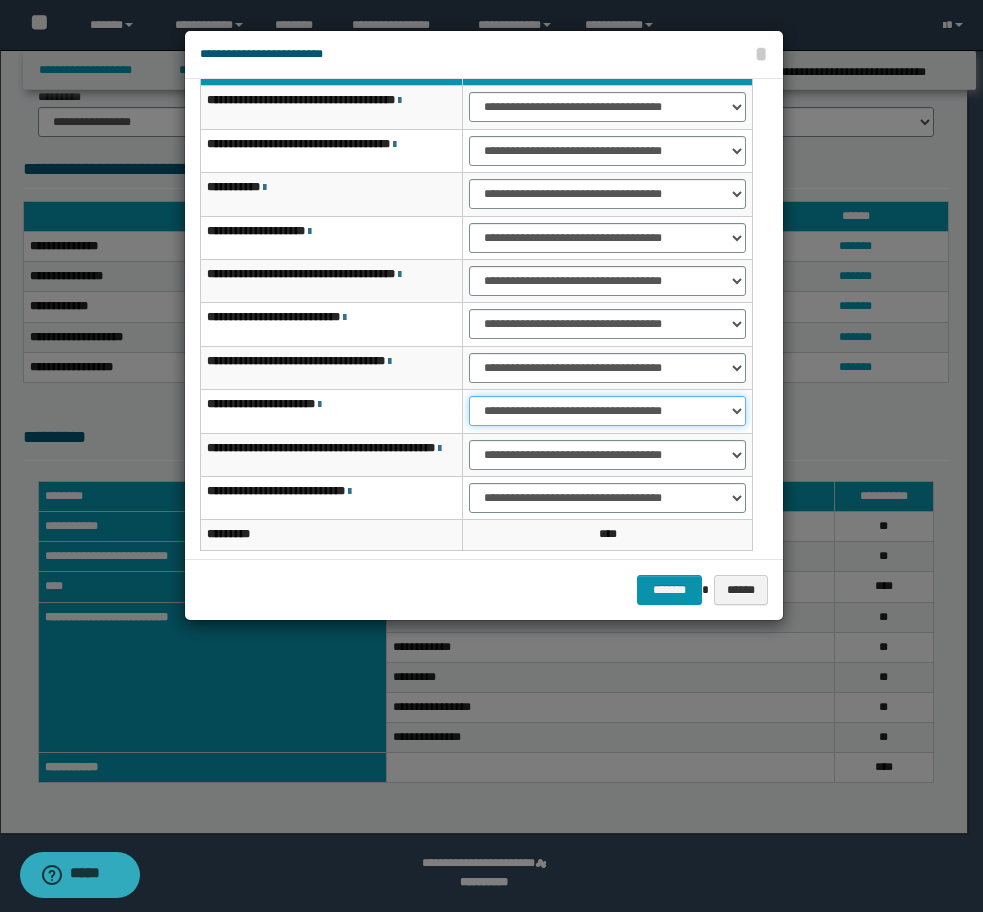 scroll, scrollTop: 127, scrollLeft: 0, axis: vertical 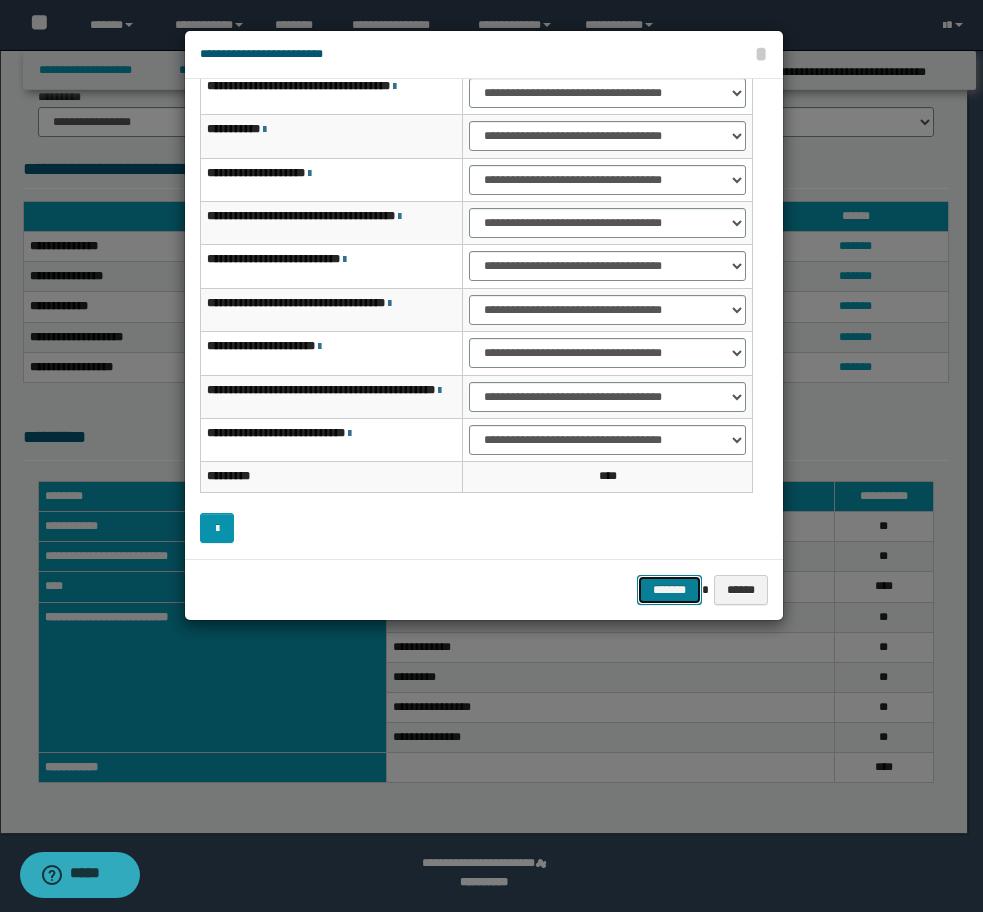 drag, startPoint x: 662, startPoint y: 576, endPoint x: 505, endPoint y: 305, distance: 313.19324 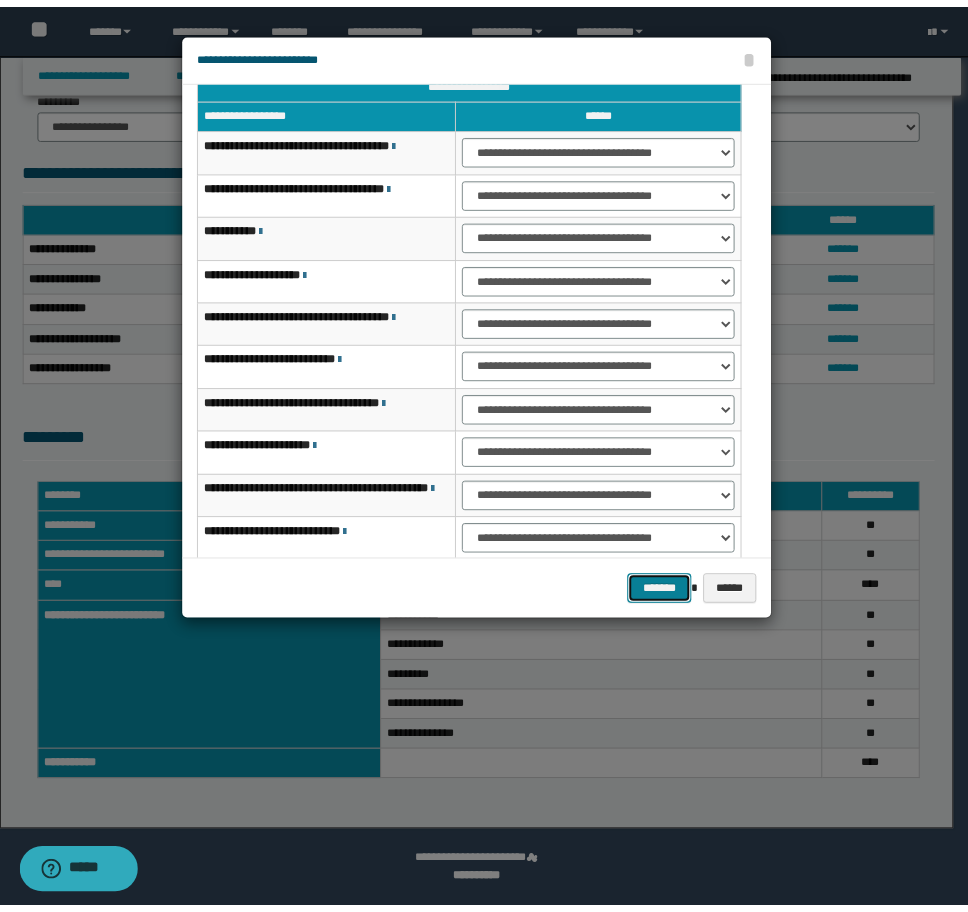 scroll, scrollTop: 27, scrollLeft: 0, axis: vertical 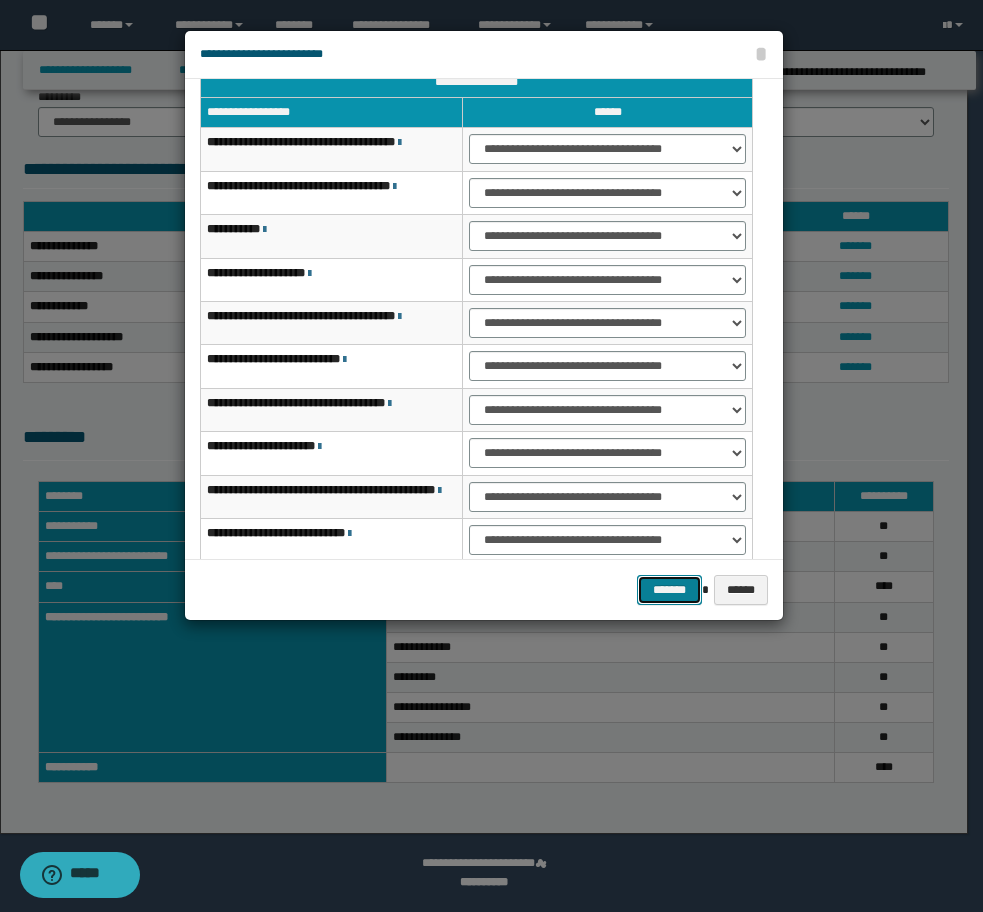 click on "*******" at bounding box center [669, 590] 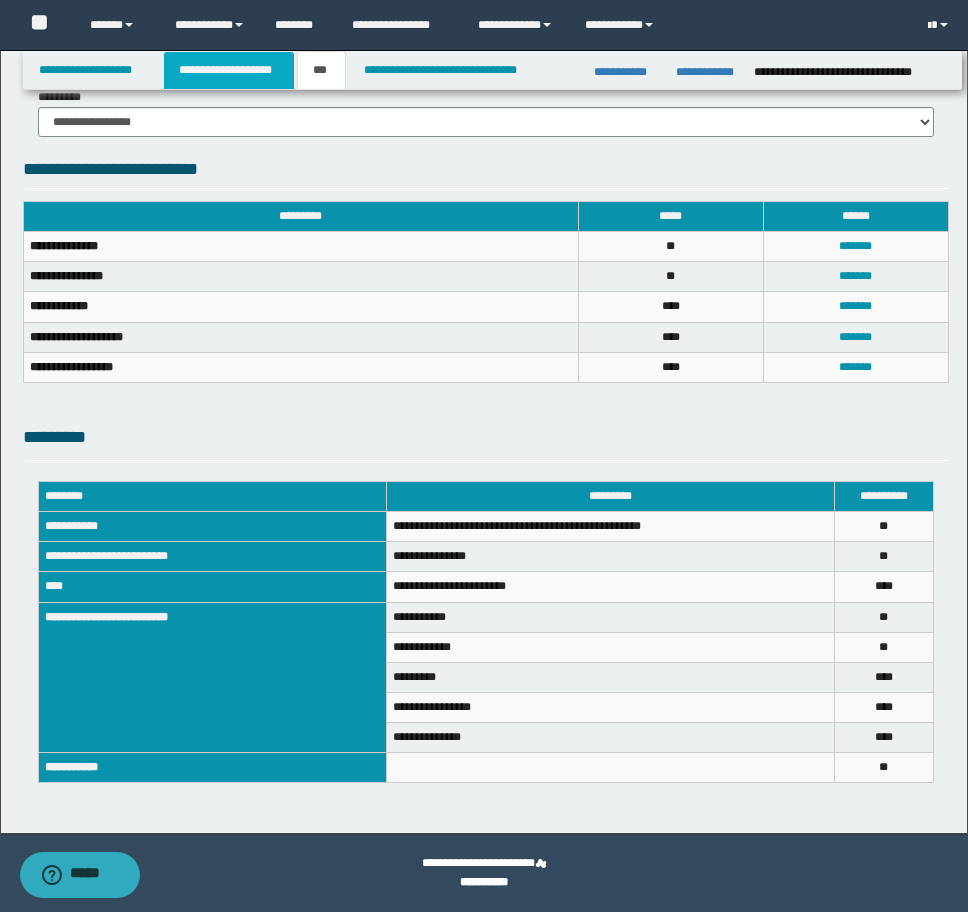 click on "**********" at bounding box center (229, 70) 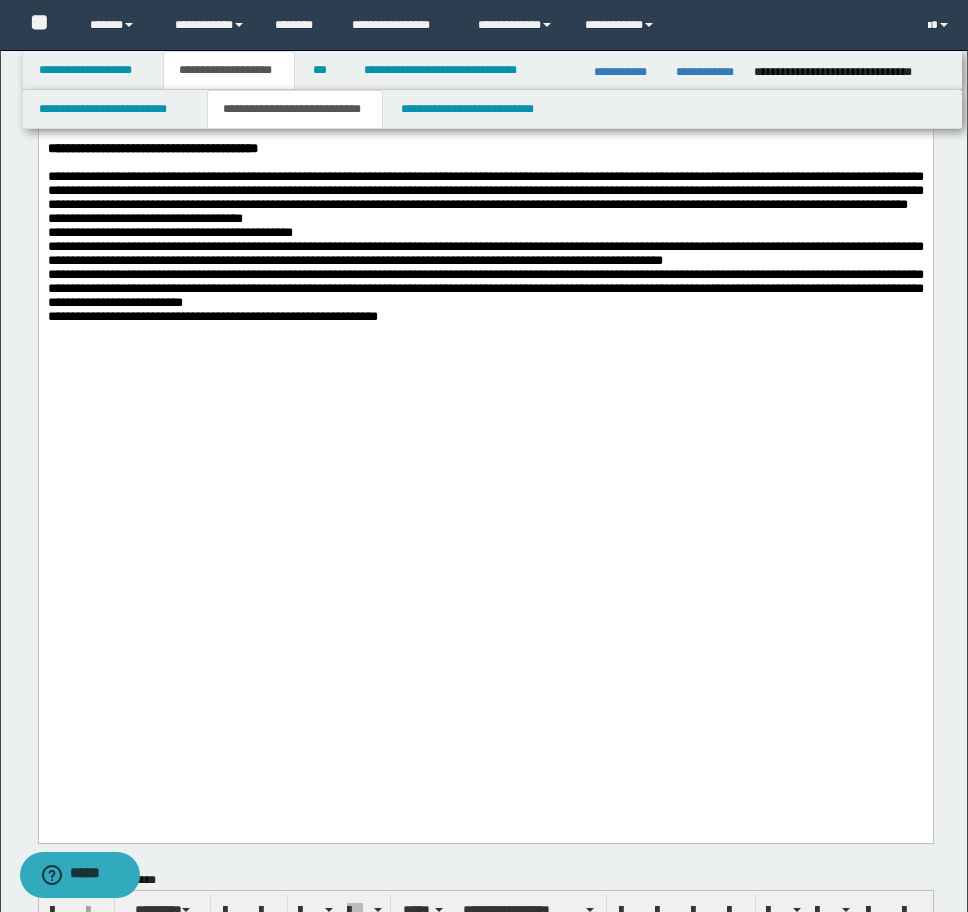 scroll, scrollTop: 2000, scrollLeft: 0, axis: vertical 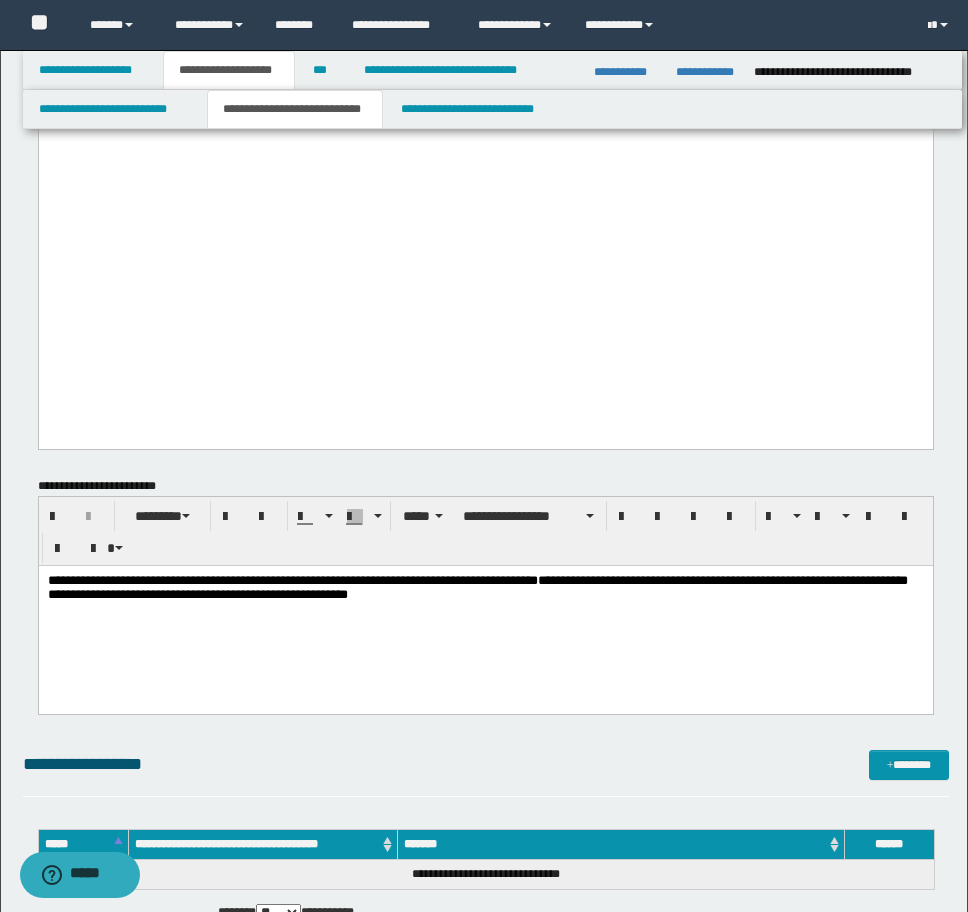 click on "**********" at bounding box center [477, 586] 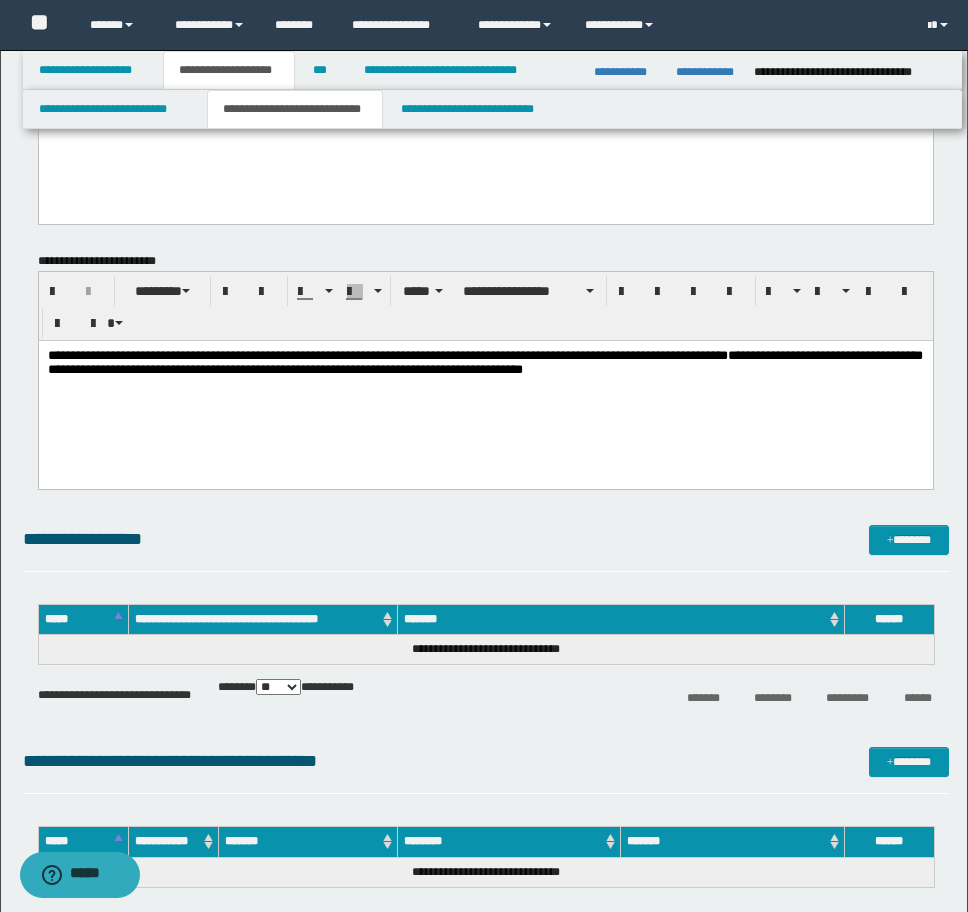 scroll, scrollTop: 2700, scrollLeft: 0, axis: vertical 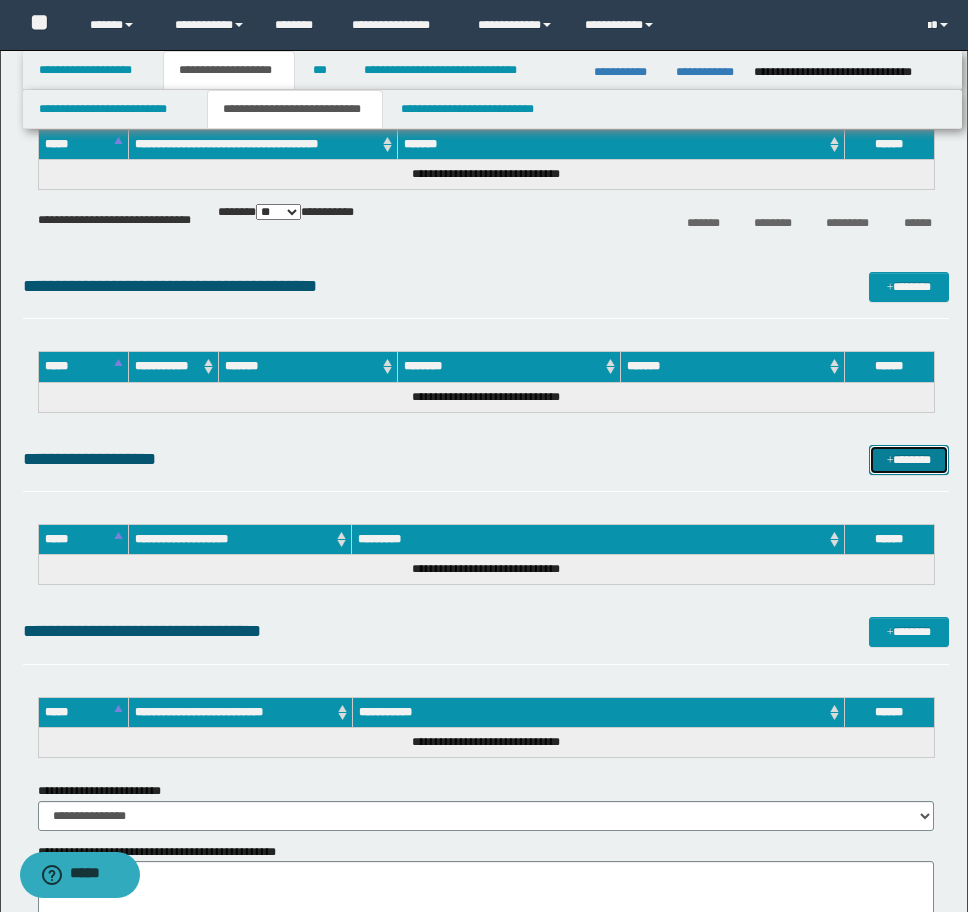 click on "*******" at bounding box center [909, 460] 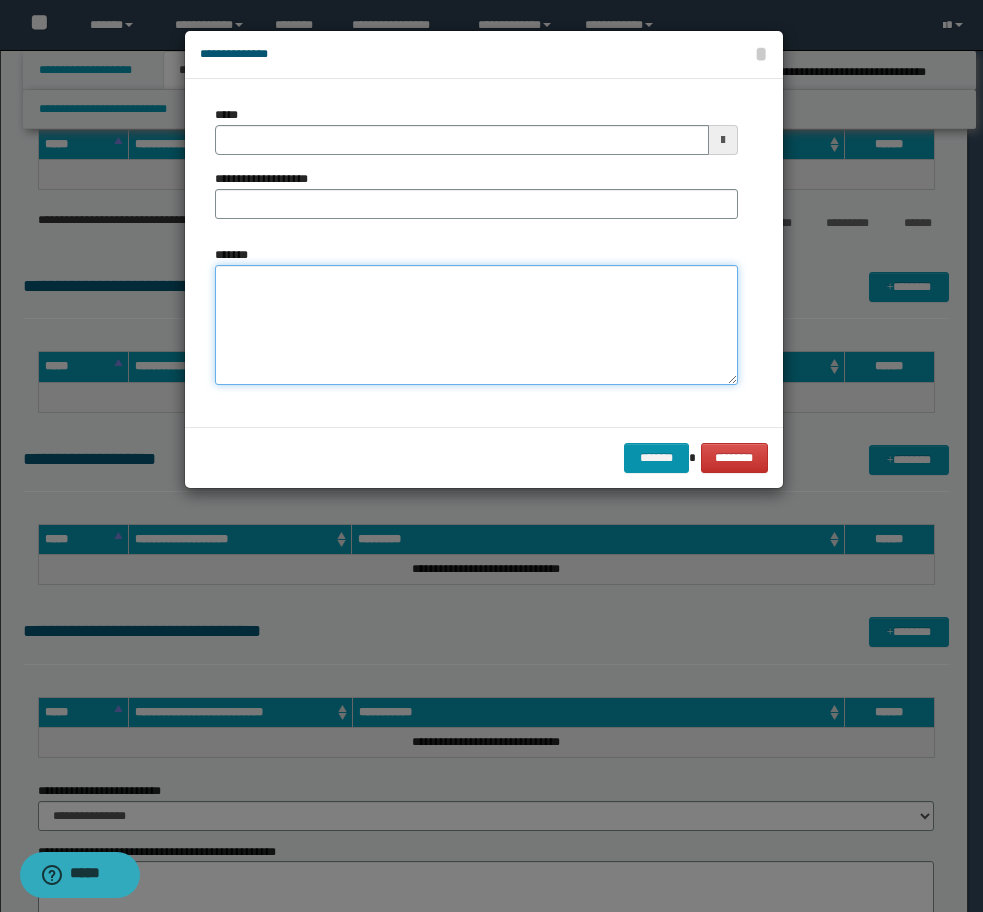 click on "*******" at bounding box center [476, 325] 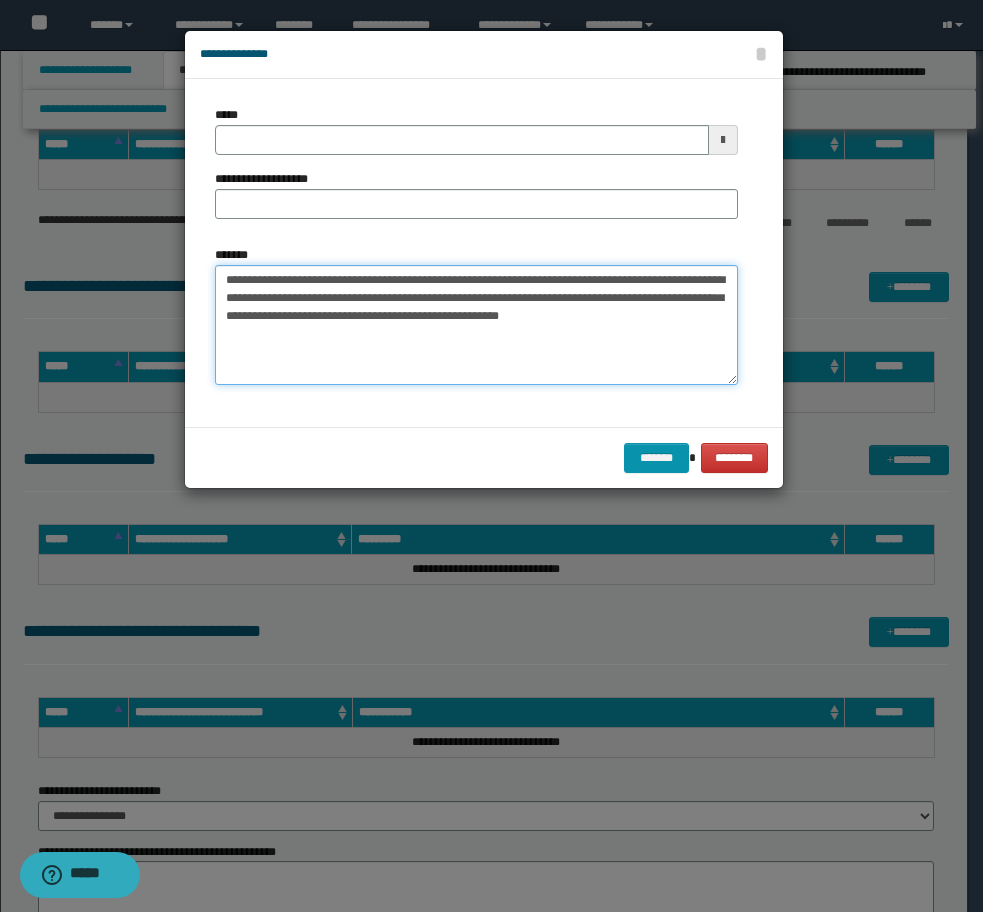 type on "**********" 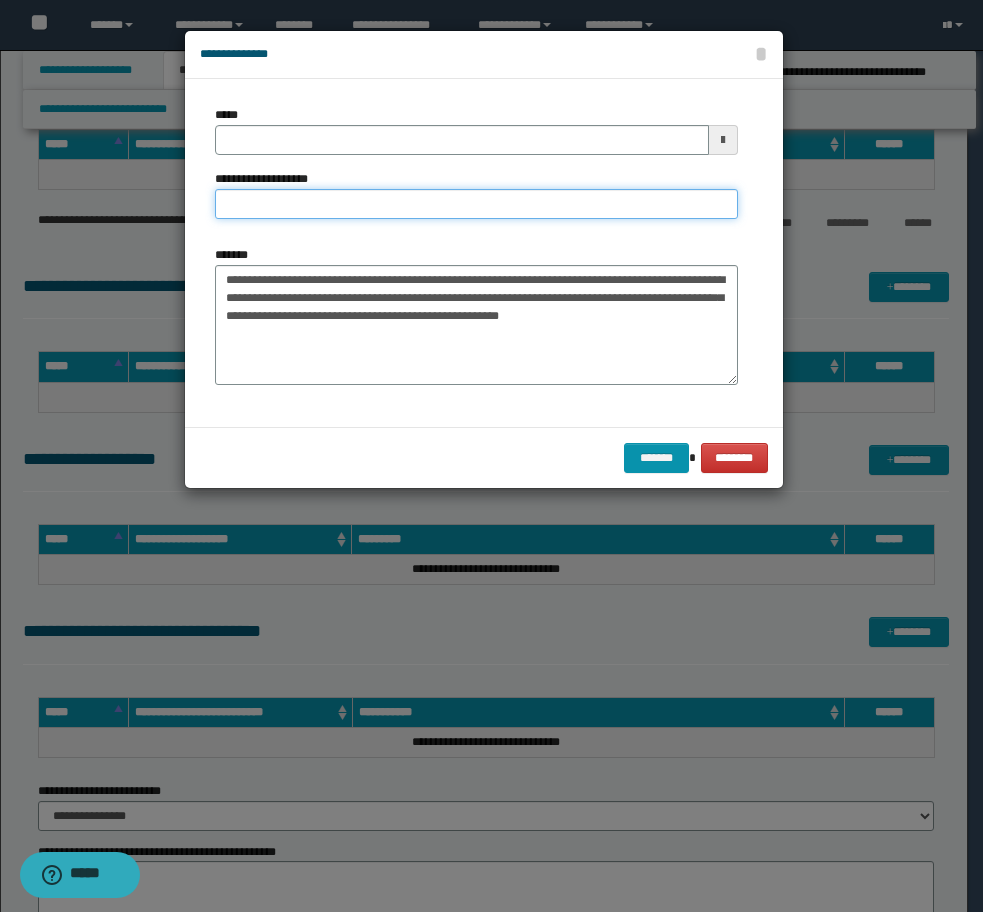 click on "**********" at bounding box center [476, 204] 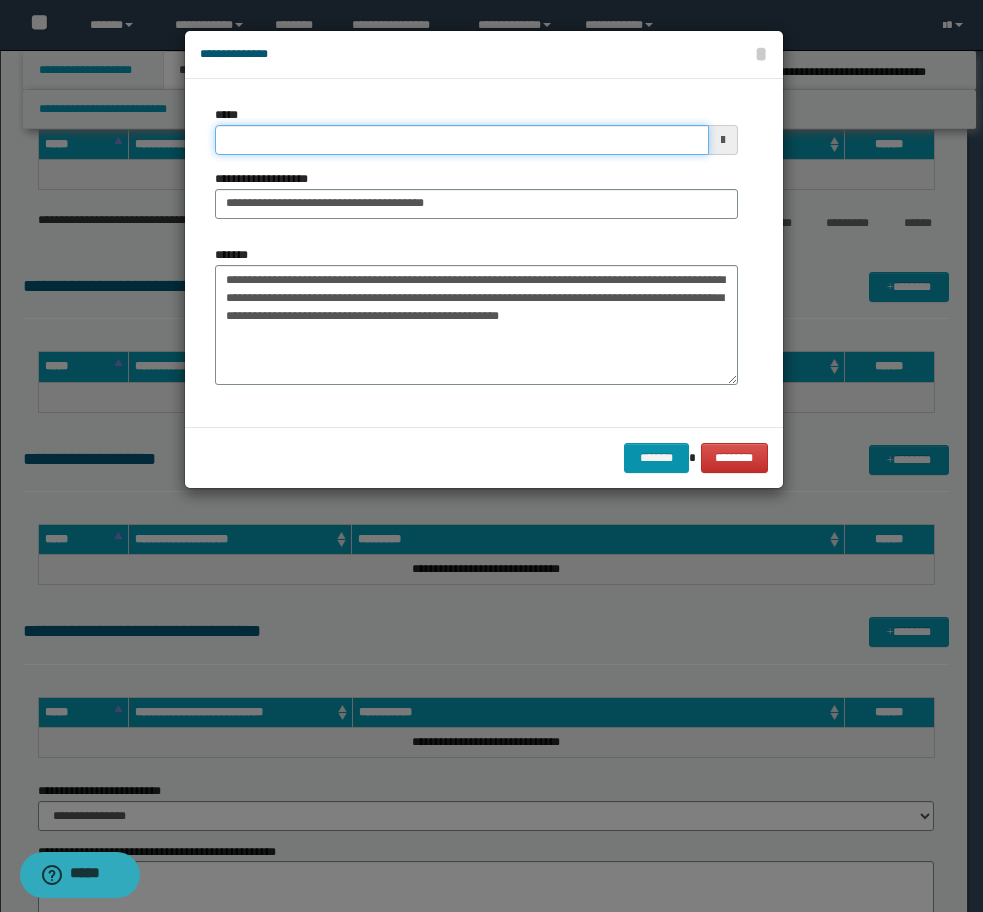 click on "*****" at bounding box center (462, 140) 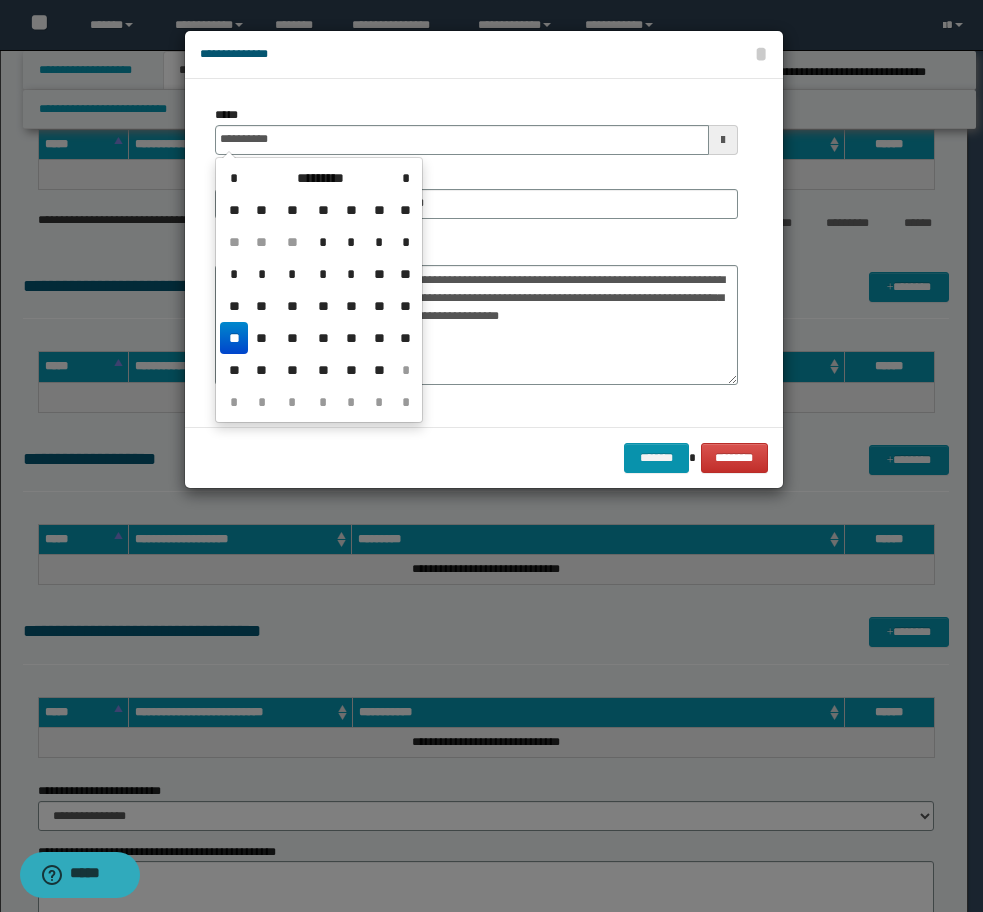 click on "**" at bounding box center [234, 338] 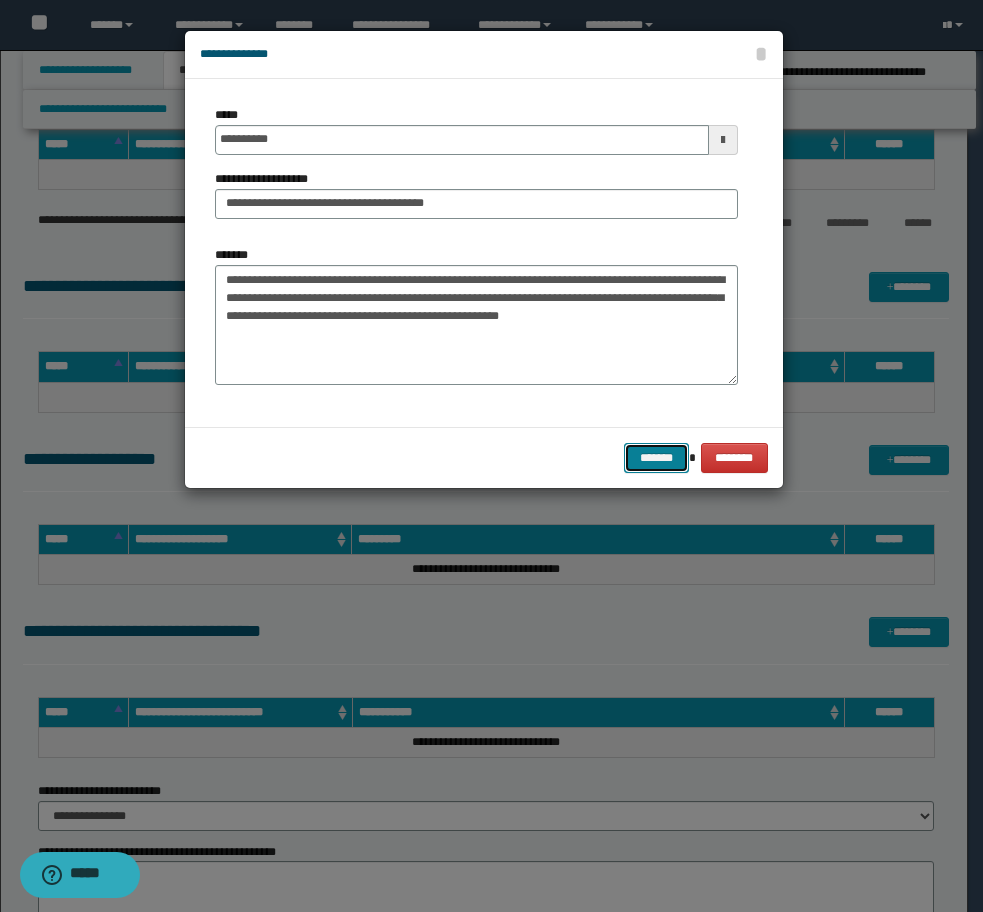 click on "*******" at bounding box center [656, 458] 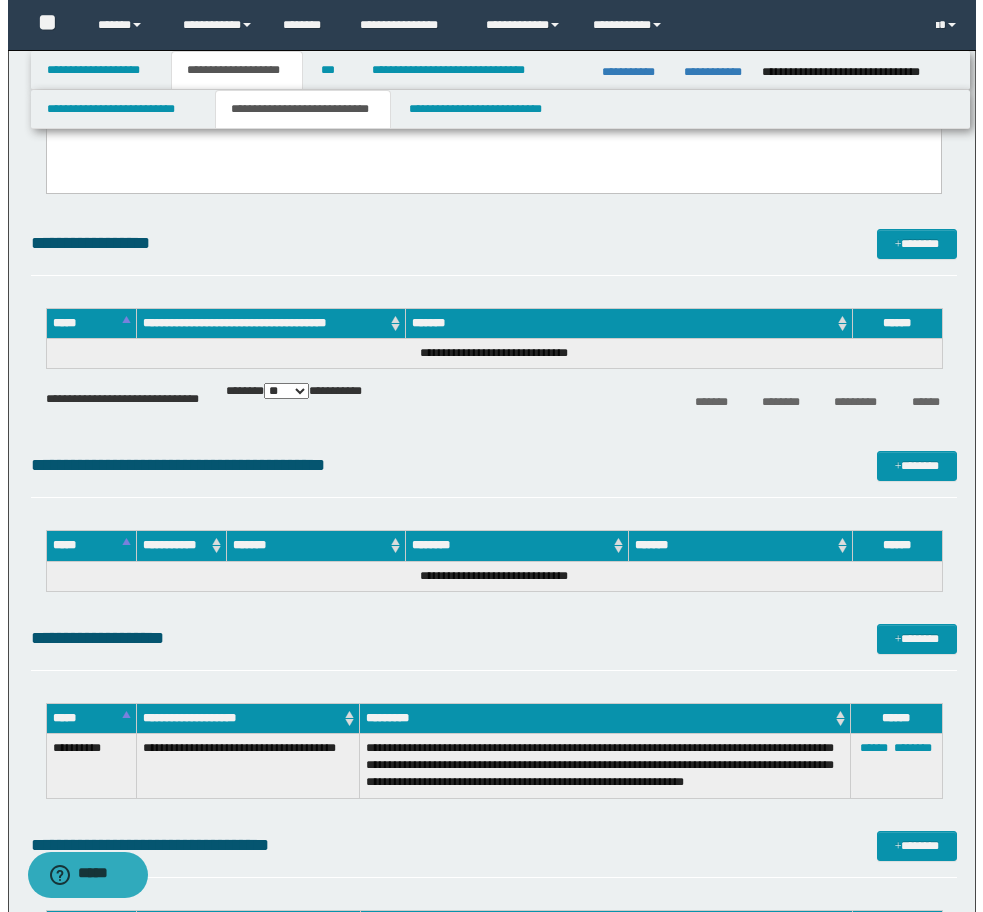 scroll, scrollTop: 2400, scrollLeft: 0, axis: vertical 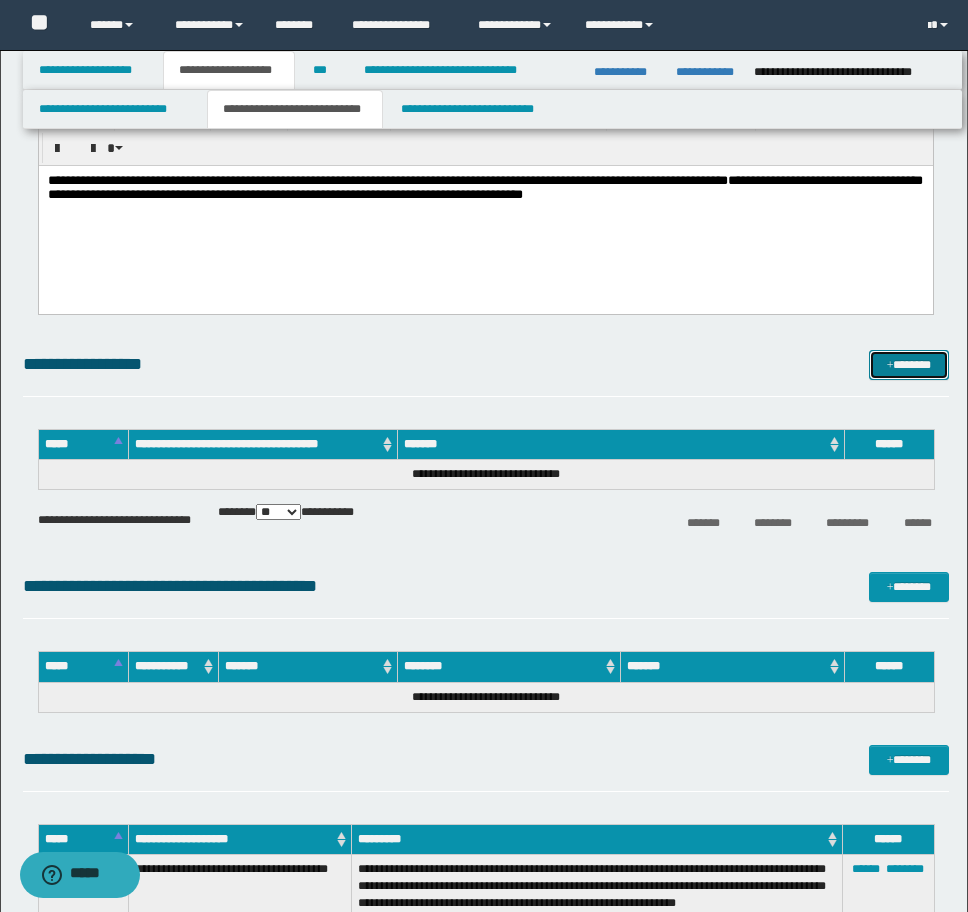click on "*******" at bounding box center (909, 365) 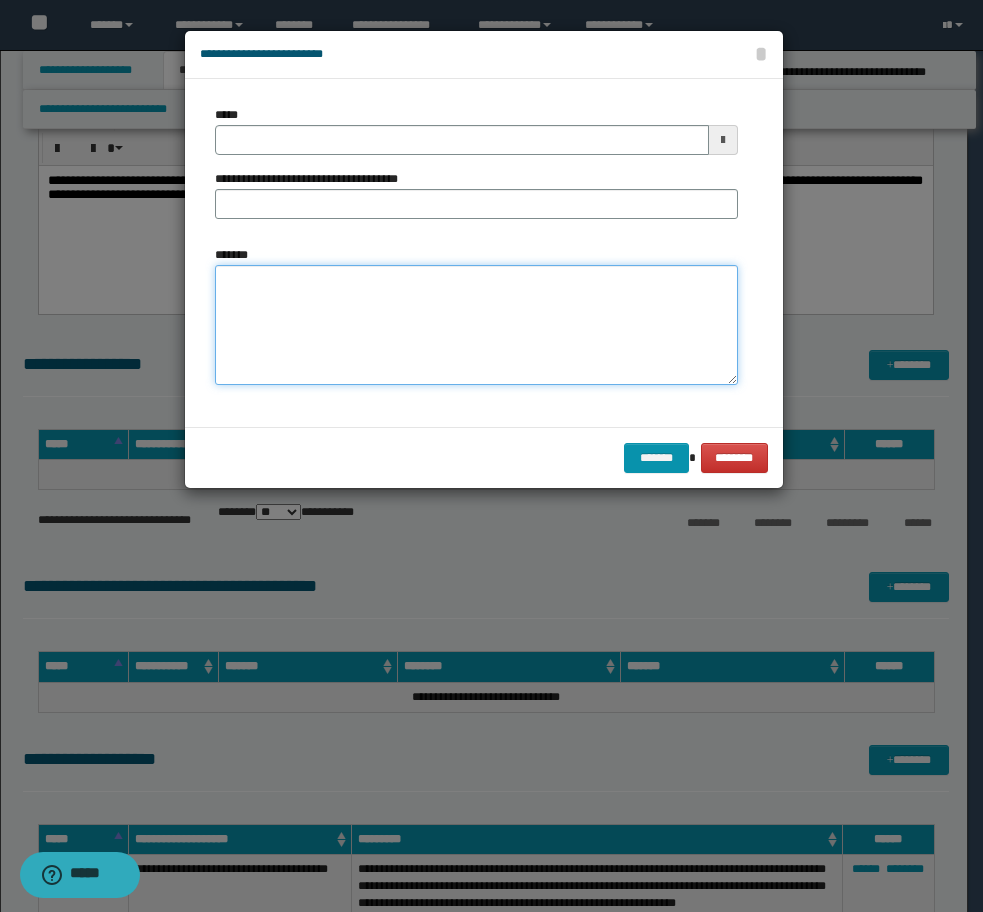 click on "*******" at bounding box center [476, 325] 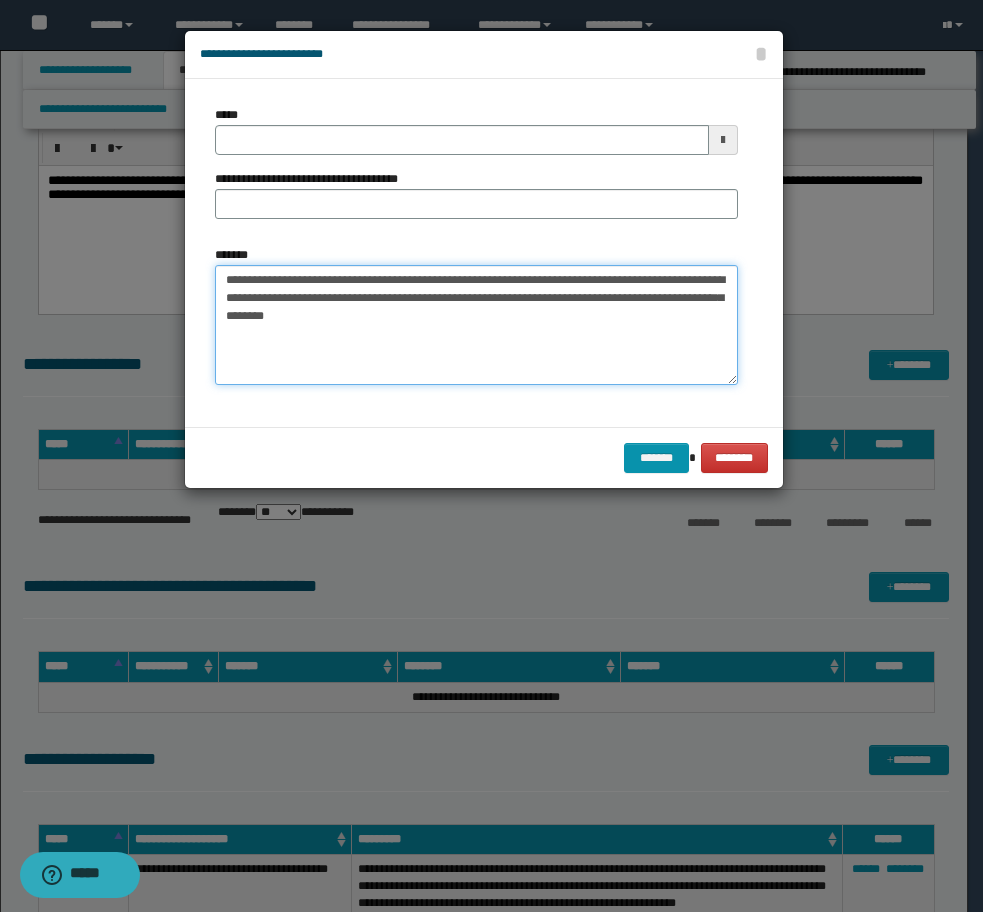 click on "**********" at bounding box center (476, 325) 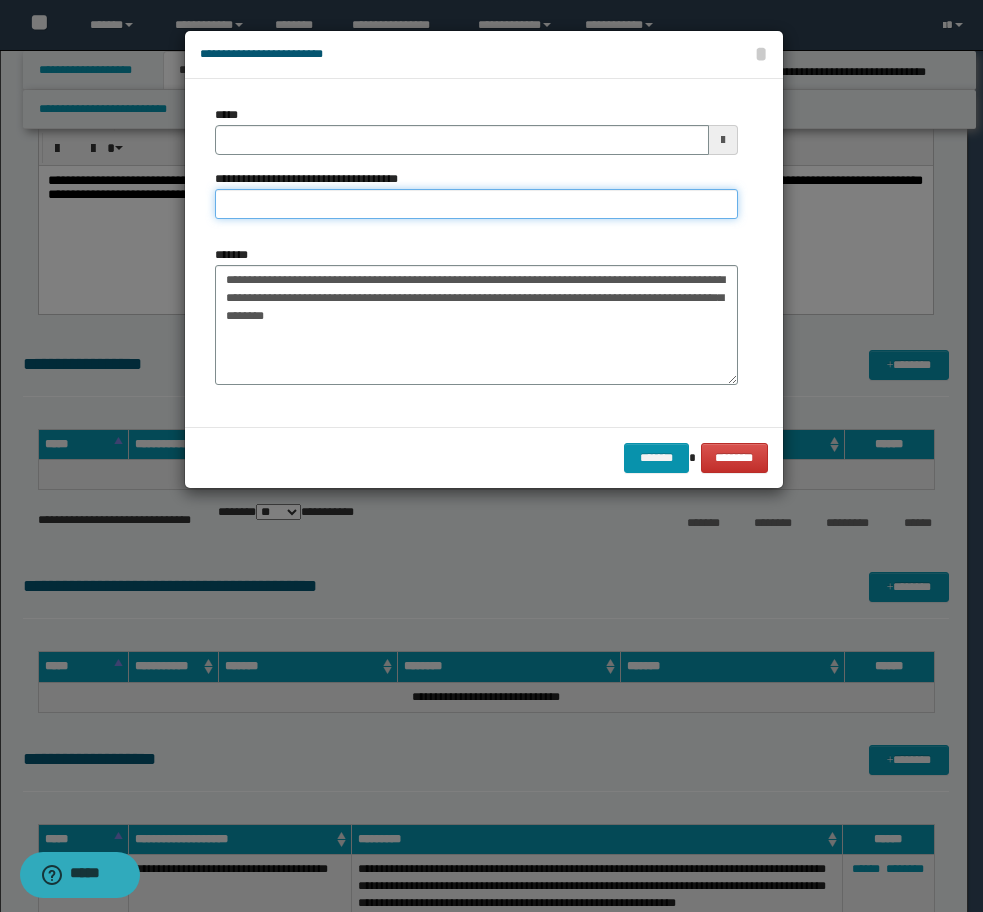 click on "**********" at bounding box center [476, 204] 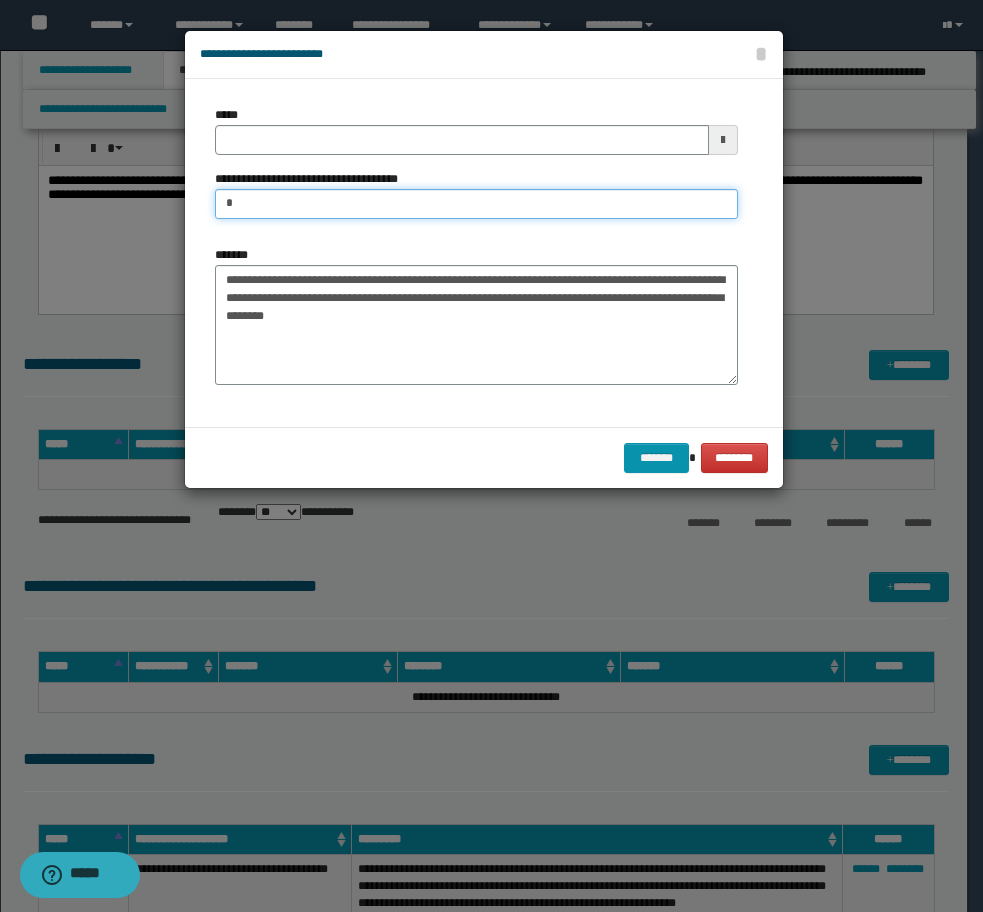 type on "**********" 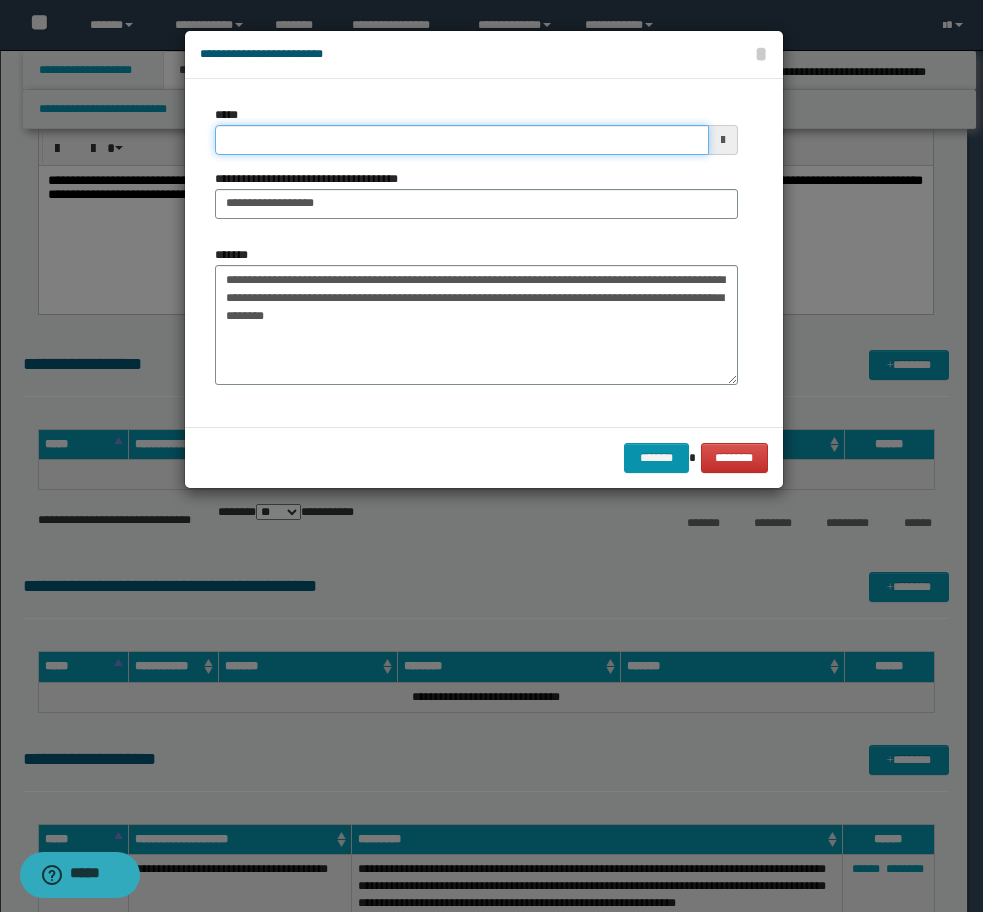 drag, startPoint x: 341, startPoint y: 148, endPoint x: -8, endPoint y: 142, distance: 349.05157 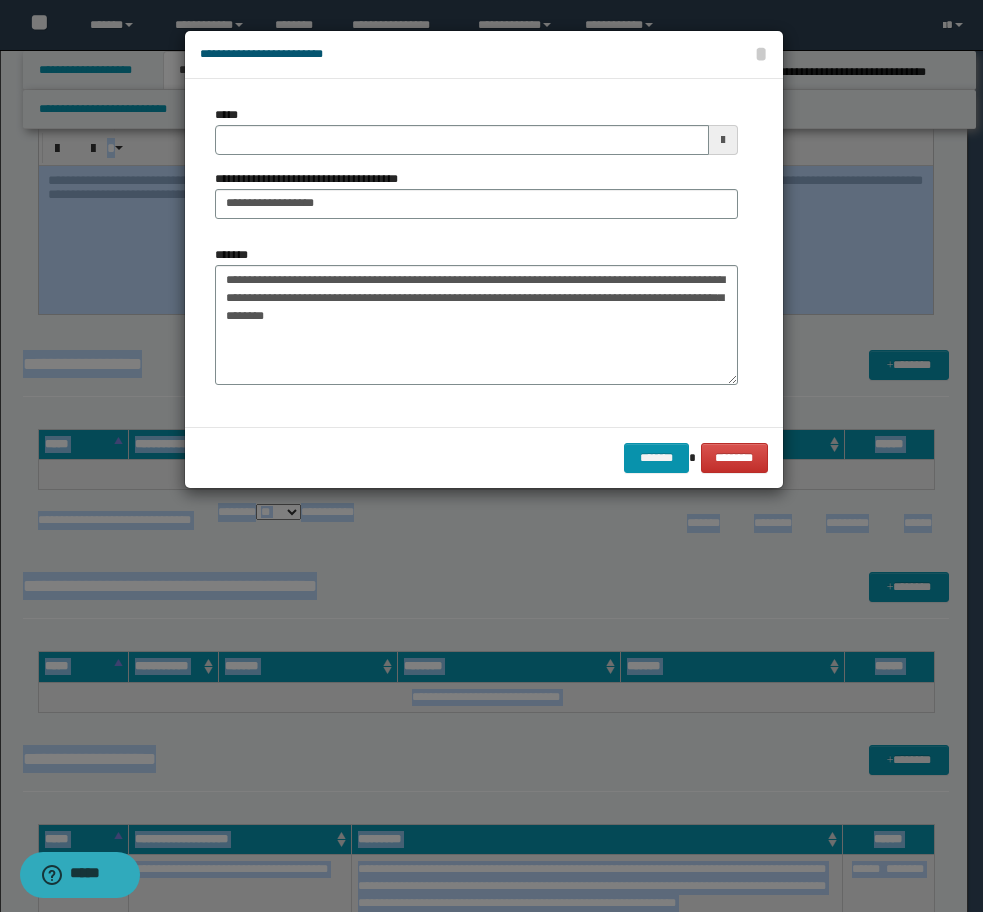 click on "**********" at bounding box center [491, -1944] 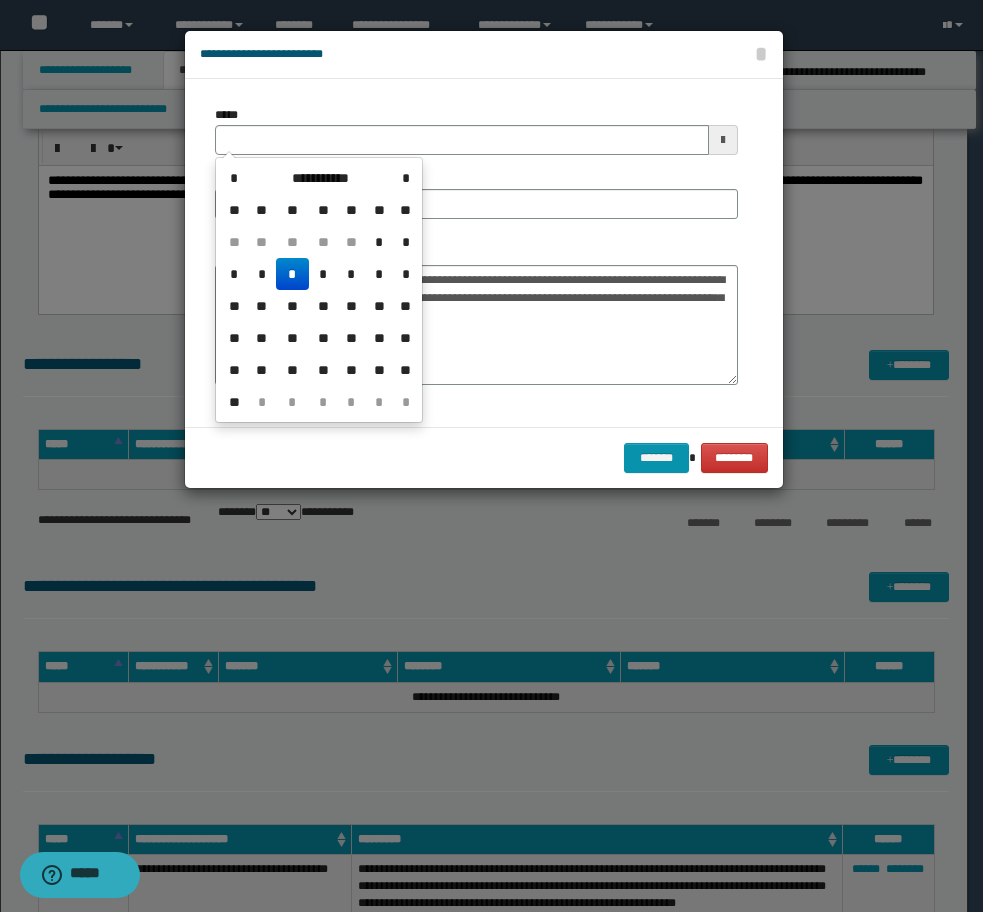 click on "**********" at bounding box center [491, 456] 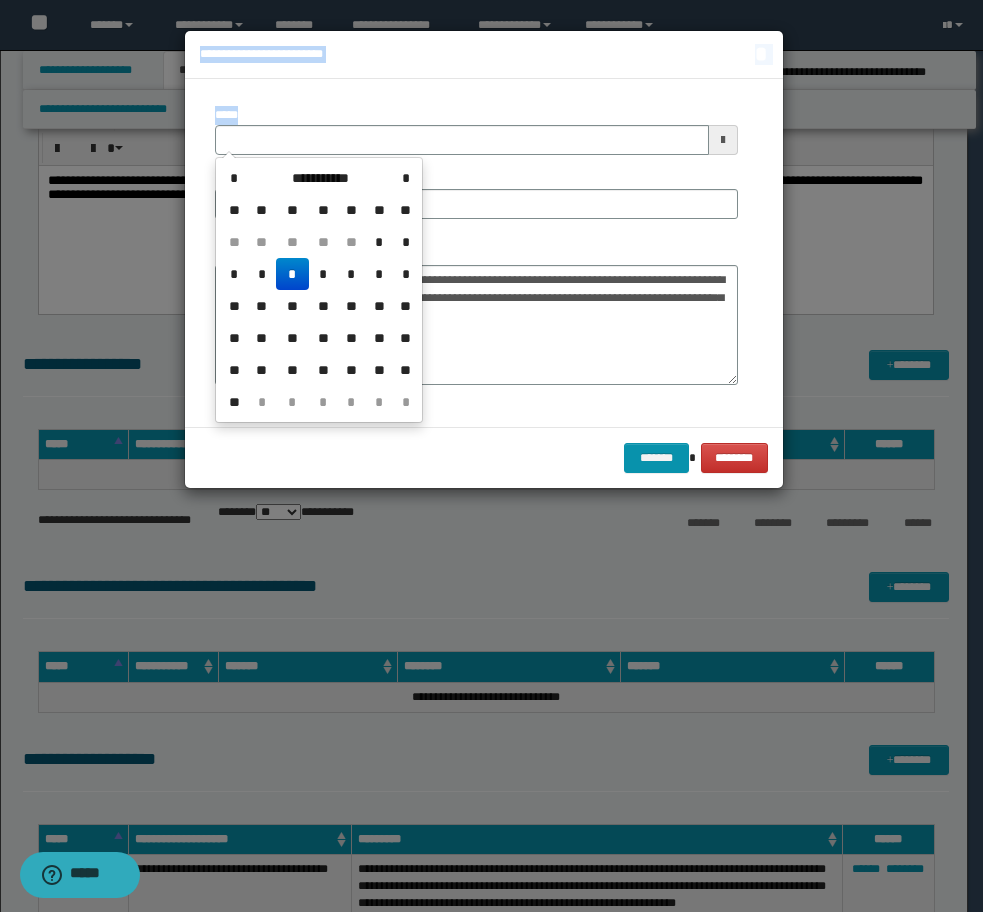 click at bounding box center (491, 456) 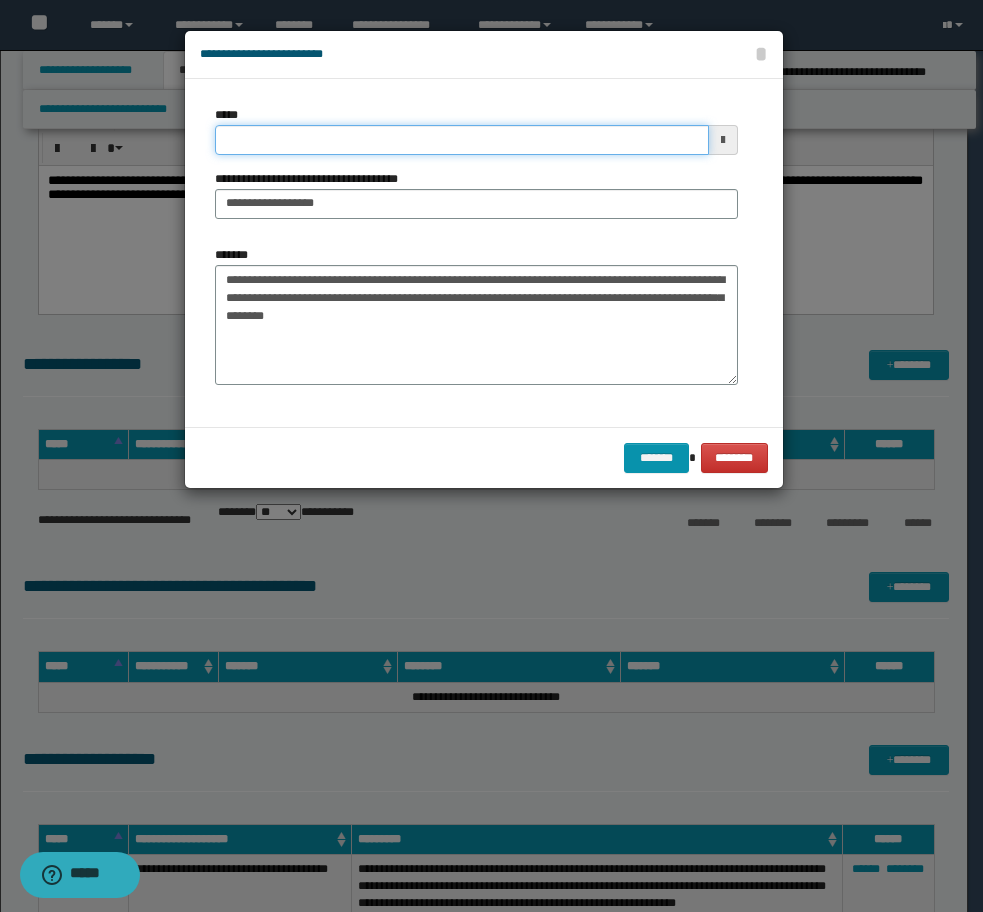 click on "*****" at bounding box center (462, 140) 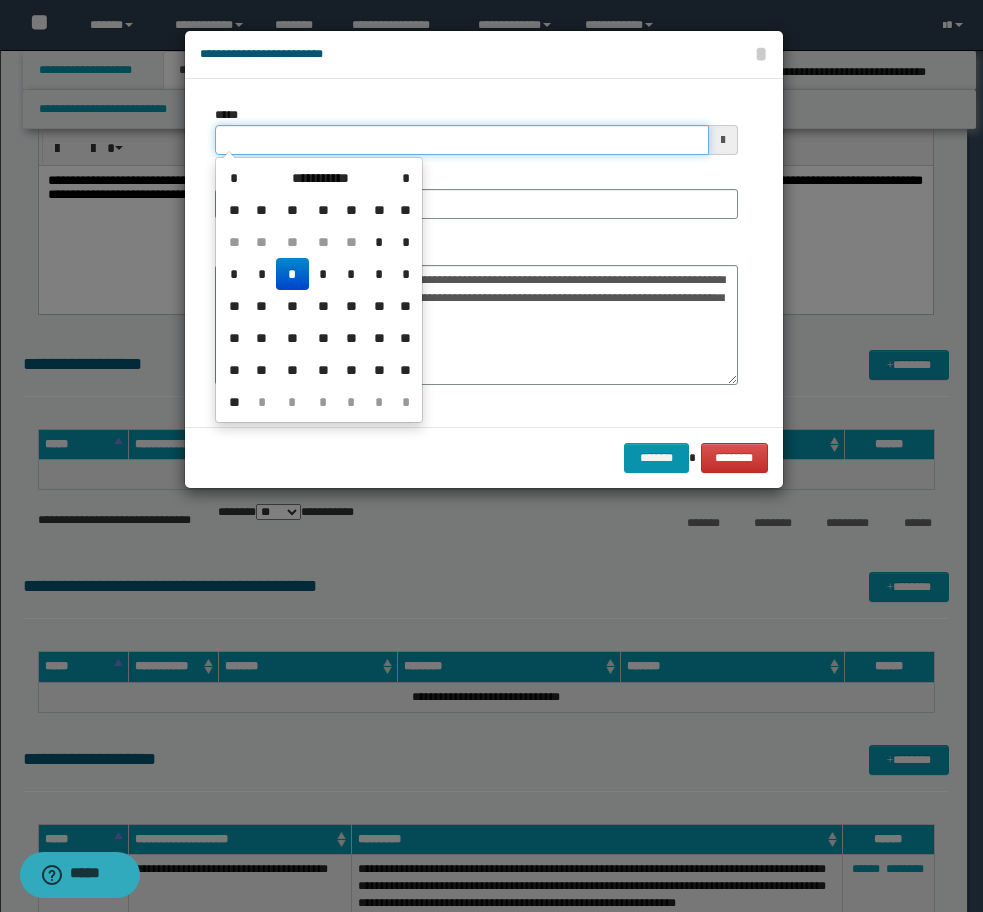 drag, startPoint x: 353, startPoint y: 138, endPoint x: 149, endPoint y: 131, distance: 204.12006 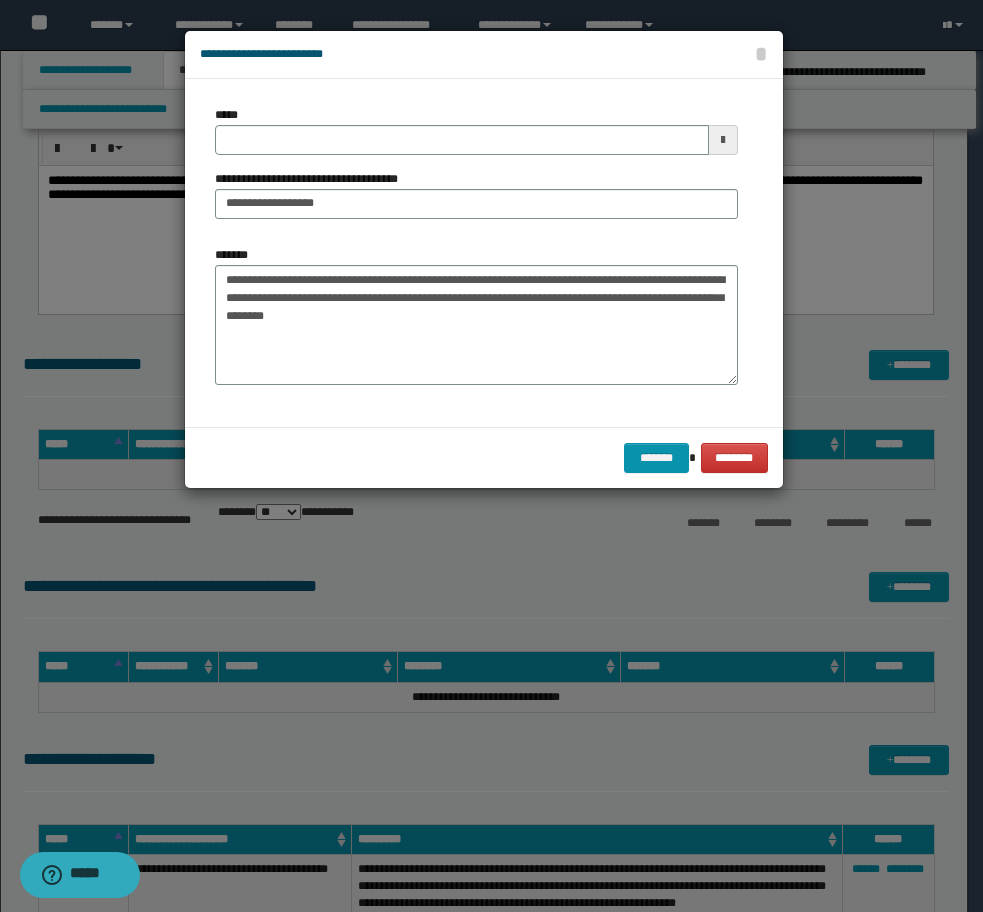 click at bounding box center (491, 456) 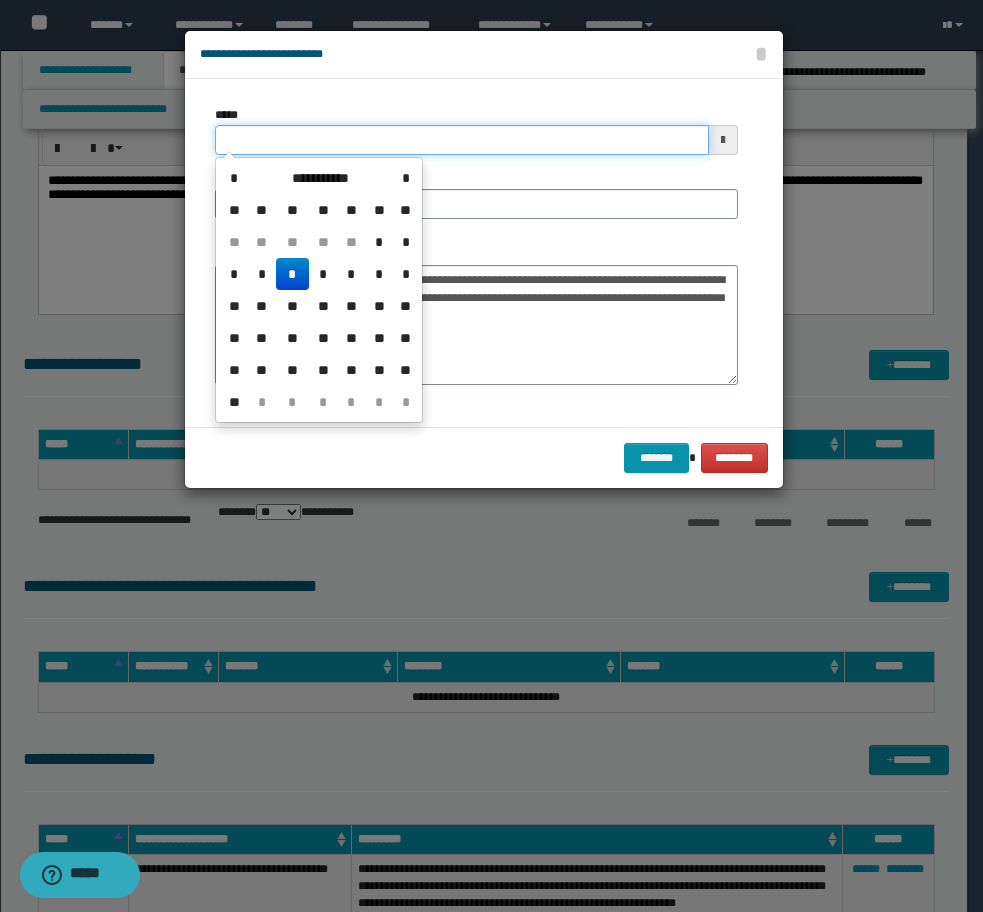 click on "*****" at bounding box center (462, 140) 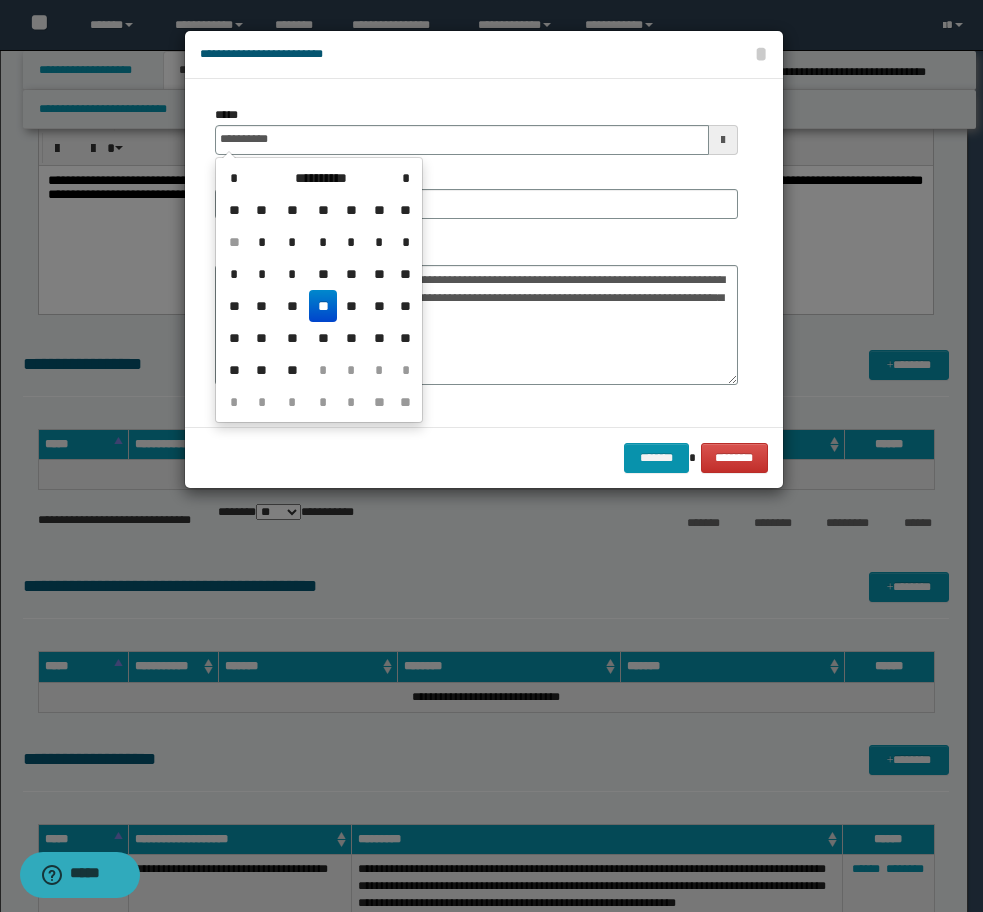 click on "**" at bounding box center (323, 306) 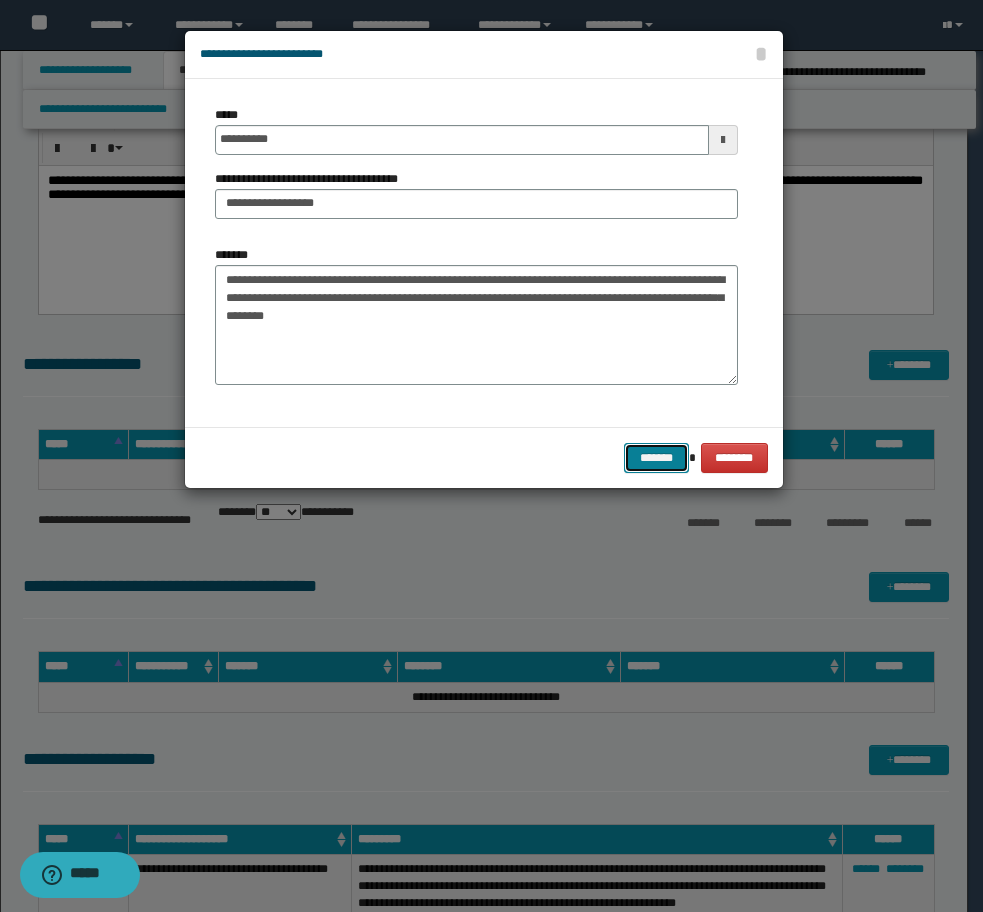 click on "*******" at bounding box center (656, 458) 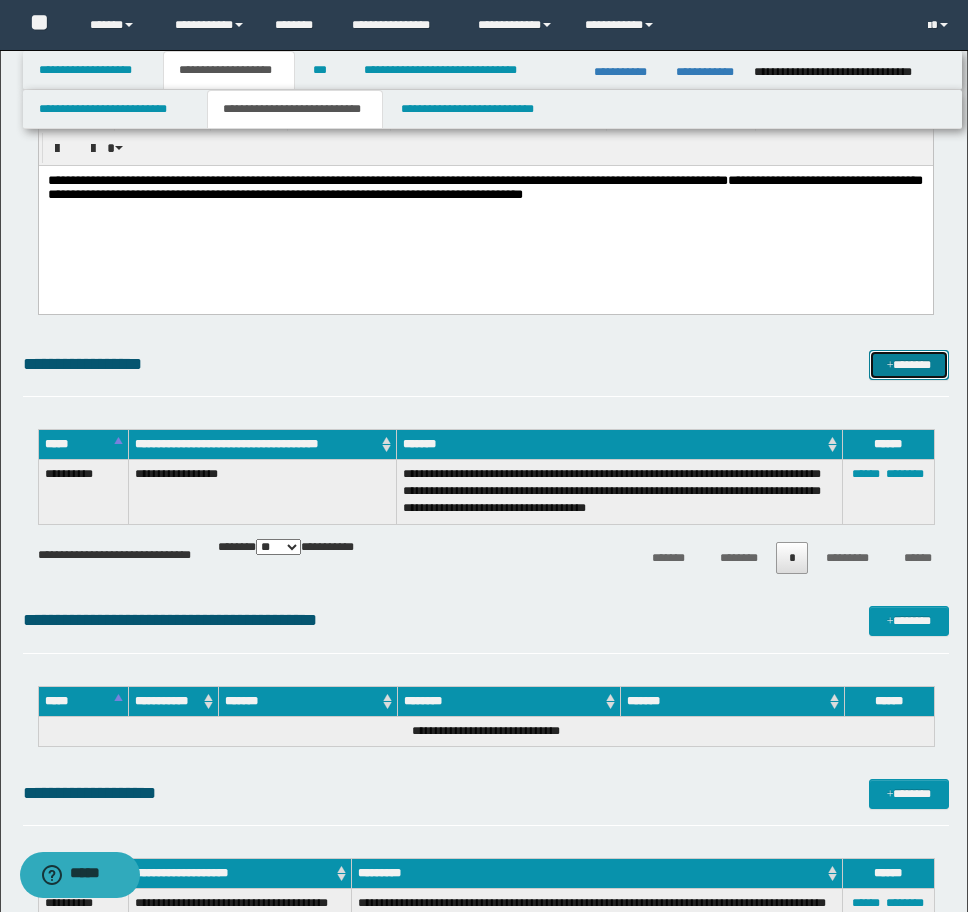 click at bounding box center (890, 366) 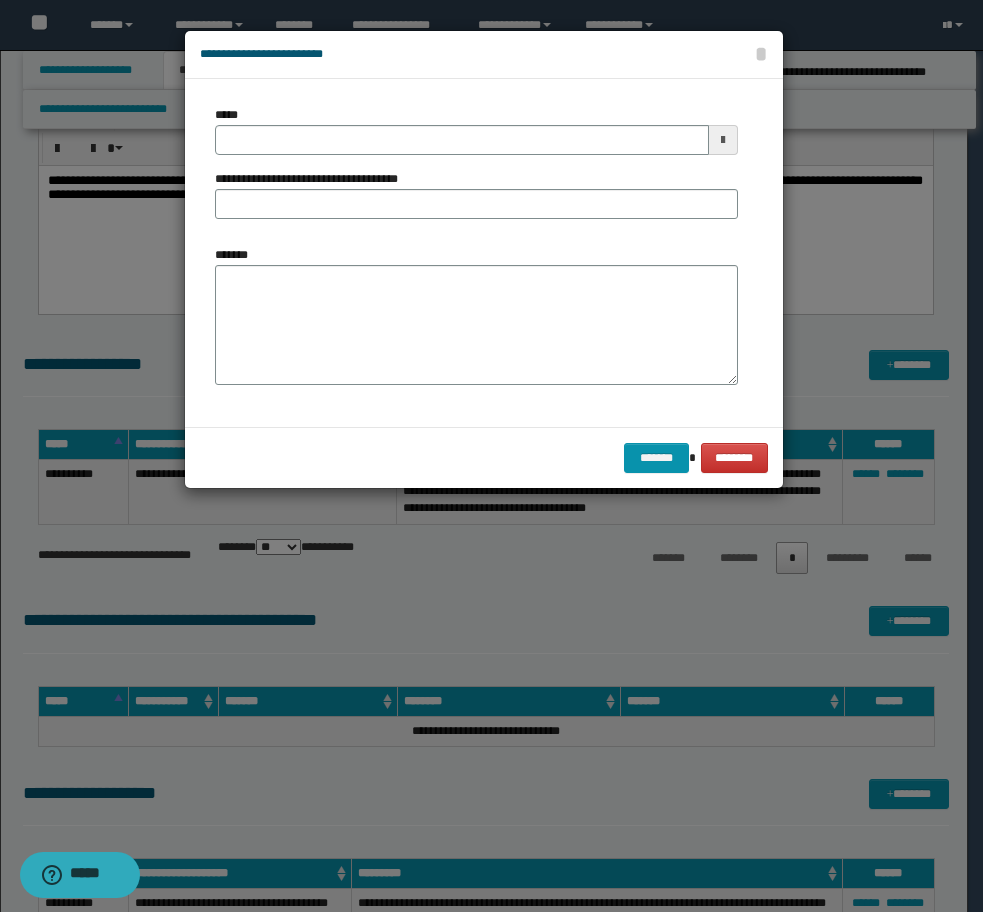click on "*******" at bounding box center (476, 315) 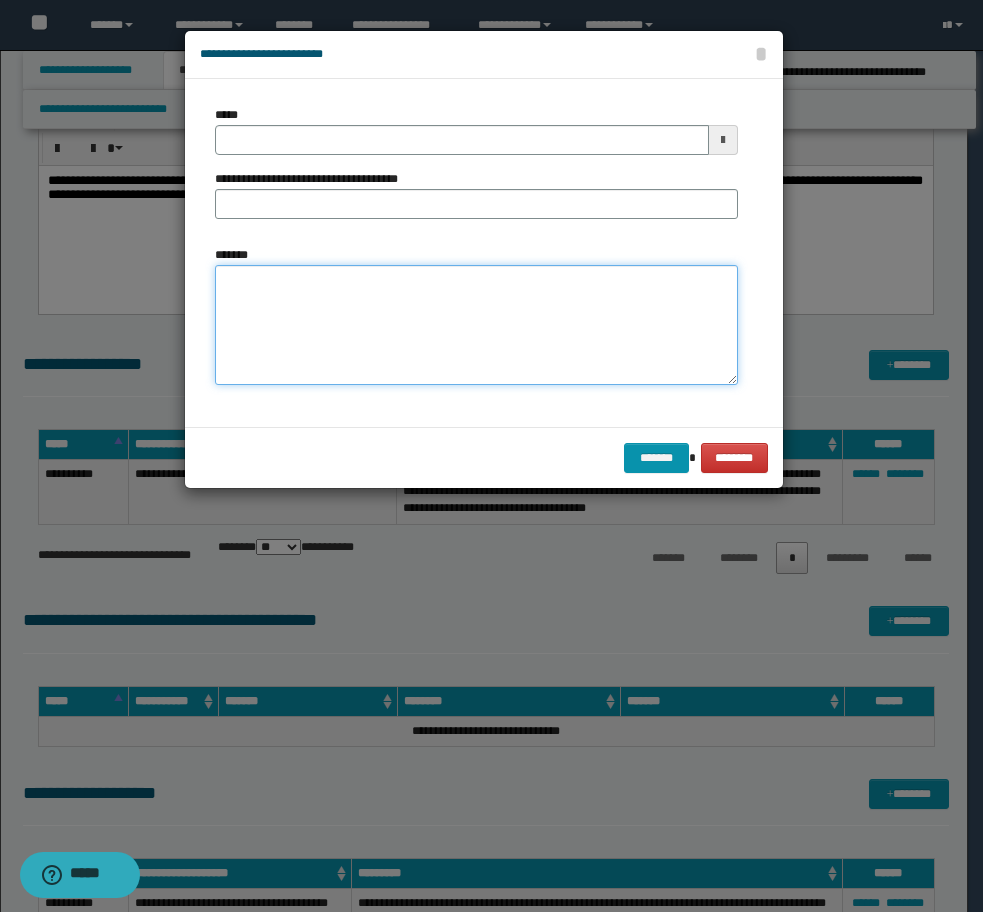 click on "*******" at bounding box center [476, 325] 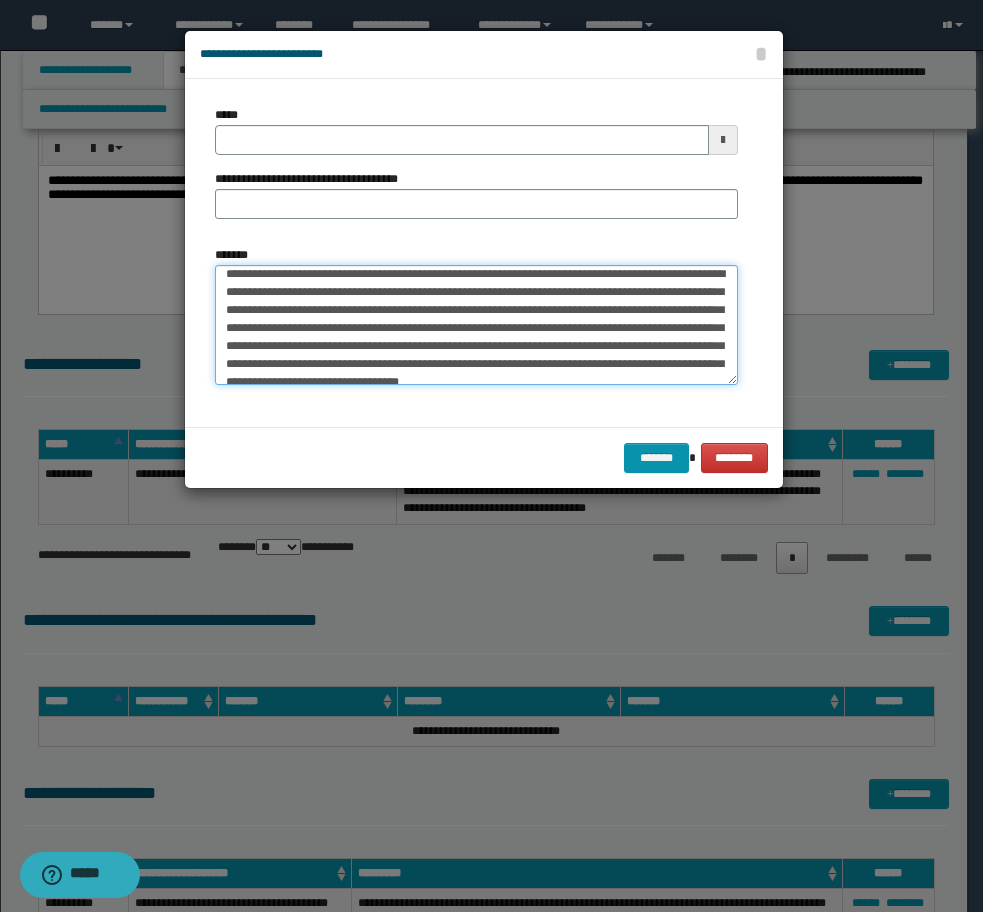 scroll, scrollTop: 0, scrollLeft: 0, axis: both 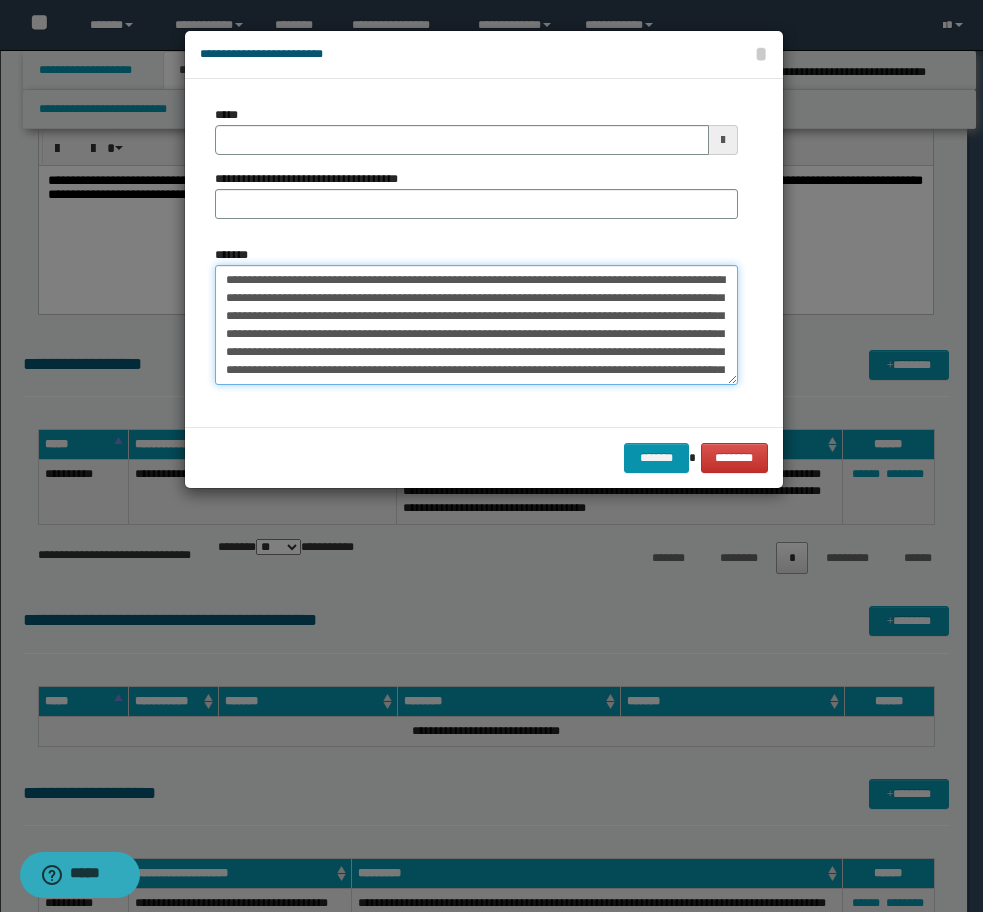 drag, startPoint x: 520, startPoint y: 279, endPoint x: 87, endPoint y: 262, distance: 433.3336 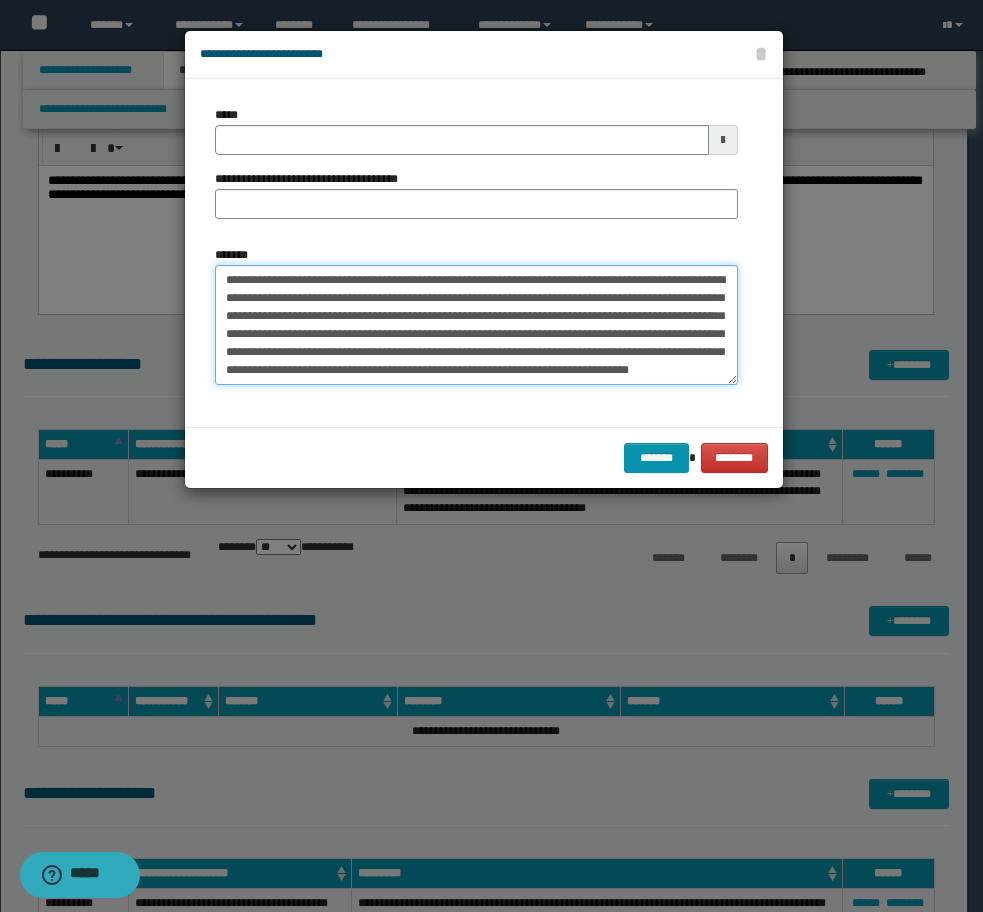 type on "**********" 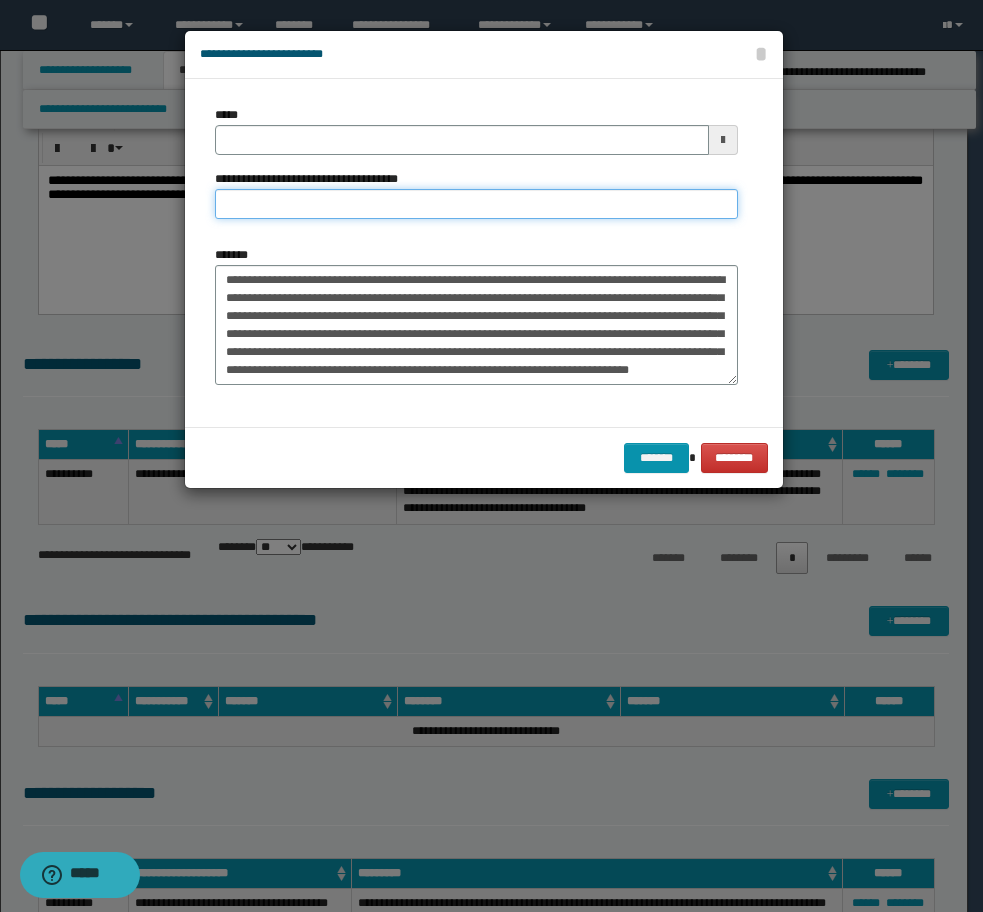 click on "**********" at bounding box center [476, 204] 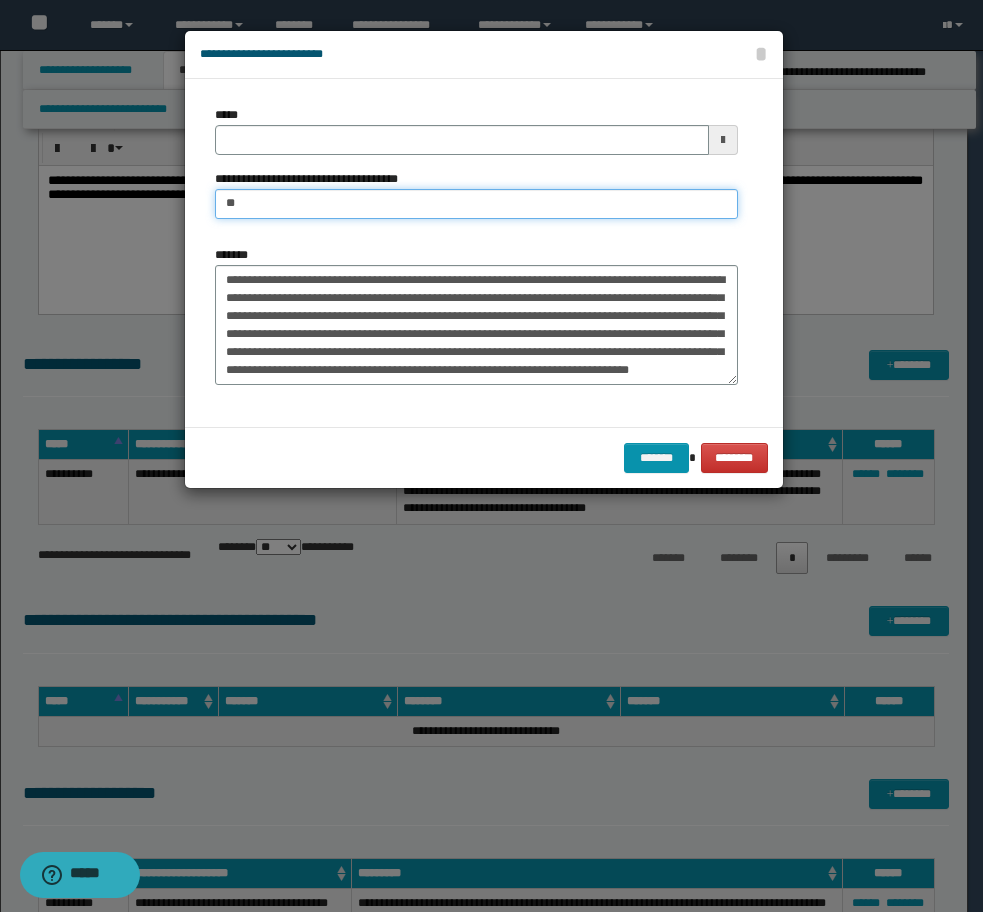 type on "**********" 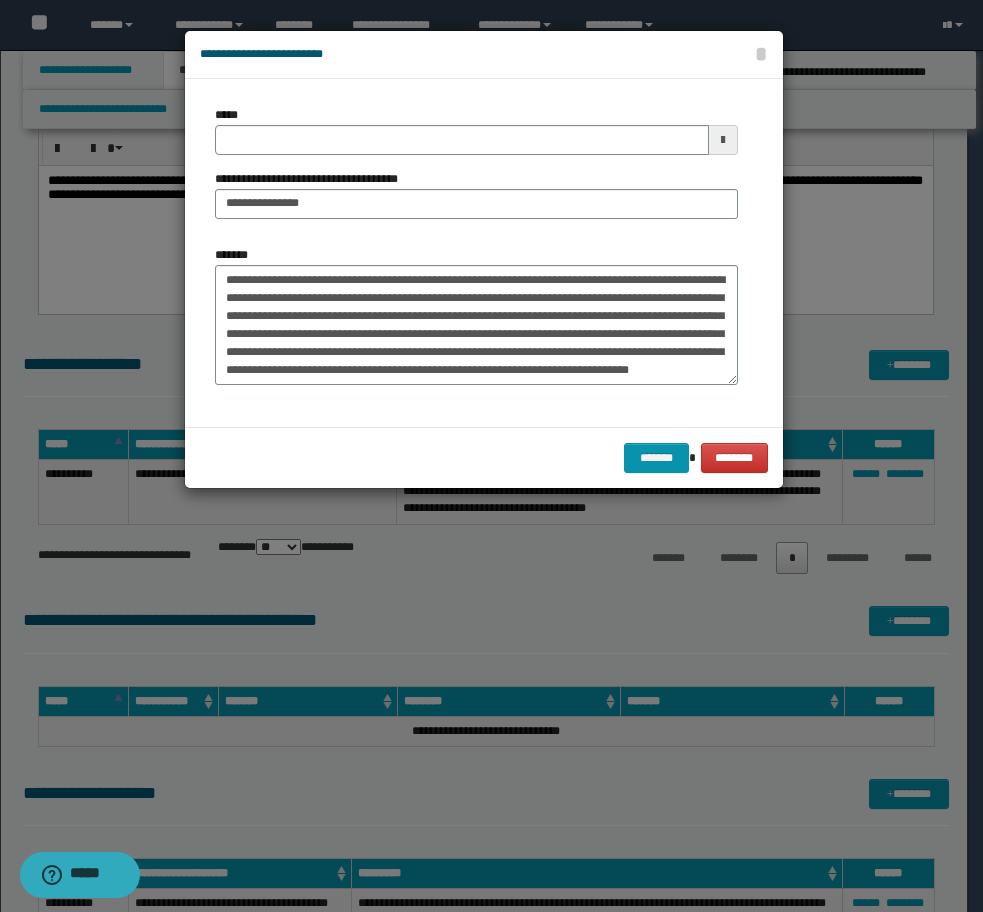 scroll, scrollTop: 18, scrollLeft: 0, axis: vertical 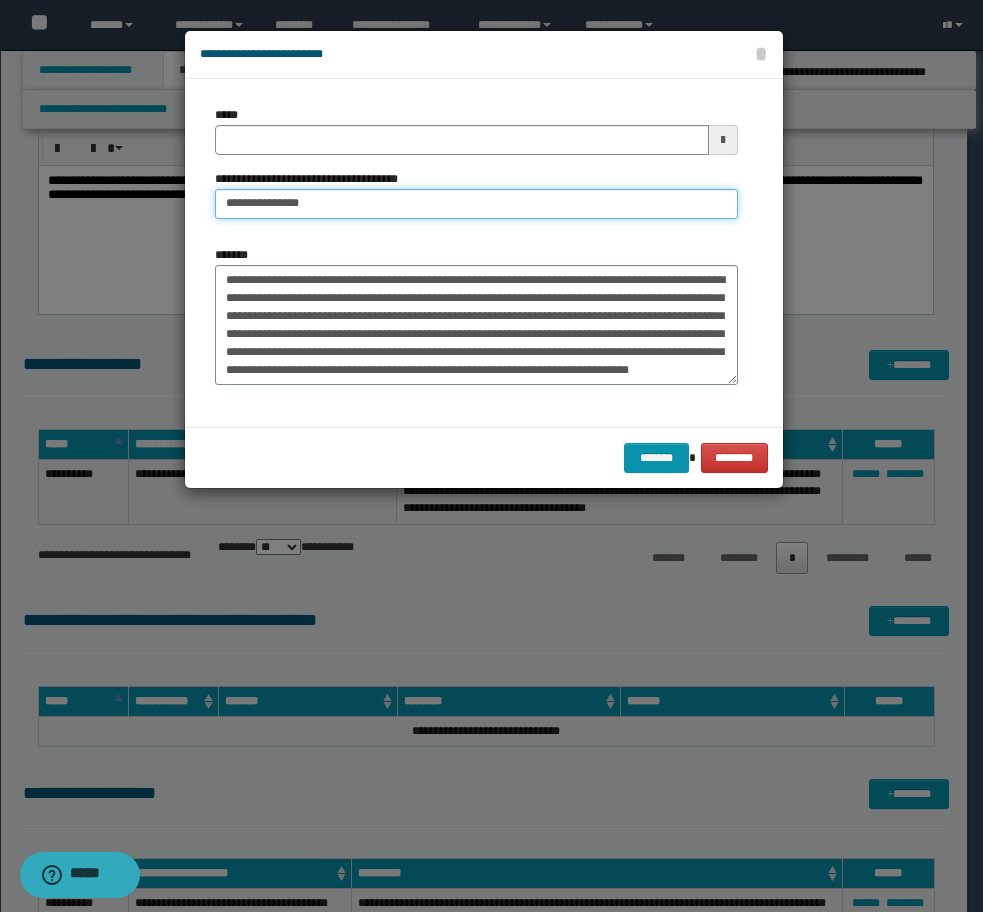 drag, startPoint x: 315, startPoint y: 200, endPoint x: 257, endPoint y: 198, distance: 58.034473 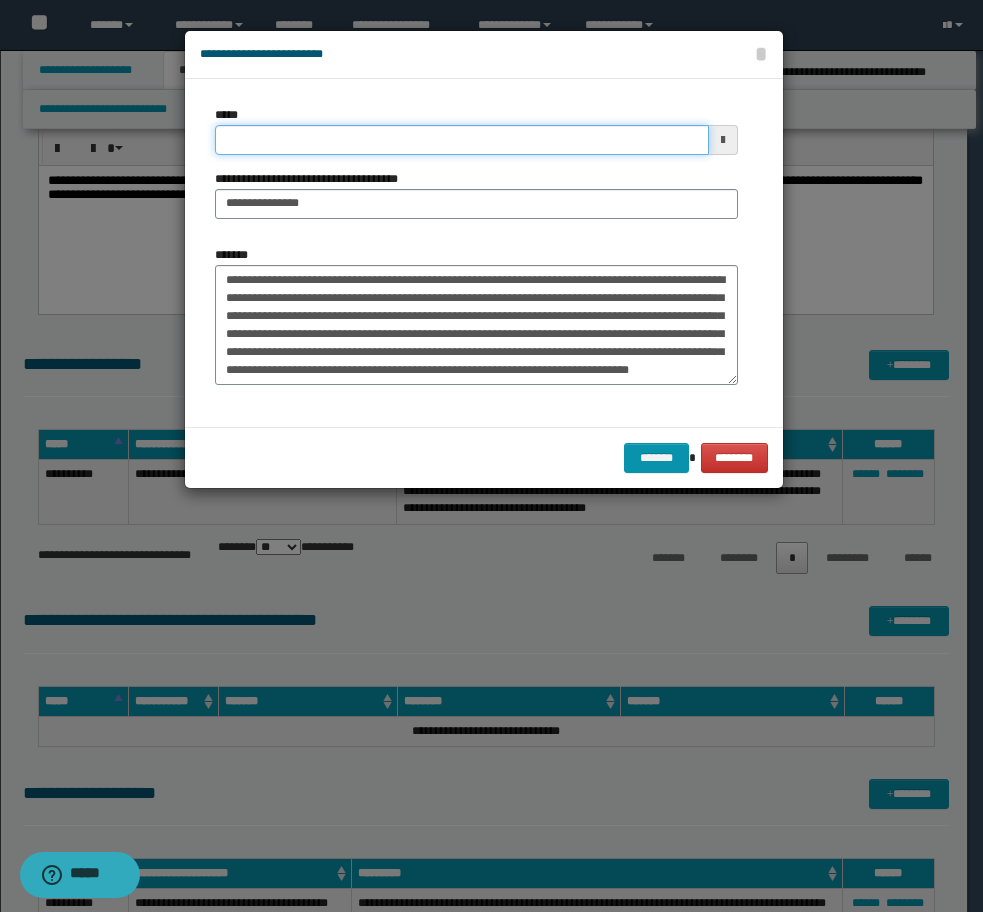 click on "*****" at bounding box center (462, 140) 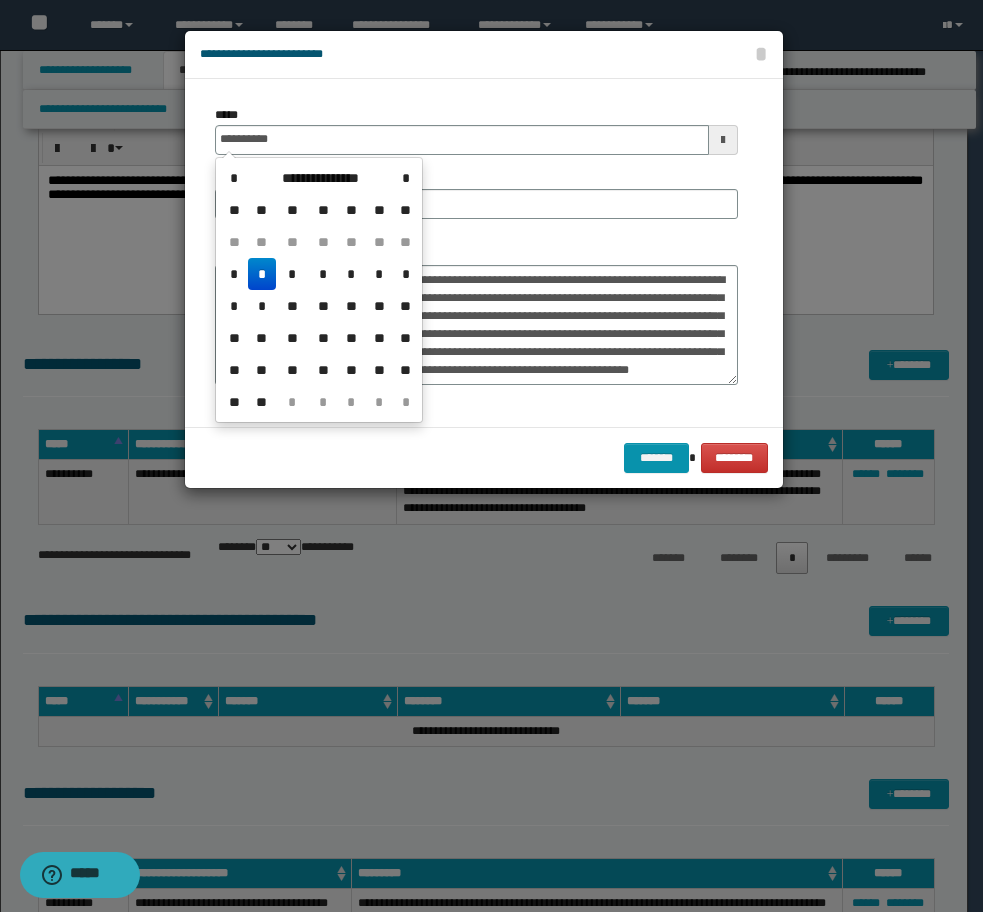 click on "*" at bounding box center [262, 274] 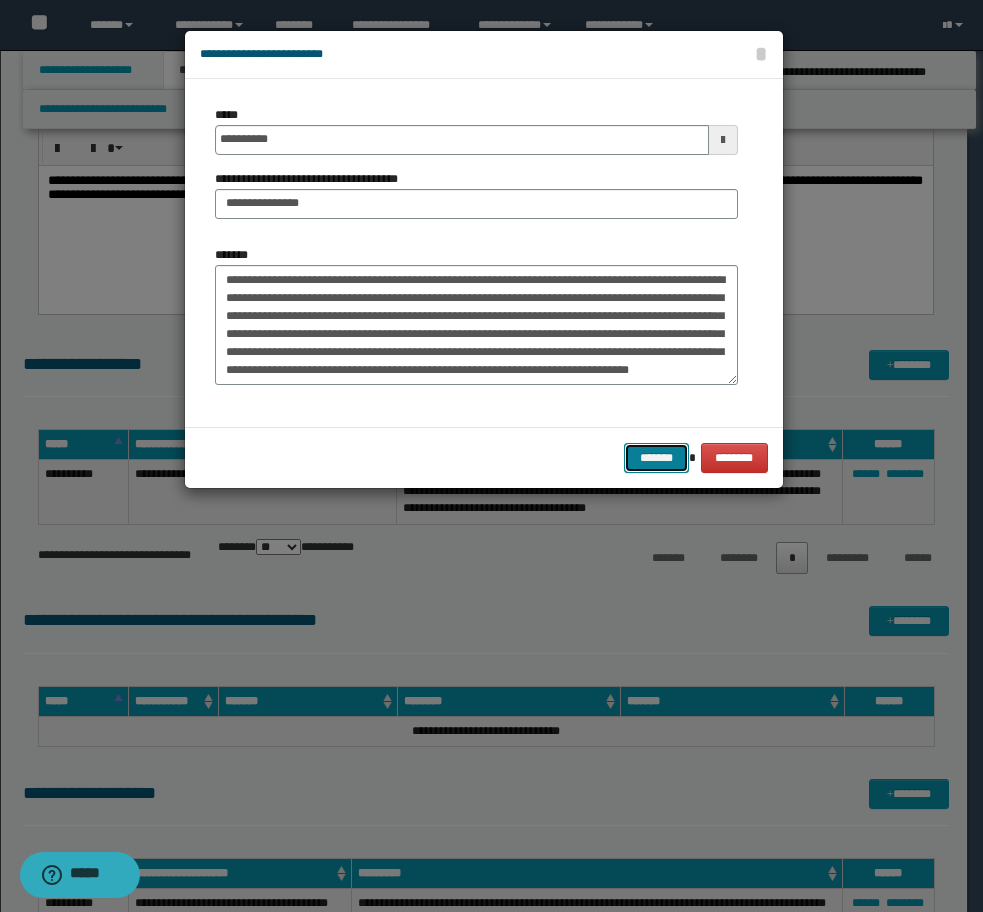 click on "*******" at bounding box center (656, 458) 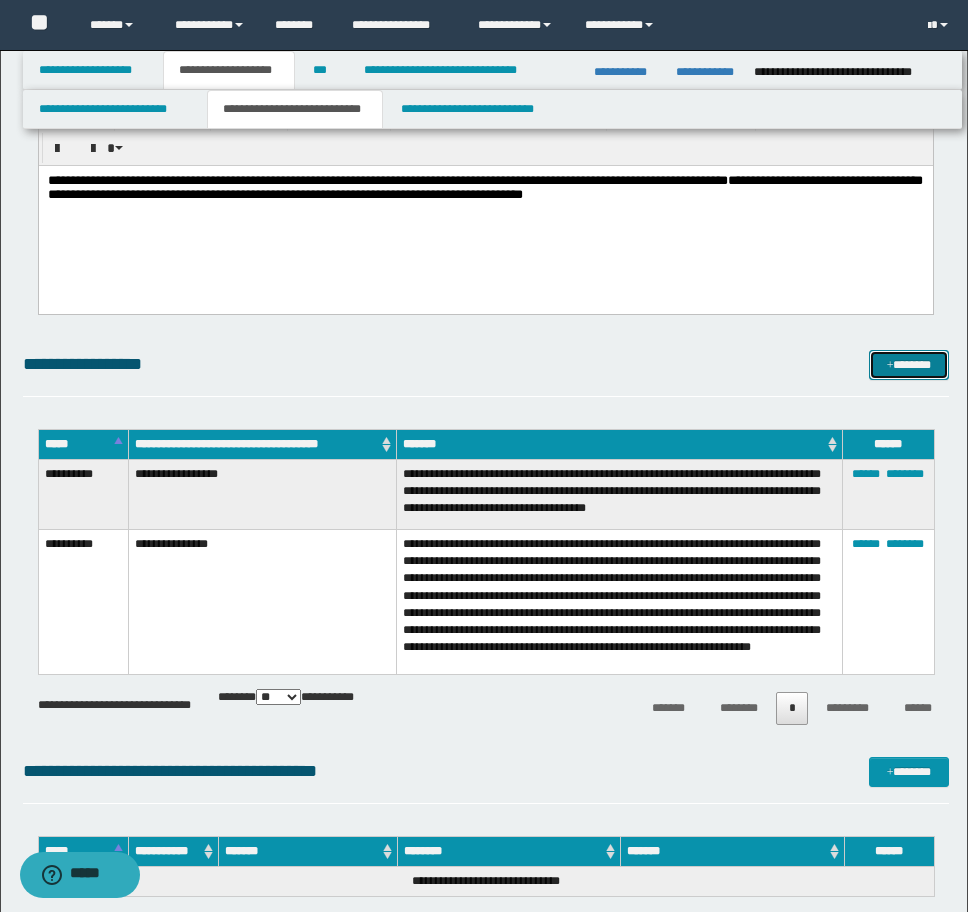 click on "*******" at bounding box center (909, 365) 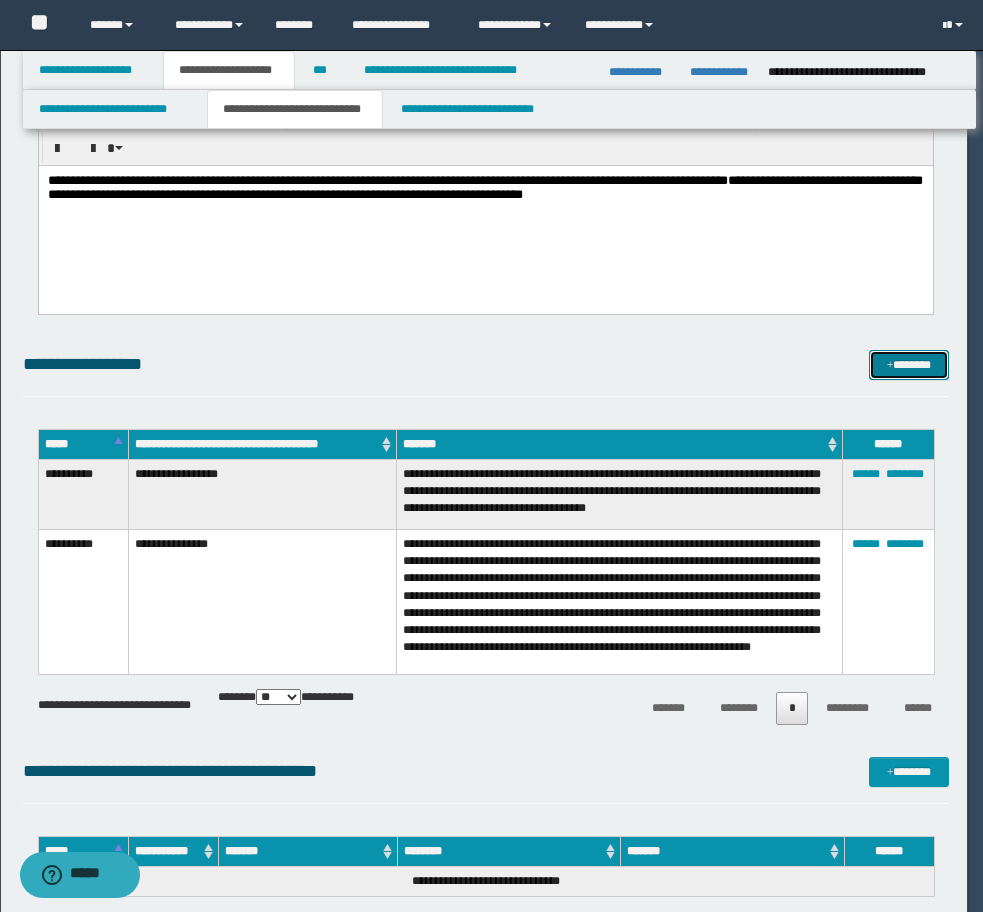 scroll, scrollTop: 0, scrollLeft: 0, axis: both 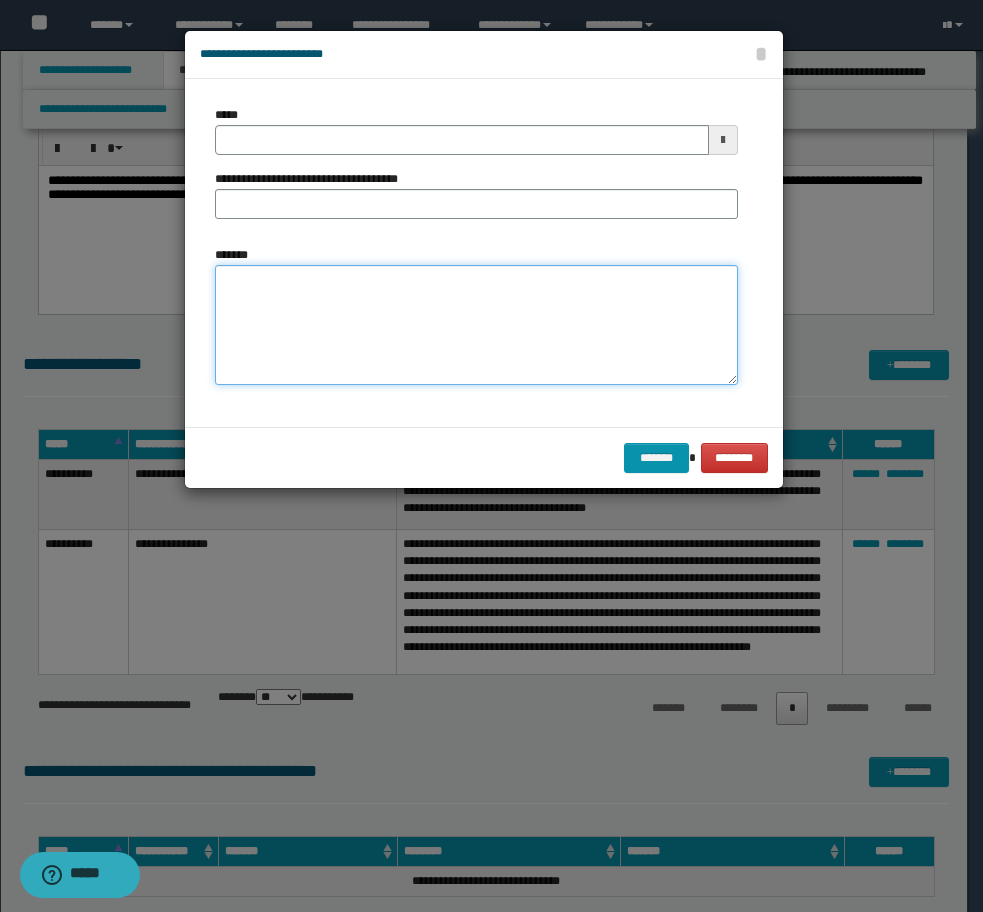 click on "*******" at bounding box center (476, 325) 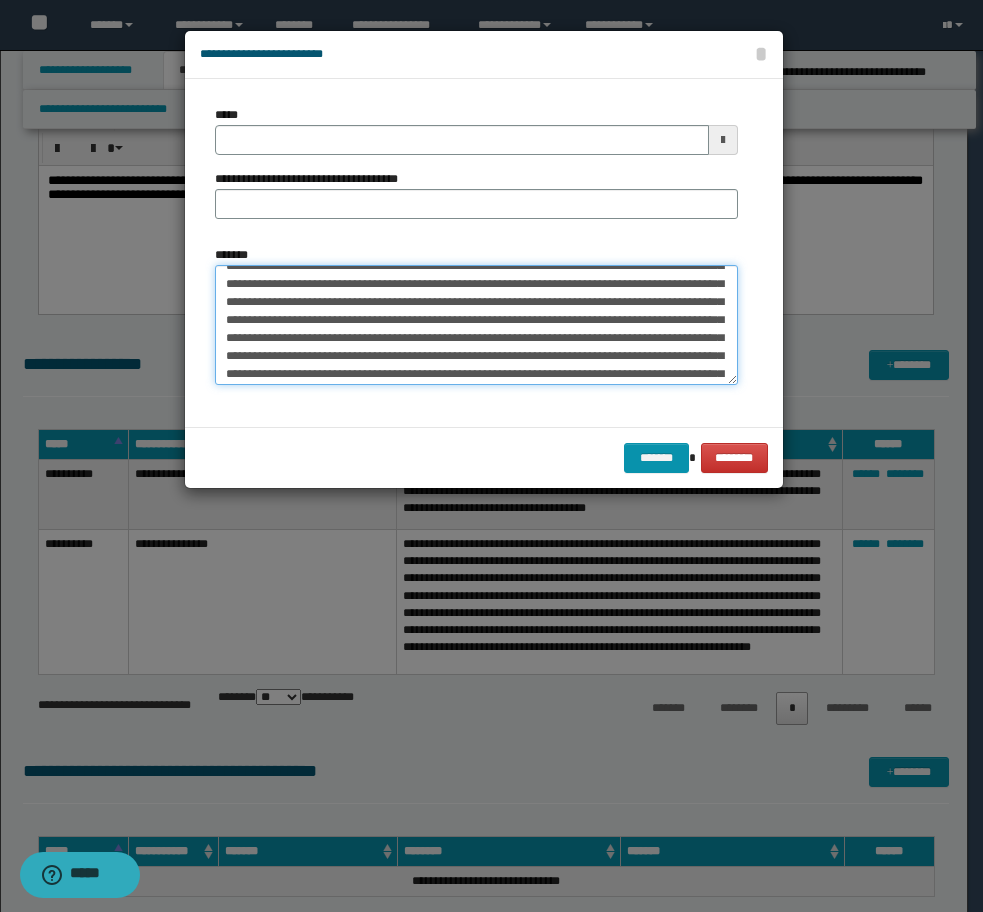 scroll, scrollTop: 0, scrollLeft: 0, axis: both 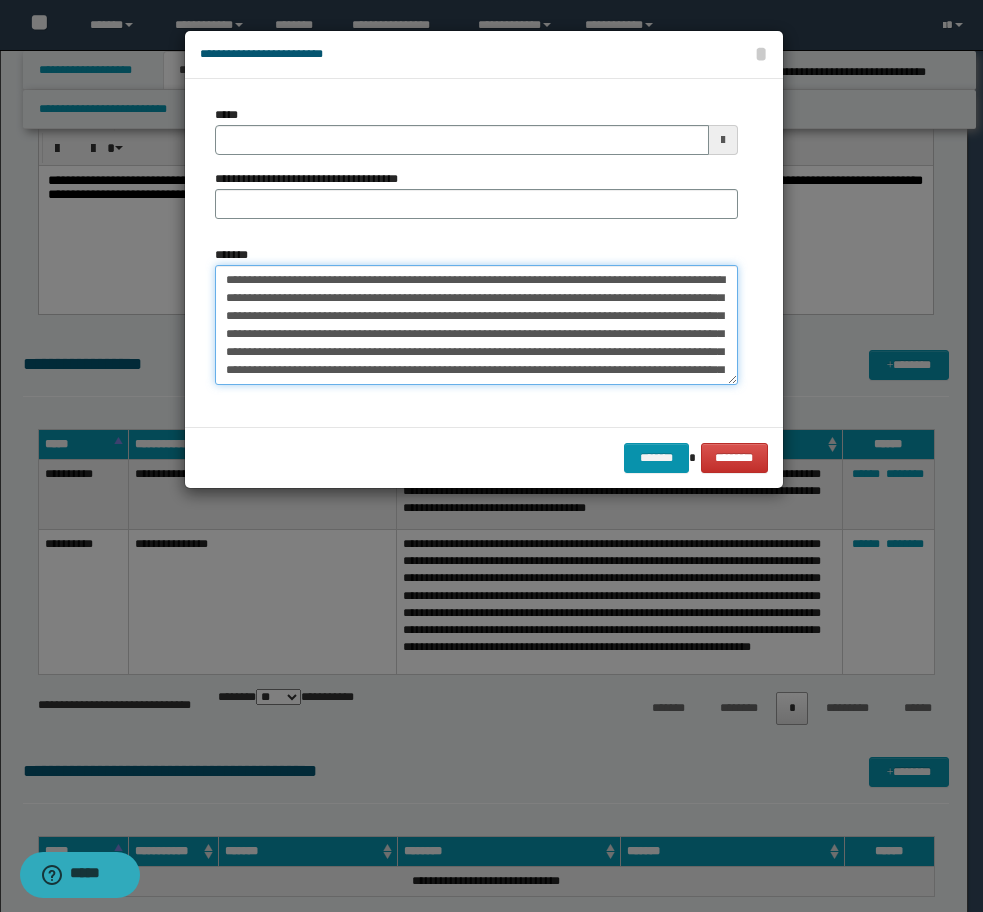 type on "**********" 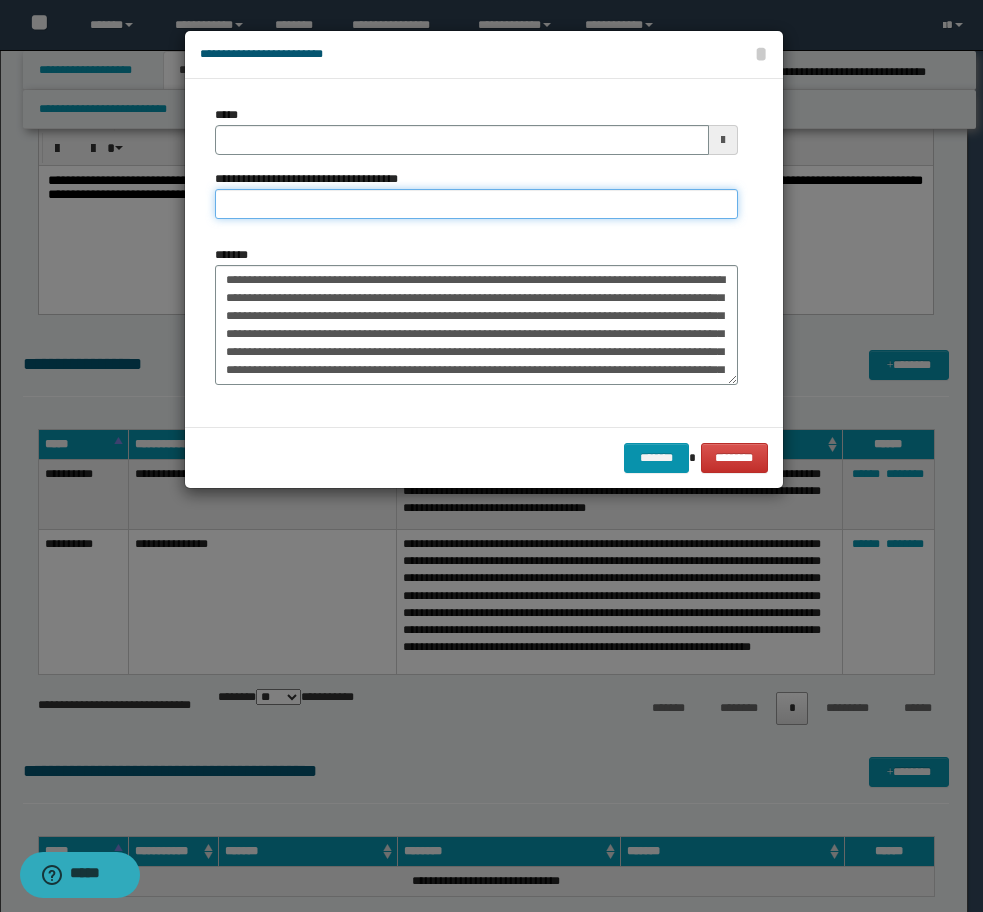 click on "**********" at bounding box center (476, 204) 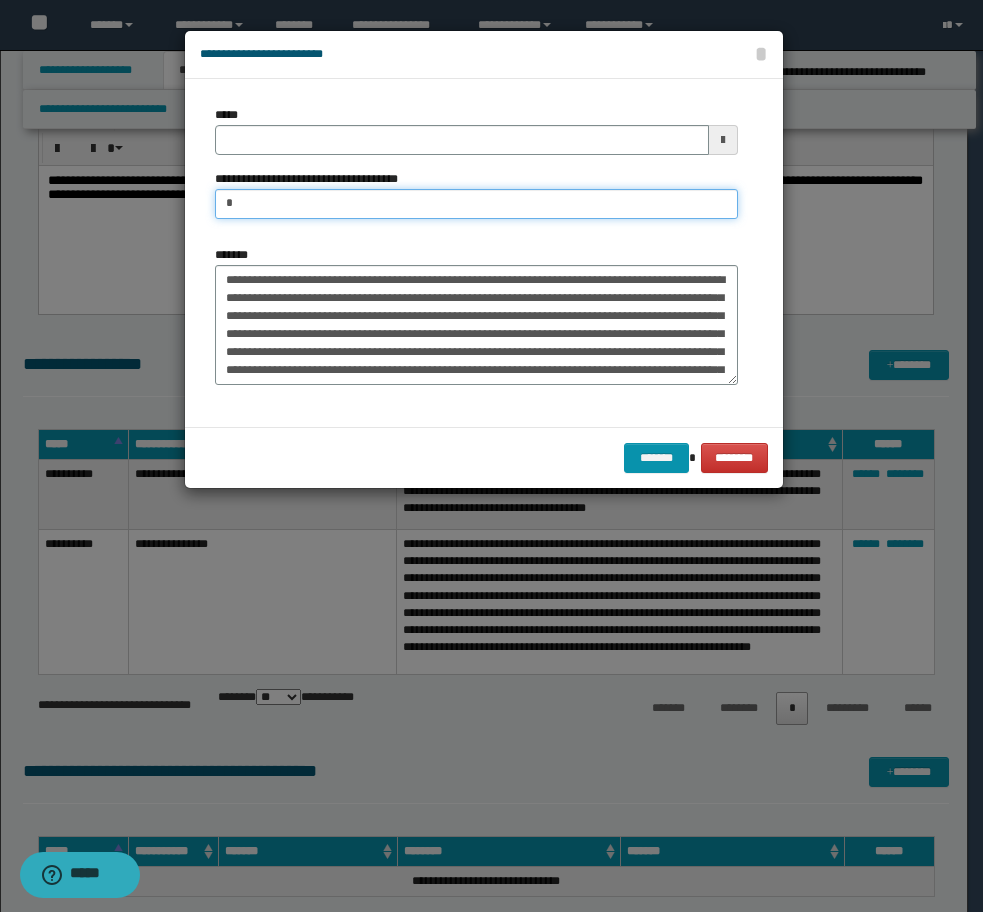 type 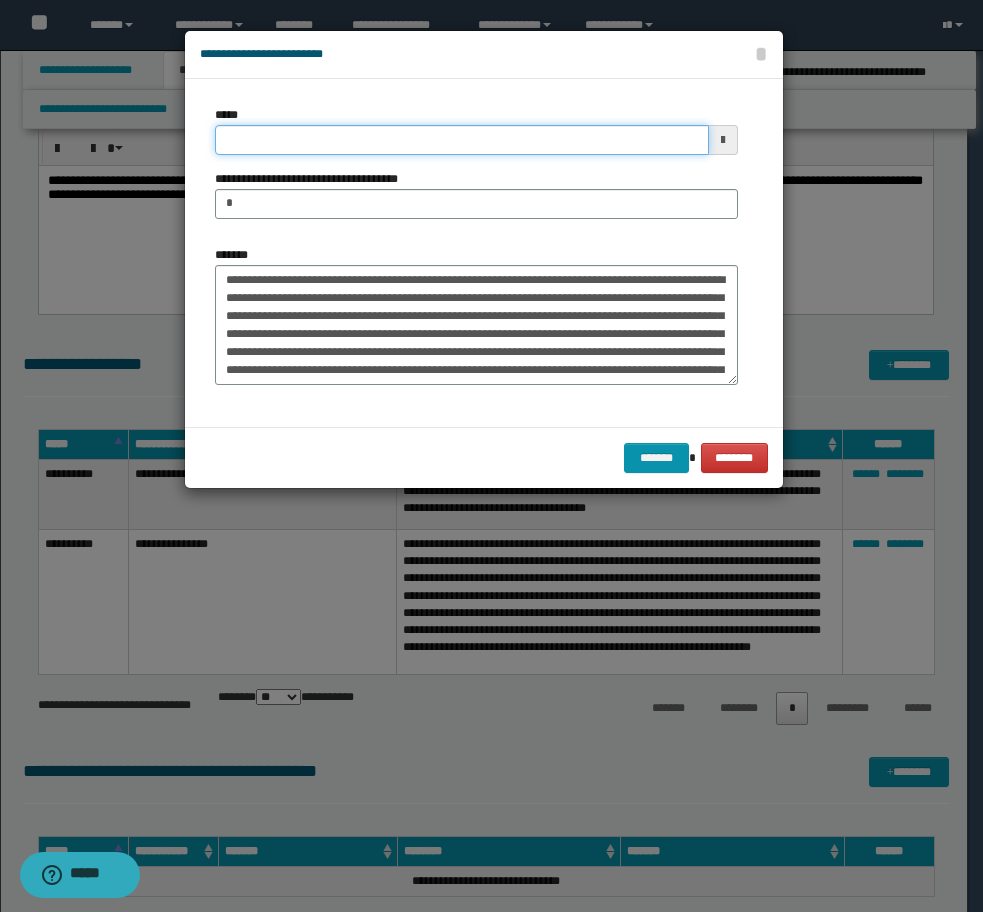 click on "*****" at bounding box center [462, 140] 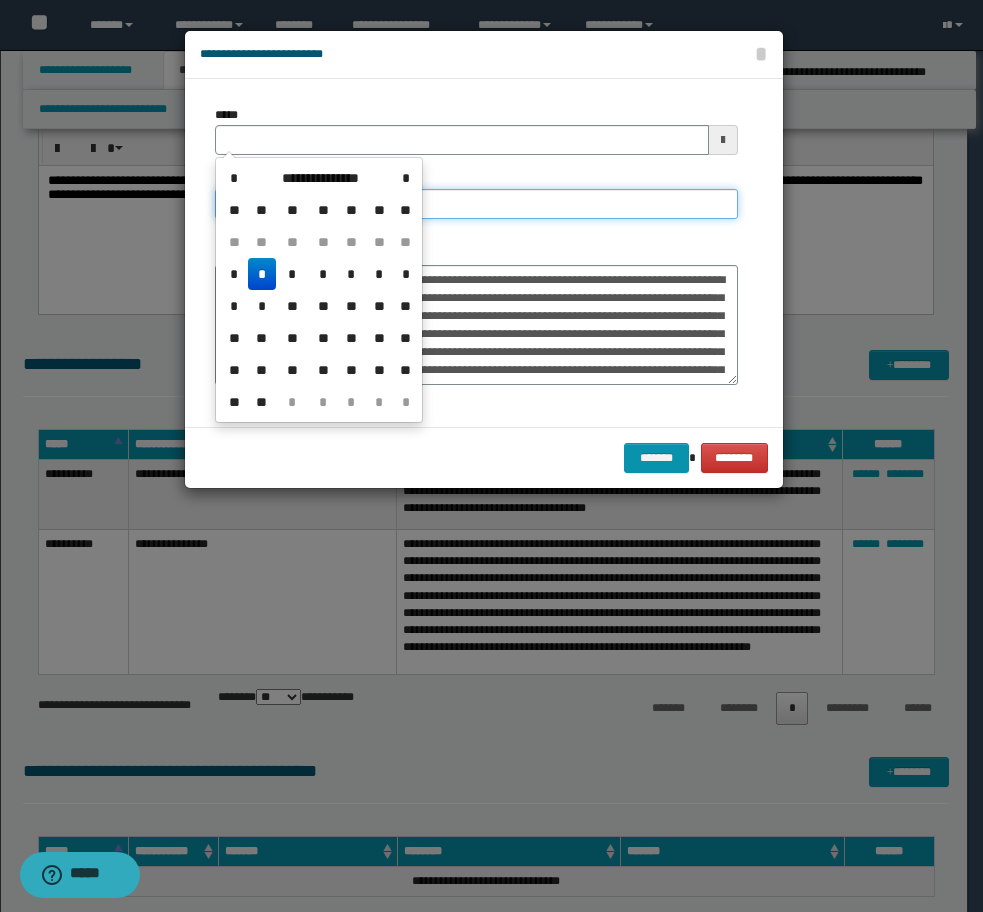 type 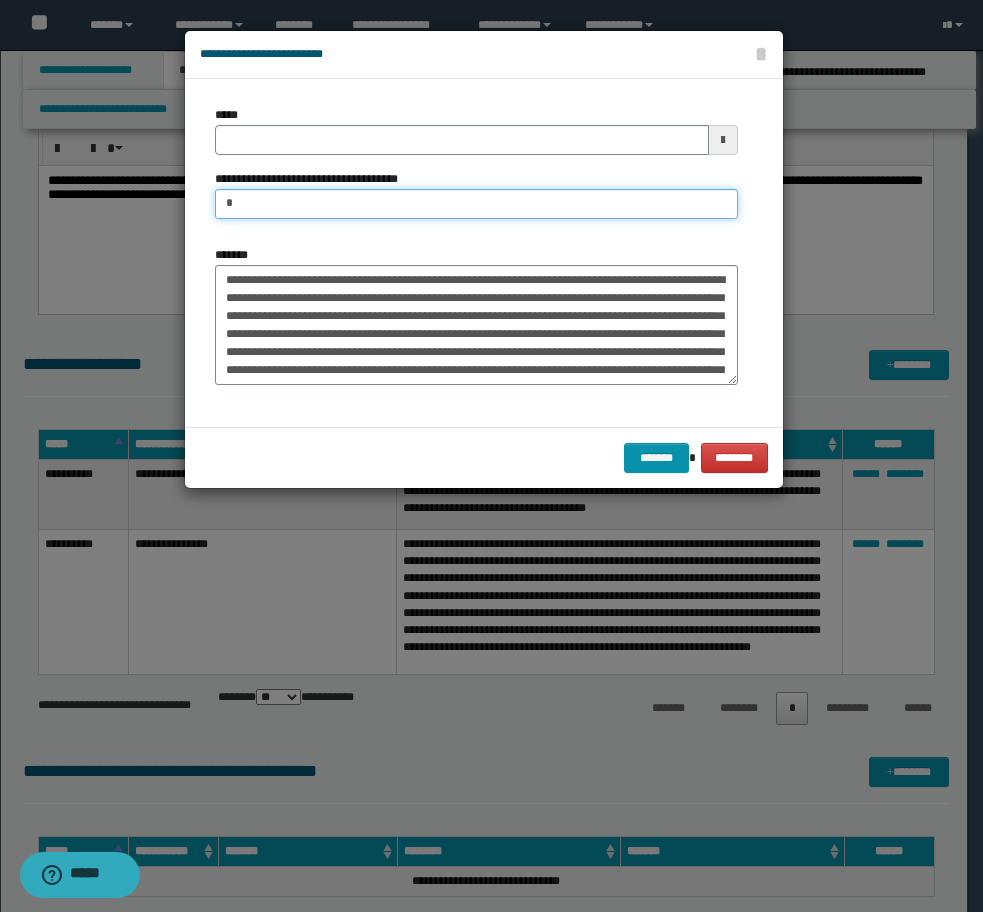 click on "*" at bounding box center [476, 204] 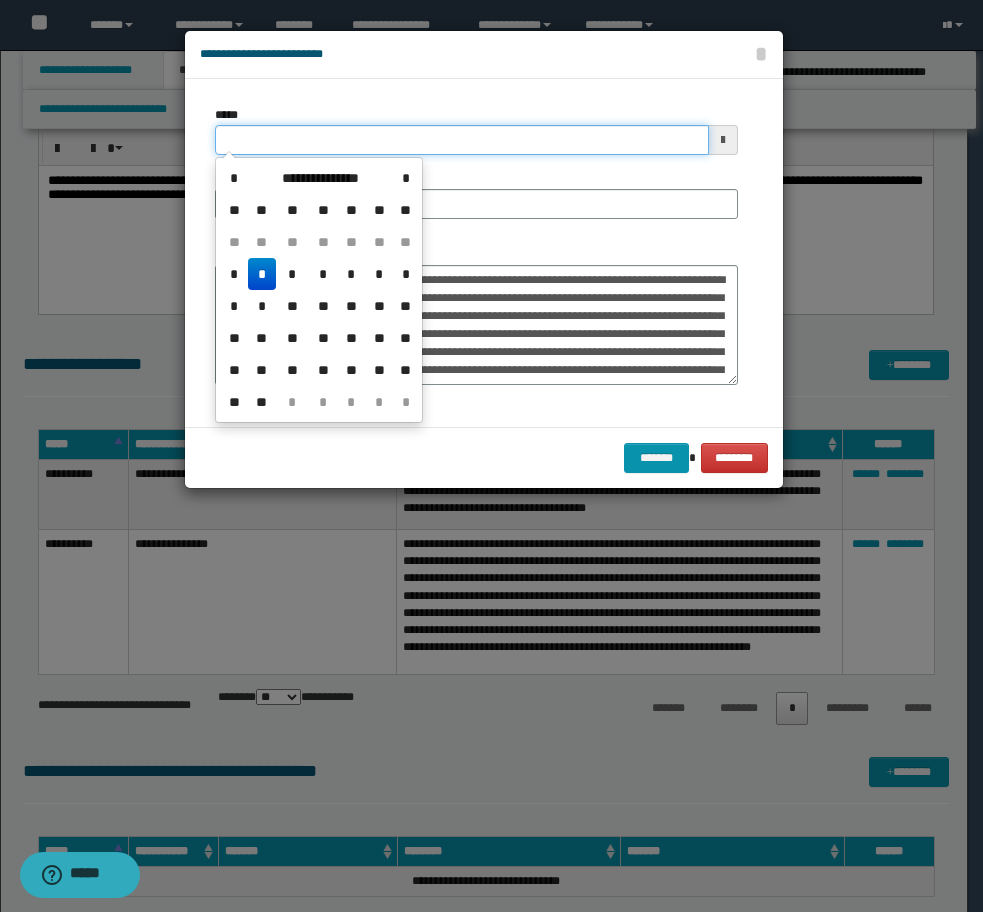 drag, startPoint x: 312, startPoint y: 137, endPoint x: 145, endPoint y: 125, distance: 167.43059 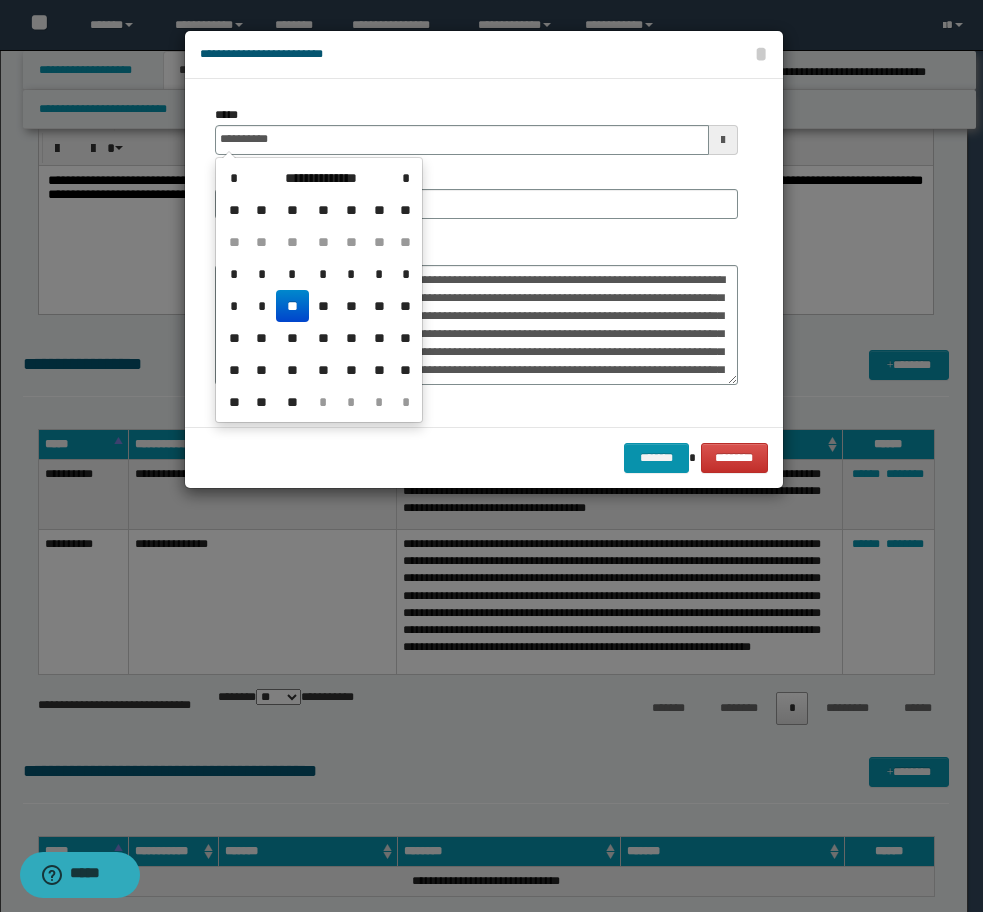 click on "**" at bounding box center [292, 306] 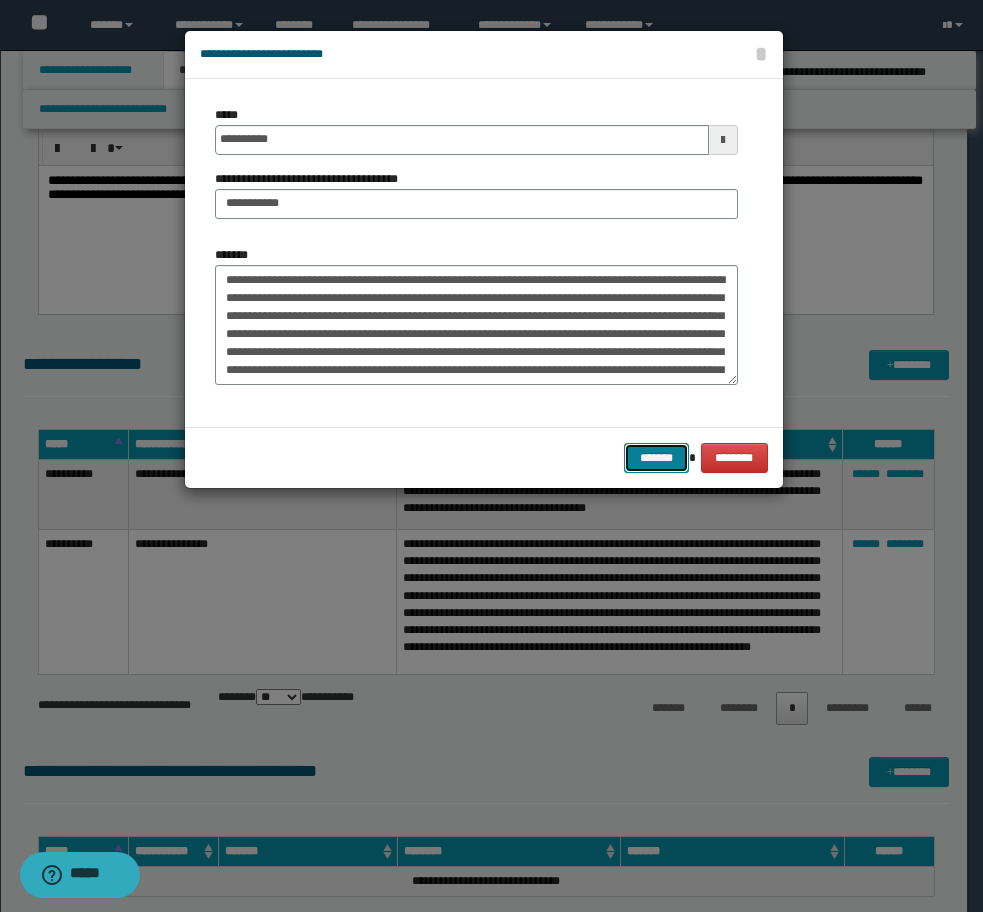 click on "*******" at bounding box center (656, 458) 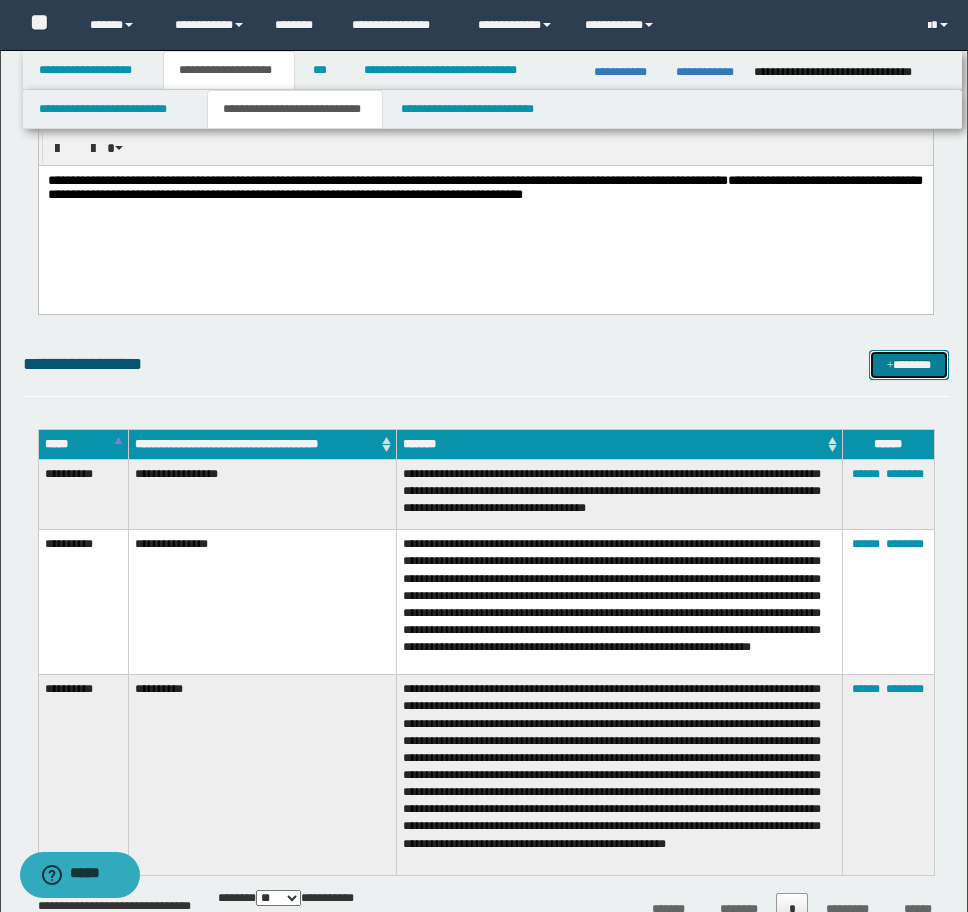 click on "*******" at bounding box center (909, 365) 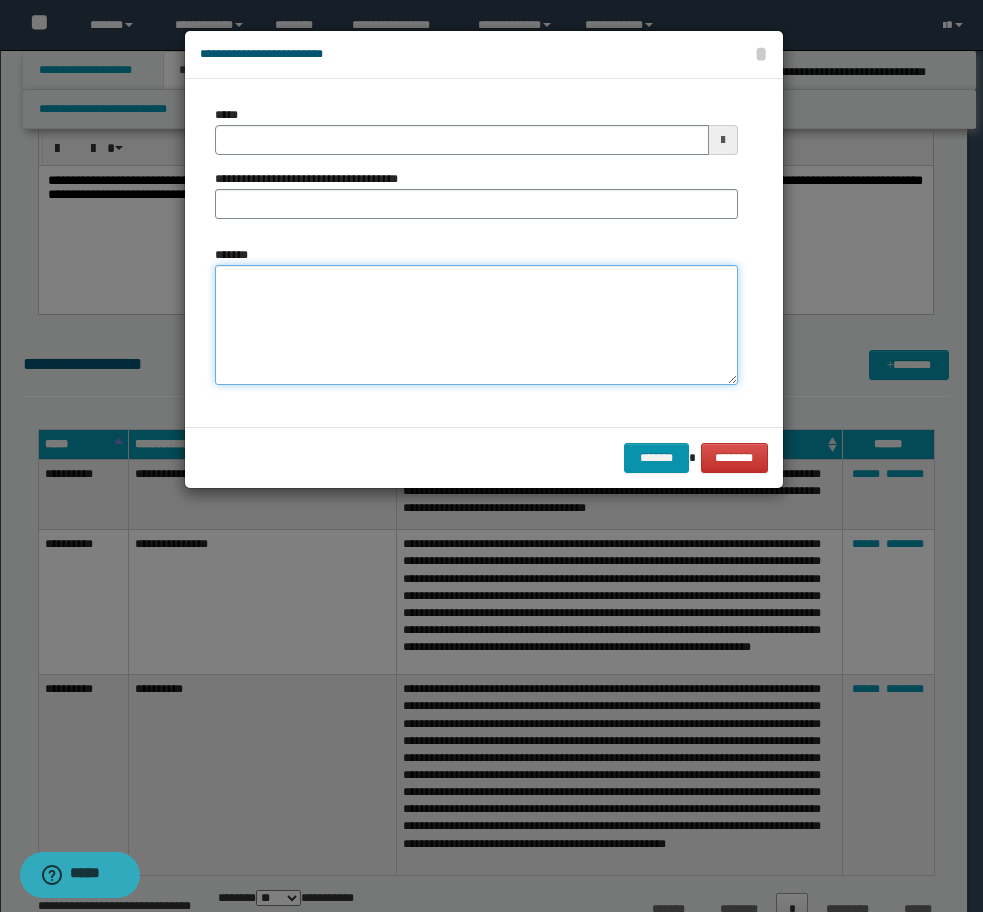click on "*******" at bounding box center (476, 325) 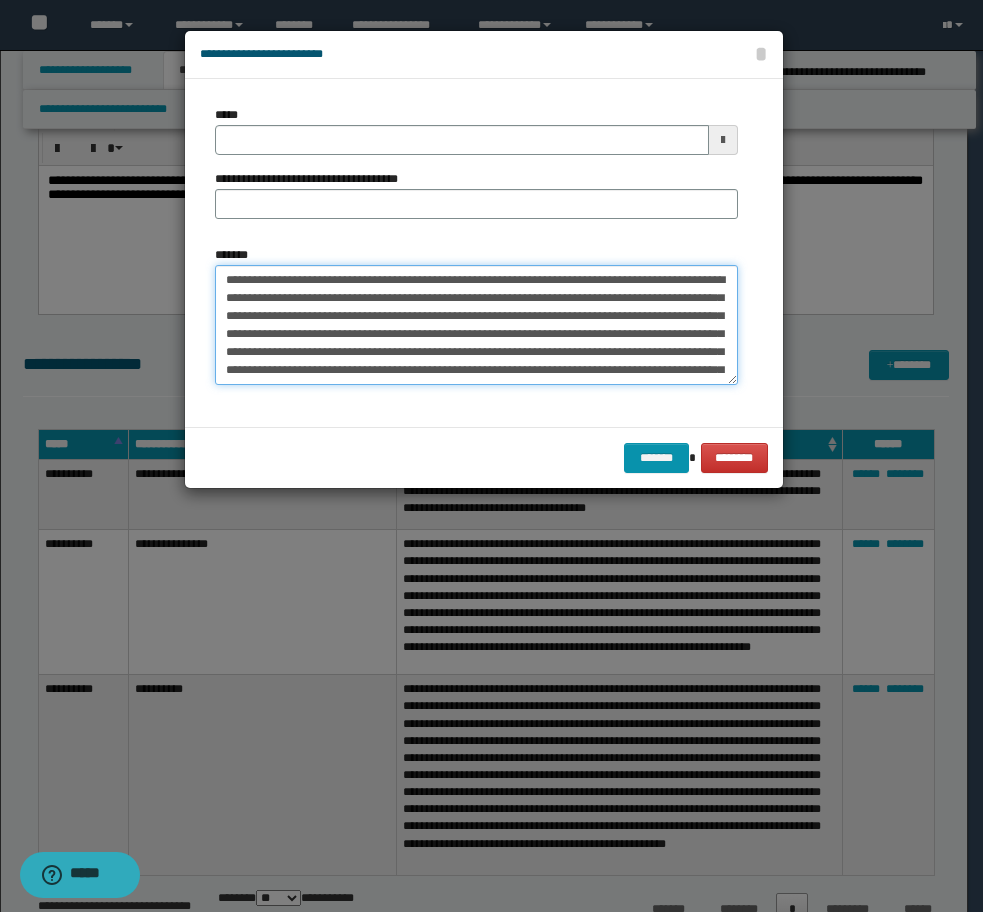 scroll, scrollTop: 30, scrollLeft: 0, axis: vertical 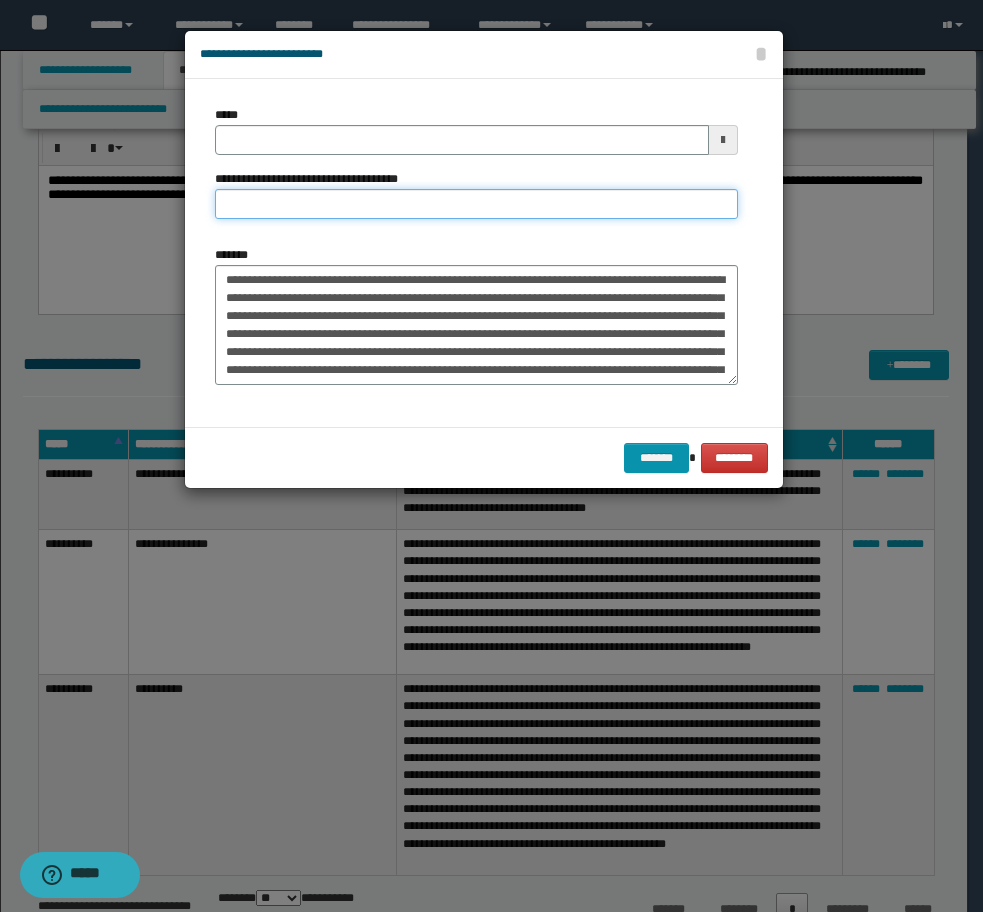 click on "**********" at bounding box center [476, 204] 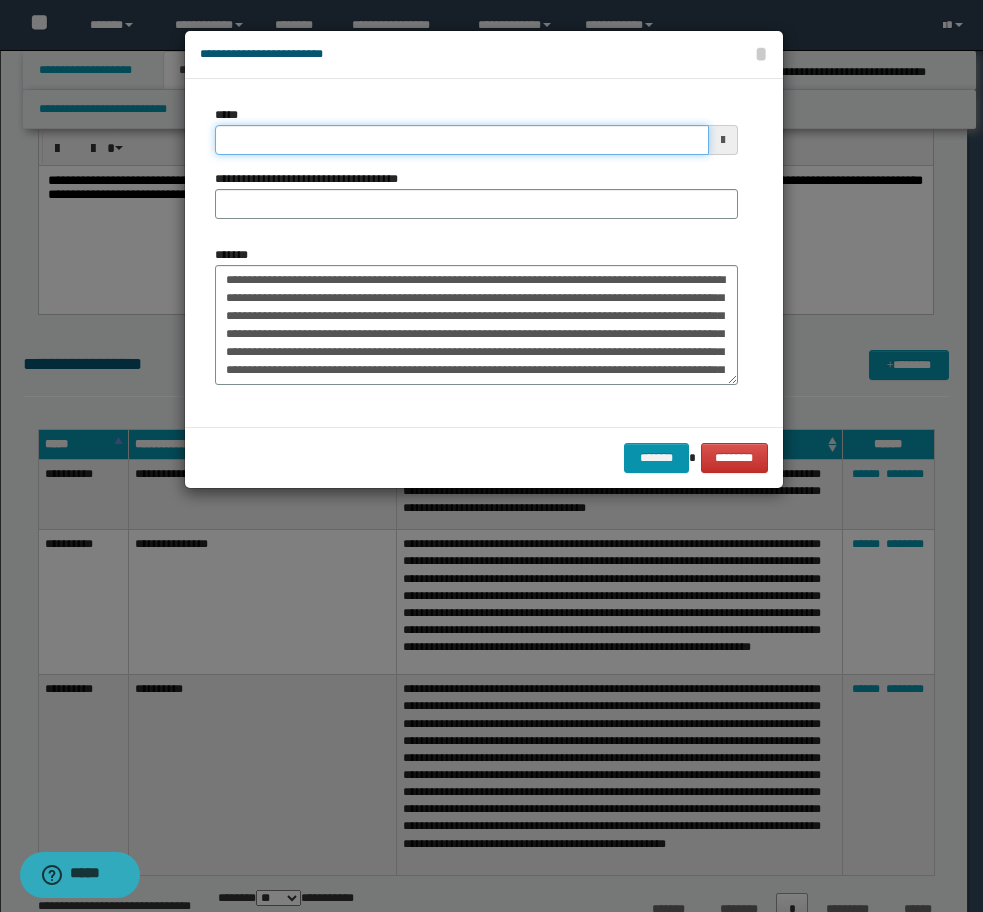 click on "*****" at bounding box center (462, 140) 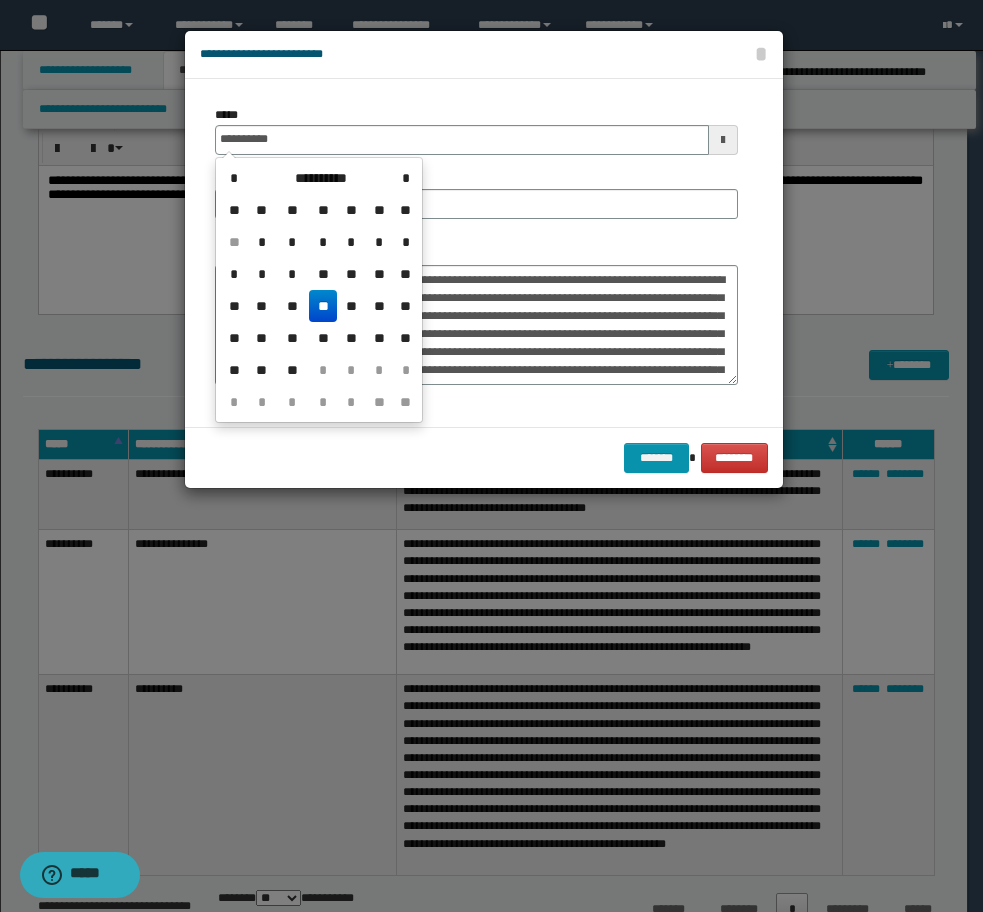 click on "**" at bounding box center [323, 306] 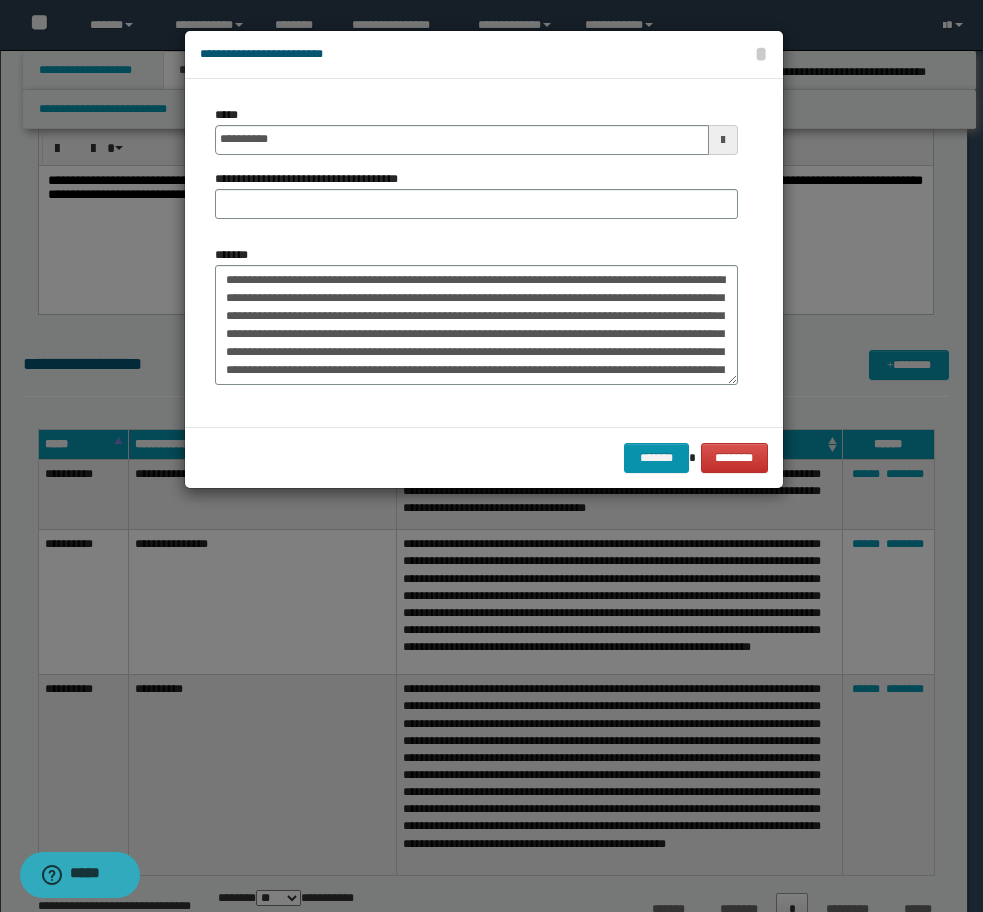 click on "**********" at bounding box center (476, 170) 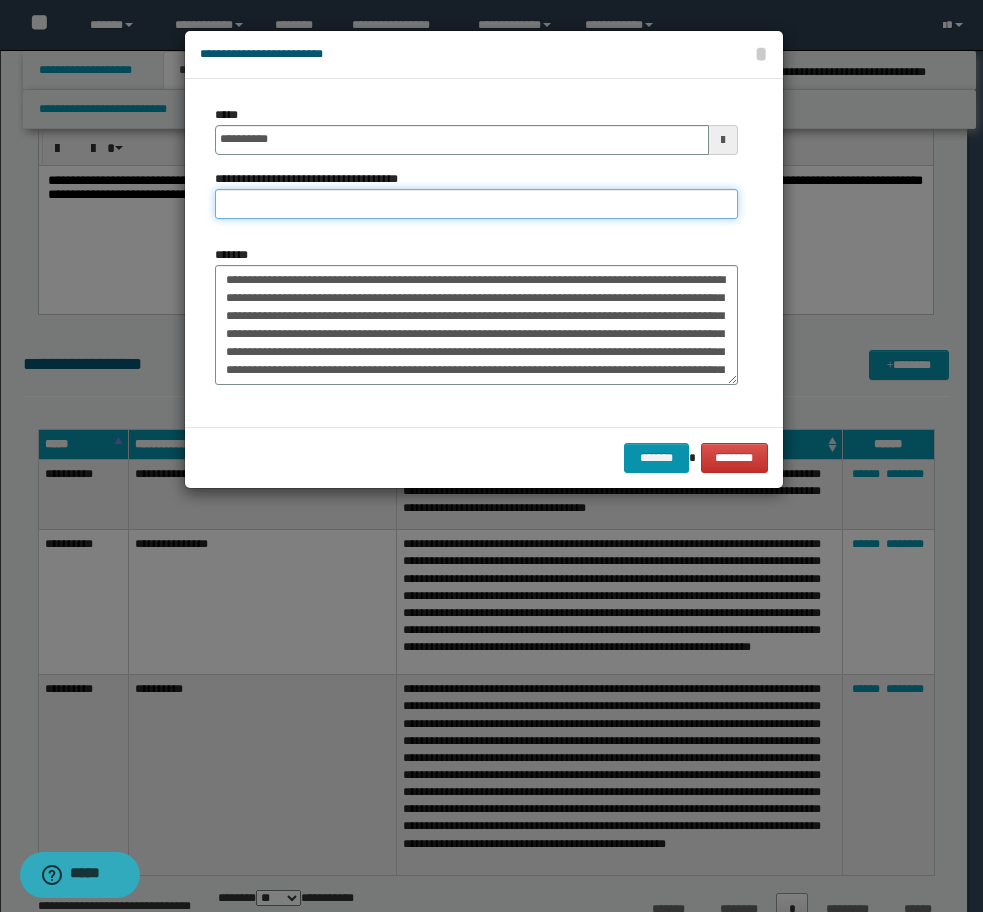 click on "**********" at bounding box center [476, 204] 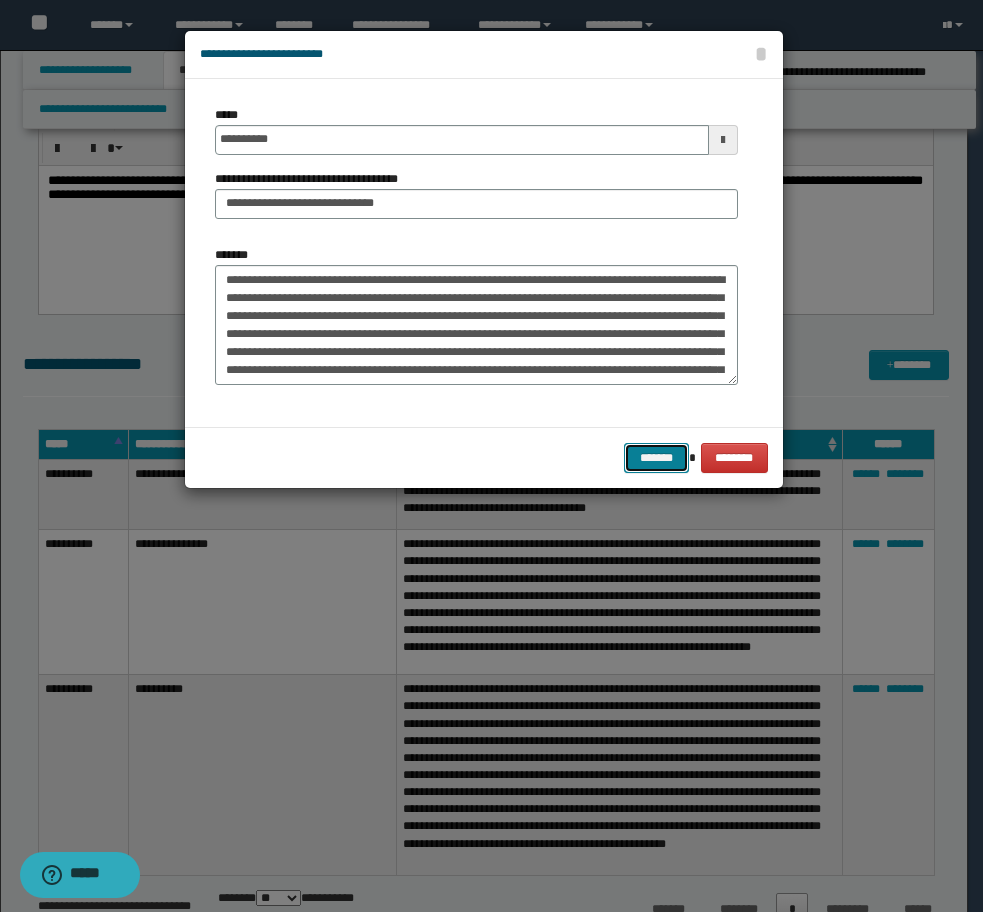 click on "*******" at bounding box center [656, 458] 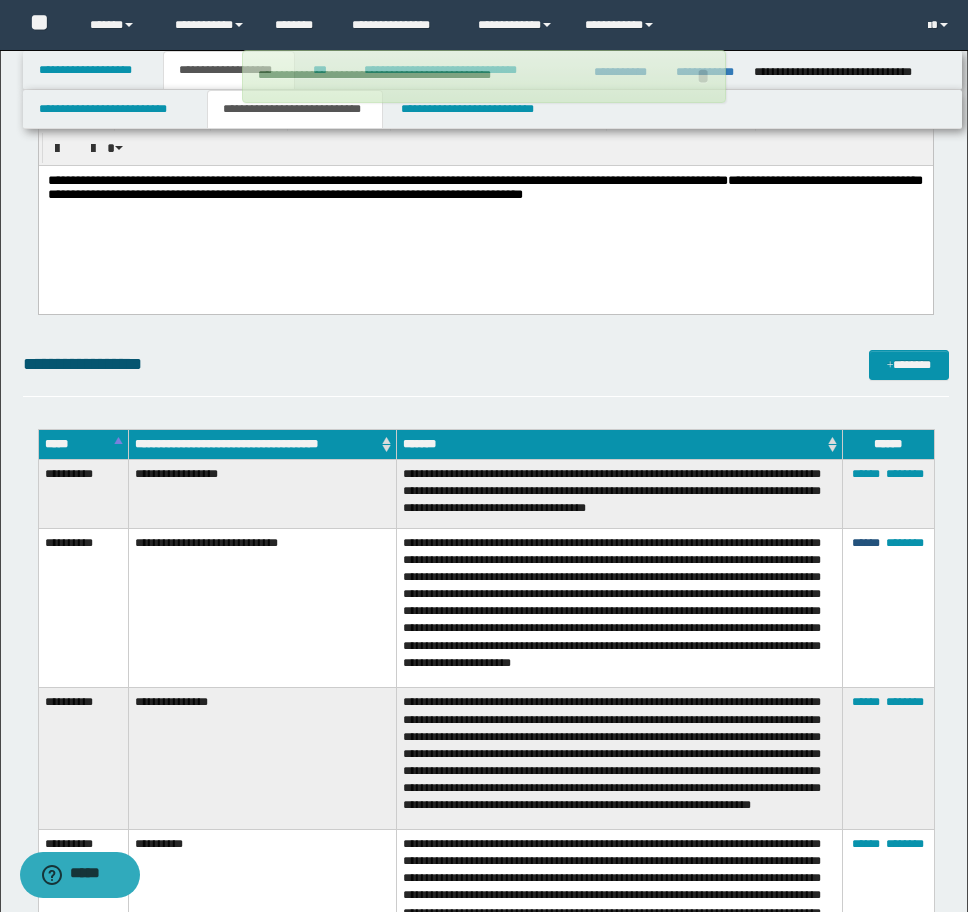 drag, startPoint x: 867, startPoint y: 541, endPoint x: 781, endPoint y: 490, distance: 99.985 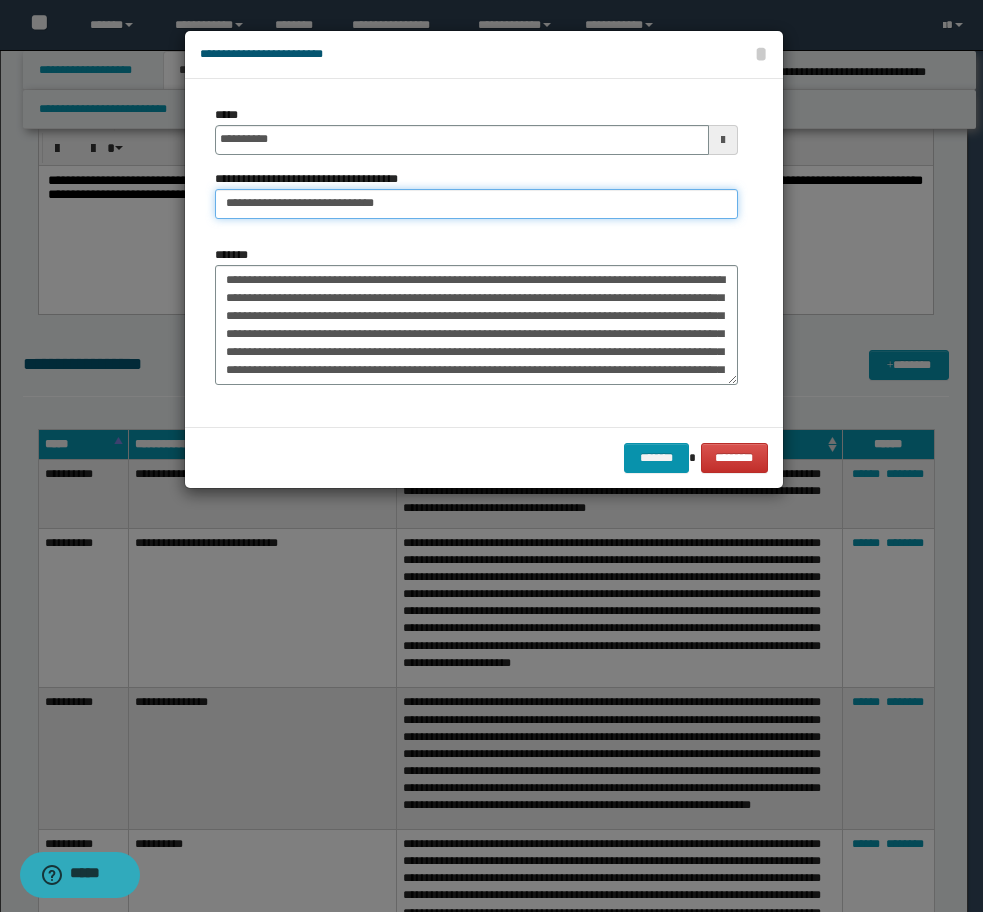 drag, startPoint x: 406, startPoint y: 215, endPoint x: 353, endPoint y: 210, distance: 53.235325 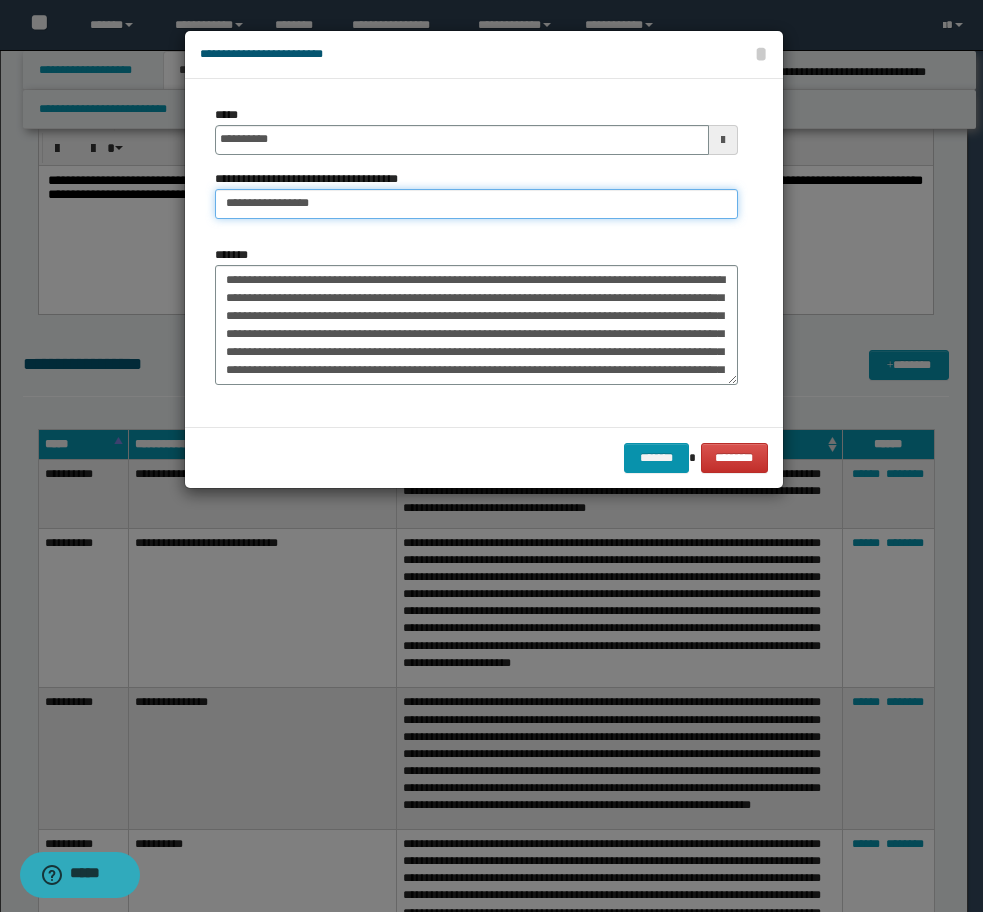 type on "**********" 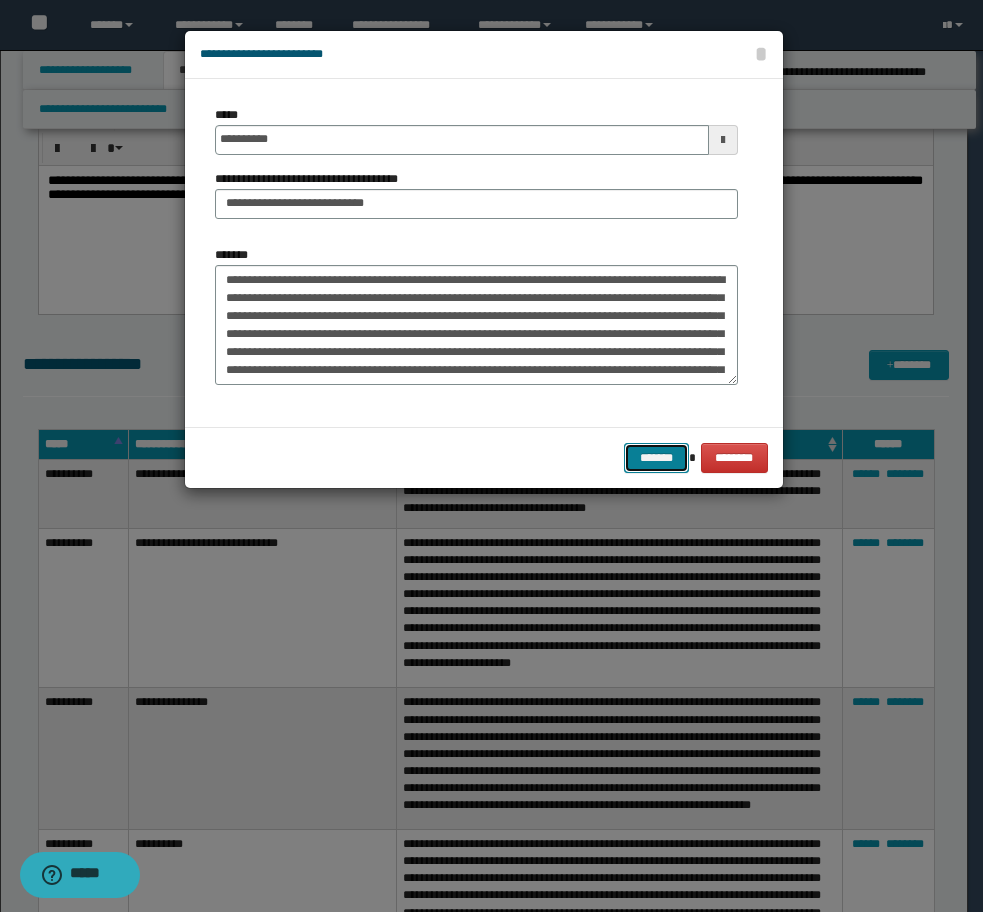 click on "*******" at bounding box center [656, 458] 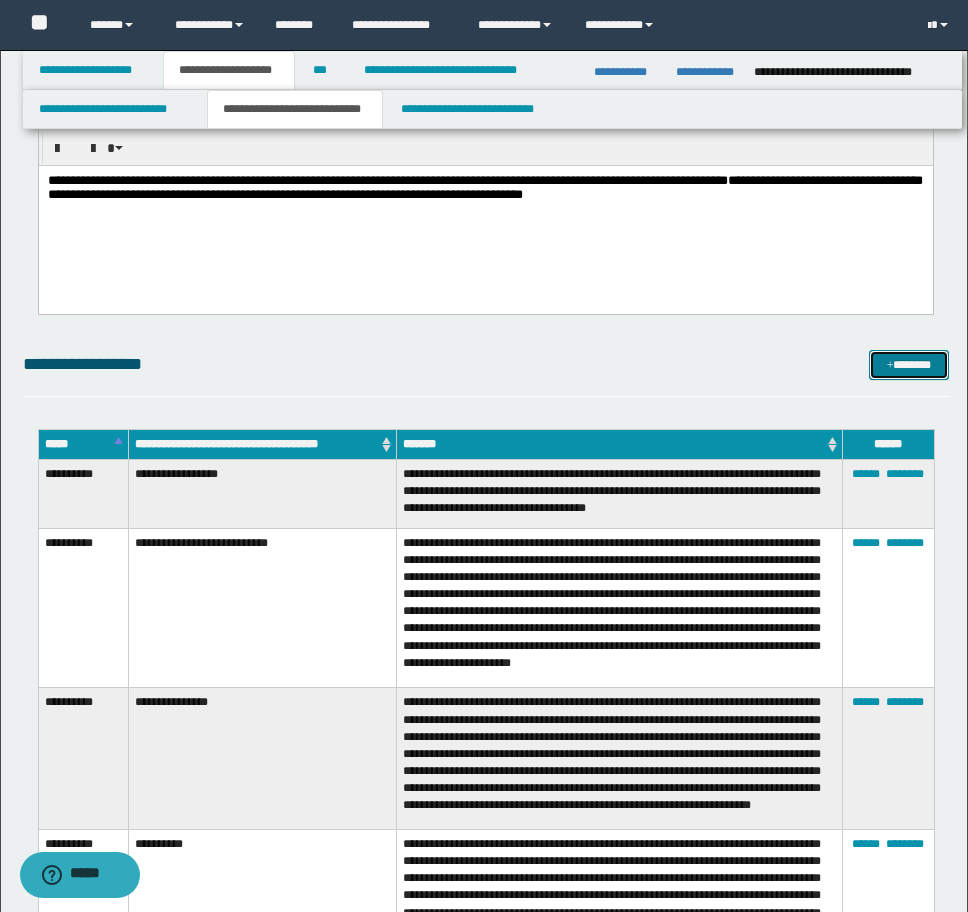 click on "*******" at bounding box center (909, 365) 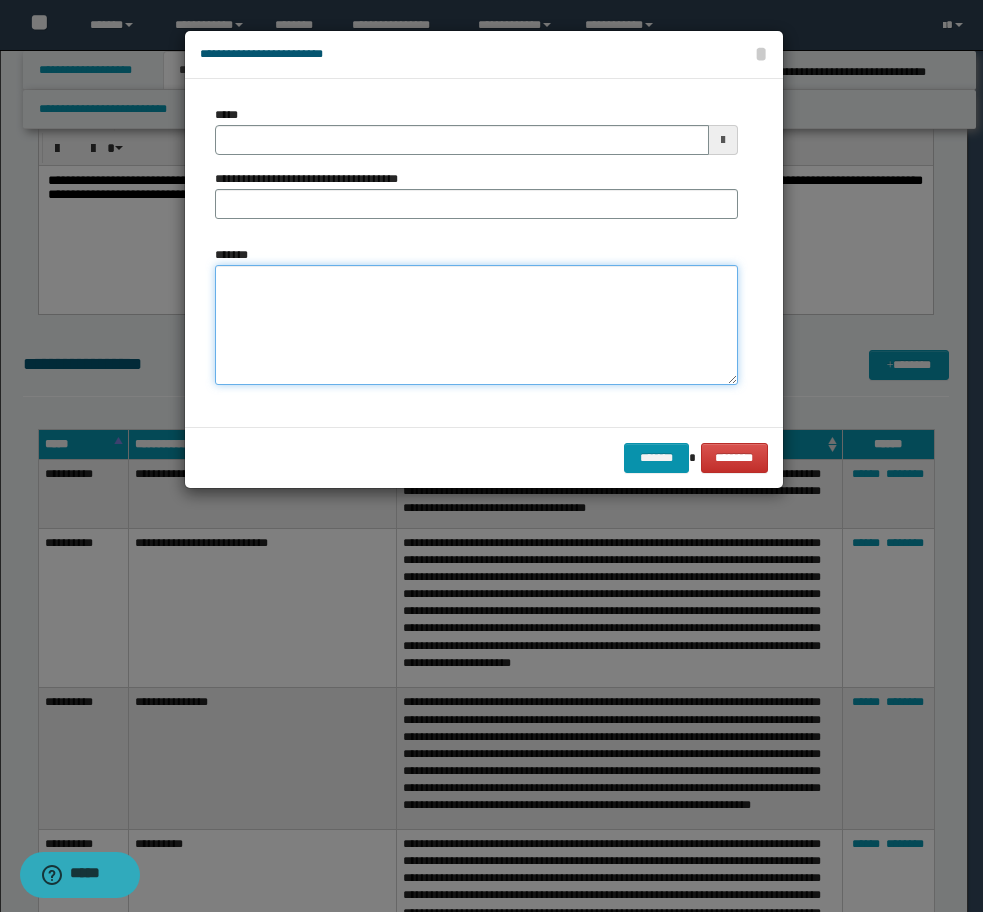 click on "*******" at bounding box center [476, 325] 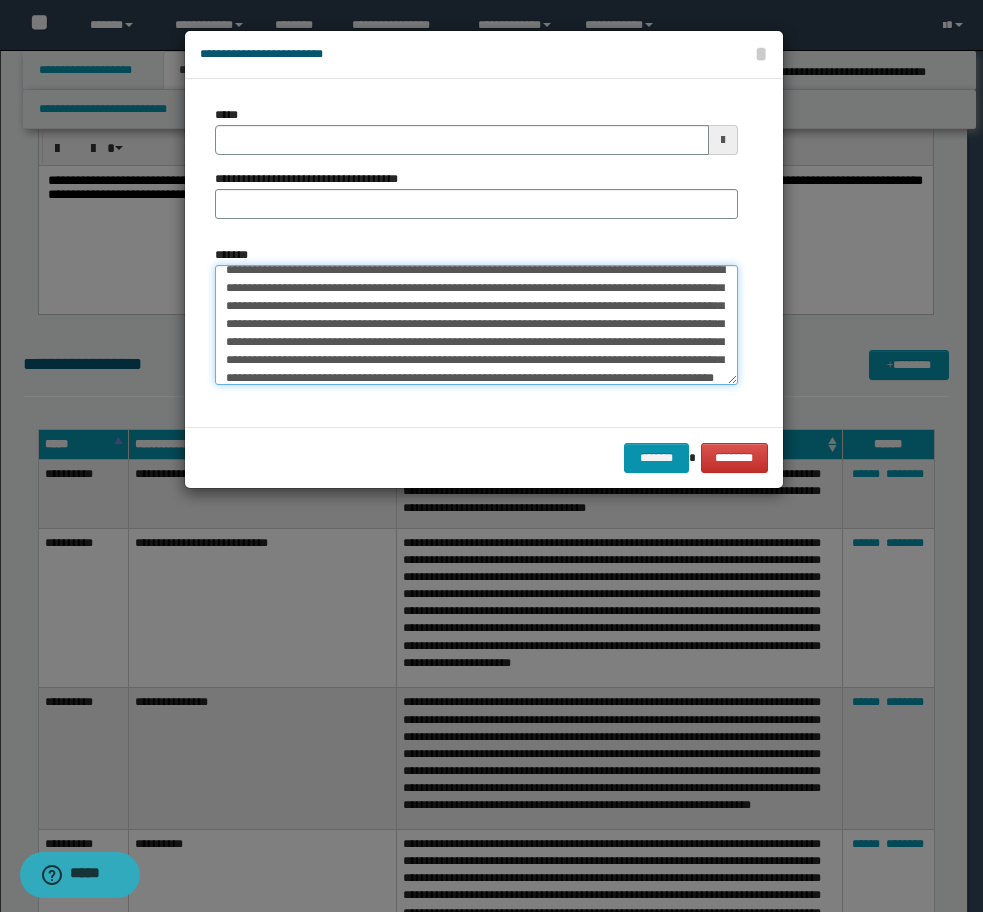scroll, scrollTop: 0, scrollLeft: 0, axis: both 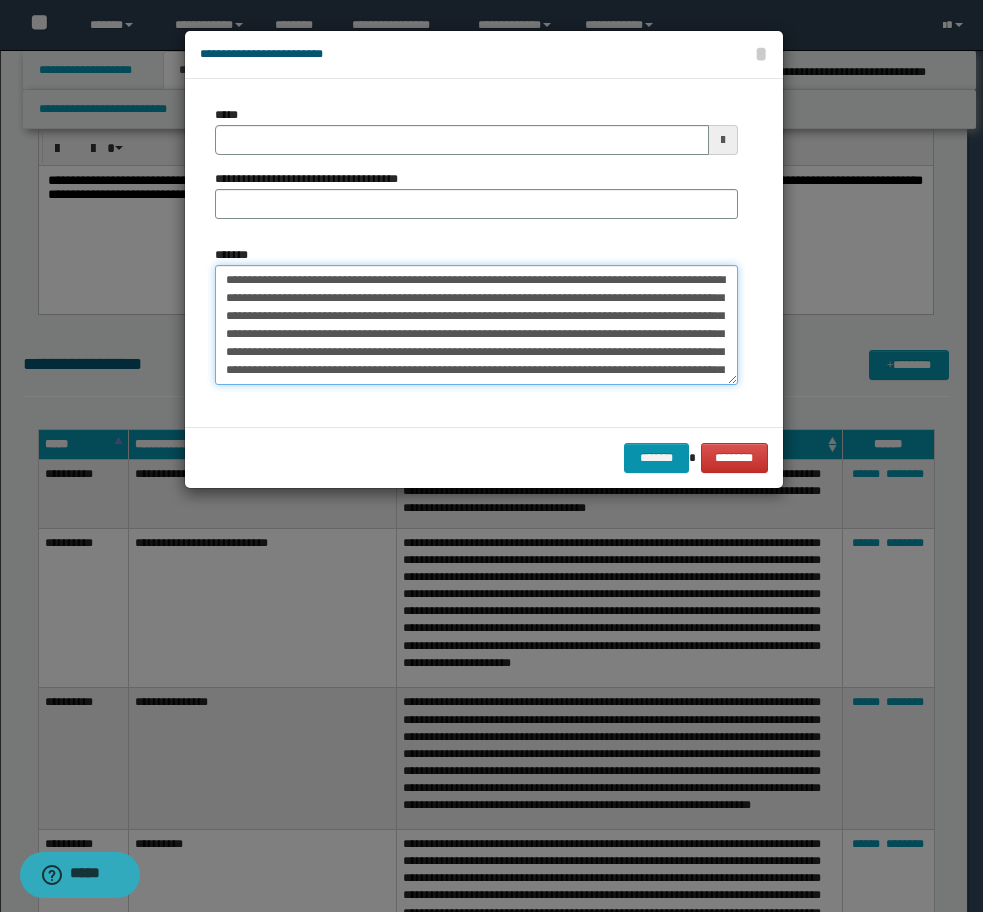 type on "**********" 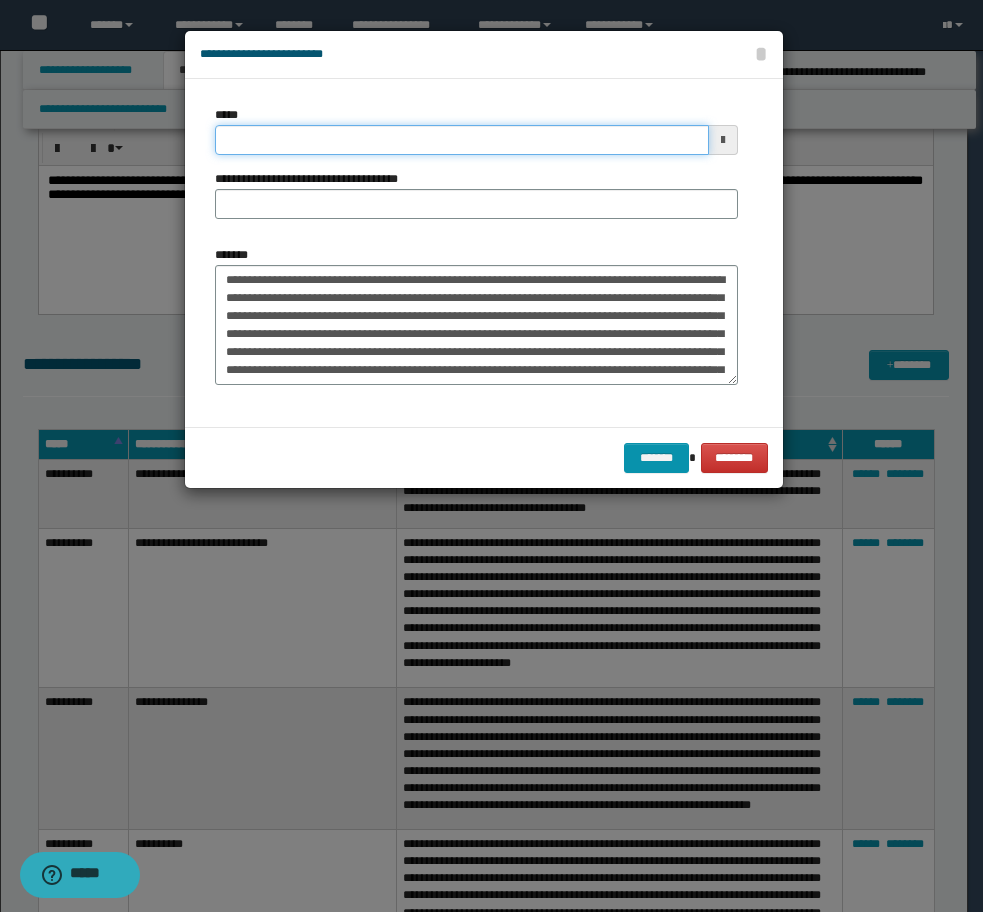 click on "*****" at bounding box center [462, 140] 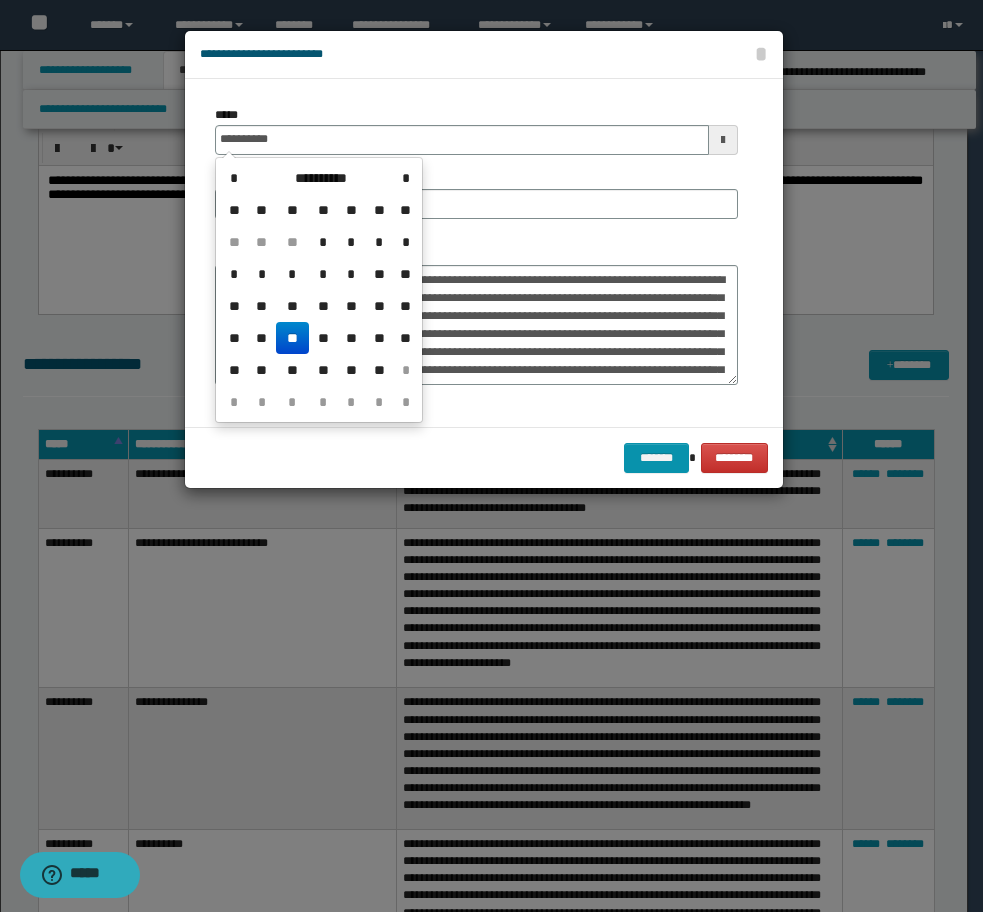 click on "**" at bounding box center (292, 338) 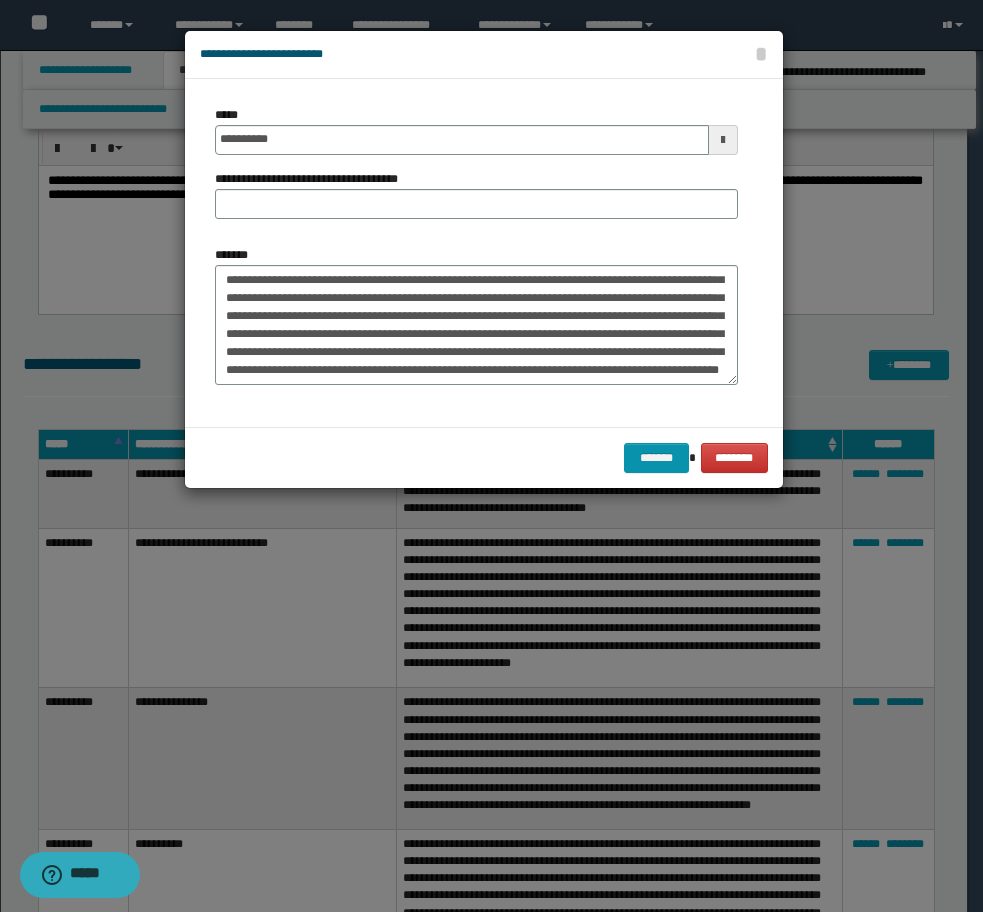 scroll, scrollTop: 36, scrollLeft: 0, axis: vertical 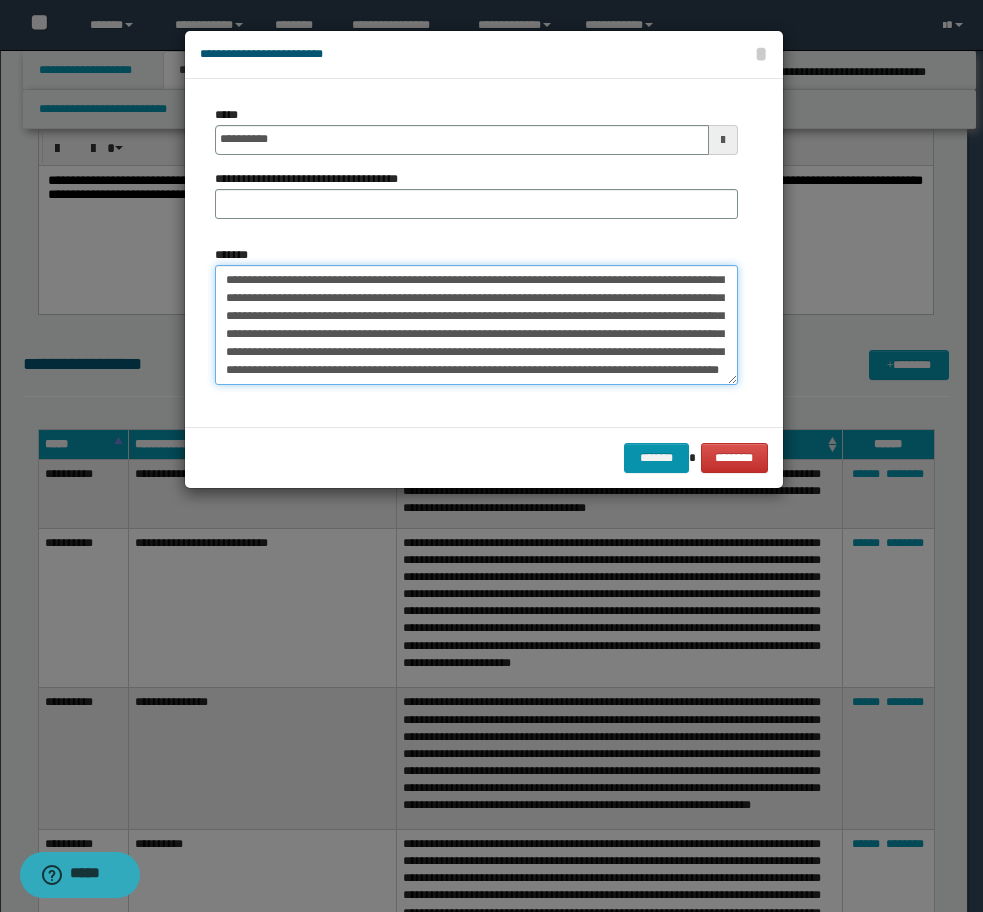 click on "**********" at bounding box center [476, 325] 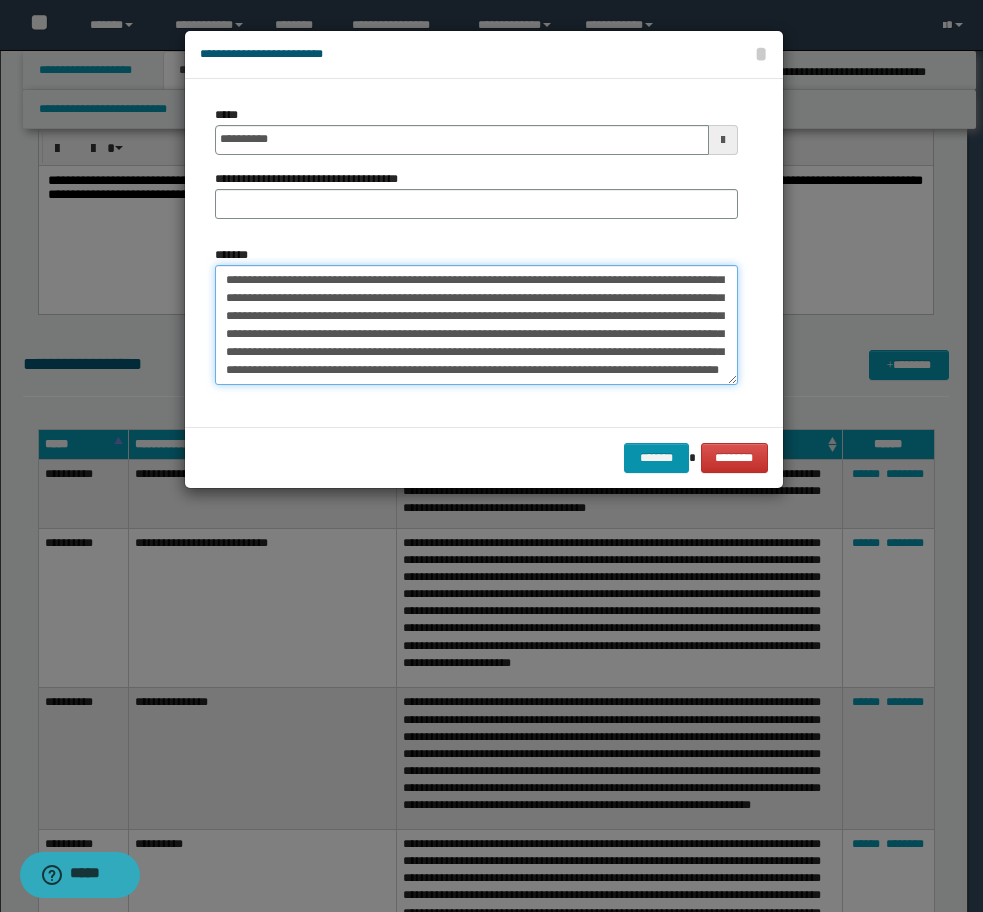 paste on "**********" 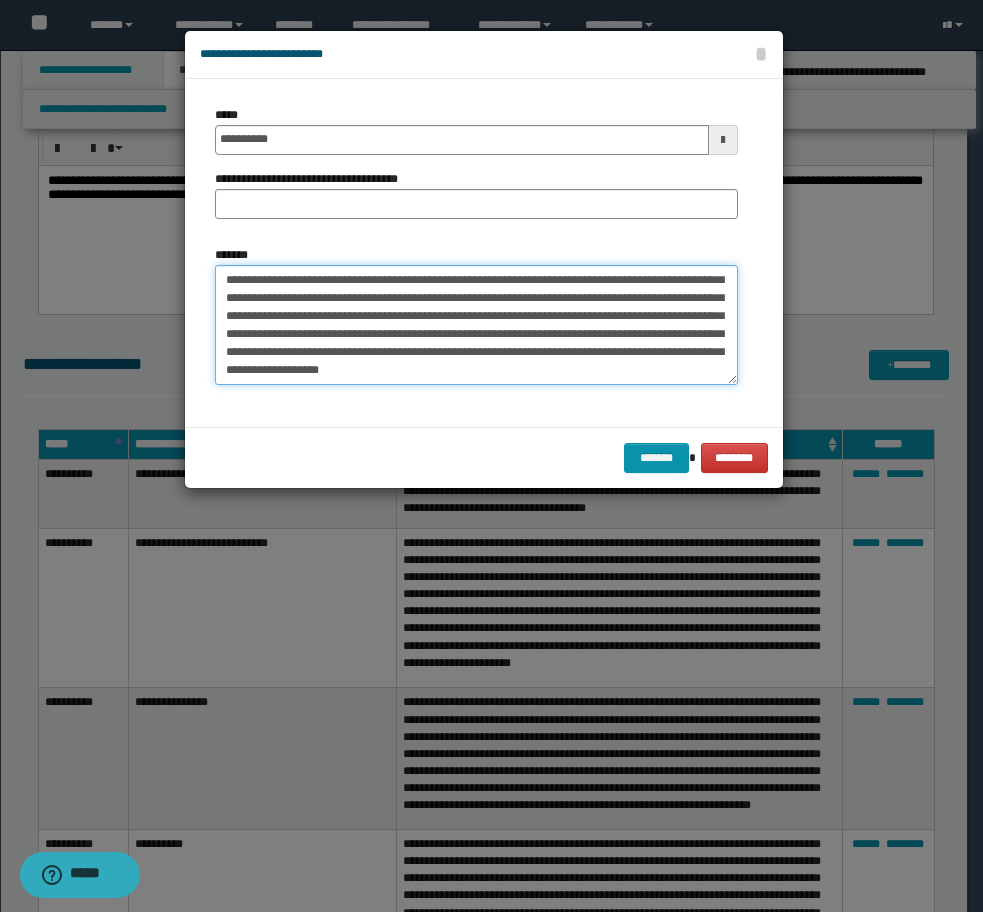scroll, scrollTop: 300, scrollLeft: 0, axis: vertical 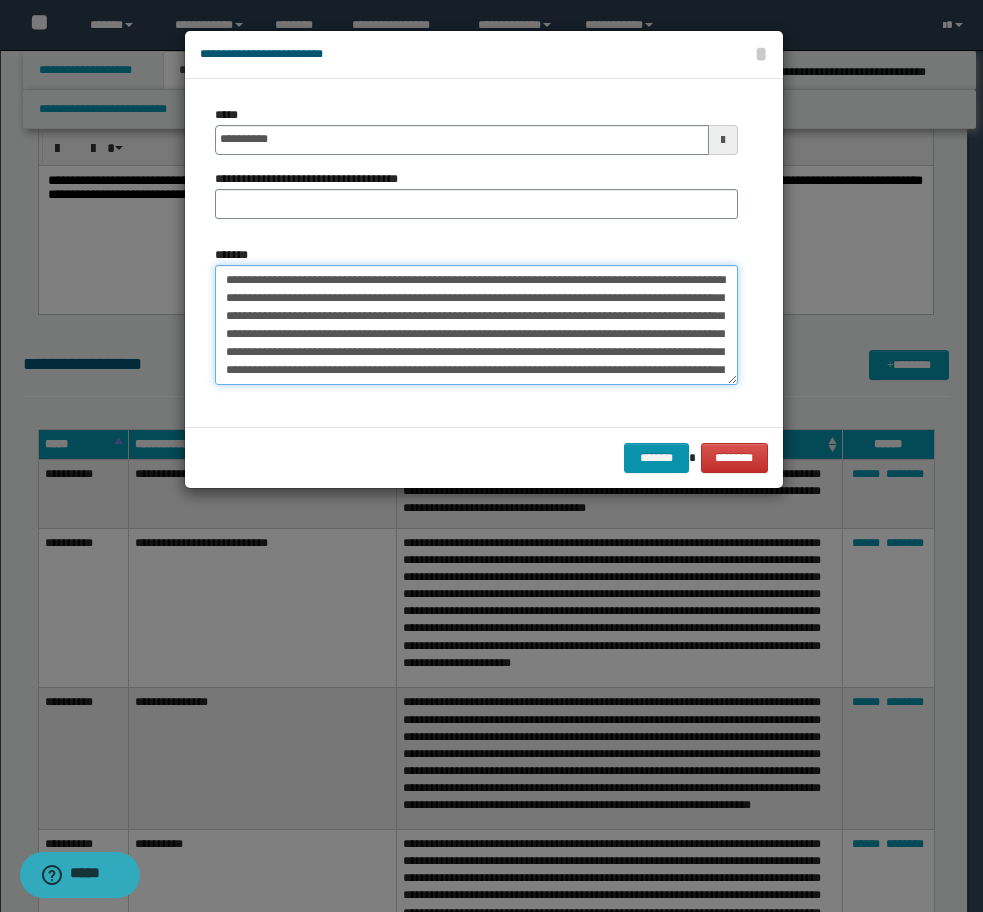 type on "**********" 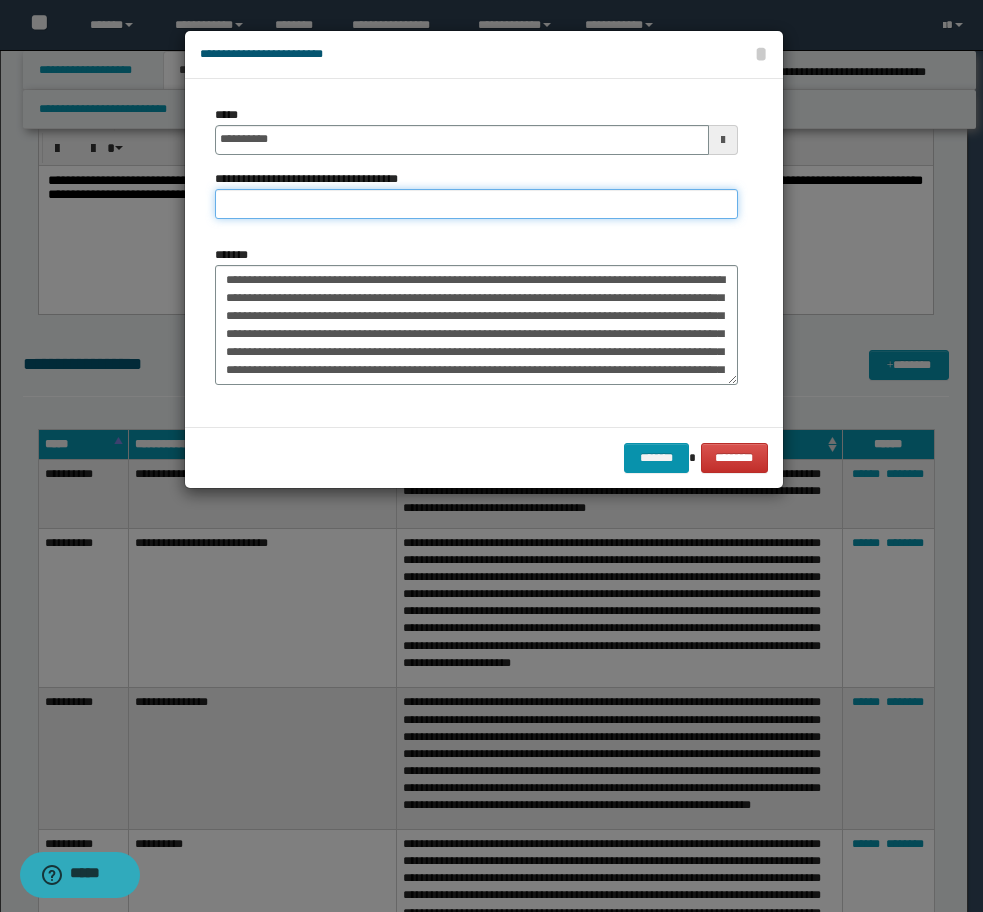click on "**********" at bounding box center (476, 204) 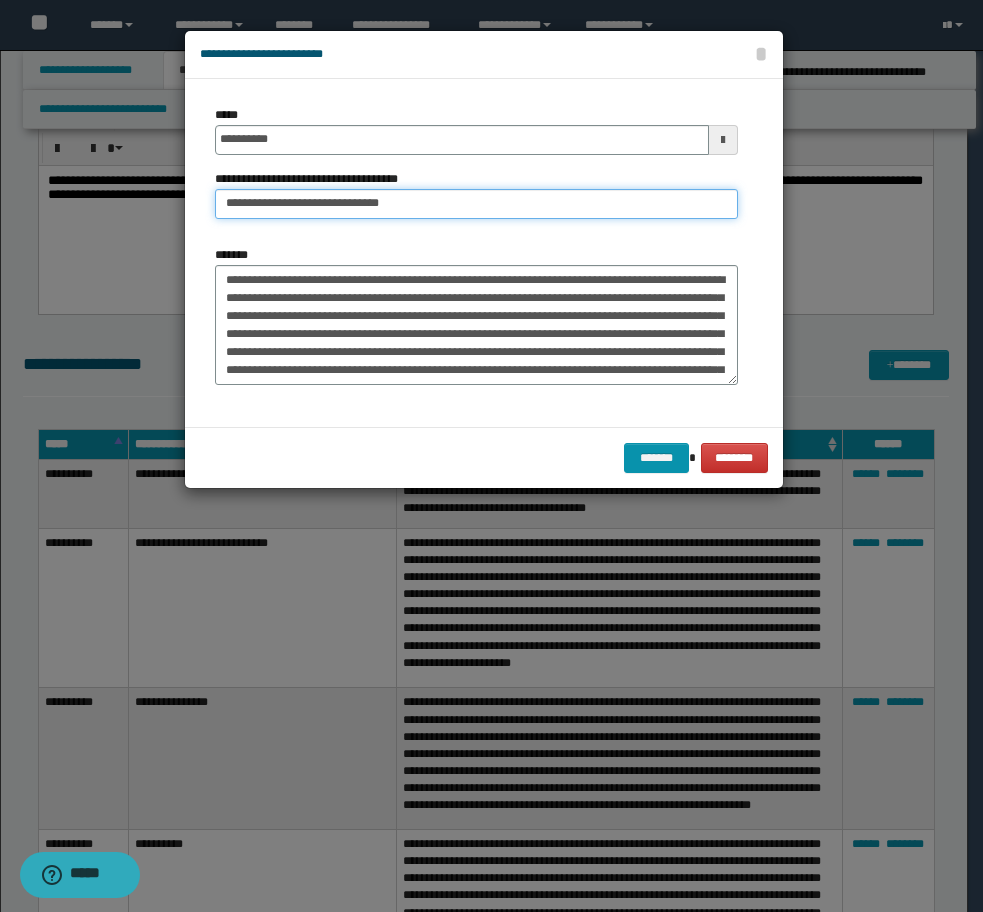 click on "**********" at bounding box center [476, 204] 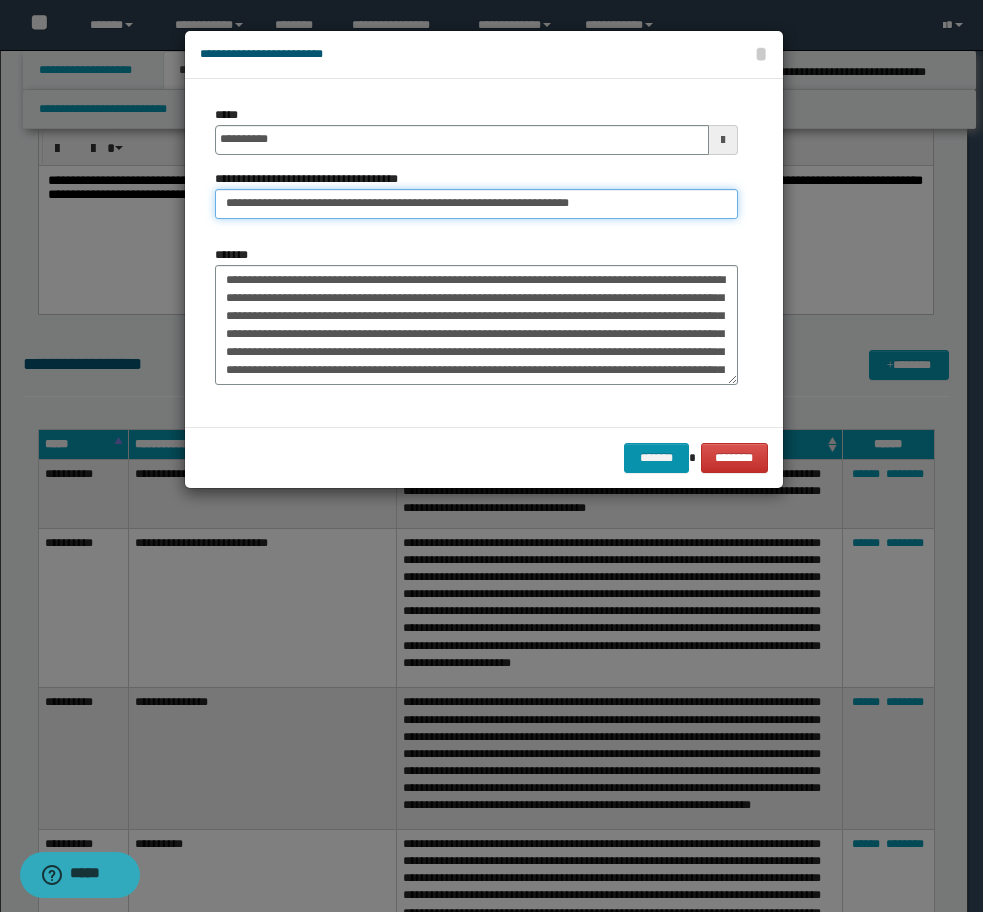 type on "**********" 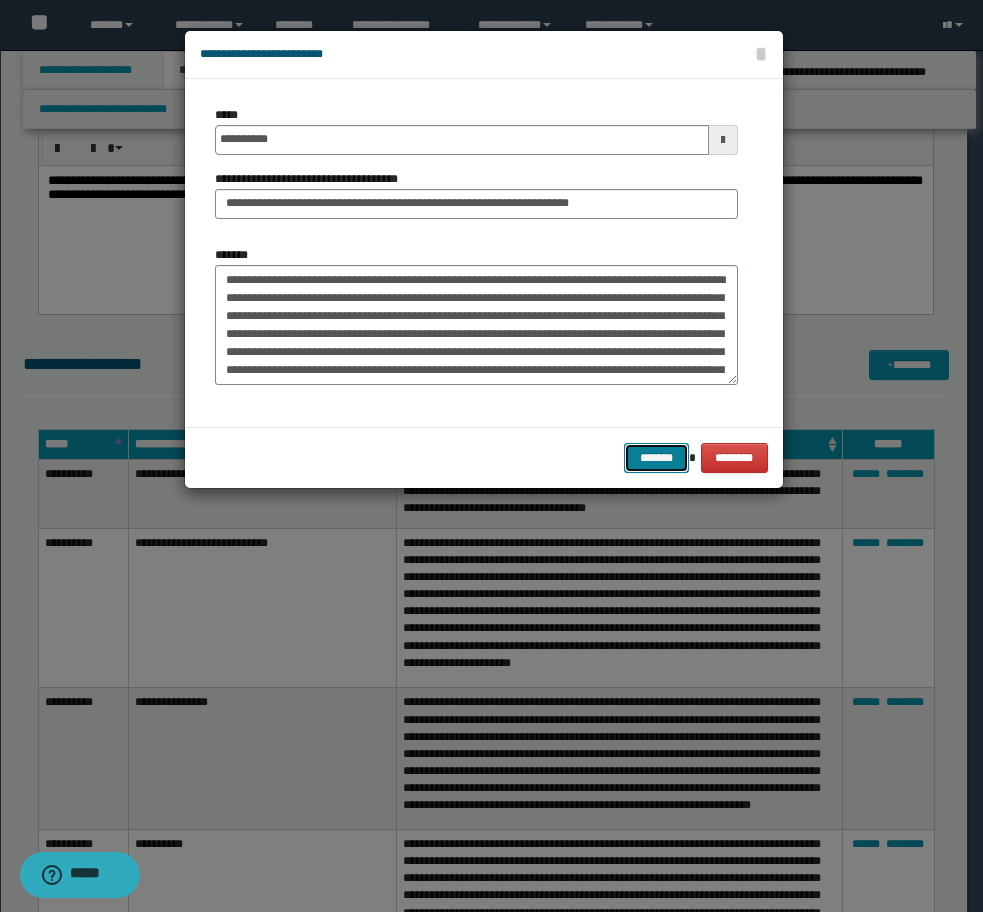 click on "*******" at bounding box center (656, 458) 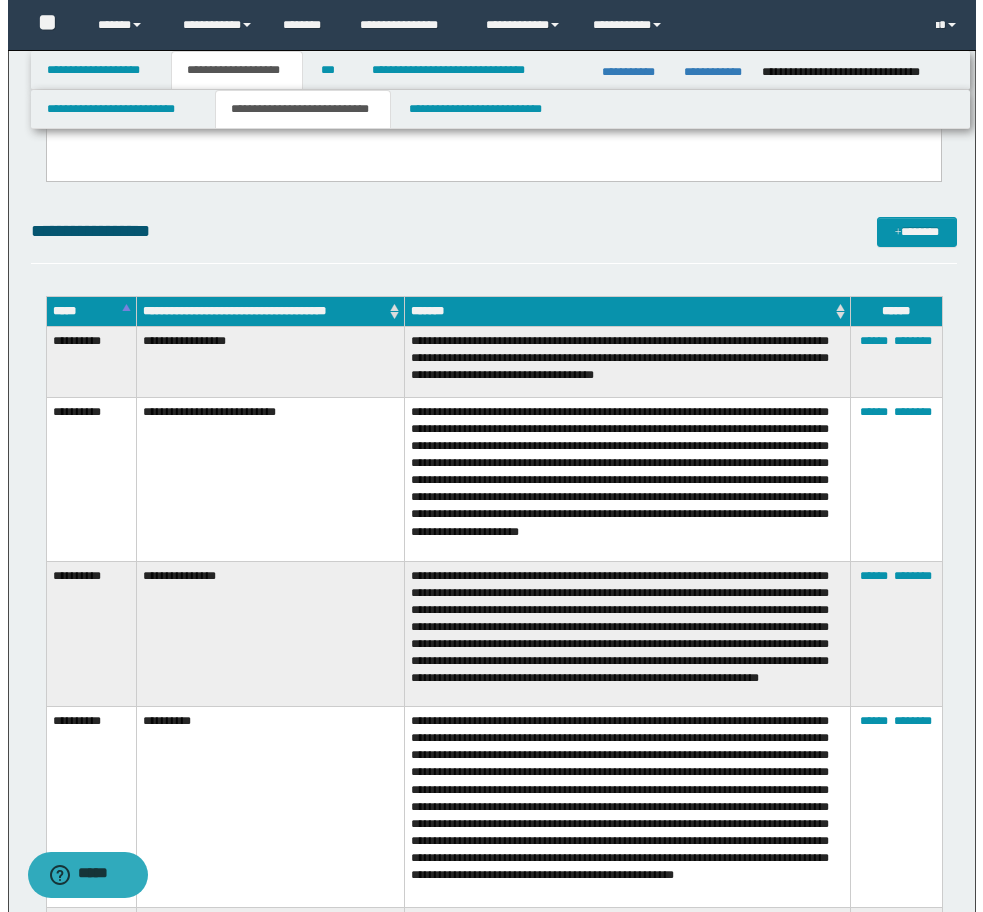 scroll, scrollTop: 2400, scrollLeft: 0, axis: vertical 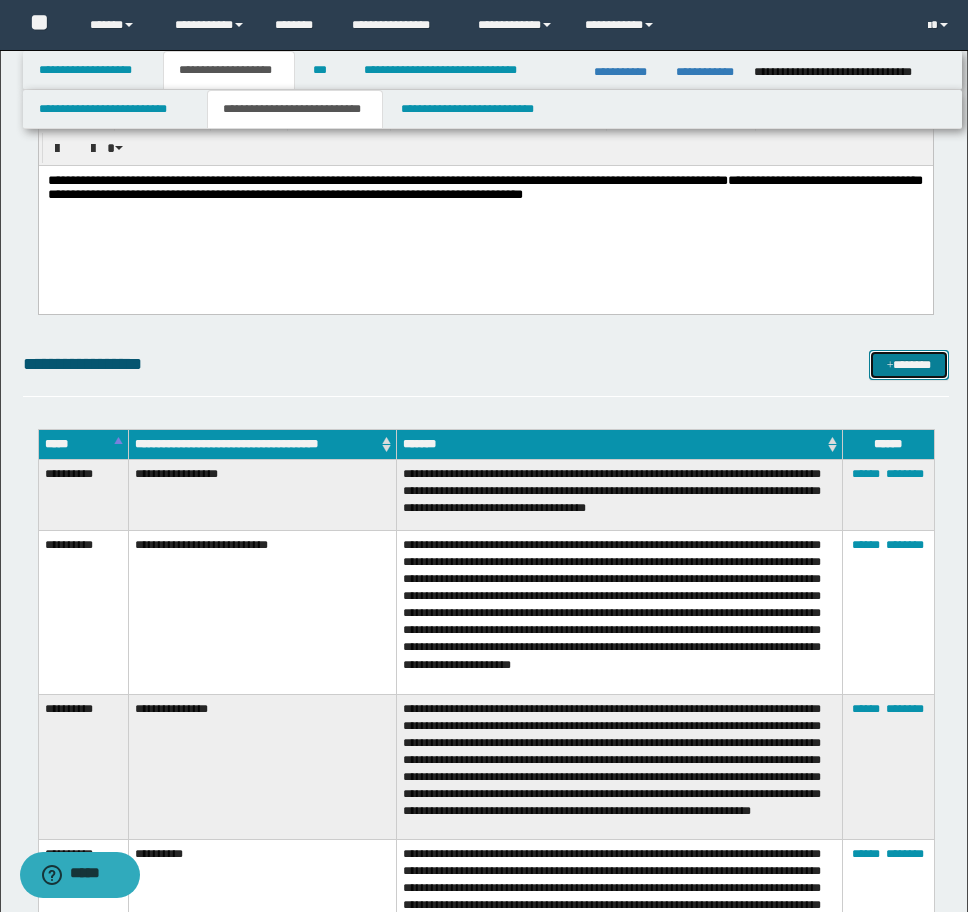 click on "*******" at bounding box center [909, 365] 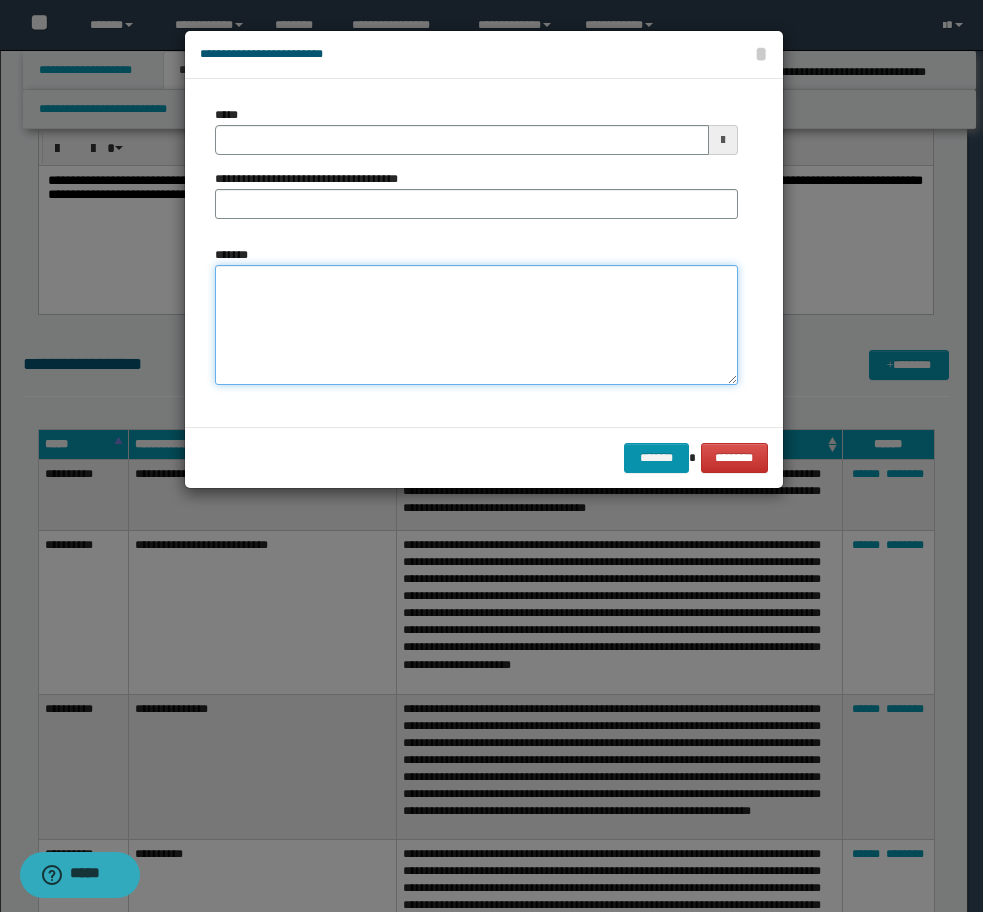 click on "*******" at bounding box center (476, 325) 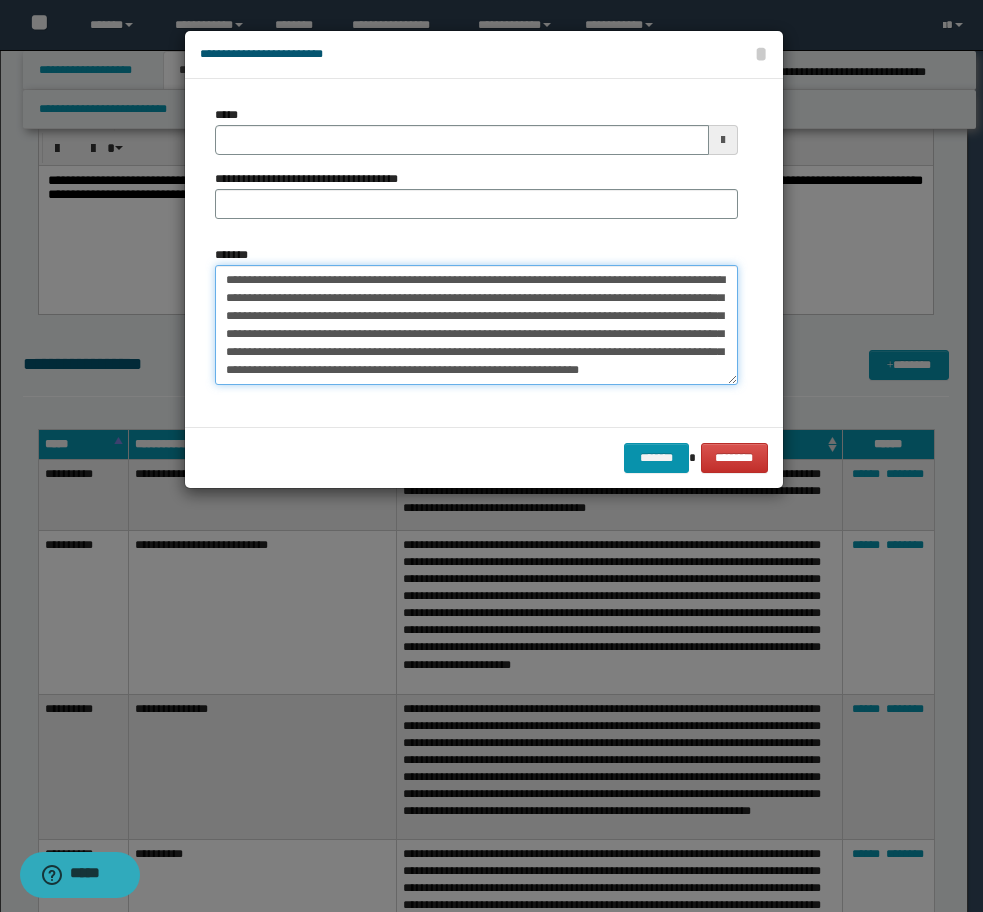 scroll, scrollTop: 0, scrollLeft: 0, axis: both 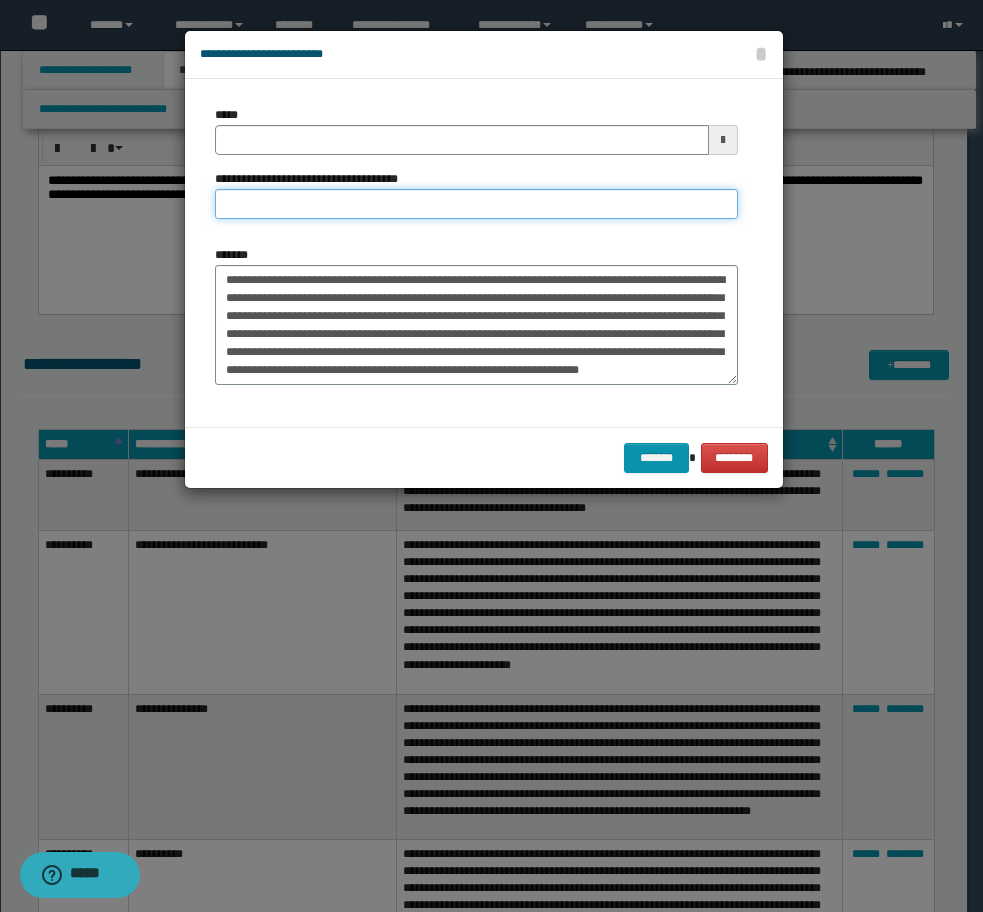 click on "**********" at bounding box center [476, 204] 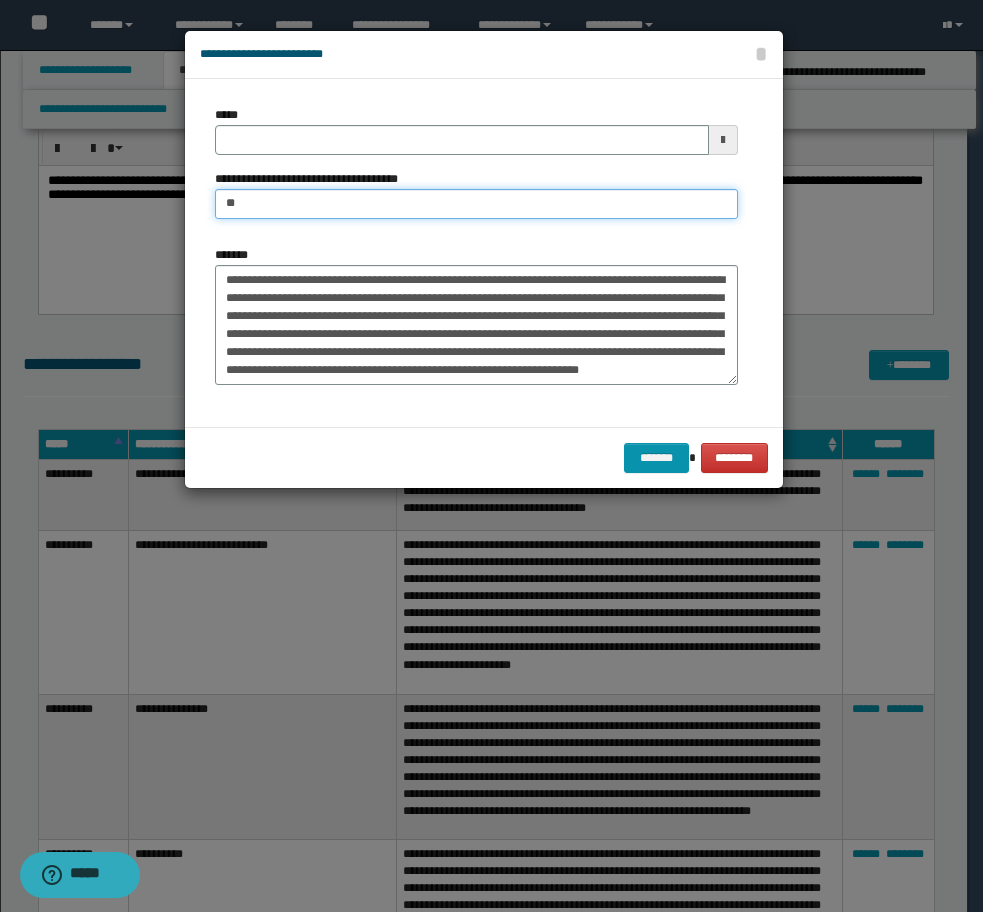 type on "**********" 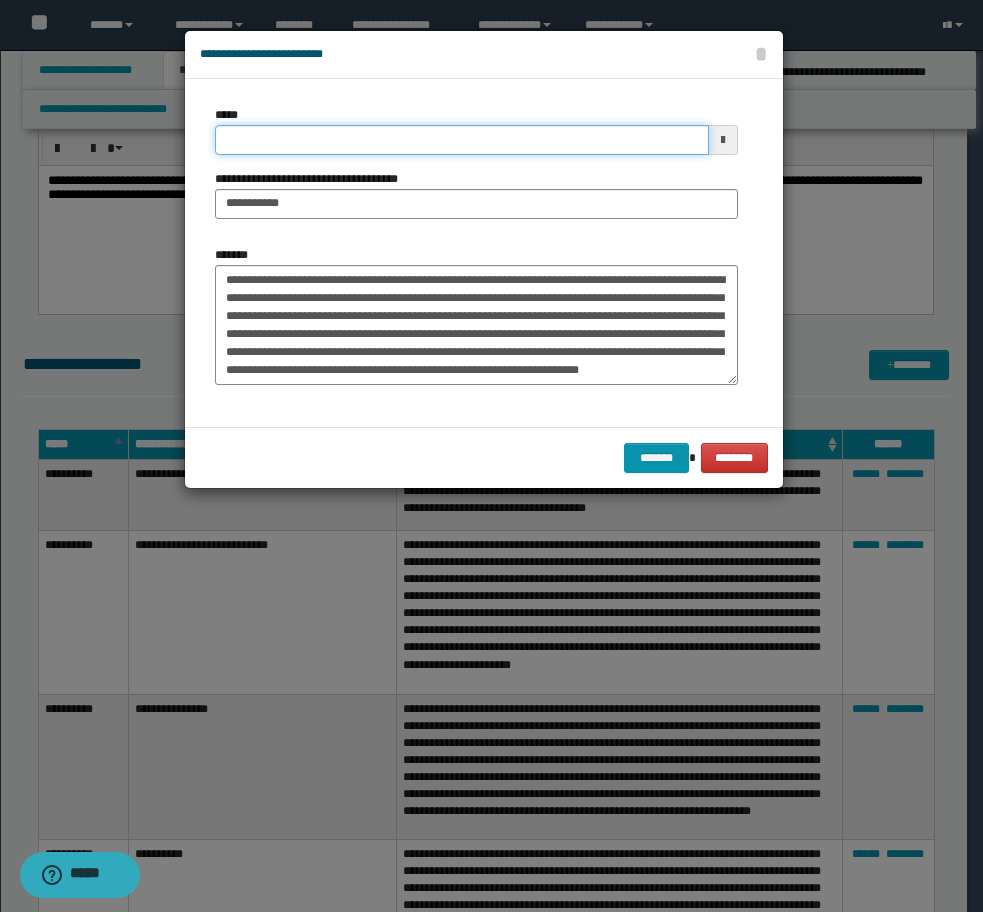 click on "*****" at bounding box center [462, 140] 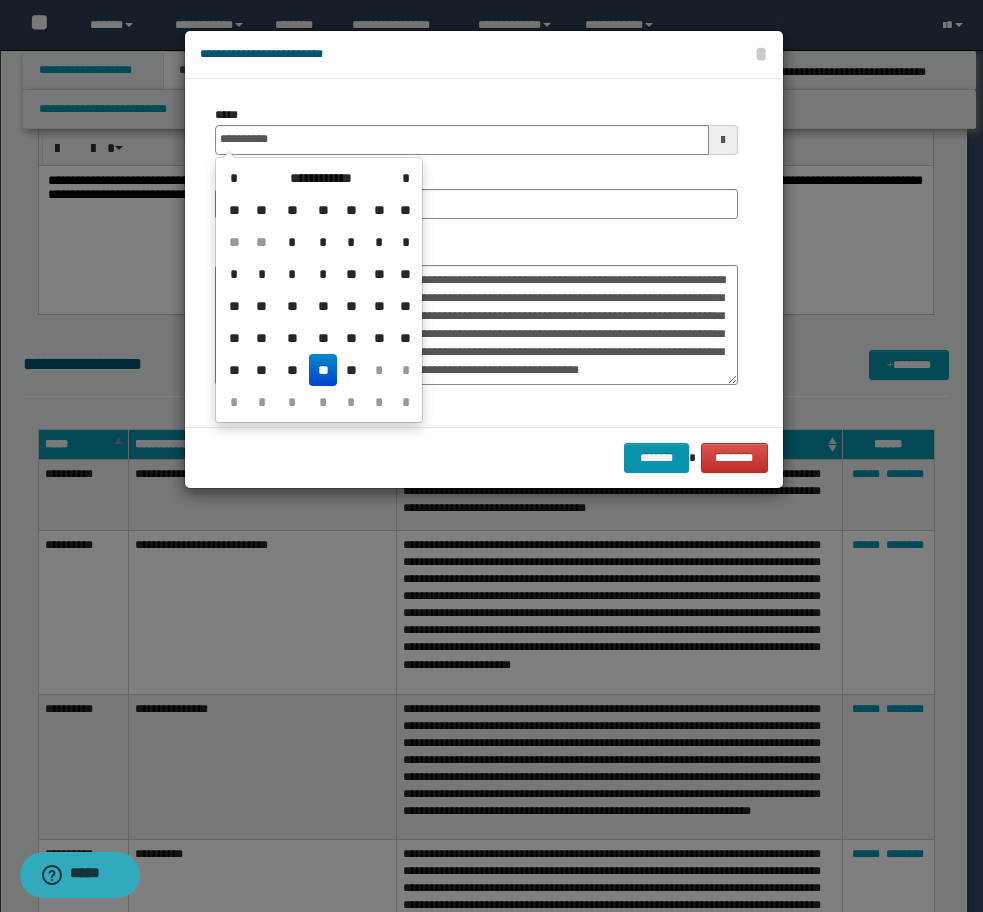 click on "**" at bounding box center (323, 370) 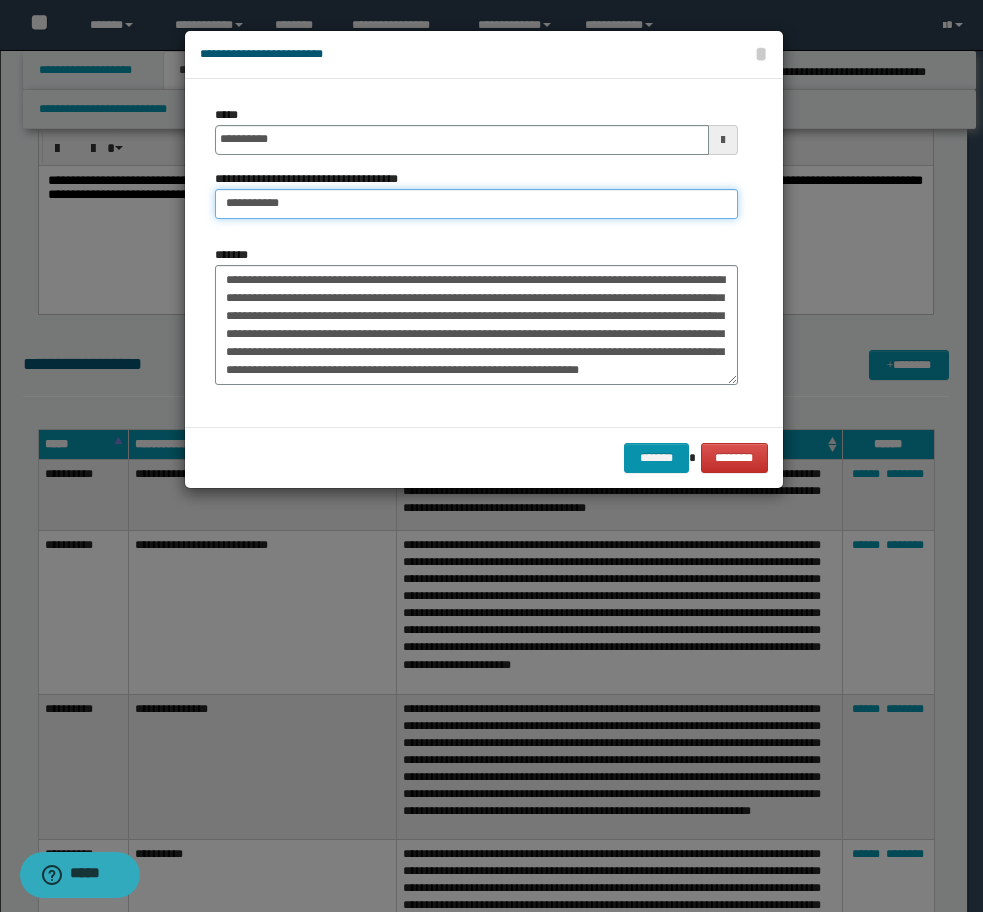 drag, startPoint x: 348, startPoint y: 198, endPoint x: 342, endPoint y: 211, distance: 14.3178215 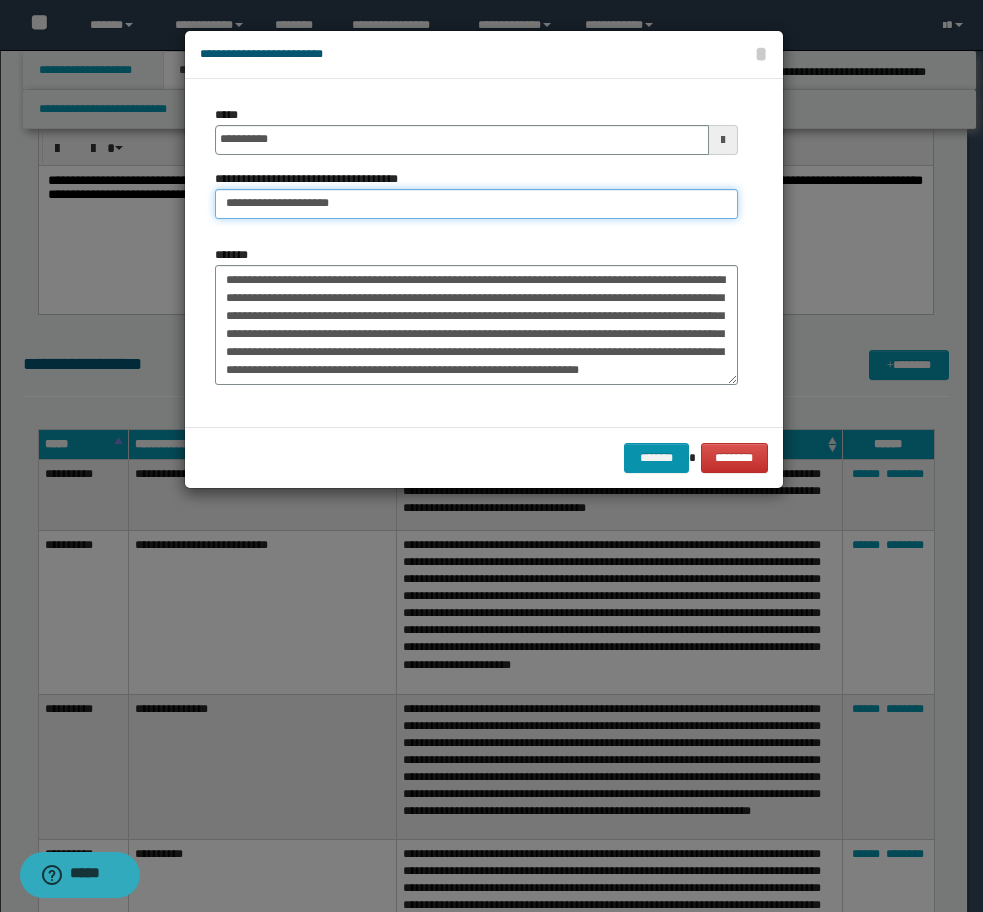type on "**********" 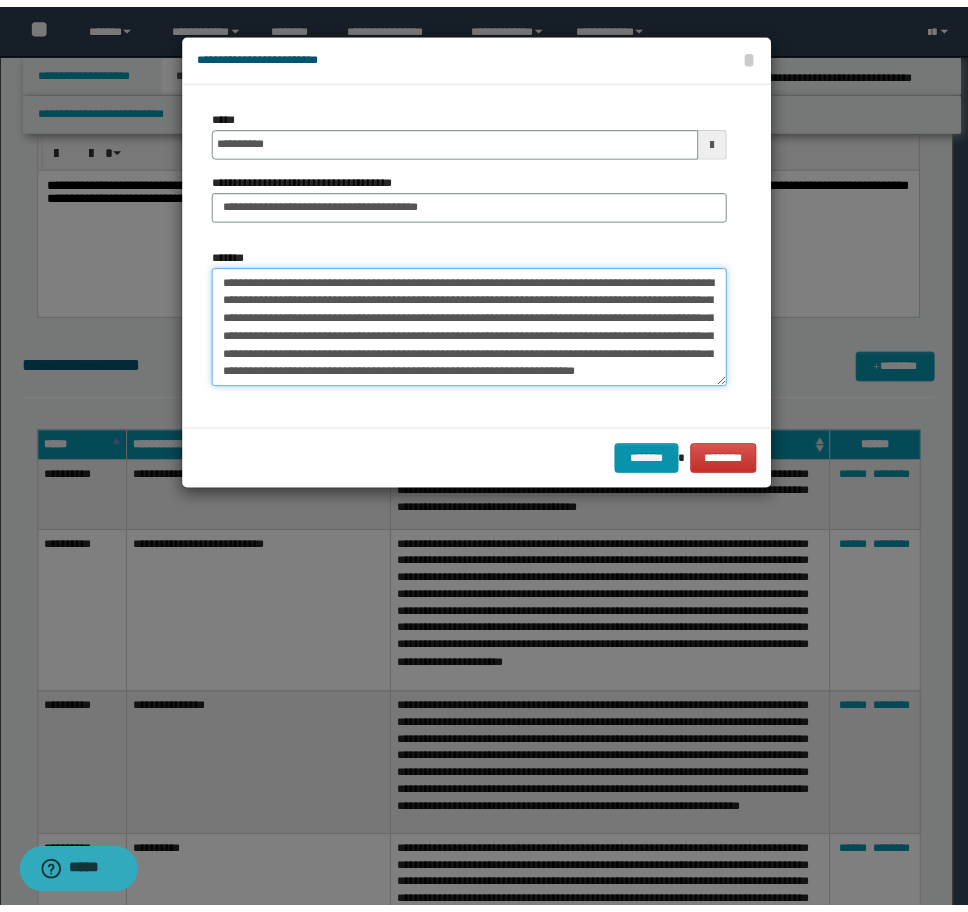 scroll, scrollTop: 18, scrollLeft: 0, axis: vertical 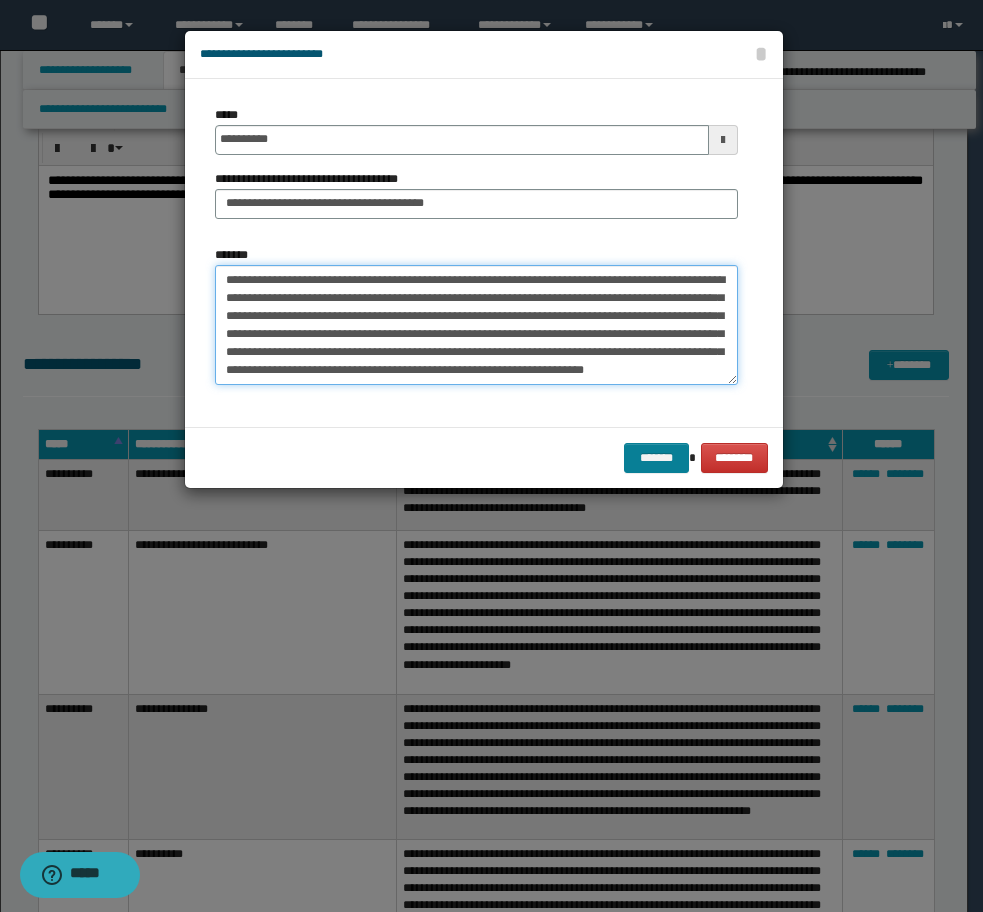 type on "**********" 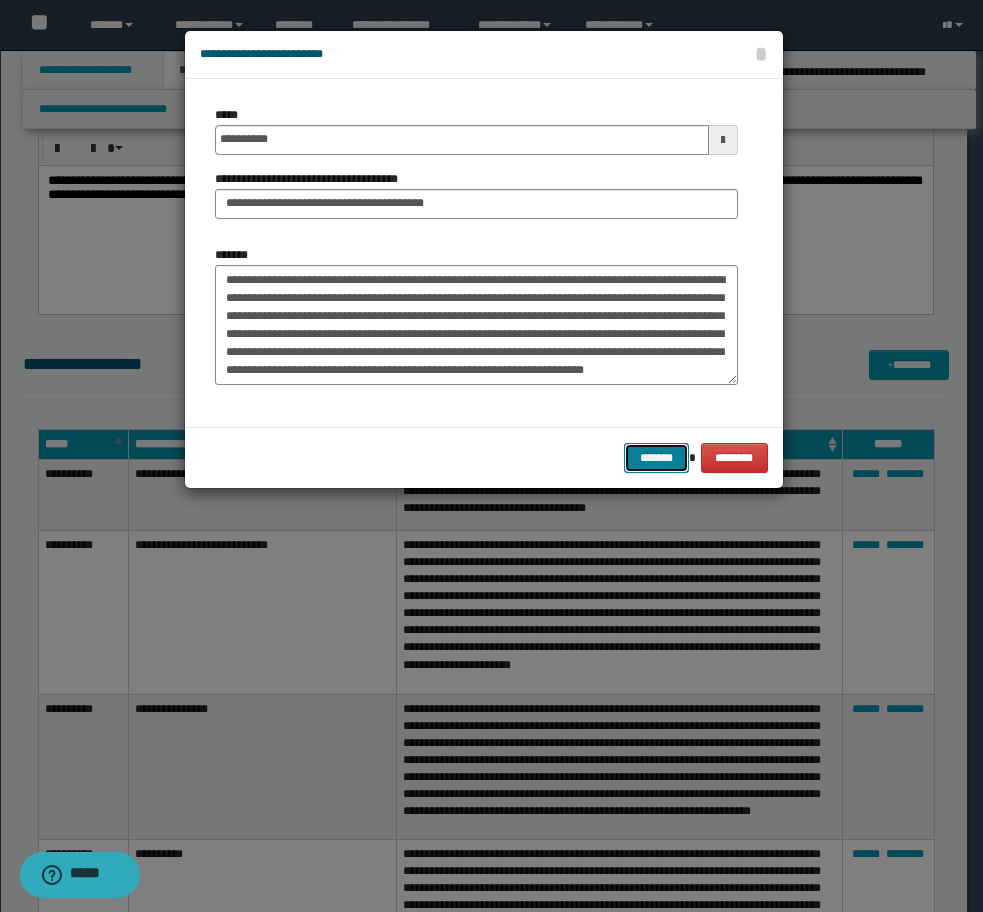 click on "*******" at bounding box center (656, 458) 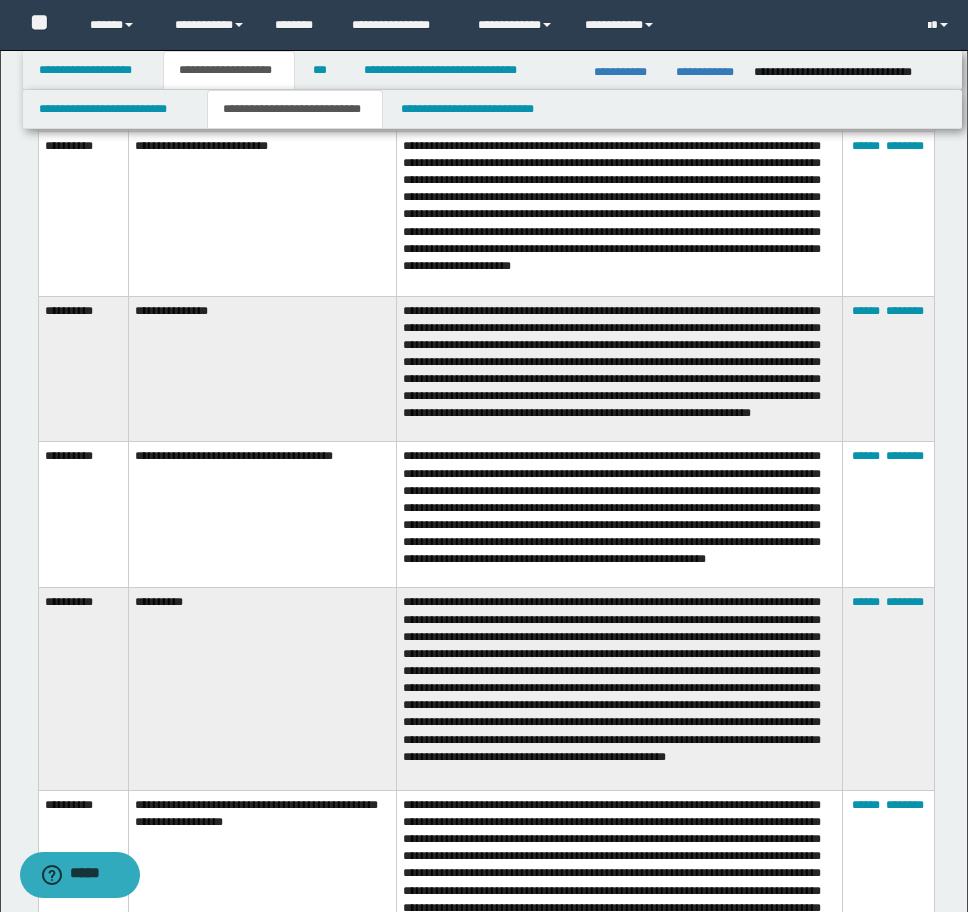 scroll, scrollTop: 2800, scrollLeft: 0, axis: vertical 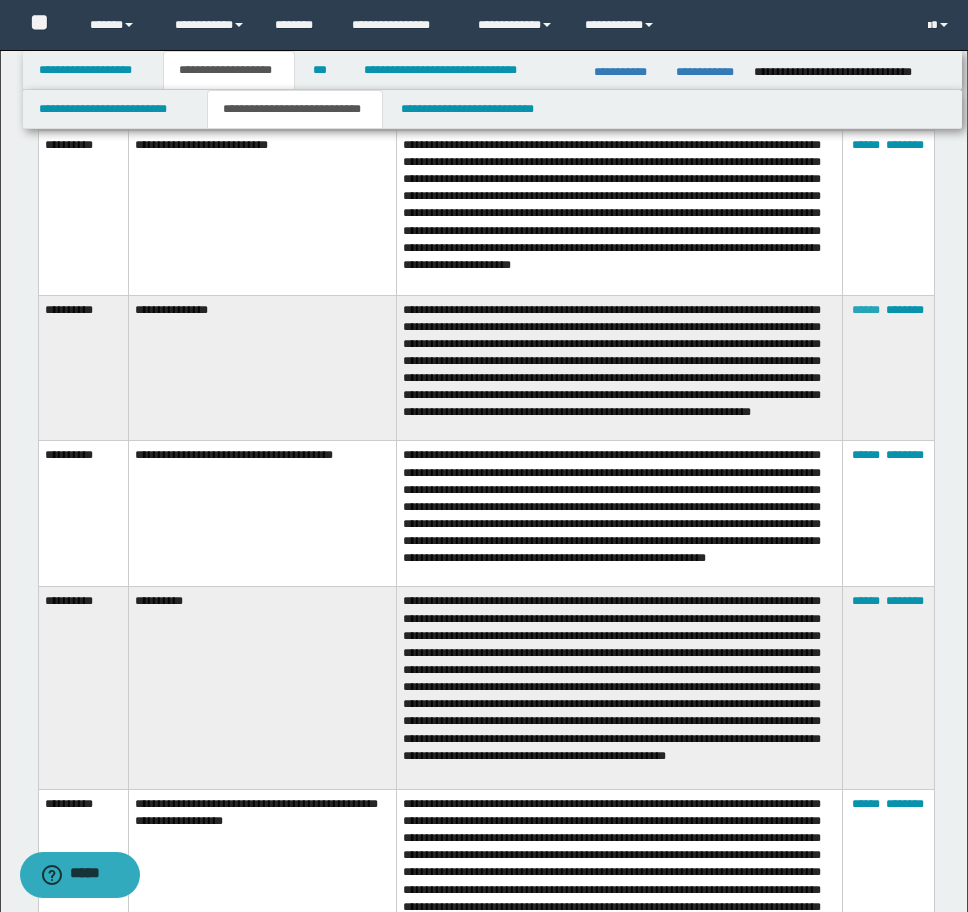 click on "******" at bounding box center (866, 310) 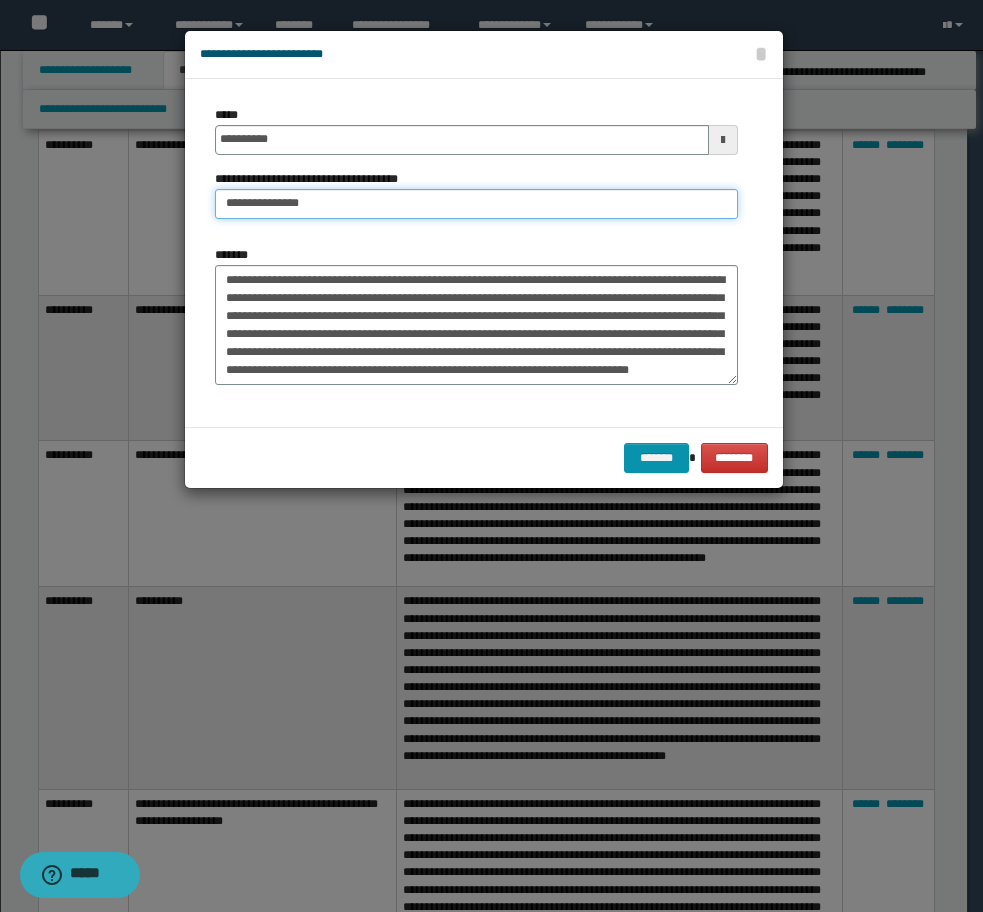 click on "**********" at bounding box center (476, 204) 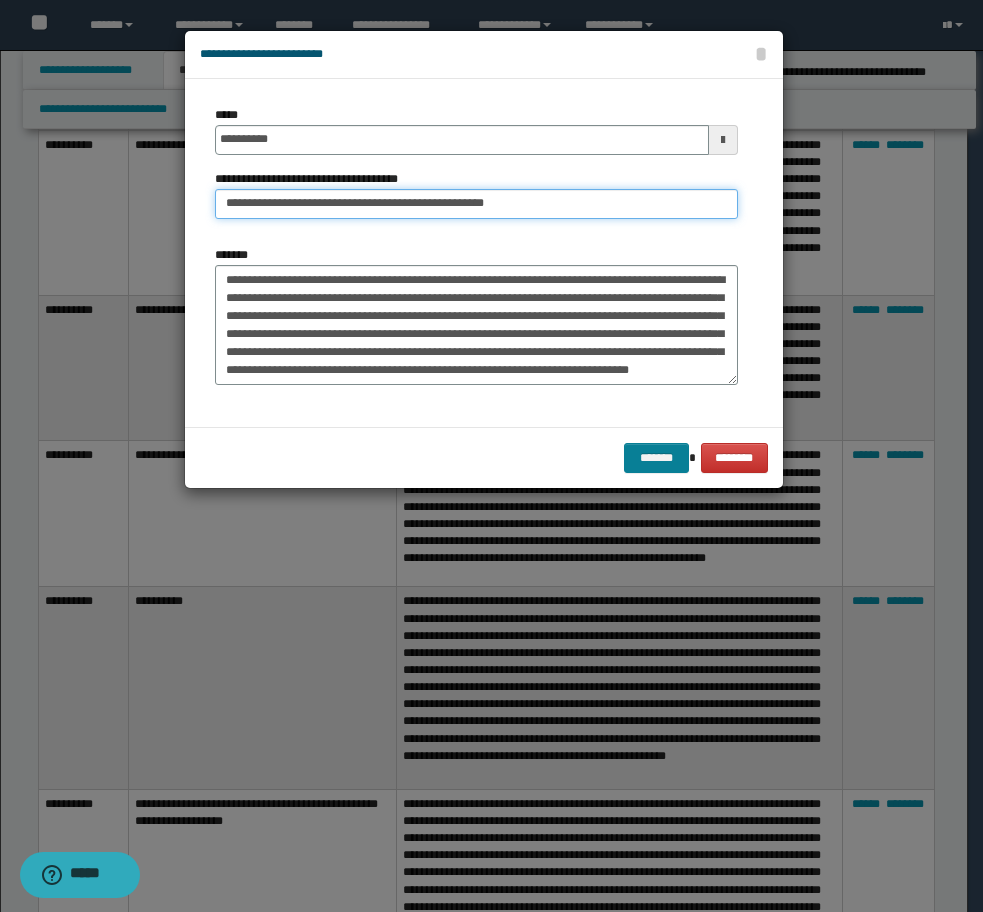 type on "**********" 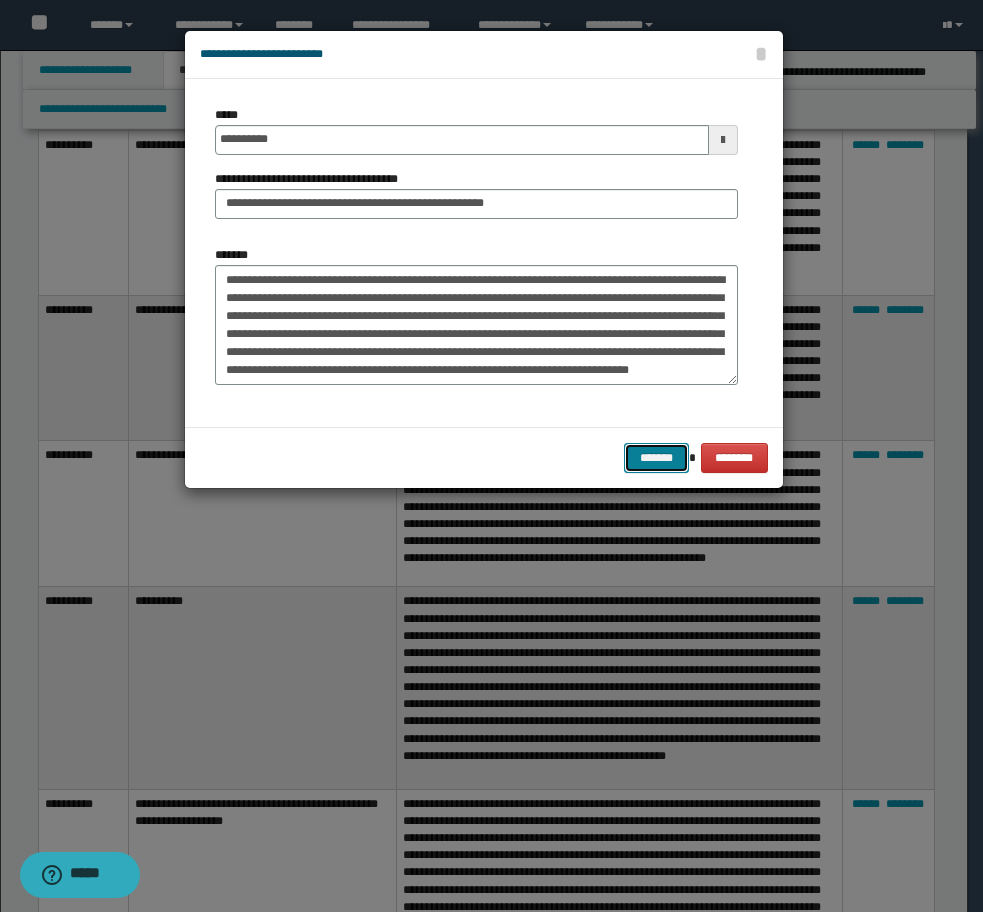 click on "*******" at bounding box center [656, 458] 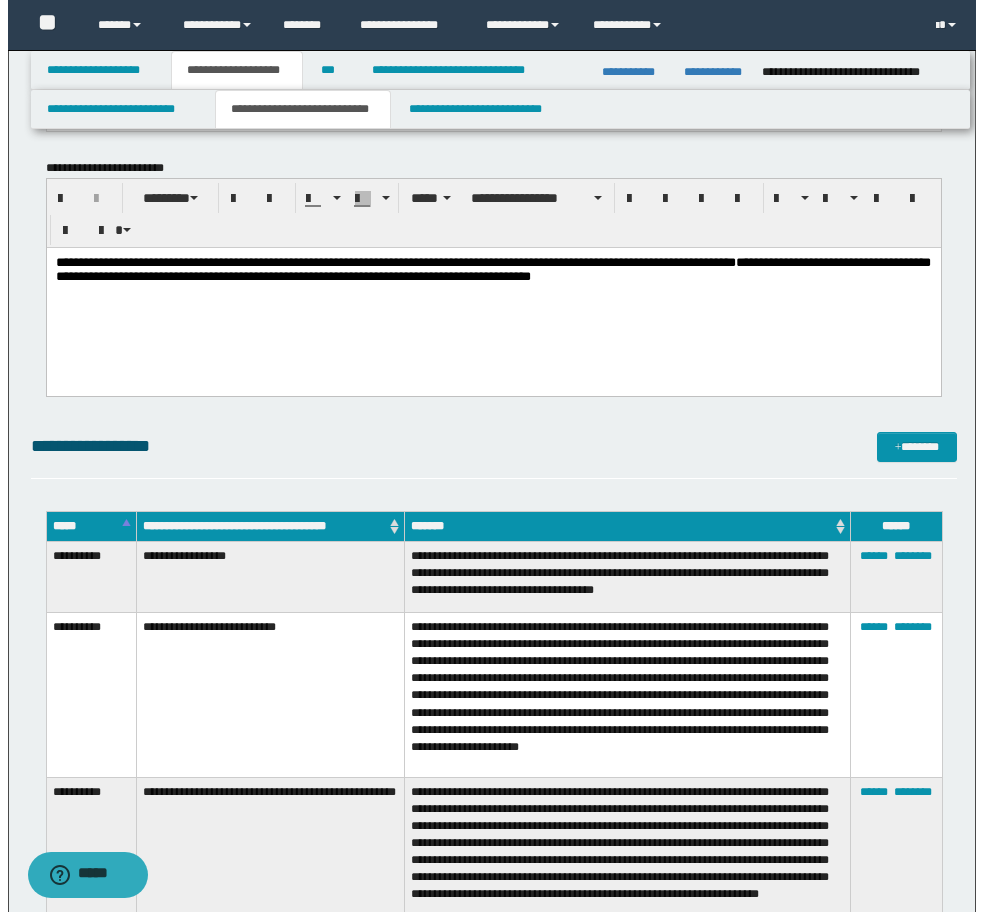 scroll, scrollTop: 2300, scrollLeft: 0, axis: vertical 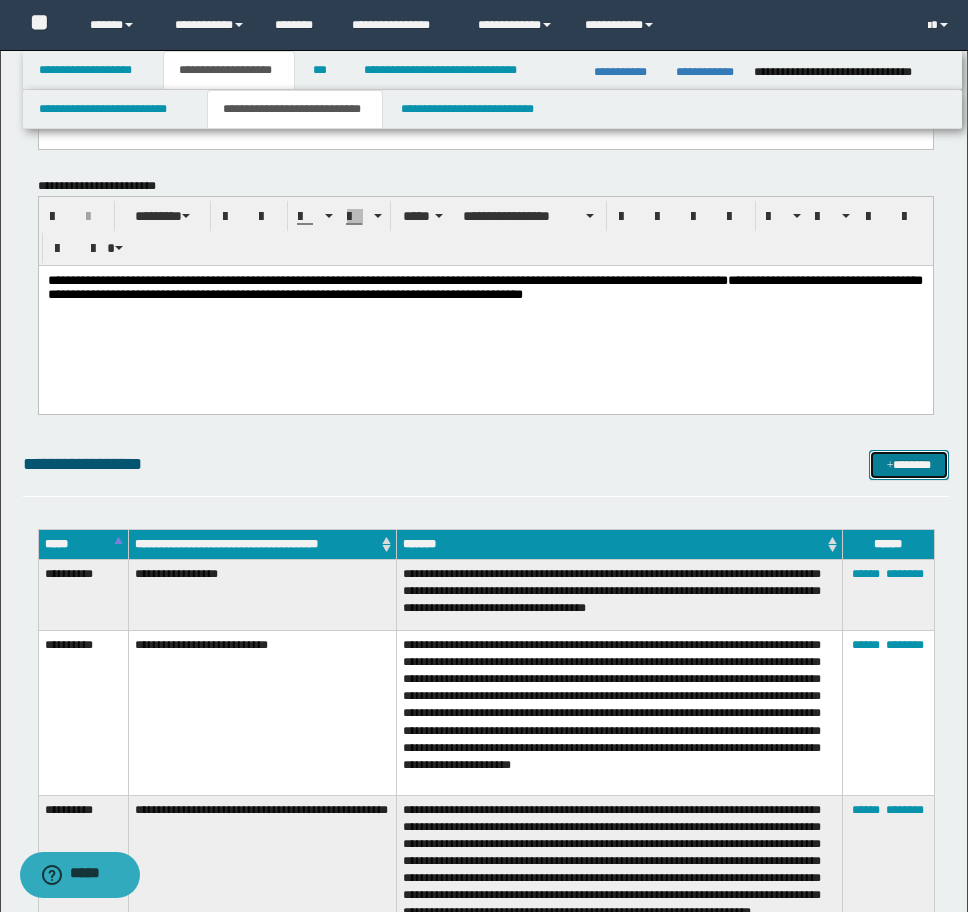 click on "*******" at bounding box center [909, 465] 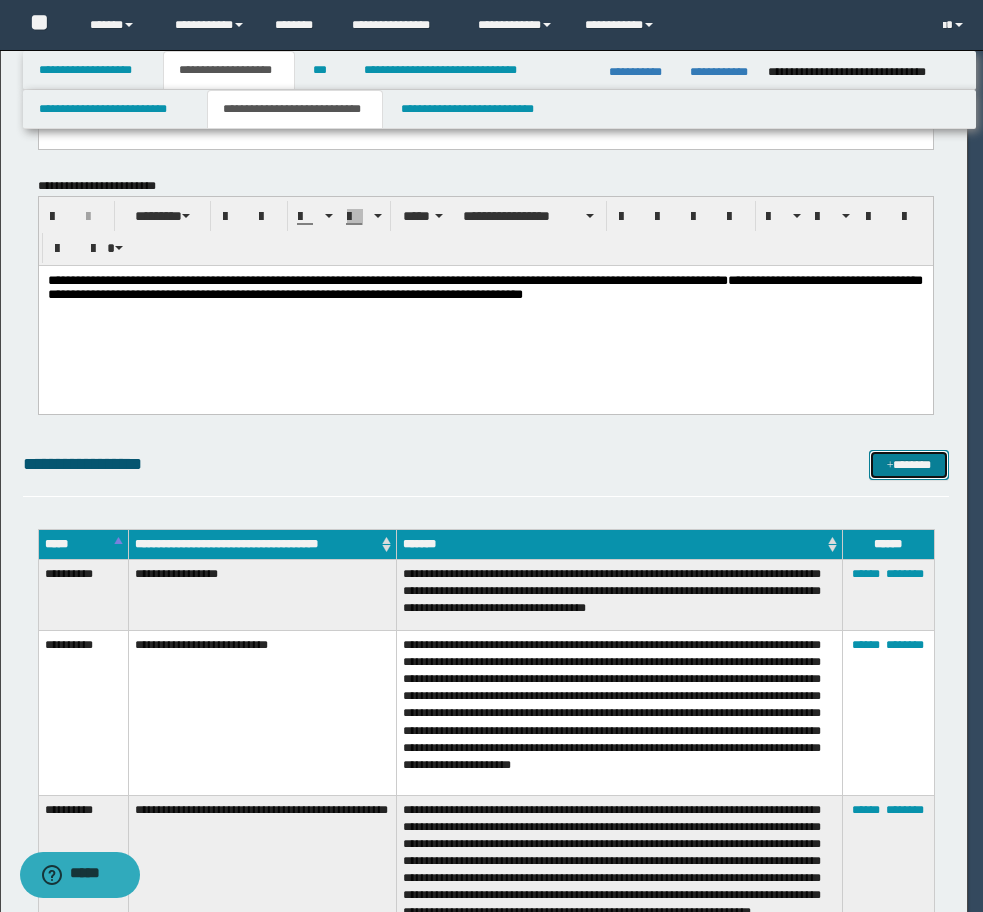 scroll, scrollTop: 0, scrollLeft: 0, axis: both 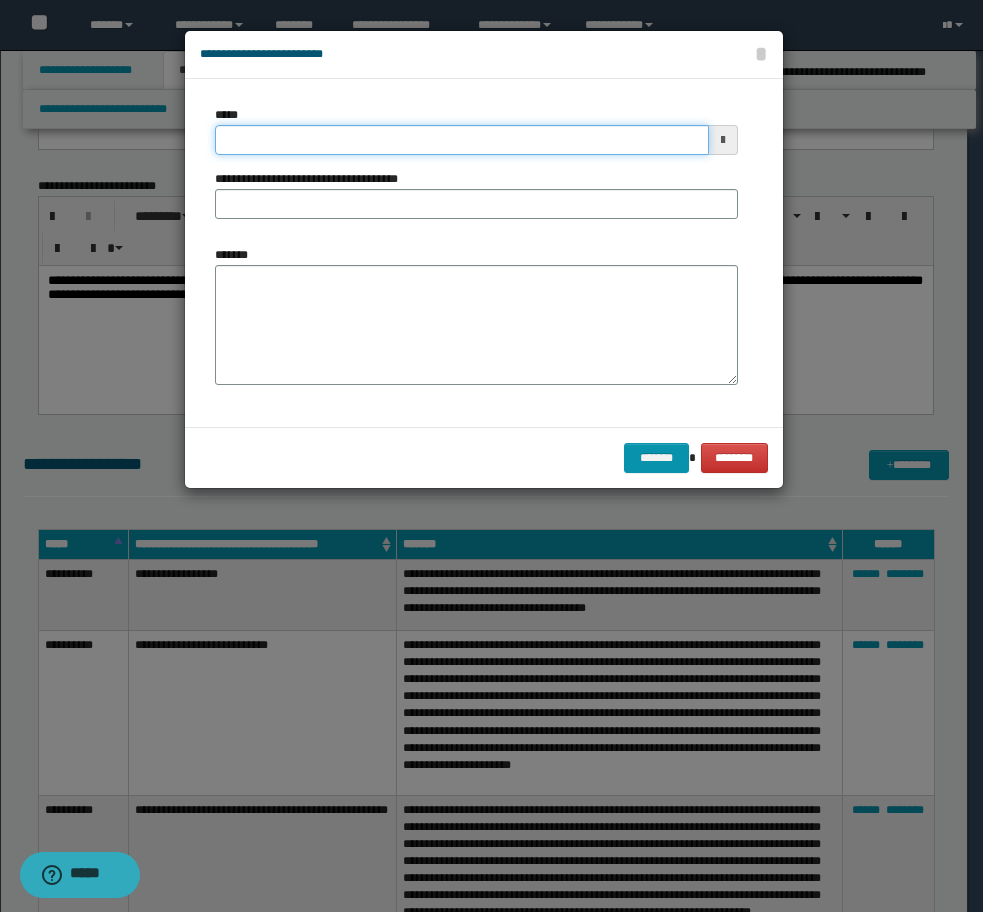 click on "*****" at bounding box center [462, 140] 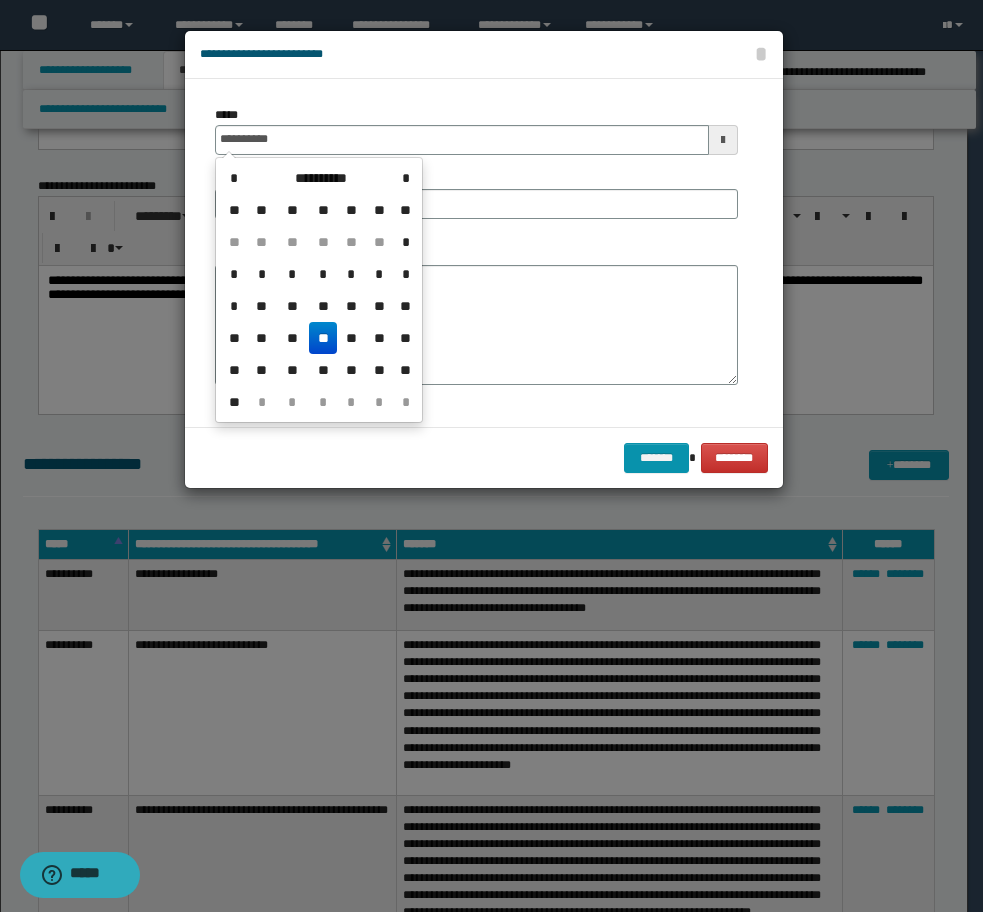 click on "**" at bounding box center [323, 338] 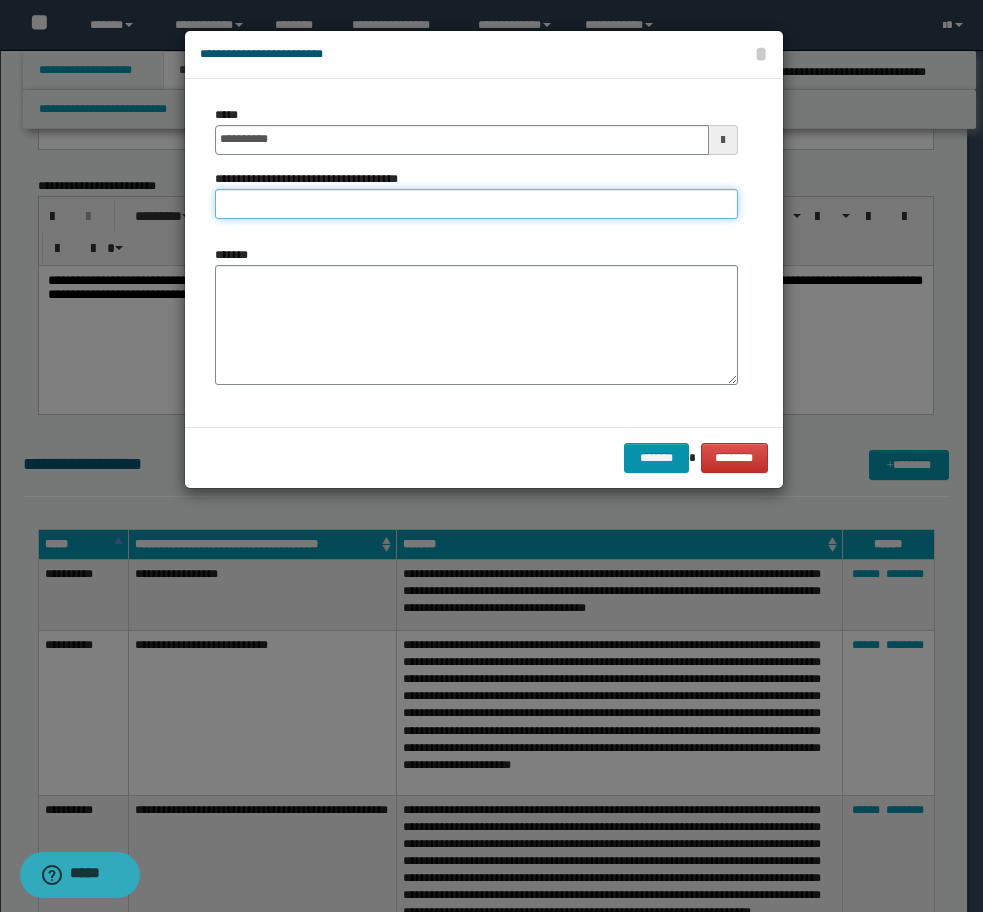 click on "**********" at bounding box center [476, 204] 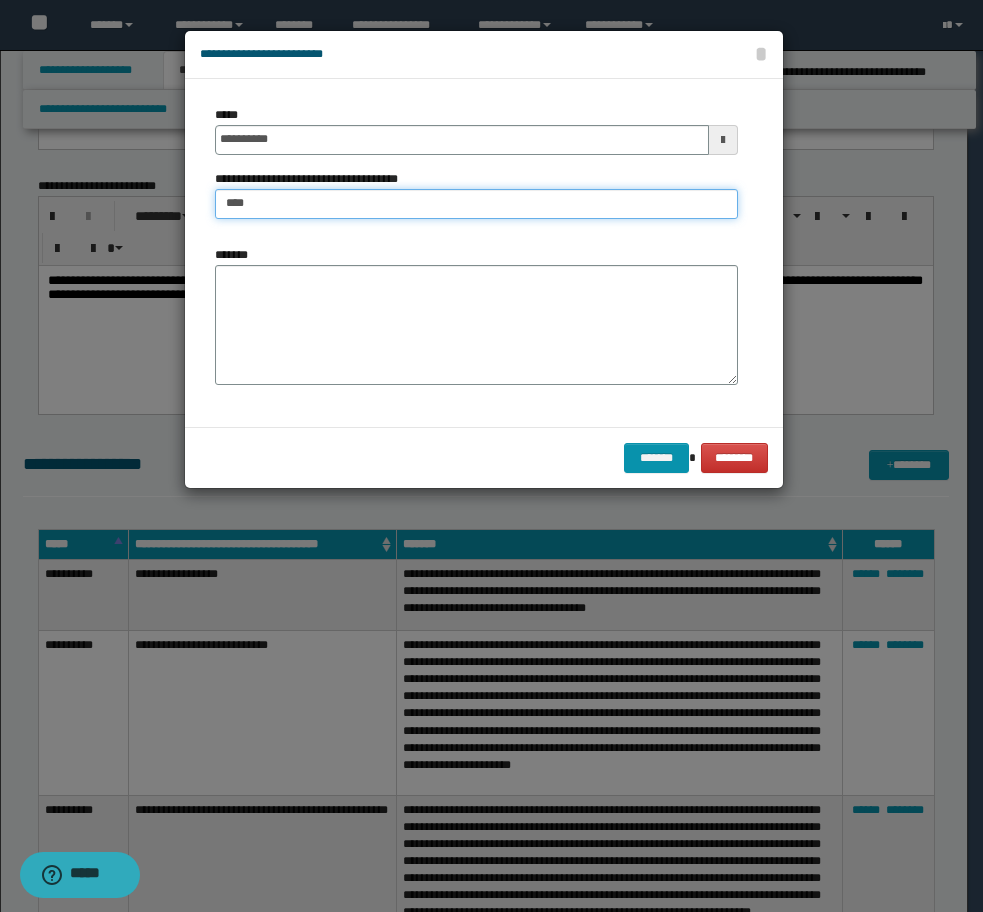type on "**********" 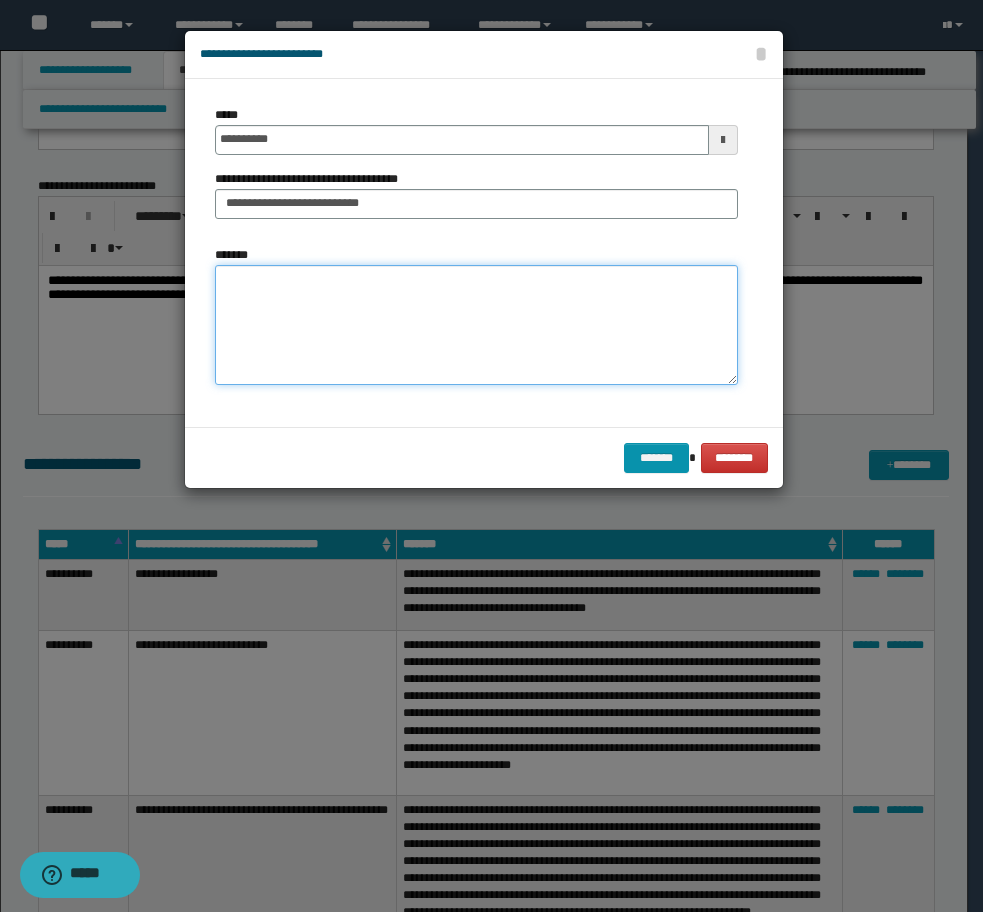 click on "*******" at bounding box center (476, 325) 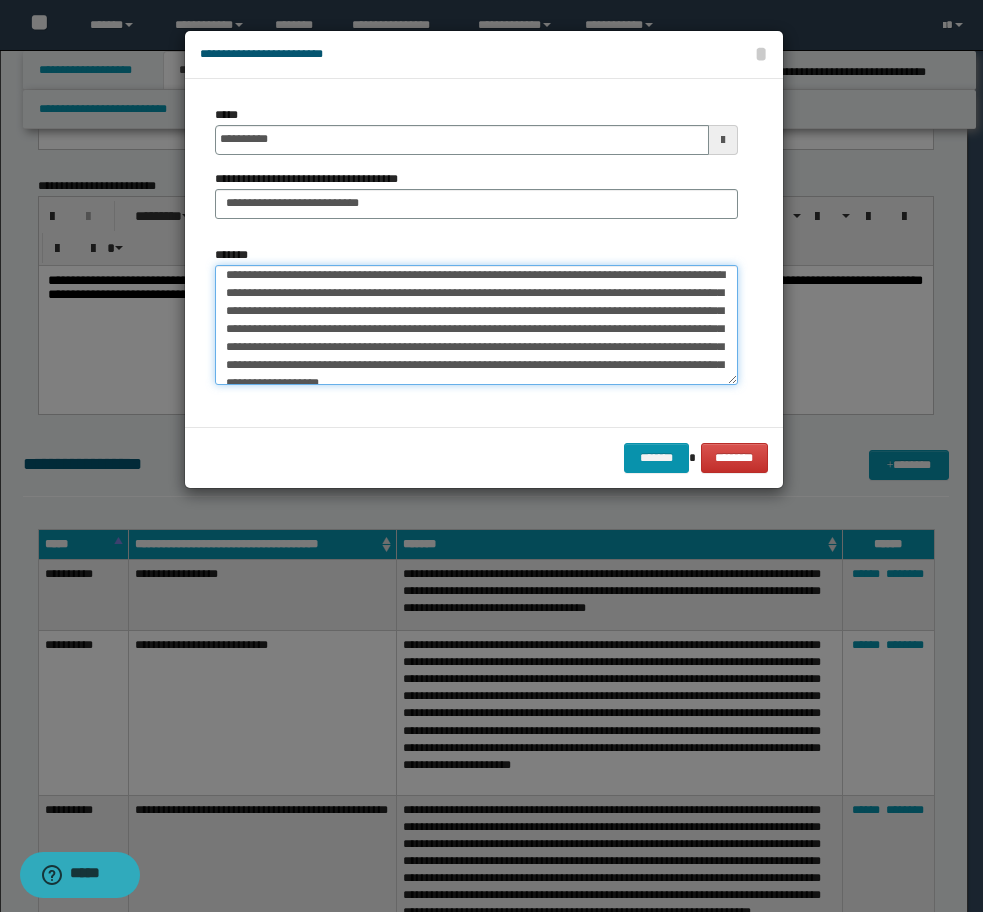 scroll, scrollTop: 0, scrollLeft: 0, axis: both 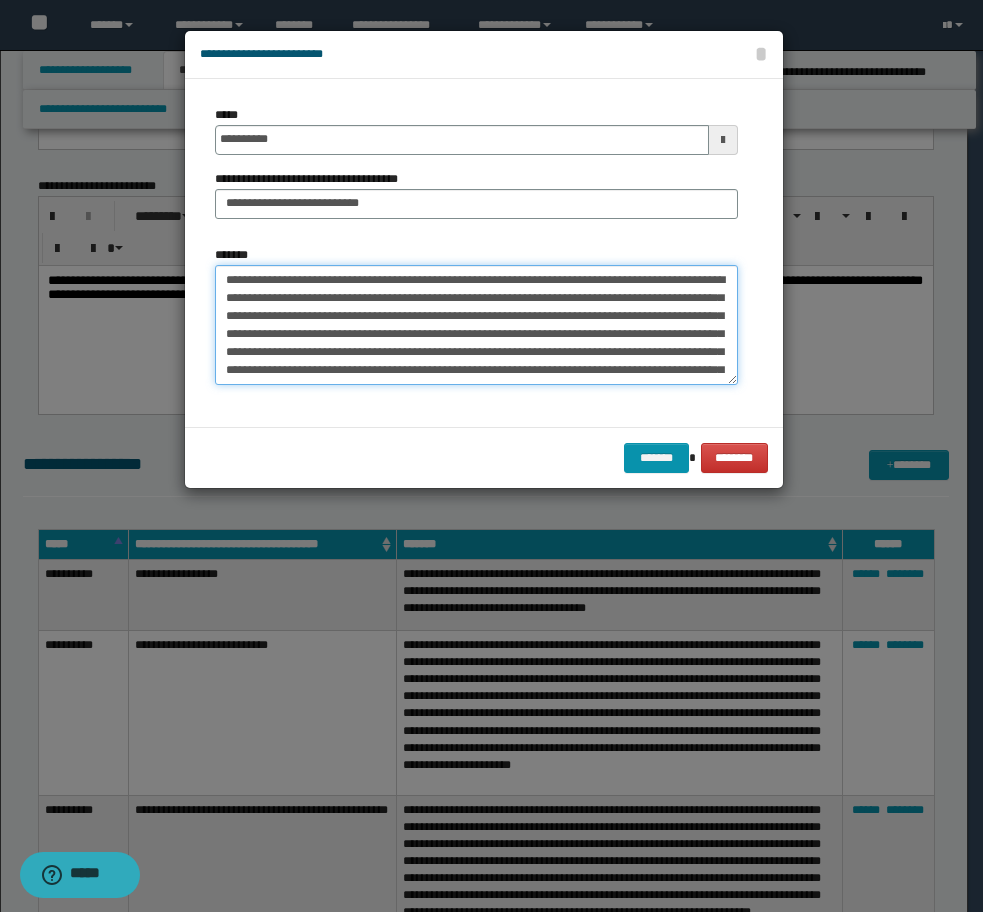 click on "**********" at bounding box center [476, 325] 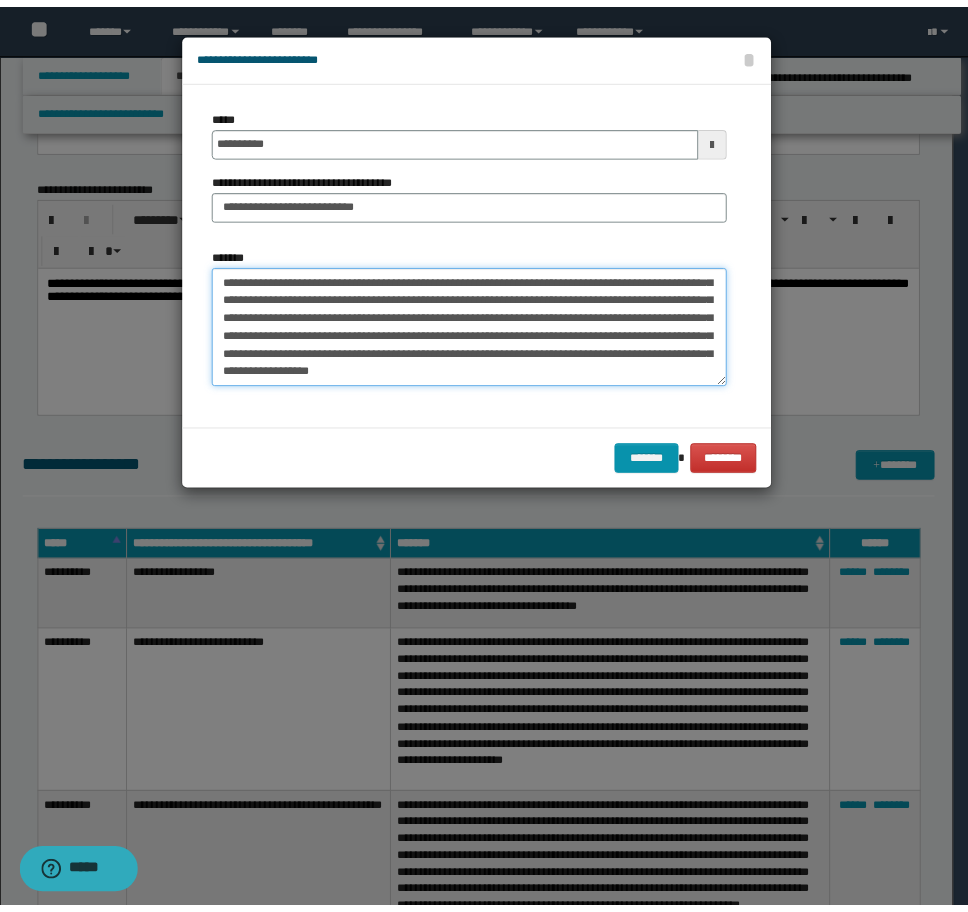 scroll, scrollTop: 36, scrollLeft: 0, axis: vertical 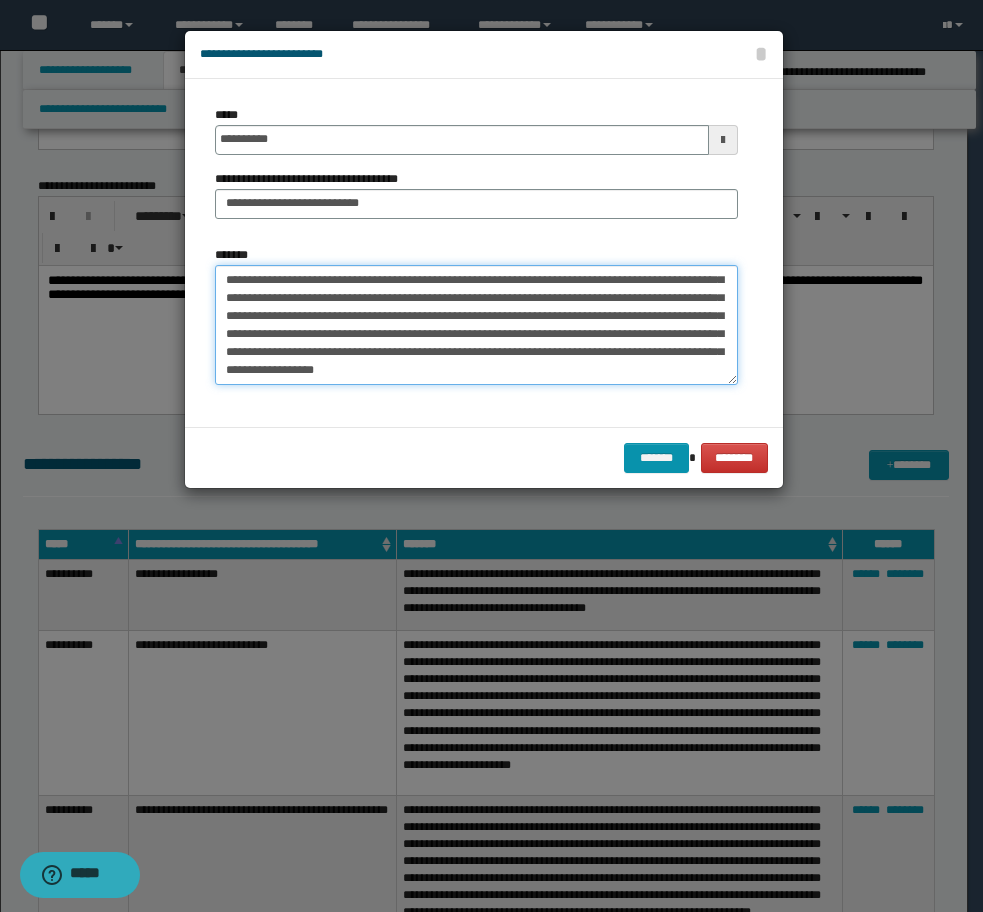 type on "**********" 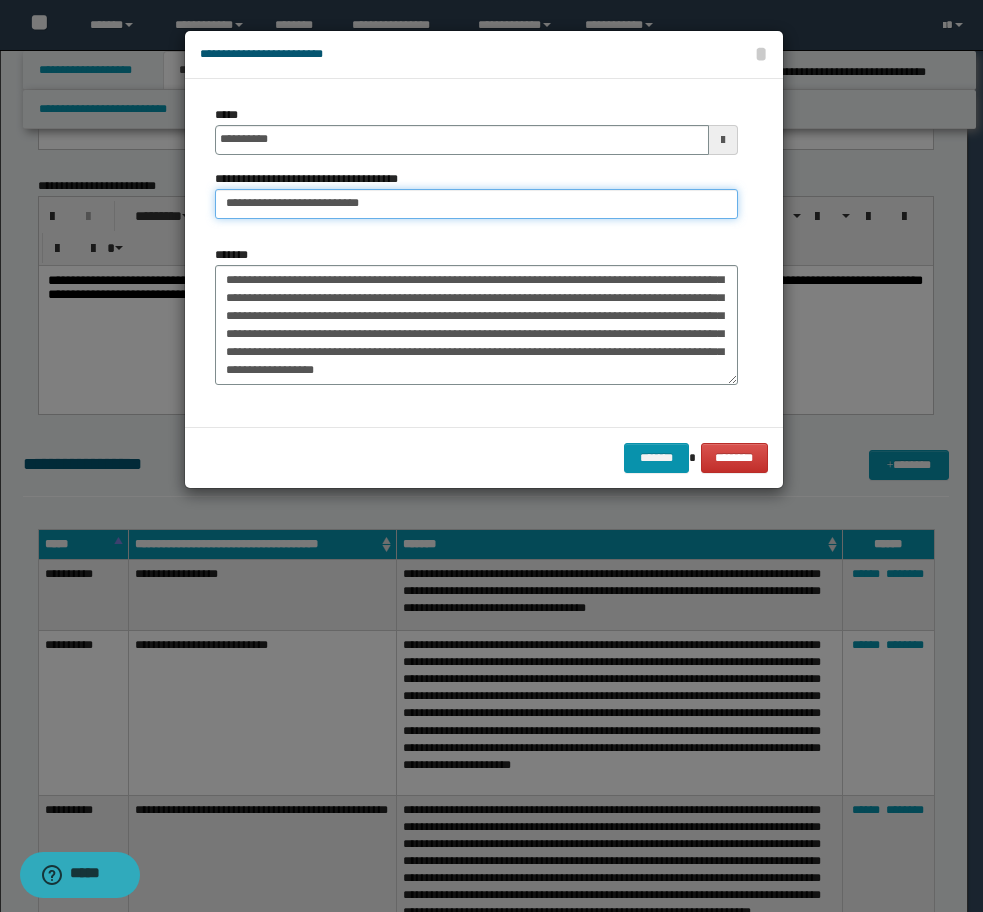 click on "**********" at bounding box center [476, 204] 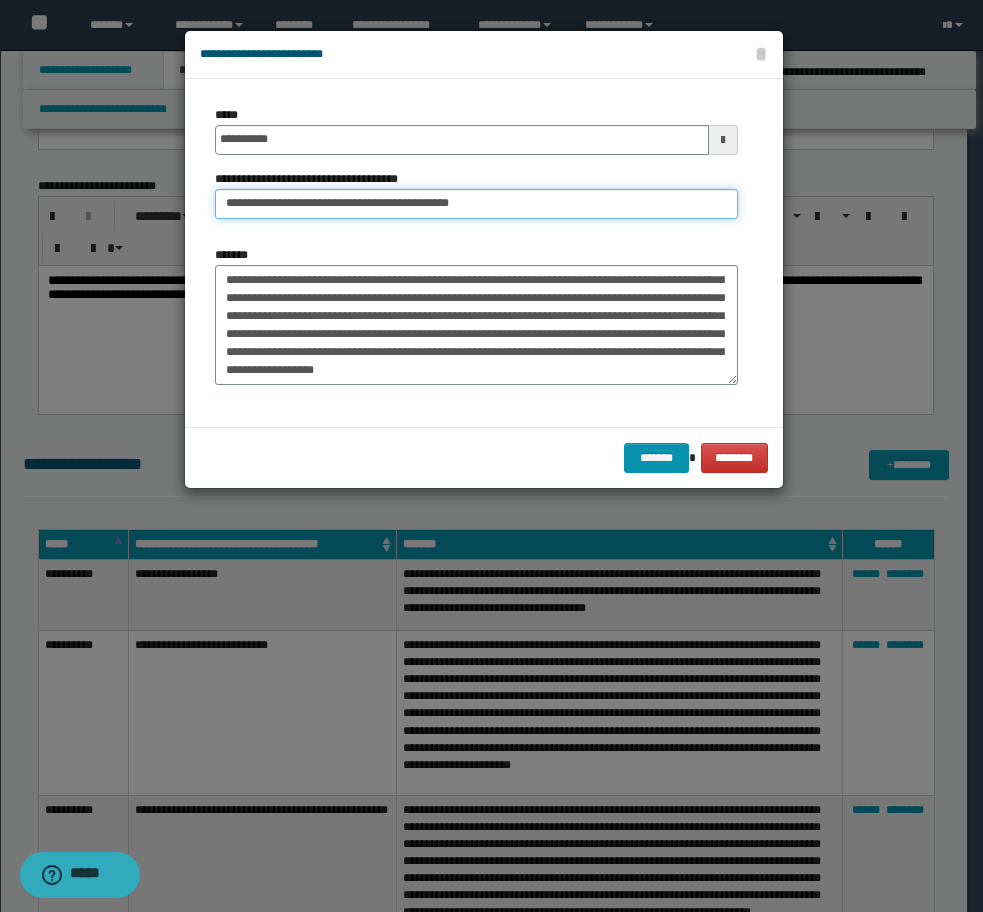 click on "**********" at bounding box center (476, 204) 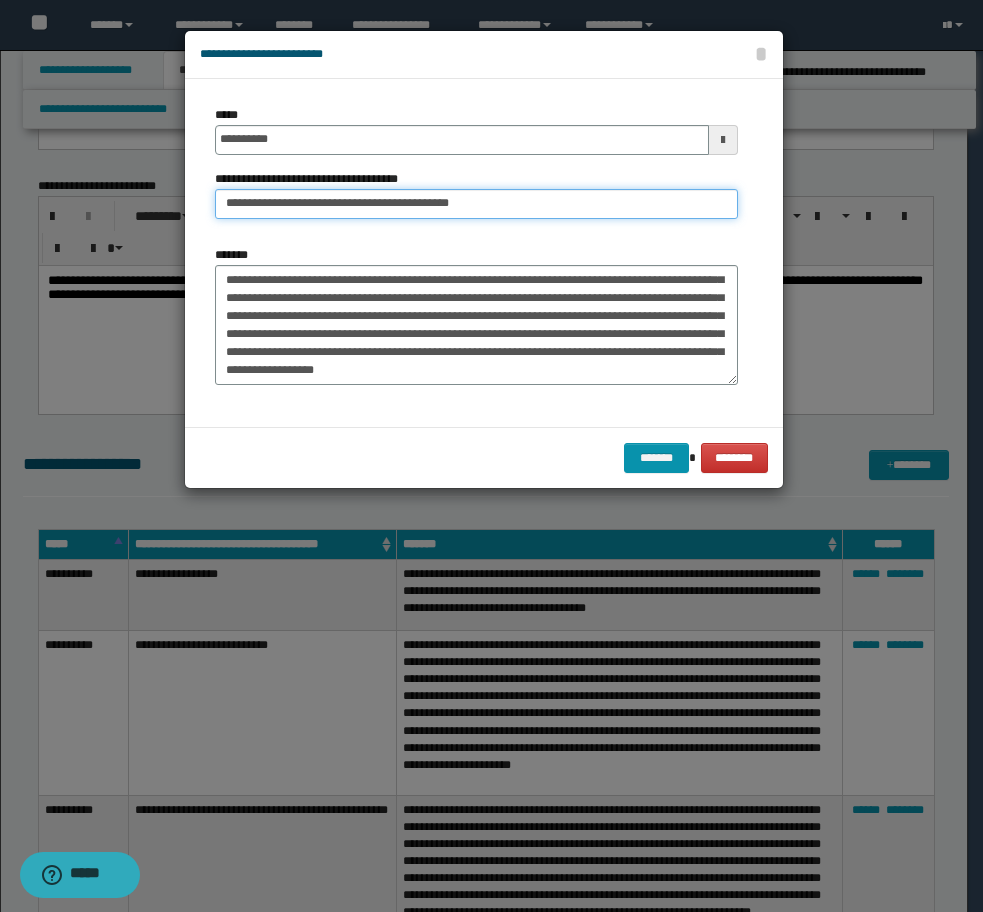 type on "**********" 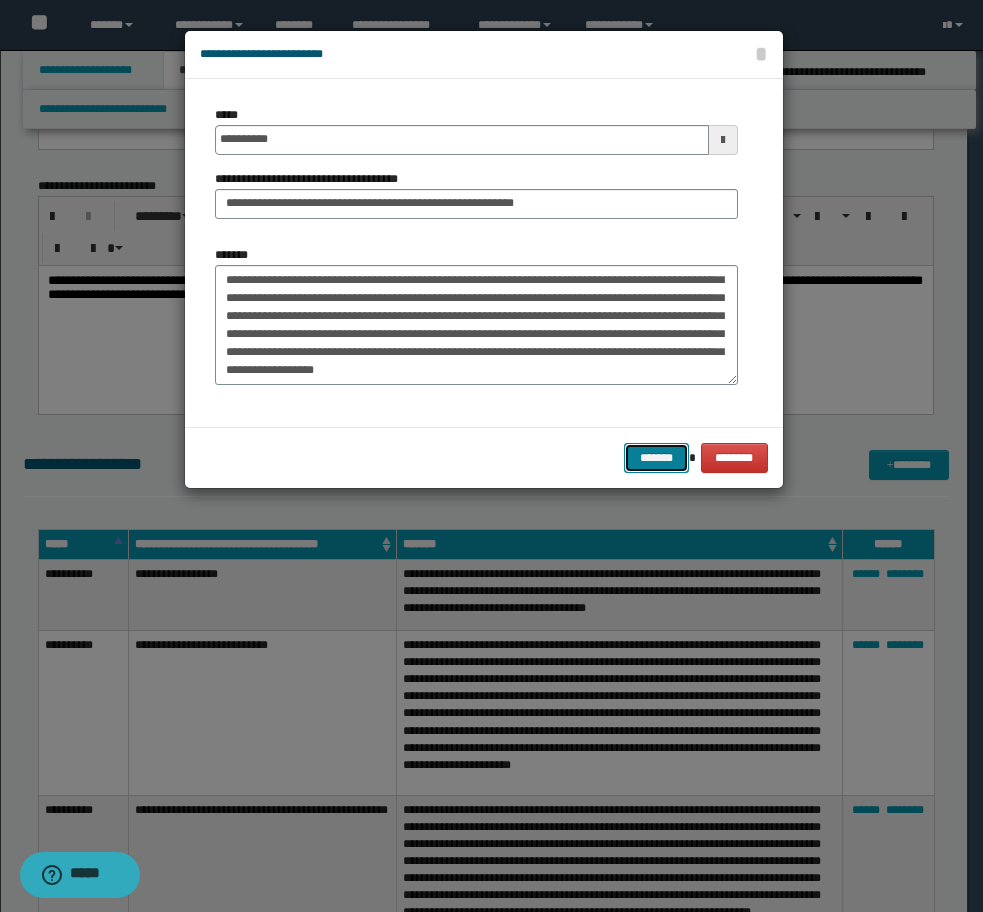click on "*******" at bounding box center (656, 458) 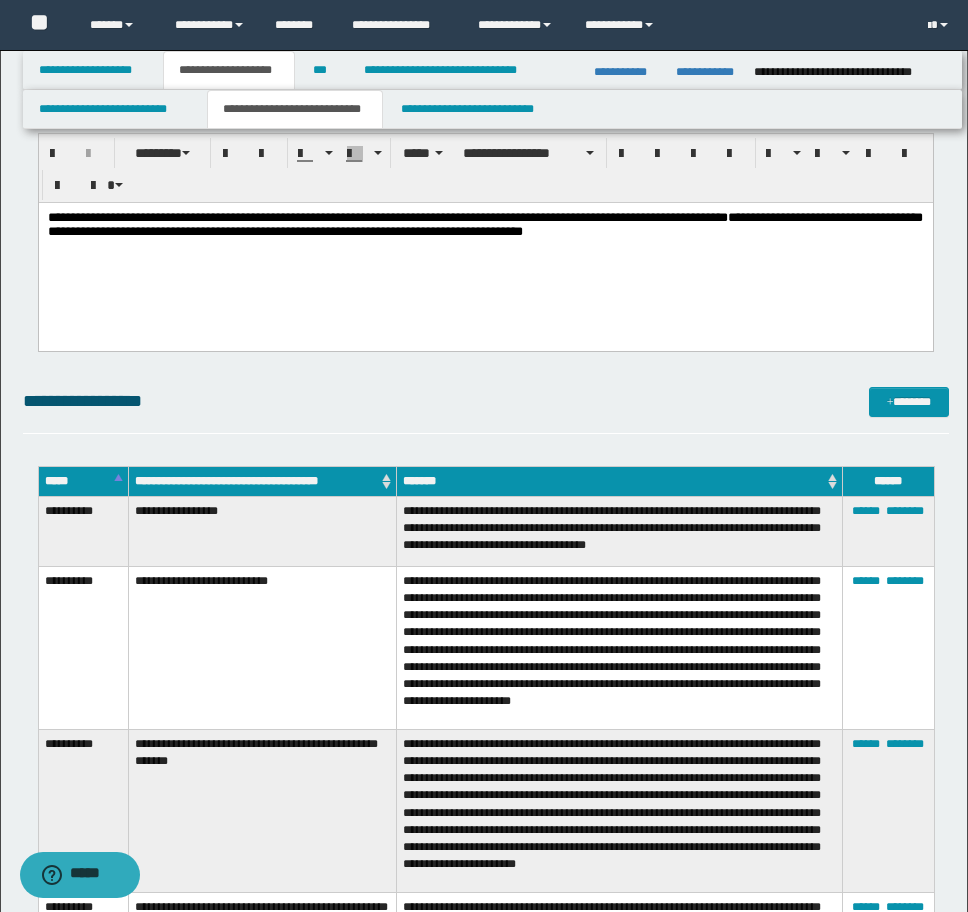 scroll, scrollTop: 2940, scrollLeft: 0, axis: vertical 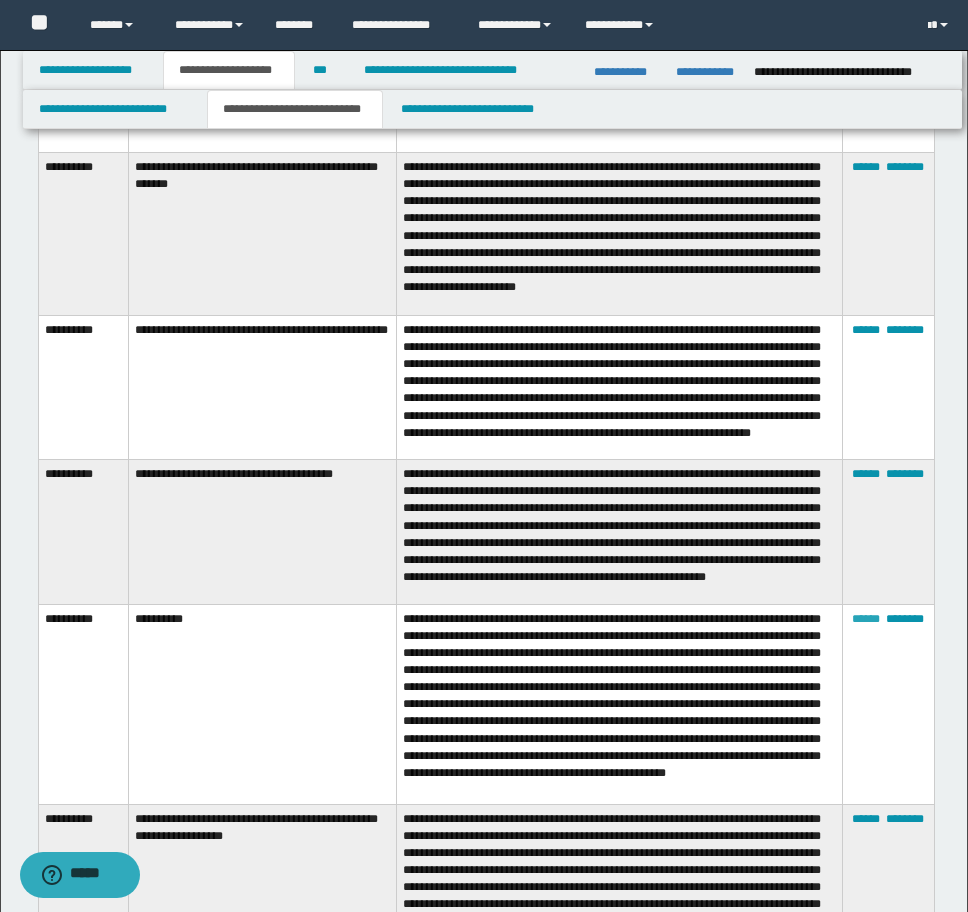 click on "******" at bounding box center [866, 619] 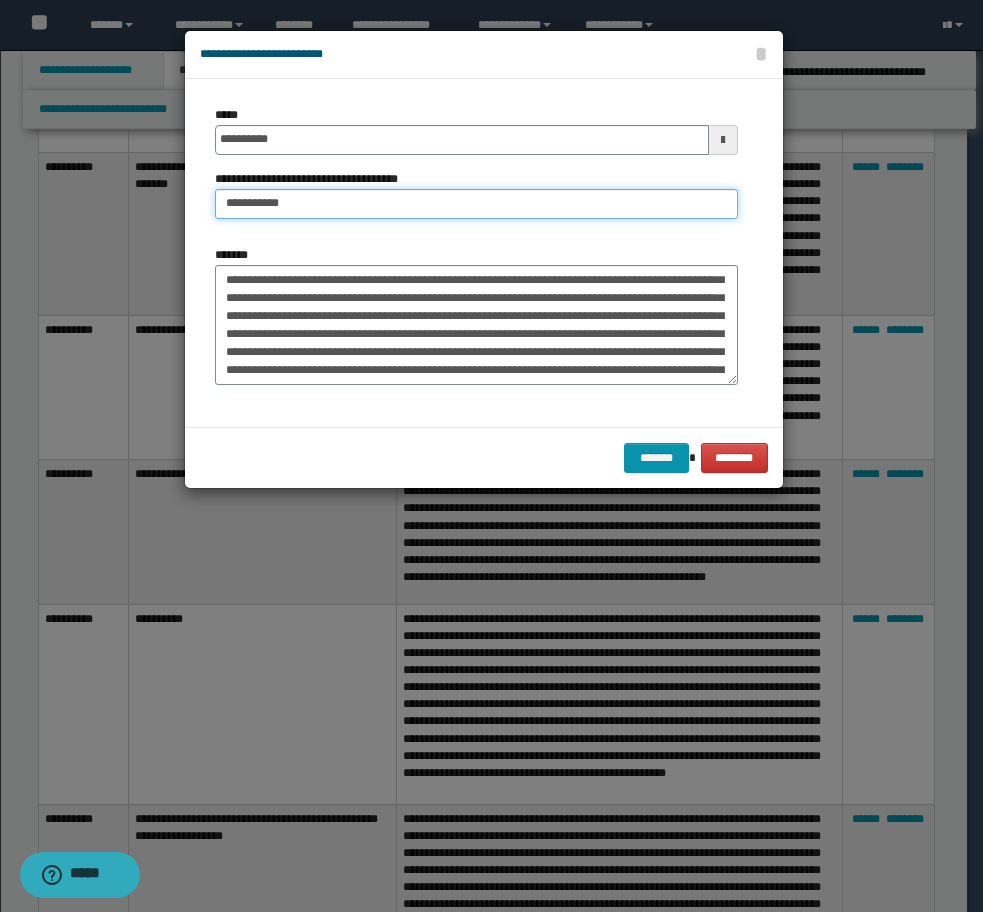 click on "**********" at bounding box center (476, 204) 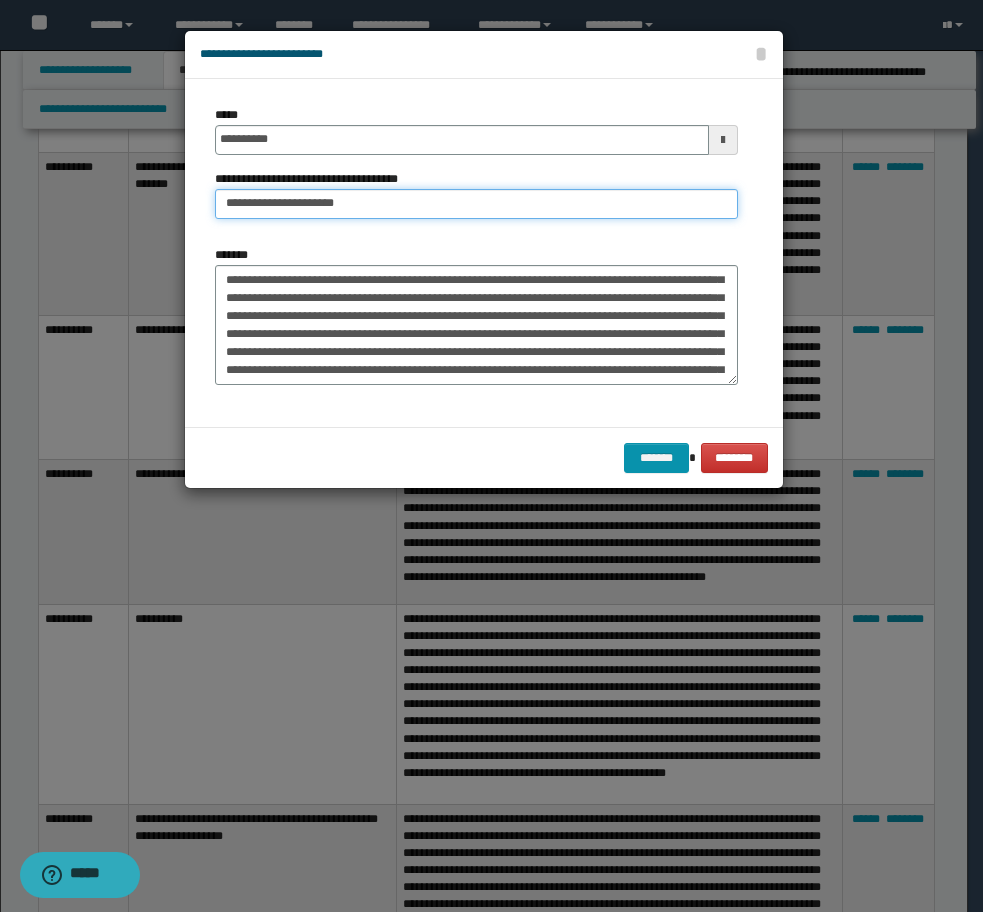 type on "**********" 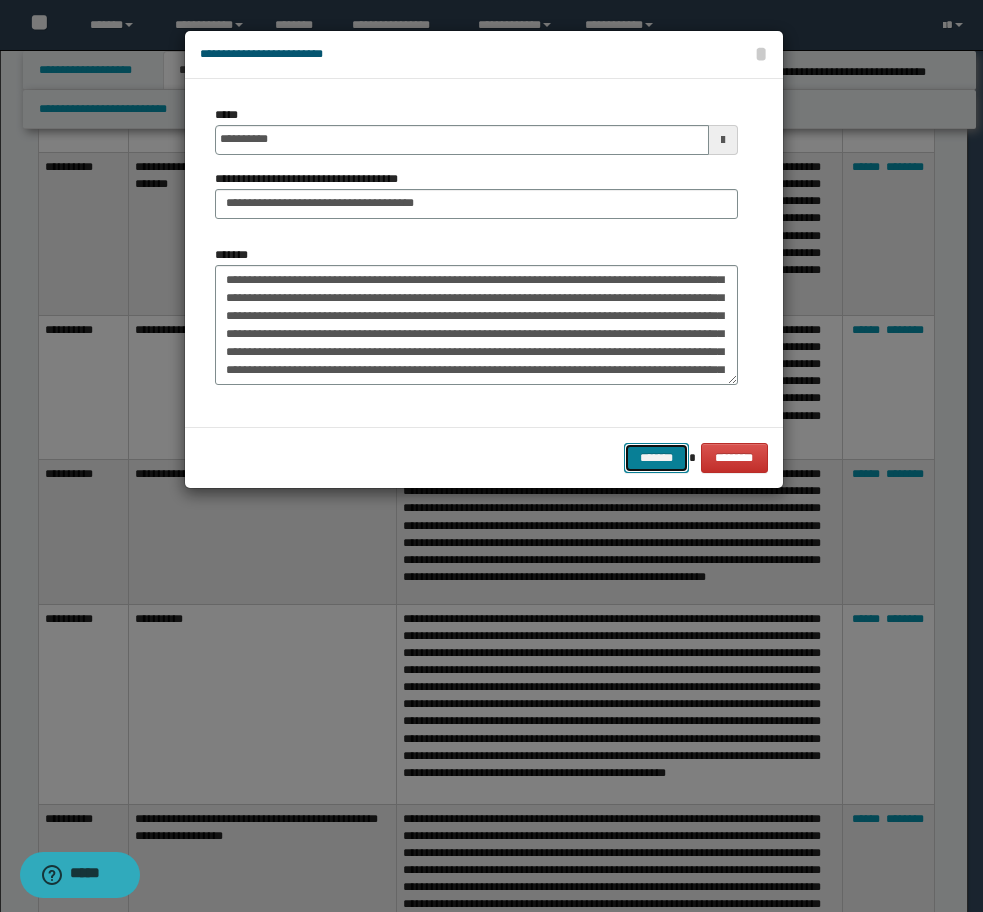 click on "*******" at bounding box center (656, 458) 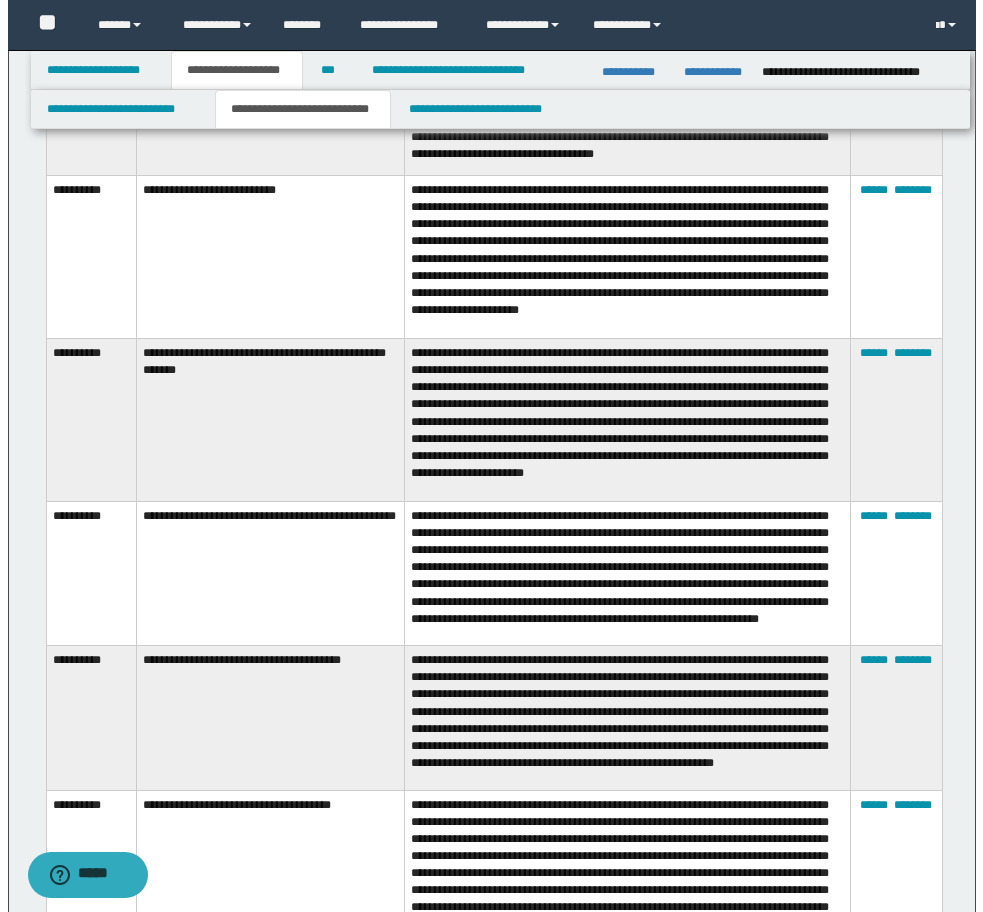 scroll, scrollTop: 2640, scrollLeft: 0, axis: vertical 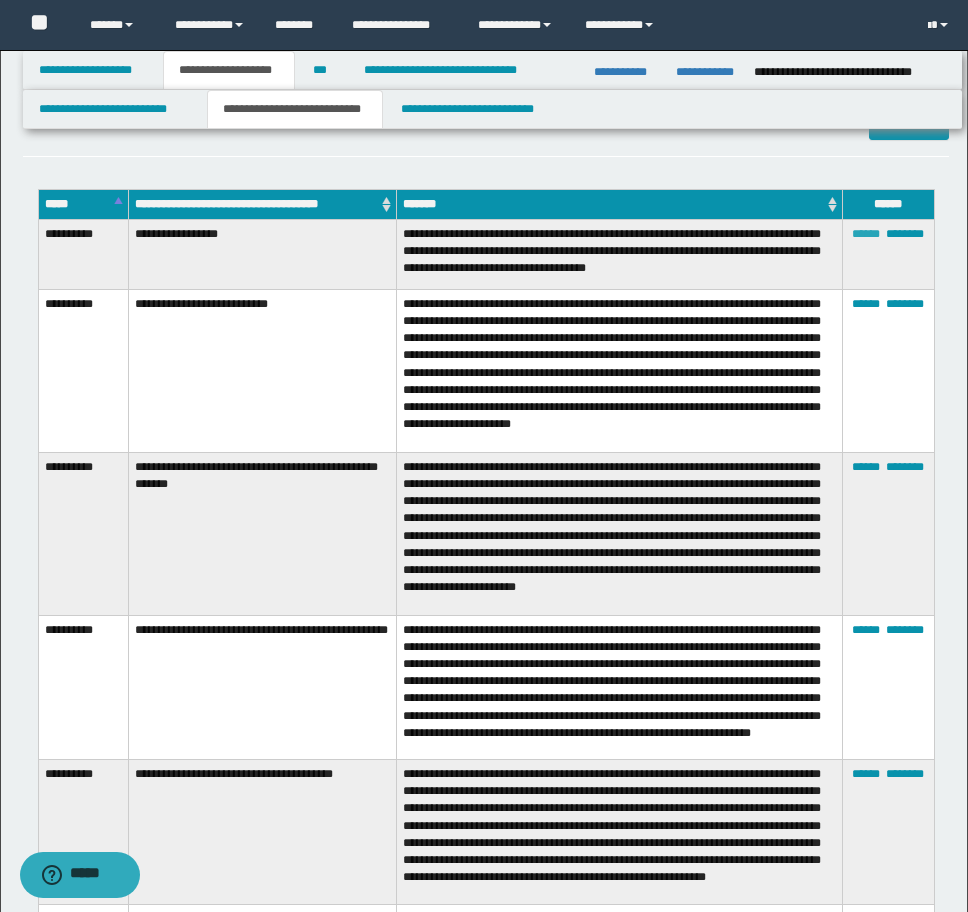 click on "******" at bounding box center [866, 234] 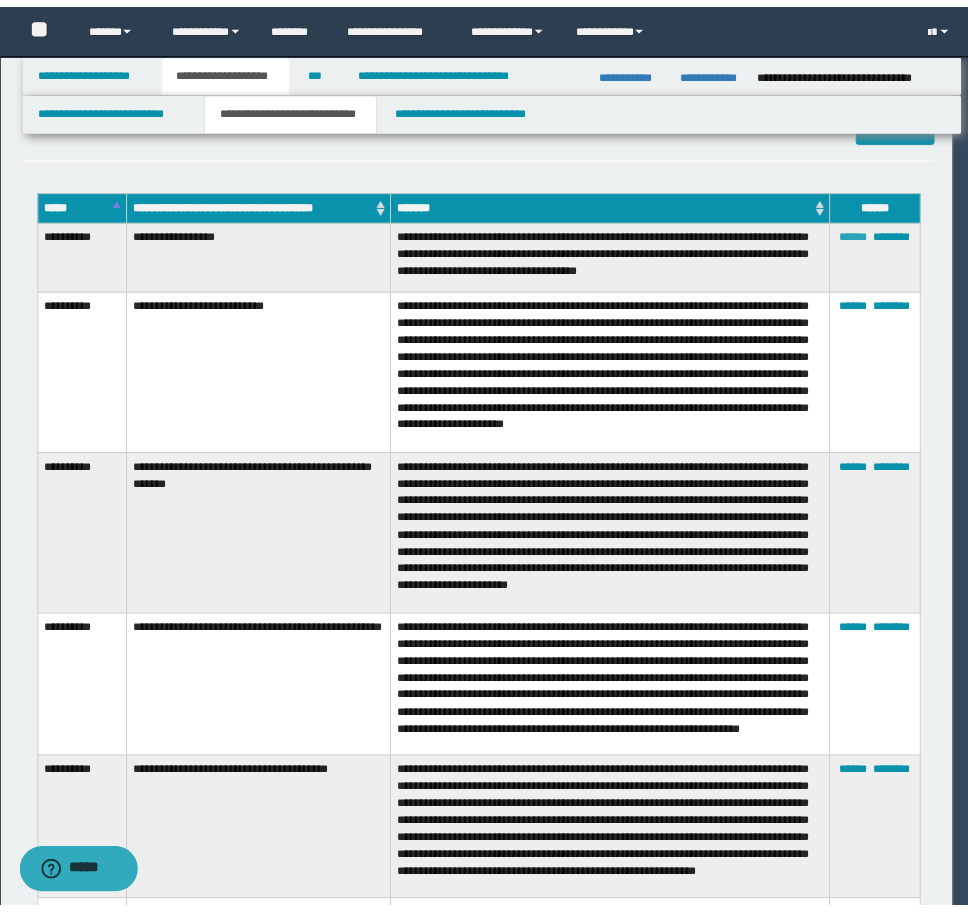 scroll, scrollTop: 0, scrollLeft: 0, axis: both 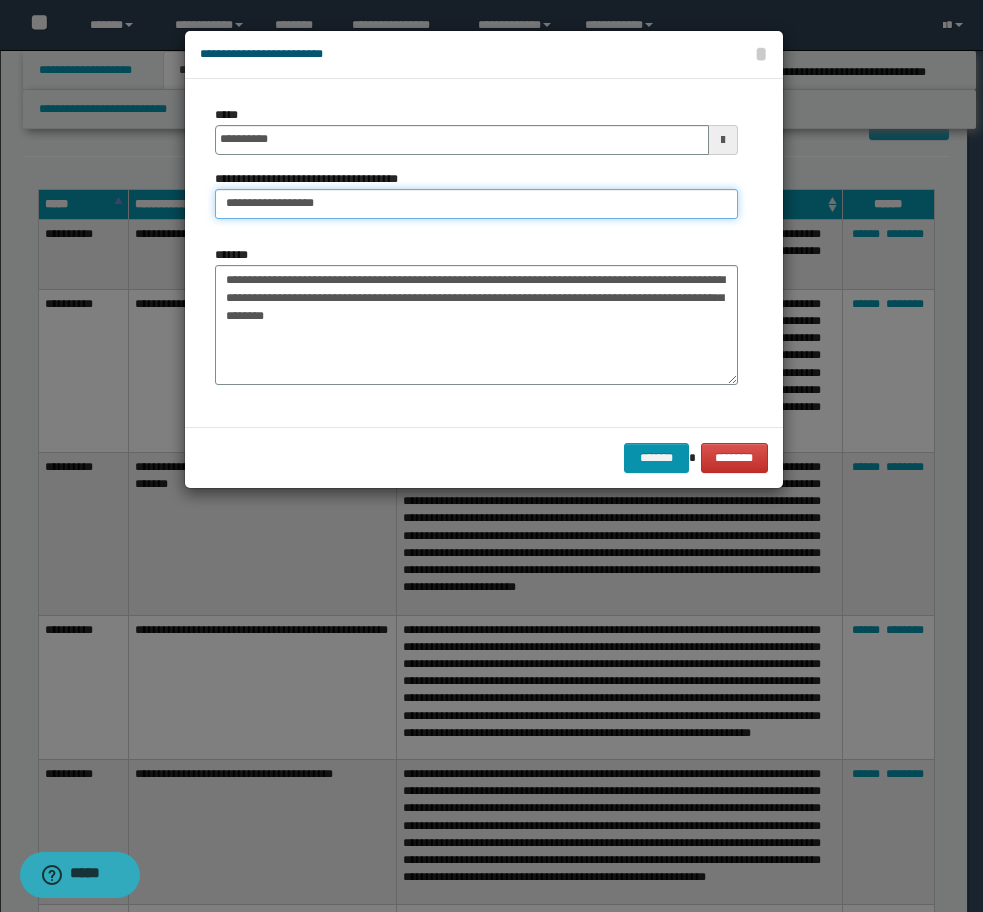 click on "**********" at bounding box center [476, 204] 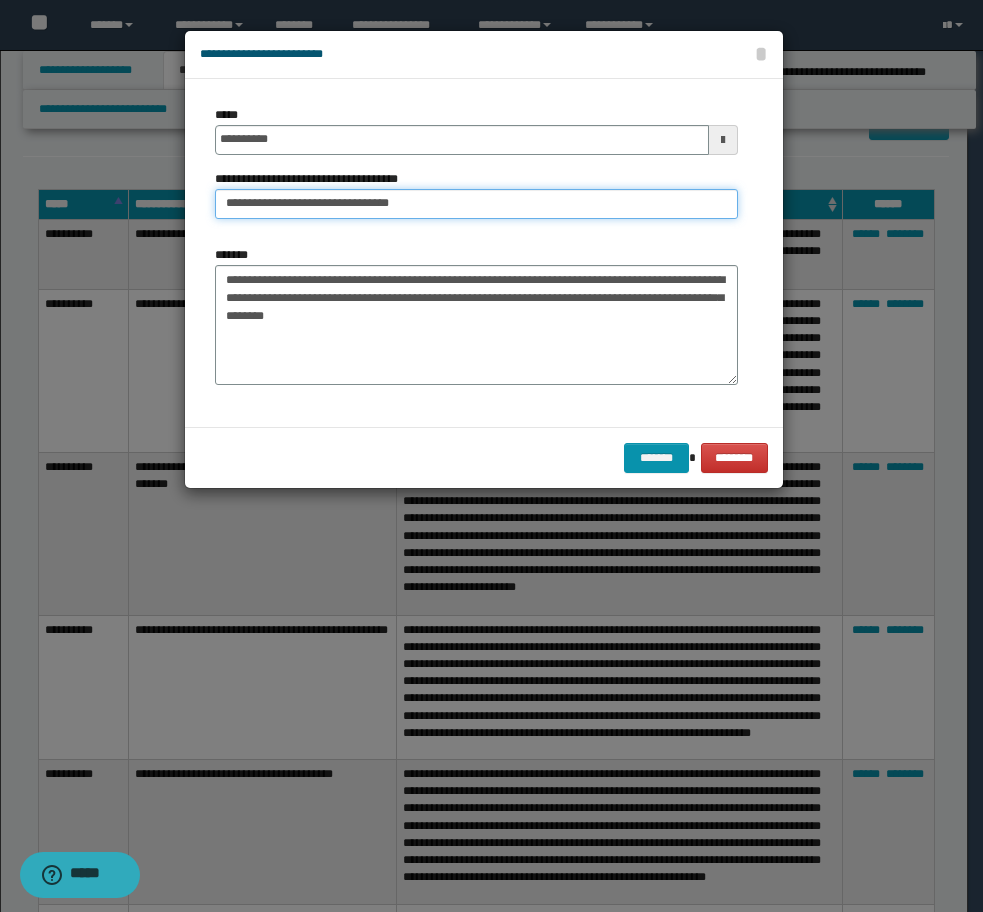 click on "**********" at bounding box center [476, 204] 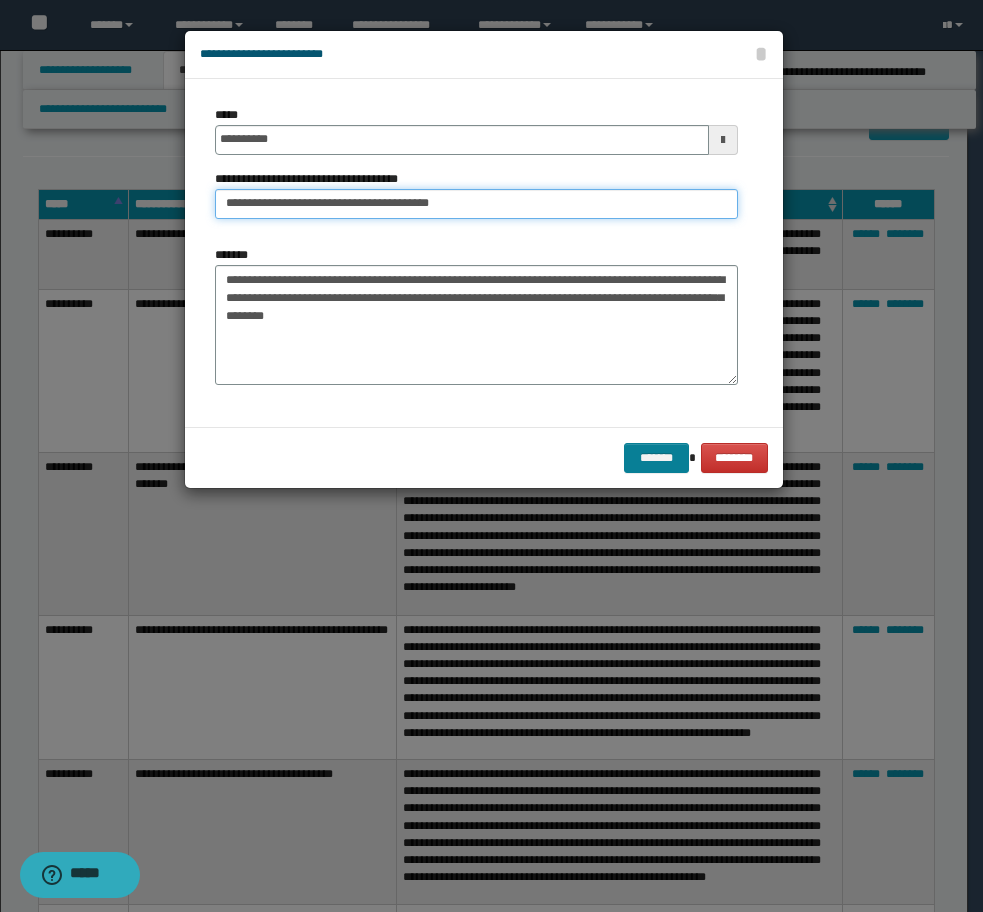 type on "**********" 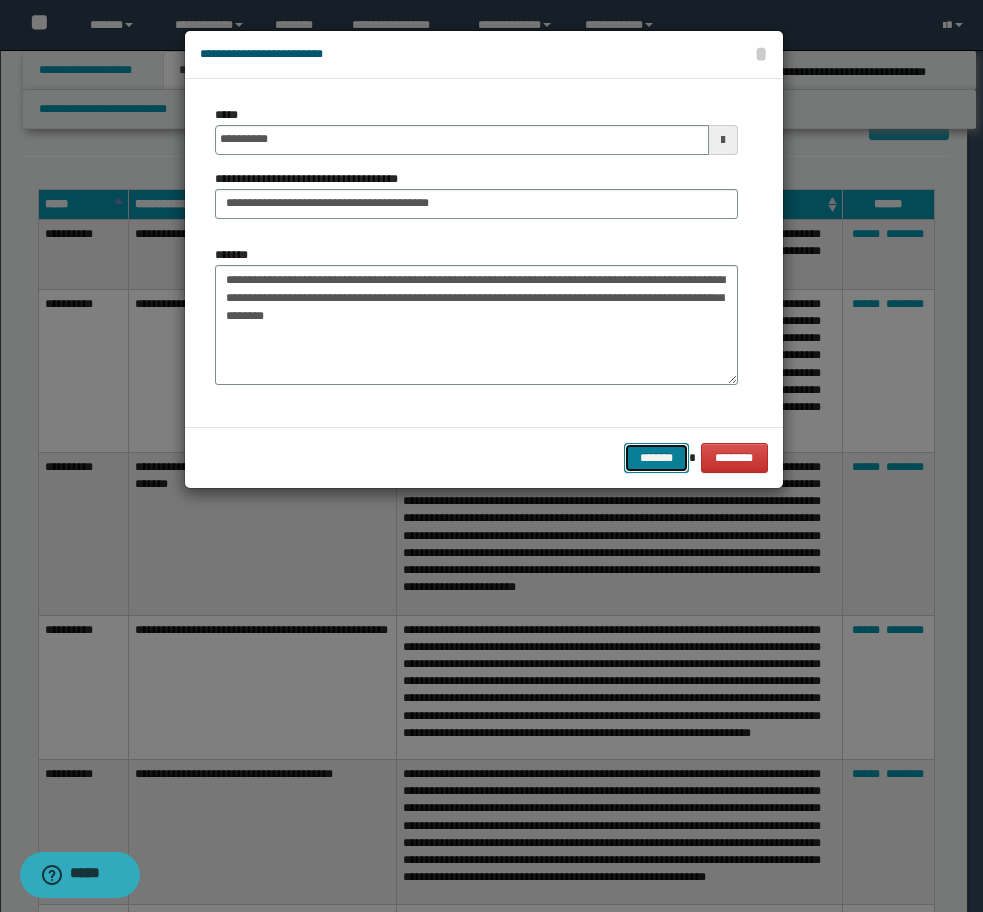 click on "*******" at bounding box center [656, 458] 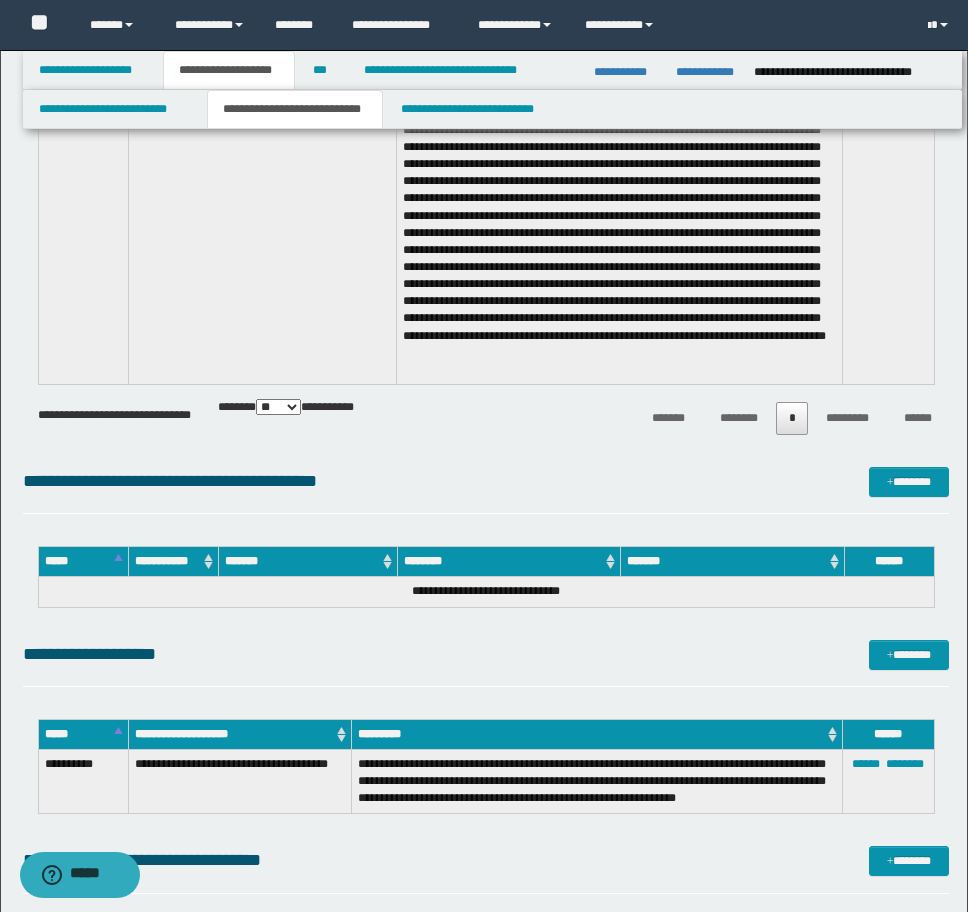 scroll, scrollTop: 4040, scrollLeft: 0, axis: vertical 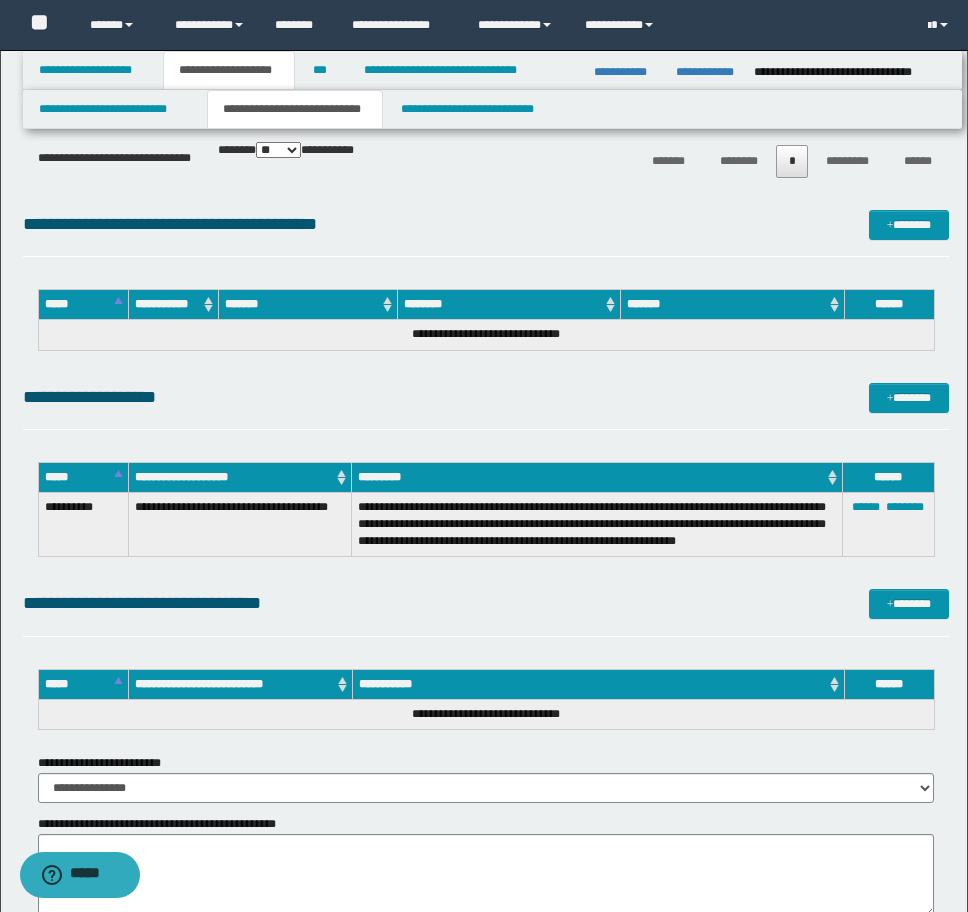 click on "**********" at bounding box center [240, 524] 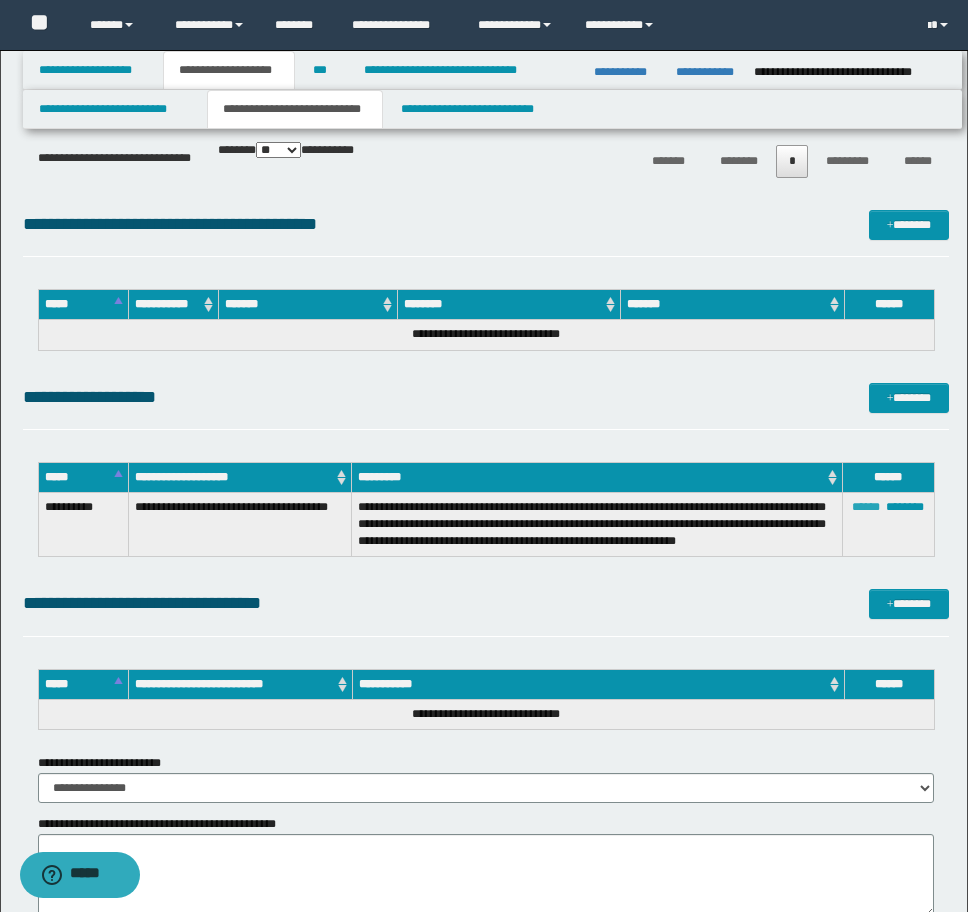 click on "******" at bounding box center [866, 507] 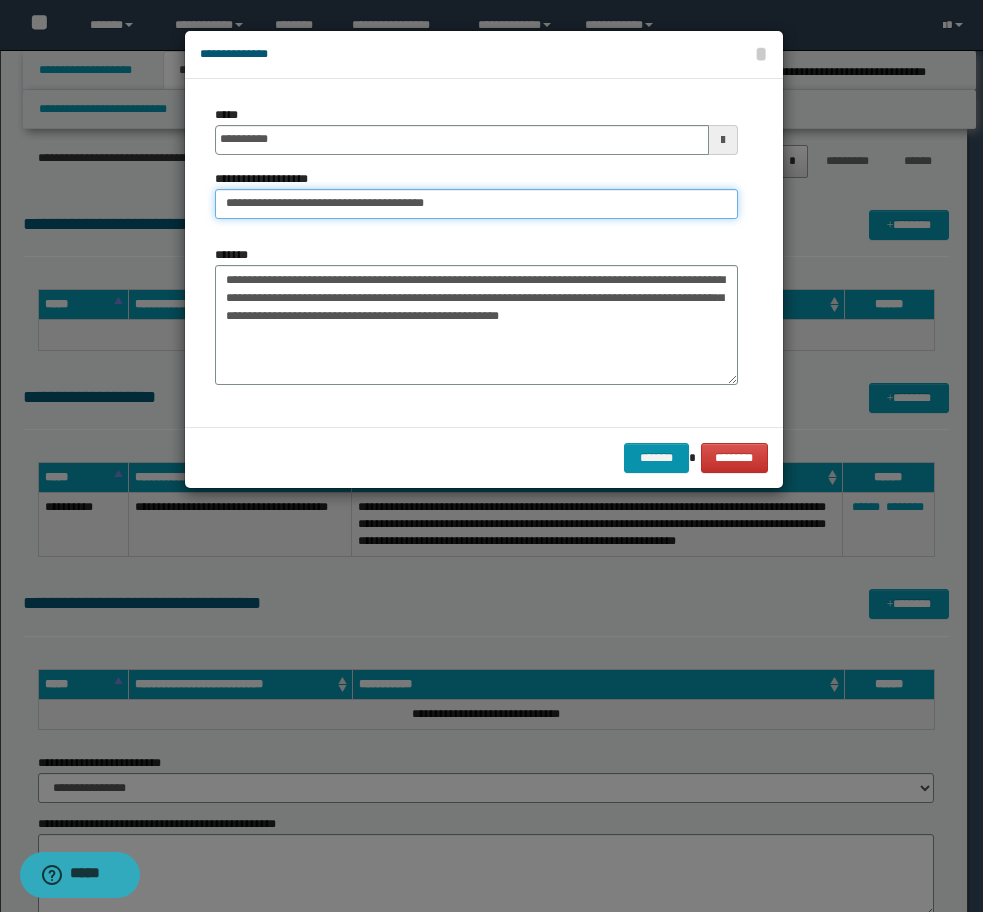 click on "**********" at bounding box center [476, 204] 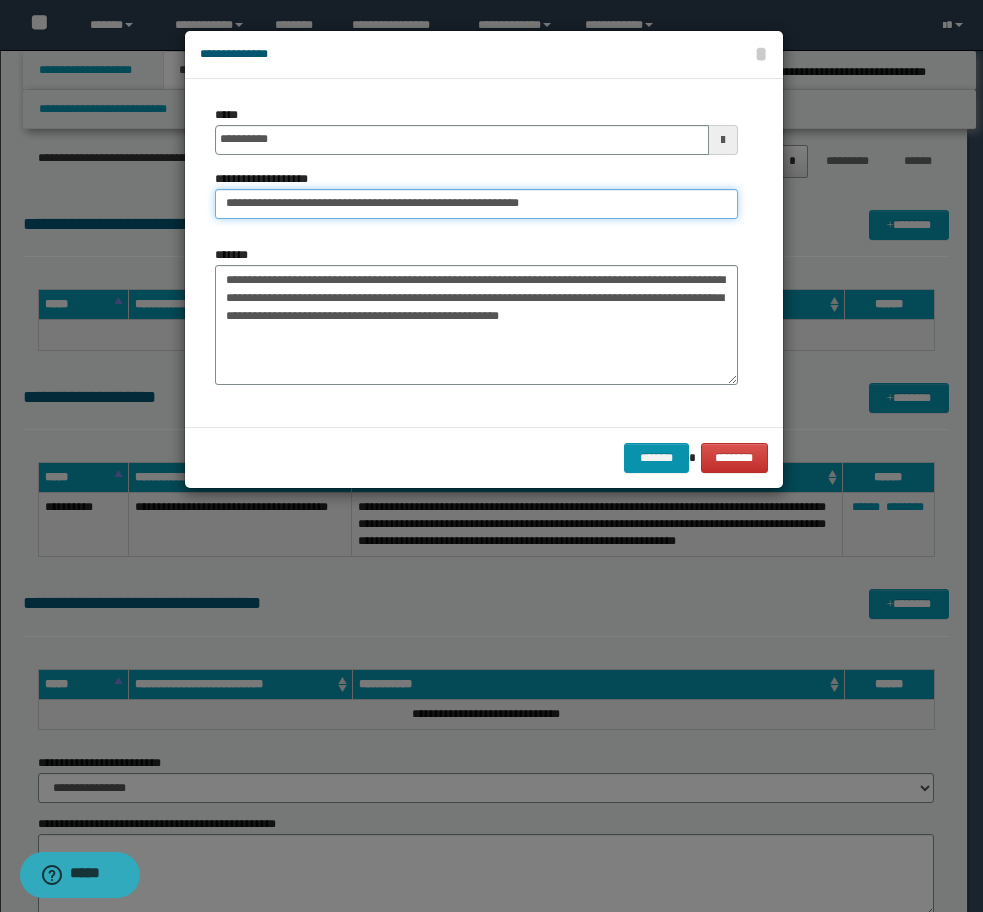 type on "**********" 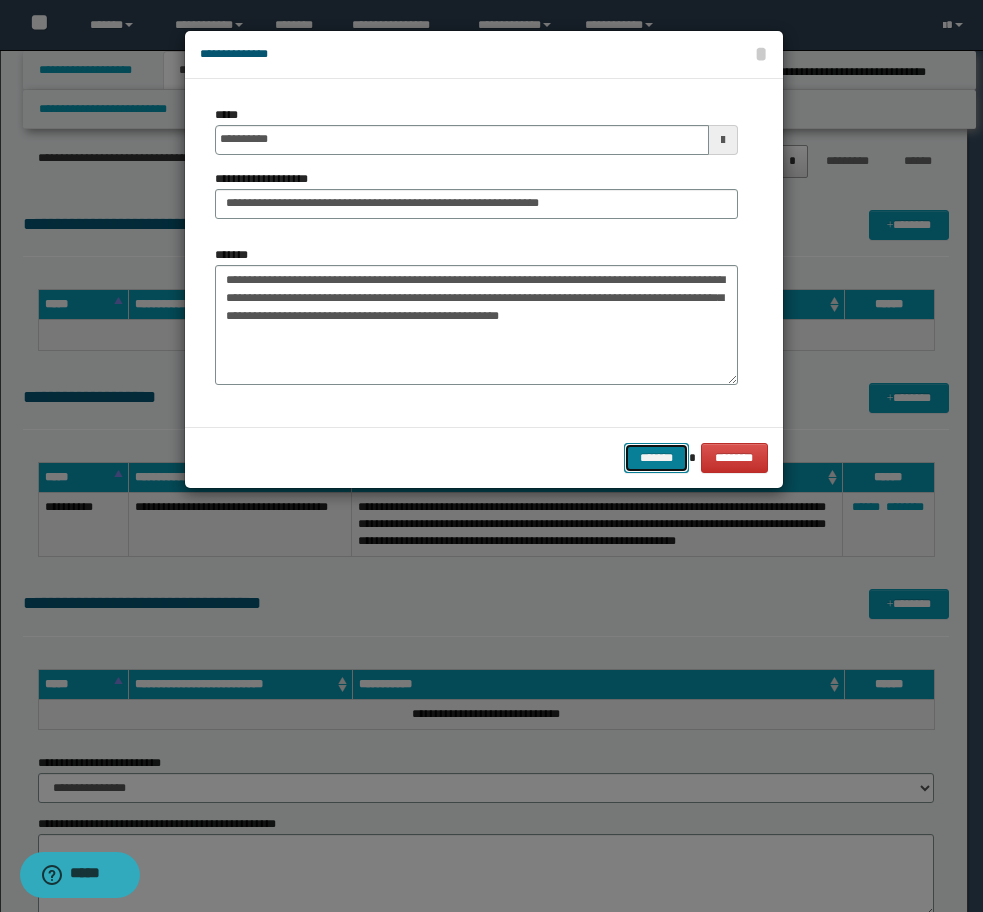 click on "*******" at bounding box center [656, 458] 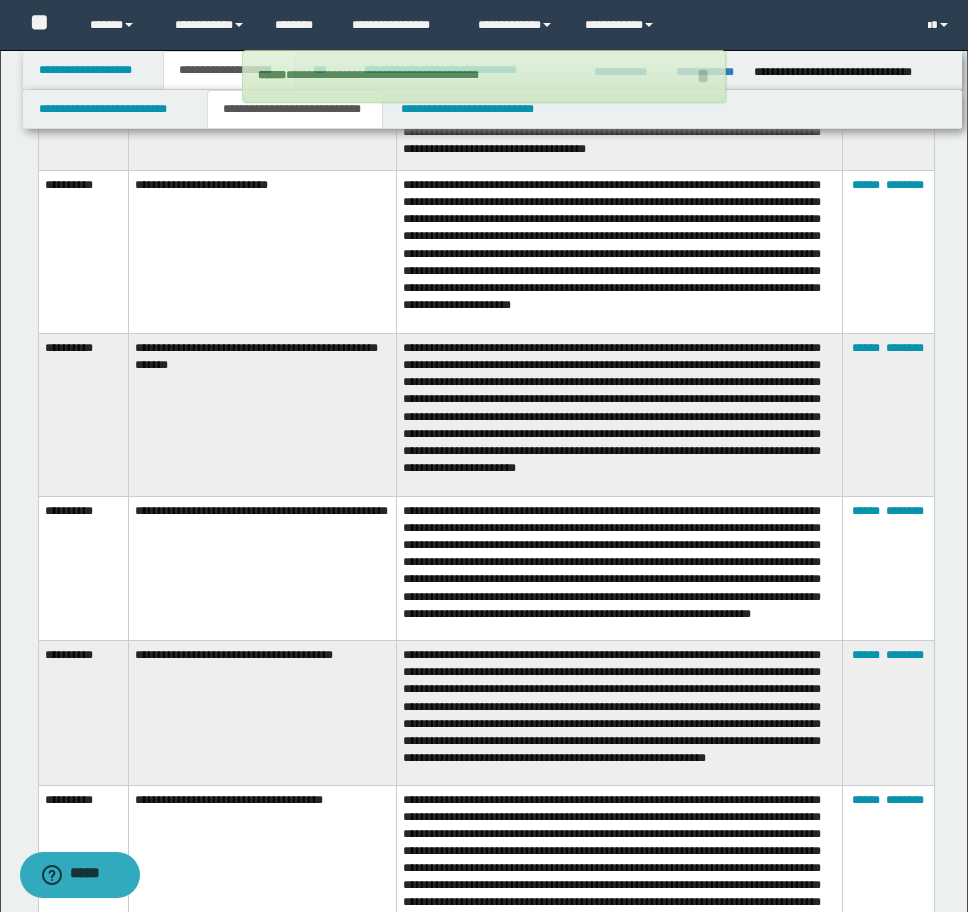 scroll, scrollTop: 2440, scrollLeft: 0, axis: vertical 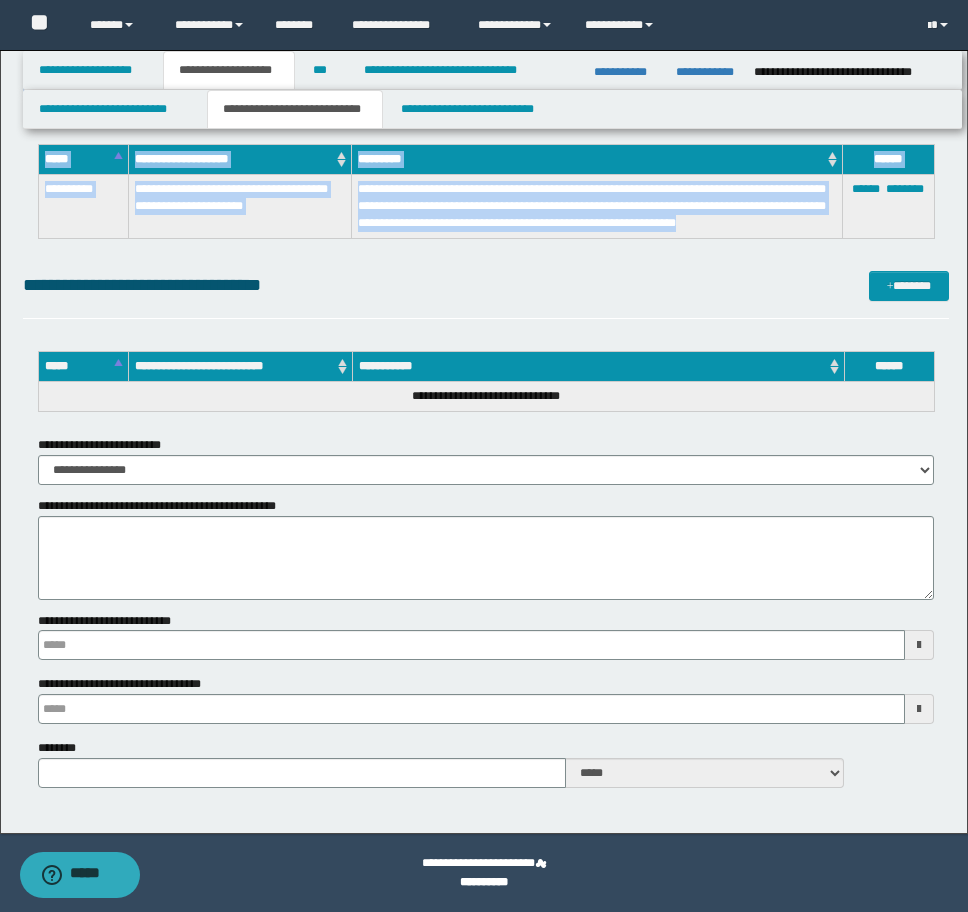 drag, startPoint x: 46, startPoint y: 433, endPoint x: 779, endPoint y: 221, distance: 763.04193 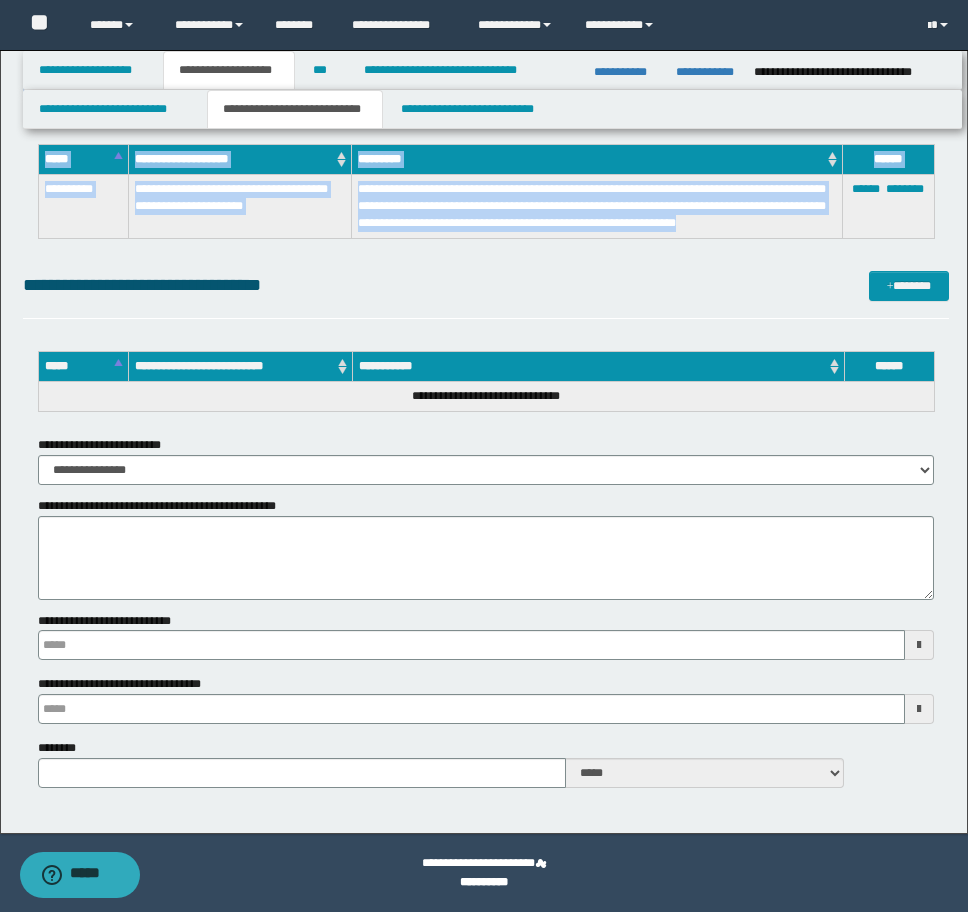 click on "**********" at bounding box center (486, -1698) 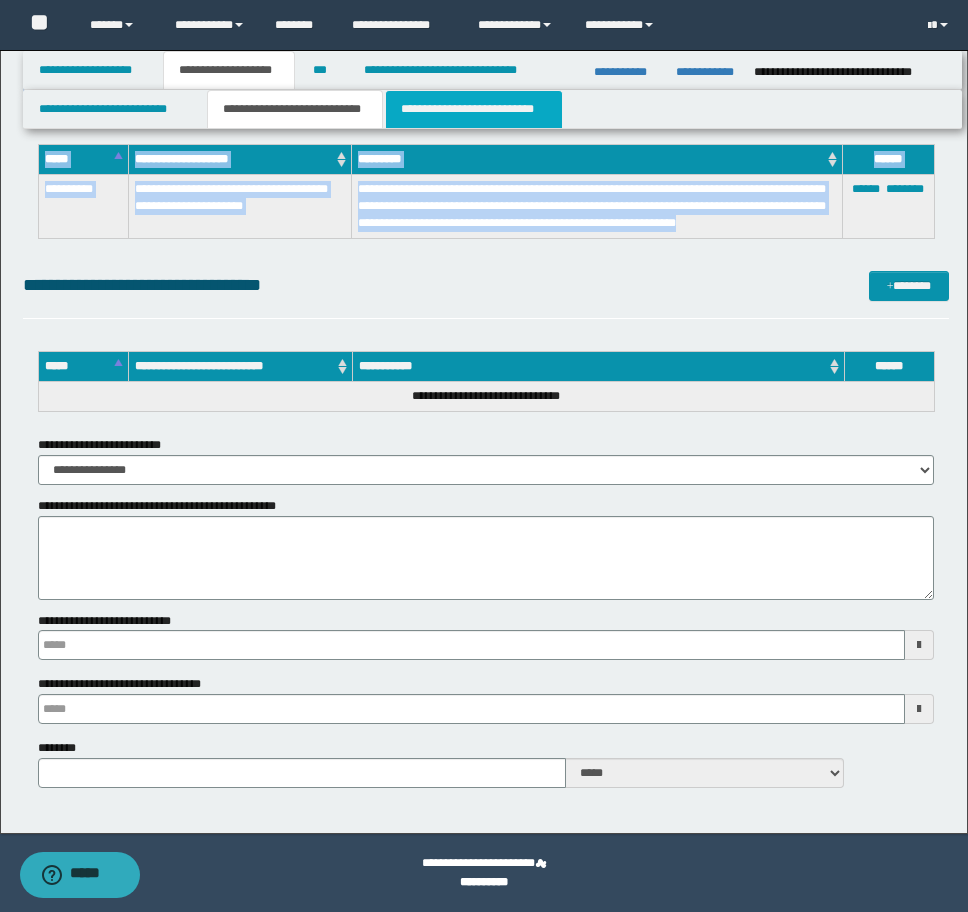 click on "**********" at bounding box center (474, 109) 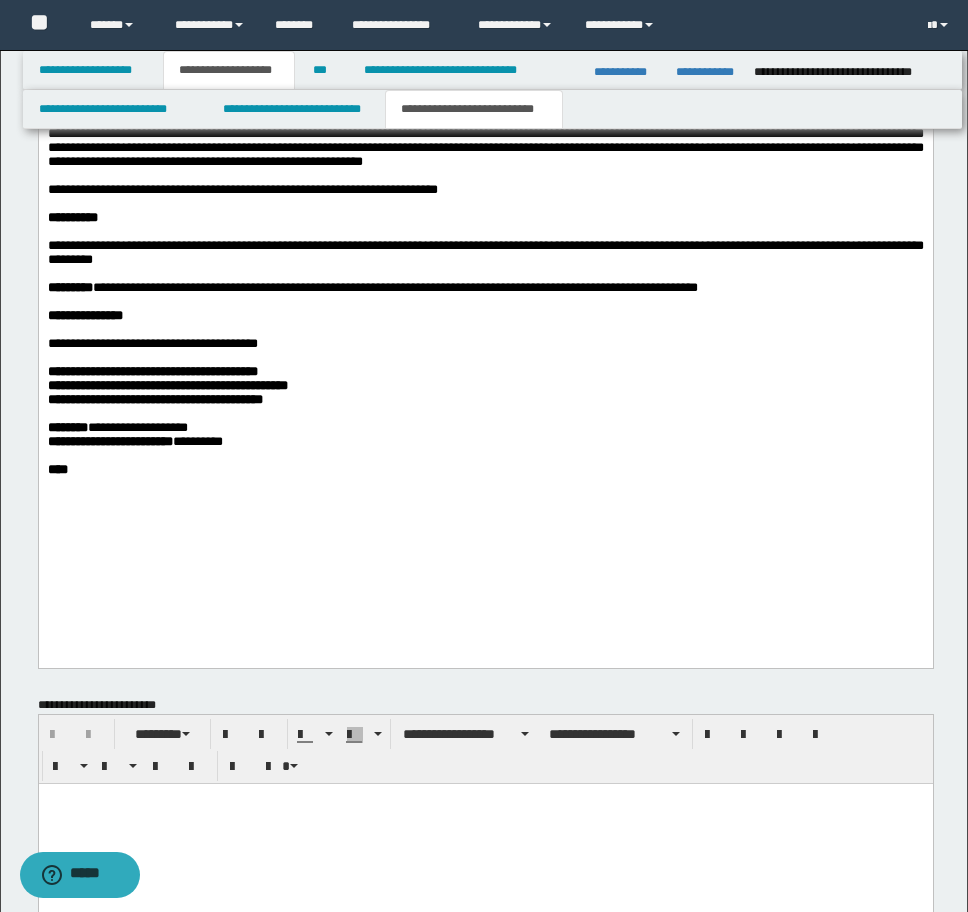 scroll, scrollTop: 1406, scrollLeft: 0, axis: vertical 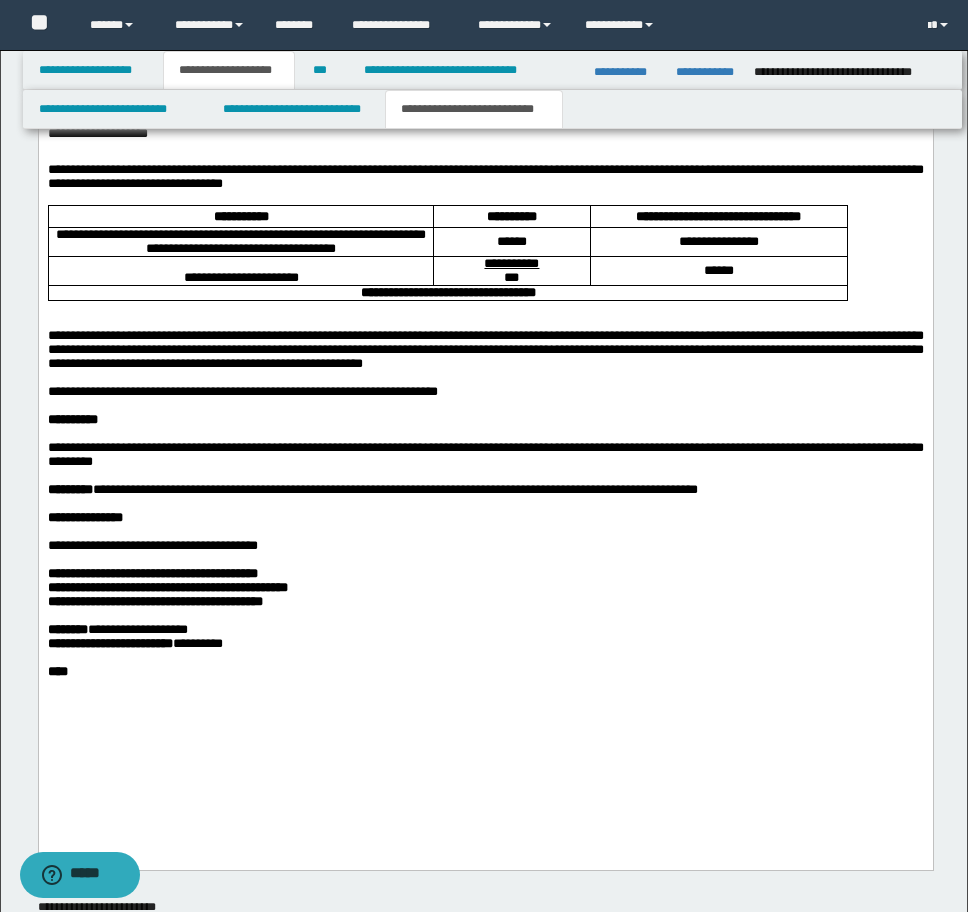 click on "**********" at bounding box center (485, 391) 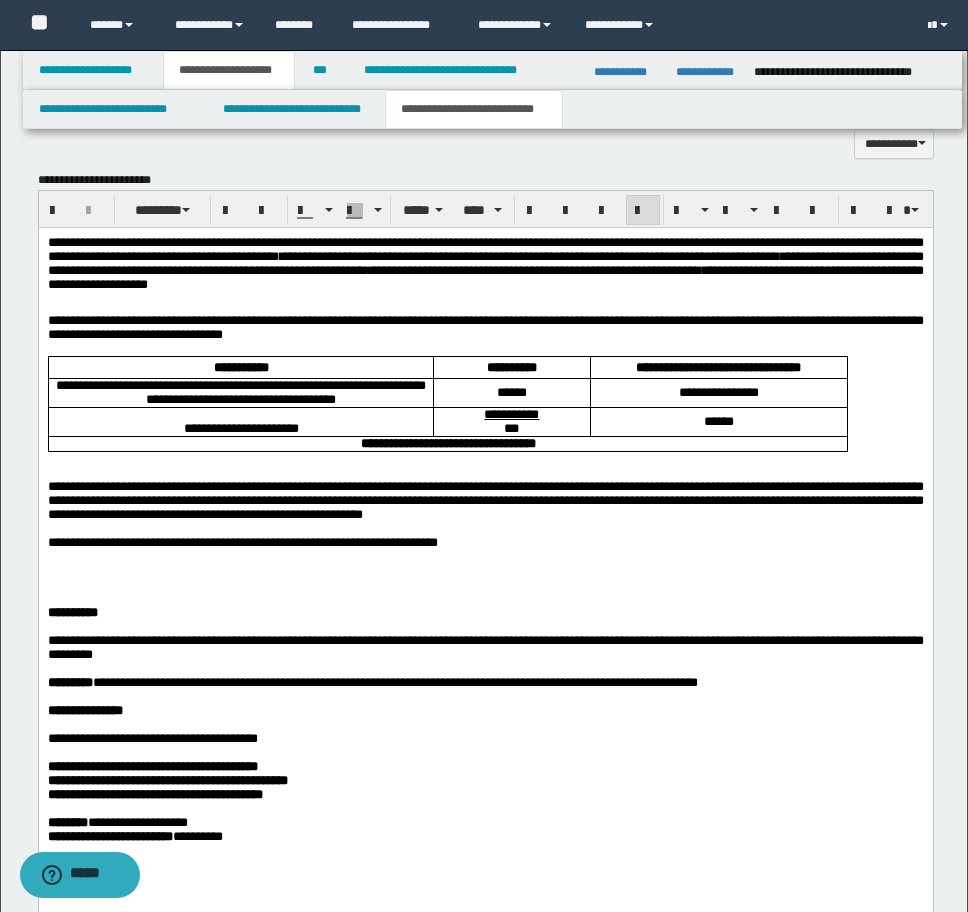 scroll, scrollTop: 1206, scrollLeft: 0, axis: vertical 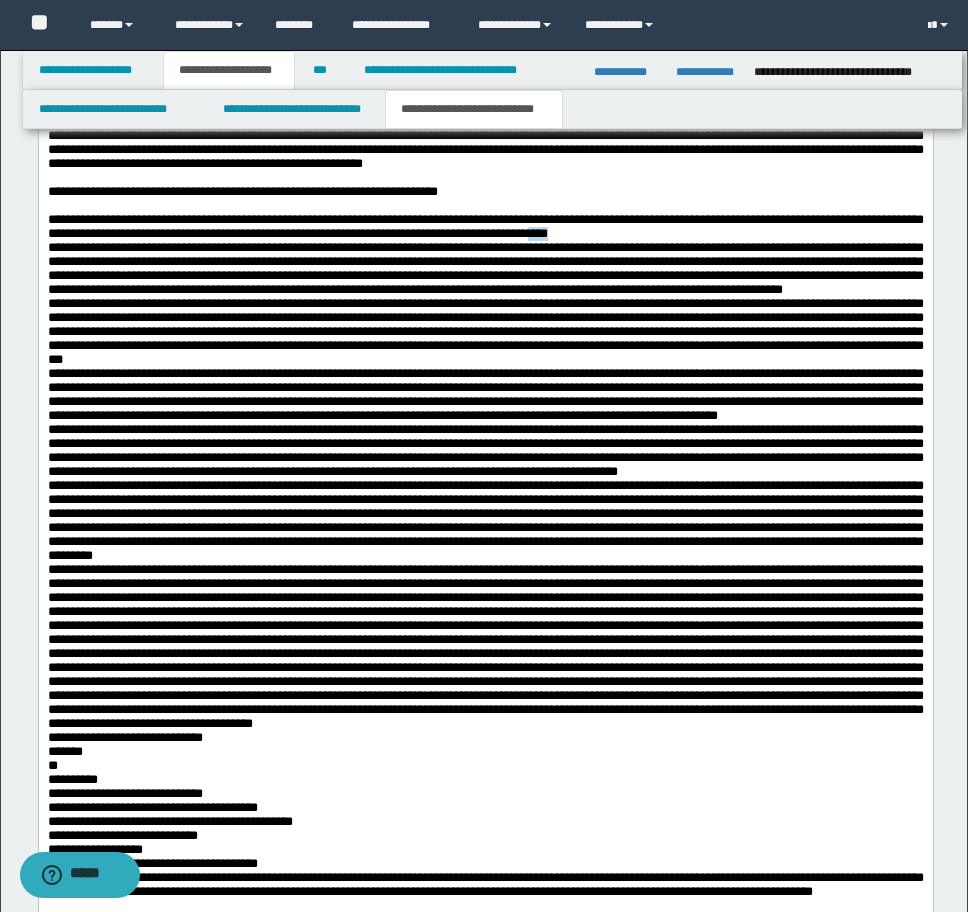 drag, startPoint x: 886, startPoint y: 264, endPoint x: 835, endPoint y: 264, distance: 51 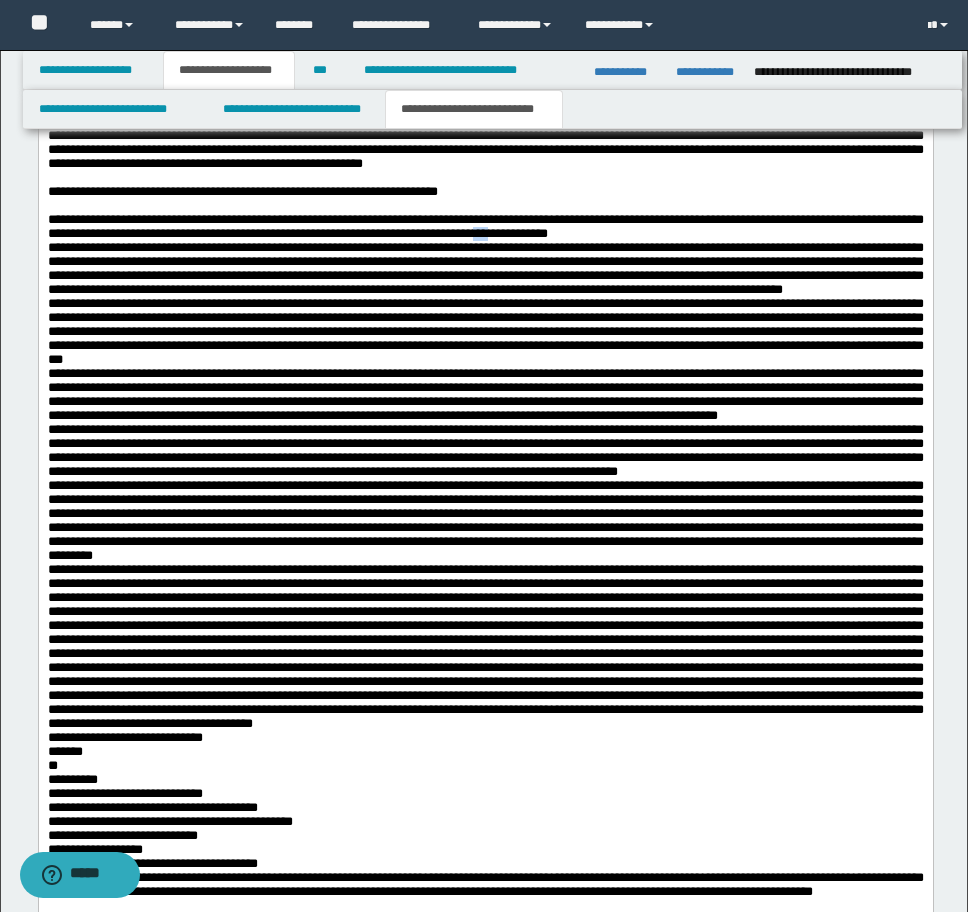 drag, startPoint x: 813, startPoint y: 264, endPoint x: 796, endPoint y: 264, distance: 17 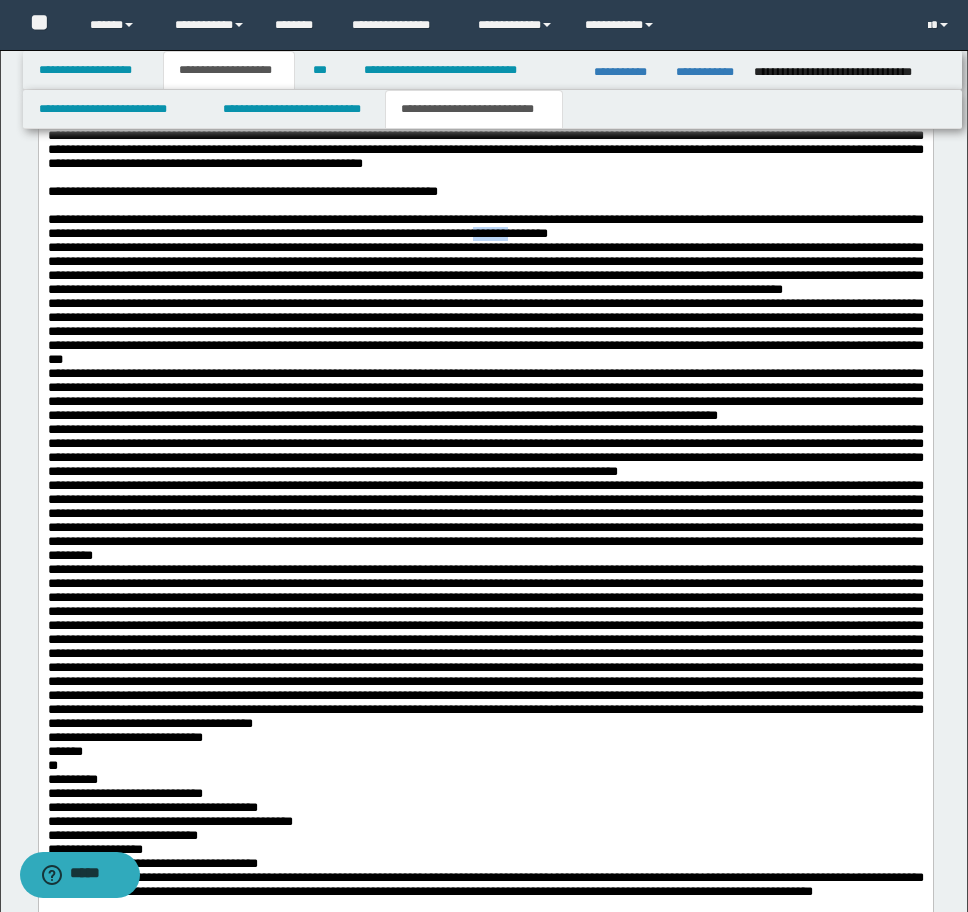 click on "**********" at bounding box center (485, 555) 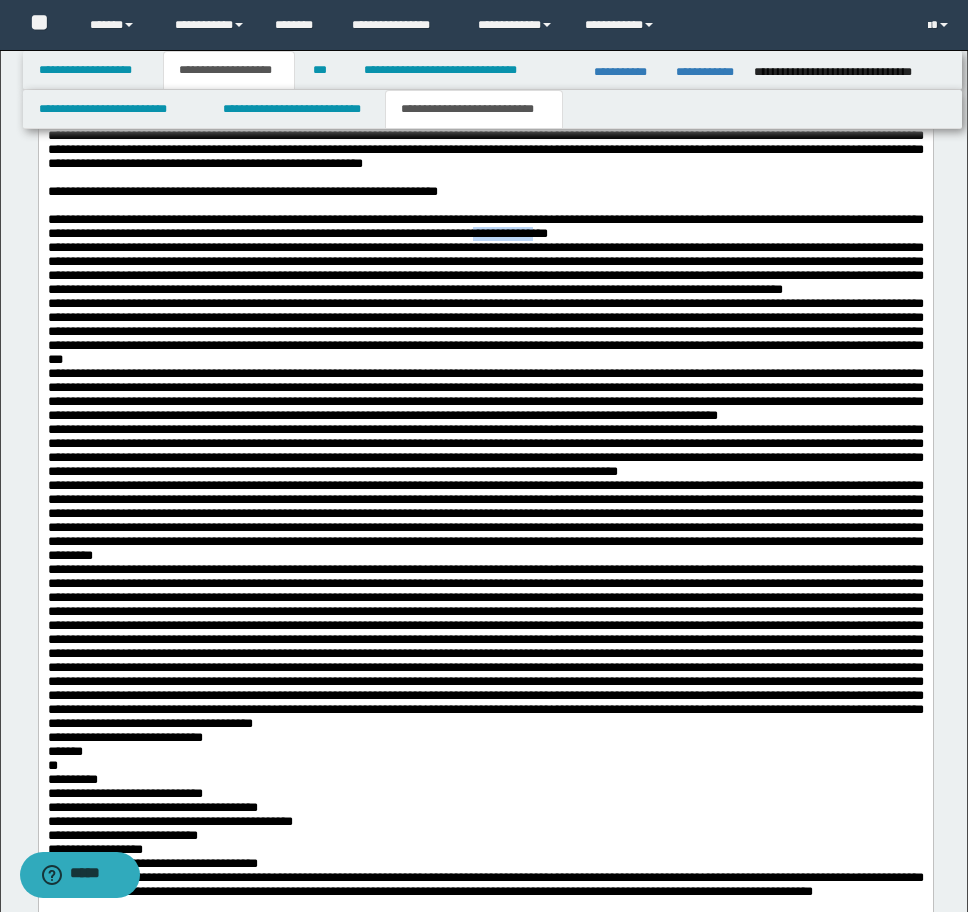 drag, startPoint x: 797, startPoint y: 265, endPoint x: 895, endPoint y: 266, distance: 98.005104 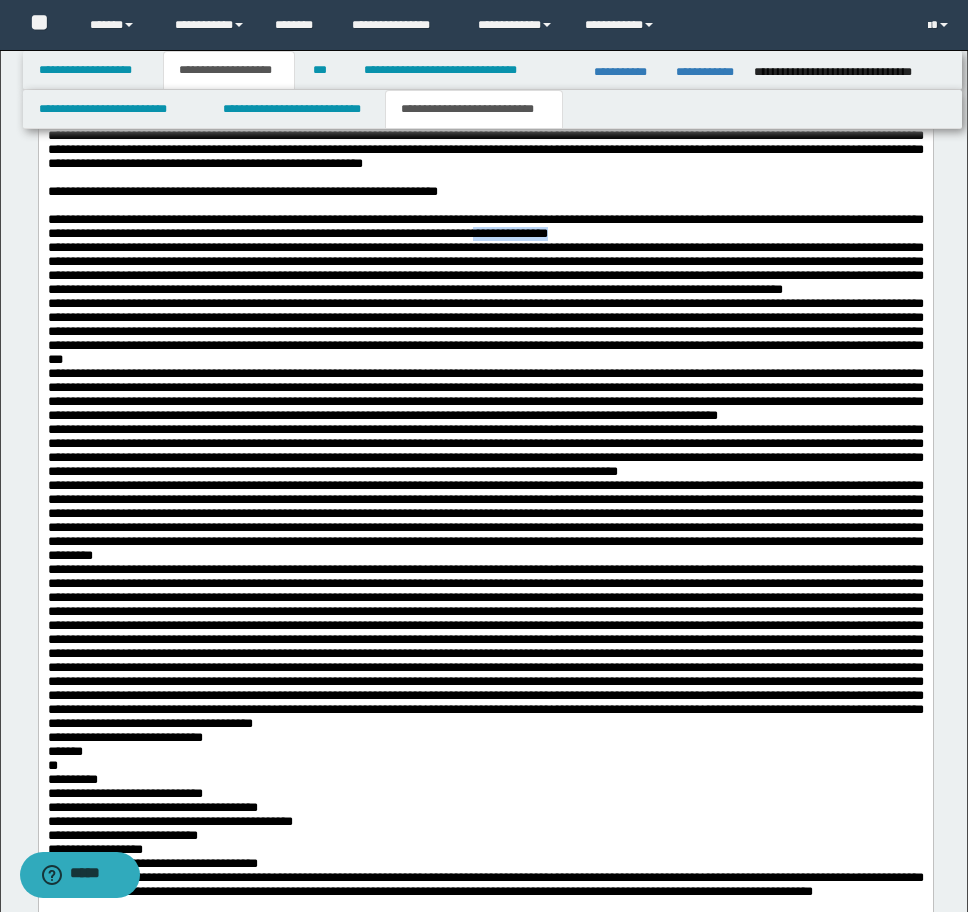 click on "**********" at bounding box center (485, 556) 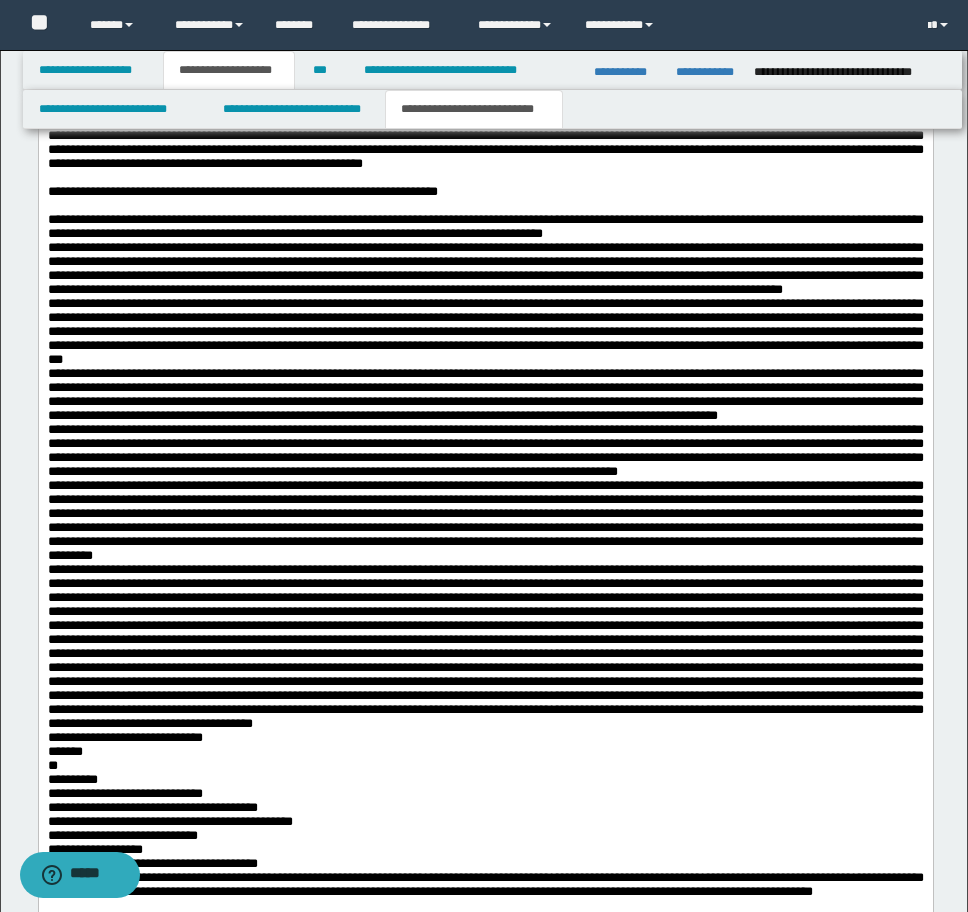 click on "**********" at bounding box center (485, 556) 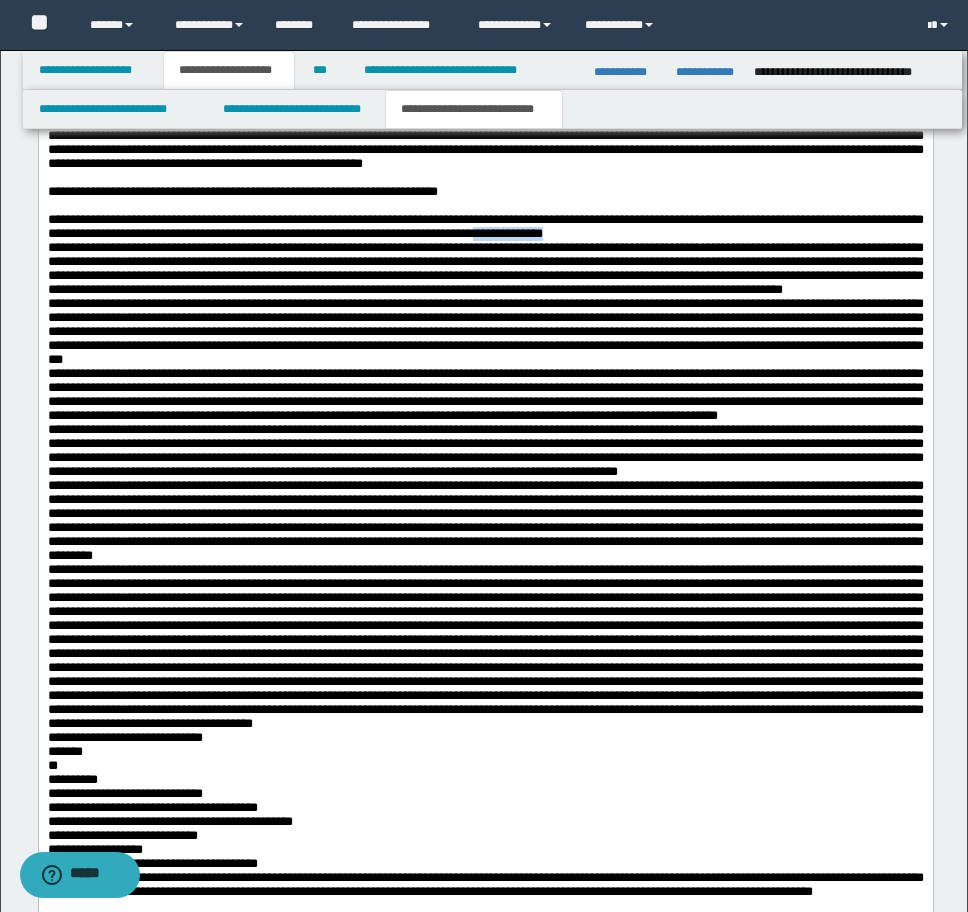 drag, startPoint x: 796, startPoint y: 266, endPoint x: 890, endPoint y: 267, distance: 94.00532 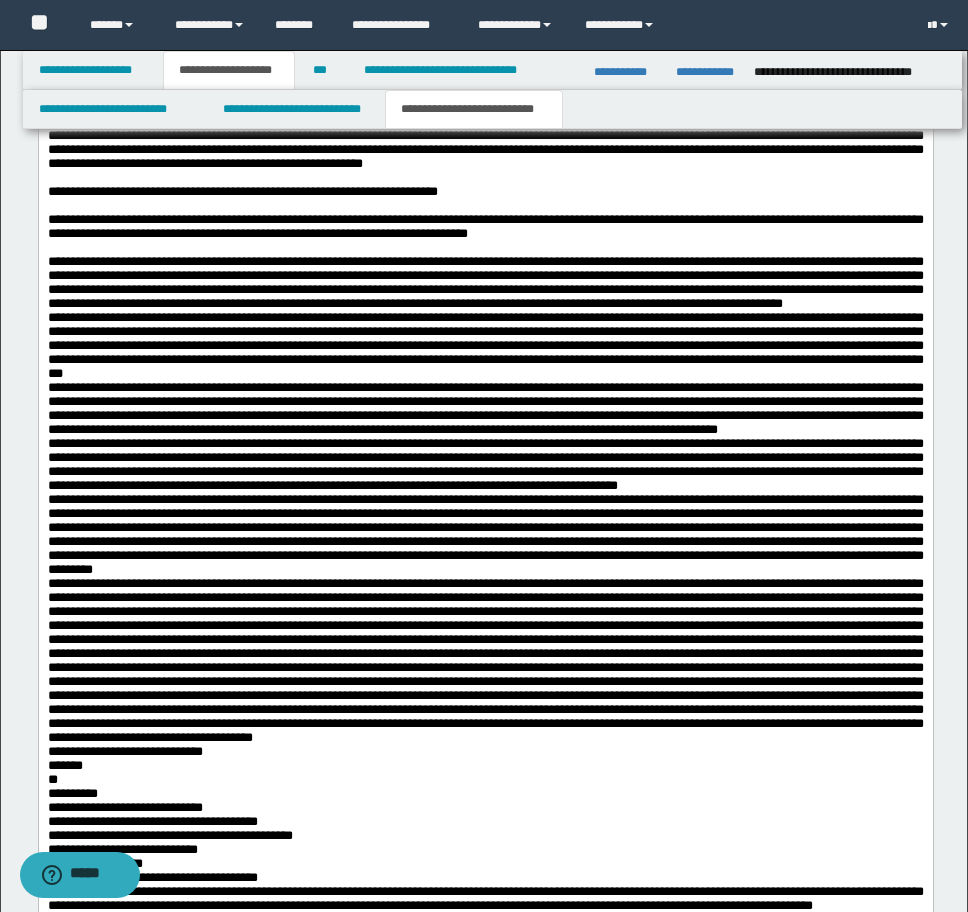 click on "**********" at bounding box center [485, 577] 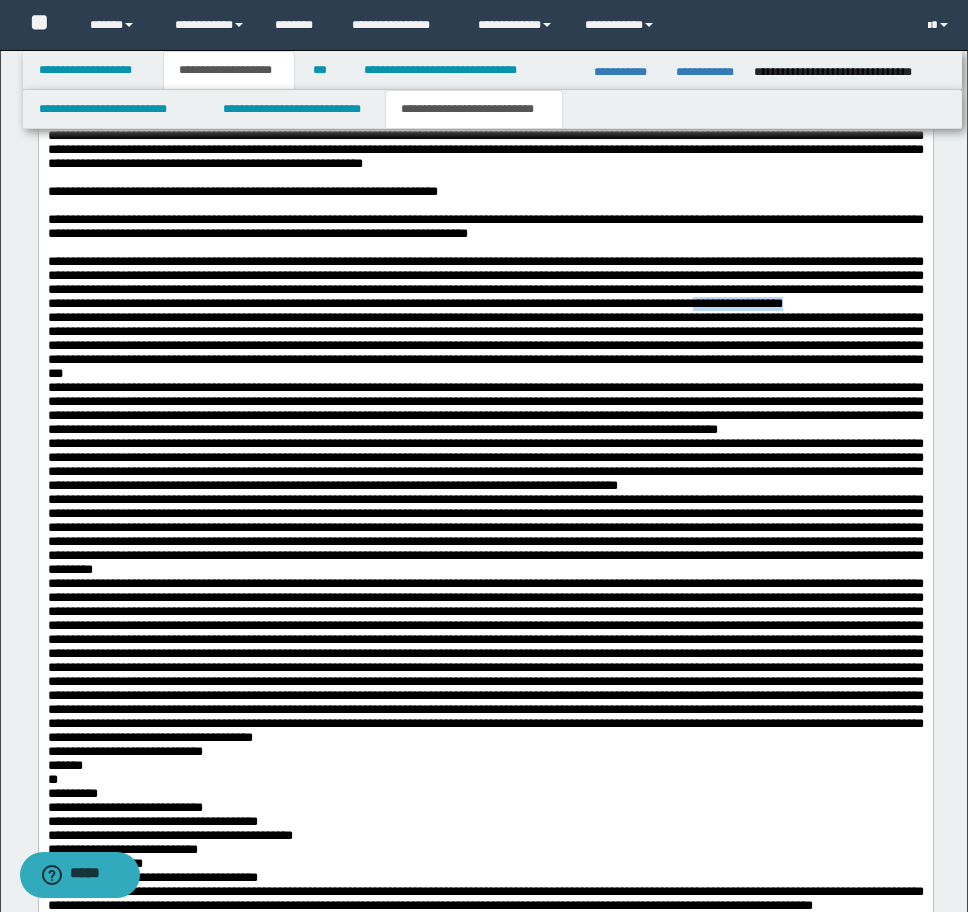 drag, startPoint x: 738, startPoint y: 359, endPoint x: 643, endPoint y: 361, distance: 95.02105 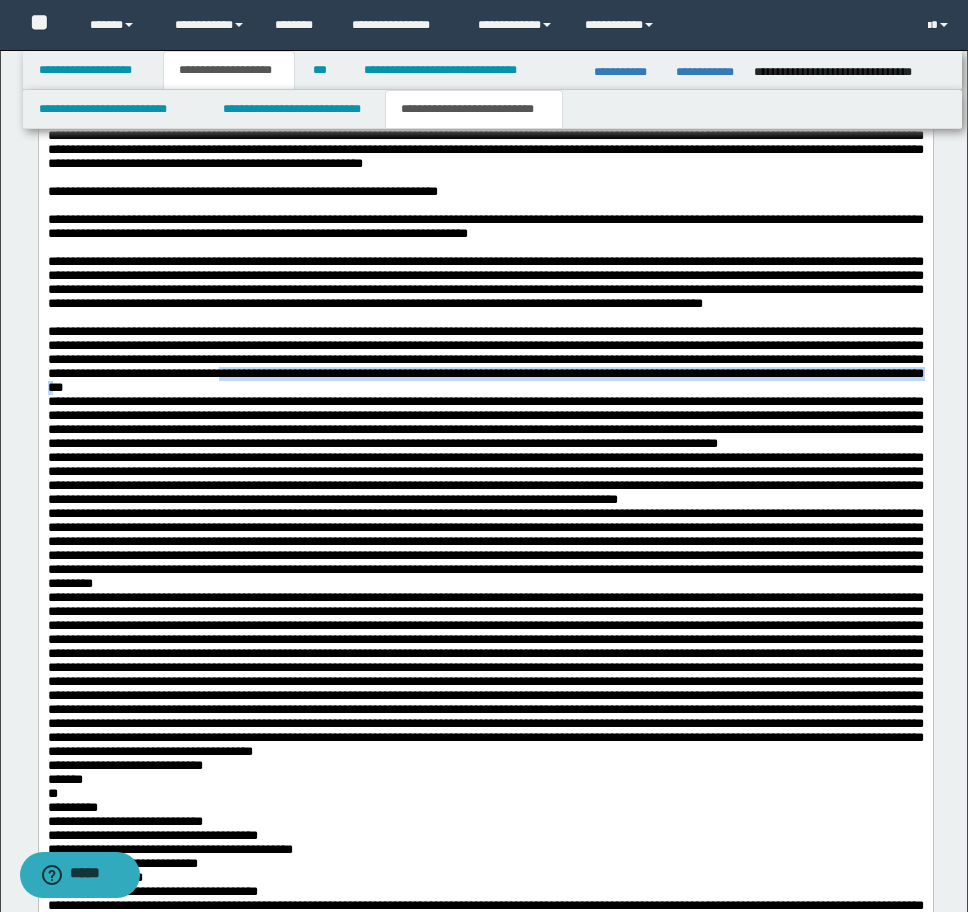 drag, startPoint x: 848, startPoint y: 451, endPoint x: 812, endPoint y: 451, distance: 36 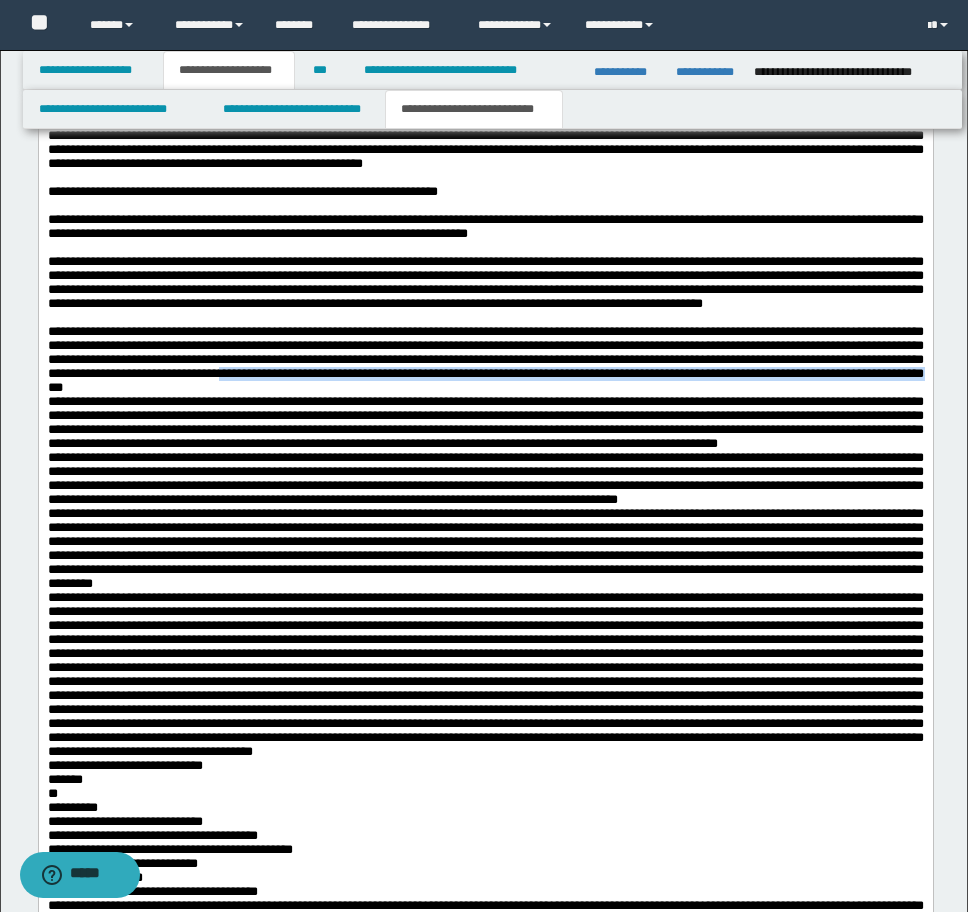 click on "**********" at bounding box center (485, 625) 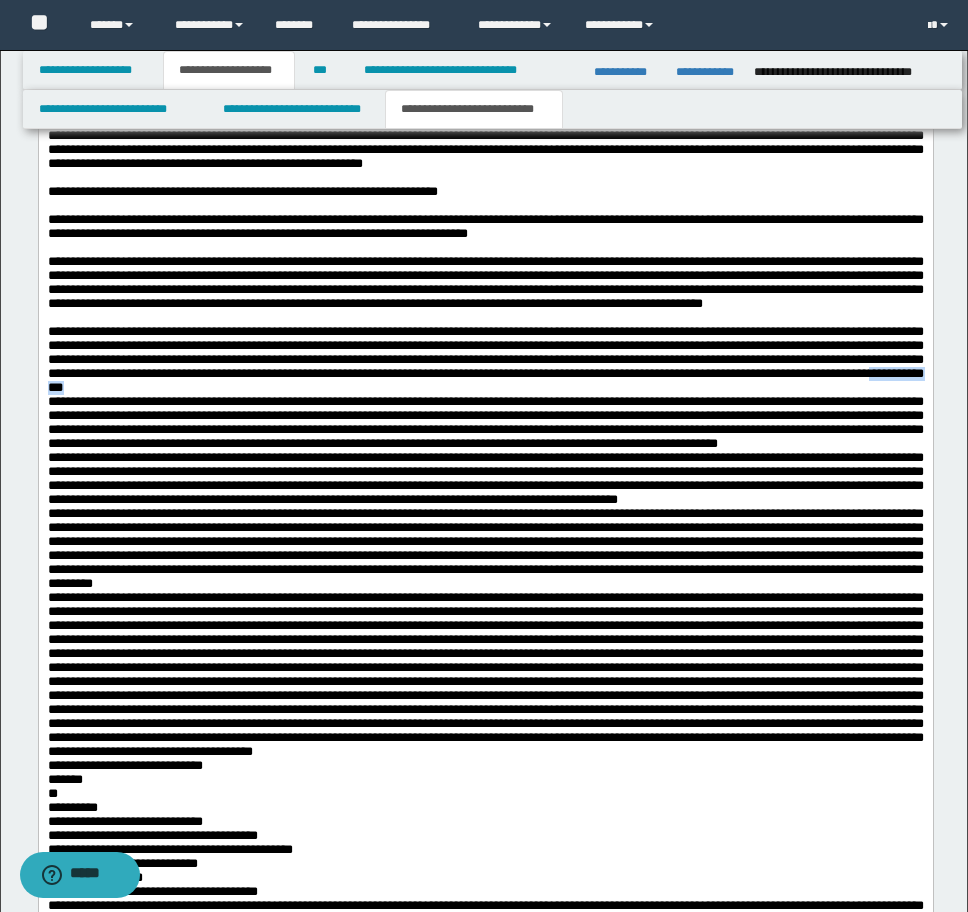 drag, startPoint x: 838, startPoint y: 455, endPoint x: 740, endPoint y: 453, distance: 98.02041 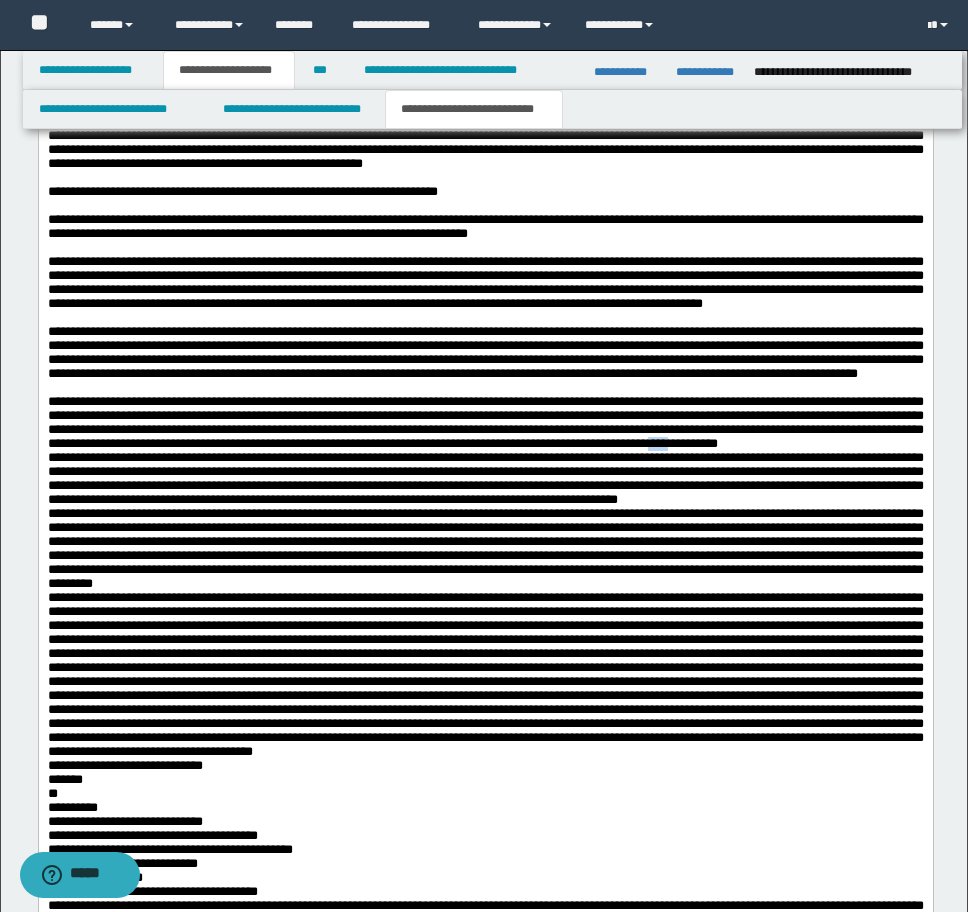 drag, startPoint x: 548, startPoint y: 553, endPoint x: 529, endPoint y: 553, distance: 19 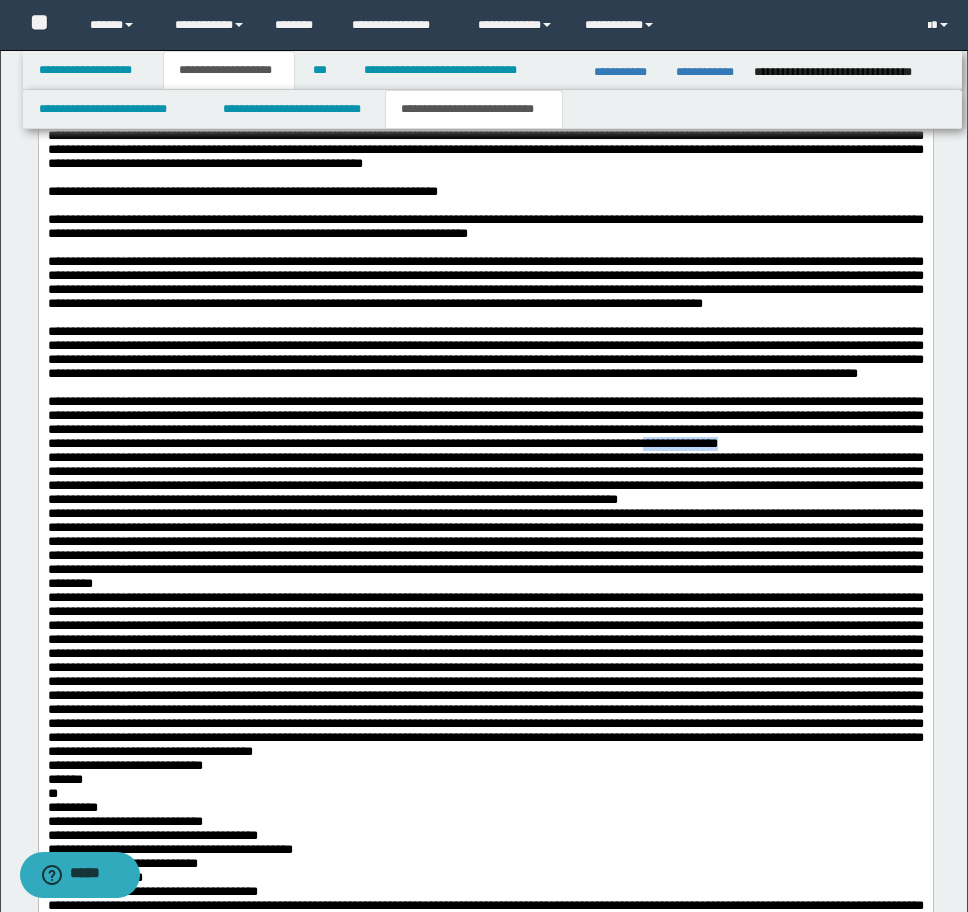 drag, startPoint x: 525, startPoint y: 553, endPoint x: 617, endPoint y: 553, distance: 92 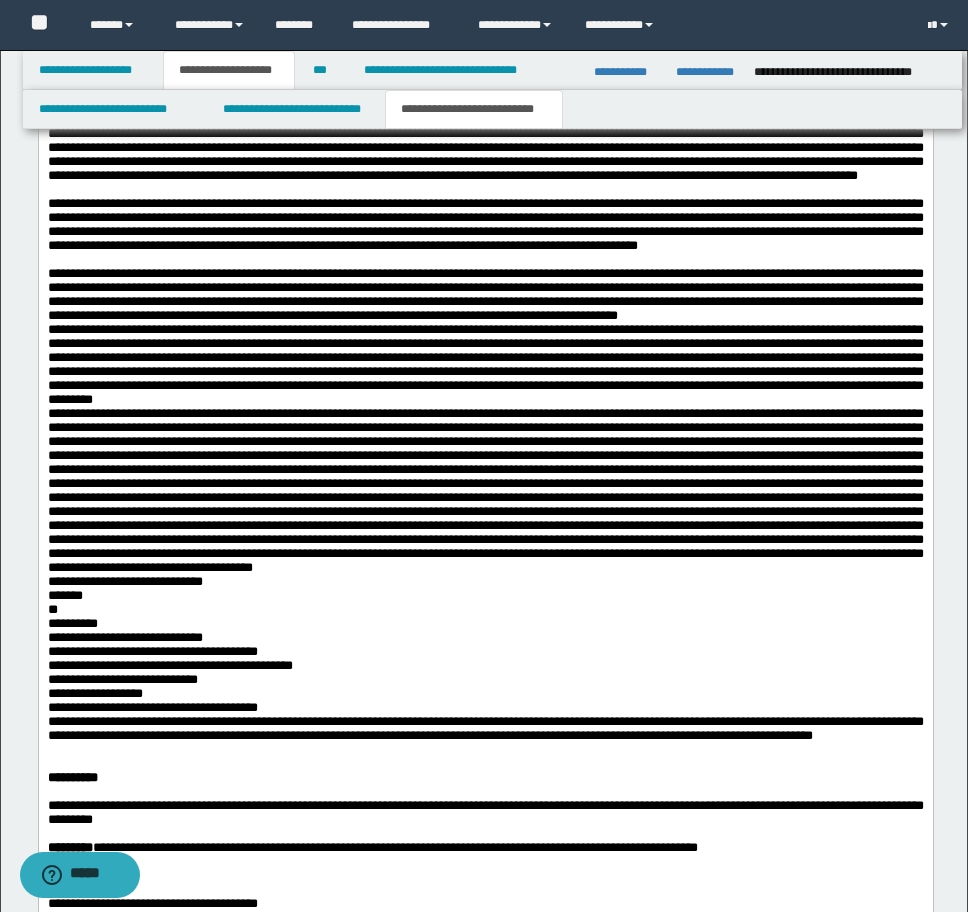scroll, scrollTop: 1806, scrollLeft: 0, axis: vertical 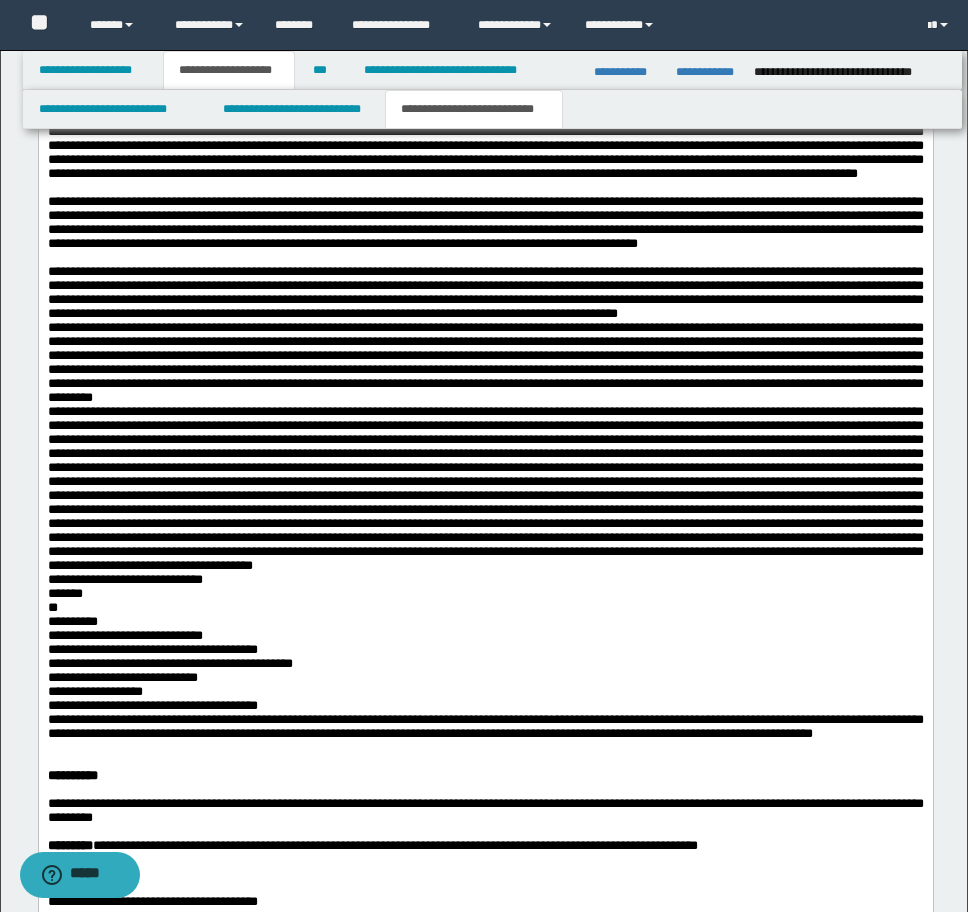 click on "**********" at bounding box center (485, 496) 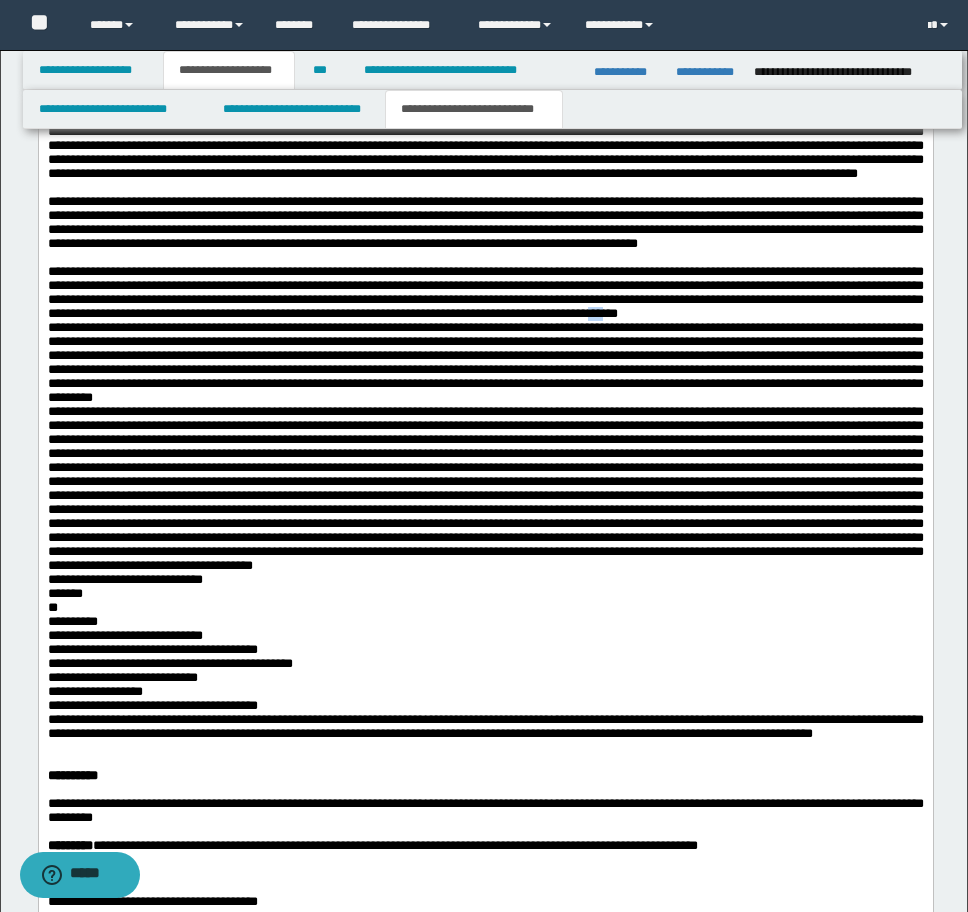 drag, startPoint x: 366, startPoint y: 449, endPoint x: 343, endPoint y: 449, distance: 23 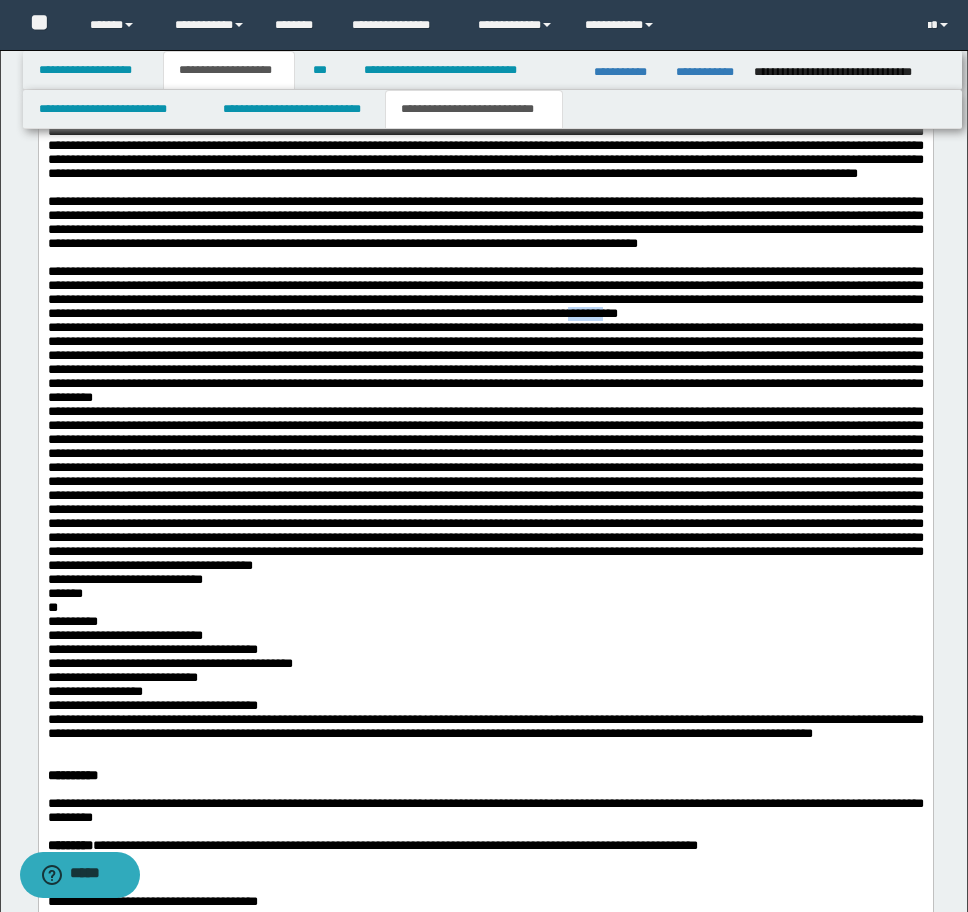 click on "**********" at bounding box center [485, 502] 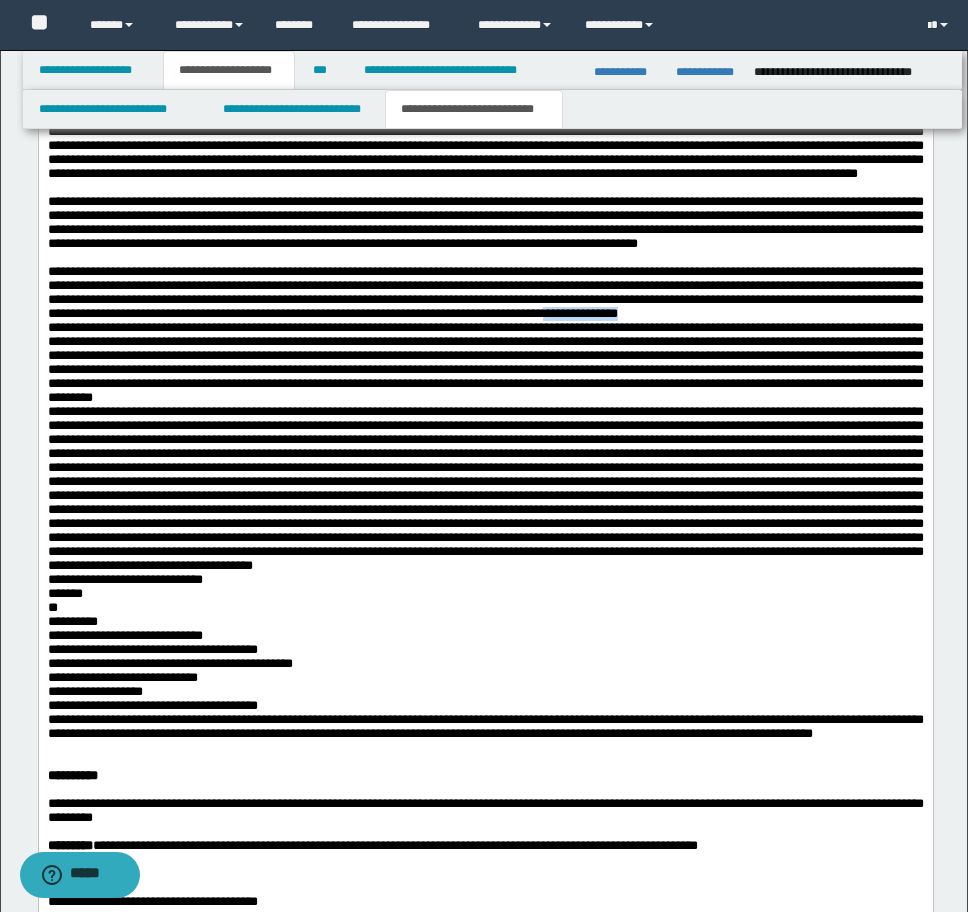 drag, startPoint x: 325, startPoint y: 449, endPoint x: 432, endPoint y: 449, distance: 107 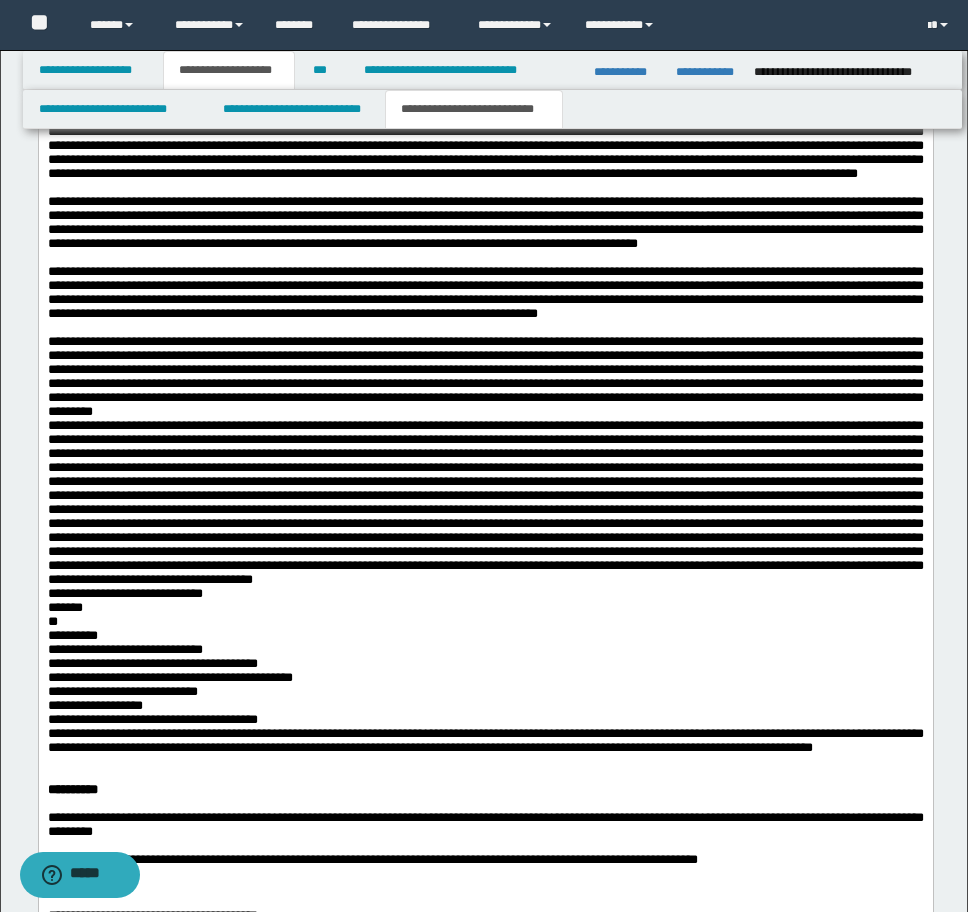 click on "**********" at bounding box center (485, 538) 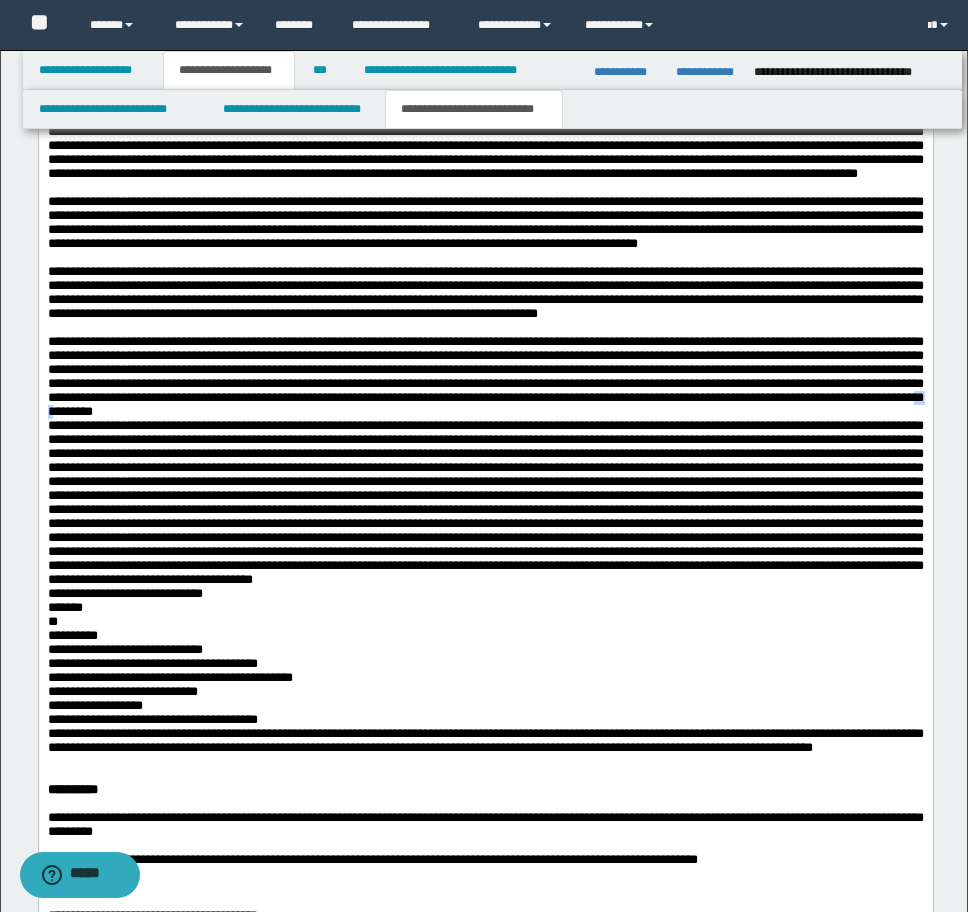 drag, startPoint x: 181, startPoint y: 577, endPoint x: 160, endPoint y: 577, distance: 21 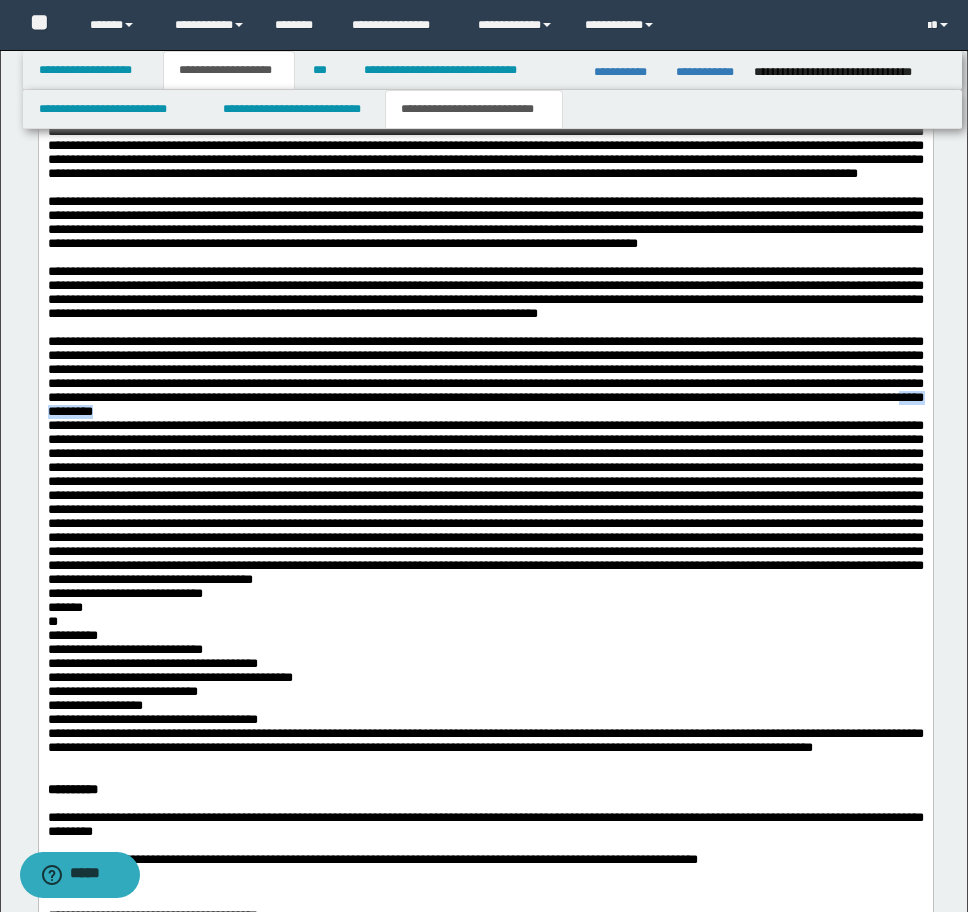 drag, startPoint x: 144, startPoint y: 579, endPoint x: 251, endPoint y: 579, distance: 107 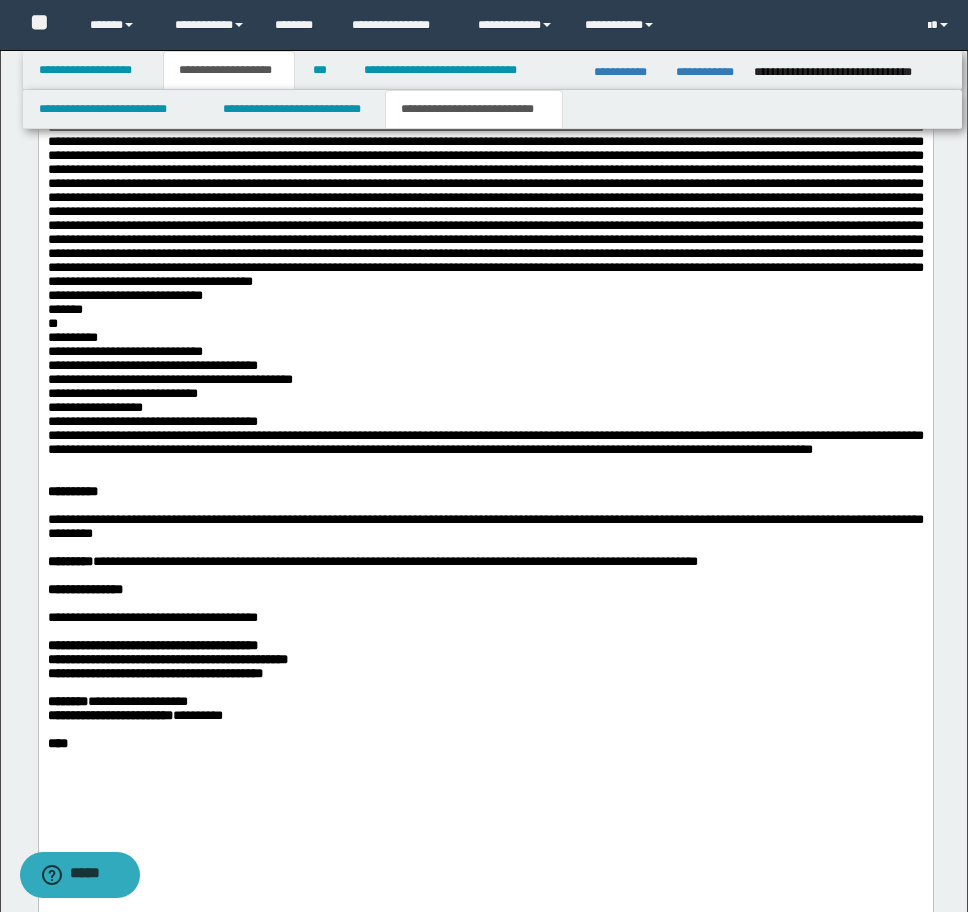 scroll, scrollTop: 2106, scrollLeft: 0, axis: vertical 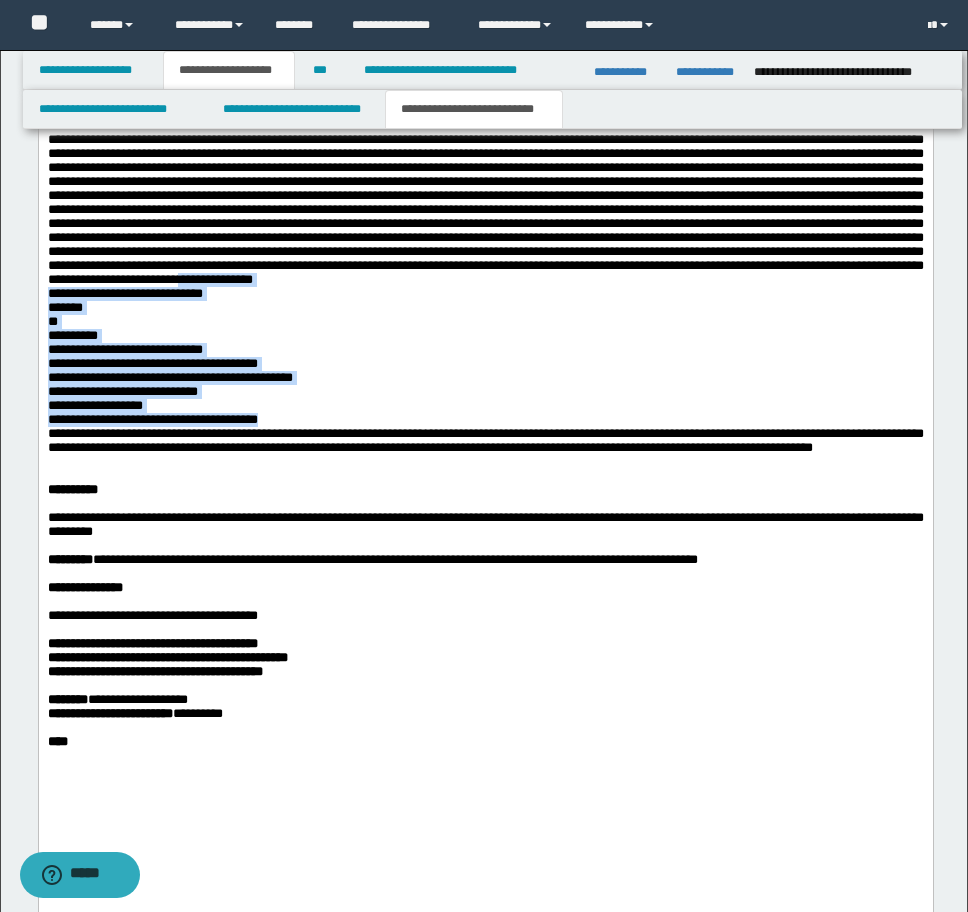 drag, startPoint x: 743, startPoint y: 523, endPoint x: 763, endPoint y: 680, distance: 158.26875 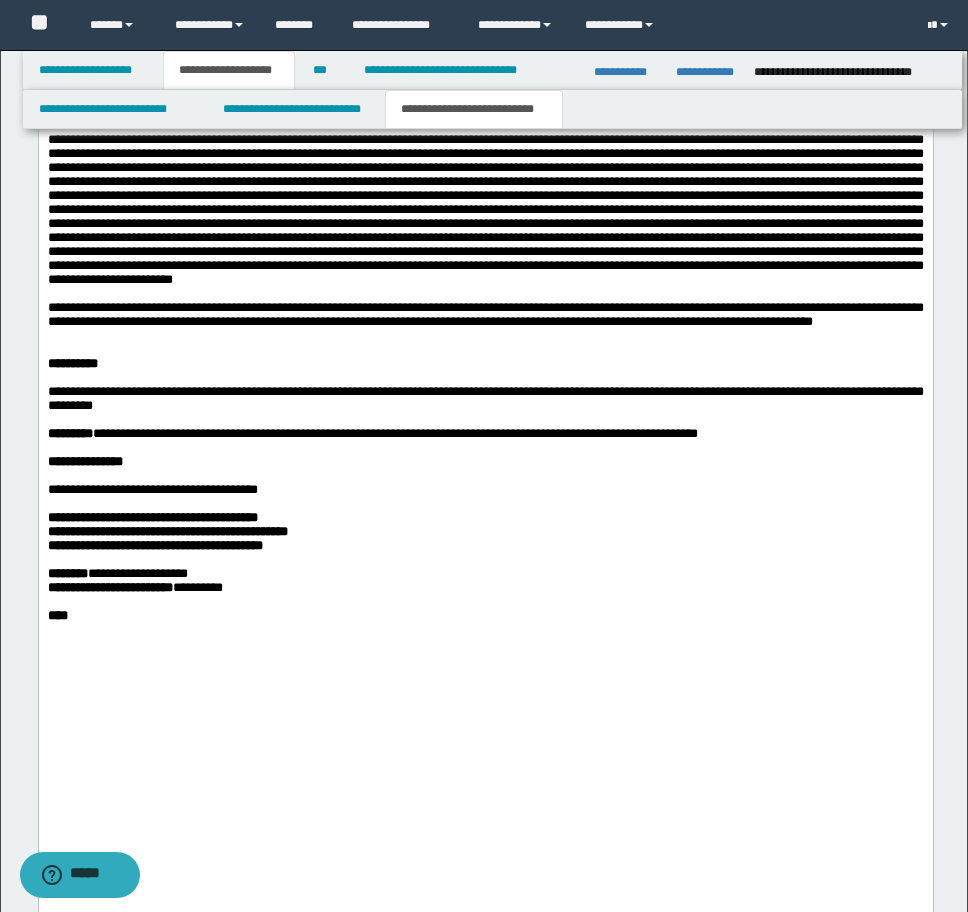 click at bounding box center (485, 350) 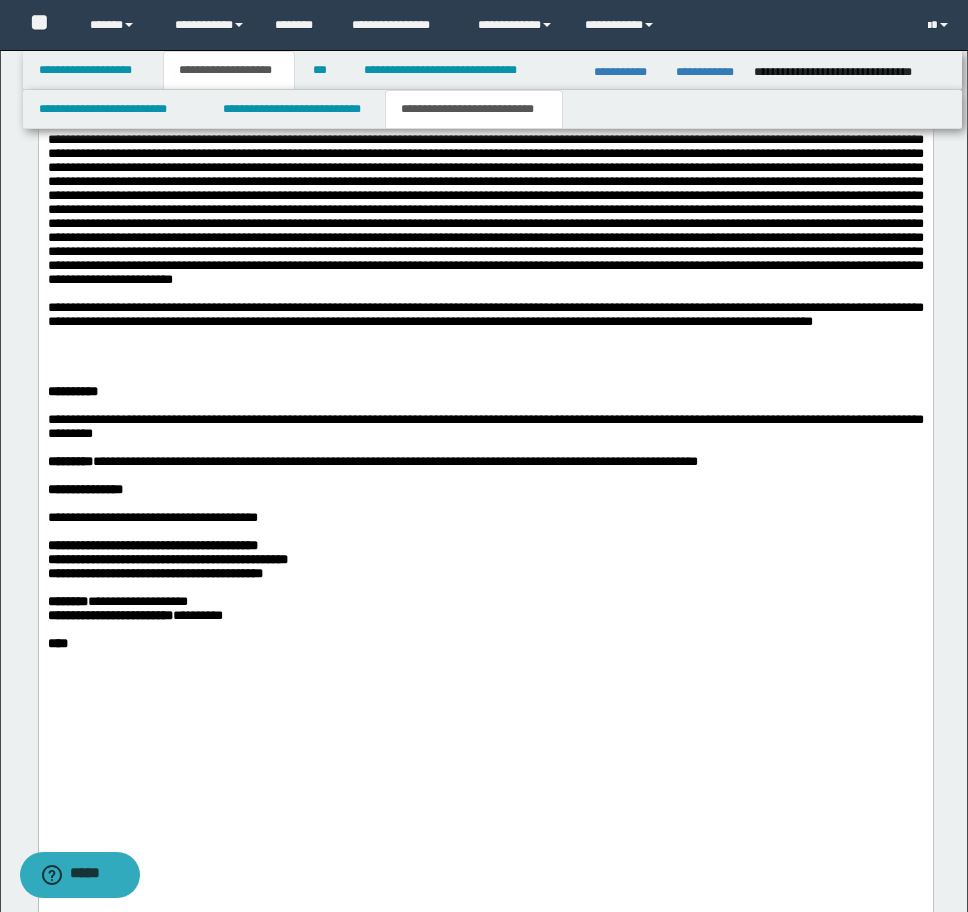 click at bounding box center (485, 350) 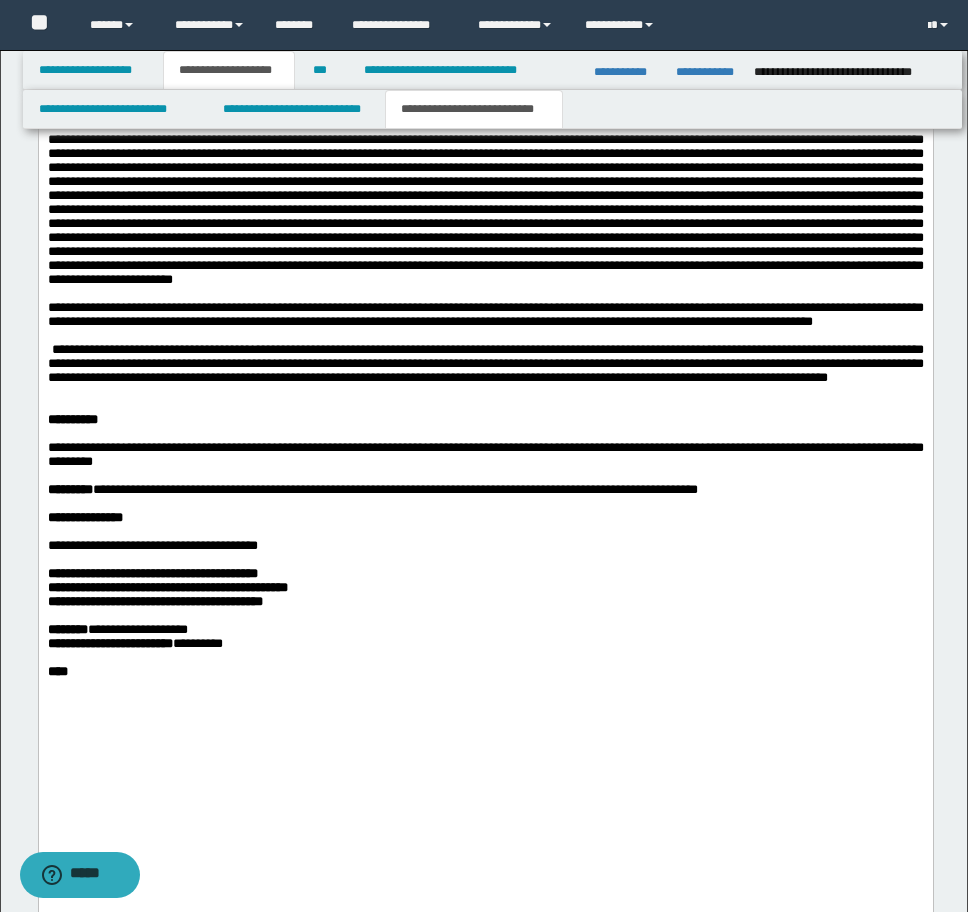 click on "**********" at bounding box center [485, 363] 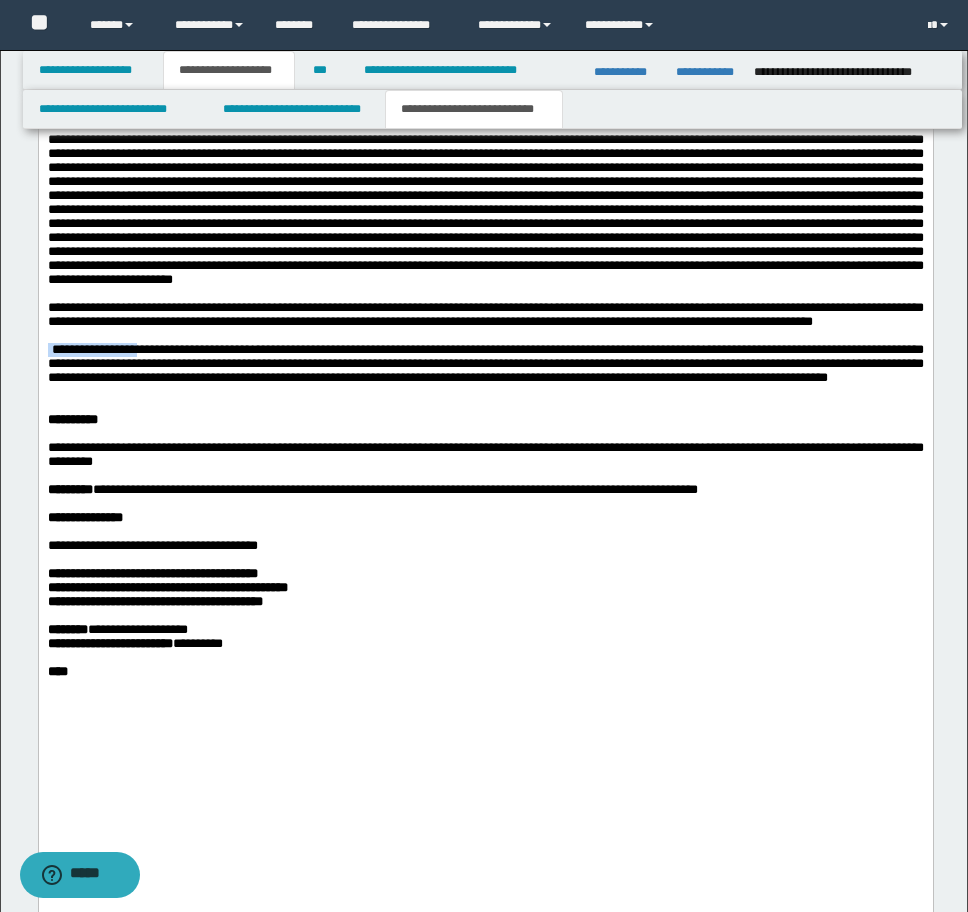 drag, startPoint x: 143, startPoint y: 611, endPoint x: 71, endPoint y: -15, distance: 630.12695 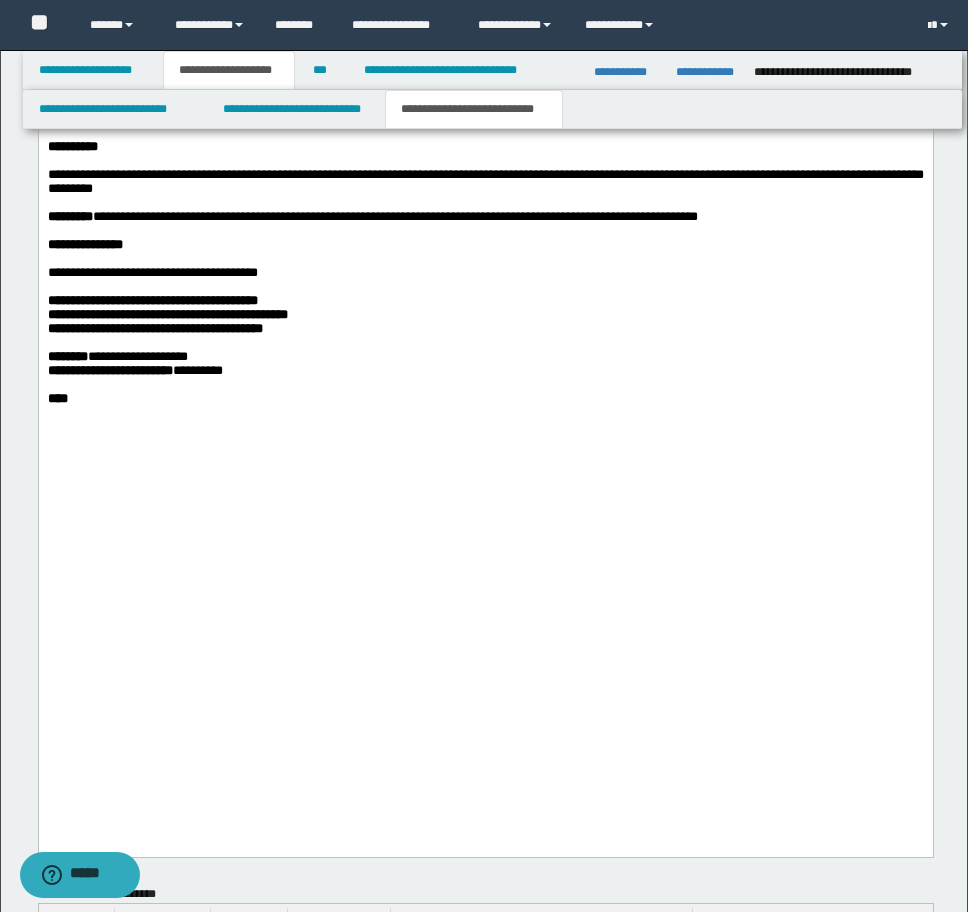 scroll, scrollTop: 2406, scrollLeft: 0, axis: vertical 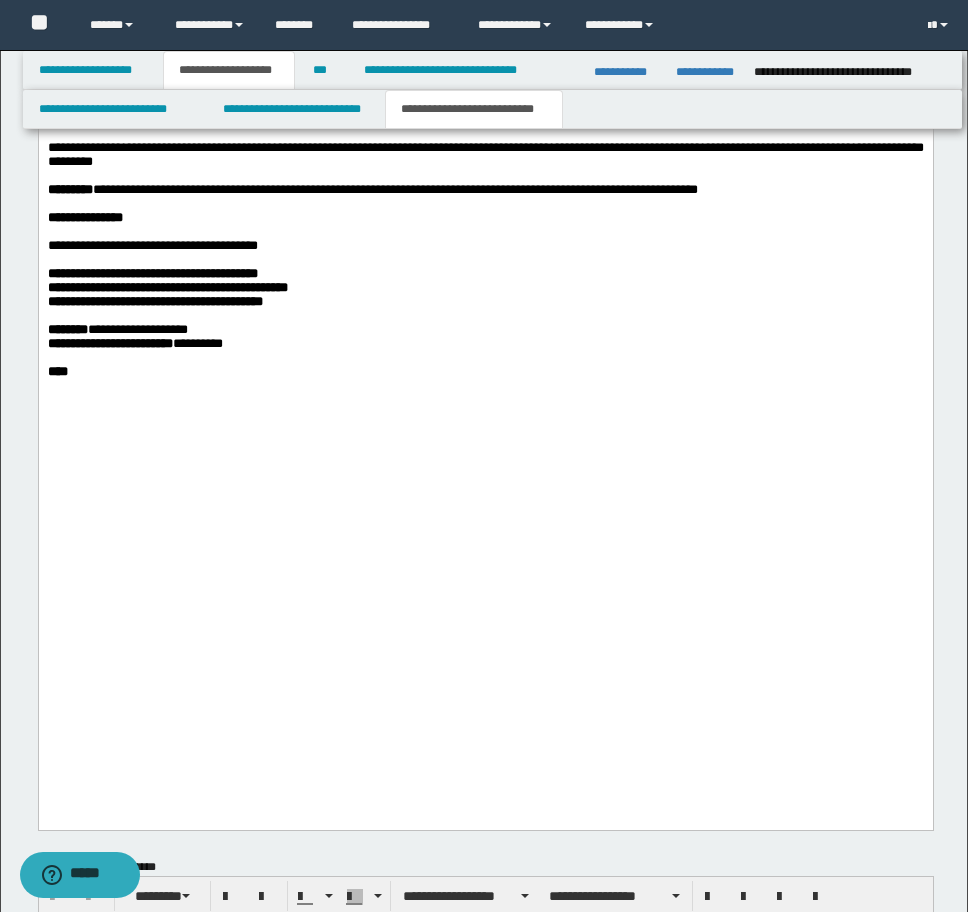 click at bounding box center [485, 106] 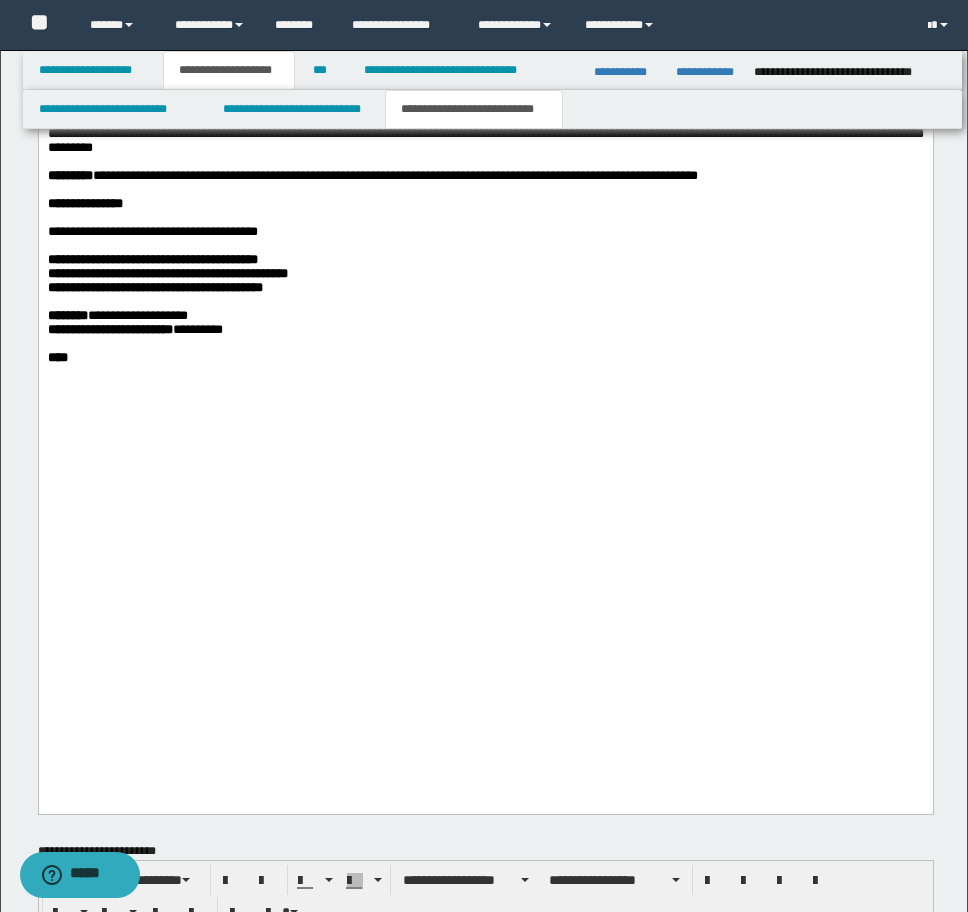 click on "**********" at bounding box center [154, 287] 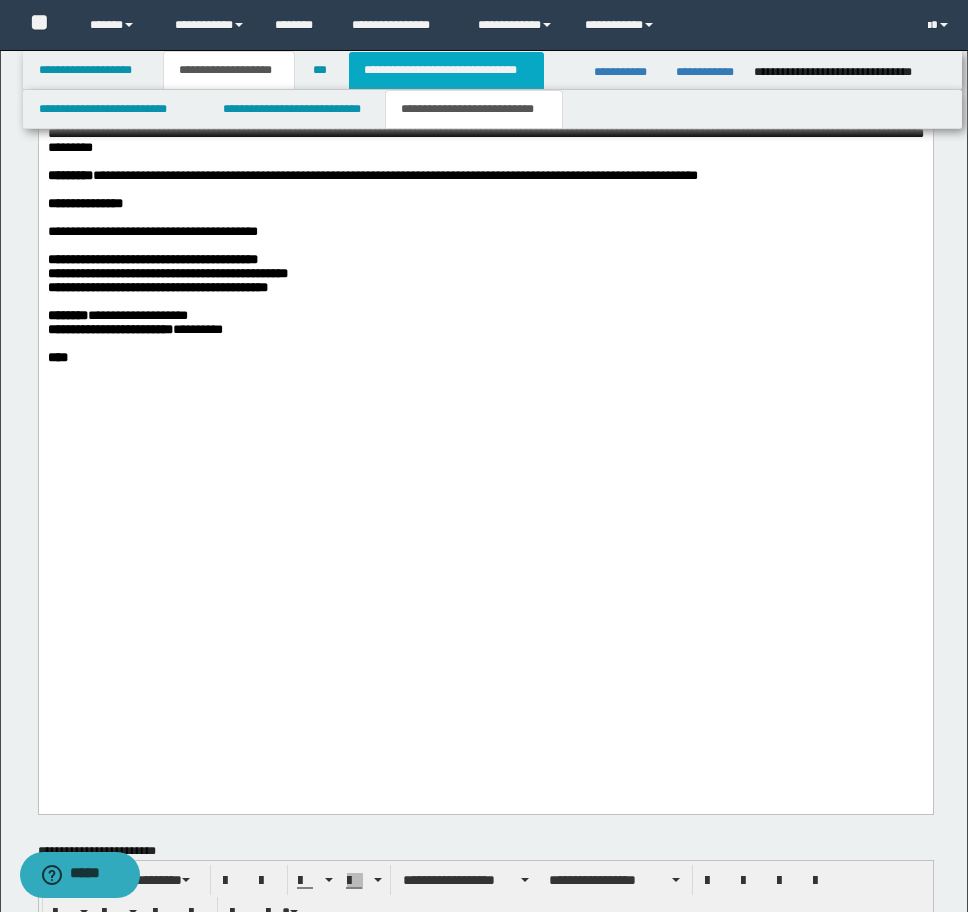 click on "**********" at bounding box center [446, 70] 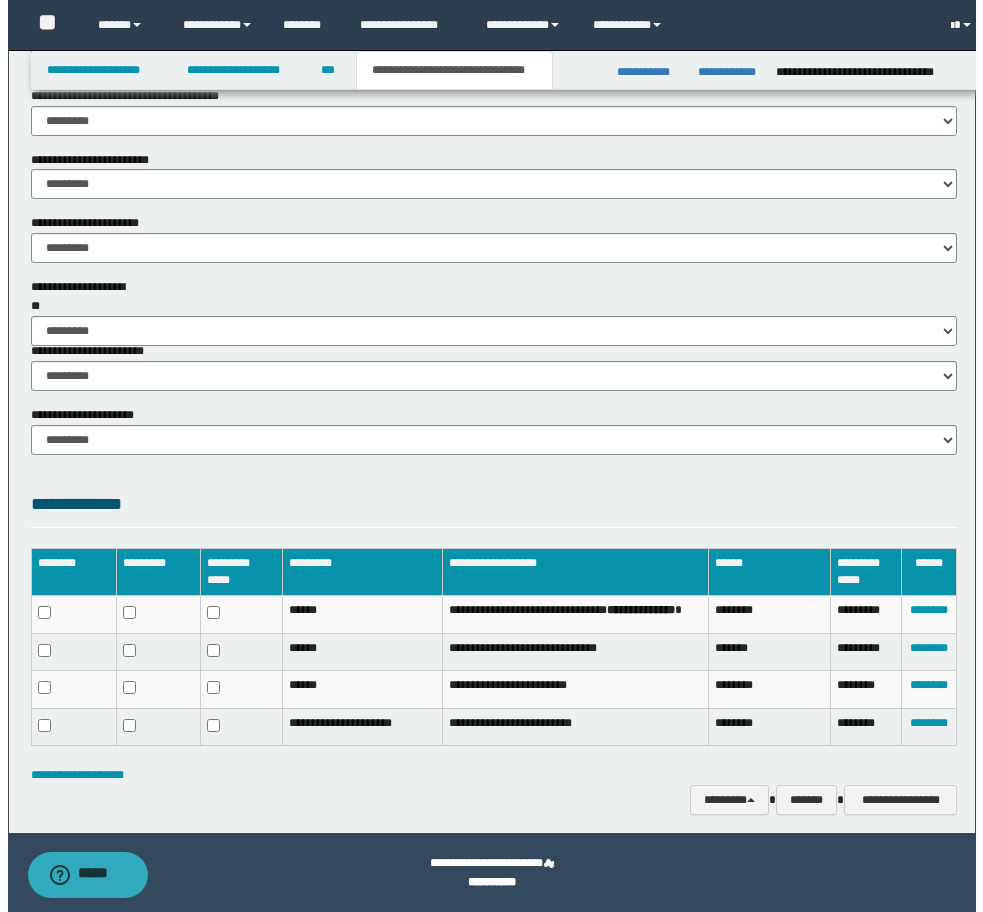 scroll, scrollTop: 1239, scrollLeft: 0, axis: vertical 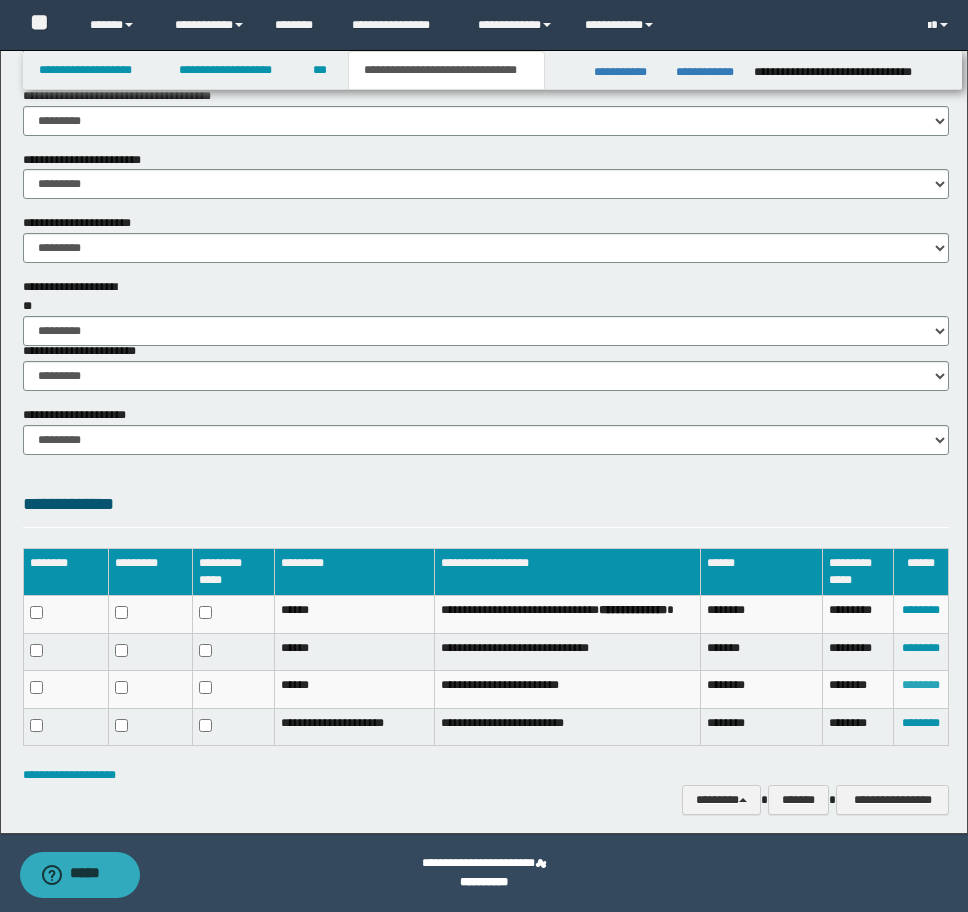 click on "********" at bounding box center (921, 685) 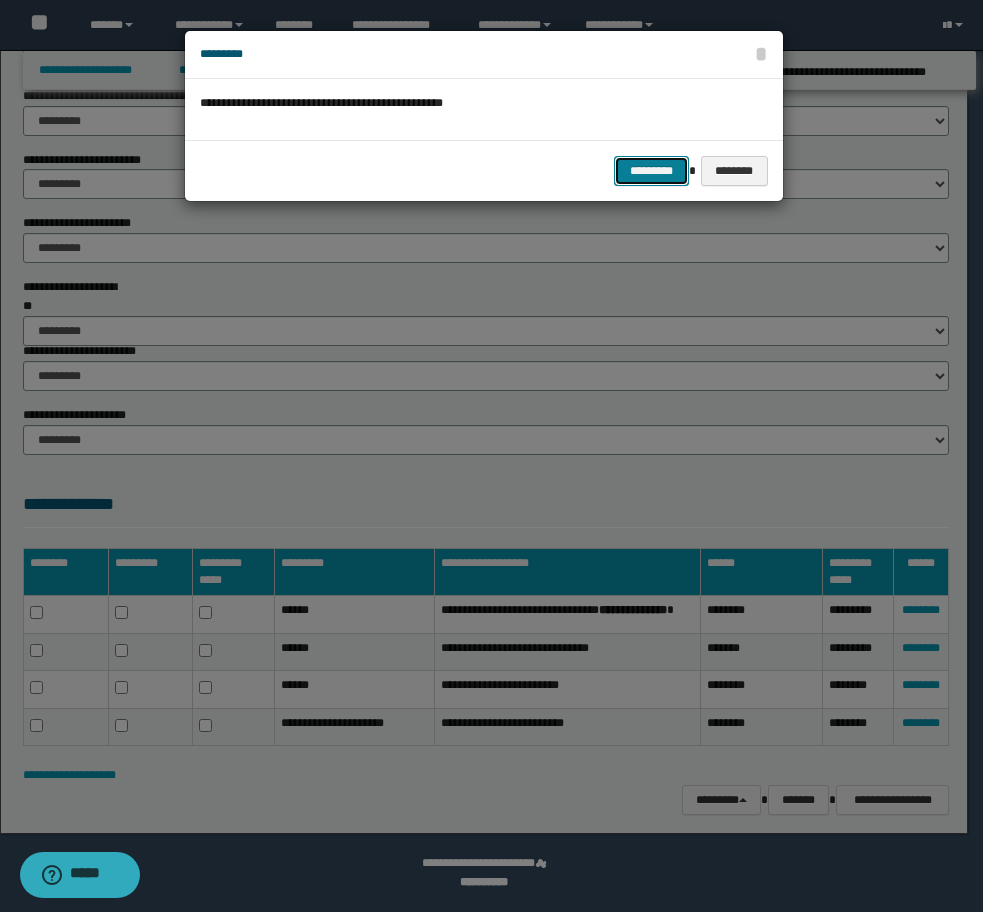 click on "*********" at bounding box center (651, 171) 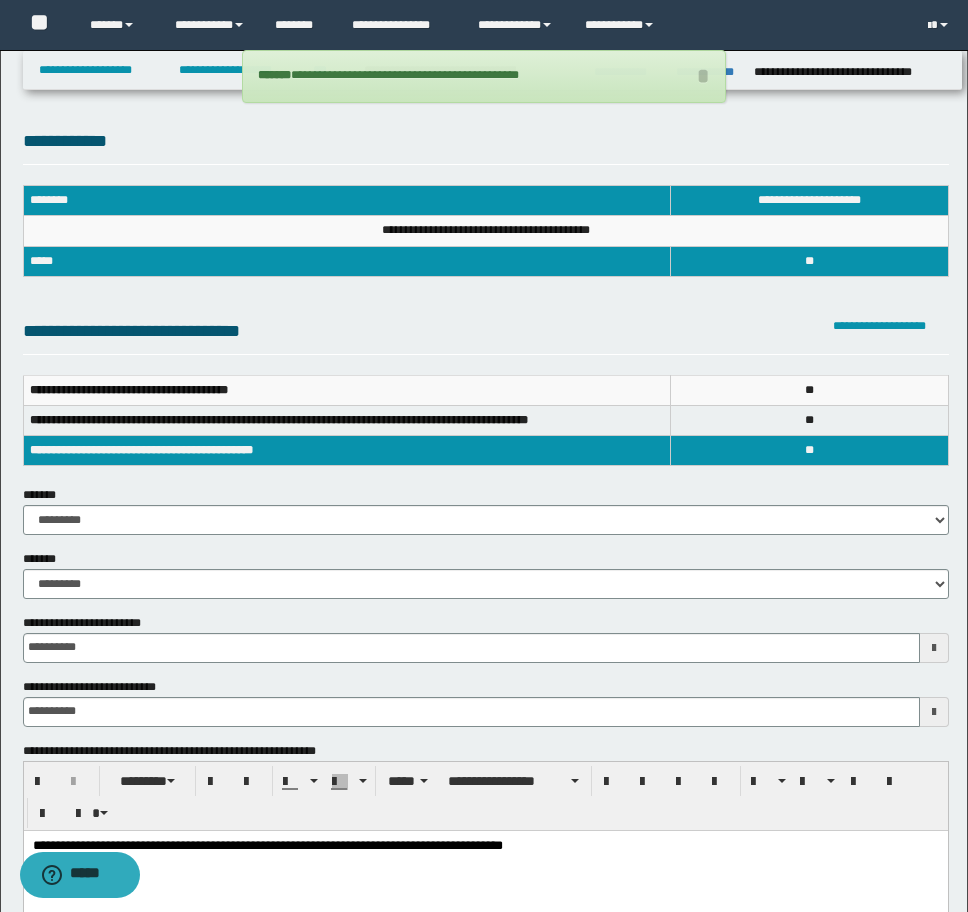 scroll, scrollTop: 0, scrollLeft: 0, axis: both 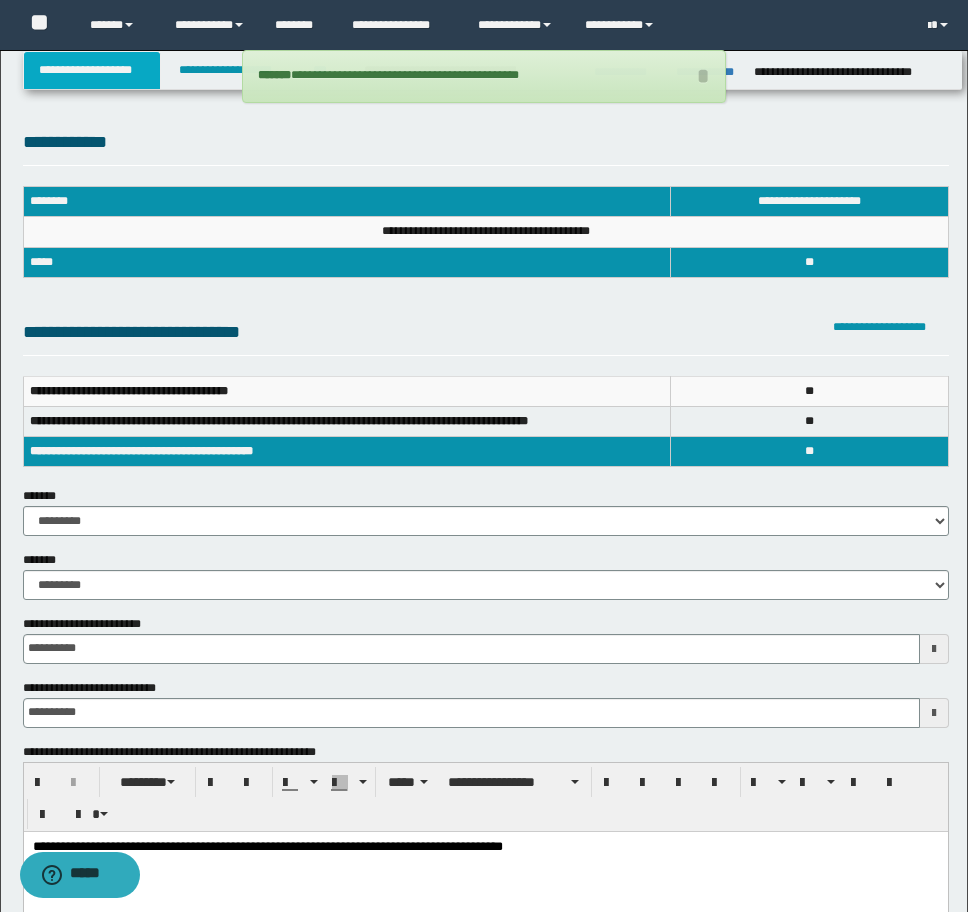 click on "**********" at bounding box center (92, 70) 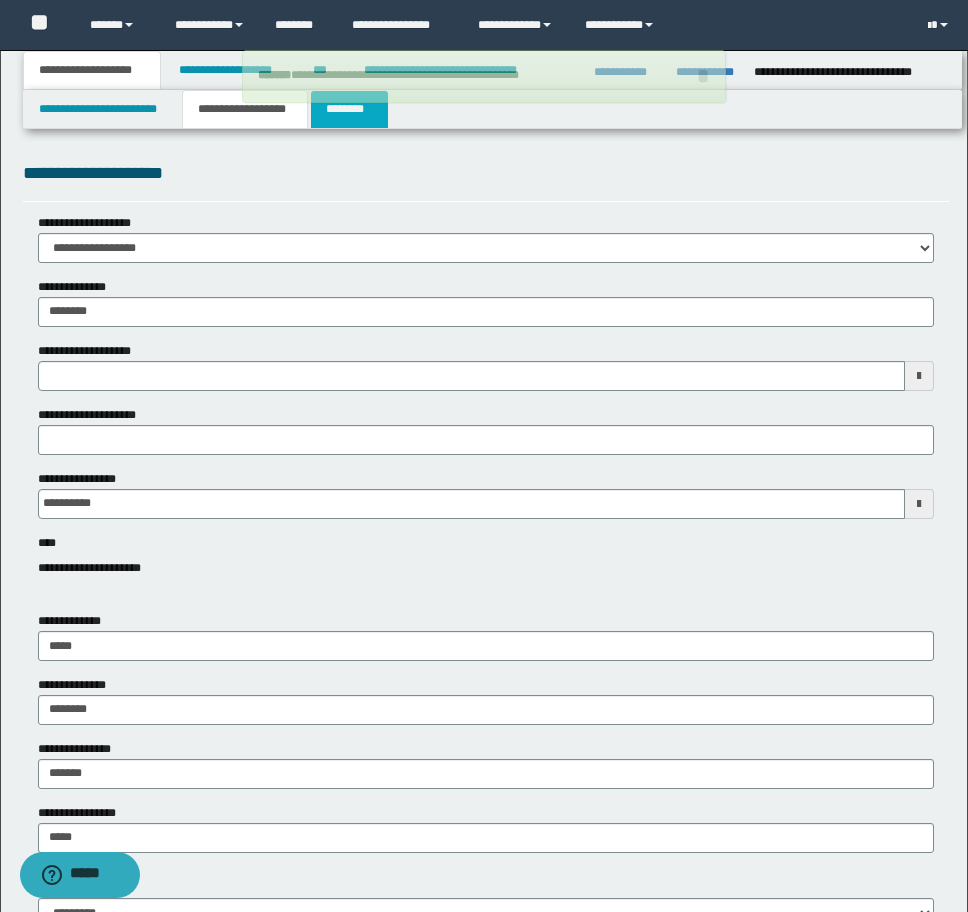 click on "********" at bounding box center [349, 109] 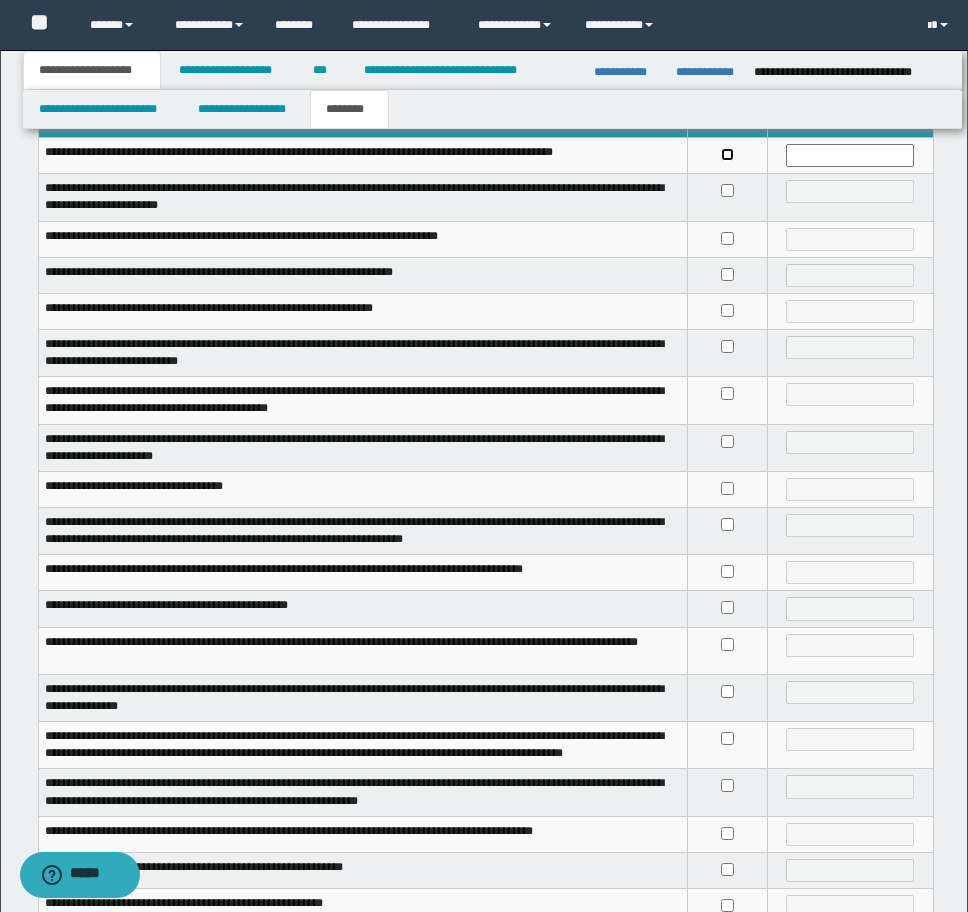 scroll, scrollTop: 300, scrollLeft: 0, axis: vertical 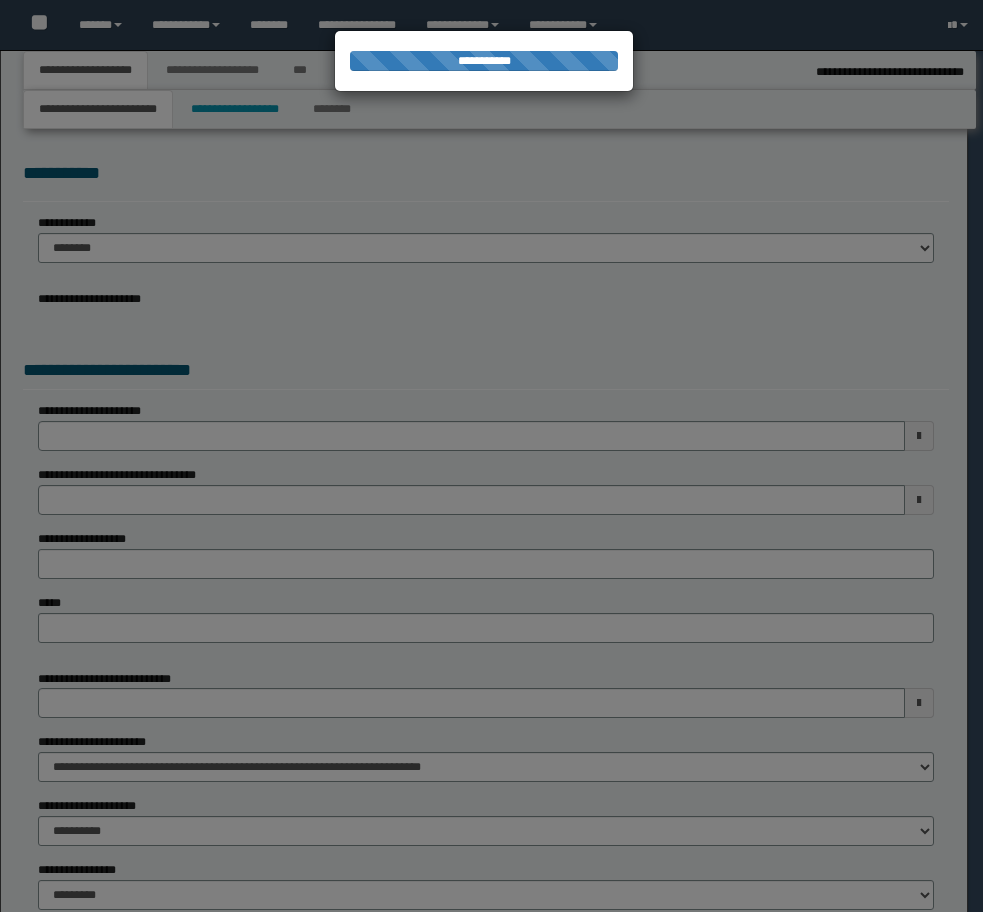 select on "*" 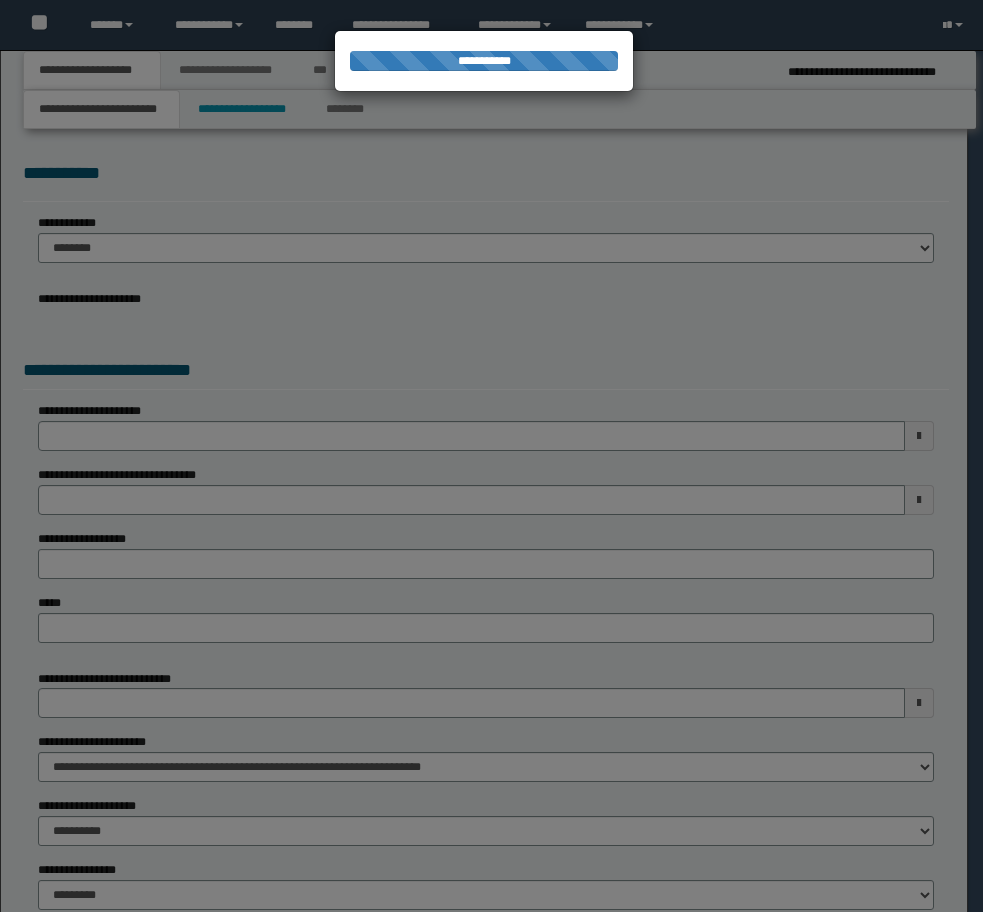 scroll, scrollTop: 0, scrollLeft: 0, axis: both 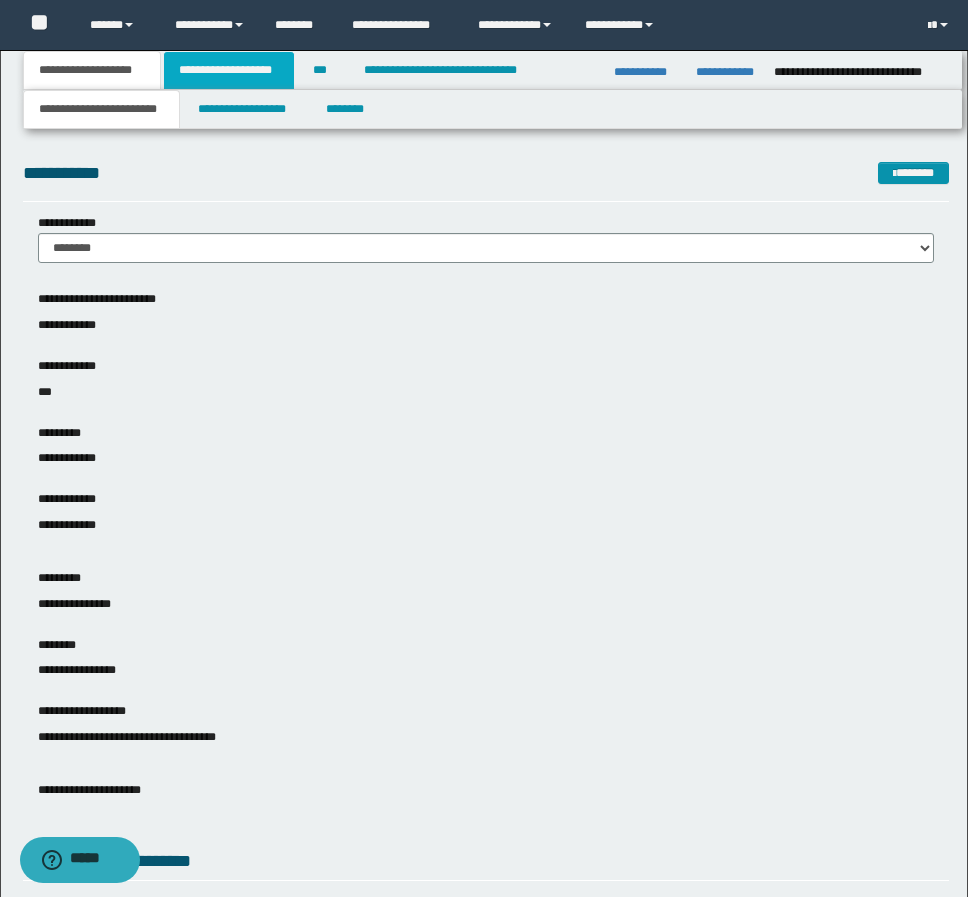 click on "**********" at bounding box center [229, 70] 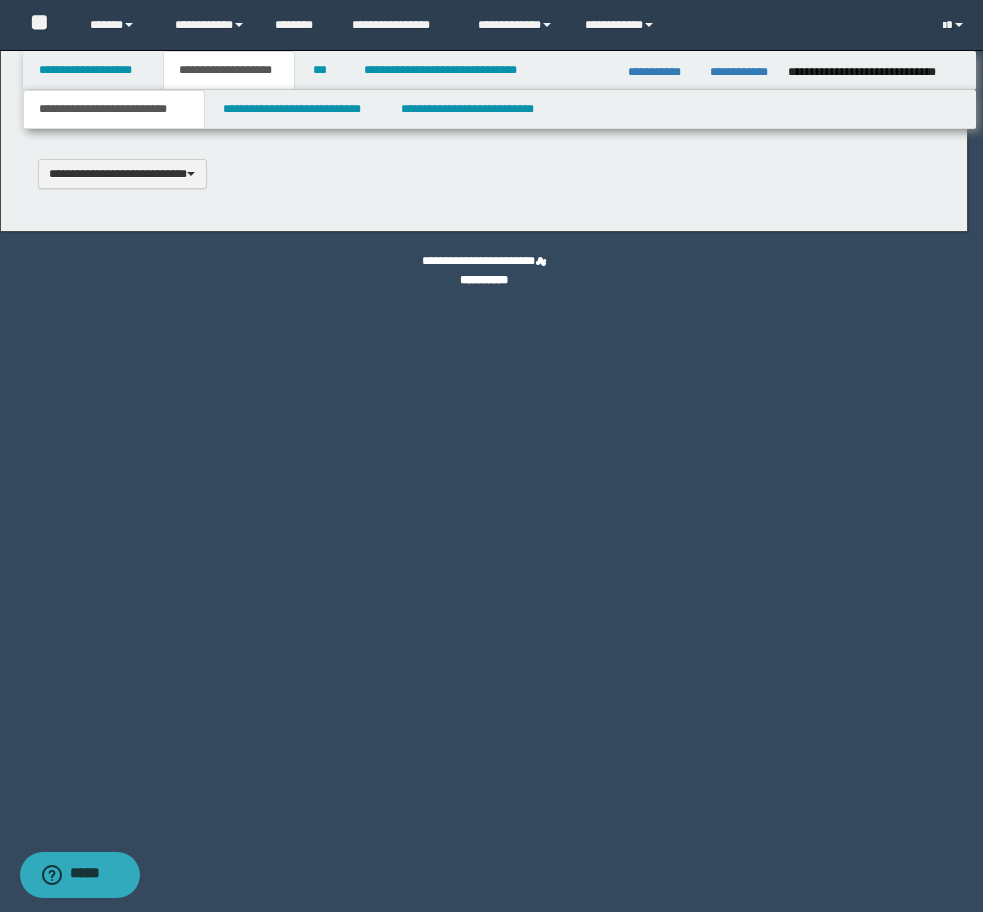 type 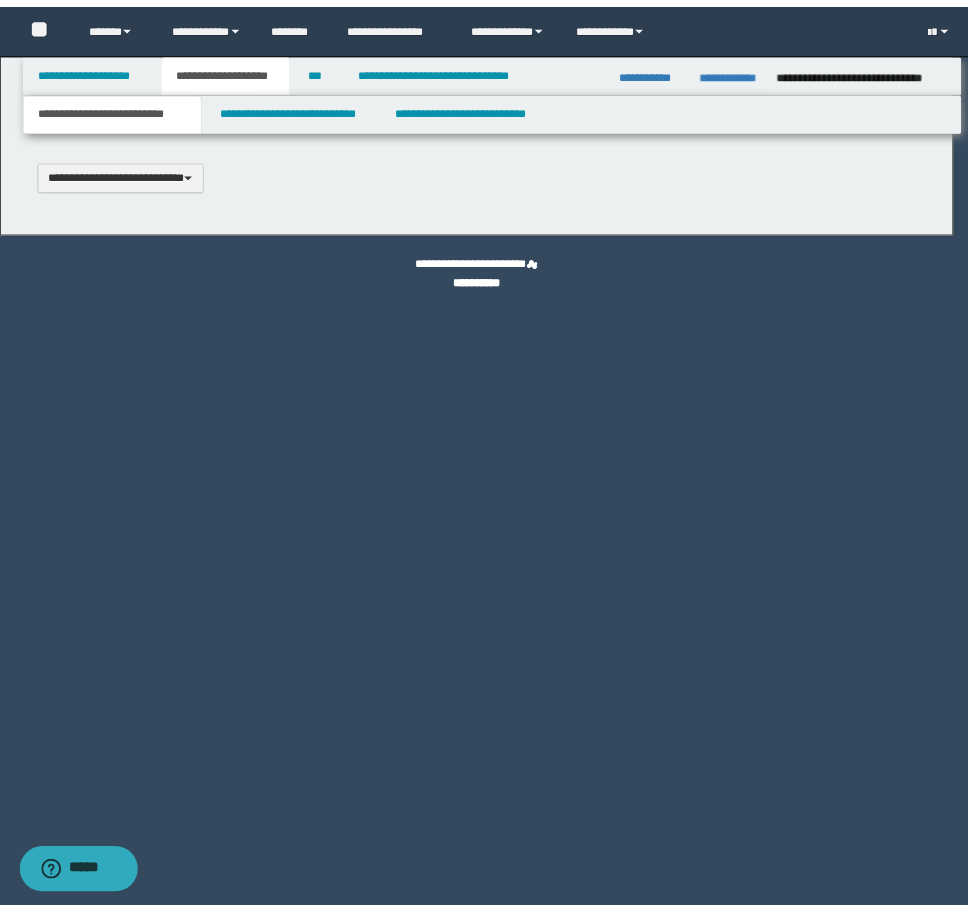 scroll, scrollTop: 0, scrollLeft: 0, axis: both 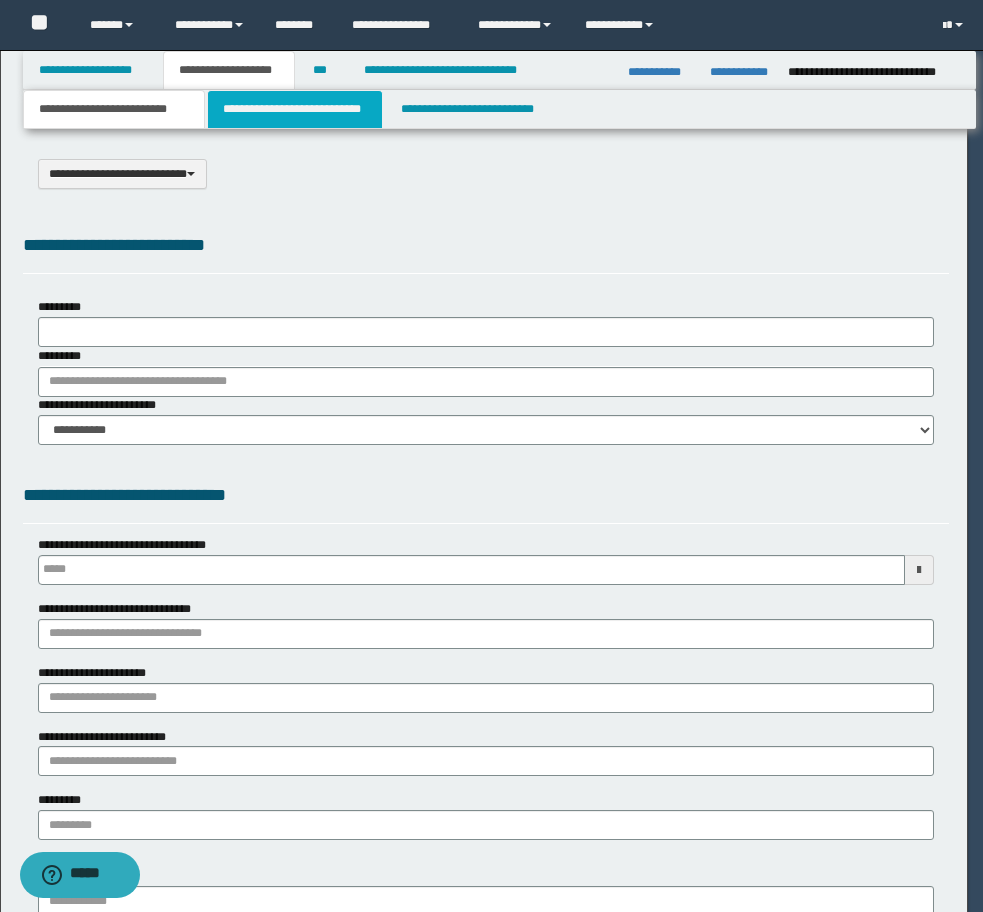select on "*" 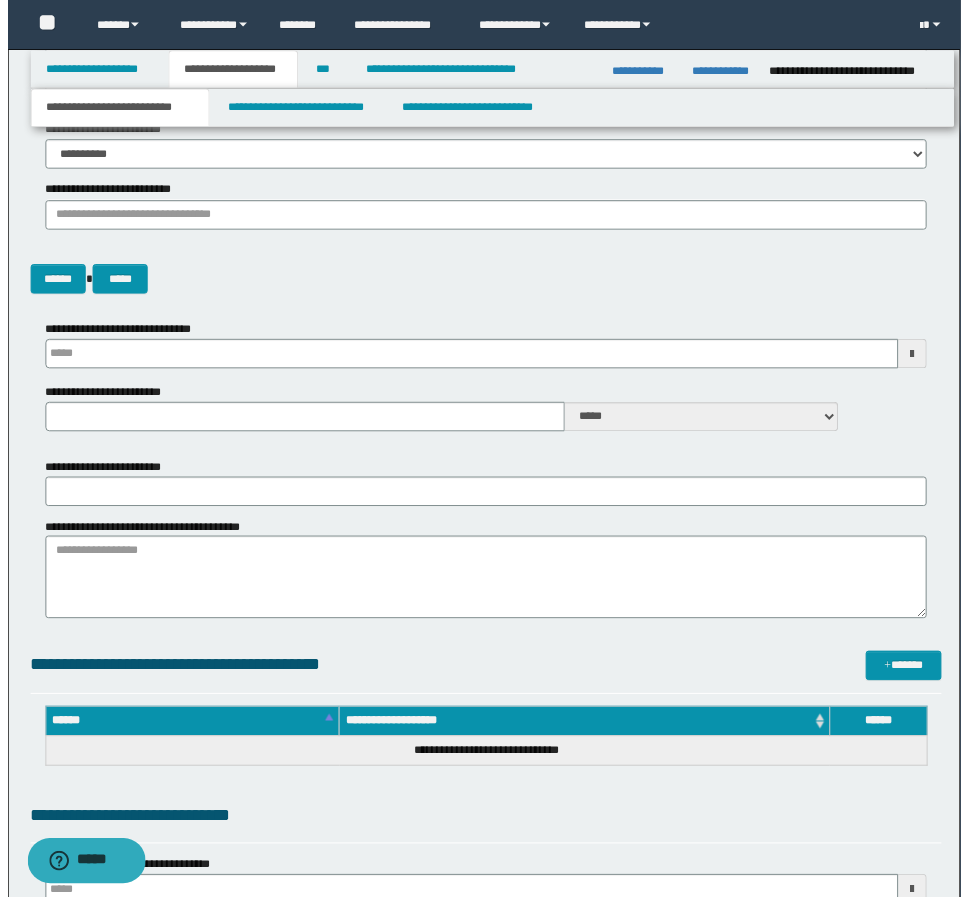 scroll, scrollTop: 400, scrollLeft: 0, axis: vertical 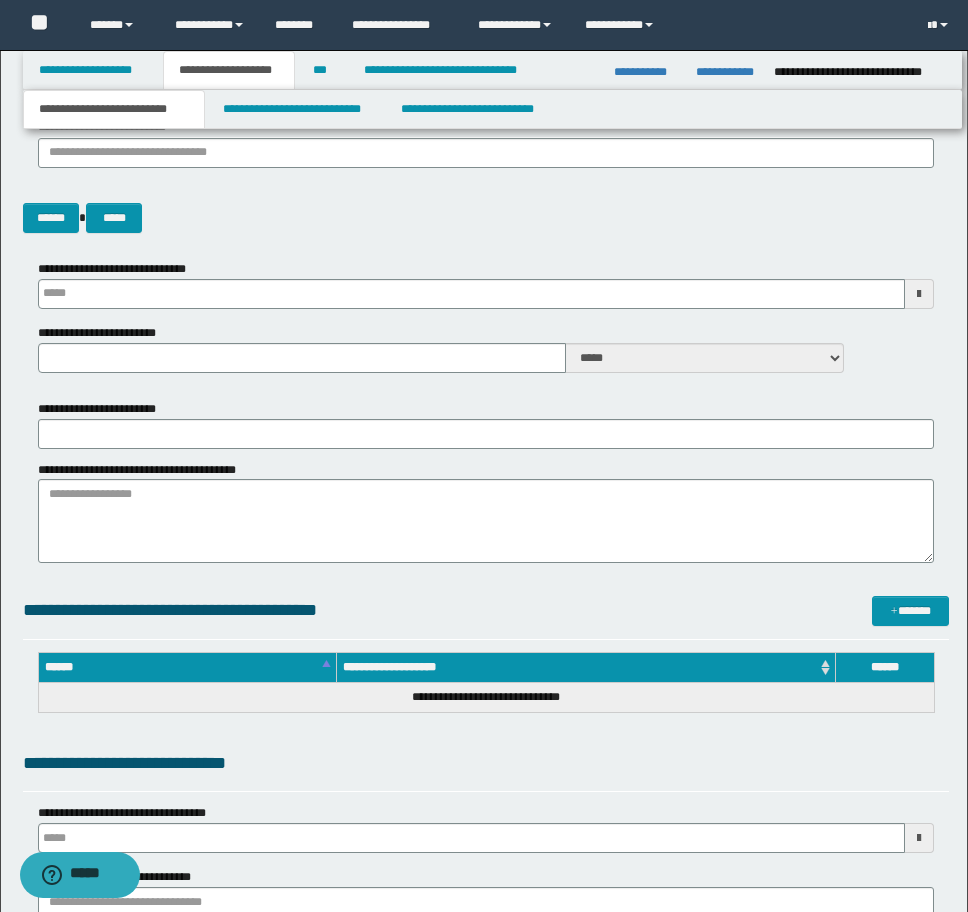 type 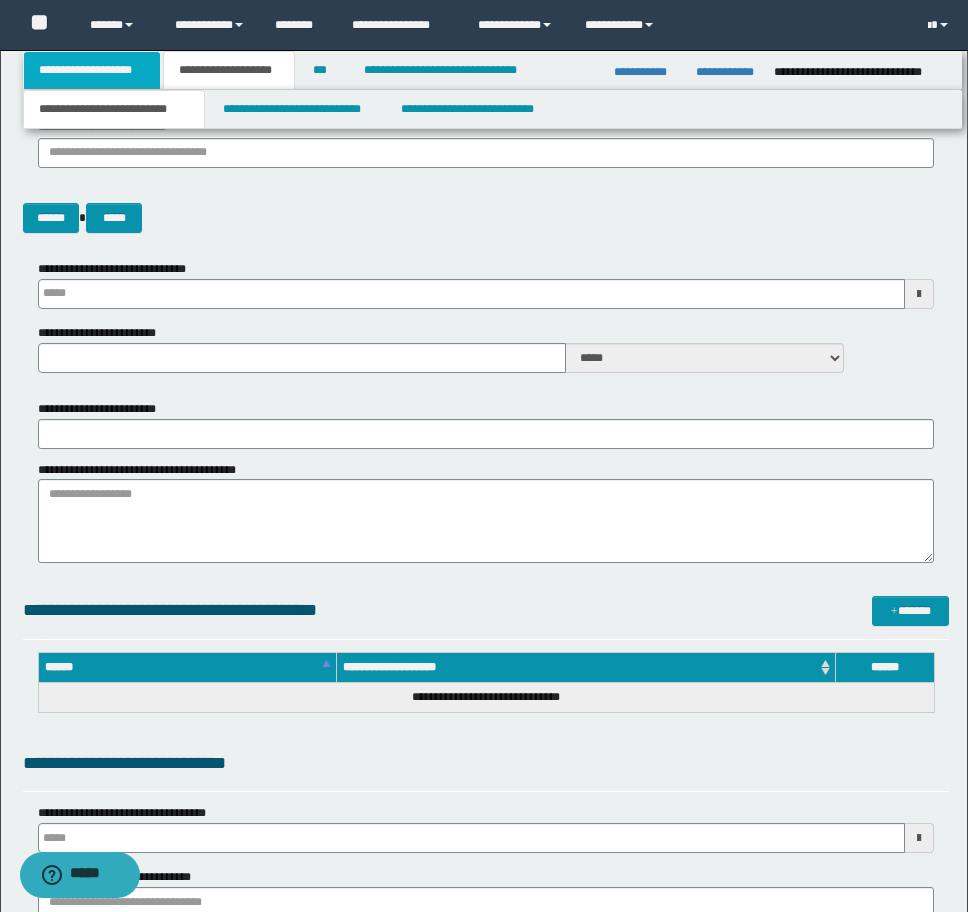 click on "**********" at bounding box center [92, 70] 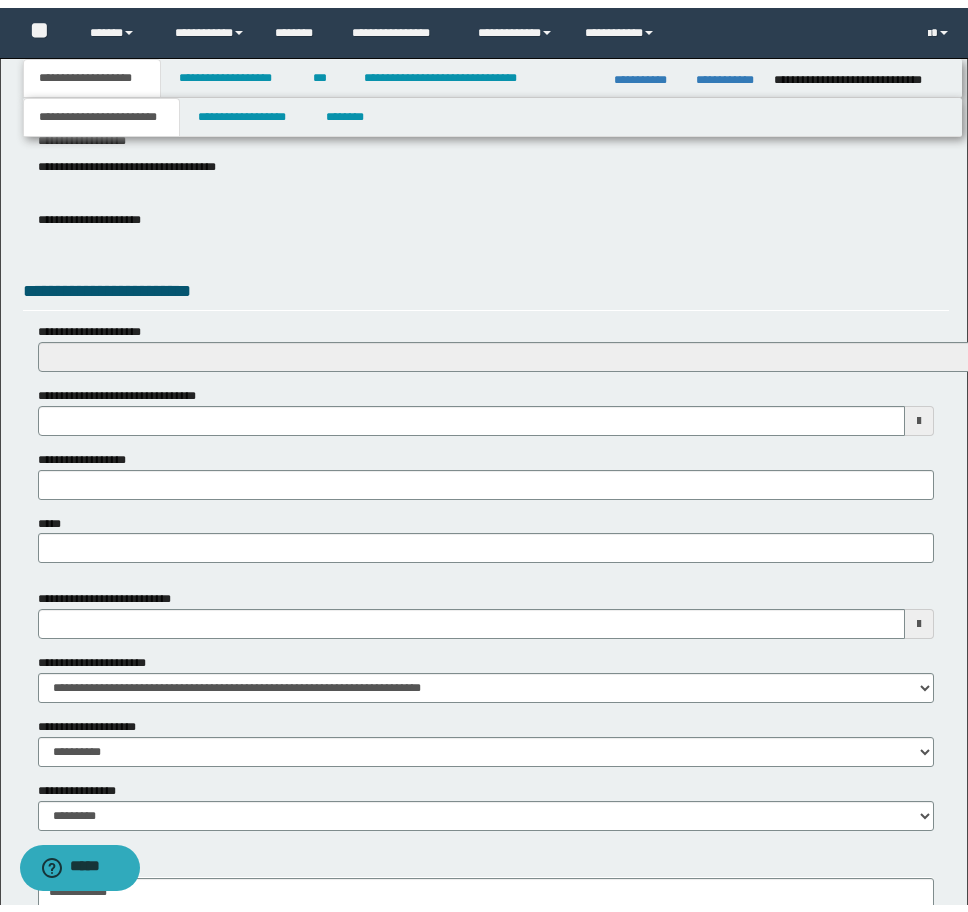 scroll, scrollTop: 800, scrollLeft: 0, axis: vertical 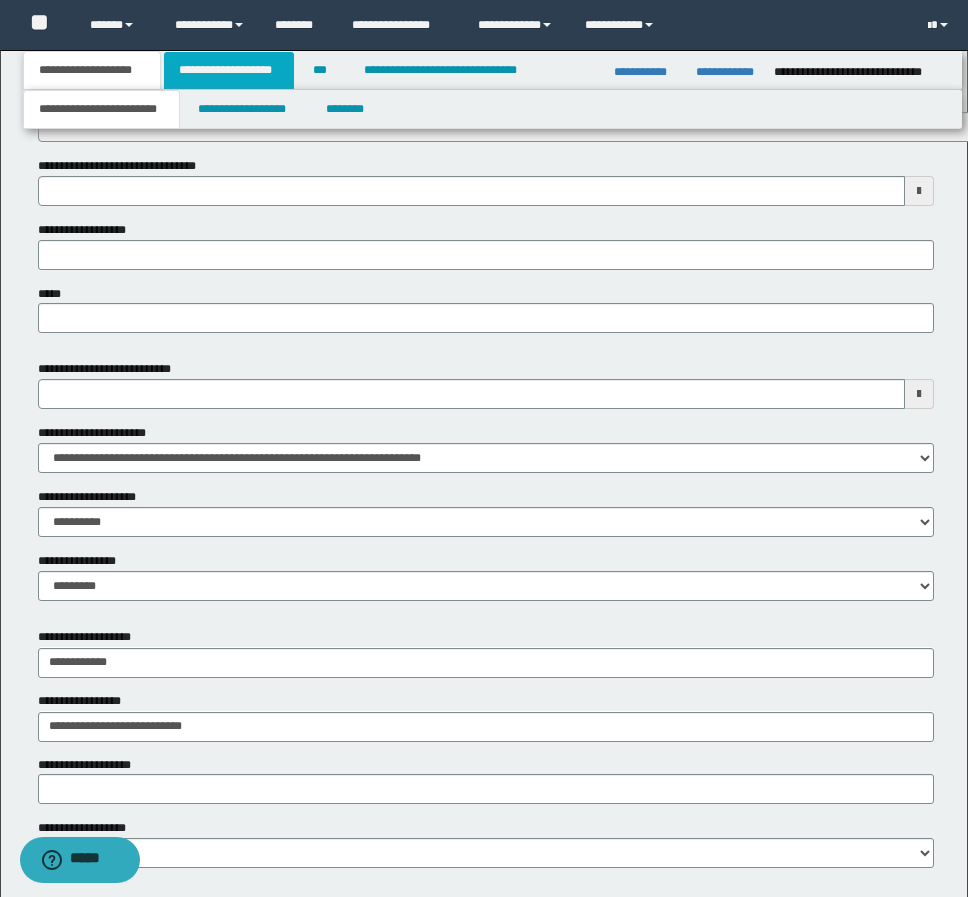 click on "**********" at bounding box center (229, 70) 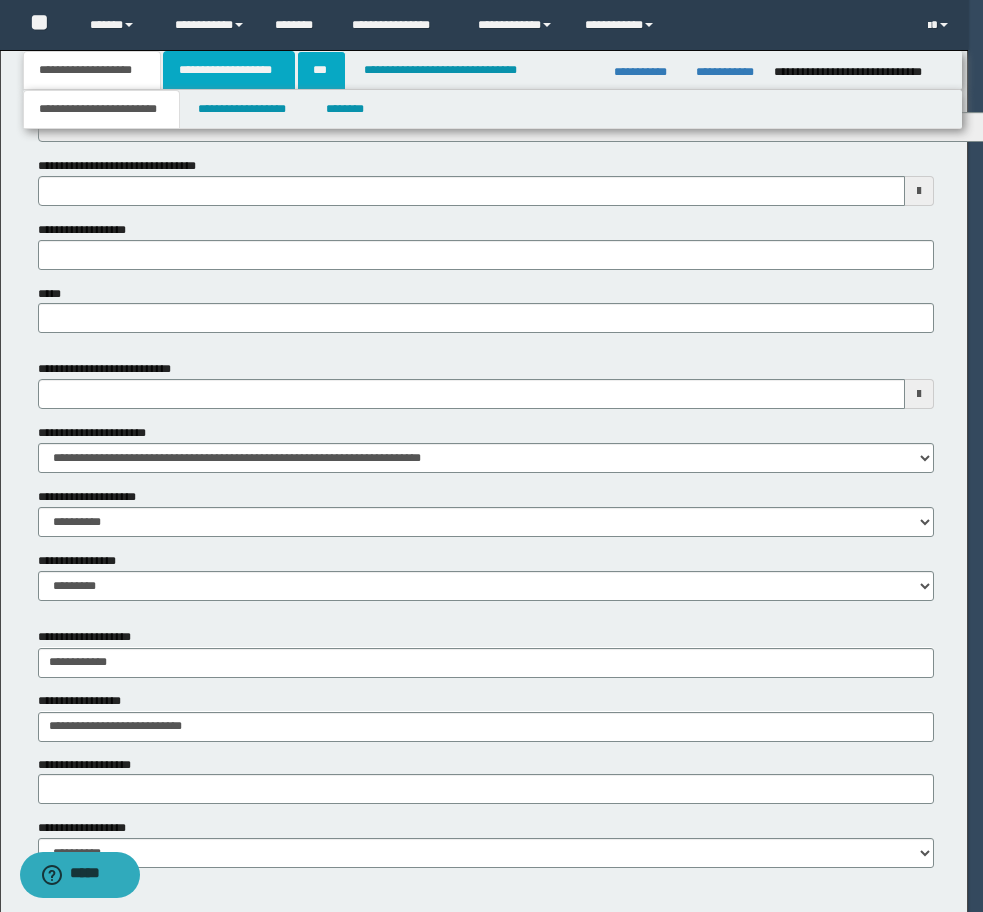 type 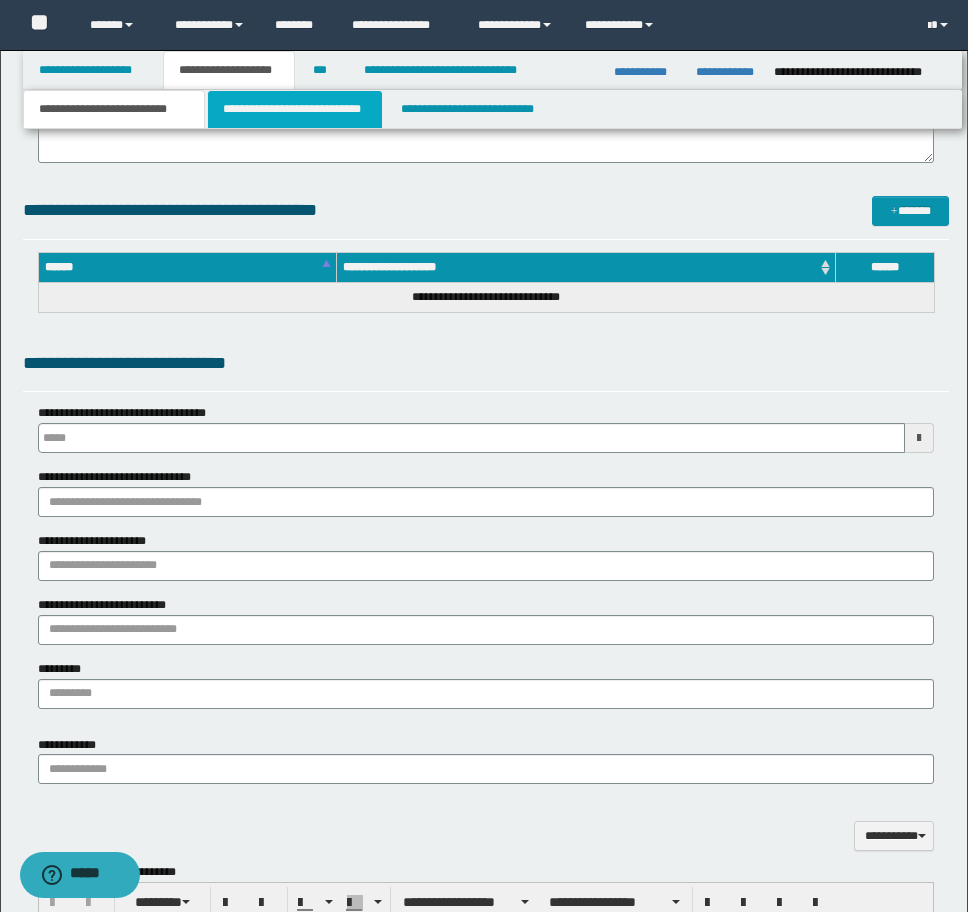 click on "**********" at bounding box center [295, 109] 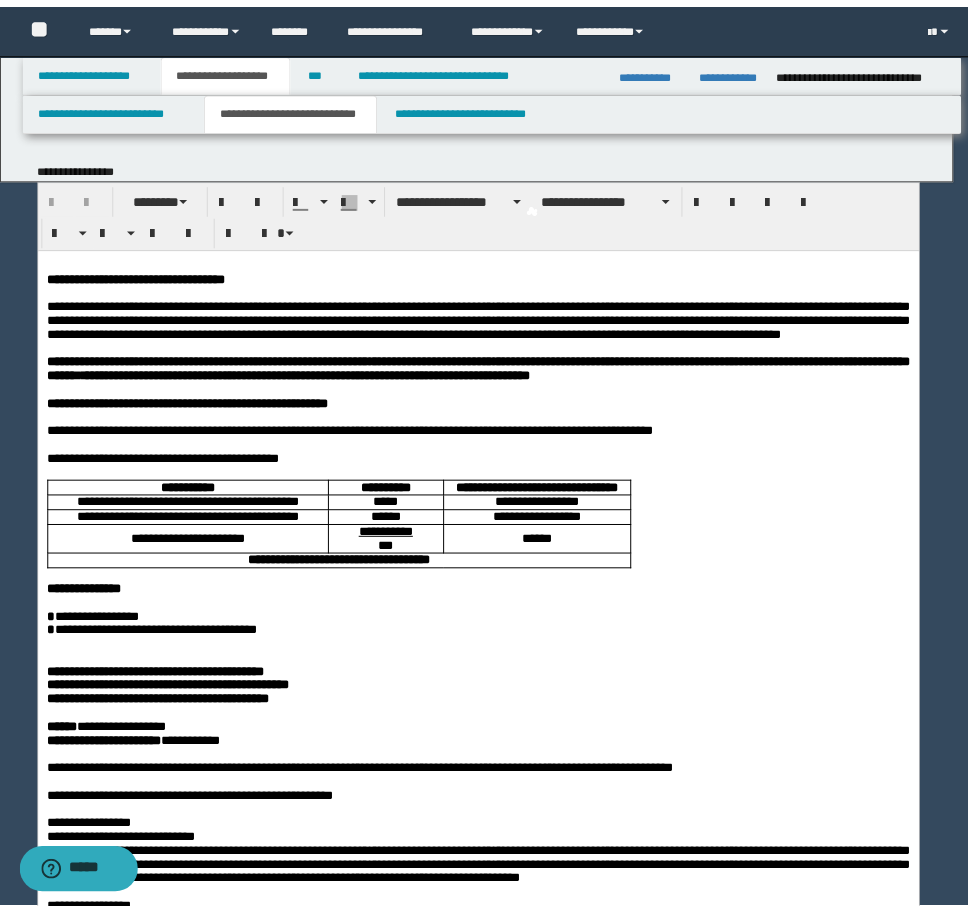 scroll, scrollTop: 0, scrollLeft: 0, axis: both 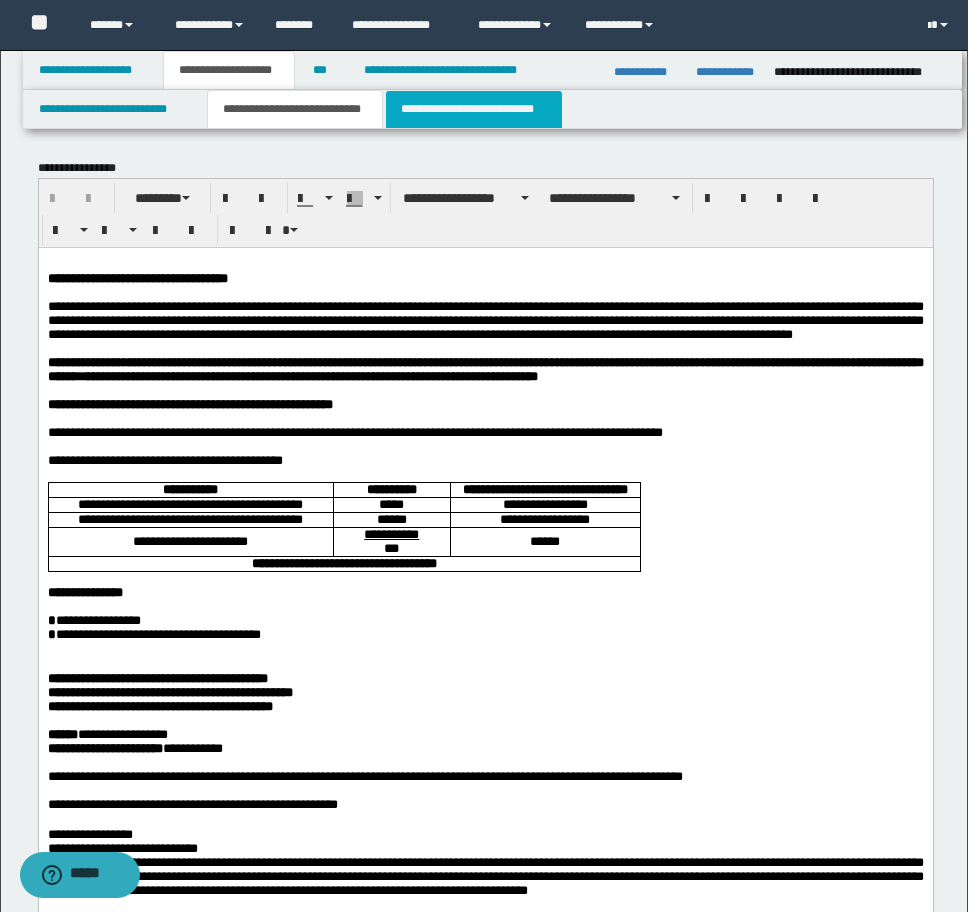 click on "**********" at bounding box center [474, 109] 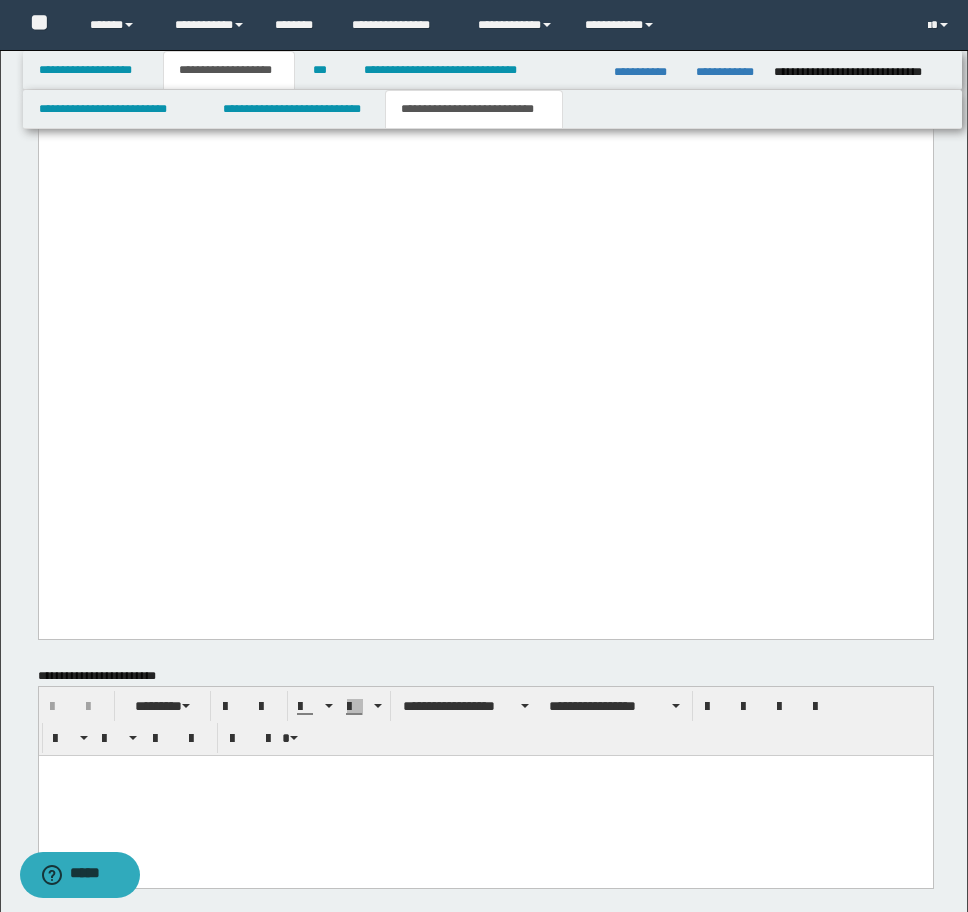 scroll, scrollTop: 3400, scrollLeft: 0, axis: vertical 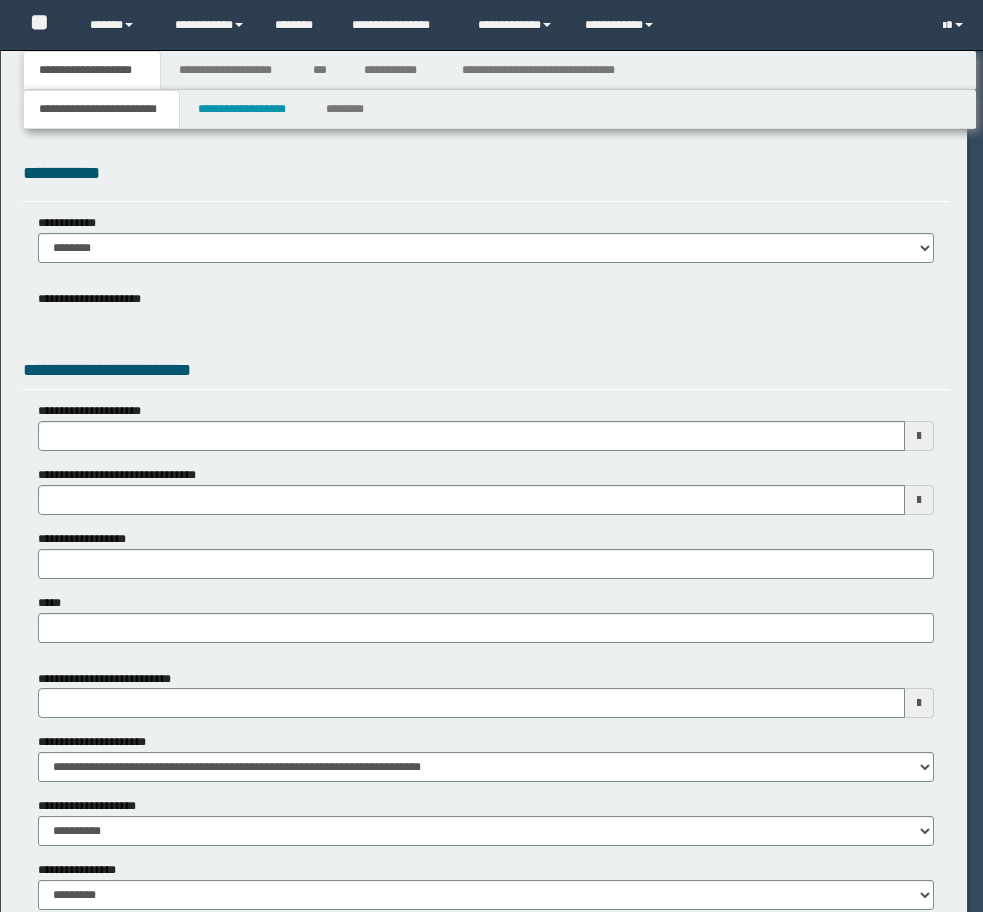 select on "*" 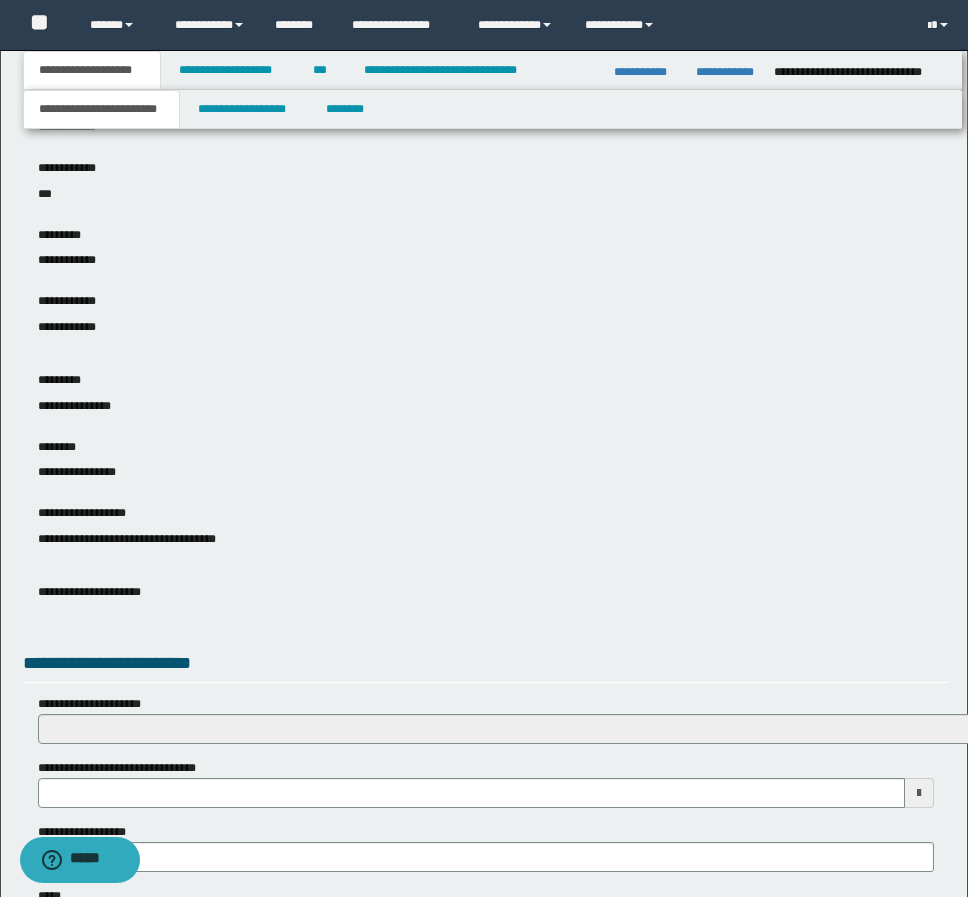 scroll, scrollTop: 700, scrollLeft: 0, axis: vertical 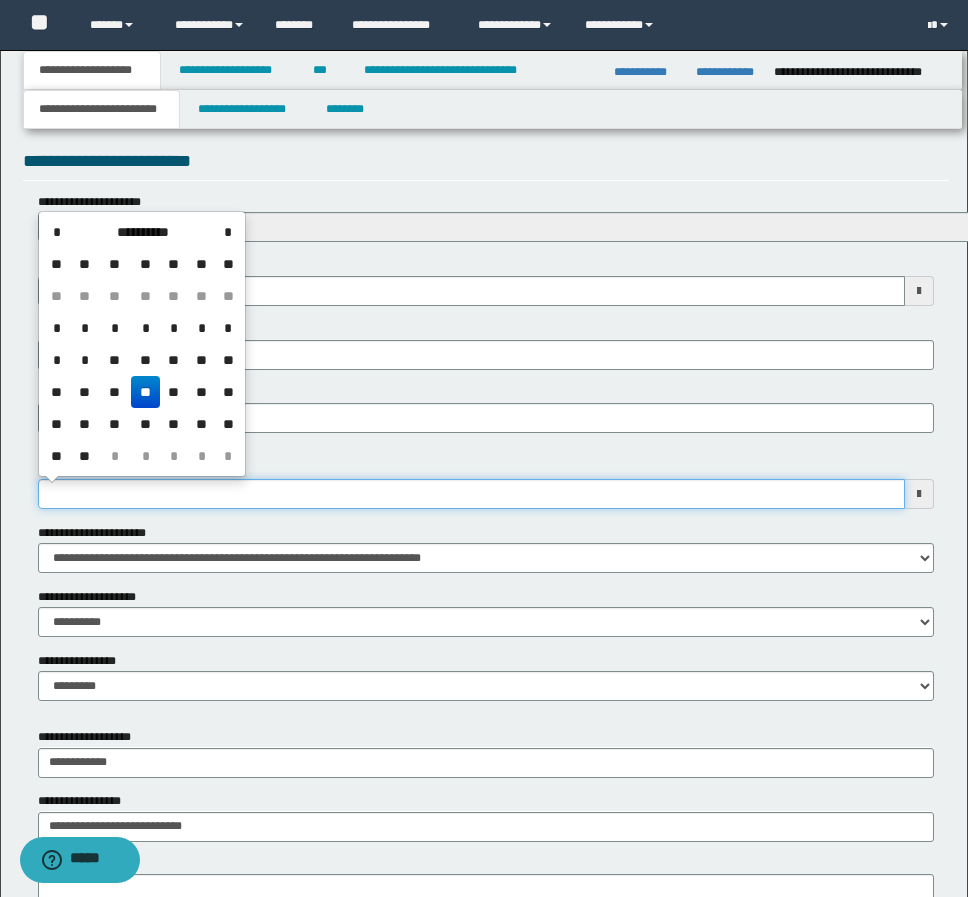 click on "**********" at bounding box center (471, 494) 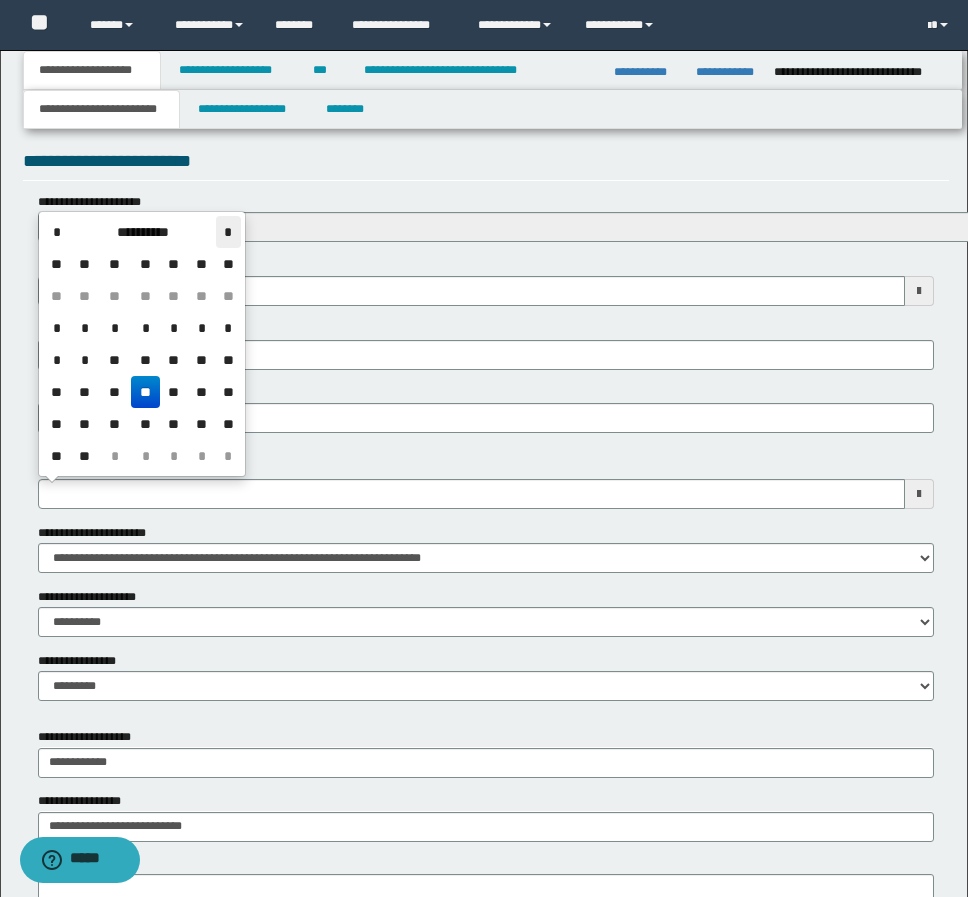 click on "*" at bounding box center [228, 232] 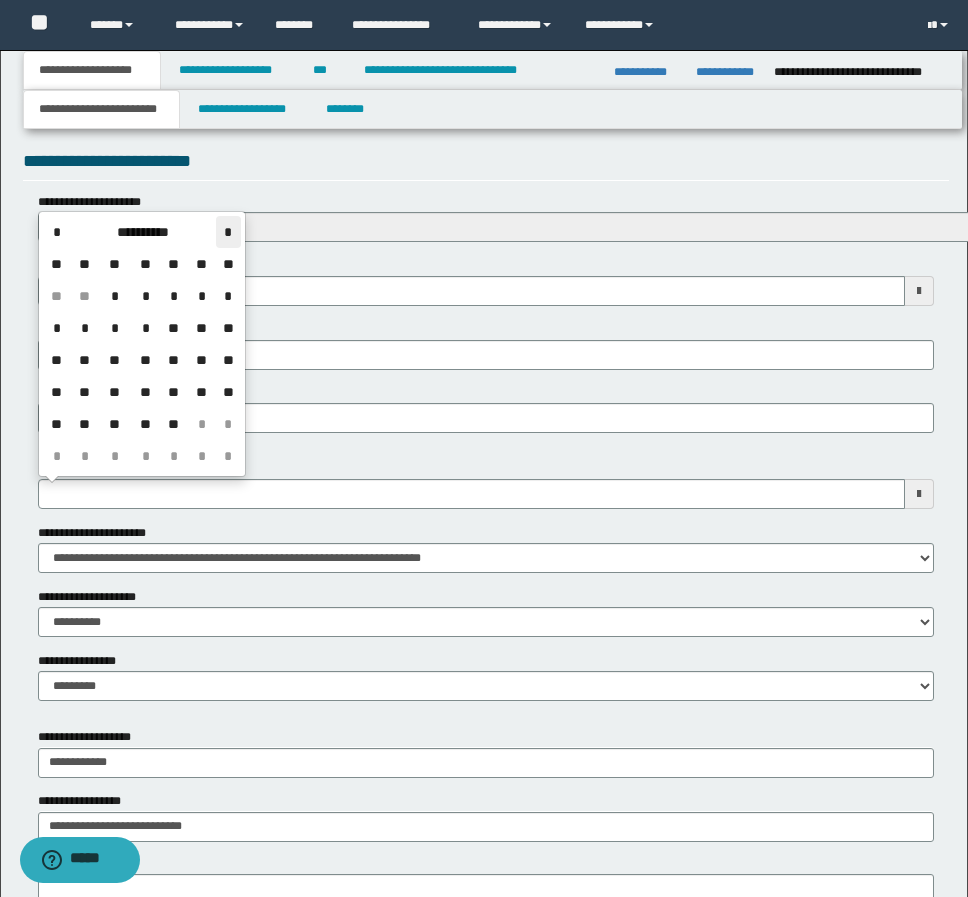 click on "*" at bounding box center [228, 232] 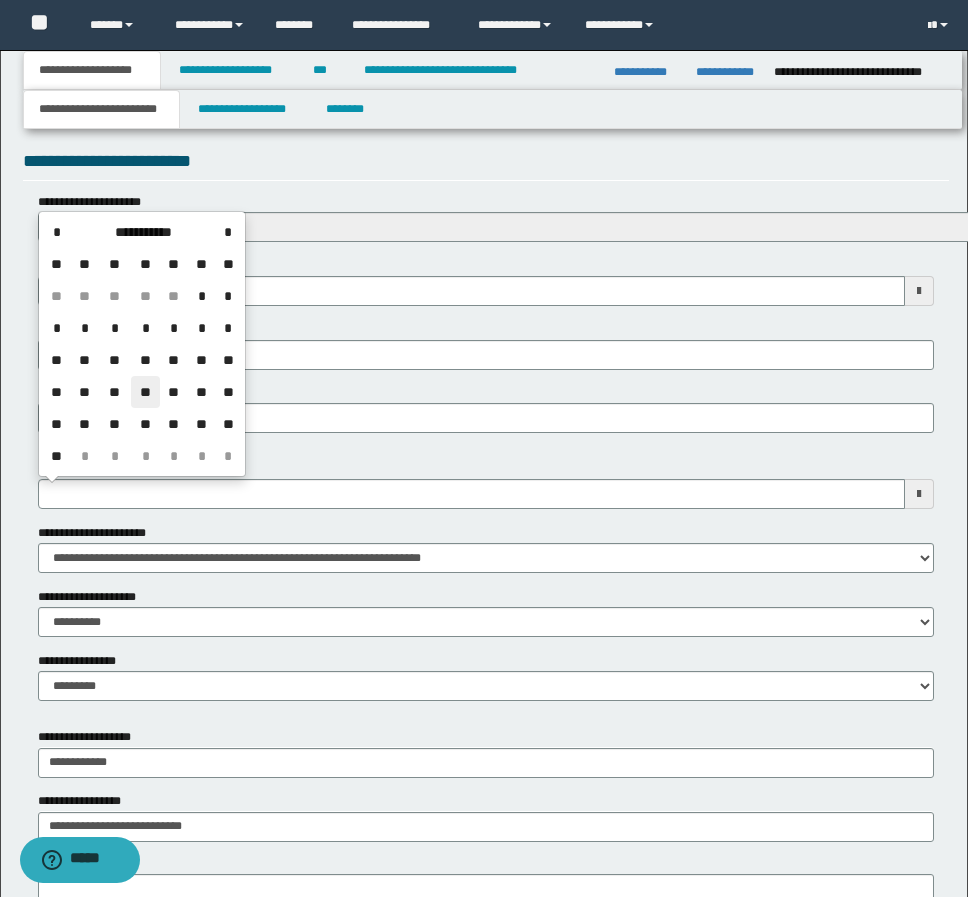 click on "**" at bounding box center (145, 392) 